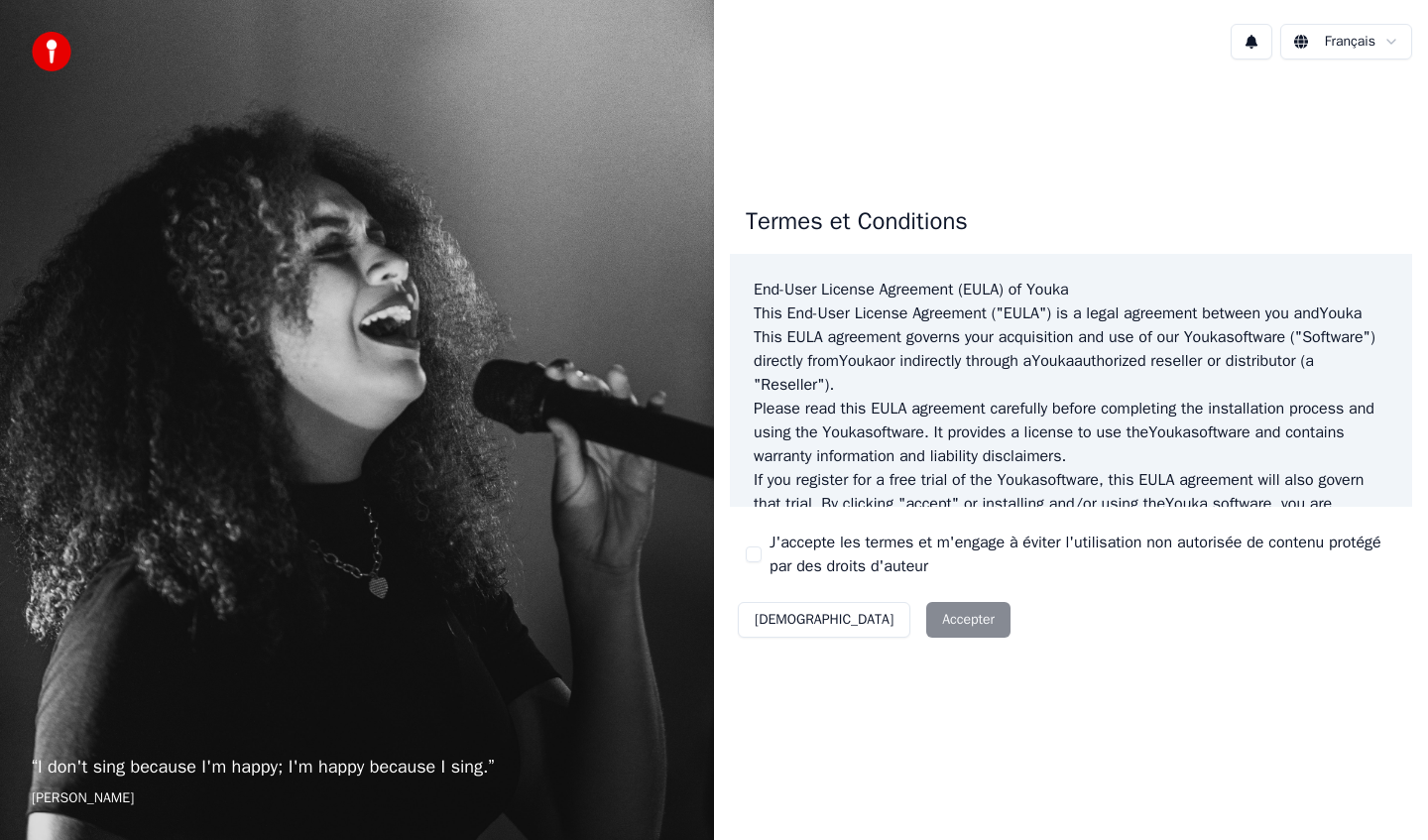 scroll, scrollTop: 0, scrollLeft: 0, axis: both 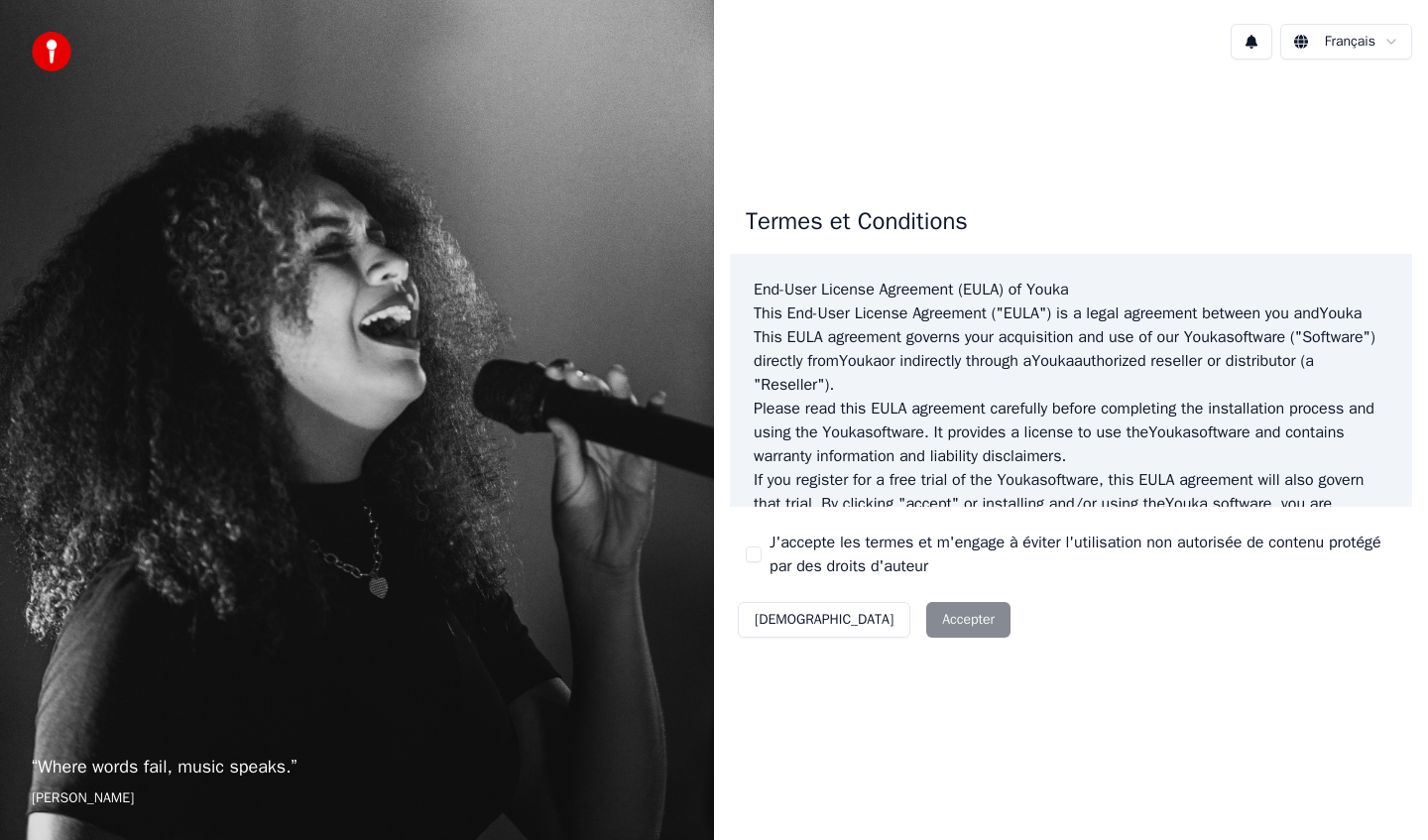 click on "J'accepte les termes et m'engage à éviter l'utilisation non autorisée de contenu protégé par des droits d'auteur" at bounding box center (1071, 554) 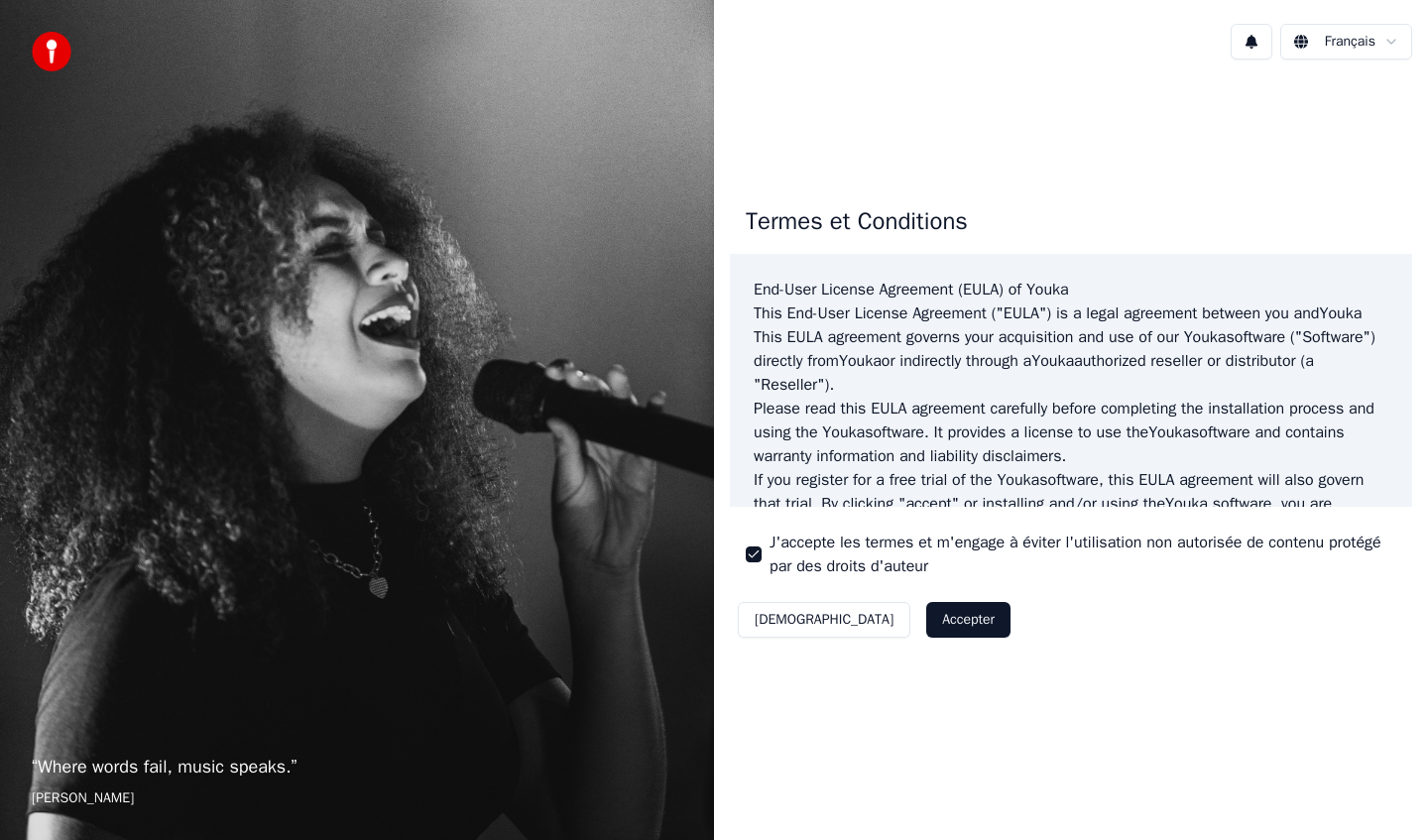 click on "Accepter" at bounding box center (968, 620) 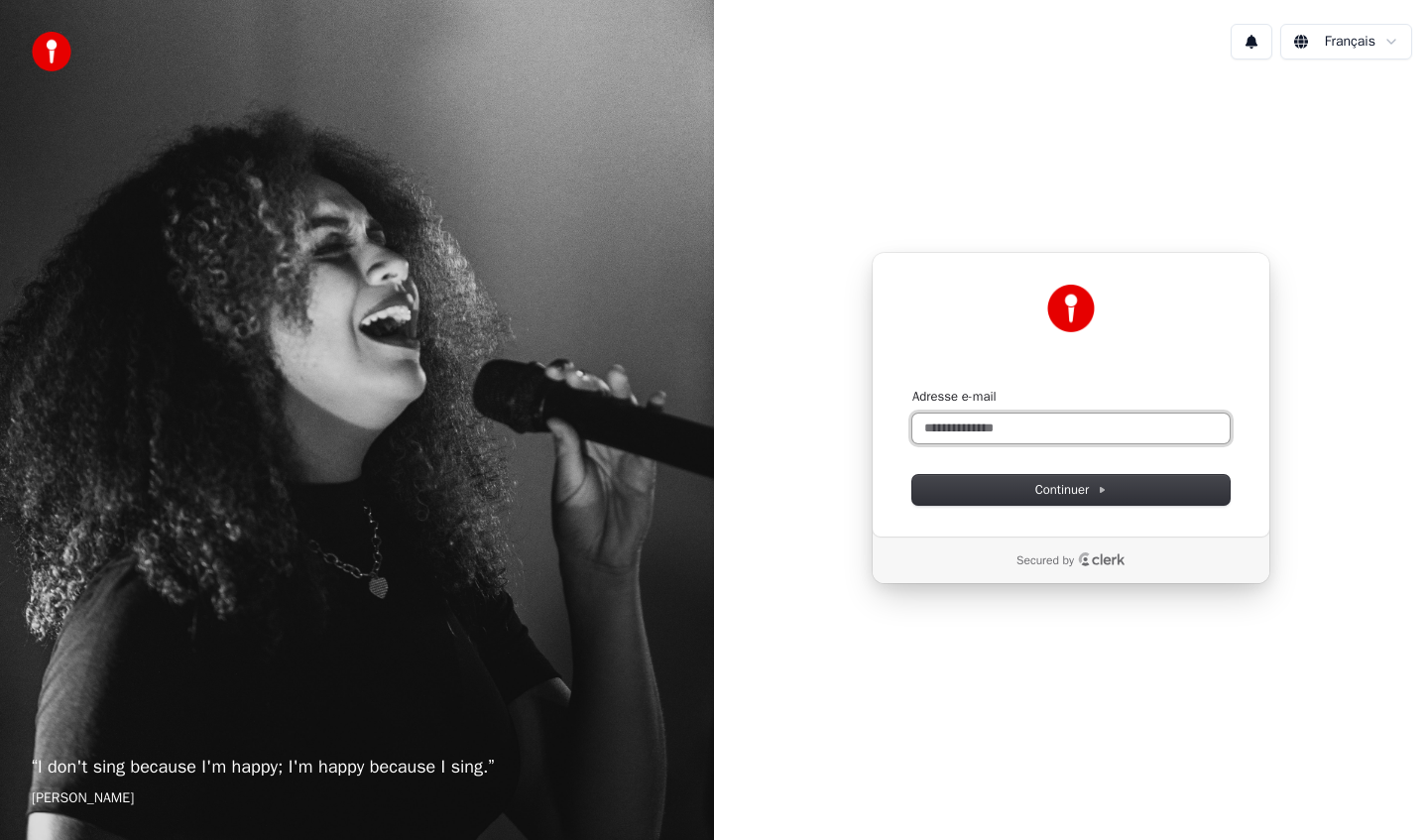 click on "Adresse e-mail" at bounding box center [1071, 428] 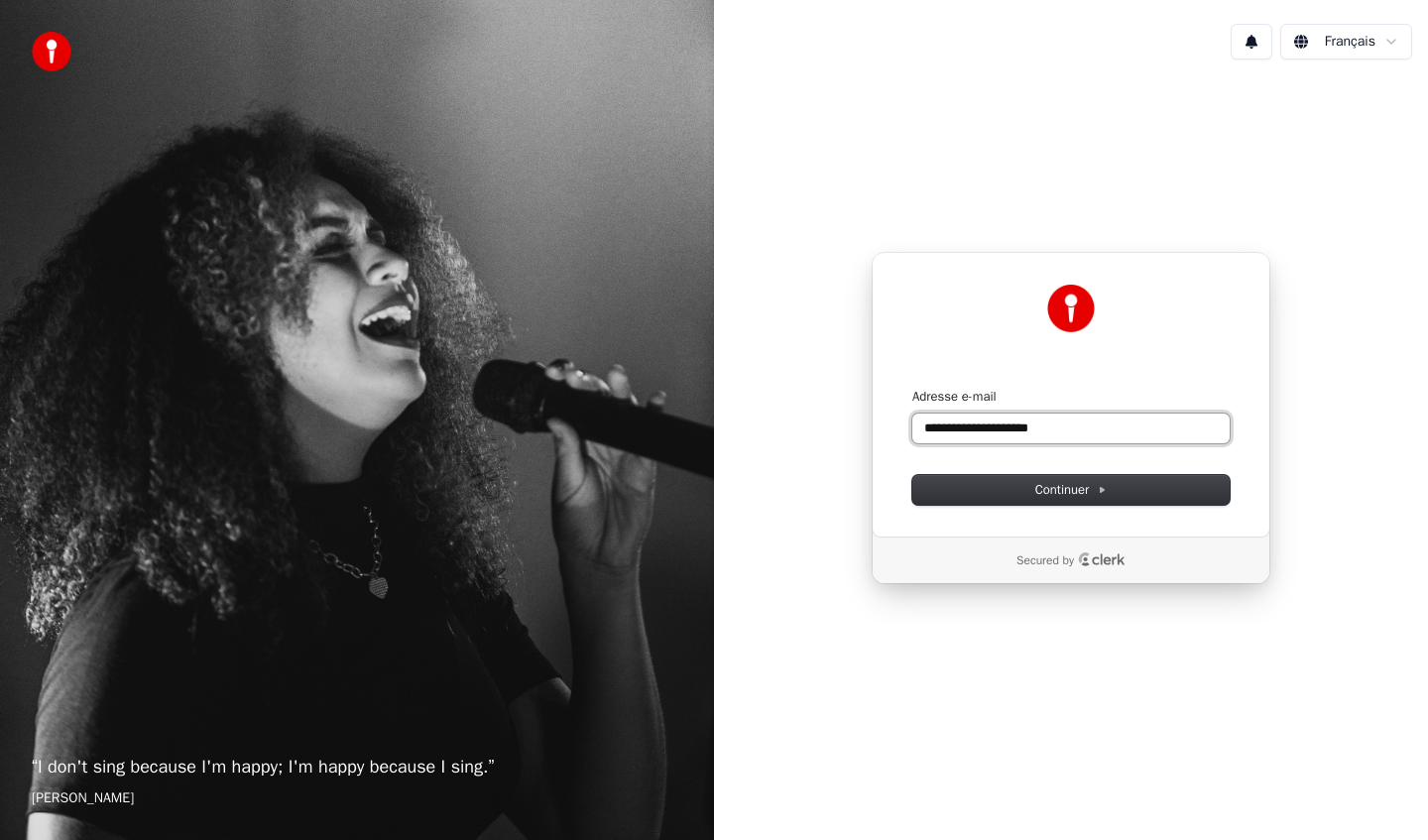 click at bounding box center (912, 388) 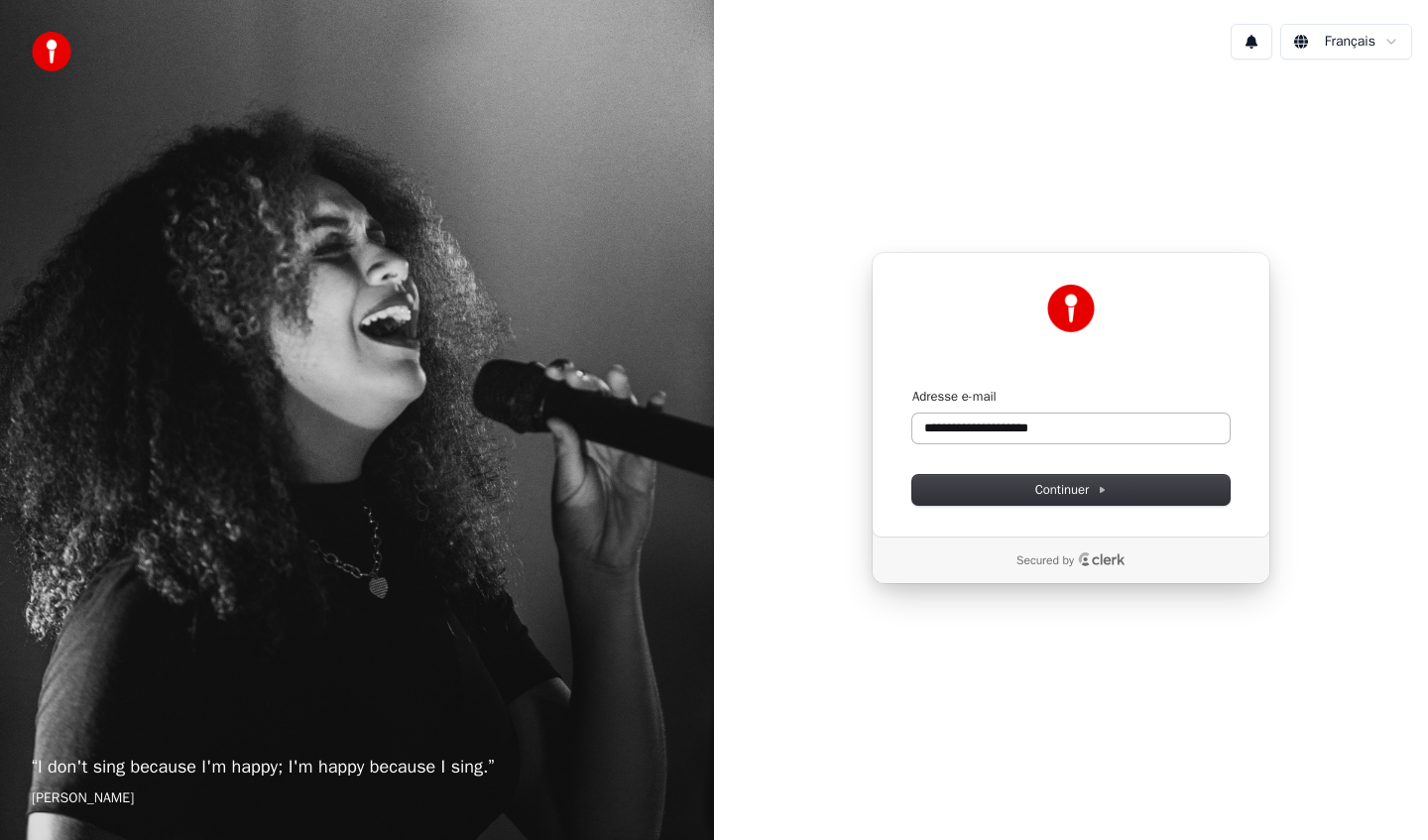 type on "**********" 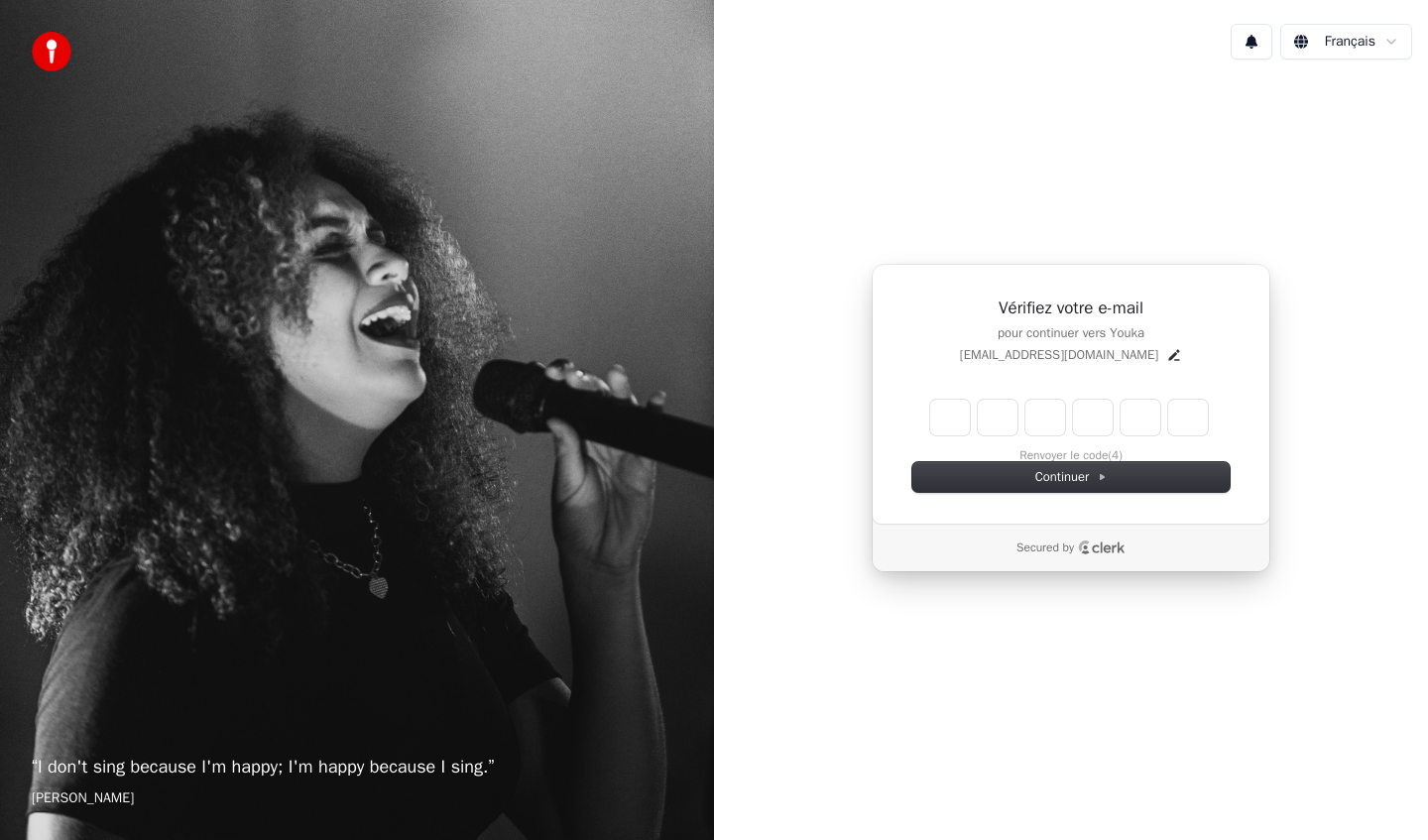 type on "******" 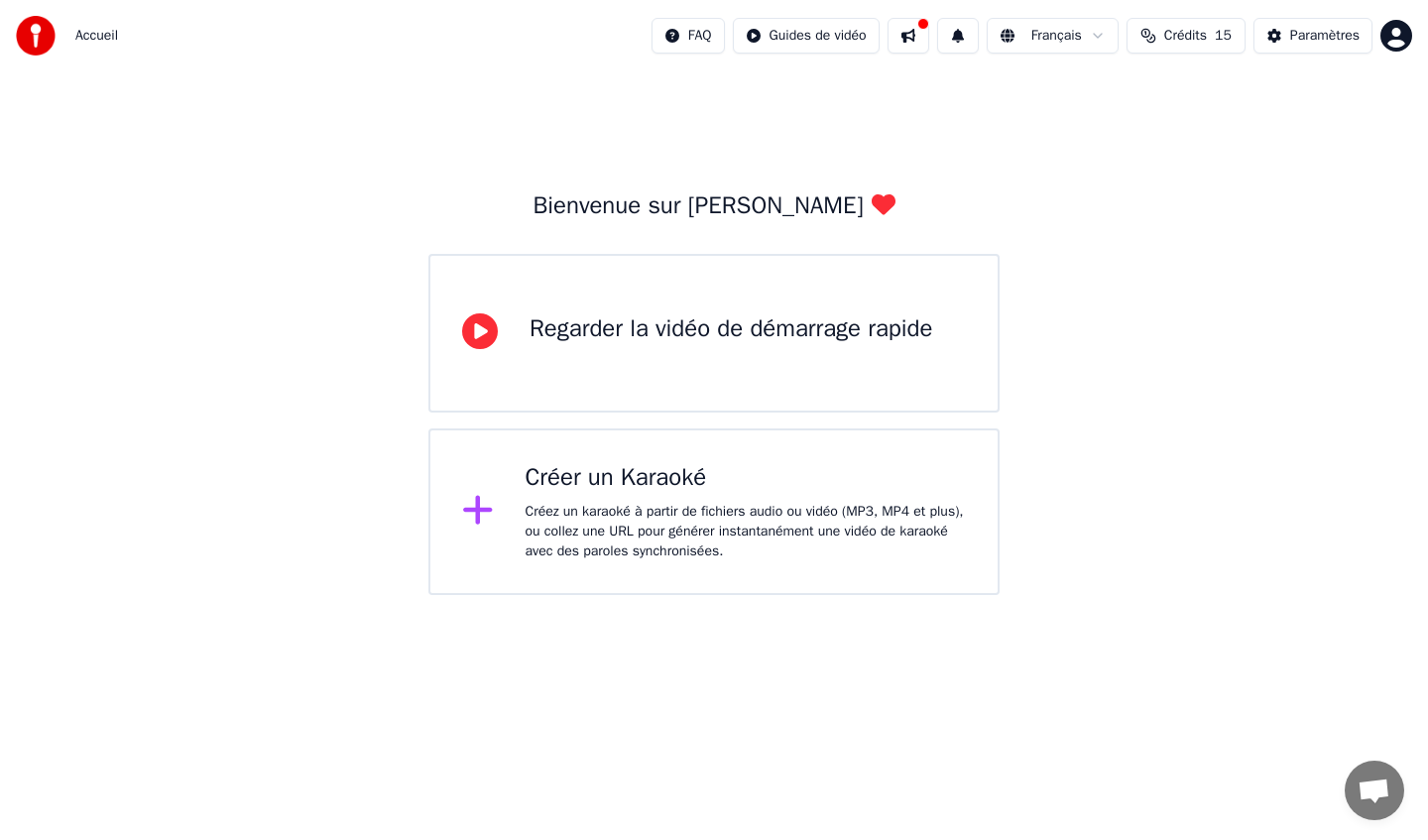 click on "Créez un karaoké à partir de fichiers audio ou vidéo (MP3, MP4 et plus), ou collez une URL pour générer instantanément une vidéo de karaoké avec des paroles synchronisées." at bounding box center (746, 532) 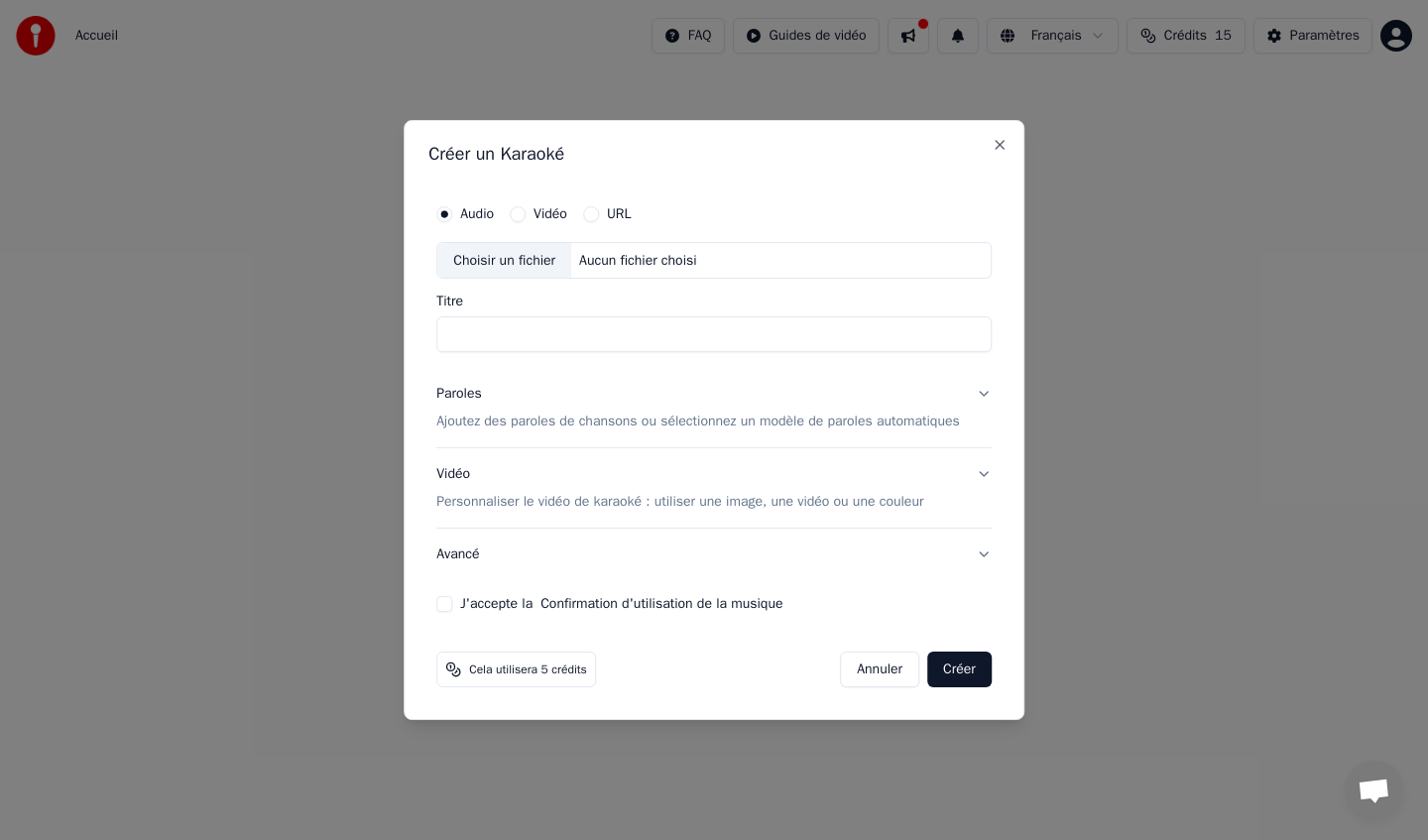 click on "Titre" at bounding box center (714, 335) 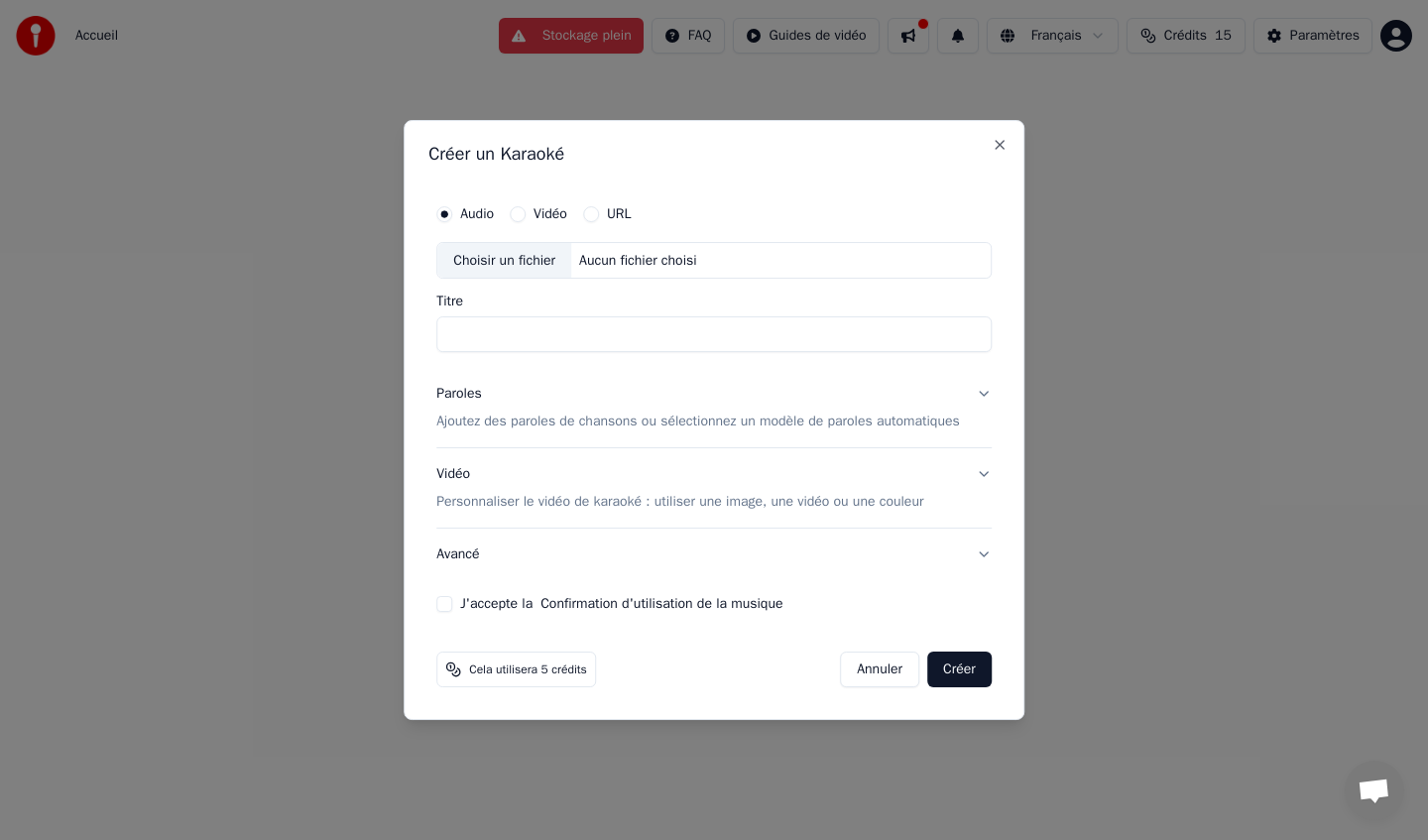 click on "Audio Vidéo URL" at bounding box center [714, 214] 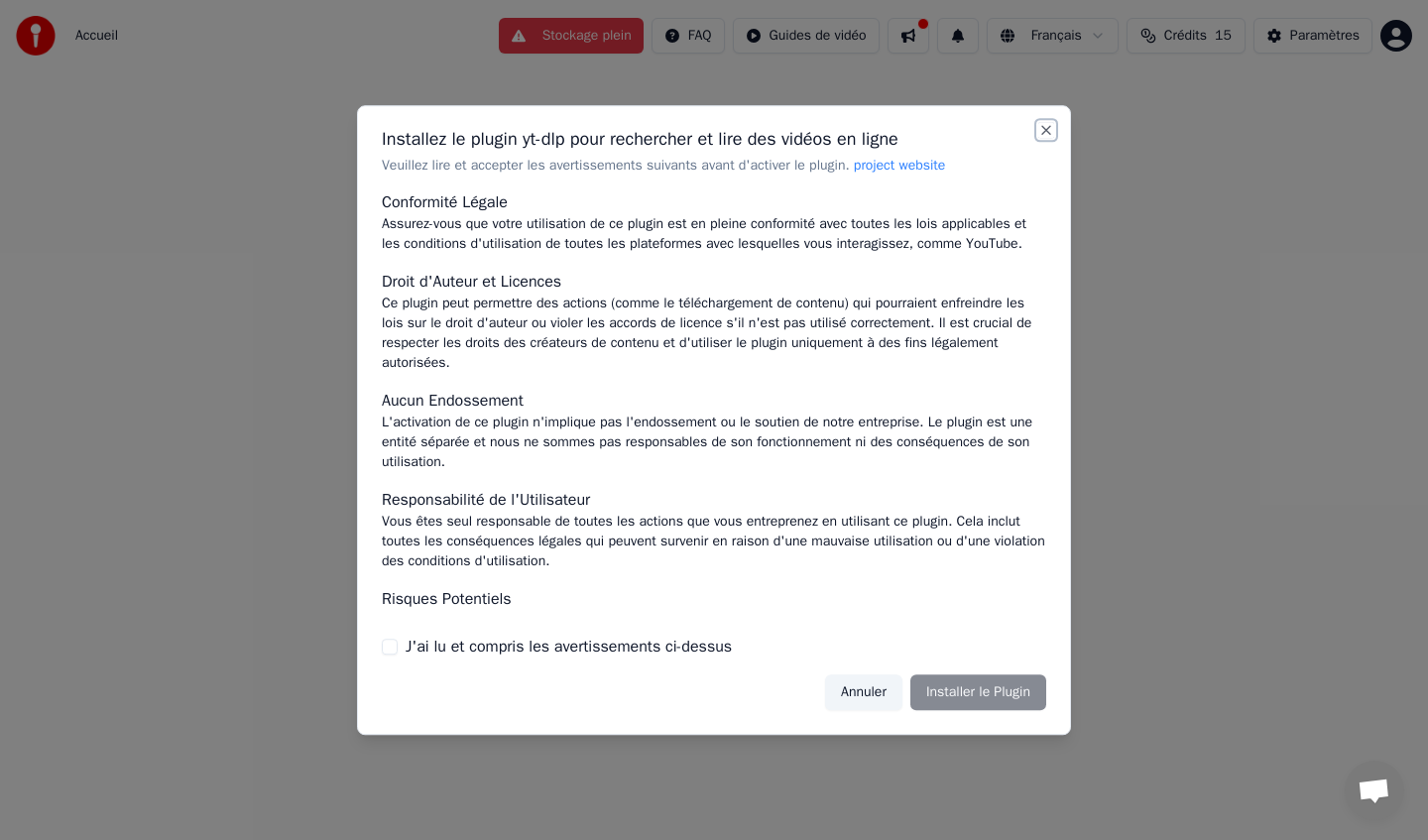 click on "Close" at bounding box center (1046, 130) 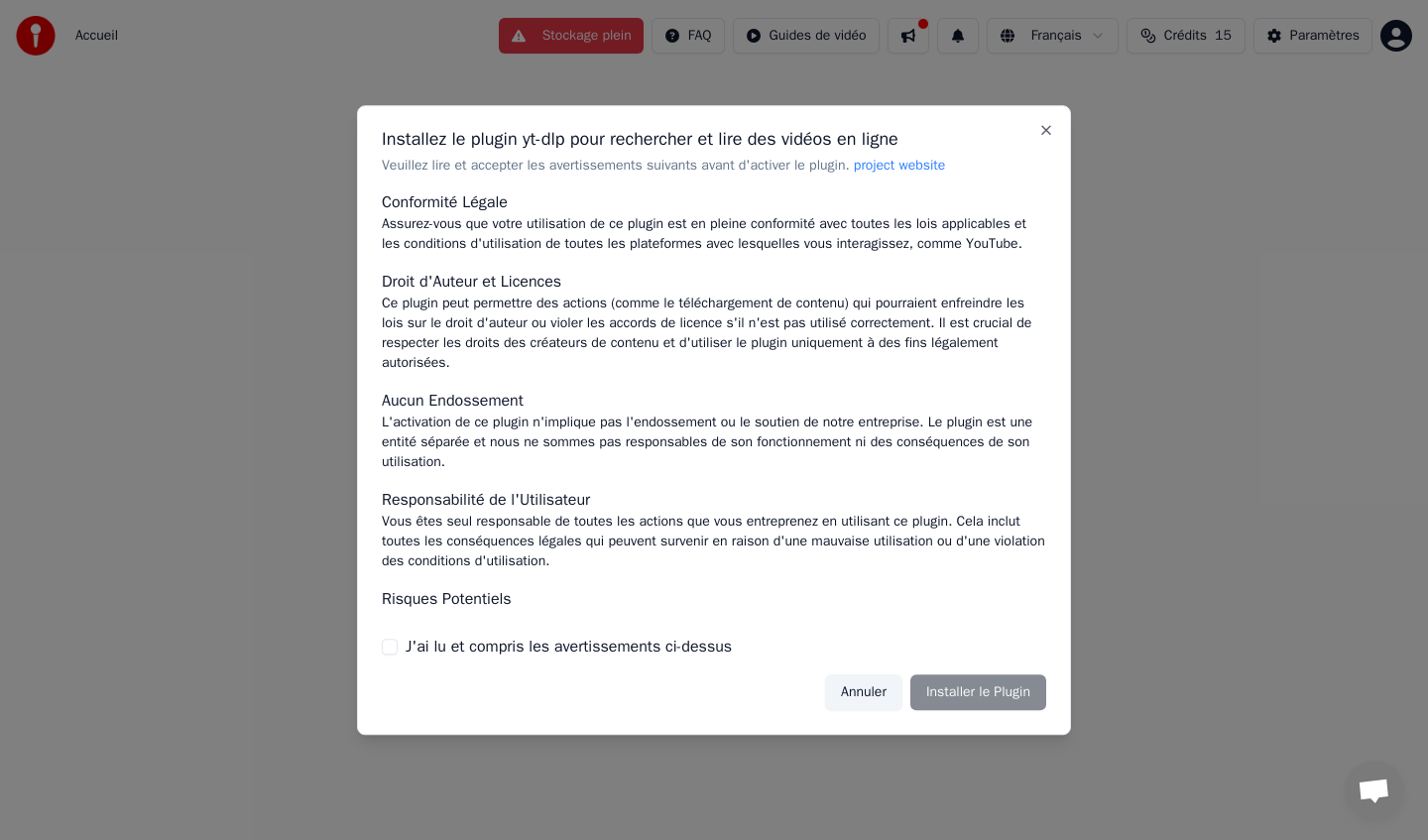 click on "Annuler" at bounding box center [864, 692] 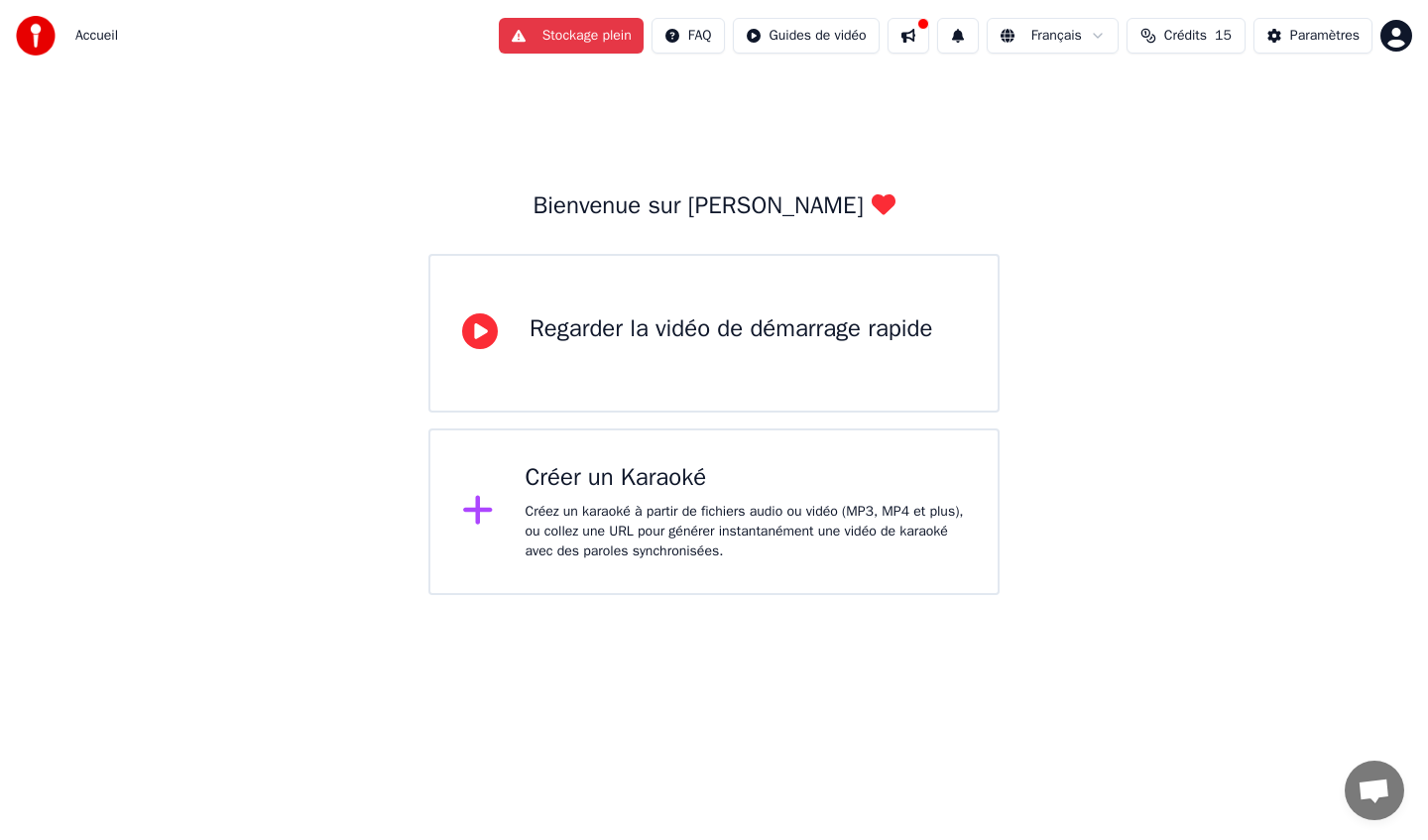 click on "Créer un Karaoké" at bounding box center (746, 478) 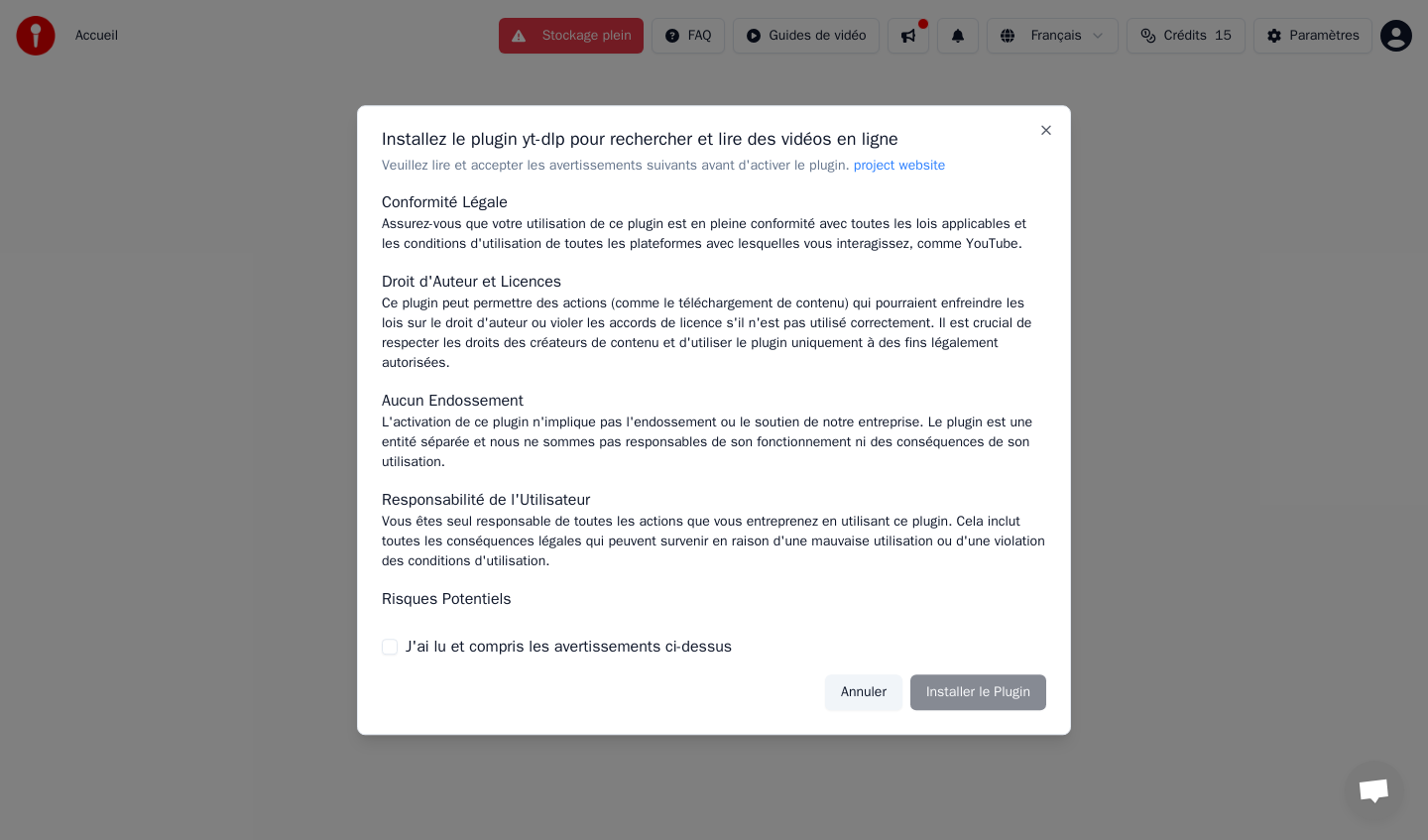 click on "Installez le plugin yt-dlp pour rechercher et lire des vidéos en ligne Veuillez lire et accepter les avertissements suivants avant d'activer le plugin.   project website Conformité Légale Assurez-vous que votre utilisation de ce plugin est en pleine conformité avec toutes les lois applicables et les conditions d'utilisation de toutes les plateformes avec lesquelles vous interagissez, comme YouTube. Droit d'Auteur et Licences Ce plugin peut permettre des actions (comme le téléchargement de contenu) qui pourraient enfreindre les lois sur le droit d'auteur ou violer les accords de licence s'il n'est pas utilisé correctement. Il est crucial de respecter les droits des créateurs de contenu et d'utiliser le plugin uniquement à des fins légalement autorisées. Aucun Endossement L'activation de ce plugin n'implique pas l'endossement ou le soutien de notre entreprise. Le plugin est une entité séparée et nous ne sommes pas responsables de son fonctionnement ni des conséquences de son utilisation. Annuler" at bounding box center [714, 420] 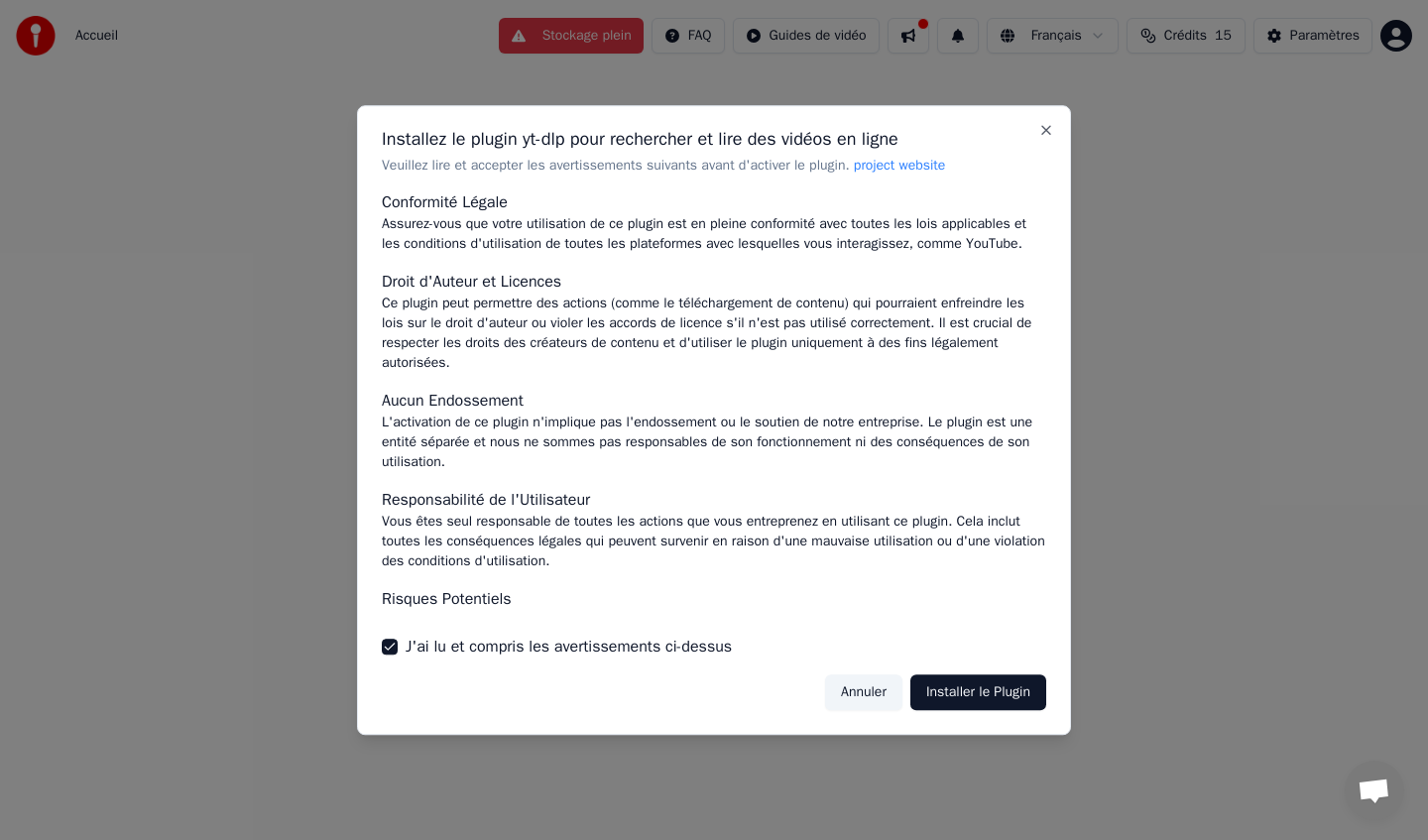 click on "Installer le Plugin" at bounding box center (978, 692) 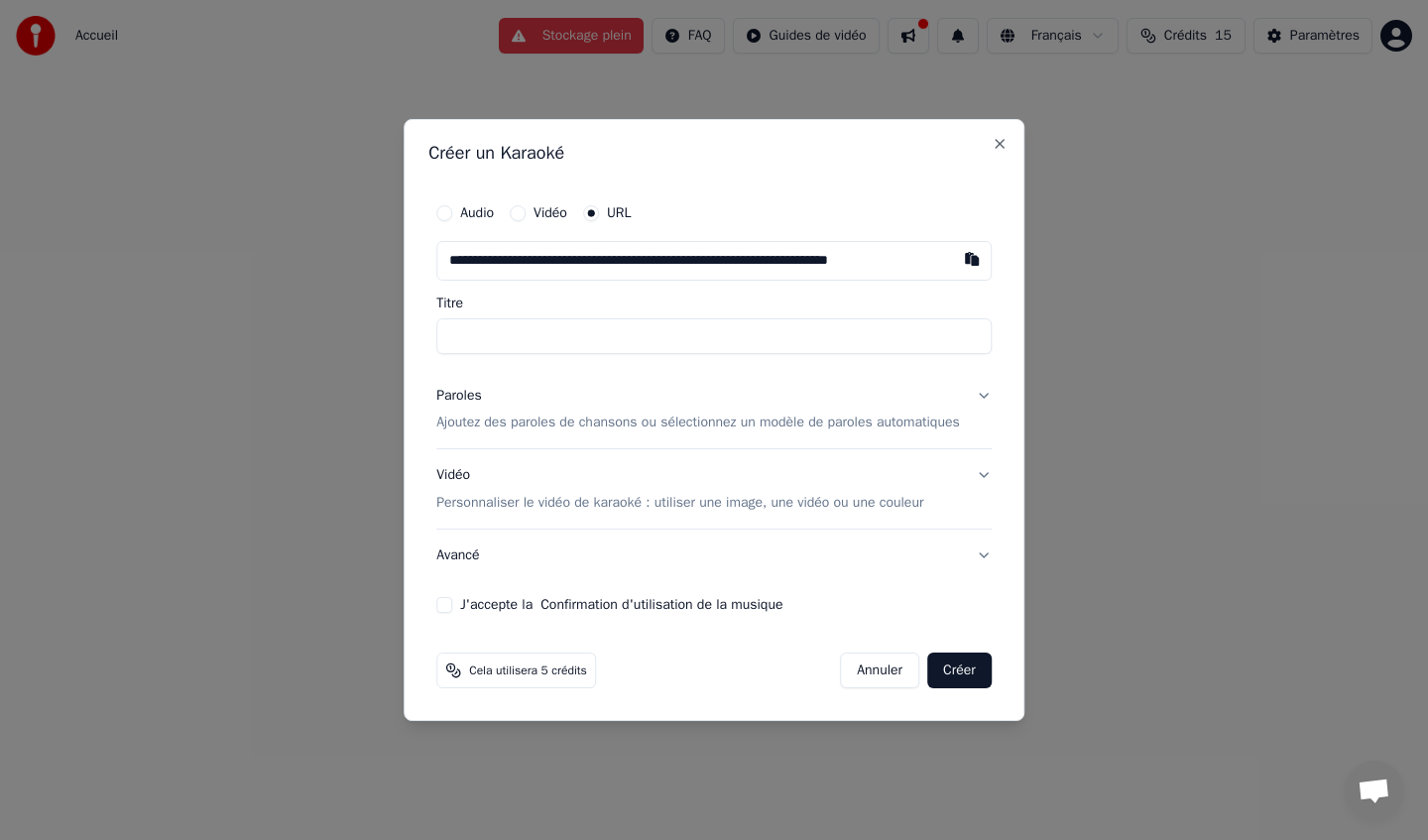 scroll, scrollTop: 0, scrollLeft: 1, axis: horizontal 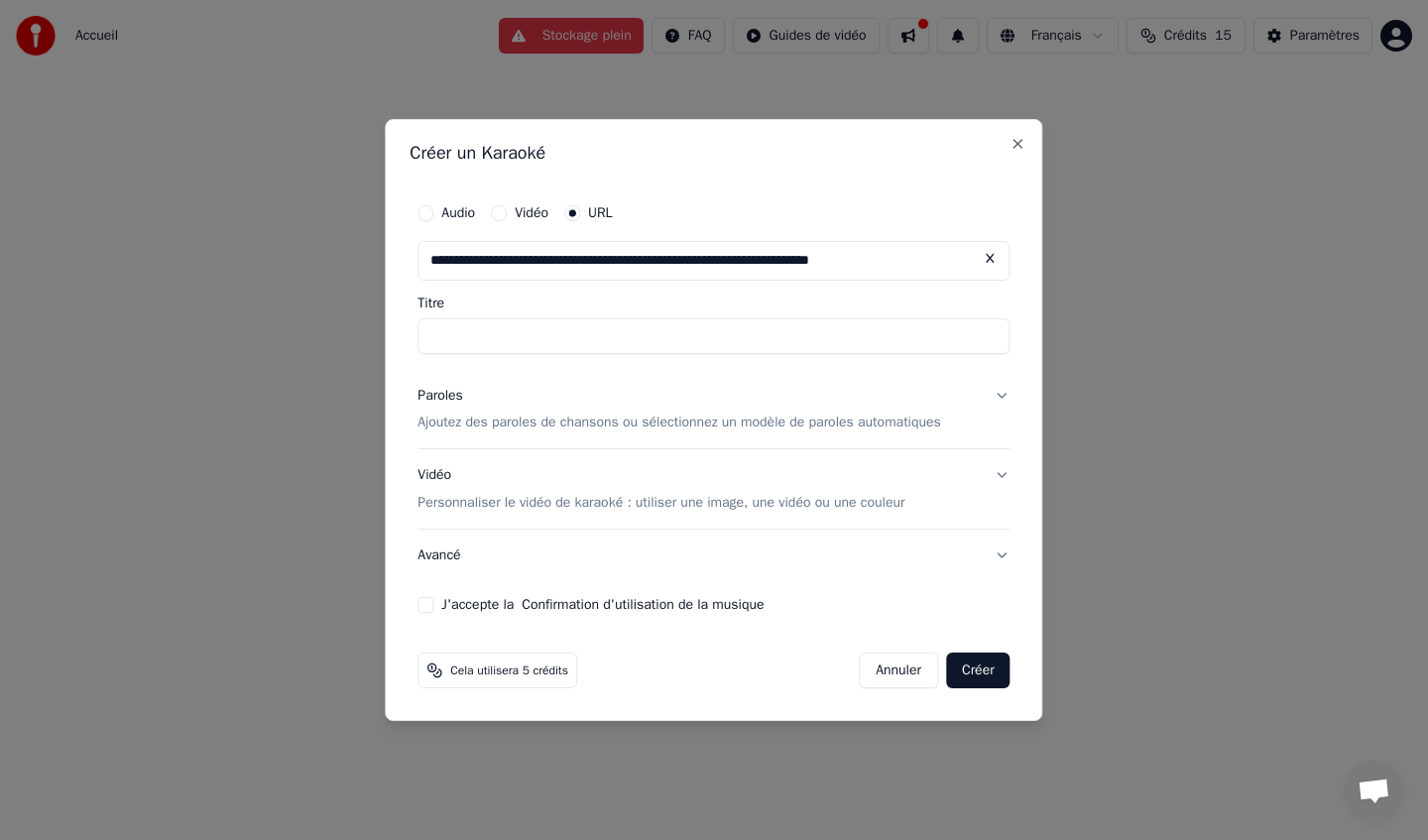type on "**********" 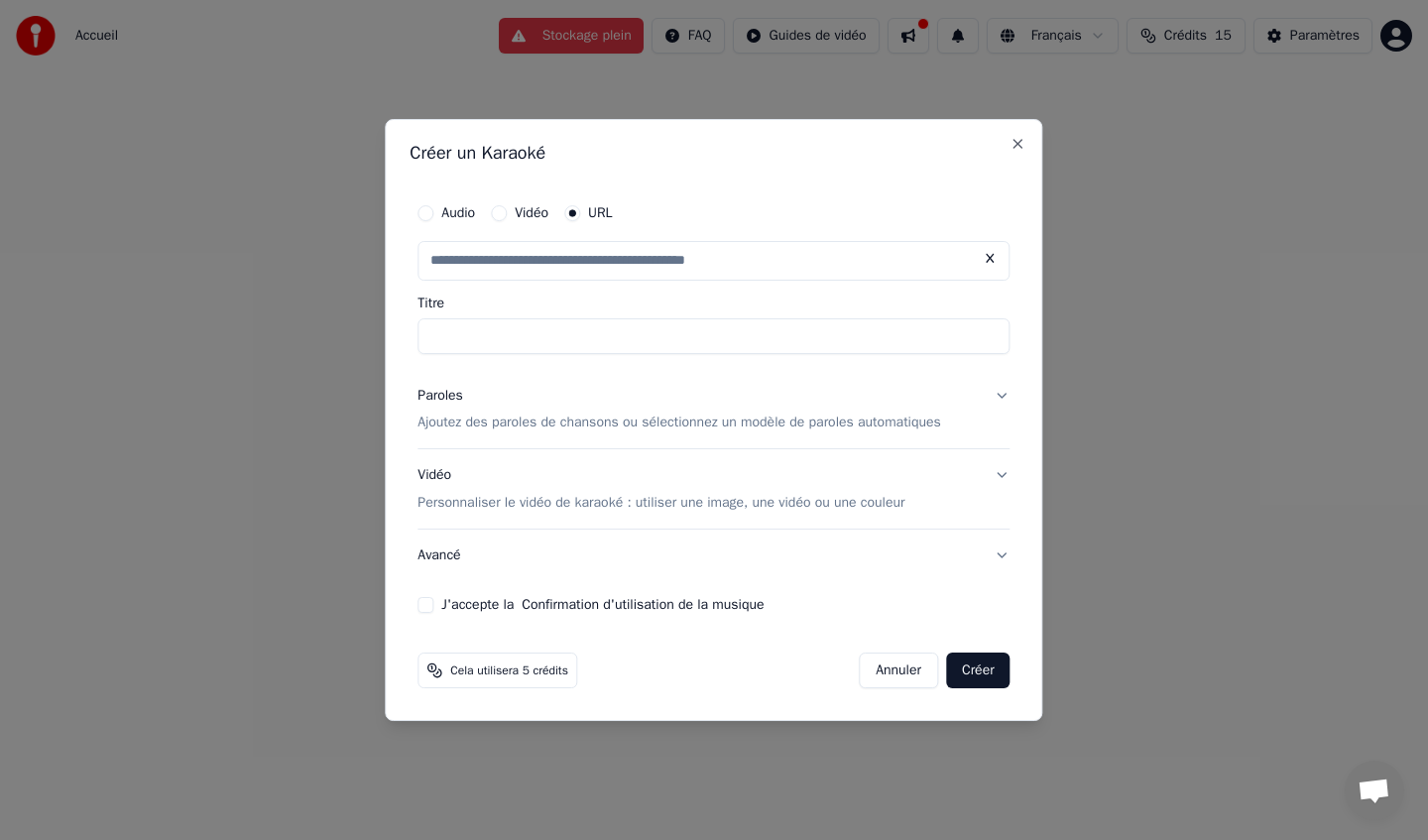 click on "Titre" at bounding box center (713, 336) 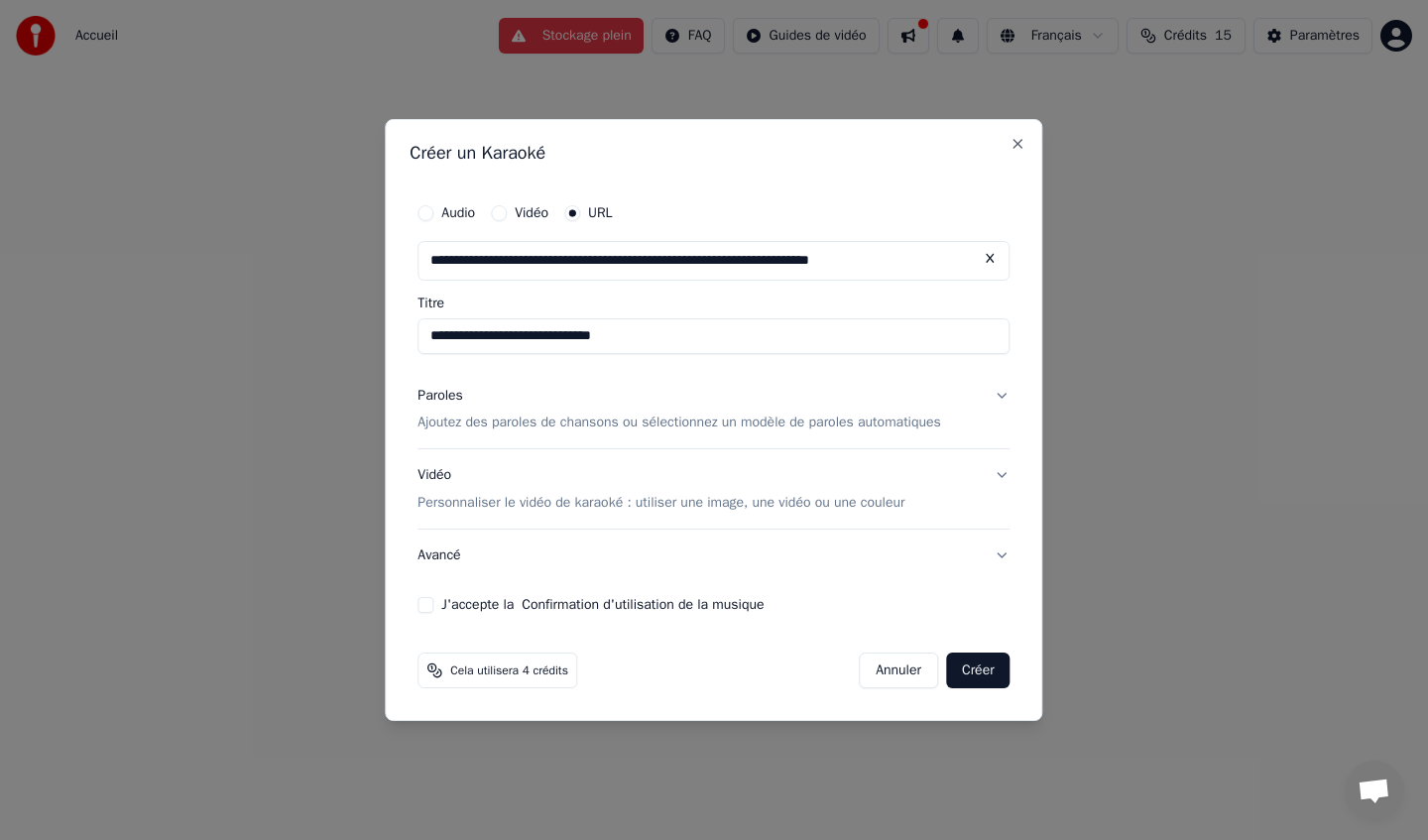 drag, startPoint x: 427, startPoint y: 335, endPoint x: 686, endPoint y: 352, distance: 259.55732 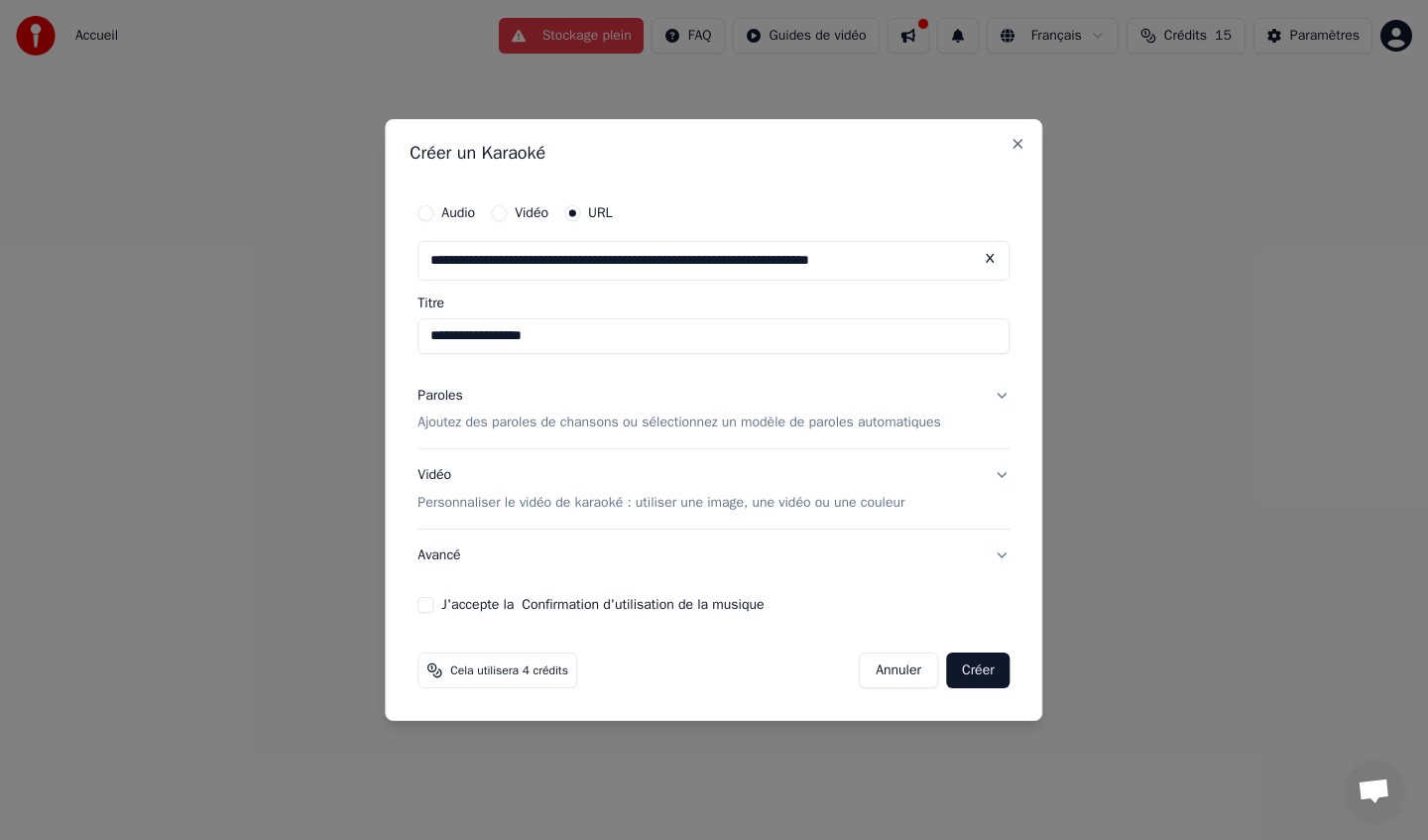 type on "**********" 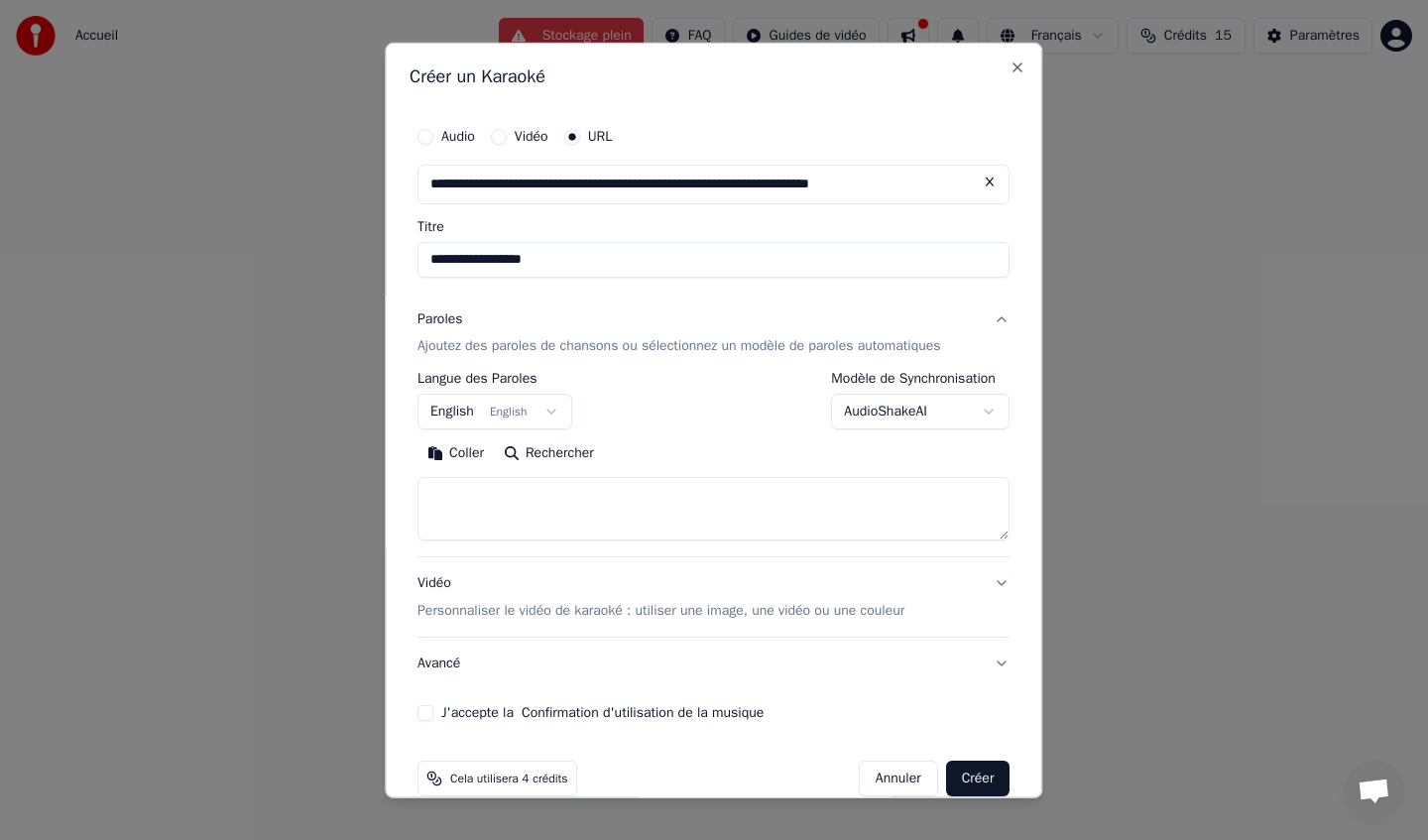 click at bounding box center (713, 509) 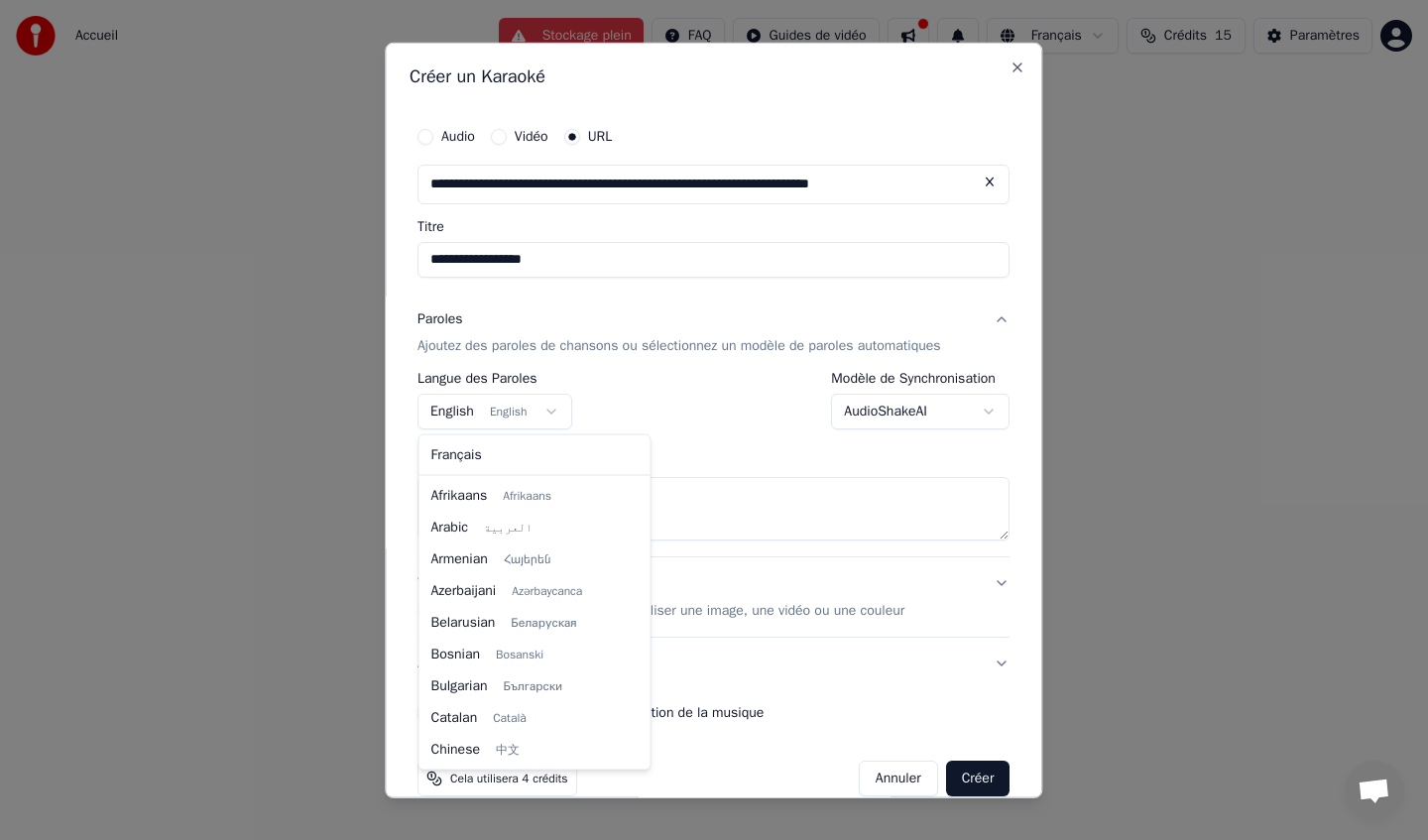 scroll, scrollTop: 159, scrollLeft: 0, axis: vertical 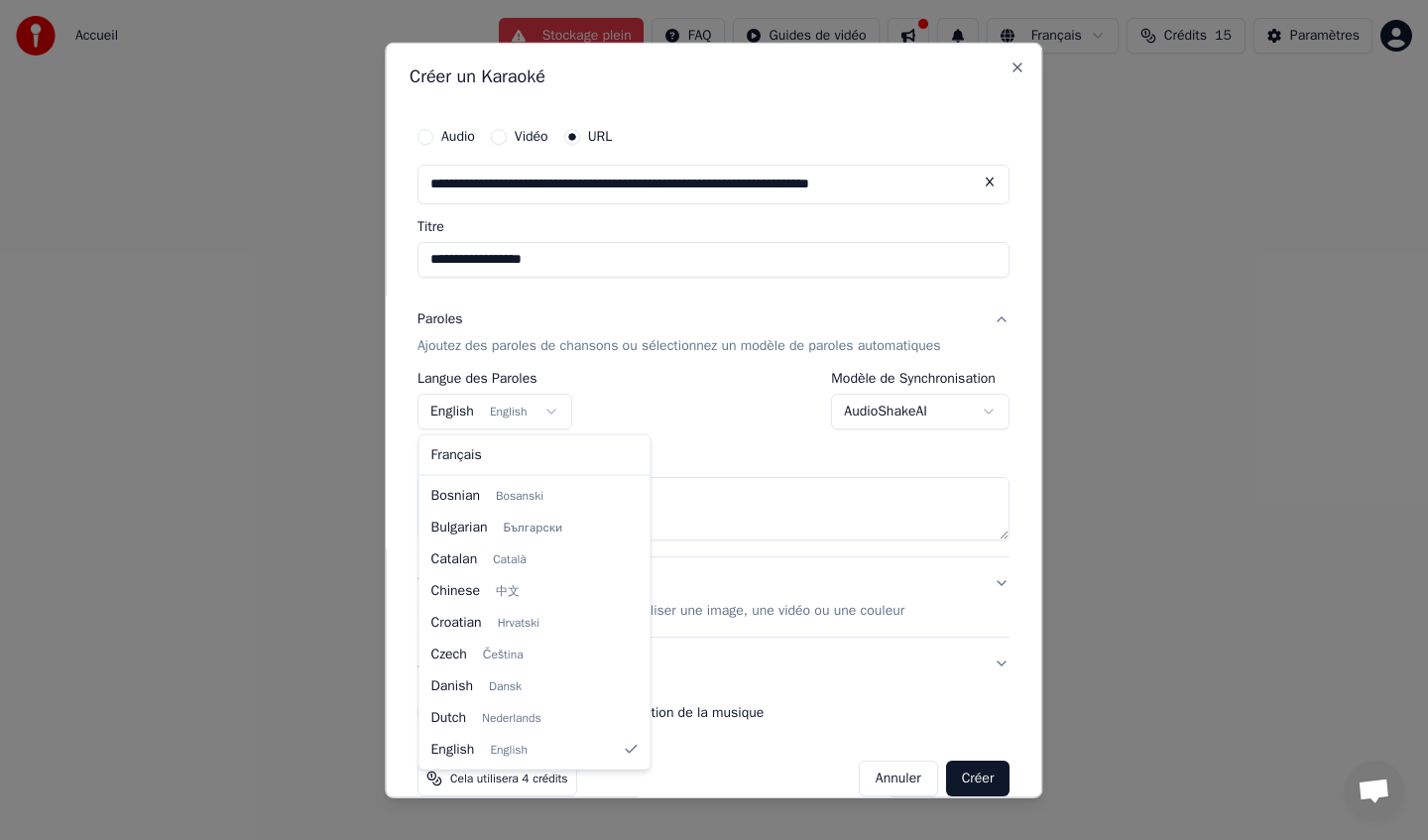 click on "**********" at bounding box center [714, 298] 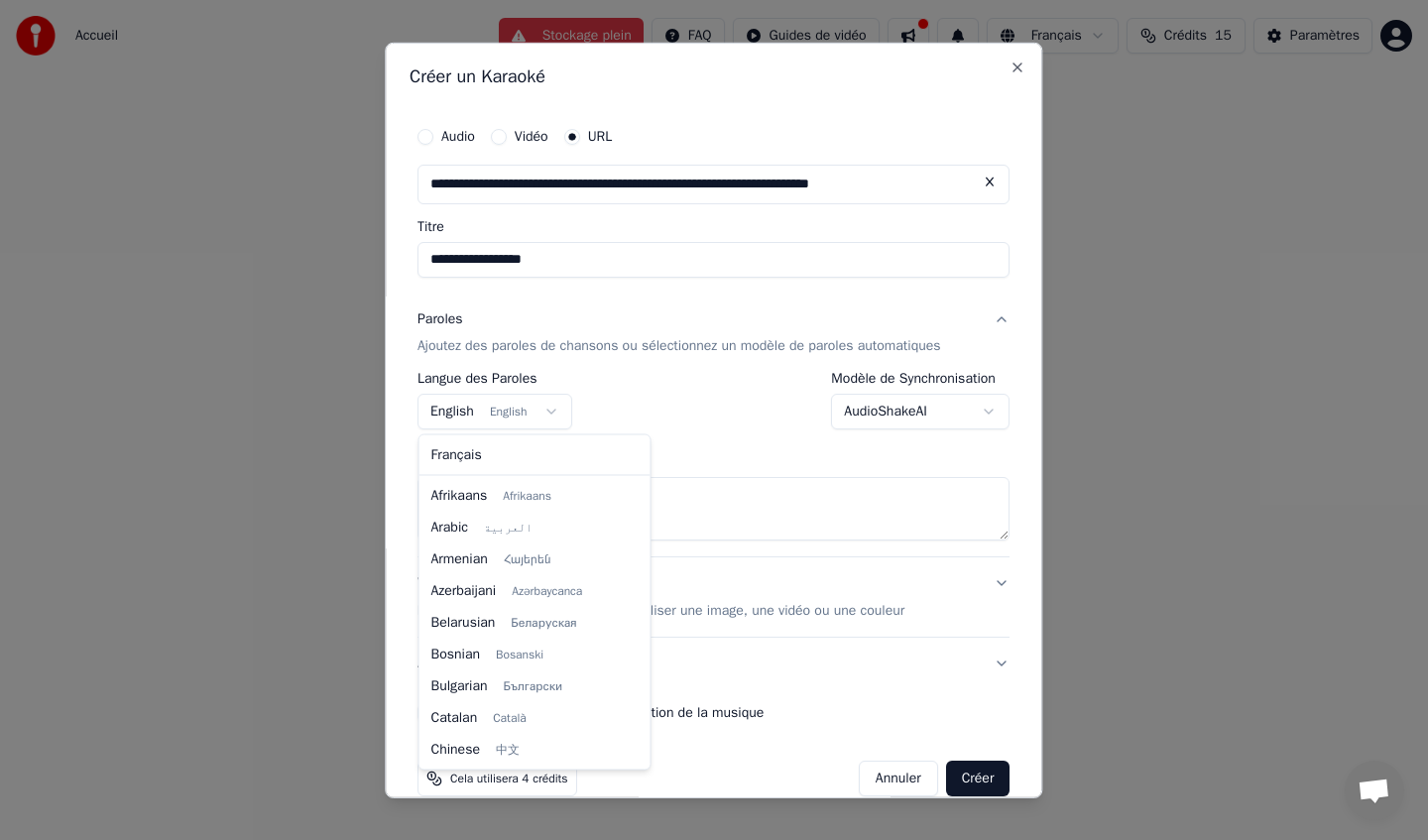 click on "**********" at bounding box center [714, 298] 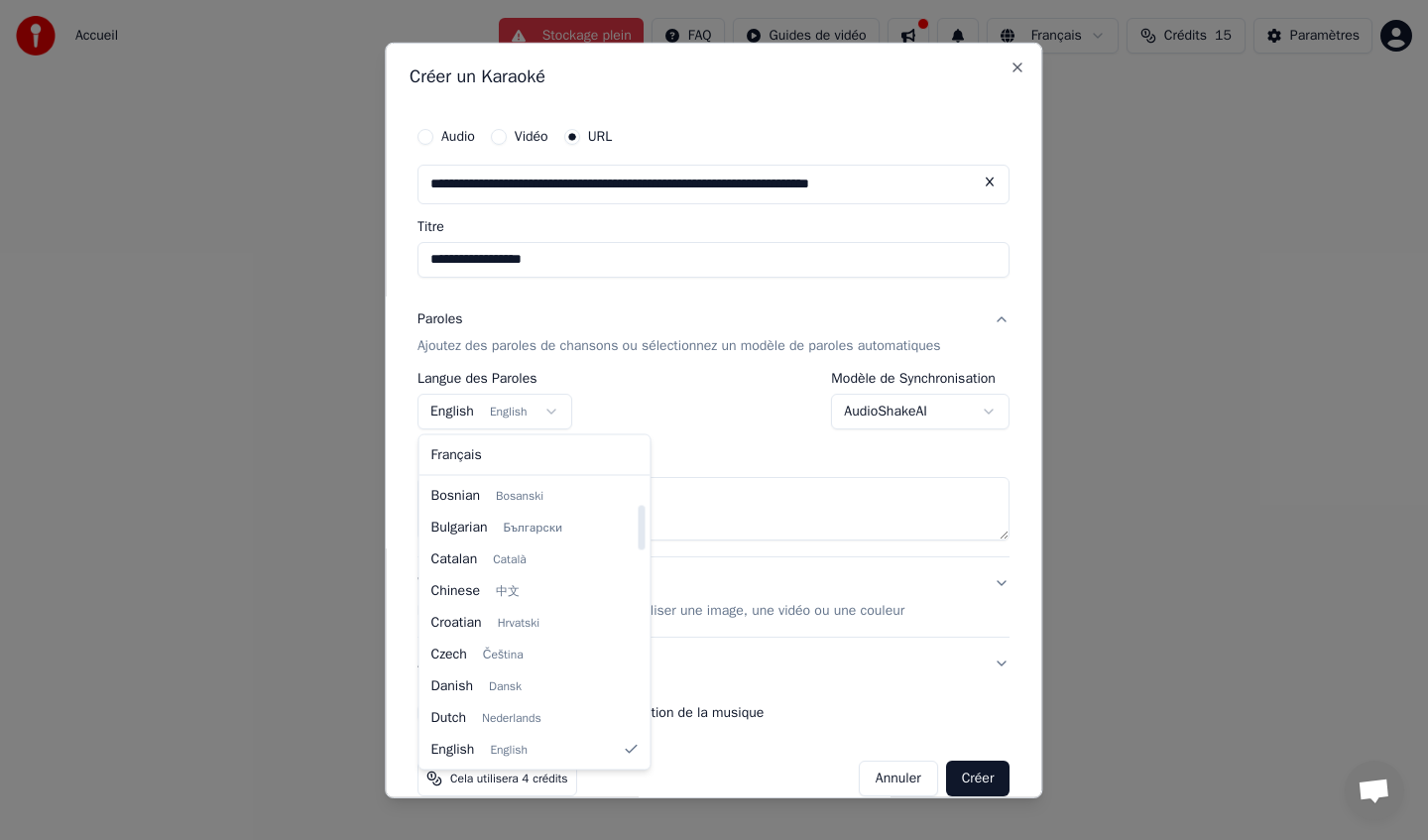 select on "**" 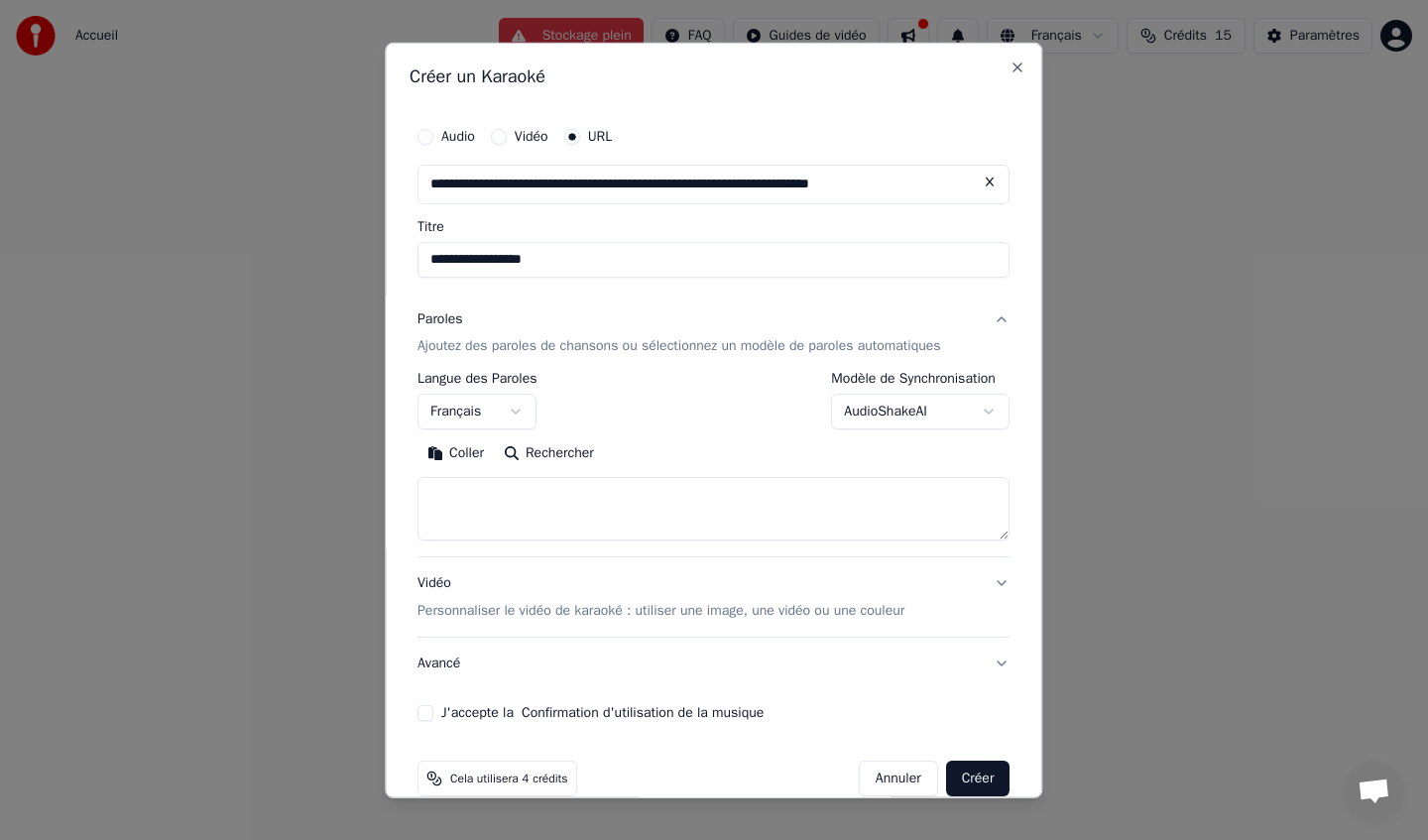 click on "**********" at bounding box center [714, 298] 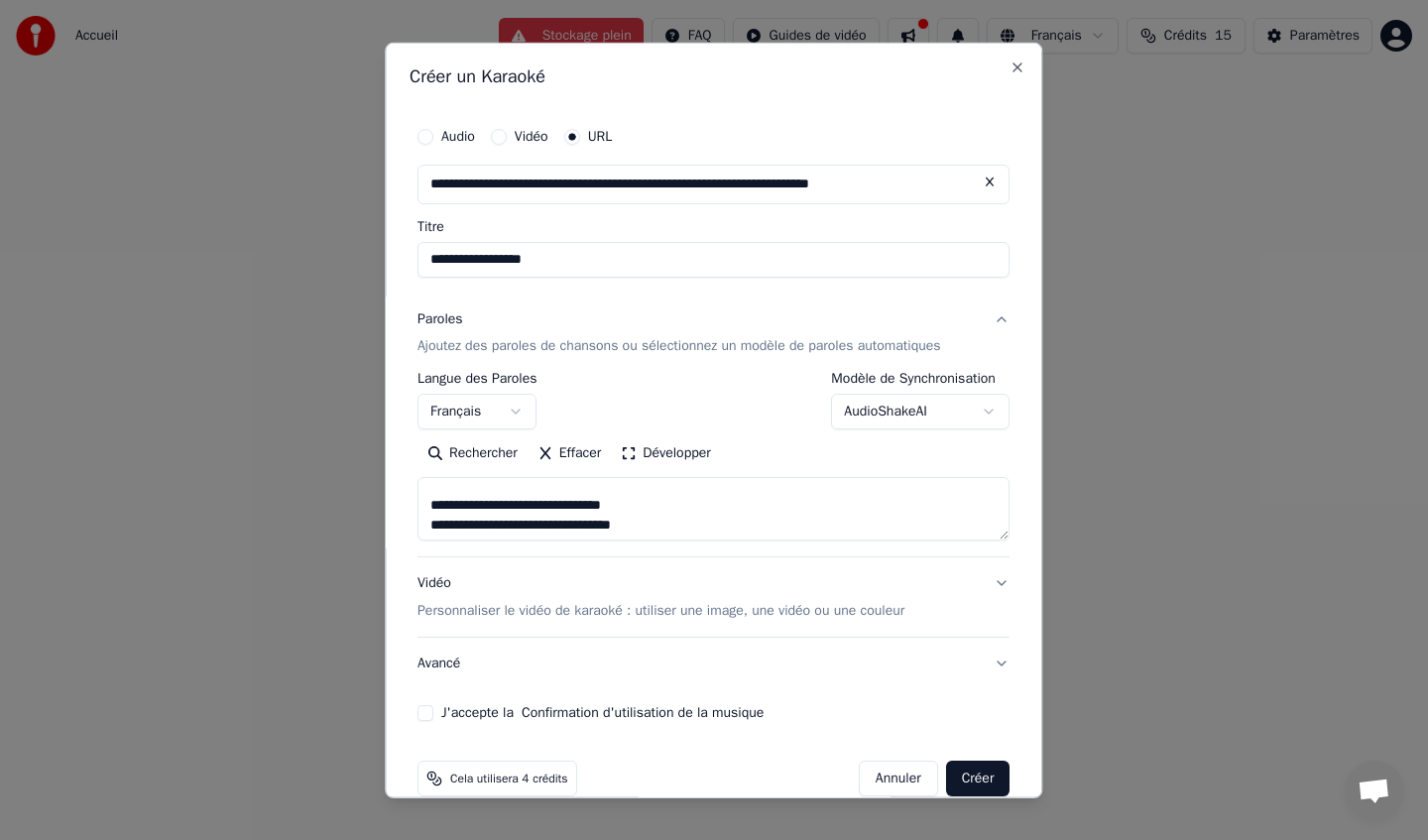 scroll, scrollTop: 1251, scrollLeft: 0, axis: vertical 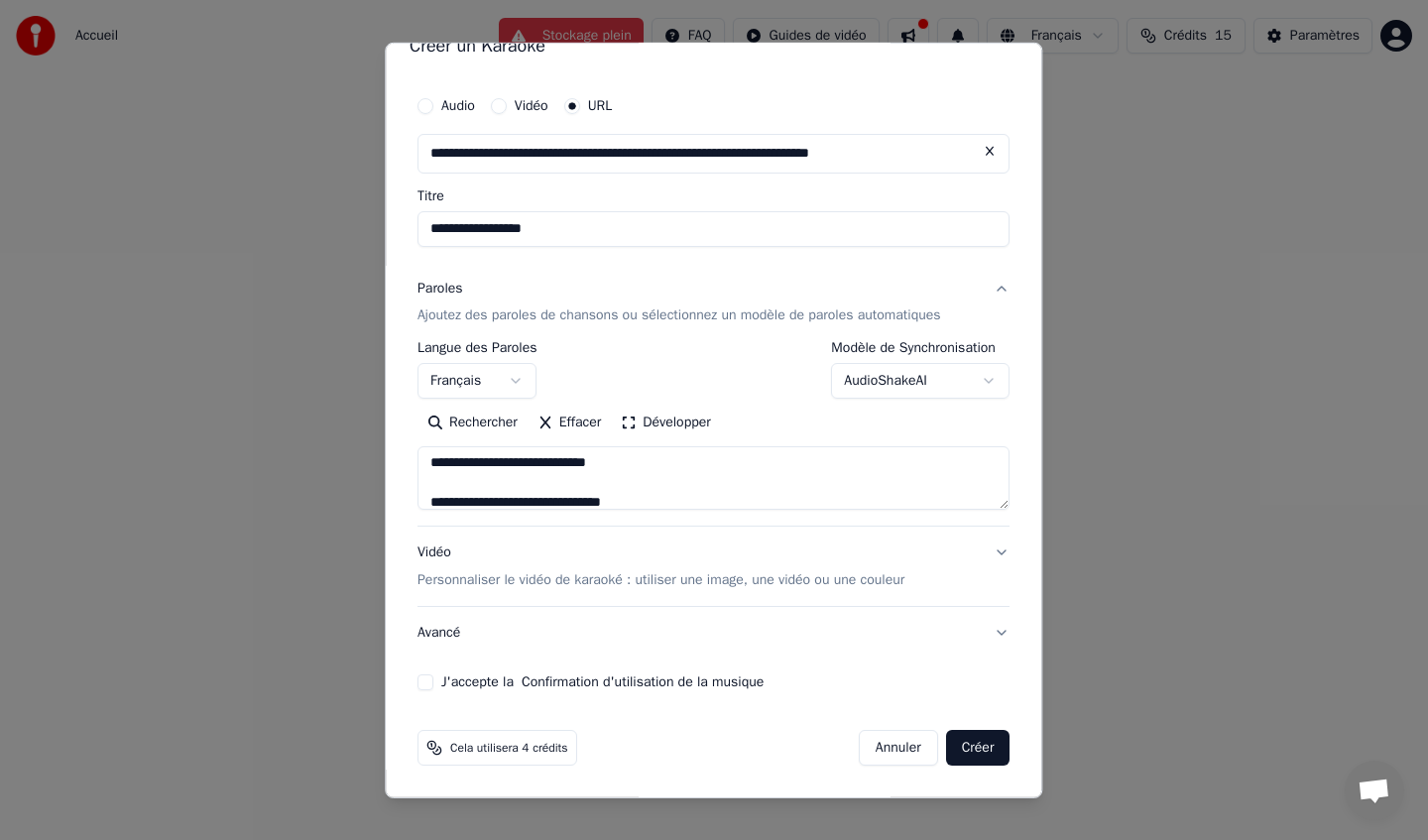 type on "**********" 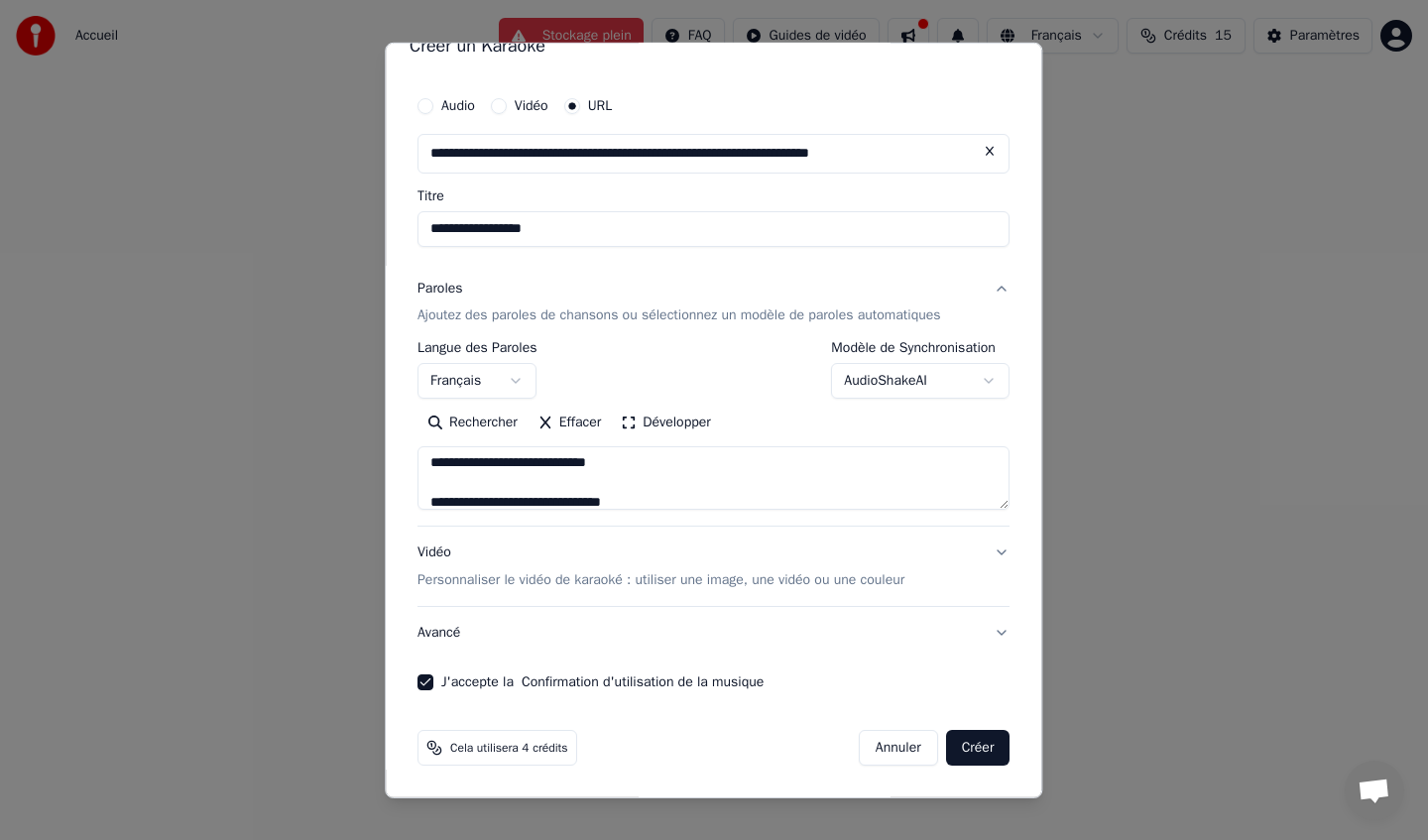 click on "Créer" at bounding box center [978, 748] 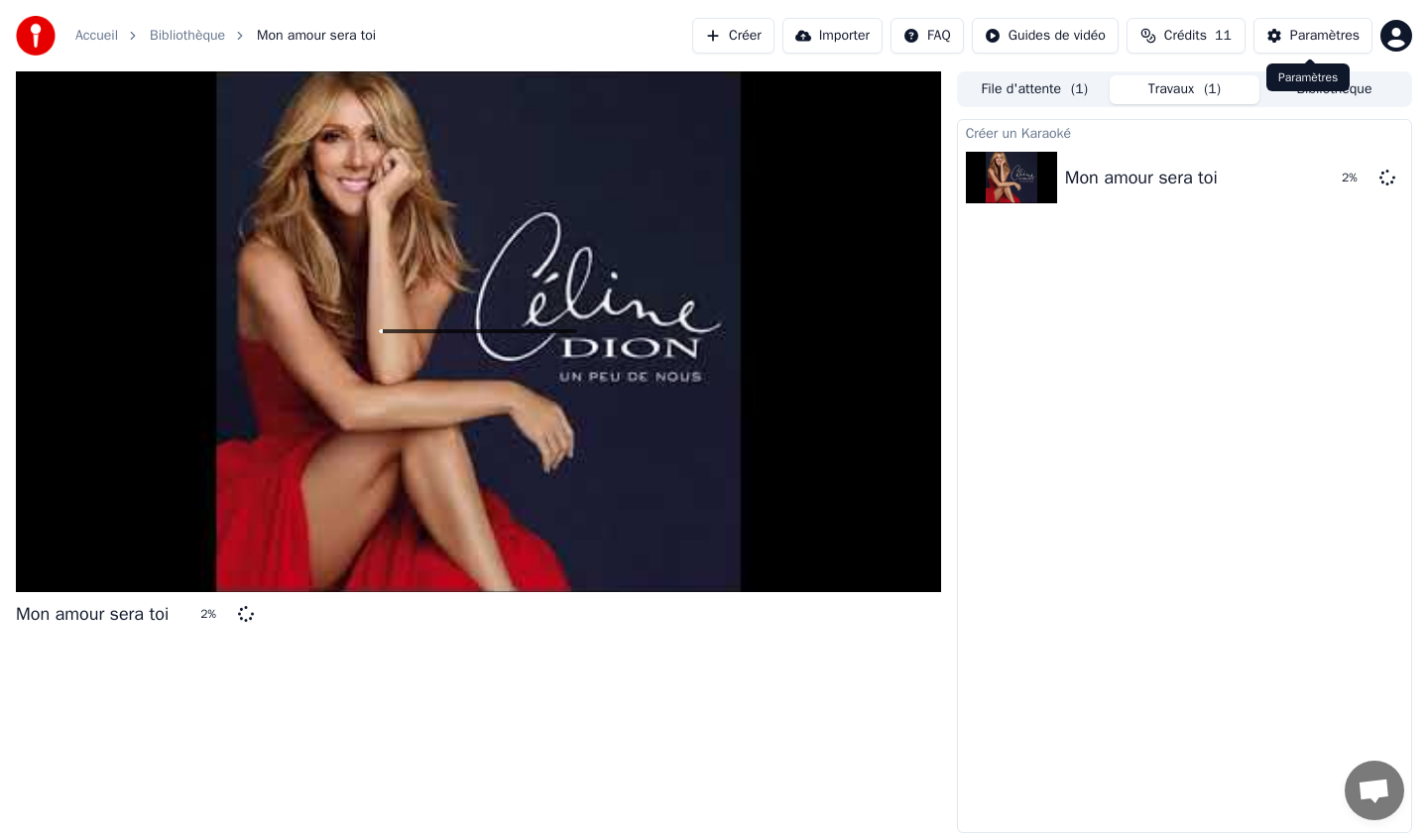 click on "Paramètres" at bounding box center [1325, 36] 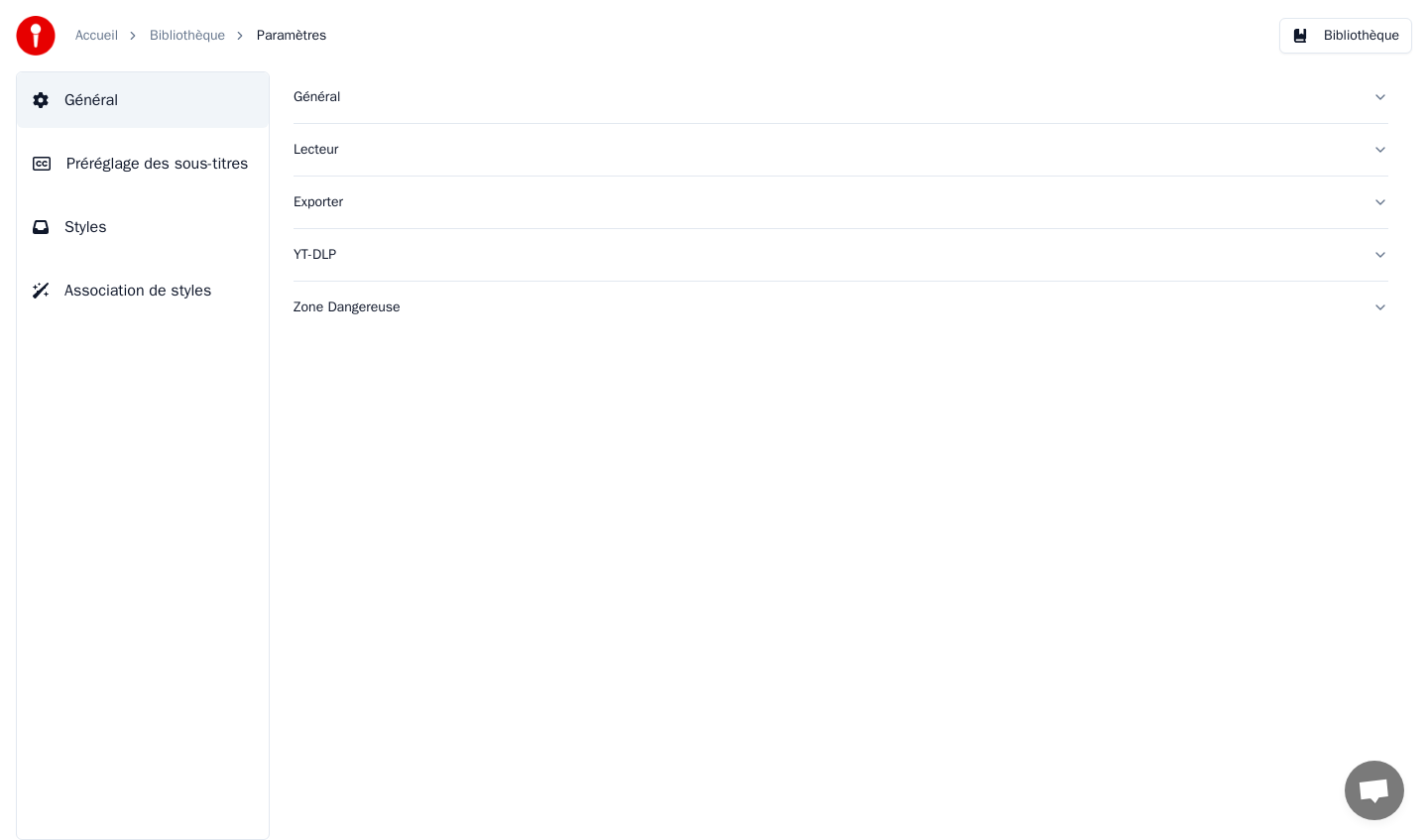 click on "Styles" at bounding box center (85, 227) 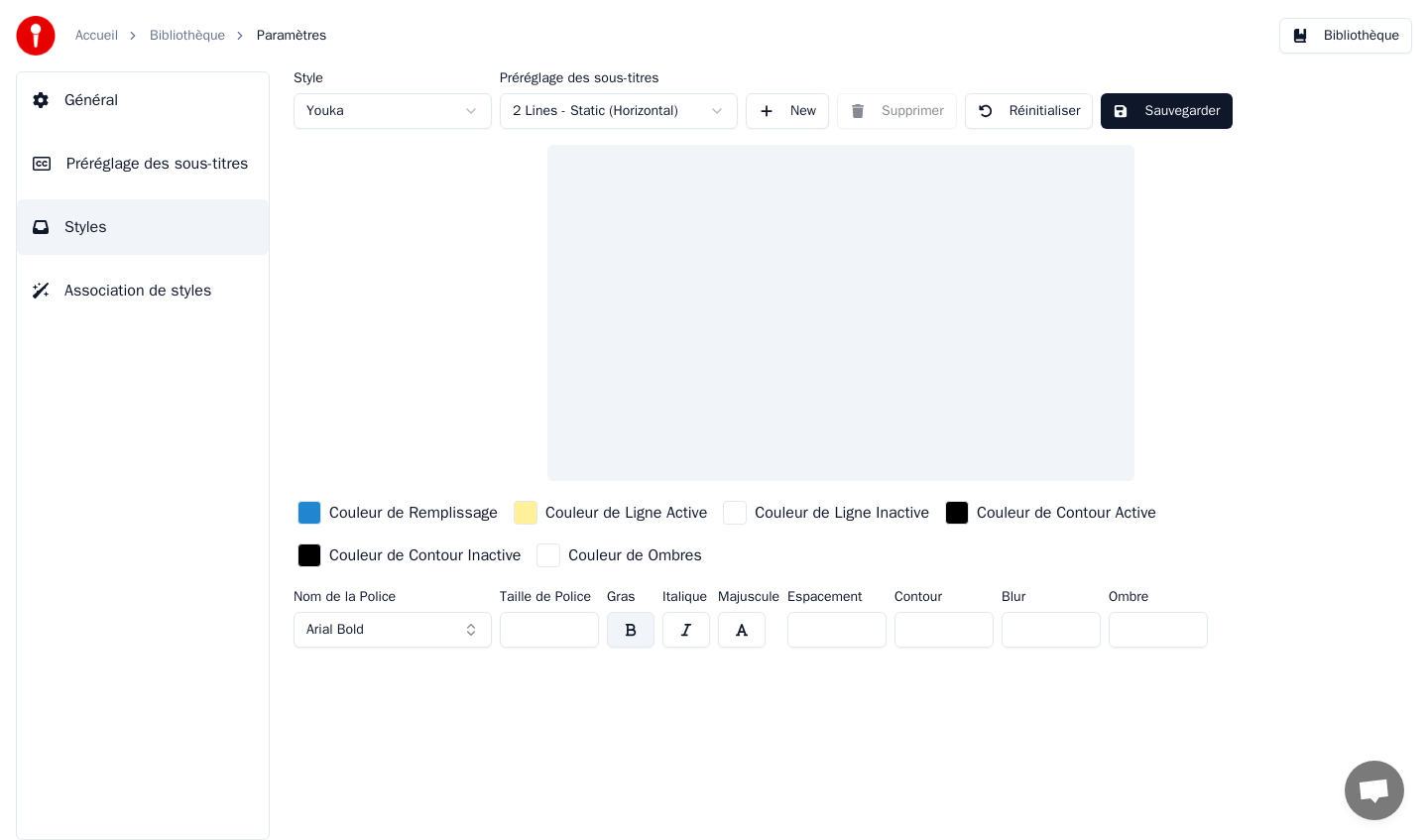 click on "Accueil Bibliothèque Paramètres Bibliothèque Général Préréglage des sous-titres Styles Association de styles Style Youka Préréglage des sous-titres 2 Lines - Static (Horizontal) New Supprimer Réinitialiser Sauvegarder Couleur de Remplissage Couleur de Ligne Active Couleur de Ligne Inactive Couleur de Contour Active Couleur de Contour Inactive Couleur de Ombres Nom de la Police Arial Bold Taille de Police ** Gras Italique Majuscule Espacement * Contour * Blur * Ombre *" at bounding box center (714, 420) 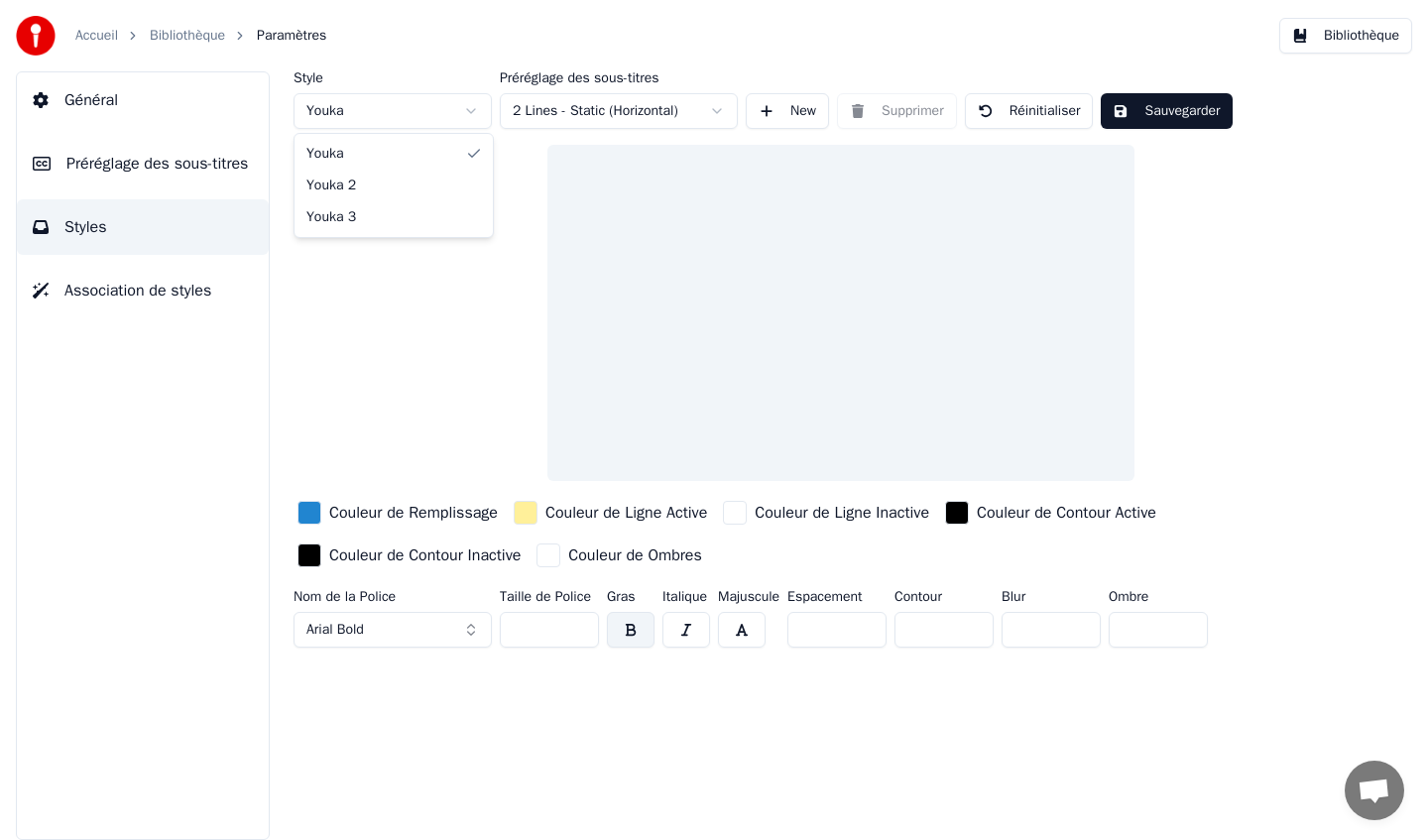 click on "Accueil Bibliothèque Paramètres Bibliothèque Général Préréglage des sous-titres Styles Association de styles Style Youka Préréglage des sous-titres 2 Lines - Static (Horizontal) New Supprimer Réinitialiser Sauvegarder Couleur de Remplissage Couleur de Ligne Active Couleur de Ligne Inactive Couleur de Contour Active Couleur de Contour Inactive Couleur de Ombres Nom de la Police Arial Bold Taille de Police ** Gras Italique Majuscule Espacement * Contour * Blur * Ombre *
[PERSON_NAME] 2 Youka 3" at bounding box center [714, 420] 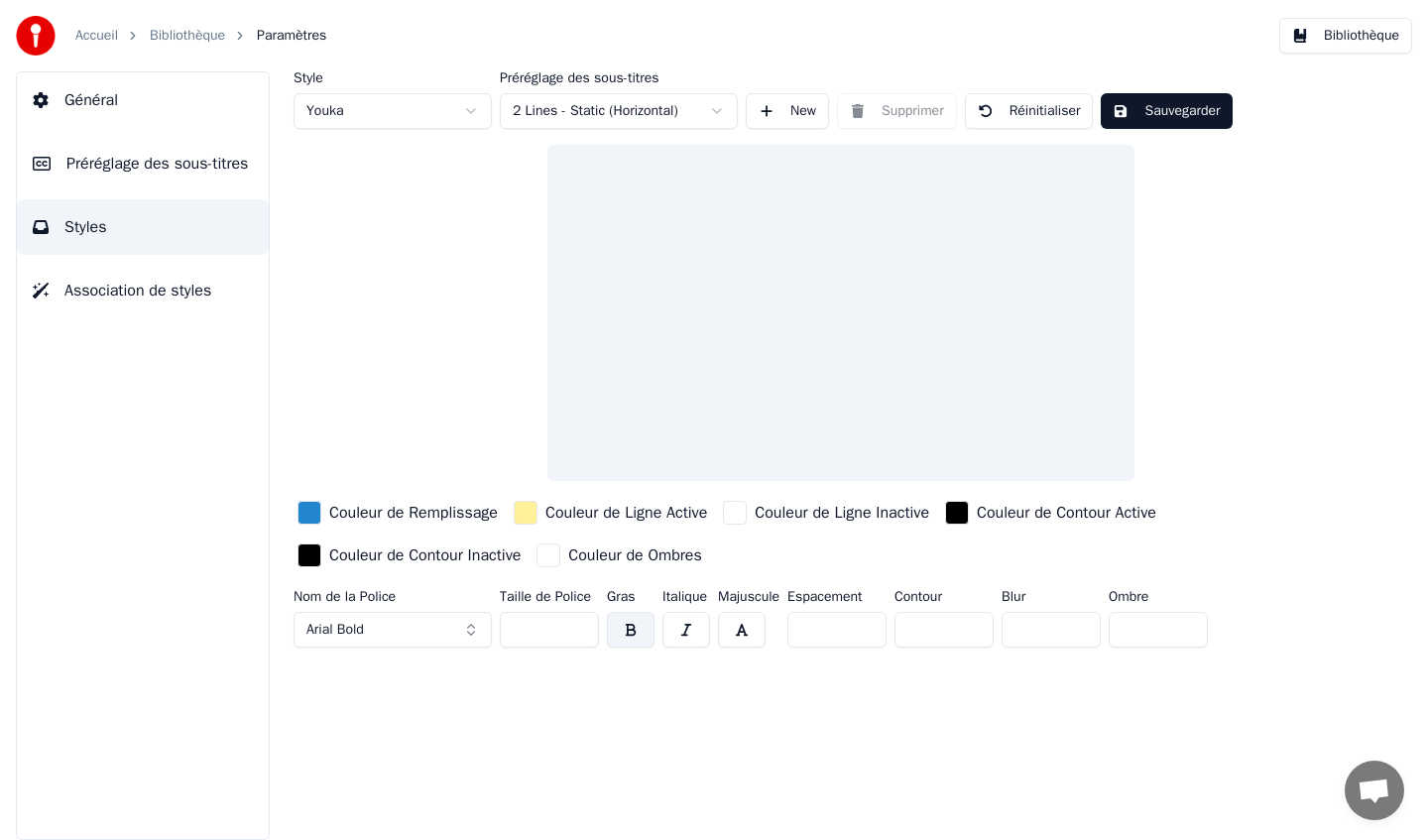 click on "Style Youka Préréglage des sous-titres 2 Lines - Static (Horizontal) New Supprimer Réinitialiser Sauvegarder Couleur de Remplissage Couleur de Ligne Active Couleur de Ligne Inactive Couleur de Contour Active Couleur de Contour Inactive Couleur de Ombres Nom de la Police Arial Bold Taille de Police ** Gras Italique Majuscule Espacement * Contour * Blur * Ombre *" at bounding box center [841, 363] 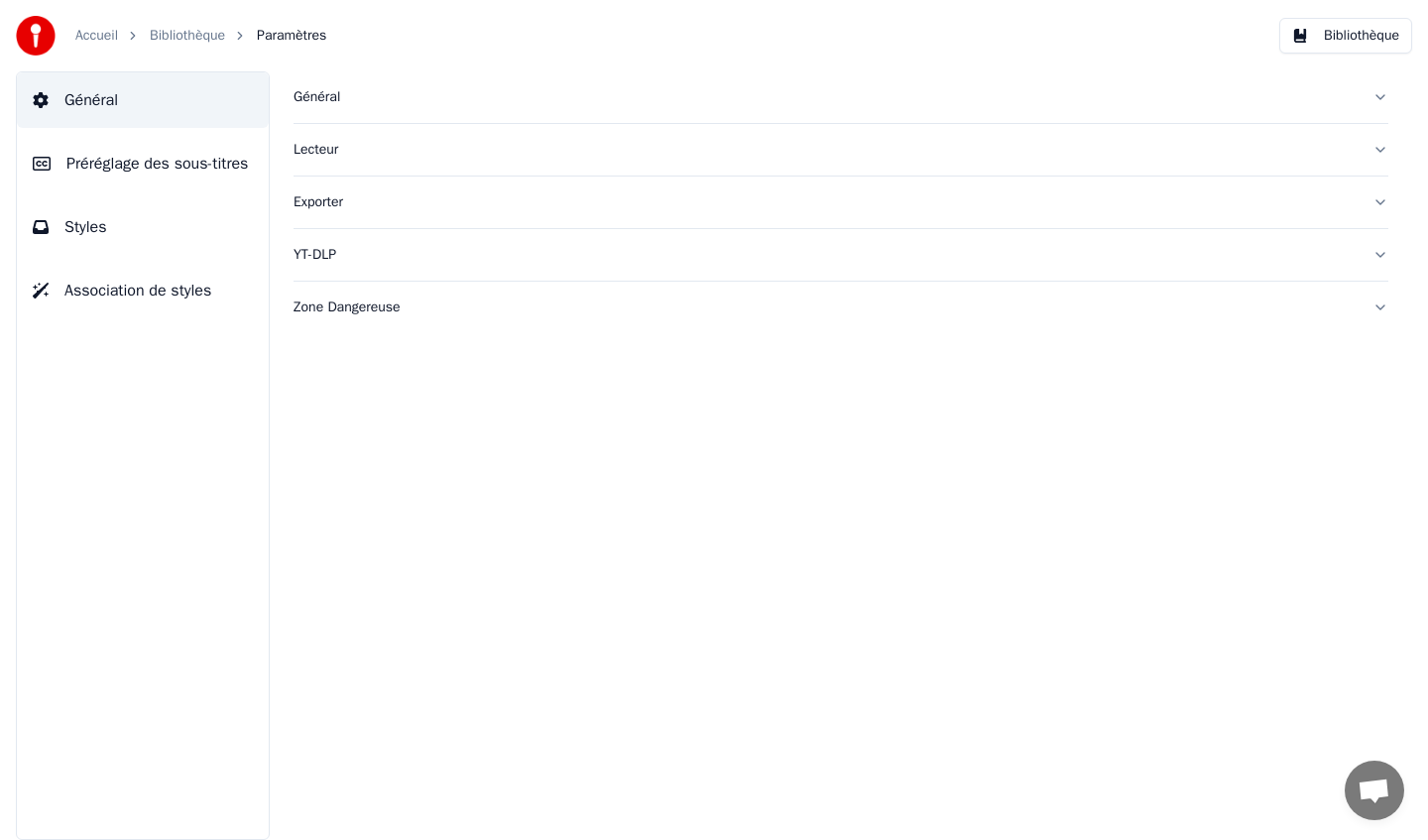 click on "Préréglage des sous-titres" at bounding box center (157, 164) 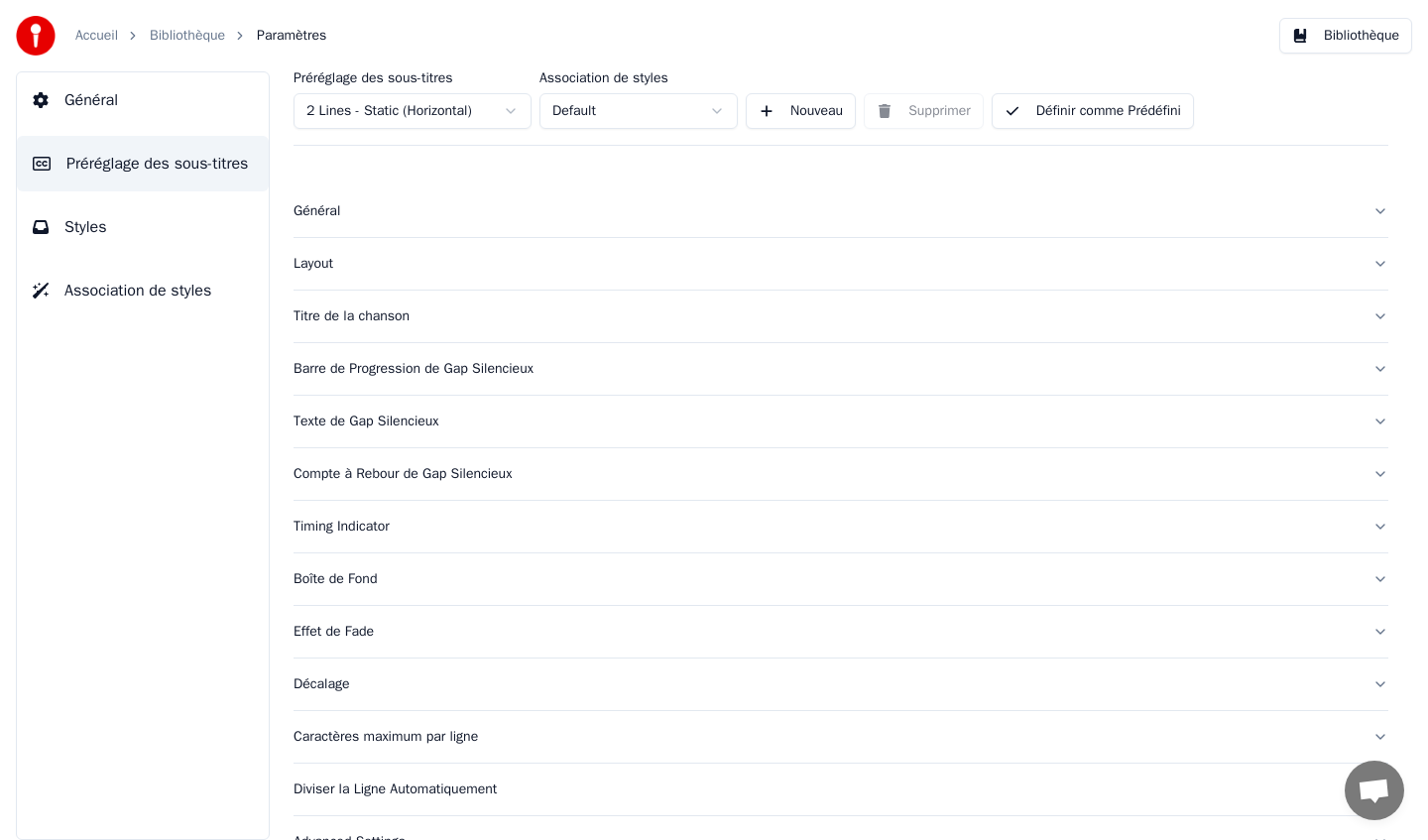 click on "Association de styles" at bounding box center (138, 291) 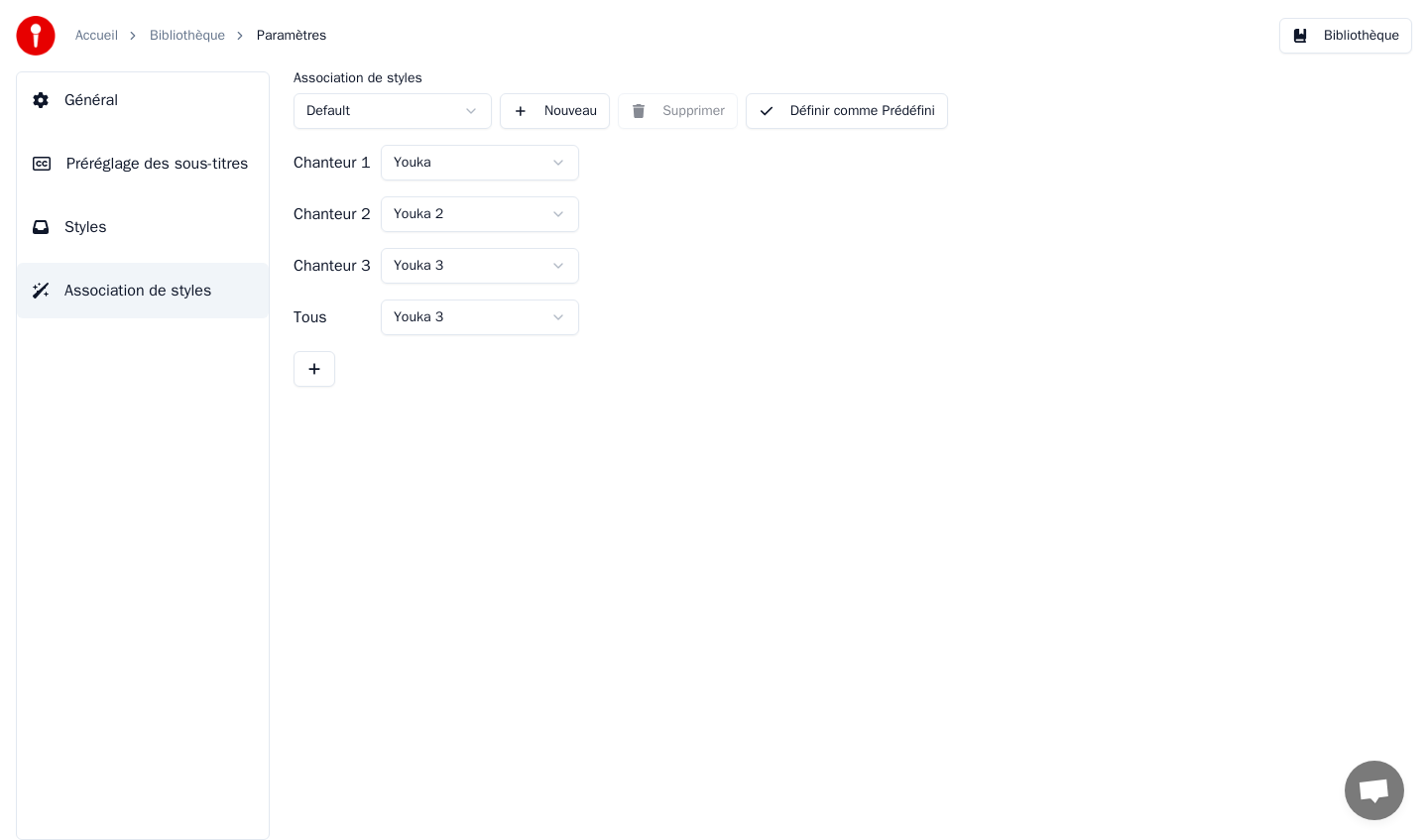 click on "Styles" at bounding box center (143, 227) 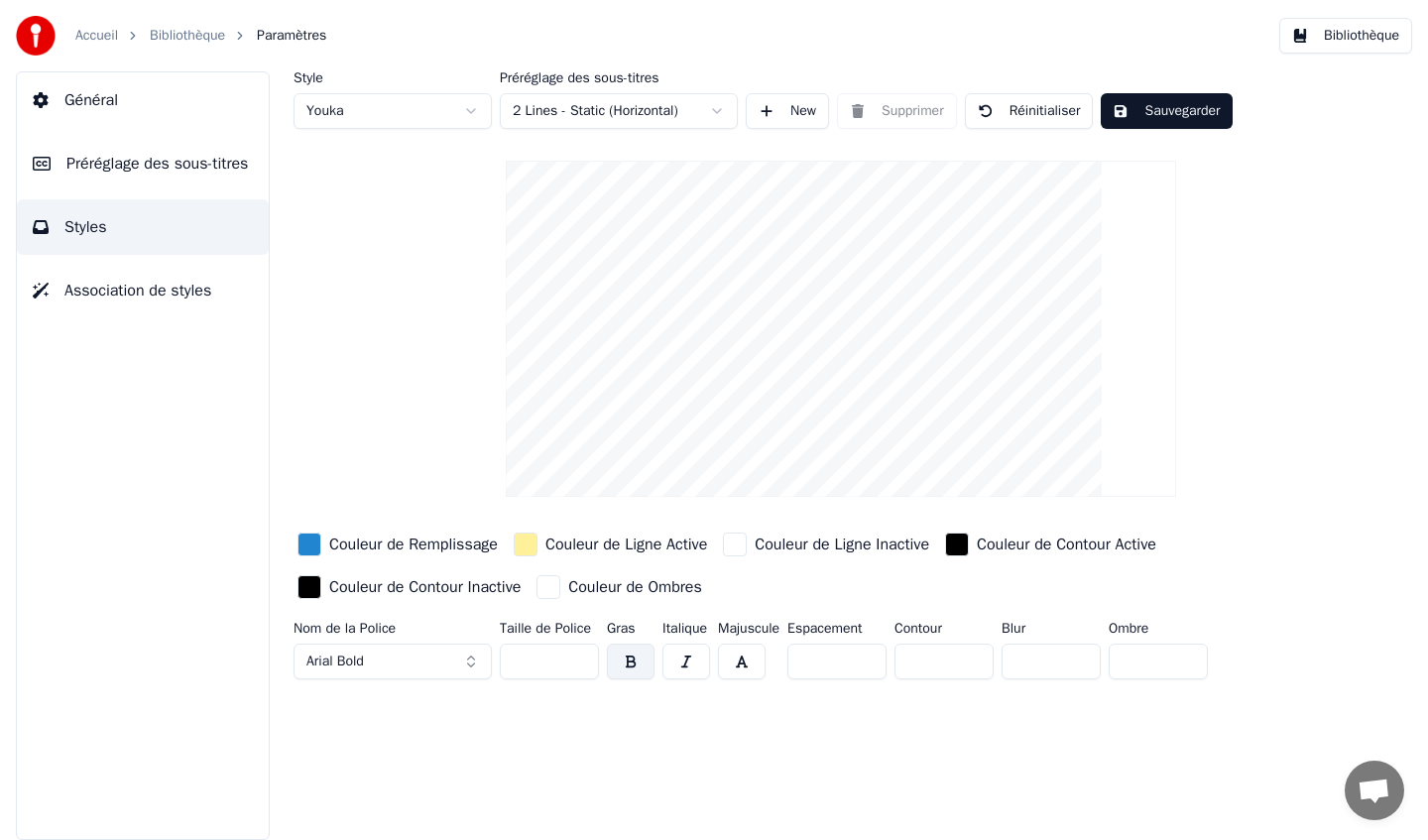 click on "Paramètres" at bounding box center (292, 36) 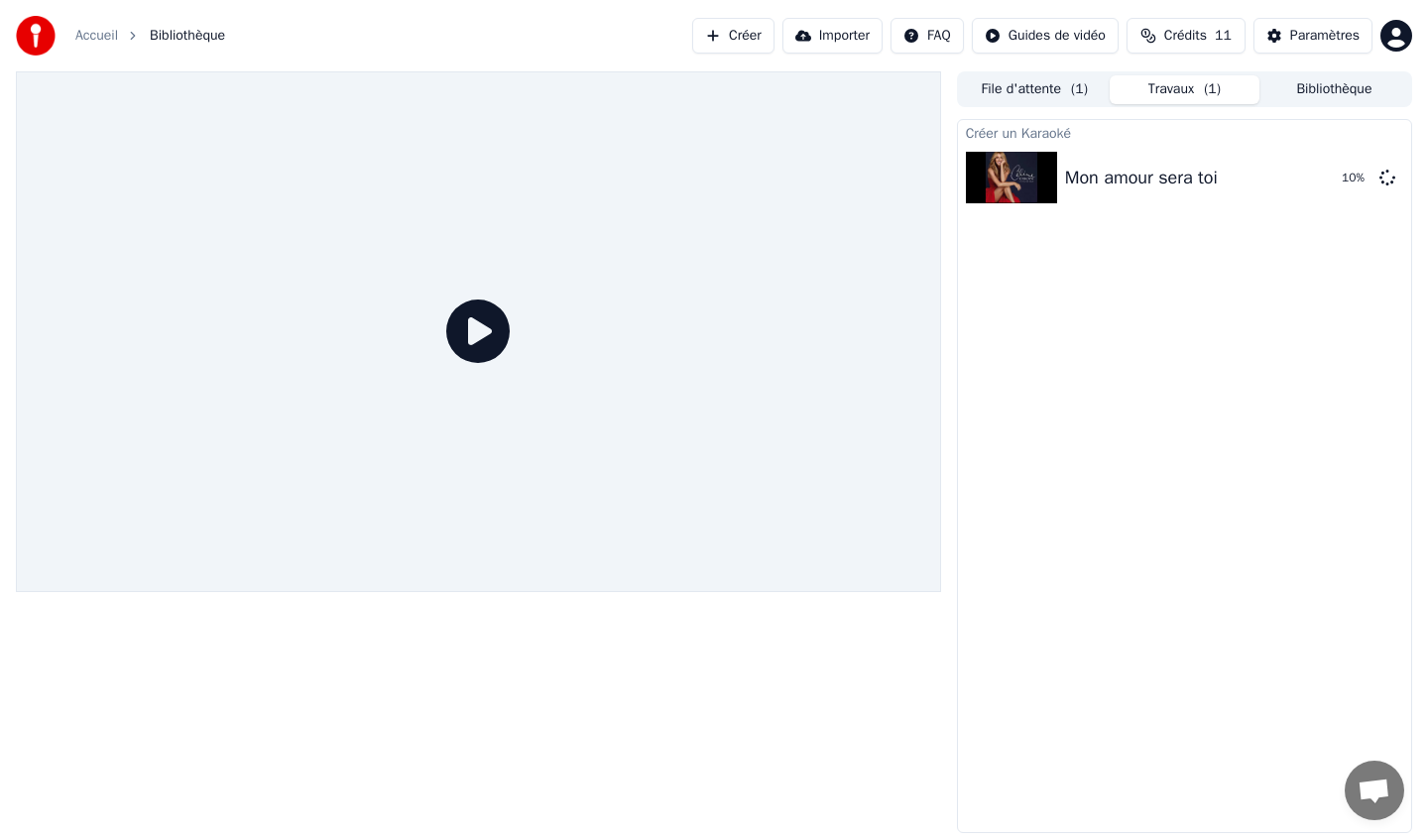click 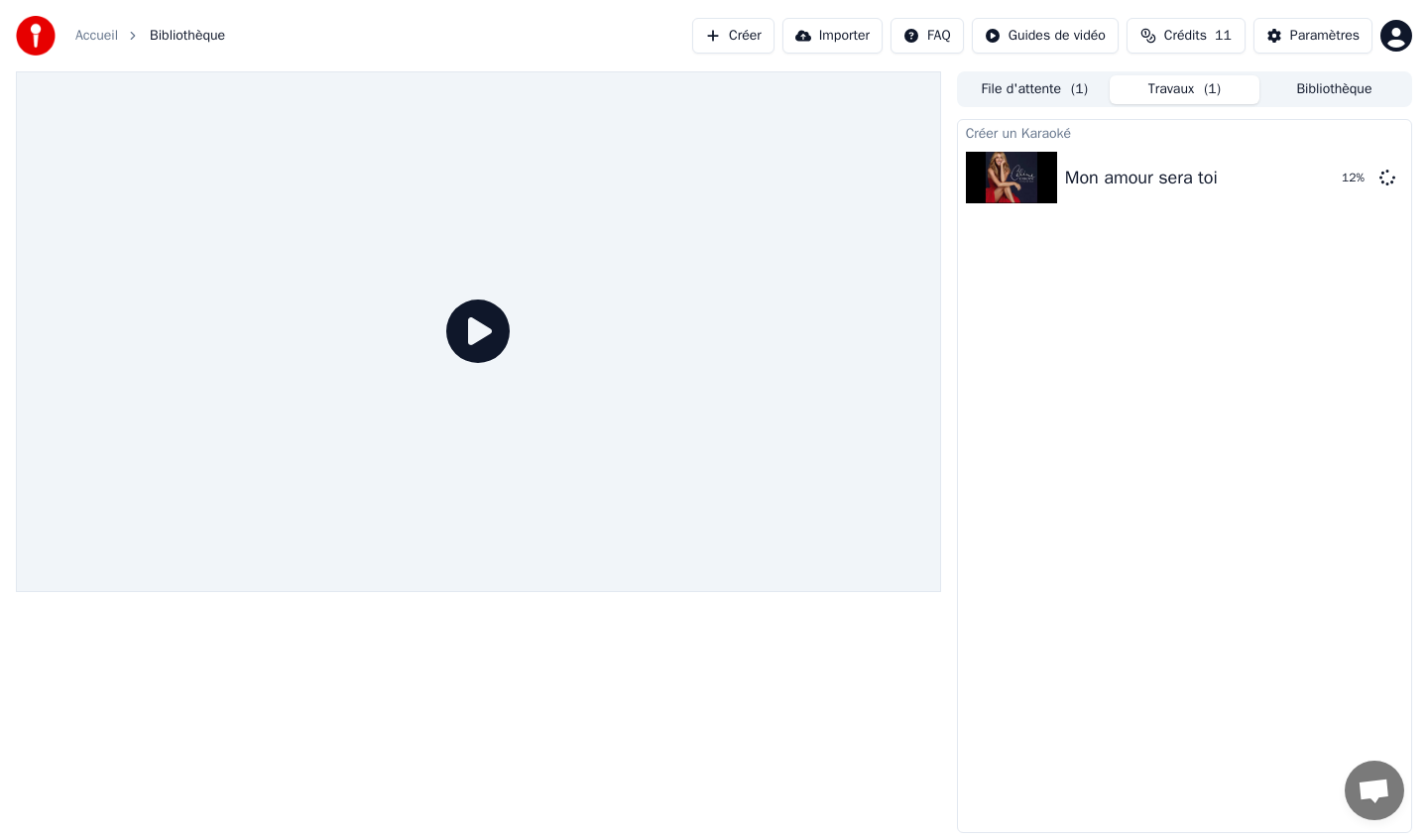 click on "Accueil Bibliothèque Créer Importer FAQ Guides de vidéo Crédits 11 Paramètres File d'attente ( 1 ) Travaux ( 1 ) Bibliothèque Créer un Karaoké Mon amour sera toi 12 %" at bounding box center [714, 420] 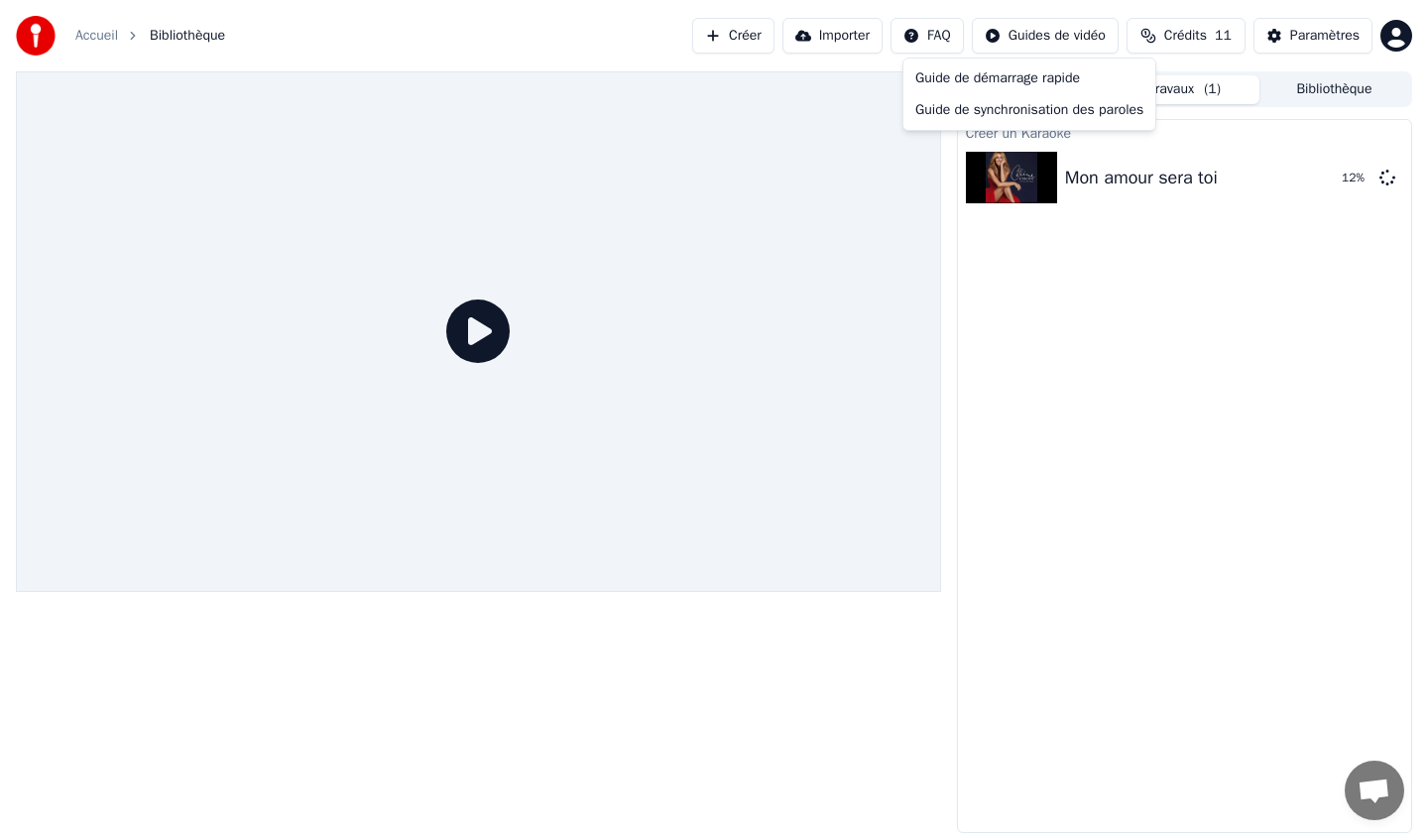 click on "Accueil Bibliothèque Créer Importer FAQ Guides de vidéo Crédits 11 Paramètres File d'attente ( 1 ) Travaux ( 1 ) Bibliothèque Créer un Karaoké Mon amour sera toi 12 %
Guide de démarrage rapide Guide de synchronisation des paroles" at bounding box center [714, 420] 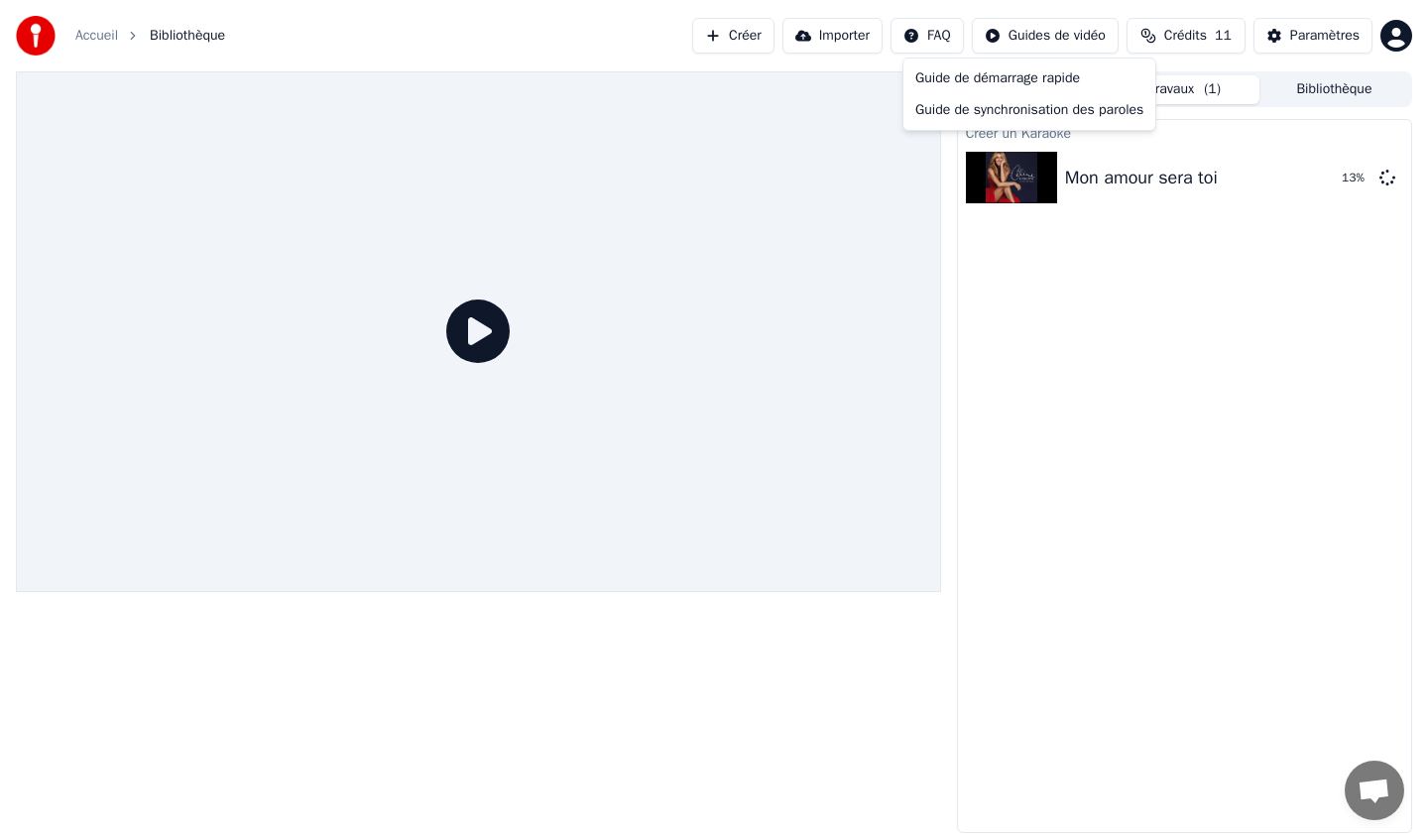 click on "Accueil Bibliothèque Créer Importer FAQ Guides de vidéo Crédits 11 Paramètres File d'attente ( 1 ) Travaux ( 1 ) Bibliothèque Créer un Karaoké Mon amour sera toi 13 %
Guide de démarrage rapide Guide de synchronisation des paroles" at bounding box center [714, 420] 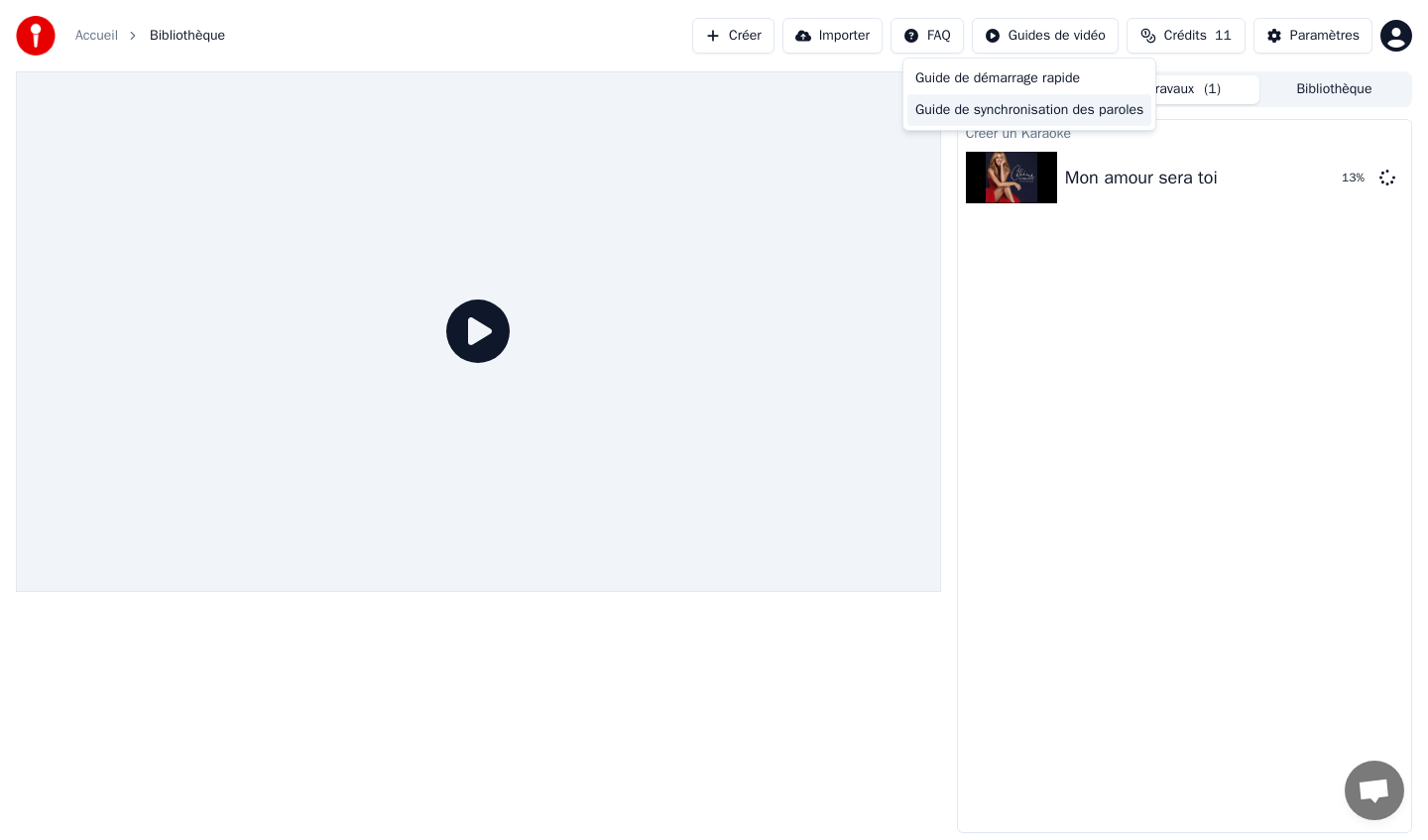 click on "Guide de synchronisation des paroles" at bounding box center [1029, 110] 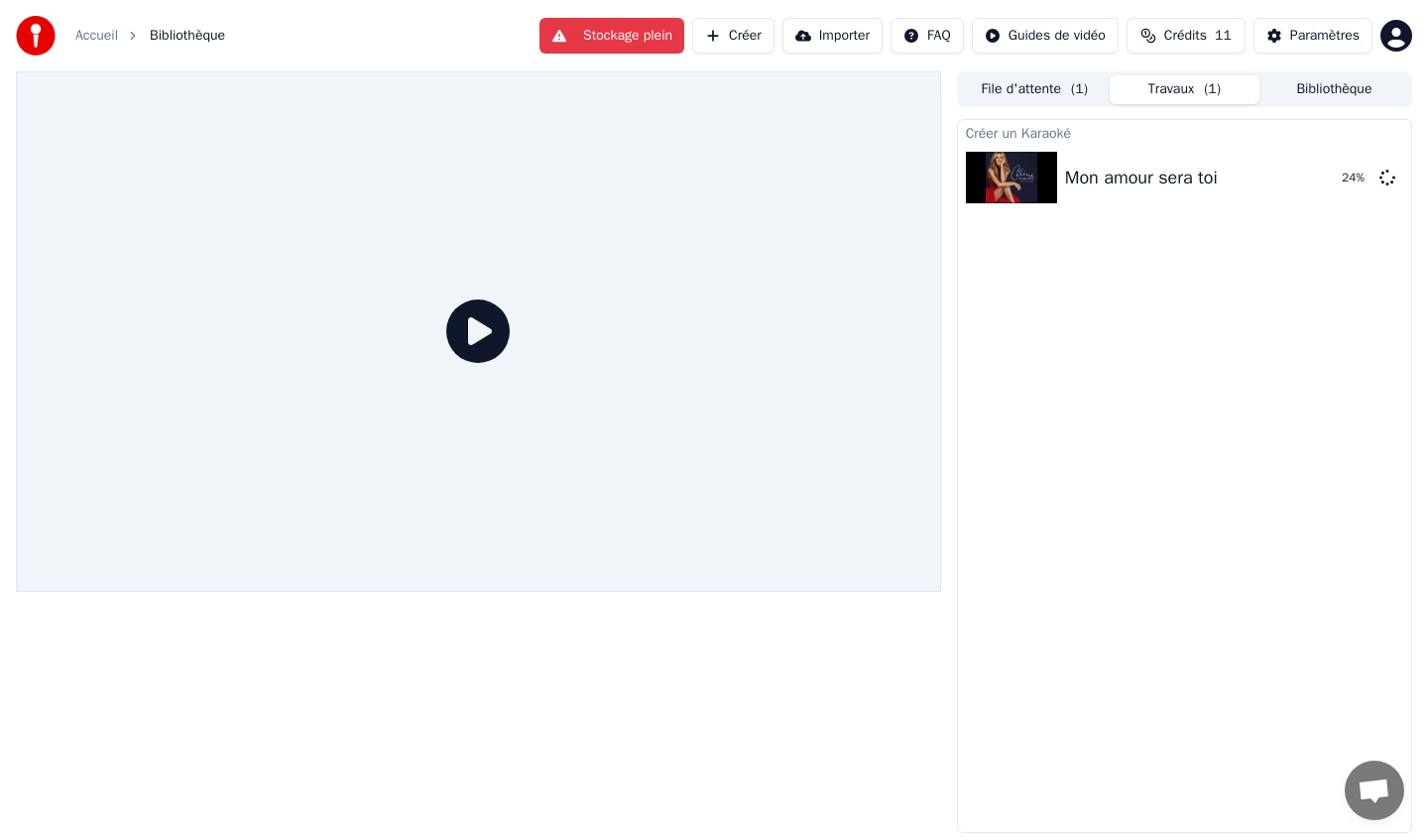 click on "File d'attente ( 1 )" at bounding box center [1034, 89] 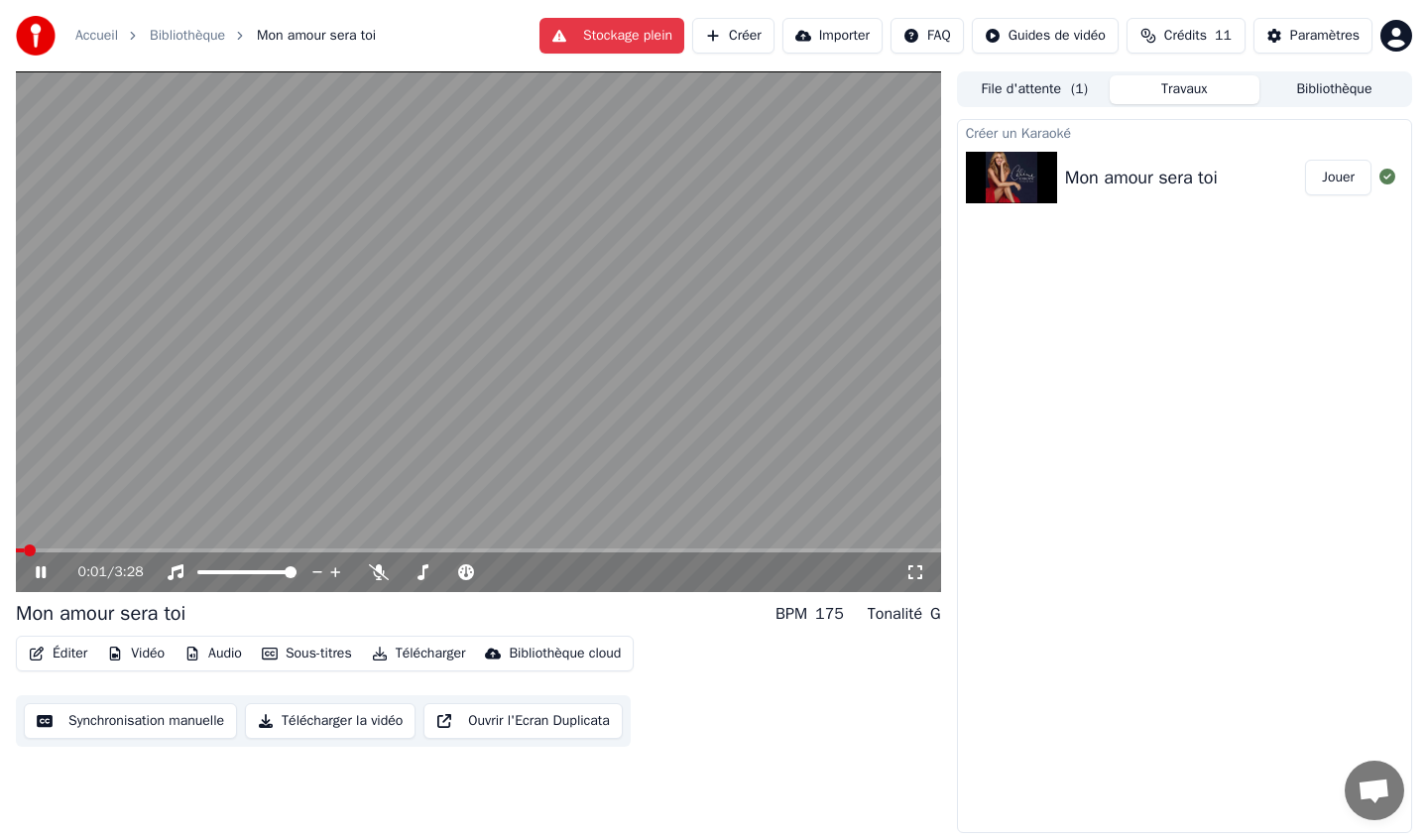 click on "0:01  /  3:28" at bounding box center [478, 572] 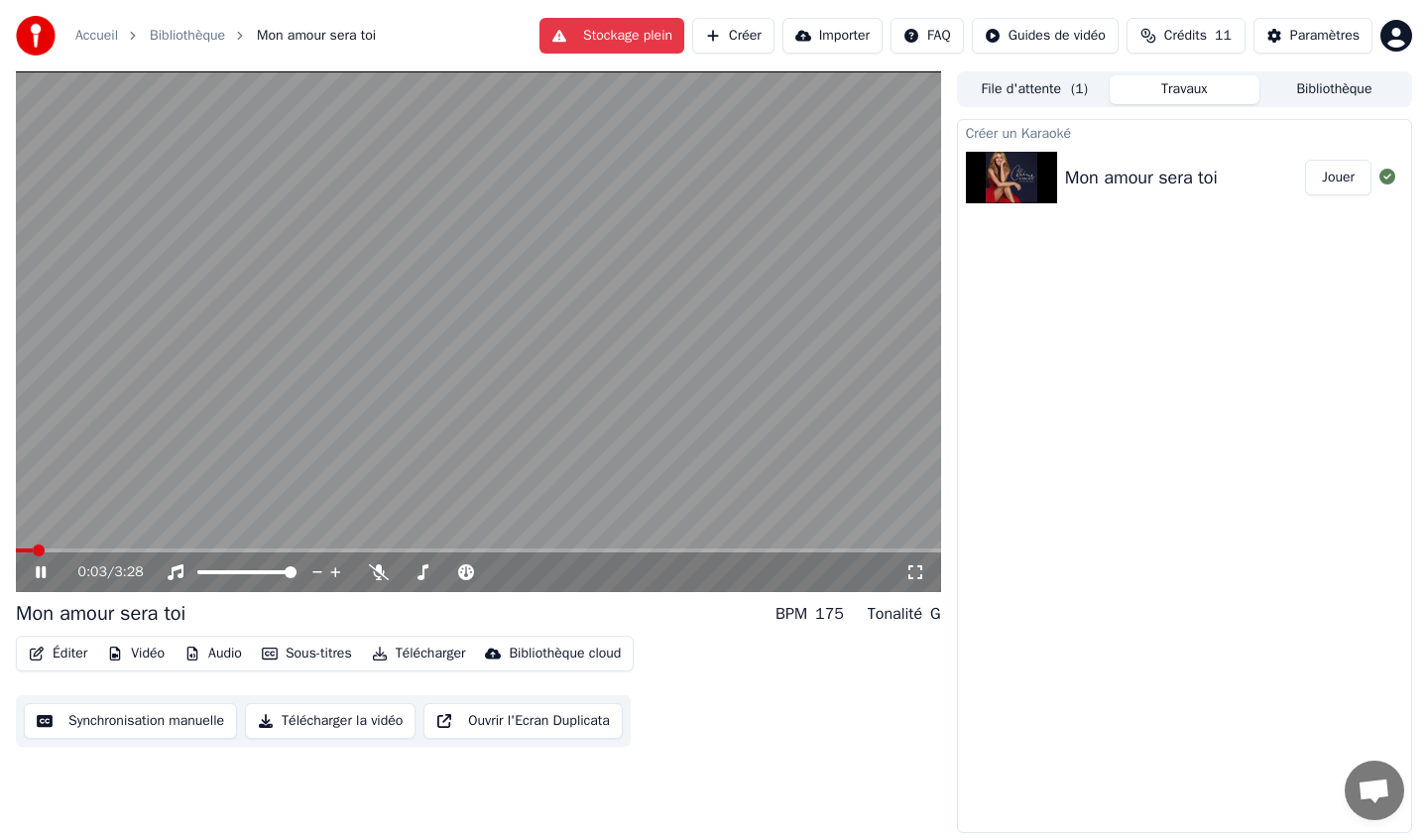 click 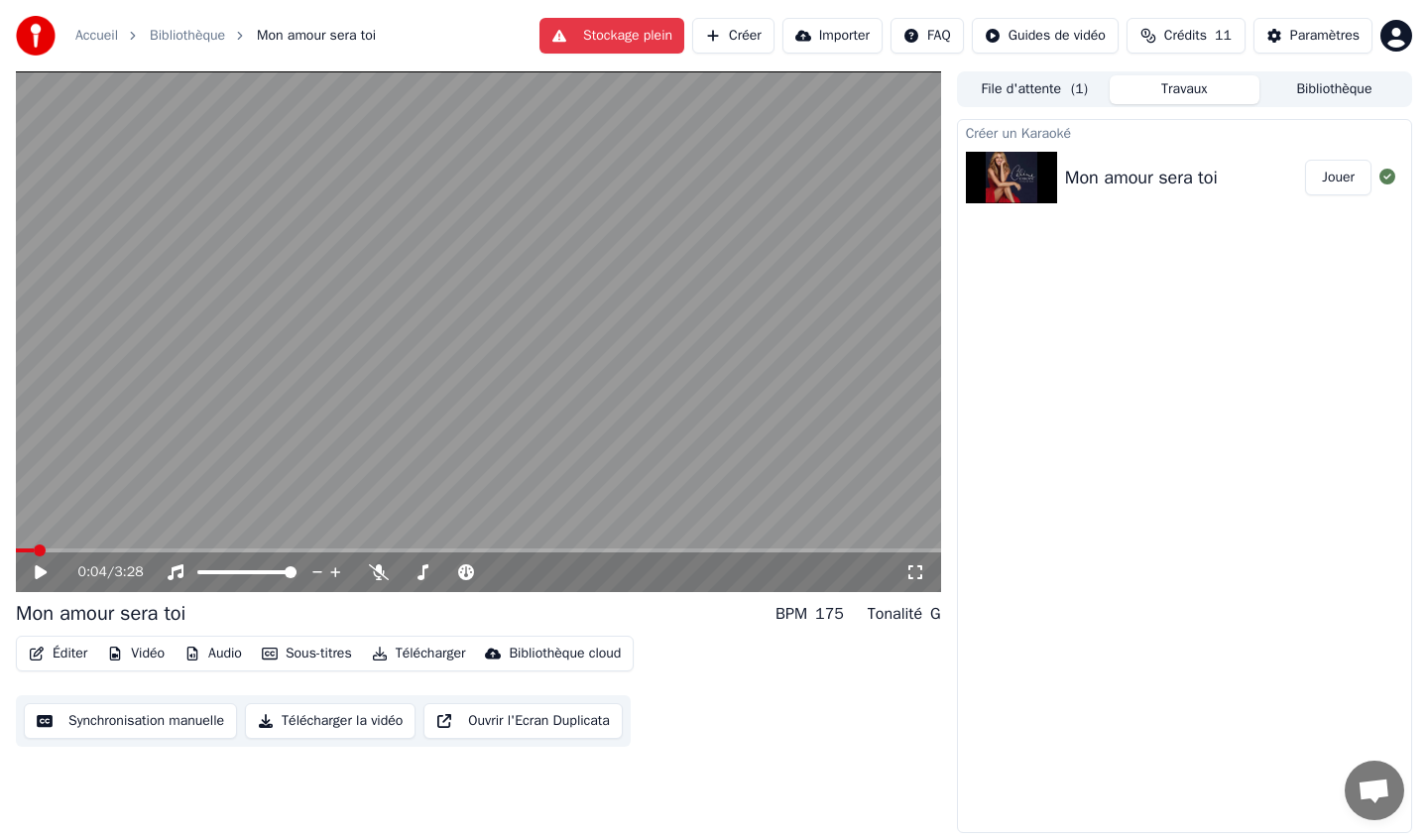 click 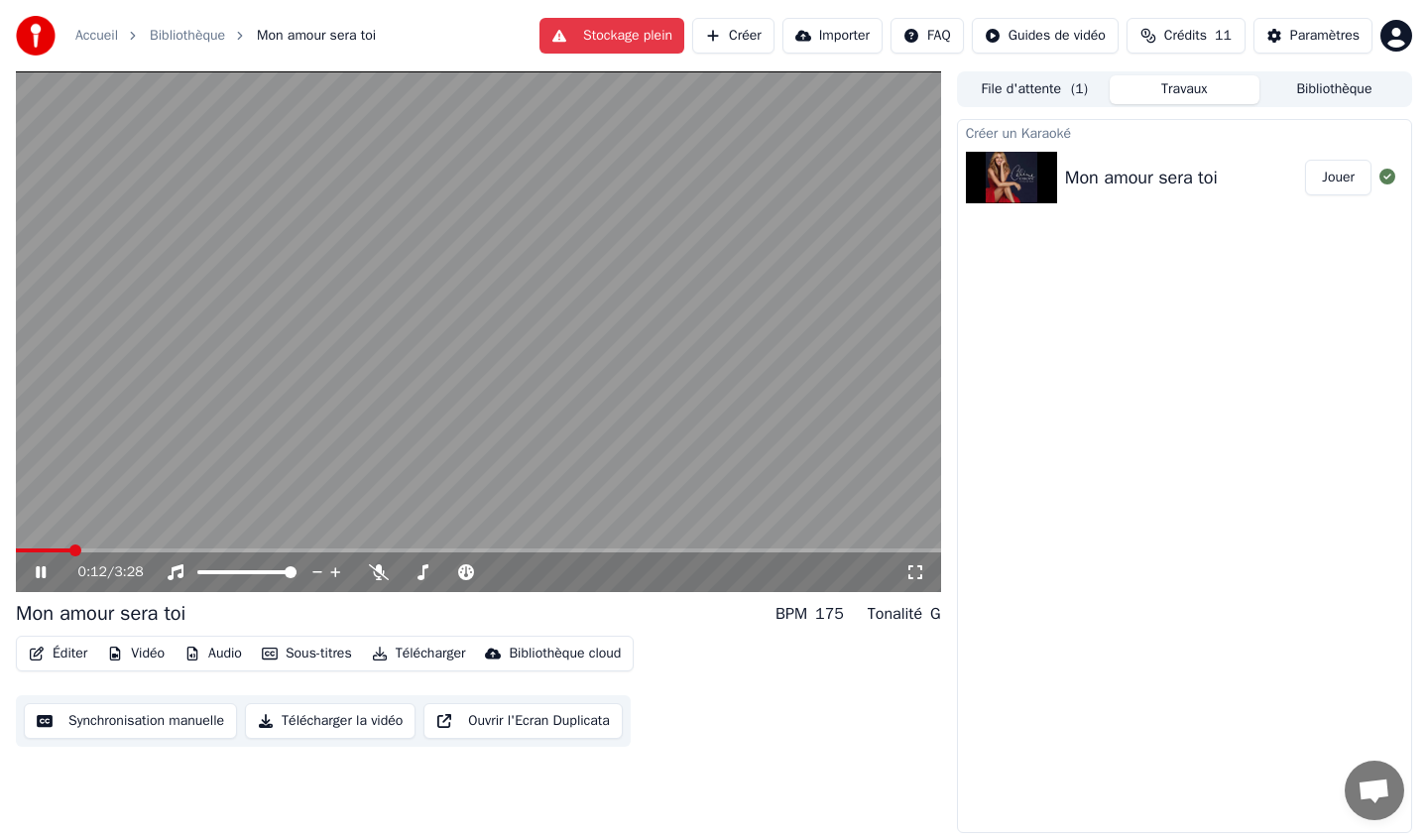 click 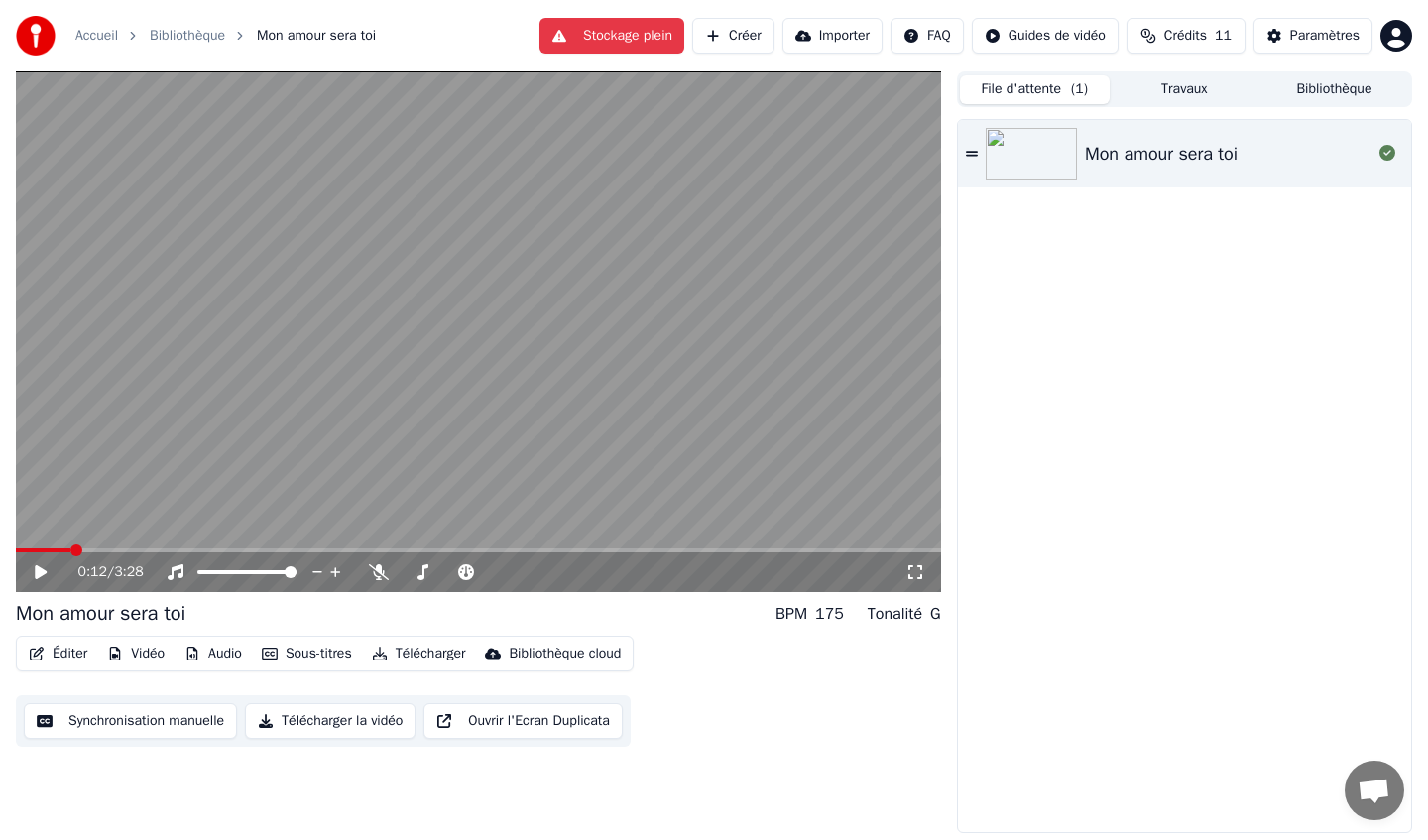 click on "File d'attente ( 1 )" at bounding box center (1034, 89) 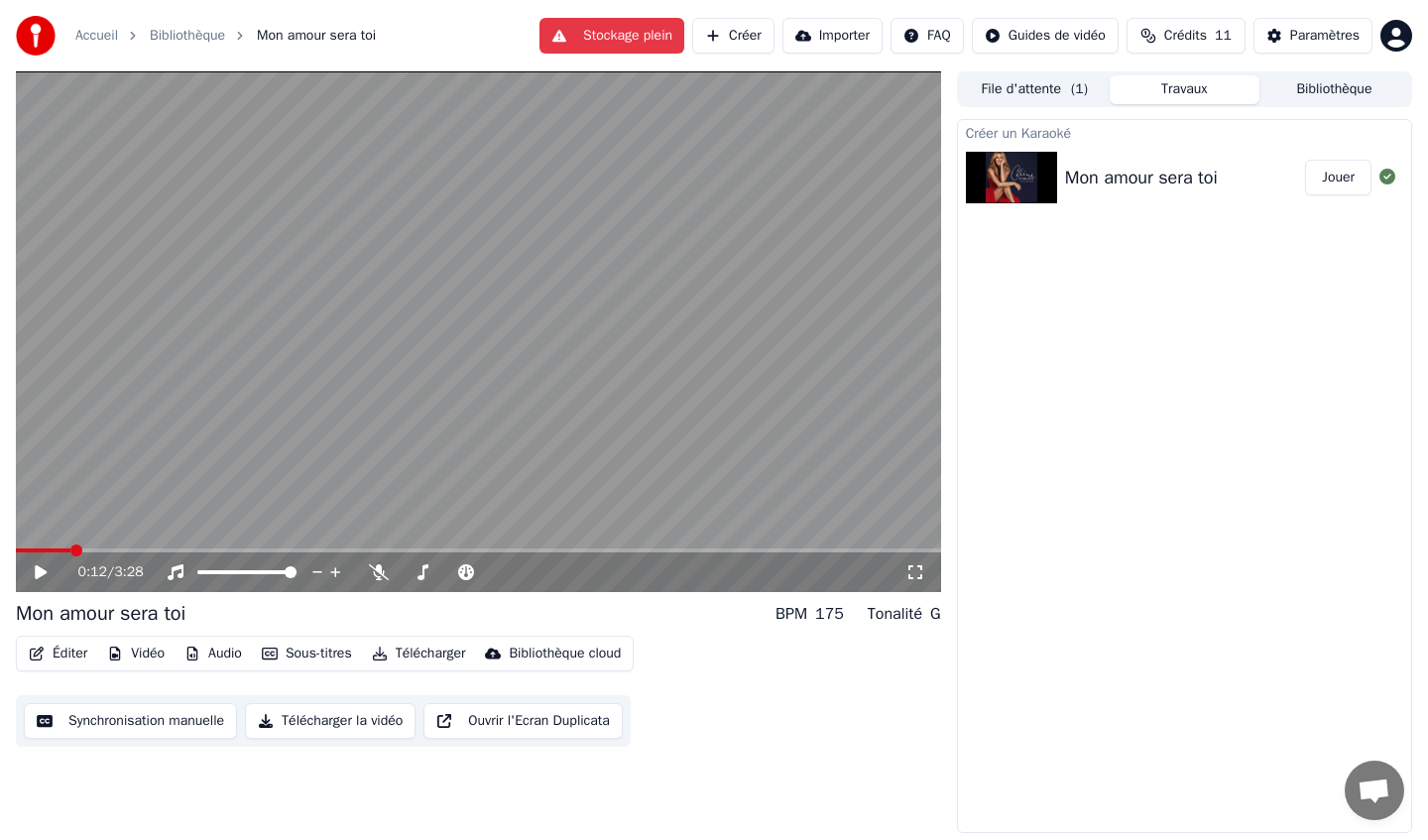 click on "Éditer" at bounding box center (58, 654) 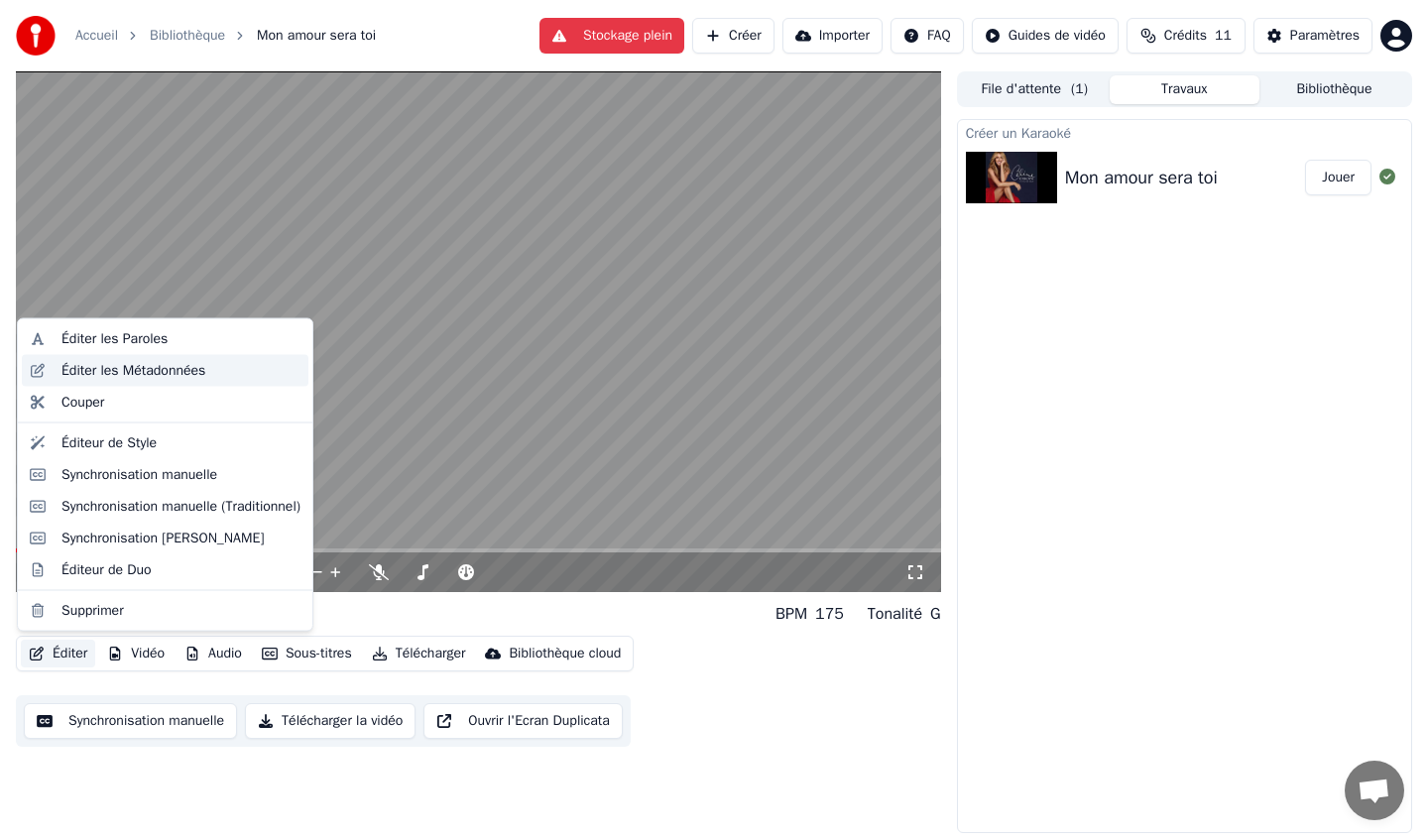click on "Éditer les Métadonnées" at bounding box center [165, 370] 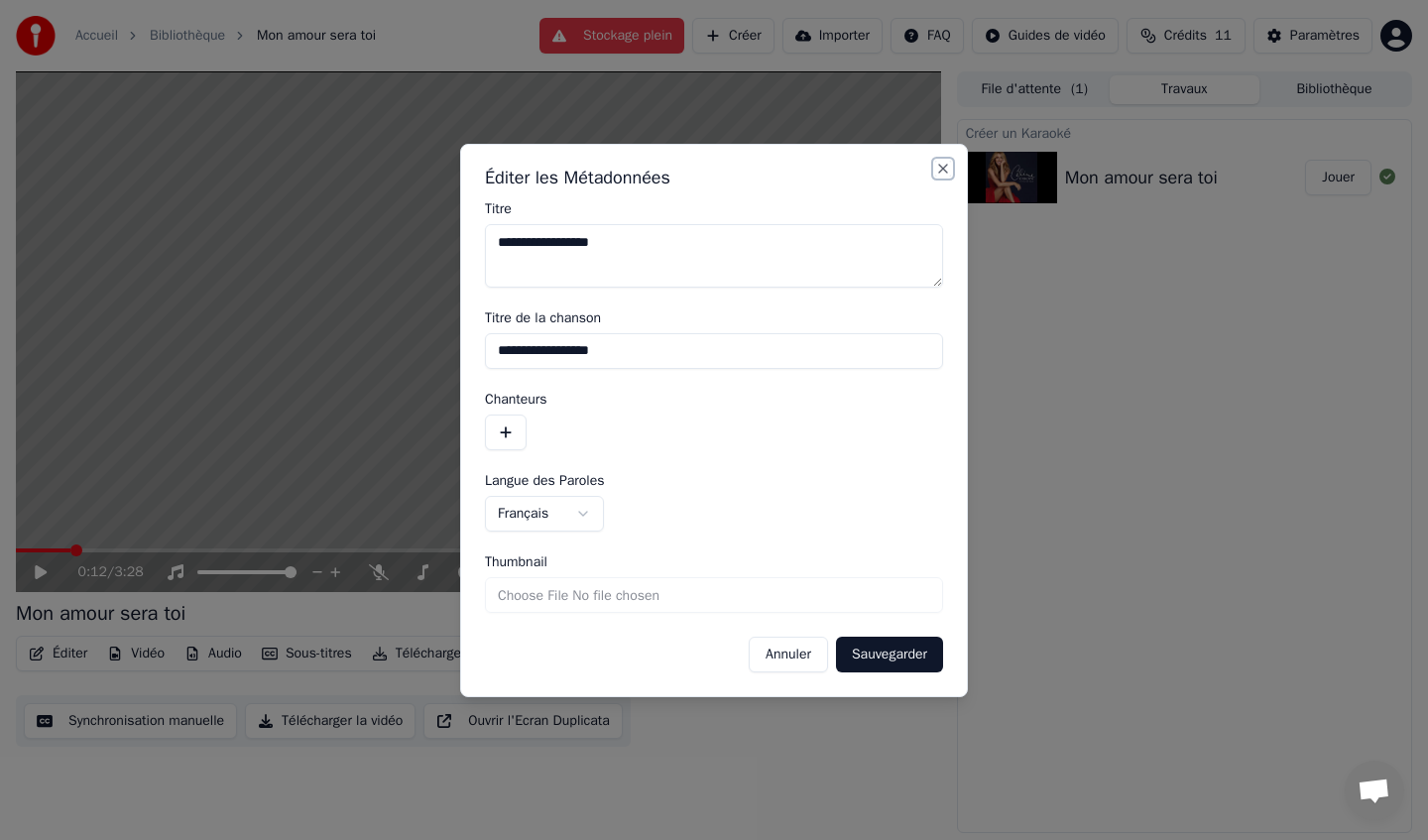 click on "Close" at bounding box center (943, 169) 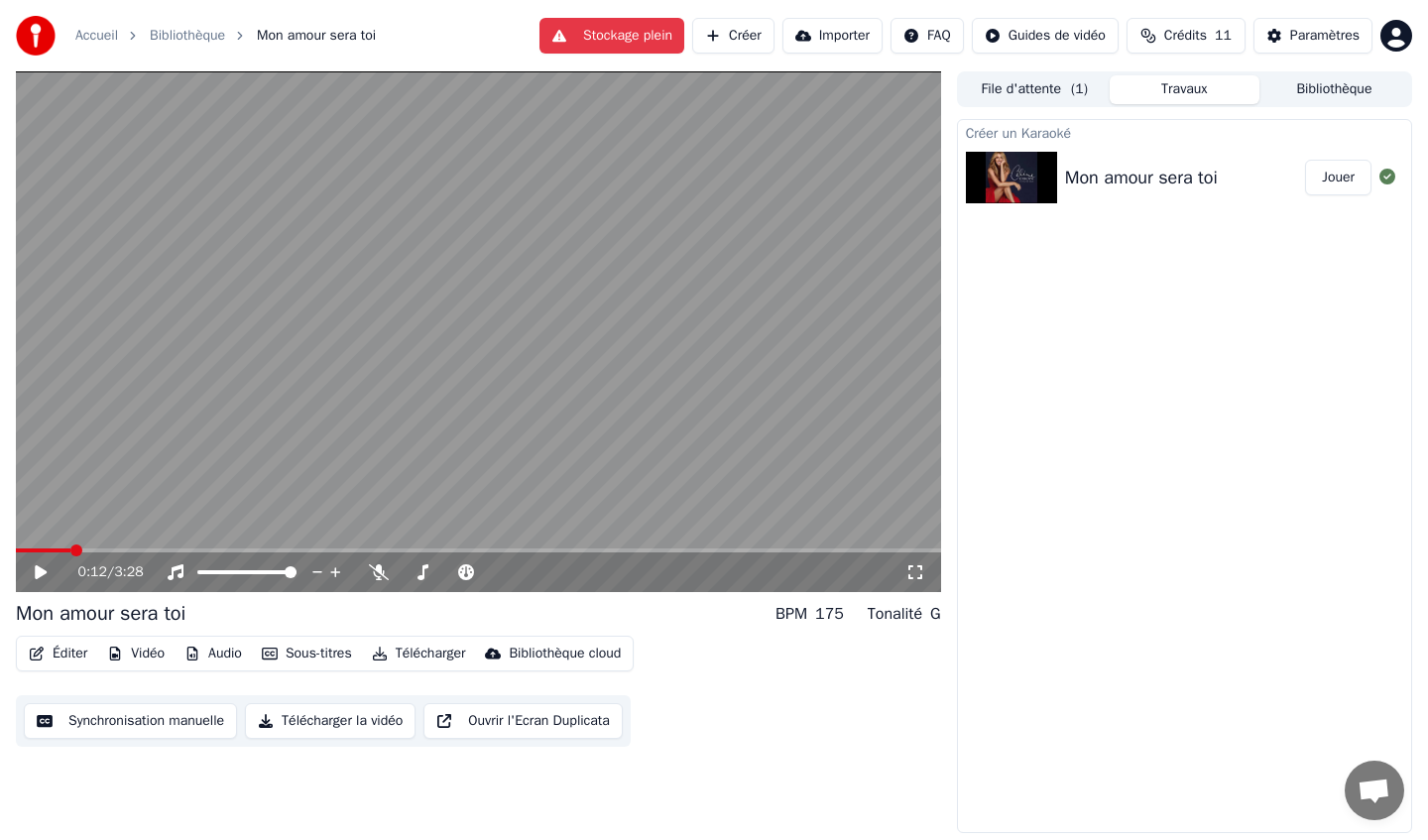 click on "Éditer" at bounding box center [58, 654] 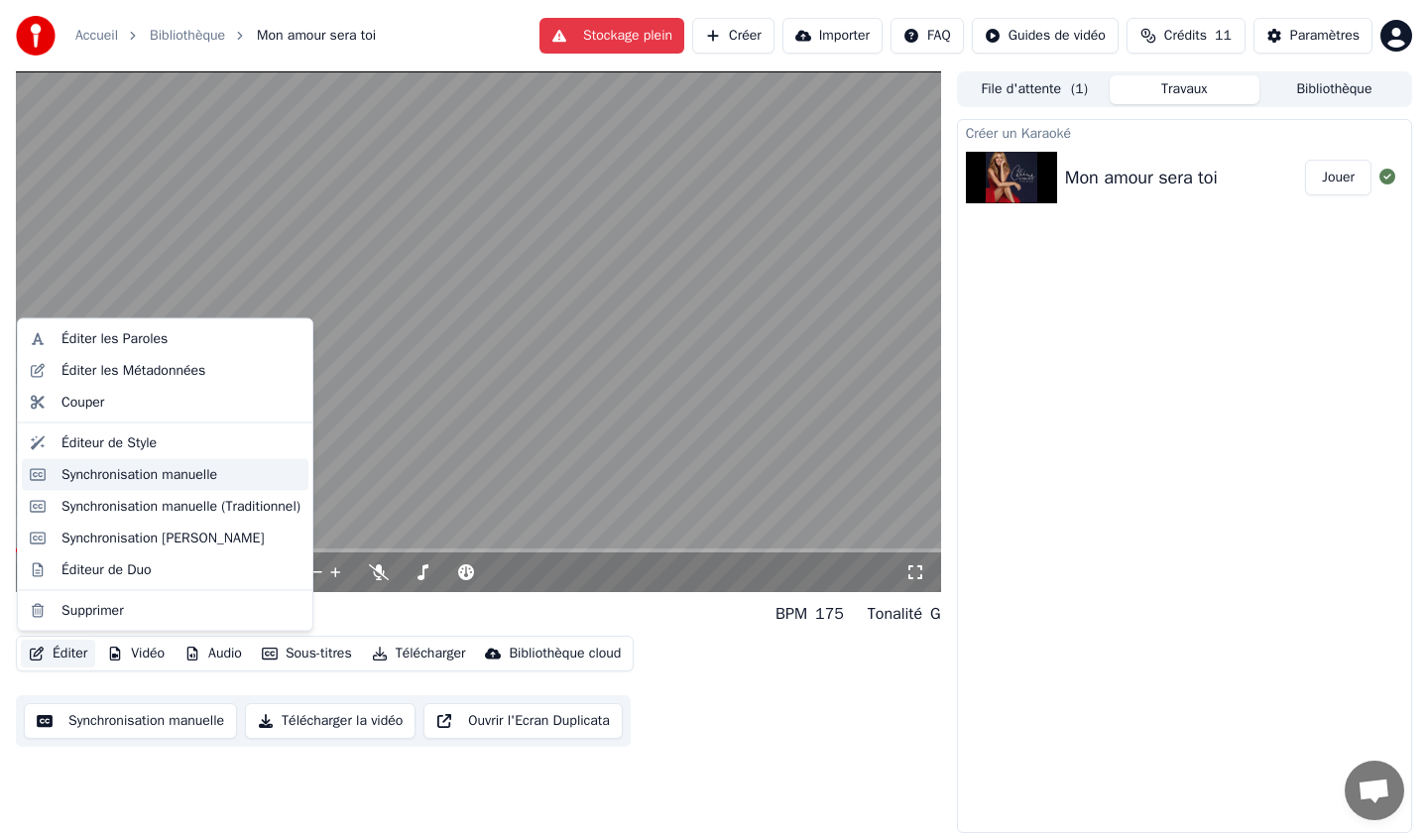 click on "Synchronisation manuelle" at bounding box center [139, 474] 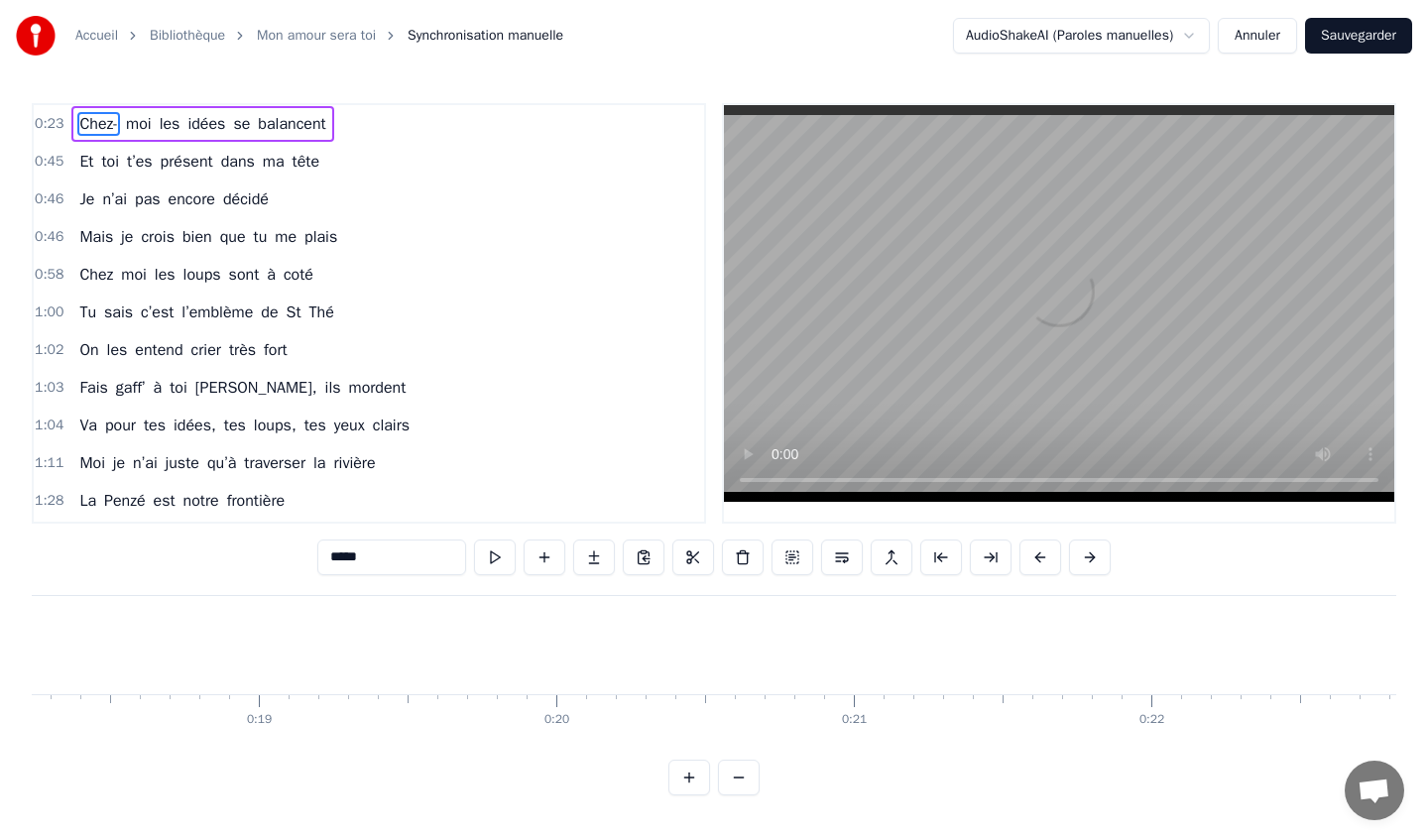 scroll, scrollTop: 0, scrollLeft: 6779, axis: horizontal 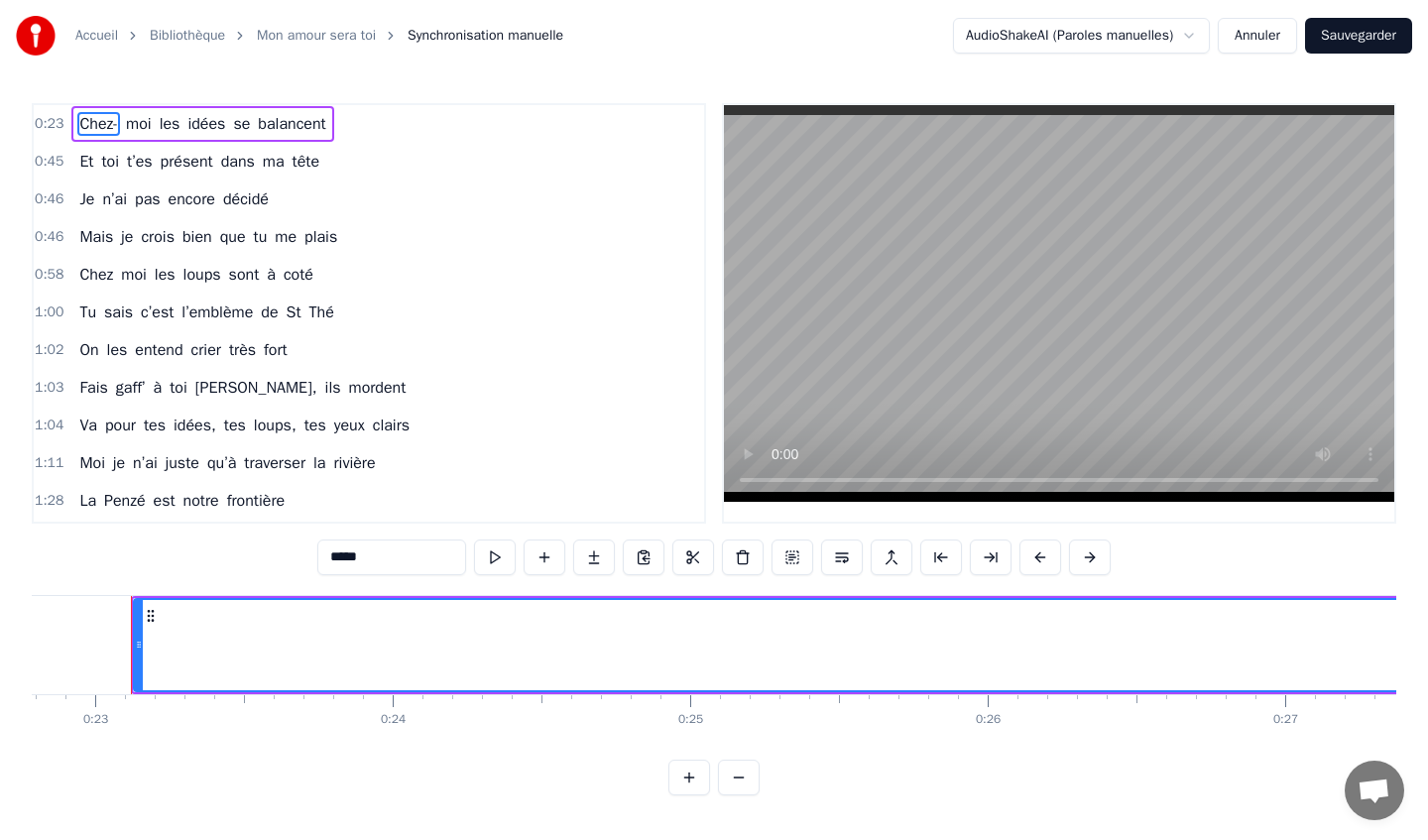 type 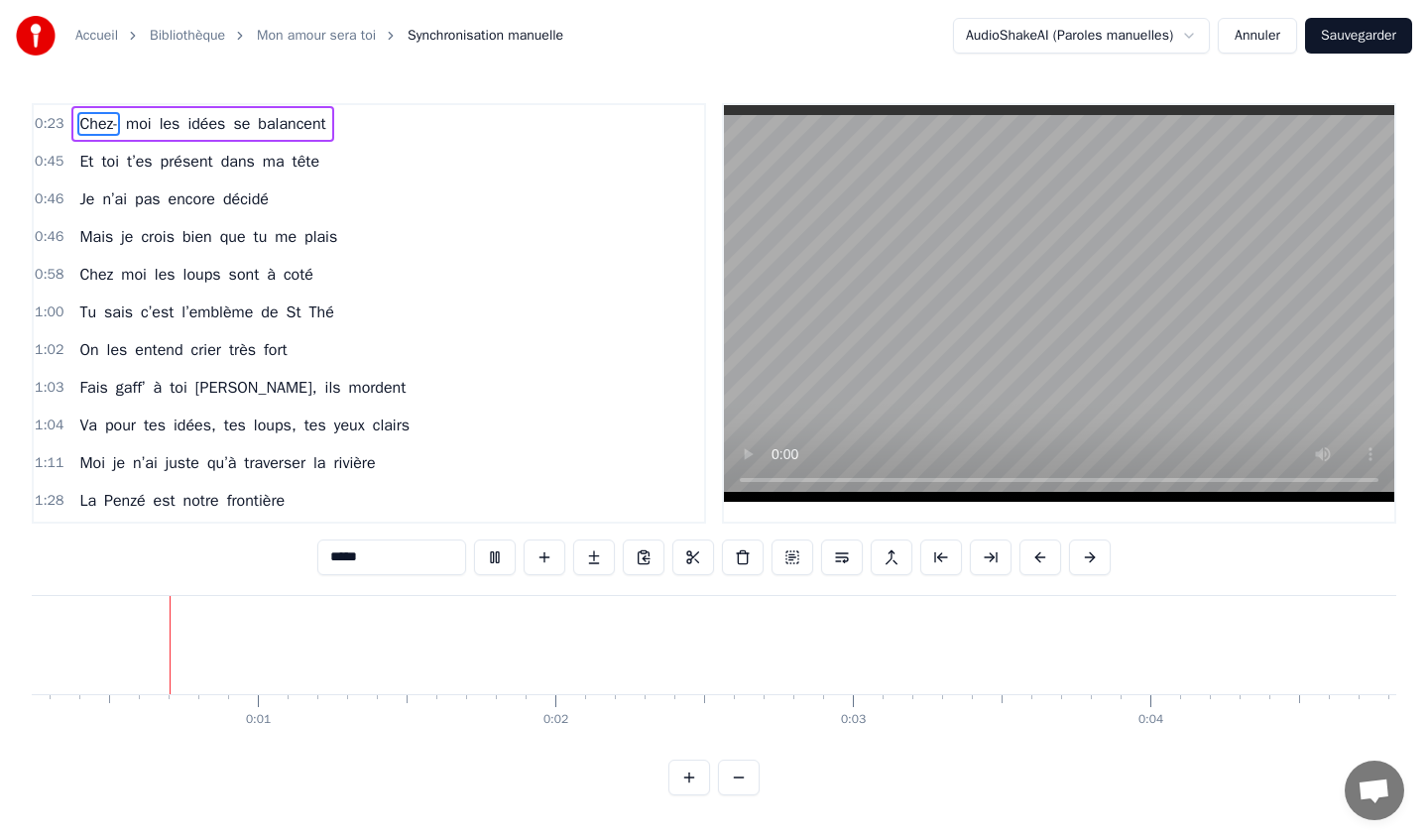 scroll, scrollTop: 0, scrollLeft: 47, axis: horizontal 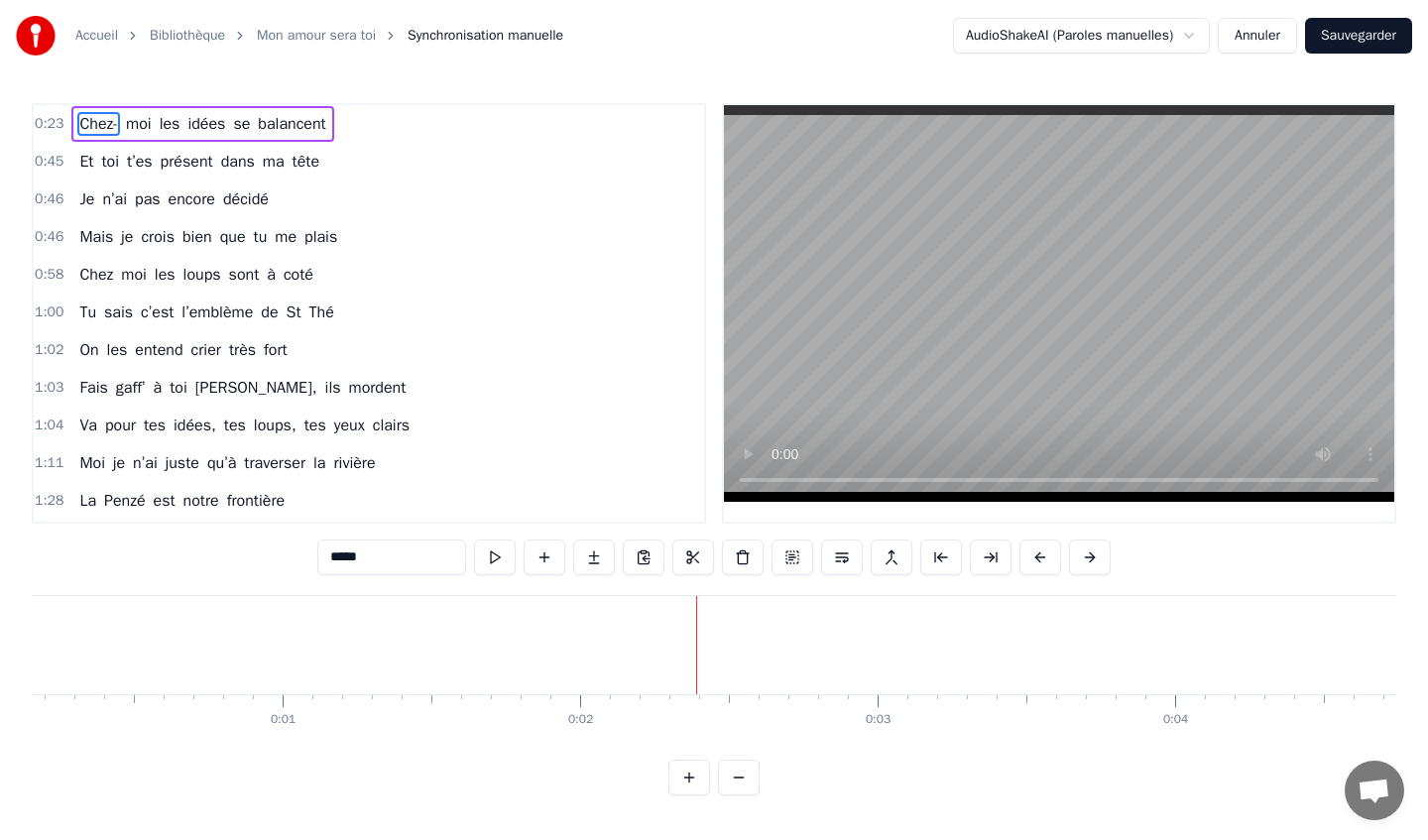 click on "Accueil Bibliothèque Mon amour sera toi Synchronisation manuelle" at bounding box center (290, 36) 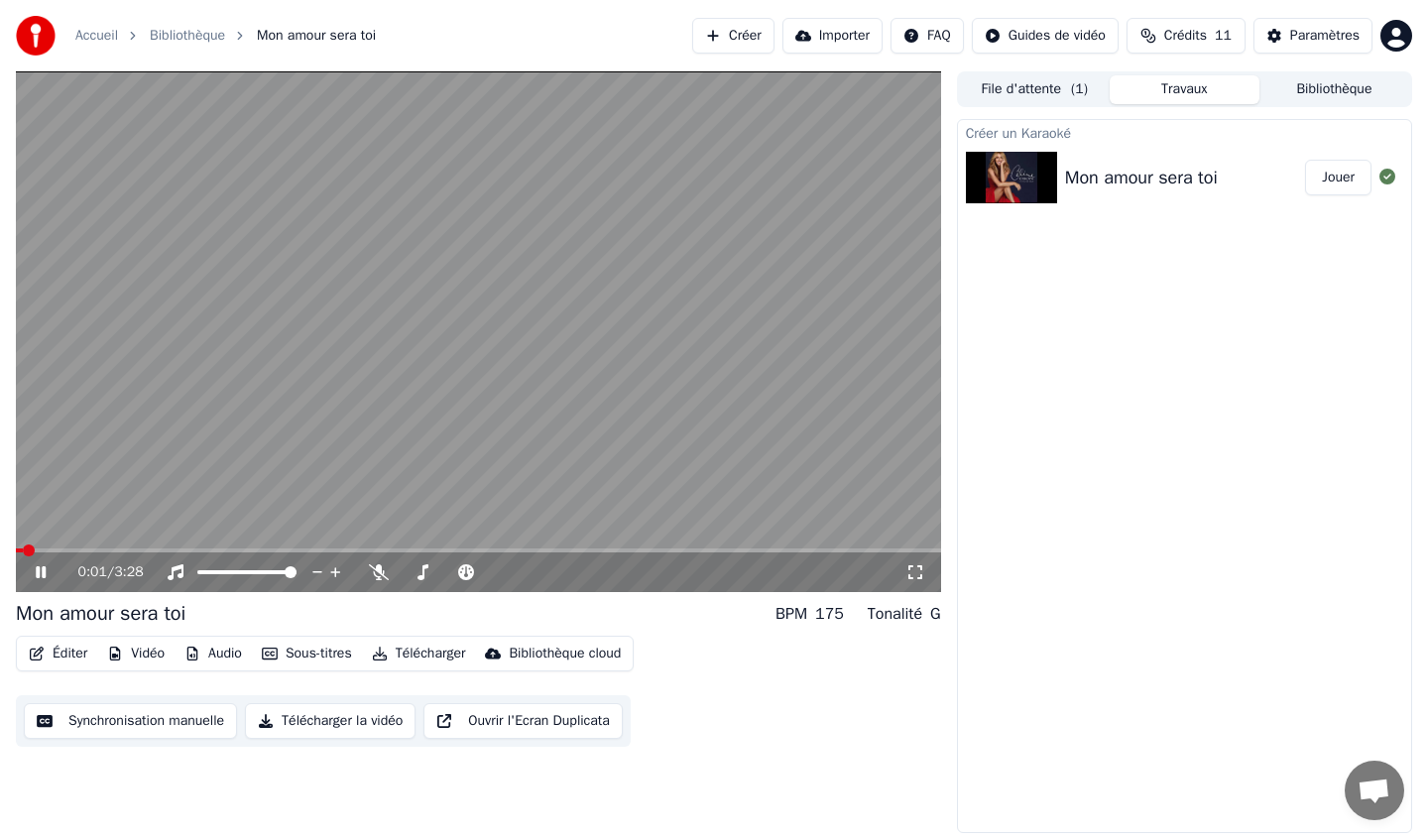 click 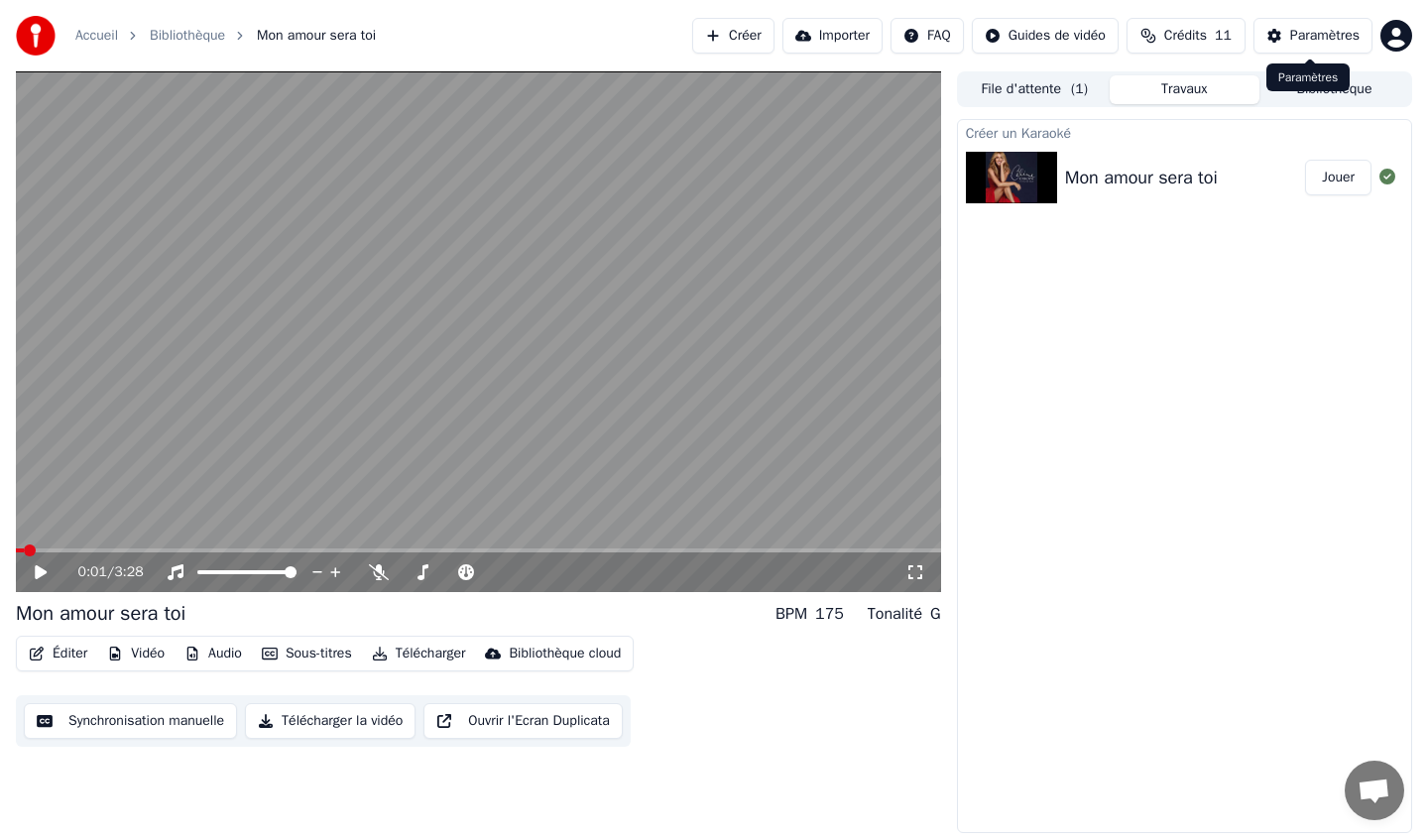 click on "Paramètres" at bounding box center (1313, 36) 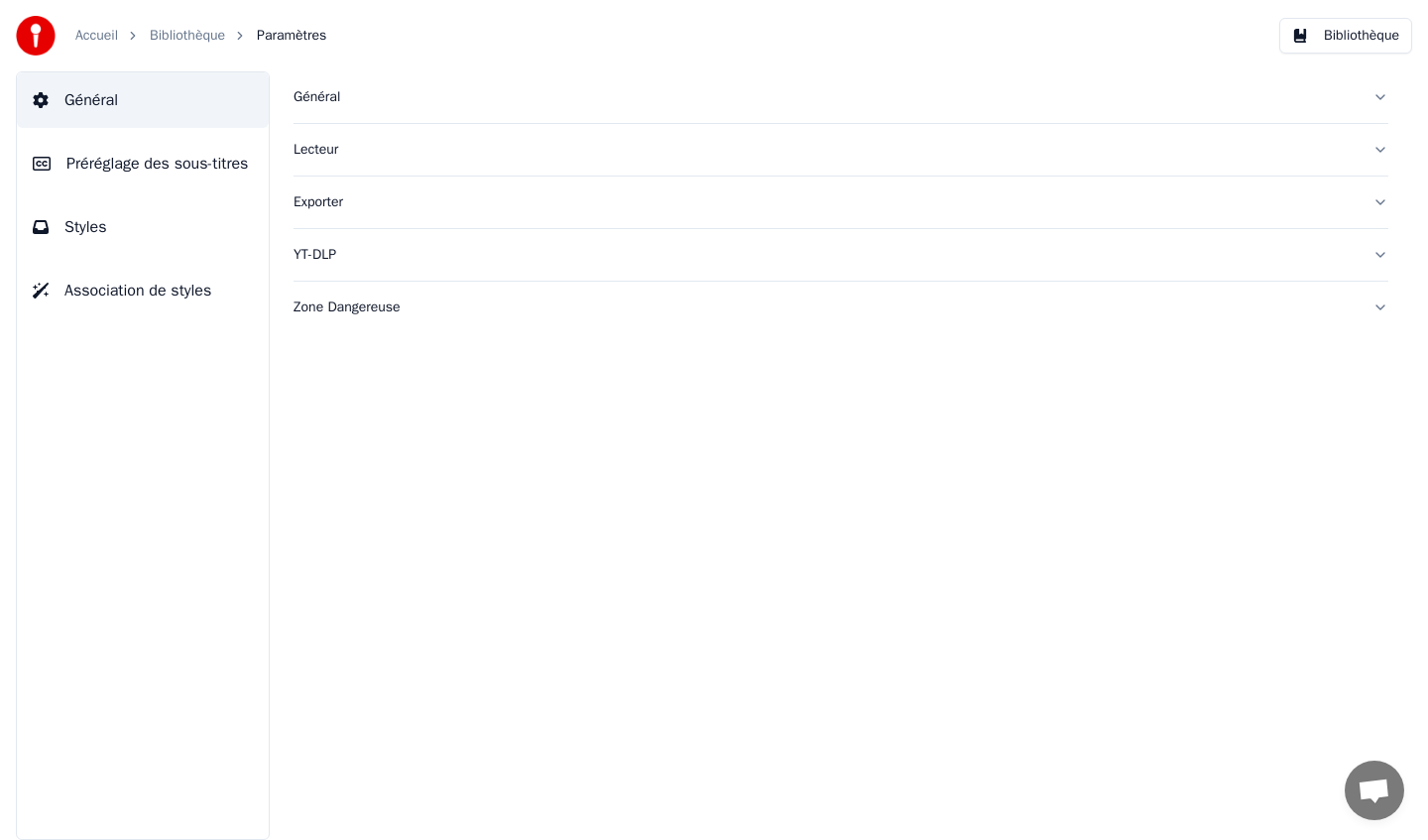 click on "Général" at bounding box center (825, 97) 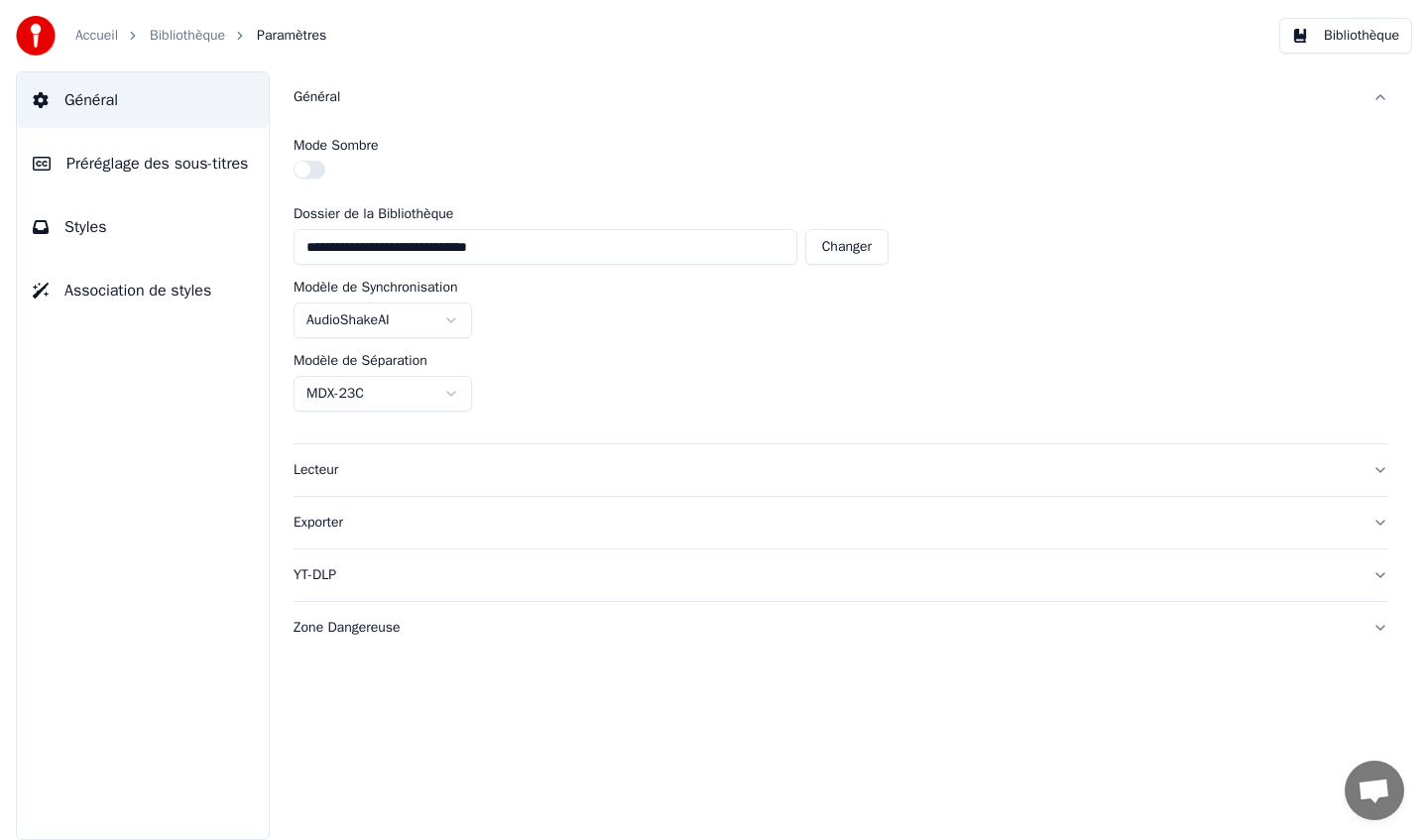 click on "Lecteur" at bounding box center (825, 470) 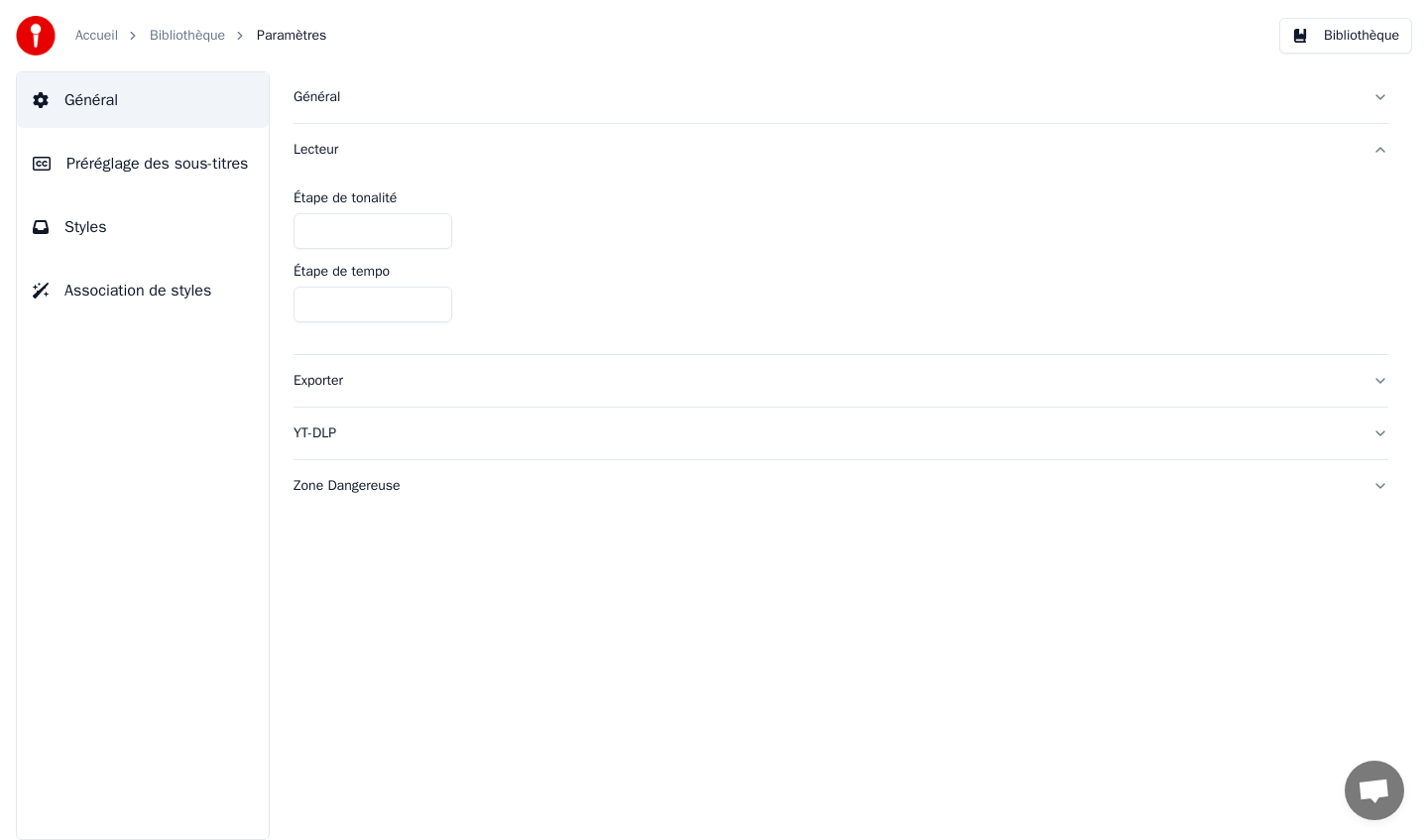click on "Styles" at bounding box center (143, 227) 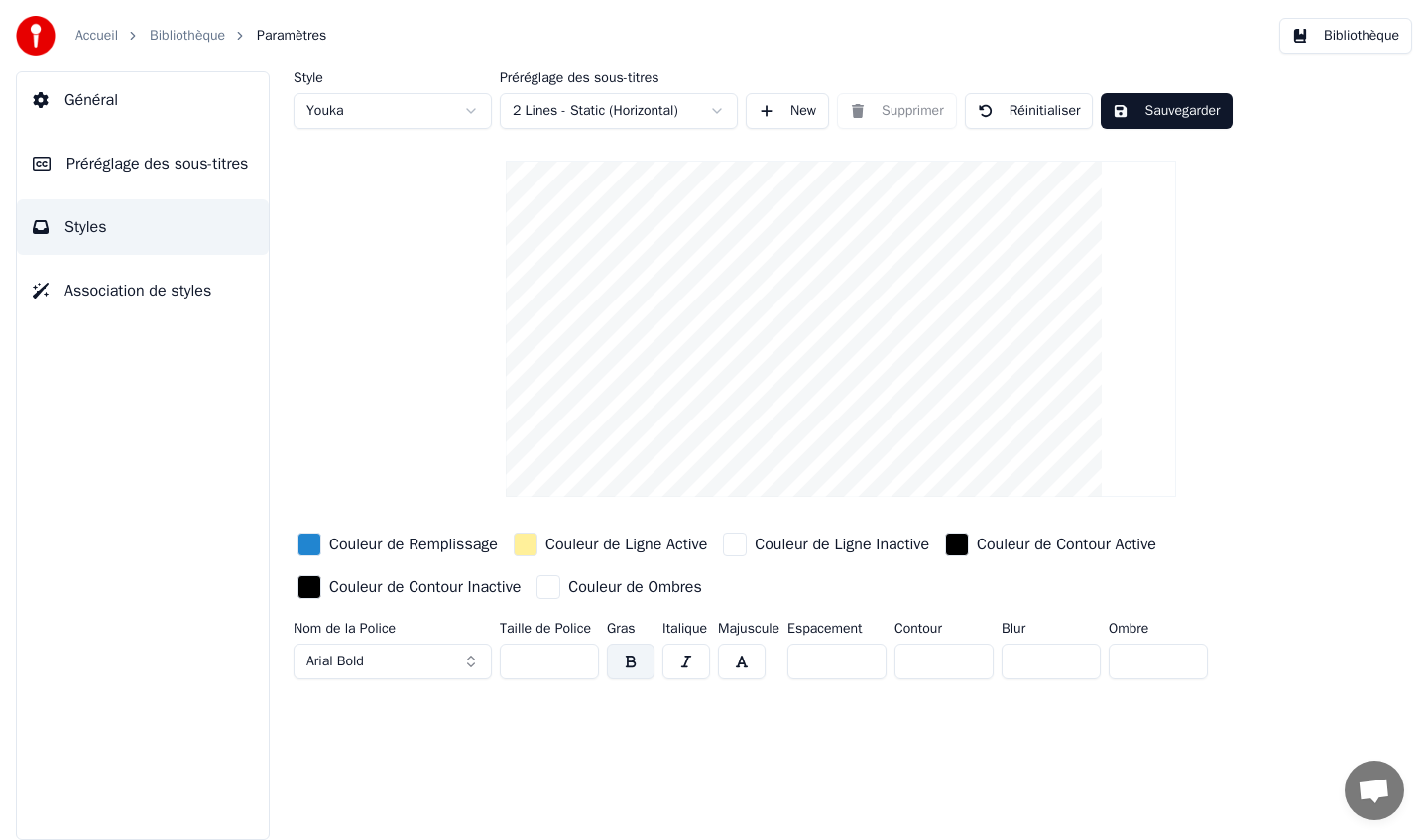 click on "Styles" at bounding box center [143, 227] 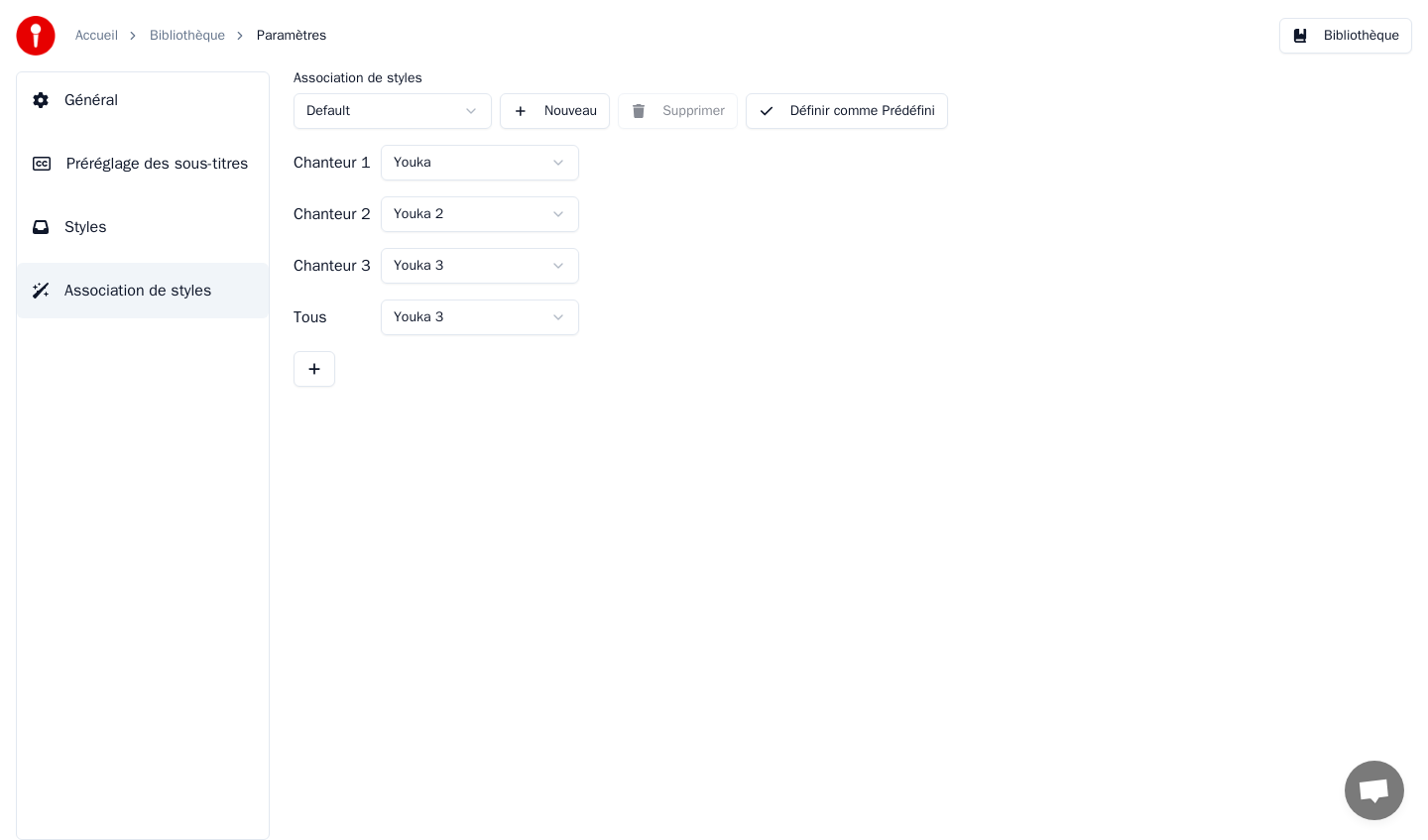 click on "Préréglage des sous-titres" at bounding box center (157, 164) 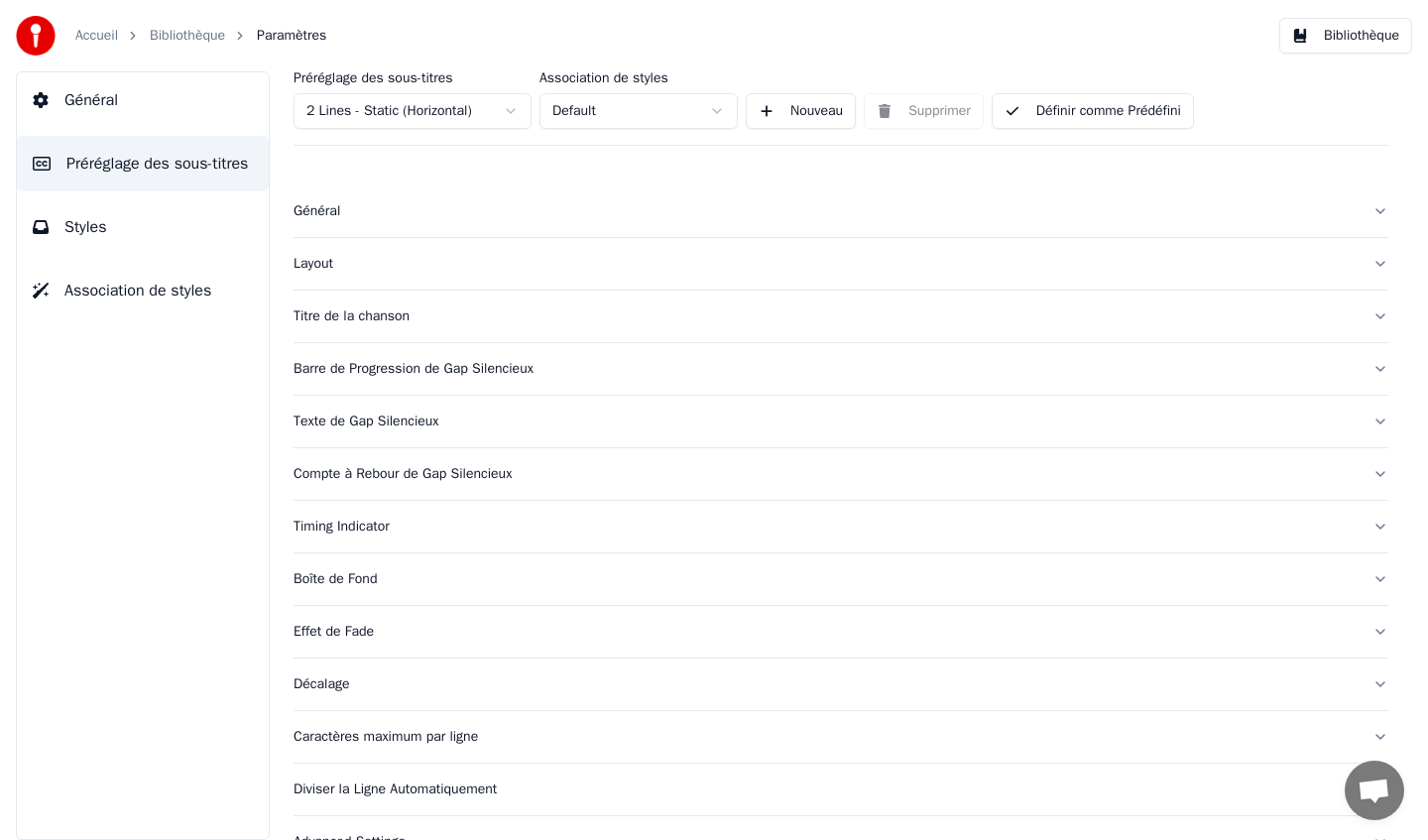 click on "Bibliothèque" at bounding box center (187, 36) 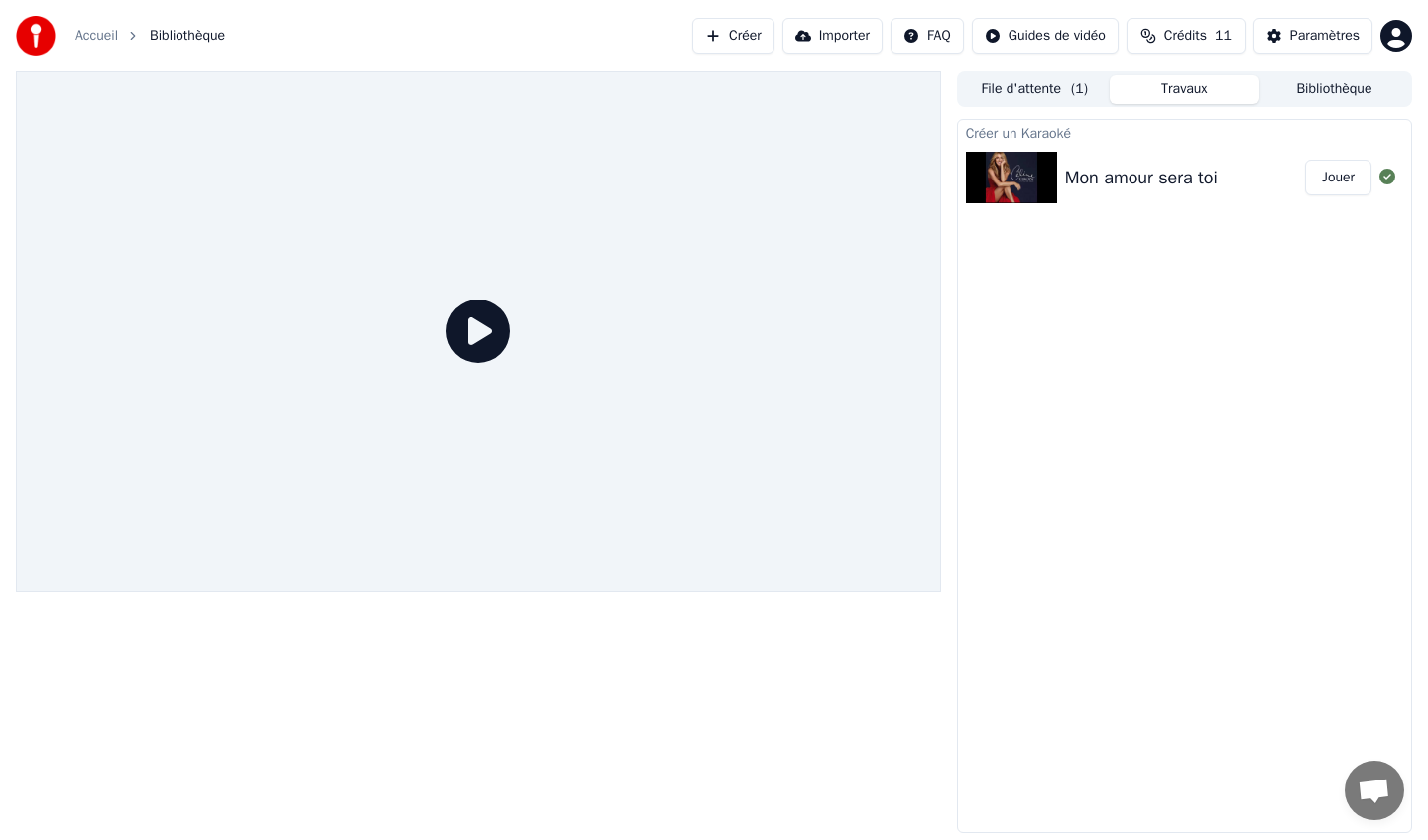 click 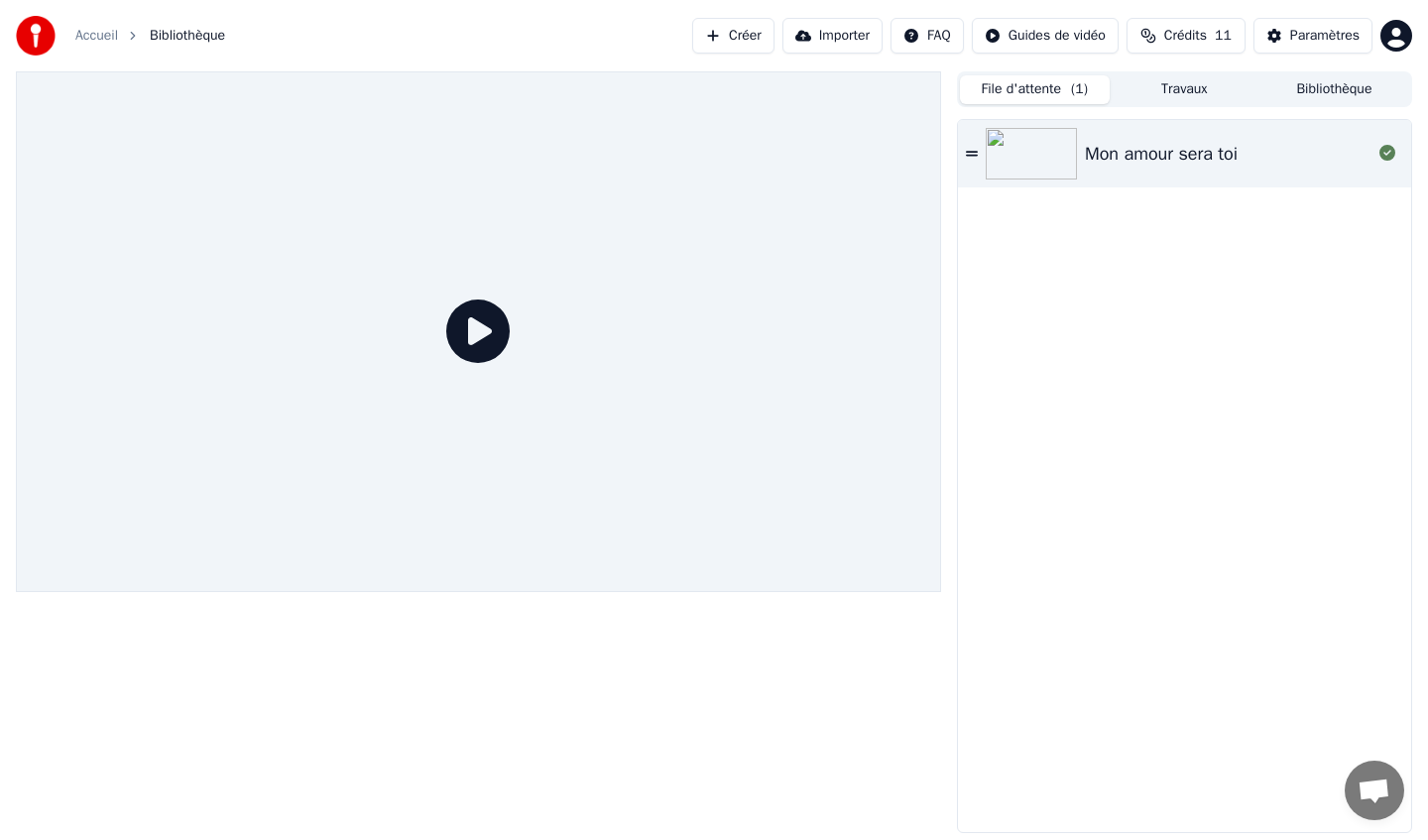 click on "Travaux" at bounding box center (1184, 89) 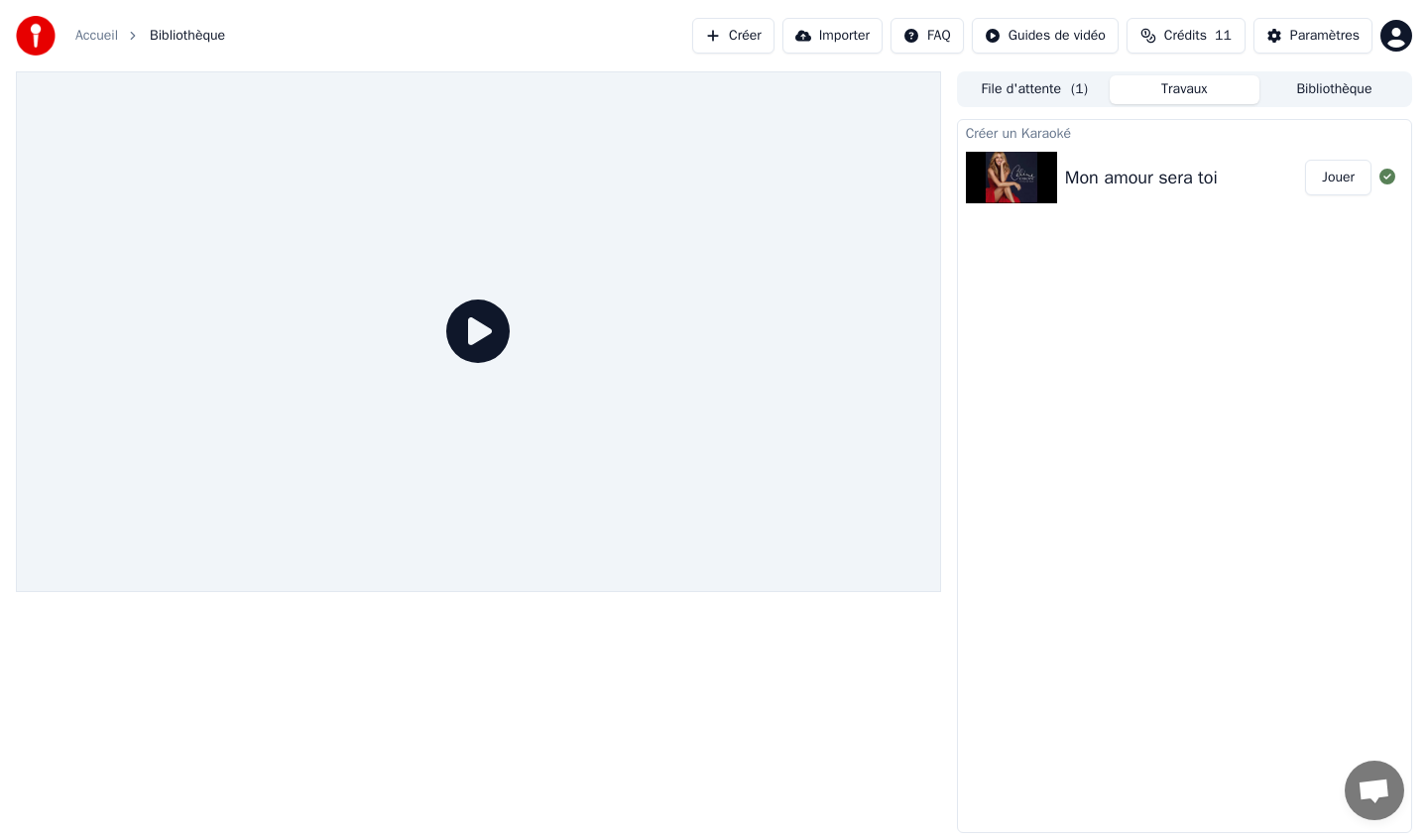 click 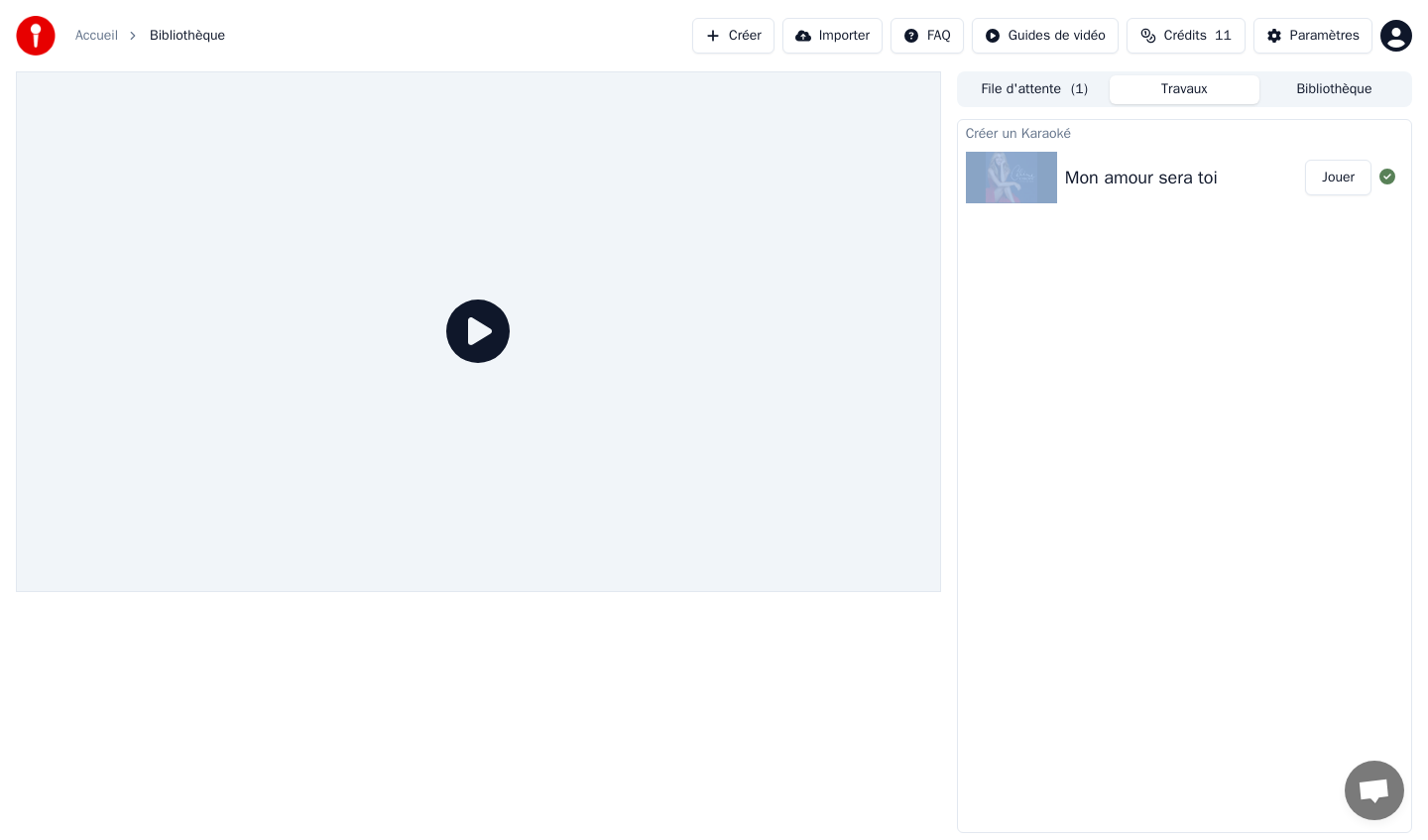 click on "Créer un Karaoké Mon amour sera toi [PERSON_NAME]" at bounding box center (1184, 476) 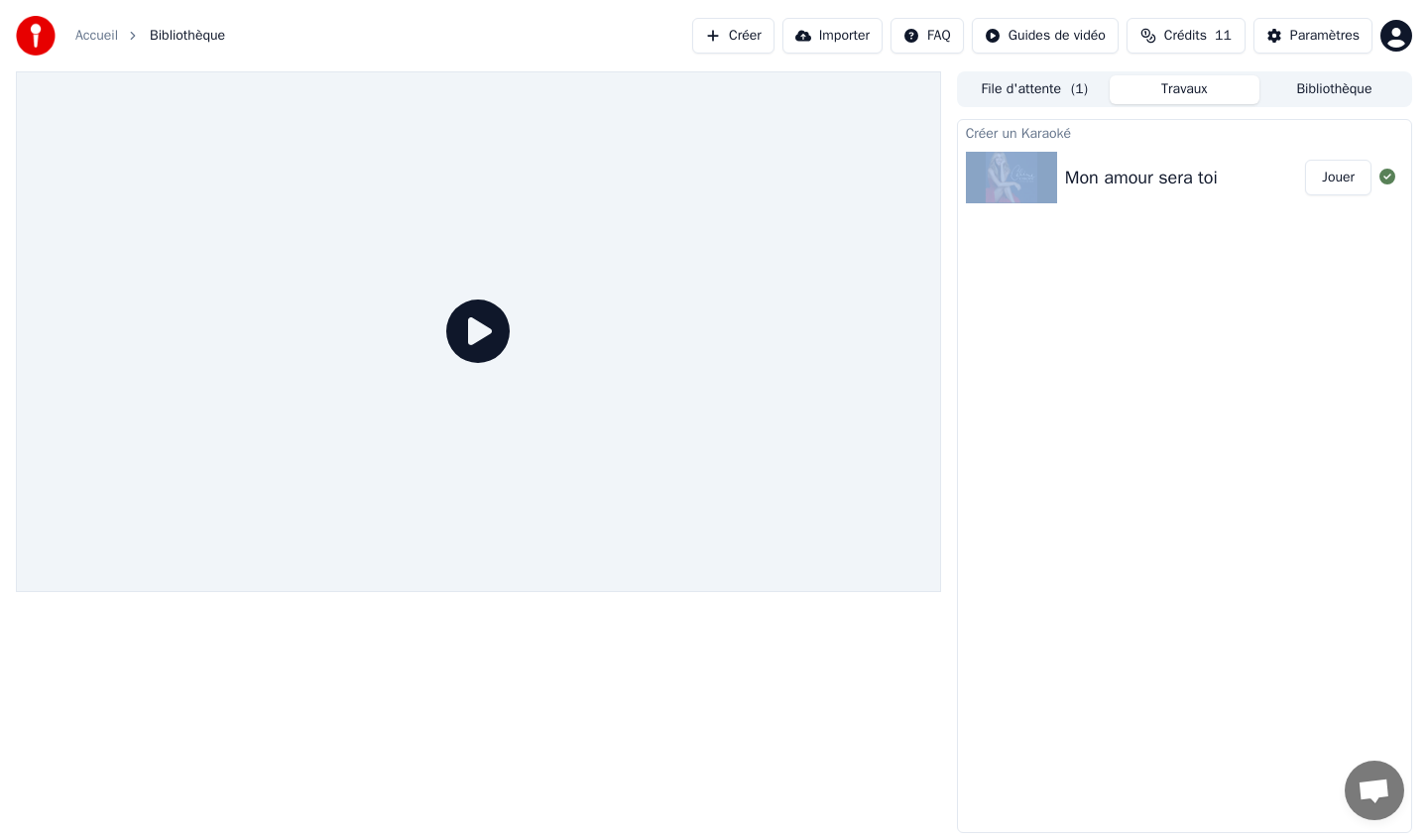 click on "Créer un Karaoké Mon amour sera toi [PERSON_NAME]" at bounding box center (1184, 476) 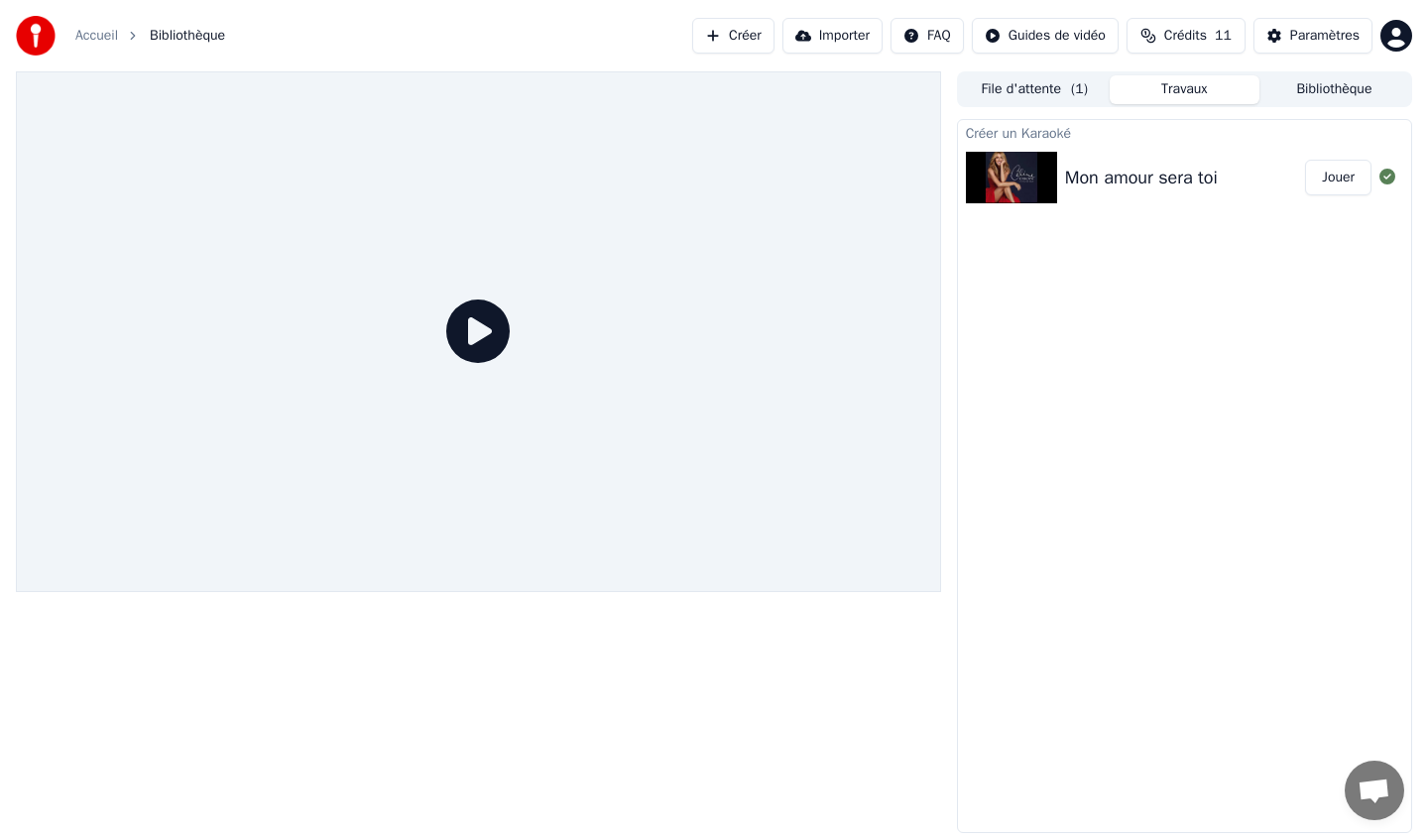 click on "Jouer" at bounding box center (1338, 178) 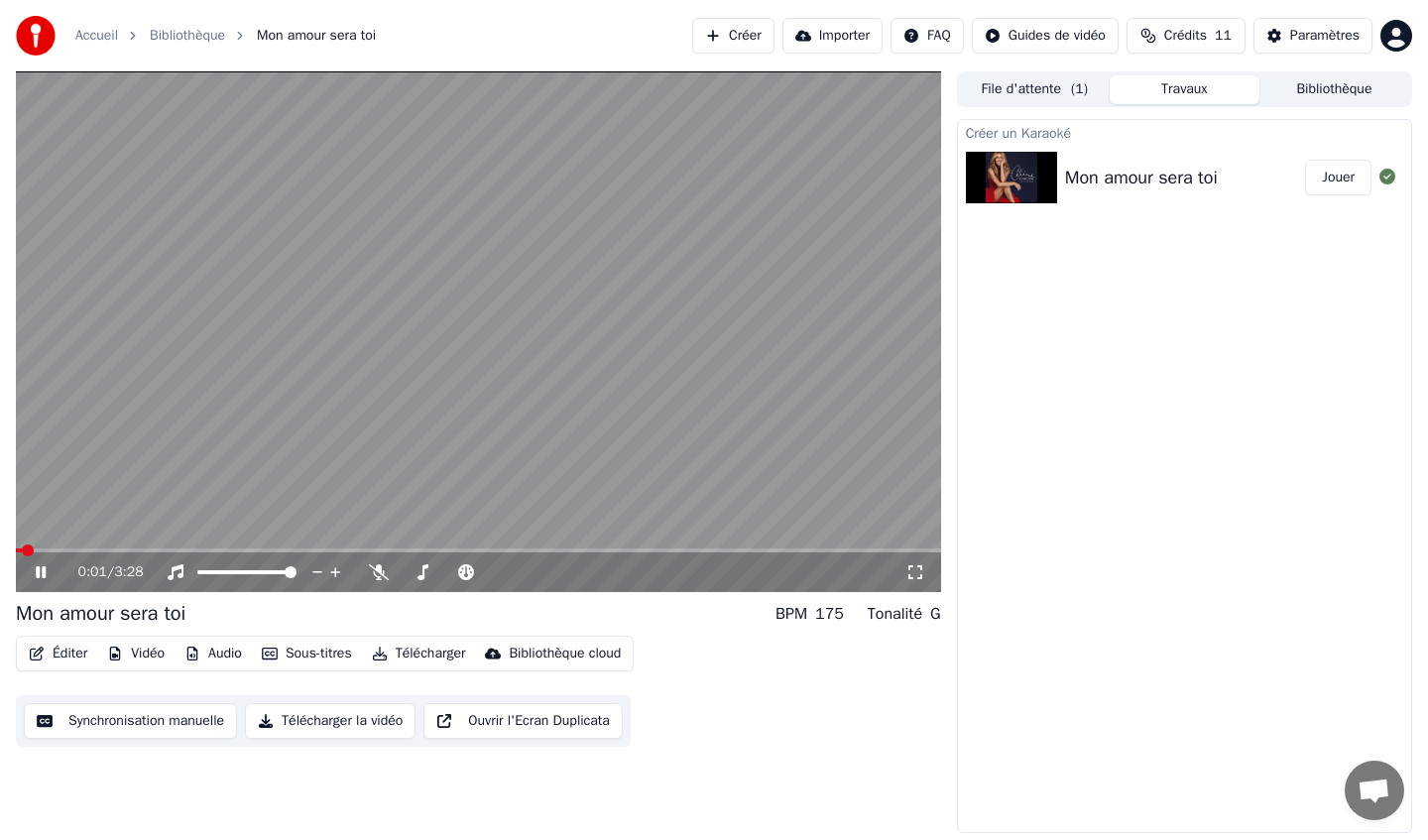 click 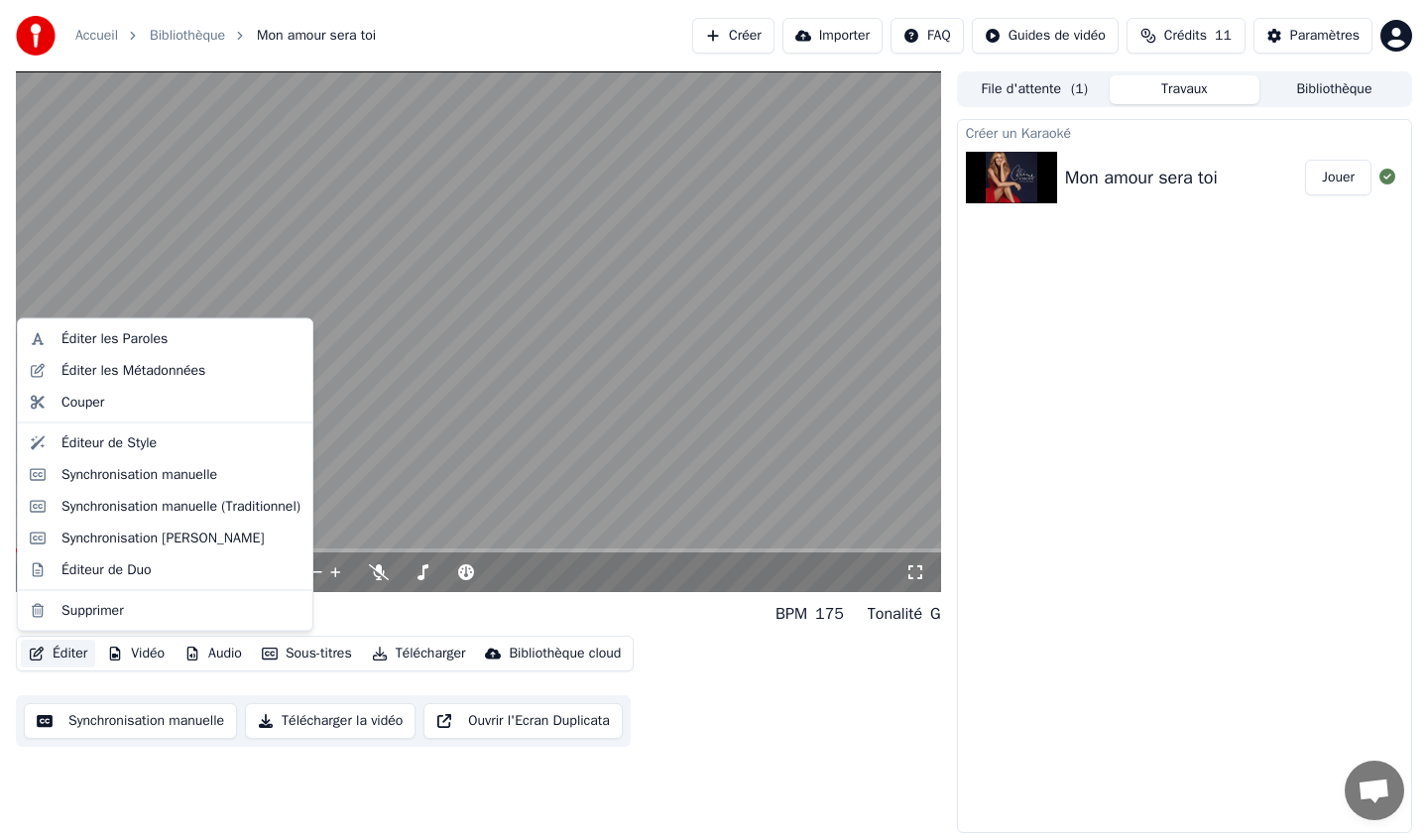 click on "Éditer" at bounding box center [58, 654] 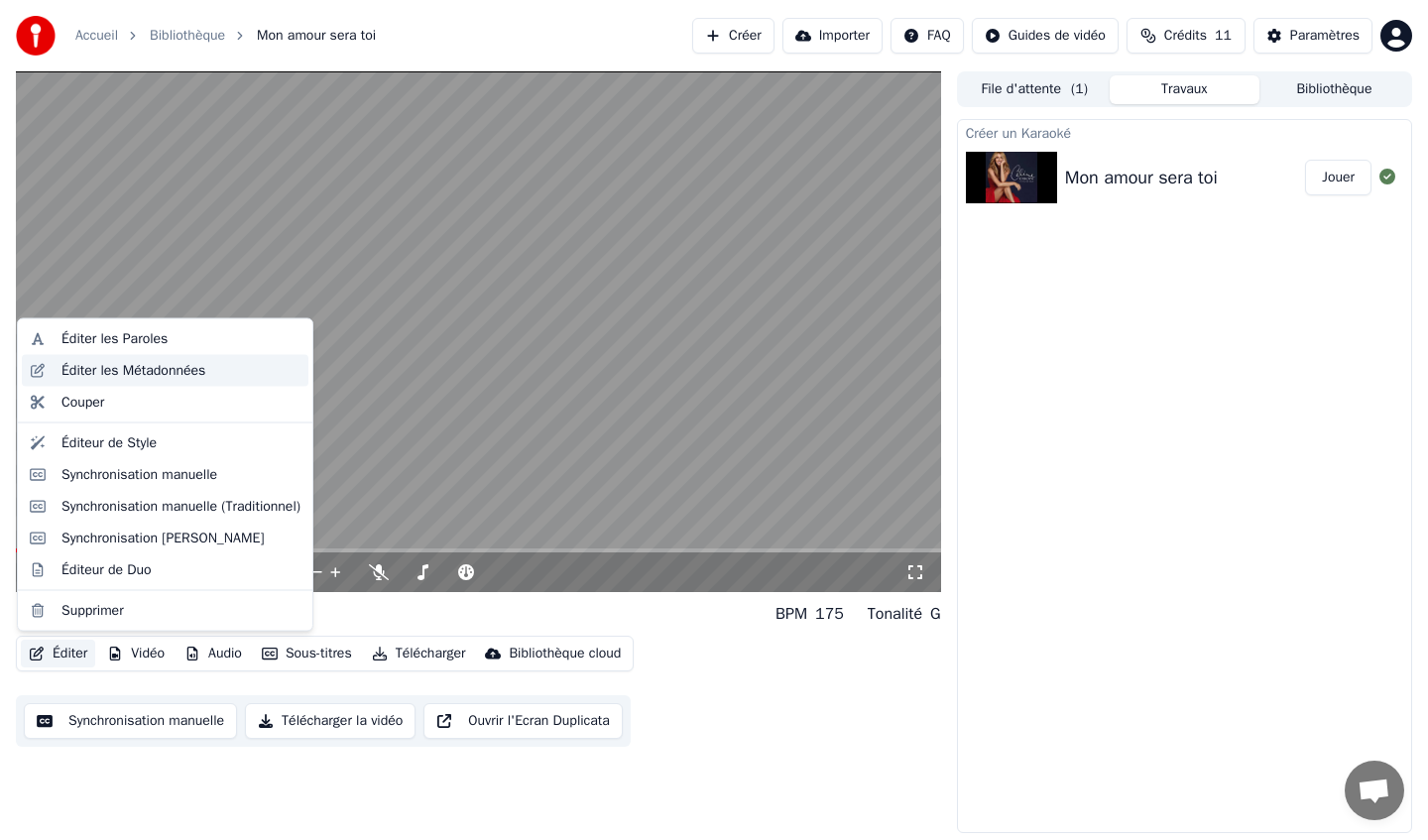 click on "Éditer les Métadonnées" at bounding box center [133, 370] 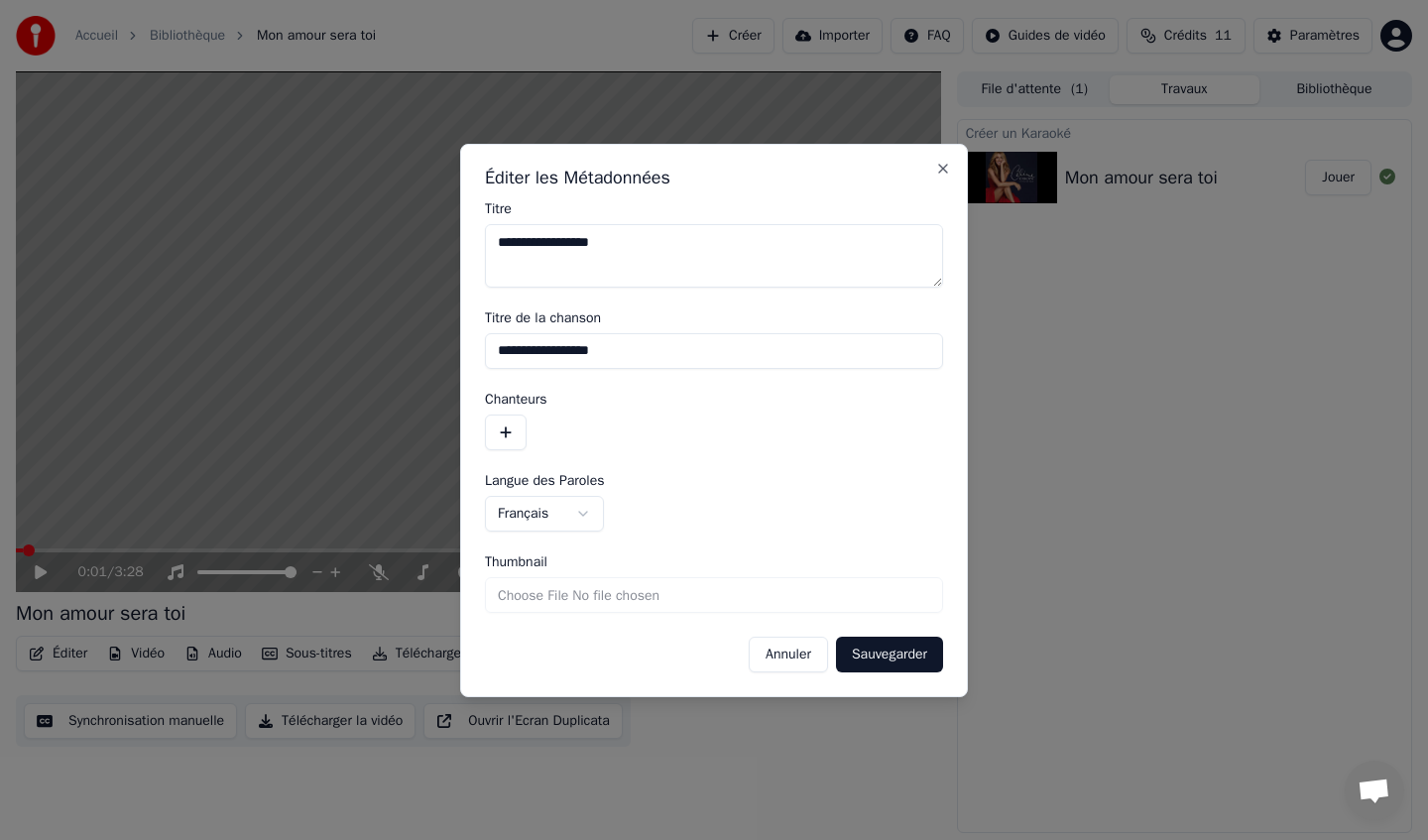 click on "Thumbnail" at bounding box center [714, 595] 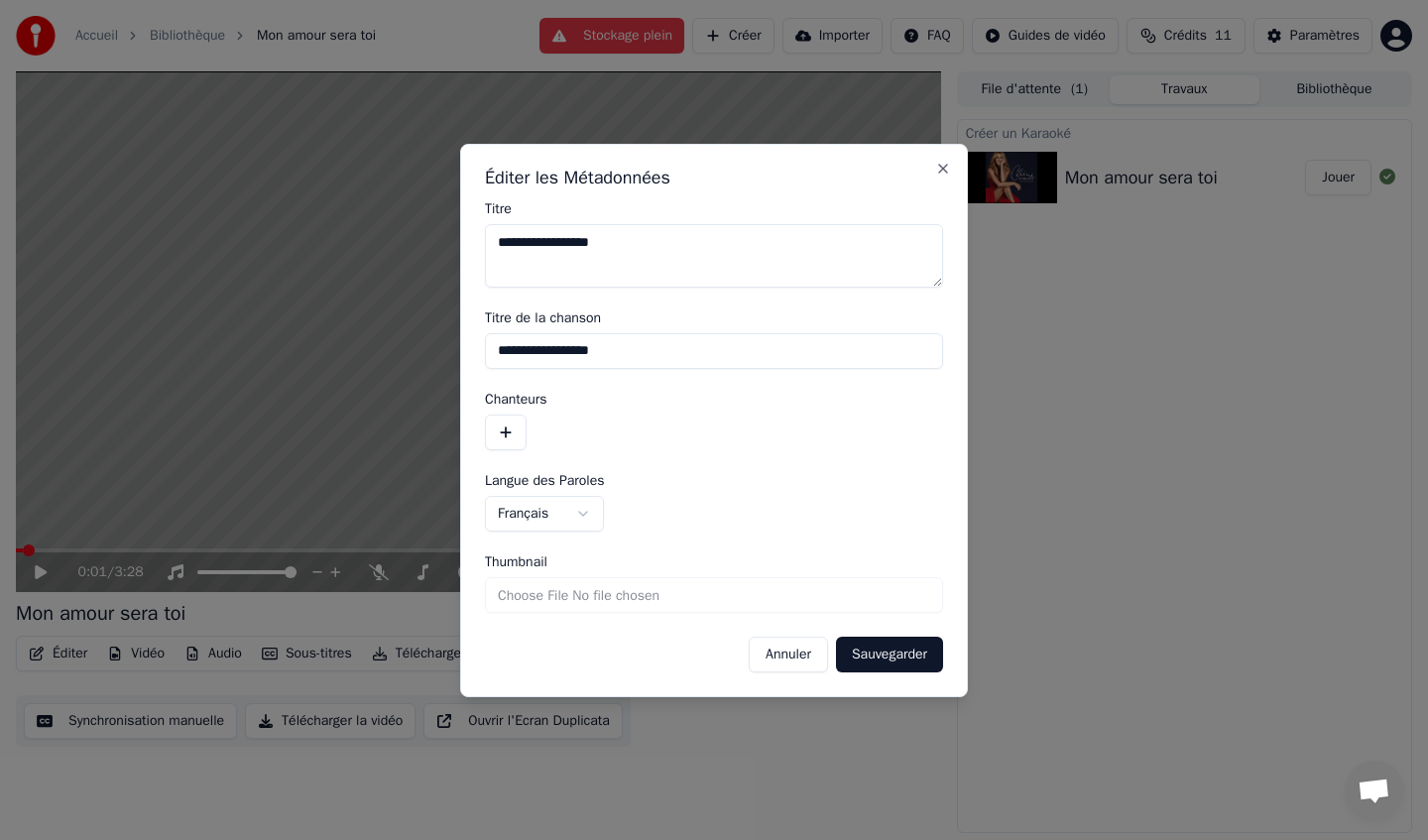 type on "**********" 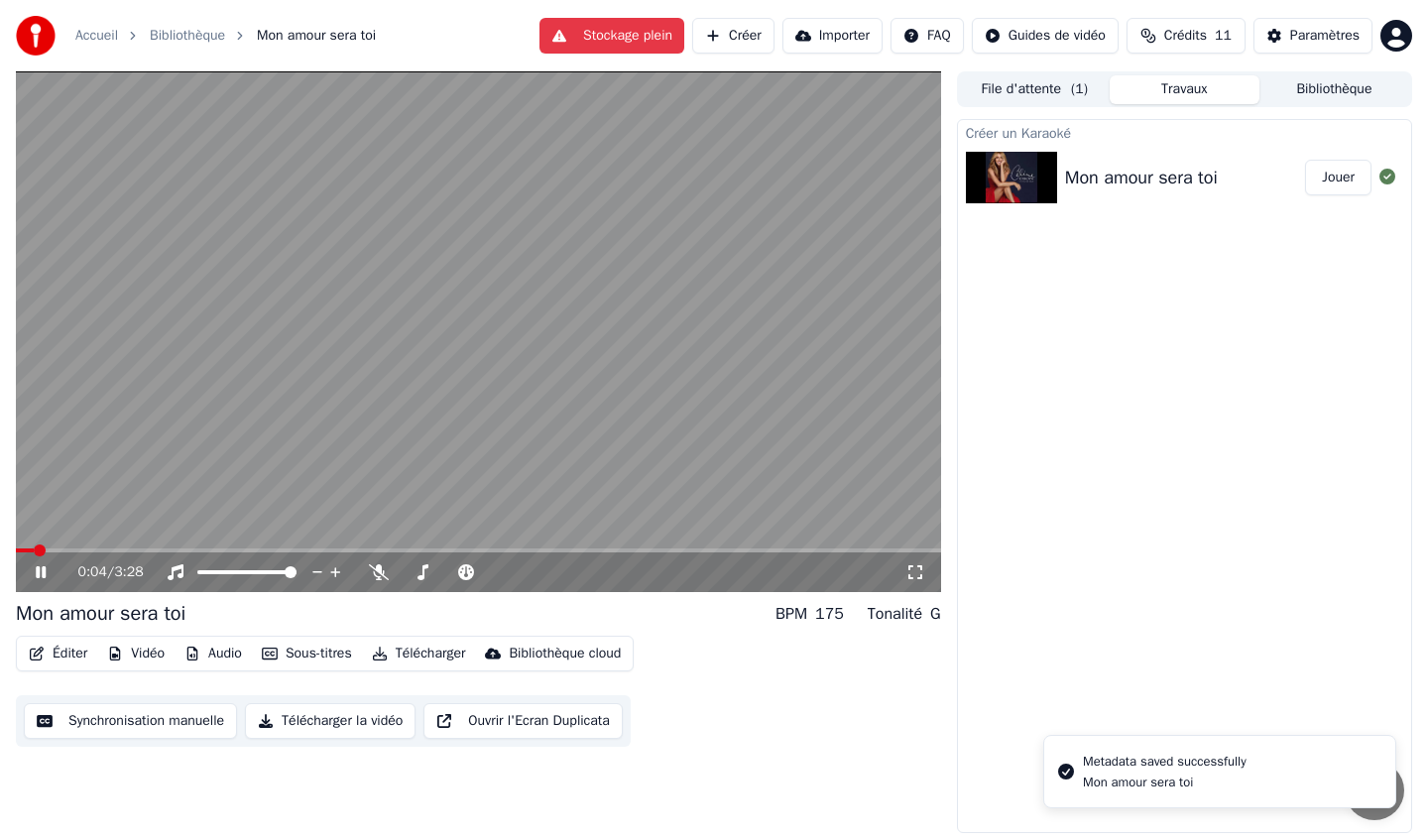 click 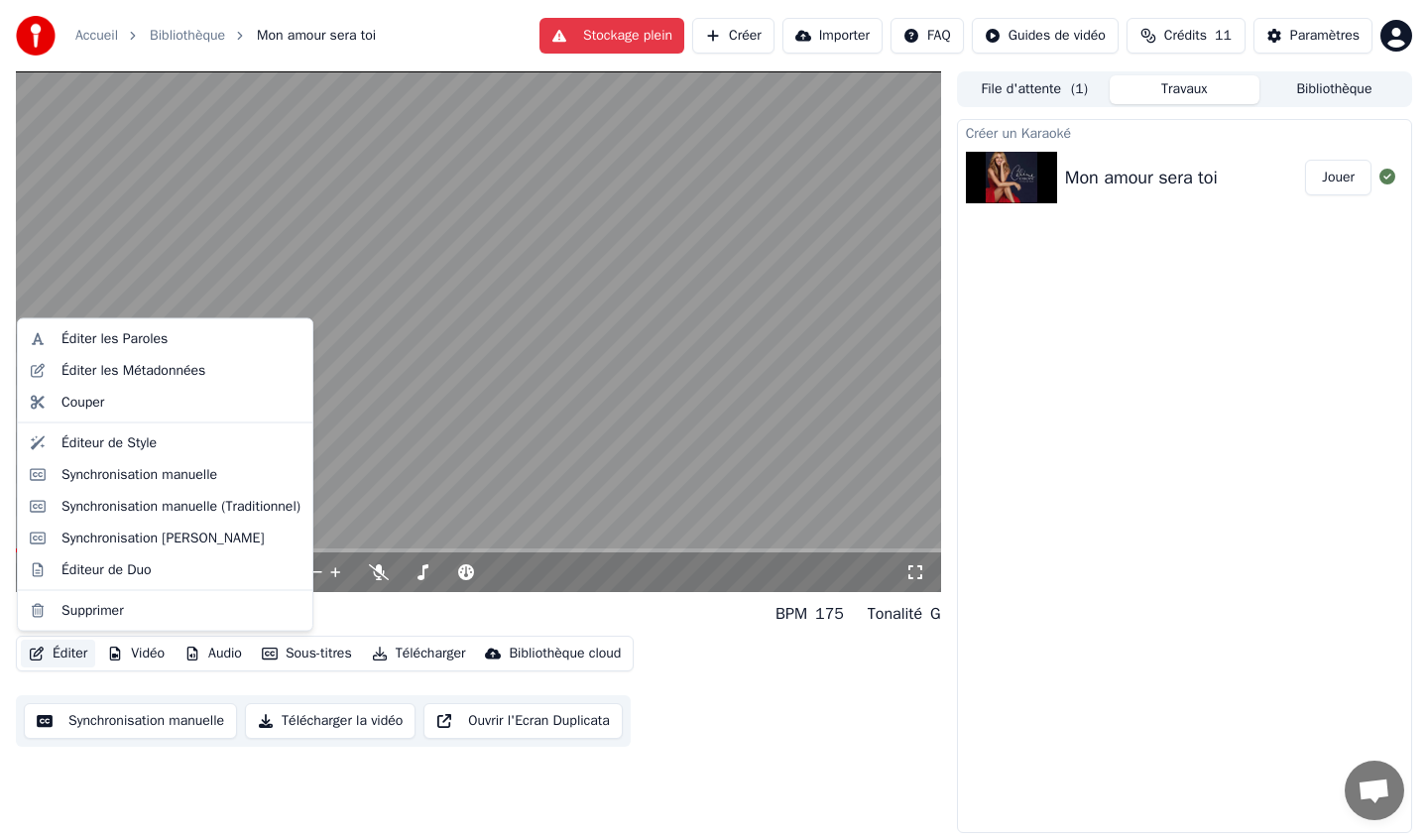click 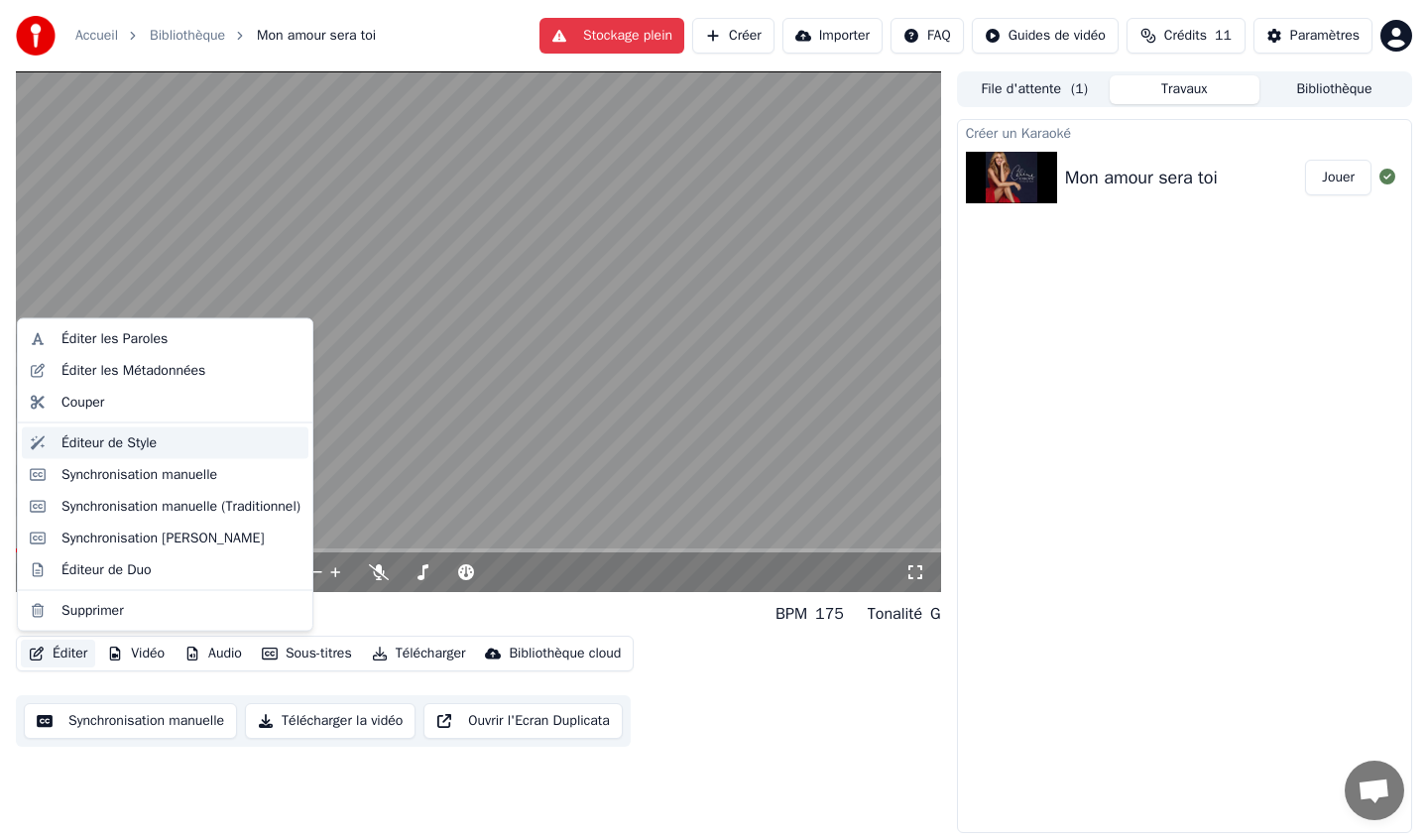 click on "Éditeur de Style" at bounding box center [165, 442] 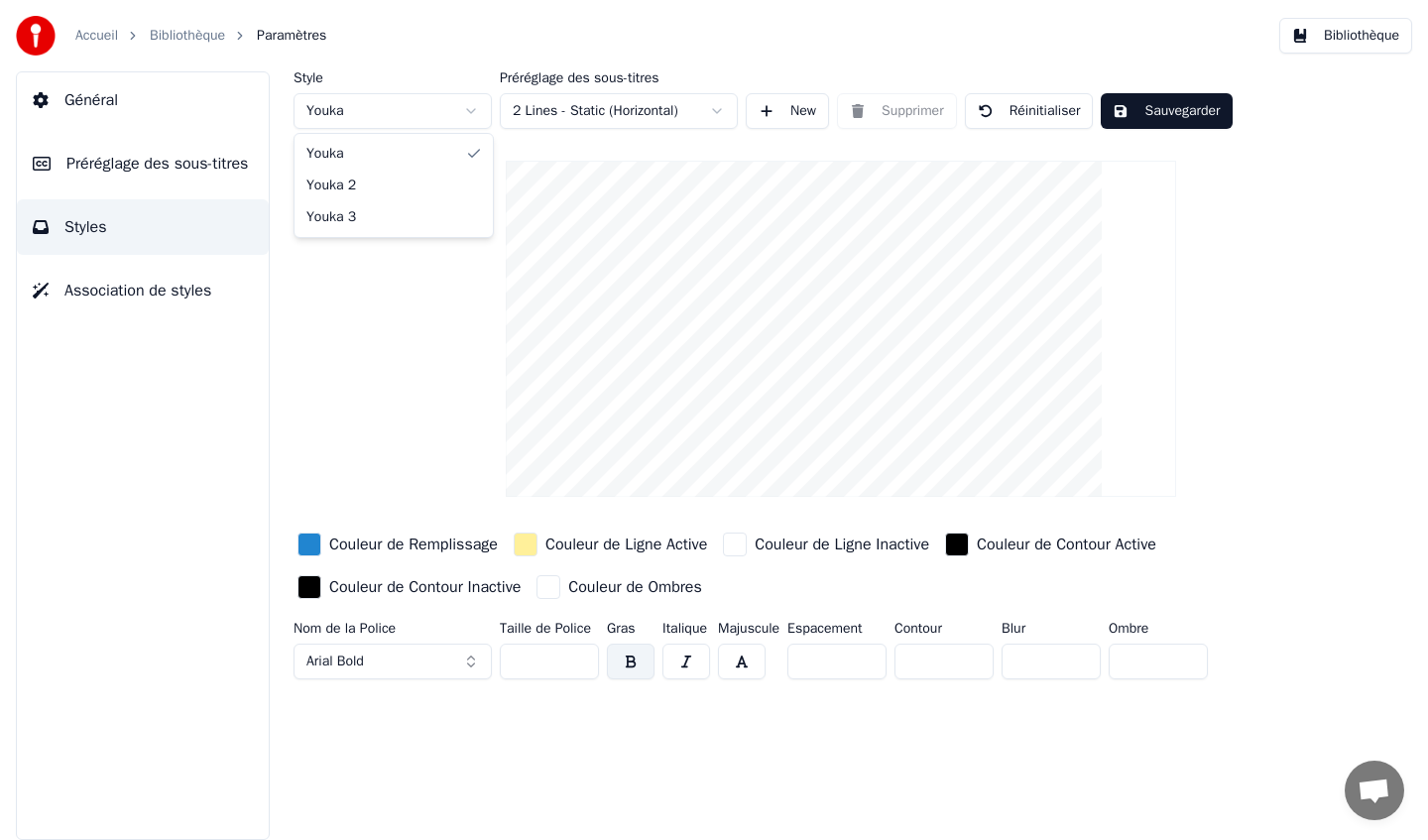 click on "Accueil Bibliothèque Paramètres Bibliothèque Général Préréglage des sous-titres Styles Association de styles Style Youka Préréglage des sous-titres 2 Lines - Static (Horizontal) New Supprimer Réinitialiser Sauvegarder Couleur de Remplissage Couleur de Ligne Active Couleur de Ligne Inactive Couleur de Contour Active Couleur de Contour Inactive Couleur de Ombres Nom de la Police Arial Bold Taille de Police ** Gras Italique Majuscule Espacement * Contour * Blur * Ombre *
[PERSON_NAME] 2 Youka 3" at bounding box center [714, 420] 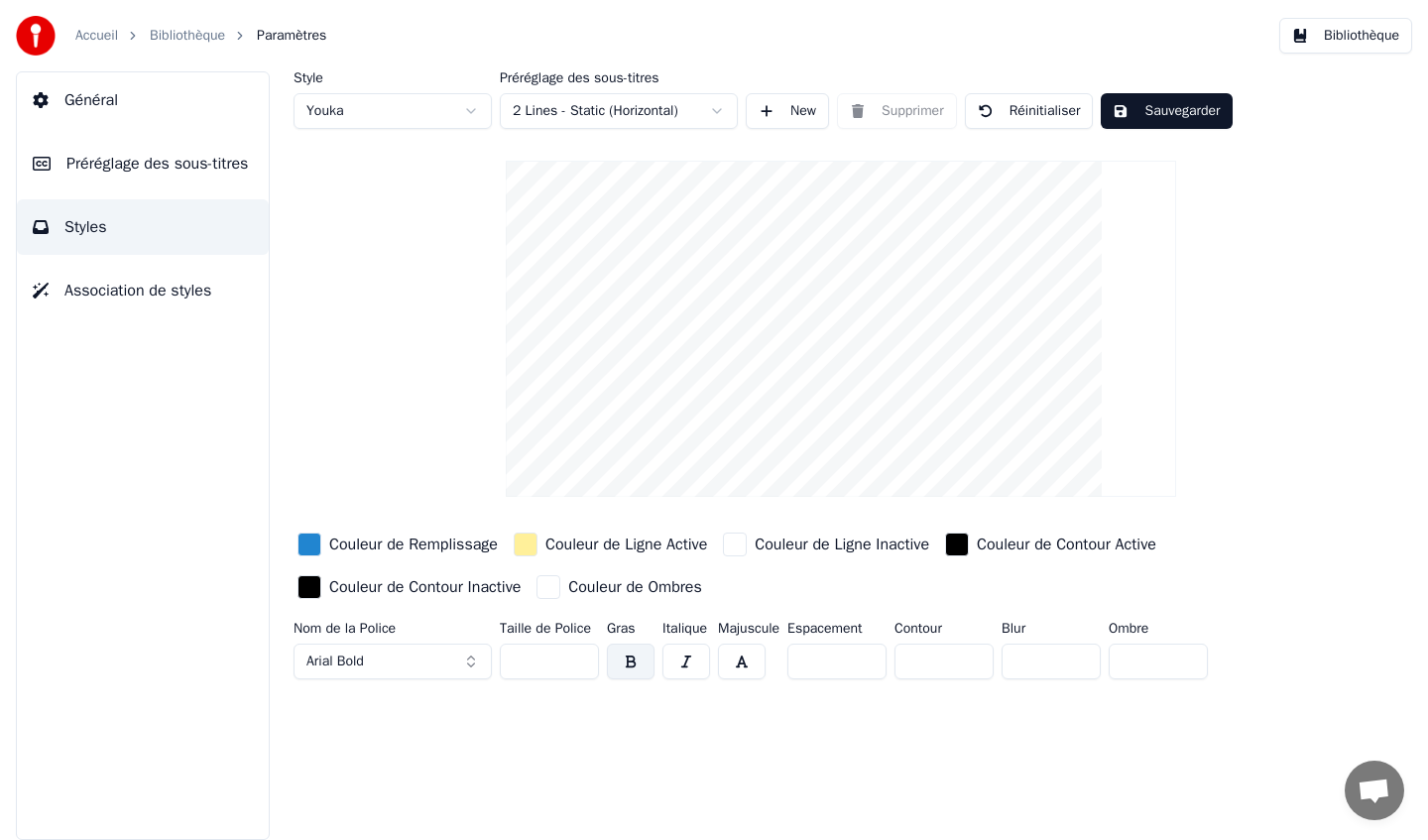 click on "Accueil Bibliothèque Paramètres Bibliothèque Général Préréglage des sous-titres Styles Association de styles Style Youka Préréglage des sous-titres 2 Lines - Static (Horizontal) New Supprimer Réinitialiser Sauvegarder Couleur de Remplissage Couleur de Ligne Active Couleur de Ligne Inactive Couleur de Contour Active Couleur de Contour Inactive Couleur de Ombres Nom de la Police Arial Bold Taille de Police ** Gras Italique Majuscule Espacement * Contour * Blur * Ombre *" at bounding box center (714, 420) 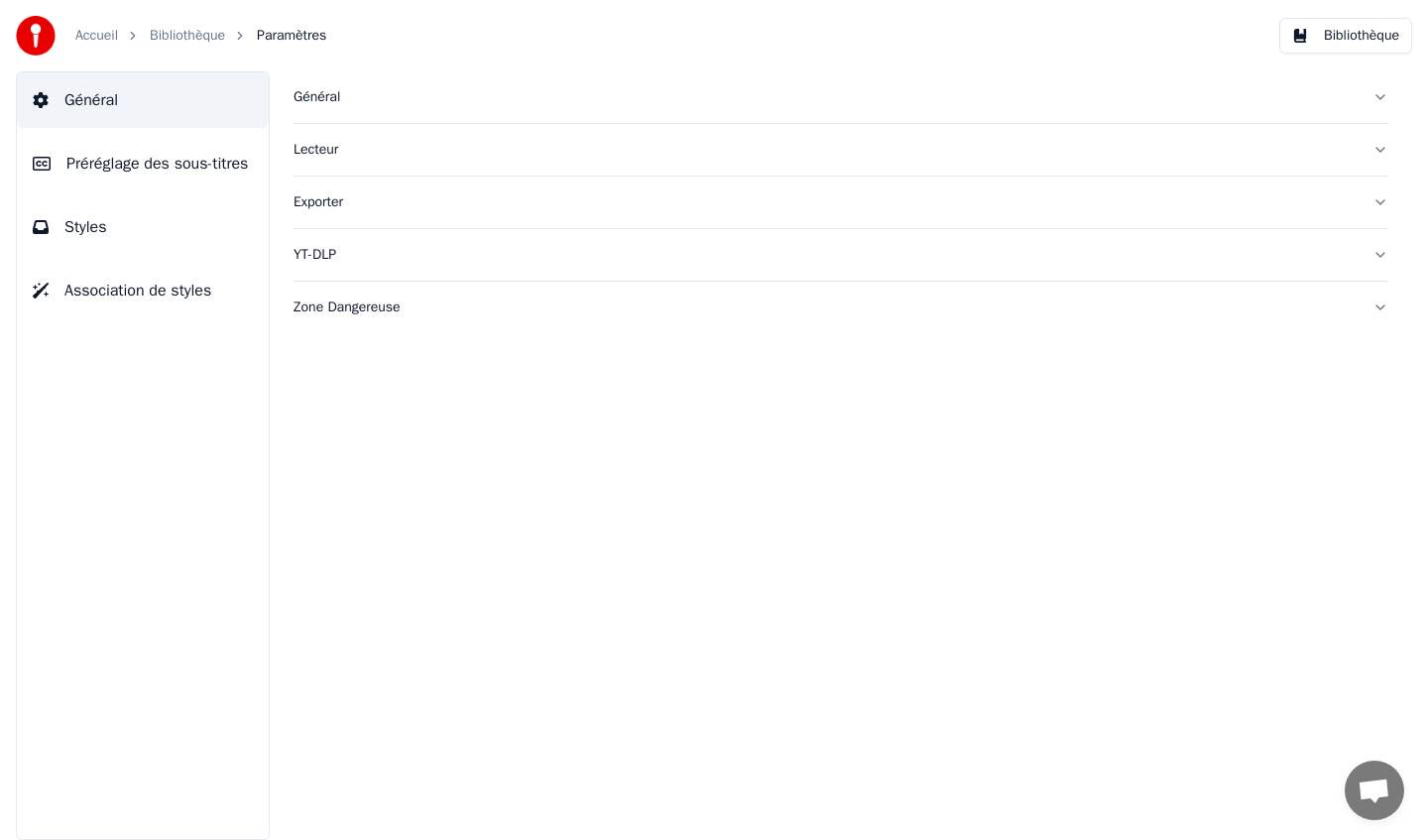 click on "Bibliothèque" at bounding box center (187, 36) 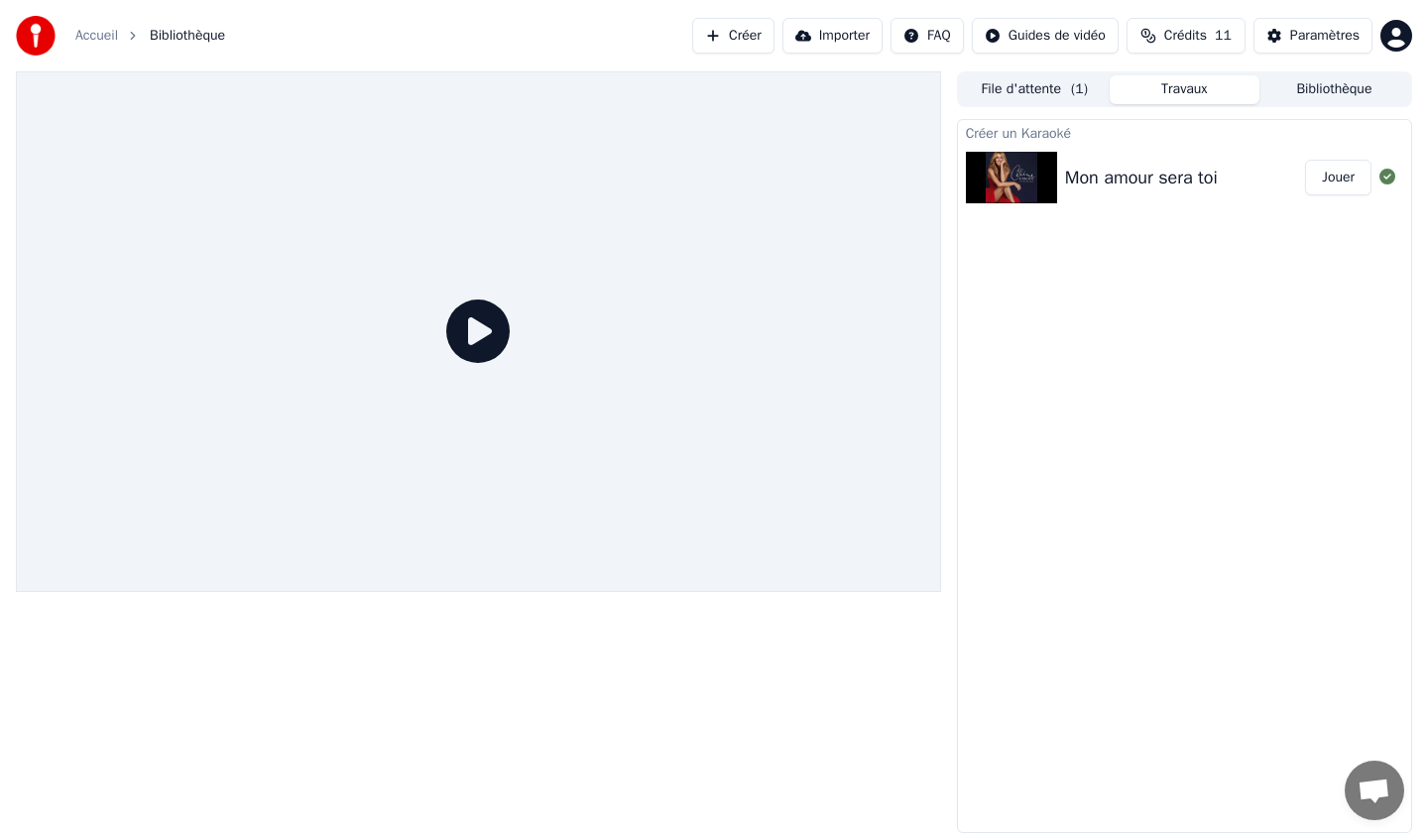 click on "Jouer" at bounding box center (1338, 178) 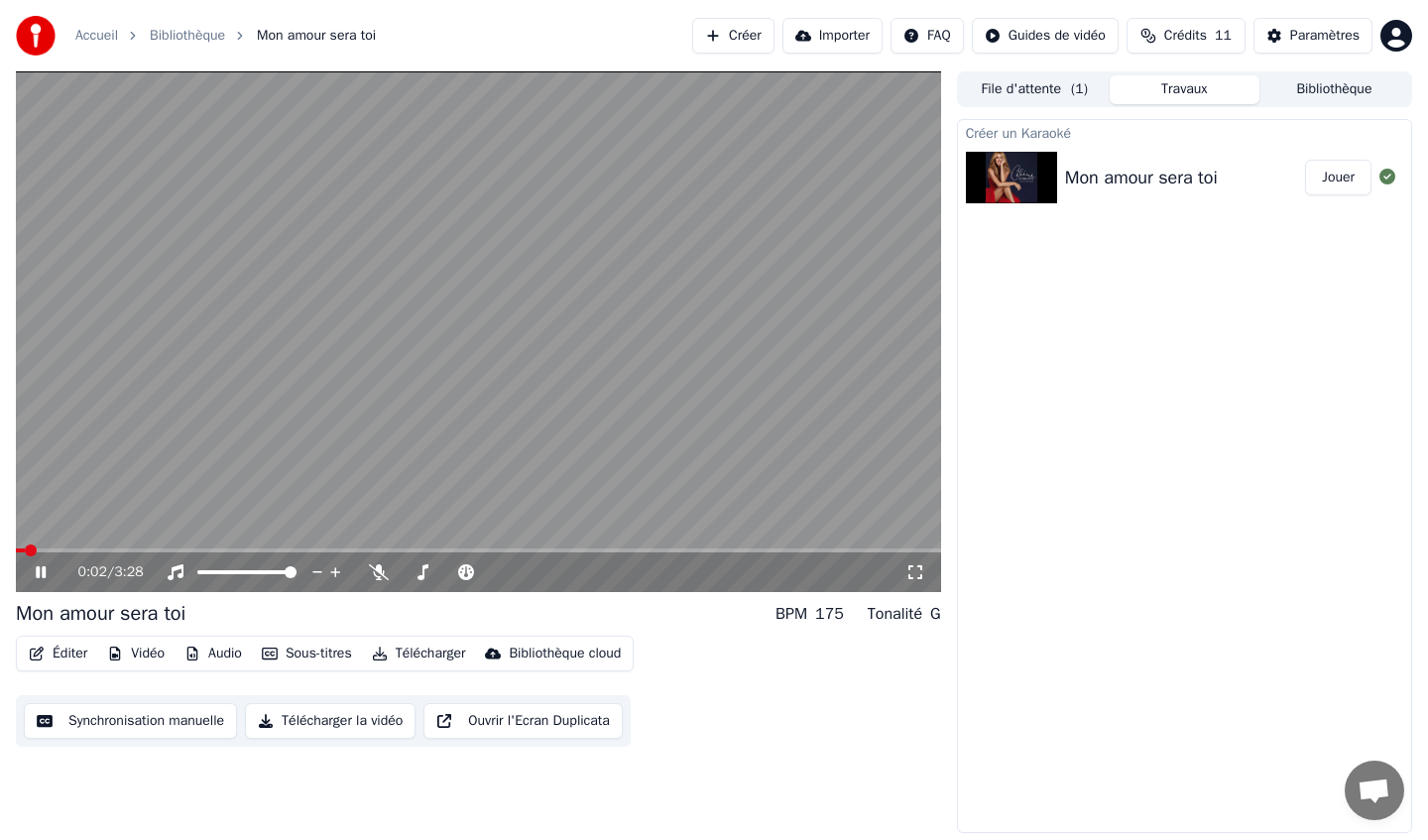 click 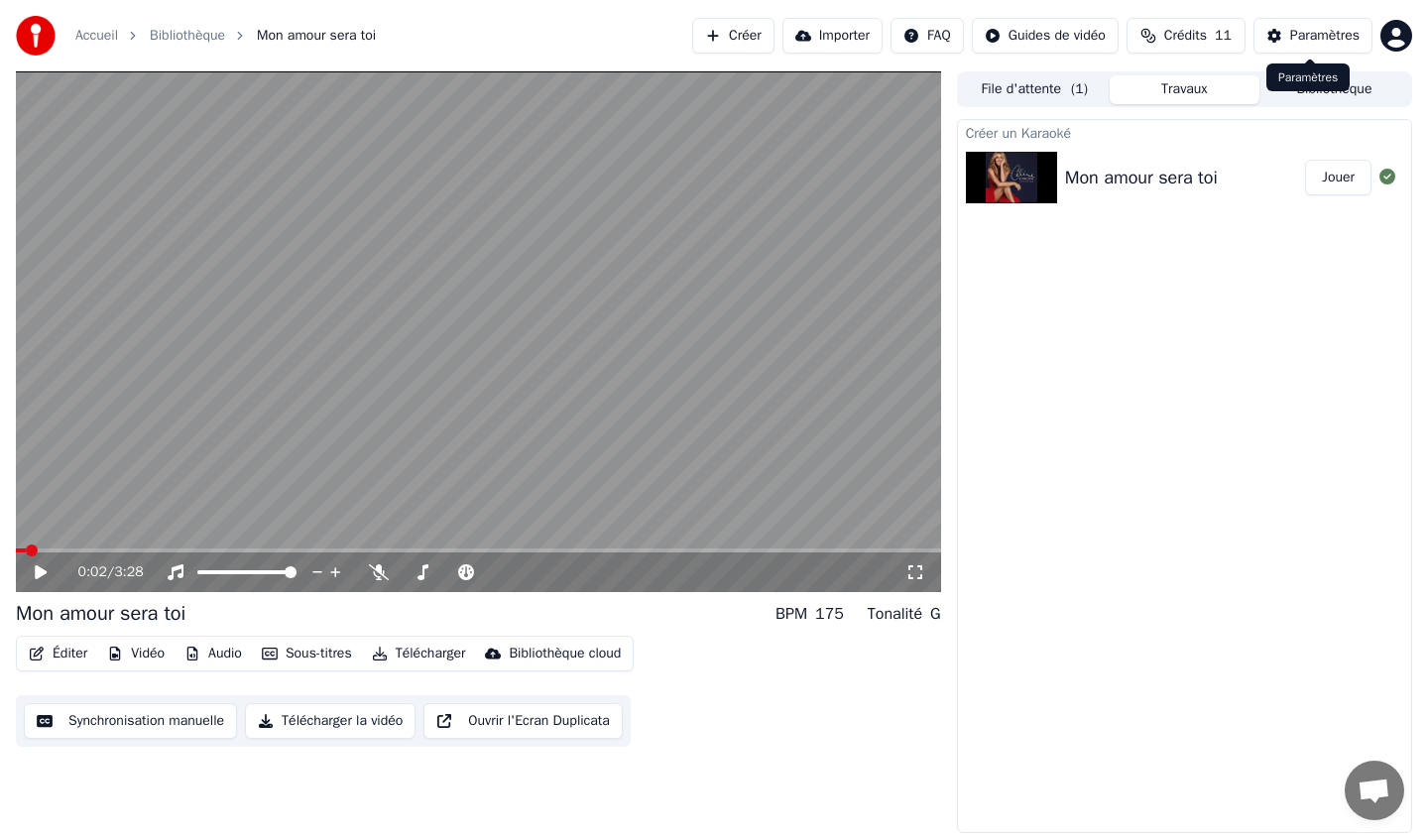 click on "Paramètres" at bounding box center (1325, 36) 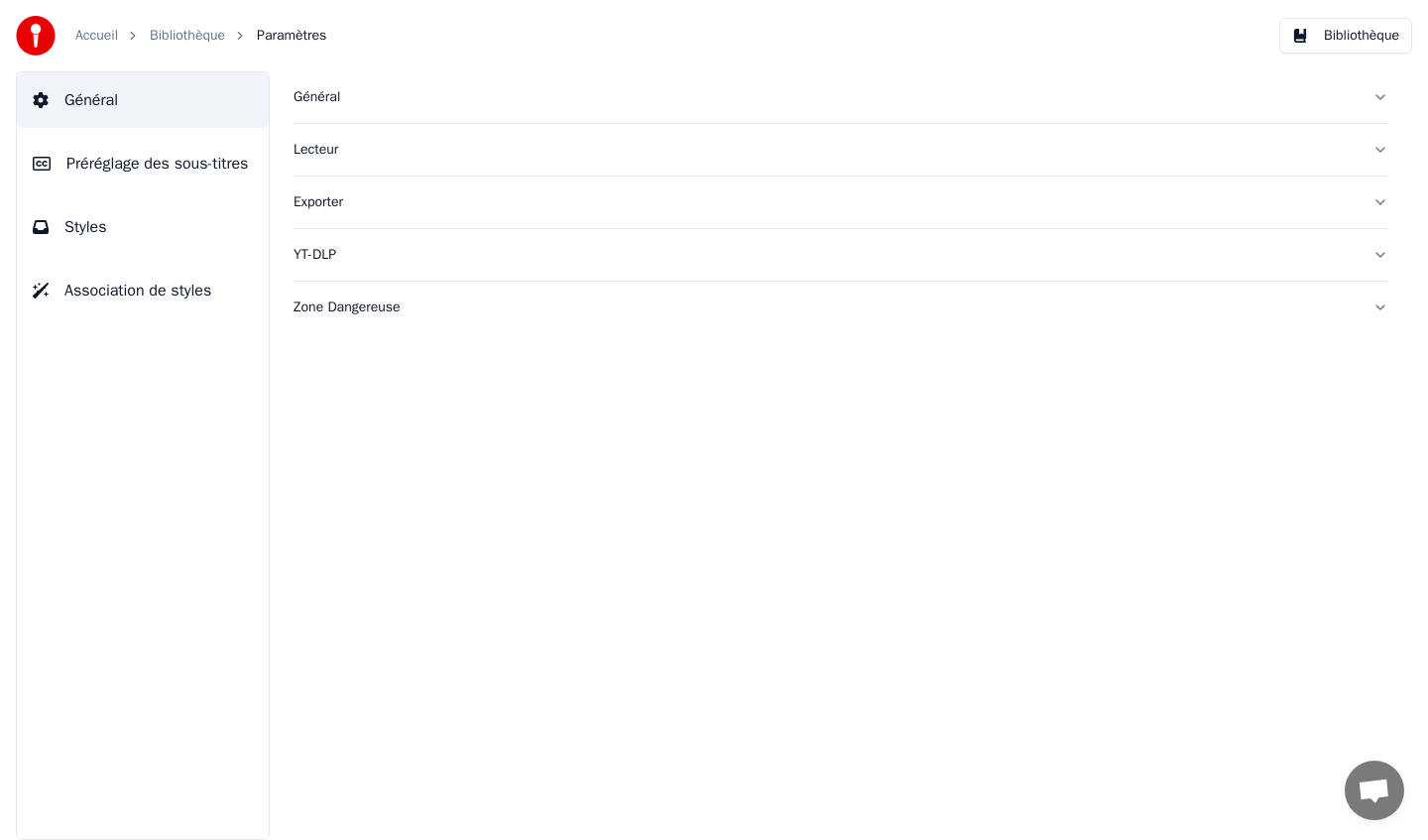click on "Bibliothèque" at bounding box center (187, 36) 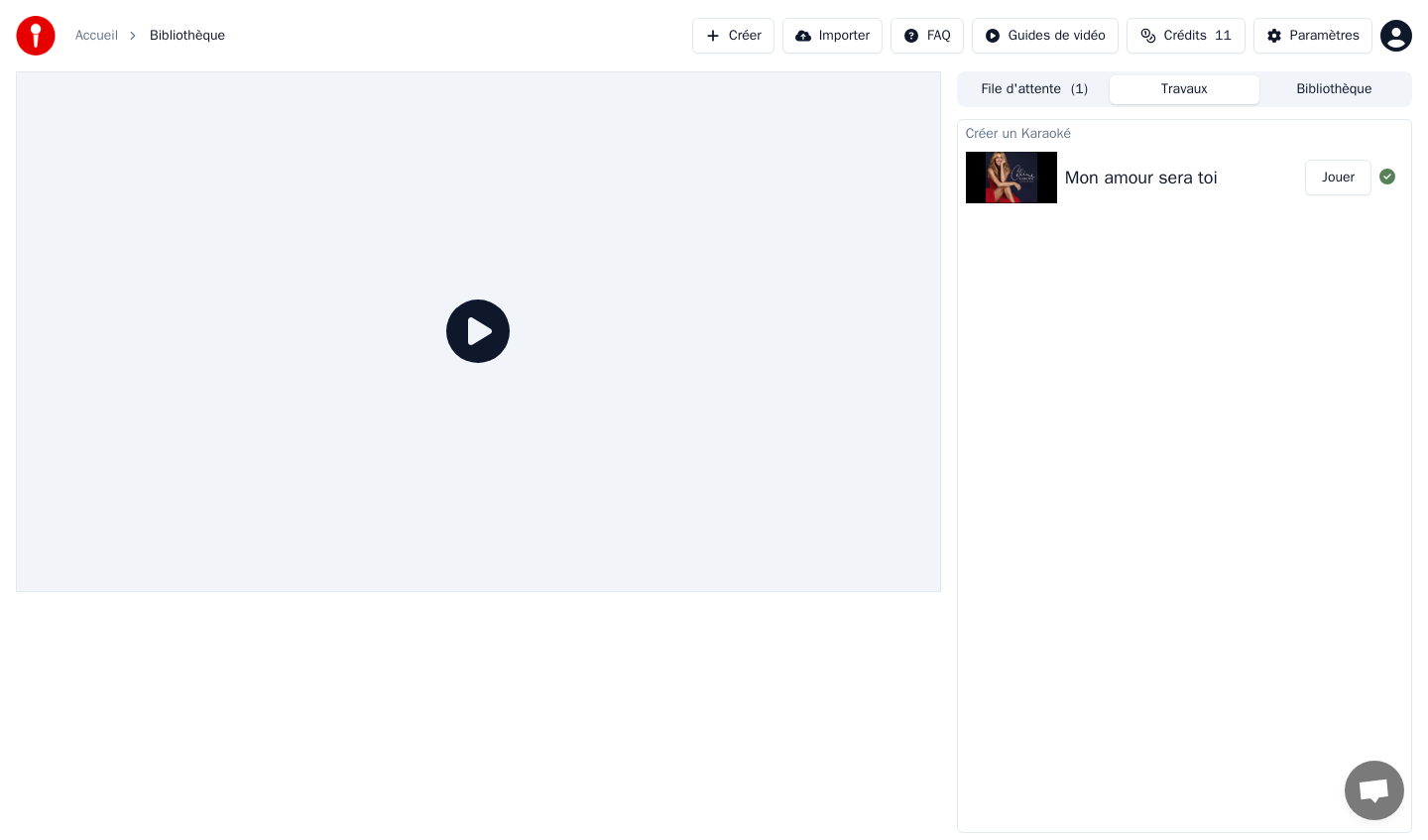 click on "Créer" at bounding box center (733, 36) 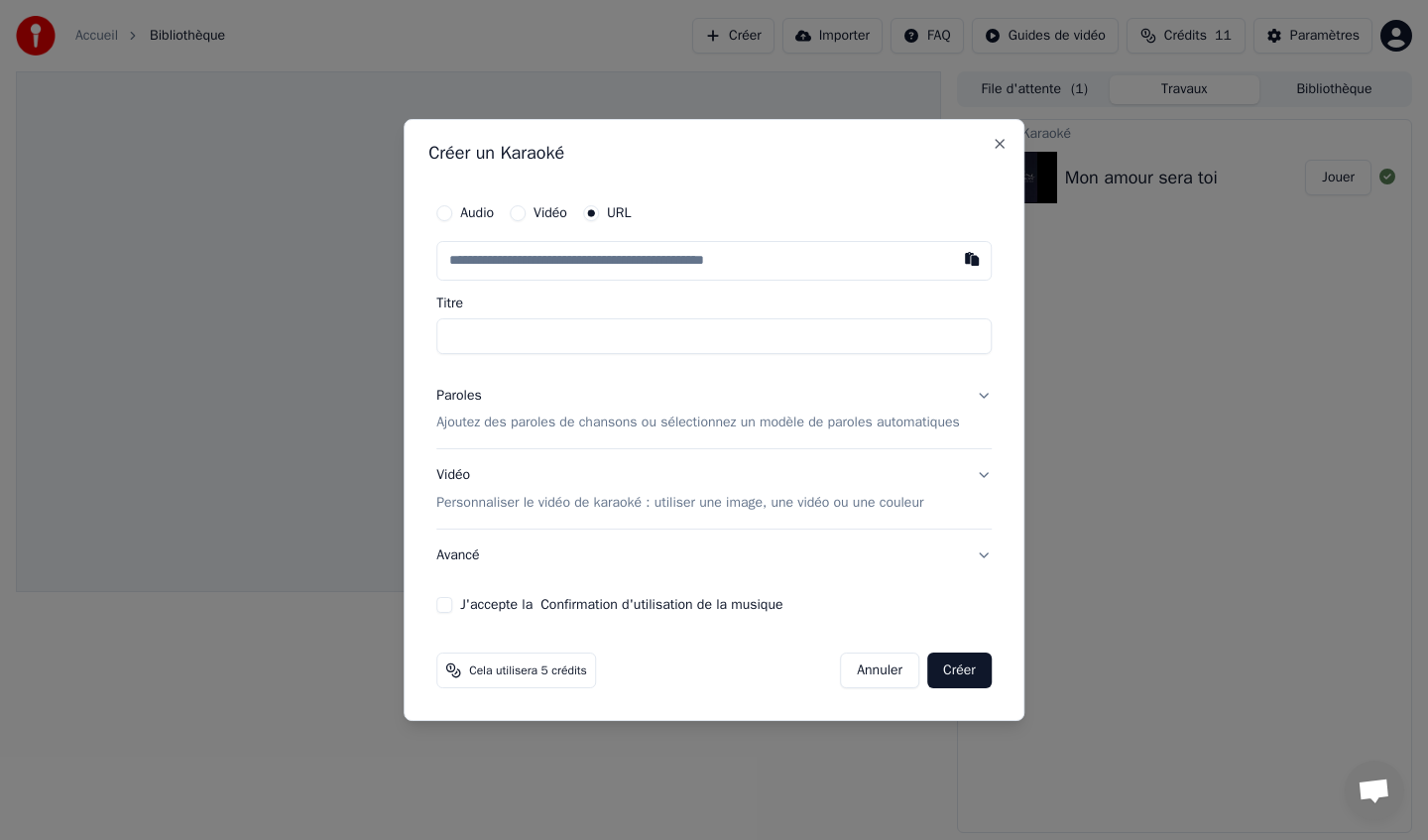 click on "Audio Vidéo URL" at bounding box center (714, 213) 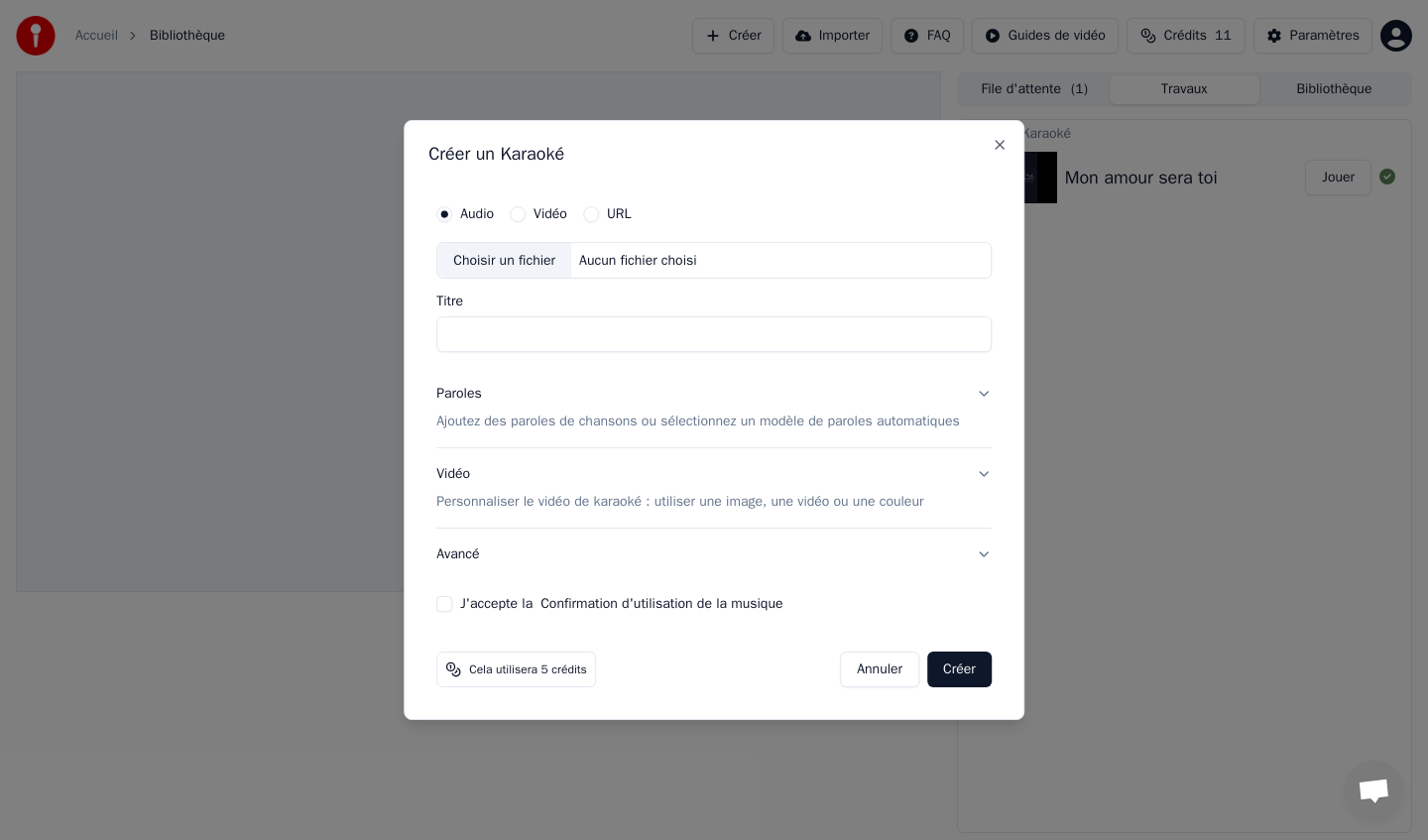 click on "Choisir un fichier" at bounding box center (504, 261) 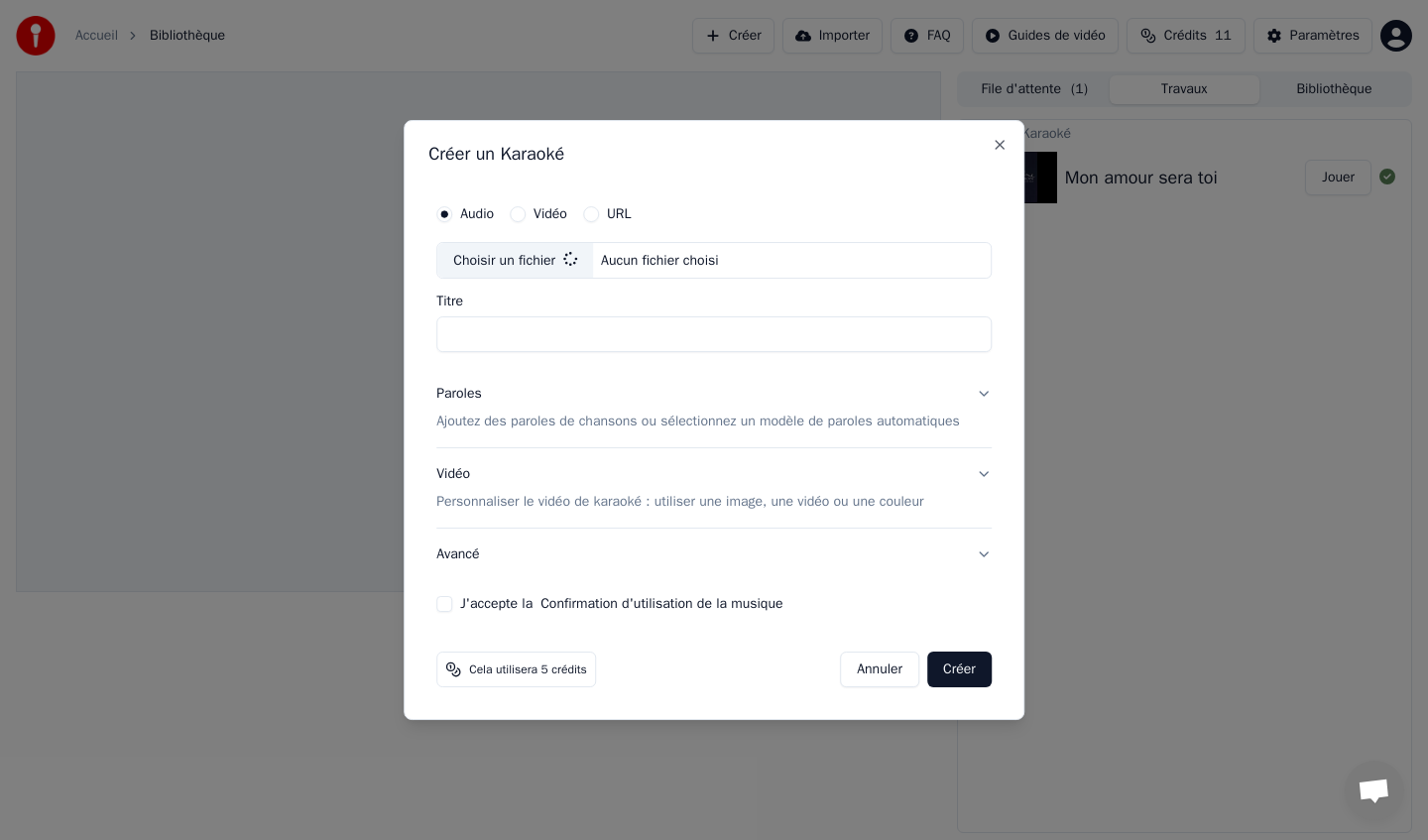 click on "Titre" at bounding box center [714, 335] 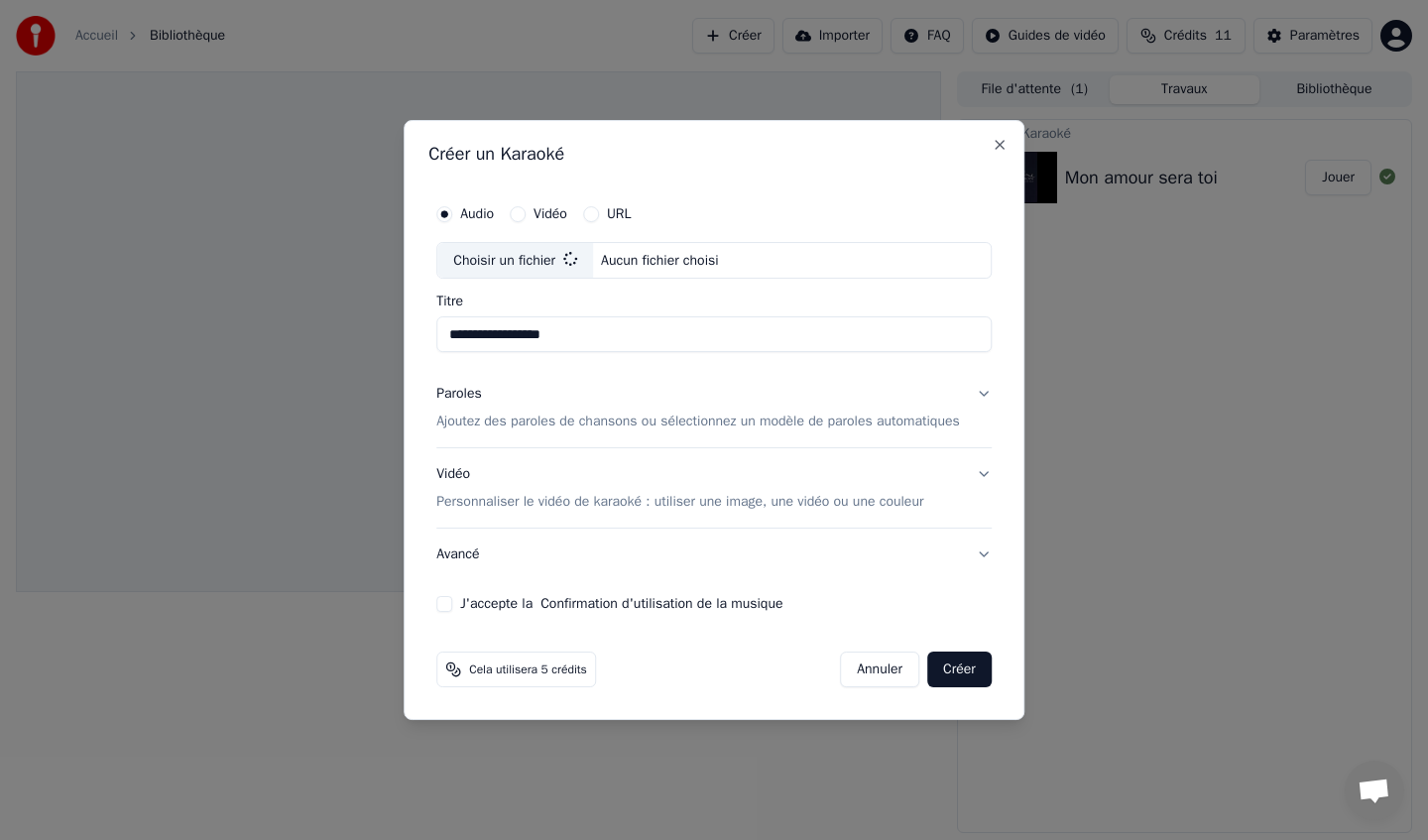 click on "Ajoutez des paroles de chansons ou sélectionnez un modèle de paroles automatiques" at bounding box center (698, 422) 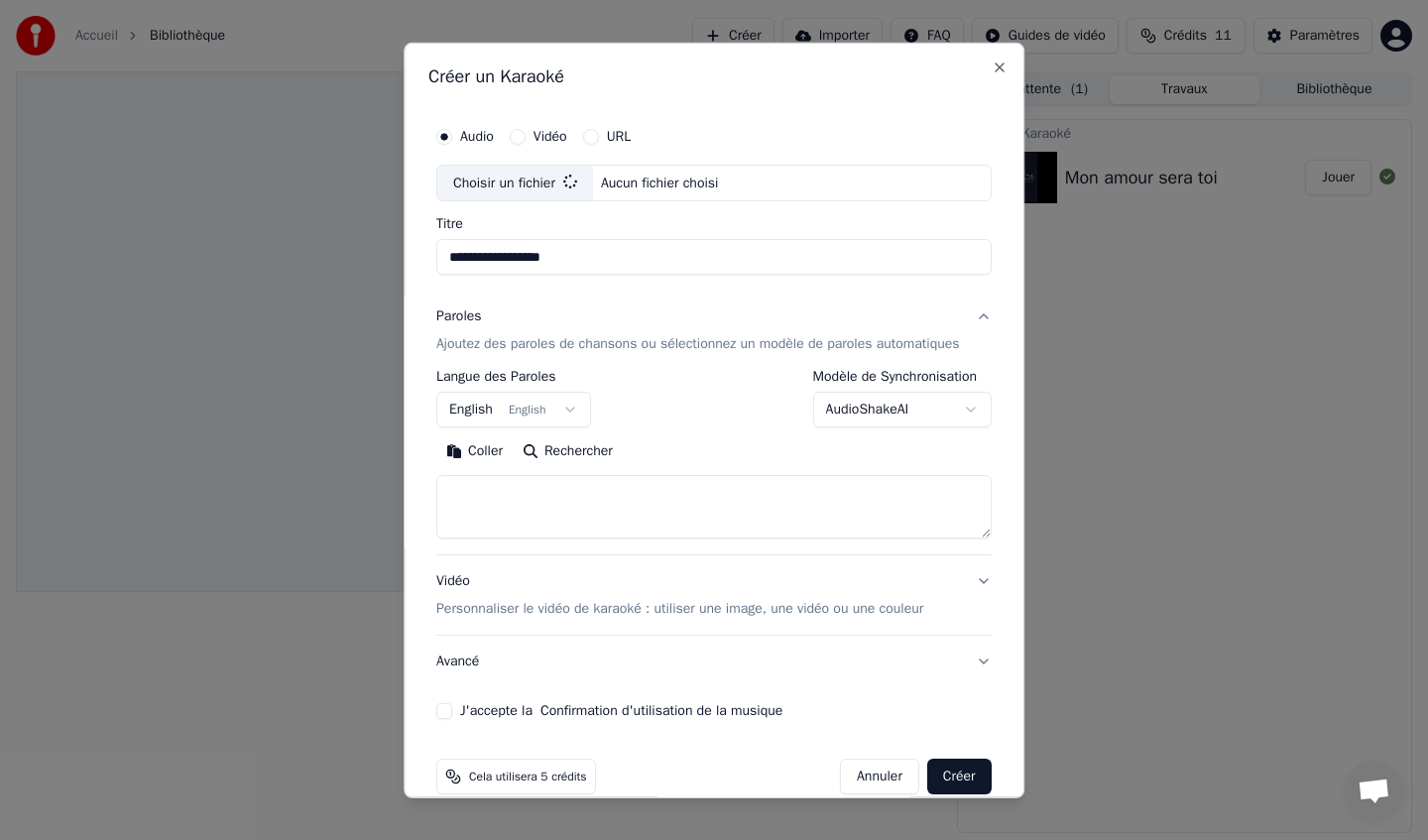 type on "**********" 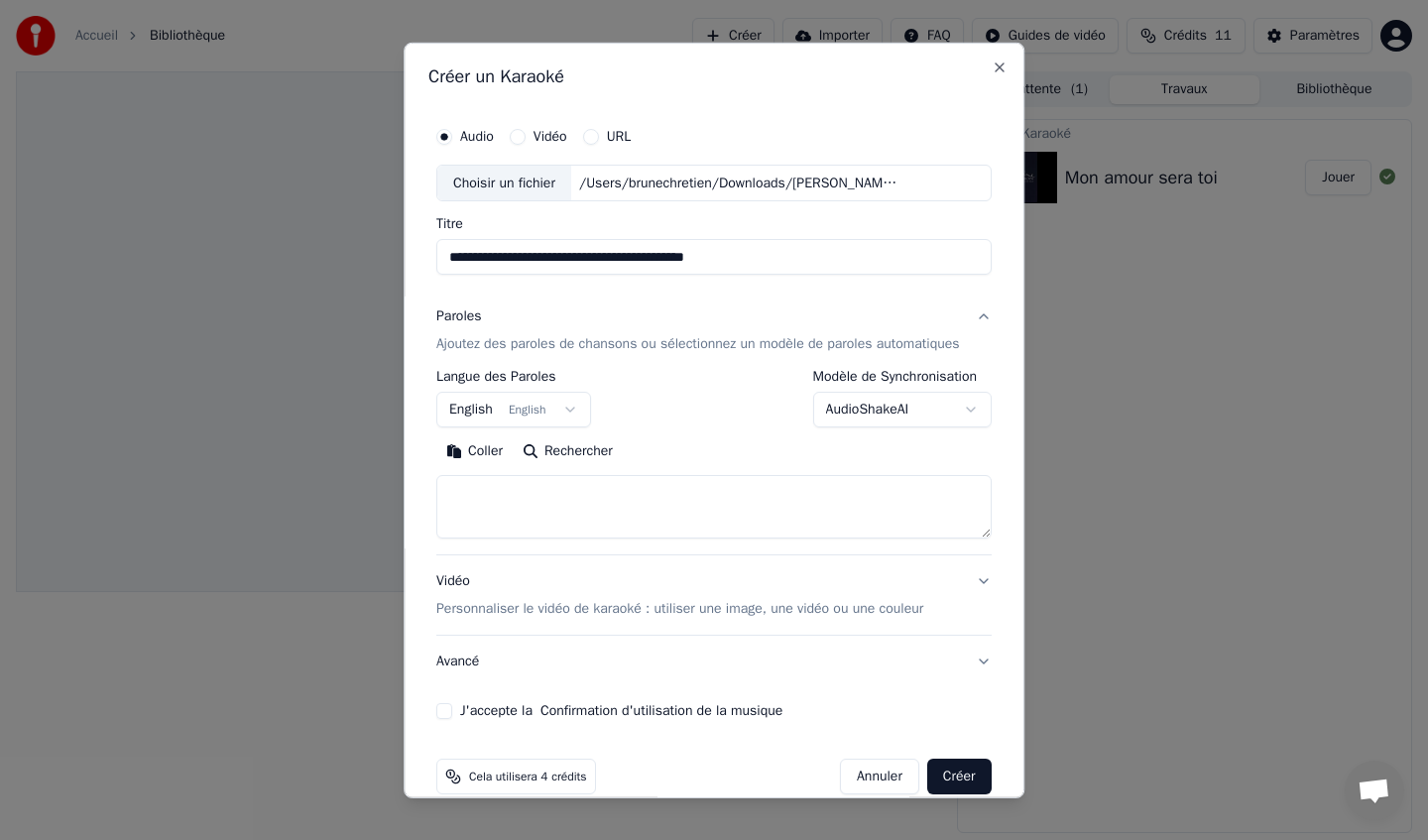click on "English English" at bounding box center [514, 410] 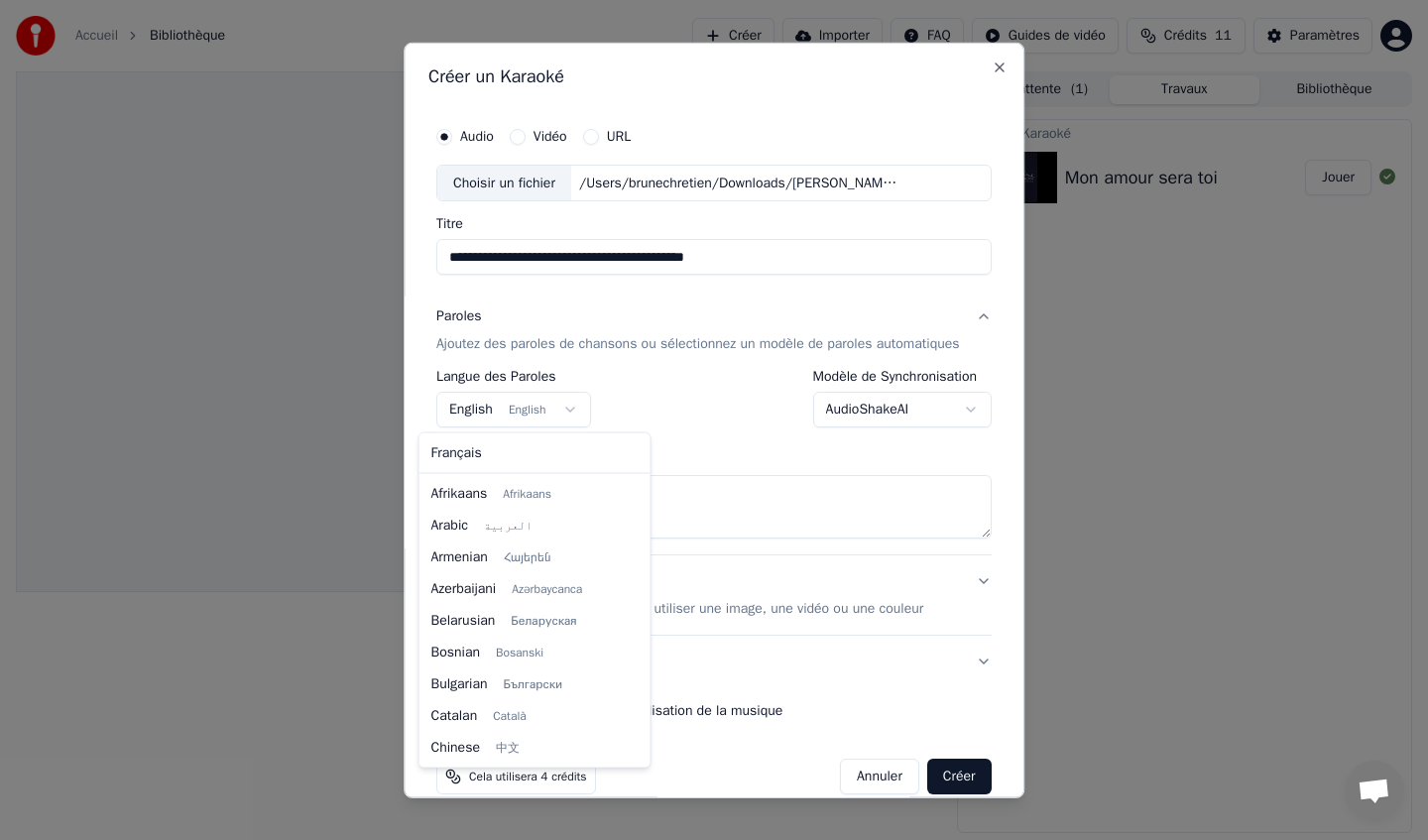 scroll, scrollTop: 159, scrollLeft: 0, axis: vertical 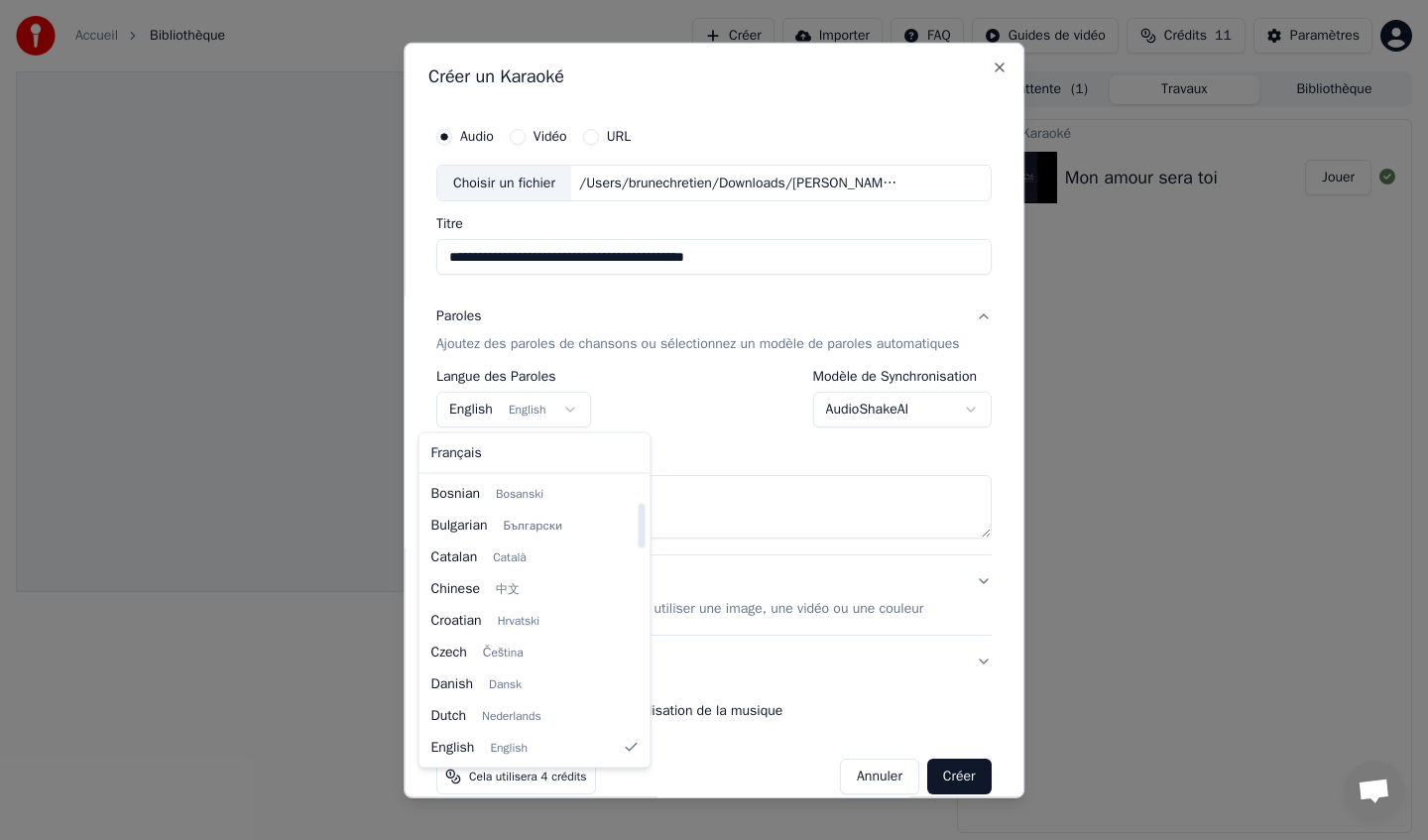 select on "**" 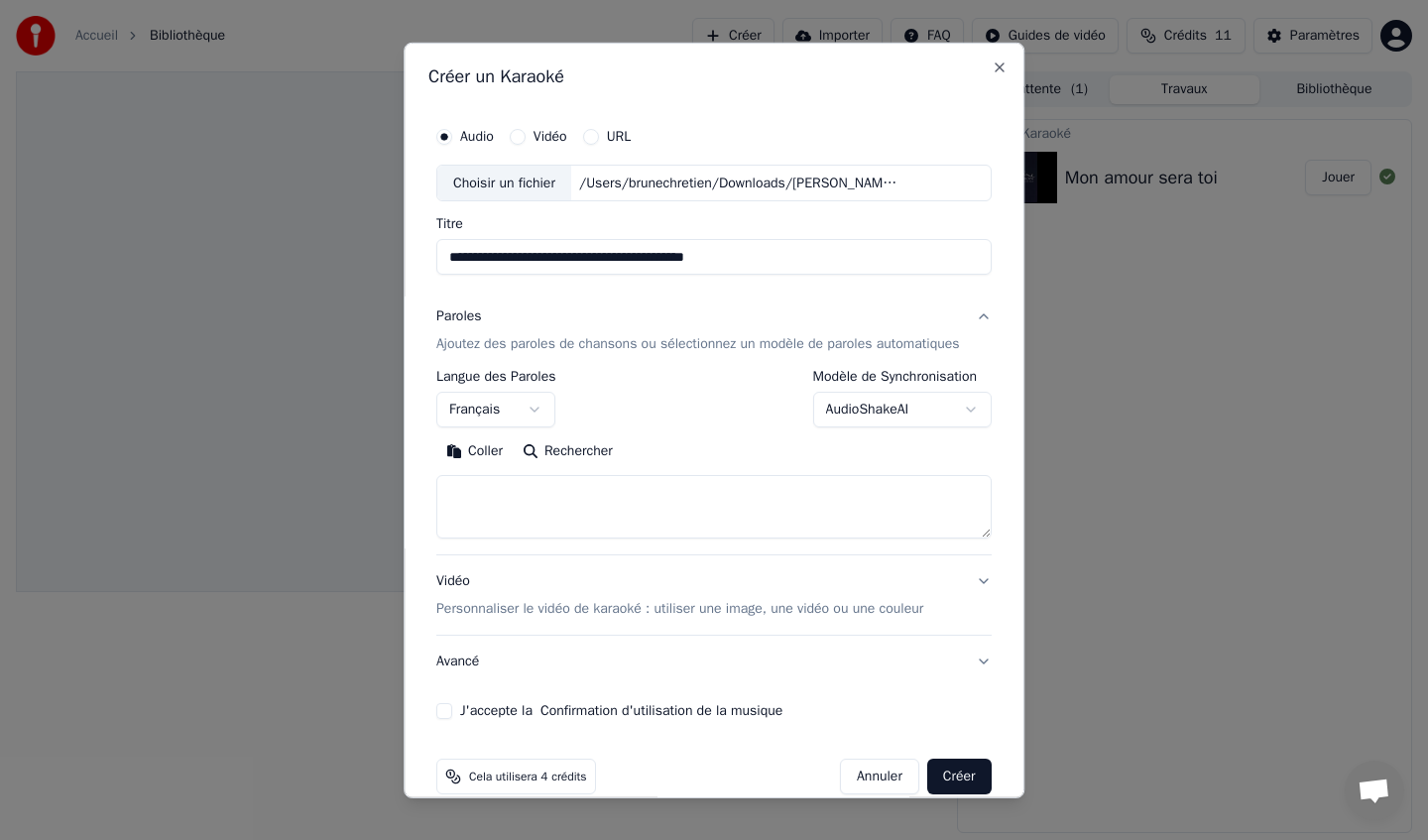 click on "AudioShakeAI" at bounding box center [902, 410] 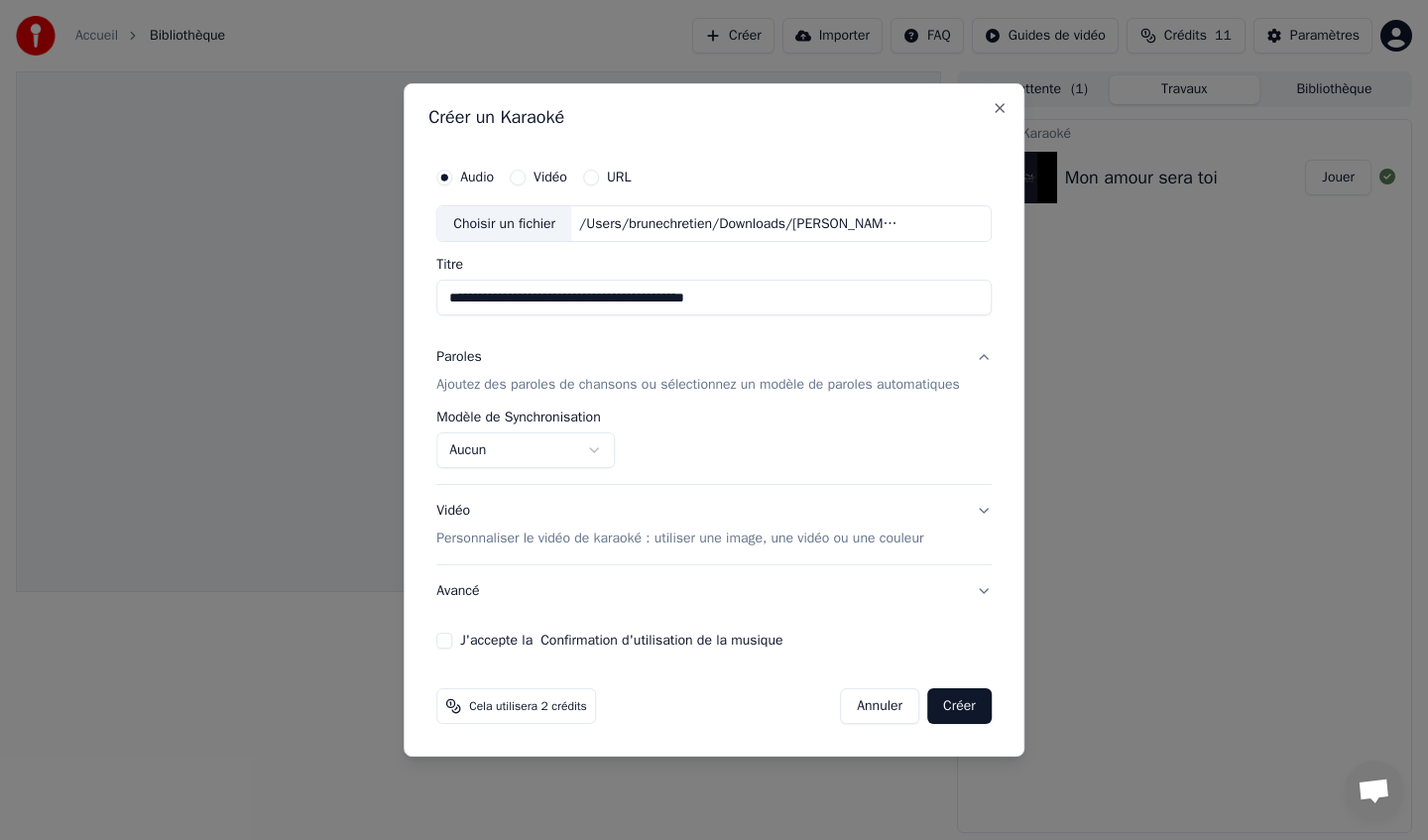 click on "**********" at bounding box center (714, 420) 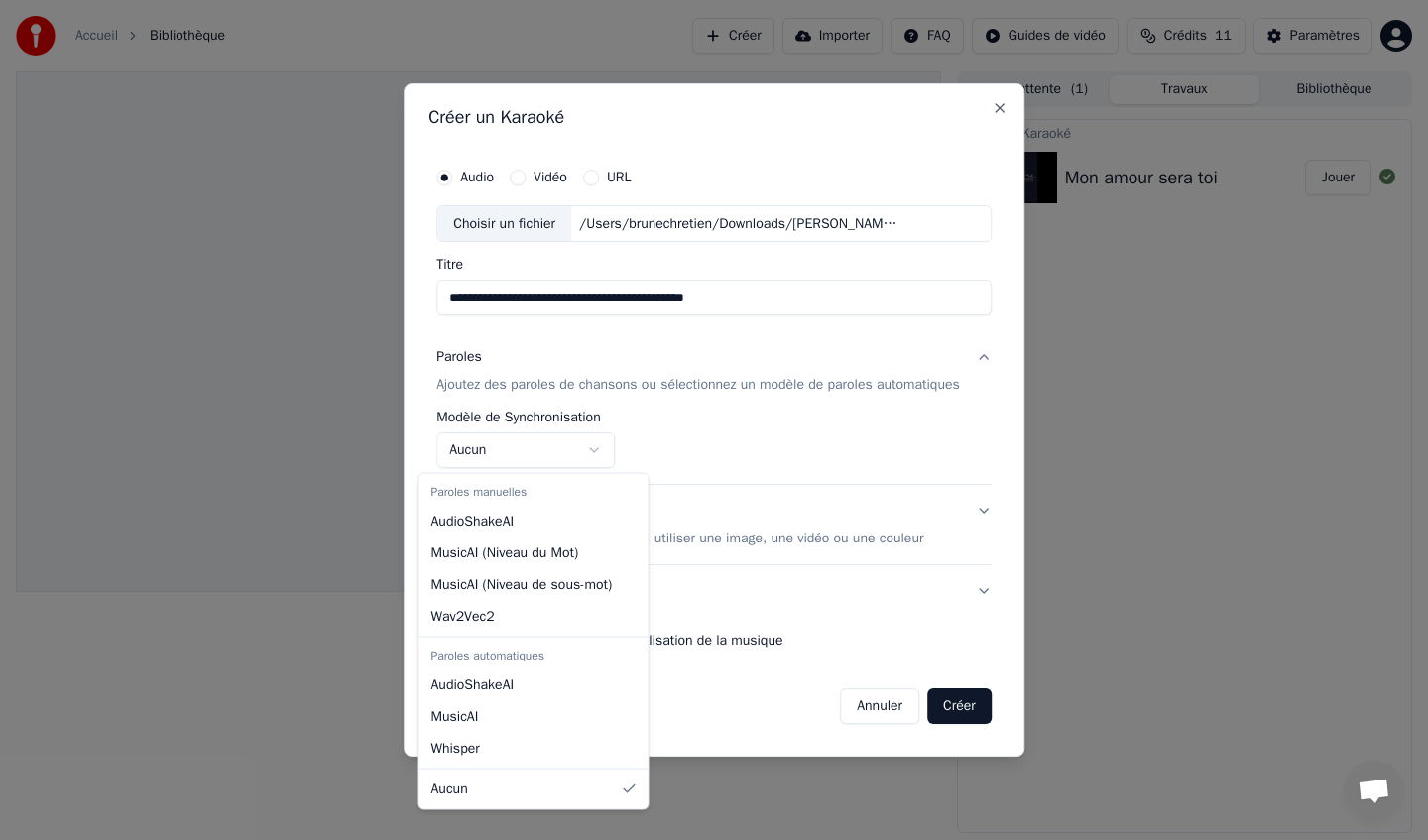 select on "**********" 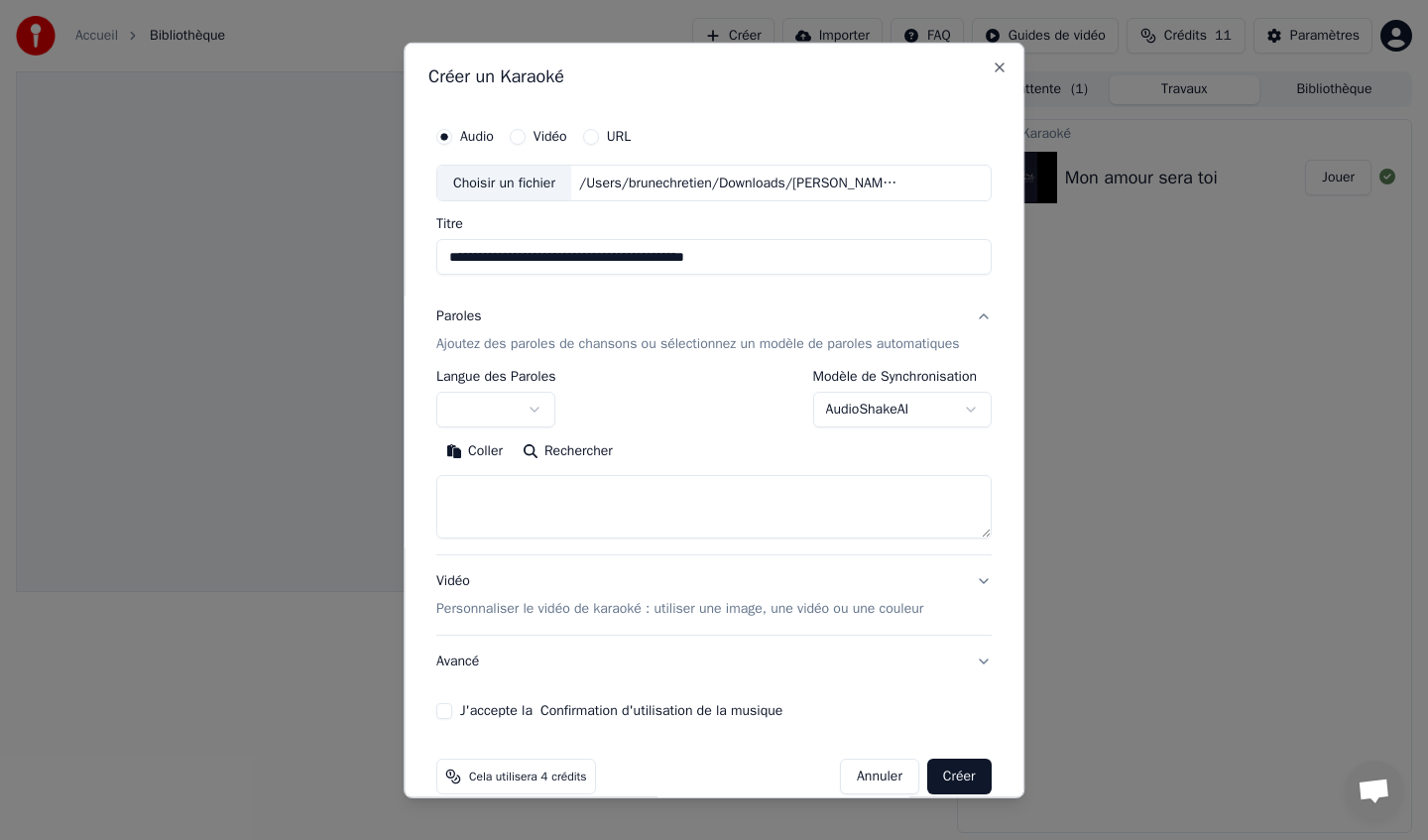 click at bounding box center [496, 410] 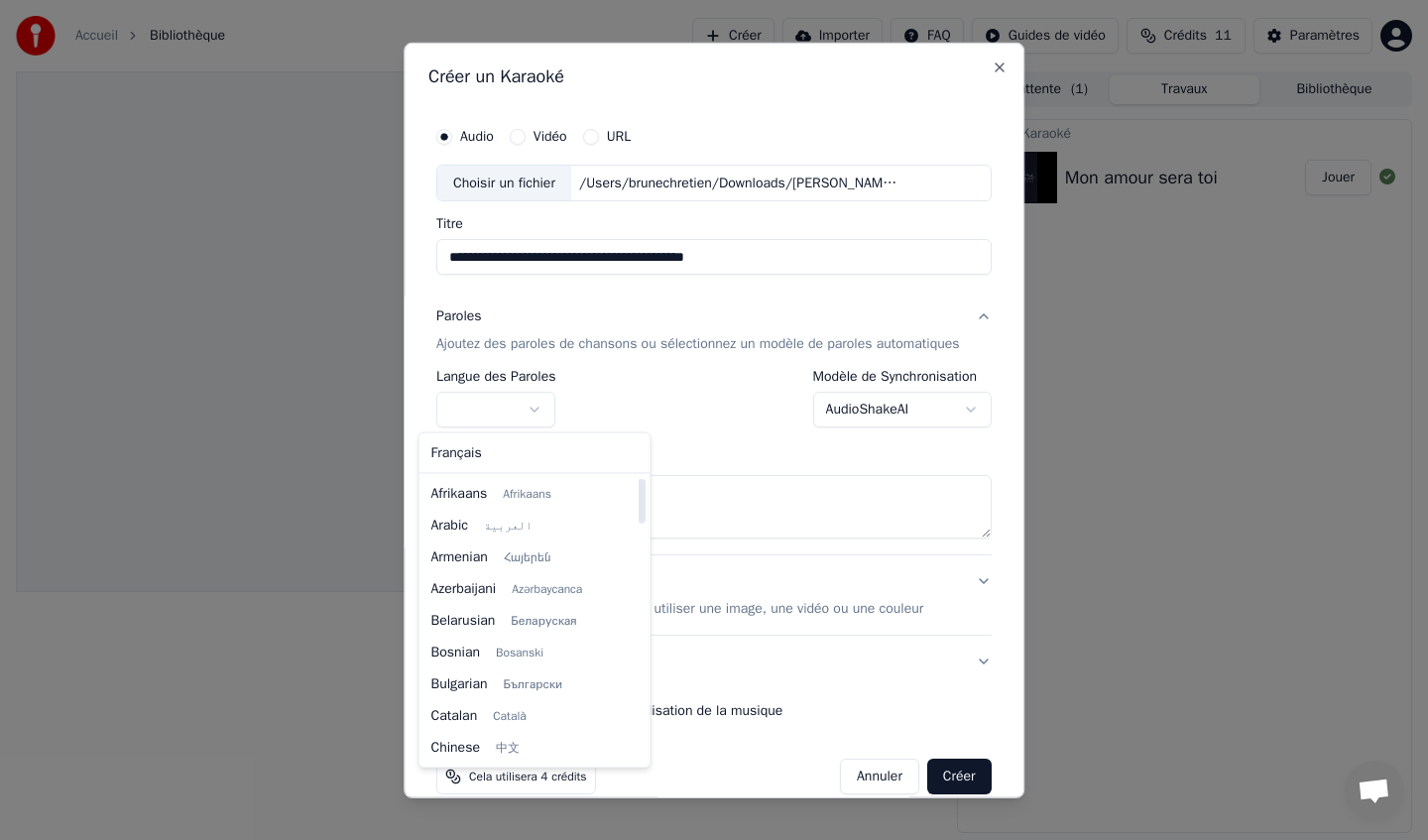 select on "**" 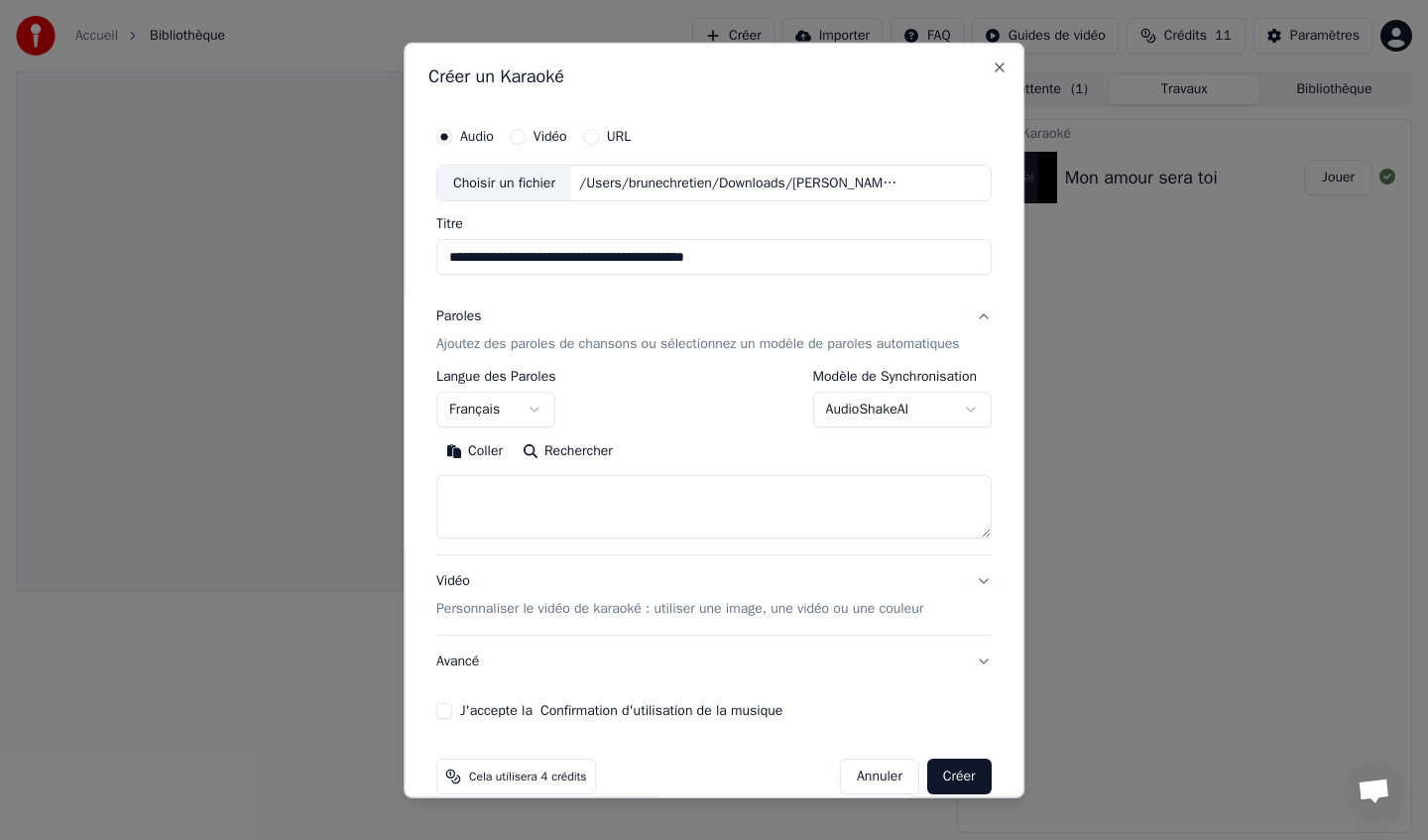 click on "AudioShakeAI" at bounding box center [902, 410] 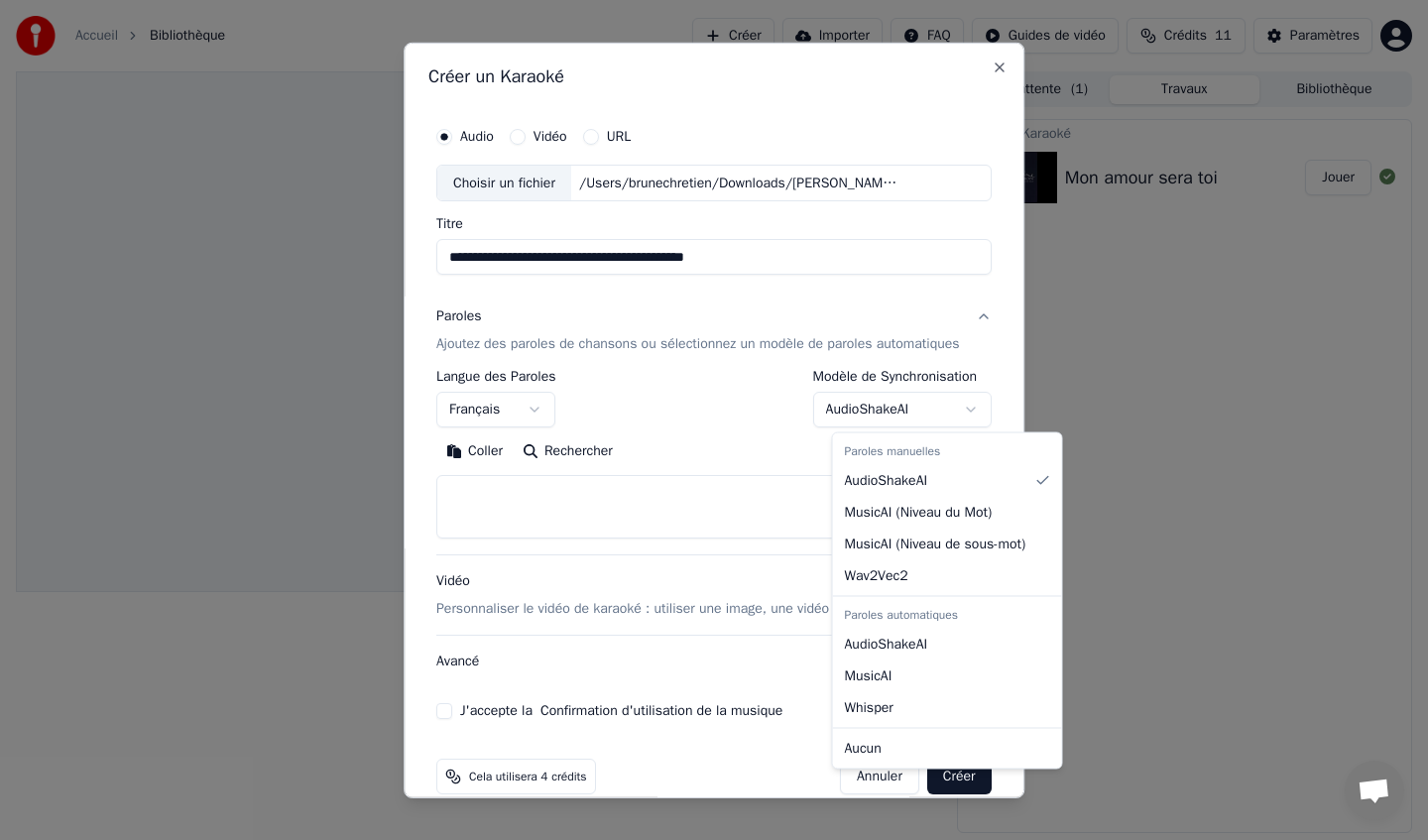 click at bounding box center [714, 420] 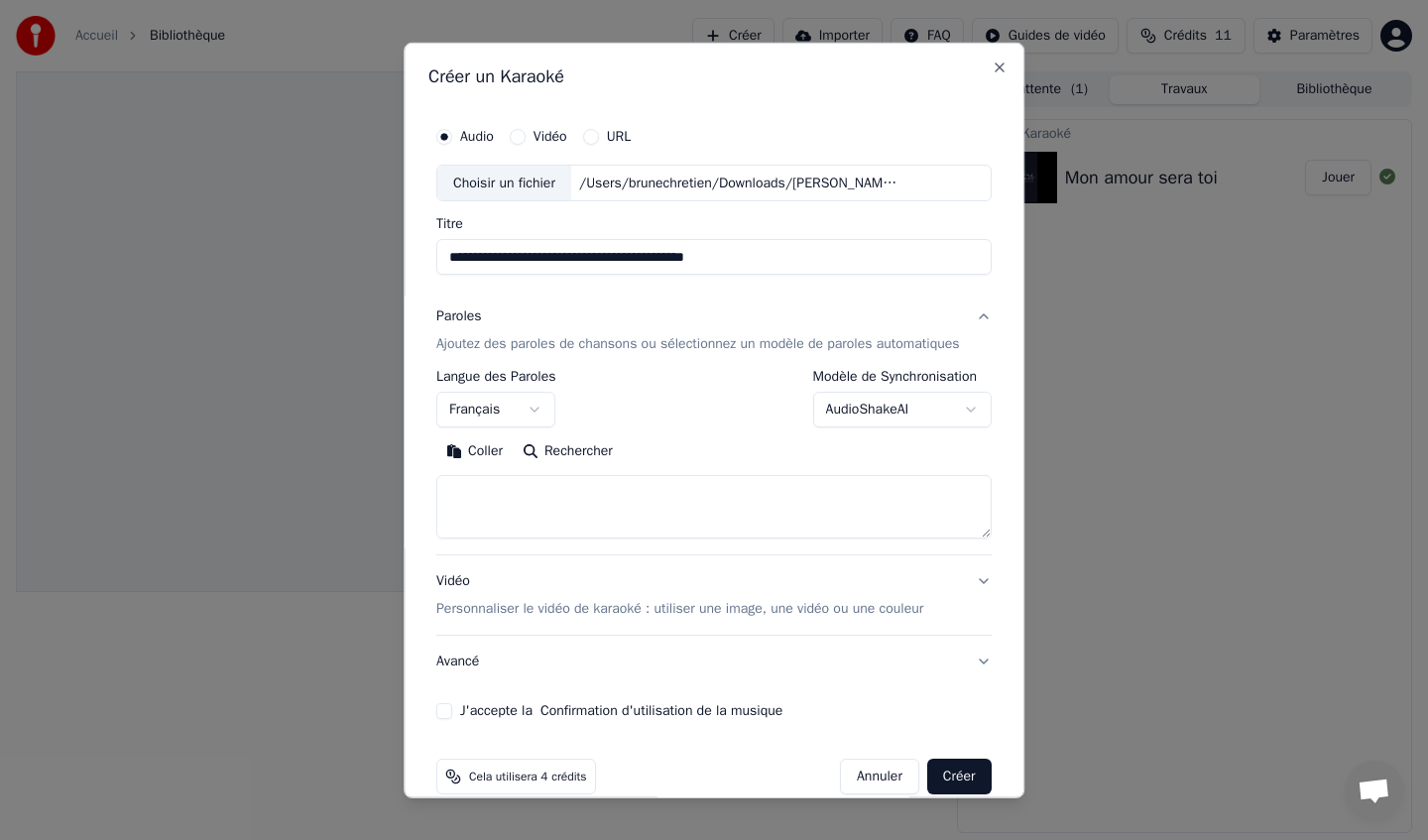 click at bounding box center [714, 507] 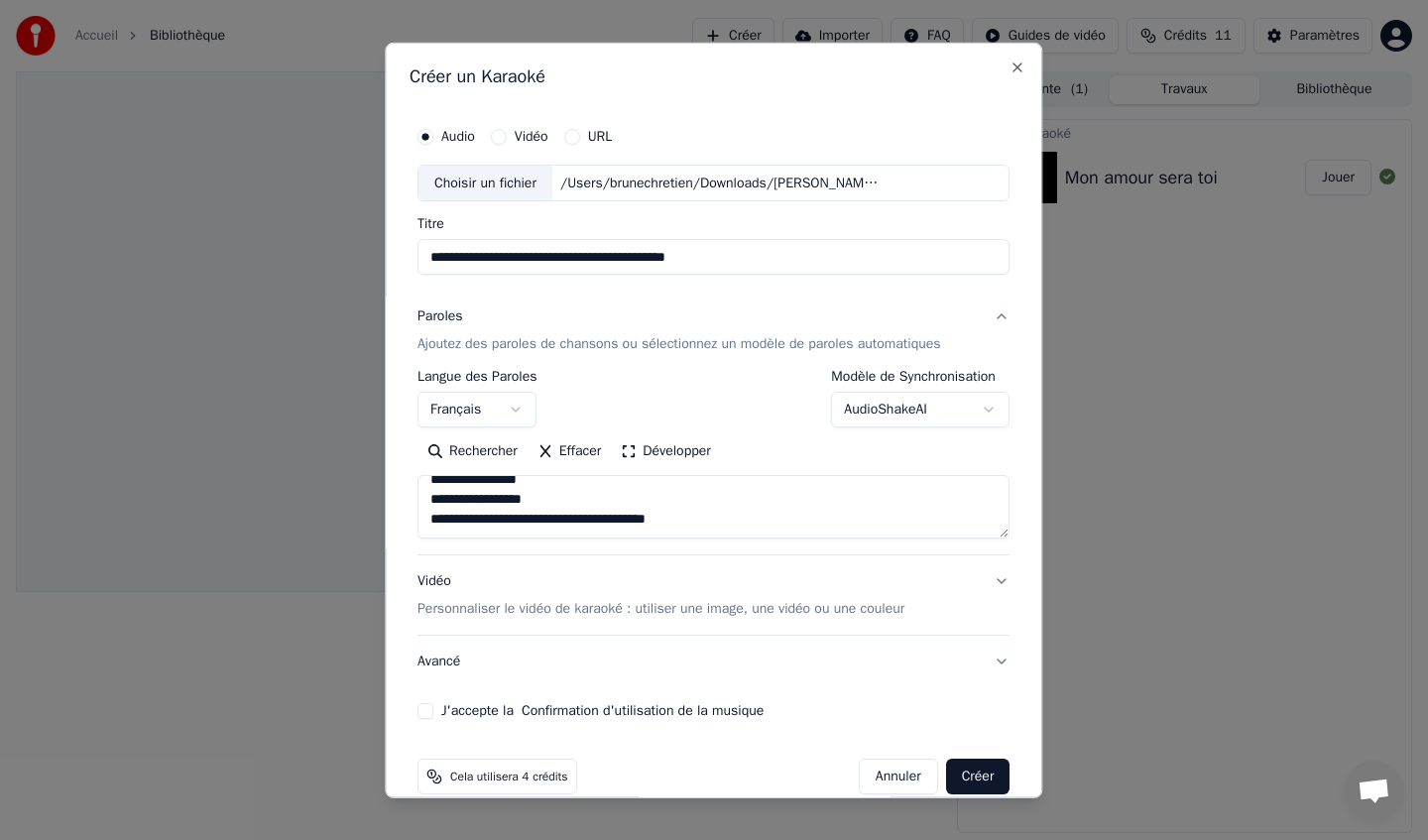 scroll, scrollTop: 1580, scrollLeft: 0, axis: vertical 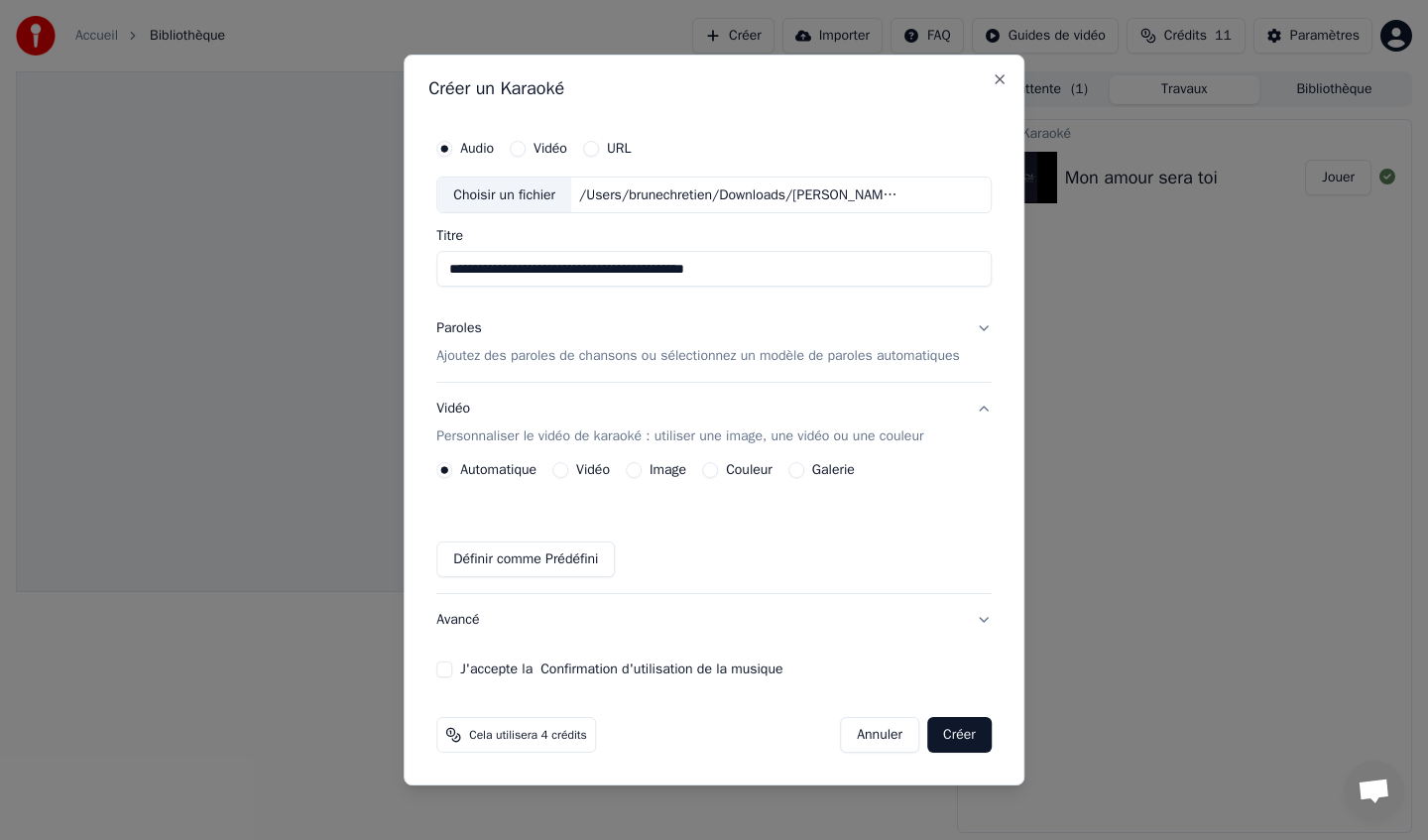click on "Couleur" at bounding box center (737, 470) 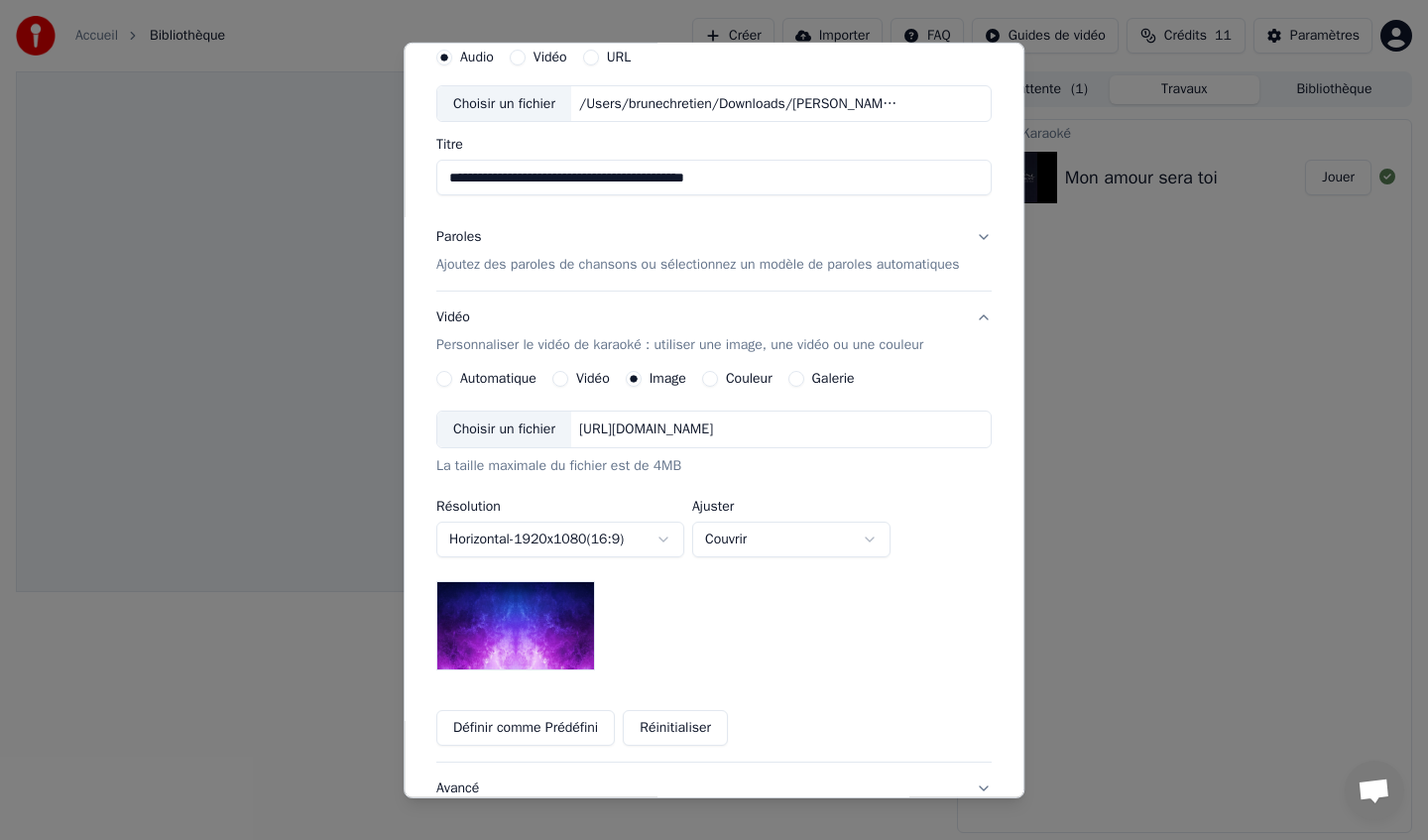 scroll, scrollTop: 92, scrollLeft: 0, axis: vertical 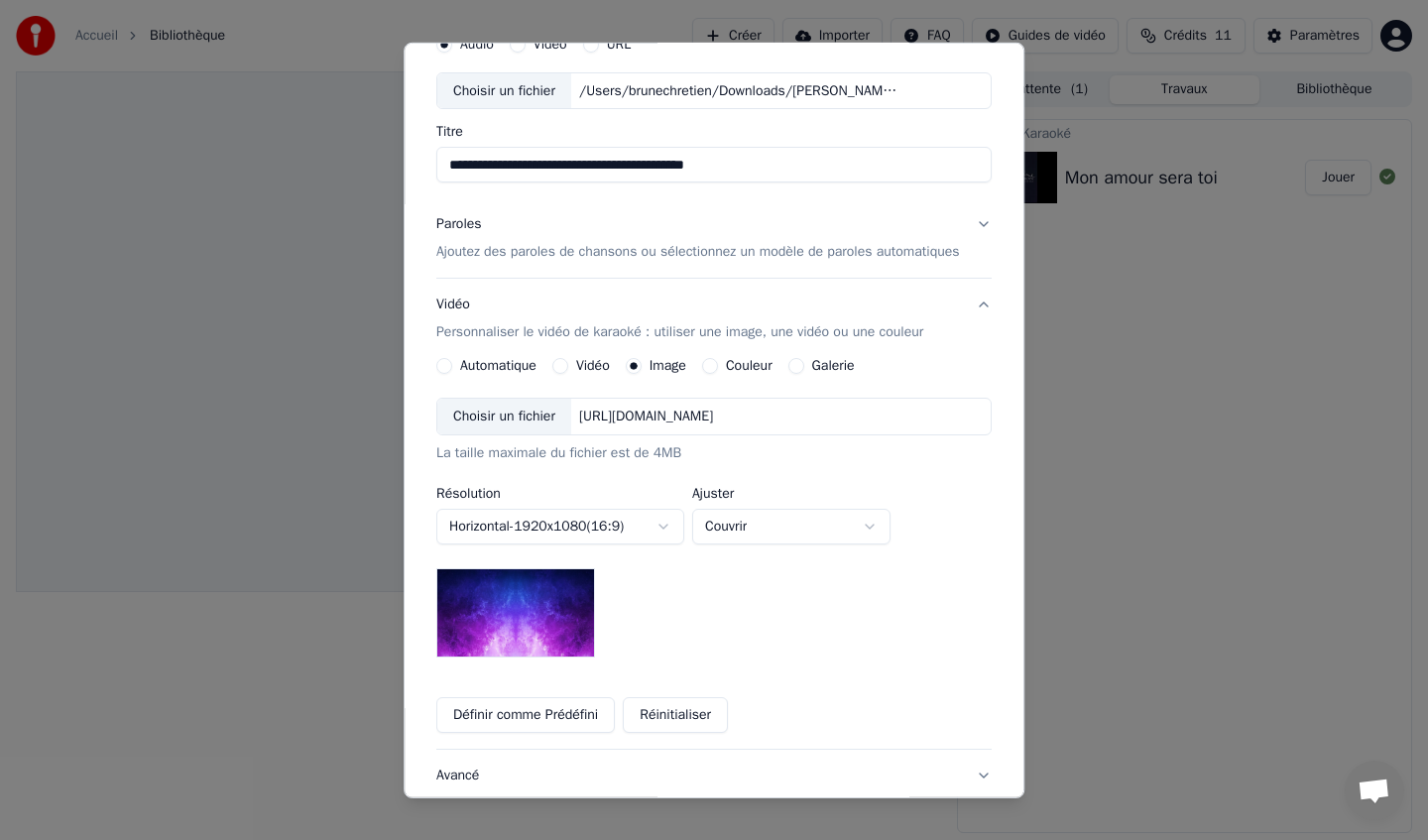 click on "[URL][DOMAIN_NAME]" at bounding box center [646, 417] 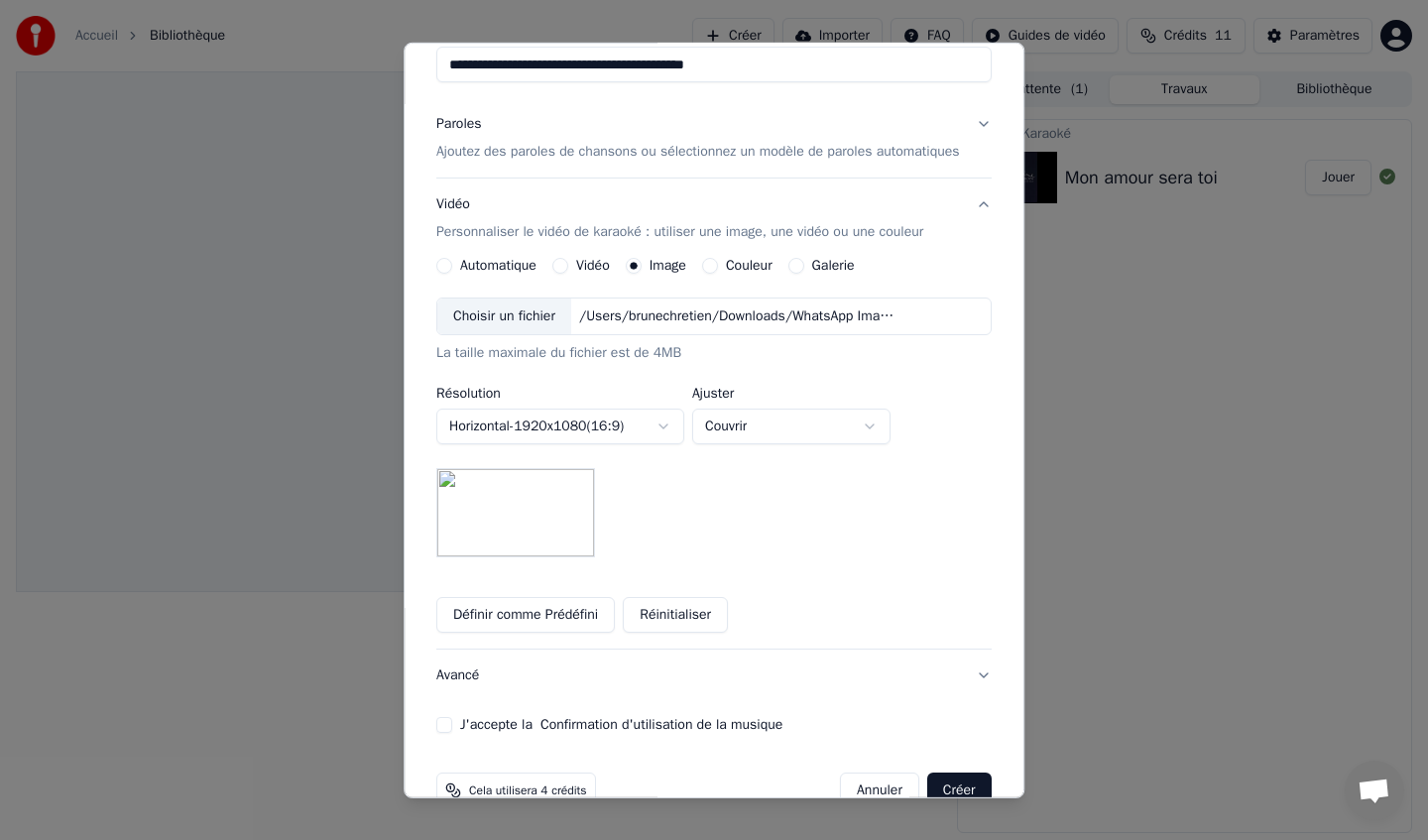 scroll, scrollTop: 235, scrollLeft: 0, axis: vertical 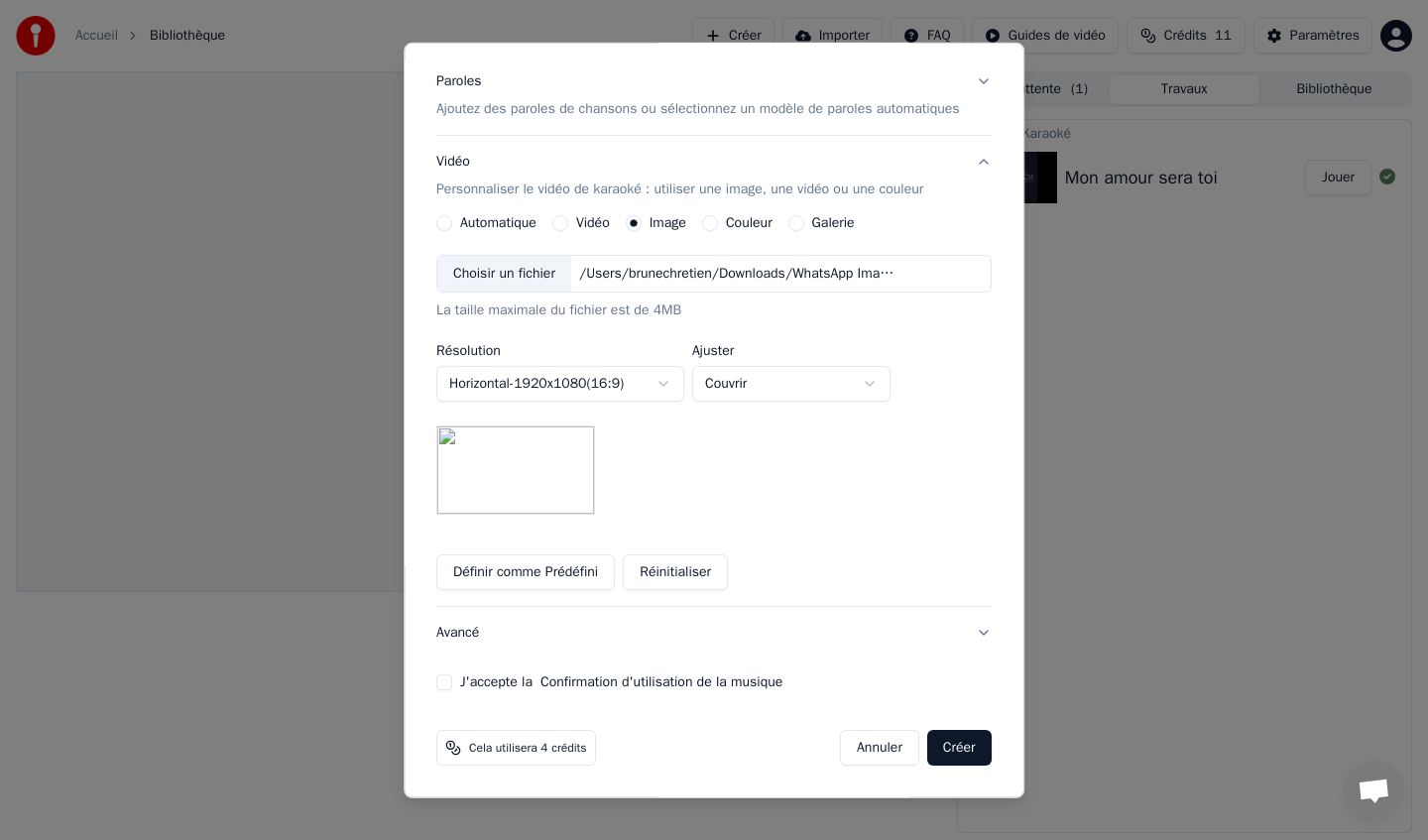 click on "Couvrir" at bounding box center [791, 384] 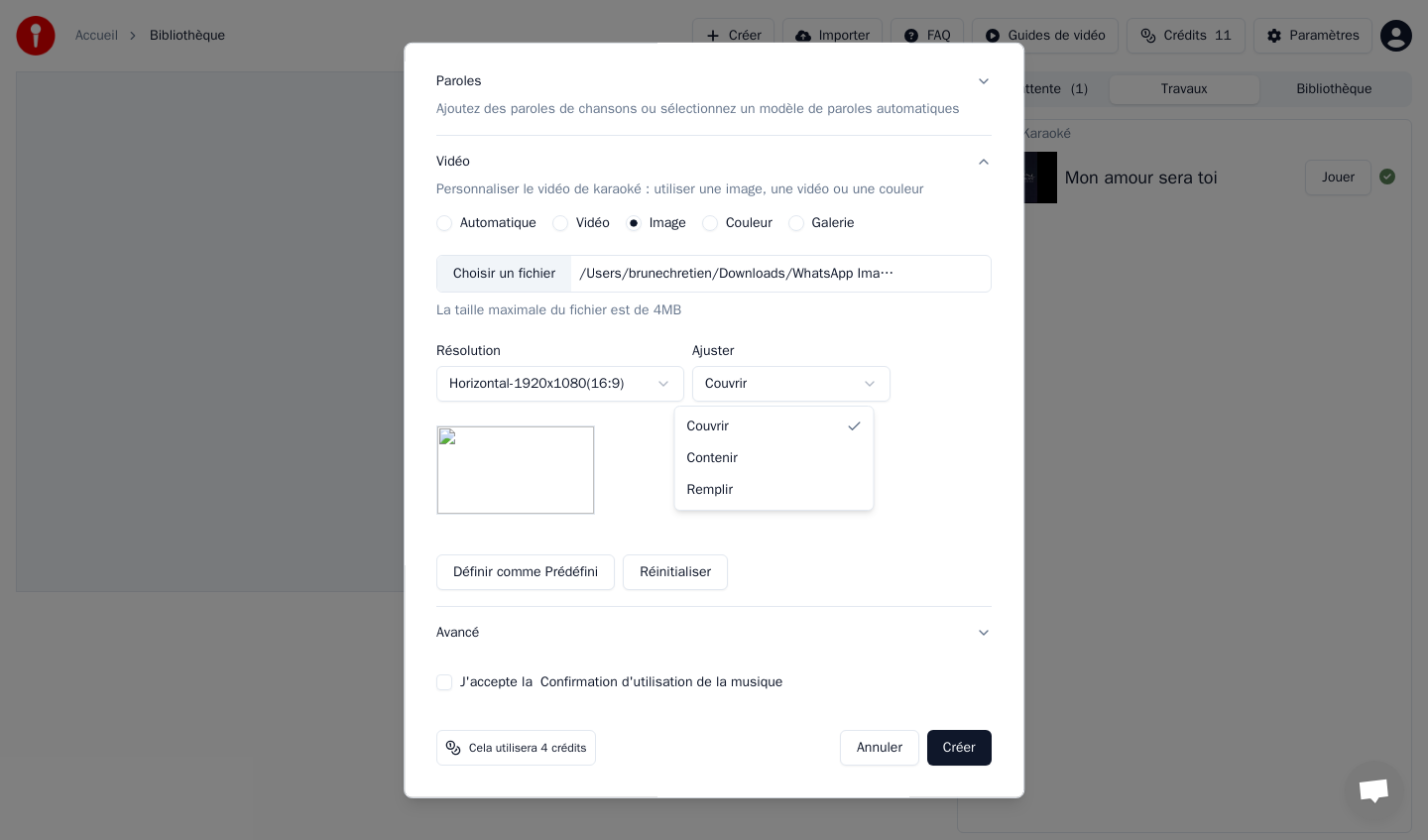 click at bounding box center (714, 420) 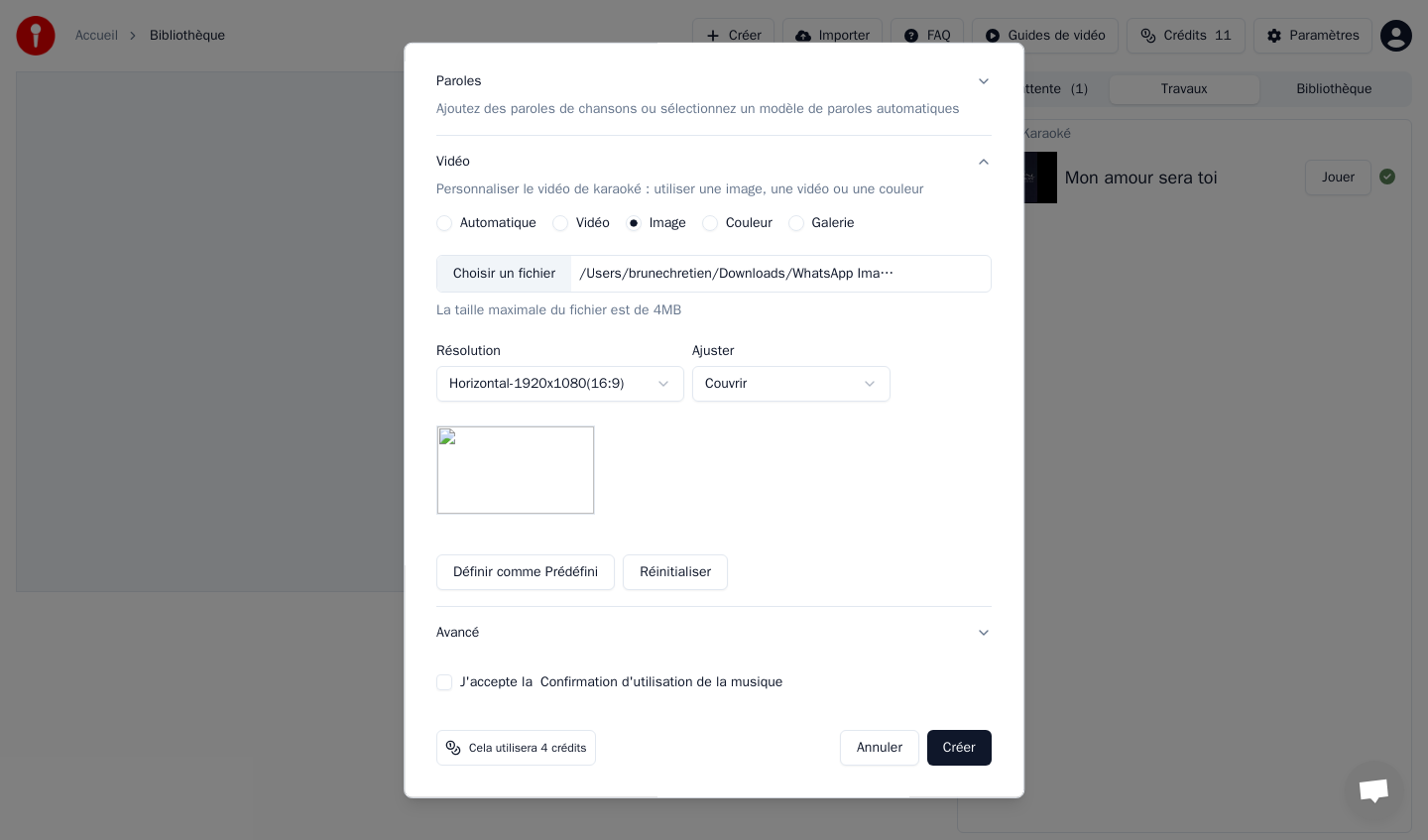 click on "Couleur" at bounding box center (710, 223) 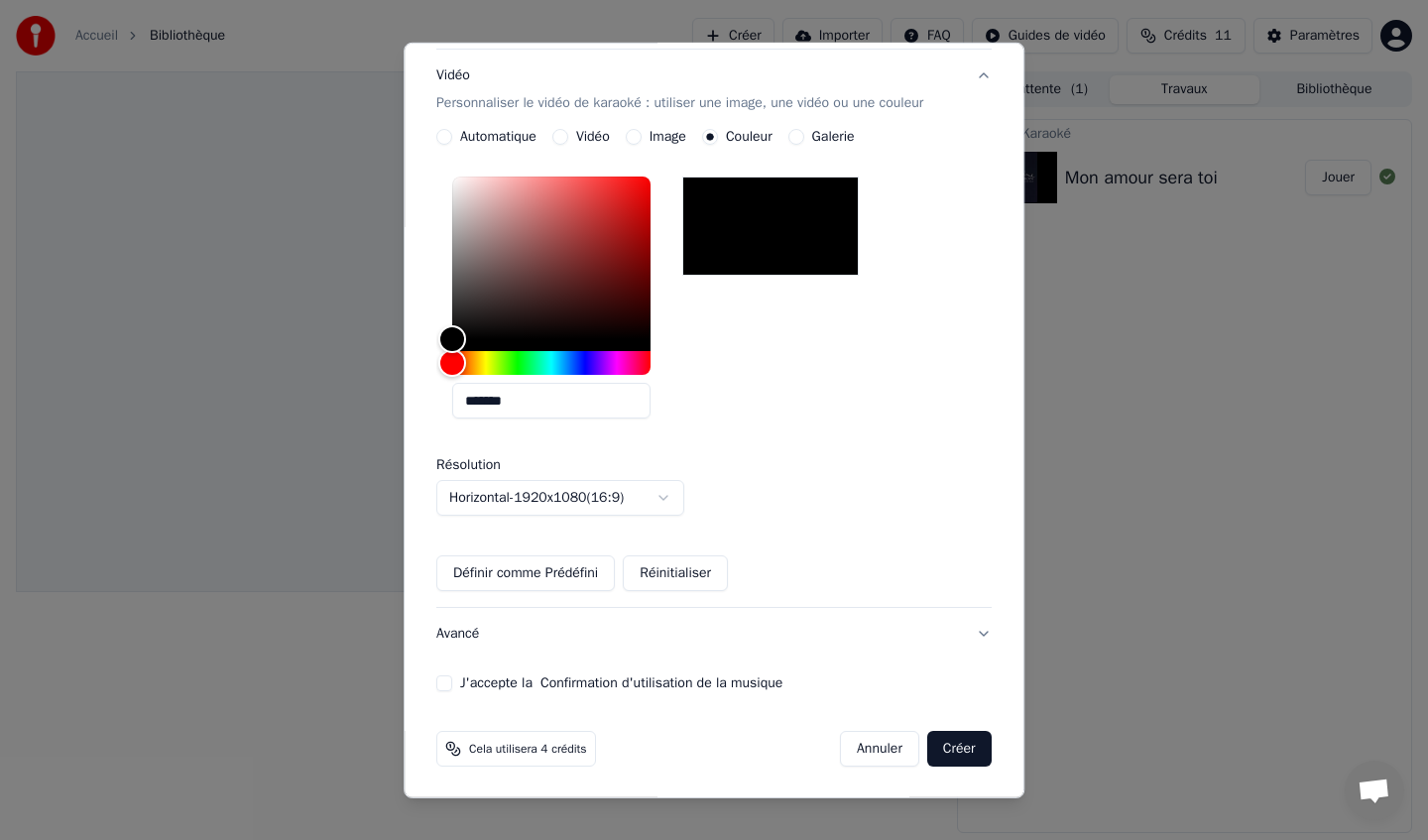 scroll, scrollTop: 322, scrollLeft: 0, axis: vertical 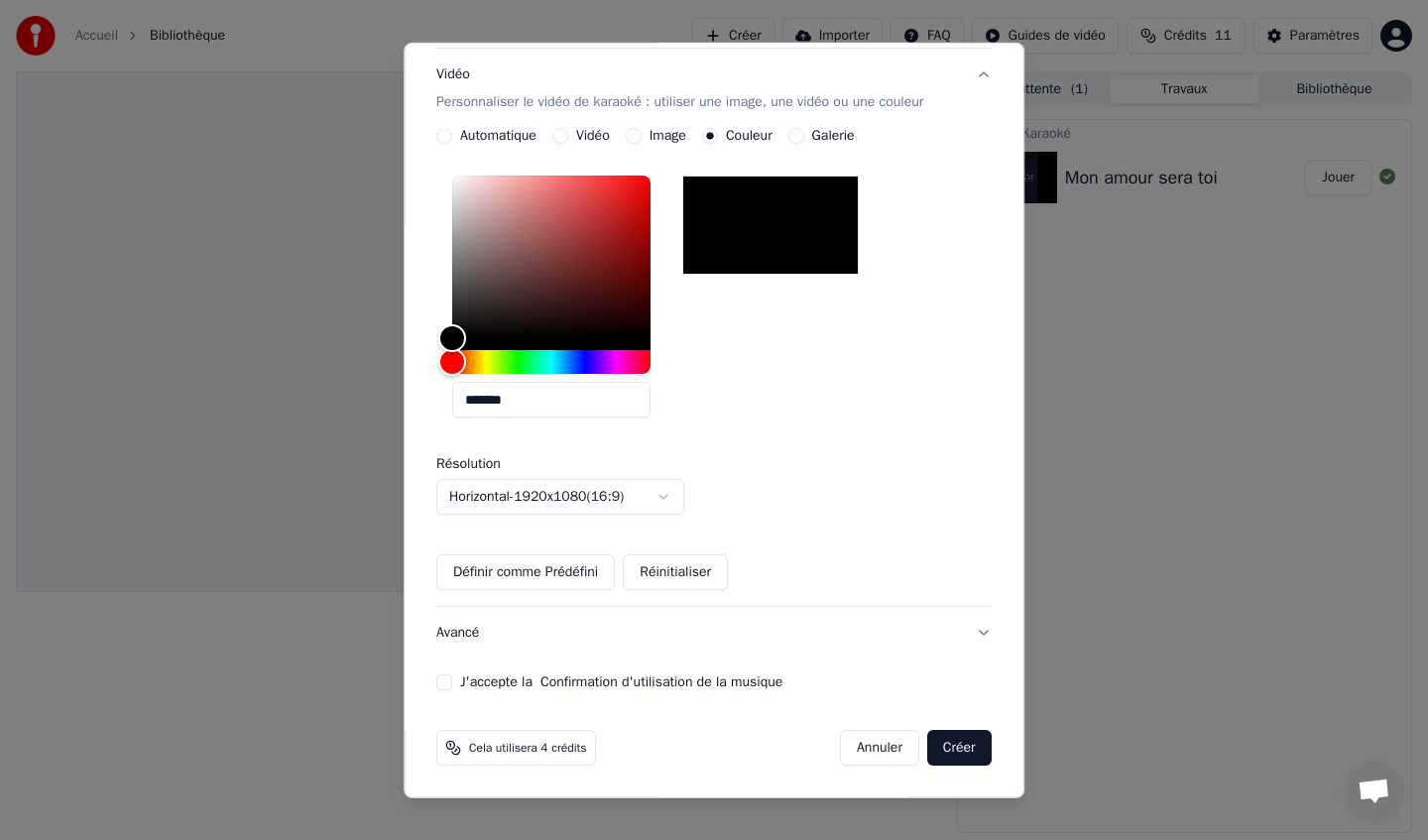 click on "J'accepte la   Confirmation d'utilisation de la musique" at bounding box center [444, 682] 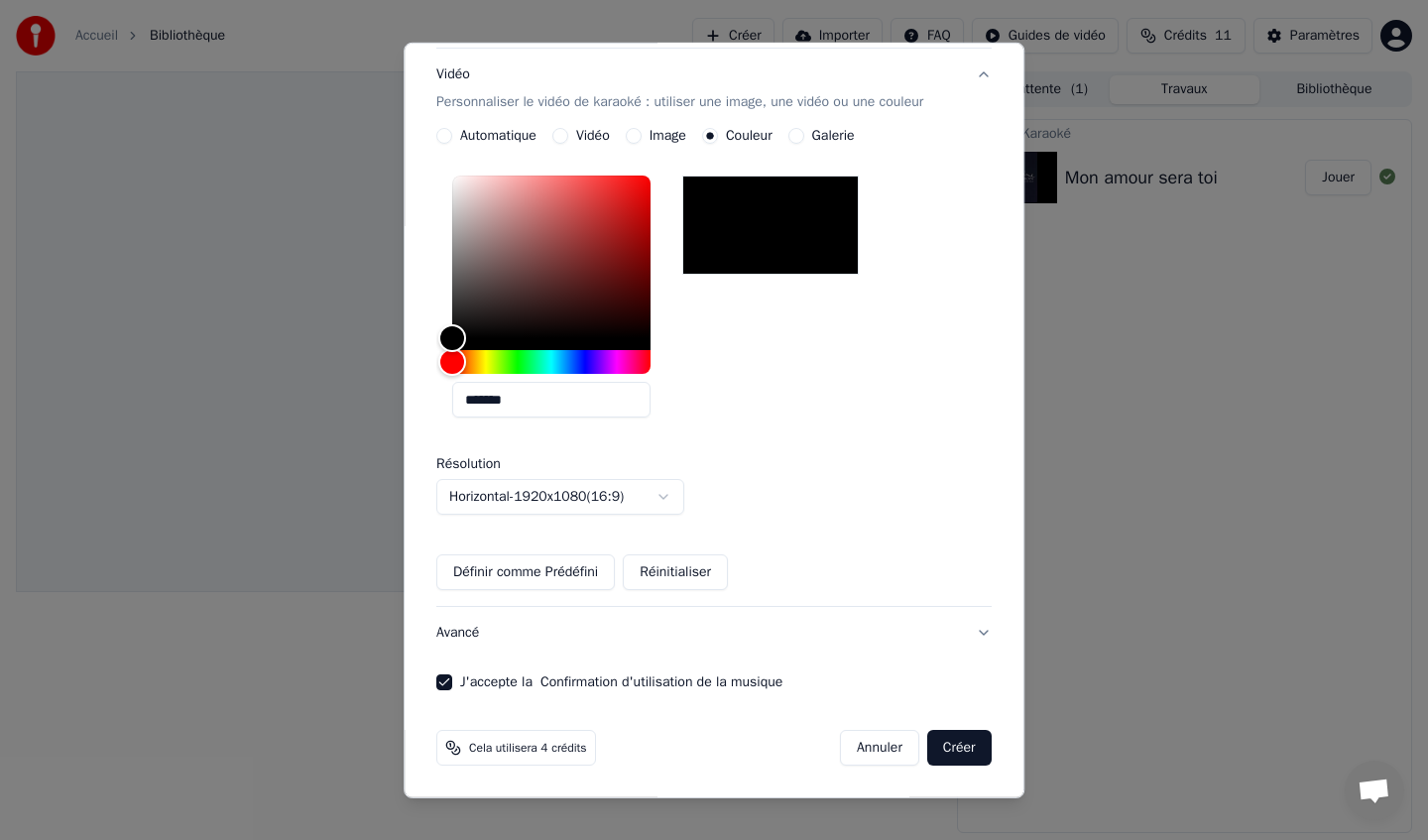click on "Créer" at bounding box center (959, 748) 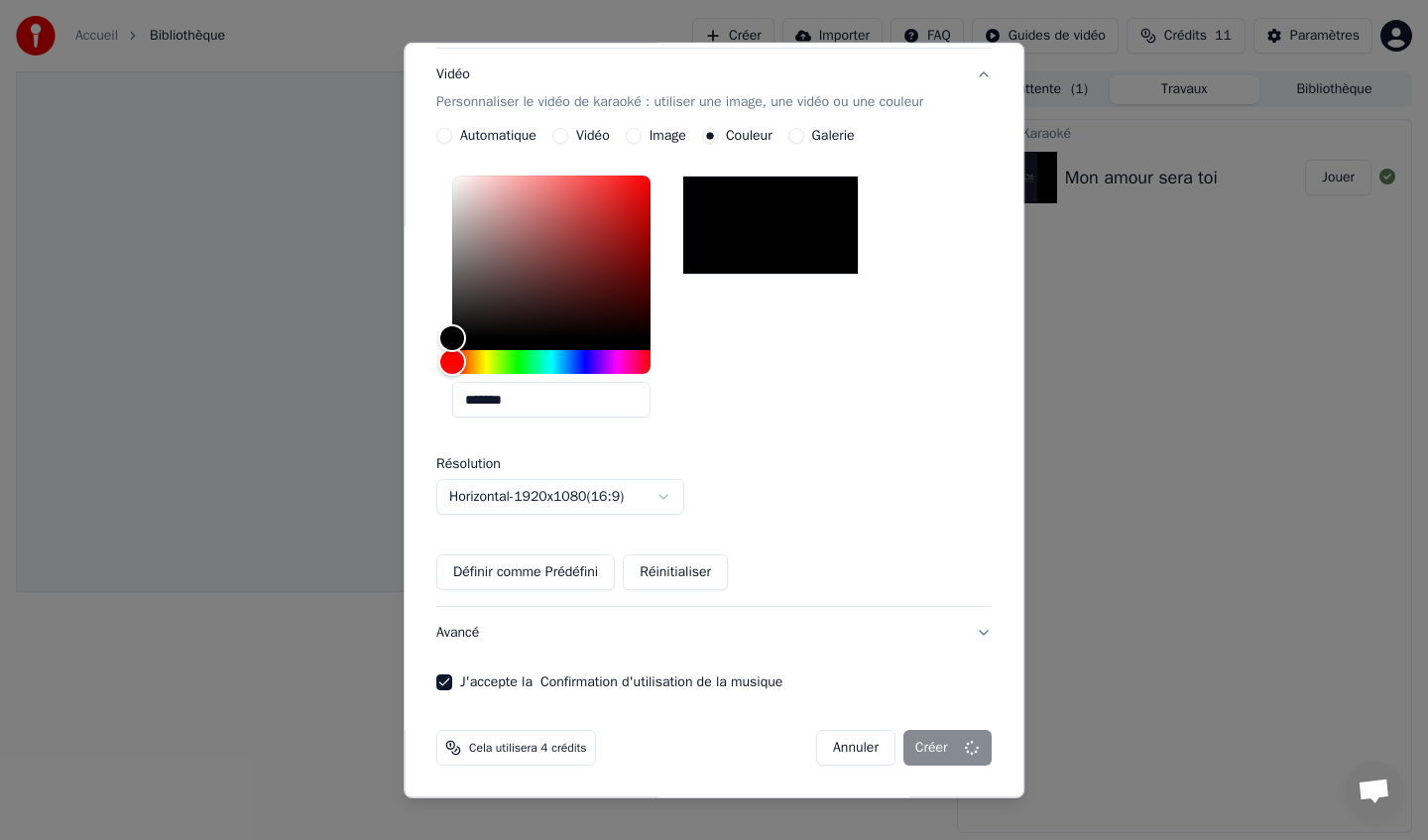type 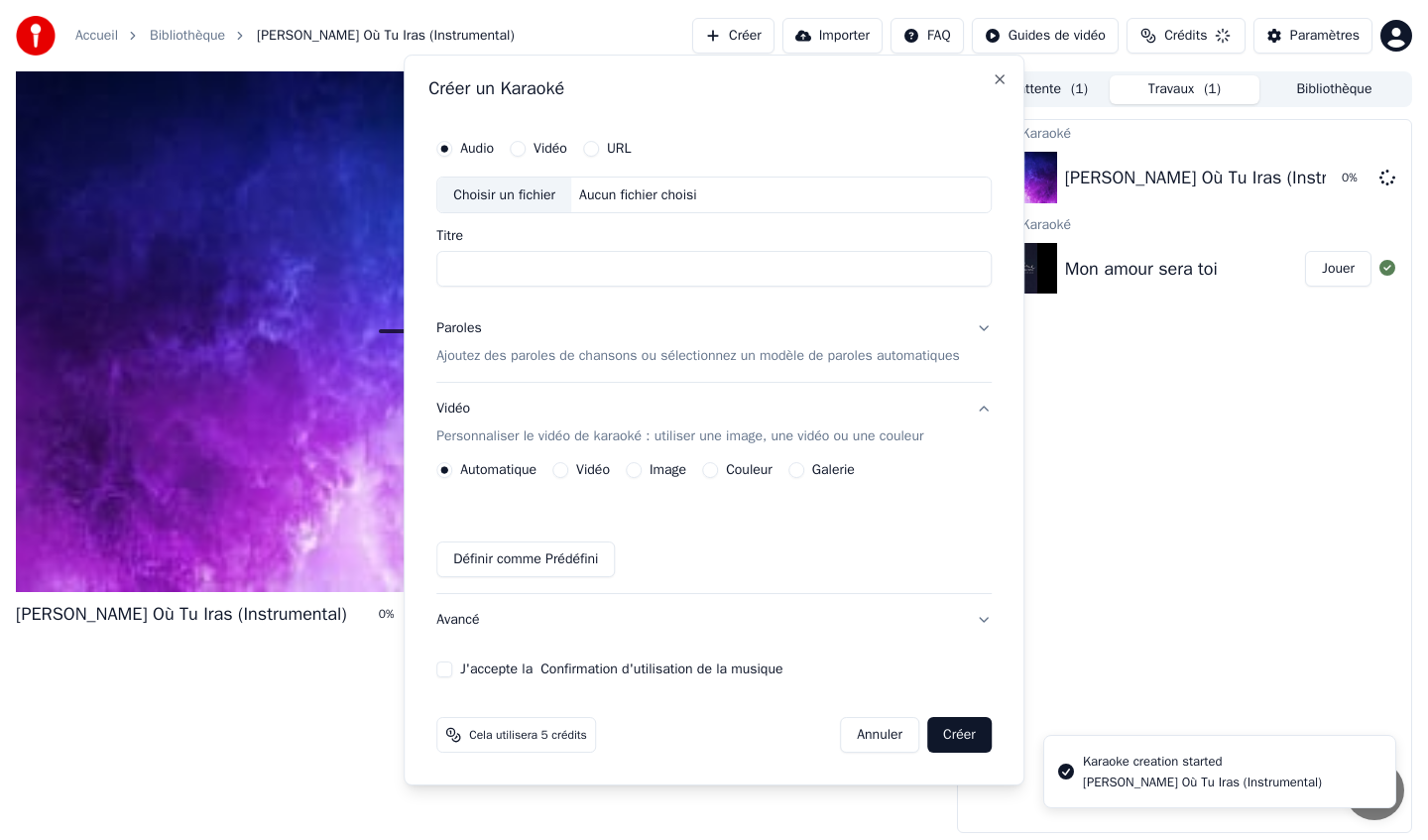 scroll, scrollTop: 0, scrollLeft: 0, axis: both 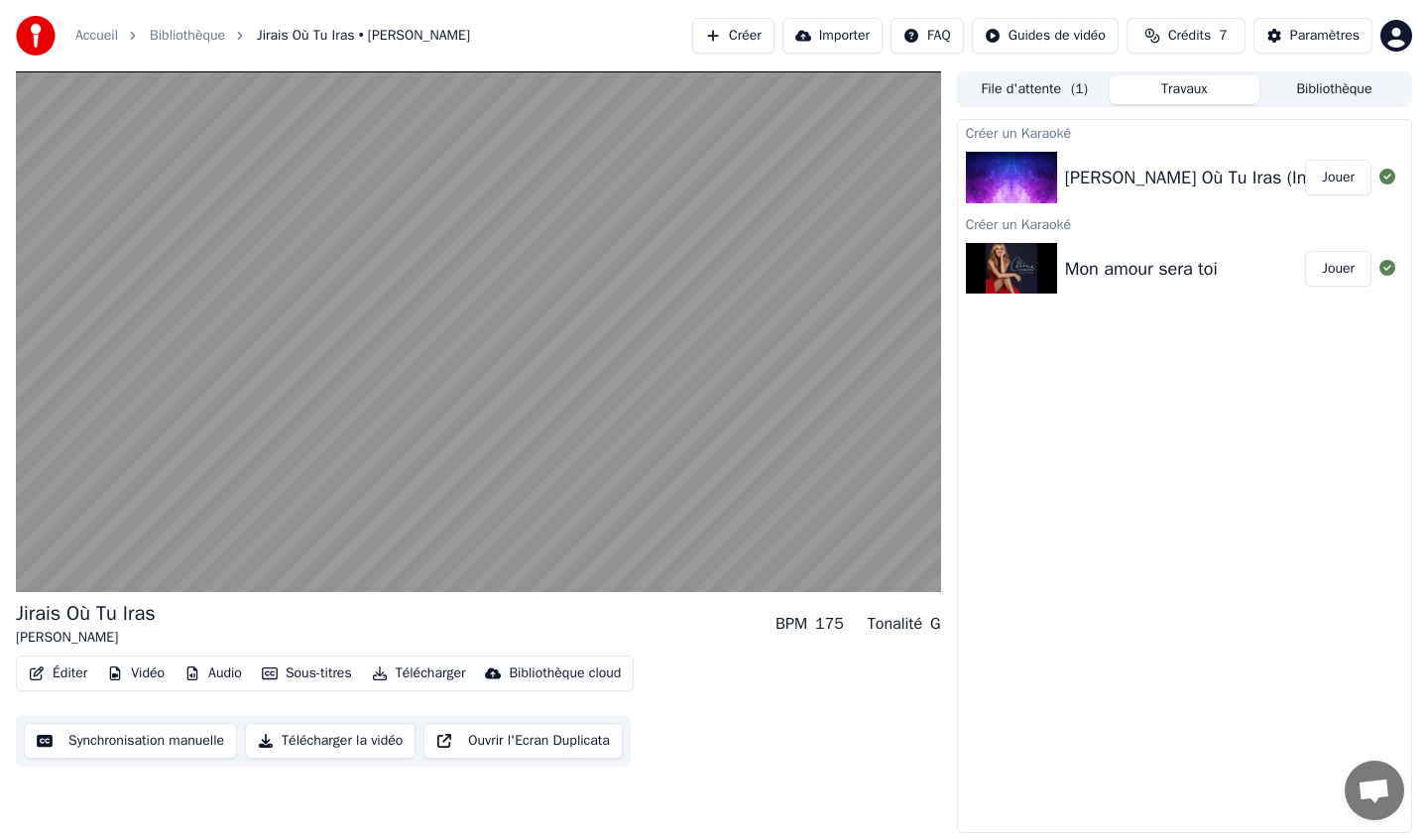 click on "Jouer" at bounding box center [1338, 178] 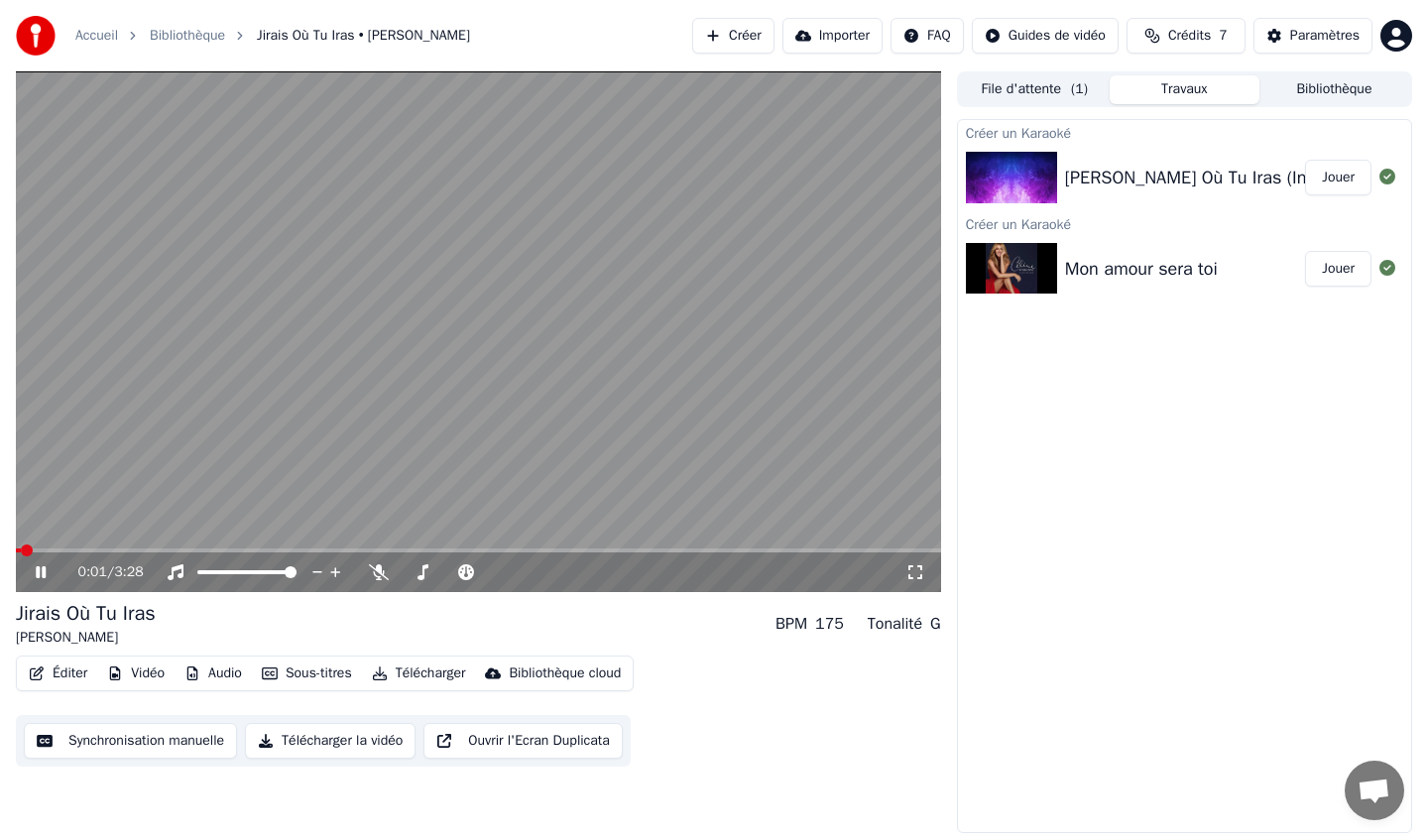 click on "0:01  /  3:28" at bounding box center (478, 572) 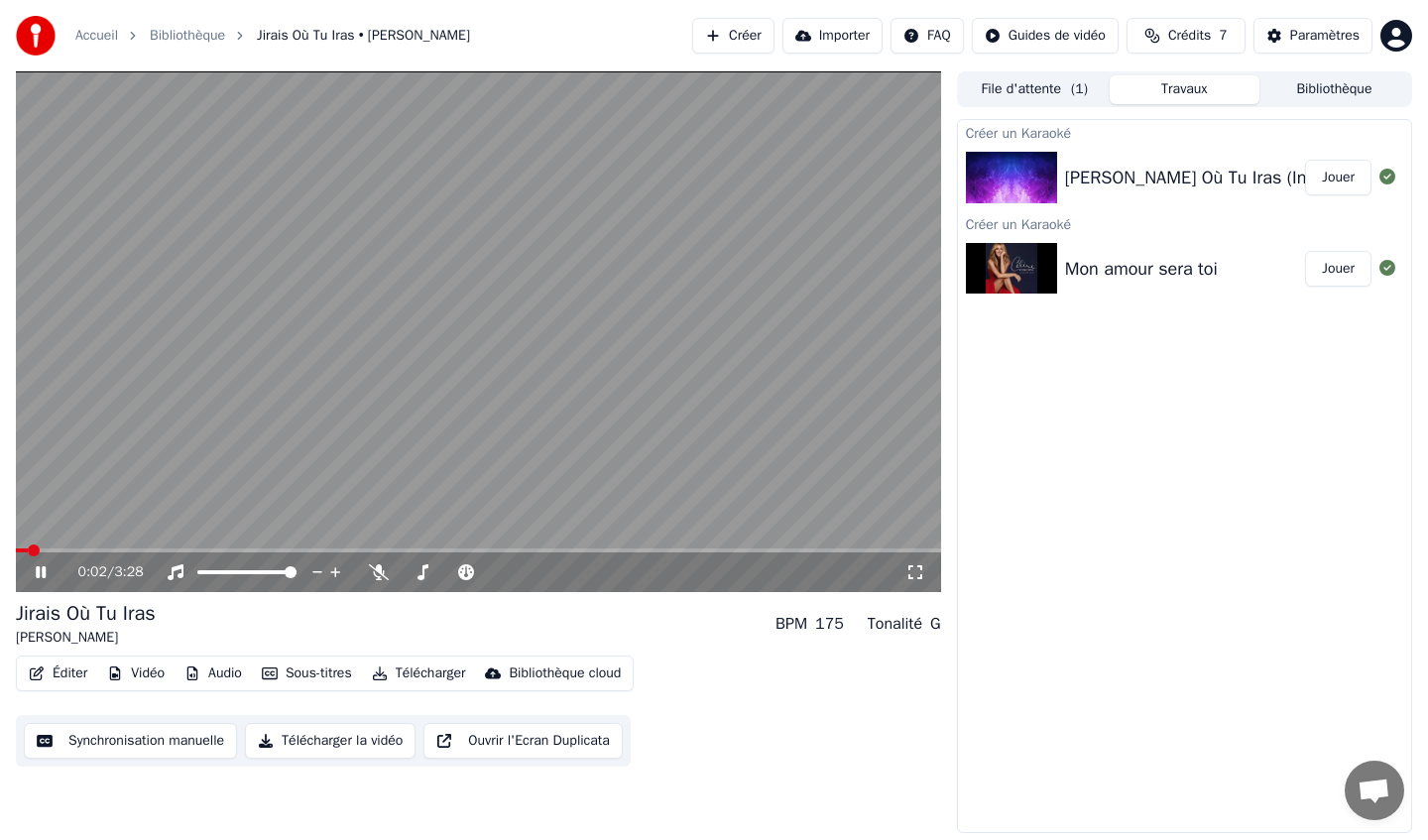 click 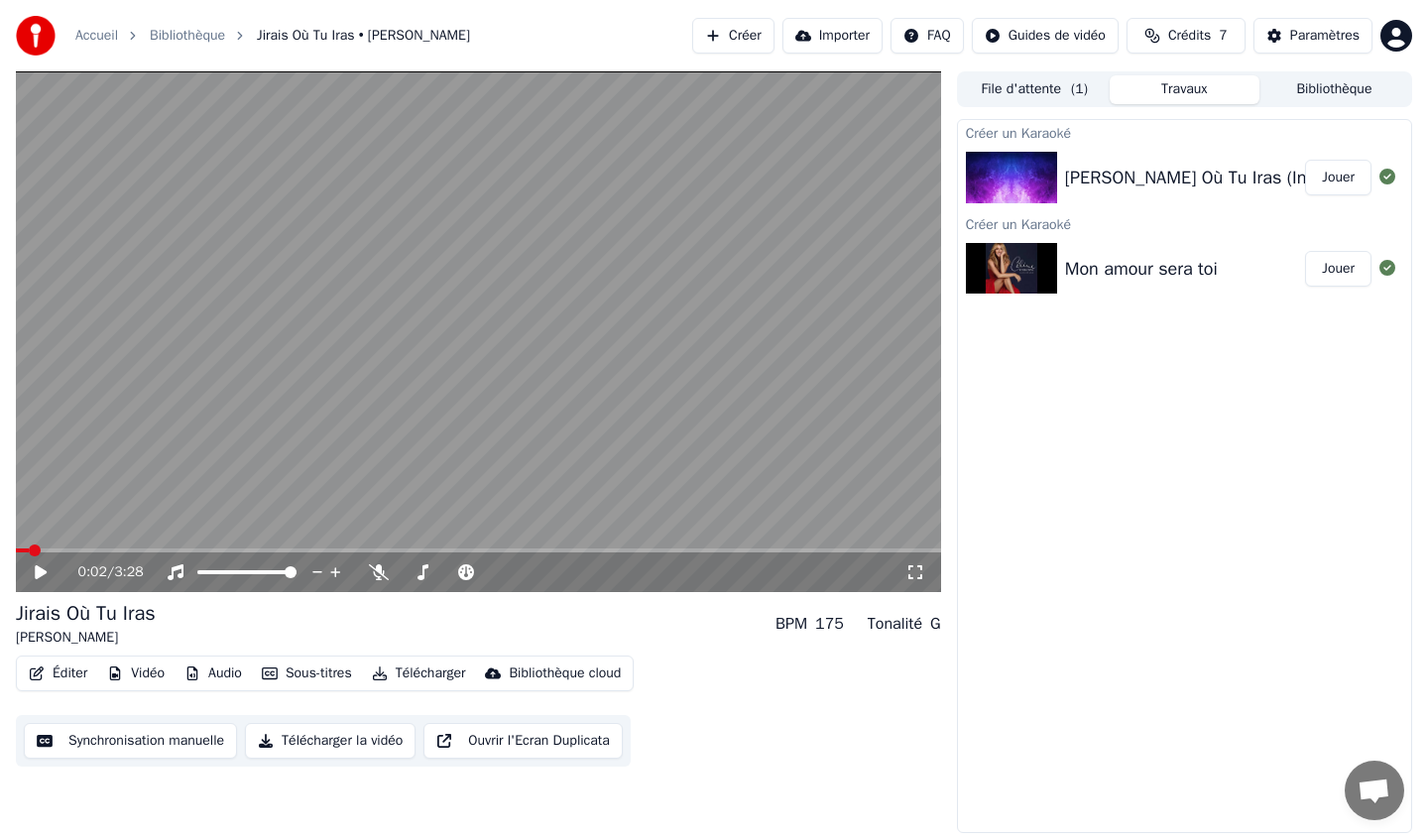 click 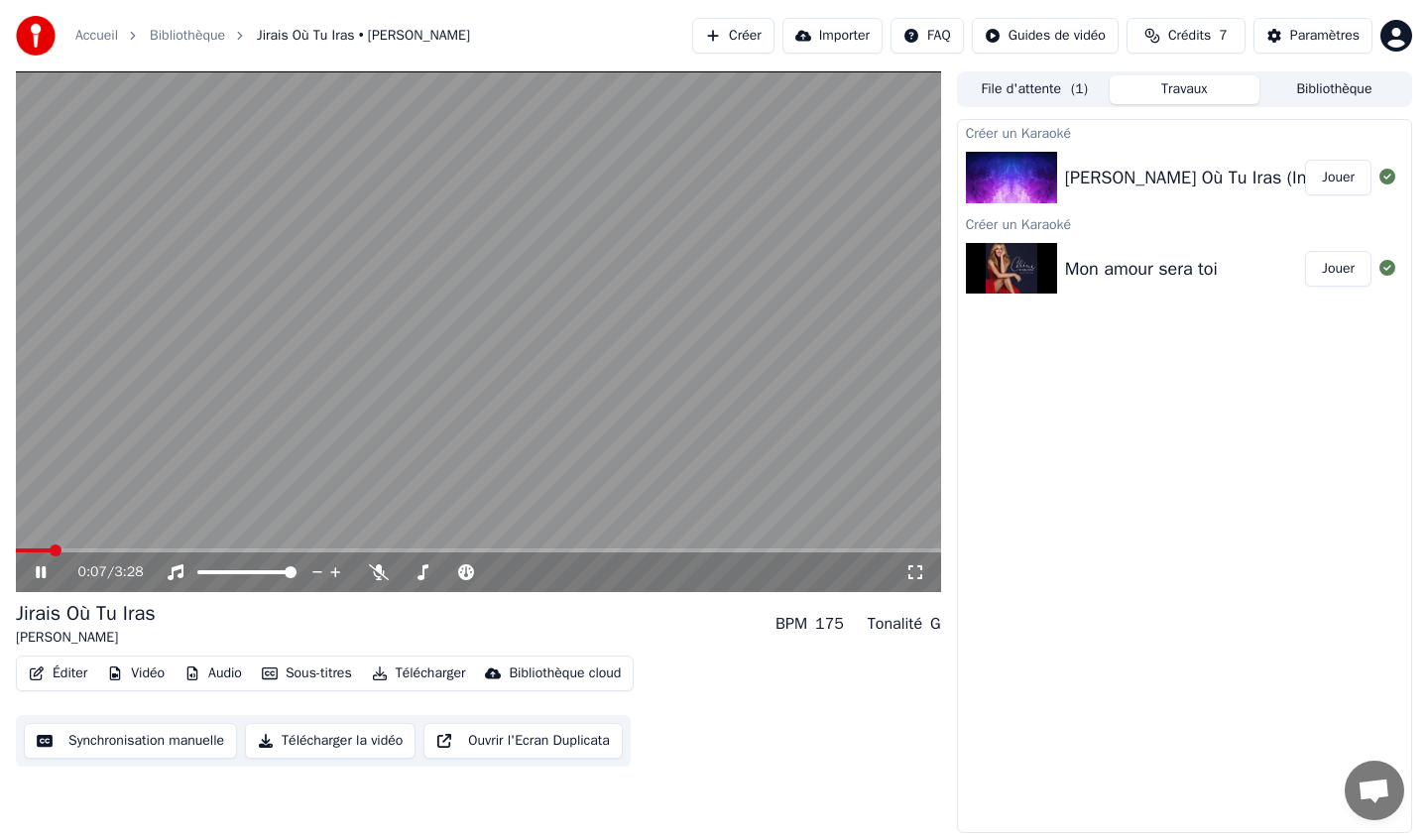 click 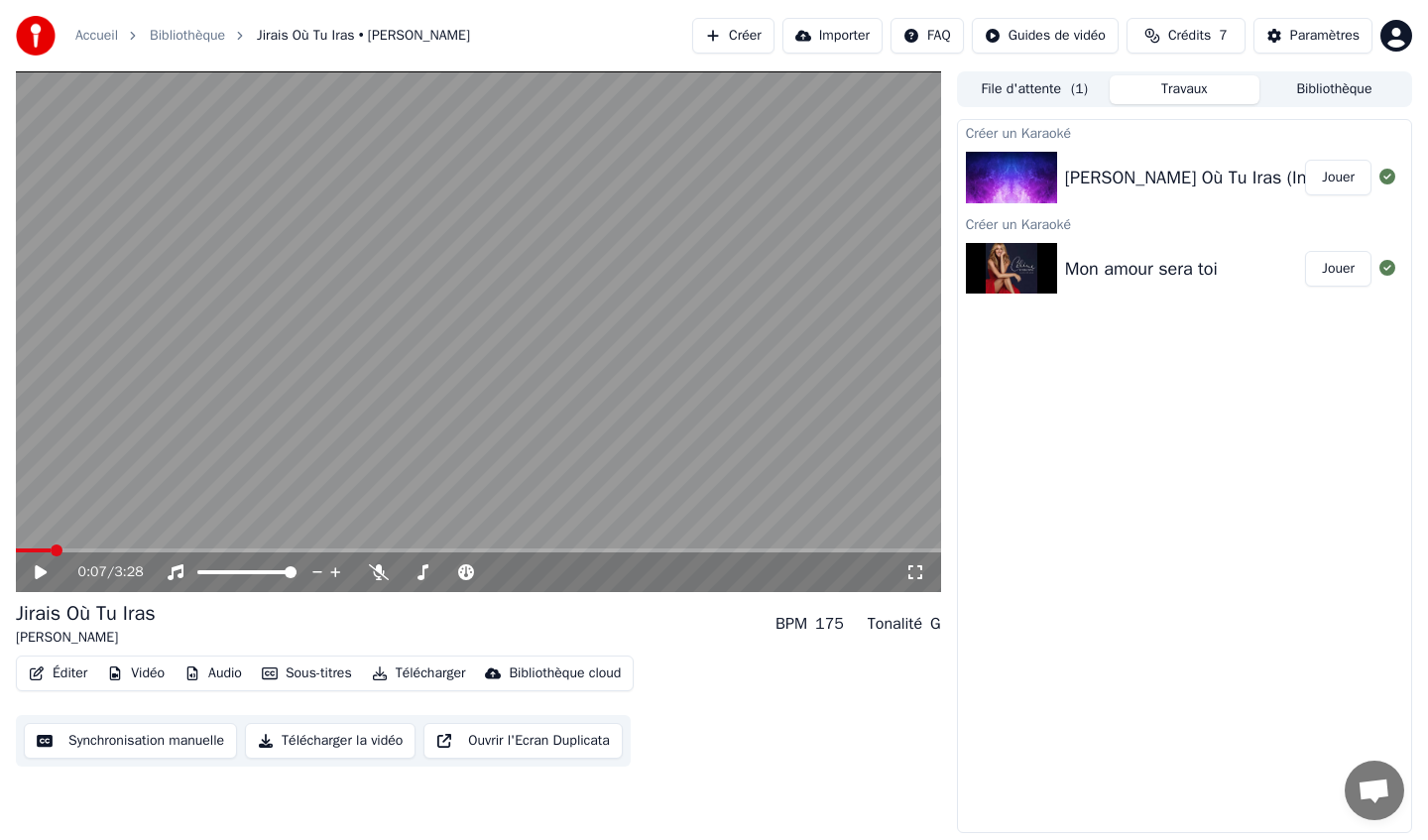 click on "Éditer" at bounding box center [58, 673] 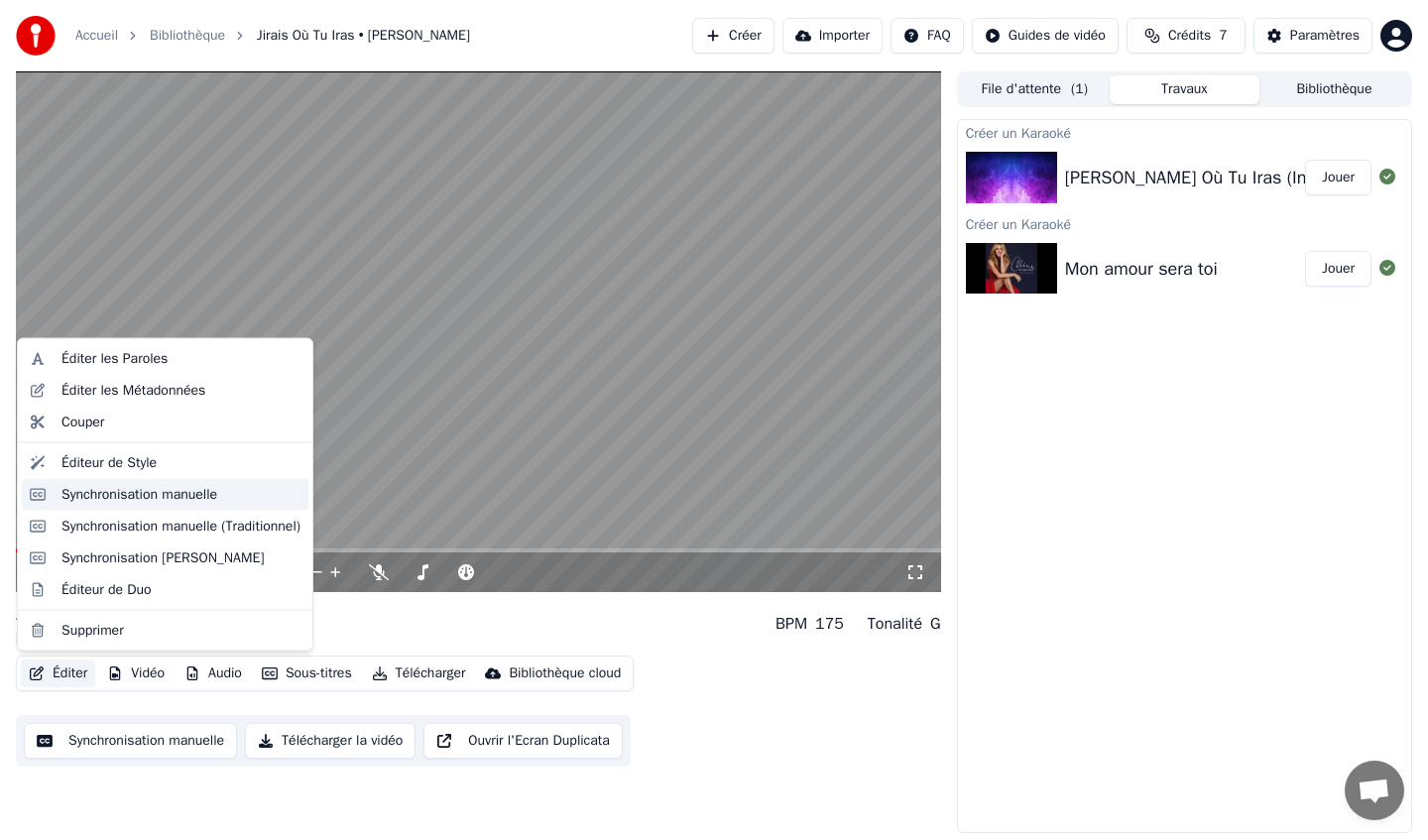 click on "Synchronisation manuelle" at bounding box center [139, 494] 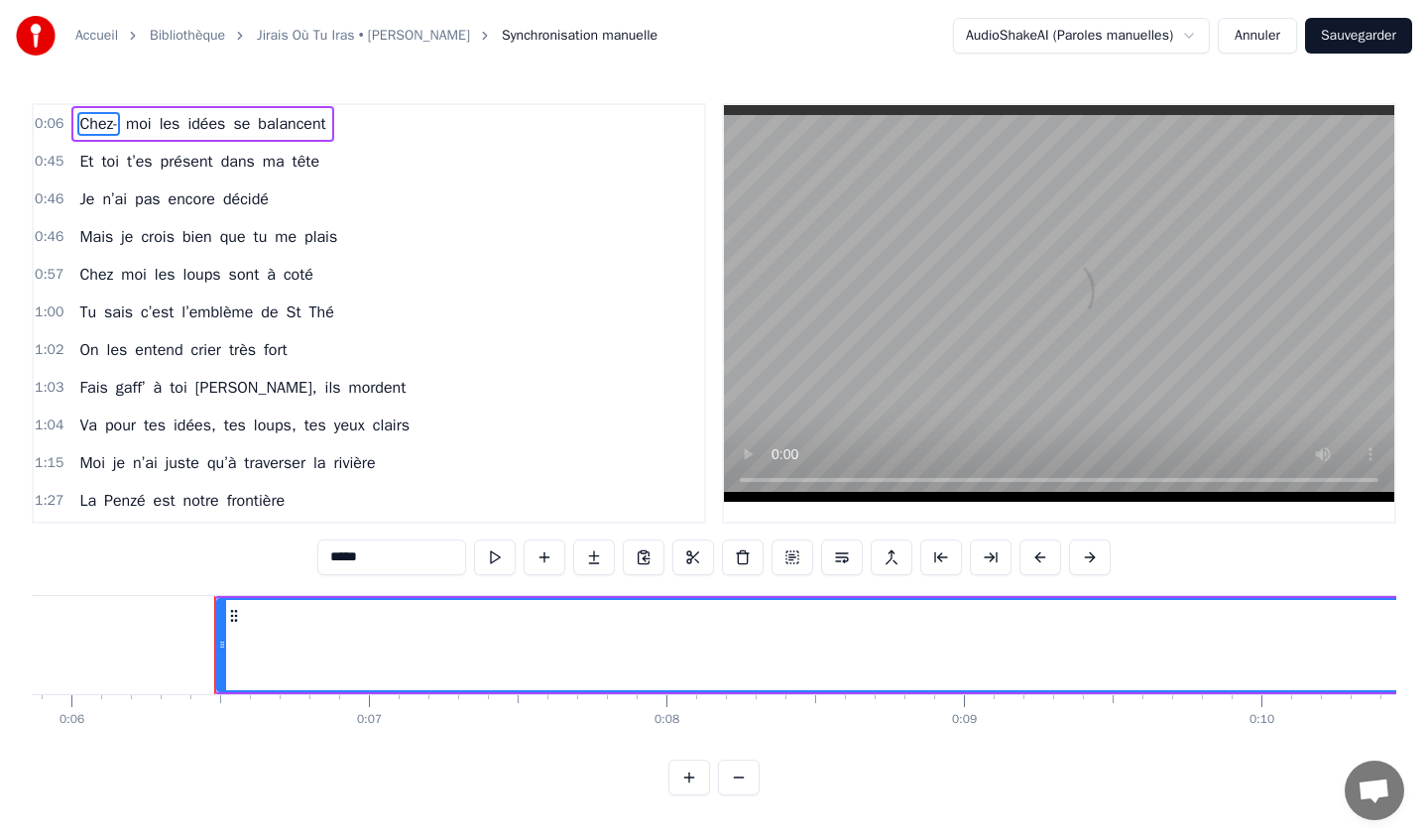 scroll, scrollTop: 0, scrollLeft: 1829, axis: horizontal 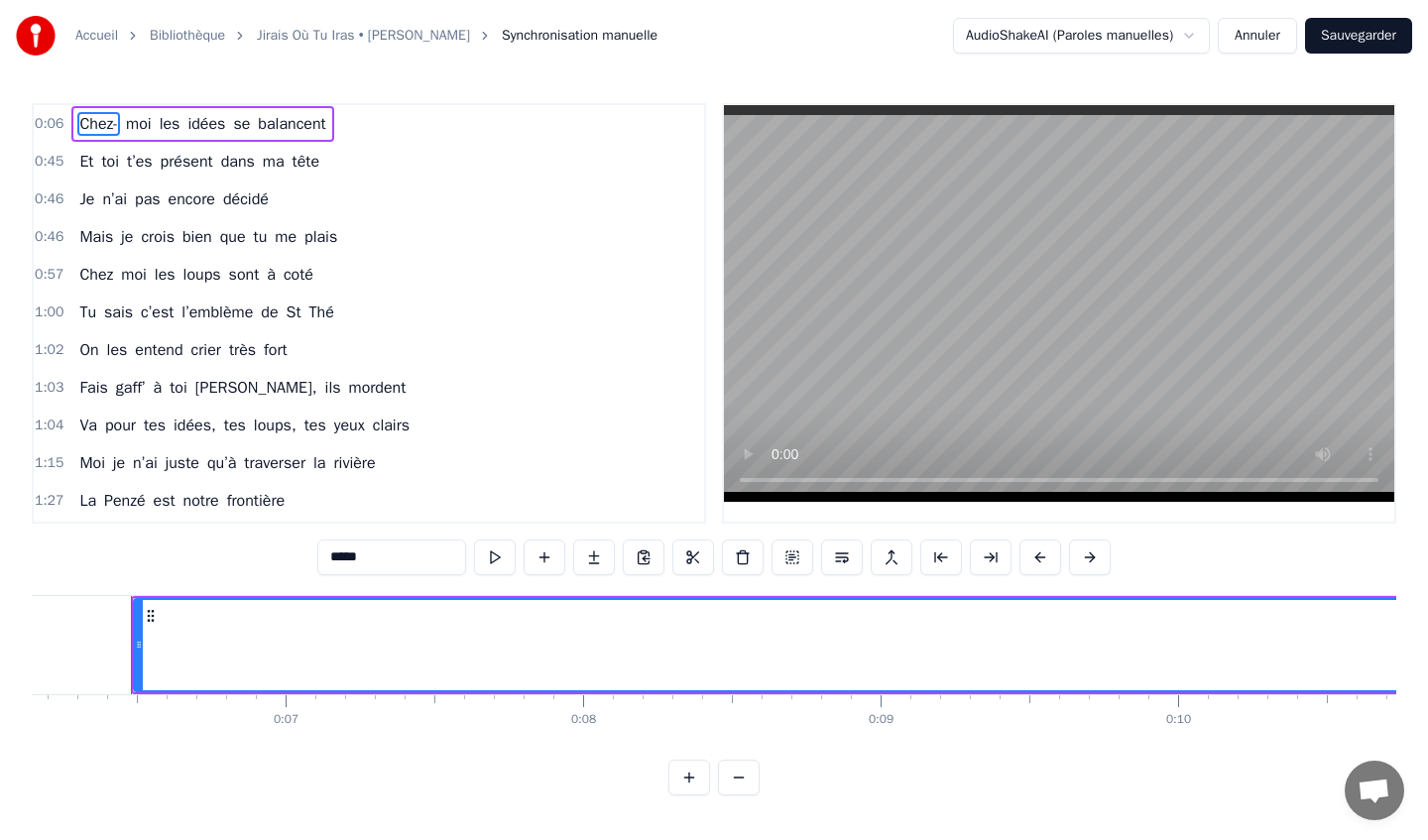 drag, startPoint x: 126, startPoint y: 124, endPoint x: 182, endPoint y: 121, distance: 56.0803 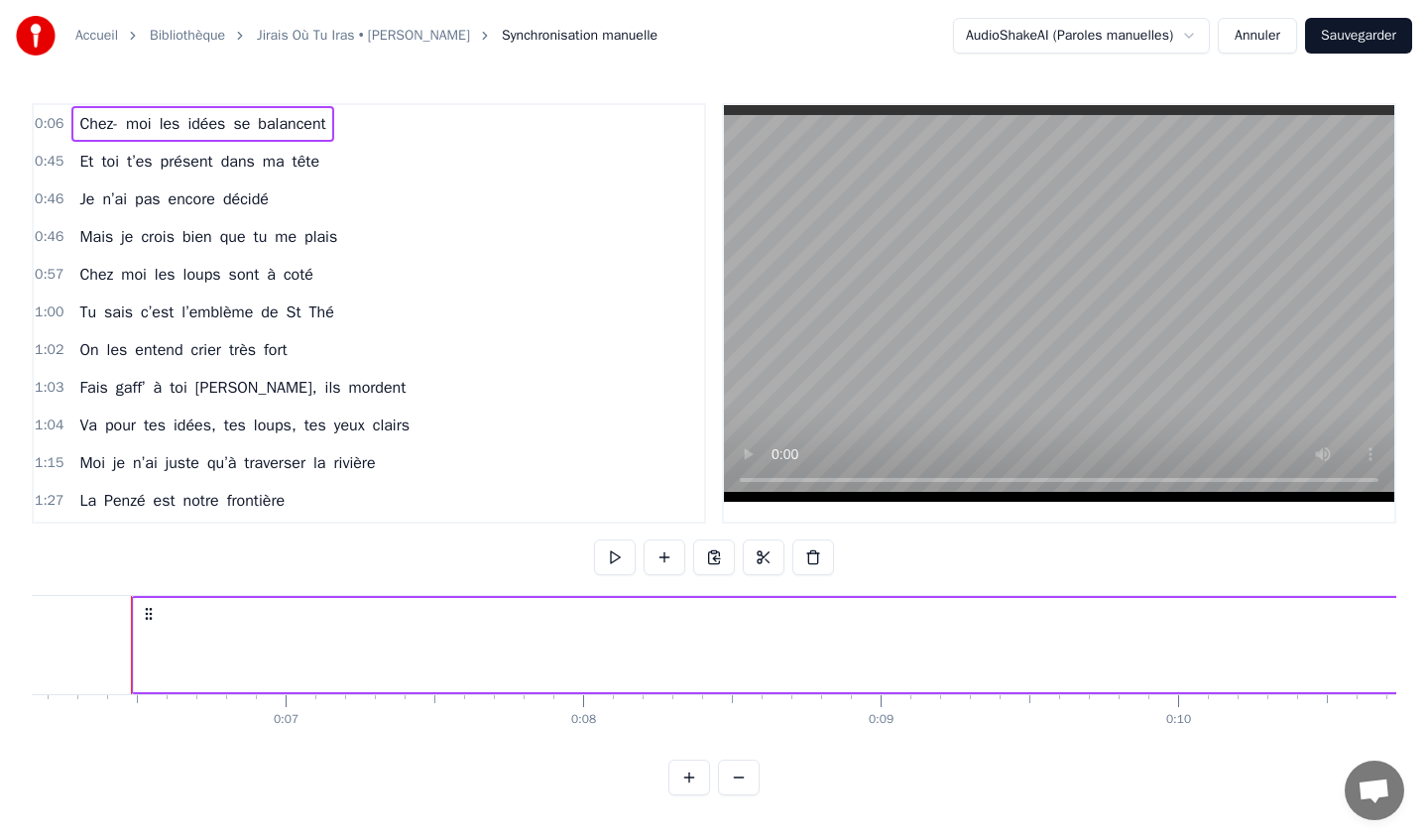 click on "Chez-" at bounding box center [98, 124] 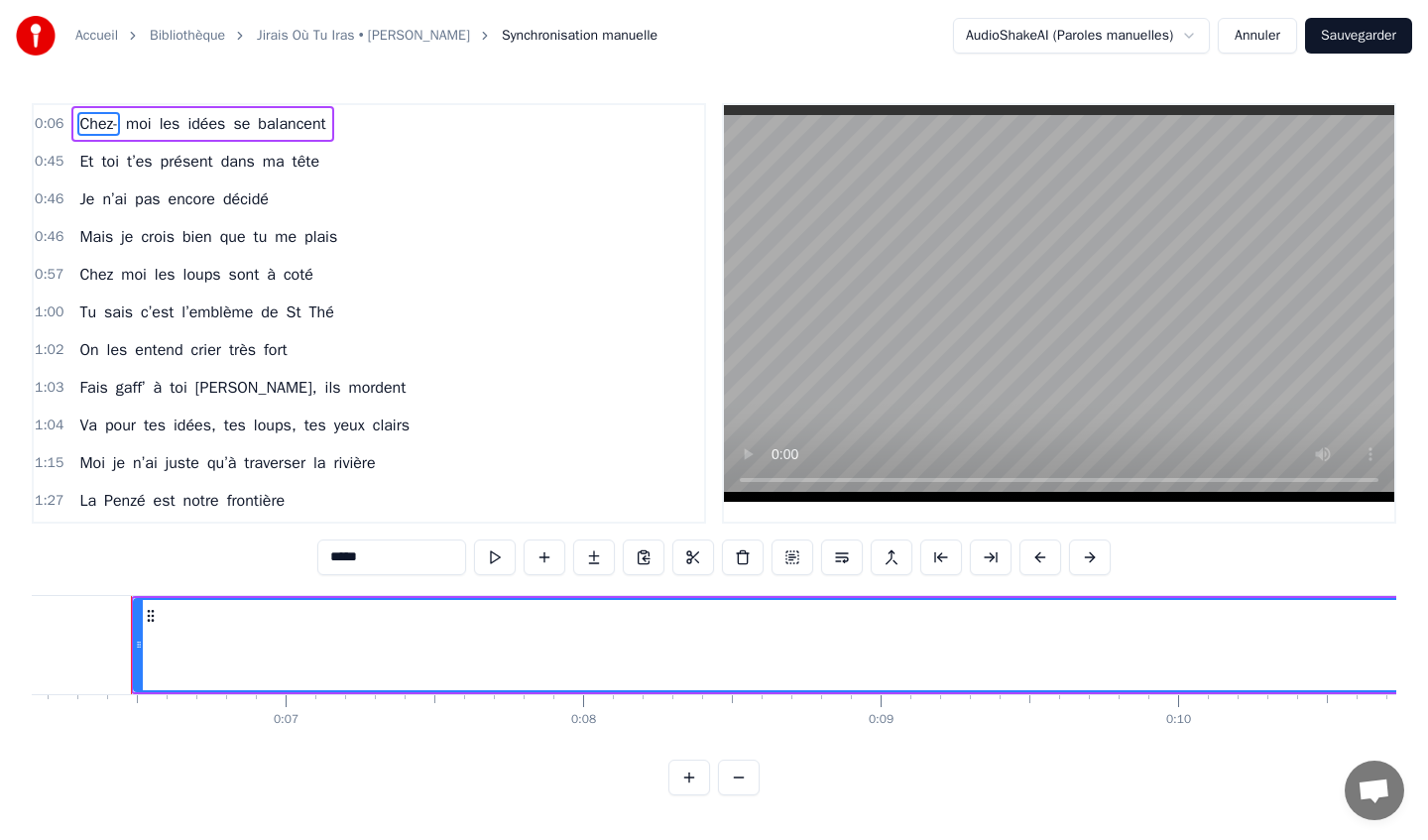 click on "moi" at bounding box center [139, 124] 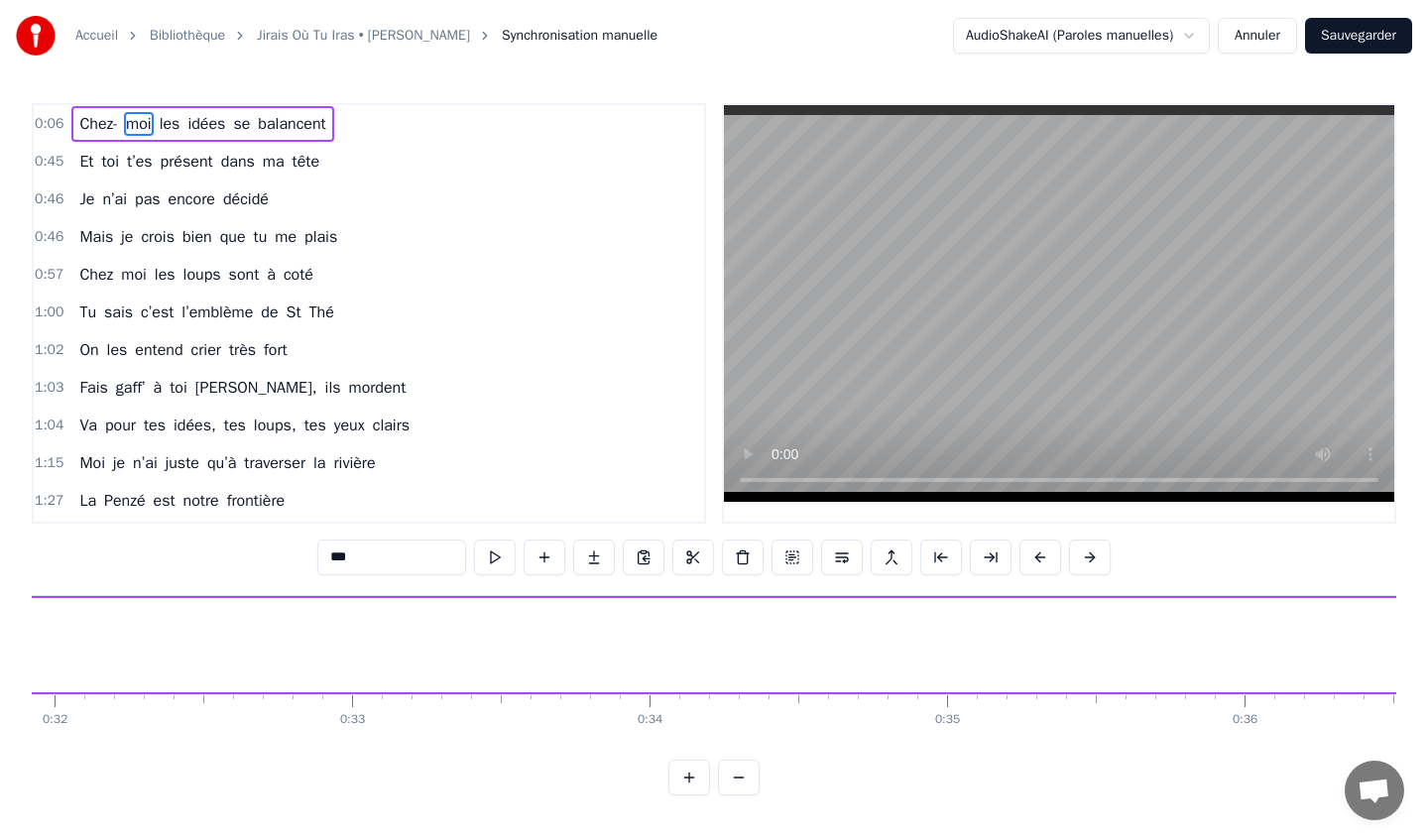 click on "Chez-" at bounding box center [98, 124] 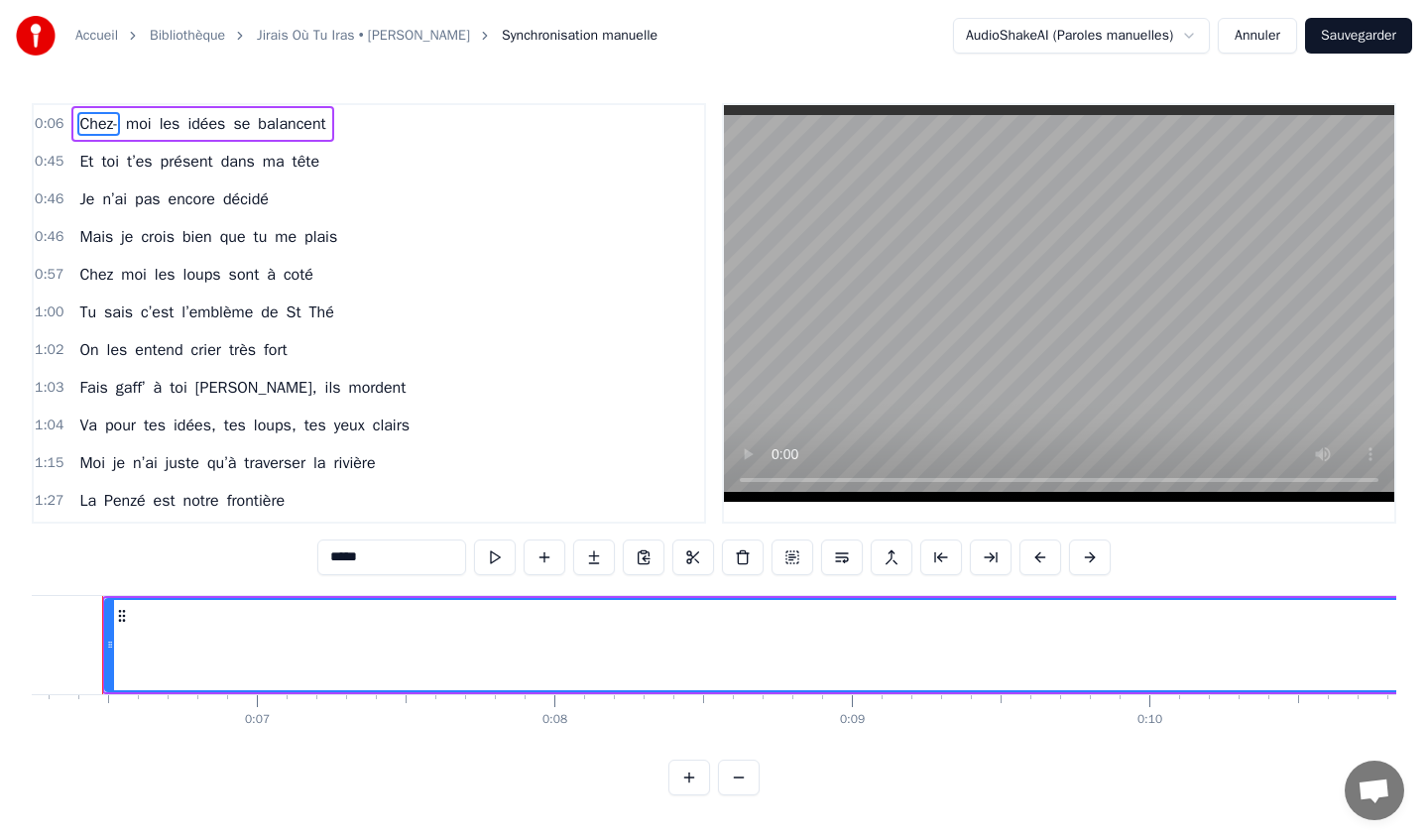 scroll, scrollTop: 0, scrollLeft: 1858, axis: horizontal 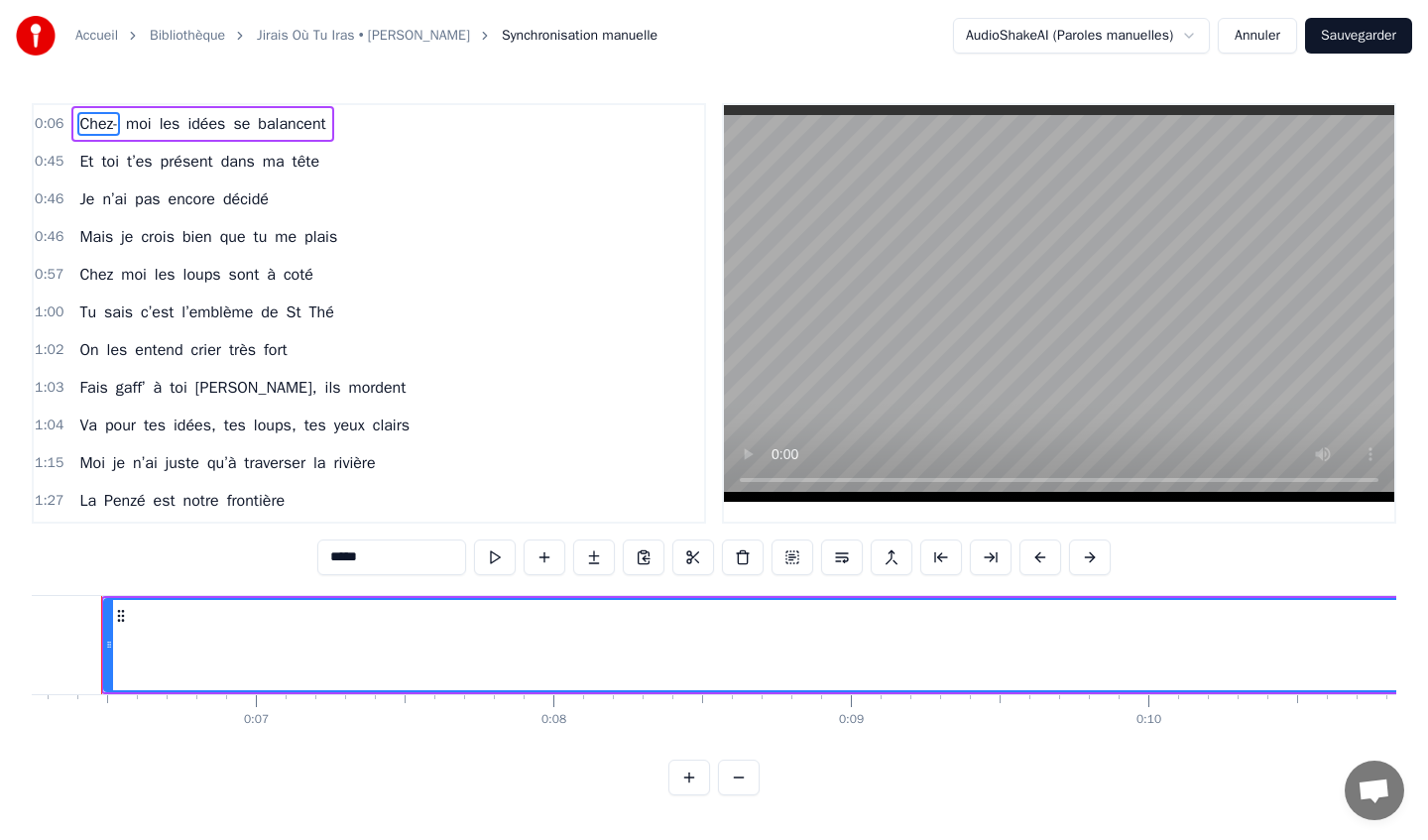 click on "*****" at bounding box center [392, 557] 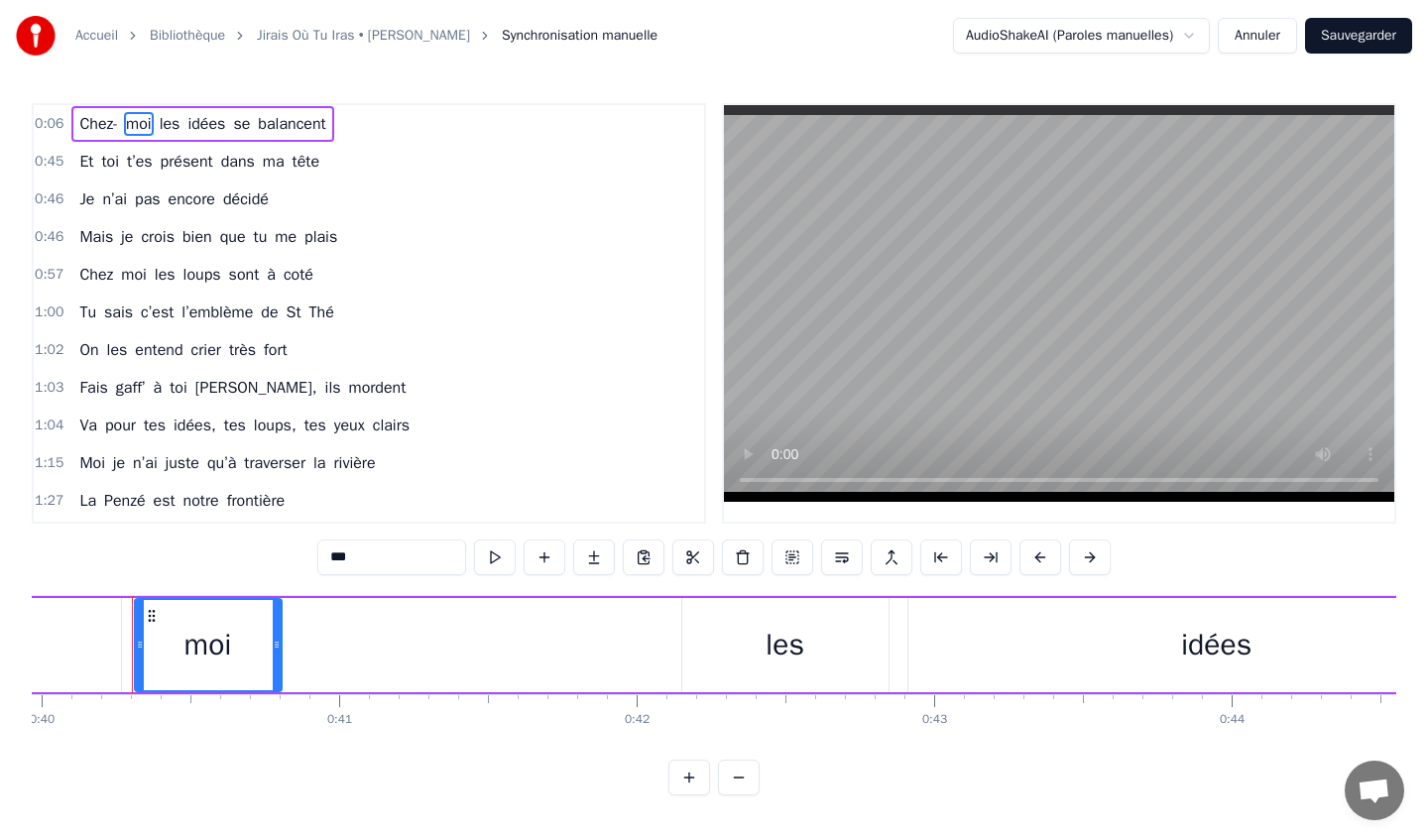 click on "Chez-" at bounding box center (98, 124) 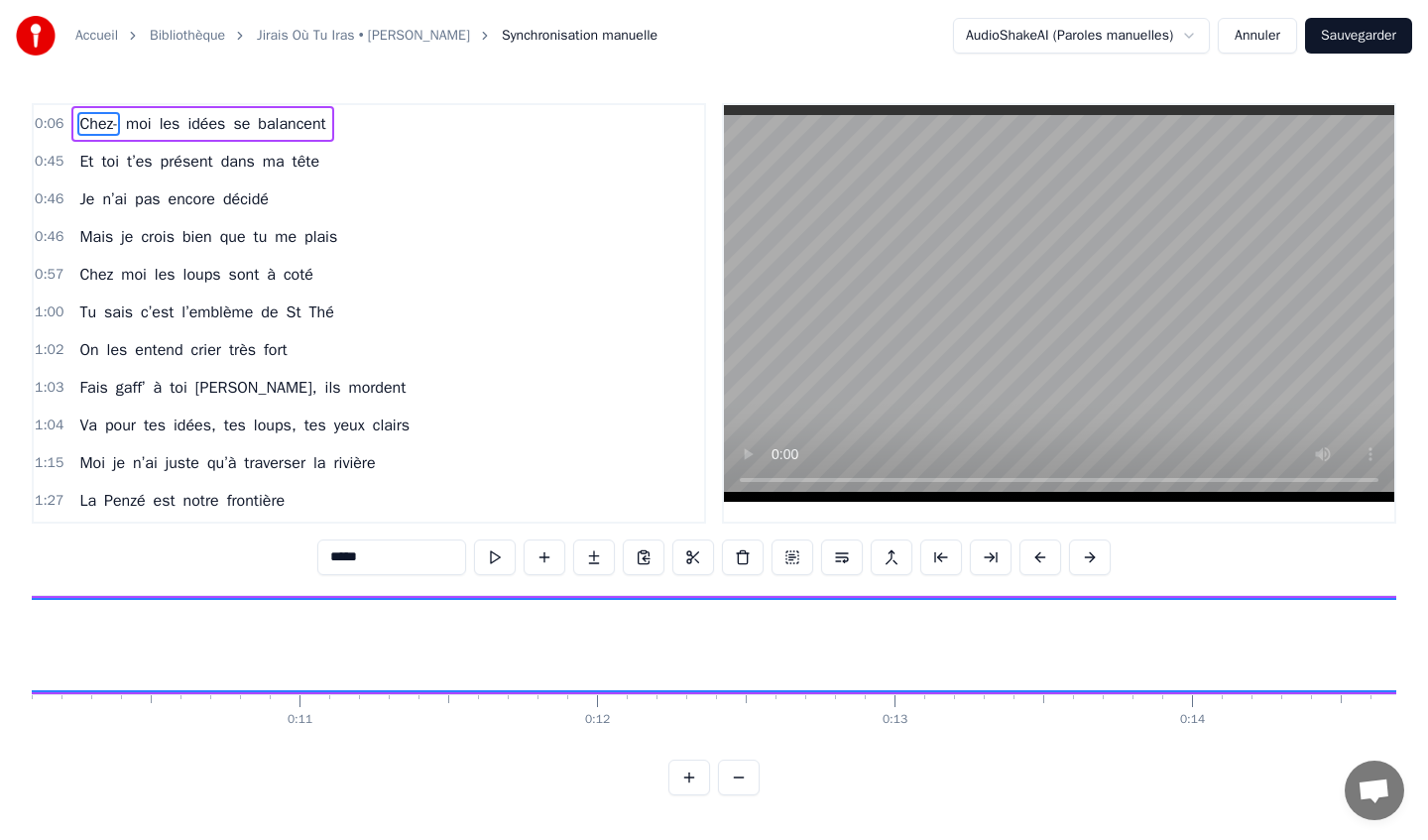 scroll, scrollTop: 0, scrollLeft: 1829, axis: horizontal 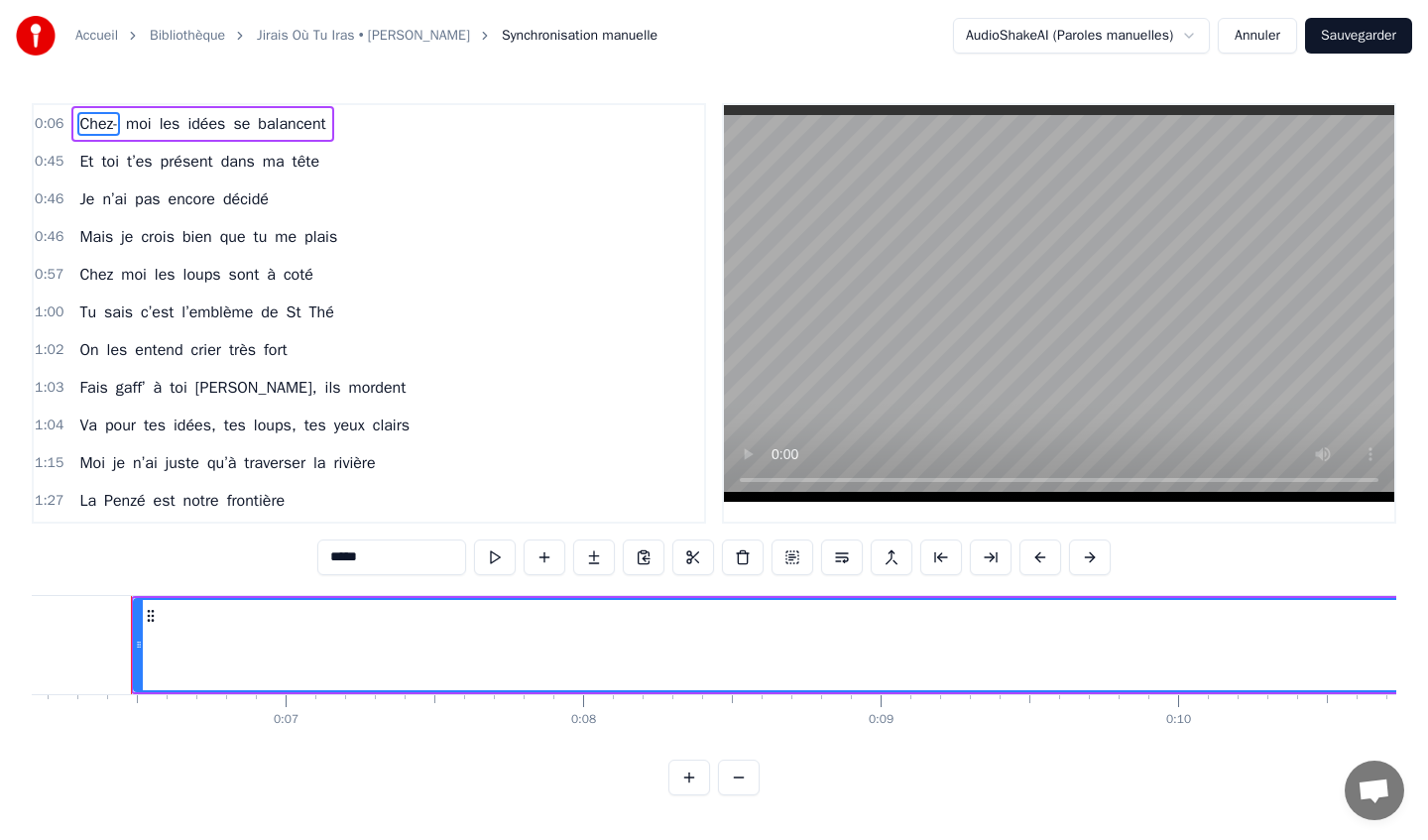 click on "*****" at bounding box center [392, 557] 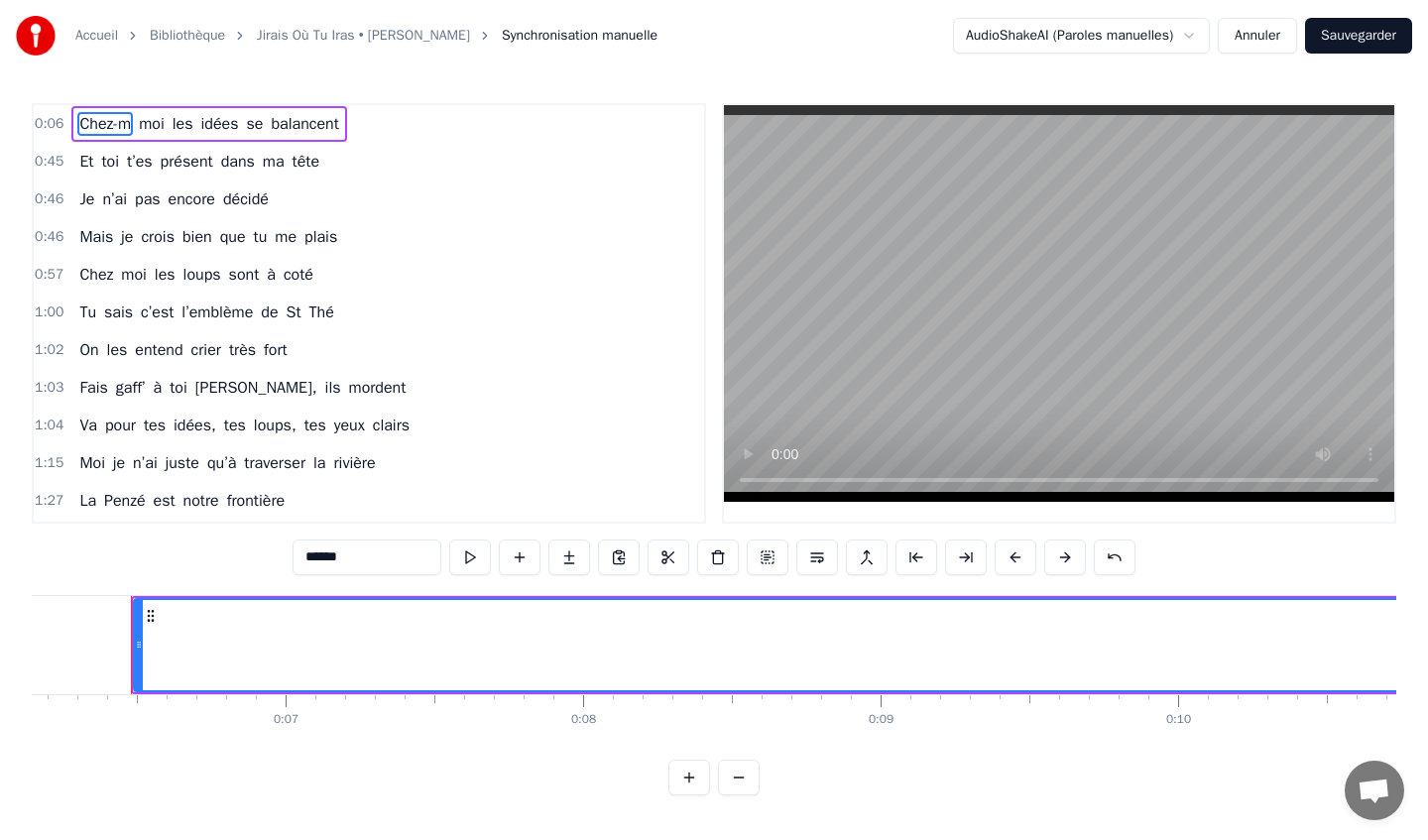 type on "*****" 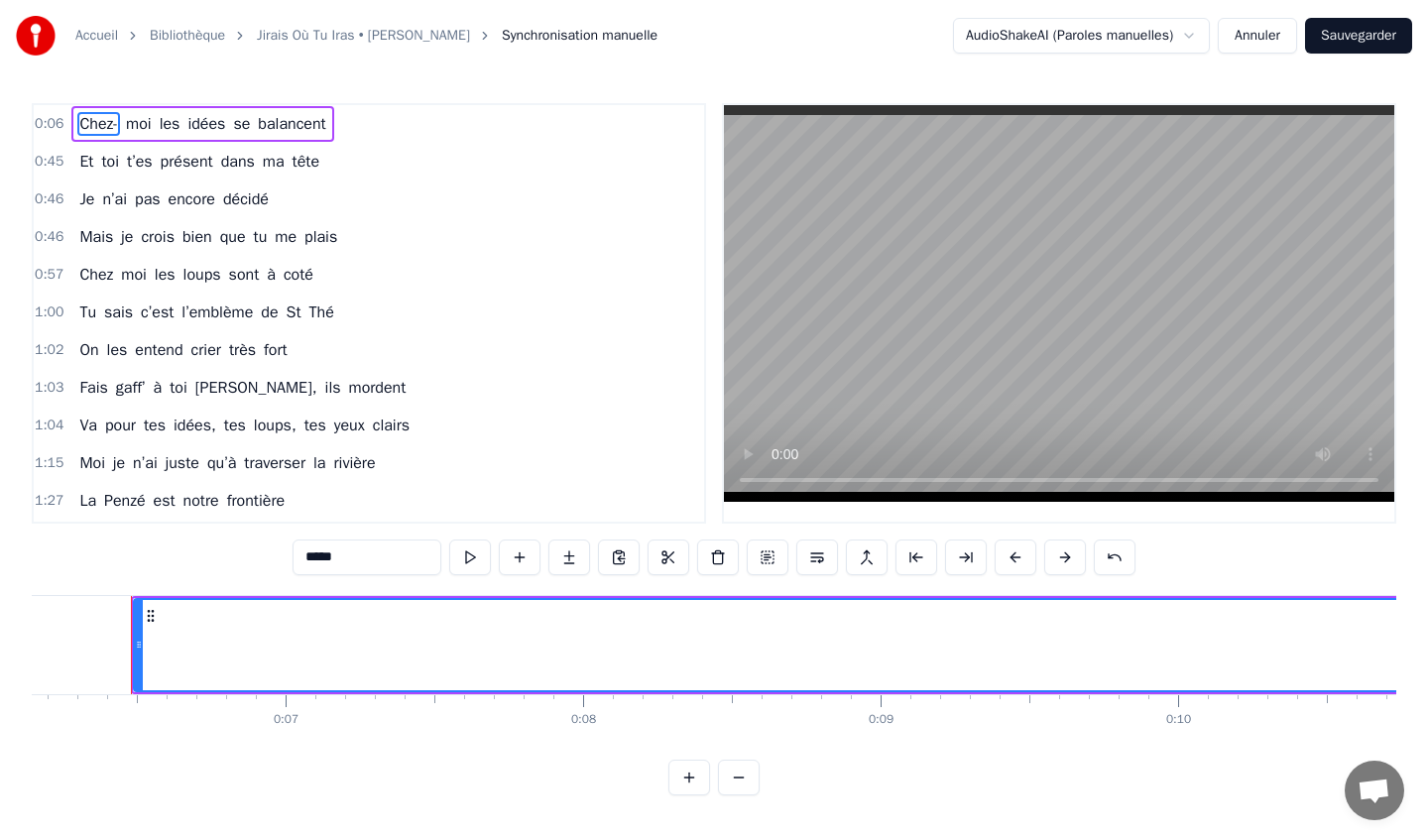 click on "Chez-" at bounding box center (5158, 645) 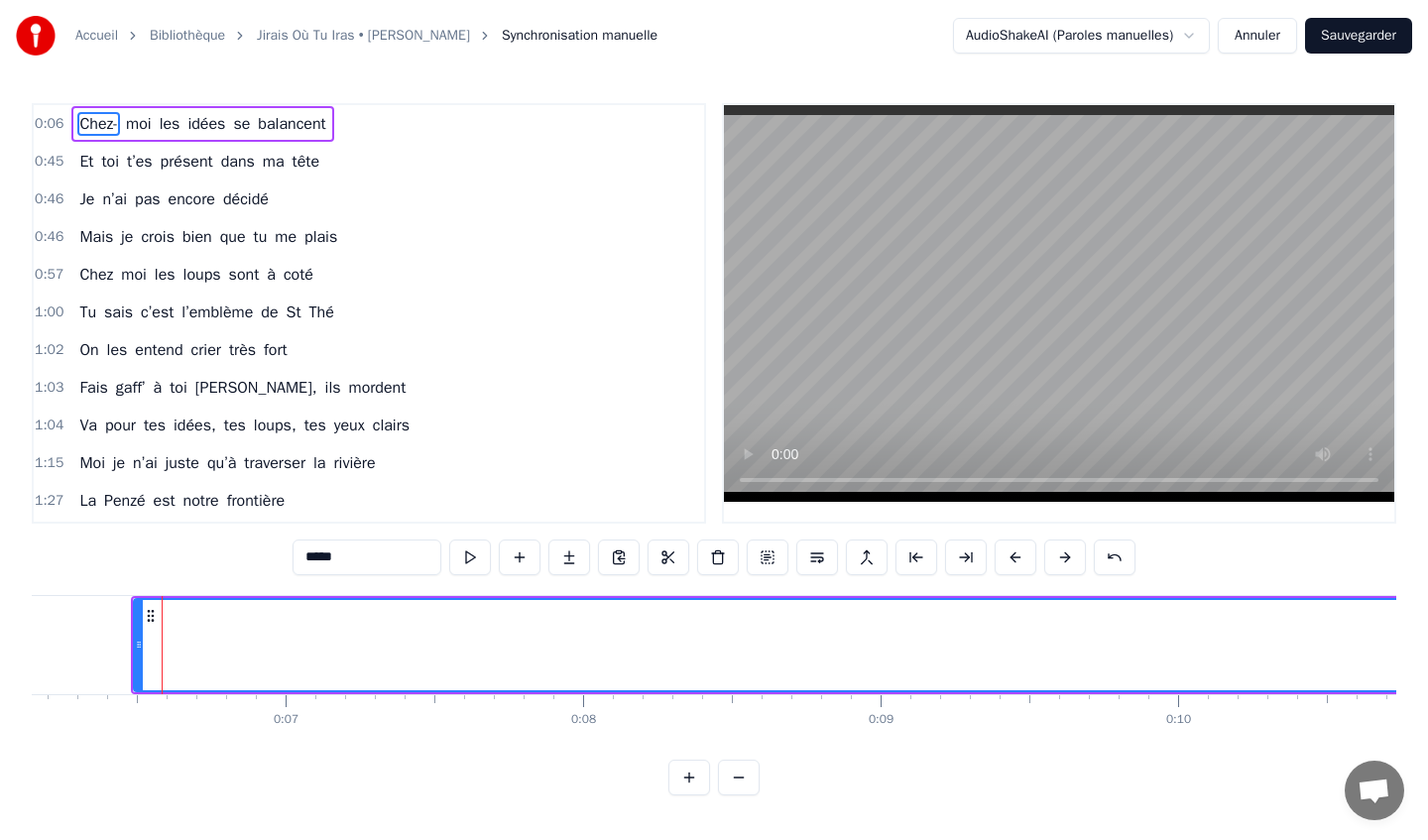 click at bounding box center (739, 778) 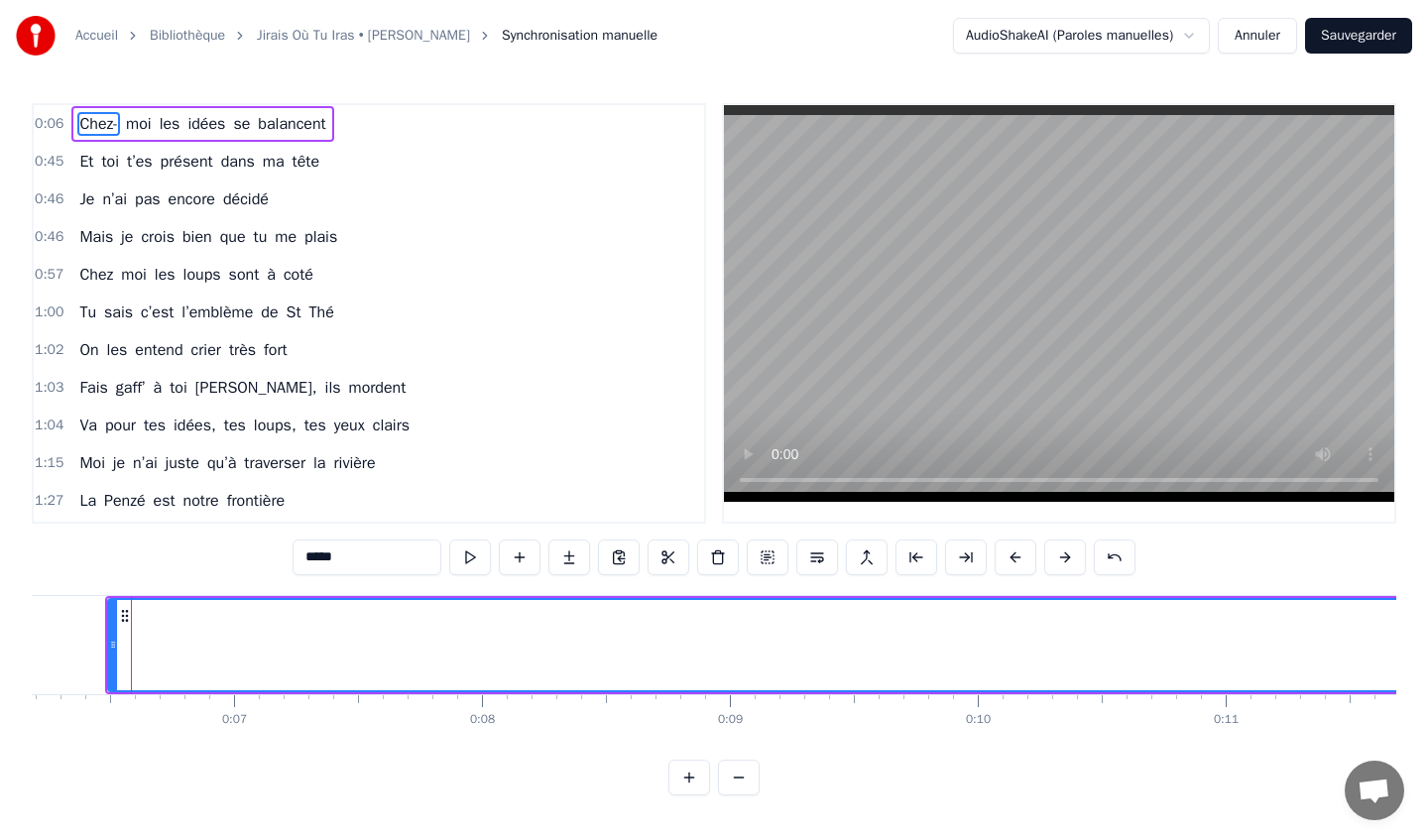 click at bounding box center (739, 778) 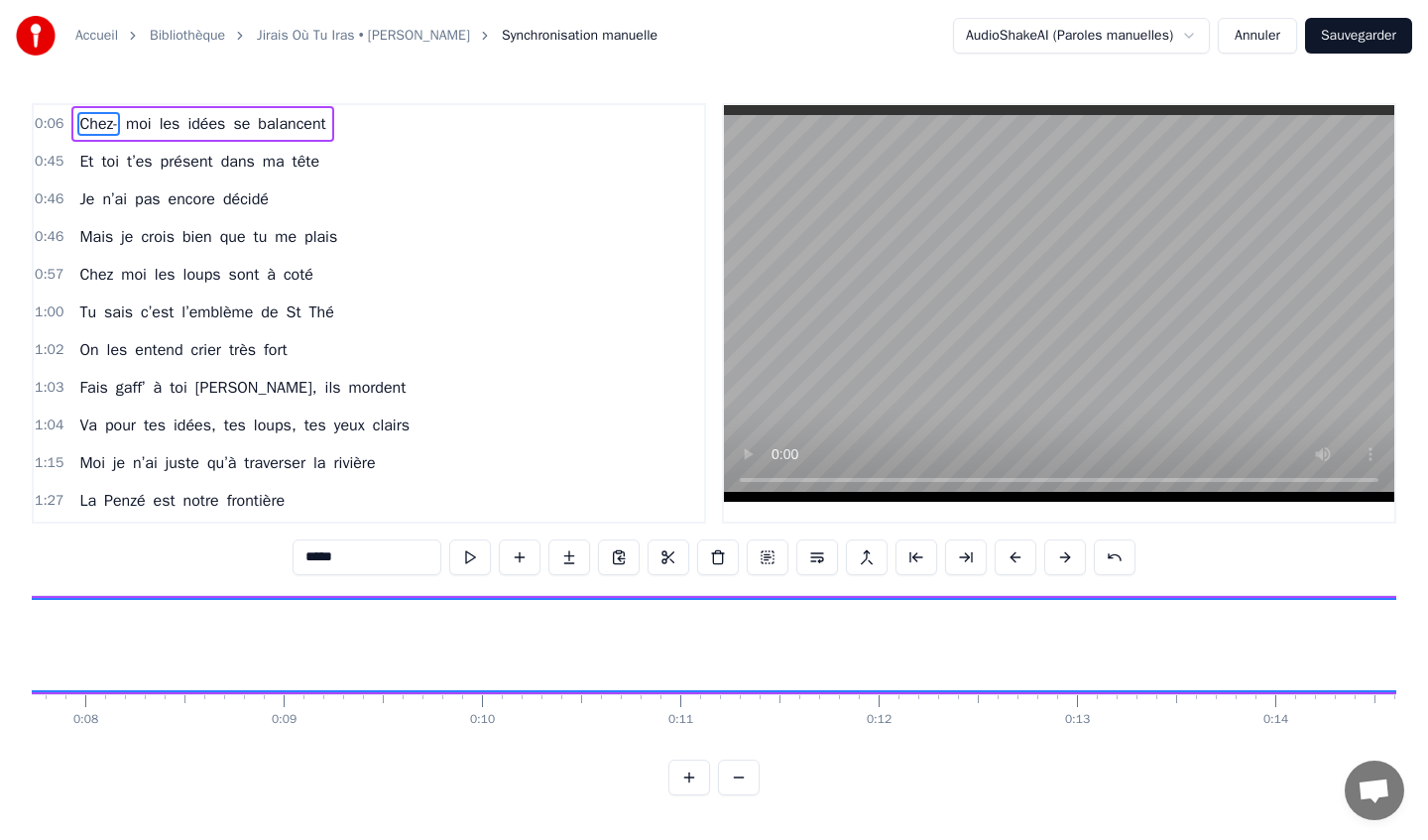 click at bounding box center (739, 778) 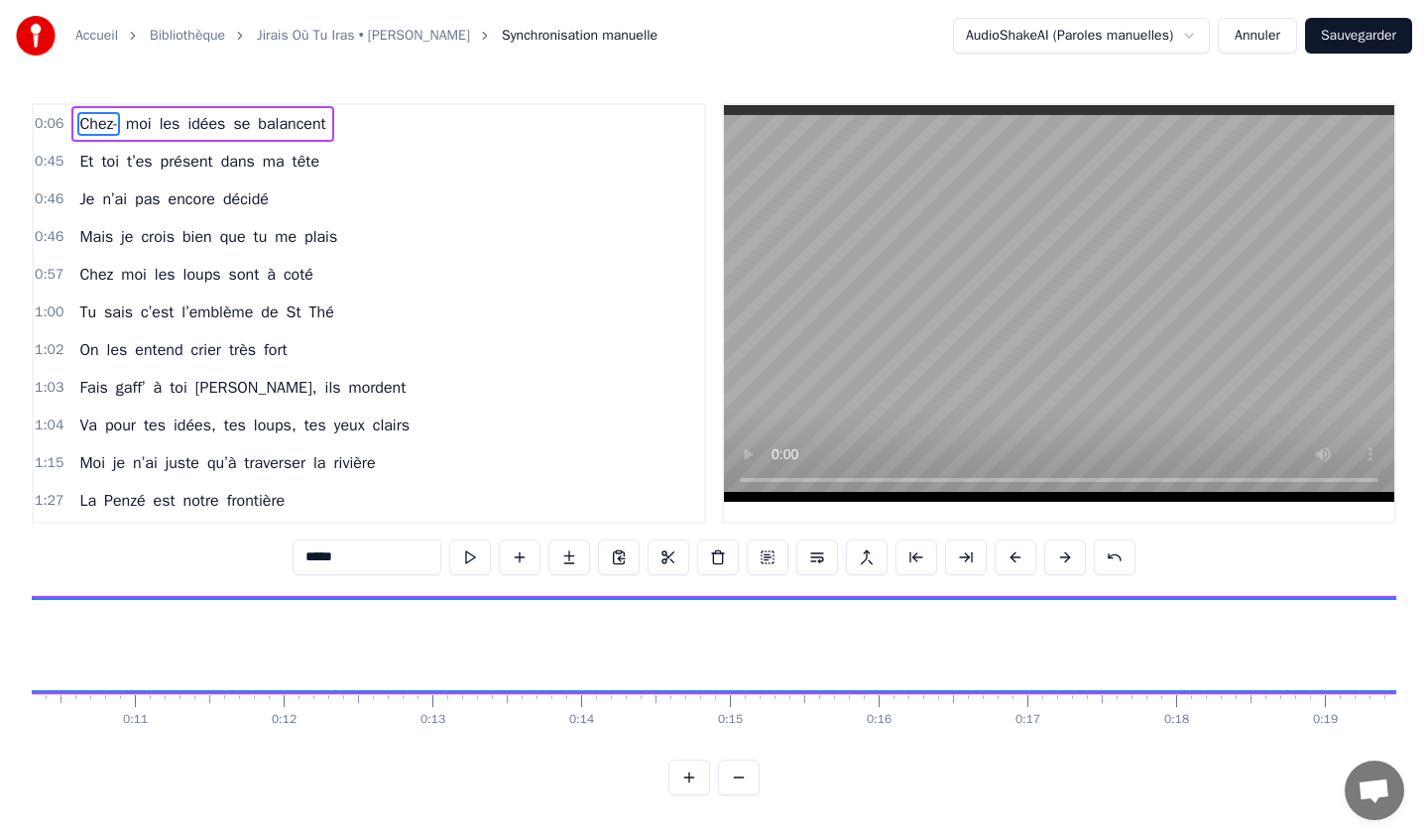 click at bounding box center [739, 778] 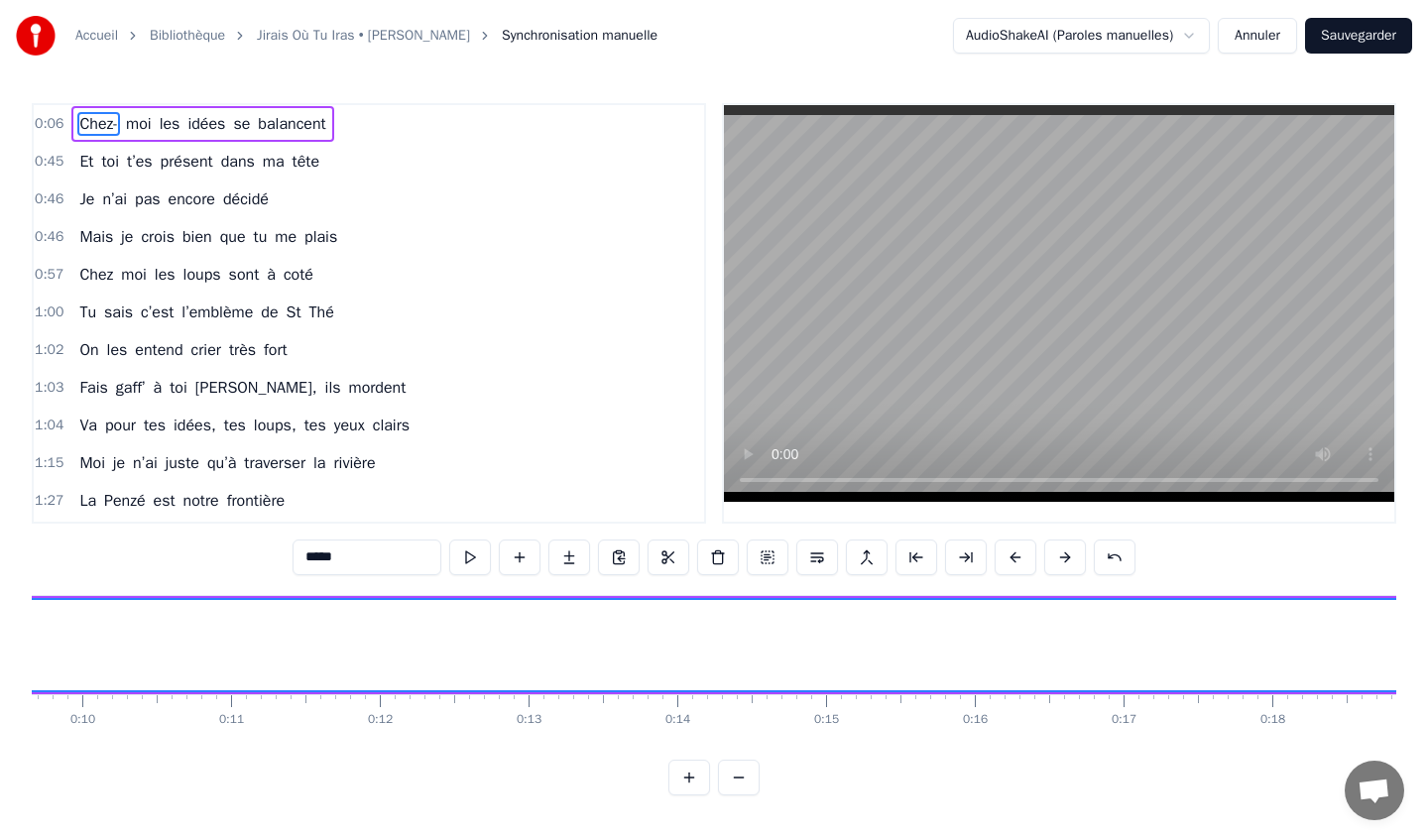 click at bounding box center [714, 778] 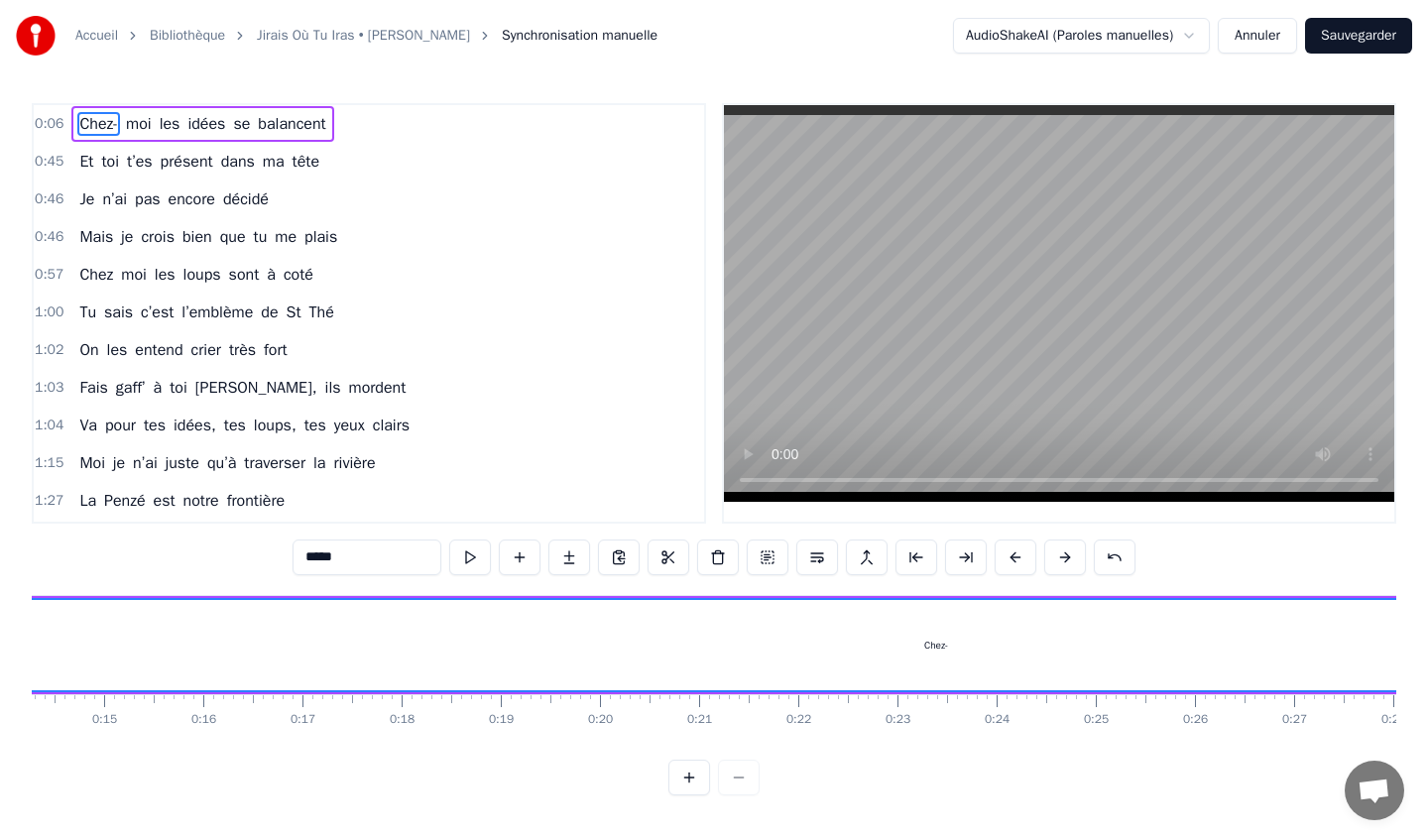 click at bounding box center [714, 778] 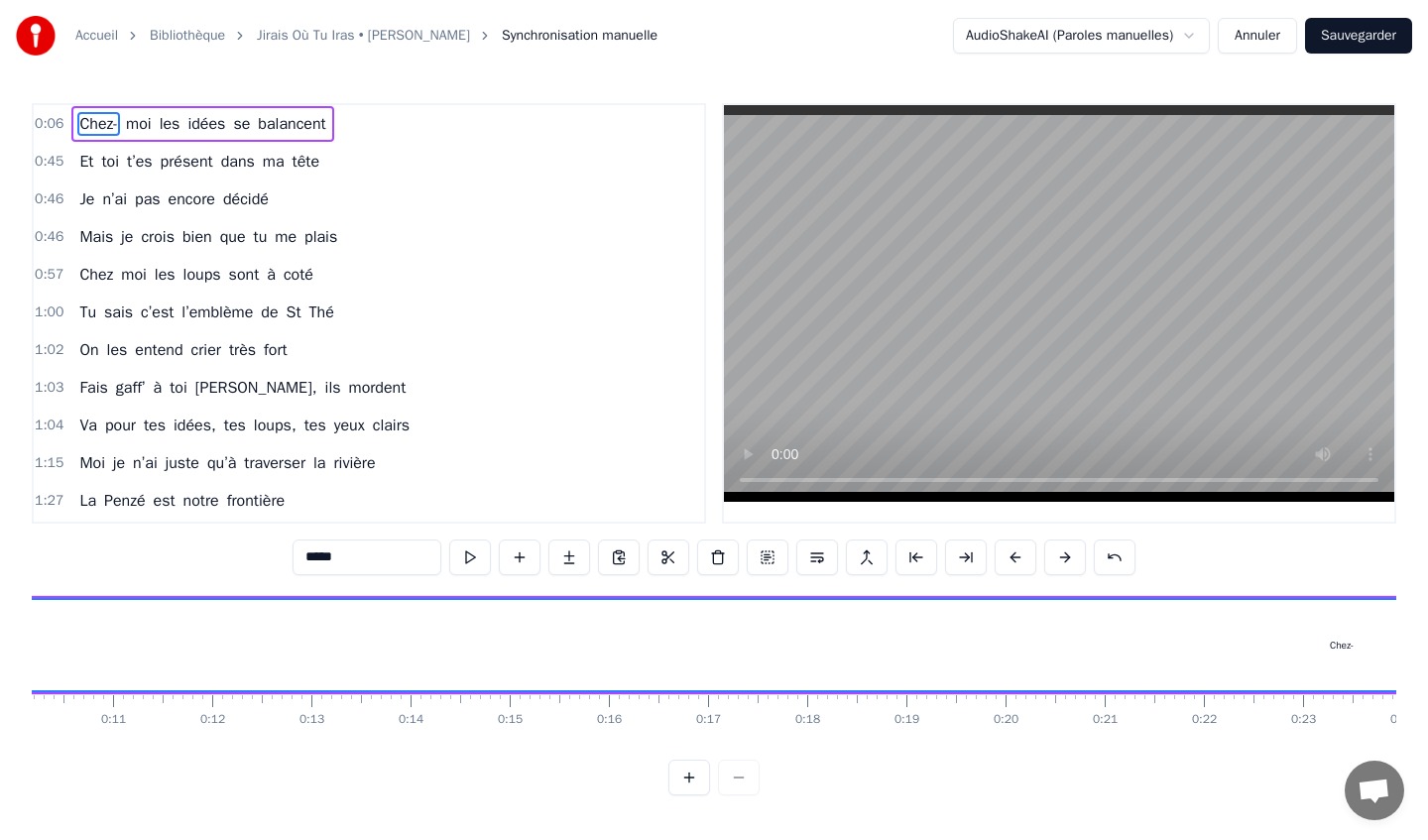 click at bounding box center (714, 778) 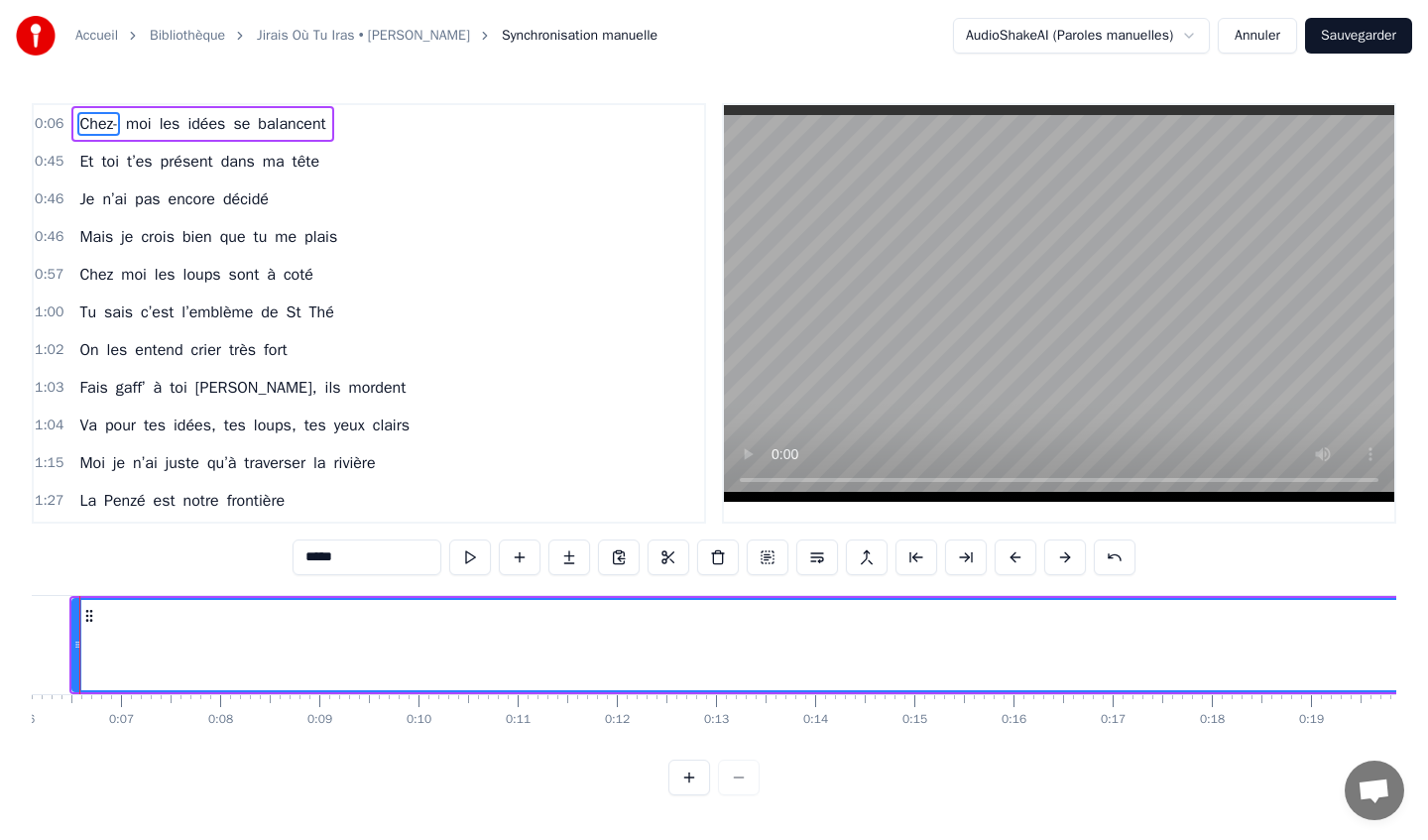 scroll, scrollTop: 0, scrollLeft: 553, axis: horizontal 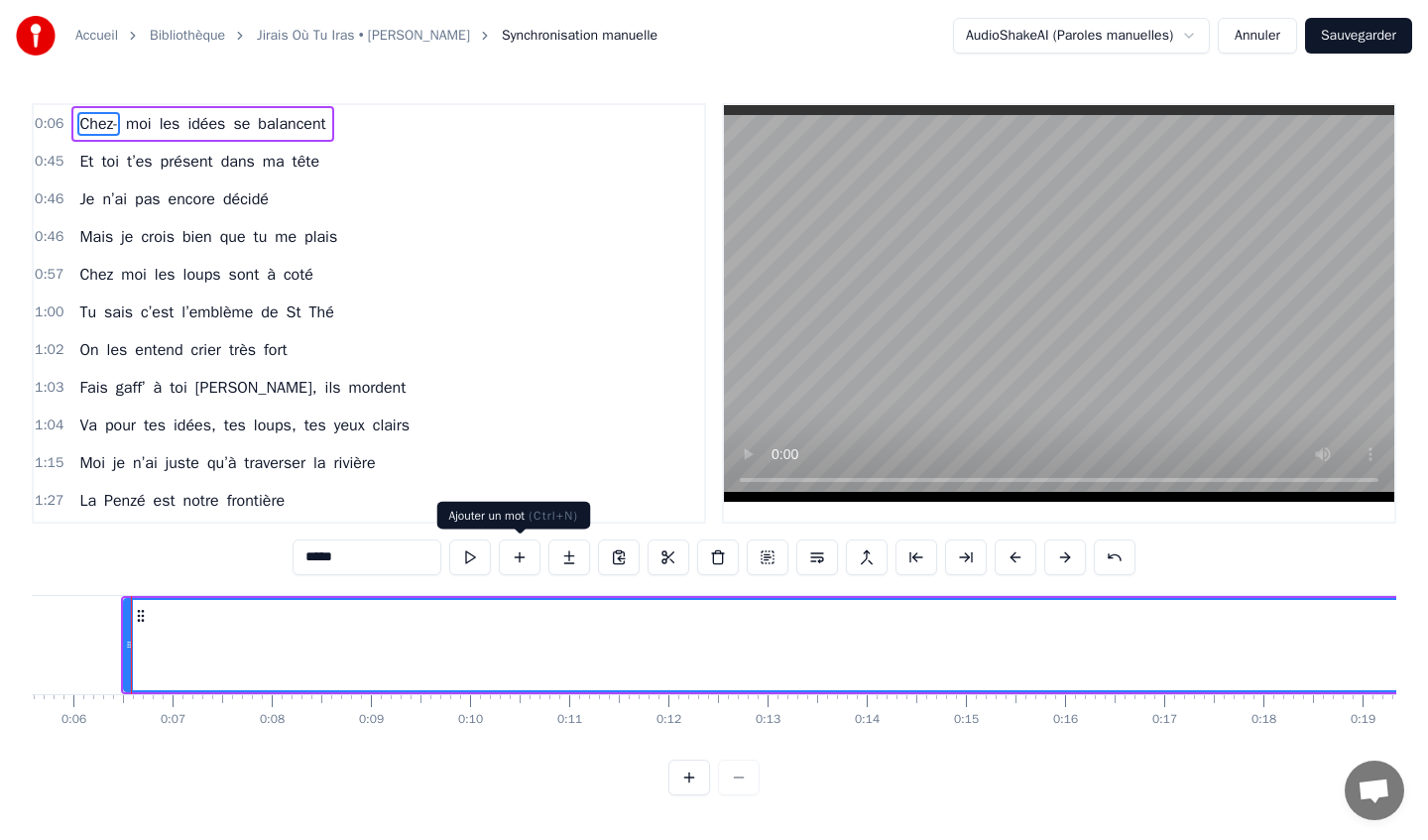 click at bounding box center [520, 557] 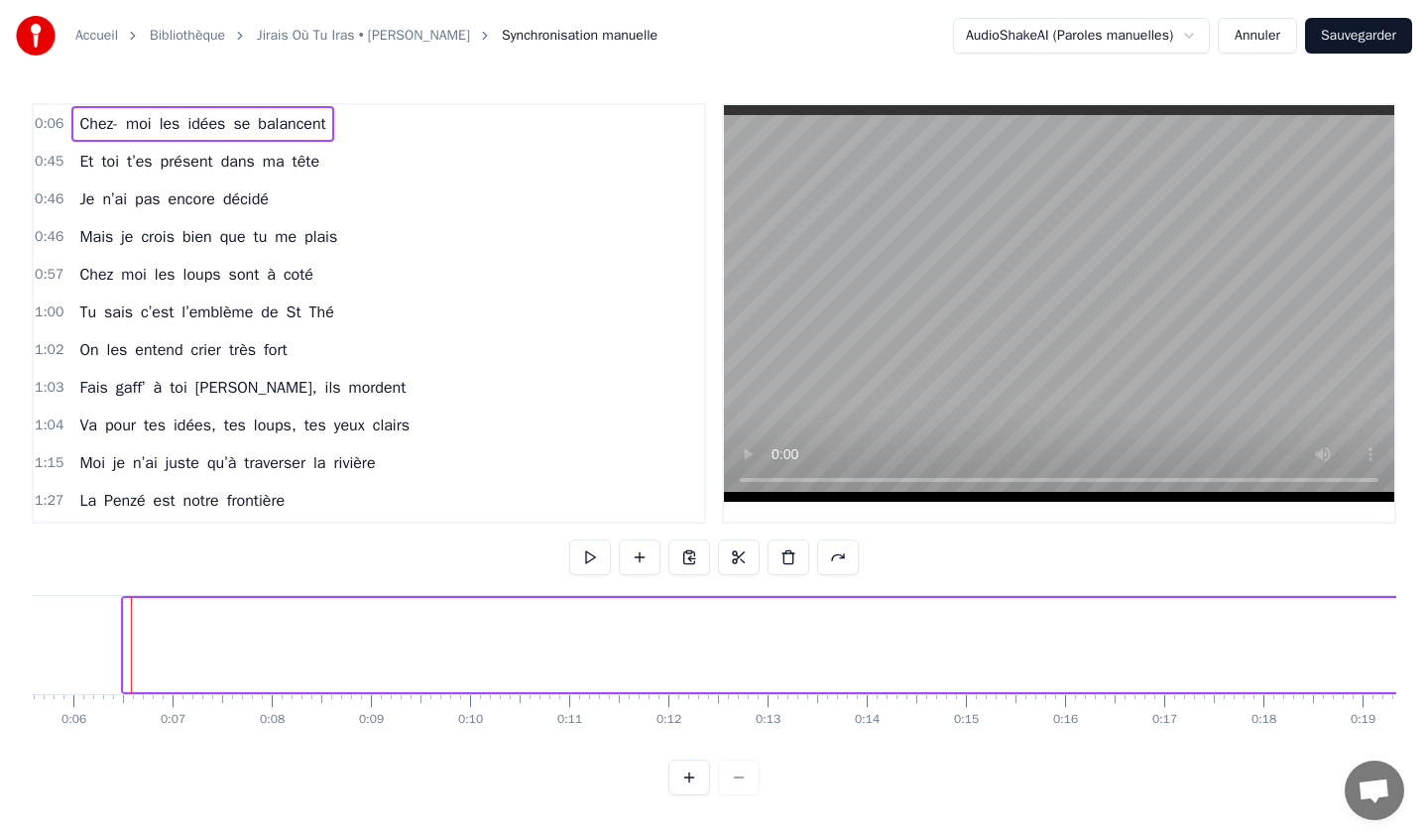click on "Chez-" at bounding box center (98, 124) 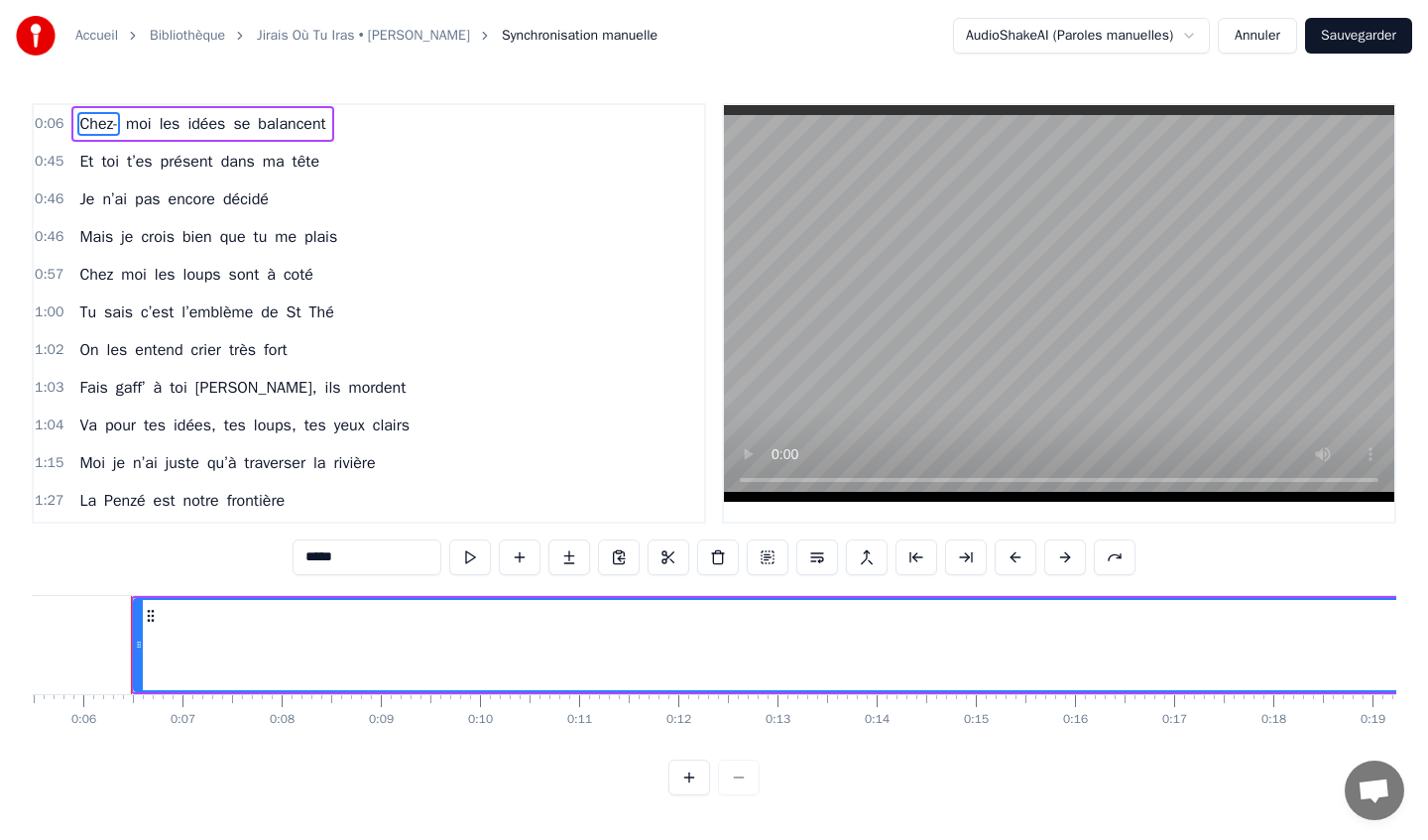 click on "moi" at bounding box center [139, 124] 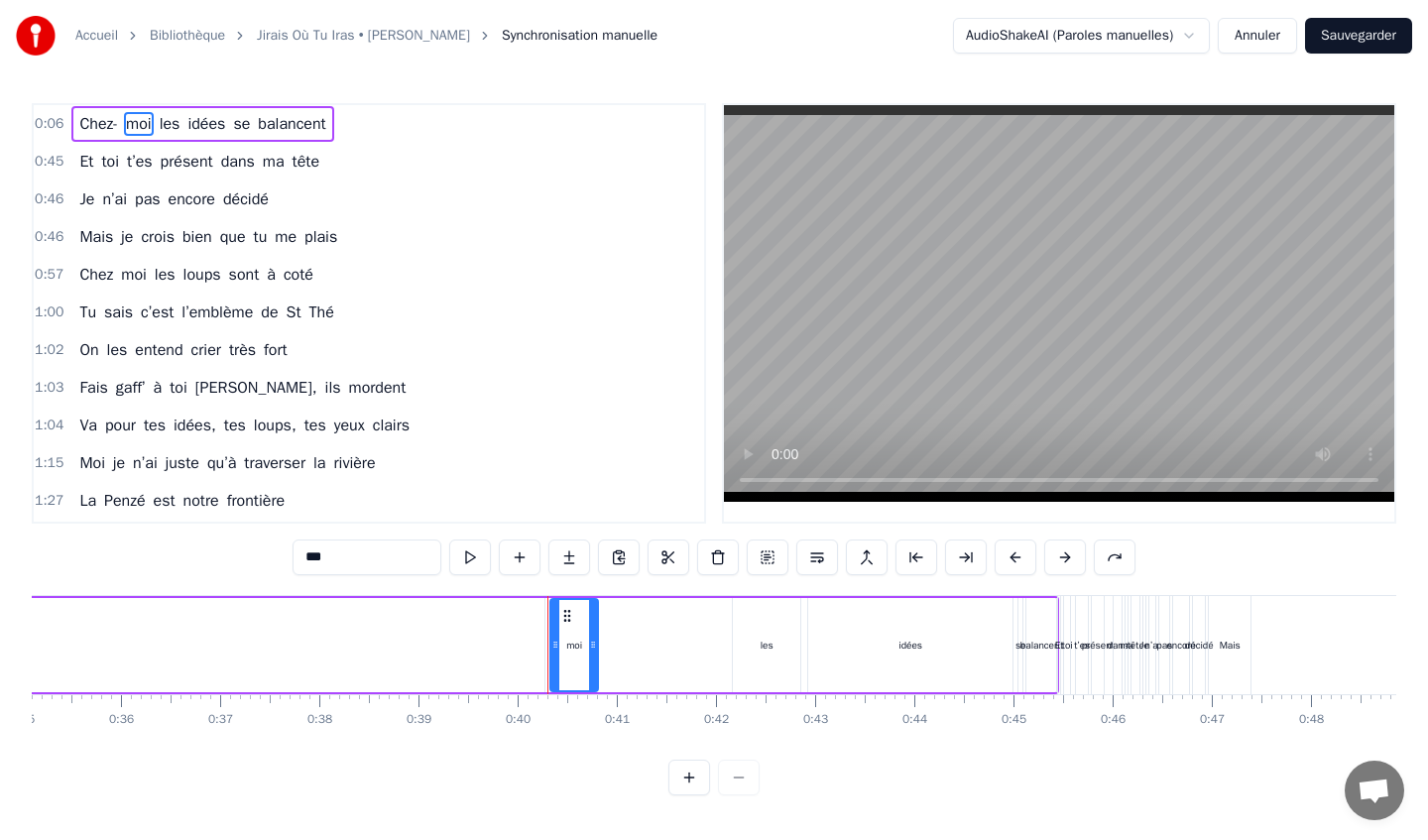 click on "Chez-" at bounding box center [98, 124] 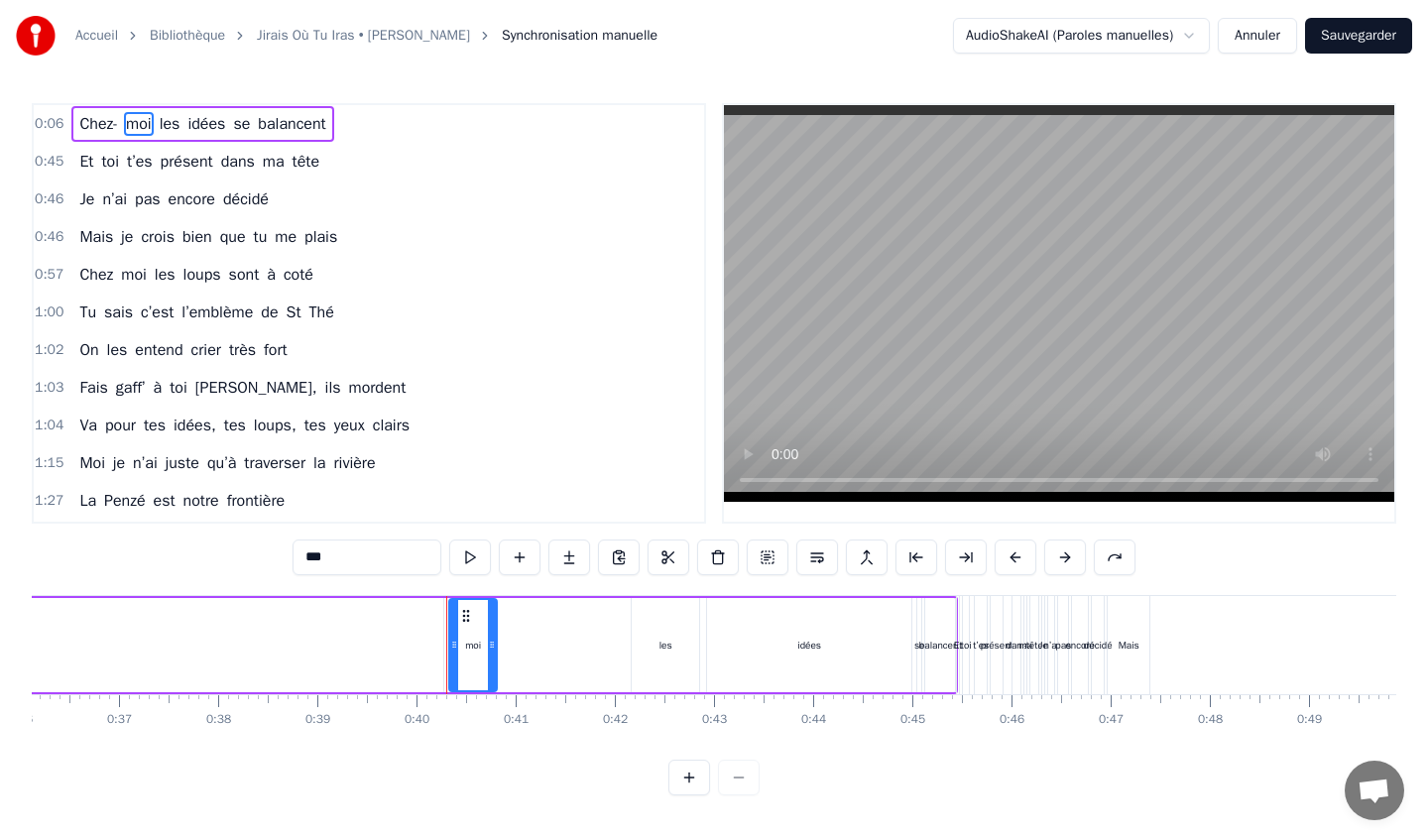 type on "*****" 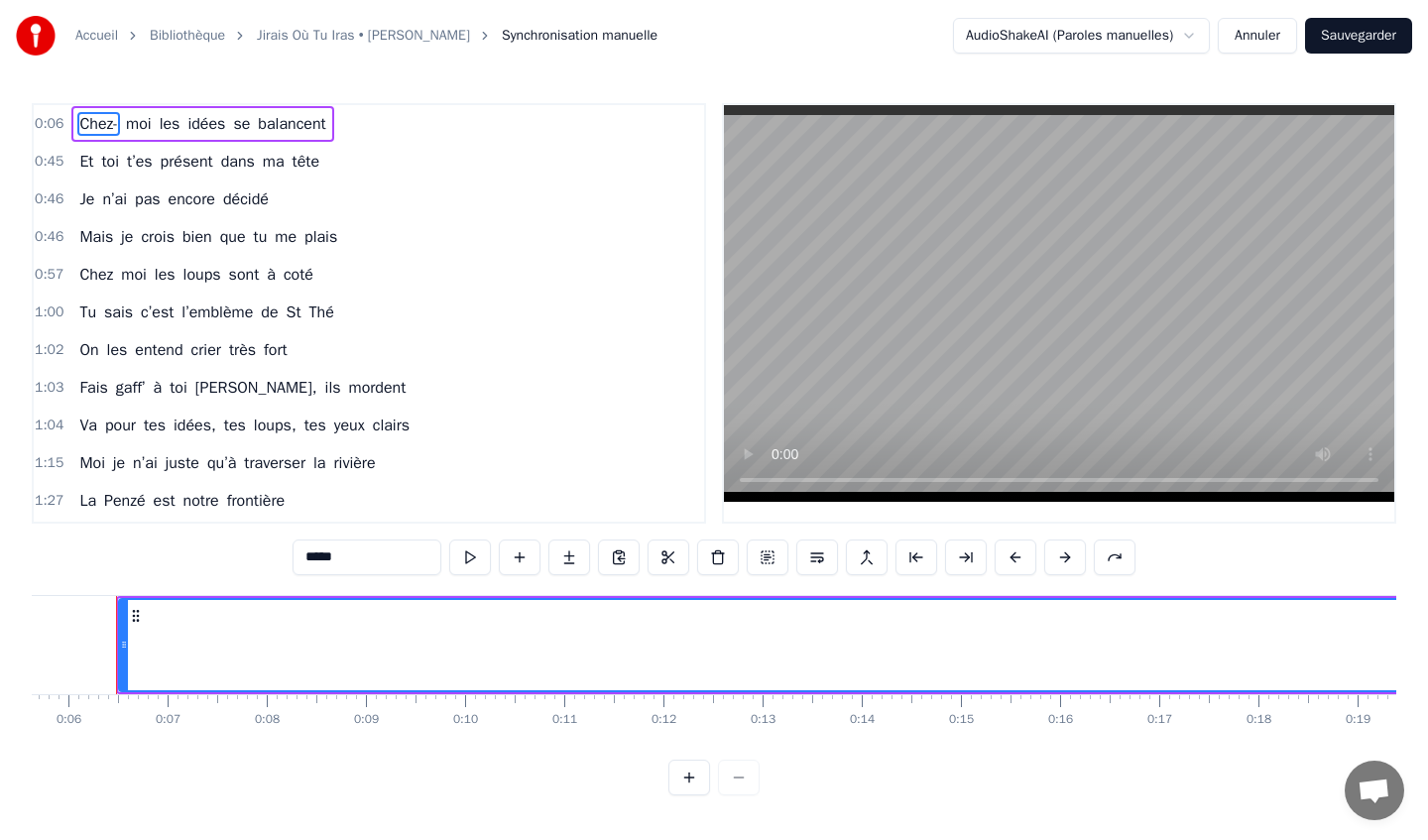 scroll, scrollTop: 0, scrollLeft: 543, axis: horizontal 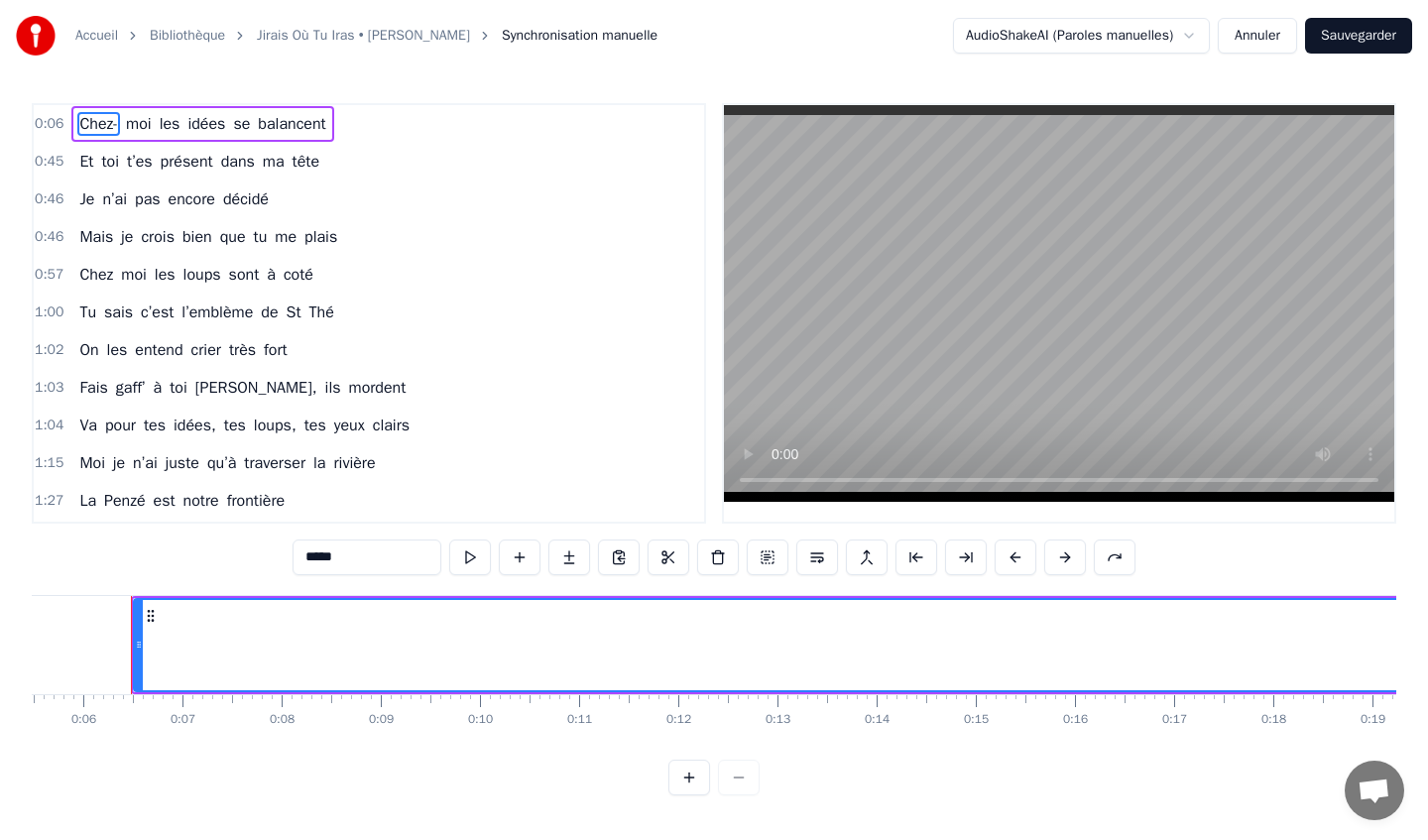 click on "0:46 Je n’ai pas encore décidé" at bounding box center (369, 199) 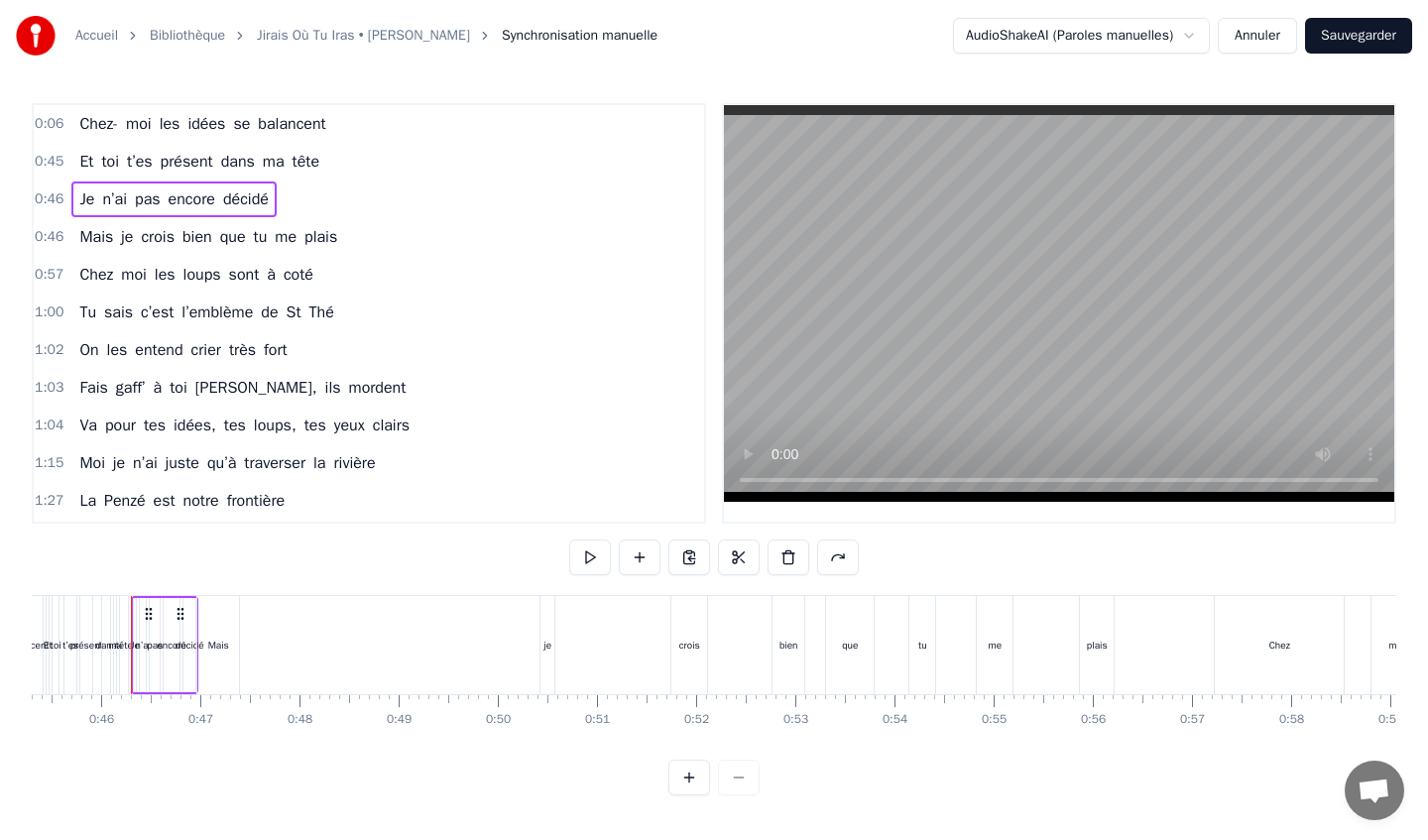 click on "0:06 Chez- moi les idées se balancent" at bounding box center [369, 124] 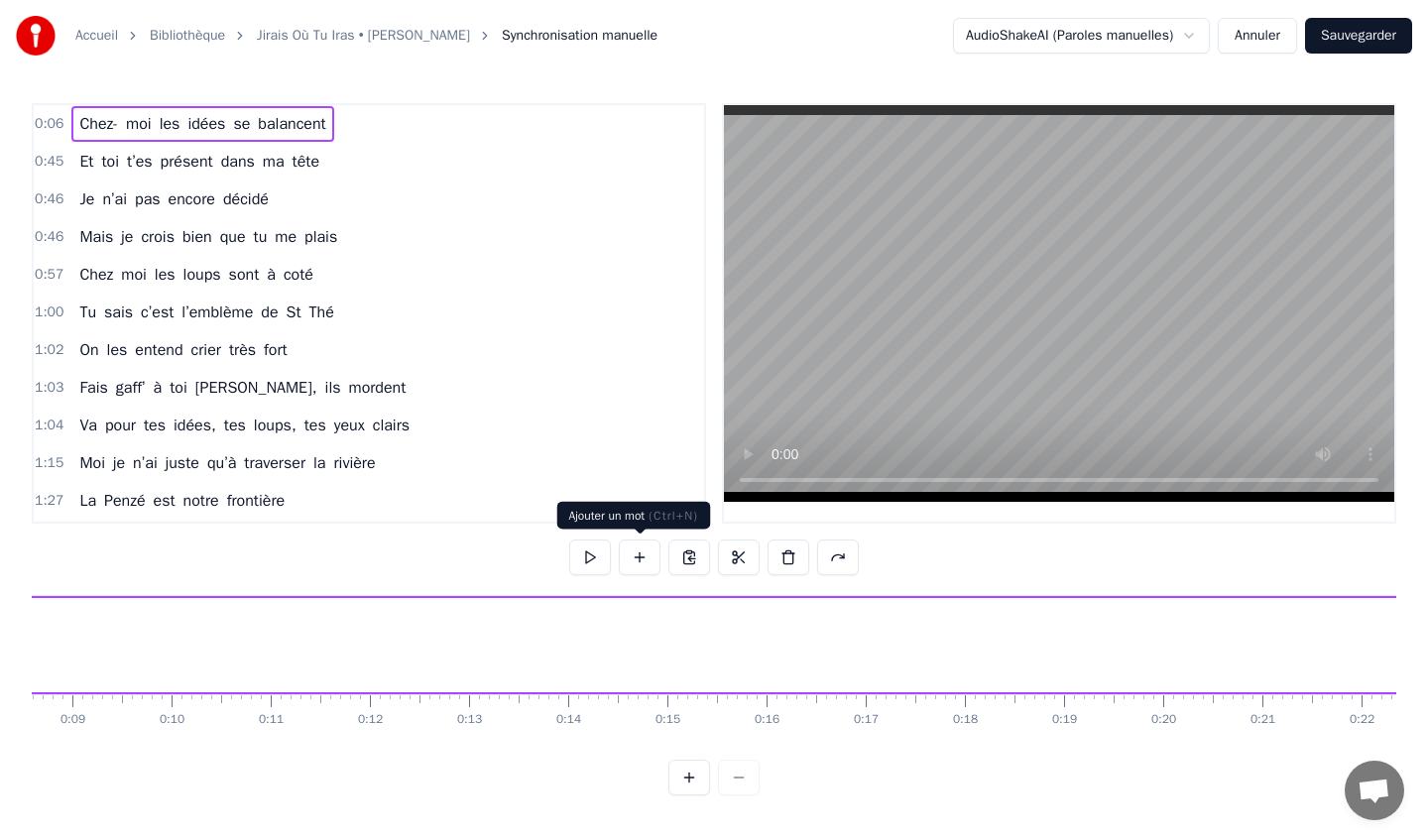 scroll, scrollTop: 0, scrollLeft: 543, axis: horizontal 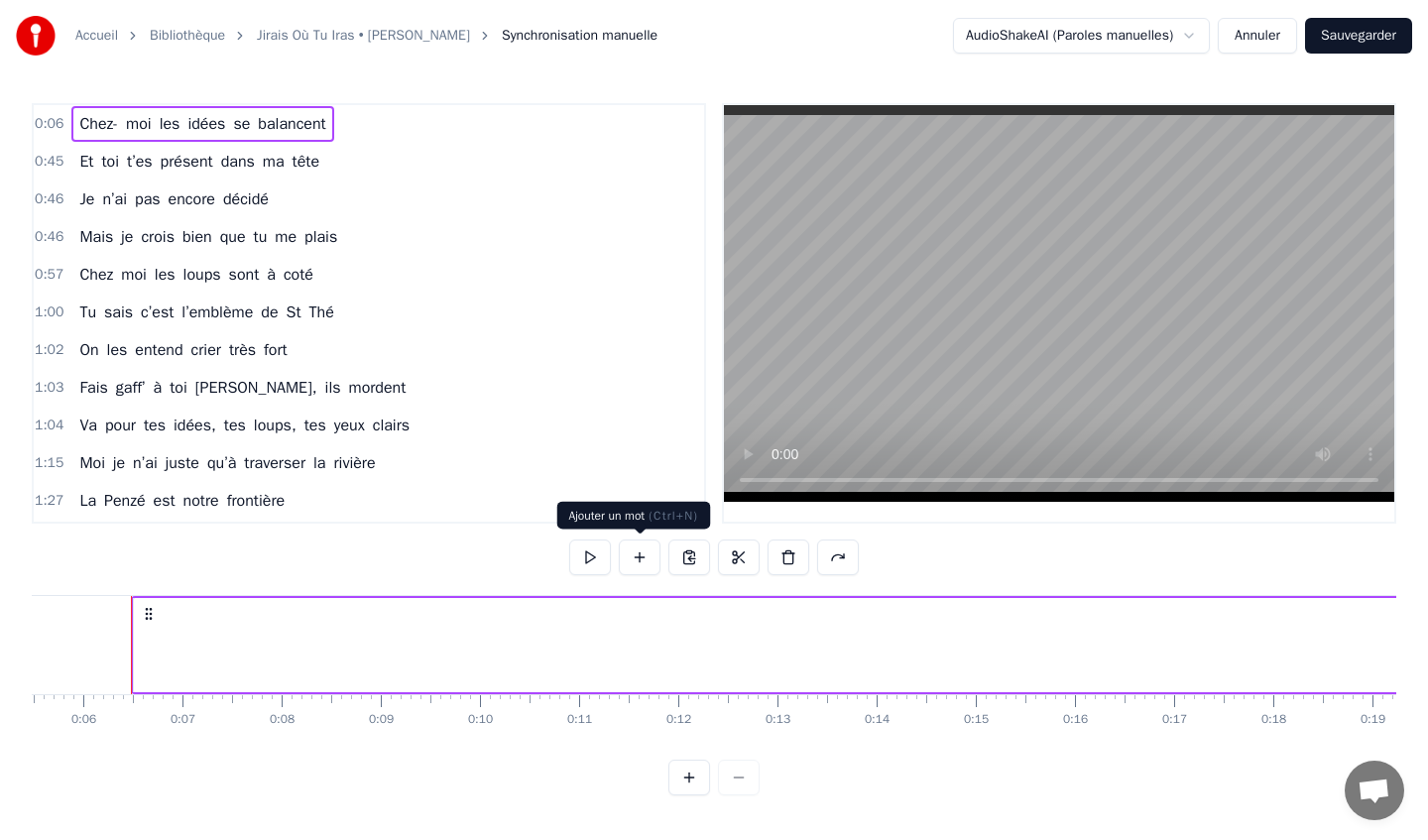 click at bounding box center (640, 557) 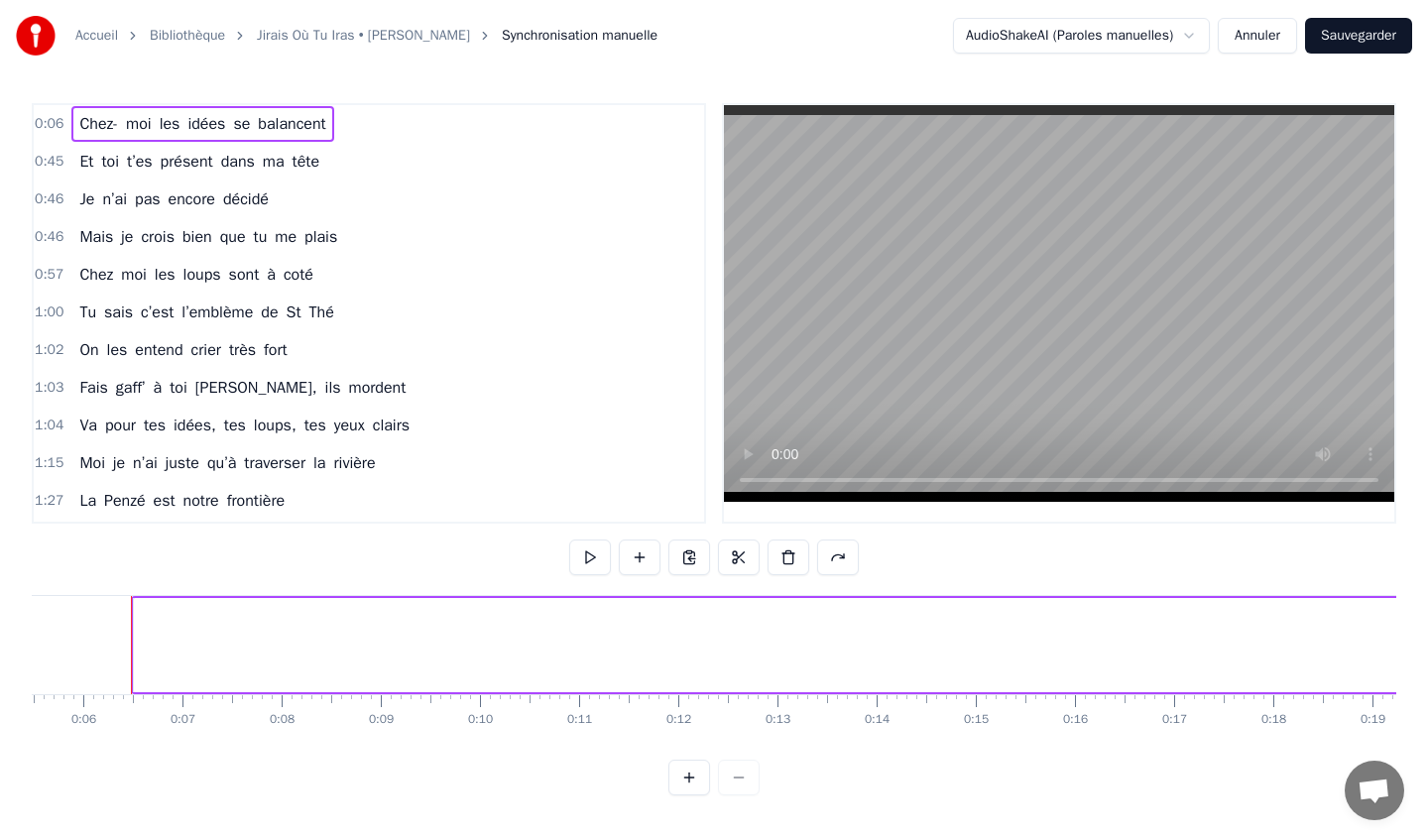 click on "Chez-" at bounding box center (98, 124) 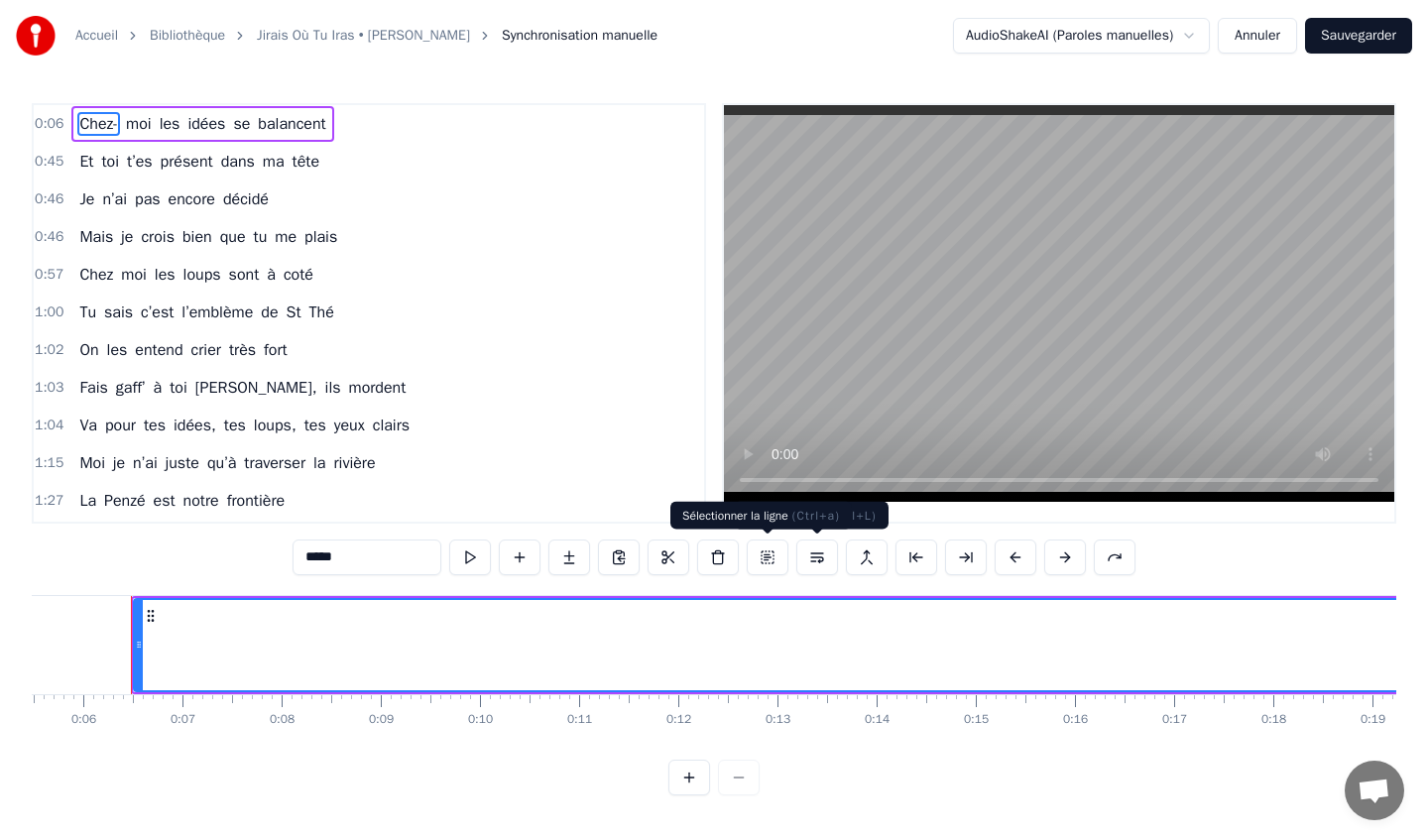 click at bounding box center [768, 557] 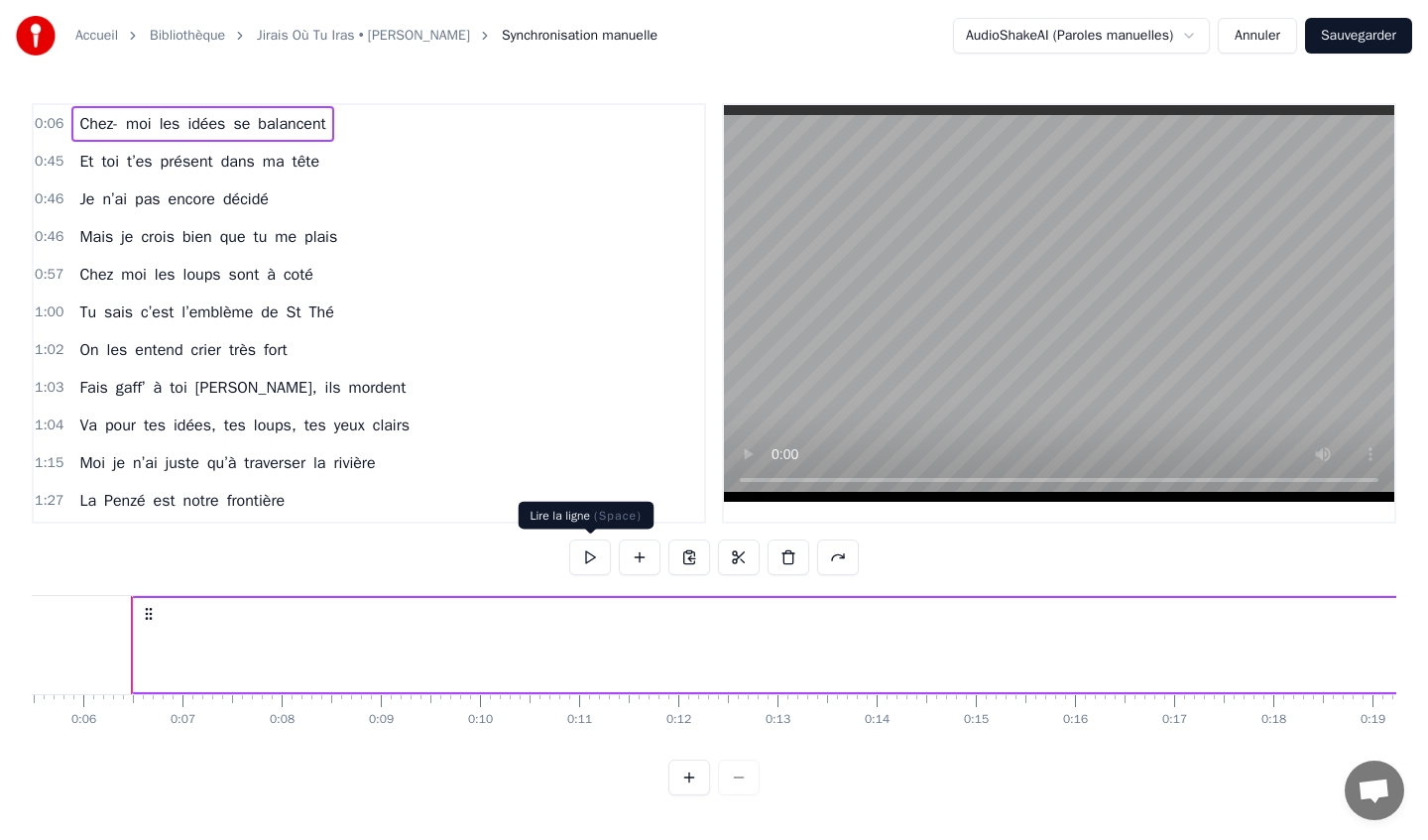 click at bounding box center (590, 557) 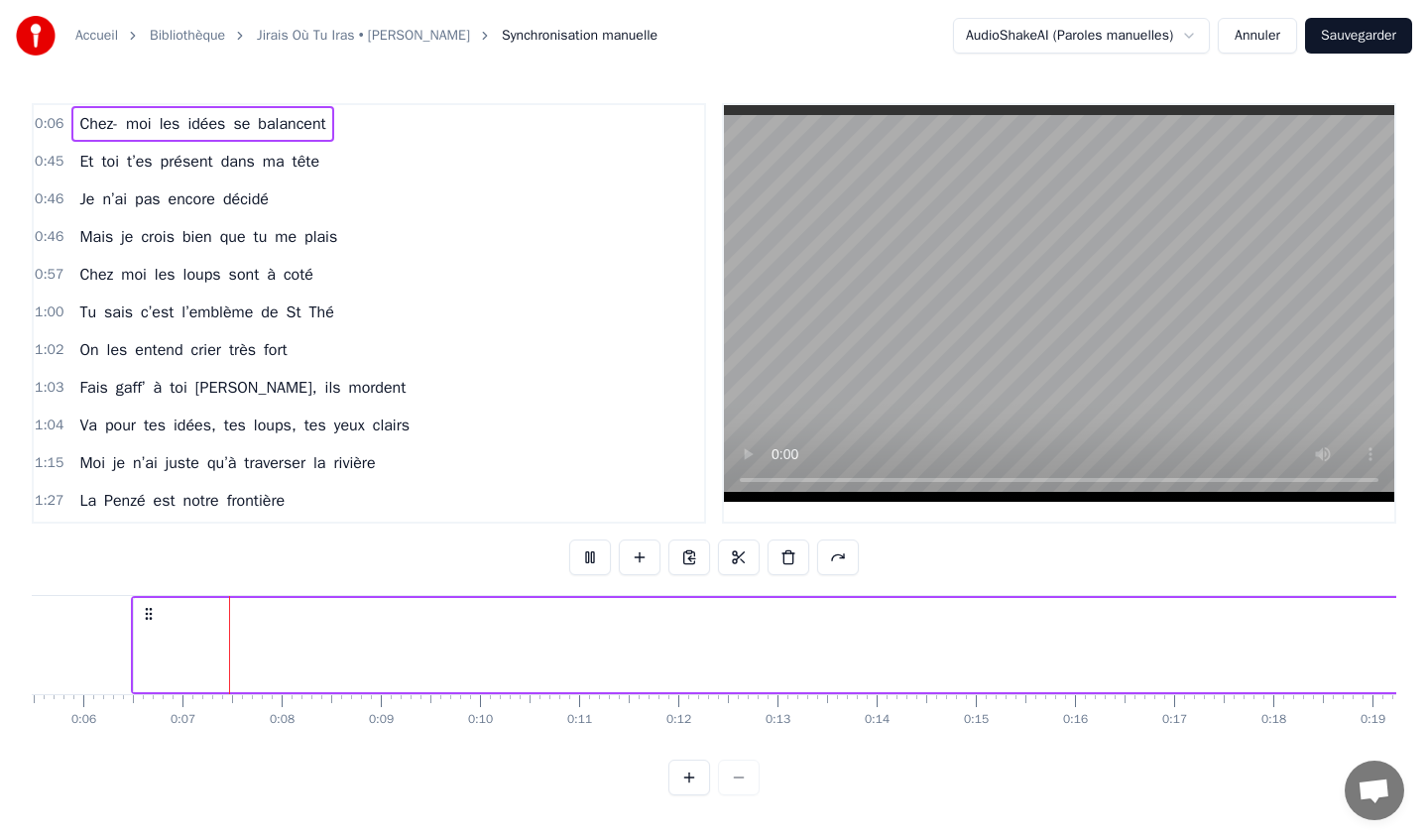 click at bounding box center [590, 557] 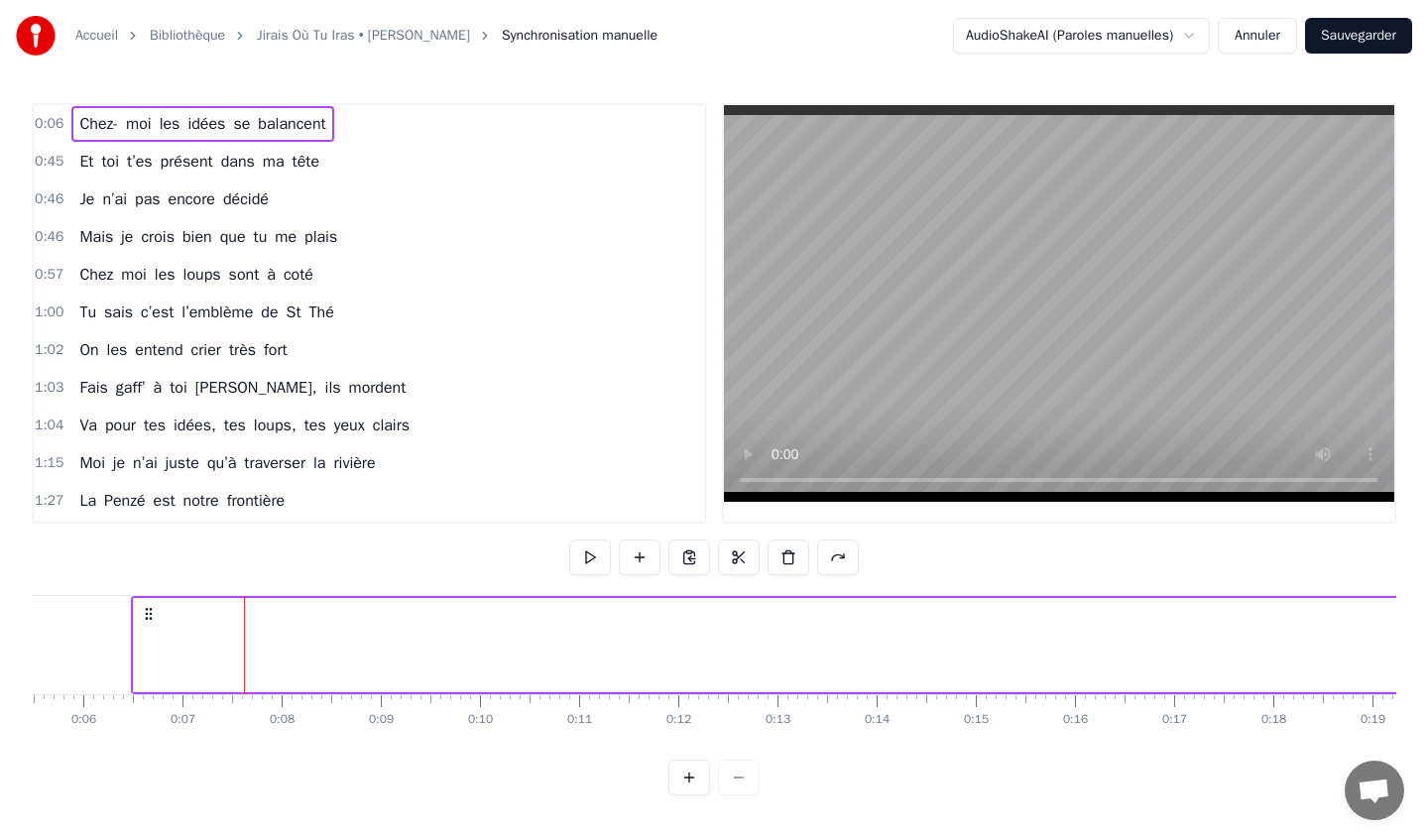 click at bounding box center (590, 557) 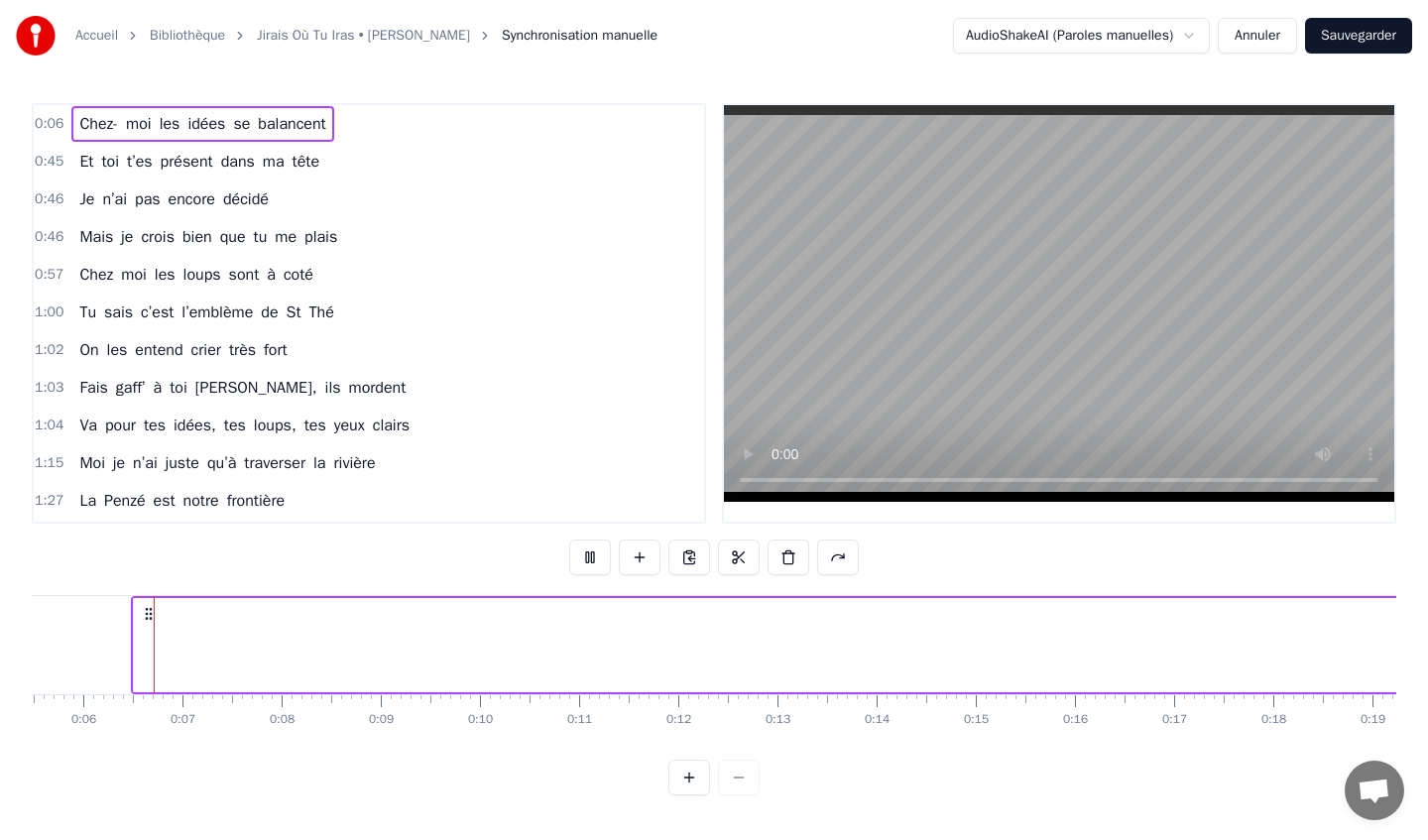 click at bounding box center [590, 557] 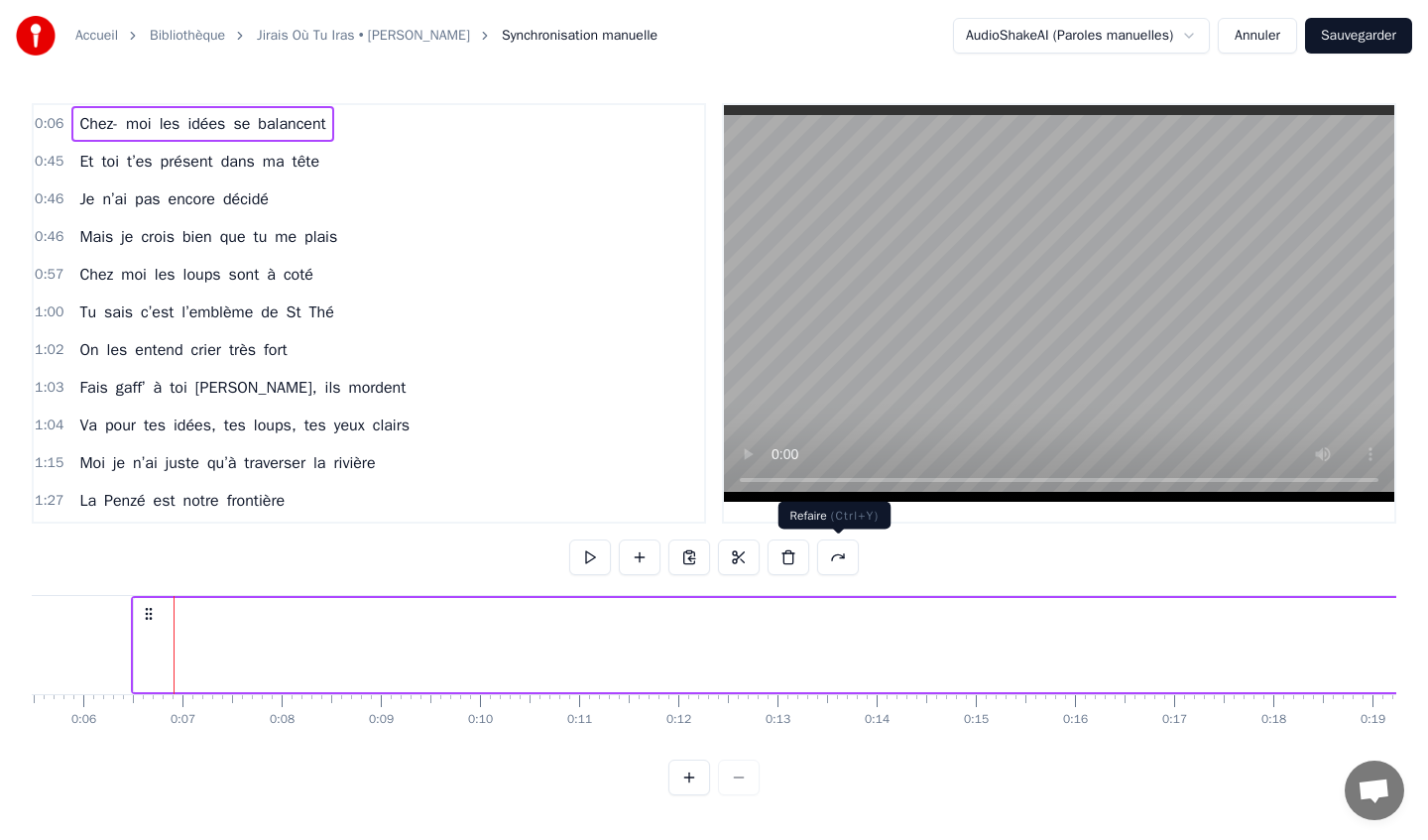 click at bounding box center (838, 557) 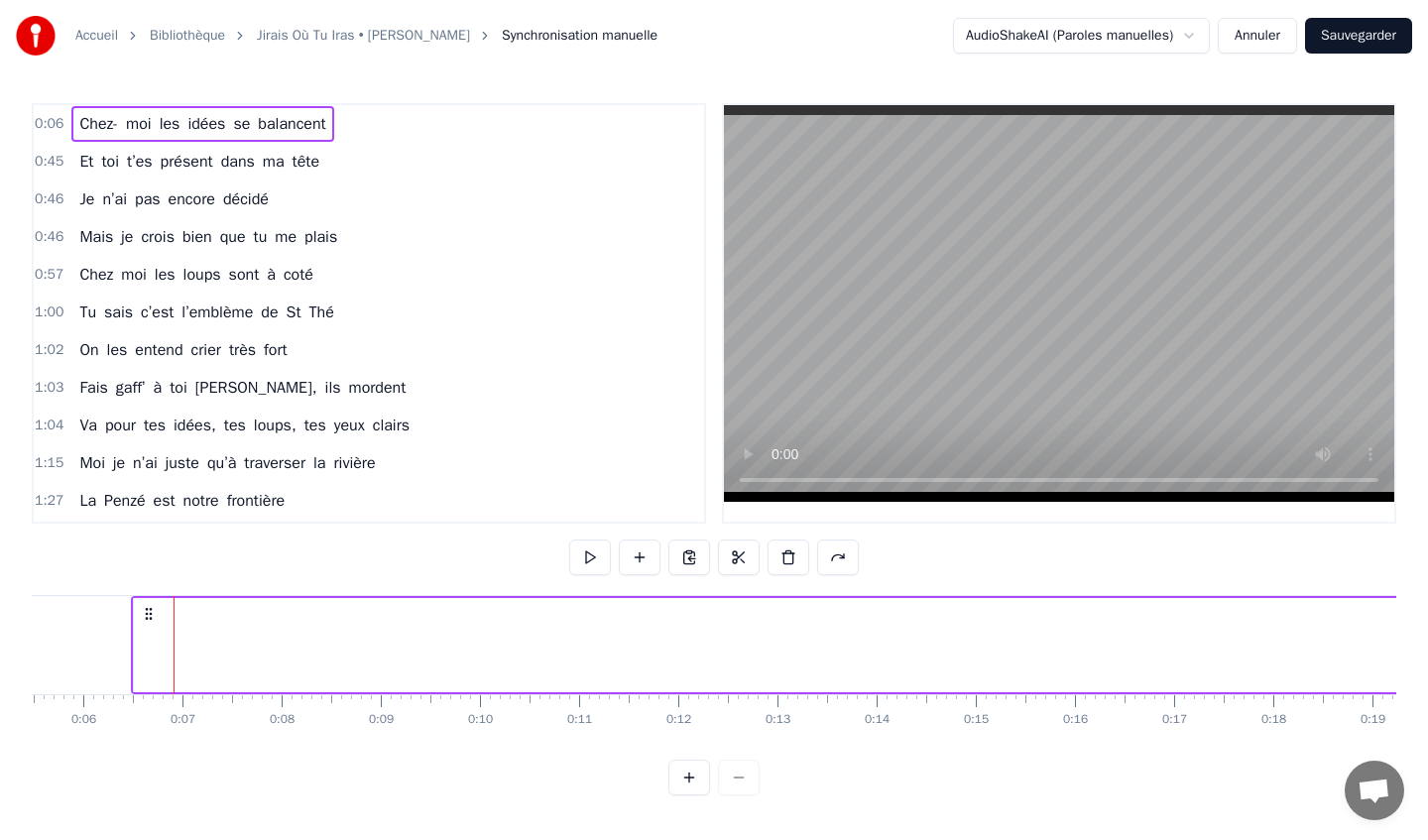 click on "balancent" at bounding box center (292, 124) 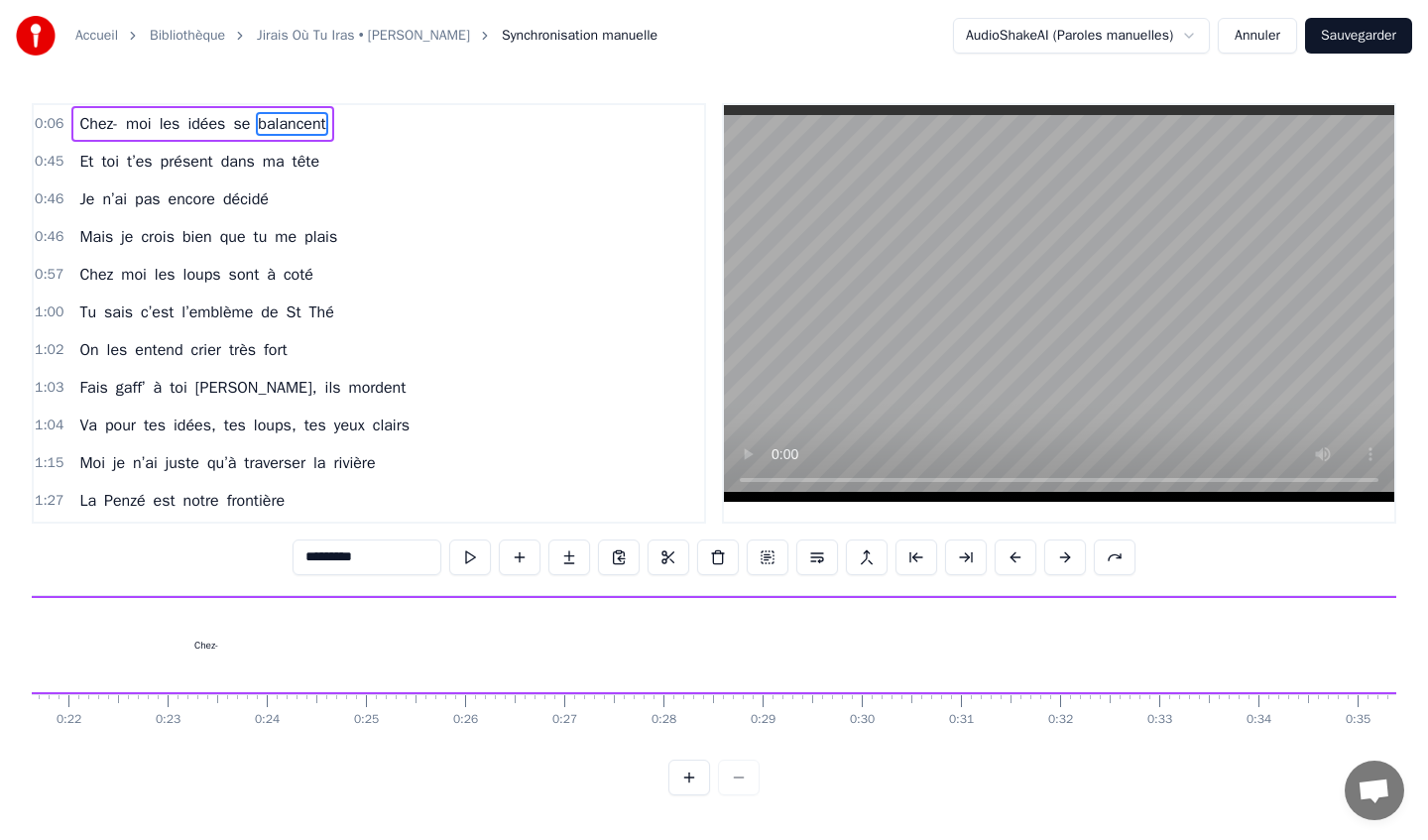 click on "Chez-" at bounding box center [98, 124] 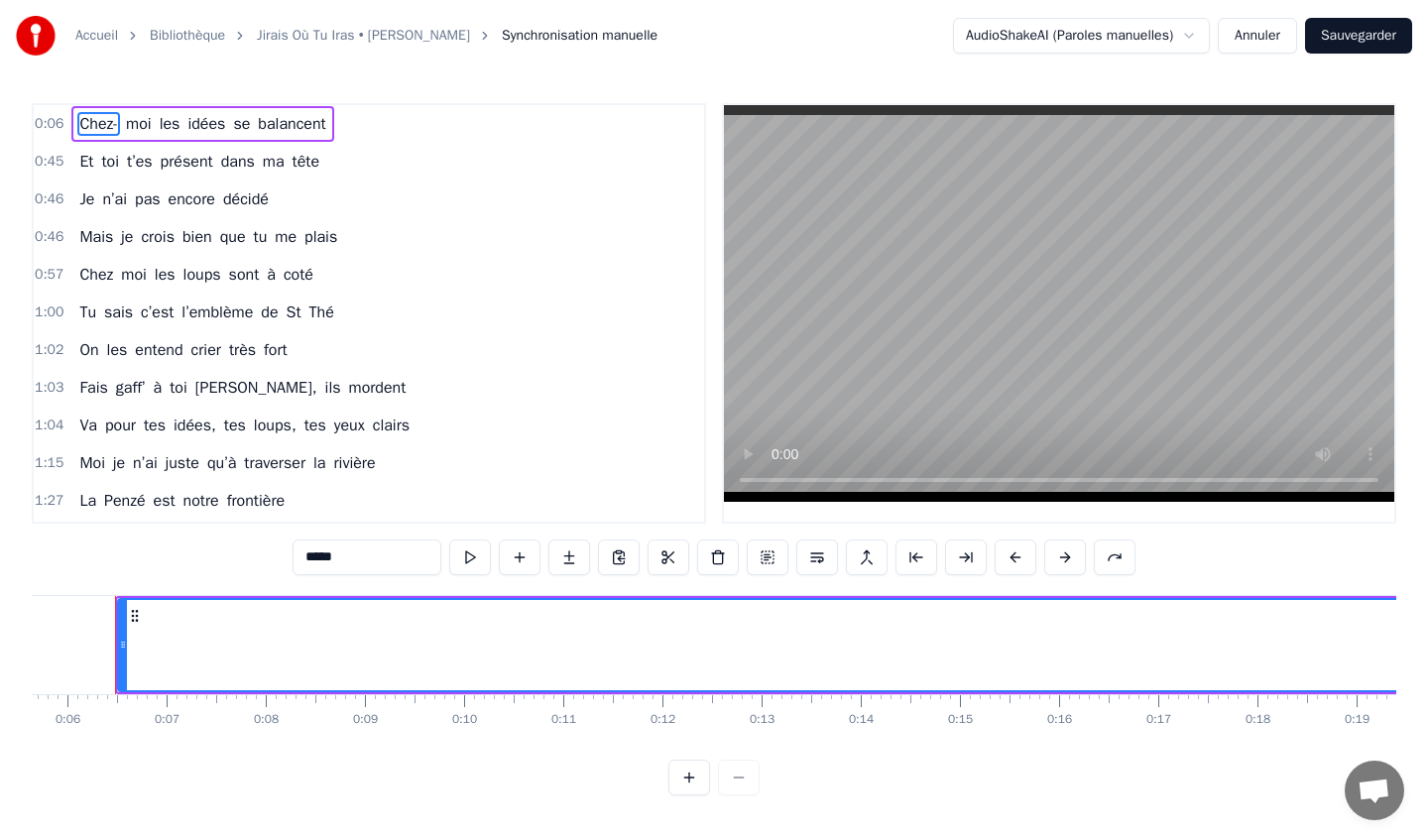 scroll, scrollTop: 0, scrollLeft: 543, axis: horizontal 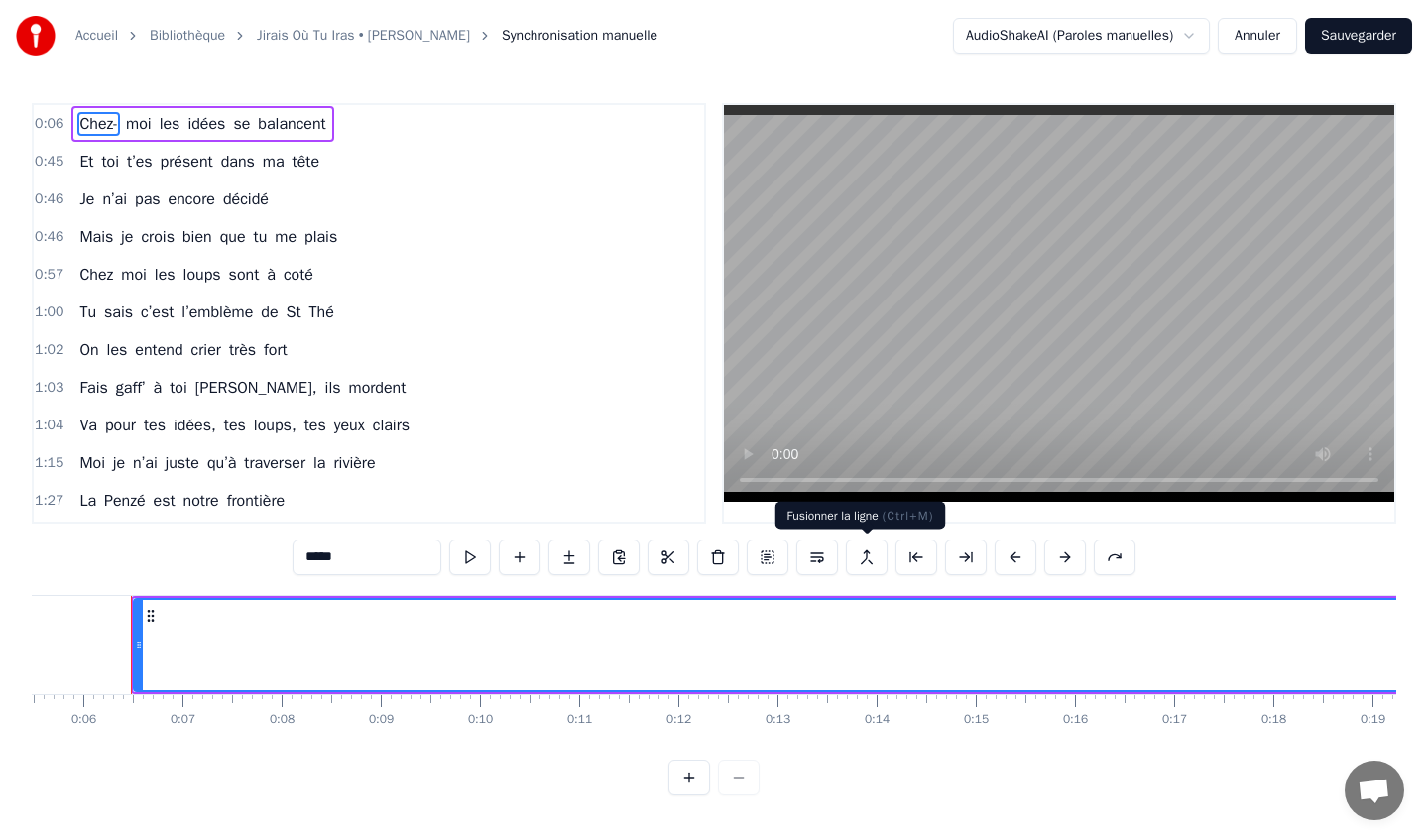 click at bounding box center [867, 557] 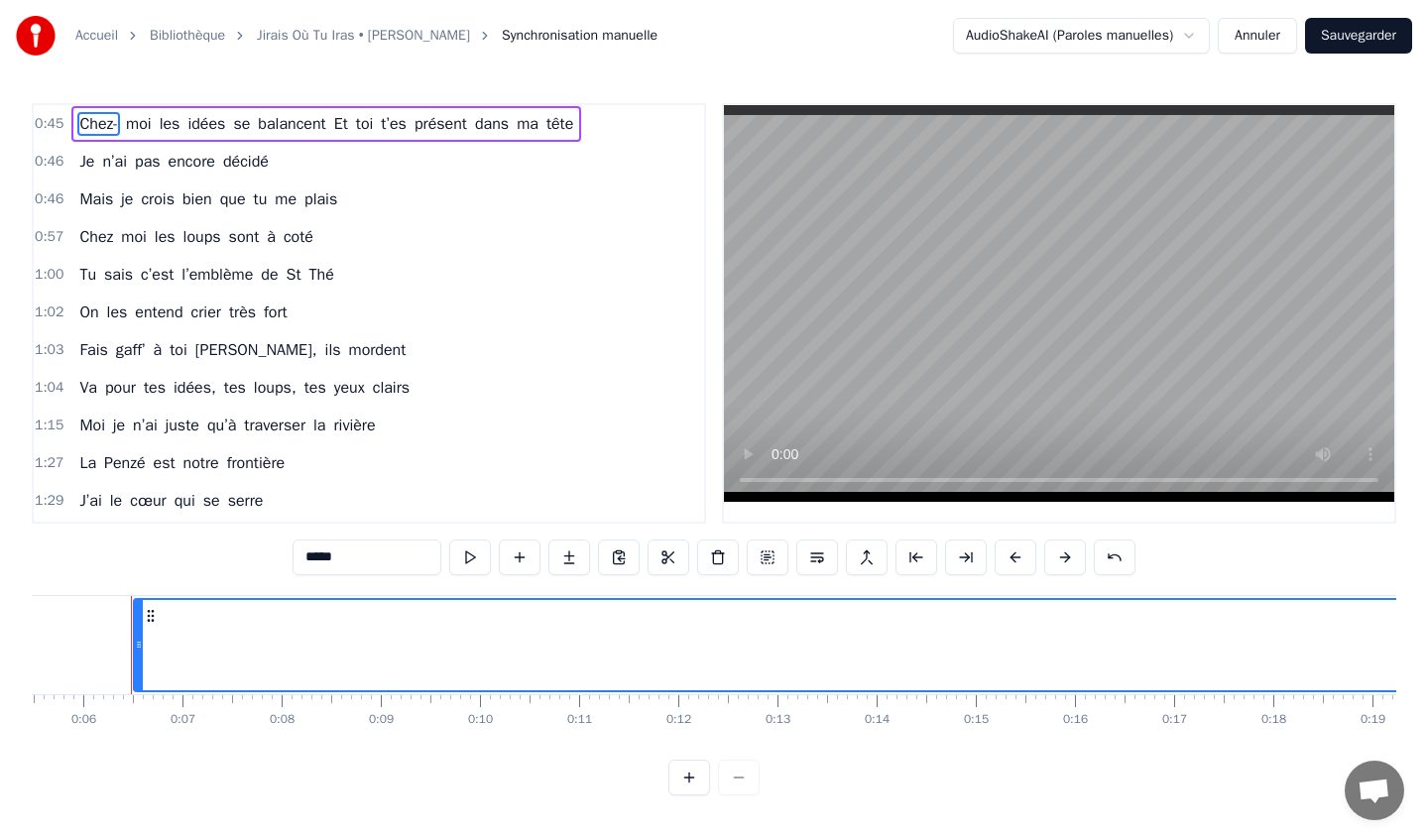 type 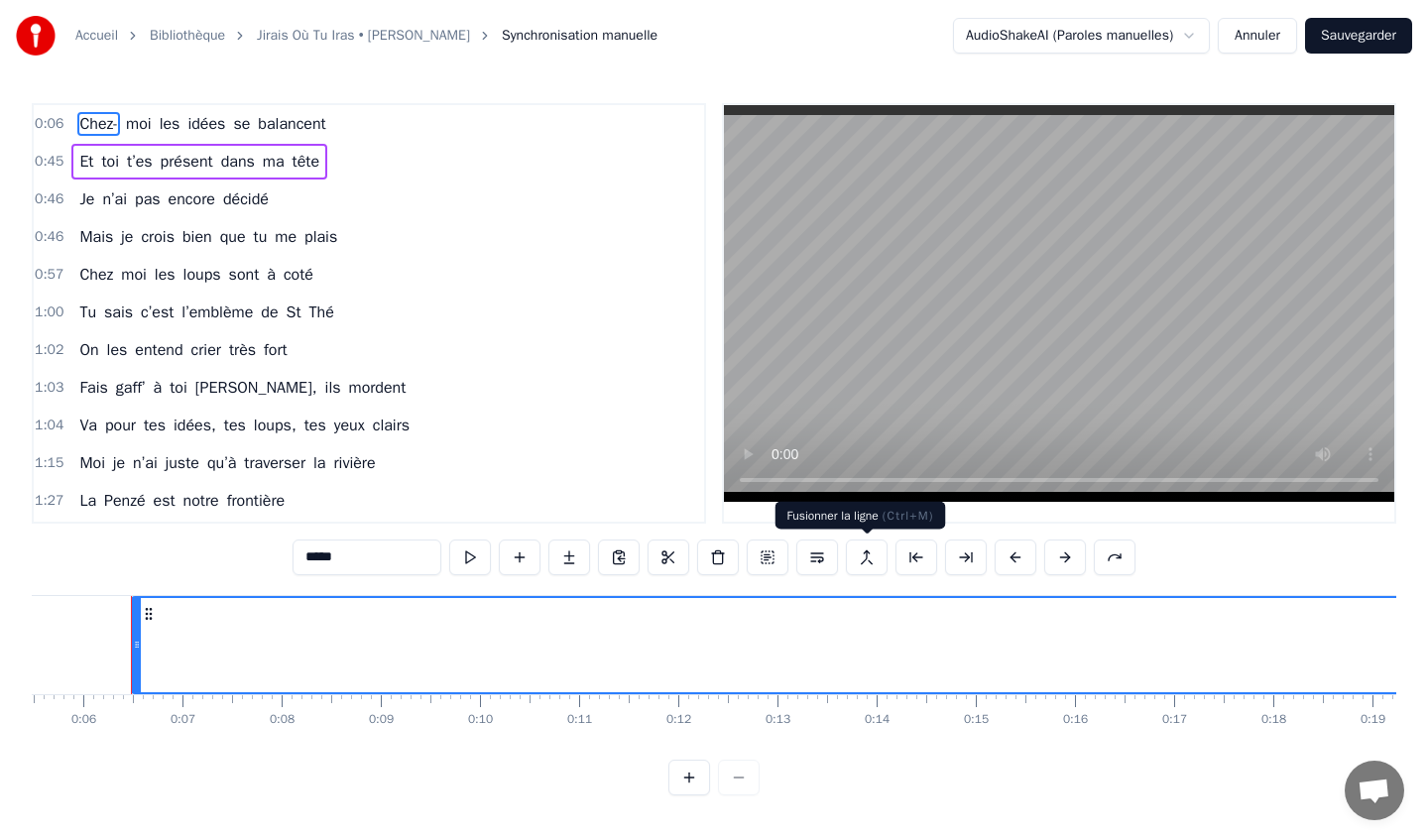 click at bounding box center [867, 557] 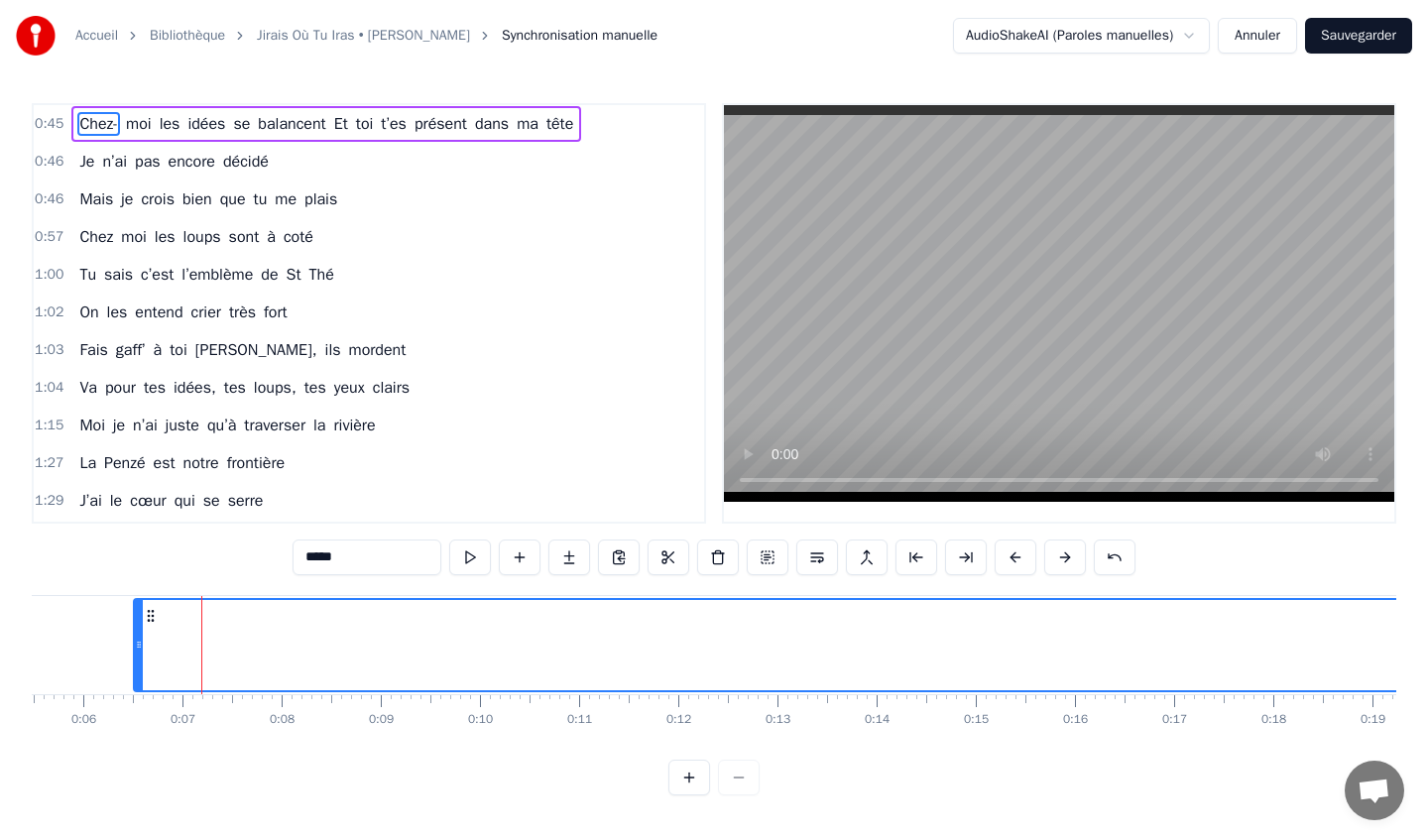click on "1:02 On les entend crier très fort" at bounding box center (369, 312) 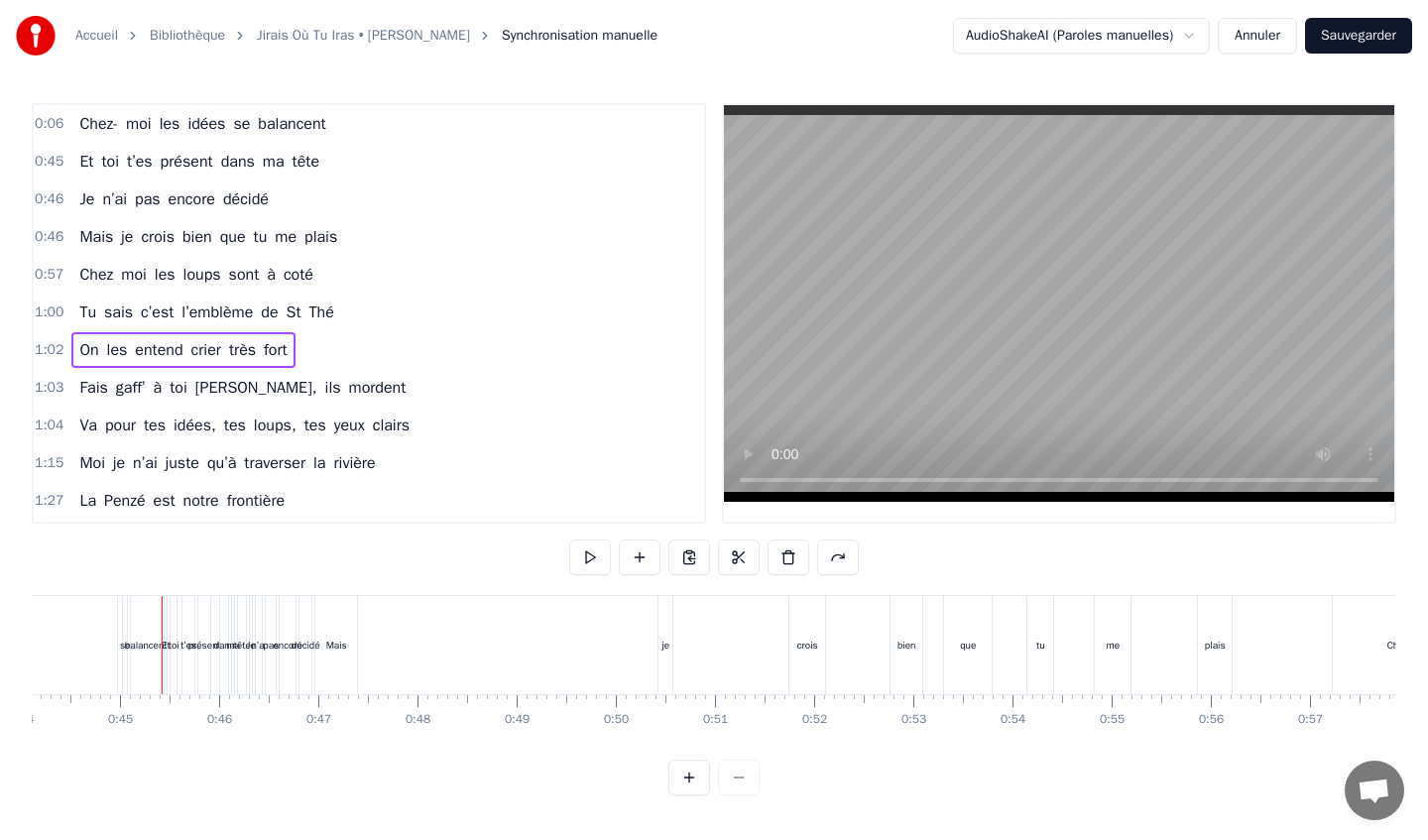 scroll, scrollTop: 0, scrollLeft: 4405, axis: horizontal 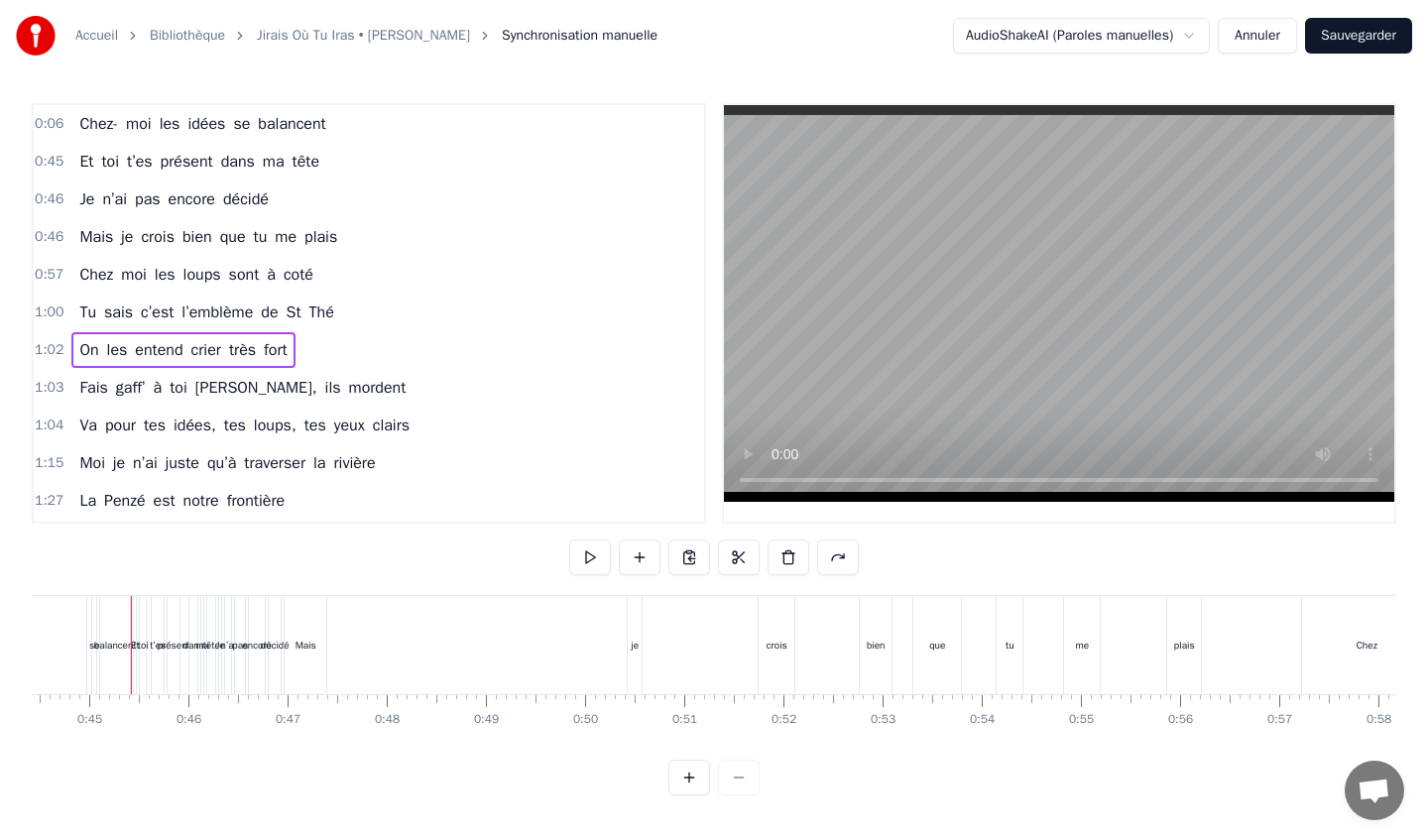 click on "Annuler" at bounding box center (1257, 36) 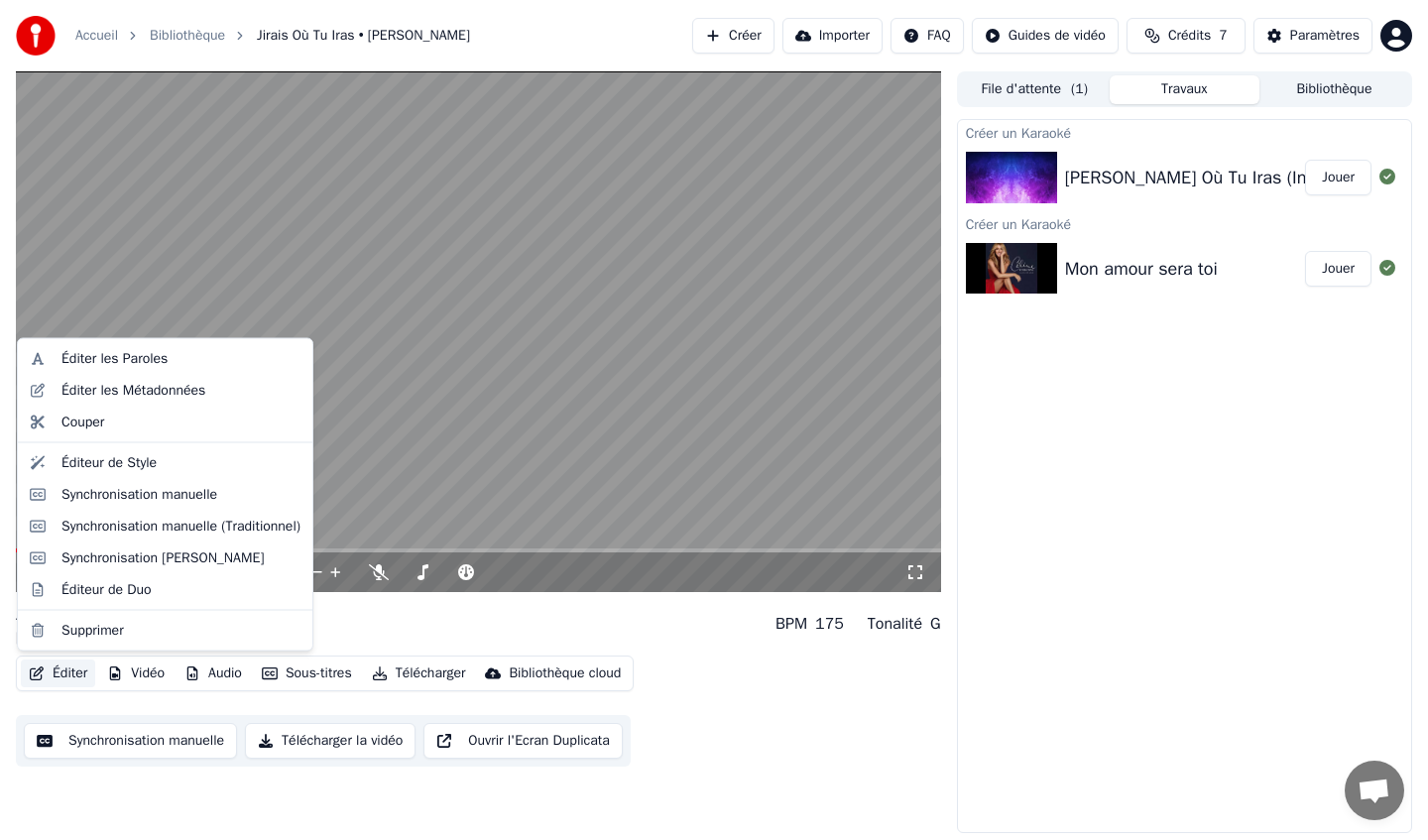 click on "Éditer" at bounding box center (58, 673) 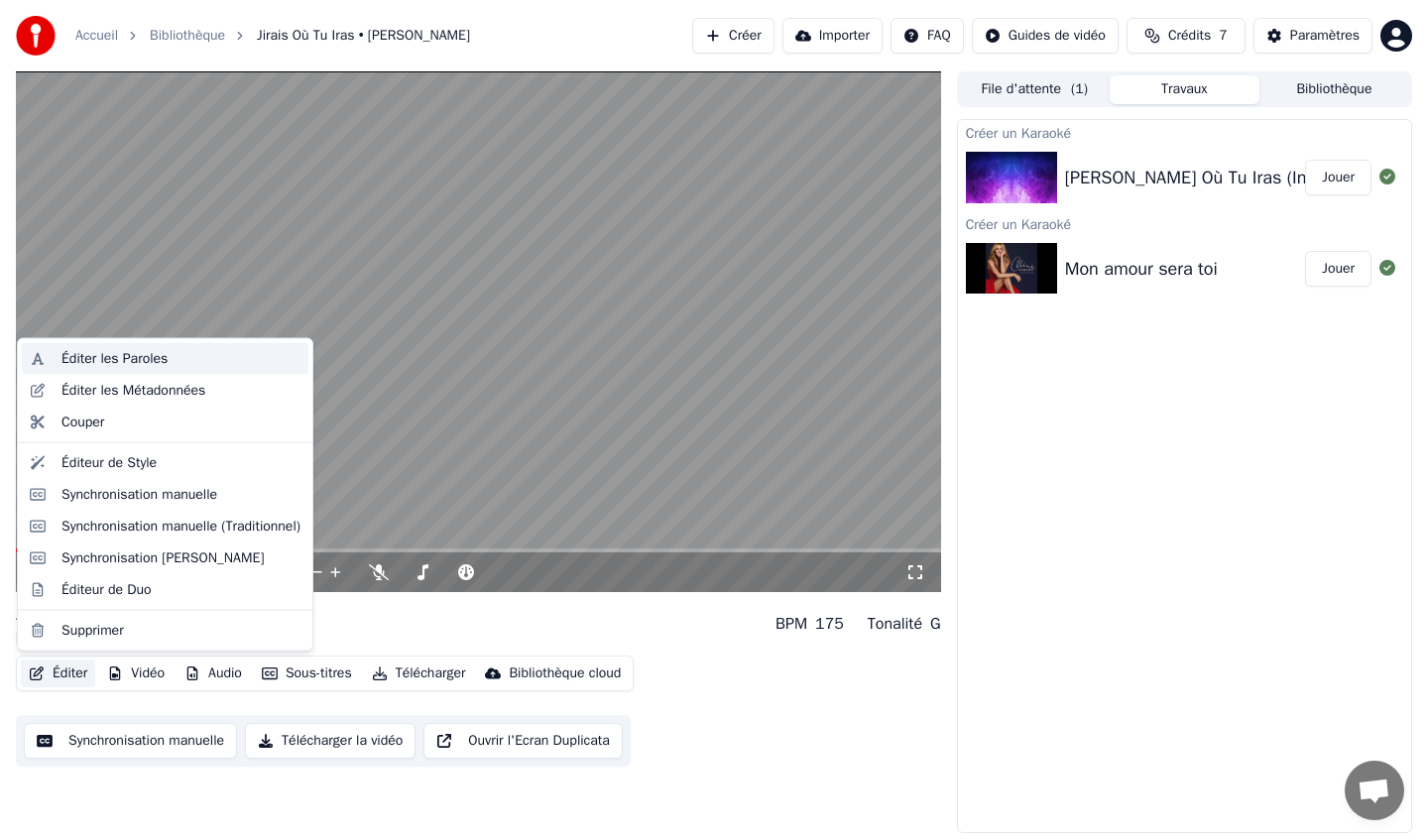 click on "Éditer les Paroles" at bounding box center (114, 359) 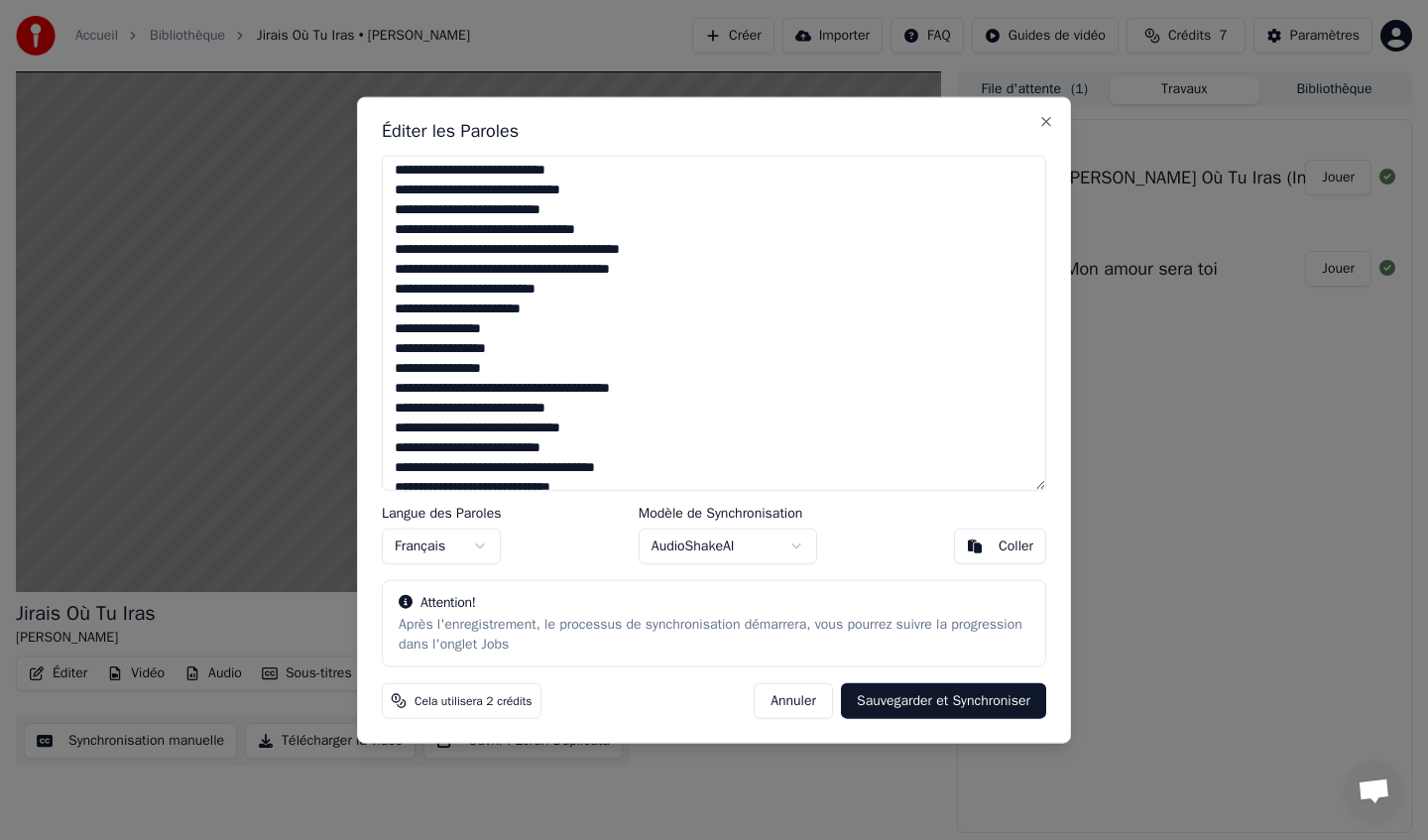 scroll, scrollTop: 0, scrollLeft: 0, axis: both 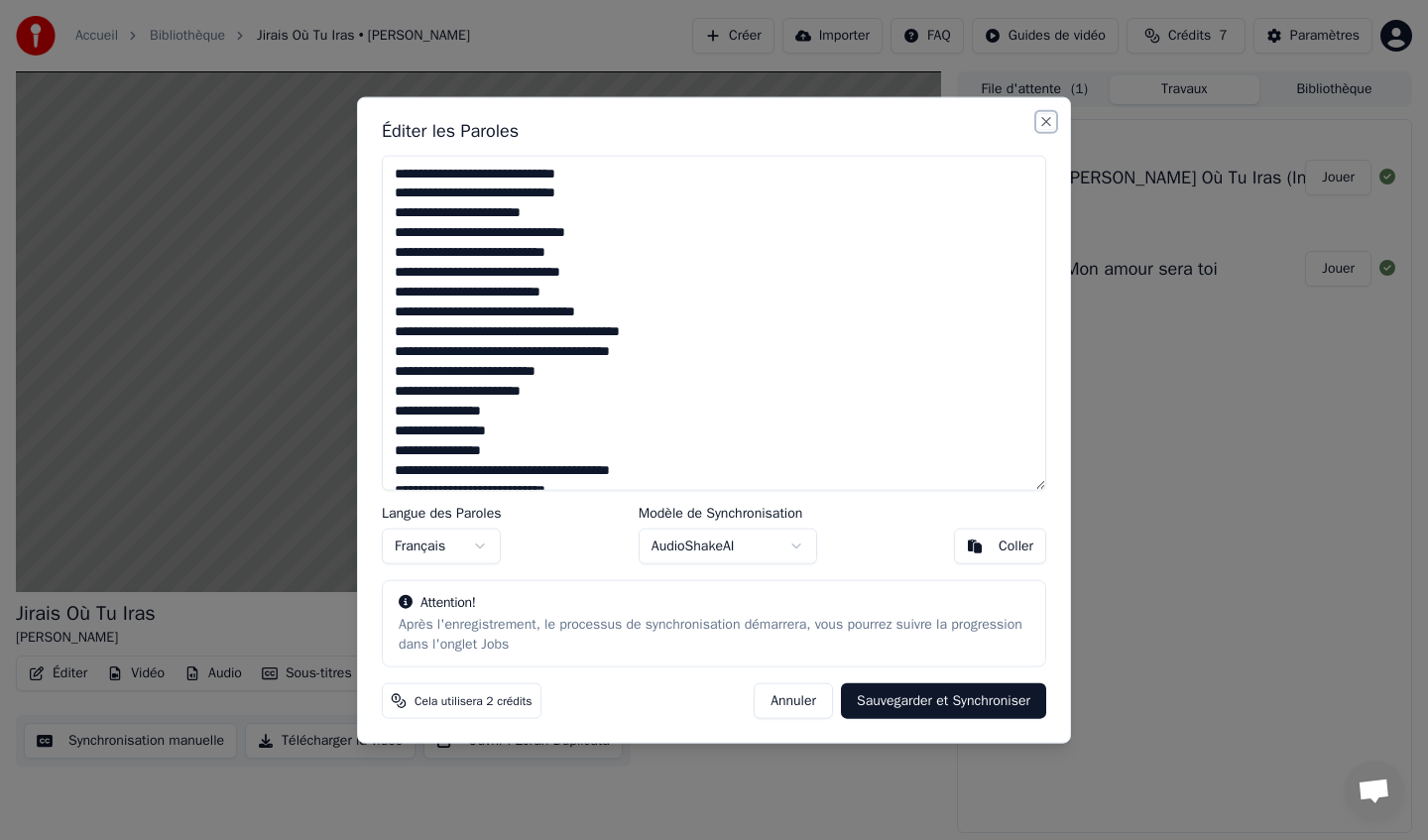 click on "Close" at bounding box center (1046, 121) 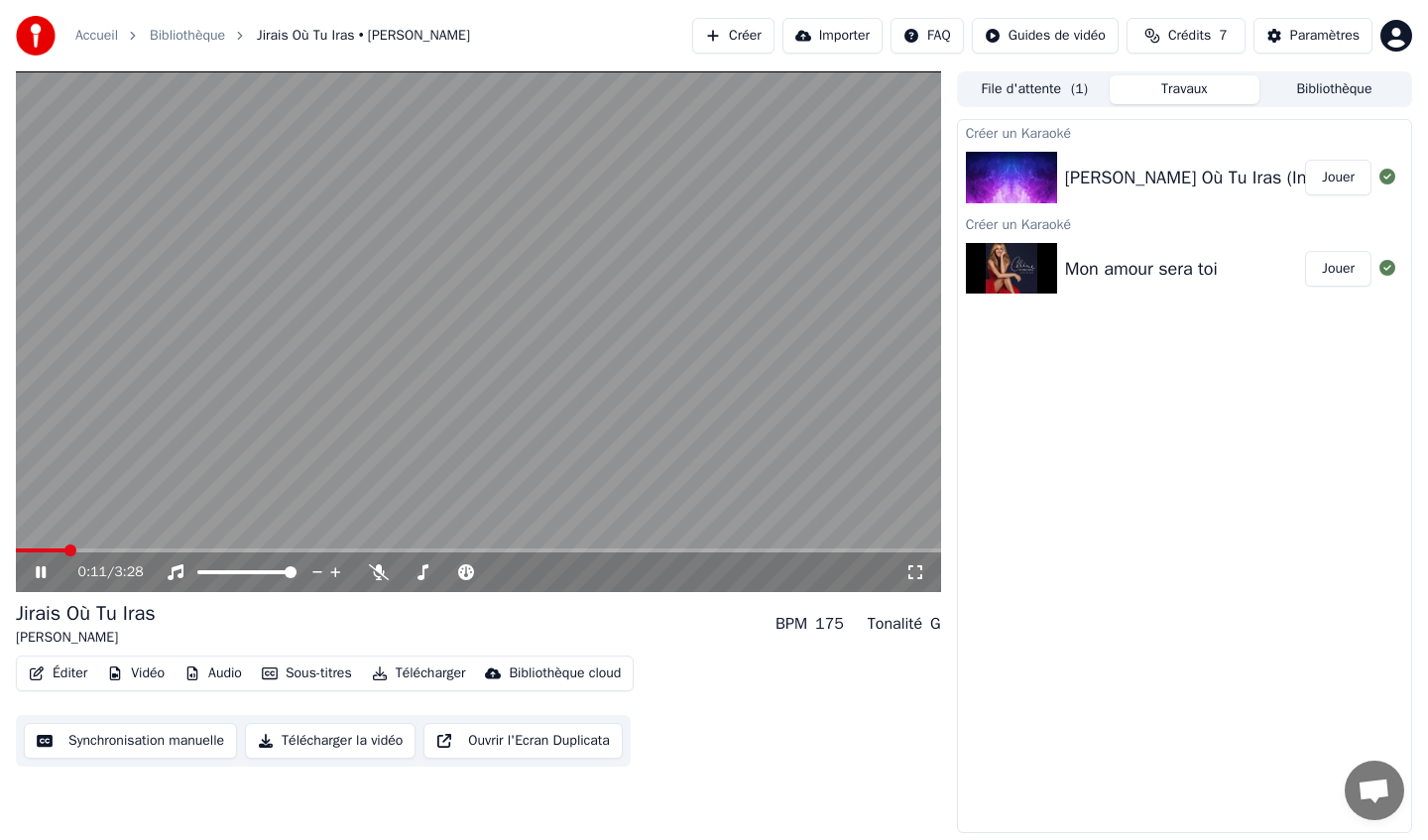 click at bounding box center (478, 331) 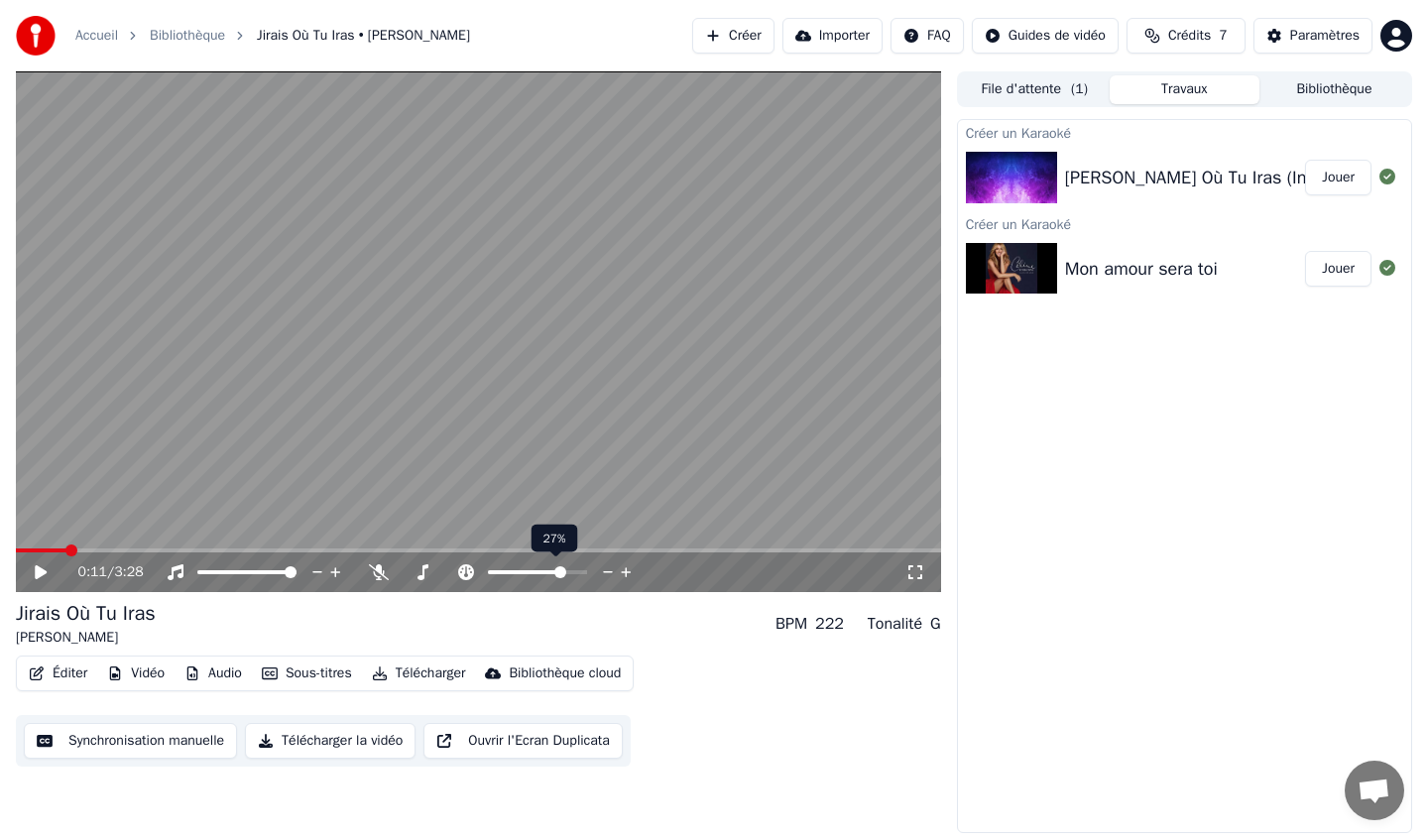 click at bounding box center (560, 572) 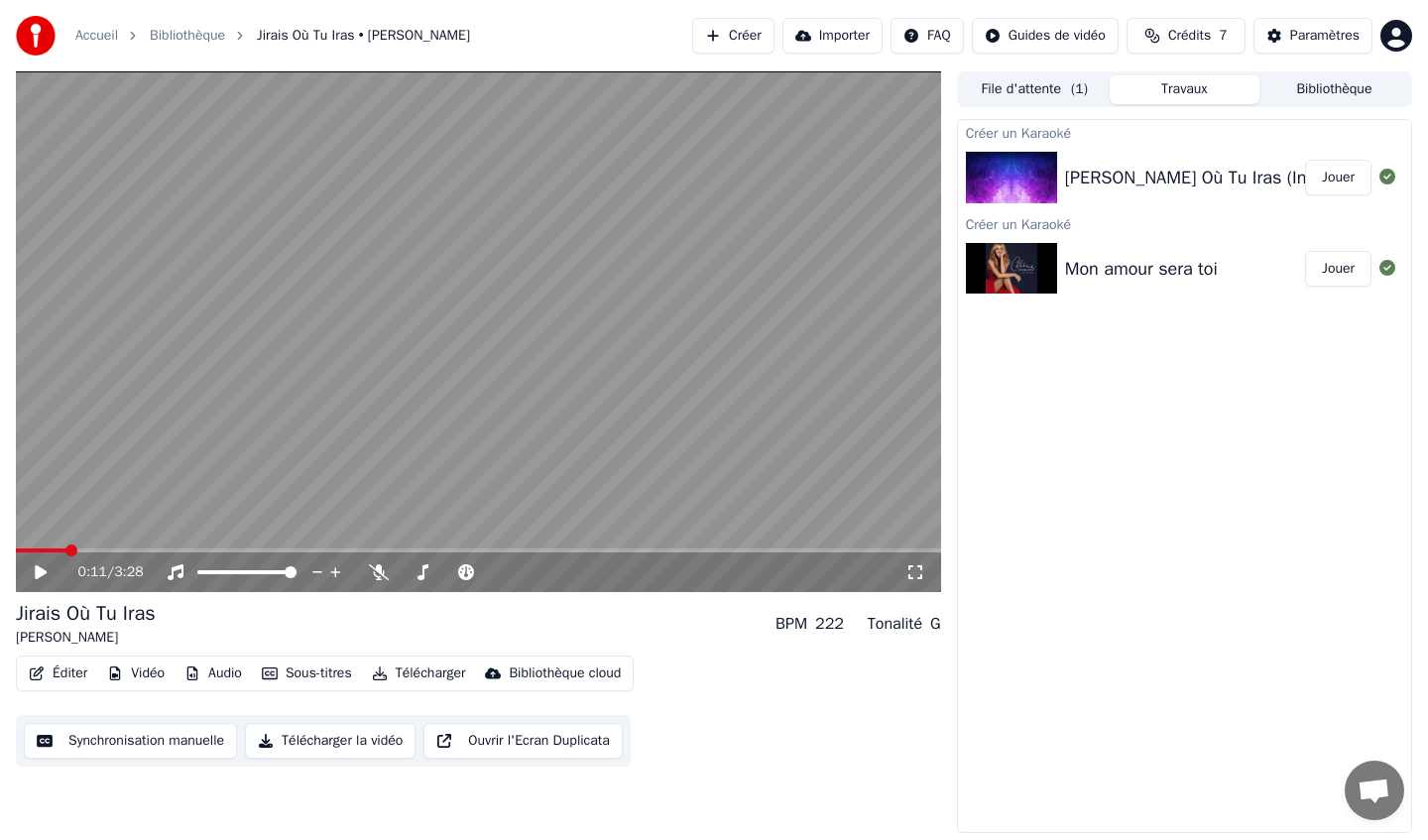 click 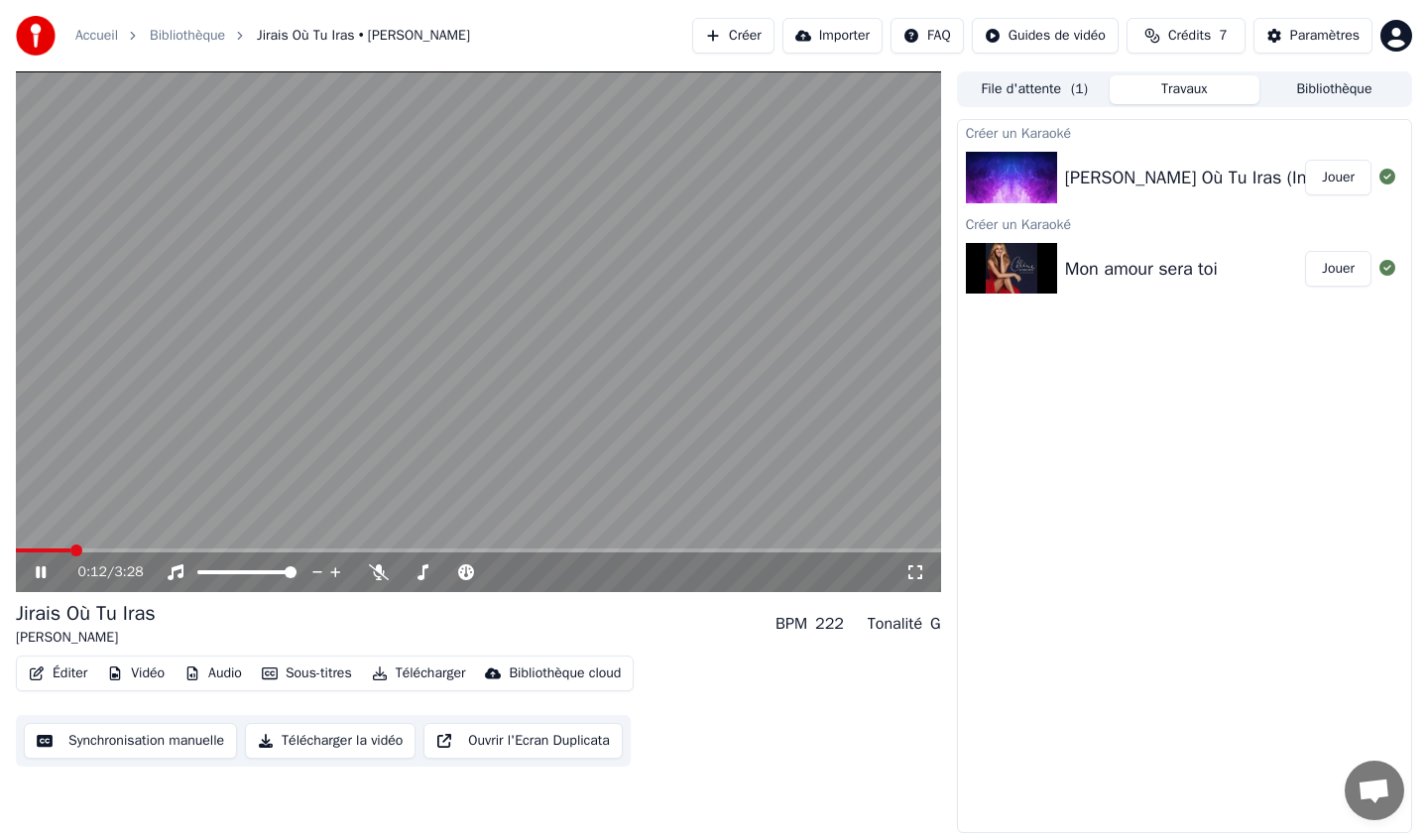 click 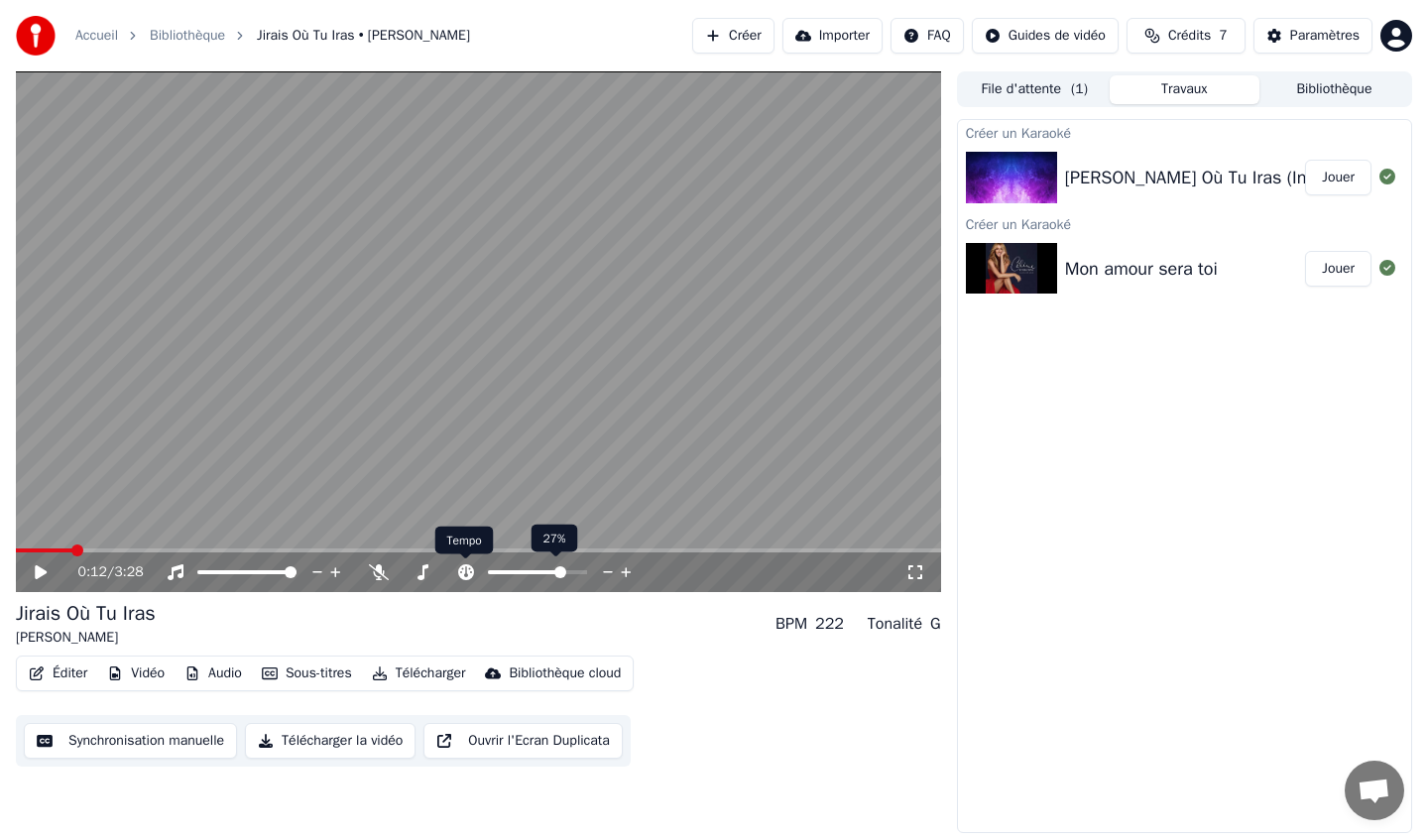click 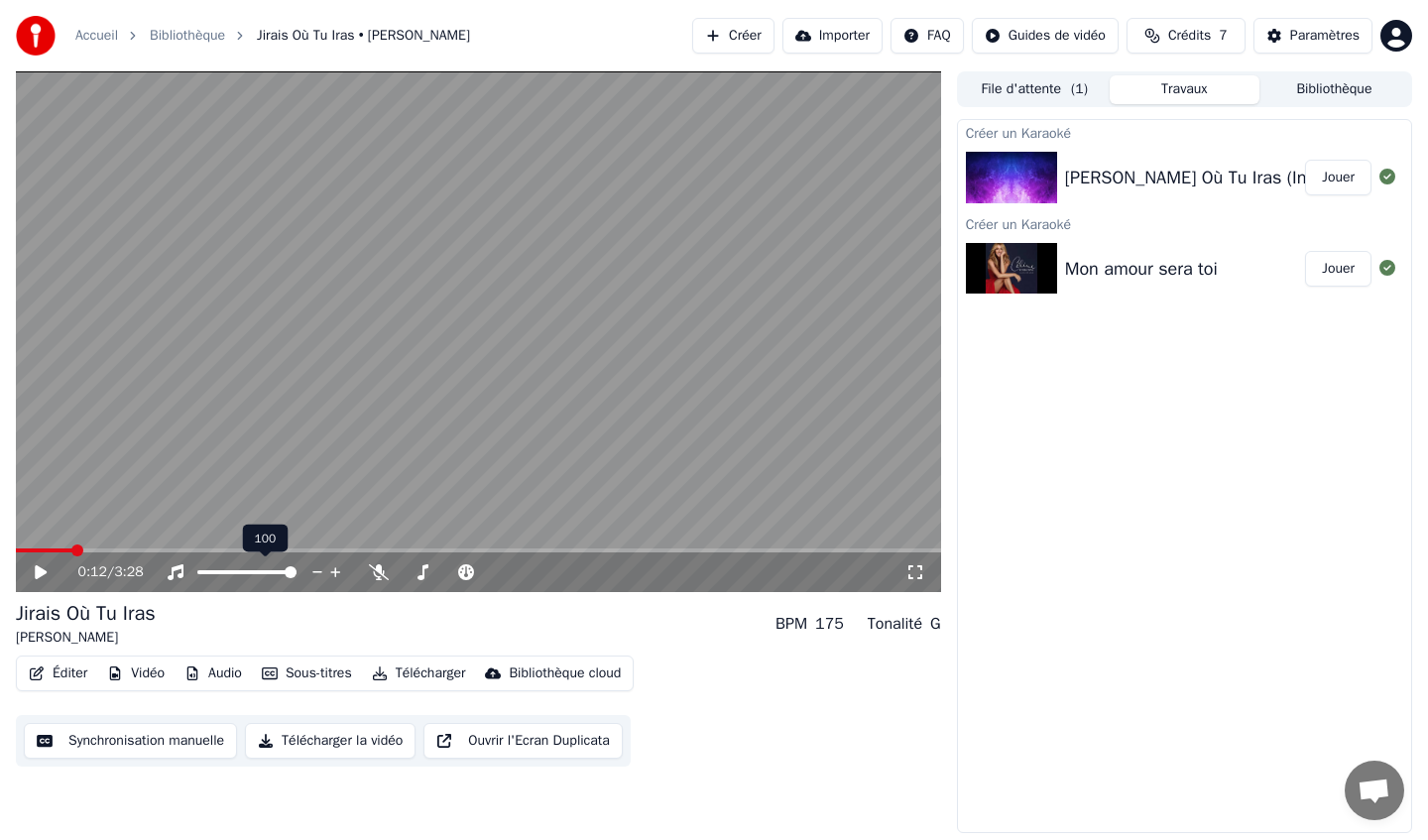 click 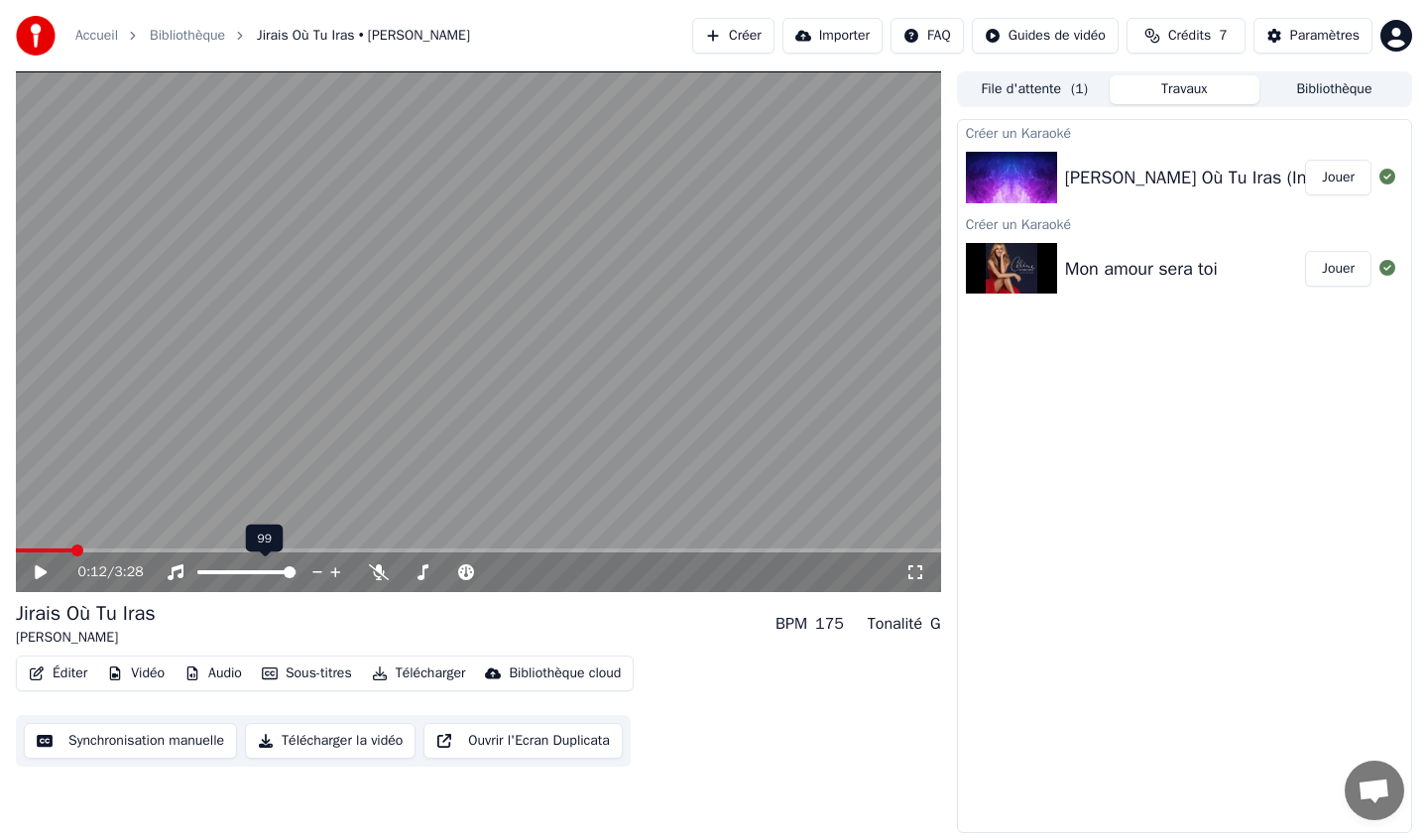 click 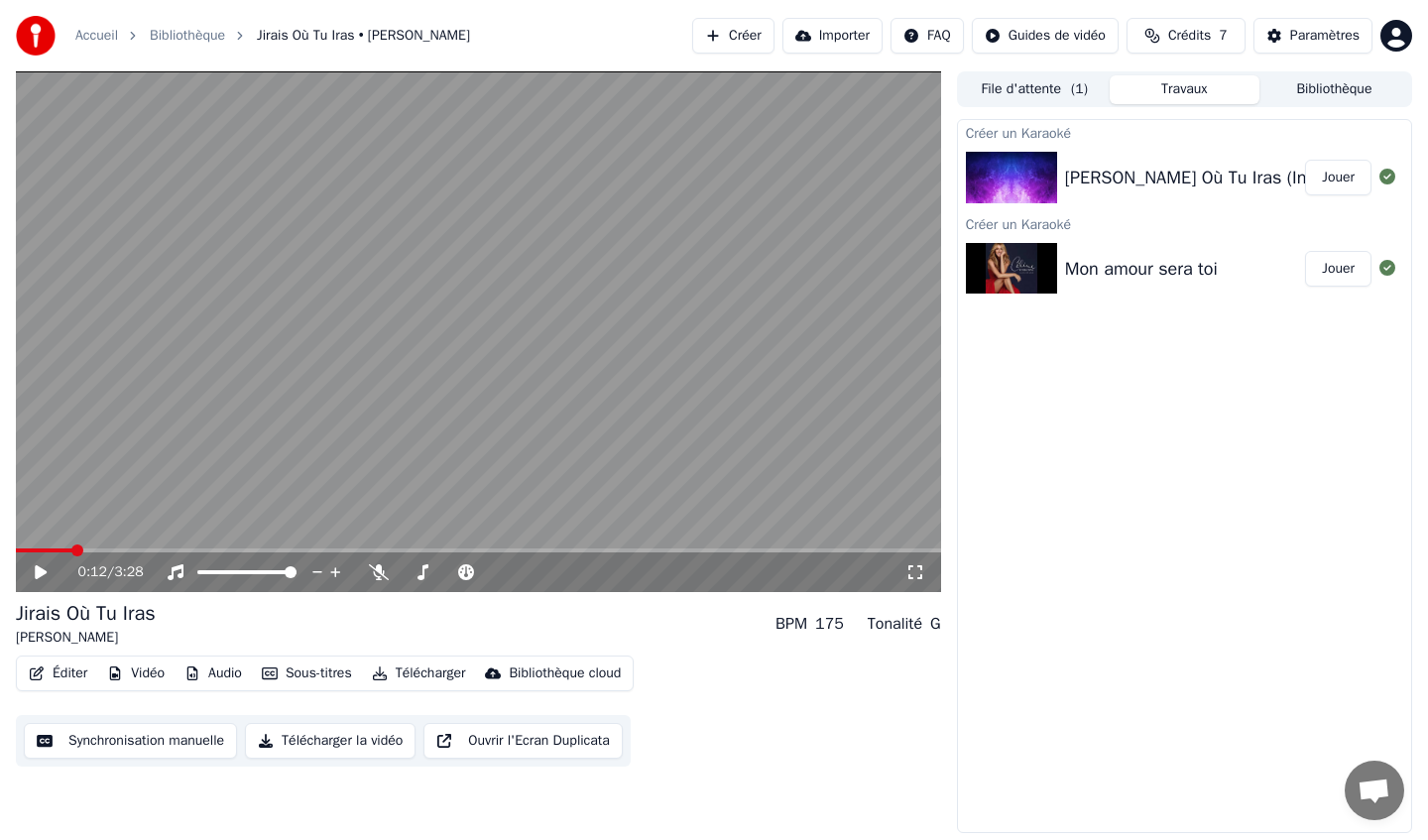 click on "Éditer" at bounding box center (58, 673) 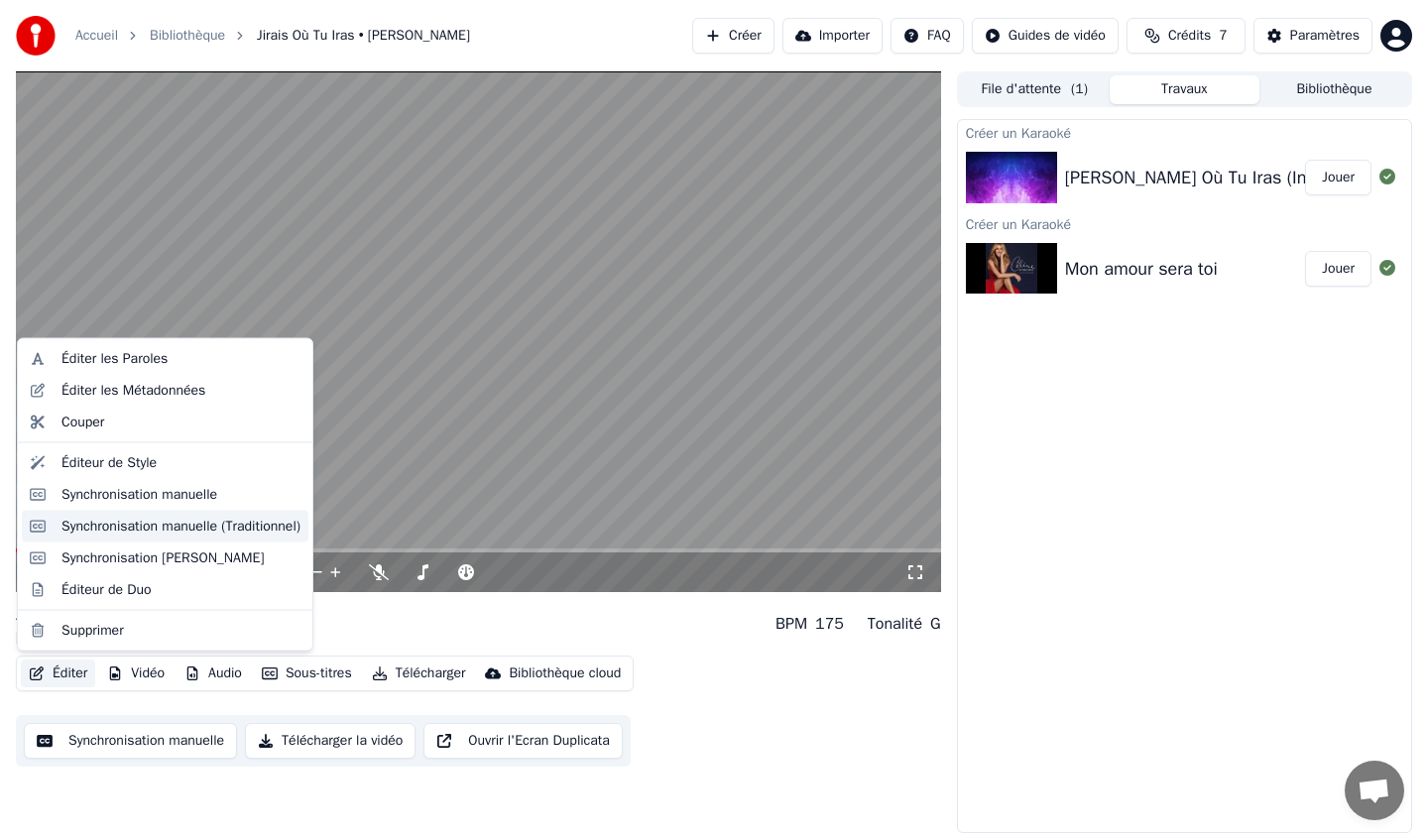 click on "Synchronisation manuelle (Traditionnel)" at bounding box center (180, 526) 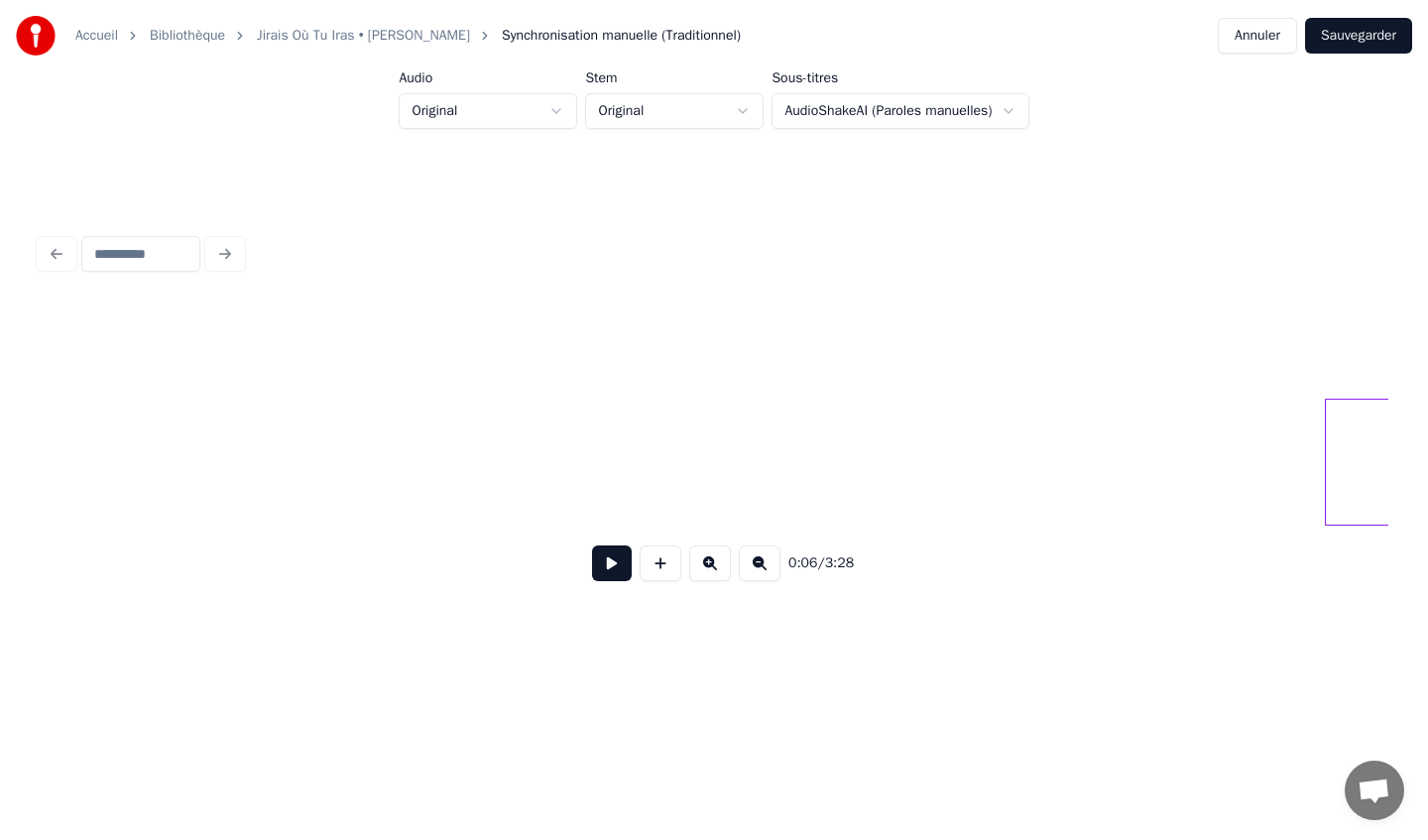 click at bounding box center [612, 563] 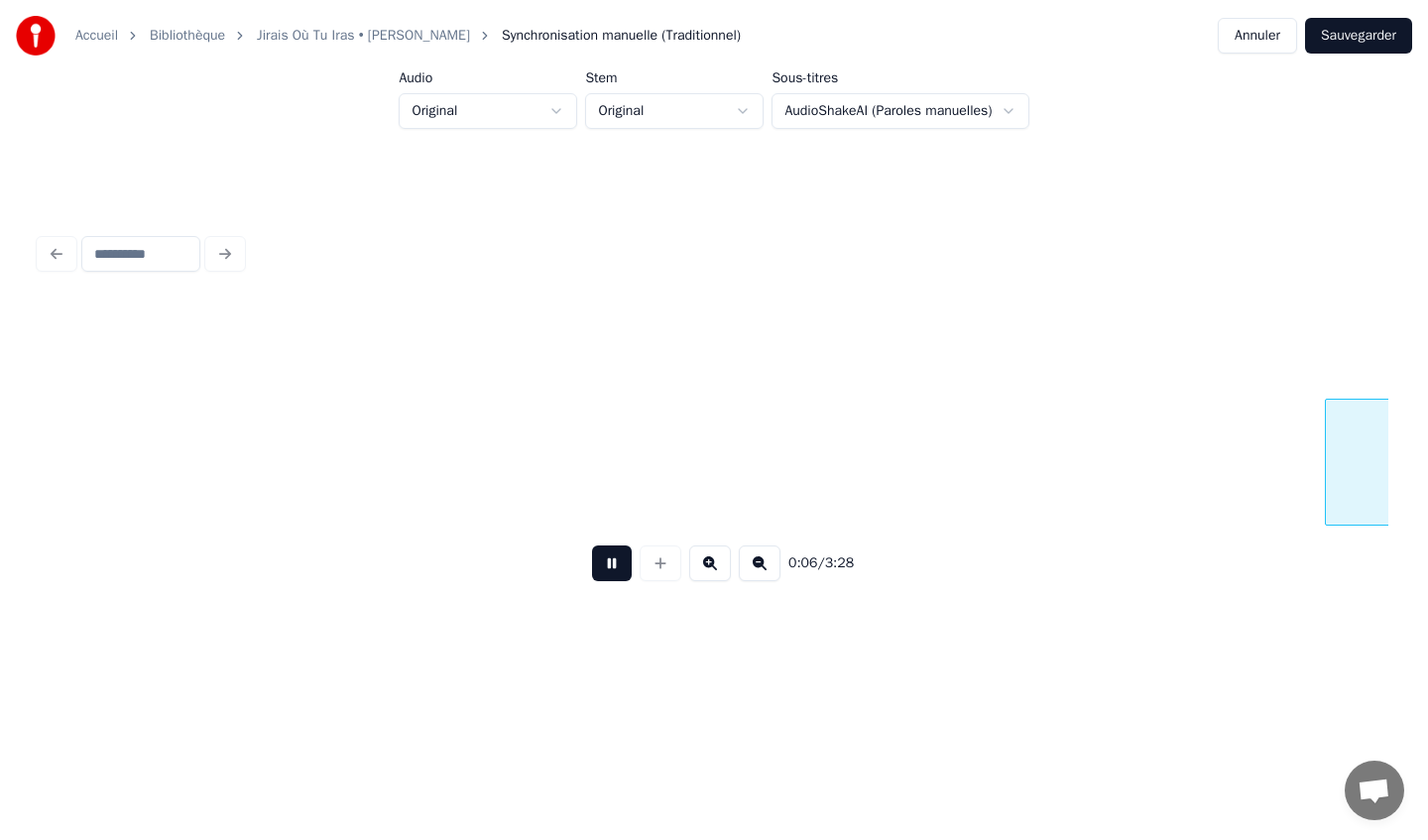 scroll, scrollTop: 0, scrollLeft: 1350, axis: horizontal 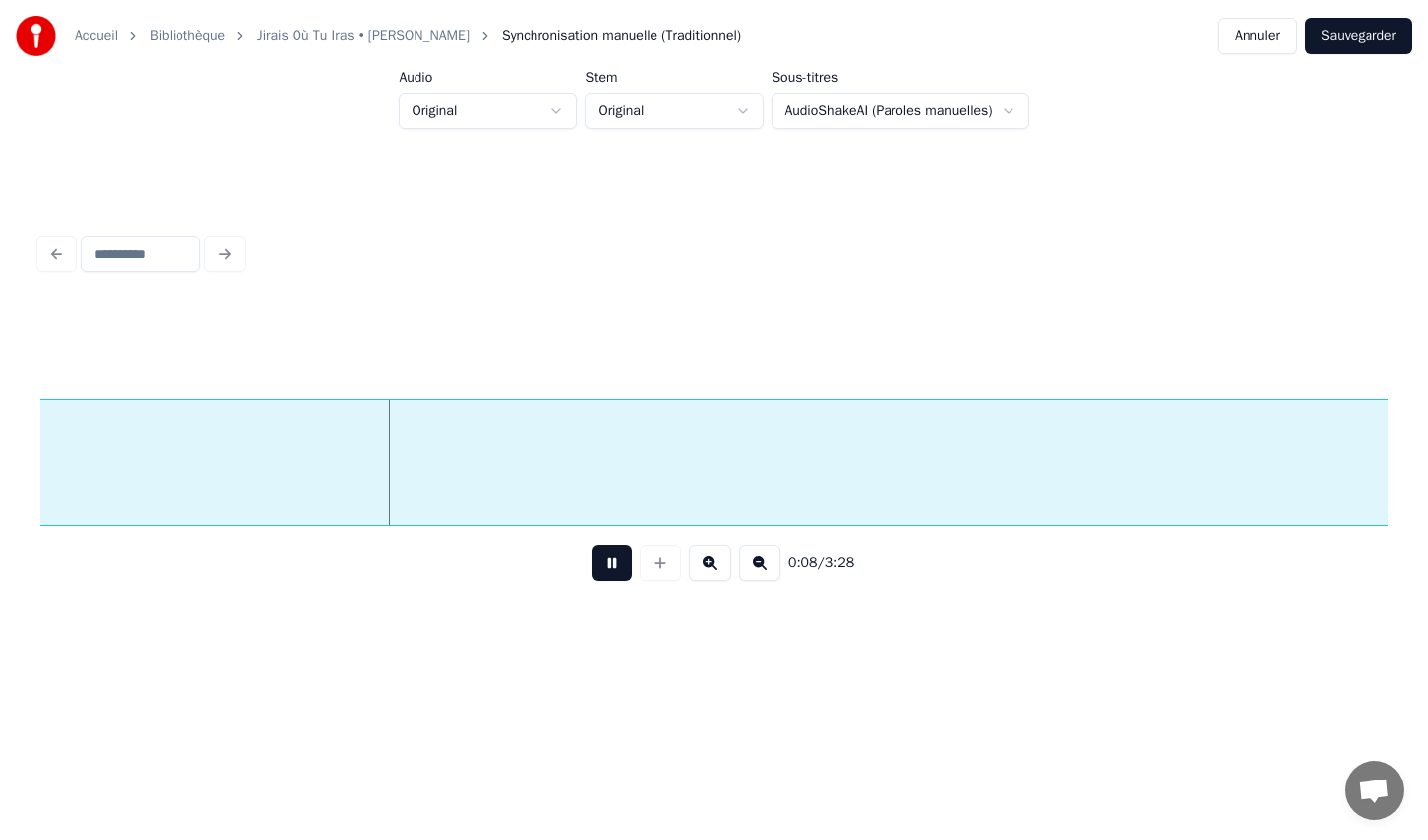 click at bounding box center [612, 563] 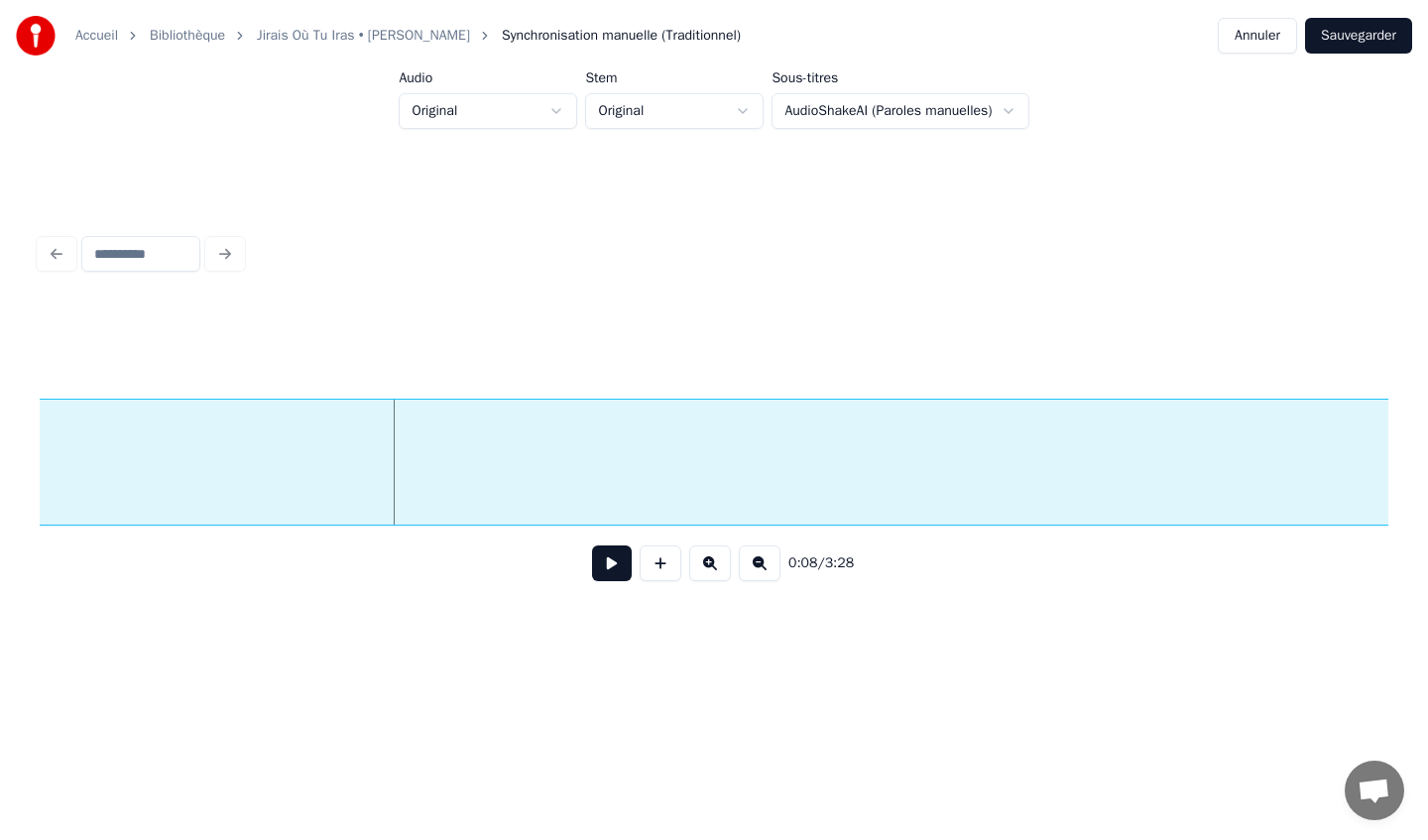 click at bounding box center [760, 563] 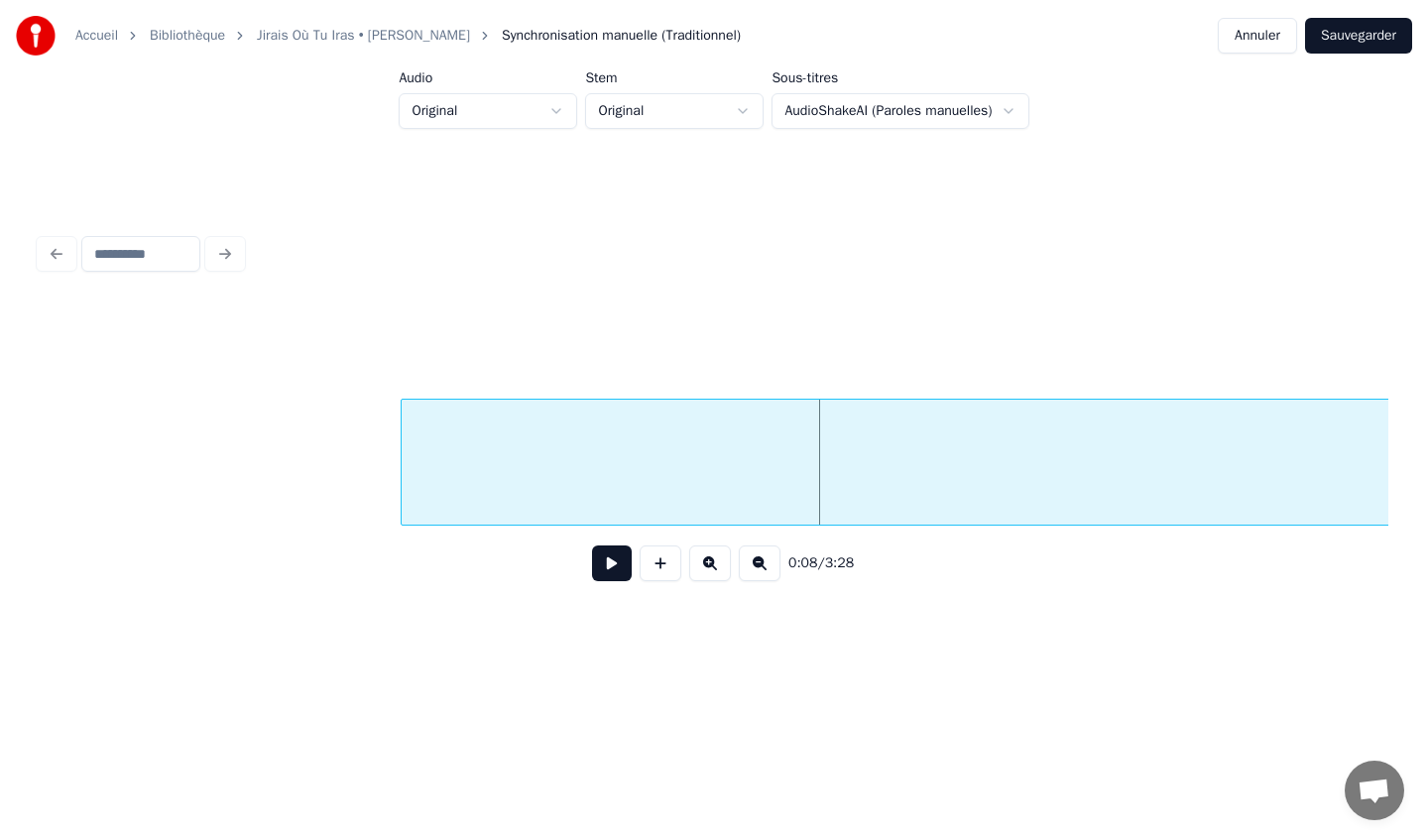 click at bounding box center [760, 563] 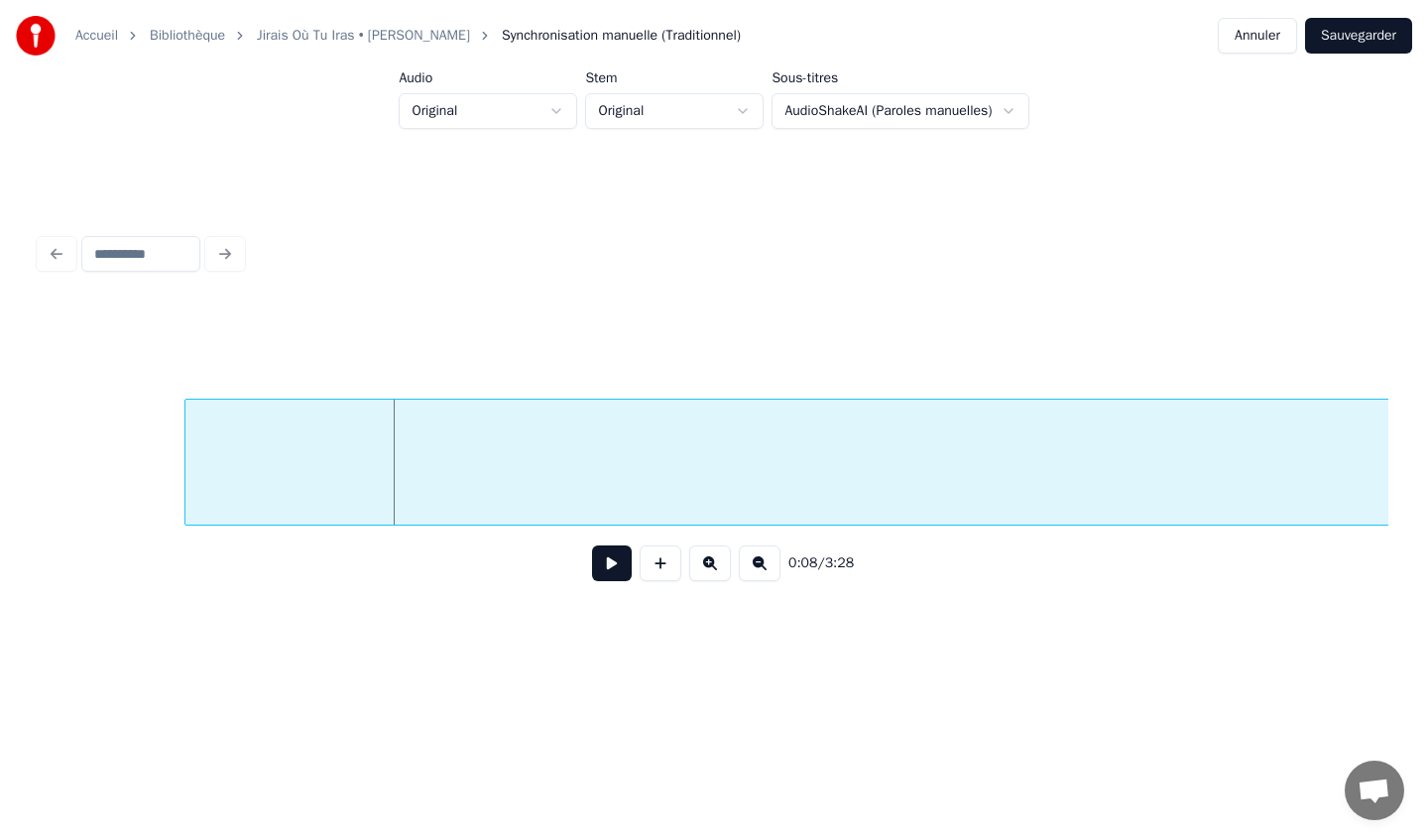 click at bounding box center [760, 563] 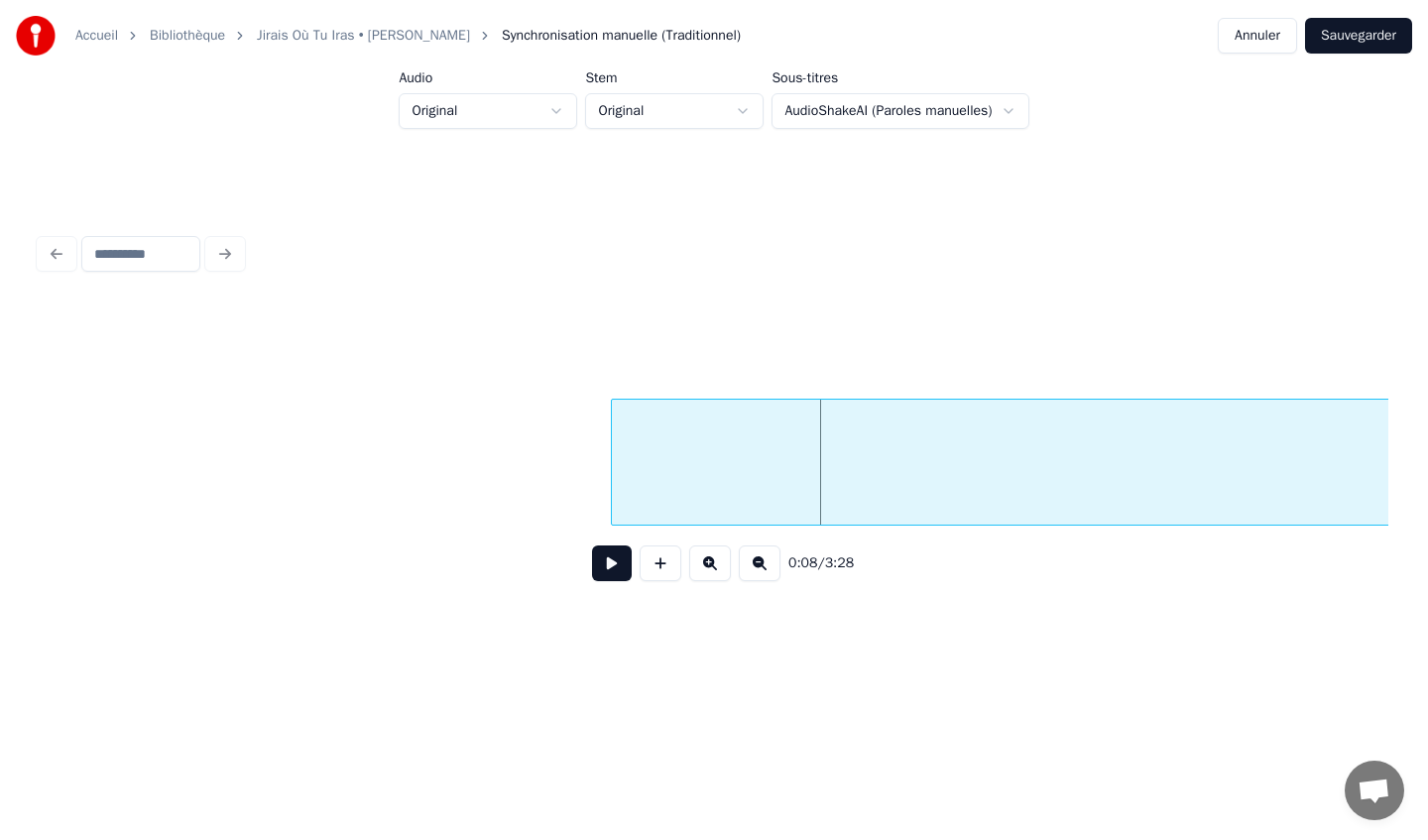 click at bounding box center (760, 563) 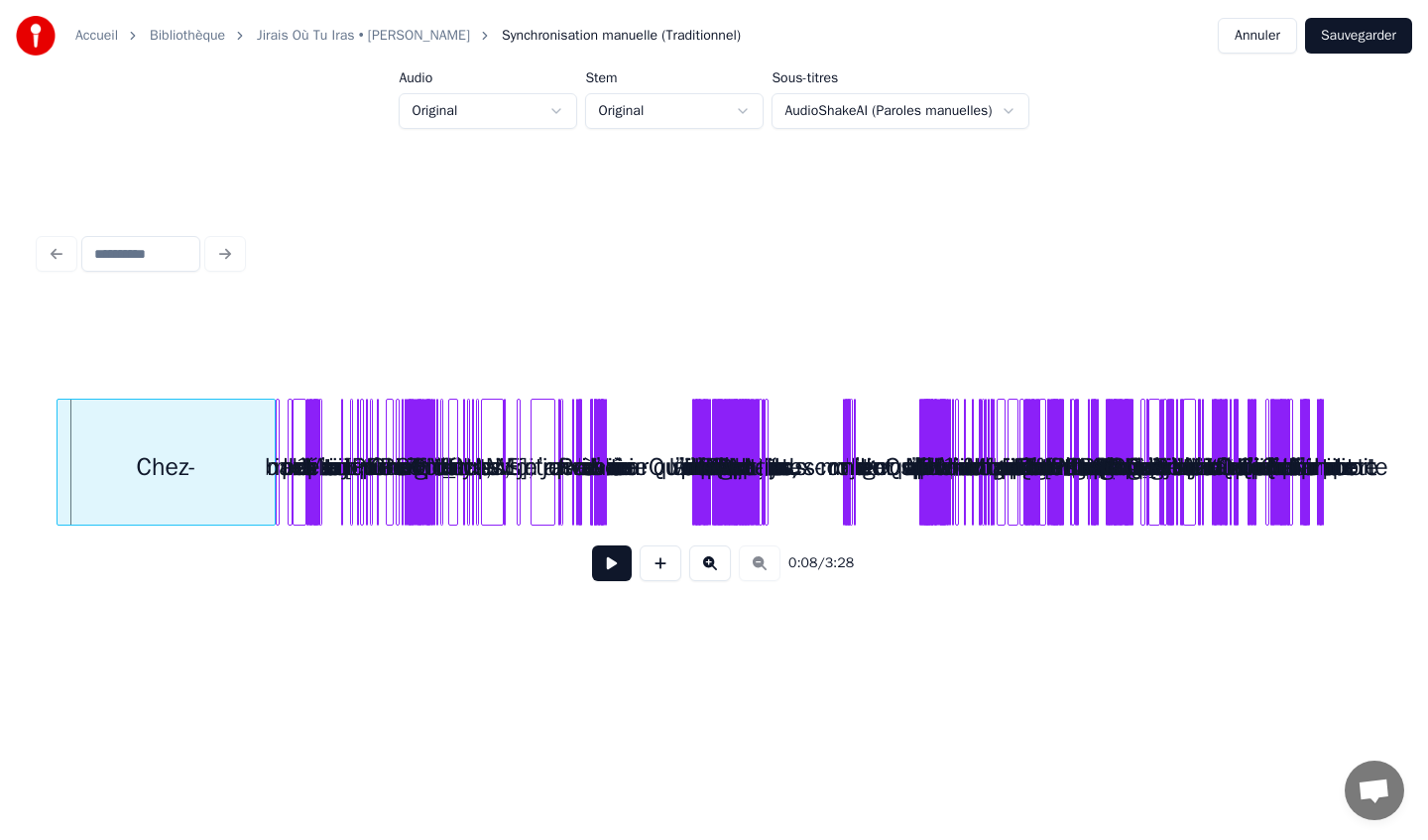 scroll, scrollTop: 0, scrollLeft: 0, axis: both 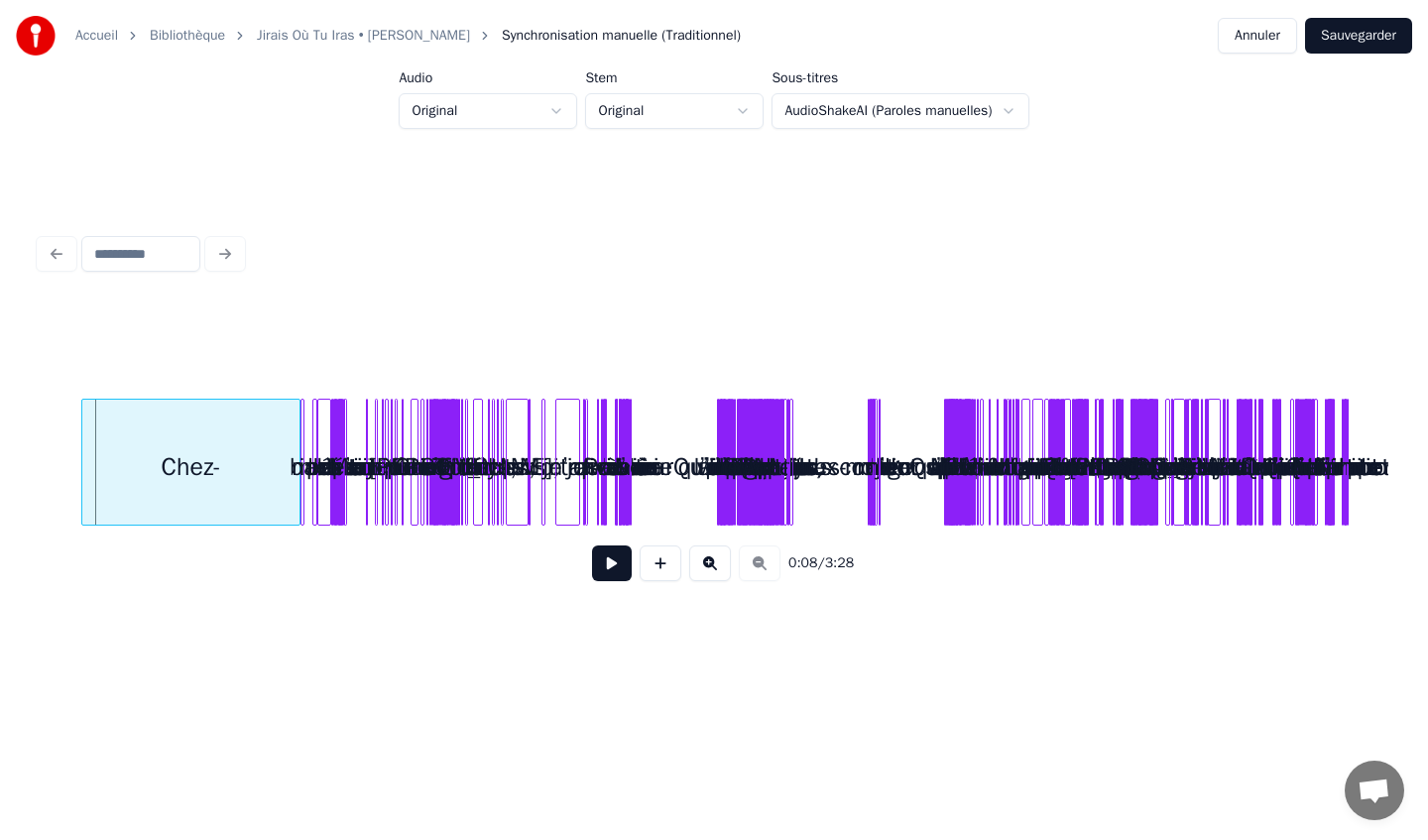 click on "0:08  /  3:28" at bounding box center [714, 563] 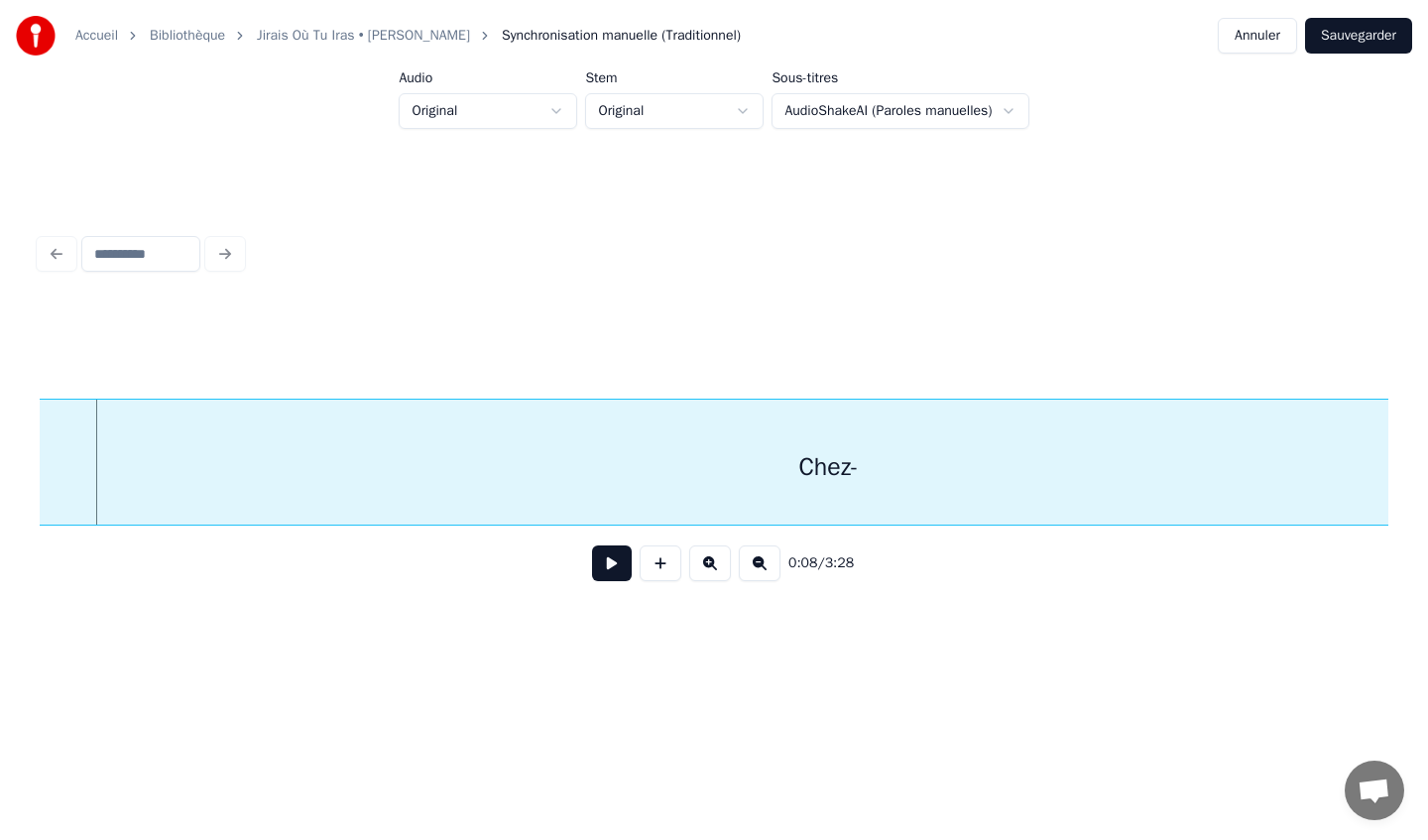 click on "Chez-" at bounding box center (828, 467) 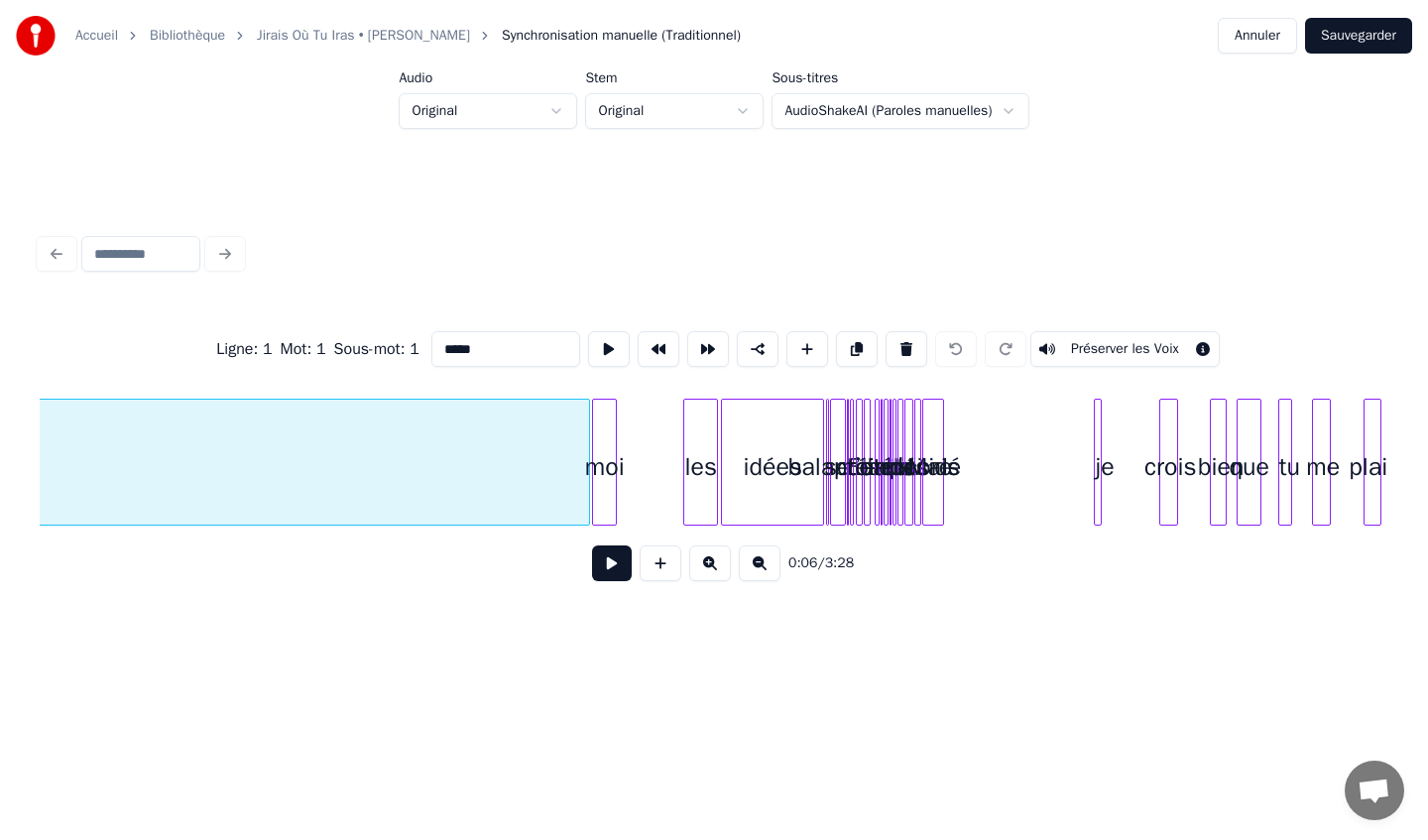 scroll, scrollTop: 0, scrollLeft: 1401, axis: horizontal 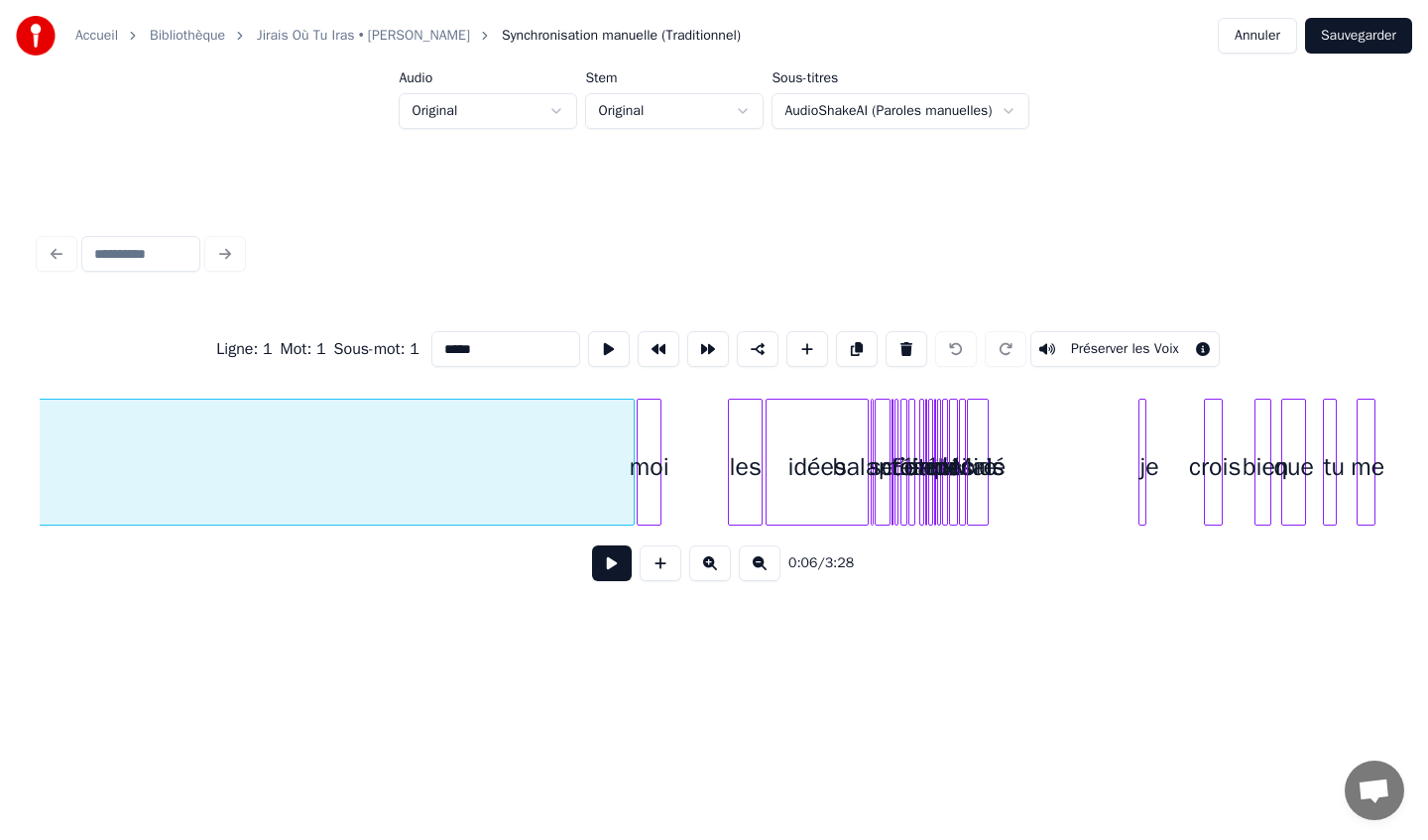 type 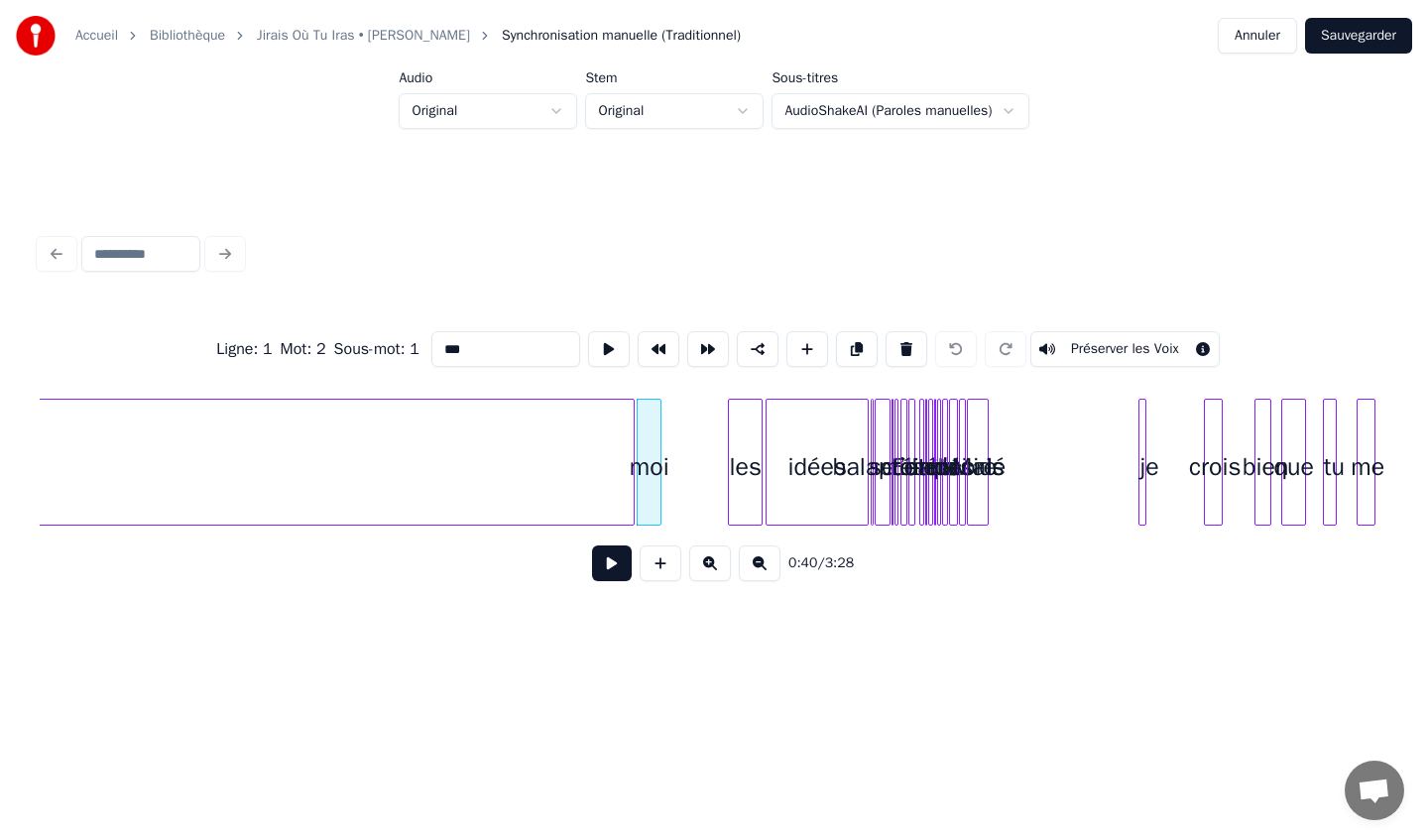 click on "Ligne :   1 Mot :   2 Sous-mot :   1 *** Préserver les Voix 0:40  /  3:28" at bounding box center (714, 413) 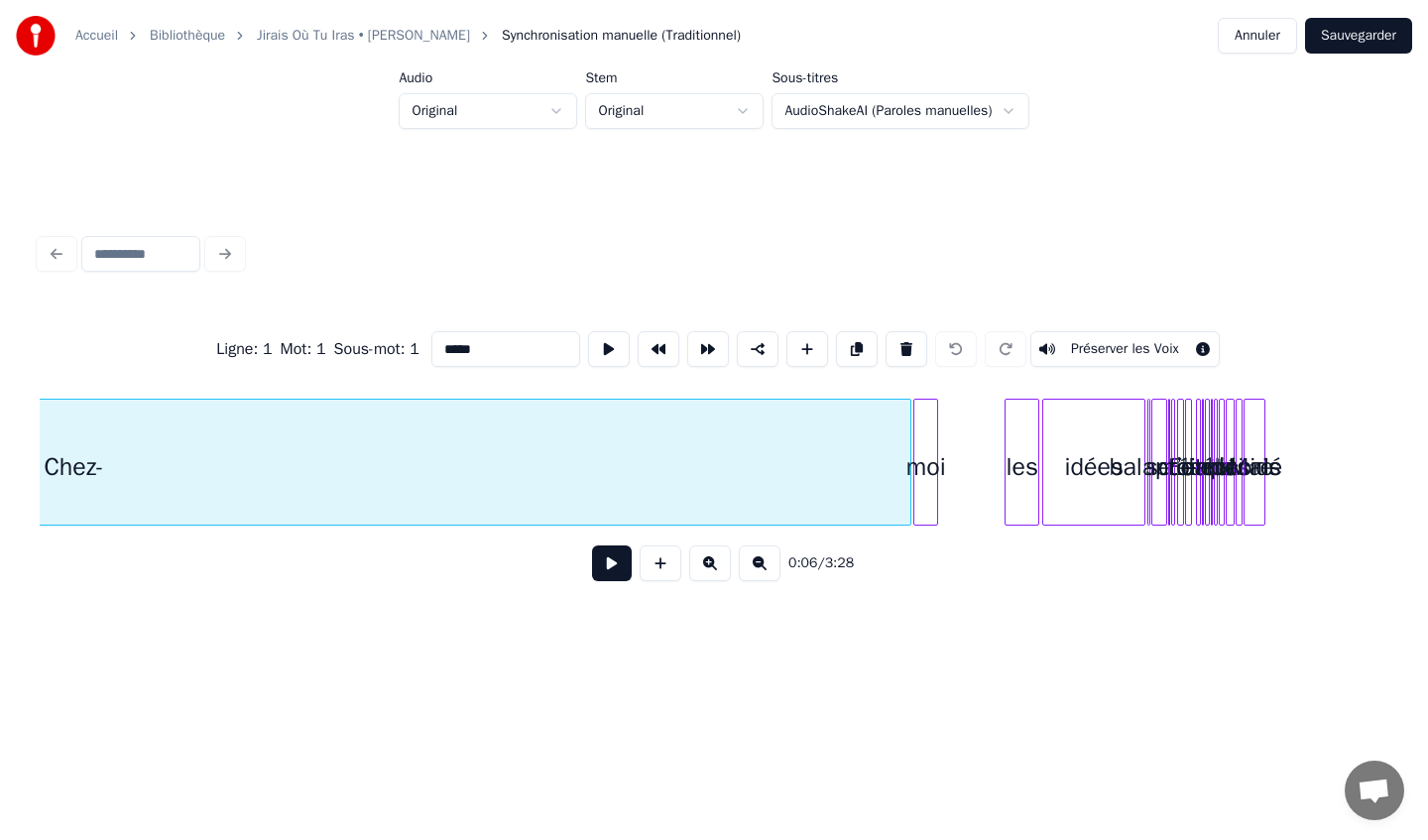 scroll, scrollTop: 0, scrollLeft: 1126, axis: horizontal 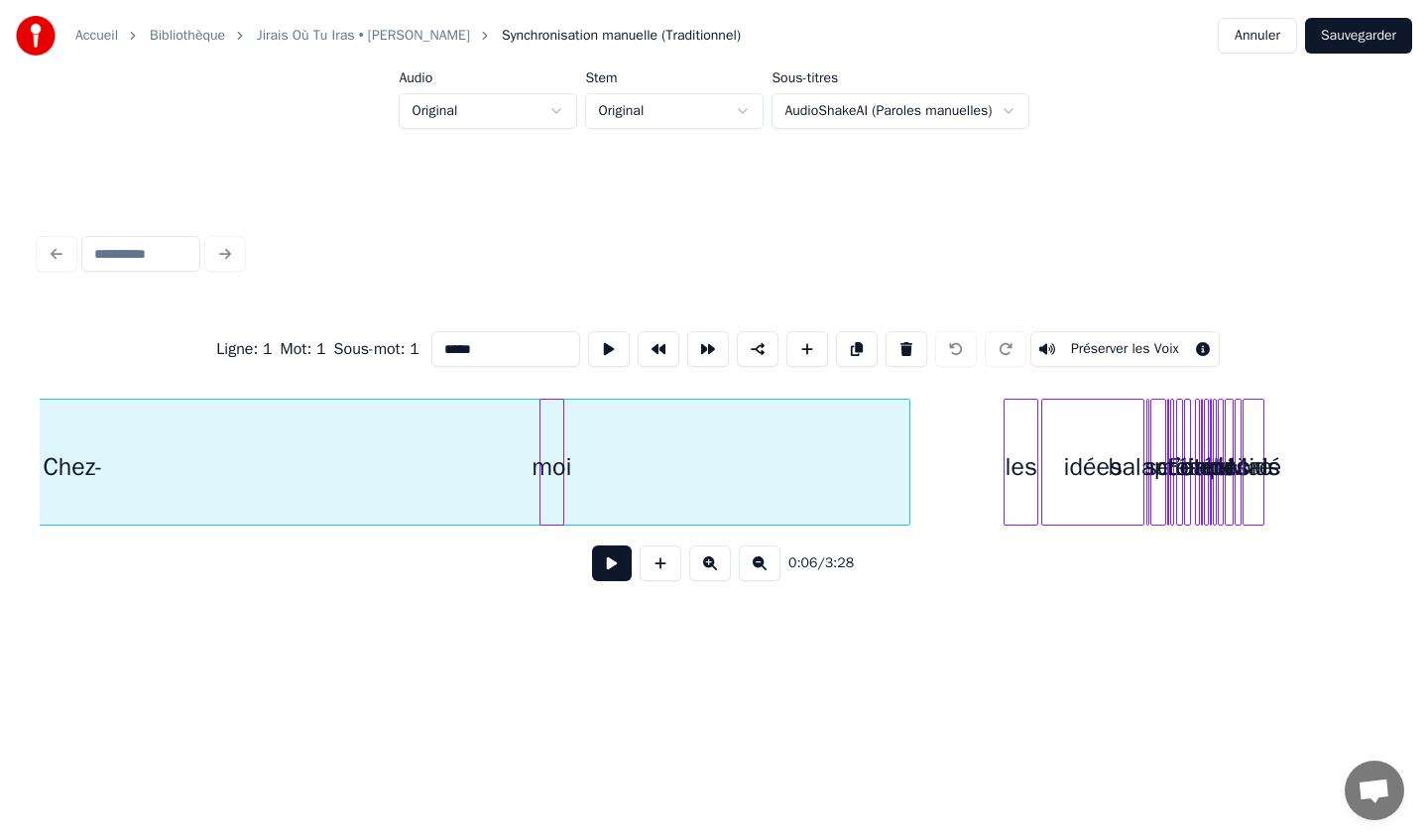 click on "moi" at bounding box center [551, 467] 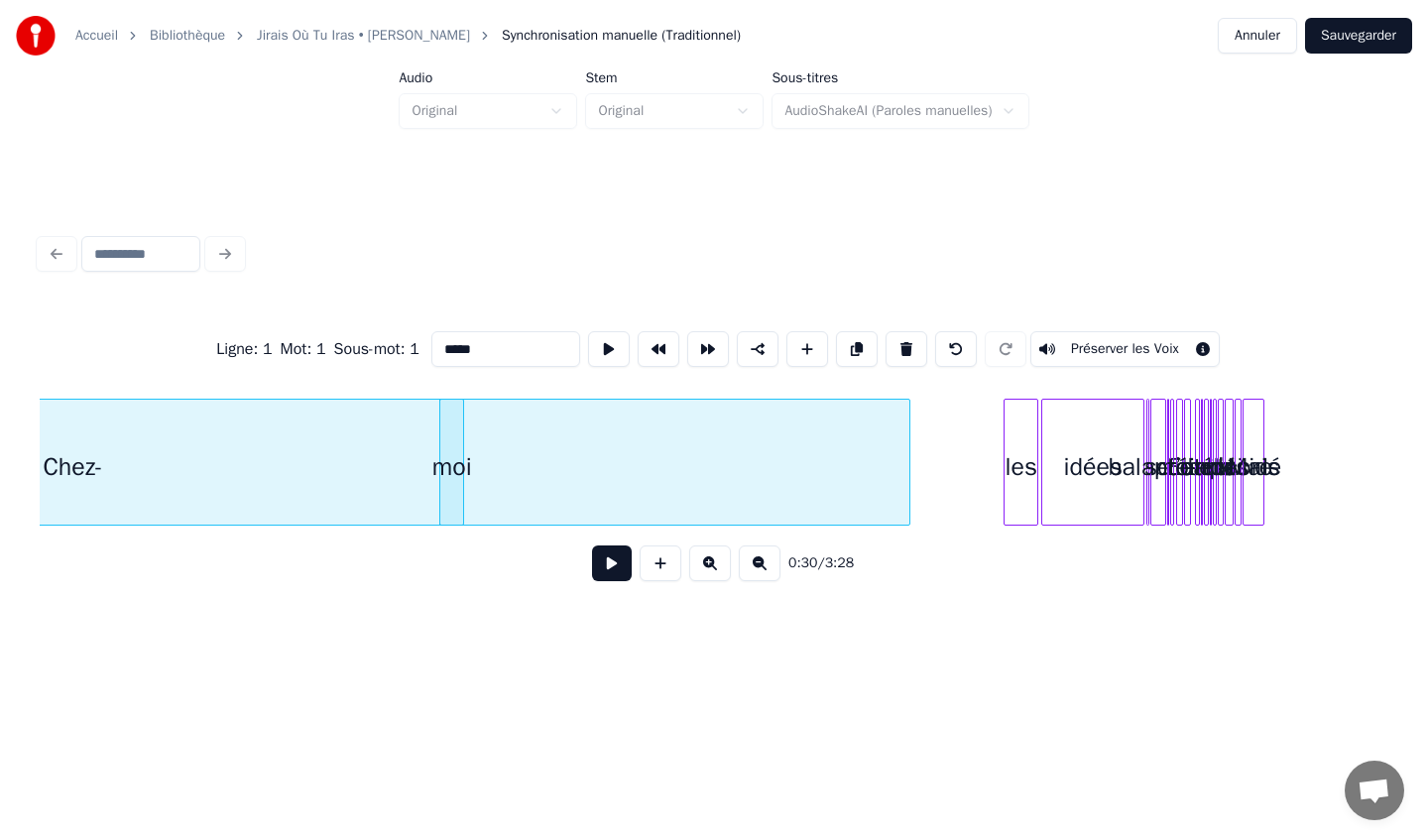 click on "Ligne :   1 Mot :   1 Sous-mot :   1 ***** Préserver les Voix 0:30  /  3:28" at bounding box center (714, 413) 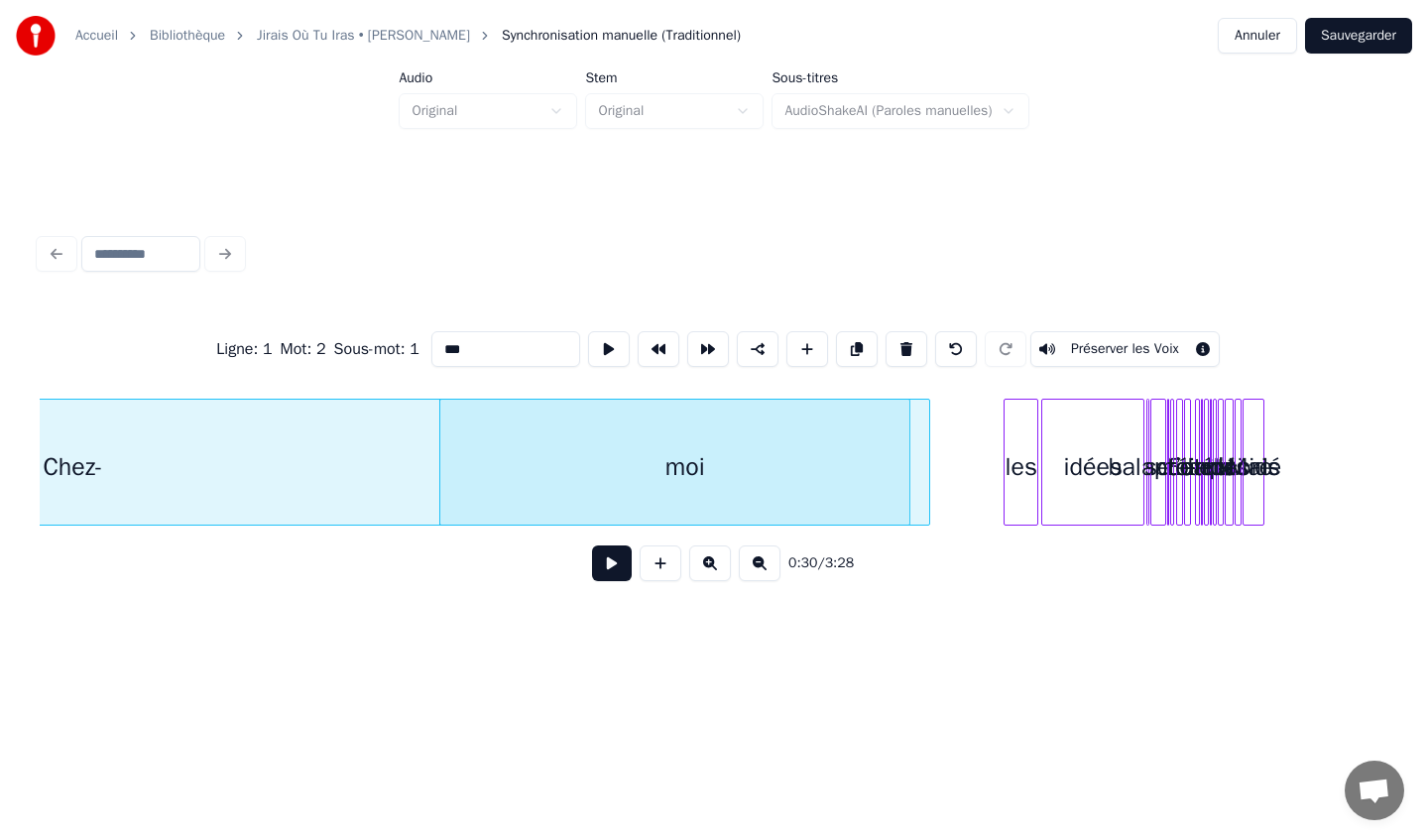 click at bounding box center (926, 462) 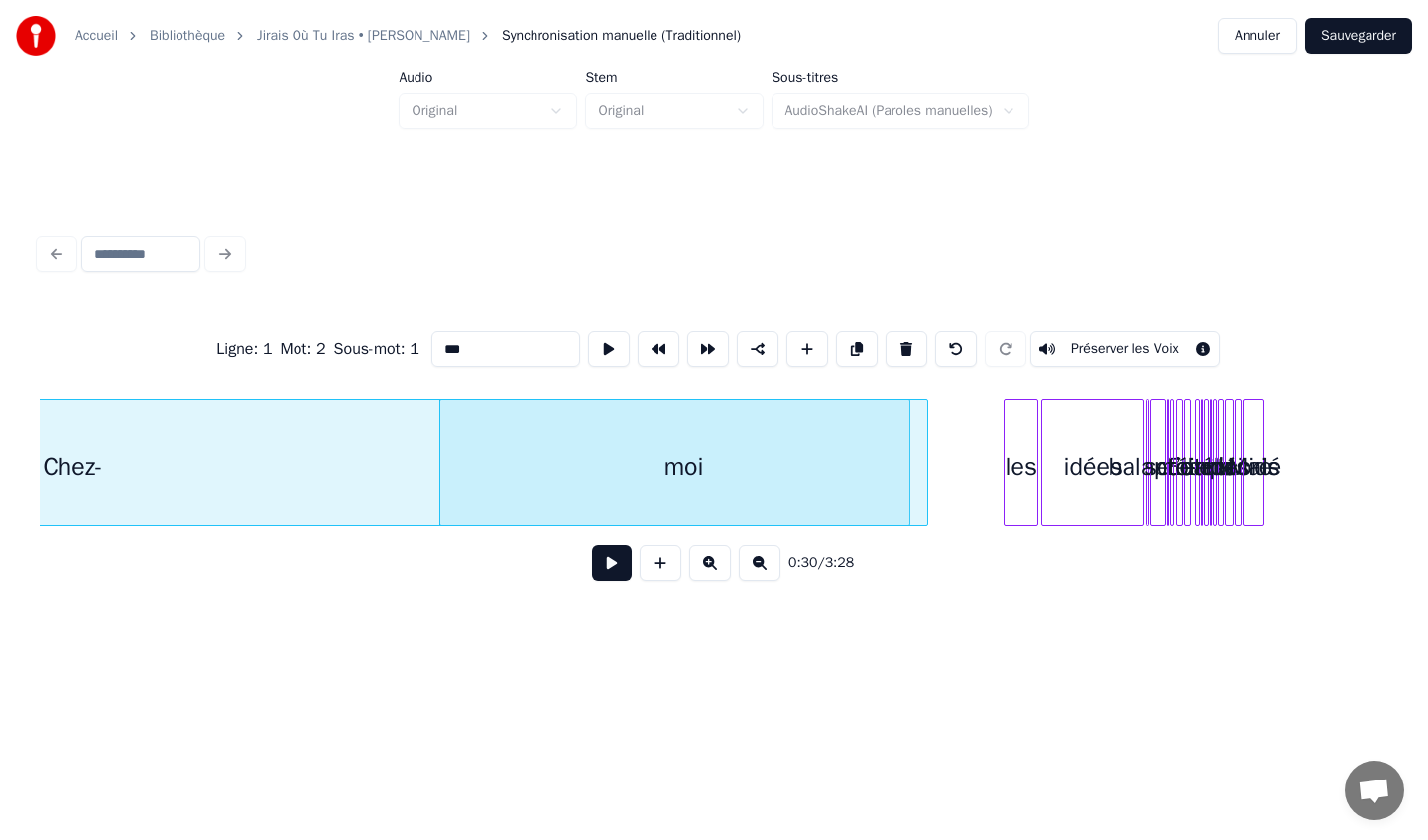click on "Chez-" at bounding box center [72, 467] 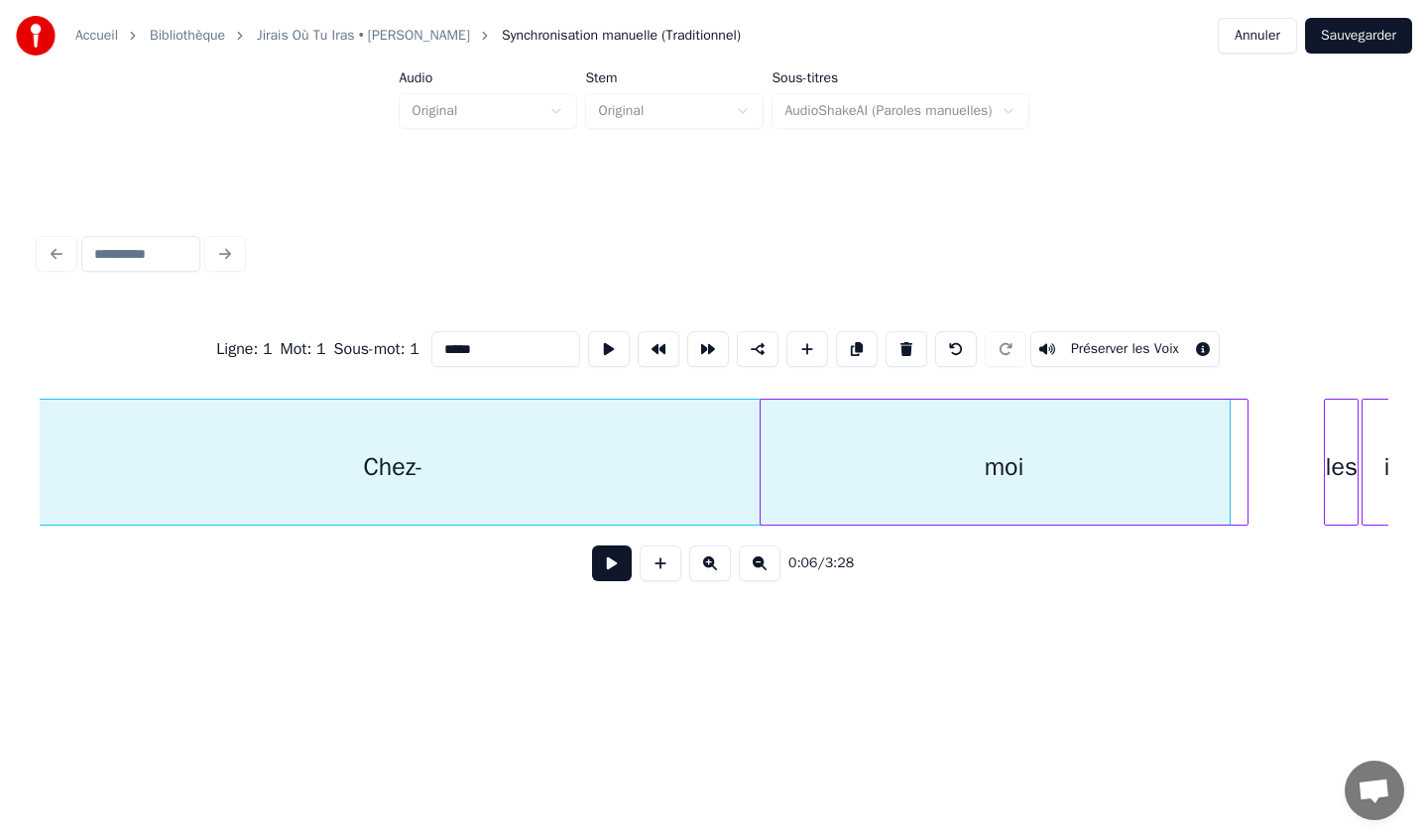 scroll, scrollTop: 0, scrollLeft: 807, axis: horizontal 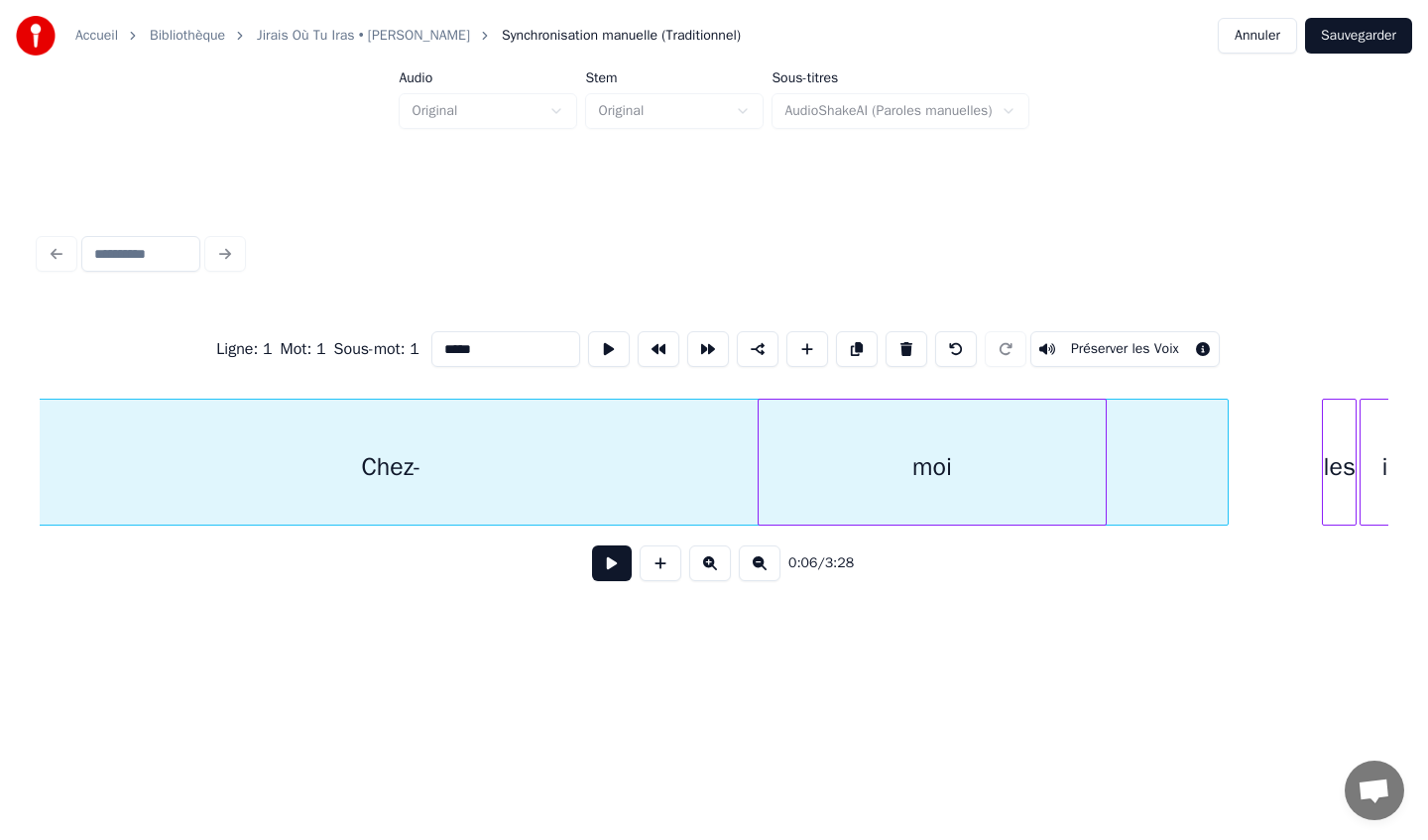 click at bounding box center (1103, 462) 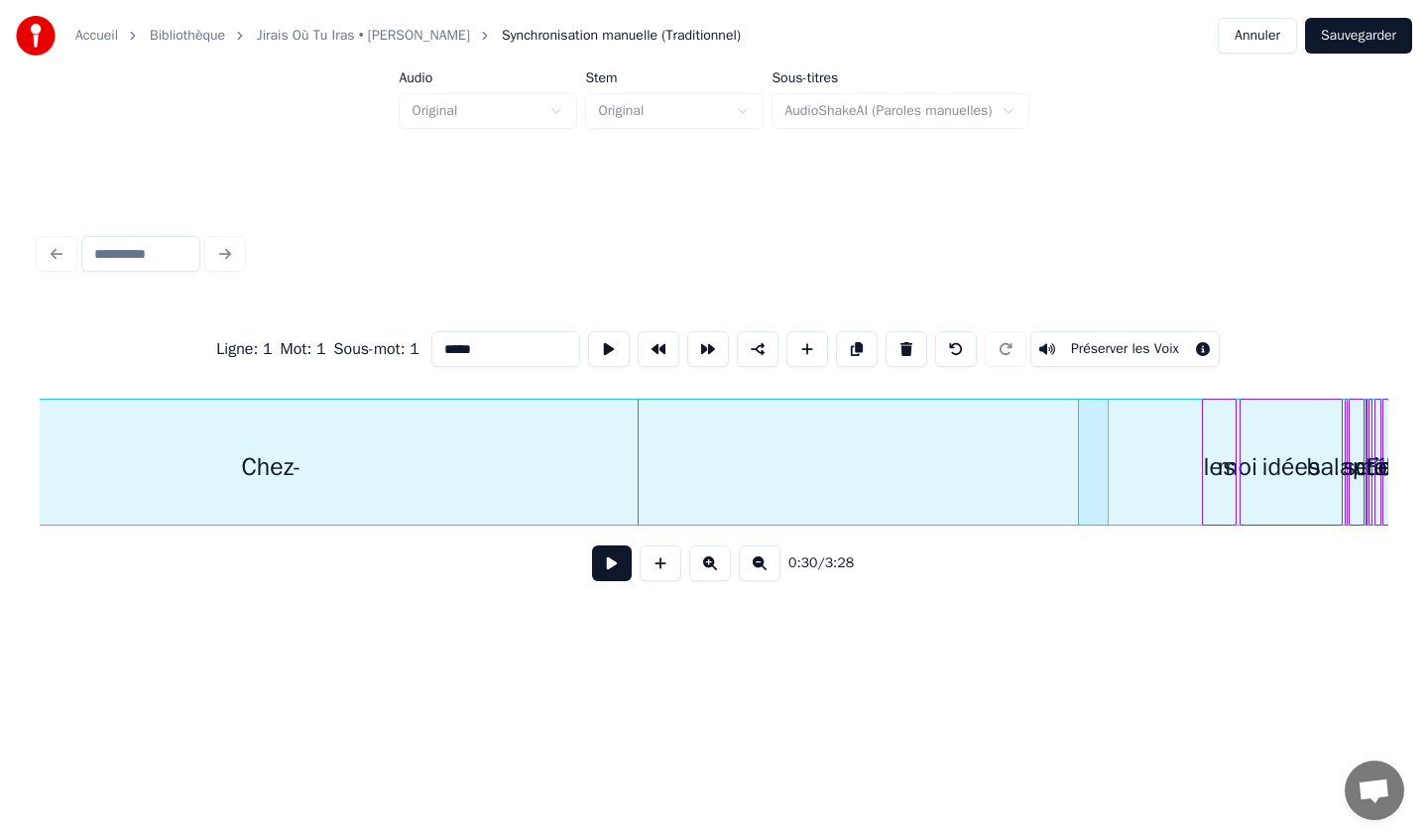 scroll, scrollTop: 0, scrollLeft: 936, axis: horizontal 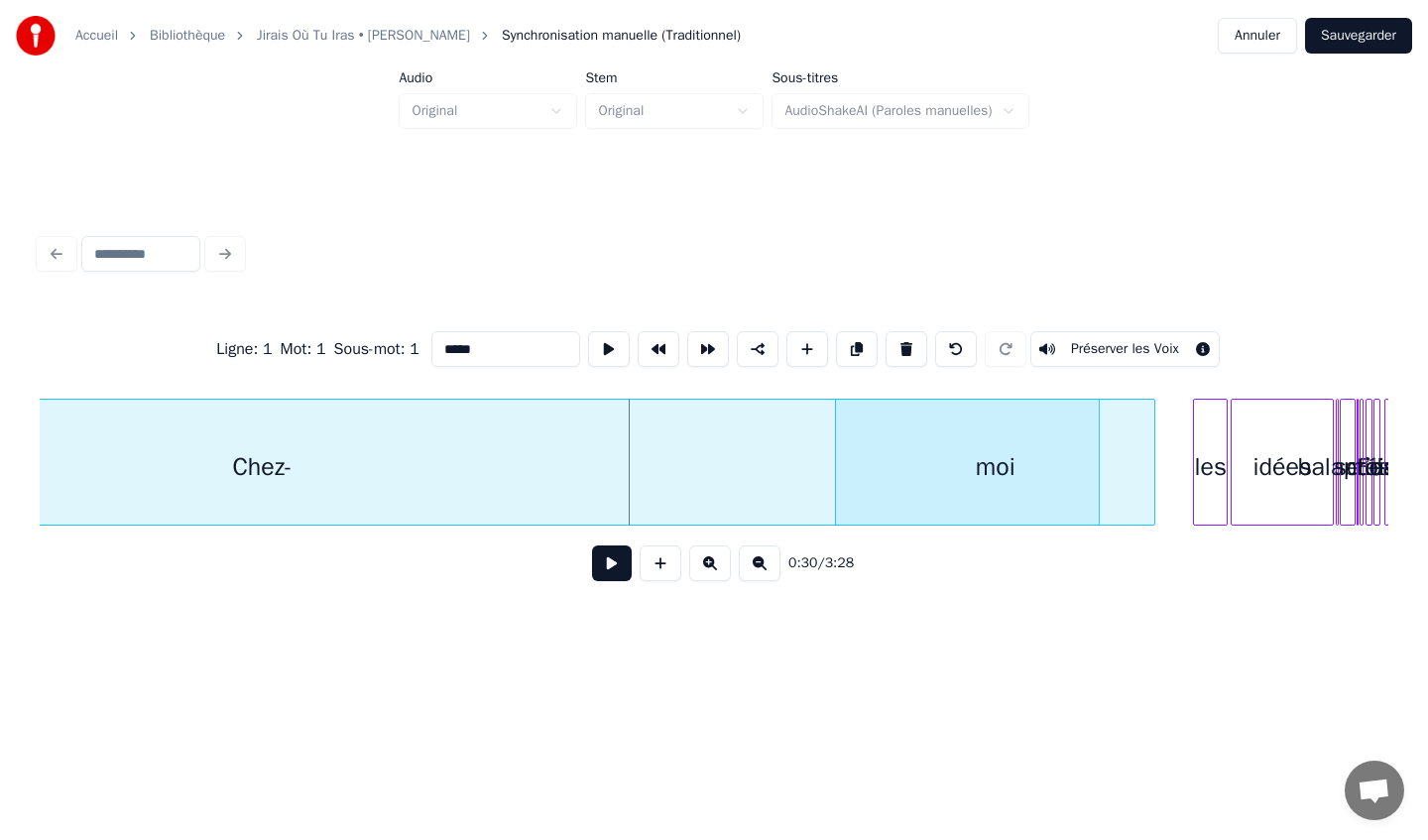 click on "moi" at bounding box center (995, 467) 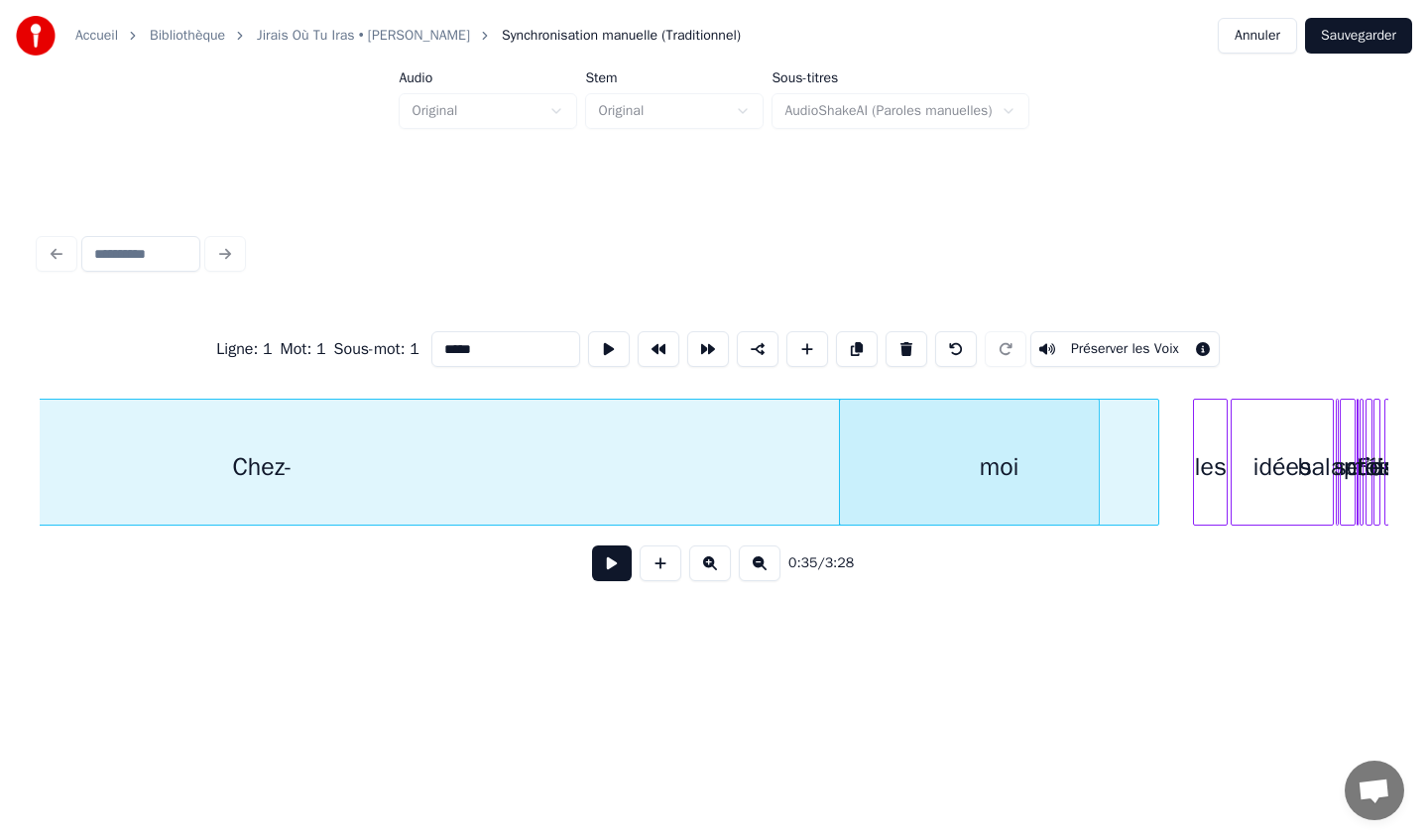 click at bounding box center [714, 254] 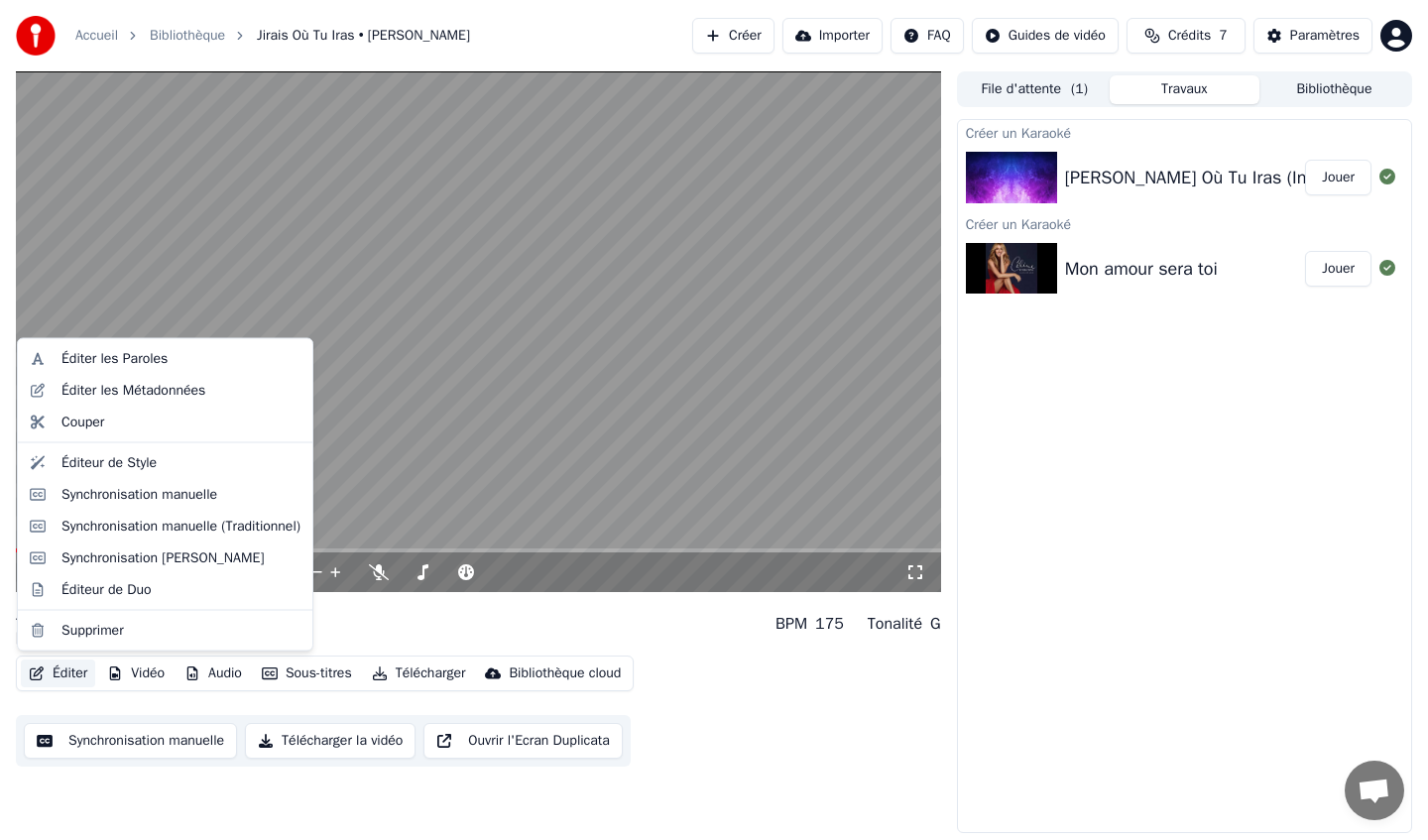 click on "Éditer" at bounding box center (58, 673) 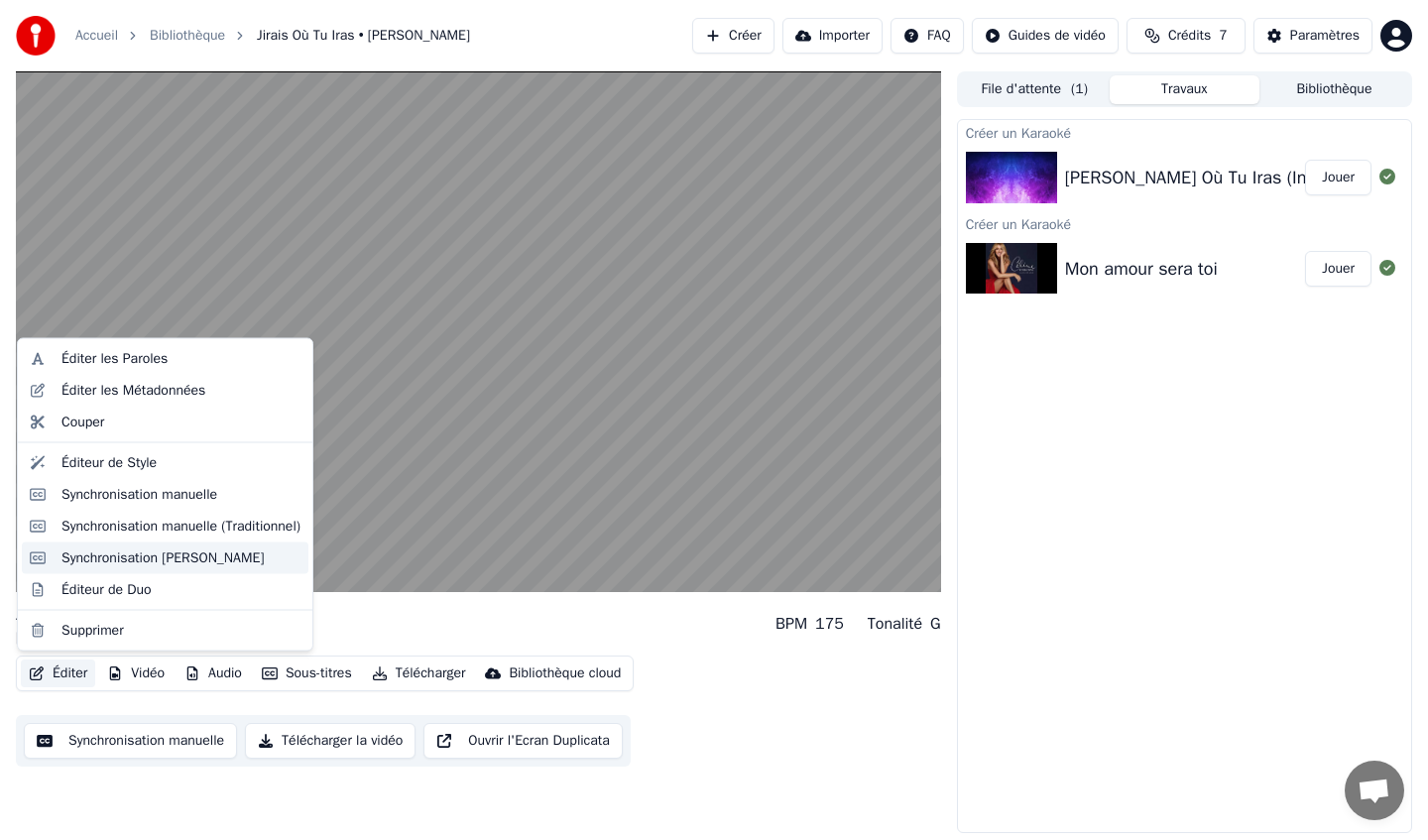 click on "Synchronisation [PERSON_NAME]" at bounding box center (163, 557) 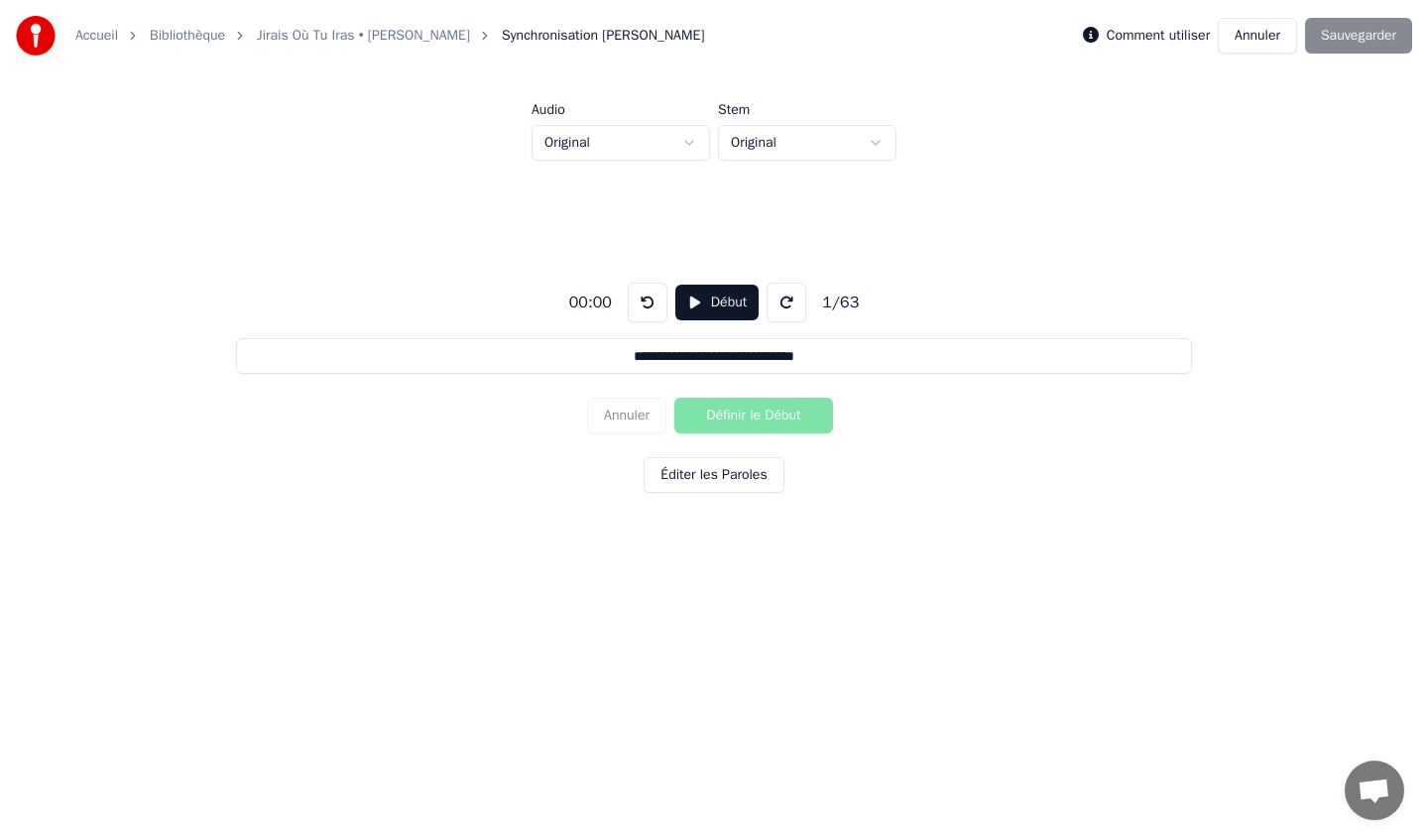 click on "**********" at bounding box center [713, 356] 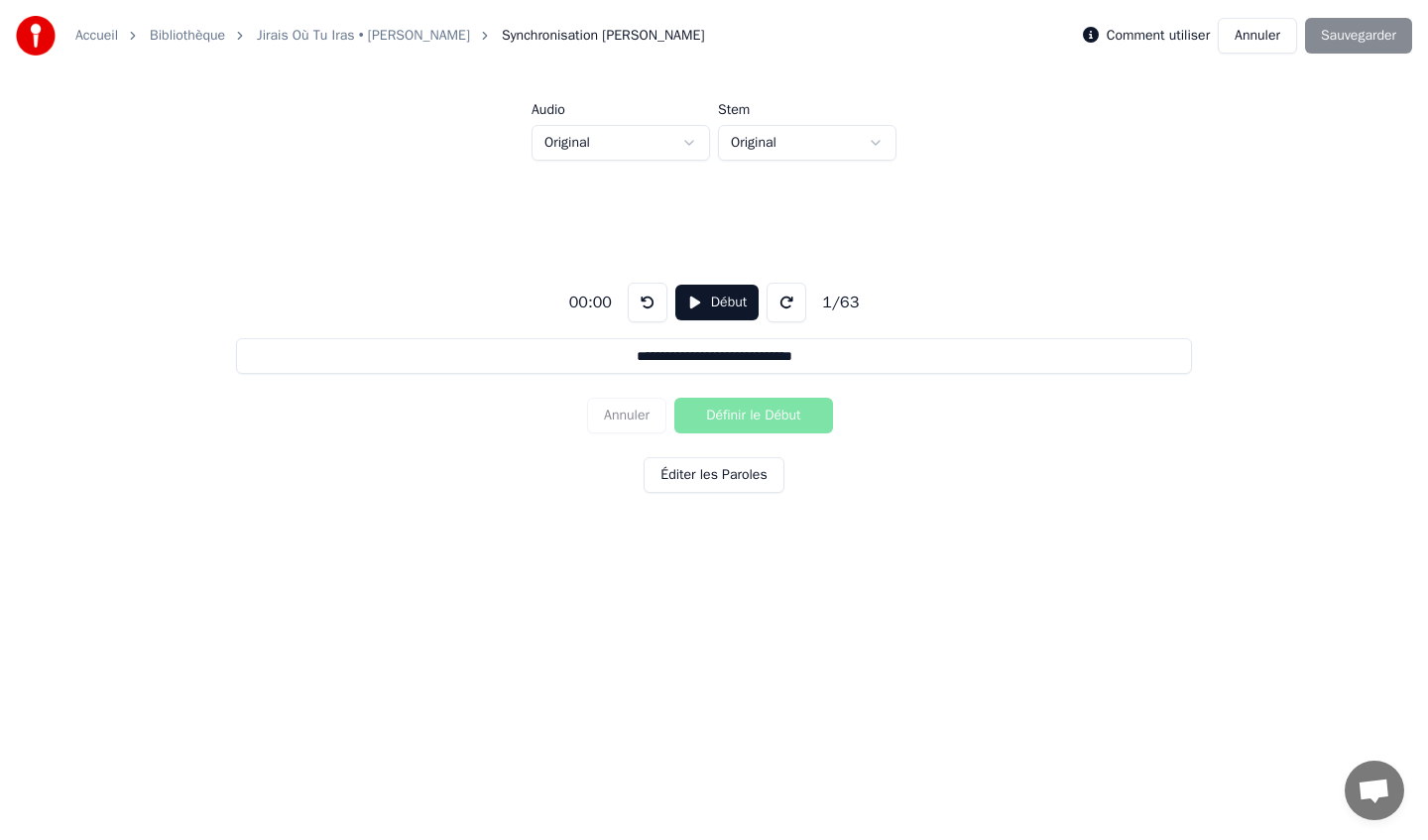 type on "**********" 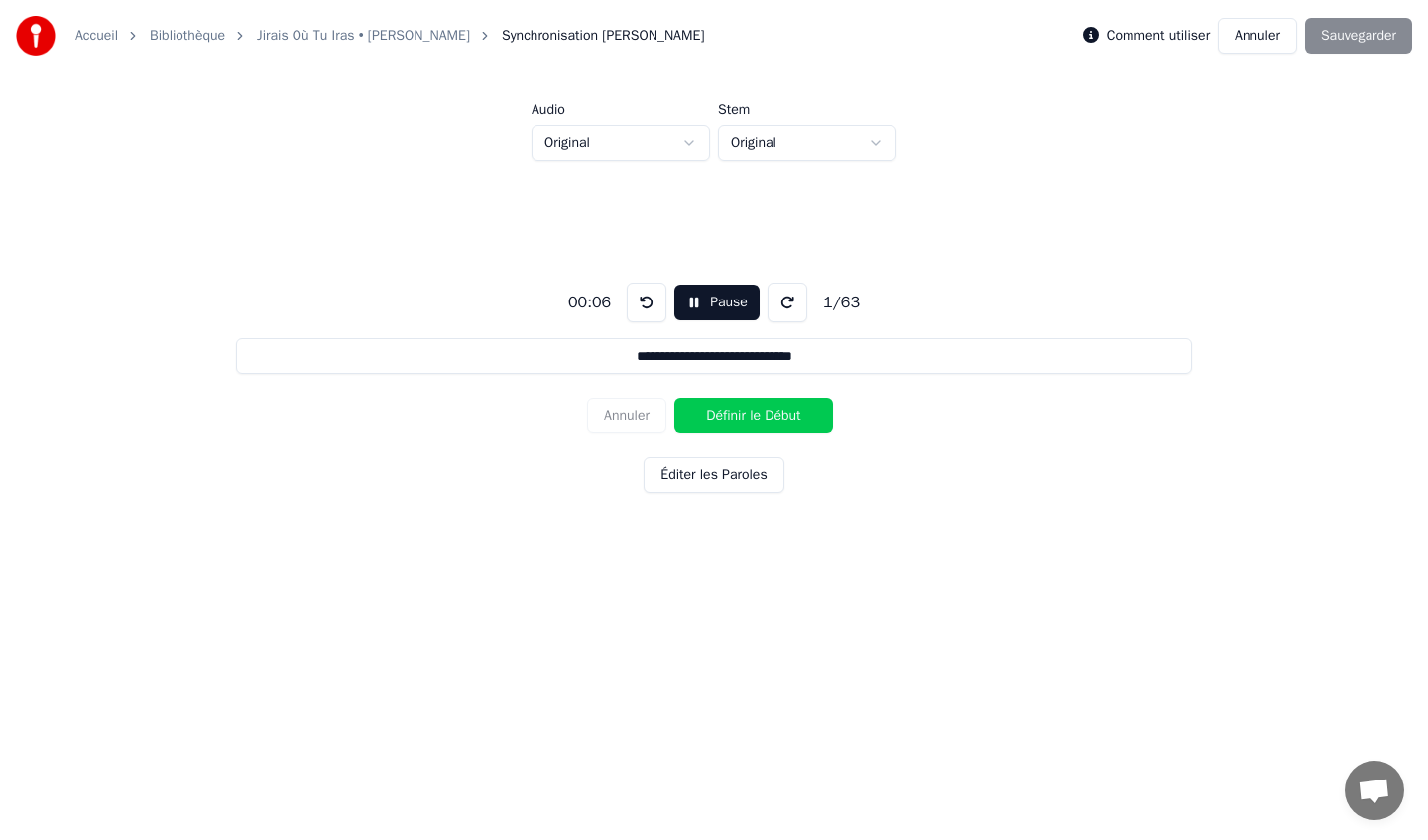 click on "Pause" at bounding box center [717, 302] 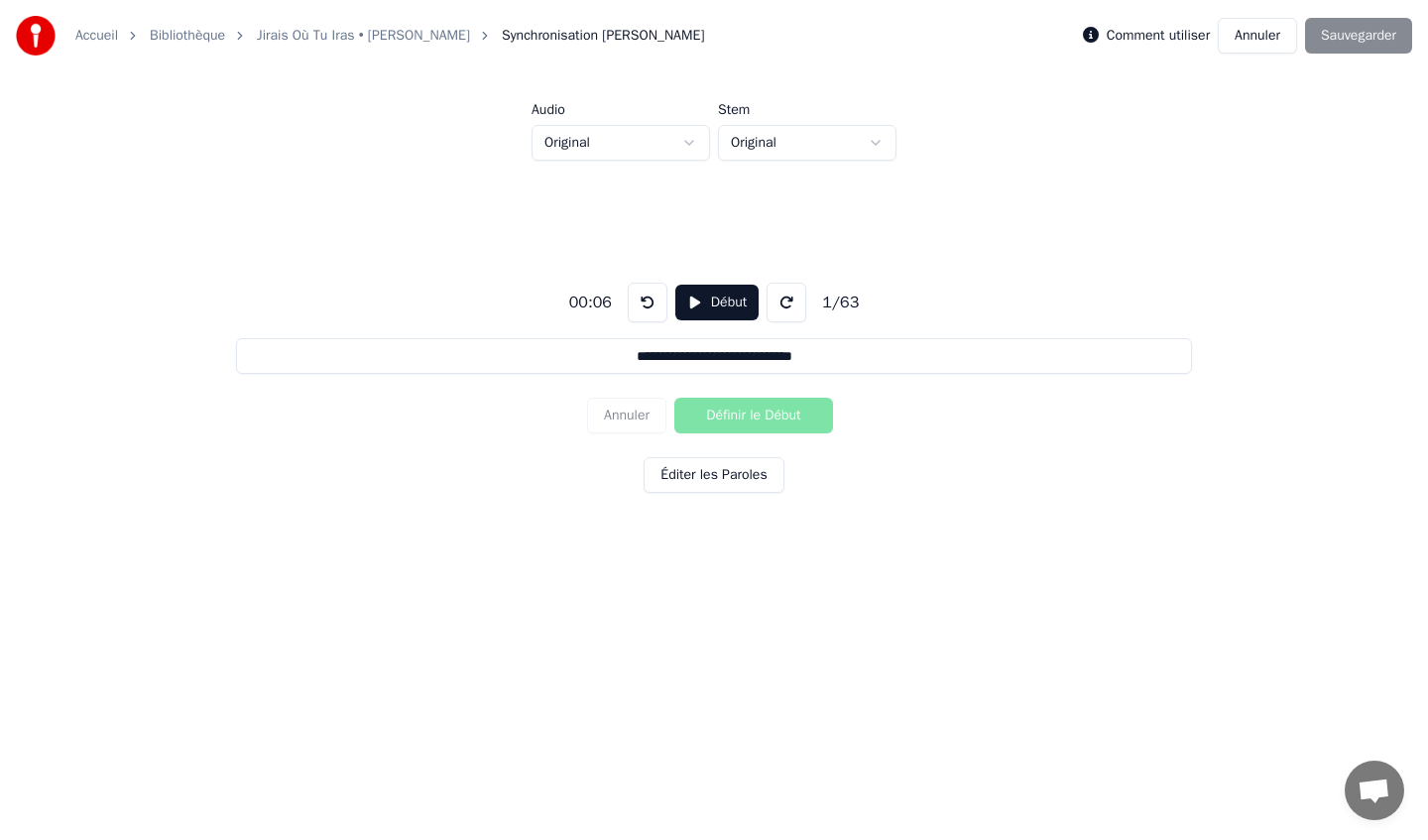 click on "Éditer les Paroles" at bounding box center (713, 475) 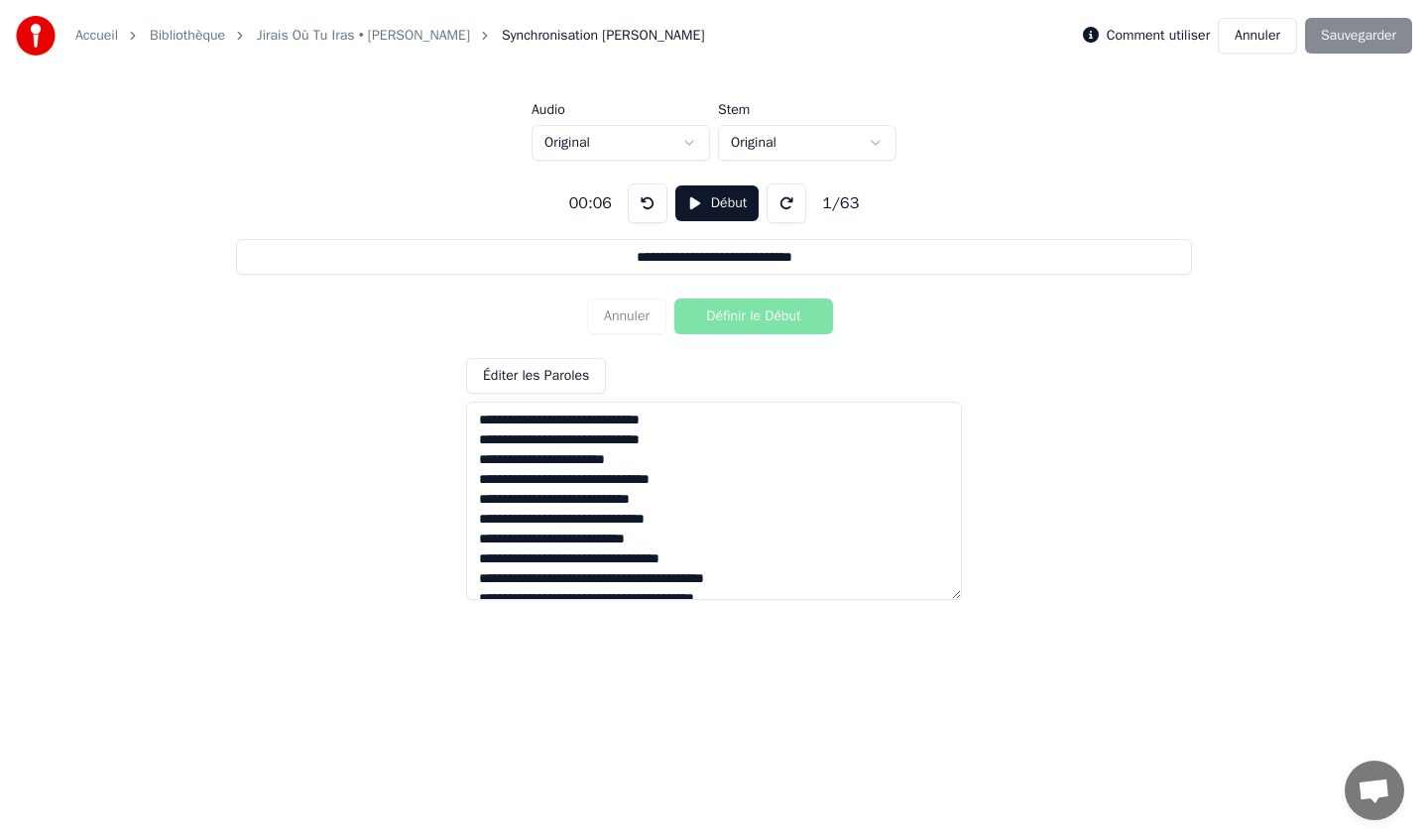 click on "**********" at bounding box center [714, 384] 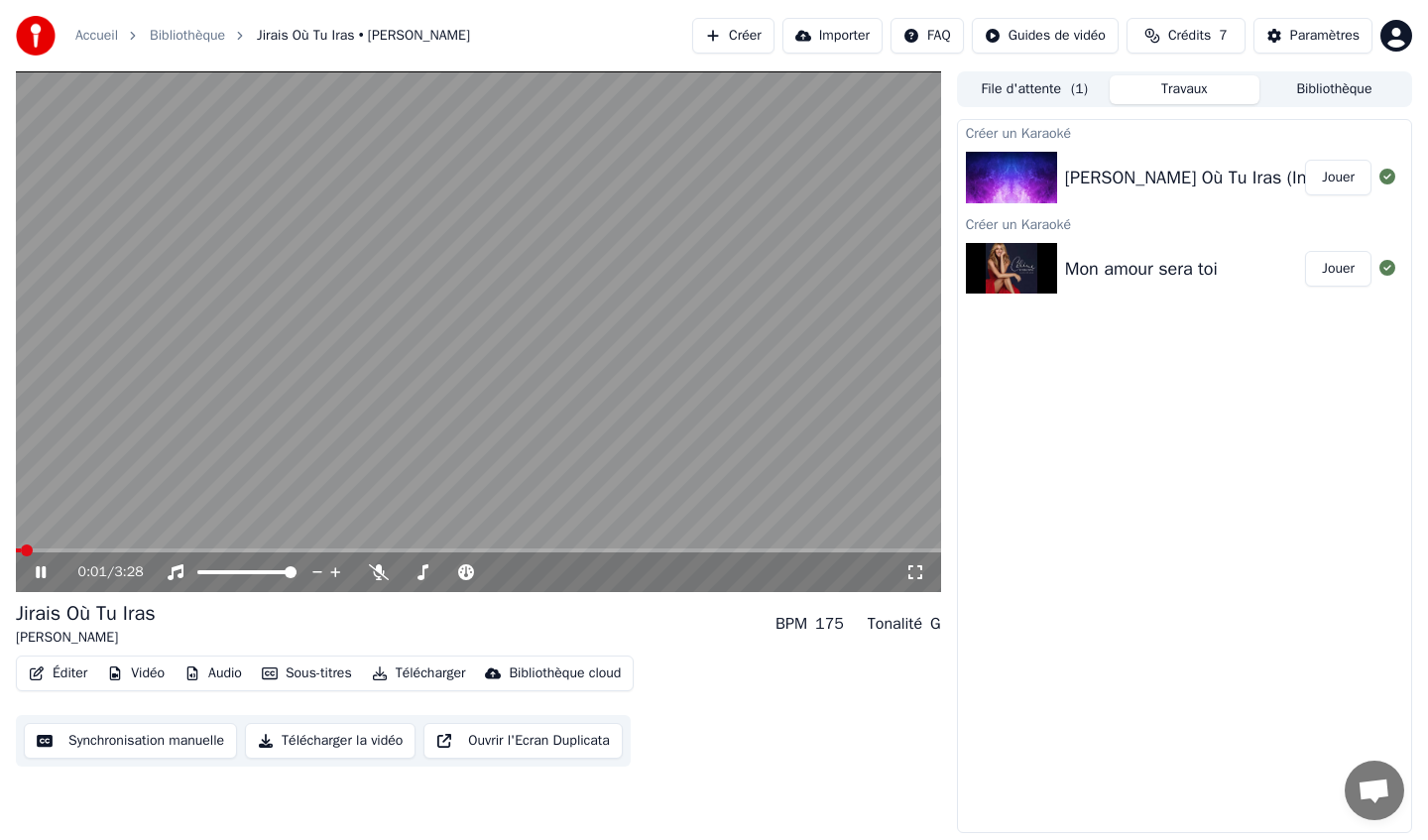click 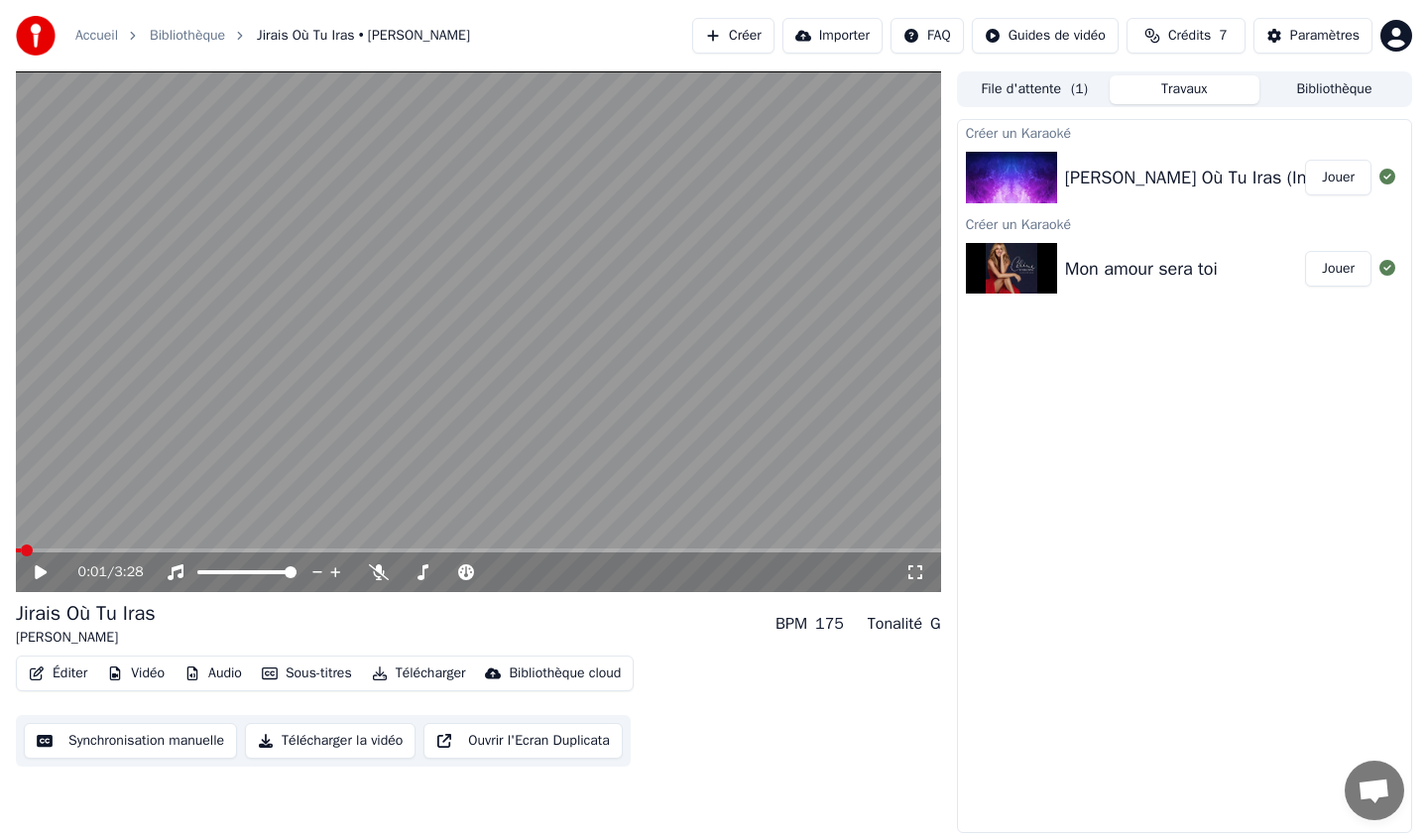 click on "Éditer" at bounding box center (58, 673) 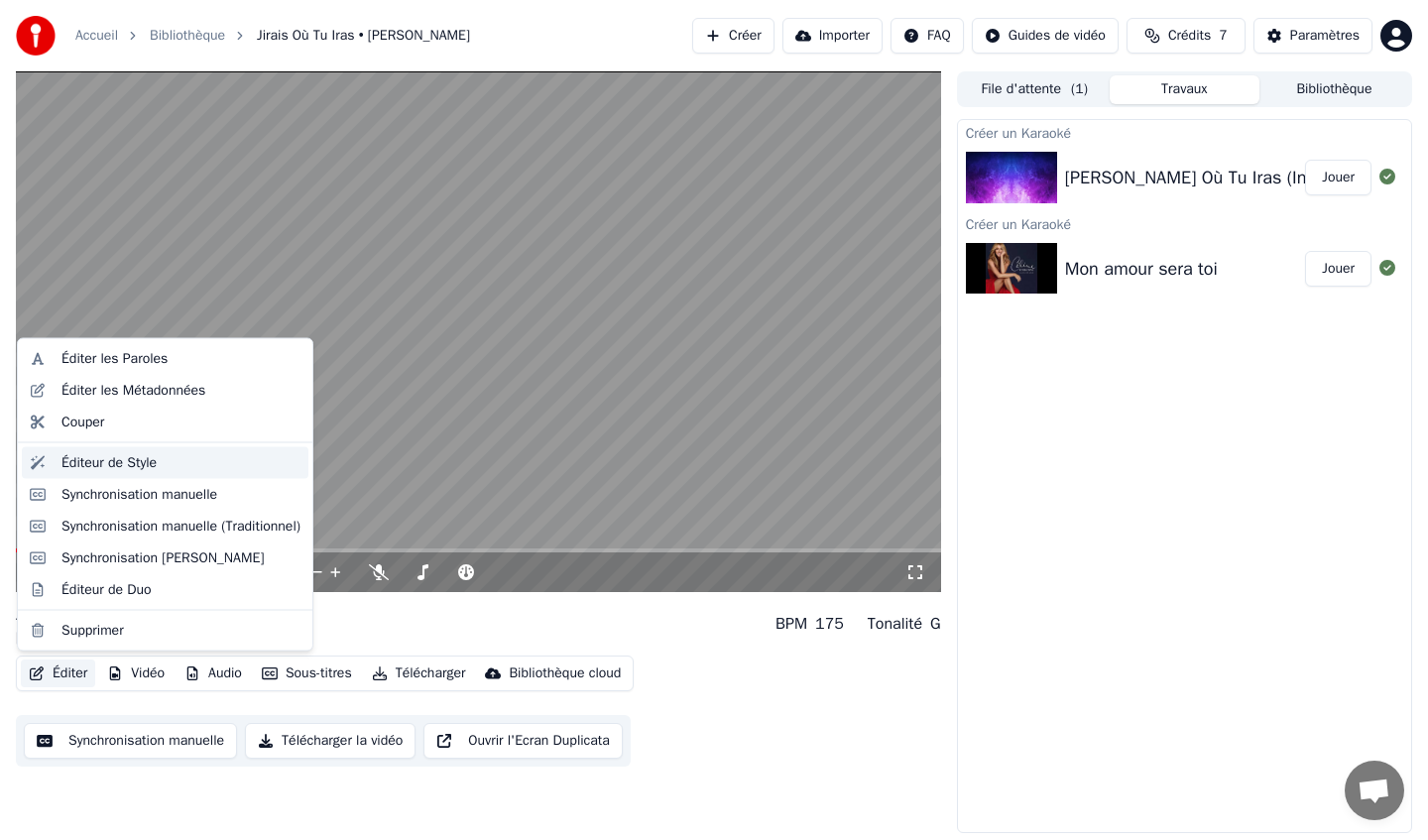 click on "Éditeur de Style" at bounding box center [109, 462] 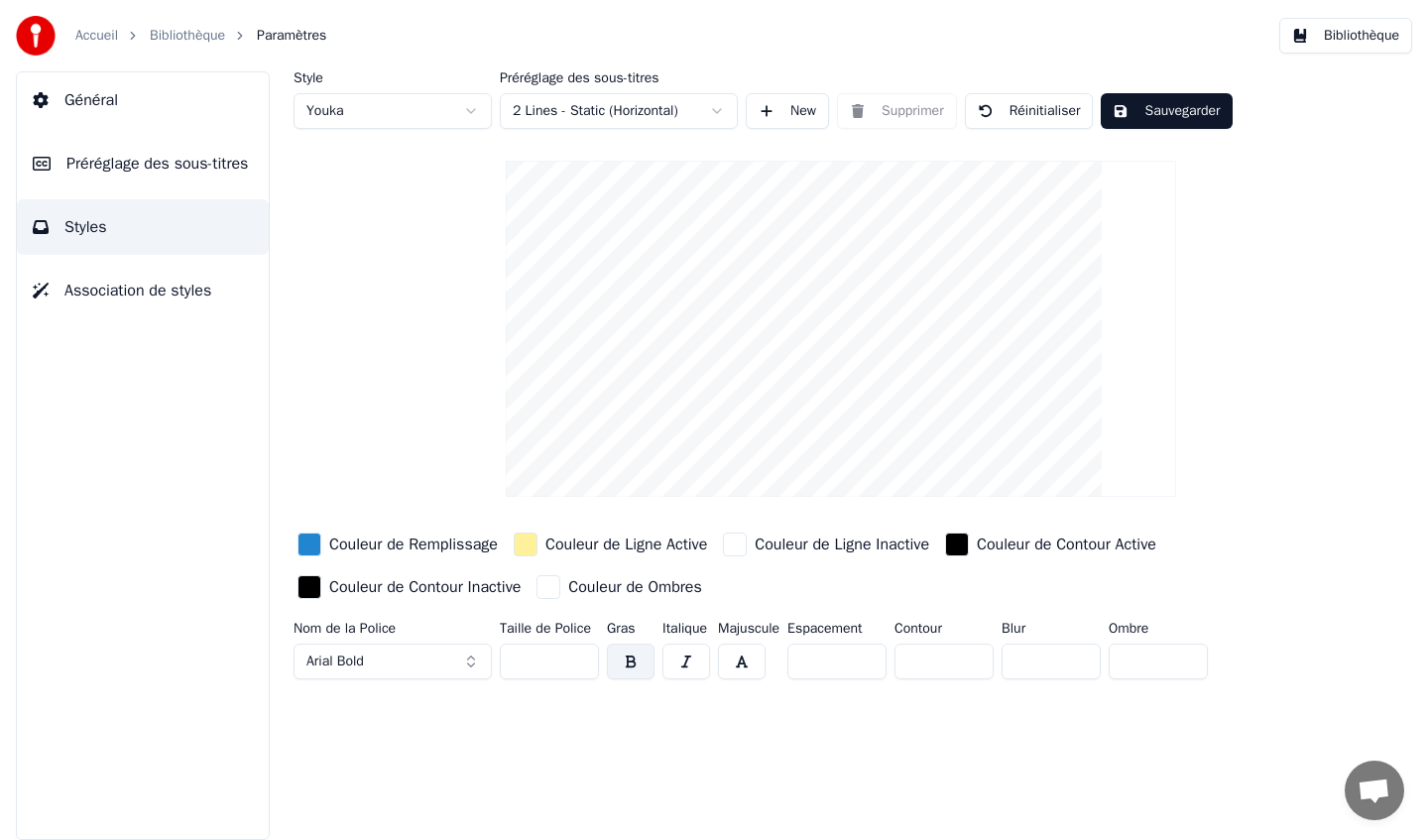 click on "Style Youka Préréglage des sous-titres 2 Lines - Static (Horizontal) New Supprimer Réinitialiser Sauvegarder Couleur de Remplissage Couleur de Ligne Active Couleur de Ligne Inactive Couleur de Contour Active Couleur de Contour Inactive Couleur de Ombres Nom de la Police Arial Bold Taille de Police ** Gras Italique Majuscule Espacement * Contour * Blur * Ombre *" at bounding box center [841, 379] 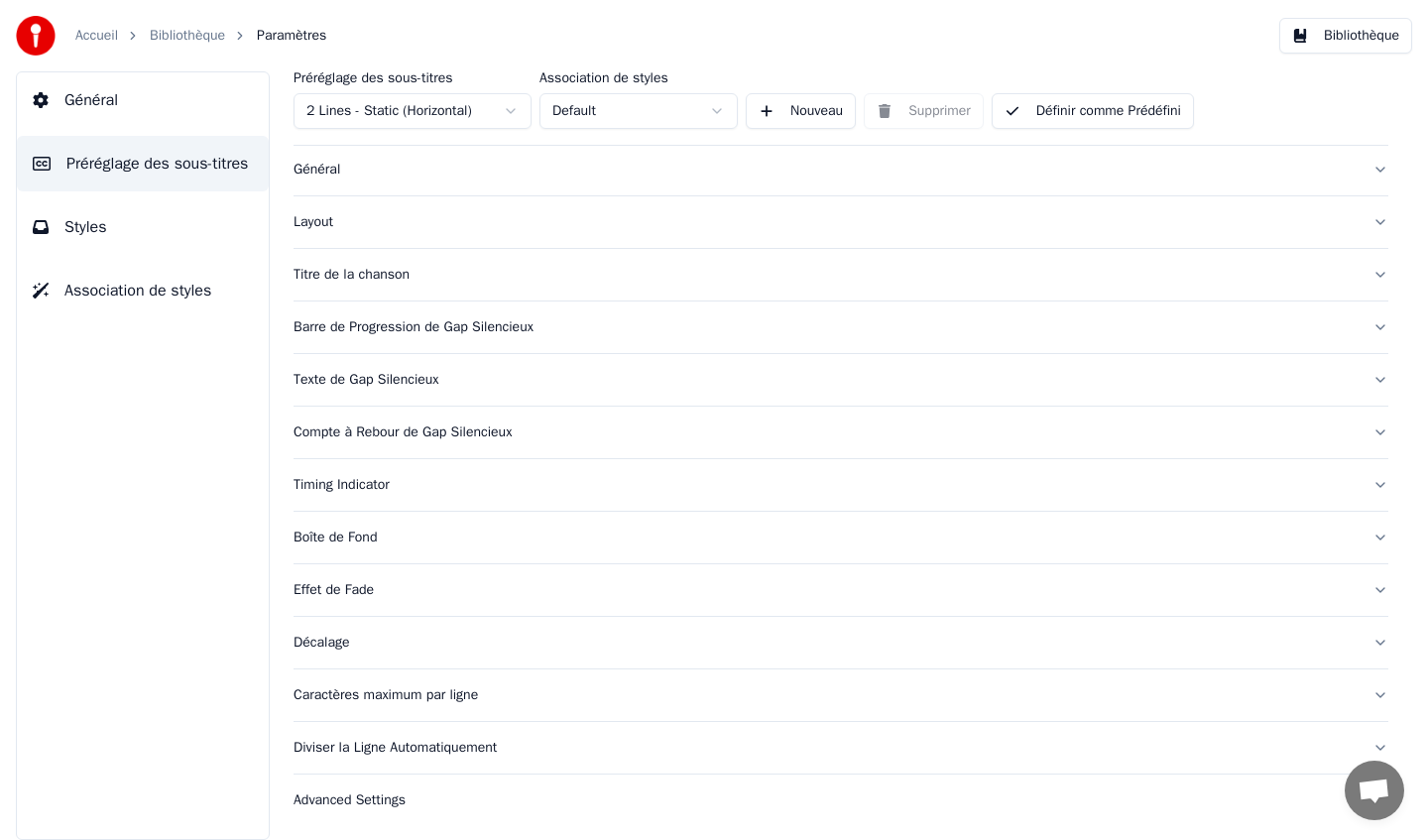 scroll, scrollTop: 44, scrollLeft: 0, axis: vertical 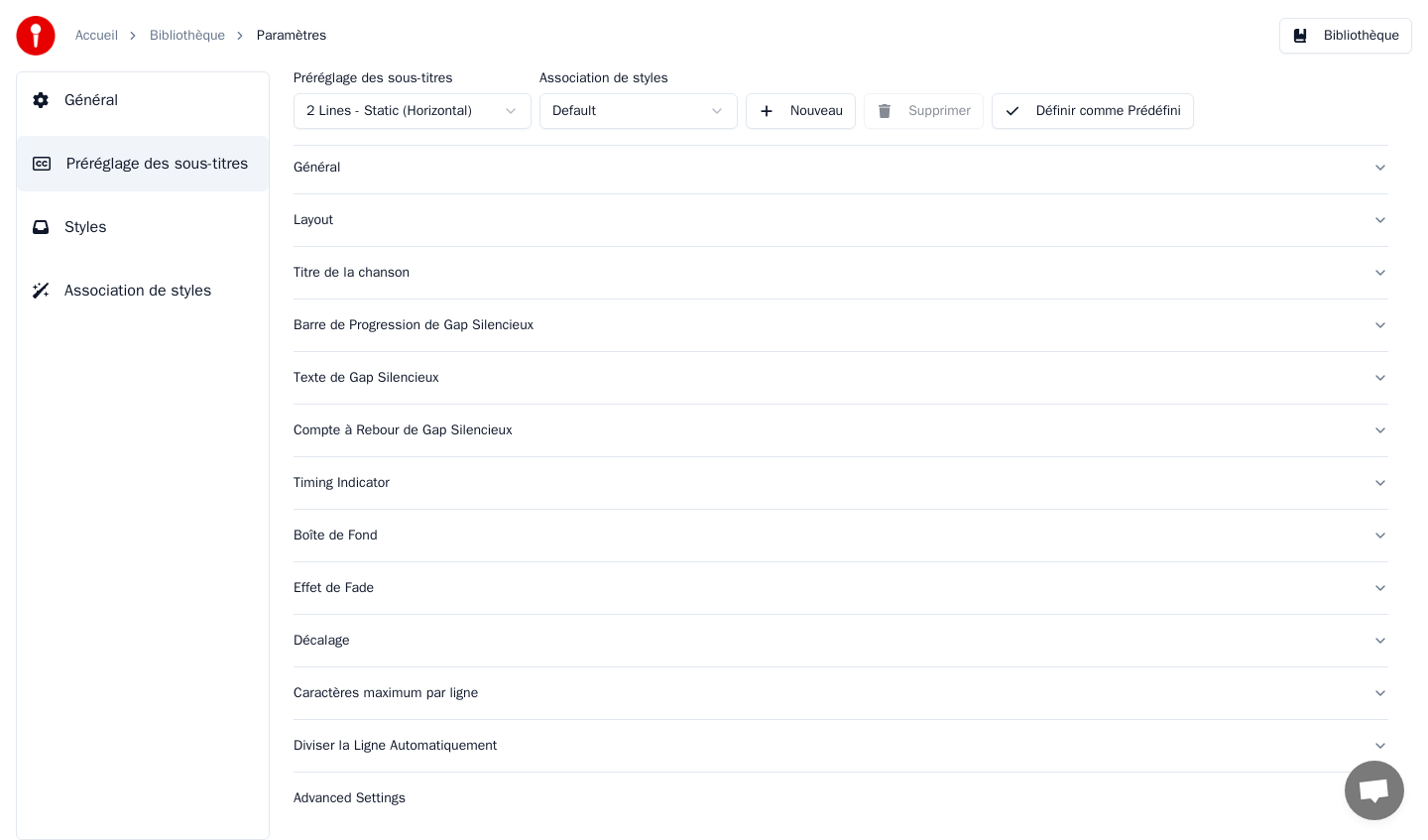 click on "Timing Indicator" at bounding box center [825, 483] 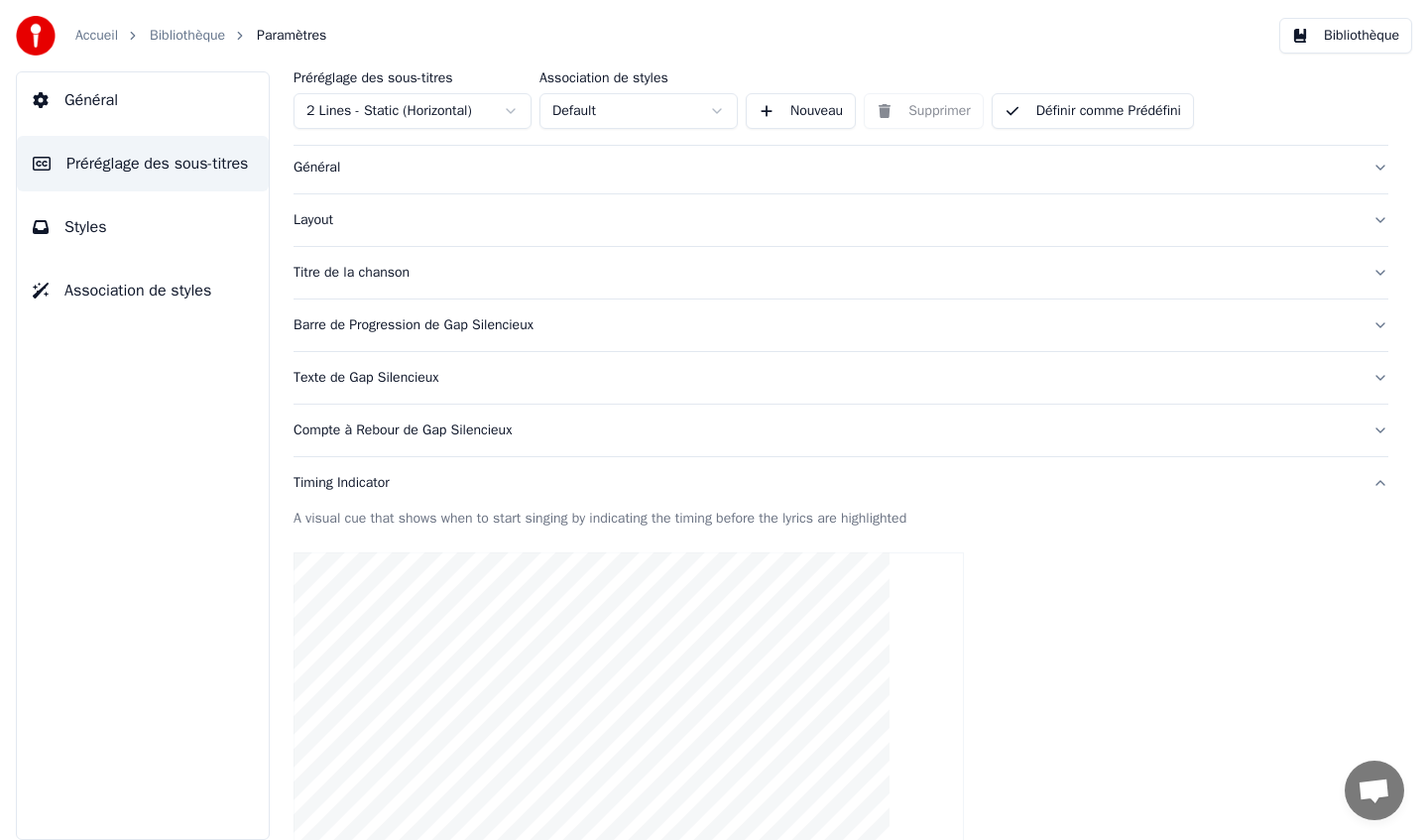click on "Timing Indicator" at bounding box center [825, 483] 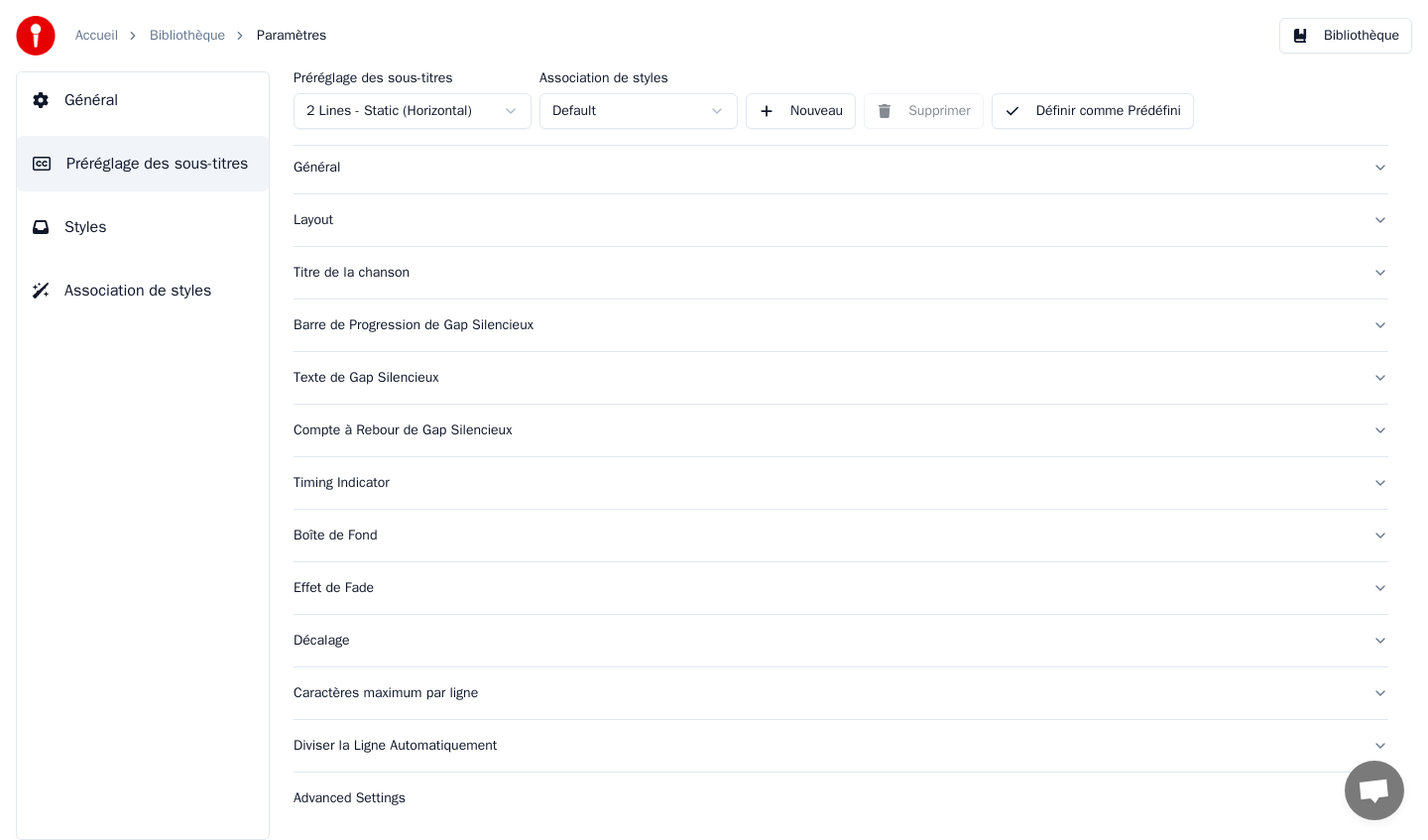click on "Diviser la Ligne Automatiquement" at bounding box center [825, 746] 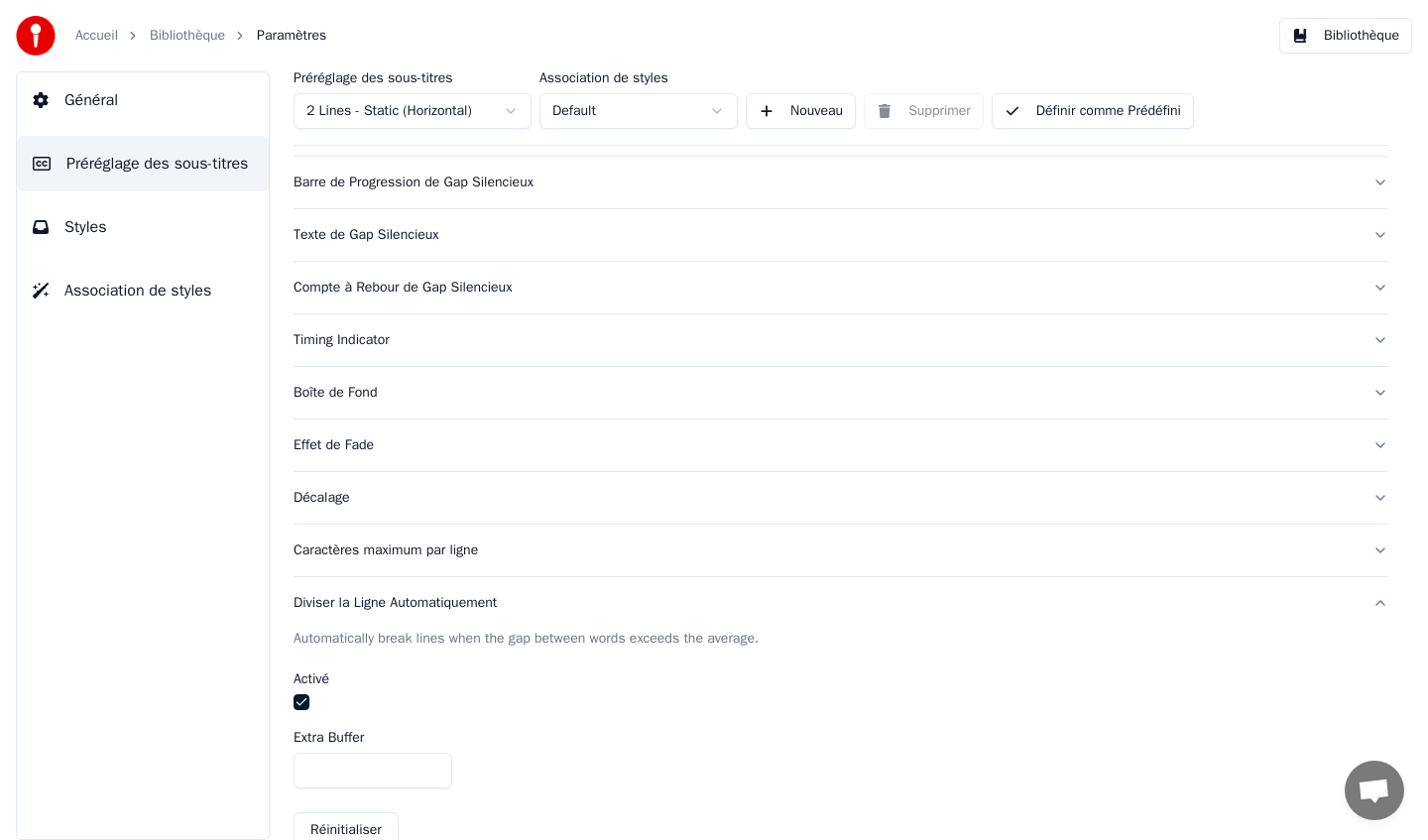 scroll, scrollTop: 187, scrollLeft: 0, axis: vertical 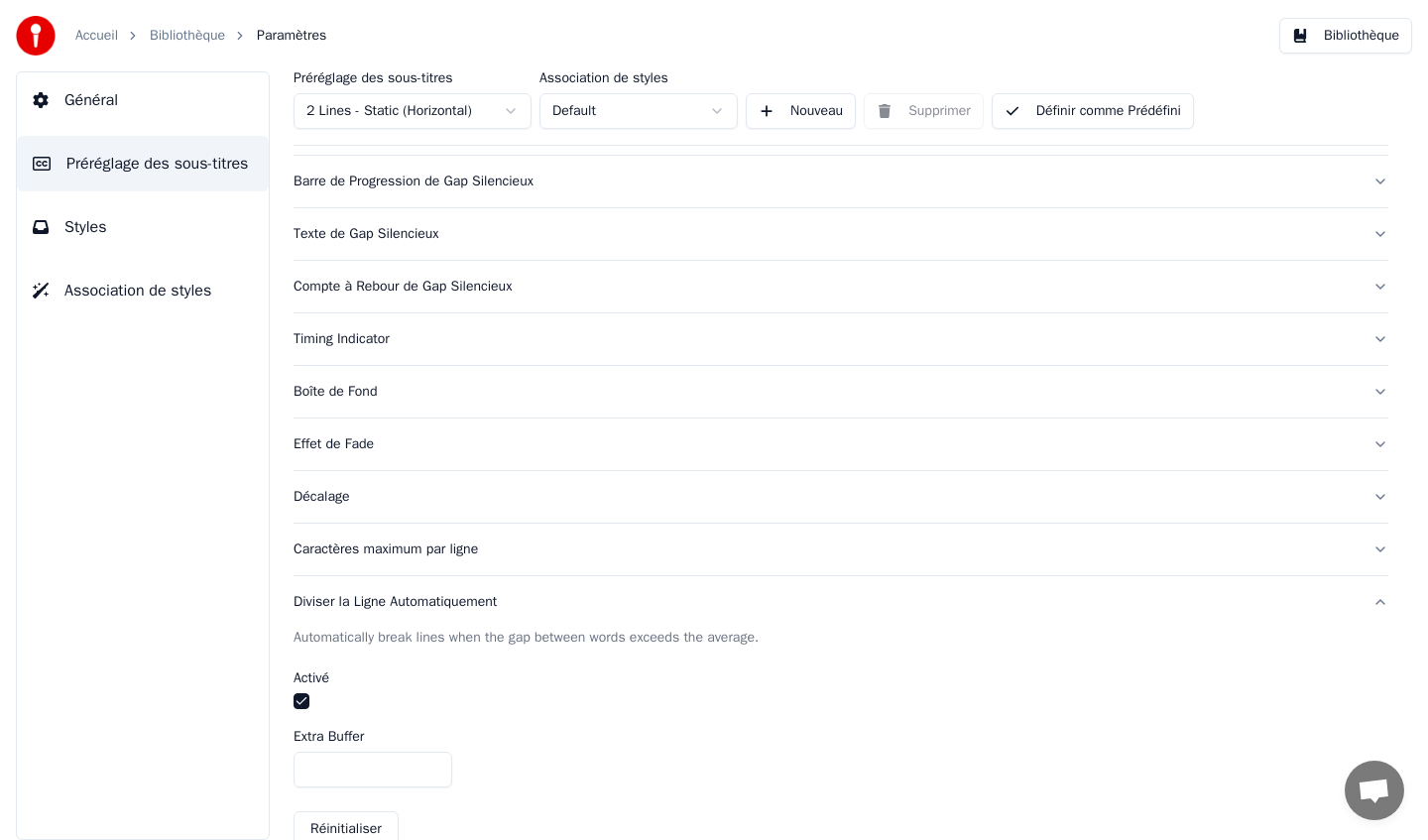click at bounding box center [301, 701] 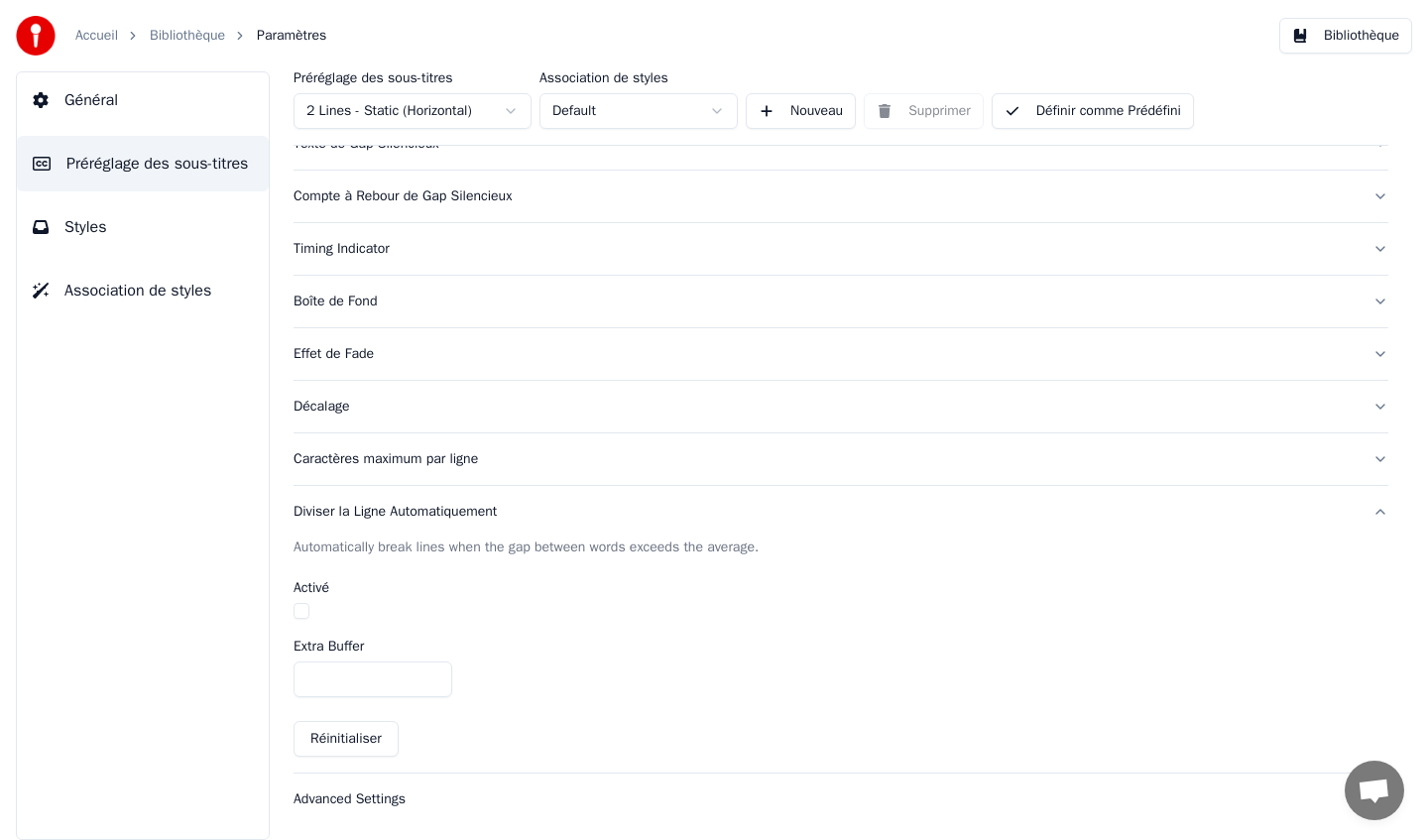 scroll, scrollTop: 0, scrollLeft: 0, axis: both 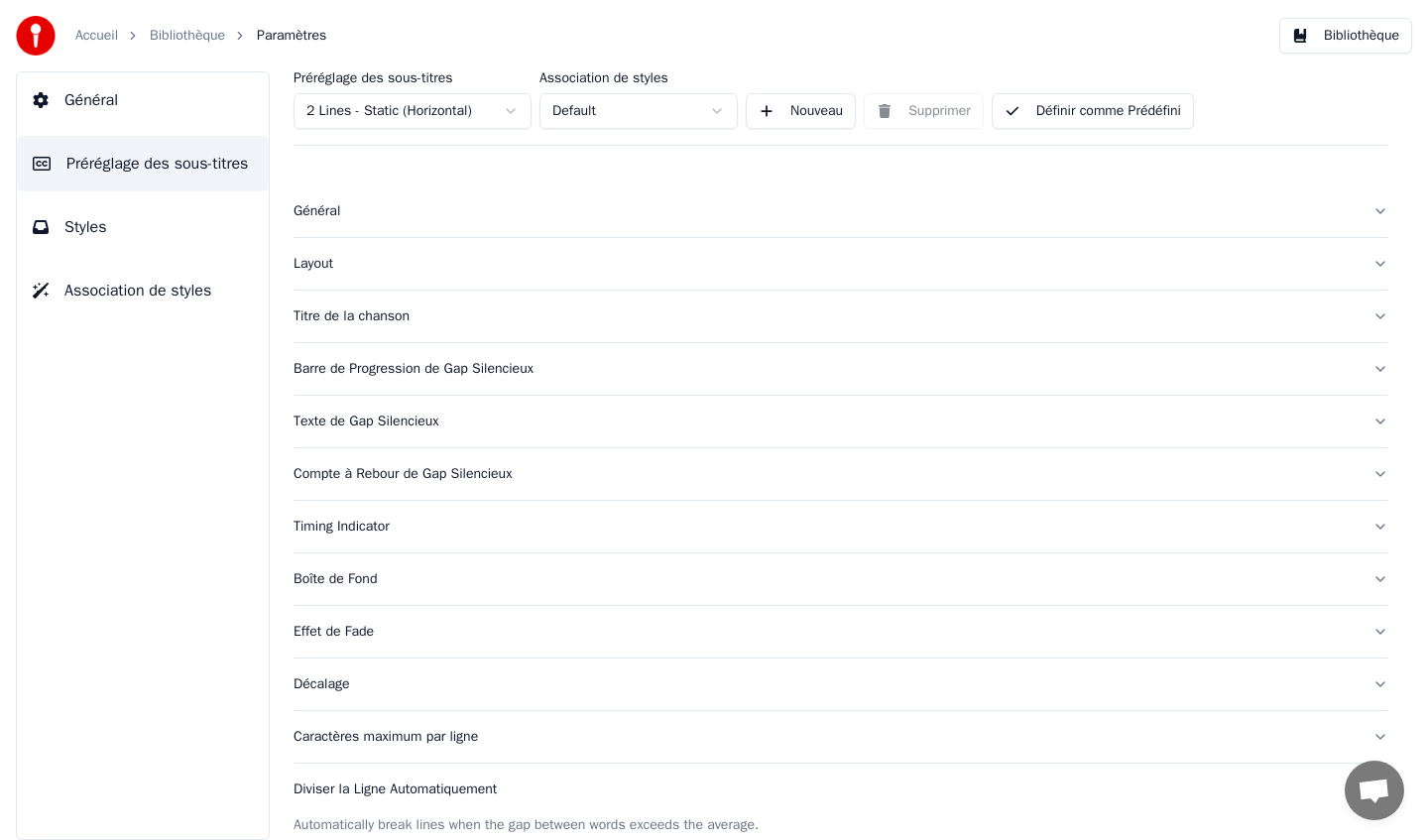 click on "Bibliothèque" at bounding box center [187, 36] 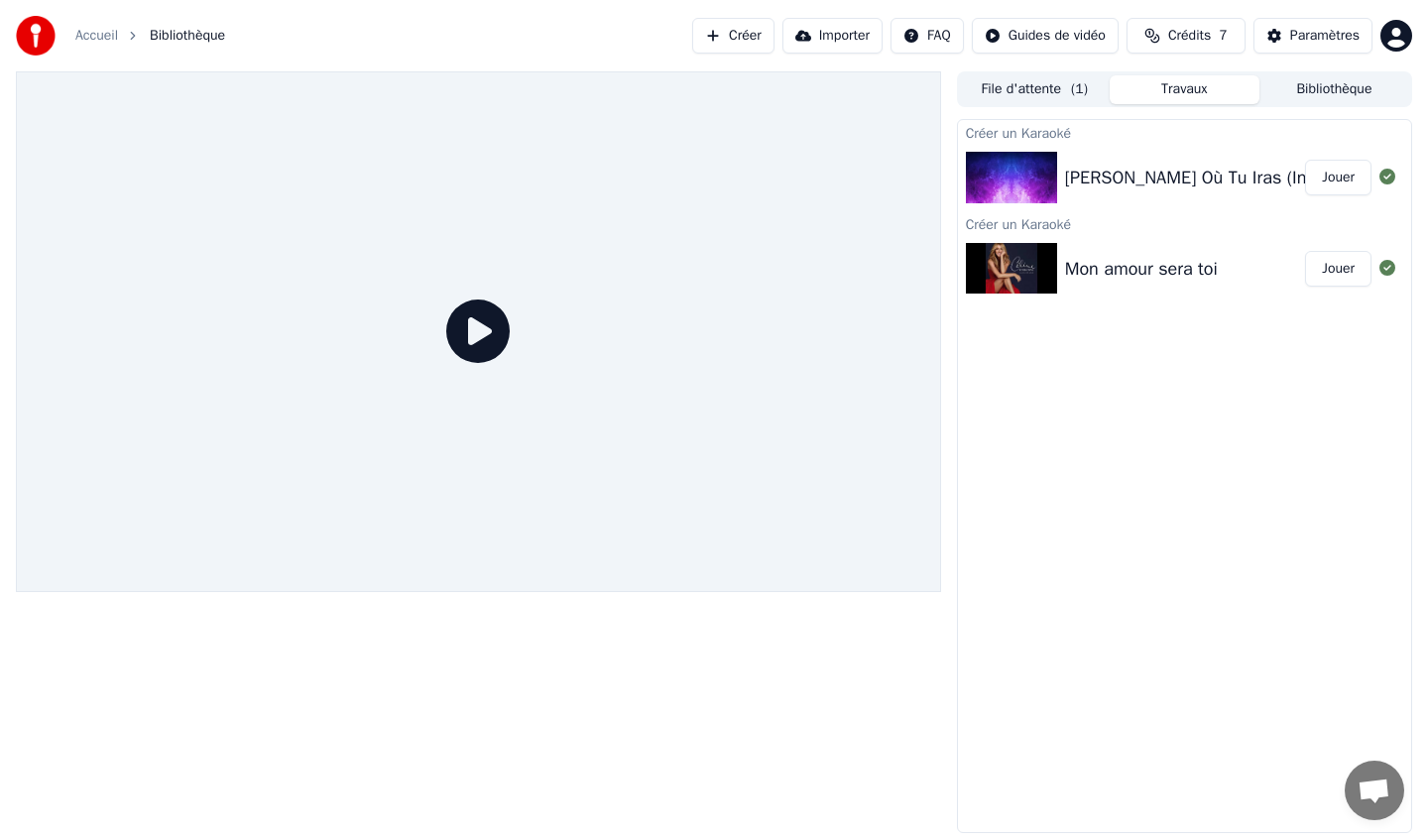 click on "Jouer" at bounding box center [1338, 178] 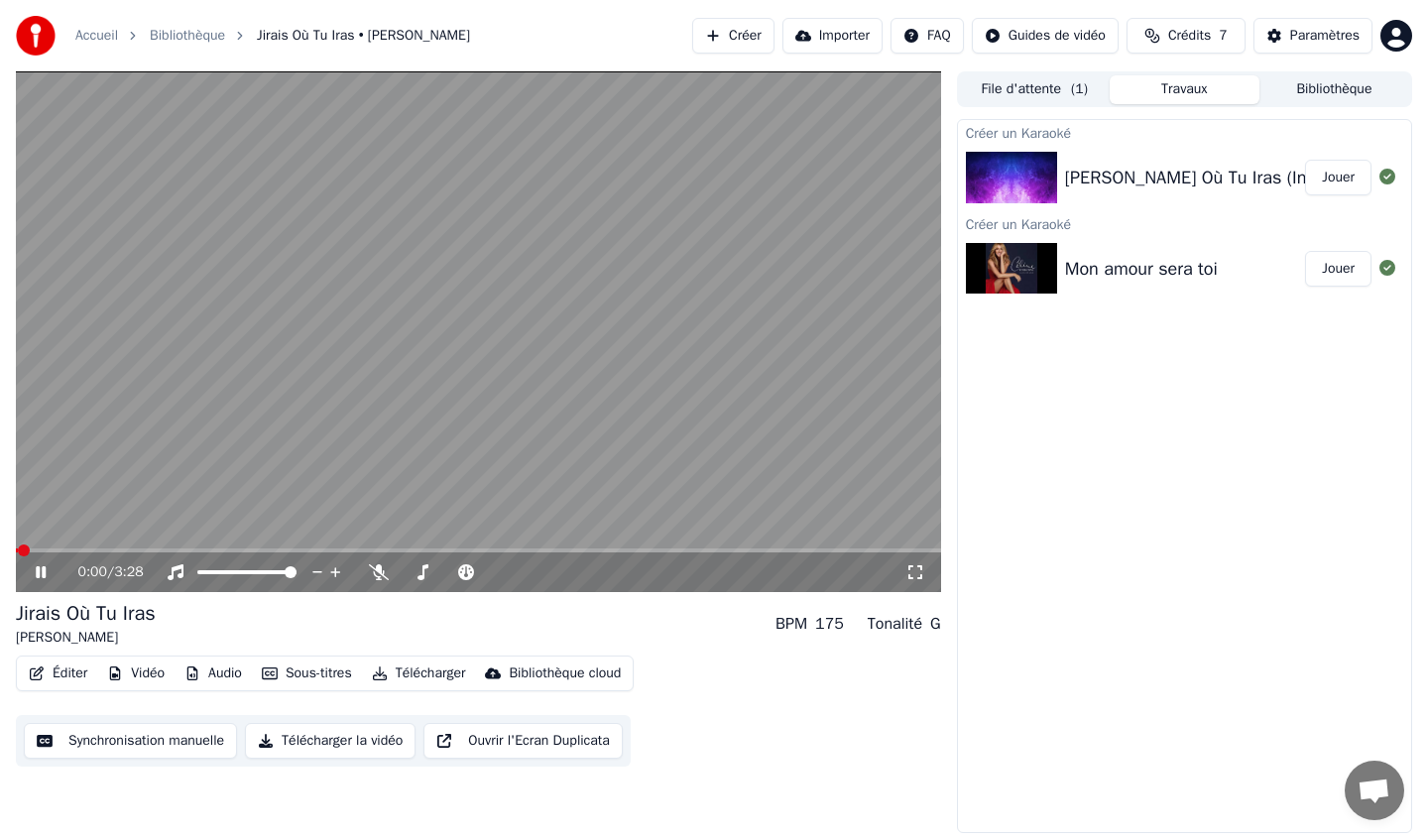 click 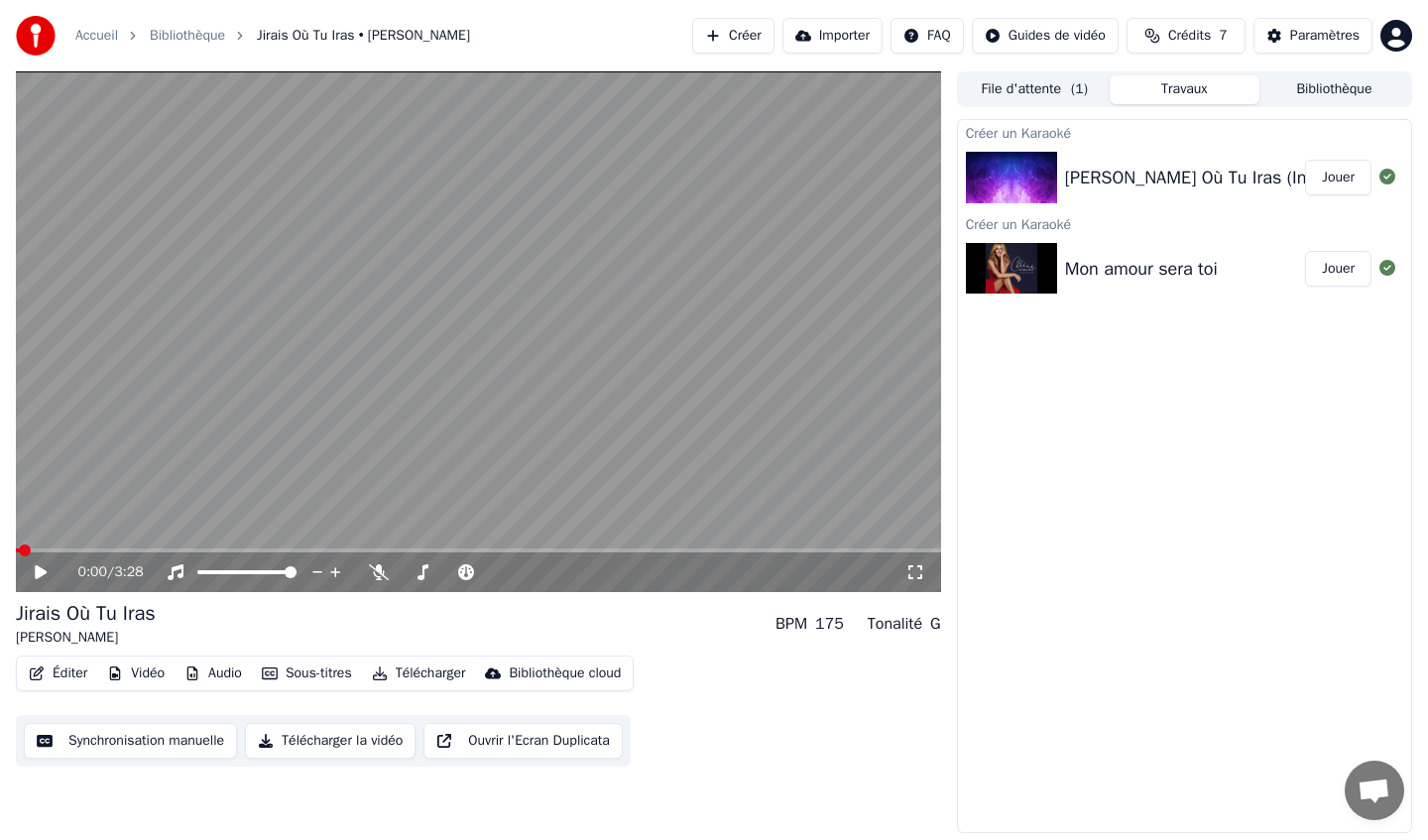 click on "Éditer" at bounding box center [58, 673] 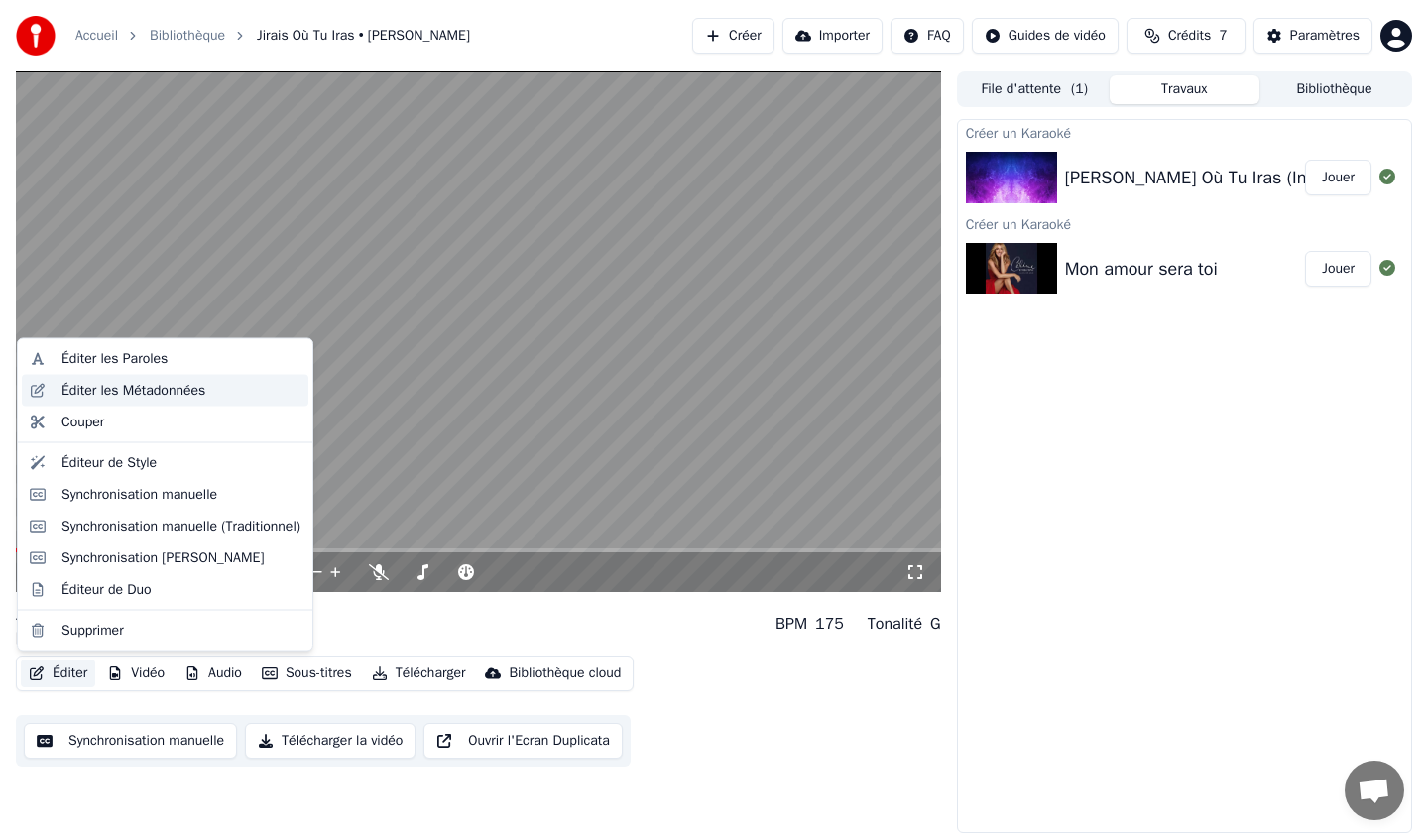 click on "Éditer les Métadonnées" at bounding box center [133, 390] 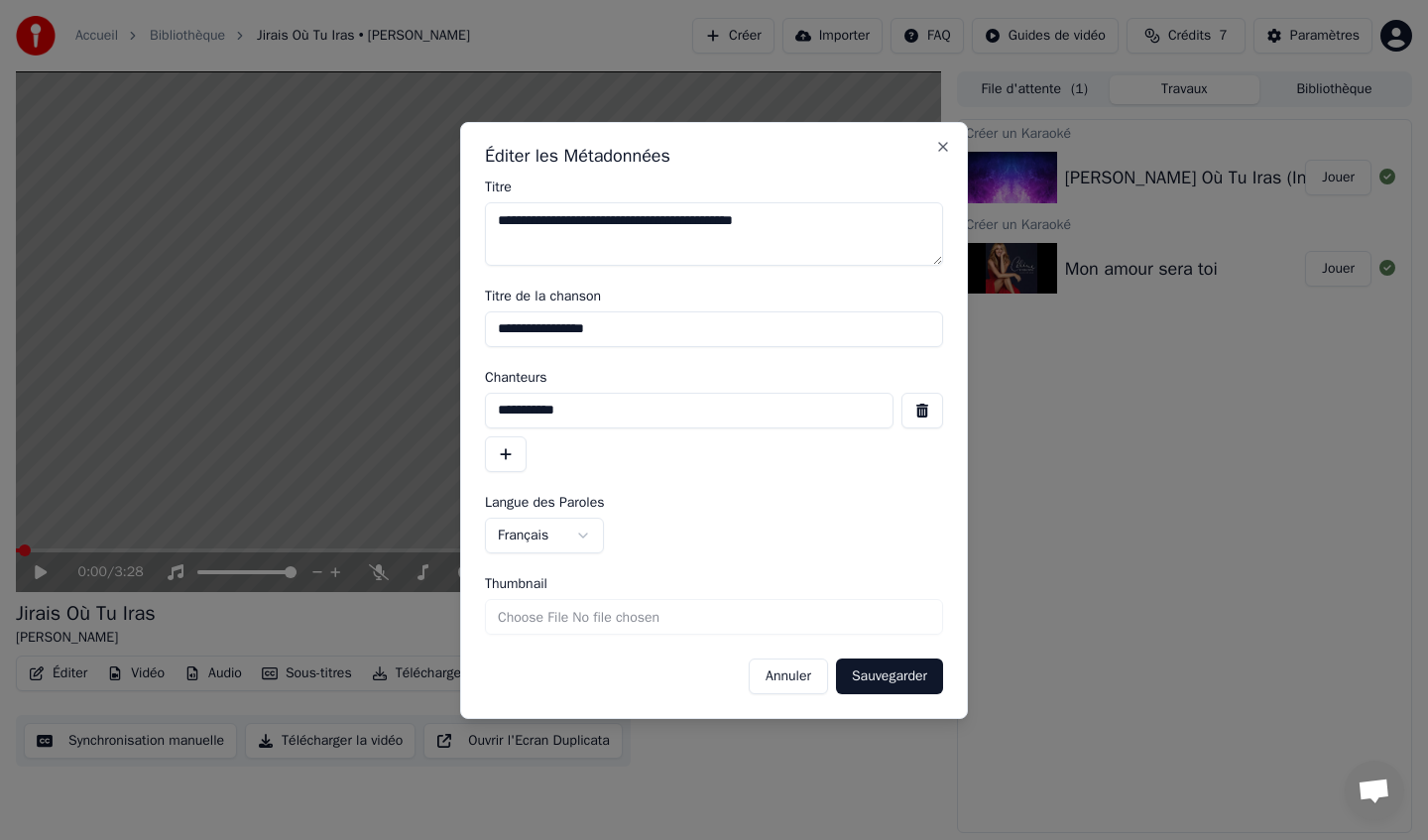 click on "Annuler" at bounding box center [788, 676] 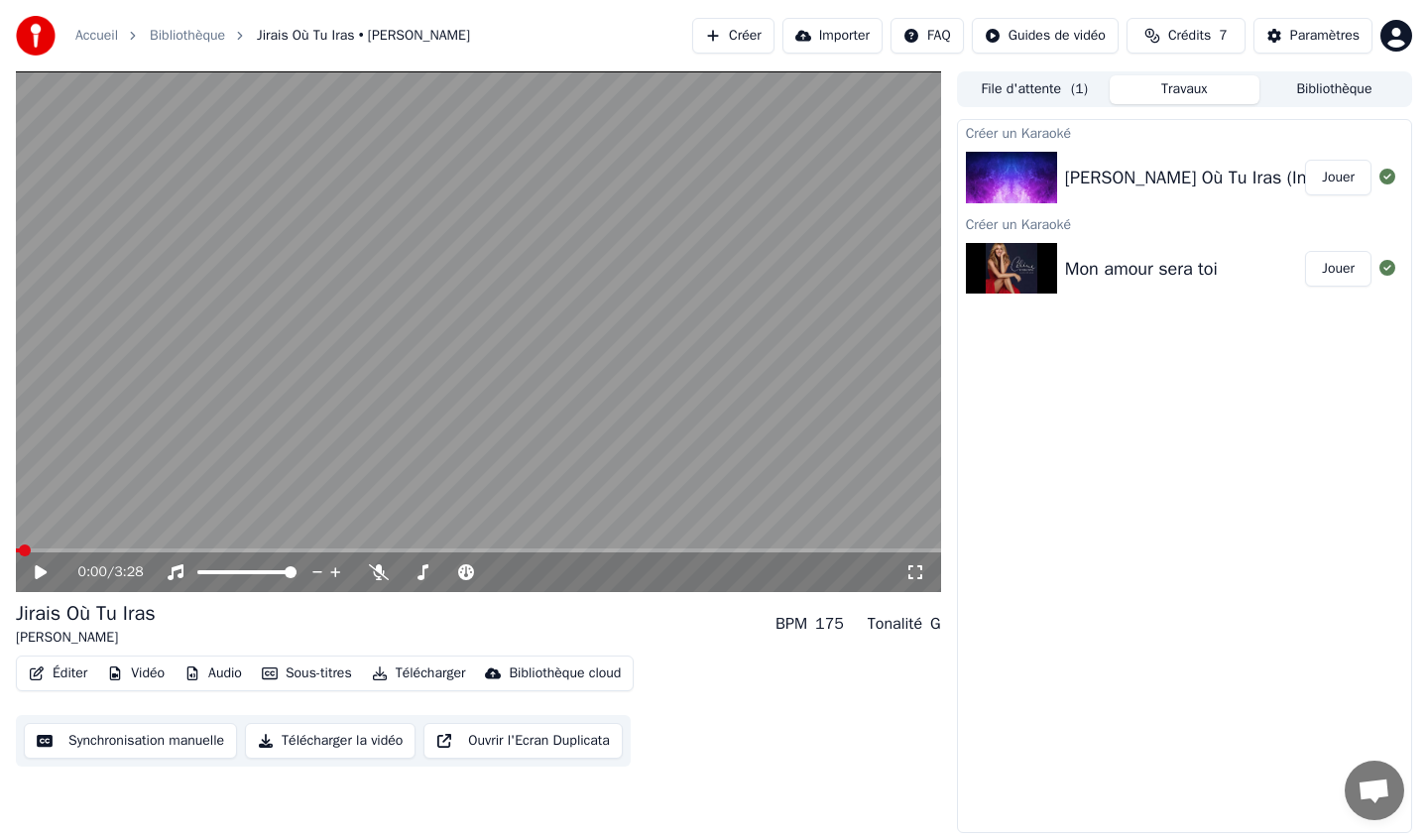 click on "Éditer" at bounding box center (58, 673) 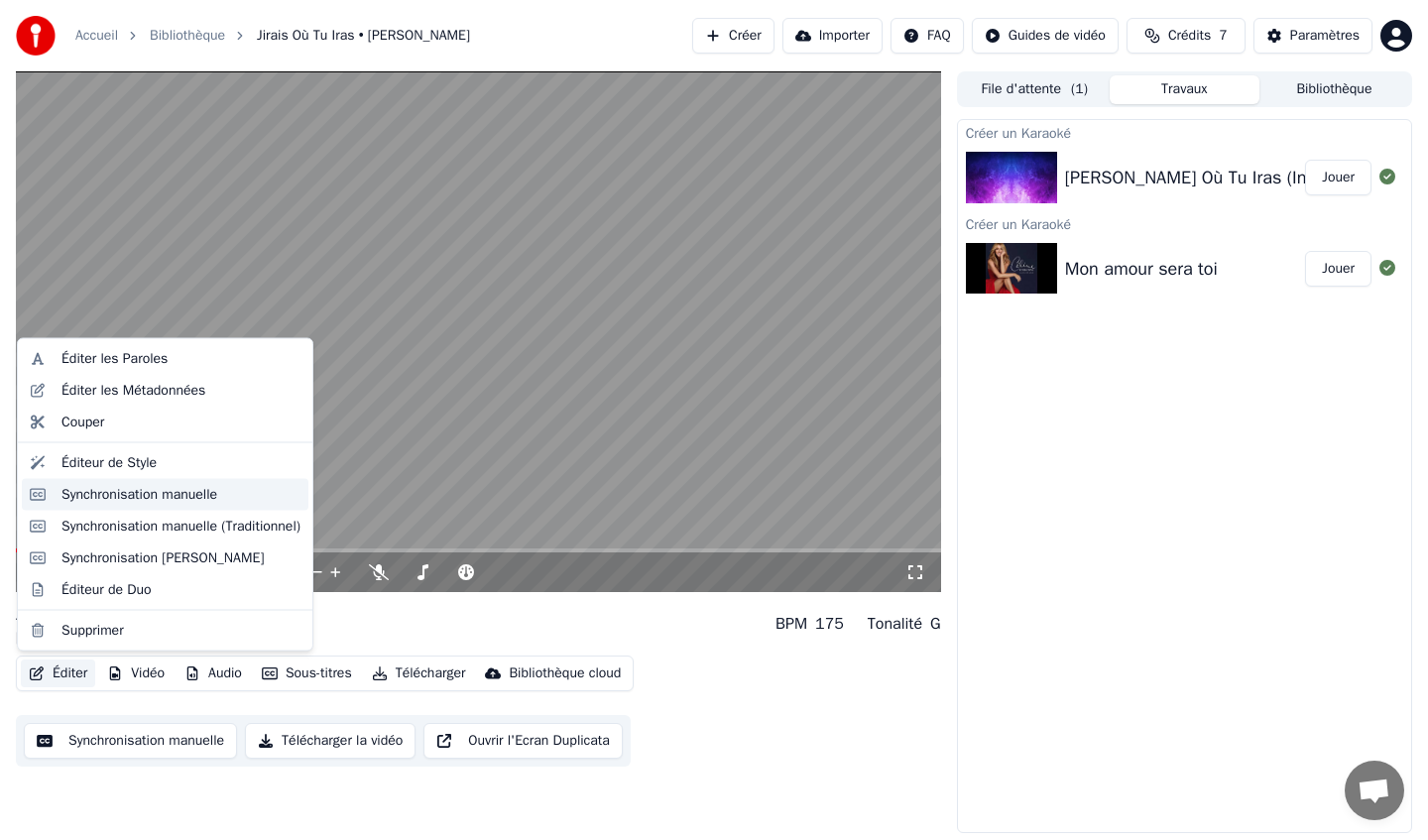 click on "Synchronisation manuelle" at bounding box center (139, 494) 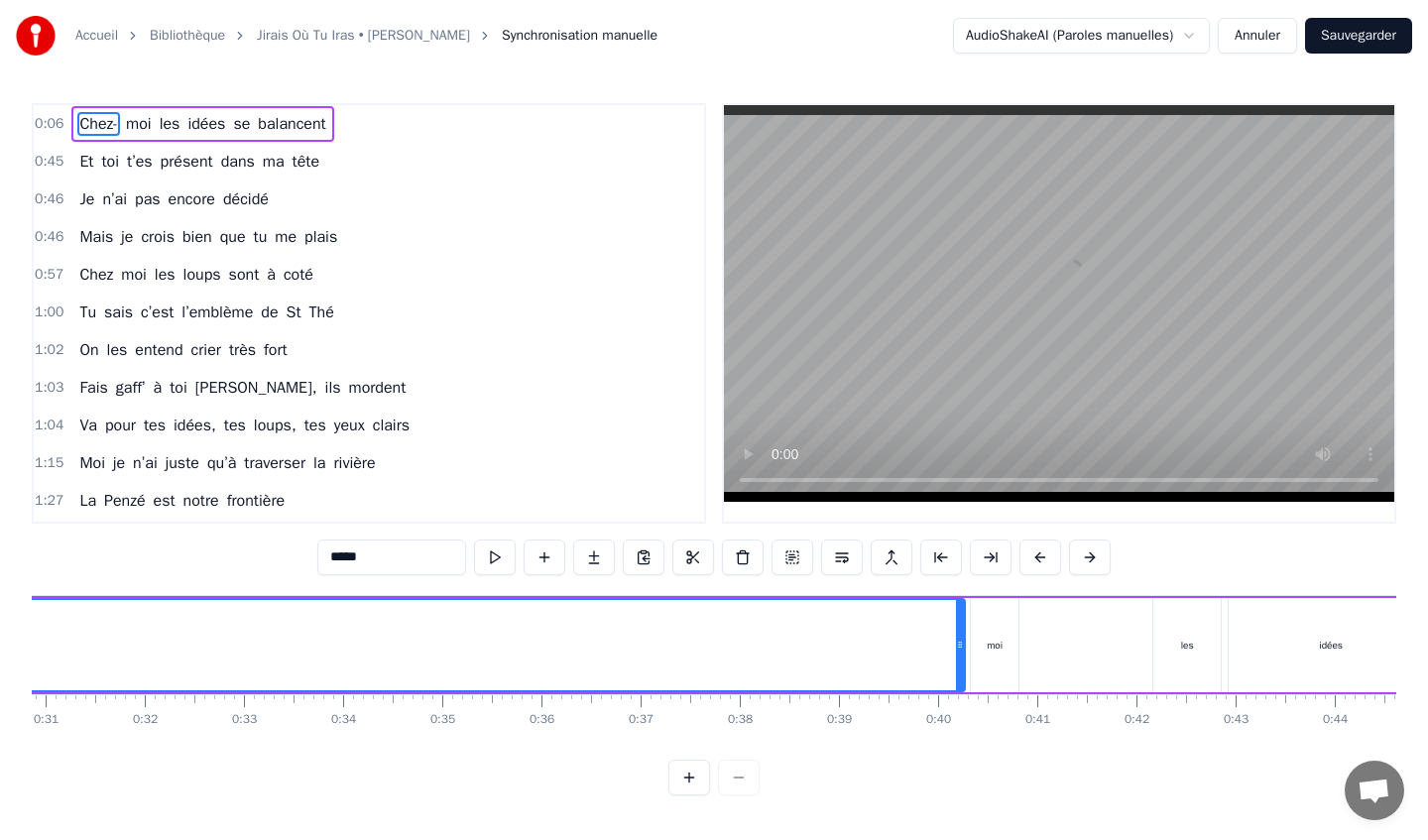 scroll, scrollTop: 0, scrollLeft: 3061, axis: horizontal 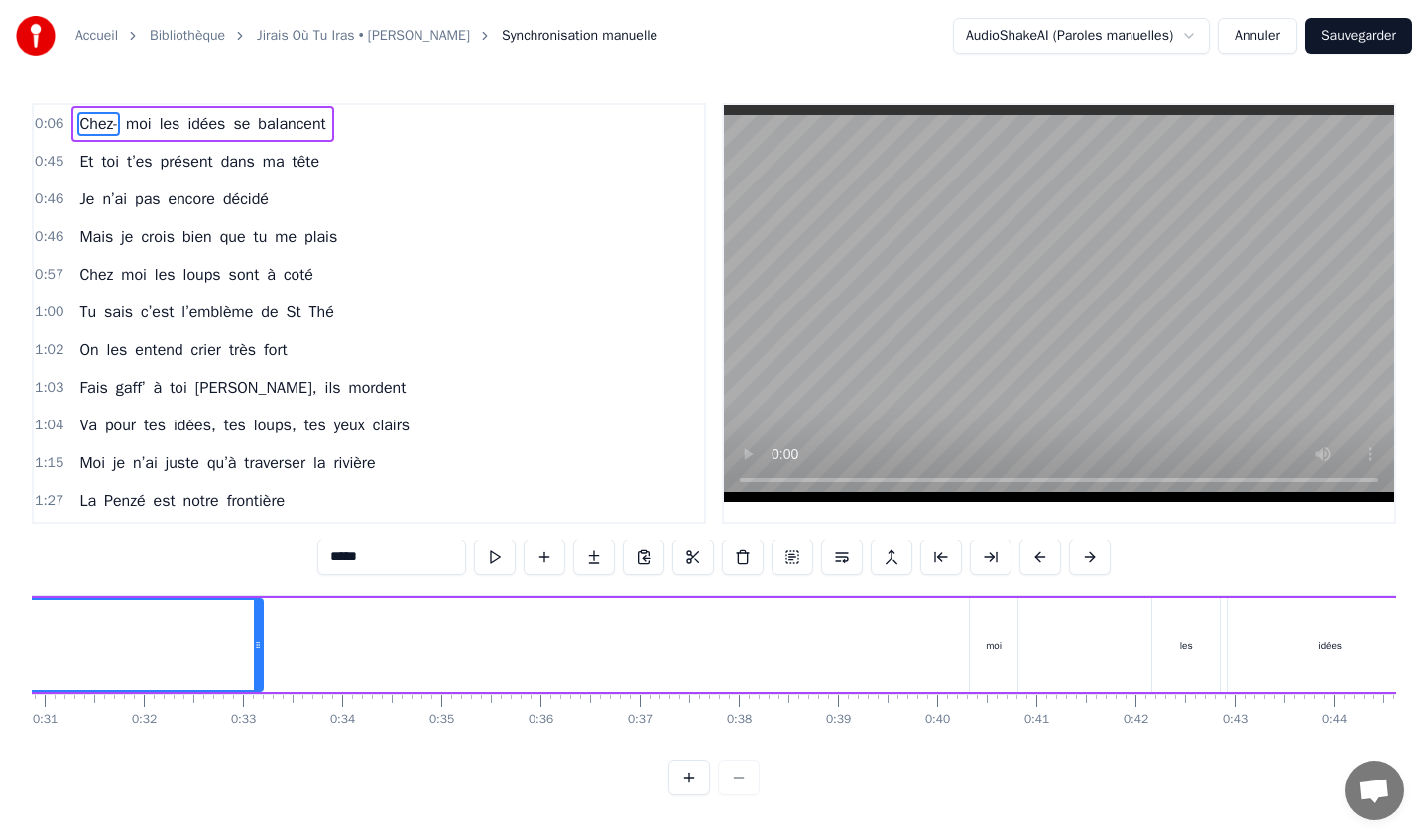 drag, startPoint x: 960, startPoint y: 625, endPoint x: 151, endPoint y: 615, distance: 809.0618 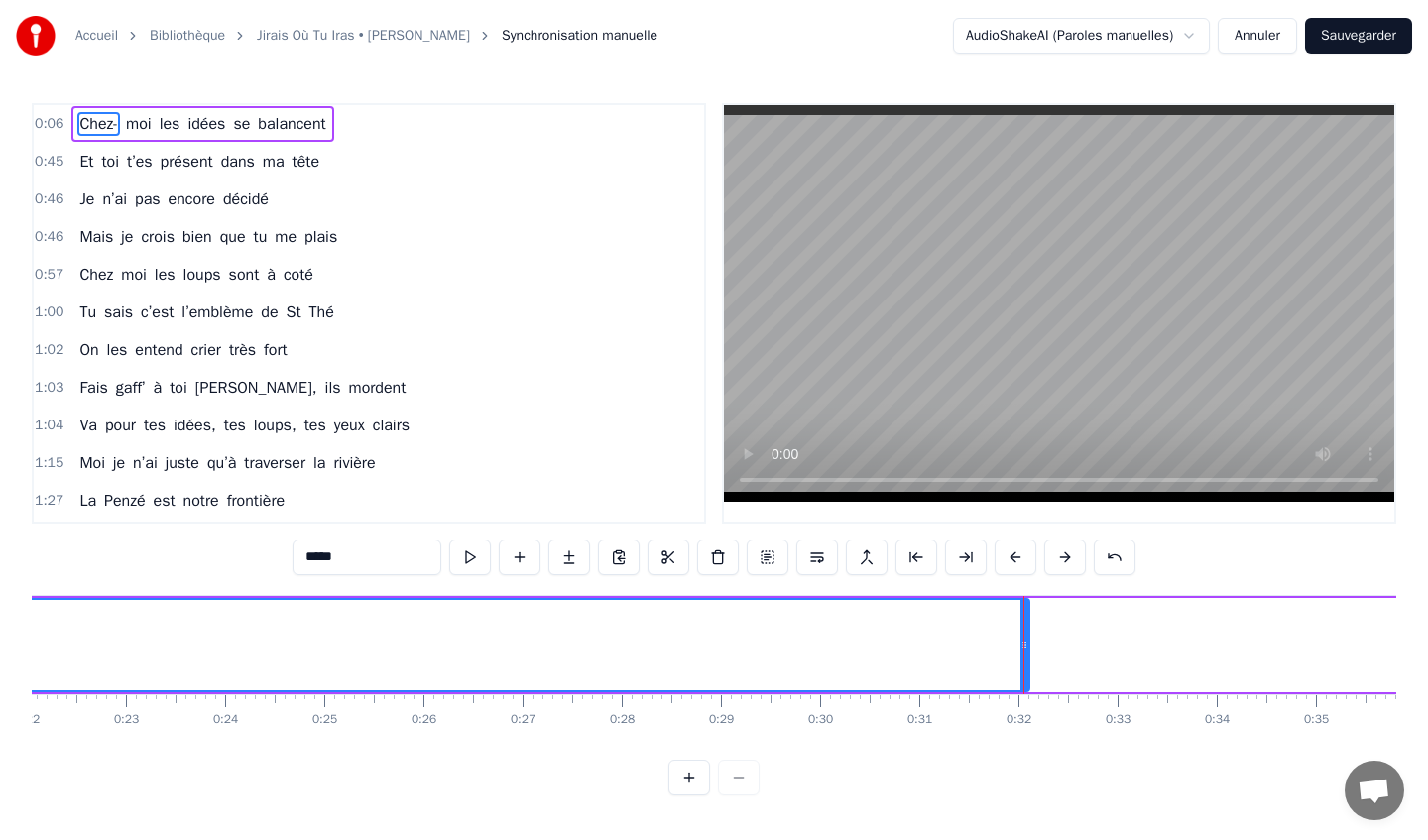 scroll, scrollTop: 0, scrollLeft: 2232, axis: horizontal 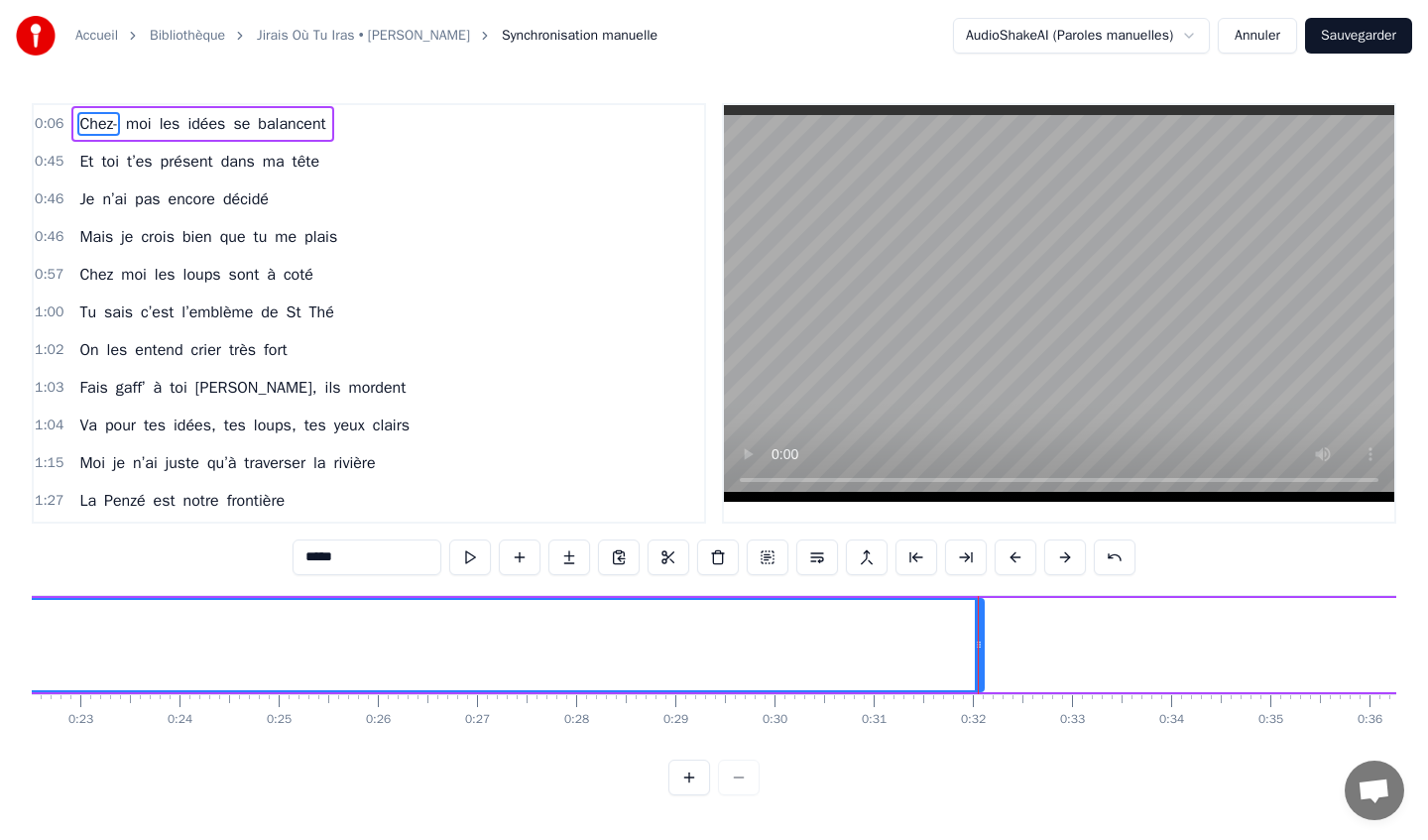 click at bounding box center (714, 778) 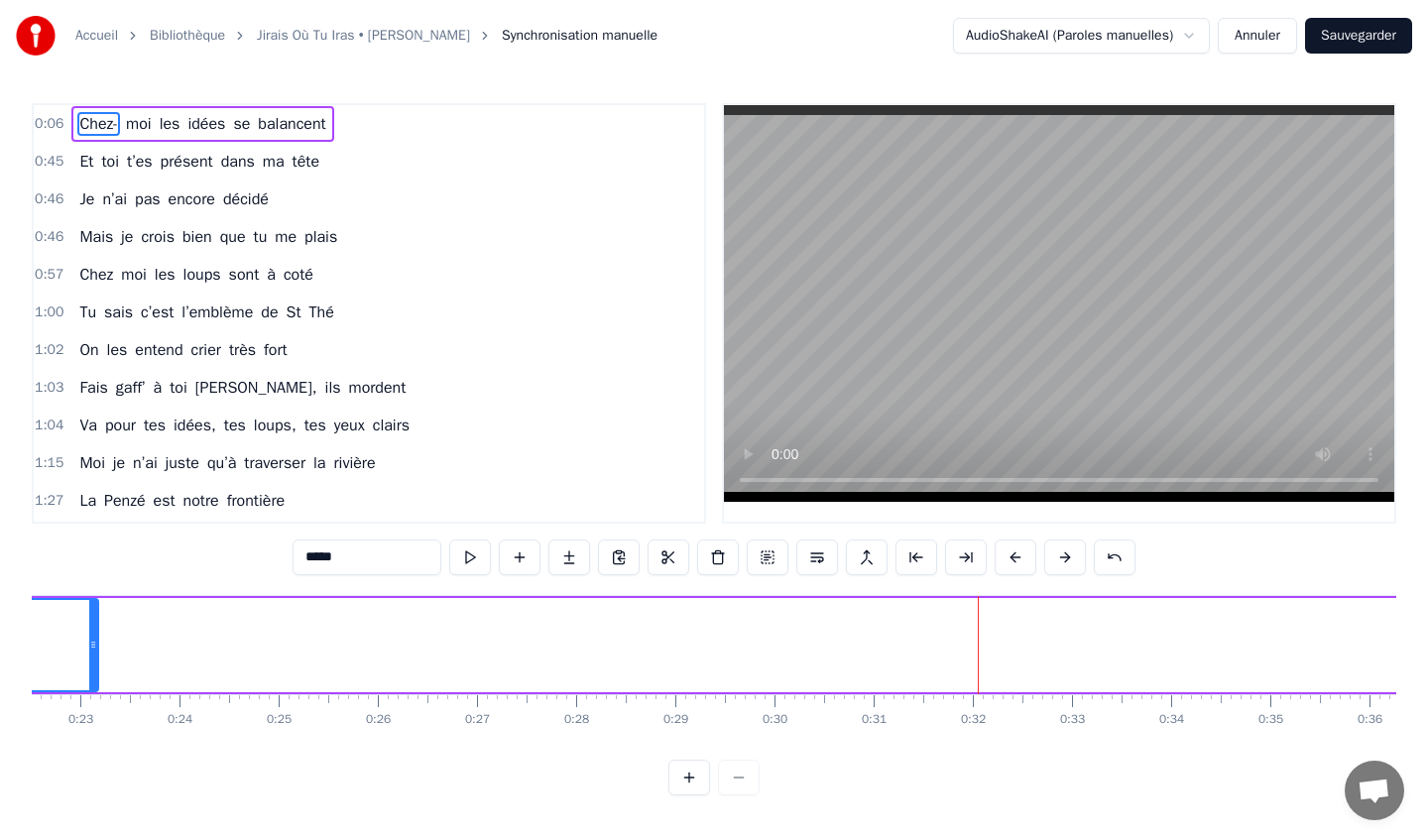 drag, startPoint x: 980, startPoint y: 648, endPoint x: 94, endPoint y: 637, distance: 886.06828 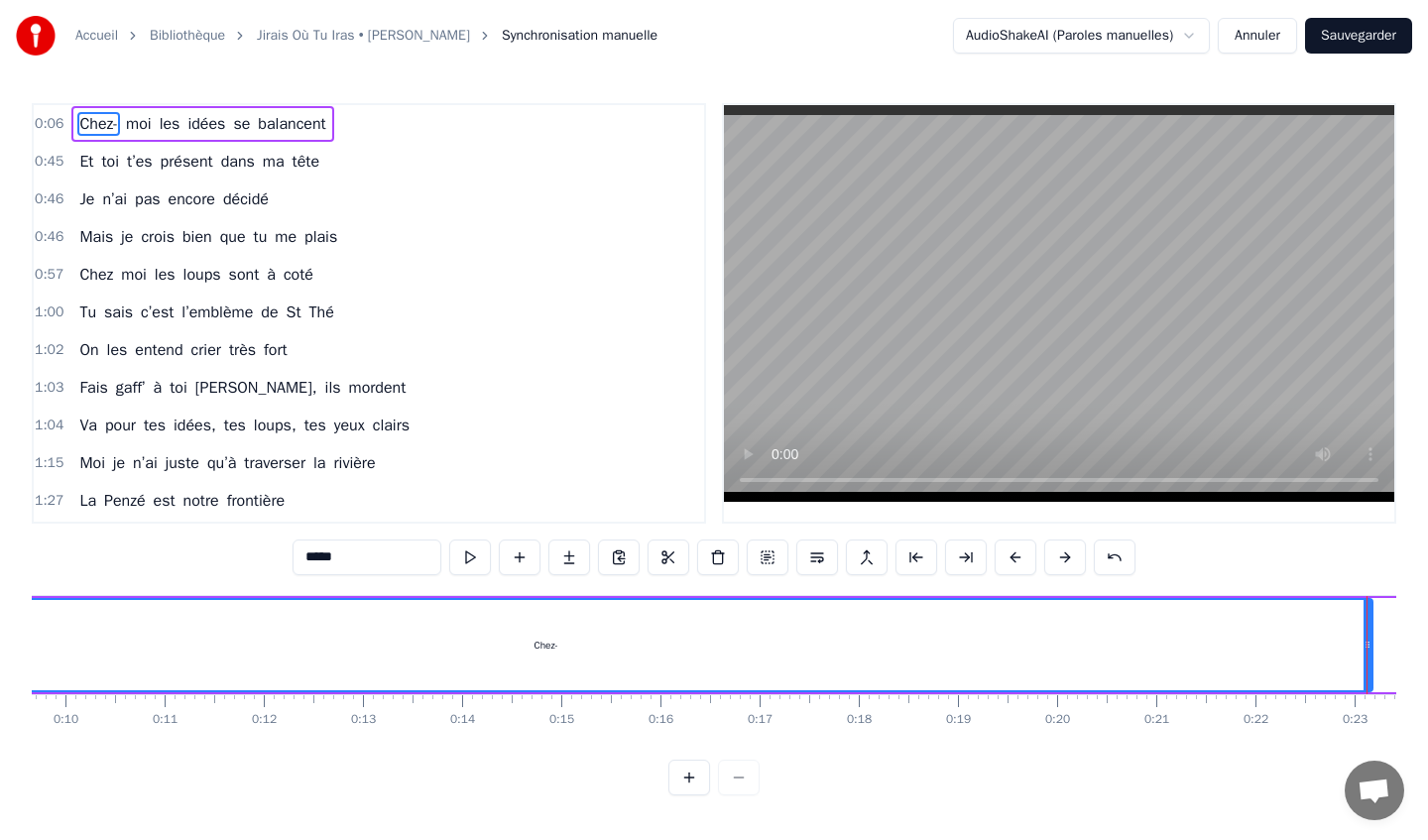 scroll, scrollTop: 0, scrollLeft: 1485, axis: horizontal 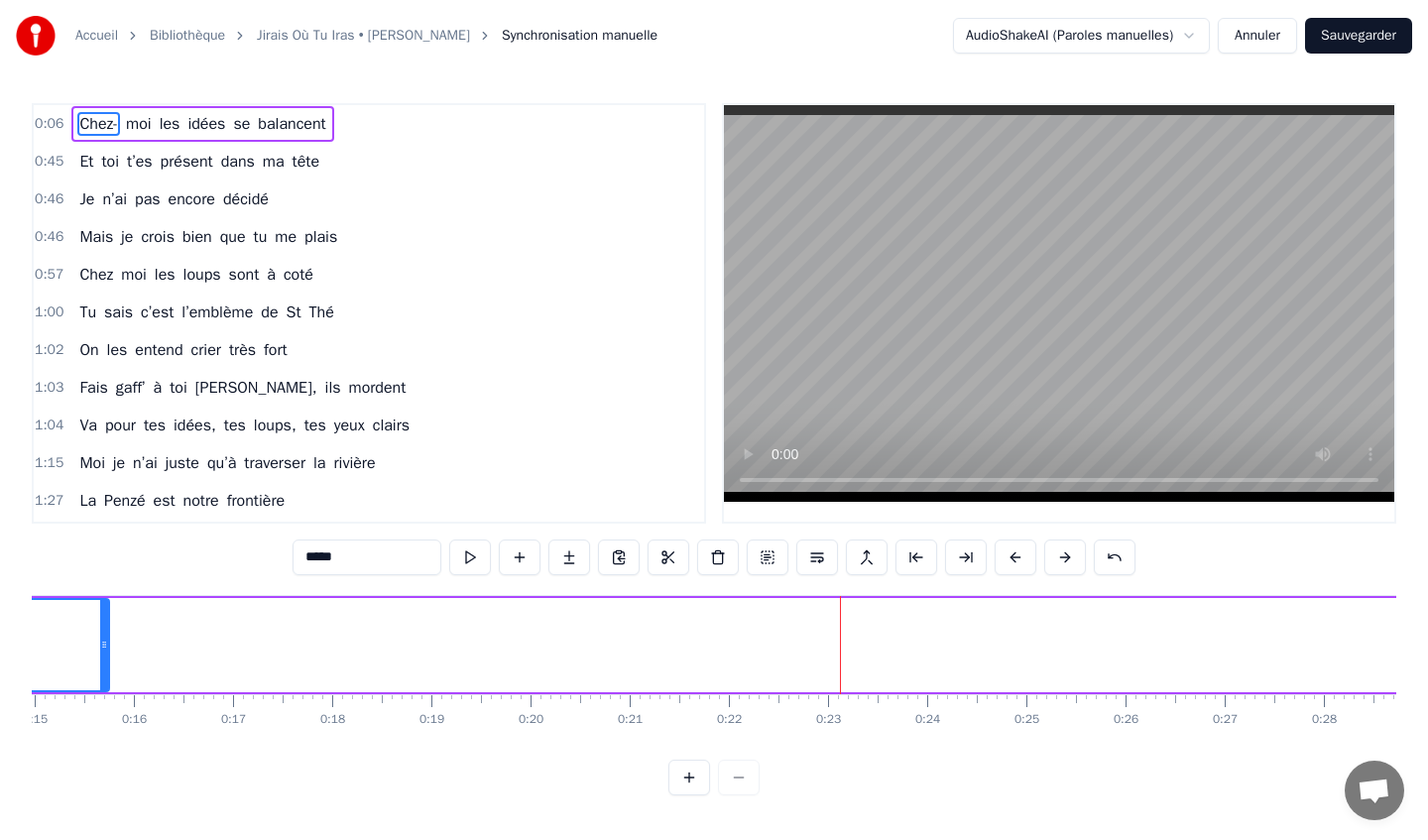 drag, startPoint x: 842, startPoint y: 650, endPoint x: 81, endPoint y: 667, distance: 761.1899 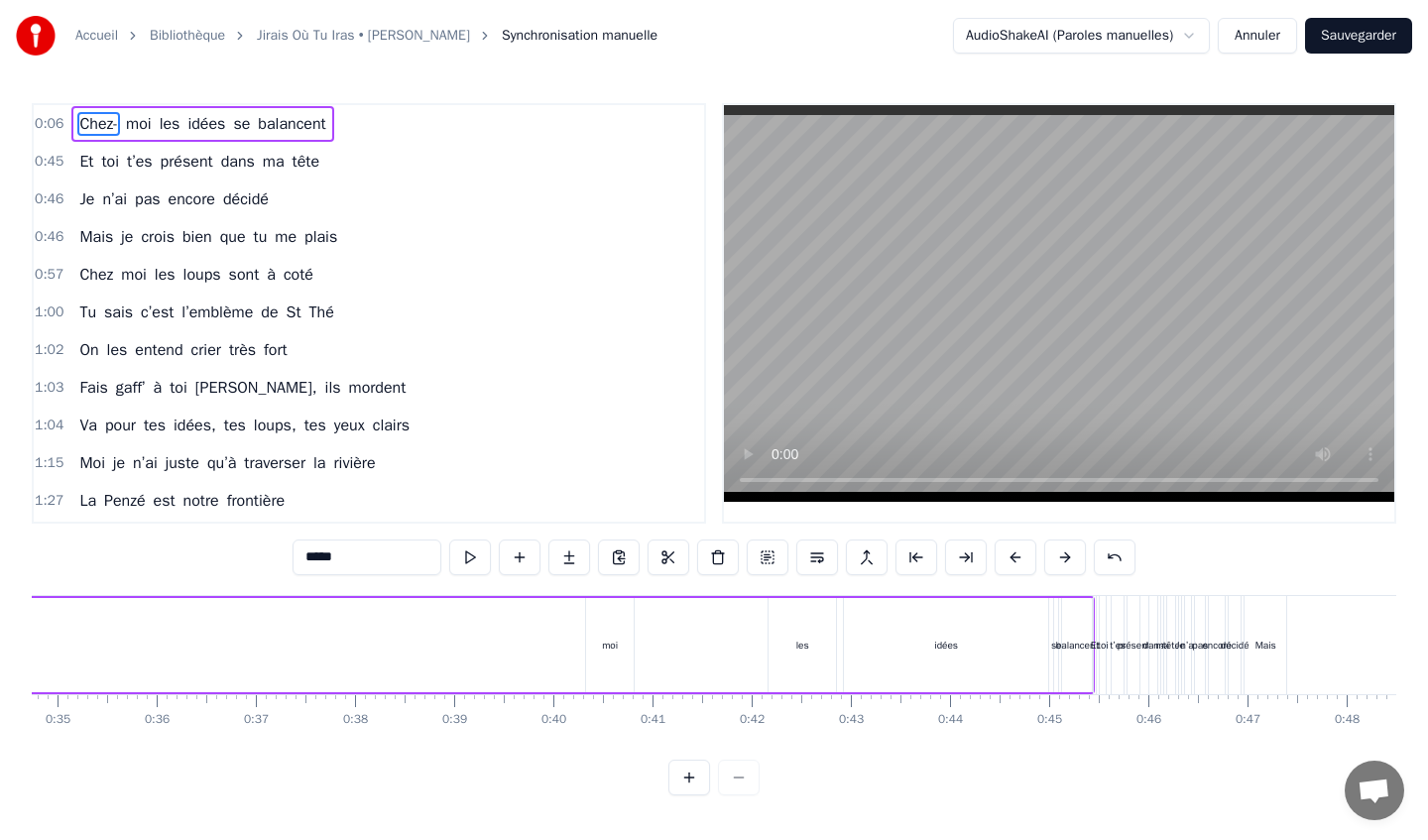 scroll, scrollTop: 0, scrollLeft: 3627, axis: horizontal 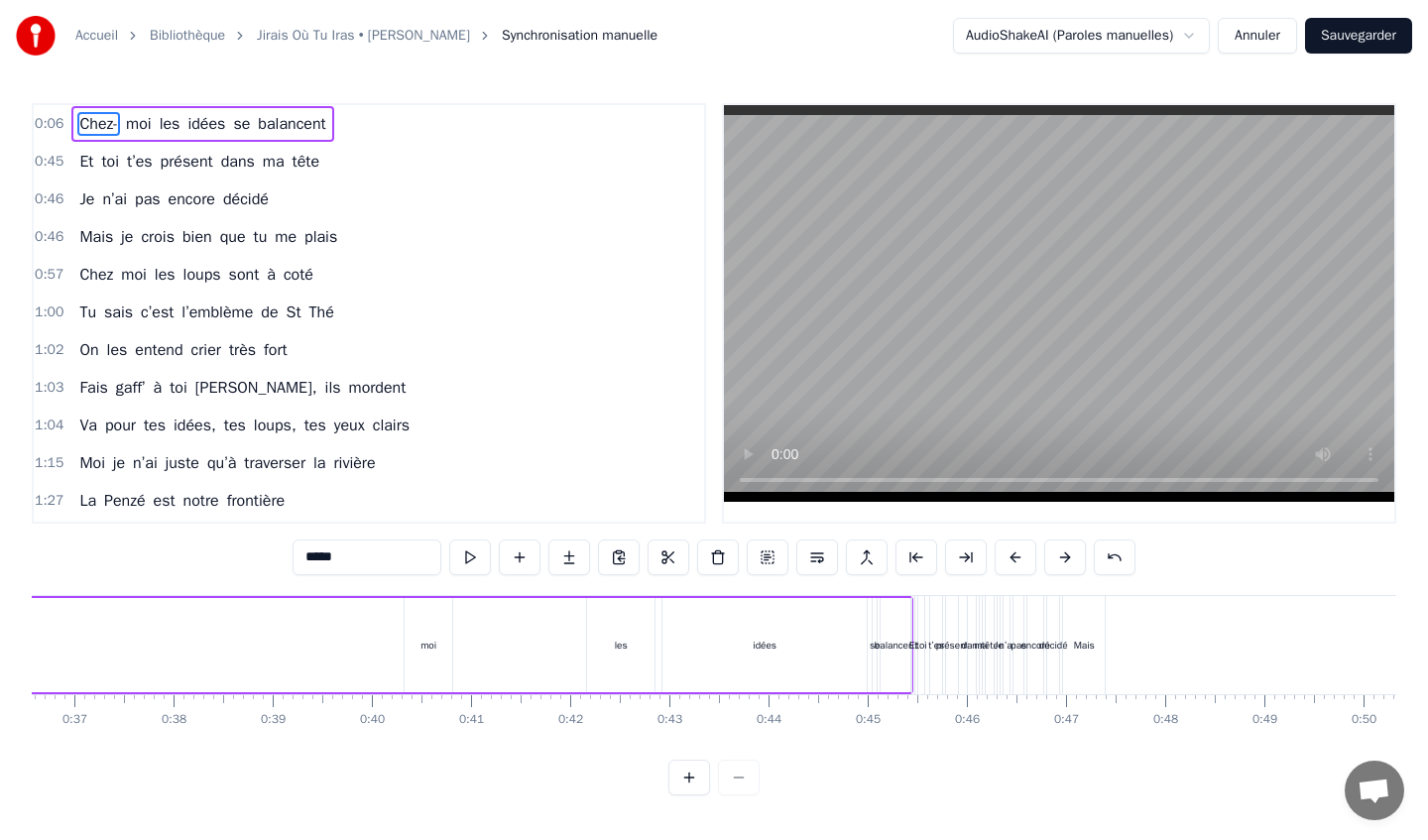 click on "moi" at bounding box center (428, 645) 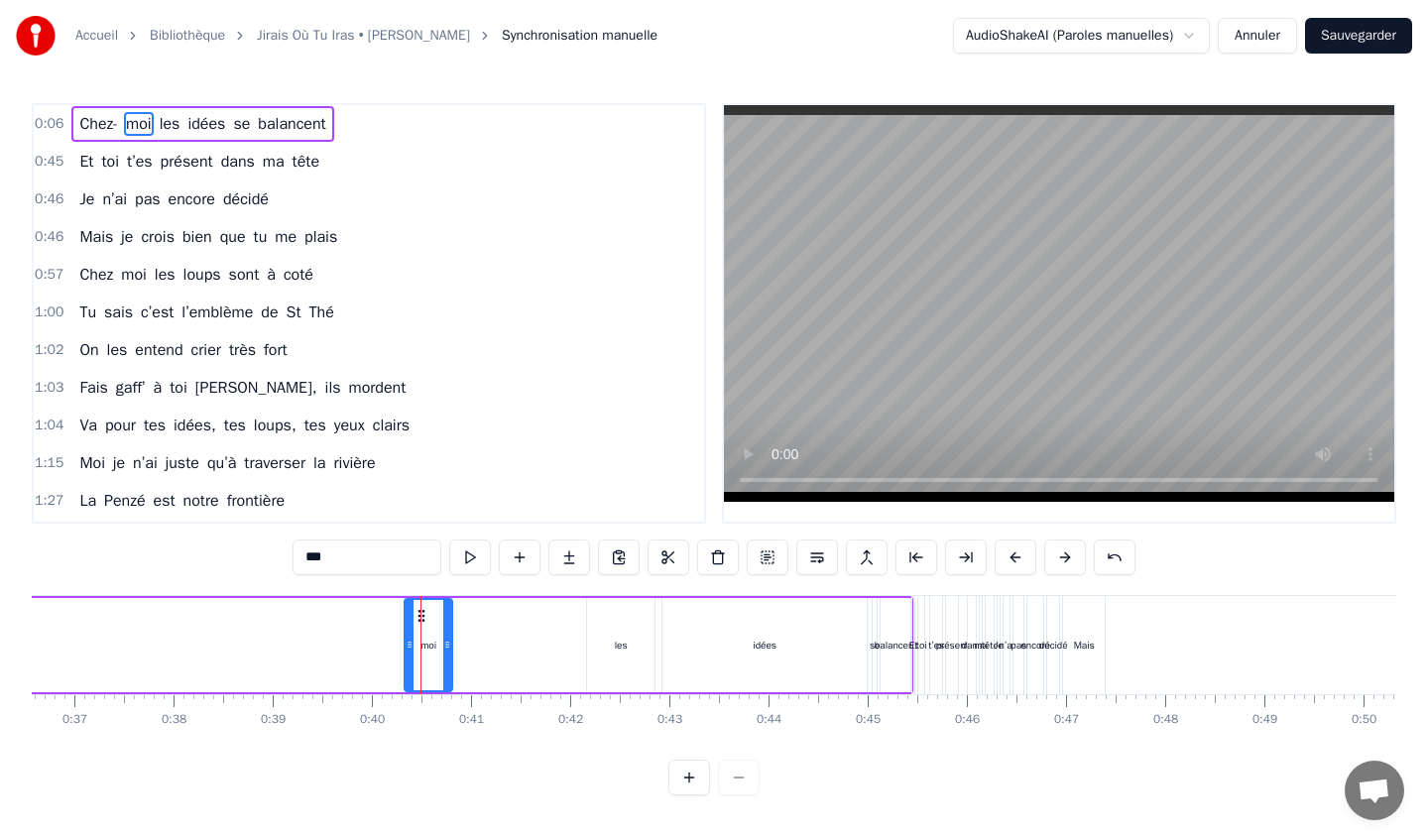 drag, startPoint x: 397, startPoint y: 790, endPoint x: 1292, endPoint y: 673, distance: 902.61509 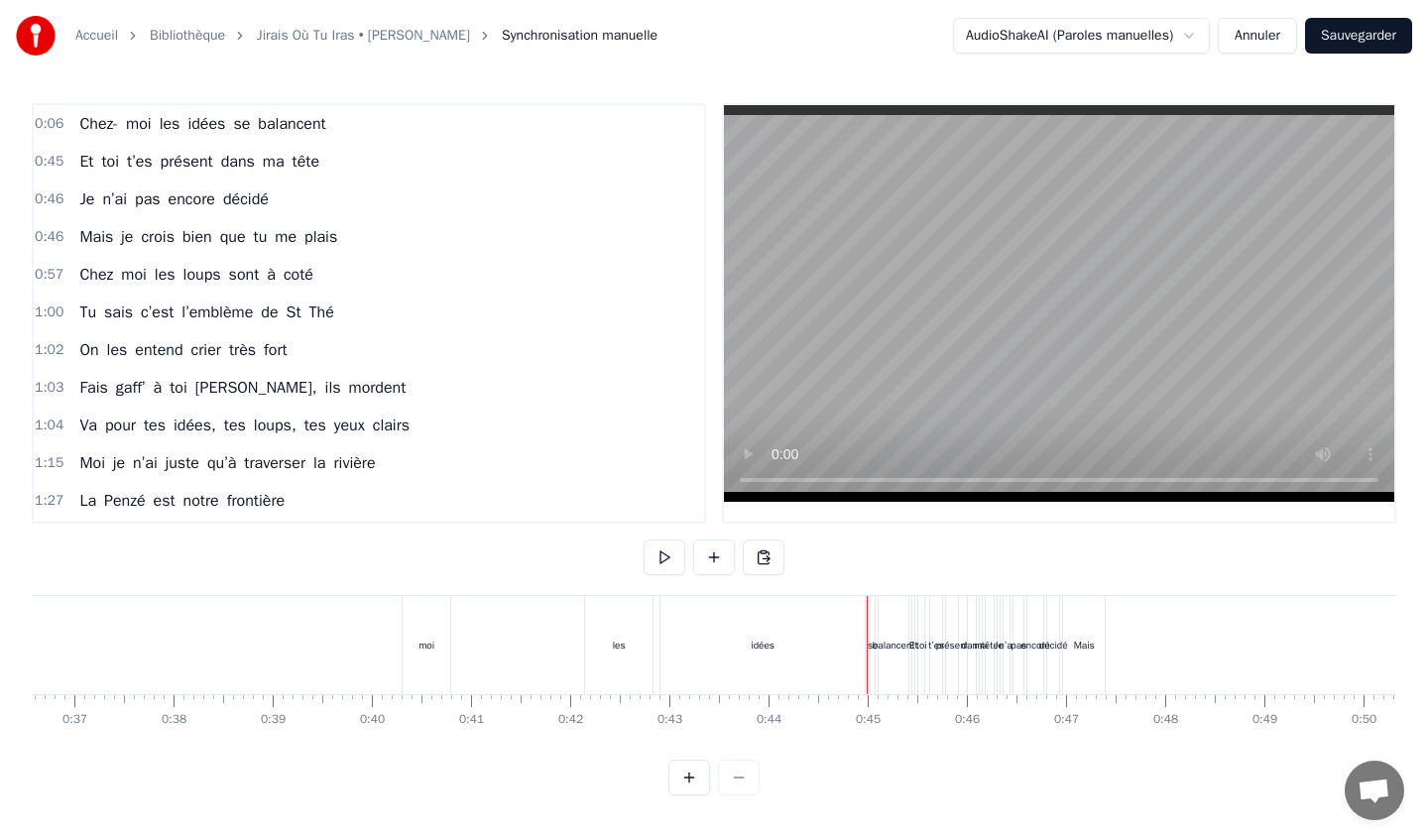 click on "Mais" at bounding box center (1084, 645) 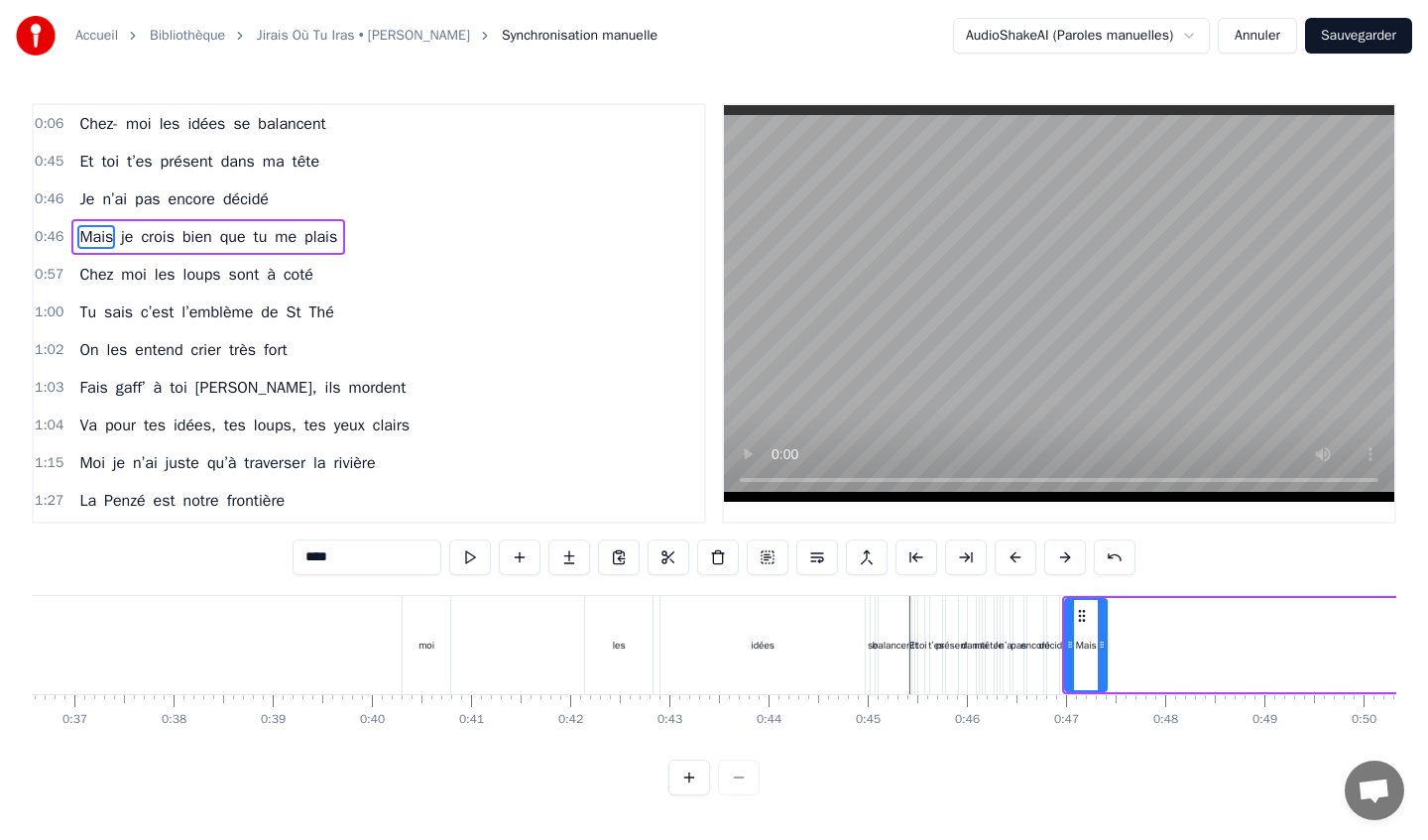 click on "Mais je crois bien que tu me plais" at bounding box center (1523, 645) 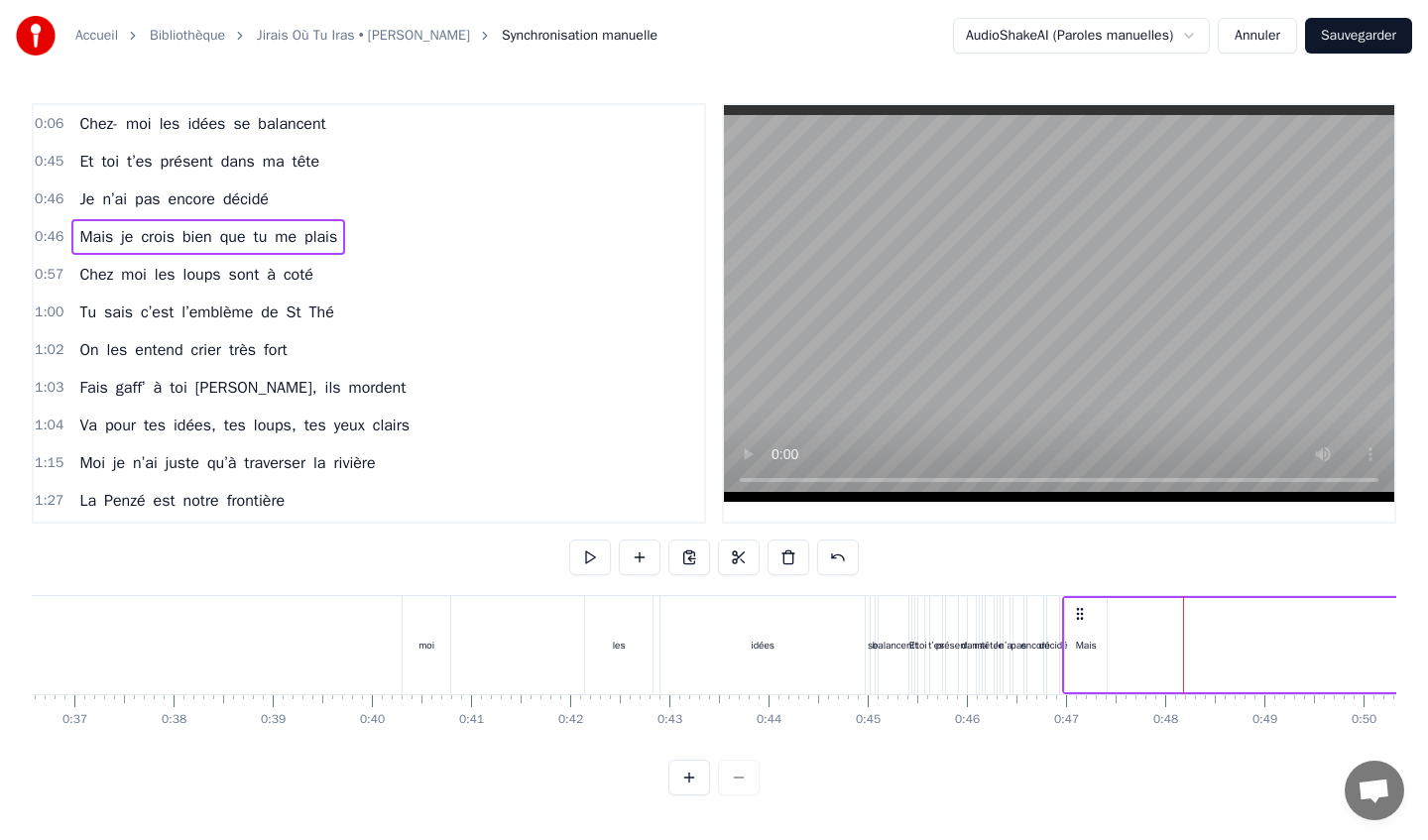 click on "Mais je crois bien que tu me plais" at bounding box center (1523, 645) 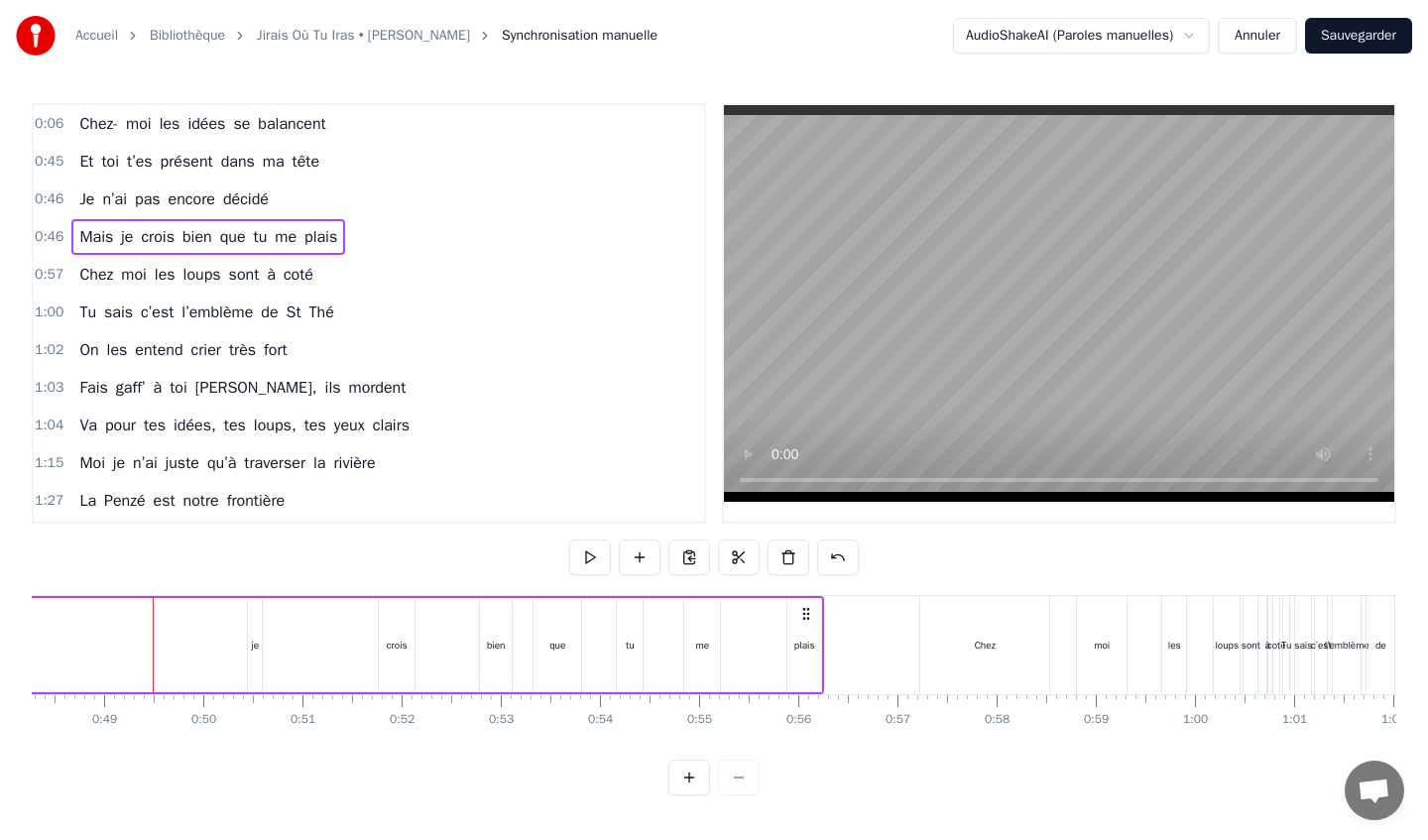scroll, scrollTop: 0, scrollLeft: 4809, axis: horizontal 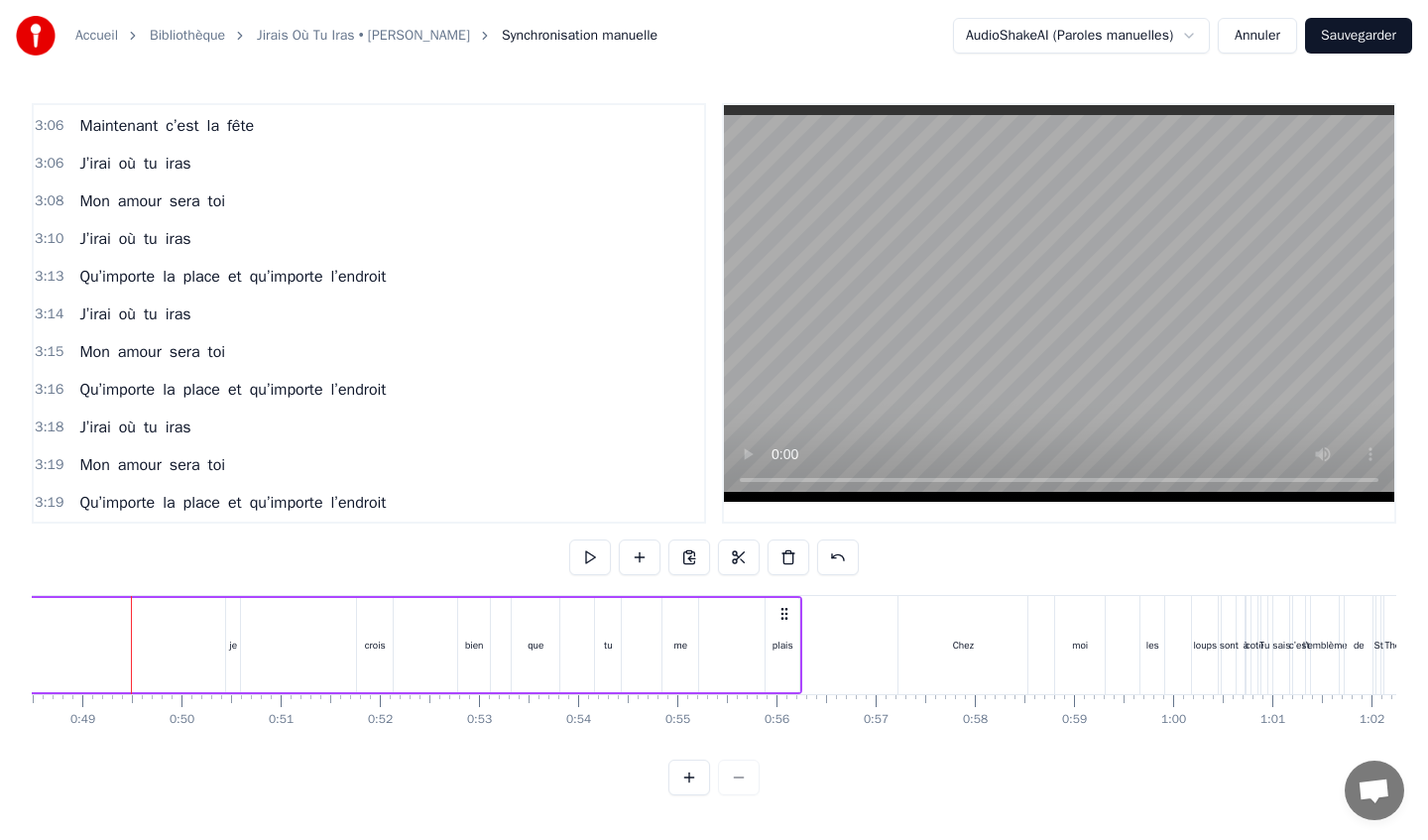 click on "la" at bounding box center (169, 503) 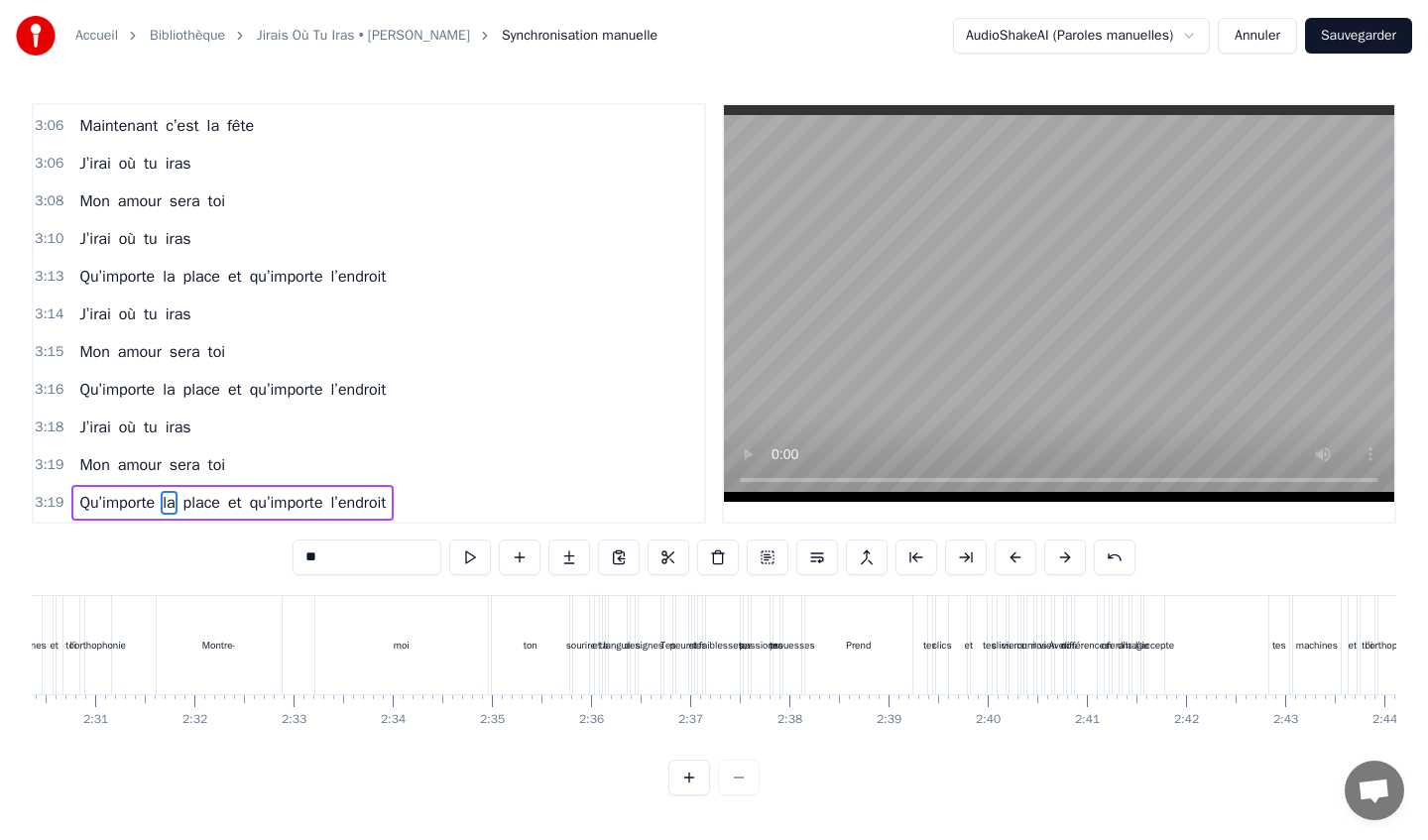 scroll, scrollTop: 0, scrollLeft: 19136, axis: horizontal 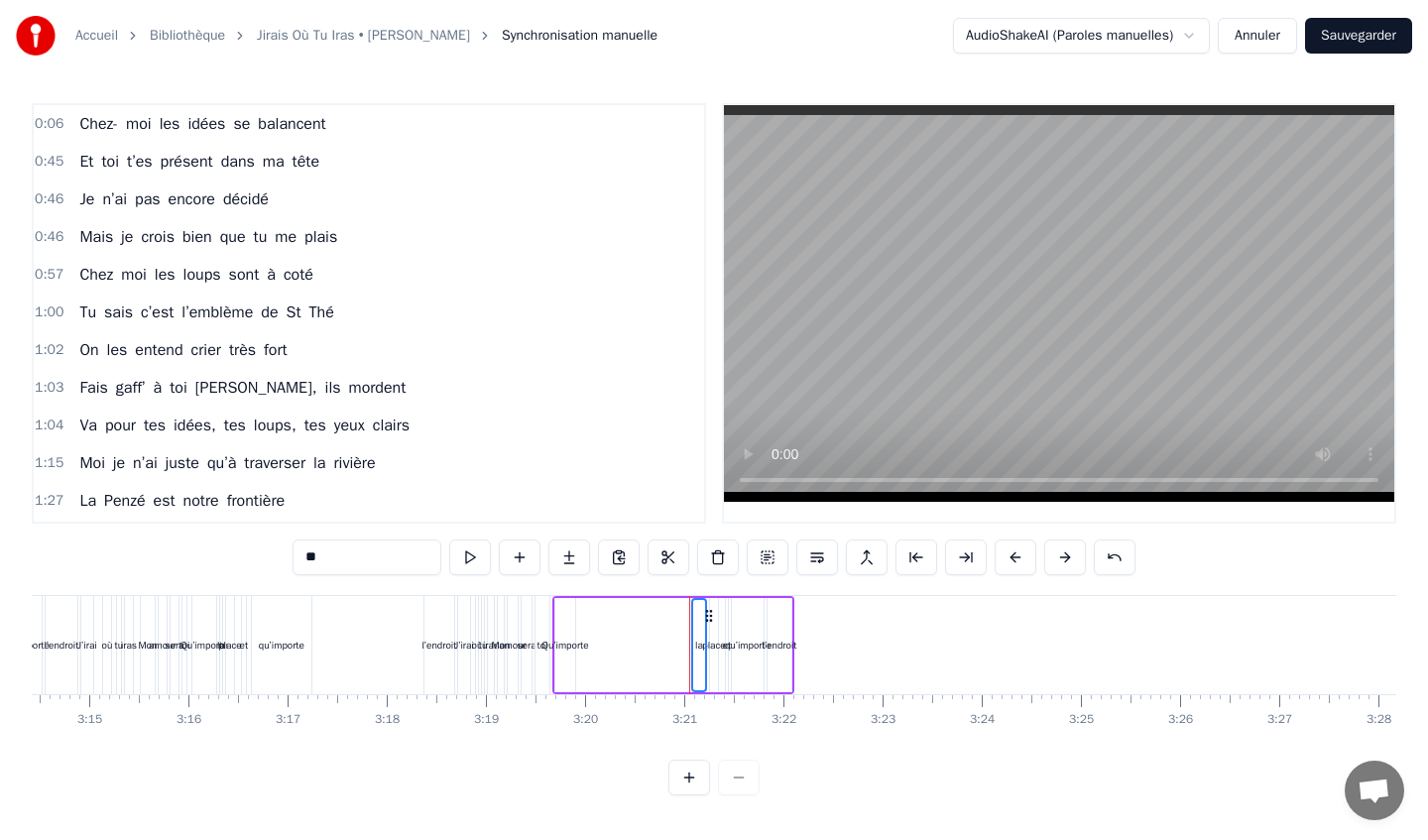 click on "dans" at bounding box center [238, 162] 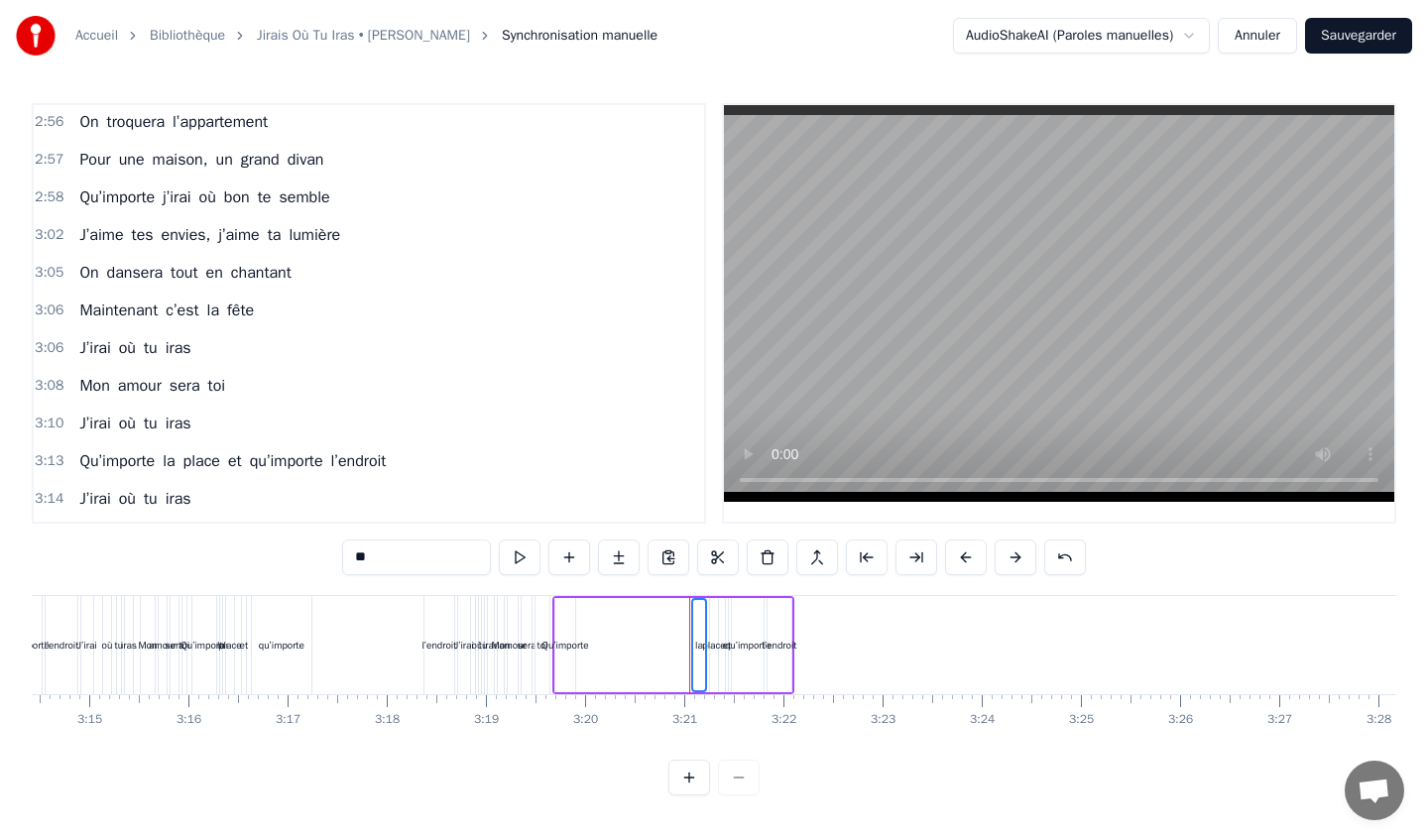 scroll, scrollTop: 1958, scrollLeft: 0, axis: vertical 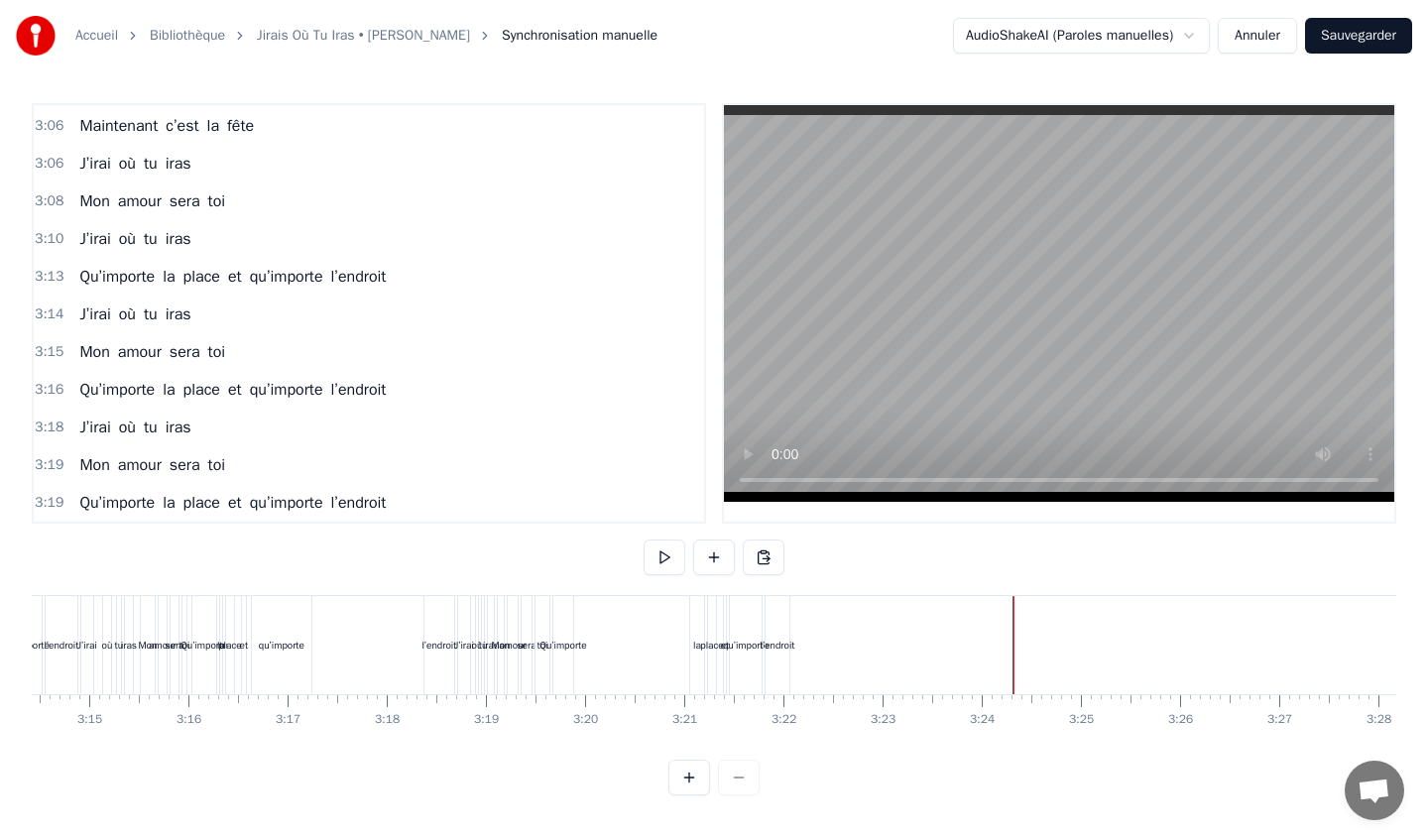 click on "qu’importe" at bounding box center [746, 645] 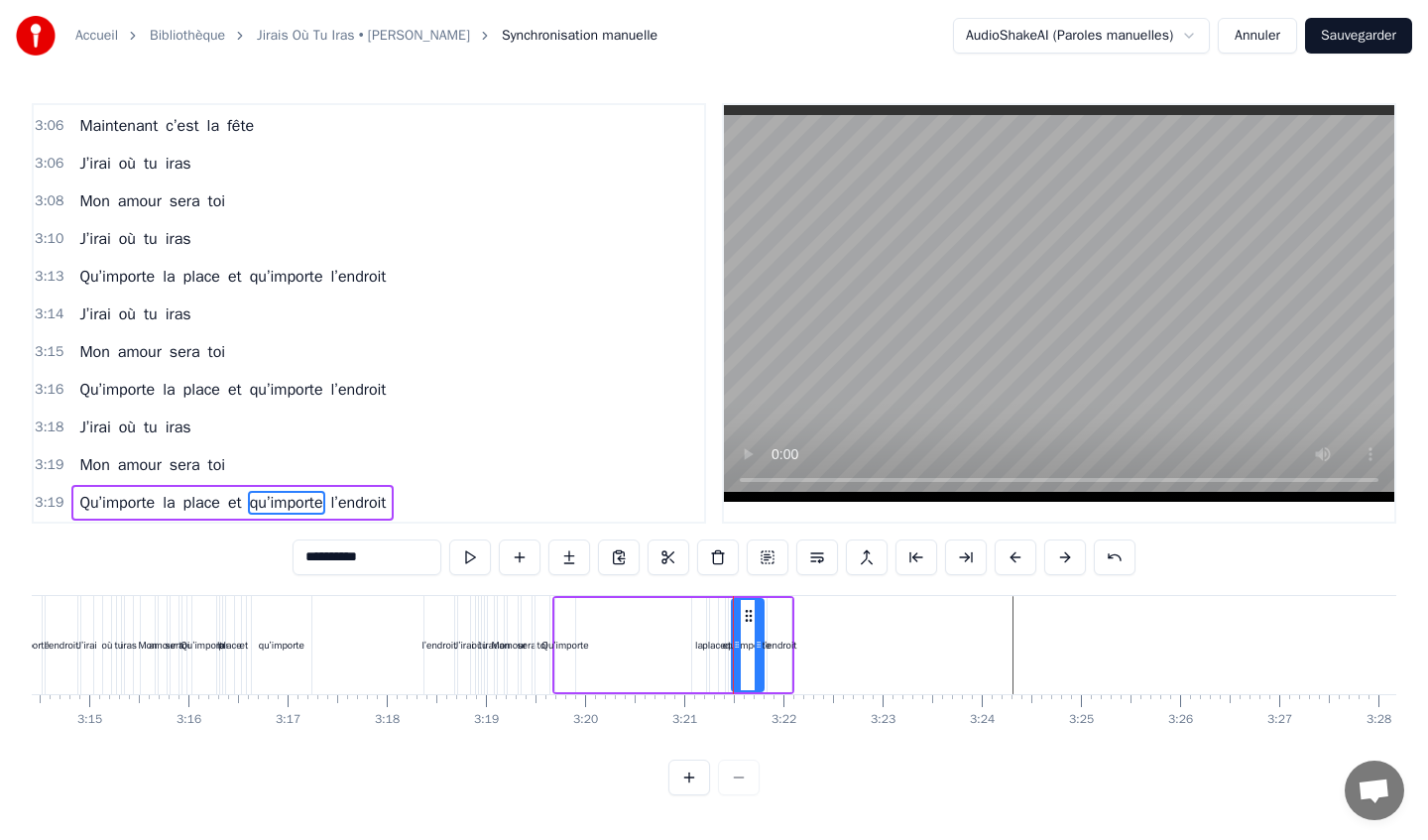 click on "Qu’importe" at bounding box center (565, 645) 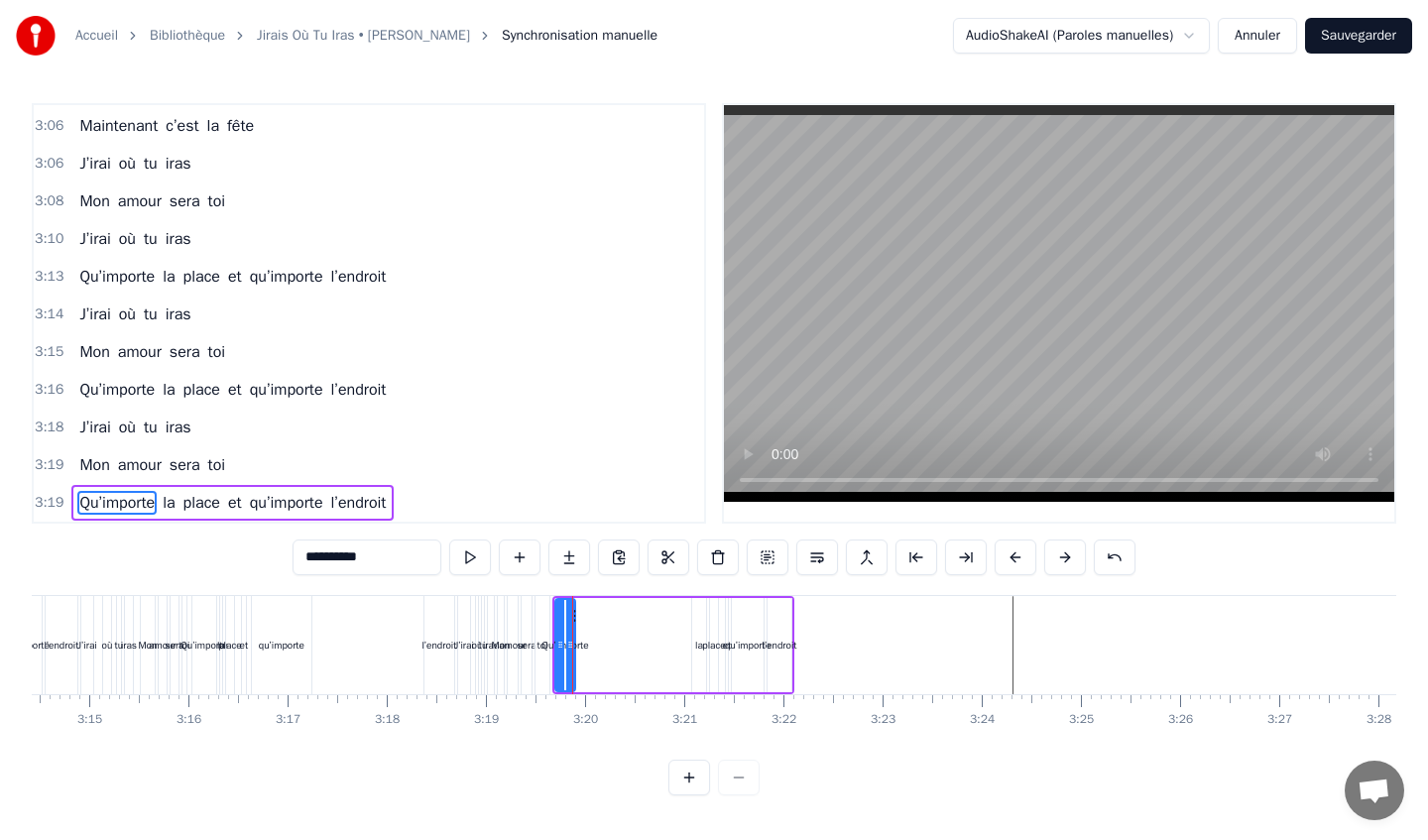 click on "J’irai où tu iras" at bounding box center (478, 645) 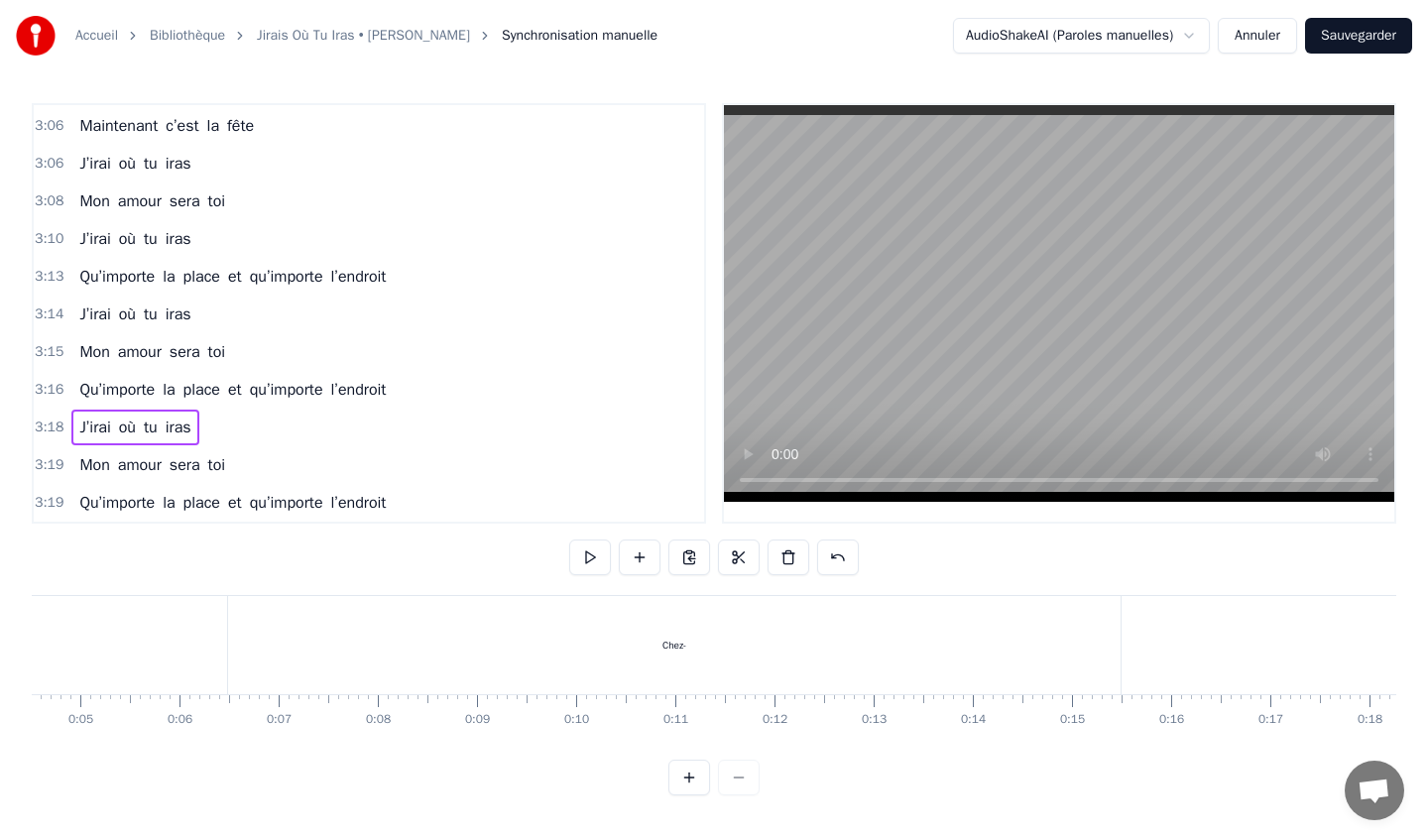 scroll, scrollTop: 0, scrollLeft: 607, axis: horizontal 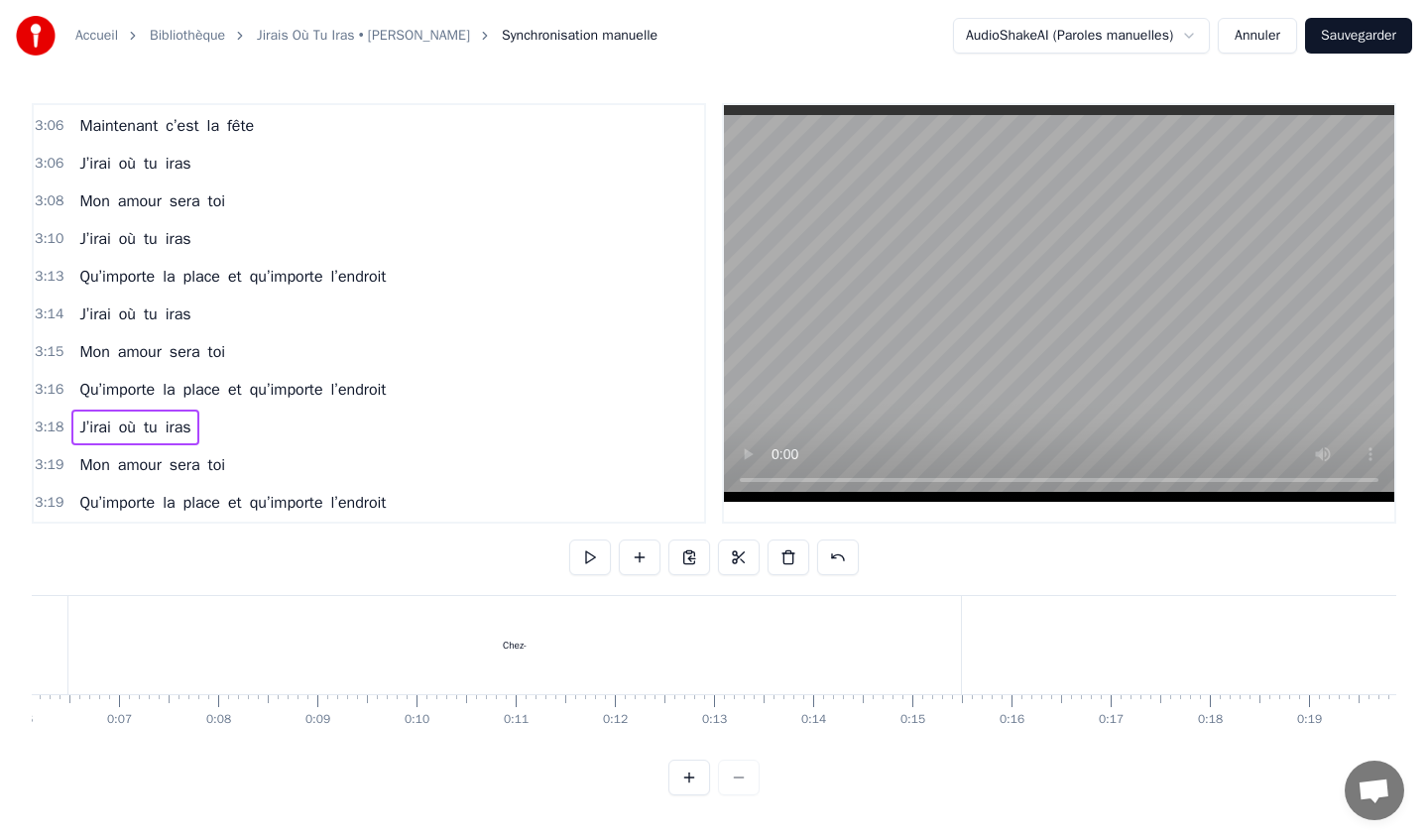click at bounding box center (714, 778) 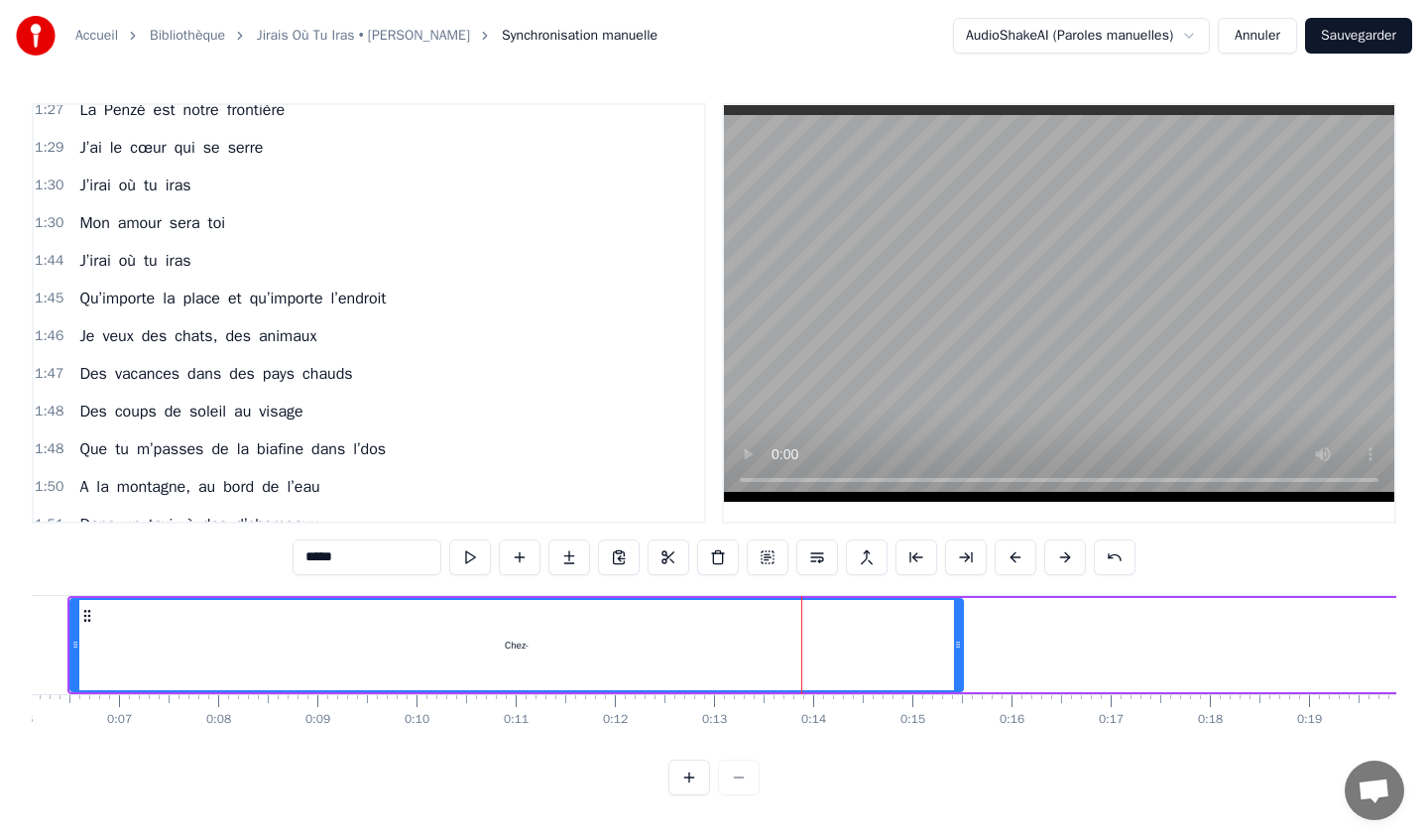 scroll, scrollTop: 8, scrollLeft: 0, axis: vertical 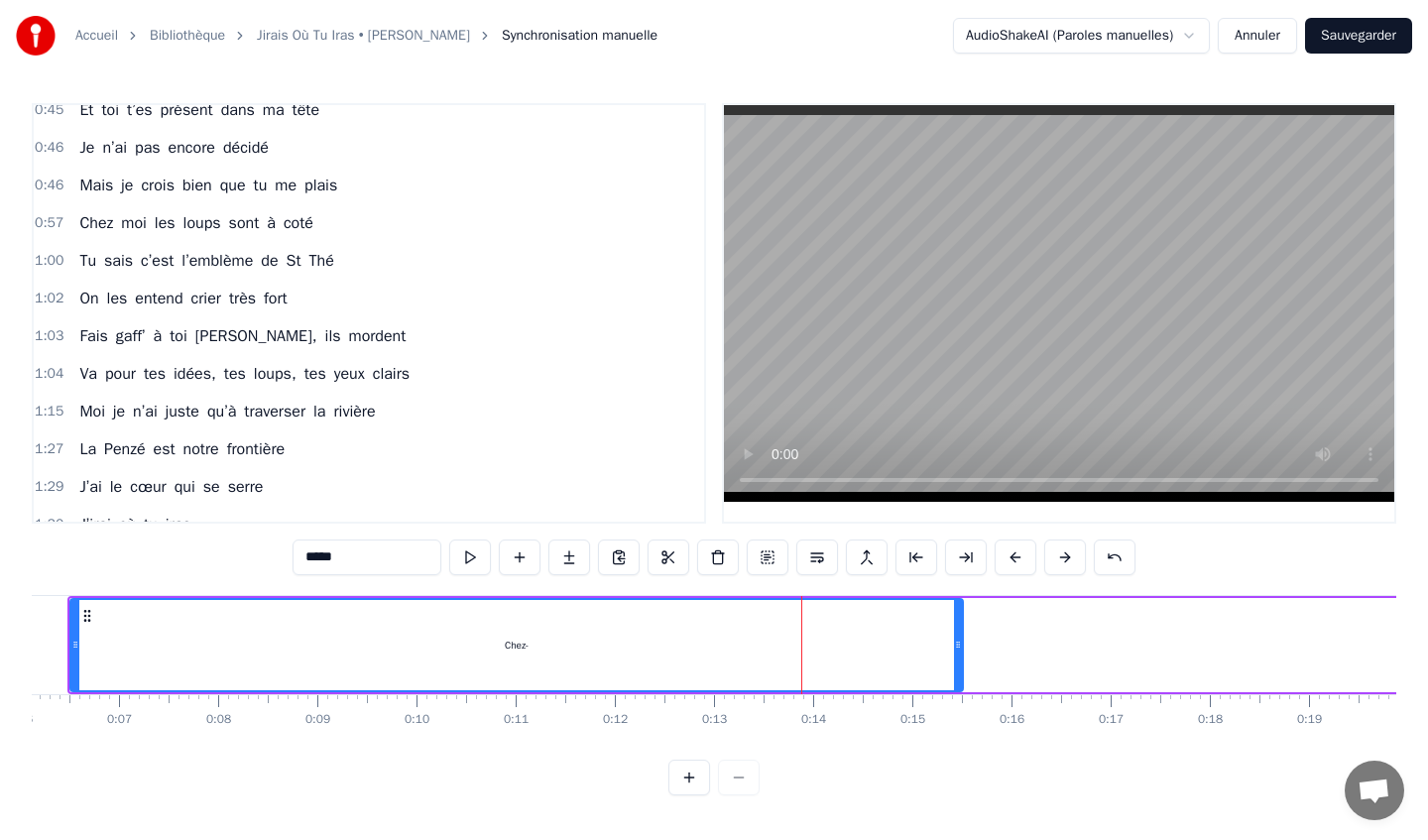 click on "Chez- moi les idées se balancent" at bounding box center [2000, 645] 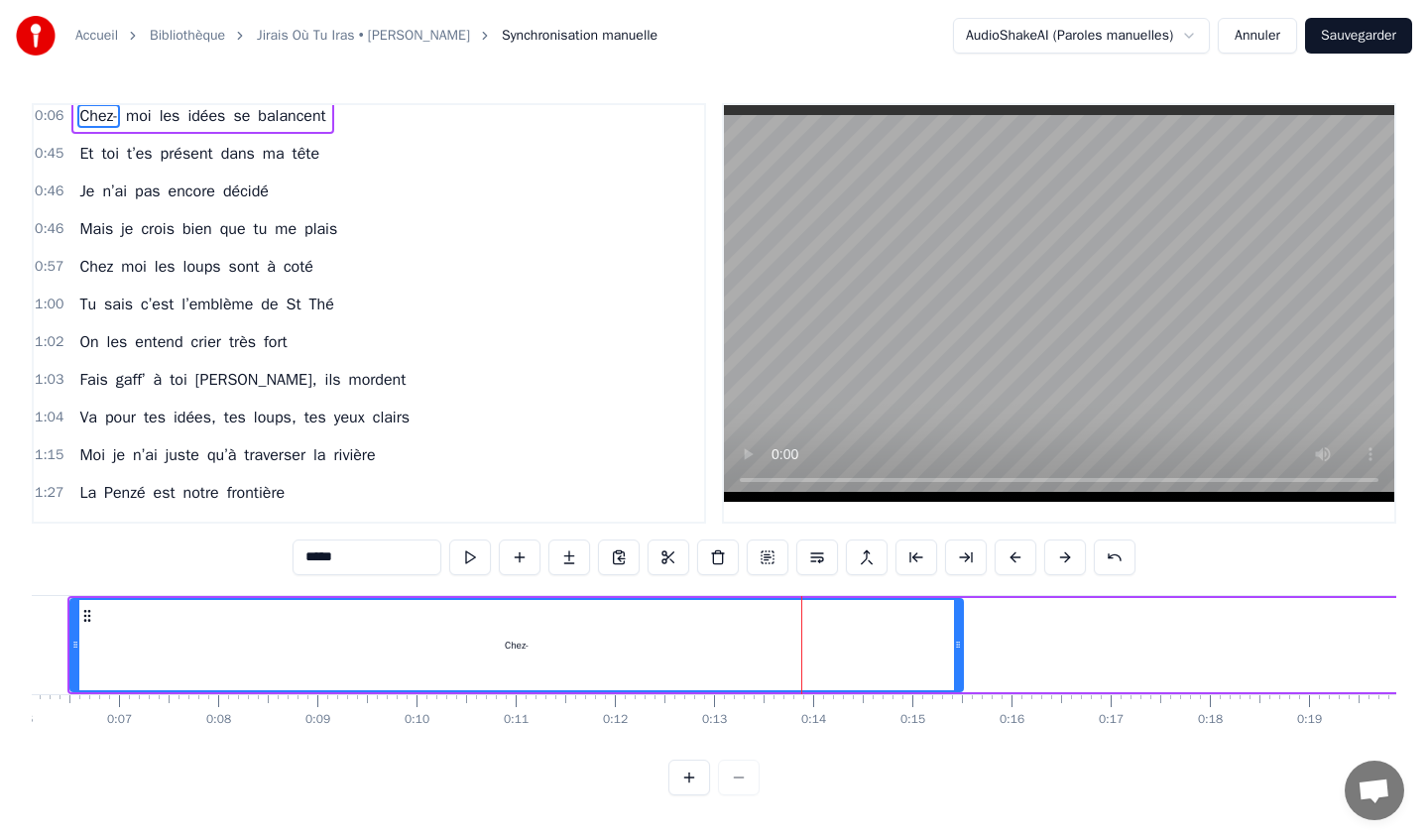 scroll, scrollTop: 0, scrollLeft: 0, axis: both 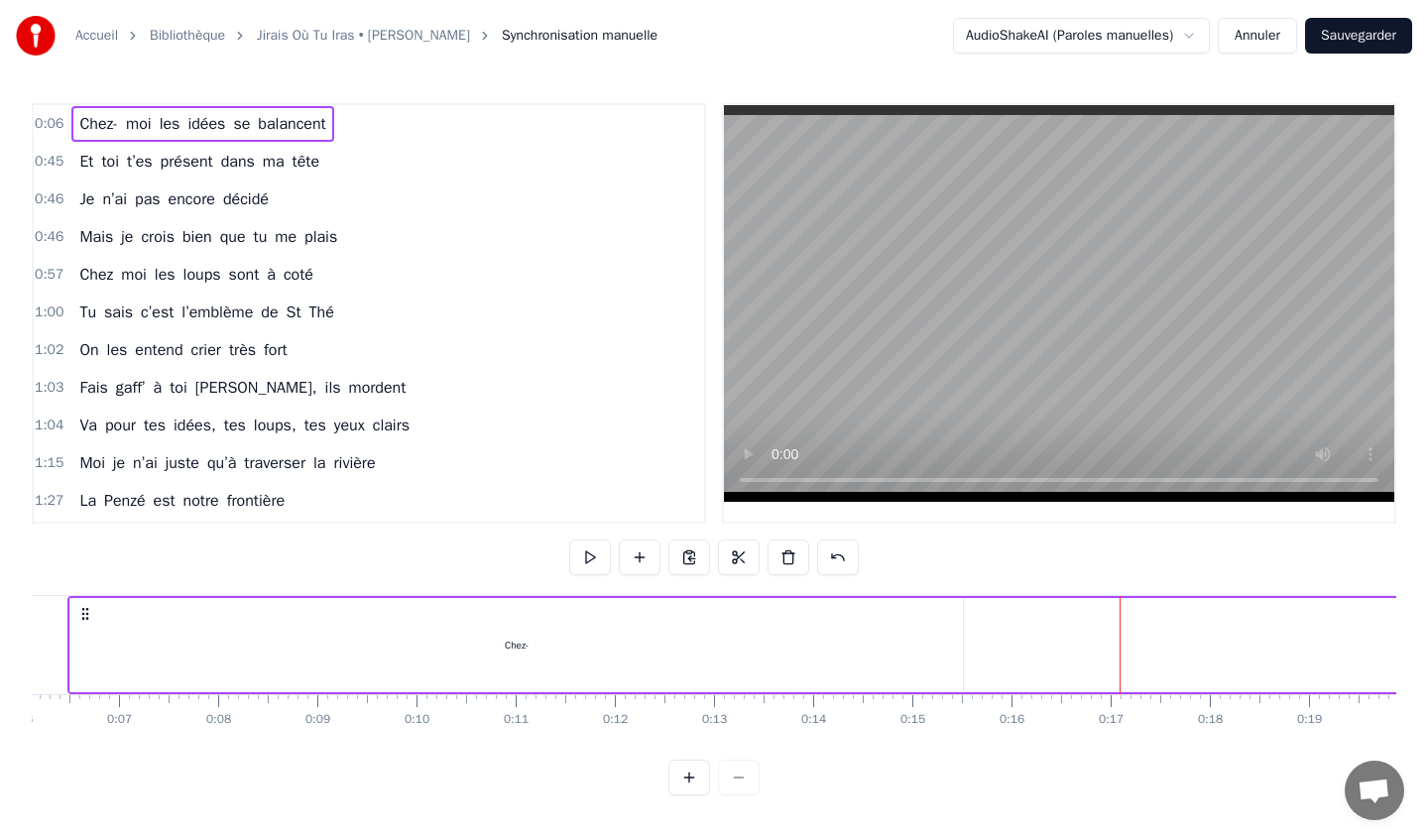 click on "Chez-" at bounding box center [517, 645] 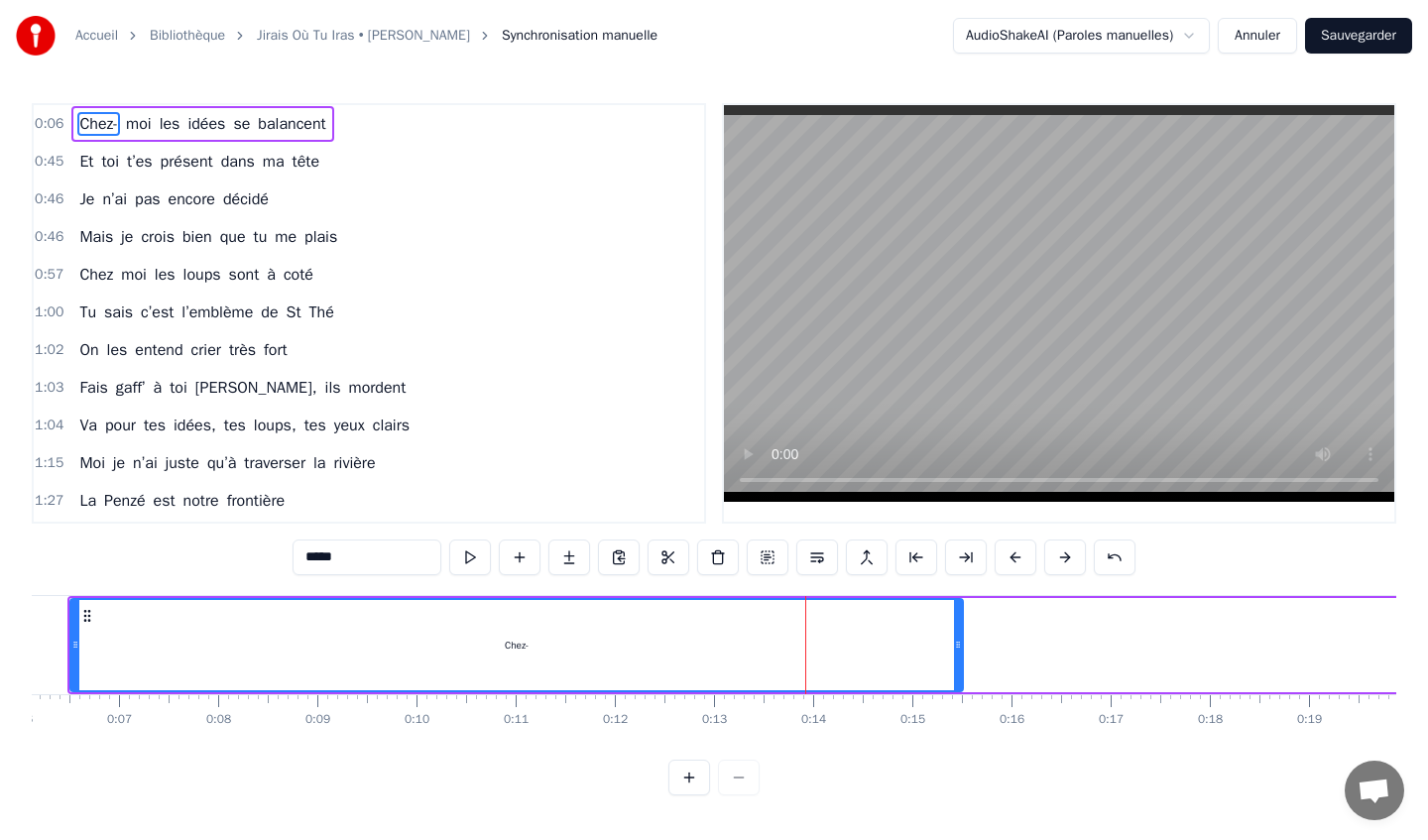 drag, startPoint x: 964, startPoint y: 639, endPoint x: 747, endPoint y: 626, distance: 217.3891 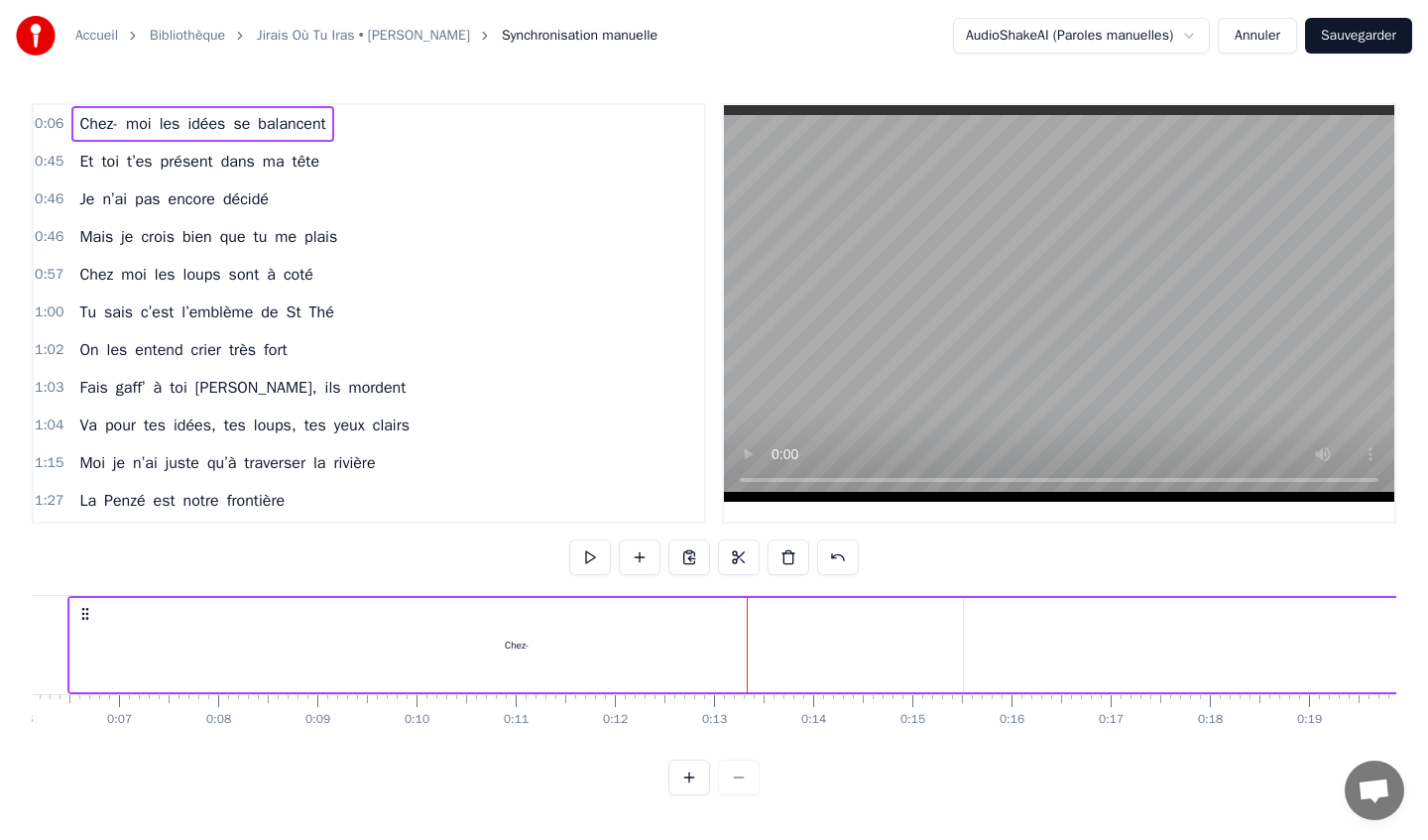 click on "Chez-" at bounding box center [517, 645] 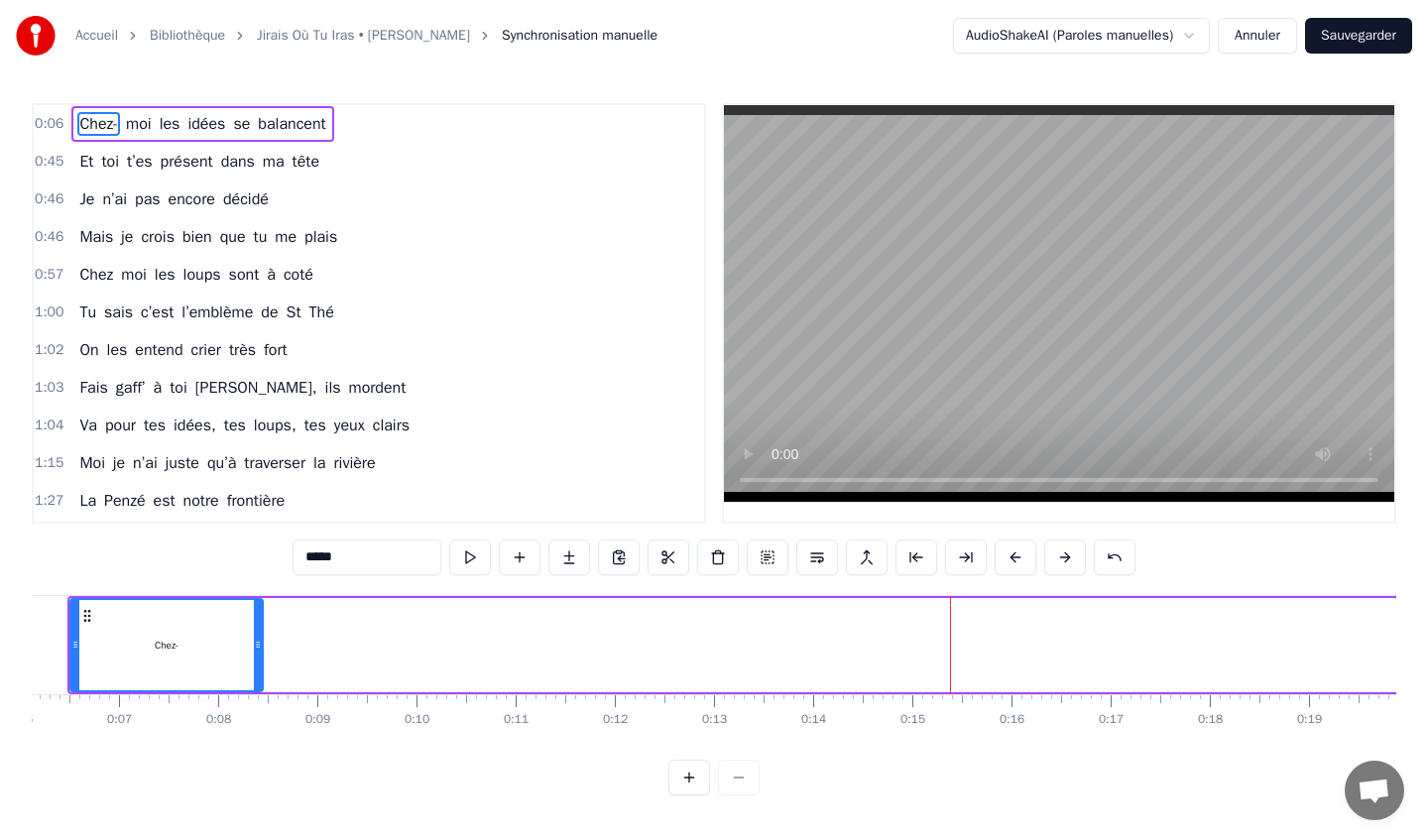 drag, startPoint x: 960, startPoint y: 648, endPoint x: 260, endPoint y: 656, distance: 700.04571 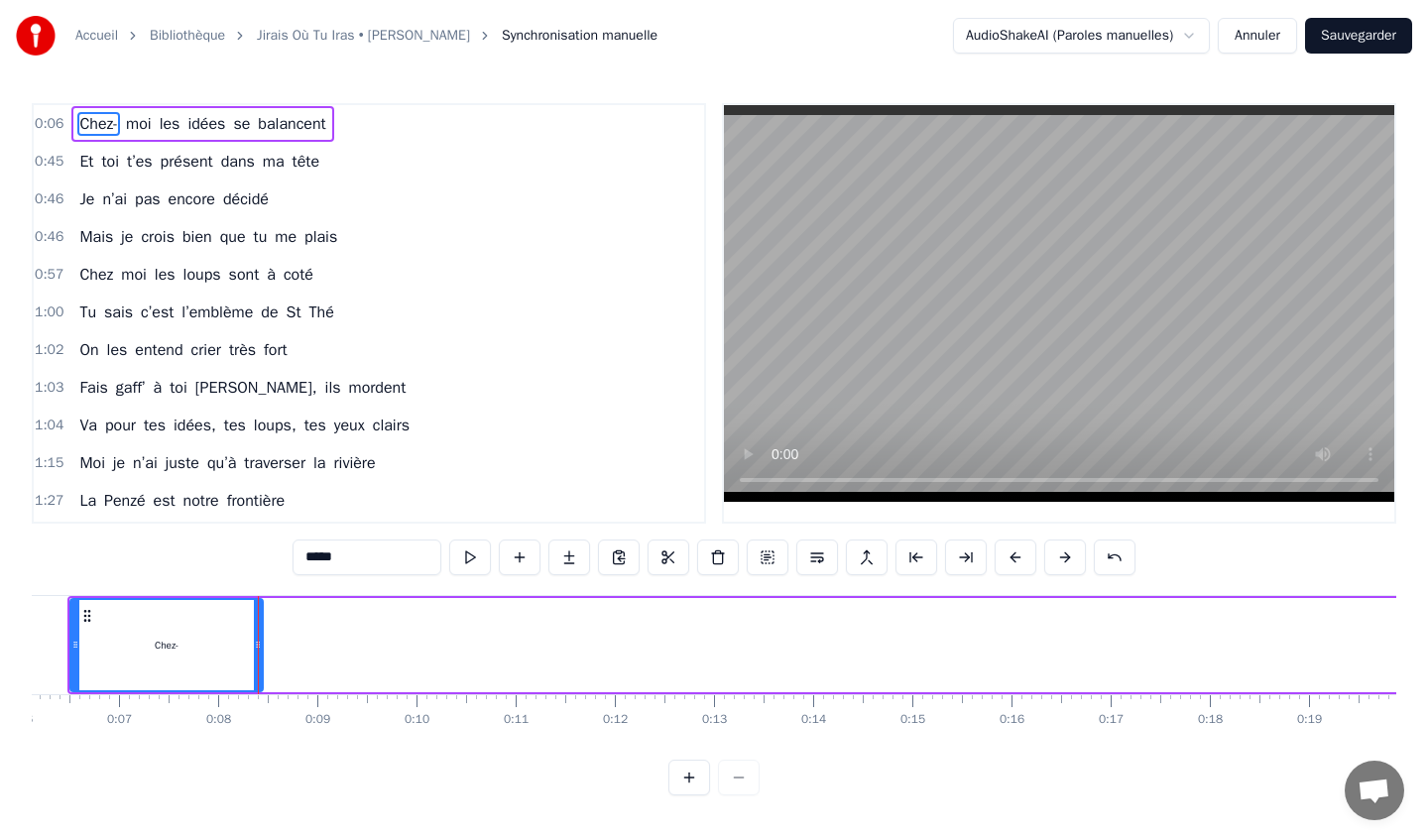click on "Chez- moi les idées se balancent" at bounding box center (2000, 645) 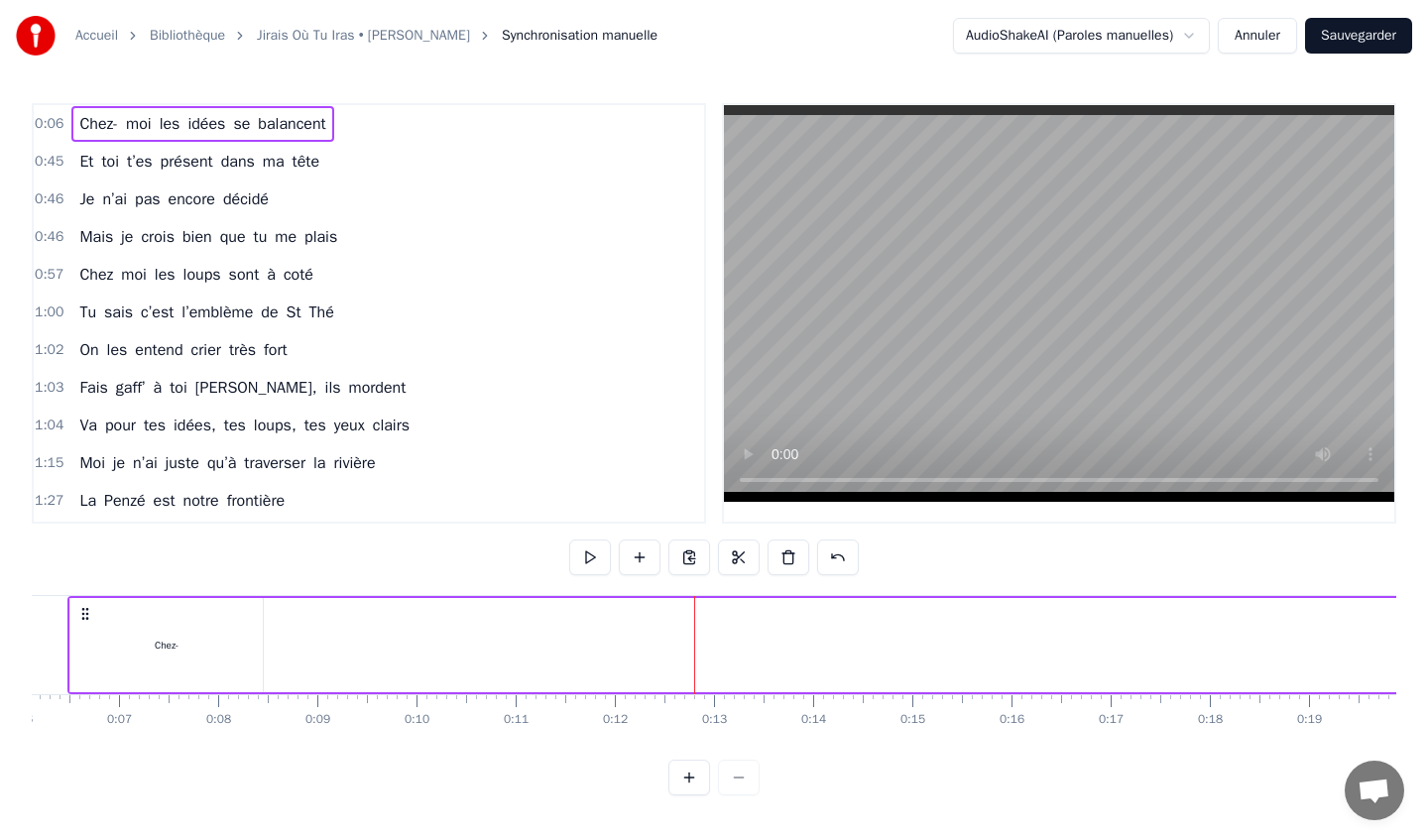 click on "Et toi t’es présent dans ma tête" at bounding box center [199, 162] 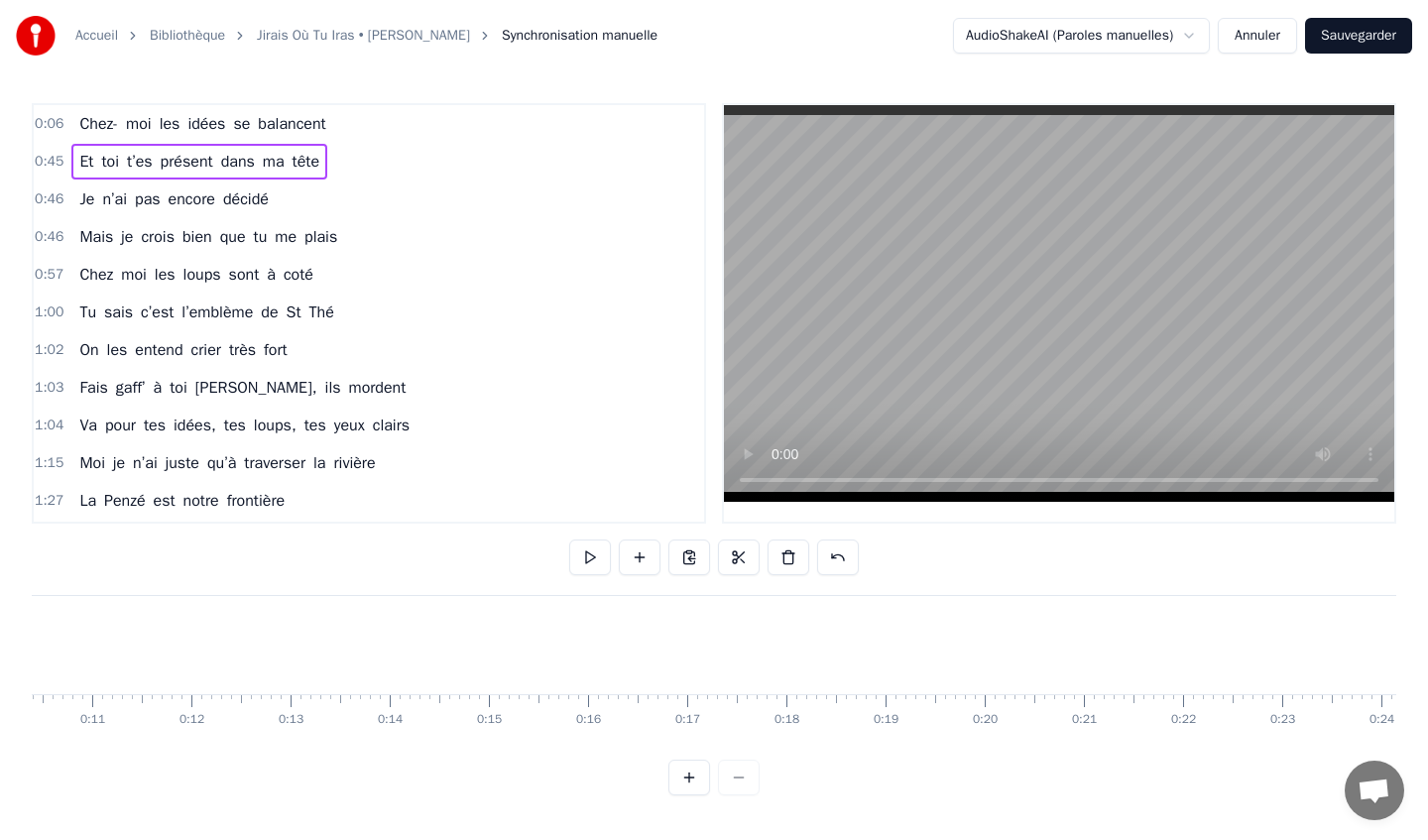 scroll, scrollTop: 0, scrollLeft: 0, axis: both 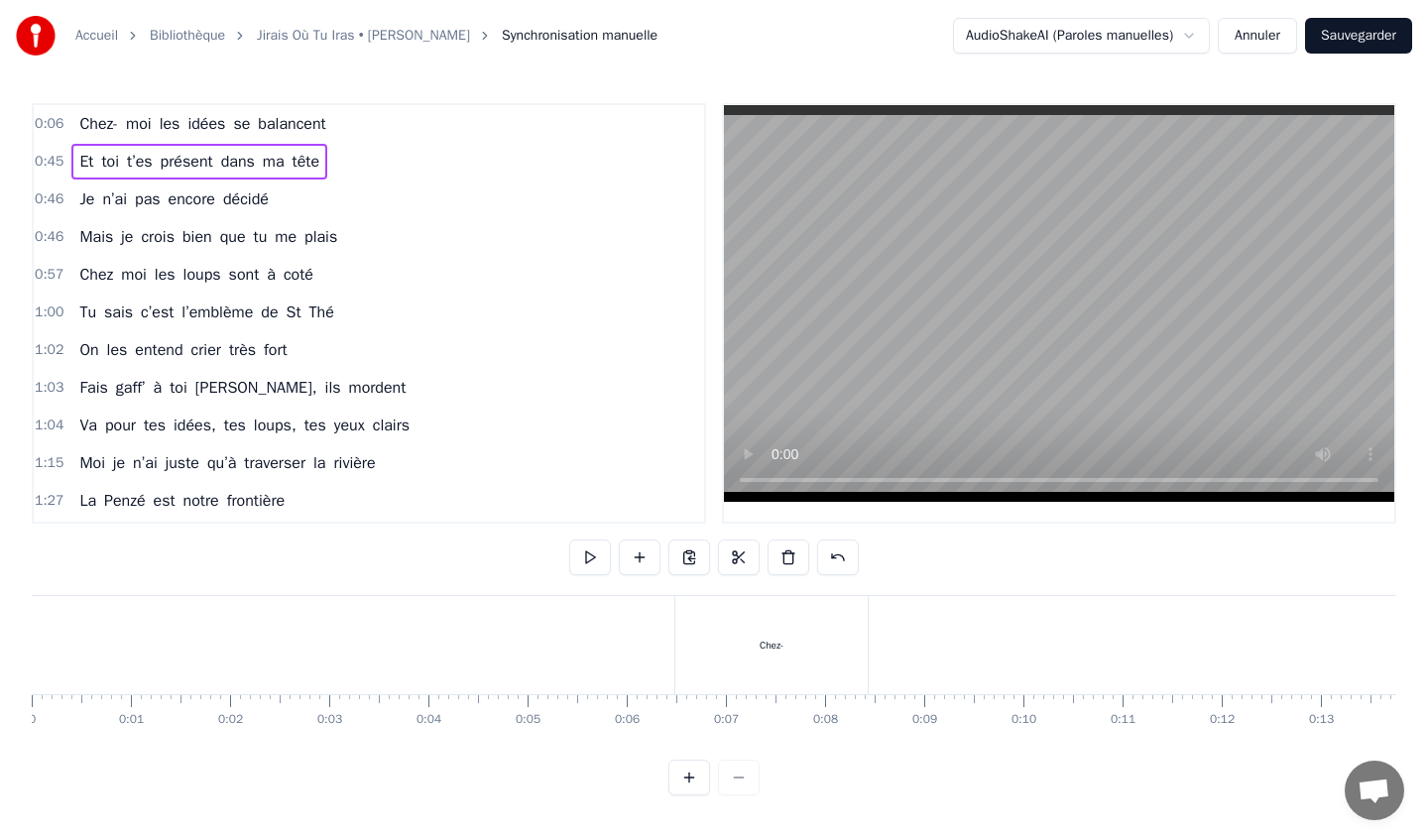 click on "Chez-" at bounding box center [772, 645] 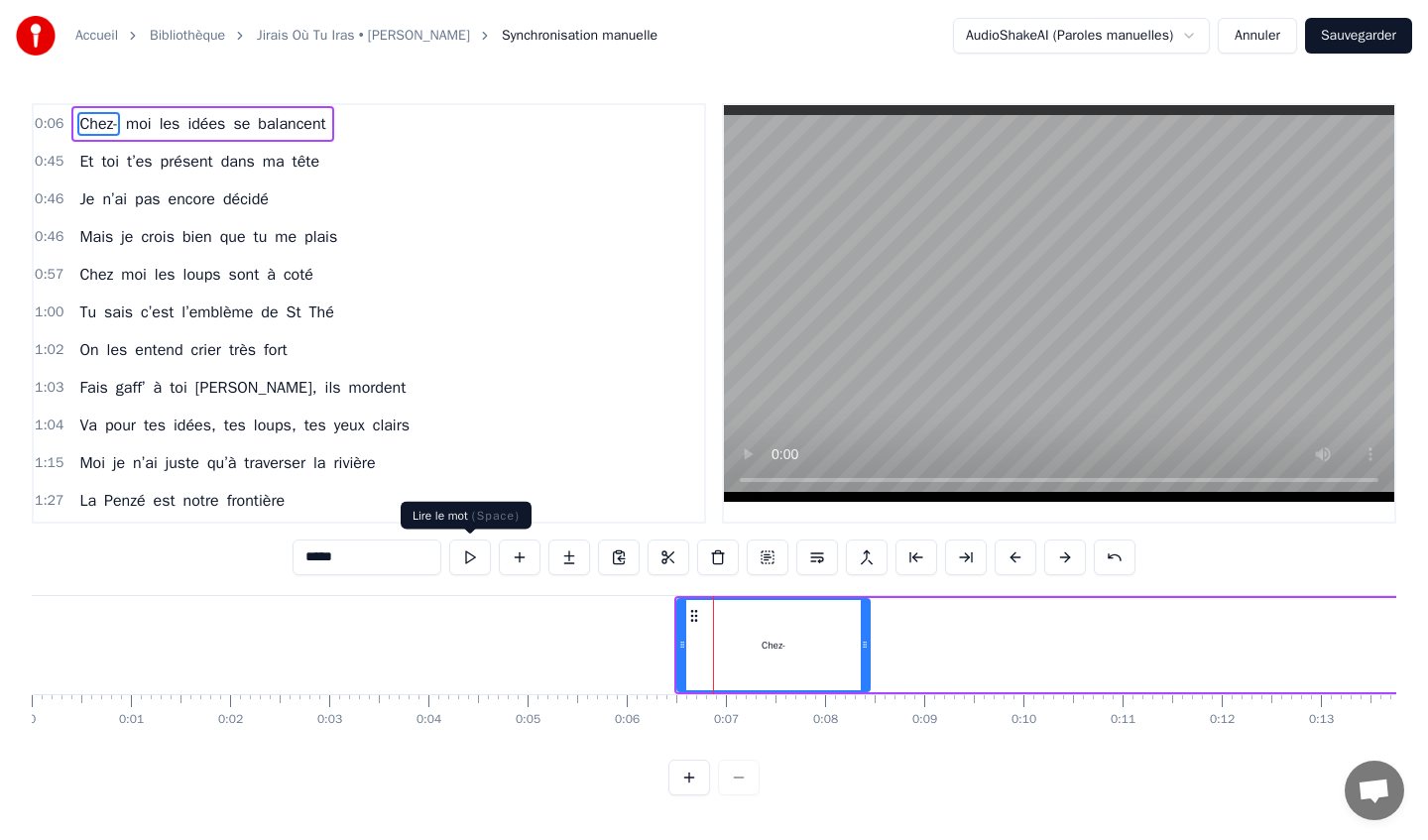 click at bounding box center (470, 557) 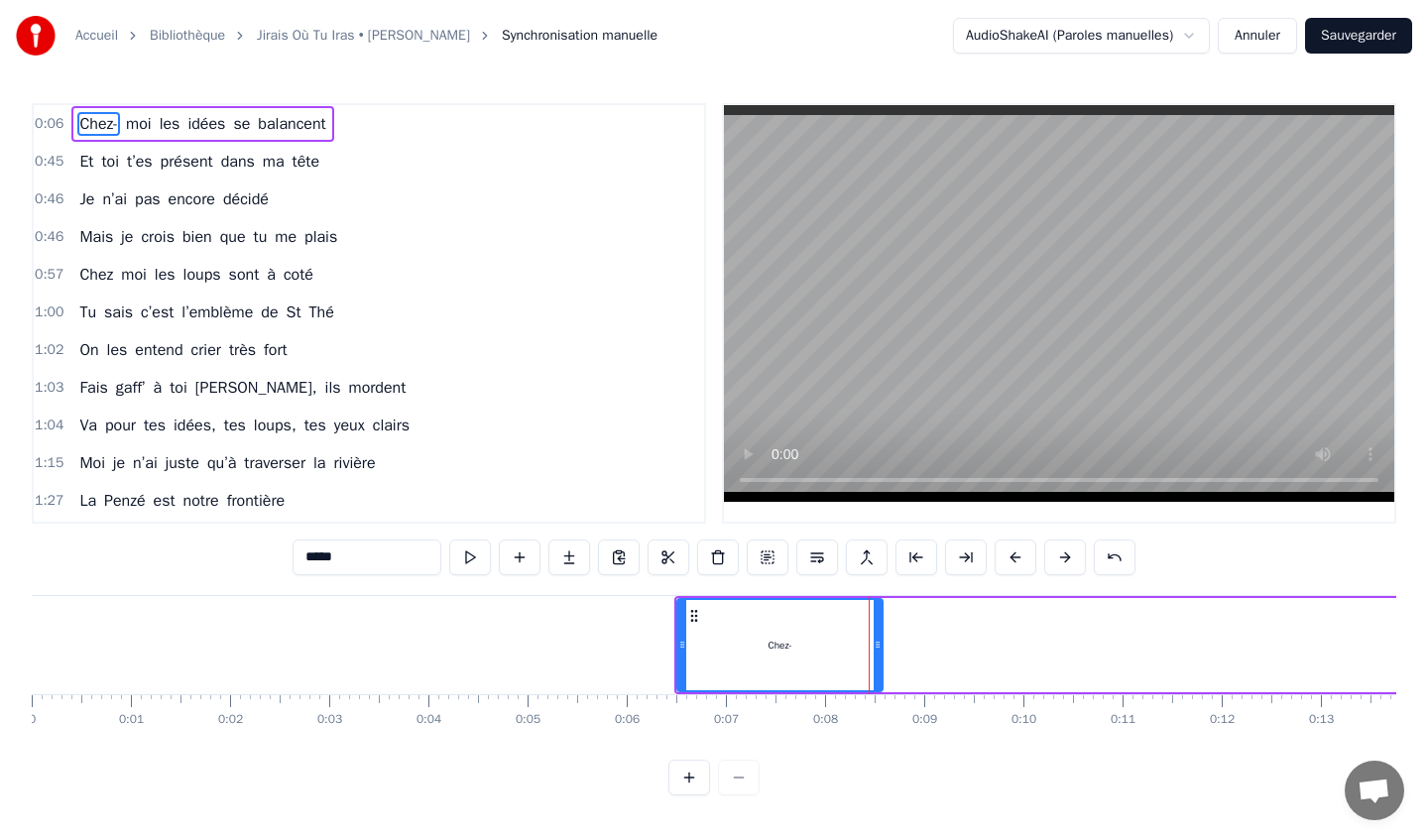 click at bounding box center [878, 645] 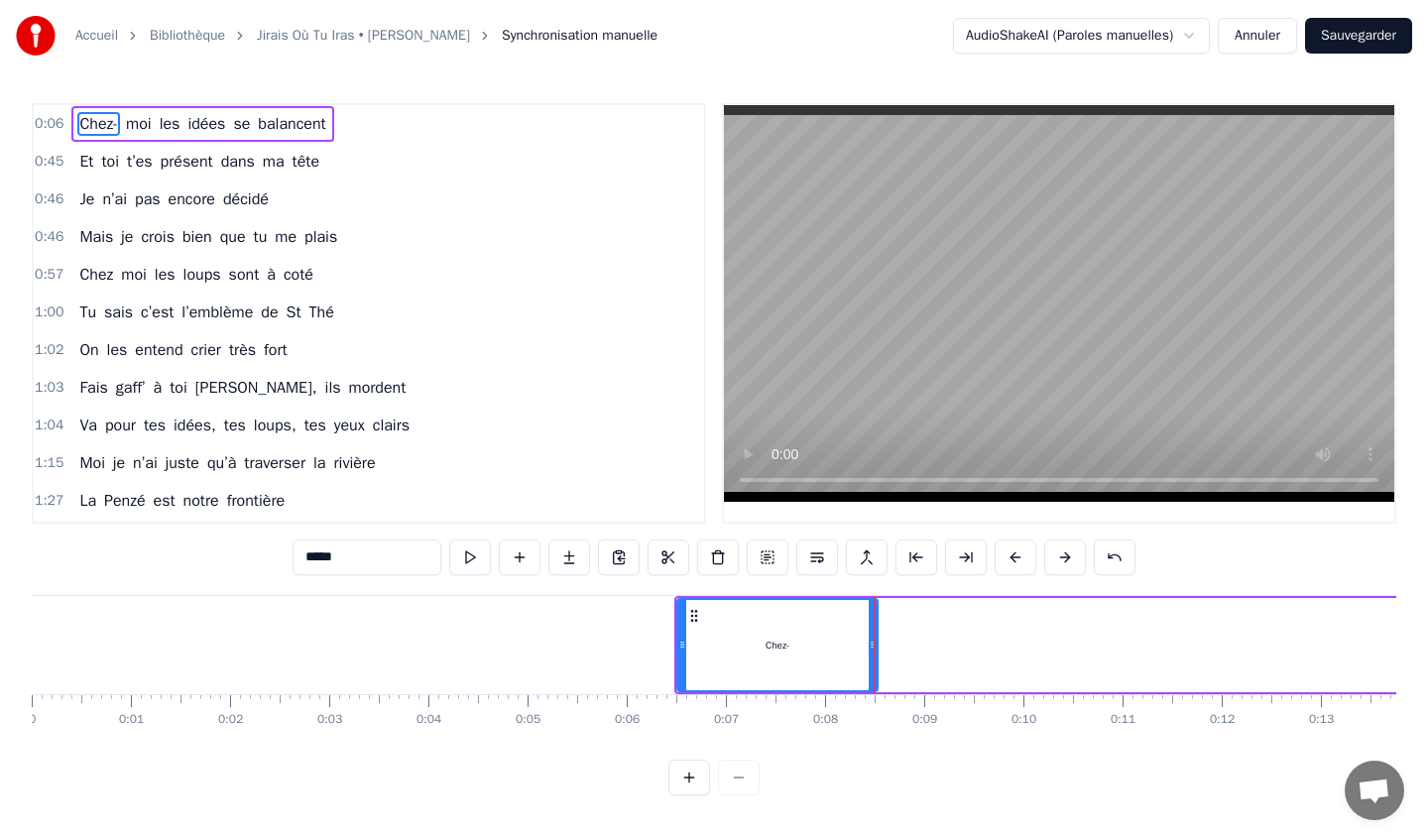 click on "Sauvegarder" at bounding box center [1359, 36] 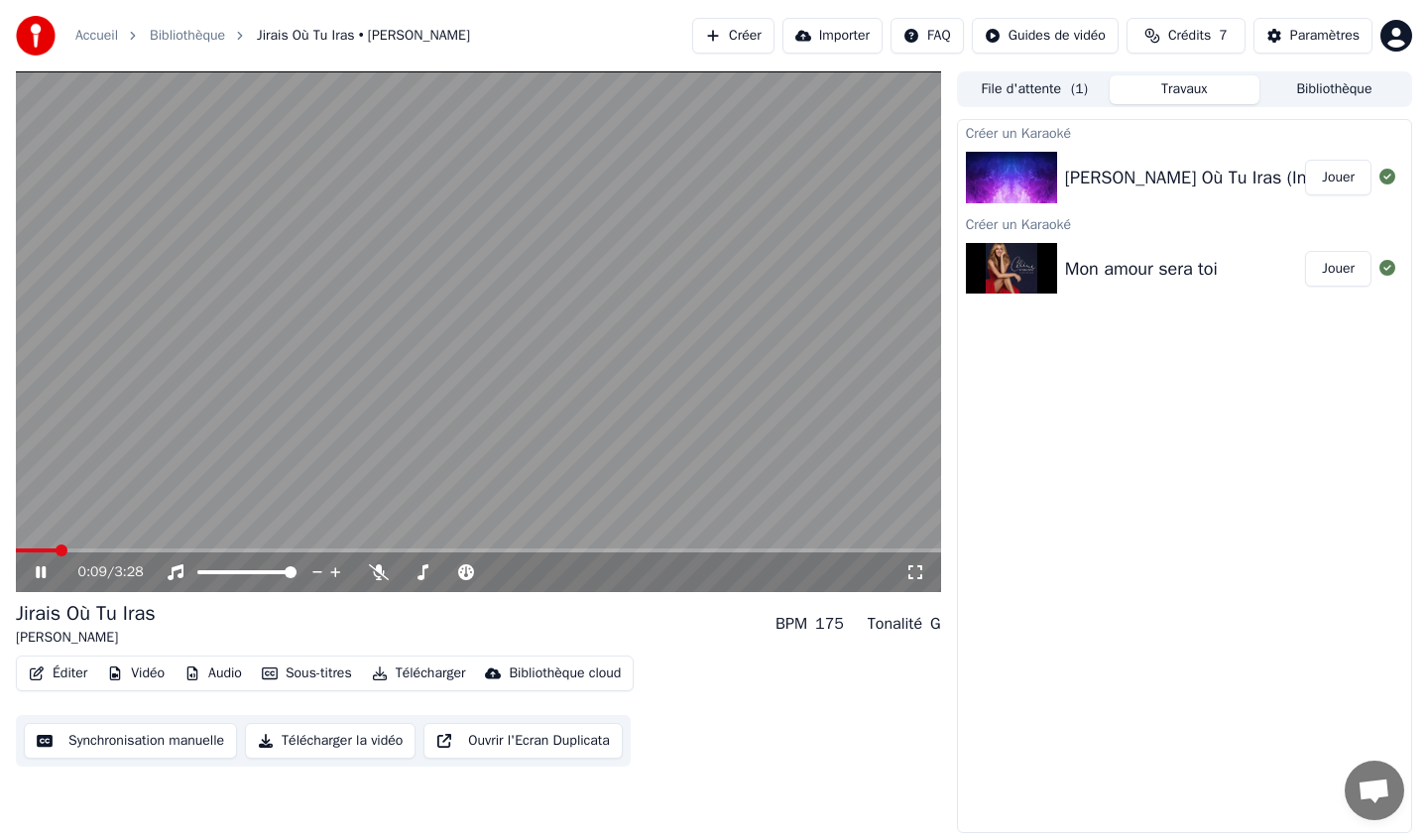 click on "0:09  /  3:28" at bounding box center (478, 572) 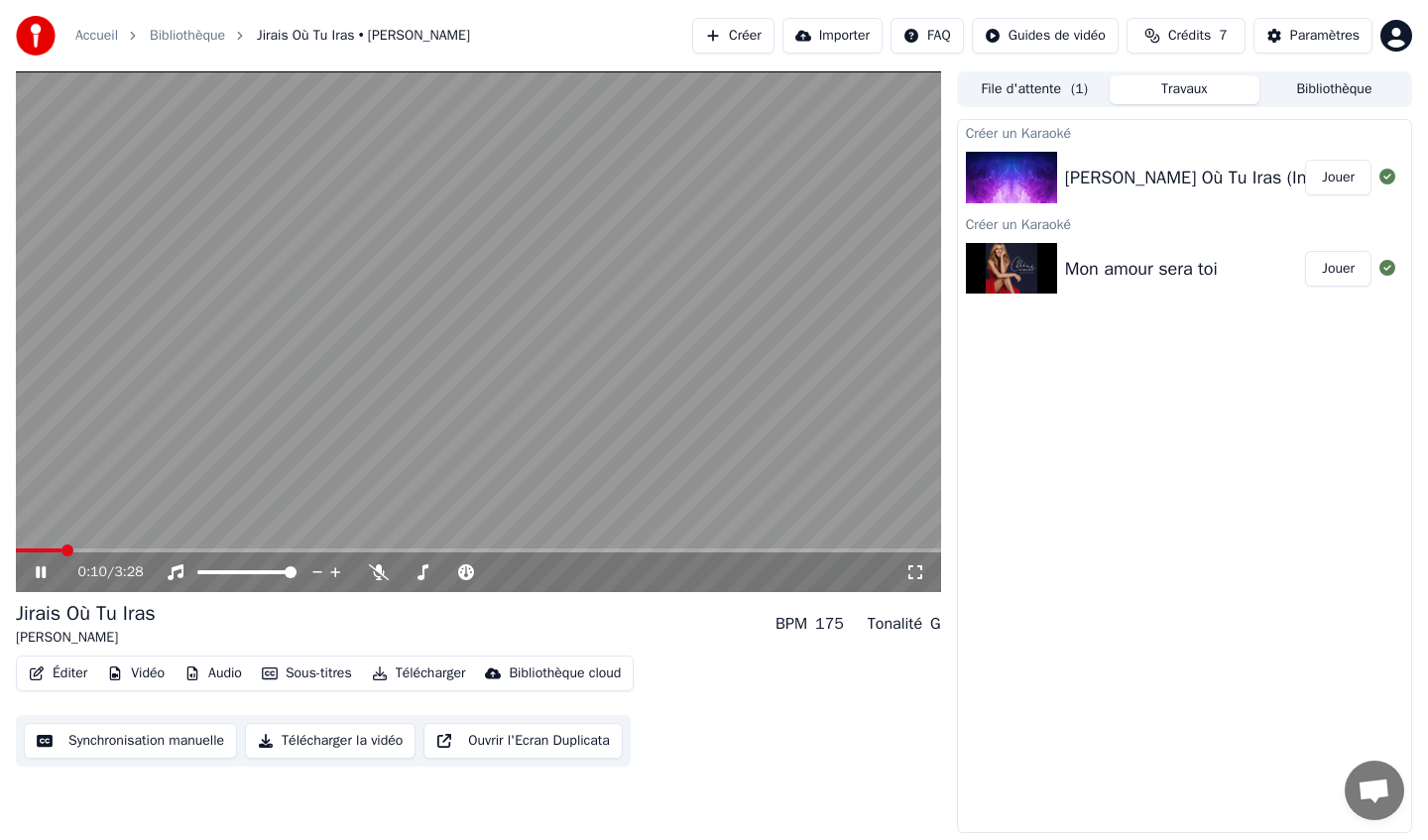 click 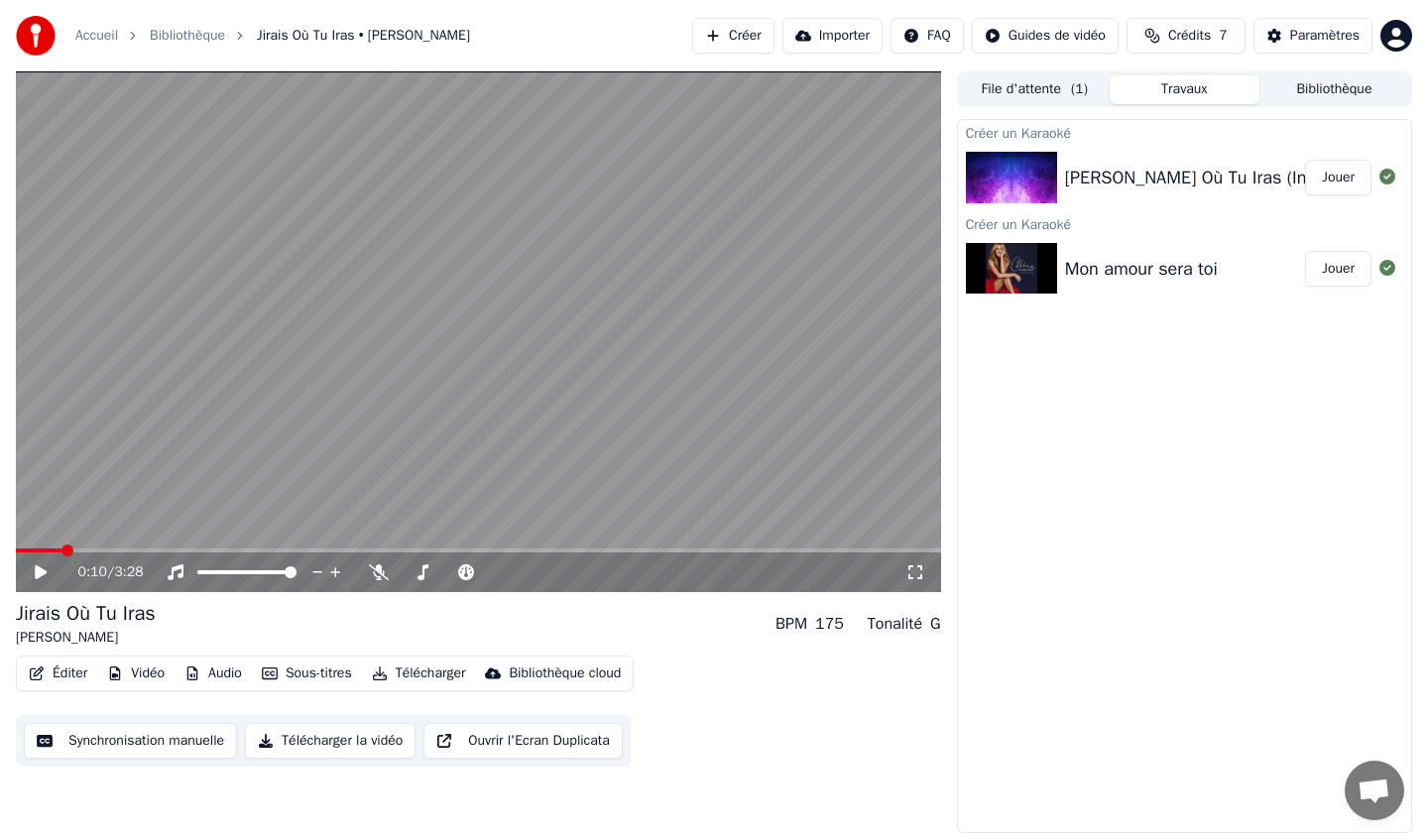 click on "Sous-titres" at bounding box center [306, 673] 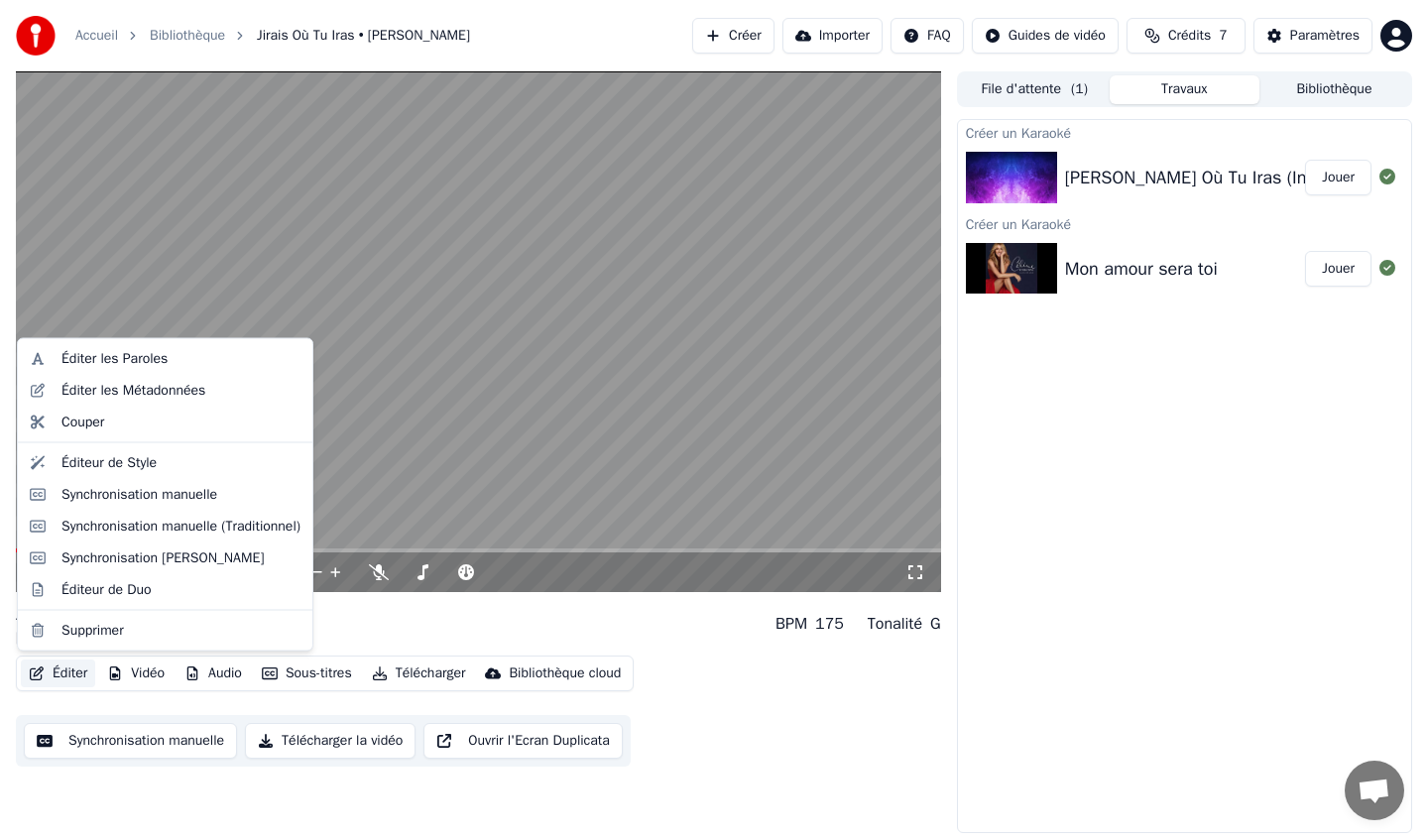 click on "Éditer" at bounding box center (58, 673) 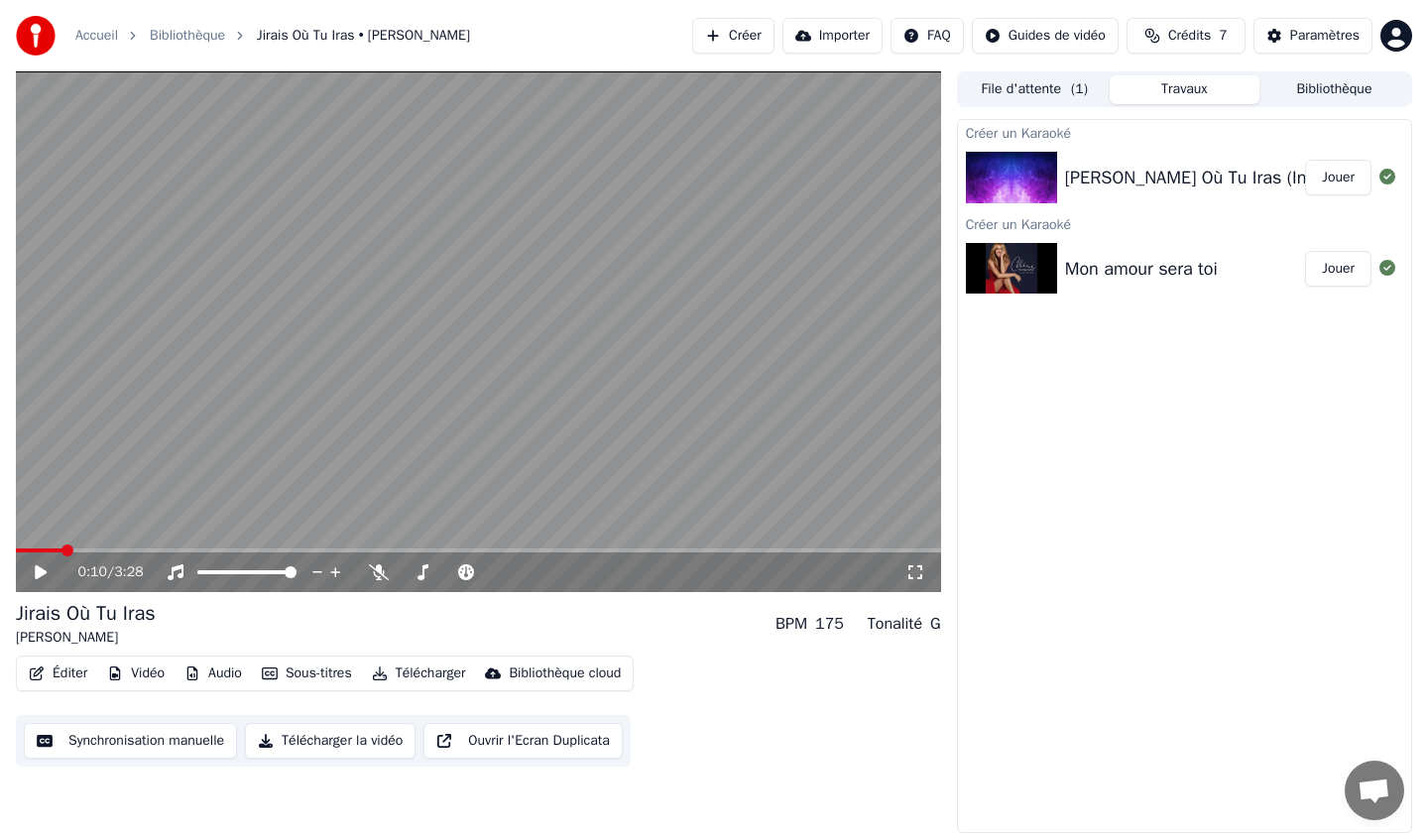 click on "Éditer" at bounding box center (58, 673) 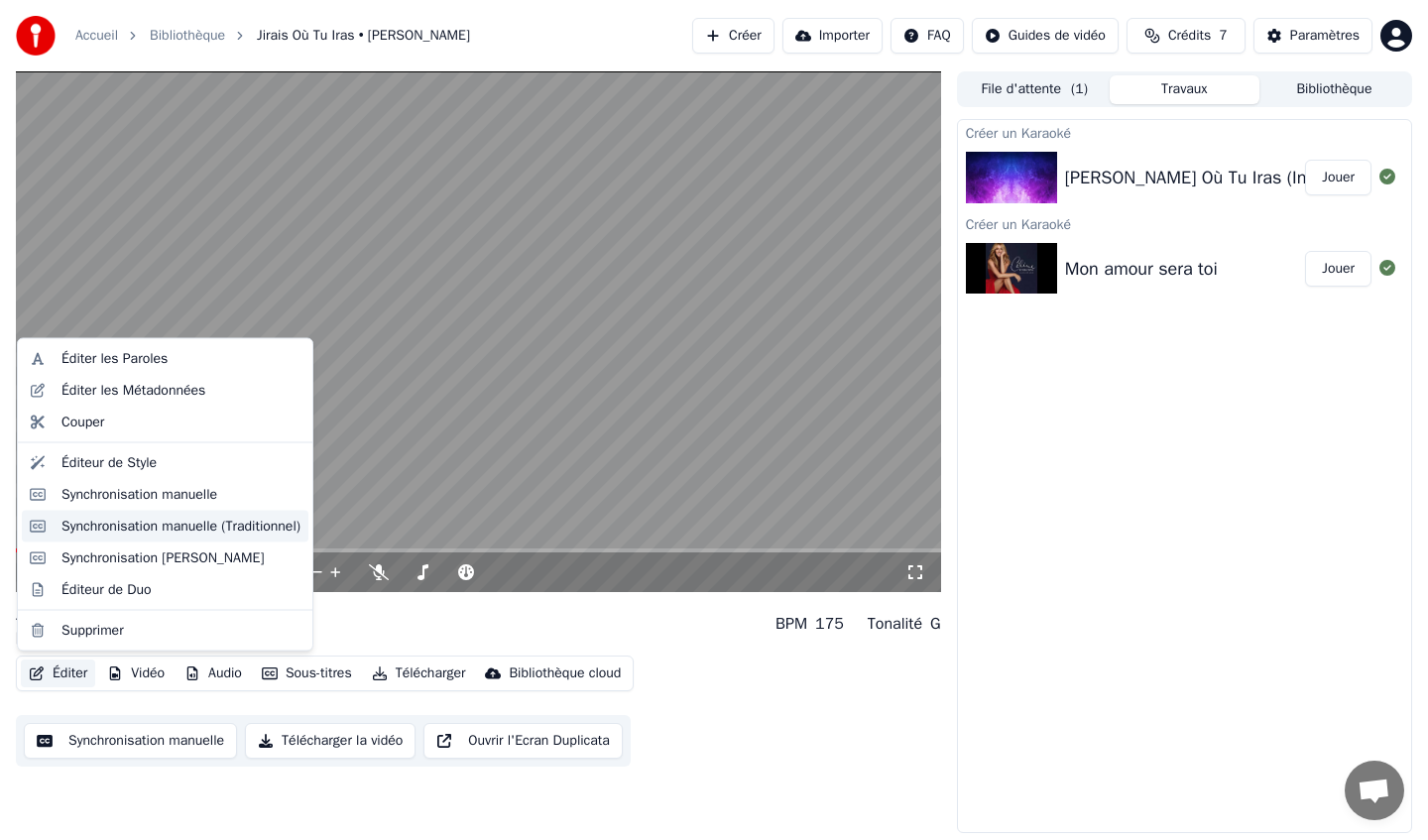 click on "Synchronisation manuelle (Traditionnel)" at bounding box center [180, 526] 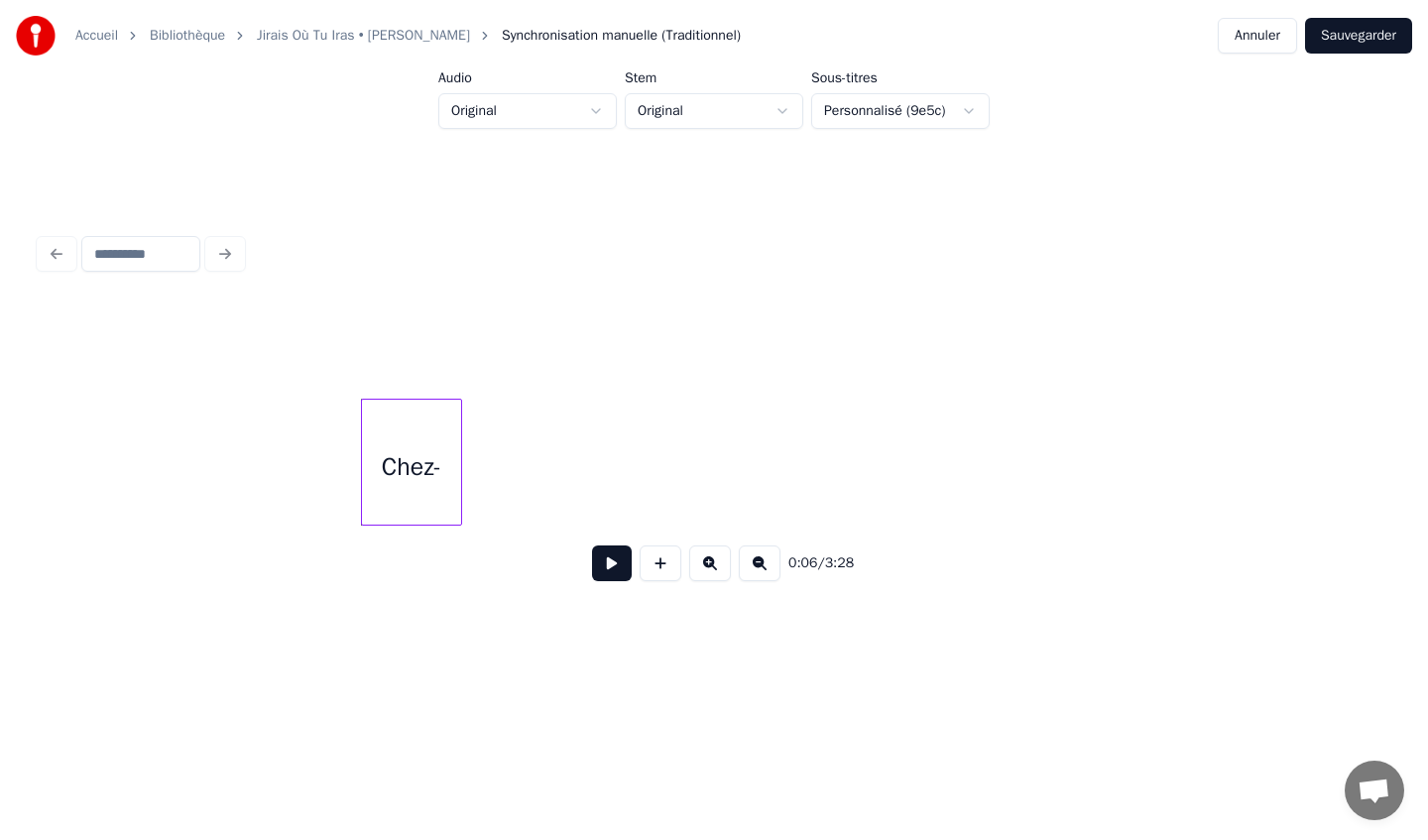 click on "Accueil Bibliothèque Jirais Où Tu Iras • [PERSON_NAME] Synchronisation manuelle (Traditionnel) Annuler Sauvegarder Audio Original Stem Original Sous-titres Personnalisé (9e5c) 0:06  /  3:28" at bounding box center [714, 348] 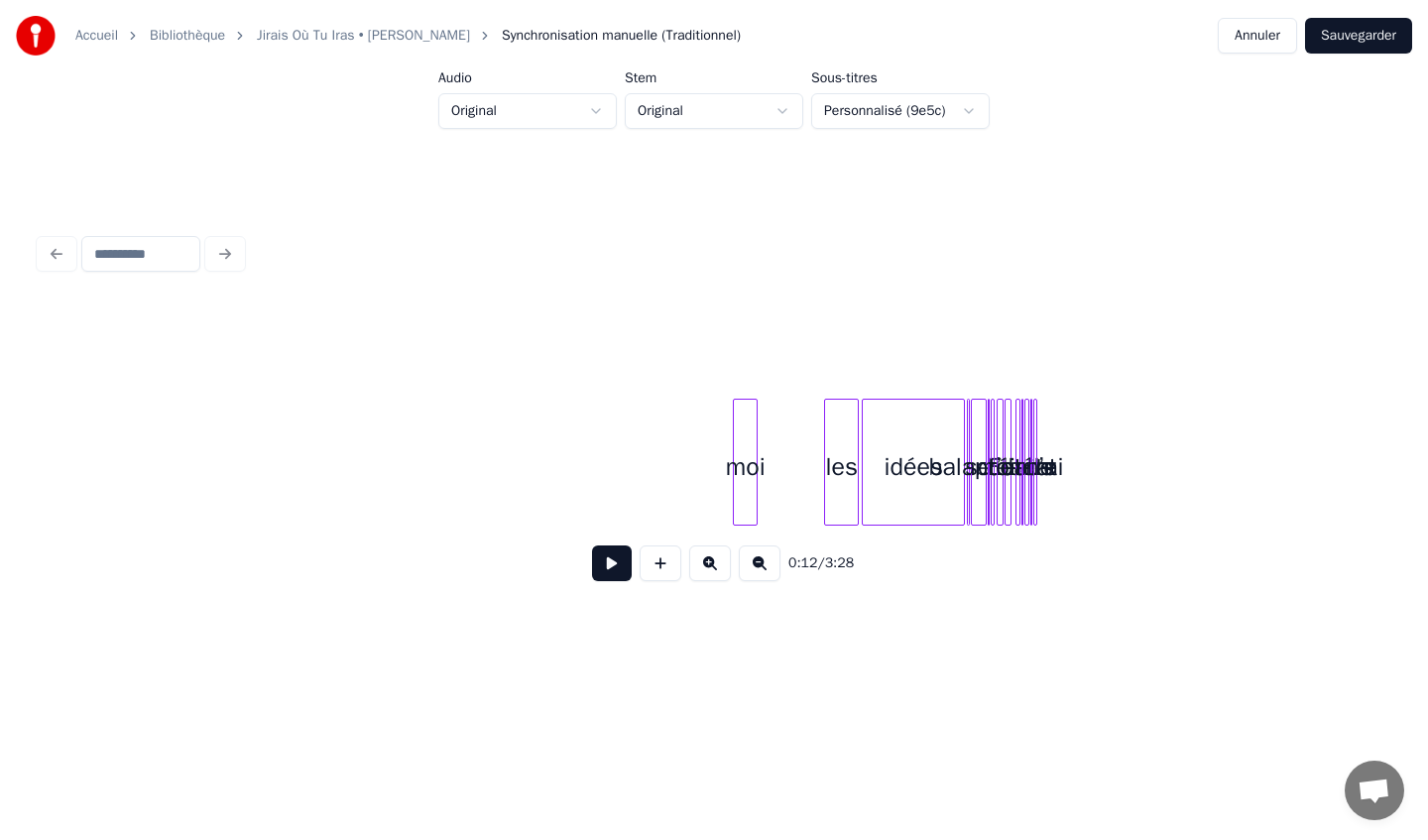 scroll, scrollTop: 0, scrollLeft: 1740, axis: horizontal 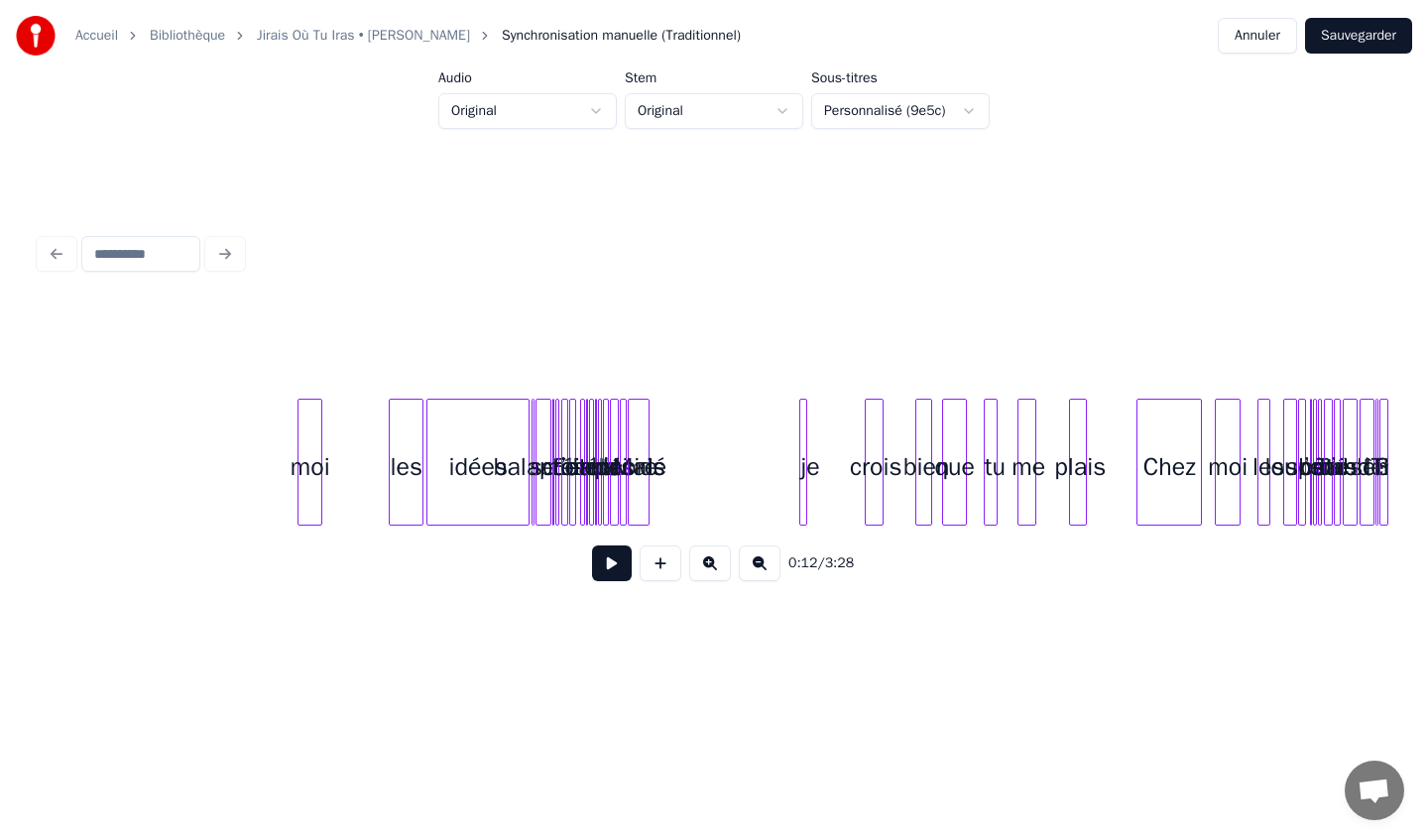 click on "Chez" at bounding box center (1169, 467) 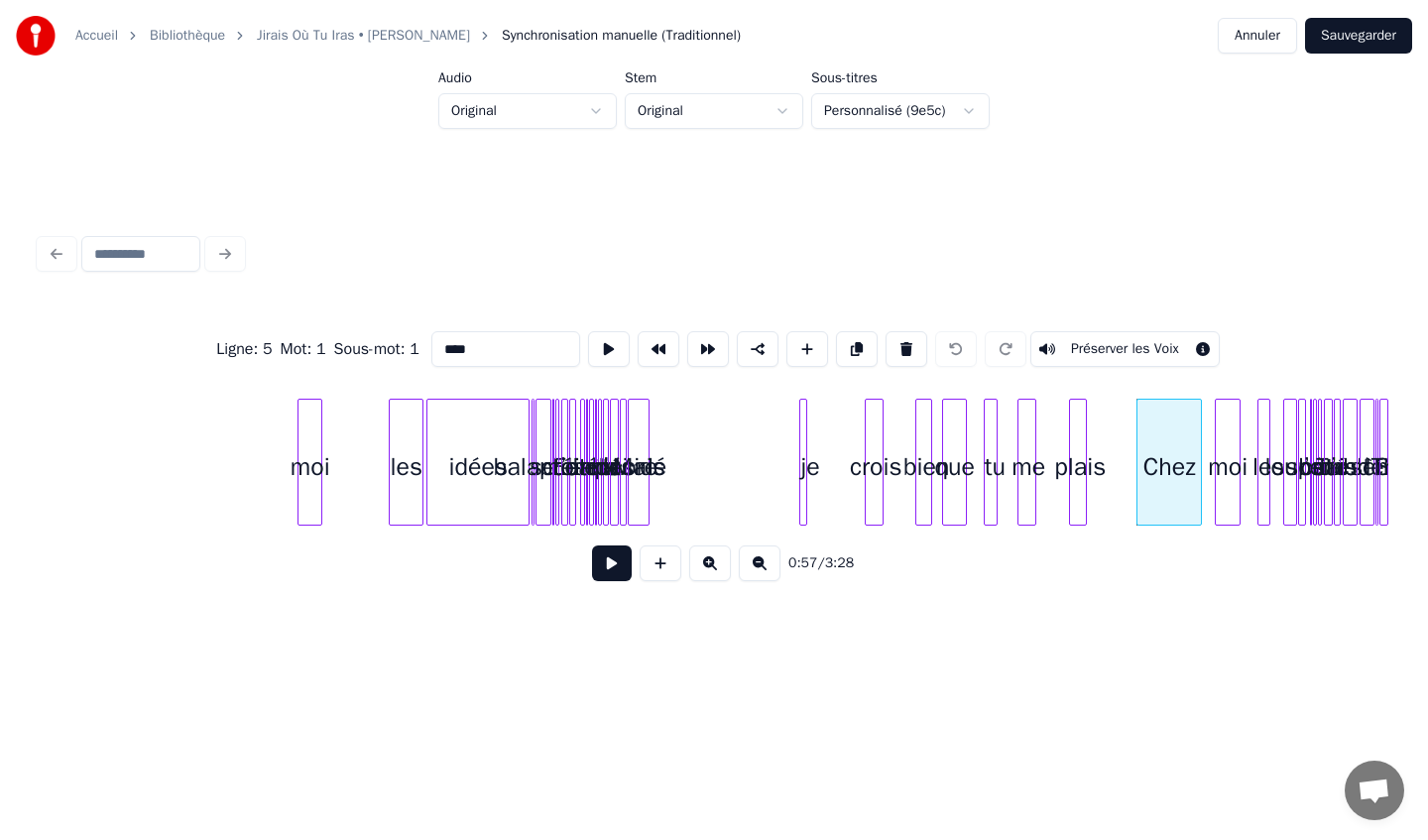 click at bounding box center [1073, 462] 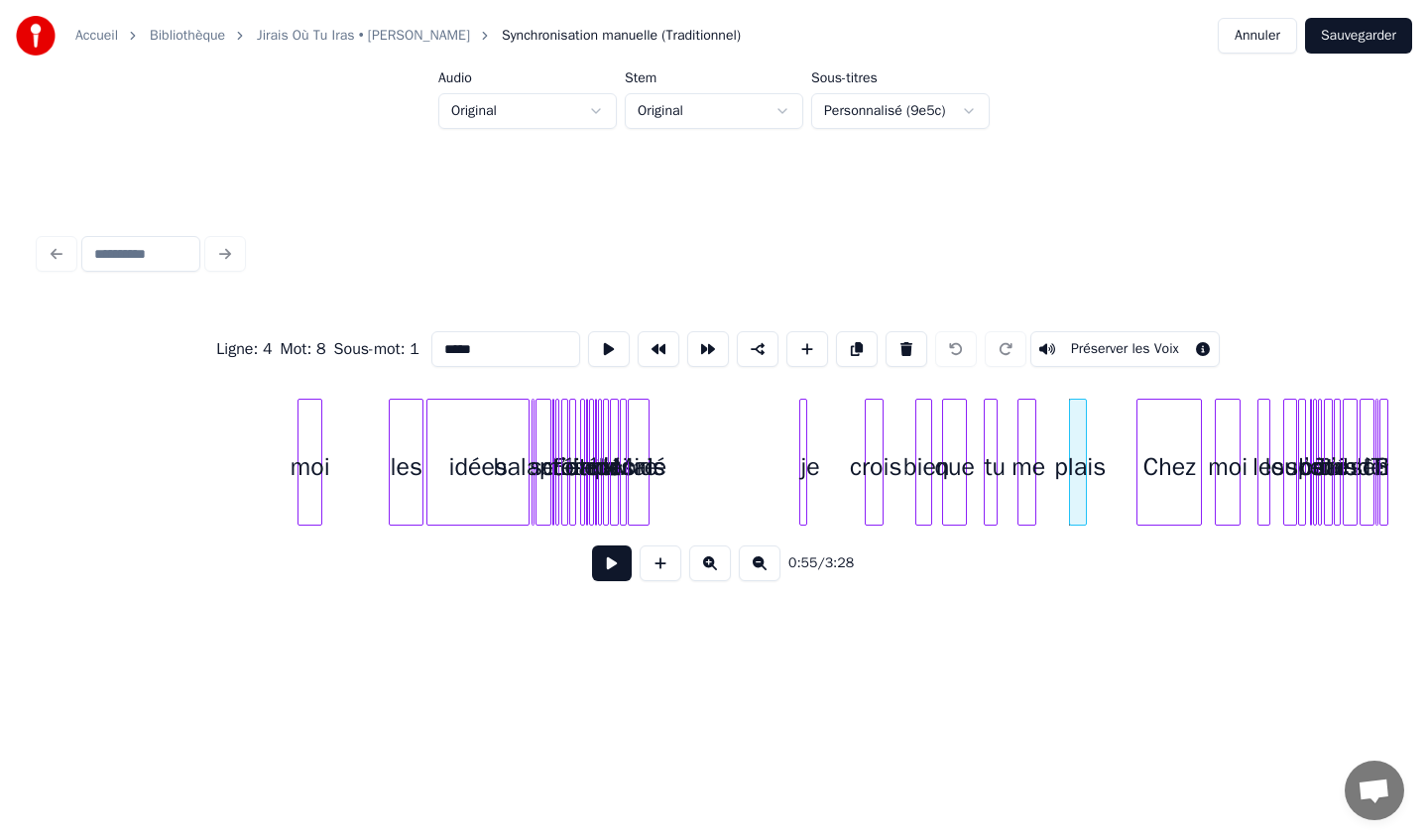 click on "Annuler" at bounding box center (1257, 36) 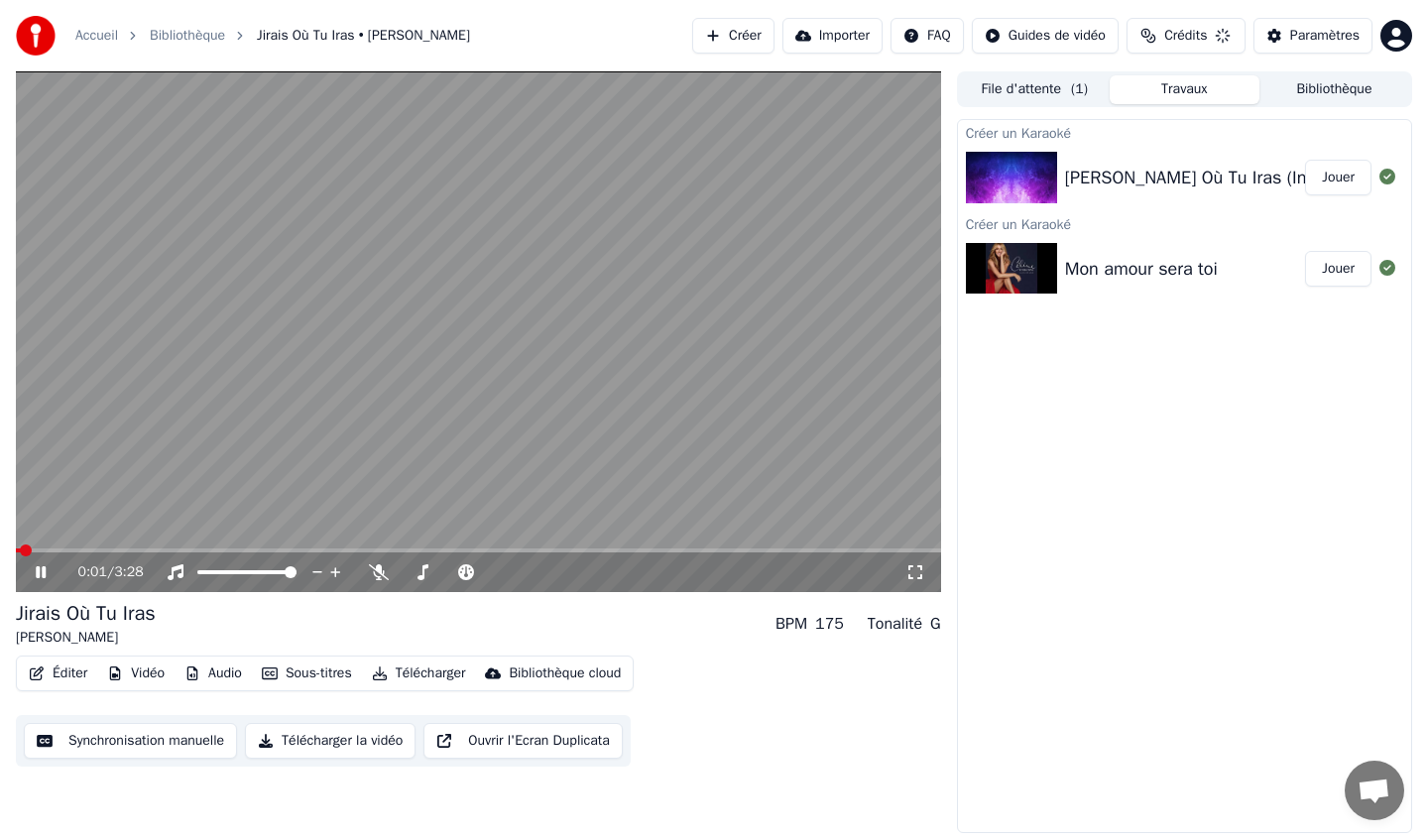 click 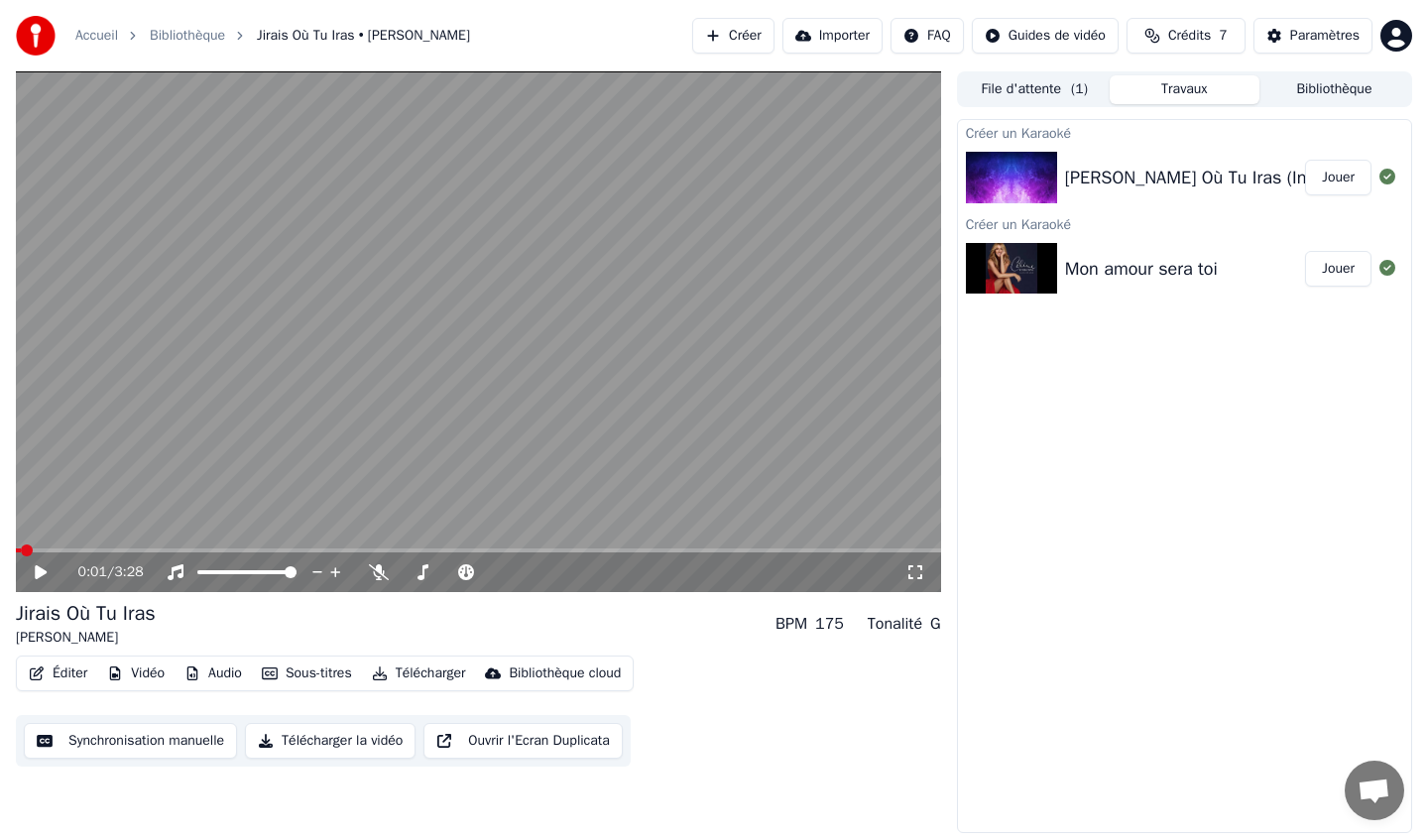 click on "Éditer" at bounding box center [58, 673] 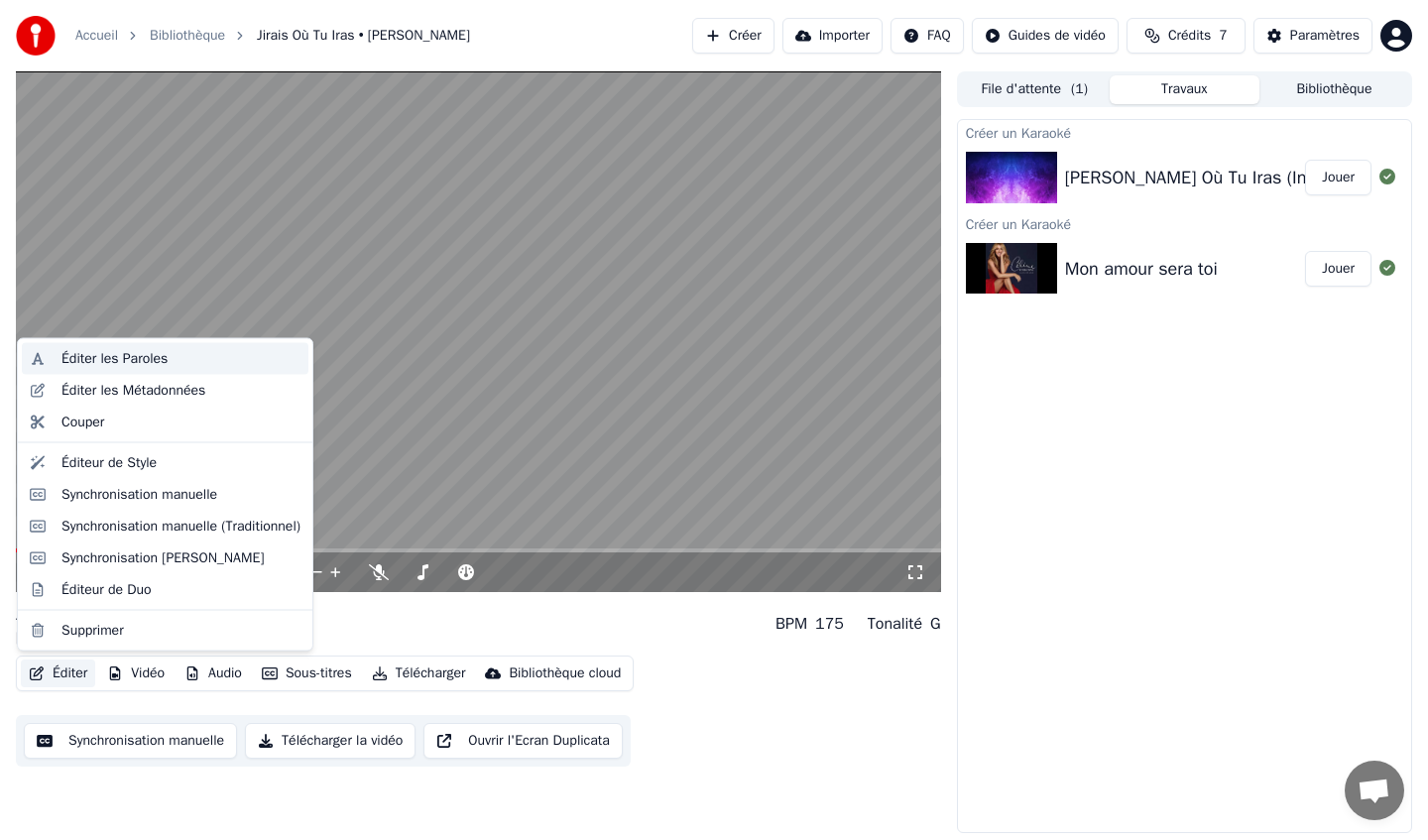 click on "Éditer les Paroles" at bounding box center (180, 359) 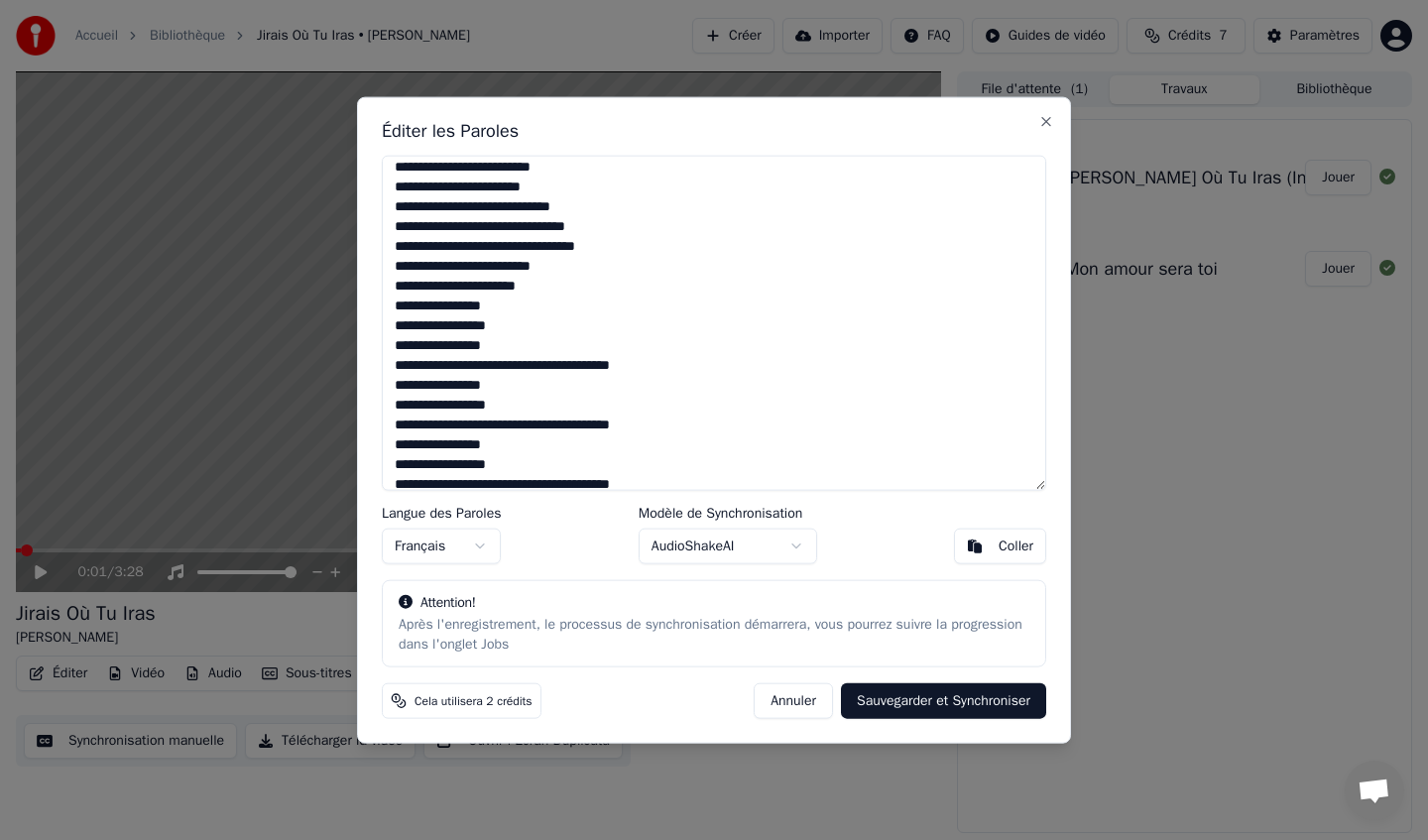 scroll, scrollTop: 930, scrollLeft: 0, axis: vertical 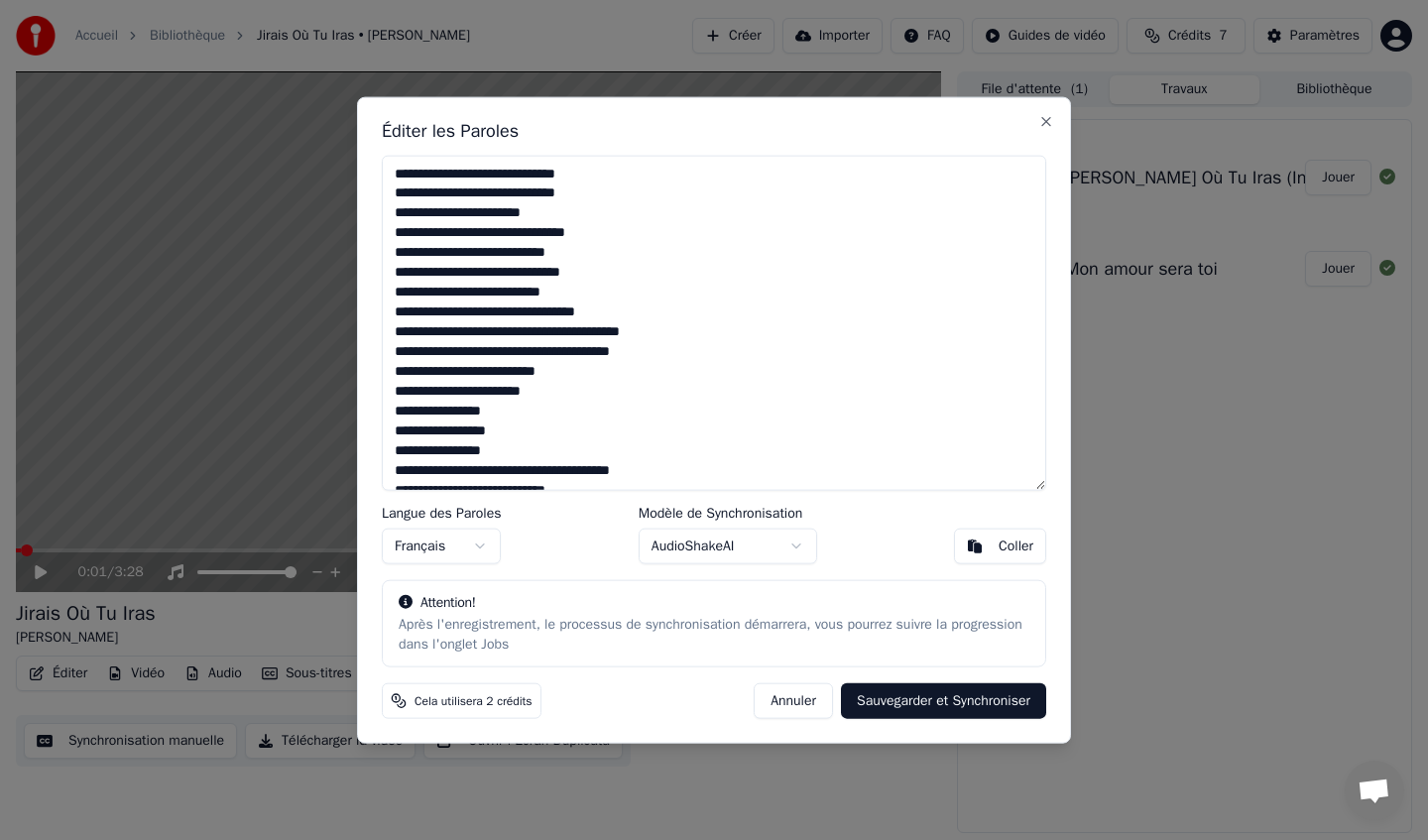 drag, startPoint x: 739, startPoint y: 471, endPoint x: 385, endPoint y: -53, distance: 632.3701 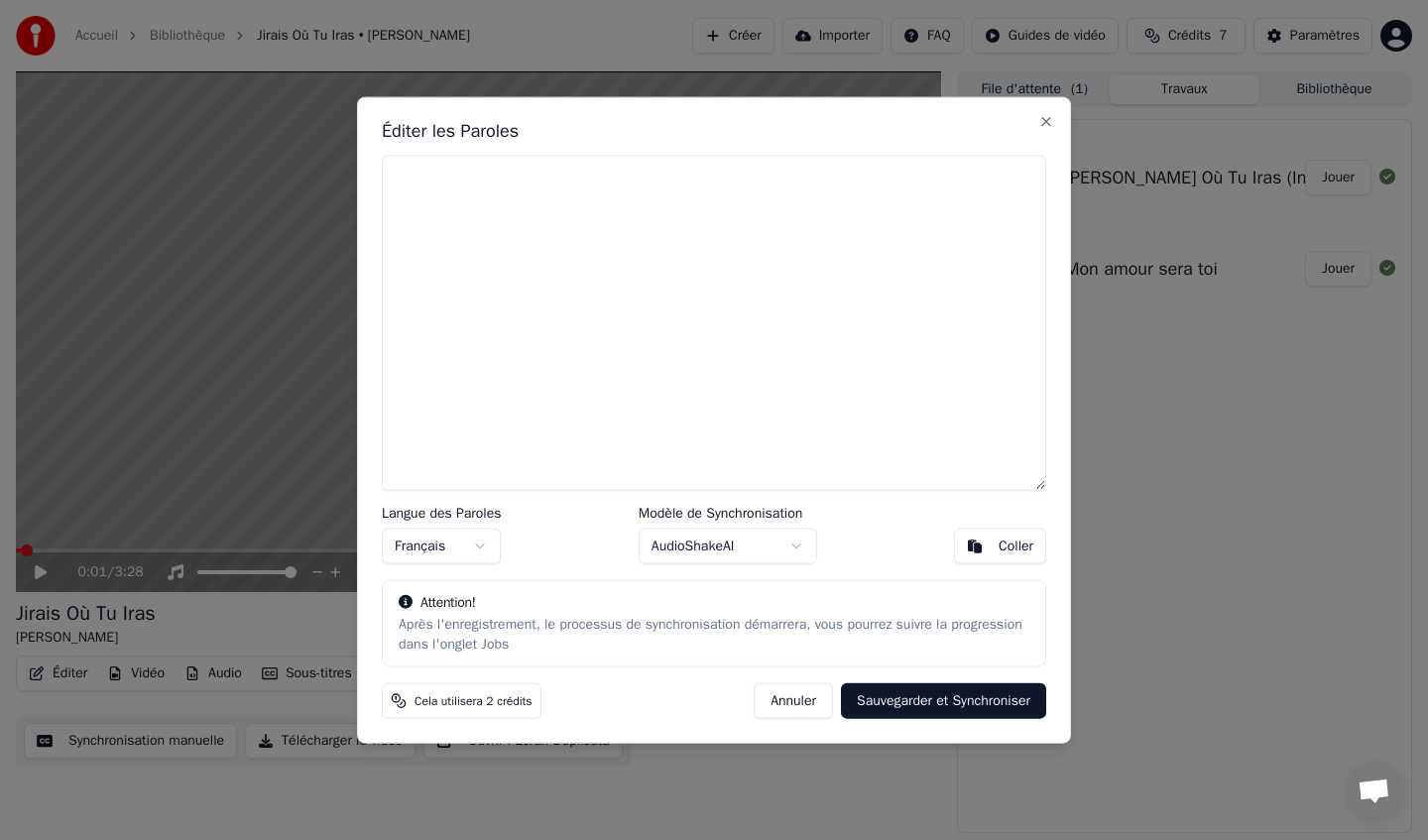 type 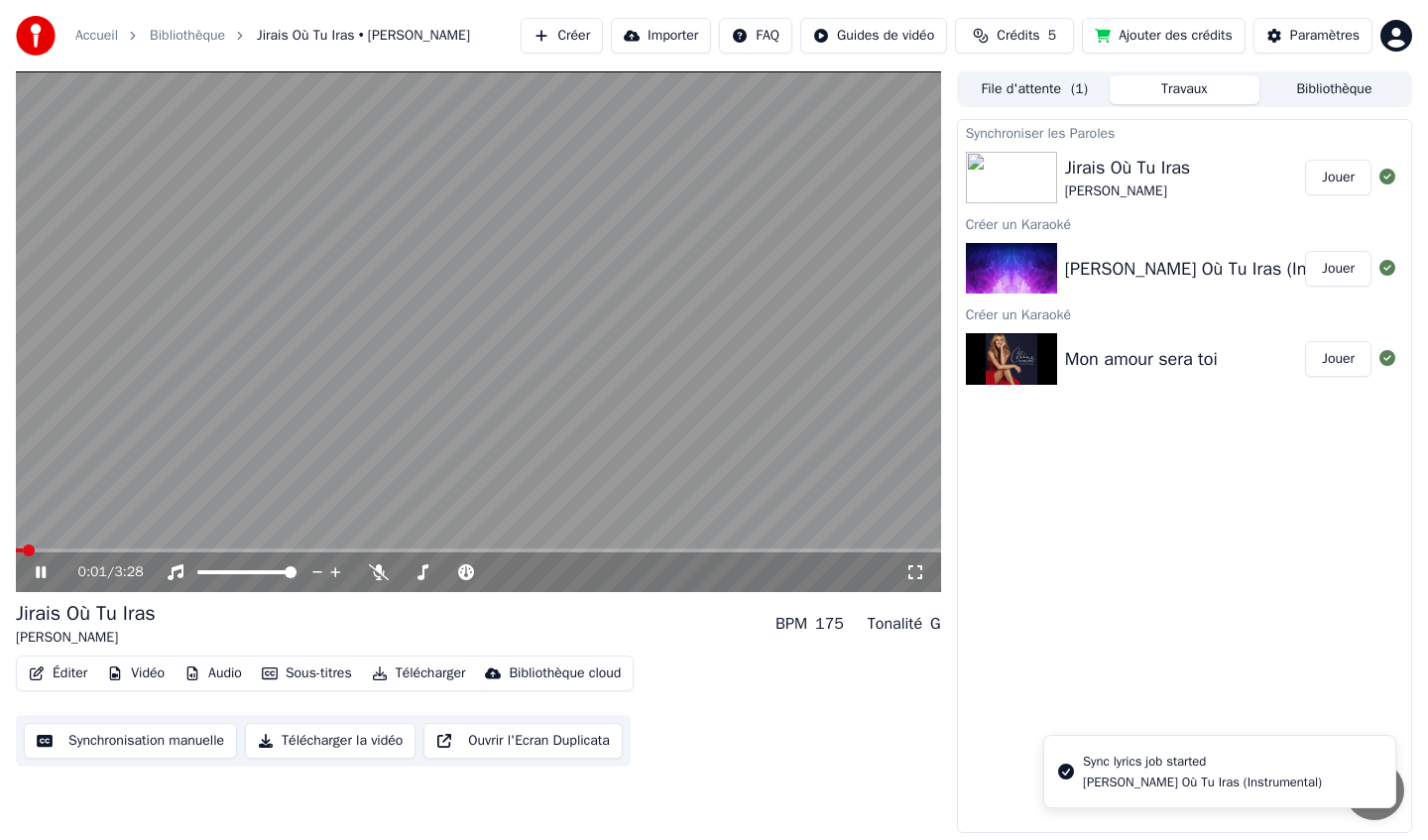 click 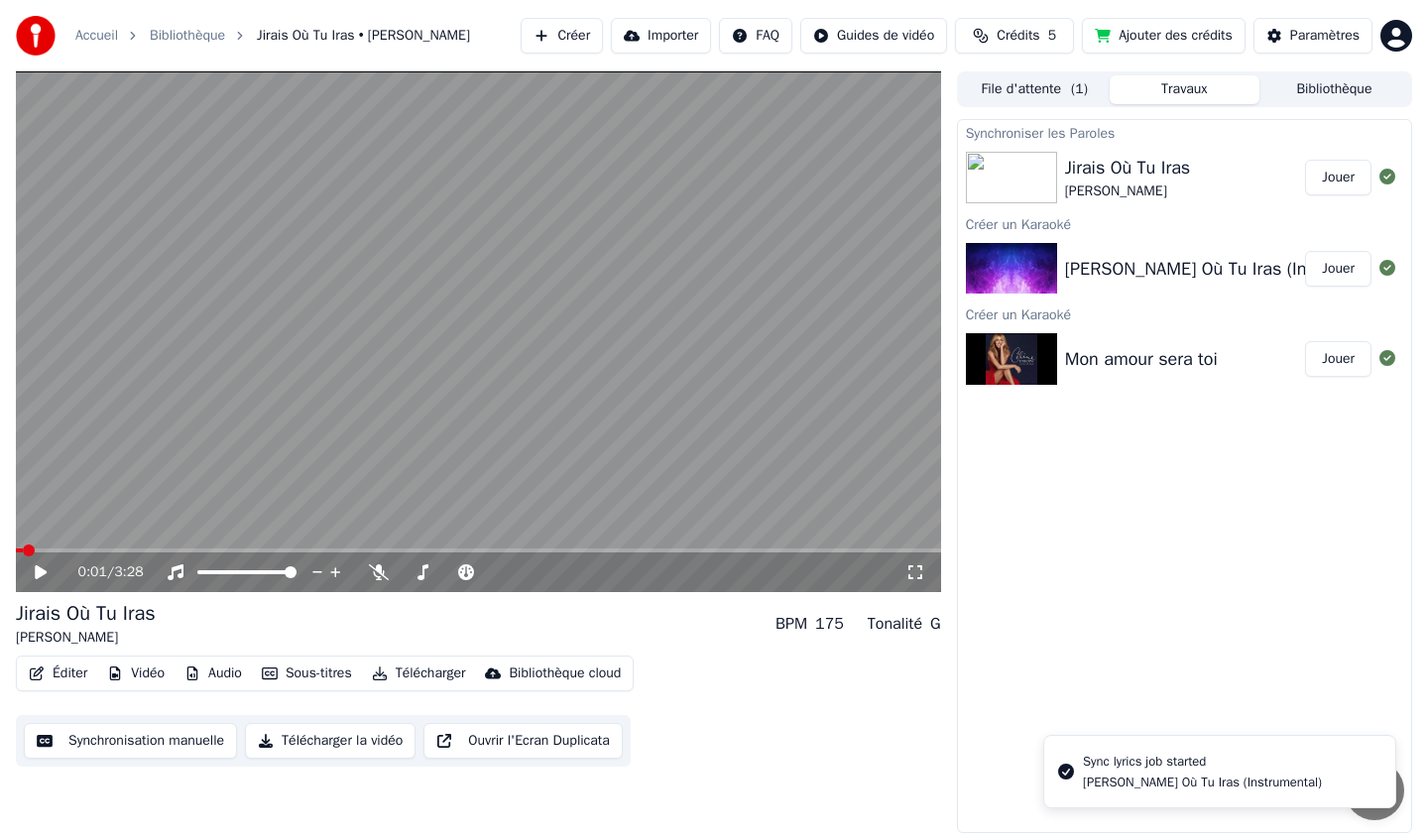 click on "Éditer" at bounding box center [58, 673] 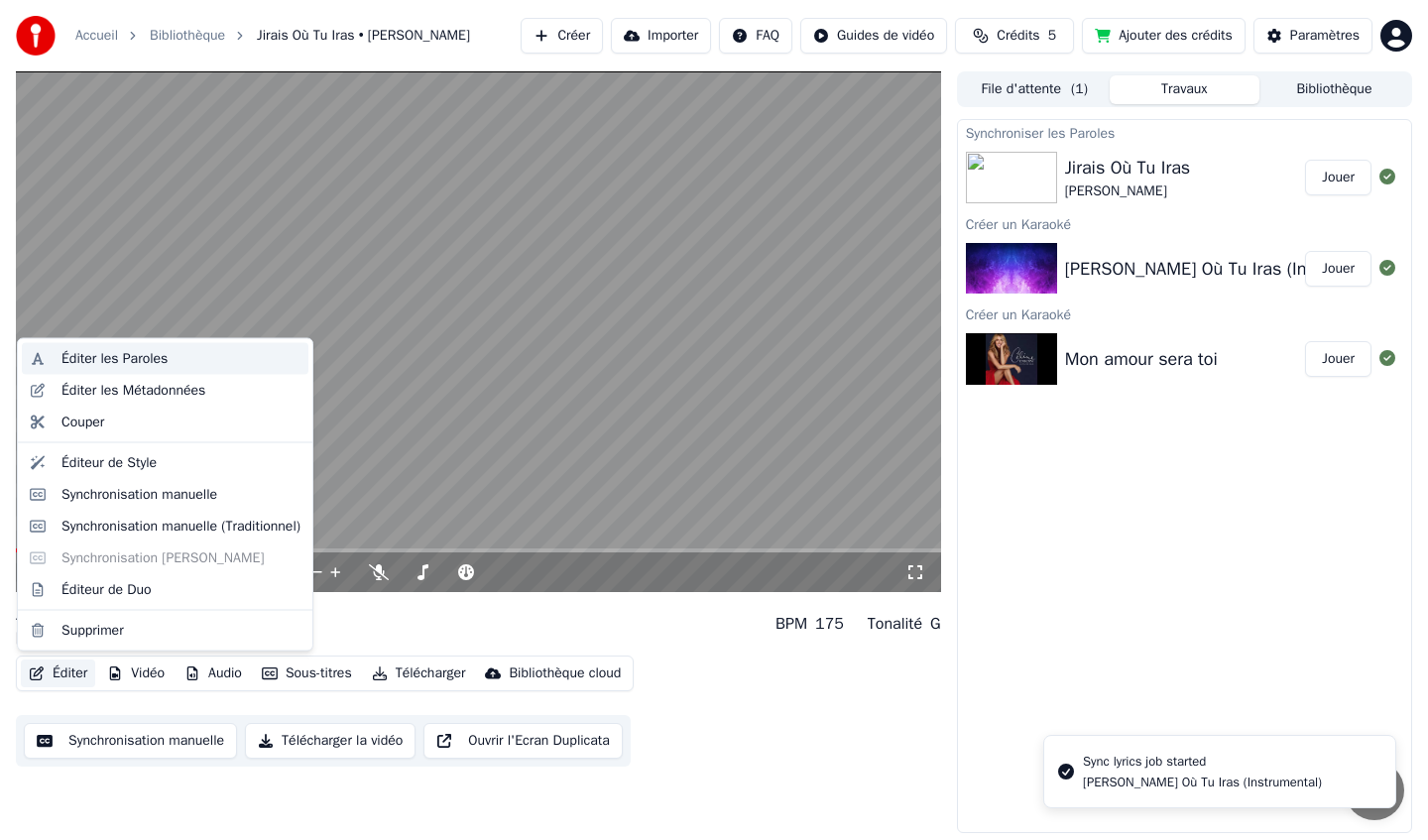 click on "Éditer les Paroles" at bounding box center (114, 359) 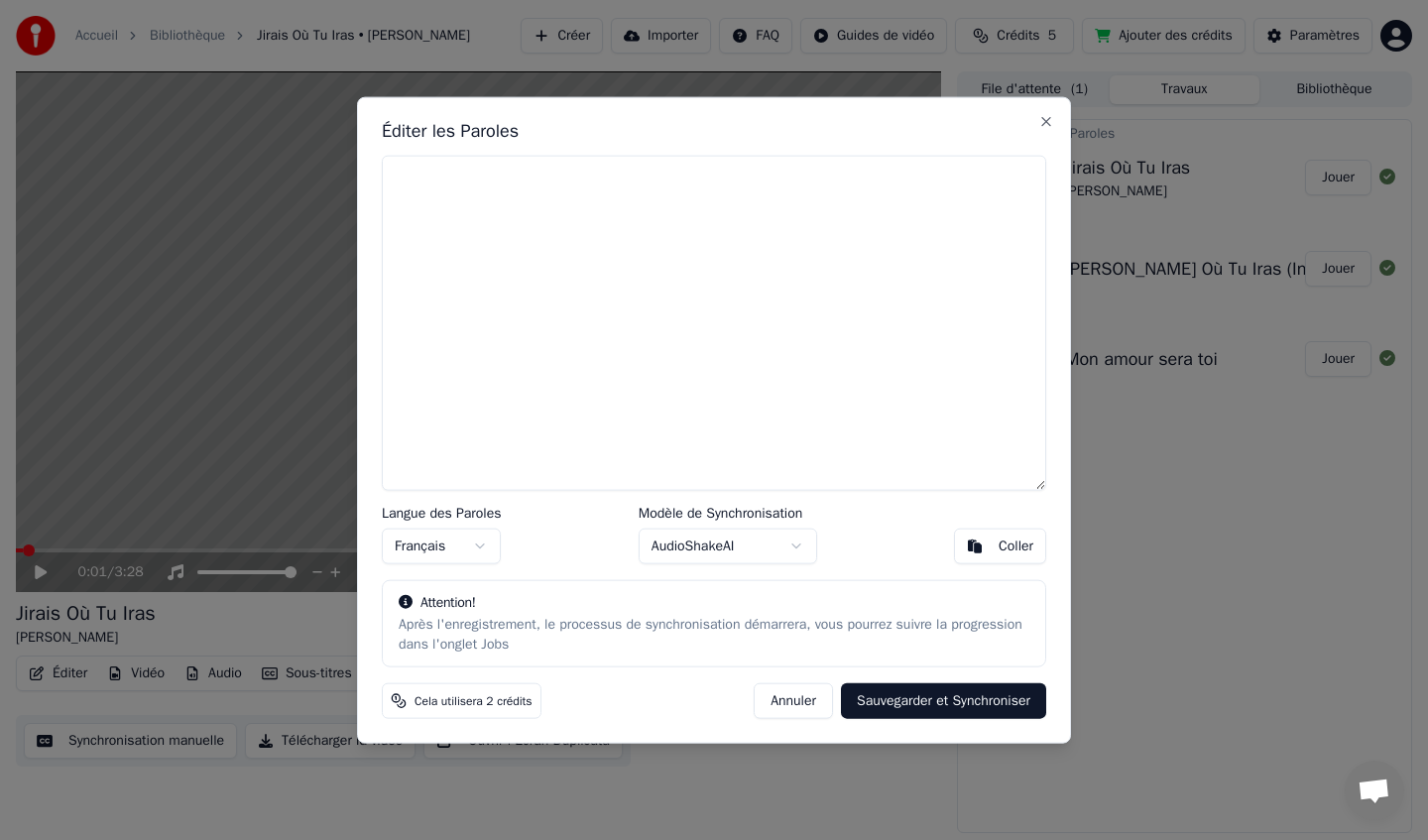 click on "Annuler" at bounding box center (793, 701) 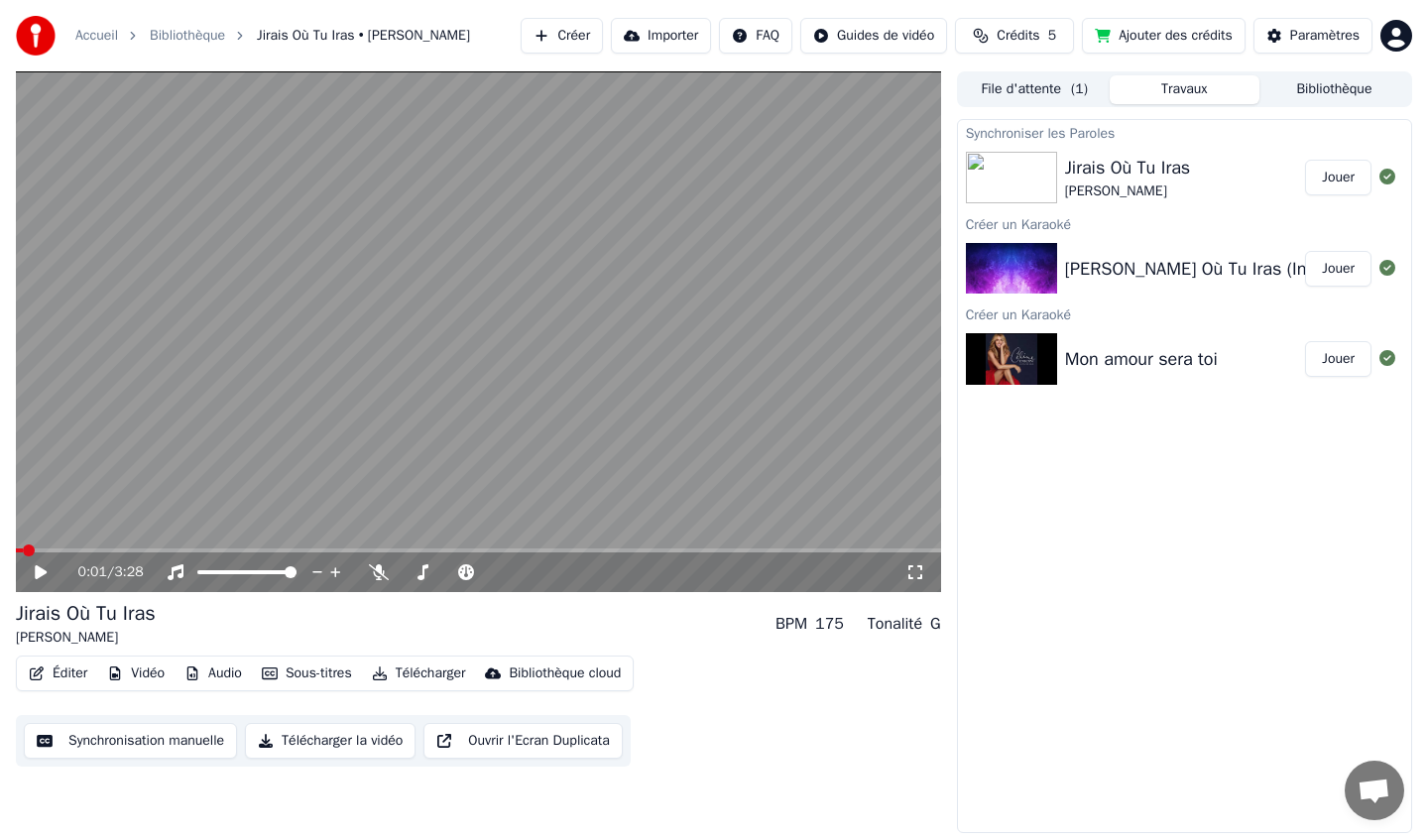 click on "Éditer" at bounding box center [58, 673] 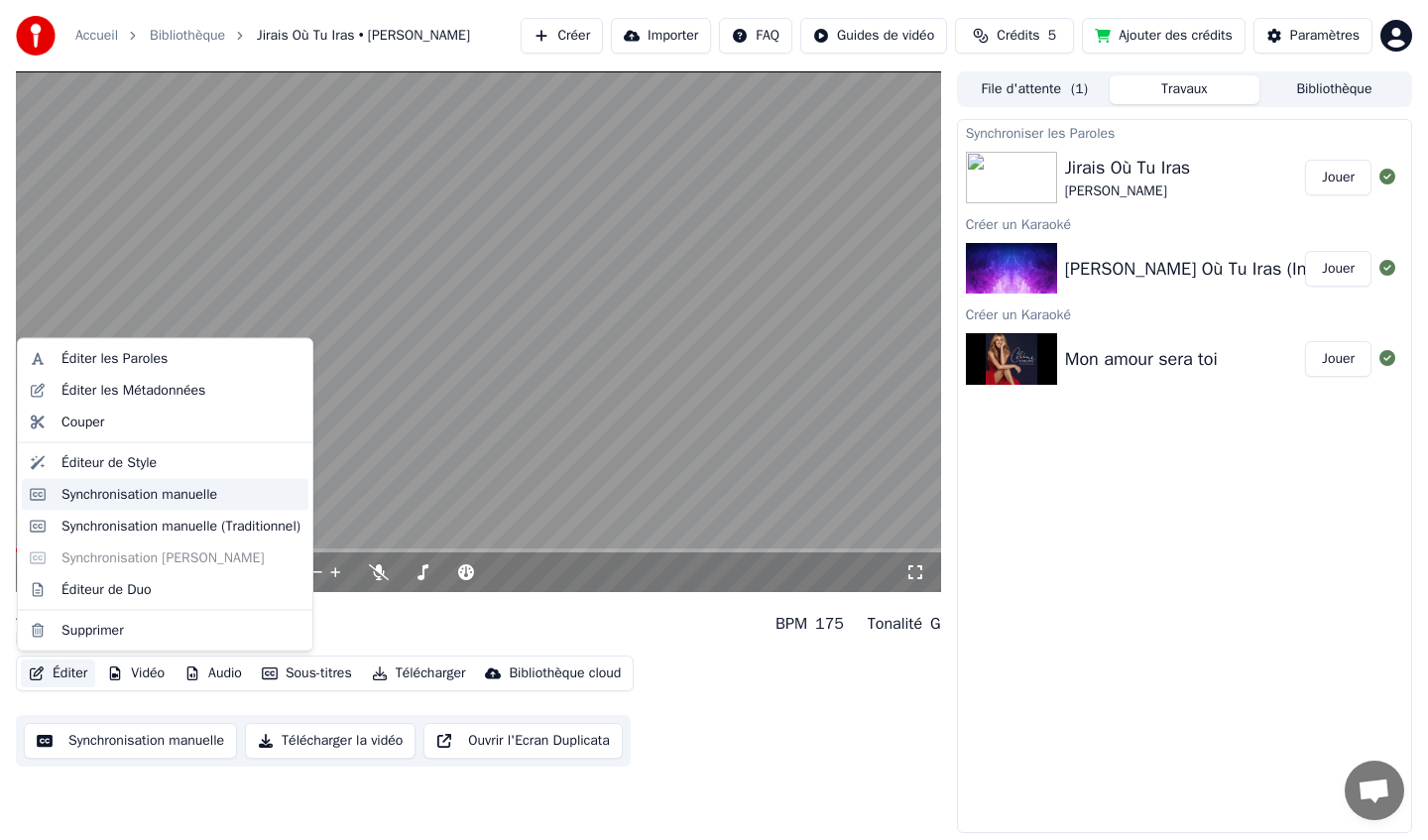 click on "Synchronisation manuelle" at bounding box center [139, 494] 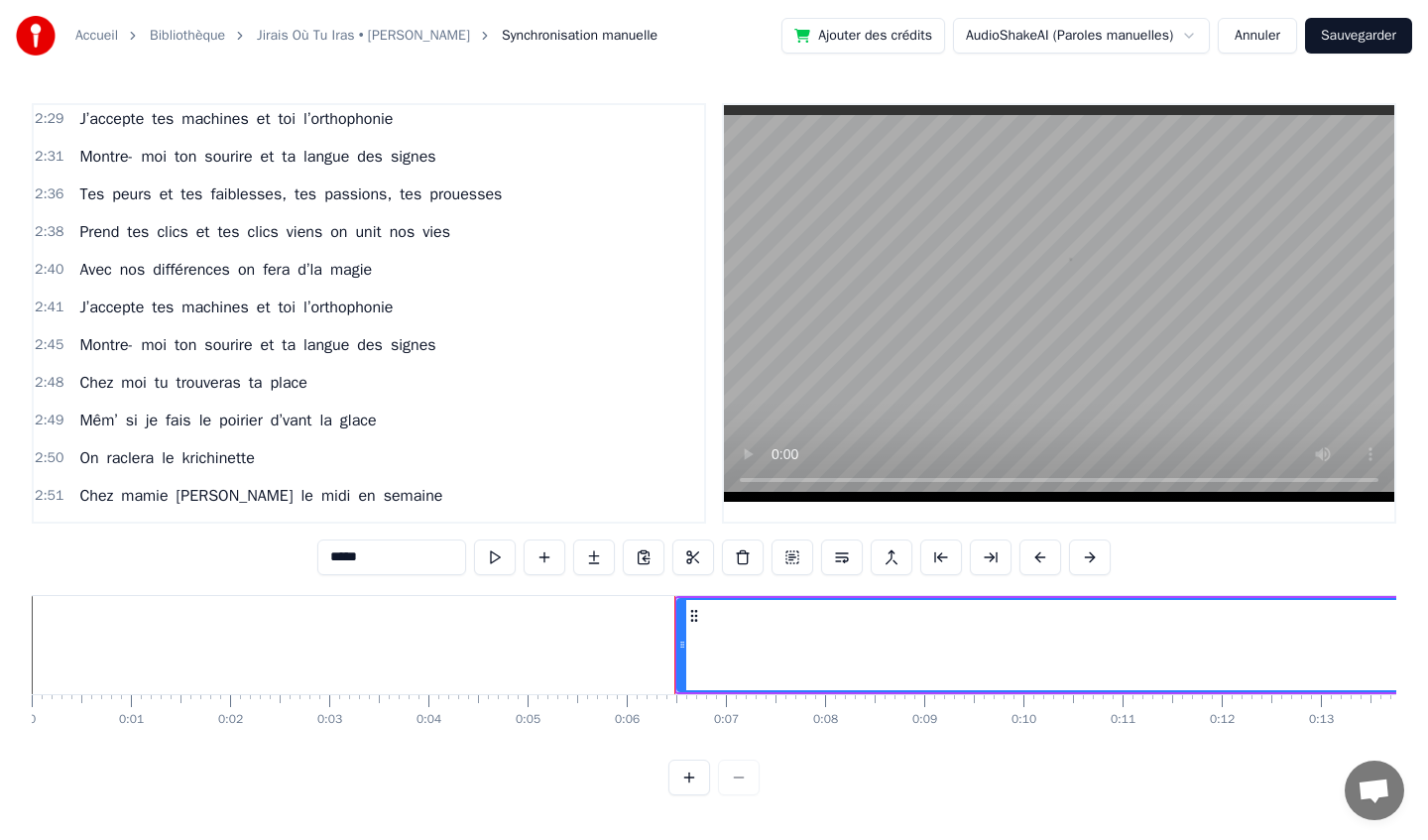 scroll, scrollTop: 1958, scrollLeft: 0, axis: vertical 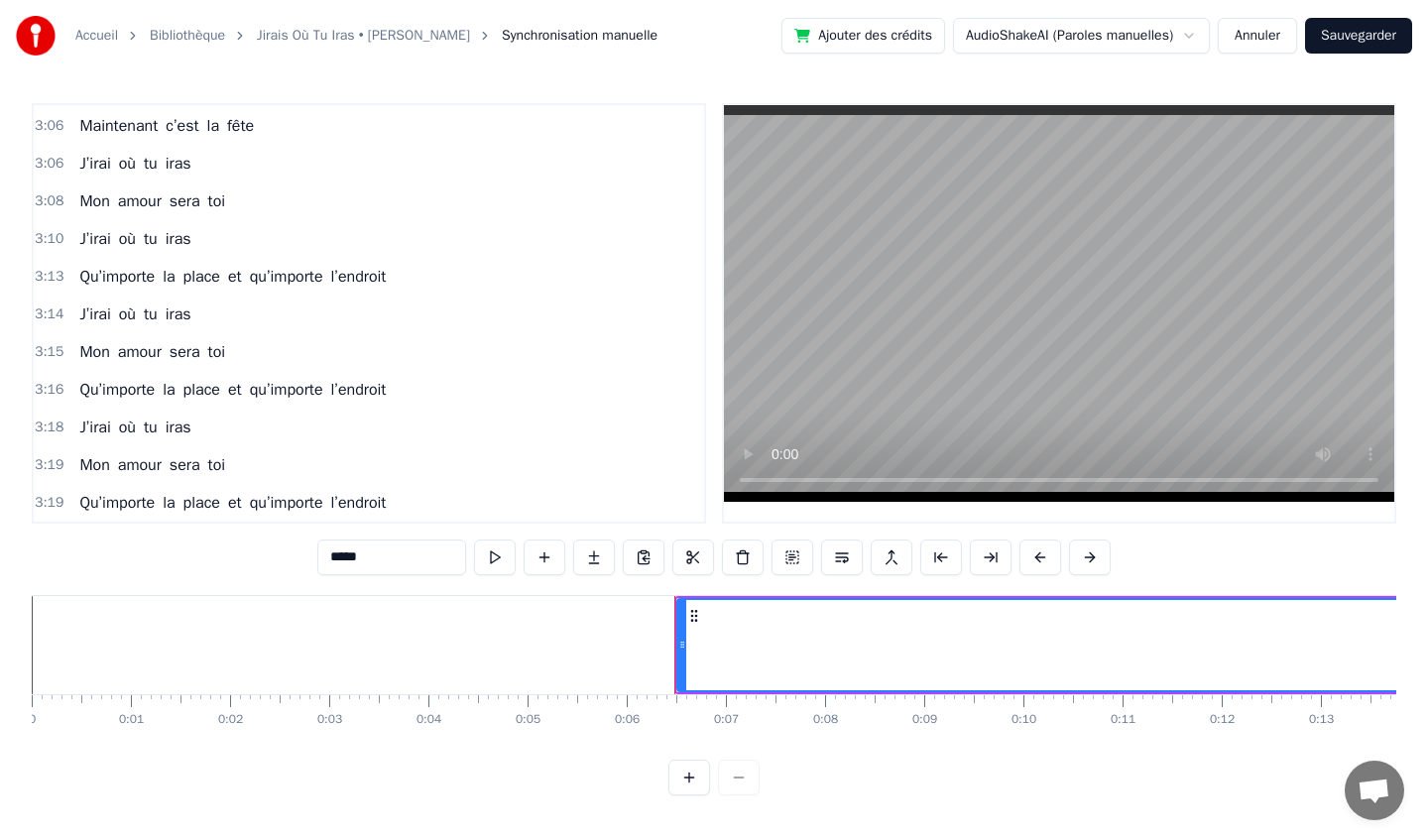 type on "***" 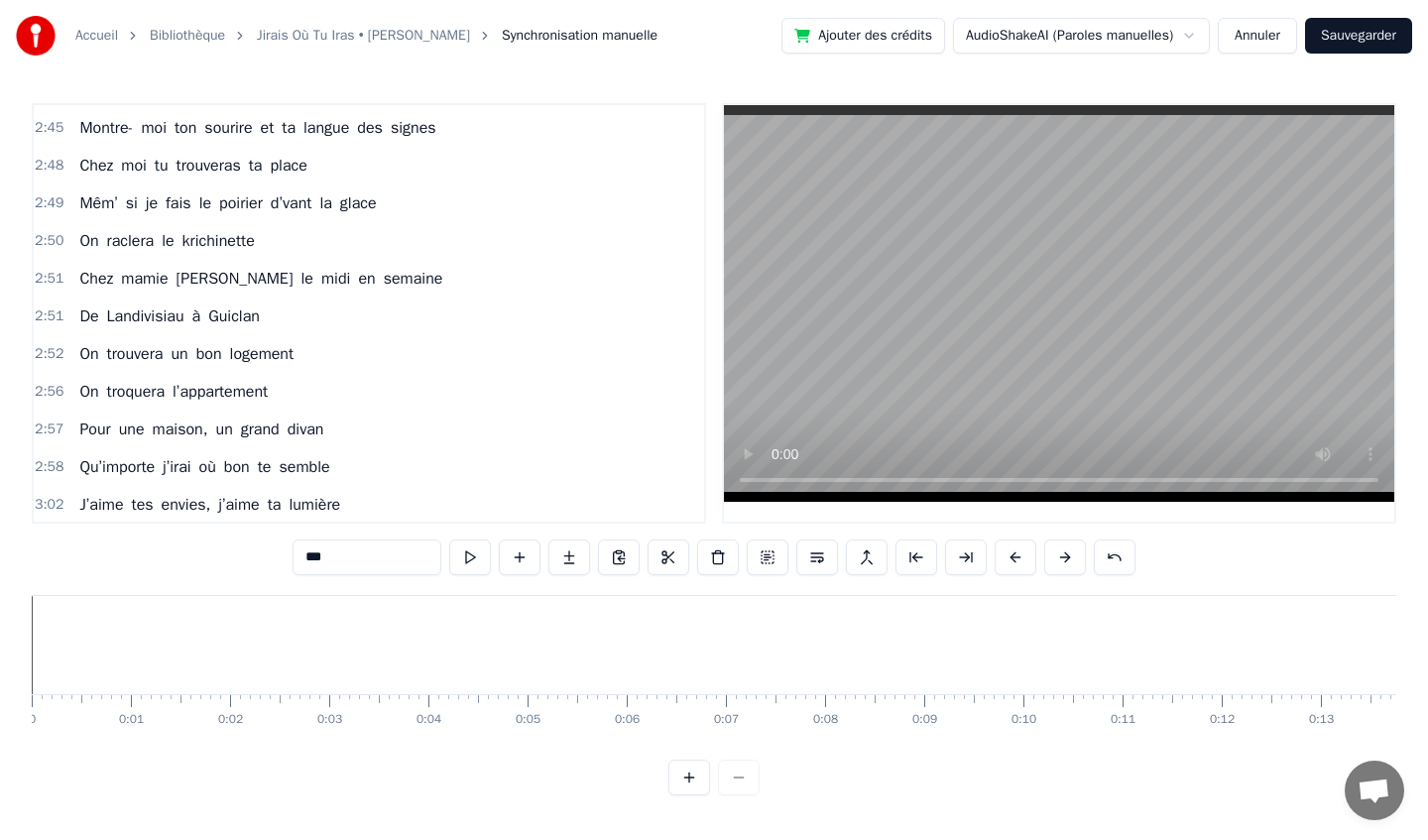 scroll, scrollTop: 1367, scrollLeft: 0, axis: vertical 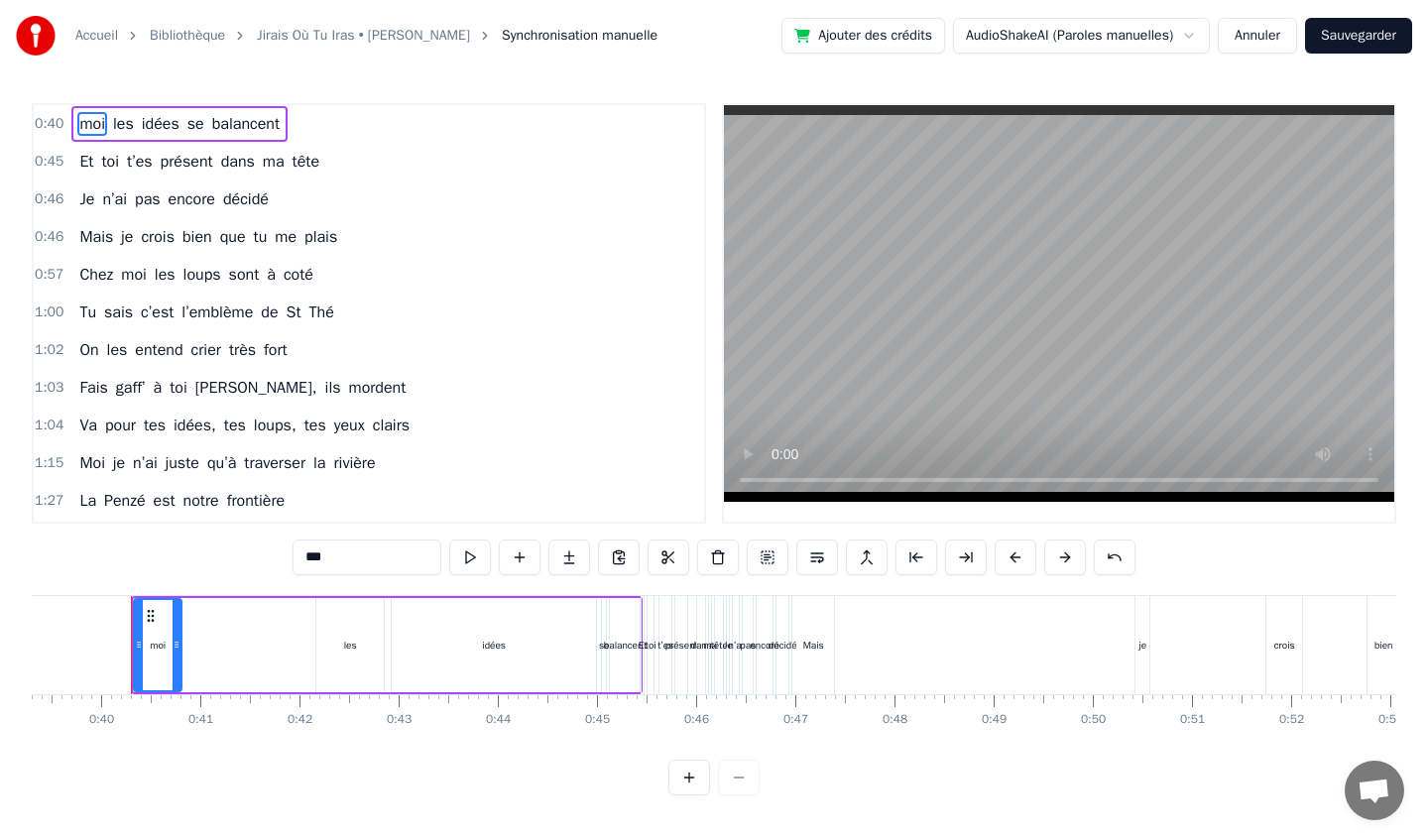 click on "moi les idées se balancent" at bounding box center [179, 124] 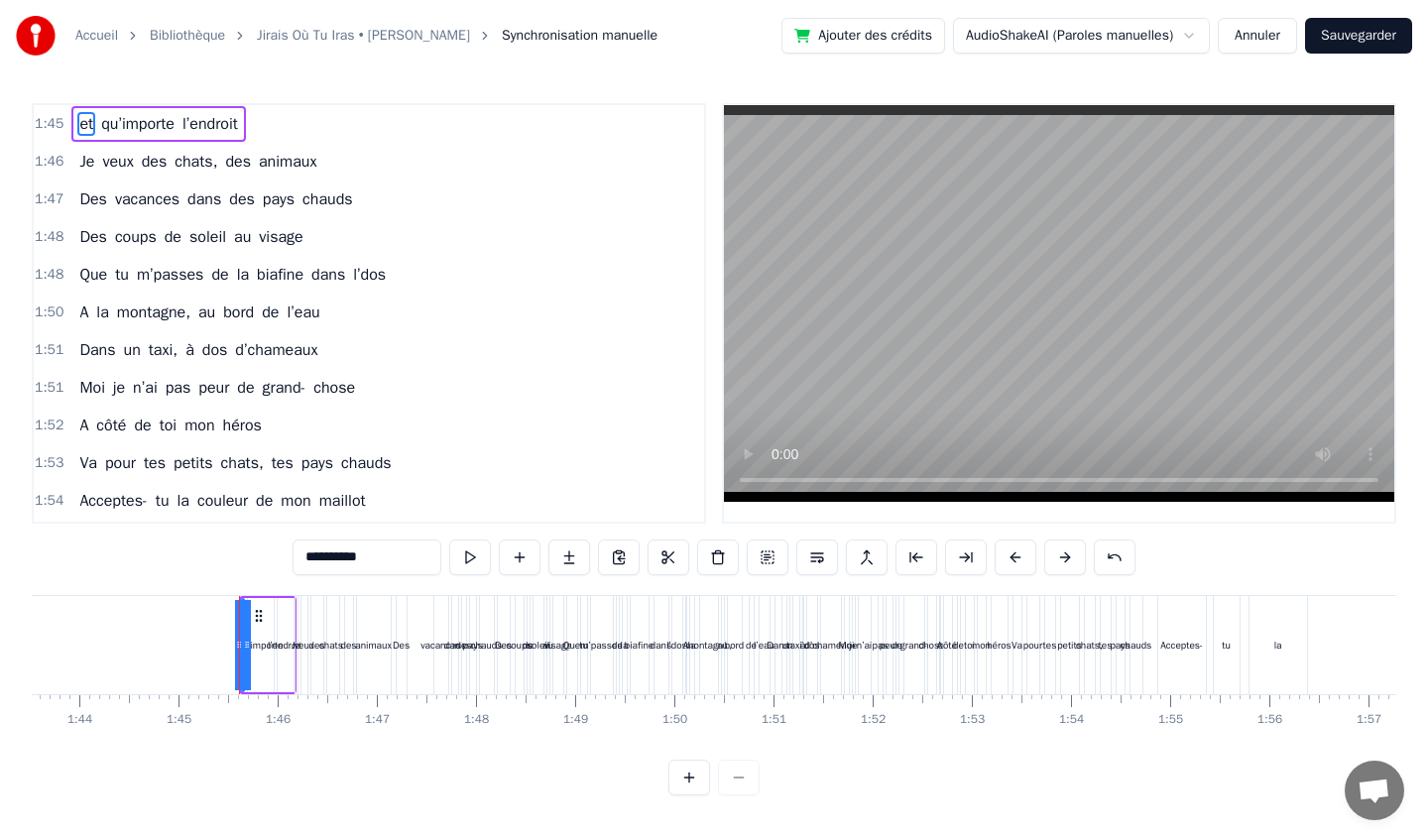 scroll, scrollTop: 0, scrollLeft: 10274, axis: horizontal 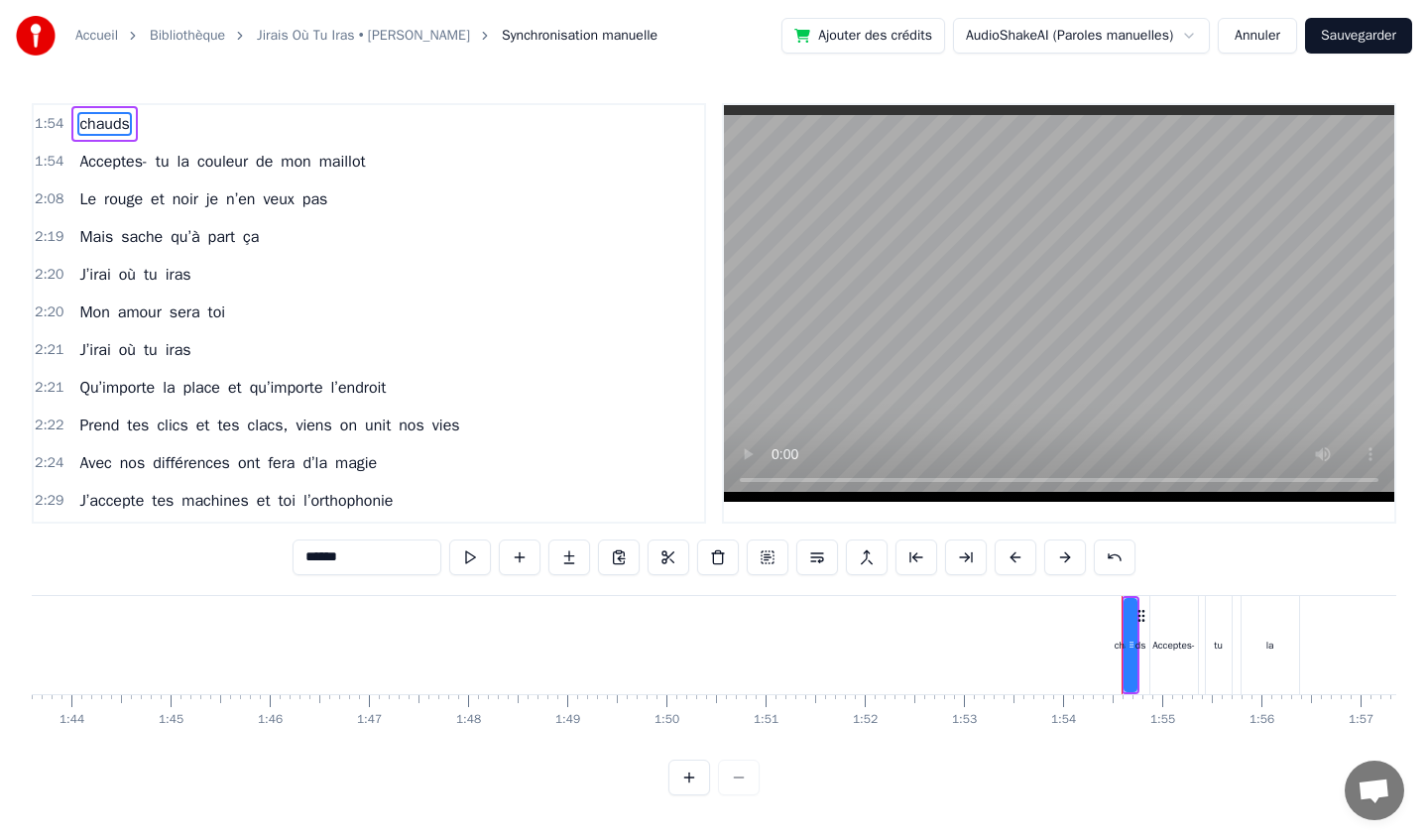 type on "*********" 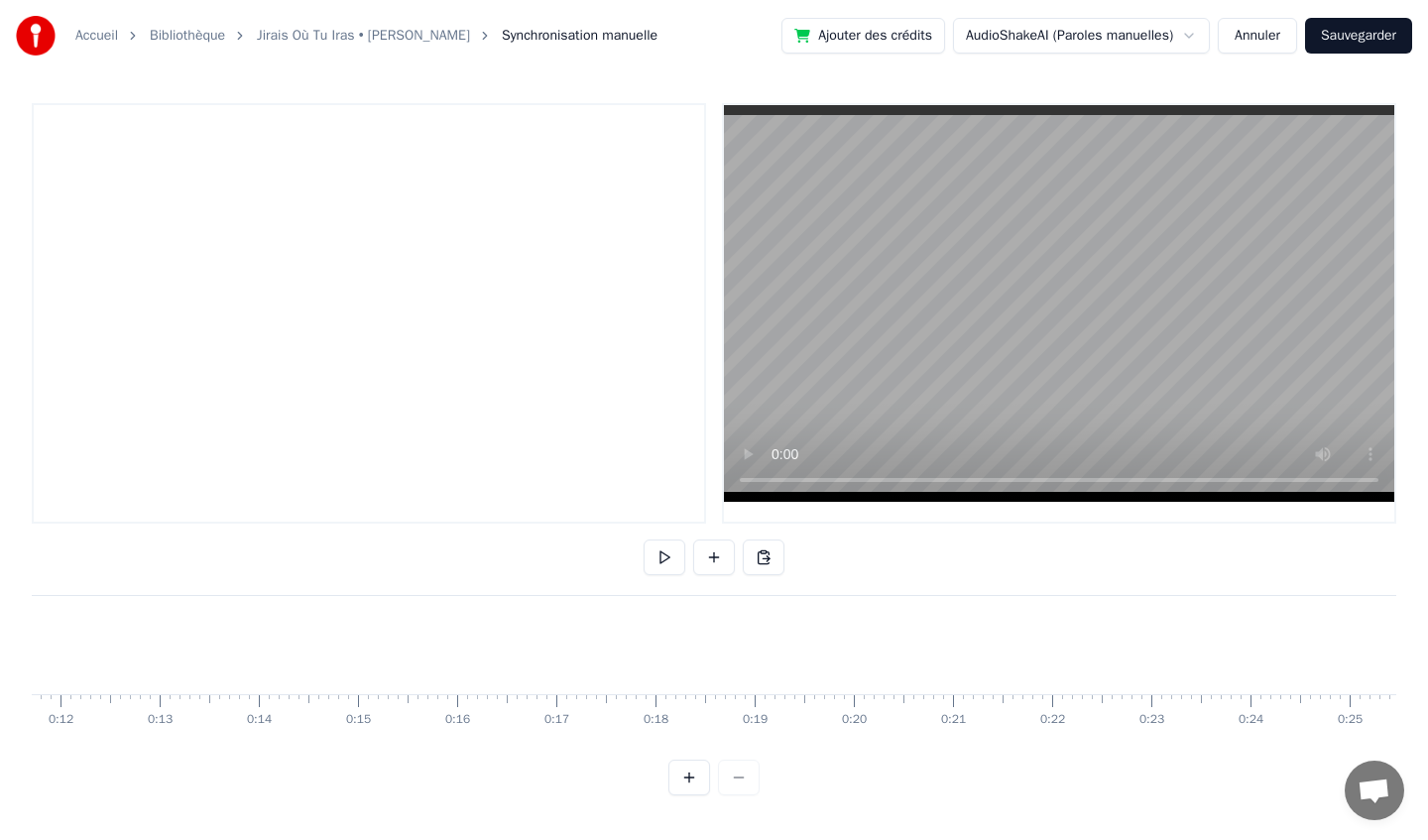 scroll, scrollTop: 0, scrollLeft: 574, axis: horizontal 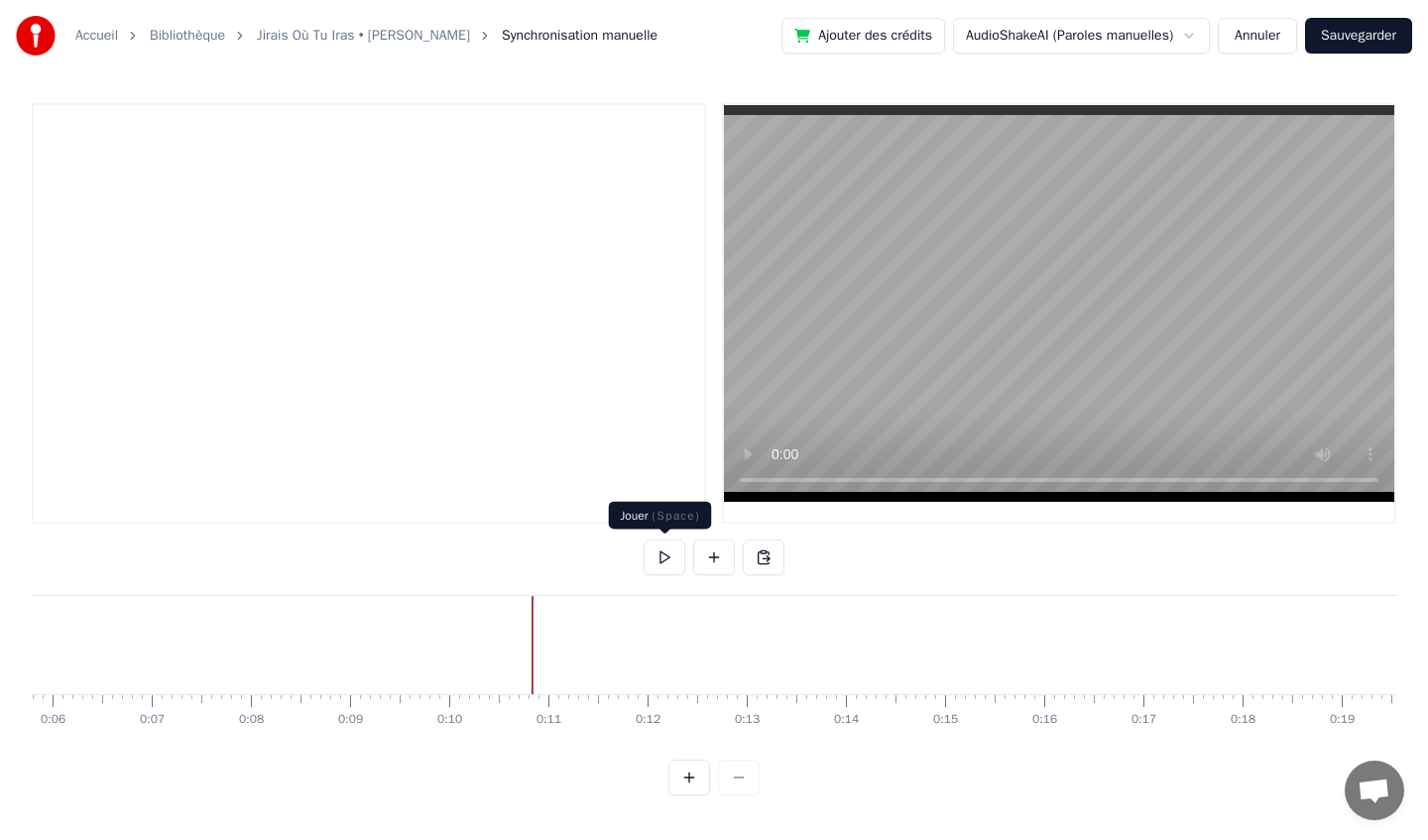 click at bounding box center (664, 557) 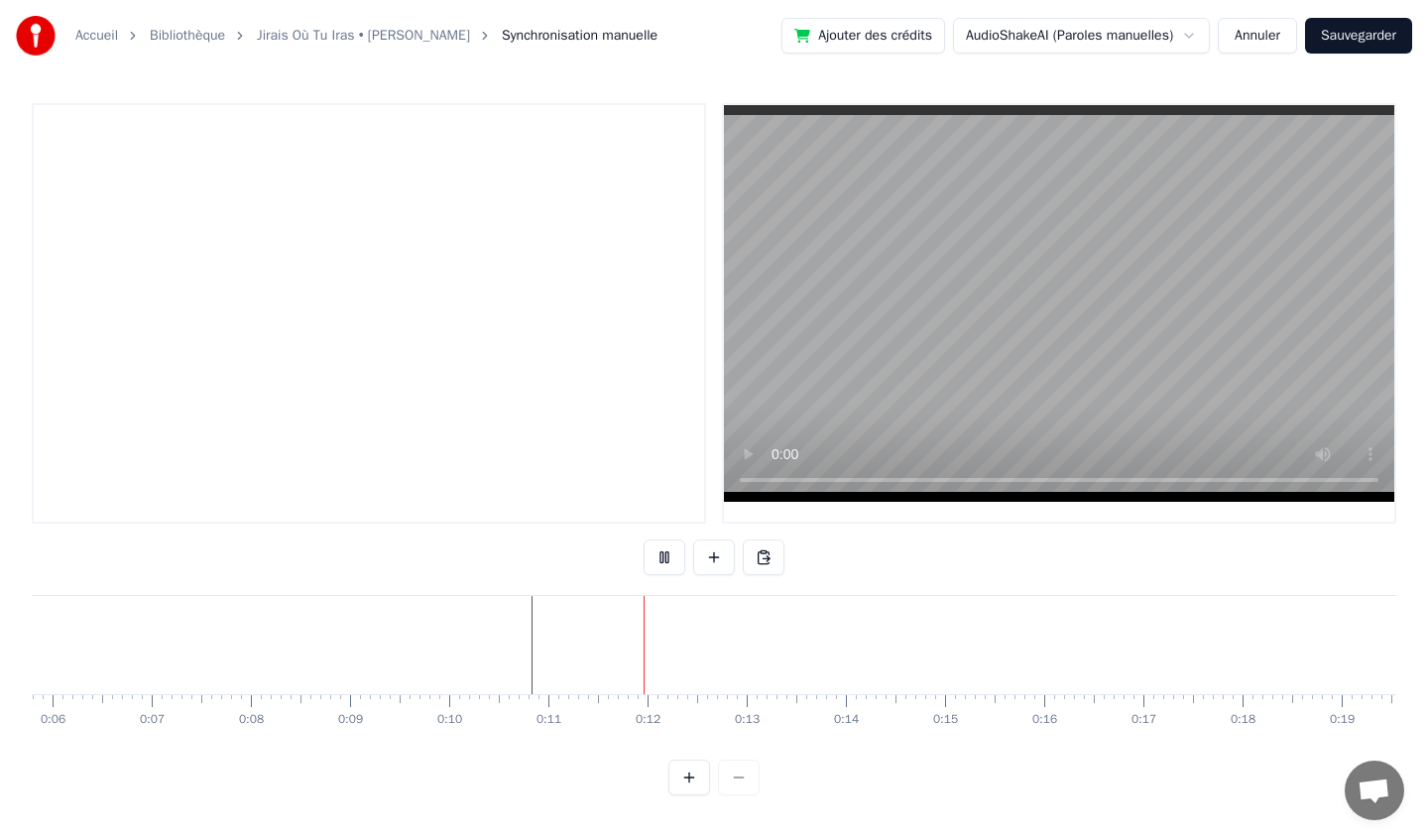 click at bounding box center (664, 557) 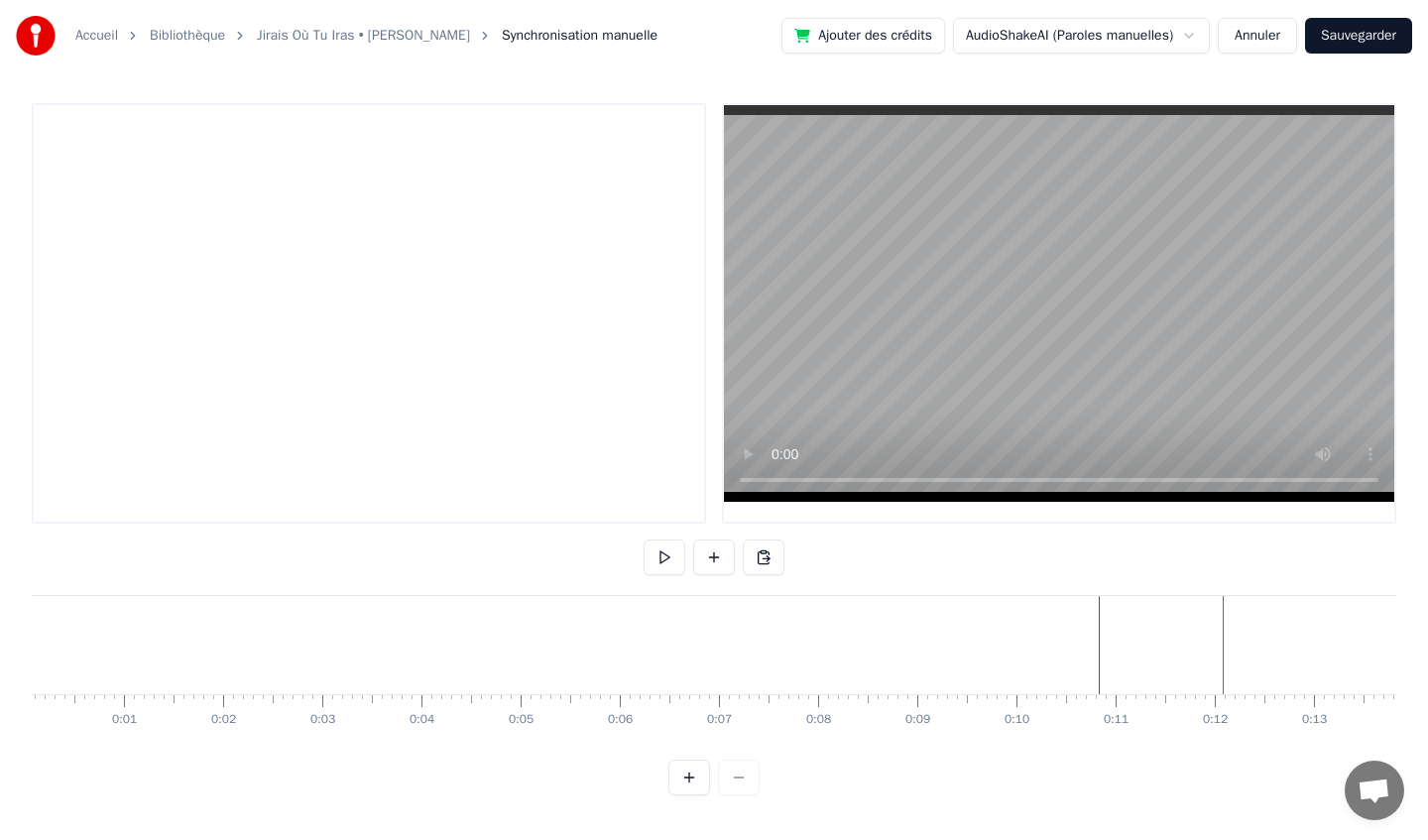 scroll, scrollTop: 0, scrollLeft: 0, axis: both 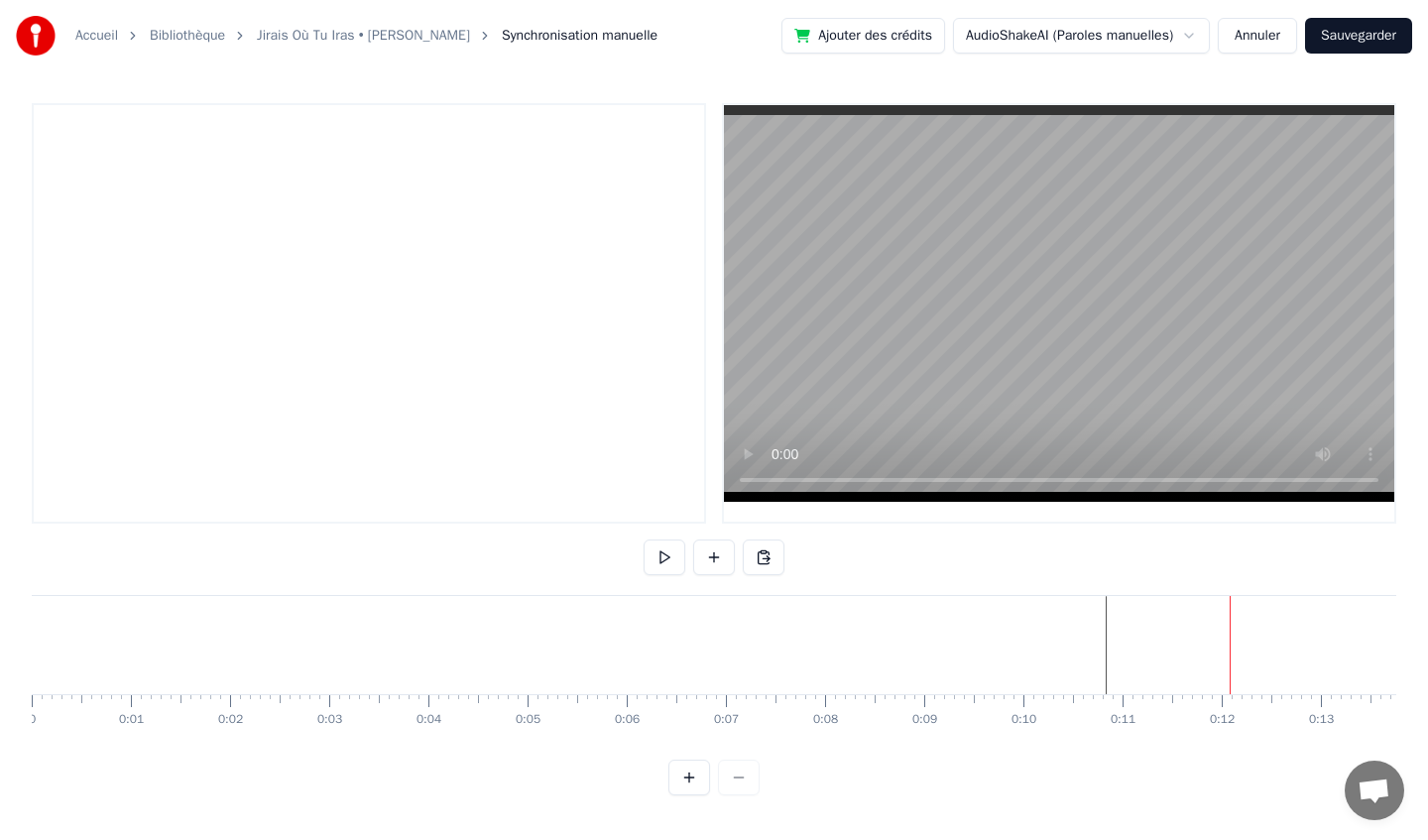 click at bounding box center (10354, 645) 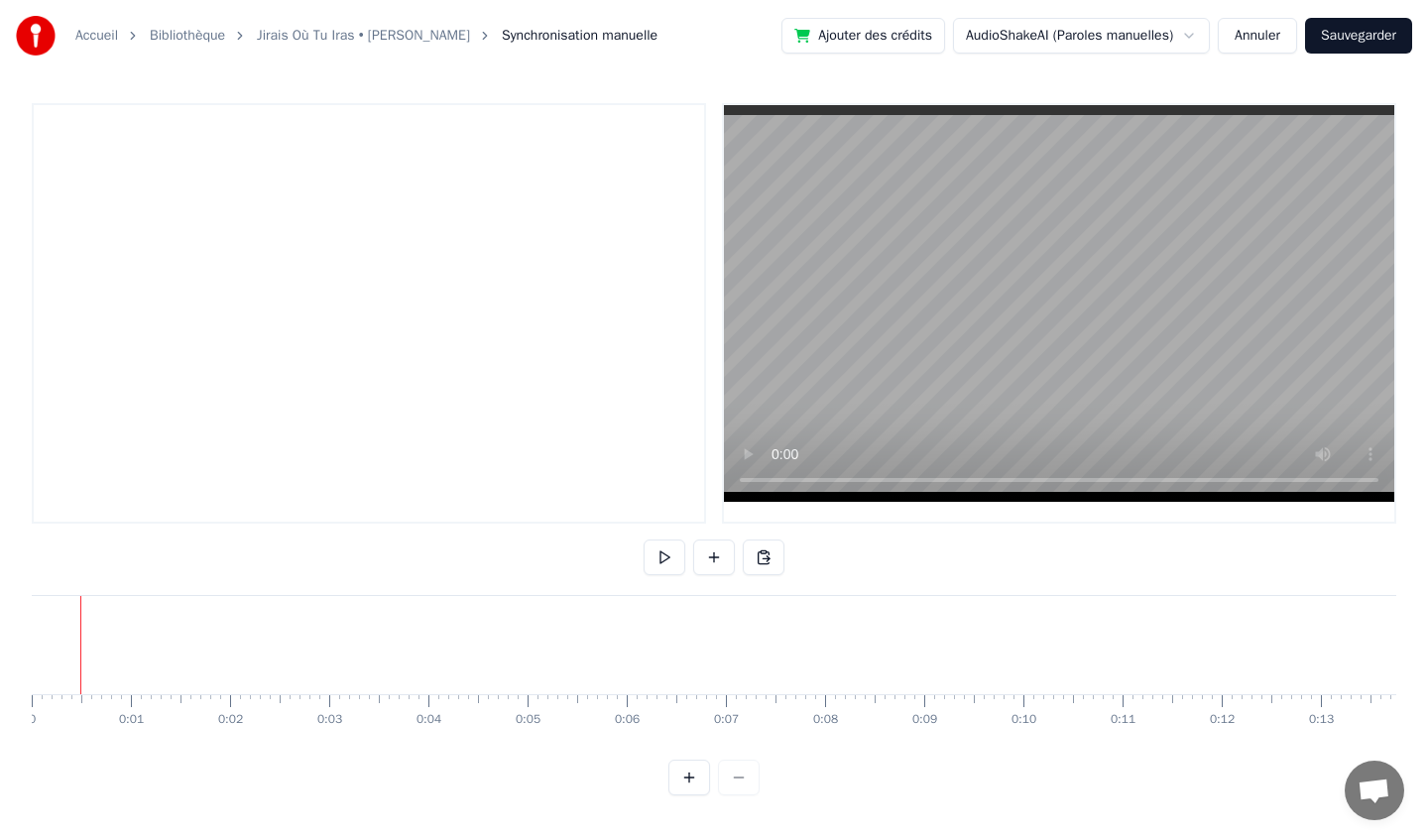 drag, startPoint x: 76, startPoint y: 658, endPoint x: 0, endPoint y: 657, distance: 76.00658 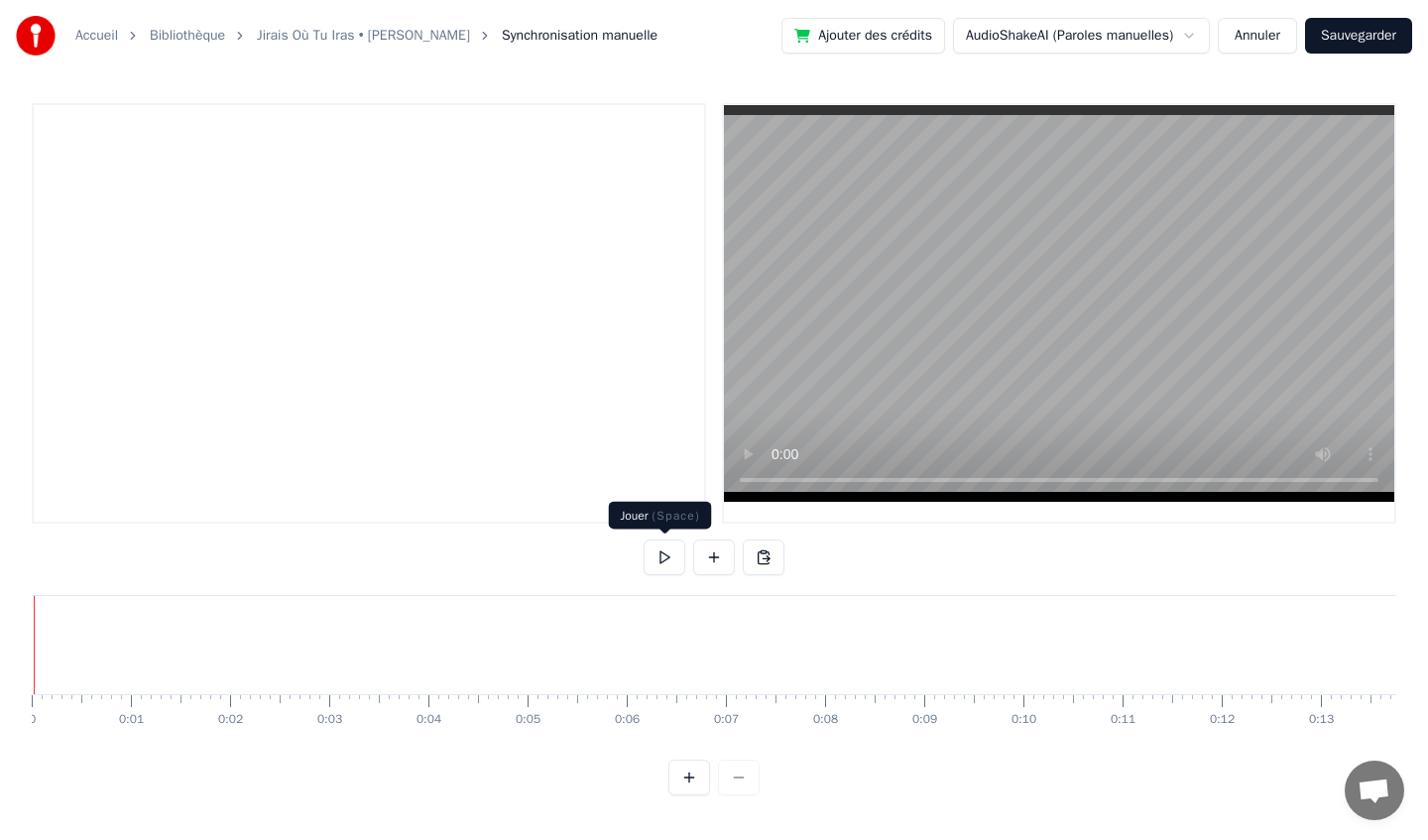 click at bounding box center [664, 557] 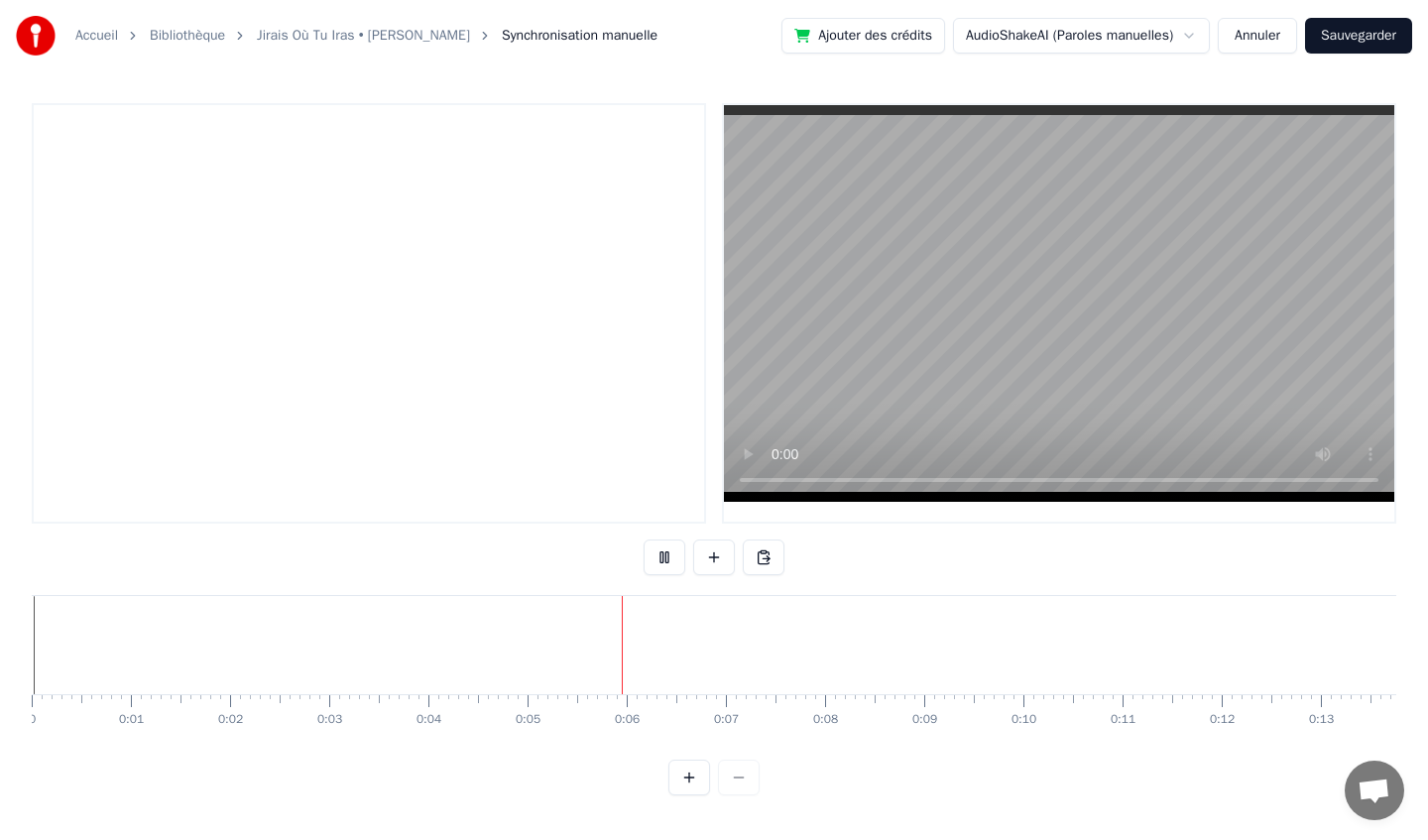 click at bounding box center (689, 778) 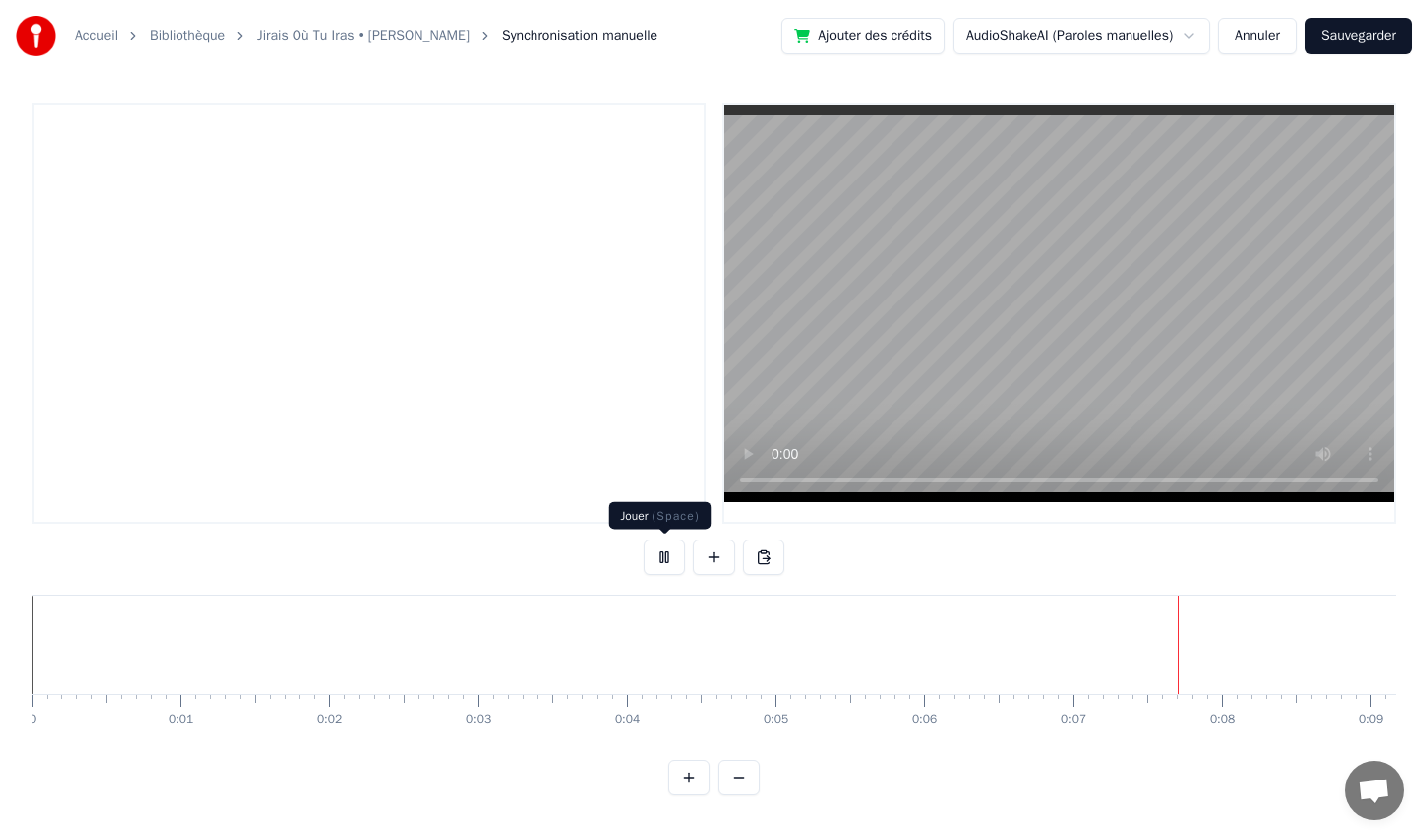 click at bounding box center [664, 557] 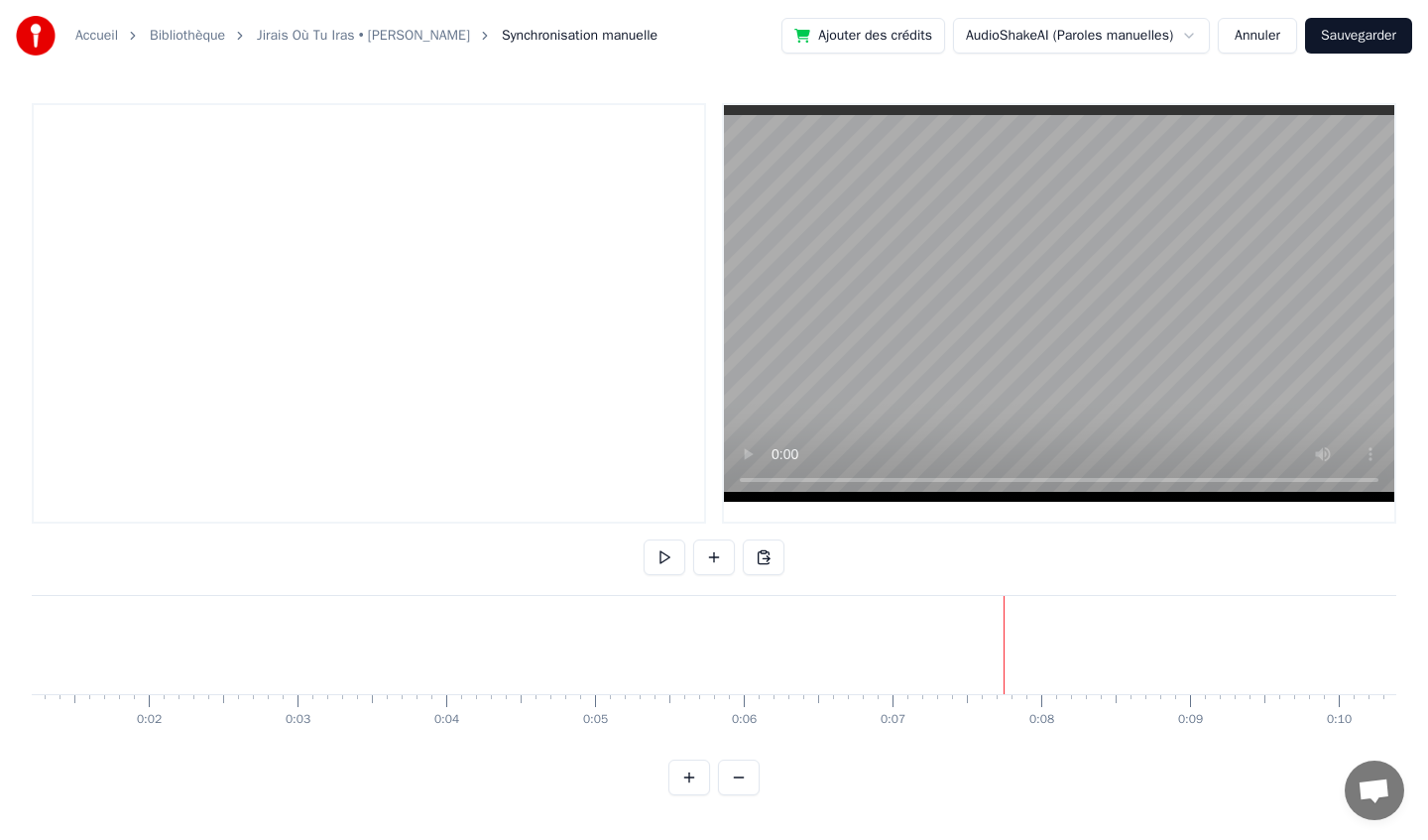 scroll, scrollTop: 0, scrollLeft: 0, axis: both 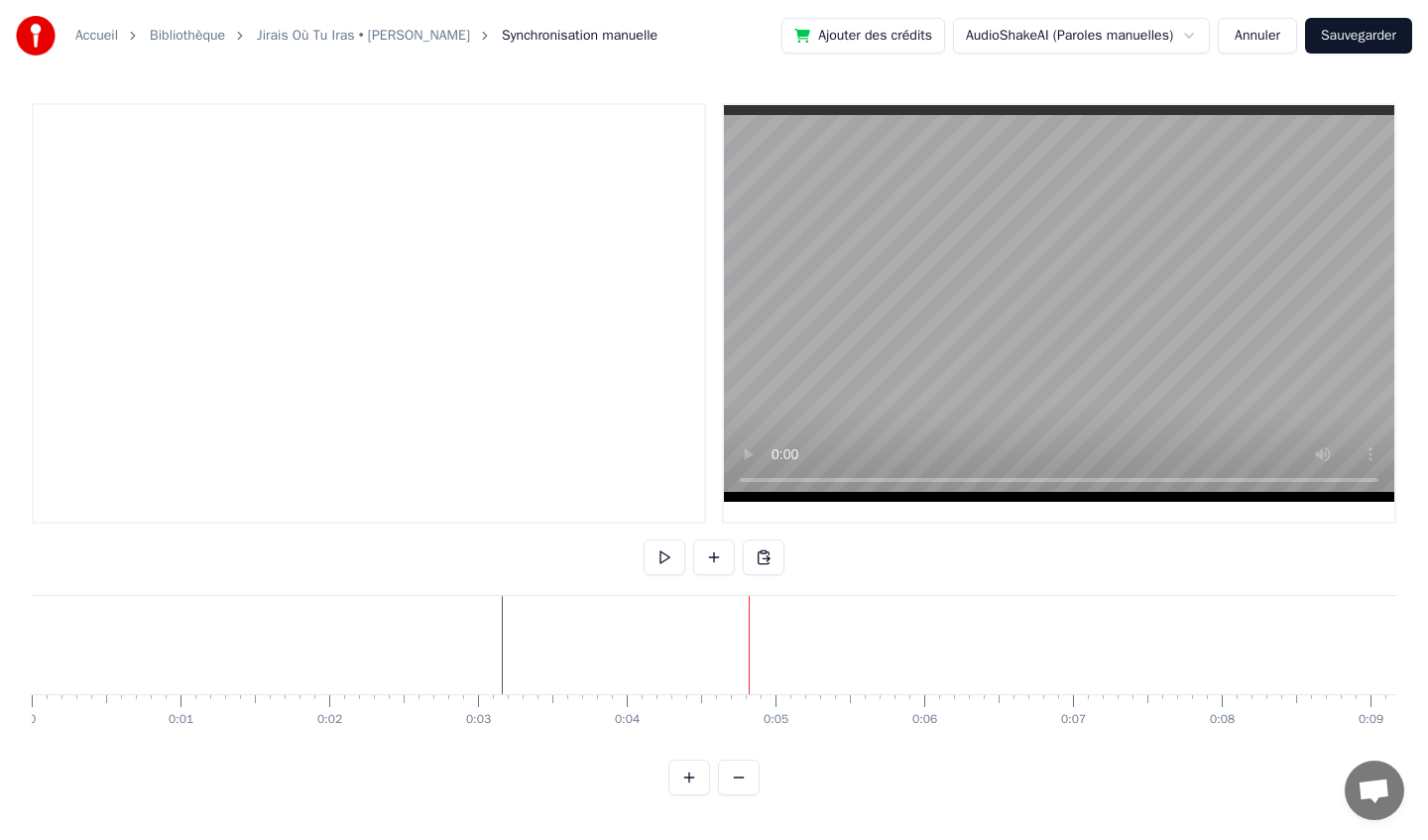 click at bounding box center [15516, 645] 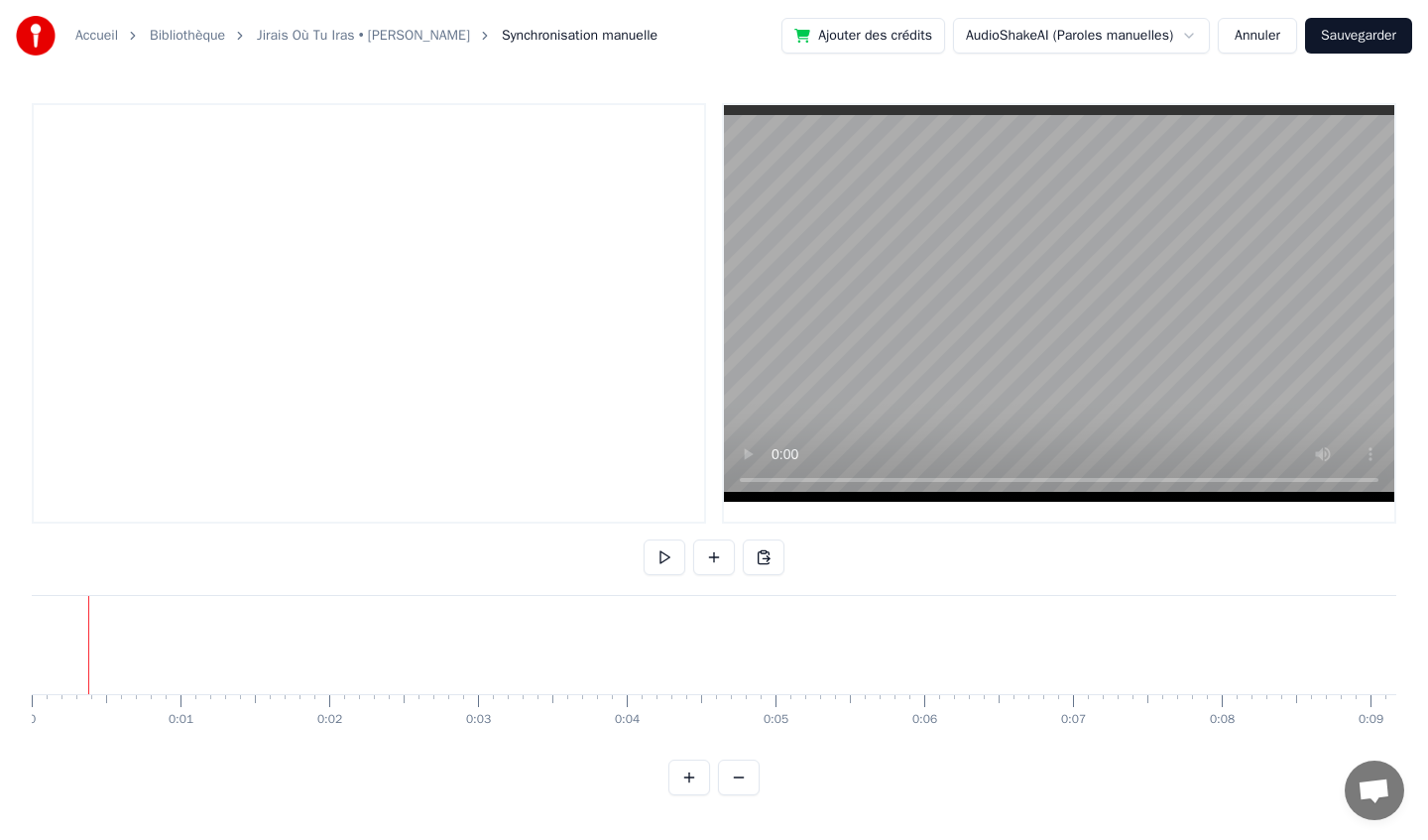 click at bounding box center [15516, 645] 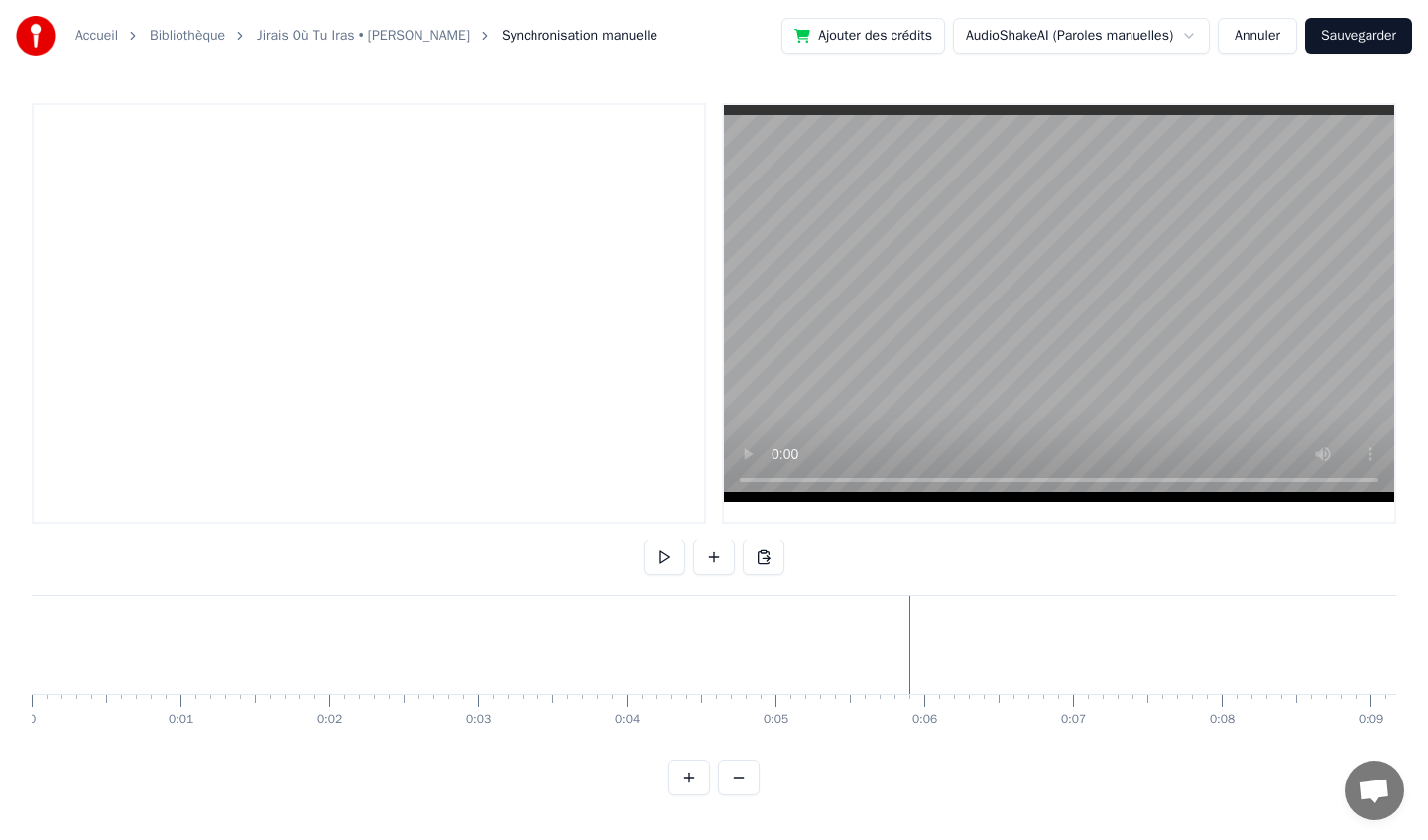 click at bounding box center (689, 778) 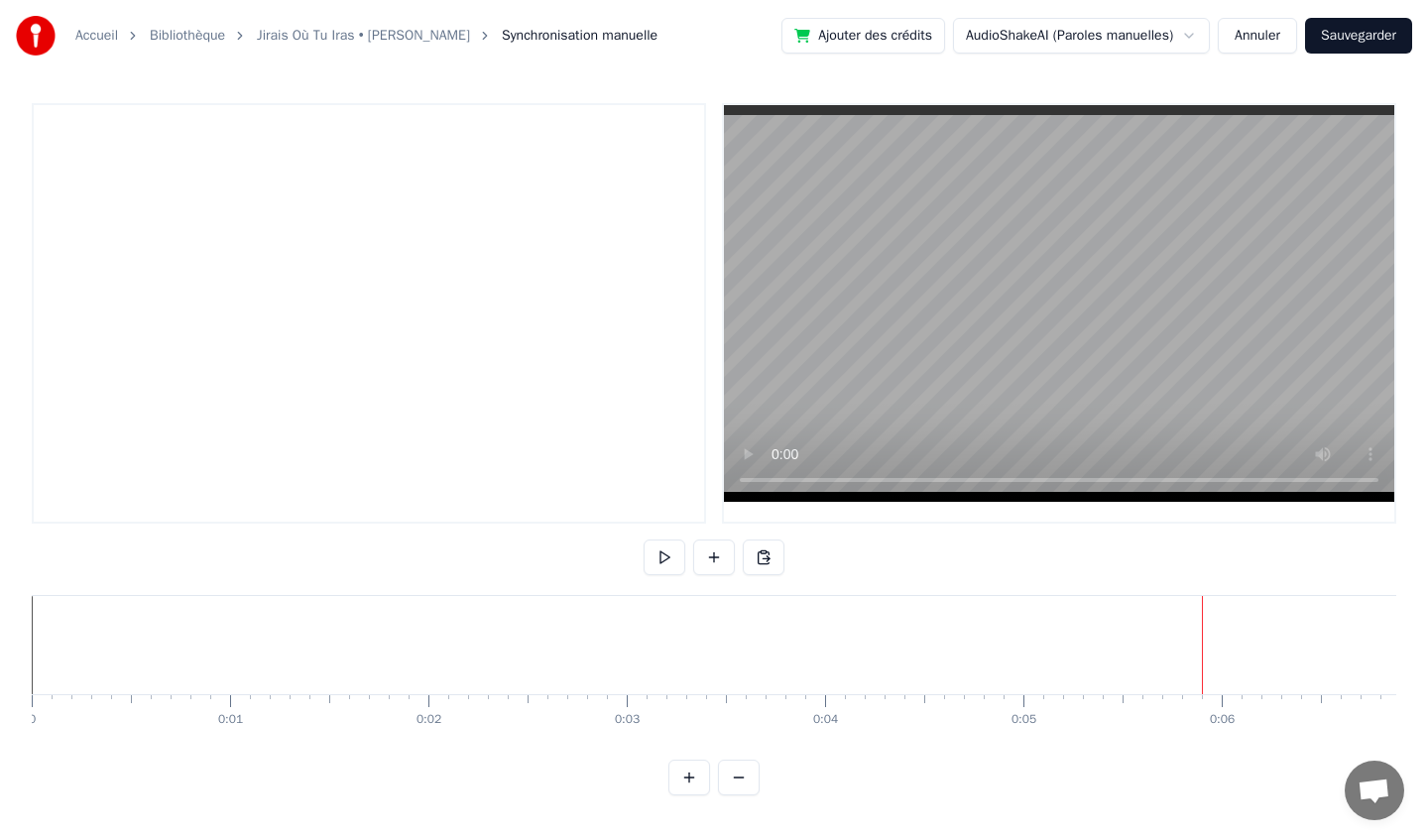 type 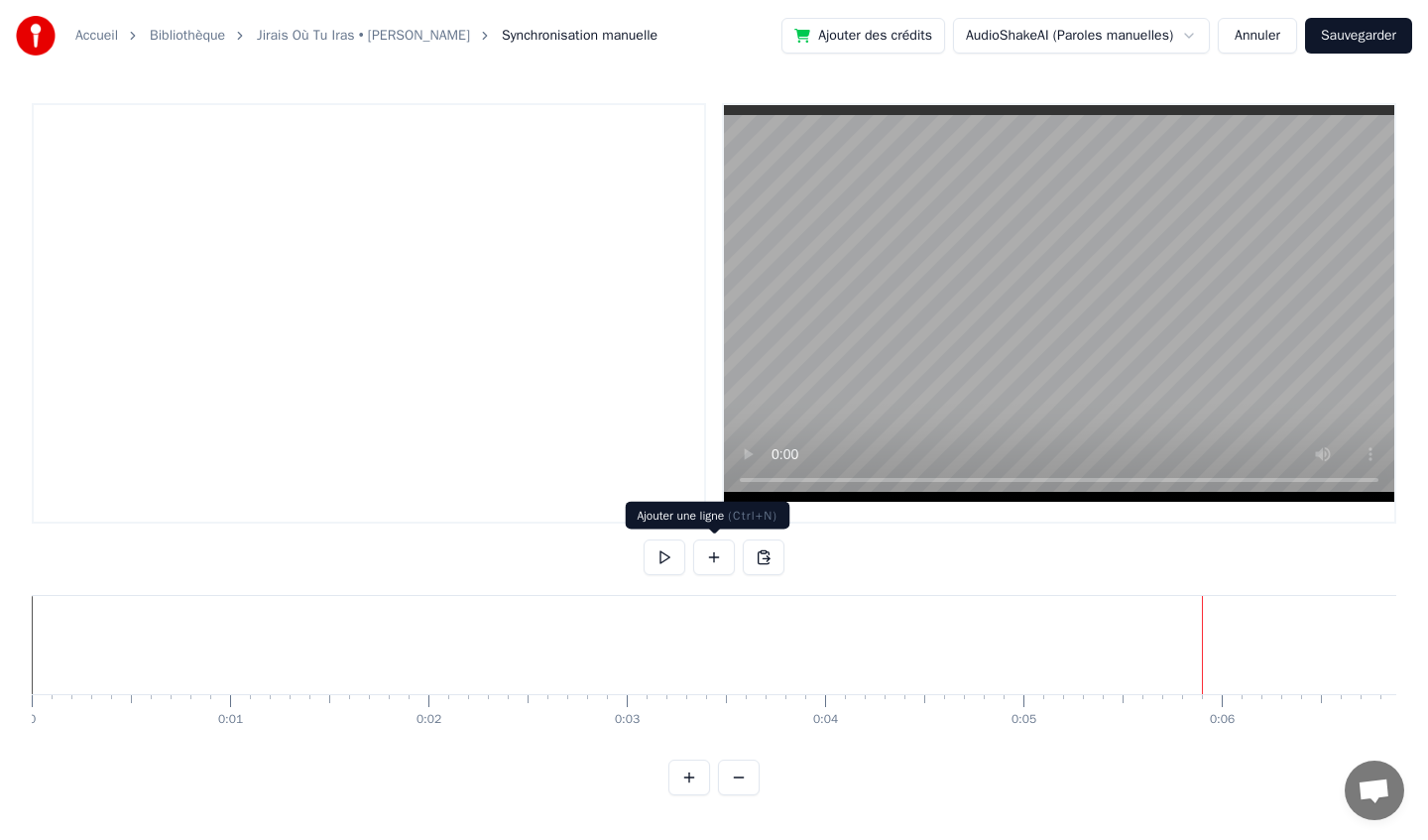 click at bounding box center (714, 557) 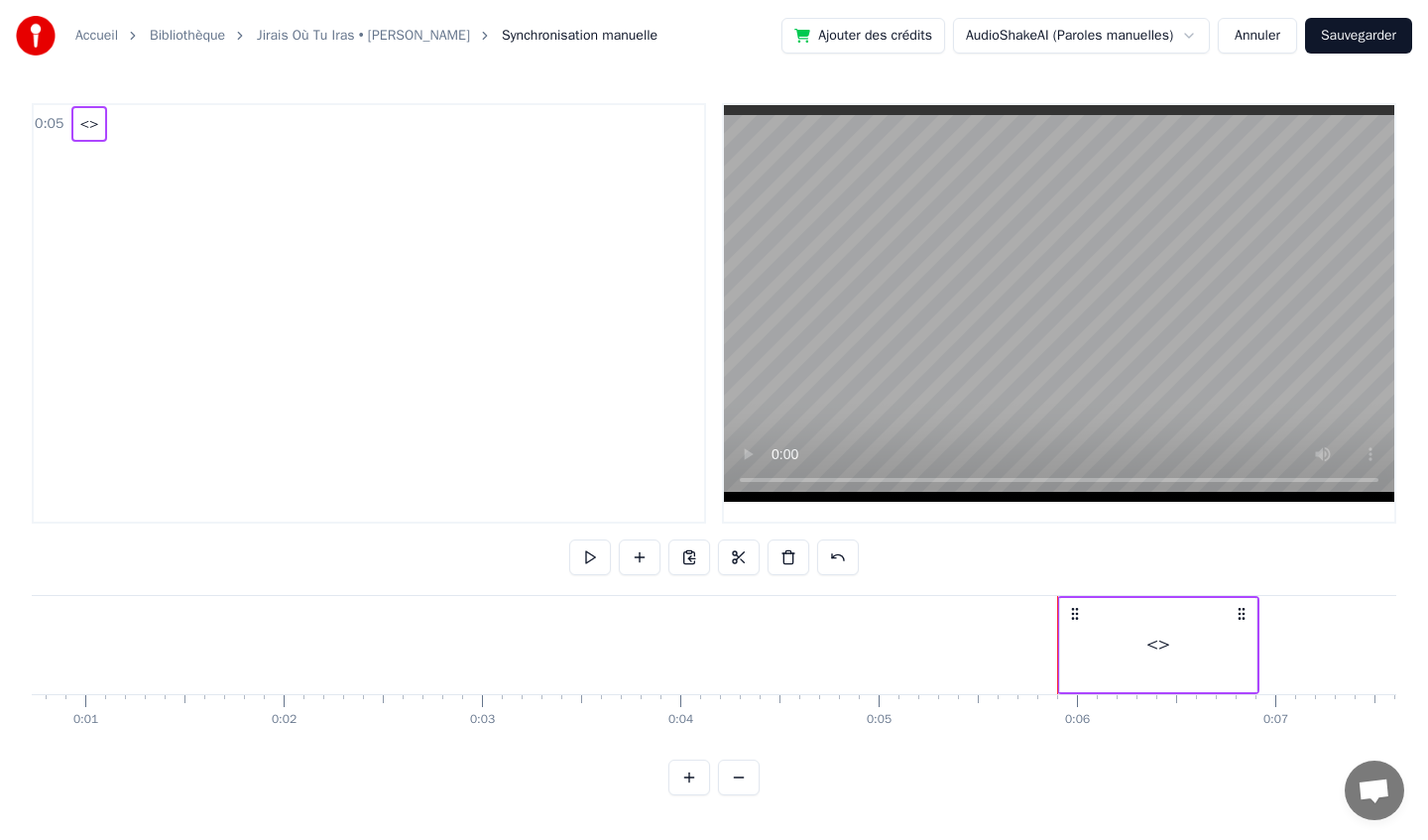 scroll, scrollTop: 0, scrollLeft: 149, axis: horizontal 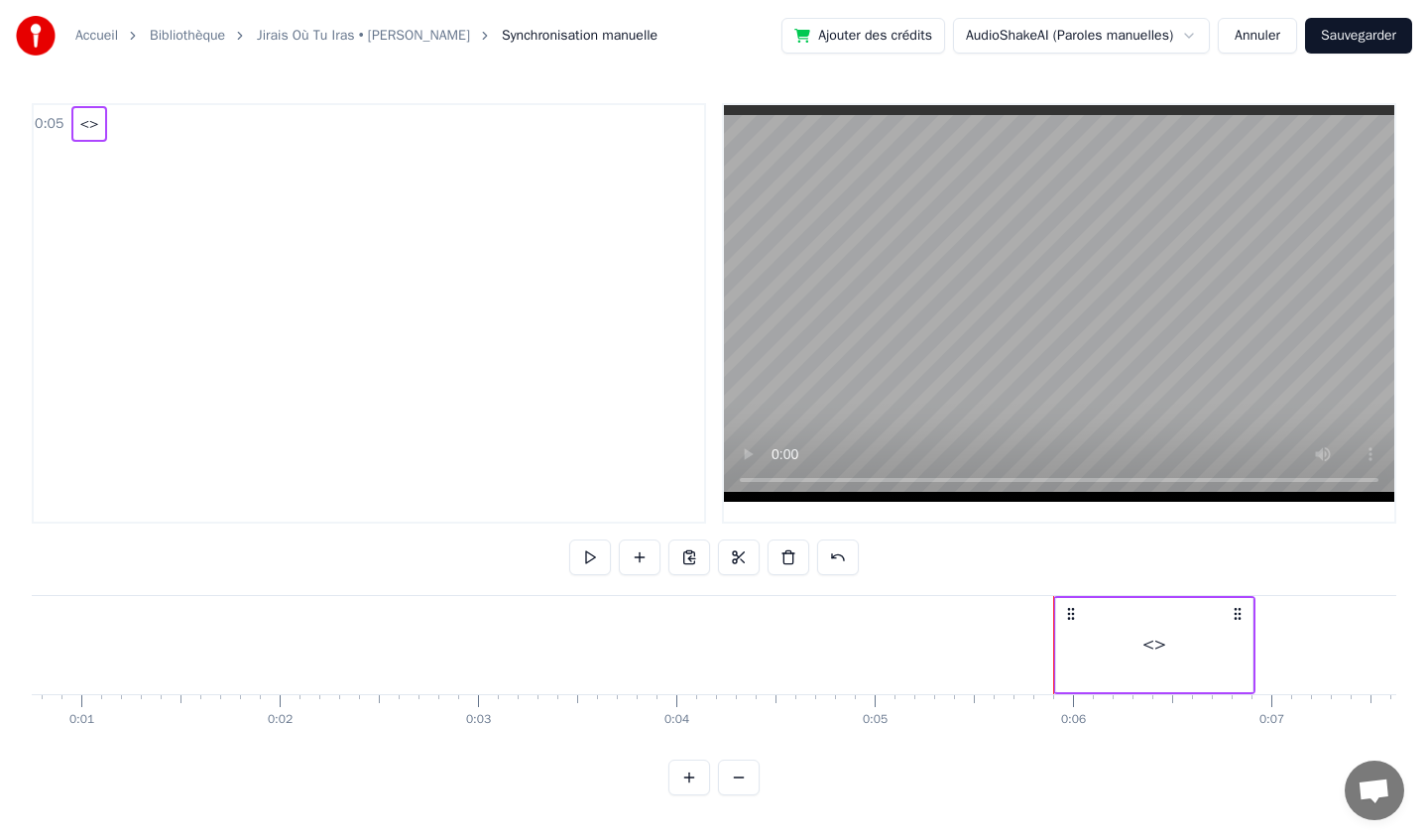 click on "<>" at bounding box center (1154, 645) 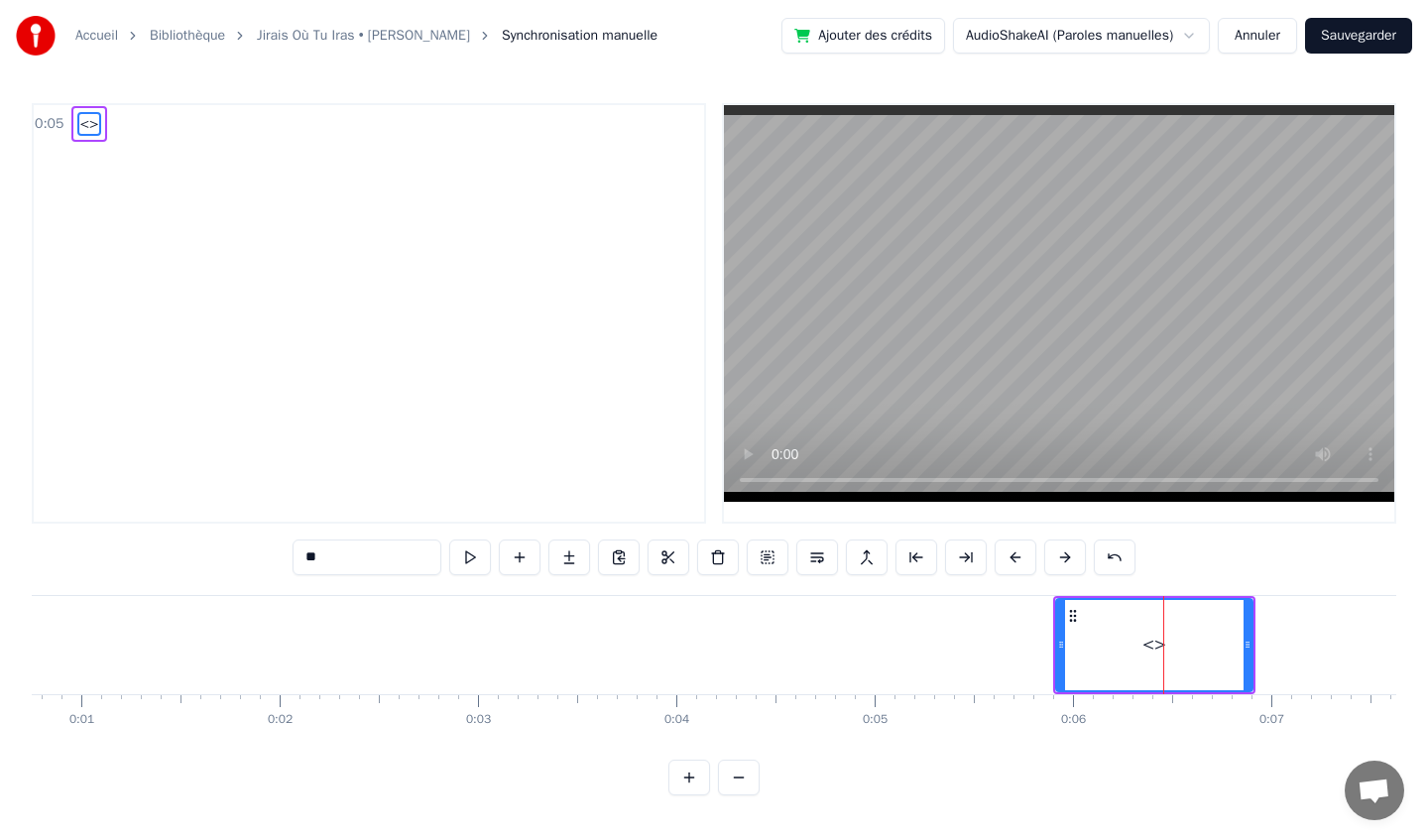 click on "**" at bounding box center (367, 557) 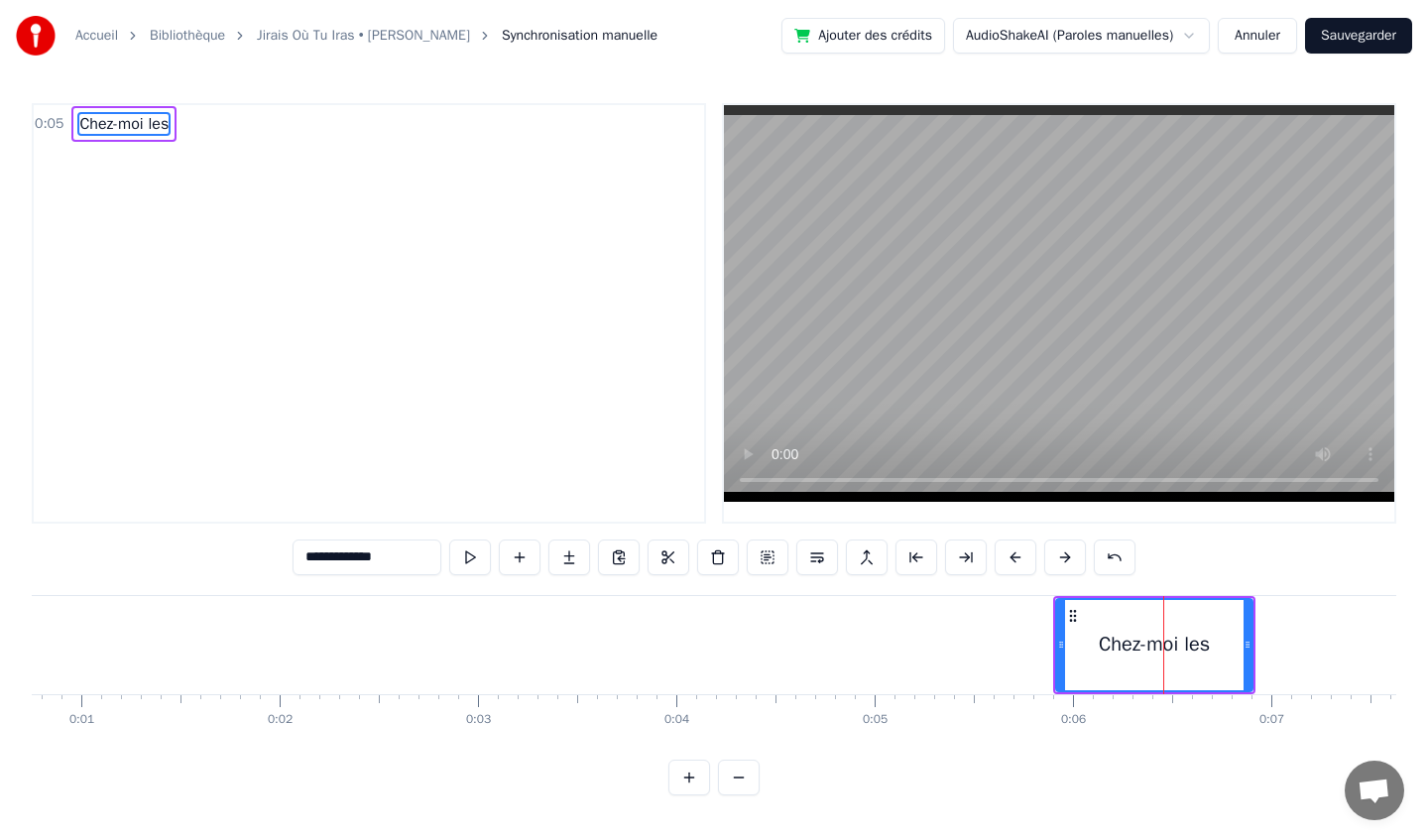 paste on "**********" 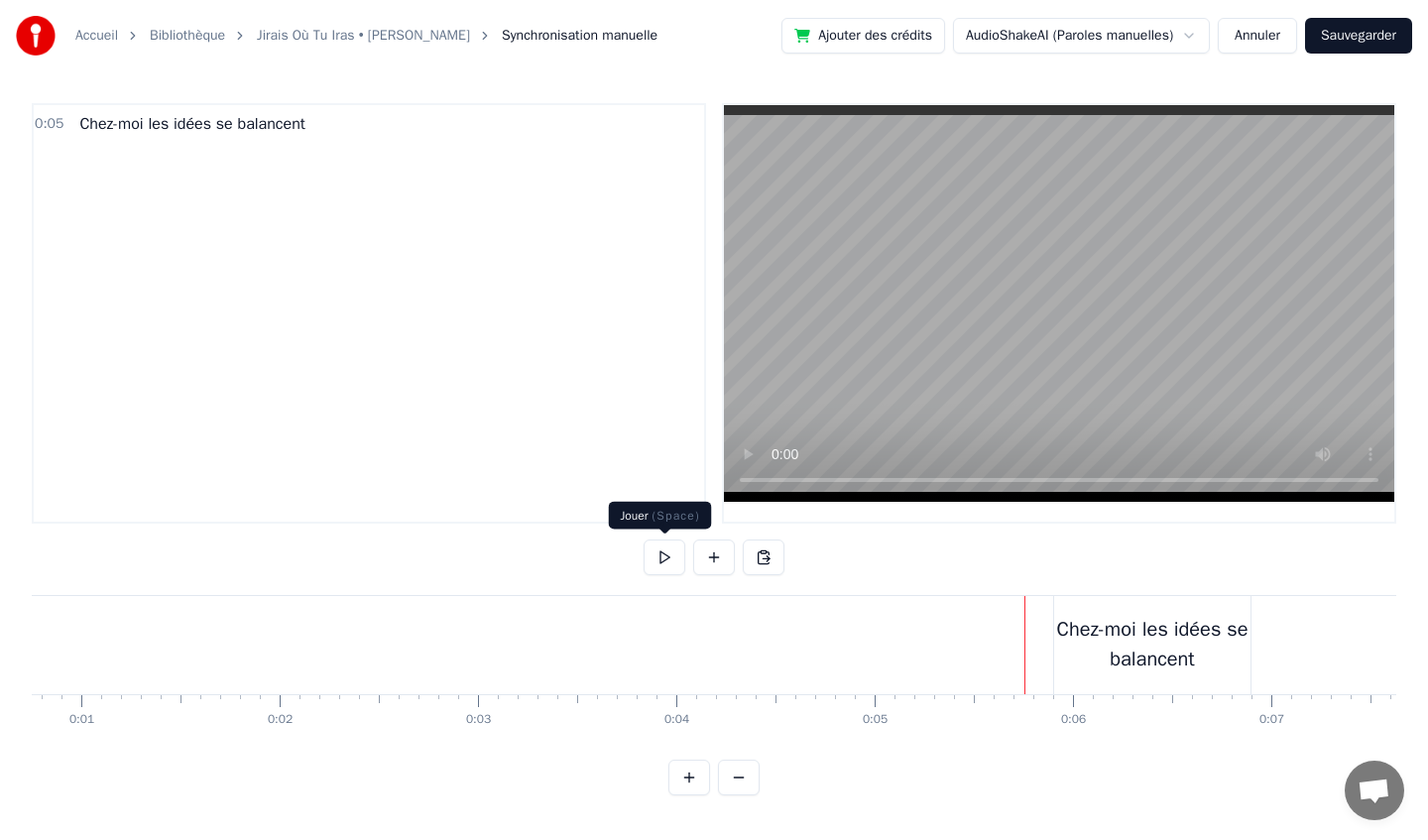 click at bounding box center [664, 557] 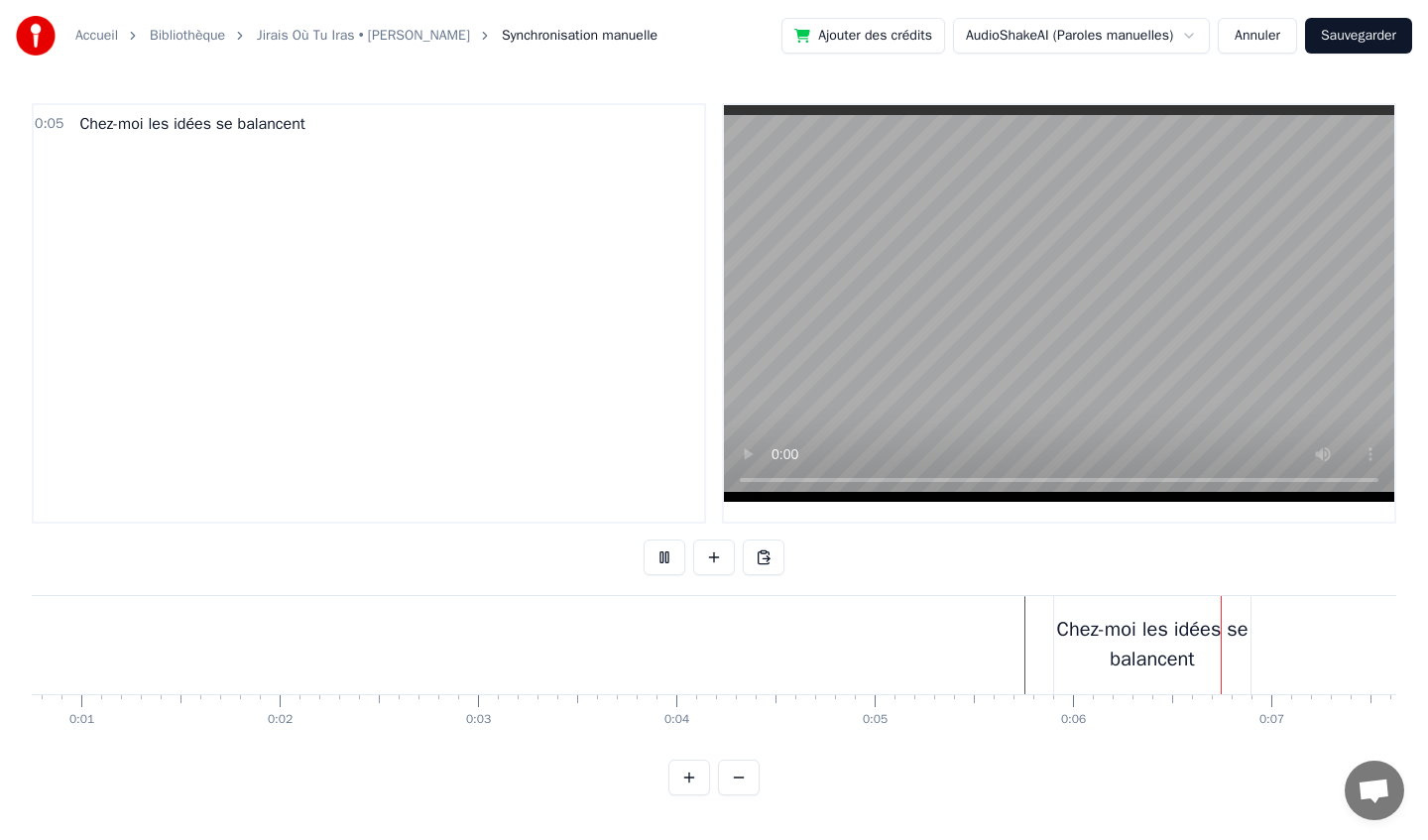 click at bounding box center [664, 557] 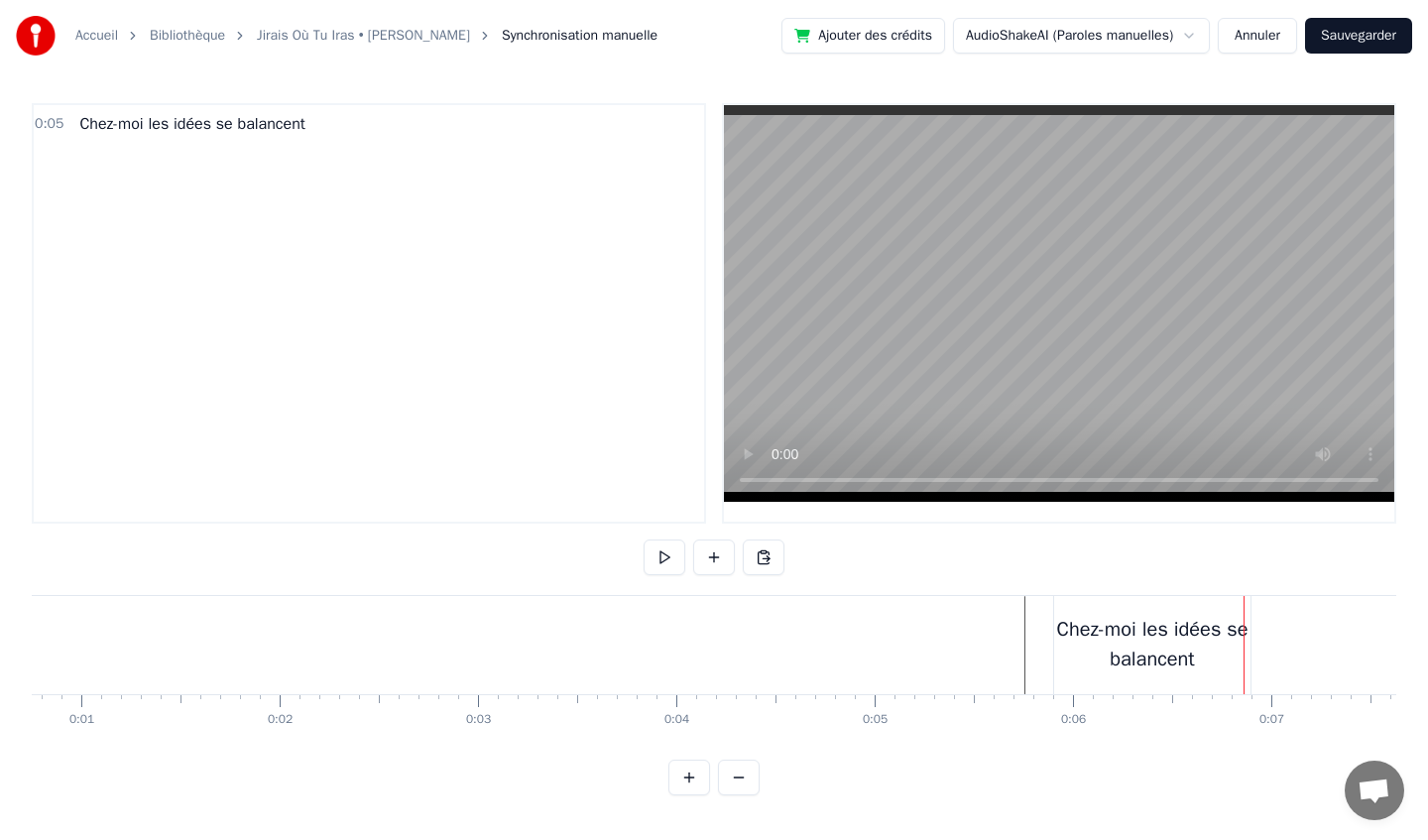 click at bounding box center (20528, 645) 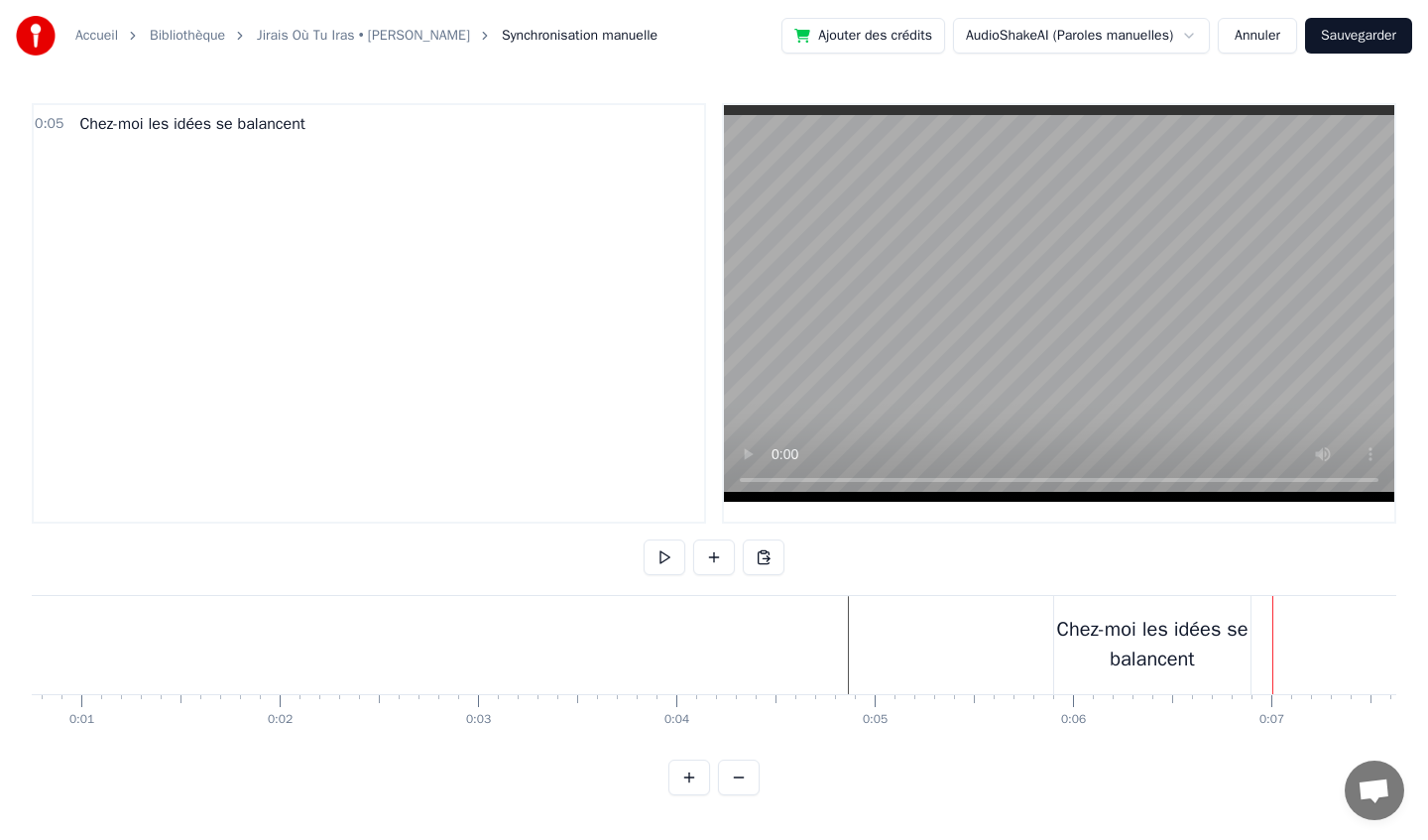 click on "Chez-moi les idées se balancent" at bounding box center [1152, 645] 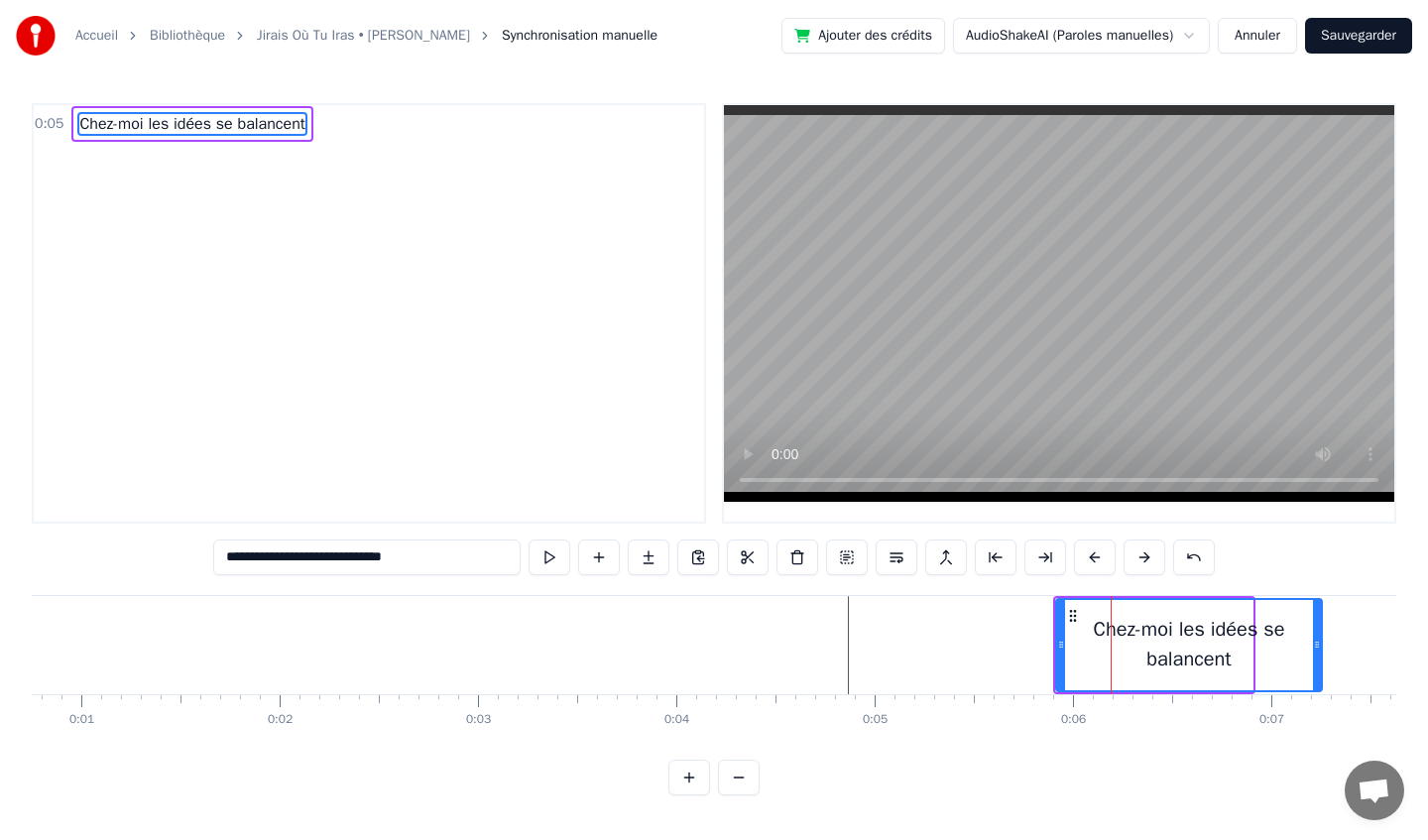 drag, startPoint x: 1249, startPoint y: 654, endPoint x: 1317, endPoint y: 648, distance: 68.264193 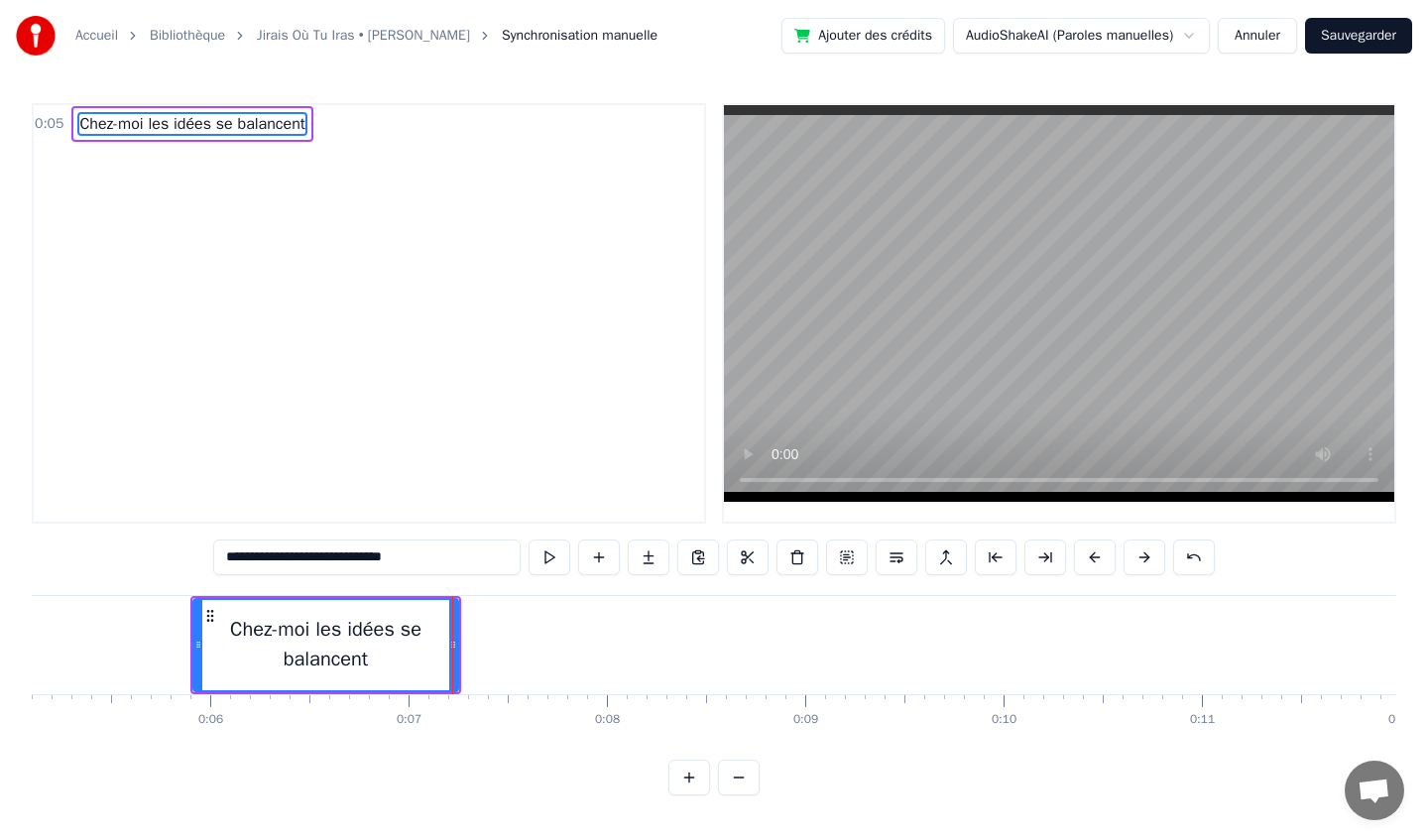 scroll, scrollTop: 0, scrollLeft: 953, axis: horizontal 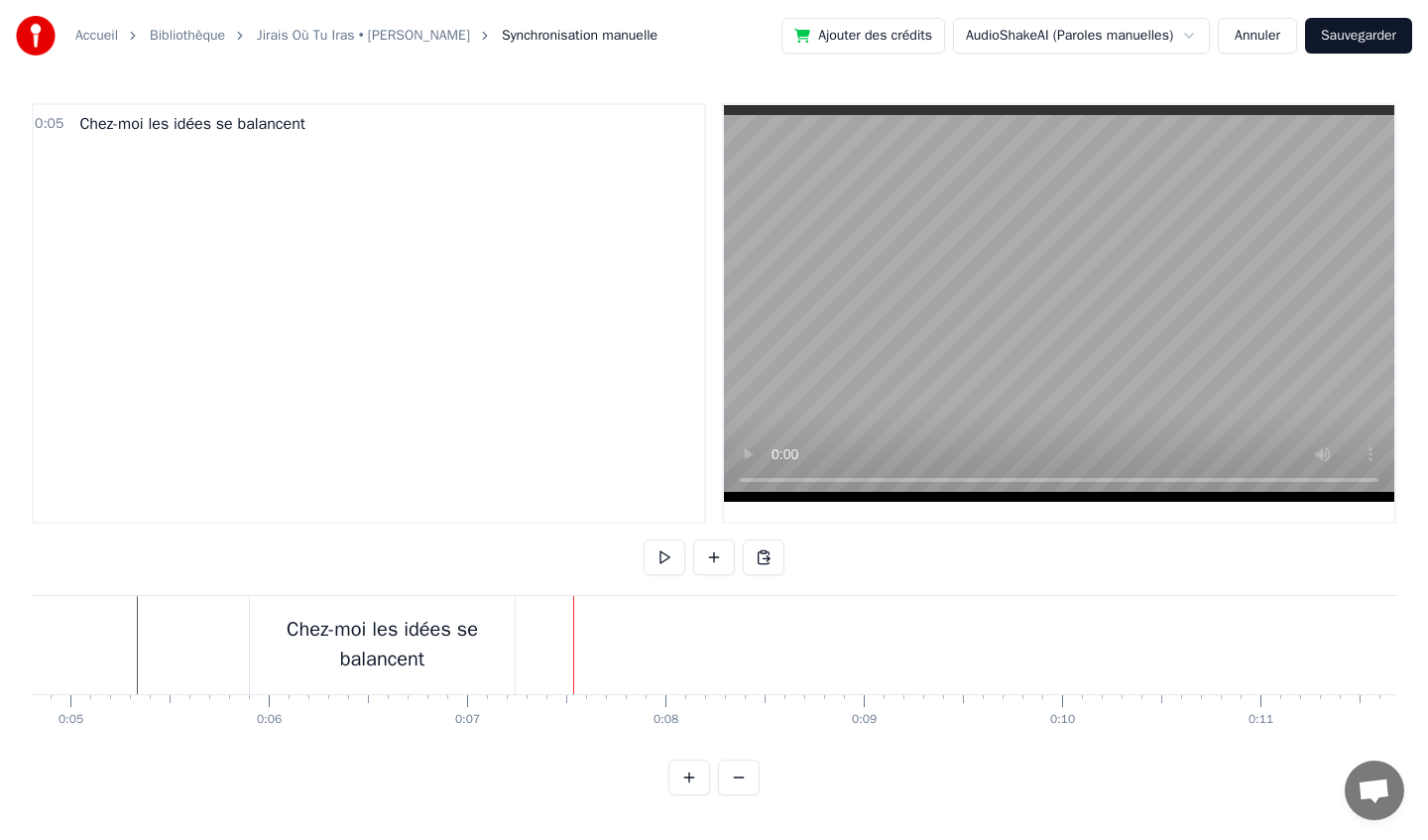 click on "Chez-moi les idées se balancent" at bounding box center [382, 645] 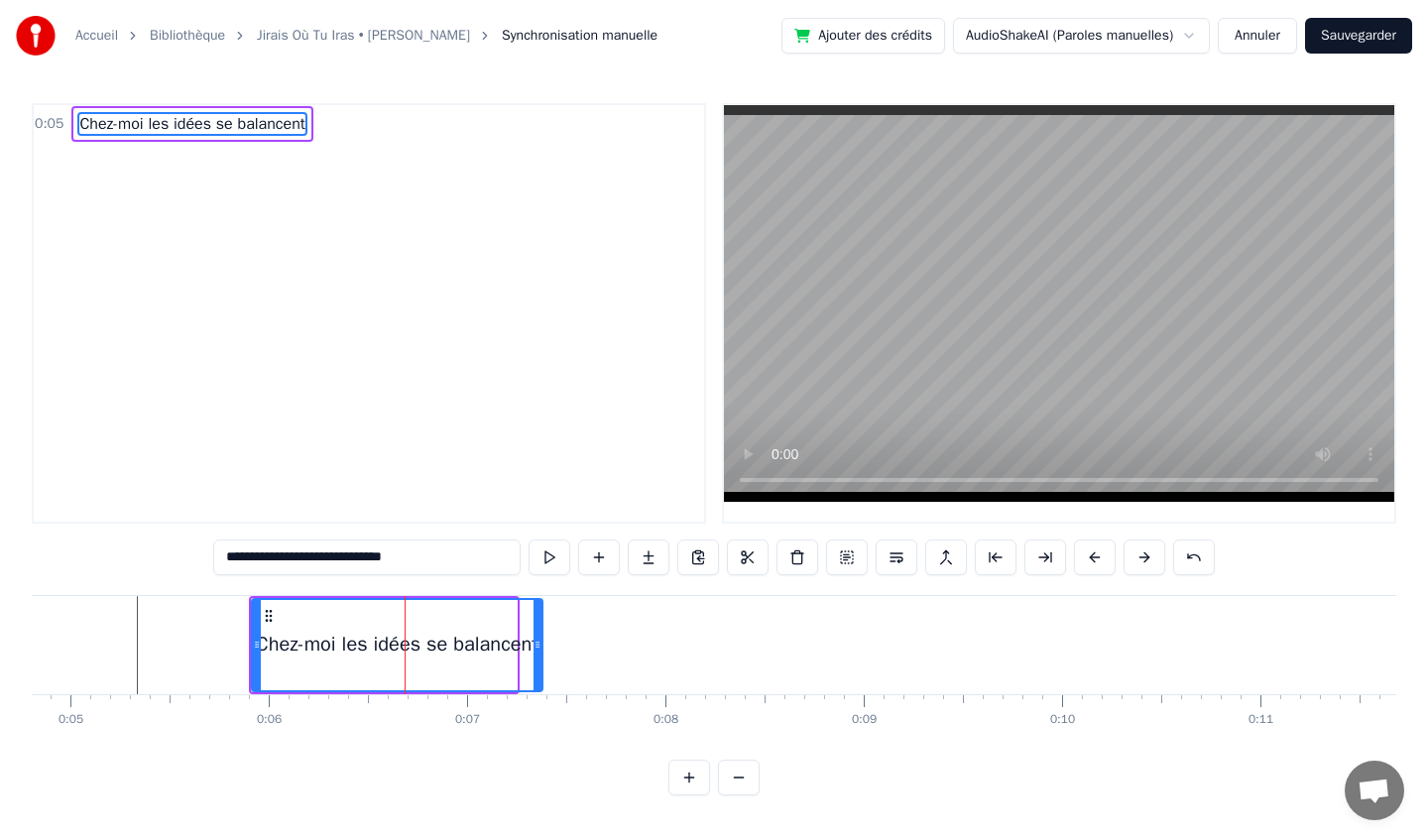 drag, startPoint x: 513, startPoint y: 632, endPoint x: 538, endPoint y: 630, distance: 25.079872 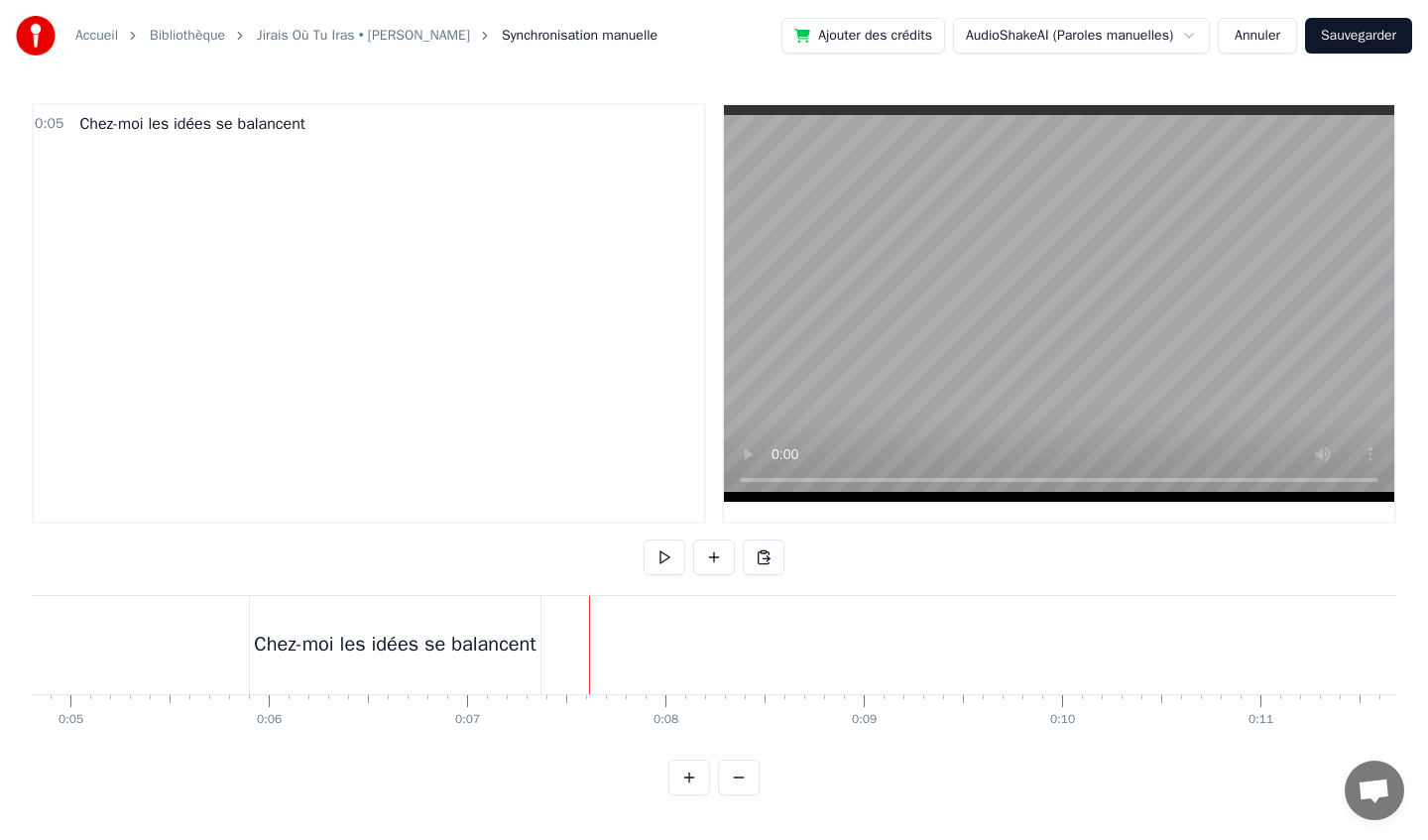 click at bounding box center (19723, 645) 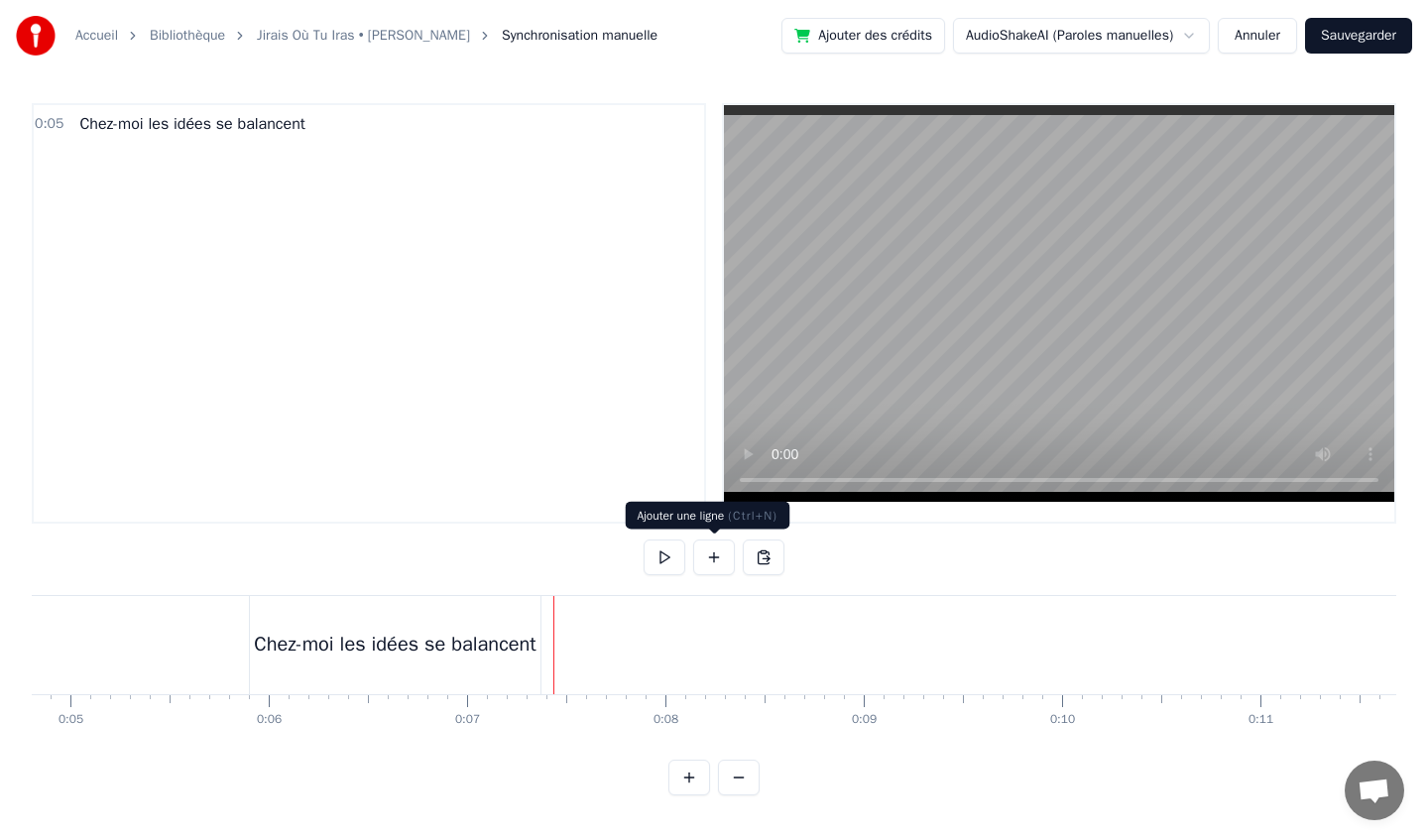 click at bounding box center [714, 557] 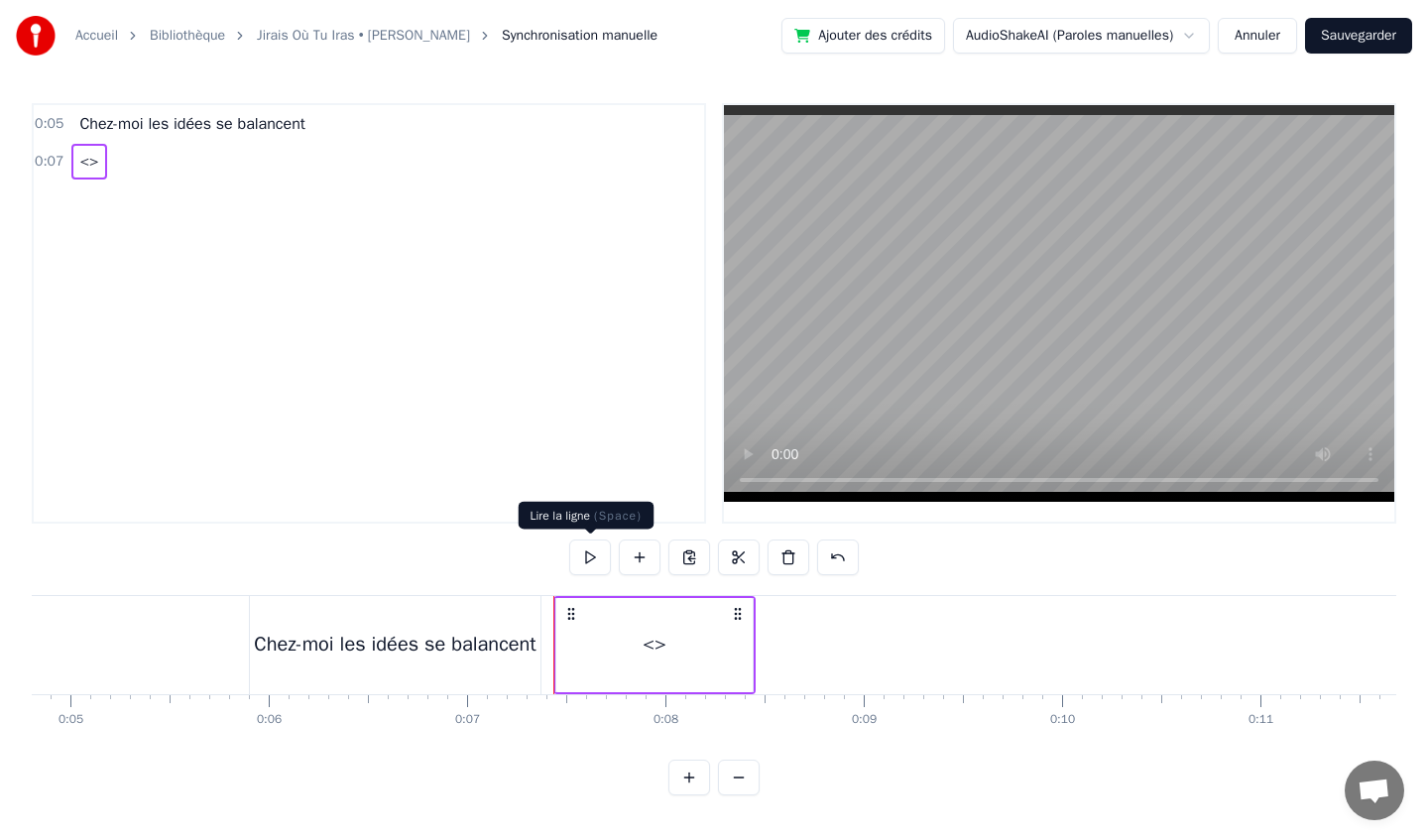 click on "<>" at bounding box center (654, 645) 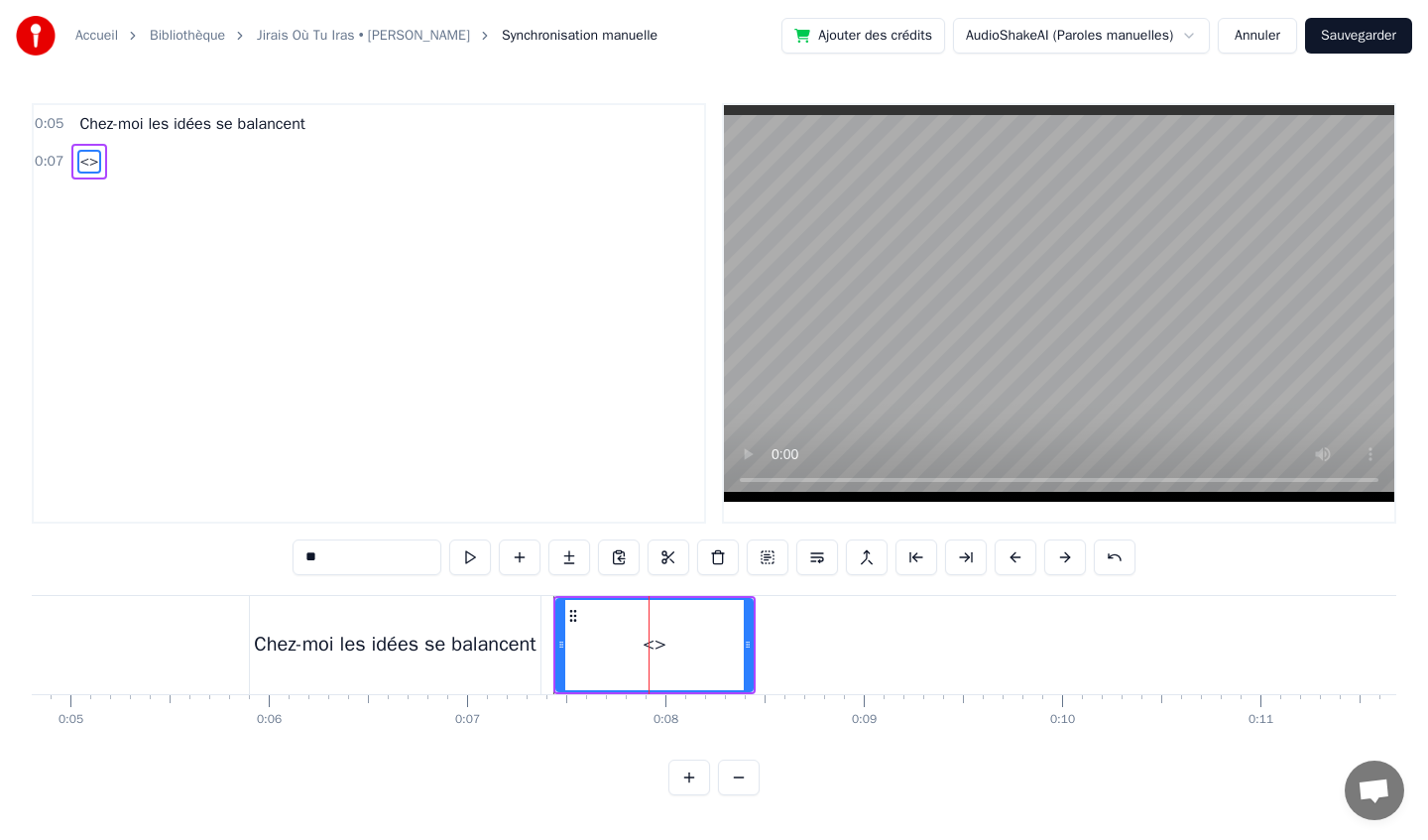 click on "<>" at bounding box center [654, 645] 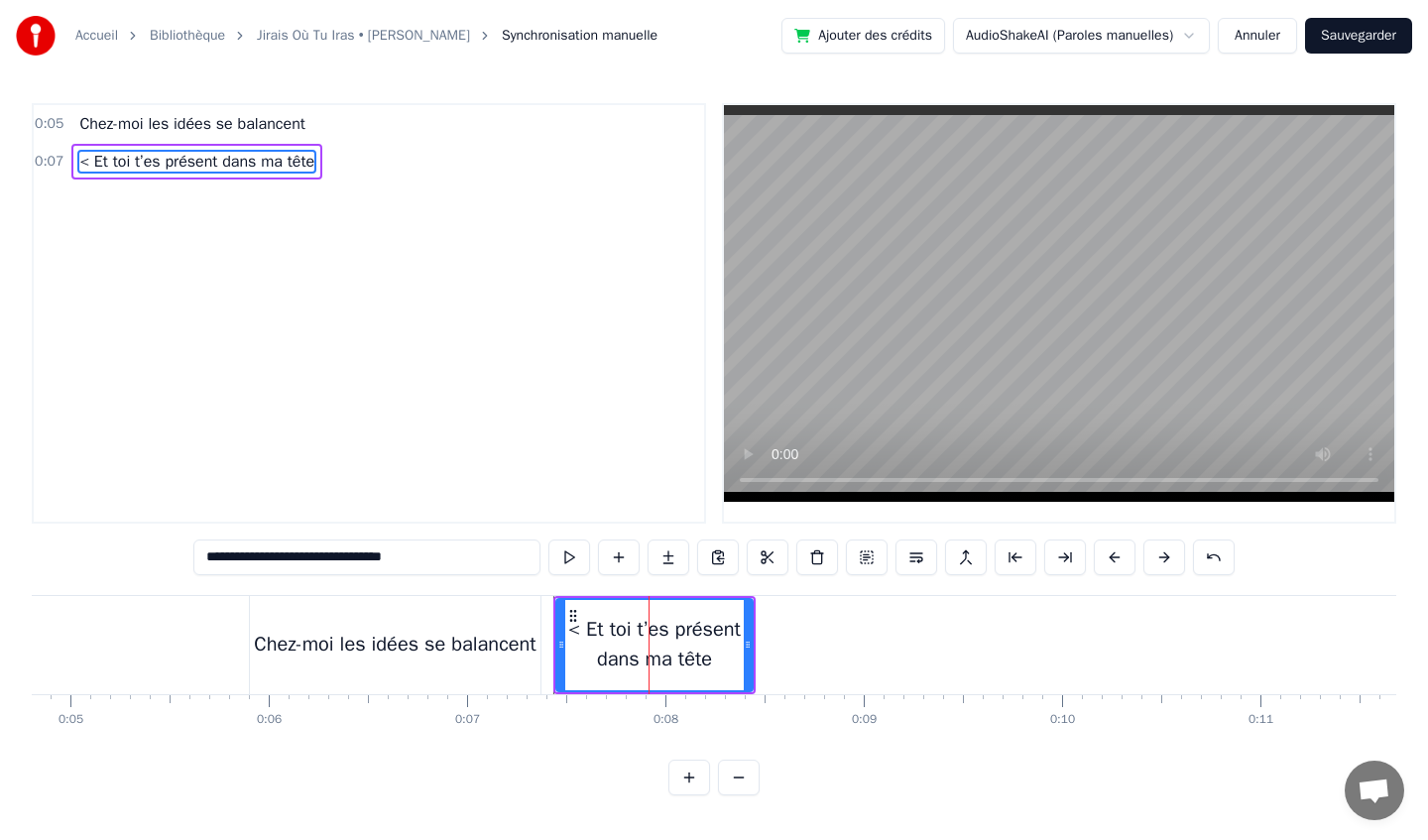 paste 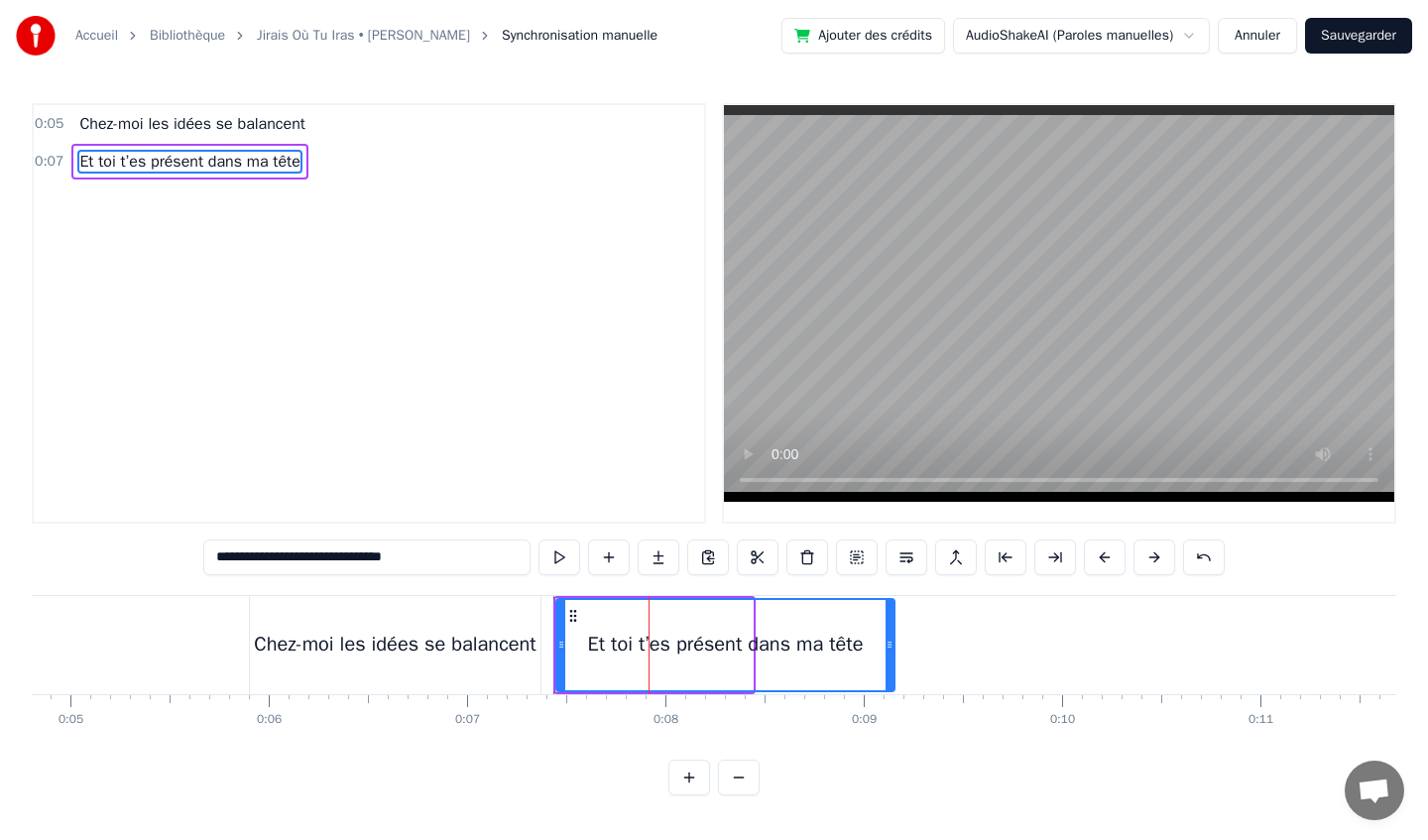 drag, startPoint x: 745, startPoint y: 645, endPoint x: 887, endPoint y: 640, distance: 142.088 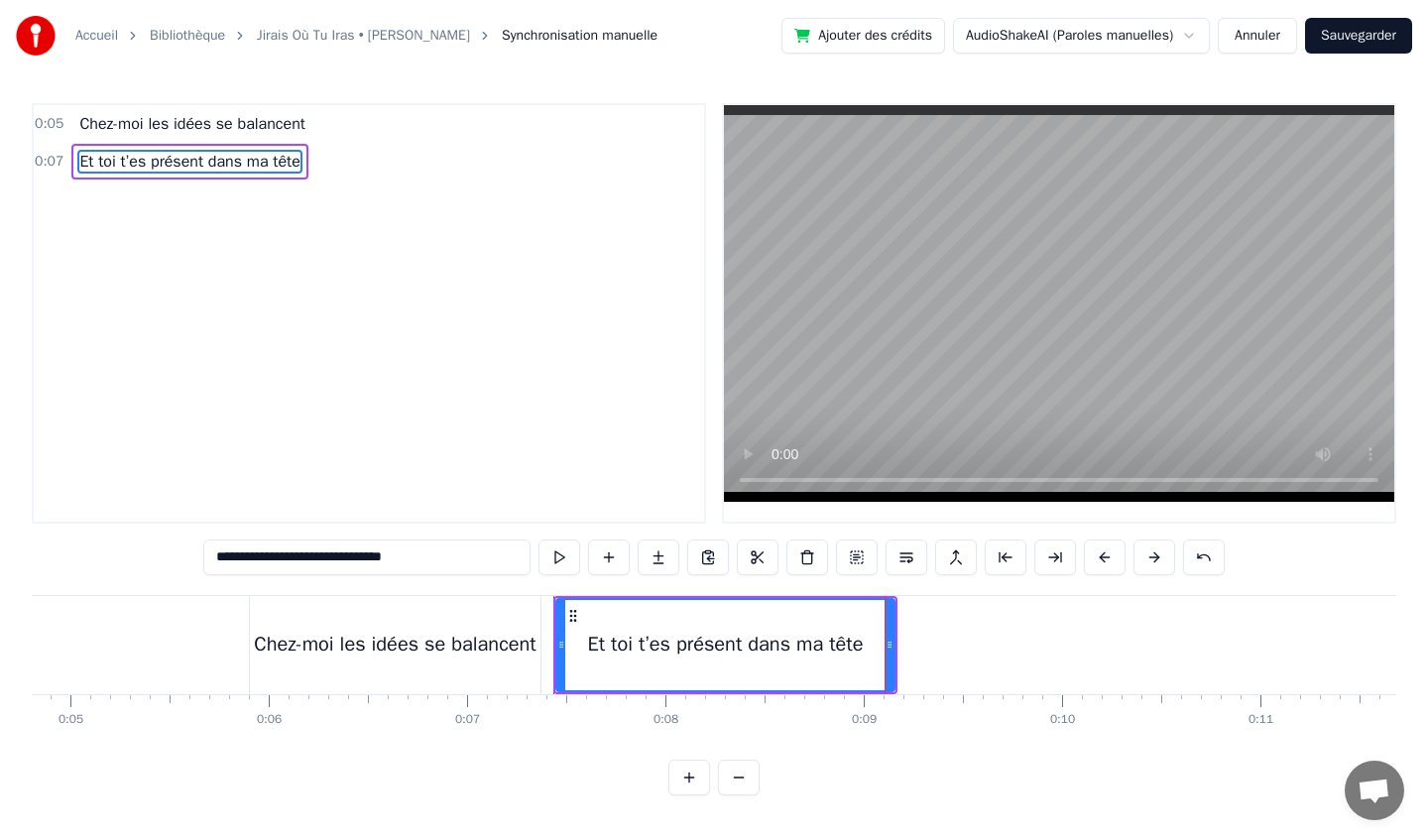 type on "**********" 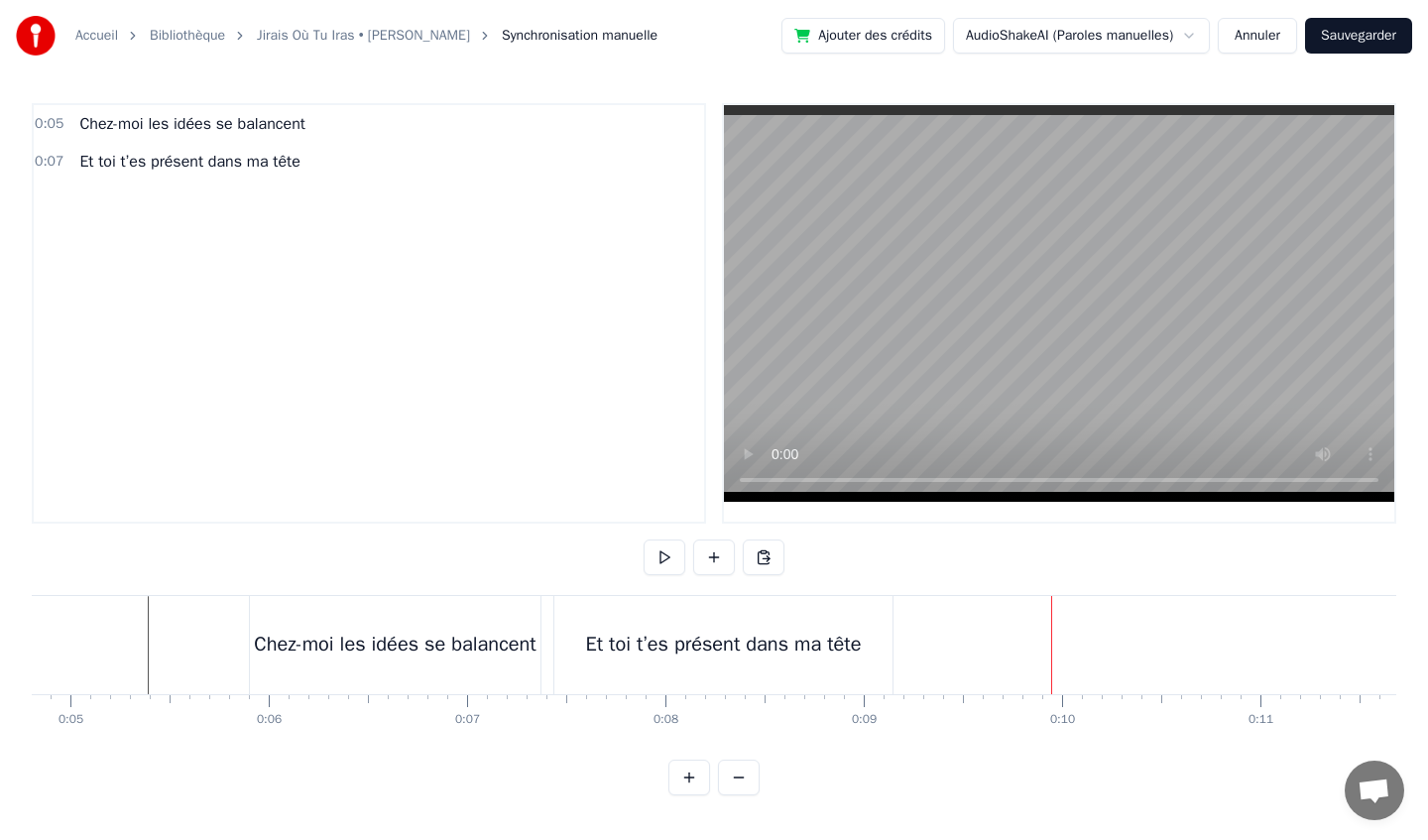 click at bounding box center (19723, 645) 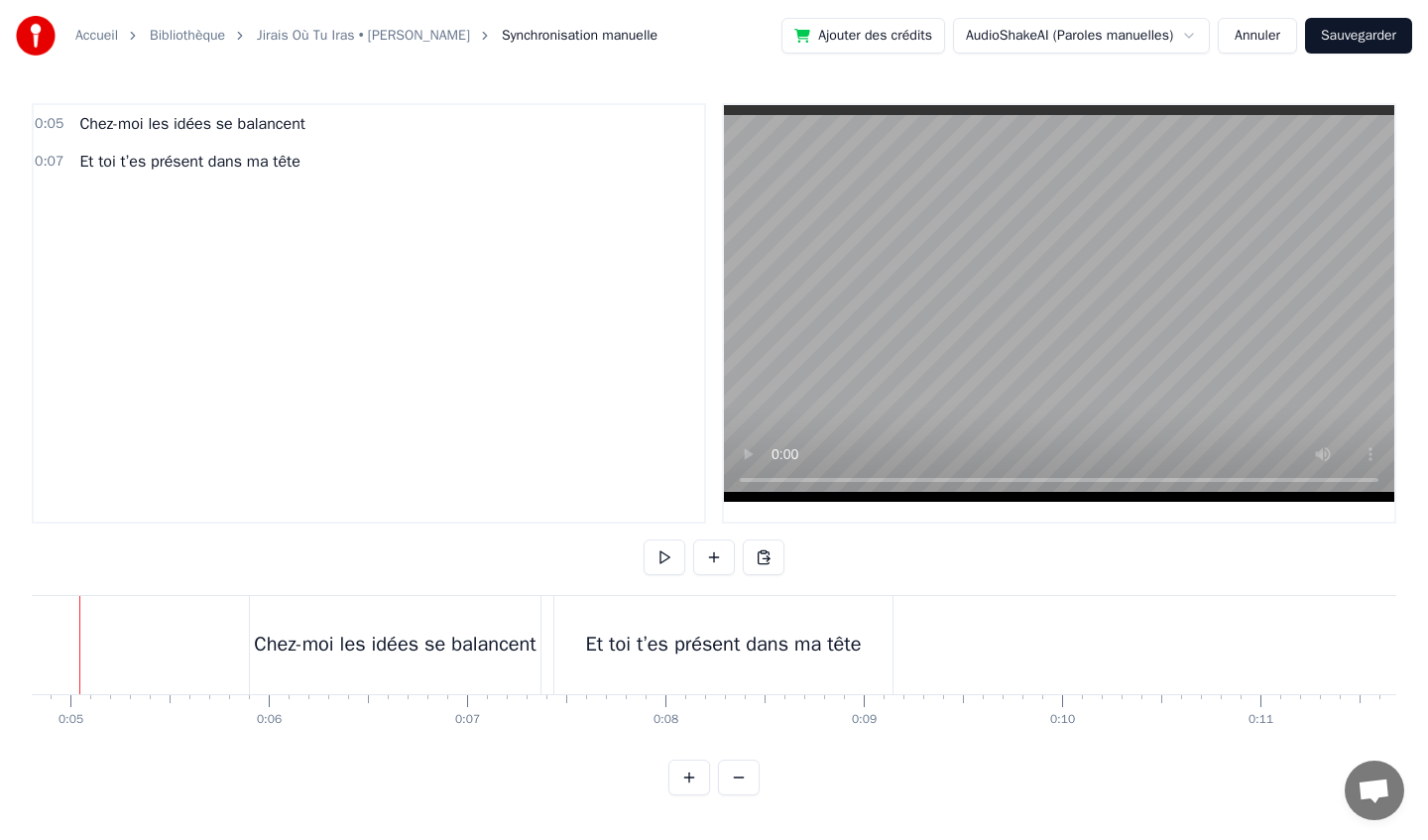 scroll, scrollTop: 0, scrollLeft: 901, axis: horizontal 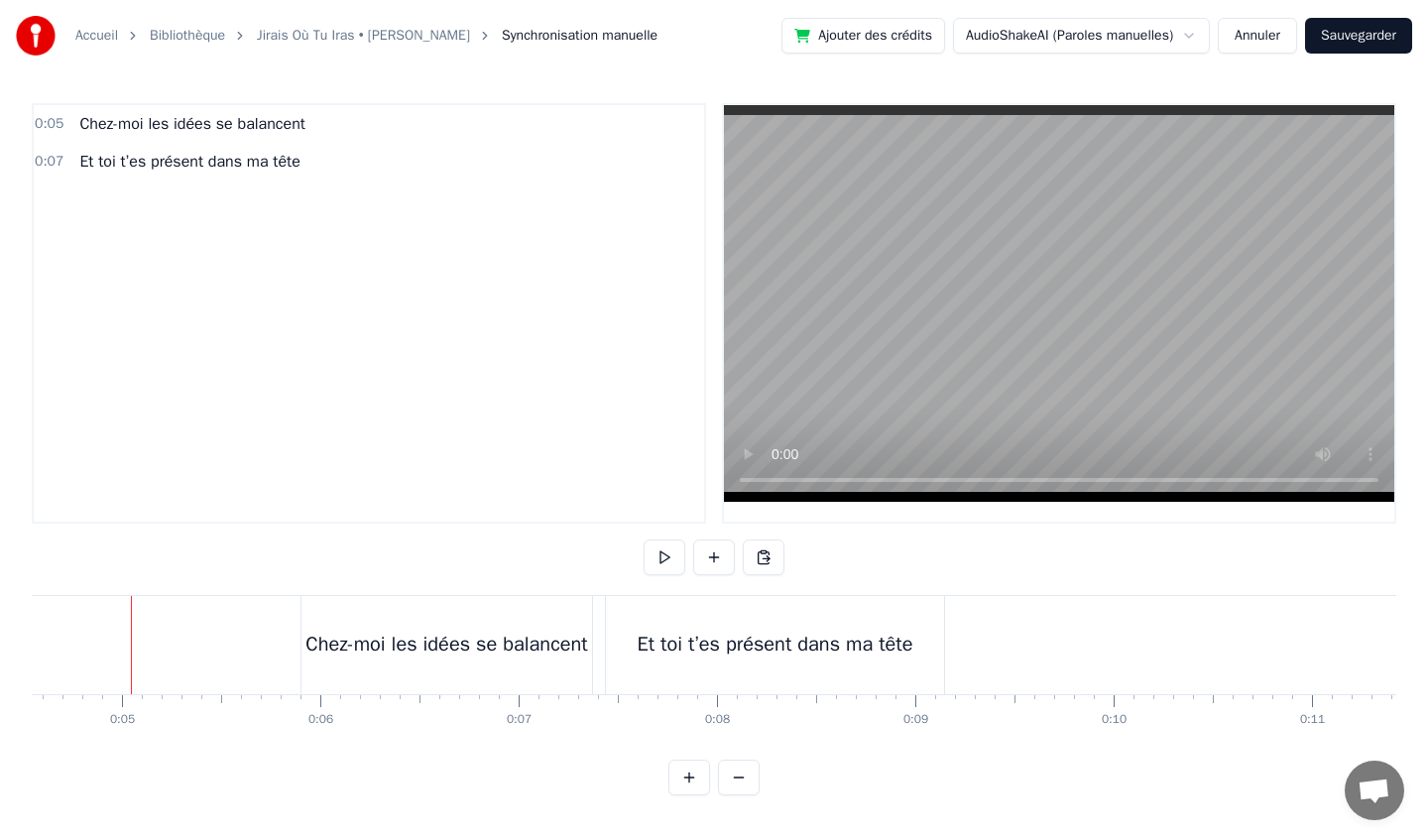click on "Accueil Bibliothèque Jirais Où Tu Iras • [PERSON_NAME] Synchronisation manuelle Ajouter des crédits AudioShakeAI (Paroles manuelles) Annuler Sauvegarder 0:05 Chez-moi les idées se balancent 0:07 Et toi t’es présent dans ma tête  Chez-moi les idées se balancent Et toi t’es présent dans ma tête
To pick up a draggable item, press the space bar.
While dragging, use the arrow keys to move the item.
Press space again to drop the item in its new position, or press escape to cancel.
0 0:01 0:02 0:03 0:04 0:05 0:06 0:07 0:08 0:09 0:10 0:11 0:12 0:13 0:14 0:15 0:16 0:17 0:18 0:19 0:20 0:21 0:22 0:23 0:24 0:25 0:26 0:27 0:28 0:29 0:30 0:31 0:32 0:33 0:34 0:35 0:36 0:37 0:38 0:39 0:40 0:41 0:42 0:43 0:44 0:45 0:46 0:47 0:48 0:49 0:50 0:51 0:52 0:53 0:54 0:55 0:56 0:57 0:58 0:59 1:00 1:01 1:02 1:03 1:04 1:05 1:06 1:07 1:08 1:09 1:10 1:11 1:12 1:13 1:14 1:15 1:16 1:17 1:18 1:19 1:20 1:21 1:22 1:23 1:24 1:25 1:26 1:27 1:28 1:29 1:30 1:31 1:32 1:33 1:34 1:35 1:36 1:37 1:38 1:39 1:40 1:41 1:42" at bounding box center (714, 398) 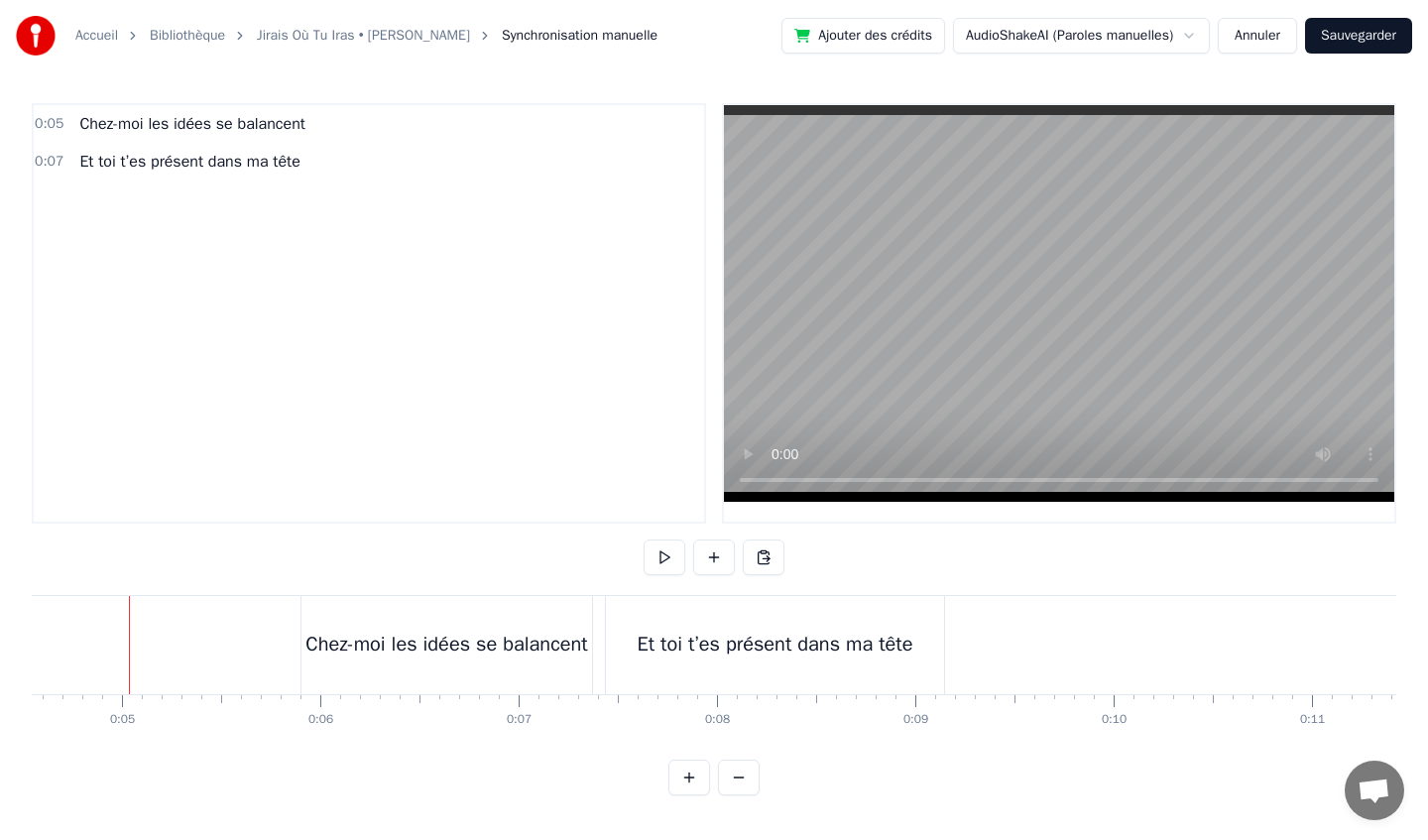scroll, scrollTop: 0, scrollLeft: 899, axis: horizontal 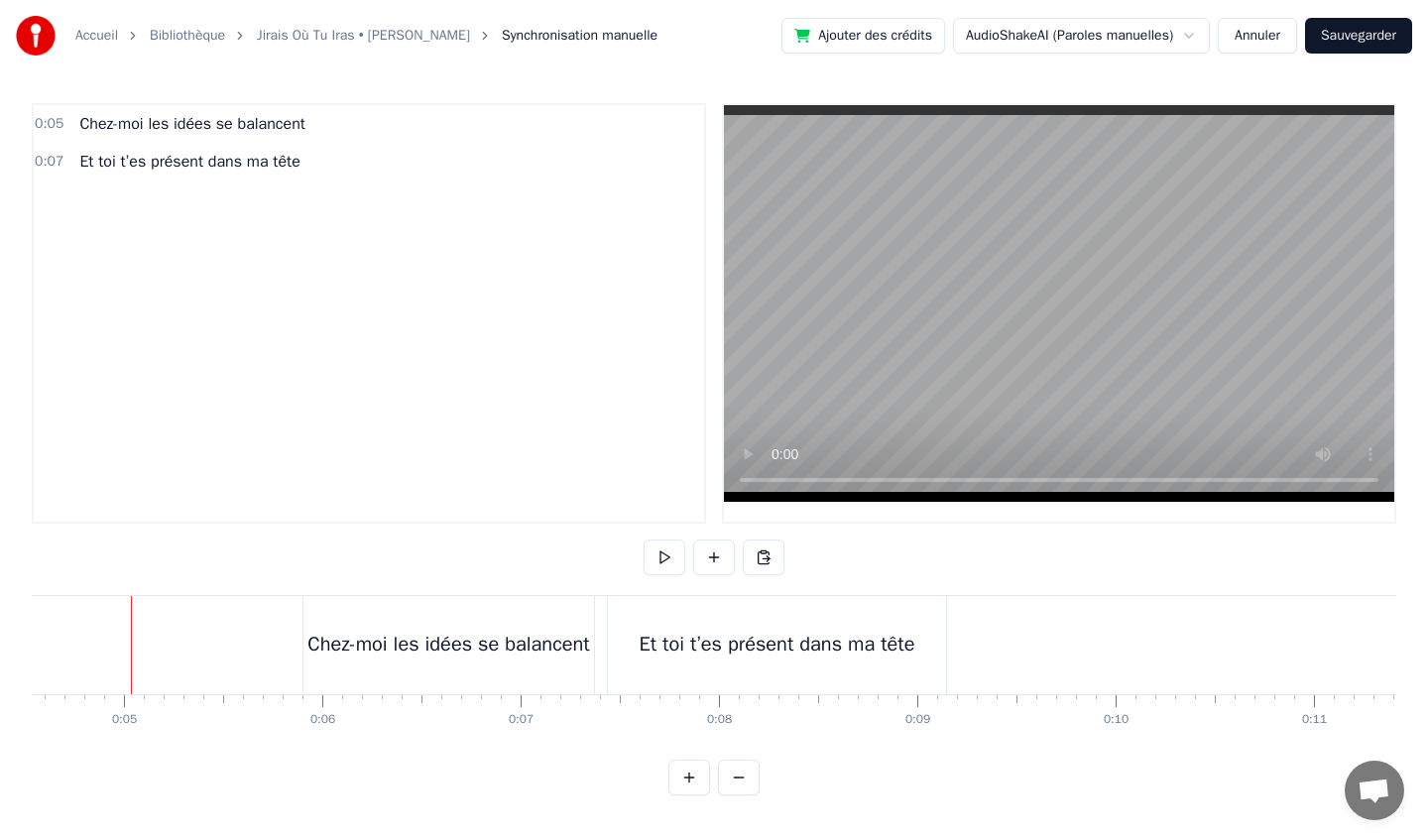 drag, startPoint x: 130, startPoint y: 643, endPoint x: 0, endPoint y: 643, distance: 130 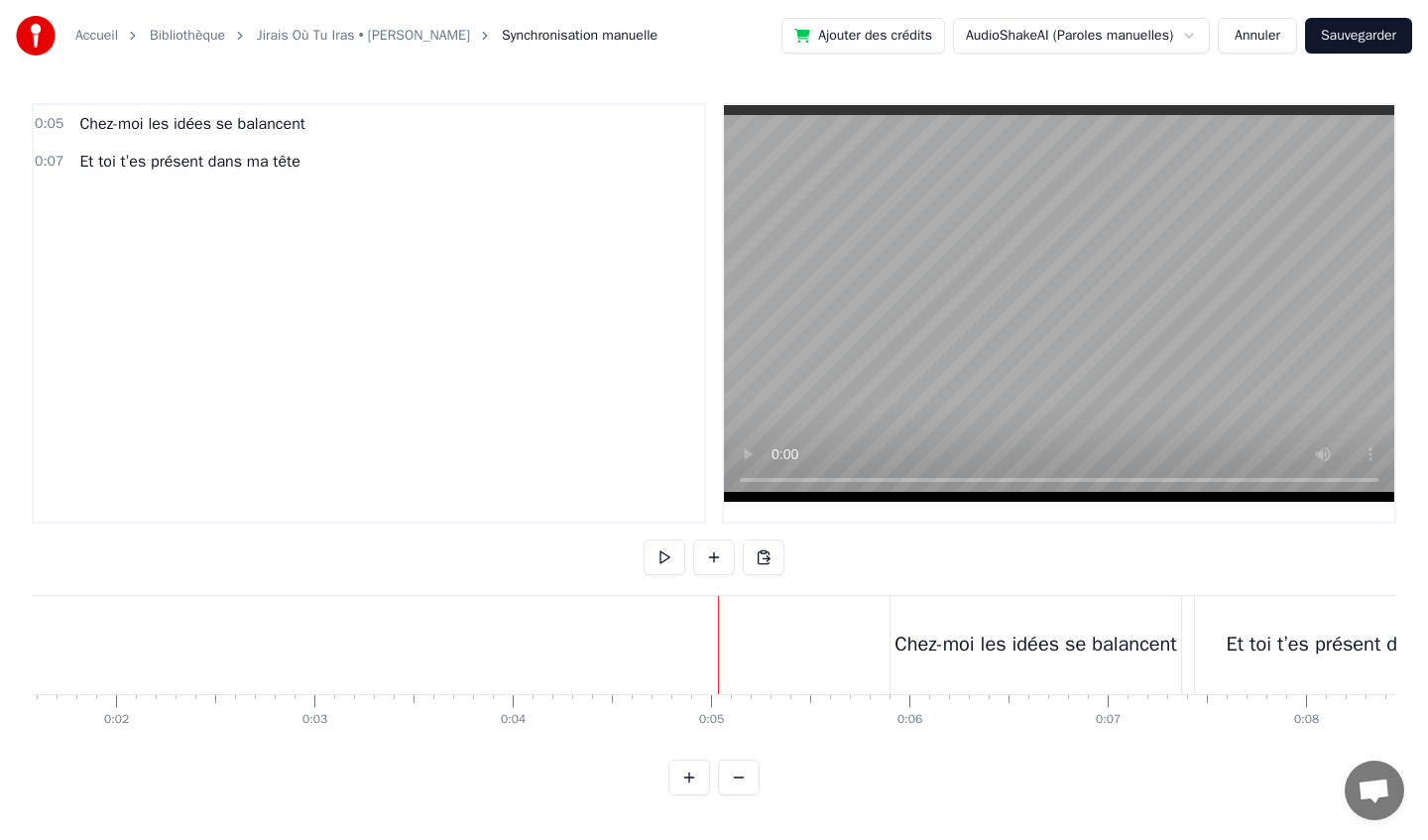 scroll, scrollTop: 0, scrollLeft: 0, axis: both 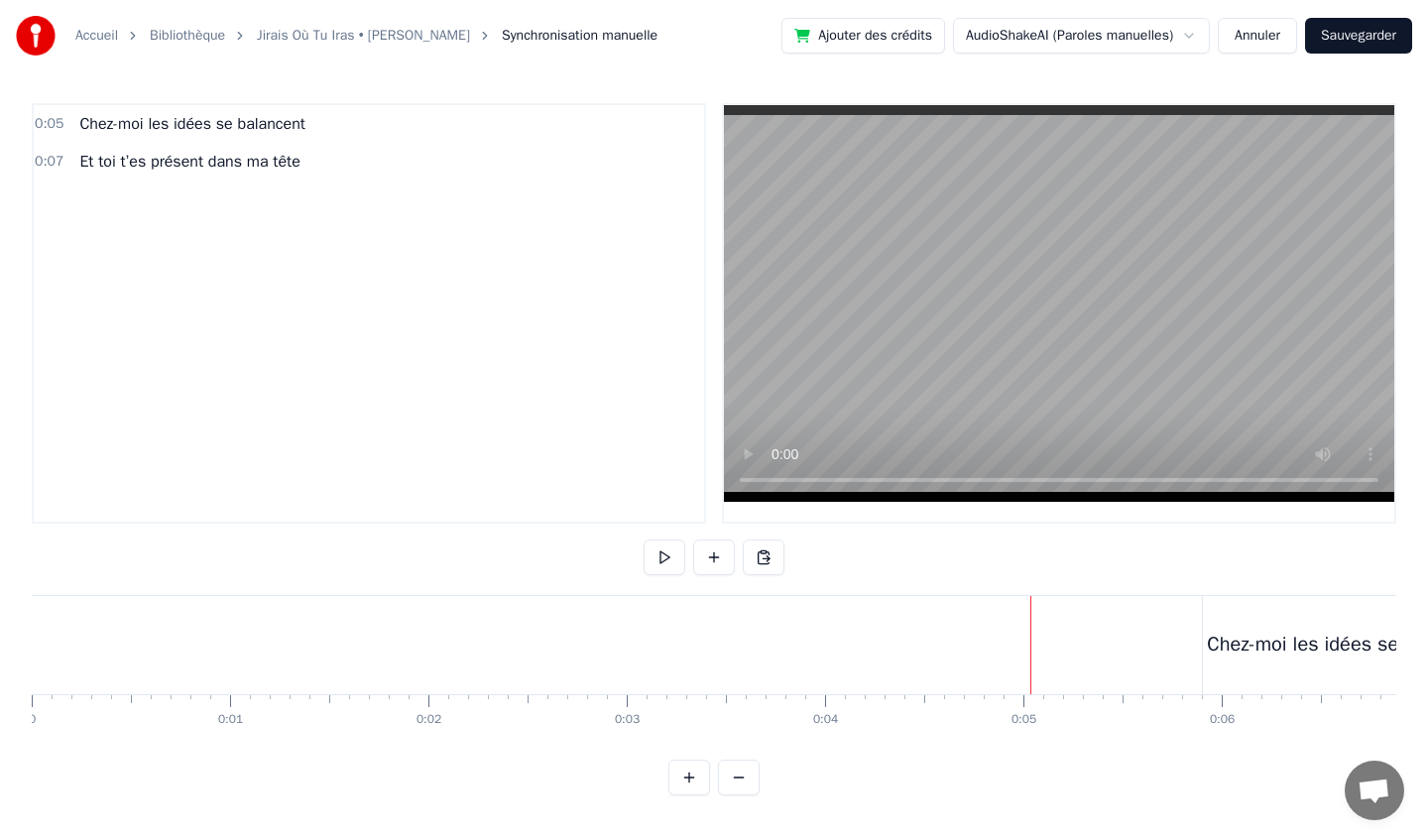 click at bounding box center [20676, 645] 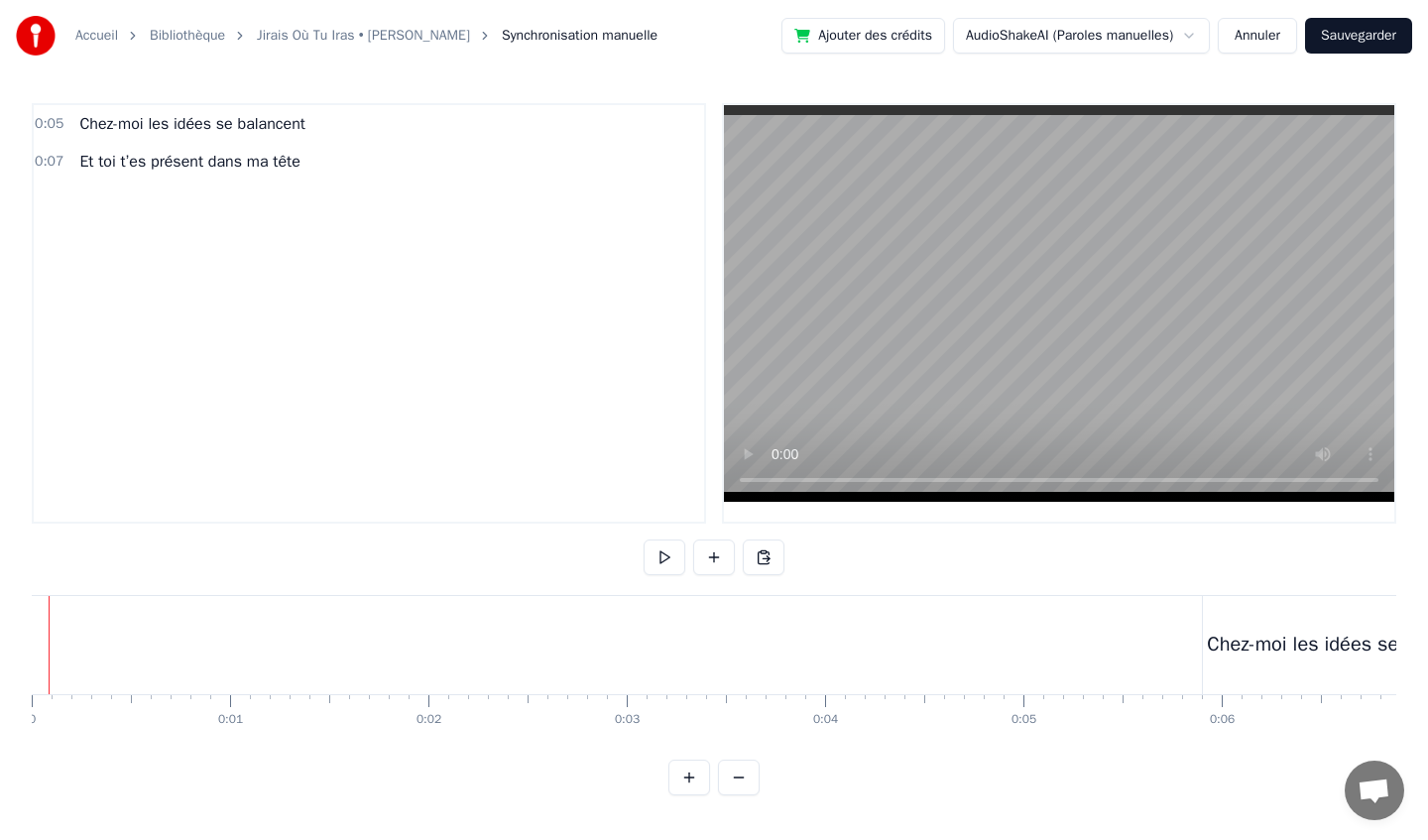 click on "Chez-moi les idées se balancent Et toi t’es présent dans ma tête" at bounding box center (20676, 645) 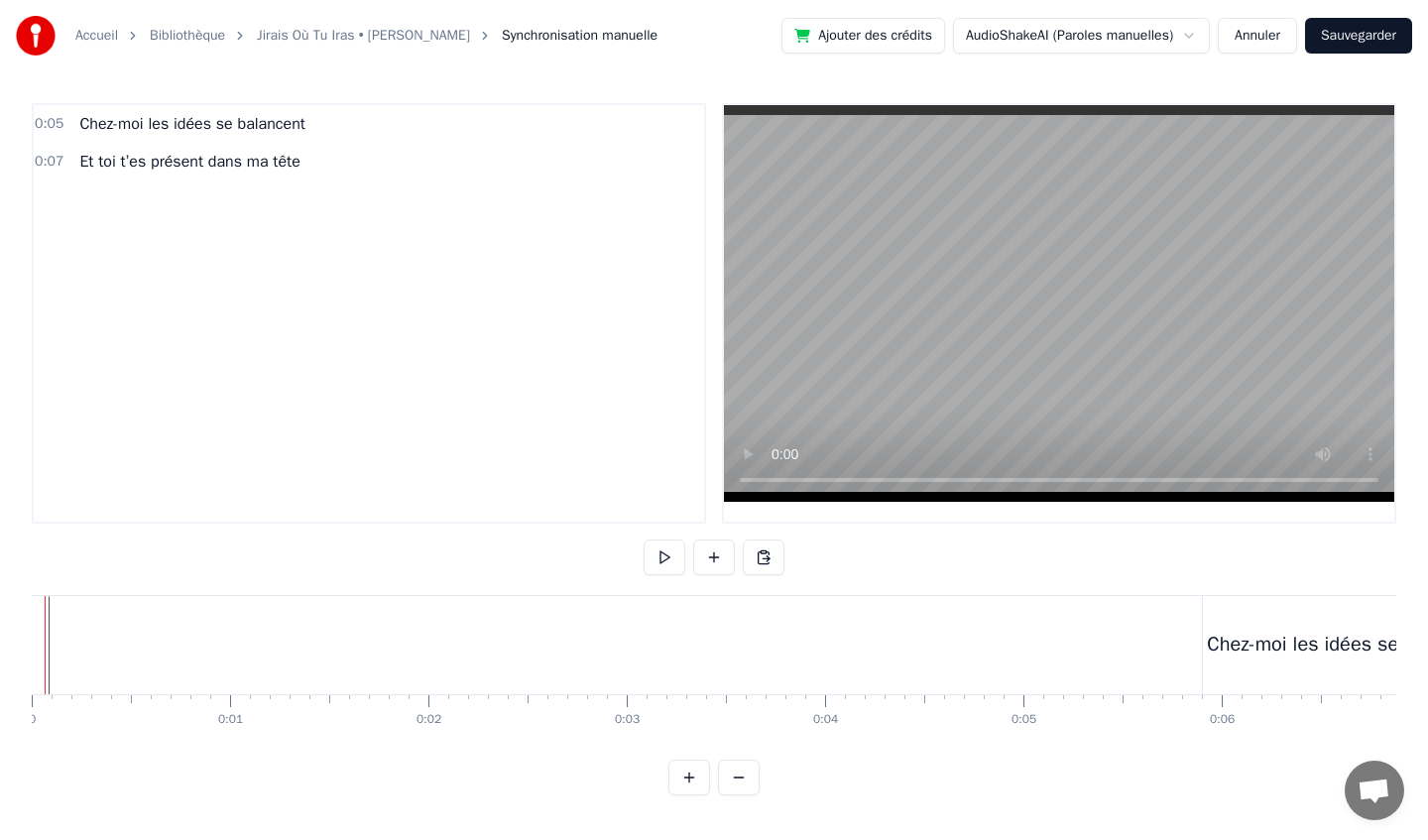 click at bounding box center (20676, 645) 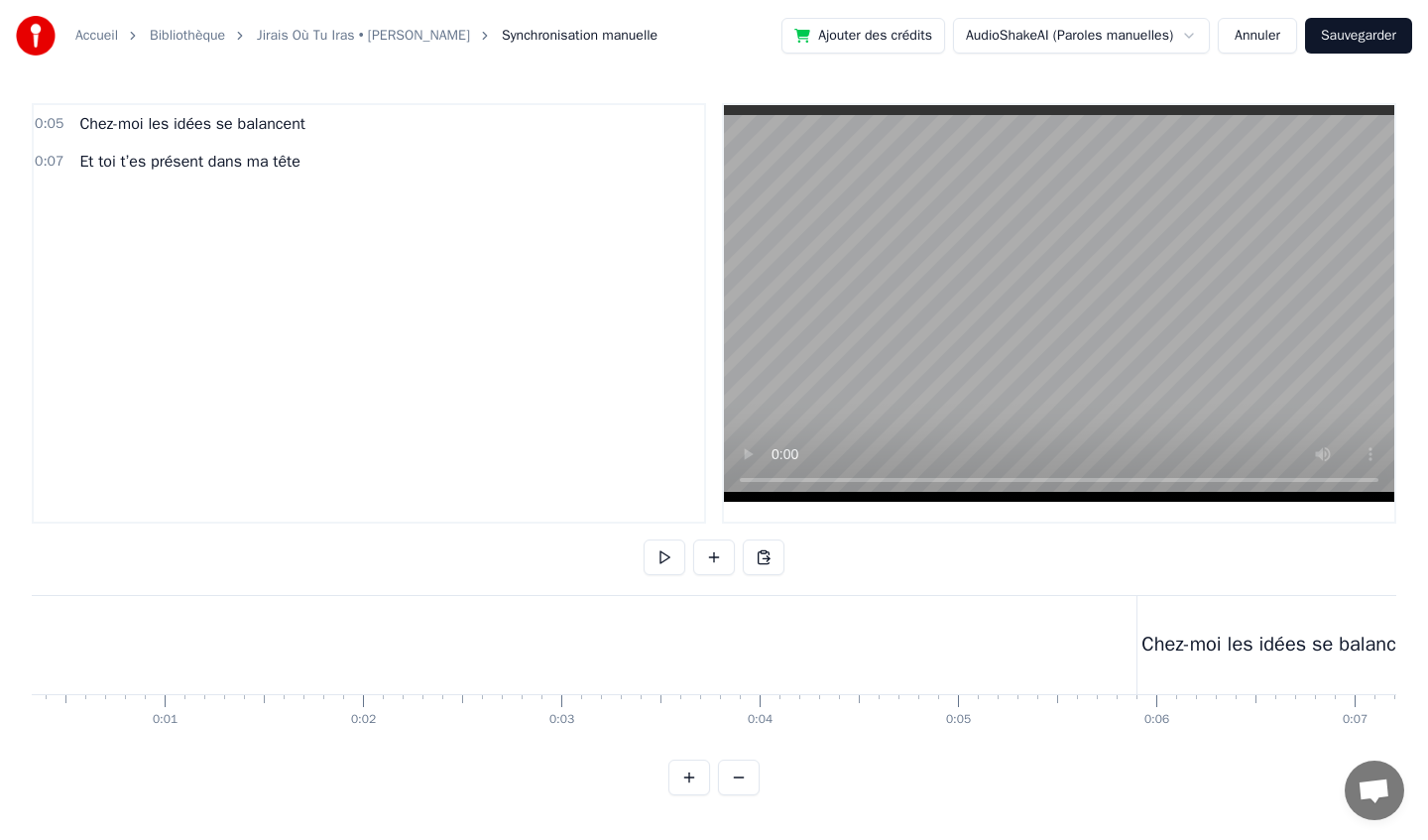 scroll, scrollTop: 0, scrollLeft: 0, axis: both 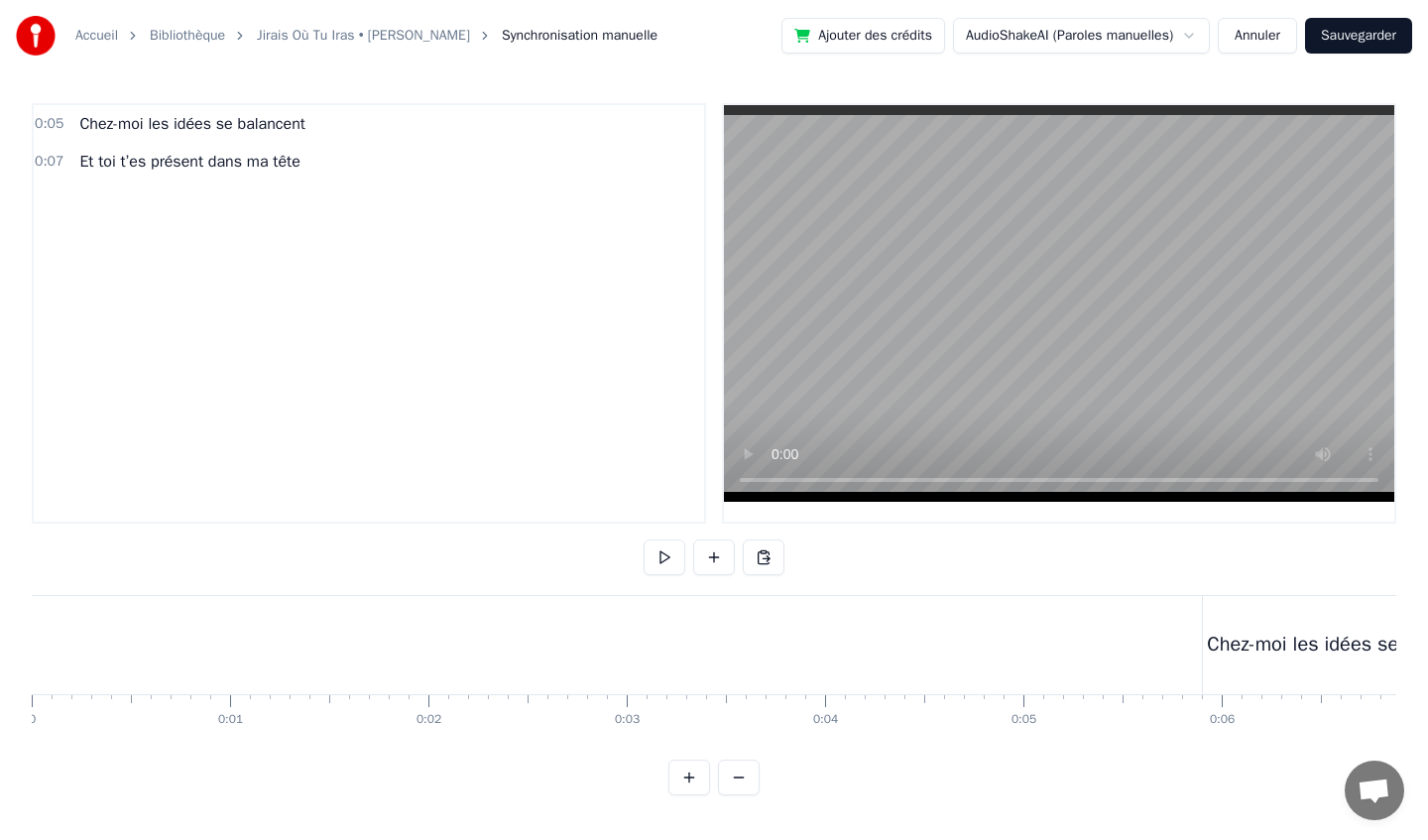 click at bounding box center [20676, 645] 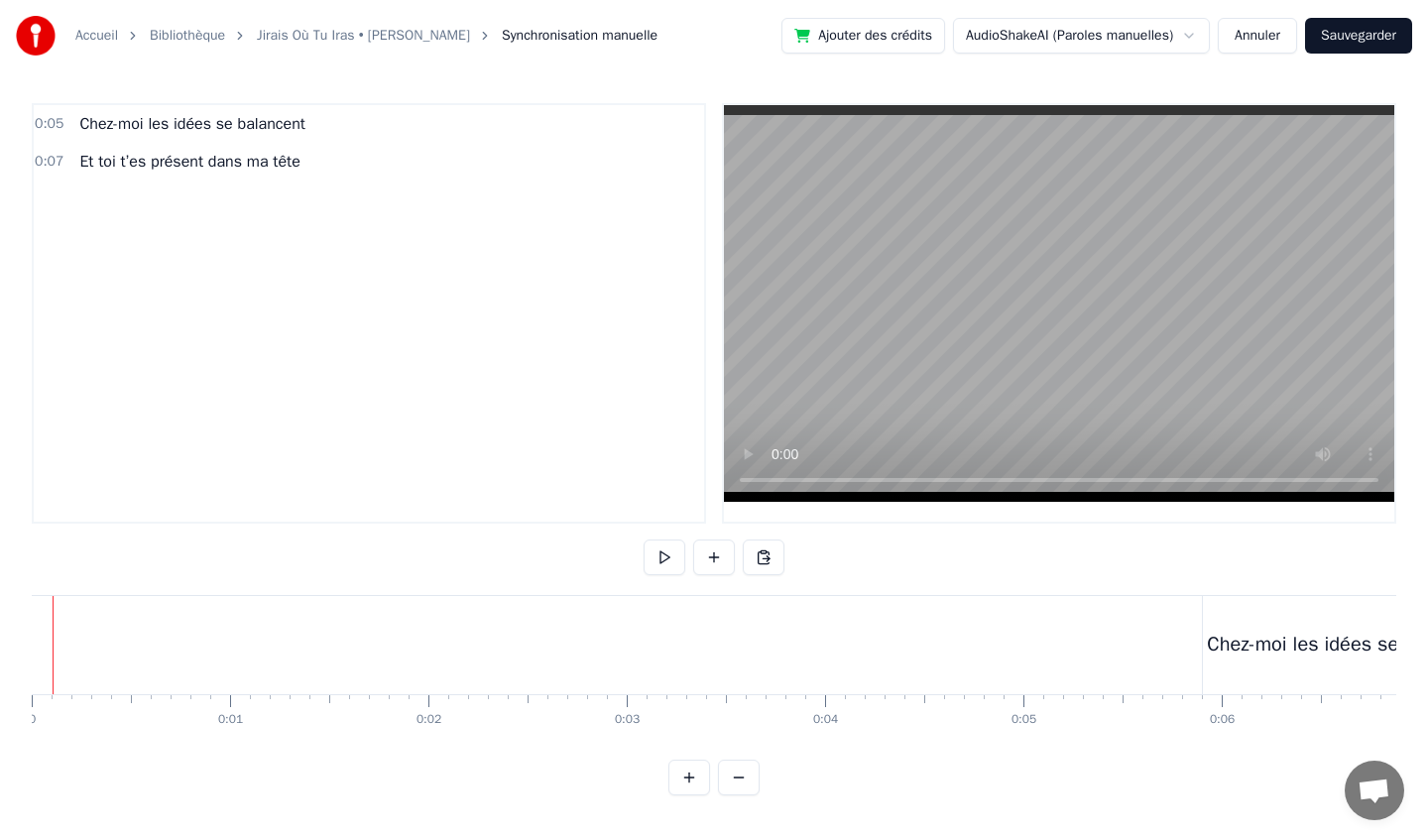 click on "Accueil Bibliothèque Jirais Où Tu Iras • [PERSON_NAME] Synchronisation manuelle Ajouter des crédits AudioShakeAI (Paroles manuelles) Annuler Sauvegarder 0:05 Chez-moi les idées se balancent 0:07 Et toi t’es présent dans ma tête  Chez-moi les idées se balancent Et toi t’es présent dans ma tête
To pick up a draggable item, press the space bar.
While dragging, use the arrow keys to move the item.
Press space again to drop the item in its new position, or press escape to cancel.
0 0:01 0:02 0:03 0:04 0:05 0:06 0:07 0:08 0:09 0:10 0:11 0:12 0:13 0:14 0:15 0:16 0:17 0:18 0:19 0:20 0:21 0:22 0:23 0:24 0:25 0:26 0:27 0:28 0:29 0:30 0:31 0:32 0:33 0:34 0:35 0:36 0:37 0:38 0:39 0:40 0:41 0:42 0:43 0:44 0:45 0:46 0:47 0:48 0:49 0:50 0:51 0:52 0:53 0:54 0:55 0:56 0:57 0:58 0:59 1:00 1:01 1:02 1:03 1:04 1:05 1:06 1:07 1:08 1:09 1:10 1:11 1:12 1:13 1:14 1:15 1:16 1:17 1:18 1:19 1:20 1:21 1:22 1:23 1:24 1:25 1:26 1:27 1:28 1:29 1:30 1:31 1:32 1:33 1:34 1:35 1:36 1:37 1:38 1:39 1:40 1:41 1:42" at bounding box center [714, 398] 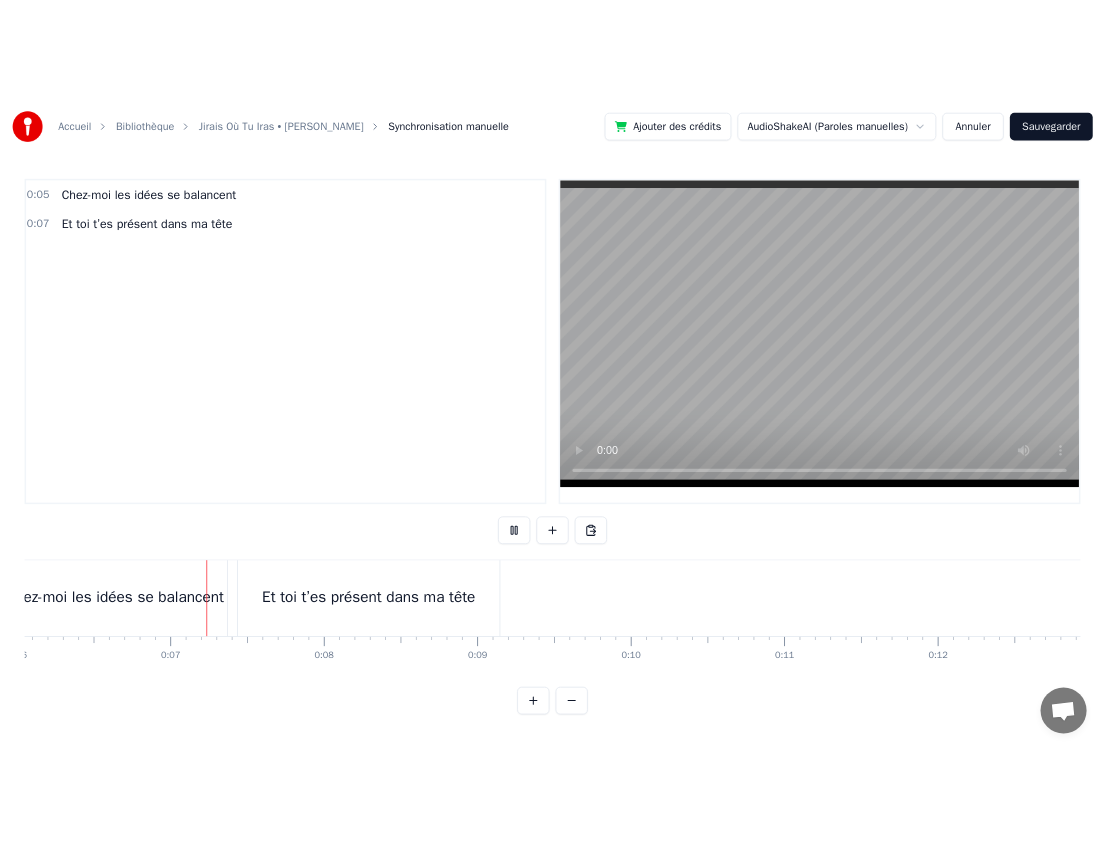 scroll, scrollTop: 0, scrollLeft: 1222, axis: horizontal 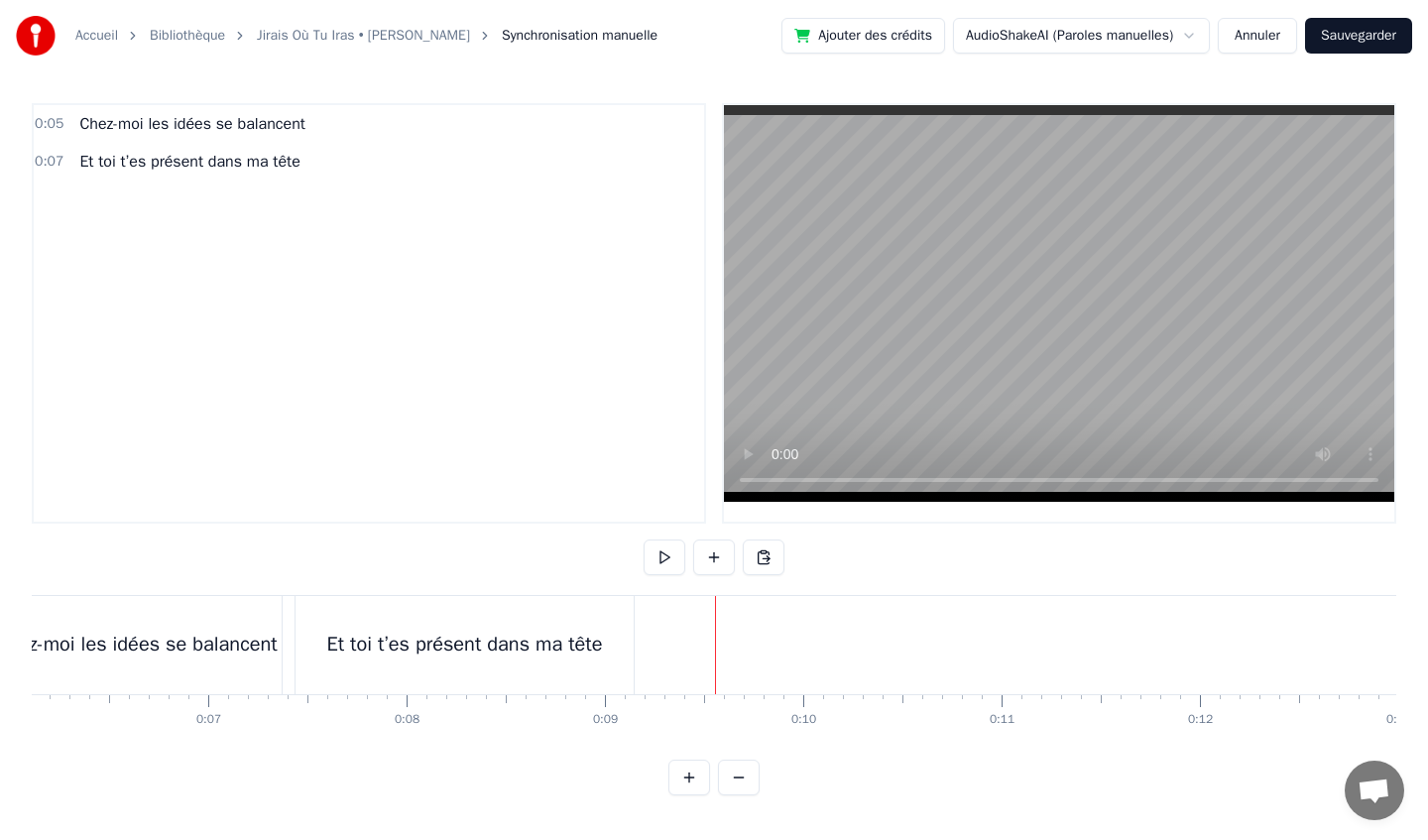 click on "Et toi t’es présent dans ma tête" at bounding box center (464, 645) 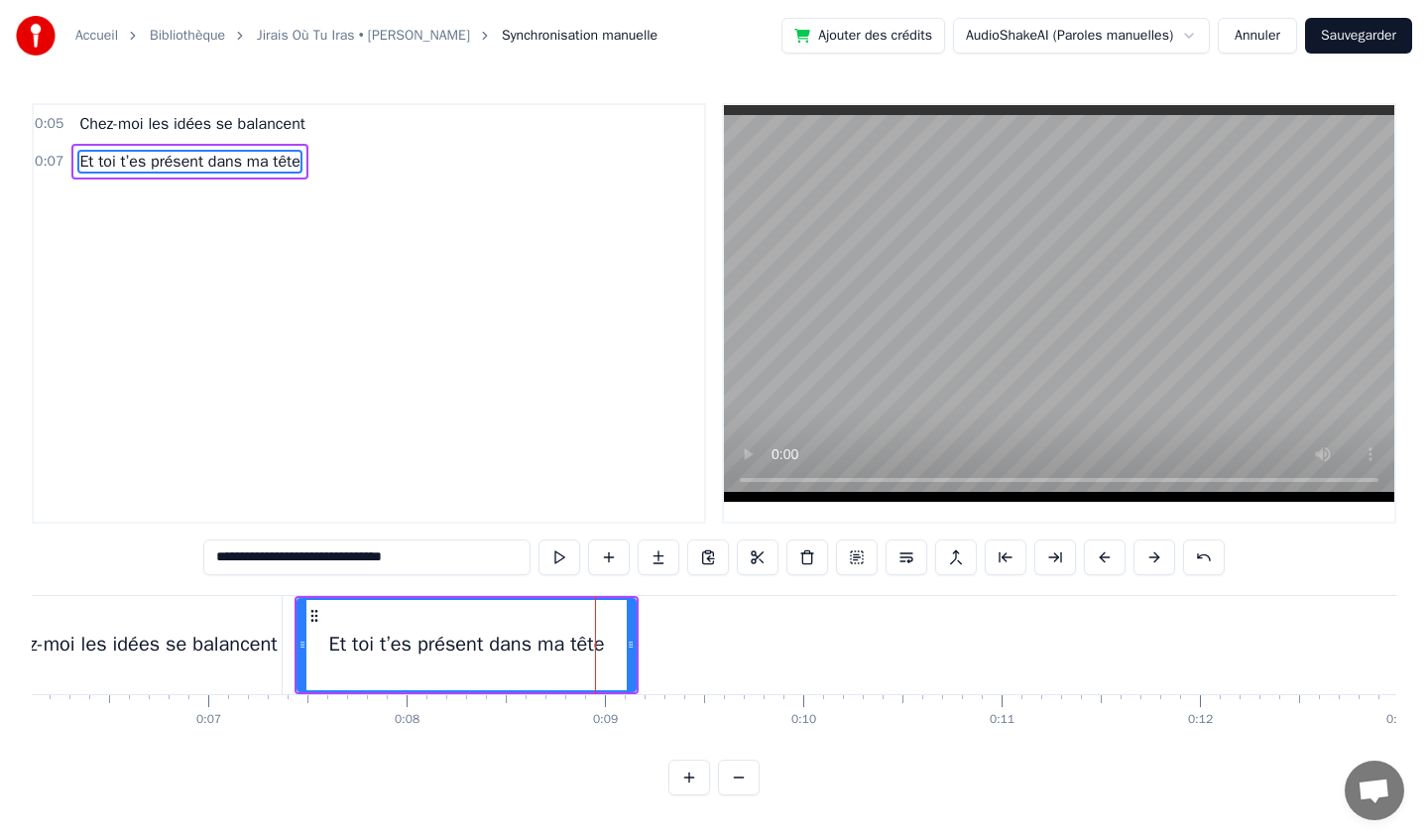 click on "Et toi t’es présent dans ma tête" at bounding box center [189, 162] 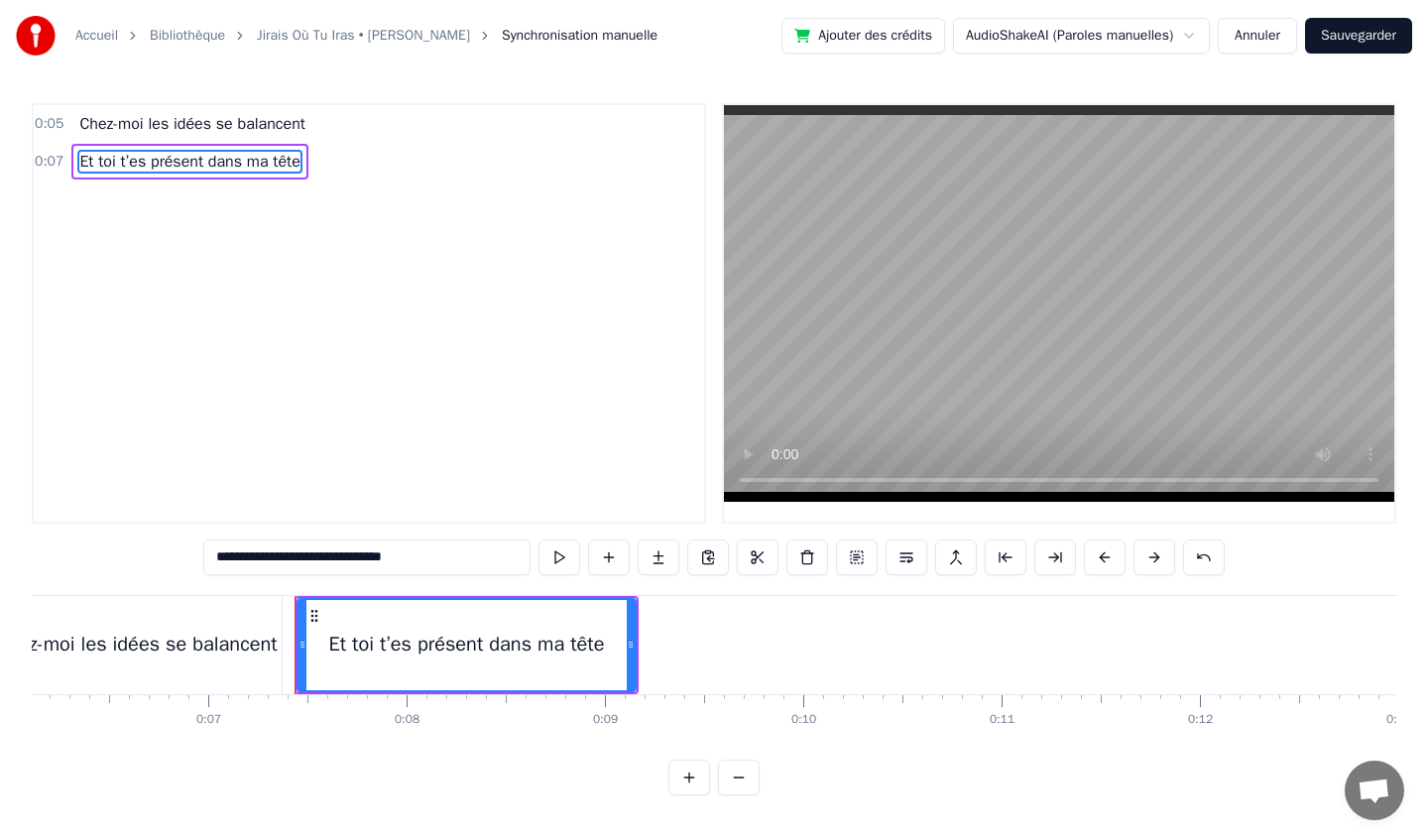 click on "Et toi t’es présent dans ma tête" at bounding box center [189, 162] 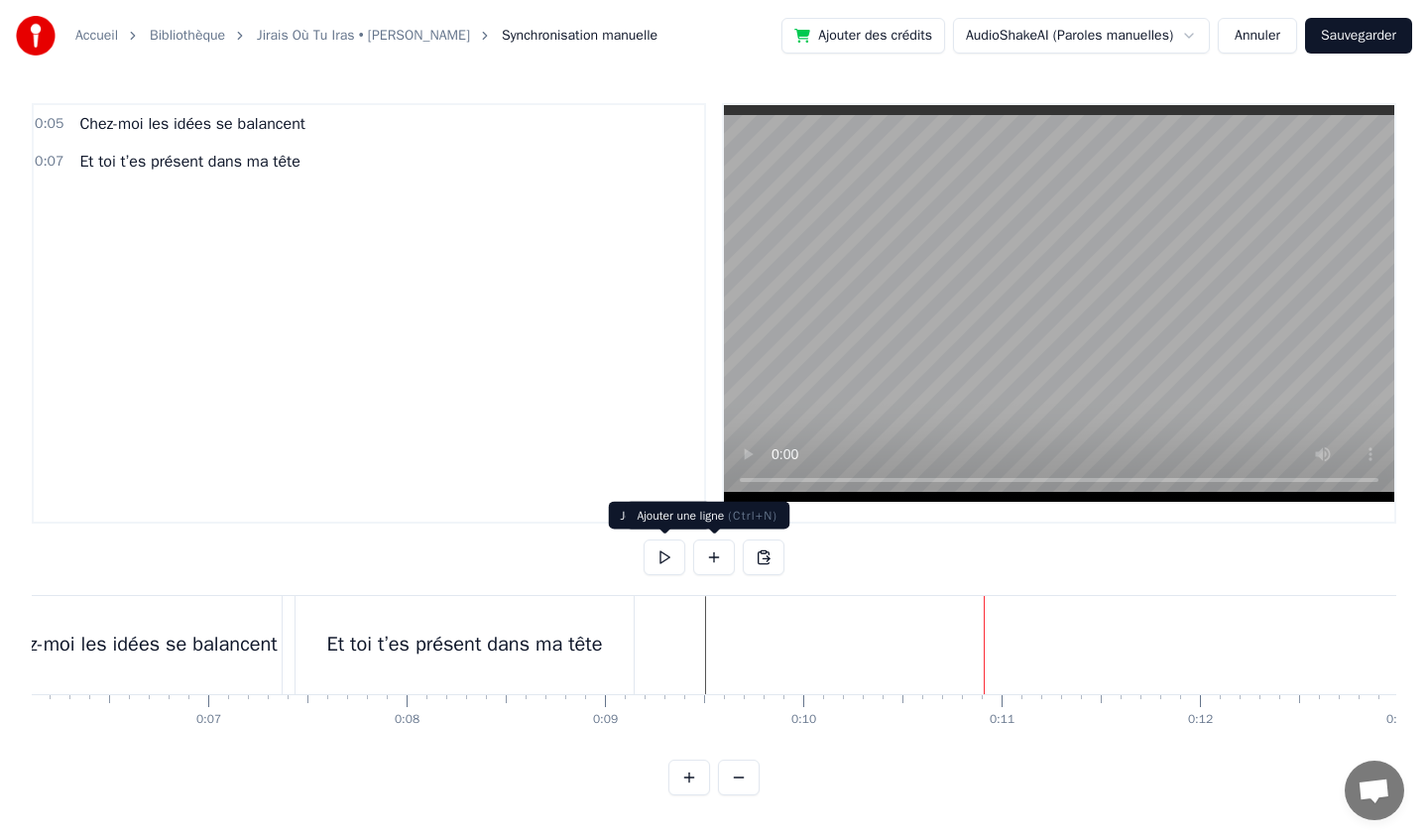 click at bounding box center [714, 557] 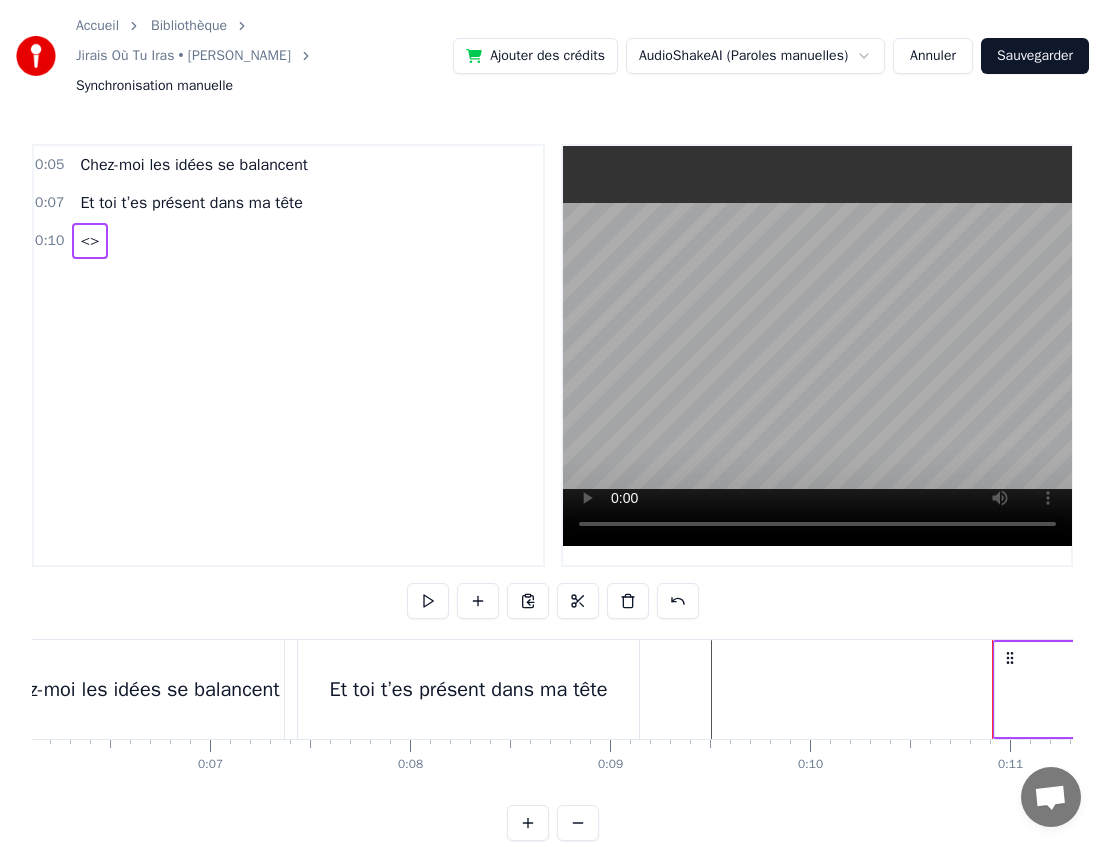 click on "<>" at bounding box center [89, 241] 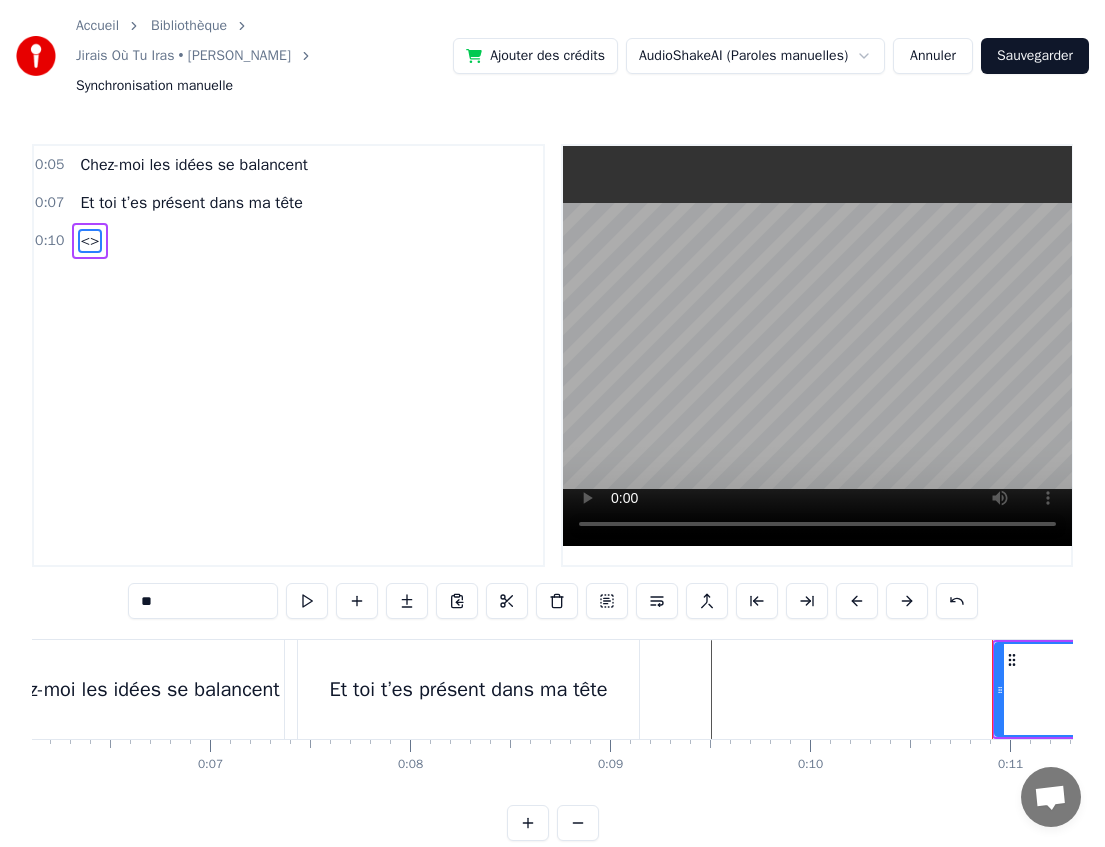 click on "**" at bounding box center [203, 601] 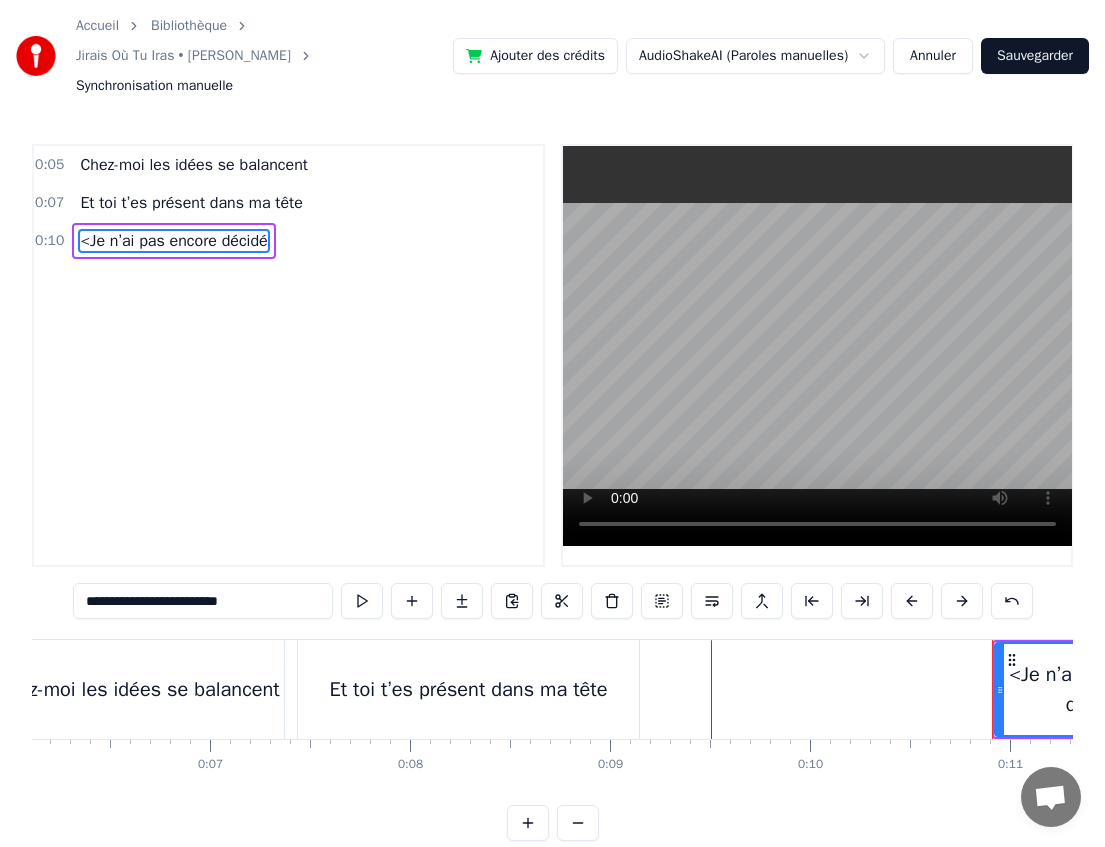 click on "**********" at bounding box center [203, 601] 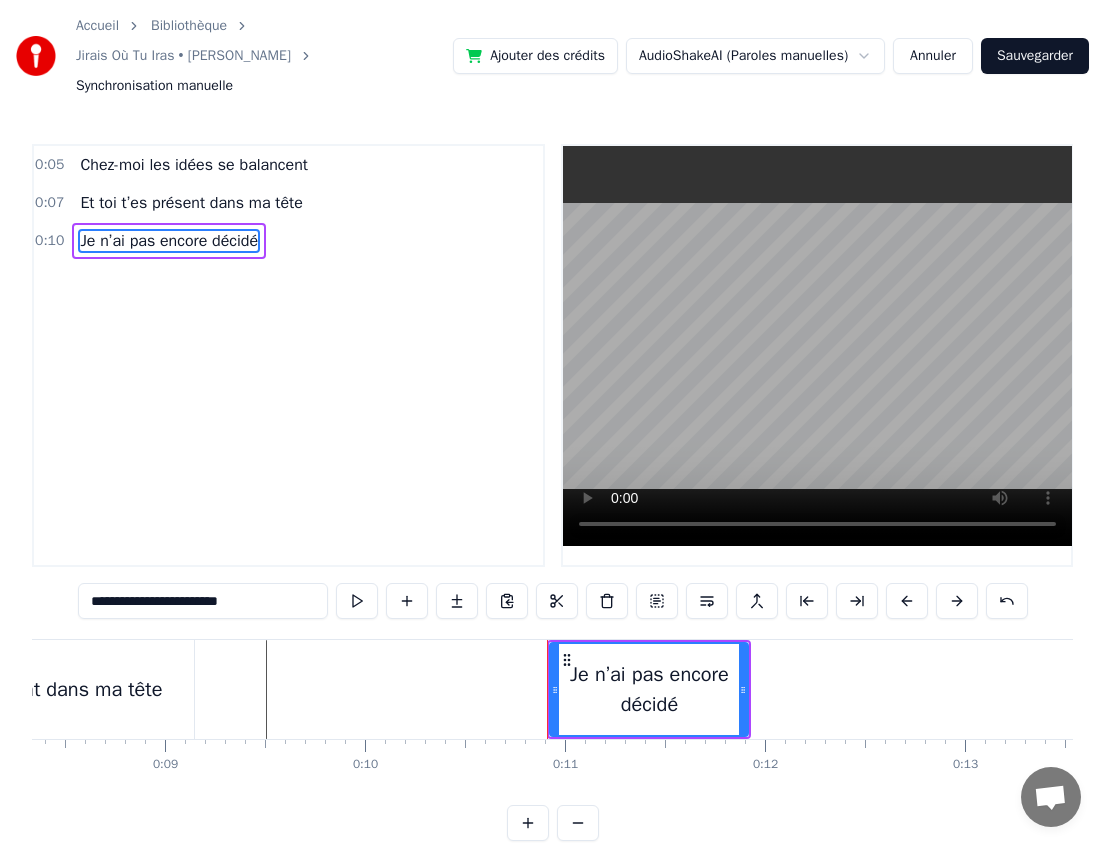 scroll, scrollTop: 0, scrollLeft: 1668, axis: horizontal 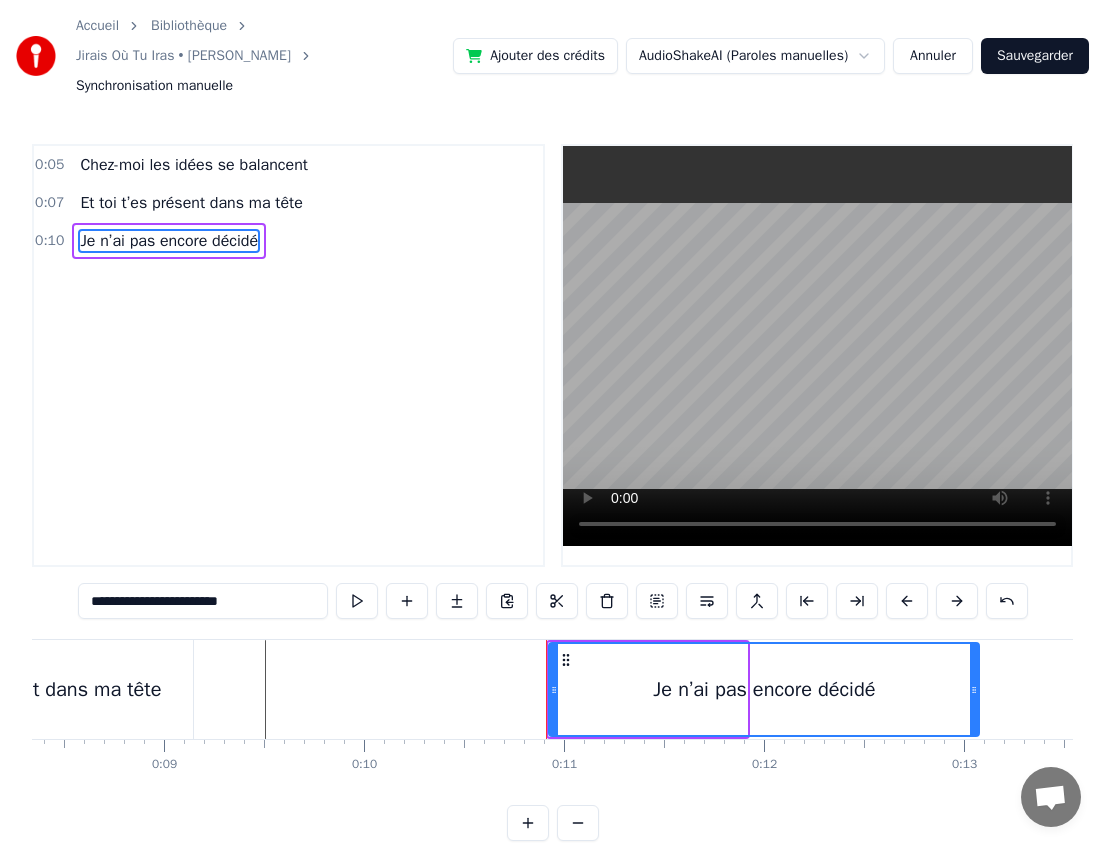 drag, startPoint x: 744, startPoint y: 693, endPoint x: 990, endPoint y: 687, distance: 246.07317 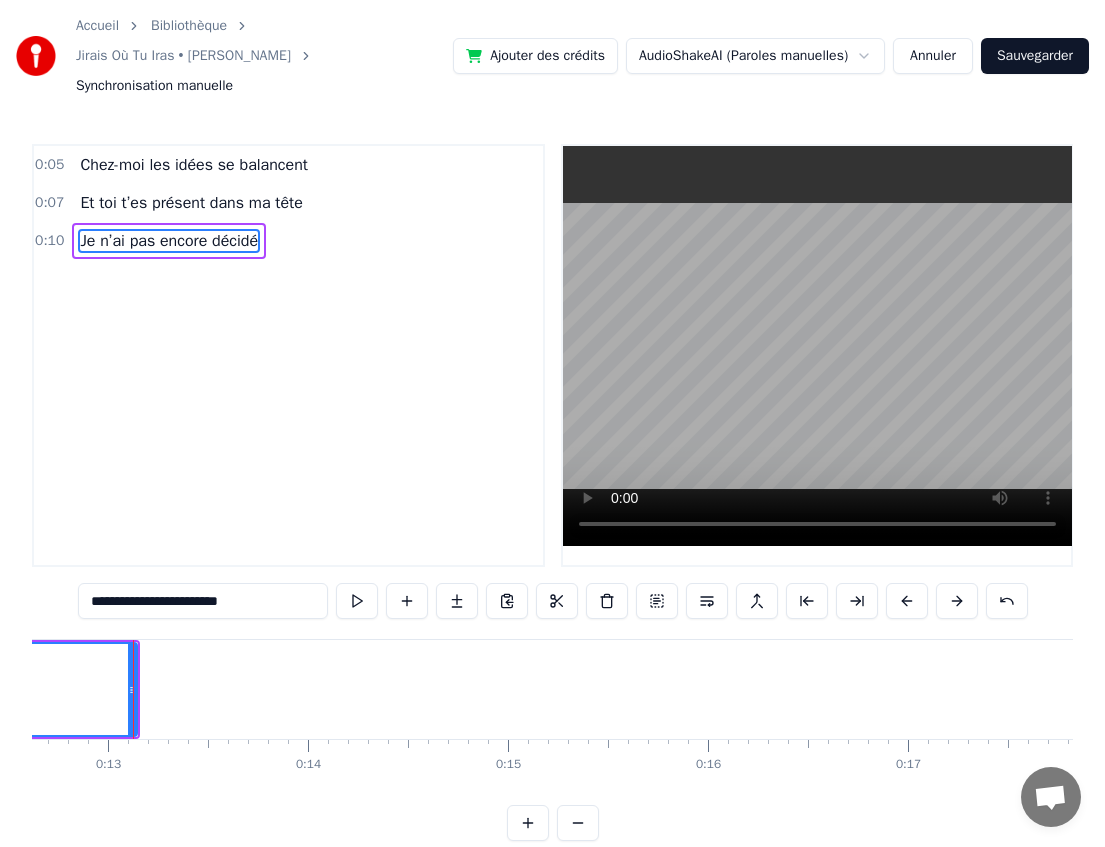 scroll, scrollTop: 0, scrollLeft: 2514, axis: horizontal 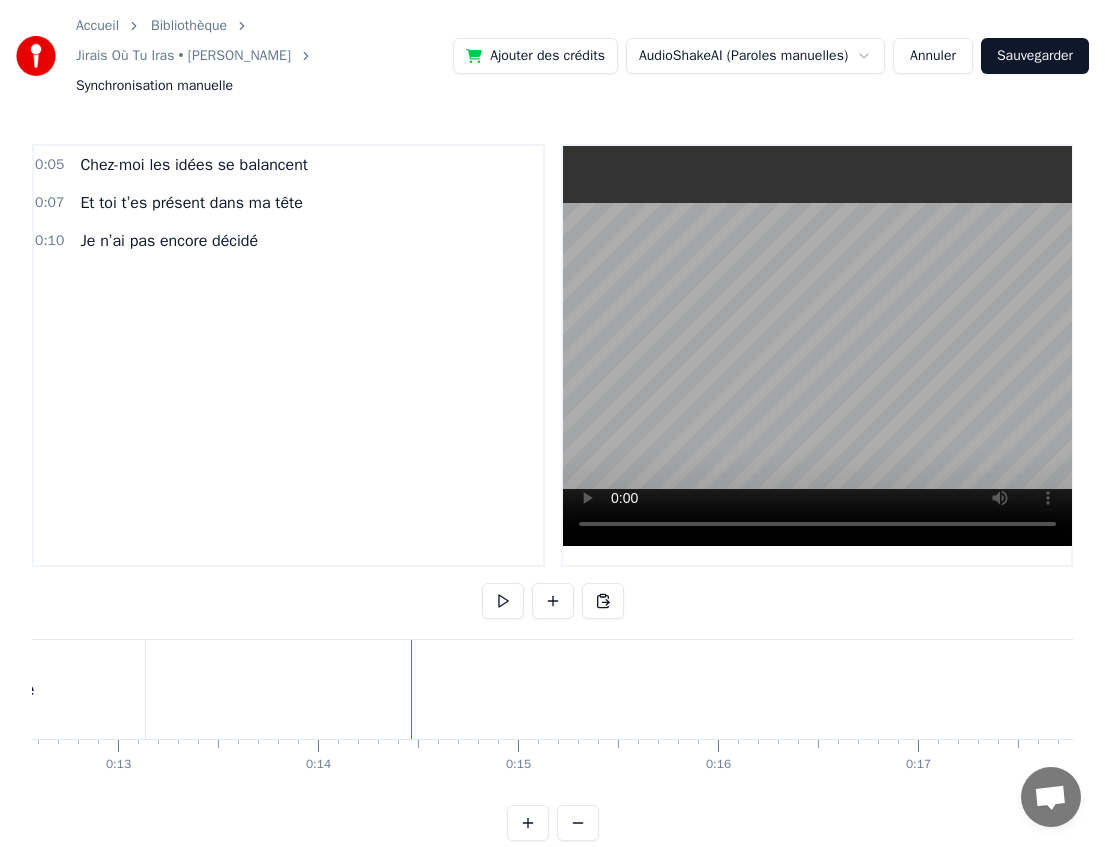 click at bounding box center (18336, 689) 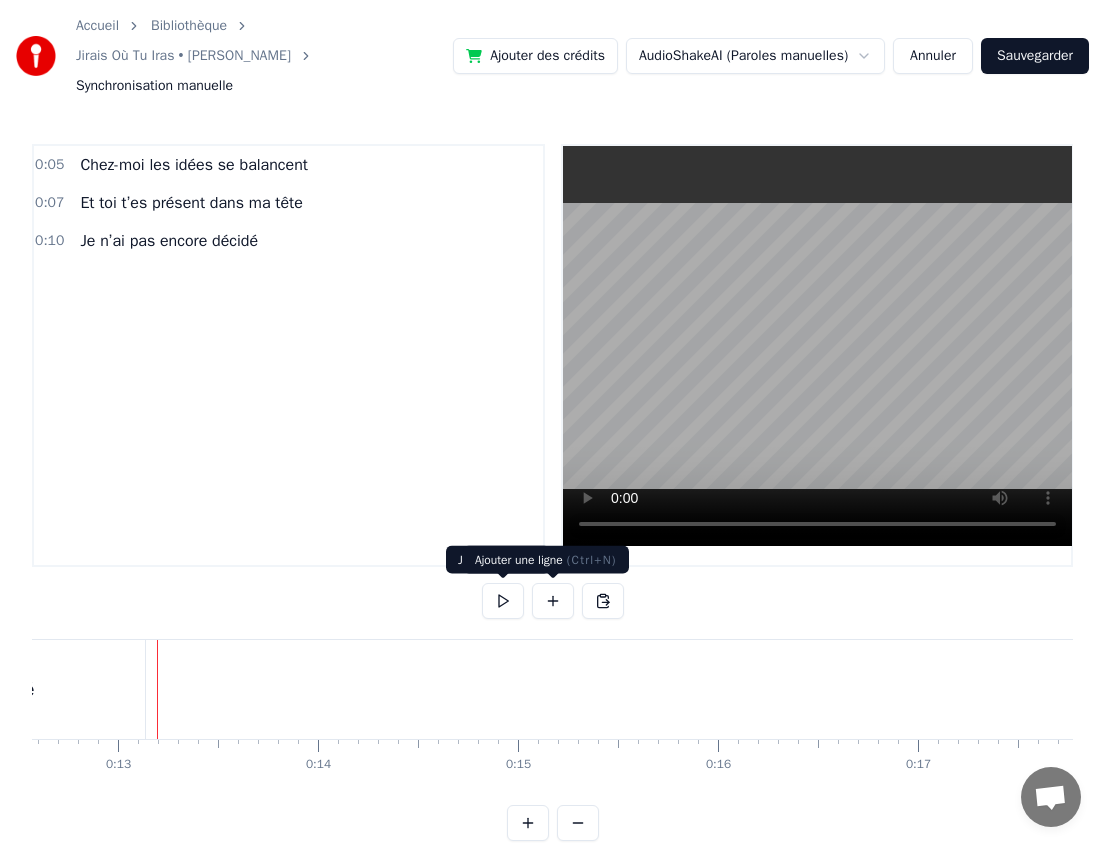 click at bounding box center [553, 601] 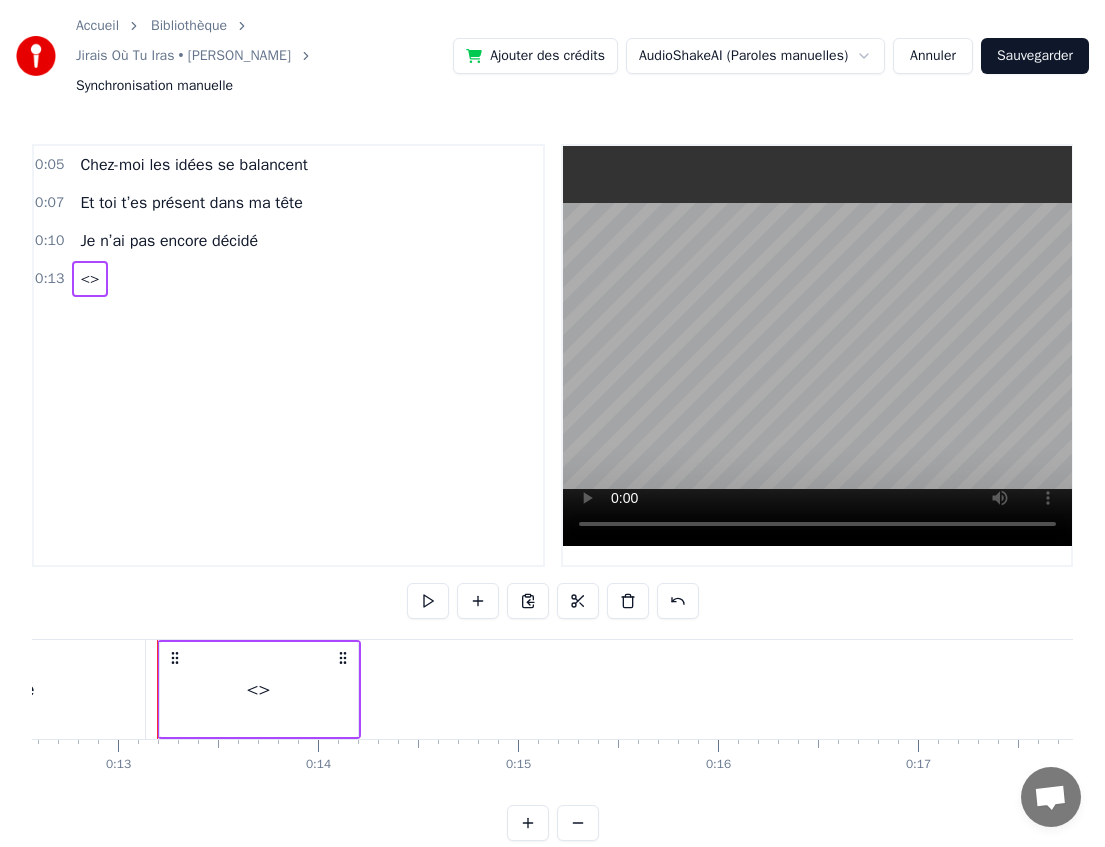 click on "<>" at bounding box center [259, 689] 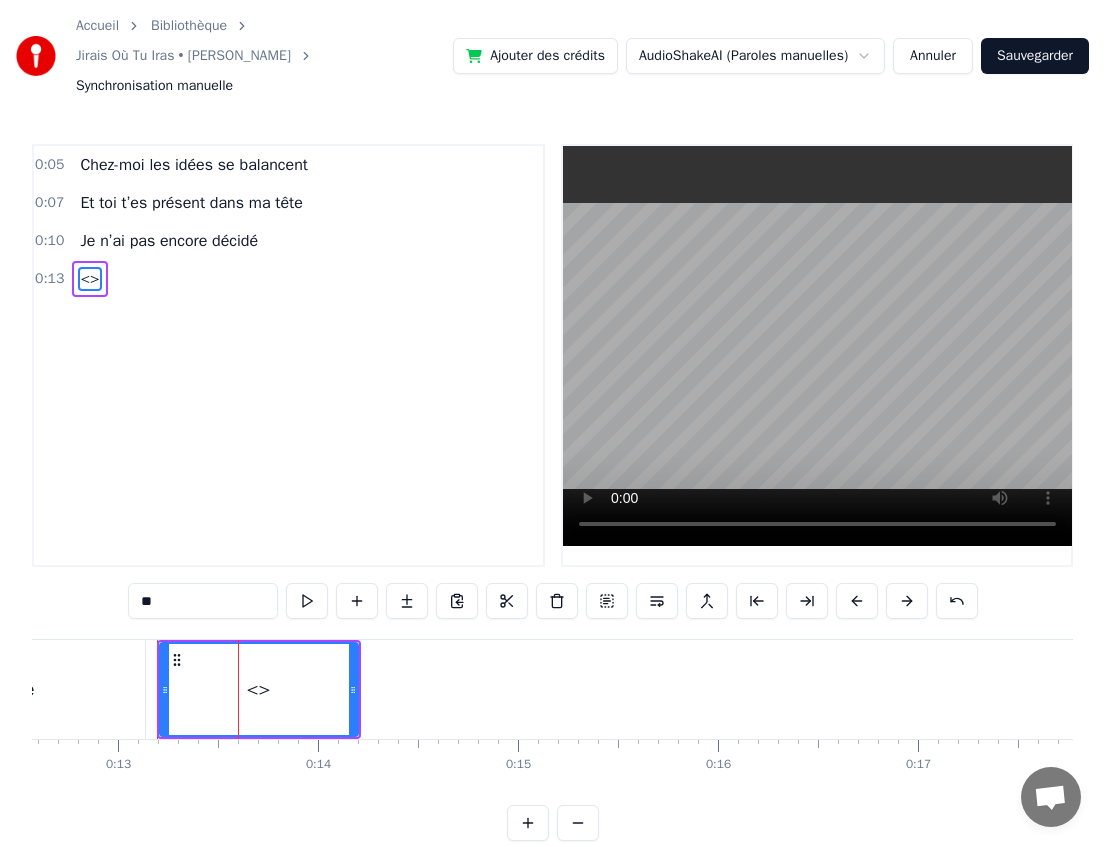 click on "<>" at bounding box center (89, 279) 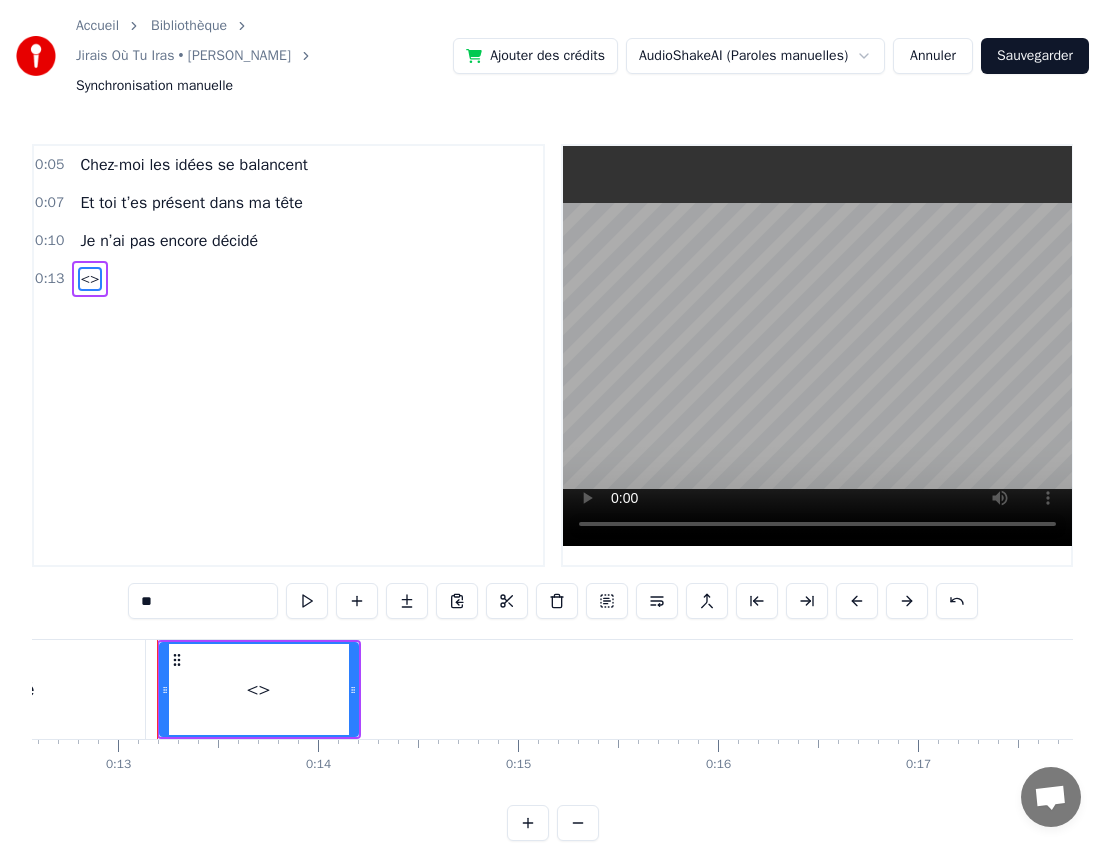 click on "<>" at bounding box center (89, 279) 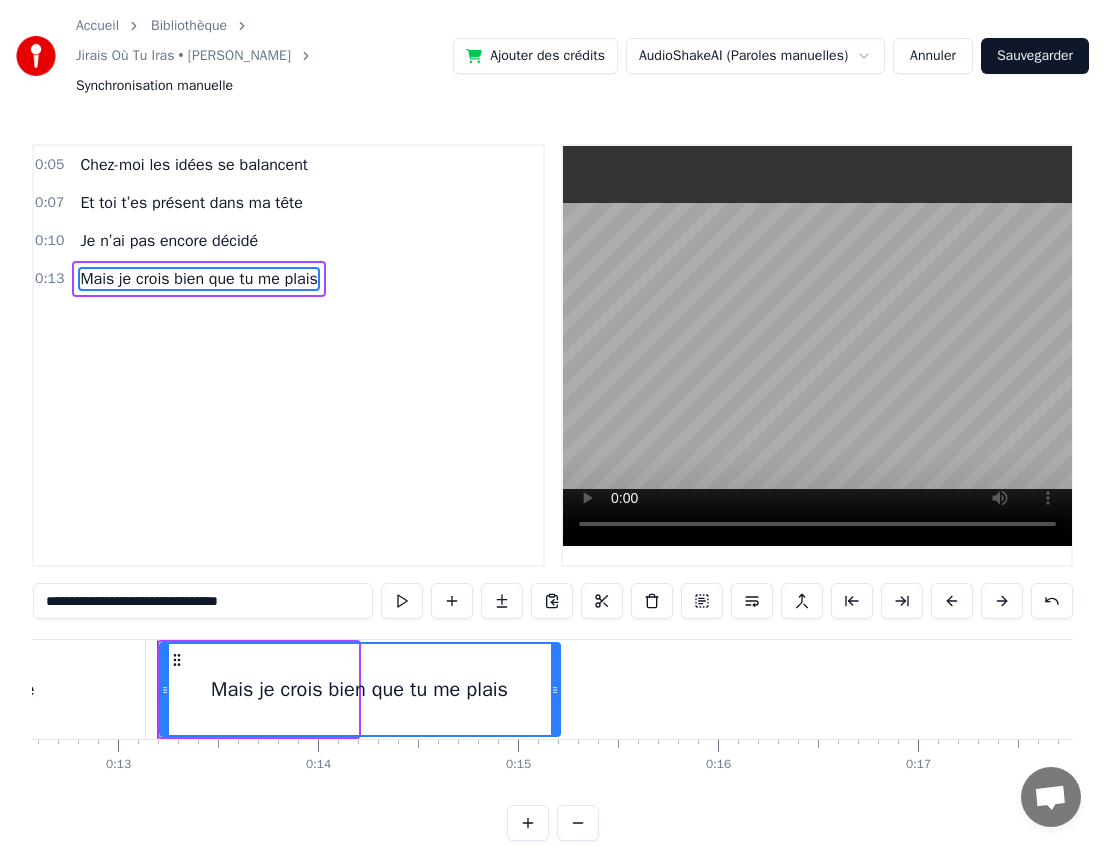 drag, startPoint x: 355, startPoint y: 694, endPoint x: 557, endPoint y: 684, distance: 202.24738 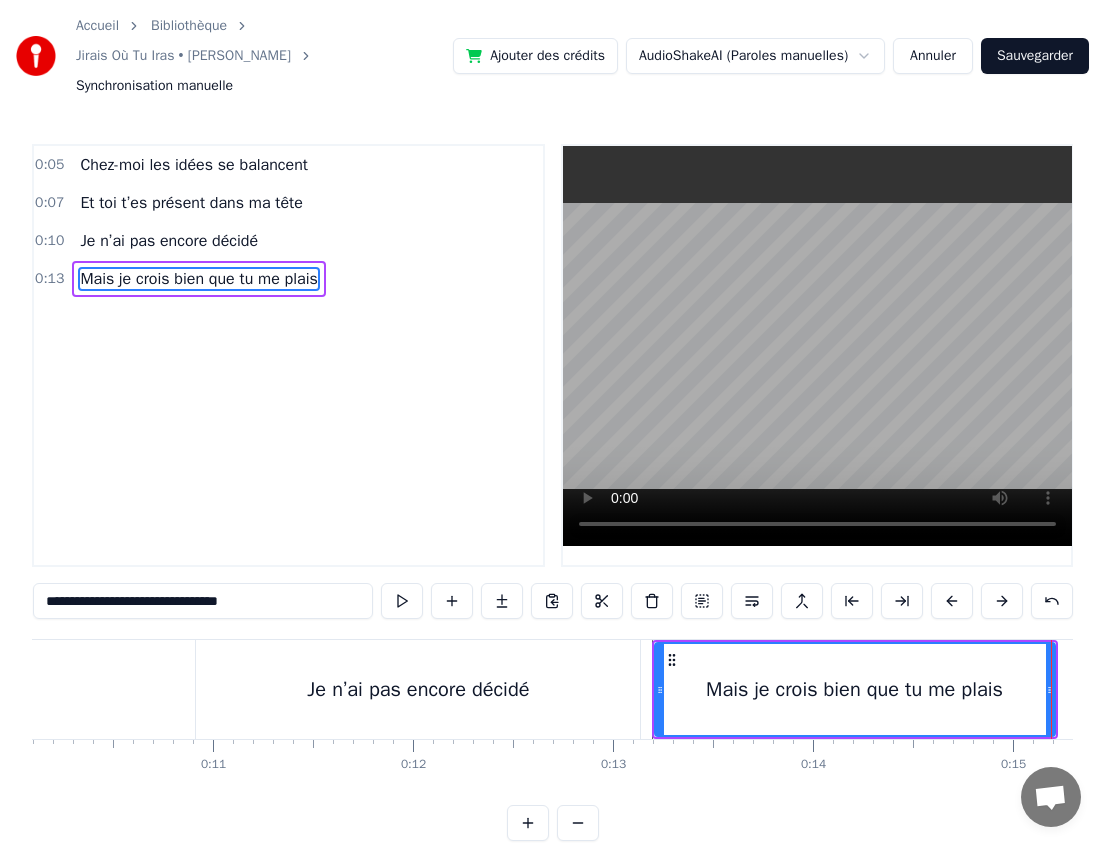 scroll, scrollTop: 0, scrollLeft: 2162, axis: horizontal 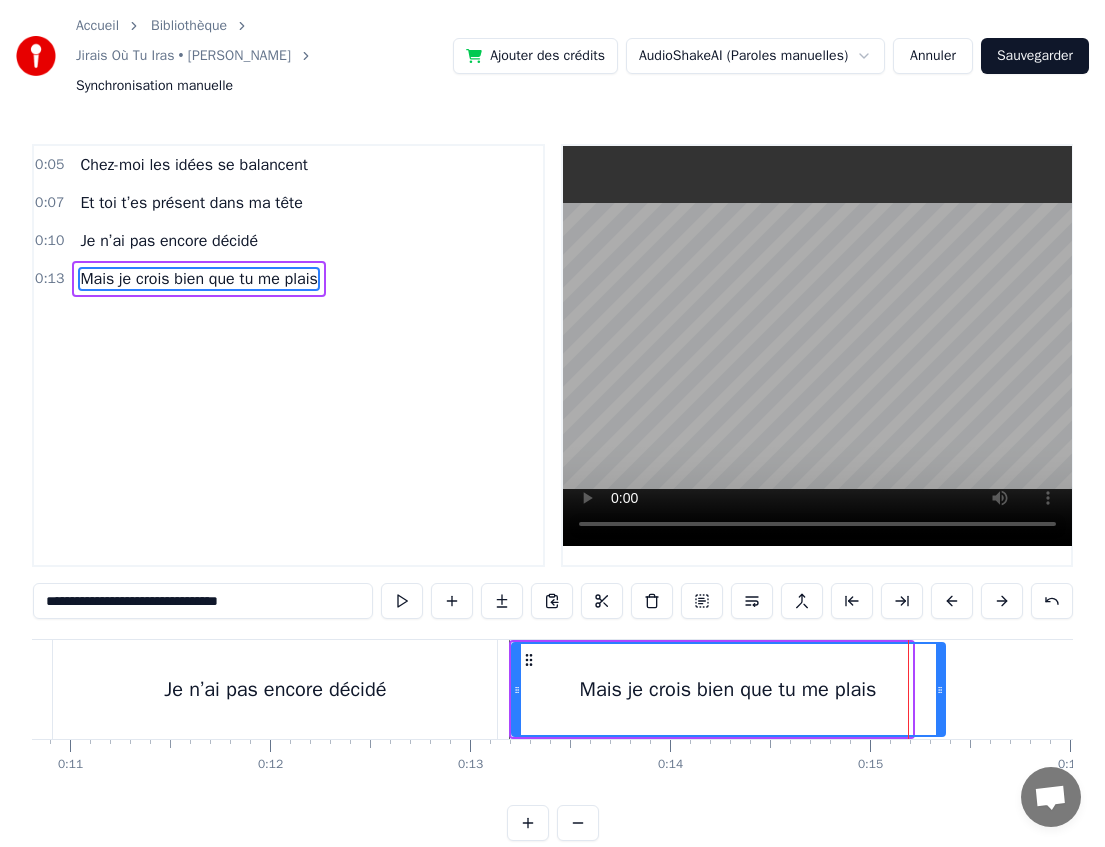 drag, startPoint x: 908, startPoint y: 693, endPoint x: 941, endPoint y: 691, distance: 33.06055 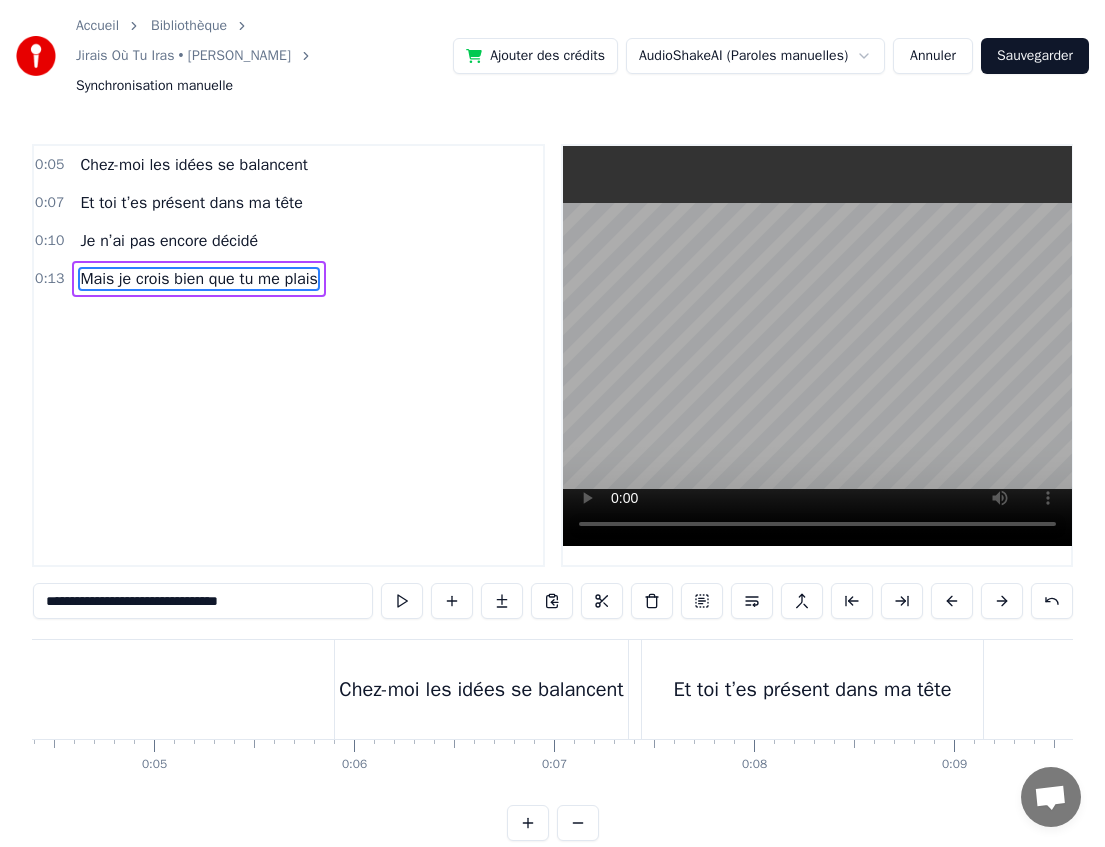 scroll, scrollTop: 0, scrollLeft: 872, axis: horizontal 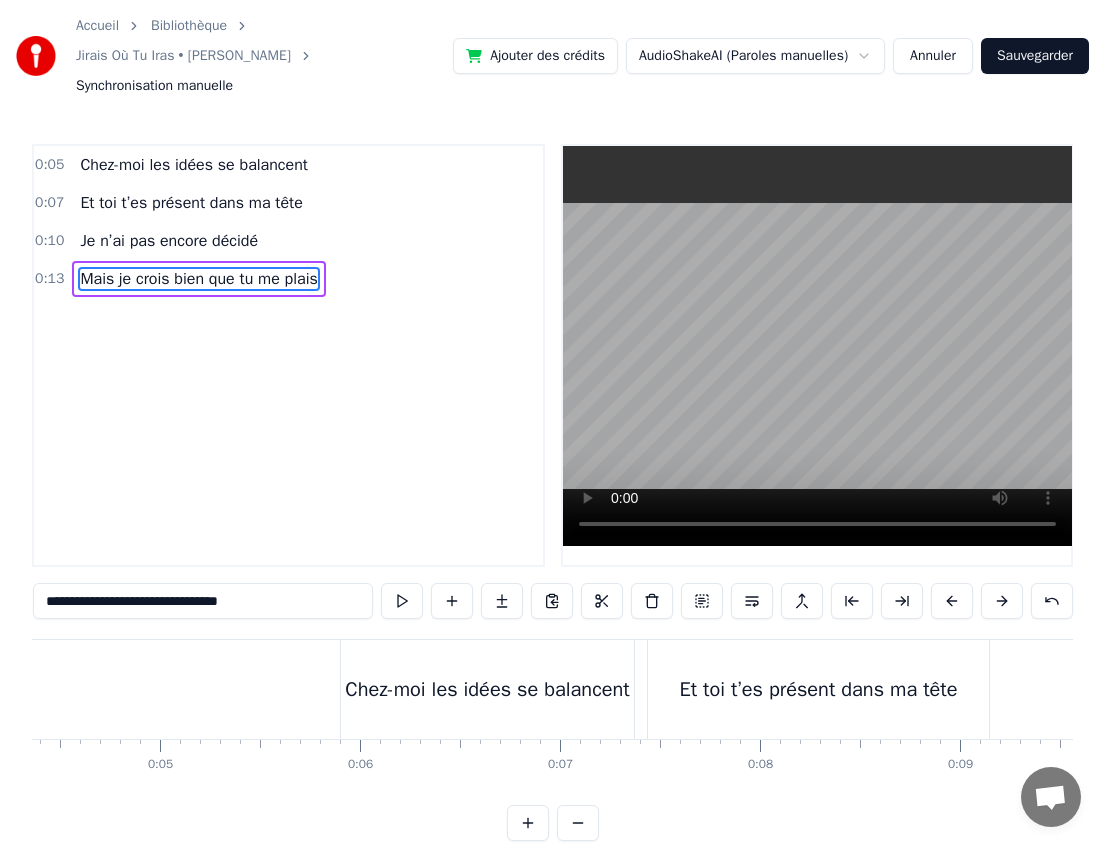 type on "**********" 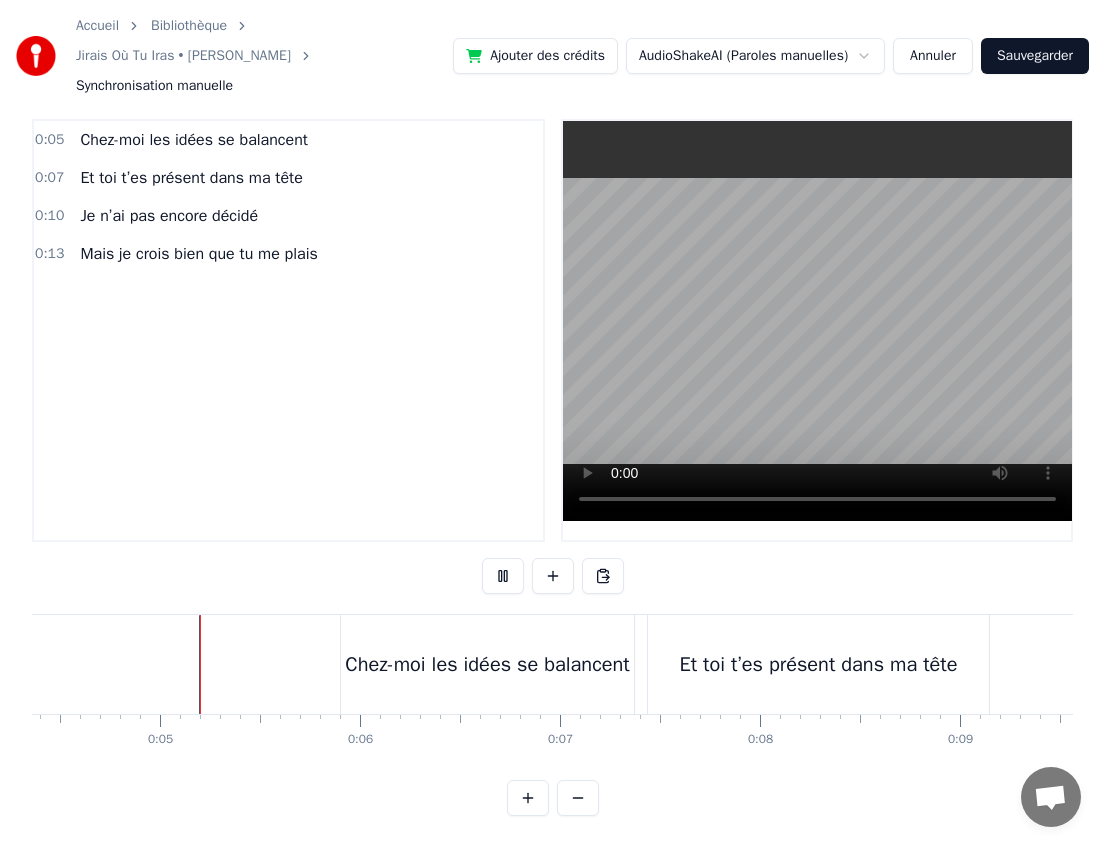 scroll, scrollTop: 26, scrollLeft: 0, axis: vertical 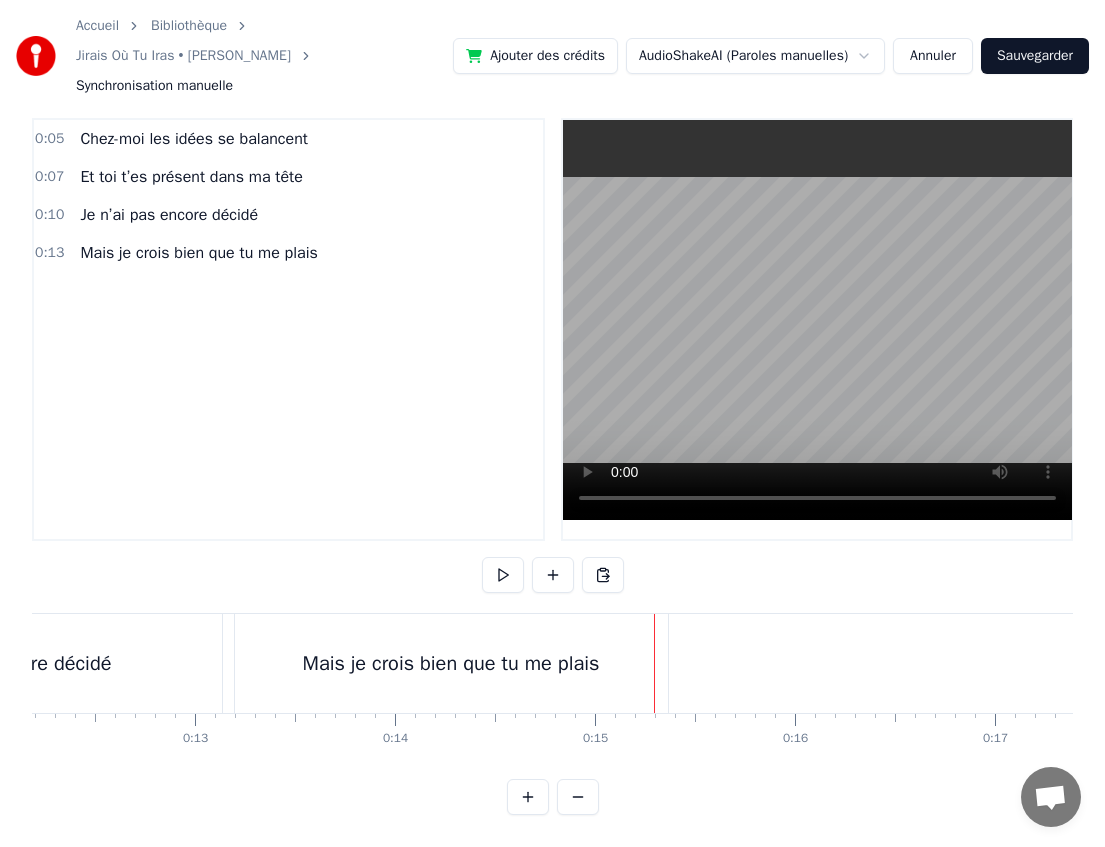 click on "Je n’ai pas encore décidé" at bounding box center (0, 663) 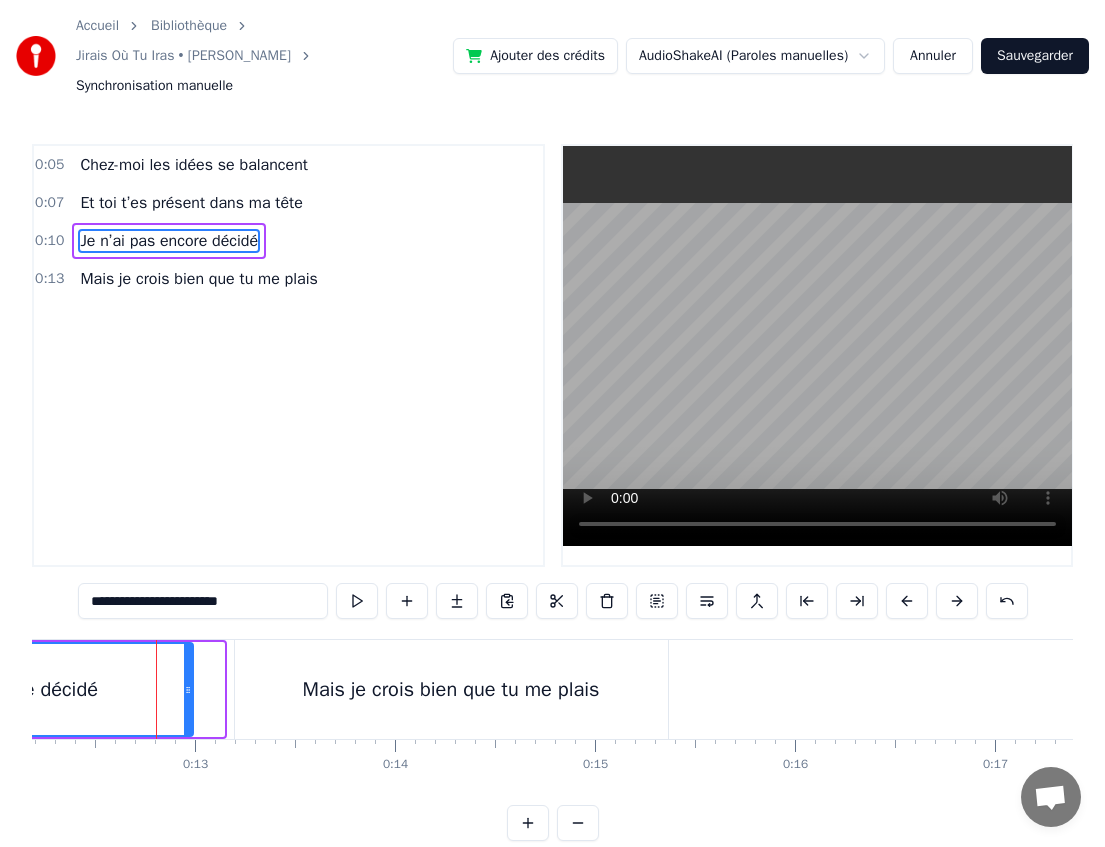 drag, startPoint x: 216, startPoint y: 687, endPoint x: 178, endPoint y: 688, distance: 38.013157 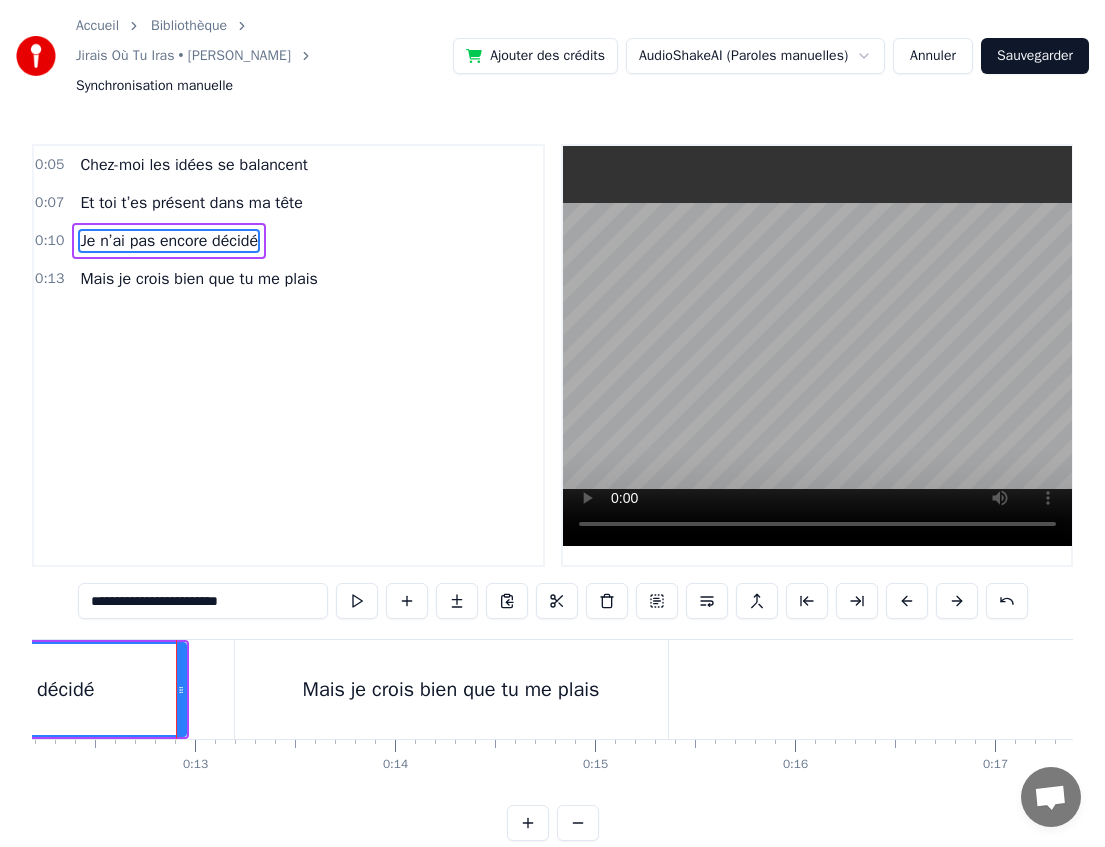 click on "Mais je crois bien que tu me plais" at bounding box center [451, 689] 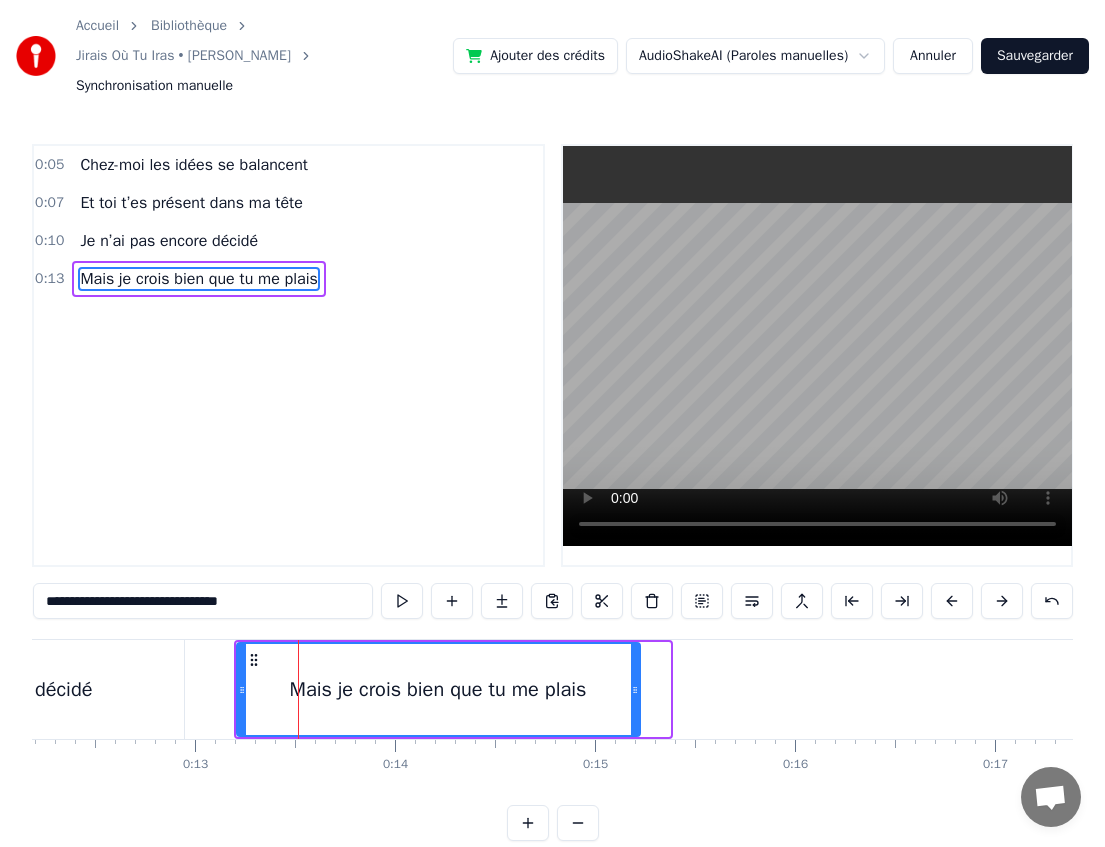 drag, startPoint x: 664, startPoint y: 688, endPoint x: 627, endPoint y: 688, distance: 37 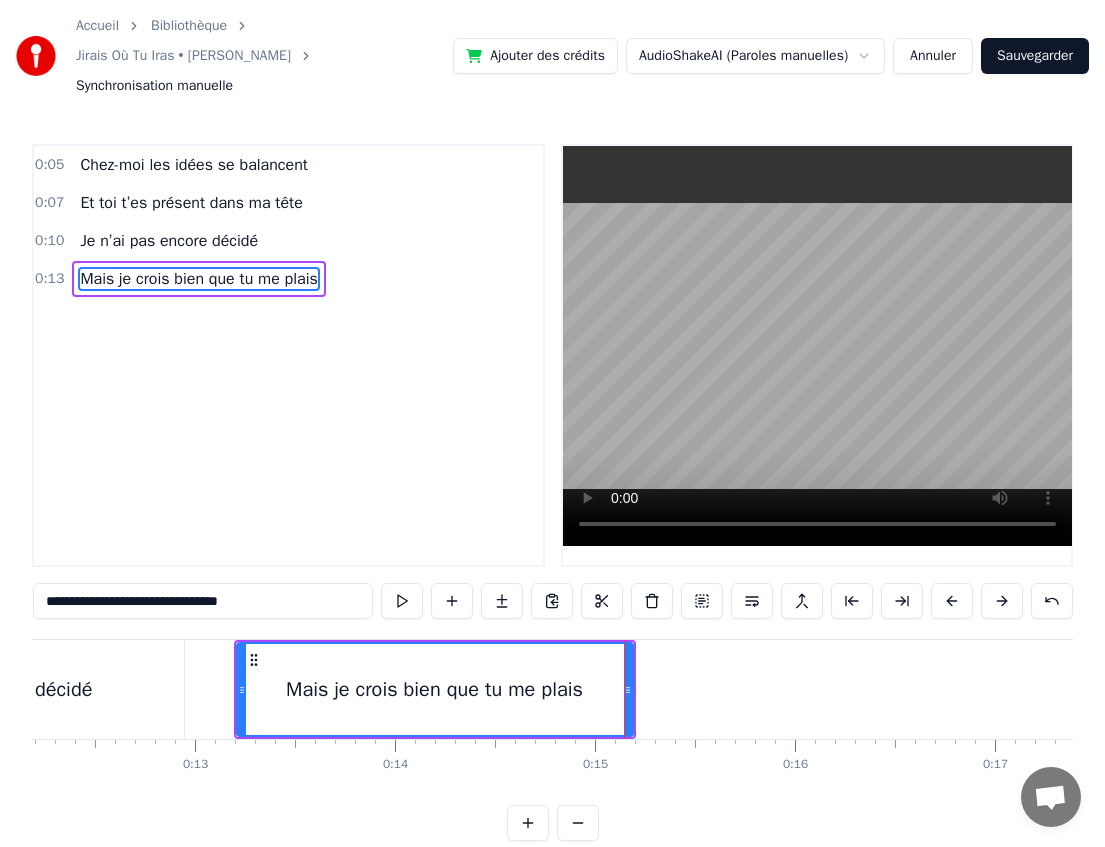 drag, startPoint x: 492, startPoint y: 682, endPoint x: 460, endPoint y: 682, distance: 32 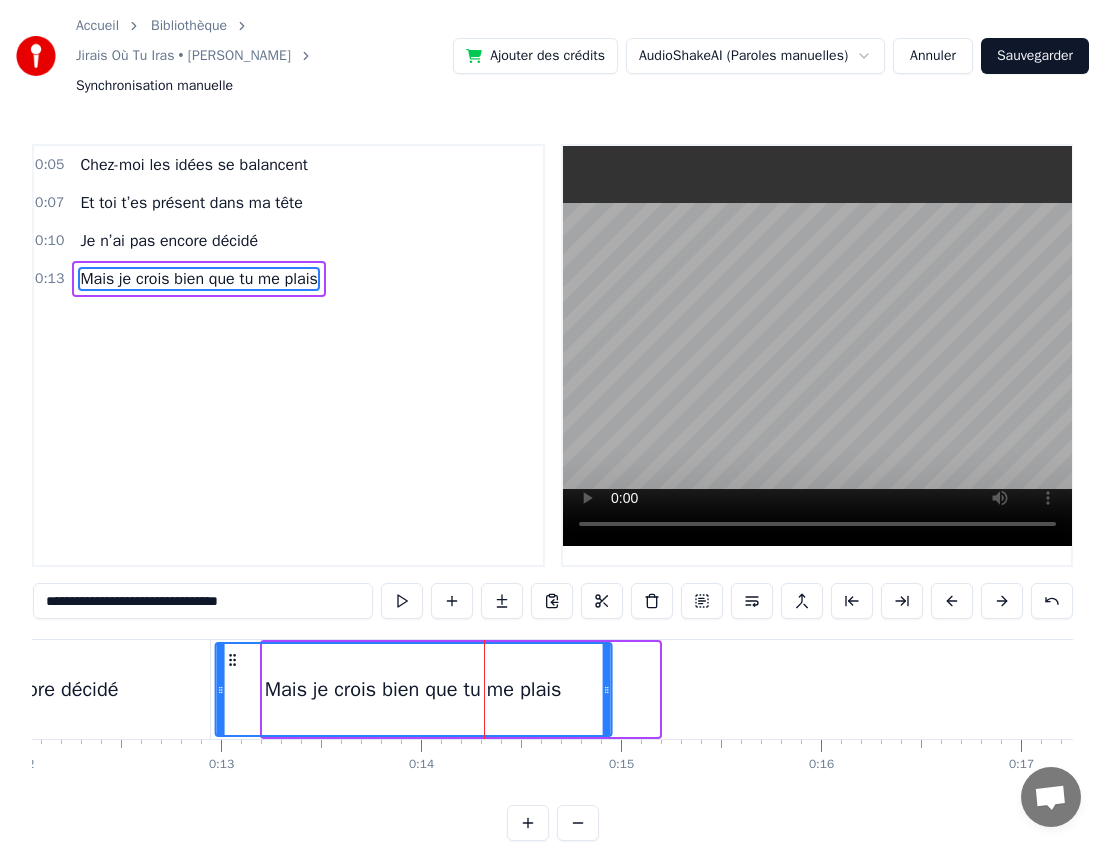 scroll, scrollTop: 0, scrollLeft: 2394, axis: horizontal 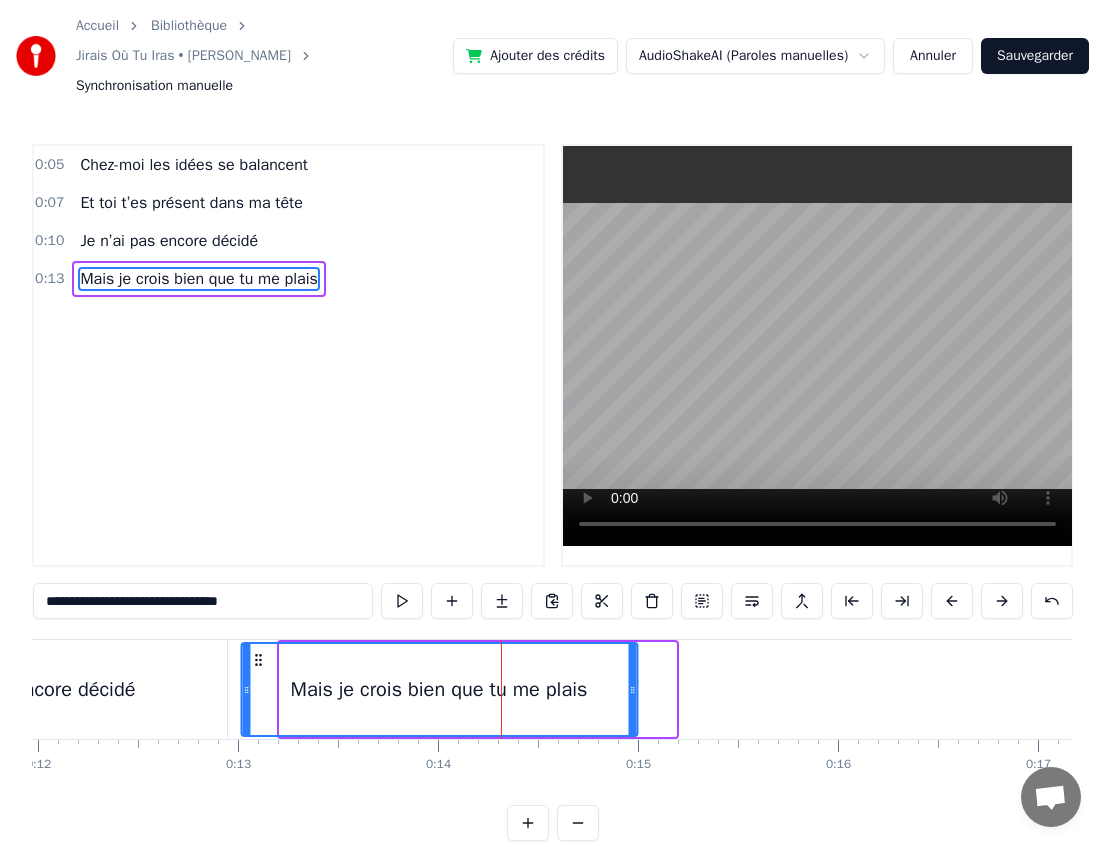 click 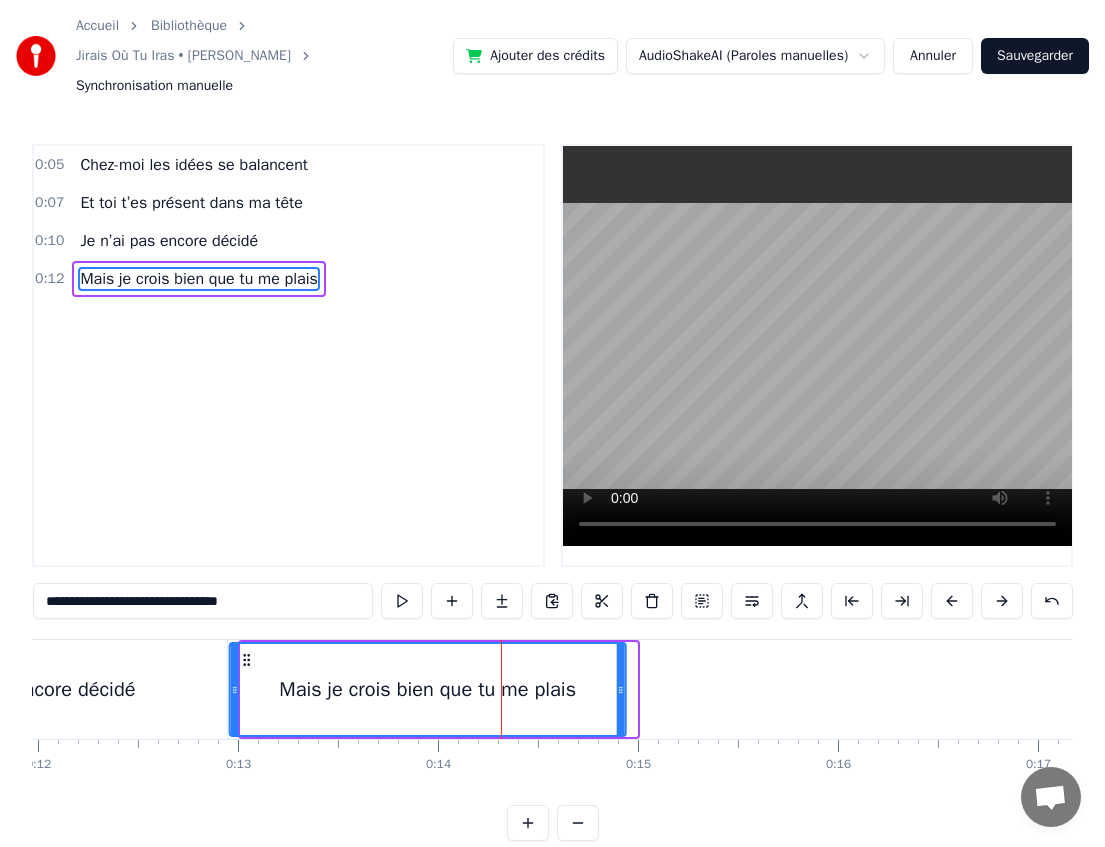 drag, startPoint x: 256, startPoint y: 660, endPoint x: 245, endPoint y: 661, distance: 11.045361 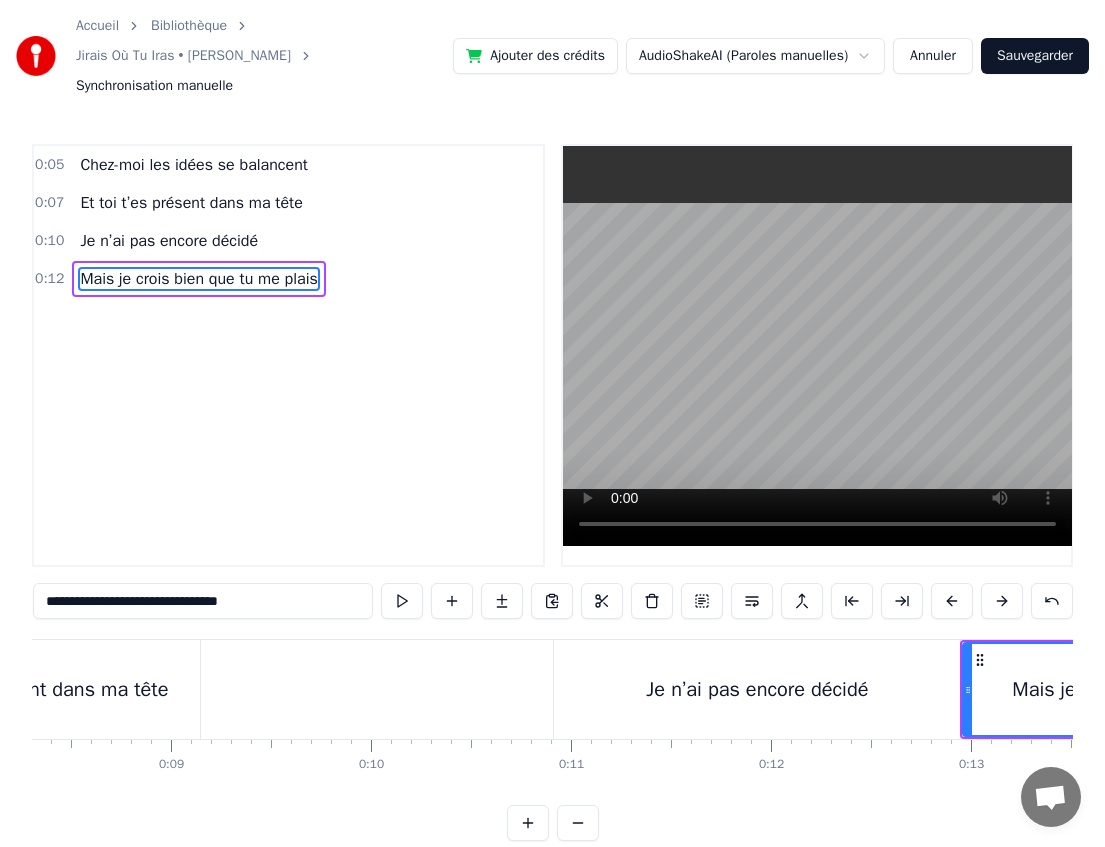 scroll, scrollTop: 0, scrollLeft: 1647, axis: horizontal 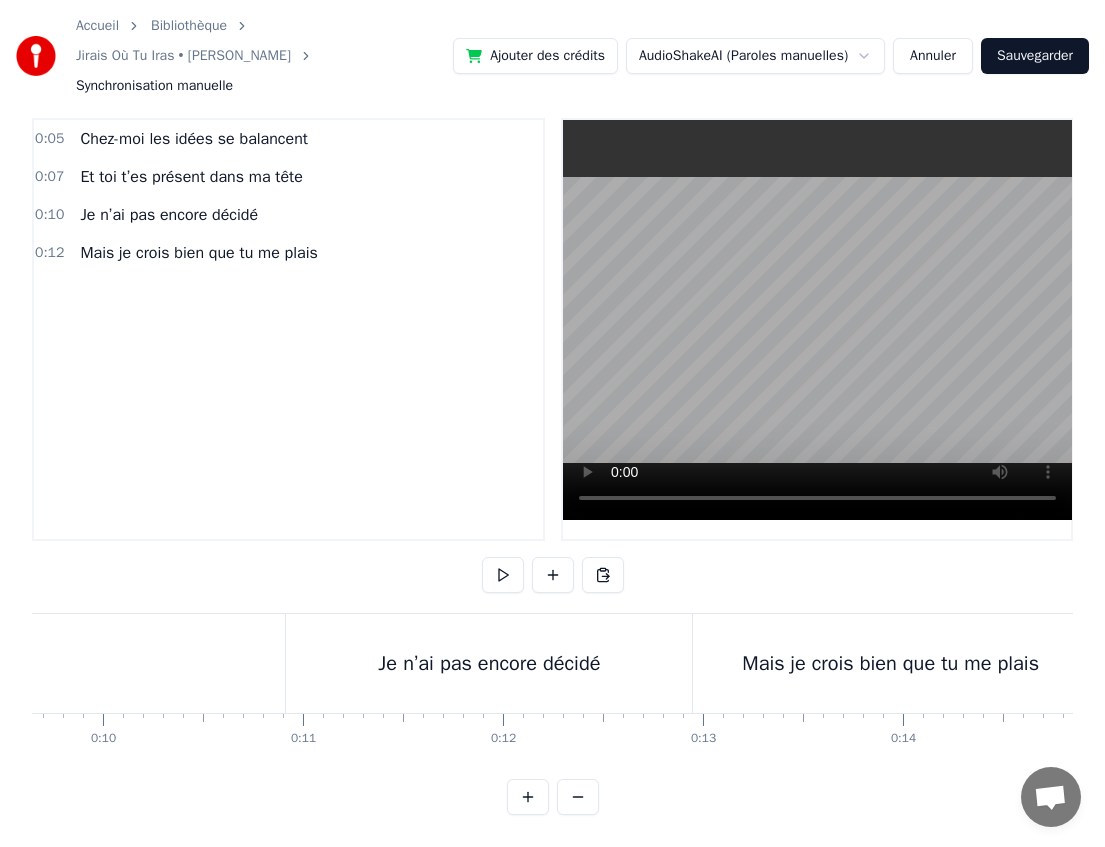 click on "Je n’ai pas encore décidé" at bounding box center [489, 663] 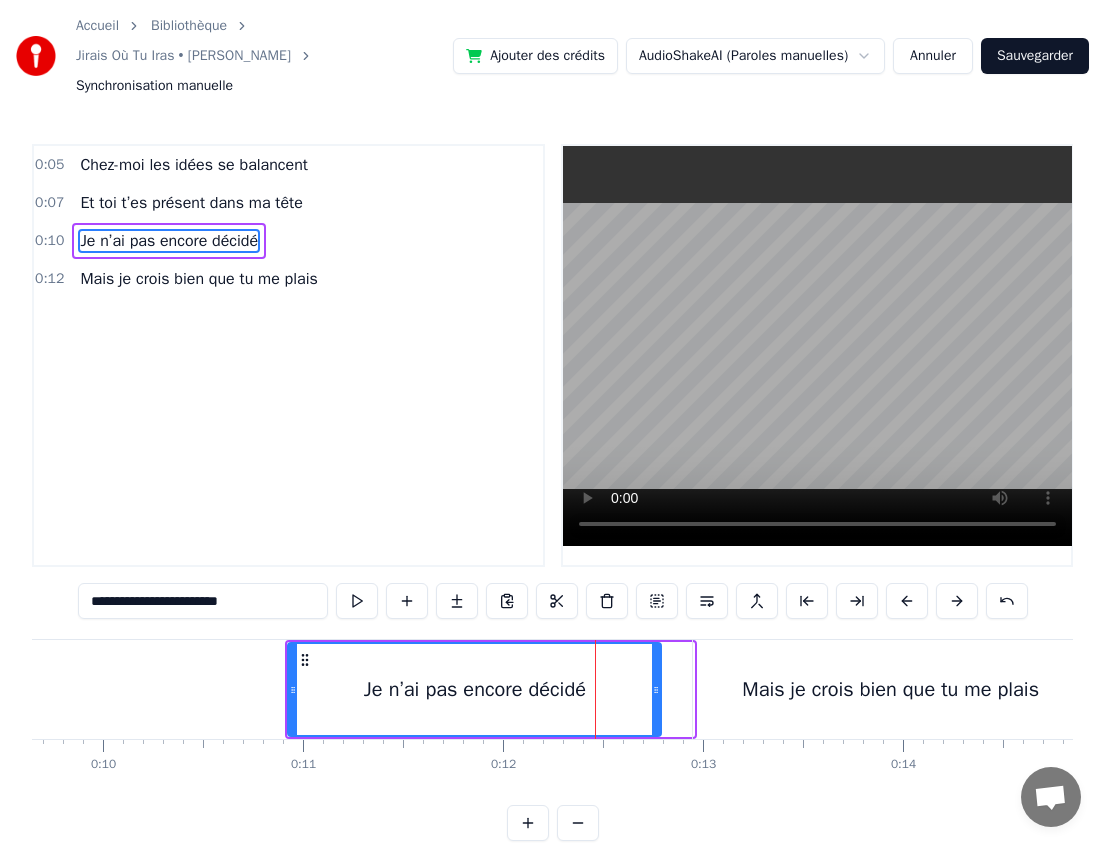 drag, startPoint x: 687, startPoint y: 690, endPoint x: 654, endPoint y: 690, distance: 33 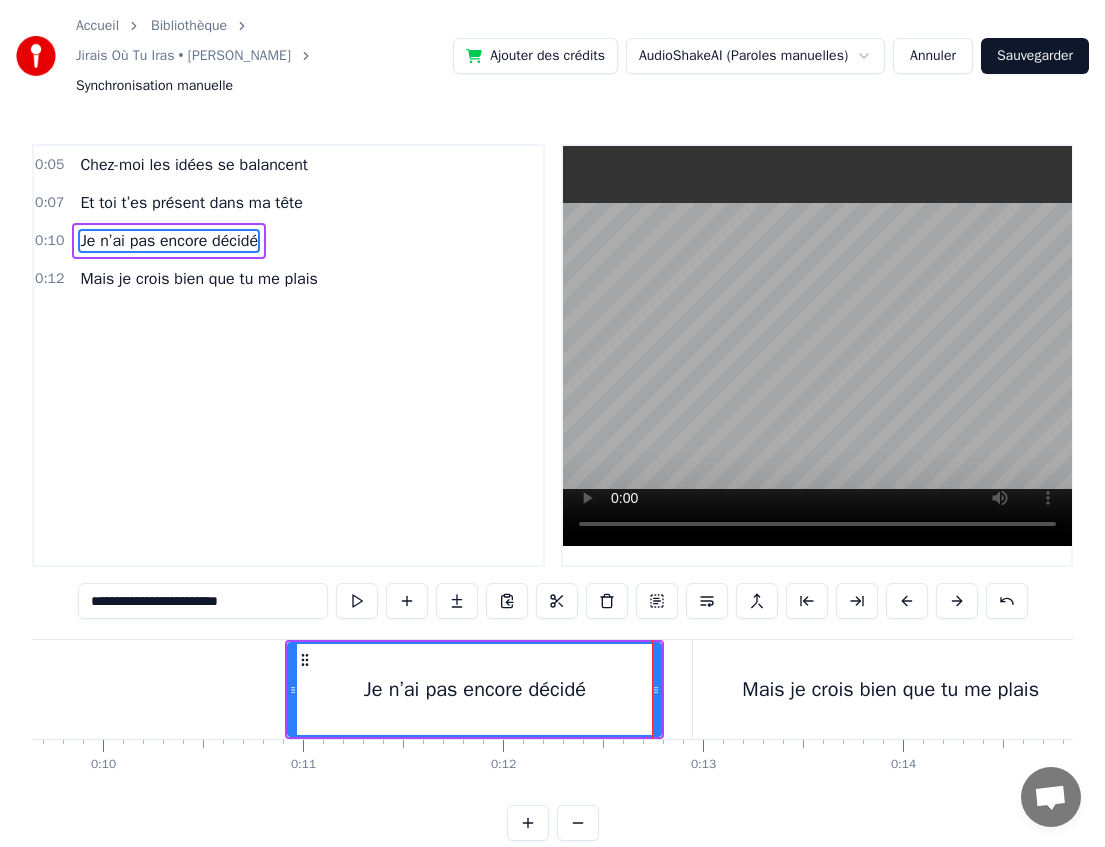 click on "Mais je crois bien que tu me plais" at bounding box center [890, 690] 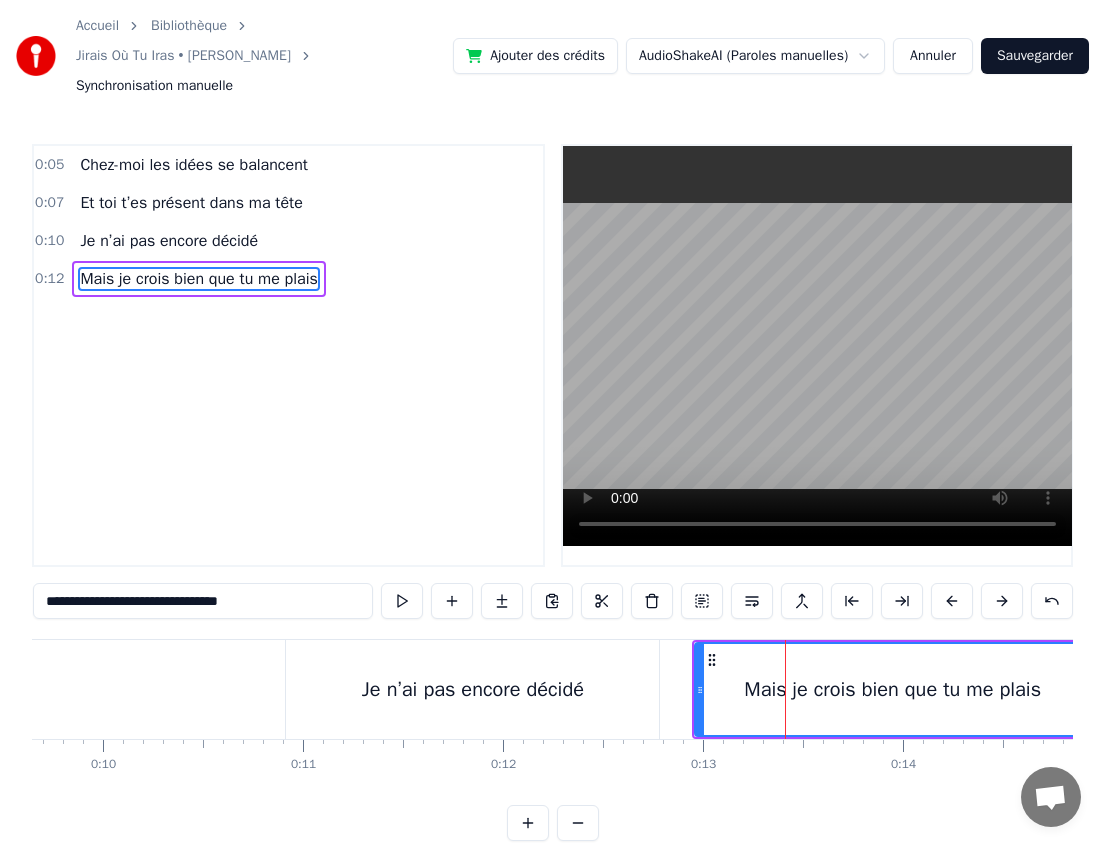 drag, startPoint x: 749, startPoint y: 682, endPoint x: 733, endPoint y: 682, distance: 16 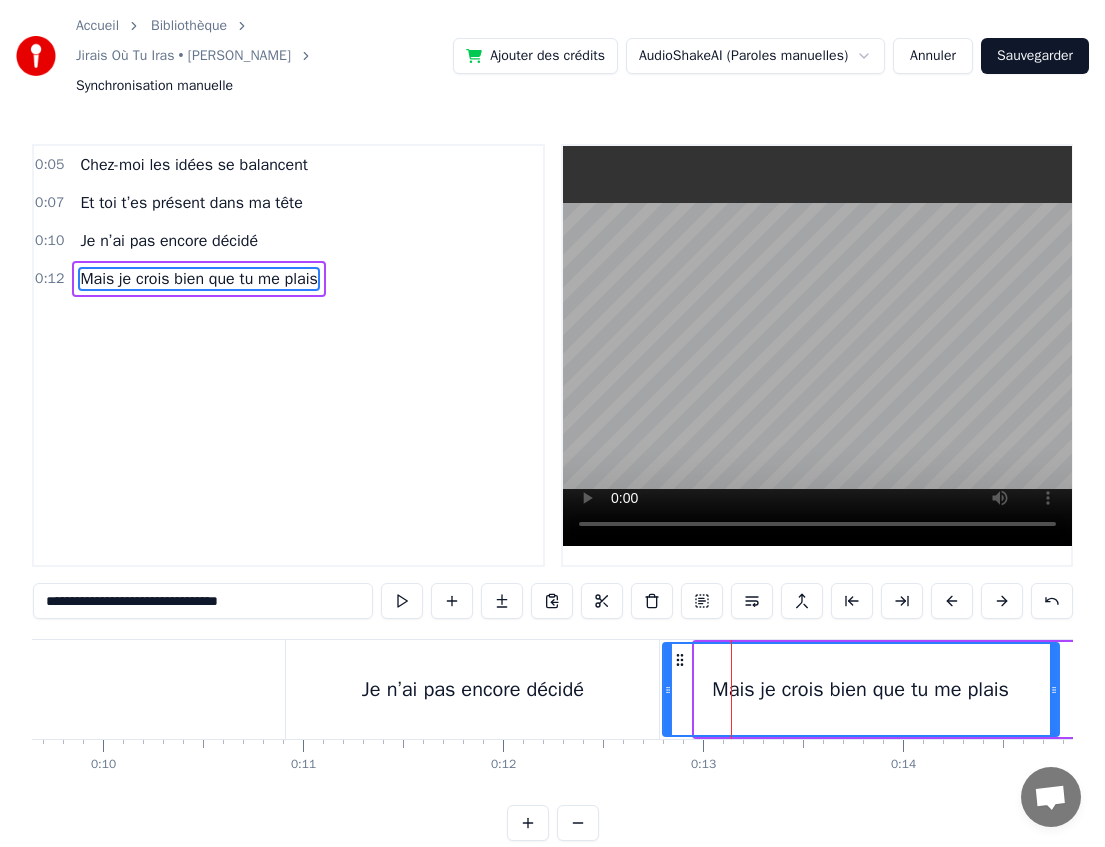 drag, startPoint x: 710, startPoint y: 660, endPoint x: 678, endPoint y: 658, distance: 32.06244 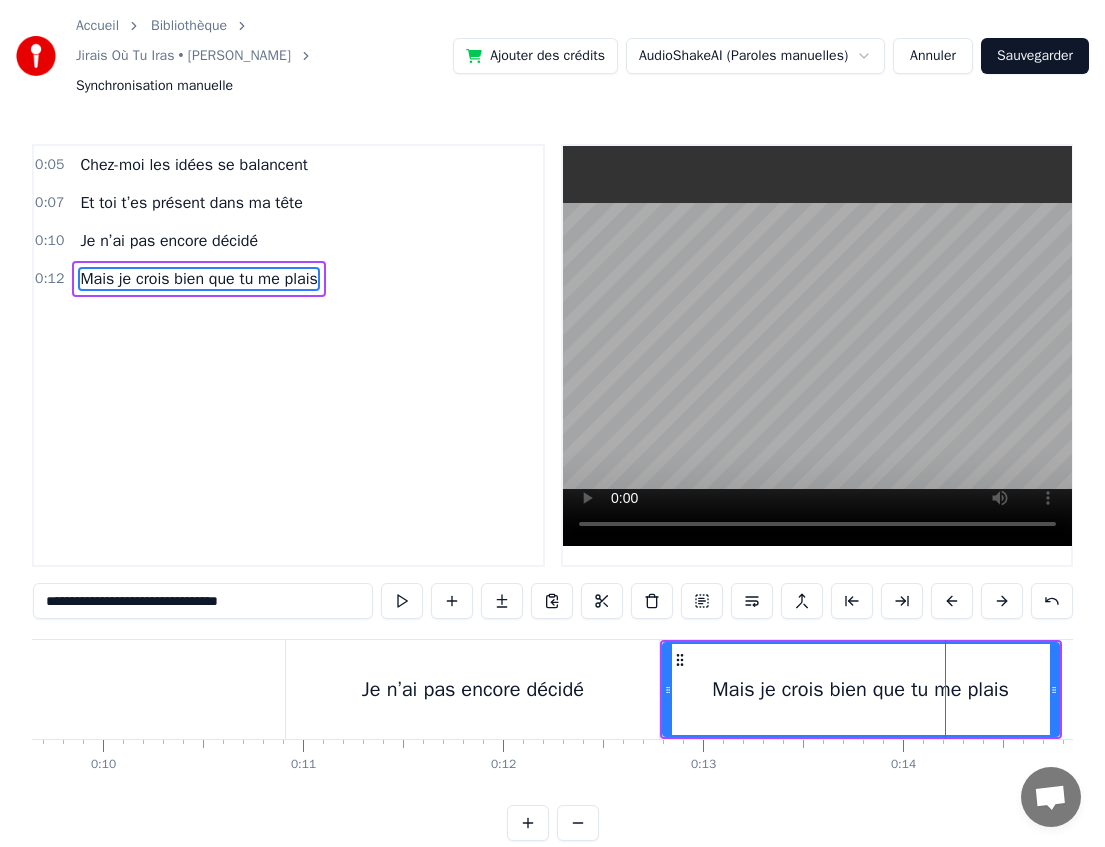 click on "Je n’ai pas encore décidé" at bounding box center [472, 689] 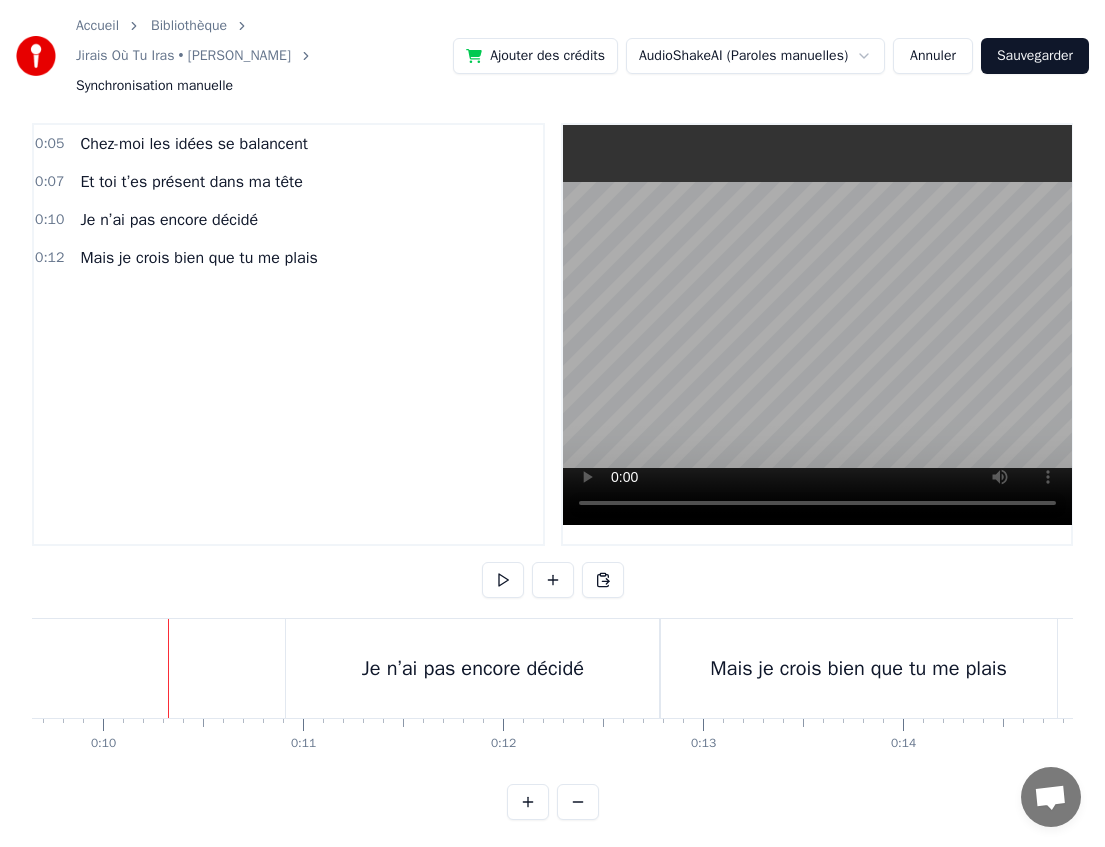 scroll, scrollTop: 26, scrollLeft: 0, axis: vertical 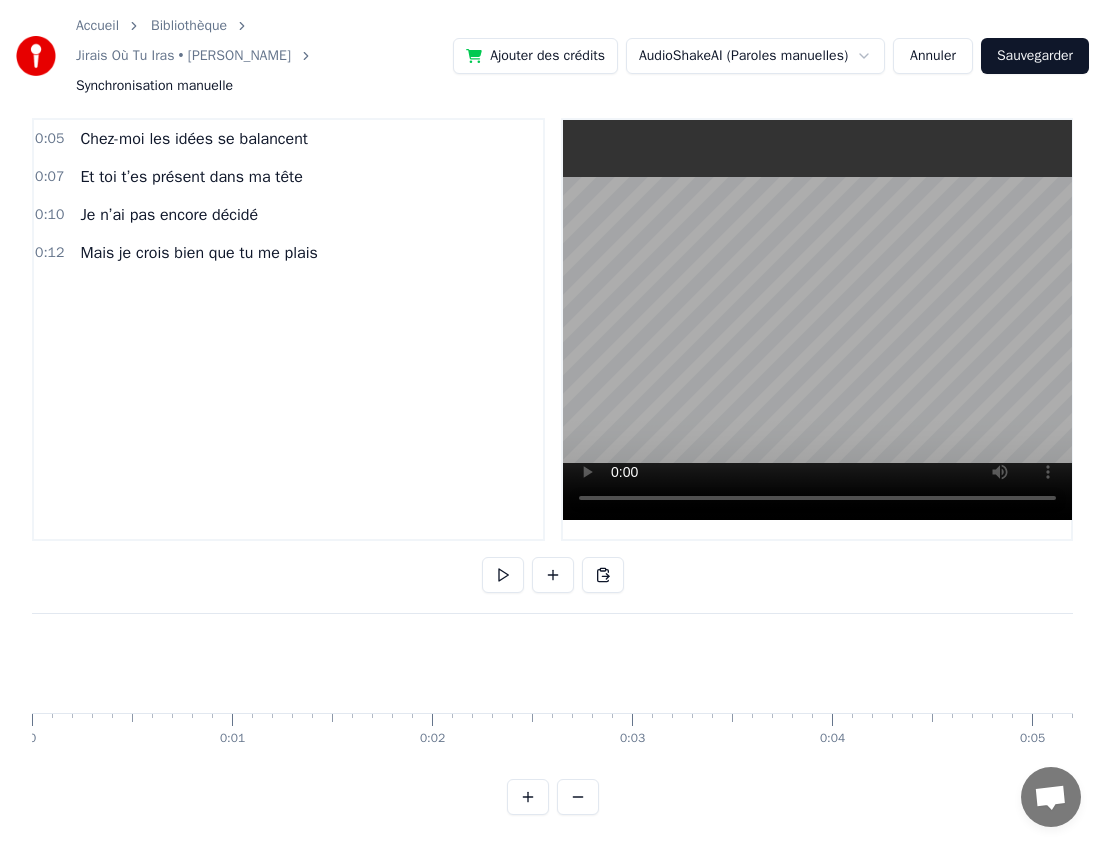 click at bounding box center [20850, 663] 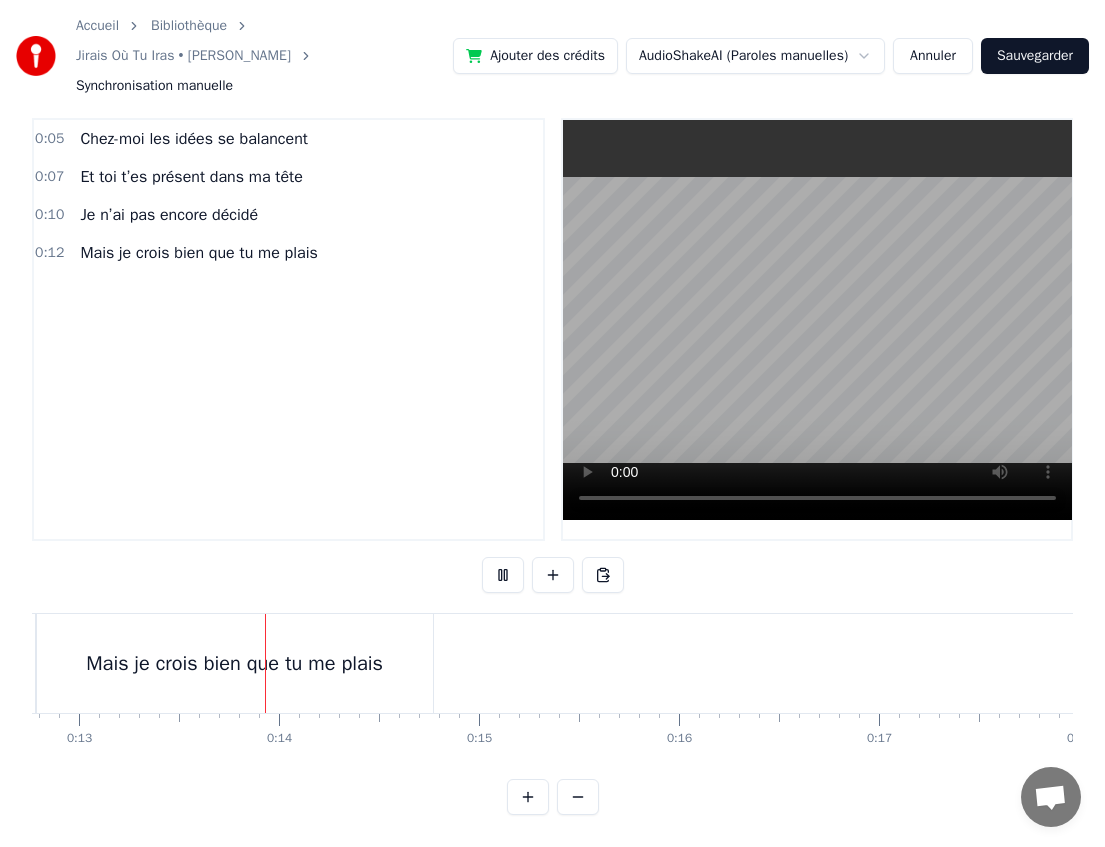scroll, scrollTop: 0, scrollLeft: 2557, axis: horizontal 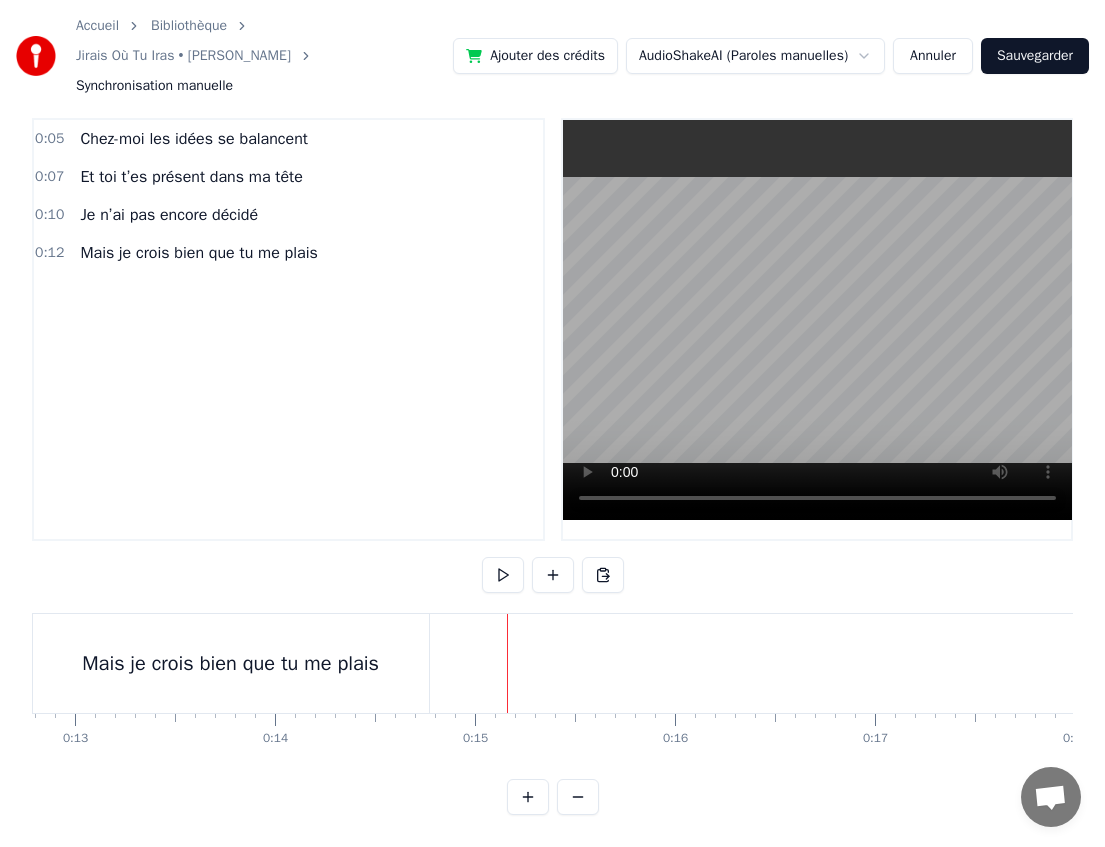 click at bounding box center [18293, 663] 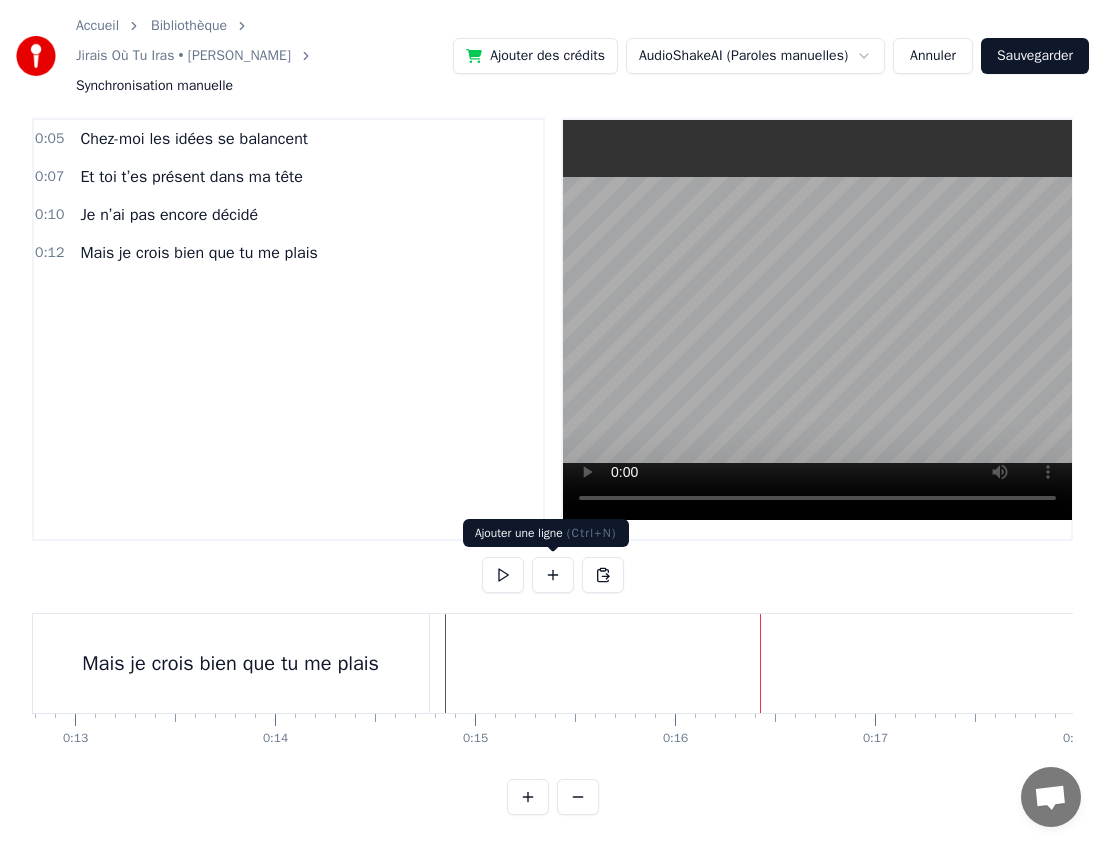 click at bounding box center [553, 575] 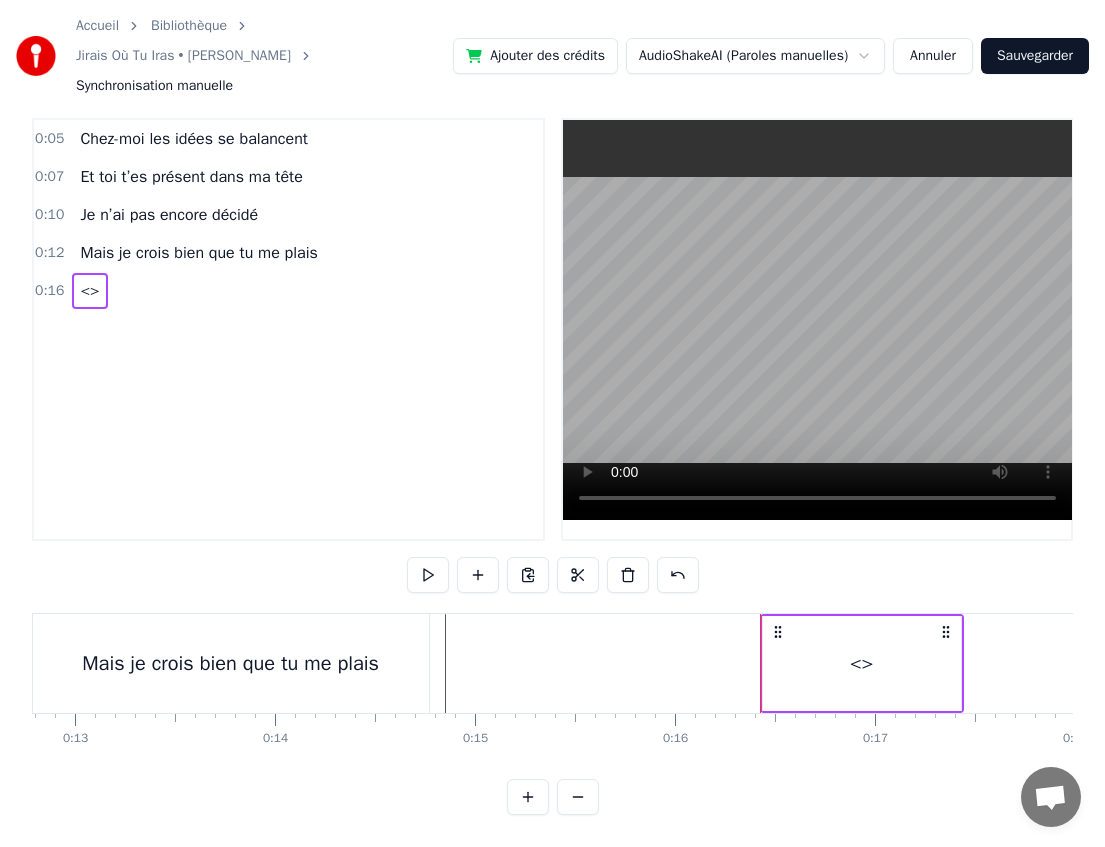 click on "<>" at bounding box center [862, 664] 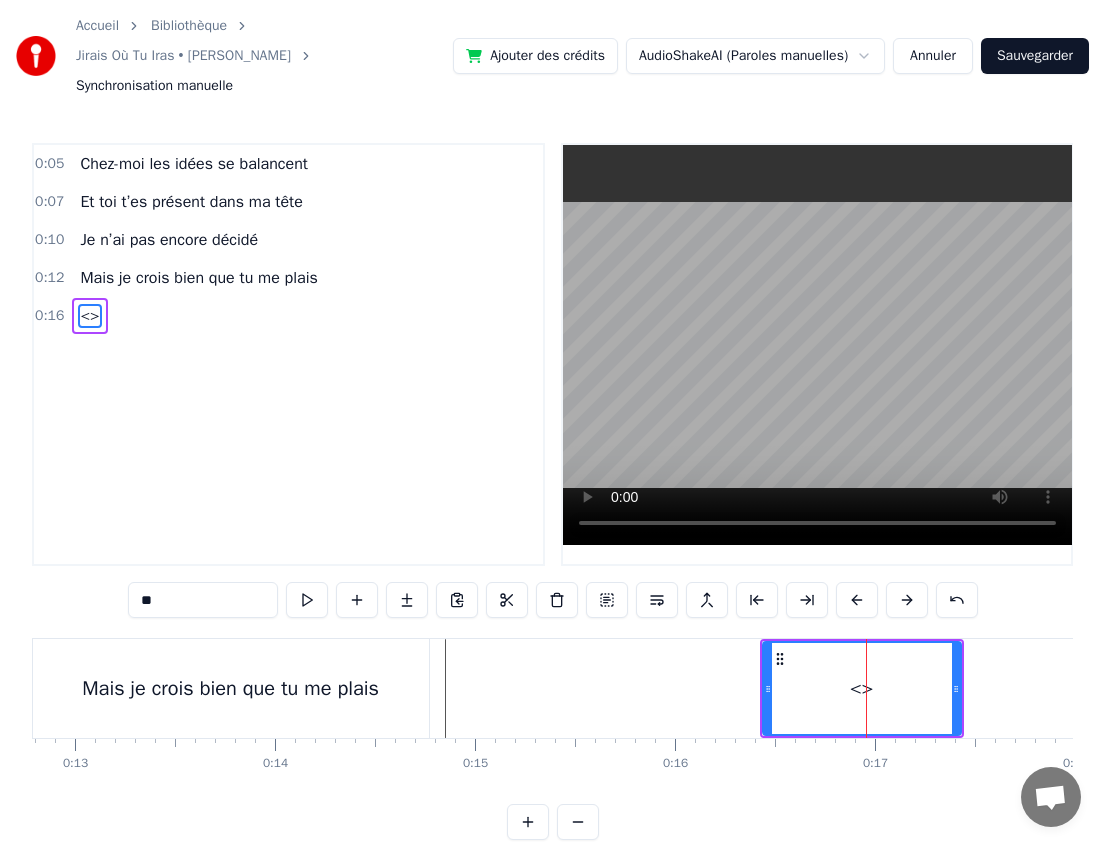 scroll, scrollTop: 0, scrollLeft: 0, axis: both 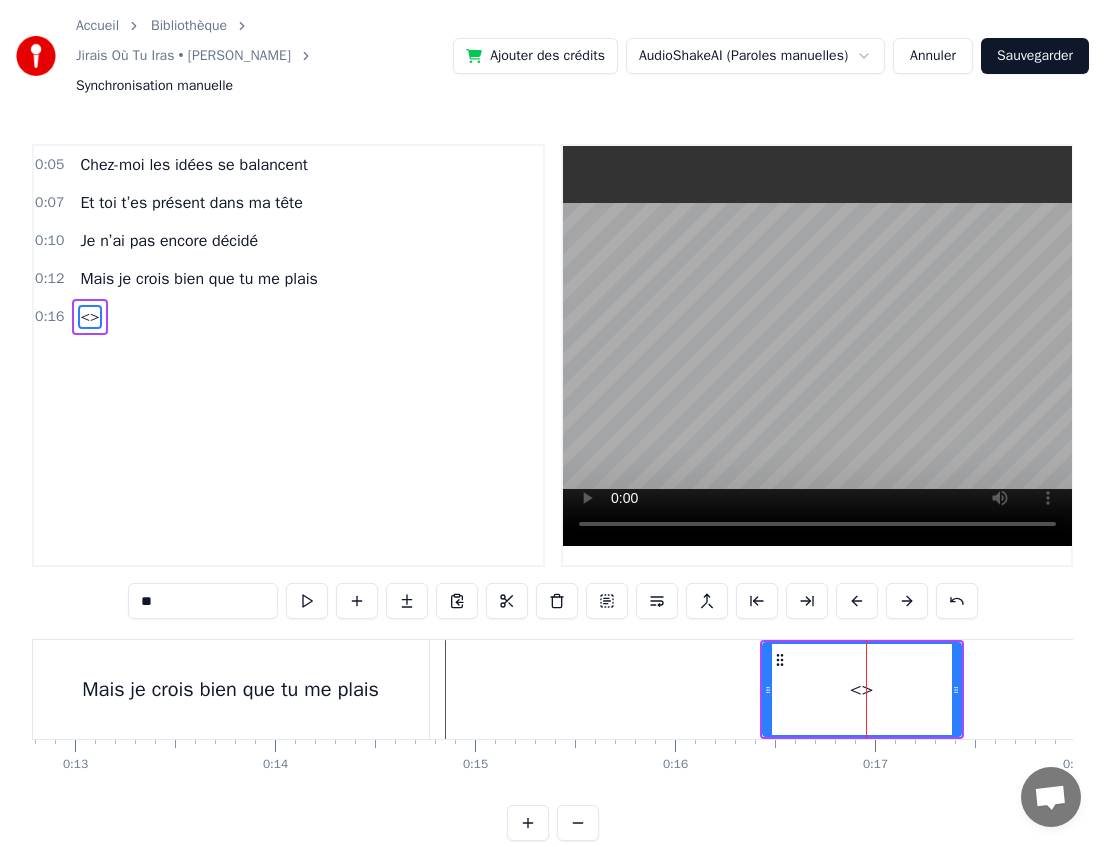click on "**" at bounding box center (203, 601) 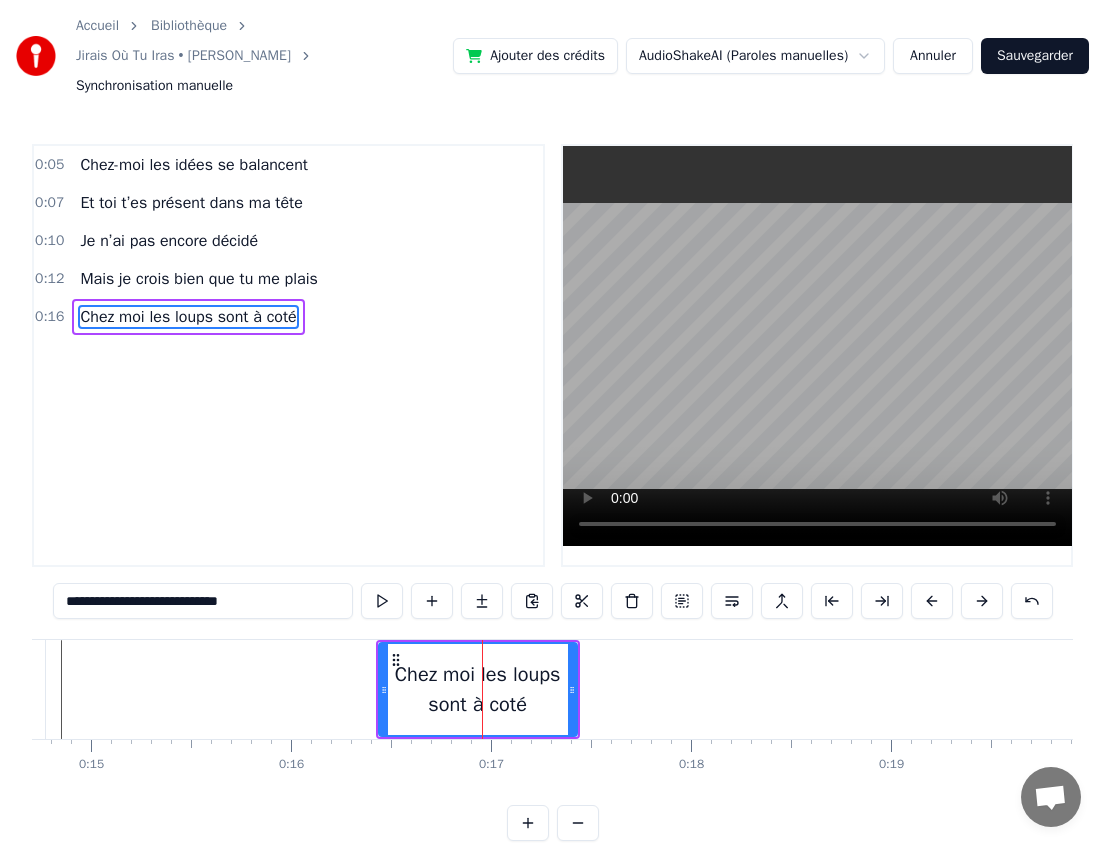 scroll, scrollTop: 0, scrollLeft: 3015, axis: horizontal 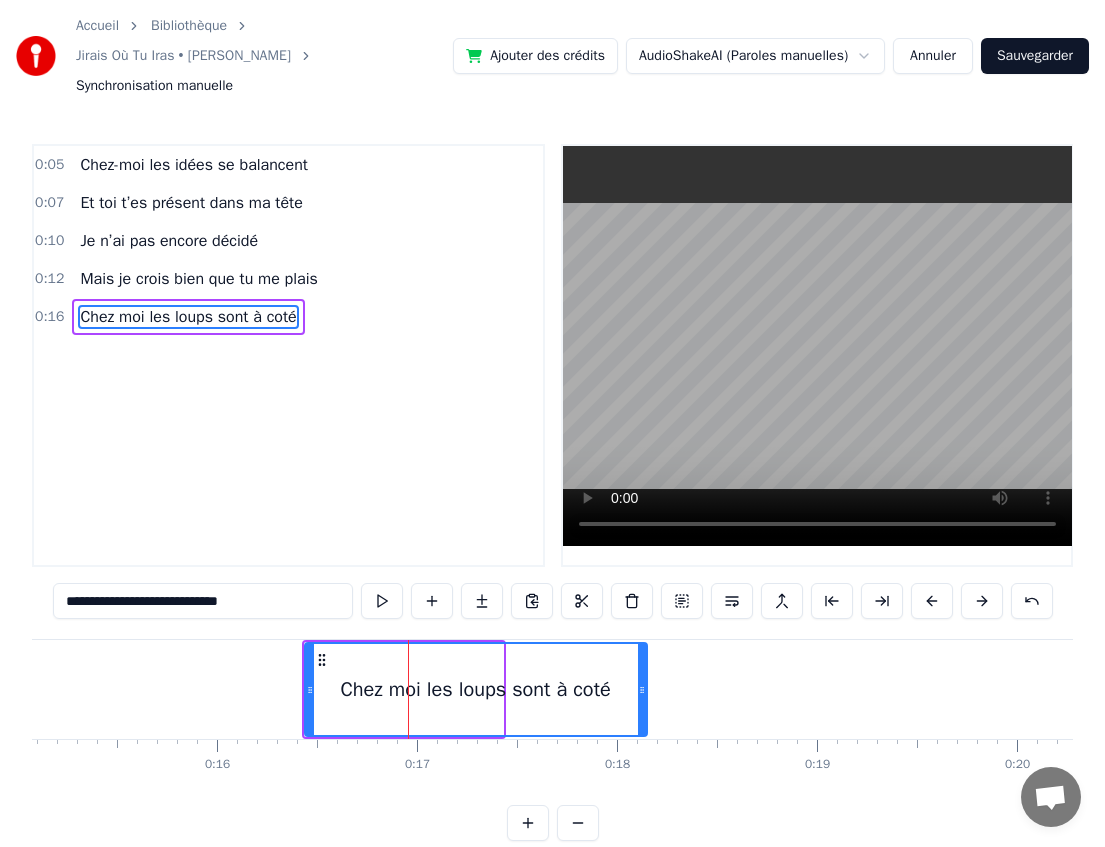 drag, startPoint x: 498, startPoint y: 683, endPoint x: 642, endPoint y: 688, distance: 144.08678 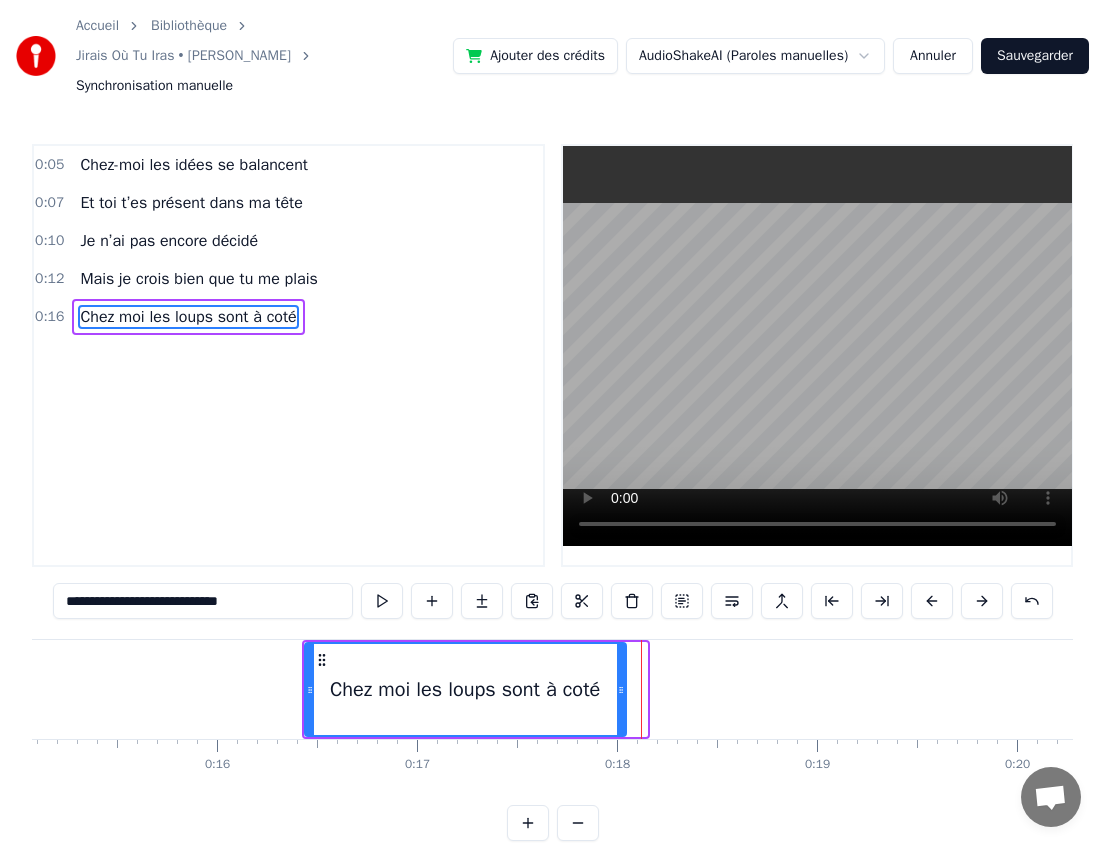 drag, startPoint x: 644, startPoint y: 686, endPoint x: 623, endPoint y: 687, distance: 21.023796 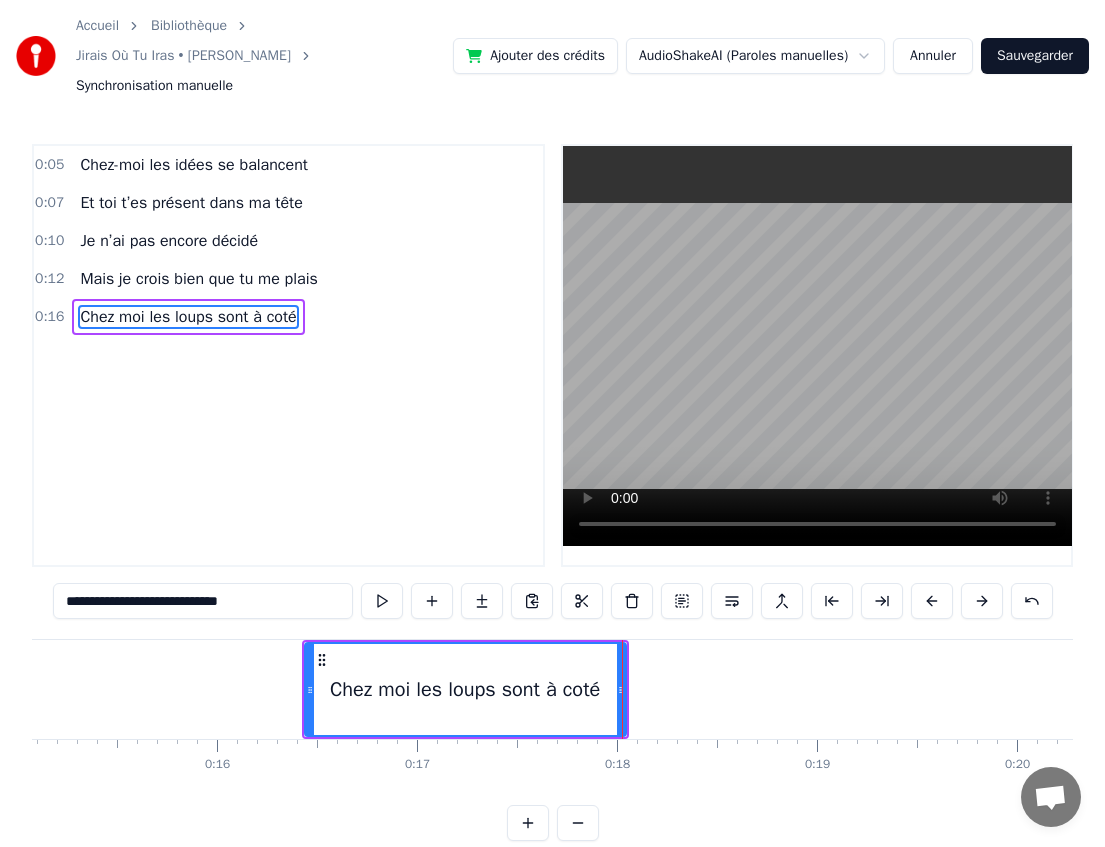 type on "**********" 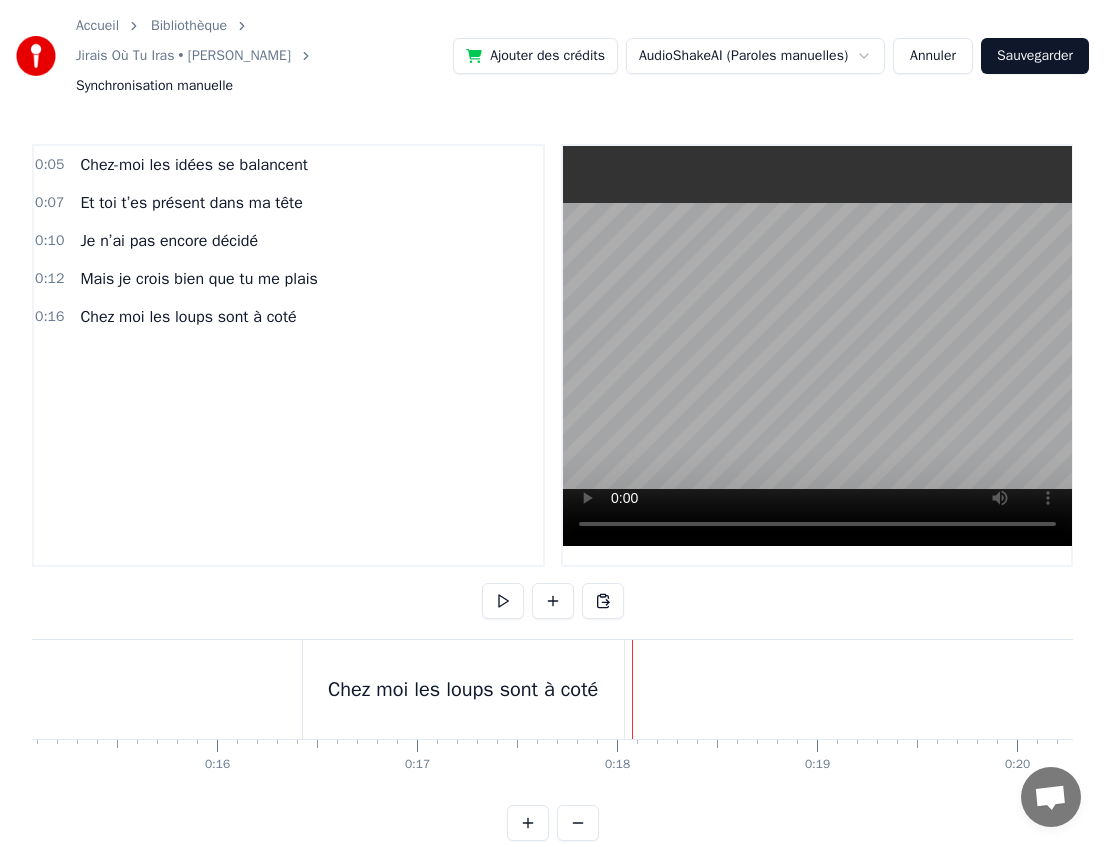 click on "Chez-moi les idées se balancent Et toi t’es présent dans ma tête  Je n’ai pas encore décidé Mais je crois bien que tu me plais Chez moi les loups sont à coté" at bounding box center [17835, 689] 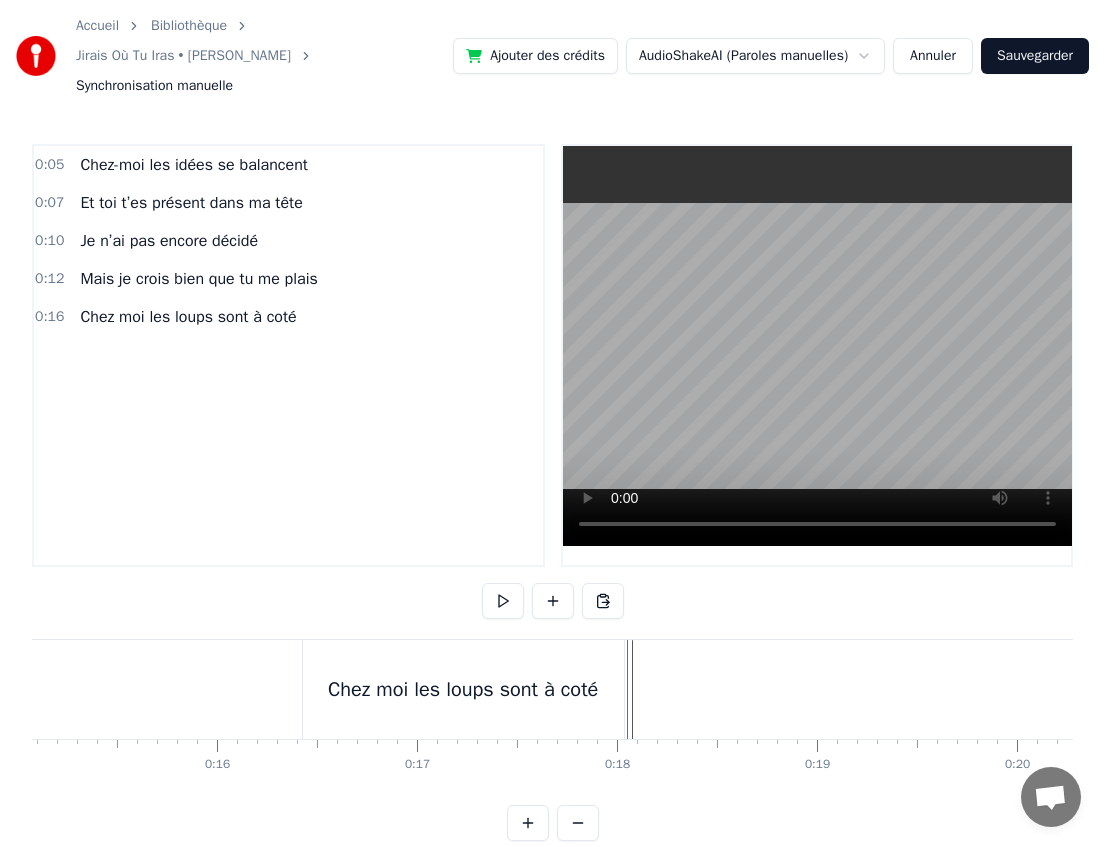 click at bounding box center (627, 689) 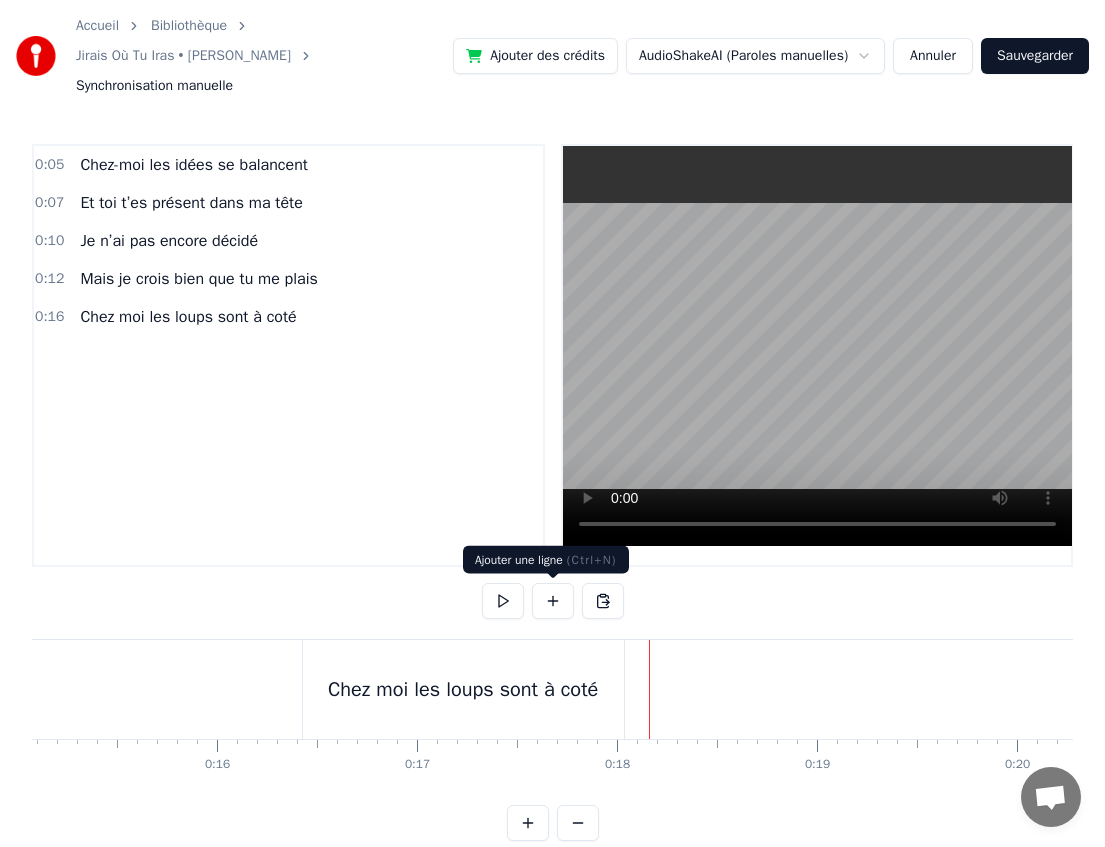 click at bounding box center [553, 601] 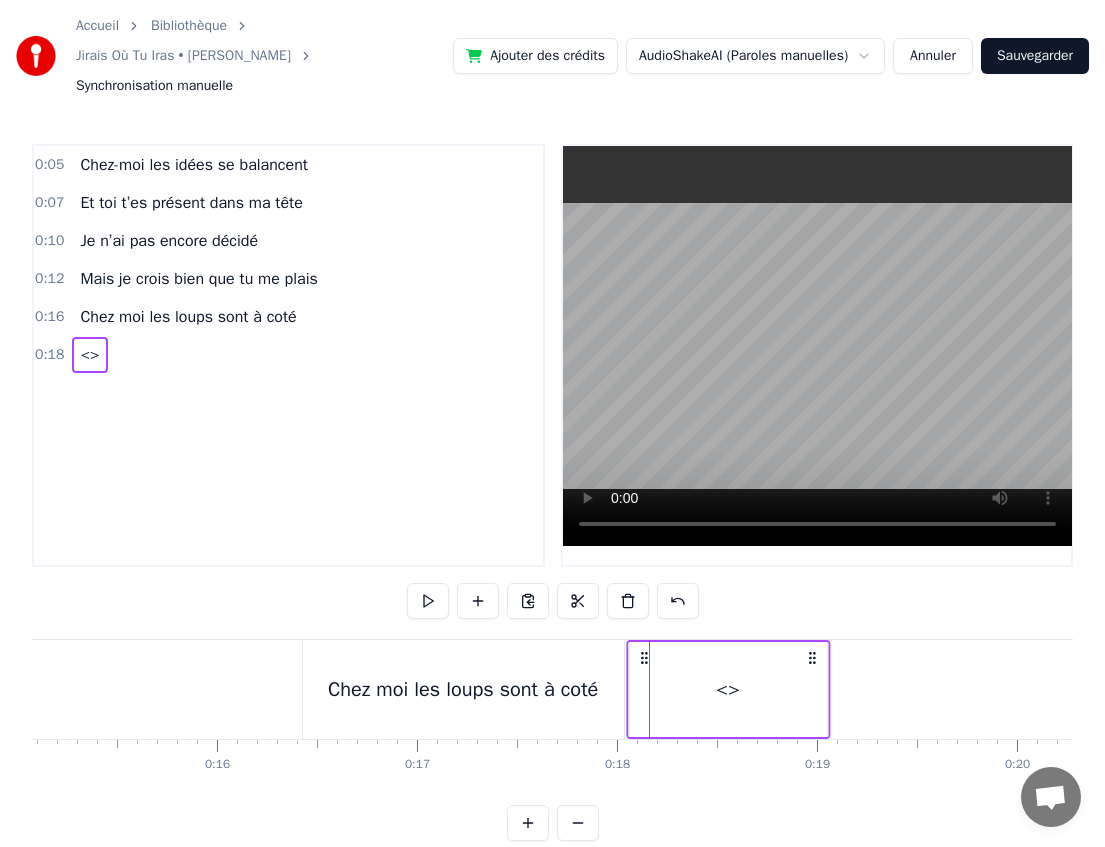 drag, startPoint x: 662, startPoint y: 654, endPoint x: 639, endPoint y: 652, distance: 23.086792 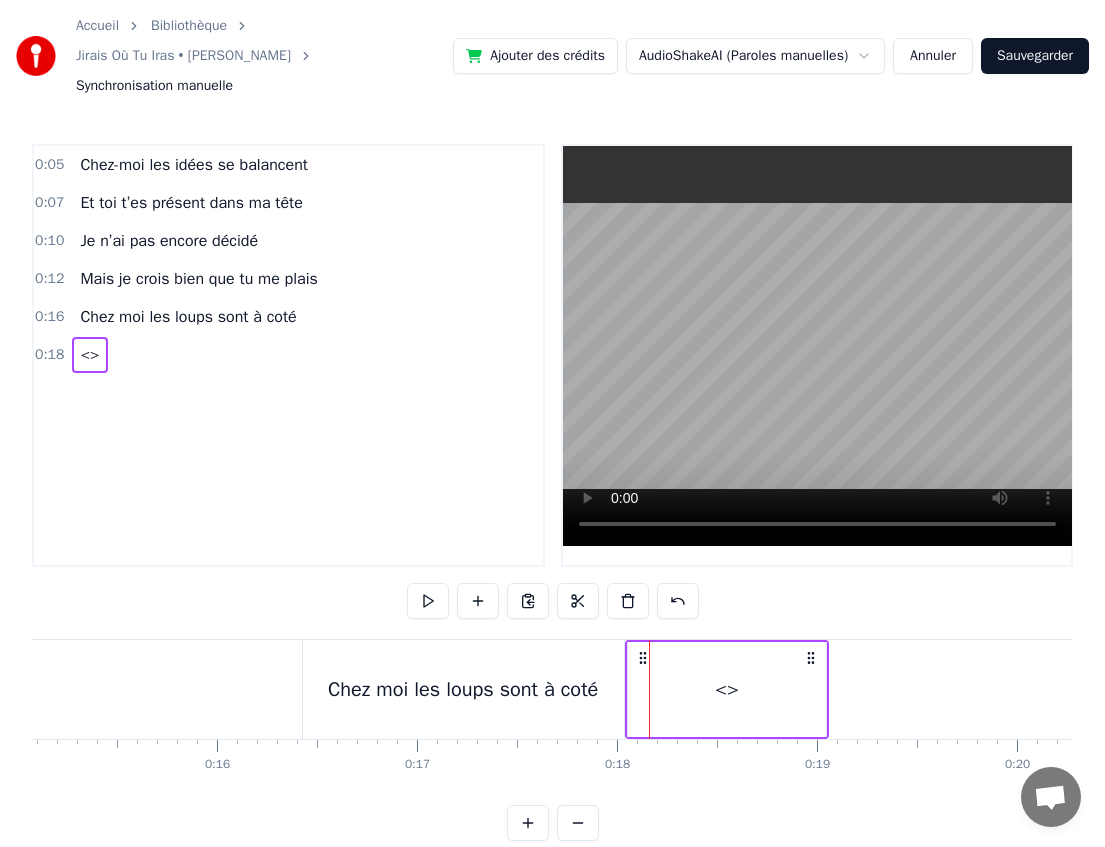 click on "<>" at bounding box center (727, 690) 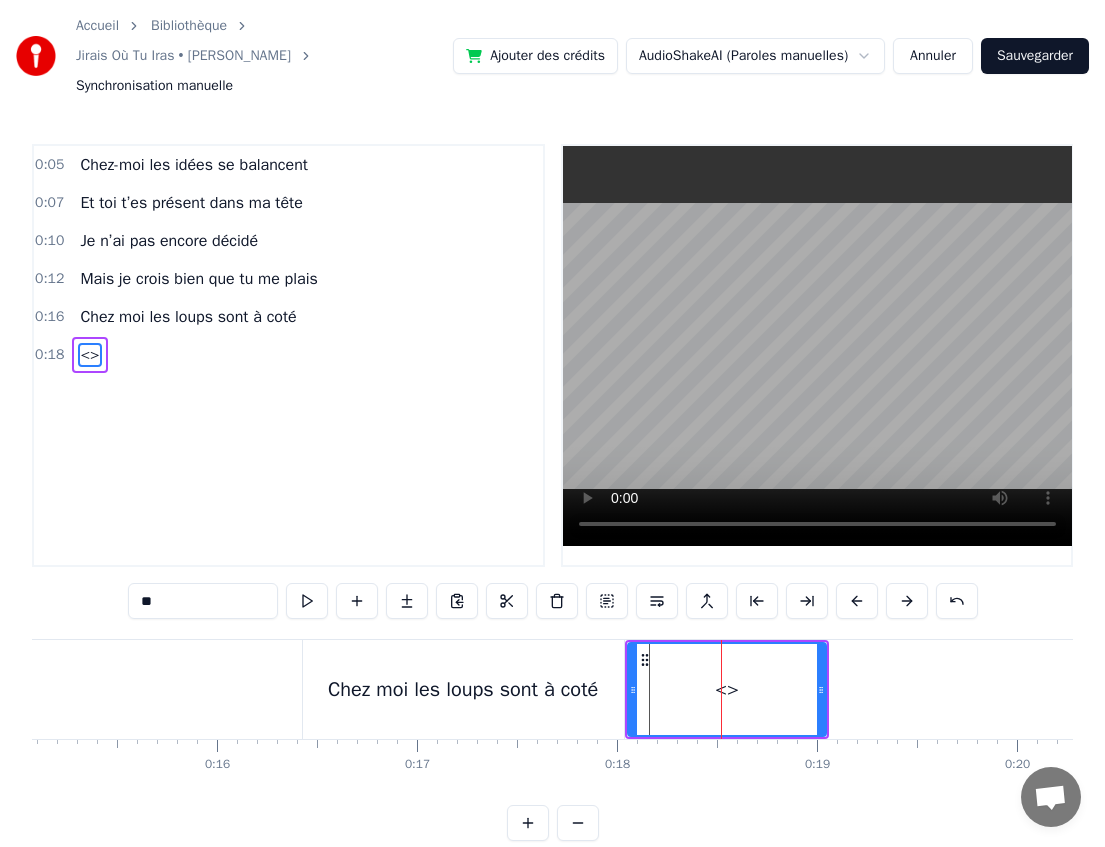 click on "**" at bounding box center (203, 601) 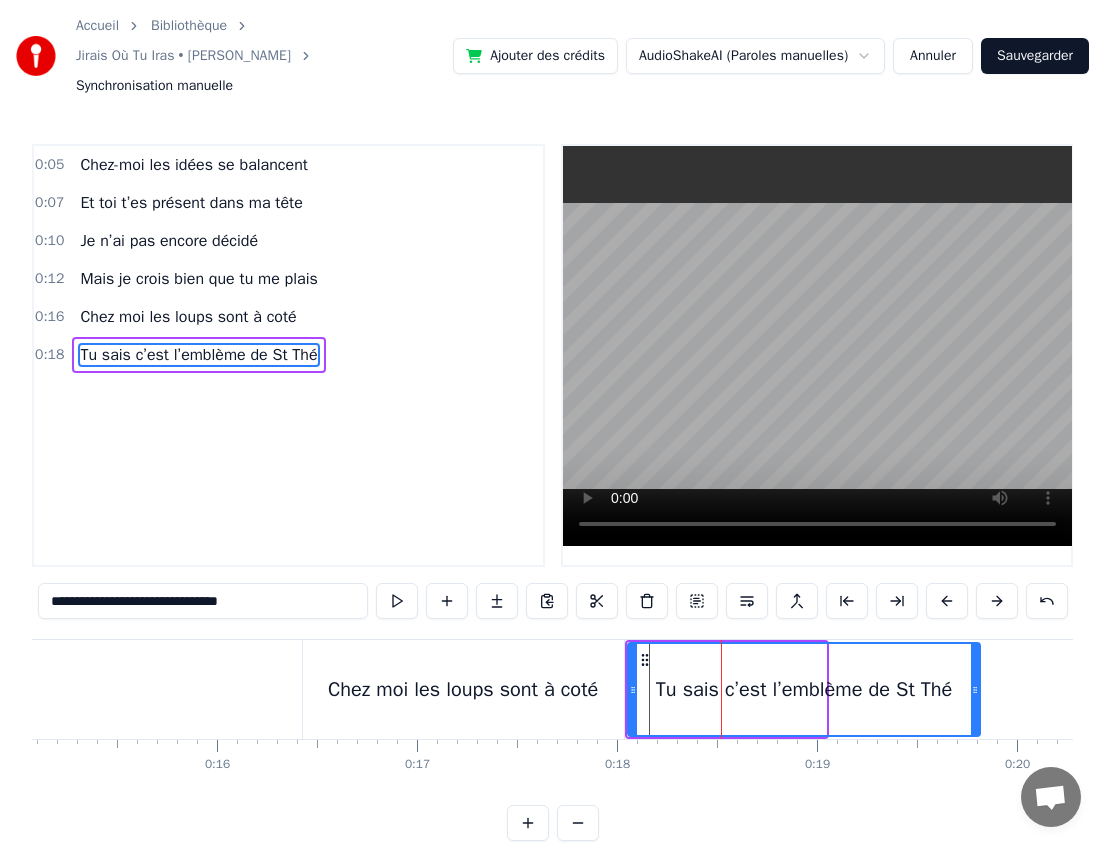 drag, startPoint x: 824, startPoint y: 678, endPoint x: 983, endPoint y: 668, distance: 159.31415 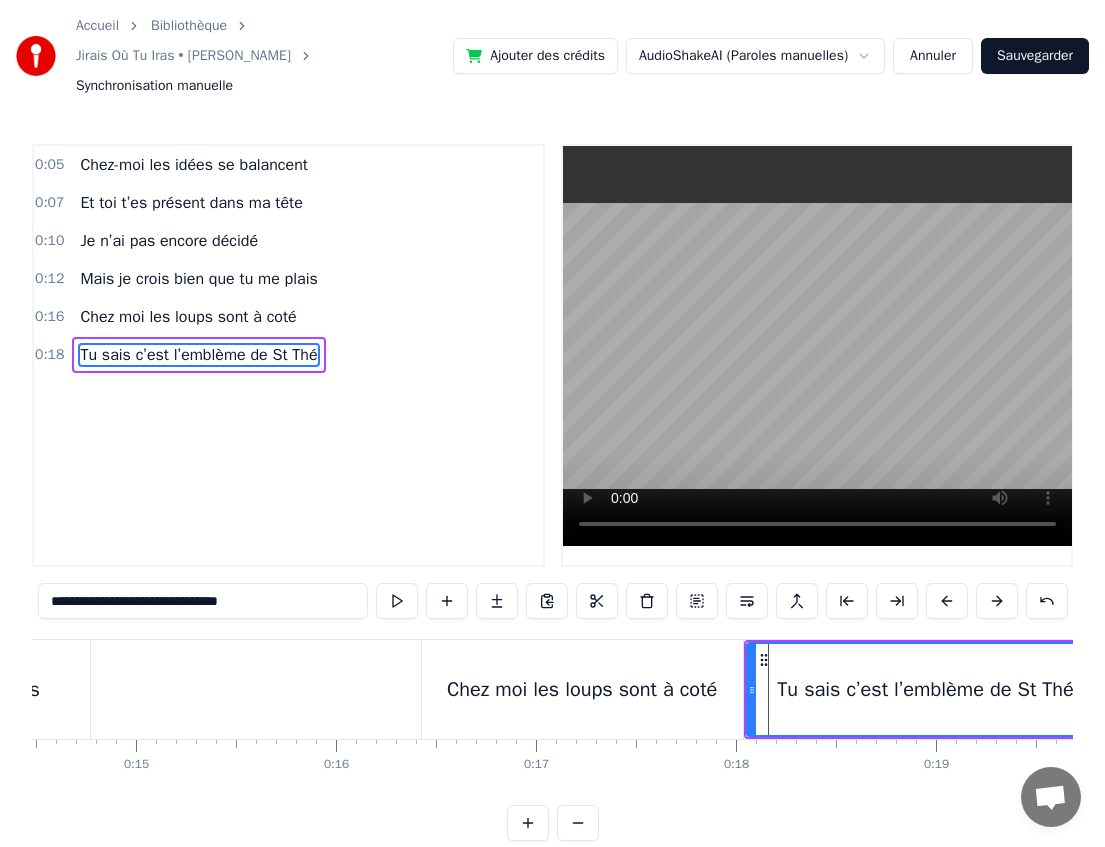 scroll, scrollTop: 0, scrollLeft: 2475, axis: horizontal 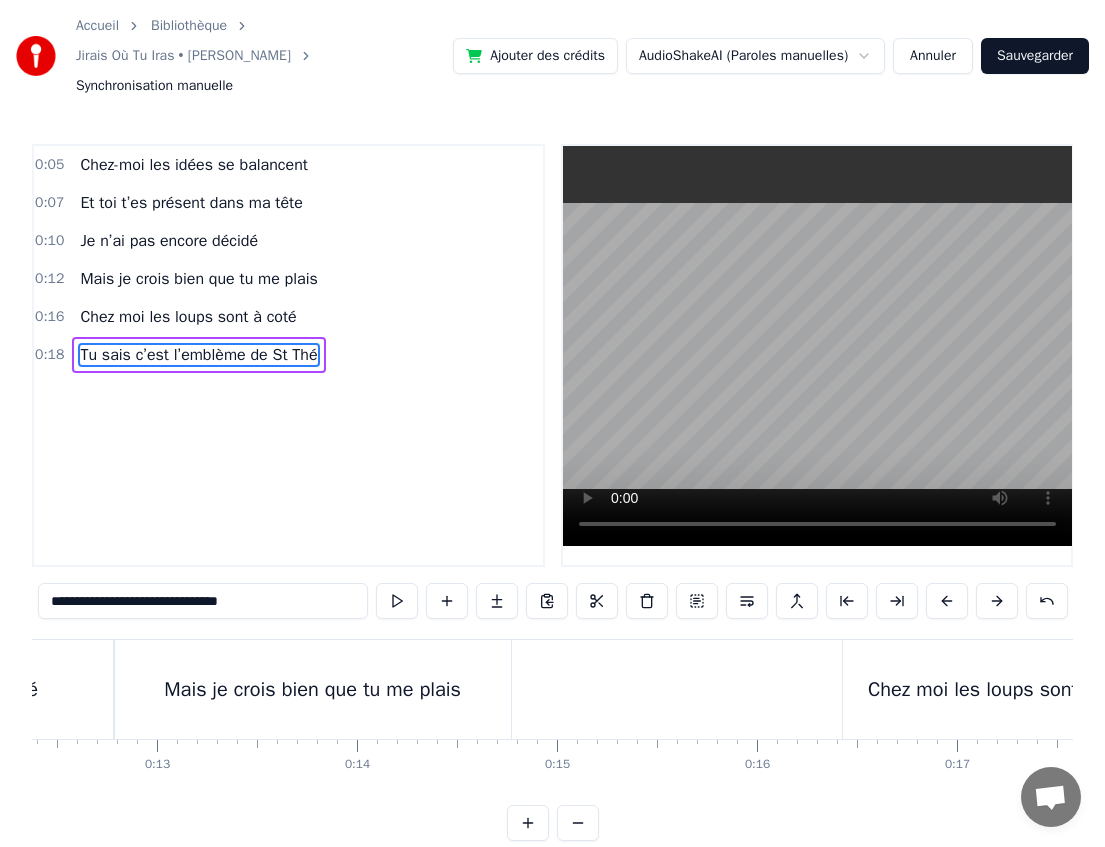 click on "Mais je crois bien que tu me plais" at bounding box center (313, 689) 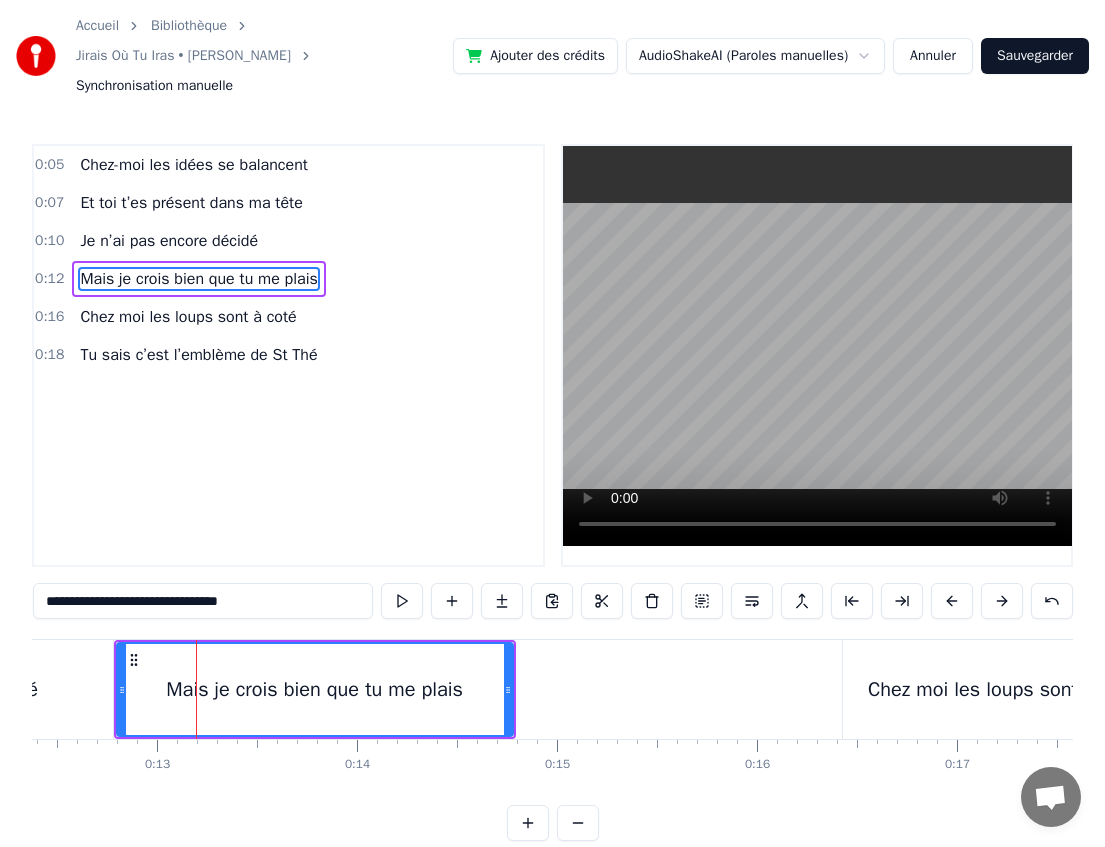 scroll, scrollTop: 24, scrollLeft: 0, axis: vertical 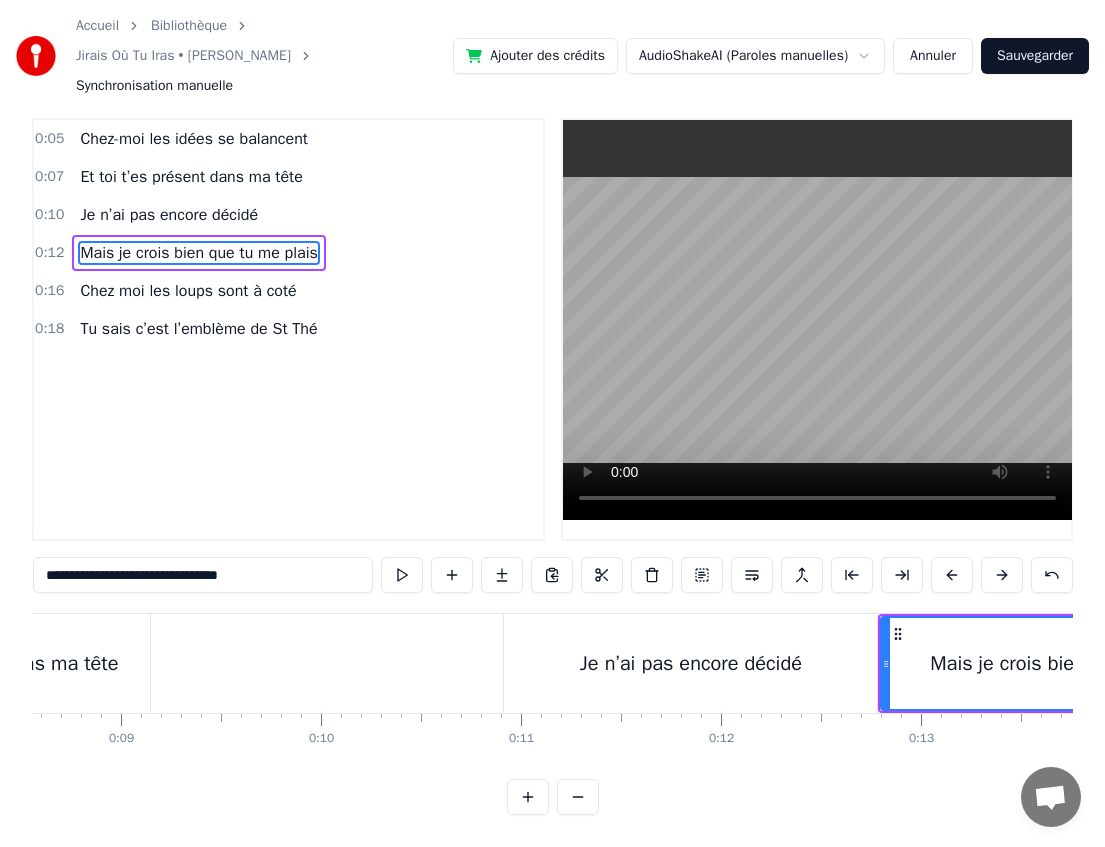 click at bounding box center (19139, 663) 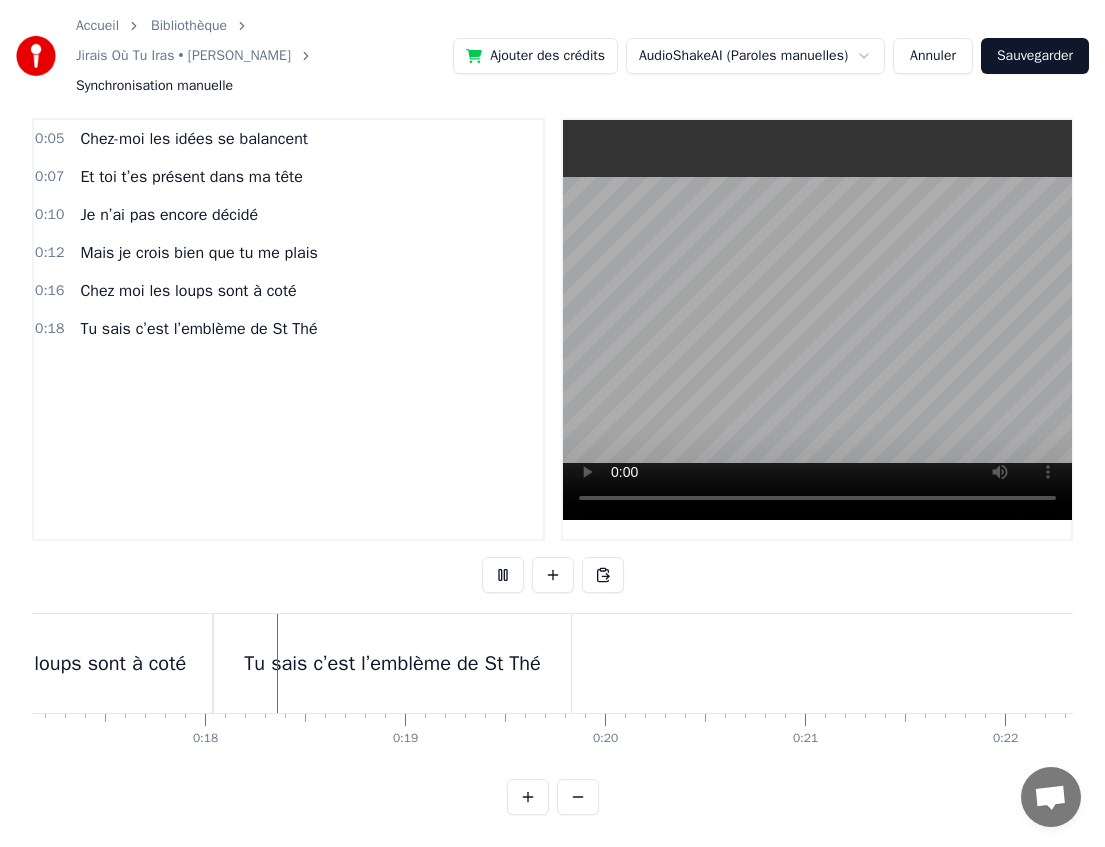 scroll, scrollTop: 0, scrollLeft: 3454, axis: horizontal 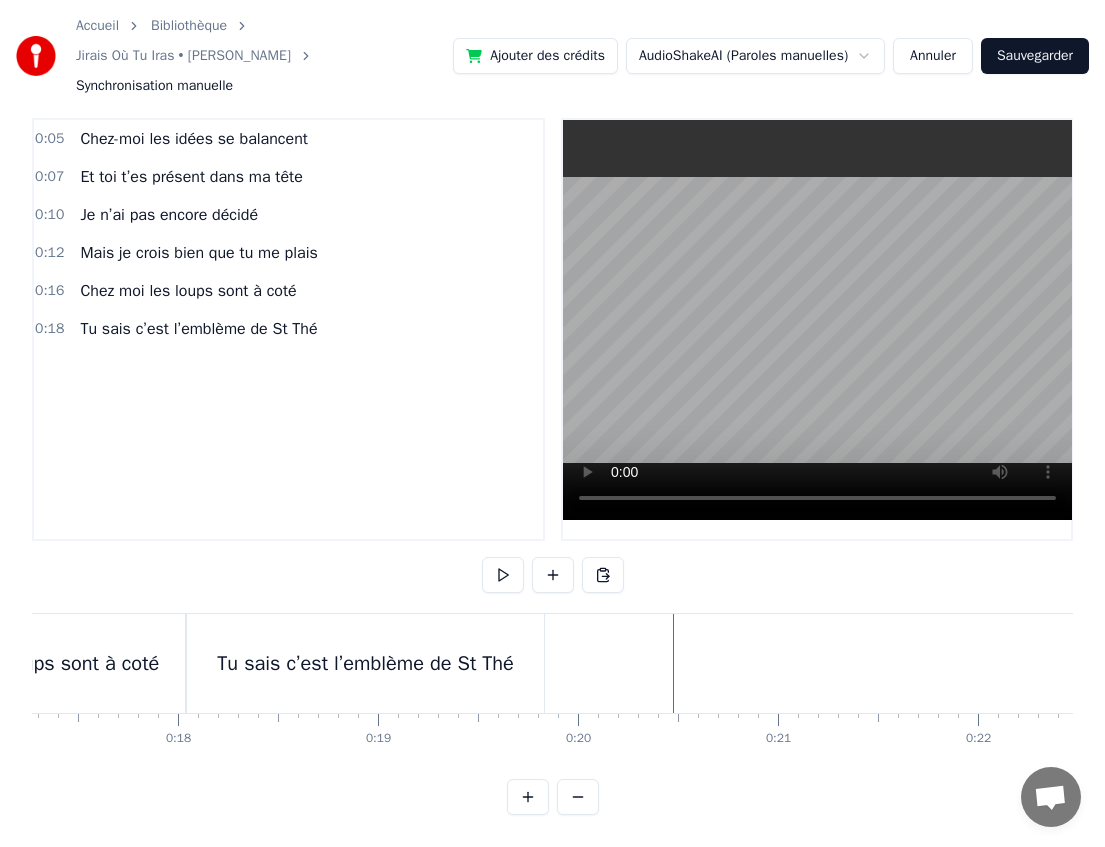 click on "Tu sais c’est l’emblème de St Thé" at bounding box center (365, 663) 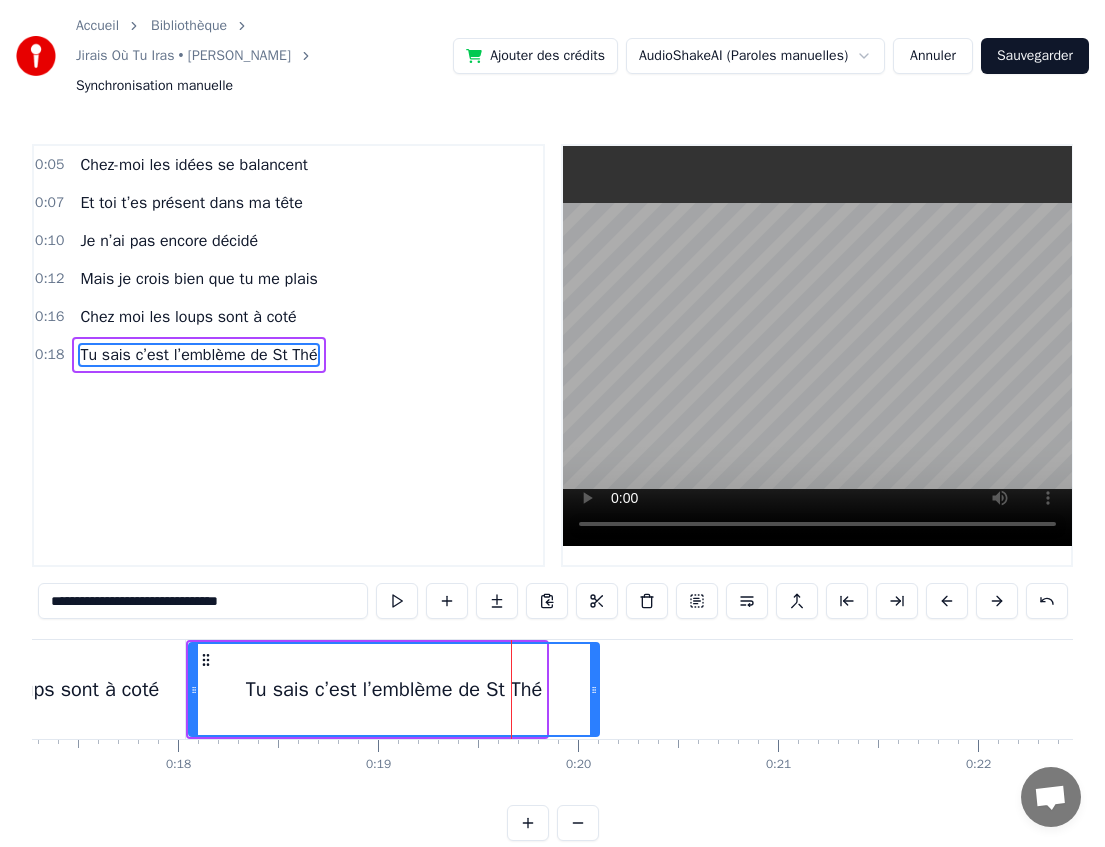 drag, startPoint x: 539, startPoint y: 681, endPoint x: 593, endPoint y: 679, distance: 54.037025 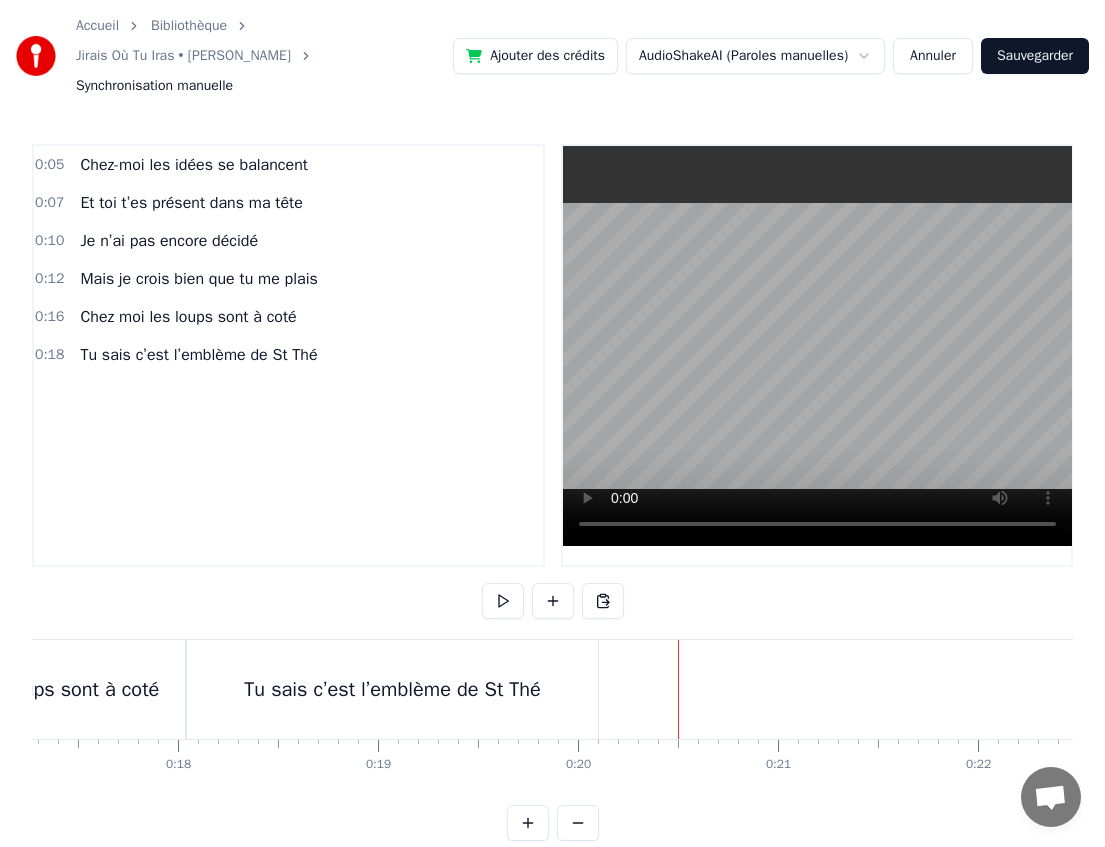 click at bounding box center (17396, 689) 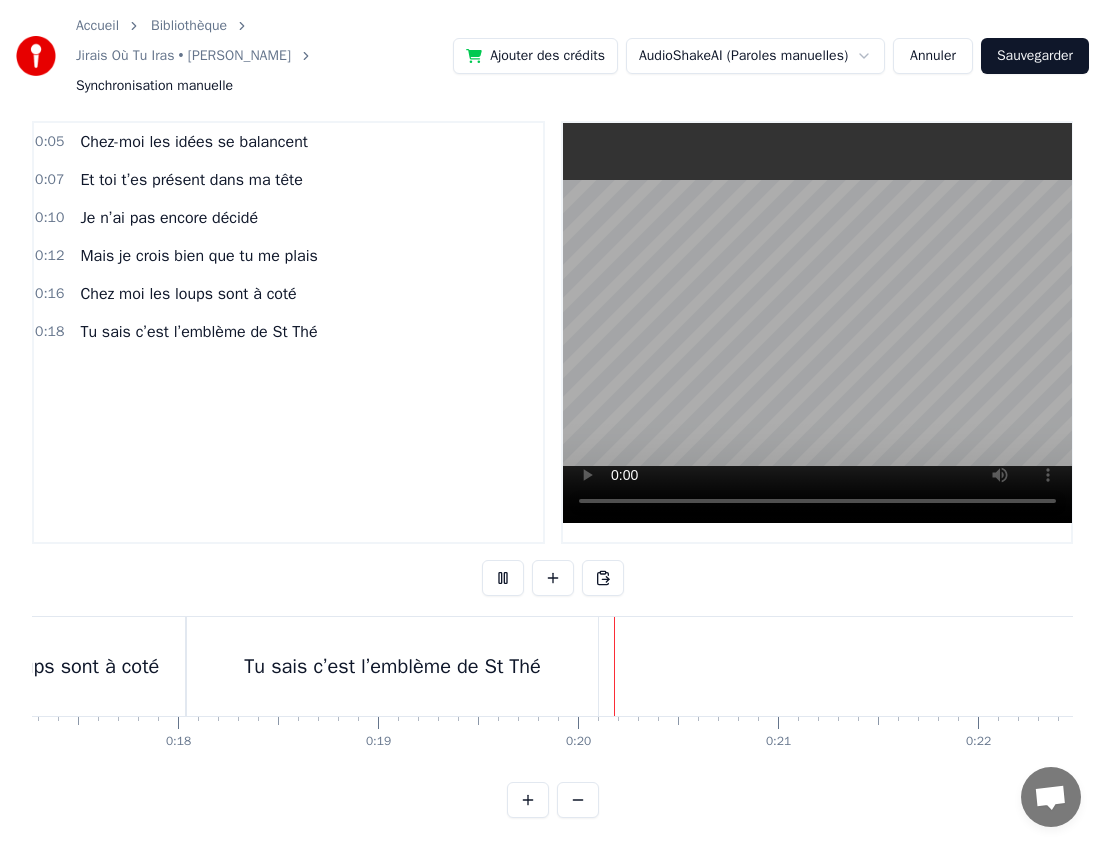 scroll, scrollTop: 26, scrollLeft: 0, axis: vertical 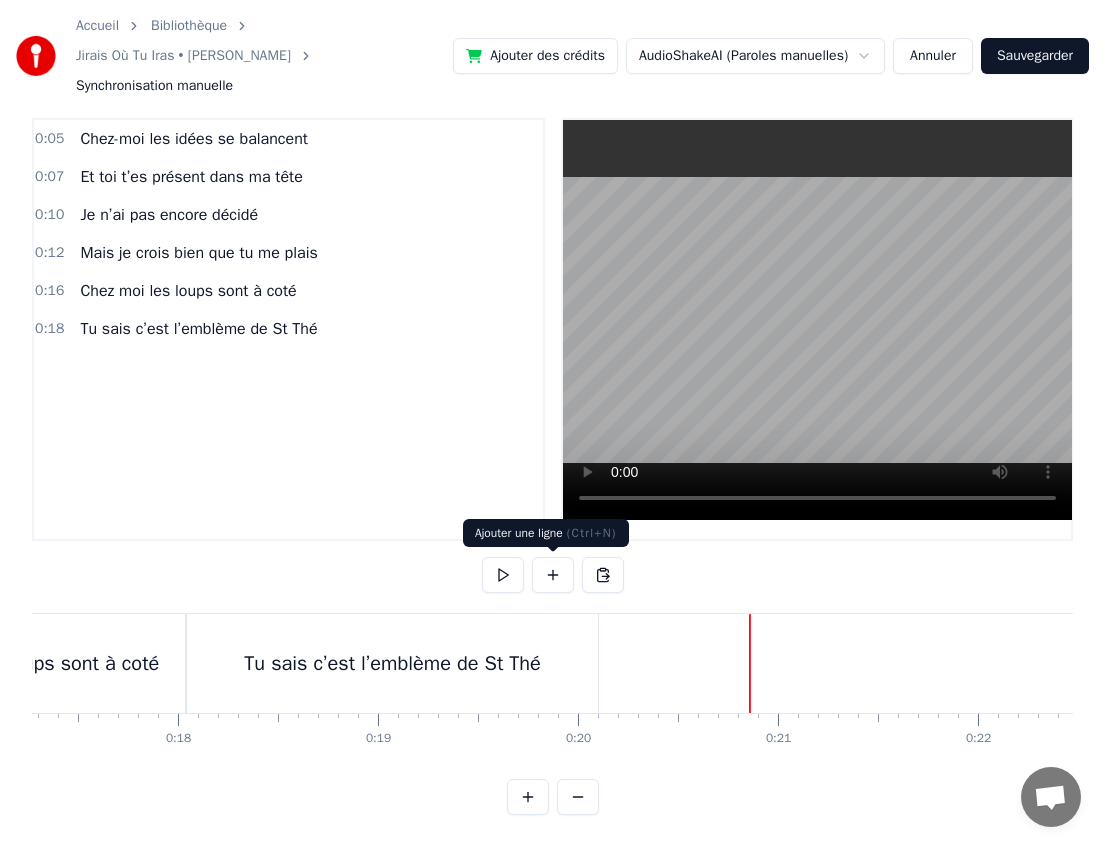 click at bounding box center (553, 575) 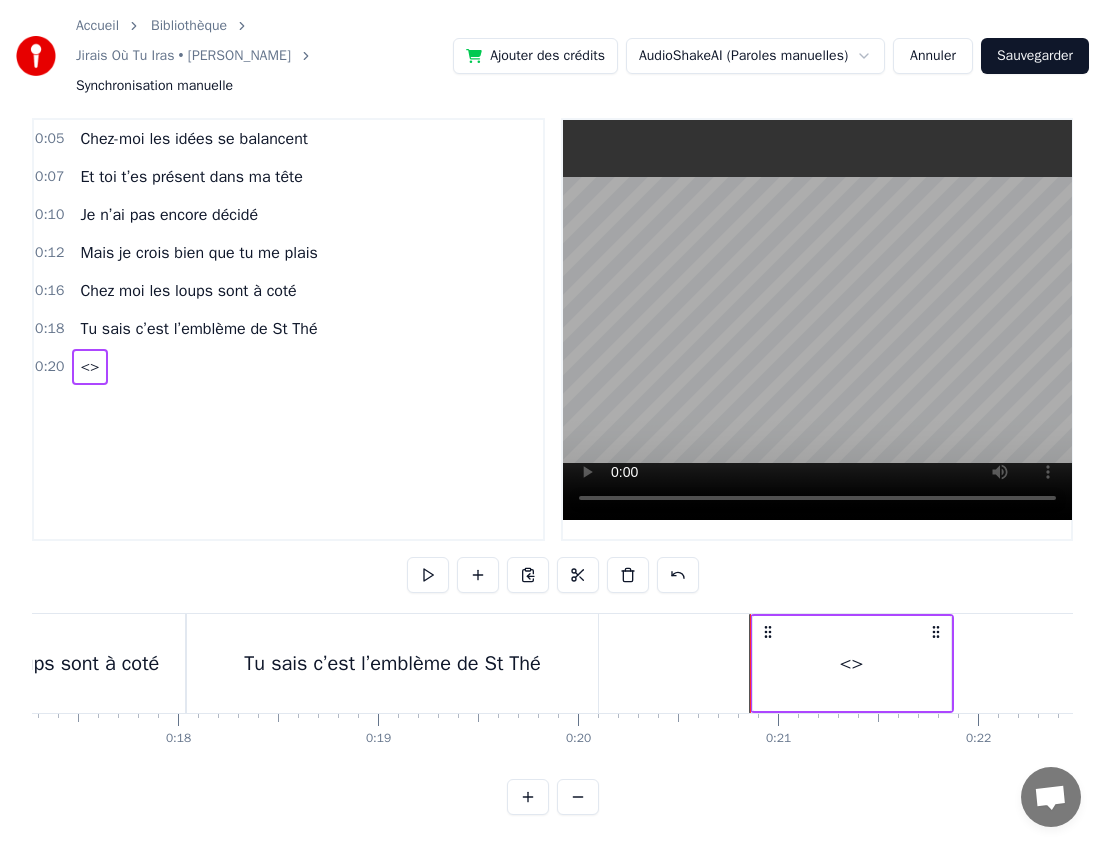 click on "<>" at bounding box center (852, 664) 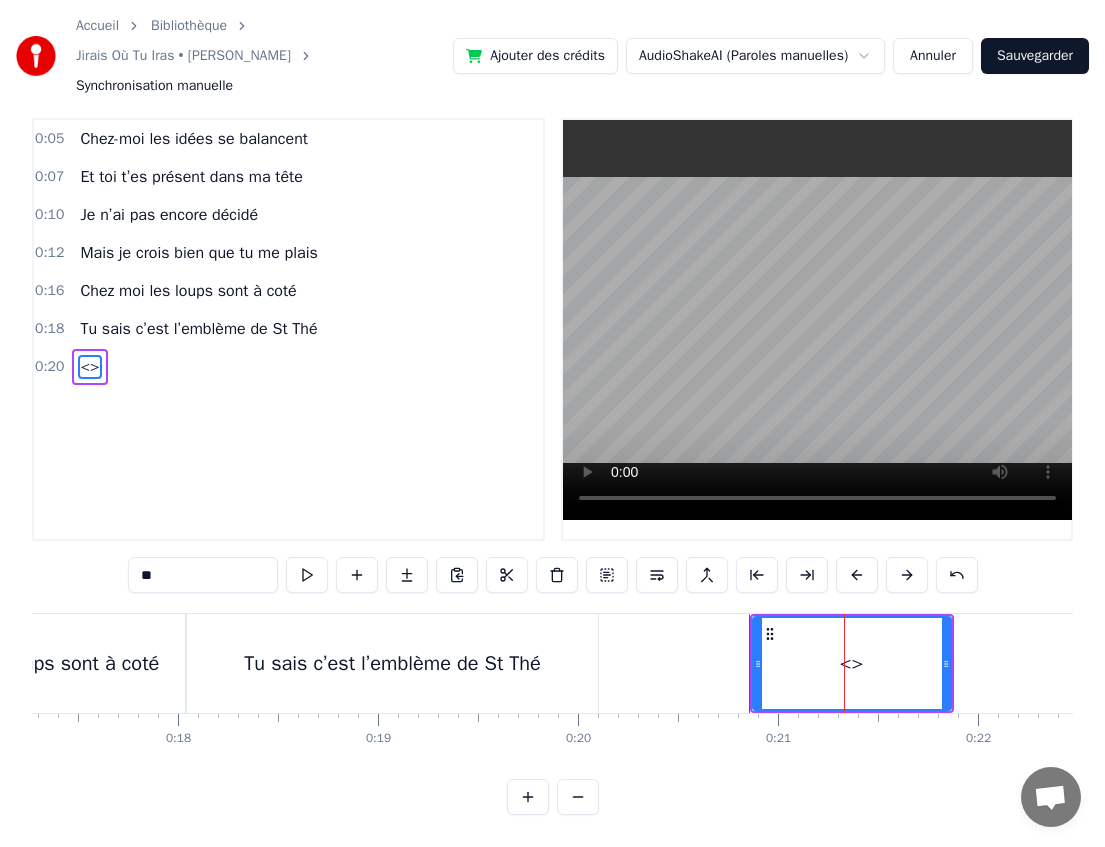scroll, scrollTop: 0, scrollLeft: 0, axis: both 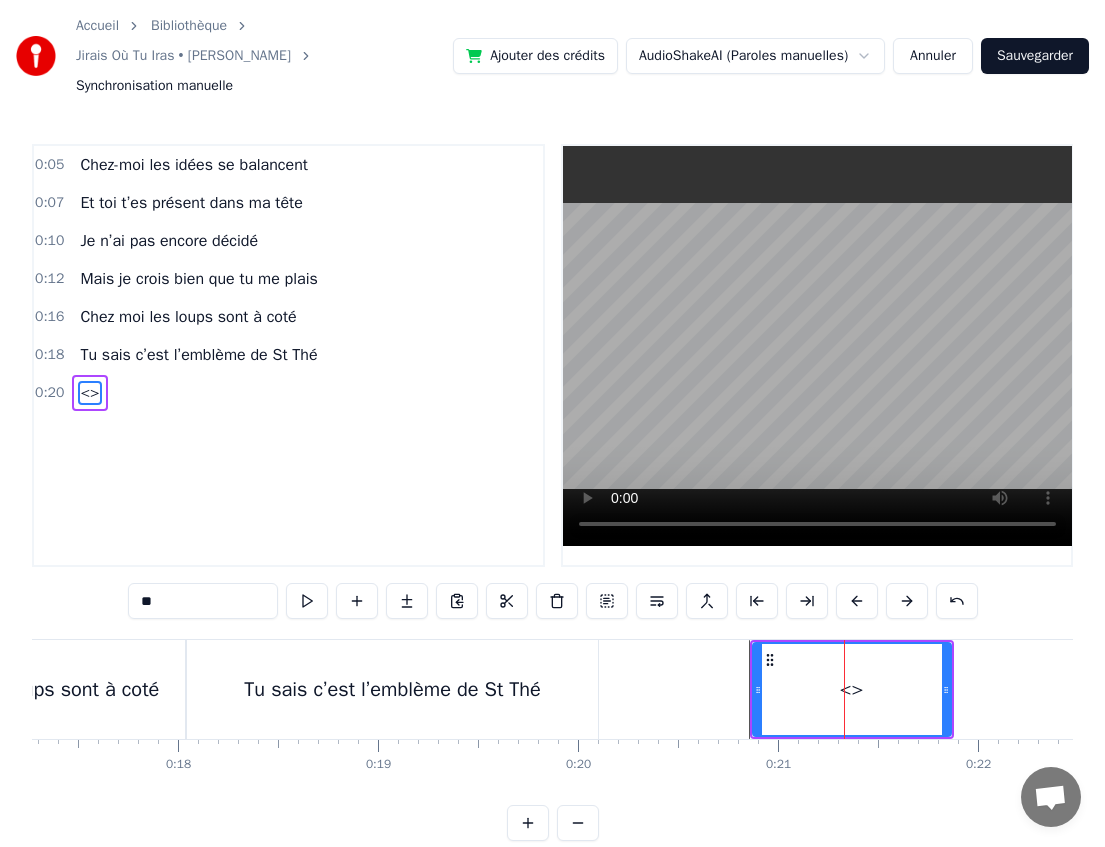 click on "**" at bounding box center (203, 601) 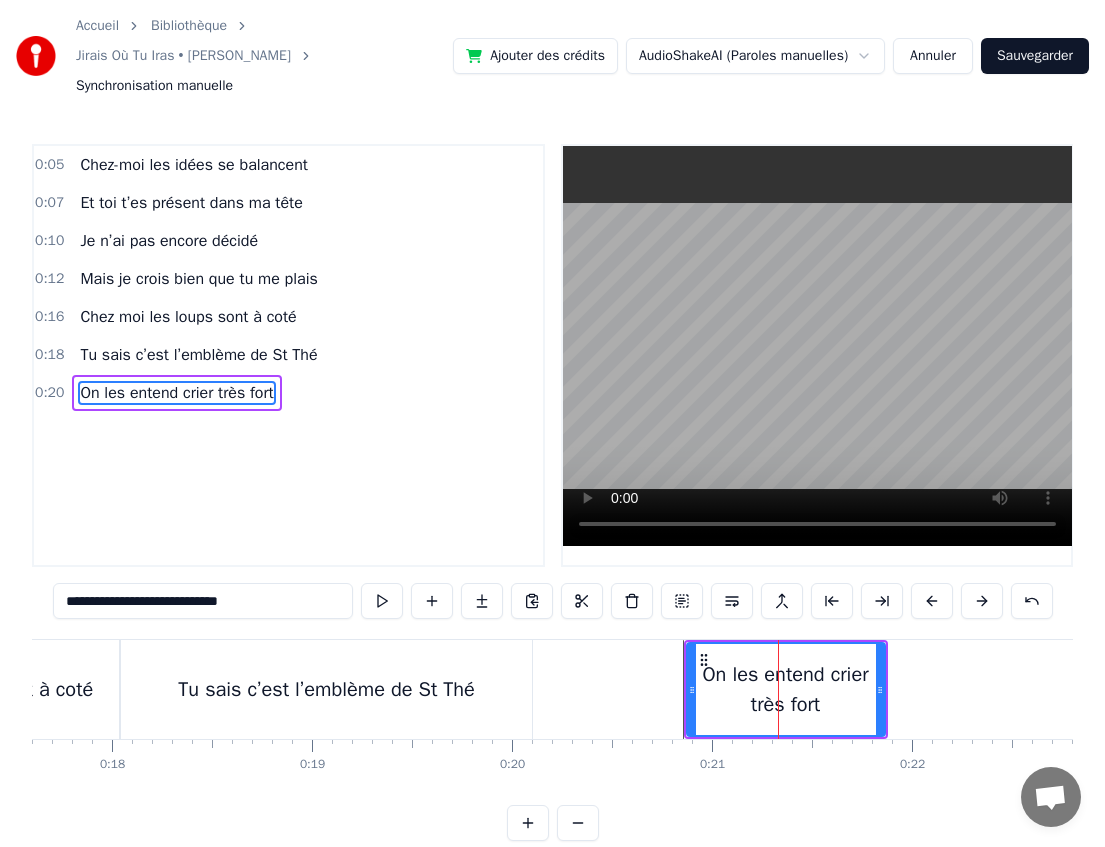 scroll, scrollTop: 0, scrollLeft: 3523, axis: horizontal 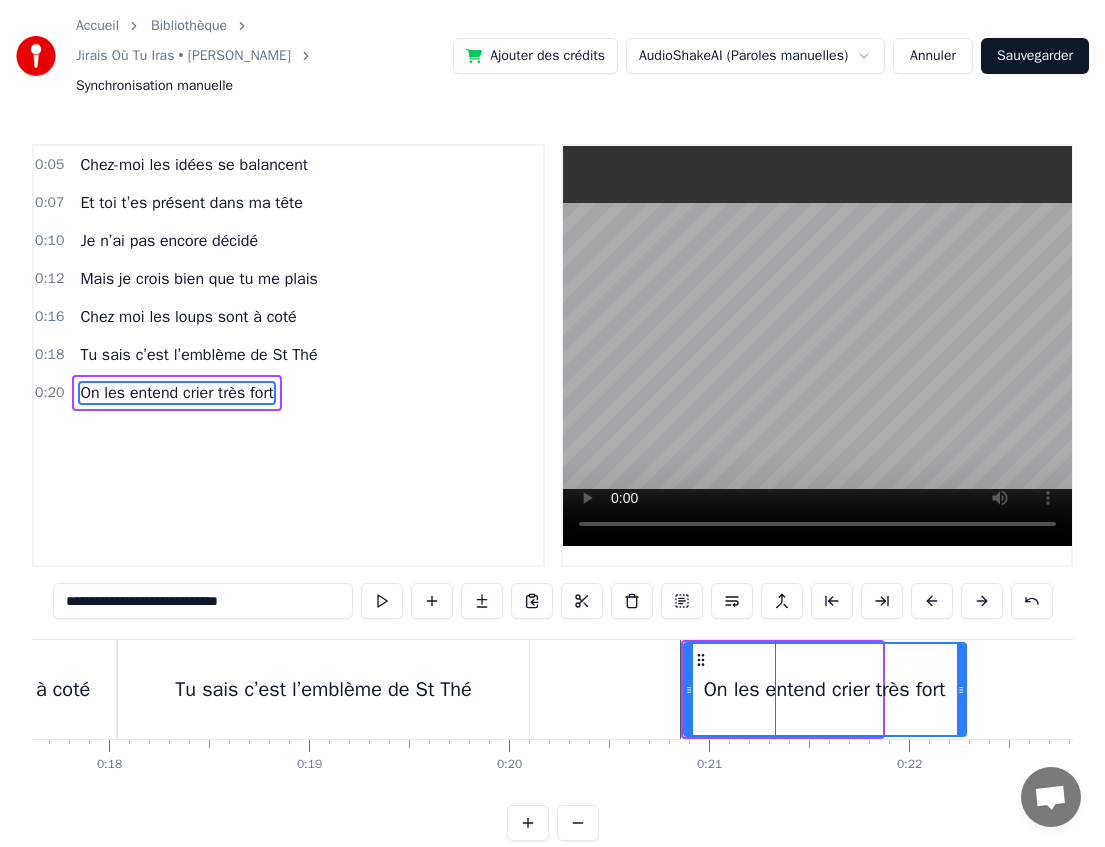 drag, startPoint x: 875, startPoint y: 695, endPoint x: 959, endPoint y: 687, distance: 84.38009 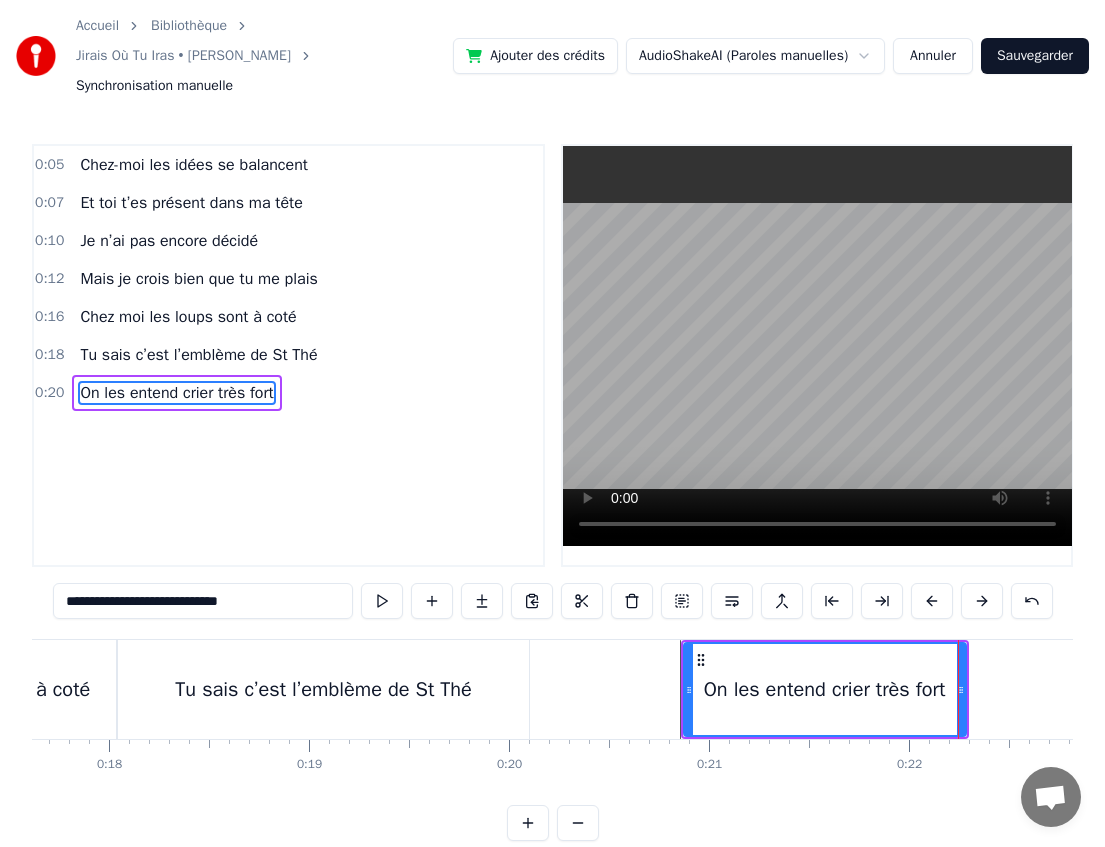 type on "**********" 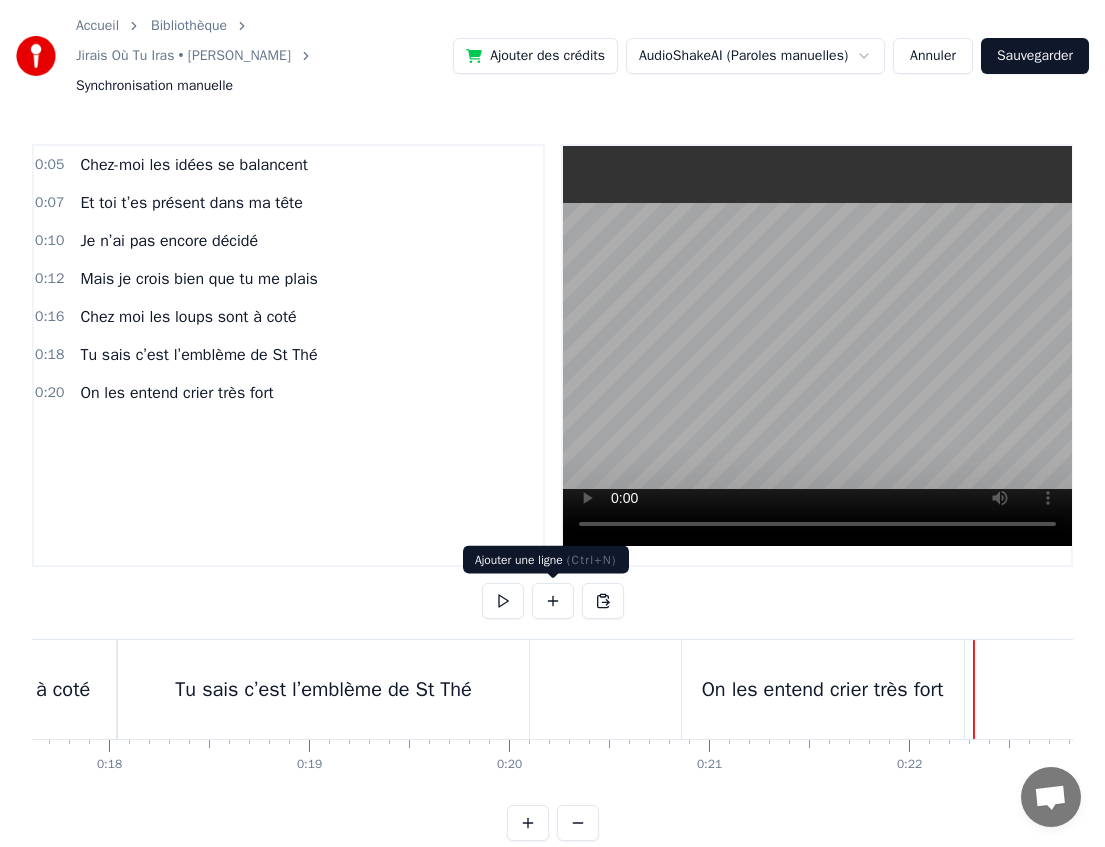 click at bounding box center [553, 601] 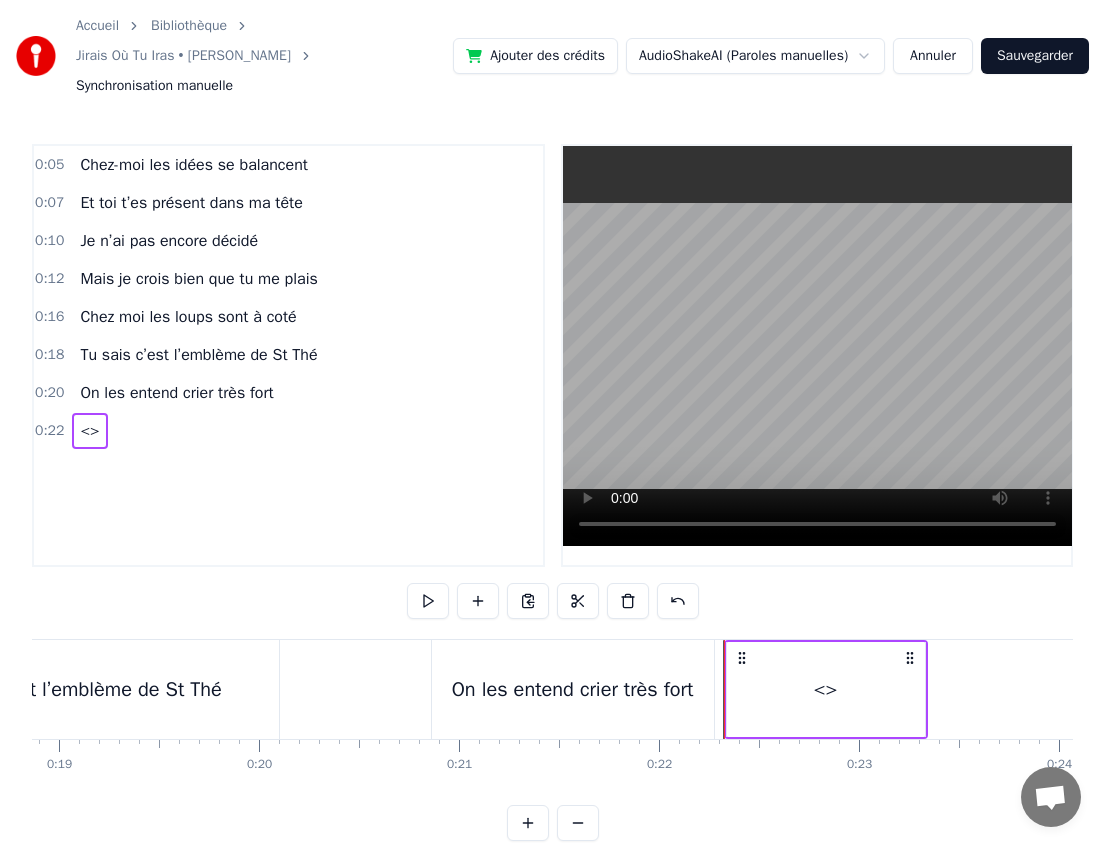 scroll, scrollTop: 0, scrollLeft: 3855, axis: horizontal 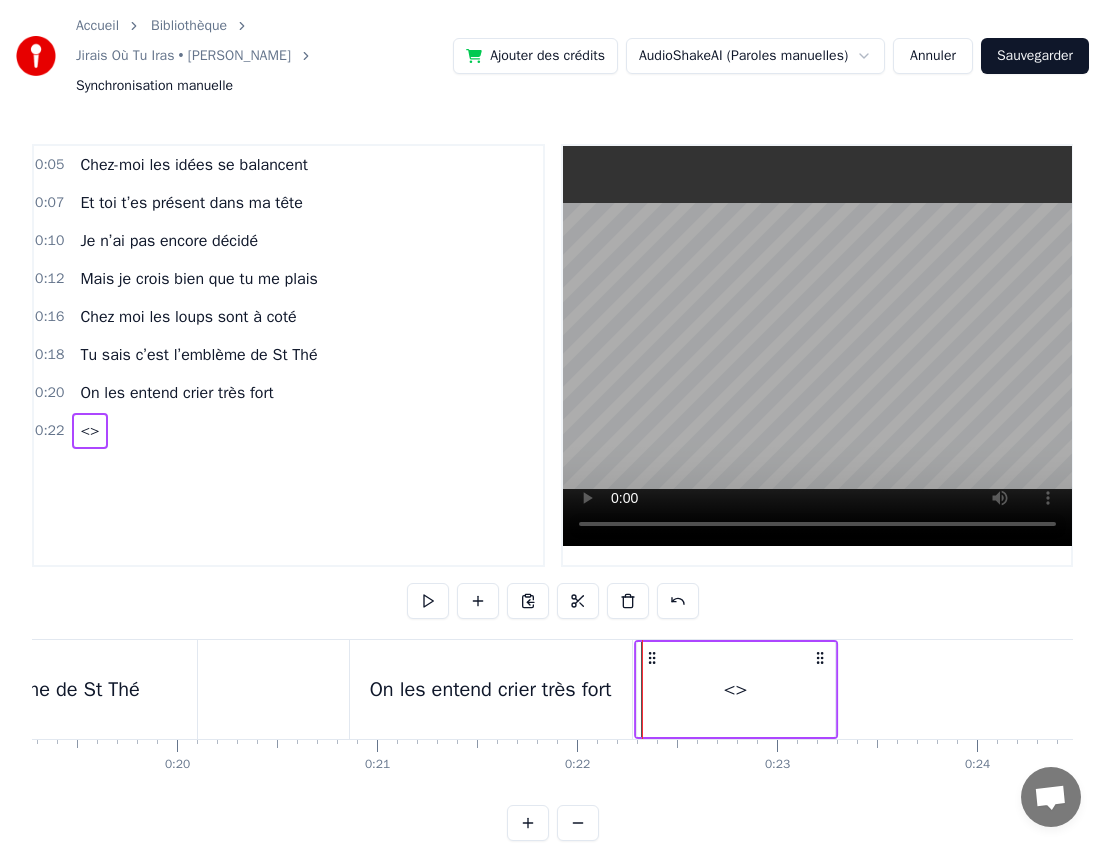 click 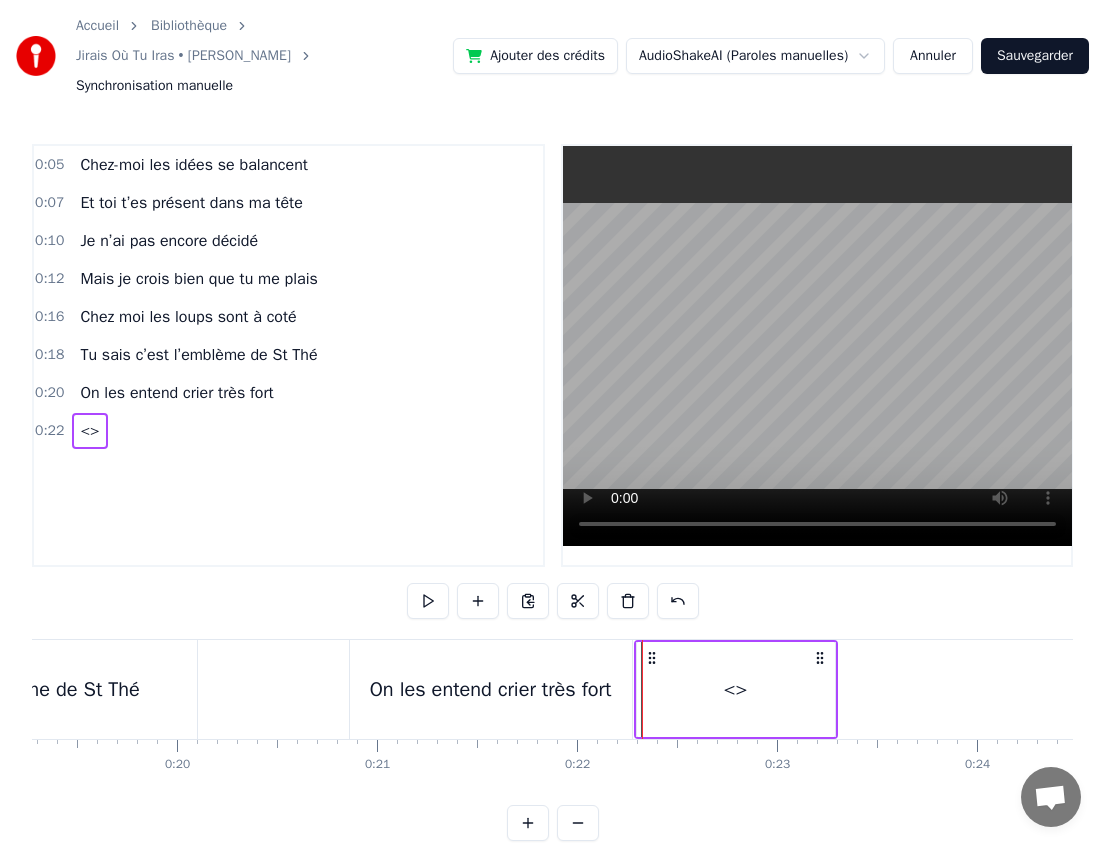 click on "<>" at bounding box center (736, 689) 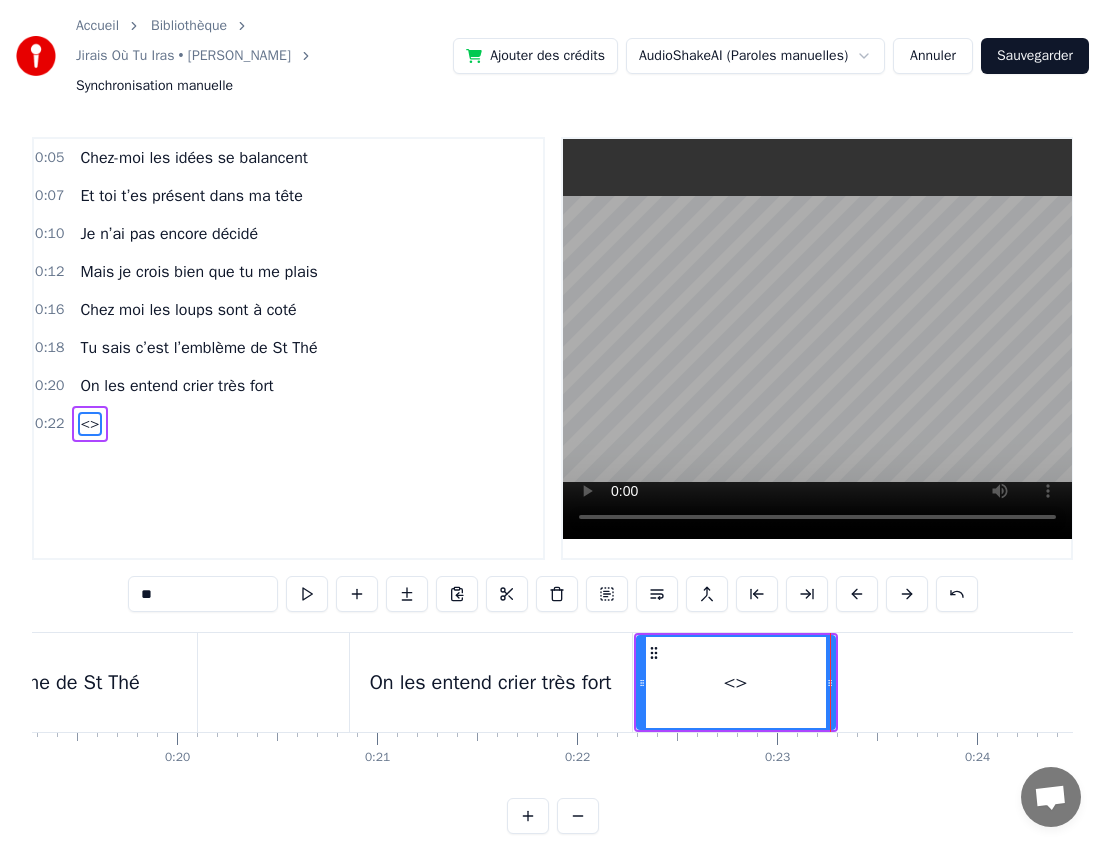 click on "<>" at bounding box center [736, 683] 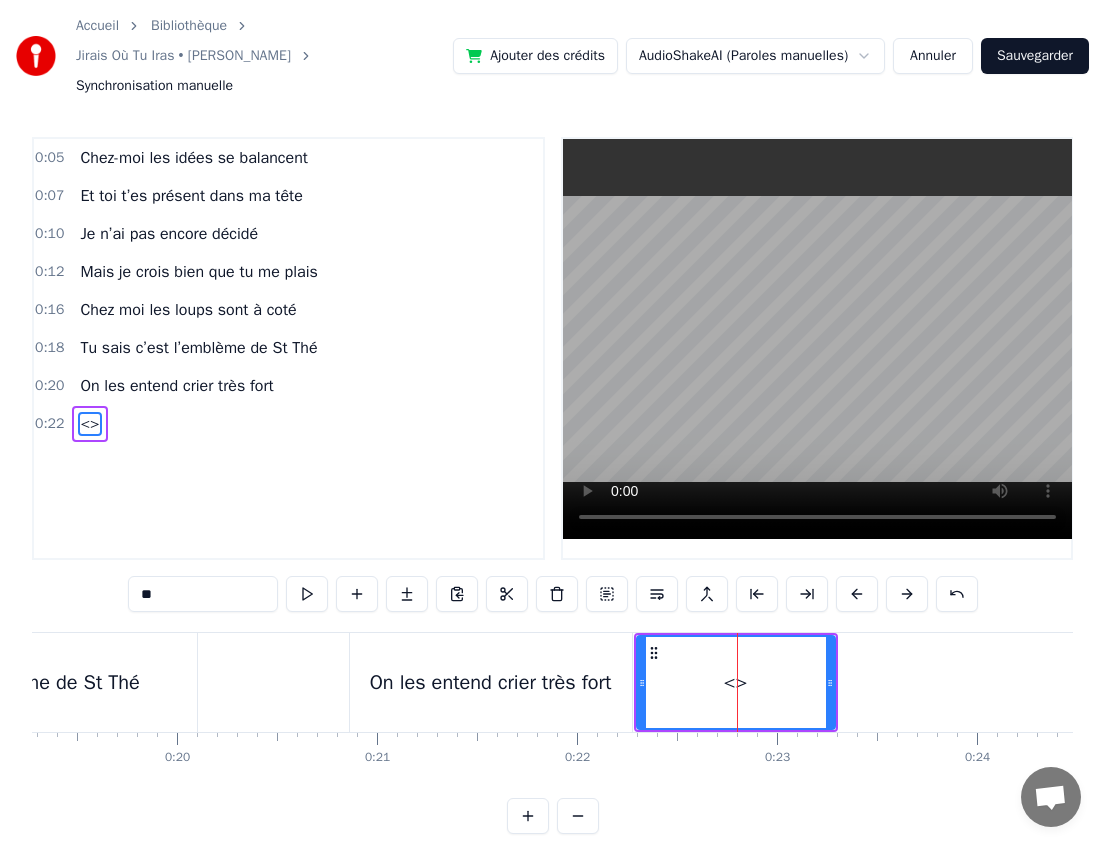 click on "**" at bounding box center (203, 594) 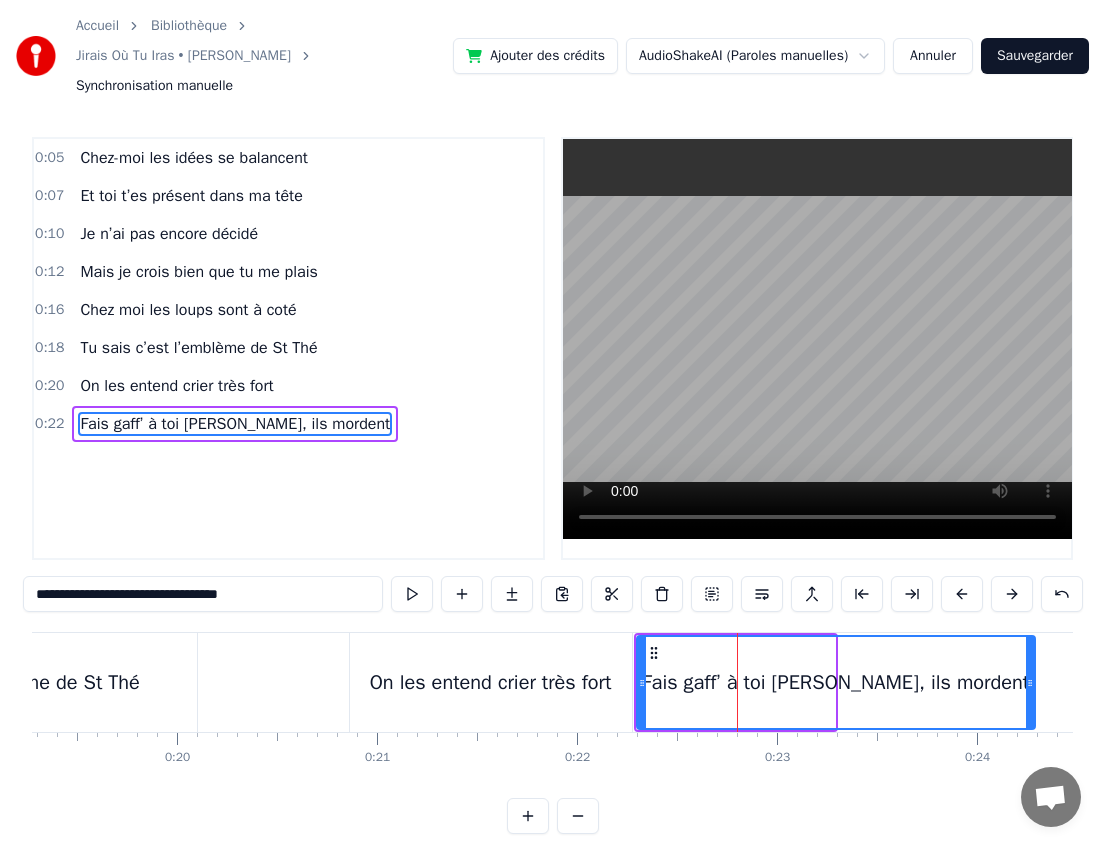 drag, startPoint x: 832, startPoint y: 681, endPoint x: 1032, endPoint y: 660, distance: 201.09947 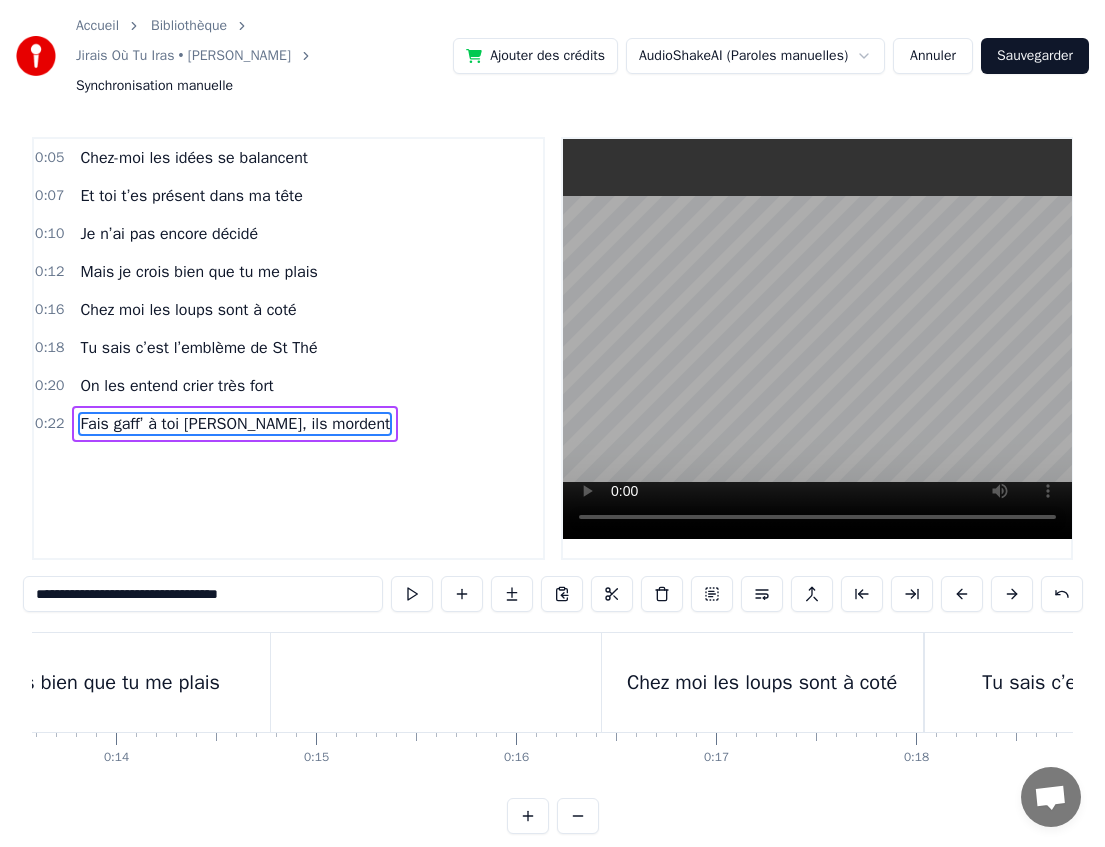 scroll, scrollTop: 0, scrollLeft: 2719, axis: horizontal 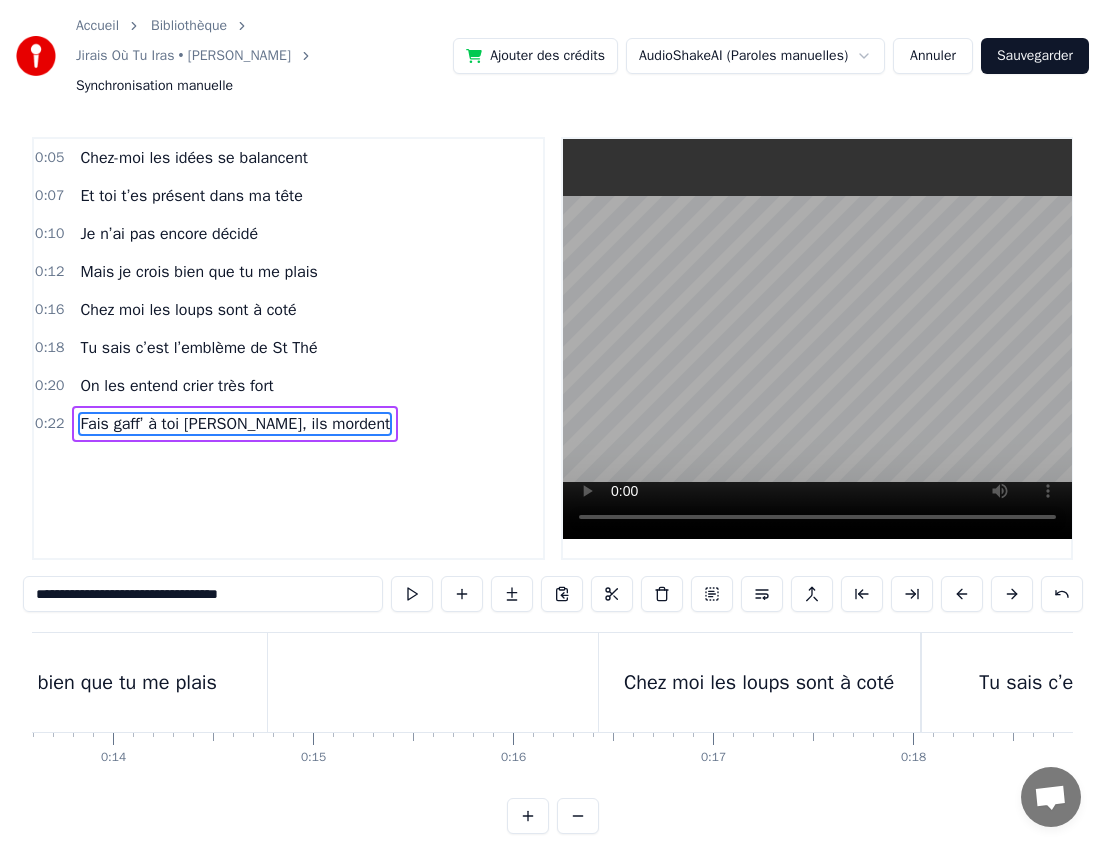 type on "**********" 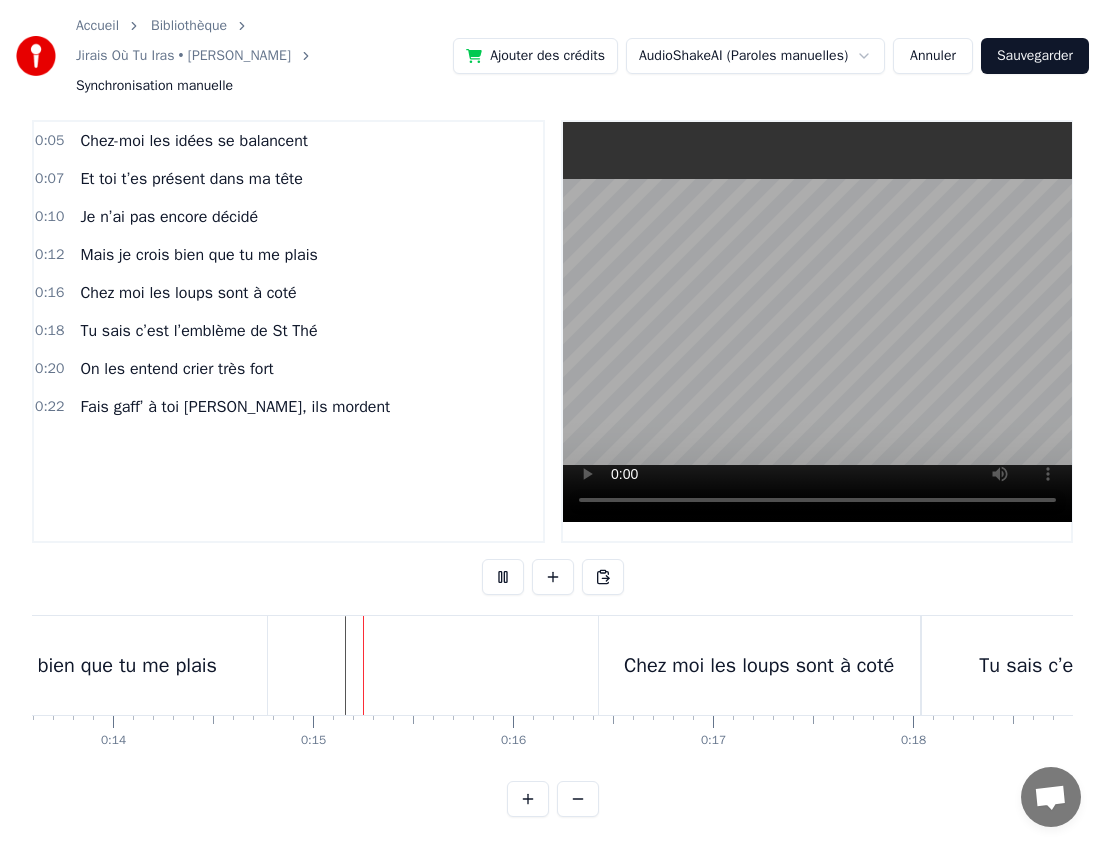 scroll, scrollTop: 26, scrollLeft: 0, axis: vertical 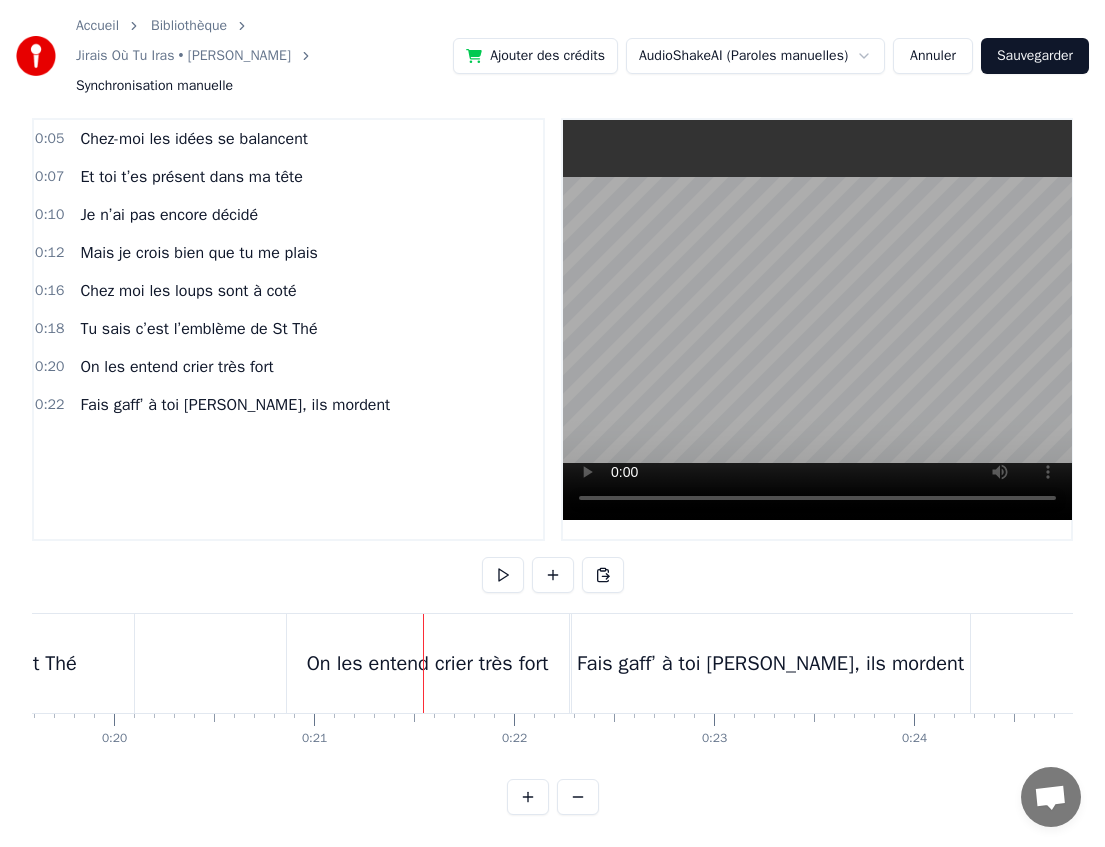 click on "Fais gaff’ à toi [PERSON_NAME], ils mordent" at bounding box center [770, 664] 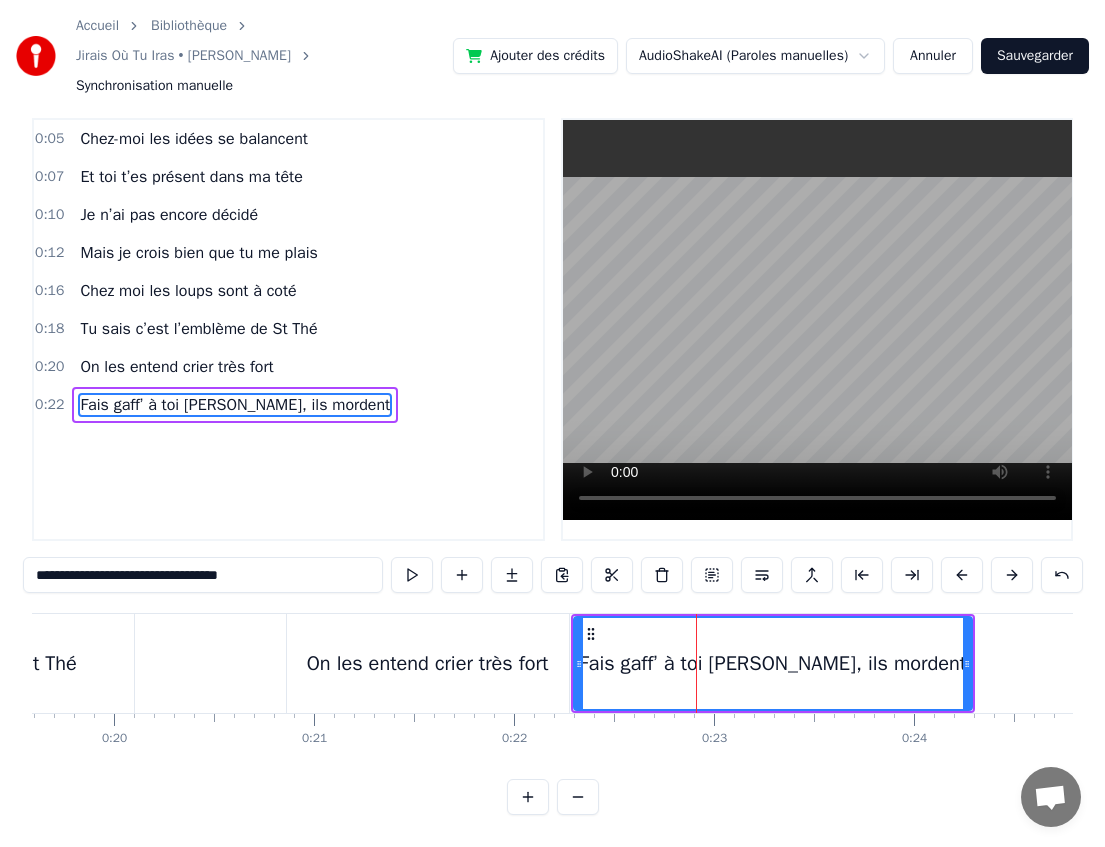 scroll, scrollTop: 7, scrollLeft: 0, axis: vertical 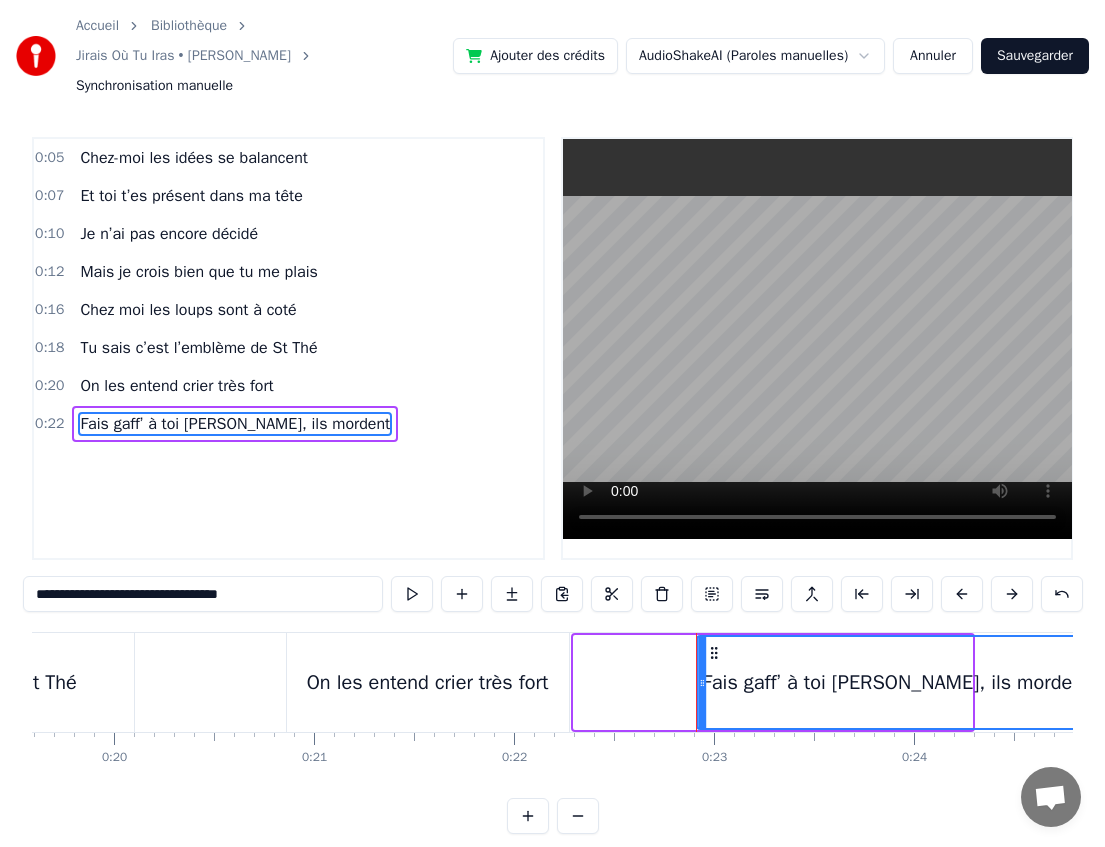 drag, startPoint x: 589, startPoint y: 652, endPoint x: 711, endPoint y: 652, distance: 122 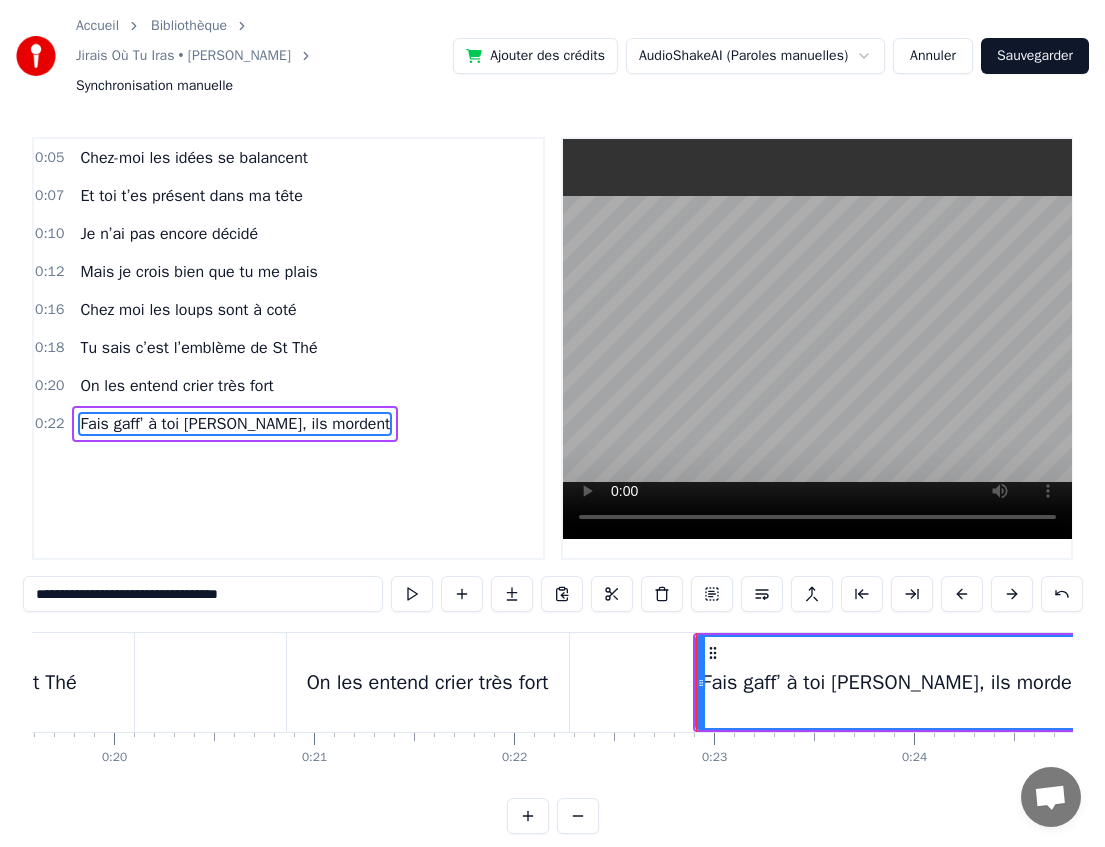 click on "On les entend crier très fort" at bounding box center (428, 683) 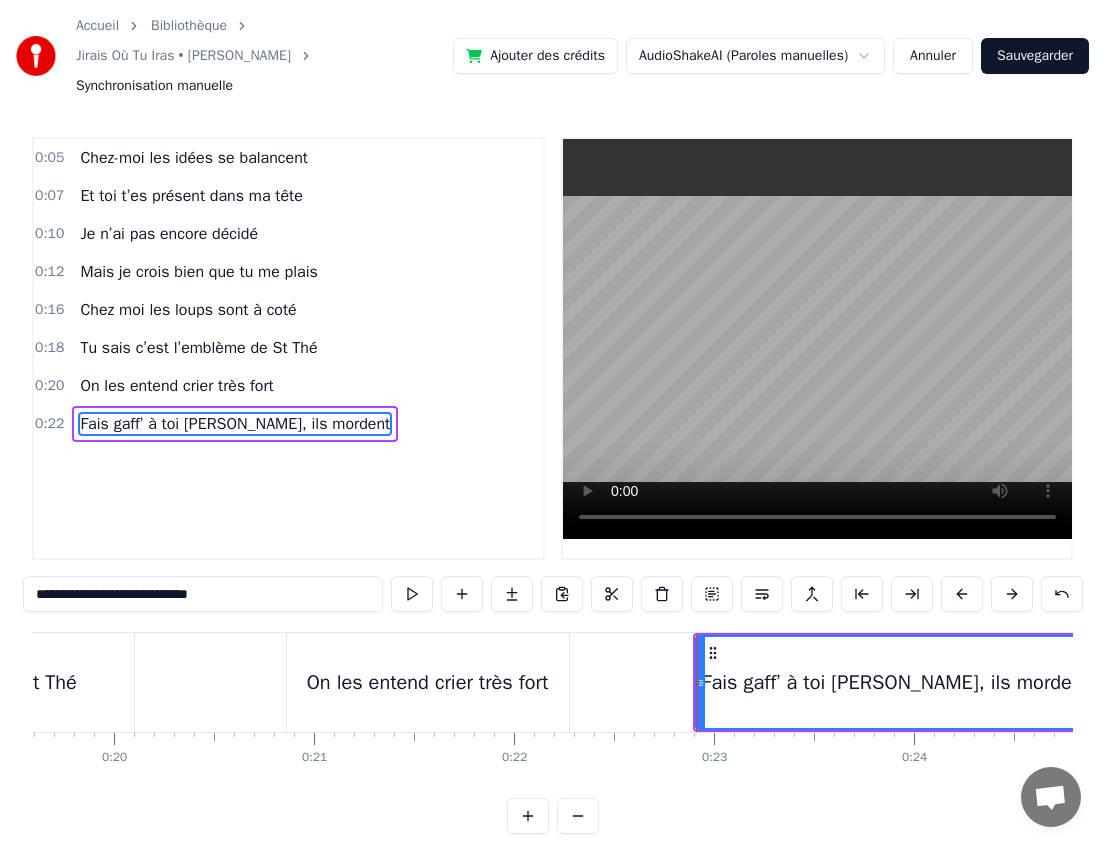 scroll, scrollTop: 0, scrollLeft: 0, axis: both 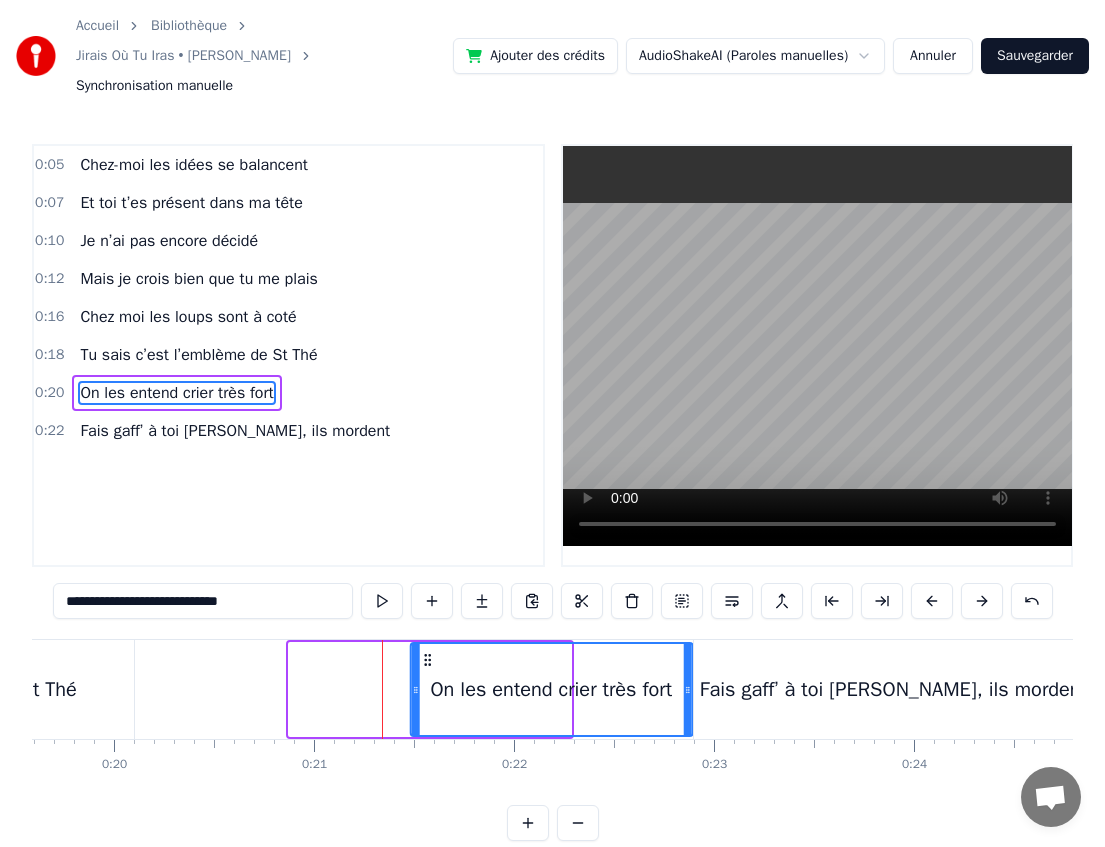 drag, startPoint x: 304, startPoint y: 660, endPoint x: 427, endPoint y: 661, distance: 123.00407 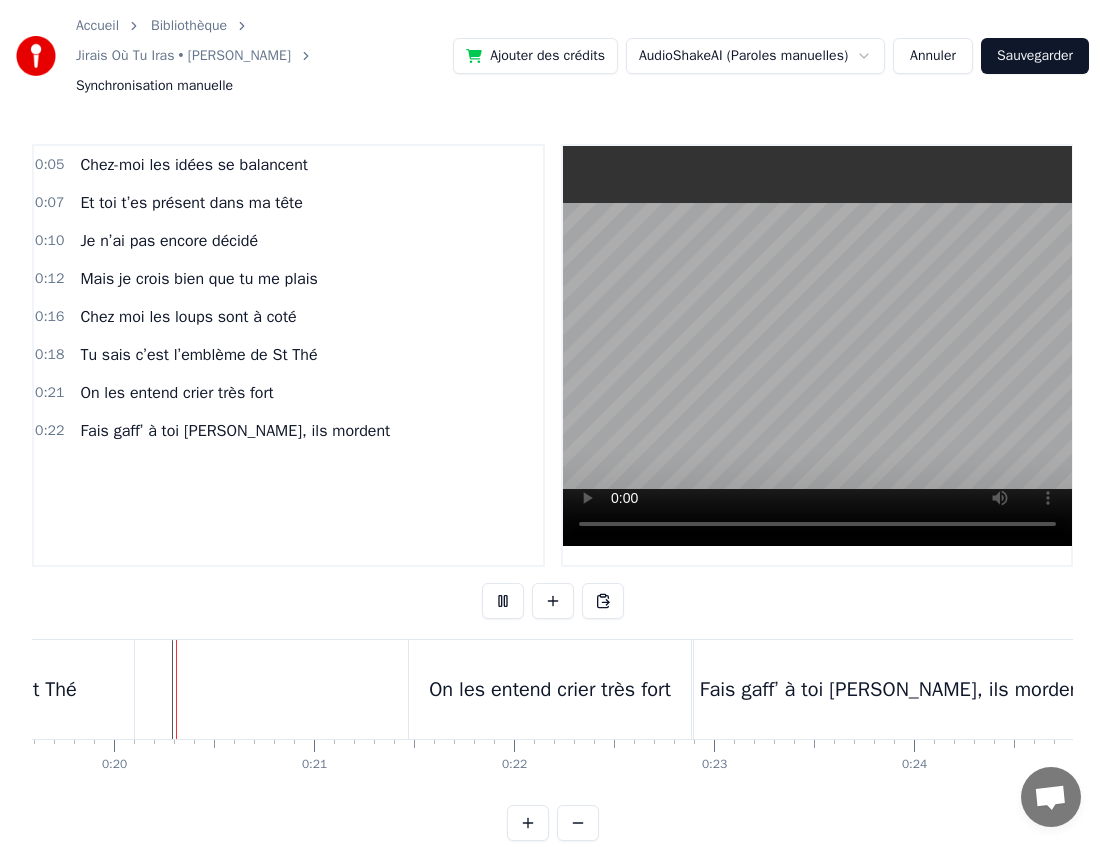 scroll, scrollTop: 26, scrollLeft: 0, axis: vertical 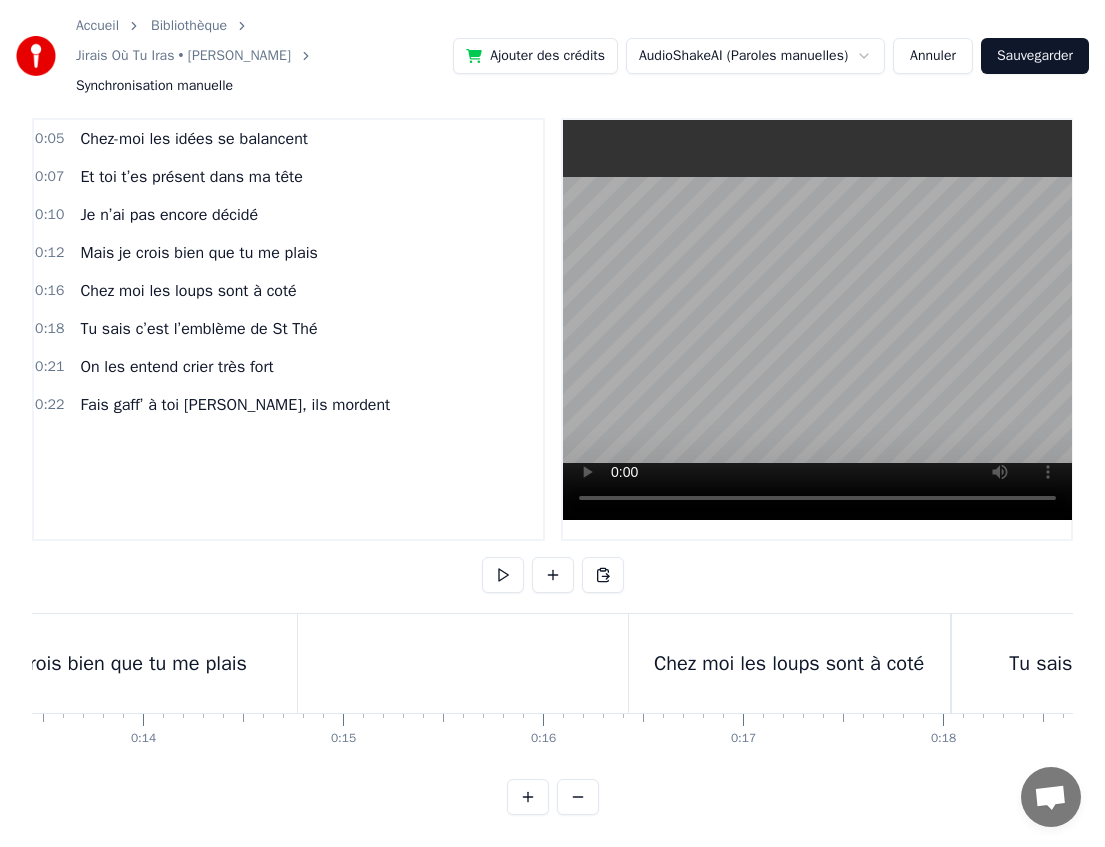 click at bounding box center [18161, 663] 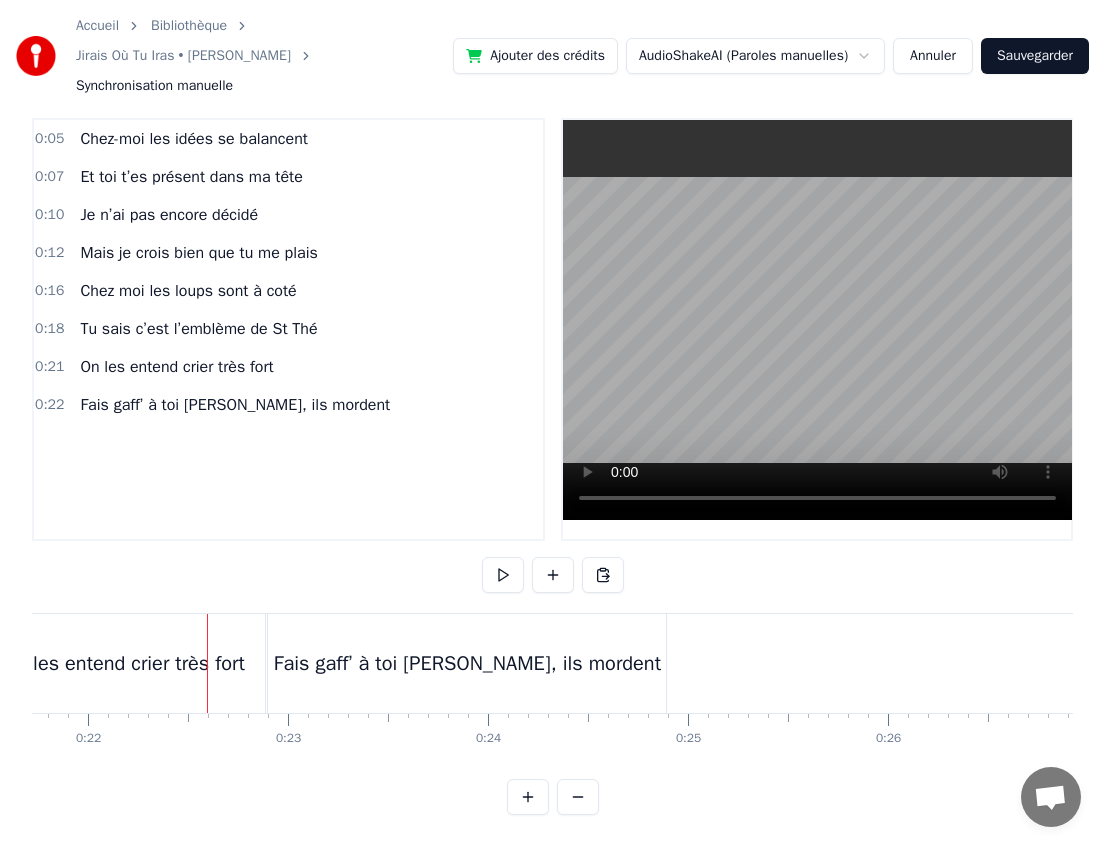 scroll, scrollTop: 0, scrollLeft: 4383, axis: horizontal 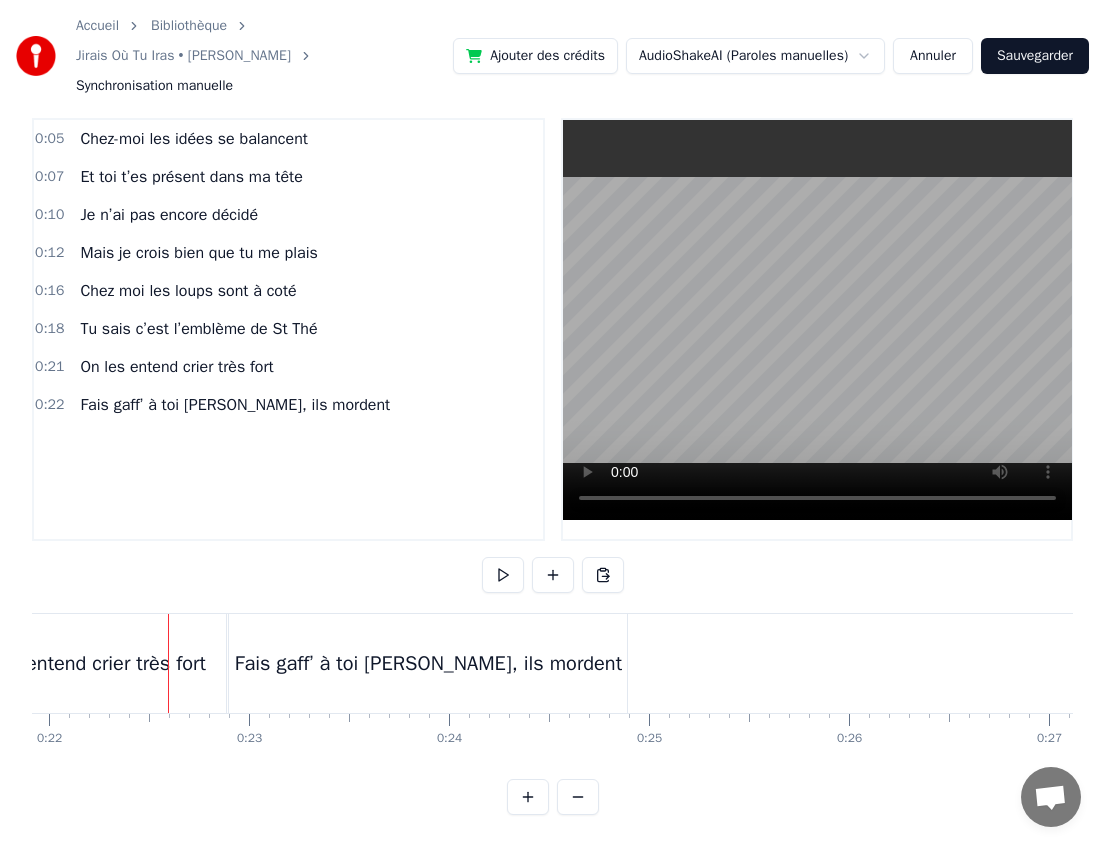 click on "Fais gaff’ à toi [PERSON_NAME], ils mordent" at bounding box center [428, 663] 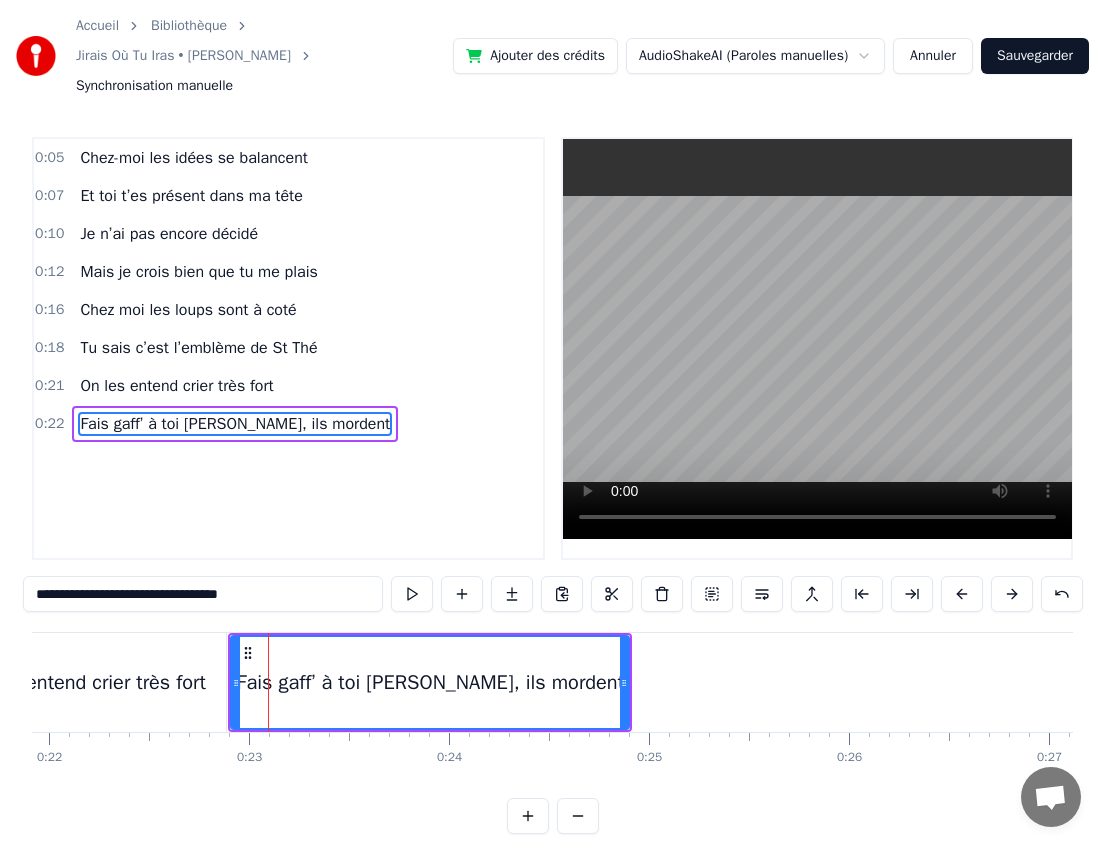 scroll, scrollTop: 7, scrollLeft: 0, axis: vertical 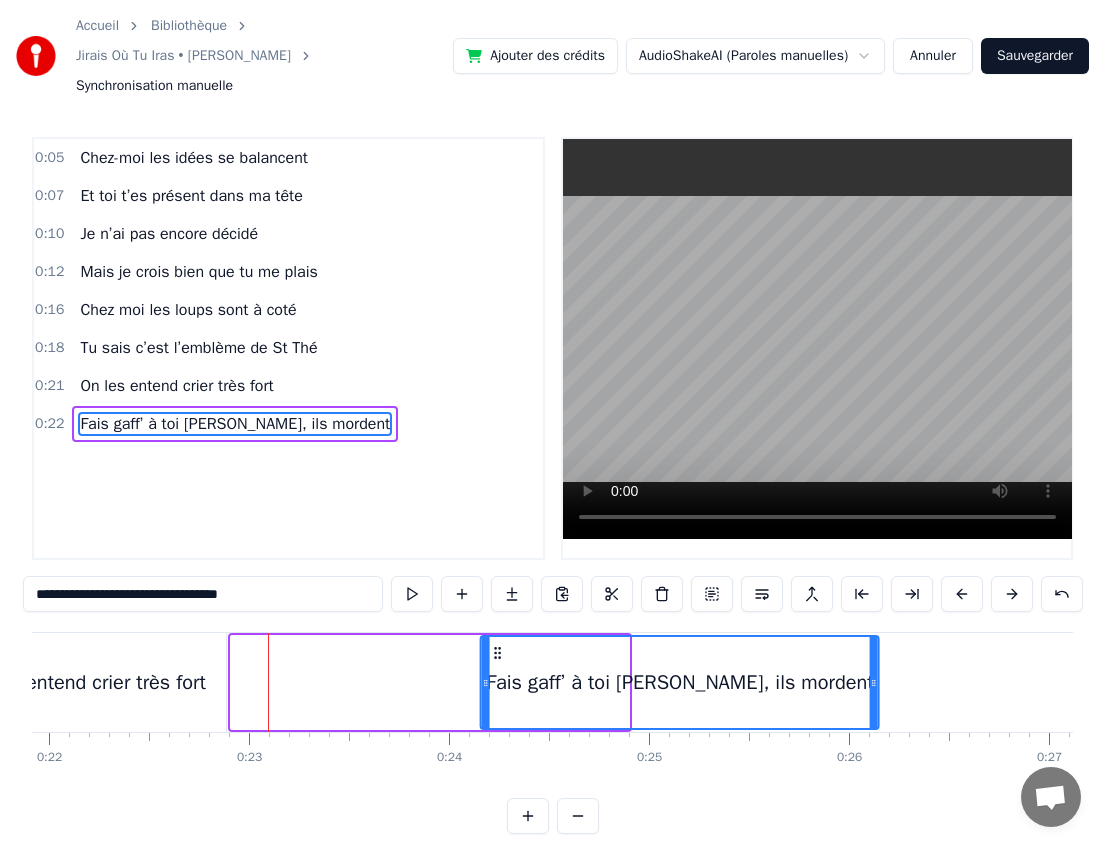 drag, startPoint x: 244, startPoint y: 648, endPoint x: 494, endPoint y: 644, distance: 250.032 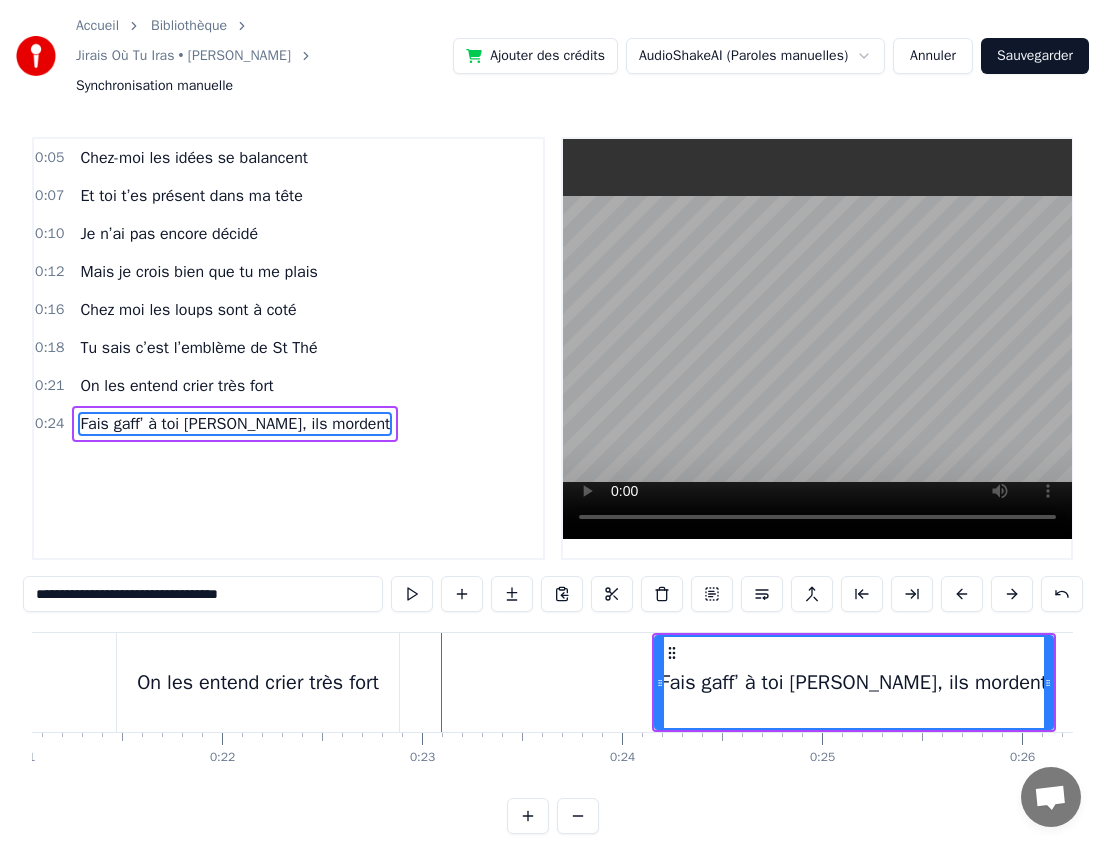 scroll, scrollTop: 0, scrollLeft: 4141, axis: horizontal 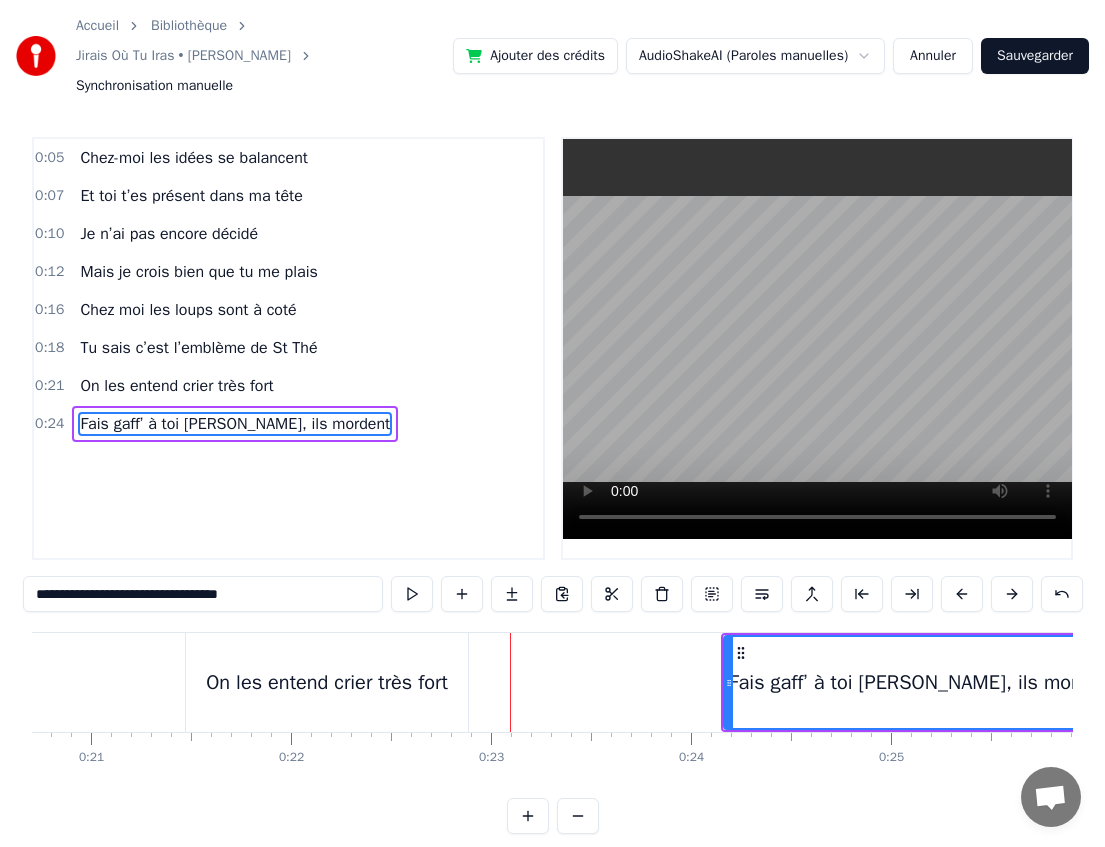 click on "On les entend crier très fort" at bounding box center [327, 682] 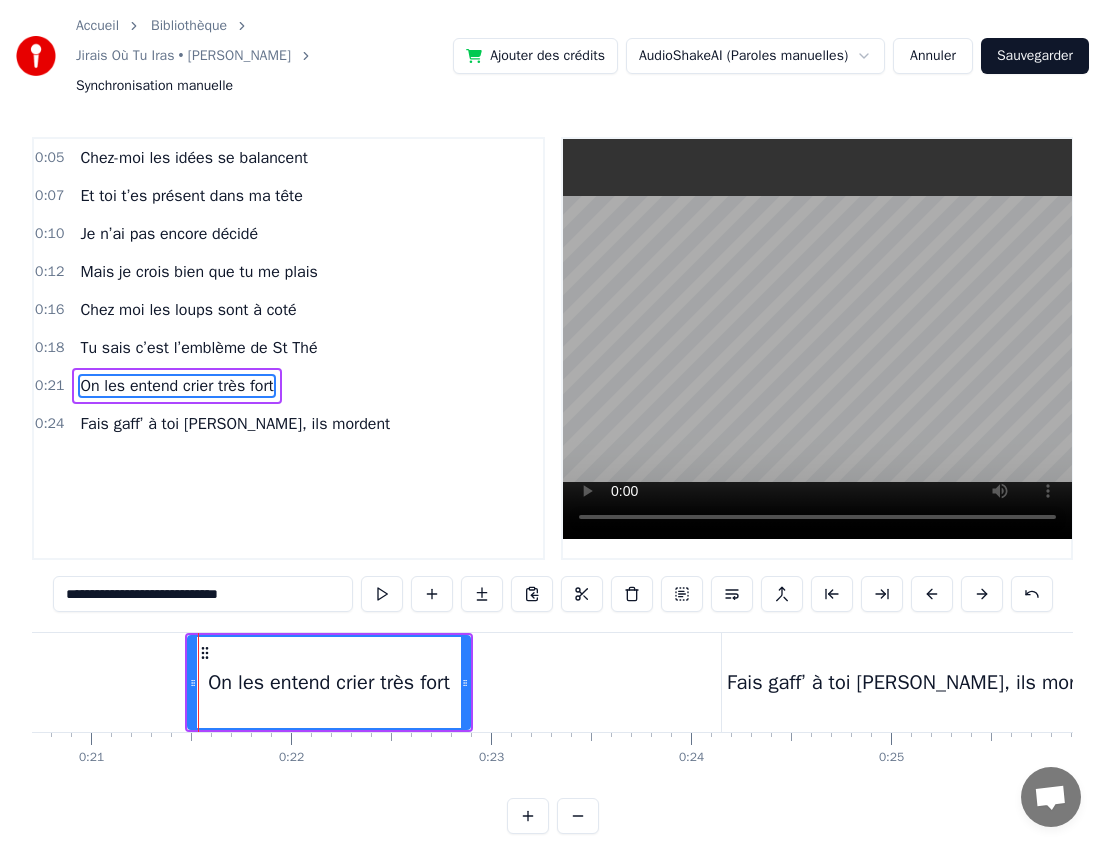 scroll, scrollTop: 0, scrollLeft: 0, axis: both 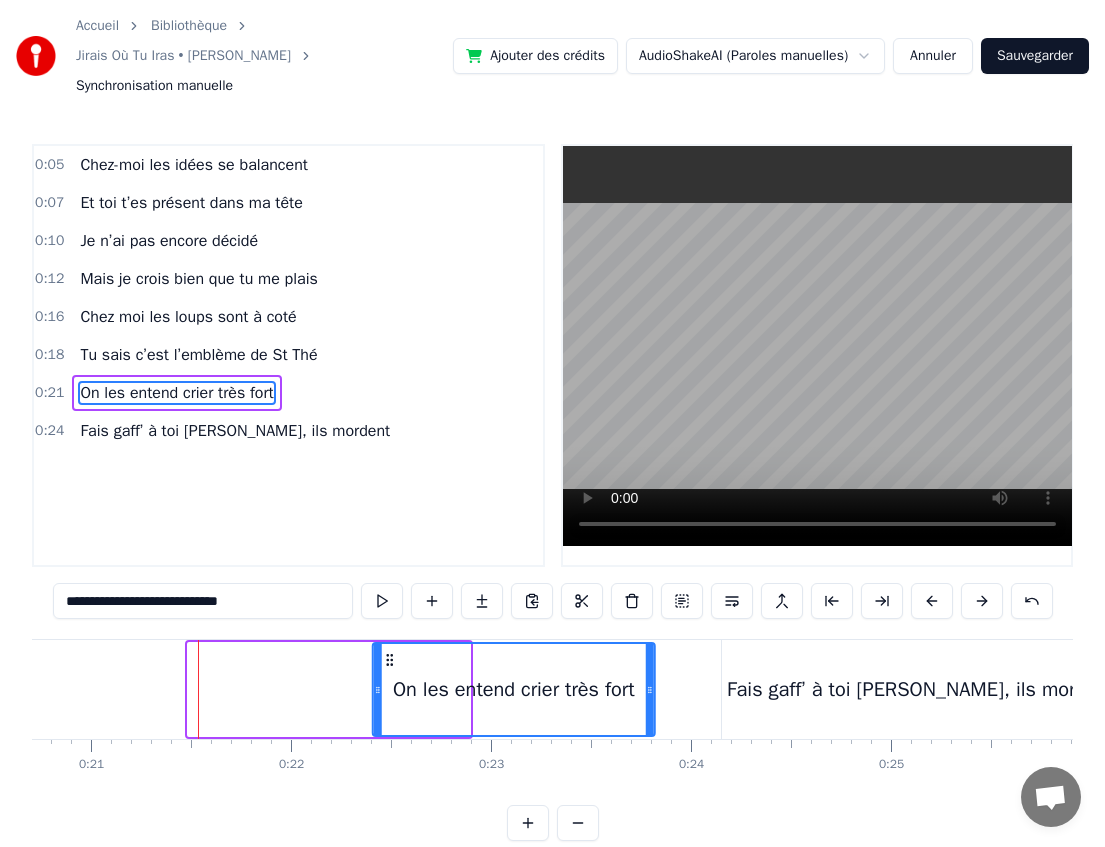 drag, startPoint x: 203, startPoint y: 660, endPoint x: 387, endPoint y: 655, distance: 184.06792 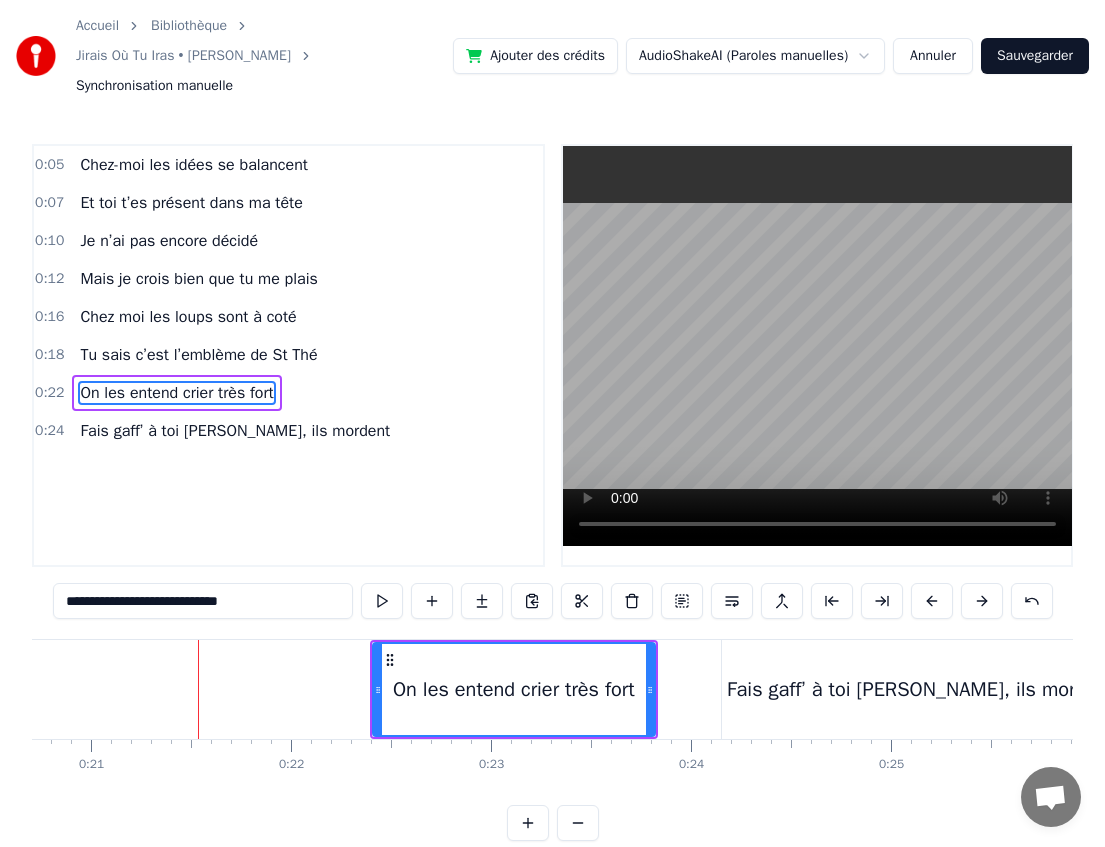 click on "Fais gaff’ à toi [PERSON_NAME], ils mordent" at bounding box center [921, 689] 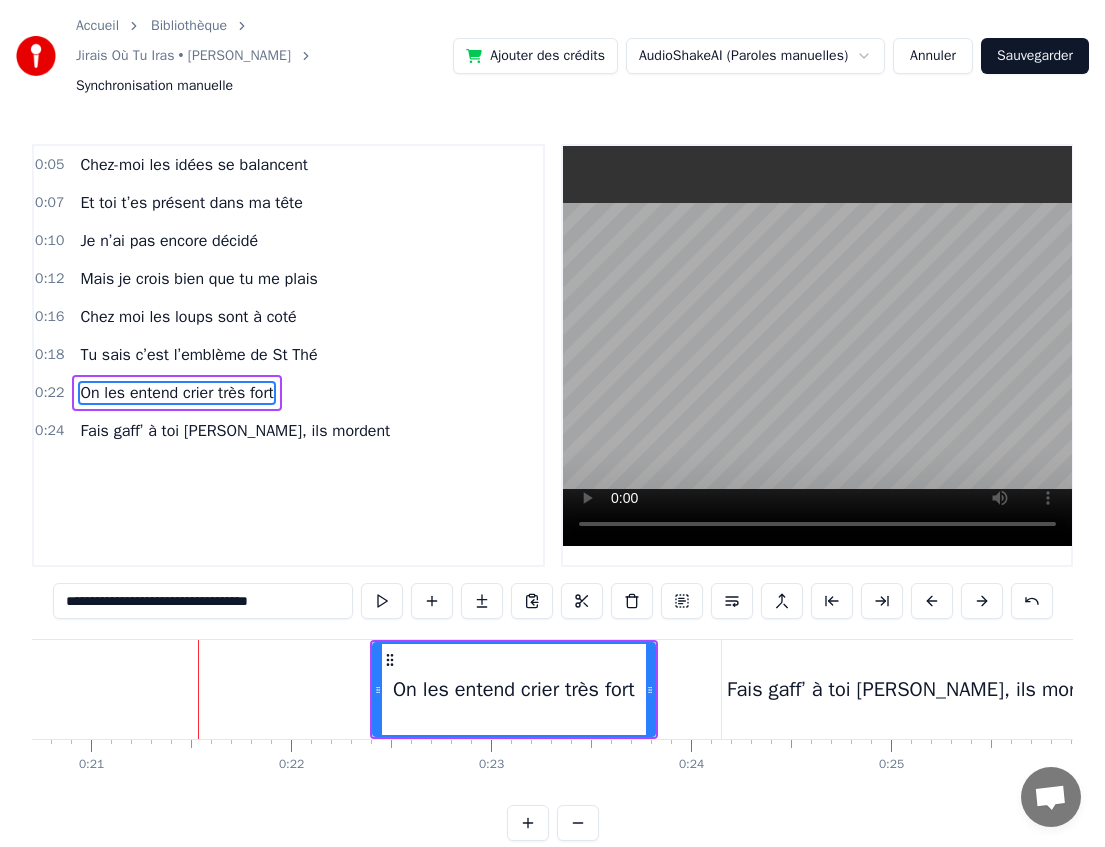 scroll, scrollTop: 7, scrollLeft: 0, axis: vertical 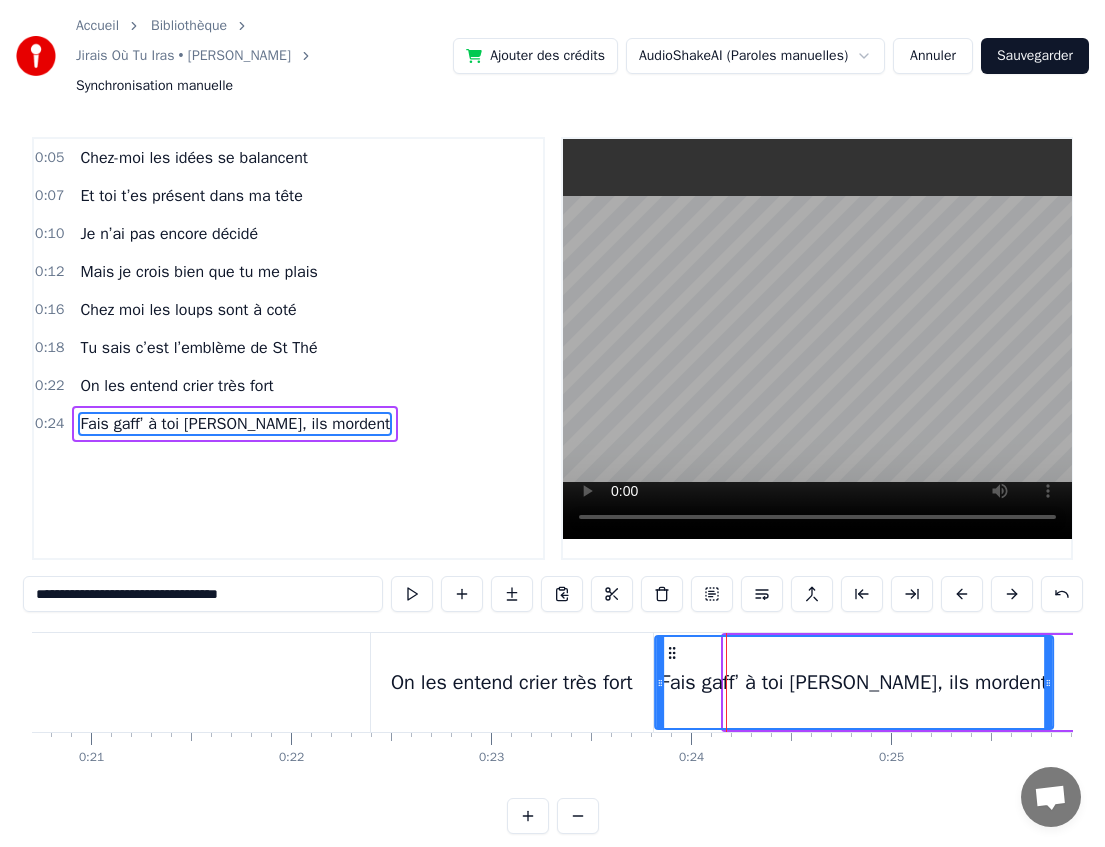 drag, startPoint x: 738, startPoint y: 652, endPoint x: 669, endPoint y: 651, distance: 69.00725 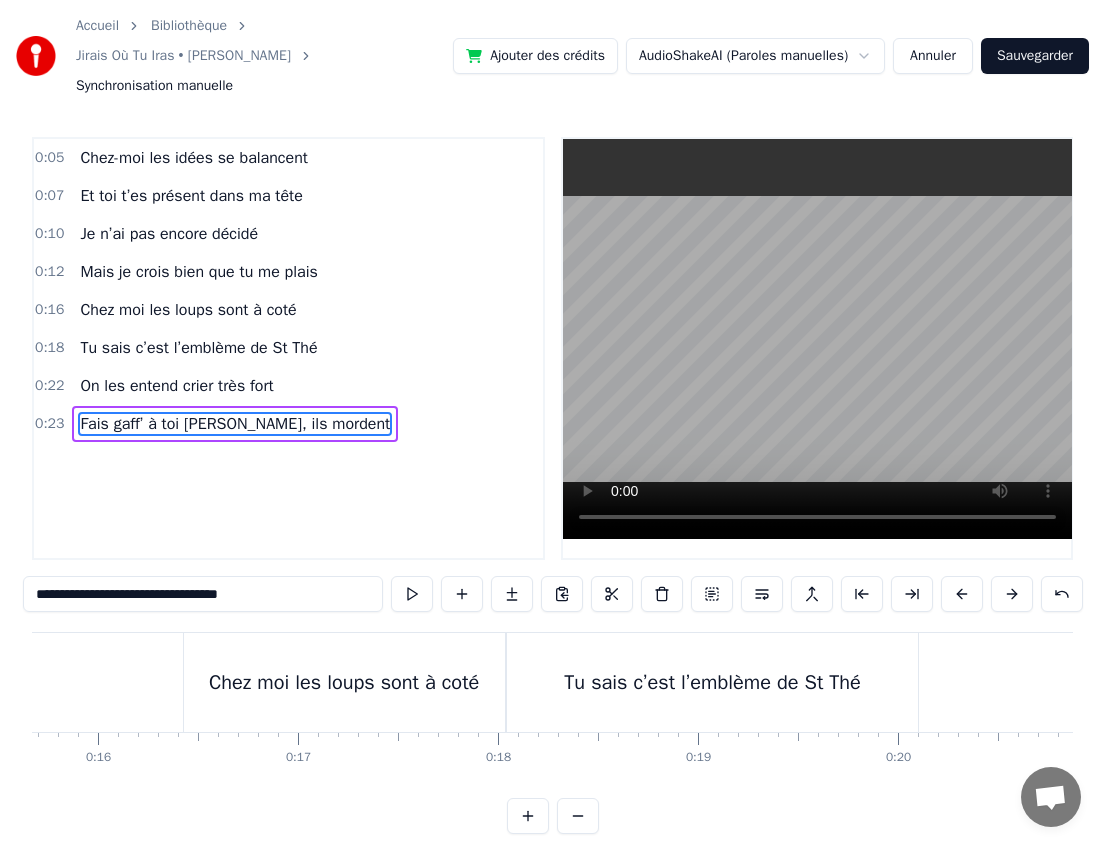 scroll, scrollTop: 0, scrollLeft: 3105, axis: horizontal 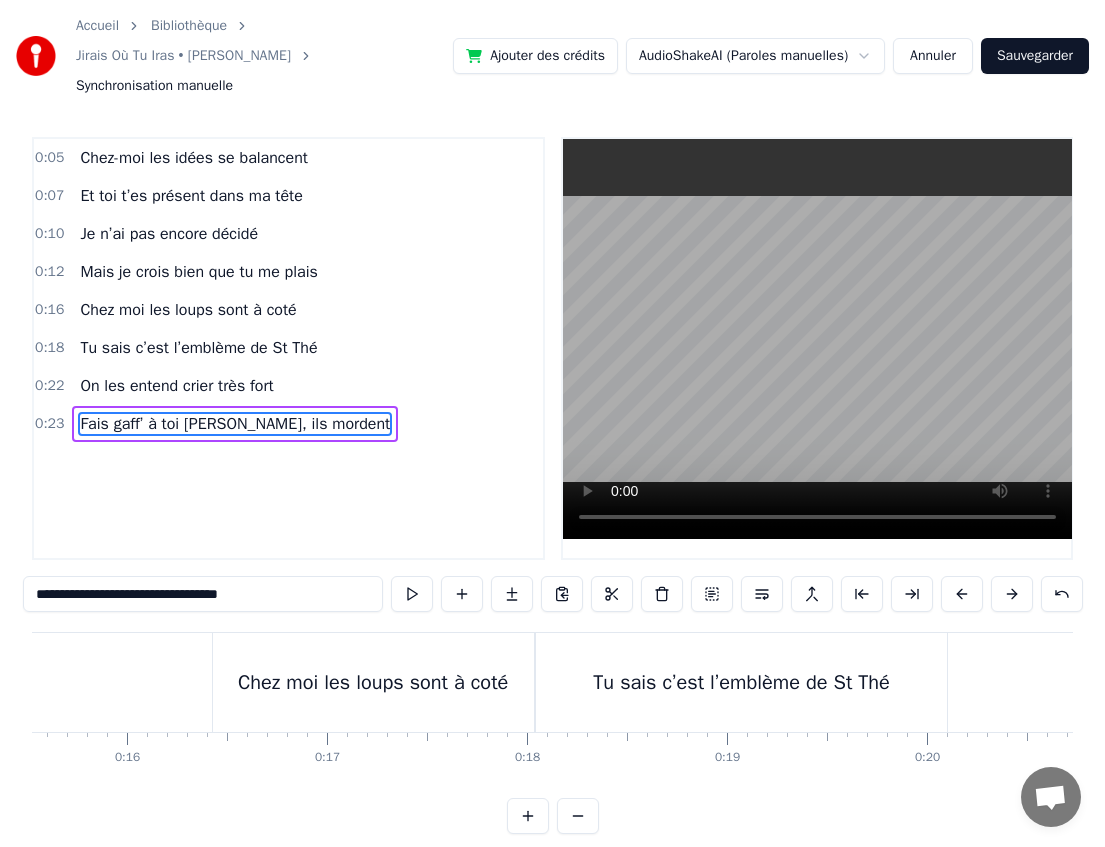 click on "Chez moi les loups sont à coté" at bounding box center [373, 683] 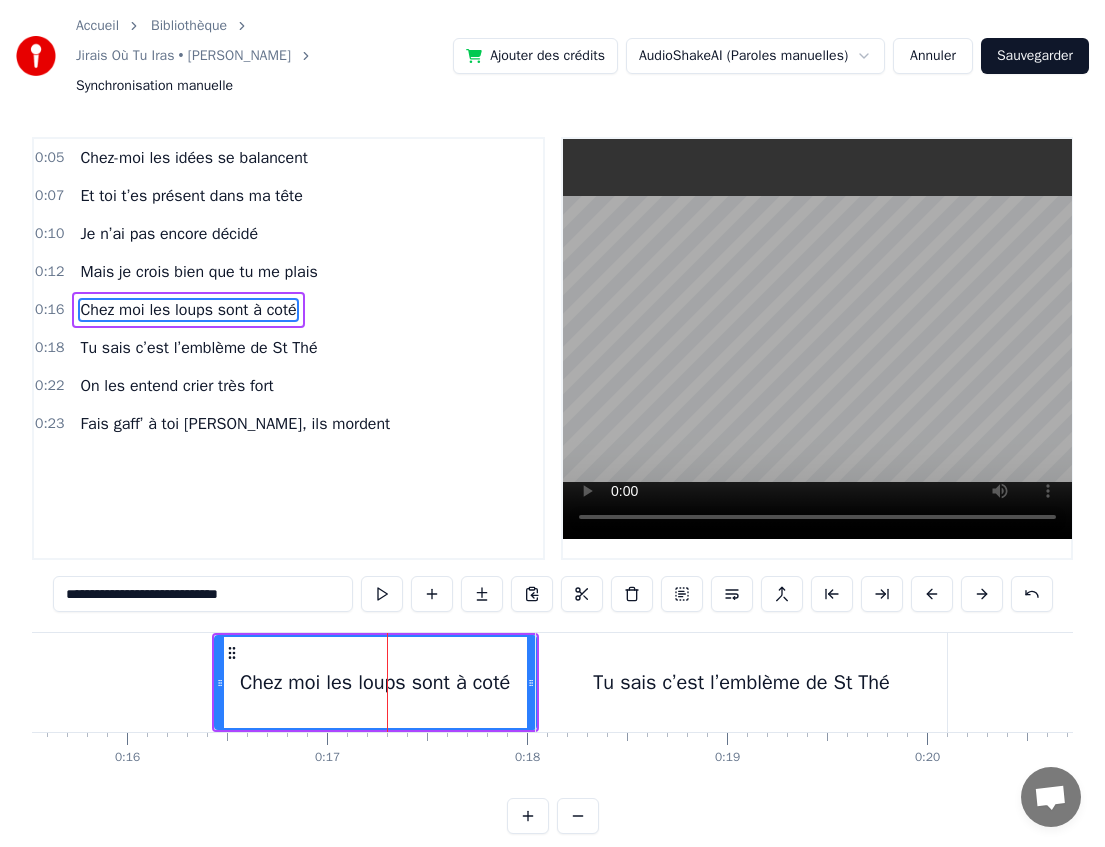 scroll, scrollTop: 0, scrollLeft: 0, axis: both 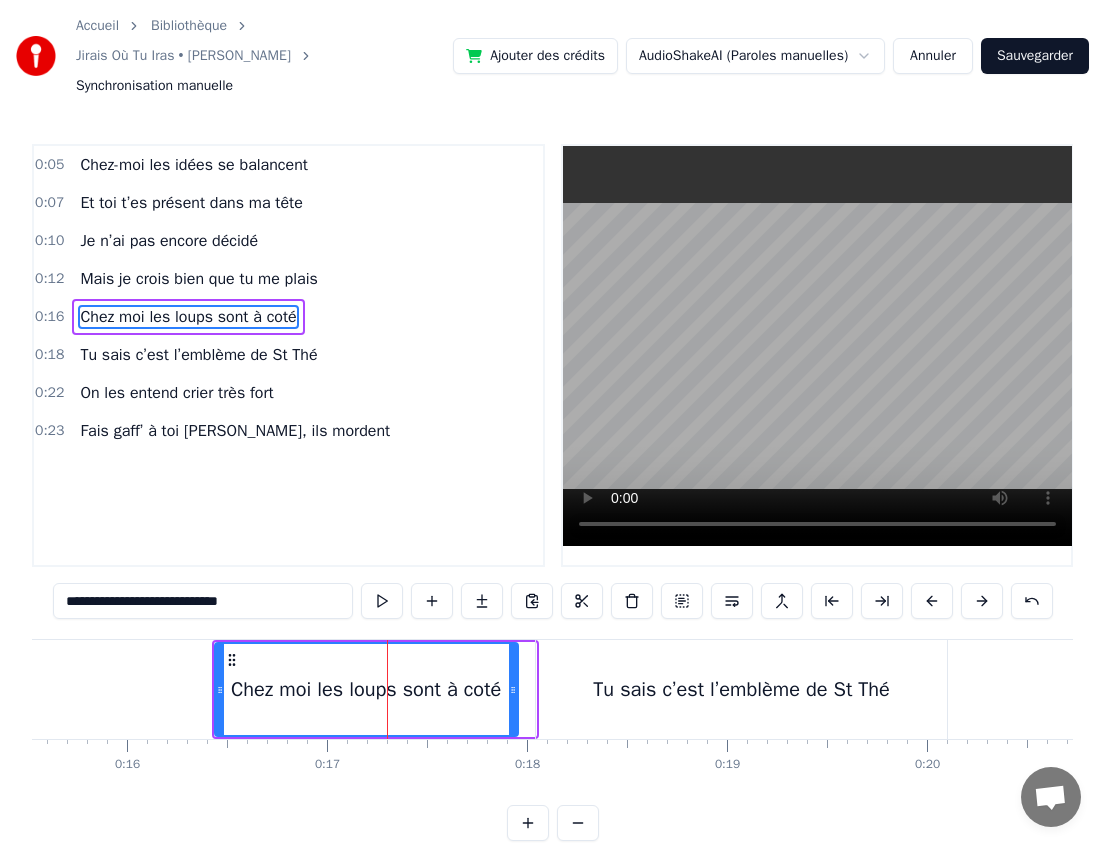 drag, startPoint x: 529, startPoint y: 694, endPoint x: 509, endPoint y: 696, distance: 20.09975 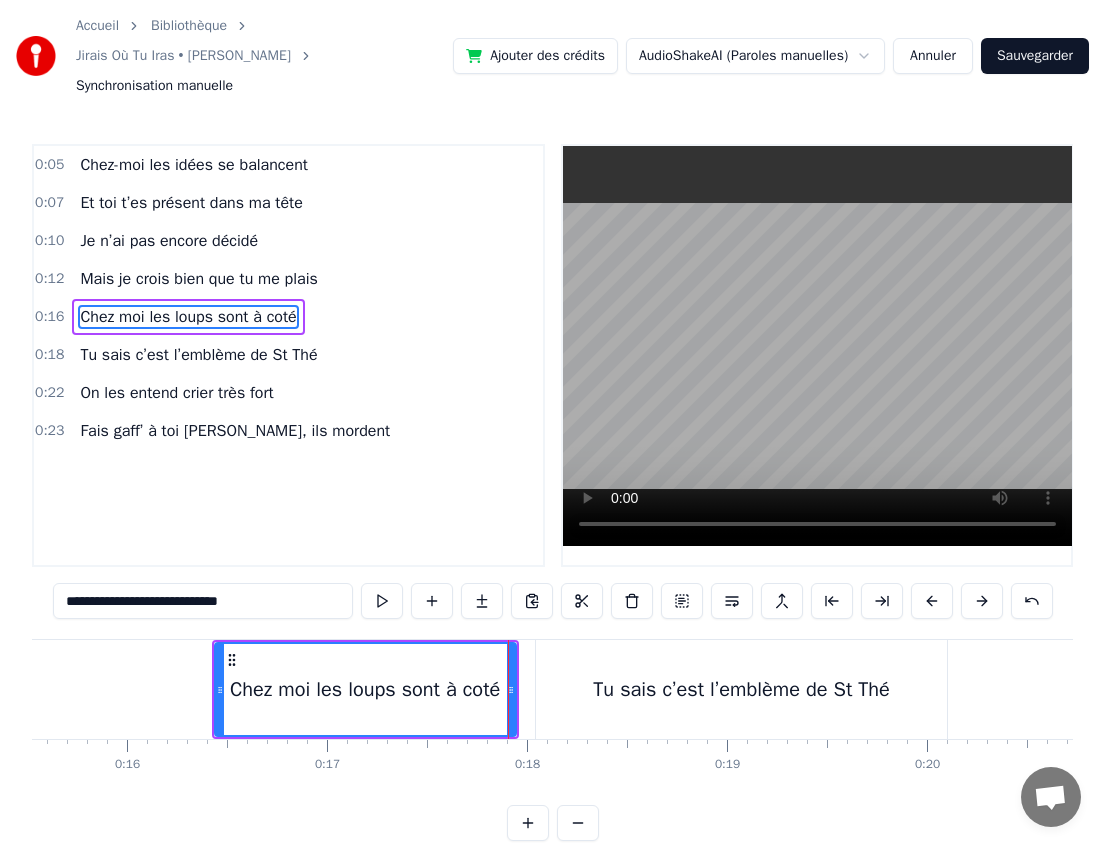 click on "Tu sais c’est l’emblème de St Thé" at bounding box center (741, 689) 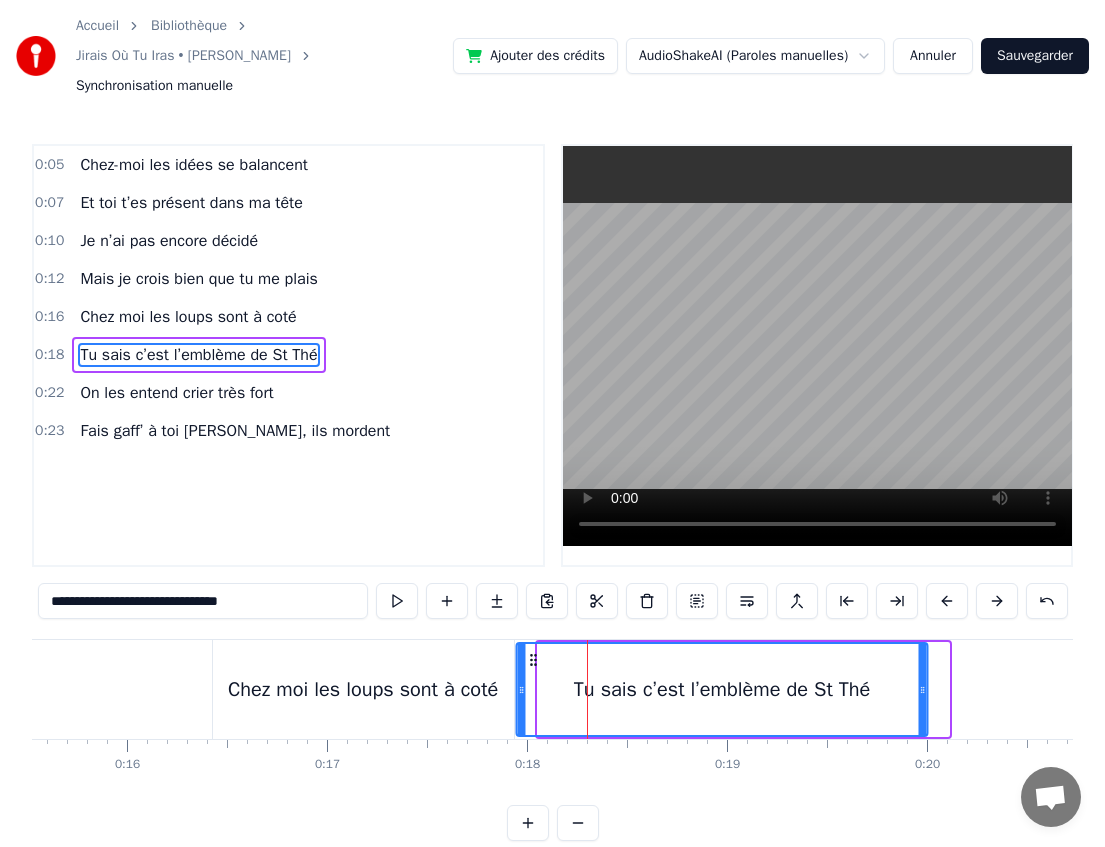 drag, startPoint x: 551, startPoint y: 658, endPoint x: 530, endPoint y: 658, distance: 21 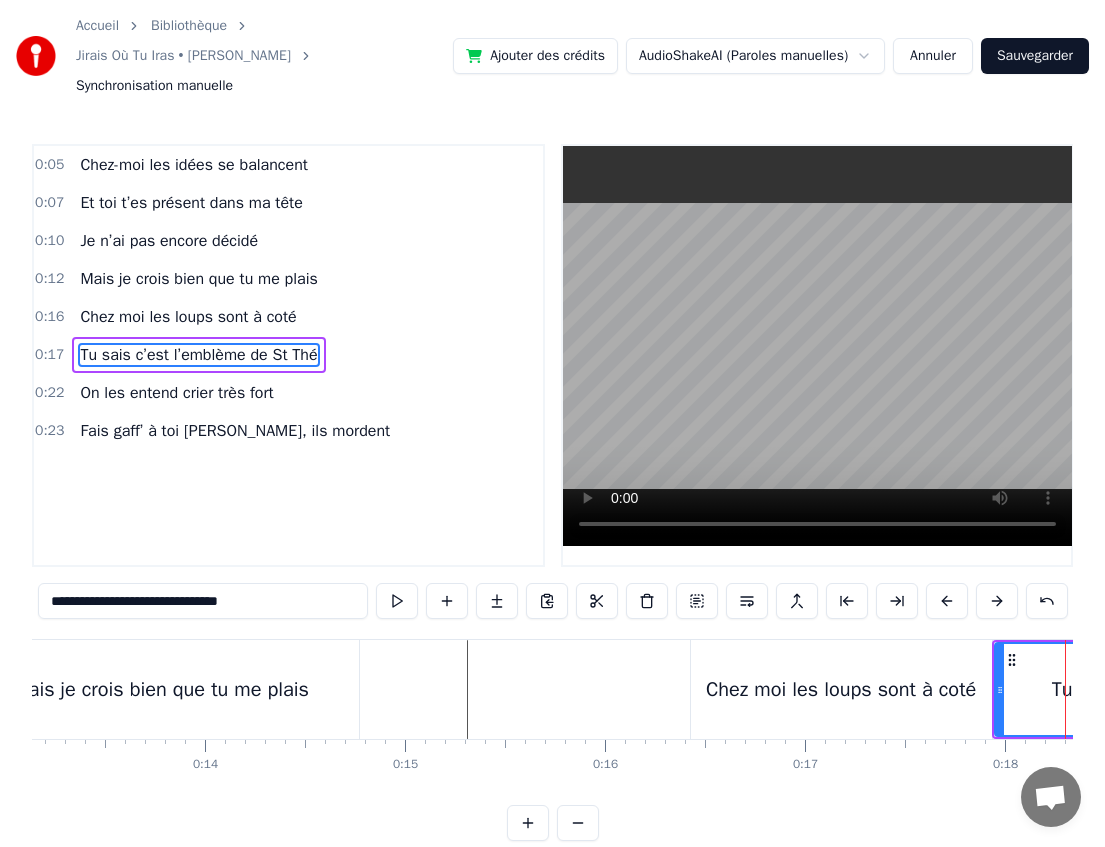 scroll, scrollTop: 0, scrollLeft: 2622, axis: horizontal 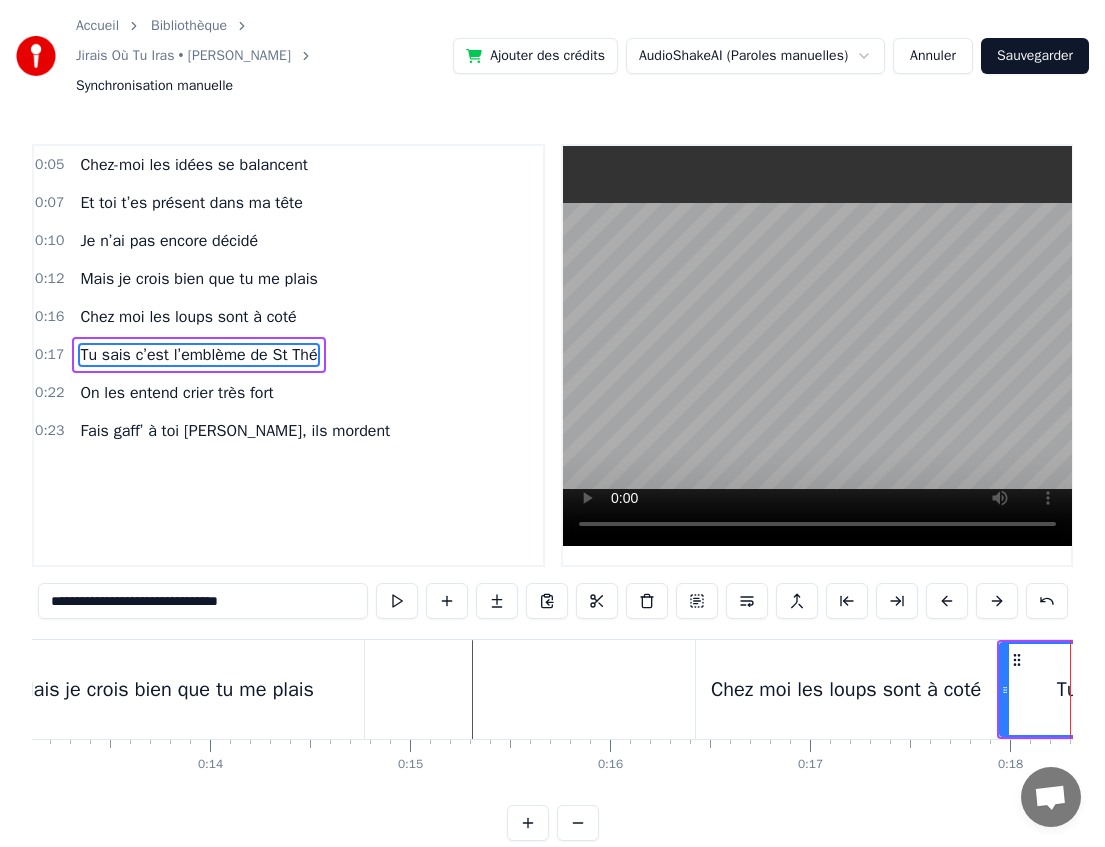 click at bounding box center [18228, 689] 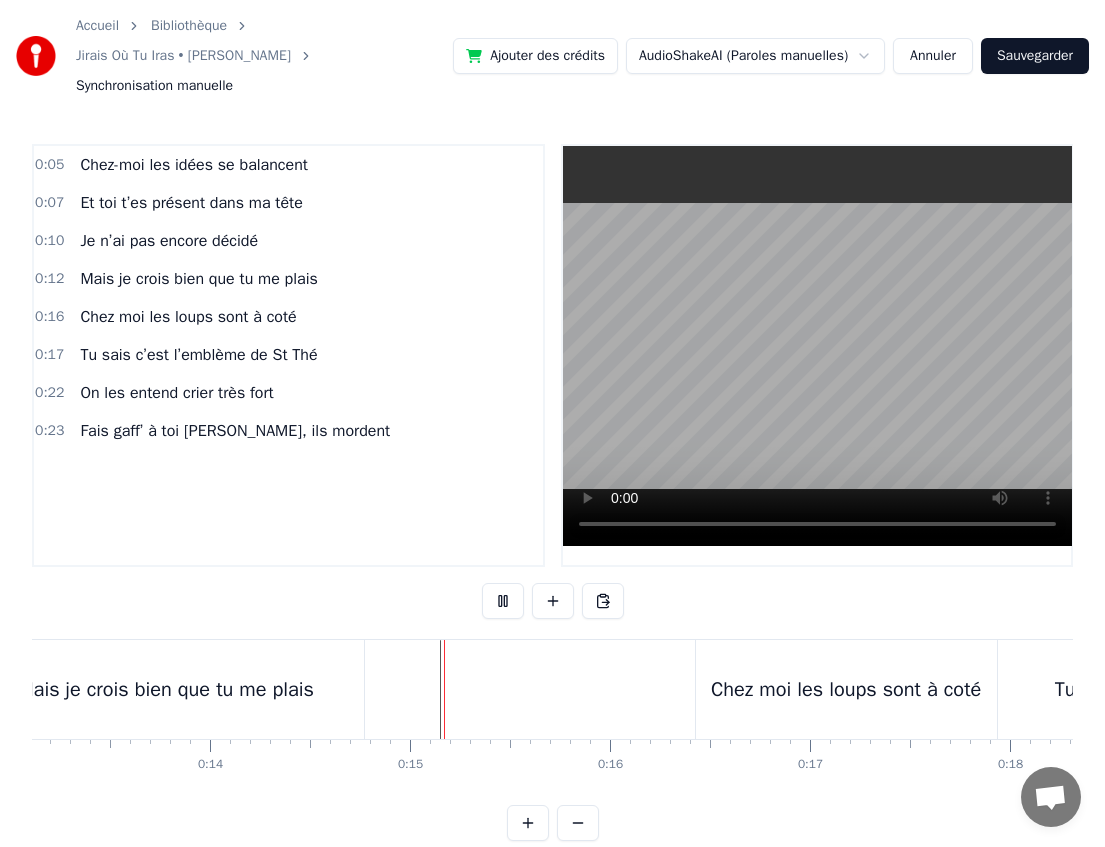 scroll, scrollTop: 26, scrollLeft: 0, axis: vertical 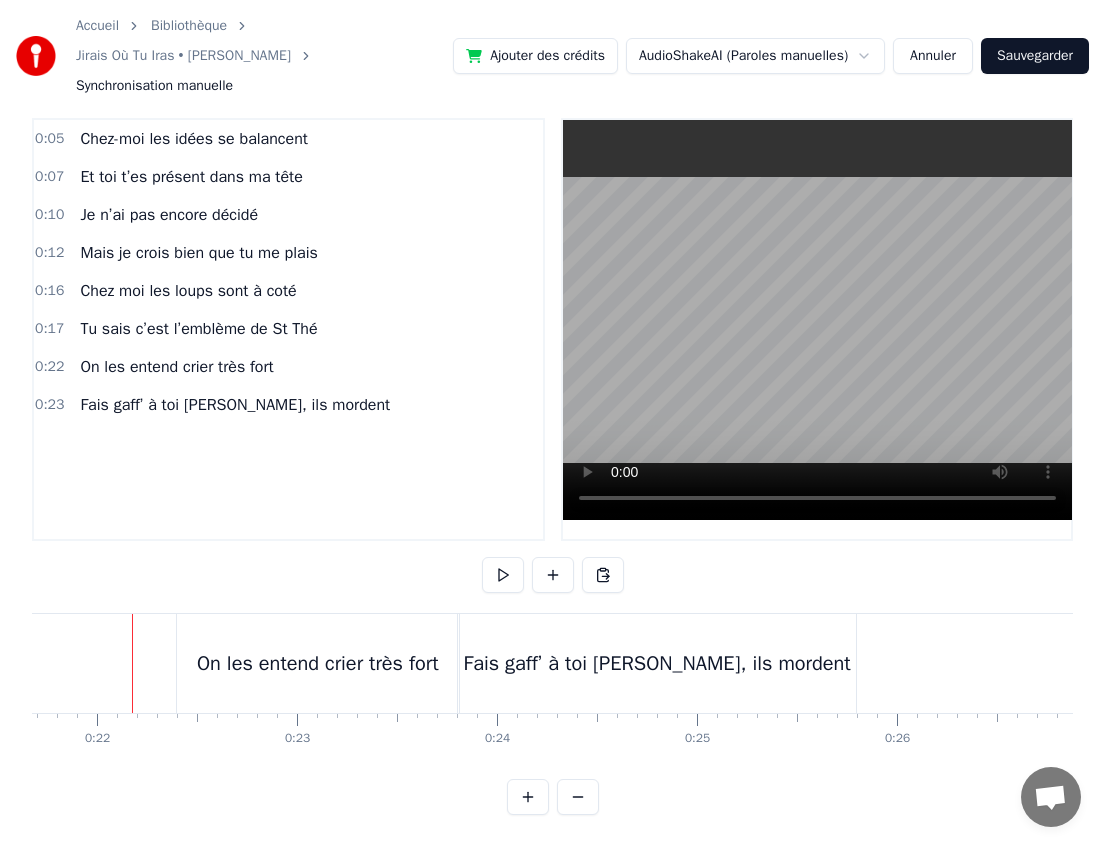 click on "On les entend crier très fort" at bounding box center [318, 663] 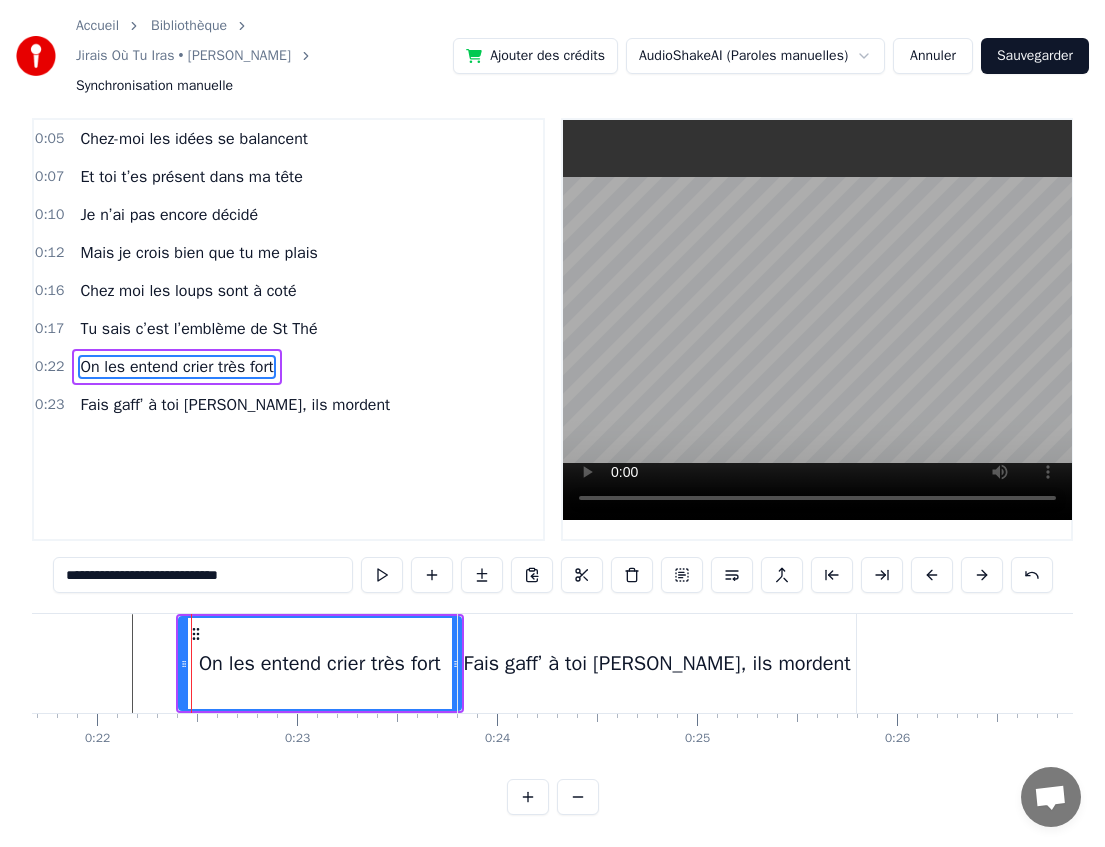 scroll, scrollTop: 0, scrollLeft: 0, axis: both 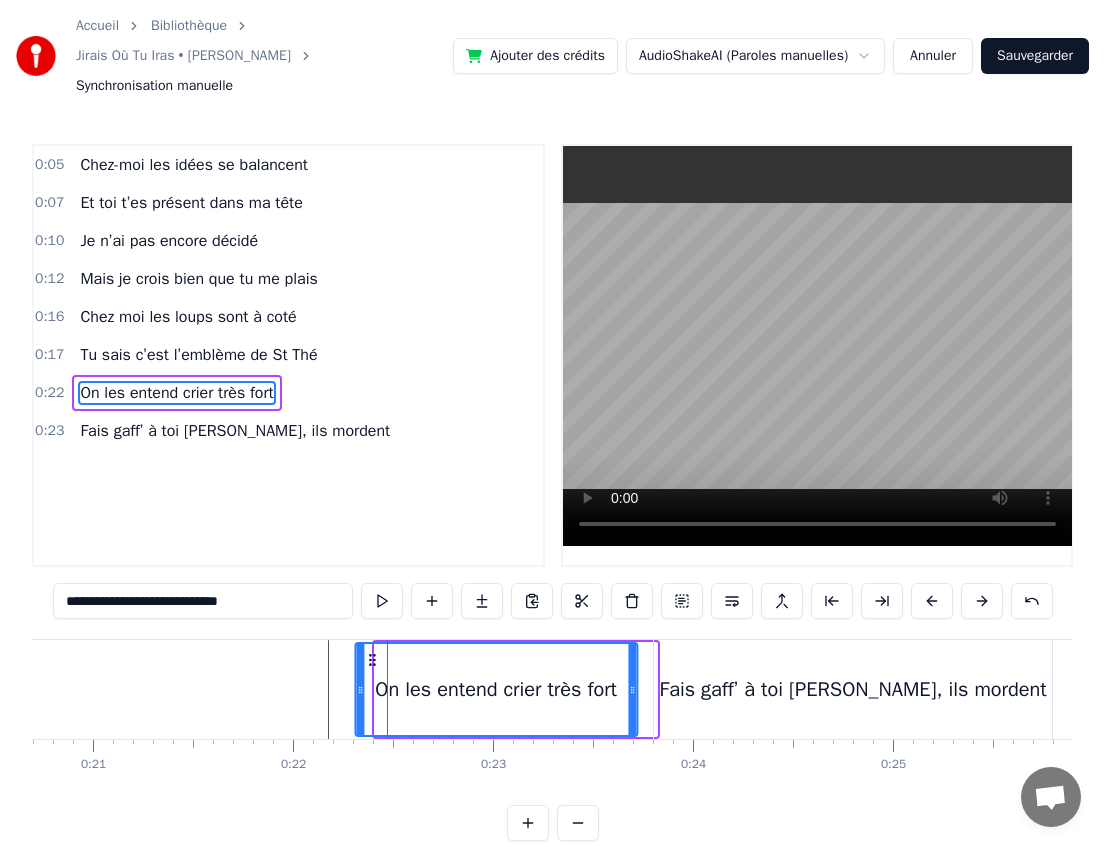 drag, startPoint x: 195, startPoint y: 657, endPoint x: 372, endPoint y: 647, distance: 177.28226 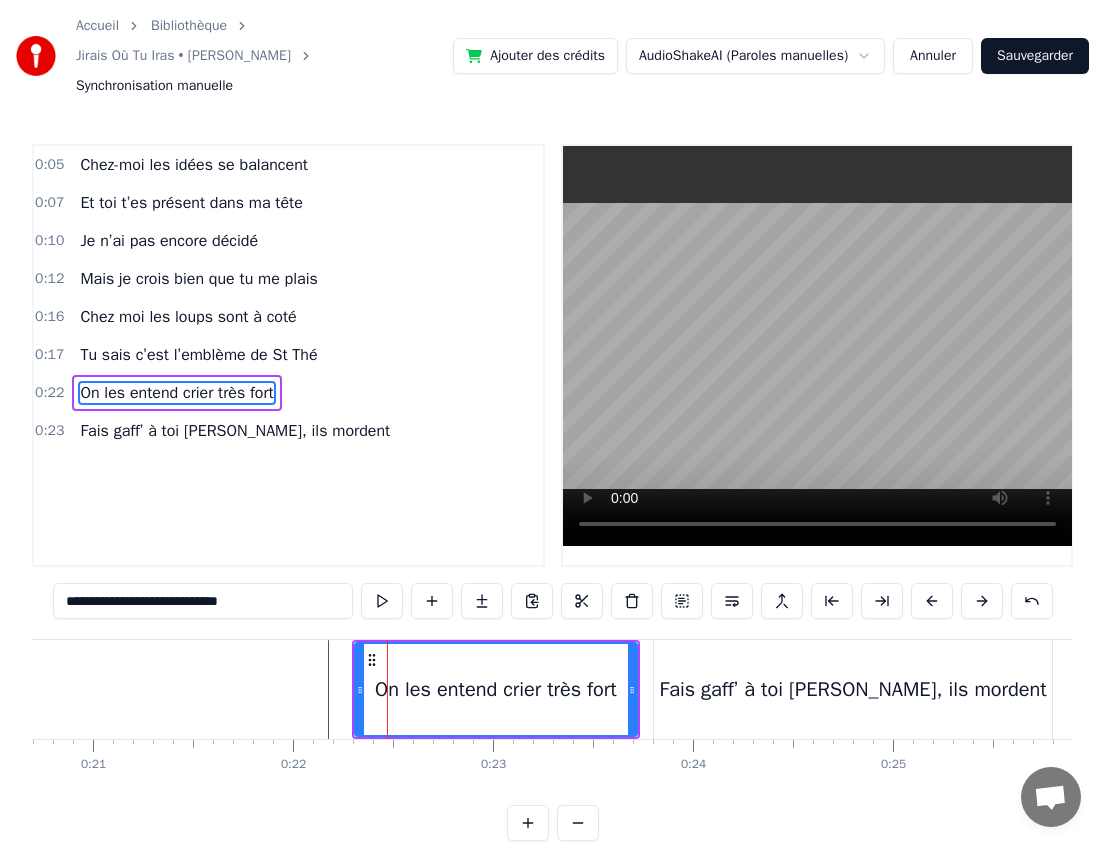 click on "Fais gaff’ à toi [PERSON_NAME], ils mordent" at bounding box center (853, 689) 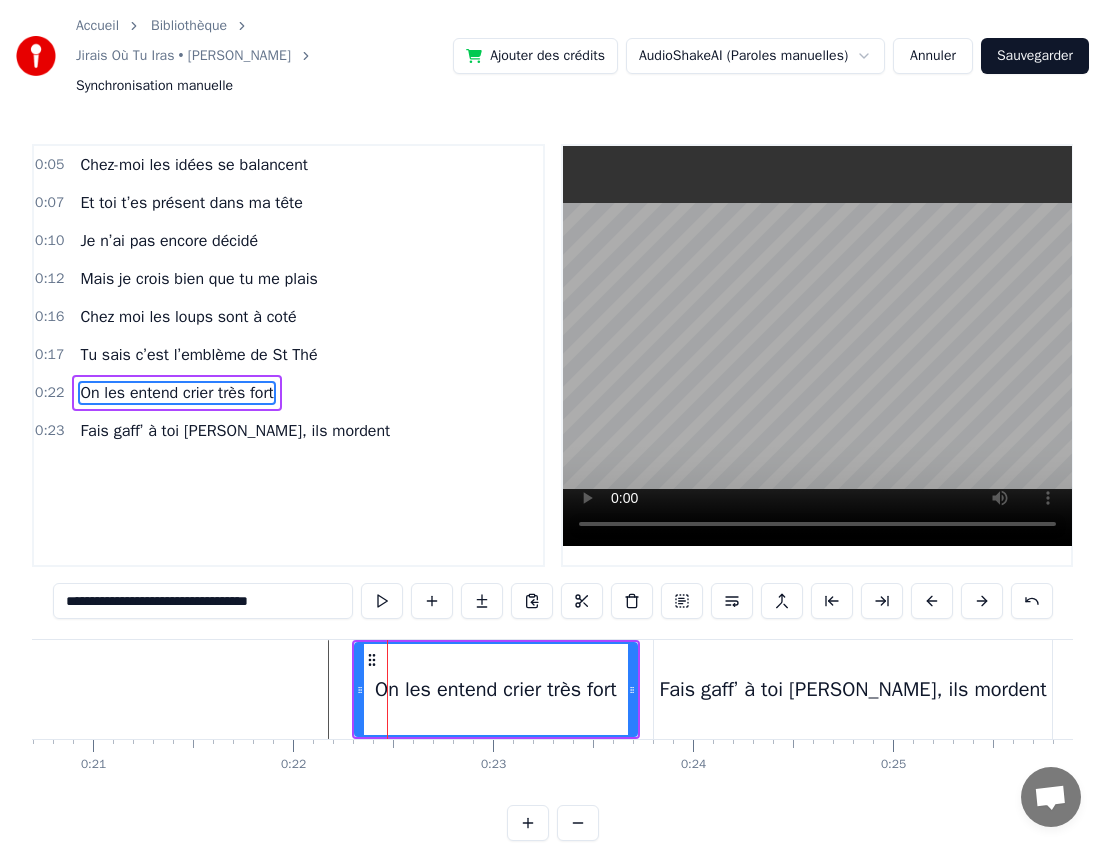 scroll, scrollTop: 7, scrollLeft: 0, axis: vertical 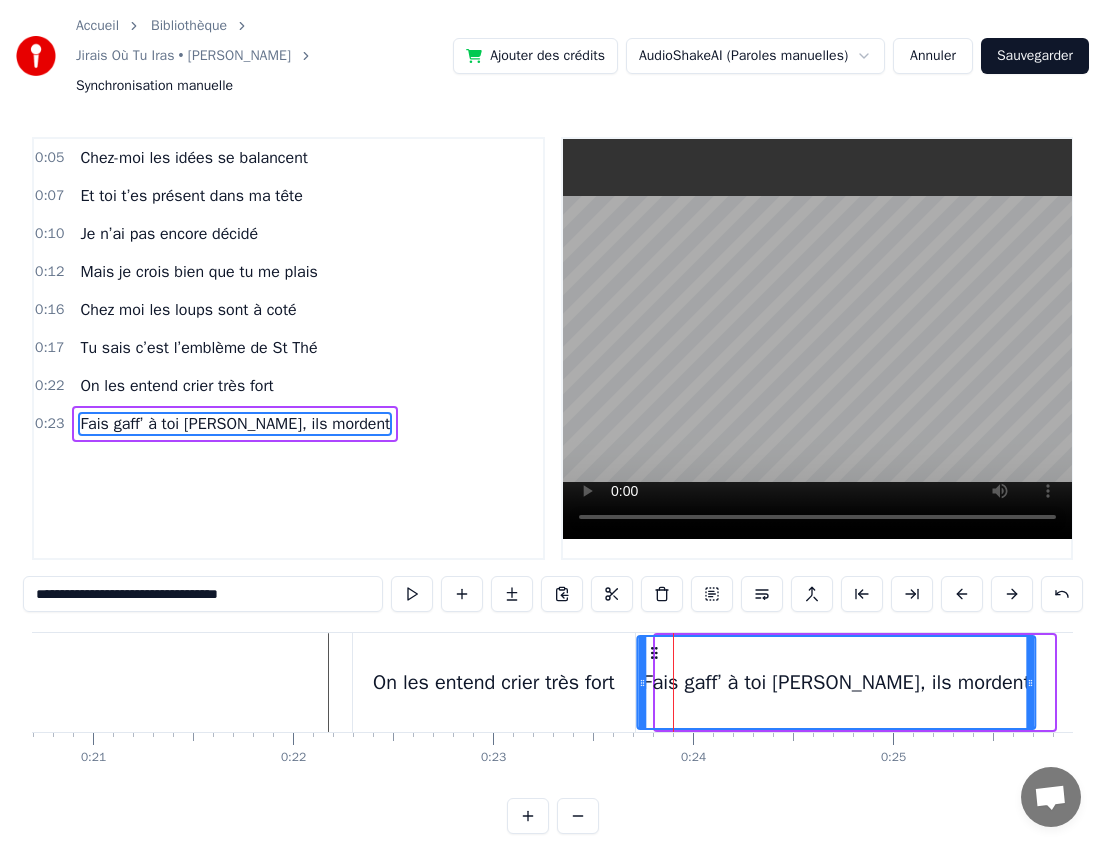 drag, startPoint x: 671, startPoint y: 654, endPoint x: 652, endPoint y: 654, distance: 19 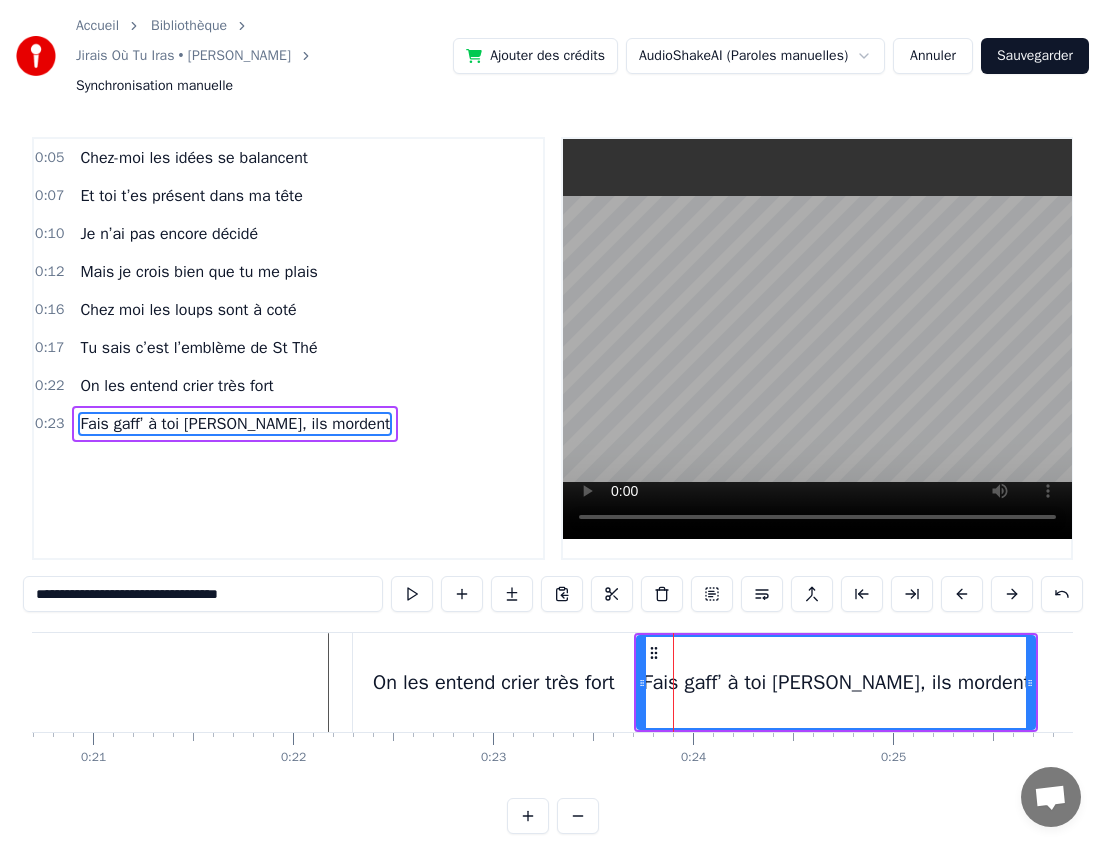 scroll, scrollTop: 0, scrollLeft: 4597, axis: horizontal 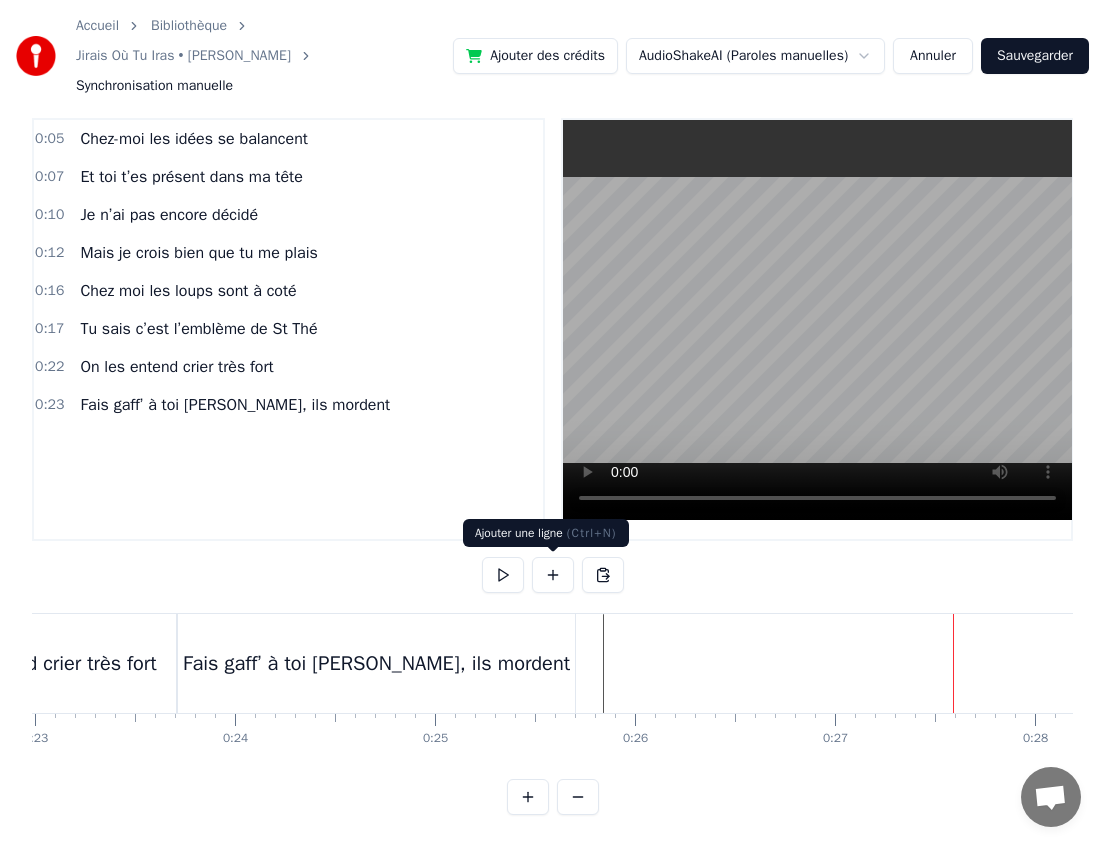 click at bounding box center (553, 575) 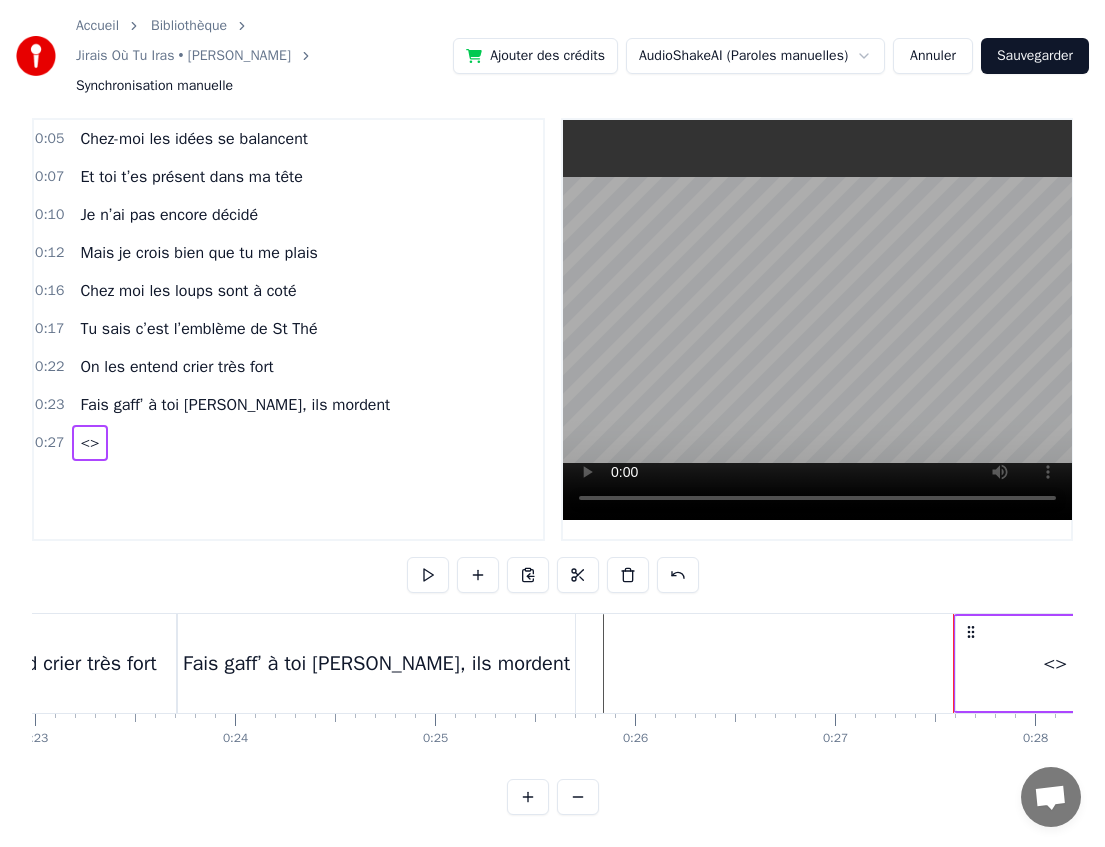 click on "<>" at bounding box center [1055, 663] 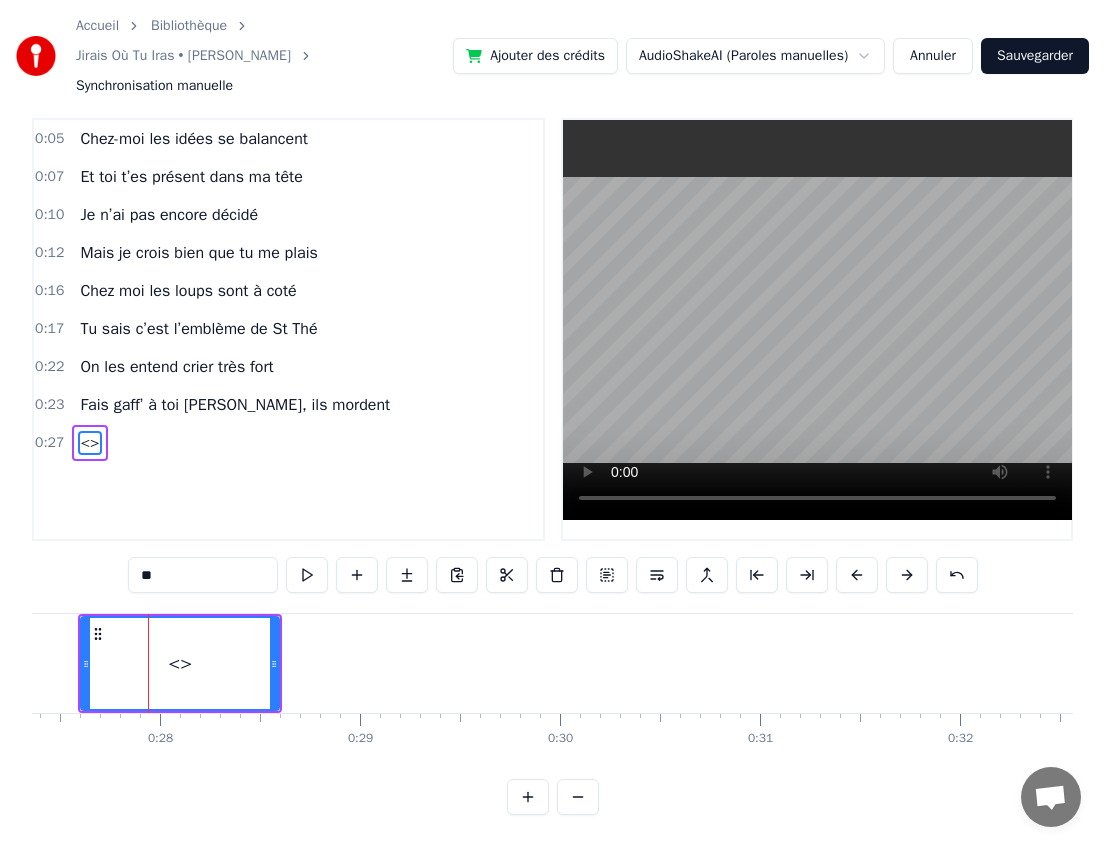 click on "**" at bounding box center (203, 575) 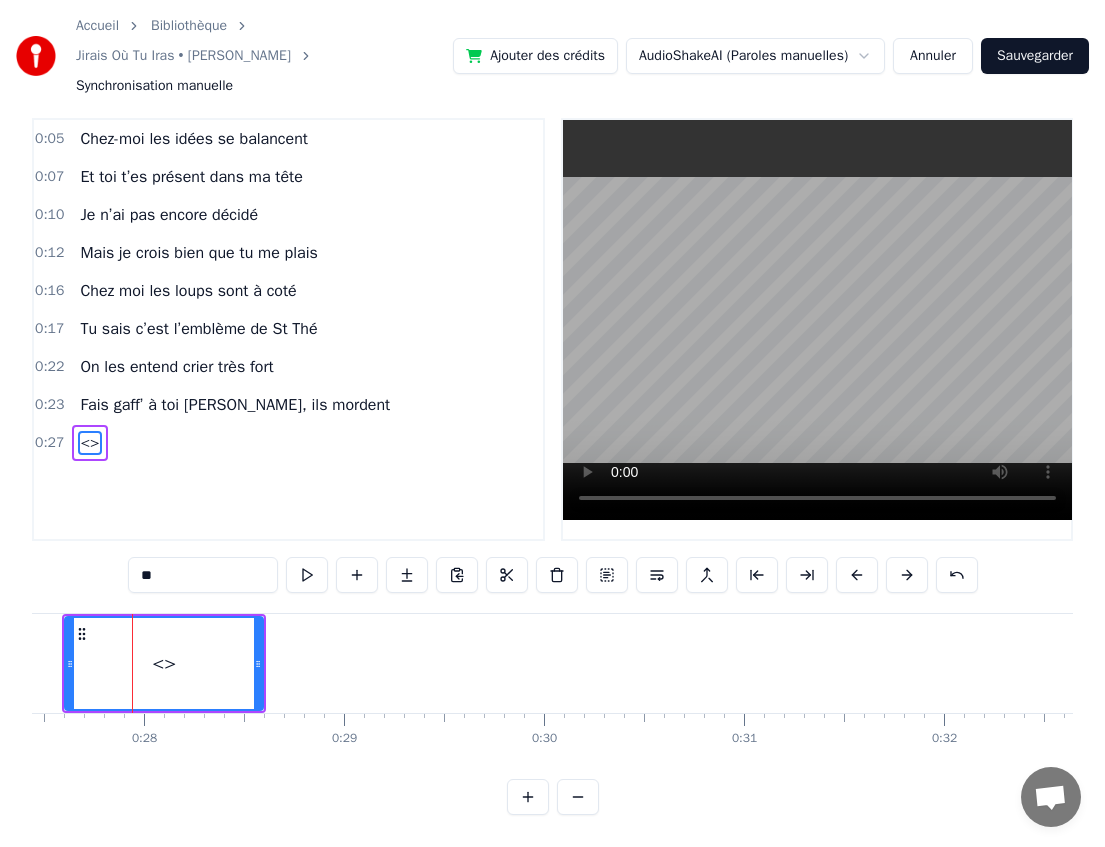 click on "**" at bounding box center (203, 575) 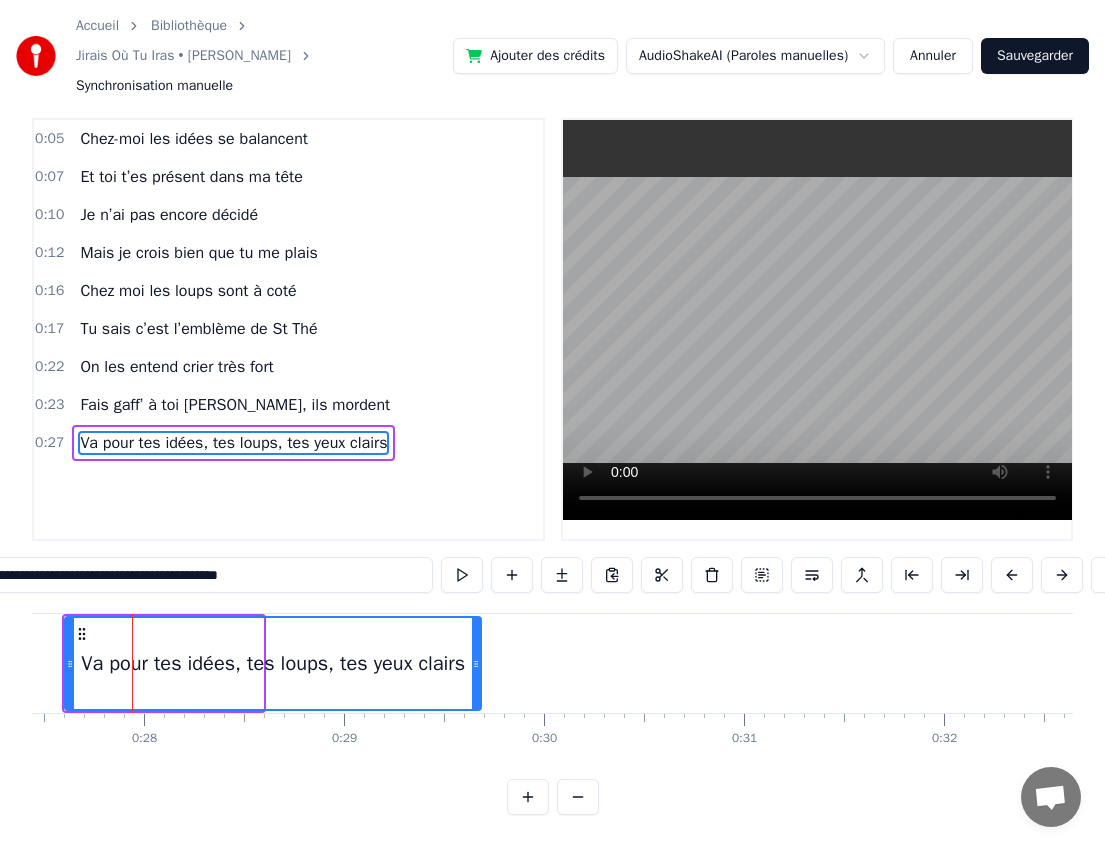 drag, startPoint x: 259, startPoint y: 668, endPoint x: 476, endPoint y: 663, distance: 217.0576 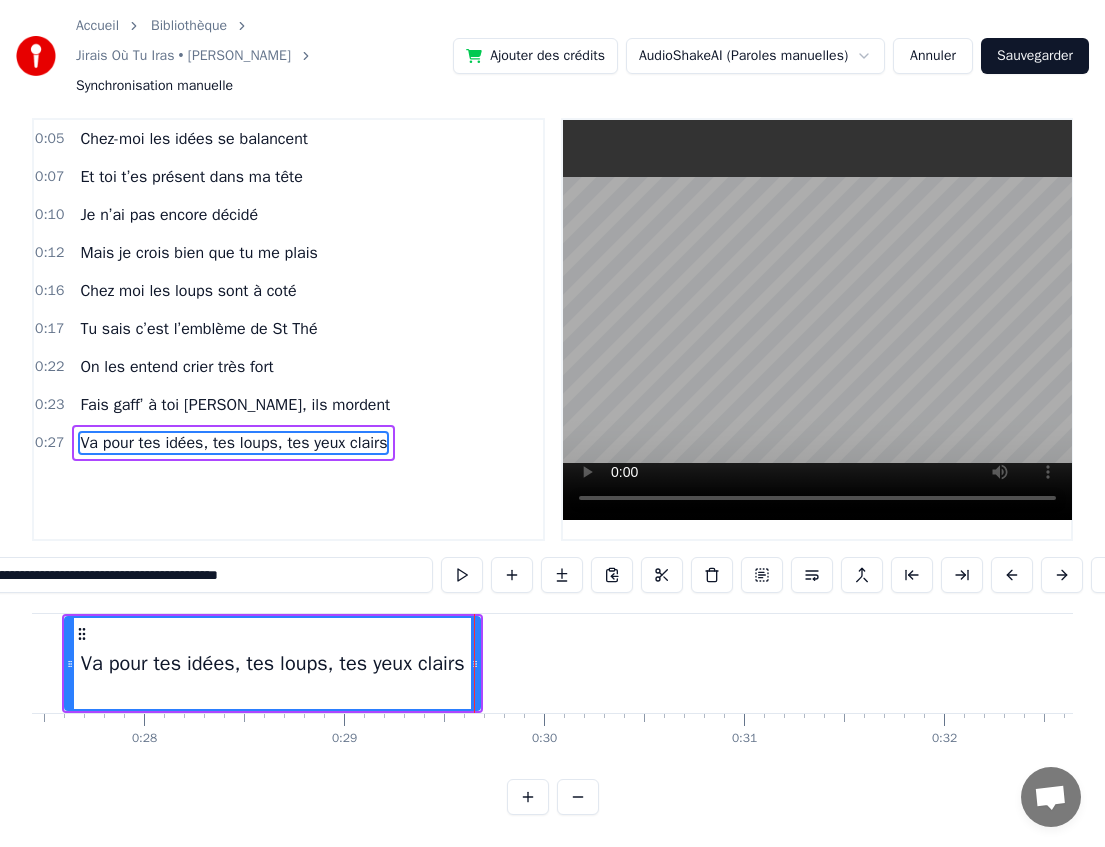 type on "**********" 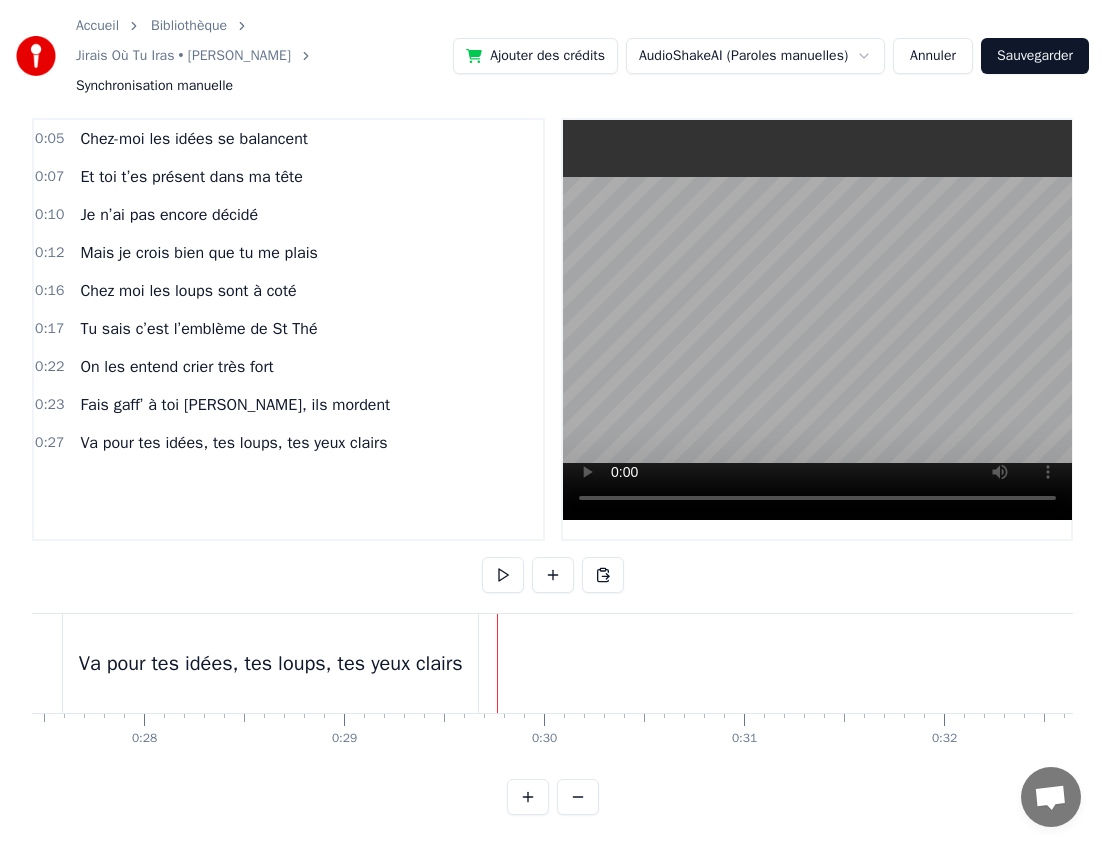 click on "Va pour tes idées, tes loups, tes yeux clairs" at bounding box center (272, 663) 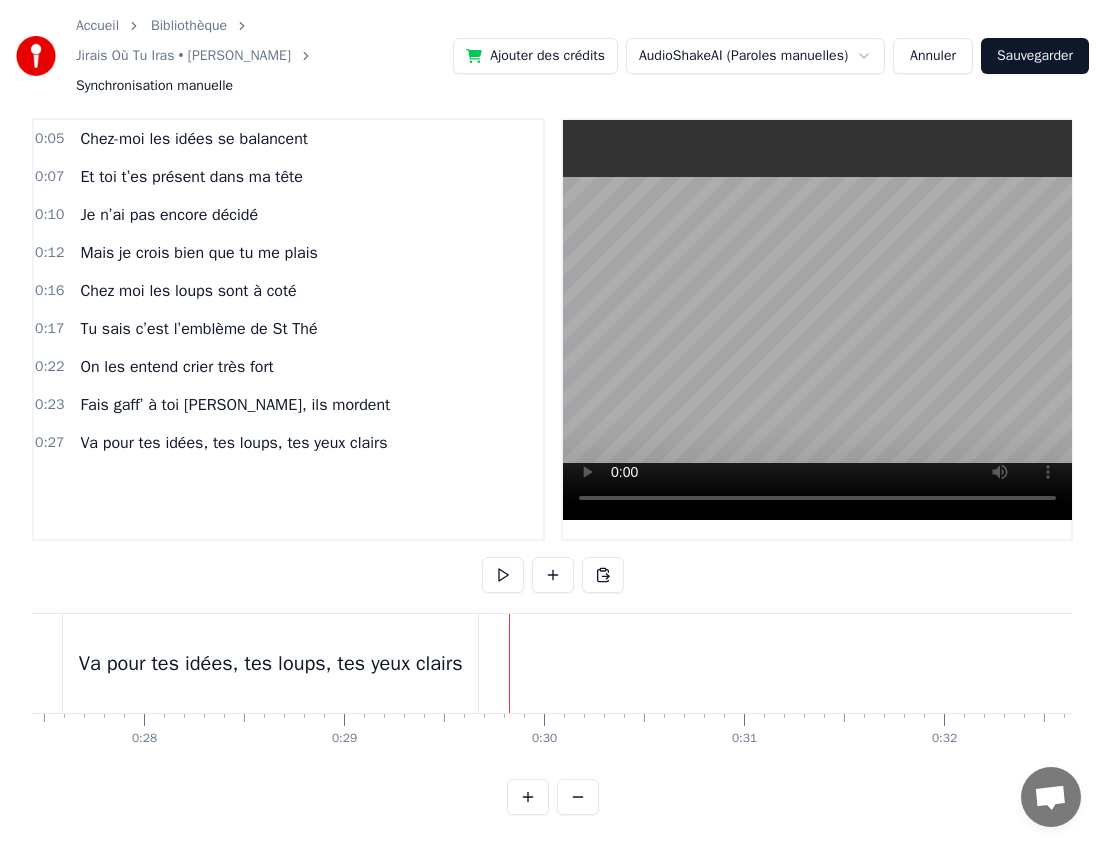 drag, startPoint x: 496, startPoint y: 638, endPoint x: 484, endPoint y: 641, distance: 12.369317 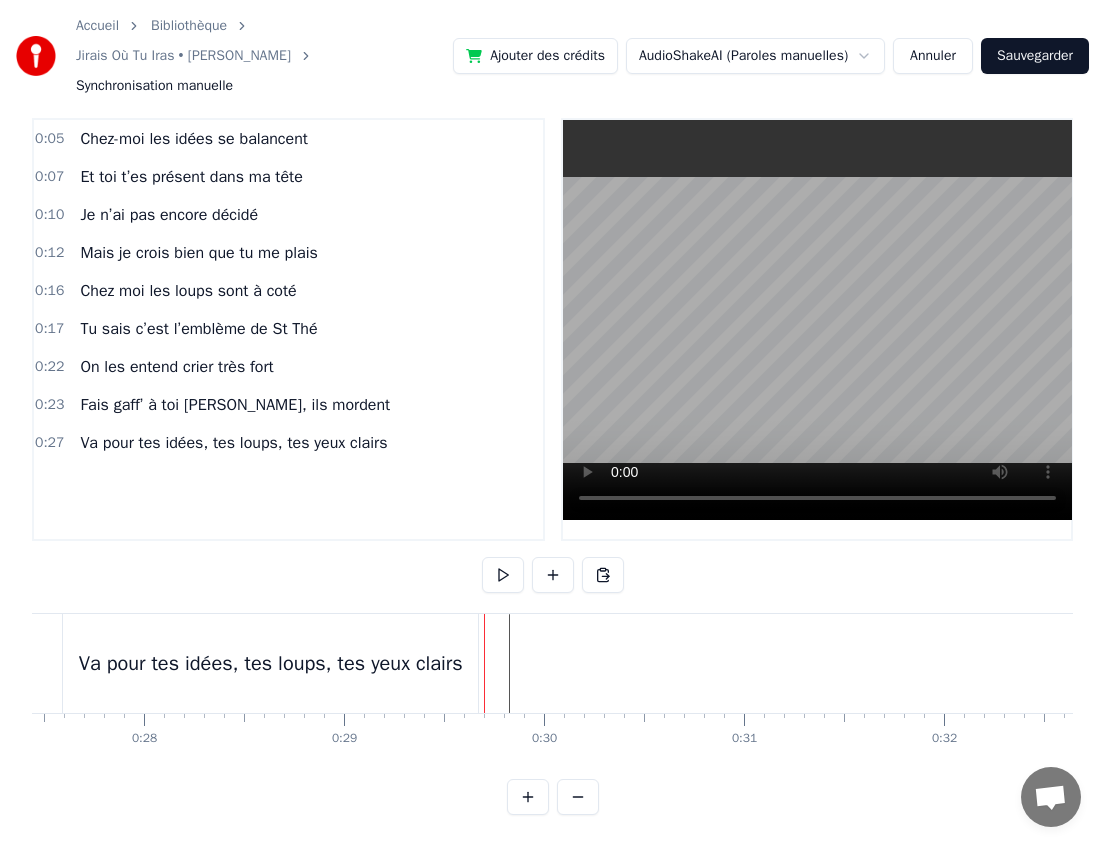 click at bounding box center (15362, 663) 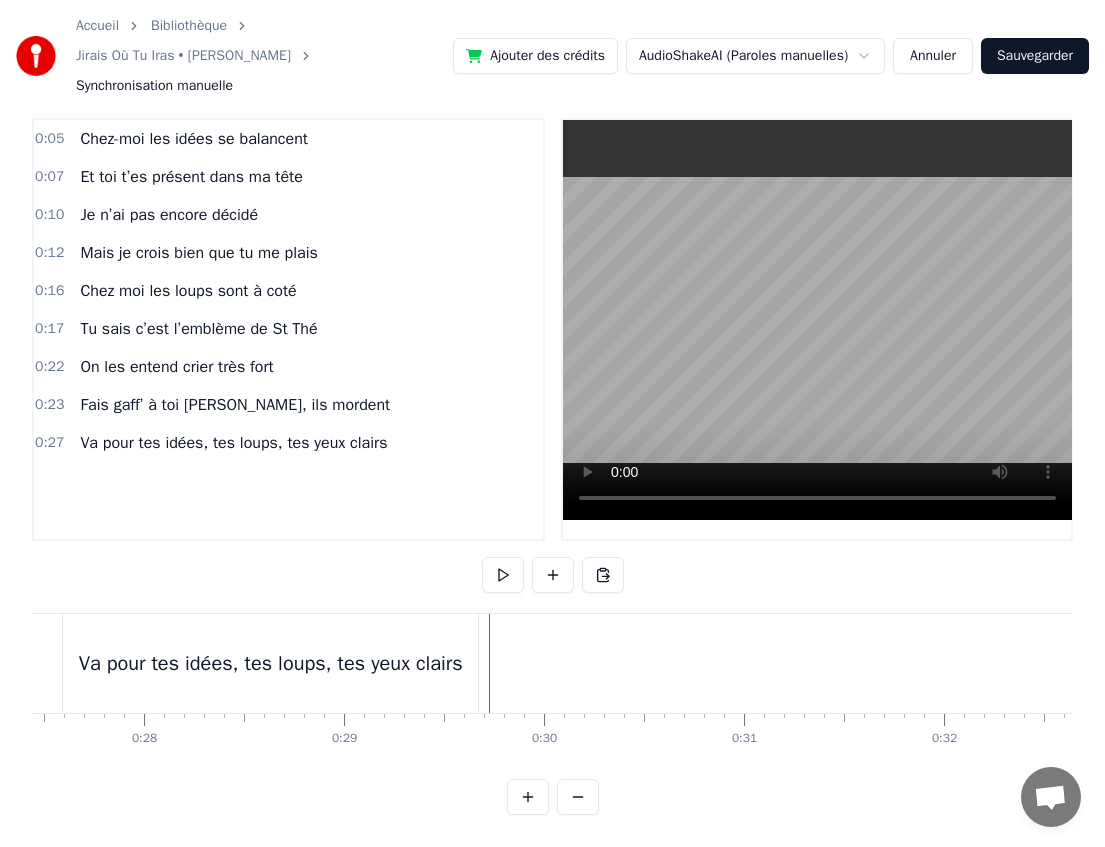 click on "Chez-moi les idées se balancent Et toi t’es présent dans ma tête  Je n’ai pas encore décidé Mais je crois bien que tu me plais Chez moi les loups sont à coté Tu sais c’est l’emblème de St Thé On les entend crier très fort  Fais gaff’ à toi [PERSON_NAME], ils mordent Va pour tes idées, tes loups, tes yeux clairs" at bounding box center [15362, 663] 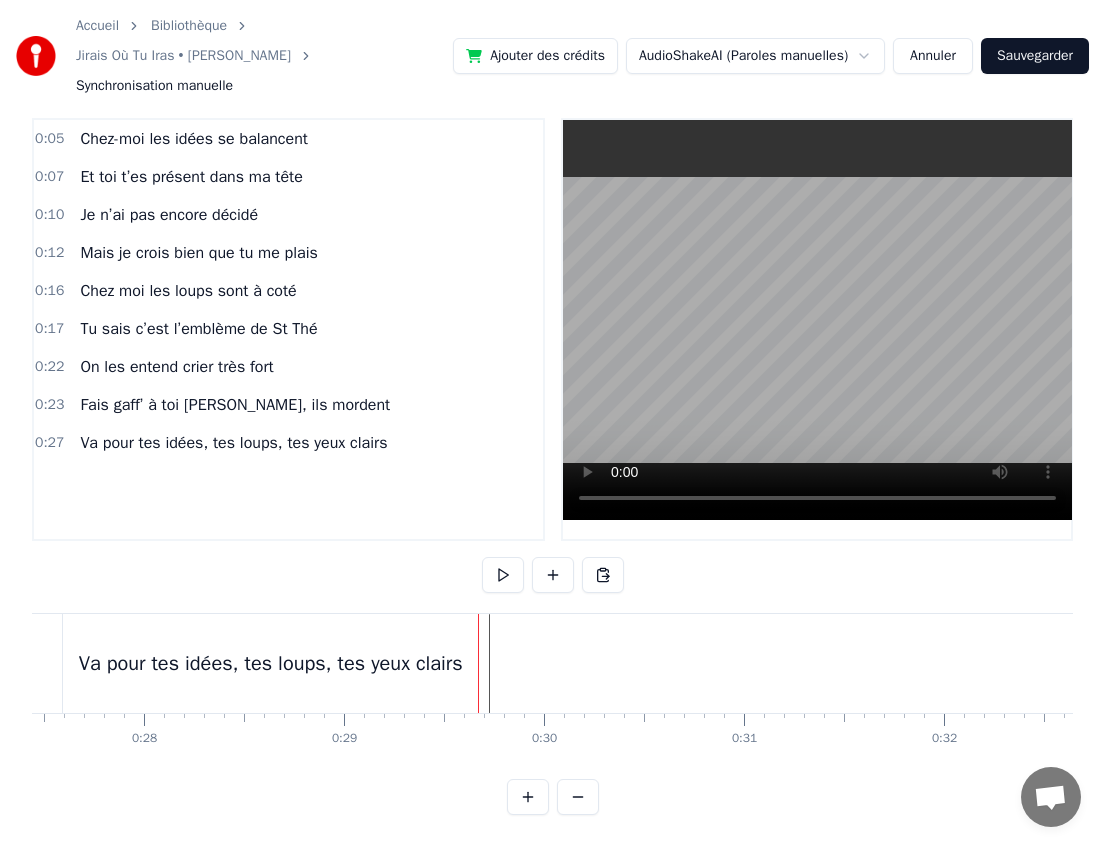 click on "Va pour tes idées, tes loups, tes yeux clairs" at bounding box center [272, 663] 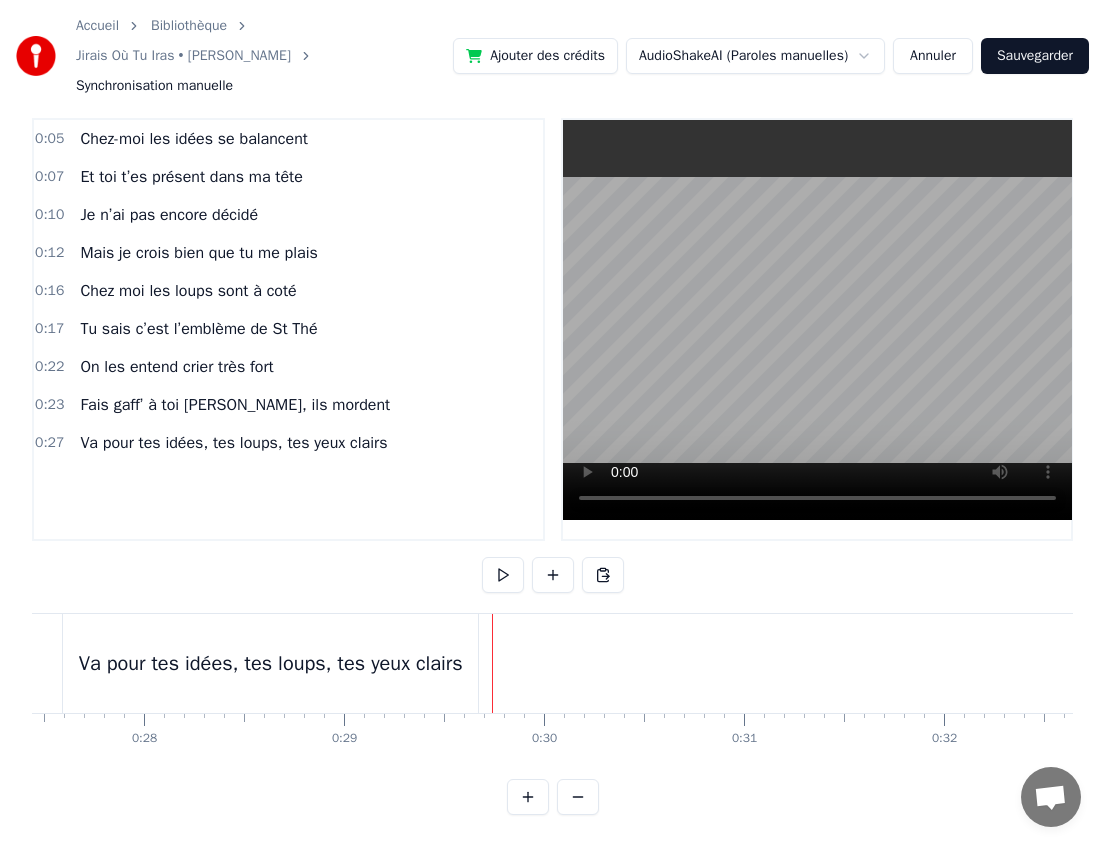 click at bounding box center [15362, 663] 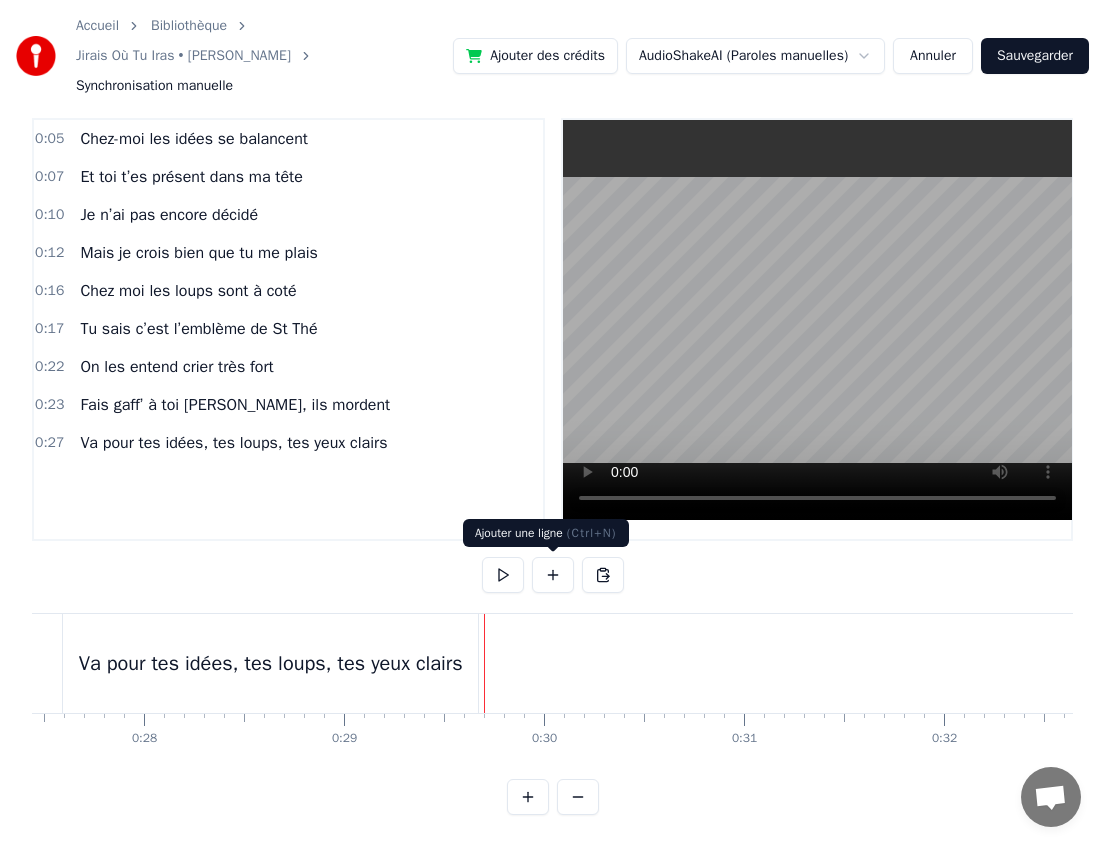 click at bounding box center (553, 575) 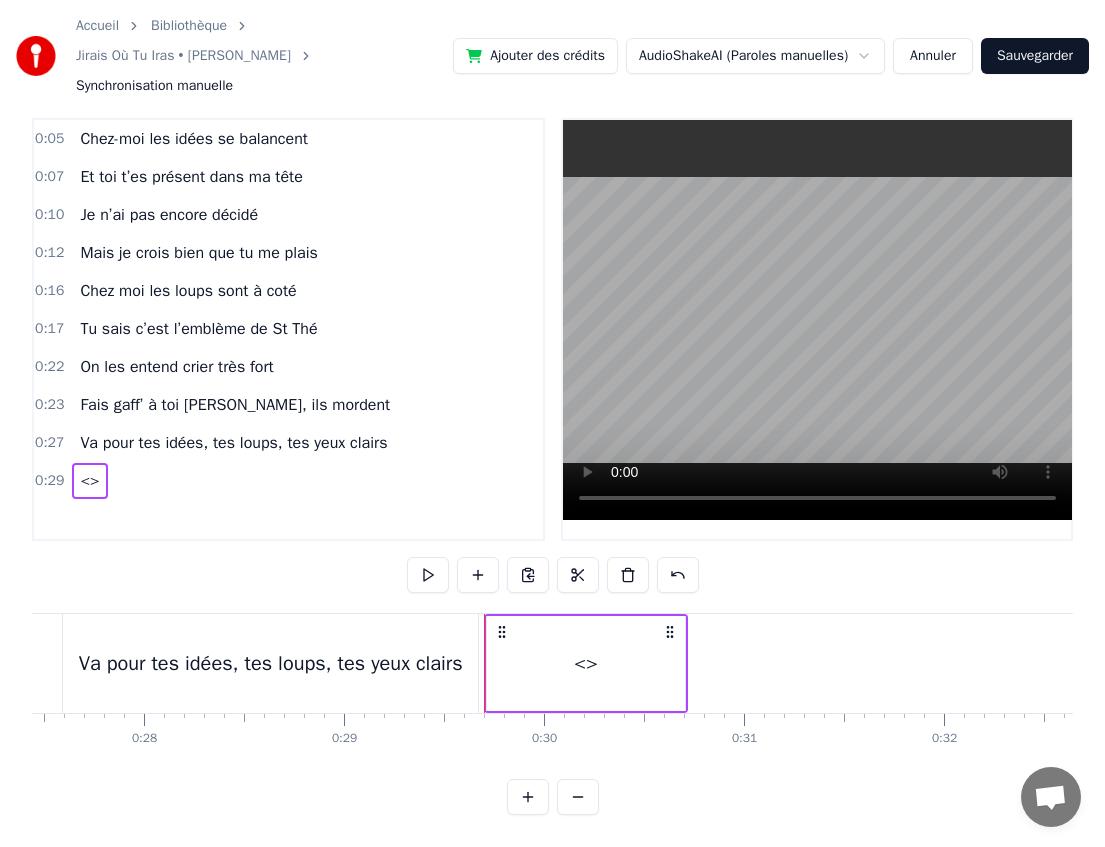 click on "<>" at bounding box center [586, 664] 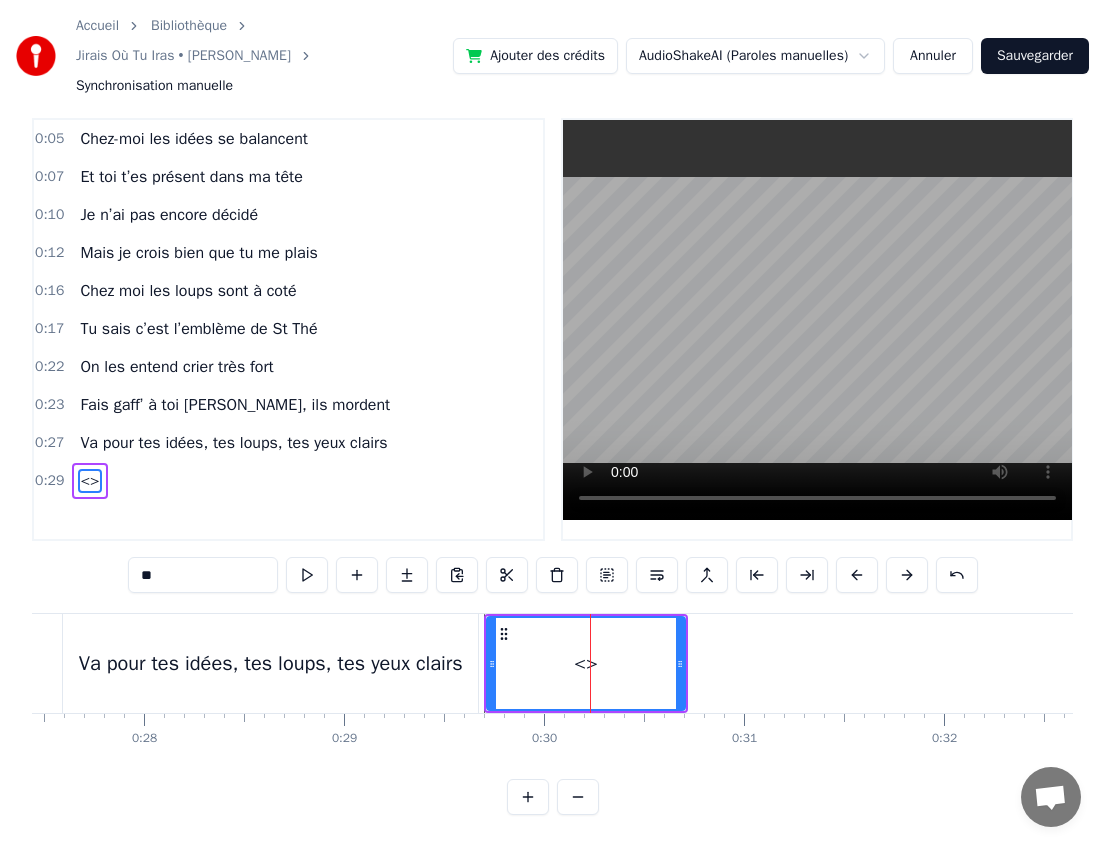click on "<>" at bounding box center [89, 481] 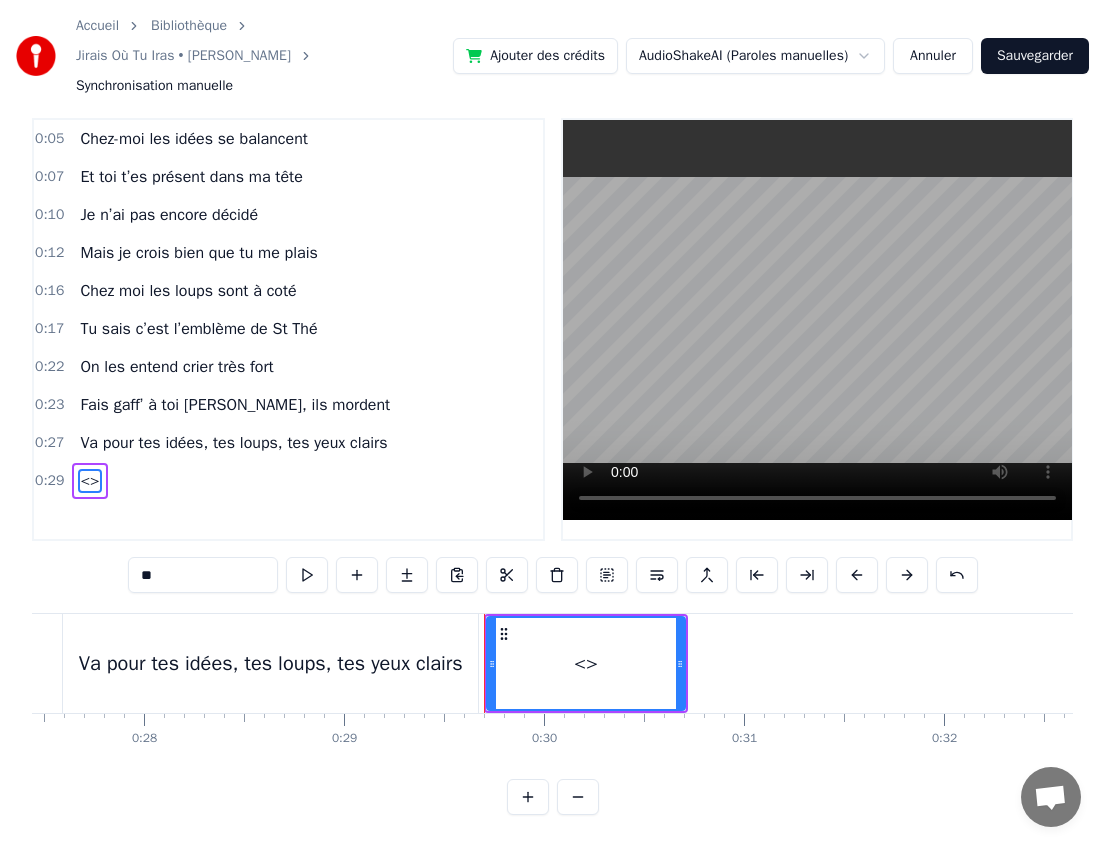 click on "**" at bounding box center [203, 575] 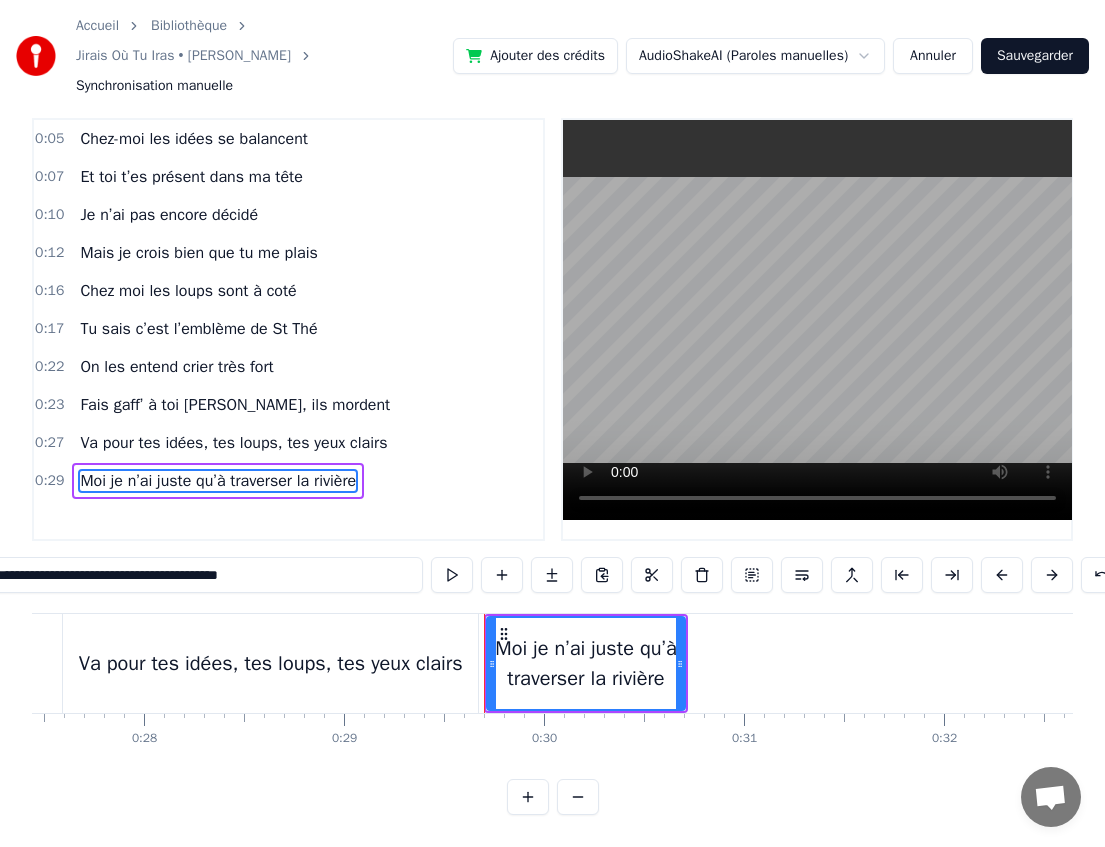 type on "**********" 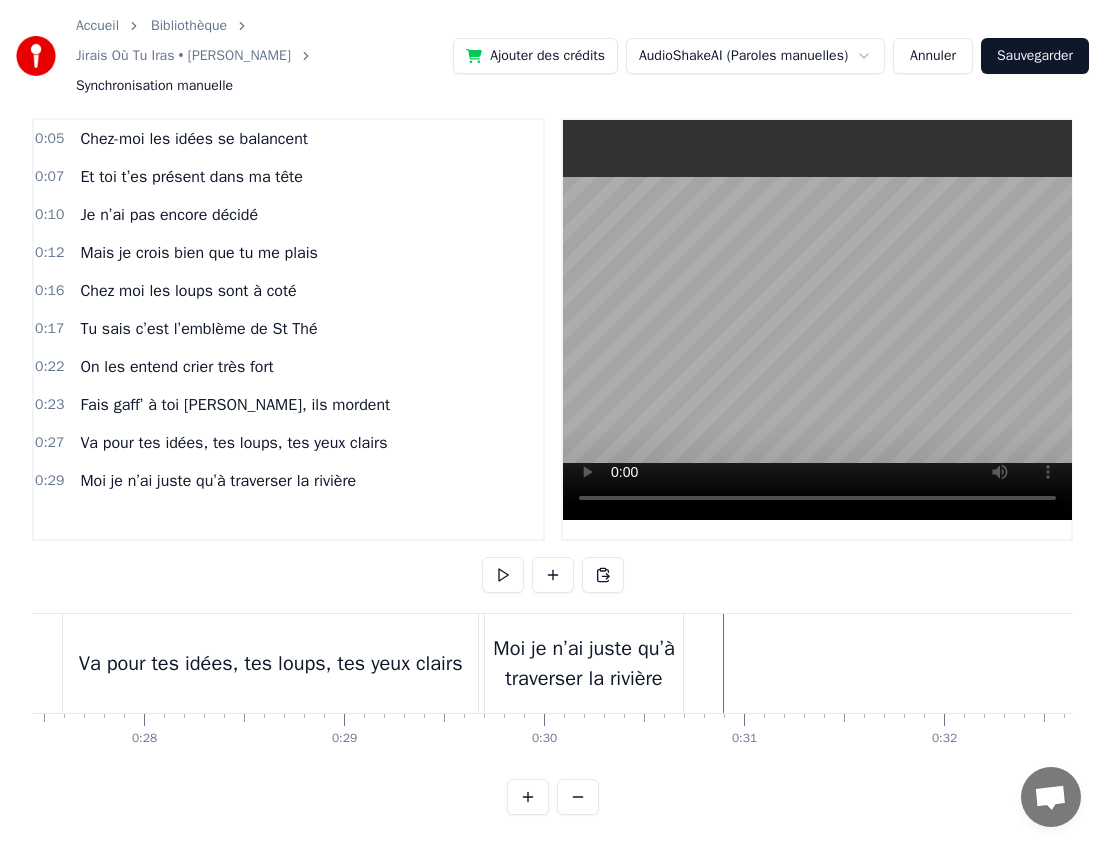 click on "Moi je n’ai juste qu’à traverser la rivière" at bounding box center [584, 664] 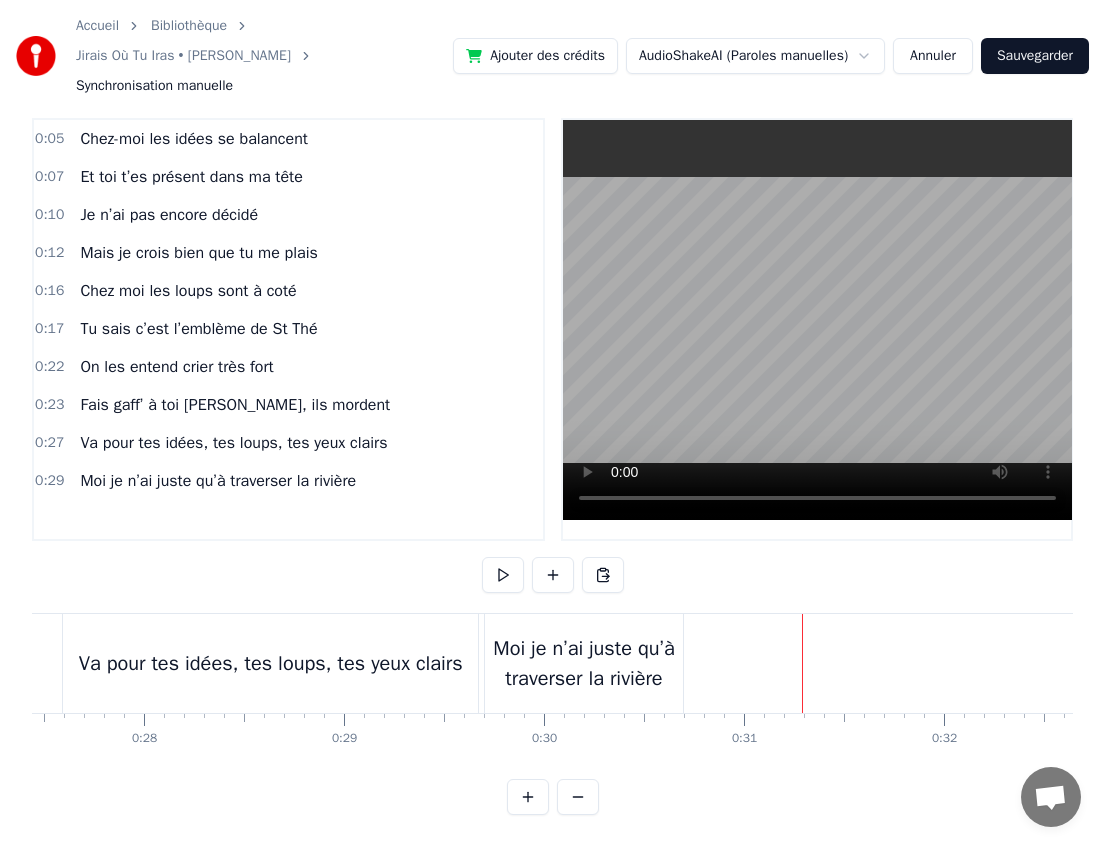 click on "Moi je n’ai juste qu’à traverser la rivière" at bounding box center [584, 664] 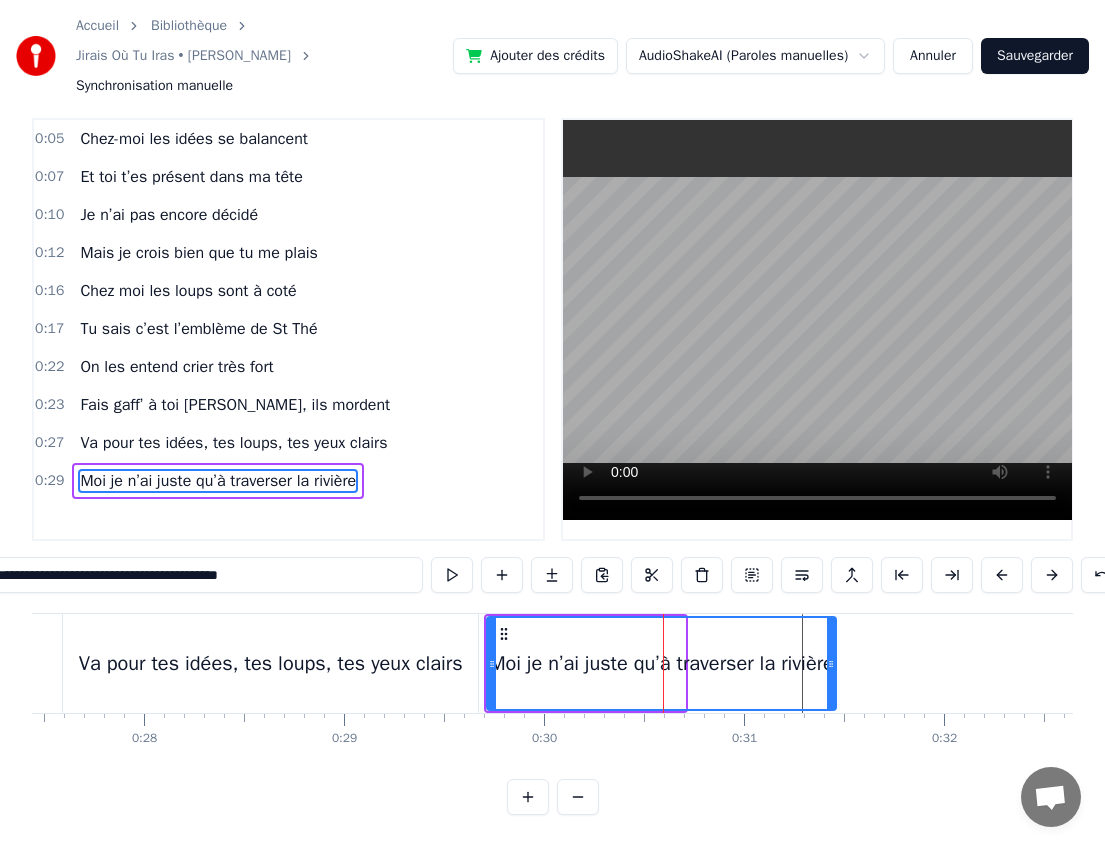 drag, startPoint x: 680, startPoint y: 666, endPoint x: 831, endPoint y: 670, distance: 151.05296 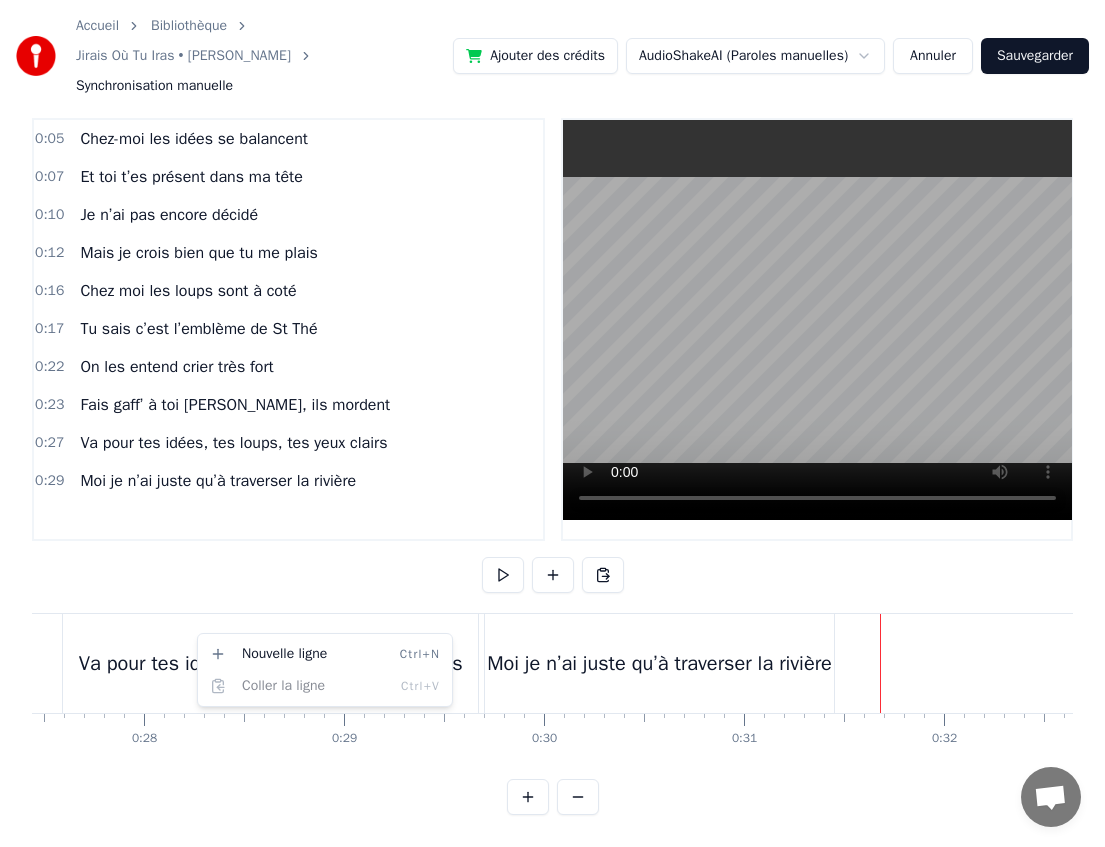 click on "Accueil Bibliothèque Jirais Où Tu Iras • [PERSON_NAME] Synchronisation manuelle Ajouter des crédits AudioShakeAI (Paroles manuelles) Annuler Sauvegarder 0:05 Chez-moi les idées se balancent 0:07 Et toi t’es présent dans ma tête  0:10 Je n’ai pas encore décidé 0:12 Mais je crois bien que tu me plais 0:16 Chez moi les loups sont à coté 0:17 Tu sais c’est l’emblème de St Thé 0:22 On les entend crier très fort  0:23 [PERSON_NAME] gaff’ à toi [PERSON_NAME], ils mordent 0:27 Va pour tes idées, tes loups, tes yeux clairs  0:29 Moi je n’ai juste qu’à traverser la rivière  Chez-moi les idées se balancent Et toi t’es présent dans ma tête  Je n’ai pas encore décidé Mais je crois bien que tu me plais Chez moi les loups sont à coté Tu sais c’est l’emblème de St Thé On les entend crier très fort  Fais gaff’ à toi [PERSON_NAME], ils mordent Va pour tes idées, tes loups, tes yeux clairs  Moi je n’ai juste qu’à traverser la rivière  0 0:01 0:02 0:03 0:04 0:05 0:06 0:07 0:08 0:09 0:10 0:11" at bounding box center [552, 410] 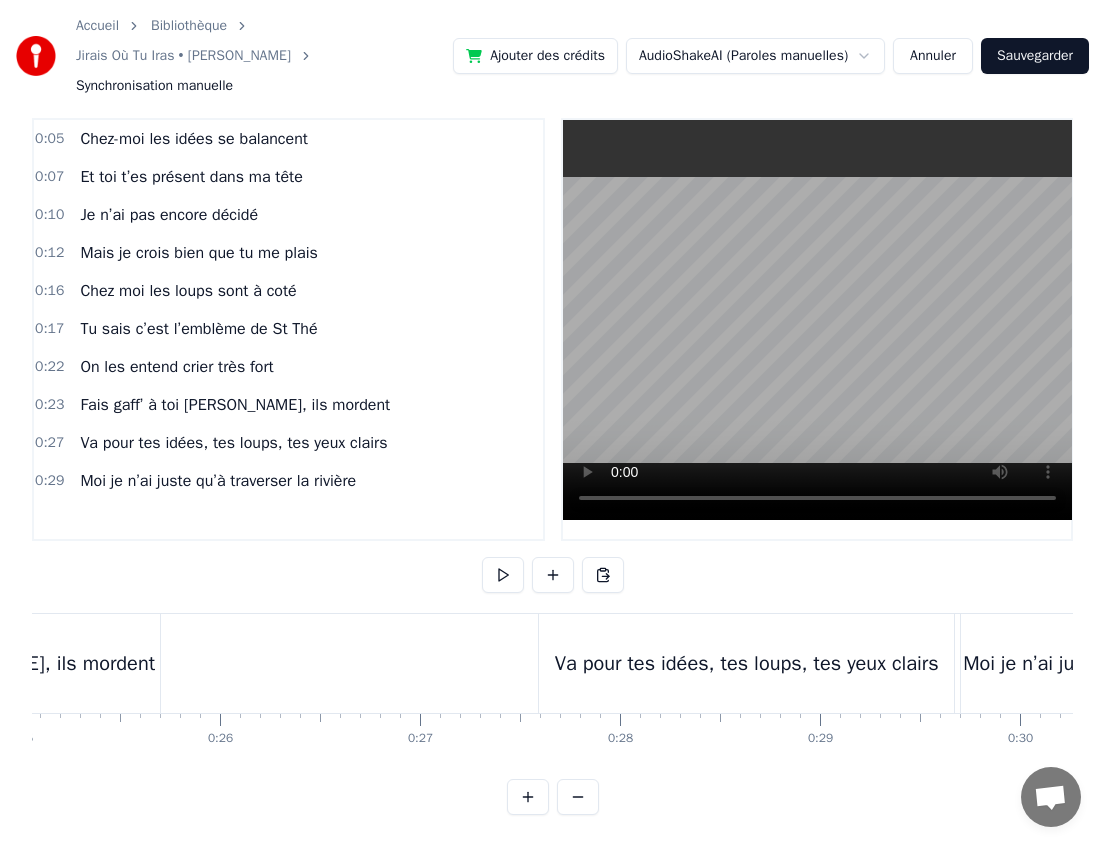 scroll, scrollTop: 0, scrollLeft: 4904, axis: horizontal 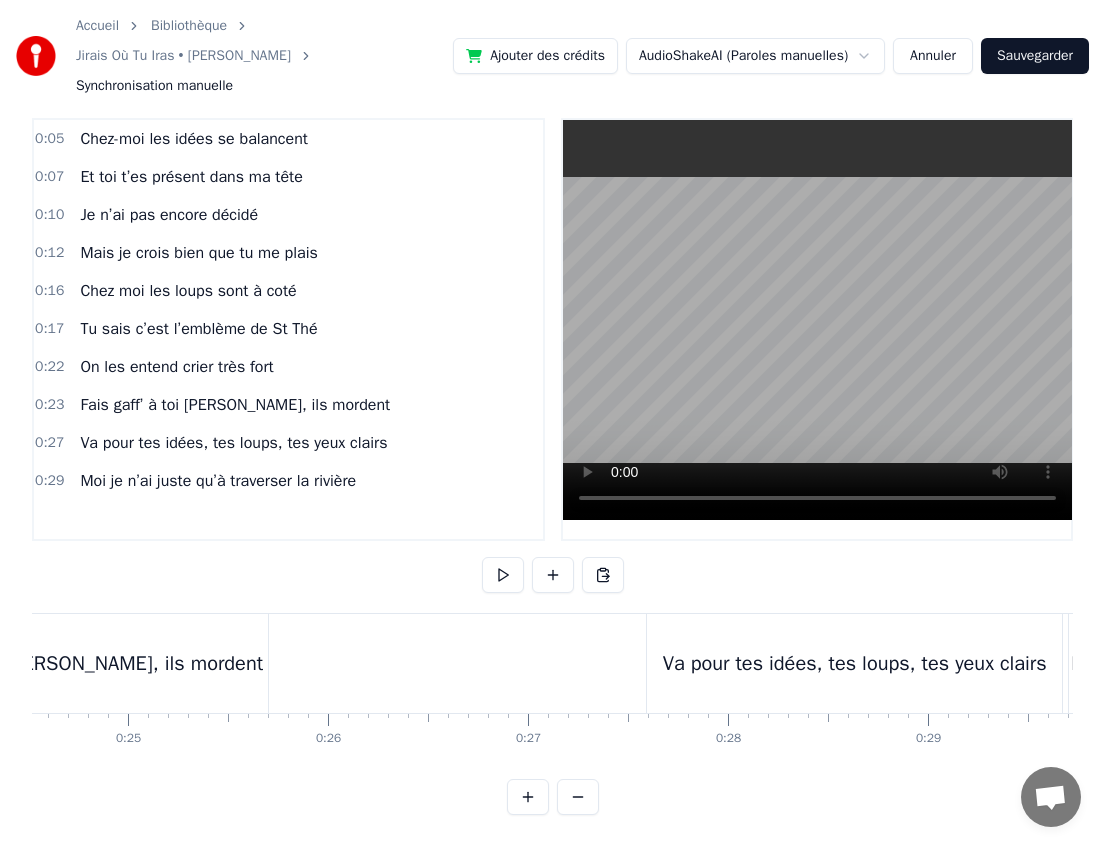 click at bounding box center (15946, 663) 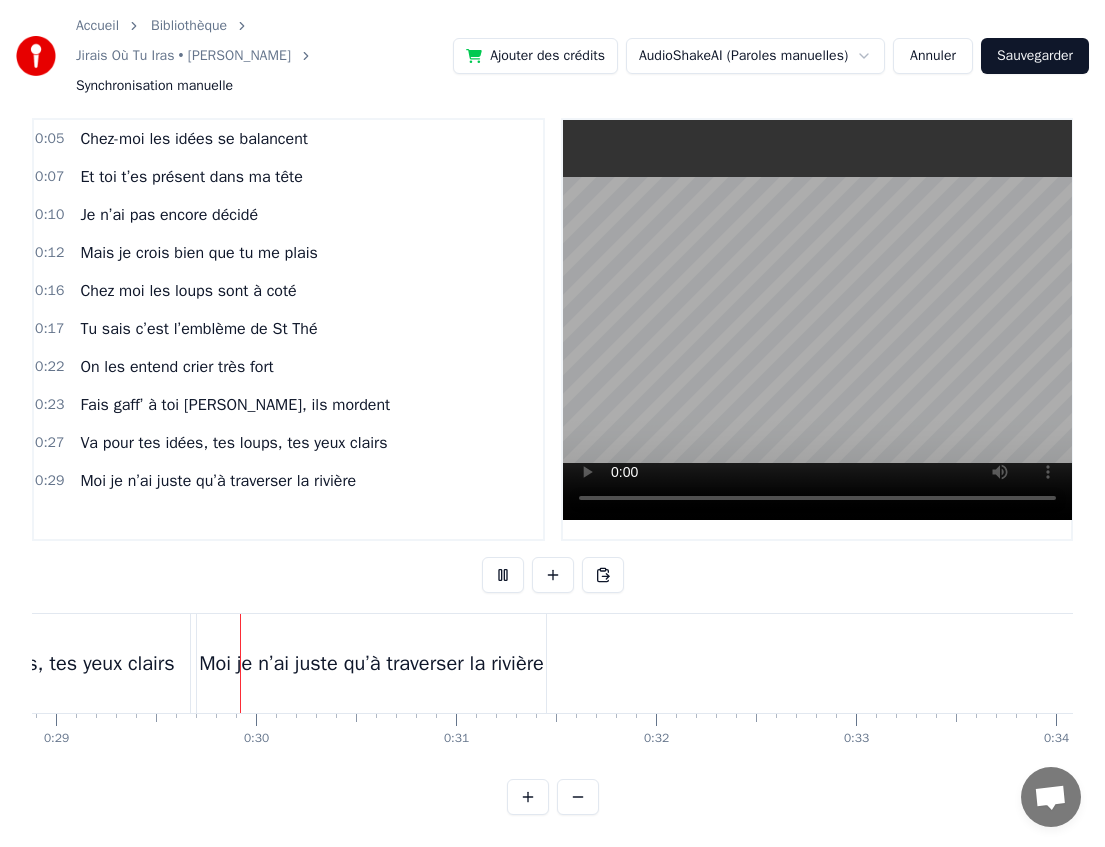 scroll, scrollTop: 0, scrollLeft: 5779, axis: horizontal 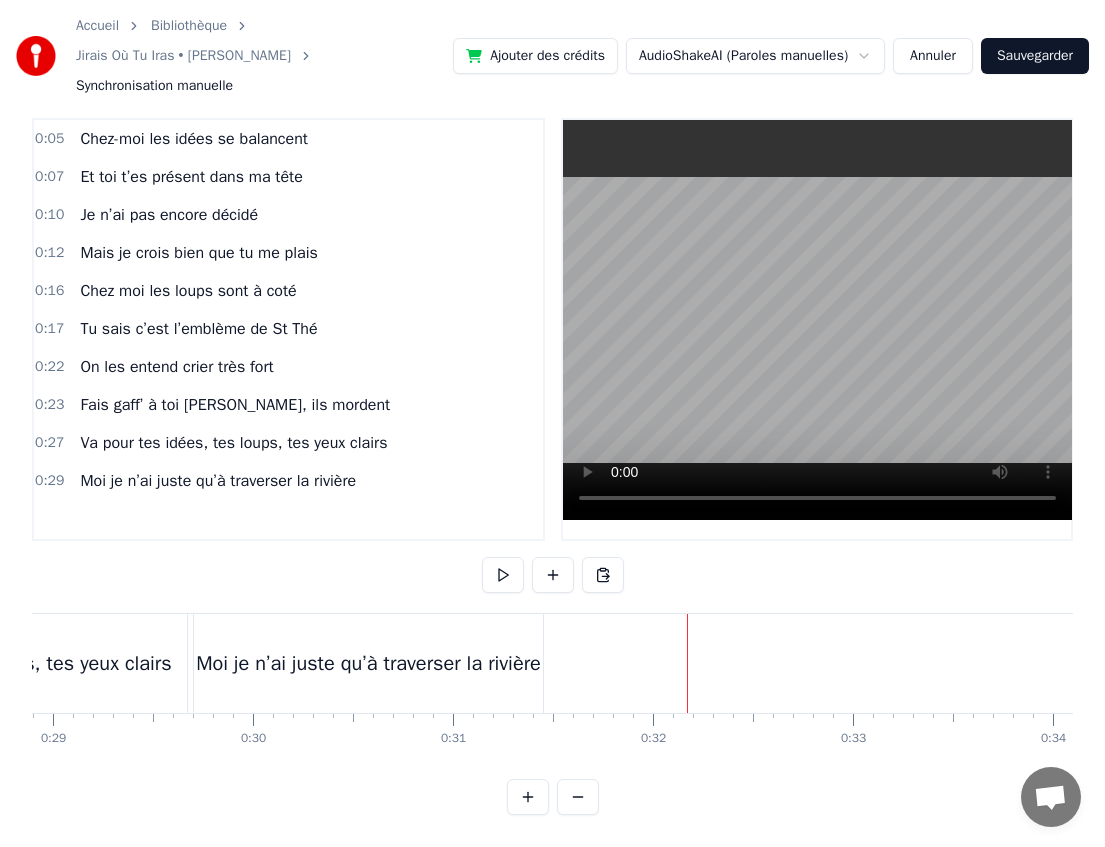 click on "Moi je n’ai juste qu’à traverser la rivière" at bounding box center (368, 664) 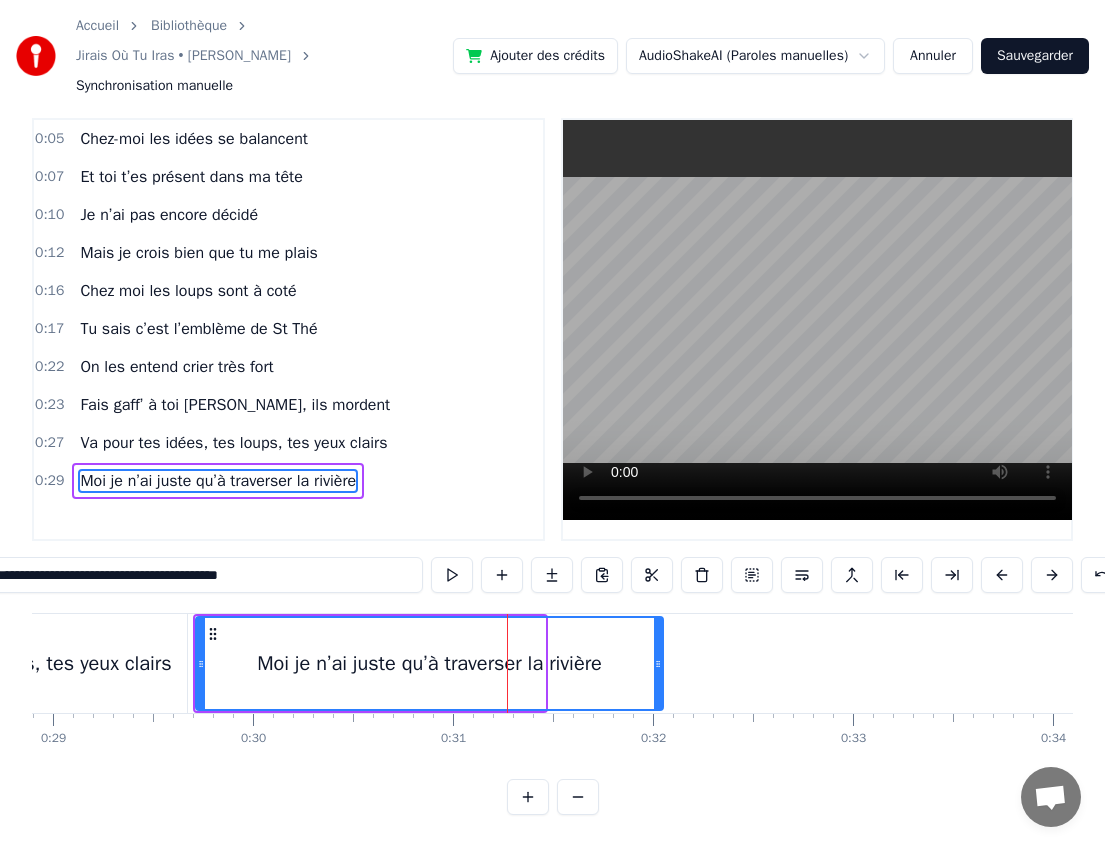 drag, startPoint x: 542, startPoint y: 669, endPoint x: 660, endPoint y: 670, distance: 118.004234 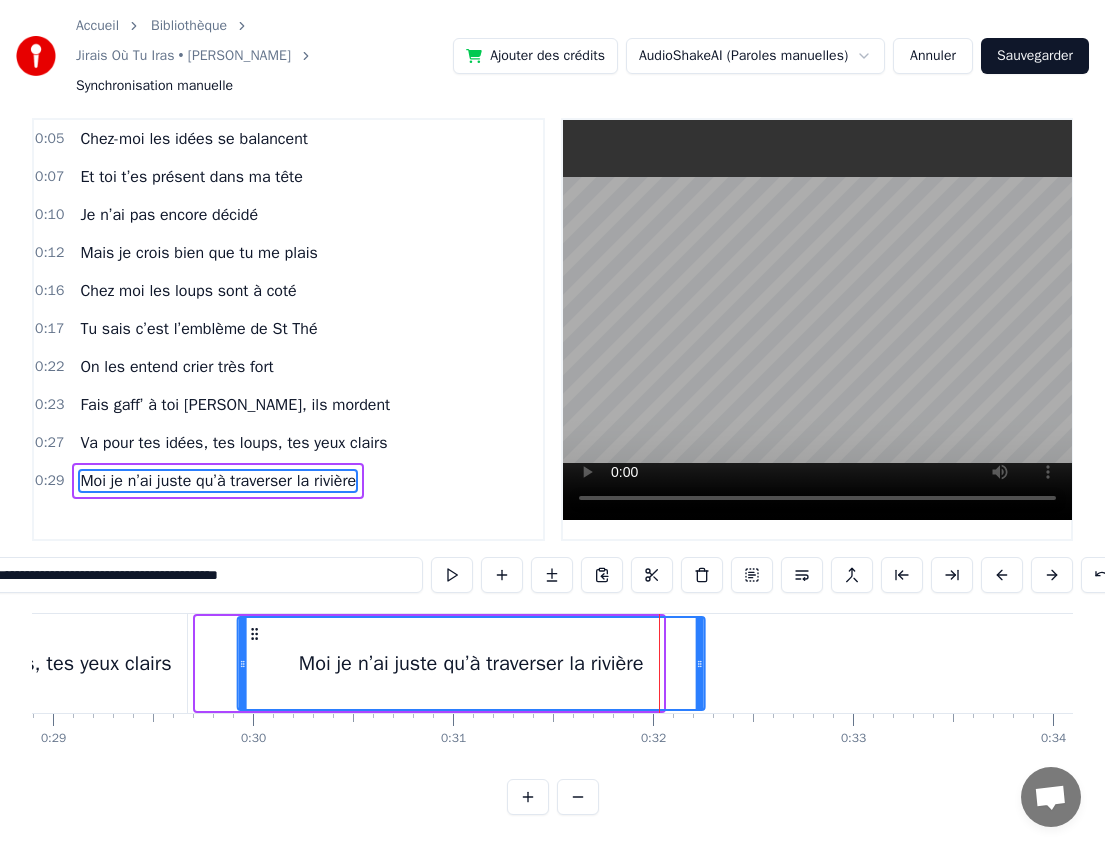 drag, startPoint x: 215, startPoint y: 632, endPoint x: 257, endPoint y: 632, distance: 42 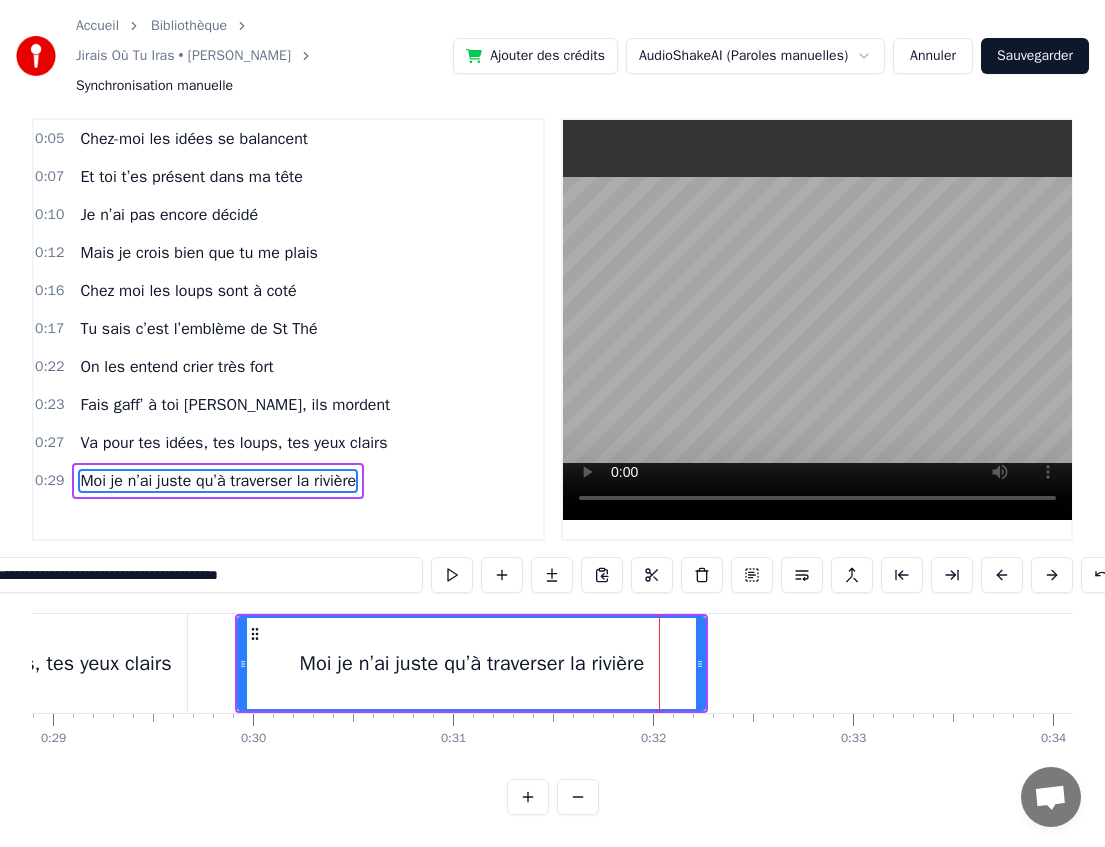 click on "Va pour tes idées, tes loups, tes yeux clairs" at bounding box center [-20, 664] 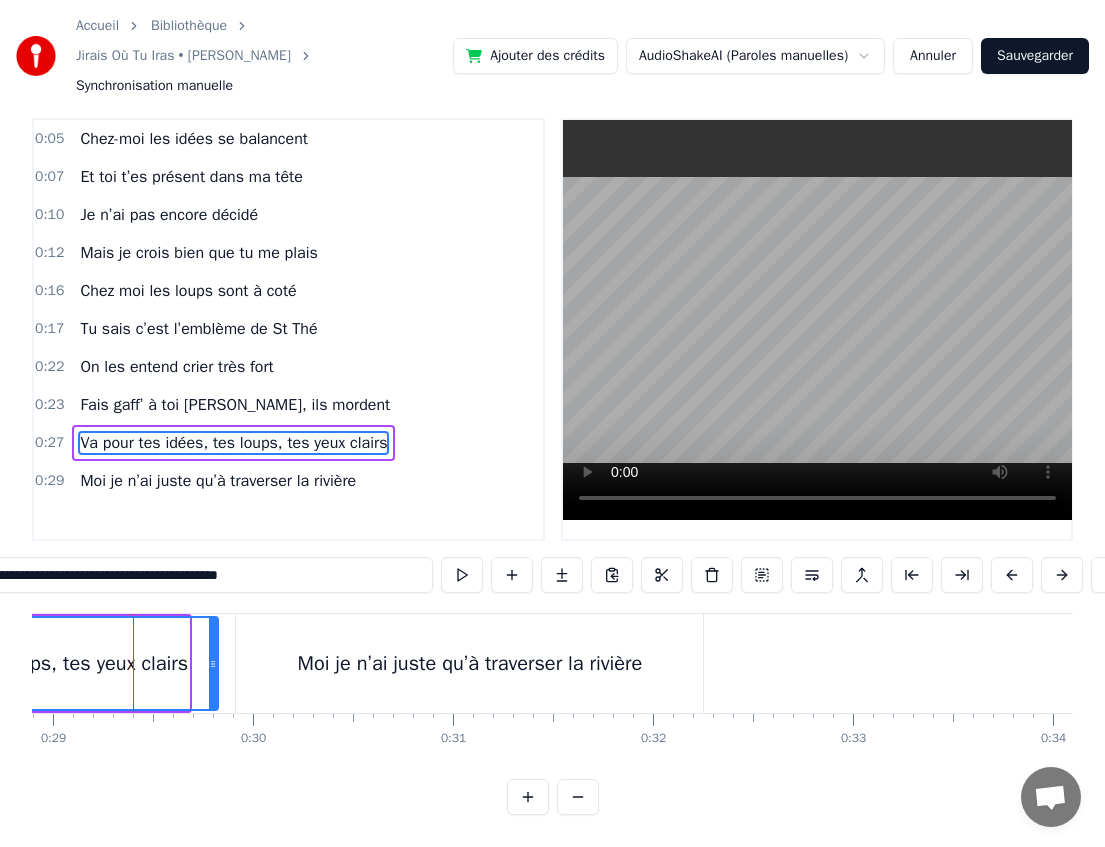 drag, startPoint x: 186, startPoint y: 665, endPoint x: 217, endPoint y: 665, distance: 31 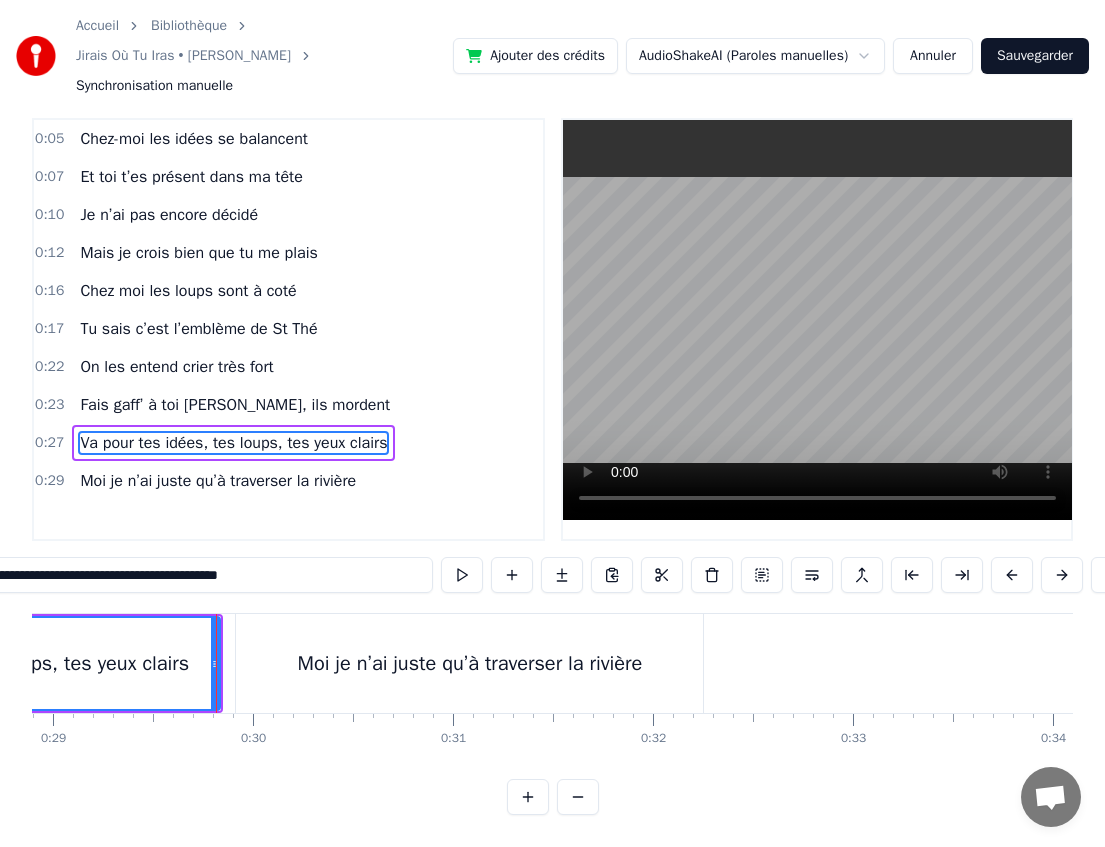 click on "Moi je n’ai juste qu’à traverser la rivière" at bounding box center (469, 663) 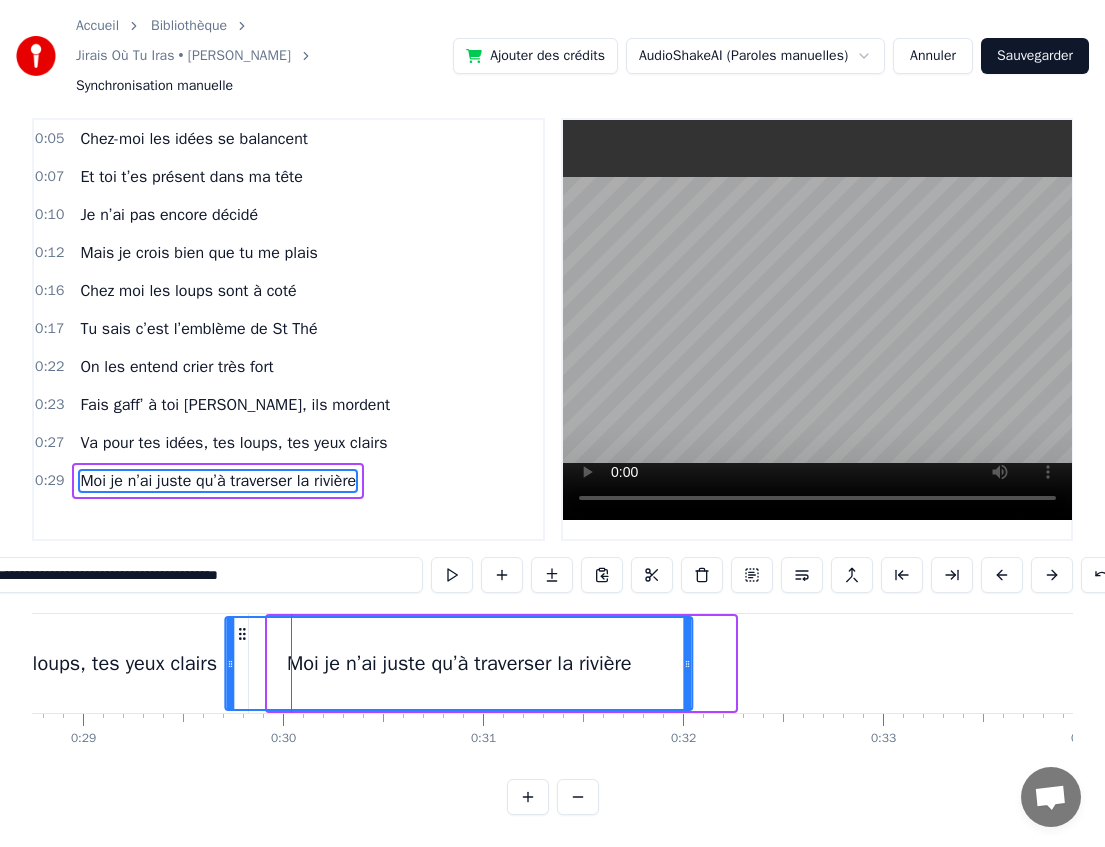 scroll, scrollTop: 0, scrollLeft: 5749, axis: horizontal 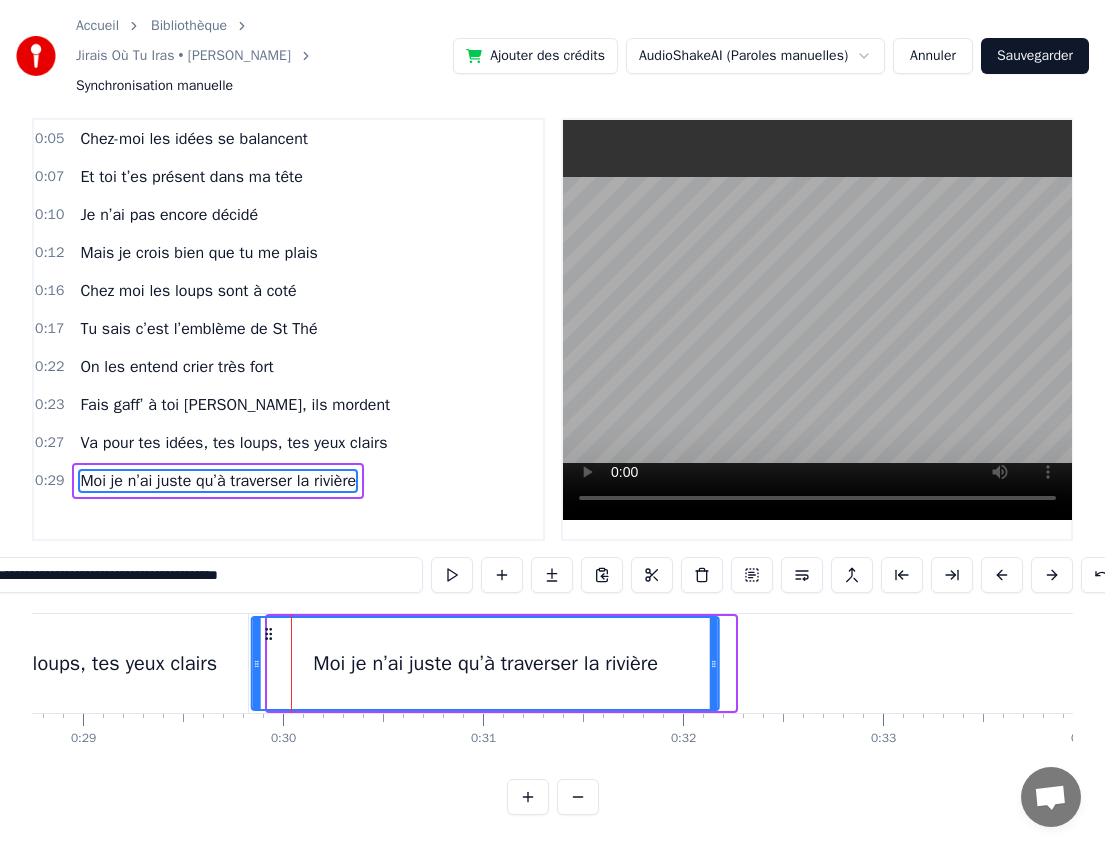 drag, startPoint x: 253, startPoint y: 635, endPoint x: 267, endPoint y: 633, distance: 14.142136 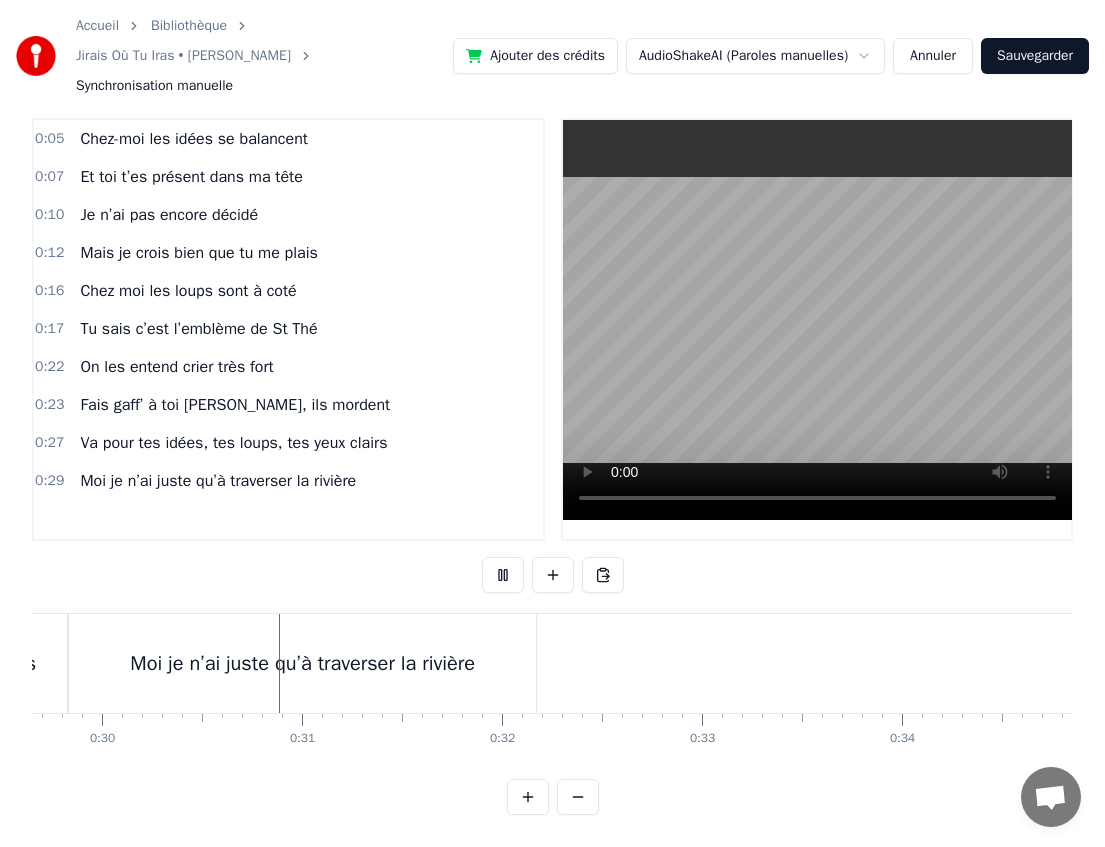 scroll, scrollTop: 0, scrollLeft: 5938, axis: horizontal 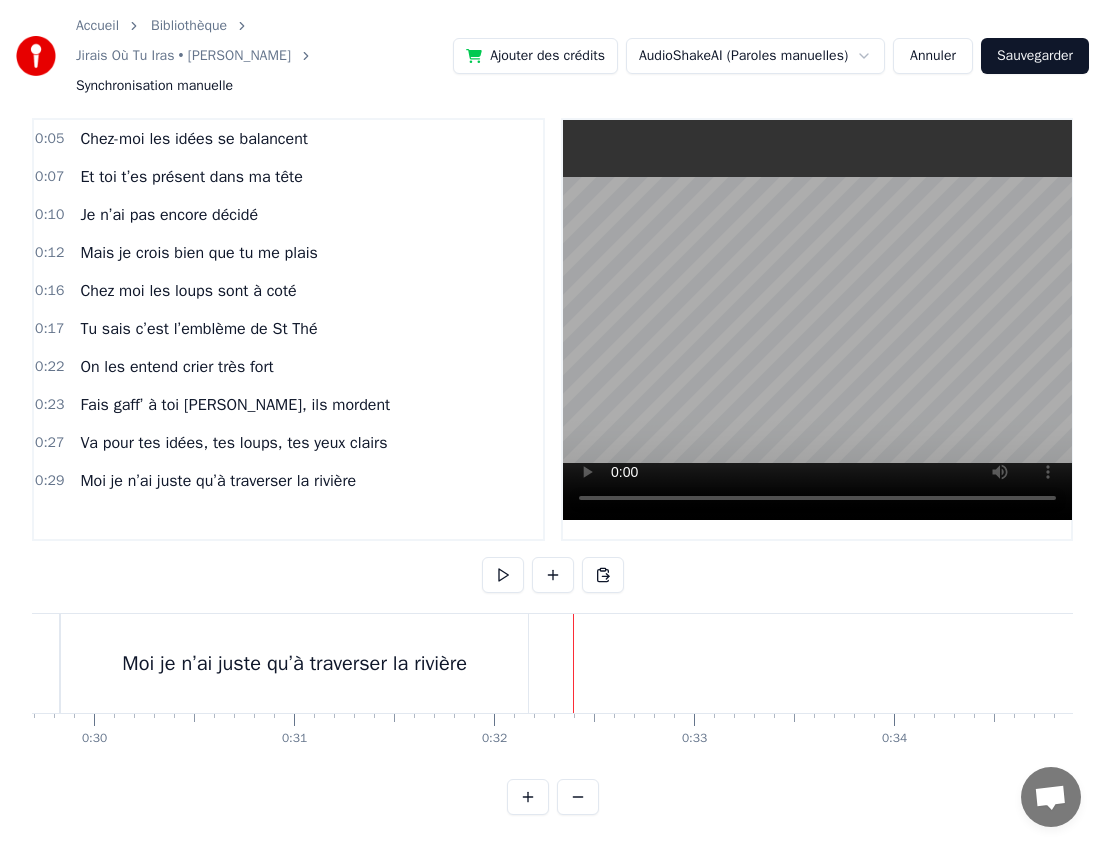 click at bounding box center (553, 575) 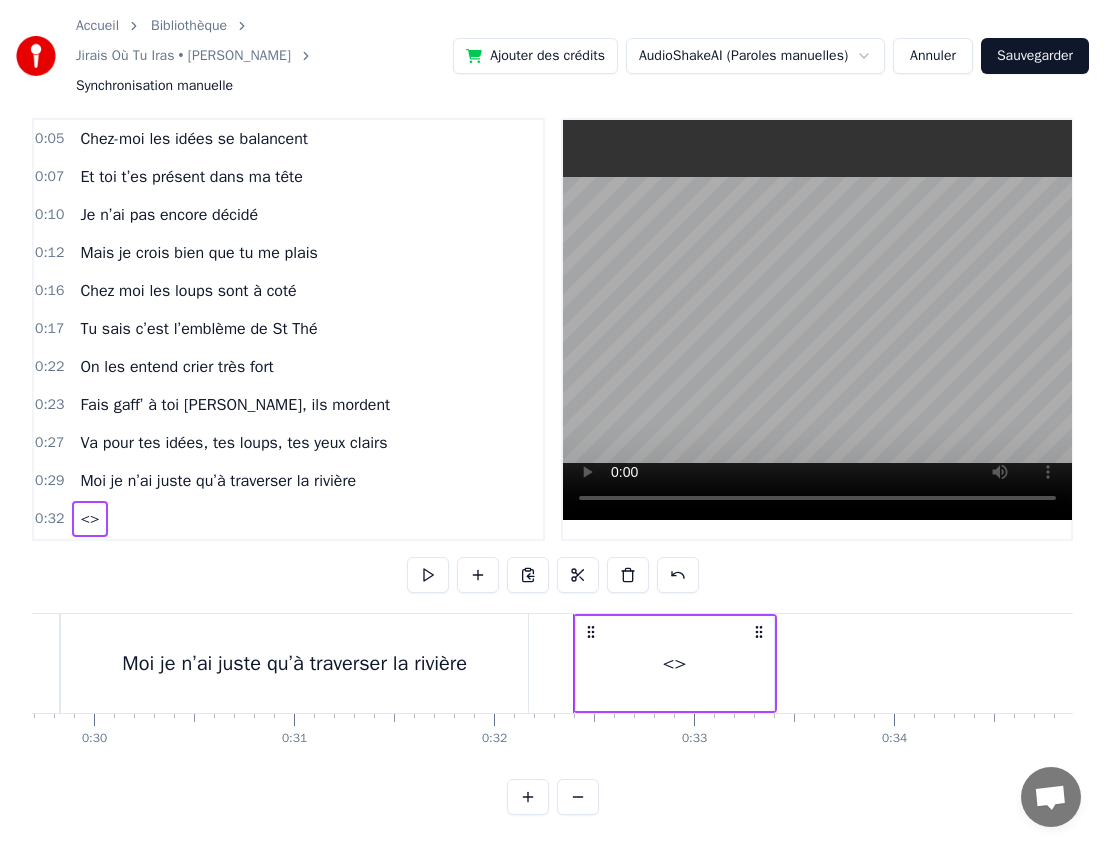 click on "<>" at bounding box center [675, 664] 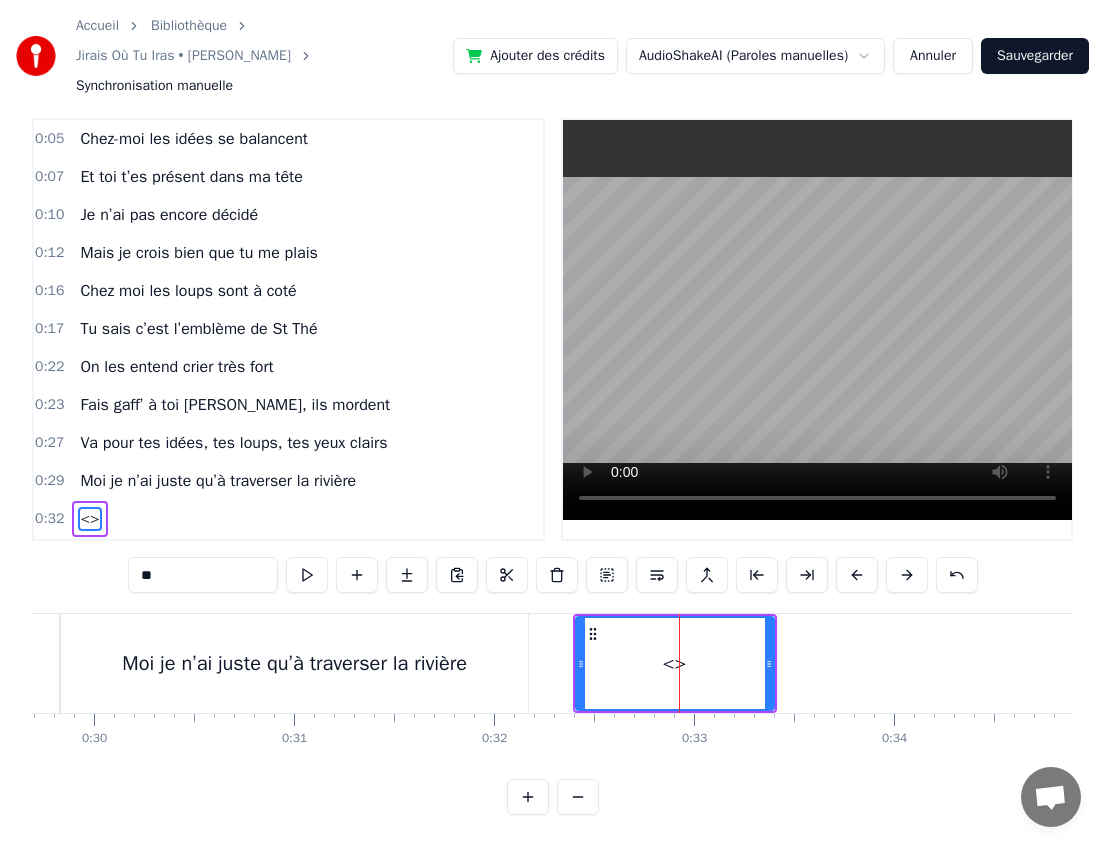 click on "**" at bounding box center (203, 575) 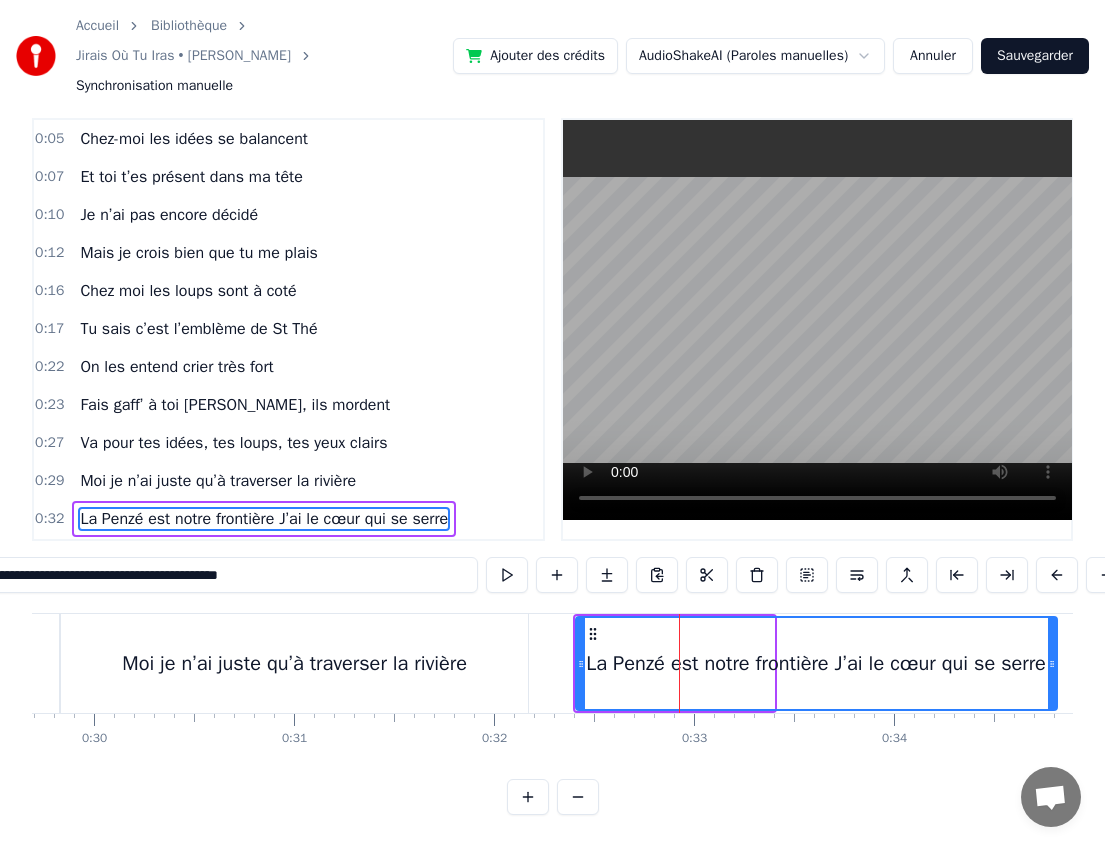 drag, startPoint x: 769, startPoint y: 668, endPoint x: 1051, endPoint y: 651, distance: 282.51193 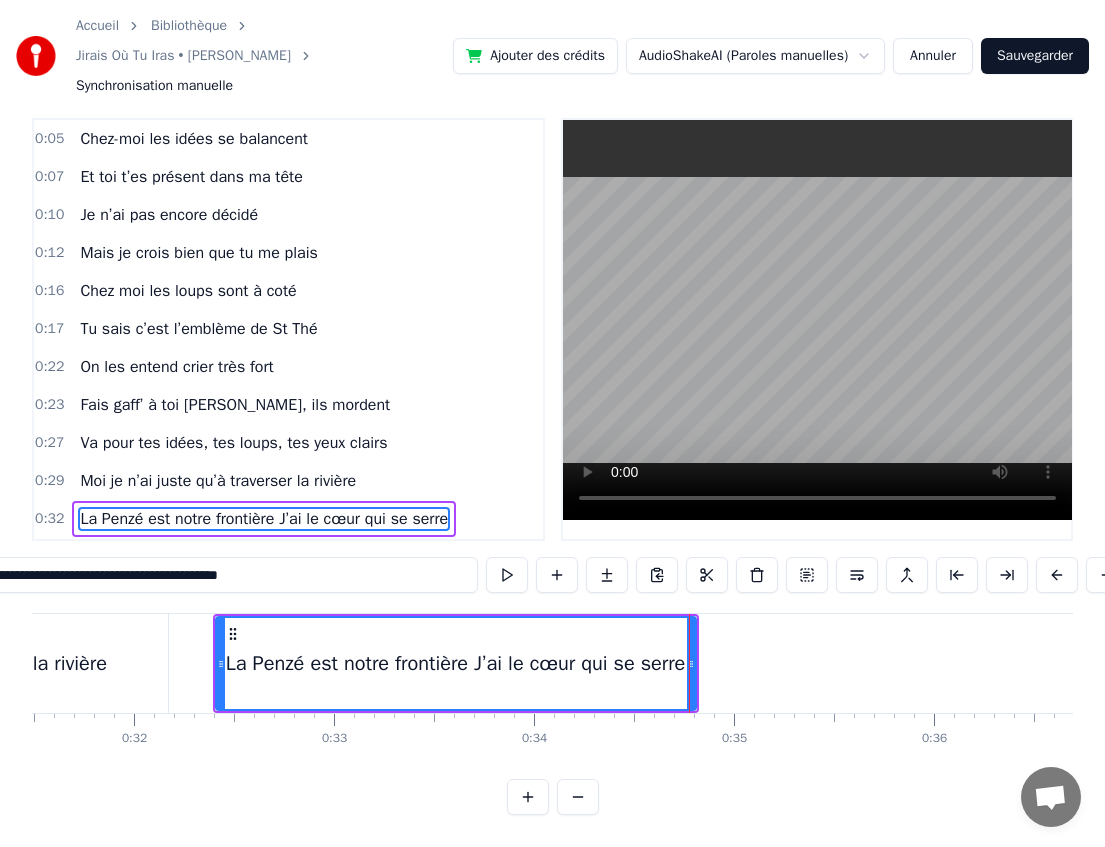 scroll, scrollTop: 0, scrollLeft: 6294, axis: horizontal 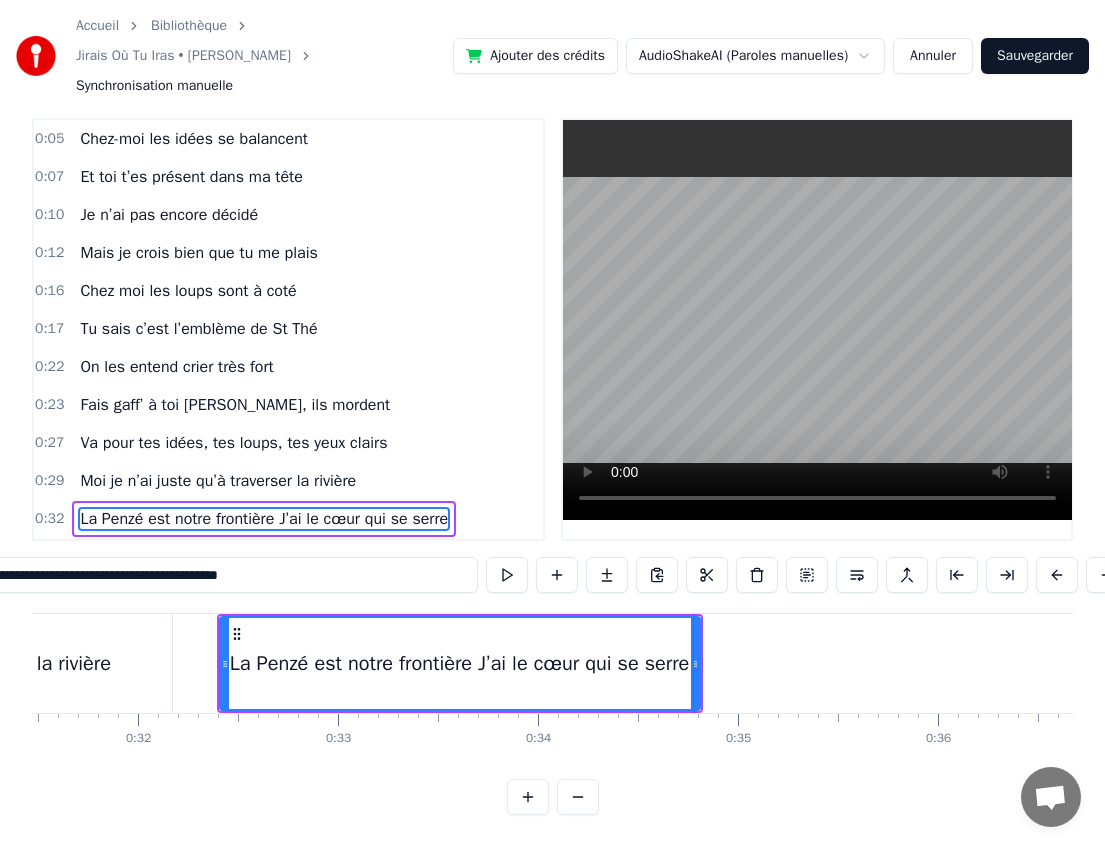 type on "**********" 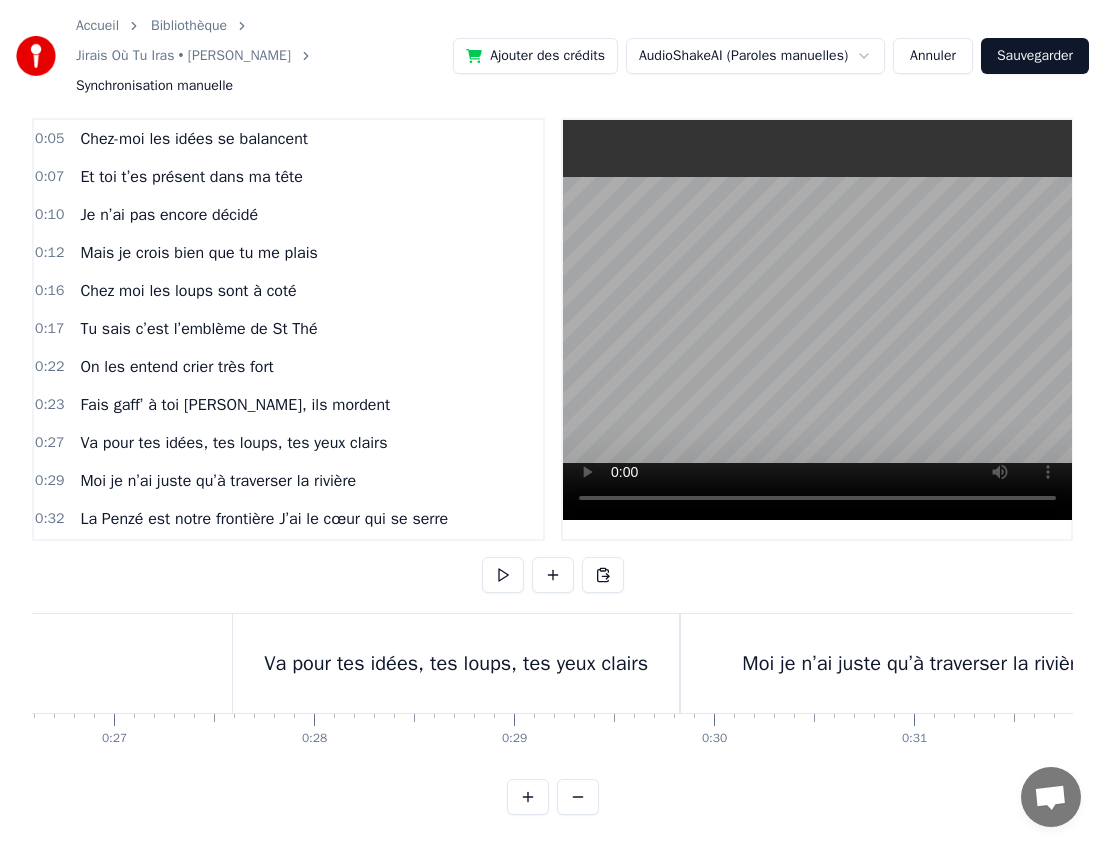 scroll, scrollTop: 0, scrollLeft: 4987, axis: horizontal 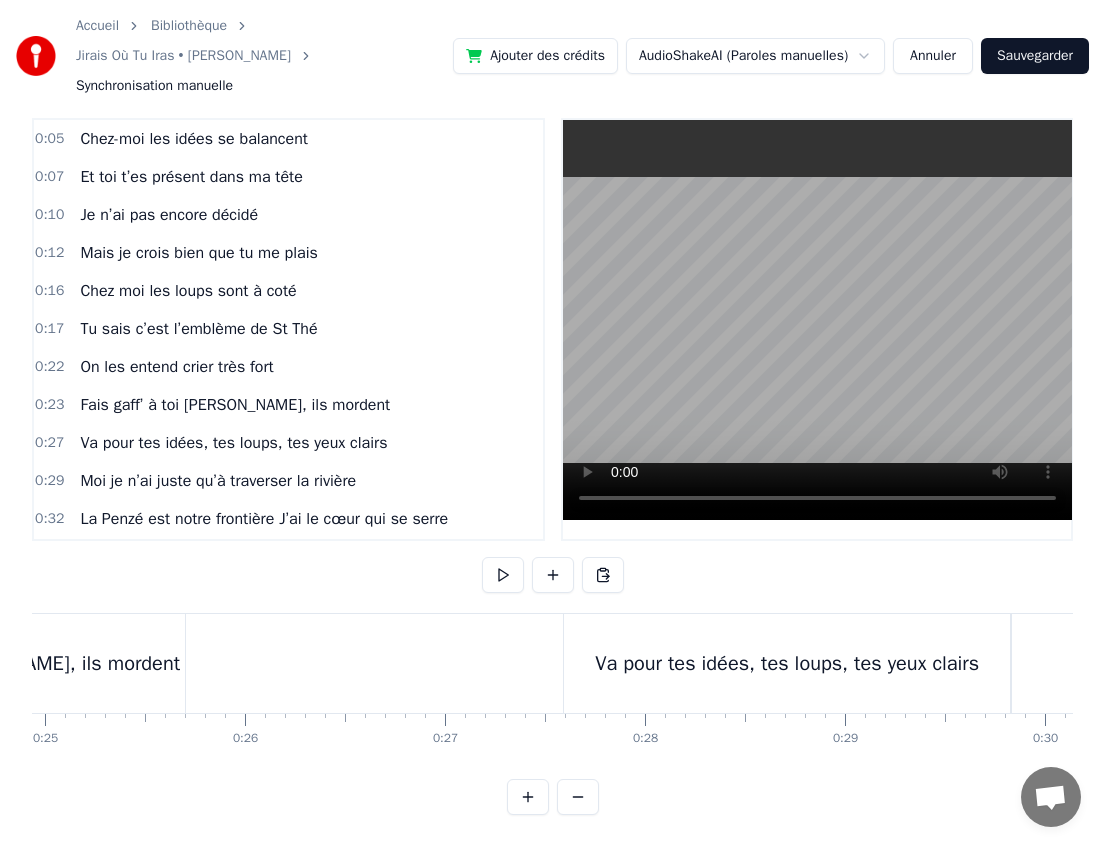 click at bounding box center [15863, 663] 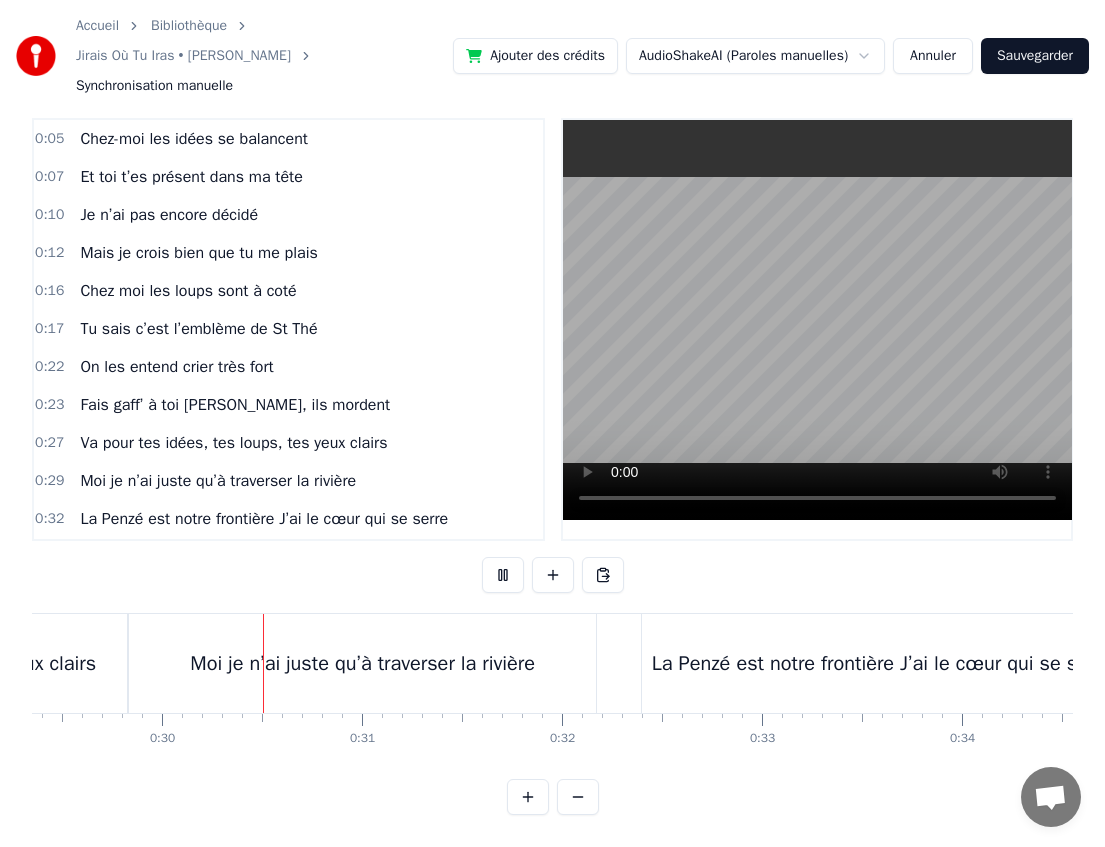scroll, scrollTop: 0, scrollLeft: 5874, axis: horizontal 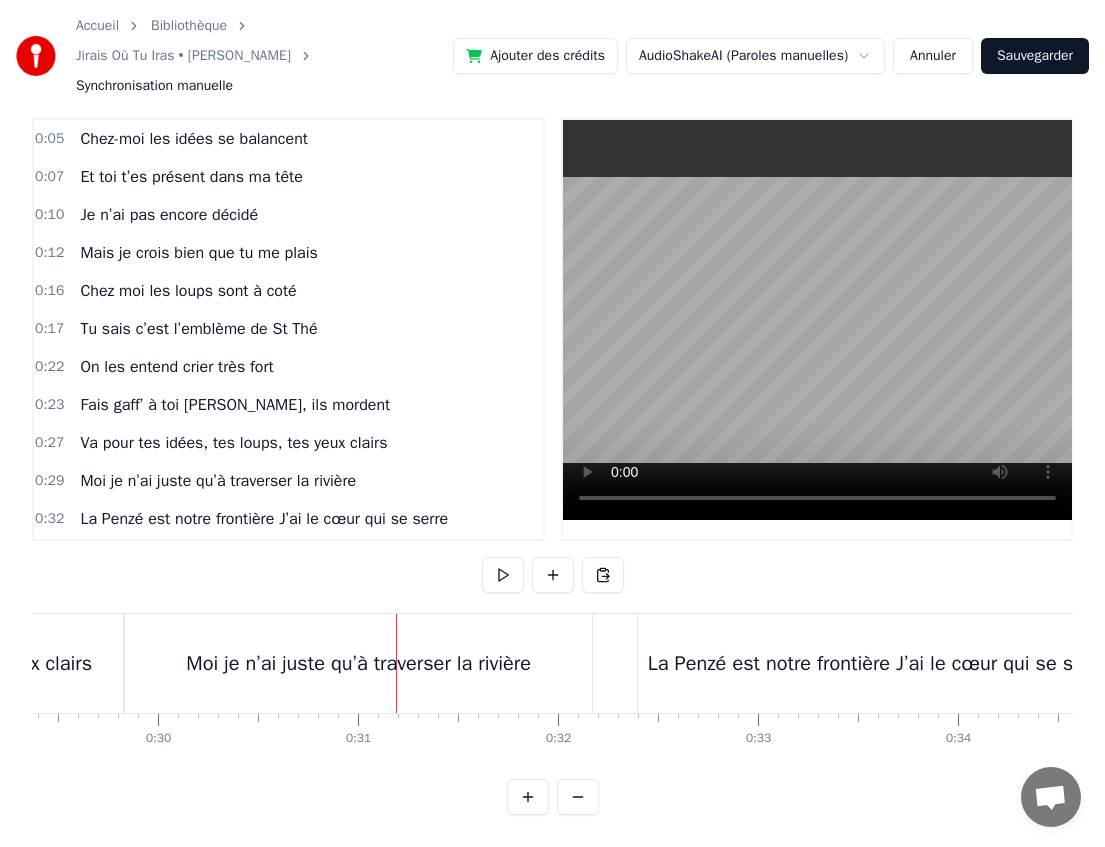 click on "La Penzé est notre frontière  J’ai le cœur qui se serre" at bounding box center (878, 664) 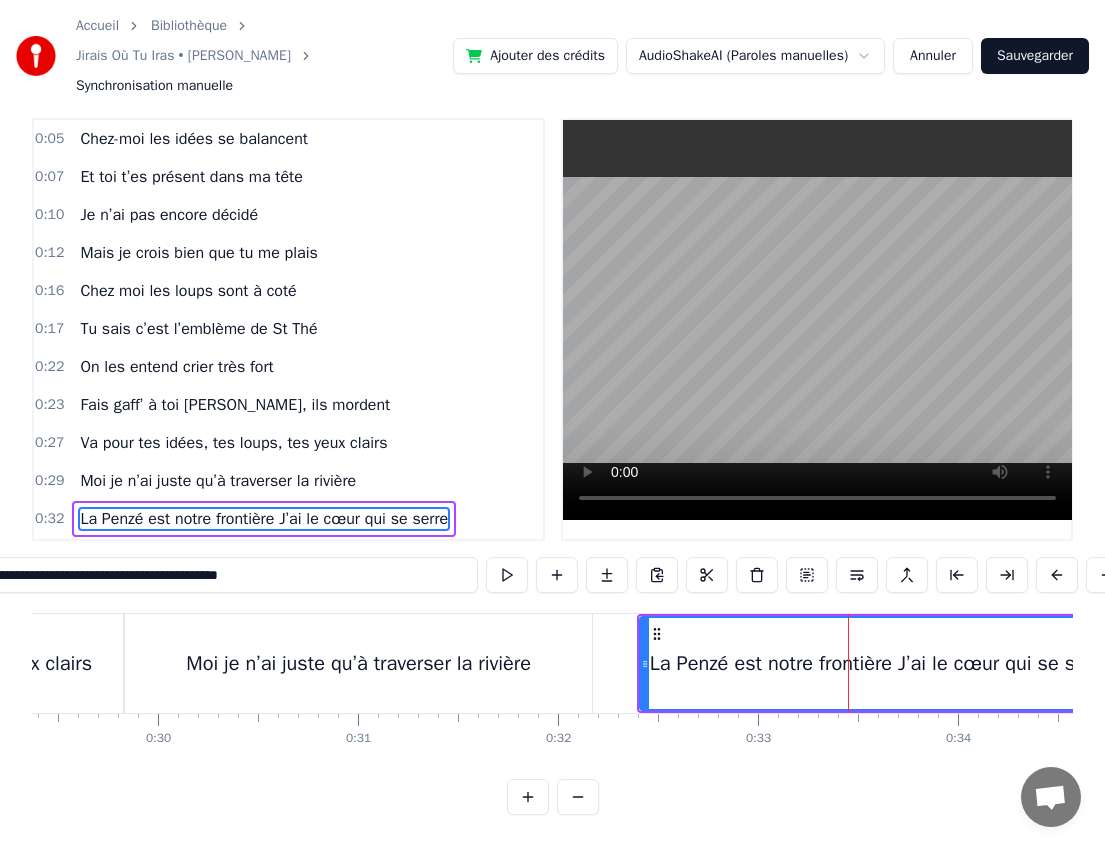 drag, startPoint x: 303, startPoint y: 577, endPoint x: 127, endPoint y: 578, distance: 176.00284 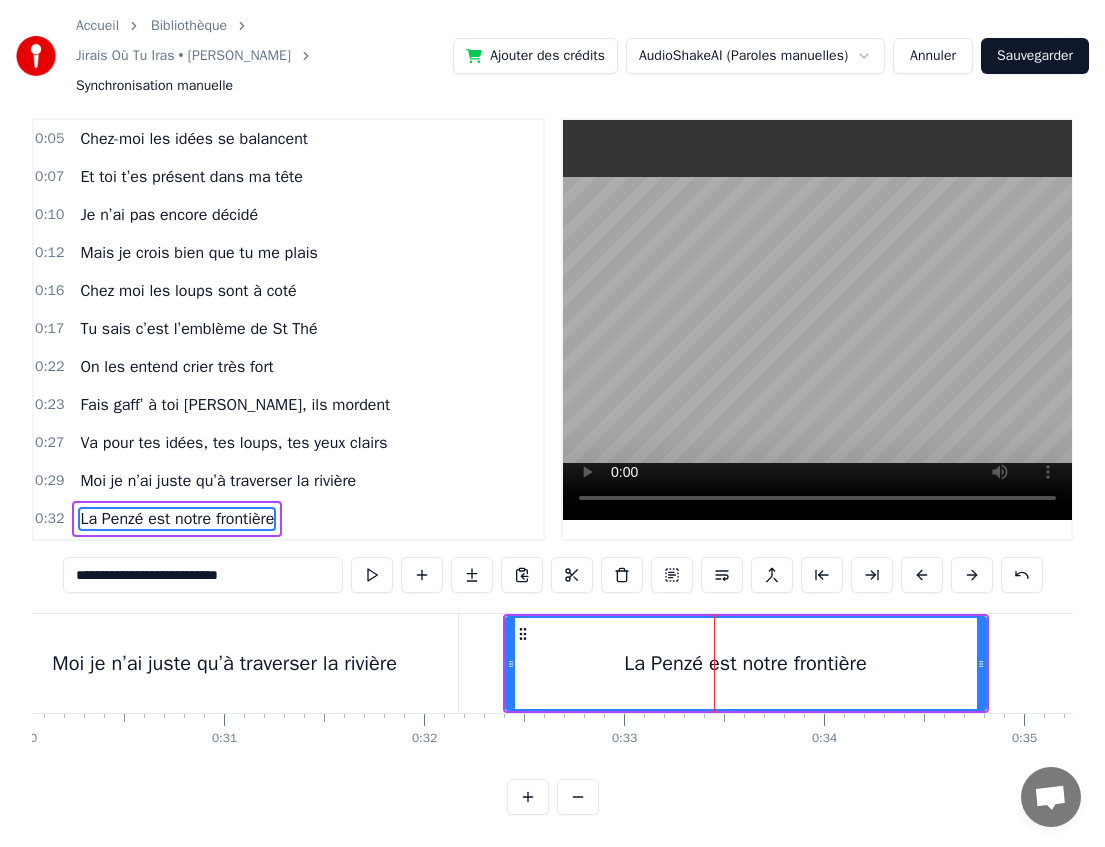 scroll, scrollTop: 0, scrollLeft: 6261, axis: horizontal 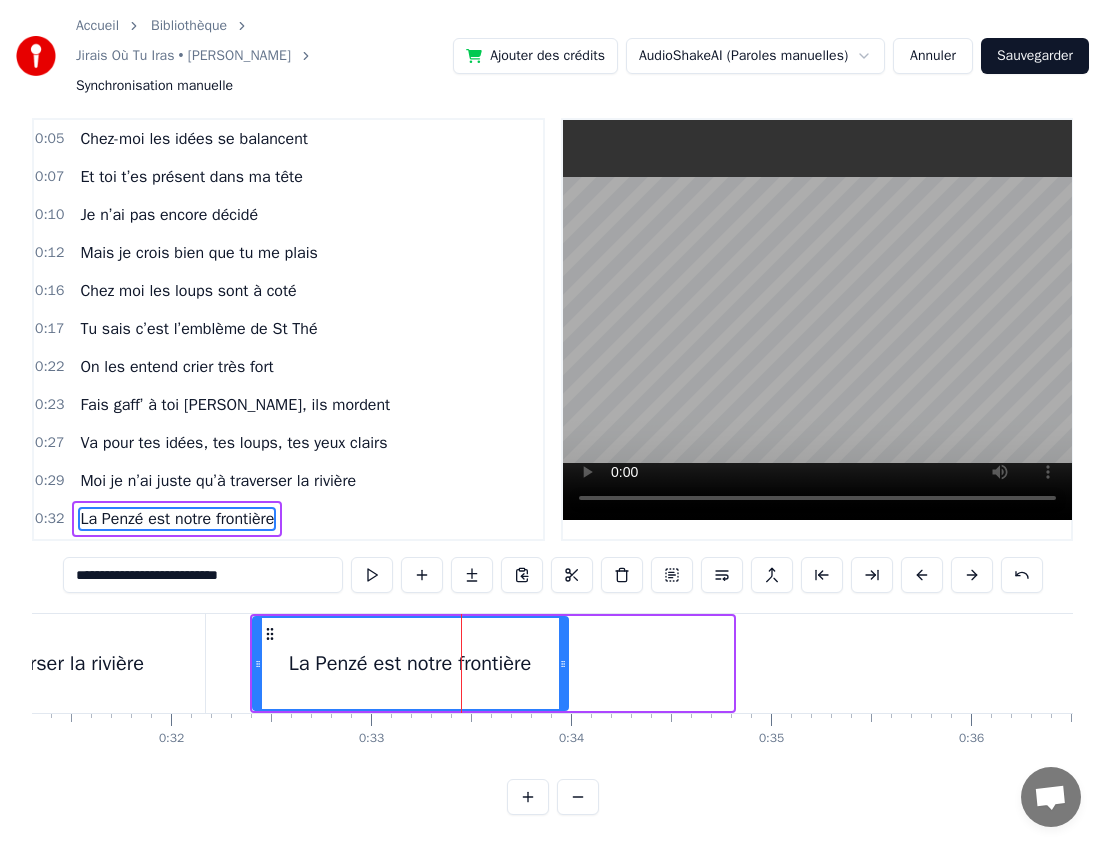 drag, startPoint x: 728, startPoint y: 657, endPoint x: 563, endPoint y: 654, distance: 165.02727 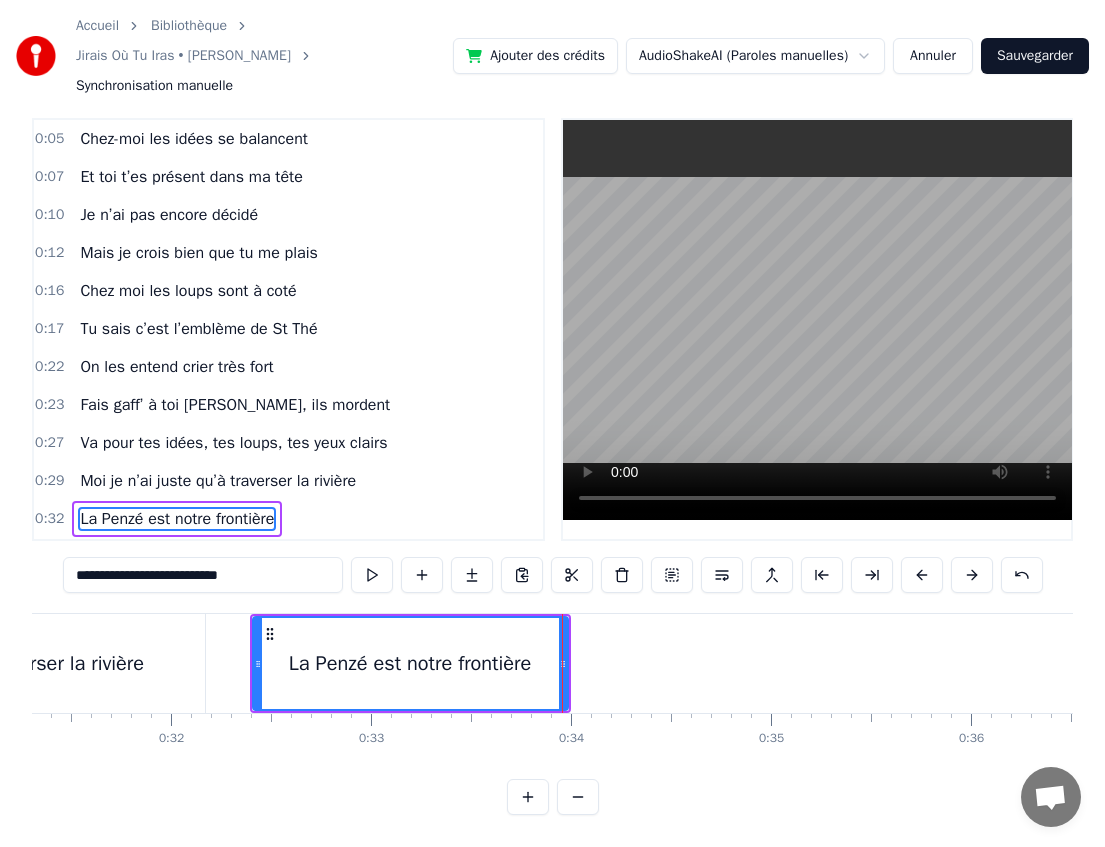 type on "**********" 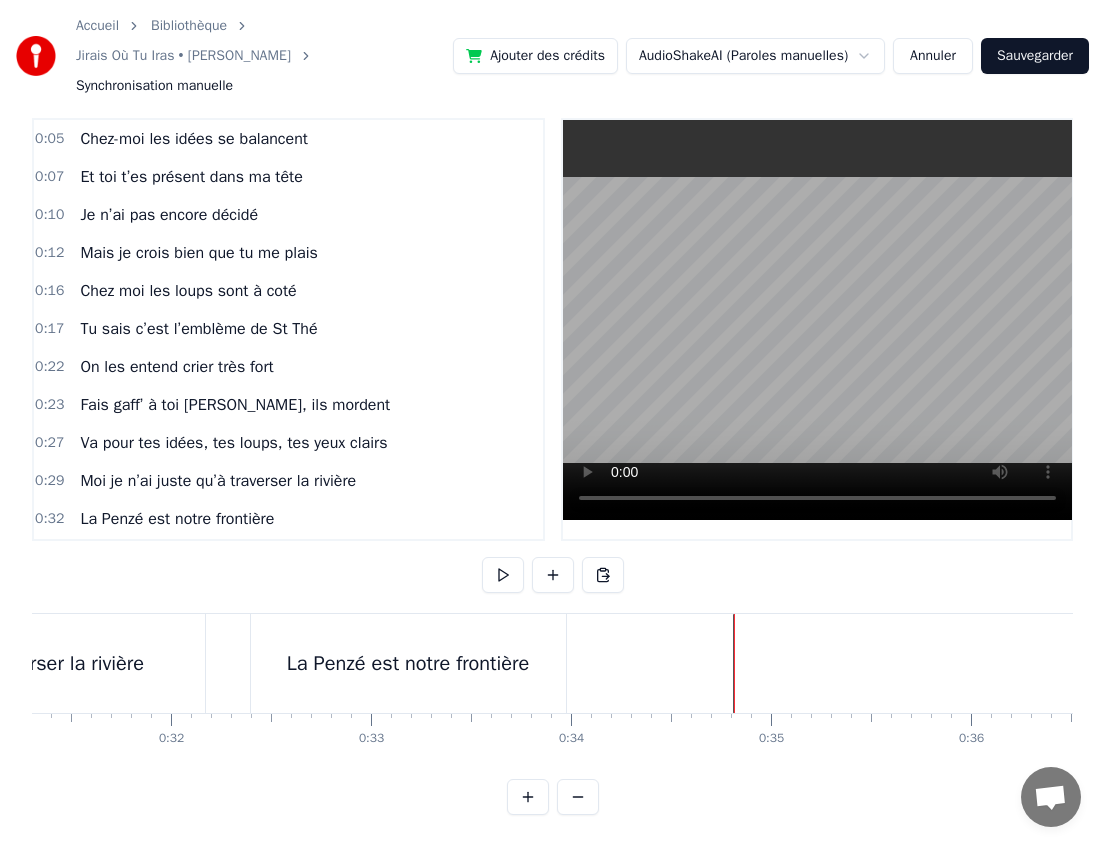 click at bounding box center (14589, 663) 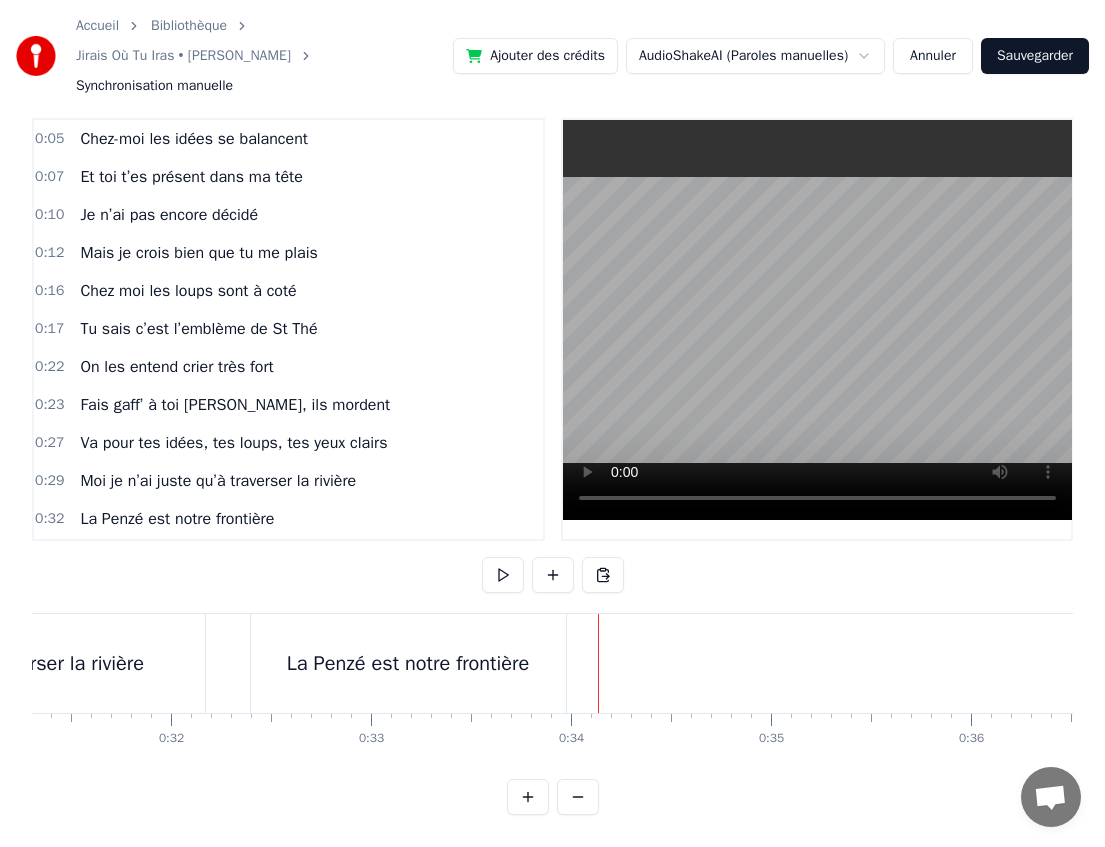 click at bounding box center [14589, 663] 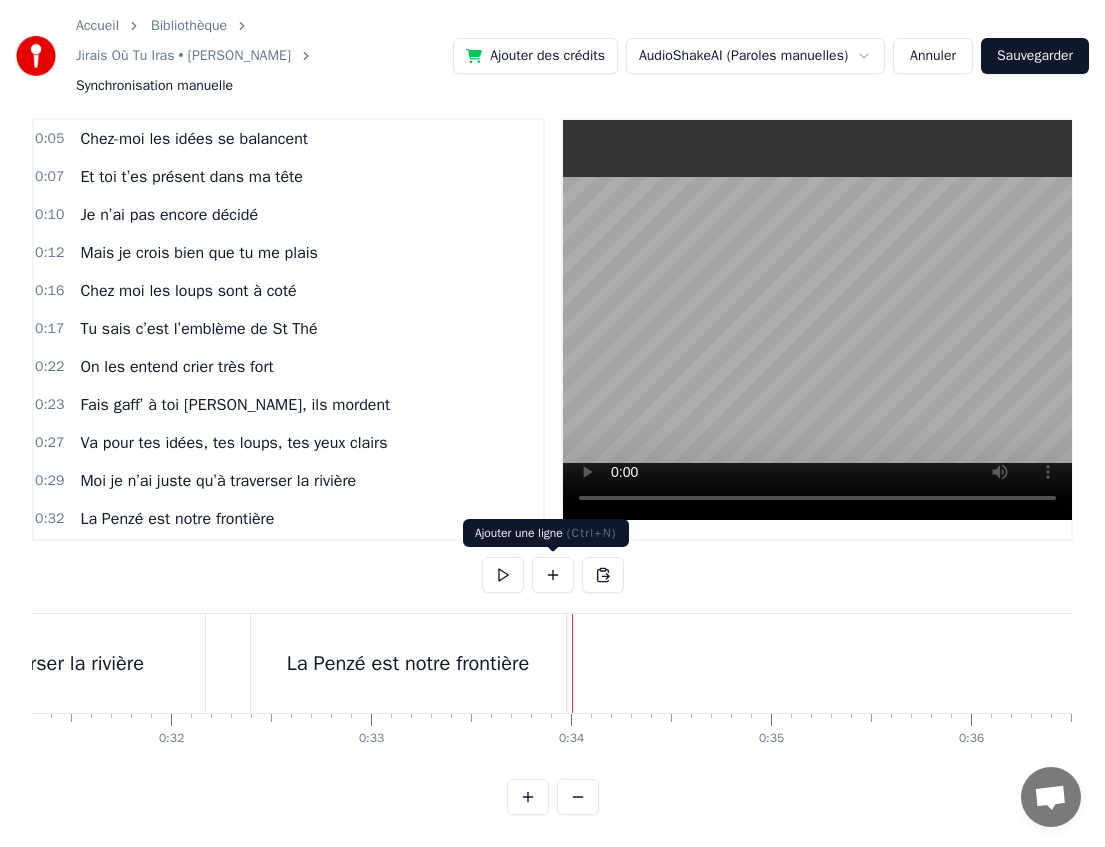 click at bounding box center (553, 575) 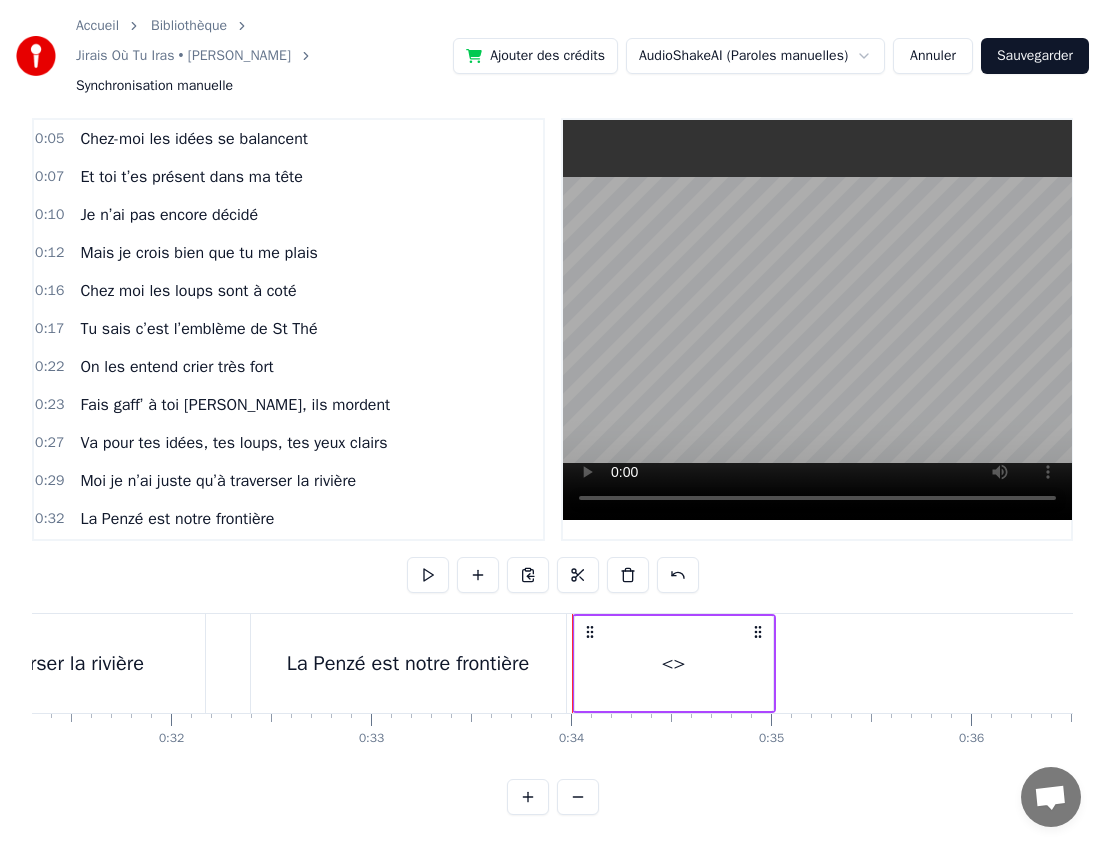 click on "<>" at bounding box center [674, 663] 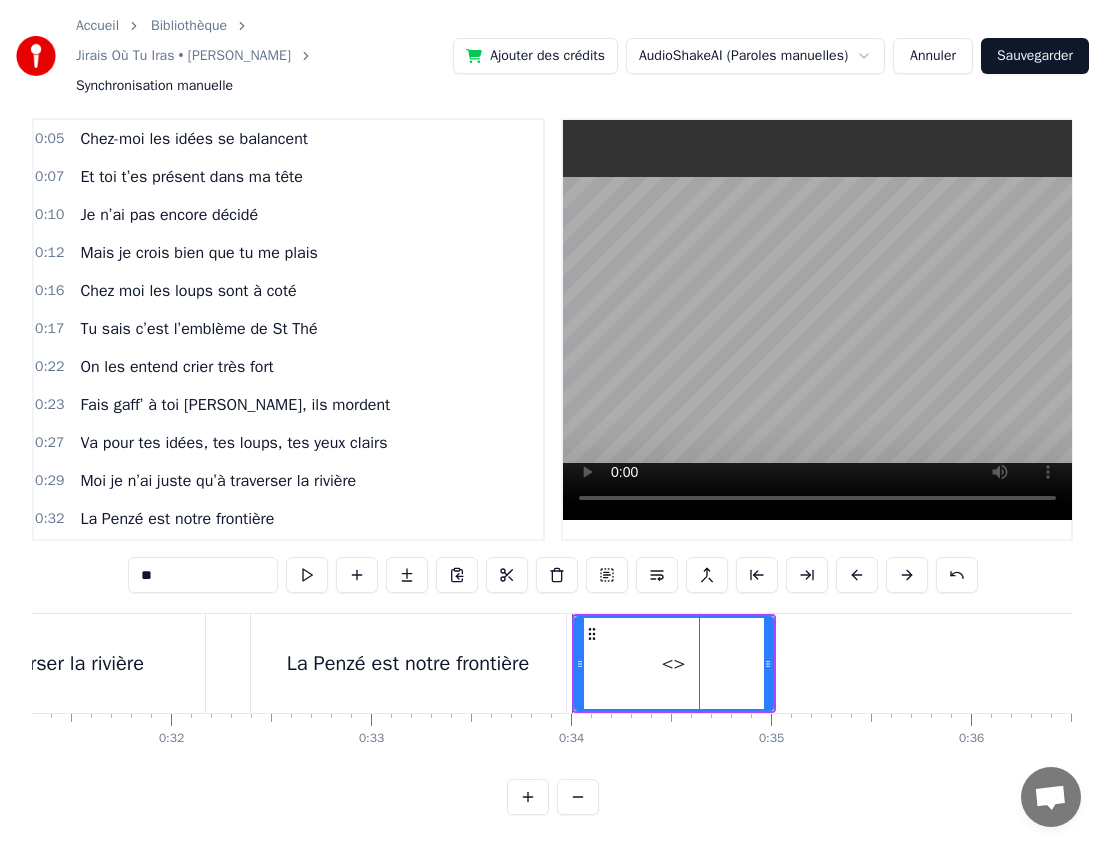 scroll, scrollTop: 36, scrollLeft: 0, axis: vertical 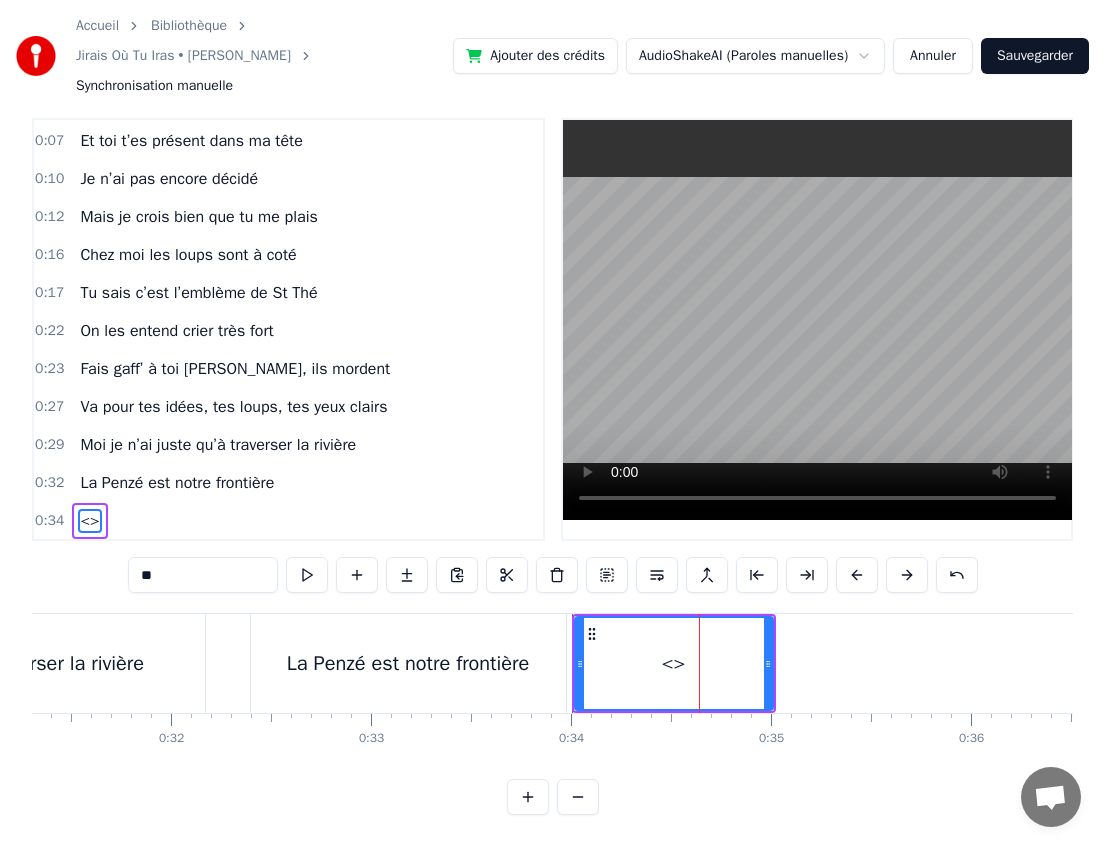 click on "**" at bounding box center [203, 575] 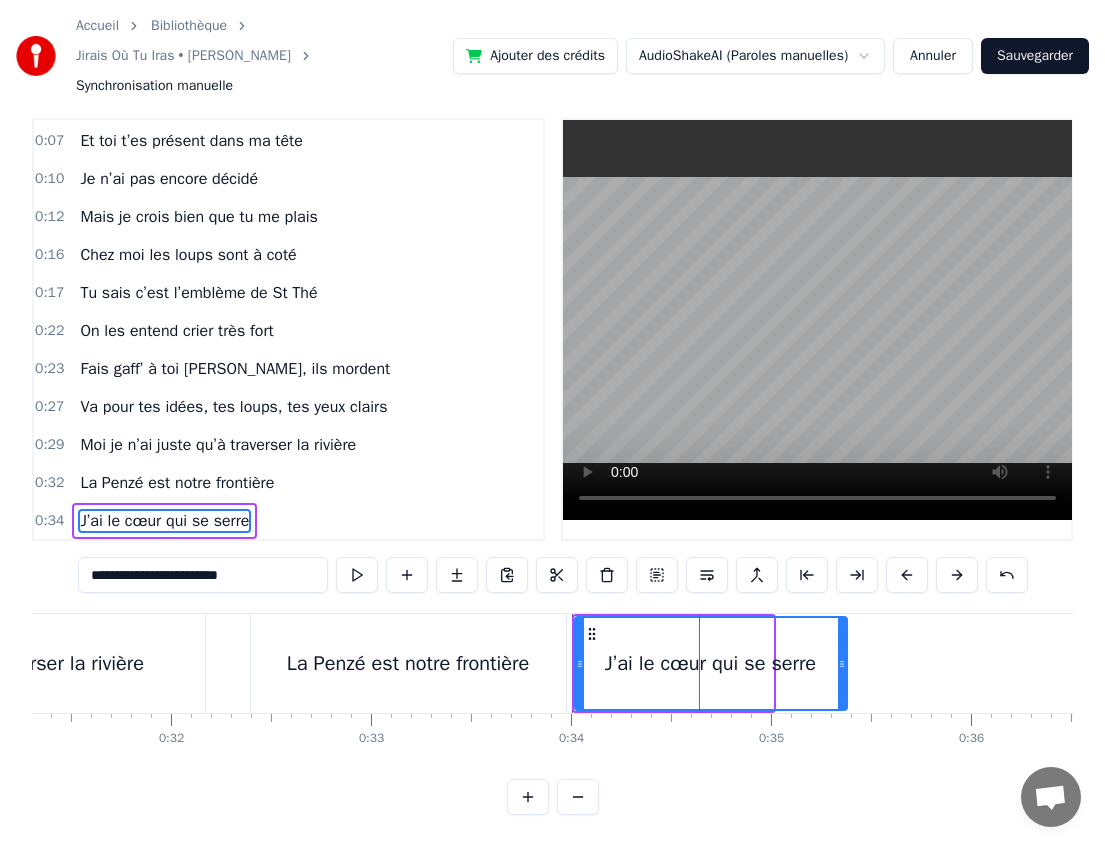 drag, startPoint x: 766, startPoint y: 667, endPoint x: 842, endPoint y: 667, distance: 76 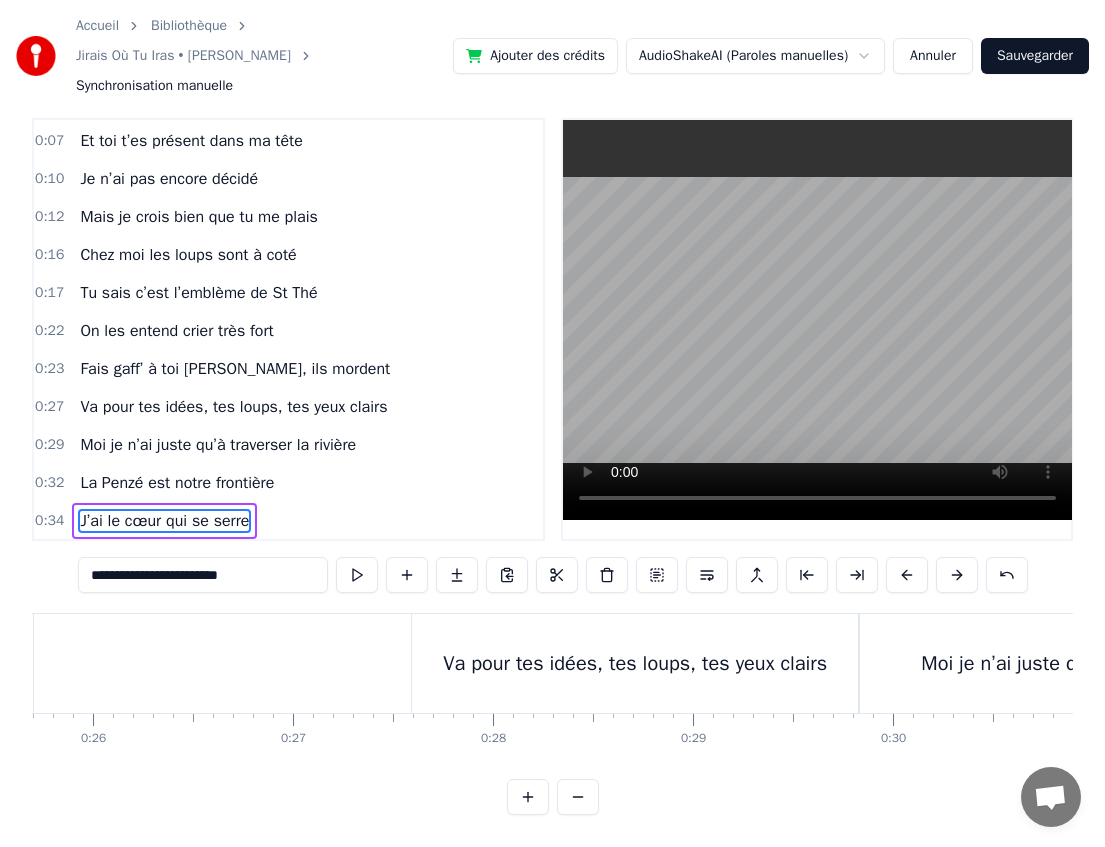 scroll, scrollTop: 0, scrollLeft: 5099, axis: horizontal 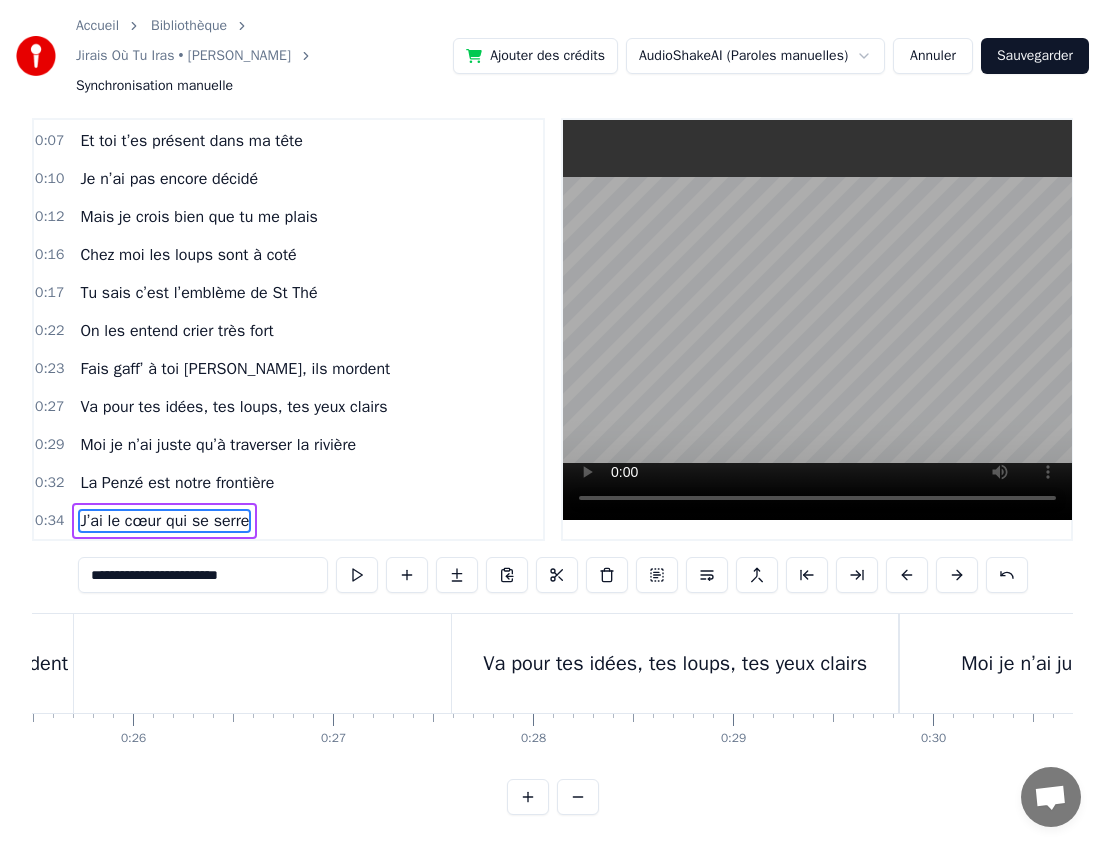 type on "**********" 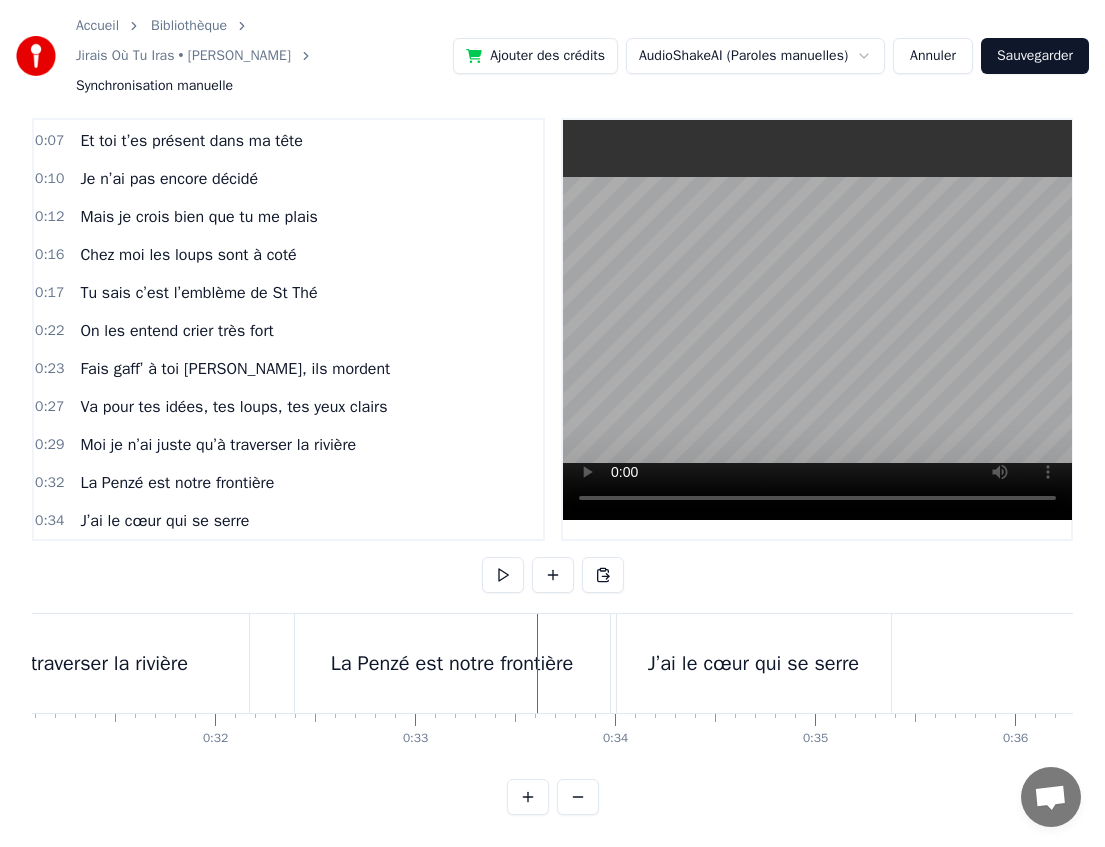 scroll, scrollTop: 0, scrollLeft: 6218, axis: horizontal 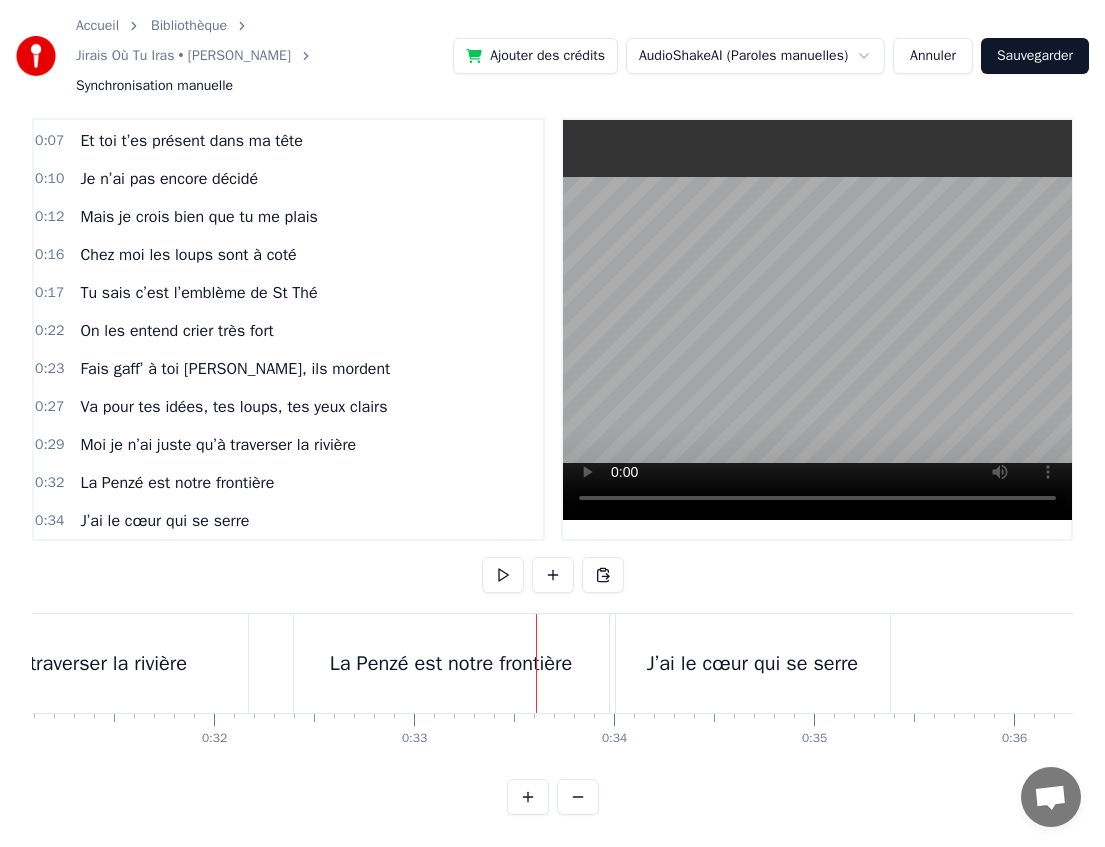 click on "J’ai le cœur qui se serre" at bounding box center (753, 663) 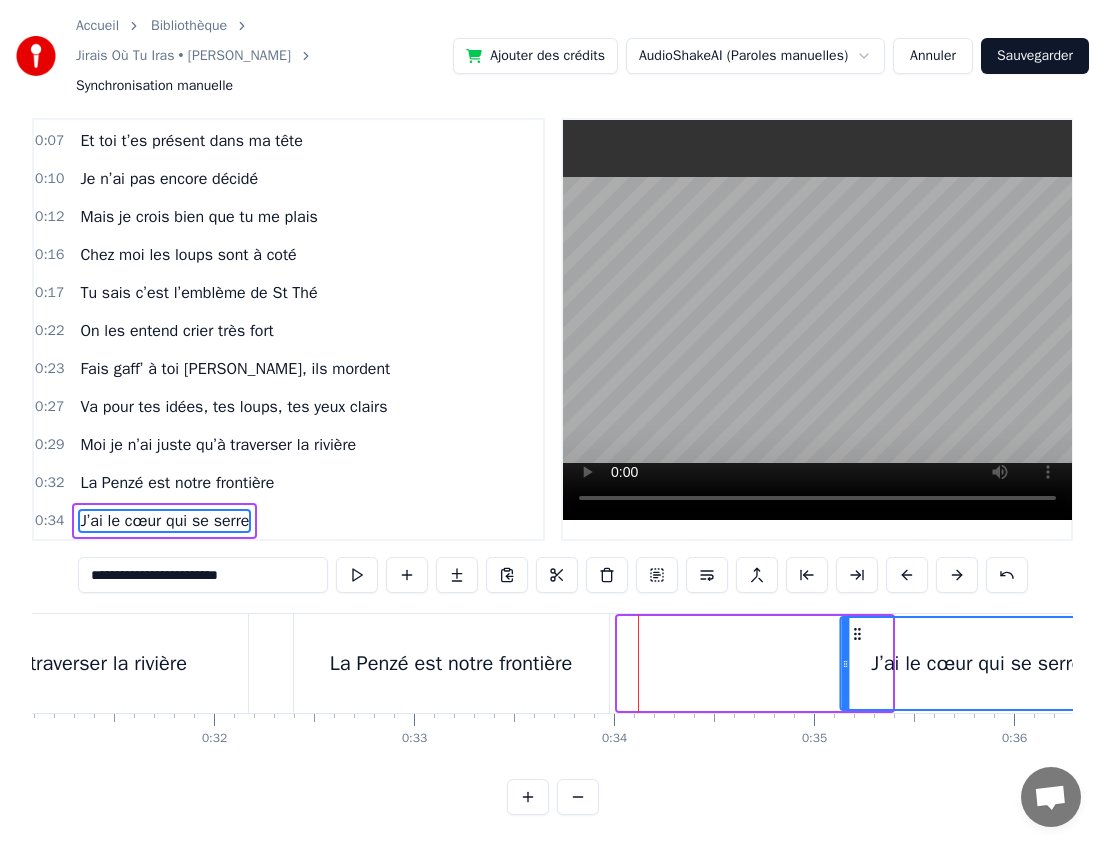 drag, startPoint x: 635, startPoint y: 632, endPoint x: 858, endPoint y: 628, distance: 223.03587 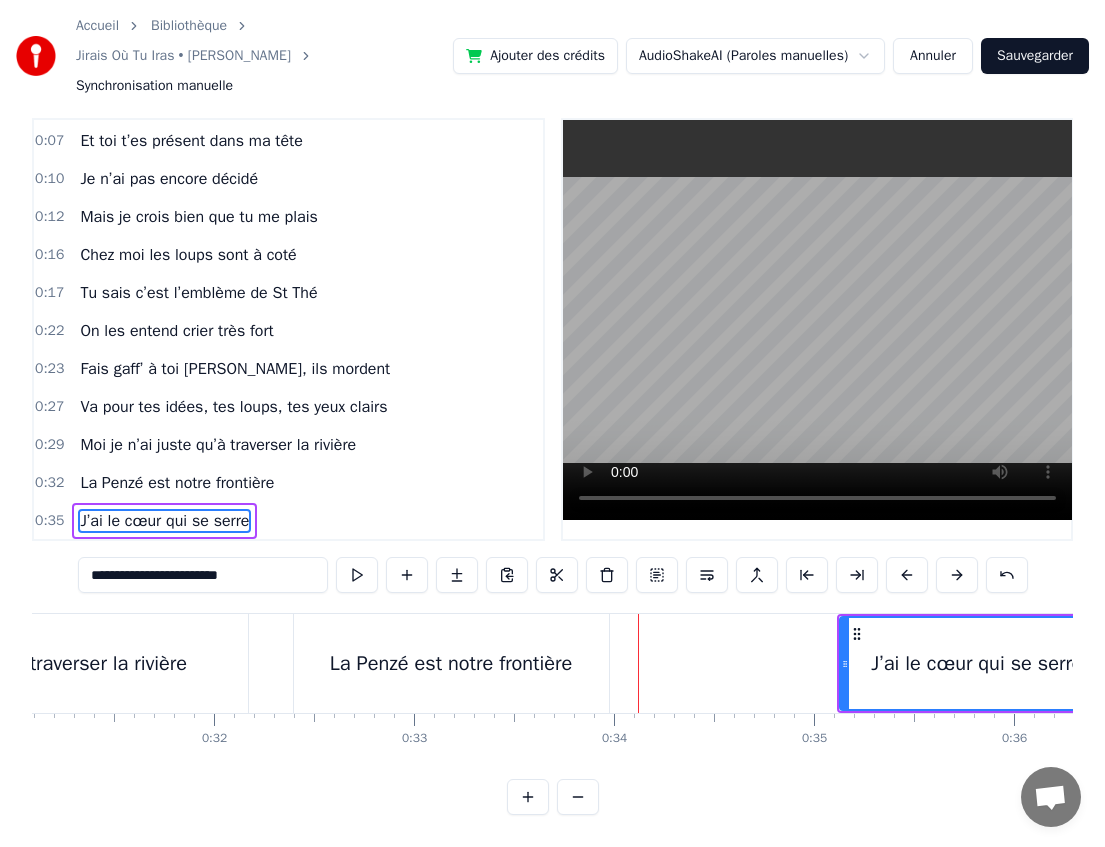 click on "La Penzé est notre frontière" at bounding box center (451, 664) 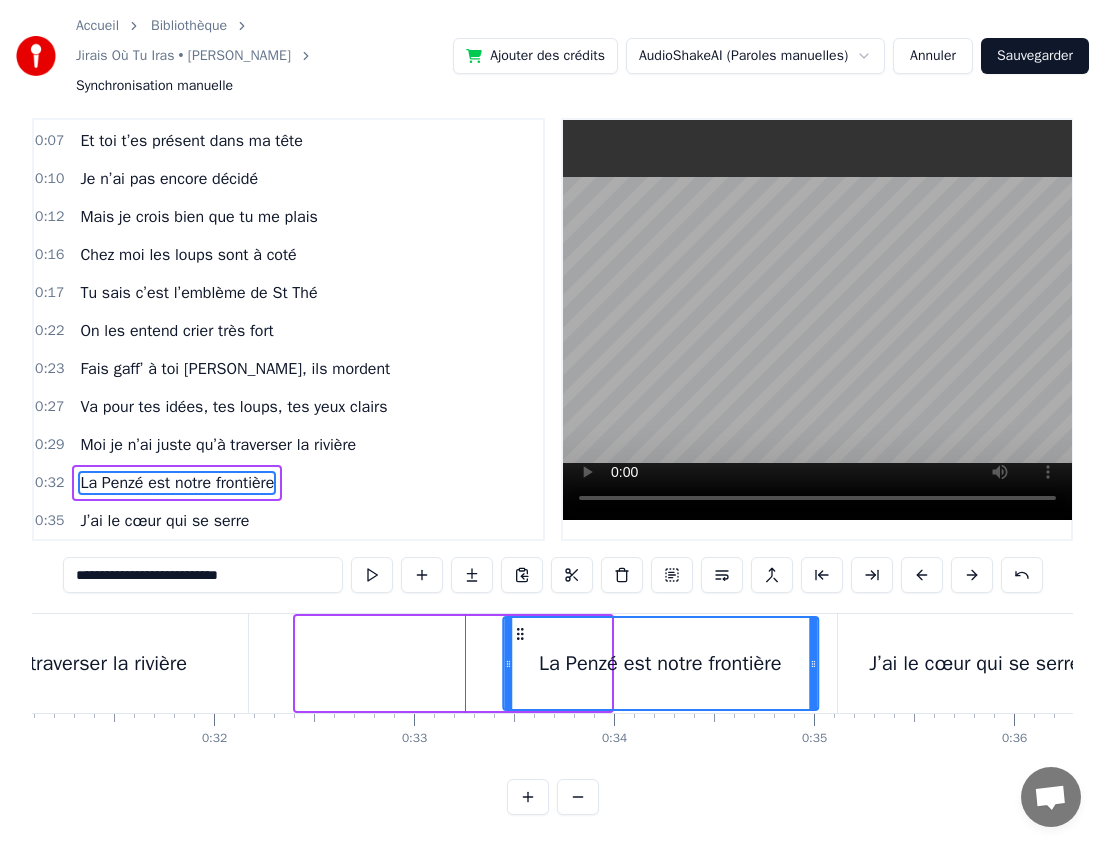 drag, startPoint x: 314, startPoint y: 633, endPoint x: 521, endPoint y: 628, distance: 207.06038 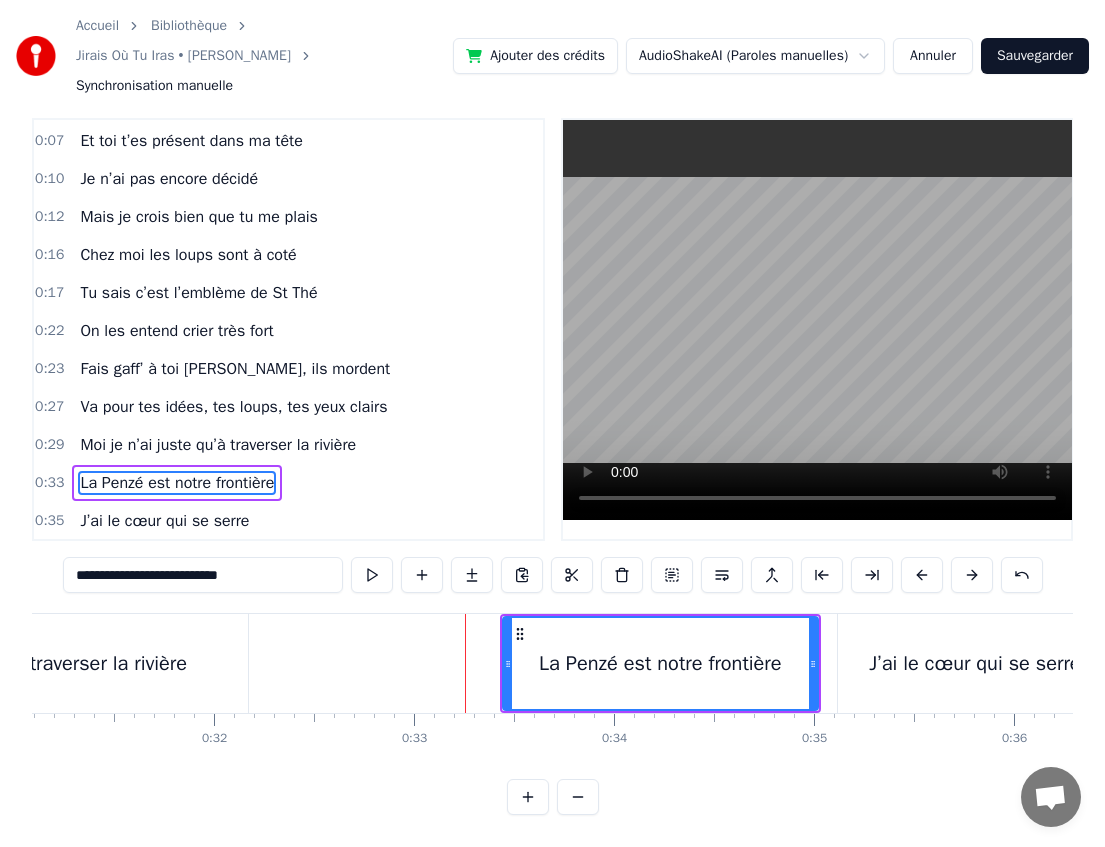 click on "J’ai le cœur qui se serre" at bounding box center (975, 663) 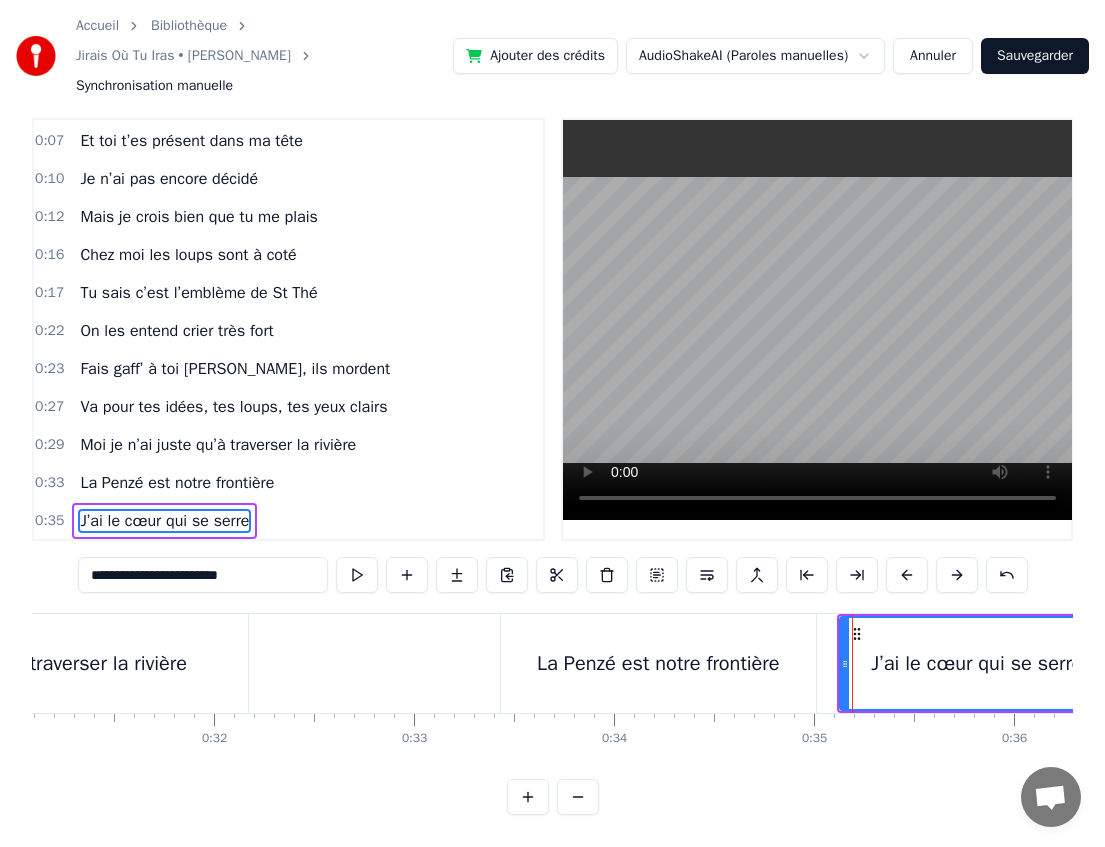 click on "La Penzé est notre frontière" at bounding box center (658, 663) 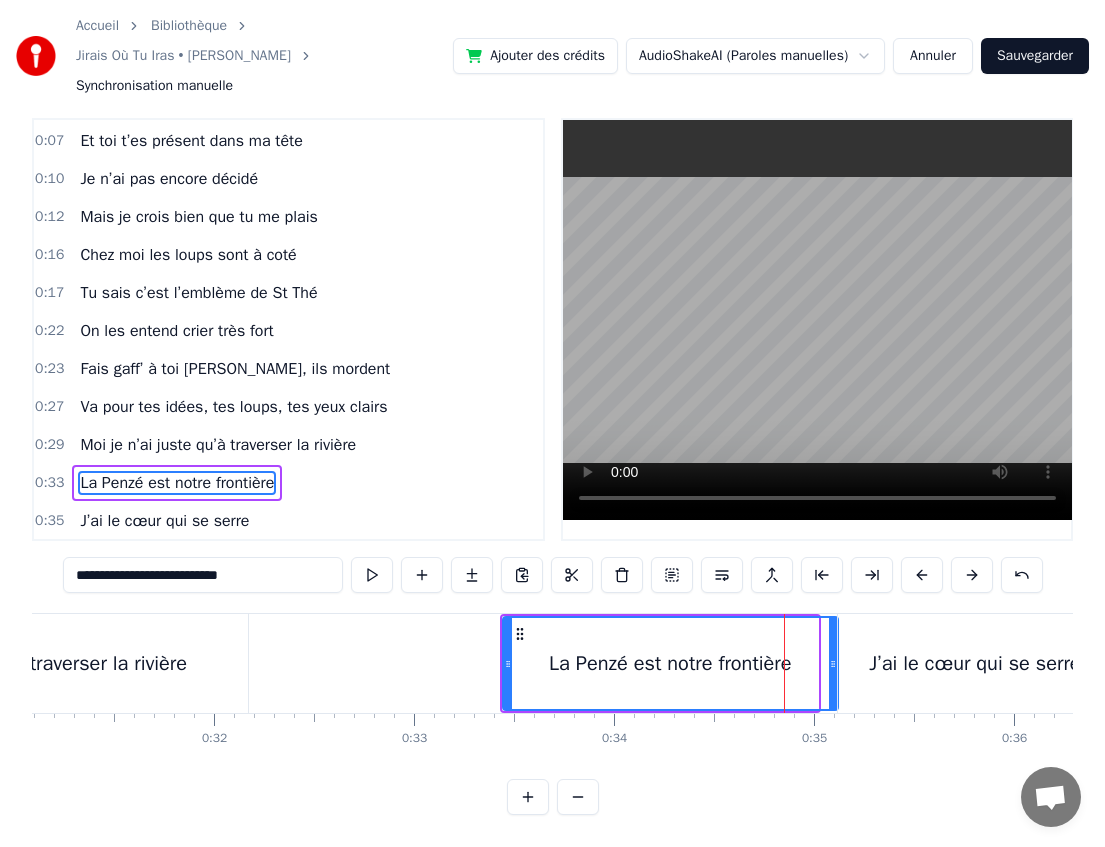 drag, startPoint x: 813, startPoint y: 663, endPoint x: 833, endPoint y: 663, distance: 20 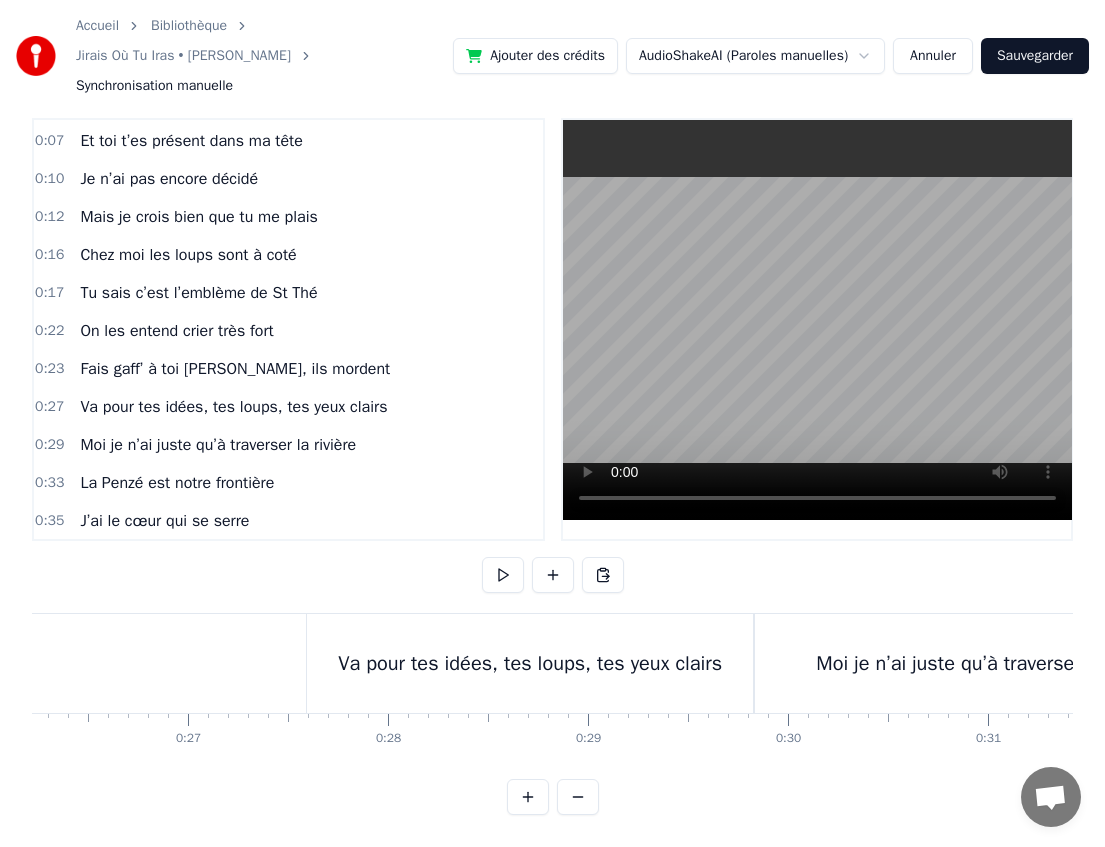 click at bounding box center [15606, 663] 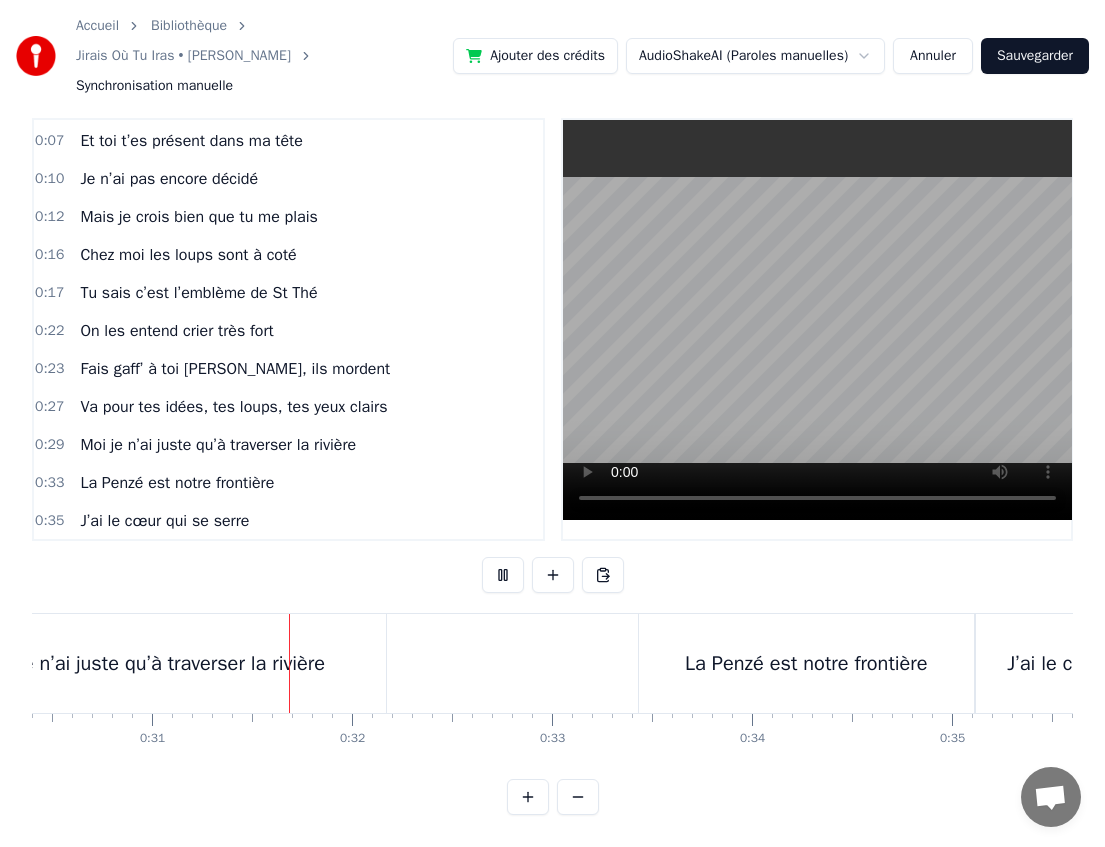 scroll, scrollTop: 0, scrollLeft: 6129, axis: horizontal 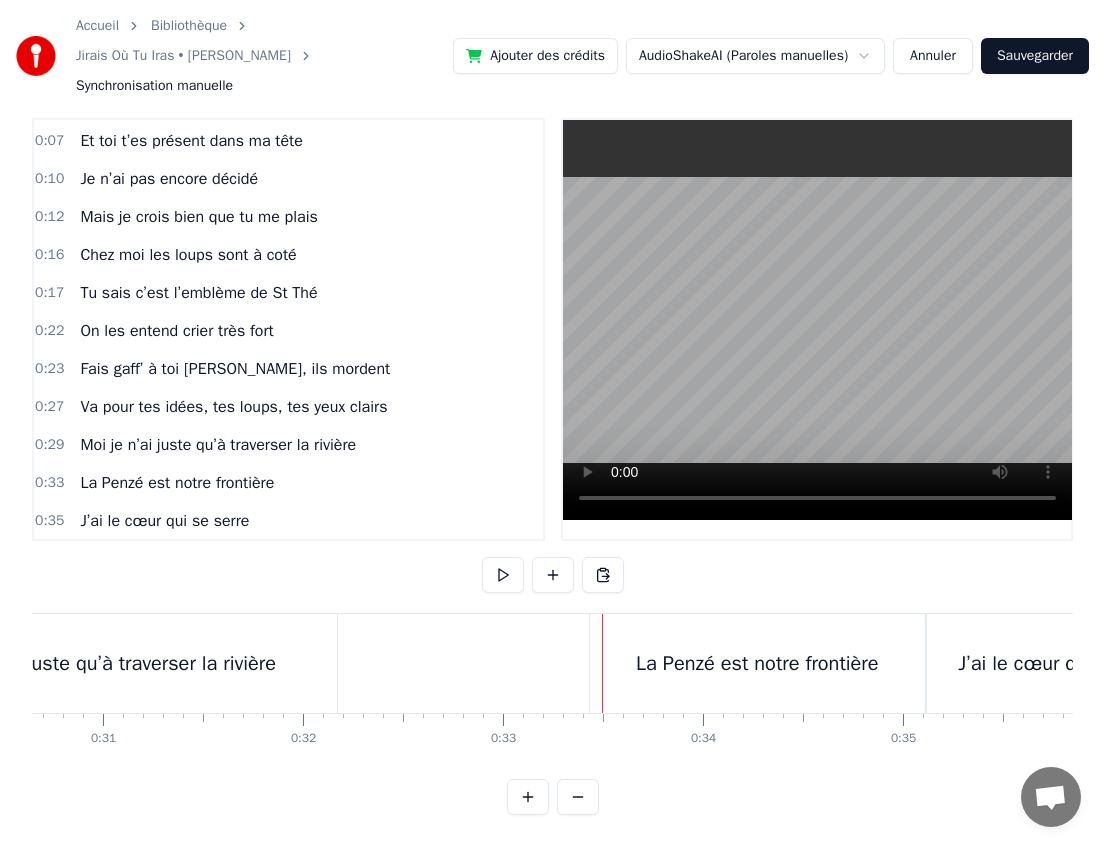 click on "La Penzé est notre frontière" at bounding box center [757, 664] 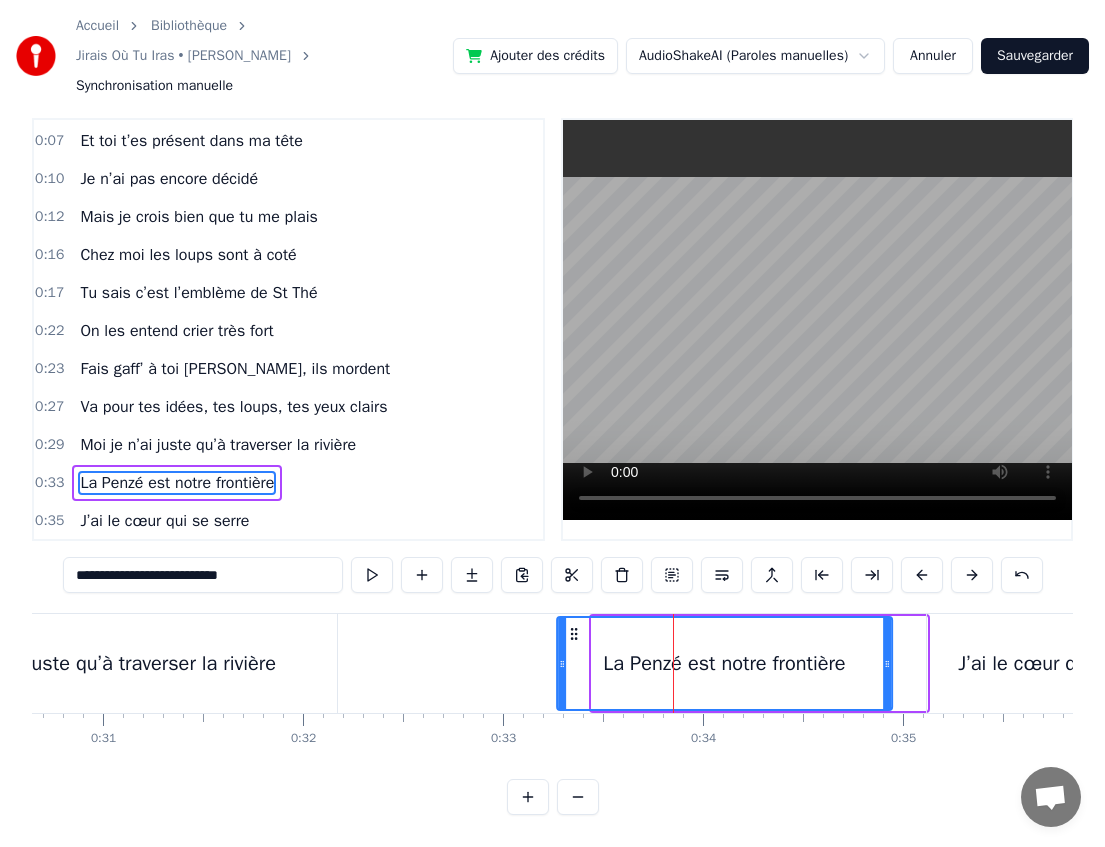 drag, startPoint x: 608, startPoint y: 634, endPoint x: 571, endPoint y: 635, distance: 37.01351 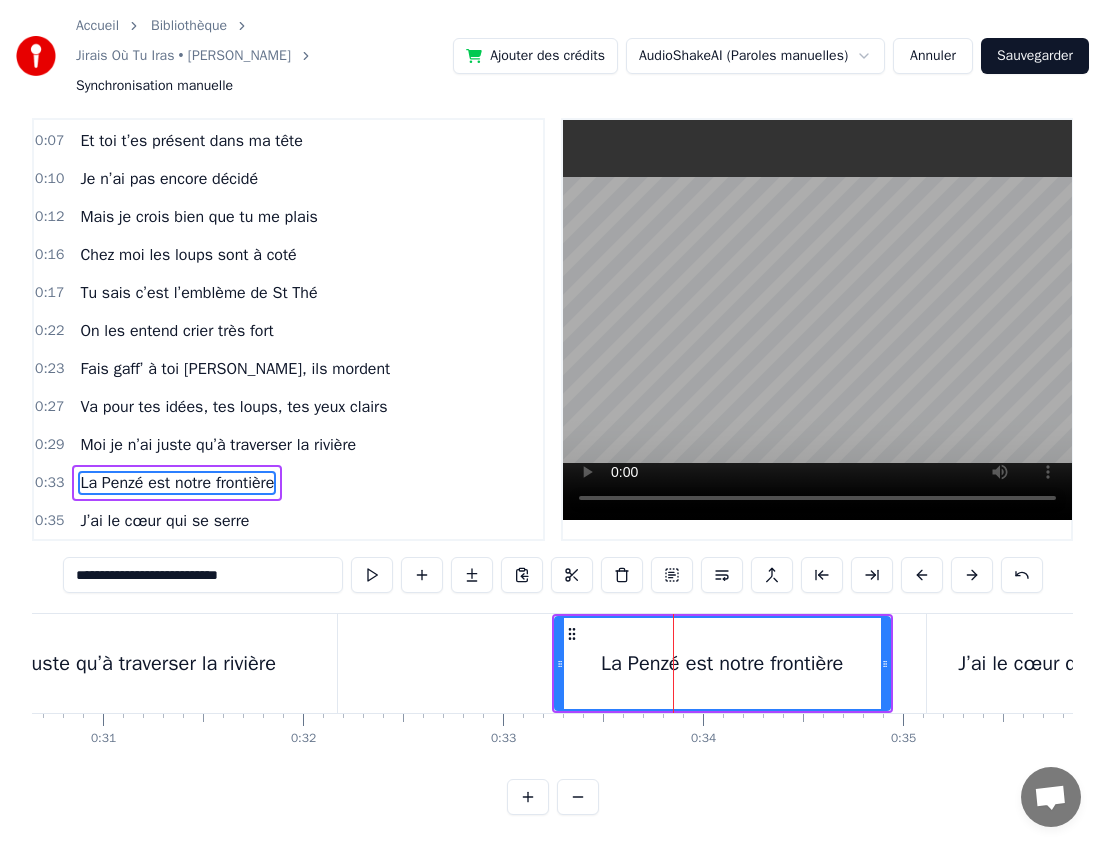 click on "J’ai le cœur qui se serre" at bounding box center (1063, 664) 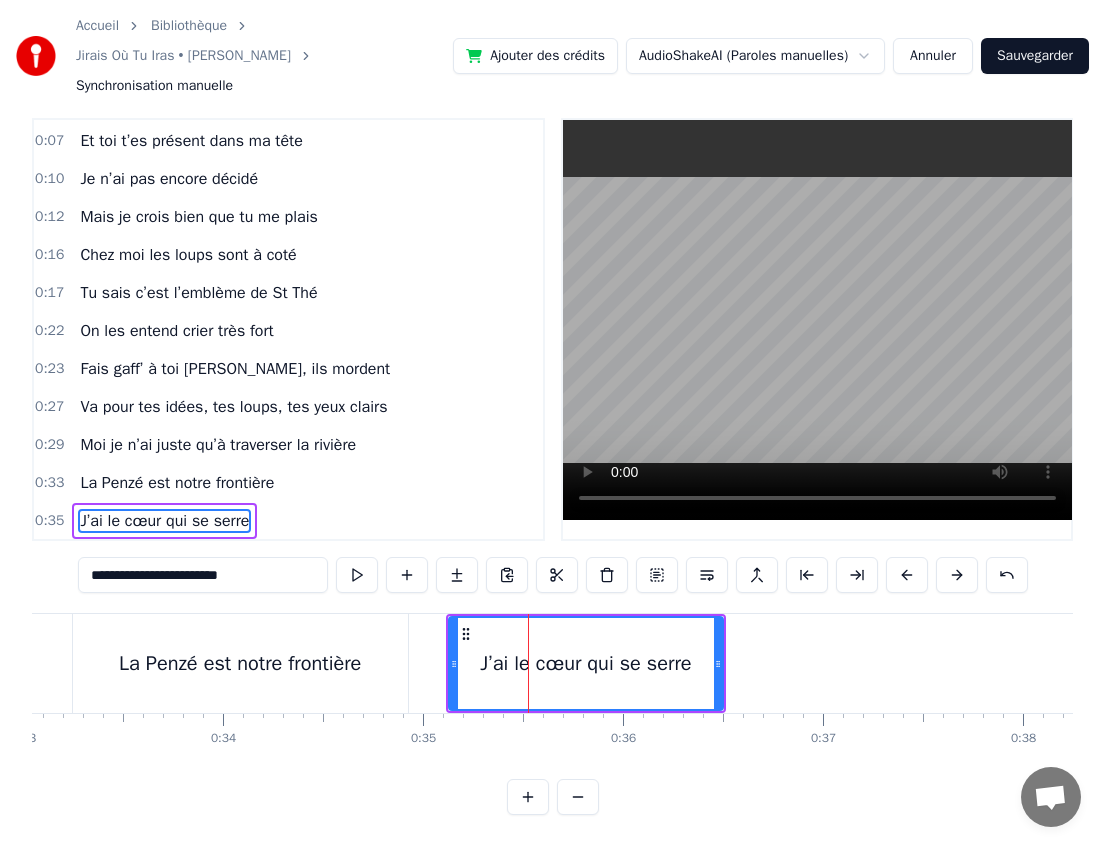 scroll, scrollTop: 0, scrollLeft: 6609, axis: horizontal 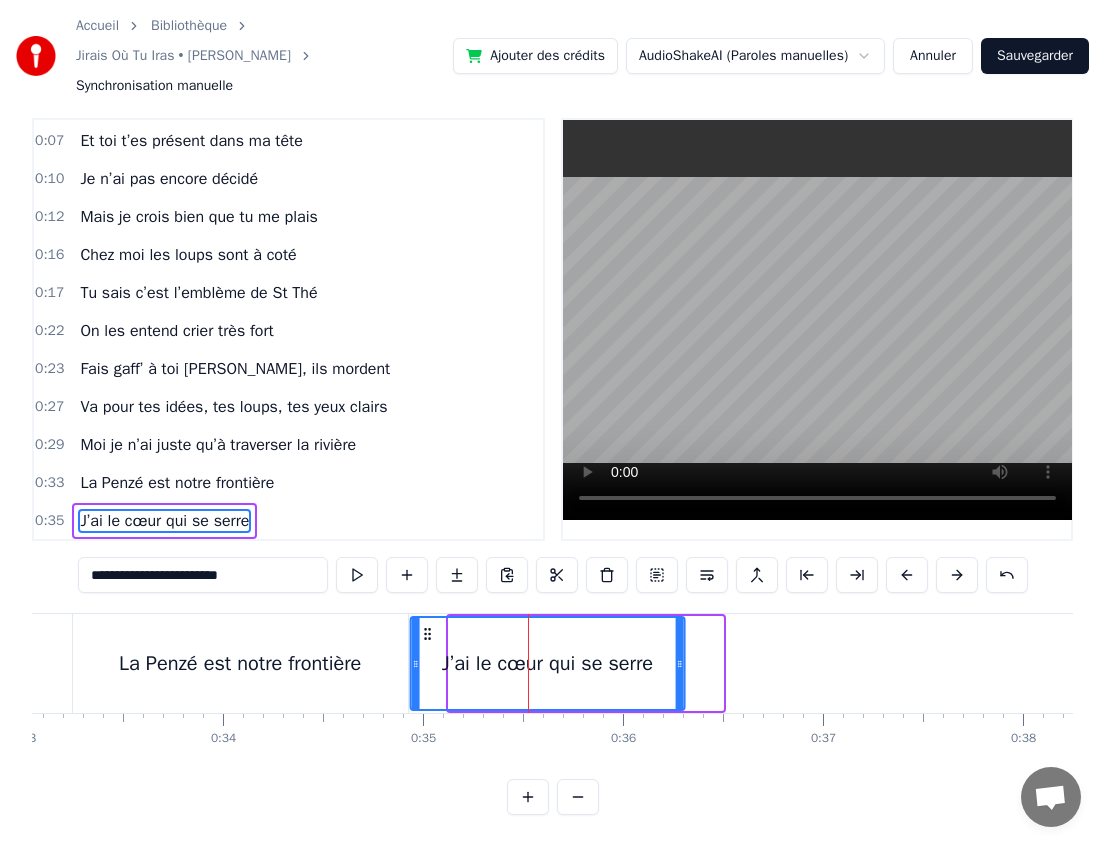 drag, startPoint x: 464, startPoint y: 634, endPoint x: 425, endPoint y: 634, distance: 39 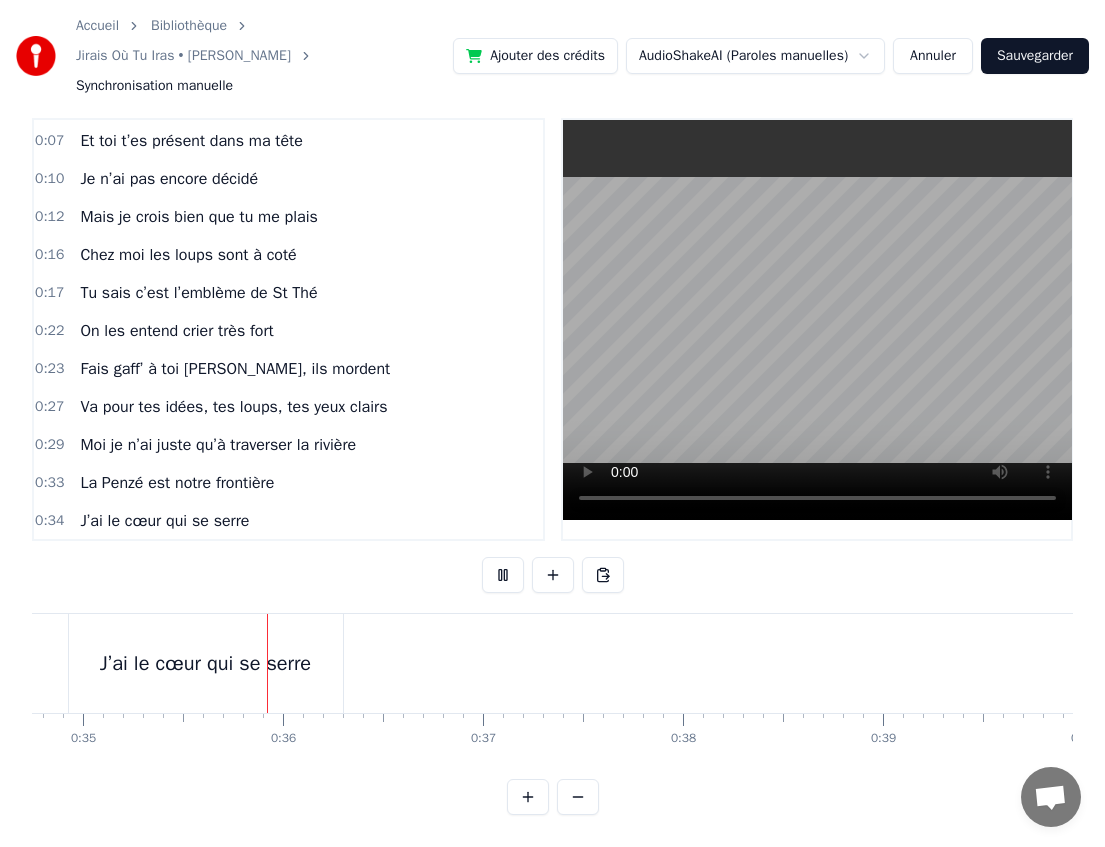 scroll, scrollTop: 0, scrollLeft: 6961, axis: horizontal 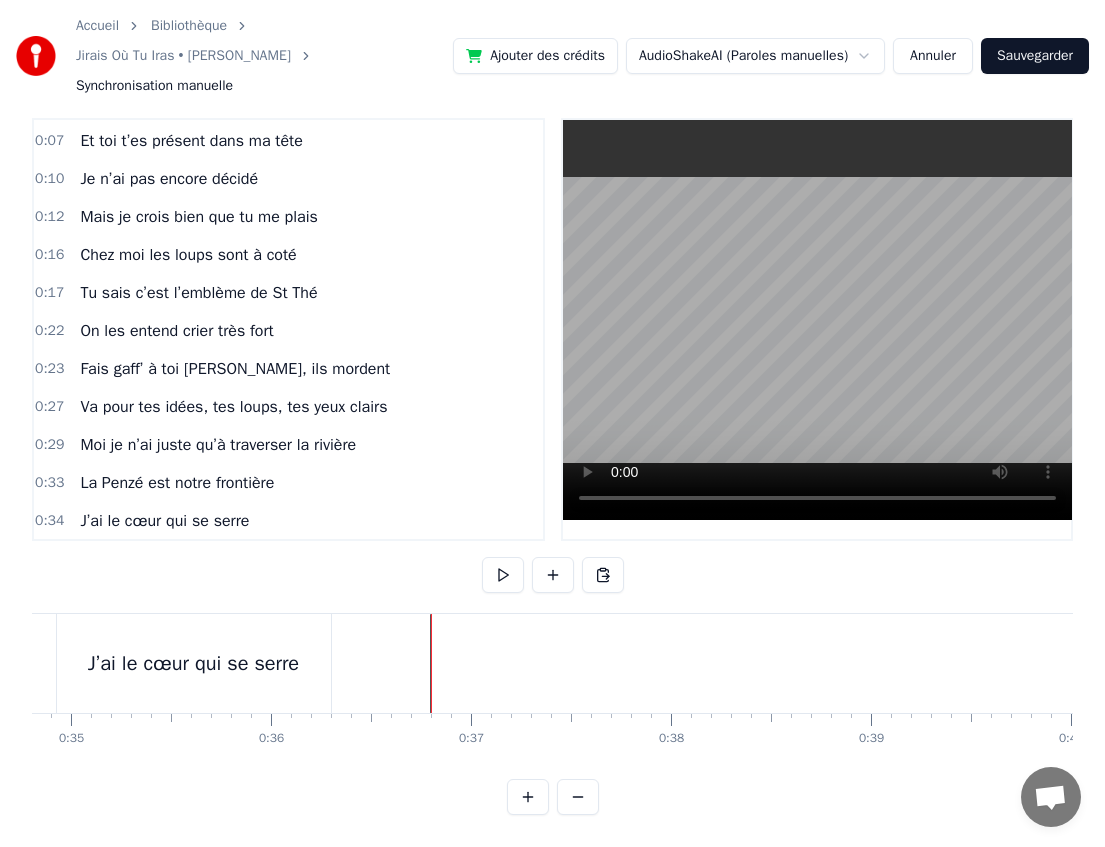 click at bounding box center (13889, 663) 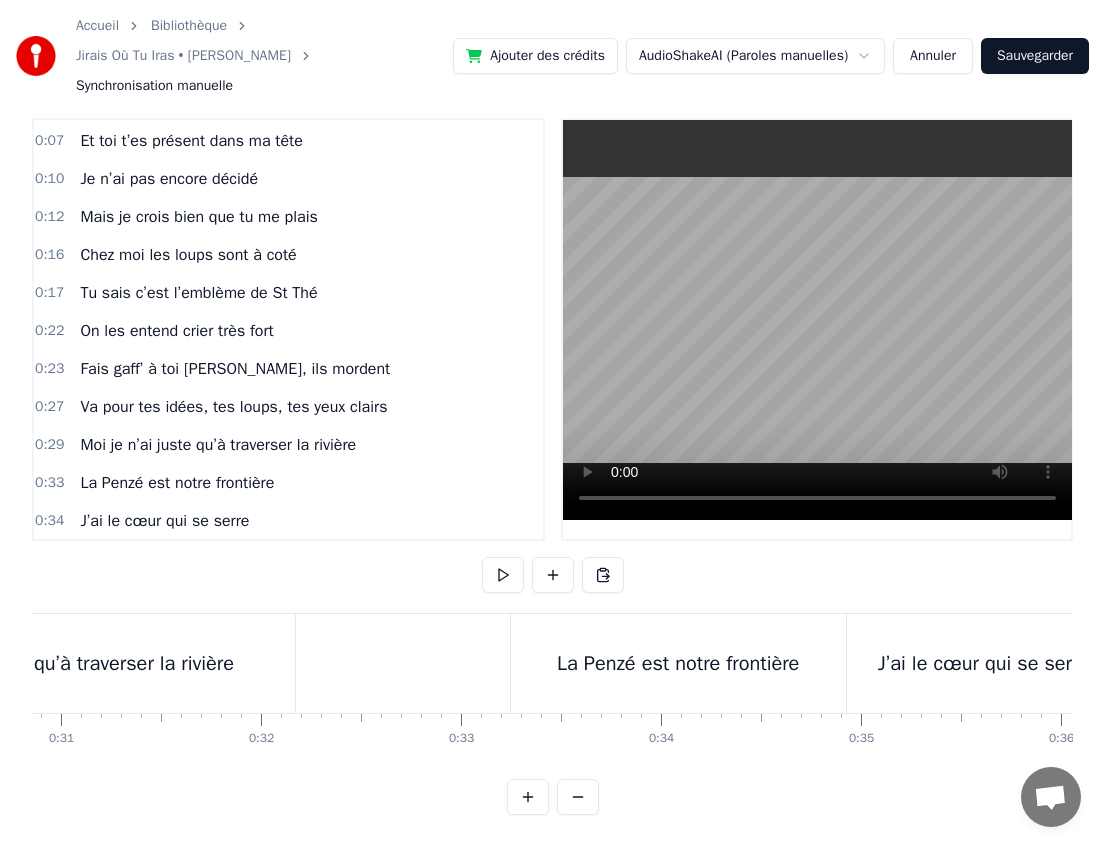scroll, scrollTop: 0, scrollLeft: 6142, axis: horizontal 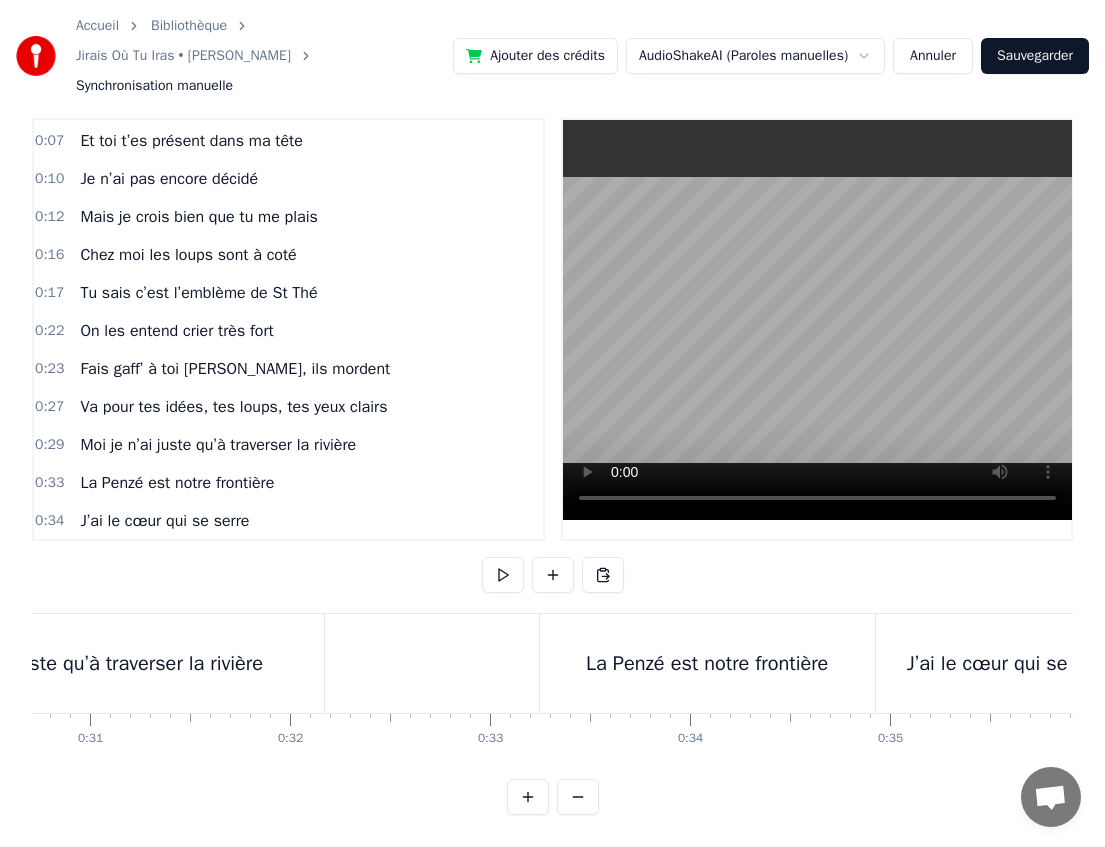 click at bounding box center (14708, 663) 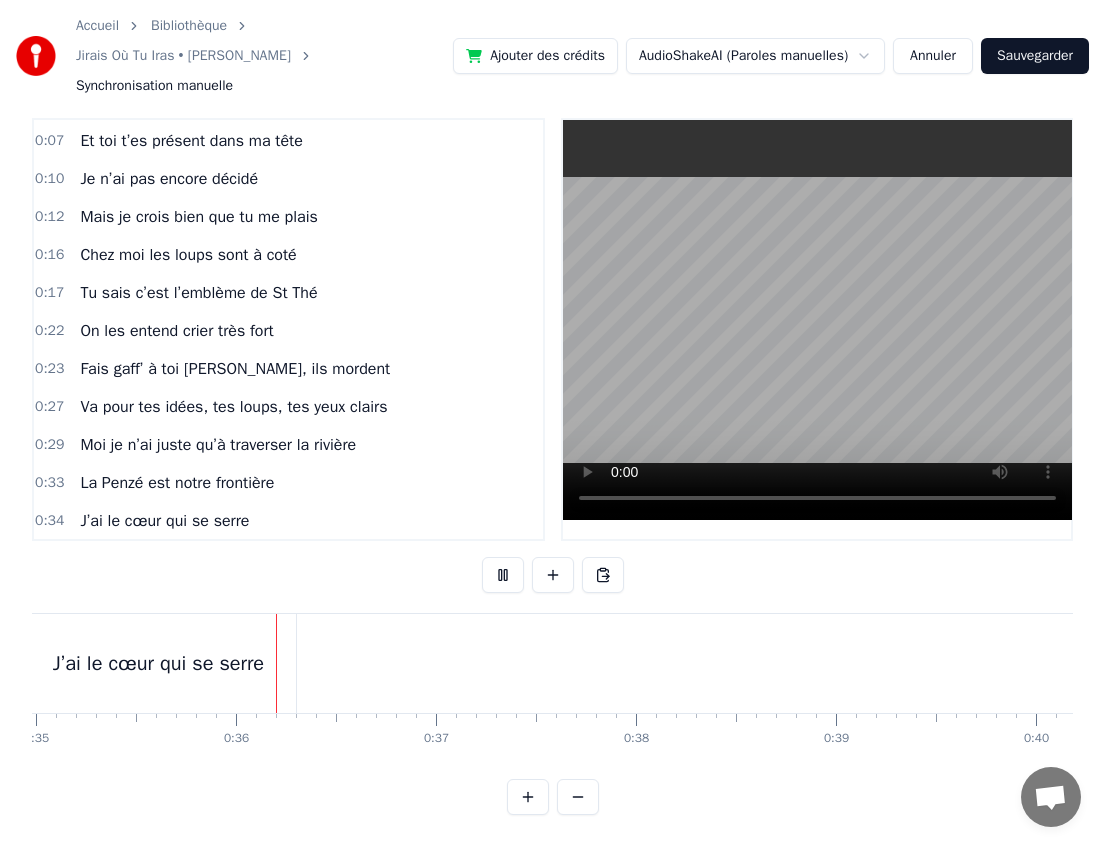 scroll, scrollTop: 0, scrollLeft: 7009, axis: horizontal 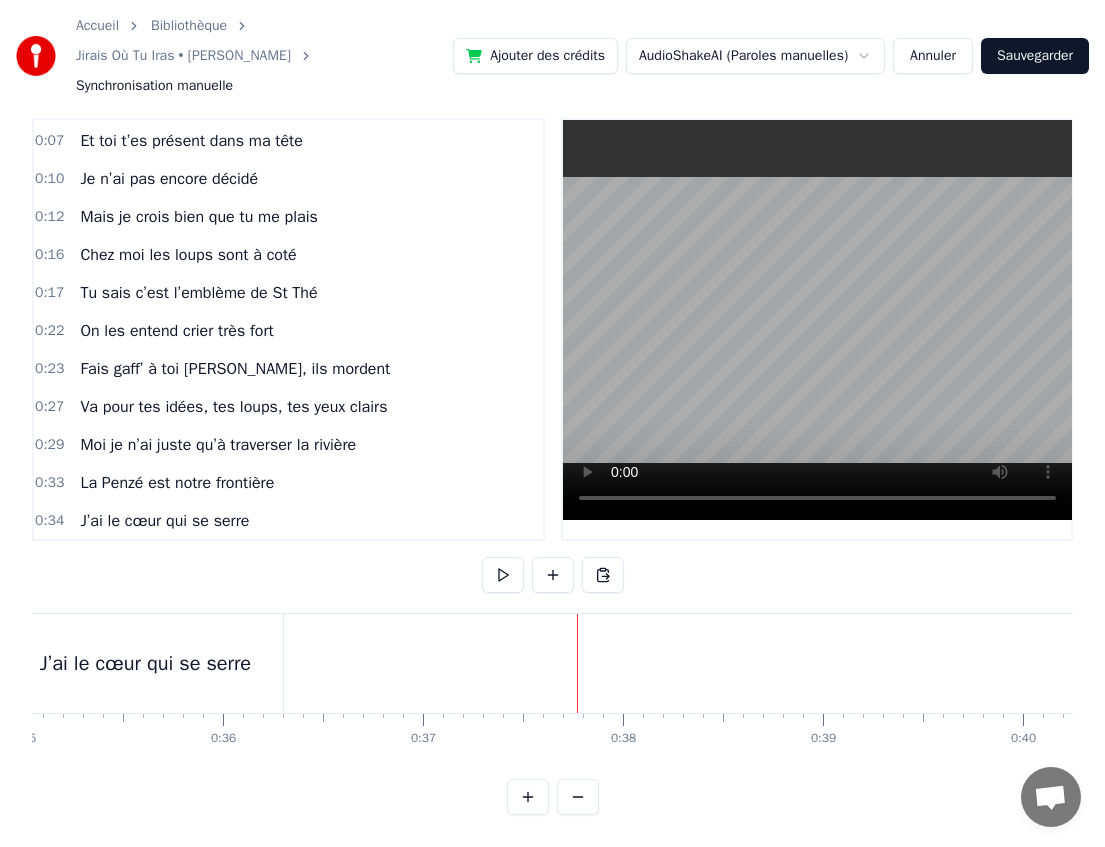 click at bounding box center (577, 663) 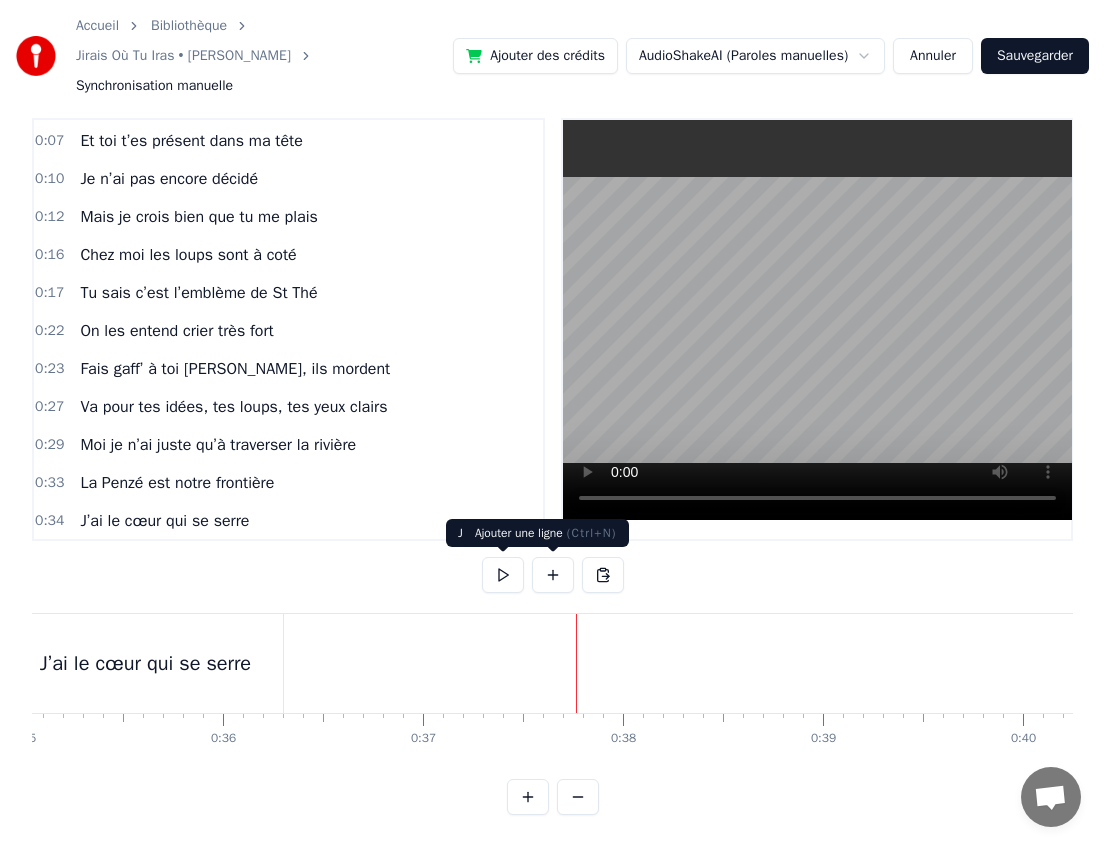click at bounding box center [553, 575] 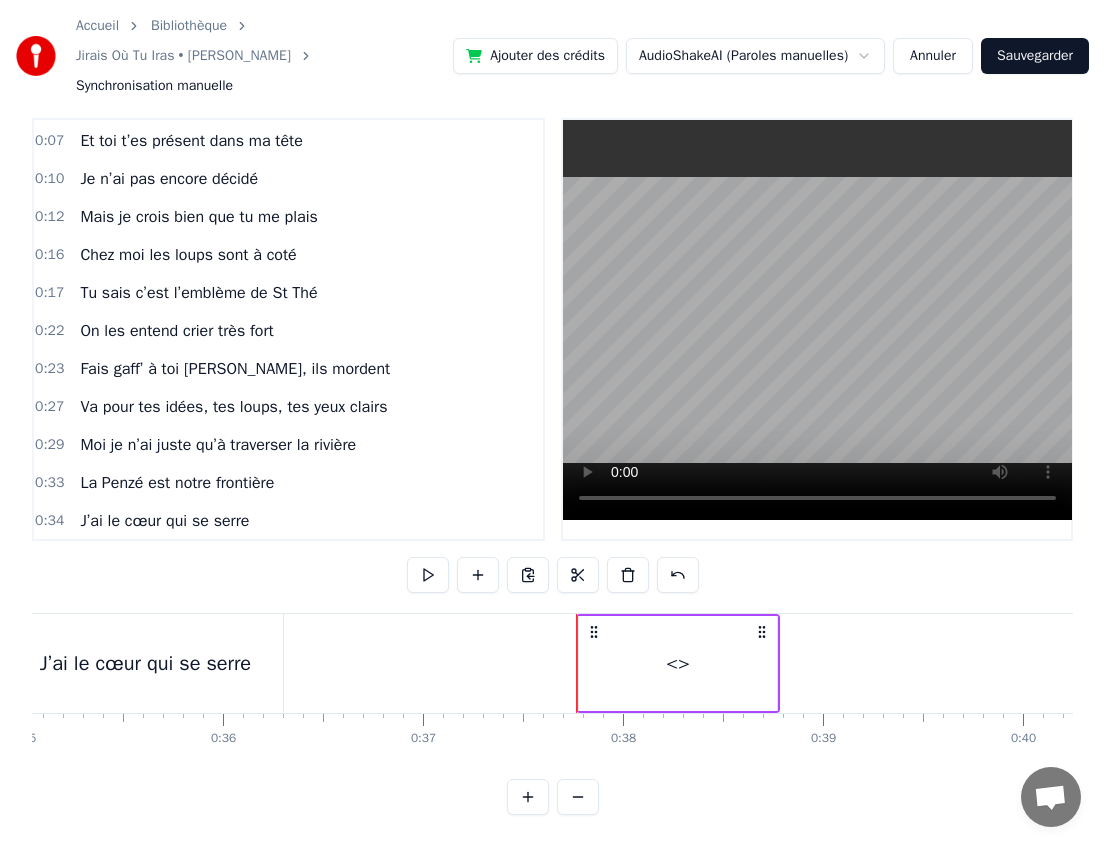 click on "<>" at bounding box center [678, 663] 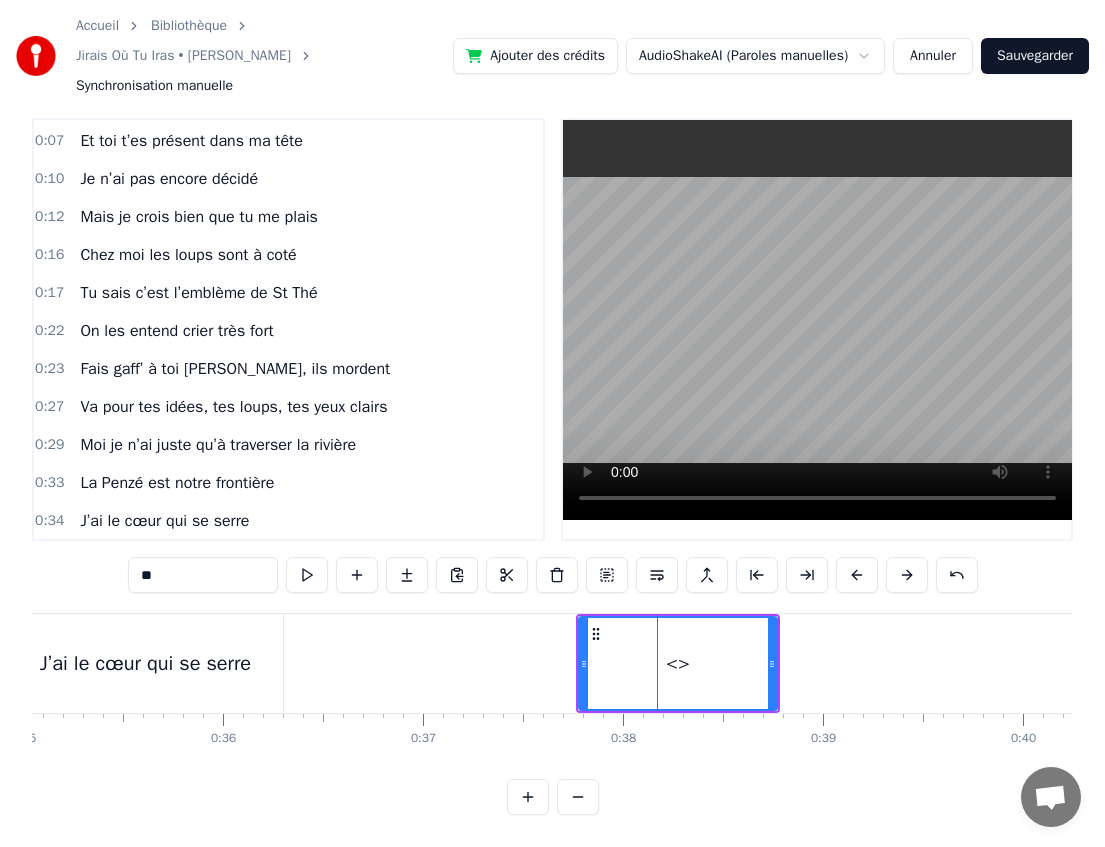 scroll, scrollTop: 74, scrollLeft: 0, axis: vertical 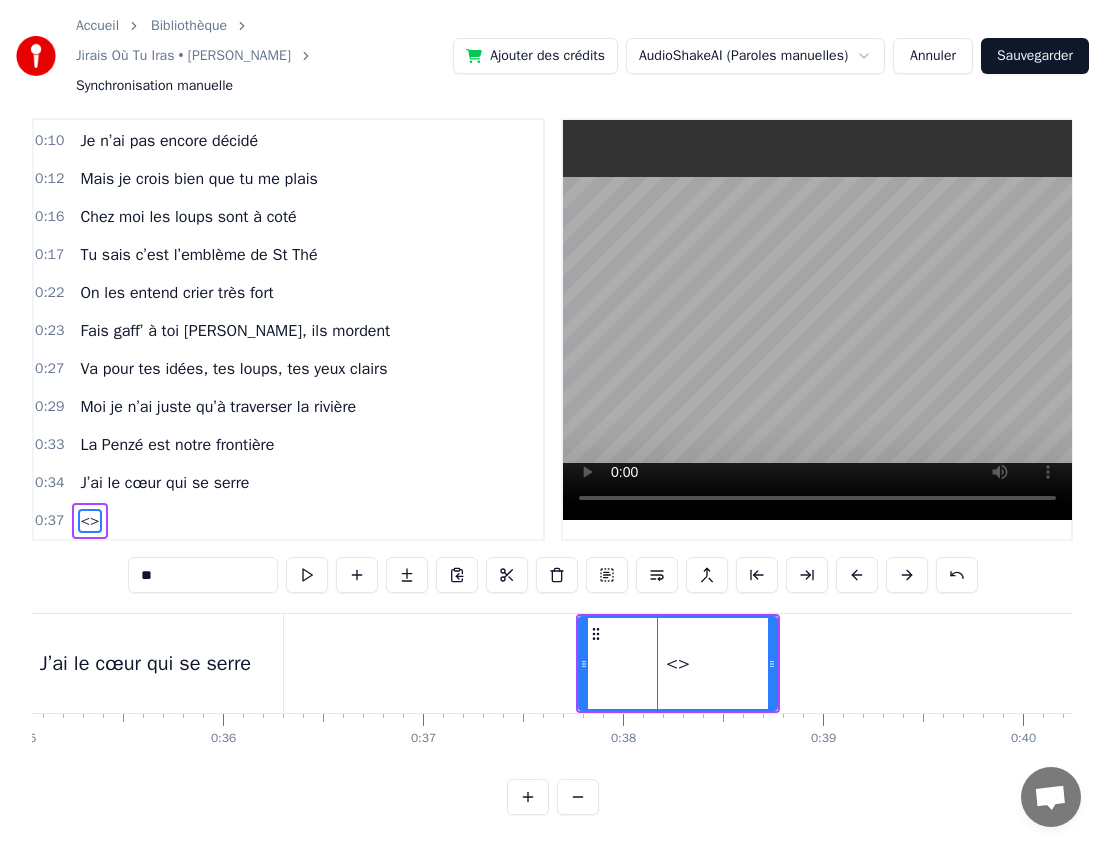 click on "**" at bounding box center [203, 575] 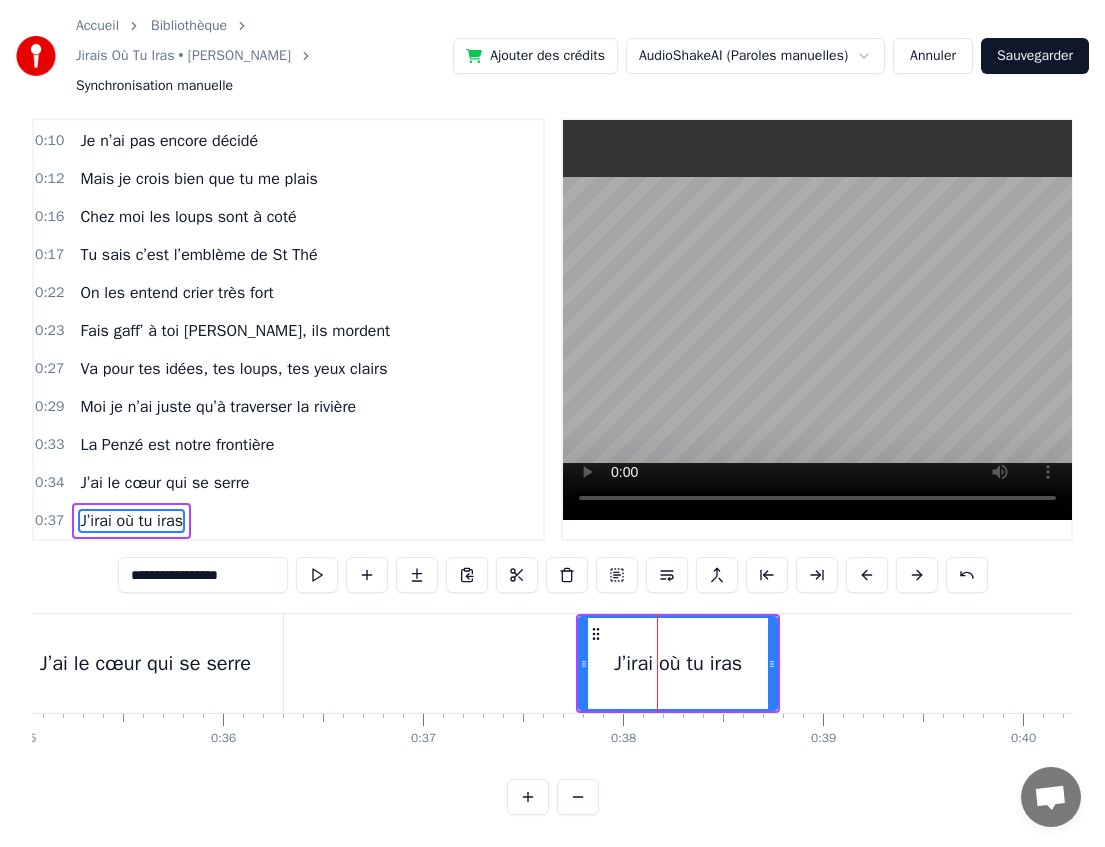type on "**********" 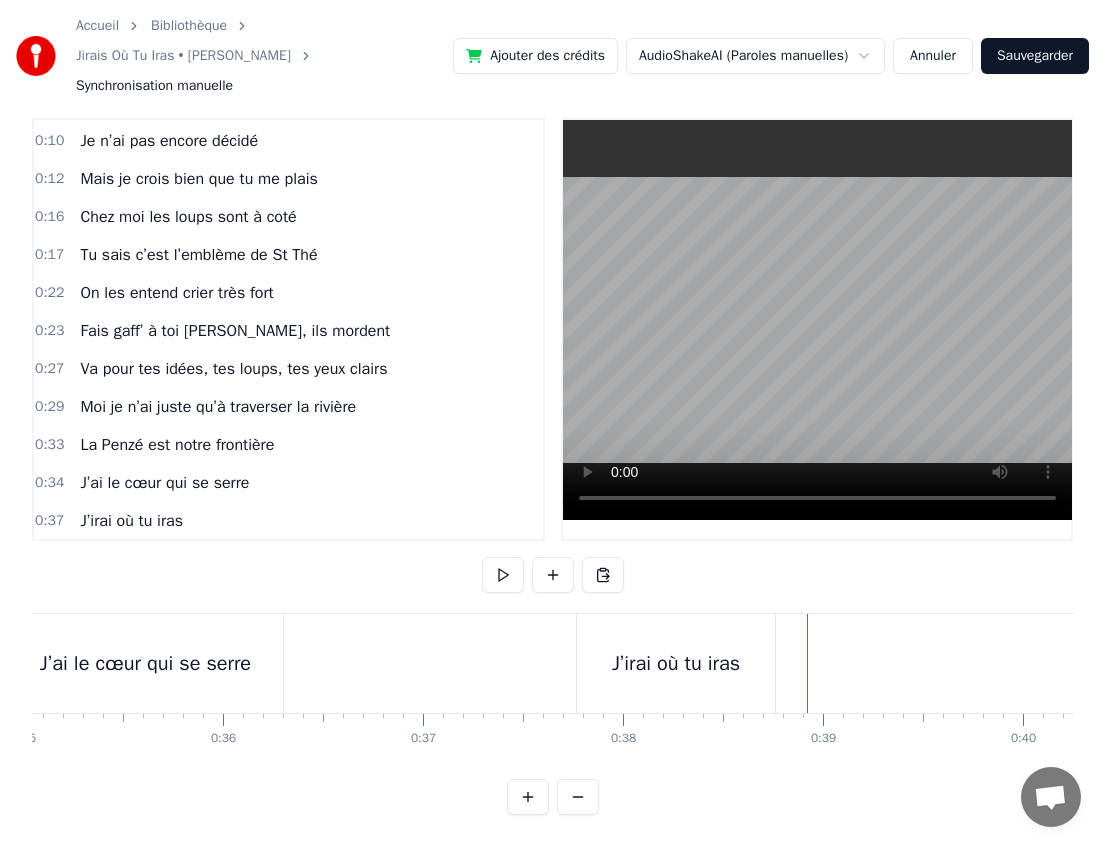 click on "J’irai où tu iras" at bounding box center (676, 663) 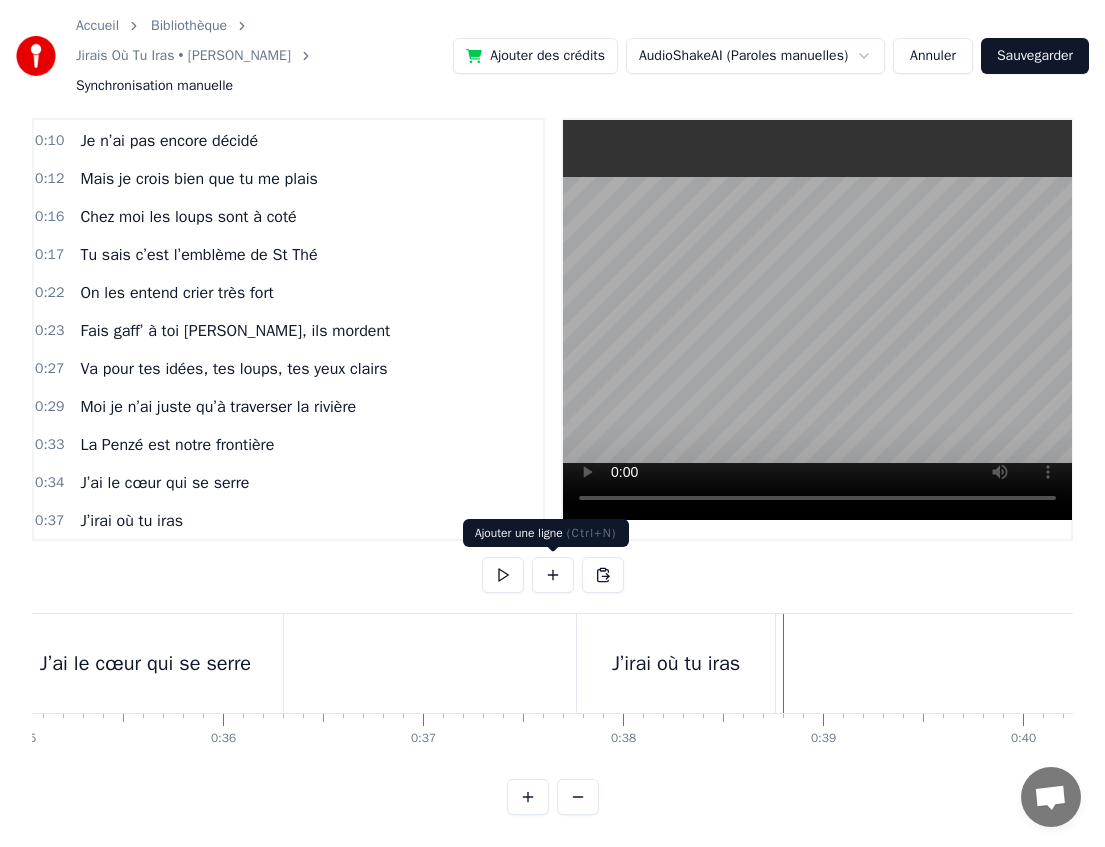 click at bounding box center [553, 575] 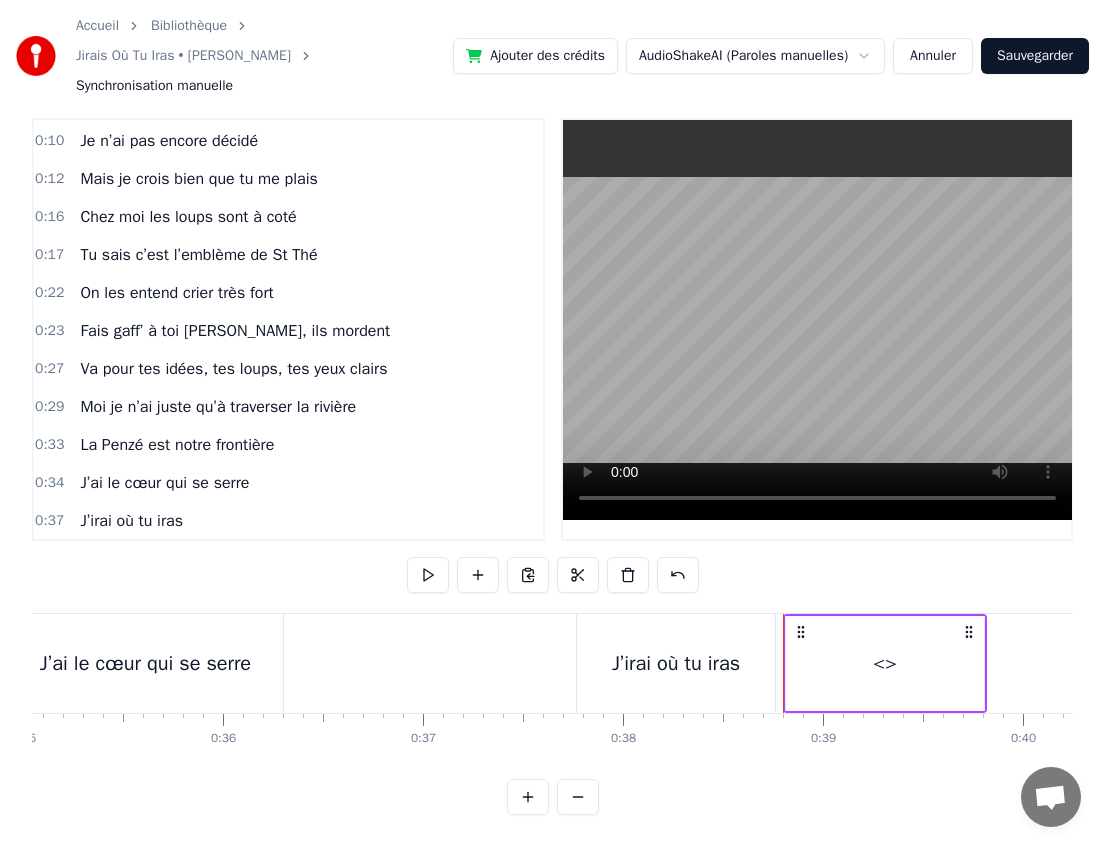 click on "<>" at bounding box center (885, 664) 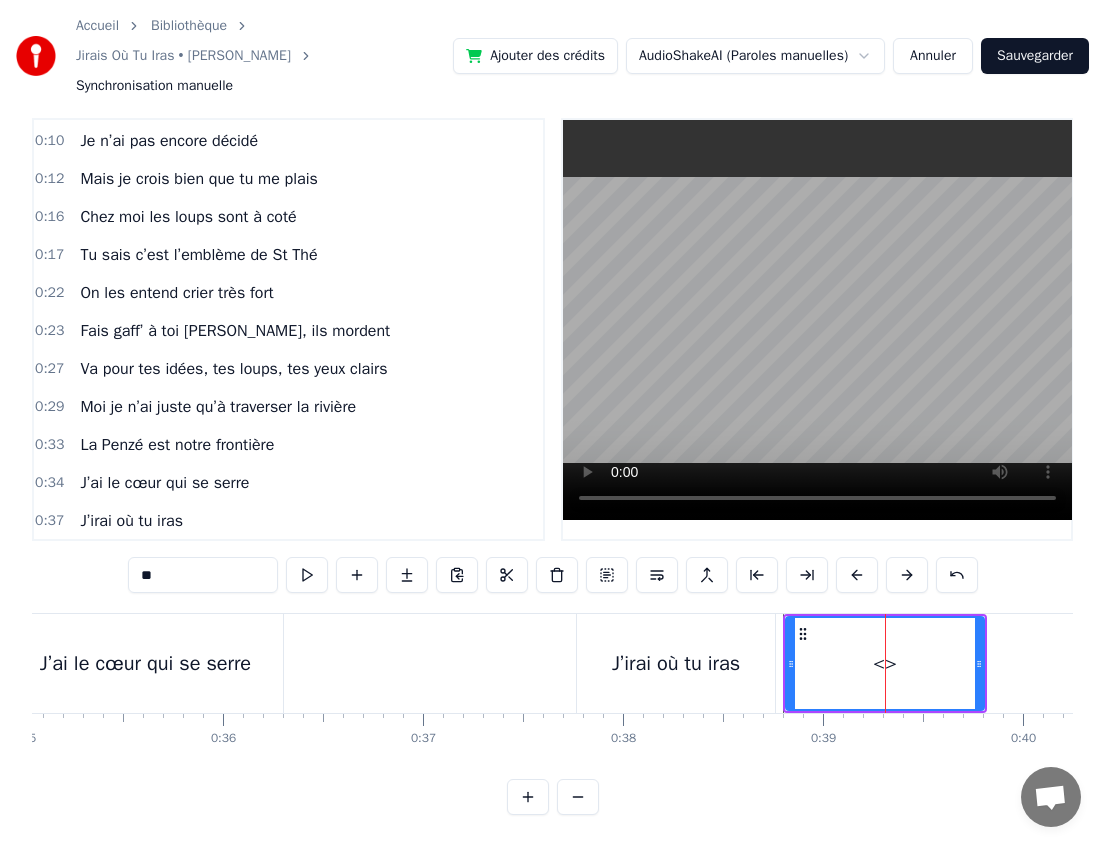 scroll, scrollTop: 112, scrollLeft: 0, axis: vertical 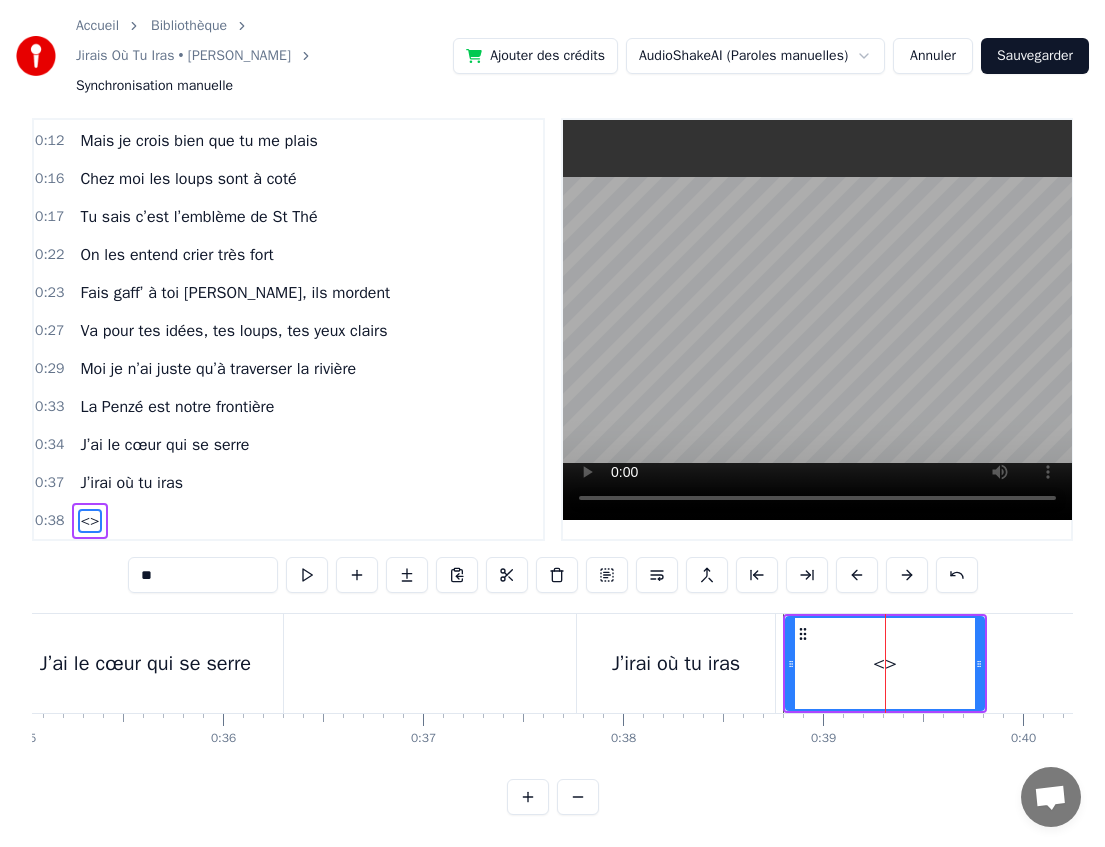 click on "**" at bounding box center (203, 575) 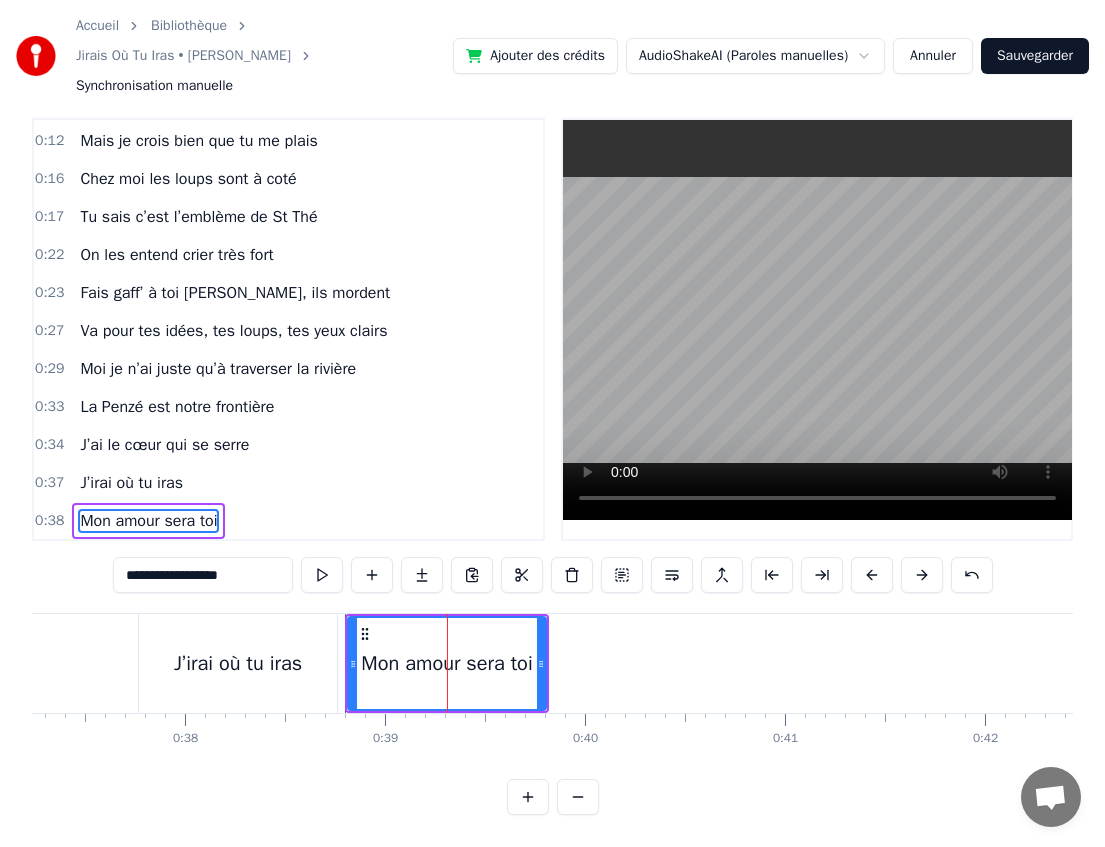 scroll, scrollTop: 0, scrollLeft: 7392, axis: horizontal 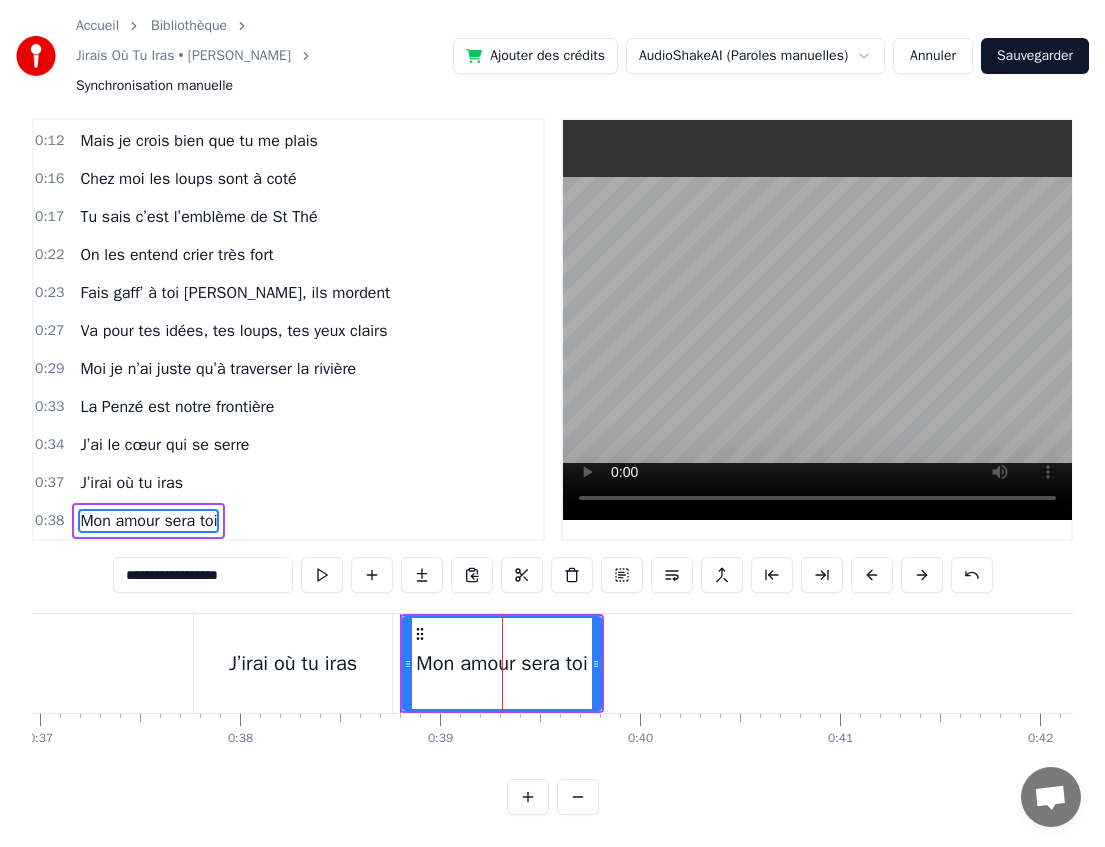type on "**********" 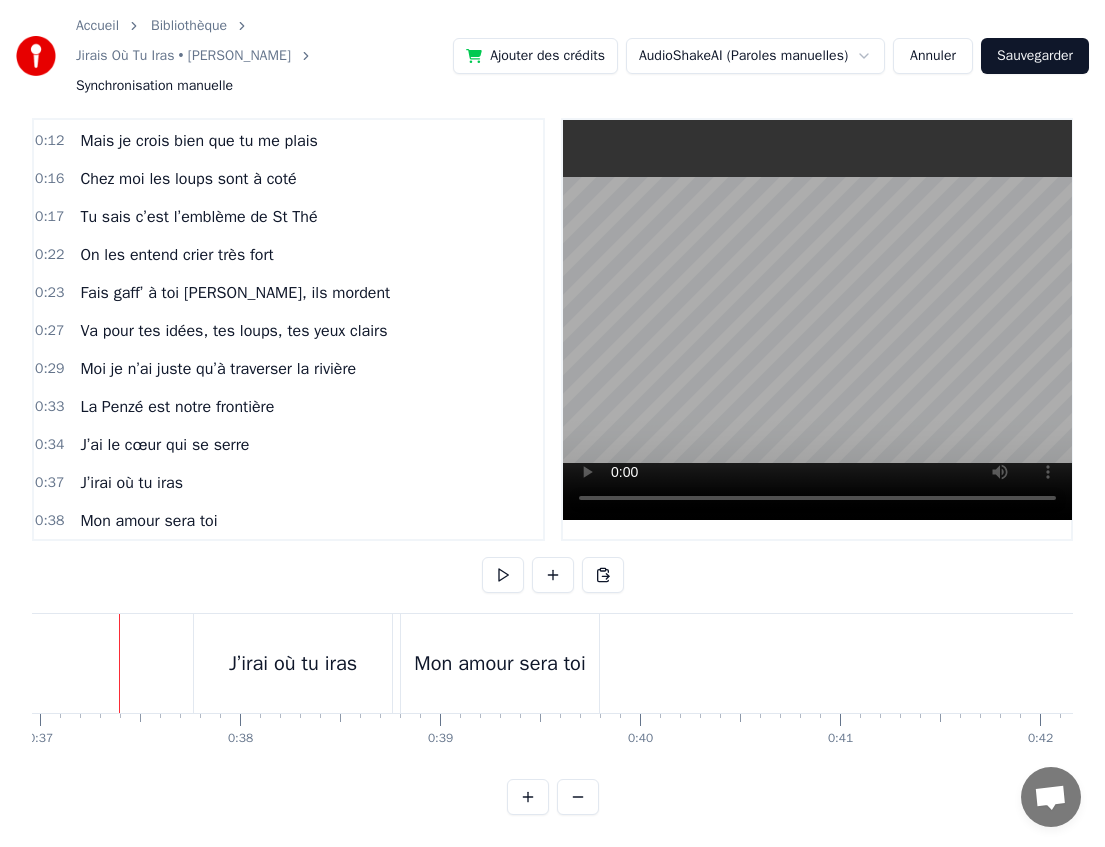 scroll, scrollTop: 0, scrollLeft: 7379, axis: horizontal 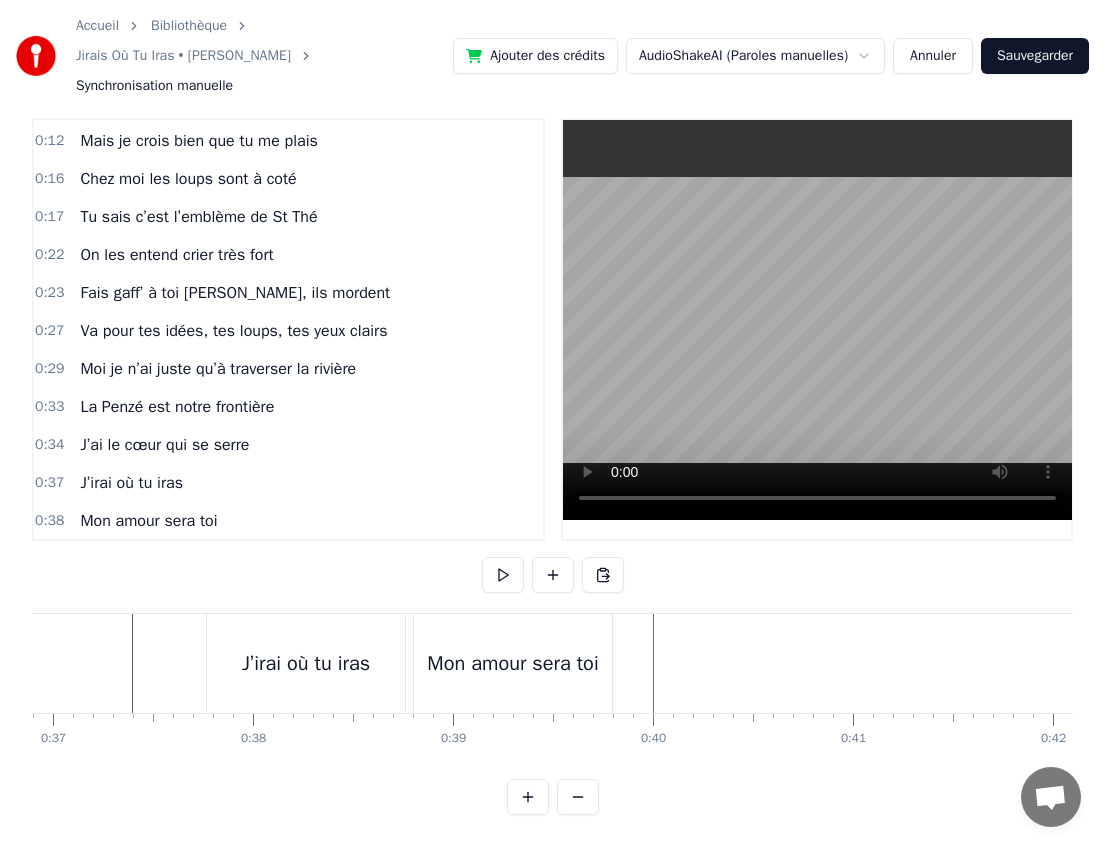 click on "Mon amour sera toi" at bounding box center [512, 664] 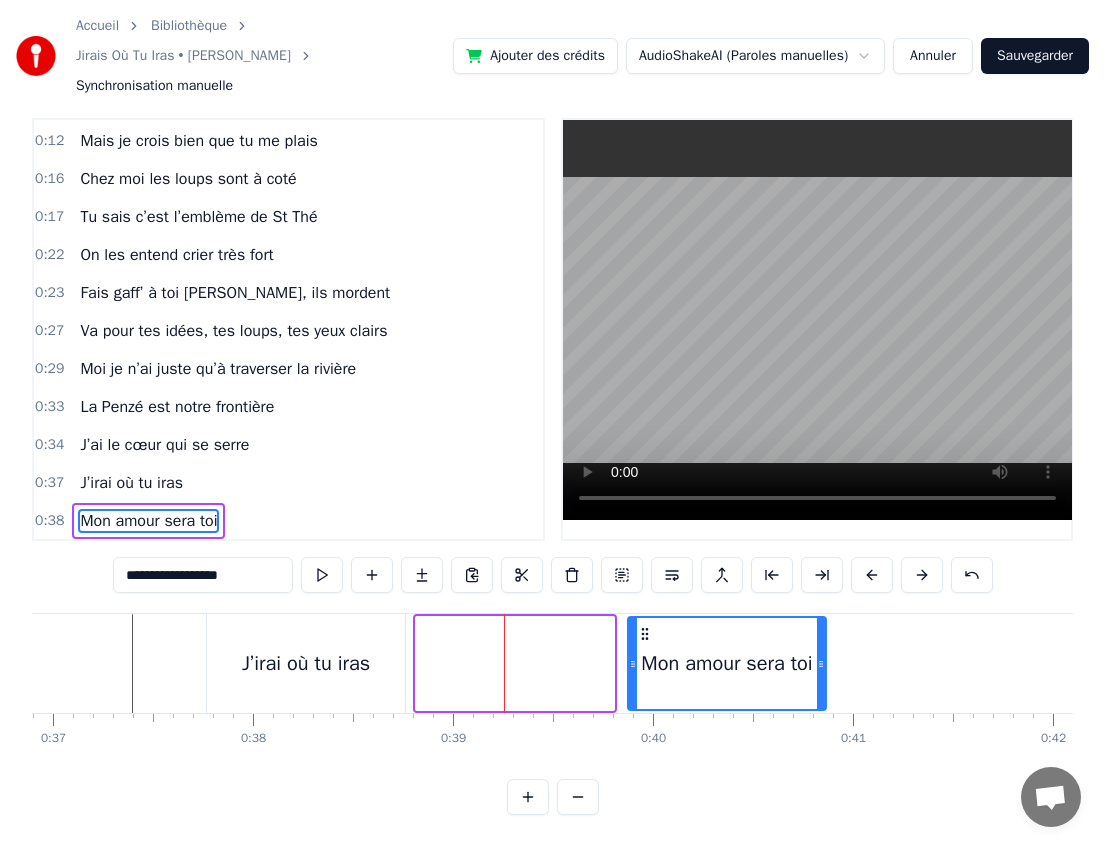 drag, startPoint x: 432, startPoint y: 628, endPoint x: 644, endPoint y: 629, distance: 212.00237 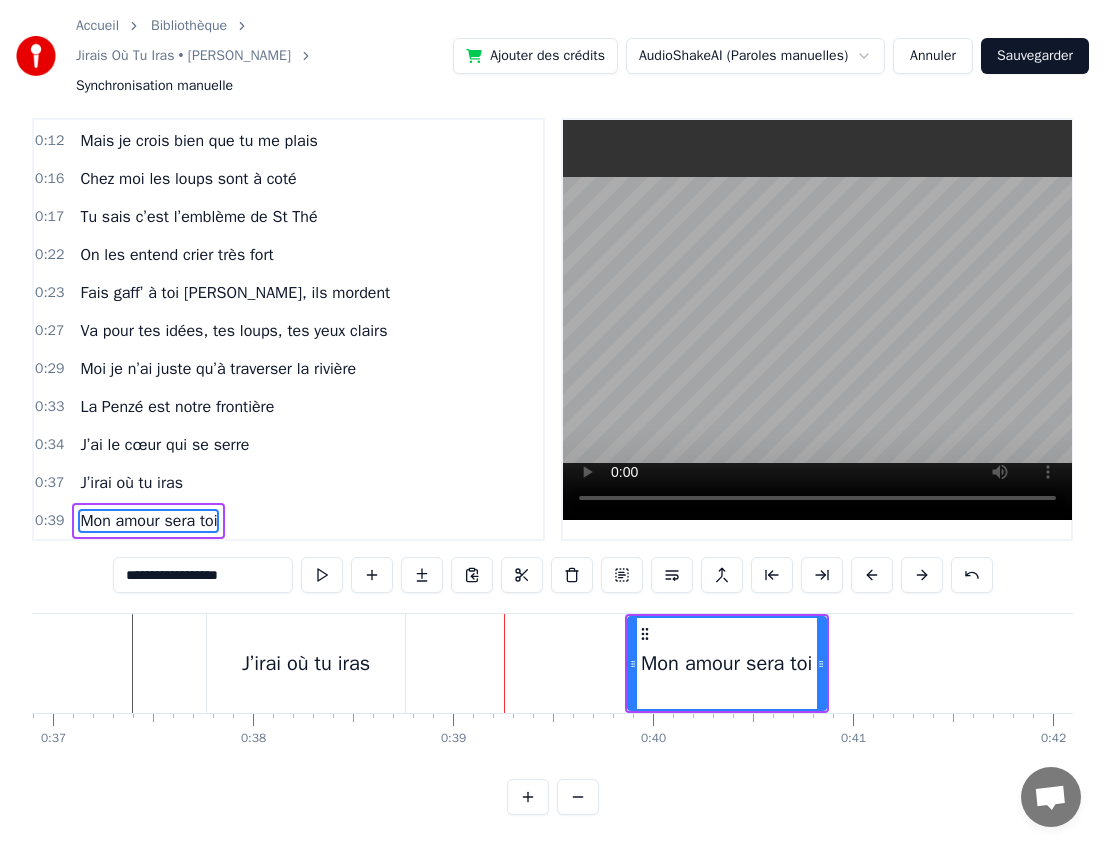click on "J’irai où tu iras" at bounding box center (306, 664) 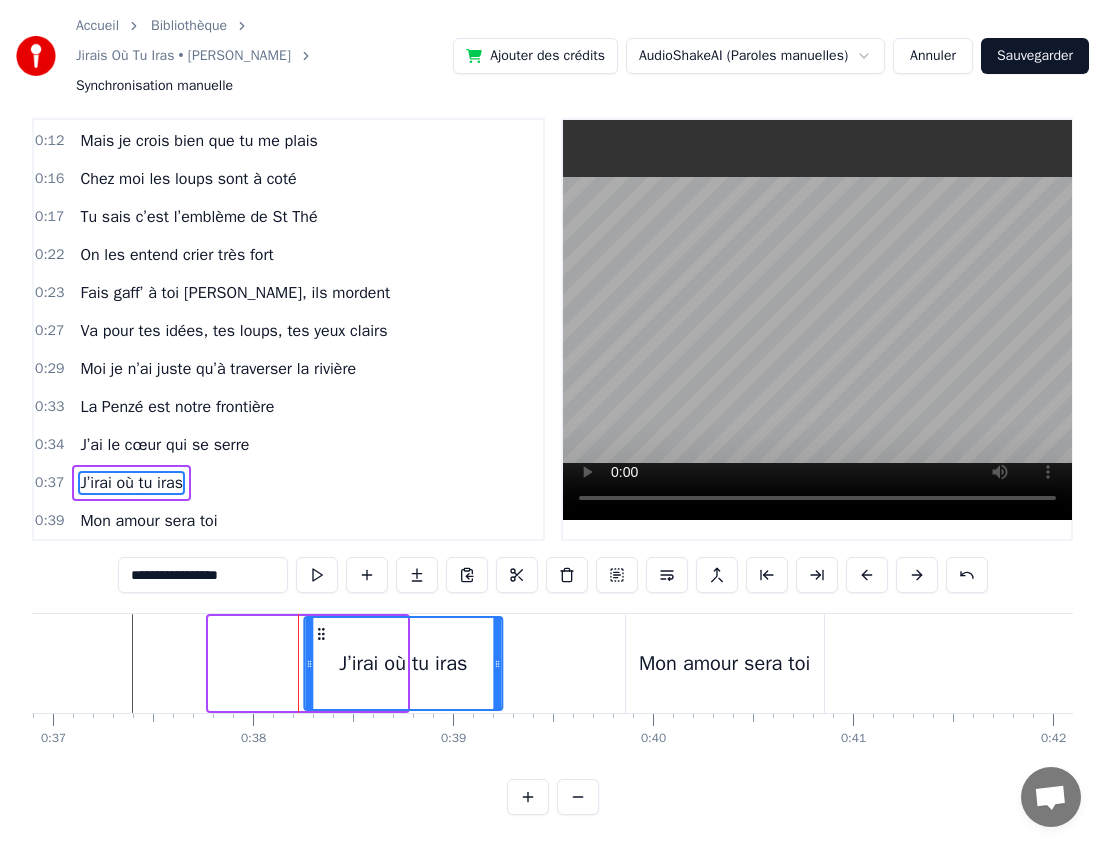 drag, startPoint x: 226, startPoint y: 628, endPoint x: 323, endPoint y: 625, distance: 97.04638 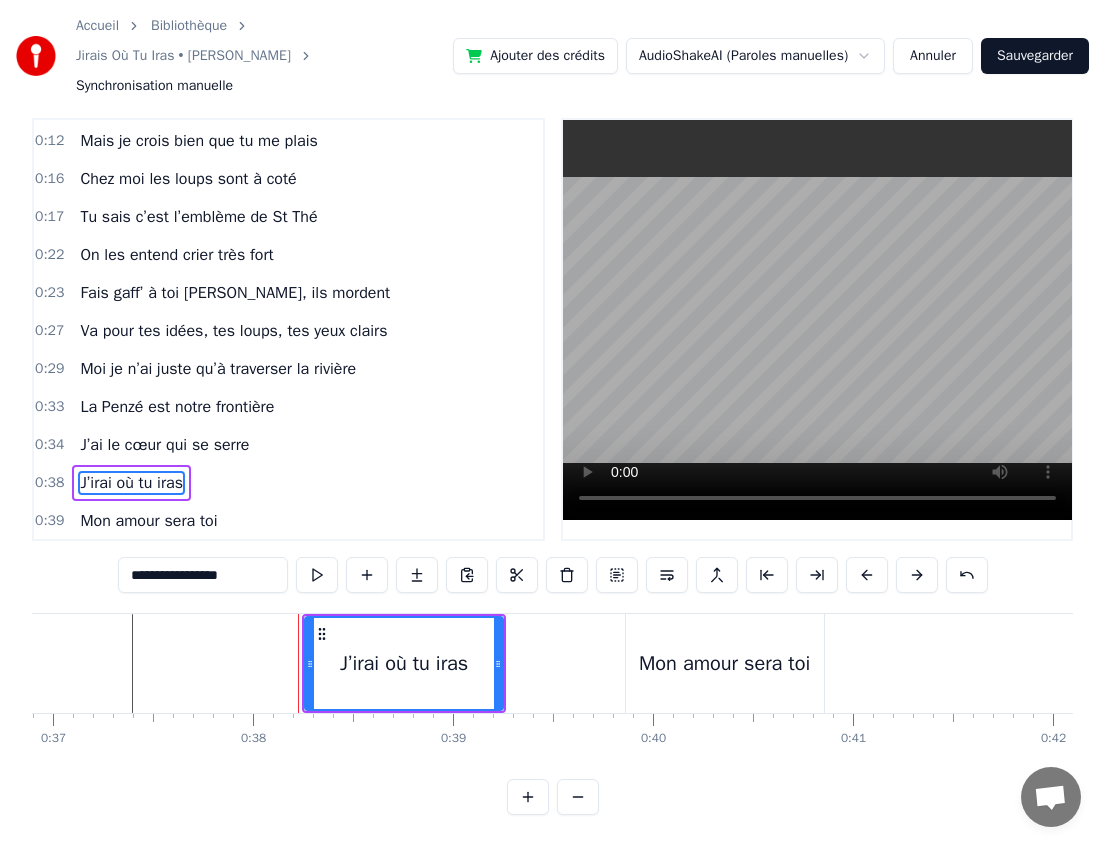 click at bounding box center (13471, 663) 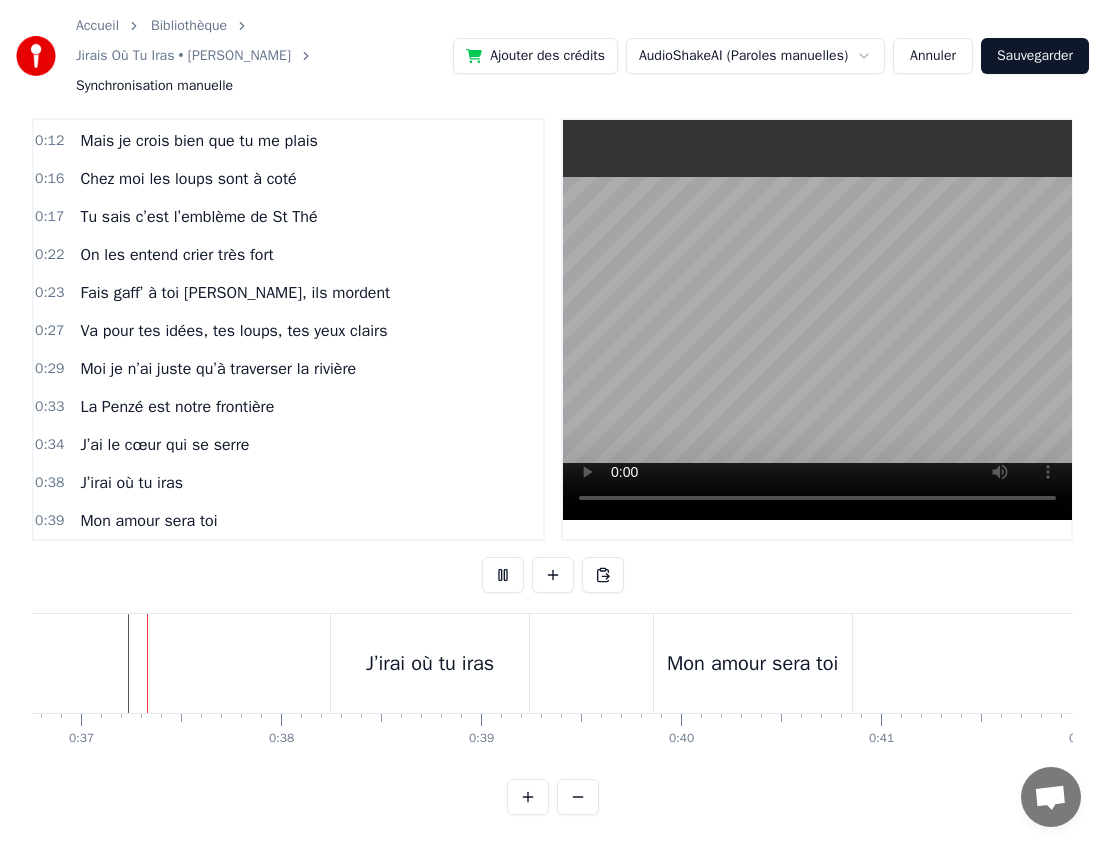 scroll, scrollTop: 0, scrollLeft: 7347, axis: horizontal 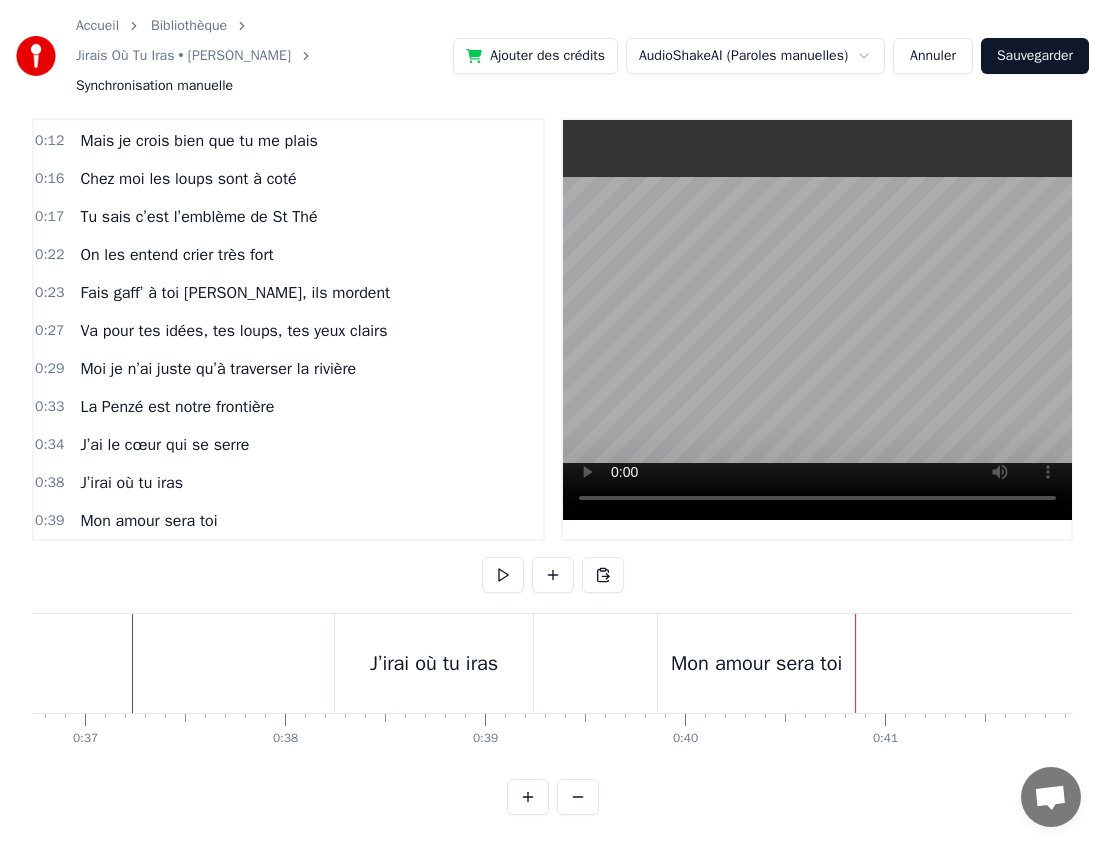 click on "Mon amour sera toi" at bounding box center [757, 663] 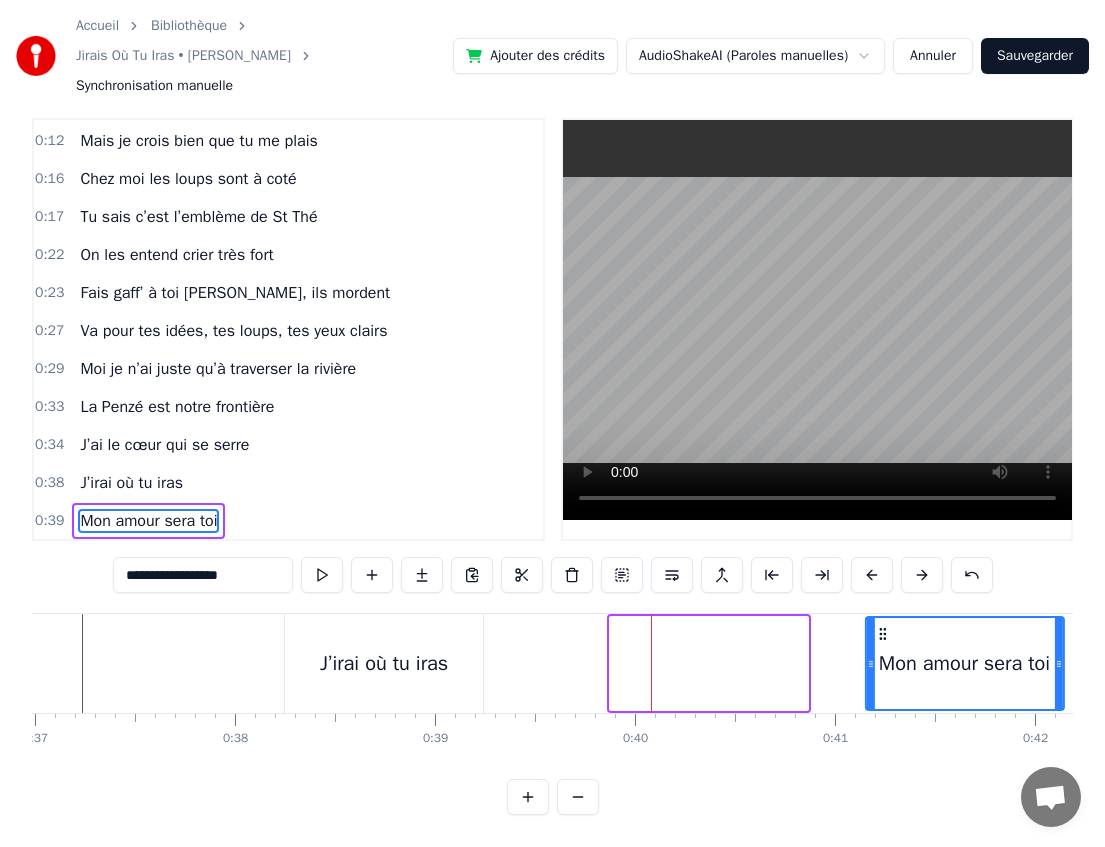 scroll, scrollTop: 0, scrollLeft: 7408, axis: horizontal 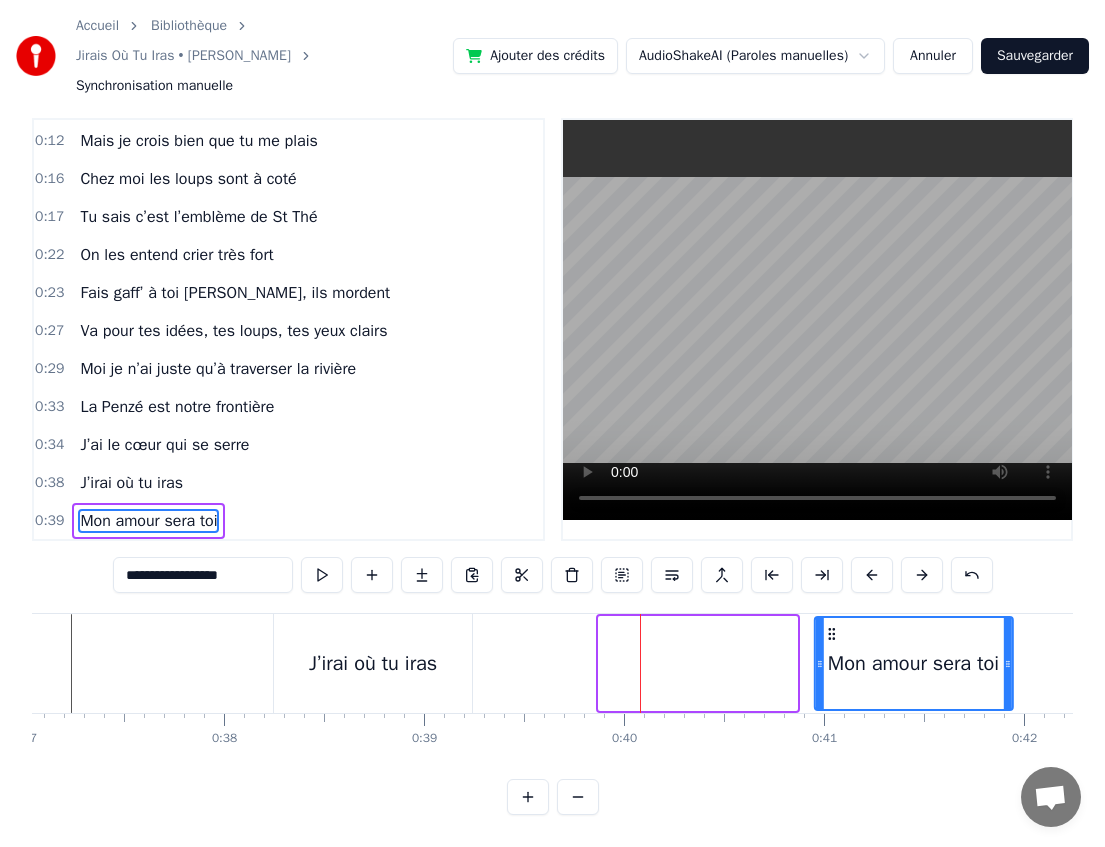 drag, startPoint x: 674, startPoint y: 631, endPoint x: 829, endPoint y: 627, distance: 155.0516 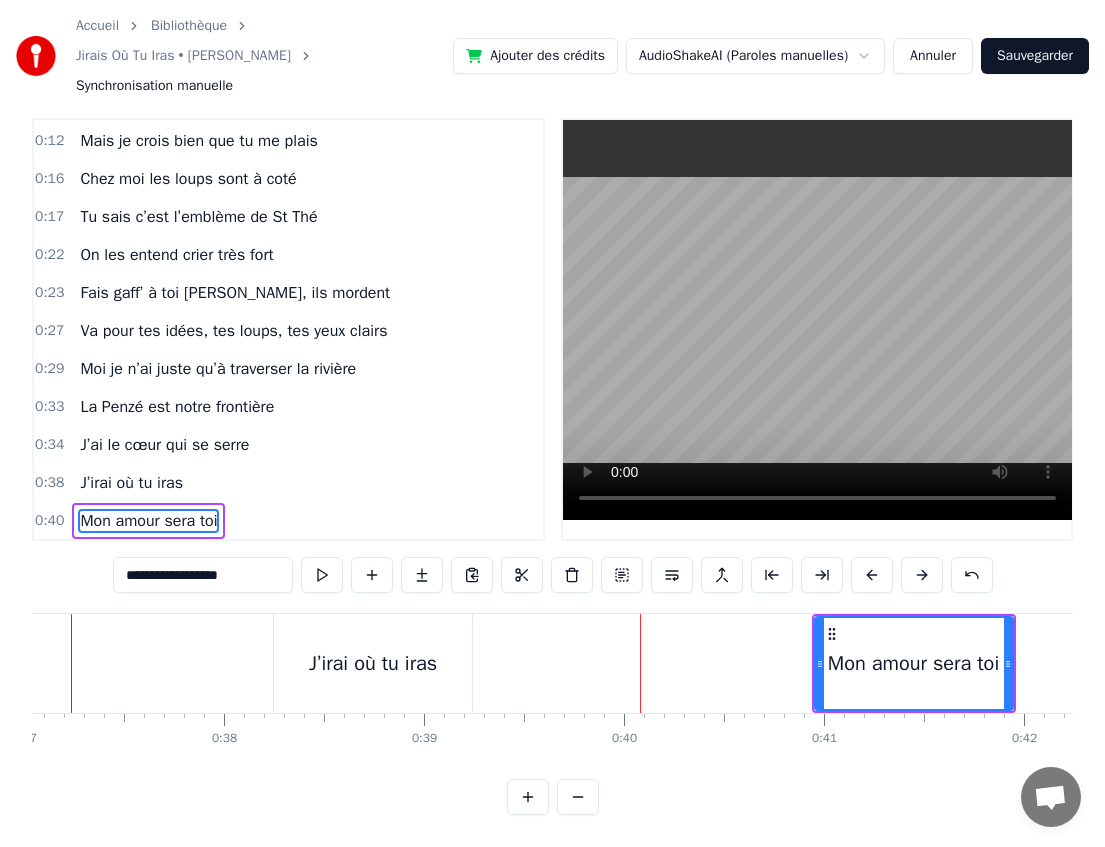 click on "J’irai où tu iras" at bounding box center [373, 664] 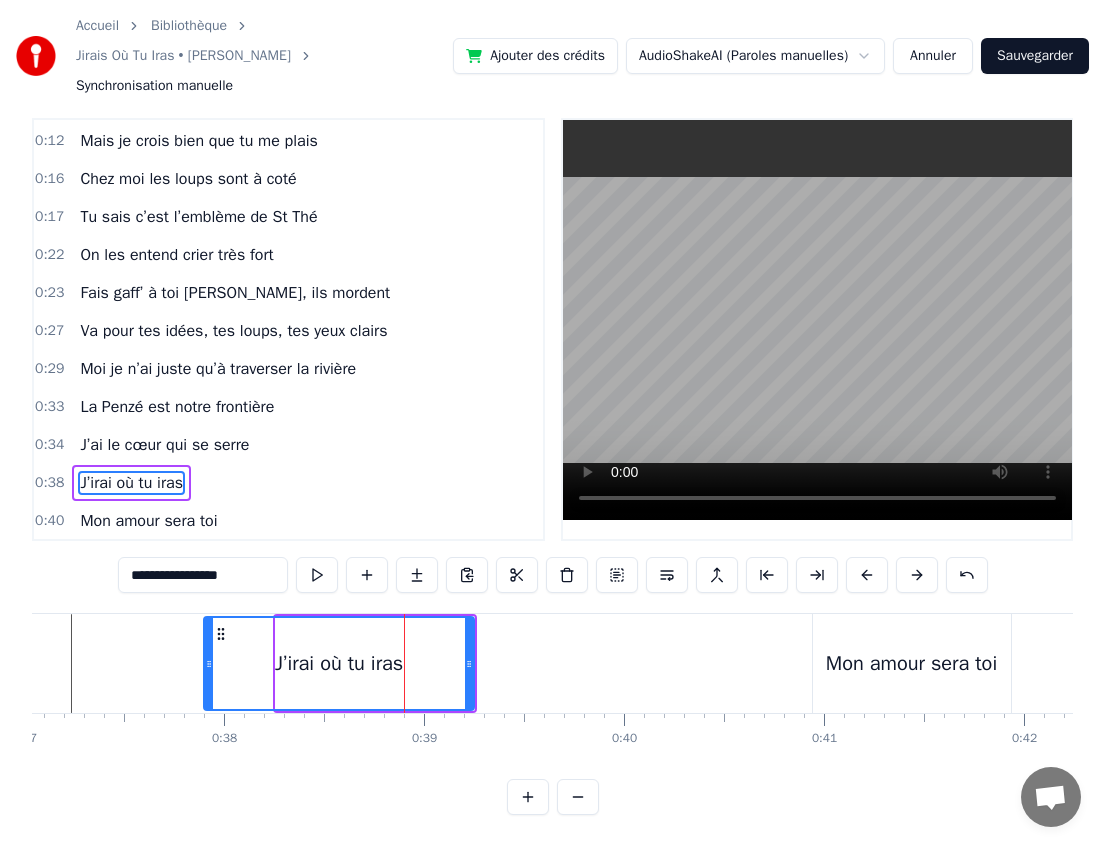 drag, startPoint x: 277, startPoint y: 666, endPoint x: 205, endPoint y: 667, distance: 72.00694 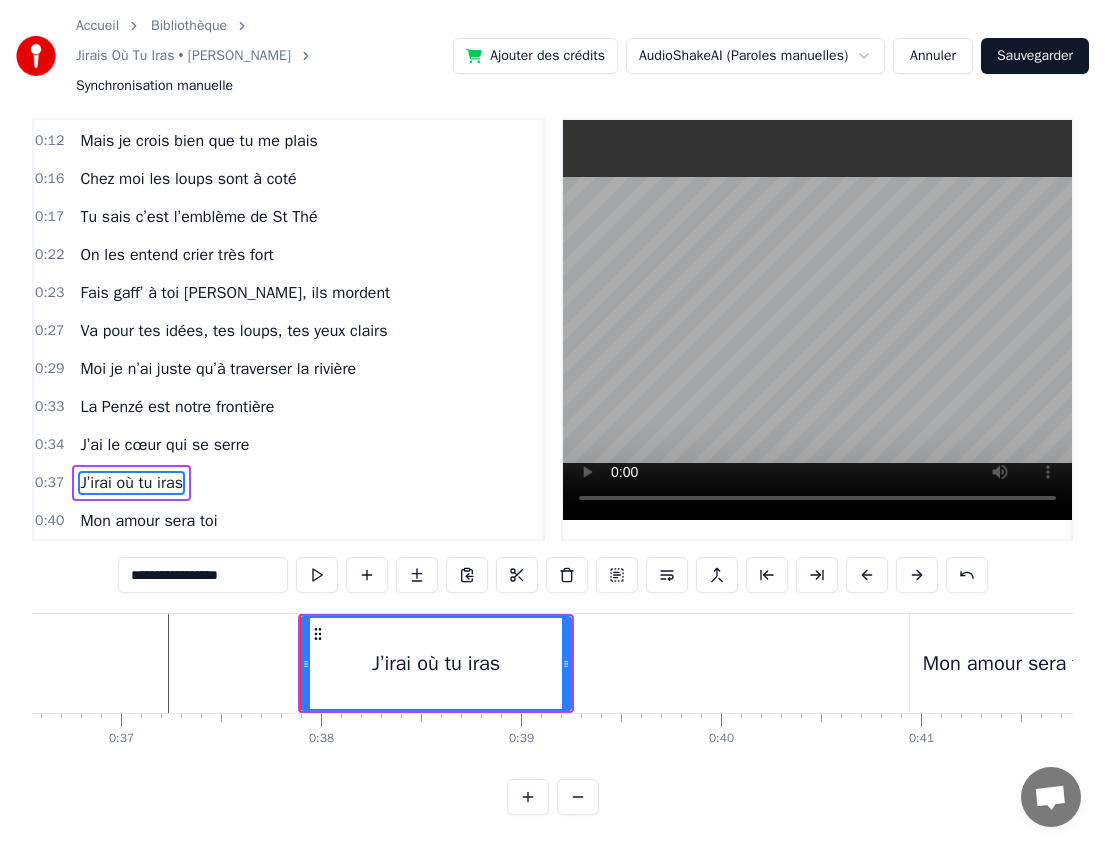 click at bounding box center [13539, 663] 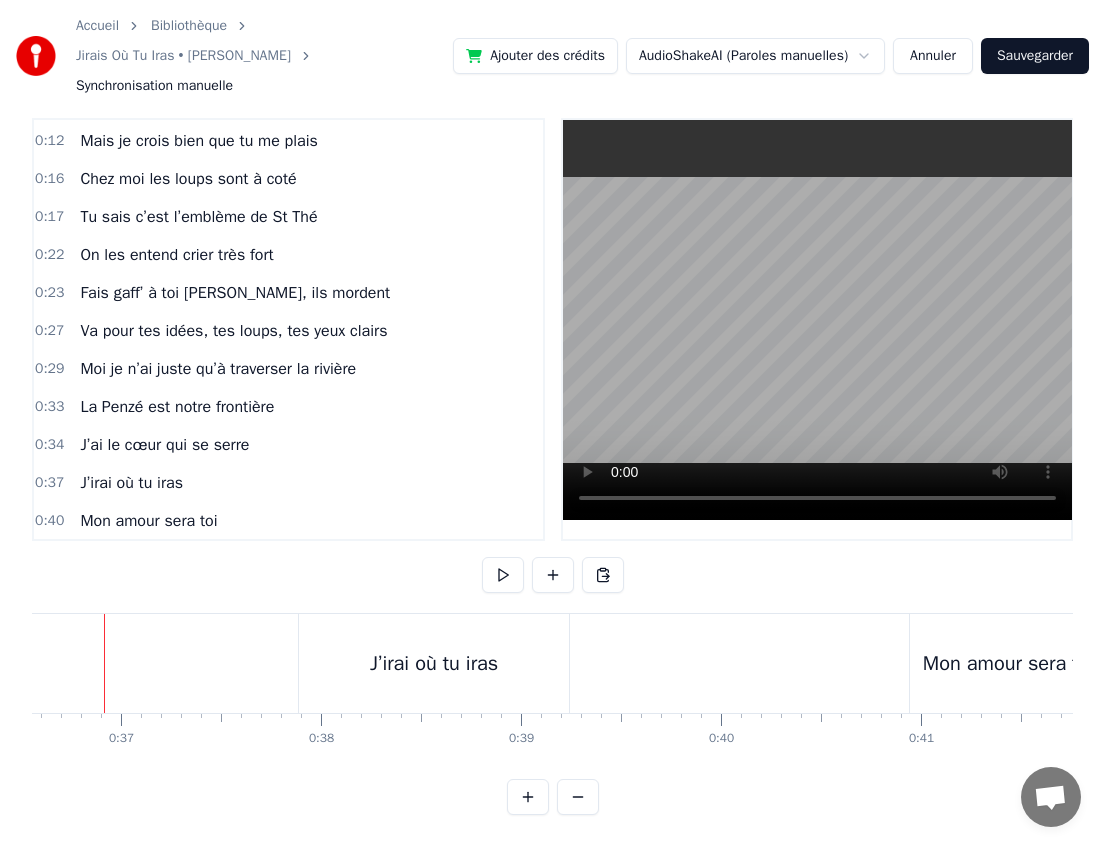 scroll, scrollTop: 0, scrollLeft: 7283, axis: horizontal 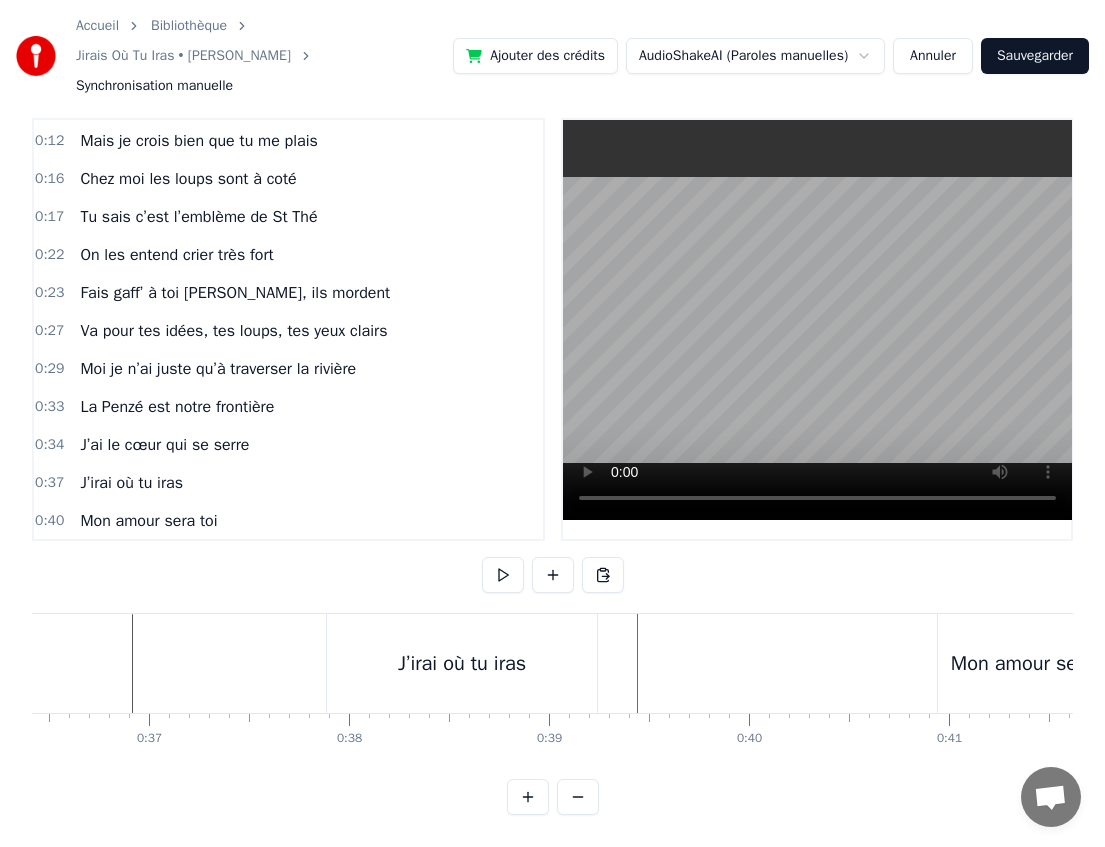 click on "J’irai où tu iras" at bounding box center (462, 664) 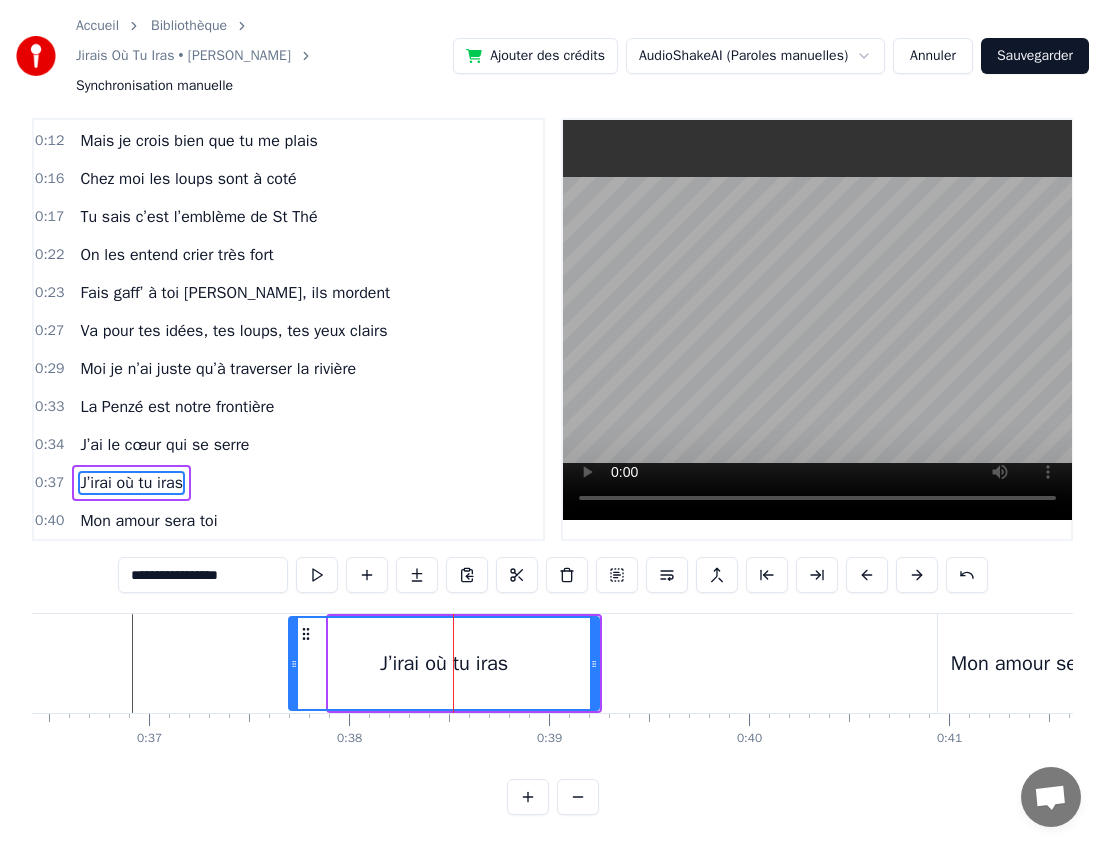 drag, startPoint x: 333, startPoint y: 668, endPoint x: 293, endPoint y: 668, distance: 40 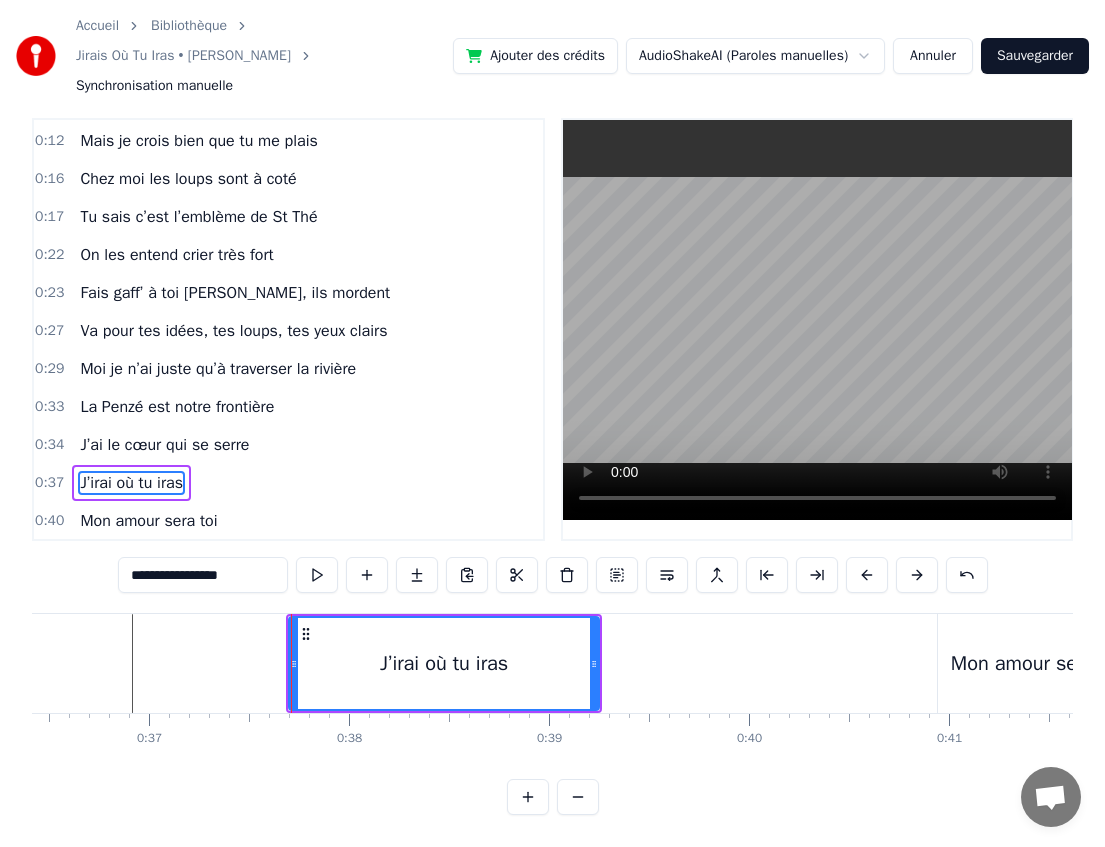 click at bounding box center [13567, 663] 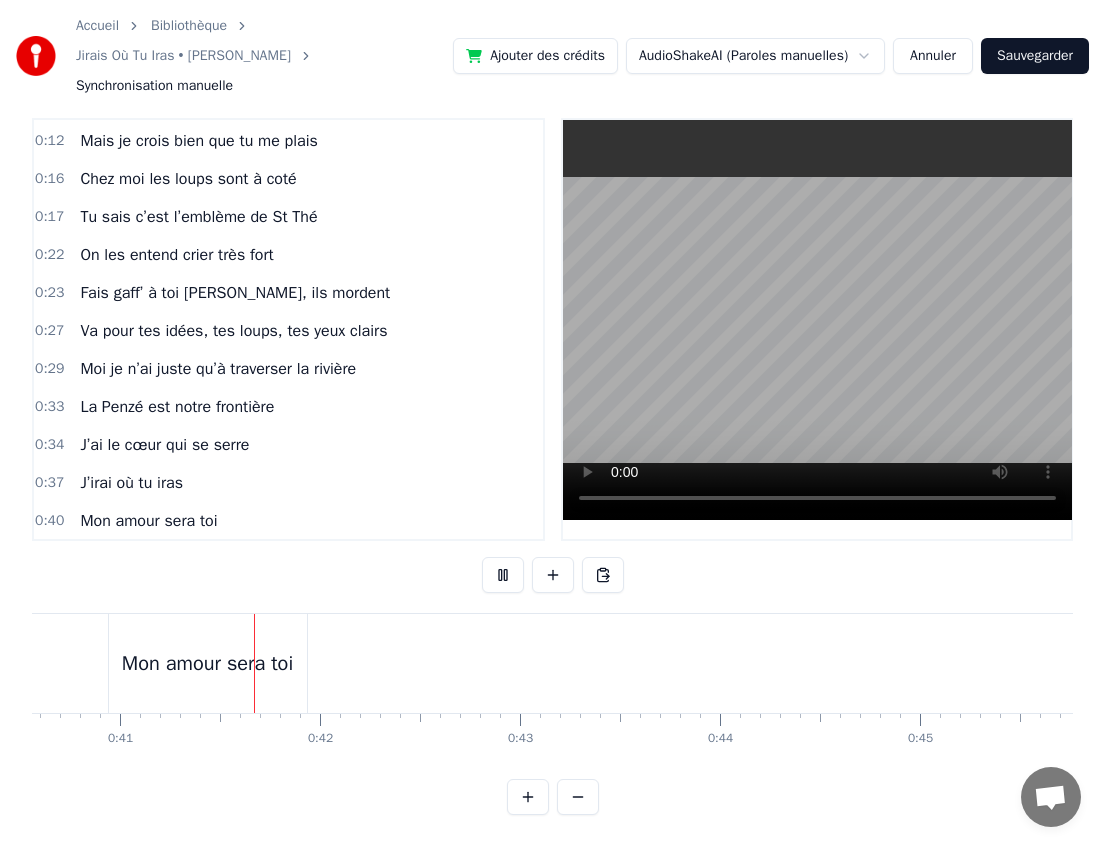 scroll, scrollTop: 0, scrollLeft: 8121, axis: horizontal 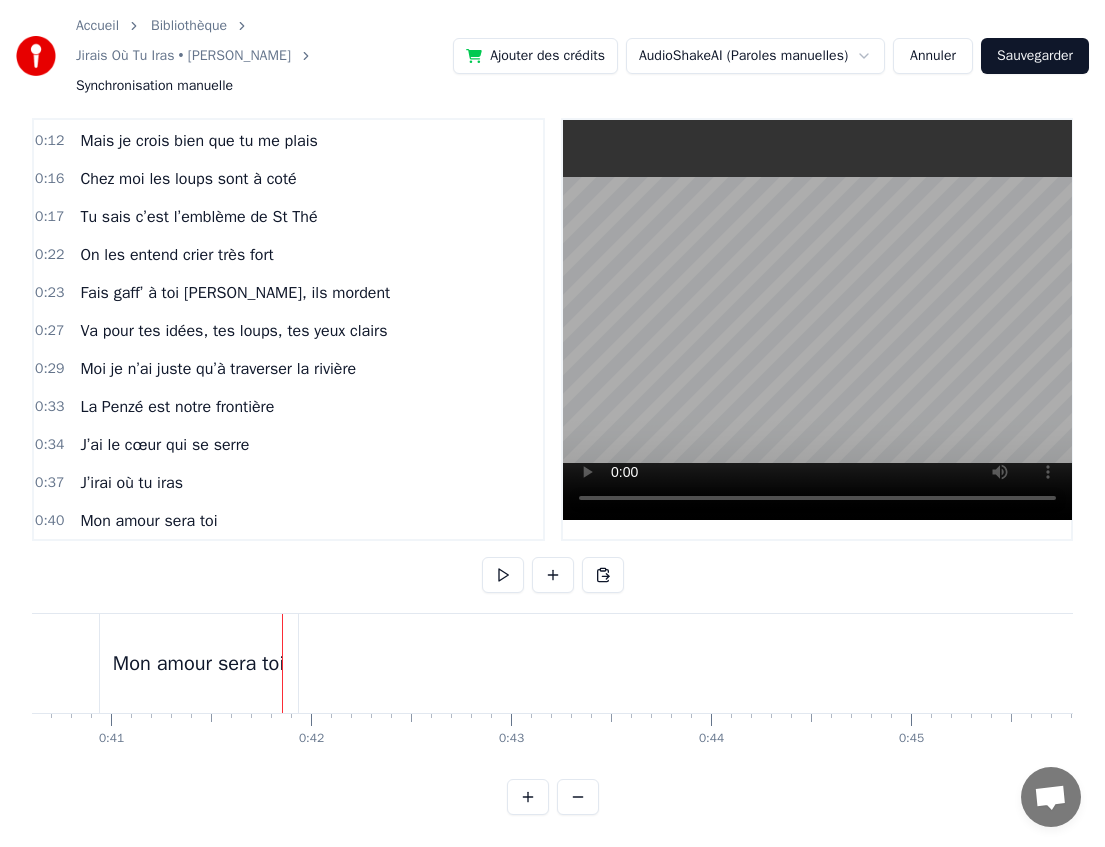 click on "Mon amour sera toi" at bounding box center (198, 664) 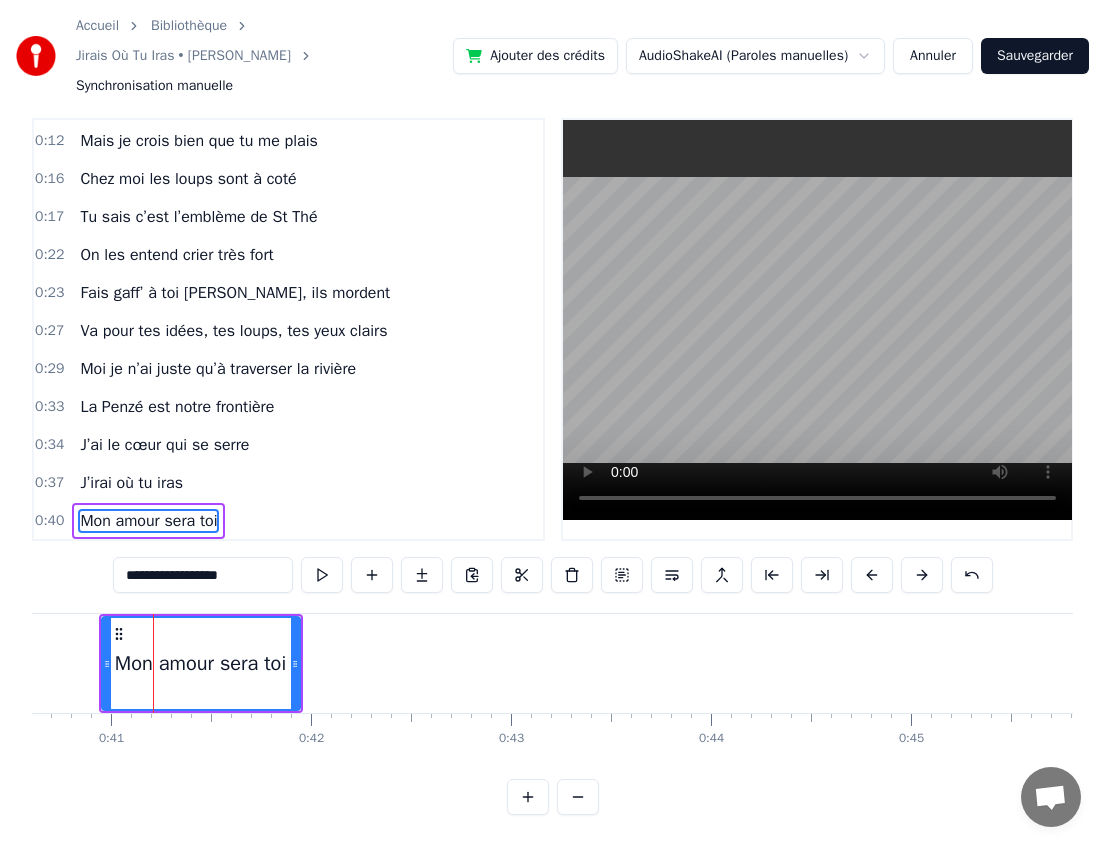 click on "Chez-moi les idées se balancent Et toi t’es présent dans ma tête  Je n’ai pas encore décidé Mais je crois bien que tu me plais Chez moi les loups sont à coté Tu sais c’est l’emblème de St Thé On les entend crier très fort  Fais gaff’ à toi [PERSON_NAME], ils mordent Va pour tes idées, tes loups, tes yeux clairs  Moi je n’ai juste qu’à traverser la rivière  [GEOGRAPHIC_DATA] est notre frontière J’ai le cœur qui se serre J’irai où tu iras Mon amour sera toi" at bounding box center (12729, 663) 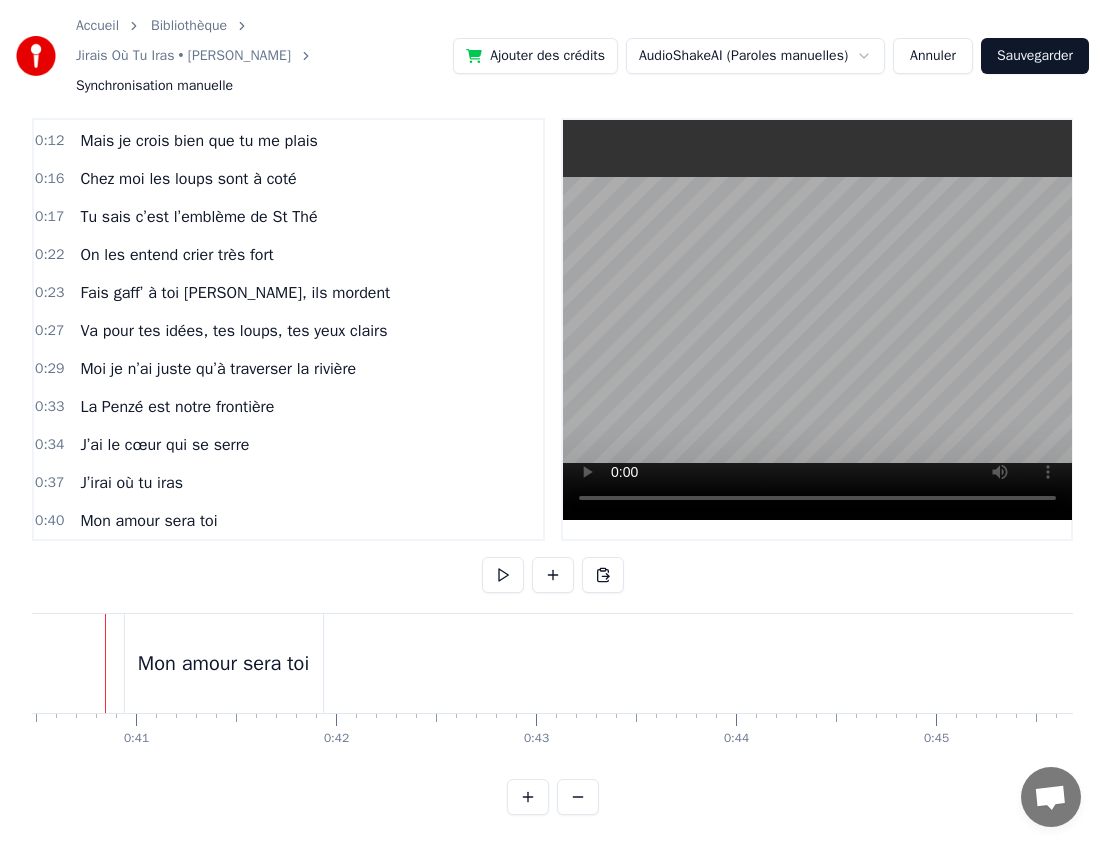 scroll, scrollTop: 0, scrollLeft: 8068, axis: horizontal 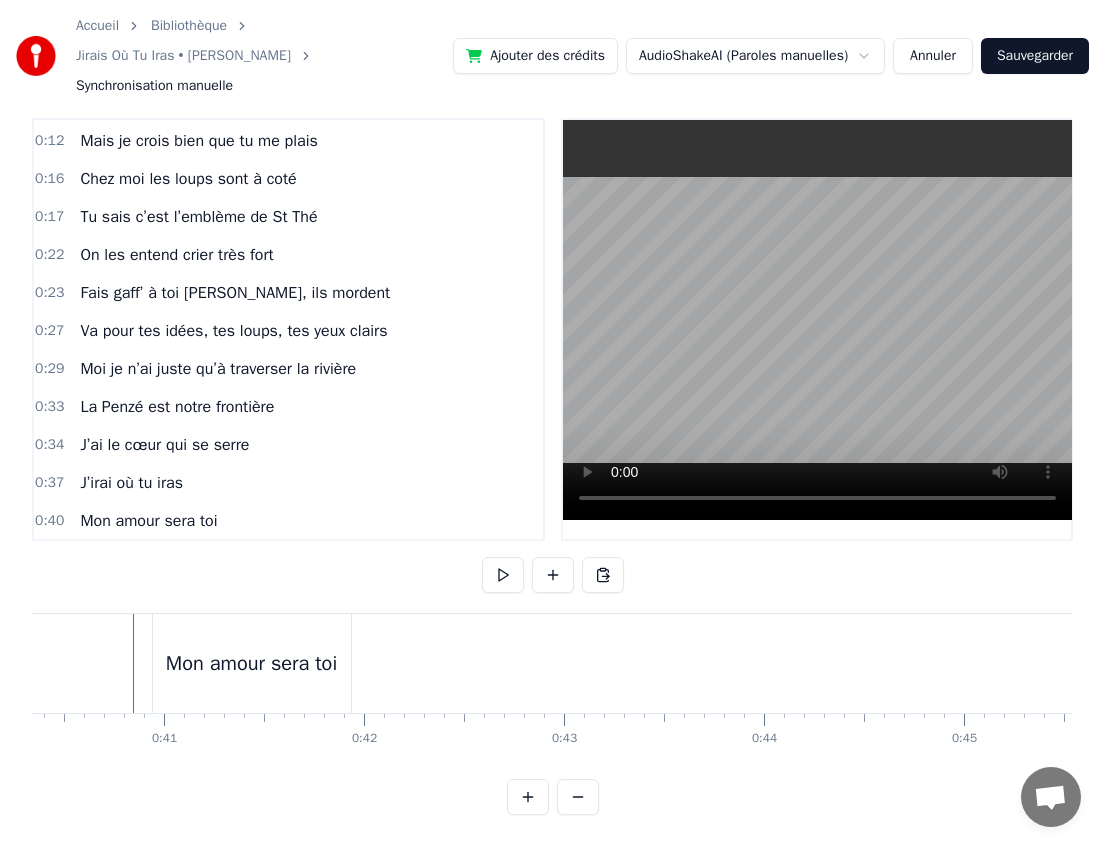 click on "Mon amour sera toi" at bounding box center (251, 664) 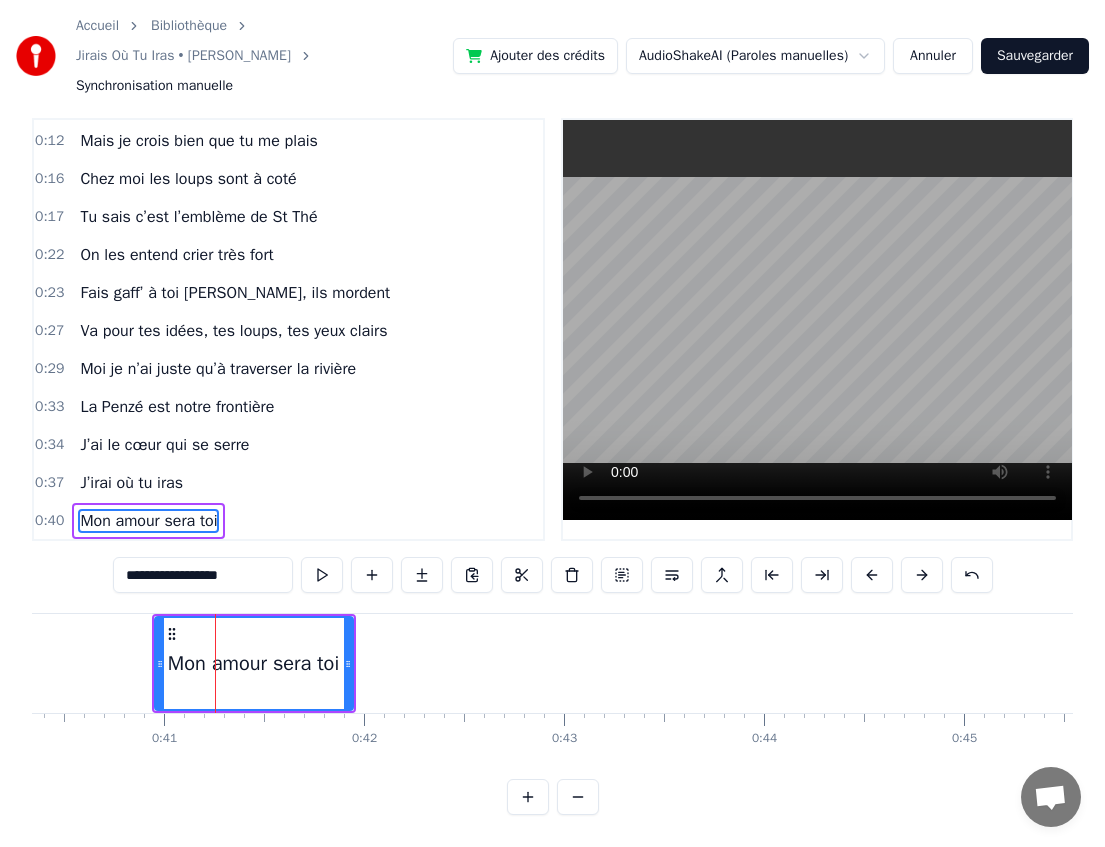 click on "Mon amour sera toi" at bounding box center (254, 663) 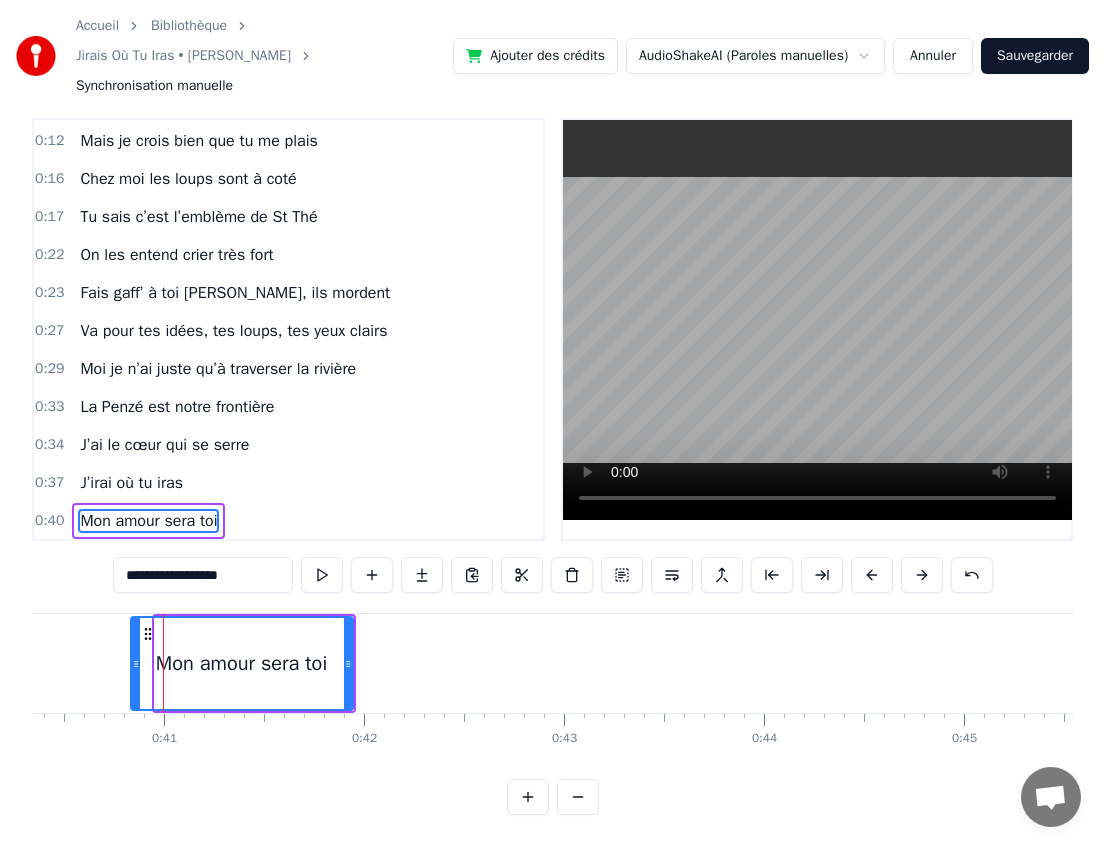 drag, startPoint x: 158, startPoint y: 666, endPoint x: 134, endPoint y: 667, distance: 24.020824 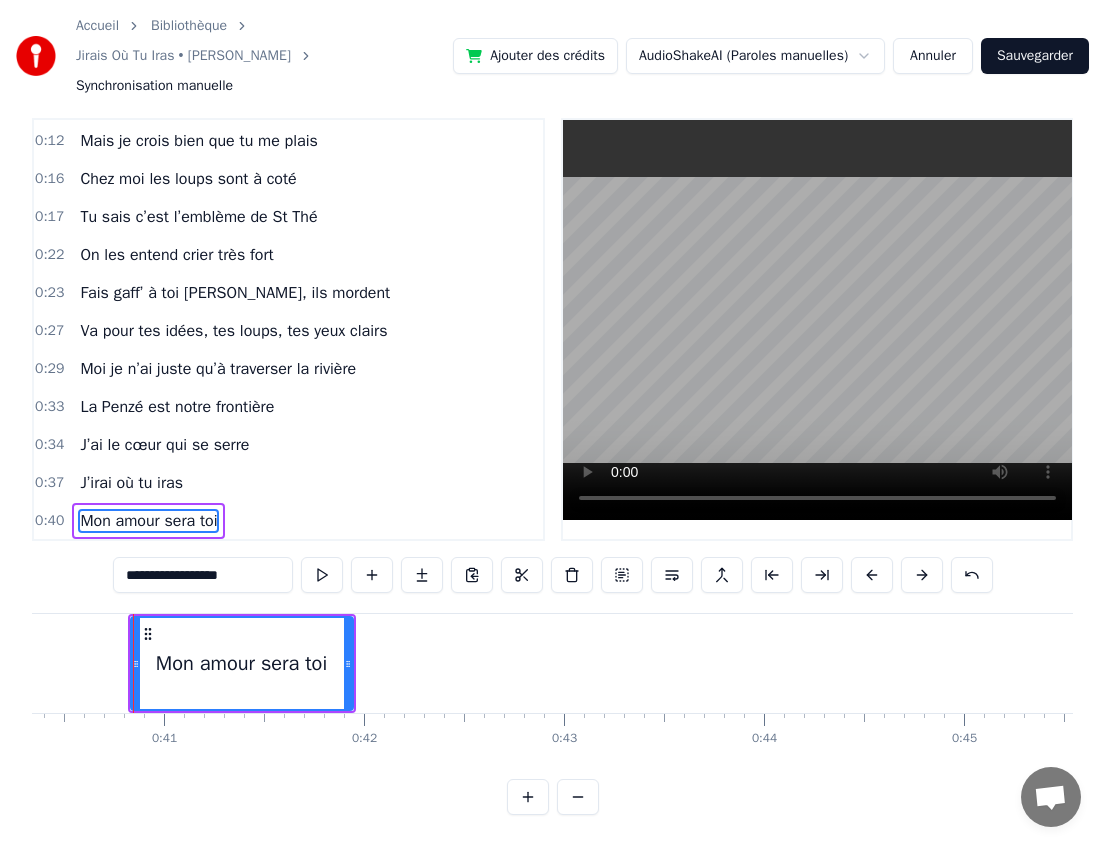 click on "Chez-moi les idées se balancent Et toi t’es présent dans ma tête  Je n’ai pas encore décidé Mais je crois bien que tu me plais Chez moi les loups sont à coté Tu sais c’est l’emblème de St Thé On les entend crier très fort  Fais gaff’ à toi [PERSON_NAME], ils mordent Va pour tes idées, tes loups, tes yeux clairs  Moi je n’ai juste qu’à traverser la rivière  [GEOGRAPHIC_DATA] est notre frontière J’ai le cœur qui se serre J’irai où tu iras Mon amour sera toi" at bounding box center (12782, 663) 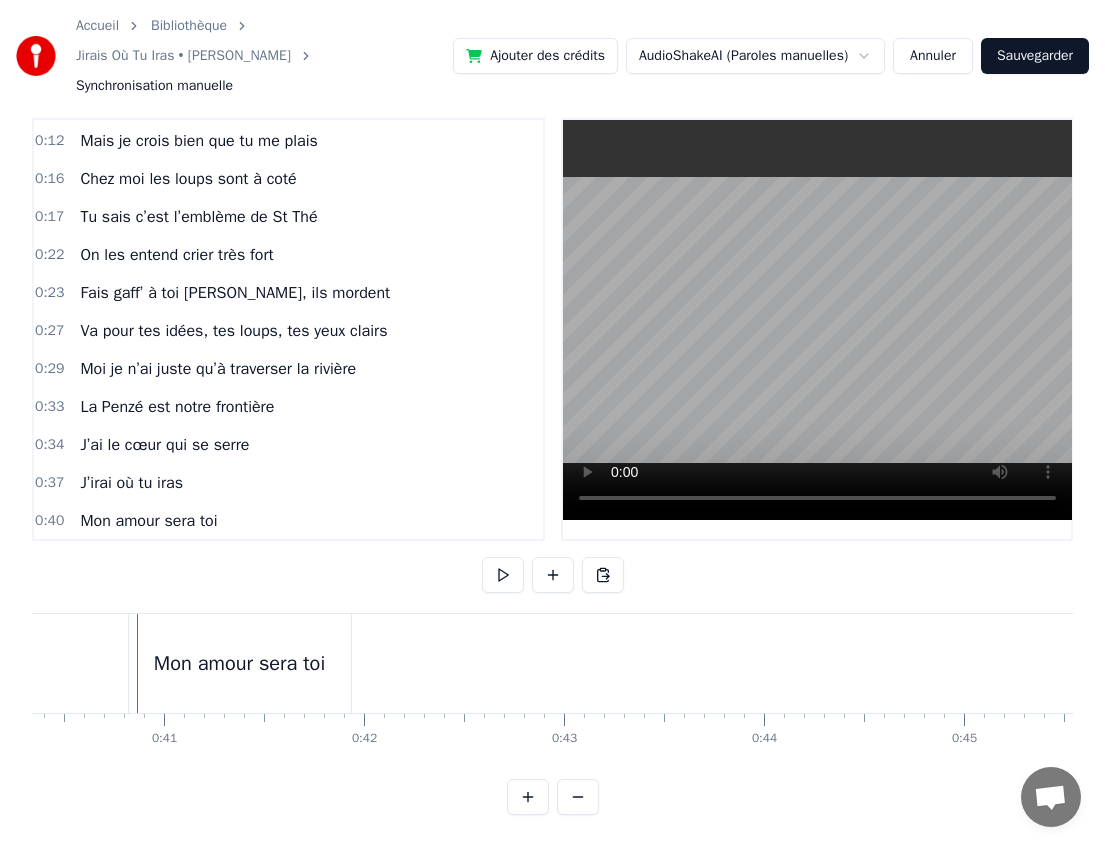 click on "Chez-moi les idées se balancent Et toi t’es présent dans ma tête  Je n’ai pas encore décidé Mais je crois bien que tu me plais Chez moi les loups sont à coté Tu sais c’est l’emblème de St Thé On les entend crier très fort  Fais gaff’ à toi [PERSON_NAME], ils mordent Va pour tes idées, tes loups, tes yeux clairs  Moi je n’ai juste qu’à traverser la rivière  [GEOGRAPHIC_DATA] est notre frontière J’ai le cœur qui se serre J’irai où tu iras Mon amour sera toi" at bounding box center (12782, 663) 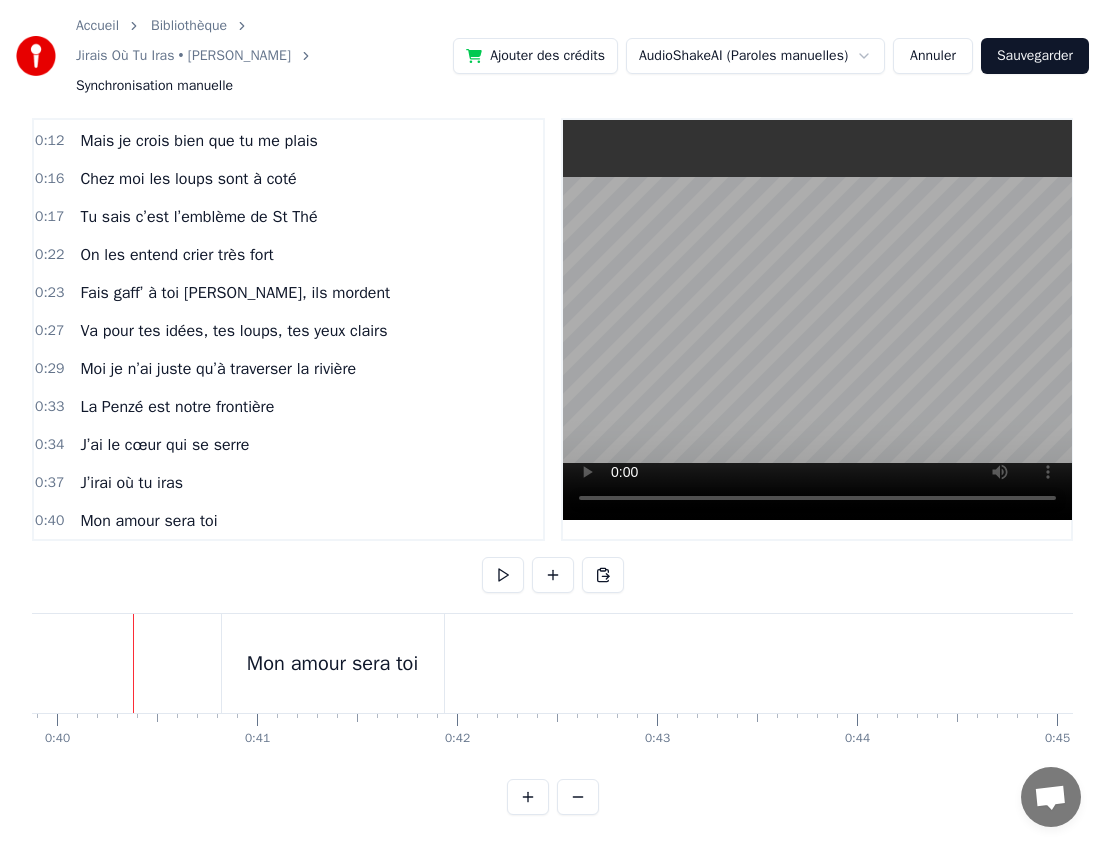 click on "Chez-moi les idées se balancent Et toi t’es présent dans ma tête  Je n’ai pas encore décidé Mais je crois bien que tu me plais Chez moi les loups sont à coté Tu sais c’est l’emblème de St Thé On les entend crier très fort  Fais gaff’ à toi [PERSON_NAME], ils mordent Va pour tes idées, tes loups, tes yeux clairs  Moi je n’ai juste qu’à traverser la rivière  [GEOGRAPHIC_DATA] est notre frontière J’ai le cœur qui se serre J’irai où tu iras Mon amour sera toi" at bounding box center (12875, 663) 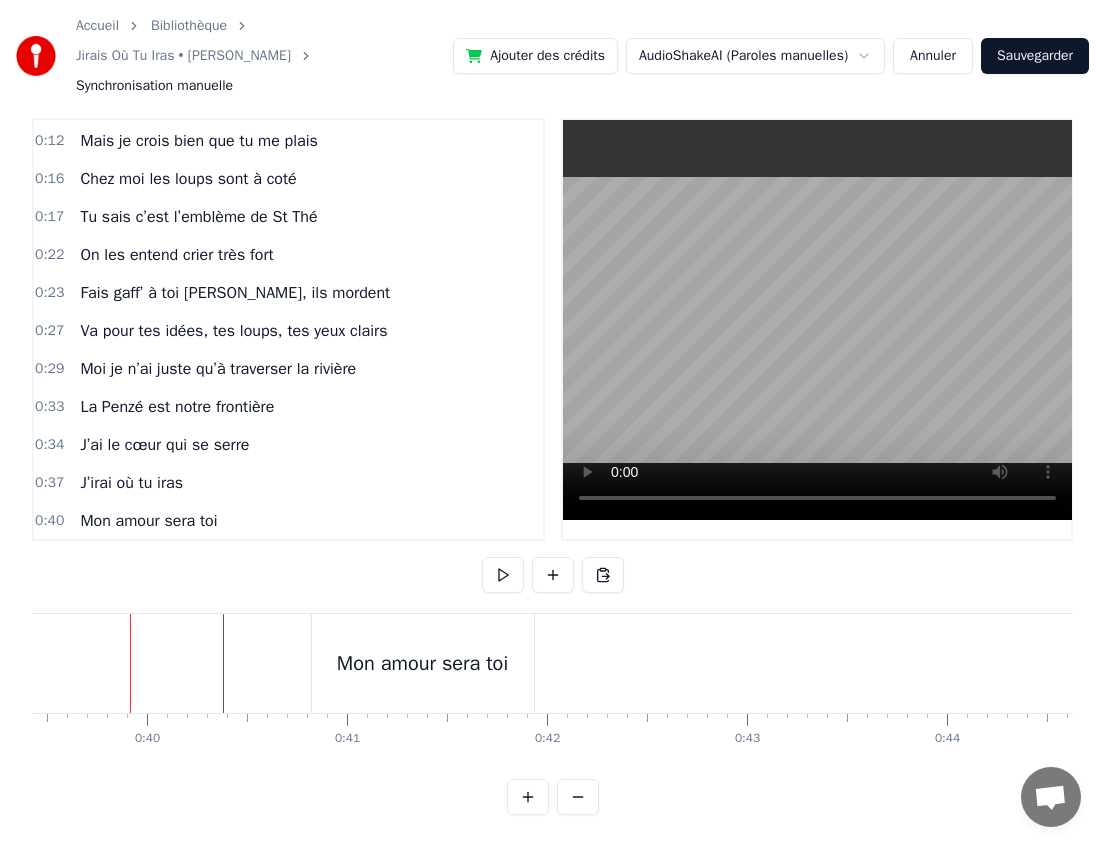 scroll, scrollTop: 0, scrollLeft: 7882, axis: horizontal 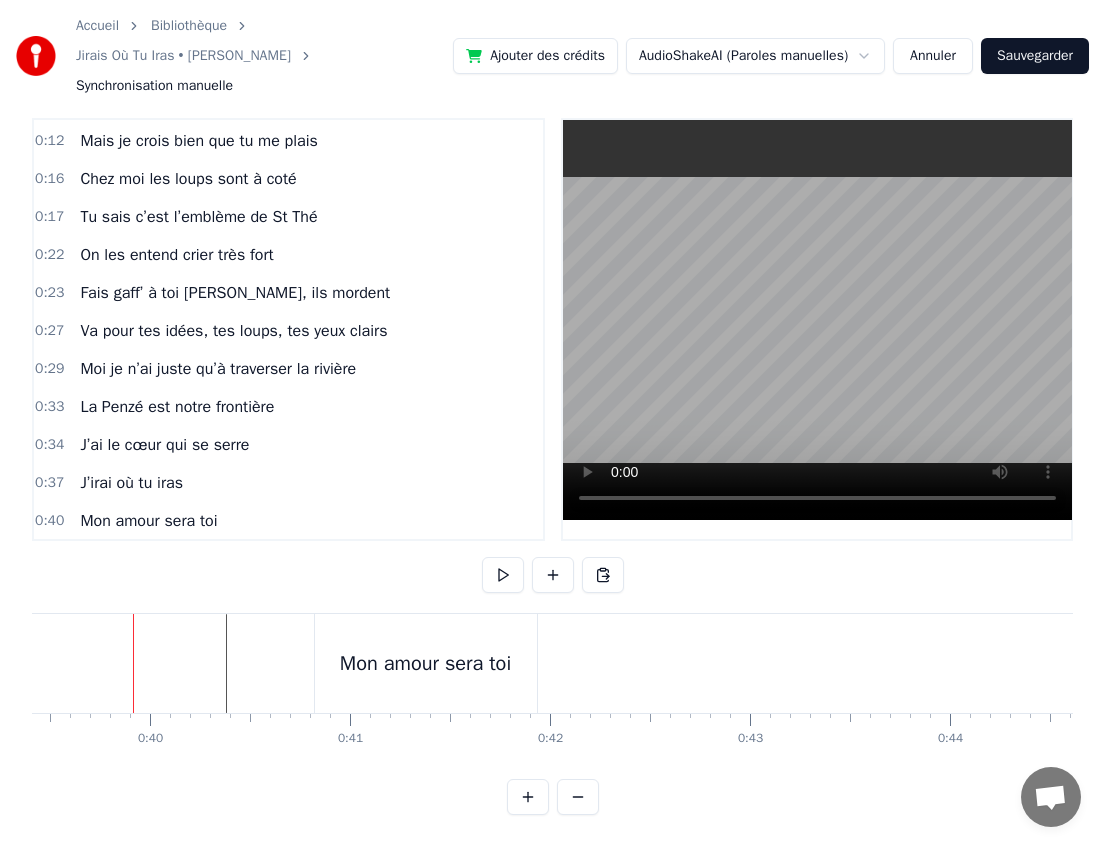 drag, startPoint x: 31, startPoint y: 688, endPoint x: 216, endPoint y: 692, distance: 185.04324 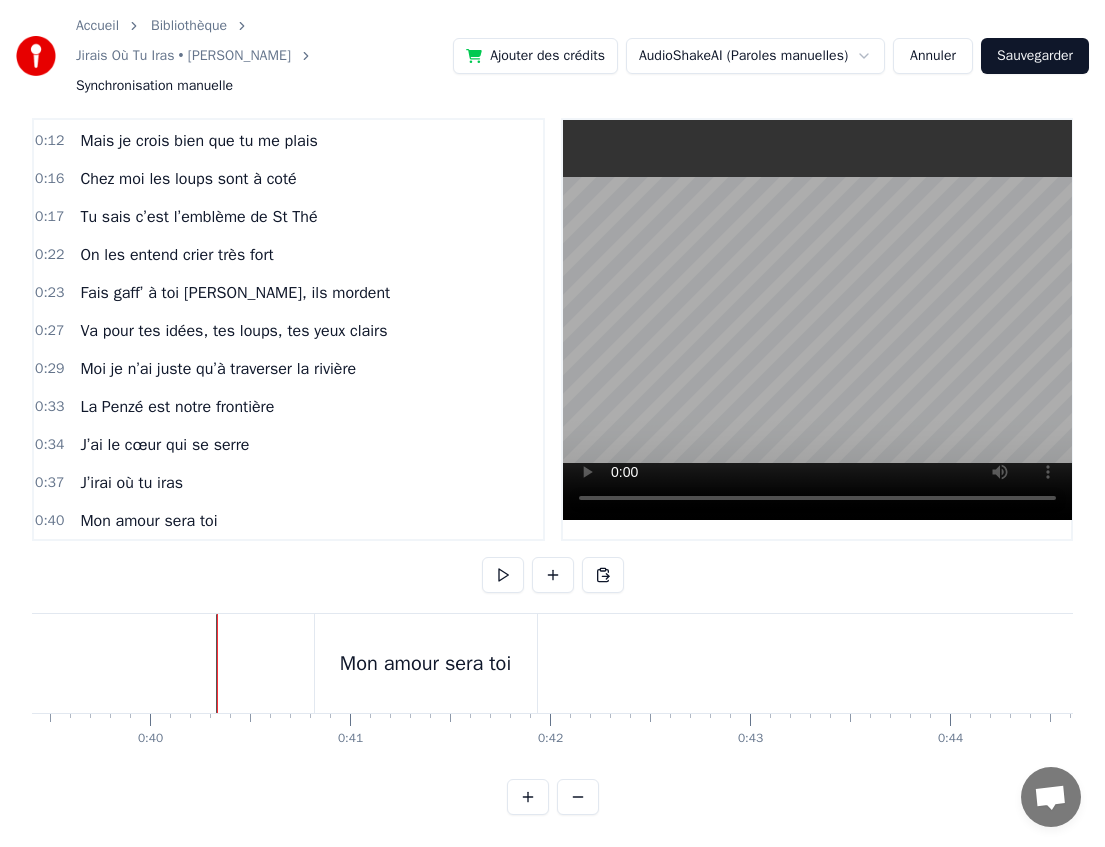 click at bounding box center [12968, 663] 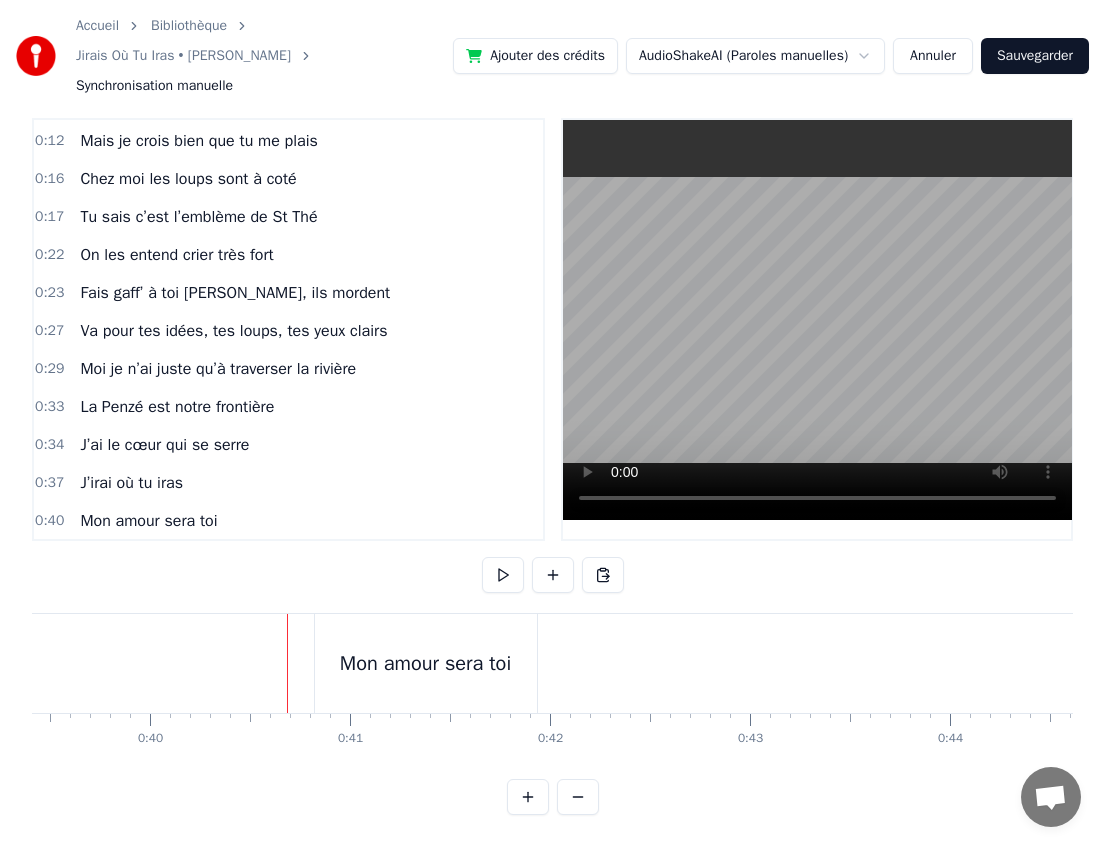 click at bounding box center (578, 797) 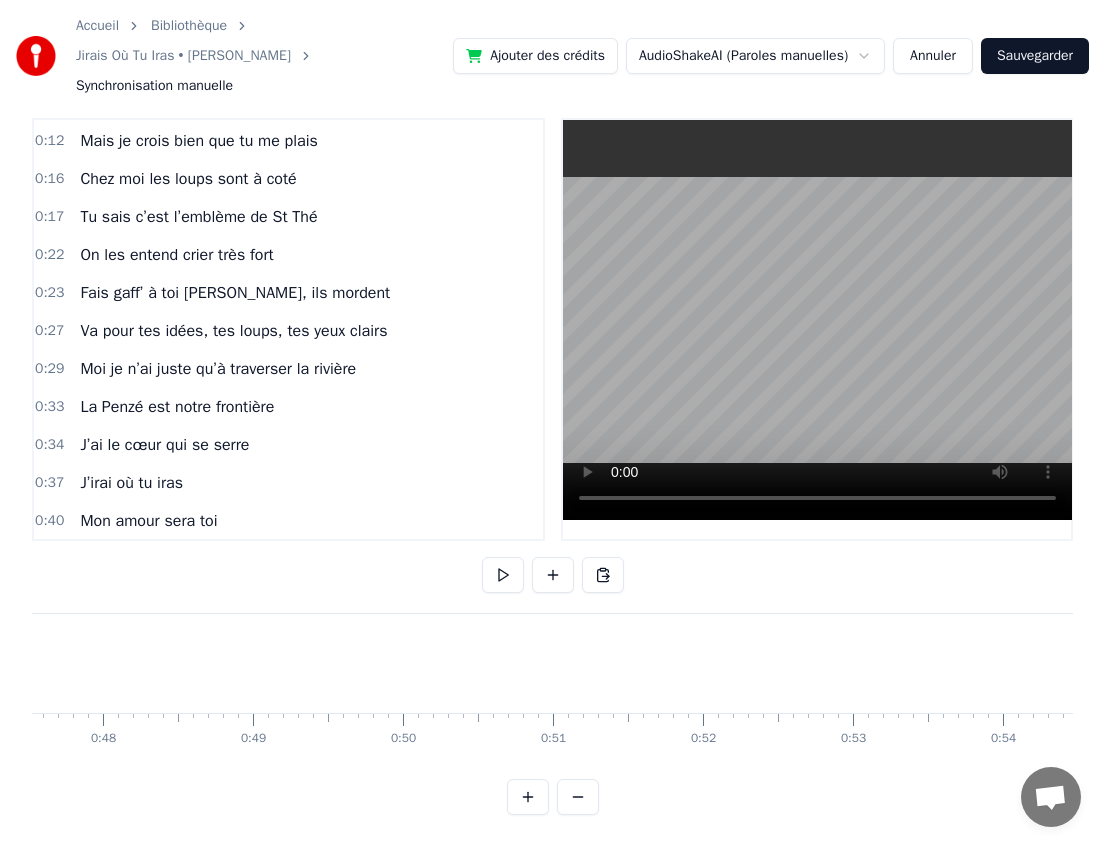 click at bounding box center [578, 797] 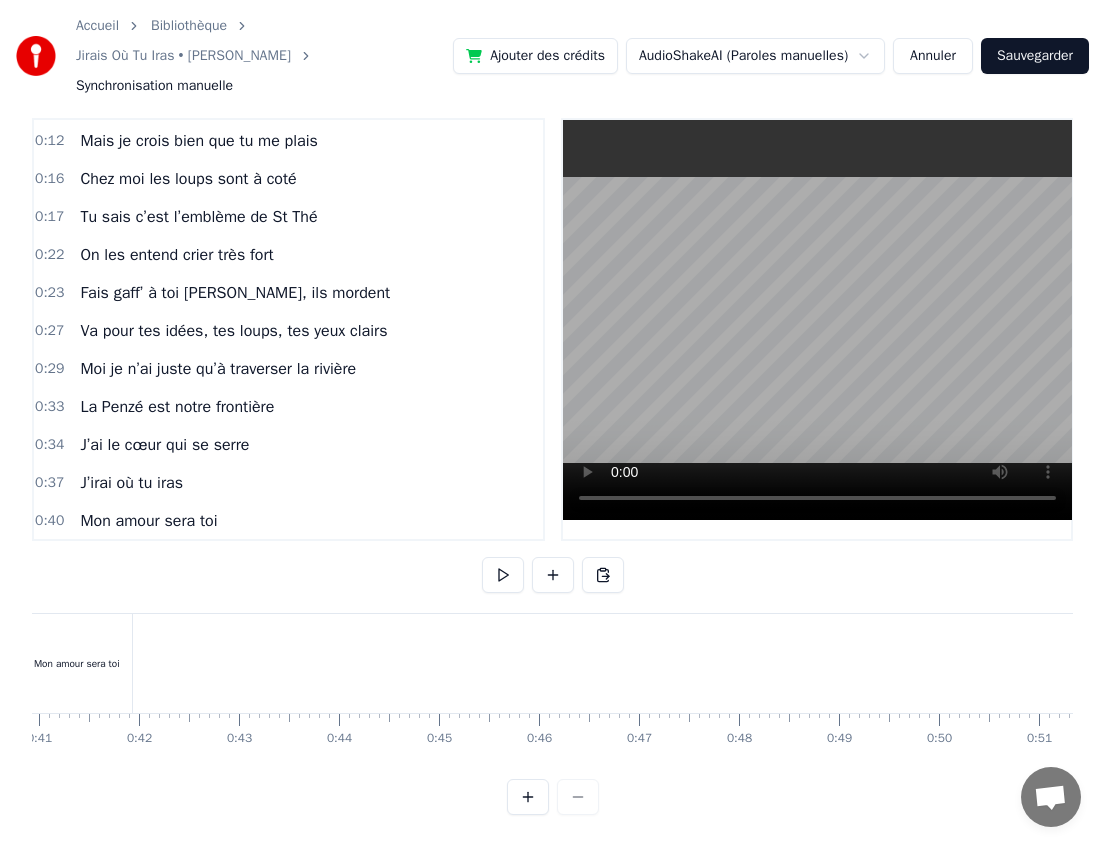 scroll, scrollTop: 0, scrollLeft: 3968, axis: horizontal 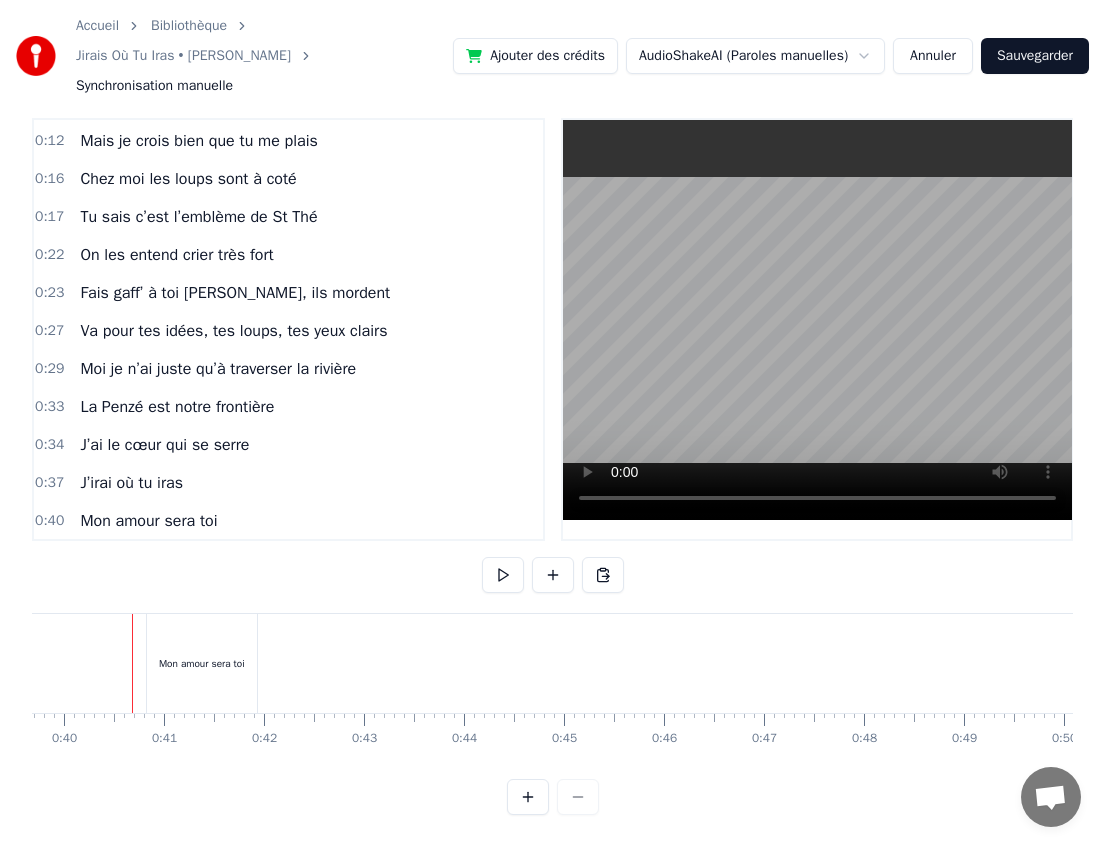 click at bounding box center (553, 797) 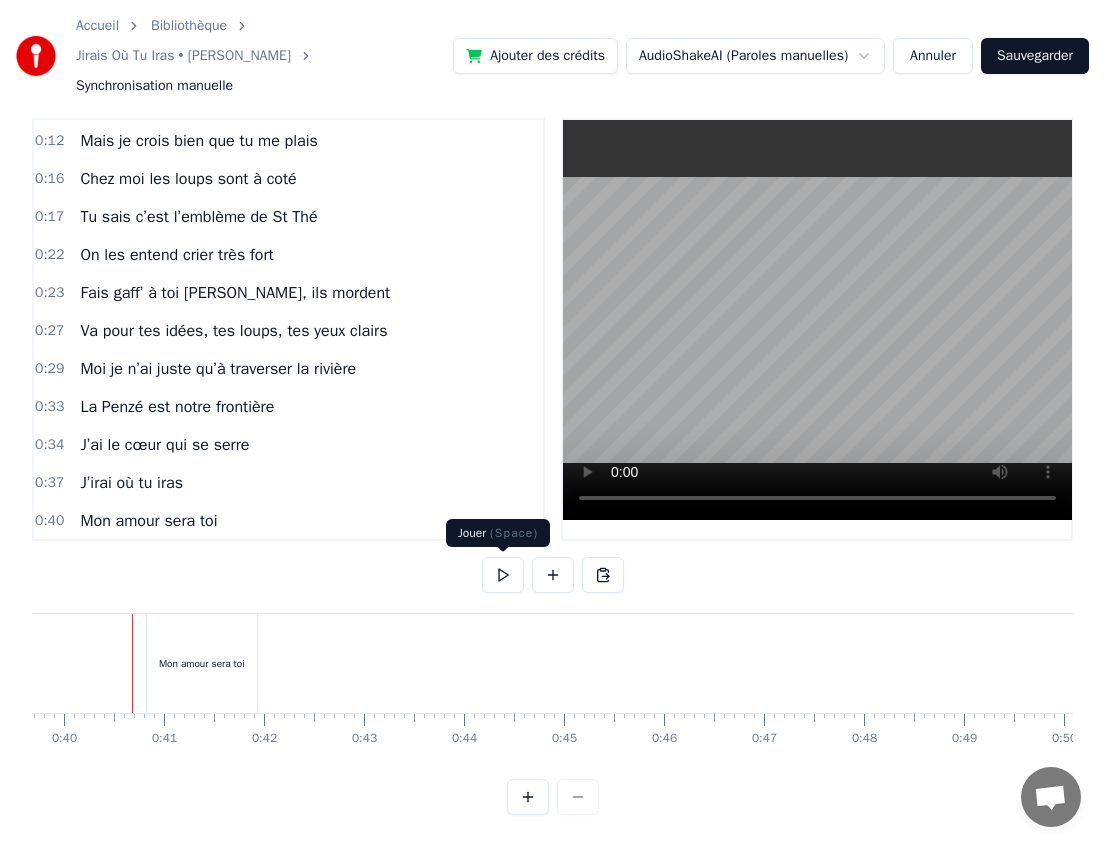 click at bounding box center (503, 575) 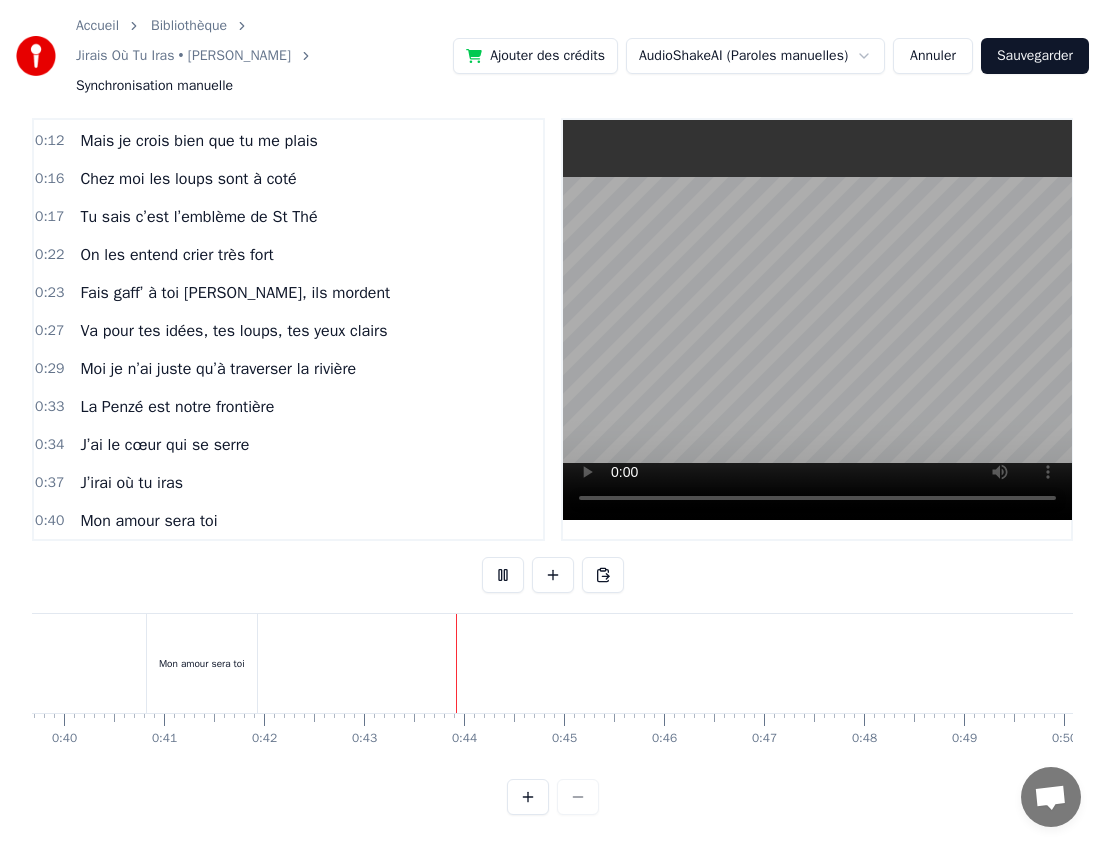 click at bounding box center (503, 575) 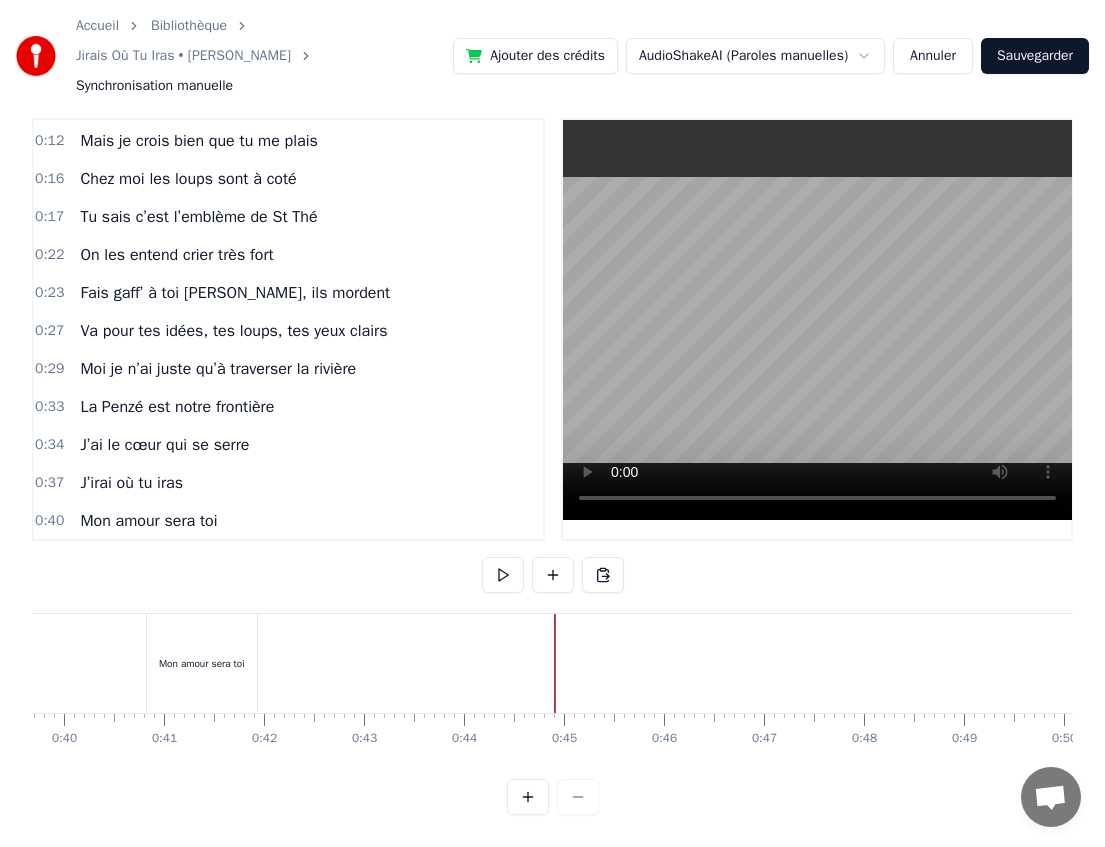 click at bounding box center (528, 797) 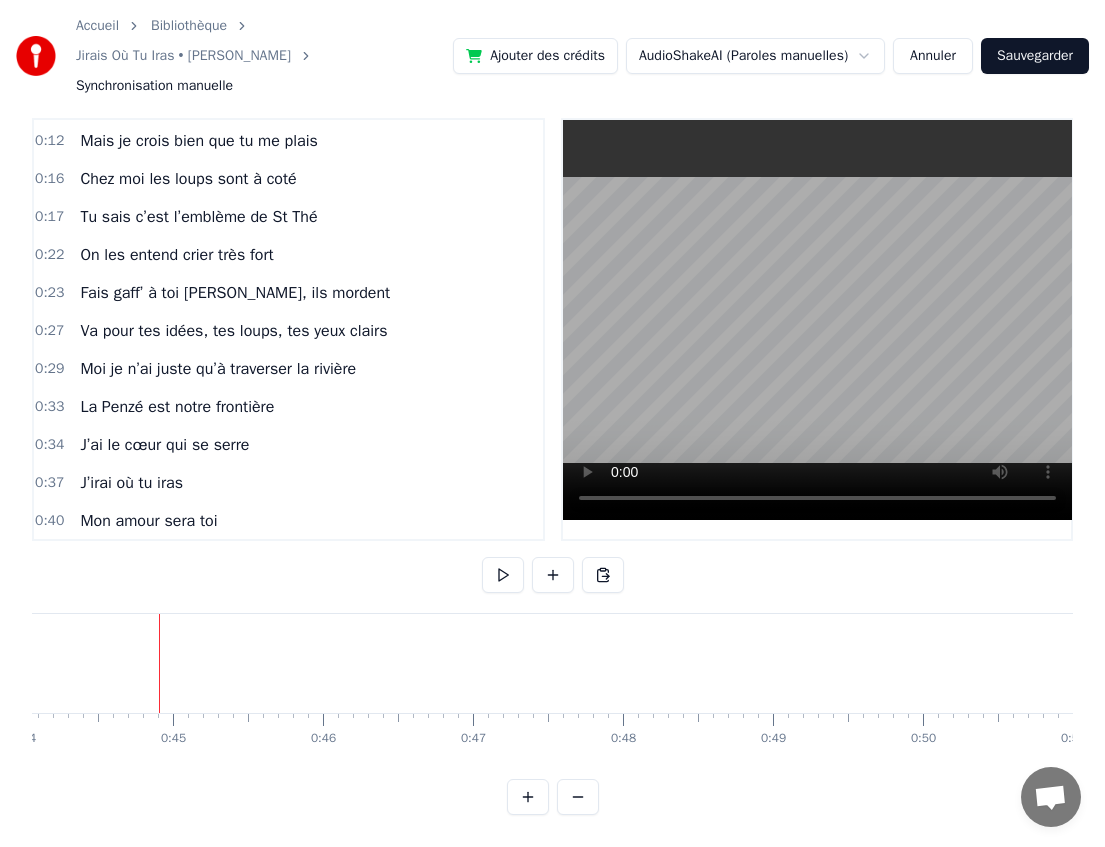 scroll, scrollTop: 0, scrollLeft: 6636, axis: horizontal 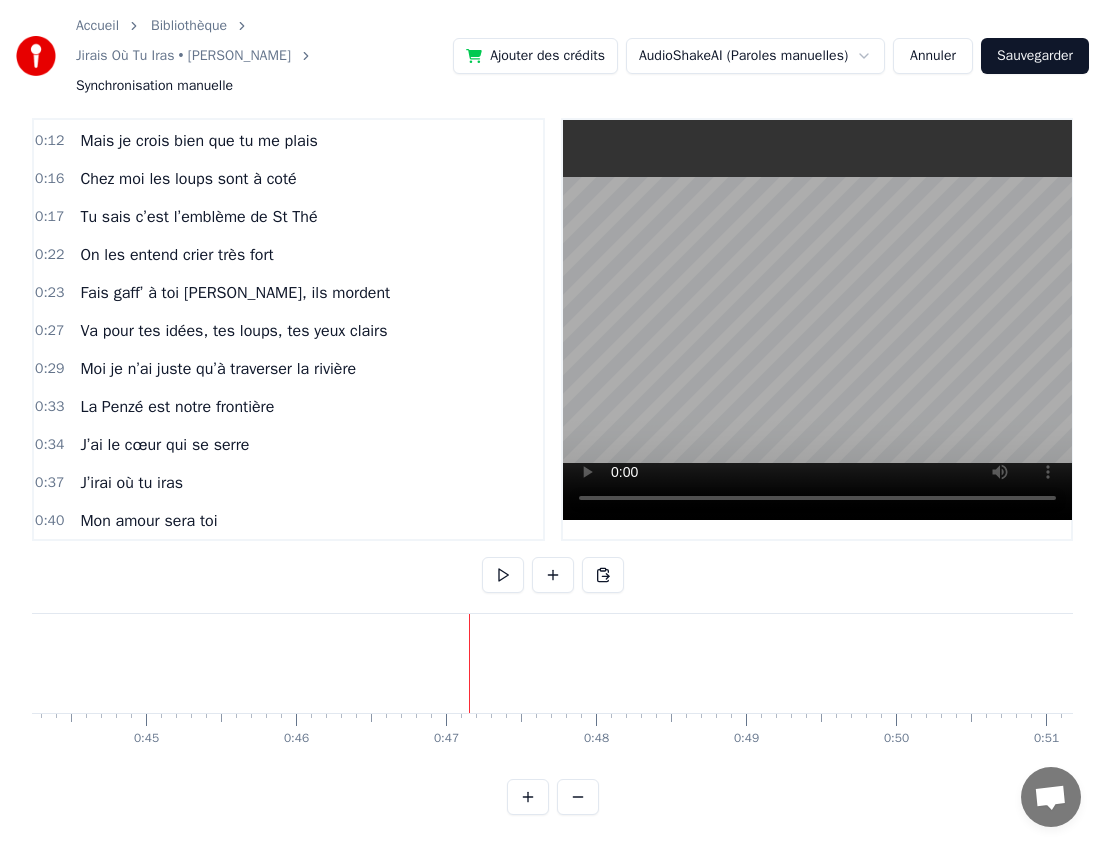 click on "0 0:01 0:02 0:03 0:04 0:05 0:06 0:07 0:08 0:09 0:10 0:11 0:12 0:13 0:14 0:15 0:16 0:17 0:18 0:19 0:20 0:21 0:22 0:23 0:24 0:25 0:26 0:27 0:28 0:29 0:30 0:31 0:32 0:33 0:34 0:35 0:36 0:37 0:38 0:39 0:40 0:41 0:42 0:43 0:44 0:45 0:46 0:47 0:48 0:49 0:50 0:51 0:52 0:53 0:54 0:55 0:56 0:57 0:58 0:59 1:00 1:01 1:02 1:03 1:04 1:05 1:06 1:07 1:08 1:09 1:10 1:11 1:12 1:13 1:14 1:15 1:16 1:17 1:18 1:19 1:20 1:21 1:22 1:23 1:24 1:25 1:26 1:27 1:28 1:29 1:30 1:31 1:32 1:33 1:34 1:35 1:36 1:37 1:38 1:39 1:40 1:41 1:42 1:43 1:44 1:45 1:46 1:47 1:48 1:49 1:50 1:51 1:52 1:53 1:54 1:55 1:56 1:57 1:58 1:59 2:00 2:01 2:02 2:03 2:04 2:05 2:06 2:07 2:08 2:09 2:10 2:11 2:12 2:13 2:14 2:15 2:16 2:17 2:18 2:19 2:20 2:21 2:22 2:23 2:24 2:25 2:26 2:27 2:28 2:29 2:30 2:31 2:32 2:33 2:34 2:35 2:36 2:37 2:38 2:39 2:40 2:41 2:42 2:43 2:44 2:45 2:46 2:47 2:48 2:49 2:50 2:51 2:52 2:53 2:54 2:55 2:56 2:57 2:58 2:59 3:00 3:01 3:02 3:03 3:04 3:05 3:06 3:07 3:08 3:09 3:10 3:11 3:12 3:13 3:14 3:15 3:16 3:17 3:18 3:19 3:20 3:21 3:22 3:23 3:24" at bounding box center (9010, 729) 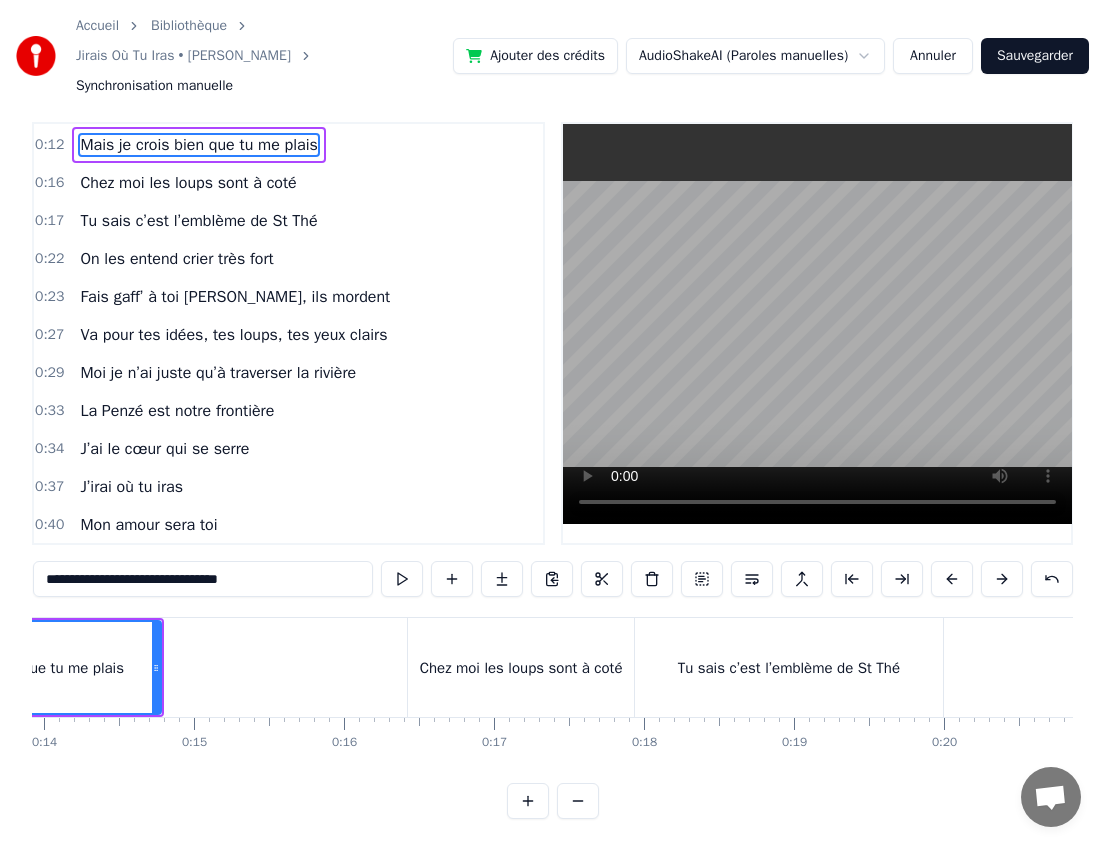 scroll, scrollTop: 0, scrollLeft: 1817, axis: horizontal 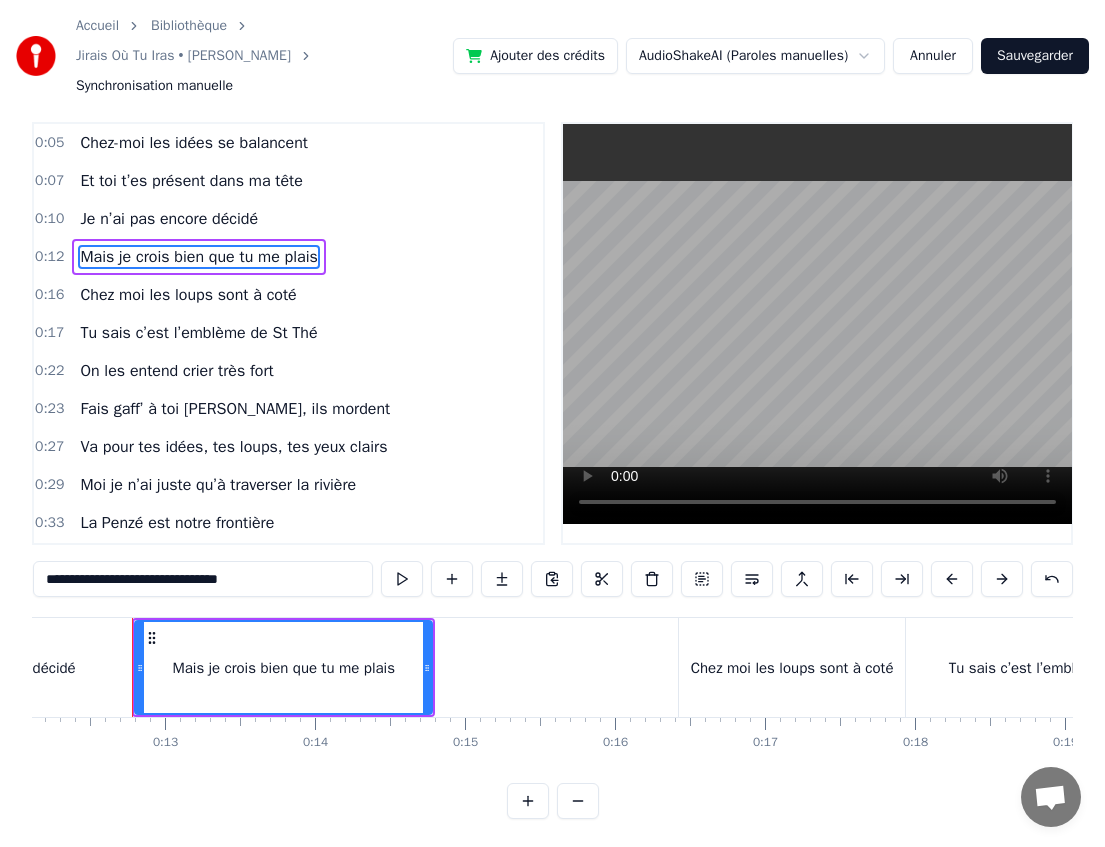 click on "0:05" at bounding box center [49, 143] 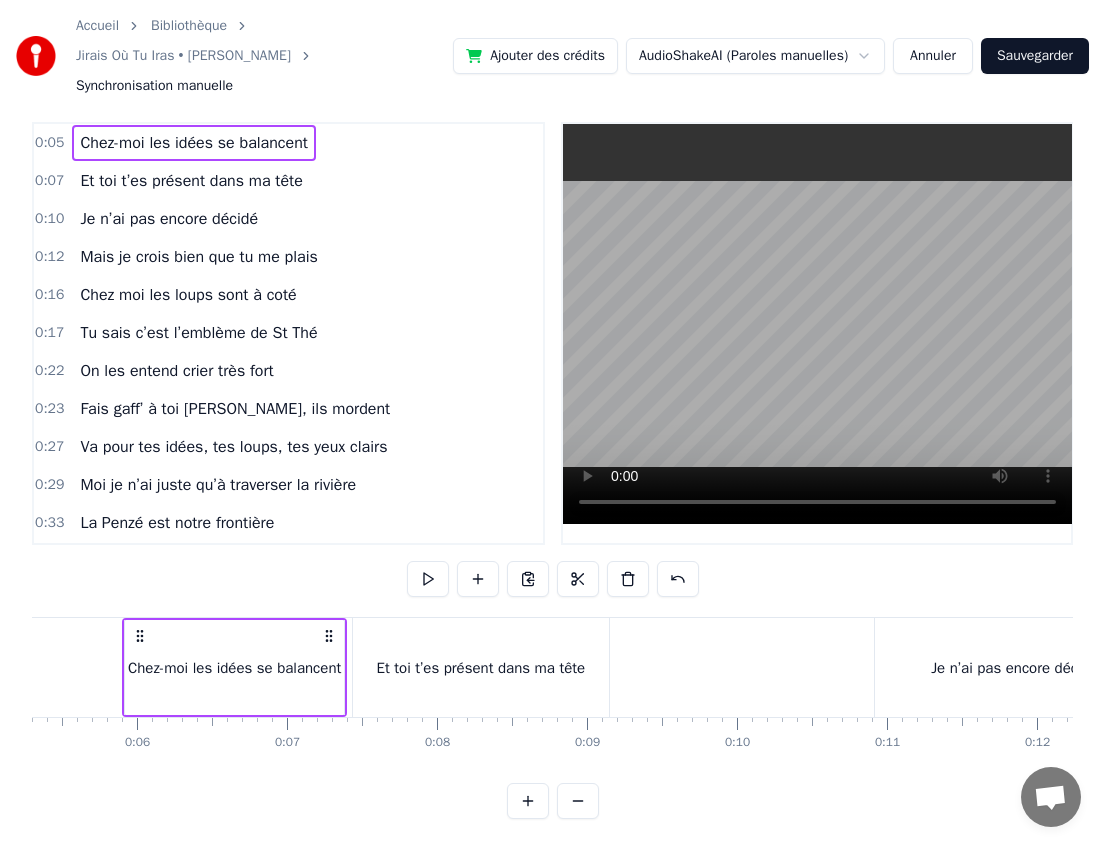 scroll, scrollTop: 0, scrollLeft: 785, axis: horizontal 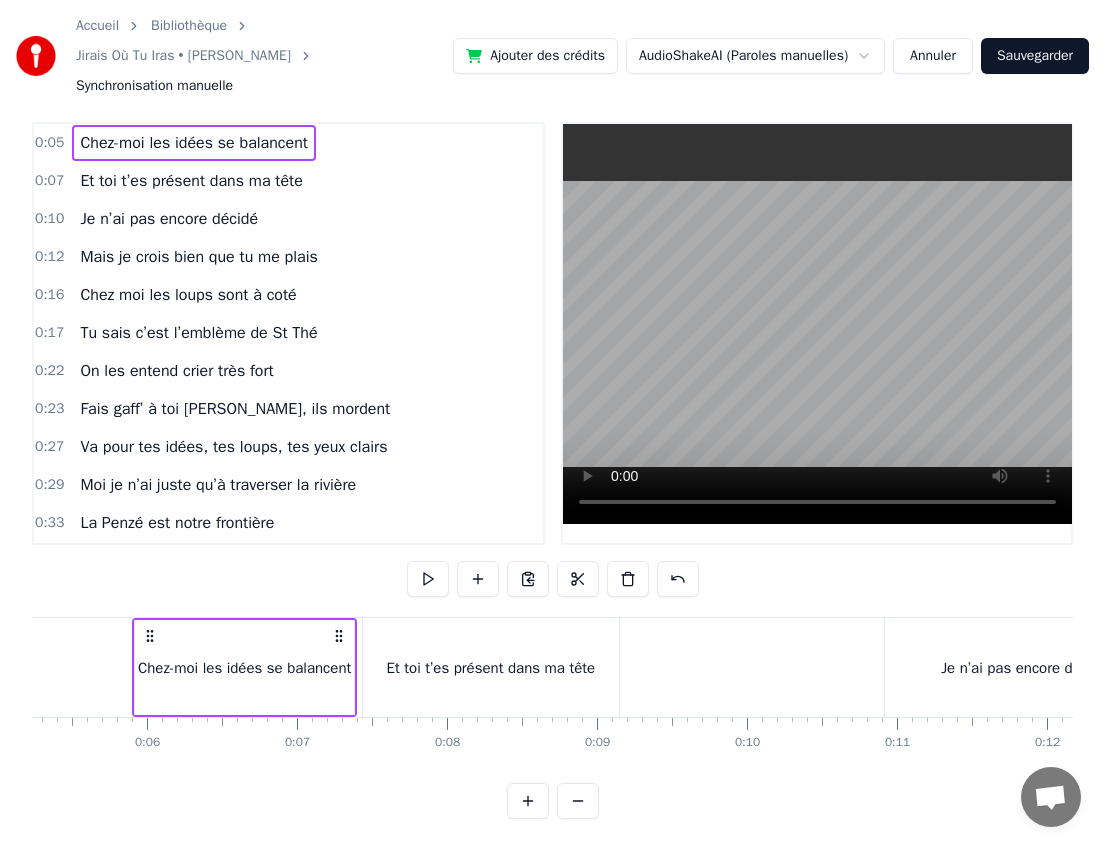 click at bounding box center (14861, 667) 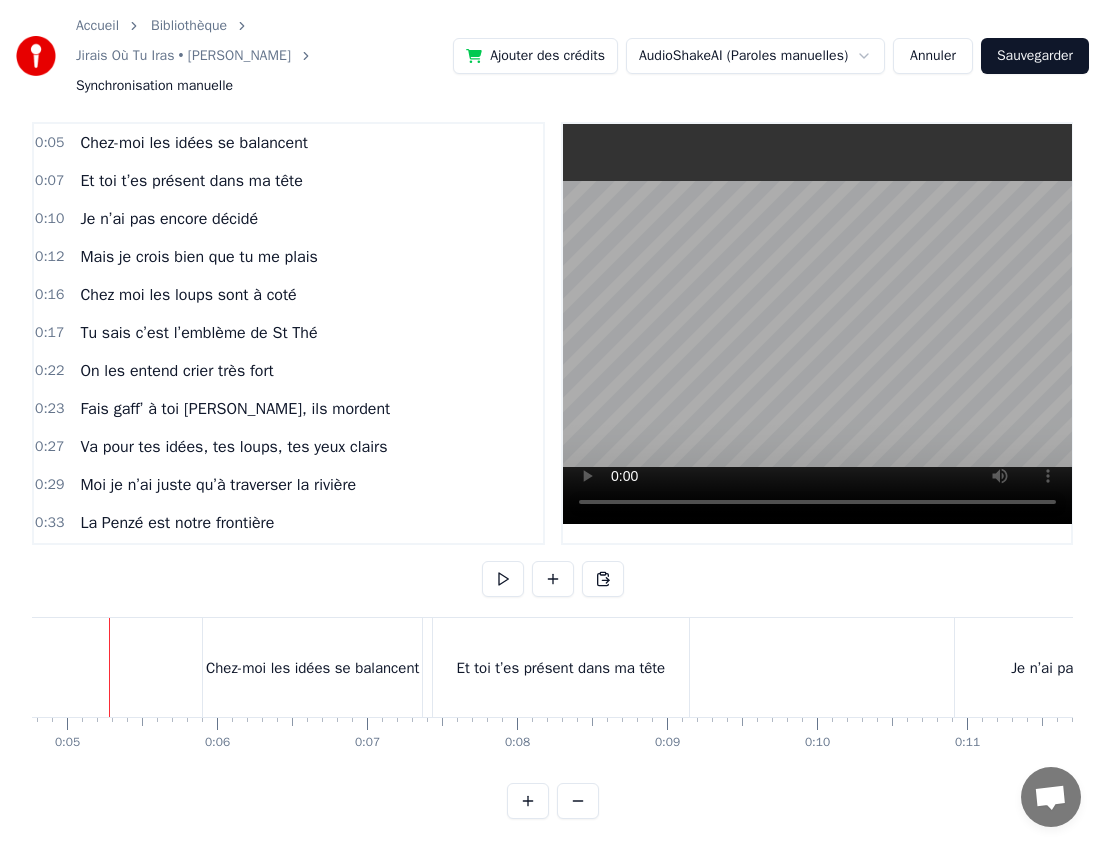 click at bounding box center [14931, 667] 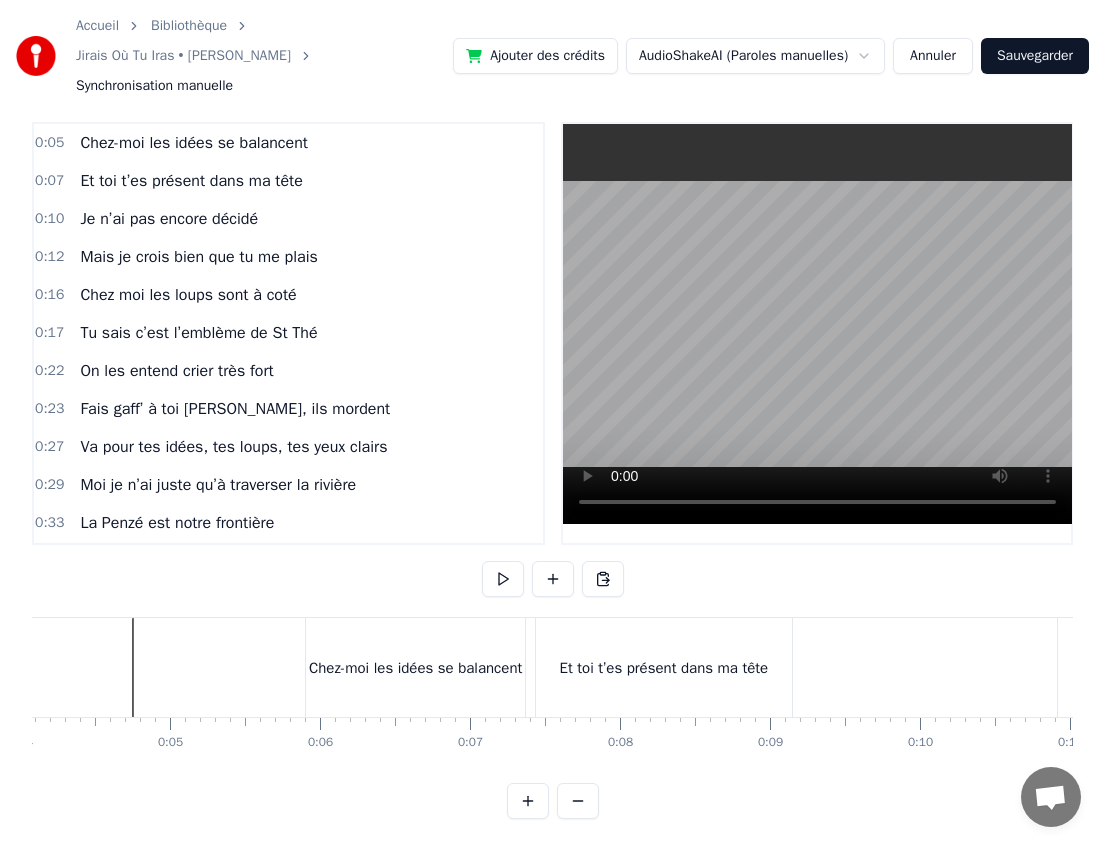 click at bounding box center [15034, 667] 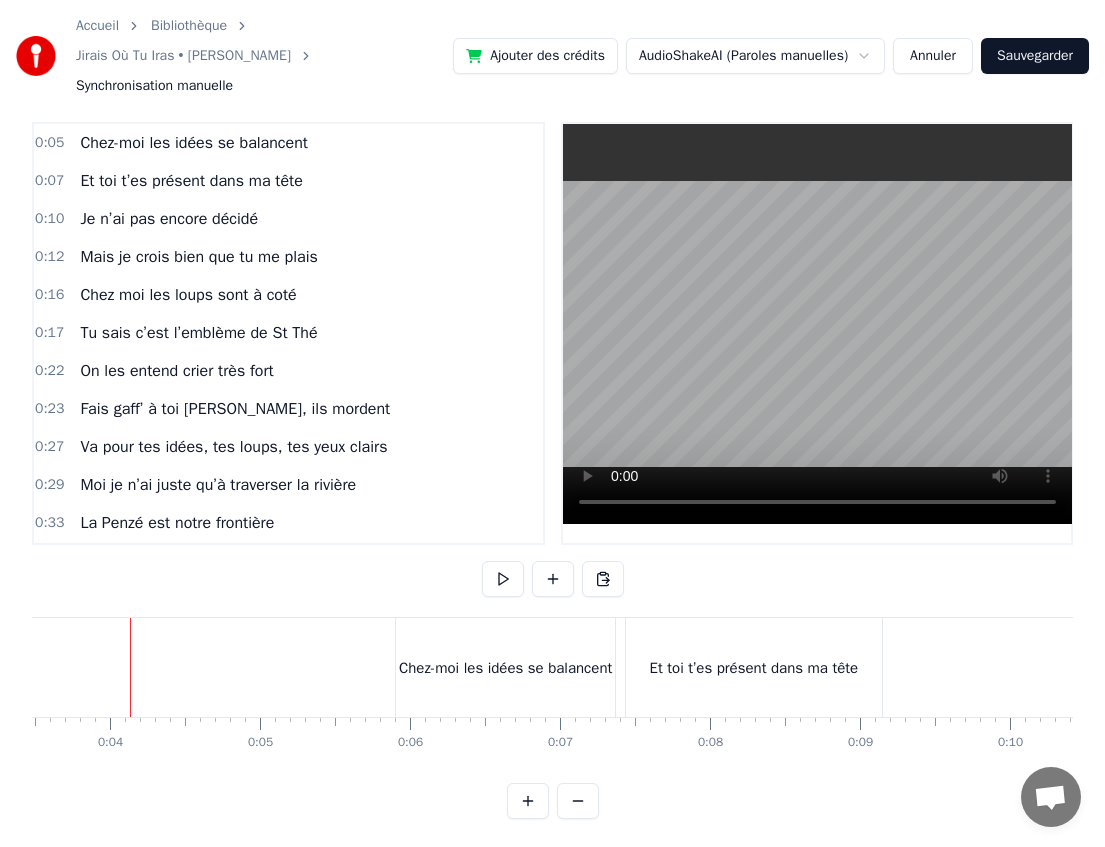 click at bounding box center [15124, 667] 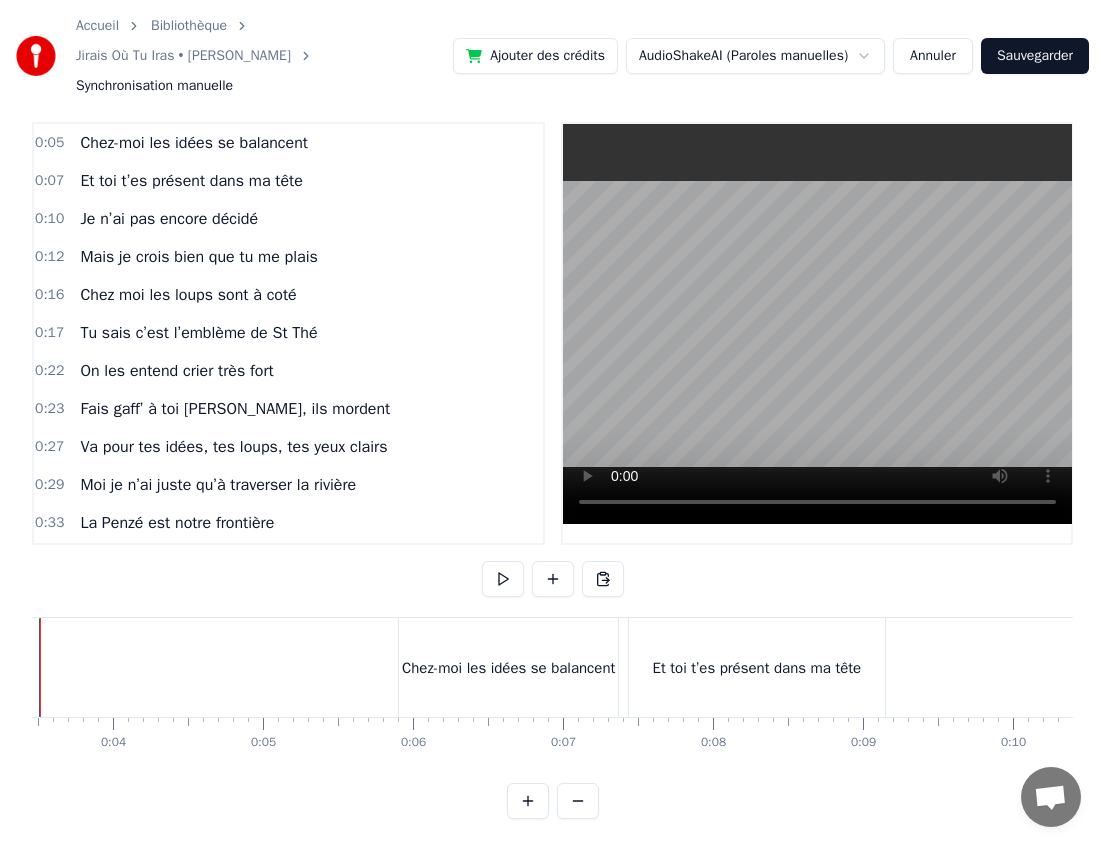 scroll, scrollTop: 0, scrollLeft: 426, axis: horizontal 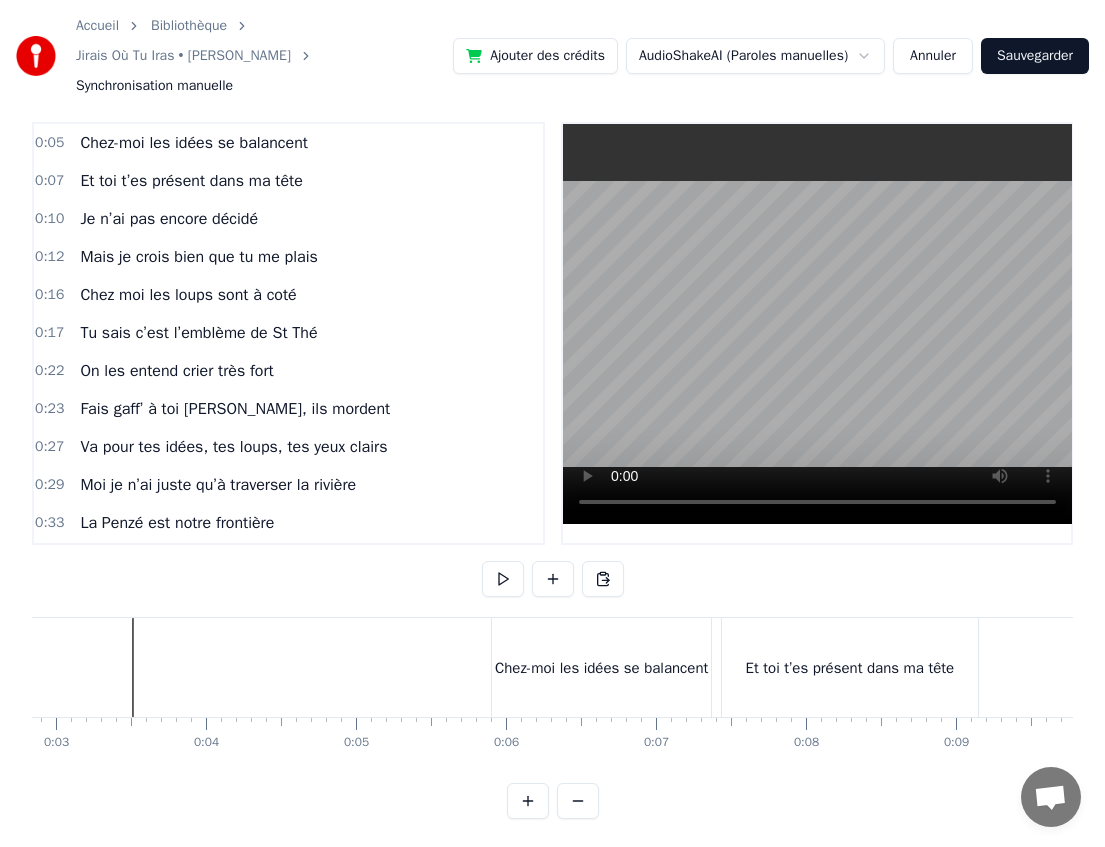 click at bounding box center (15220, 667) 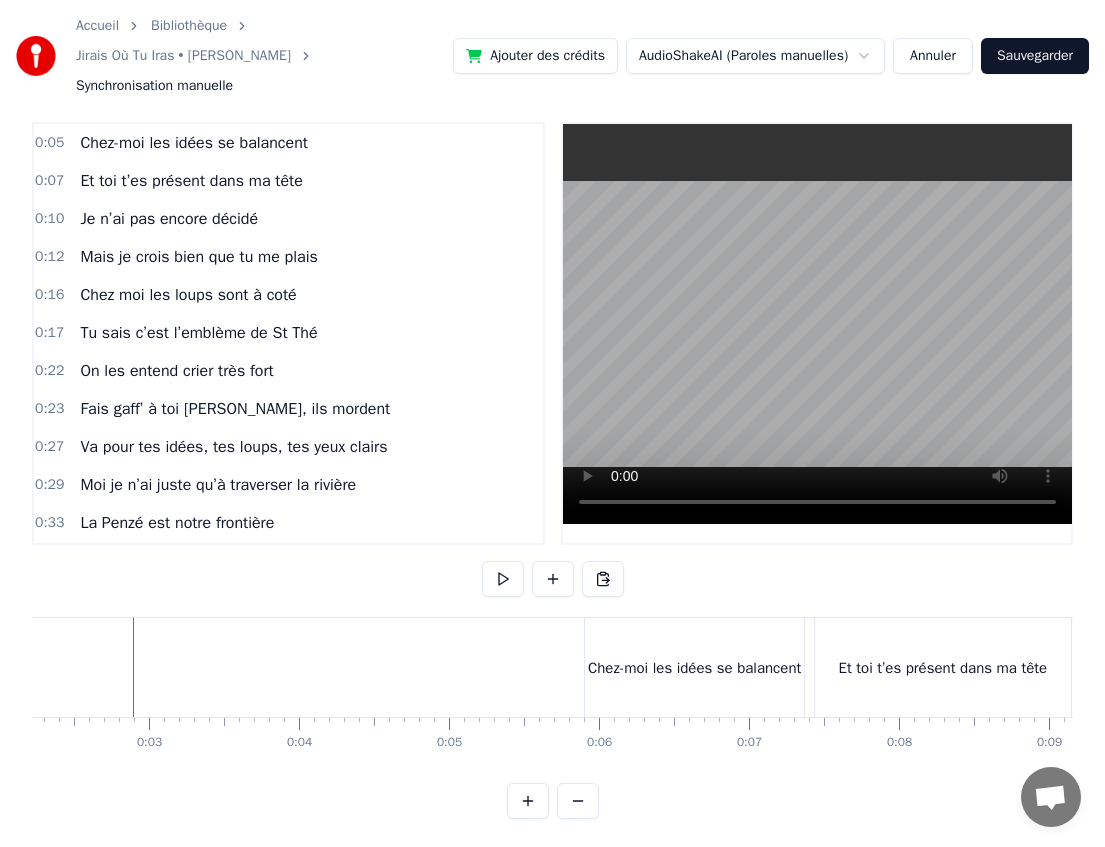 click at bounding box center (15313, 667) 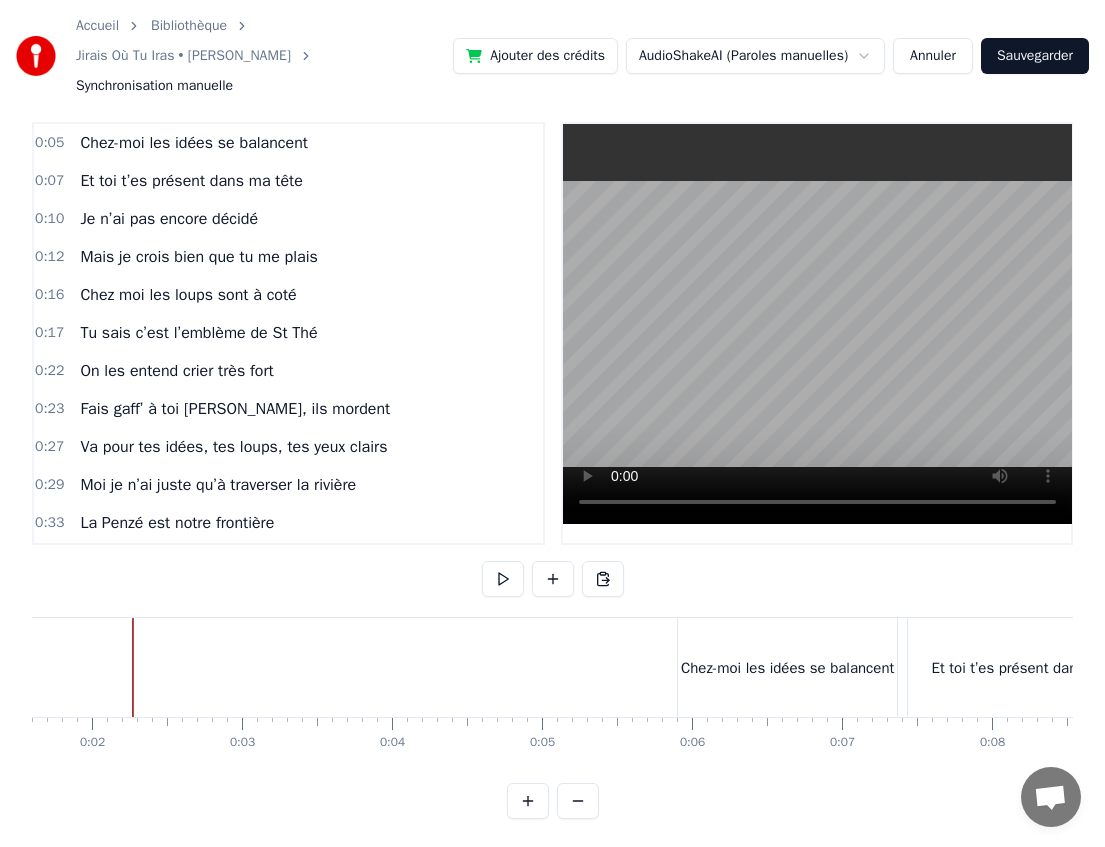 click at bounding box center [15406, 667] 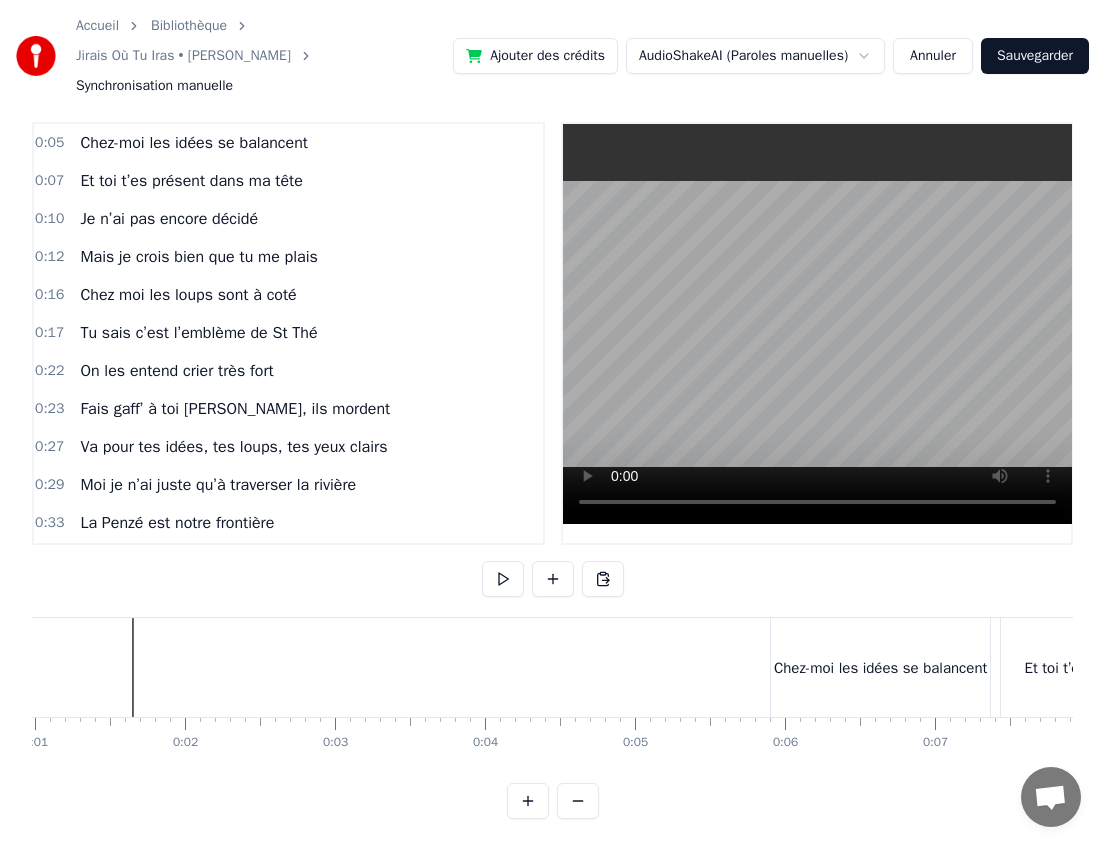 click at bounding box center (15499, 667) 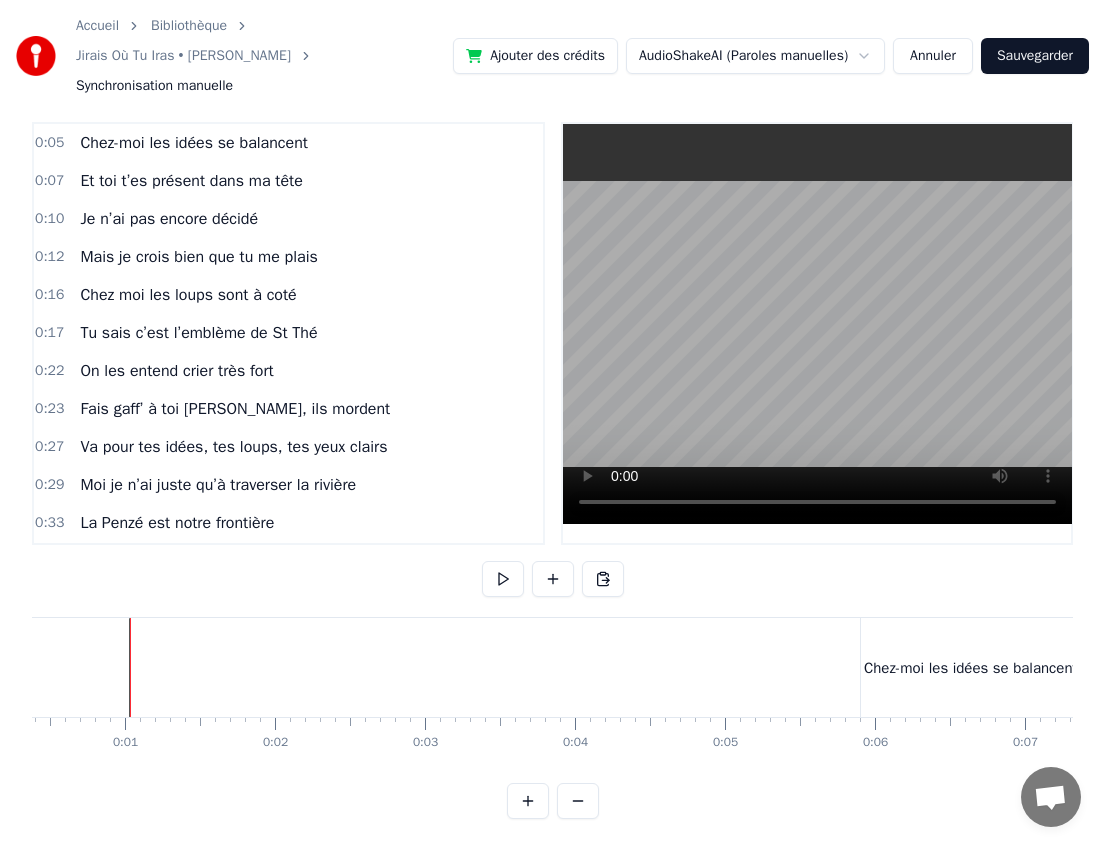 scroll, scrollTop: 0, scrollLeft: 54, axis: horizontal 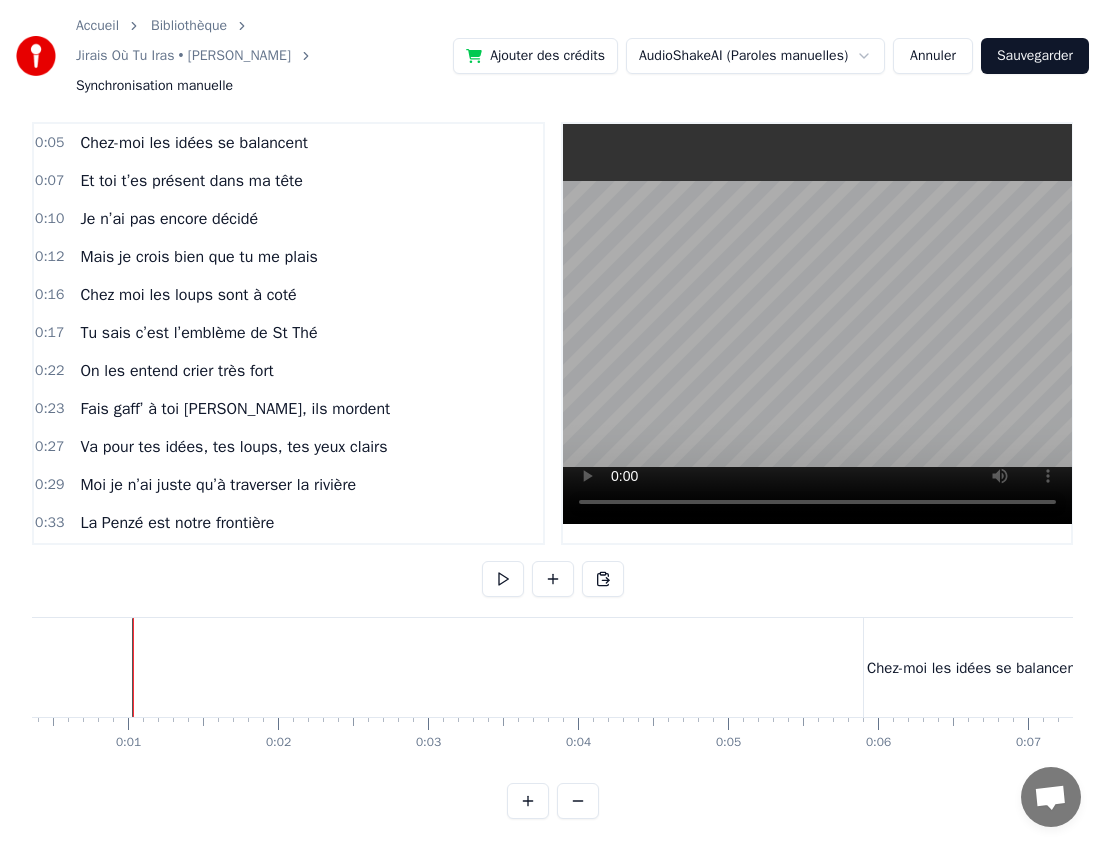 click at bounding box center [15592, 667] 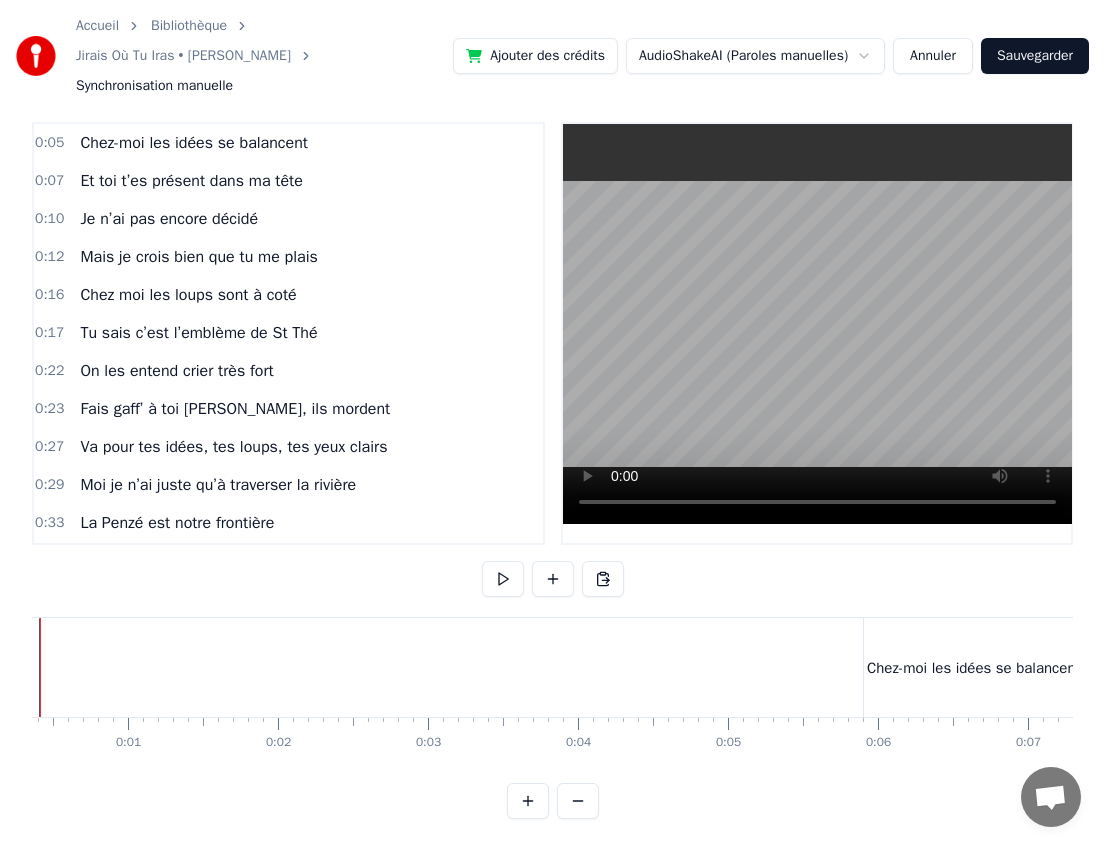 scroll, scrollTop: 0, scrollLeft: 0, axis: both 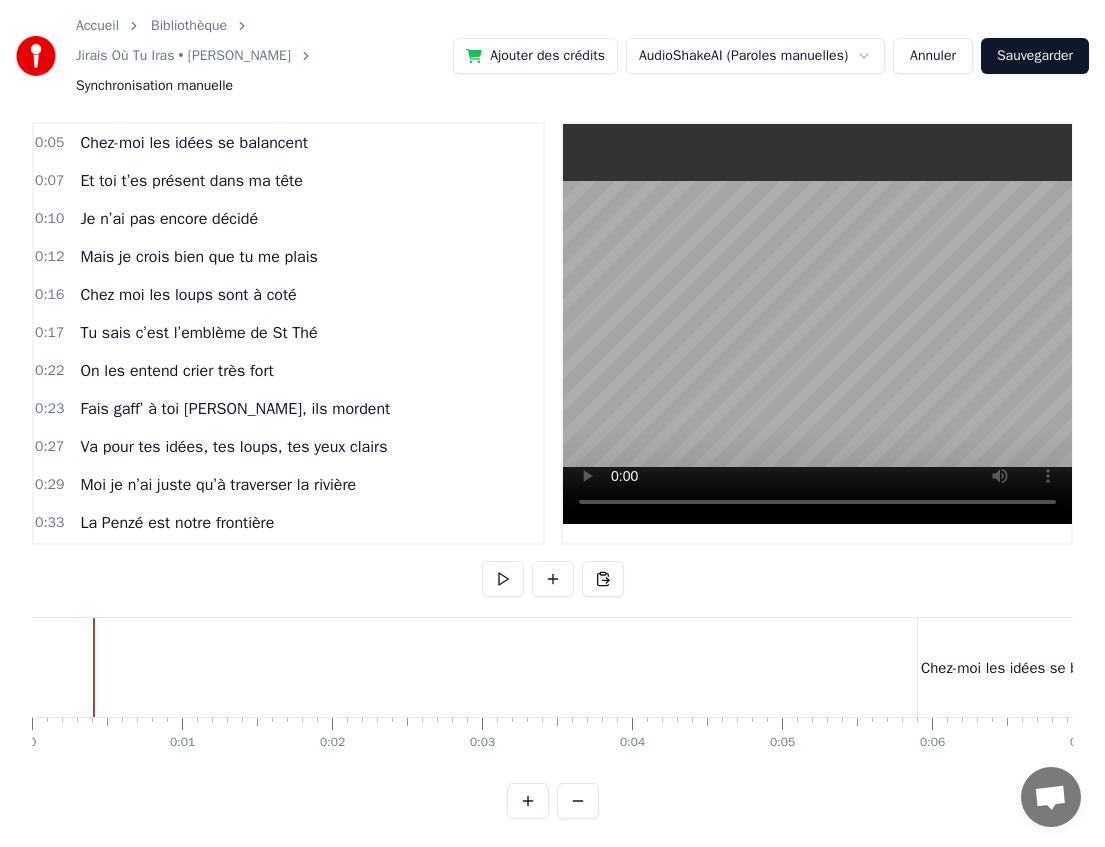 click at bounding box center [15646, 667] 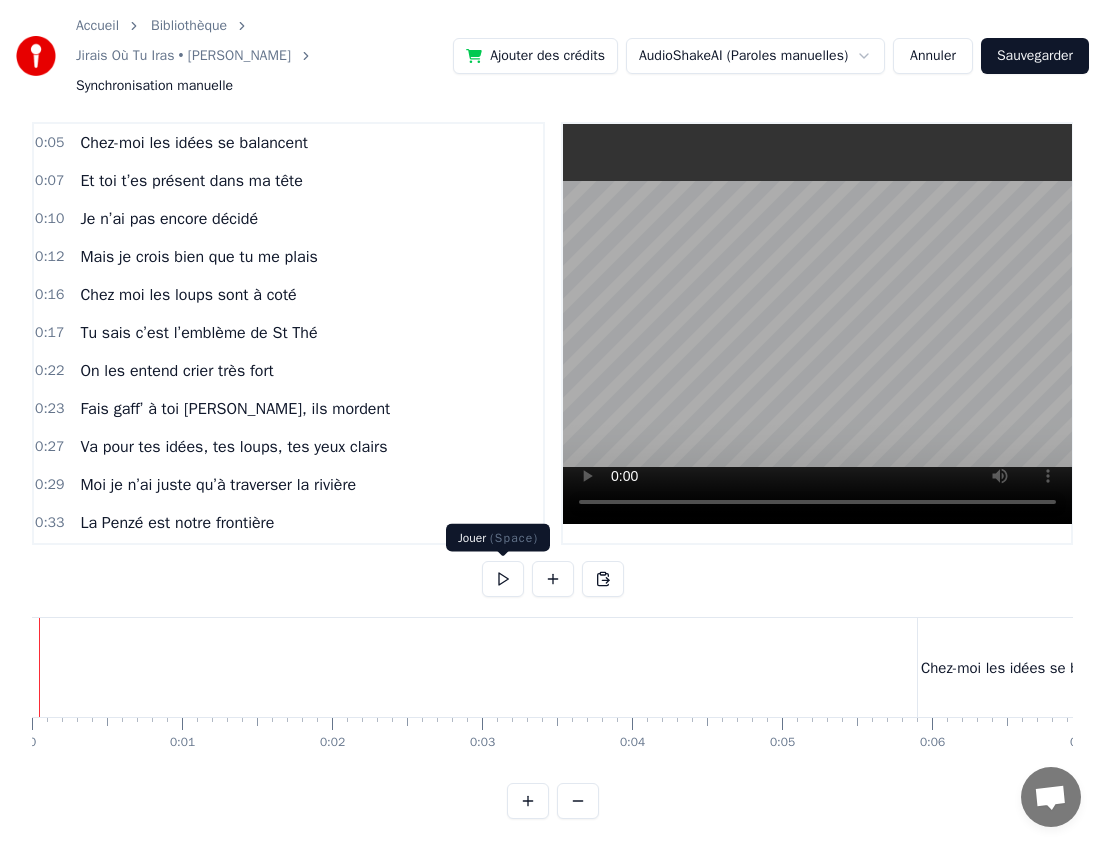 click at bounding box center (503, 579) 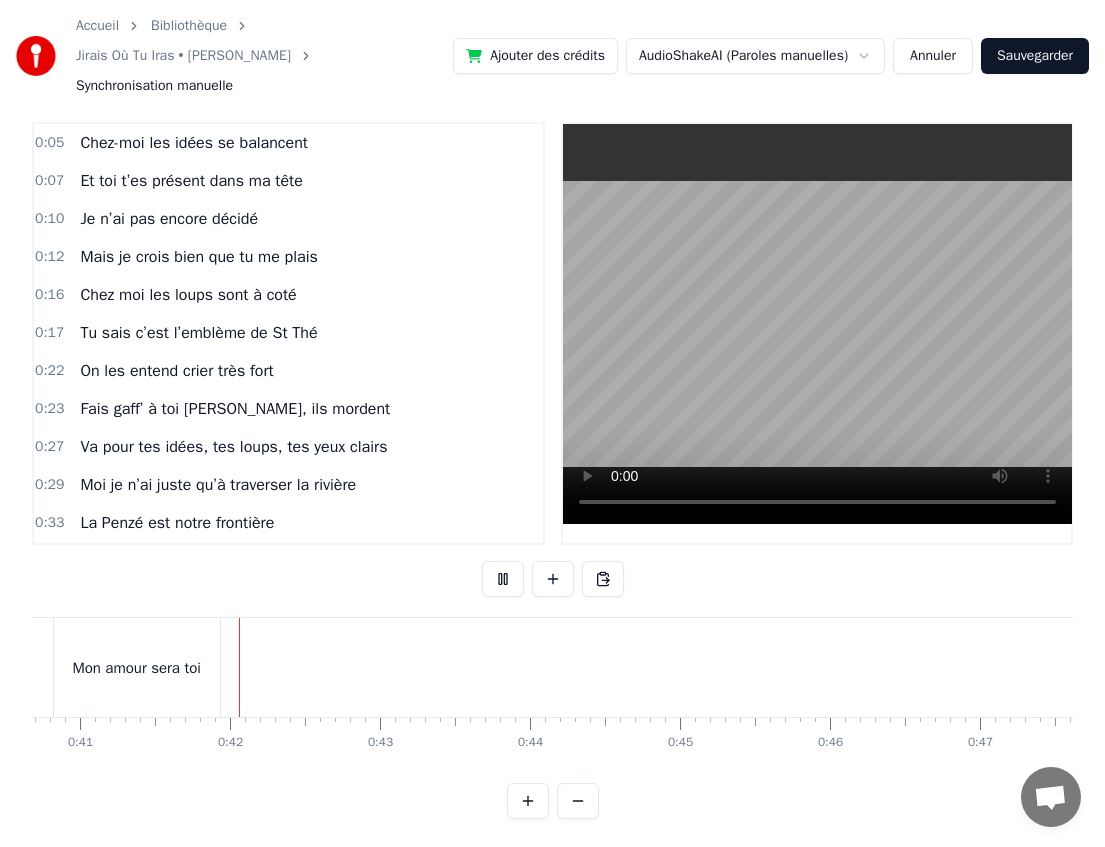 scroll, scrollTop: 0, scrollLeft: 6110, axis: horizontal 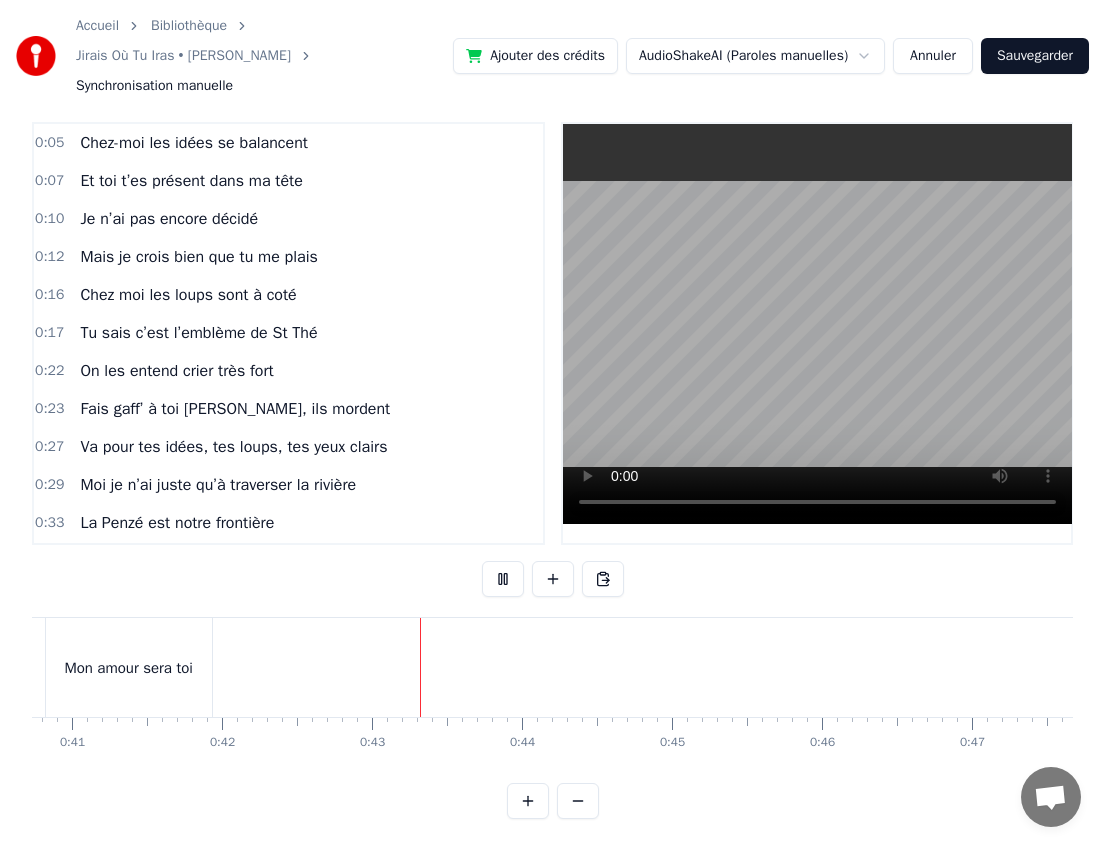 type 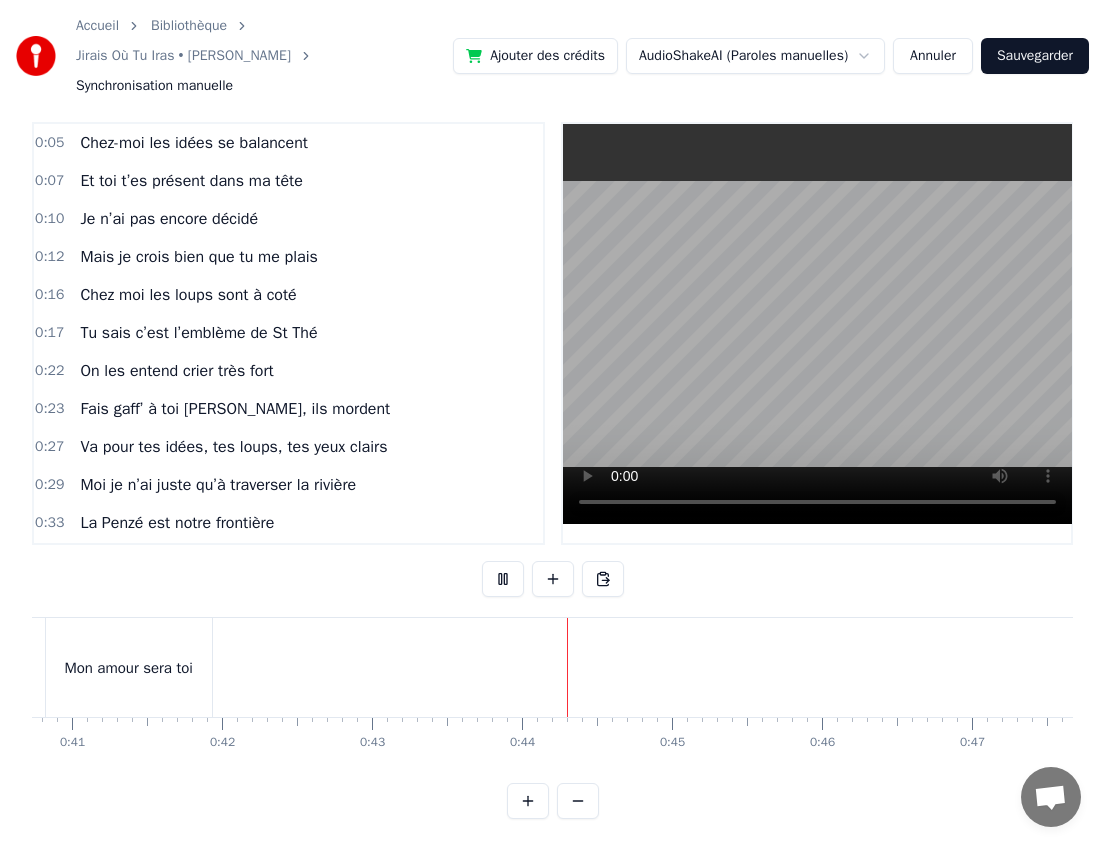 click at bounding box center [503, 579] 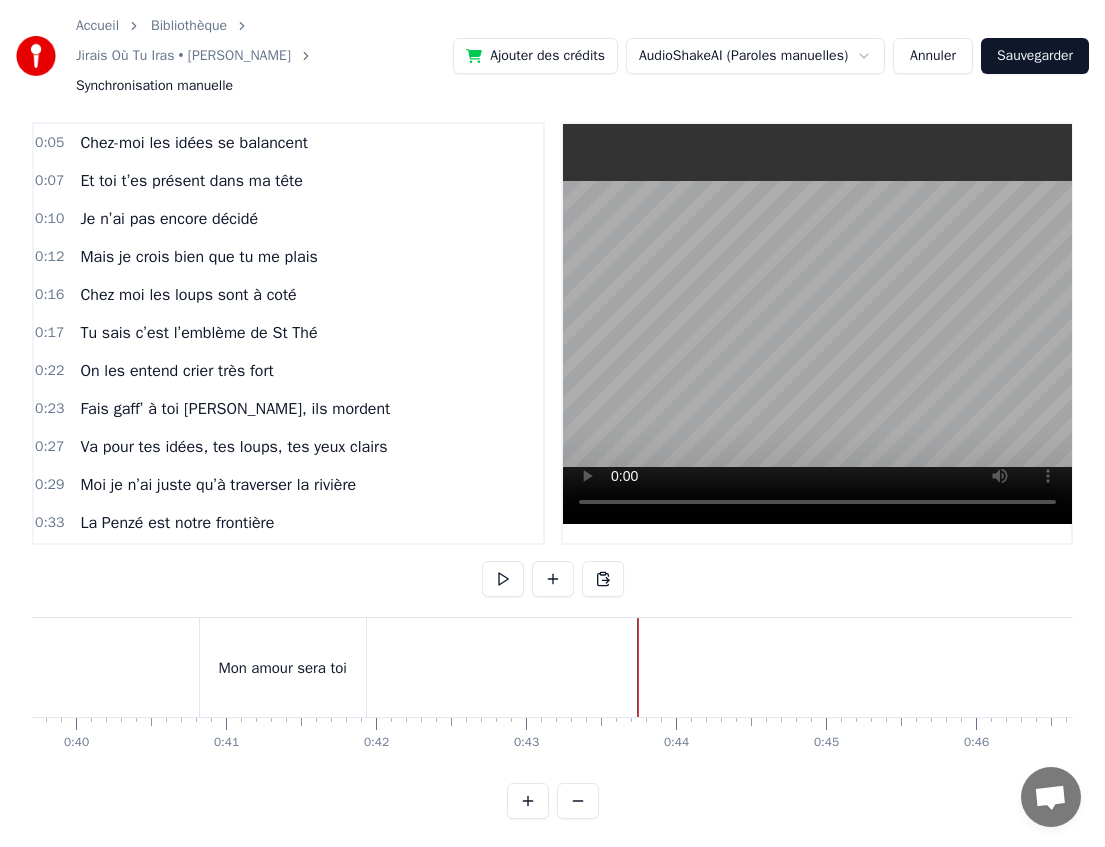 scroll, scrollTop: 0, scrollLeft: 5964, axis: horizontal 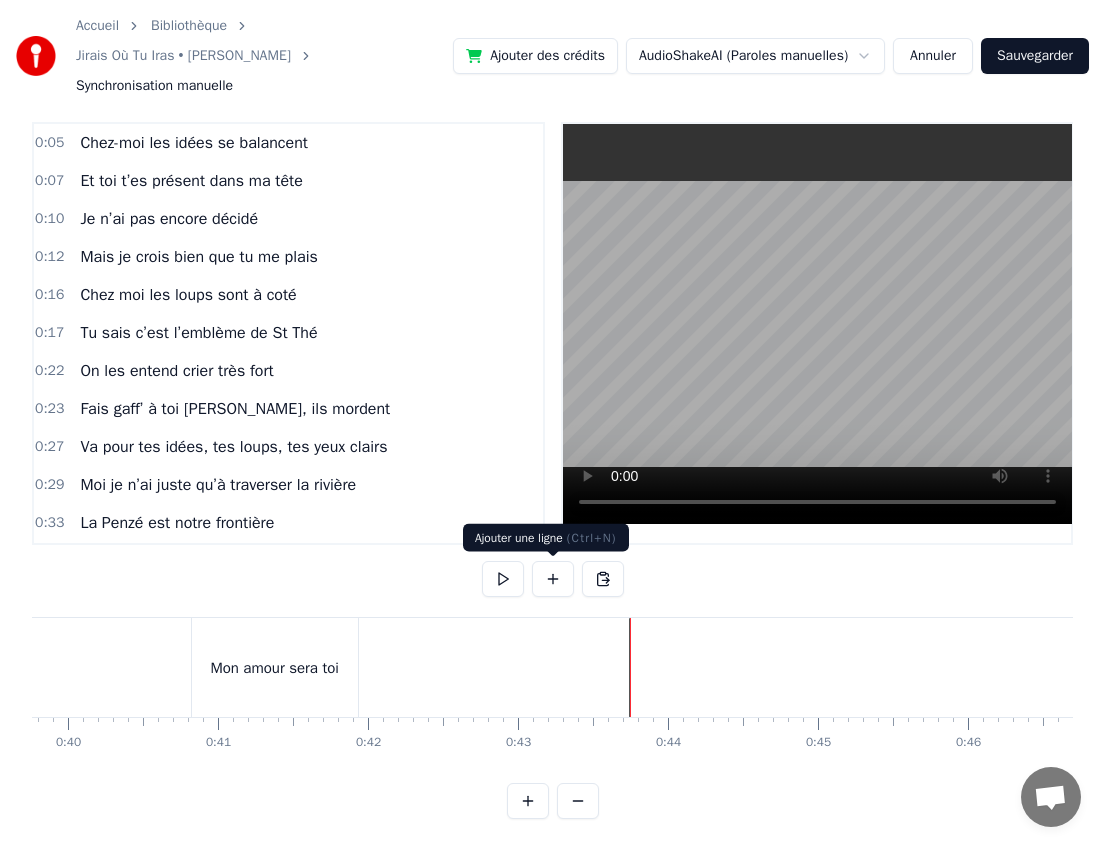click at bounding box center [553, 579] 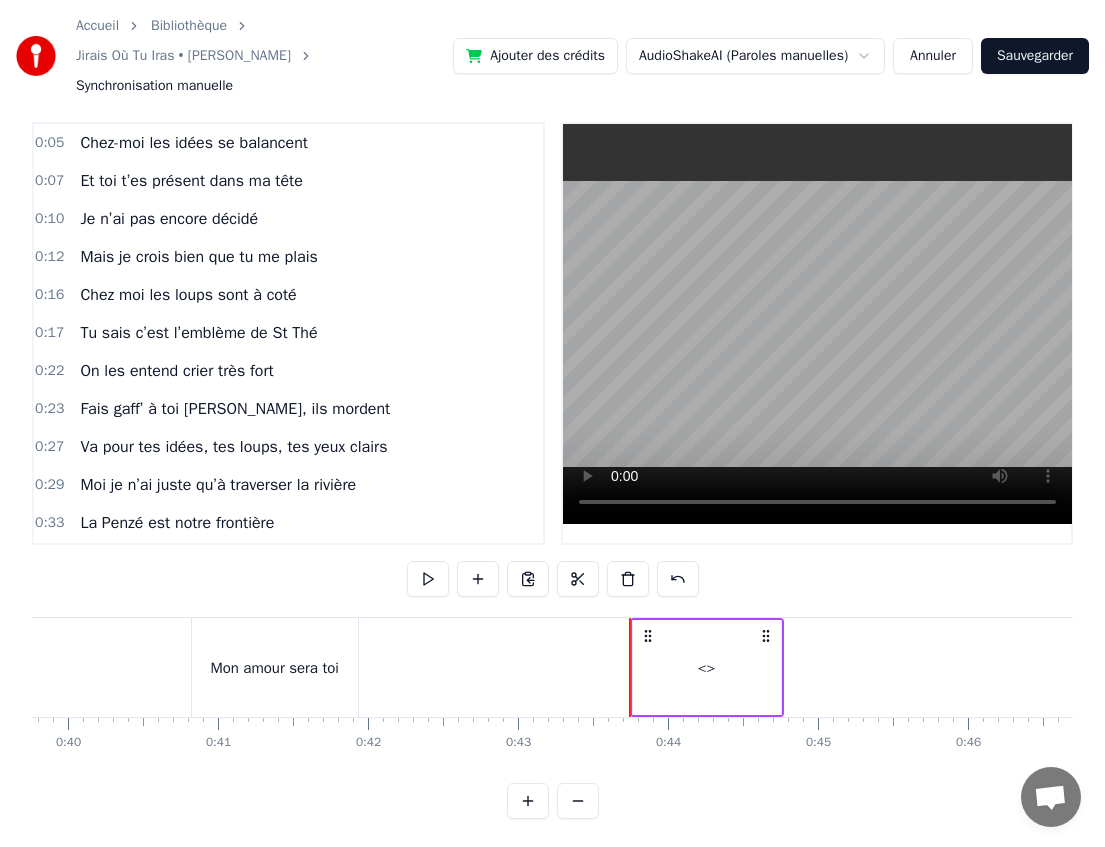 click on "<>" at bounding box center (707, 667) 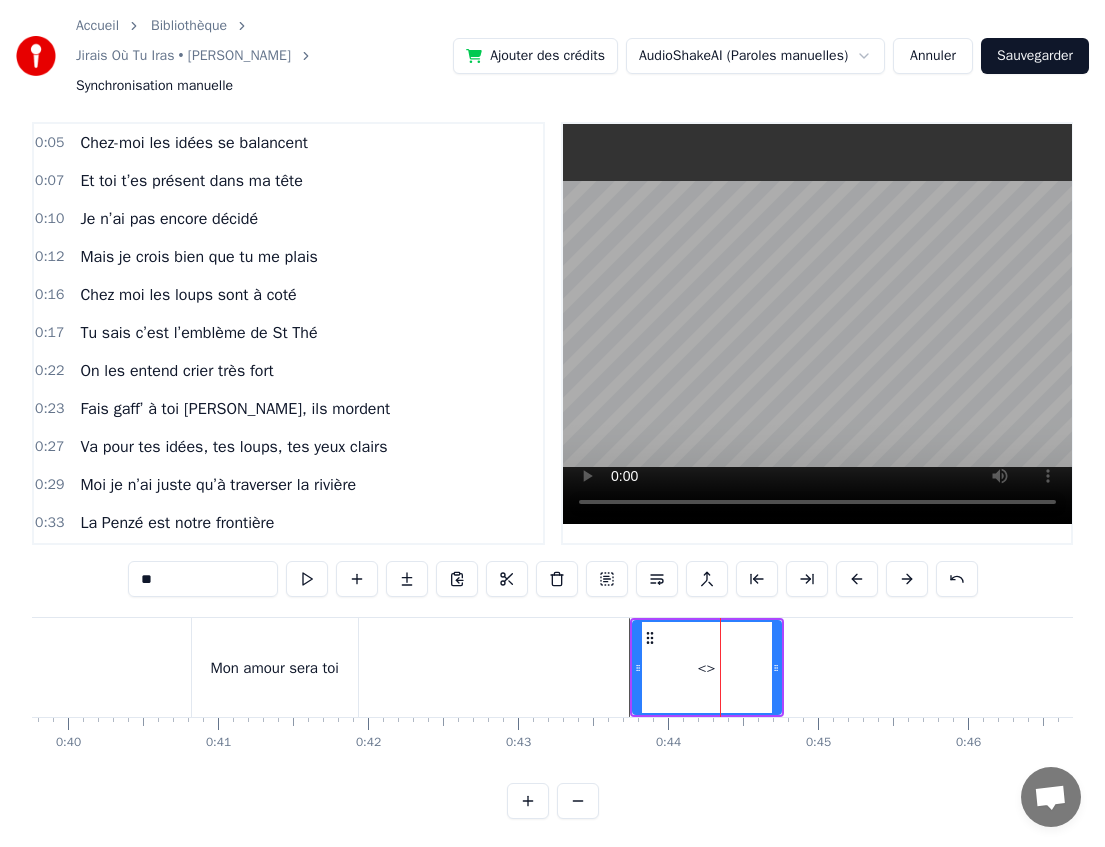 scroll, scrollTop: 26, scrollLeft: 0, axis: vertical 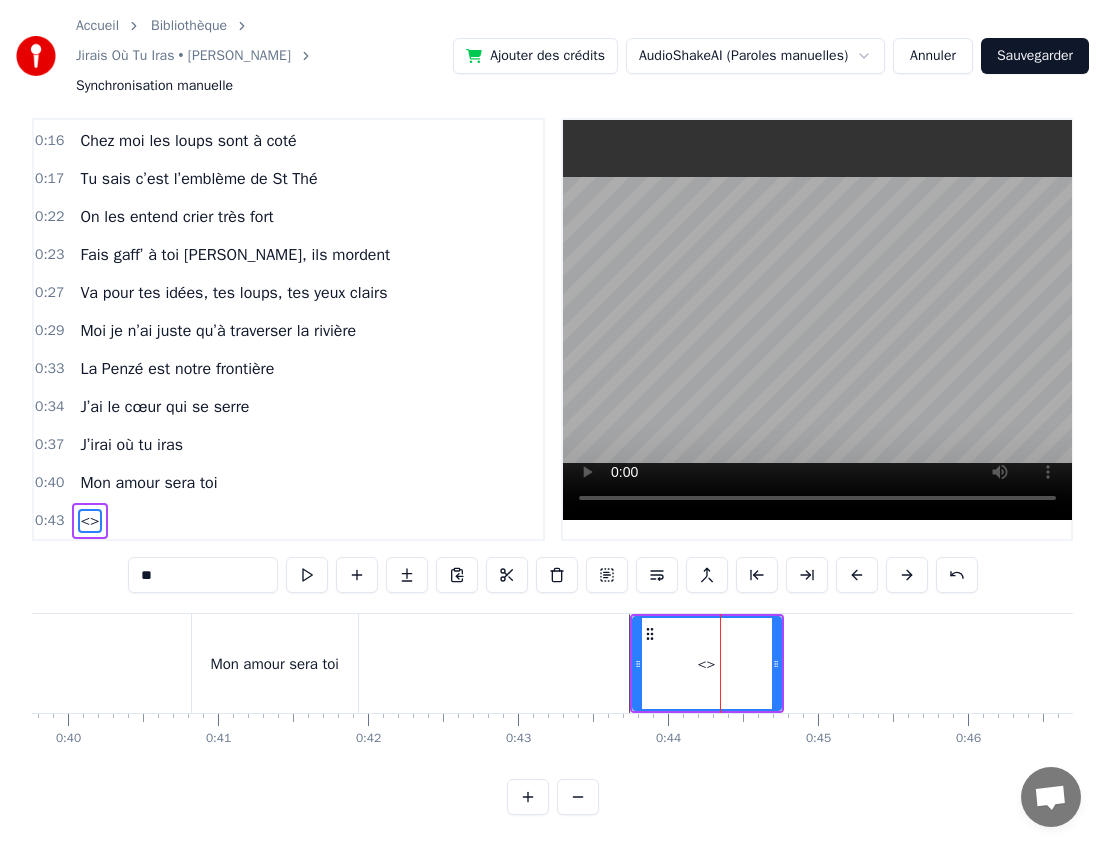 click on "**" at bounding box center [203, 575] 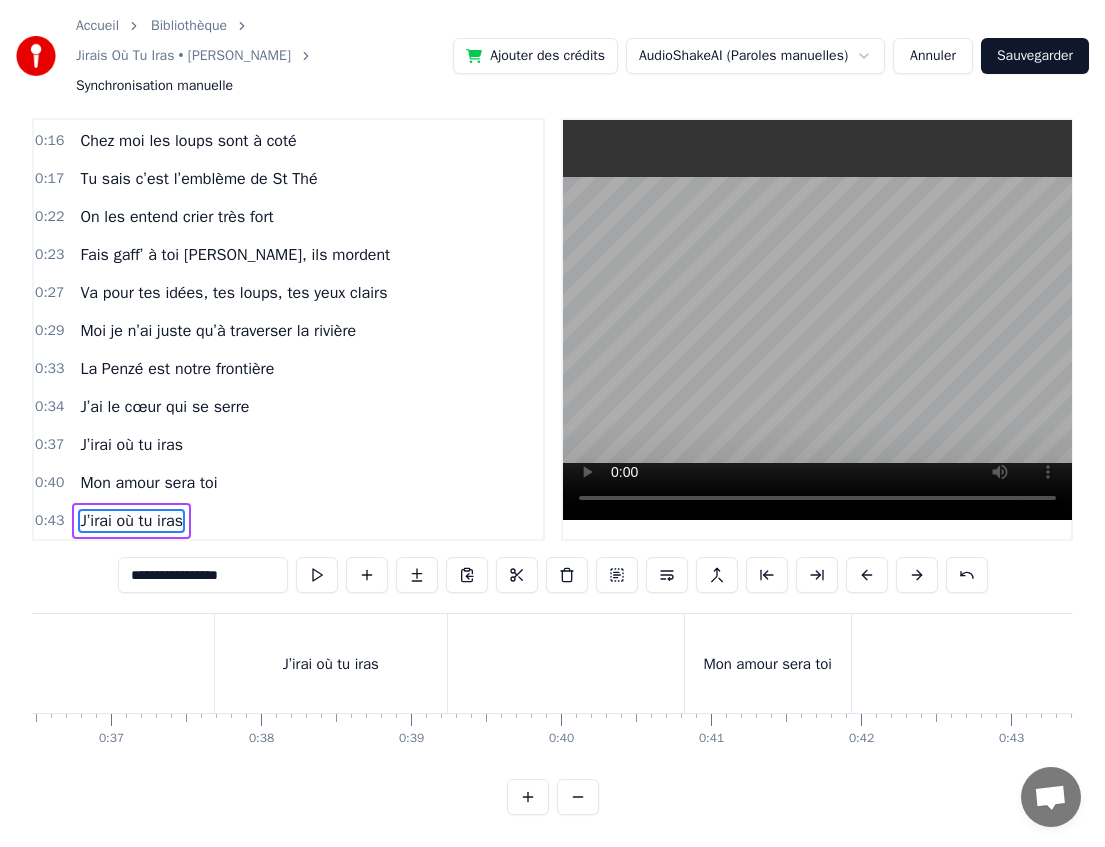 scroll, scrollTop: 0, scrollLeft: 5418, axis: horizontal 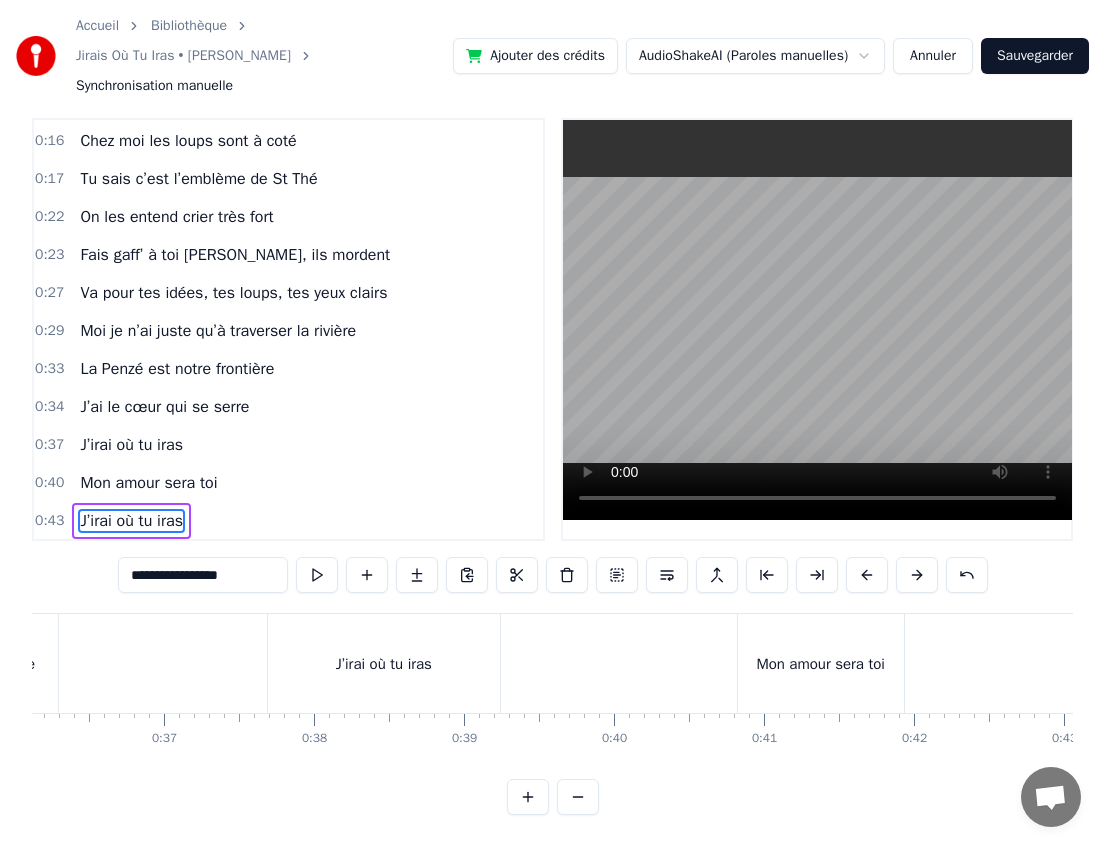 type on "**********" 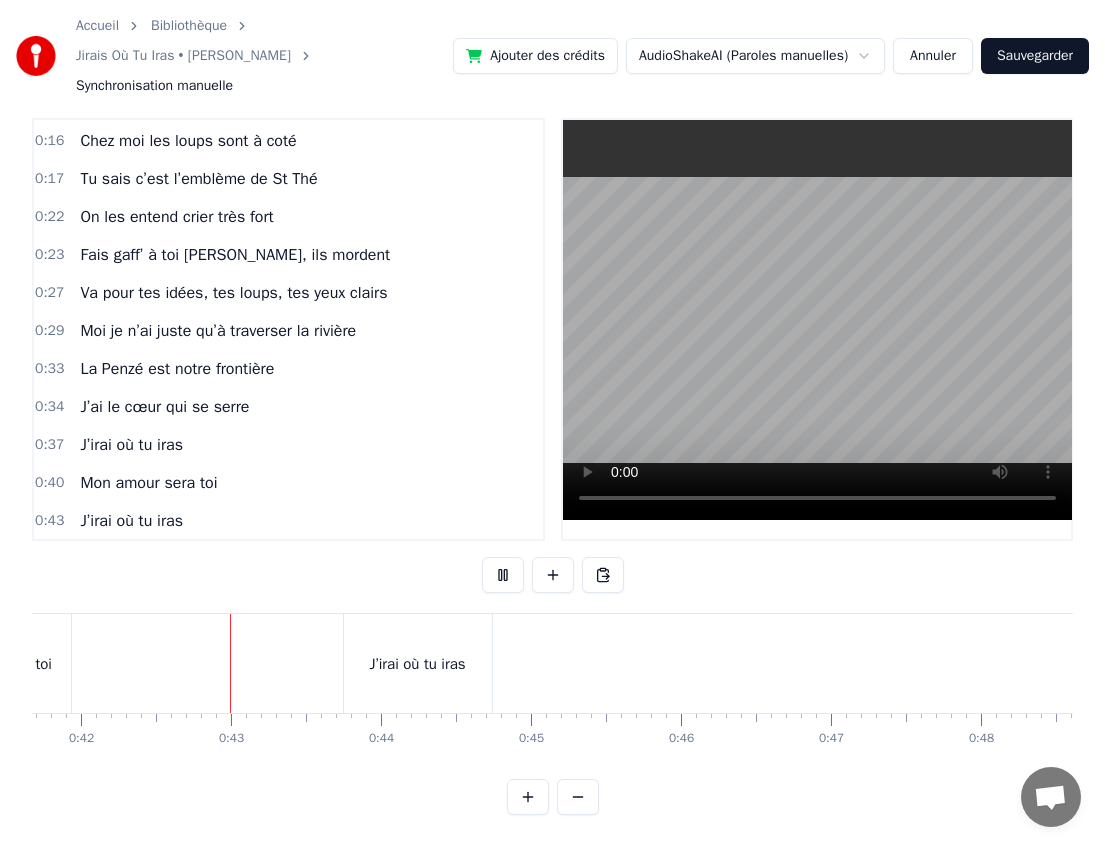 scroll, scrollTop: 0, scrollLeft: 6269, axis: horizontal 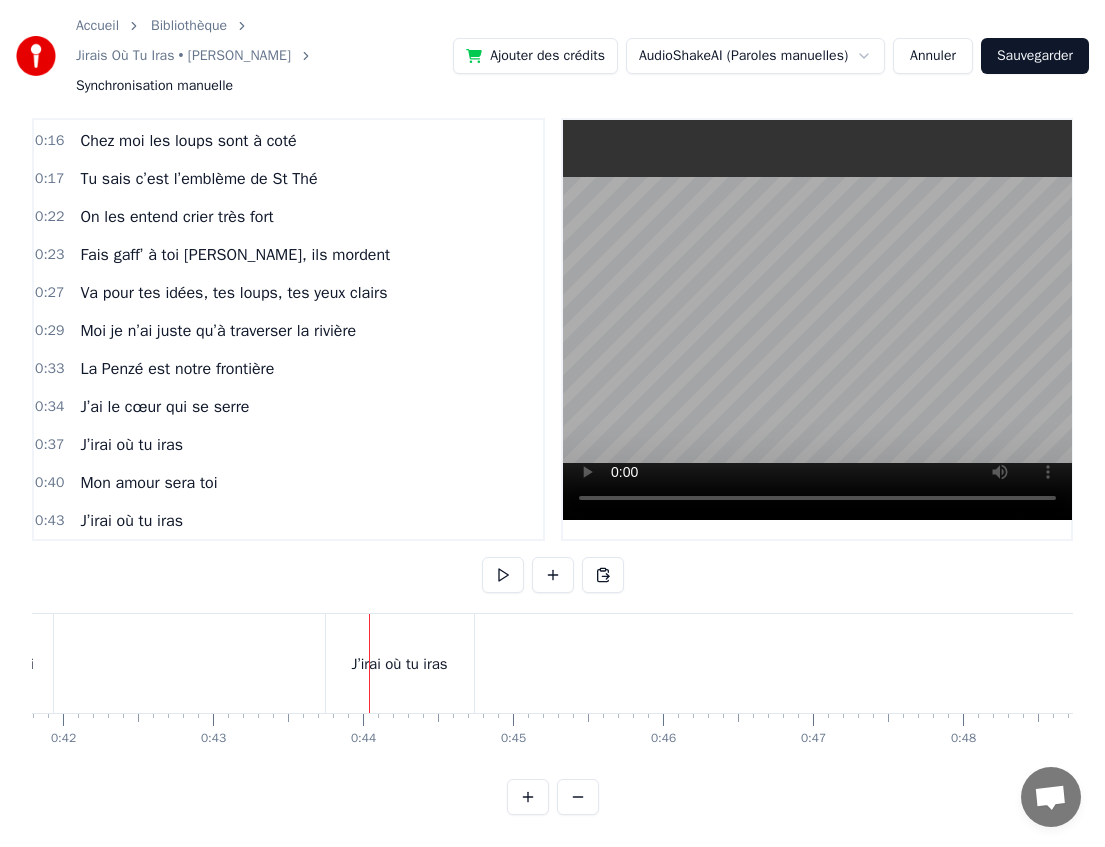 click on "J’irai où tu iras" at bounding box center [399, 664] 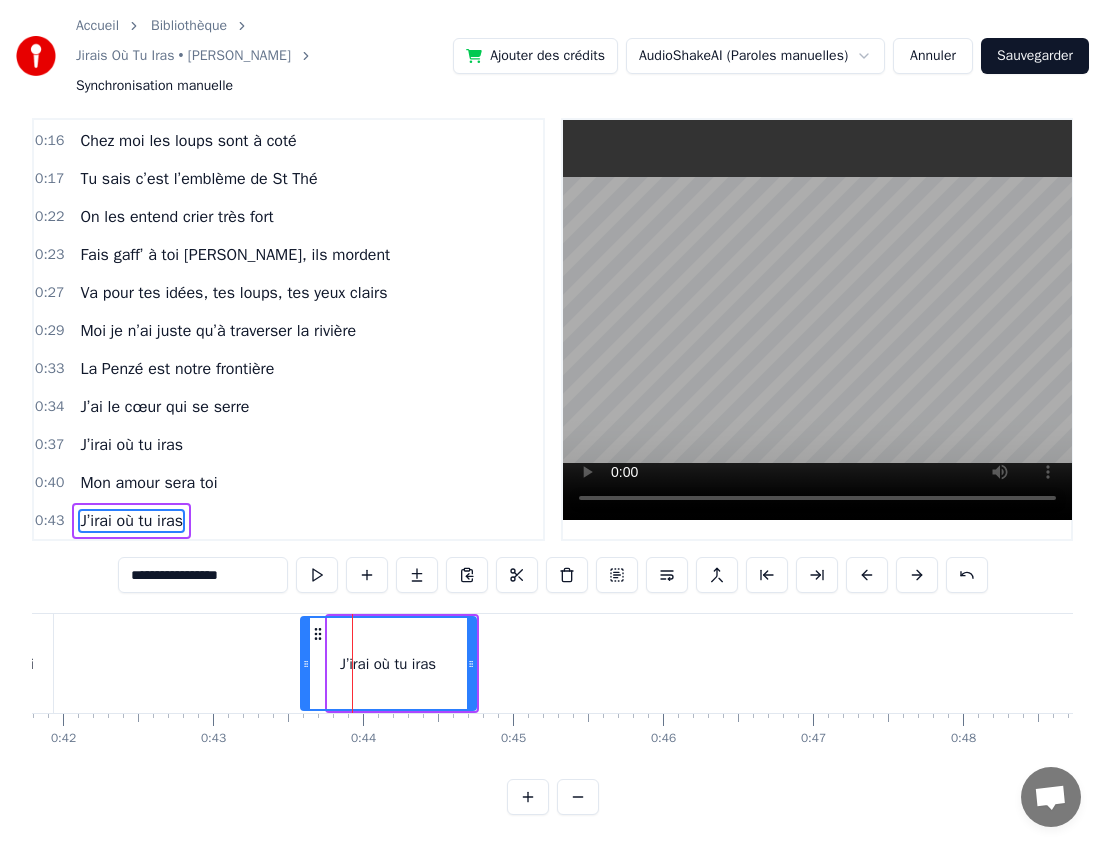 drag, startPoint x: 330, startPoint y: 664, endPoint x: 303, endPoint y: 664, distance: 27 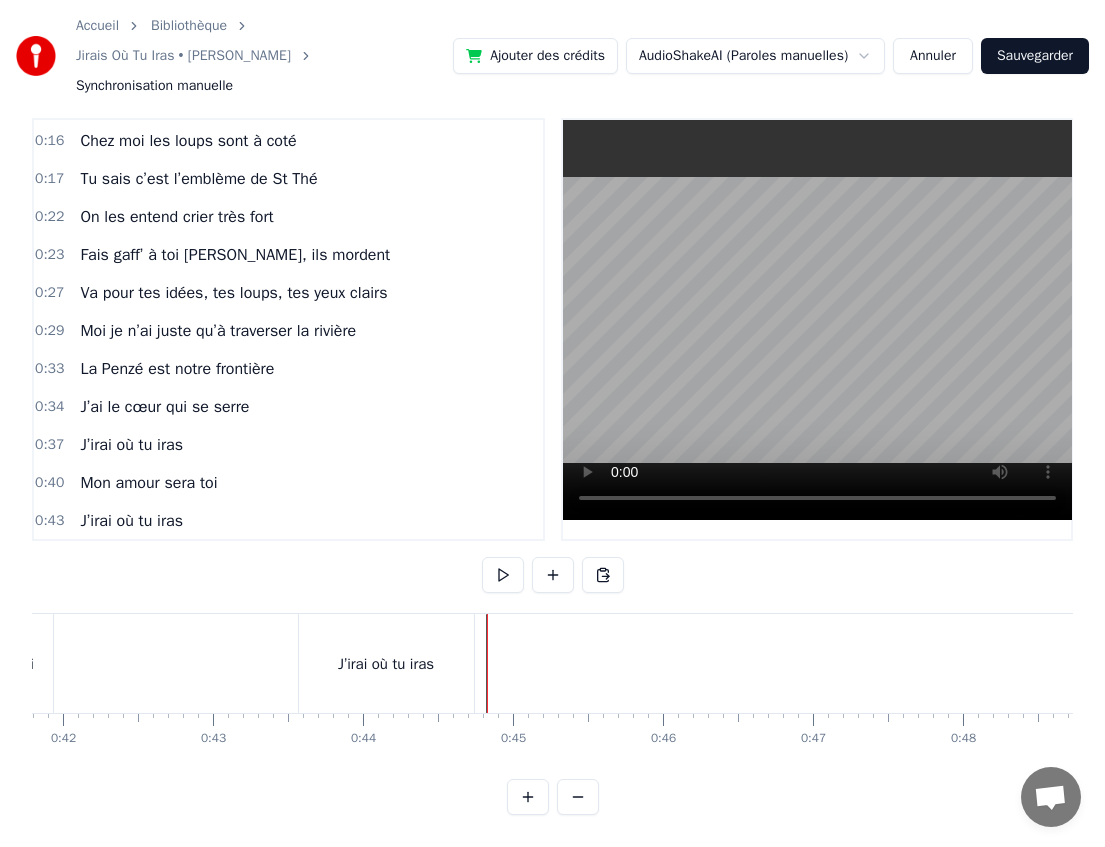 drag, startPoint x: 473, startPoint y: 606, endPoint x: 483, endPoint y: 636, distance: 31.622776 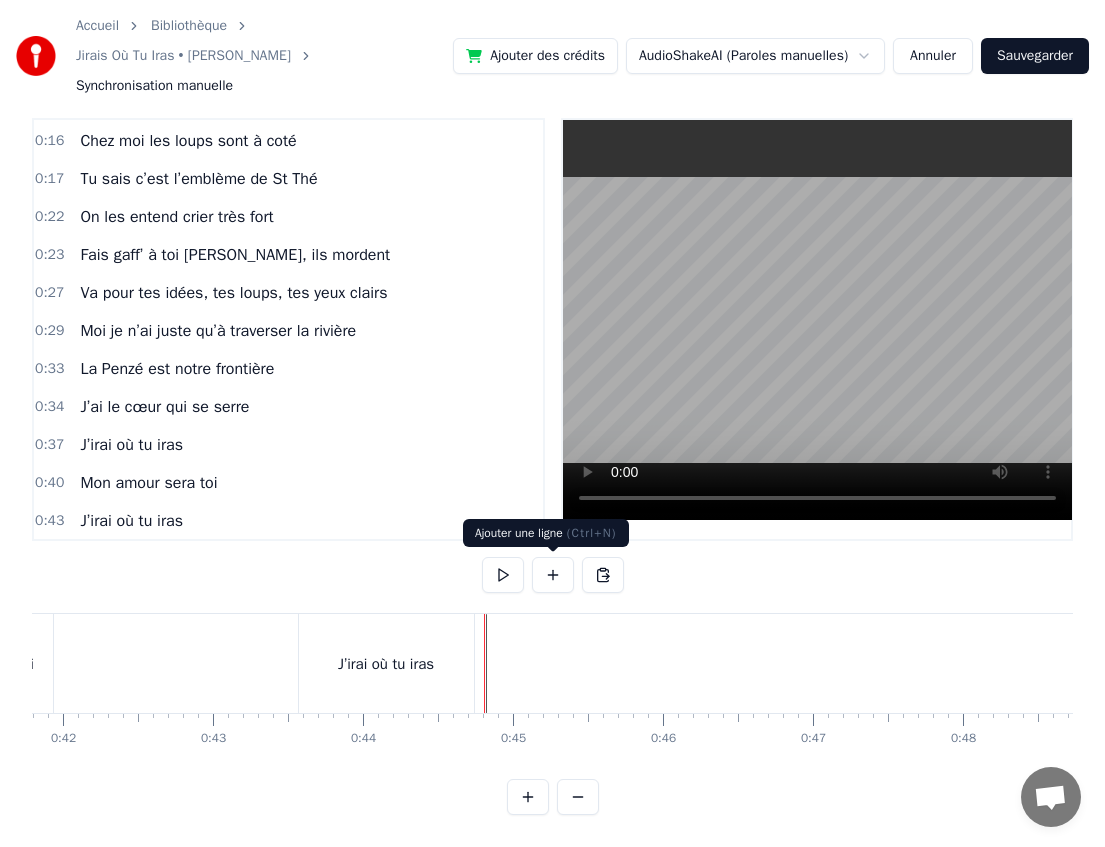click at bounding box center [553, 575] 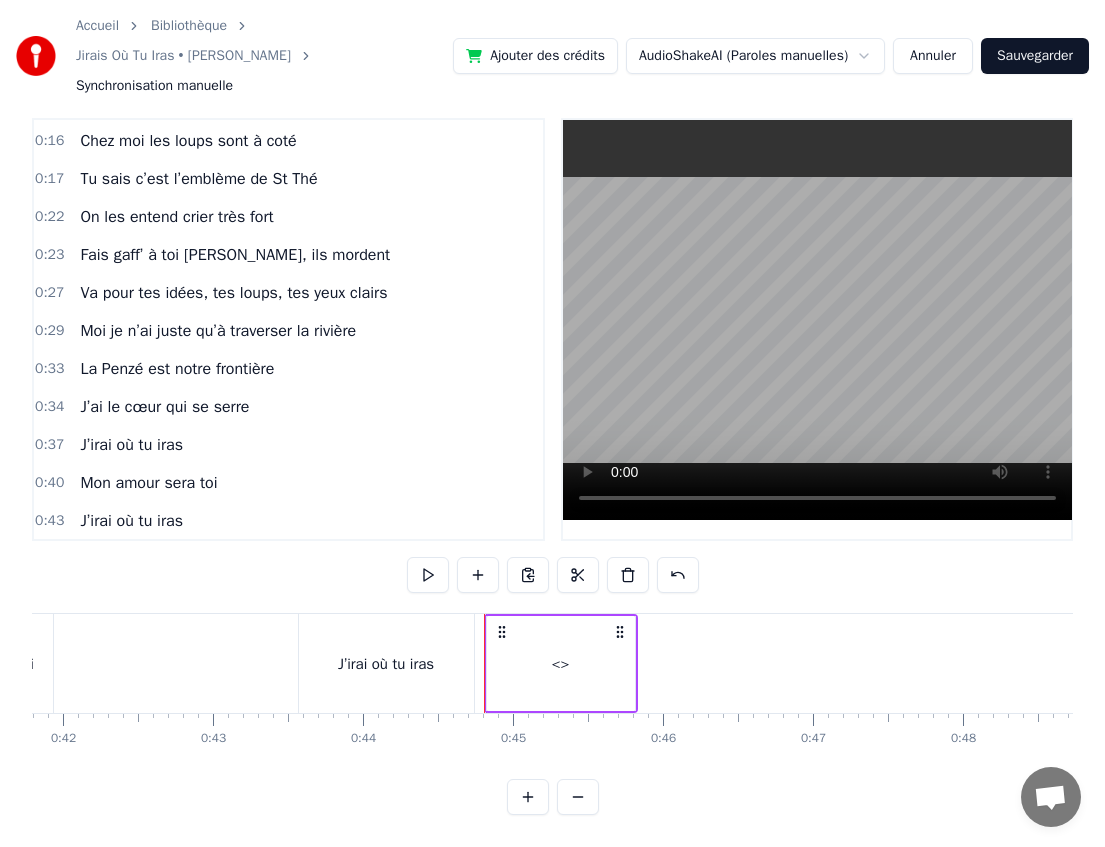 click on "<>" at bounding box center [561, 664] 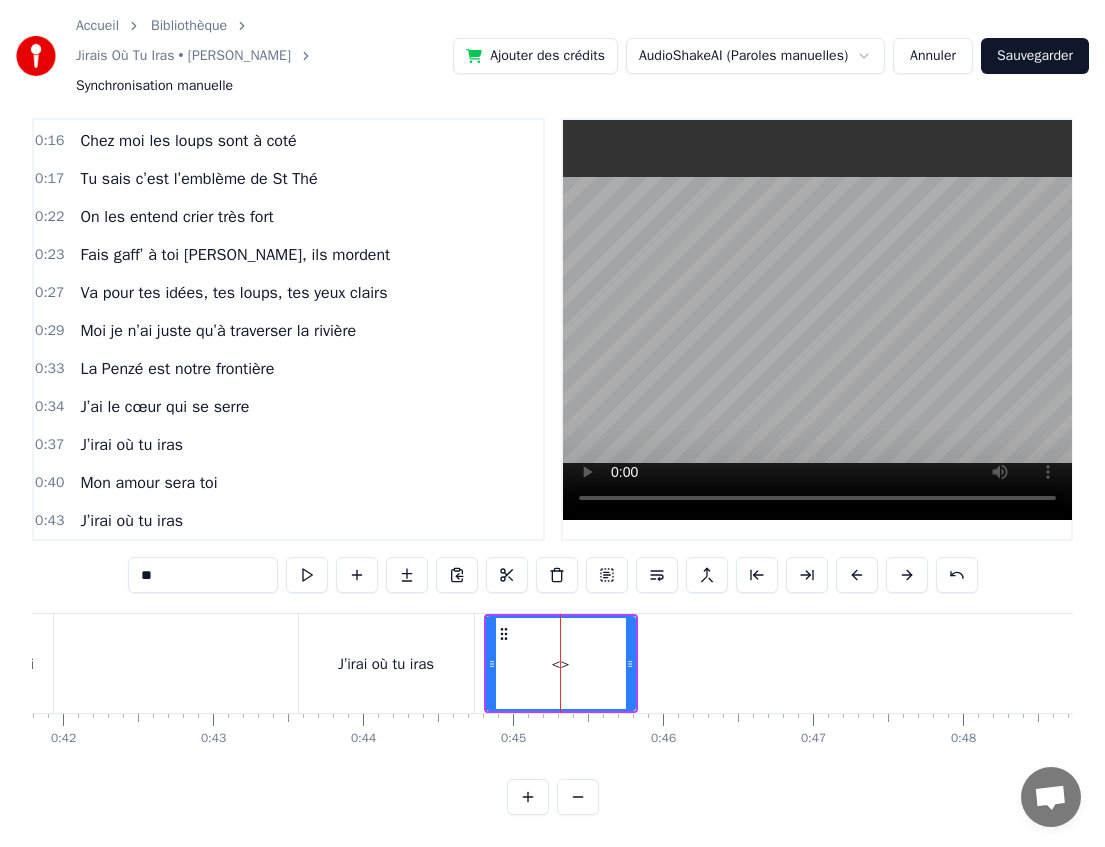 scroll, scrollTop: 188, scrollLeft: 0, axis: vertical 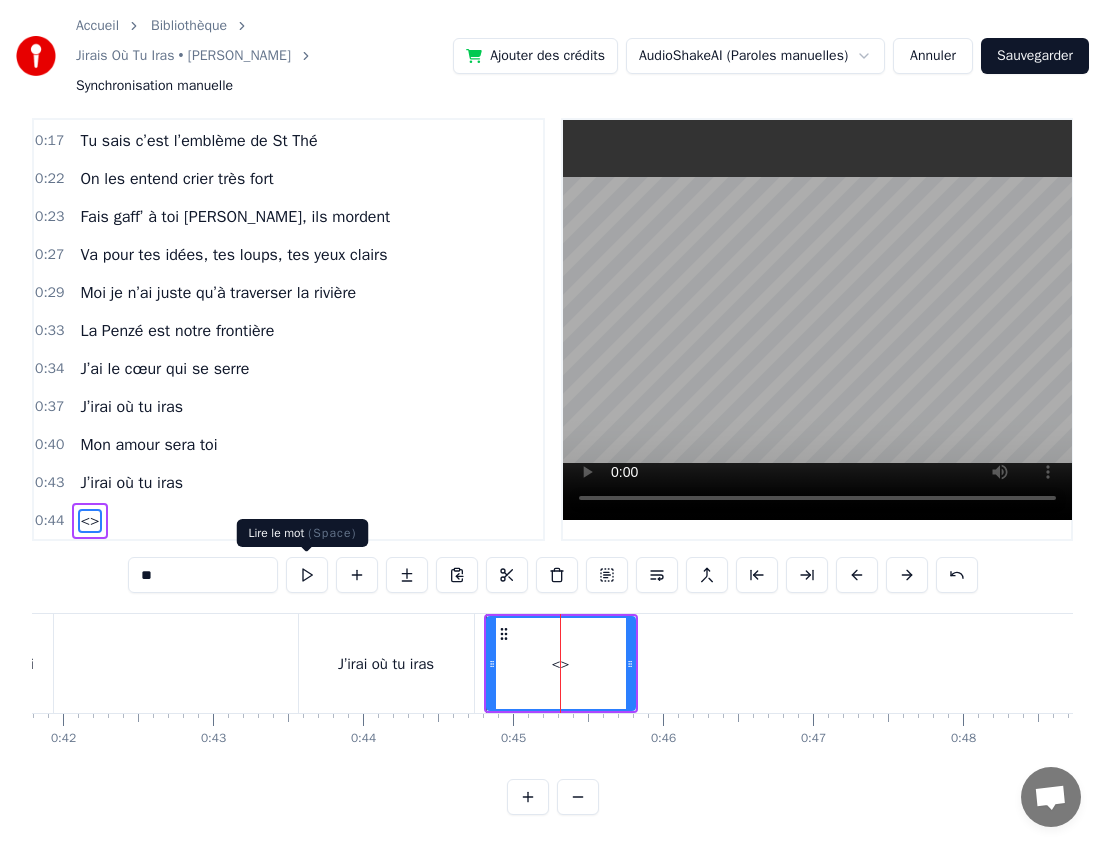 click on "**" at bounding box center (203, 575) 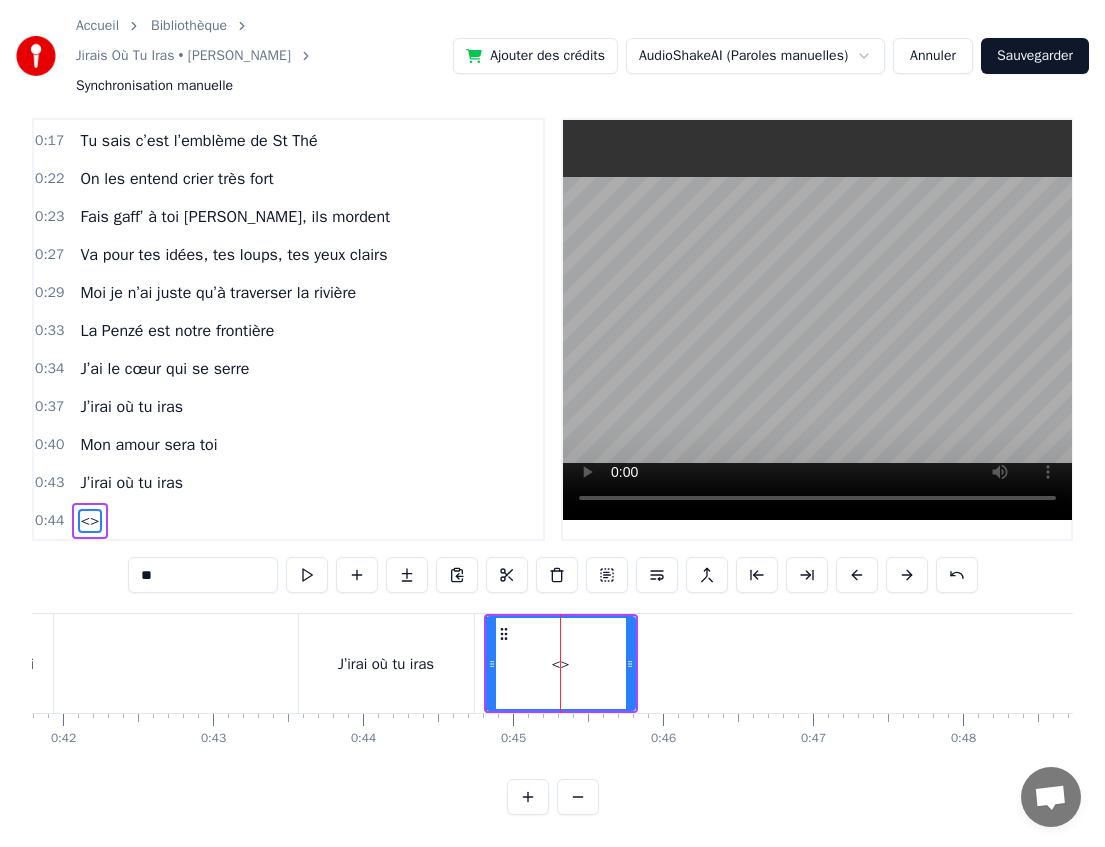 click on "**" at bounding box center (203, 575) 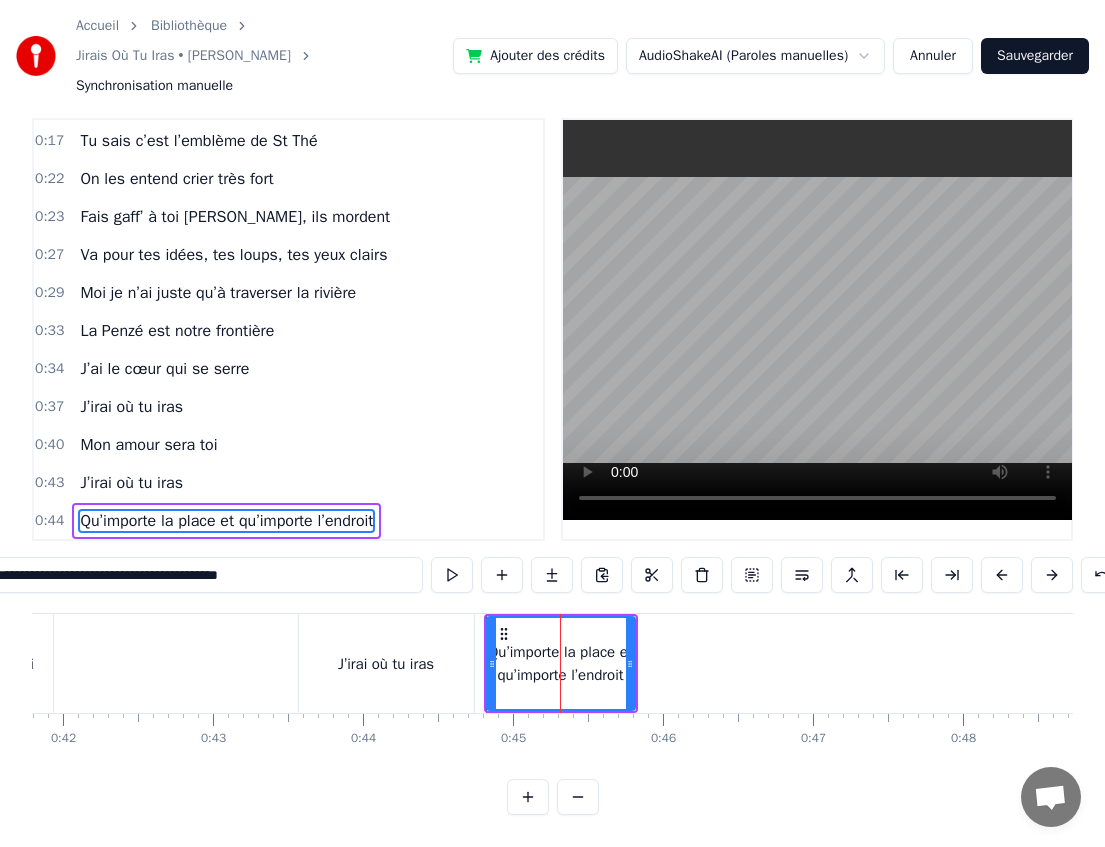 type on "**********" 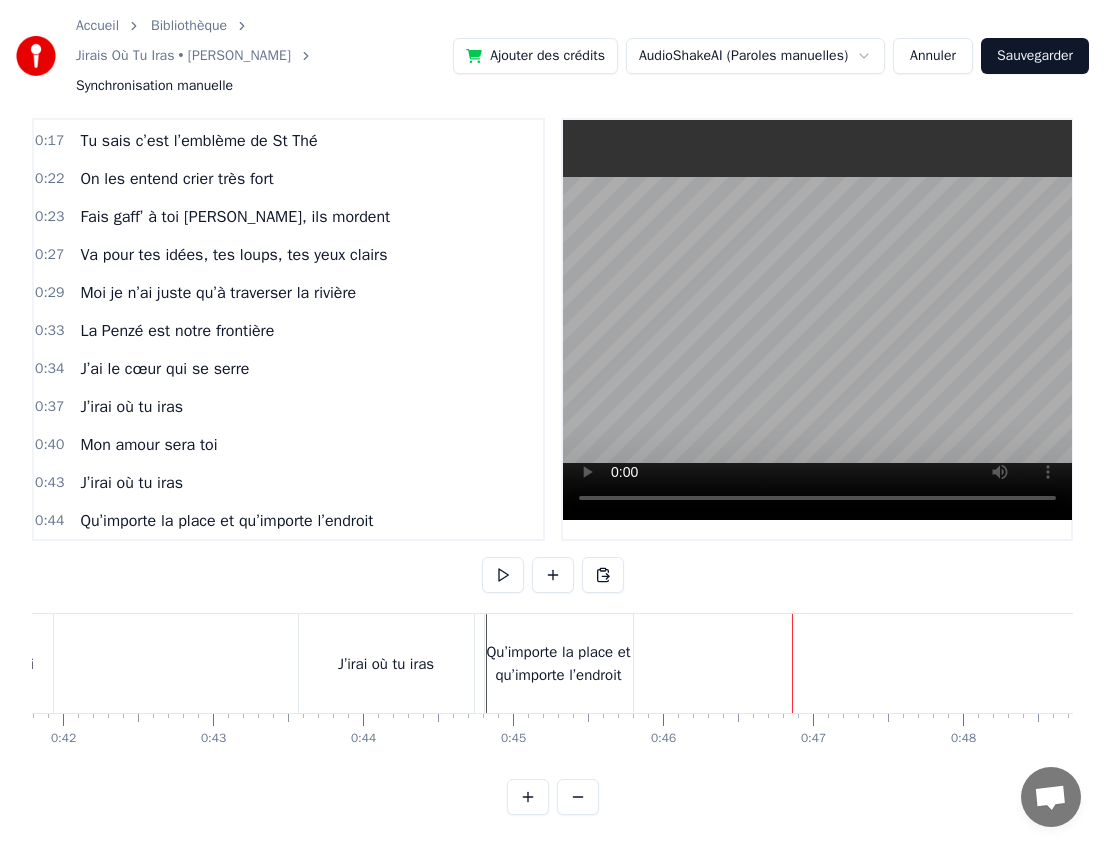 click on "Qu’importe la place et qu’importe l’endroit" at bounding box center (559, 663) 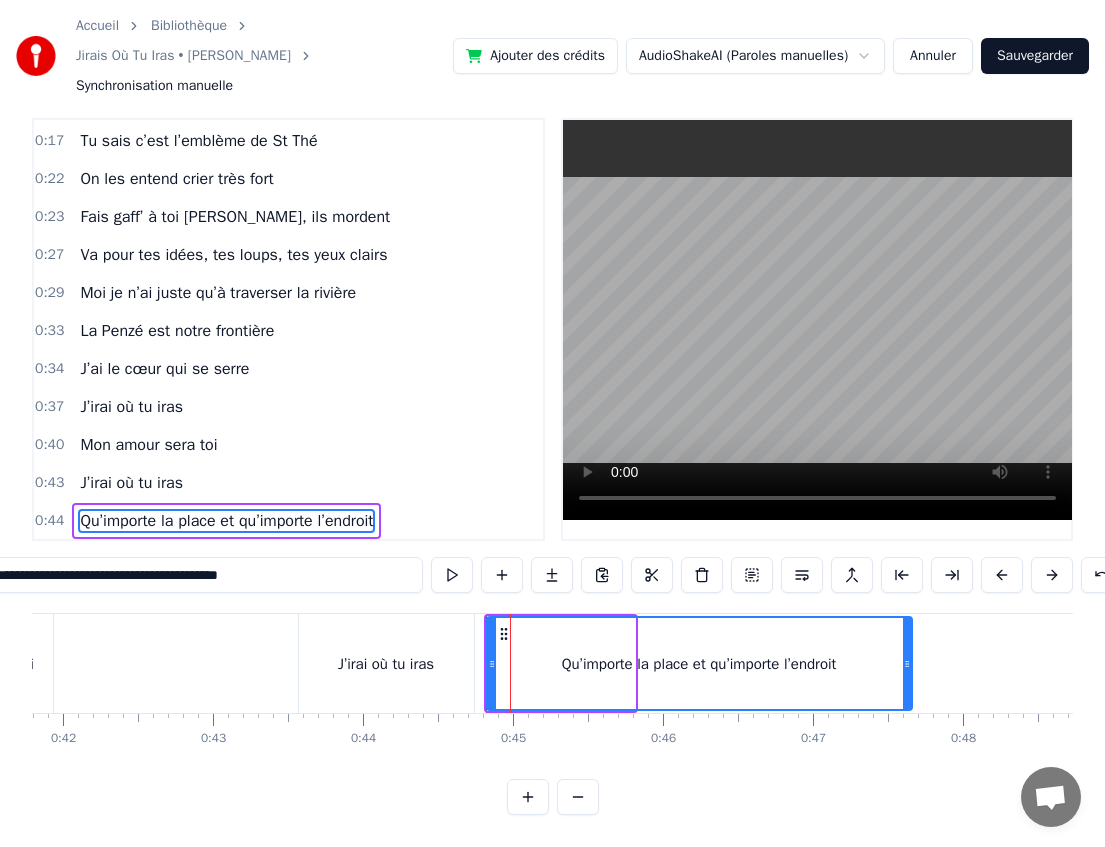 drag, startPoint x: 627, startPoint y: 661, endPoint x: 900, endPoint y: 661, distance: 273 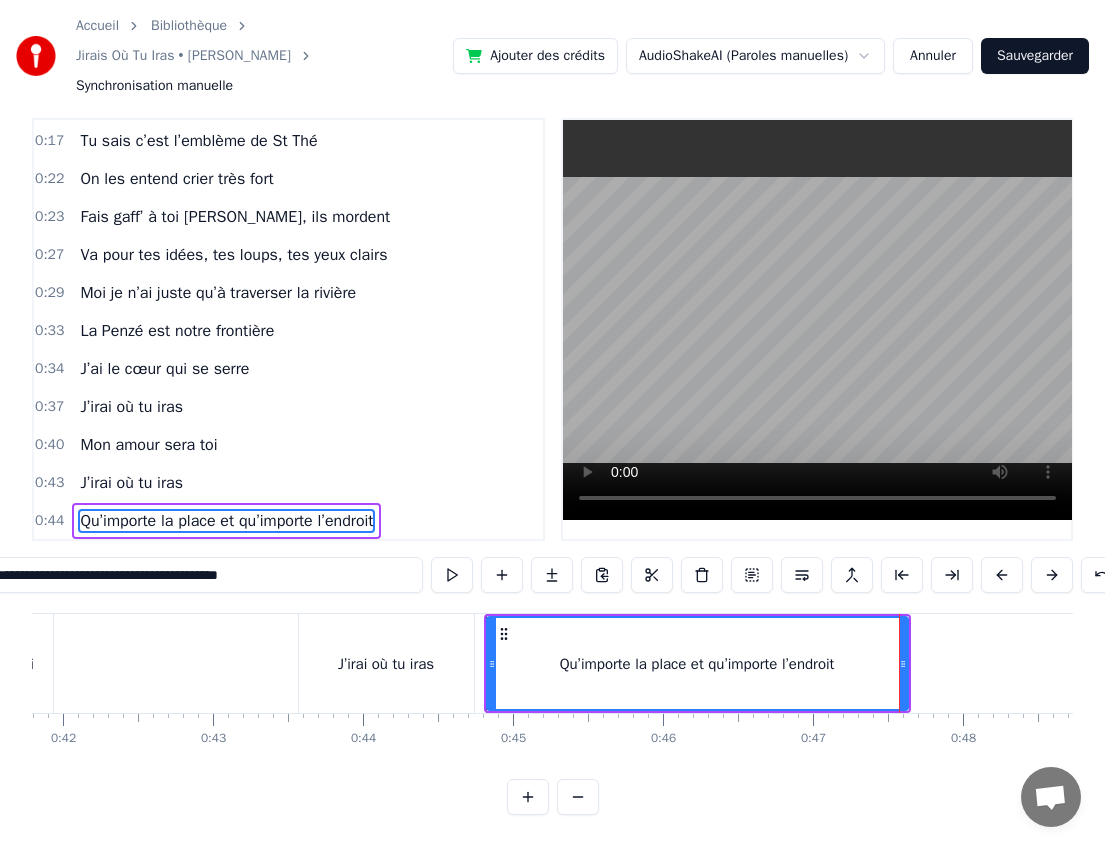 click at bounding box center [9377, 663] 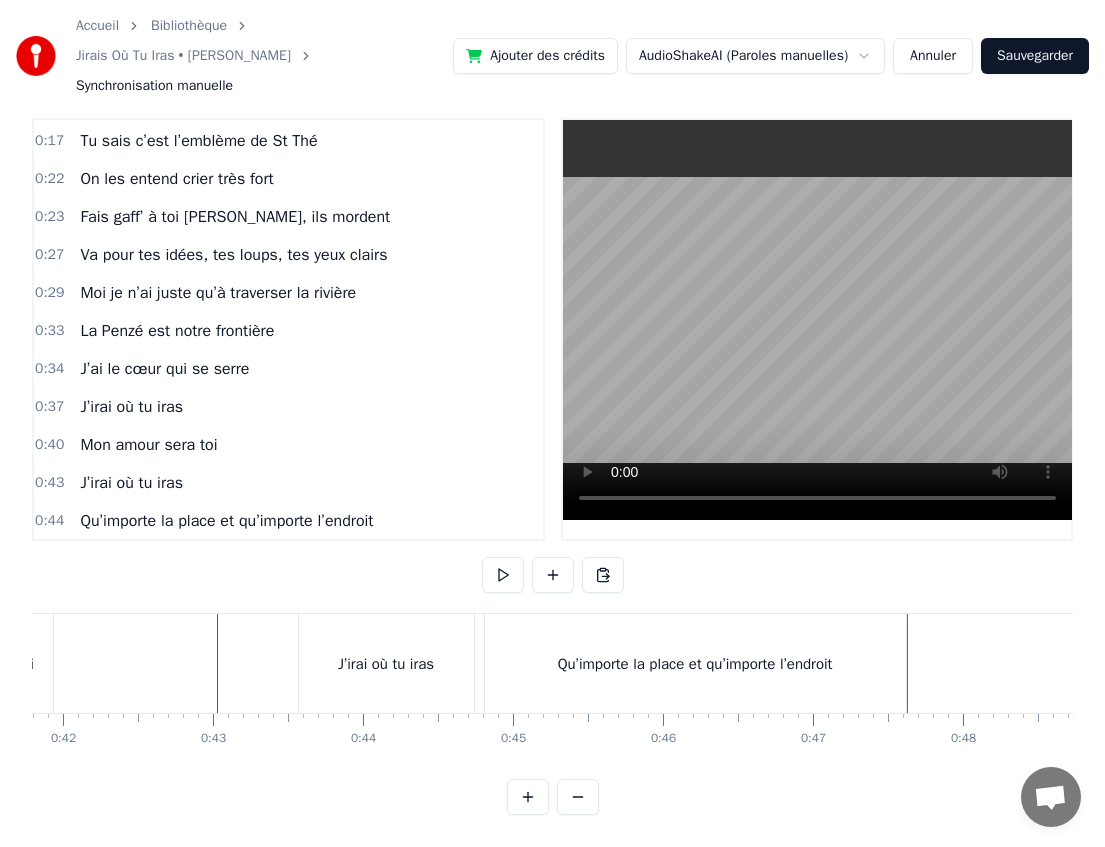 click on "Qu’importe la place et qu’importe l’endroit" at bounding box center (695, 663) 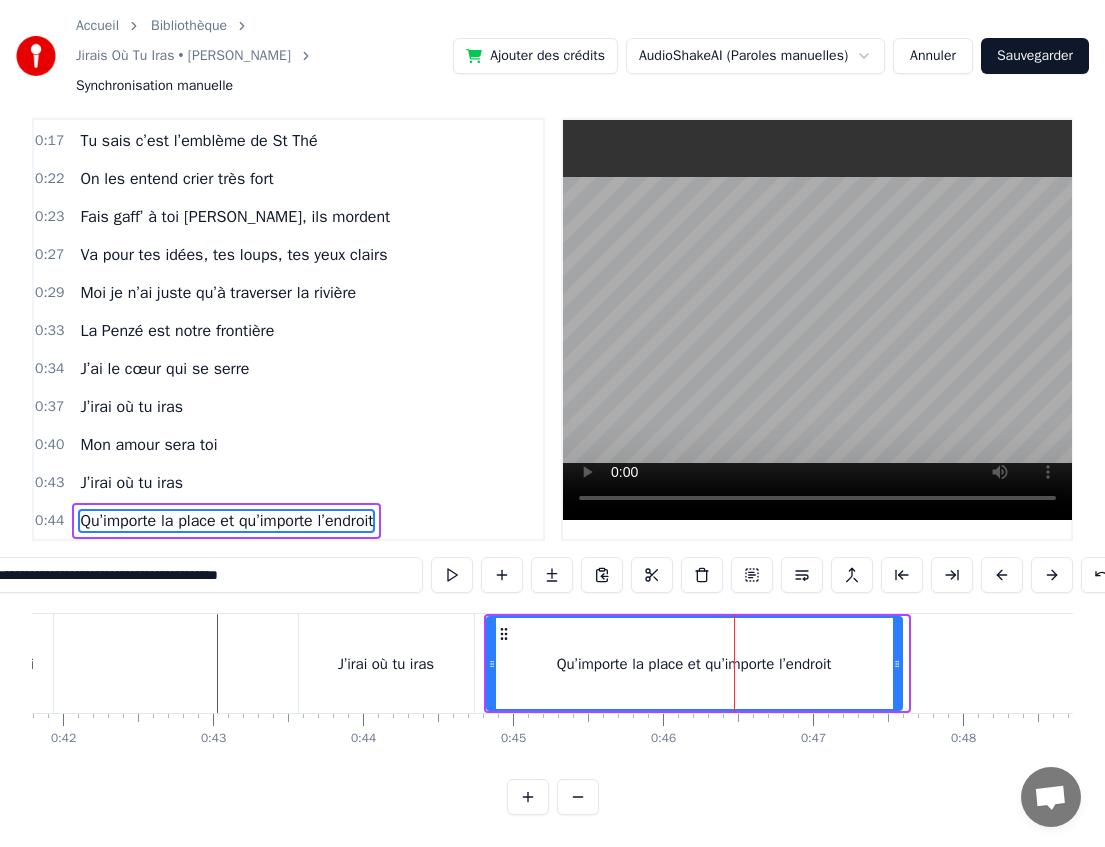 click 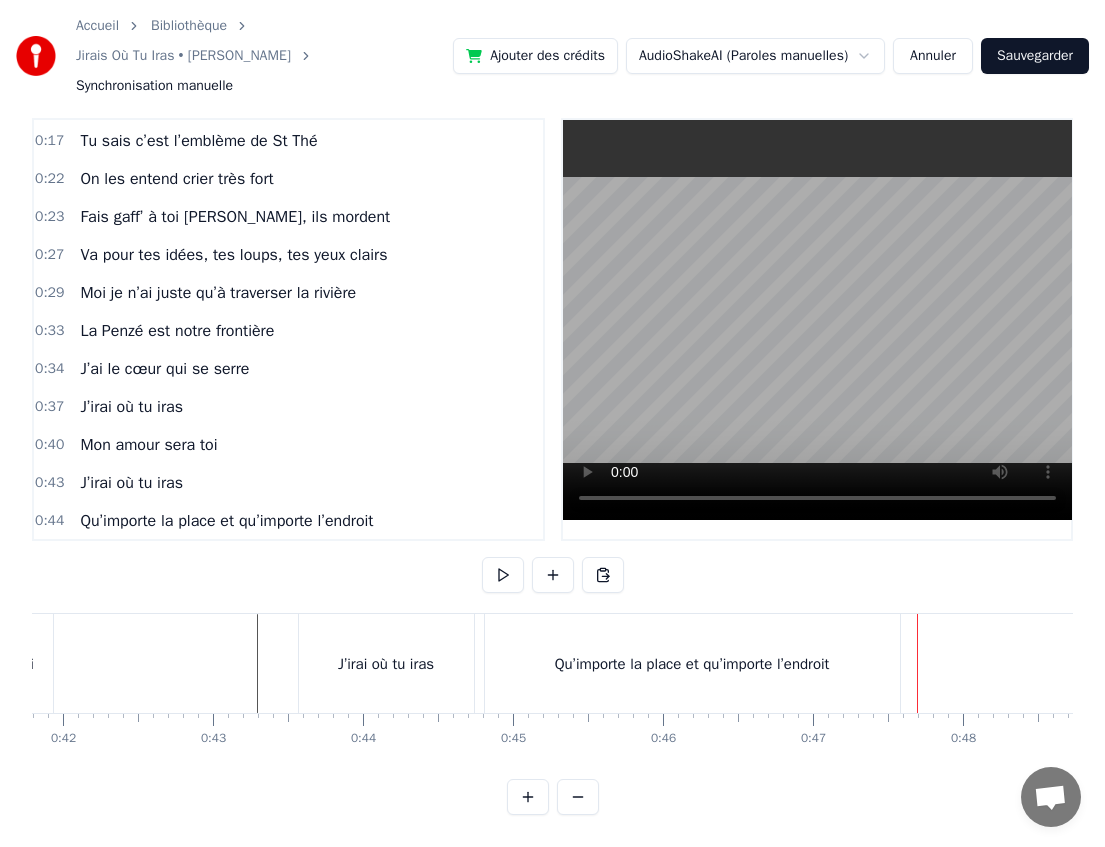 click on "Qu’importe la place et qu’importe l’endroit" at bounding box center [692, 663] 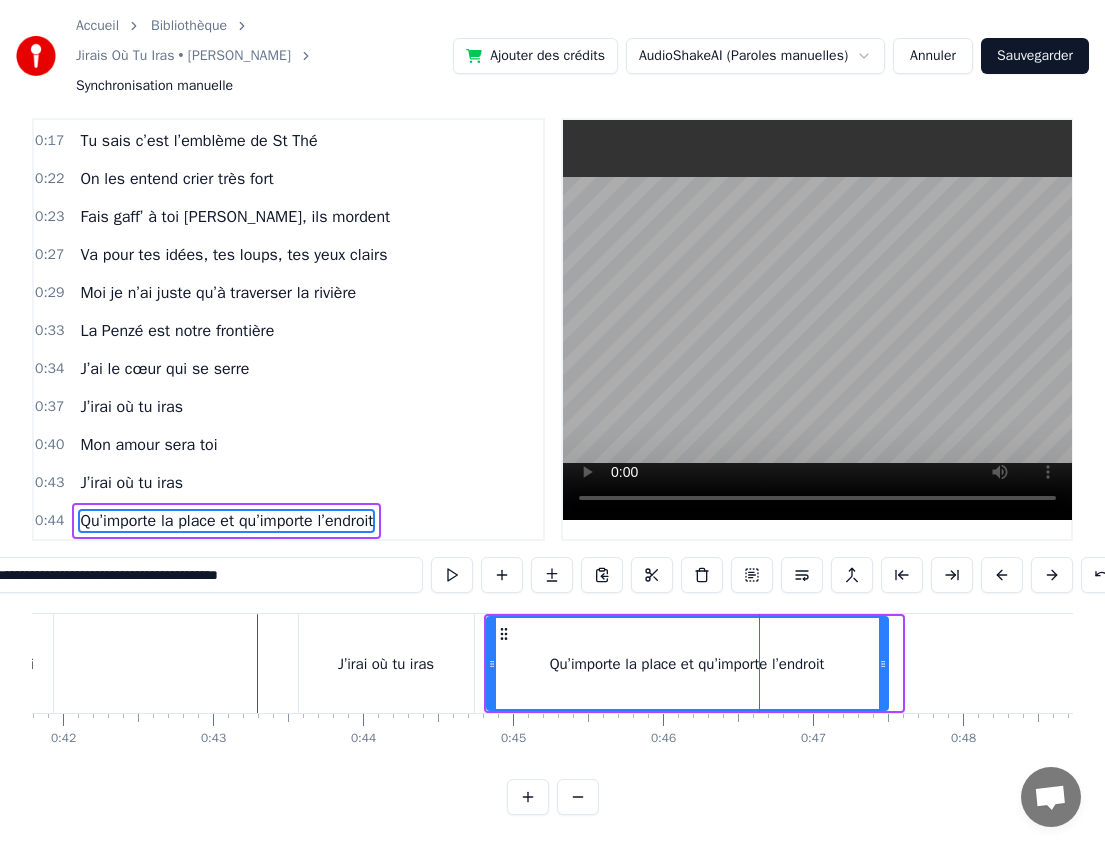 drag, startPoint x: 894, startPoint y: 663, endPoint x: 880, endPoint y: 663, distance: 14 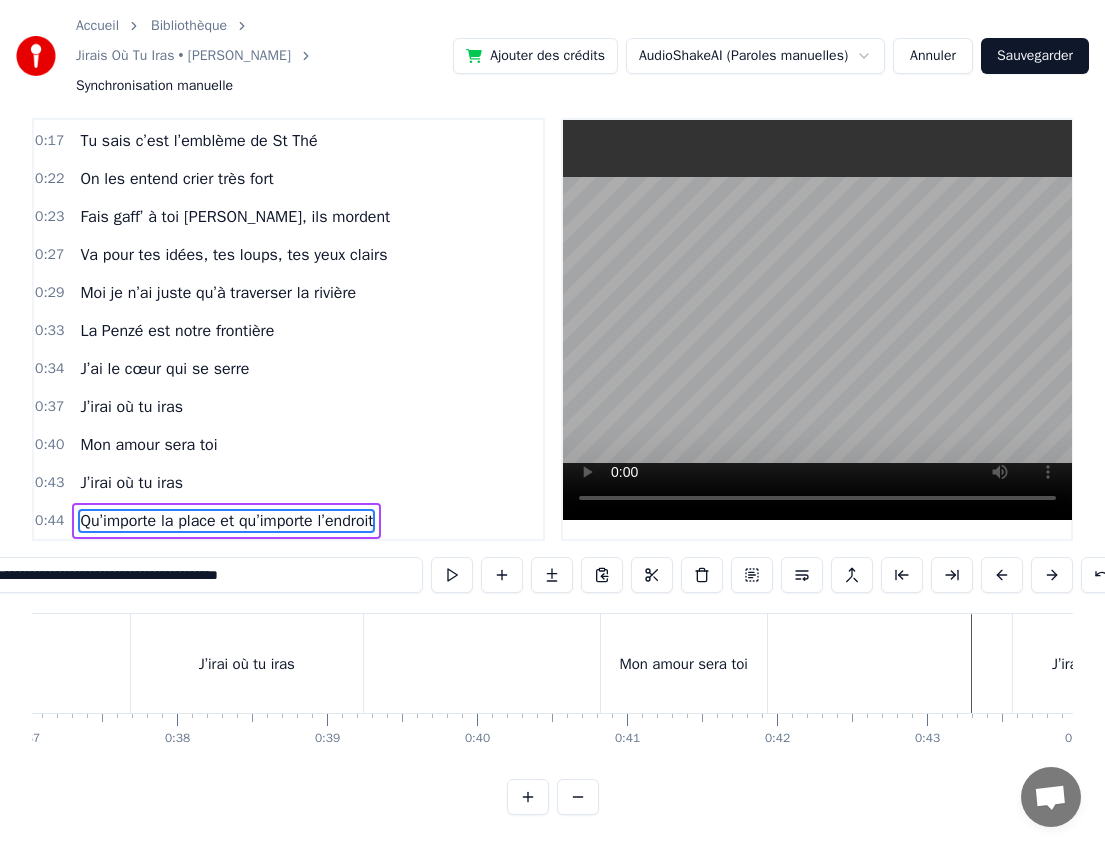 click at bounding box center (10091, 663) 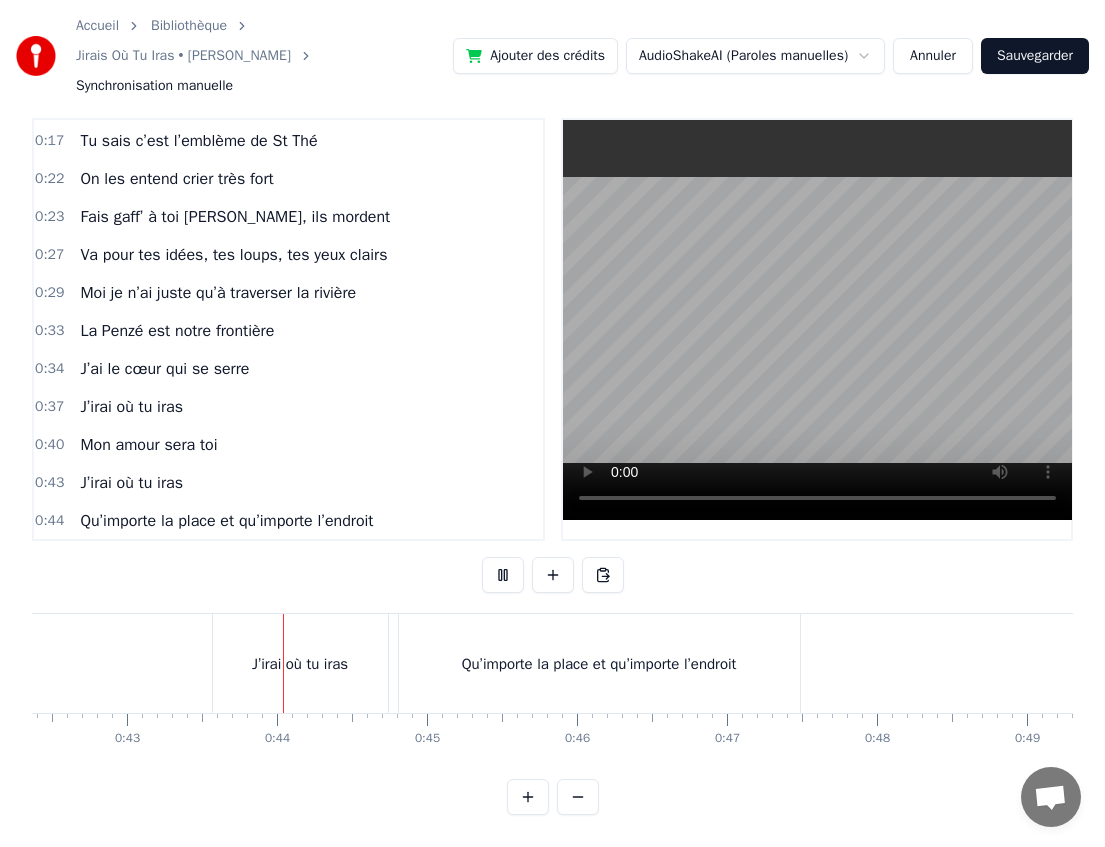 scroll, scrollTop: 0, scrollLeft: 6400, axis: horizontal 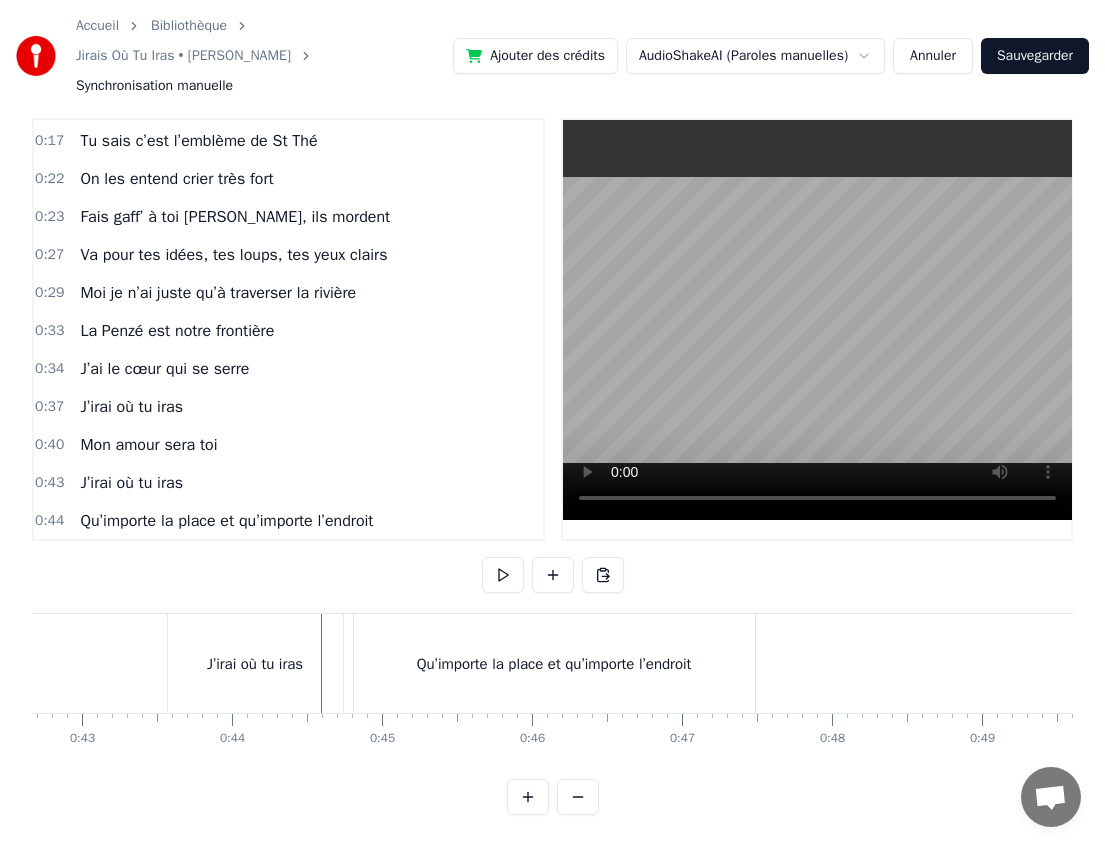 click on "J’irai où tu iras" at bounding box center [255, 664] 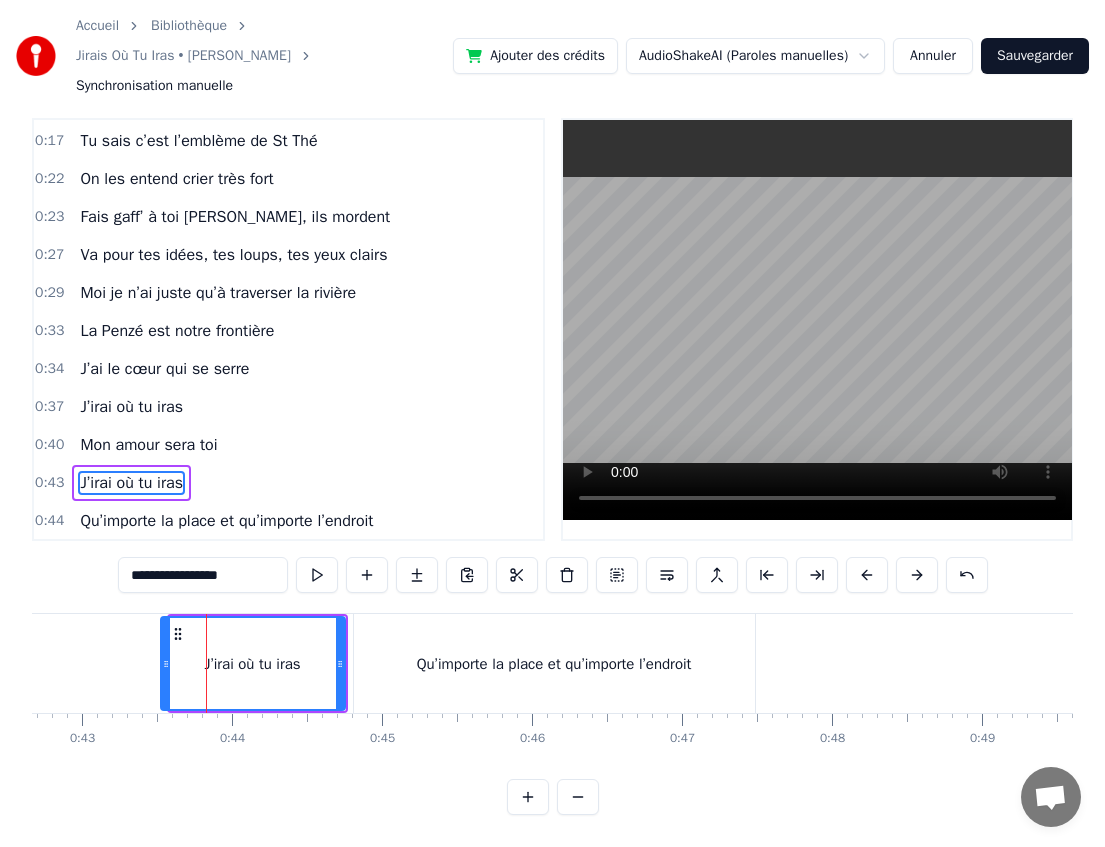 drag, startPoint x: 171, startPoint y: 668, endPoint x: 157, endPoint y: 668, distance: 14 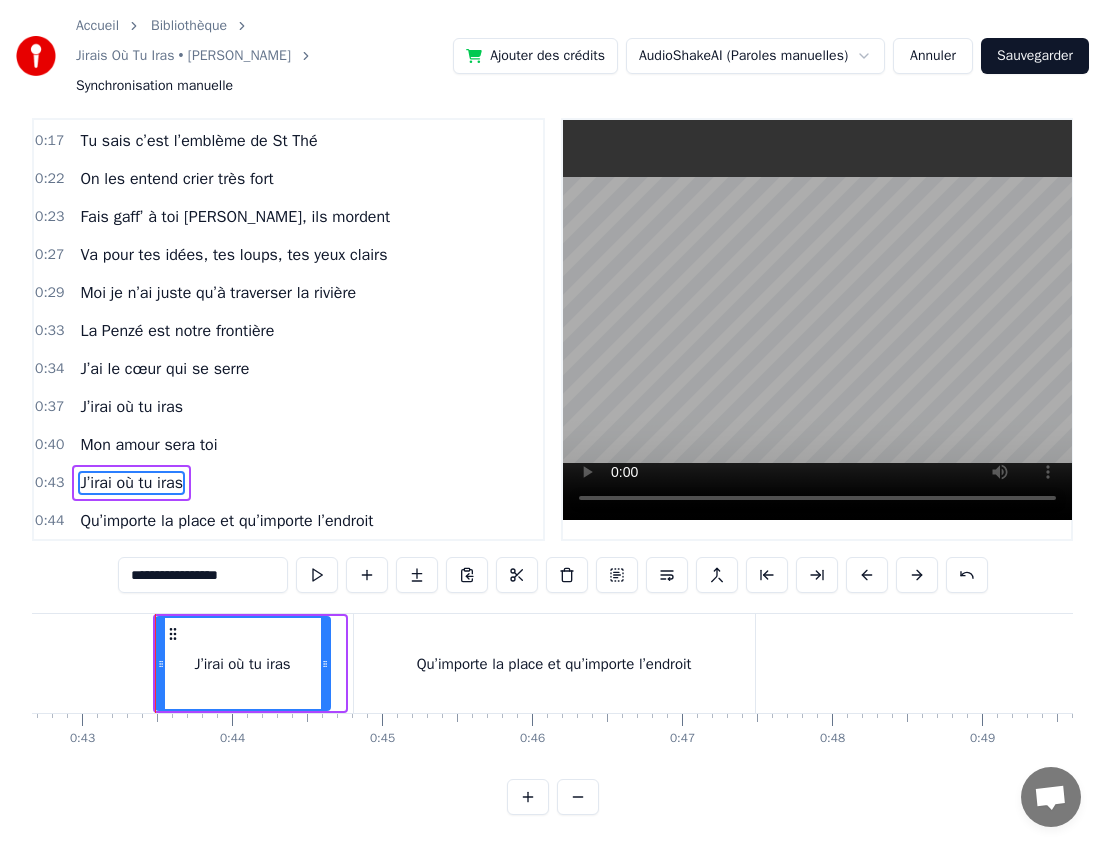 drag, startPoint x: 338, startPoint y: 665, endPoint x: 323, endPoint y: 665, distance: 15 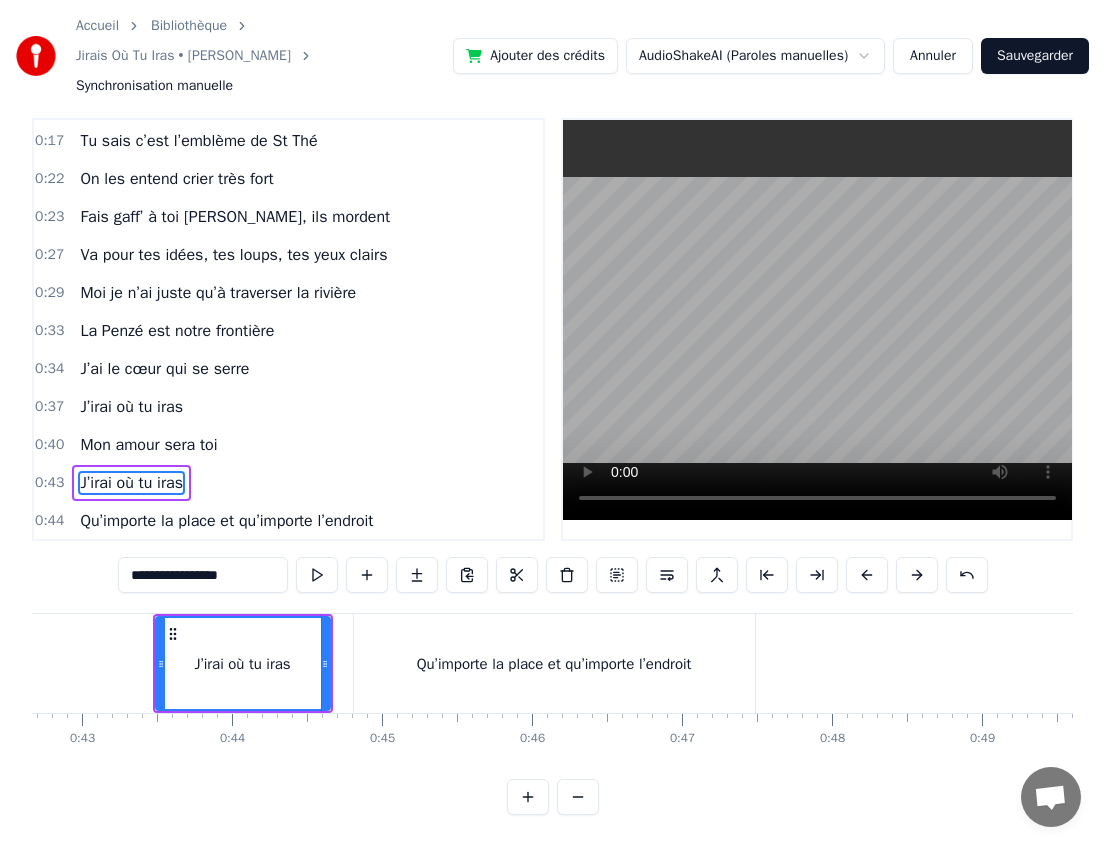 click on "Qu’importe la place et qu’importe l’endroit" at bounding box center [554, 663] 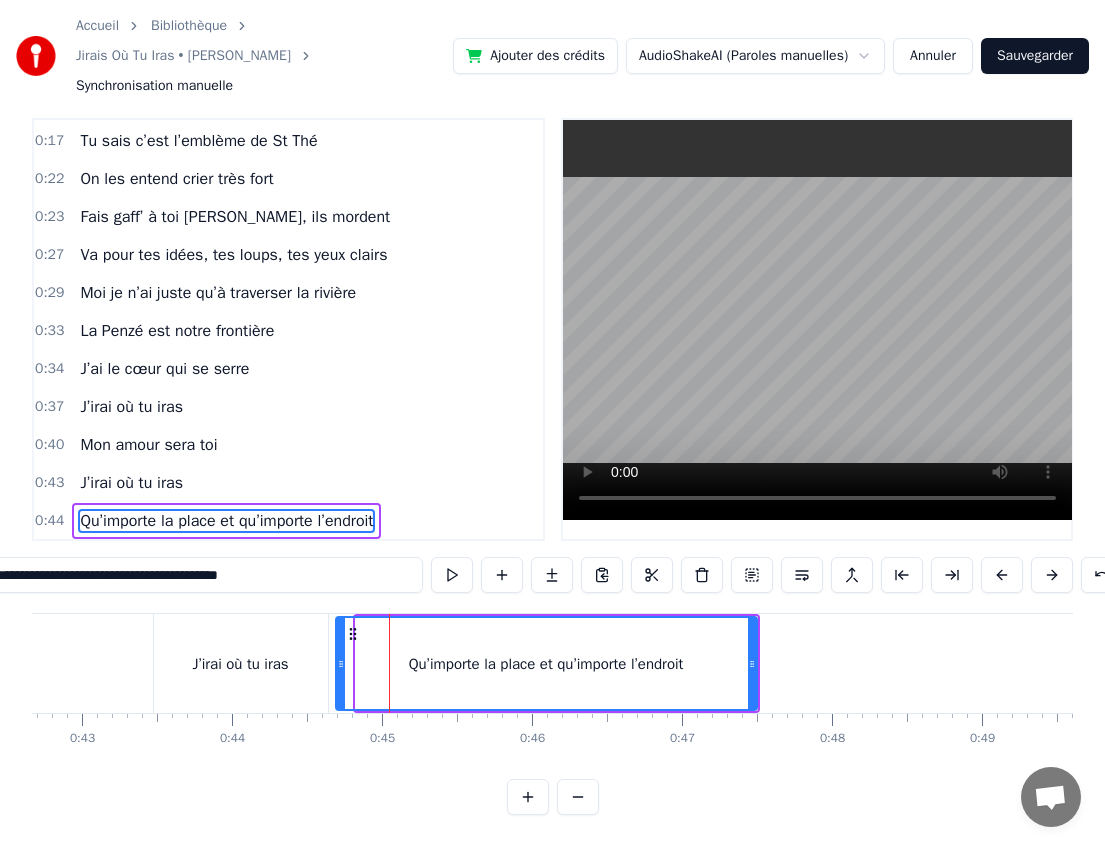 drag, startPoint x: 356, startPoint y: 662, endPoint x: 336, endPoint y: 662, distance: 20 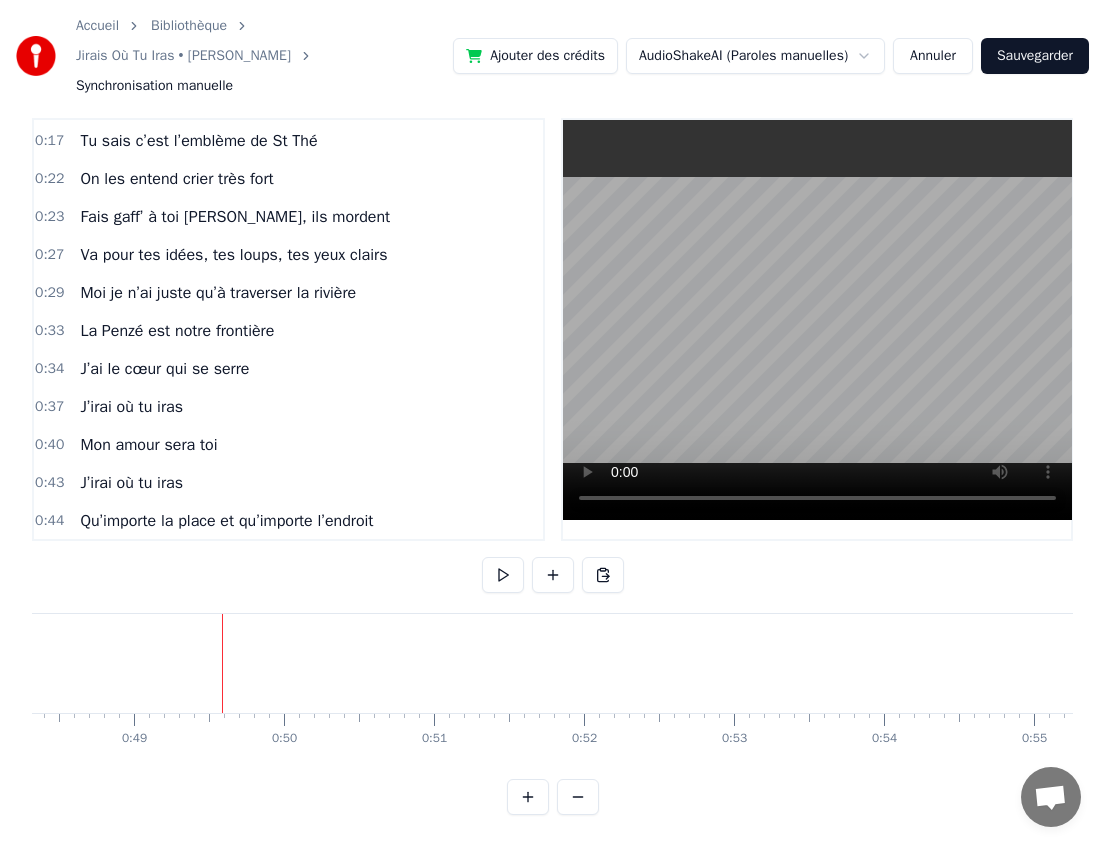 scroll, scrollTop: 0, scrollLeft: 7251, axis: horizontal 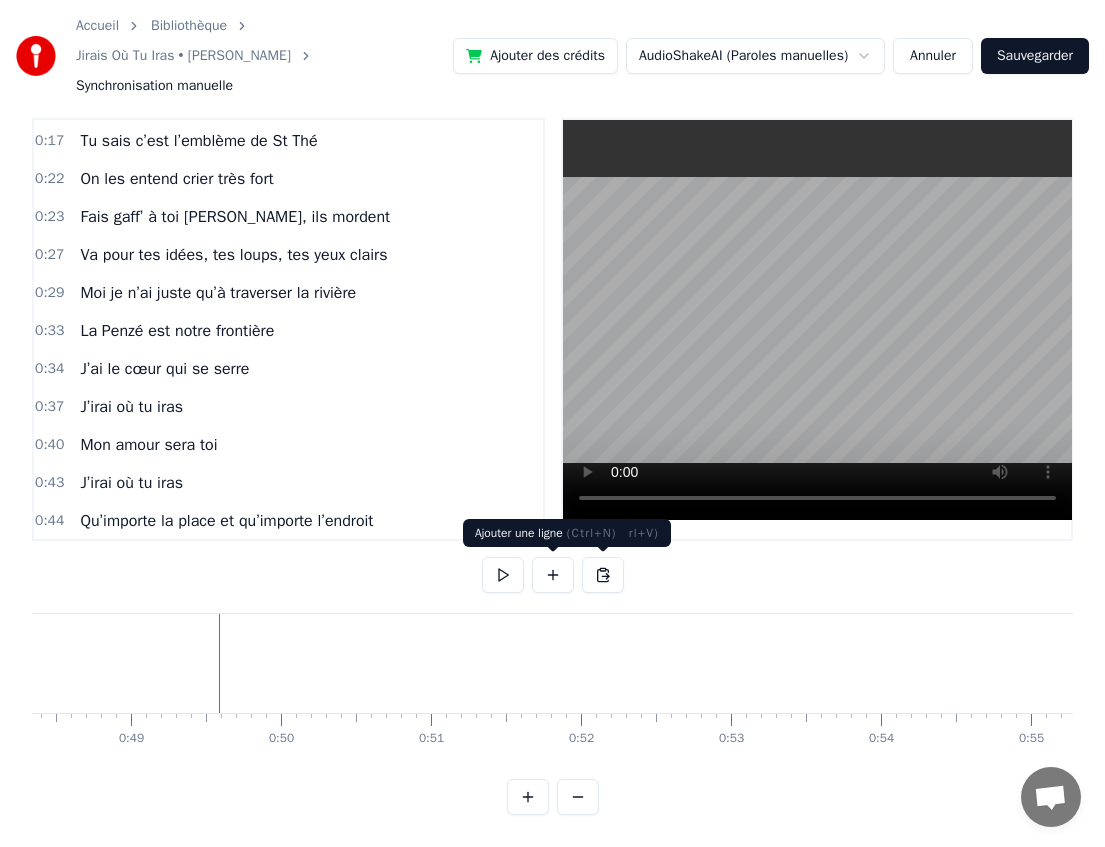 click at bounding box center [553, 575] 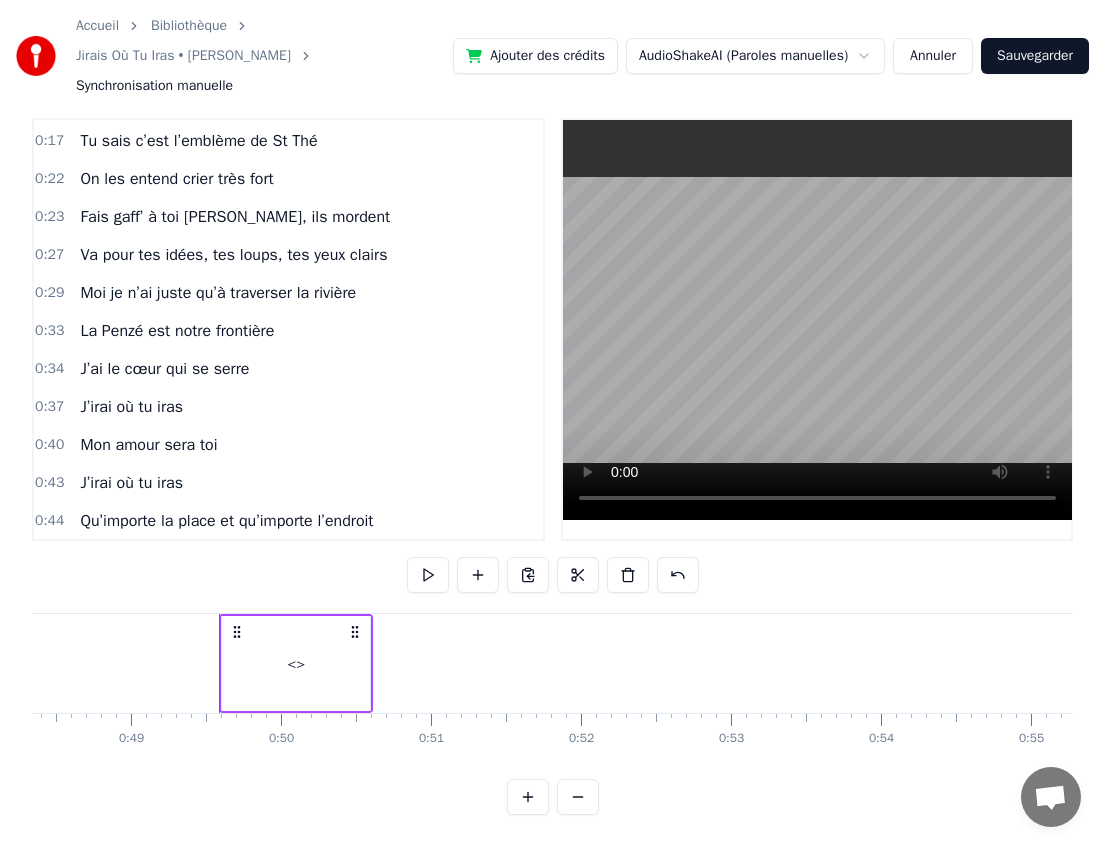 click on "<>" at bounding box center [296, 663] 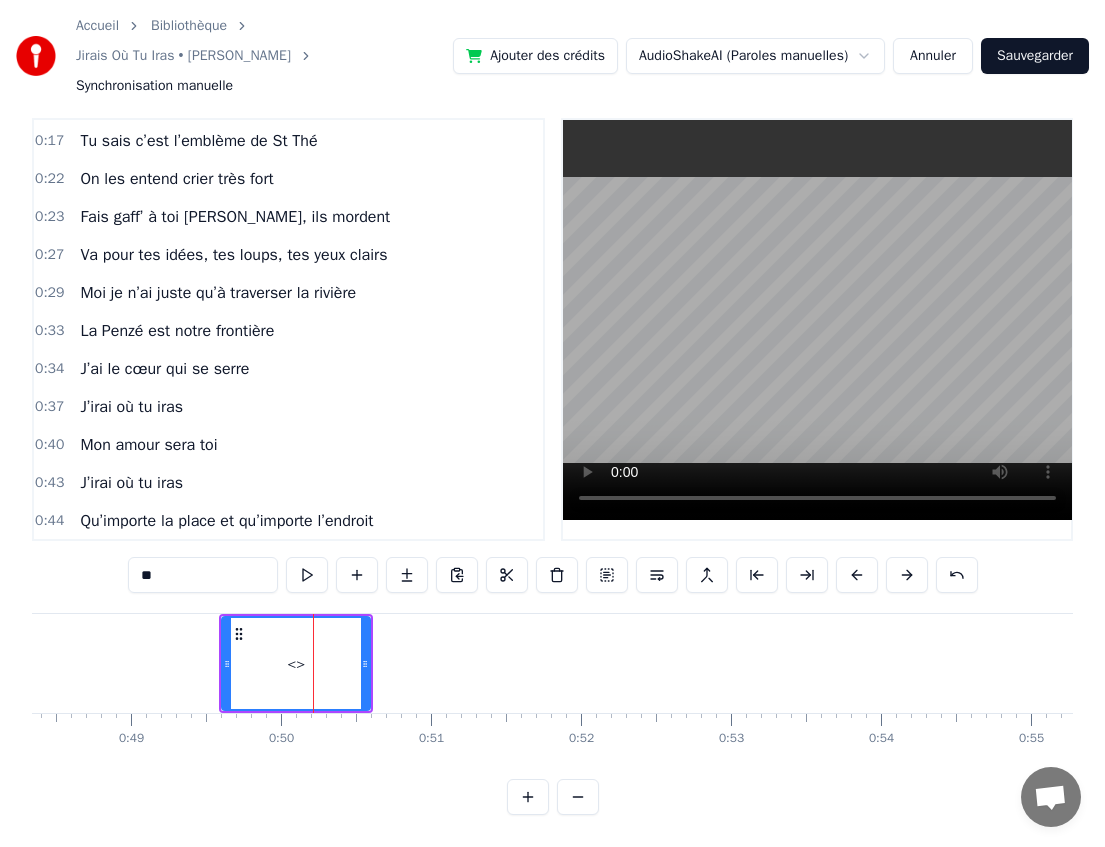 scroll, scrollTop: 226, scrollLeft: 0, axis: vertical 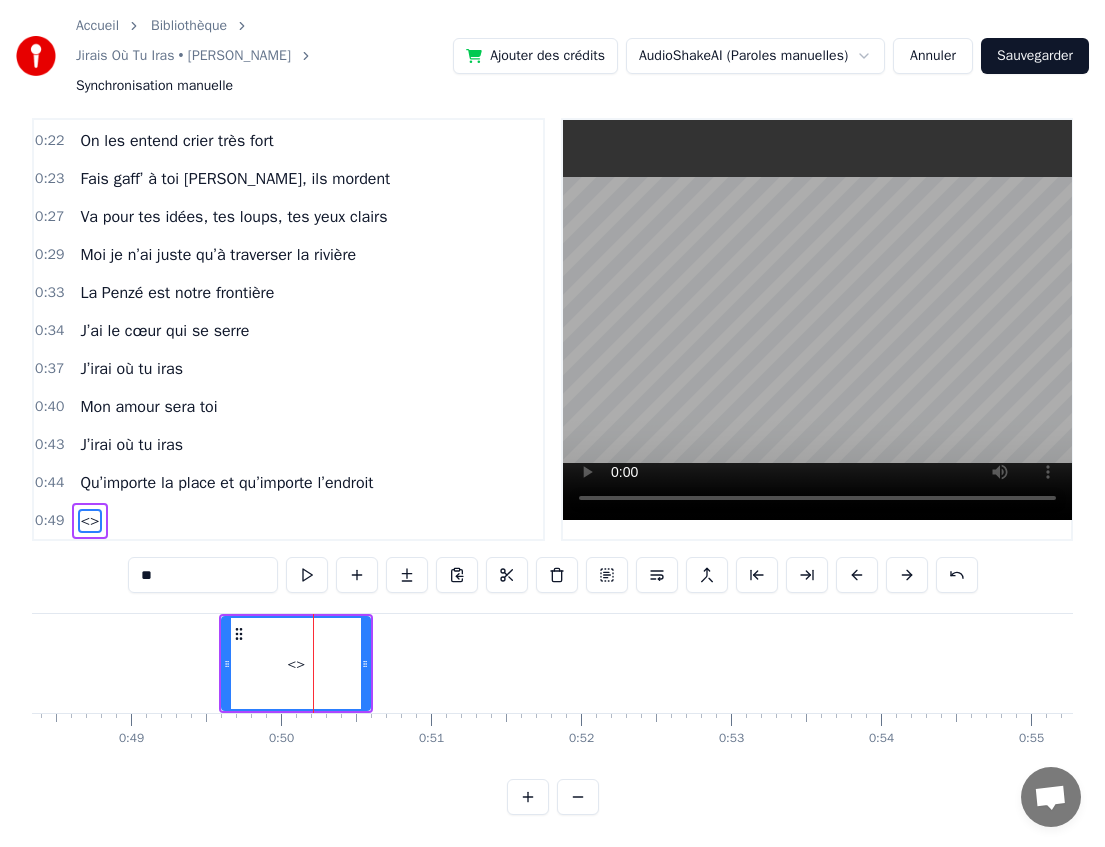 click on "**" at bounding box center [203, 575] 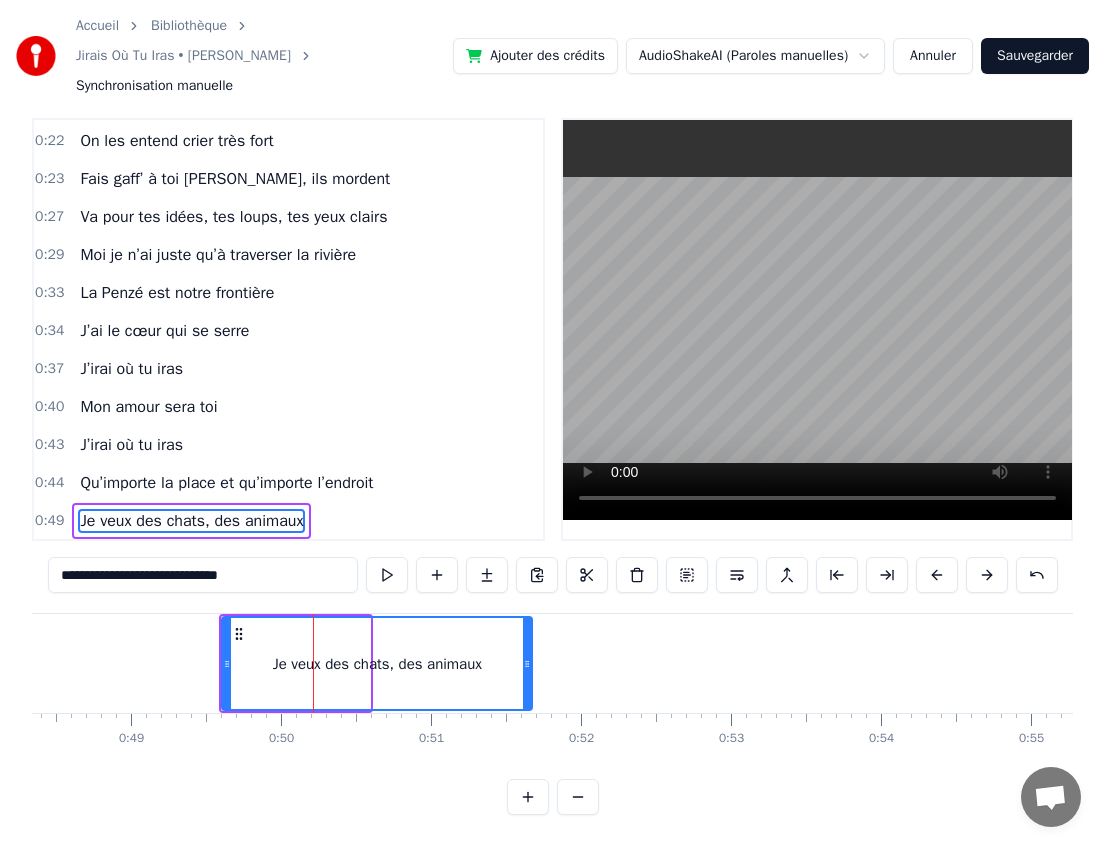 drag, startPoint x: 366, startPoint y: 662, endPoint x: 528, endPoint y: 648, distance: 162.6038 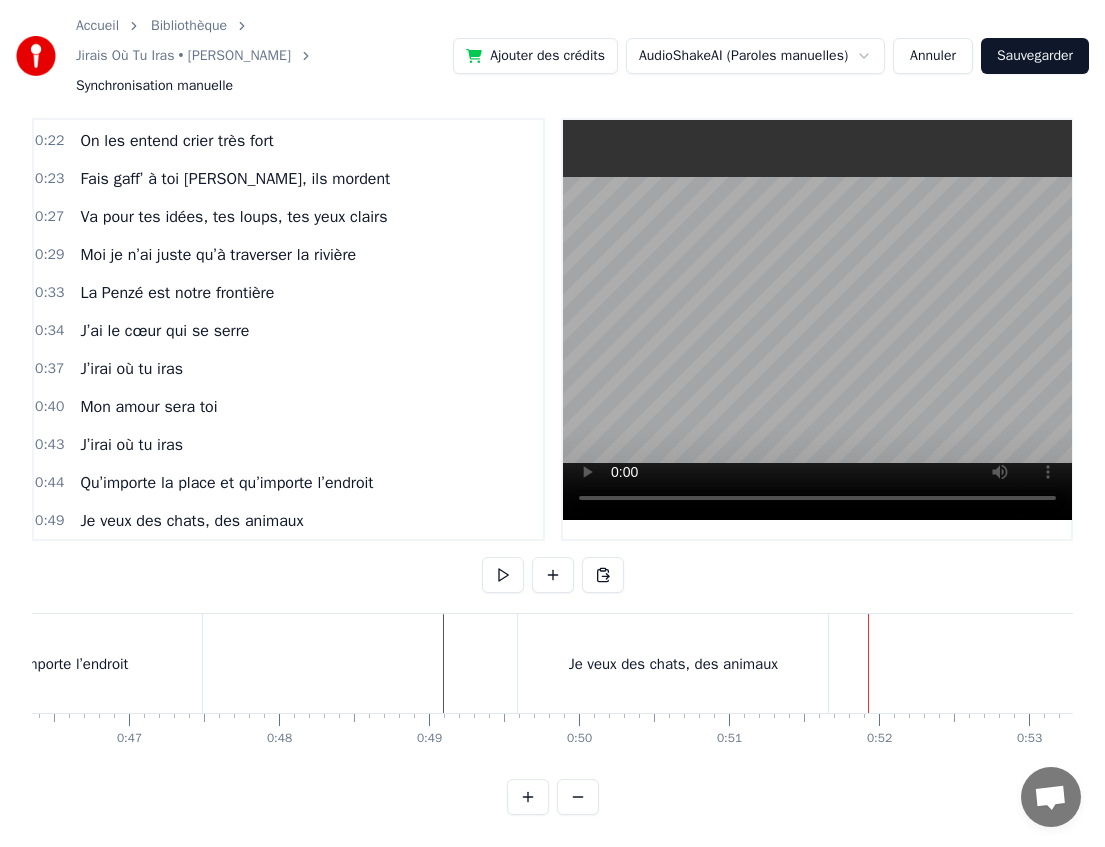 scroll, scrollTop: 0, scrollLeft: 7032, axis: horizontal 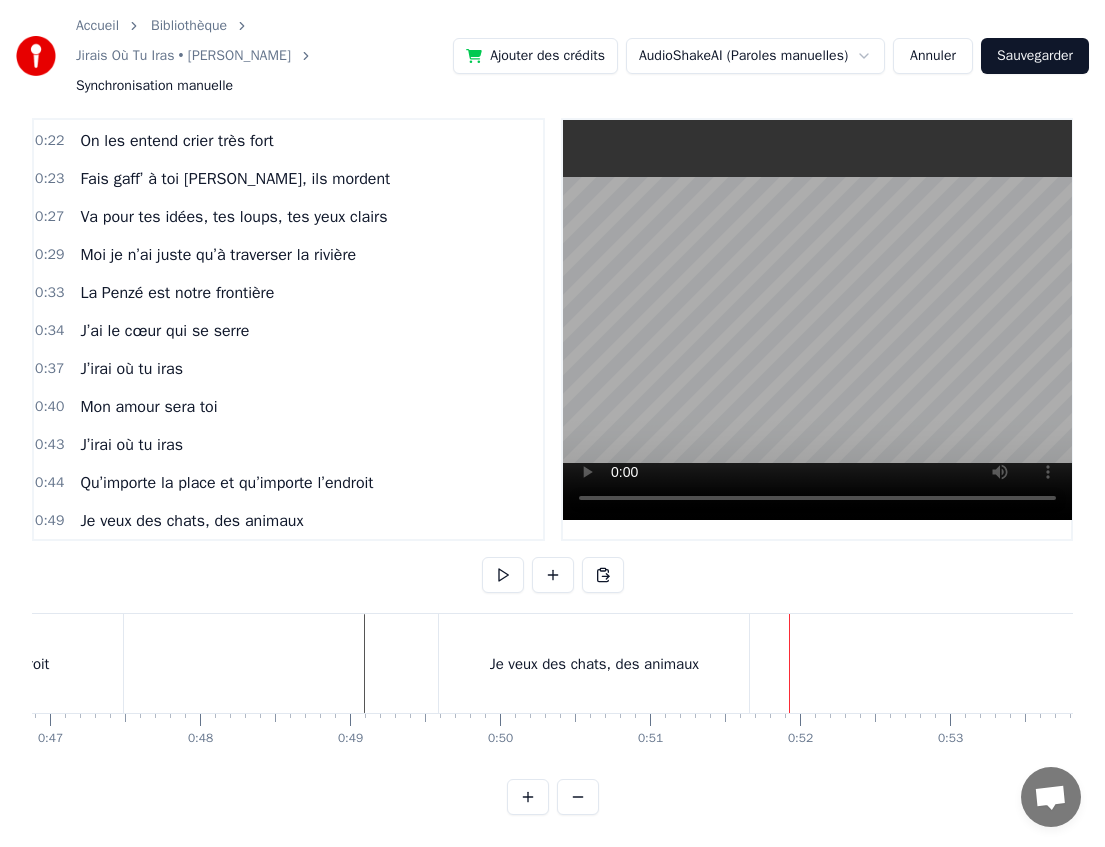 click at bounding box center [8614, 663] 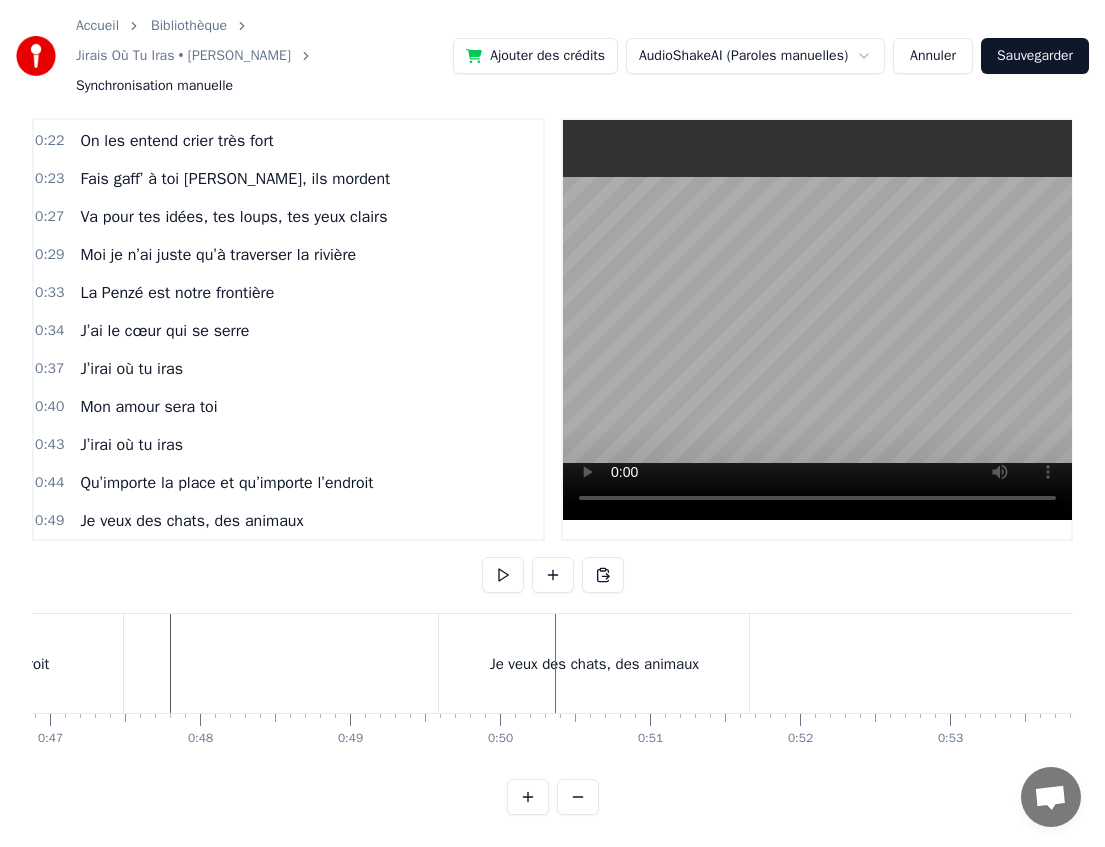 click on "Je veux des chats, des animaux" at bounding box center (594, 663) 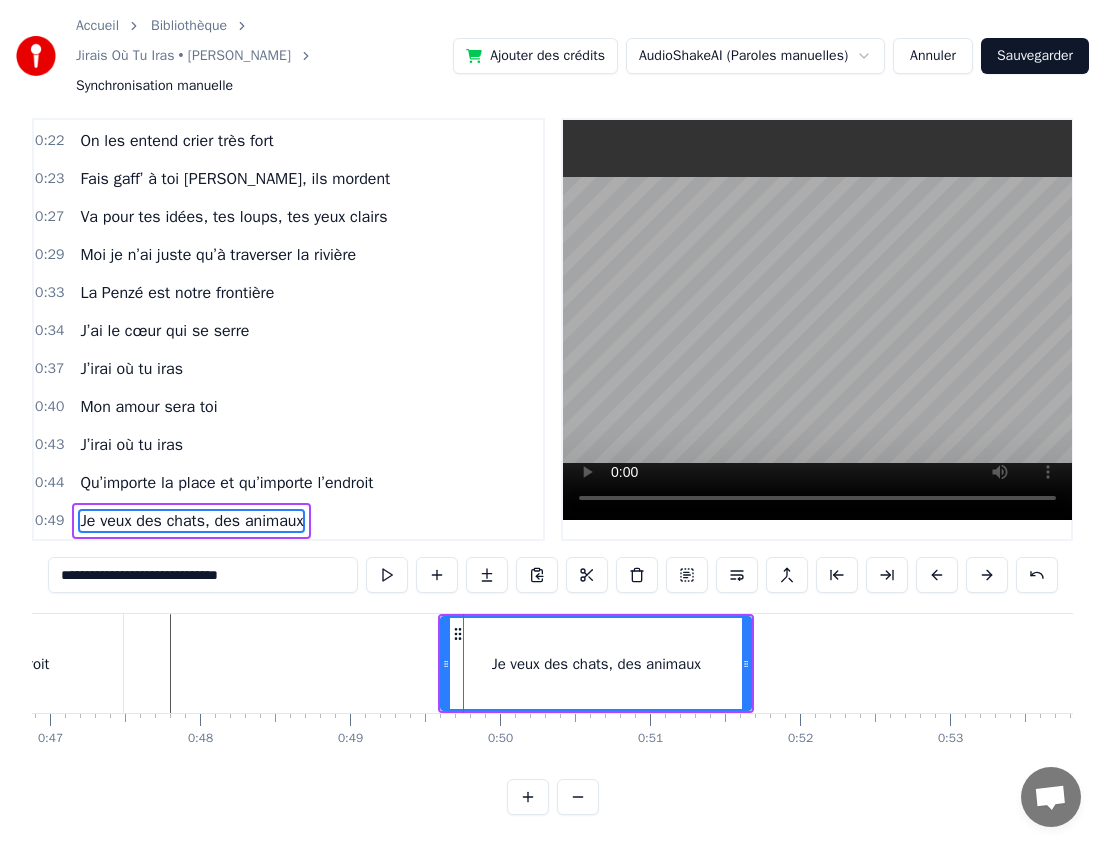 drag, startPoint x: 523, startPoint y: 657, endPoint x: 582, endPoint y: 654, distance: 59.07622 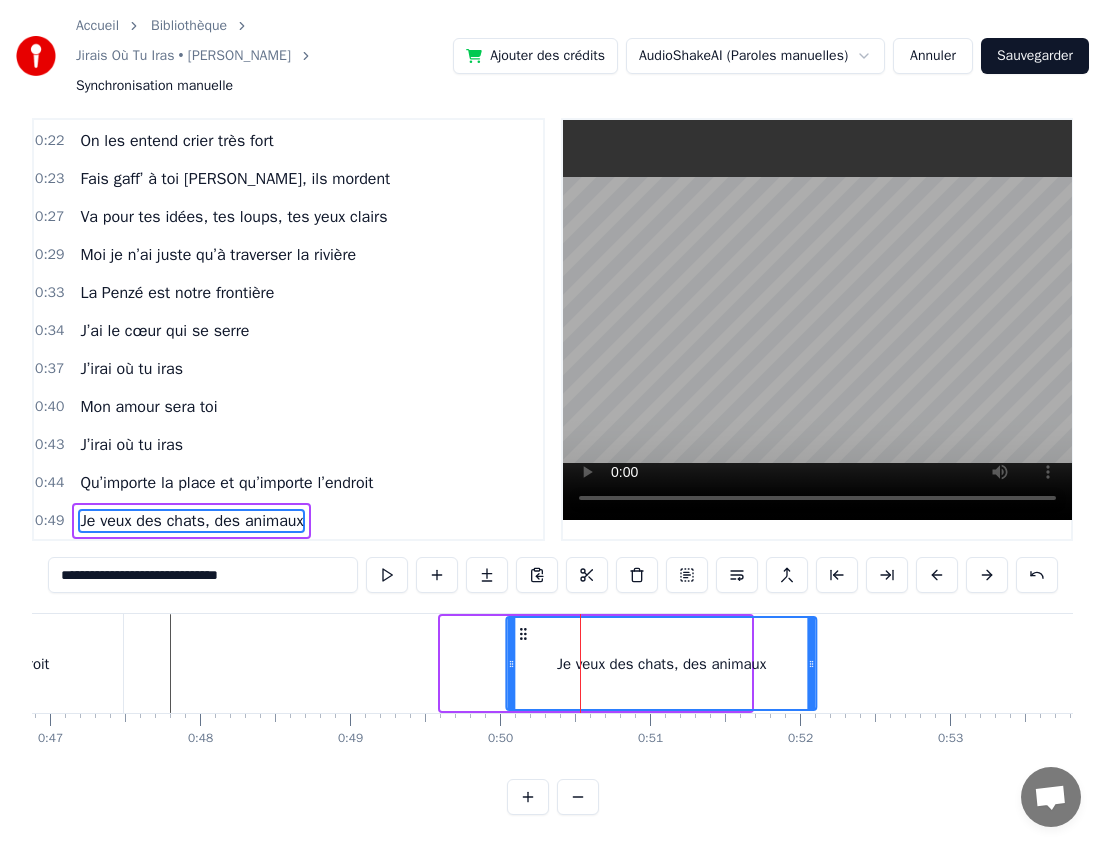 drag, startPoint x: 457, startPoint y: 633, endPoint x: 526, endPoint y: 631, distance: 69.02898 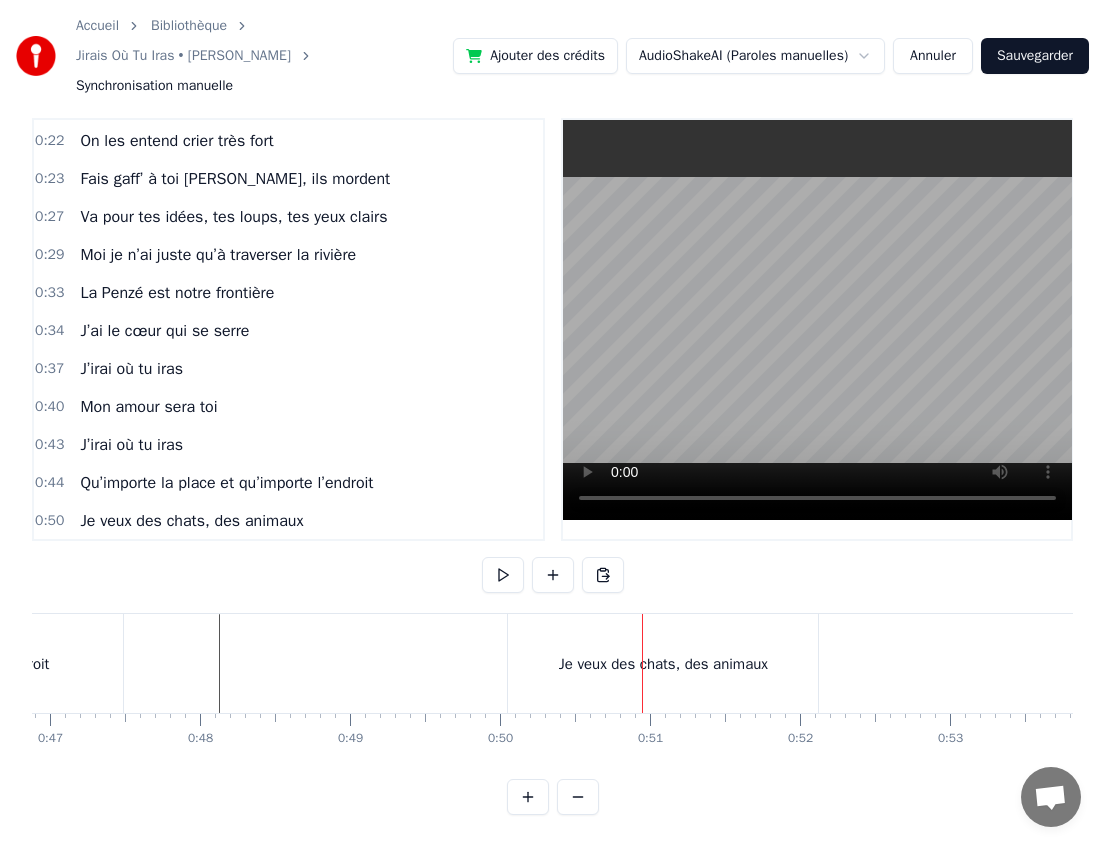 click on "Je veux des chats, des animaux" at bounding box center (663, 663) 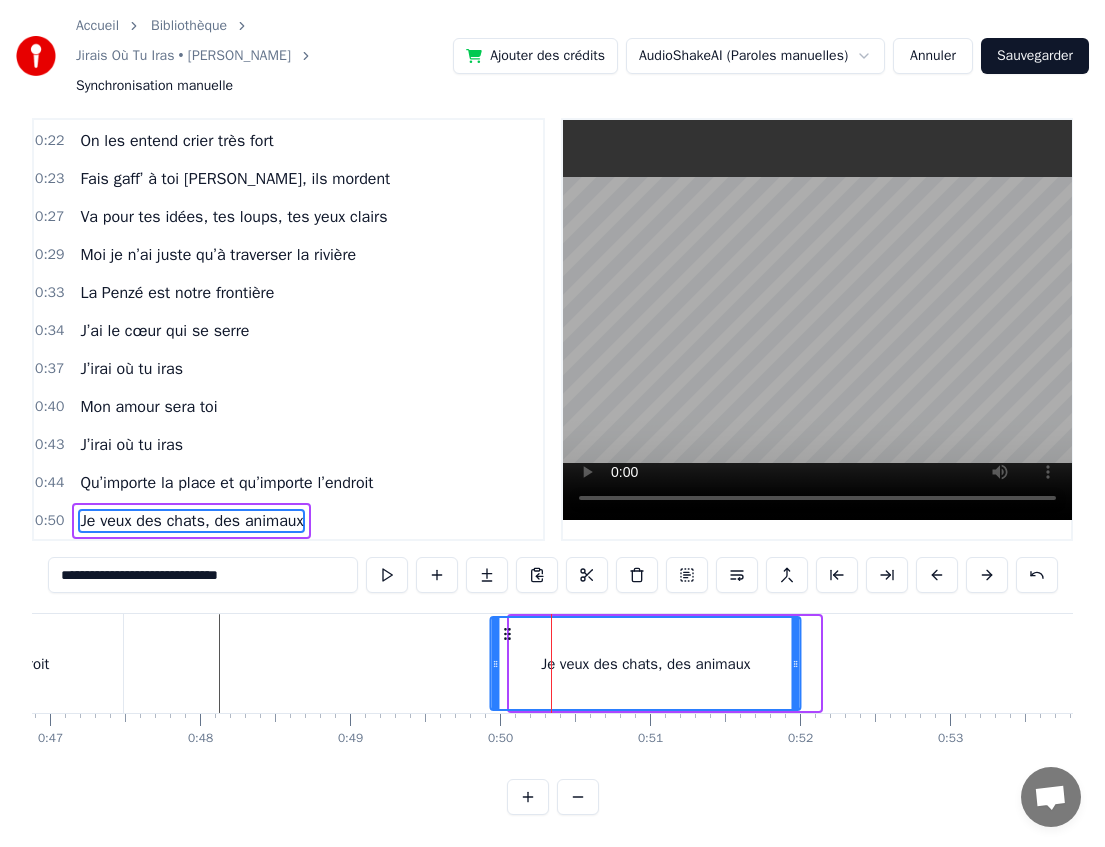 drag, startPoint x: 526, startPoint y: 635, endPoint x: 507, endPoint y: 634, distance: 19.026299 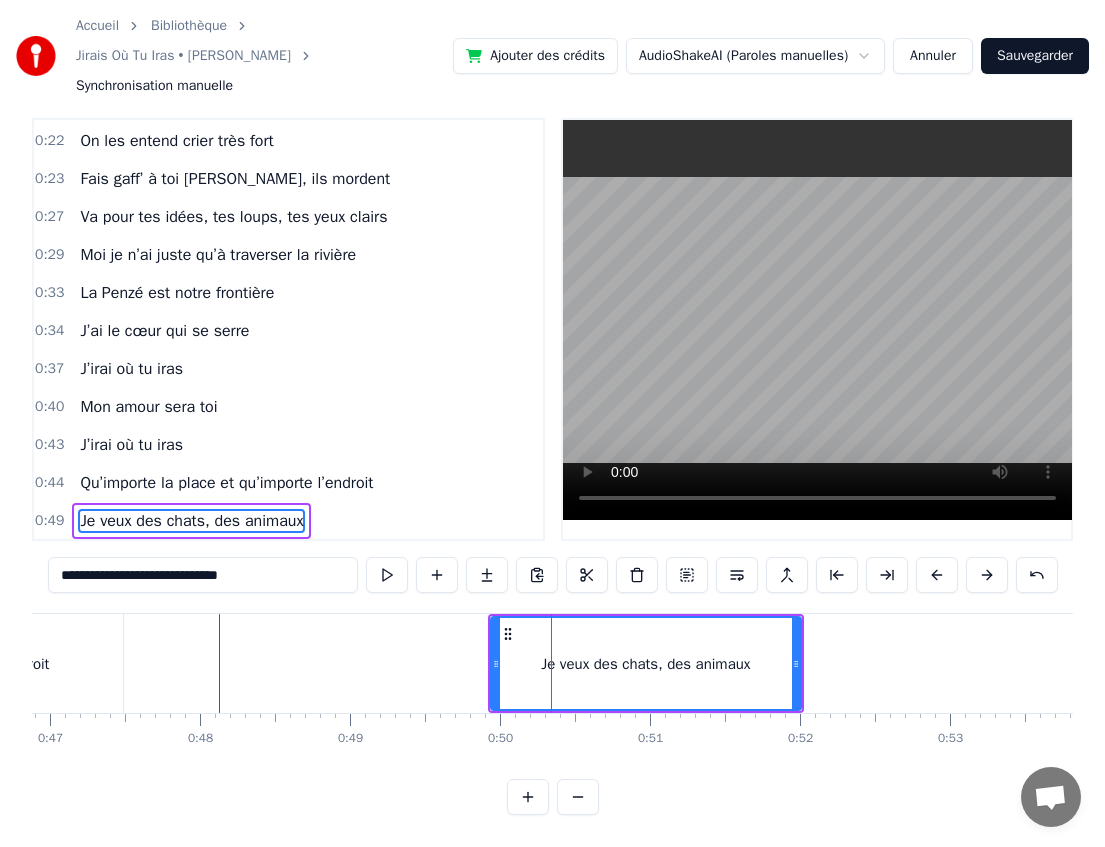 click at bounding box center [8614, 663] 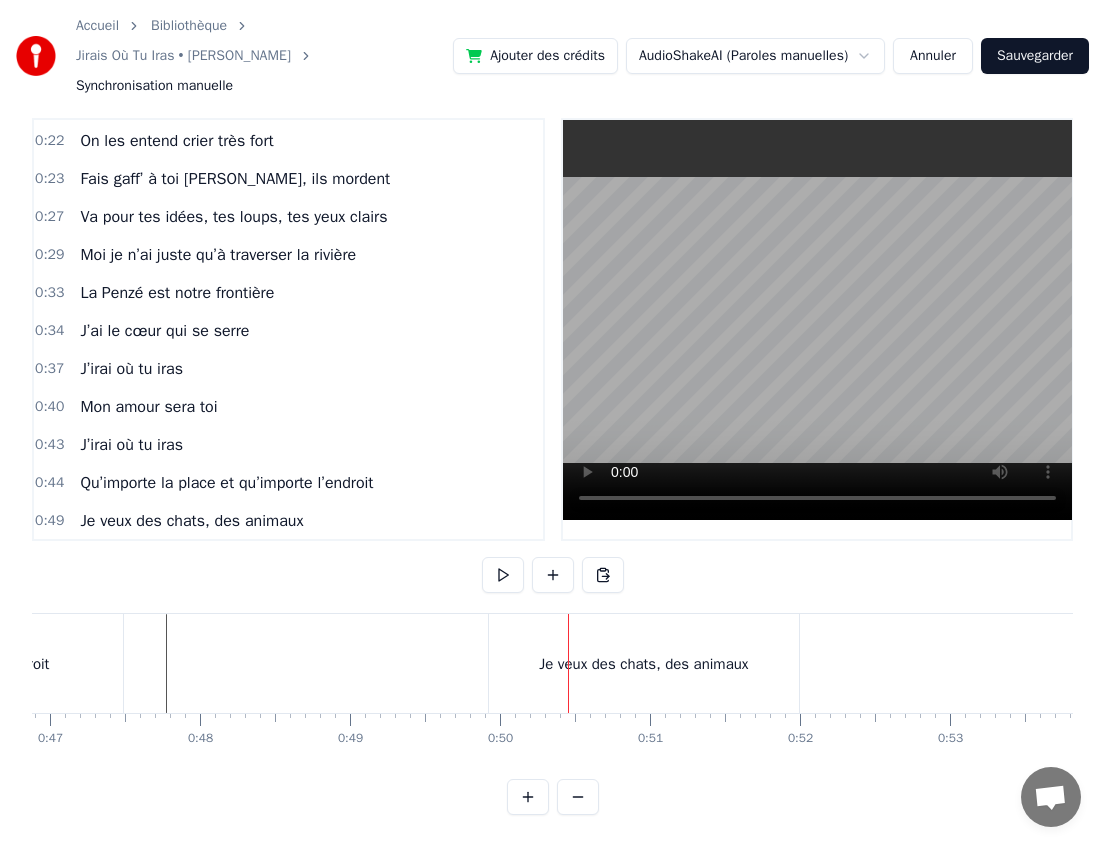 click on "Je veux des chats, des animaux" at bounding box center [644, 663] 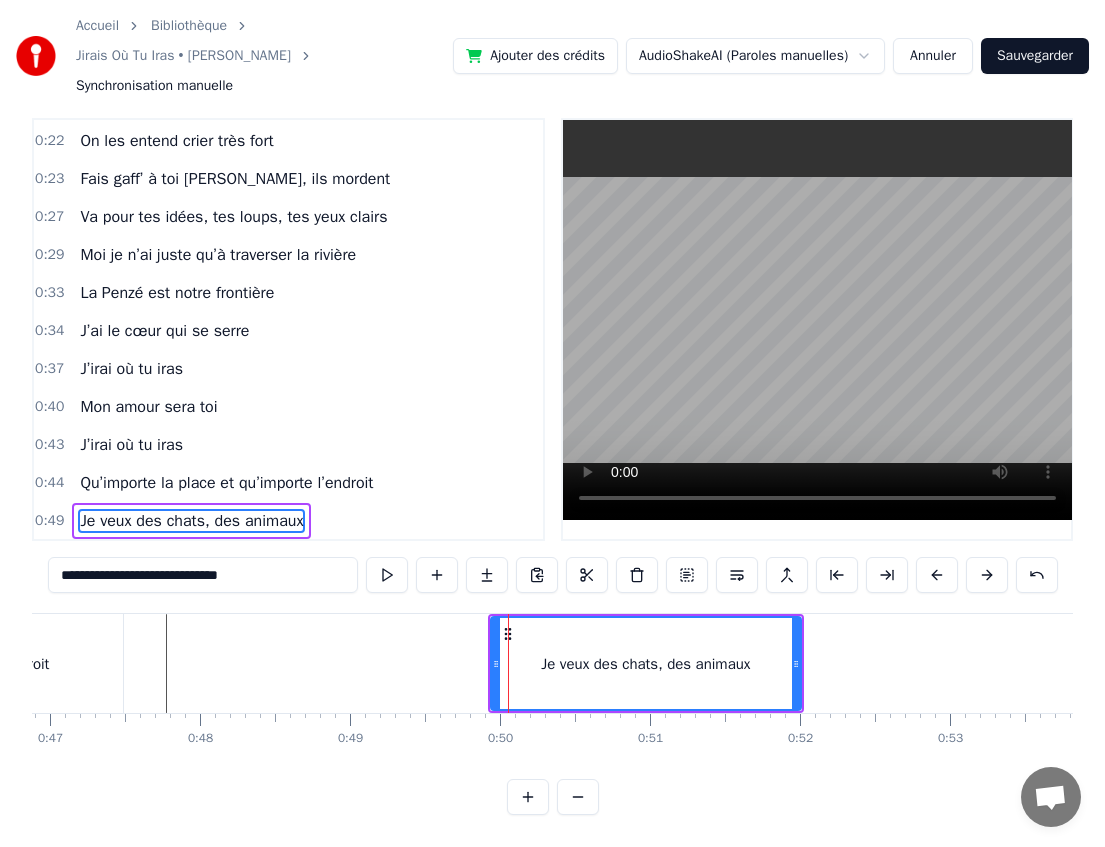 click on "Chez-moi les idées se balancent Et toi t’es présent dans ma tête  Je n’ai pas encore décidé Mais je crois bien que tu me plais Chez moi les loups sont à coté Tu sais c’est l’emblème de St Thé On les entend crier très fort  Fais gaff’ à toi [PERSON_NAME], ils mordent Va pour tes idées, tes loups, tes yeux clairs  Moi je n’ai juste qu’à traverser la rivière  [GEOGRAPHIC_DATA] est notre frontière J’ai le cœur qui se serre J’irai où tu iras Mon amour sera toi J’irai où tu iras Qu’importe la place et qu’importe l’endroit  Je veux des chats, des animaux" at bounding box center (8614, 663) 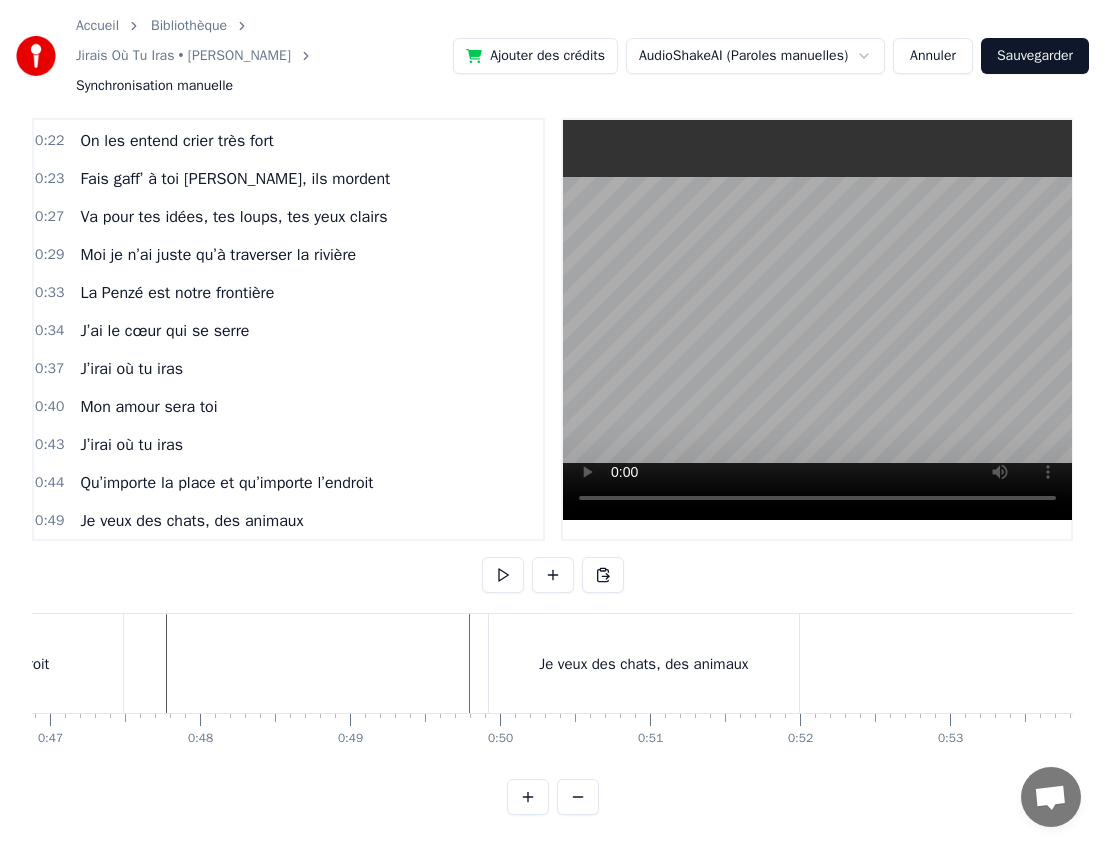 click on "Je veux des chats, des animaux" at bounding box center [644, 663] 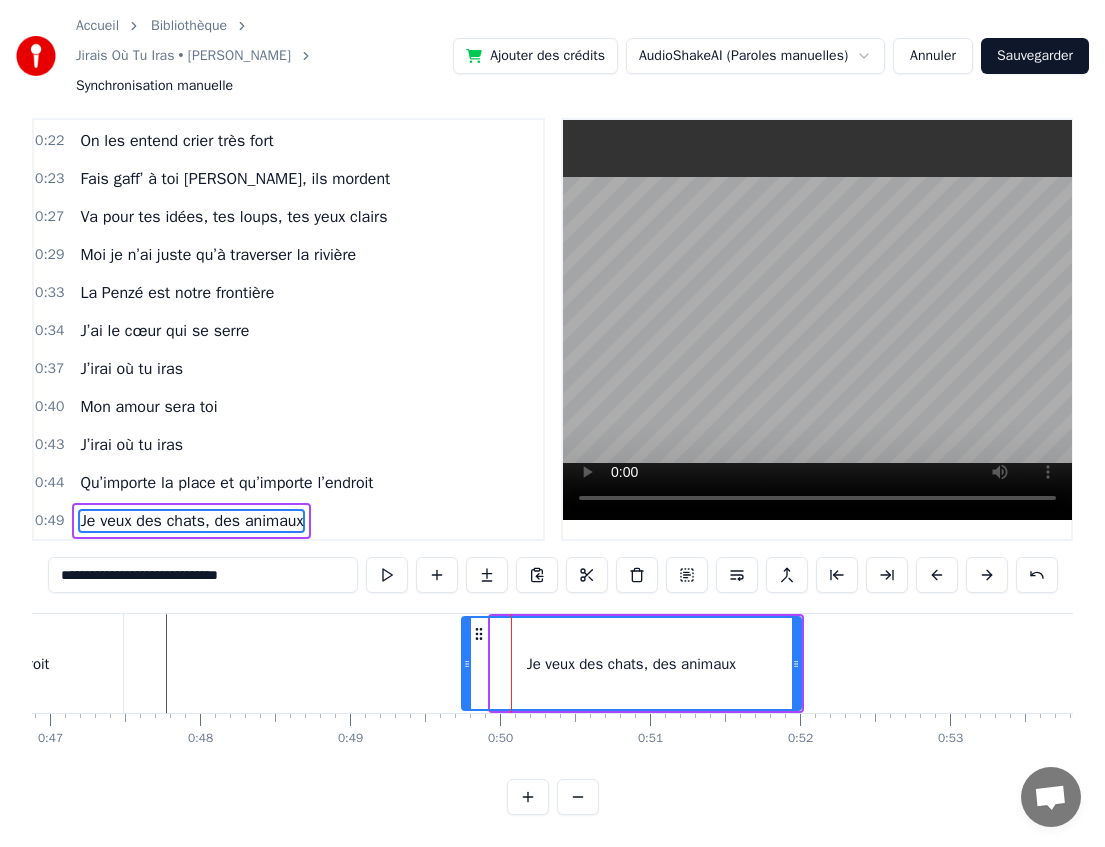 drag, startPoint x: 495, startPoint y: 663, endPoint x: 465, endPoint y: 662, distance: 30.016663 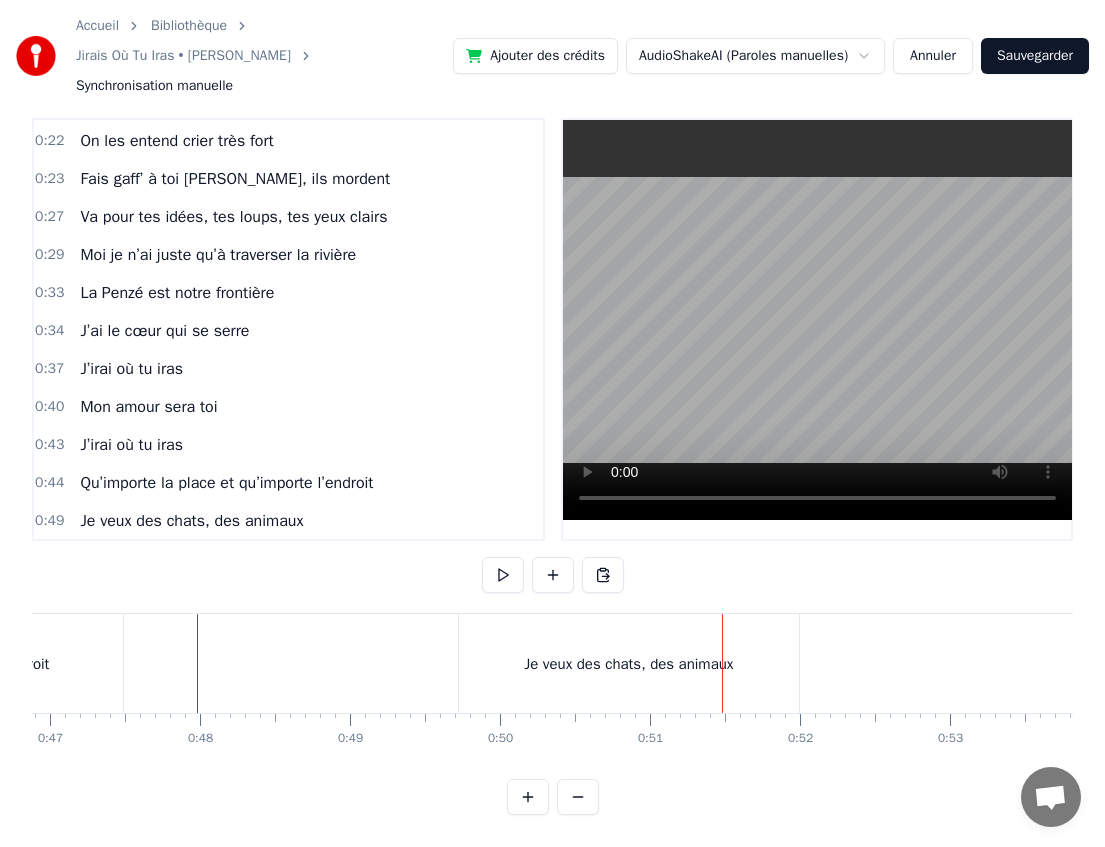click on "Je veux des chats, des animaux" at bounding box center [628, 664] 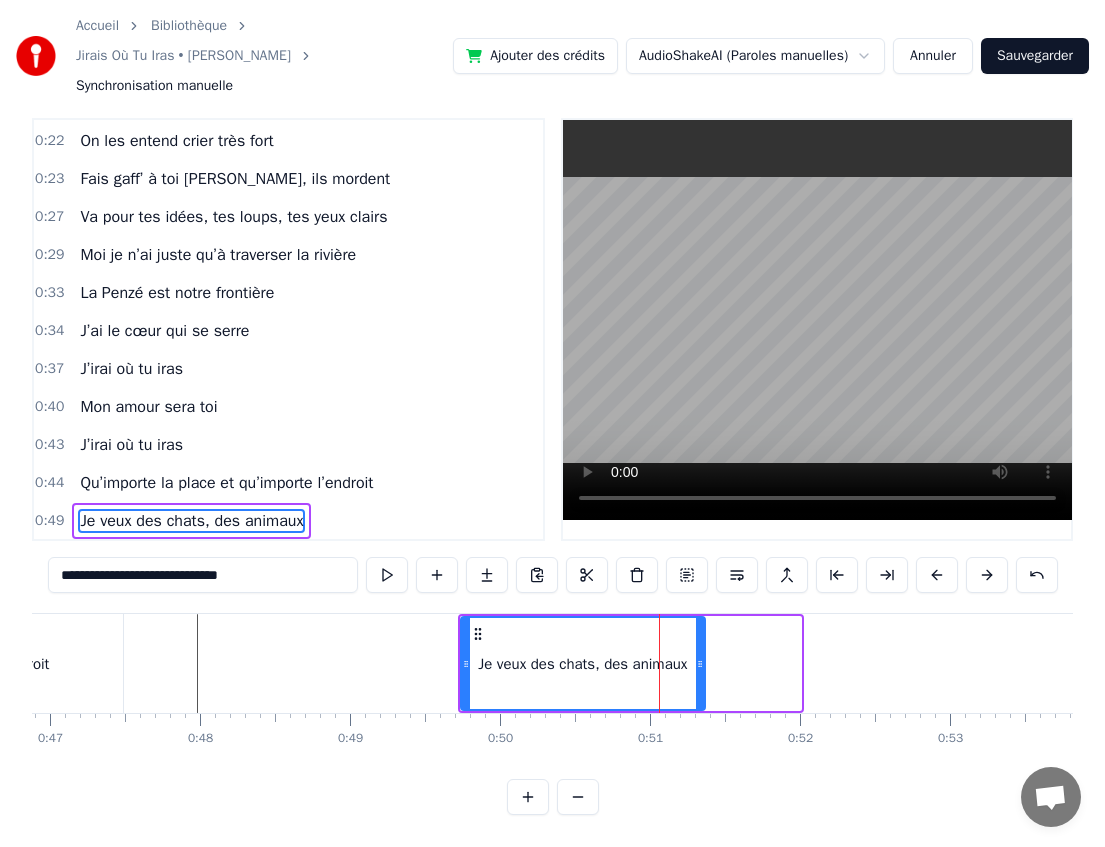 drag, startPoint x: 795, startPoint y: 657, endPoint x: 699, endPoint y: 652, distance: 96.13012 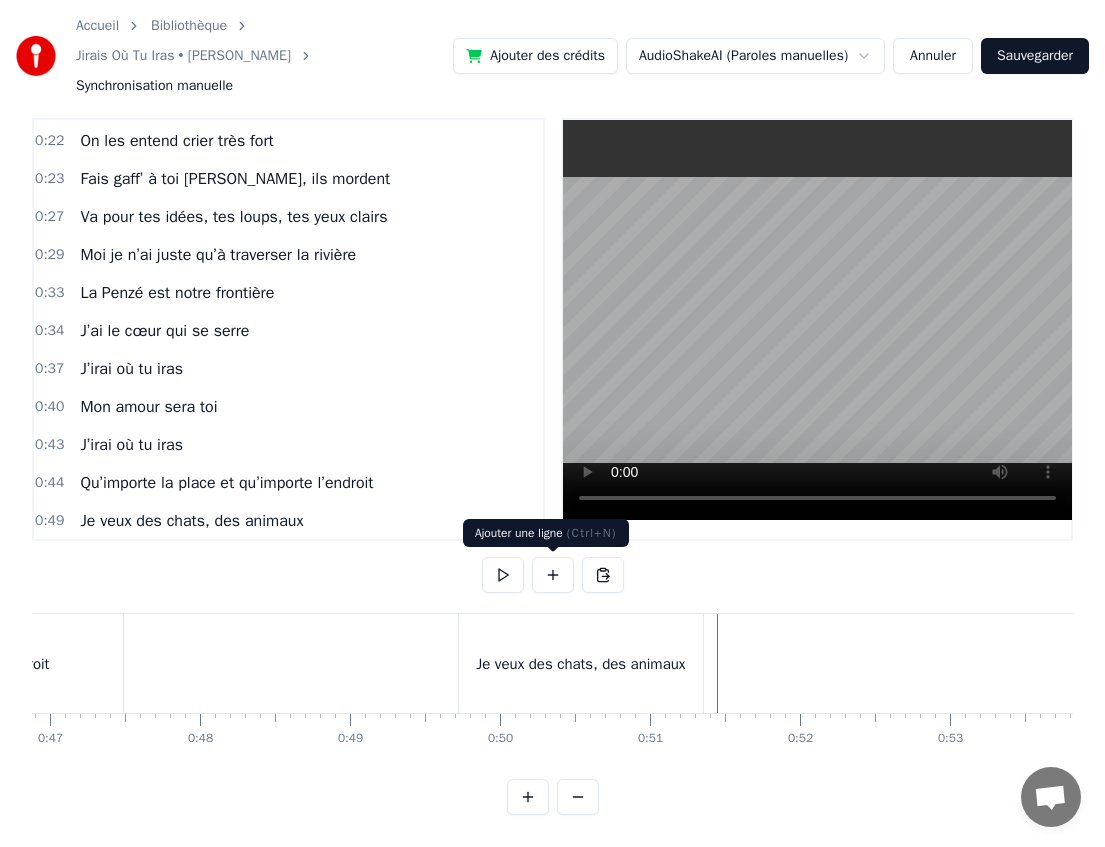 click at bounding box center (553, 575) 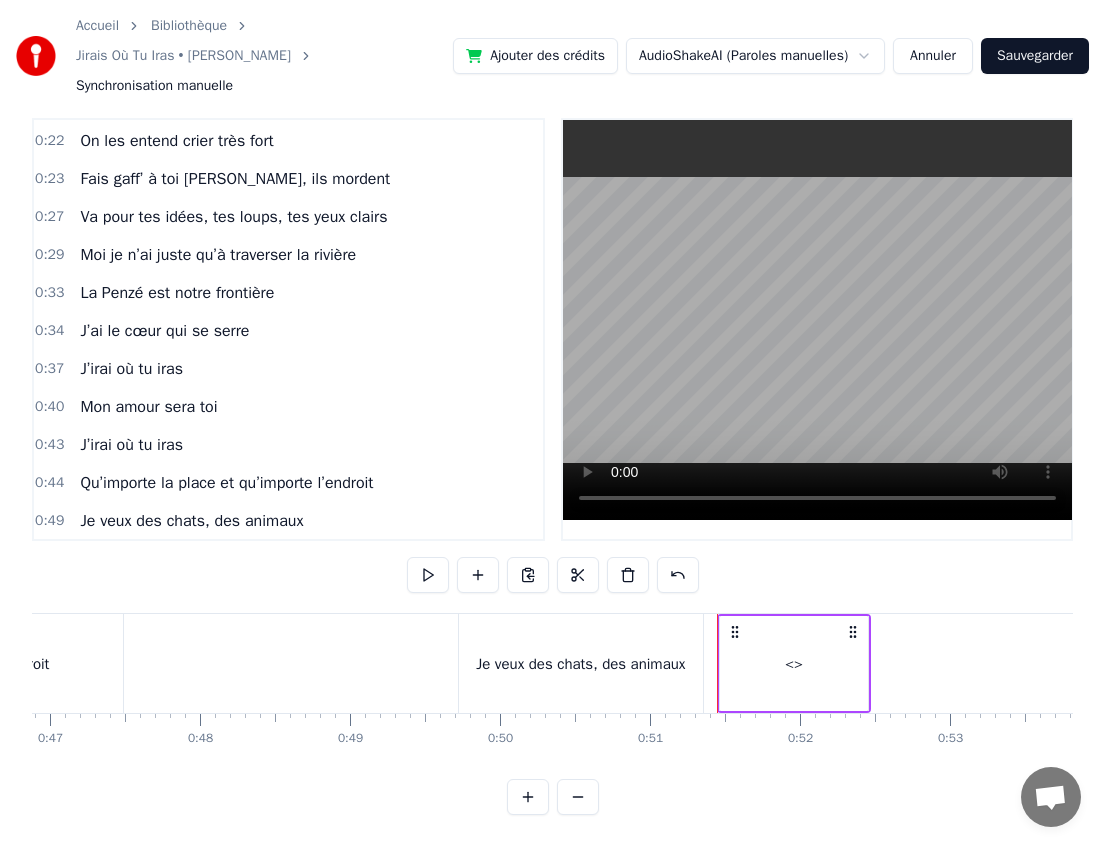 click on "<>" at bounding box center (794, 663) 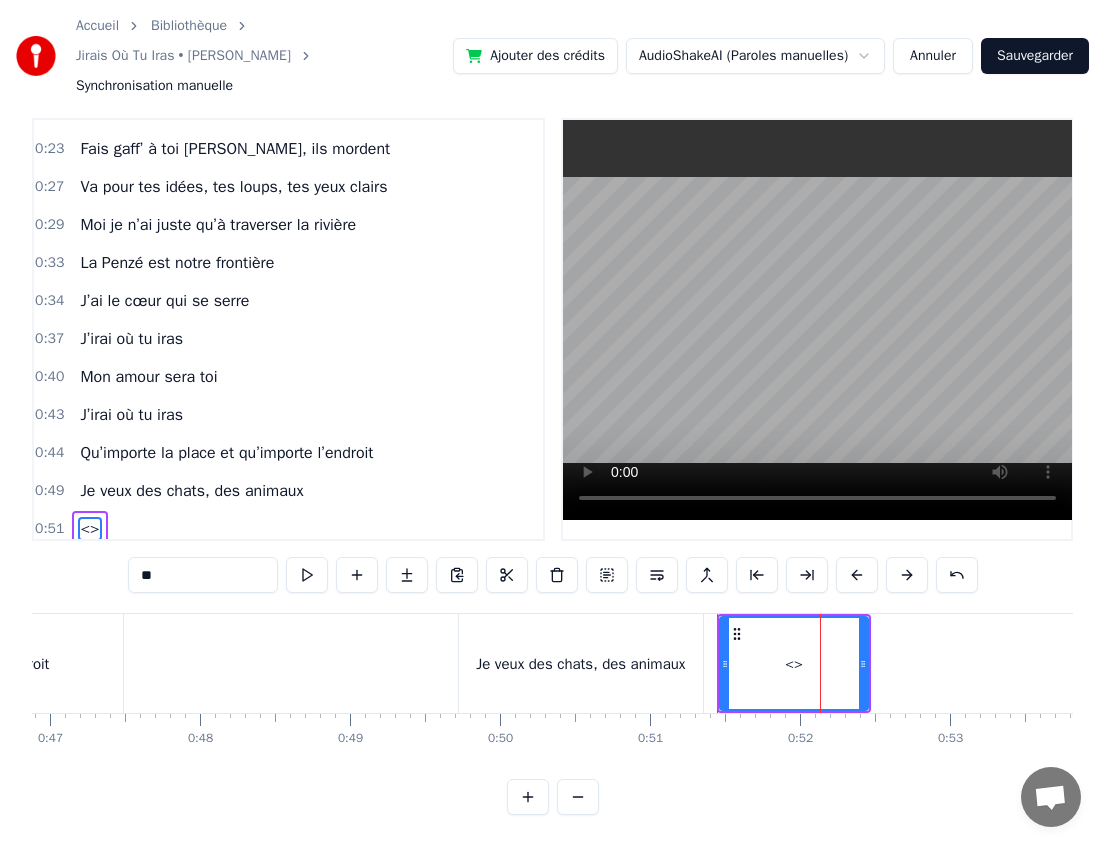scroll, scrollTop: 264, scrollLeft: 0, axis: vertical 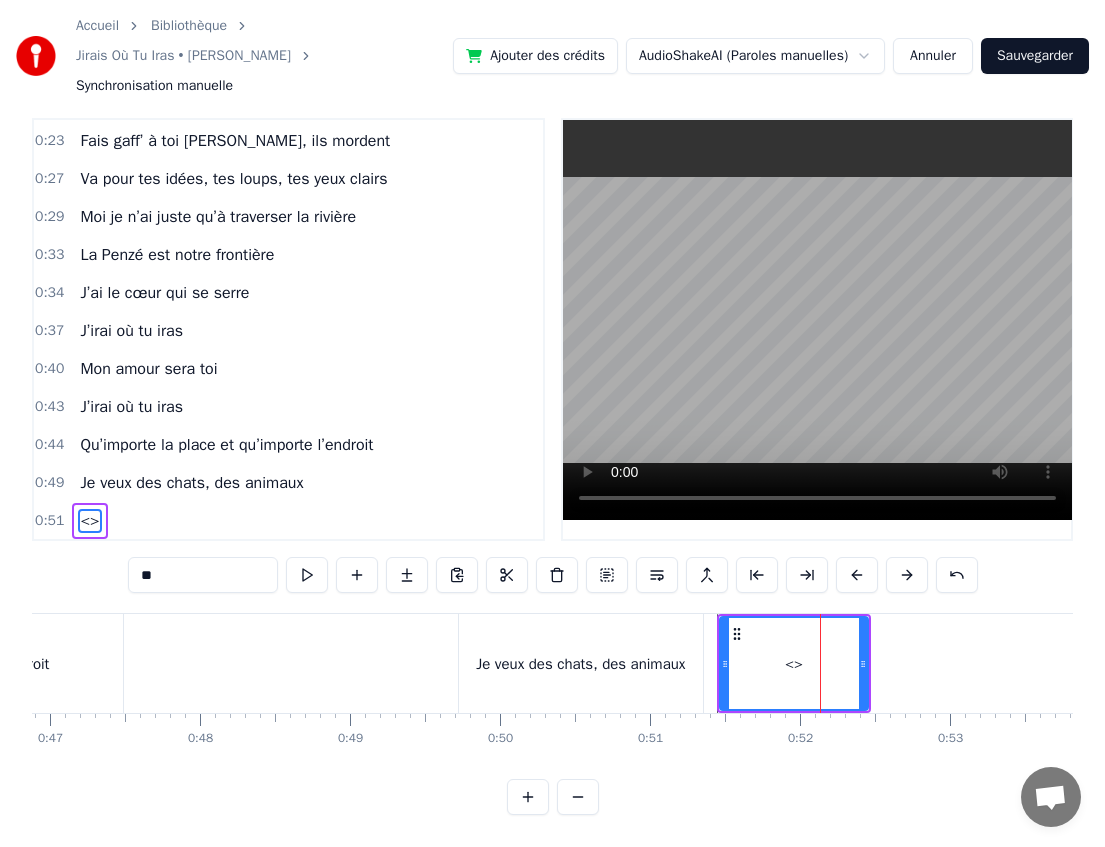 click on "**" at bounding box center (203, 575) 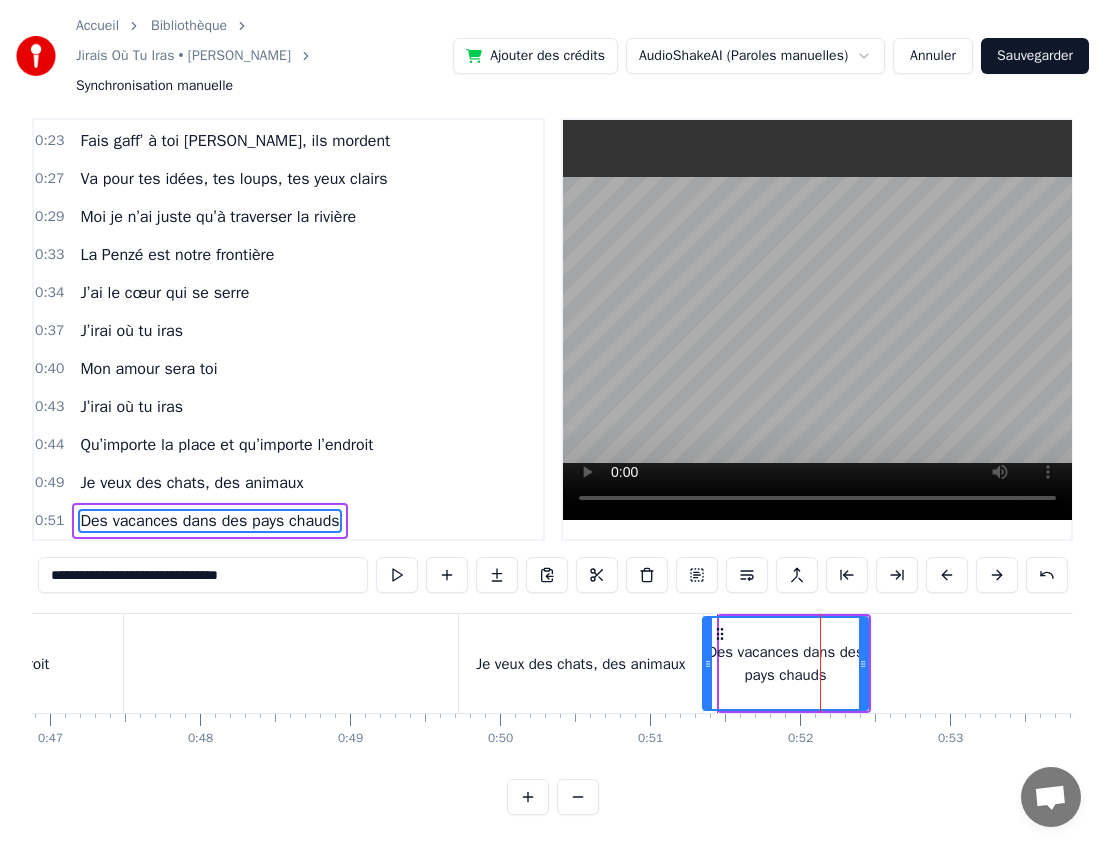 drag, startPoint x: 722, startPoint y: 663, endPoint x: 705, endPoint y: 662, distance: 17.029387 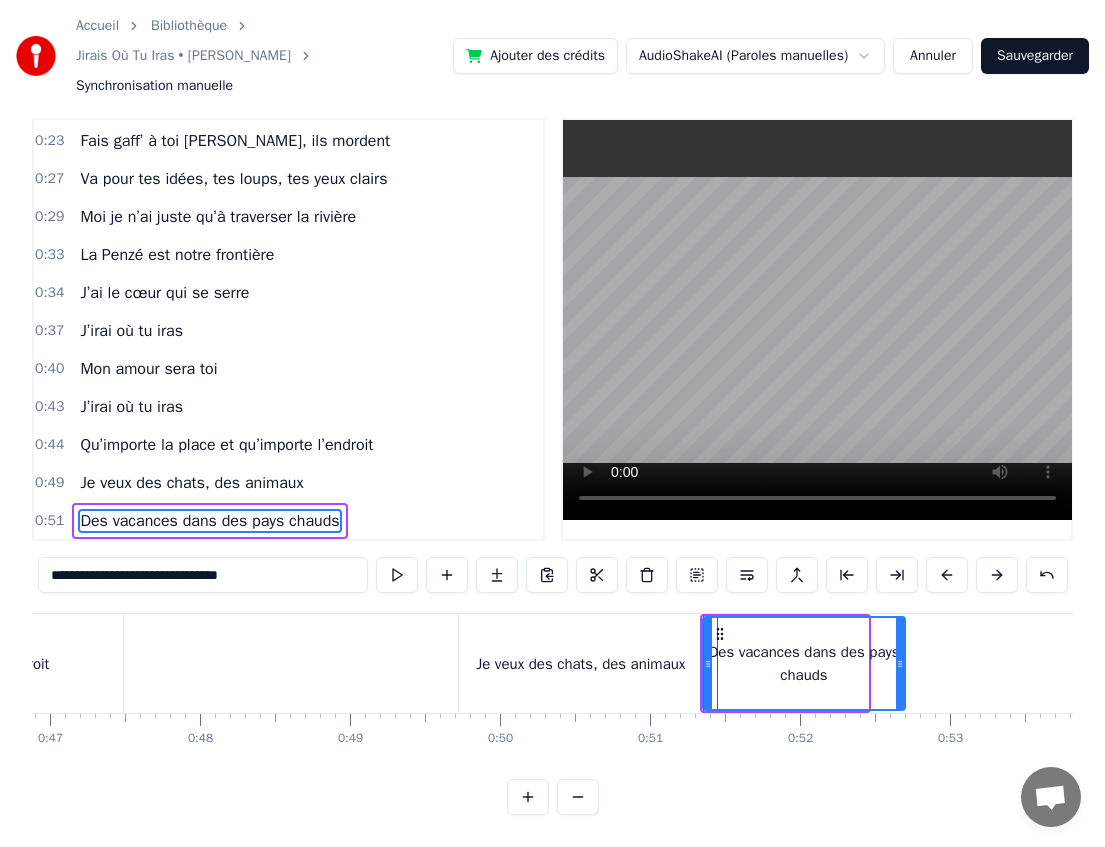 drag, startPoint x: 863, startPoint y: 663, endPoint x: 900, endPoint y: 663, distance: 37 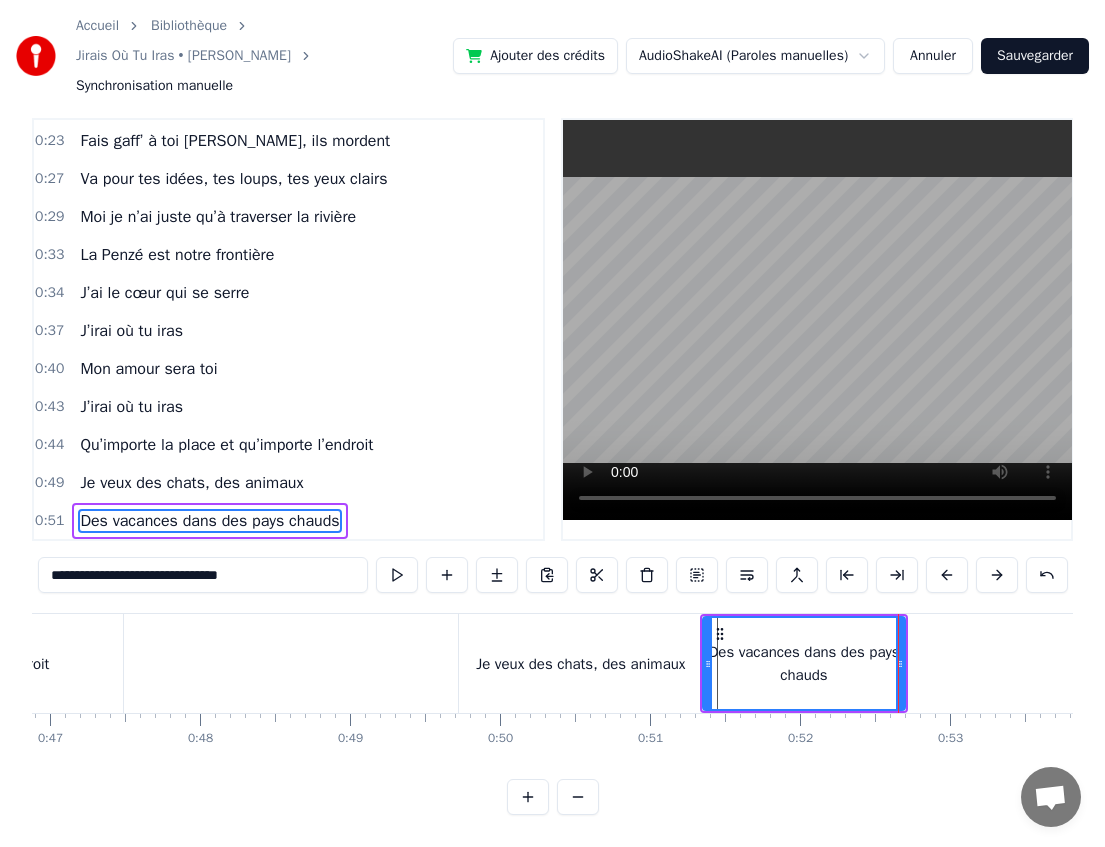 click at bounding box center (8614, 663) 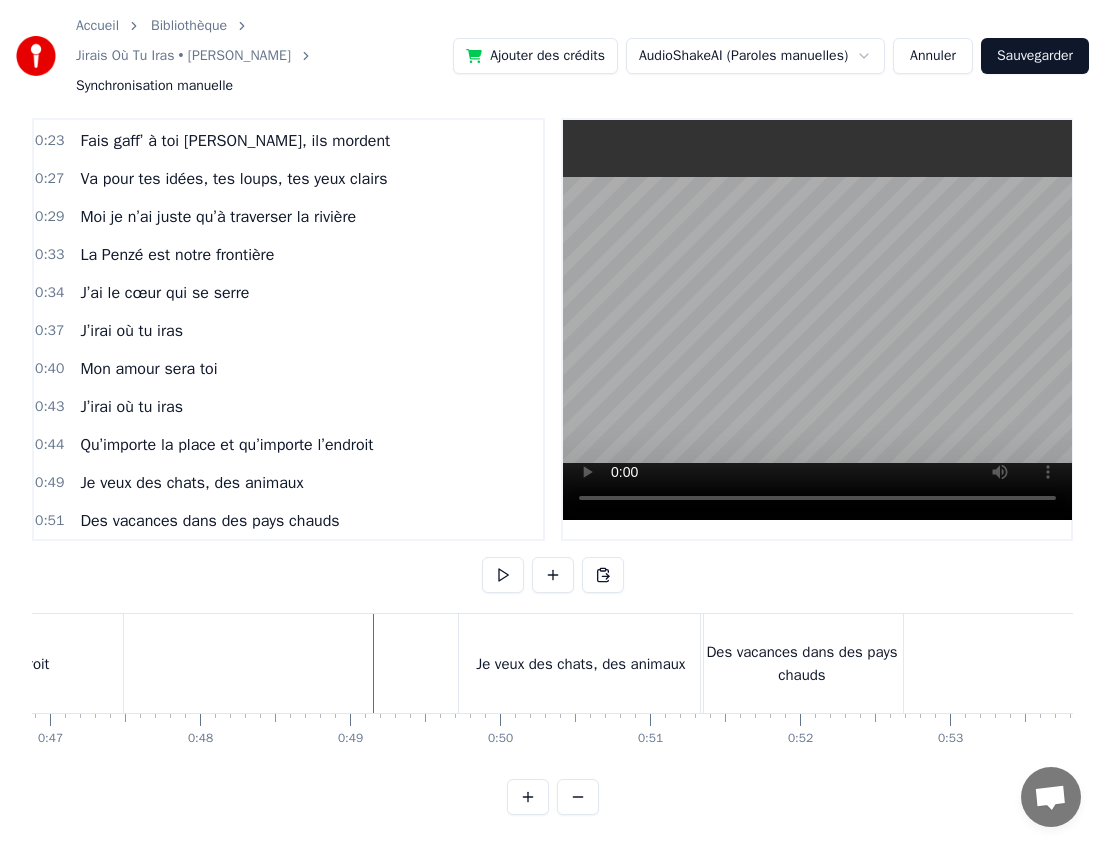 click at bounding box center [8614, 663] 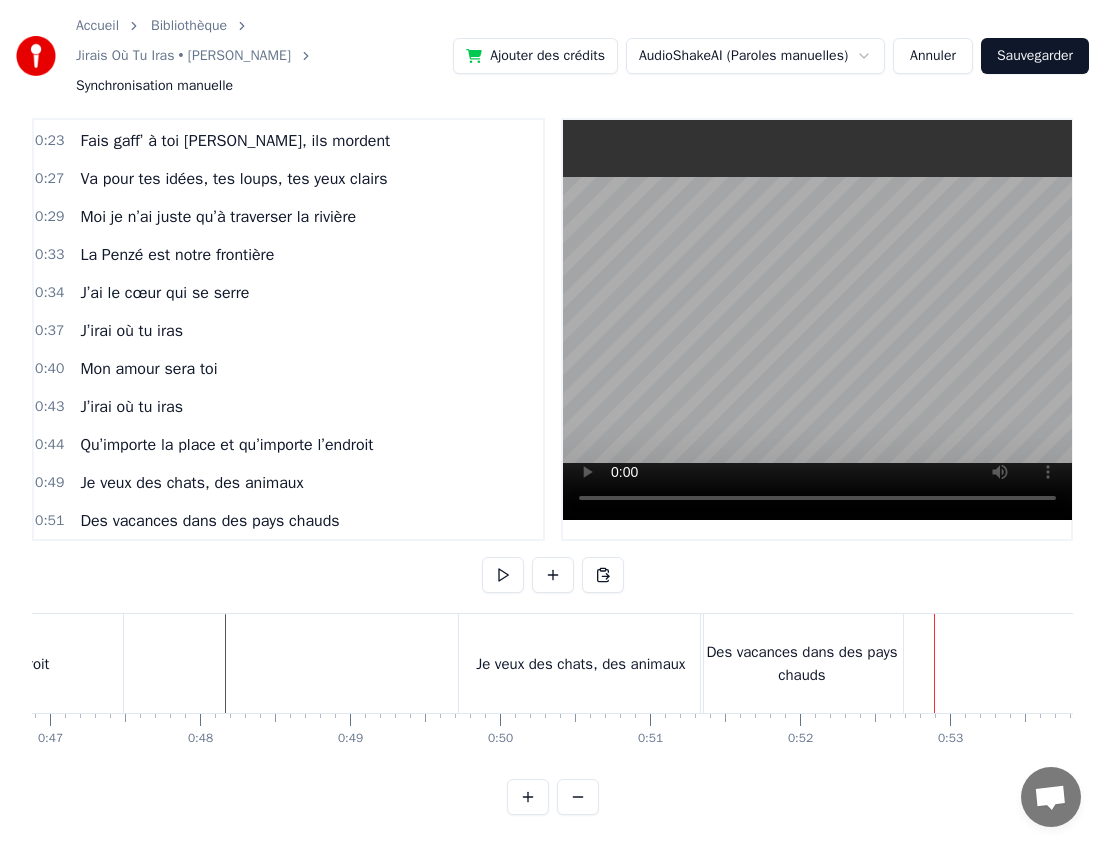 click on "Je veux des chats, des animaux" at bounding box center (580, 664) 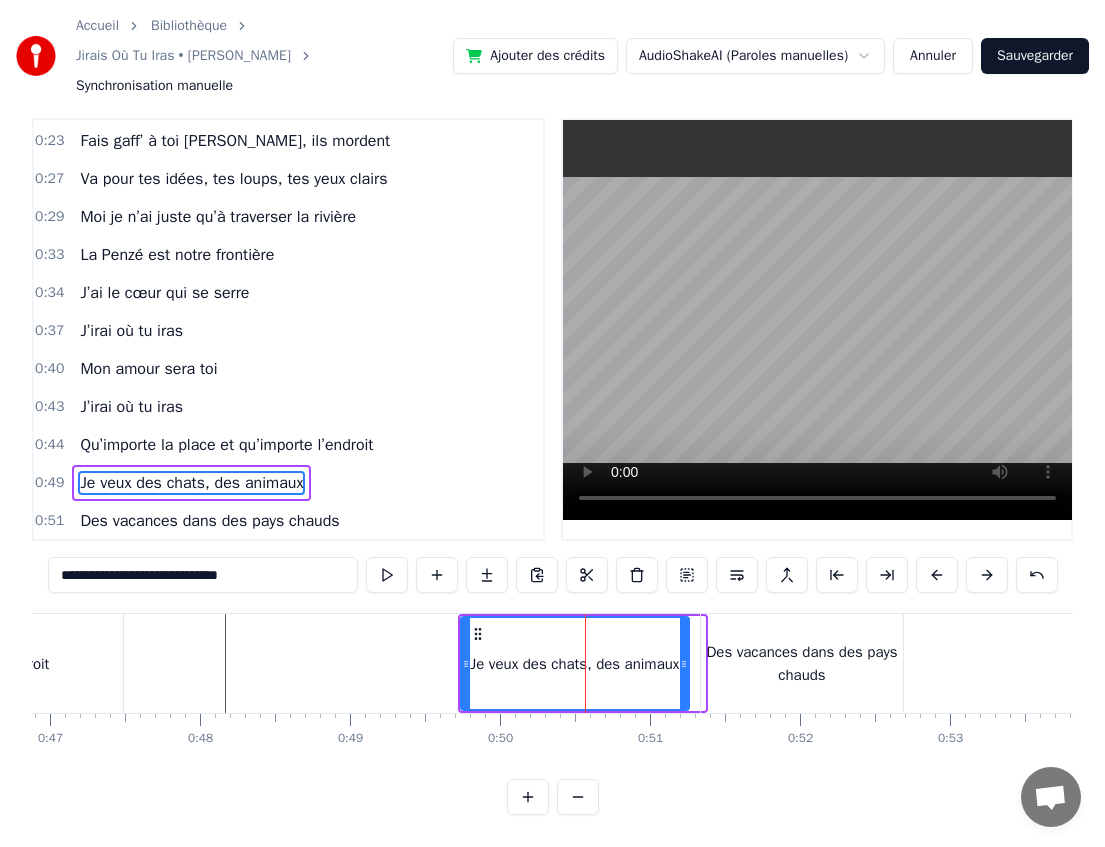 drag, startPoint x: 696, startPoint y: 666, endPoint x: 679, endPoint y: 667, distance: 17.029387 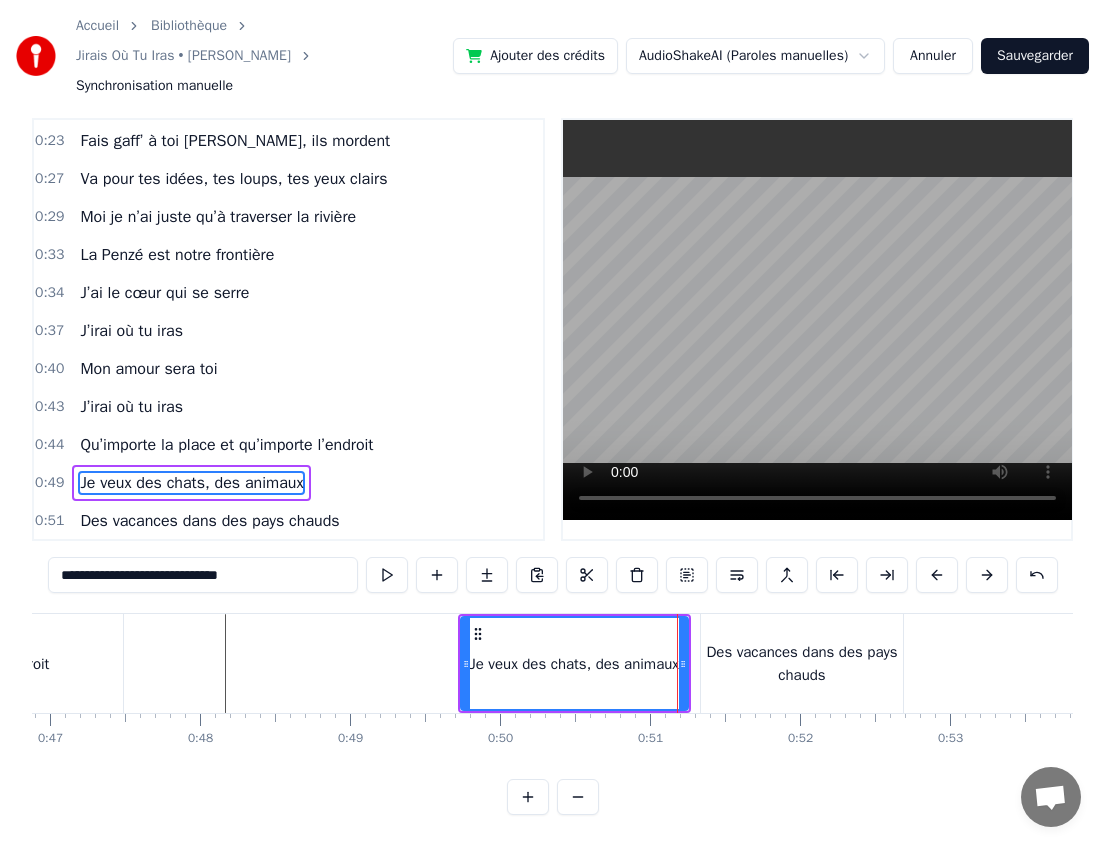 click on "Des vacances dans des pays chauds" at bounding box center [802, 663] 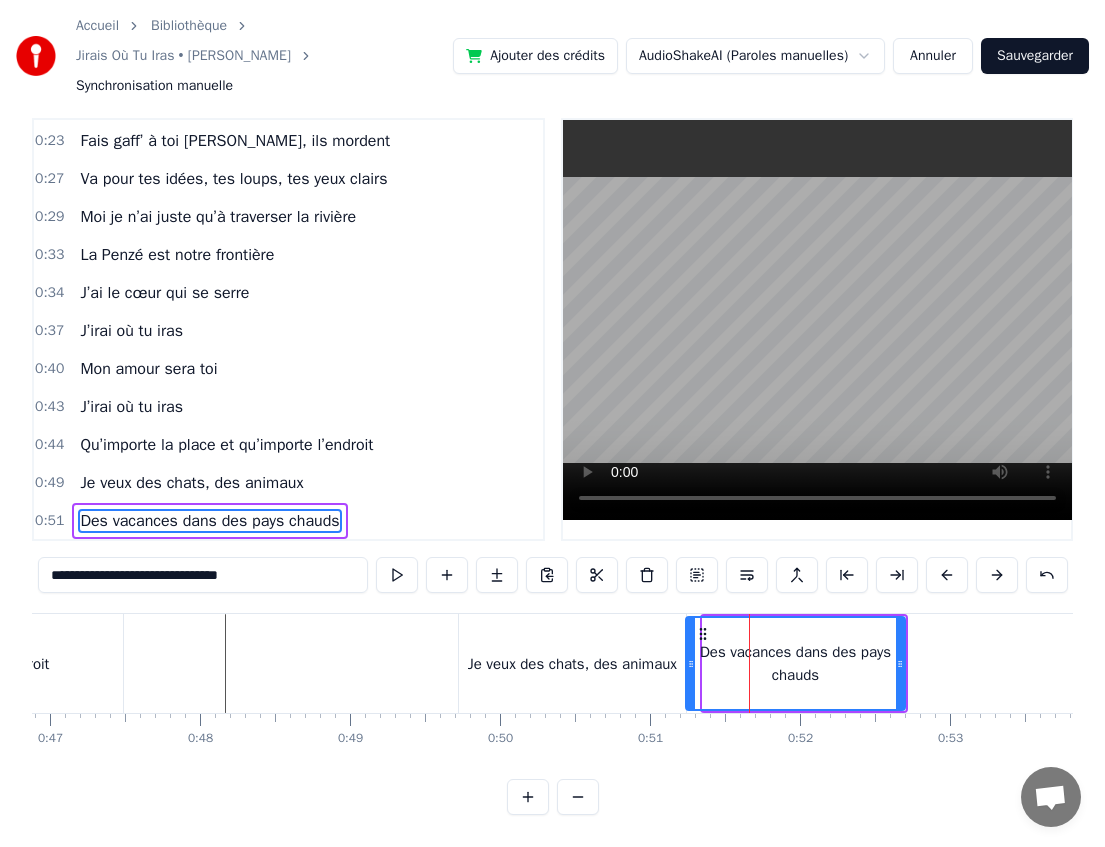 drag, startPoint x: 707, startPoint y: 664, endPoint x: 690, endPoint y: 664, distance: 17 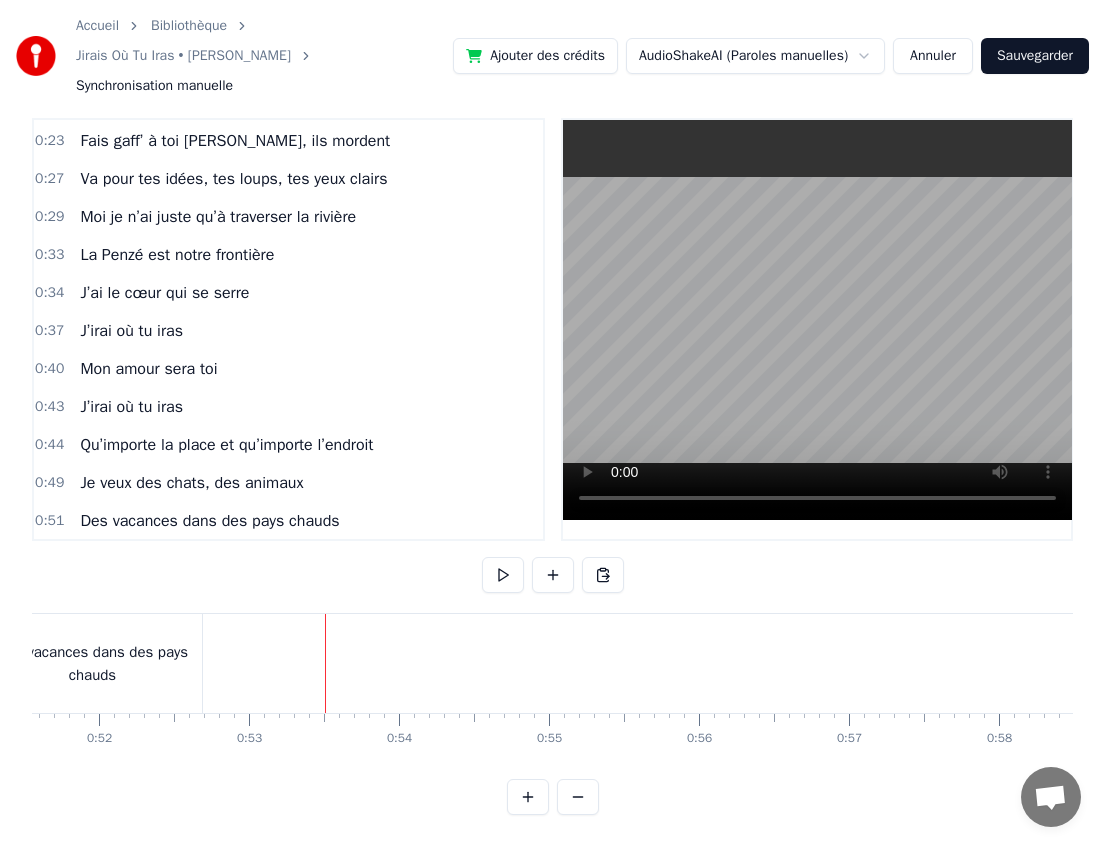 scroll, scrollTop: 0, scrollLeft: 7729, axis: horizontal 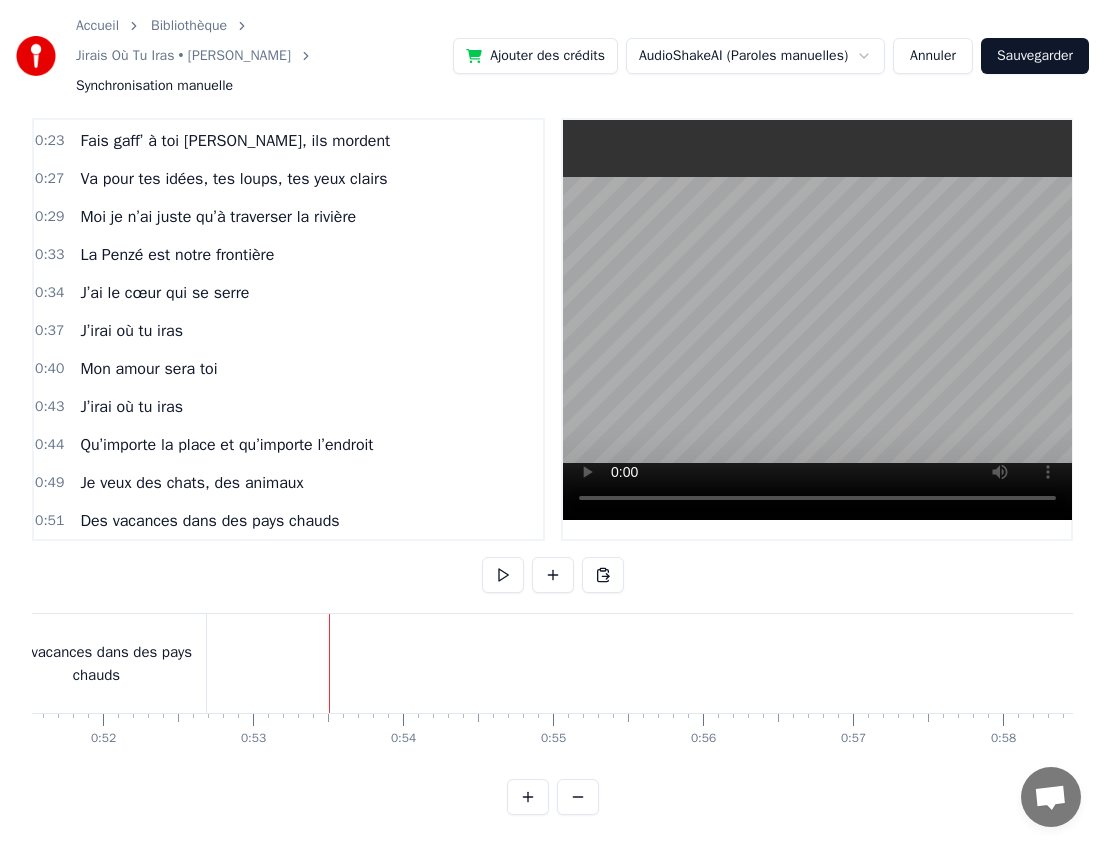 click on "Des vacances dans des pays chauds" at bounding box center (96, 663) 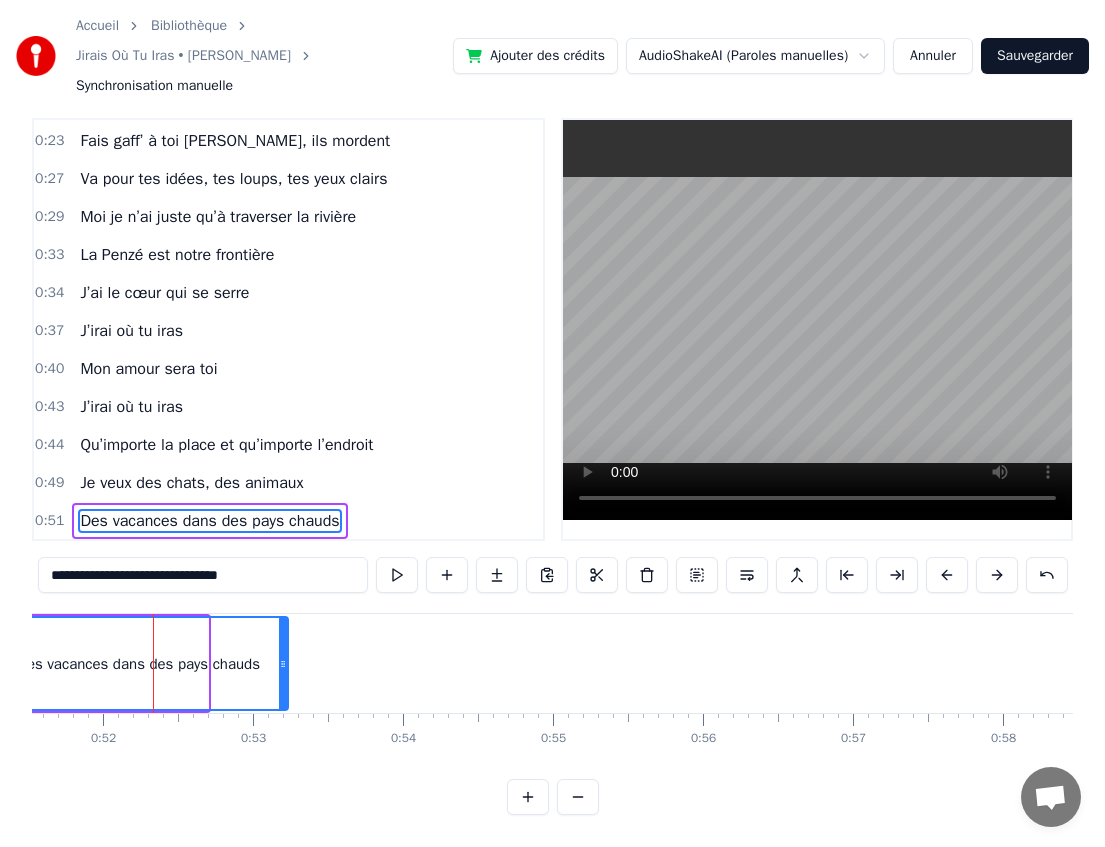 drag, startPoint x: 203, startPoint y: 670, endPoint x: 281, endPoint y: 670, distance: 78 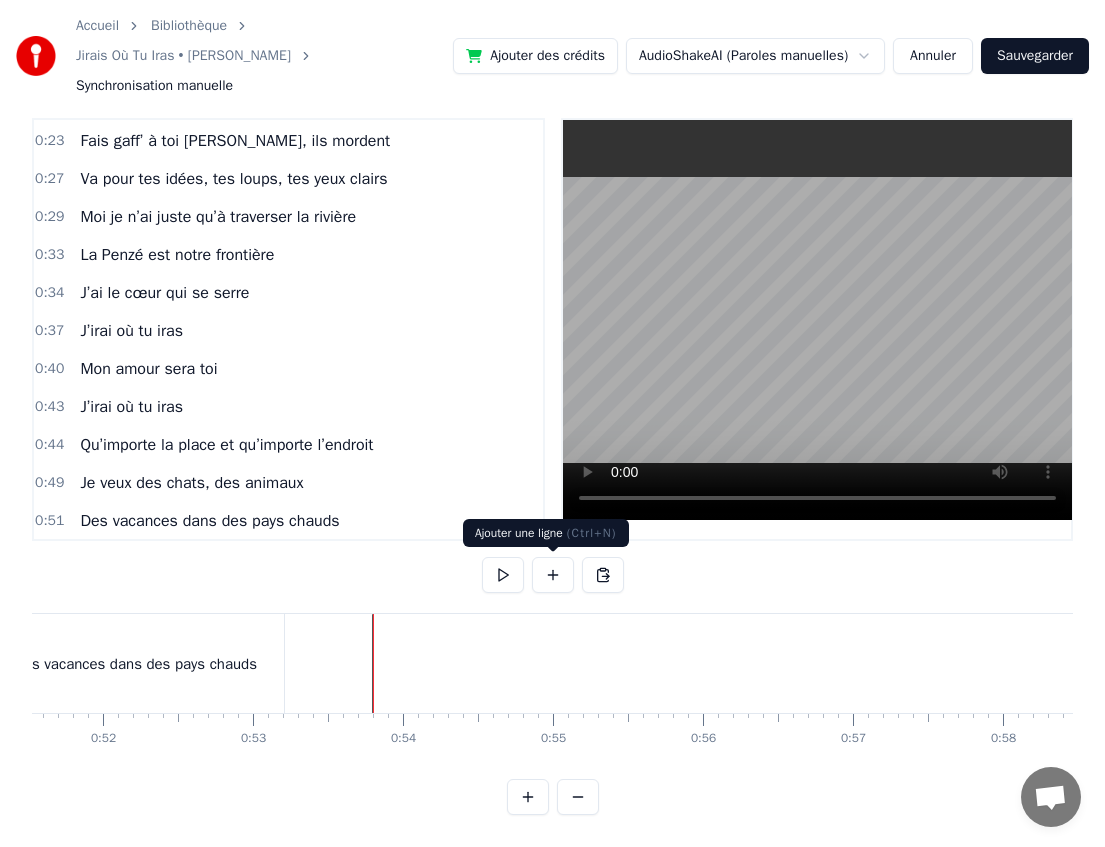 click at bounding box center [553, 575] 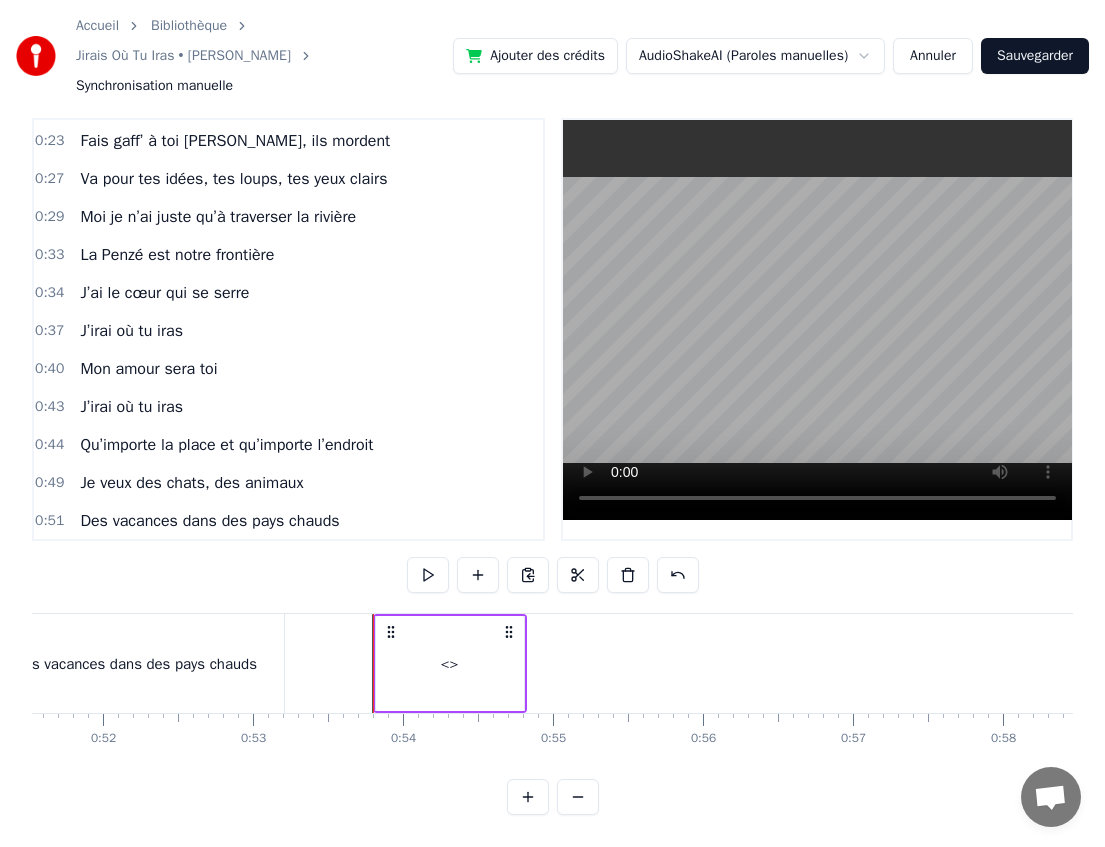 click on "<>" at bounding box center [450, 663] 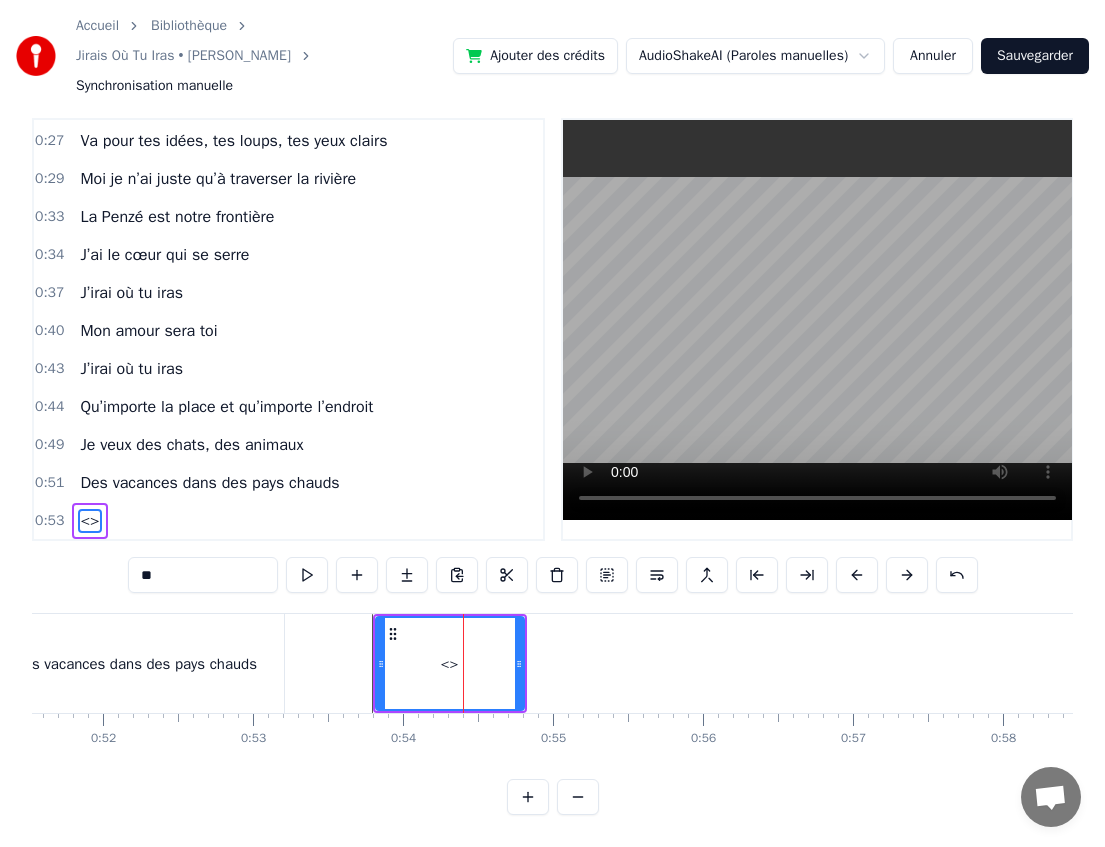click on "**" at bounding box center [203, 575] 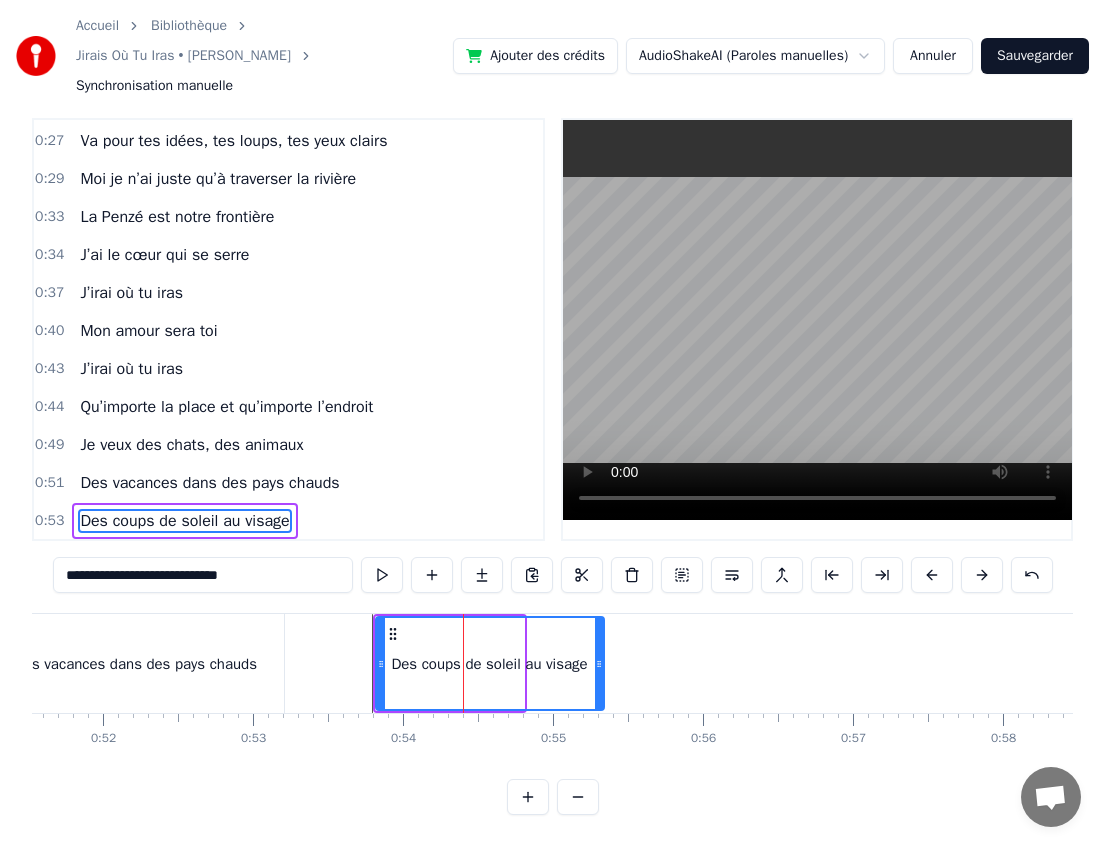 drag, startPoint x: 516, startPoint y: 660, endPoint x: 596, endPoint y: 659, distance: 80.00625 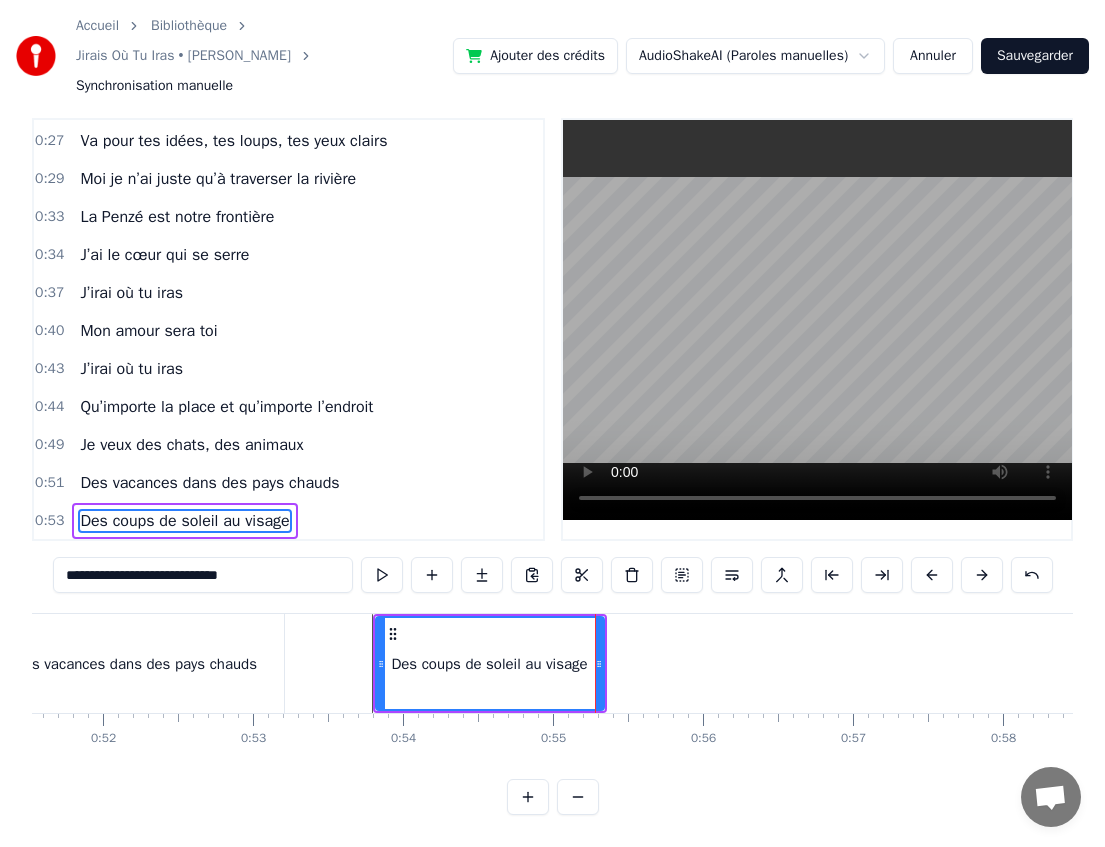 type on "**********" 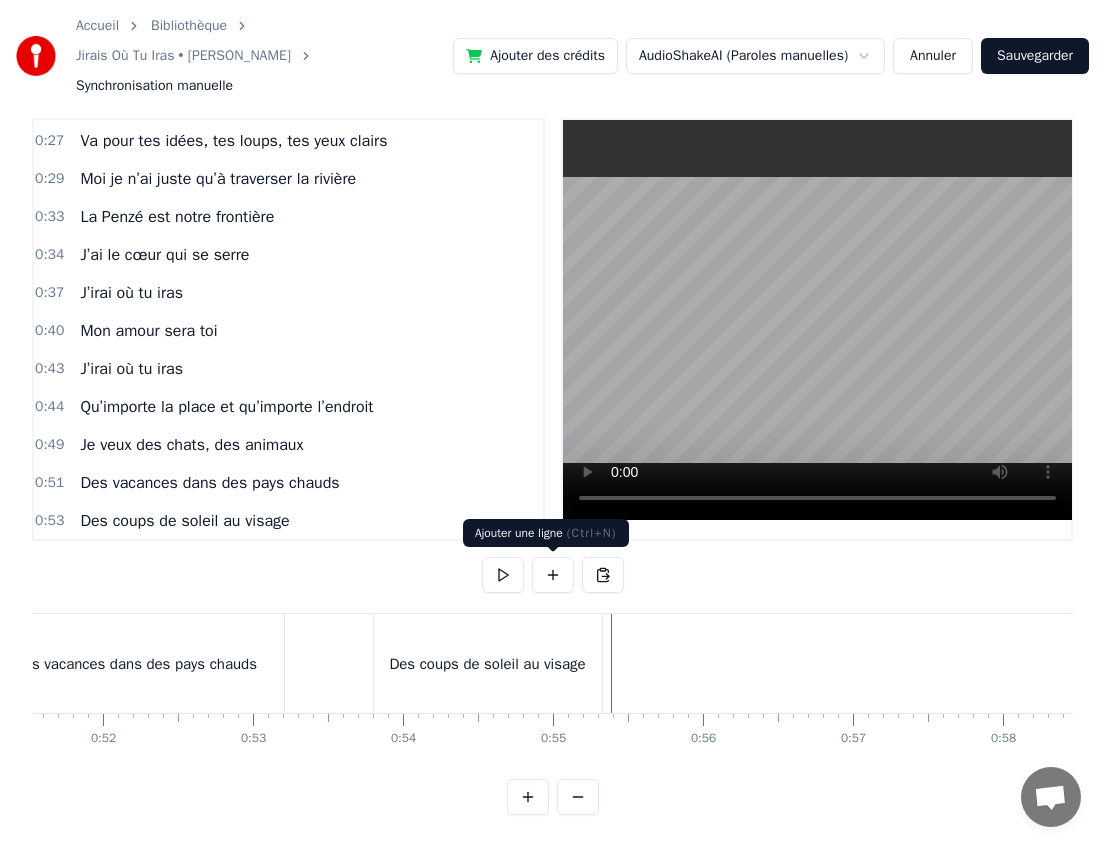 click at bounding box center [553, 575] 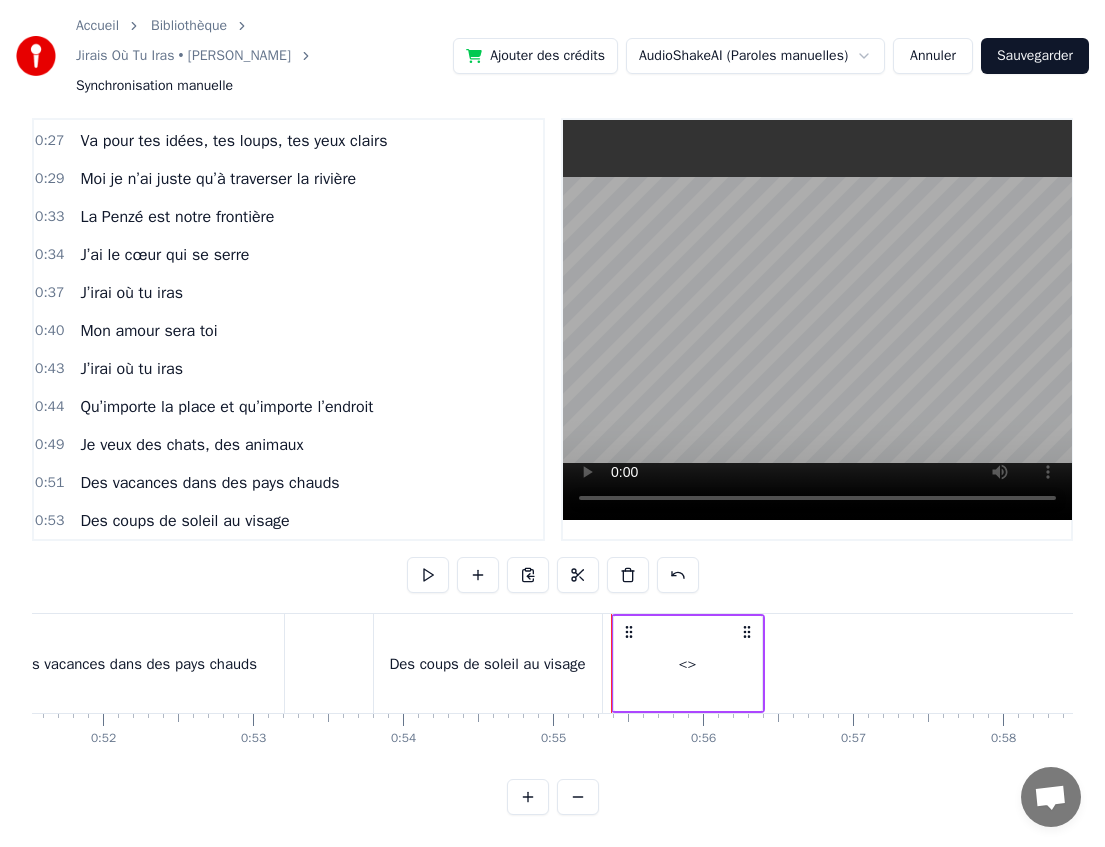 click on "<>" at bounding box center (688, 663) 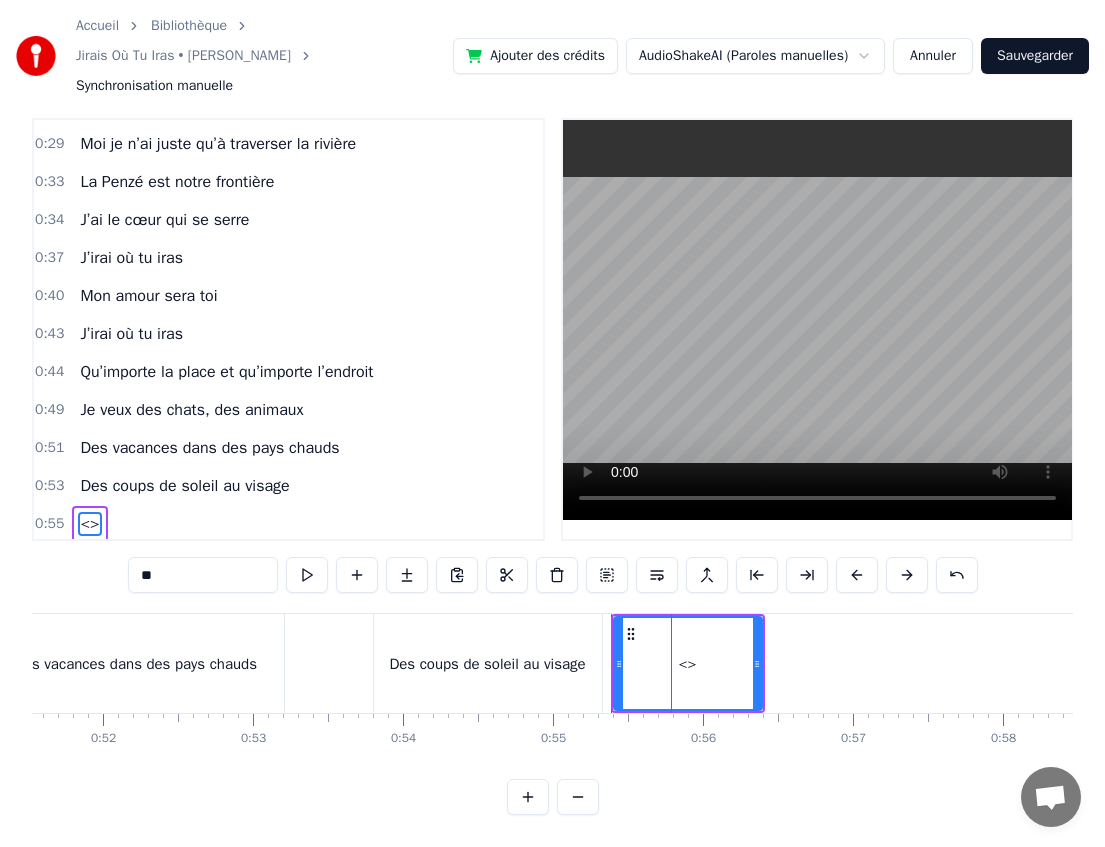 scroll, scrollTop: 340, scrollLeft: 0, axis: vertical 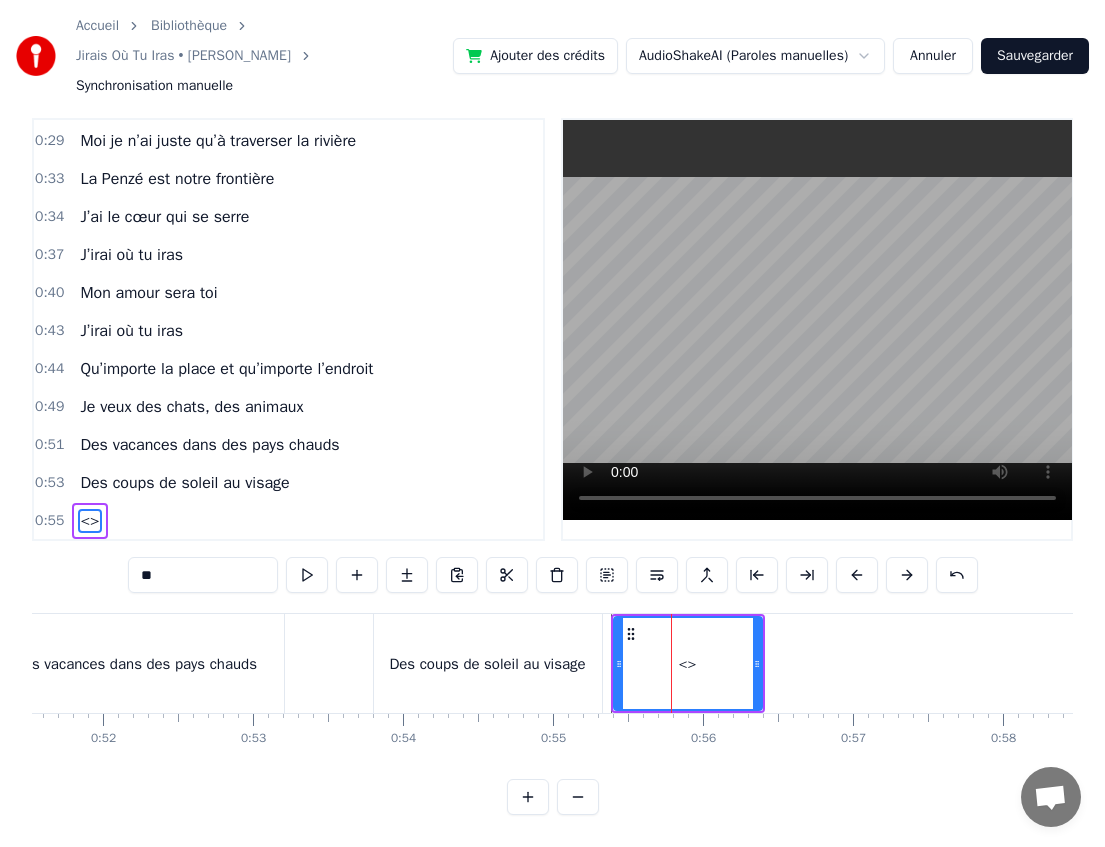 click on "**" at bounding box center [203, 575] 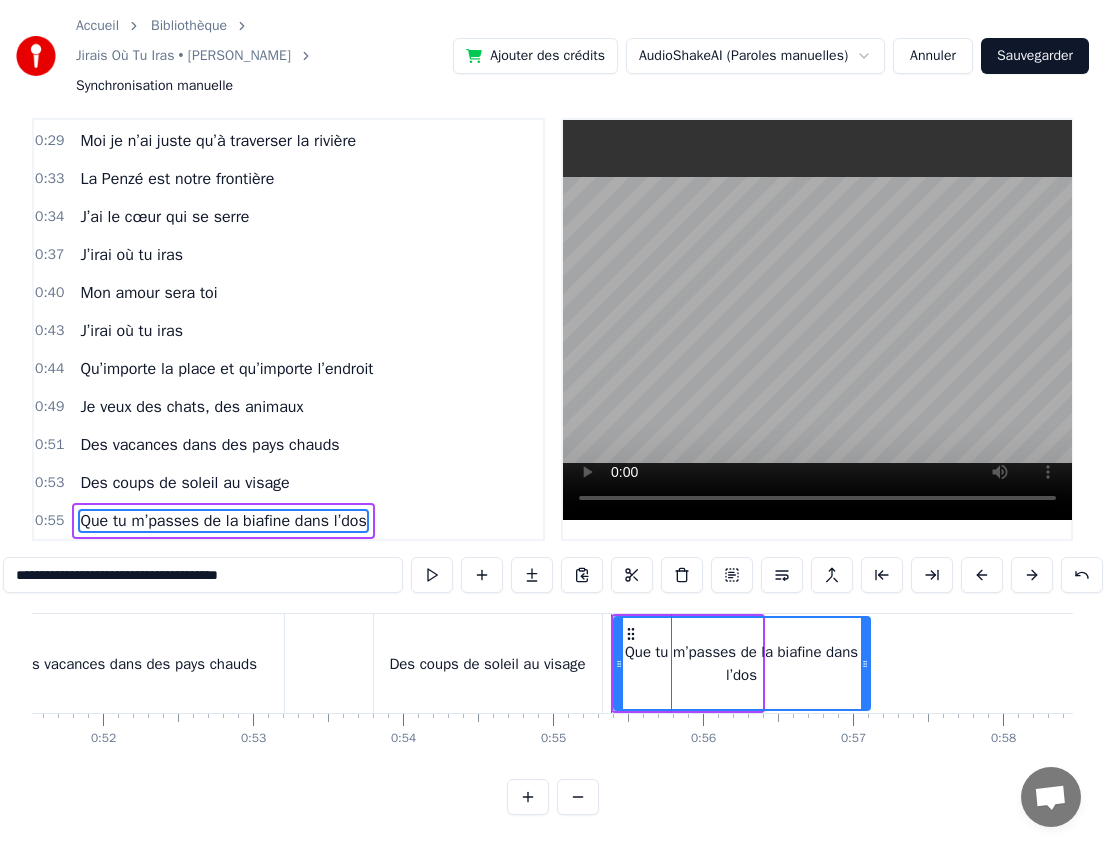 drag, startPoint x: 757, startPoint y: 662, endPoint x: 865, endPoint y: 652, distance: 108.461975 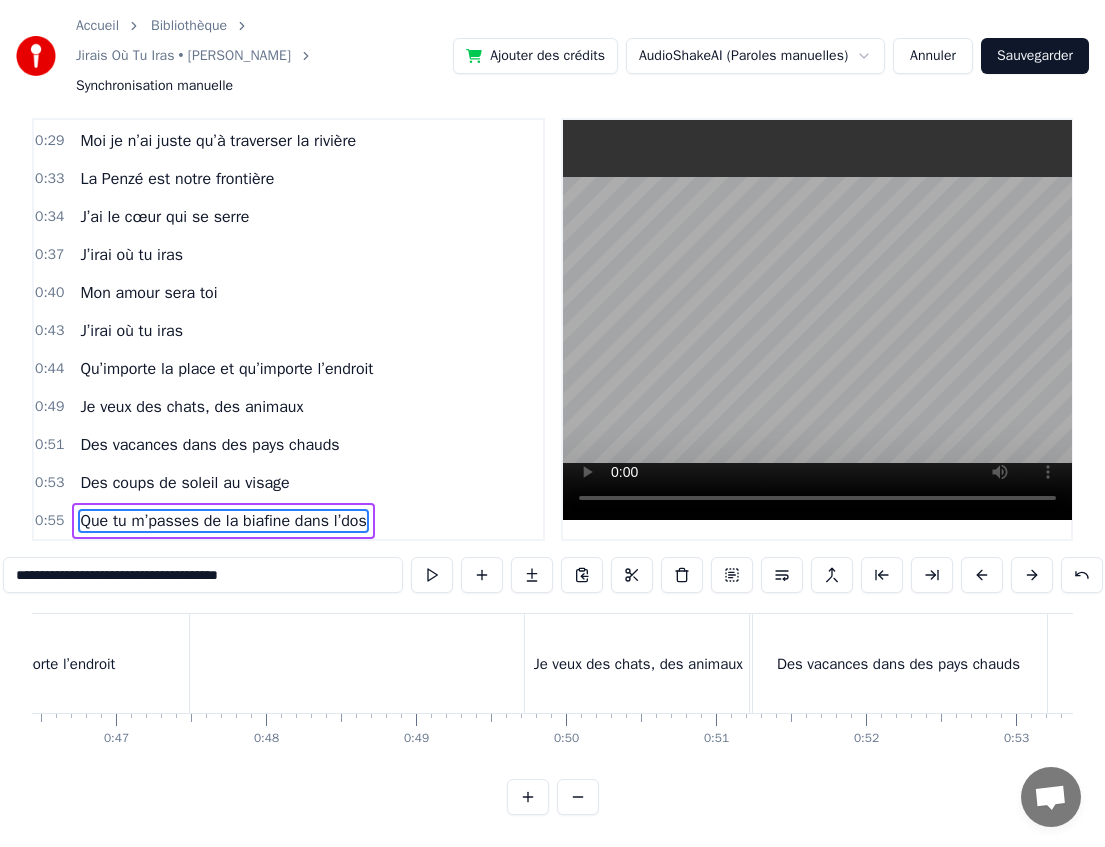 scroll, scrollTop: 0, scrollLeft: 6962, axis: horizontal 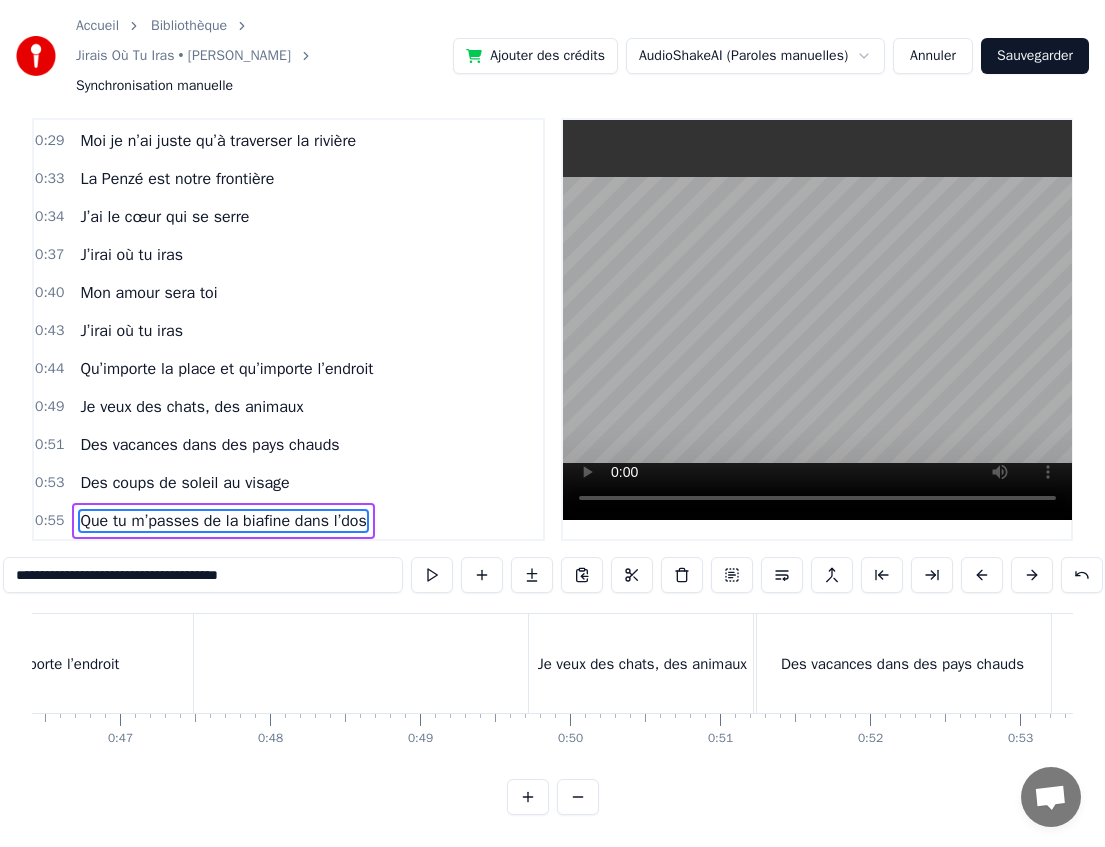 type on "**********" 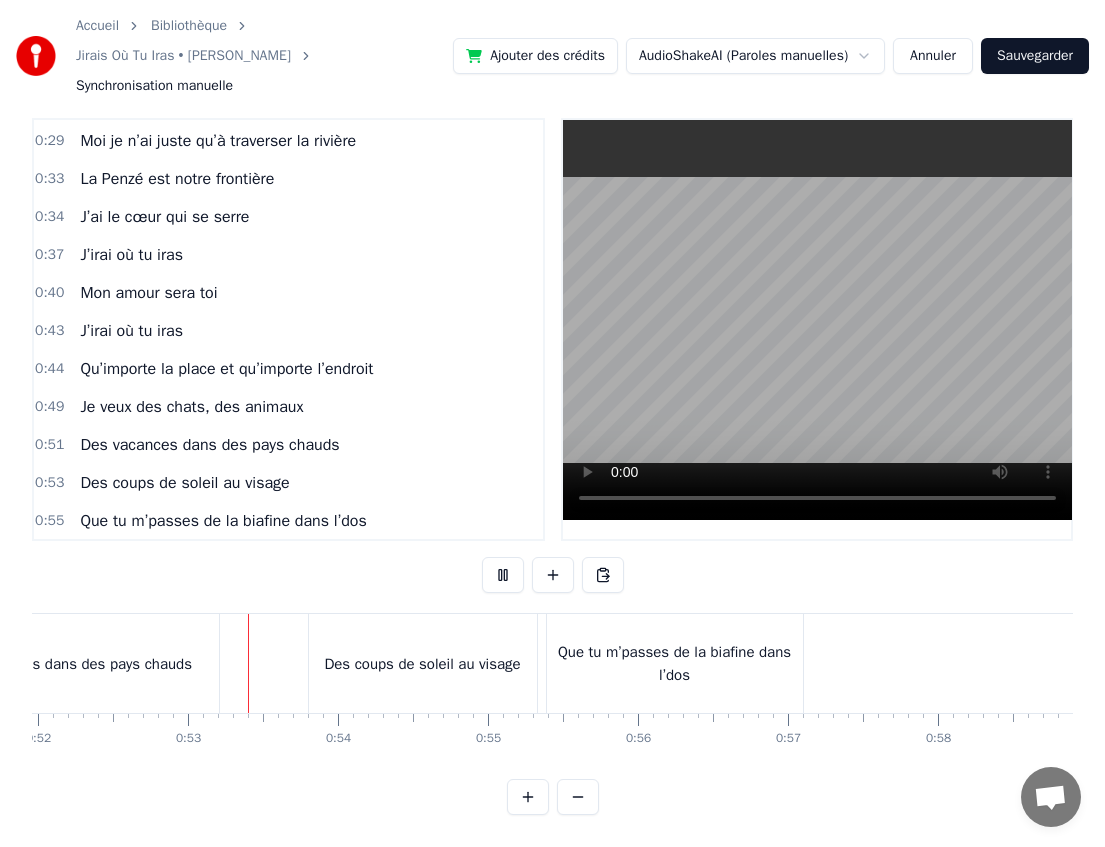 scroll, scrollTop: 0, scrollLeft: 7824, axis: horizontal 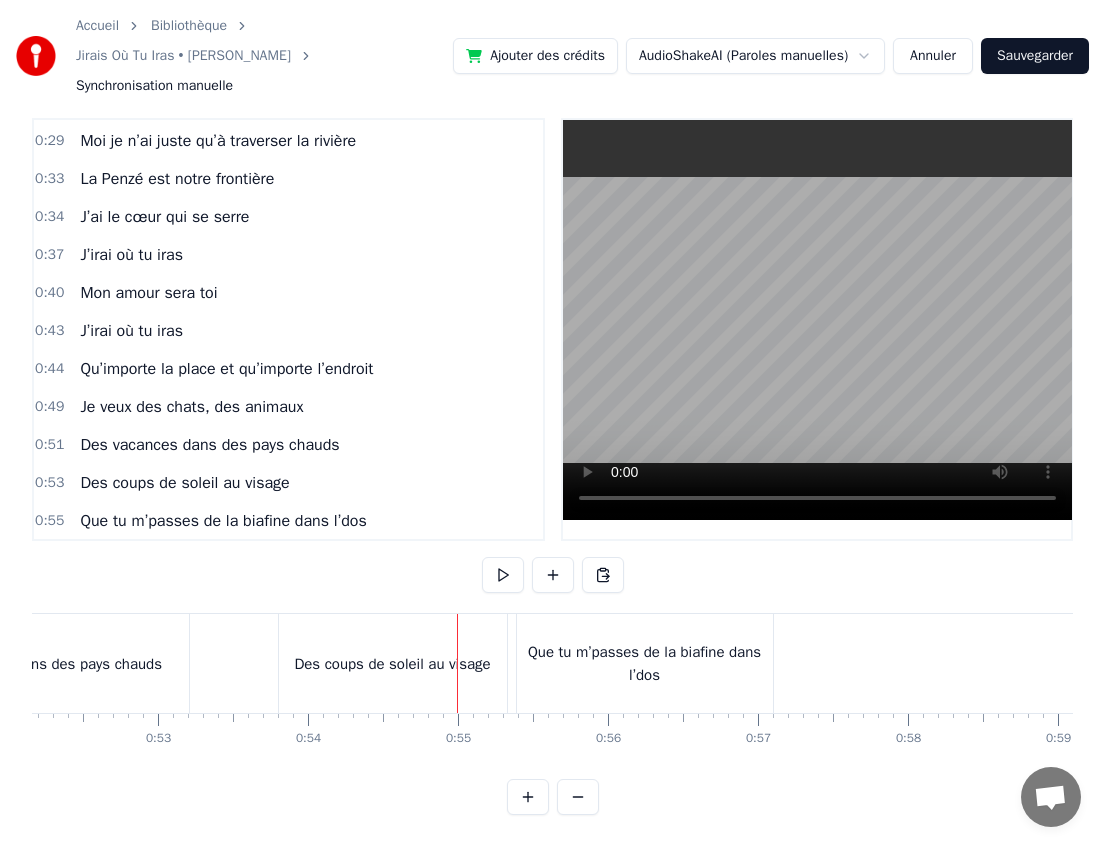click on "Que tu m’passes de la biafine dans l’dos" at bounding box center (645, 663) 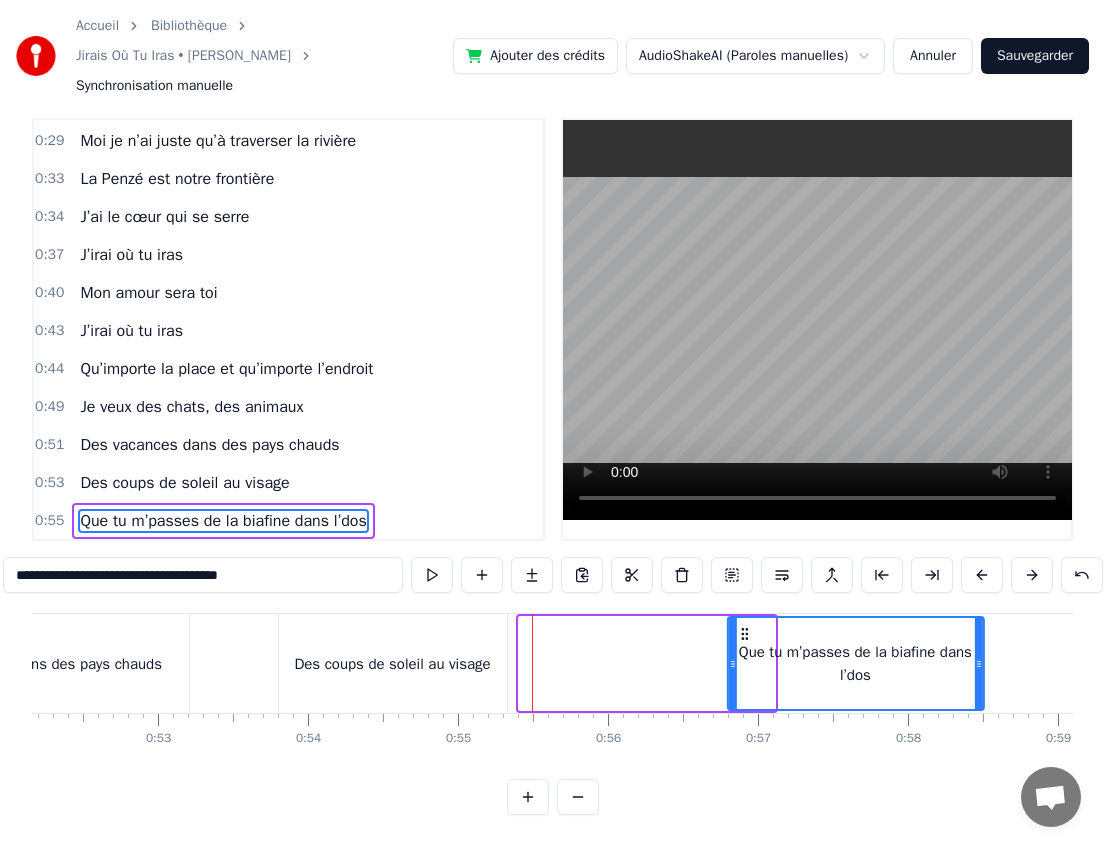 drag, startPoint x: 536, startPoint y: 628, endPoint x: 745, endPoint y: 637, distance: 209.1937 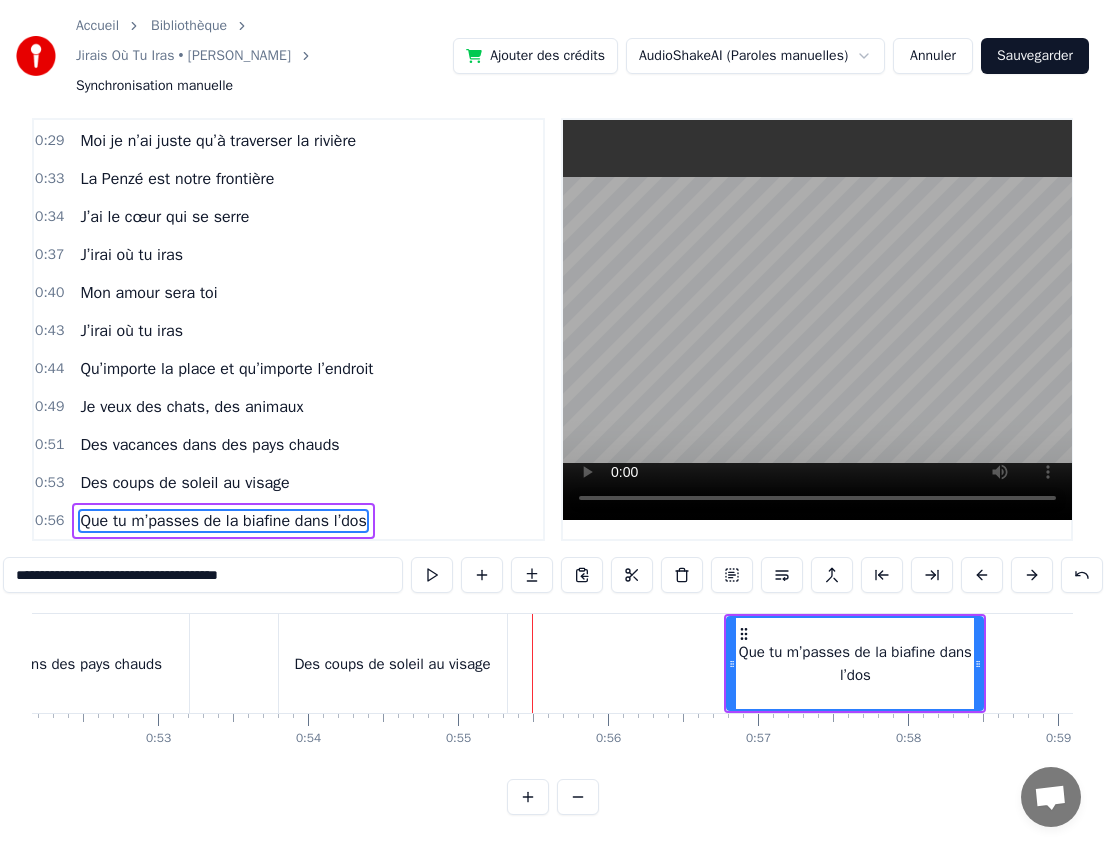 click on "Des coups de soleil au visage" at bounding box center (393, 663) 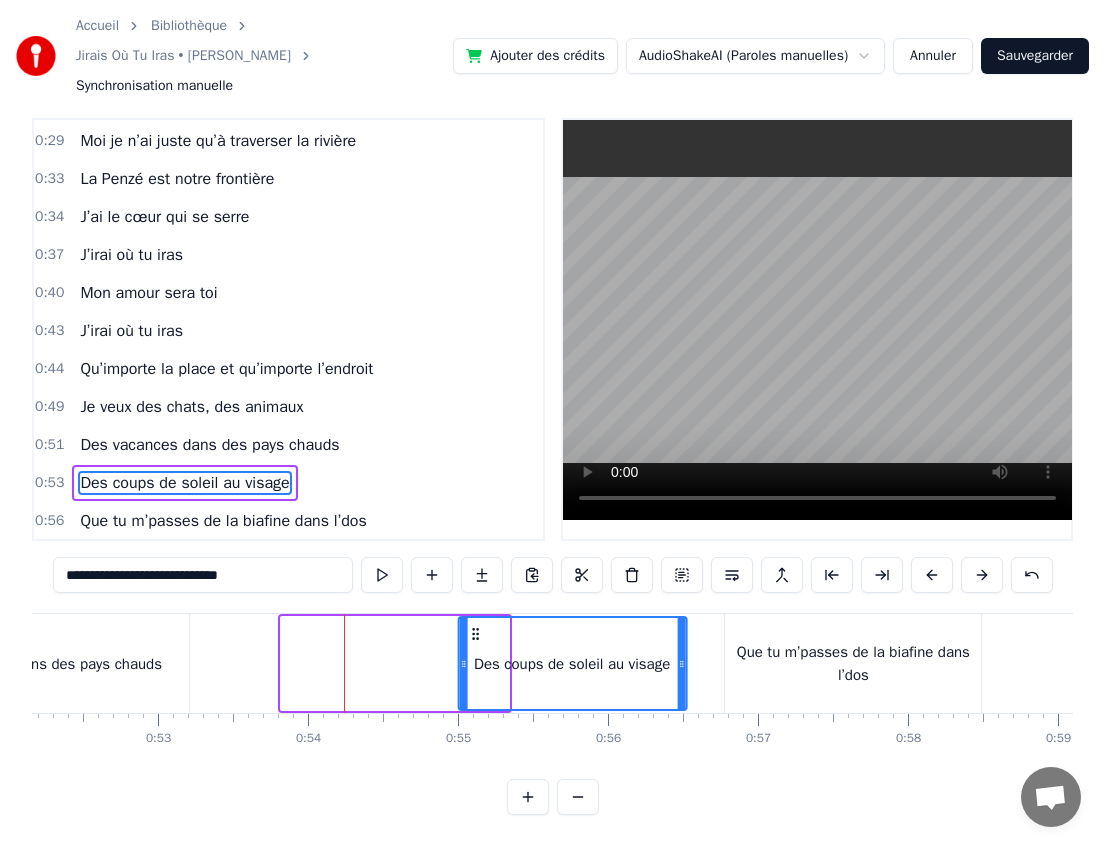 drag, startPoint x: 299, startPoint y: 630, endPoint x: 477, endPoint y: 666, distance: 181.60396 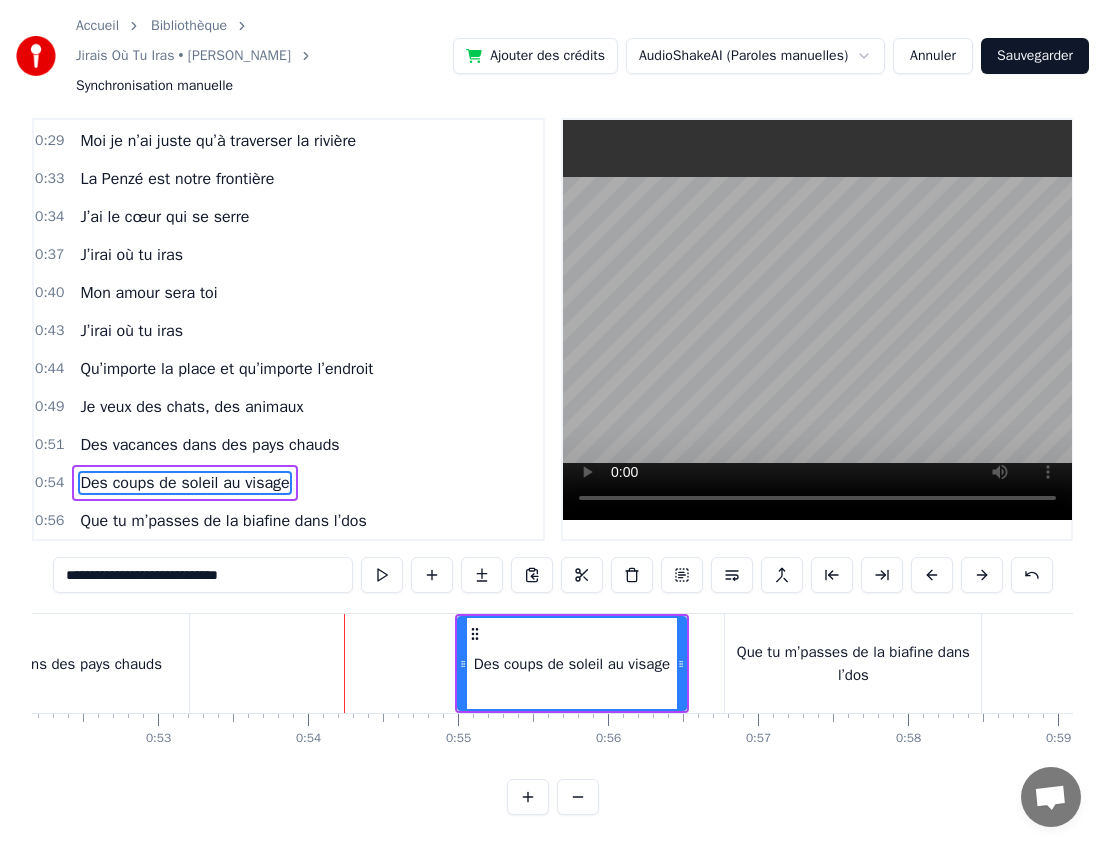 click on "Que tu m’passes de la biafine dans l’dos" at bounding box center (853, 663) 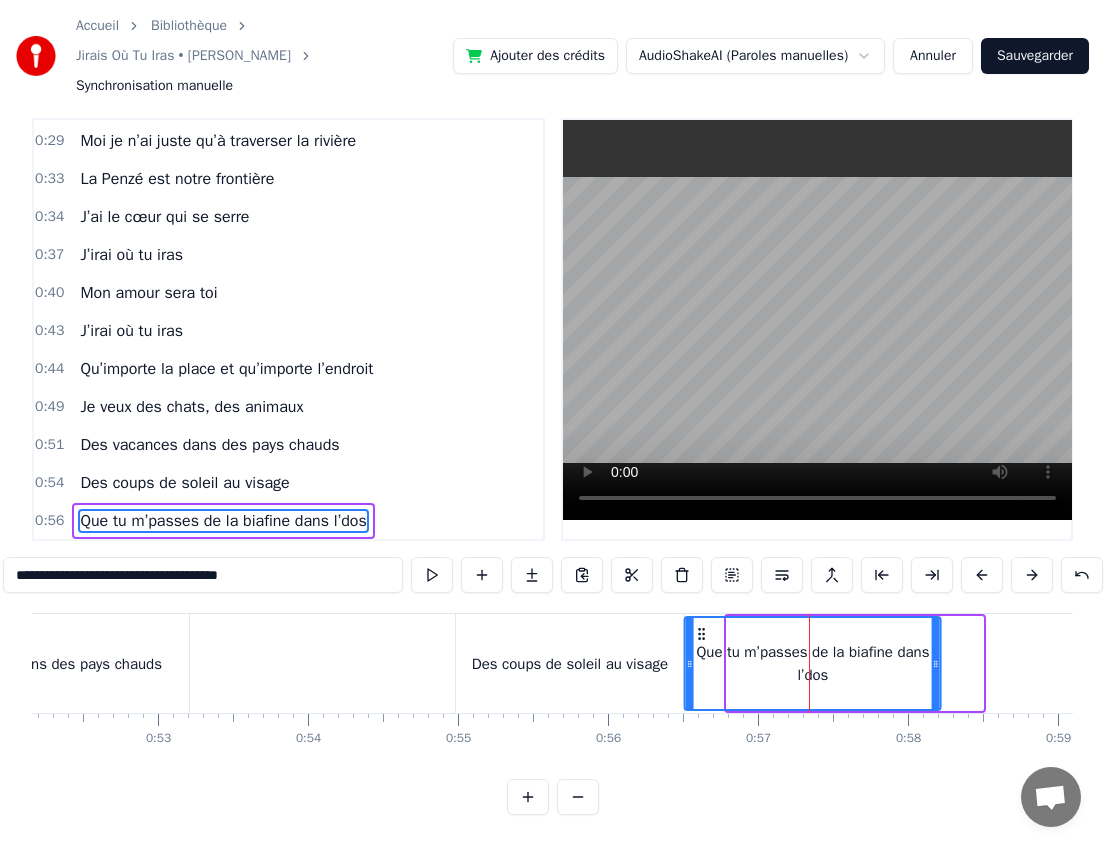 drag, startPoint x: 743, startPoint y: 629, endPoint x: 701, endPoint y: 629, distance: 42 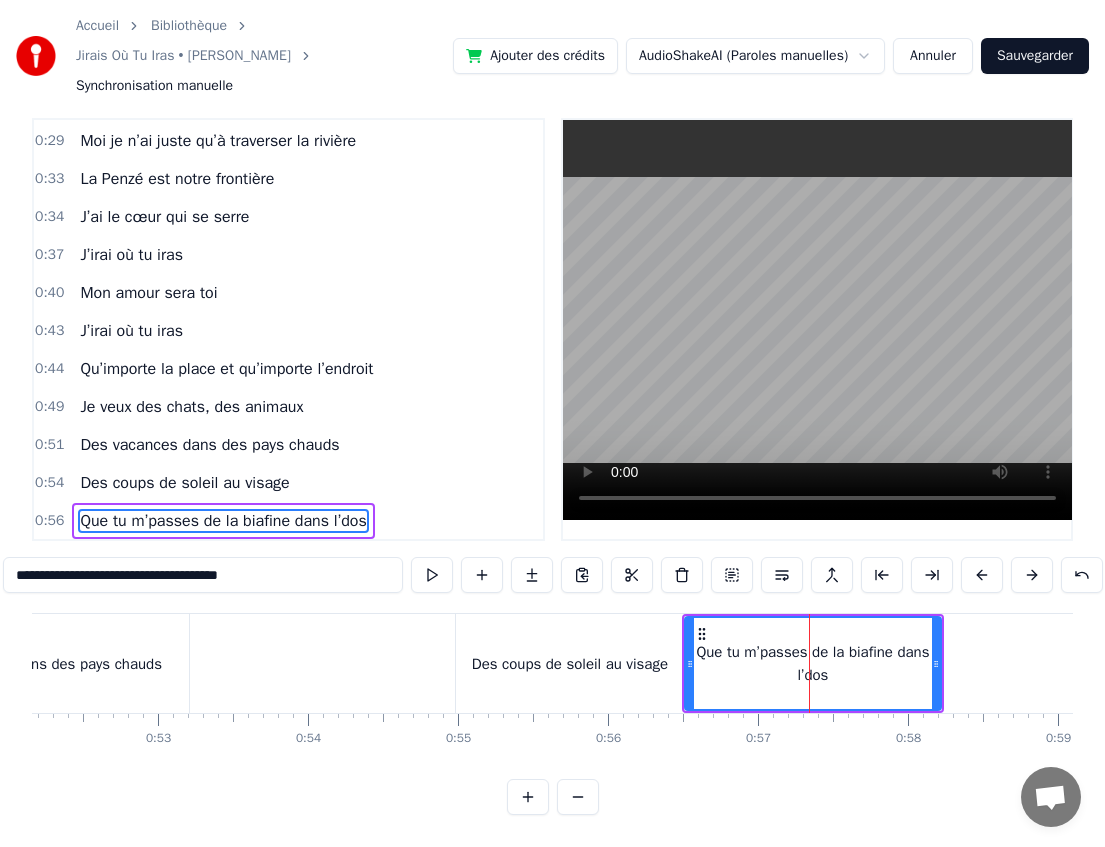 click 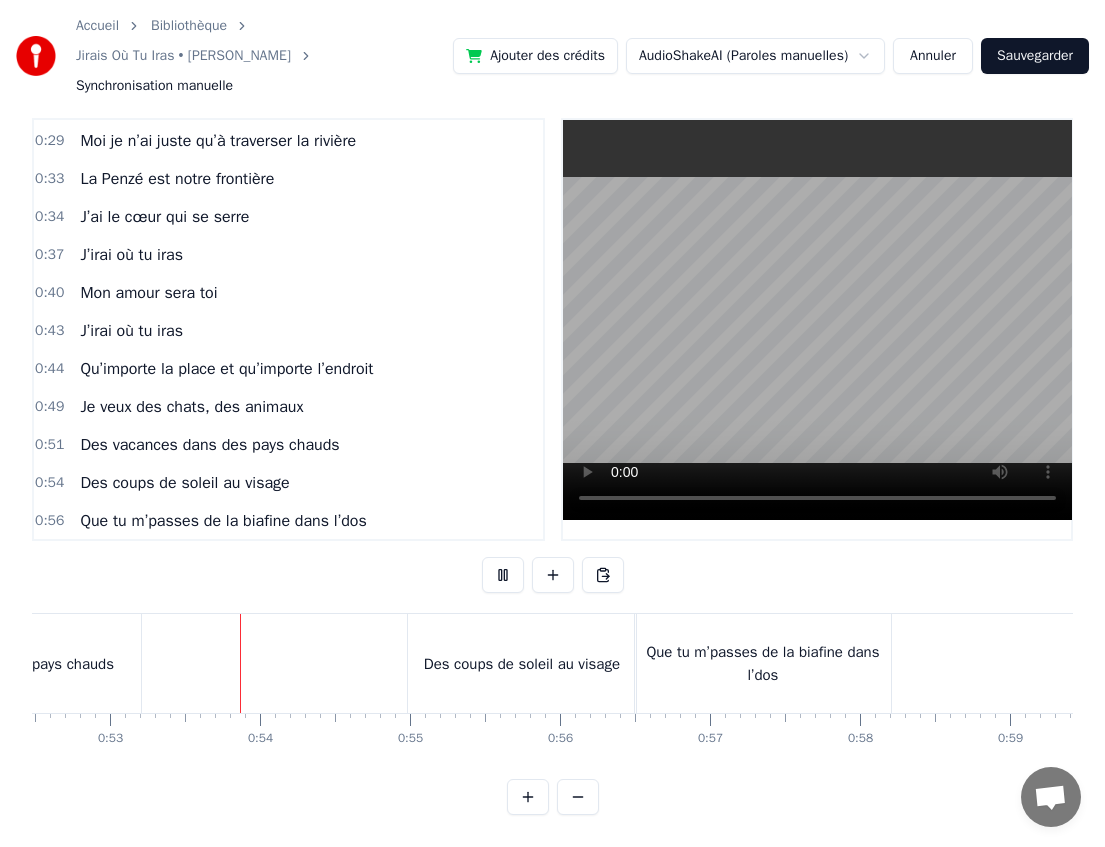 scroll, scrollTop: 0, scrollLeft: 7874, axis: horizontal 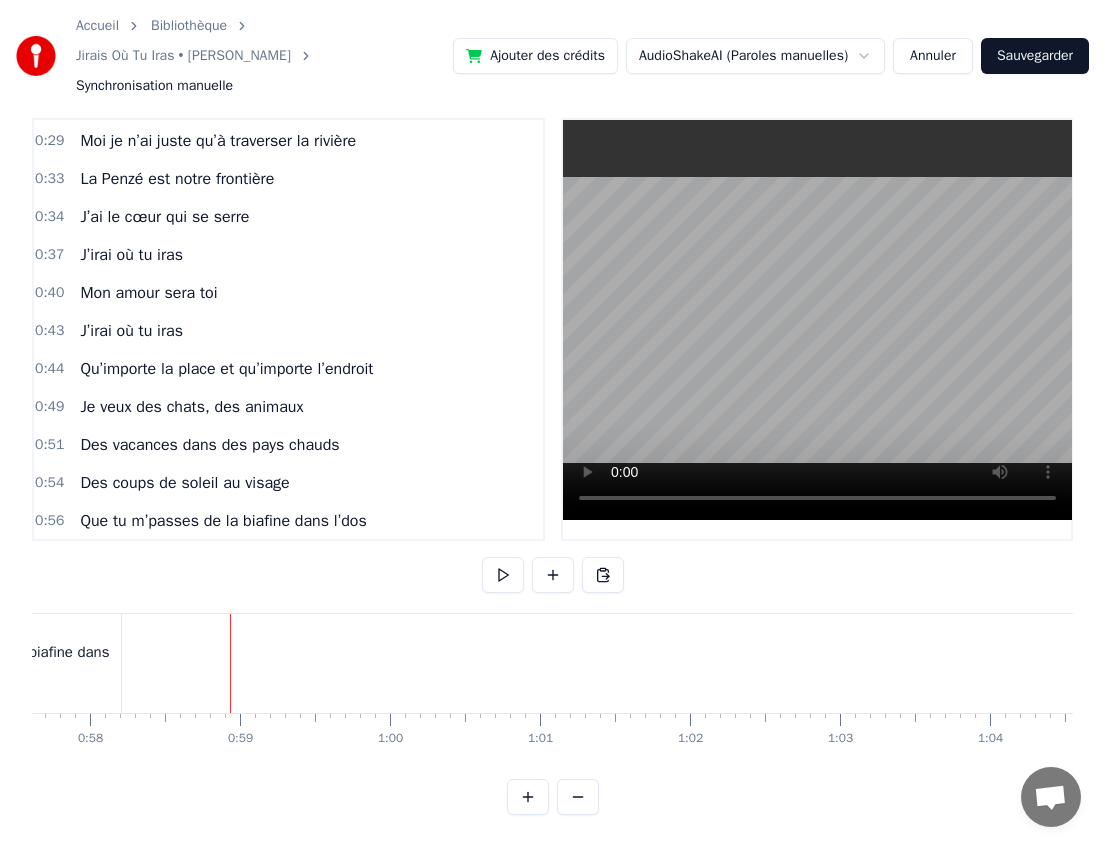 click on "Que tu m’passes de la biafine dans l’dos" at bounding box center (-7, 663) 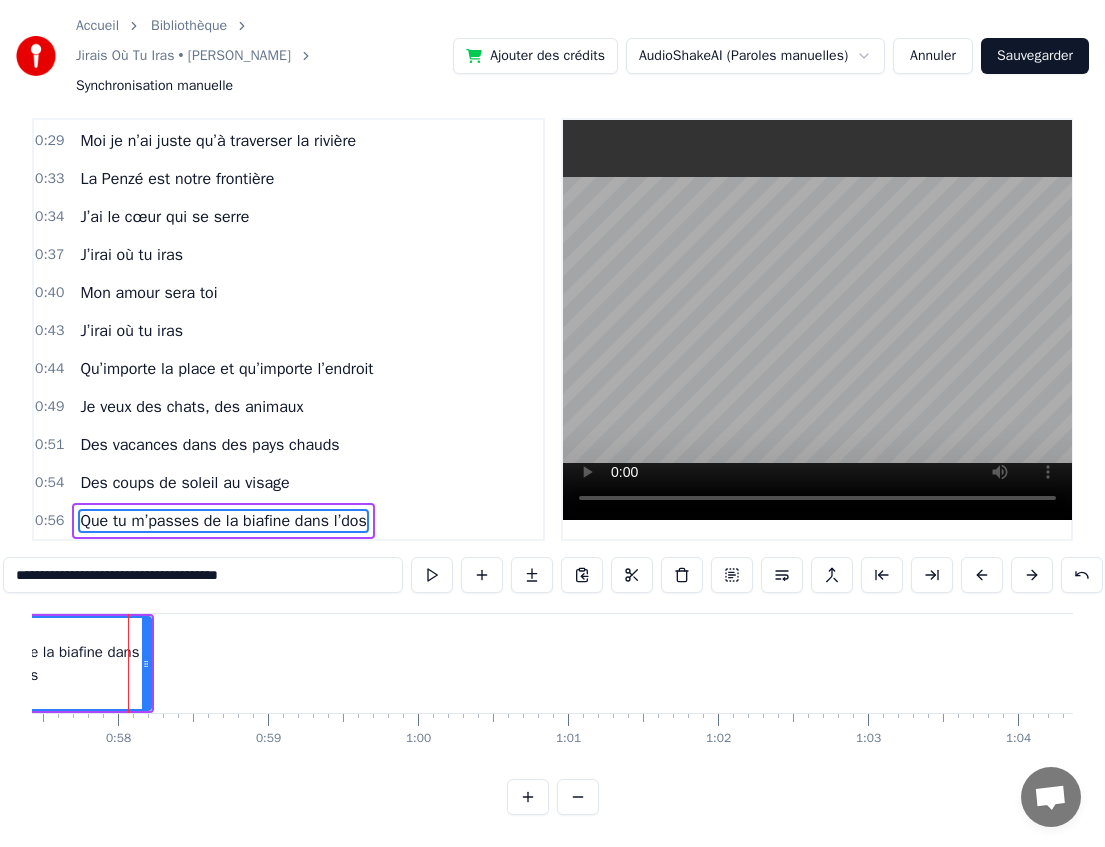 scroll, scrollTop: 0, scrollLeft: 8610, axis: horizontal 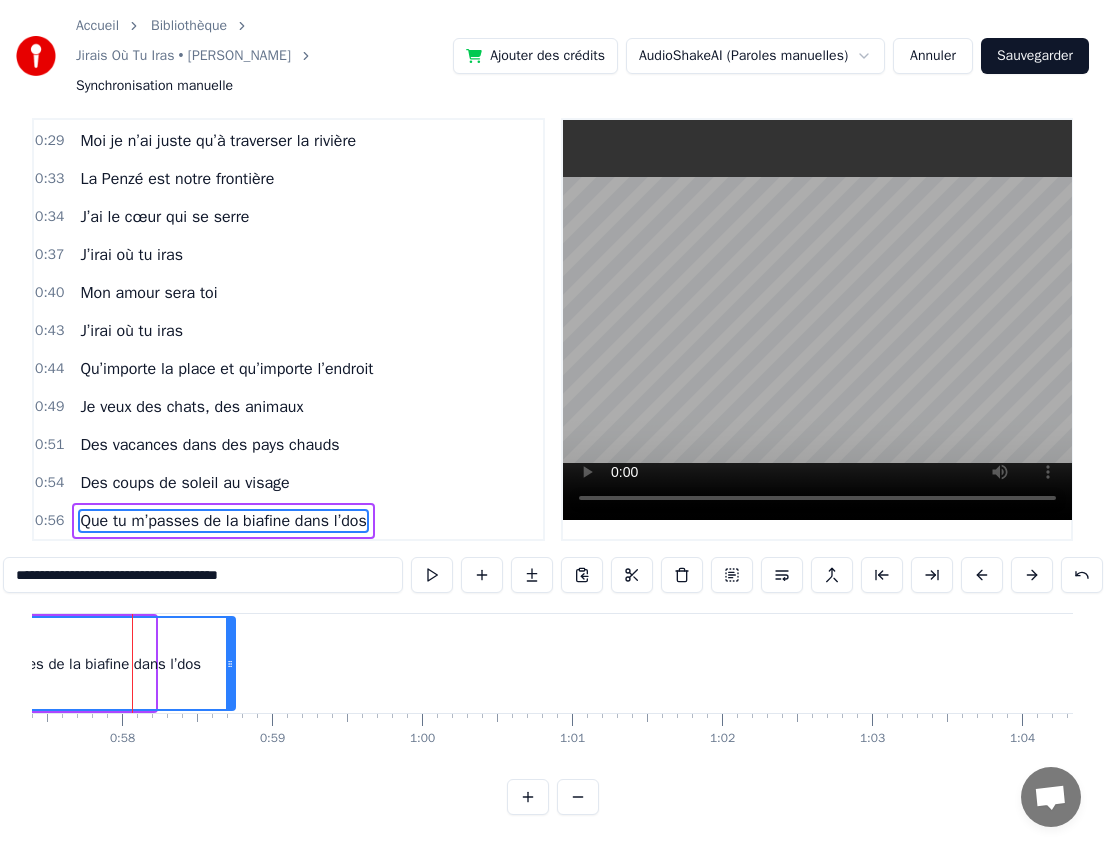 drag, startPoint x: 148, startPoint y: 663, endPoint x: 228, endPoint y: 666, distance: 80.05623 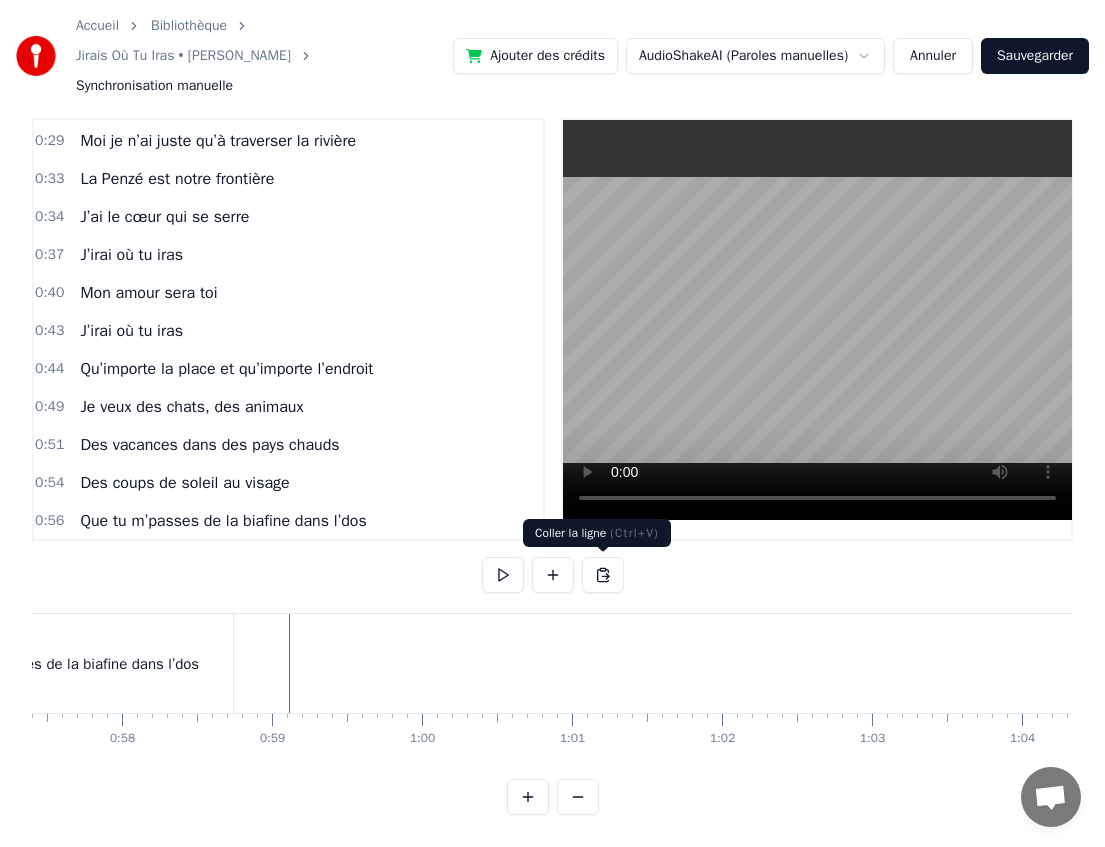 click at bounding box center (553, 575) 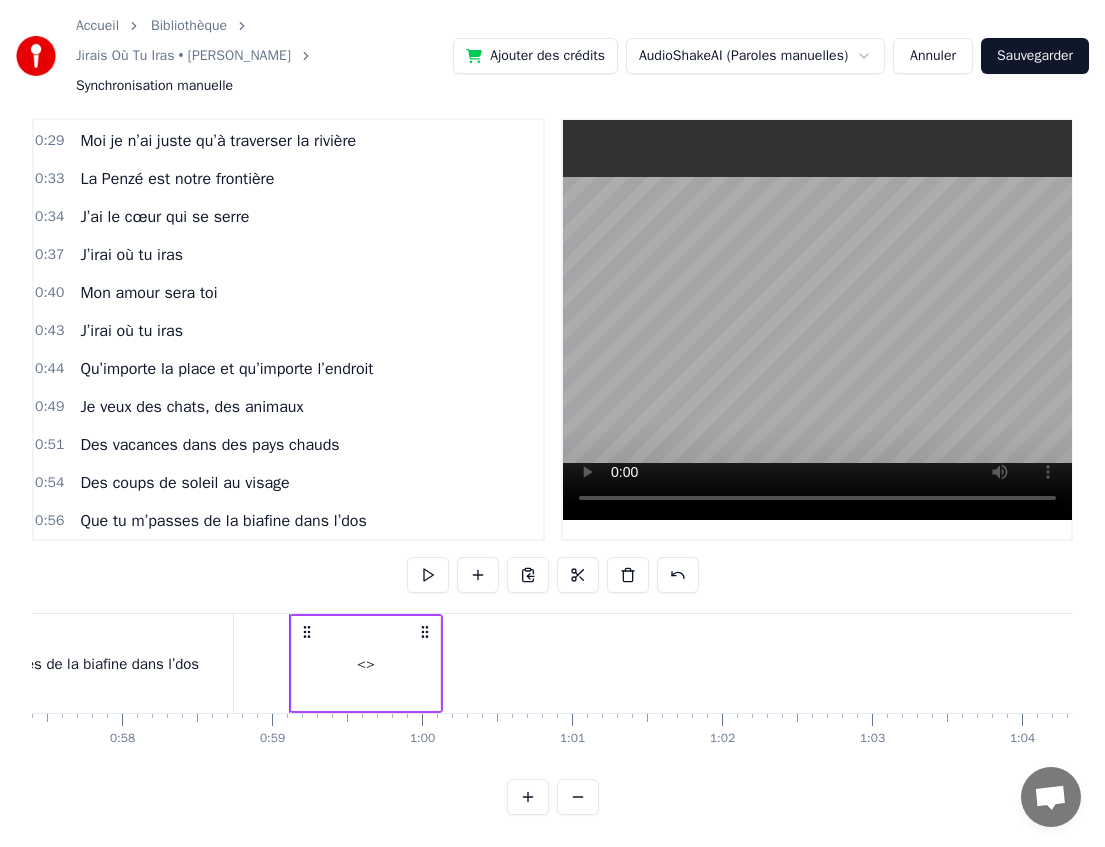 click on "<>" at bounding box center (366, 663) 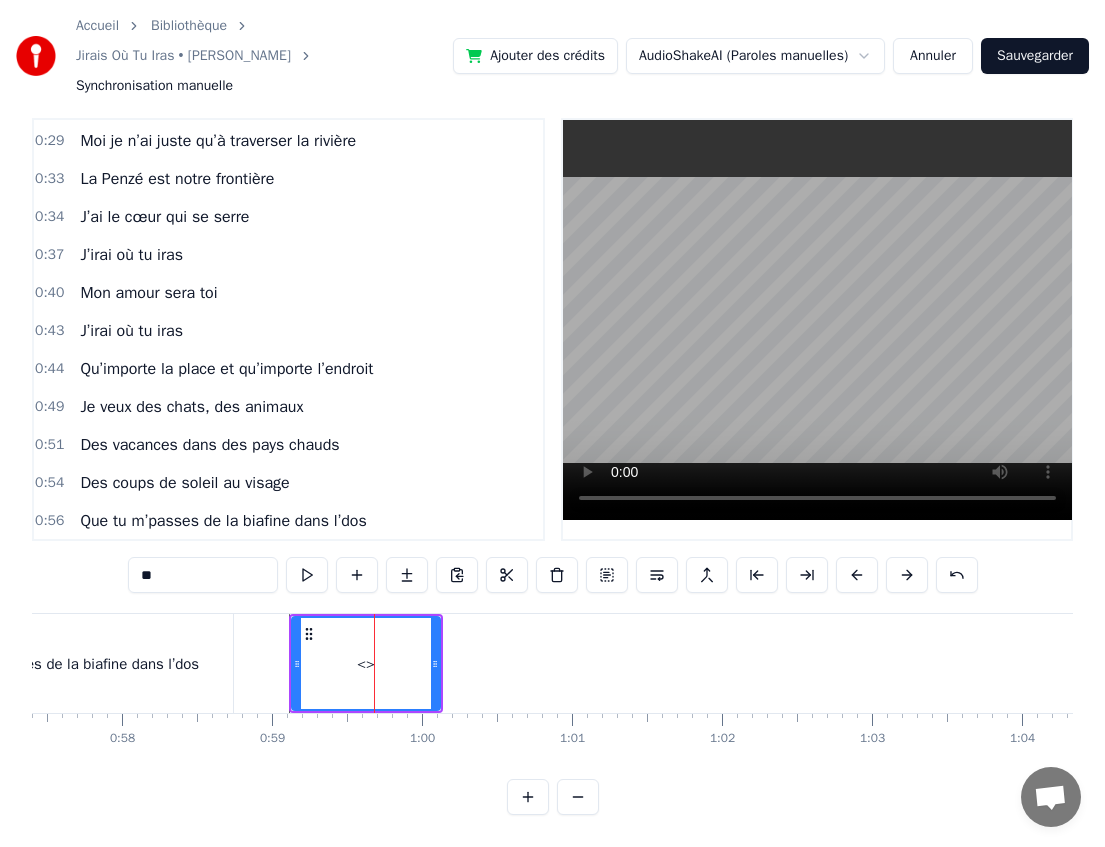 scroll, scrollTop: 378, scrollLeft: 0, axis: vertical 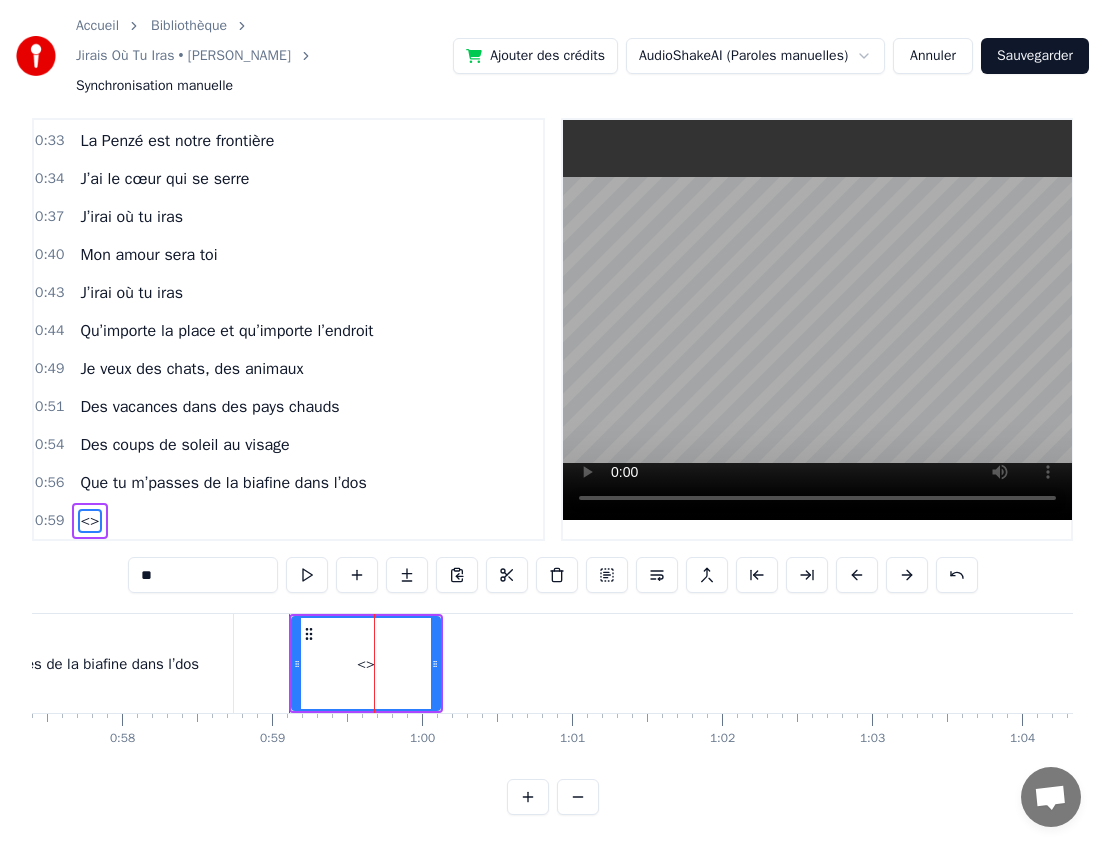 click on "<>" at bounding box center [366, 664] 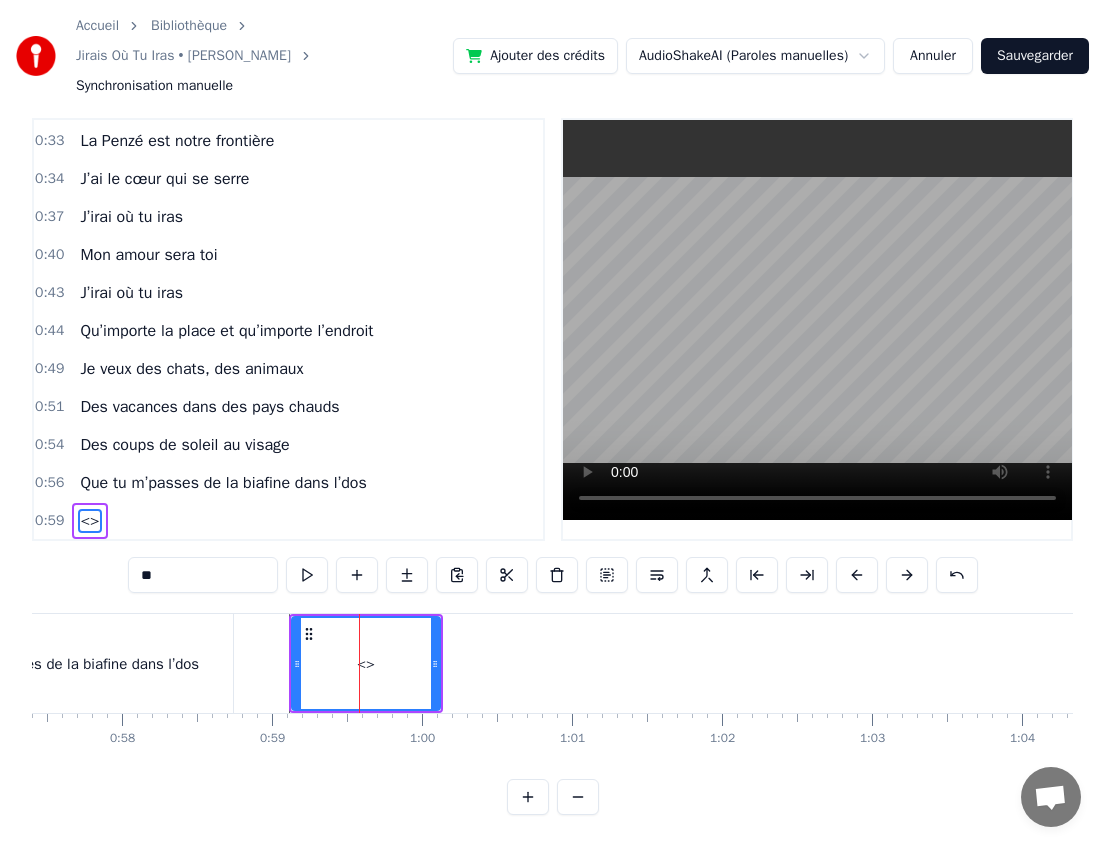 click on "**" at bounding box center (203, 575) 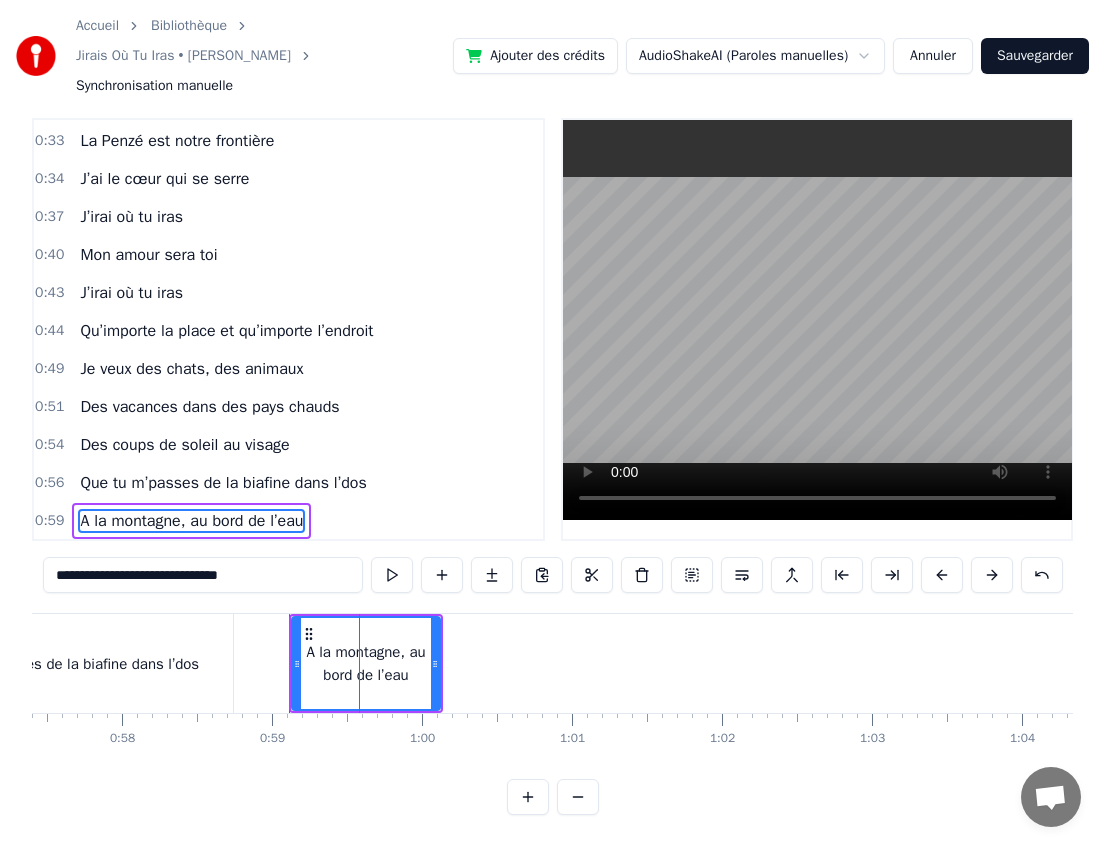 type on "**********" 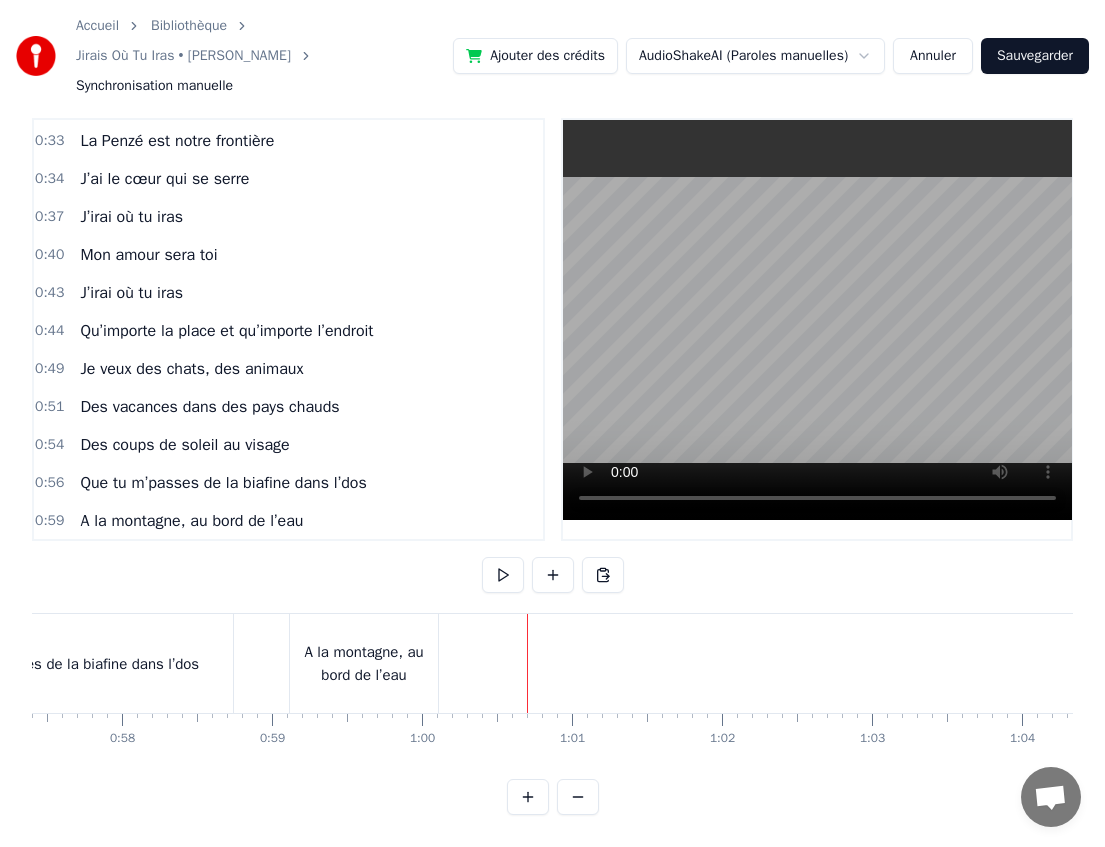 click on "A la montagne, au bord de l’eau" at bounding box center (364, 663) 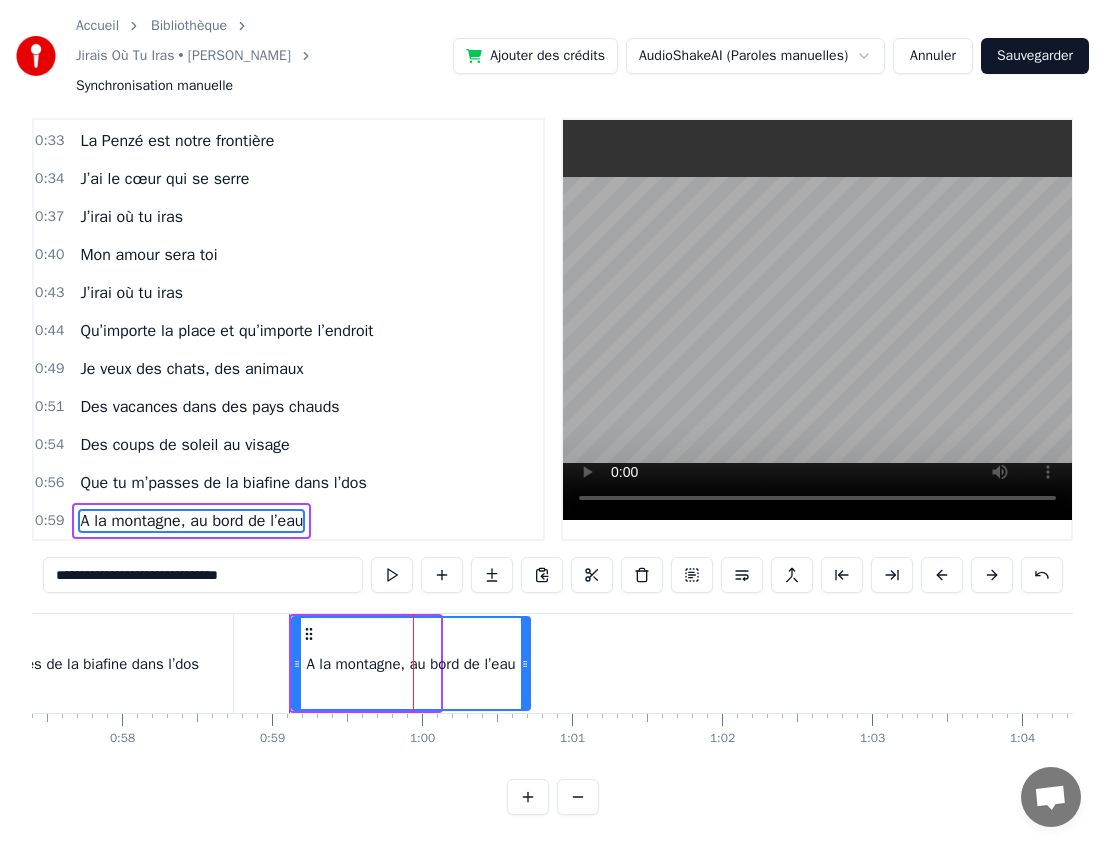 drag, startPoint x: 435, startPoint y: 662, endPoint x: 527, endPoint y: 658, distance: 92.086914 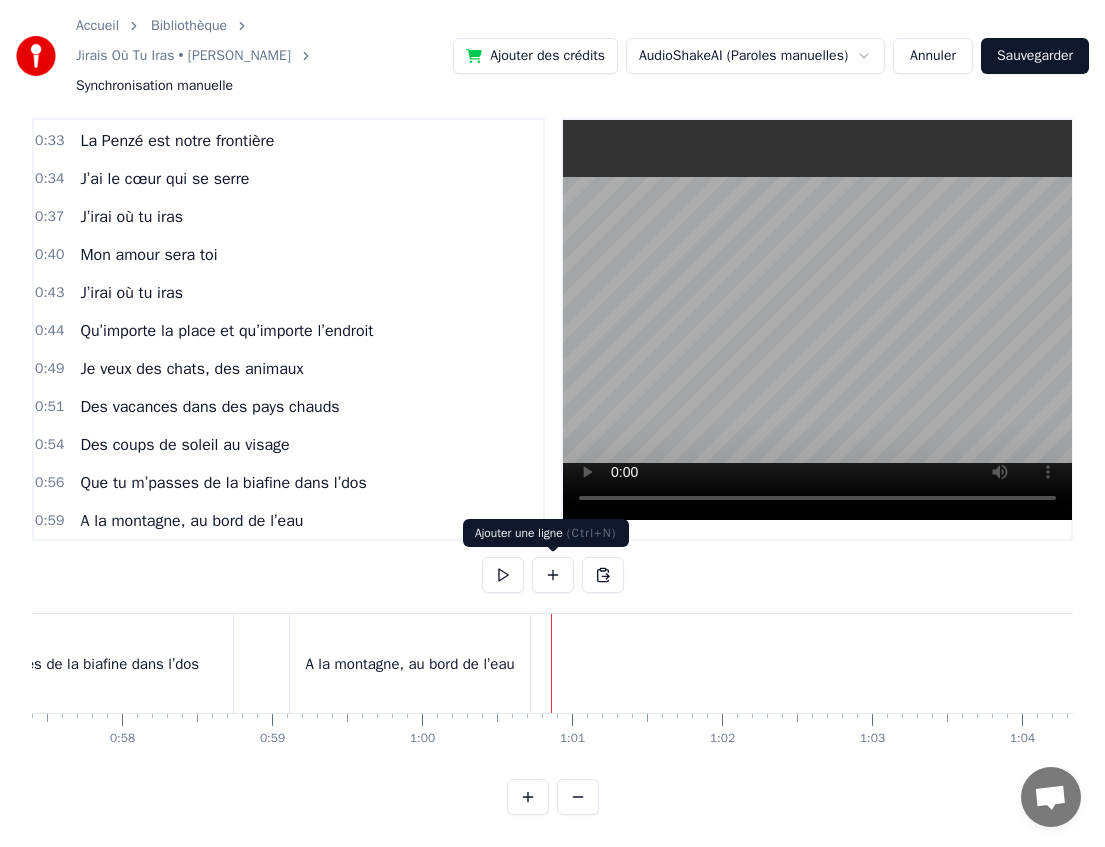 click at bounding box center [553, 575] 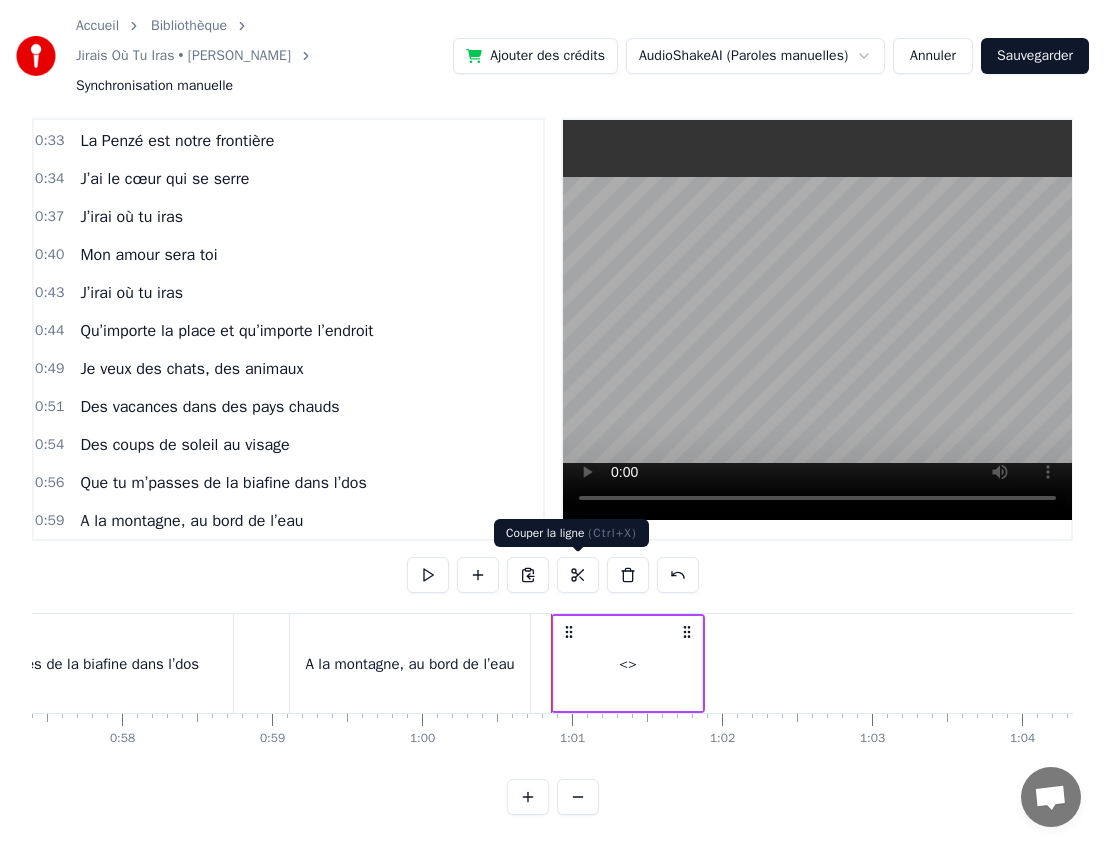 click on "<>" at bounding box center (628, 663) 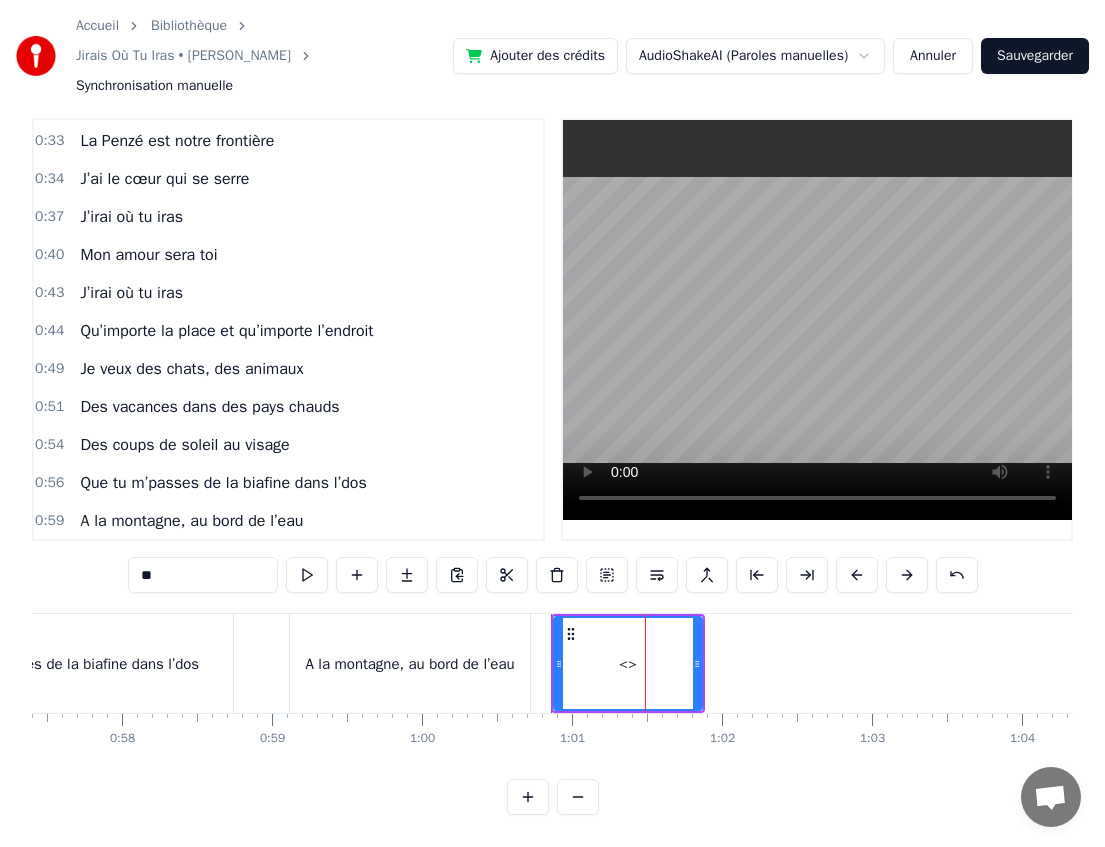 scroll, scrollTop: 416, scrollLeft: 0, axis: vertical 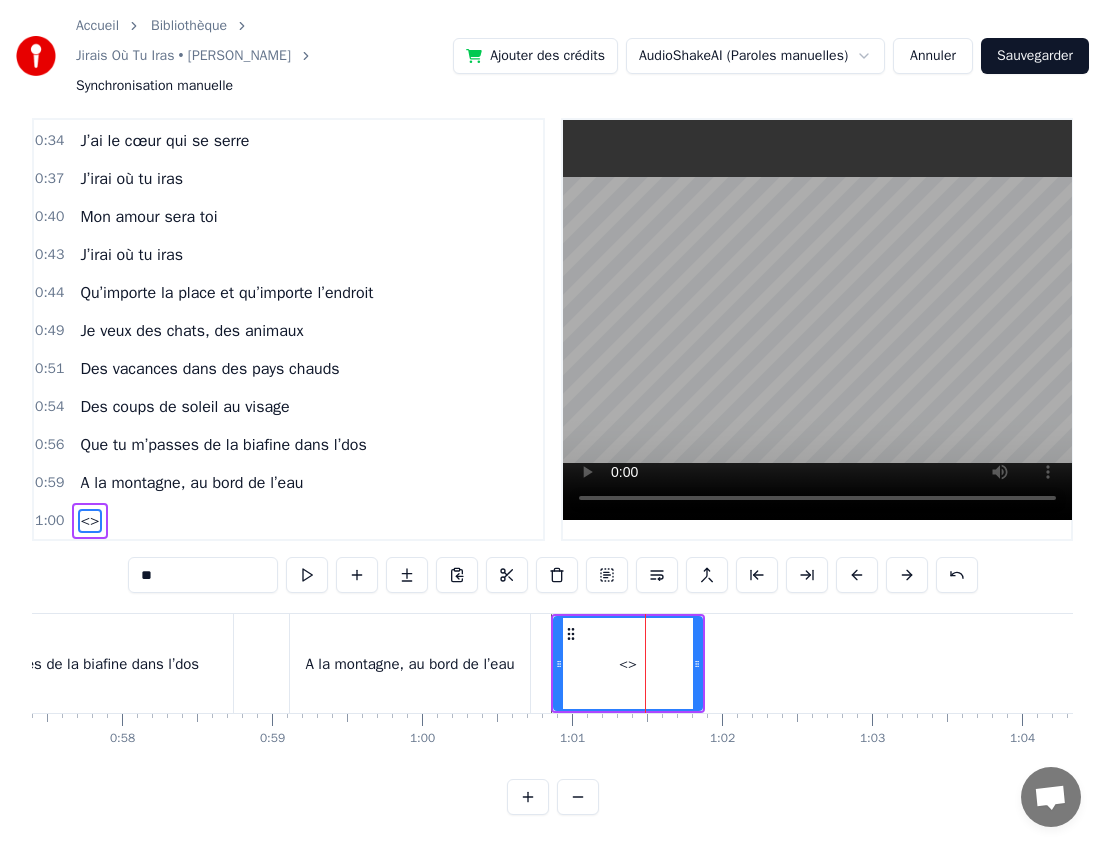 click on "**" at bounding box center [203, 575] 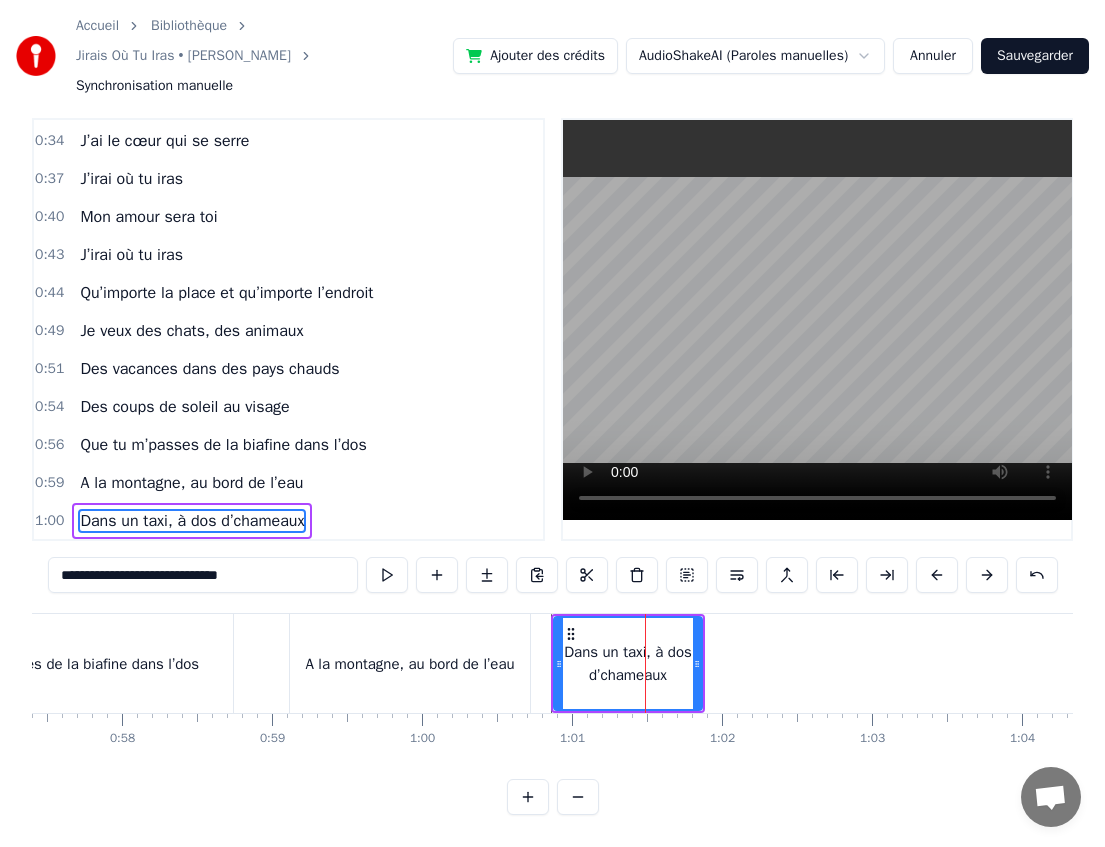 type on "**********" 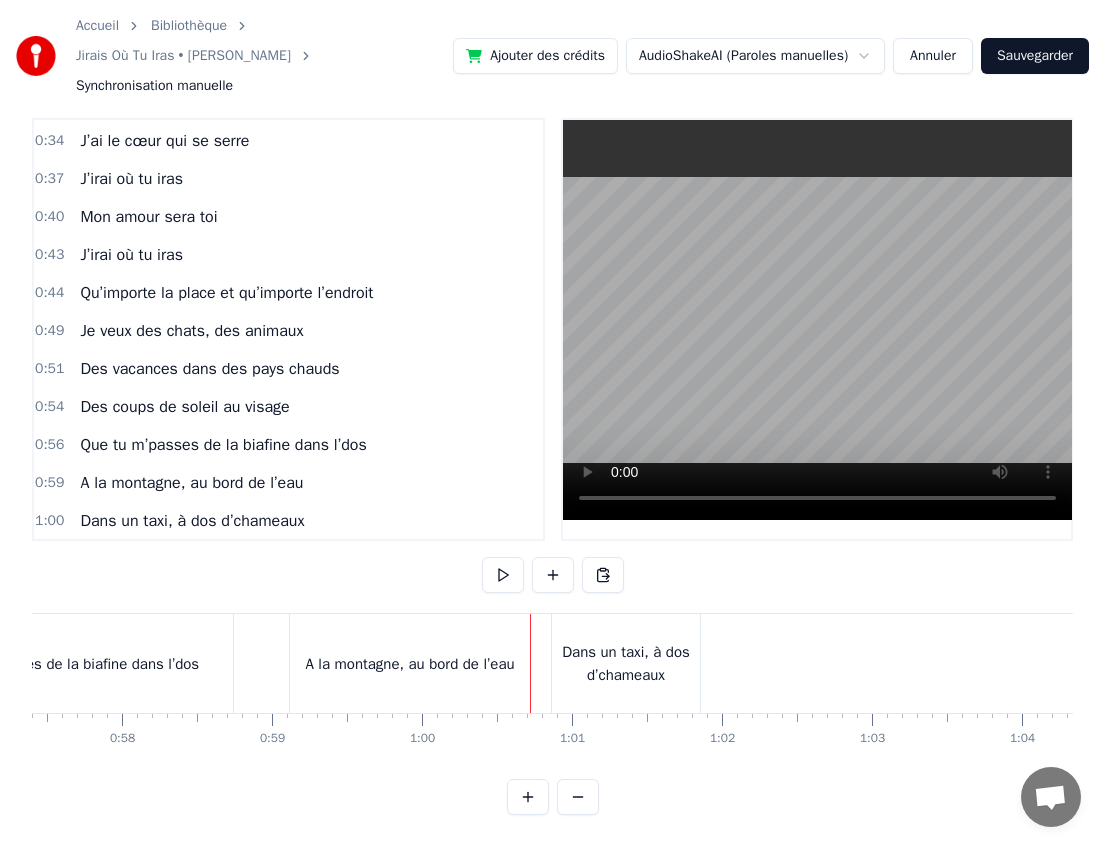 click on "Dans un taxi, à dos d’chameaux" at bounding box center [626, 663] 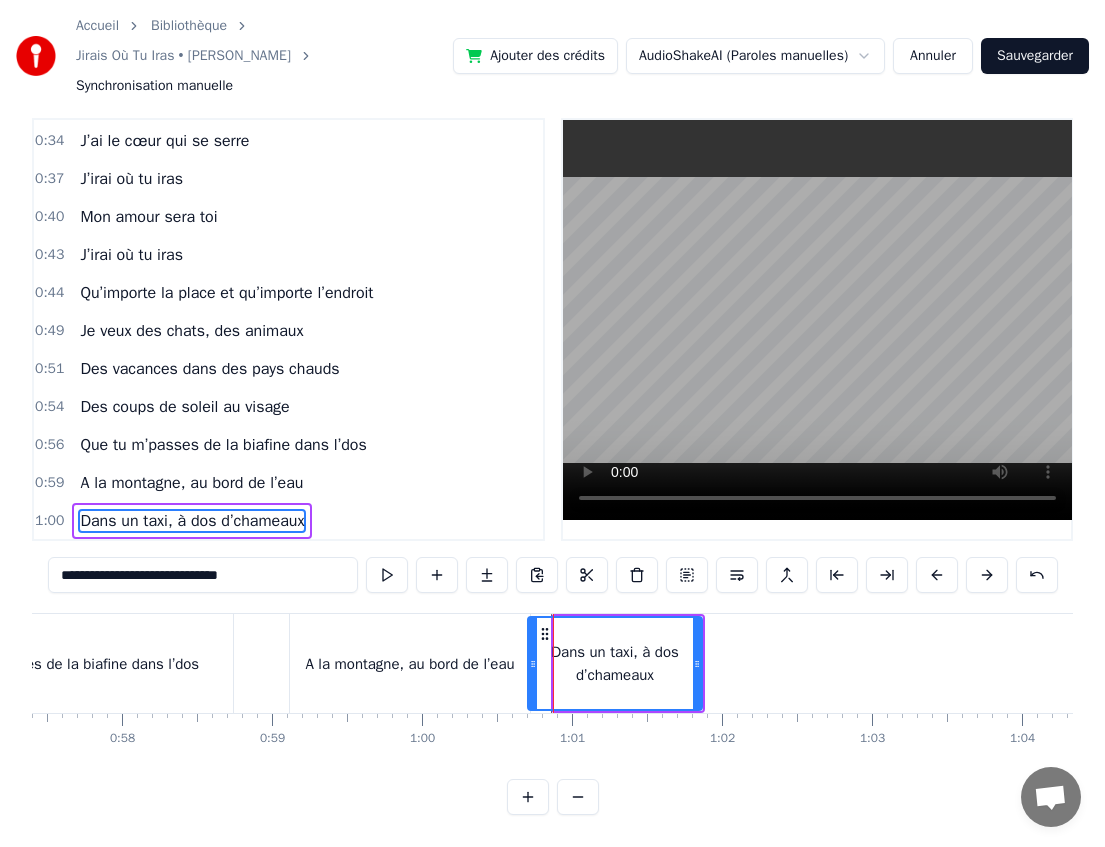 drag, startPoint x: 555, startPoint y: 665, endPoint x: 529, endPoint y: 665, distance: 26 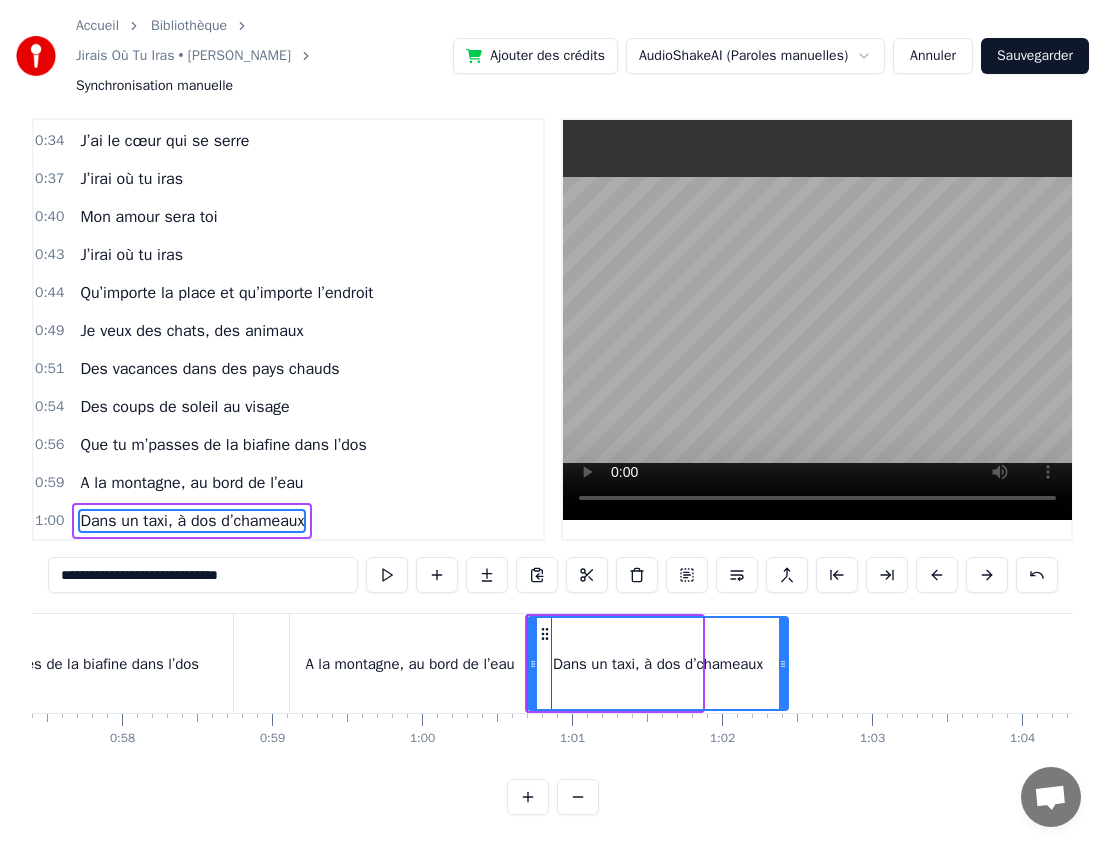 drag, startPoint x: 699, startPoint y: 663, endPoint x: 784, endPoint y: 662, distance: 85.00588 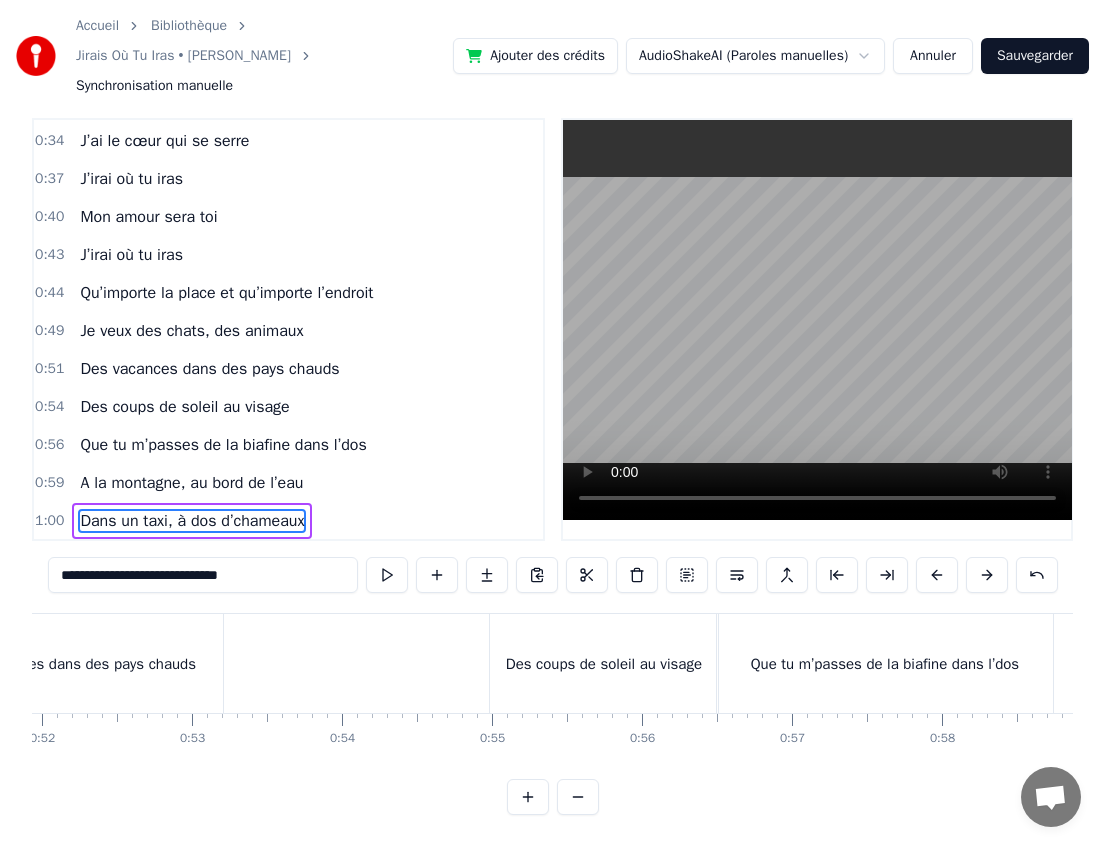 scroll, scrollTop: 0, scrollLeft: 7446, axis: horizontal 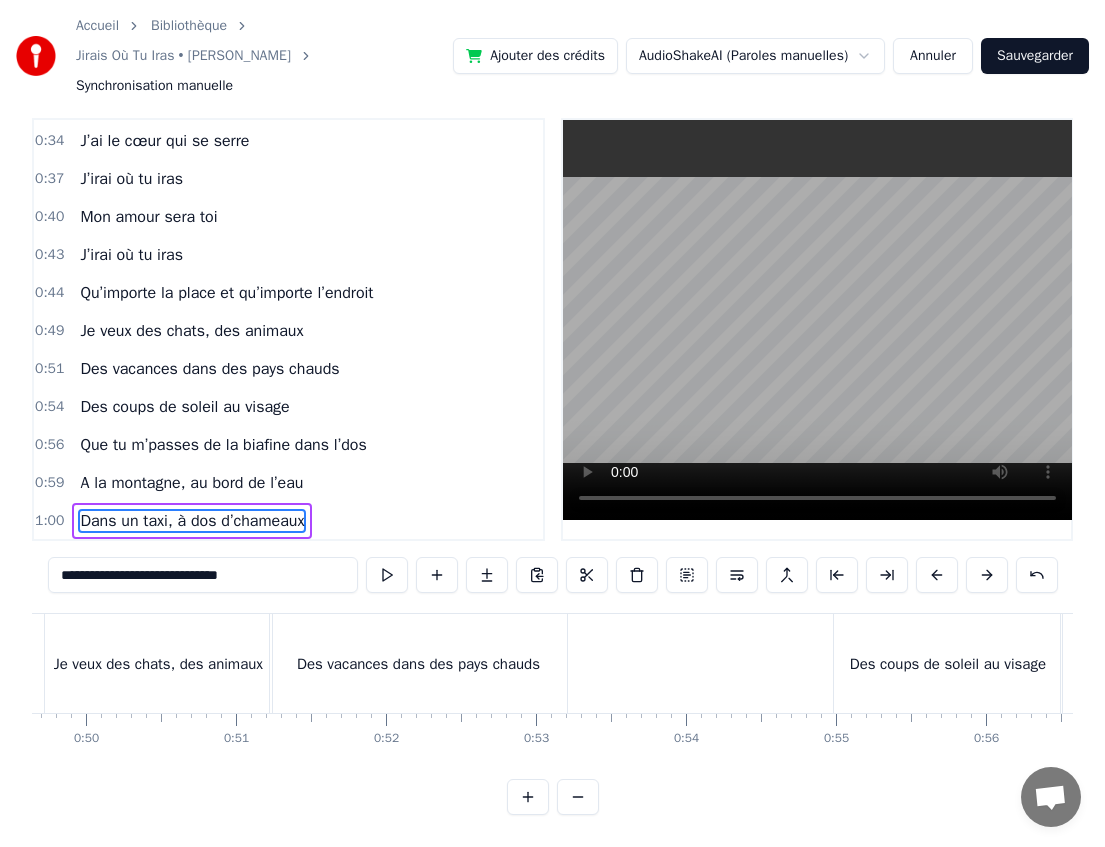 click at bounding box center (8200, 663) 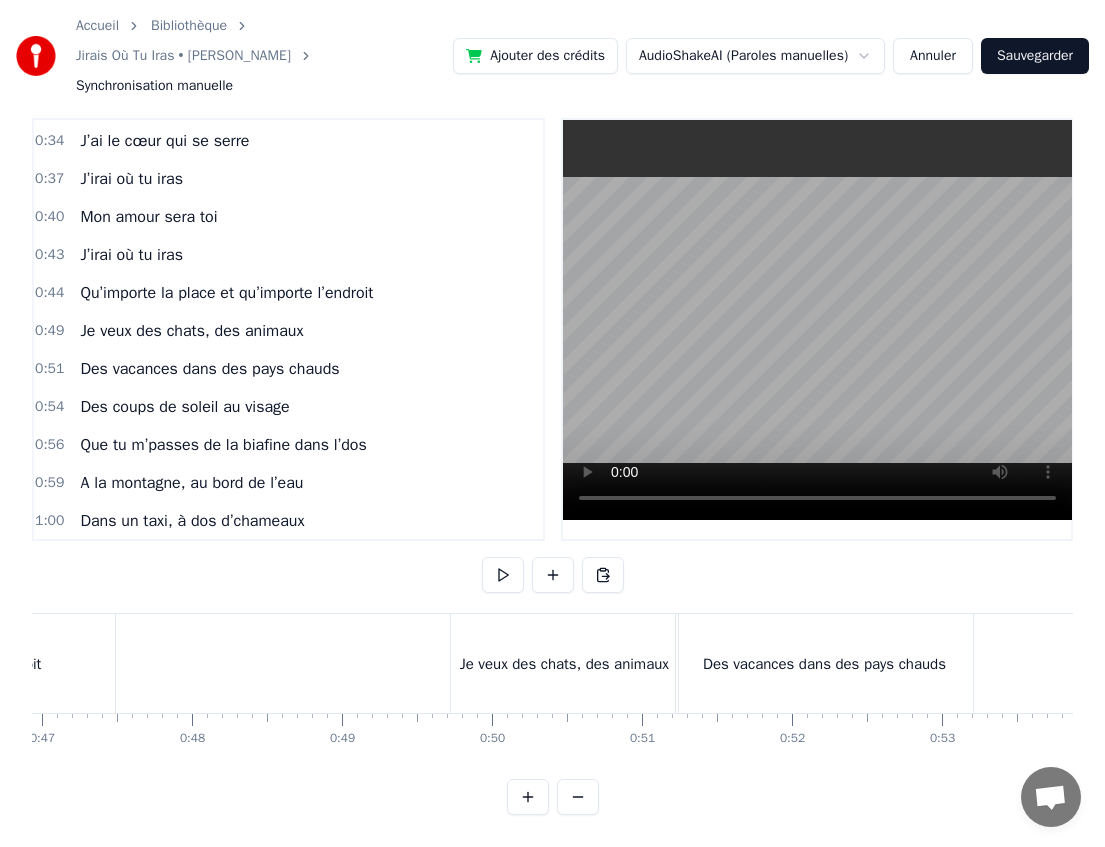 scroll, scrollTop: 0, scrollLeft: 6897, axis: horizontal 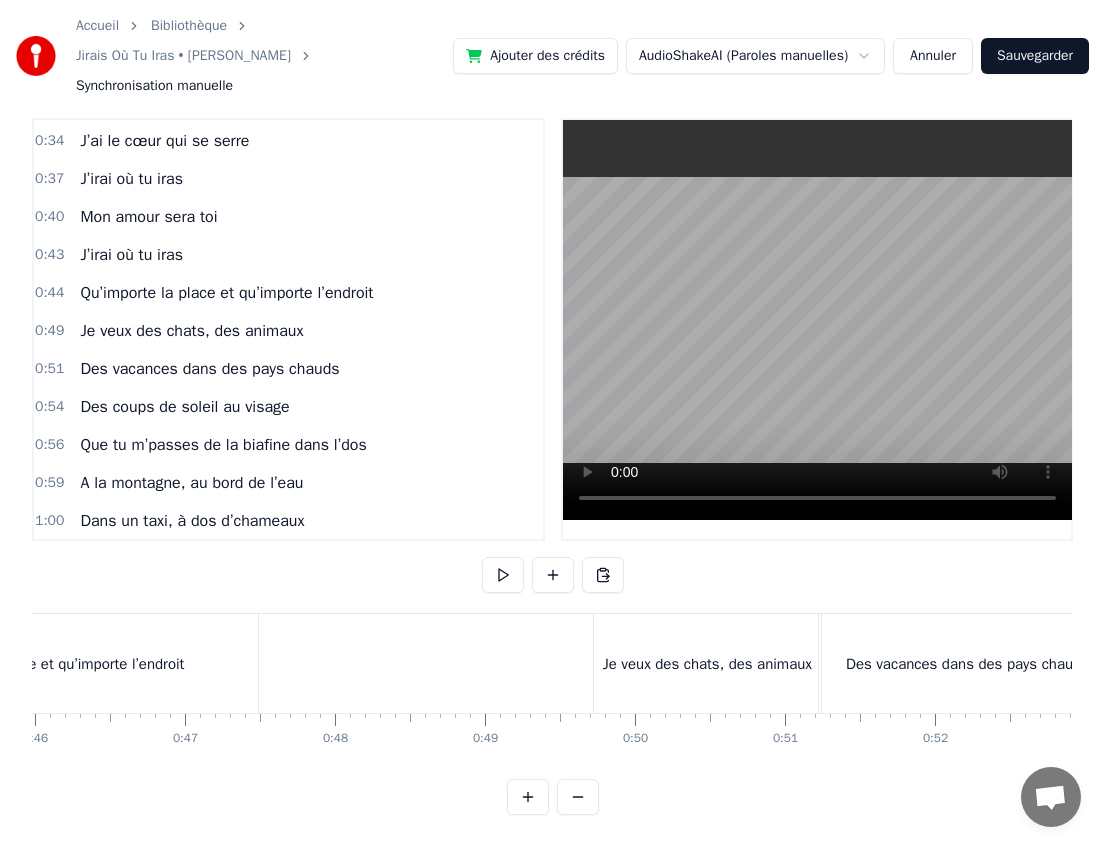 click at bounding box center [8749, 663] 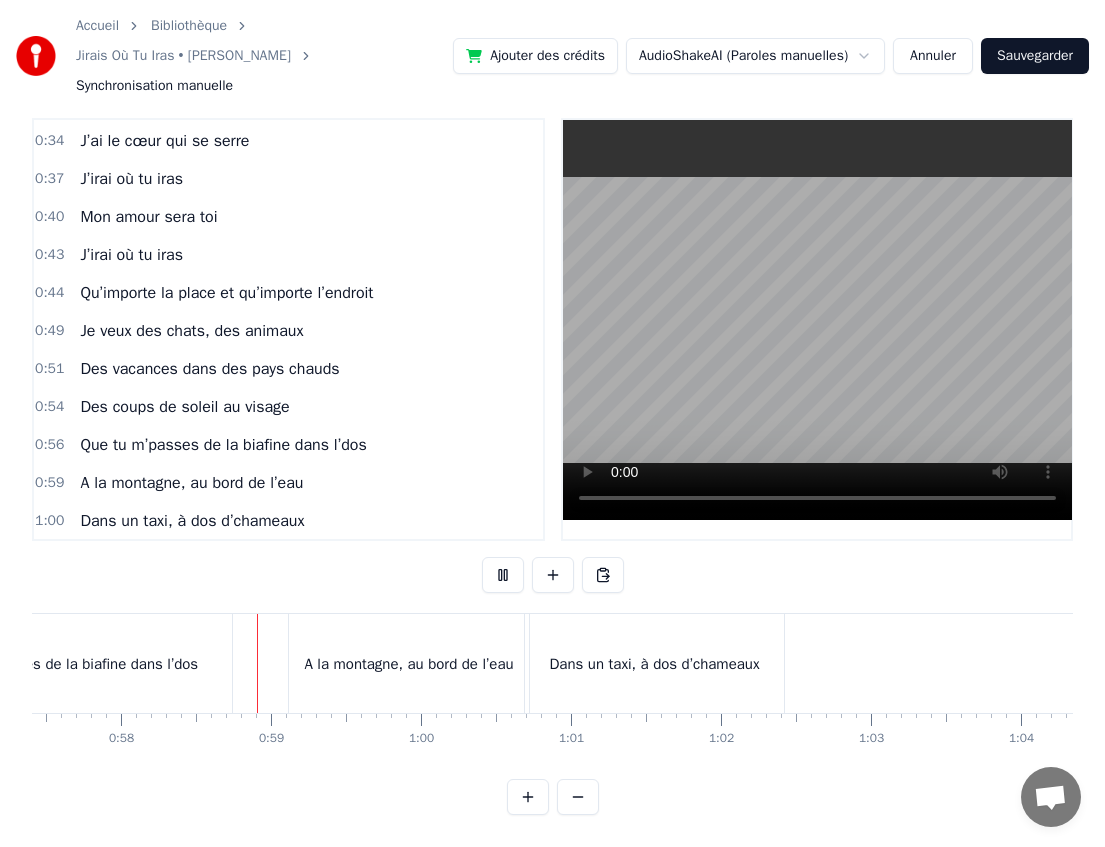 scroll, scrollTop: 0, scrollLeft: 8625, axis: horizontal 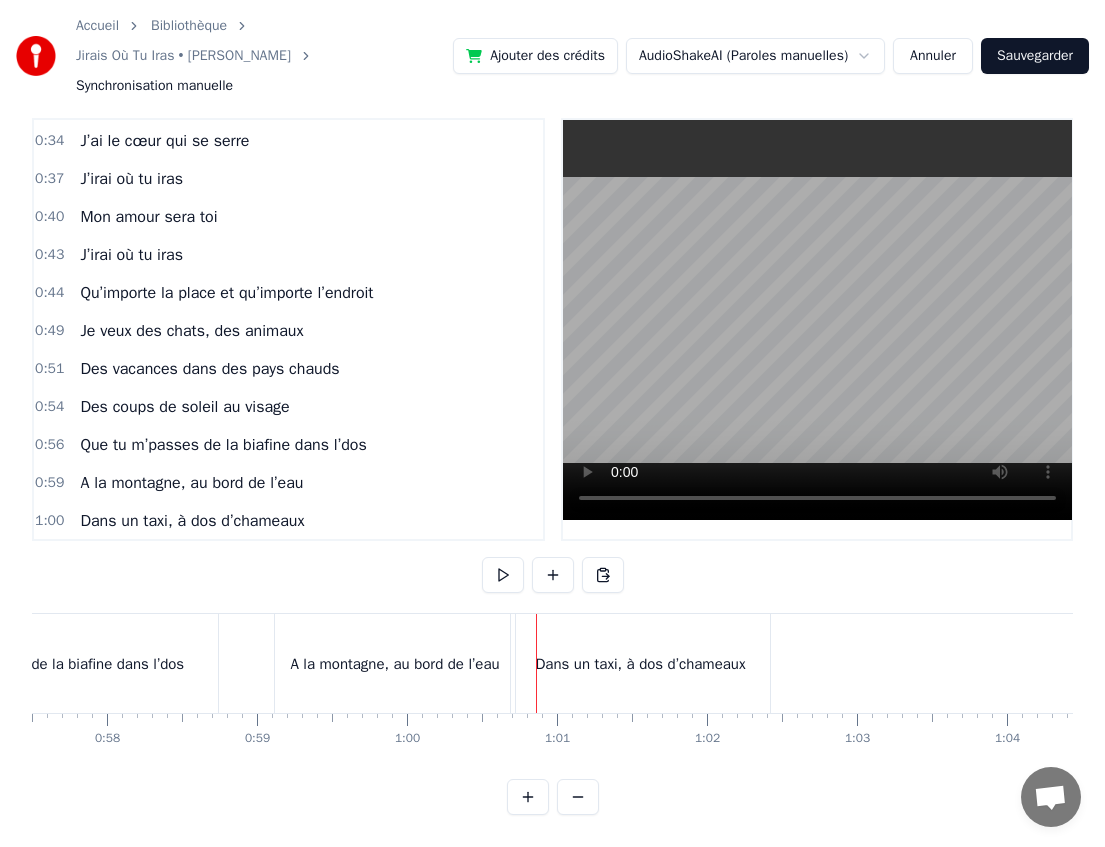 click on "Dans un taxi, à dos d’chameaux" at bounding box center [640, 664] 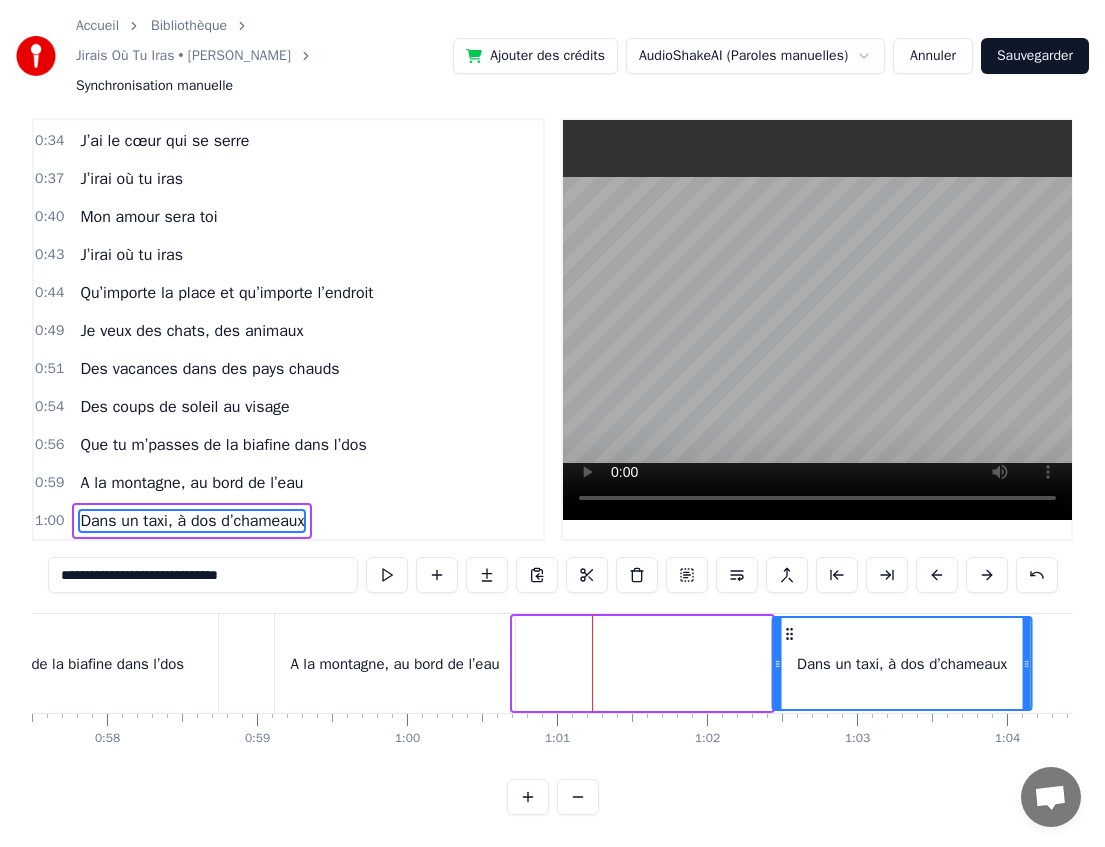 drag, startPoint x: 530, startPoint y: 632, endPoint x: 790, endPoint y: 625, distance: 260.0942 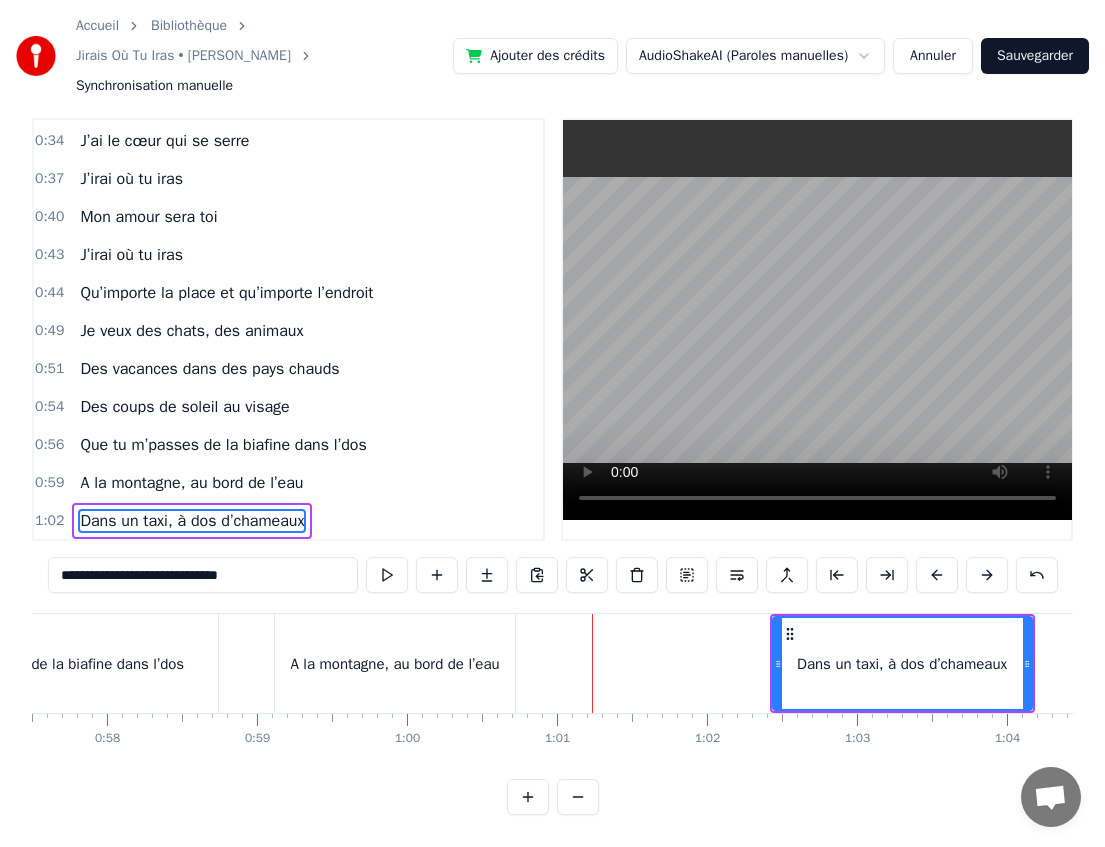 click on "A la montagne, au bord de l’eau" at bounding box center [394, 664] 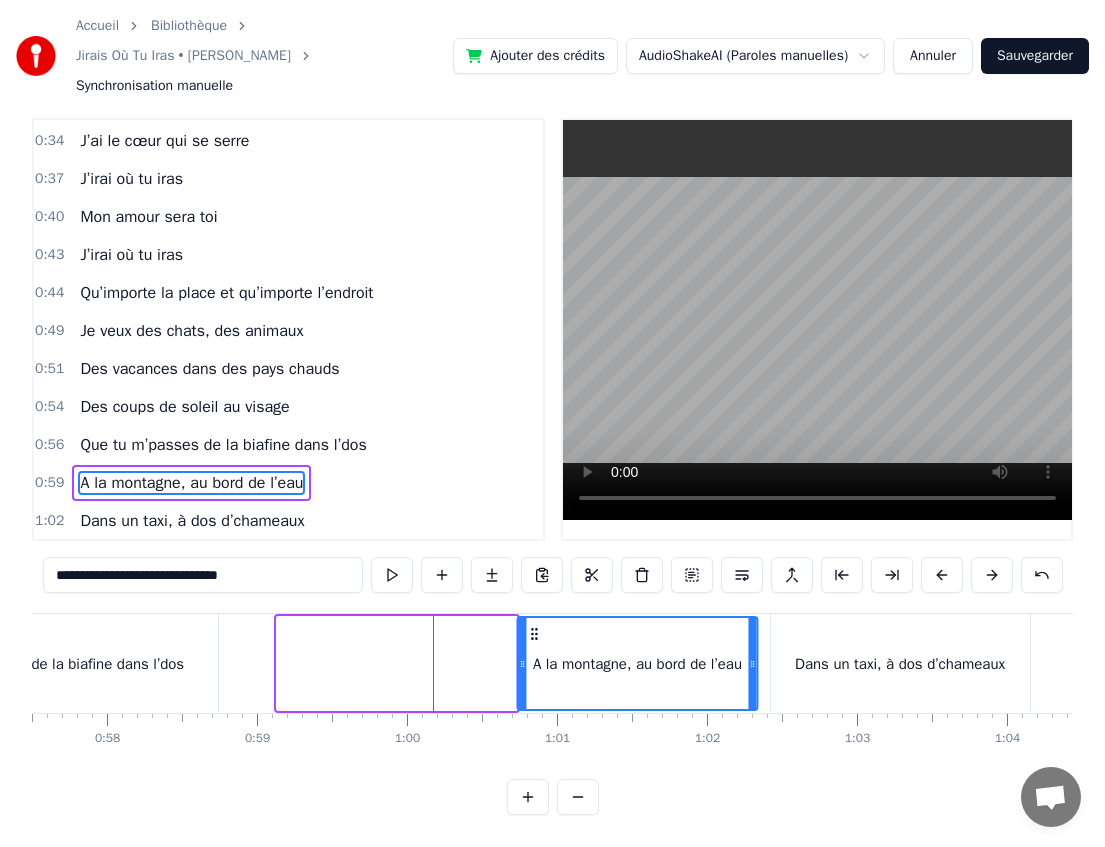 drag, startPoint x: 292, startPoint y: 627, endPoint x: 532, endPoint y: 631, distance: 240.03333 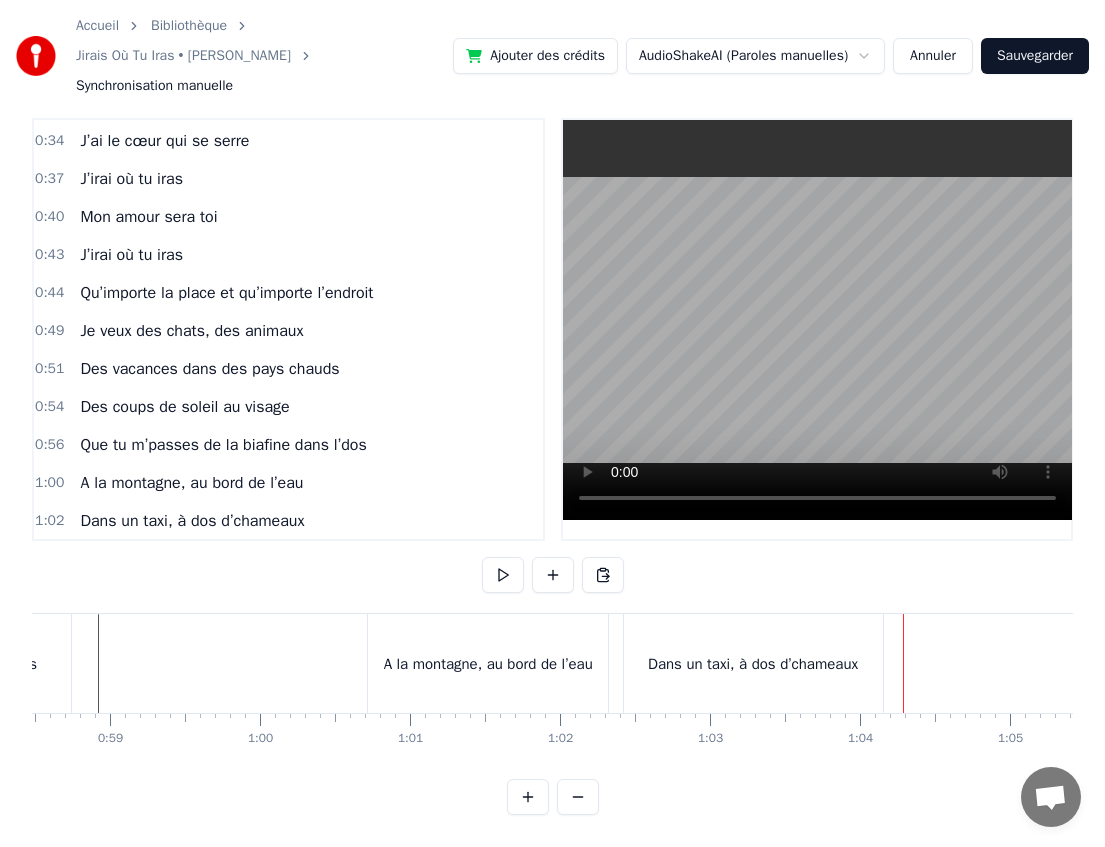 scroll, scrollTop: 0, scrollLeft: 8771, axis: horizontal 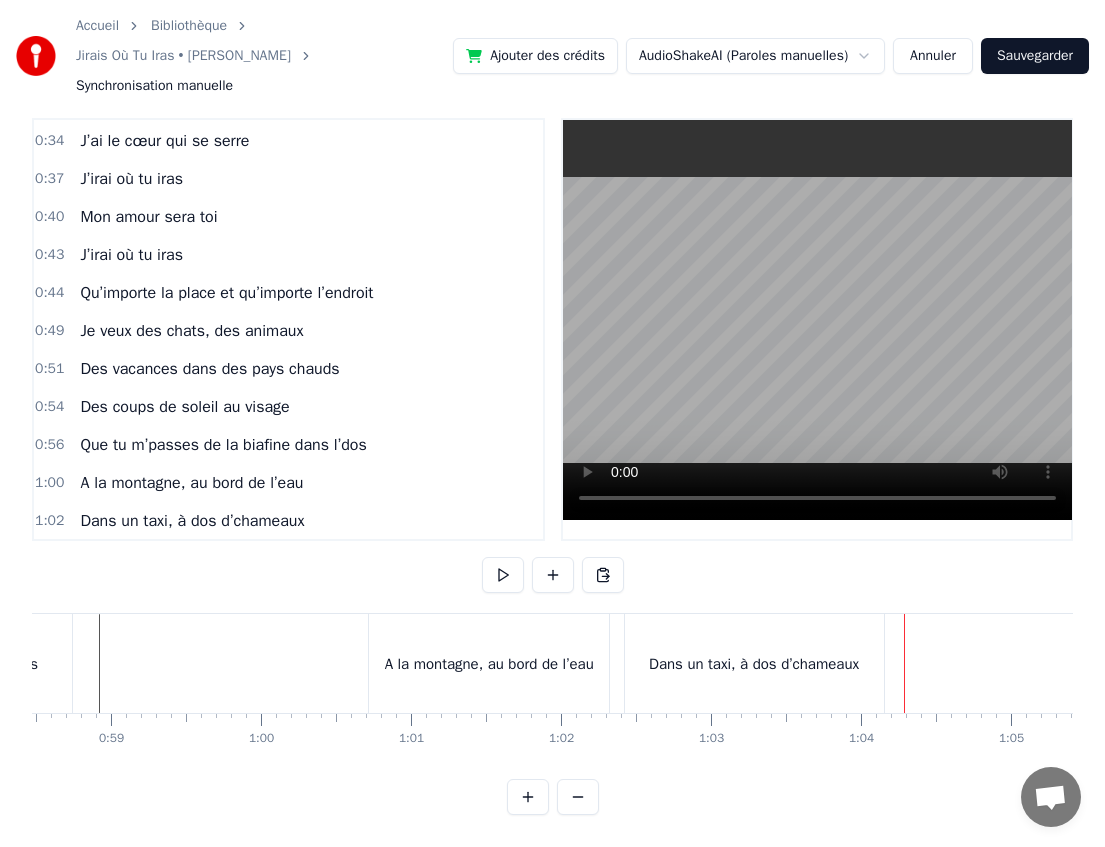 click on "A la montagne, au bord de l’eau" at bounding box center [489, 664] 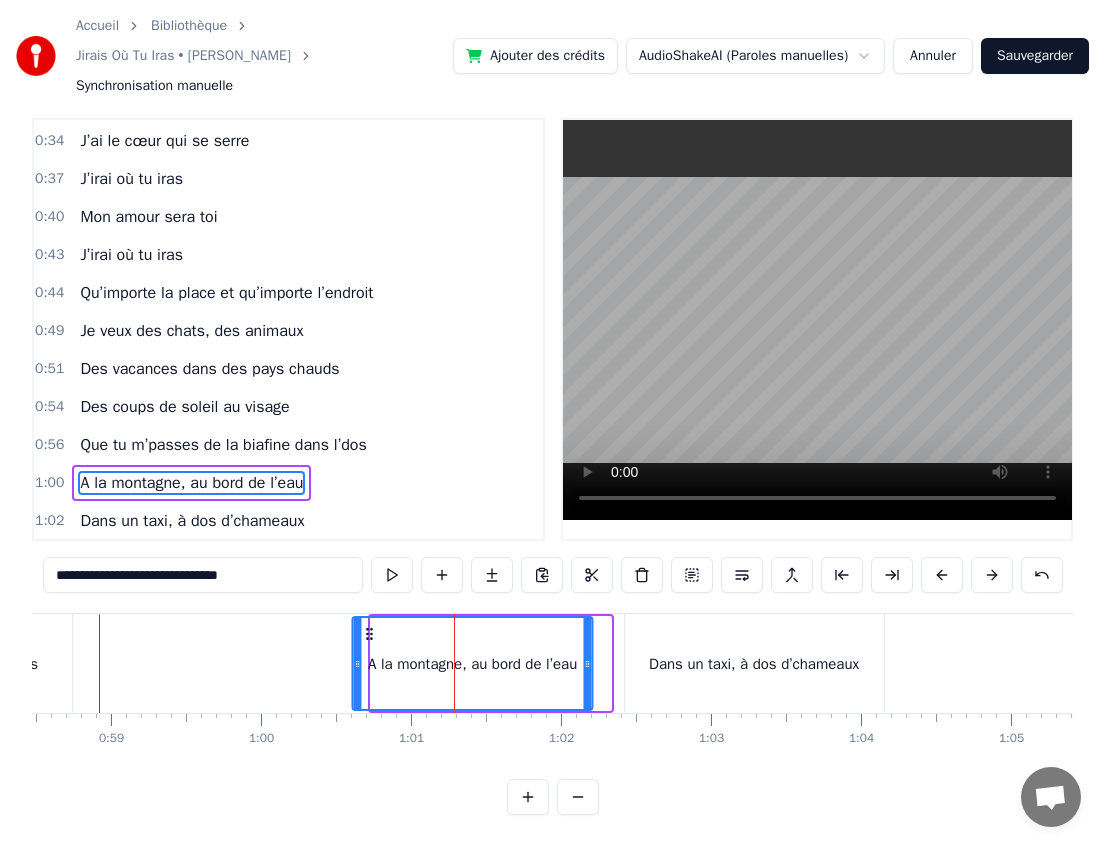 drag, startPoint x: 390, startPoint y: 632, endPoint x: 367, endPoint y: 632, distance: 23 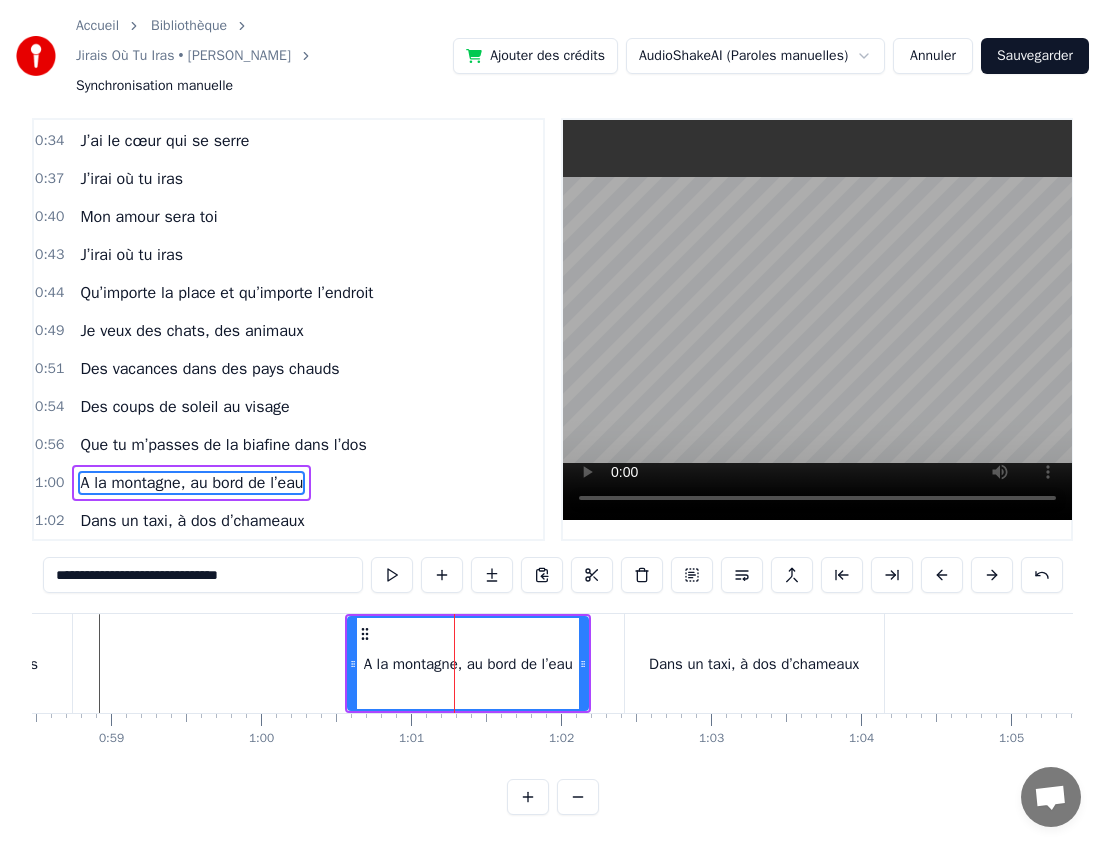 click on "Dans un taxi, à dos d’chameaux" at bounding box center (754, 663) 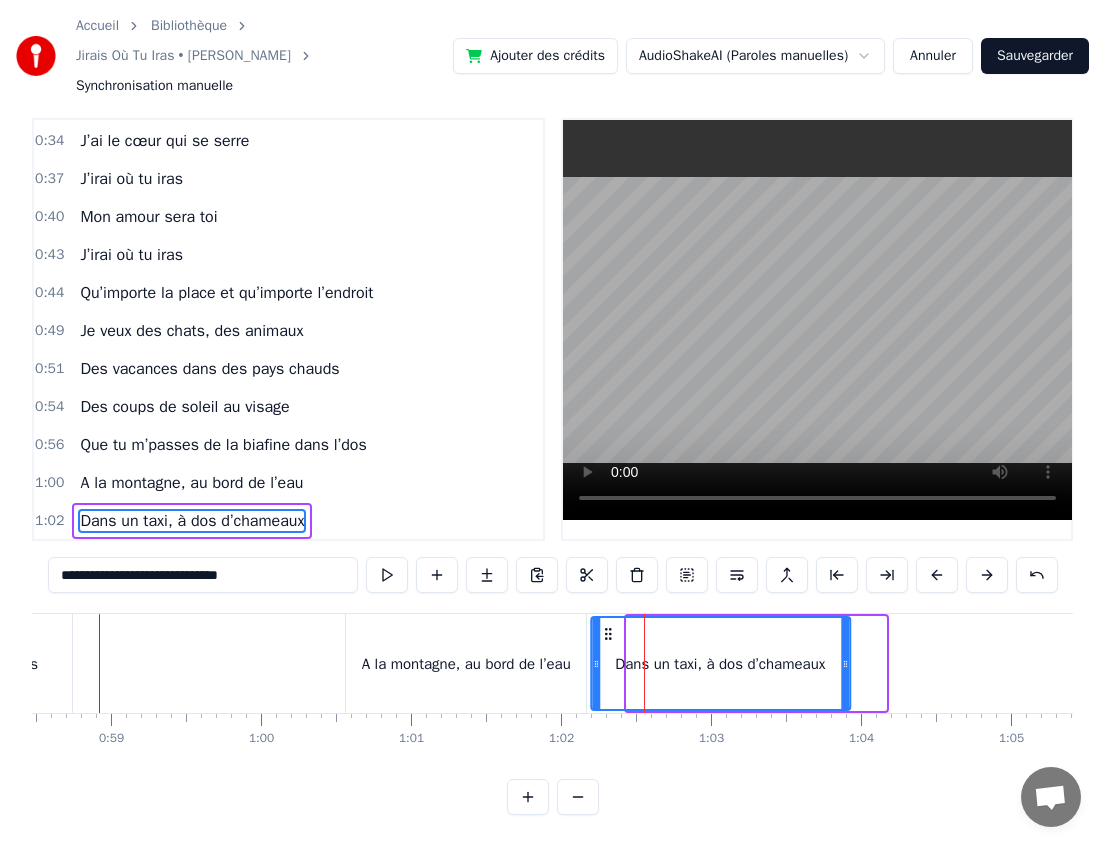 drag, startPoint x: 642, startPoint y: 628, endPoint x: 606, endPoint y: 627, distance: 36.013885 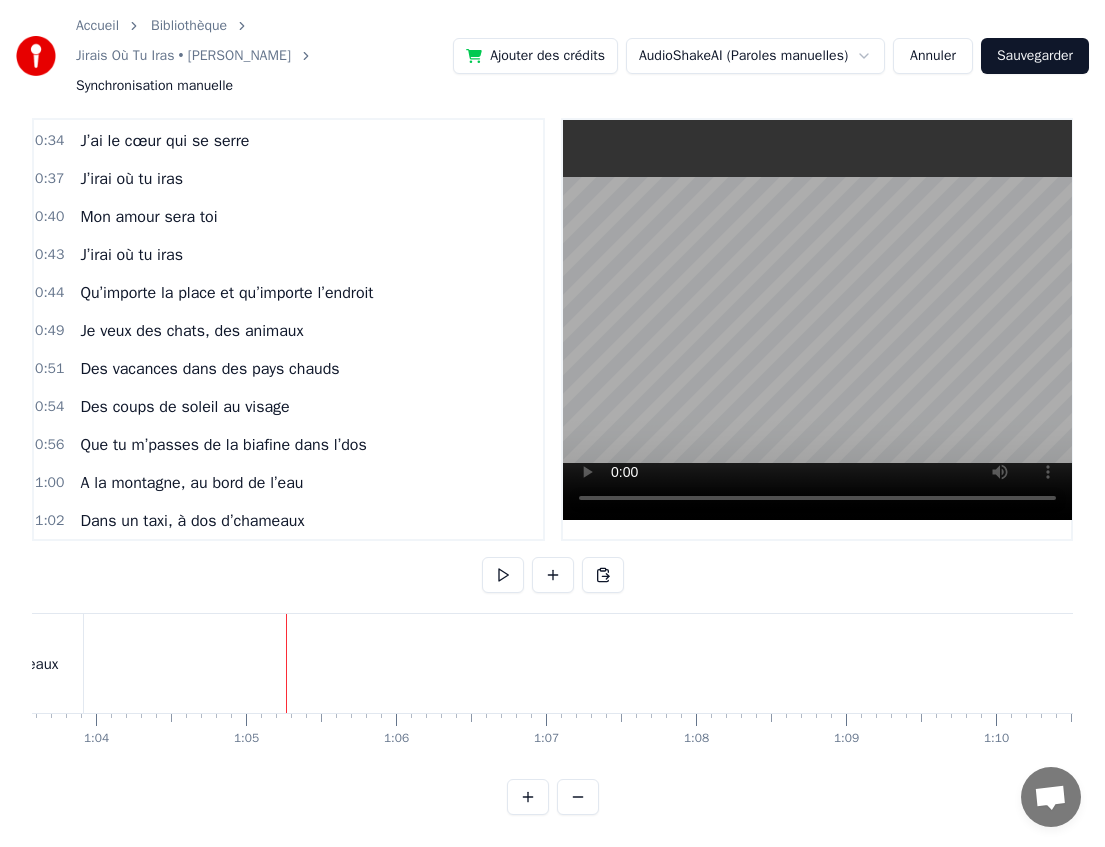 click on "Dans un taxi, à dos d’chameaux" at bounding box center [-47, 663] 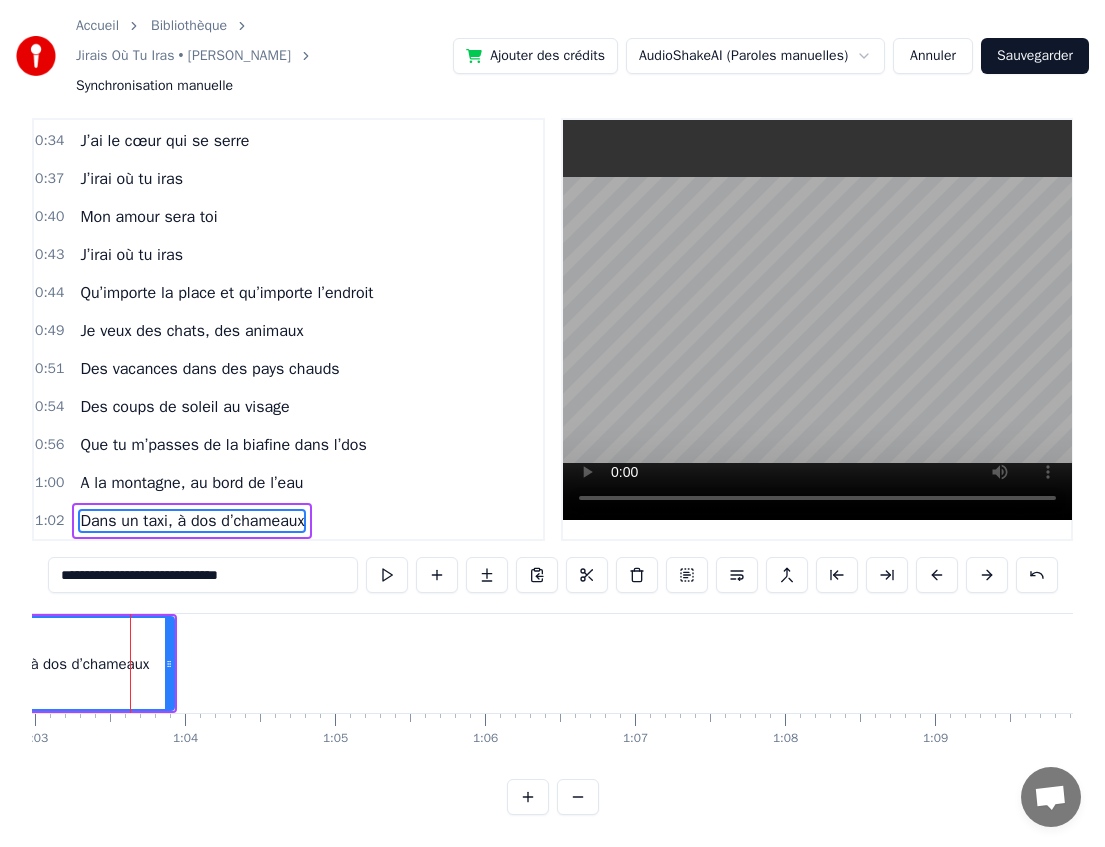 scroll, scrollTop: 0, scrollLeft: 9444, axis: horizontal 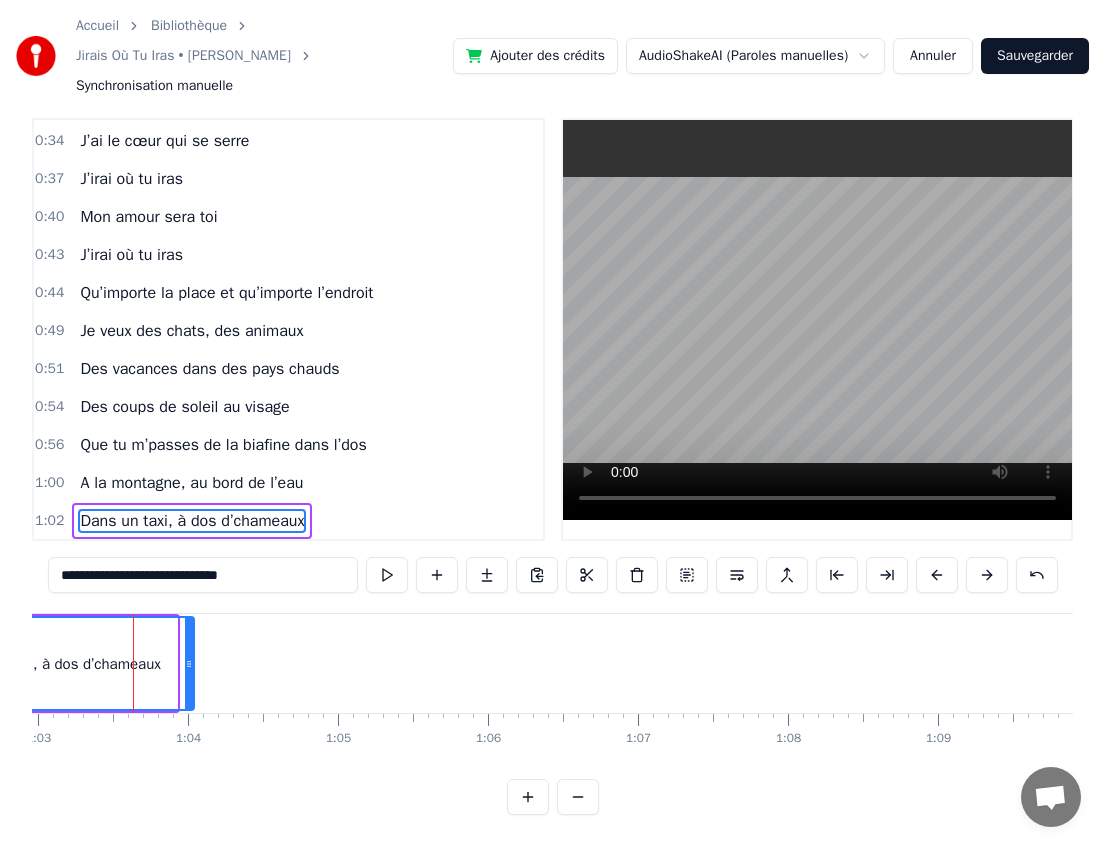 drag, startPoint x: 170, startPoint y: 664, endPoint x: 187, endPoint y: 664, distance: 17 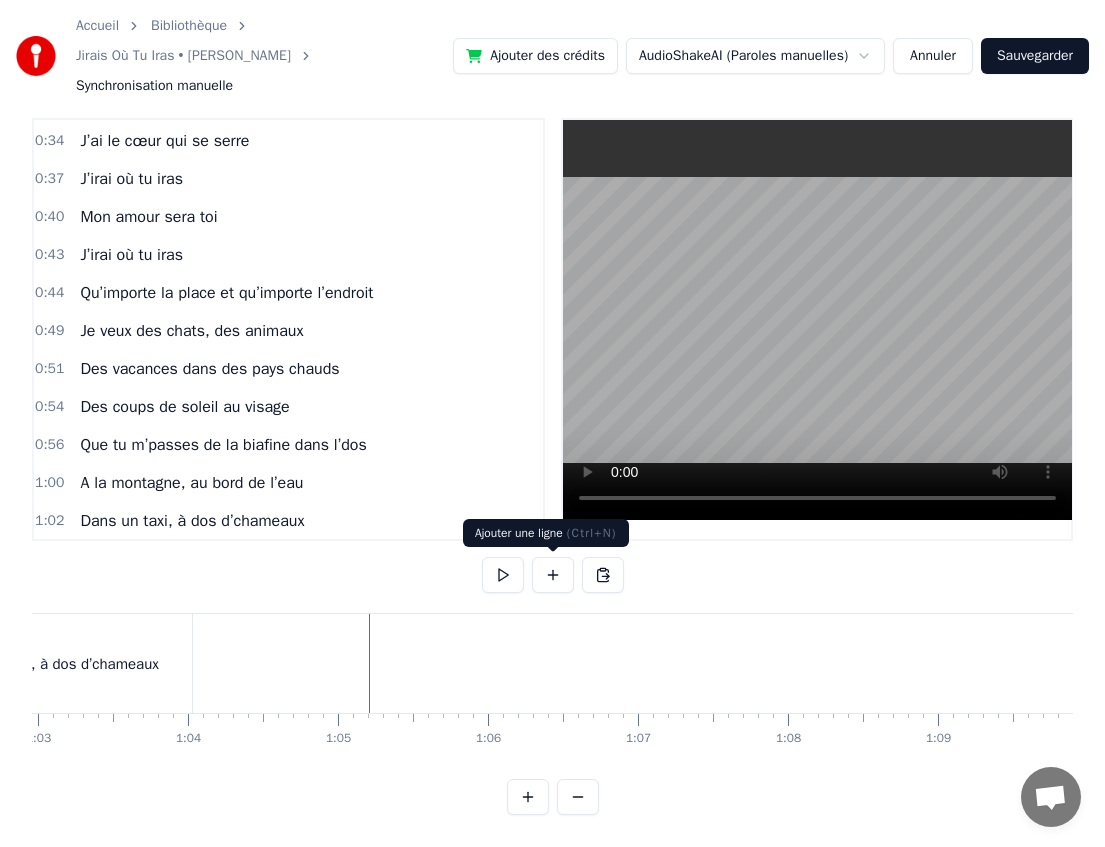 click at bounding box center [553, 575] 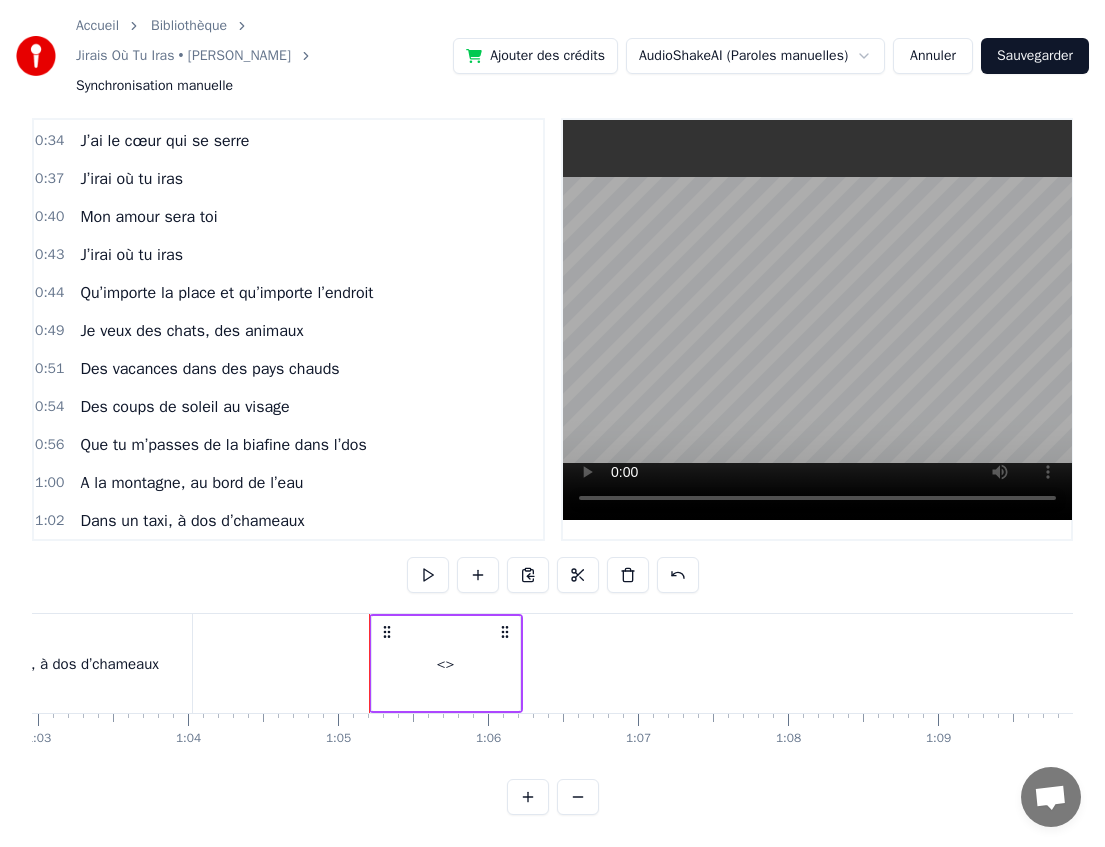 click on "<>" at bounding box center [446, 663] 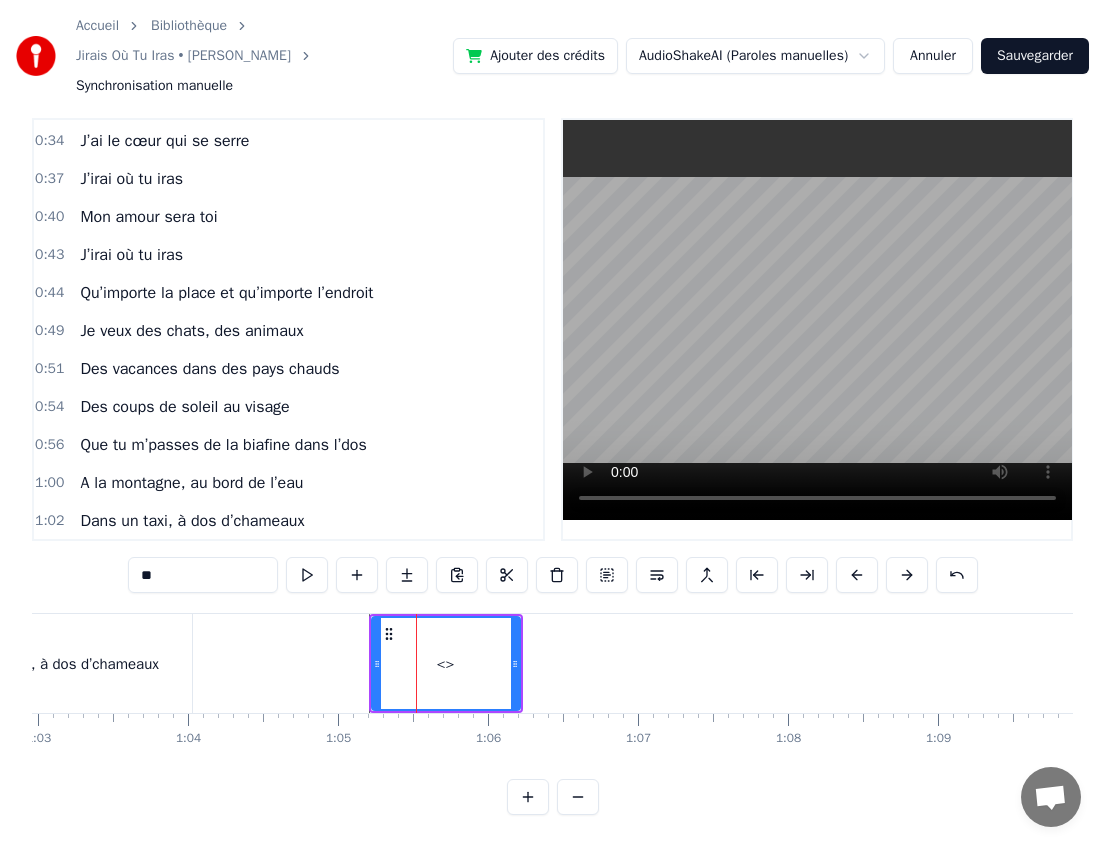 scroll, scrollTop: 454, scrollLeft: 0, axis: vertical 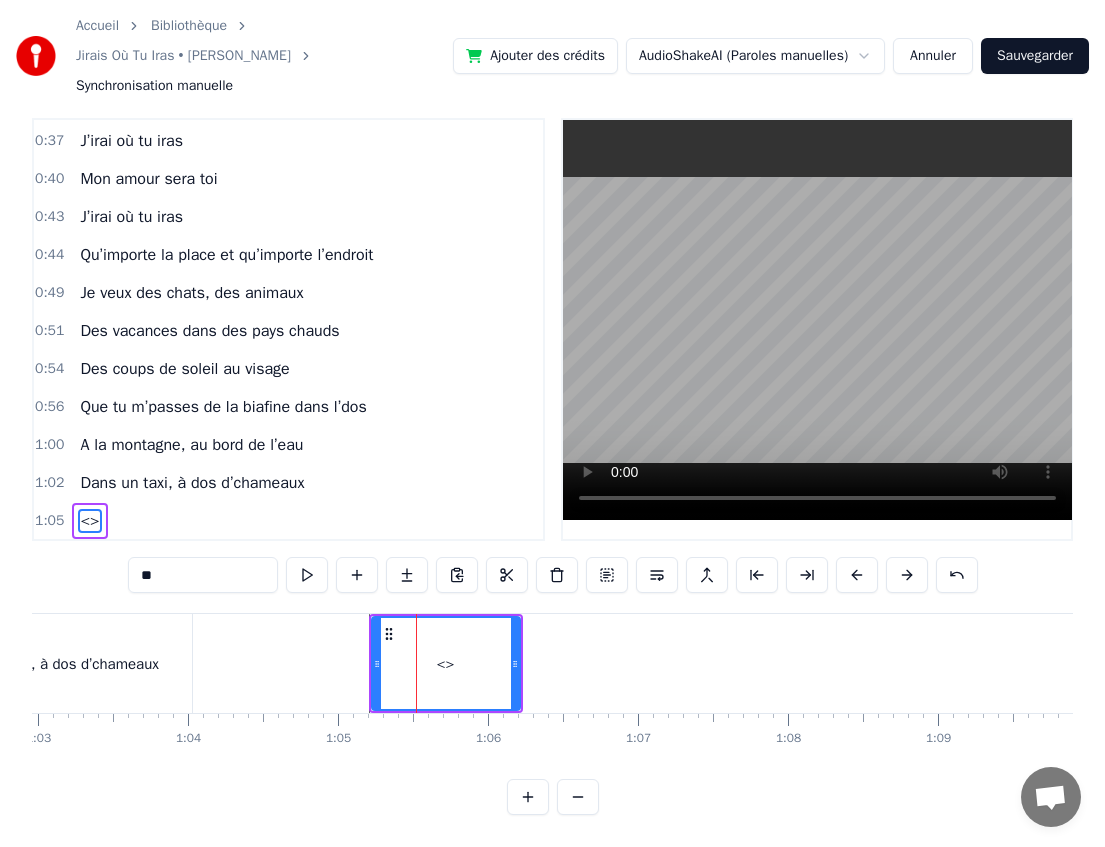 click on "**" at bounding box center (203, 575) 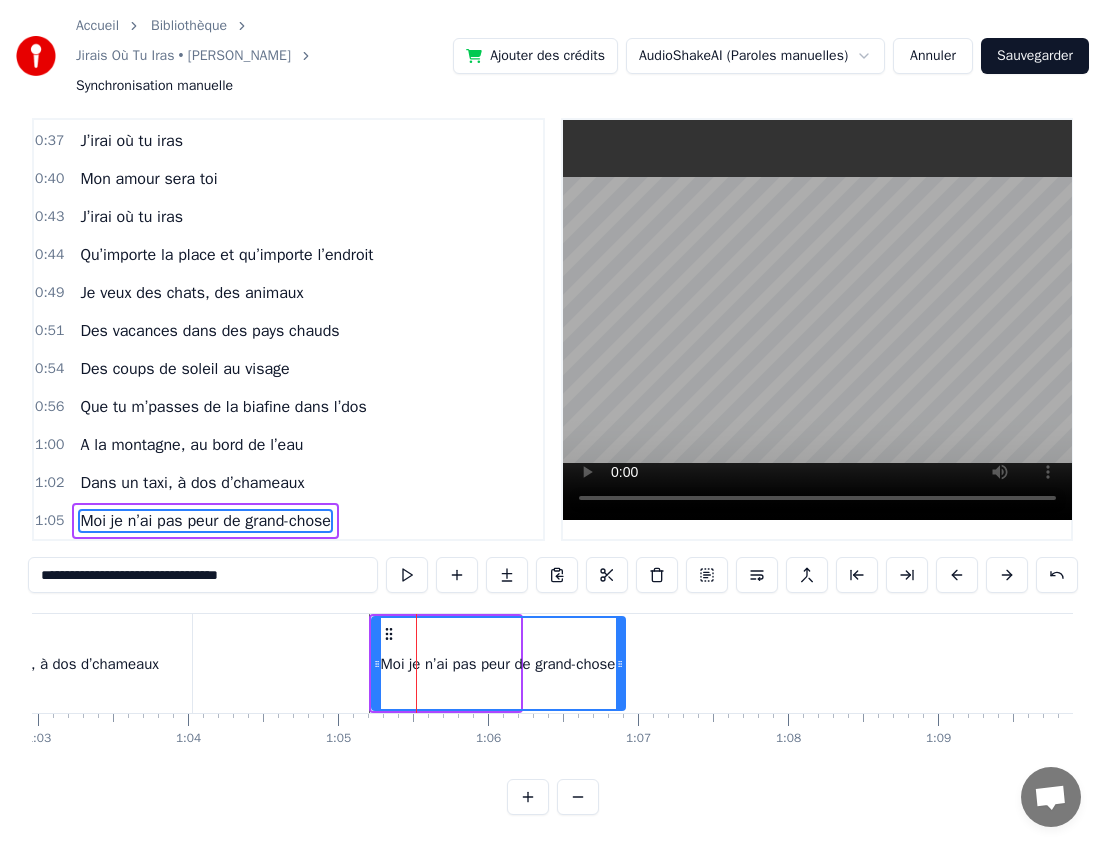 drag, startPoint x: 516, startPoint y: 669, endPoint x: 621, endPoint y: 669, distance: 105 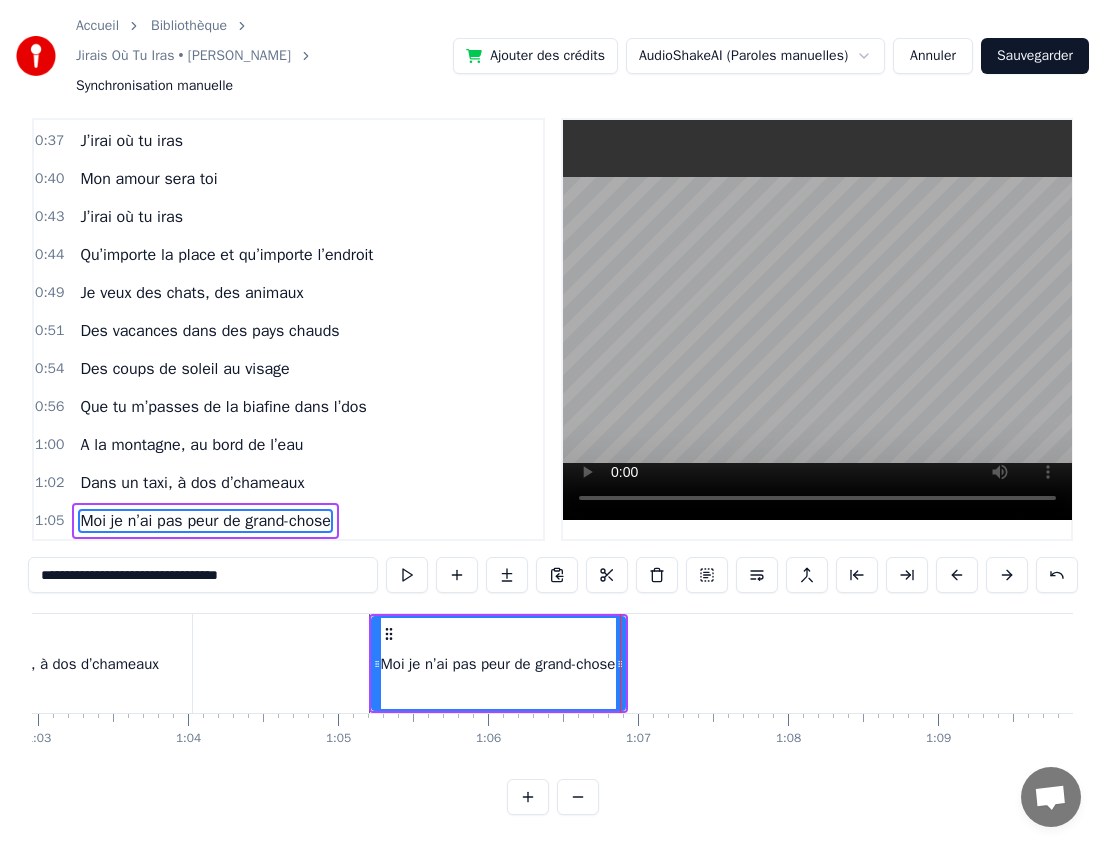 type on "**********" 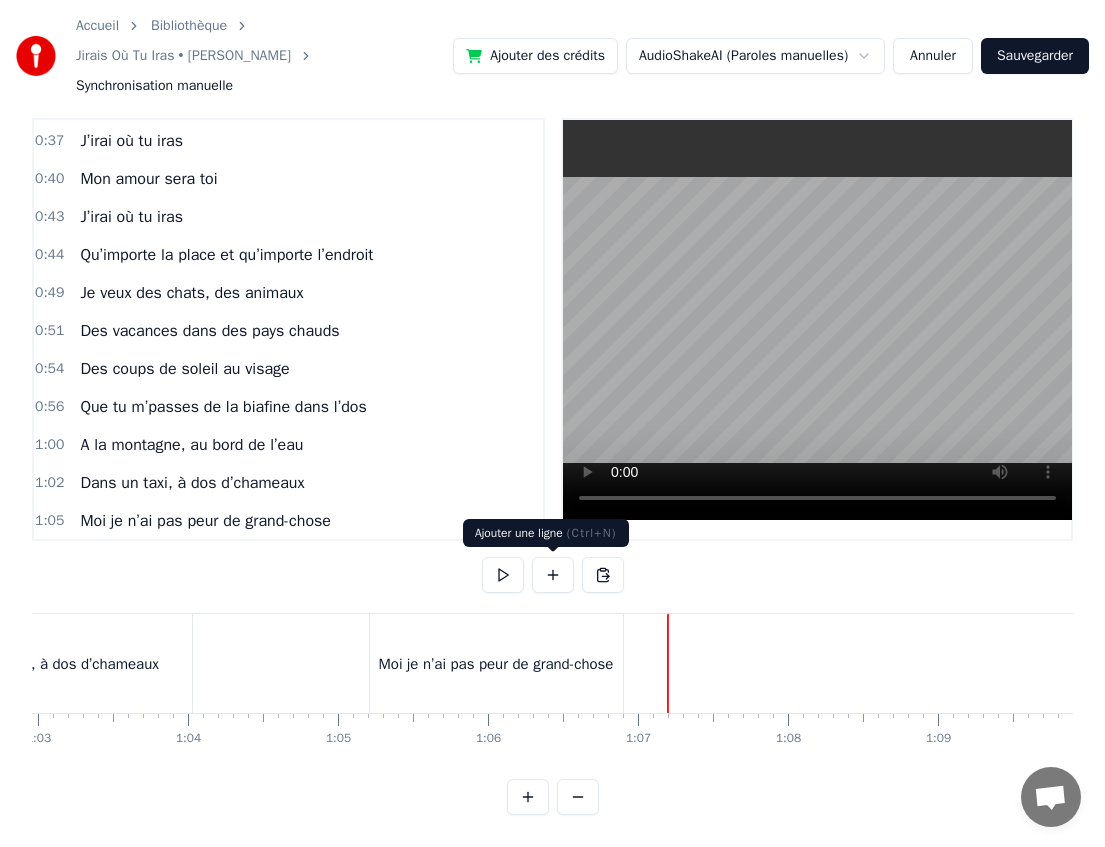 click at bounding box center [553, 575] 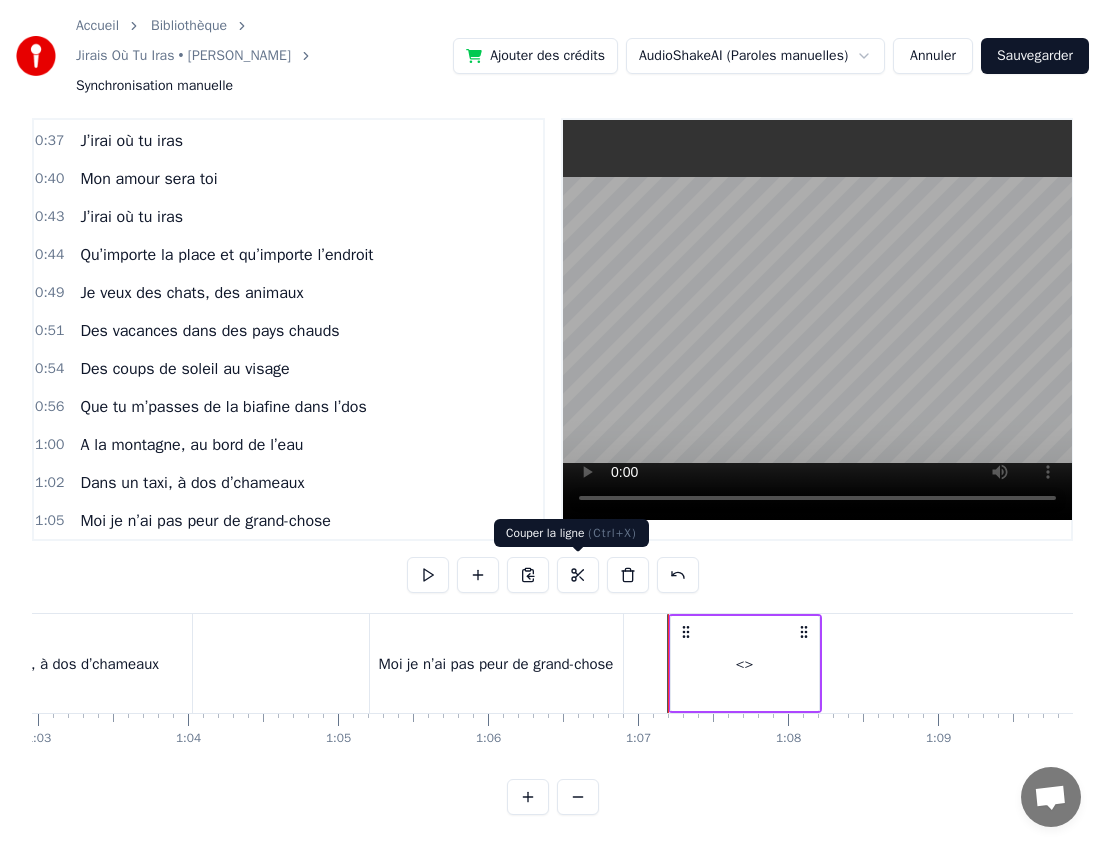 click on "<>" at bounding box center (745, 663) 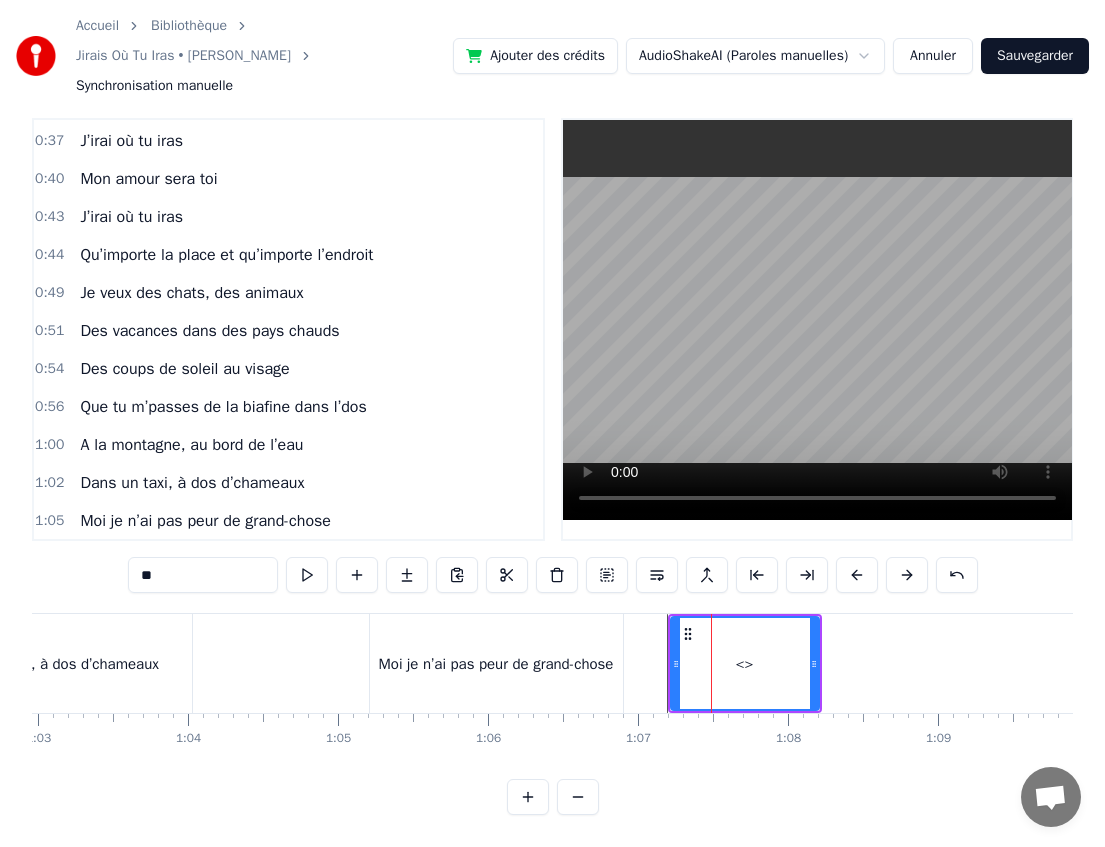scroll, scrollTop: 492, scrollLeft: 0, axis: vertical 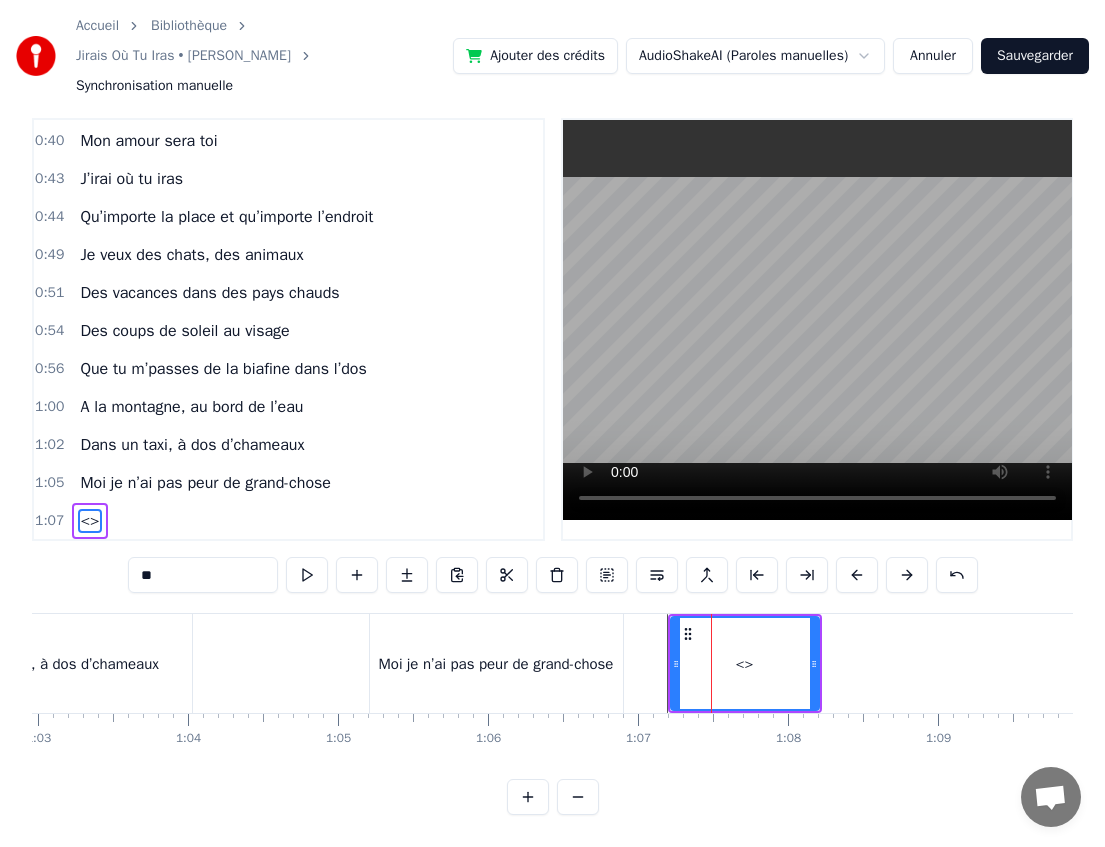 click on "**" at bounding box center (203, 575) 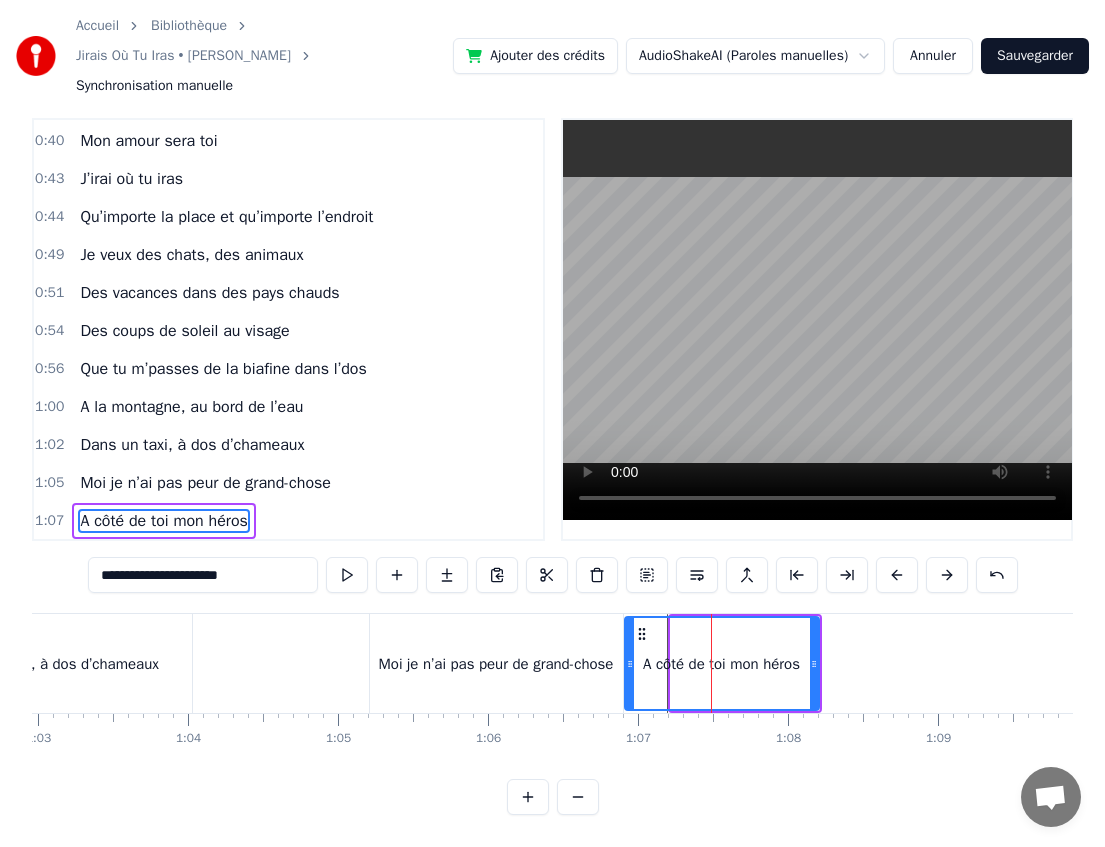 drag, startPoint x: 671, startPoint y: 659, endPoint x: 625, endPoint y: 658, distance: 46.010868 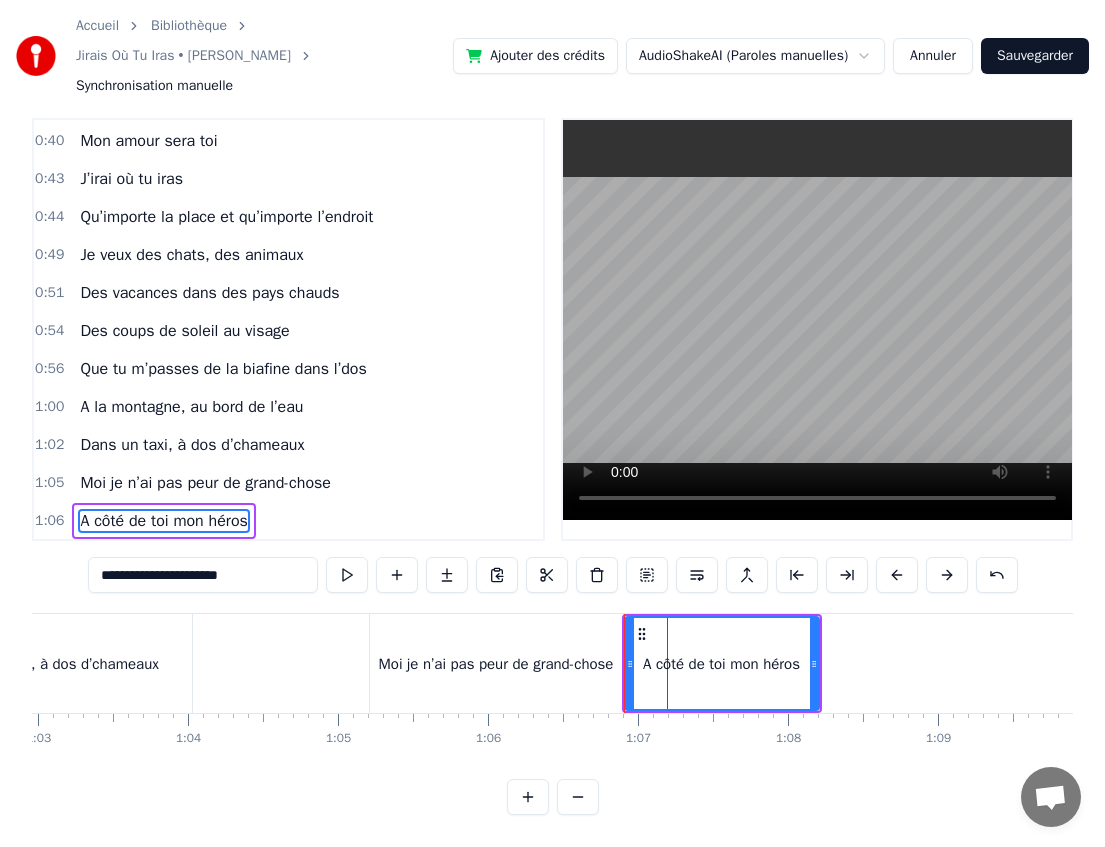 type on "**********" 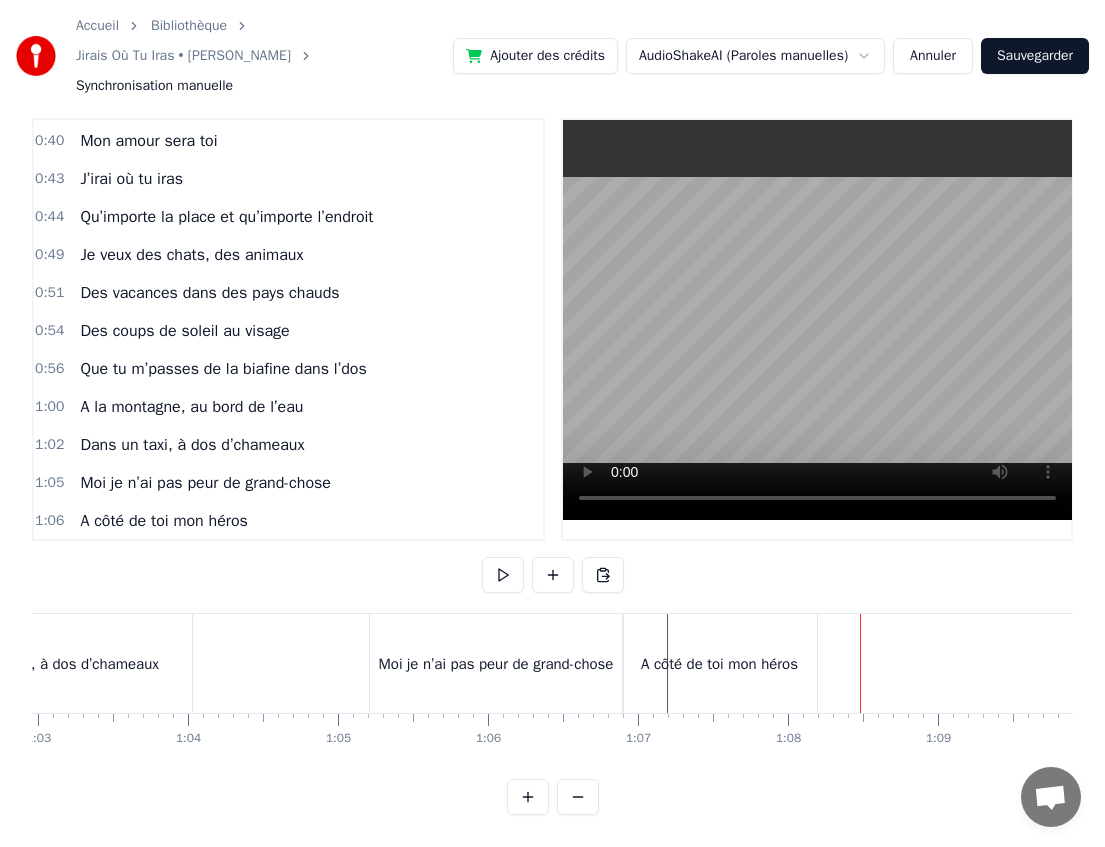 click on "A côté de toi mon héros" at bounding box center (720, 663) 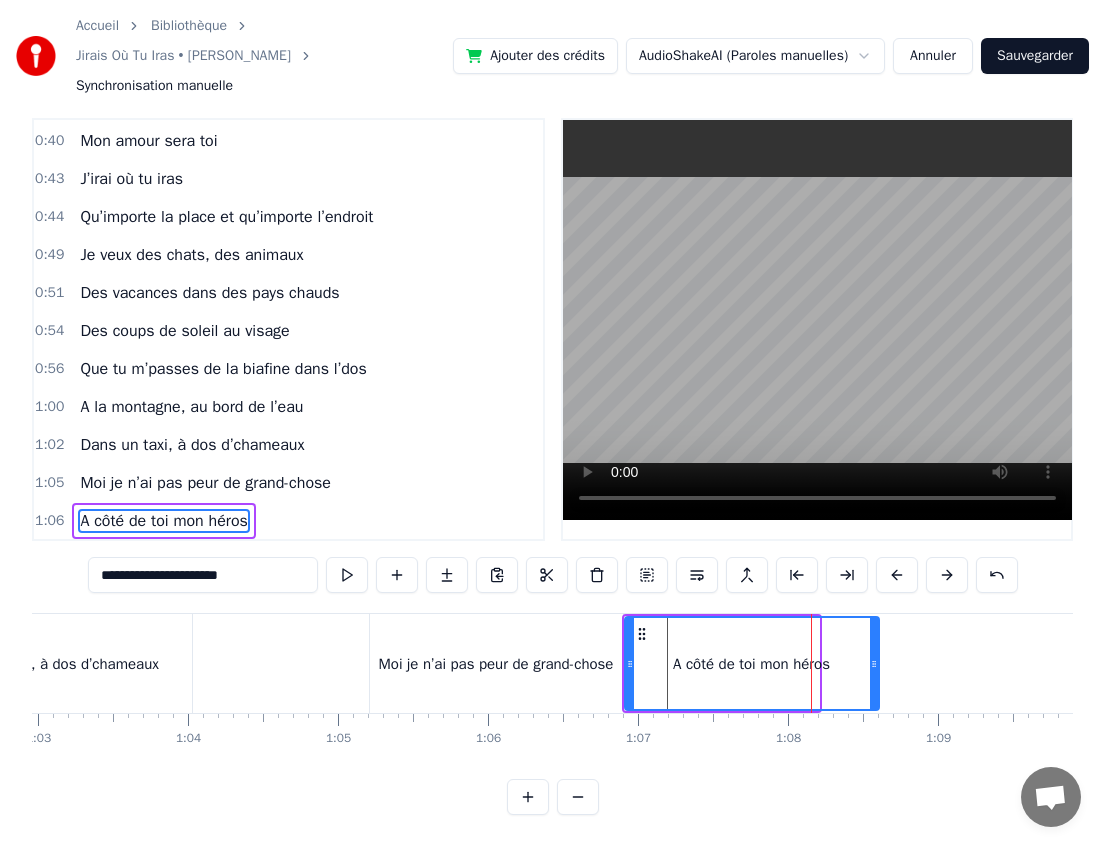 drag, startPoint x: 815, startPoint y: 664, endPoint x: 875, endPoint y: 662, distance: 60.033325 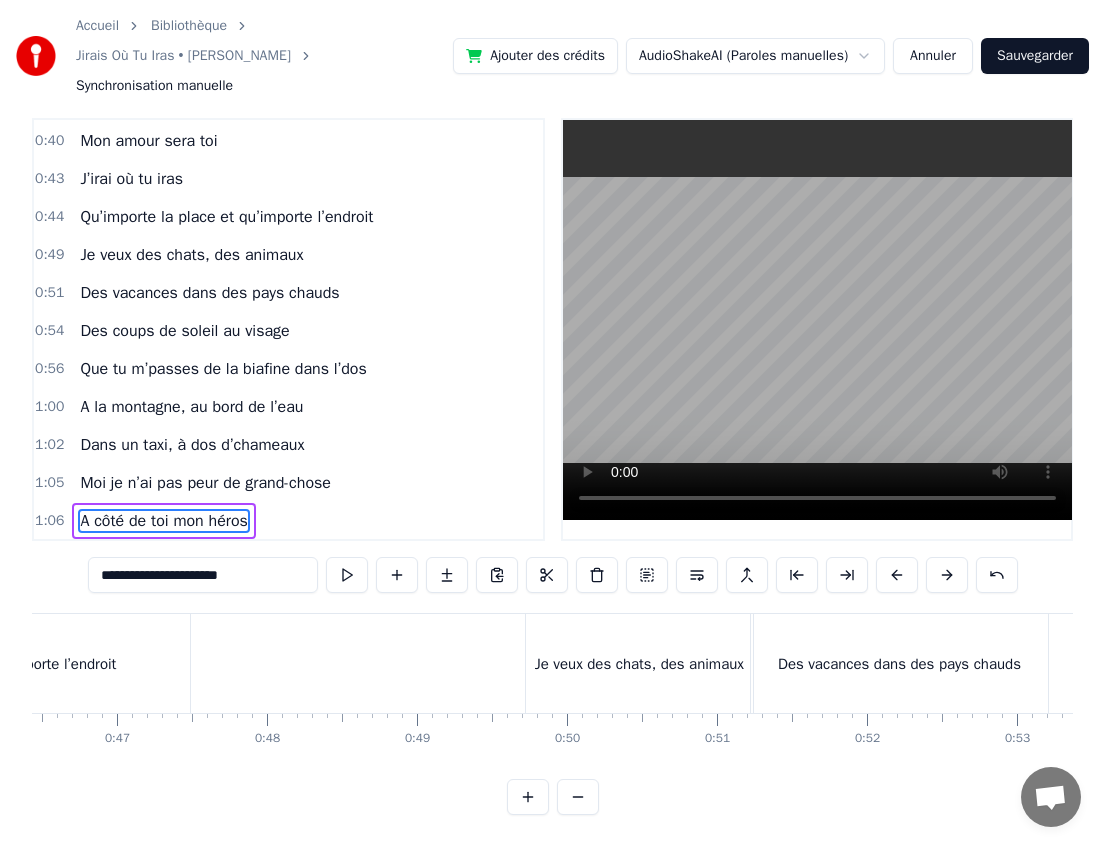 scroll, scrollTop: 0, scrollLeft: 6963, axis: horizontal 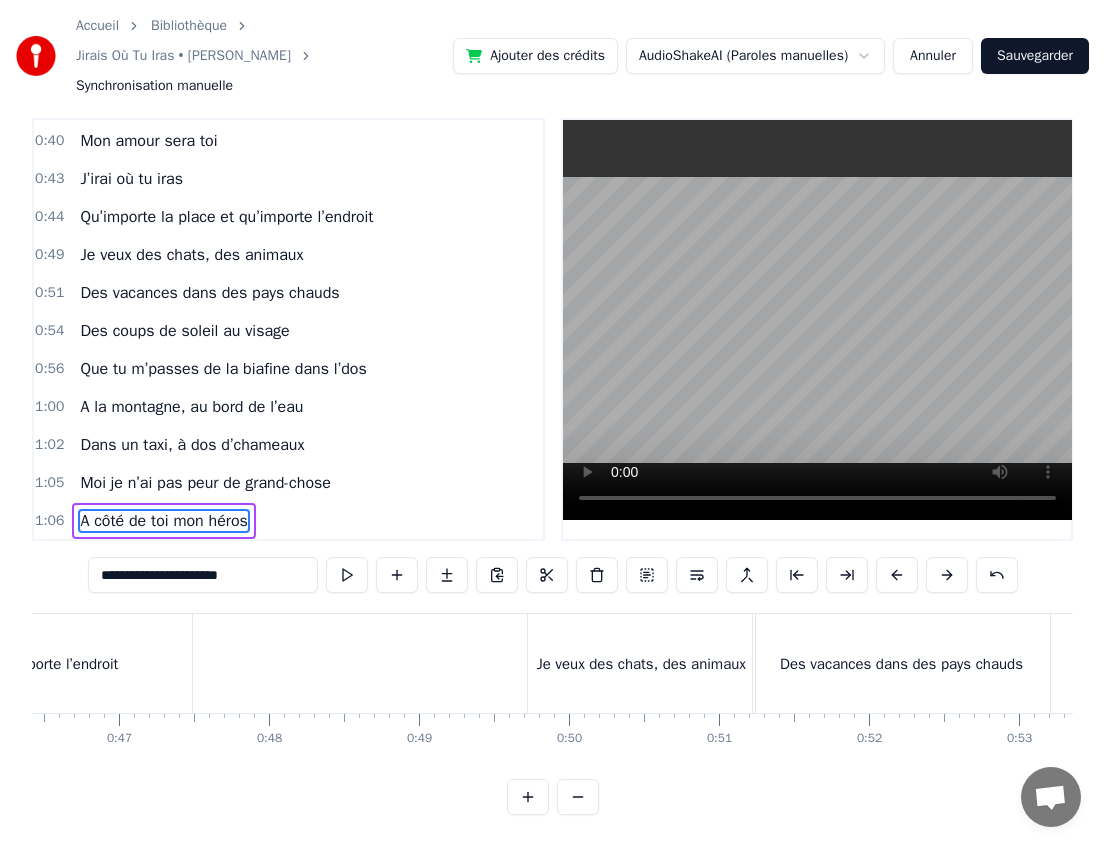 click at bounding box center [8683, 663] 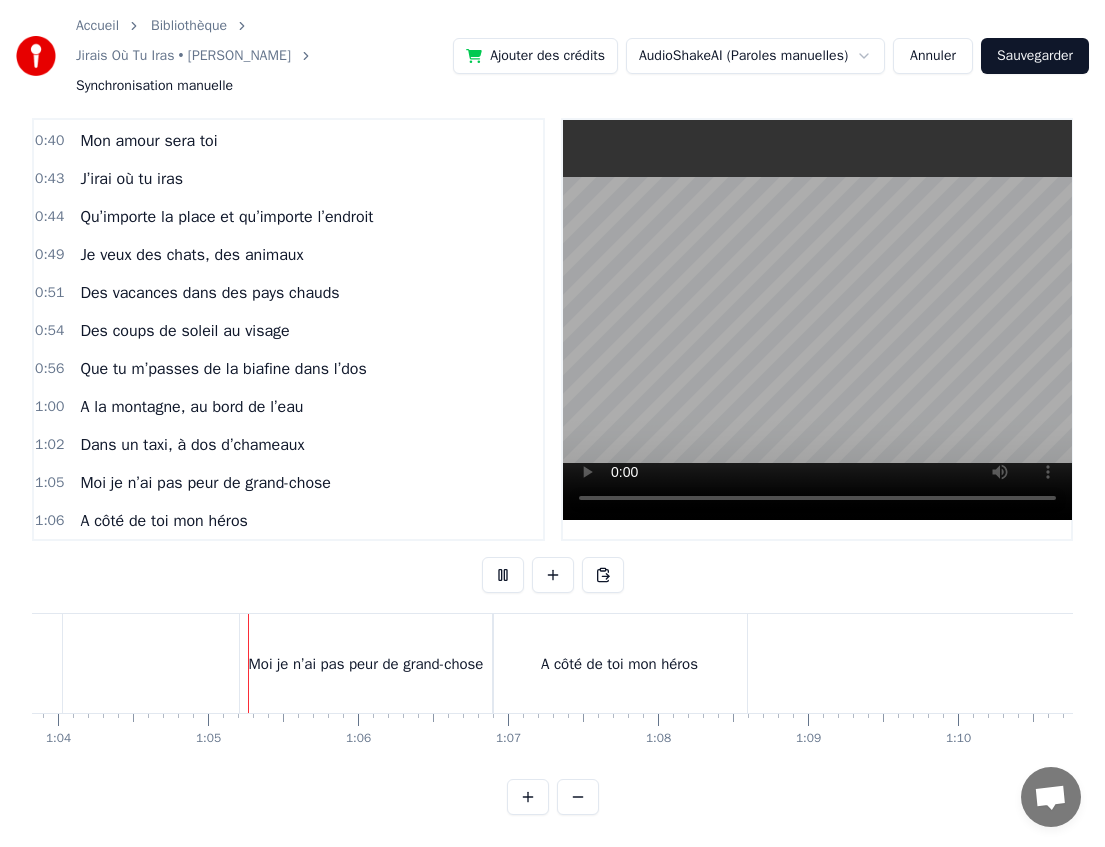 scroll, scrollTop: 0, scrollLeft: 9582, axis: horizontal 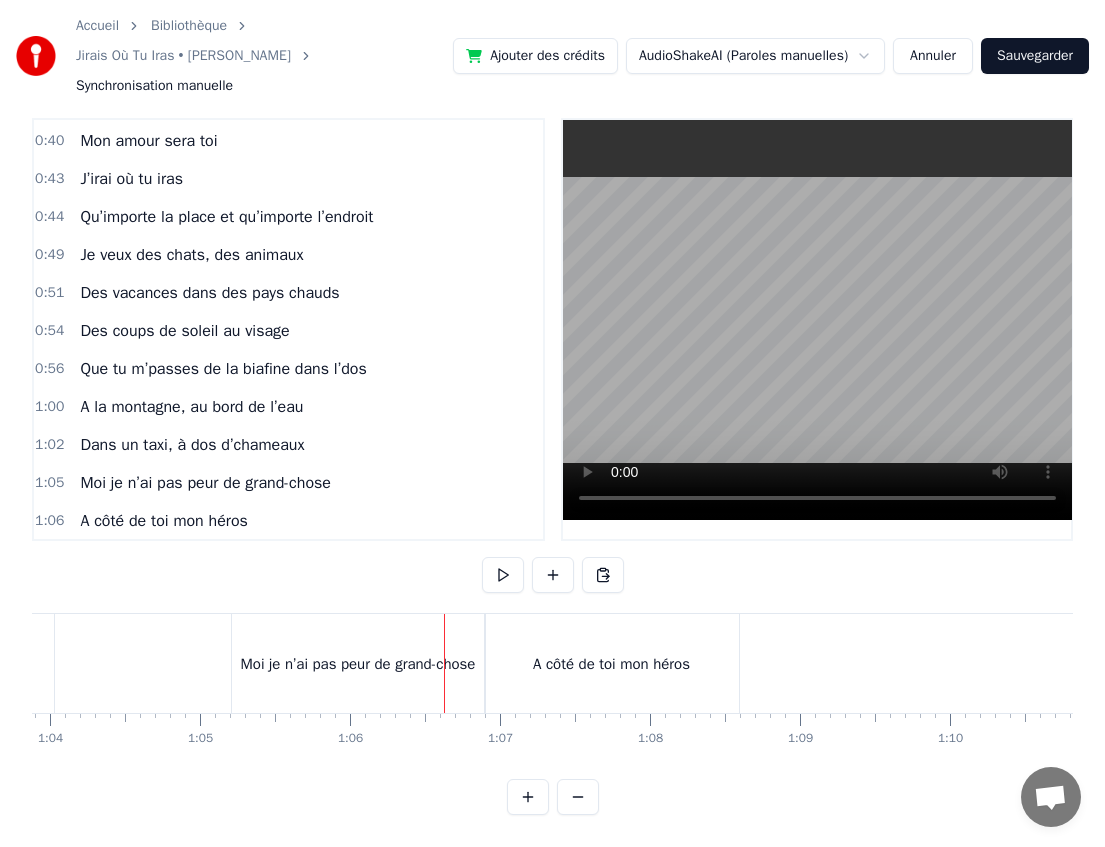 click on "A côté de toi mon héros" at bounding box center (611, 664) 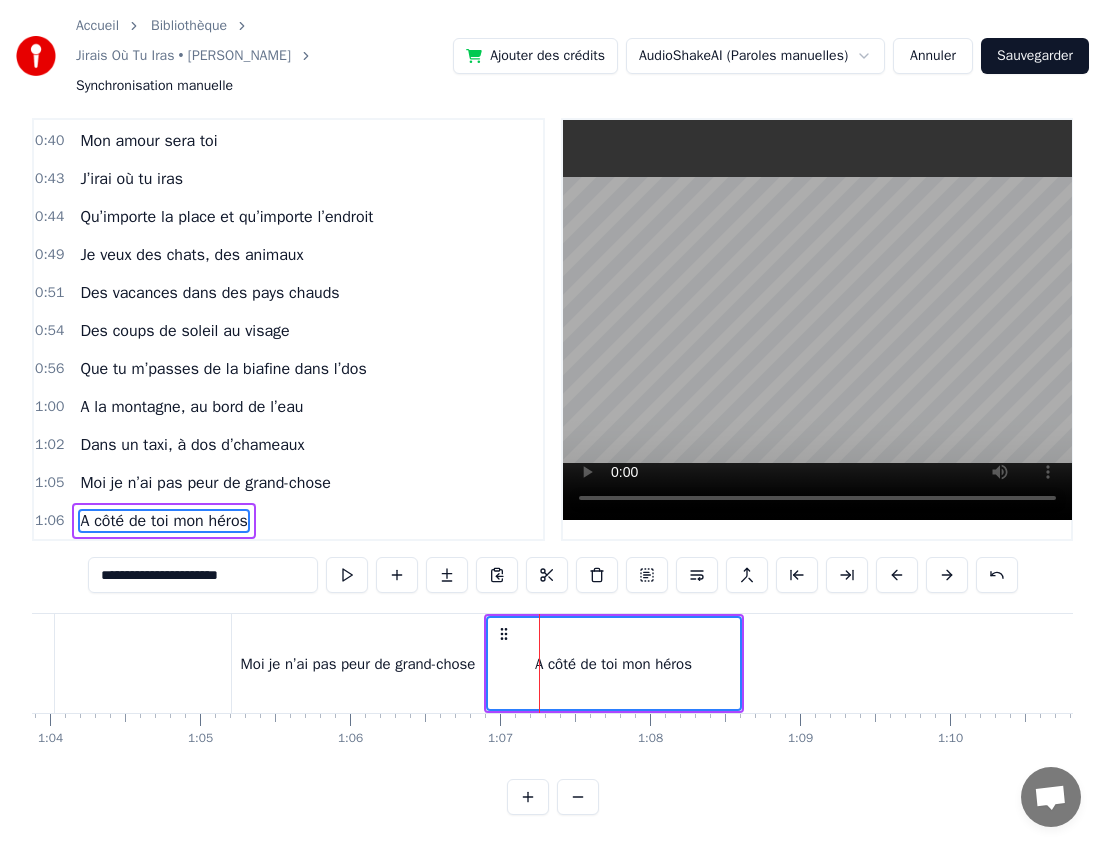 click on "Moi je n’ai pas peur de grand-chose" at bounding box center [358, 664] 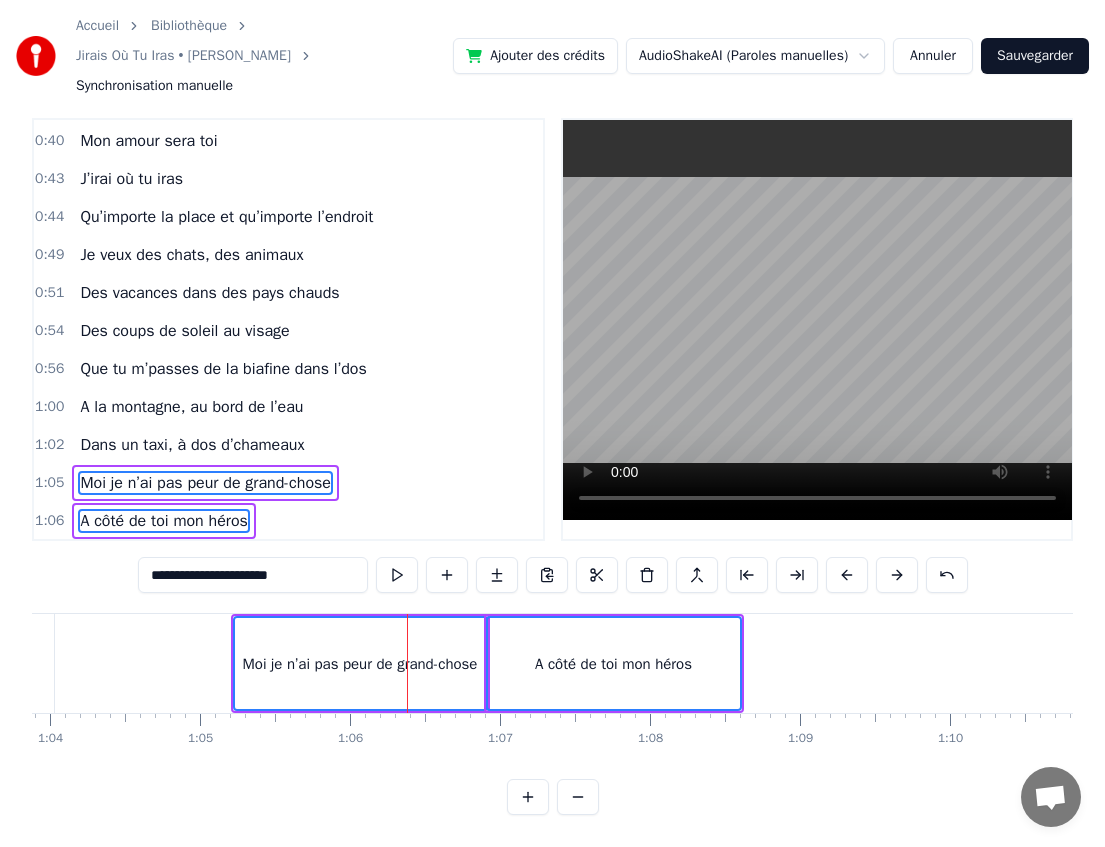 drag, startPoint x: 352, startPoint y: 651, endPoint x: 480, endPoint y: 655, distance: 128.06248 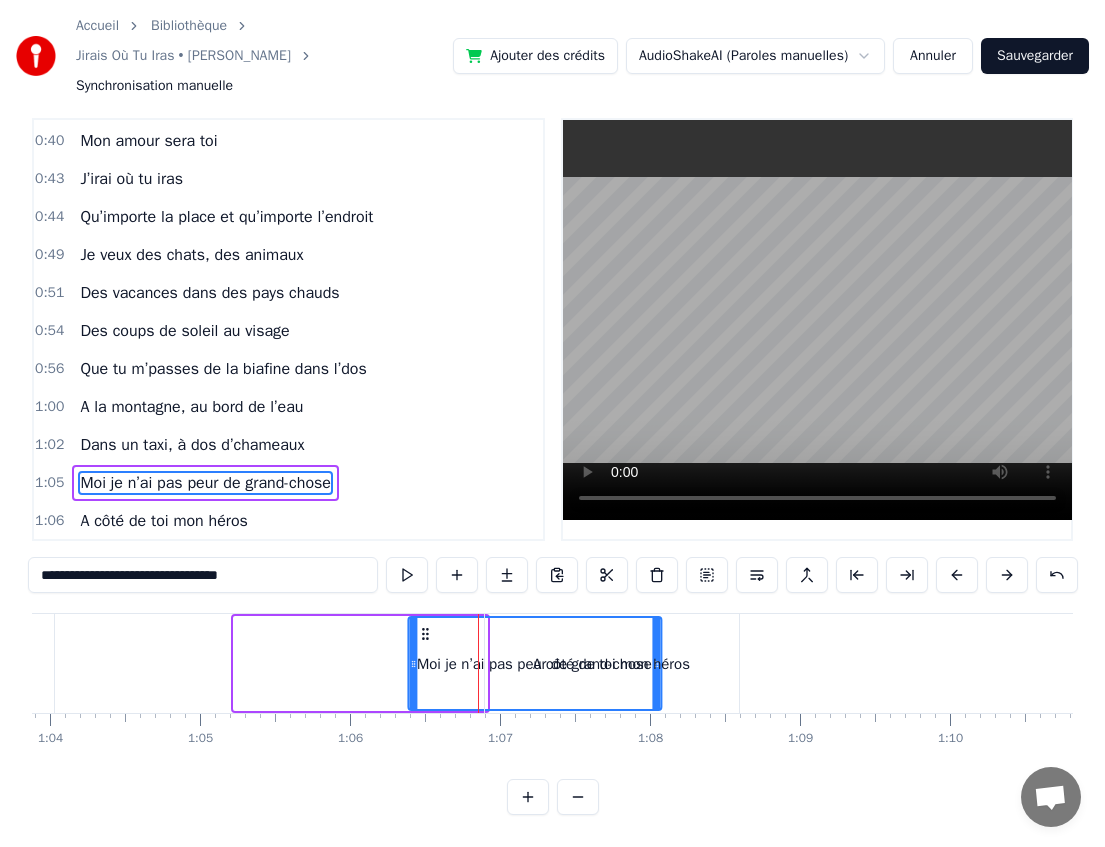 drag, startPoint x: 255, startPoint y: 633, endPoint x: 429, endPoint y: 640, distance: 174.14075 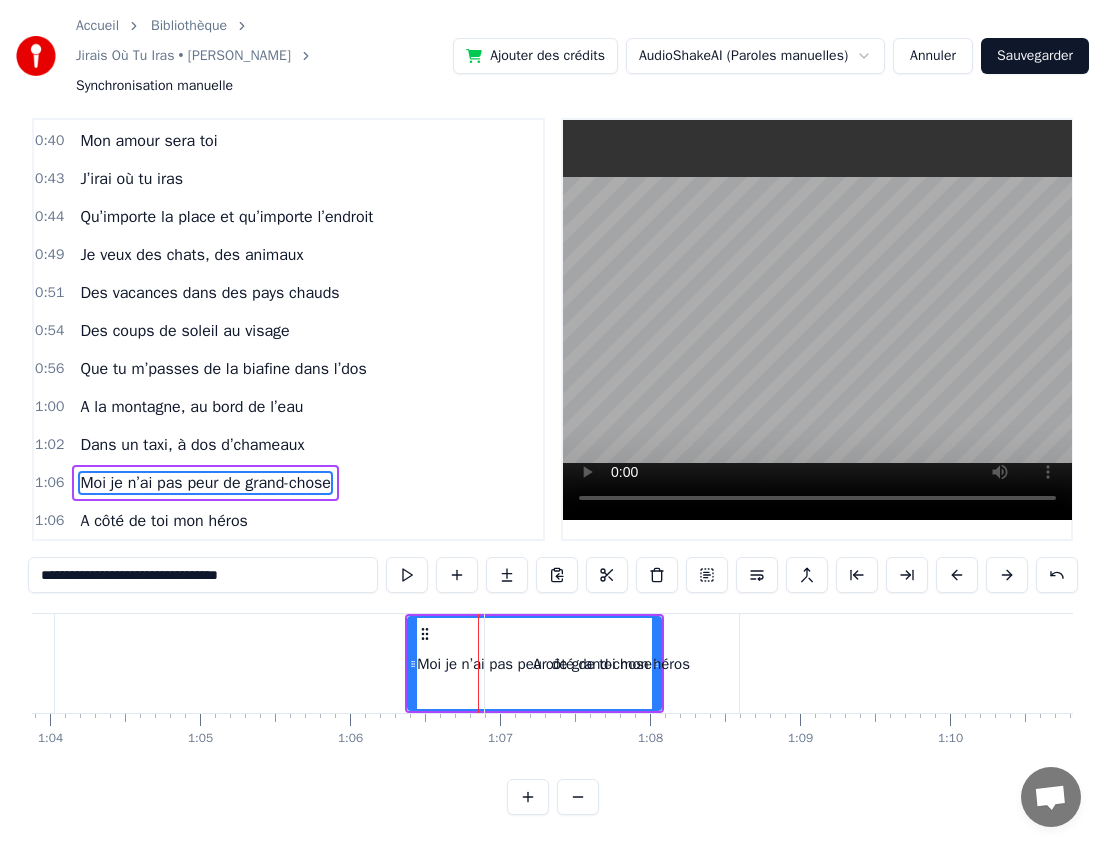 click on "A côté de toi mon héros" at bounding box center (611, 664) 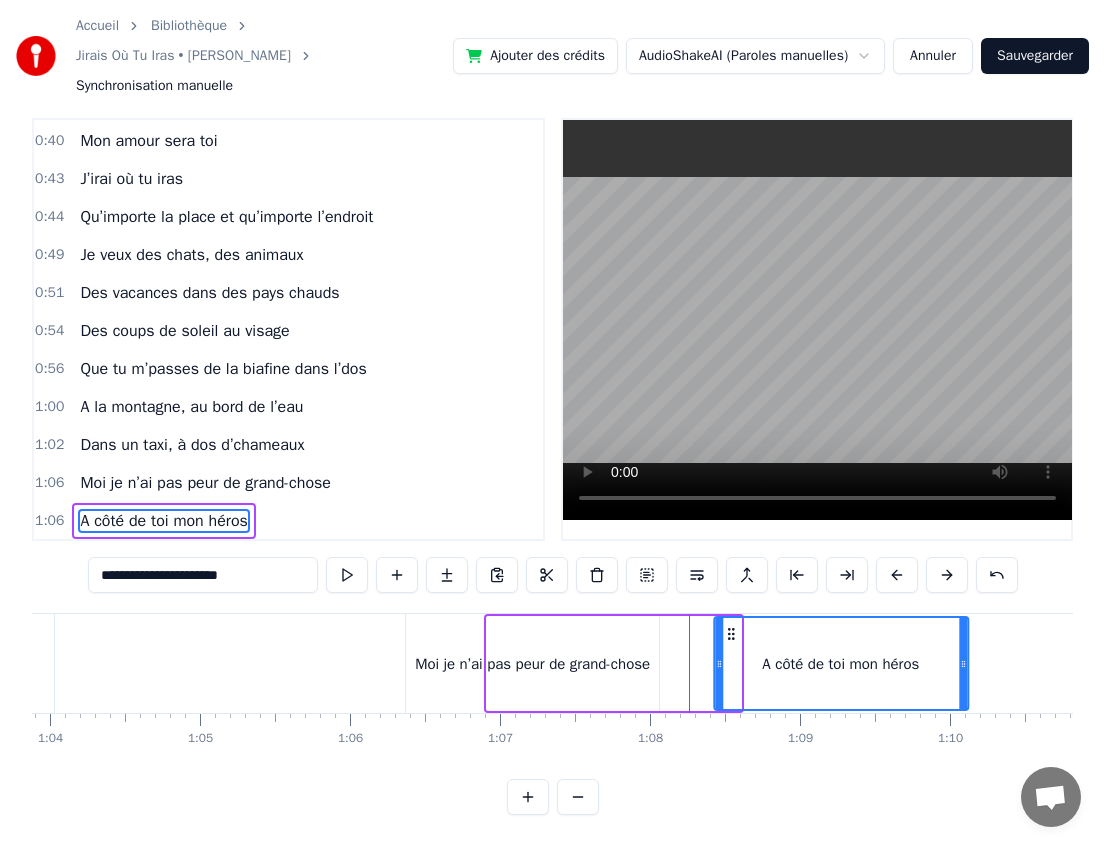 drag, startPoint x: 503, startPoint y: 630, endPoint x: 731, endPoint y: 639, distance: 228.17757 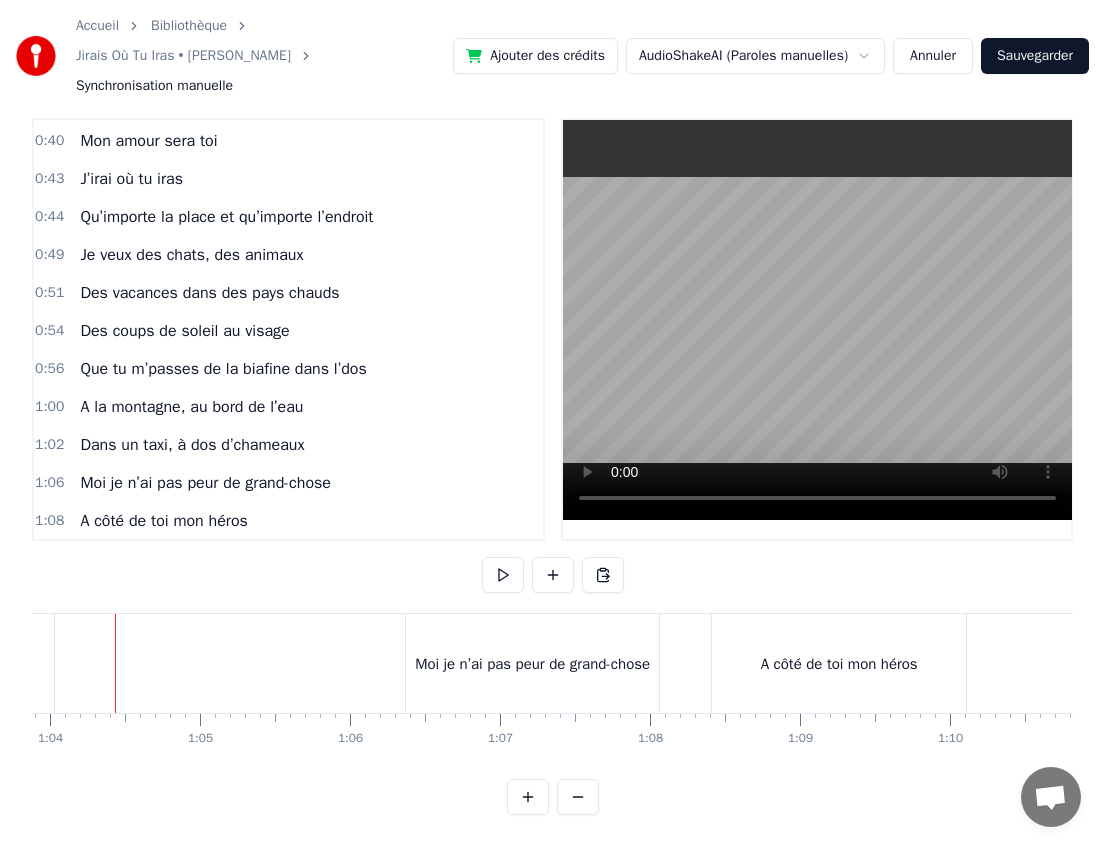 scroll, scrollTop: 0, scrollLeft: 9565, axis: horizontal 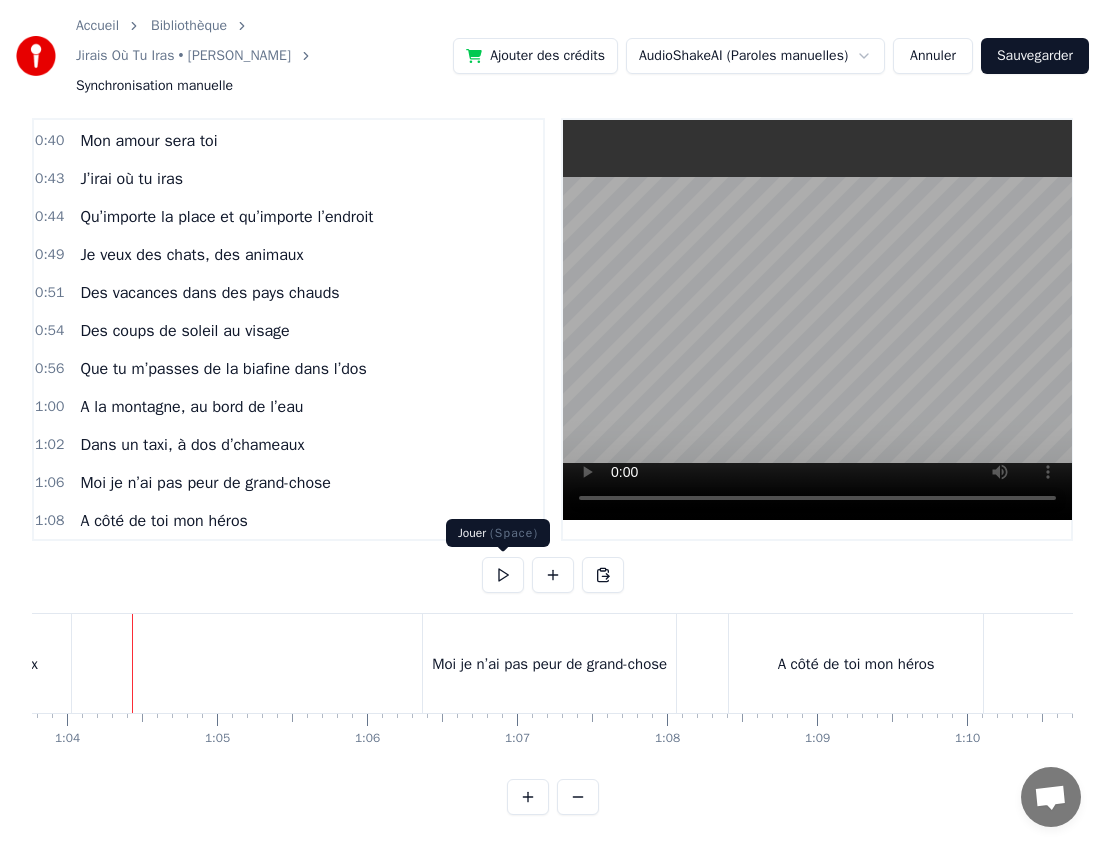 click at bounding box center (503, 575) 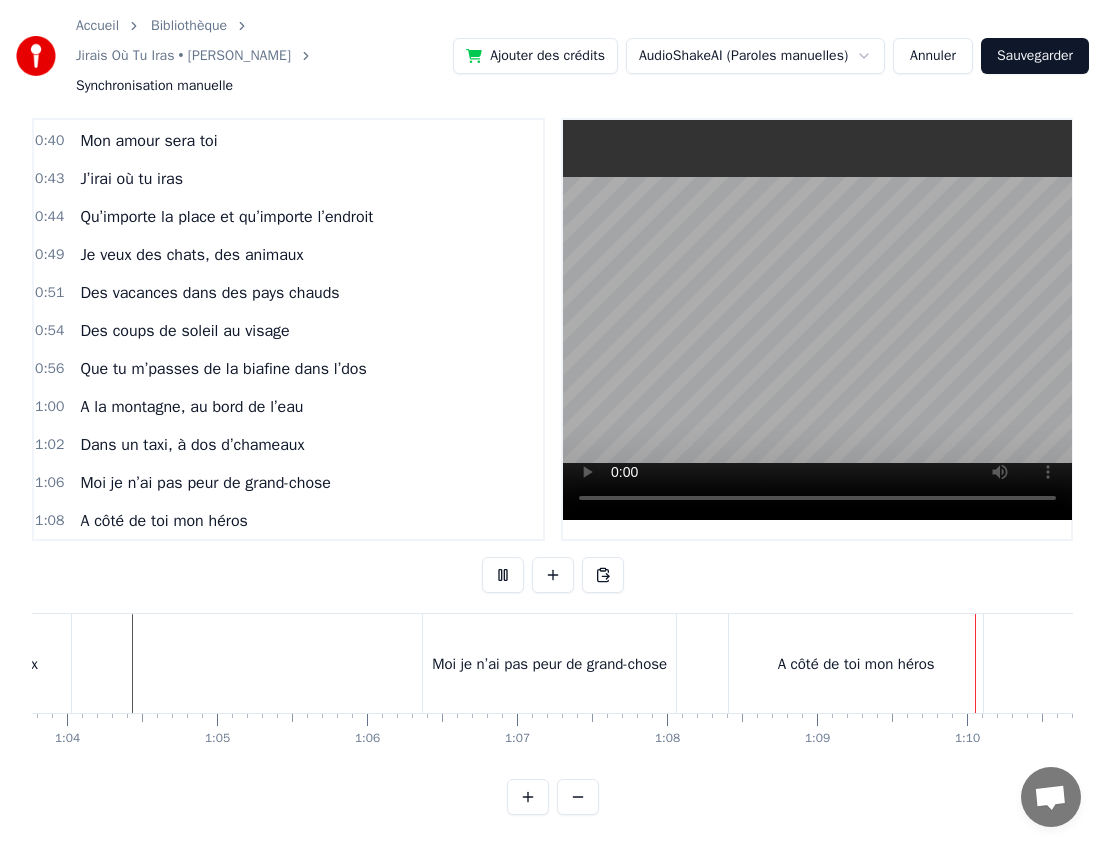 click on "Chez-moi les idées se balancent Et toi t’es présent dans ma tête  Je n’ai pas encore décidé Mais je crois bien que tu me plais Chez moi les loups sont à coté Tu sais c’est l’emblème de St Thé On les entend crier très fort  Fais gaff’ à toi [PERSON_NAME], ils mordent Va pour tes idées, tes loups, tes yeux clairs  Moi je n’ai juste qu’à traverser la rivière  [GEOGRAPHIC_DATA] est notre frontière J’ai le cœur qui se serre J’irai où tu iras Mon amour sera toi J’irai où tu iras Qu’importe la place et qu’importe l’endroit  Je veux des chats, des animaux  Des vacances dans des pays chauds Des coups de soleil au visage  Que tu m’passes de la biafine dans l’dos A la montagne, au bord de l’eau  Dans un taxi, à dos d’chameaux  Moi je n’ai pas peur de grand-chose A côté de toi mon héros Draggable item fe4040b9-eab5-4f84-8d77-fe67b8d1a348 was dropped over droppable area caa5c638-bdc0-4c99-8801-f714fb12eb02 0 0:01 0:02 0:03 0:04 0:05 0:06 0:07 0:08 0:09 0:10 0:11 0:12 0:13 0:14" at bounding box center [552, 688] 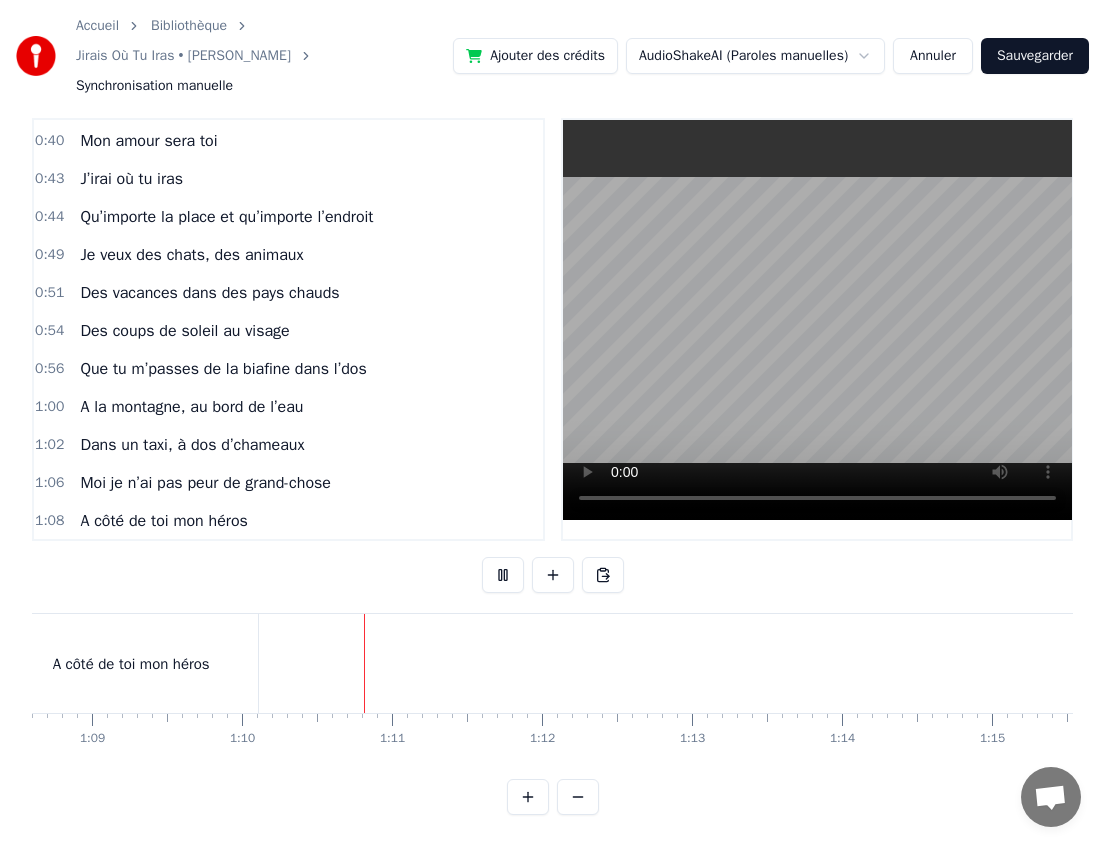 scroll, scrollTop: 0, scrollLeft: 10429, axis: horizontal 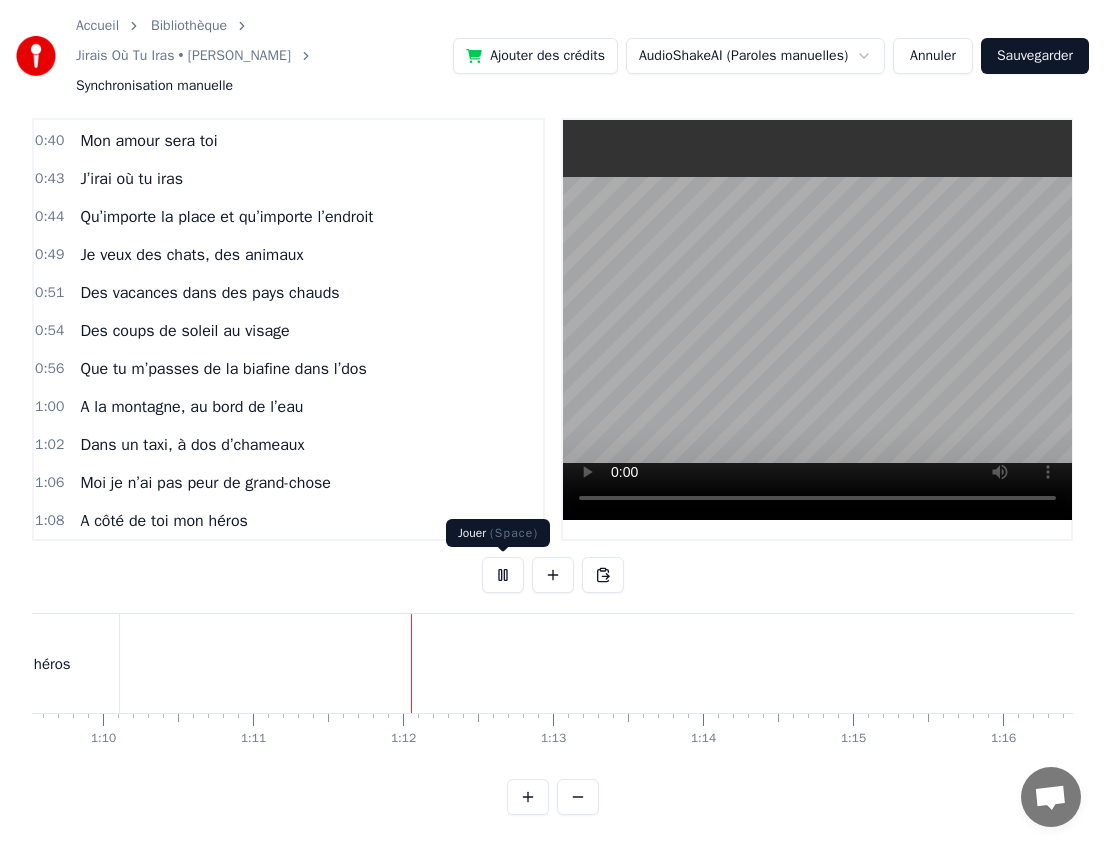 click at bounding box center [503, 575] 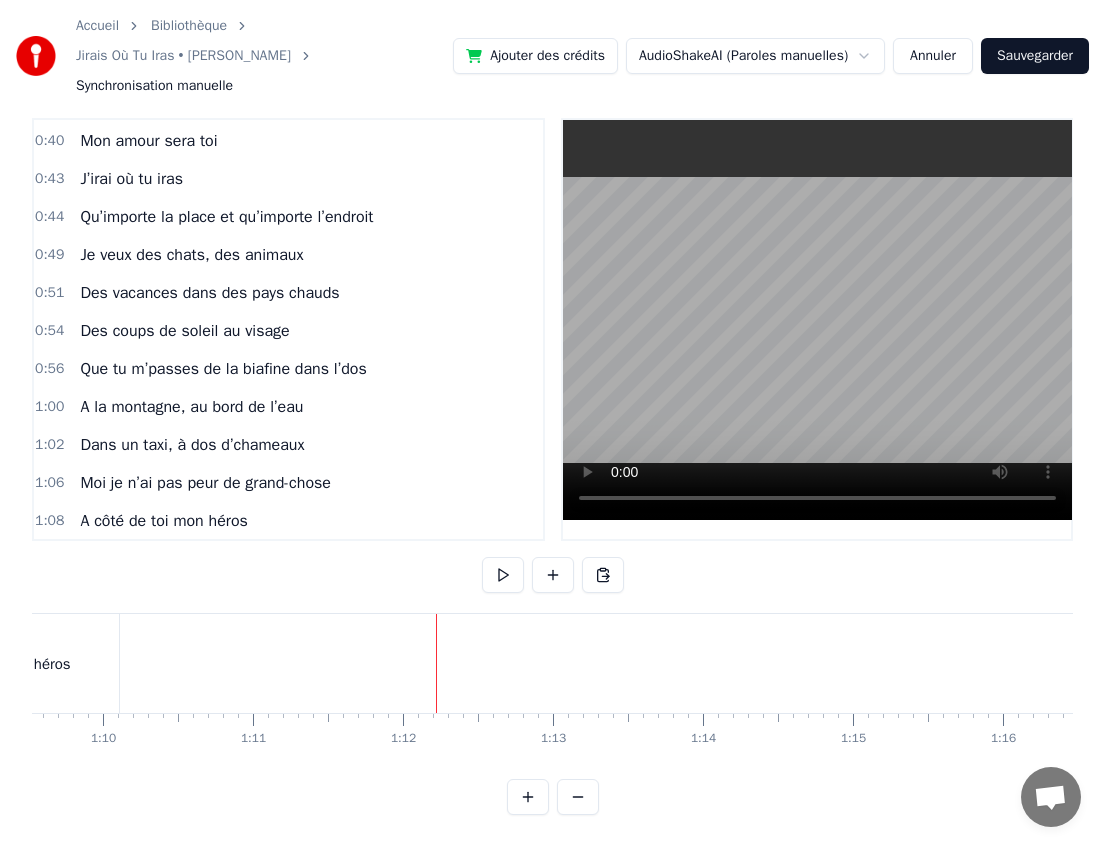 drag, startPoint x: 294, startPoint y: 570, endPoint x: 279, endPoint y: 568, distance: 15.132746 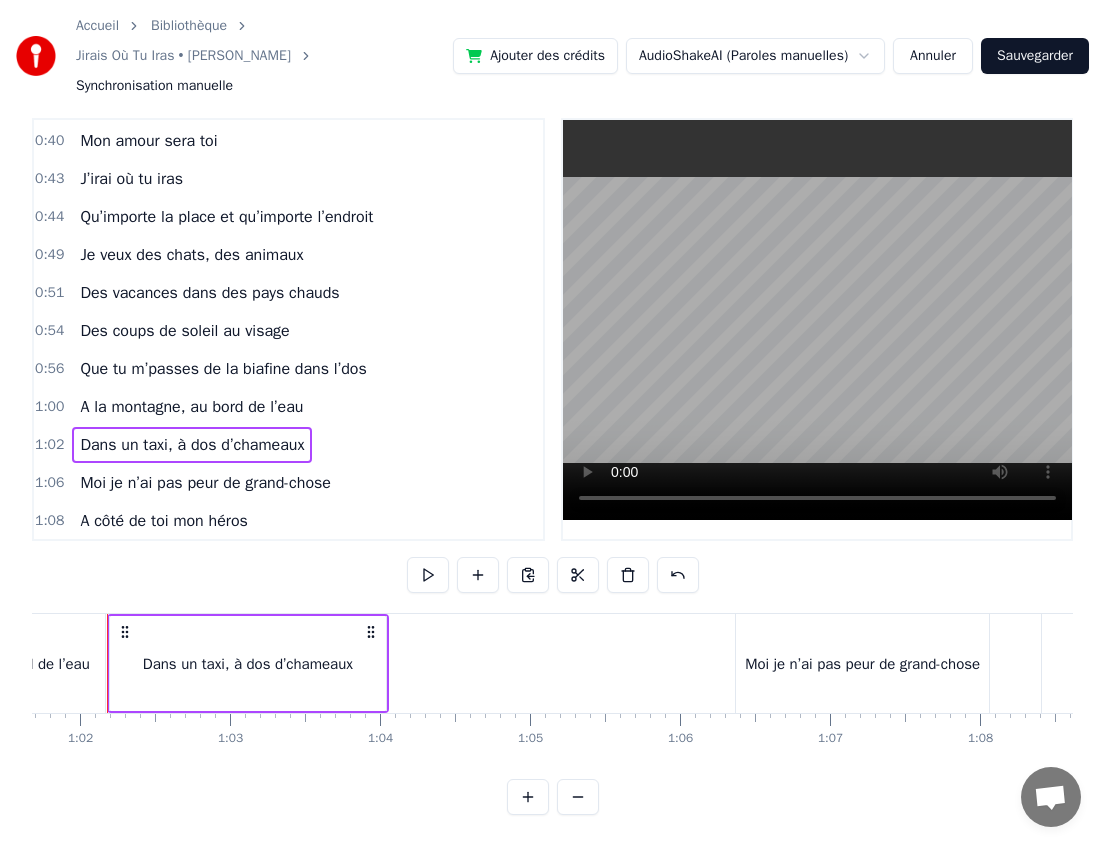 scroll, scrollTop: 0, scrollLeft: 9227, axis: horizontal 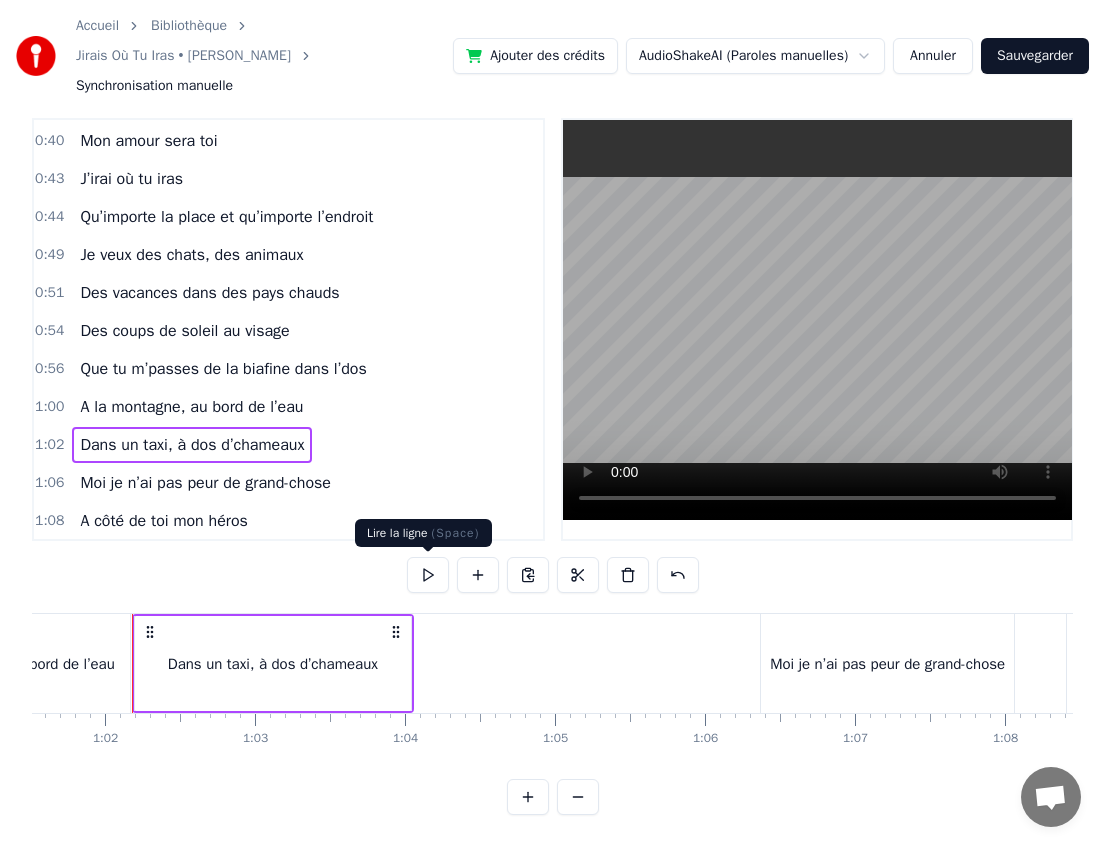 click at bounding box center [428, 575] 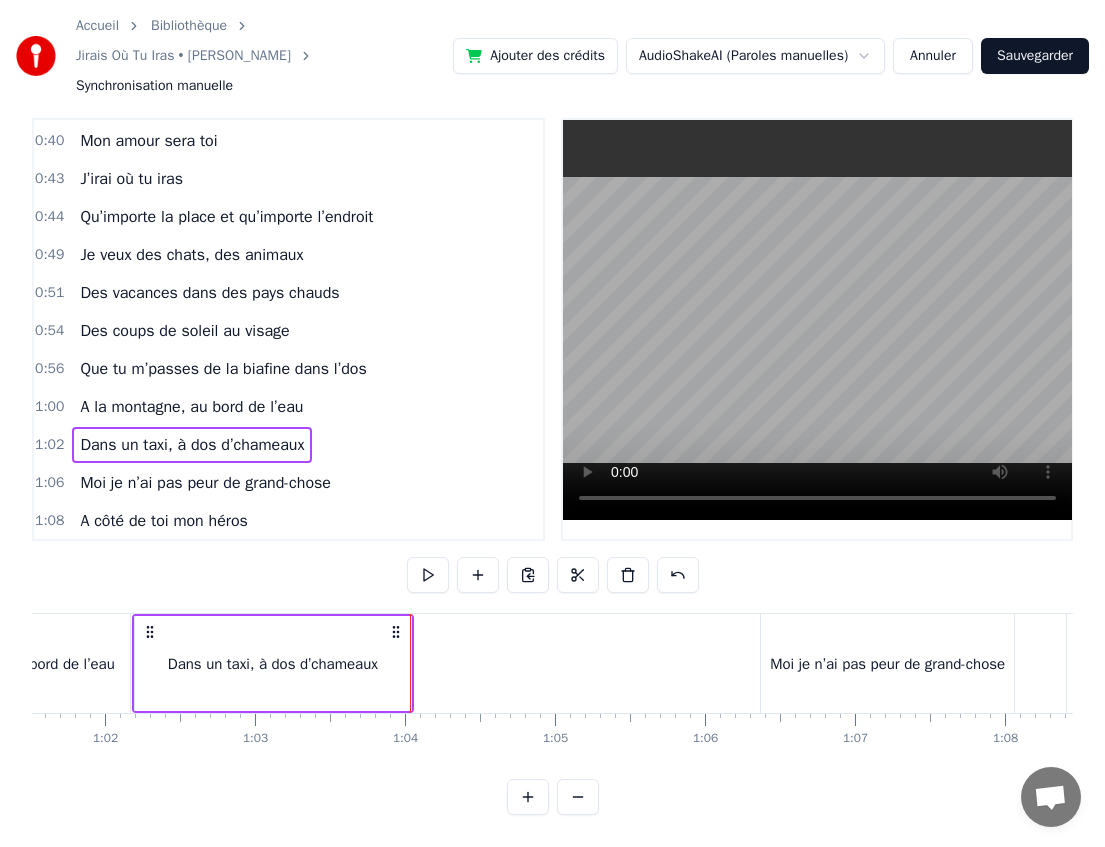 click at bounding box center (428, 575) 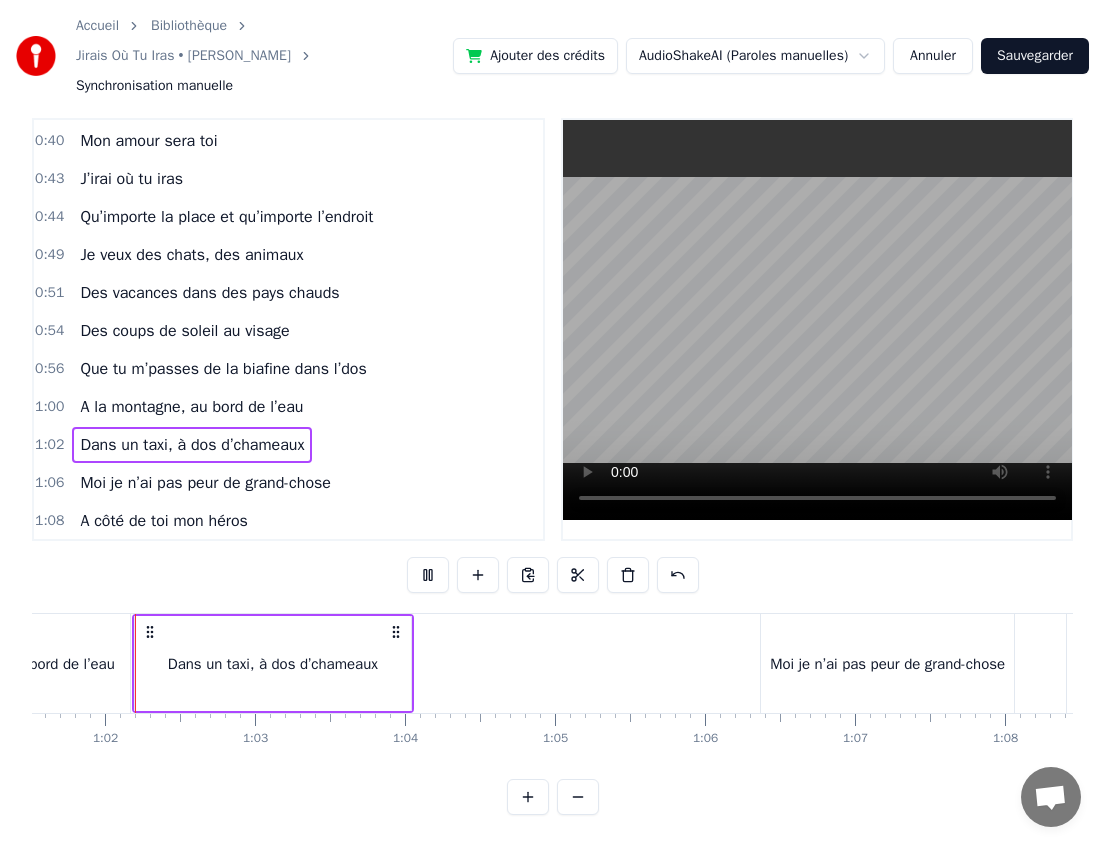 click at bounding box center [428, 575] 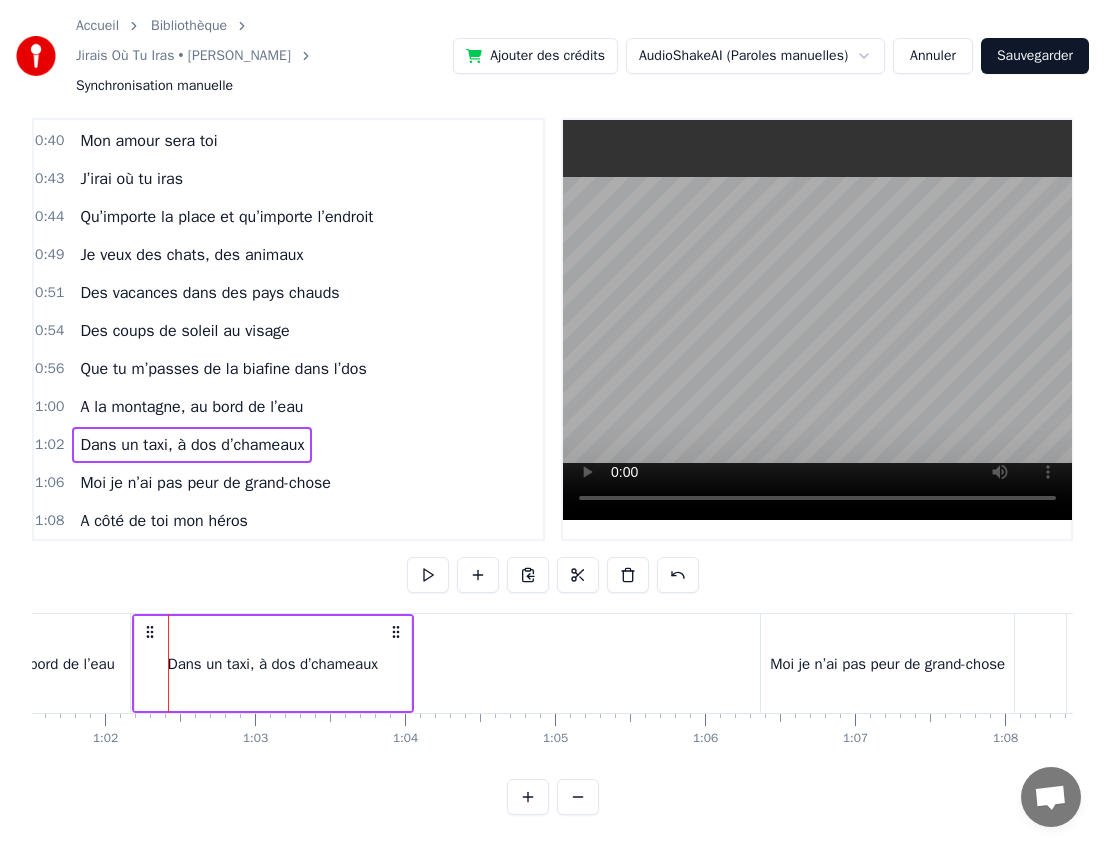 click at bounding box center (428, 575) 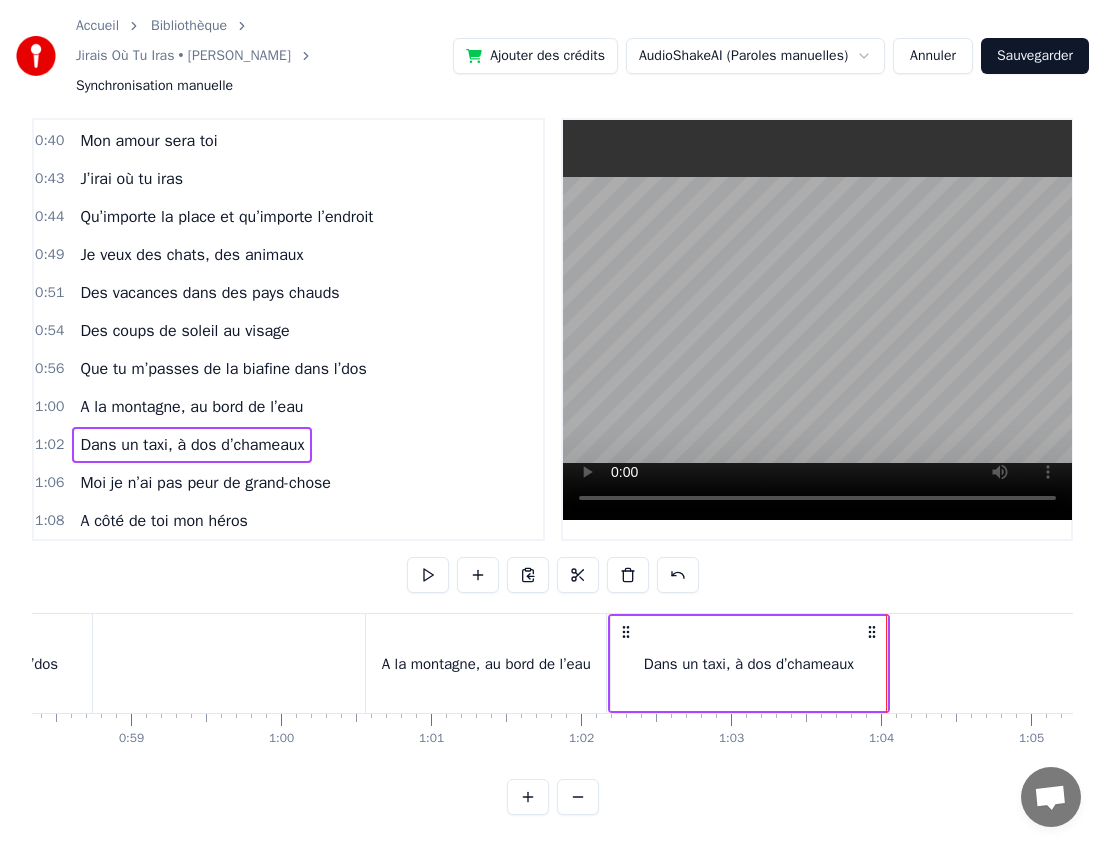 scroll, scrollTop: 0, scrollLeft: 8405, axis: horizontal 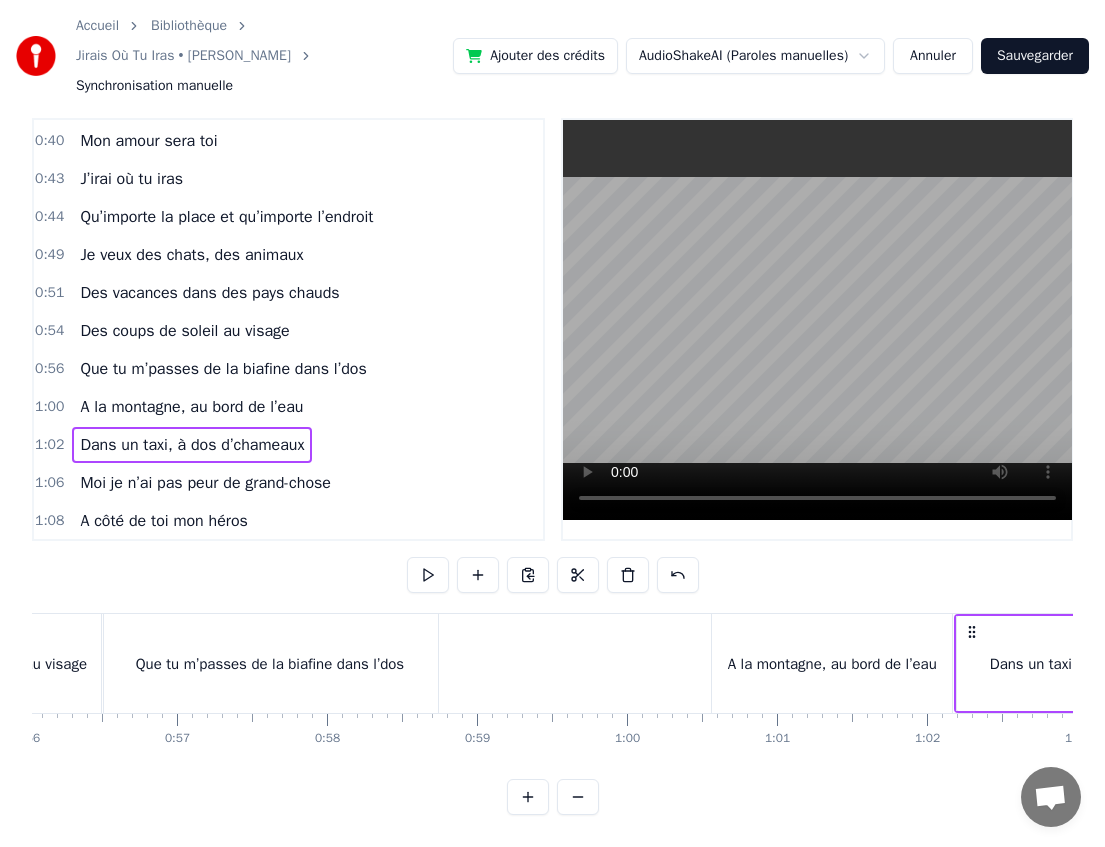 click at bounding box center (7241, 663) 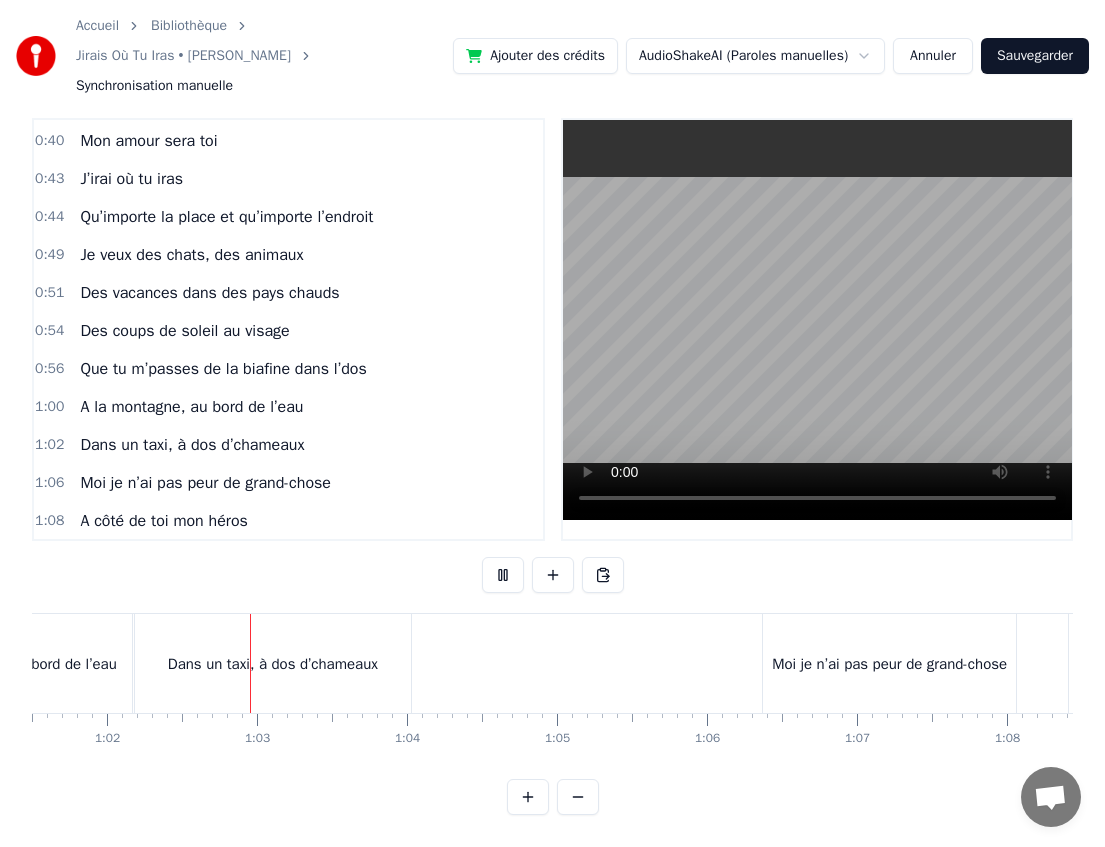 scroll, scrollTop: 0, scrollLeft: 9251, axis: horizontal 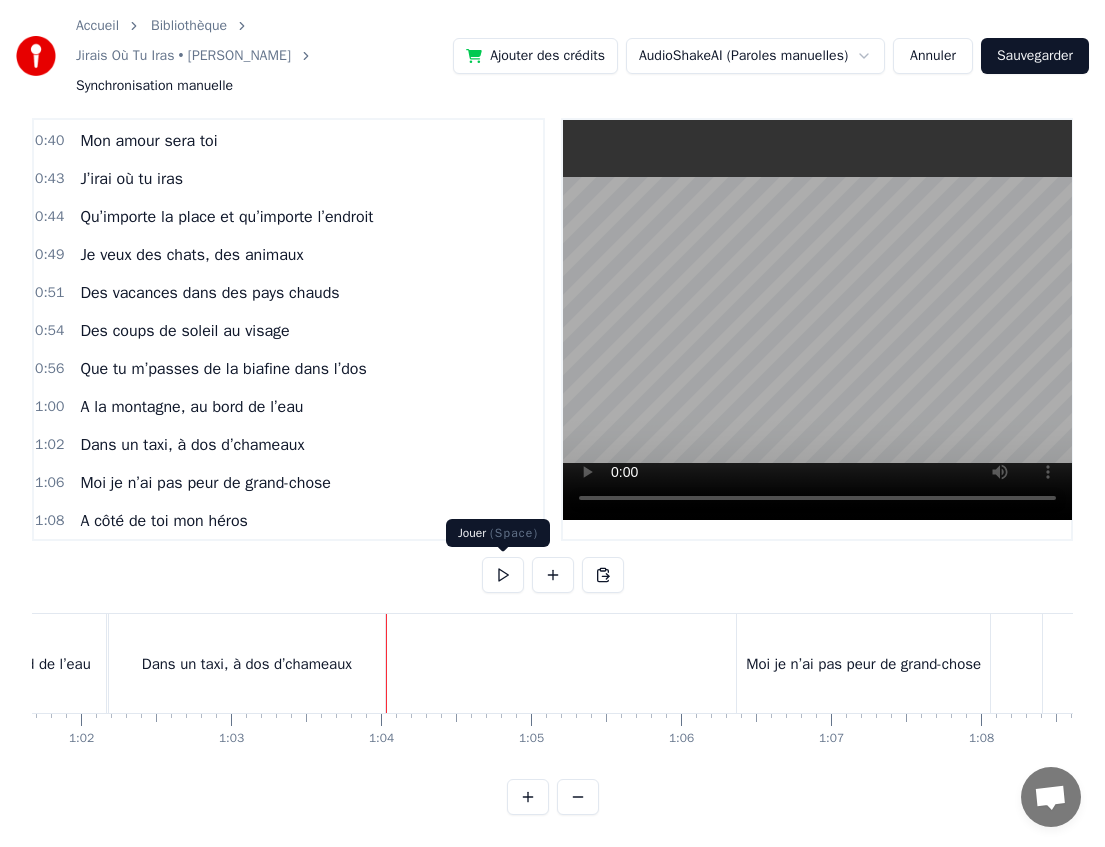 click at bounding box center (503, 575) 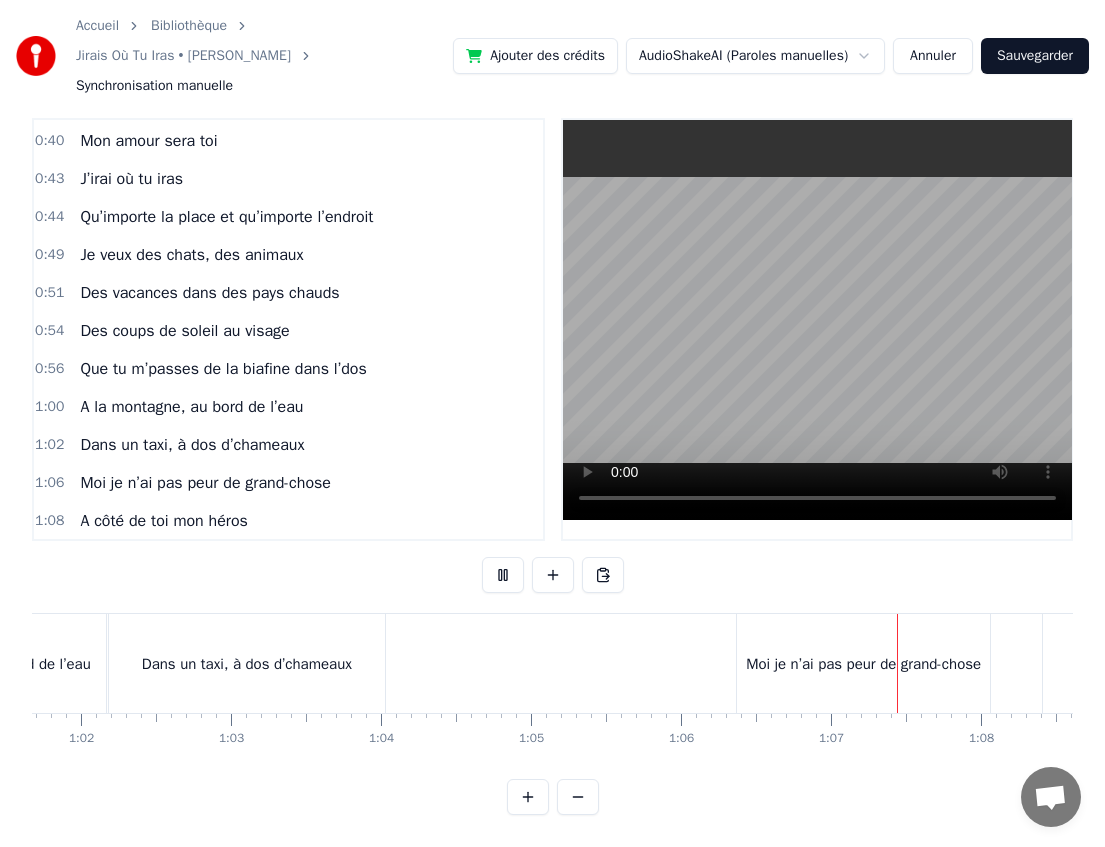 click at bounding box center (503, 575) 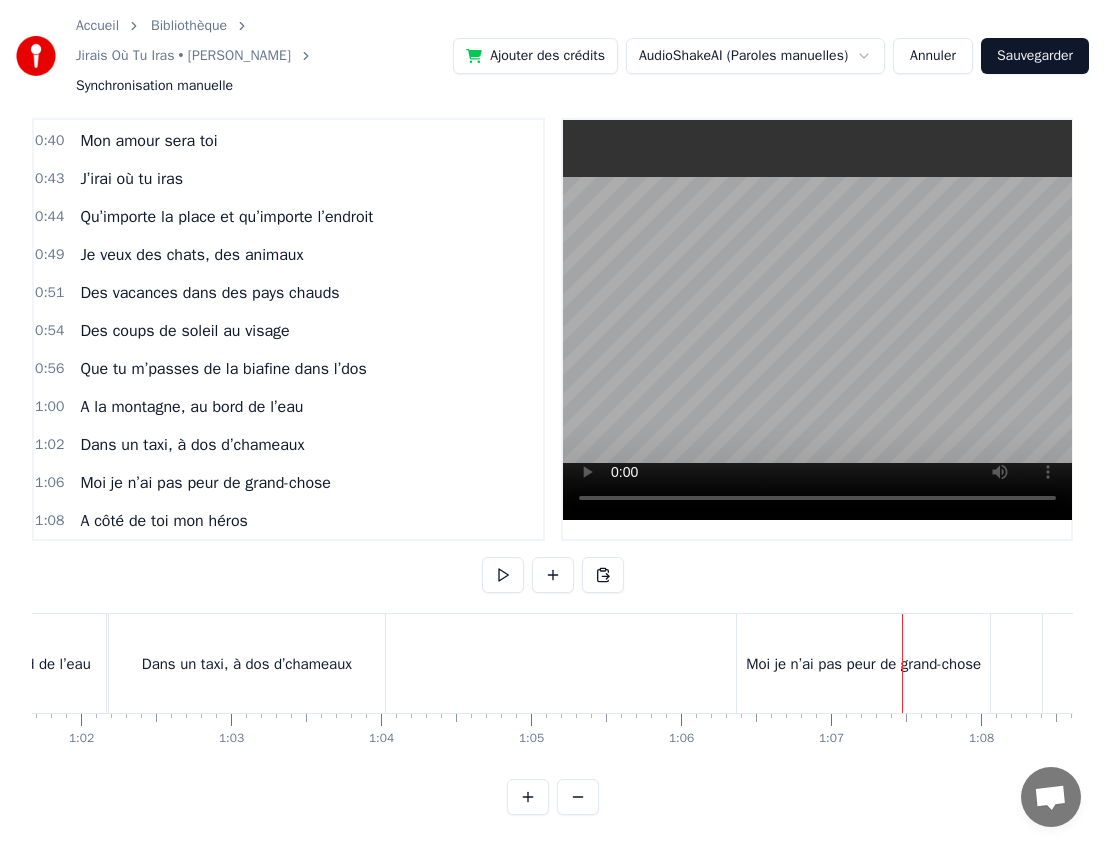 click on "Moi je n’ai pas peur de grand-chose" at bounding box center (863, 663) 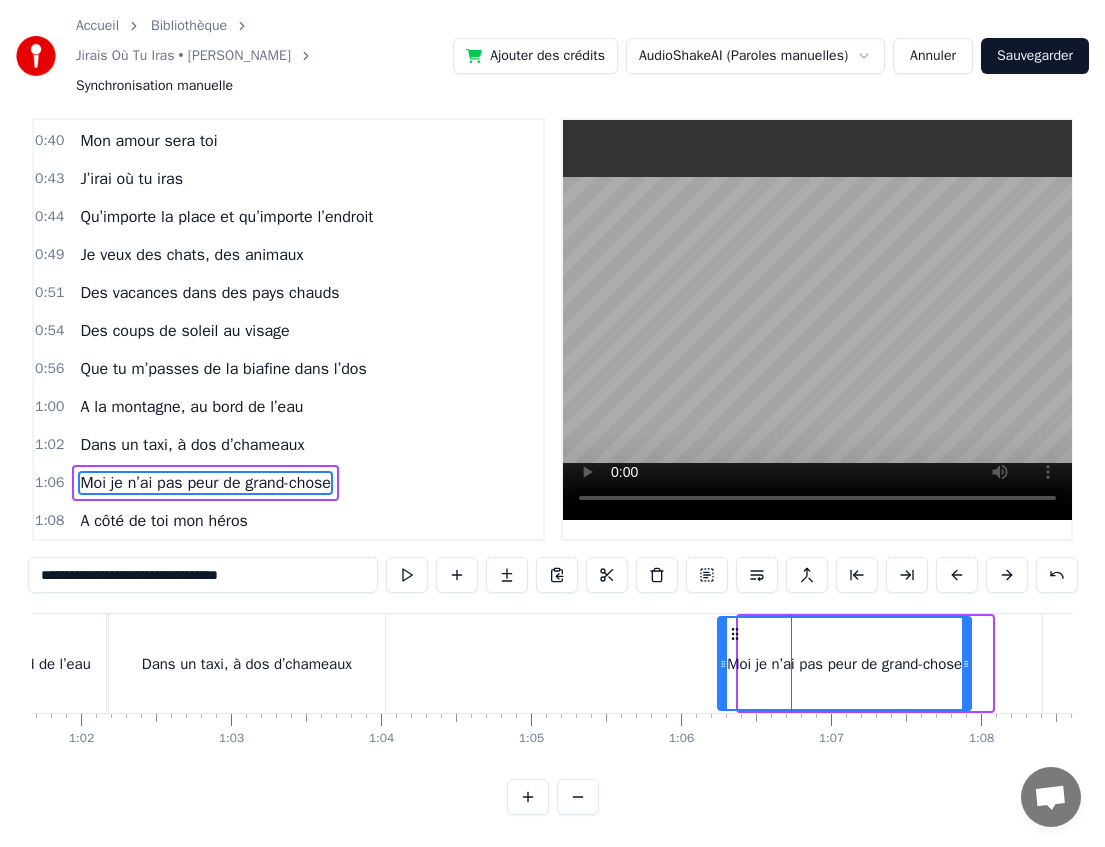 drag, startPoint x: 755, startPoint y: 632, endPoint x: 732, endPoint y: 631, distance: 23.021729 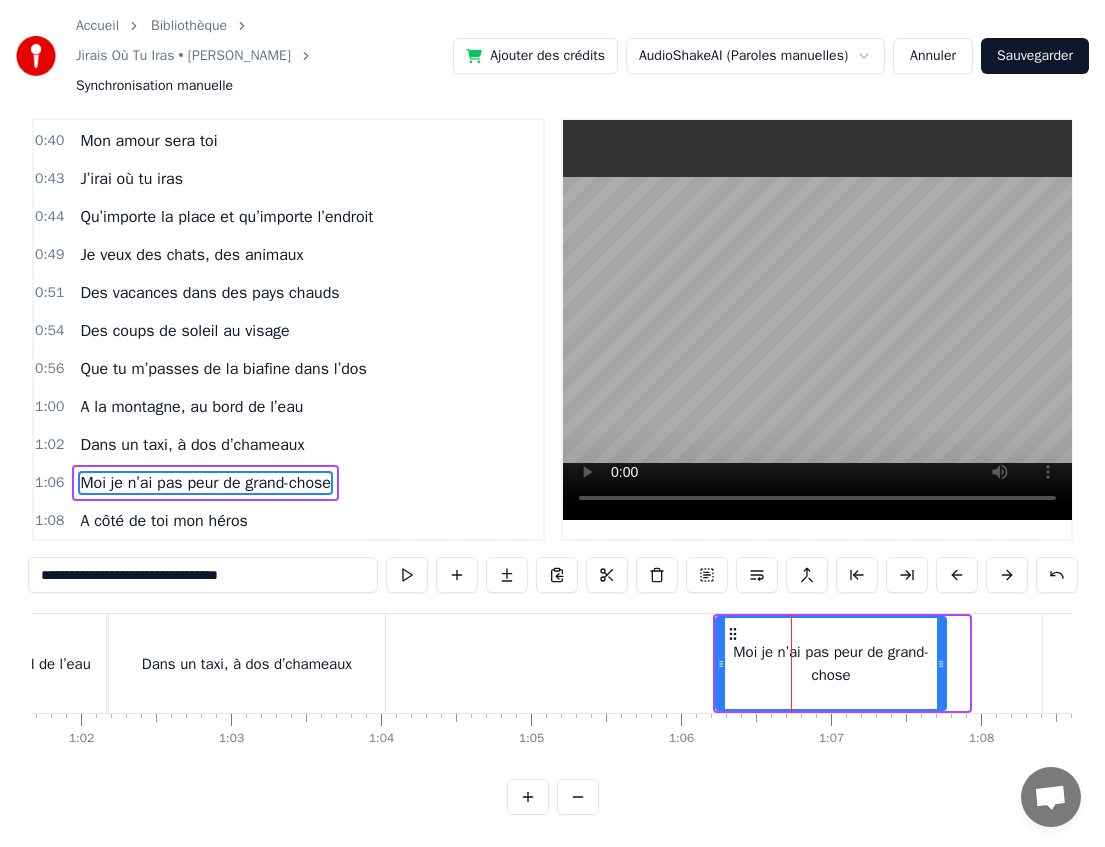 drag, startPoint x: 963, startPoint y: 666, endPoint x: 936, endPoint y: 666, distance: 27 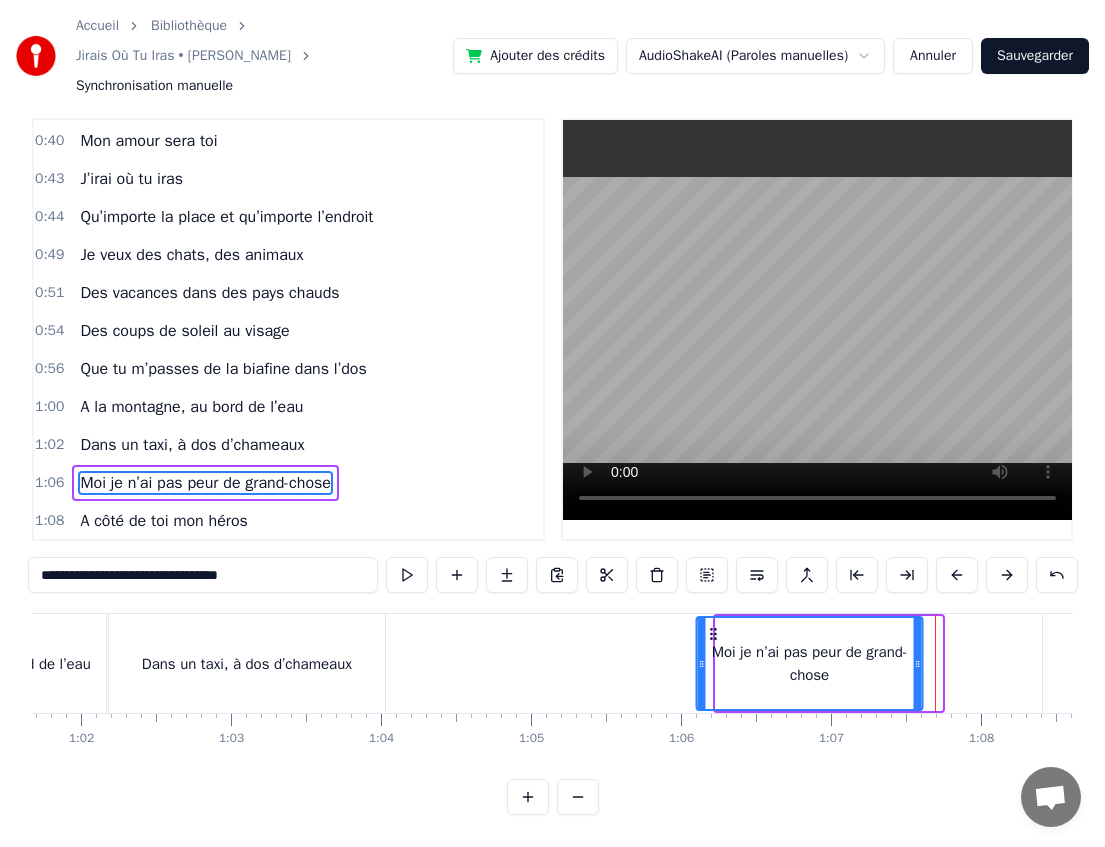 drag, startPoint x: 731, startPoint y: 634, endPoint x: 711, endPoint y: 634, distance: 20 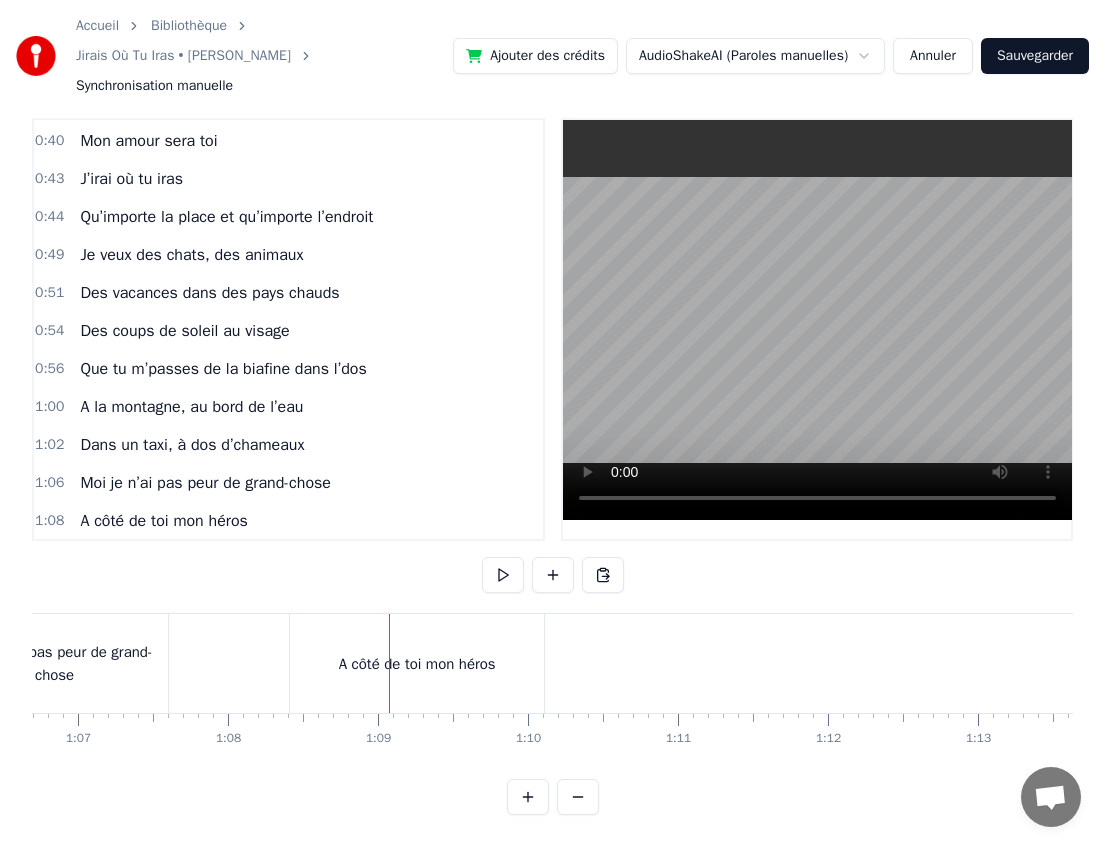 scroll, scrollTop: 0, scrollLeft: 9961, axis: horizontal 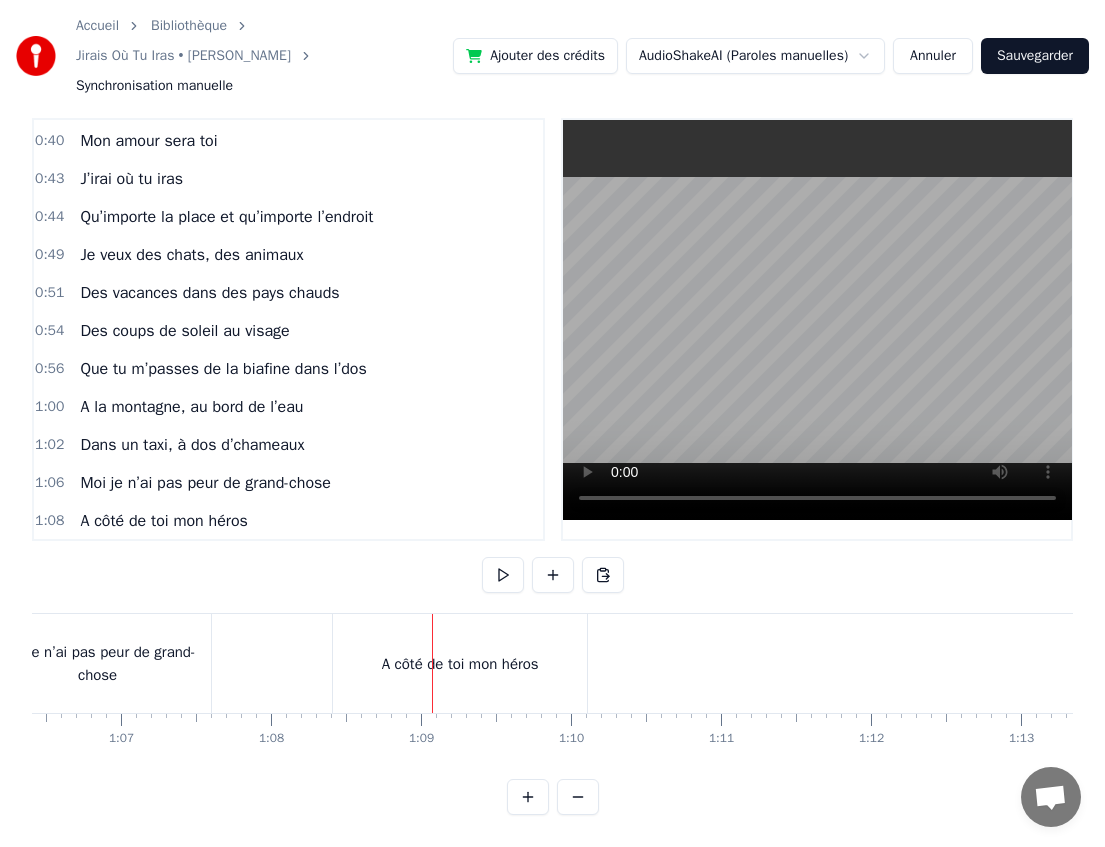 click on "A côté de toi mon héros" at bounding box center [460, 663] 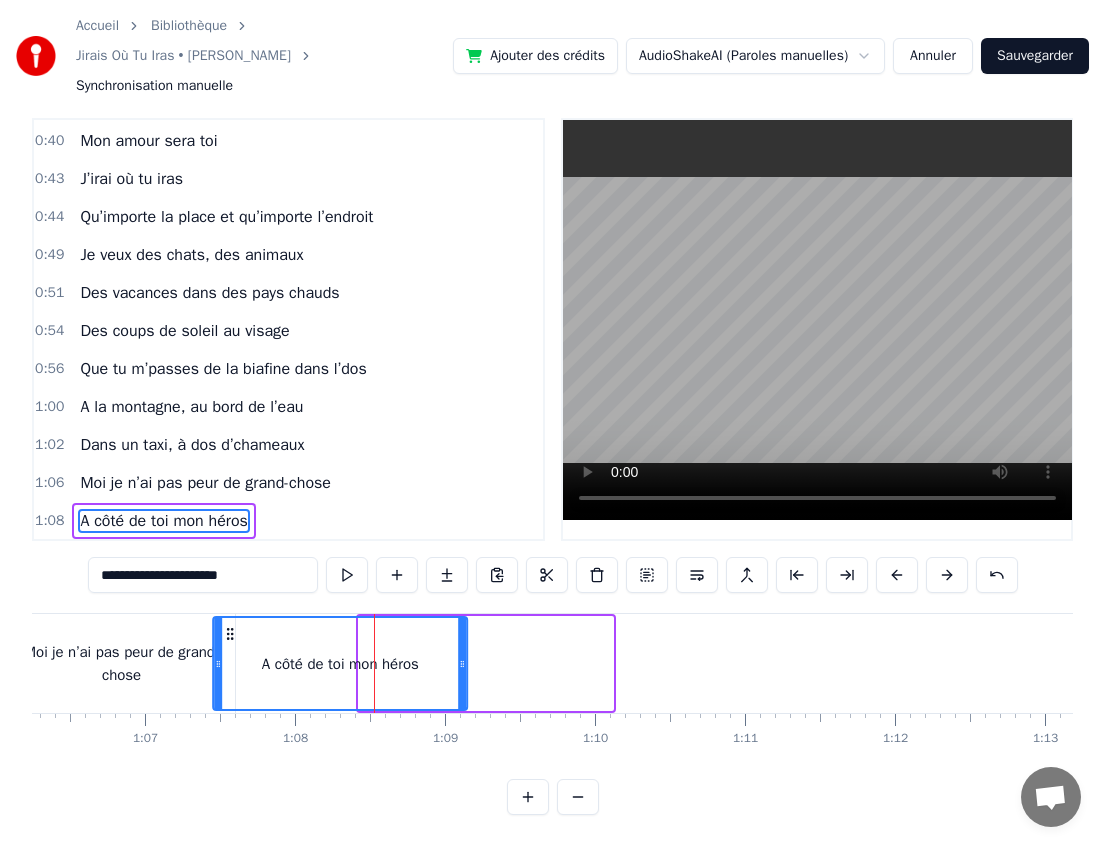 scroll, scrollTop: 0, scrollLeft: 9924, axis: horizontal 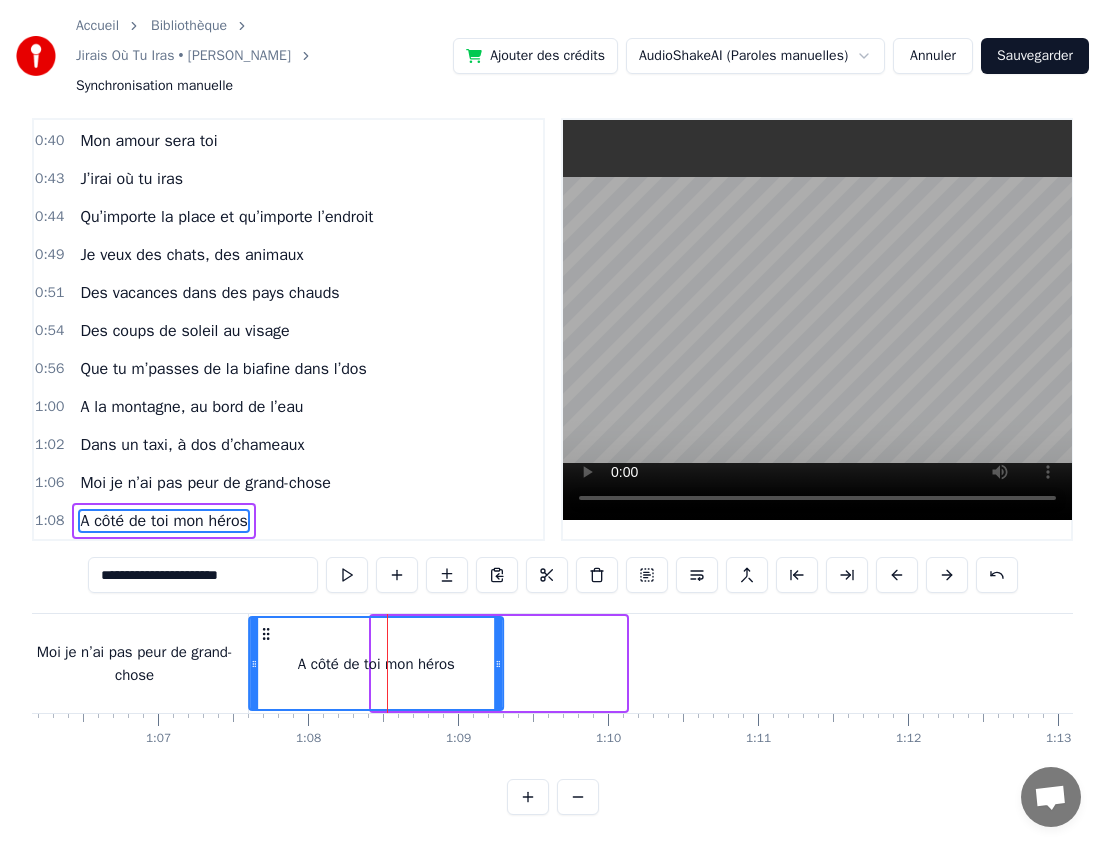 drag, startPoint x: 354, startPoint y: 632, endPoint x: 268, endPoint y: 627, distance: 86.145226 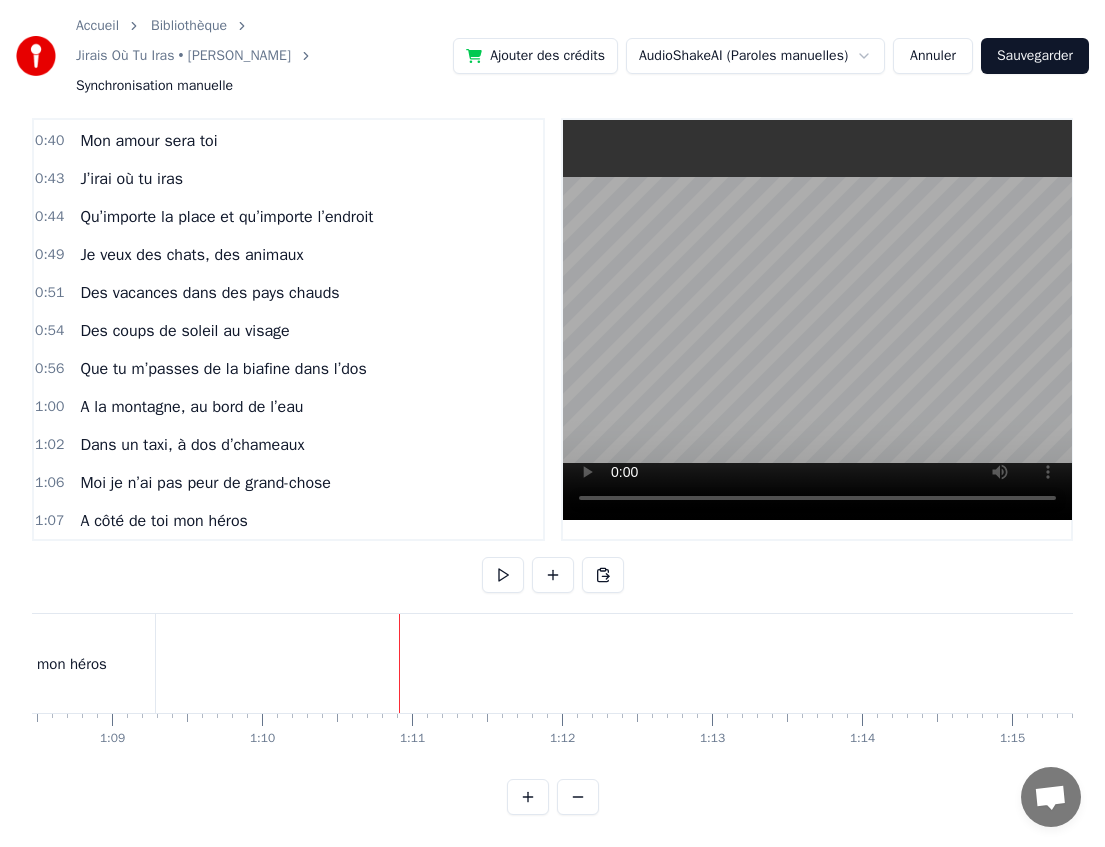 scroll, scrollTop: 0, scrollLeft: 10269, axis: horizontal 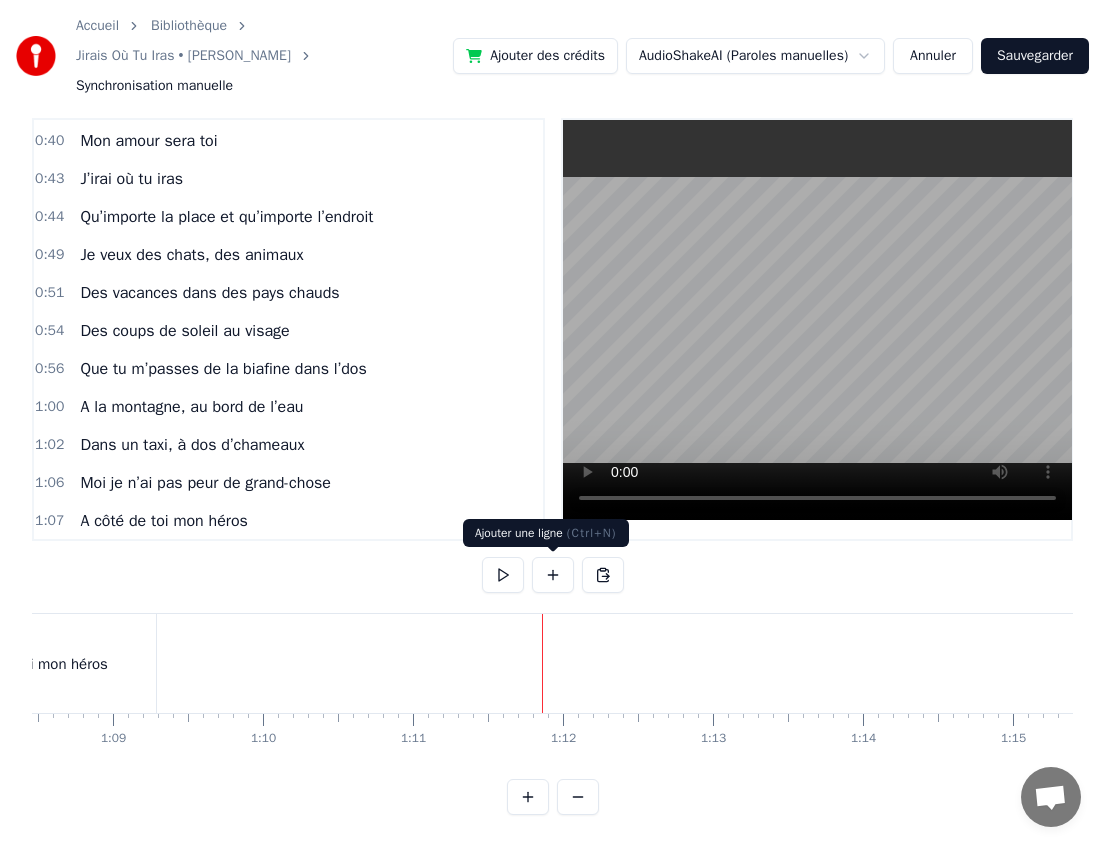 click at bounding box center (553, 575) 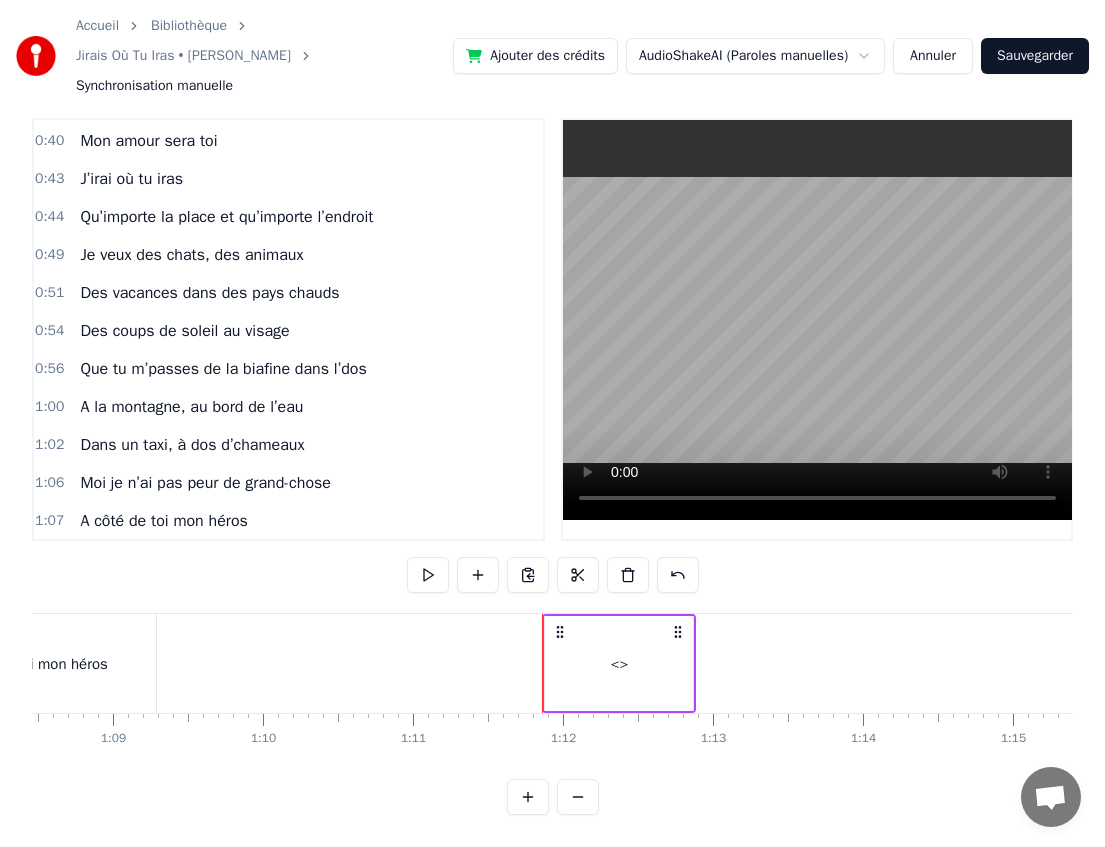 click on "<>" at bounding box center [619, 663] 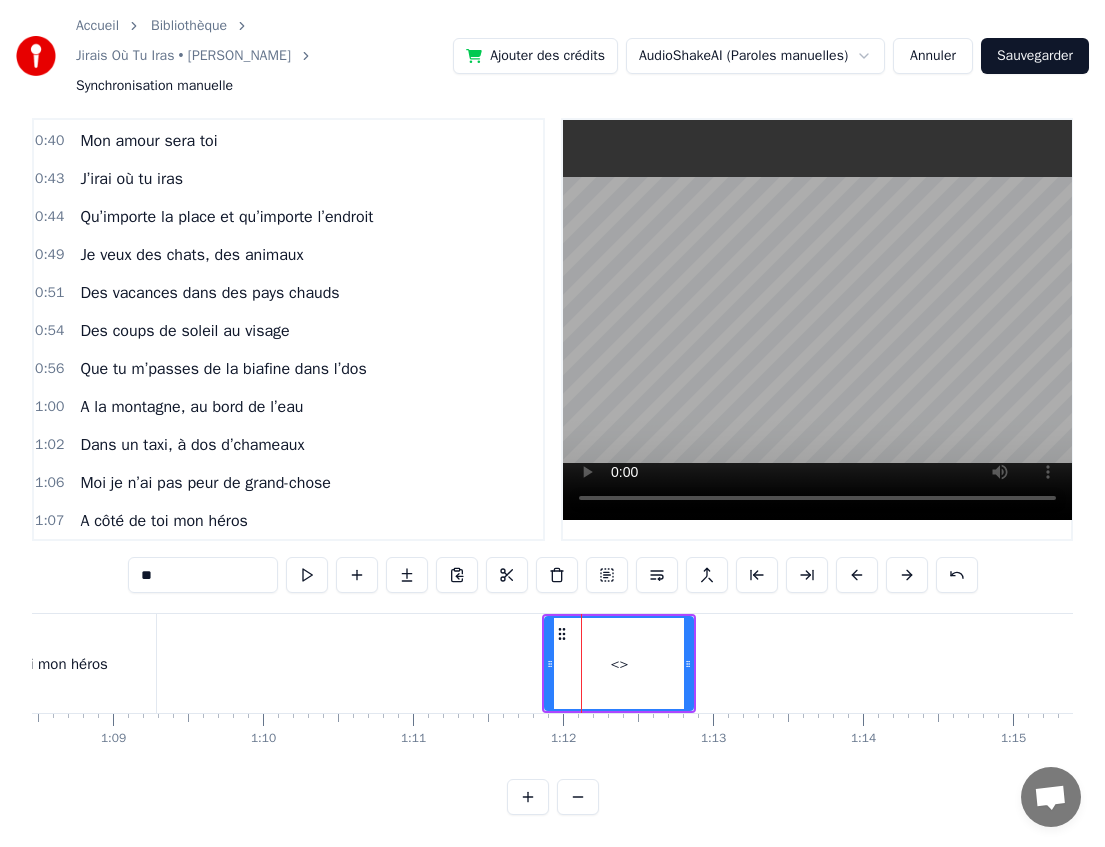 scroll, scrollTop: 530, scrollLeft: 0, axis: vertical 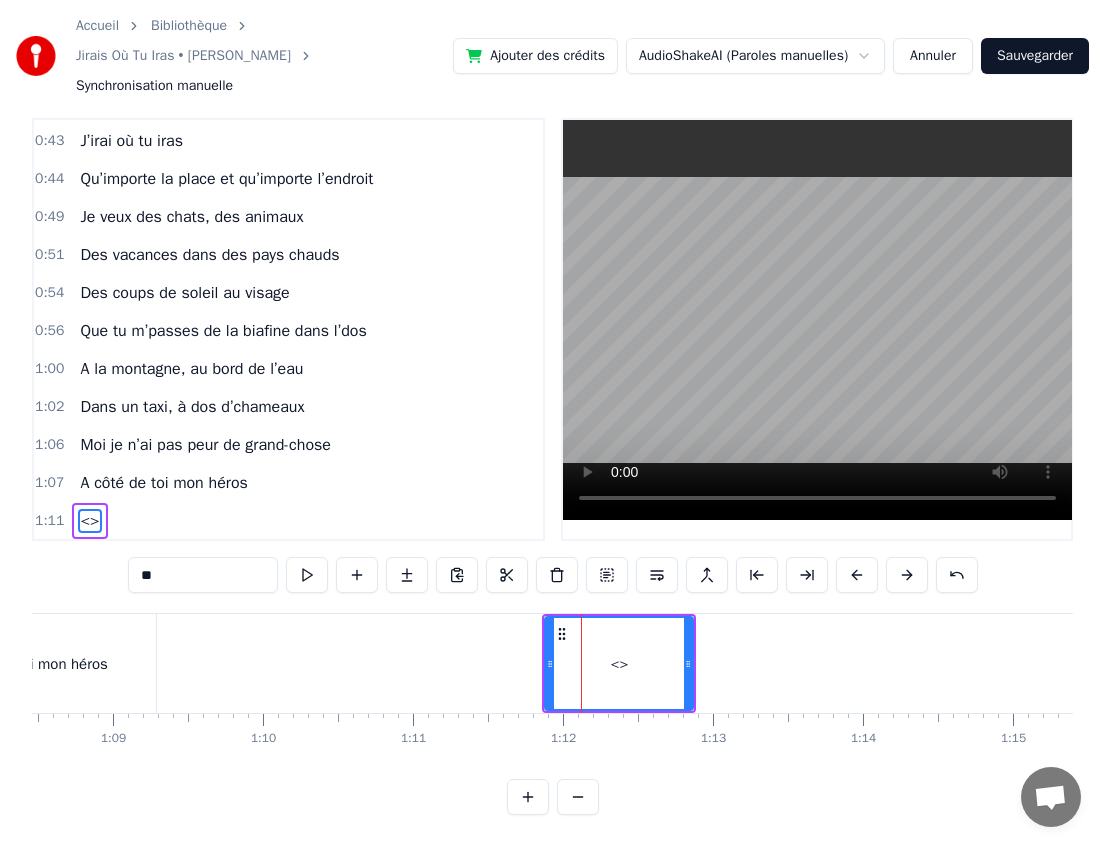 click on "<>" at bounding box center [619, 663] 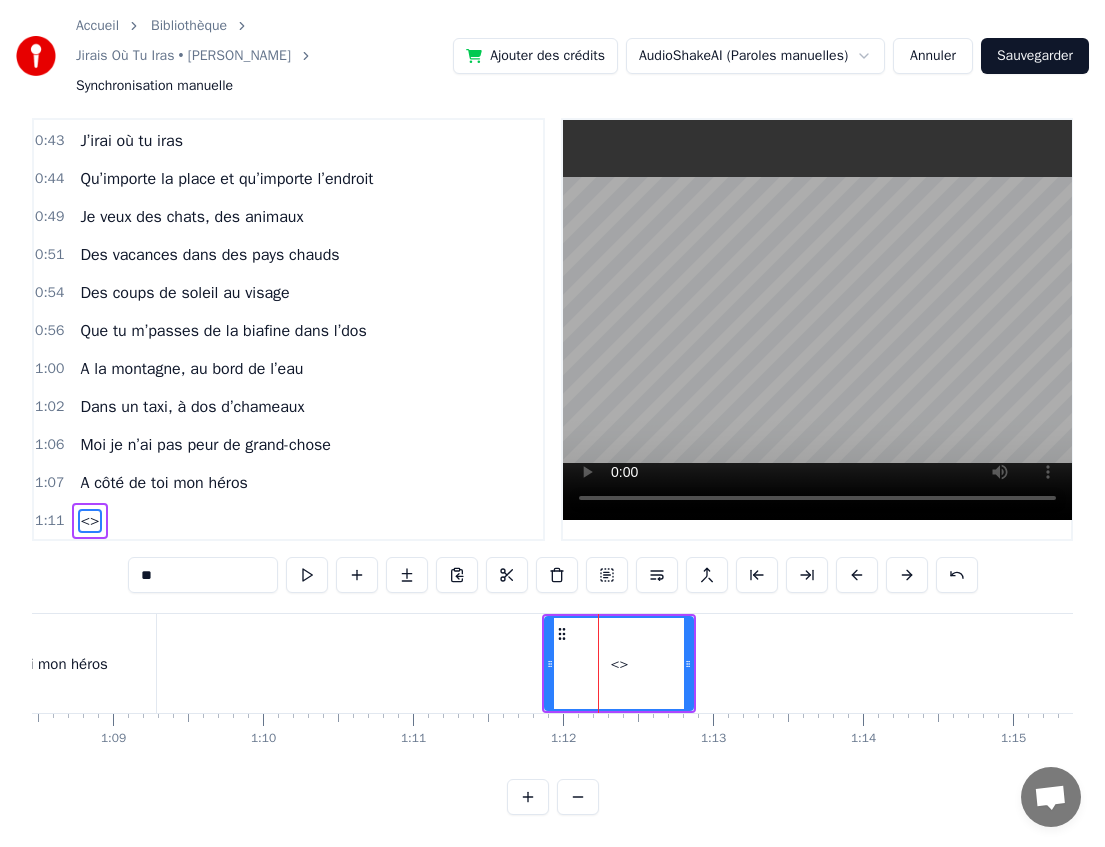 click on "**" at bounding box center (203, 575) 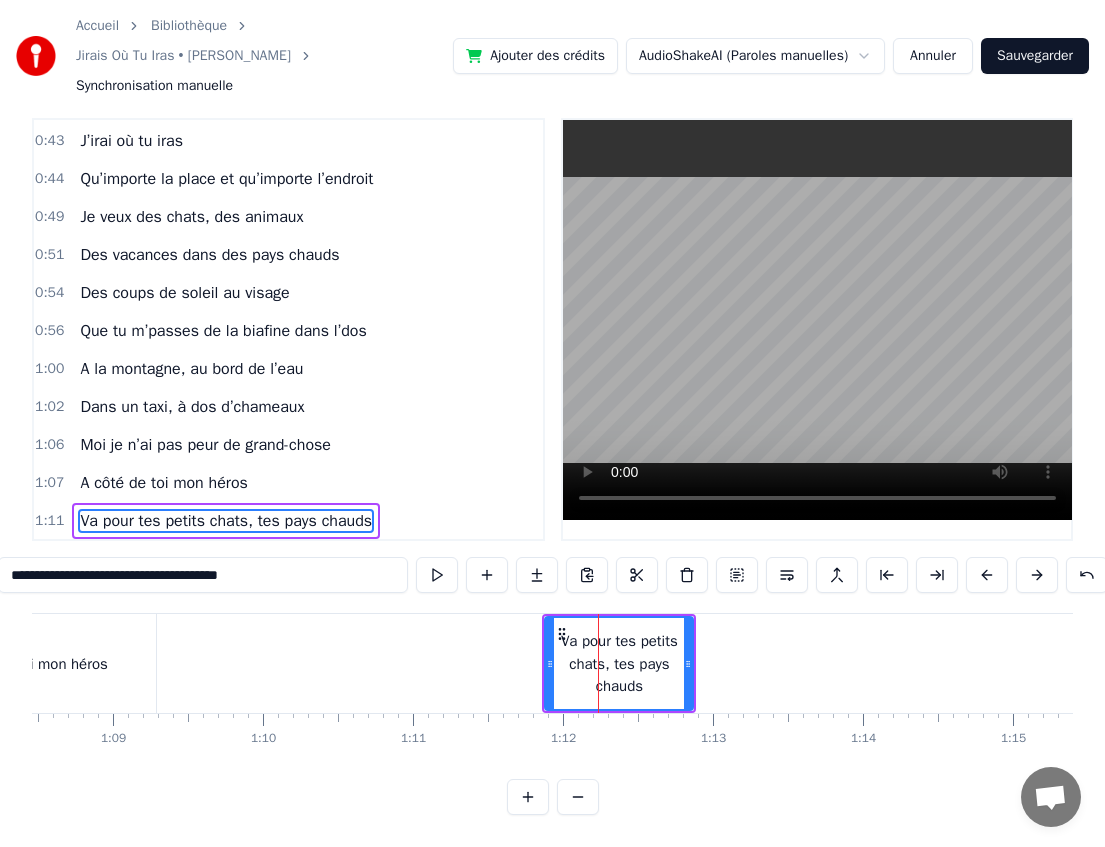 type on "**********" 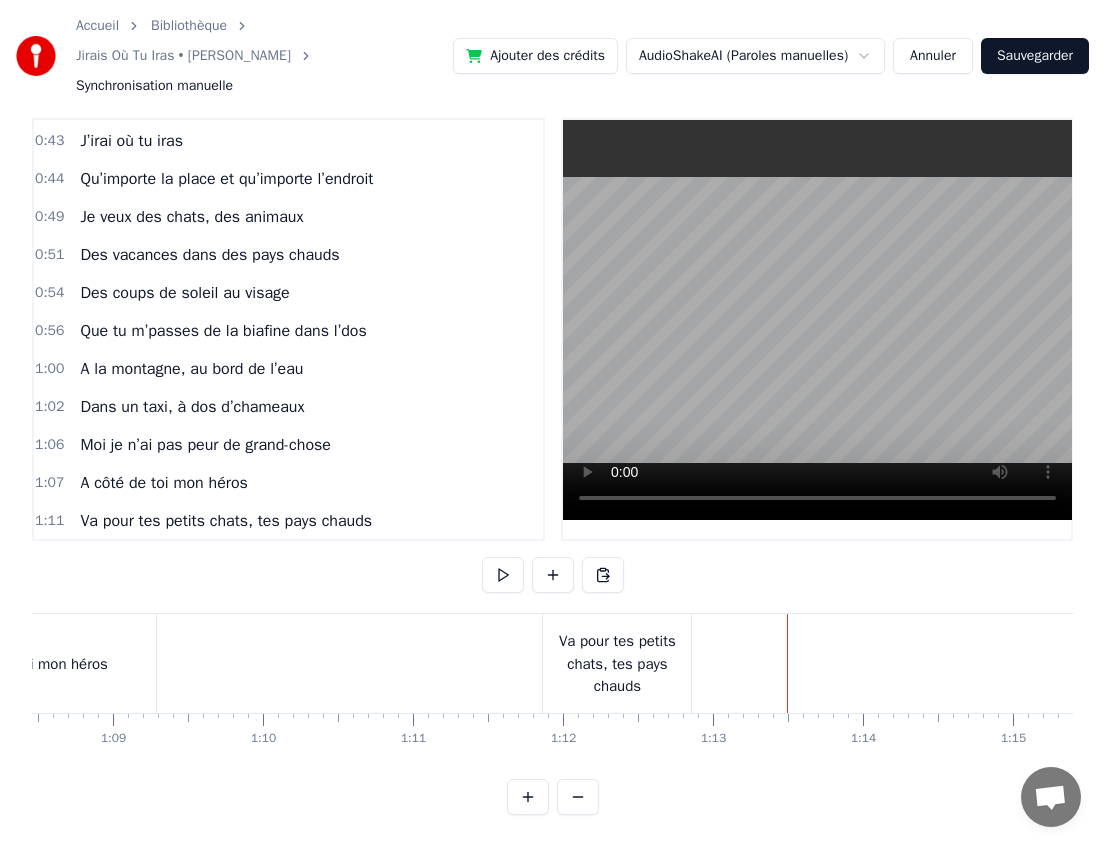 click on "Va pour tes petits chats, tes pays chauds" at bounding box center [617, 664] 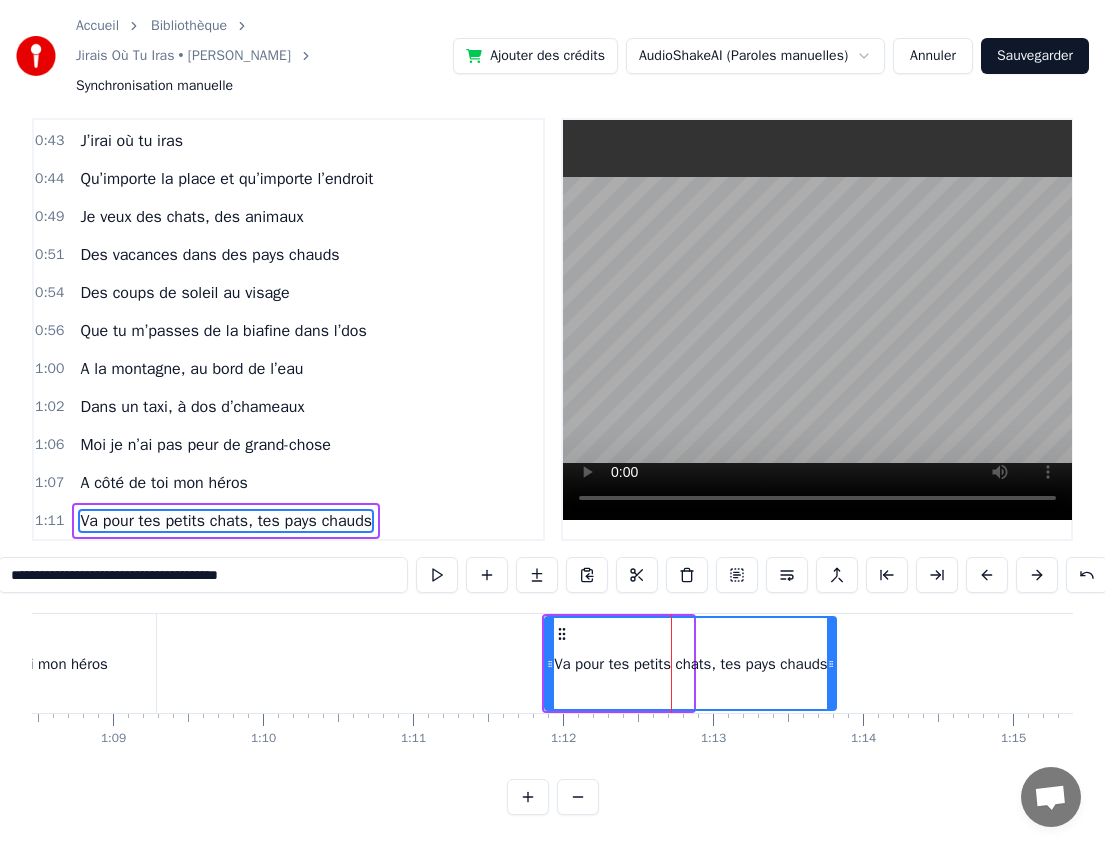 drag, startPoint x: 691, startPoint y: 662, endPoint x: 834, endPoint y: 654, distance: 143.2236 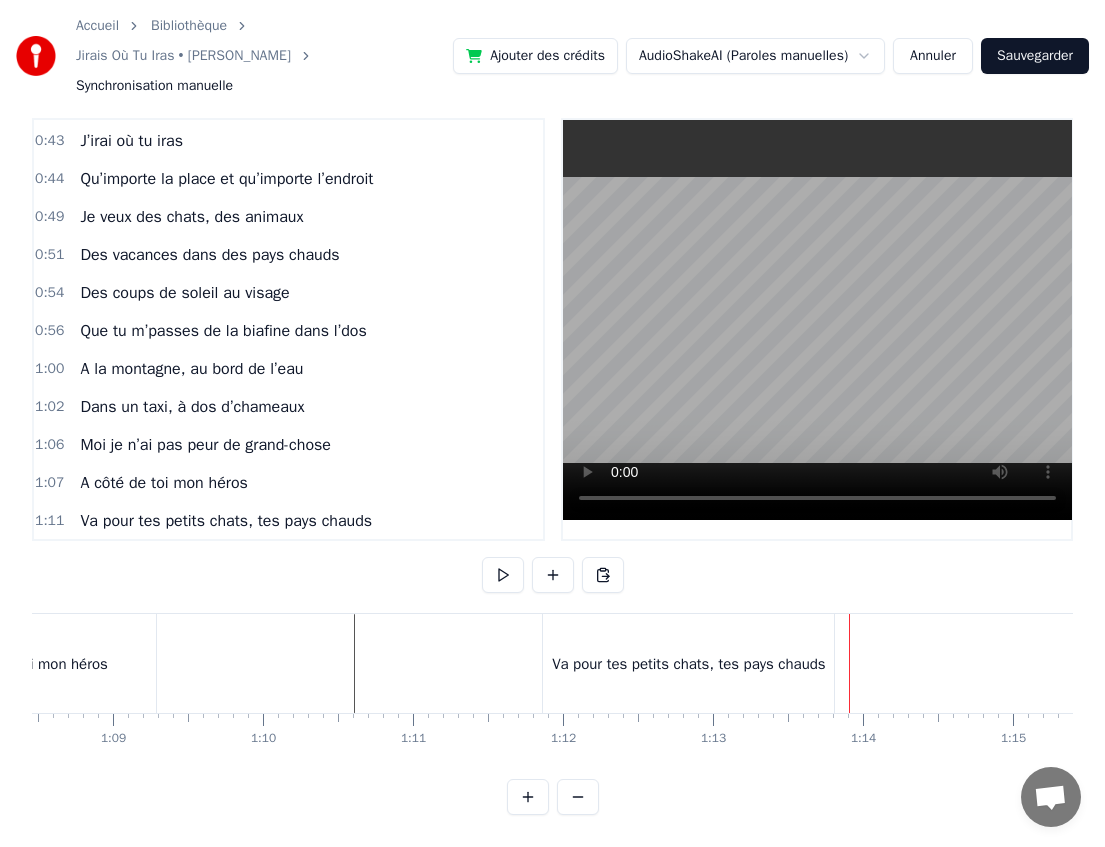 click on "Va pour tes petits chats, tes pays chauds" at bounding box center [689, 664] 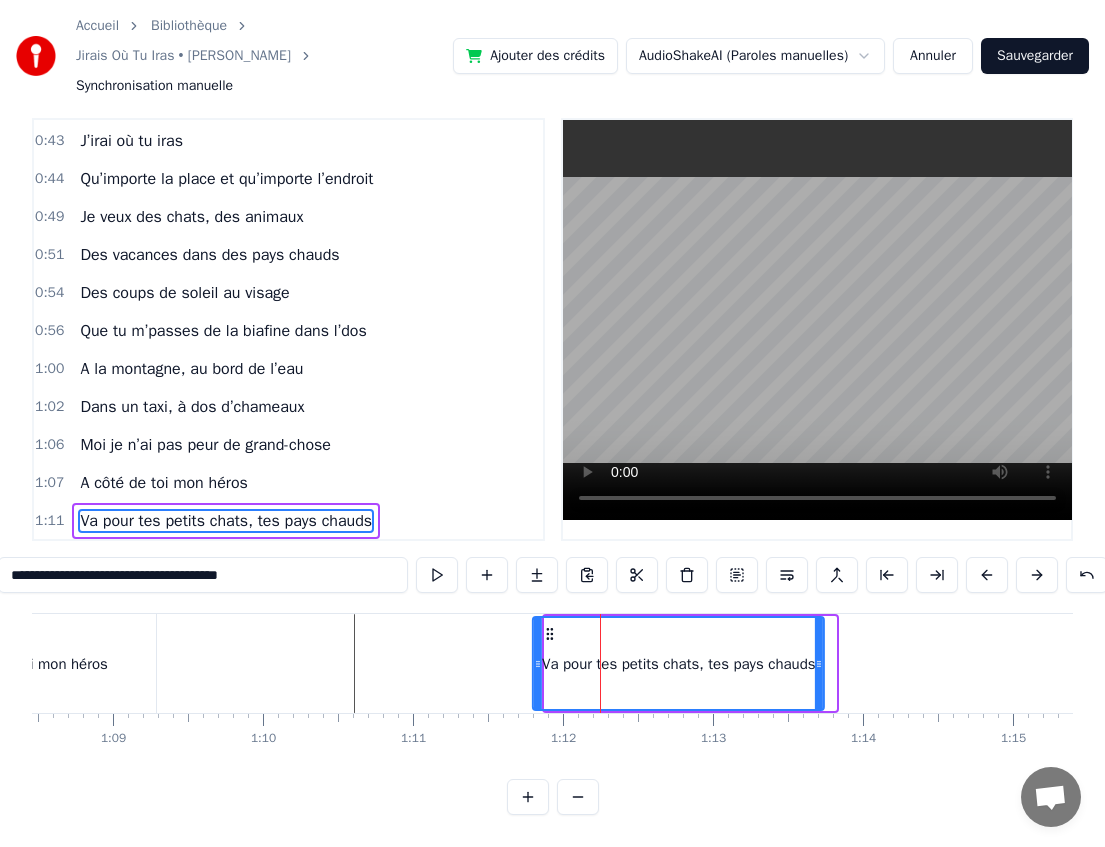 drag, startPoint x: 560, startPoint y: 630, endPoint x: 546, endPoint y: 630, distance: 14 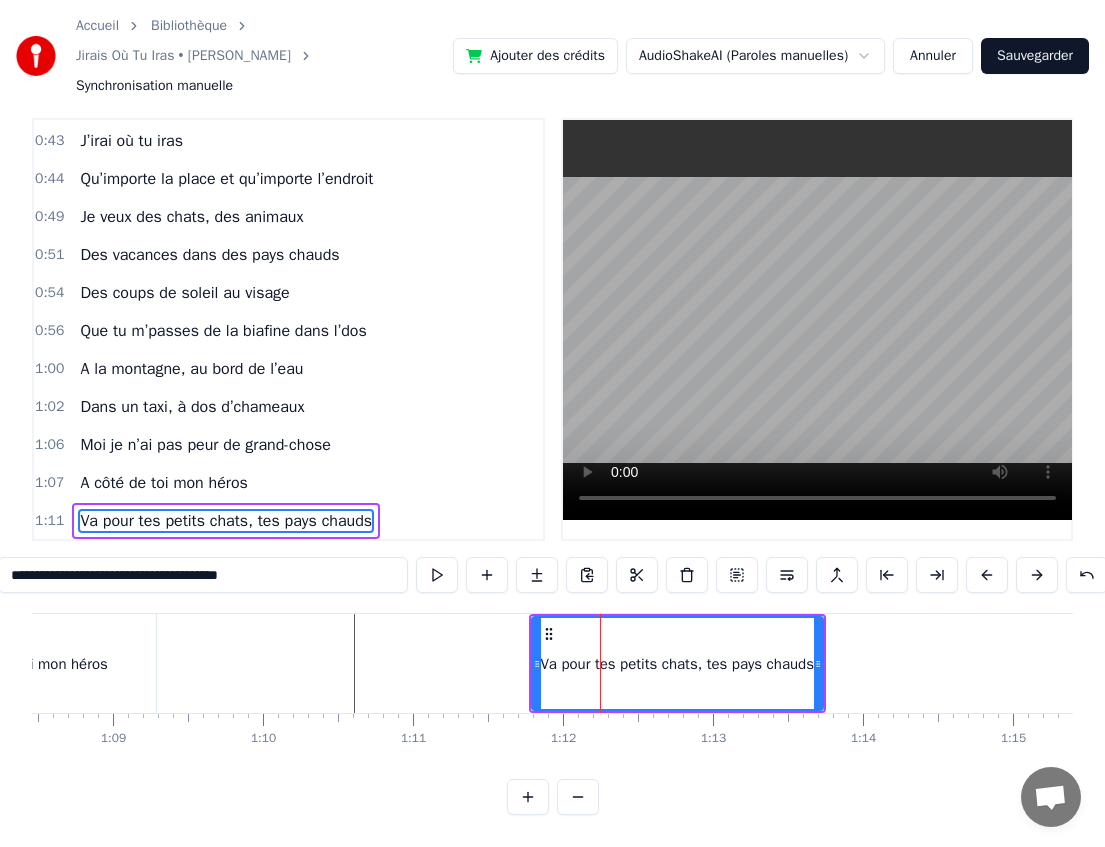 click at bounding box center (5377, 663) 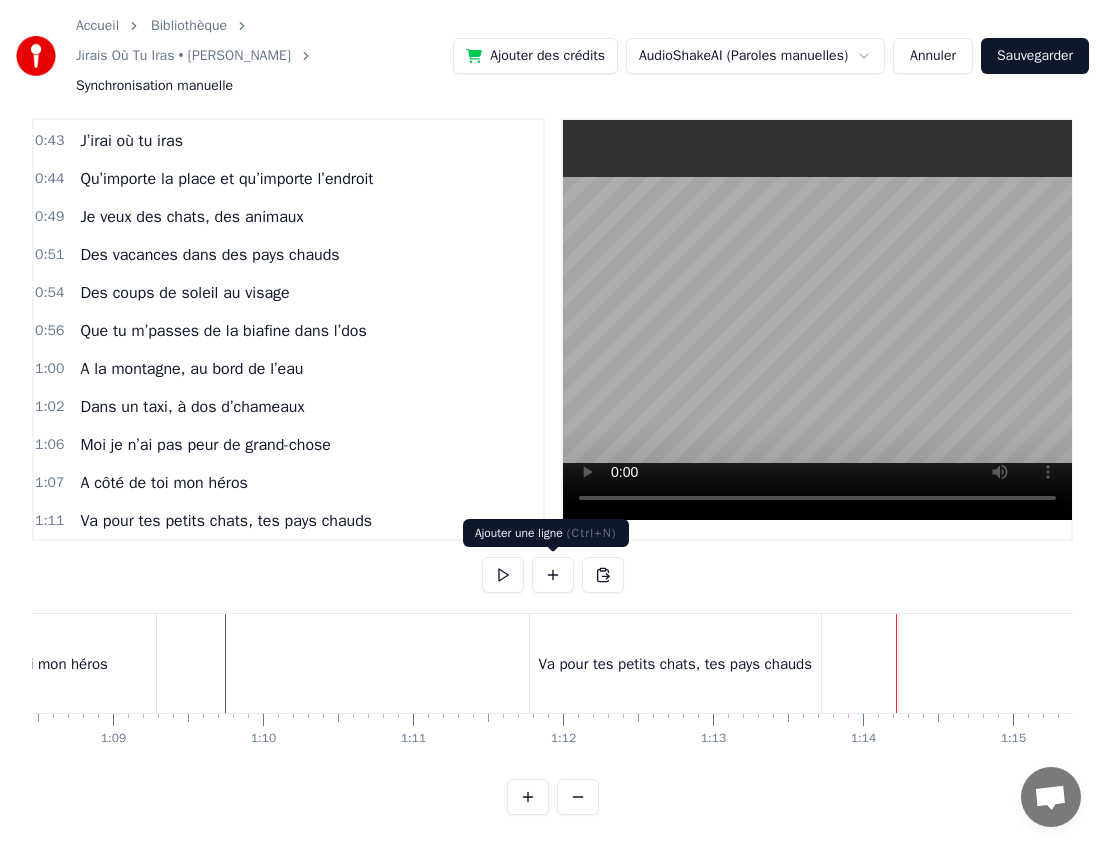 click at bounding box center (553, 575) 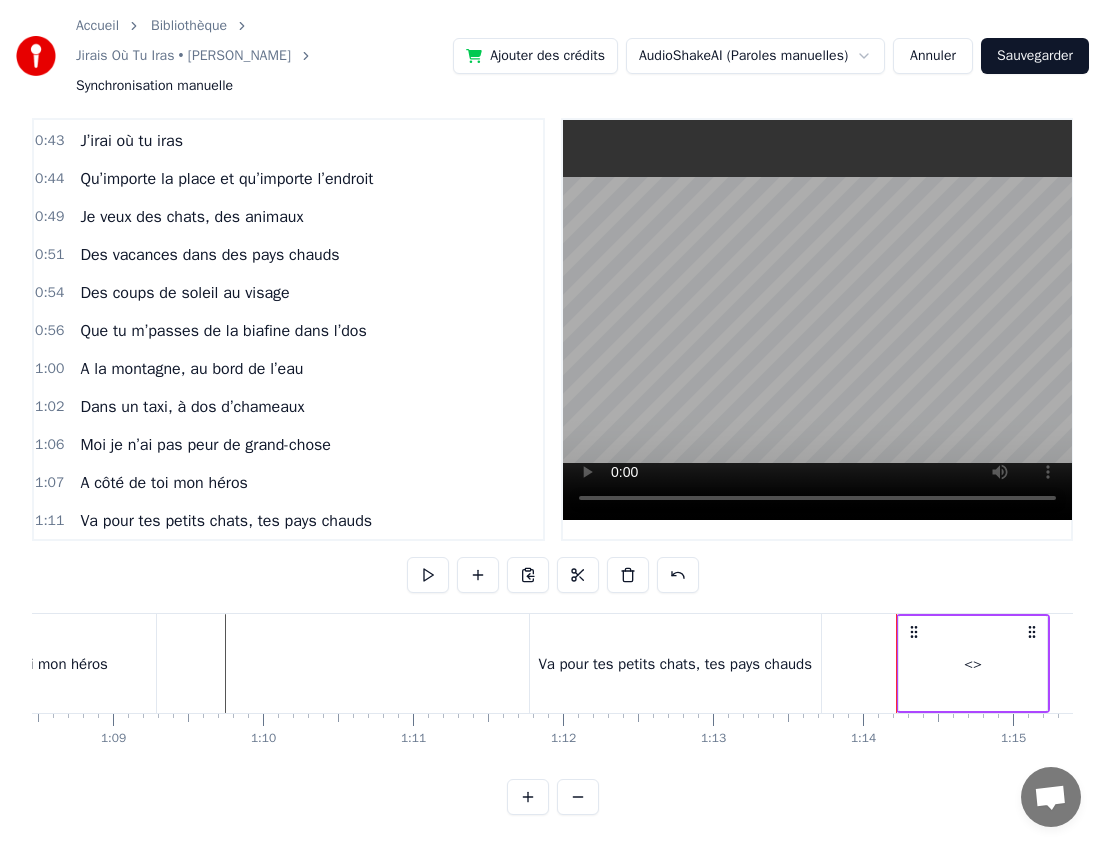 click on "<>" at bounding box center [973, 664] 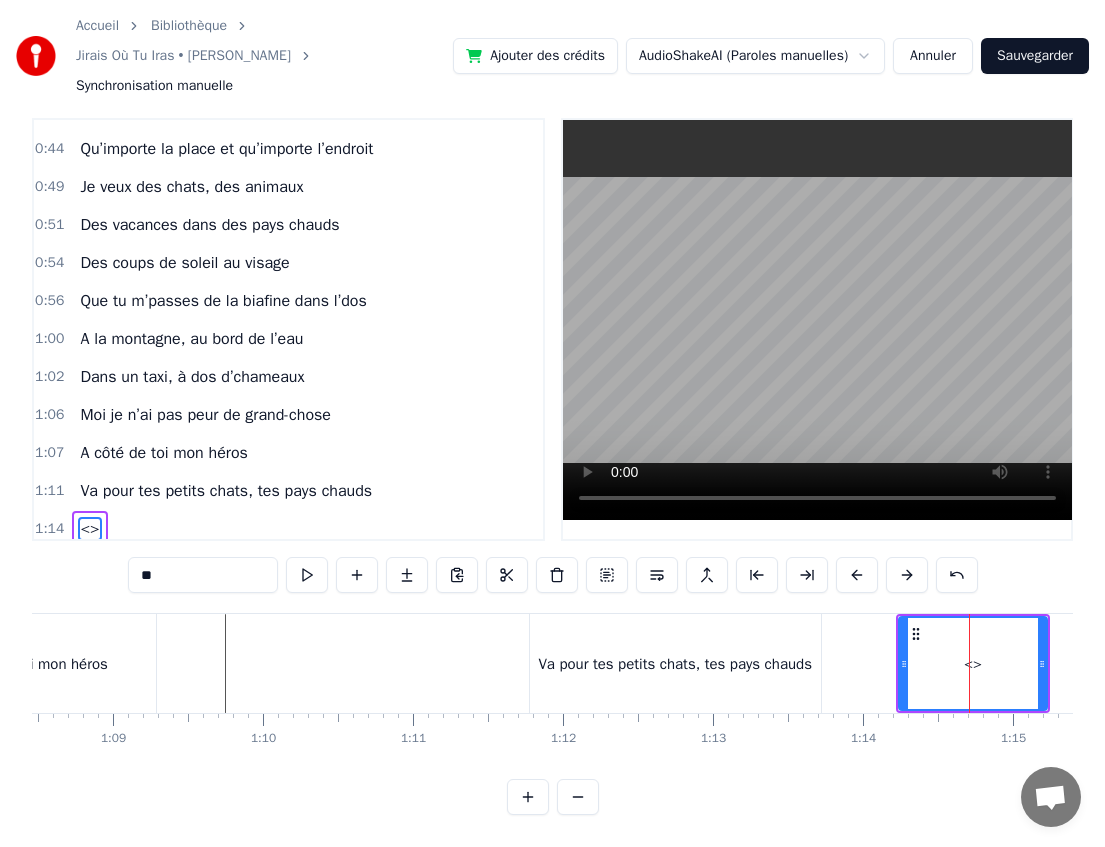 scroll, scrollTop: 568, scrollLeft: 0, axis: vertical 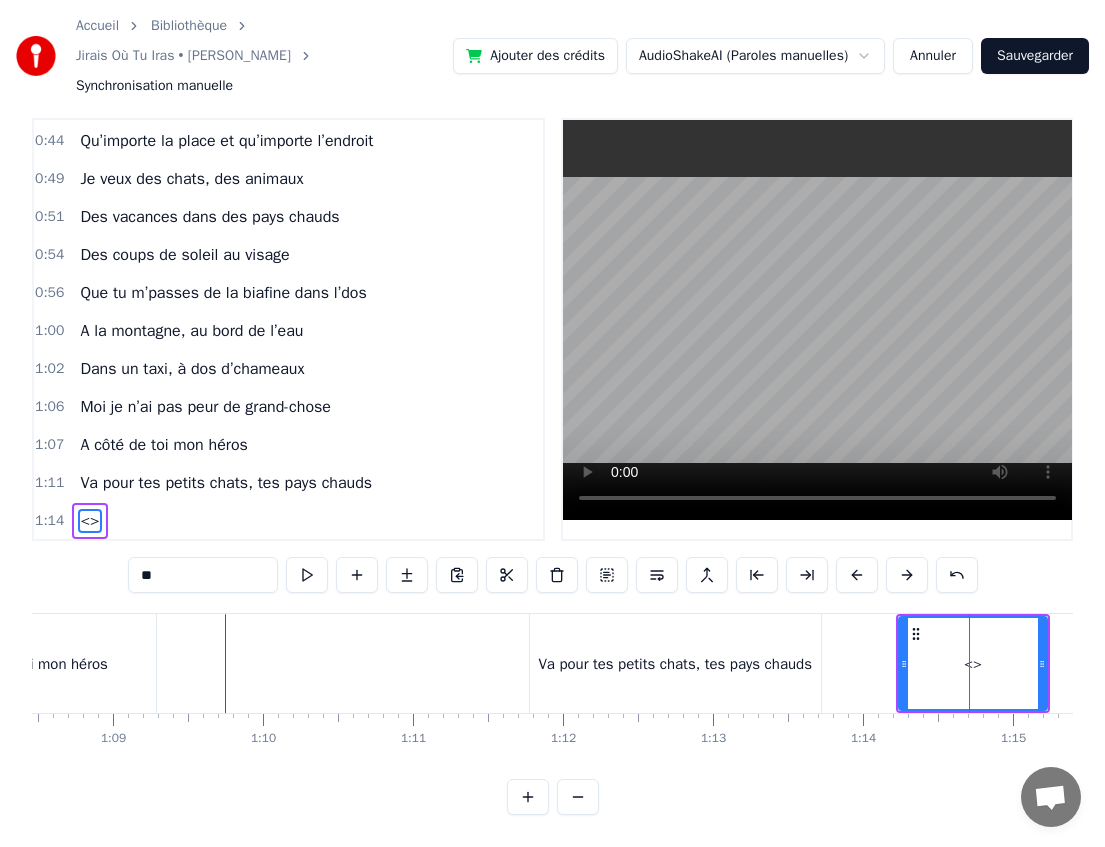 click on "**" at bounding box center [203, 575] 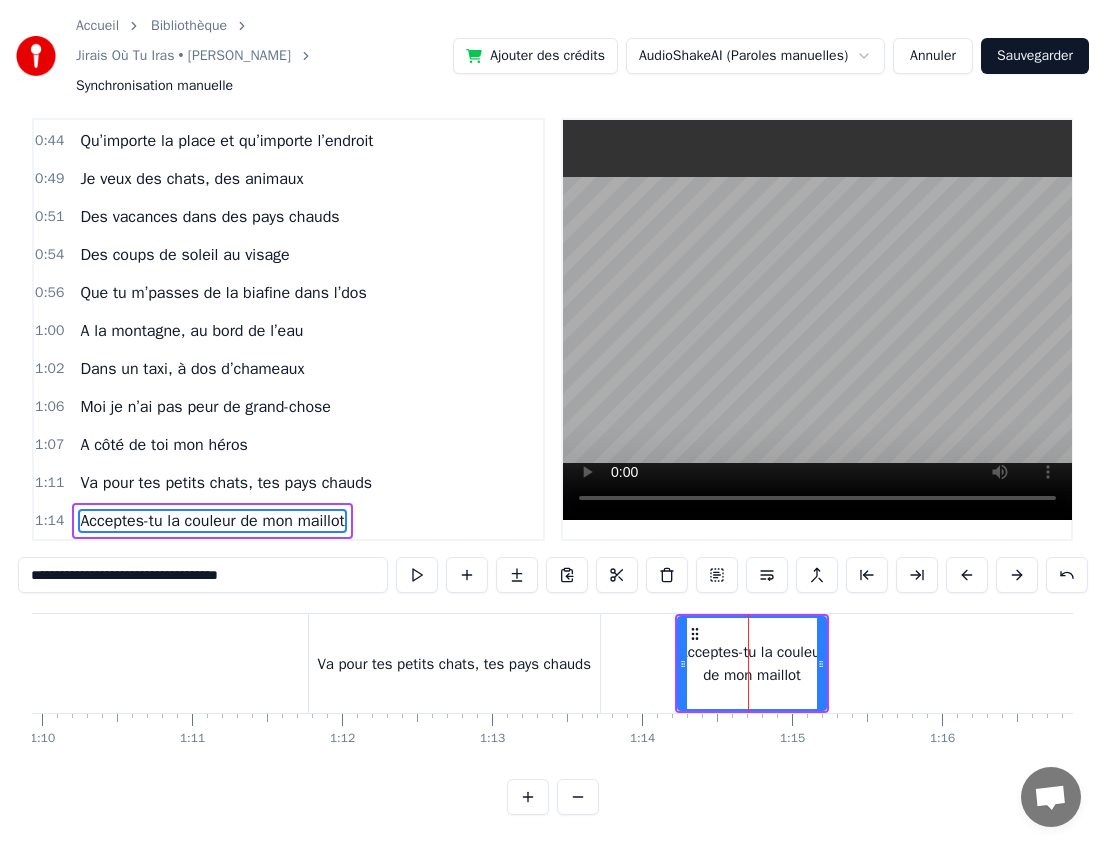 scroll, scrollTop: 0, scrollLeft: 10513, axis: horizontal 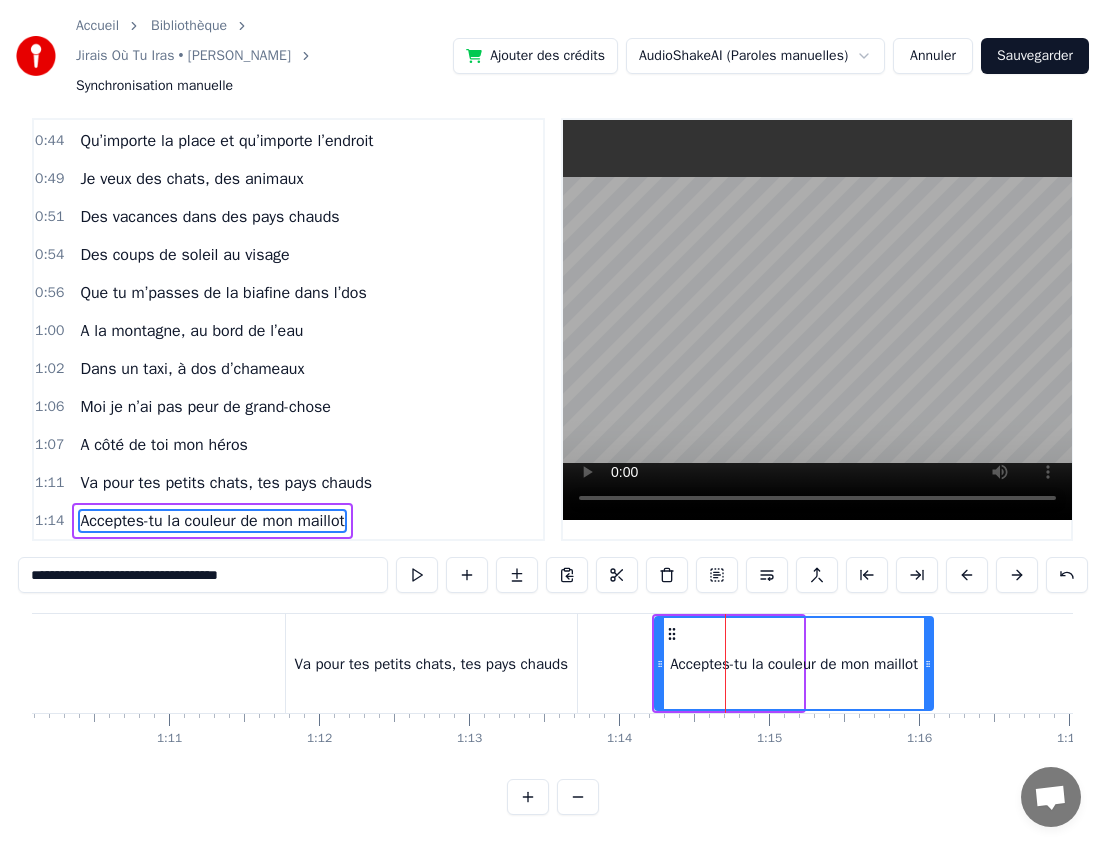 drag, startPoint x: 801, startPoint y: 662, endPoint x: 927, endPoint y: 660, distance: 126.01587 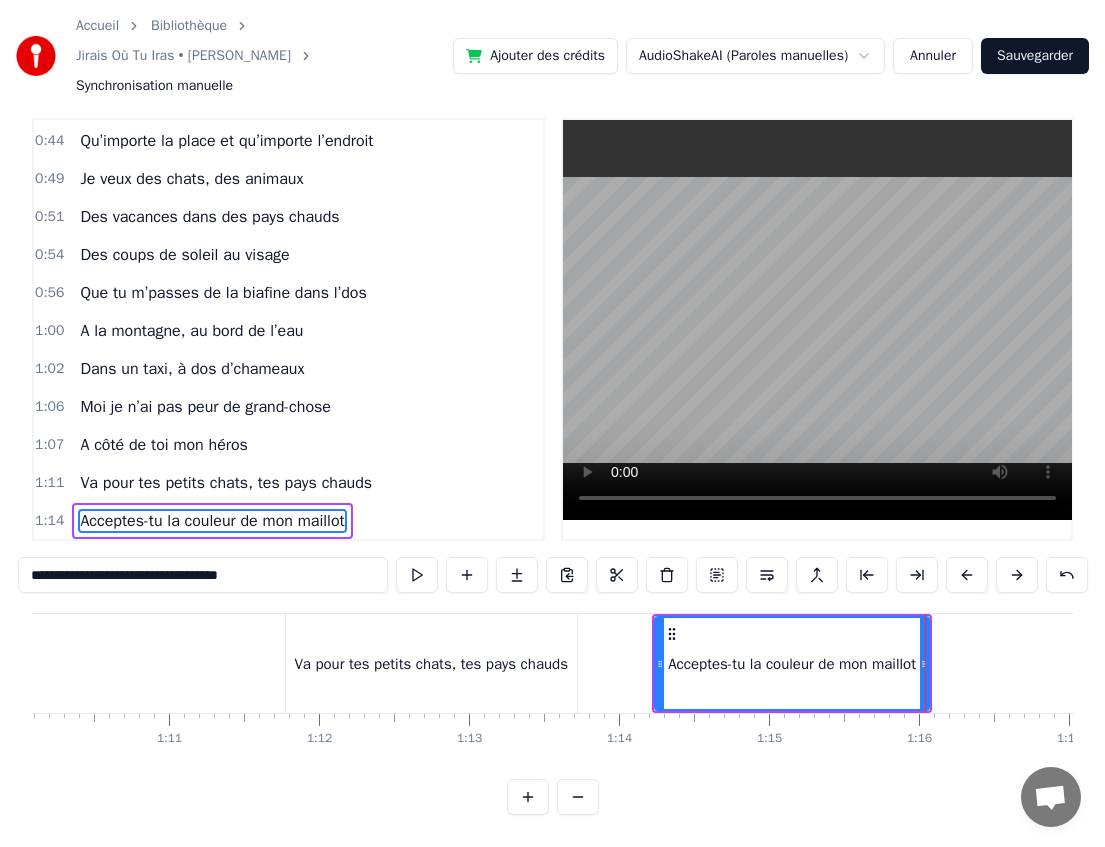 type on "**********" 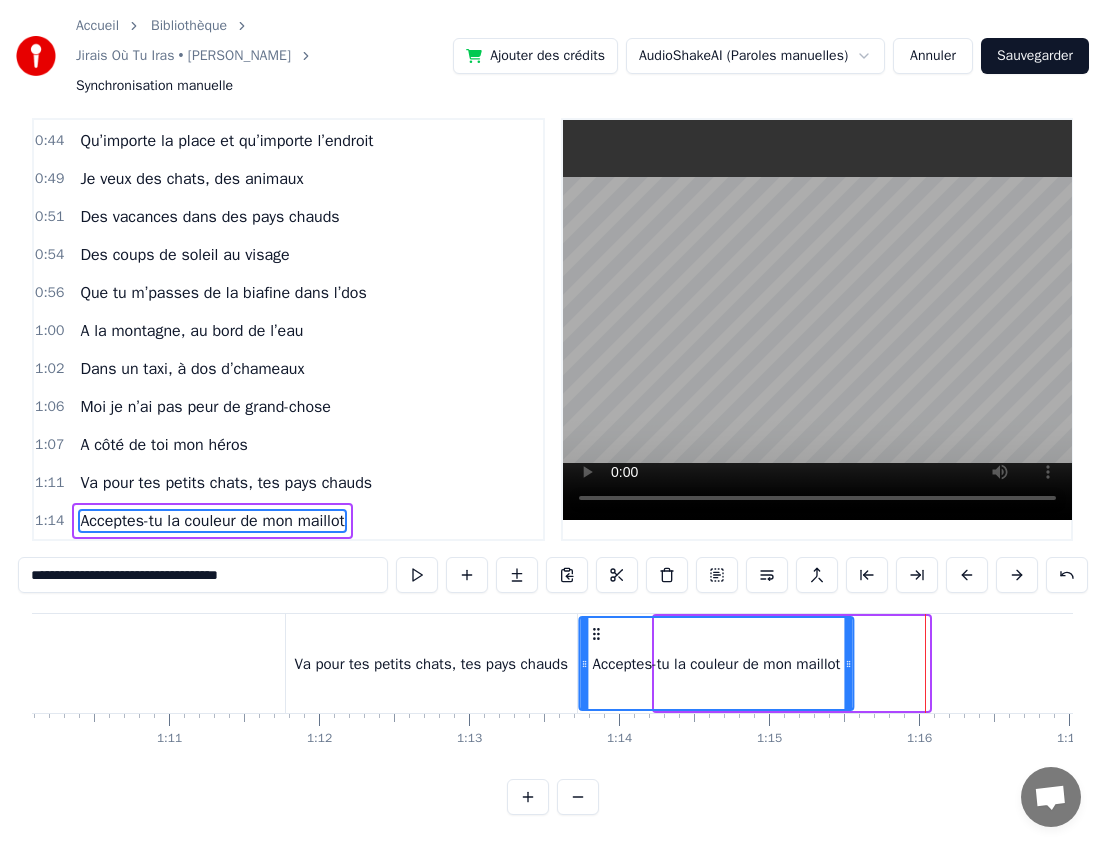 drag, startPoint x: 675, startPoint y: 634, endPoint x: 599, endPoint y: 630, distance: 76.105194 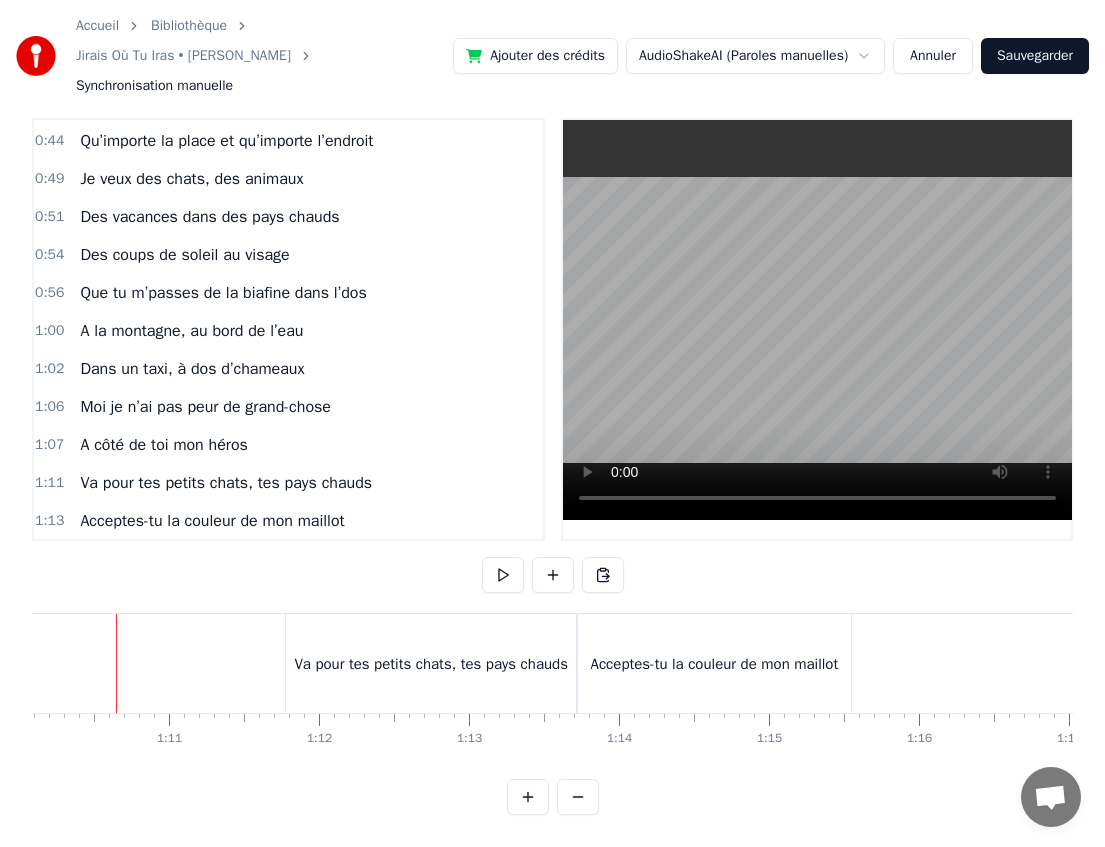 scroll, scrollTop: 0, scrollLeft: 10497, axis: horizontal 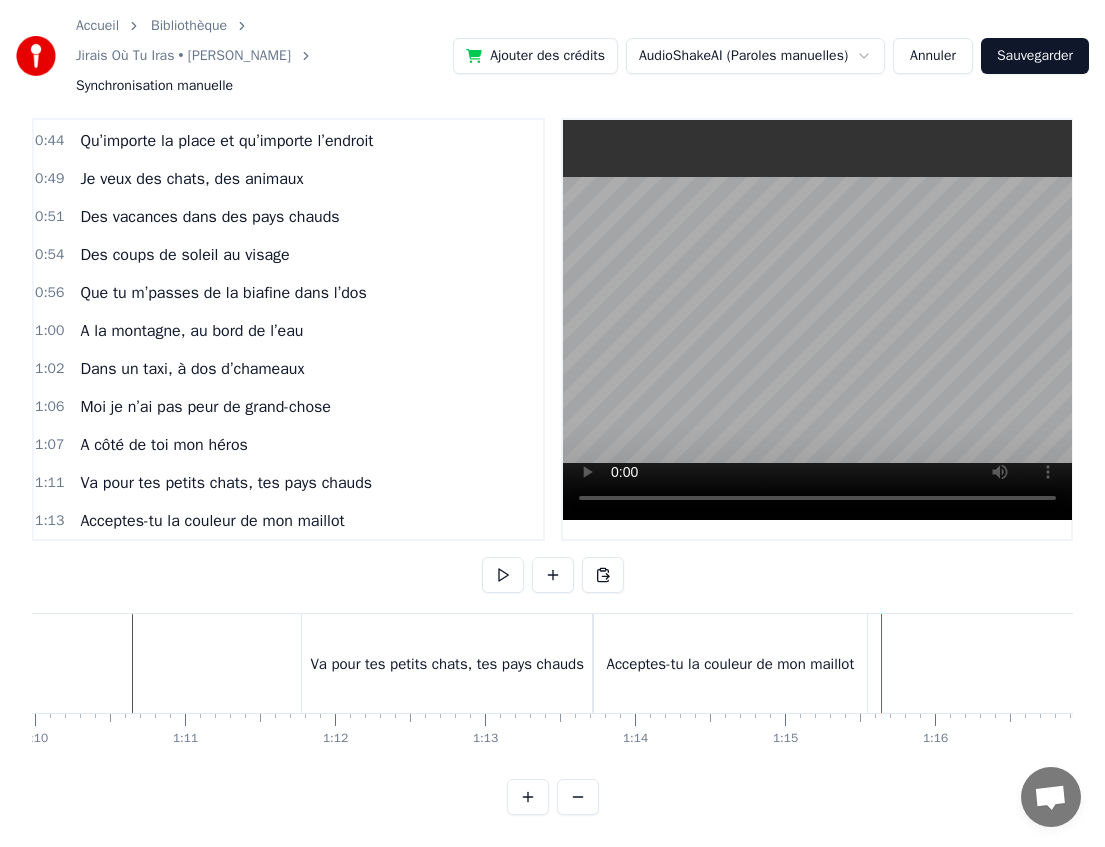click on "Acceptes-tu la couleur de mon maillot" at bounding box center [731, 664] 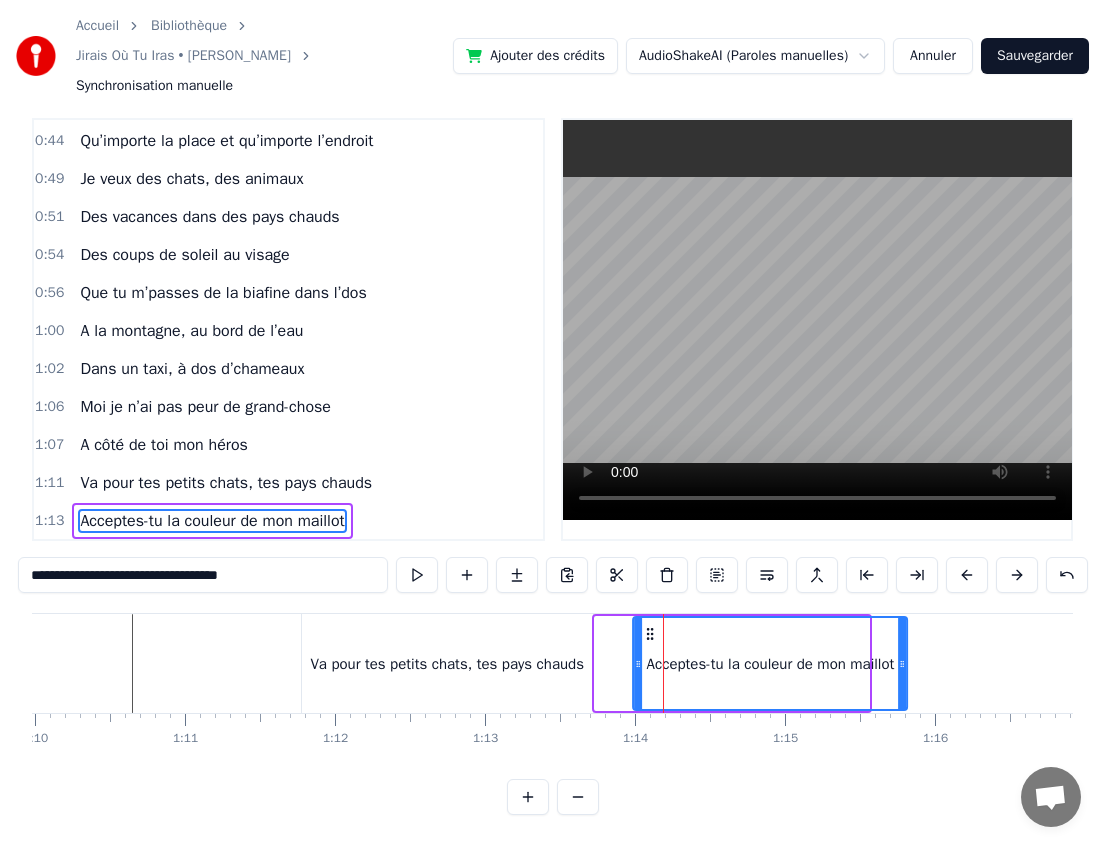 drag, startPoint x: 610, startPoint y: 630, endPoint x: 648, endPoint y: 629, distance: 38.013157 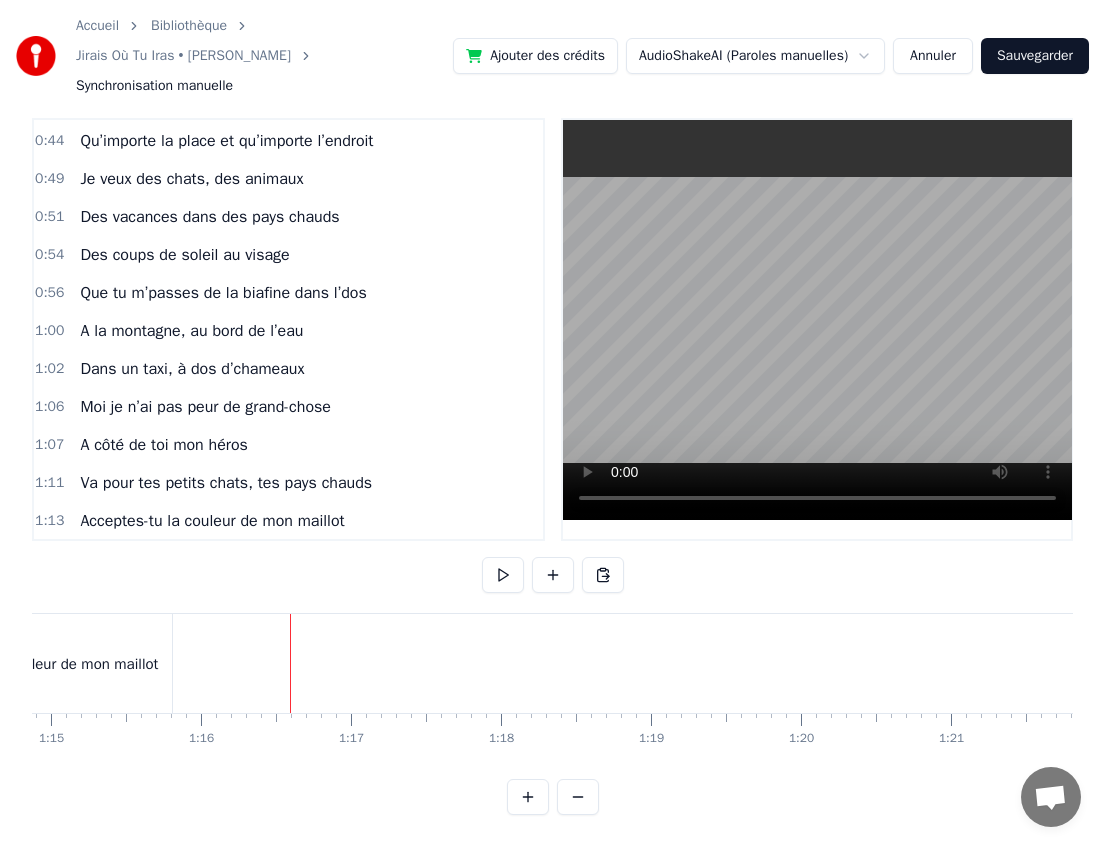click on "Acceptes-tu la couleur de mon maillot" at bounding box center (35, 663) 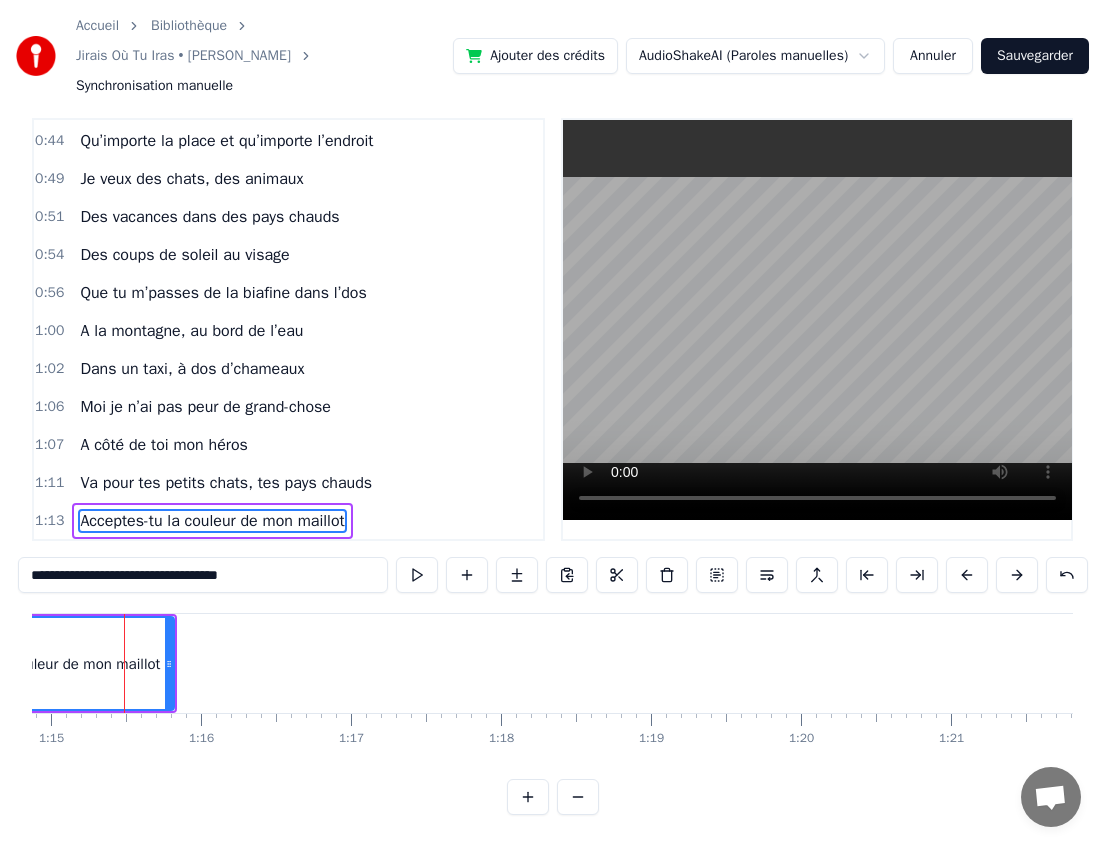 scroll, scrollTop: 0, scrollLeft: 11223, axis: horizontal 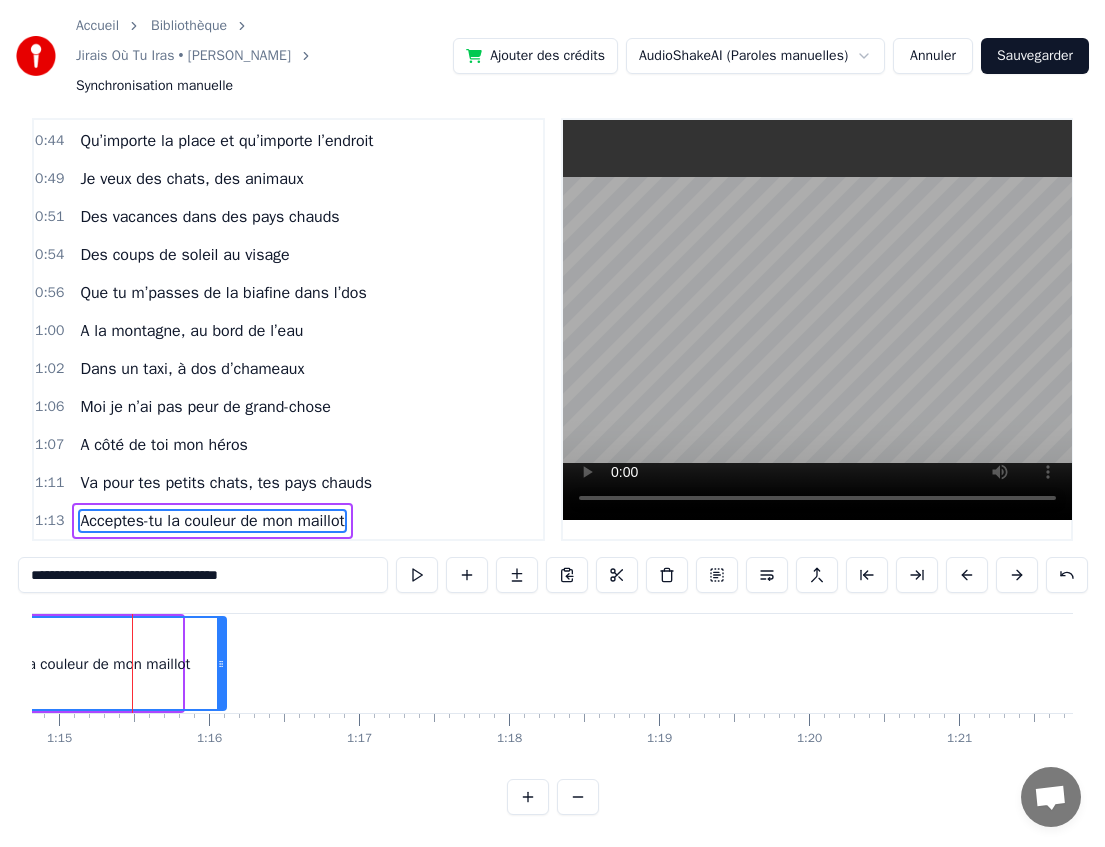 drag, startPoint x: 175, startPoint y: 663, endPoint x: 221, endPoint y: 662, distance: 46.010868 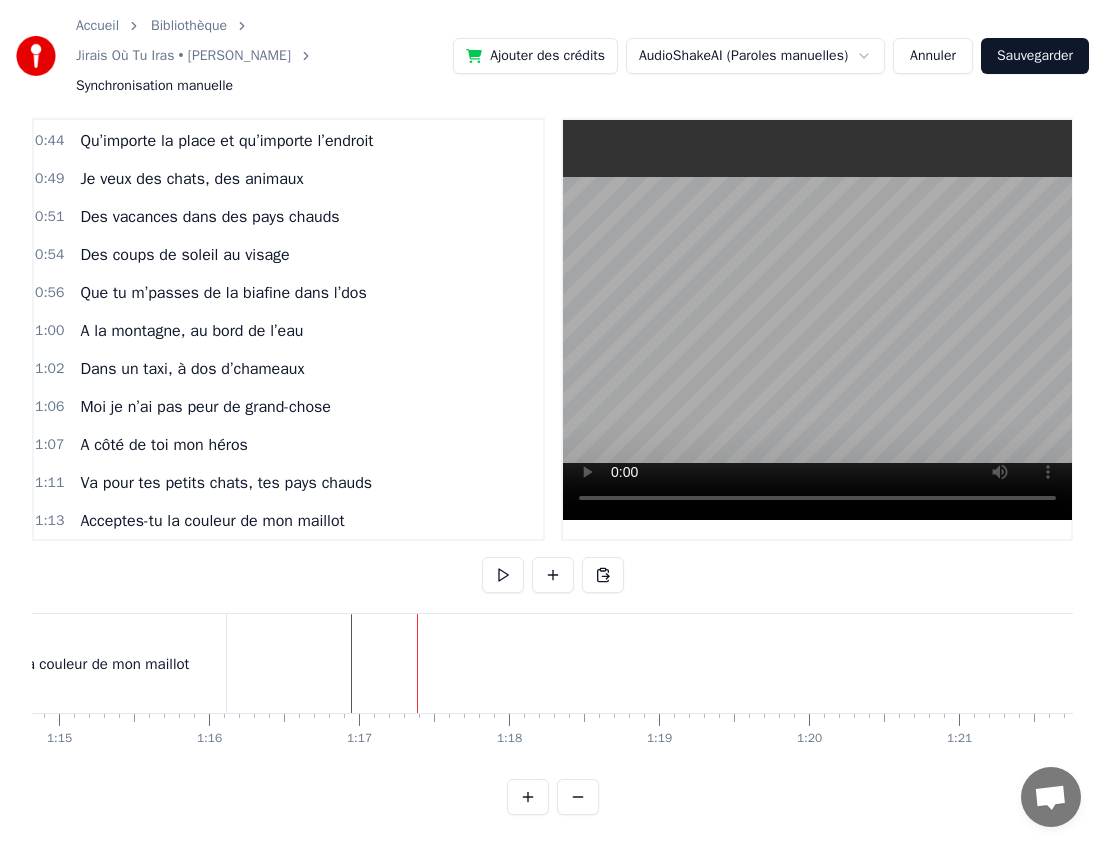 scroll, scrollTop: 0, scrollLeft: 10741, axis: horizontal 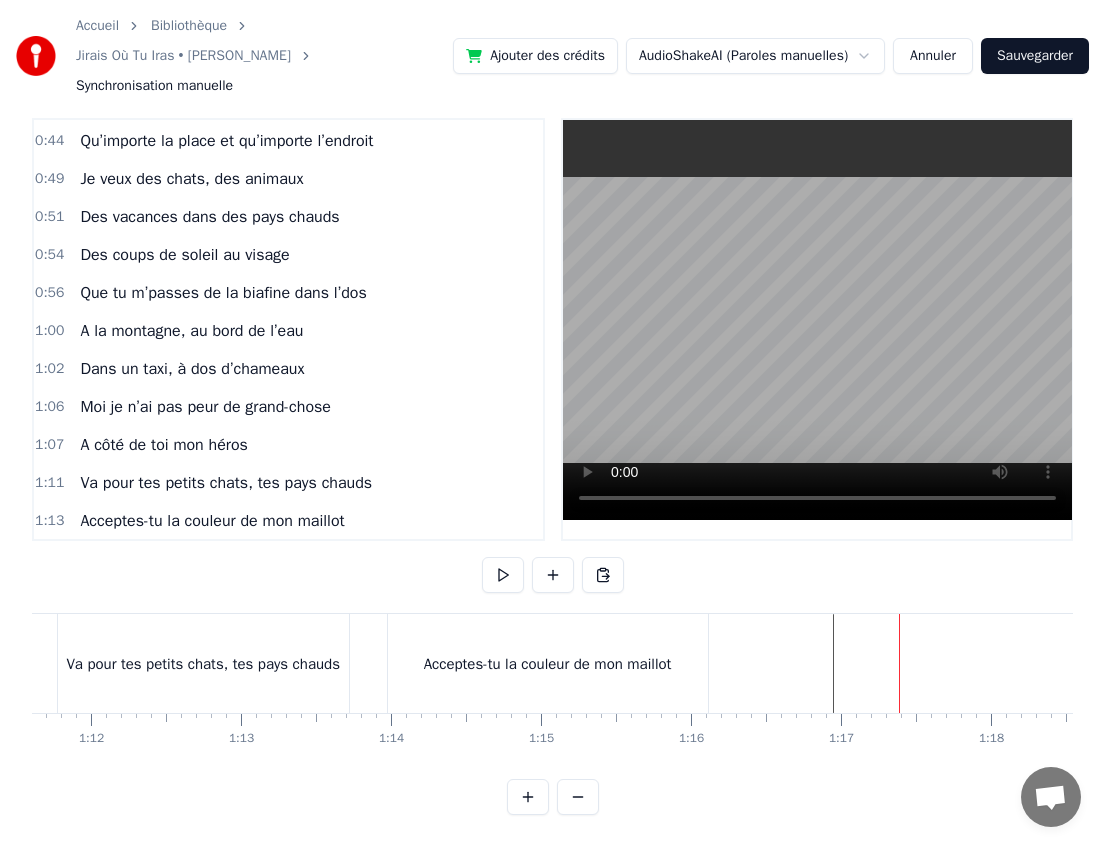 click at bounding box center (4905, 663) 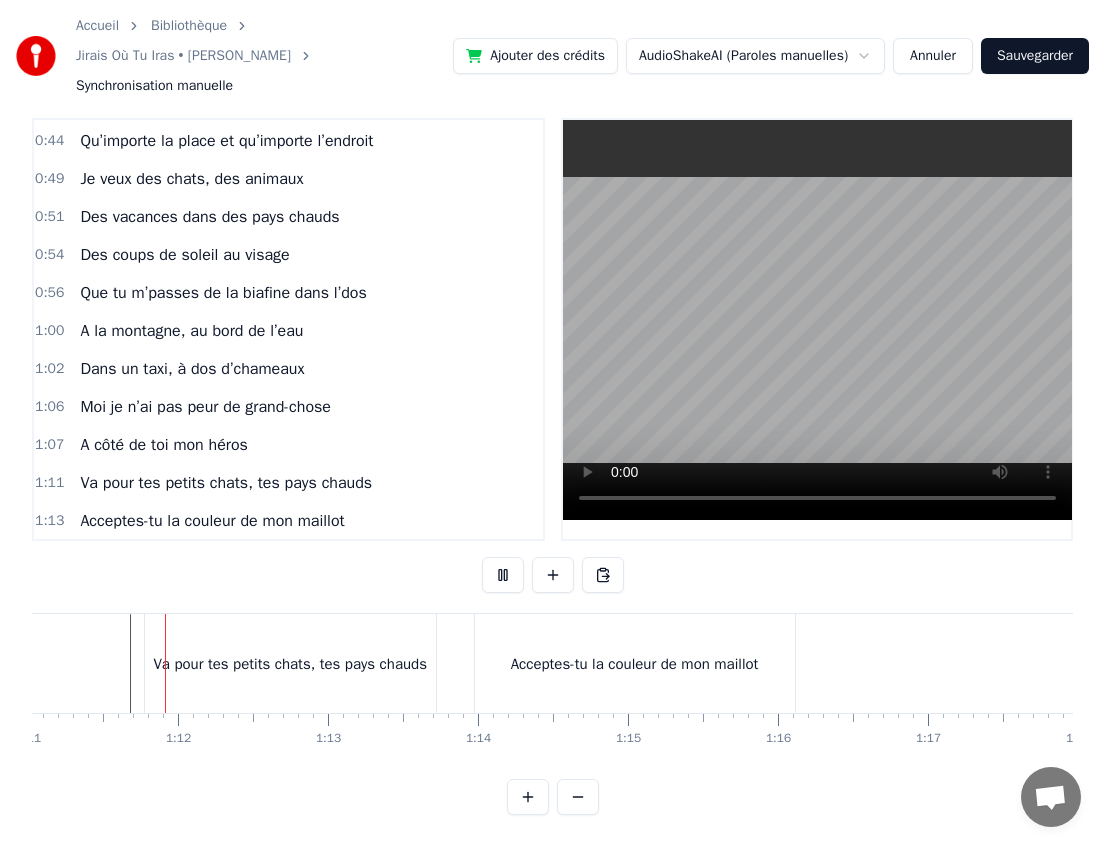 scroll, scrollTop: 0, scrollLeft: 10652, axis: horizontal 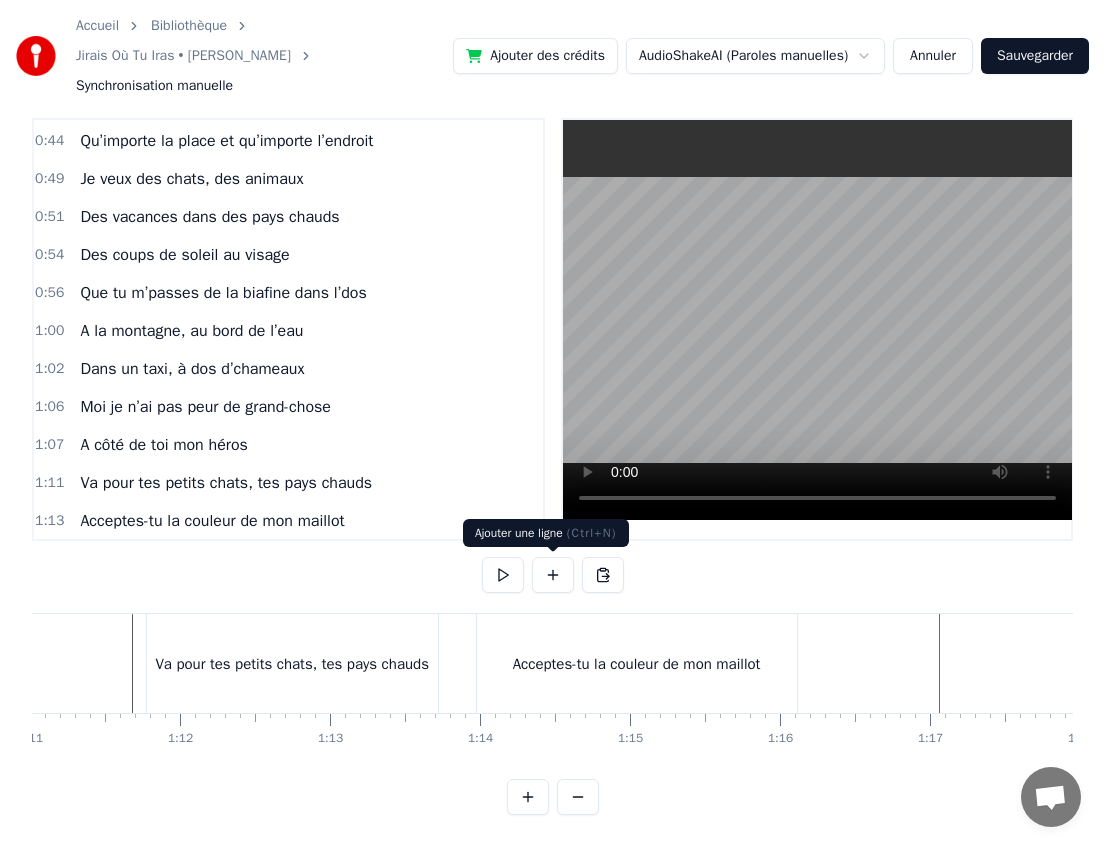 click at bounding box center [553, 575] 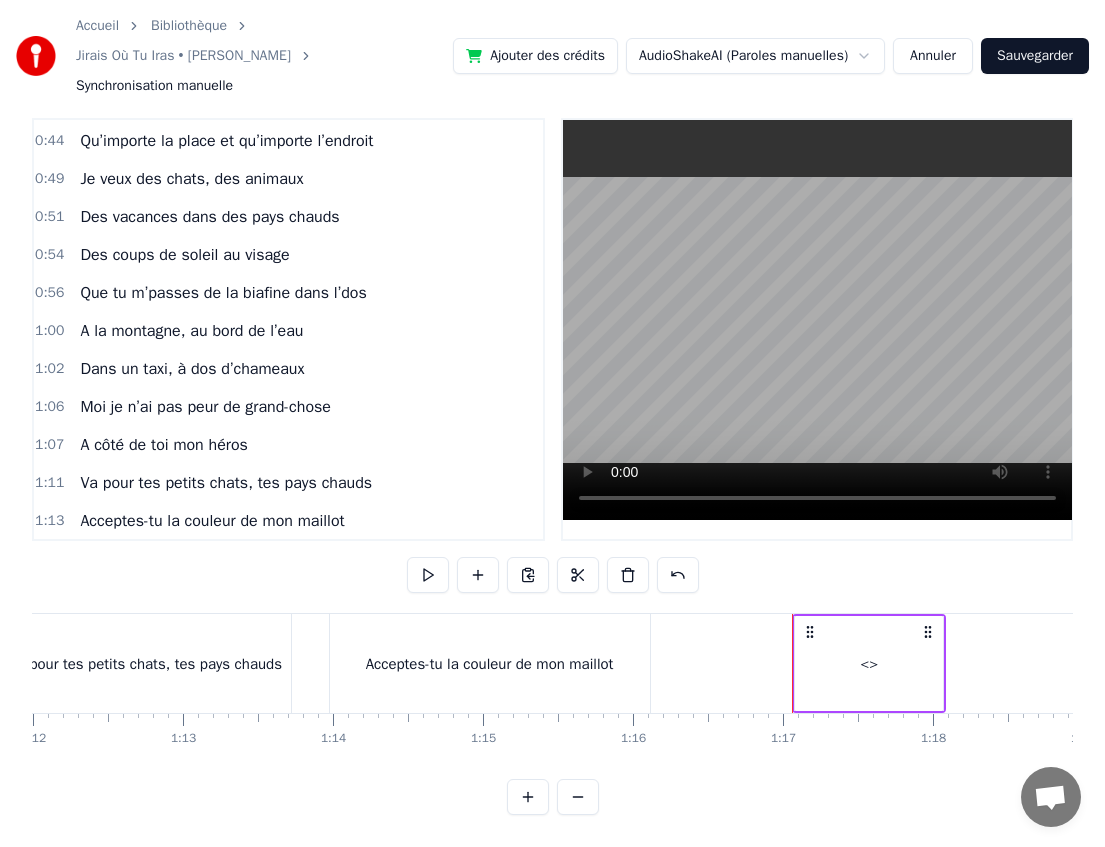 scroll, scrollTop: 0, scrollLeft: 10871, axis: horizontal 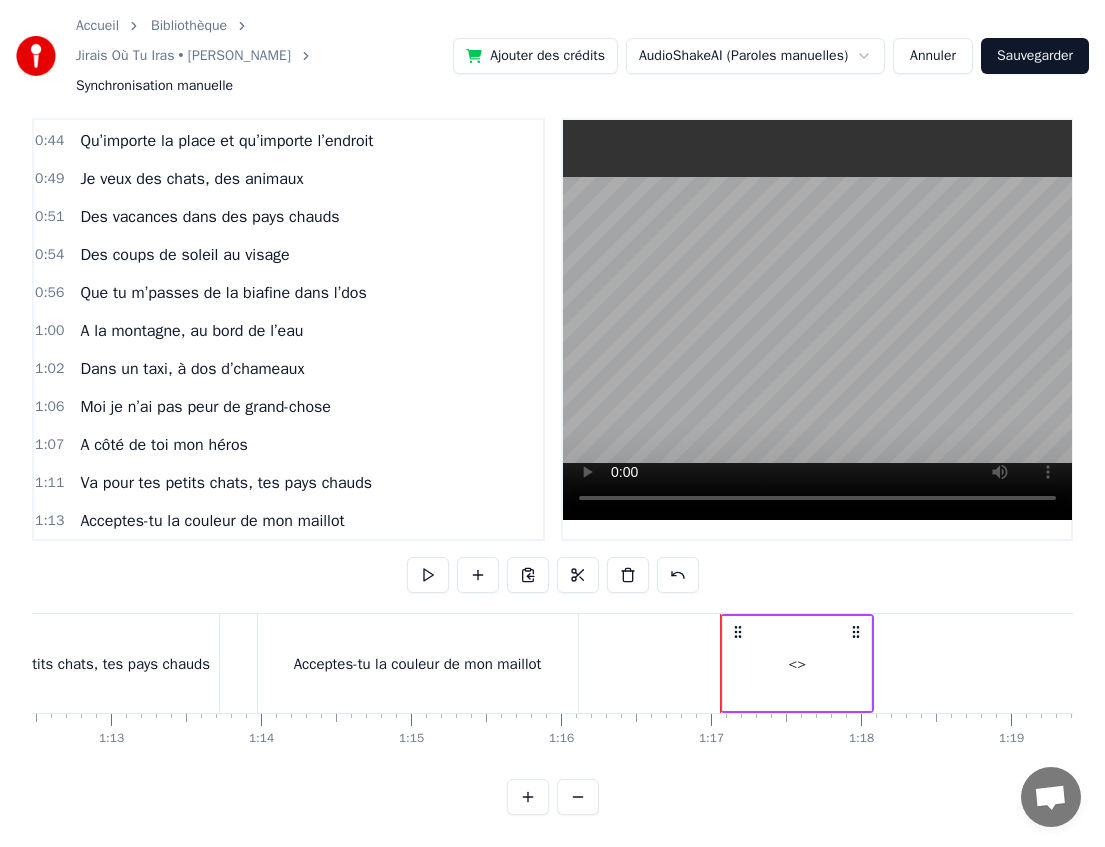click on "<>" at bounding box center [797, 663] 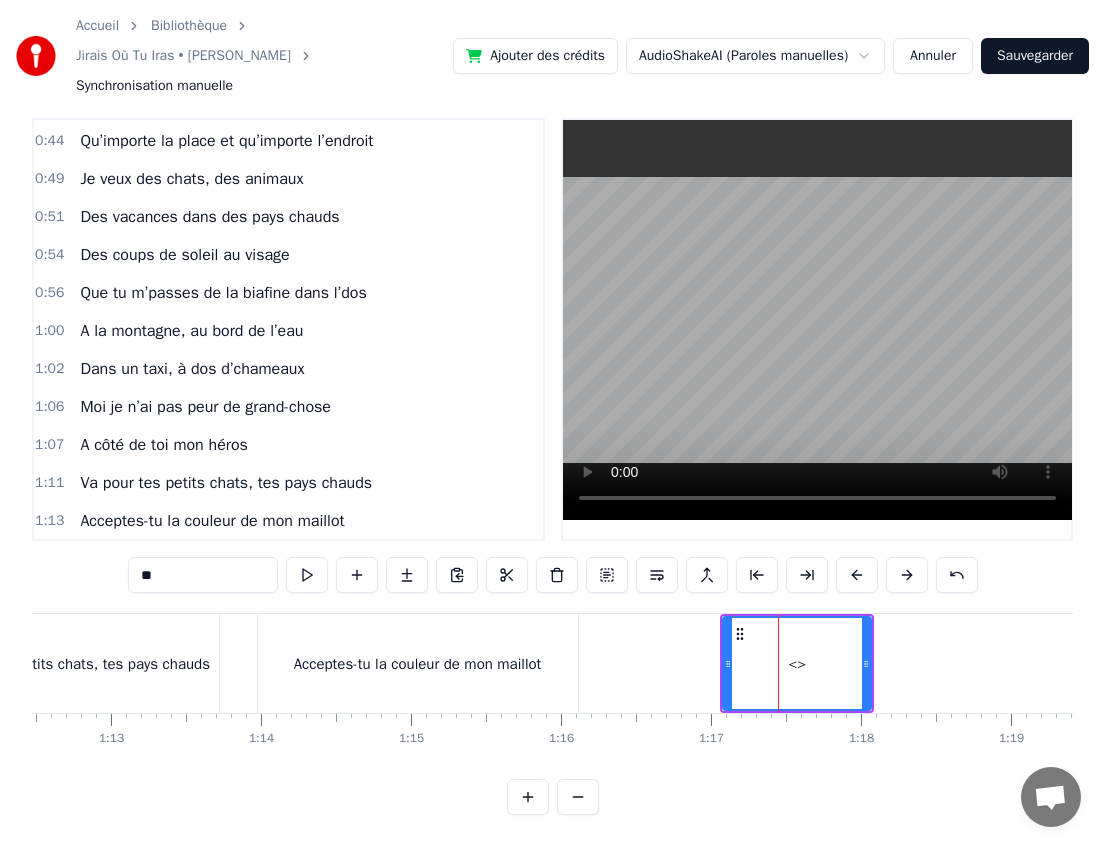 scroll, scrollTop: 606, scrollLeft: 0, axis: vertical 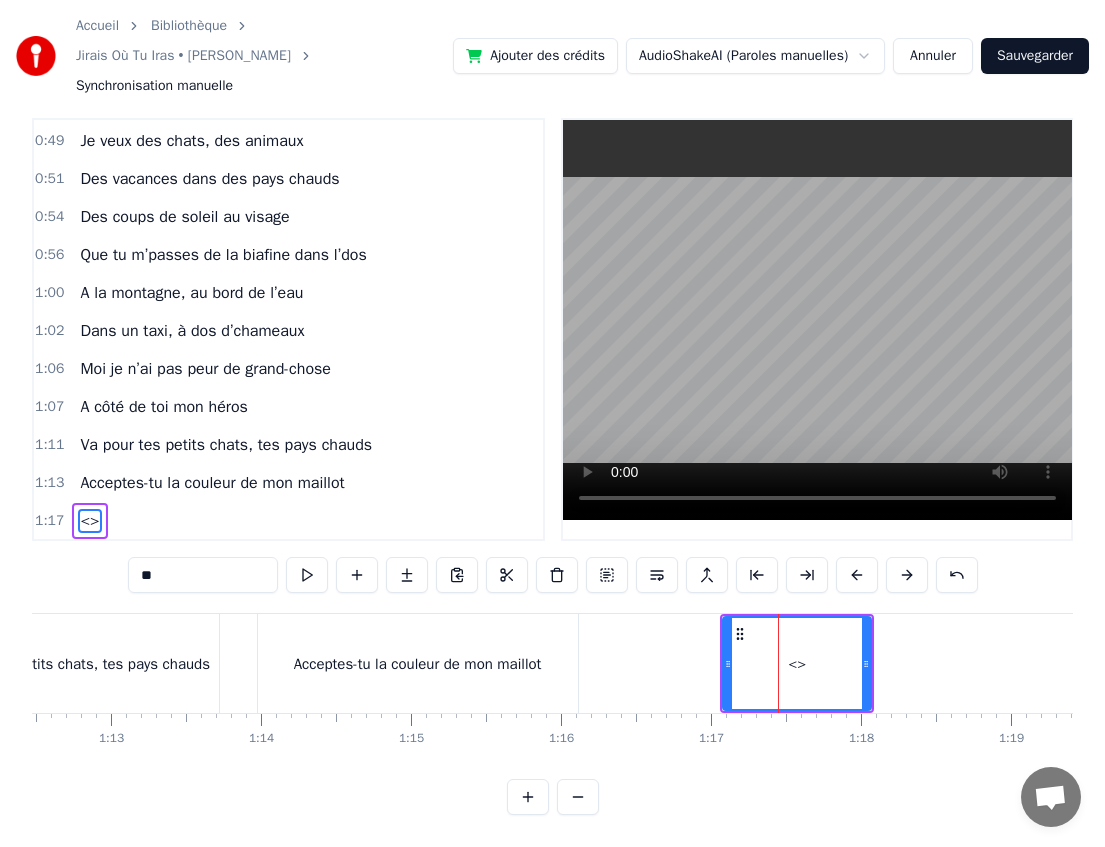 click on "**" at bounding box center (203, 575) 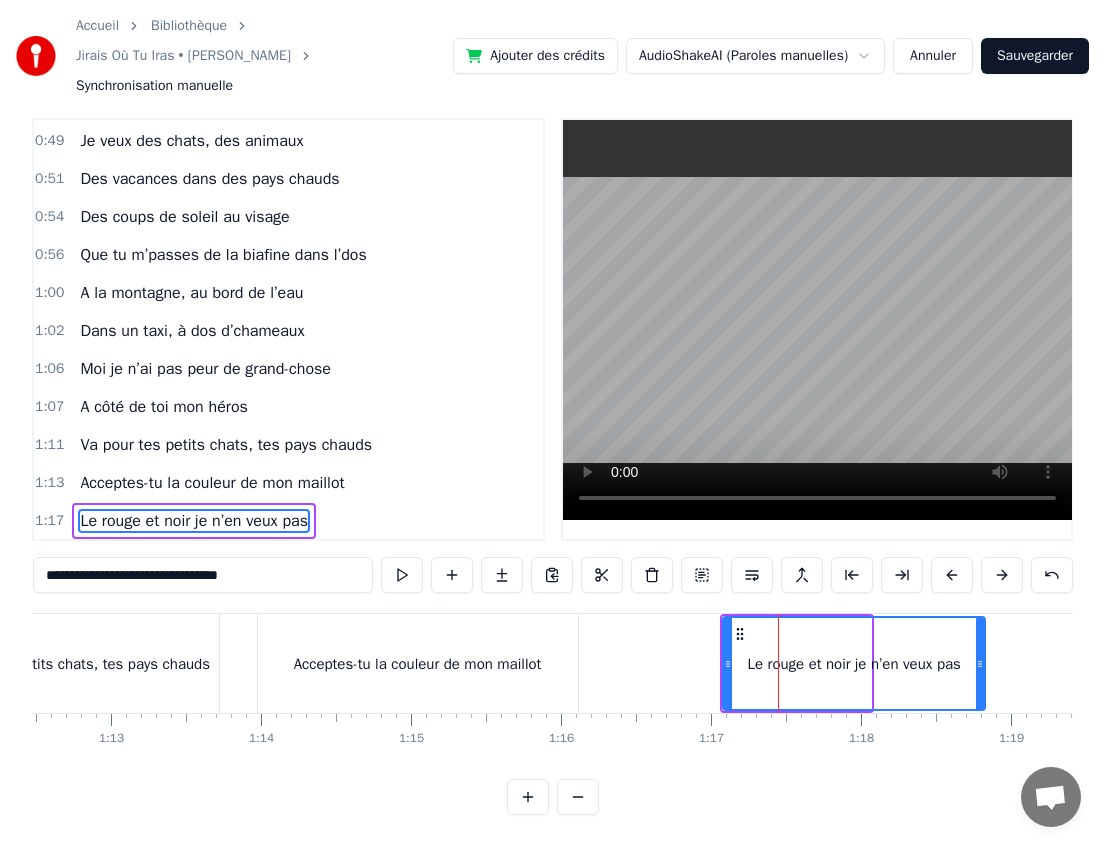 drag, startPoint x: 868, startPoint y: 666, endPoint x: 982, endPoint y: 665, distance: 114.00439 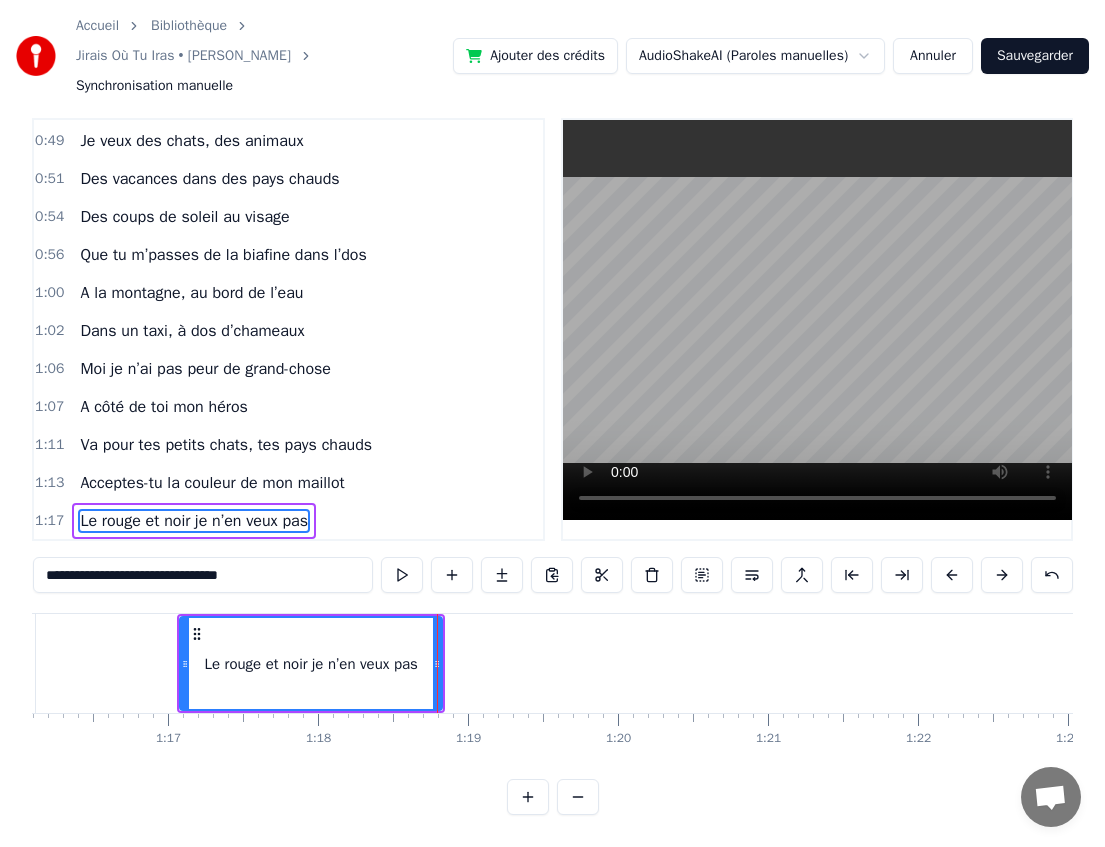 type on "**********" 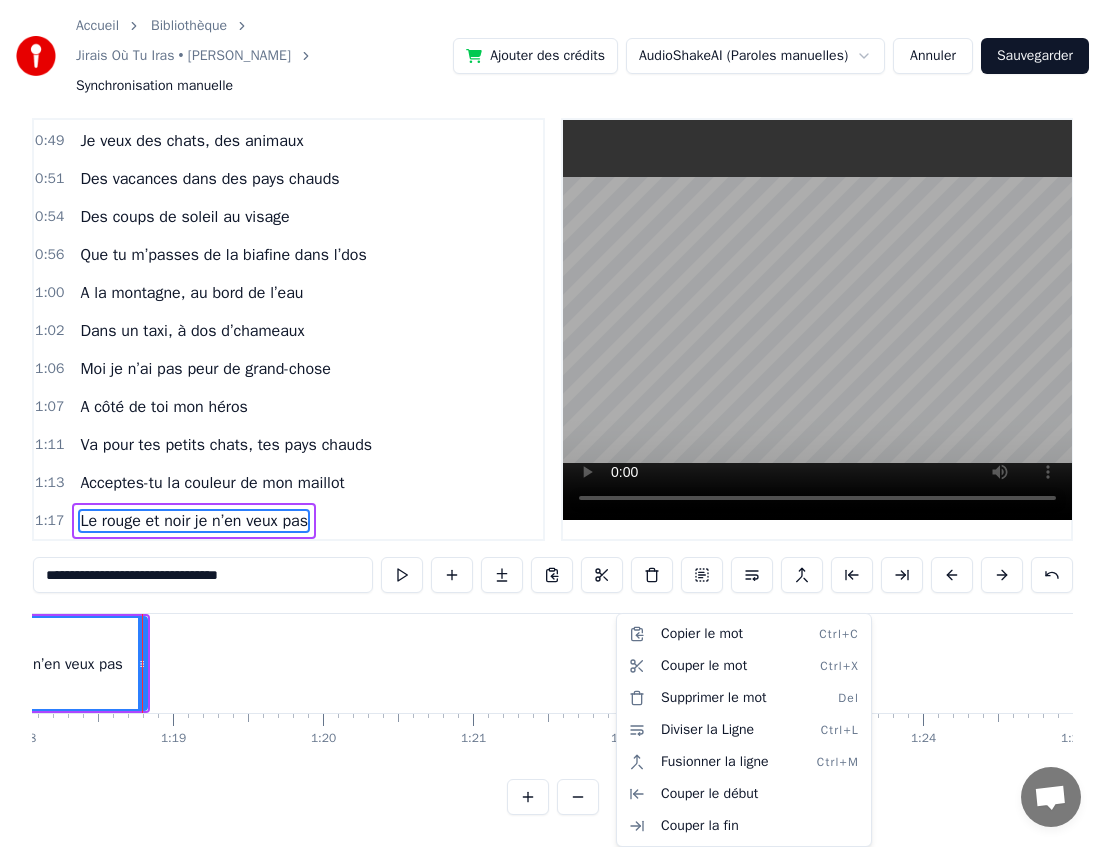 scroll, scrollTop: 0, scrollLeft: 11719, axis: horizontal 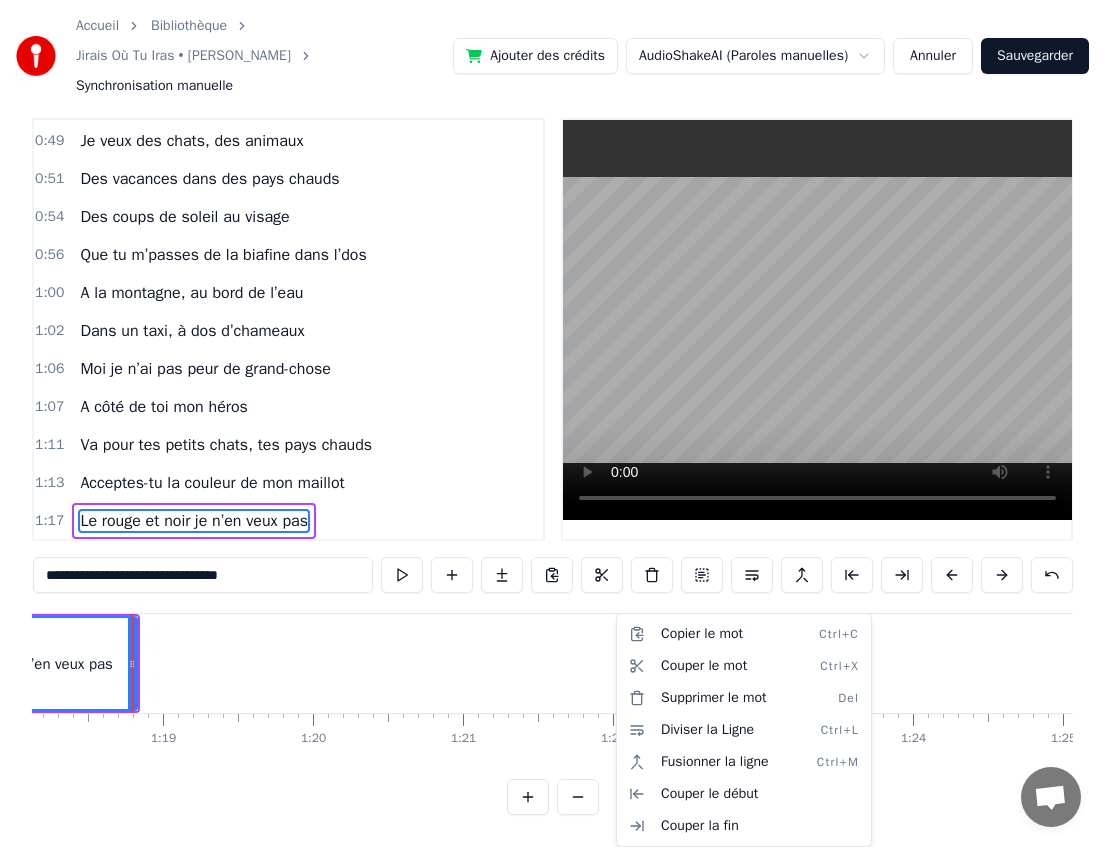 click on "Accueil Bibliothèque Jirais Où Tu Iras • [PERSON_NAME] Synchronisation manuelle Ajouter des crédits AudioShakeAI (Paroles manuelles) Annuler Sauvegarder 0:05 Chez-moi les idées se balancent 0:07 Et toi t’es présent dans ma tête  0:10 Je n’ai pas encore décidé 0:12 Mais je crois bien que tu me plais 0:16 Chez moi les loups sont à coté 0:17 Tu sais c’est l’emblème de St Thé 0:22 On les entend crier très fort  0:23 Fais gaff’ à toi [PERSON_NAME], ils mordent 0:27 Va pour tes idées, tes loups, tes yeux clairs  0:29 Moi je n’ai juste qu’à traverser la rivière  0:33 La Penzé est notre frontière 0:34 J’ai le cœur qui se serre 0:37 J’irai où tu iras 0:40 Mon amour sera toi 0:43 J’irai où tu iras 0:44 Qu’importe la place et qu’importe l’endroit  0:49 Je veux des chats, des animaux  0:51 Des vacances dans des pays chauds 0:54 Des coups de soleil au visage  0:56 Que tu m’passes de la biafine dans l’dos 1:00 A la montagne, au bord de l’eau  1:02 1:06 1:07 1:11 1:13 1:17 0" at bounding box center [552, 410] 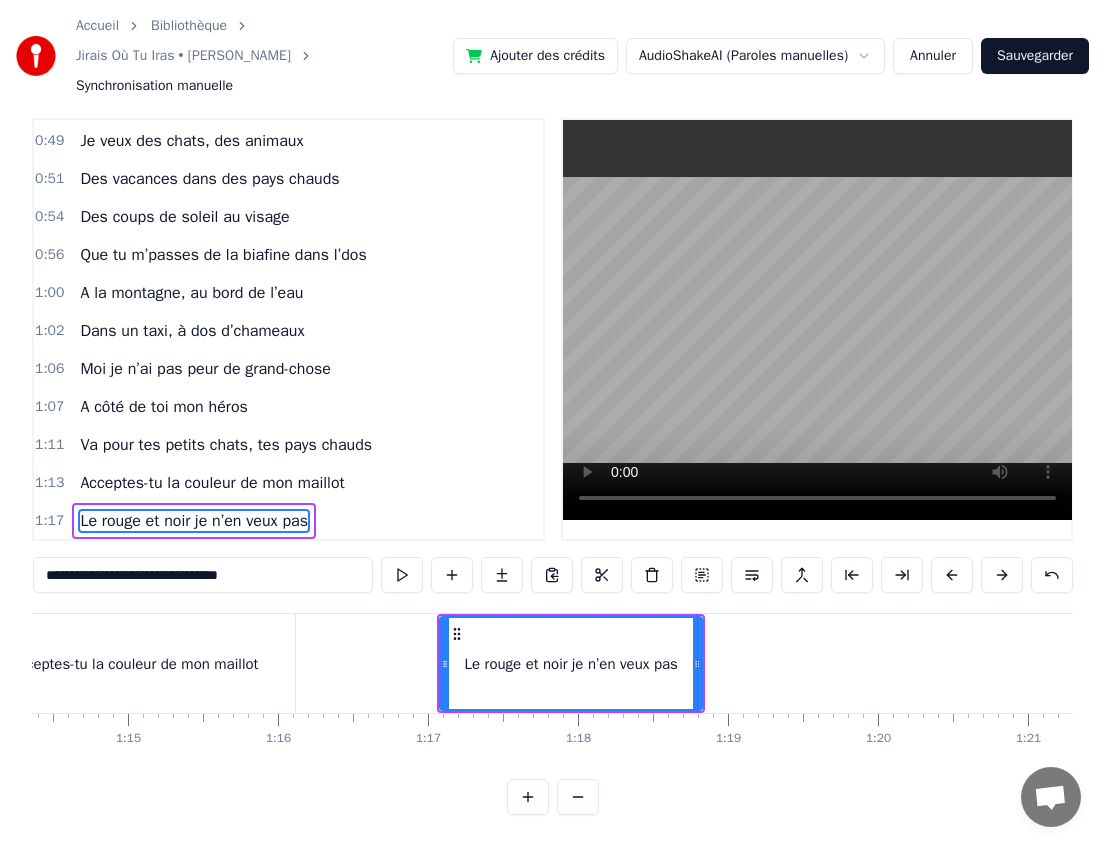 scroll, scrollTop: 0, scrollLeft: 11152, axis: horizontal 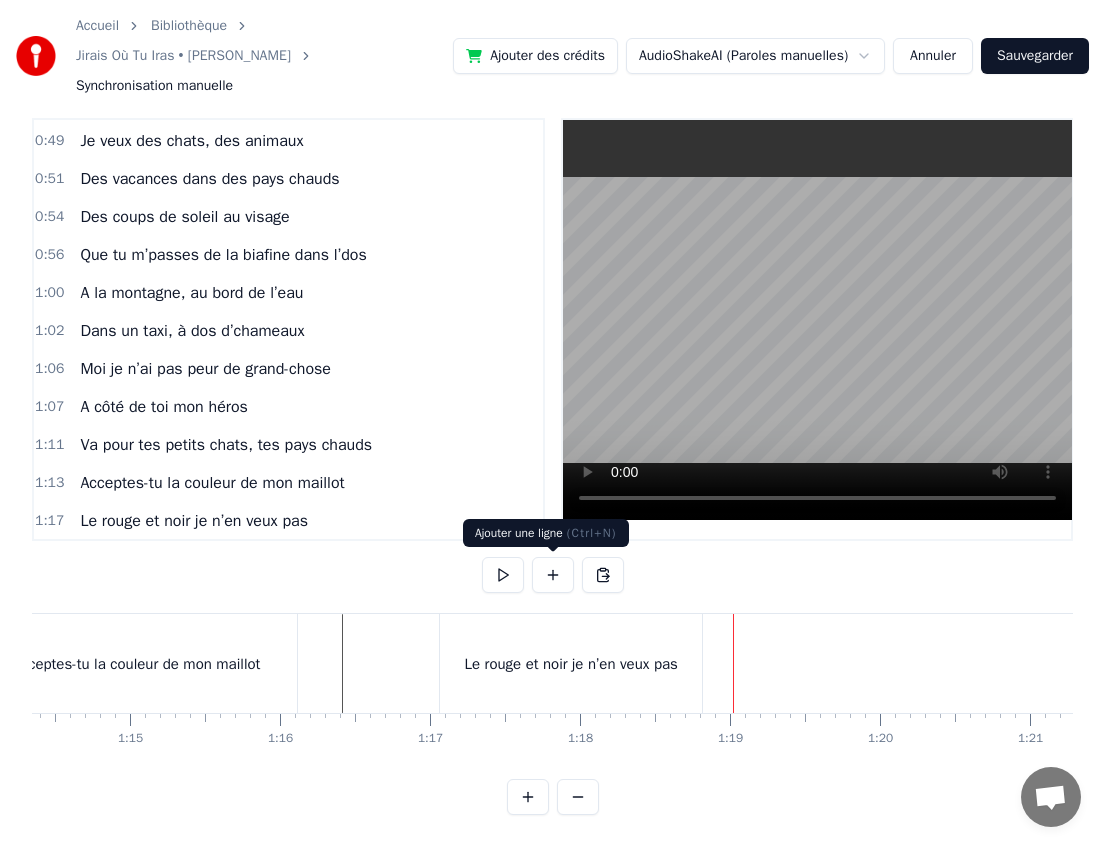 click at bounding box center (553, 575) 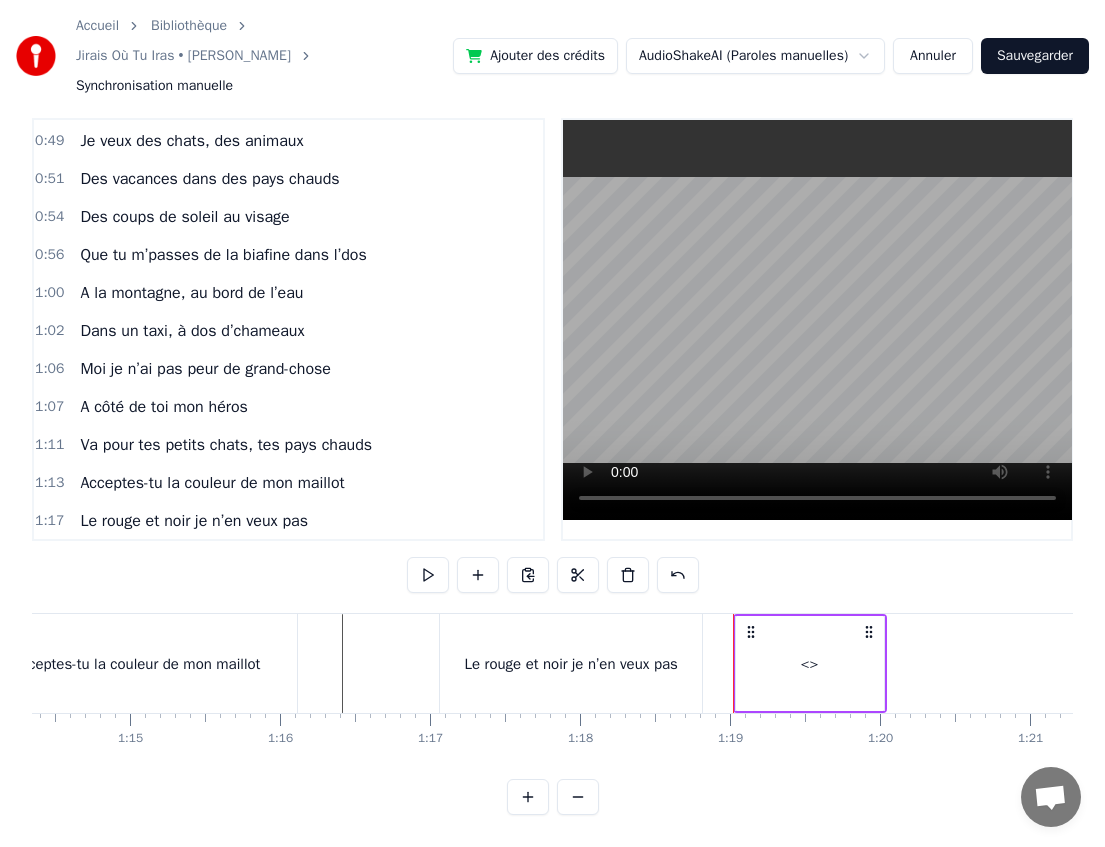 click on "<>" at bounding box center [810, 663] 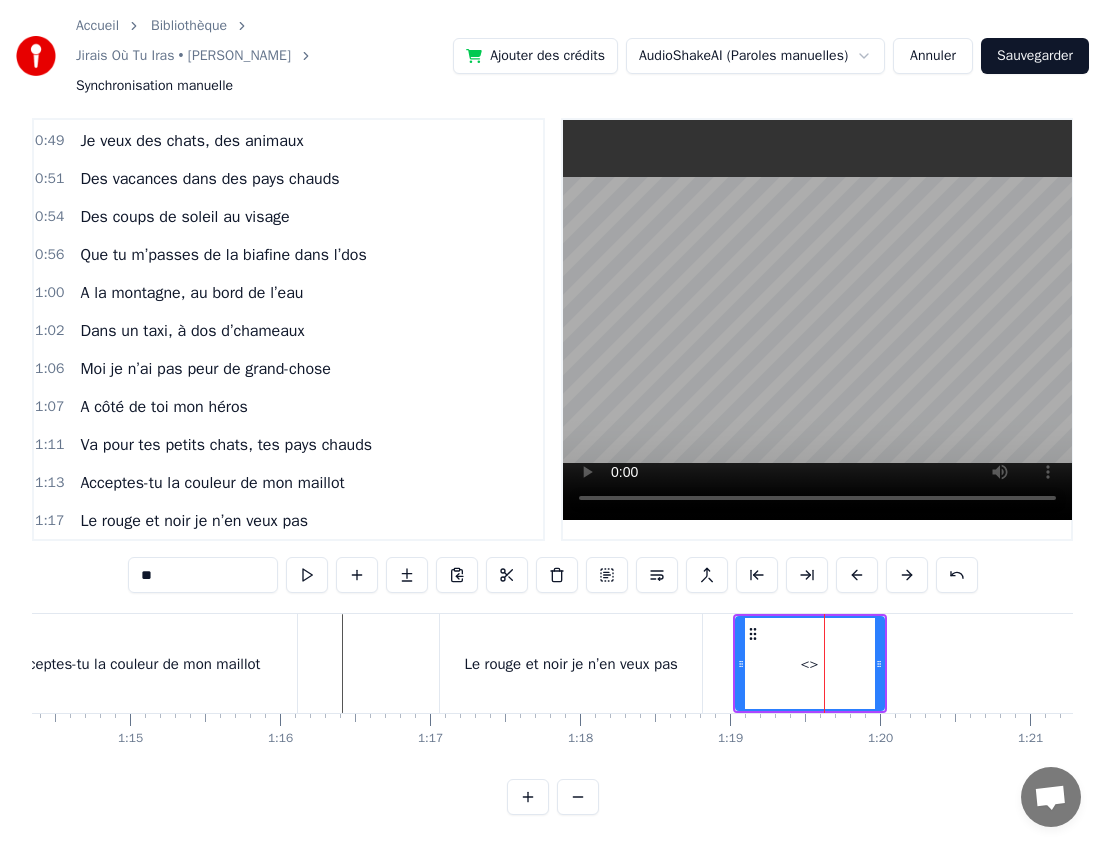 scroll, scrollTop: 644, scrollLeft: 0, axis: vertical 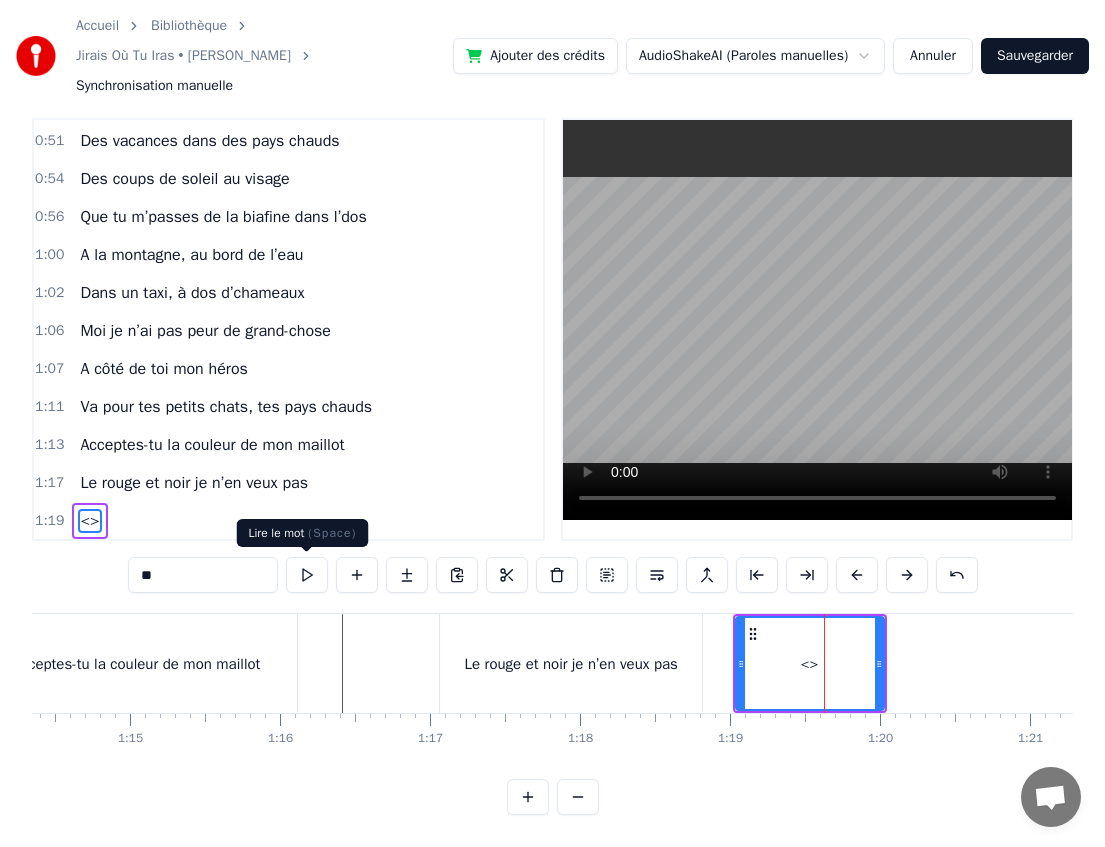 click on "**" at bounding box center (203, 575) 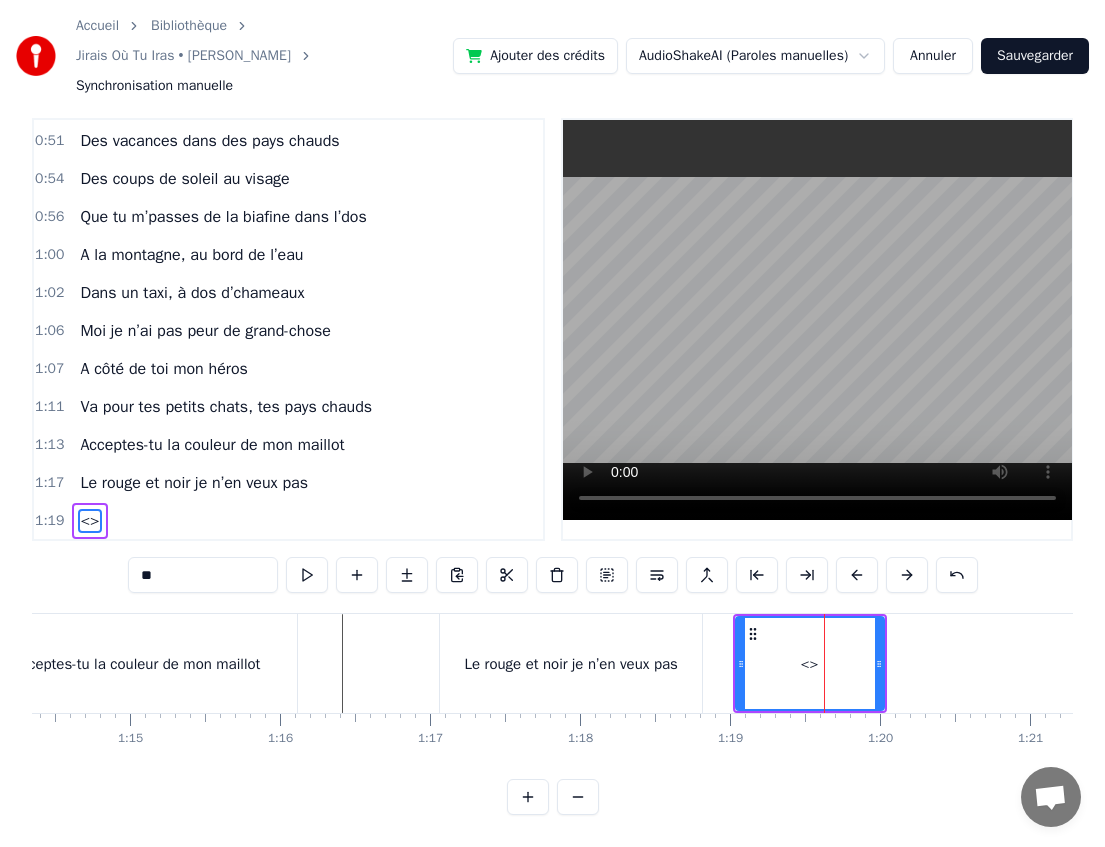 click on "**" at bounding box center (203, 575) 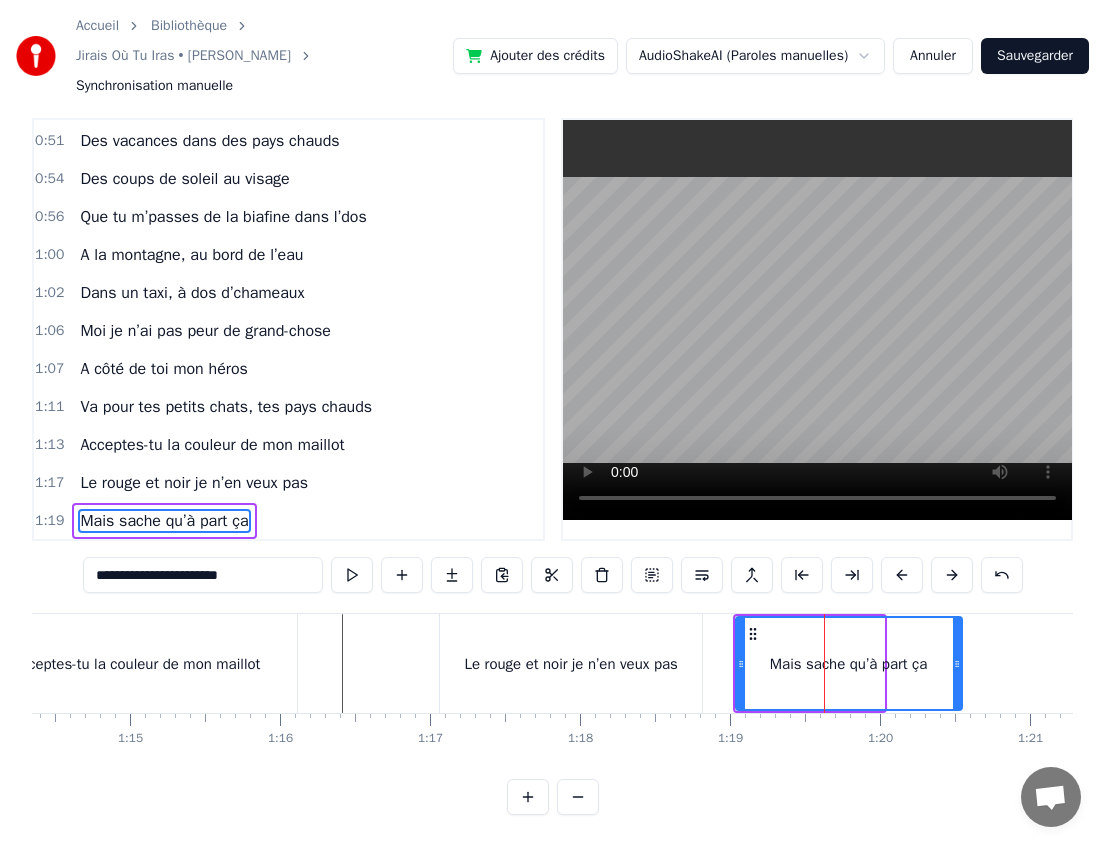 drag, startPoint x: 876, startPoint y: 665, endPoint x: 953, endPoint y: 658, distance: 77.31753 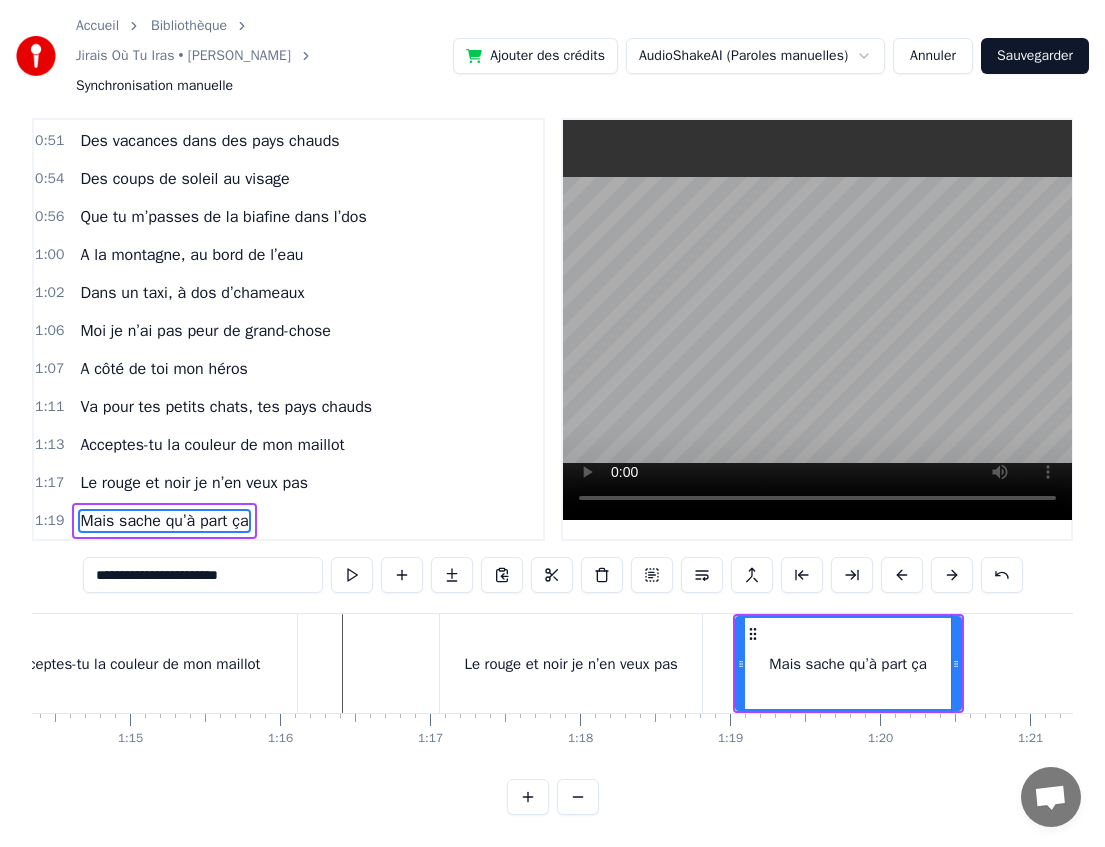 type on "**********" 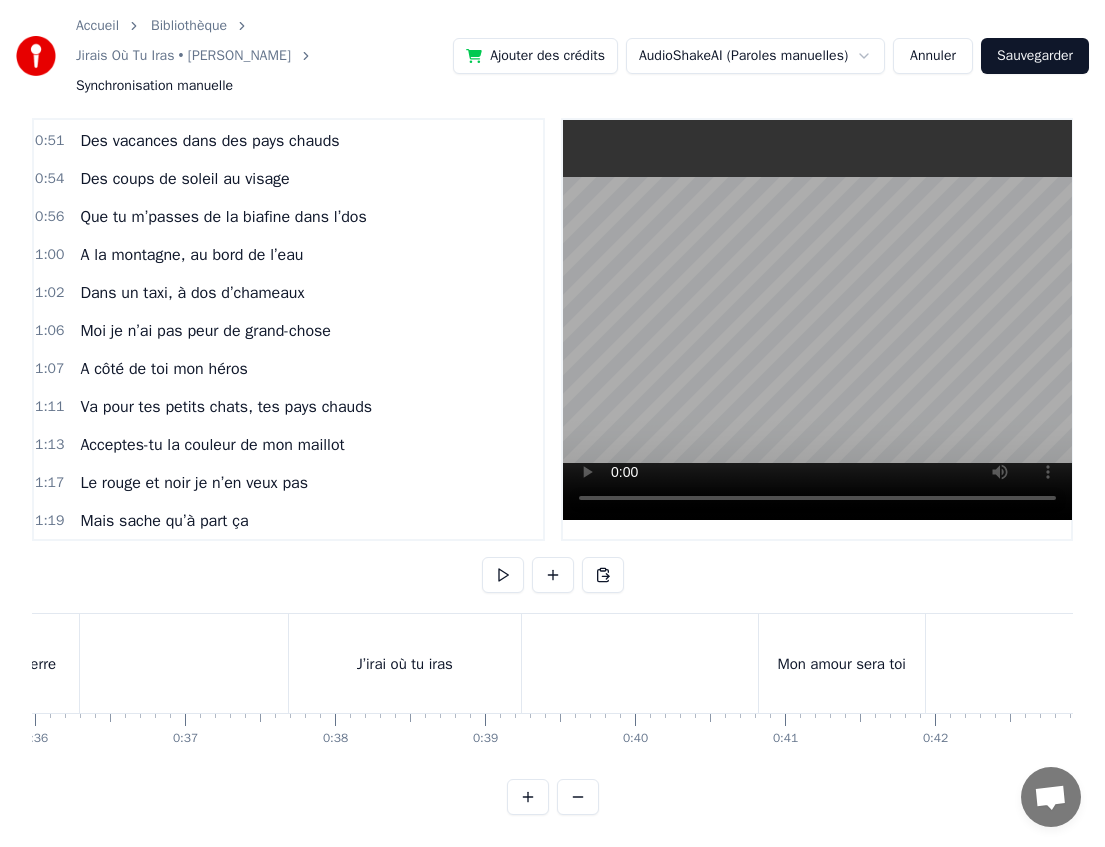 scroll, scrollTop: 0, scrollLeft: 5286, axis: horizontal 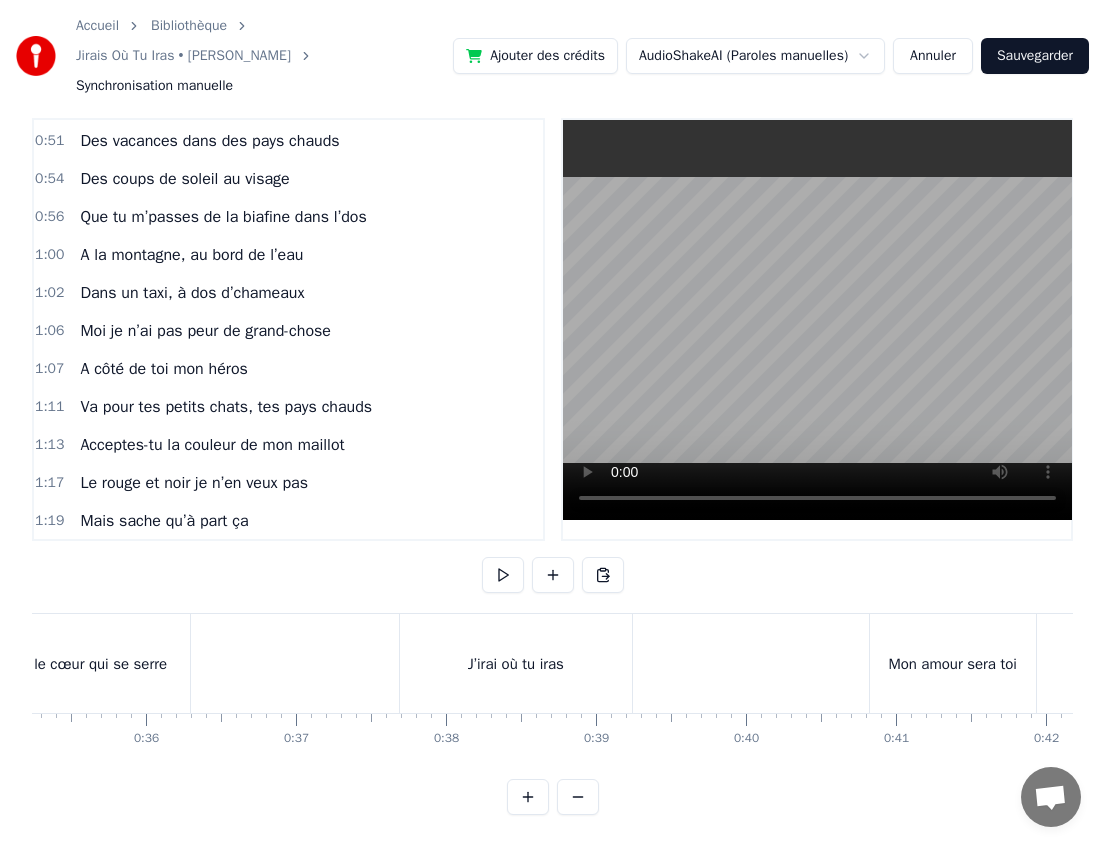 click on "J’irai où tu iras" at bounding box center (516, 663) 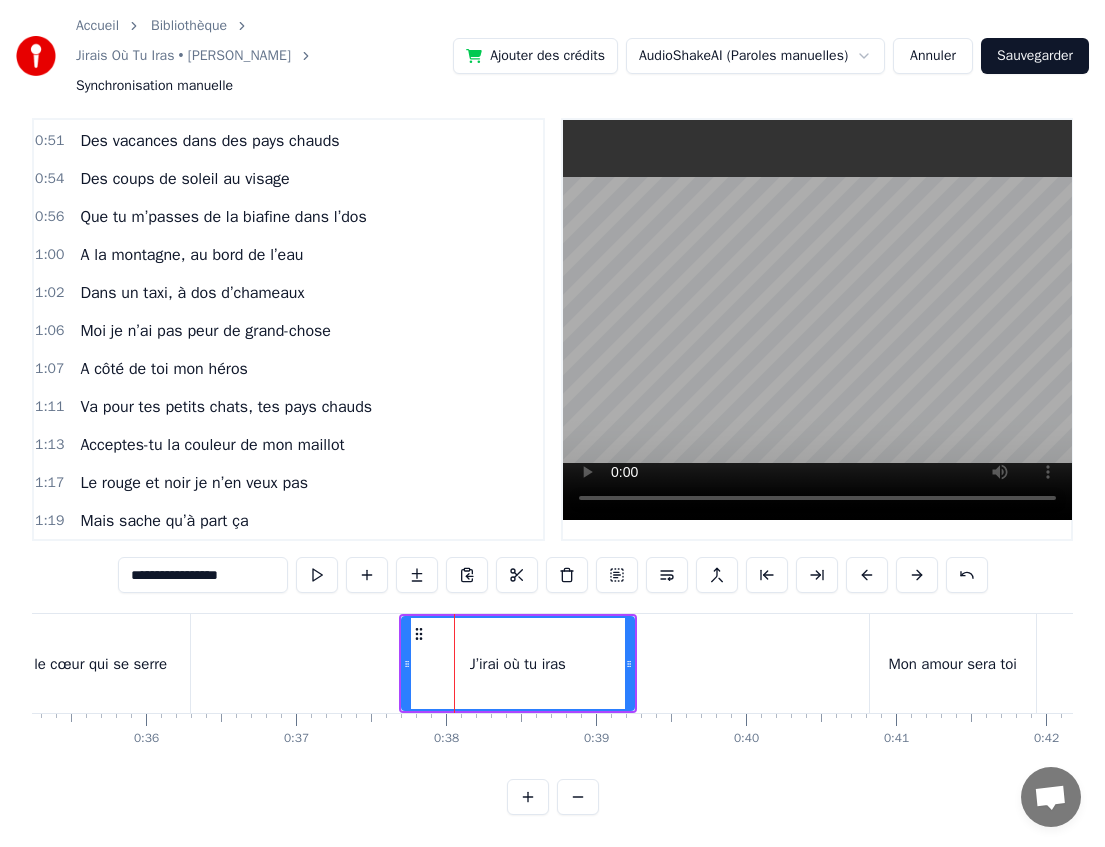 scroll, scrollTop: 0, scrollLeft: 0, axis: both 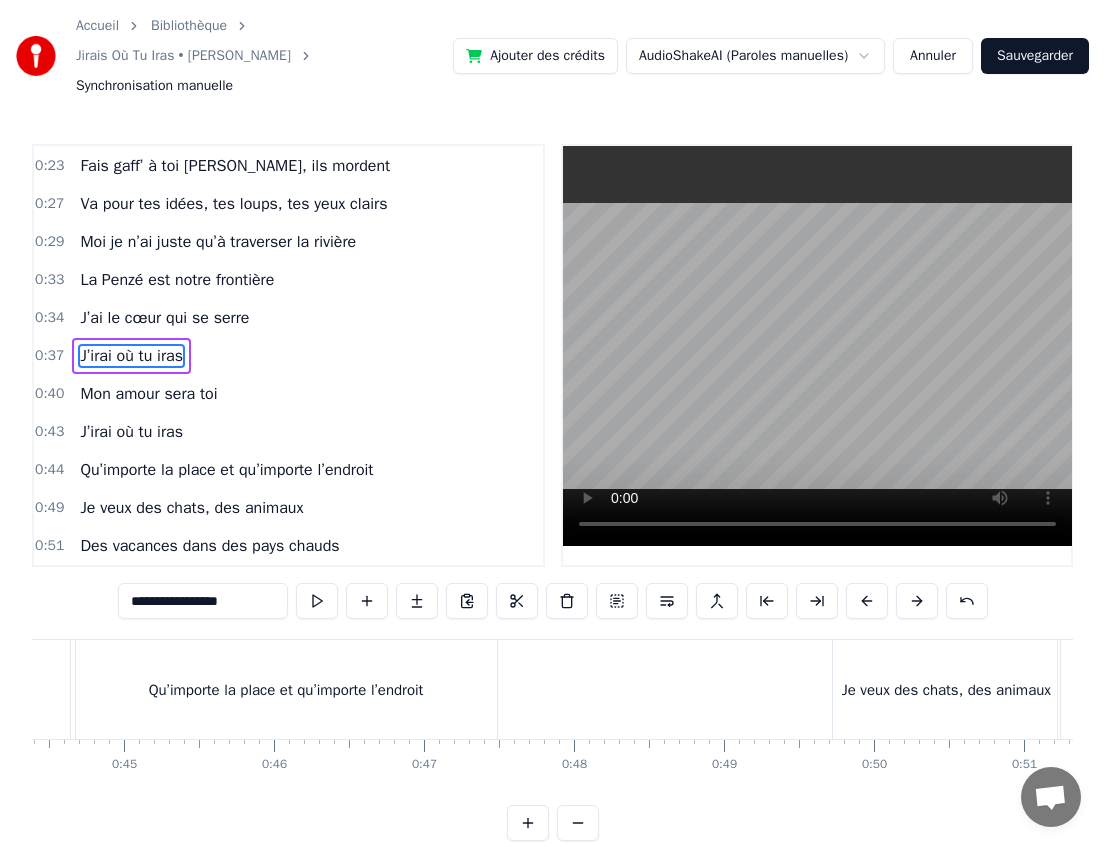 click on "Qu’importe la place et qu’importe l’endroit" at bounding box center [286, 690] 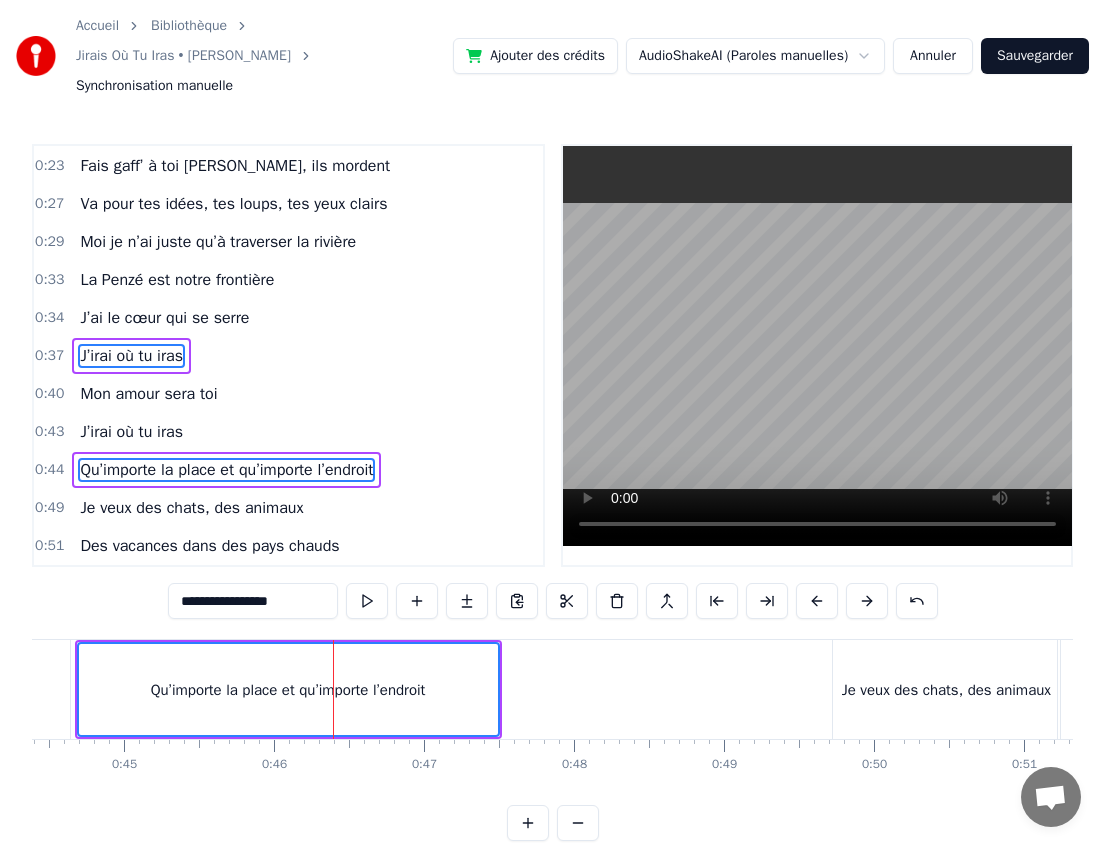 click on "Mon amour sera toi" at bounding box center (148, 394) 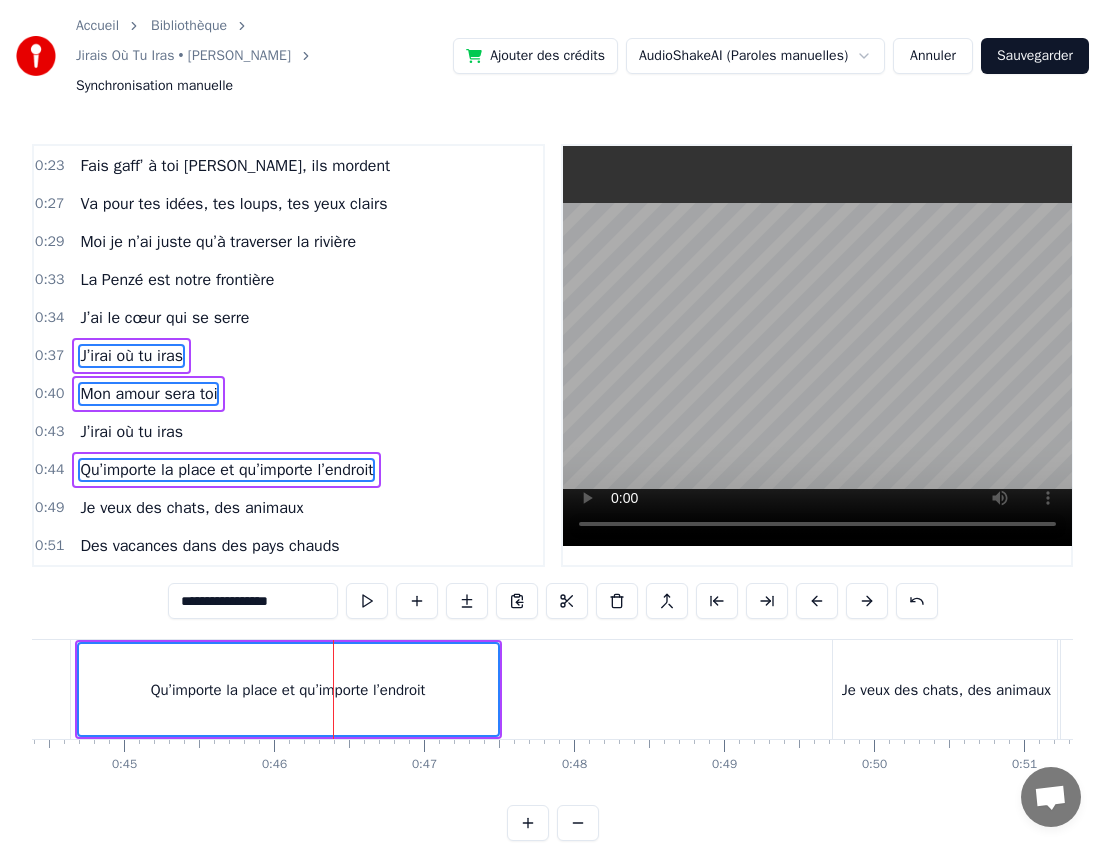 click on "J’irai où tu iras" at bounding box center (131, 432) 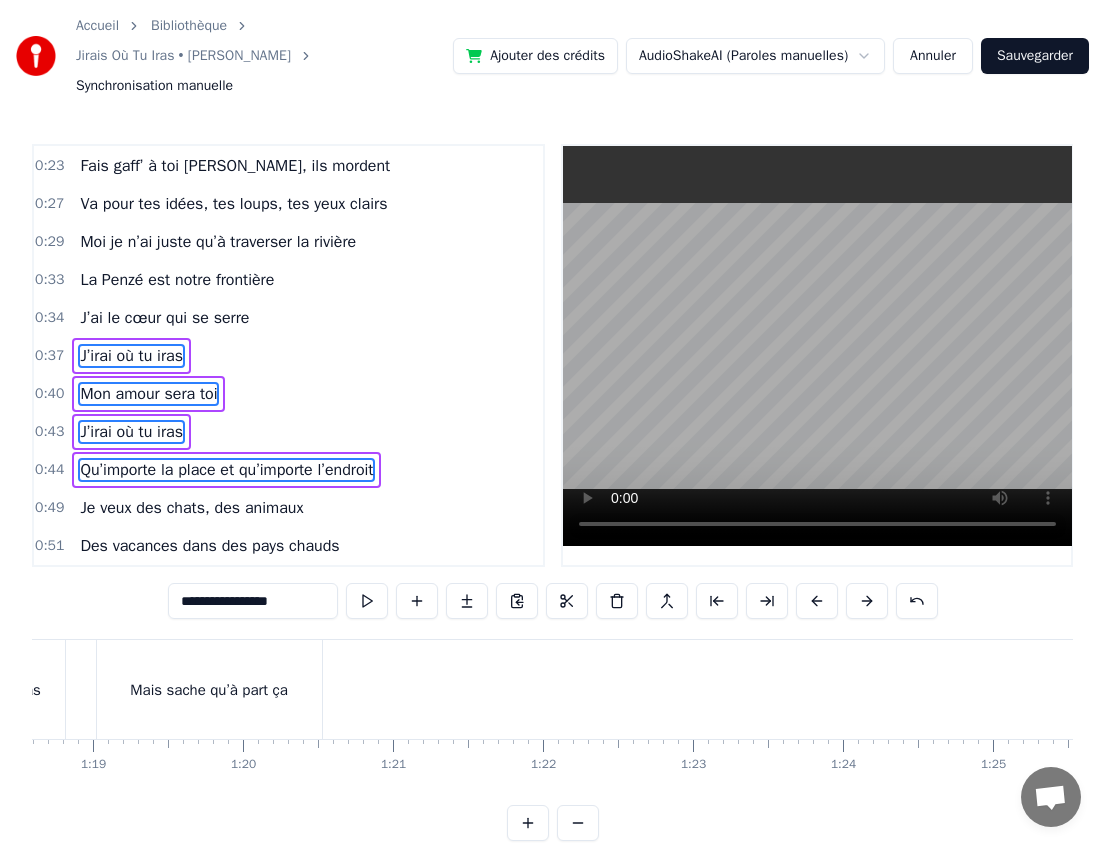 scroll, scrollTop: 0, scrollLeft: 11776, axis: horizontal 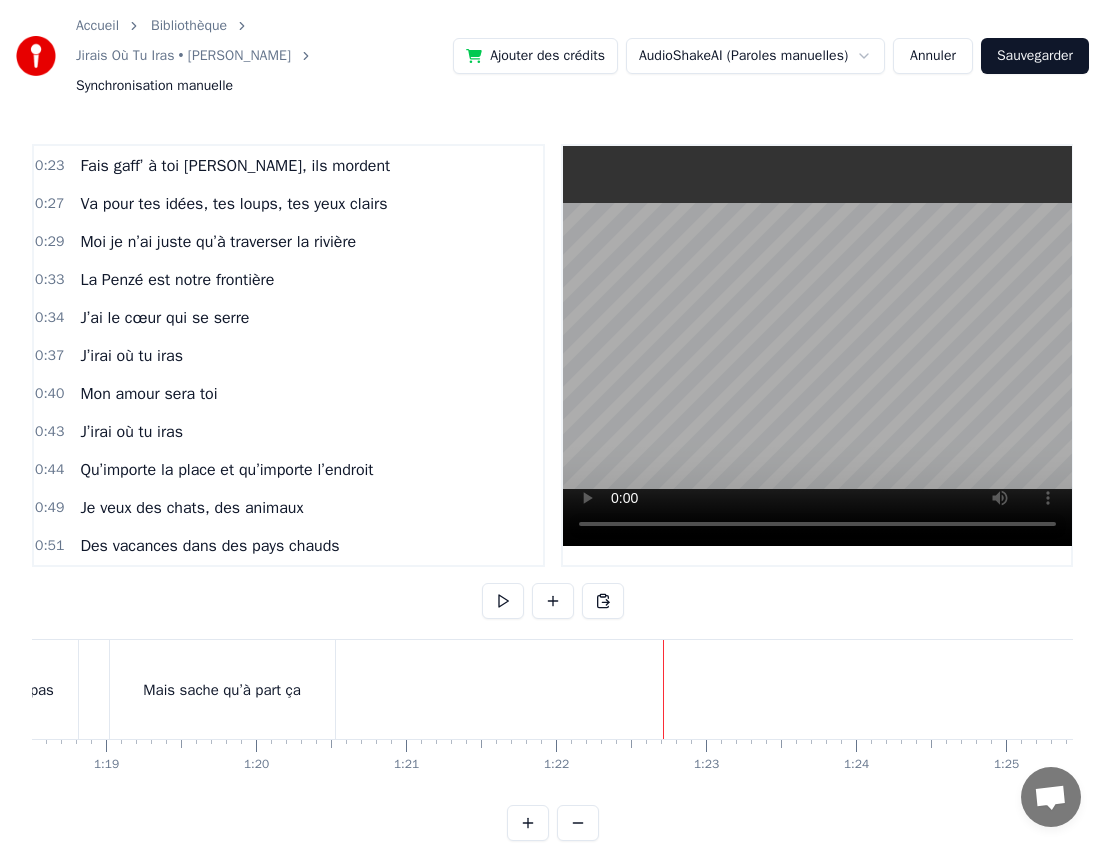 click at bounding box center [3870, 689] 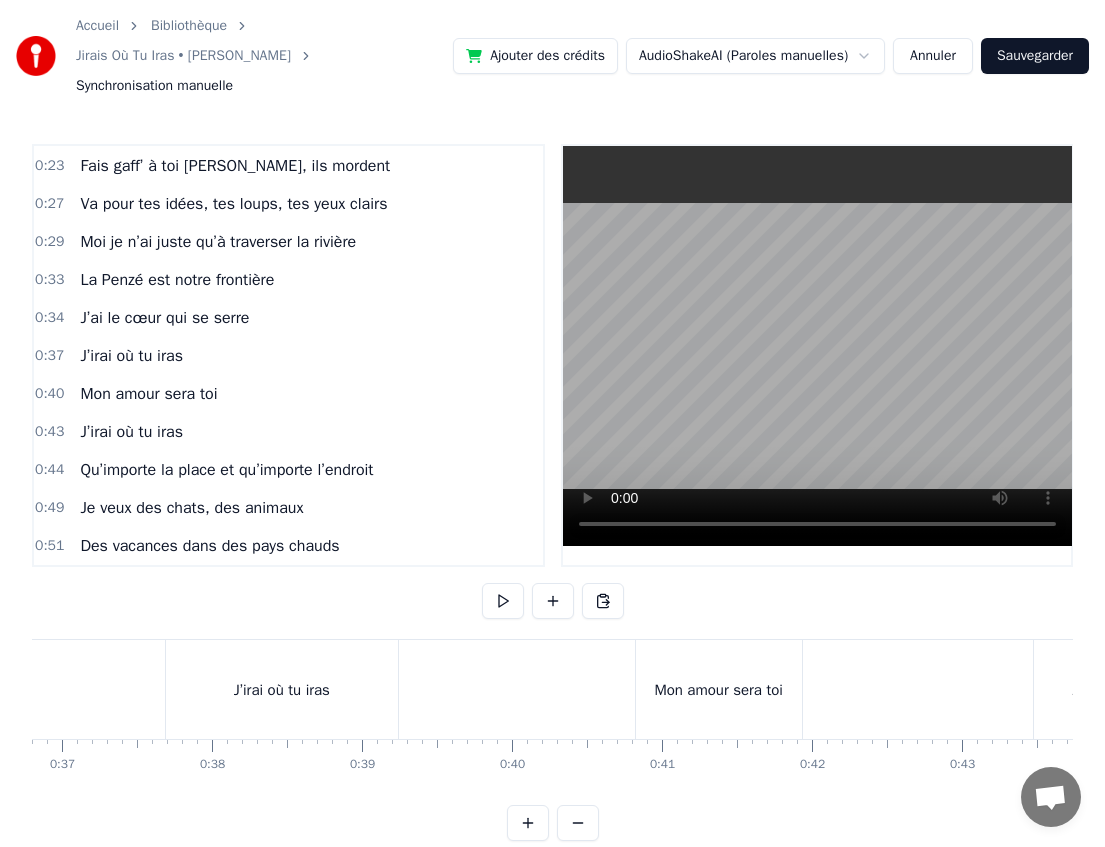 scroll, scrollTop: 0, scrollLeft: 5225, axis: horizontal 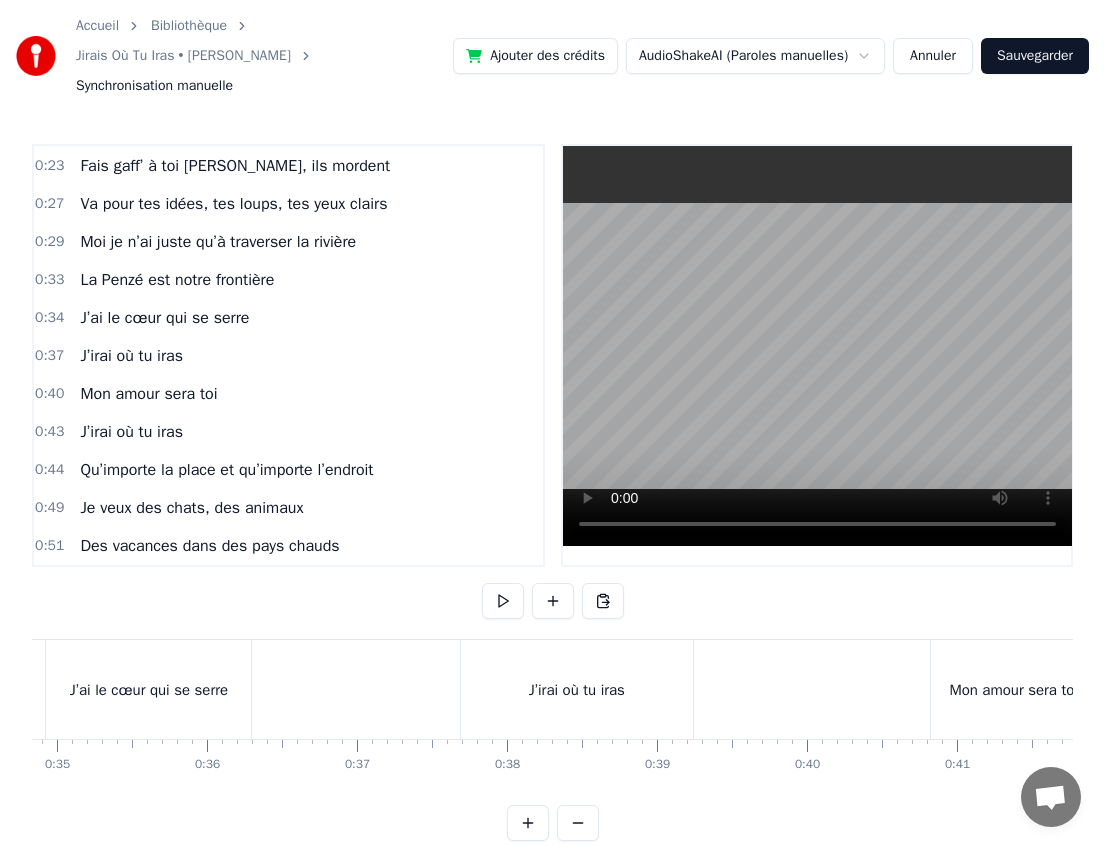 click on "J’irai où tu iras" at bounding box center [577, 689] 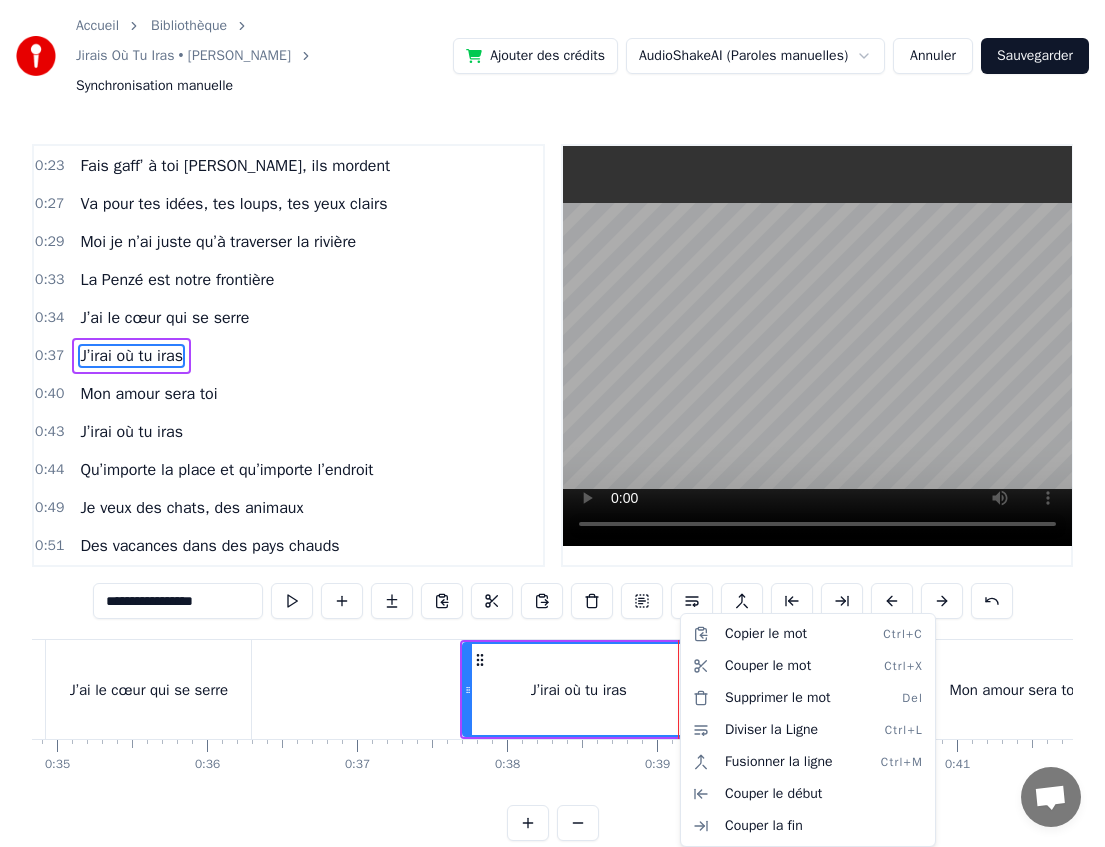 click on "Accueil Bibliothèque Jirais Où Tu Iras • [PERSON_NAME] Synchronisation manuelle Ajouter des crédits AudioShakeAI (Paroles manuelles) Annuler Sauvegarder 0:05 Chez-moi les idées se balancent 0:07 Et toi t’es présent dans ma tête  0:10 Je n’ai pas encore décidé 0:12 Mais je crois bien que tu me plais 0:16 Chez moi les loups sont à coté 0:17 Tu sais c’est l’emblème de St Thé 0:22 On les entend crier très fort  0:23 Fais gaff’ à toi [PERSON_NAME], ils mordent 0:27 Va pour tes idées, tes loups, tes yeux clairs  0:29 Moi je n’ai juste qu’à traverser la rivière  0:33 La Penzé est notre frontière 0:34 J’ai le cœur qui se serre 0:37 J’irai où tu iras 0:40 Mon amour sera toi 0:43 J’irai où tu iras 0:44 Qu’importe la place et qu’importe l’endroit  0:49 Je veux des chats, des animaux  0:51 Des vacances dans des pays chauds 0:54 Des coups de soleil au visage  0:56 Que tu m’passes de la biafine dans l’dos 1:00 A la montagne, au bord de l’eau  1:02 1:06 1:07 1:11 1:13 1:17 0" at bounding box center (552, 436) 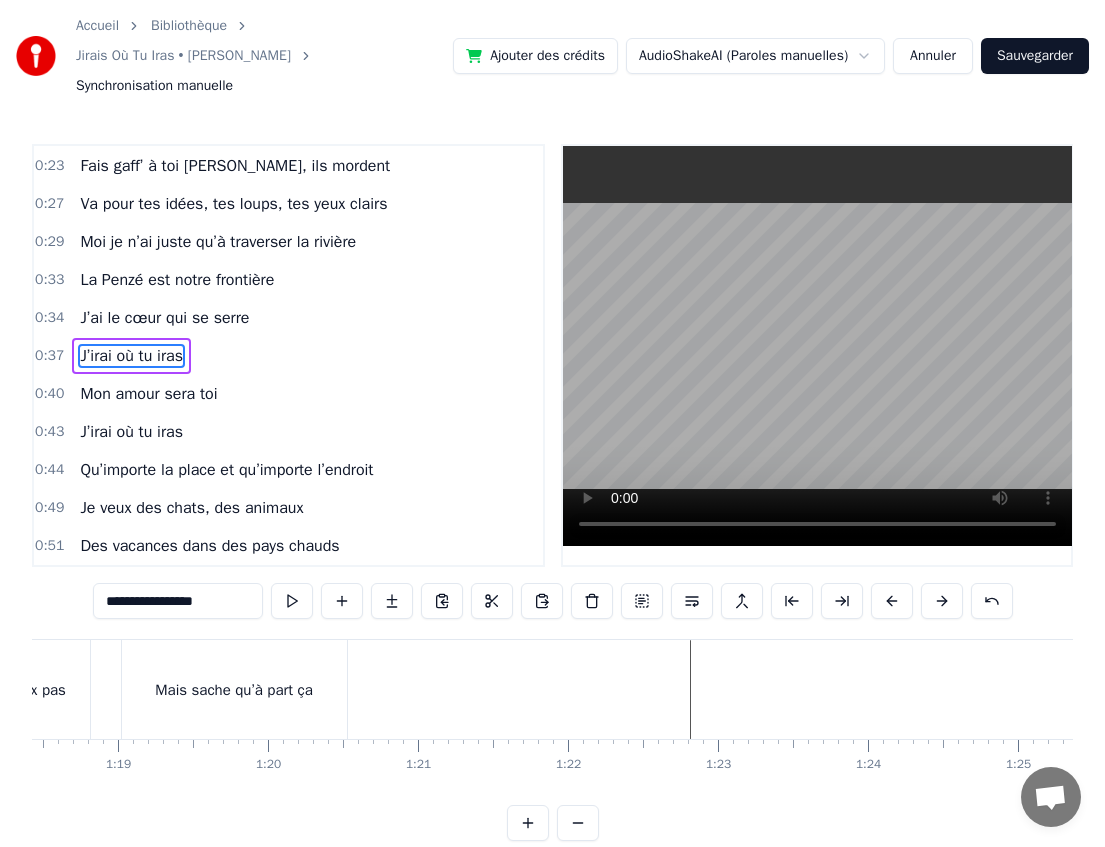 scroll, scrollTop: 0, scrollLeft: 11769, axis: horizontal 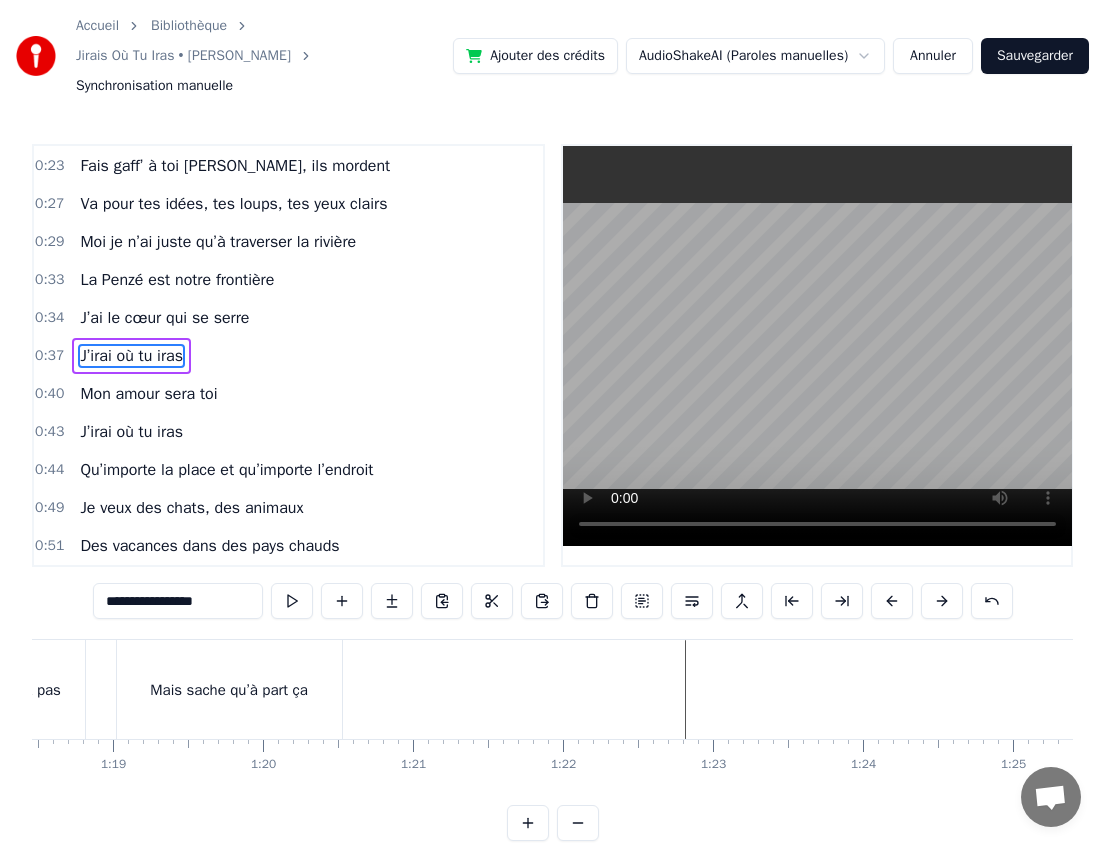 click at bounding box center (3877, 689) 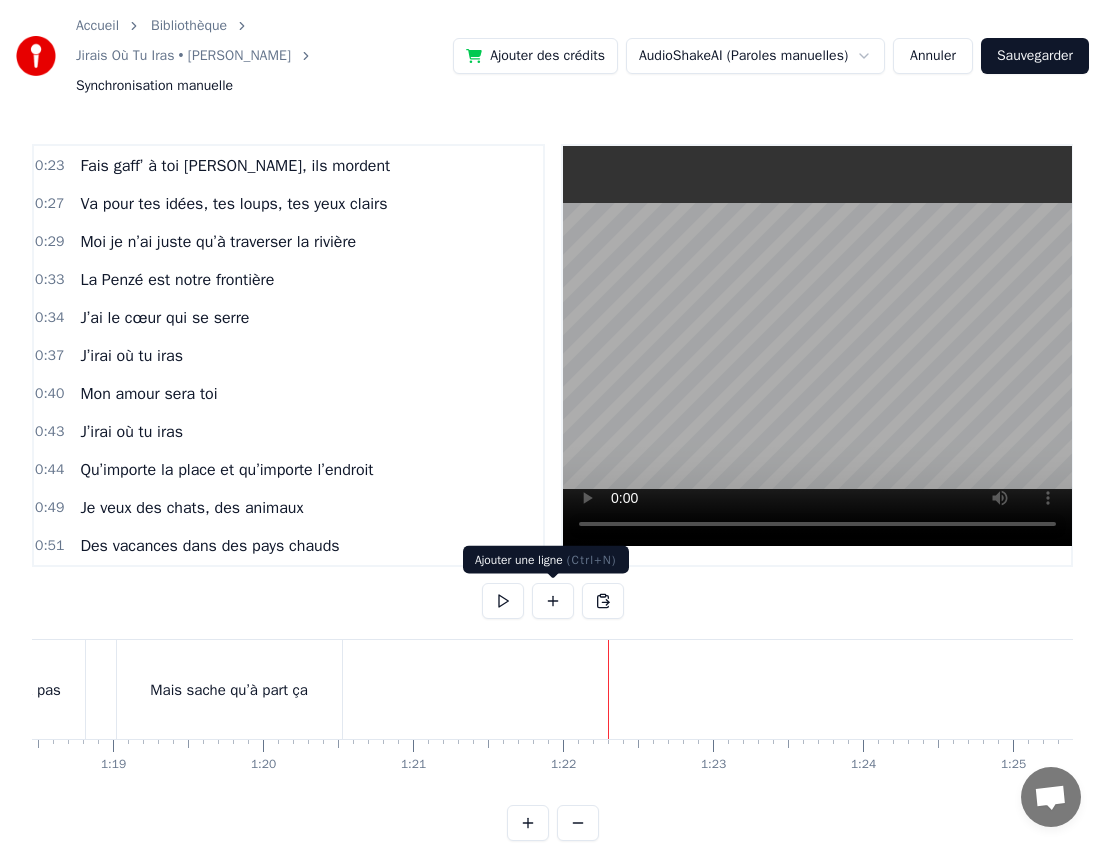 click at bounding box center [553, 601] 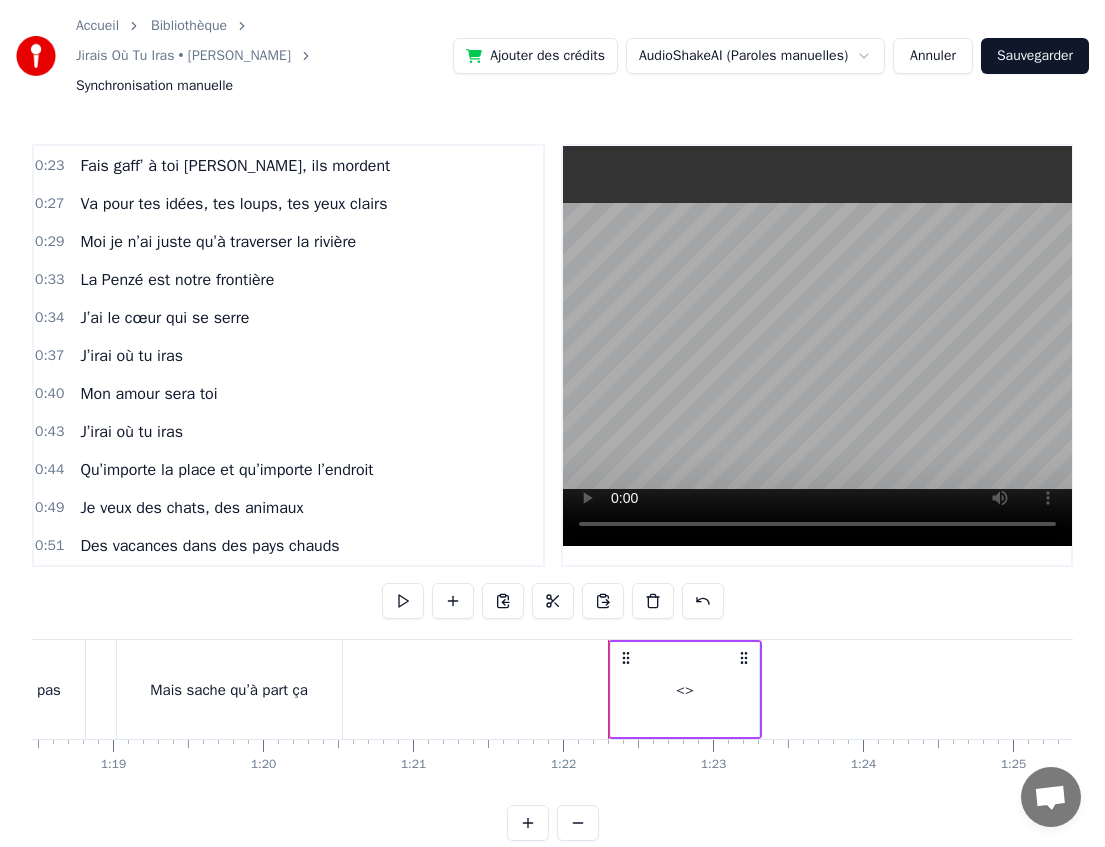 click on "<>" at bounding box center (685, 689) 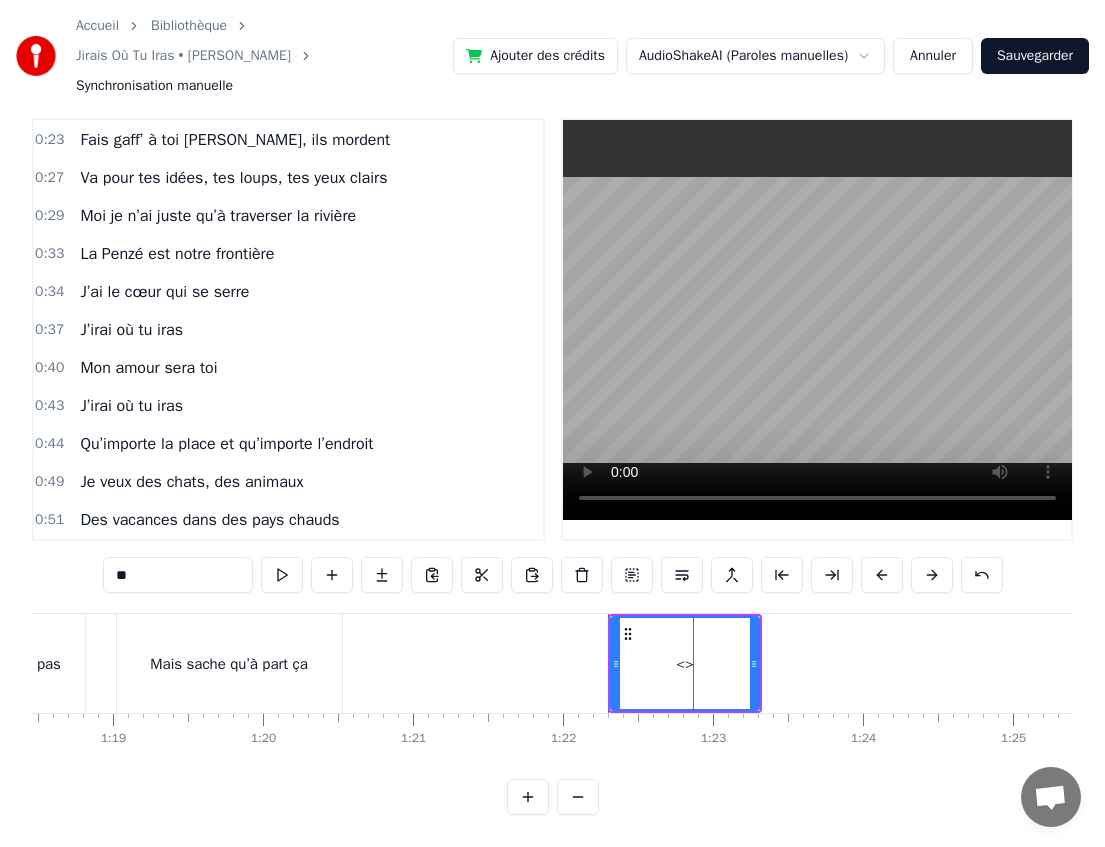 scroll, scrollTop: 26, scrollLeft: 0, axis: vertical 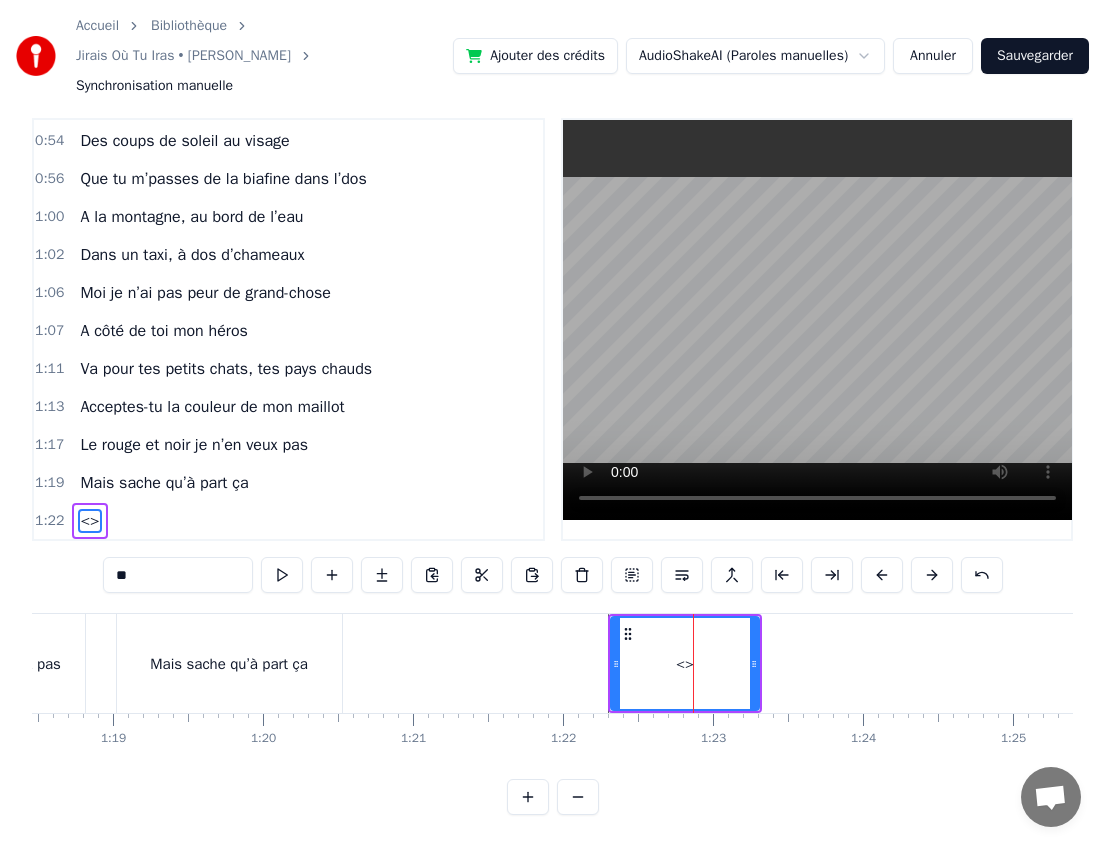 click on "**" at bounding box center [178, 575] 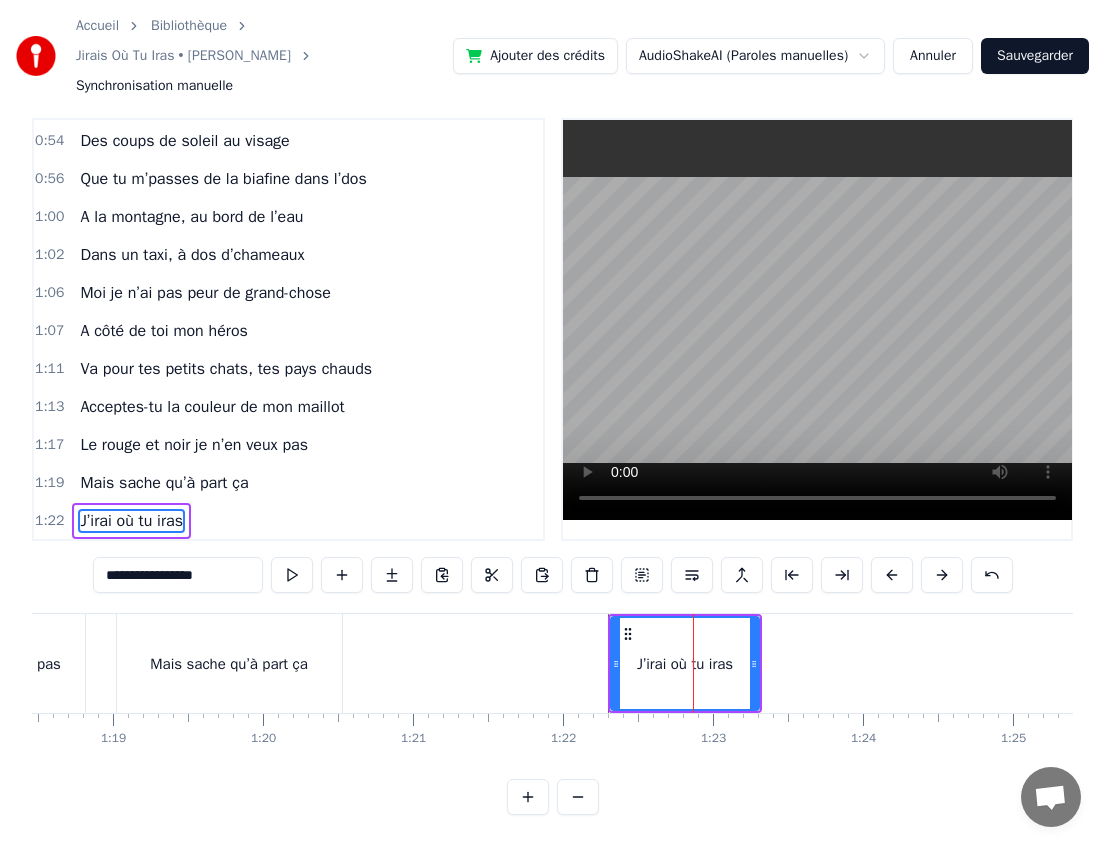 type on "**********" 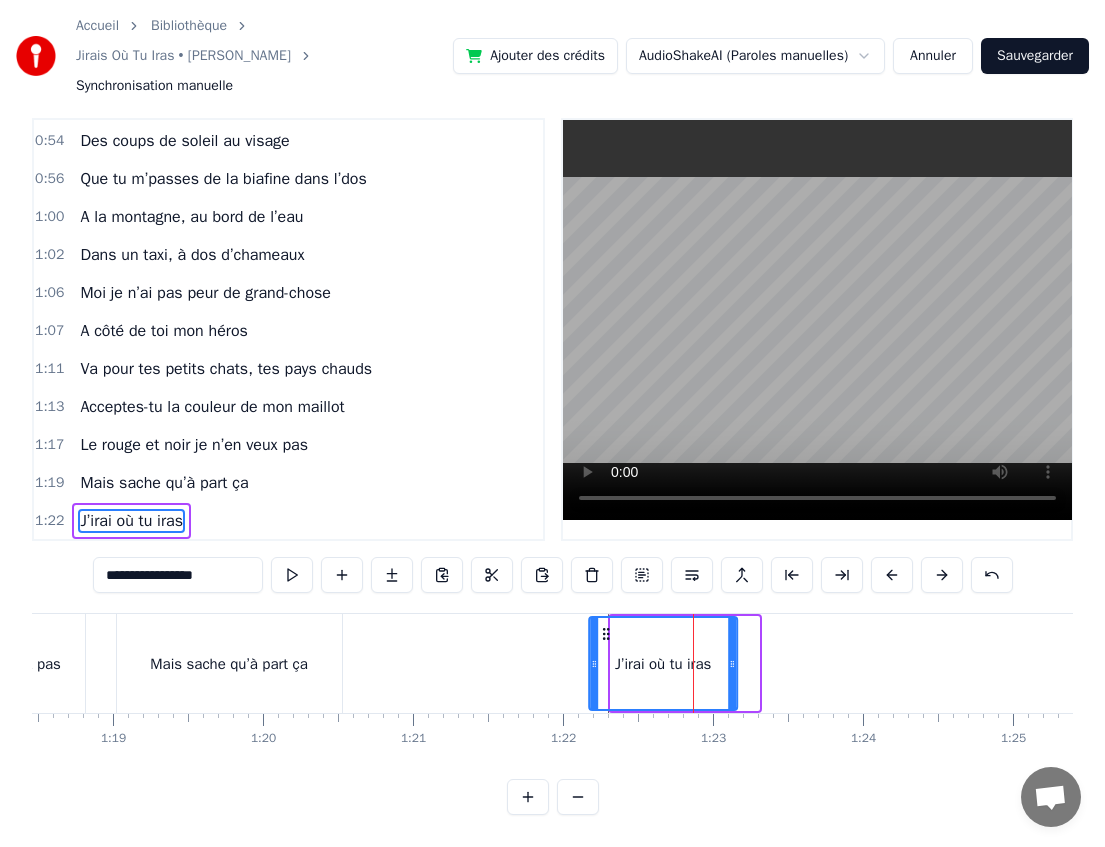 drag, startPoint x: 624, startPoint y: 631, endPoint x: 602, endPoint y: 630, distance: 22.022715 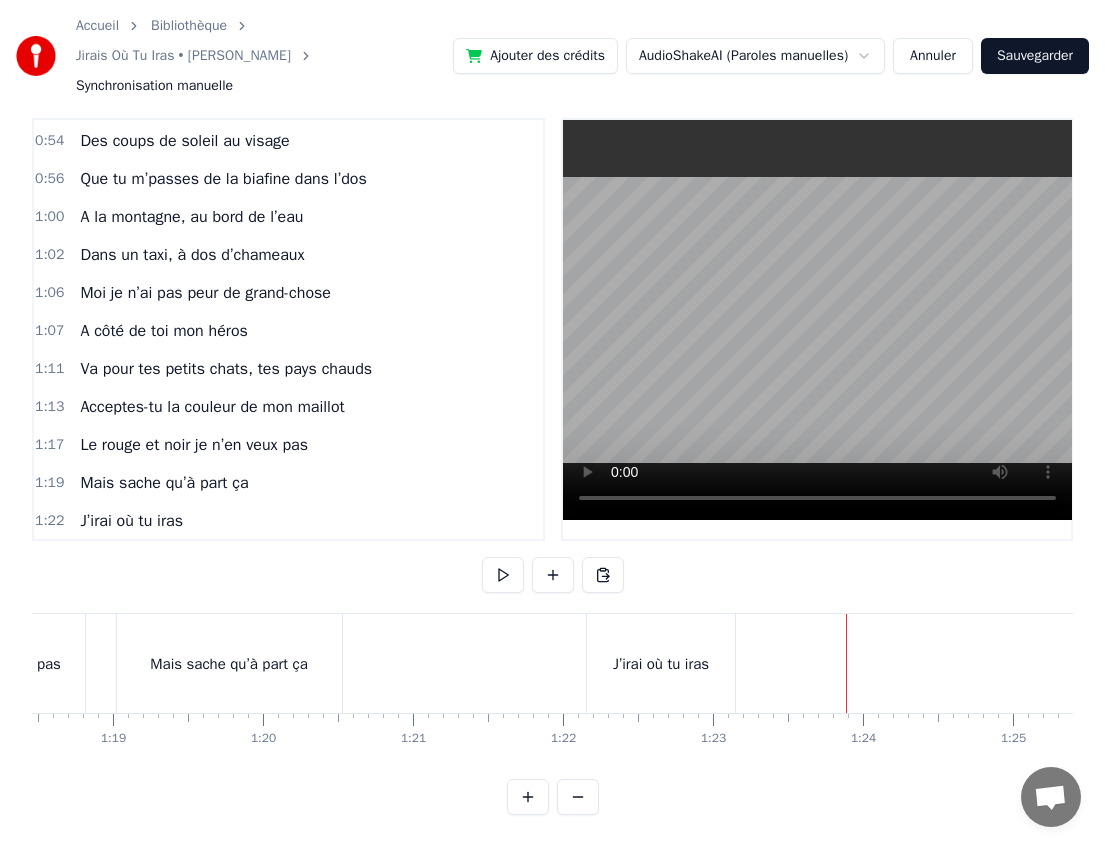 click at bounding box center [3877, 663] 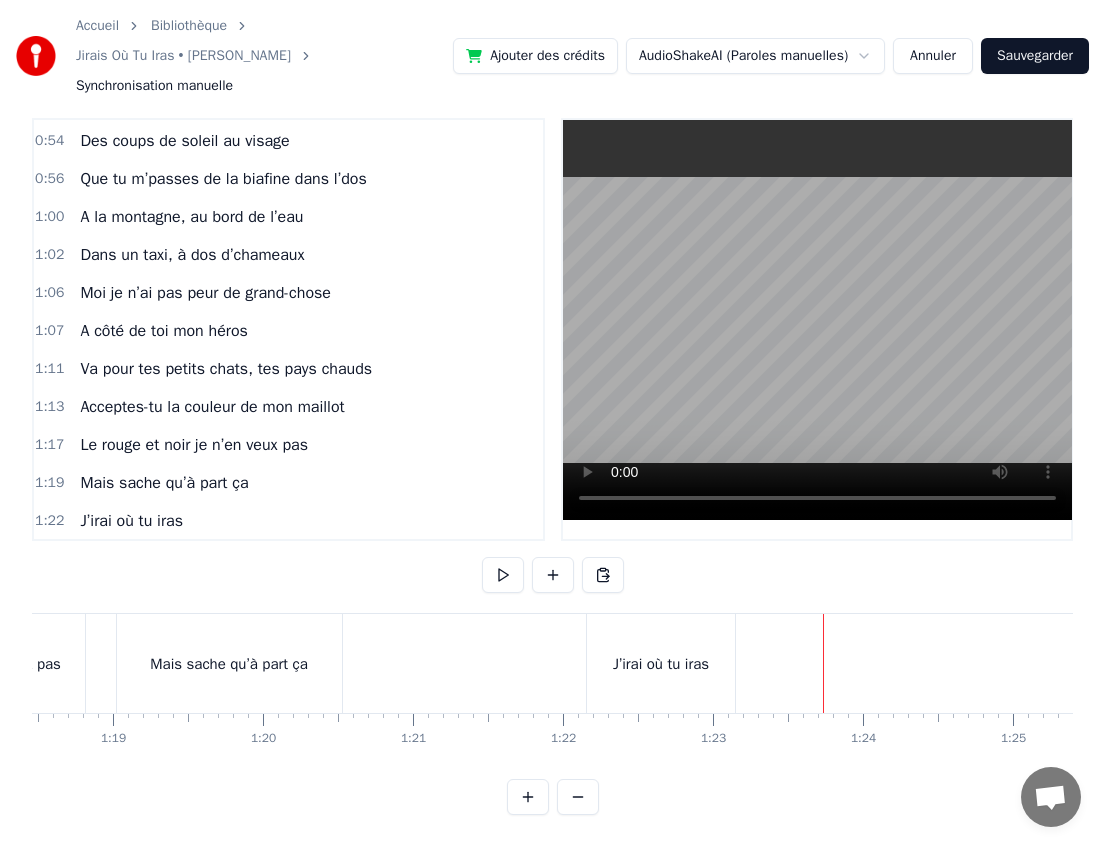 click at bounding box center (553, 575) 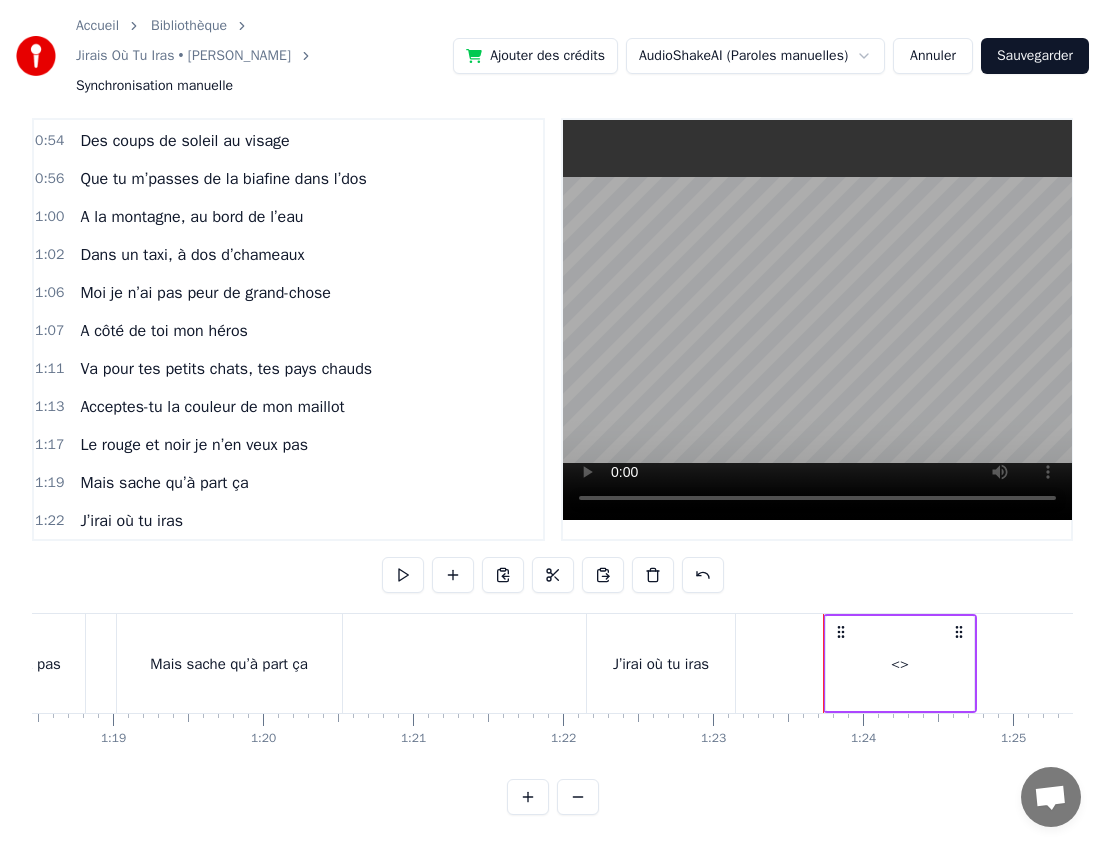 click on "<>" at bounding box center [900, 663] 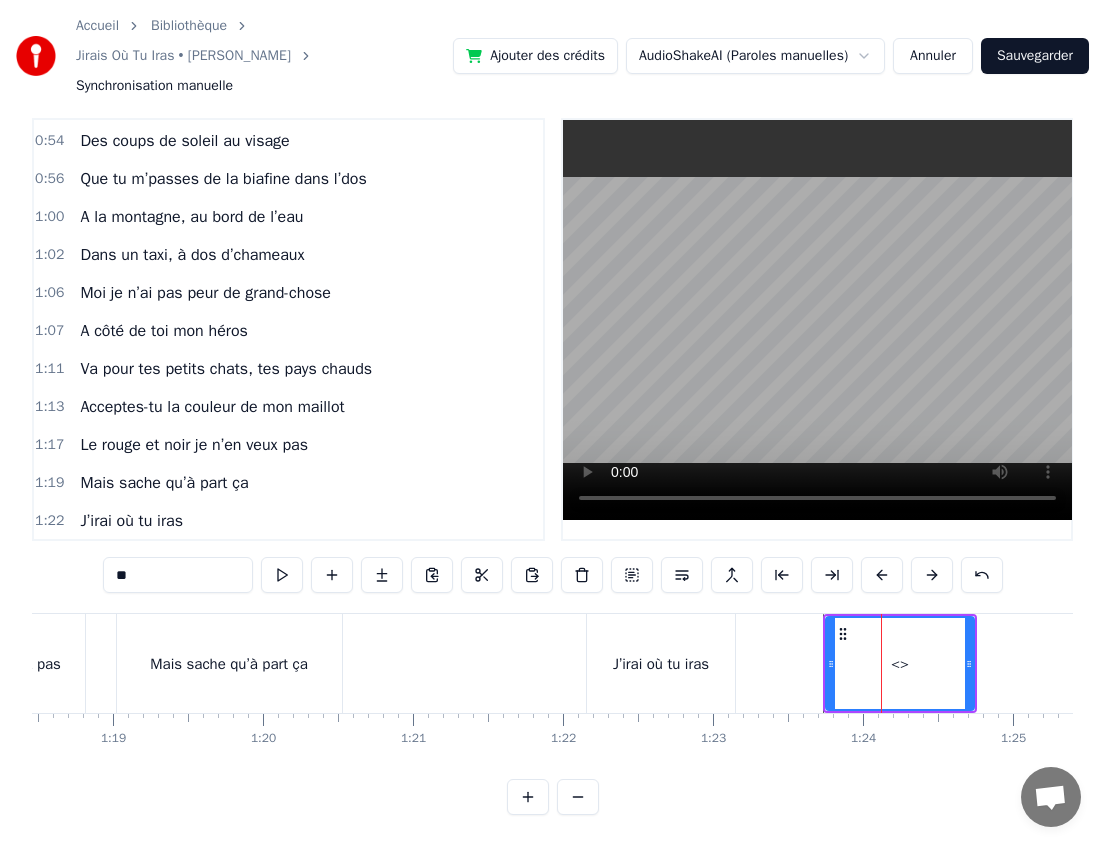 scroll, scrollTop: 720, scrollLeft: 0, axis: vertical 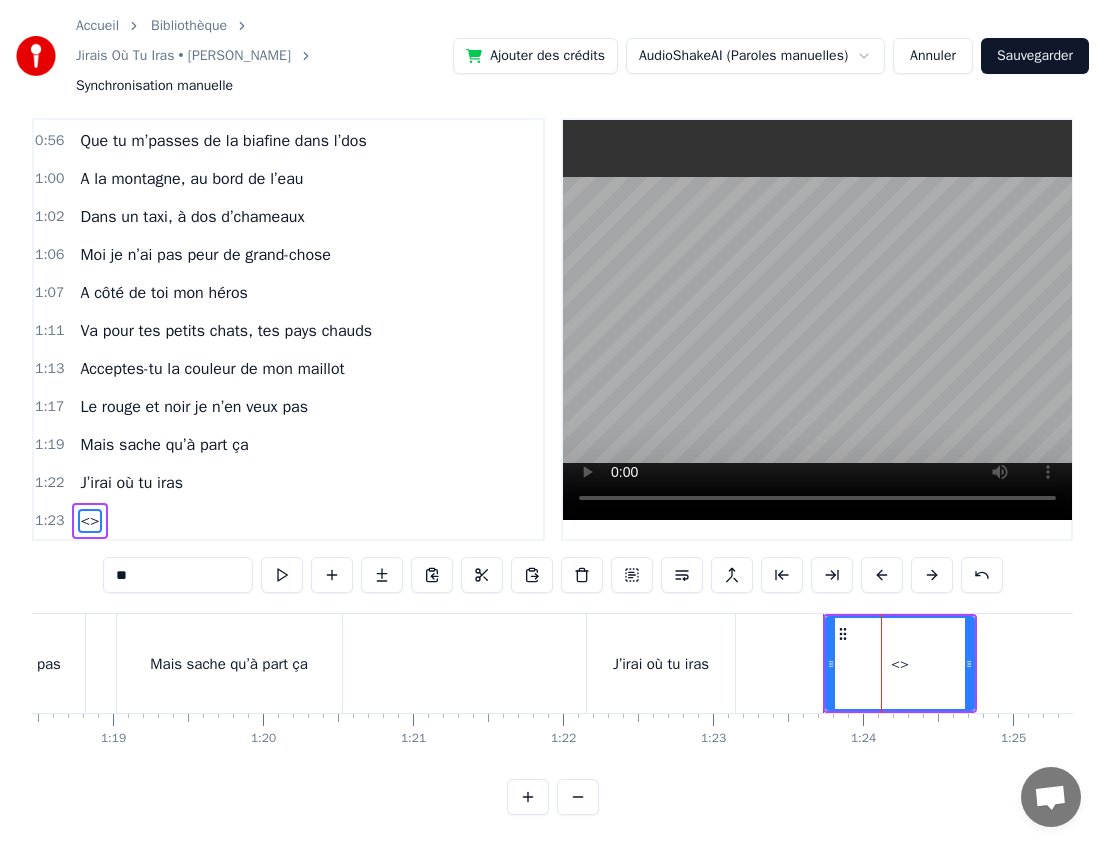 click on "**" at bounding box center [178, 575] 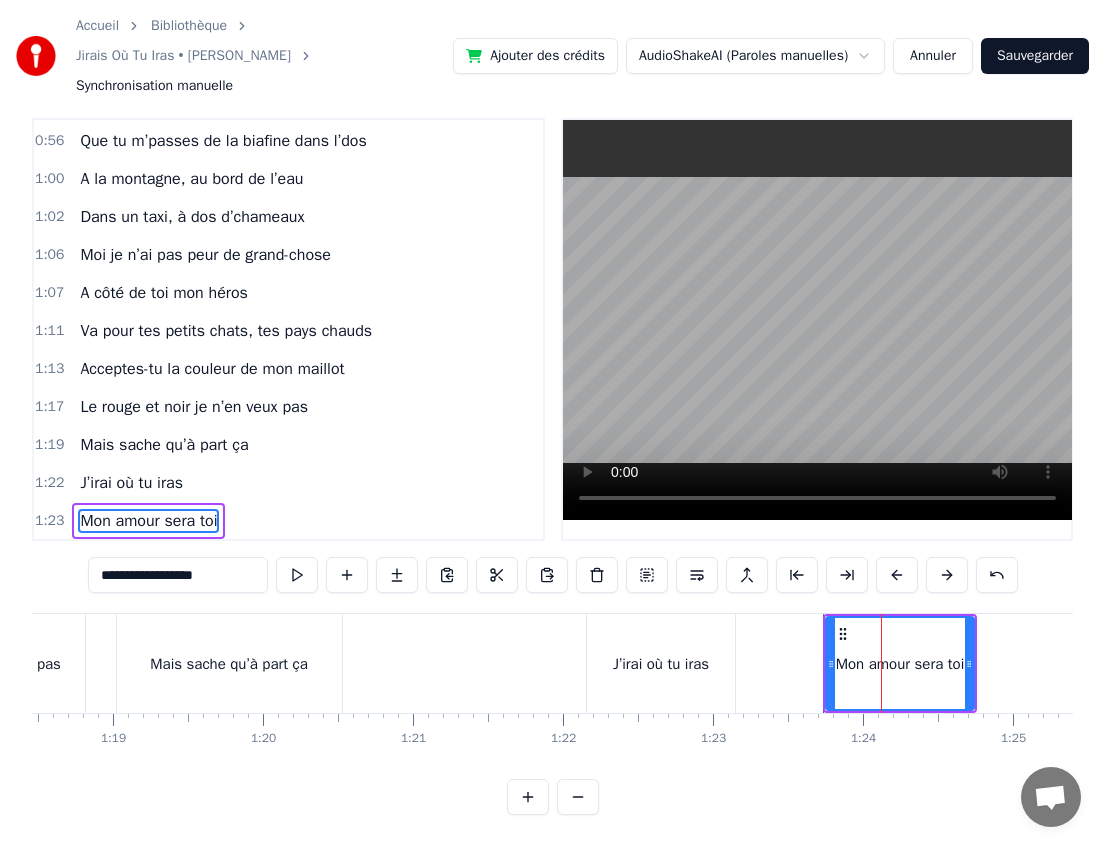 click at bounding box center (3877, 663) 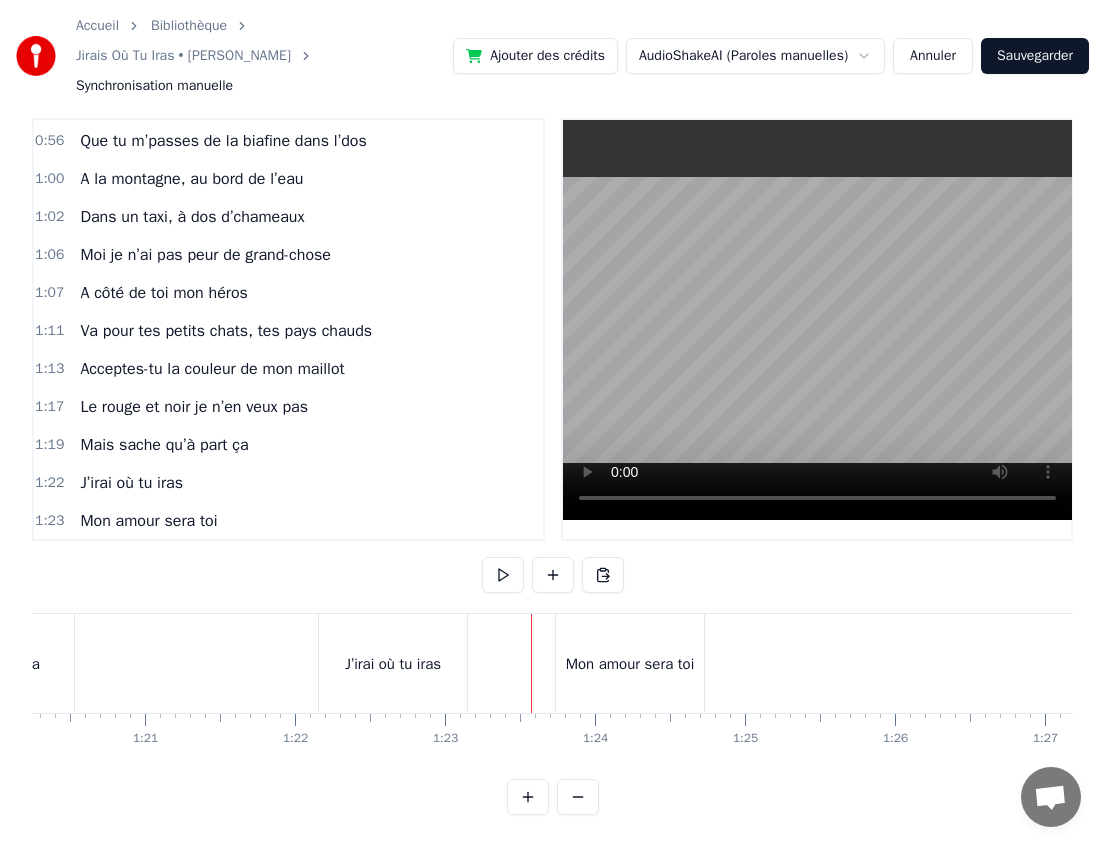 scroll, scrollTop: 0, scrollLeft: 12027, axis: horizontal 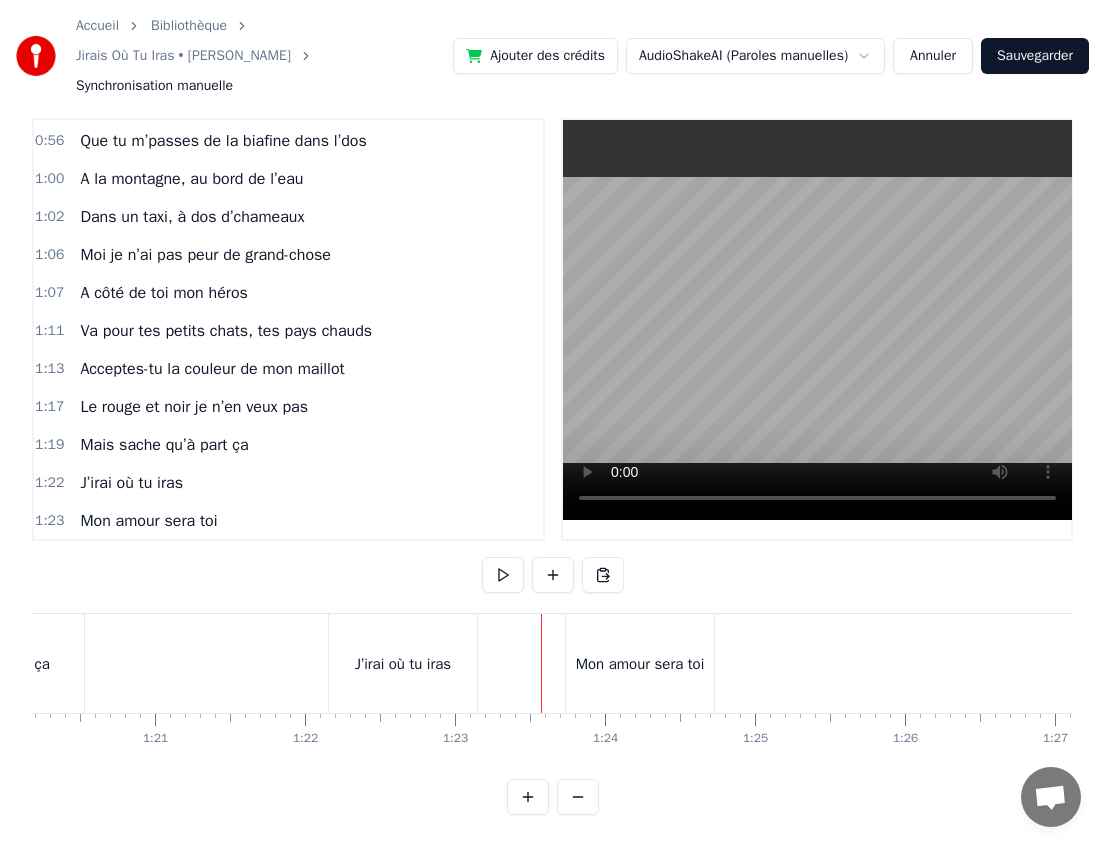 click at bounding box center [3619, 663] 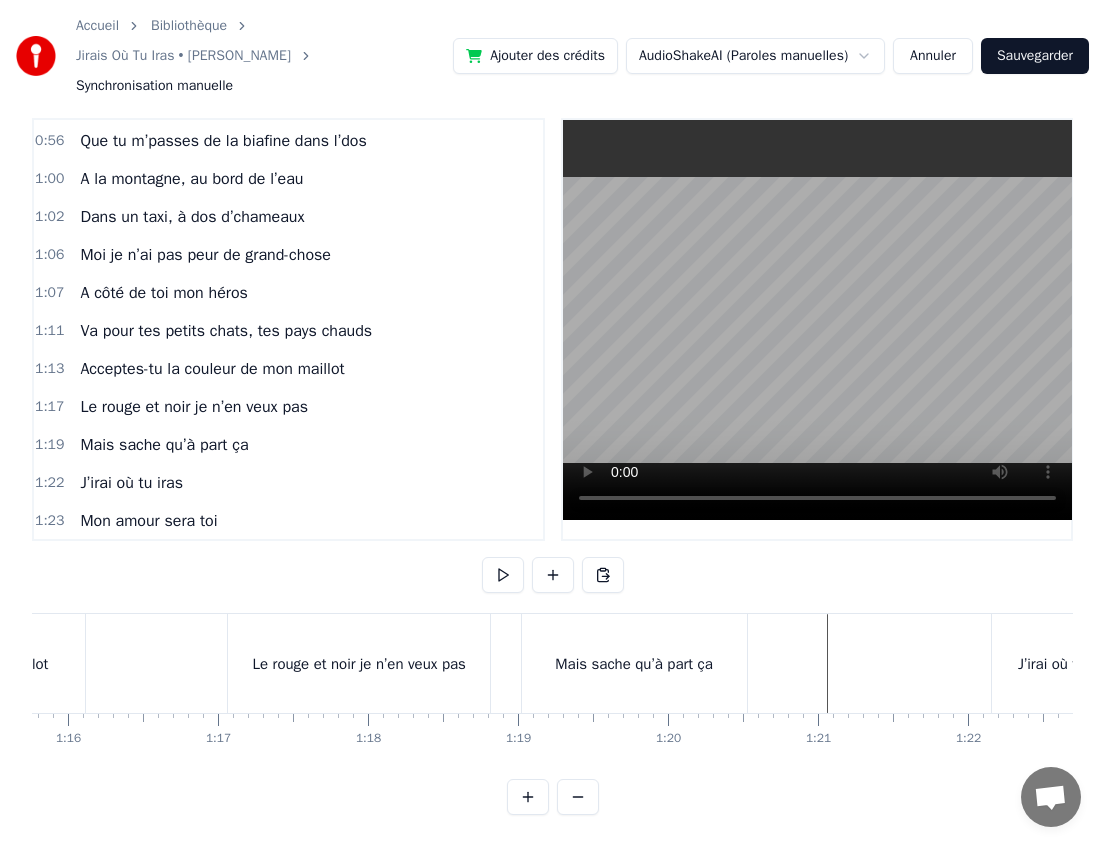 scroll, scrollTop: 0, scrollLeft: 11107, axis: horizontal 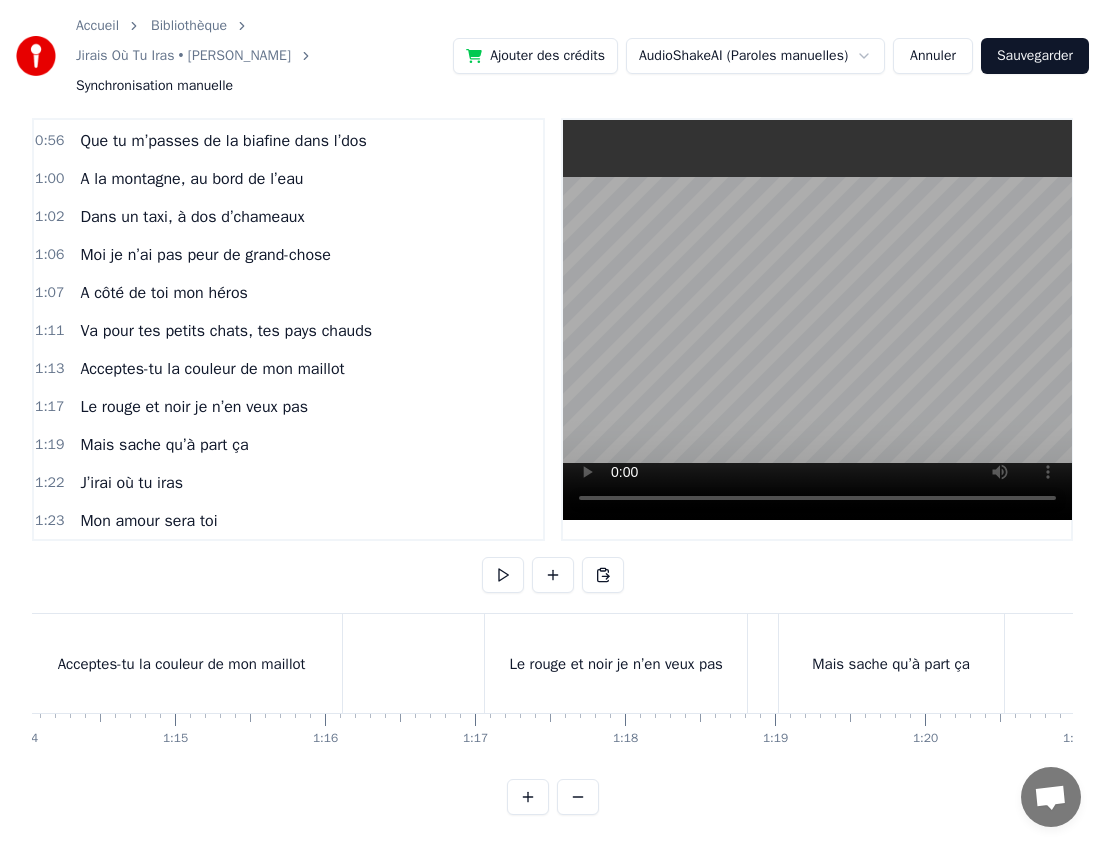 click at bounding box center (4539, 663) 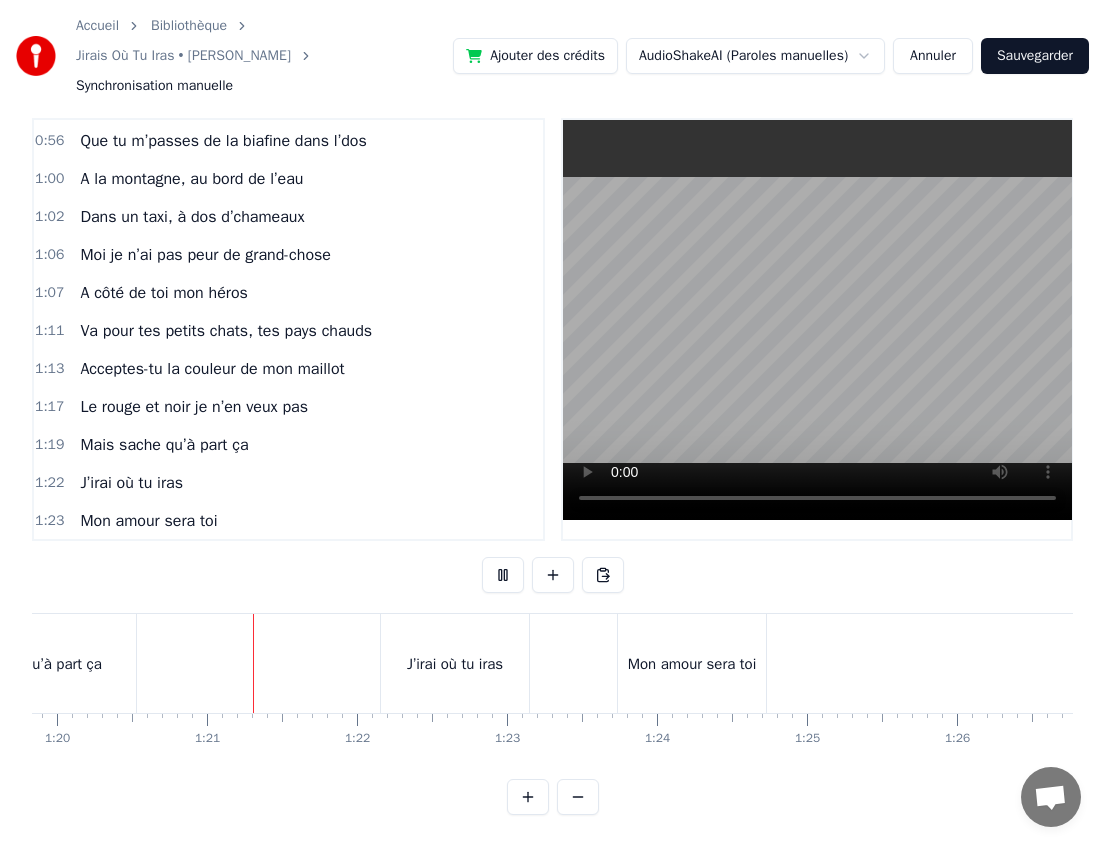 scroll, scrollTop: 0, scrollLeft: 11983, axis: horizontal 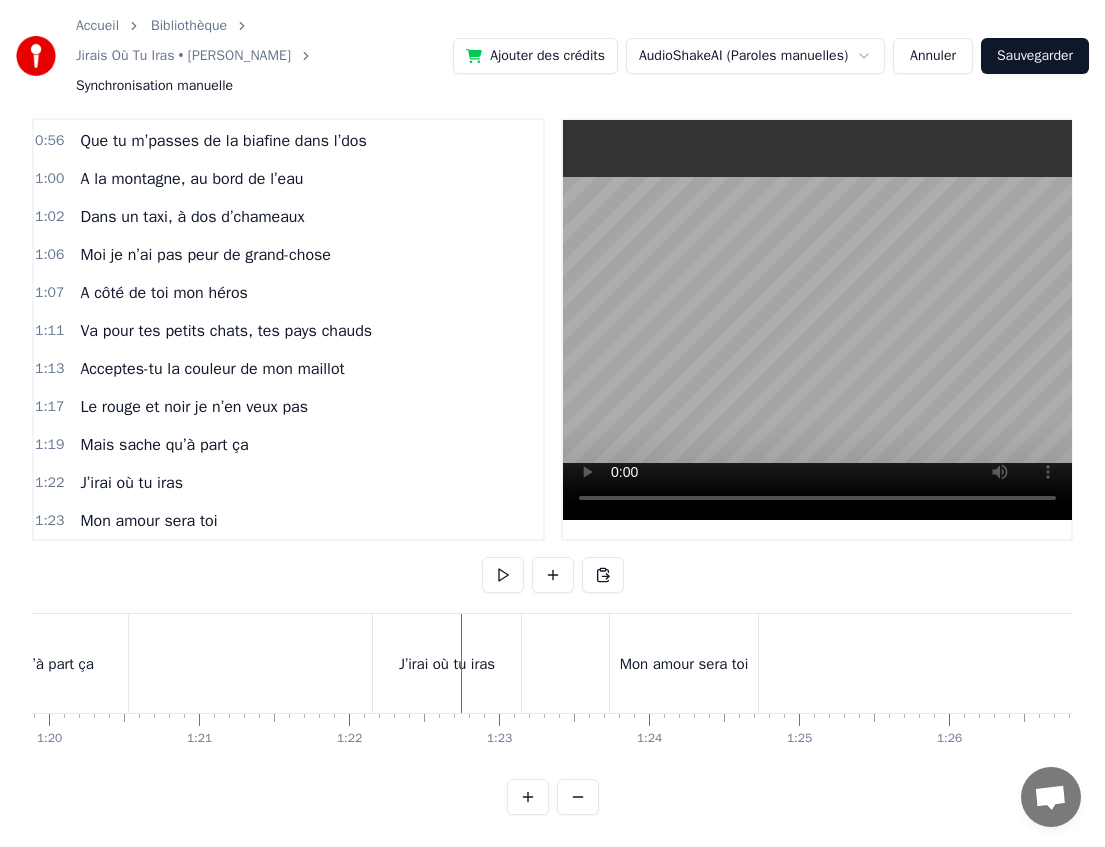 click on "J’irai où tu iras" at bounding box center (447, 663) 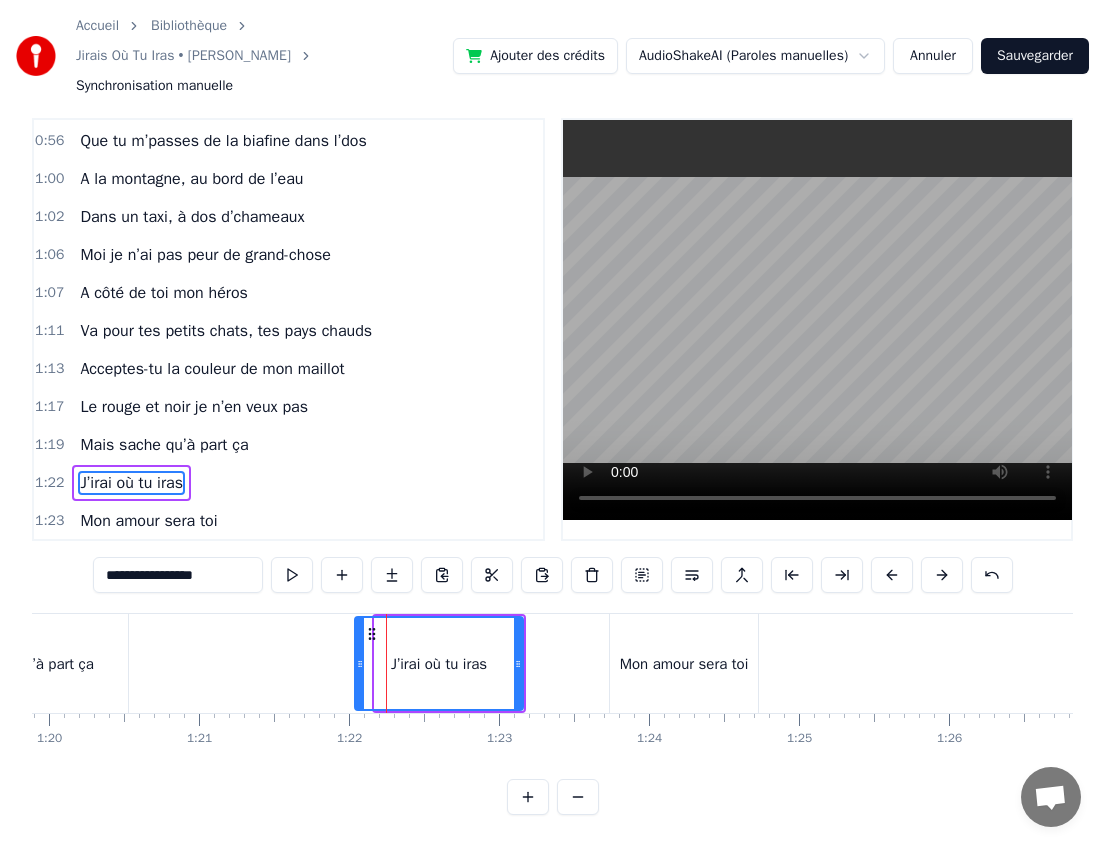 drag, startPoint x: 377, startPoint y: 654, endPoint x: 356, endPoint y: 654, distance: 21 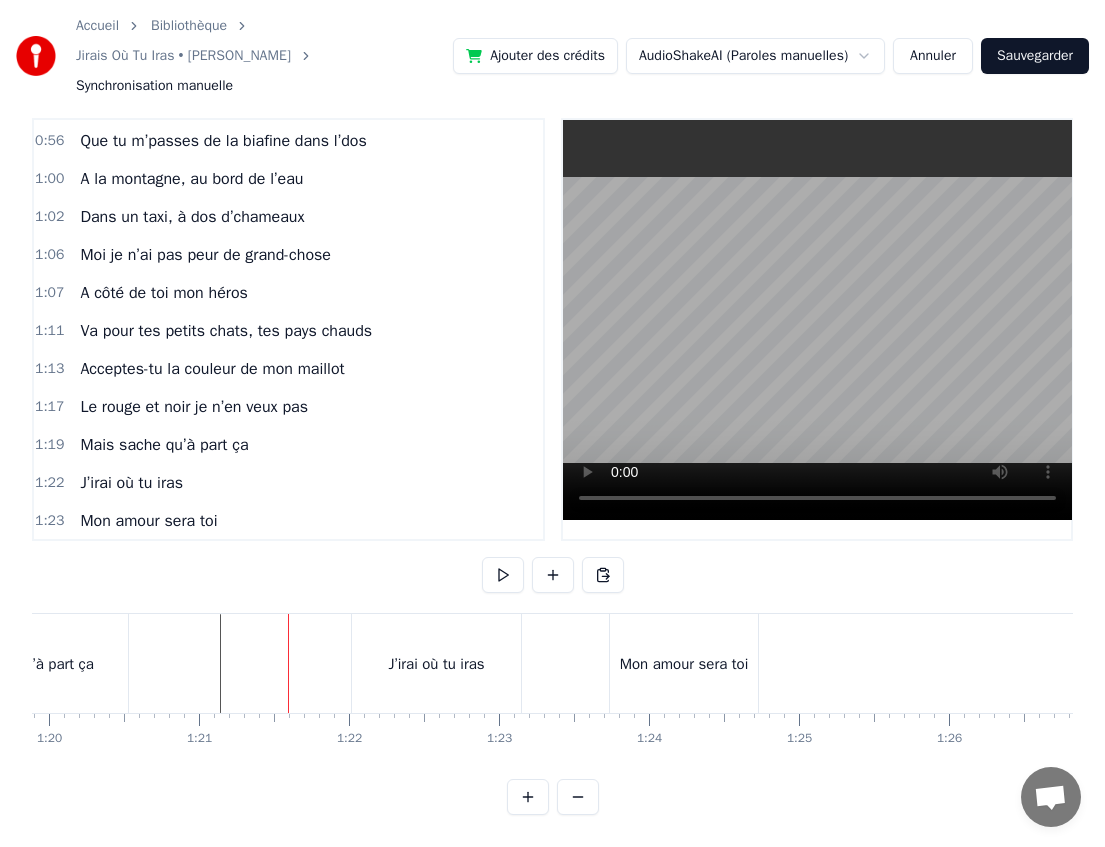 click on "J’irai où tu iras" at bounding box center [436, 663] 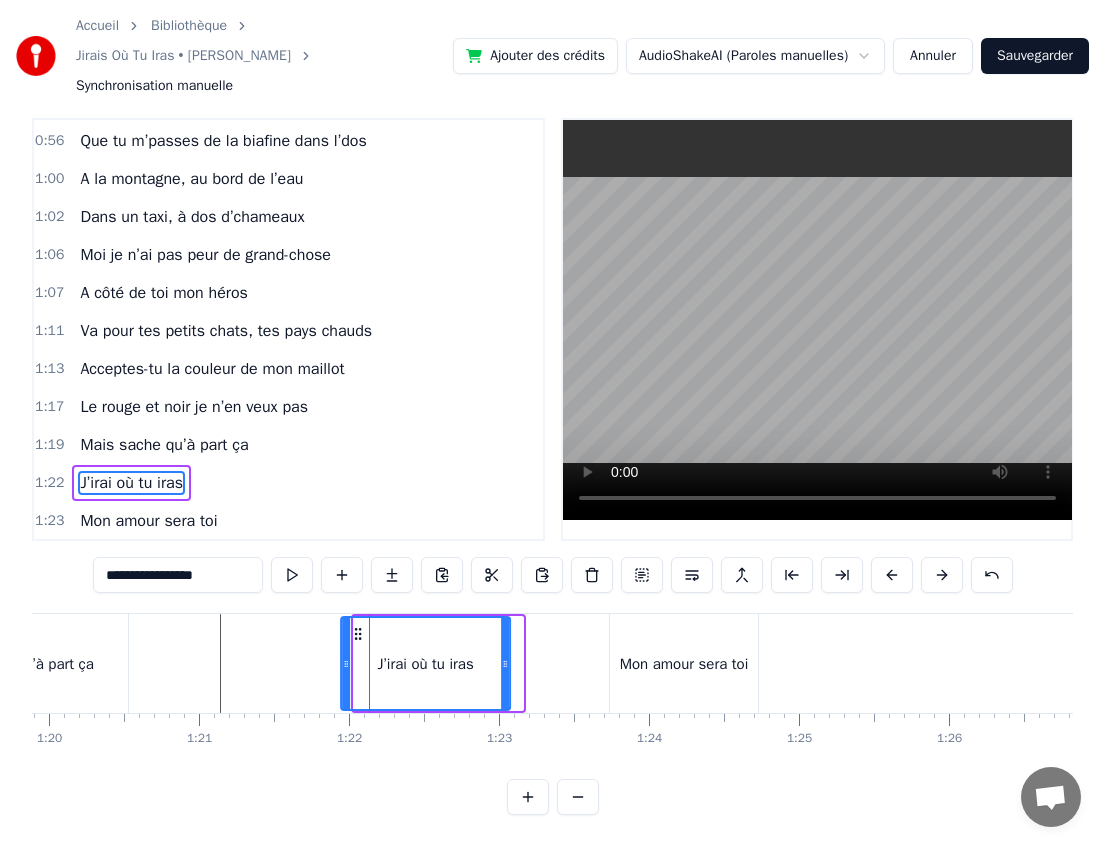 drag, startPoint x: 370, startPoint y: 632, endPoint x: 356, endPoint y: 632, distance: 14 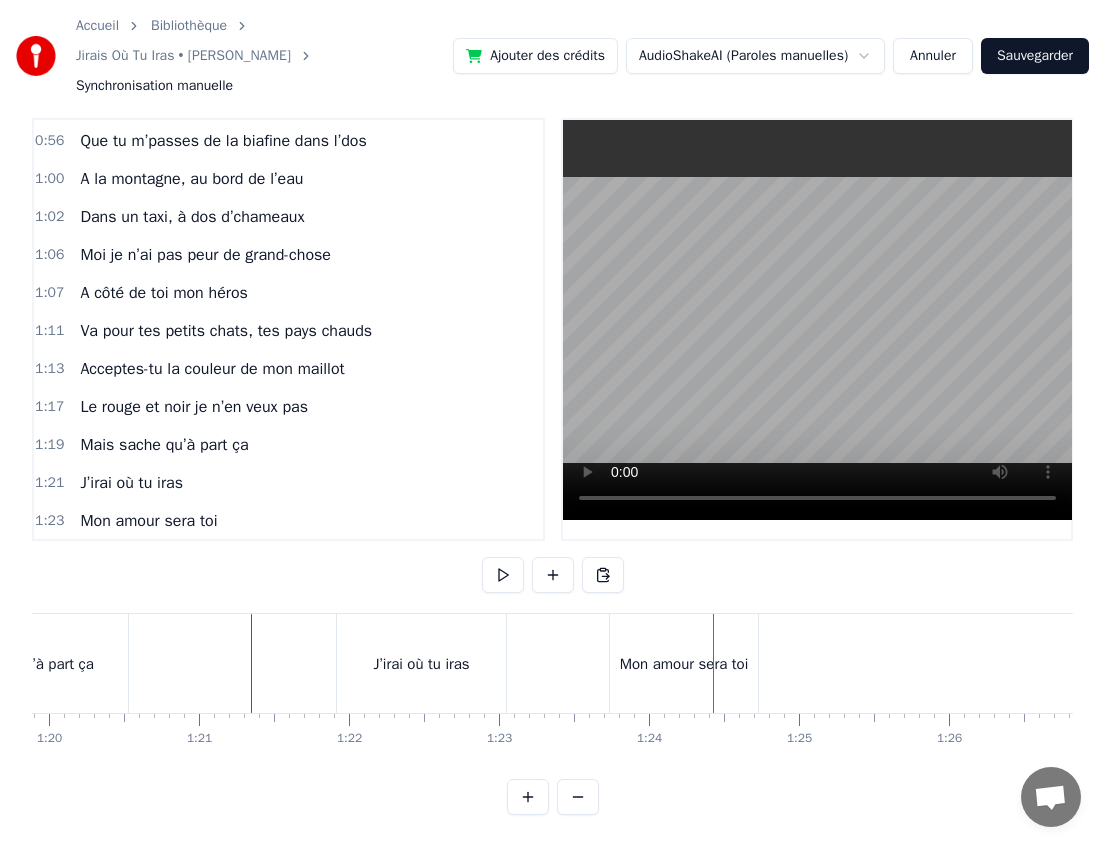 click on "Mon amour sera toi" at bounding box center [684, 664] 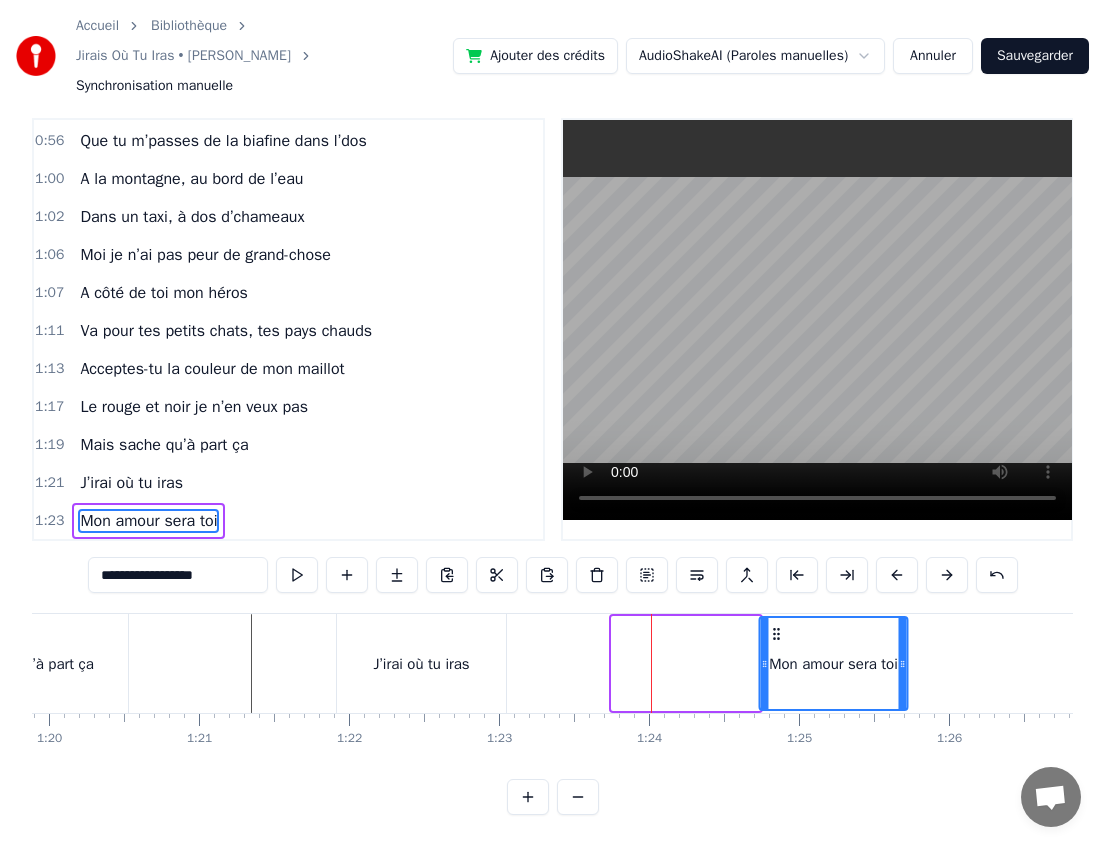 drag, startPoint x: 629, startPoint y: 629, endPoint x: 776, endPoint y: 631, distance: 147.01361 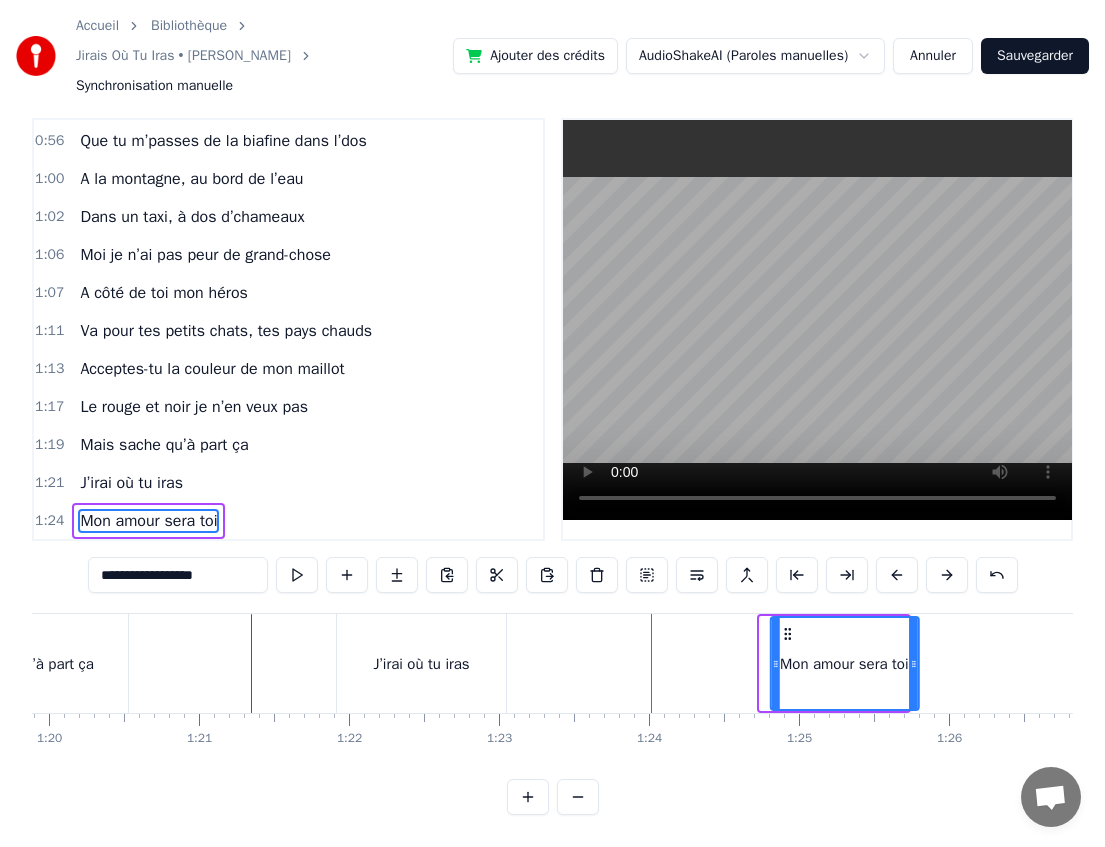 drag, startPoint x: 776, startPoint y: 631, endPoint x: 787, endPoint y: 631, distance: 11 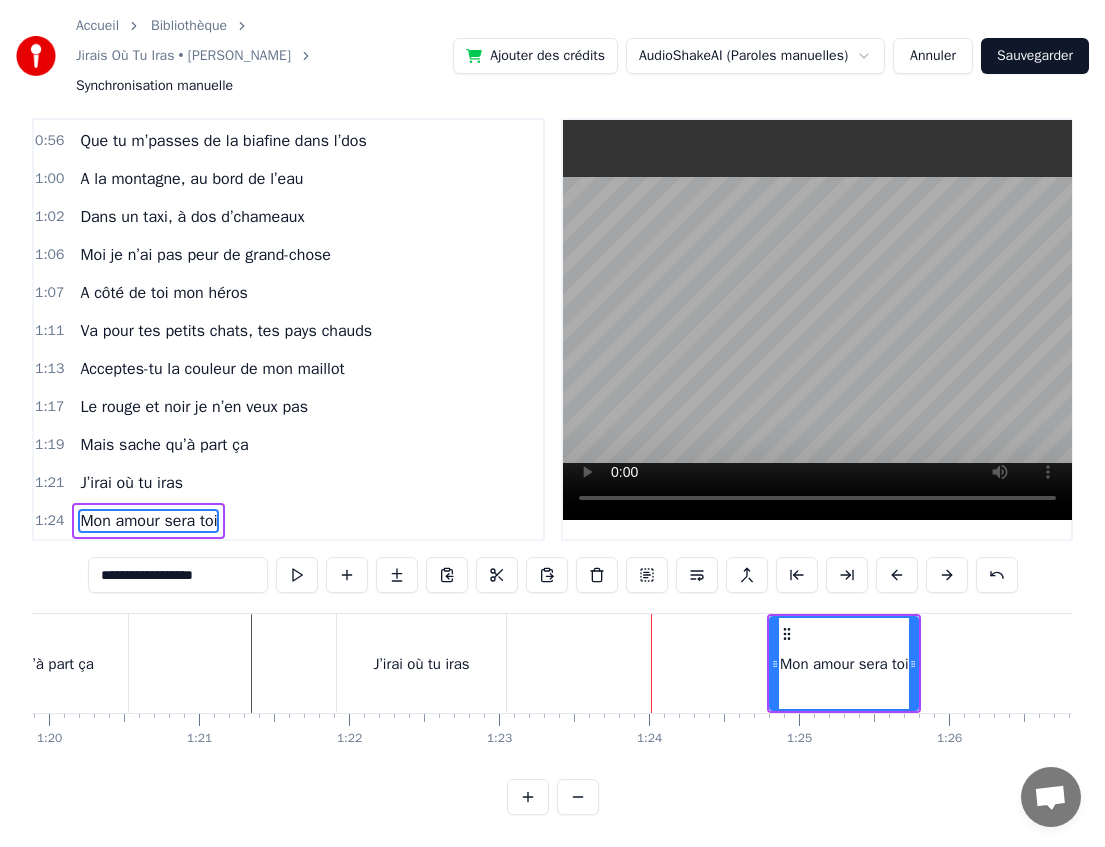click on "J’irai où tu iras" at bounding box center (421, 663) 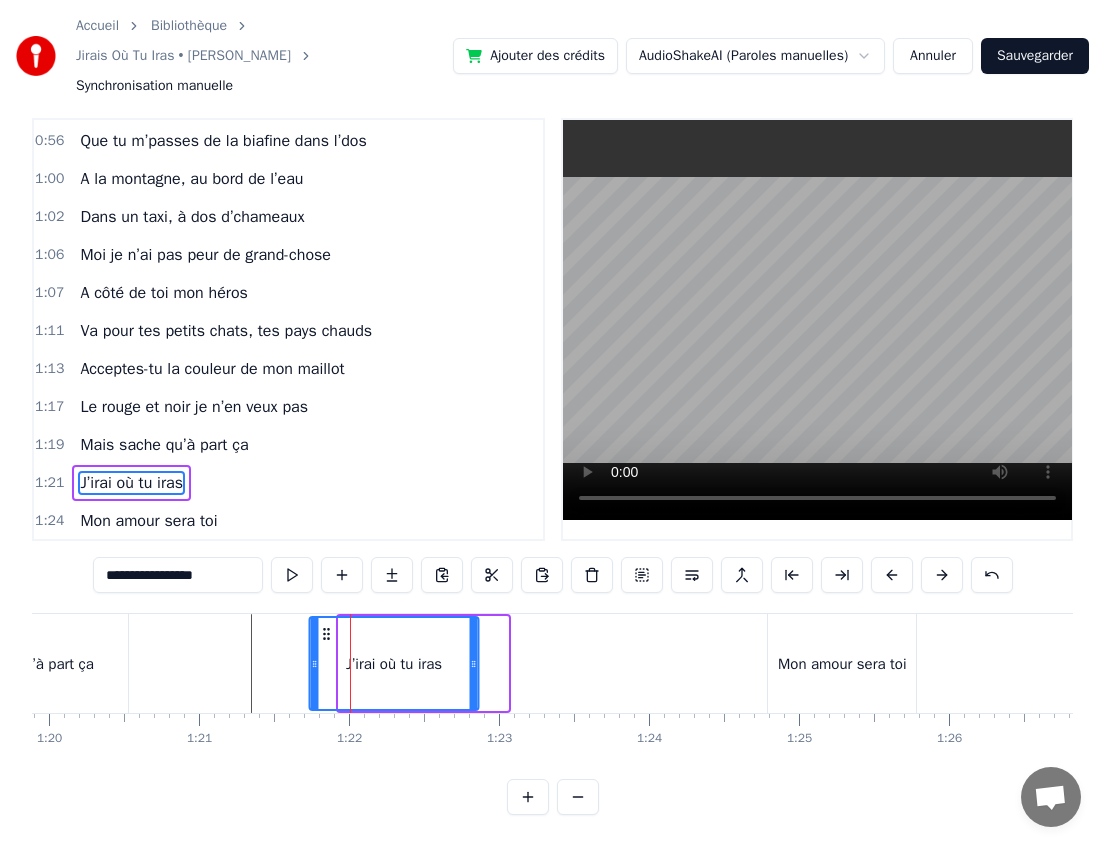 drag, startPoint x: 351, startPoint y: 631, endPoint x: 322, endPoint y: 631, distance: 29 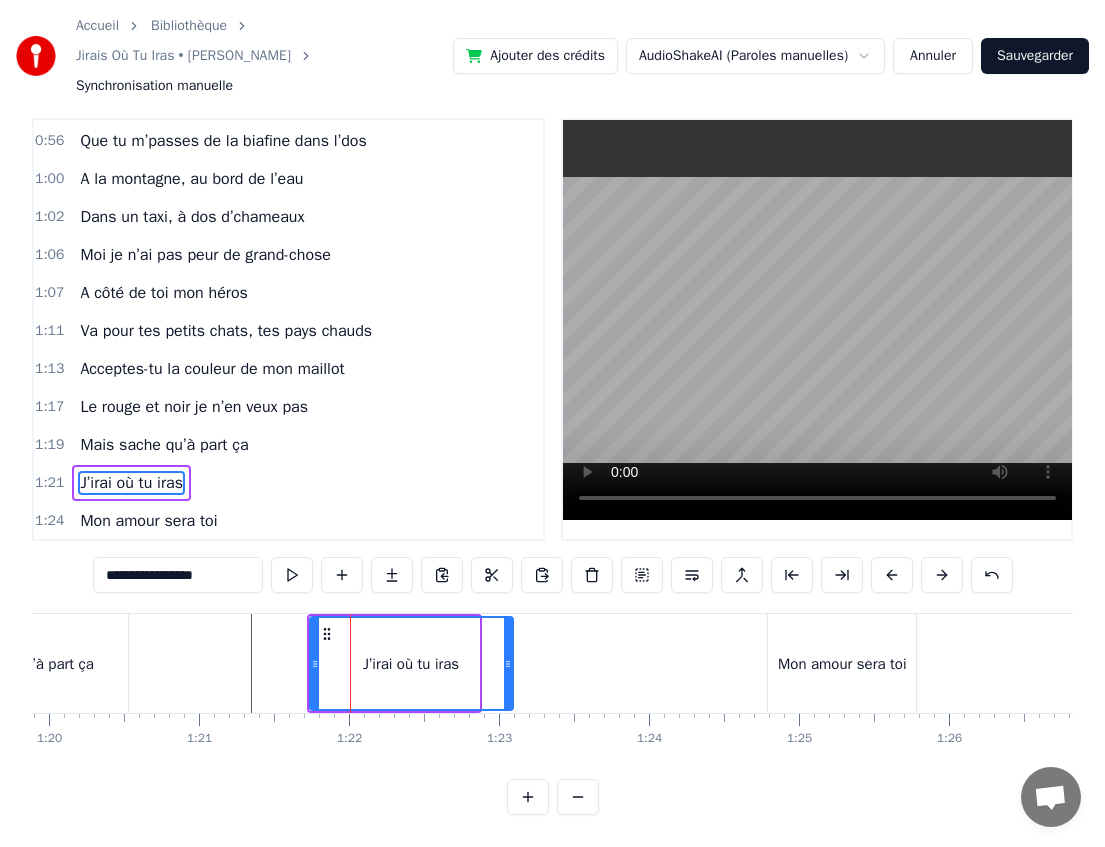 drag, startPoint x: 476, startPoint y: 664, endPoint x: 510, endPoint y: 664, distance: 34 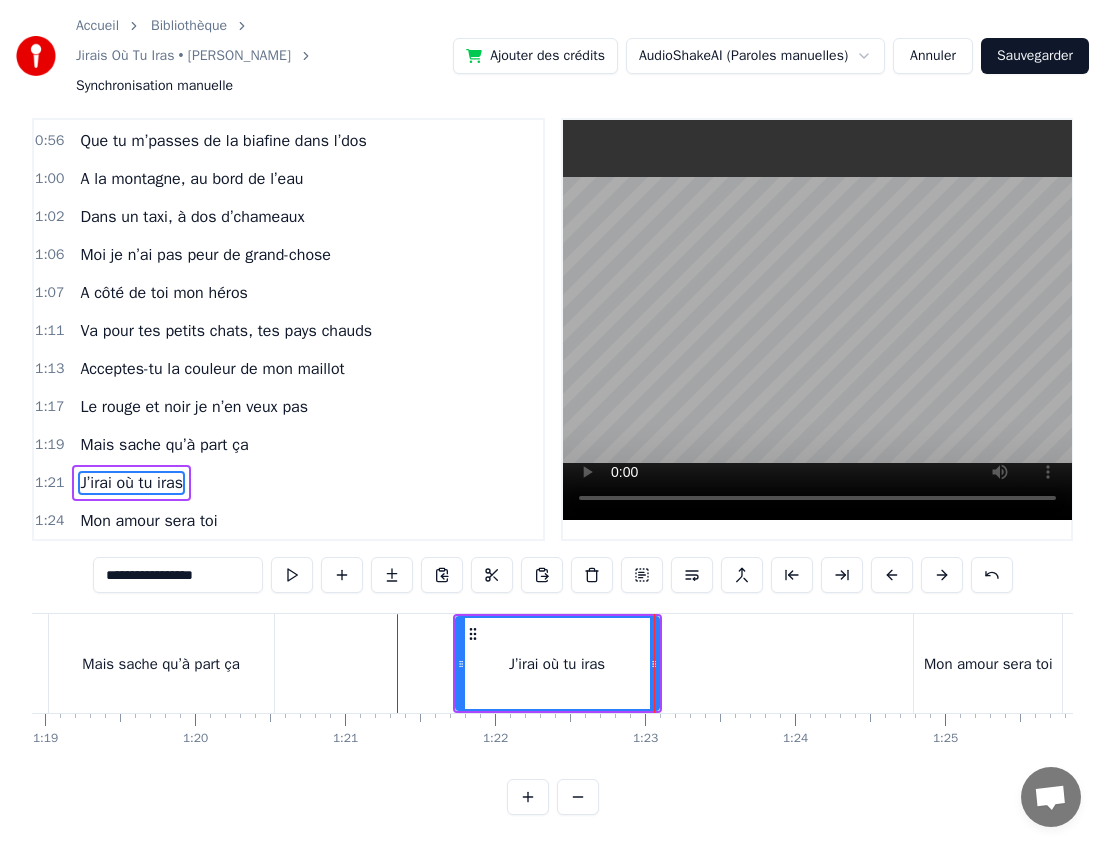 scroll, scrollTop: 0, scrollLeft: 11326, axis: horizontal 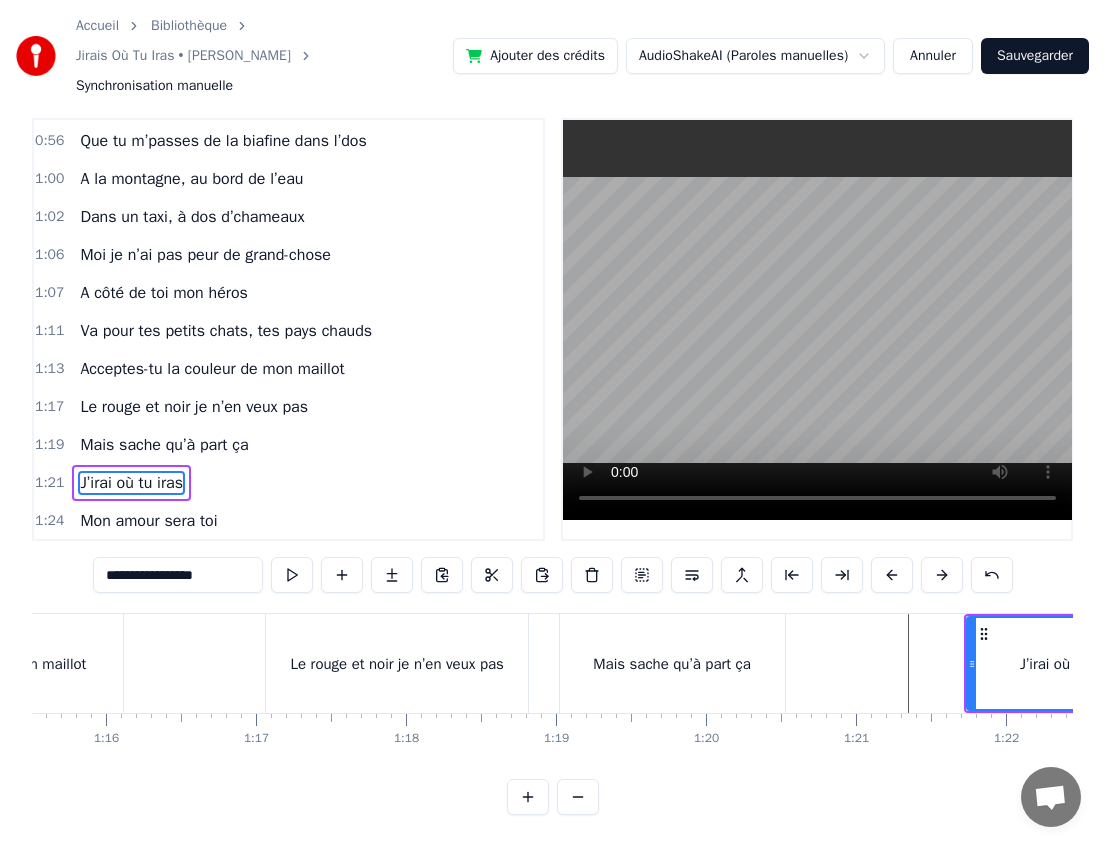 click at bounding box center [4320, 663] 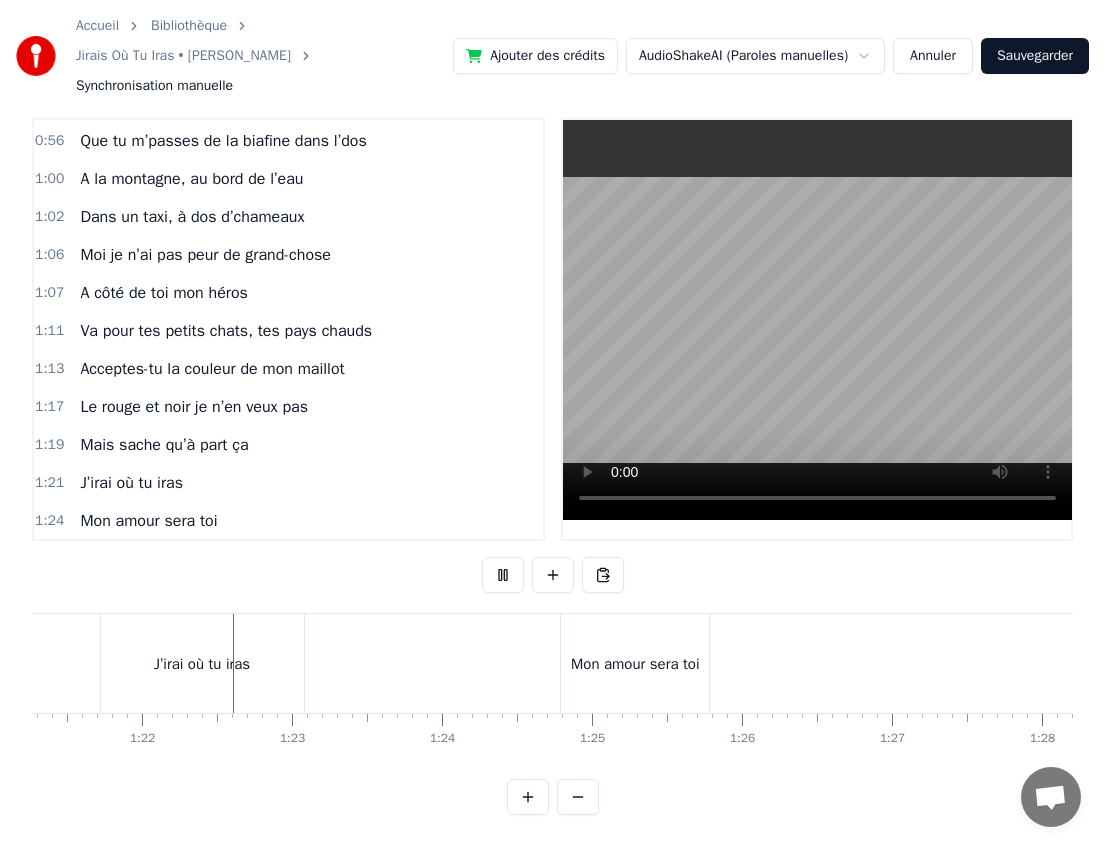 scroll, scrollTop: 0, scrollLeft: 12198, axis: horizontal 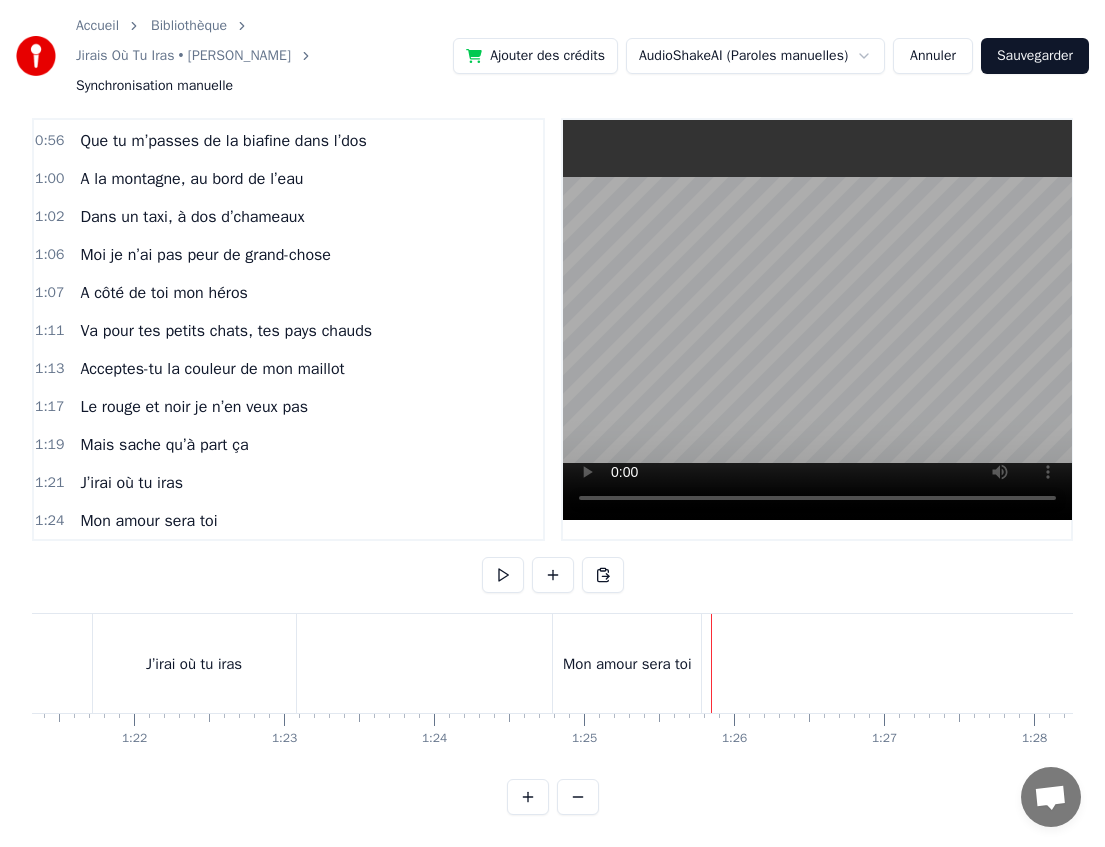 click on "Mon amour sera toi" at bounding box center [627, 664] 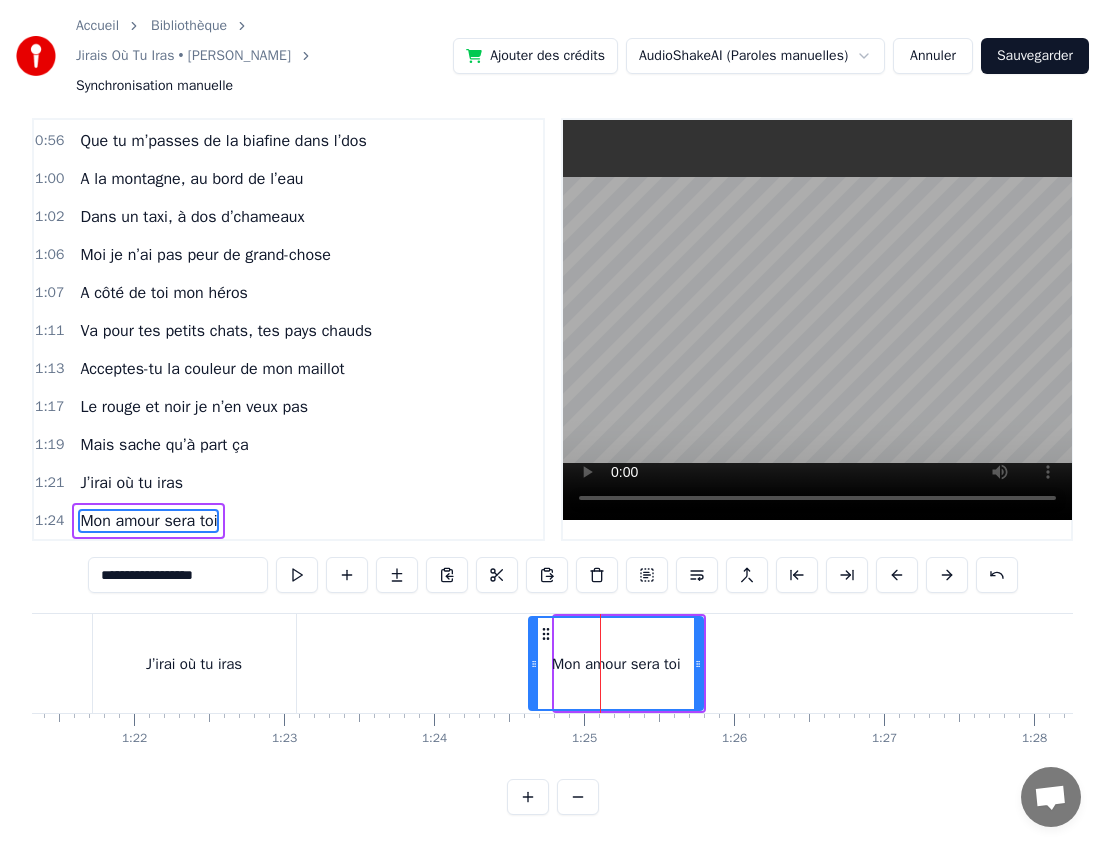 drag, startPoint x: 559, startPoint y: 661, endPoint x: 533, endPoint y: 661, distance: 26 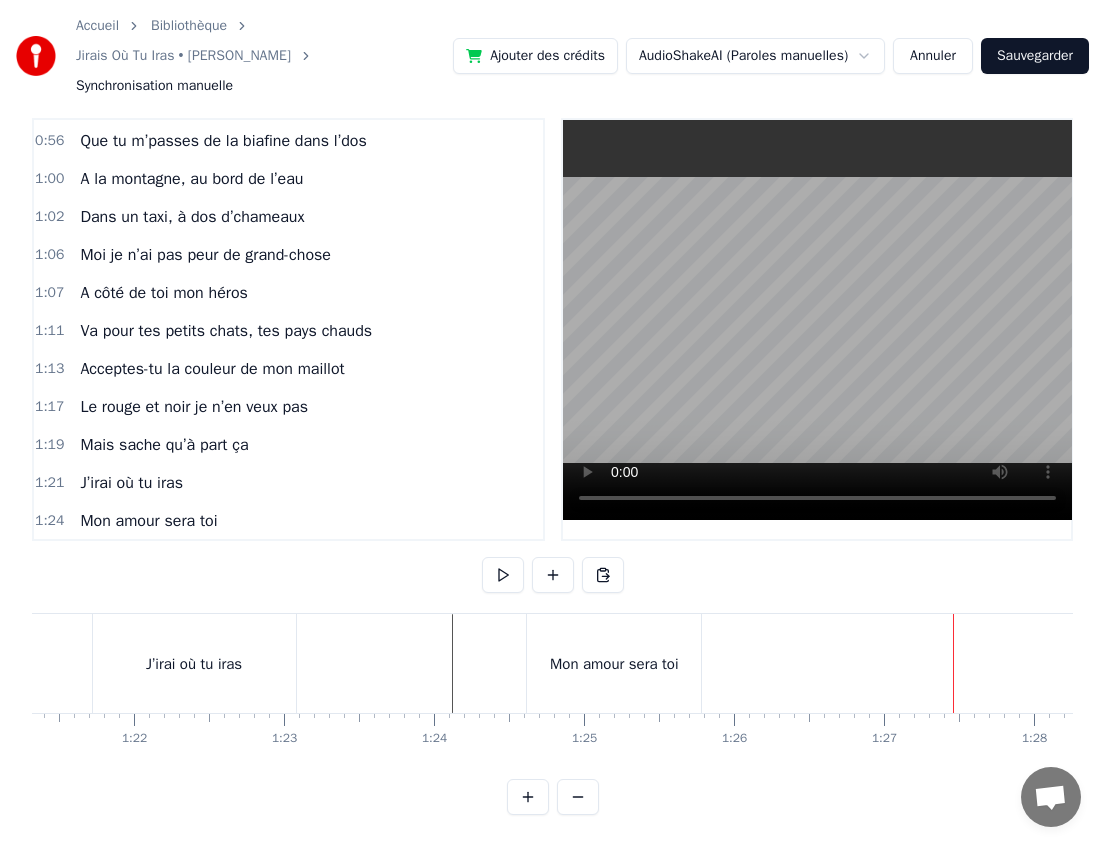 click at bounding box center (553, 575) 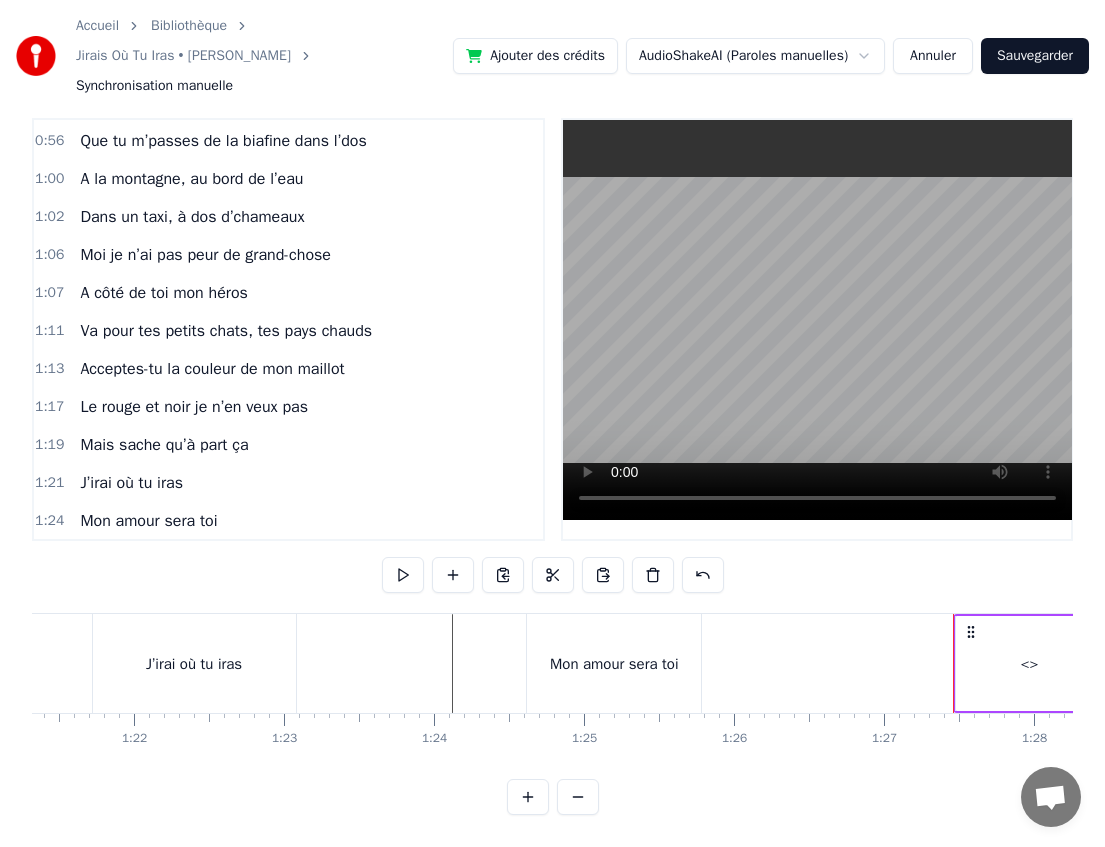 click on "<>" at bounding box center (1030, 664) 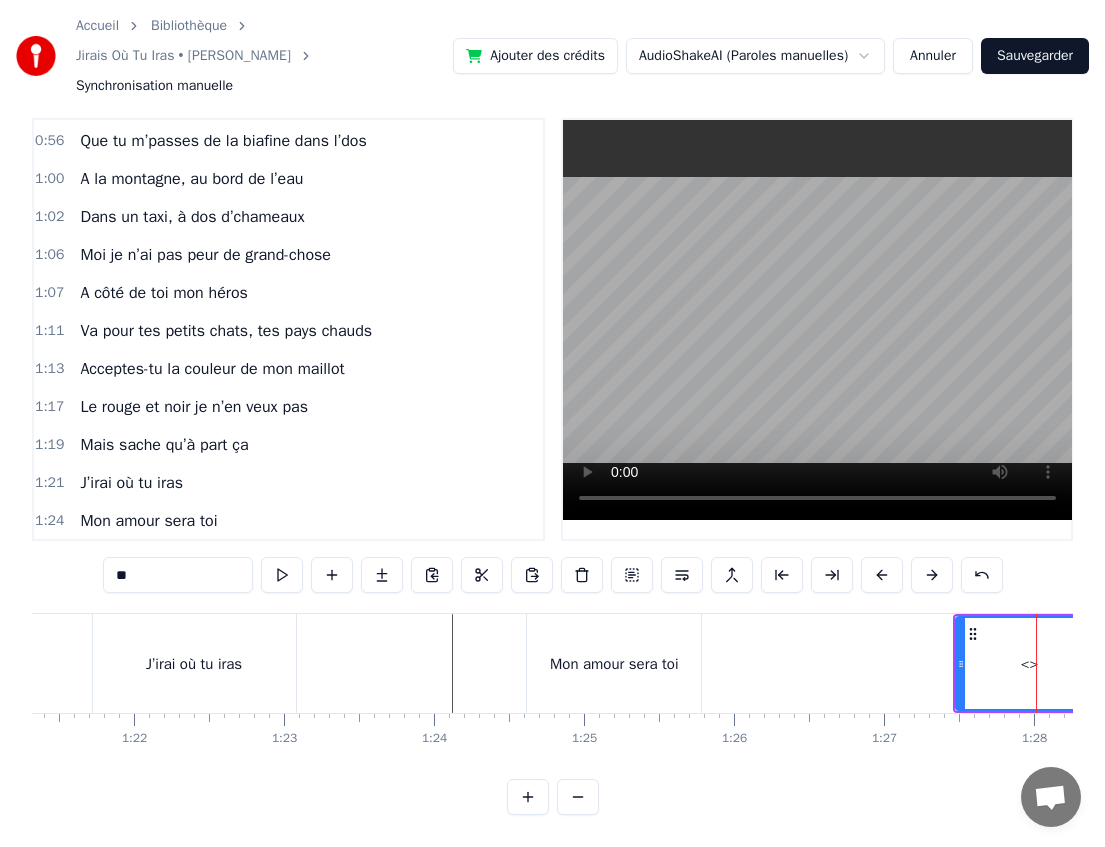 scroll, scrollTop: 736, scrollLeft: 0, axis: vertical 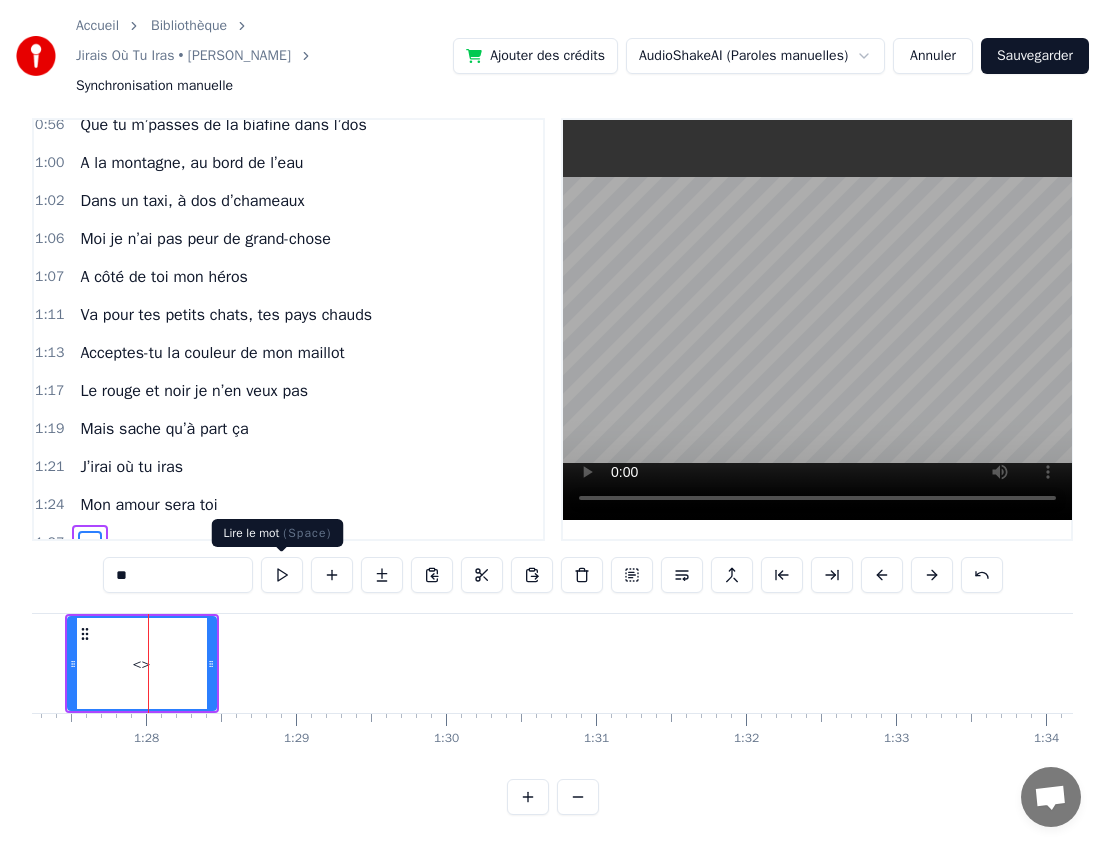 click on "**" at bounding box center (178, 575) 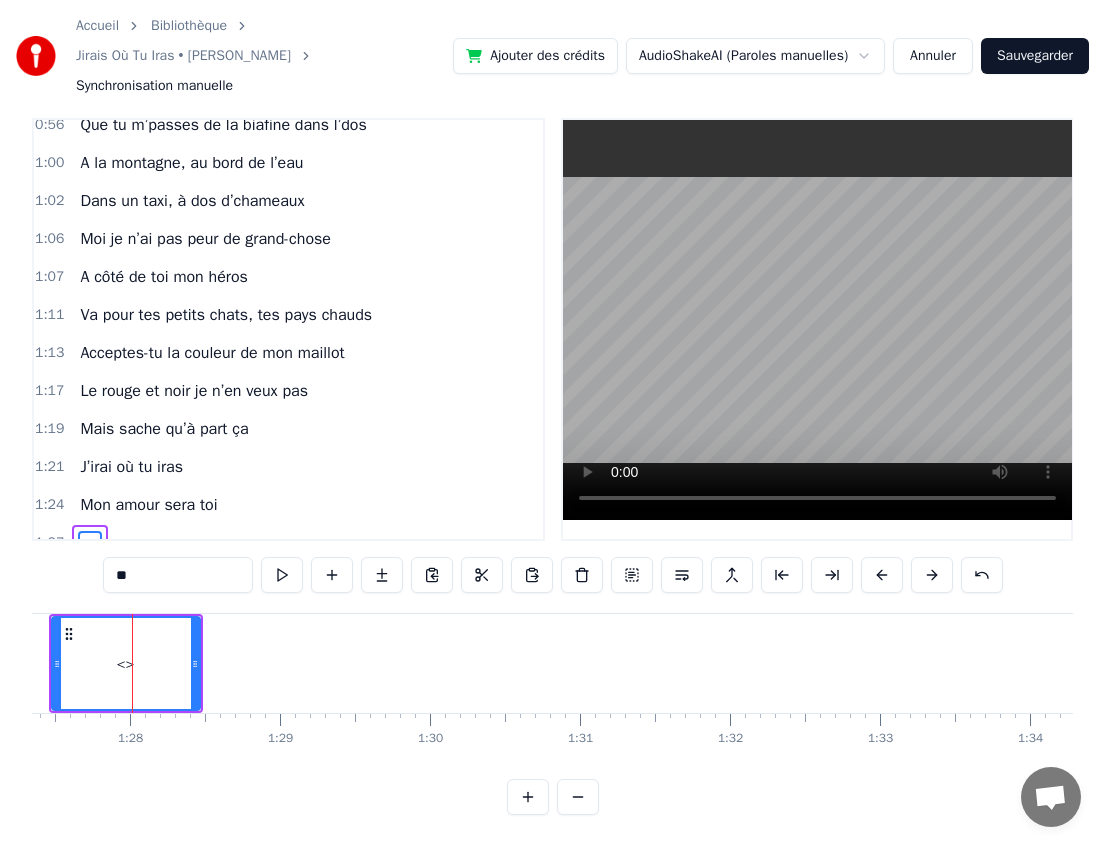 click on "**" at bounding box center [178, 575] 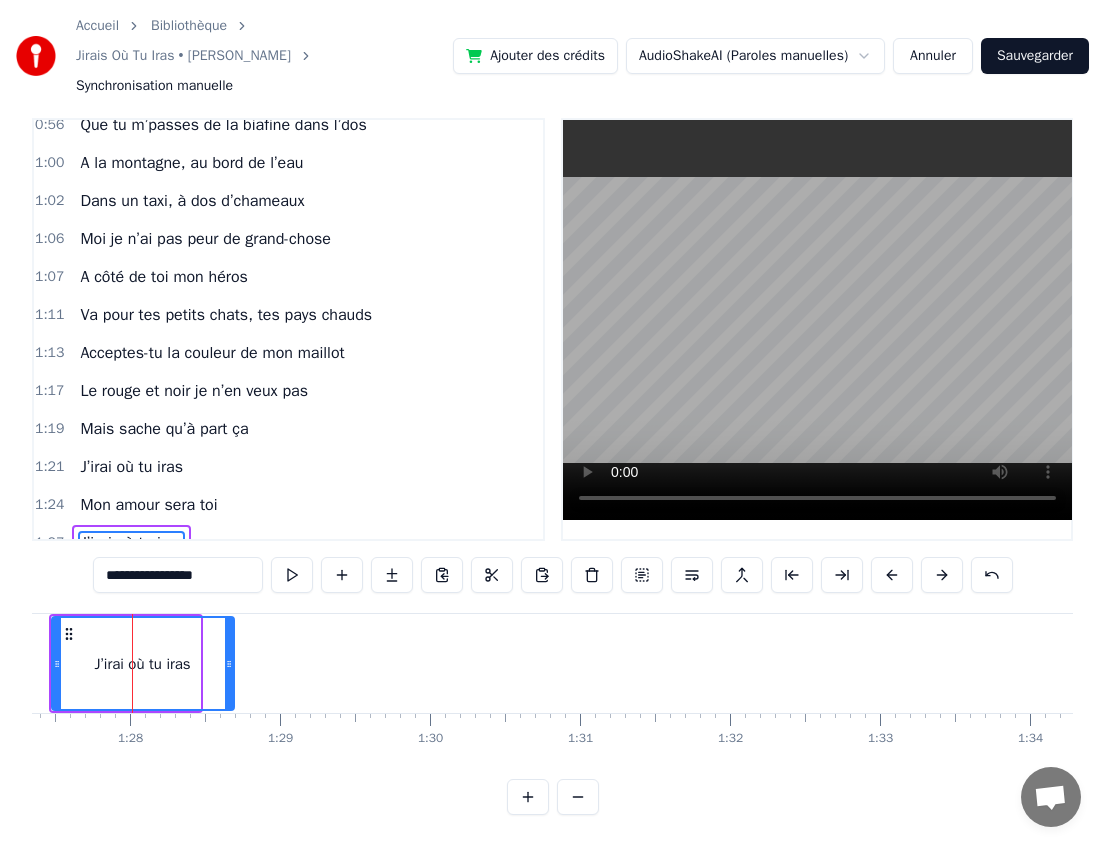 drag, startPoint x: 197, startPoint y: 666, endPoint x: 231, endPoint y: 665, distance: 34.0147 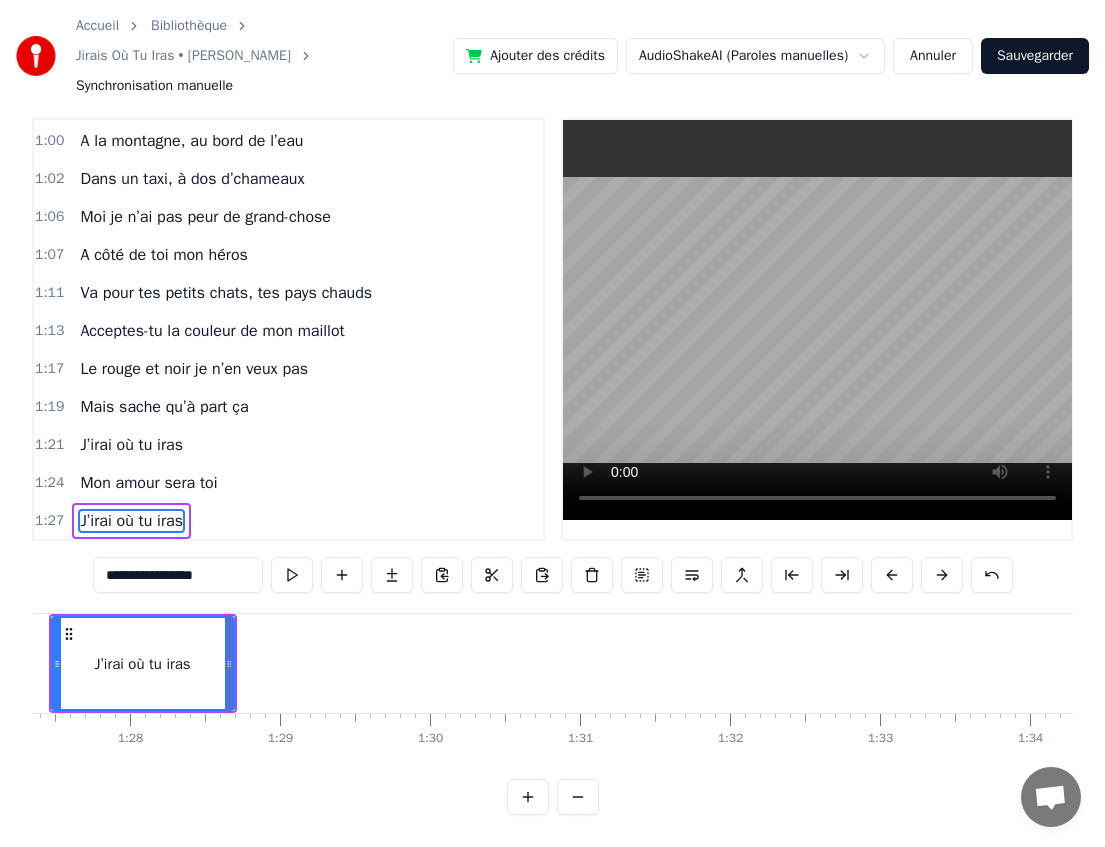 type on "**********" 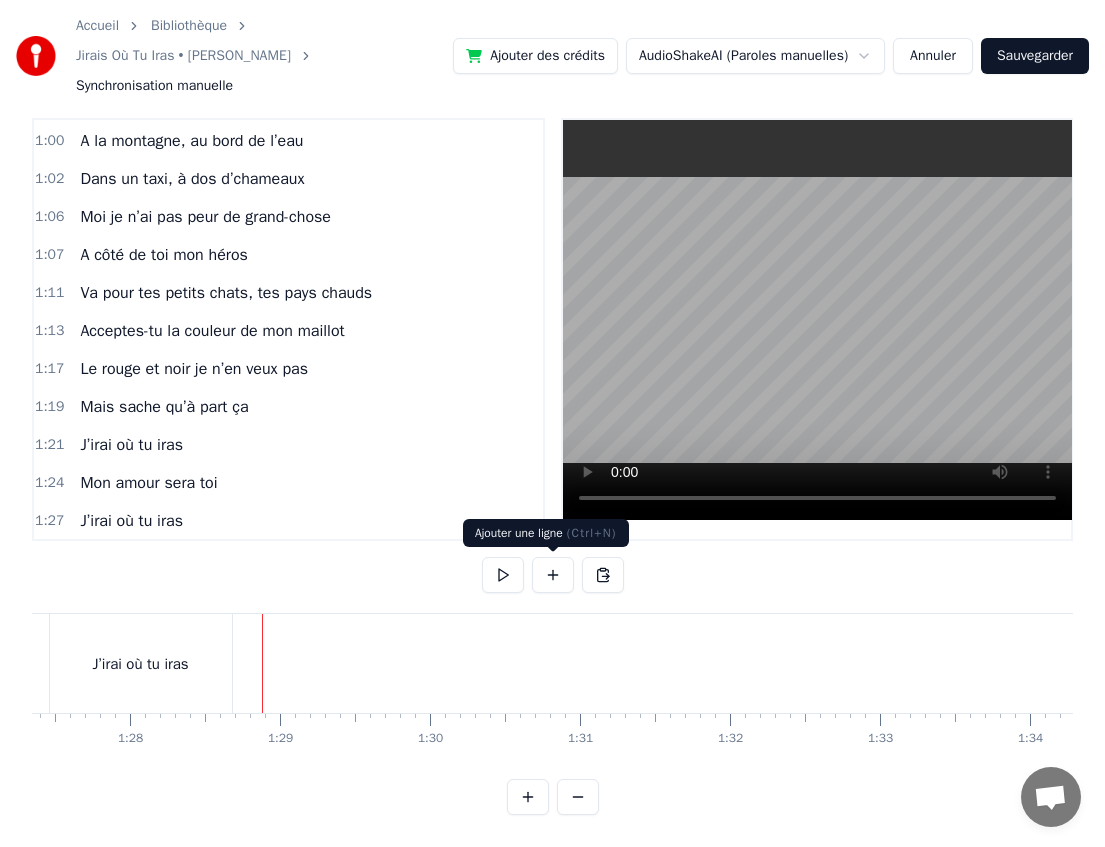 click at bounding box center (553, 575) 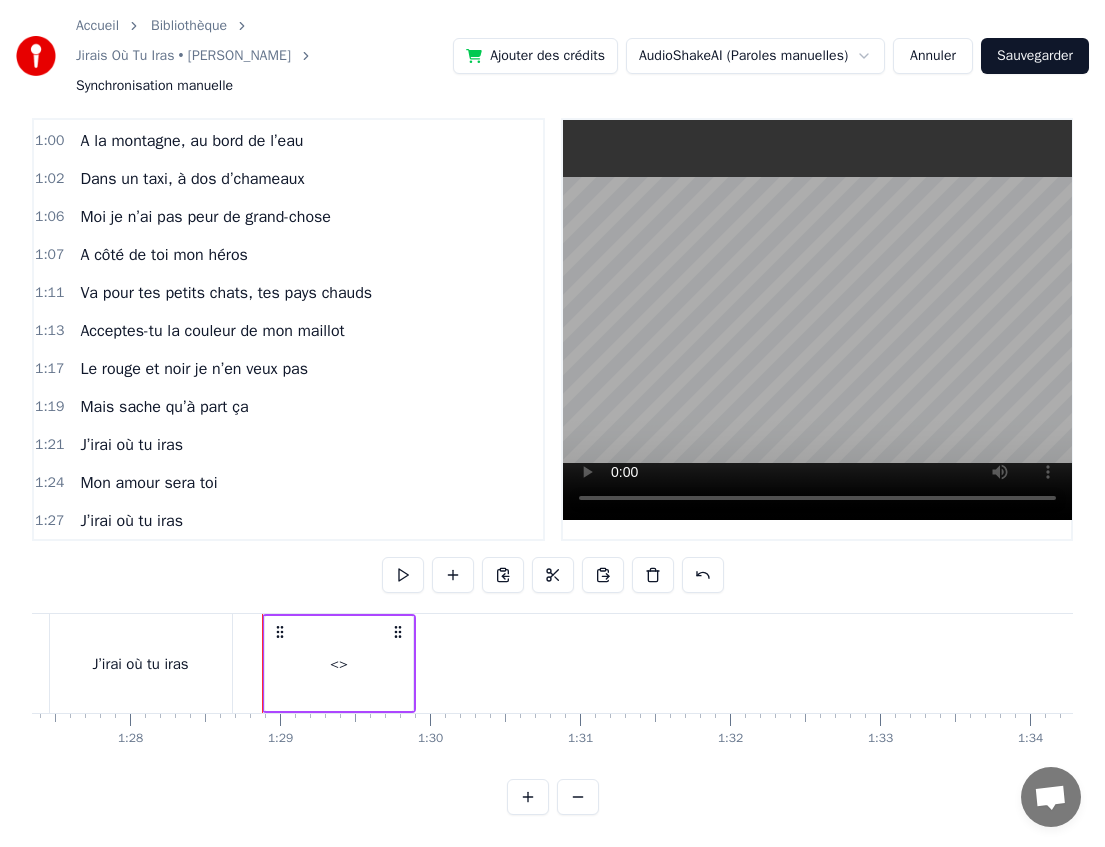 click on "<>" at bounding box center (339, 663) 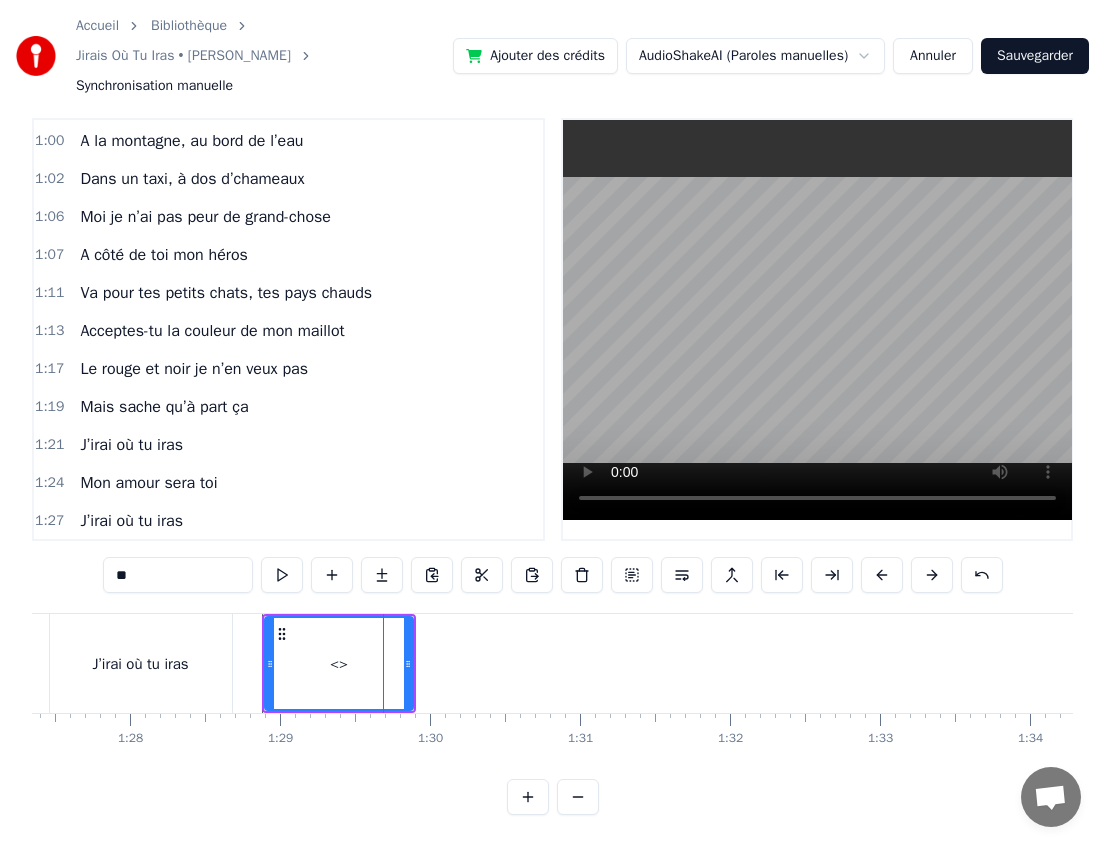 scroll, scrollTop: 796, scrollLeft: 0, axis: vertical 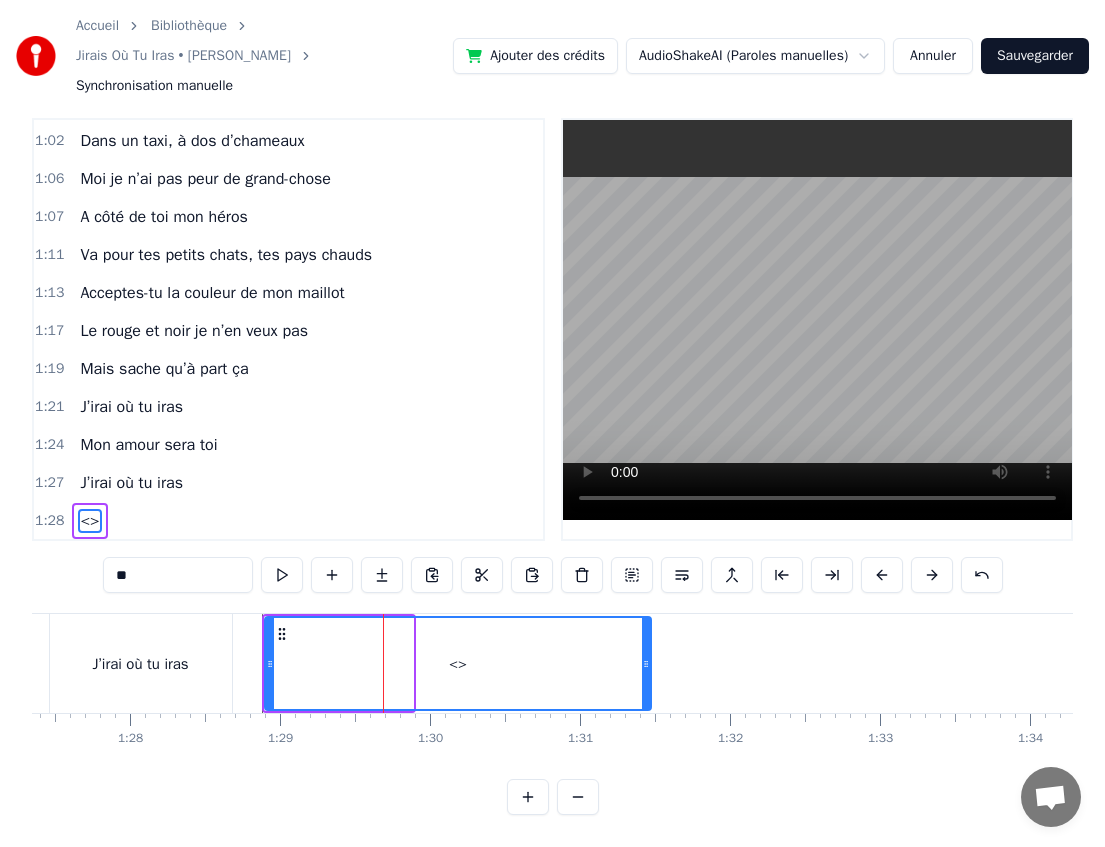 drag, startPoint x: 407, startPoint y: 671, endPoint x: 650, endPoint y: 675, distance: 243.03291 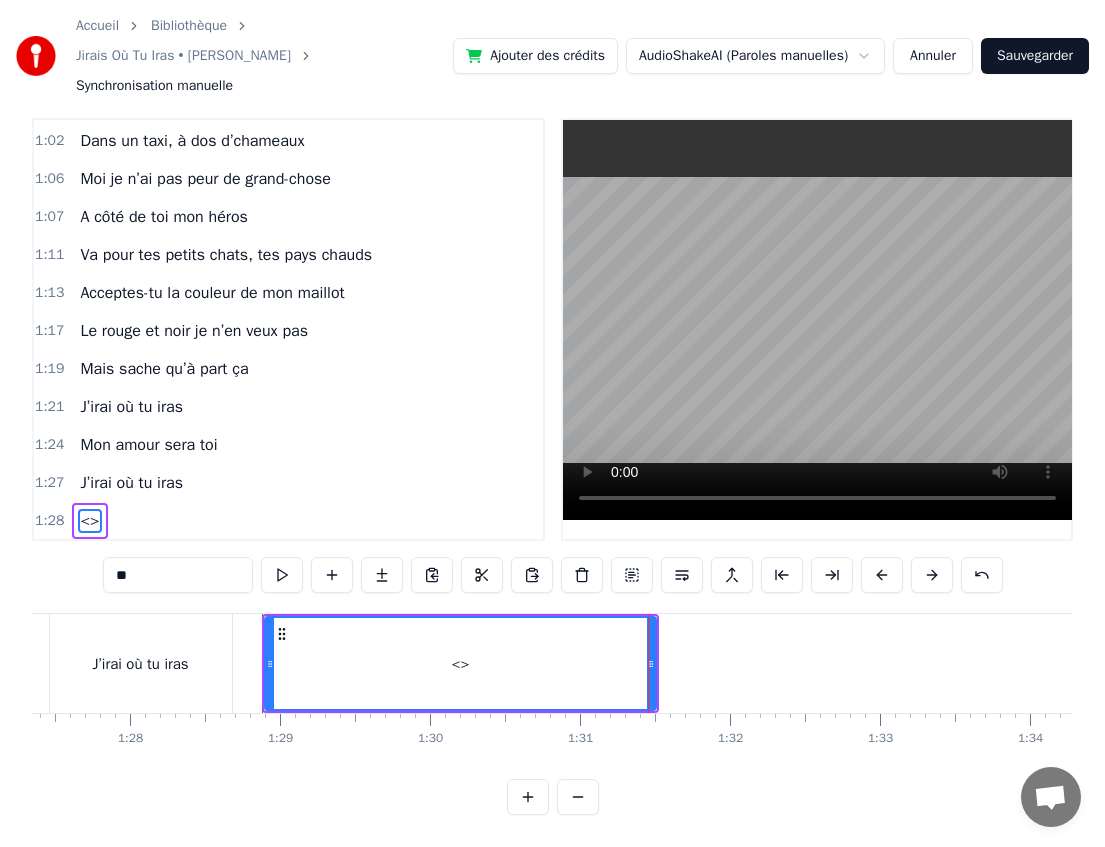 click on "**" at bounding box center [178, 575] 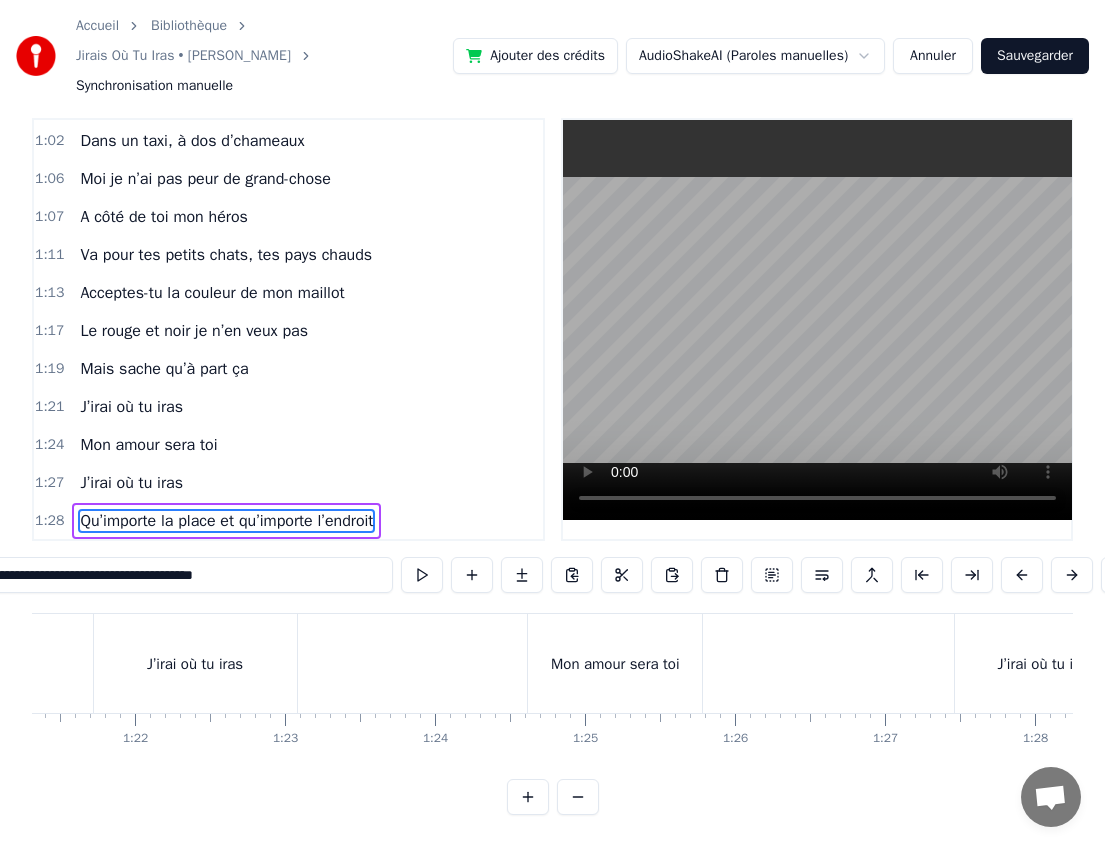 scroll, scrollTop: 0, scrollLeft: 12191, axis: horizontal 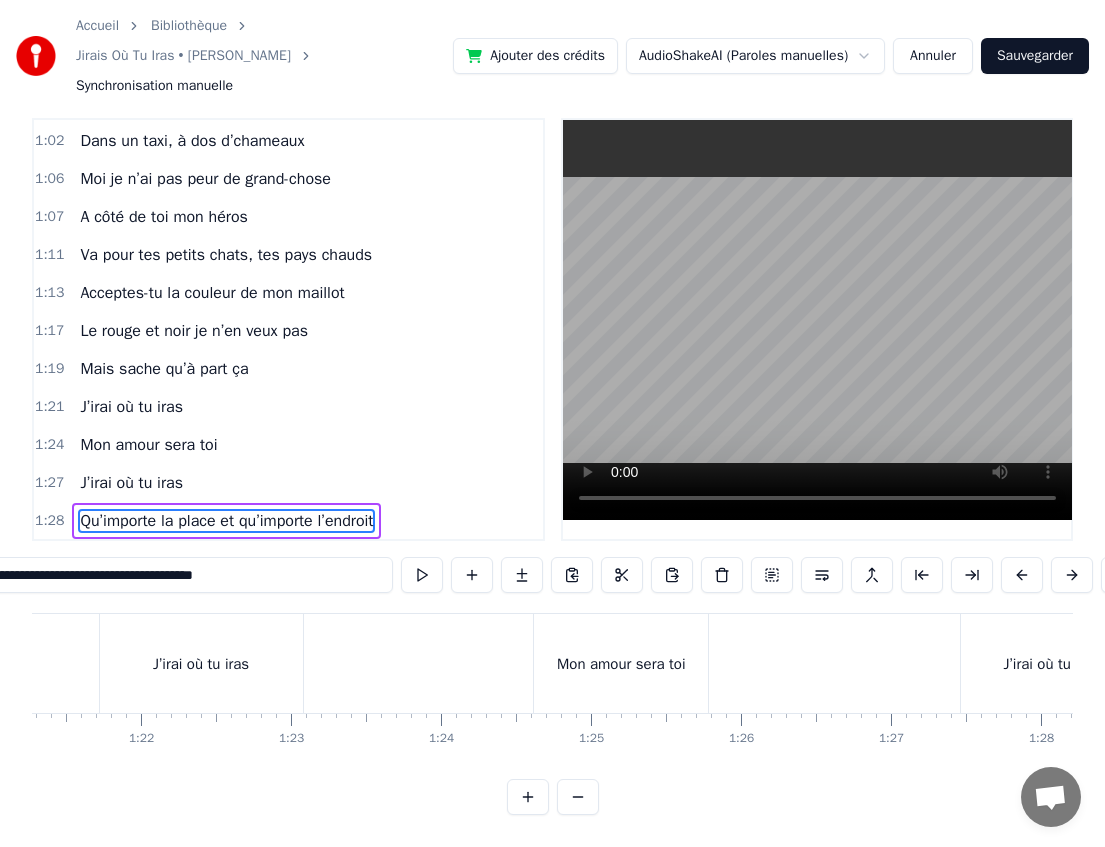 type on "**********" 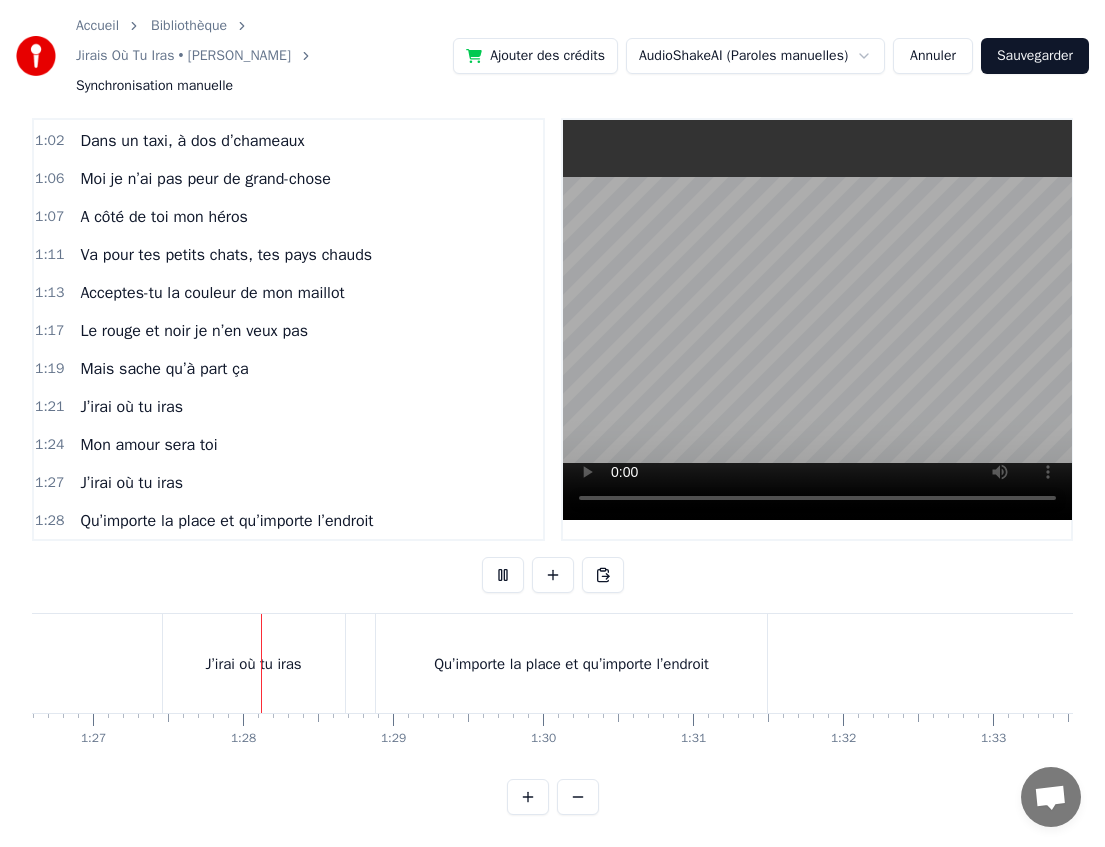scroll, scrollTop: 0, scrollLeft: 13001, axis: horizontal 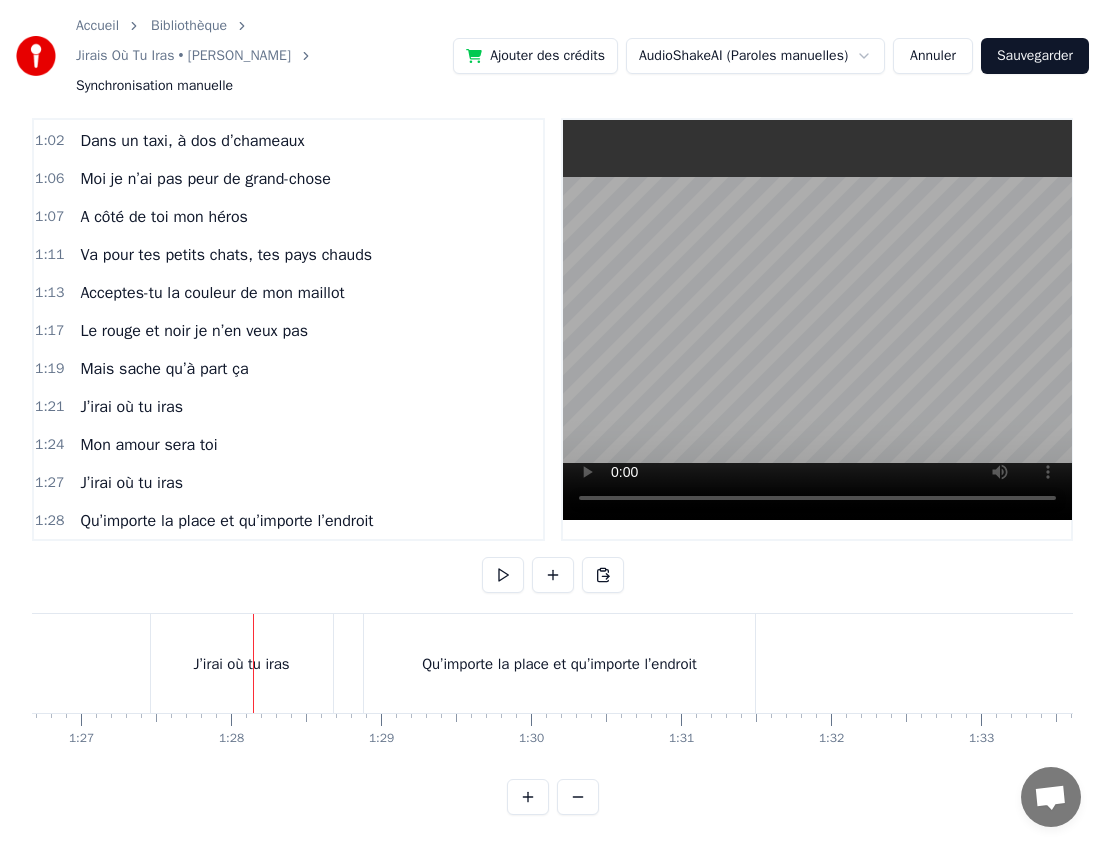 click on "J’irai où tu iras" at bounding box center [242, 663] 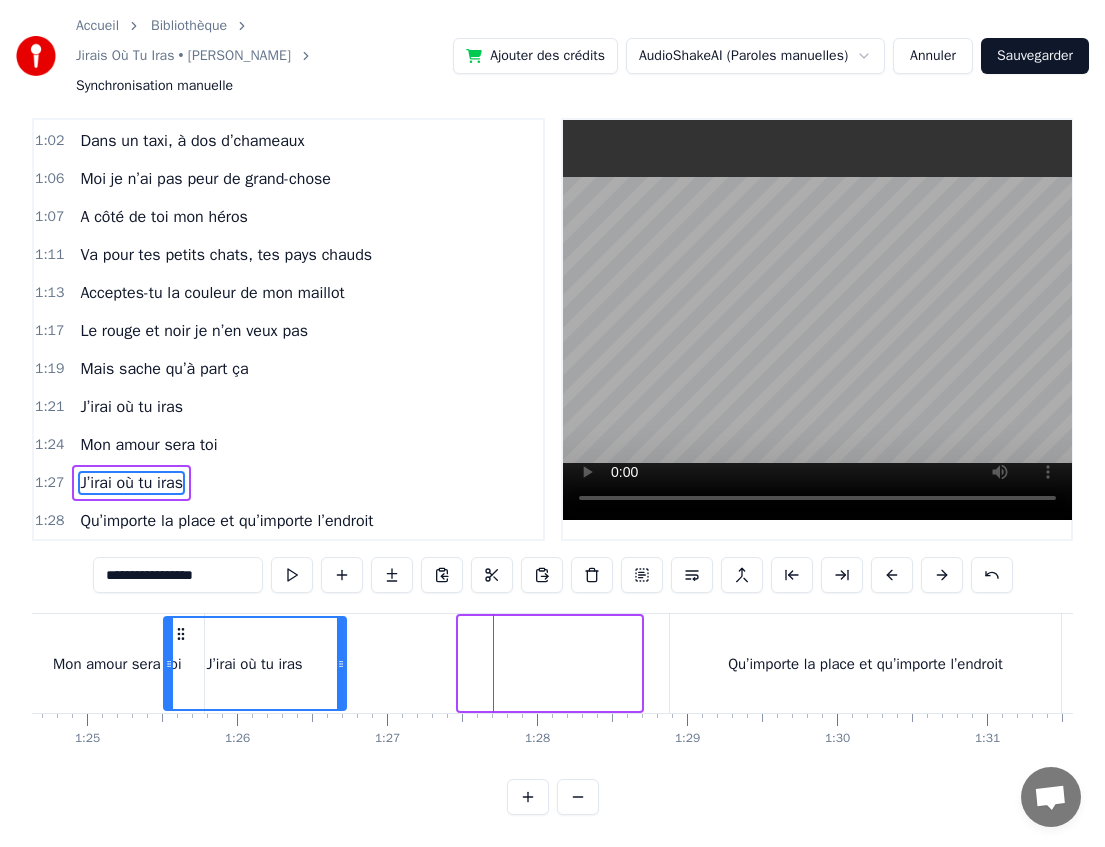 scroll, scrollTop: 0, scrollLeft: 12690, axis: horizontal 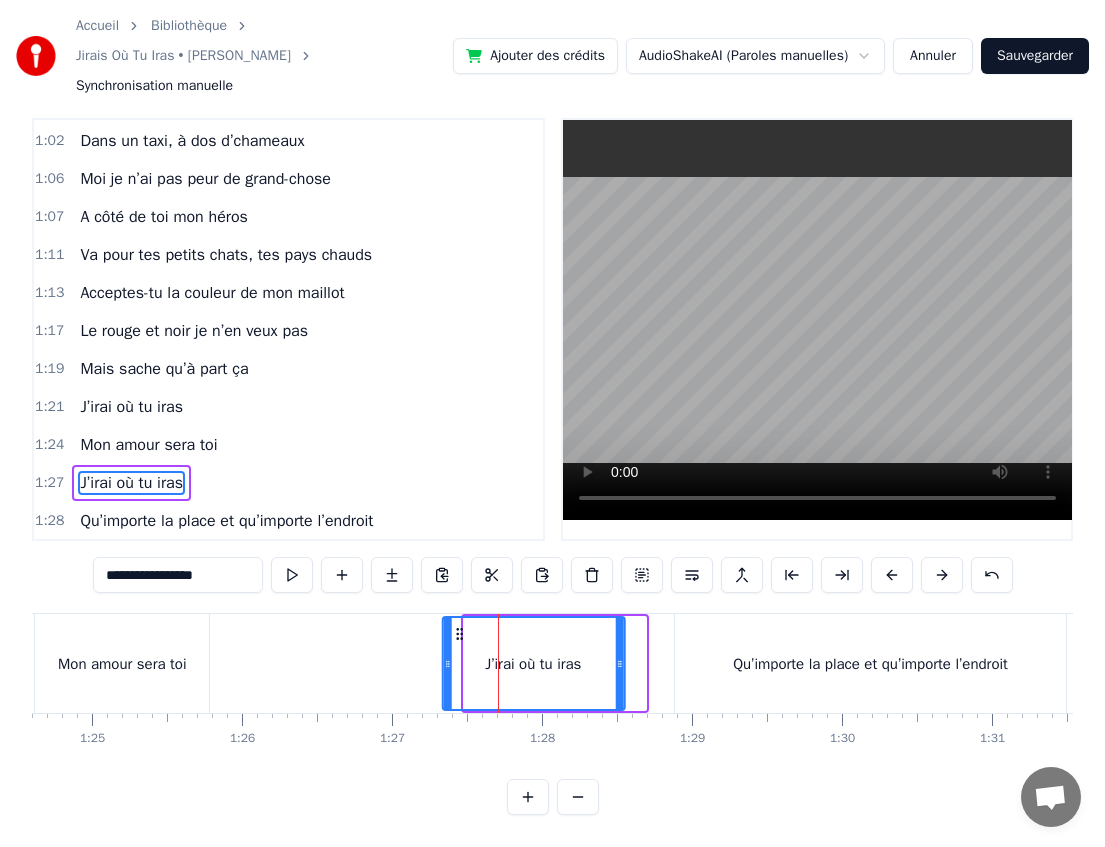 drag, startPoint x: 172, startPoint y: 635, endPoint x: 462, endPoint y: 632, distance: 290.0155 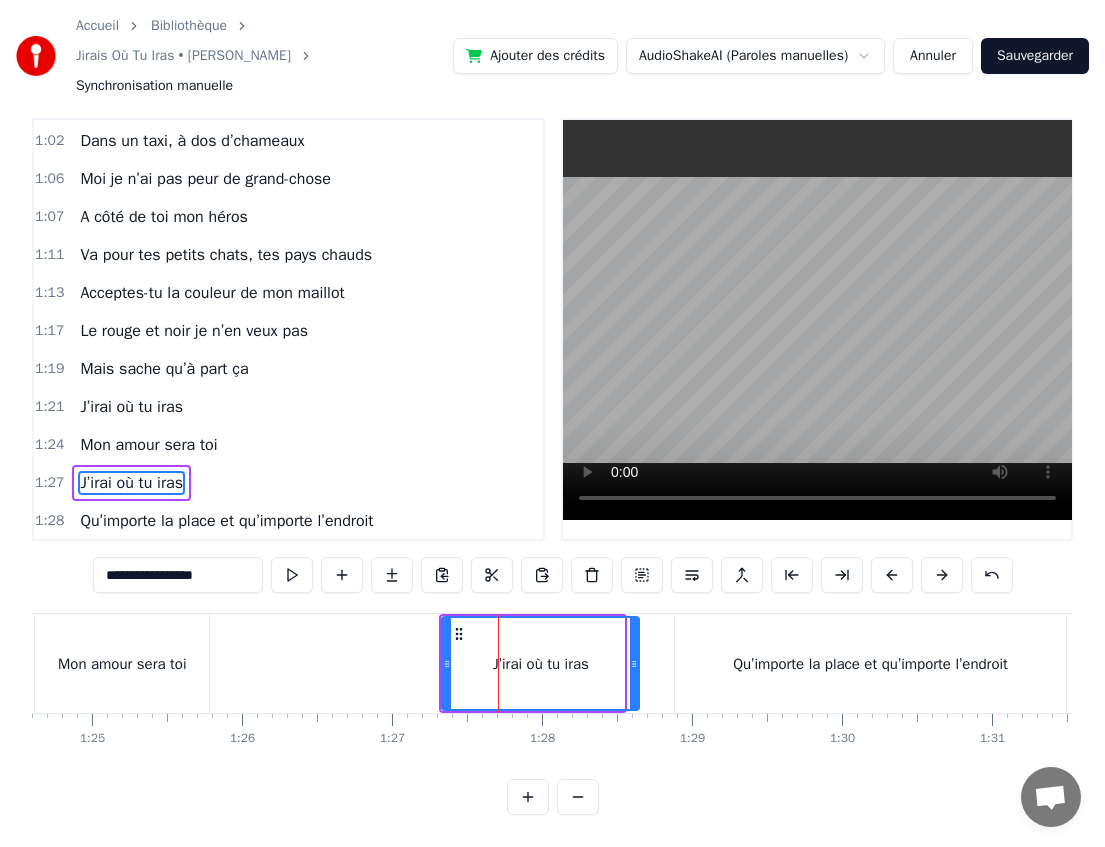drag, startPoint x: 618, startPoint y: 665, endPoint x: 631, endPoint y: 666, distance: 13.038404 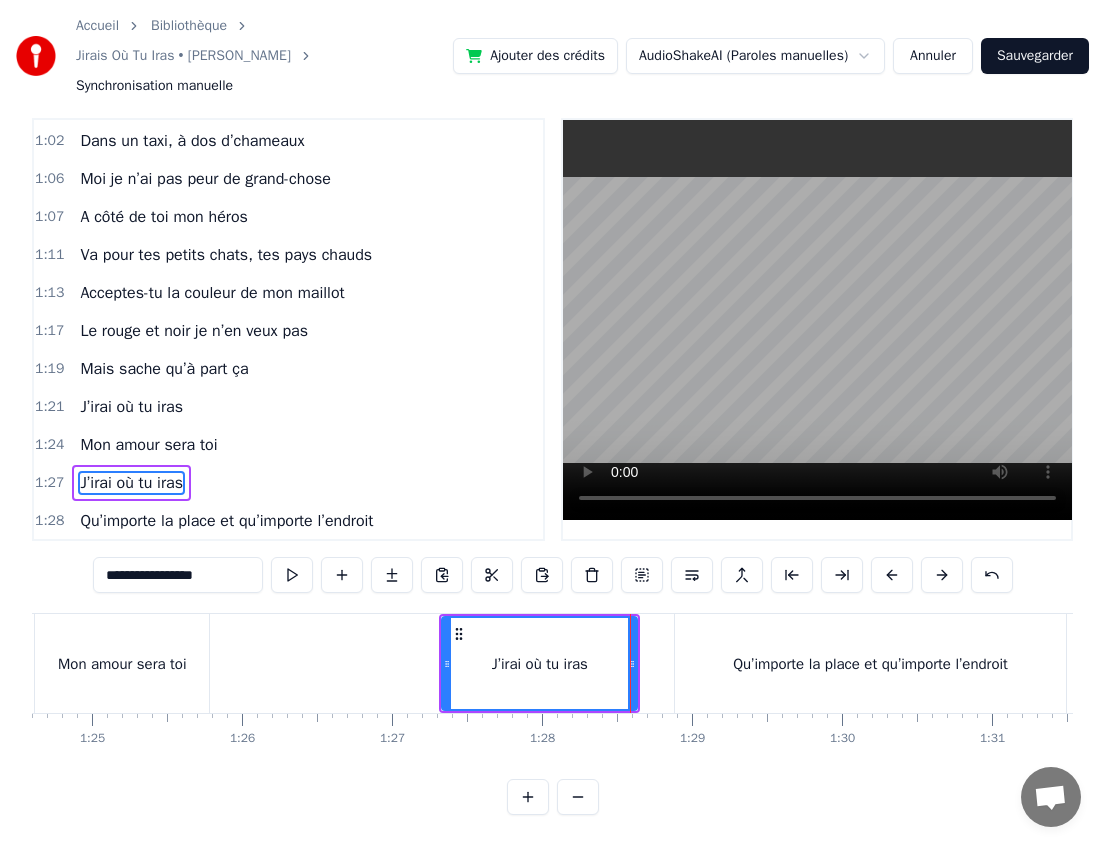 click on "Qu’importe la place et qu’importe l’endroit" at bounding box center [870, 663] 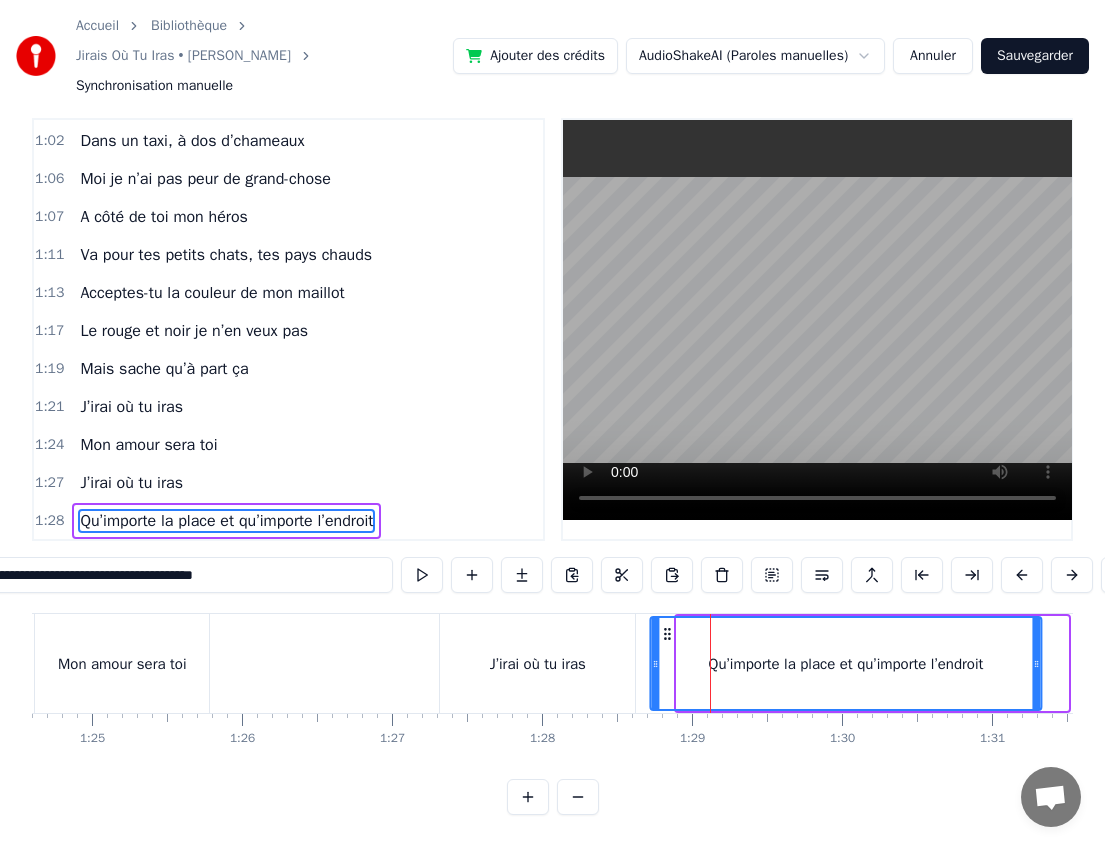 drag, startPoint x: 693, startPoint y: 632, endPoint x: 666, endPoint y: 632, distance: 27 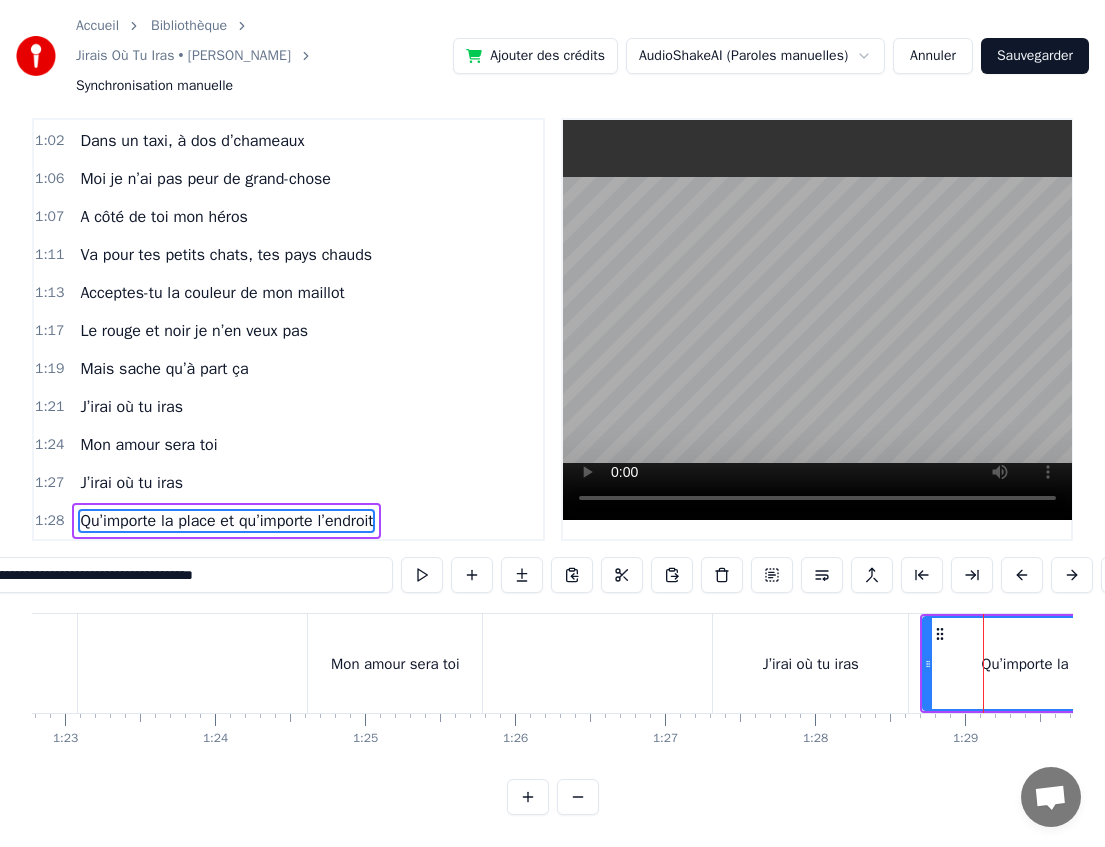 scroll, scrollTop: 0, scrollLeft: 12071, axis: horizontal 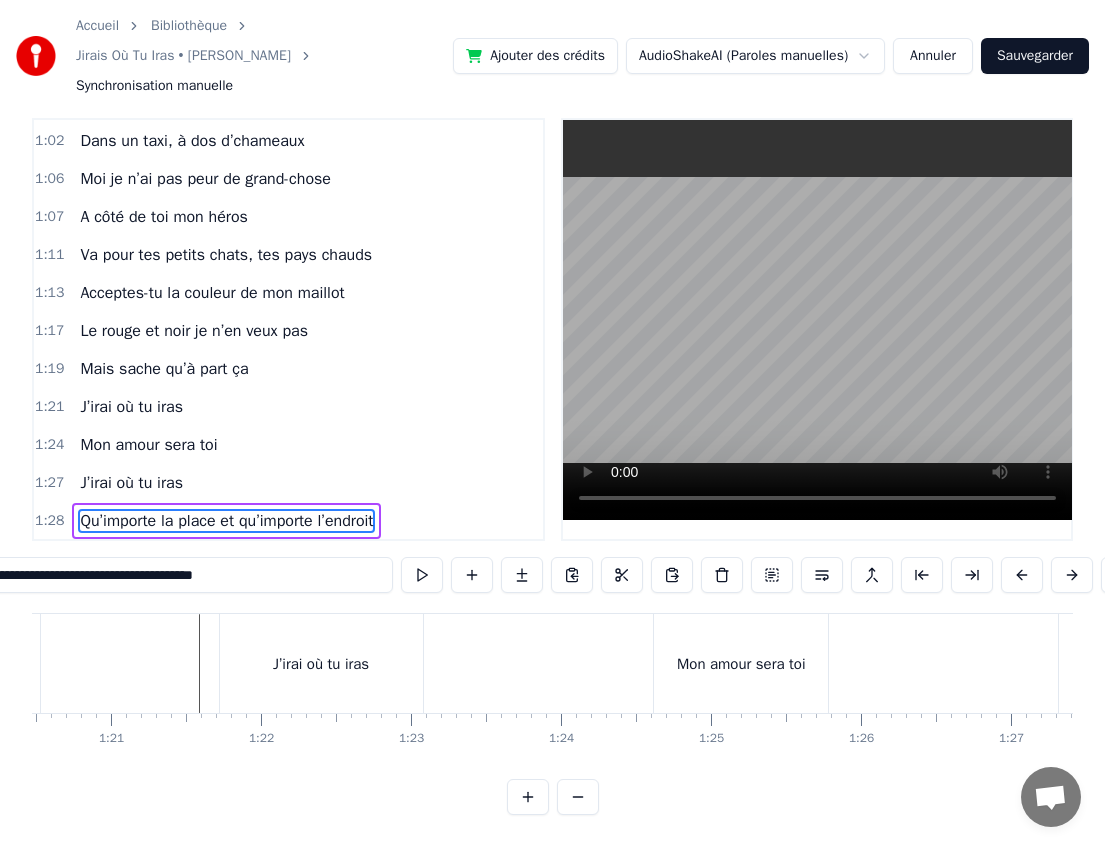 click at bounding box center (3575, 663) 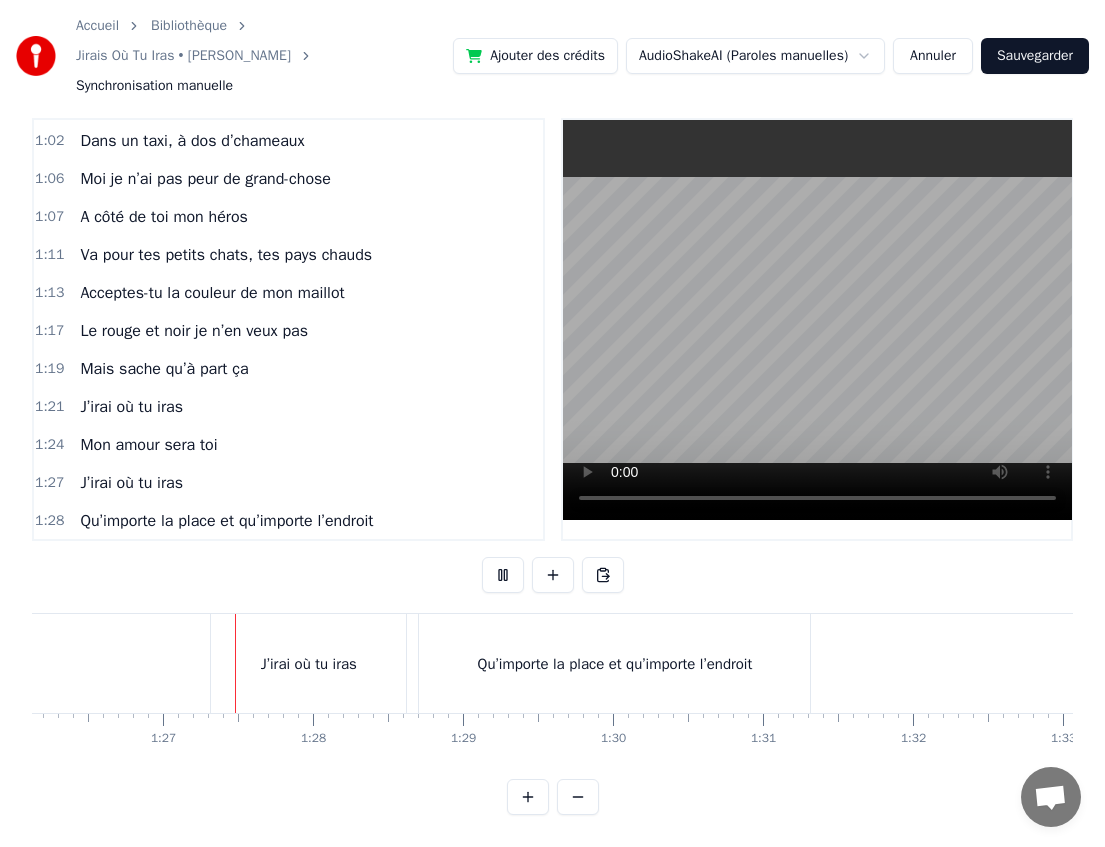 scroll, scrollTop: 0, scrollLeft: 12941, axis: horizontal 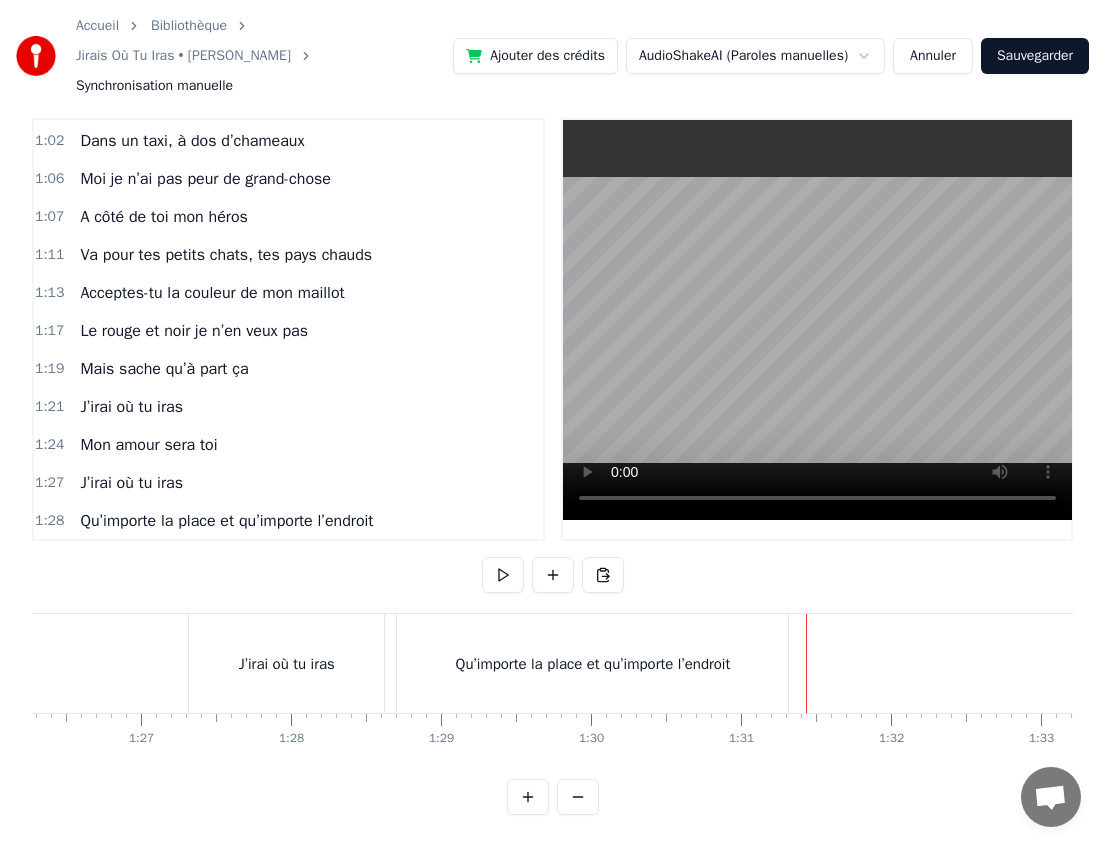 click on "Qu’importe la place et qu’importe l’endroit" at bounding box center (592, 663) 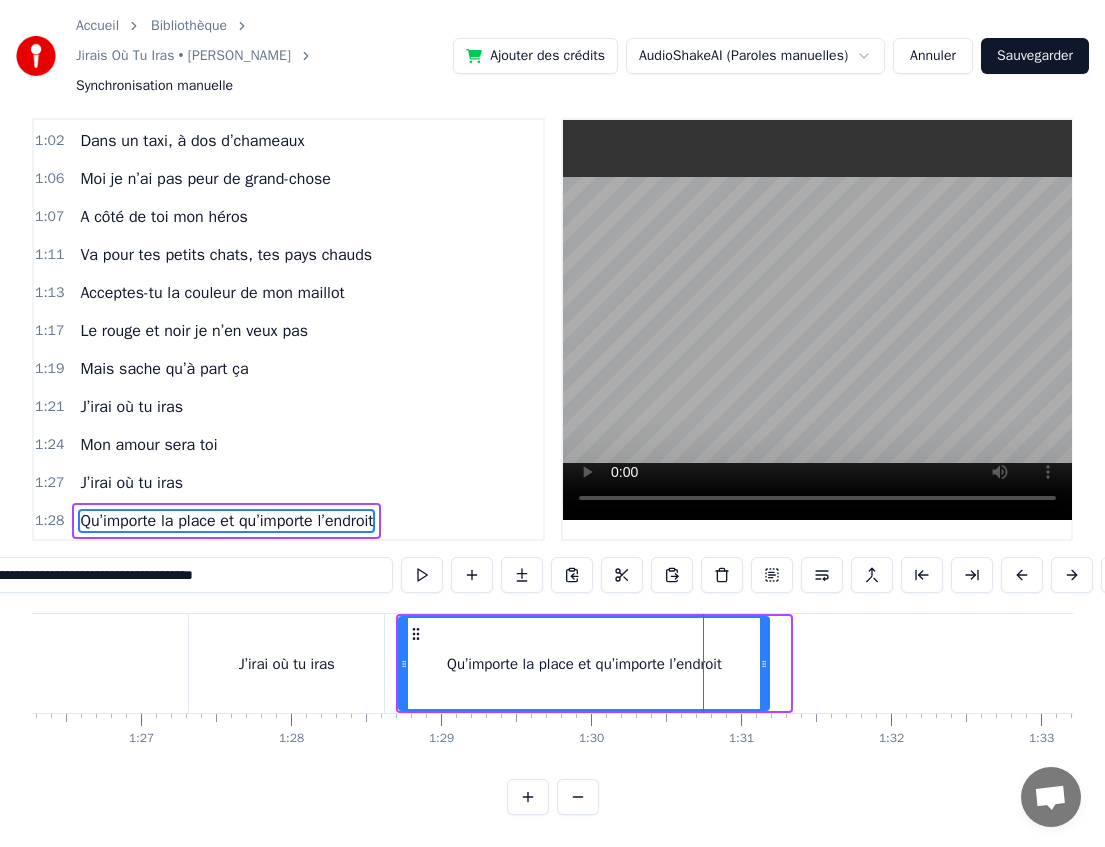 drag, startPoint x: 784, startPoint y: 663, endPoint x: 763, endPoint y: 663, distance: 21 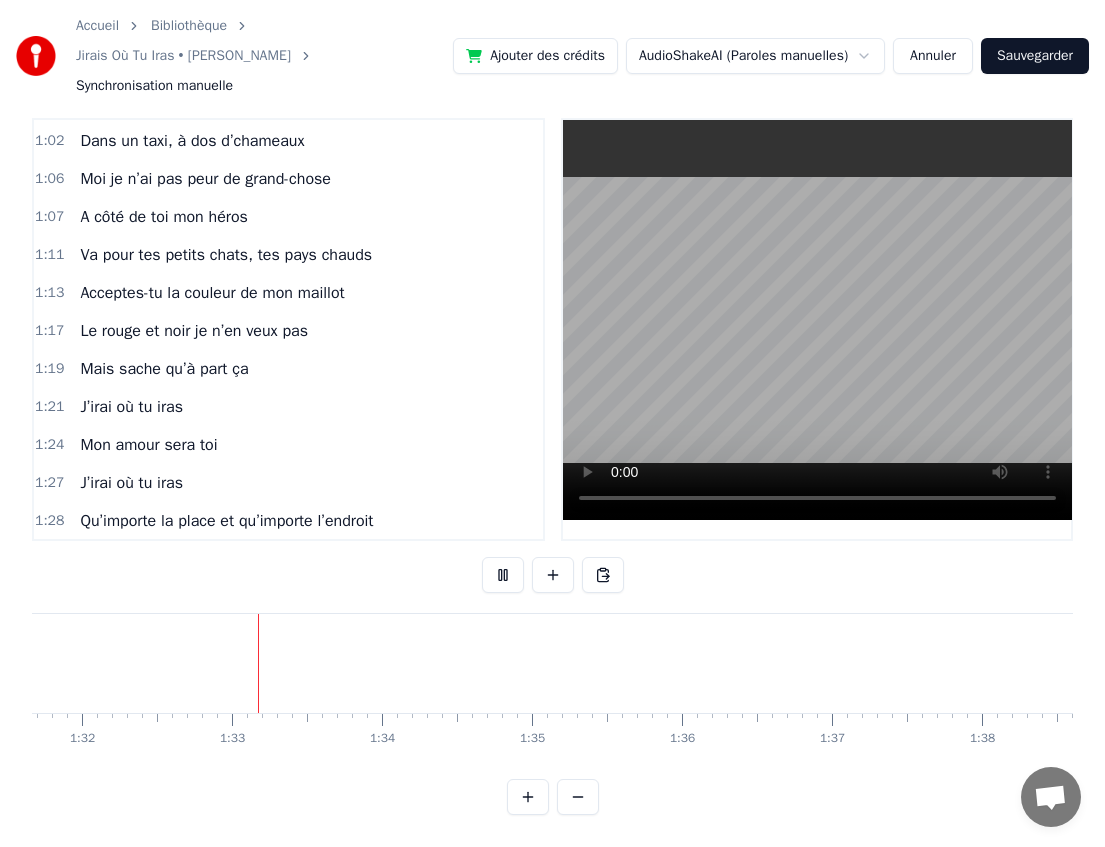 scroll, scrollTop: 0, scrollLeft: 13794, axis: horizontal 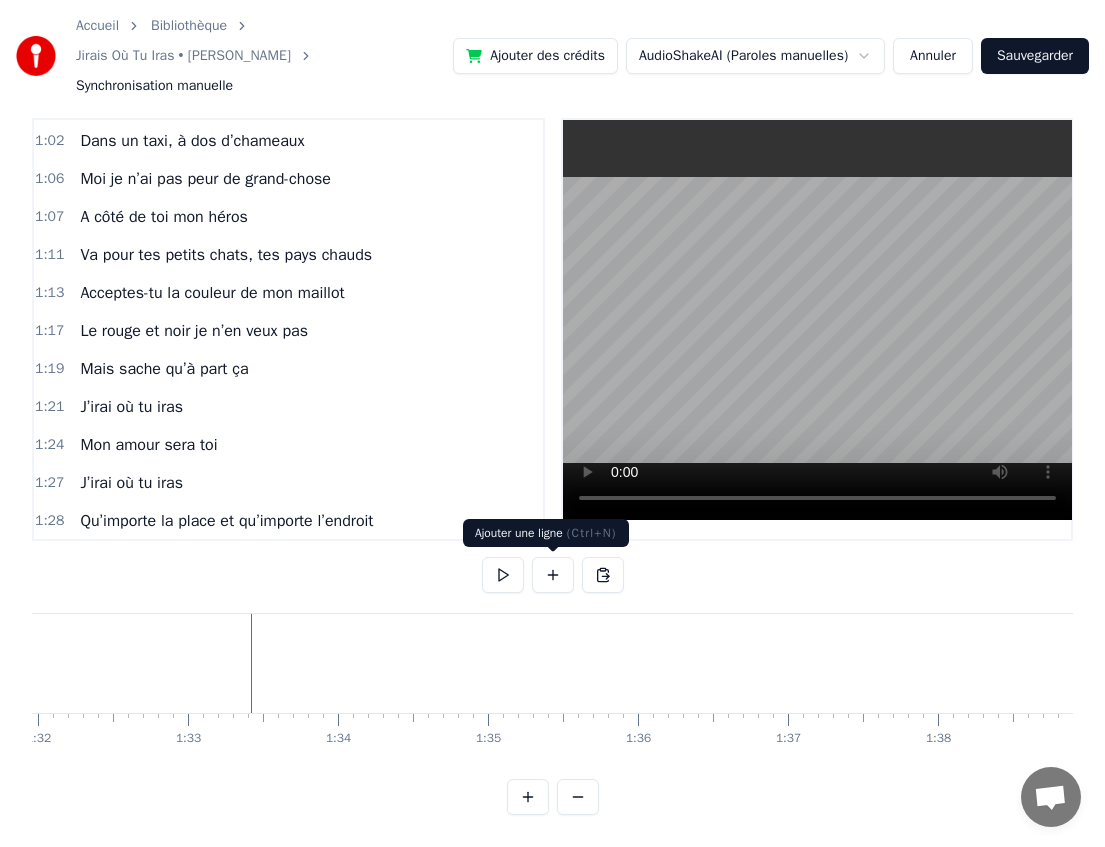 click at bounding box center (553, 575) 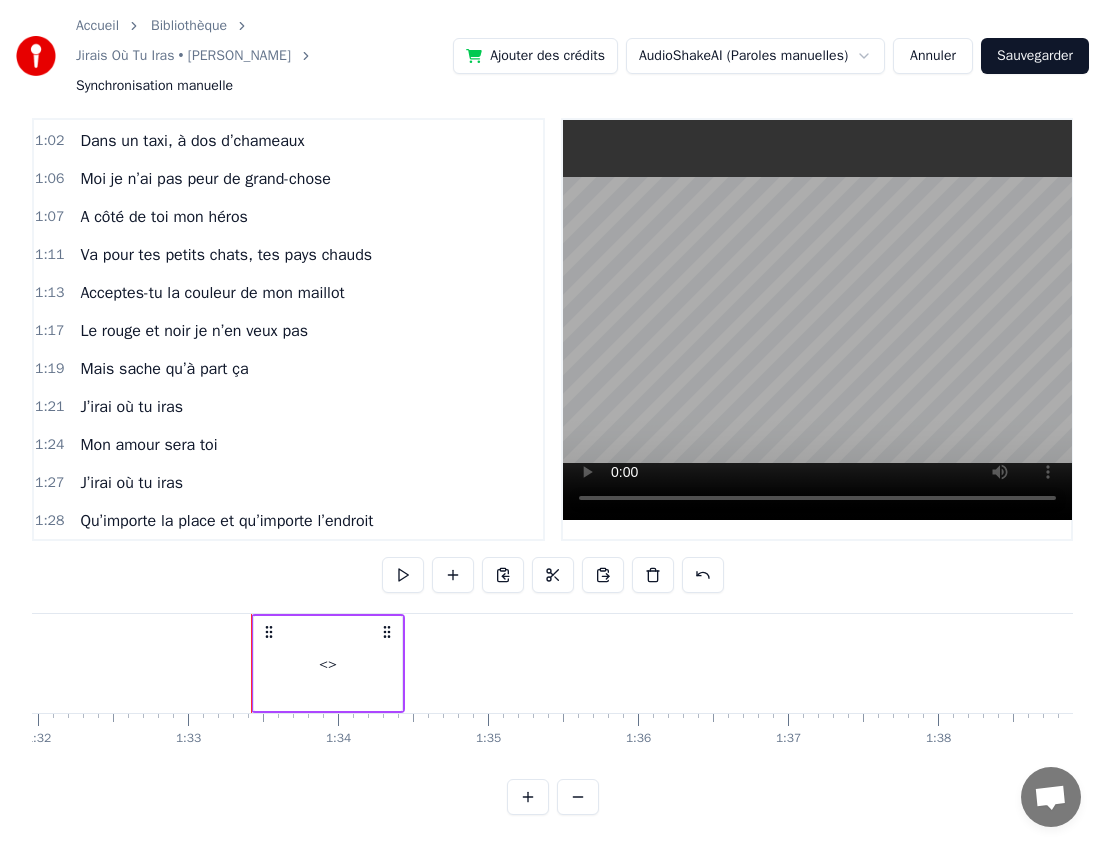 click on "<>" at bounding box center [328, 663] 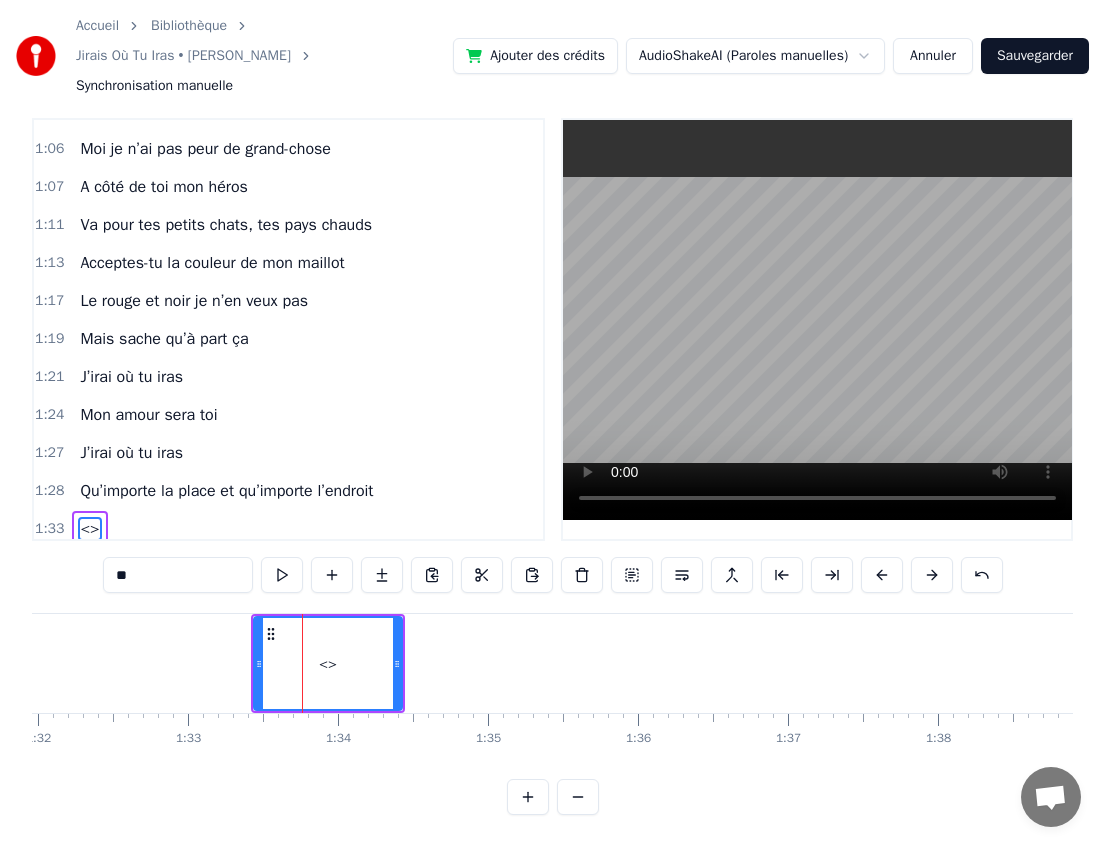 scroll, scrollTop: 834, scrollLeft: 0, axis: vertical 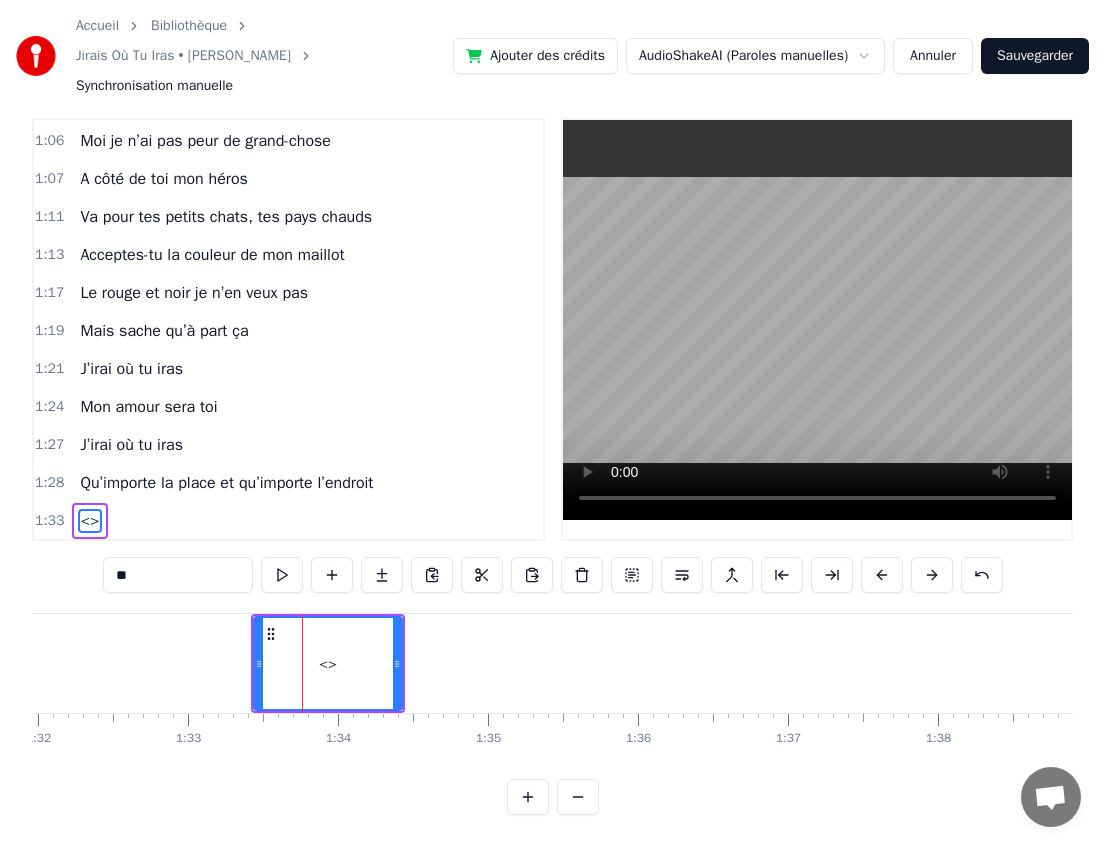 click on "**" at bounding box center (178, 575) 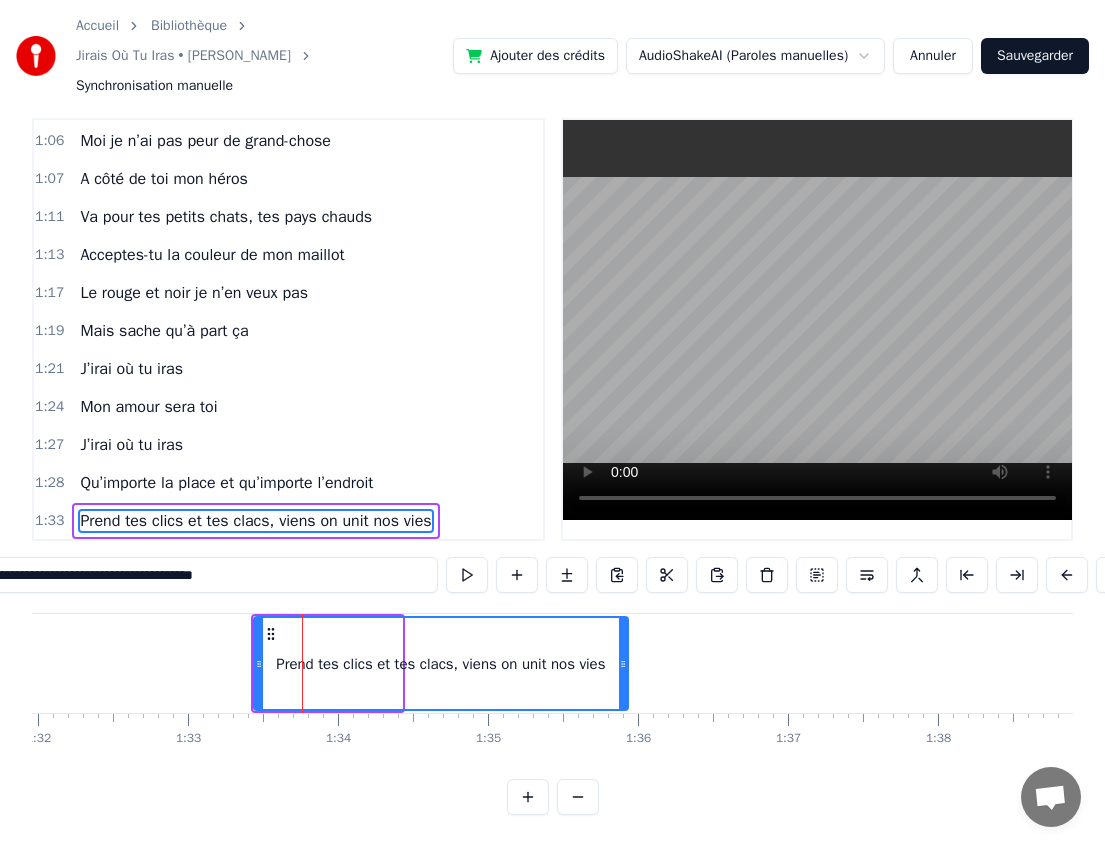 drag, startPoint x: 395, startPoint y: 663, endPoint x: 621, endPoint y: 660, distance: 226.01991 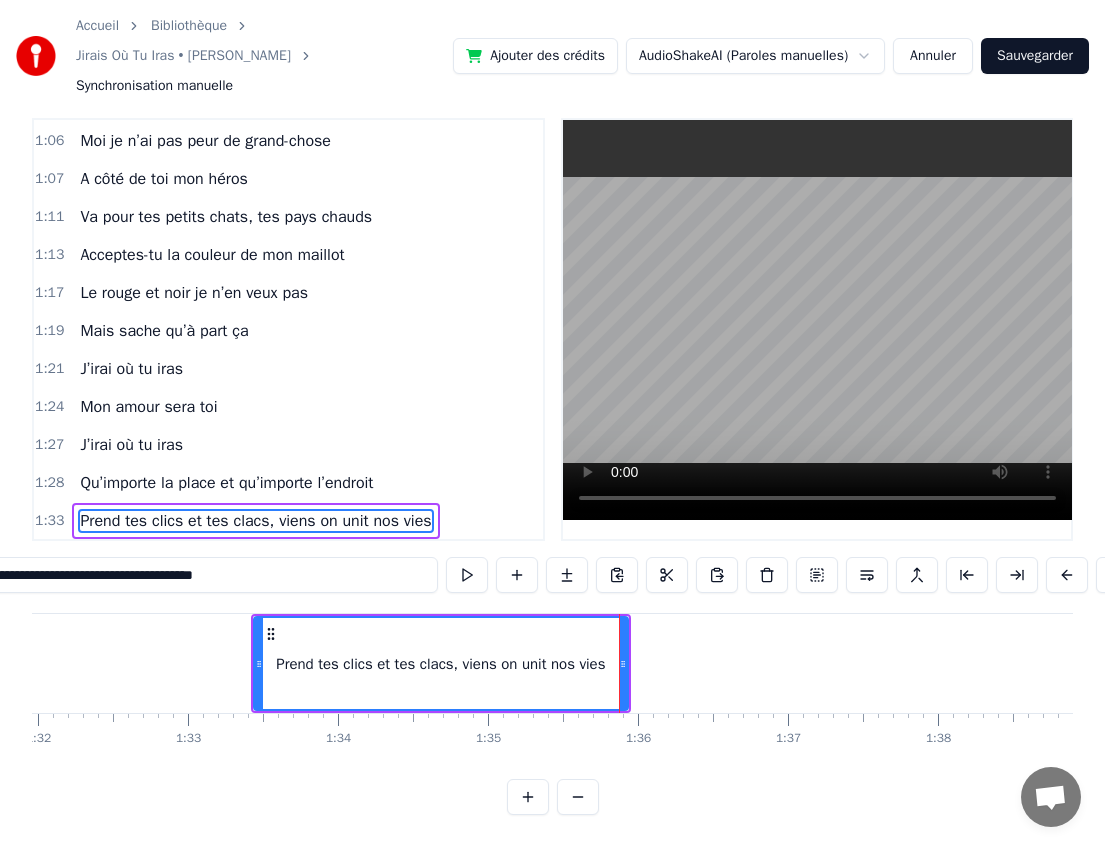 type on "**********" 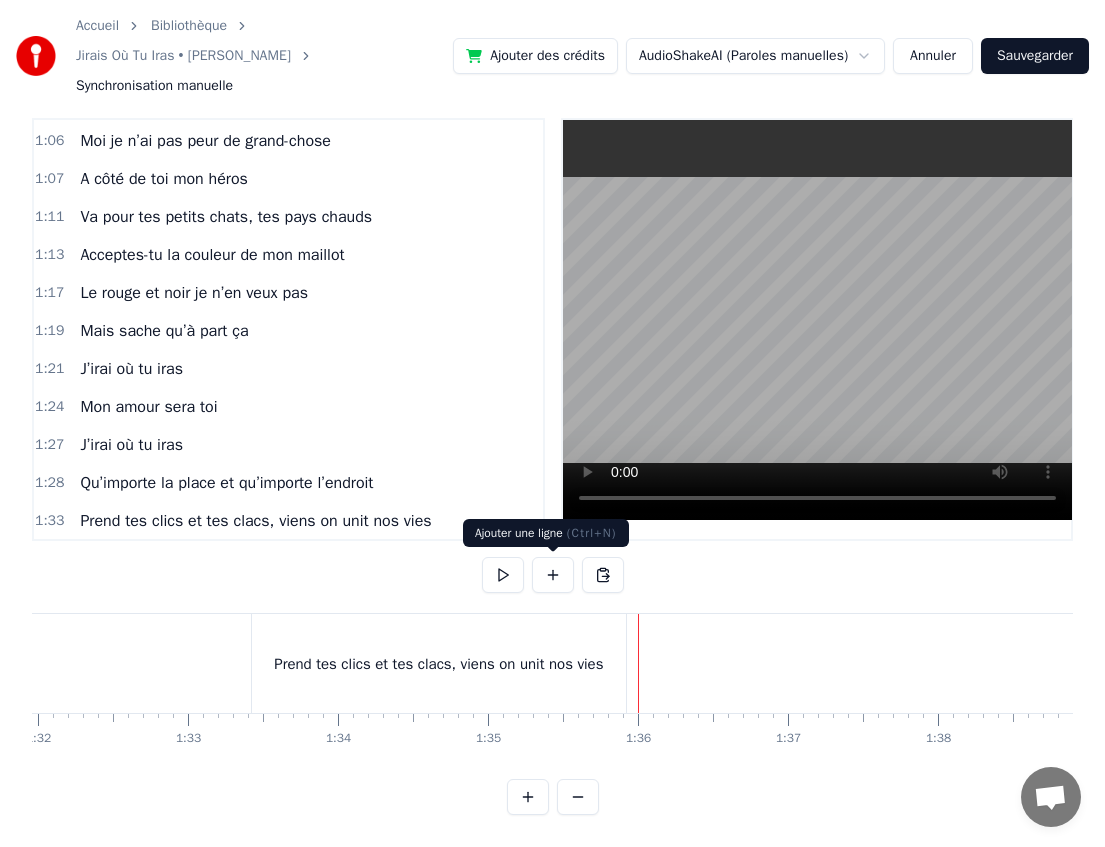 click at bounding box center (553, 575) 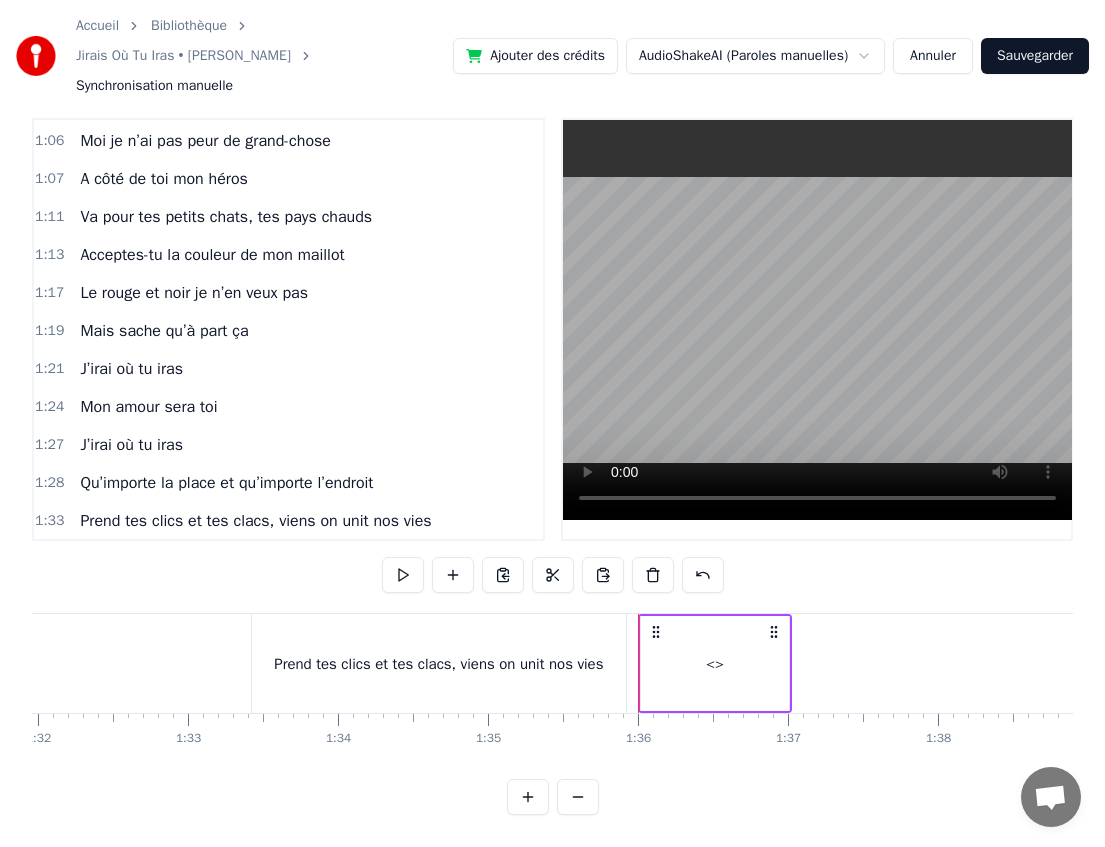 click on "<>" at bounding box center (715, 663) 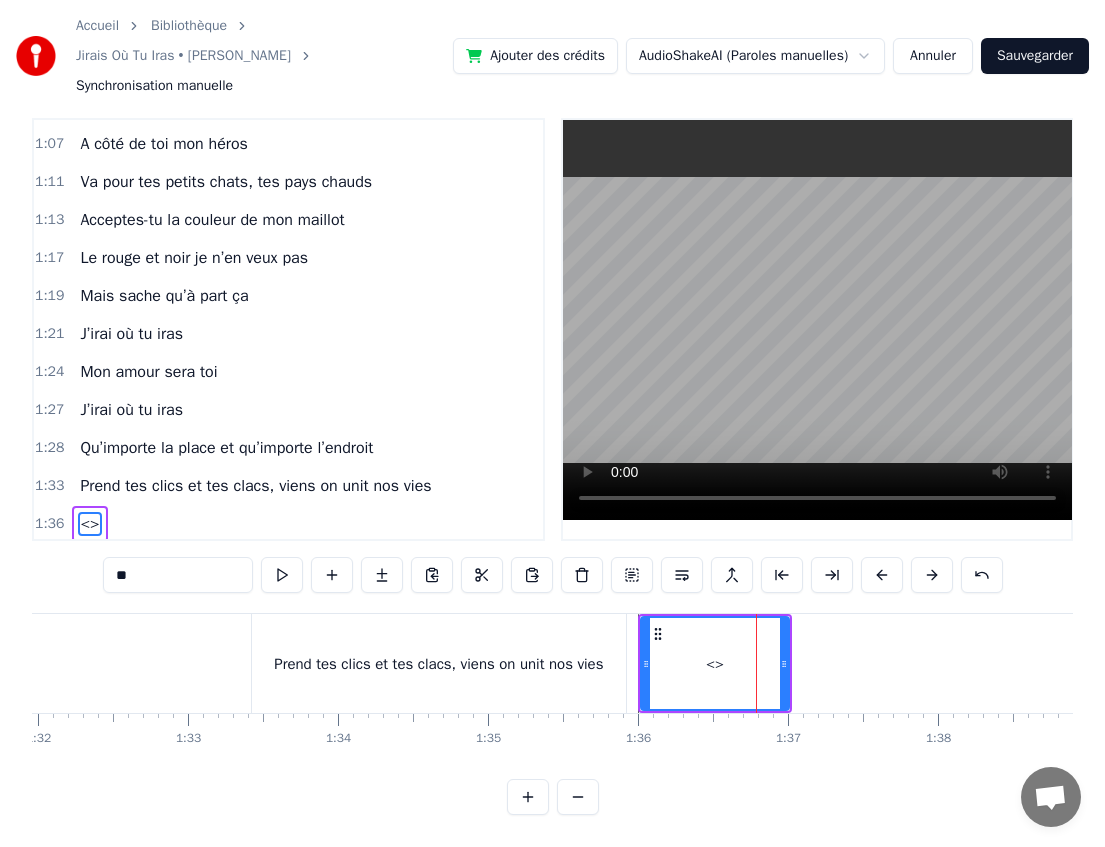 scroll, scrollTop: 872, scrollLeft: 0, axis: vertical 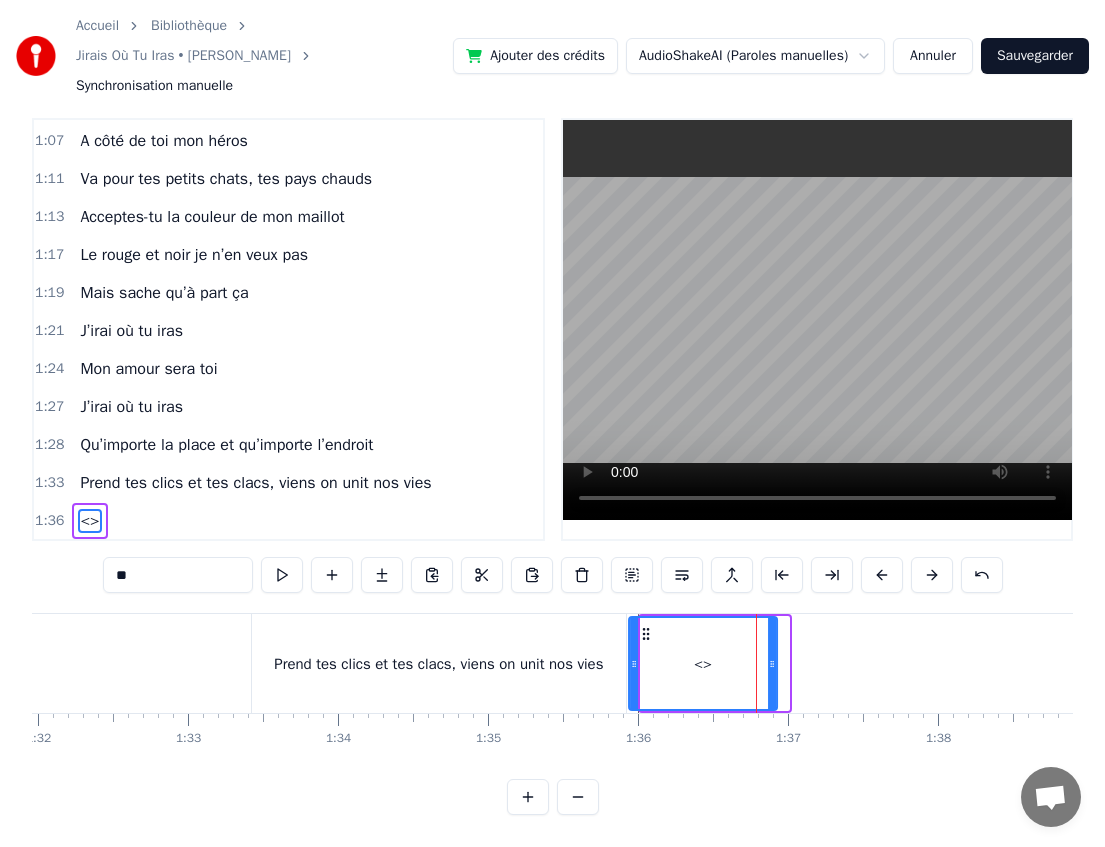 drag, startPoint x: 658, startPoint y: 631, endPoint x: 646, endPoint y: 631, distance: 12 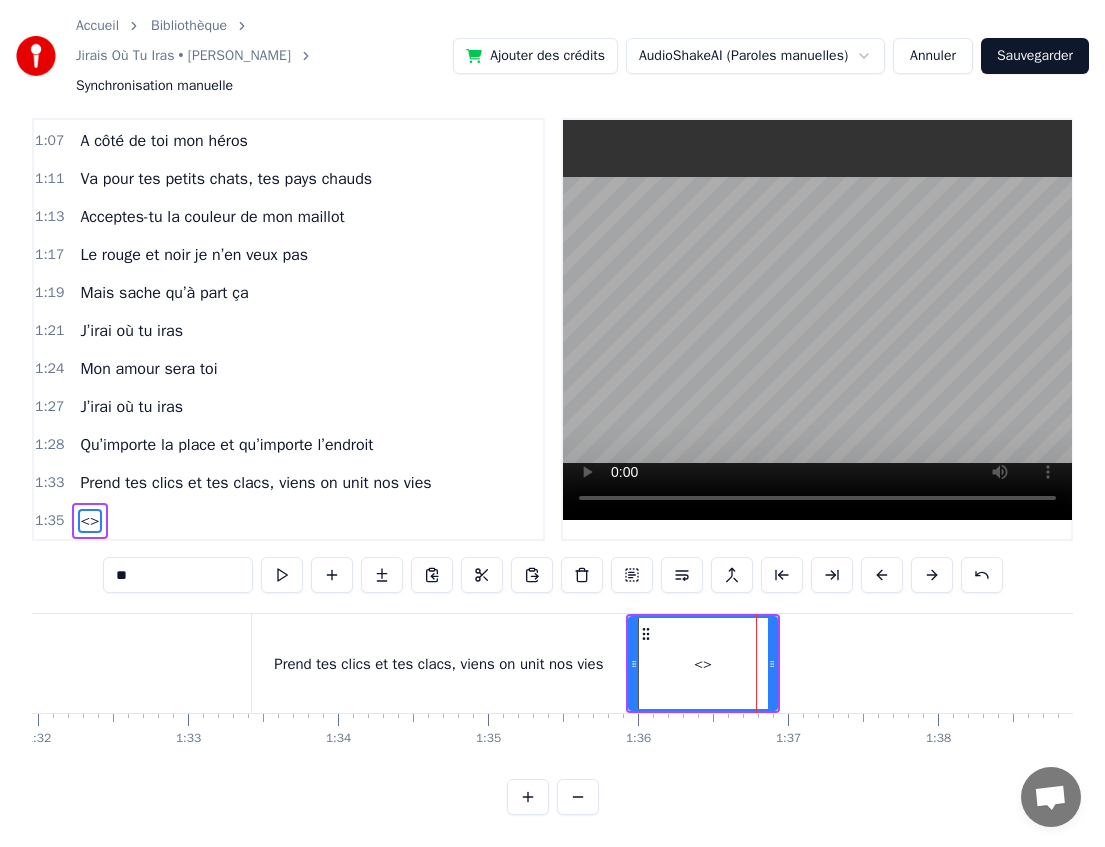 click on "**" at bounding box center [178, 575] 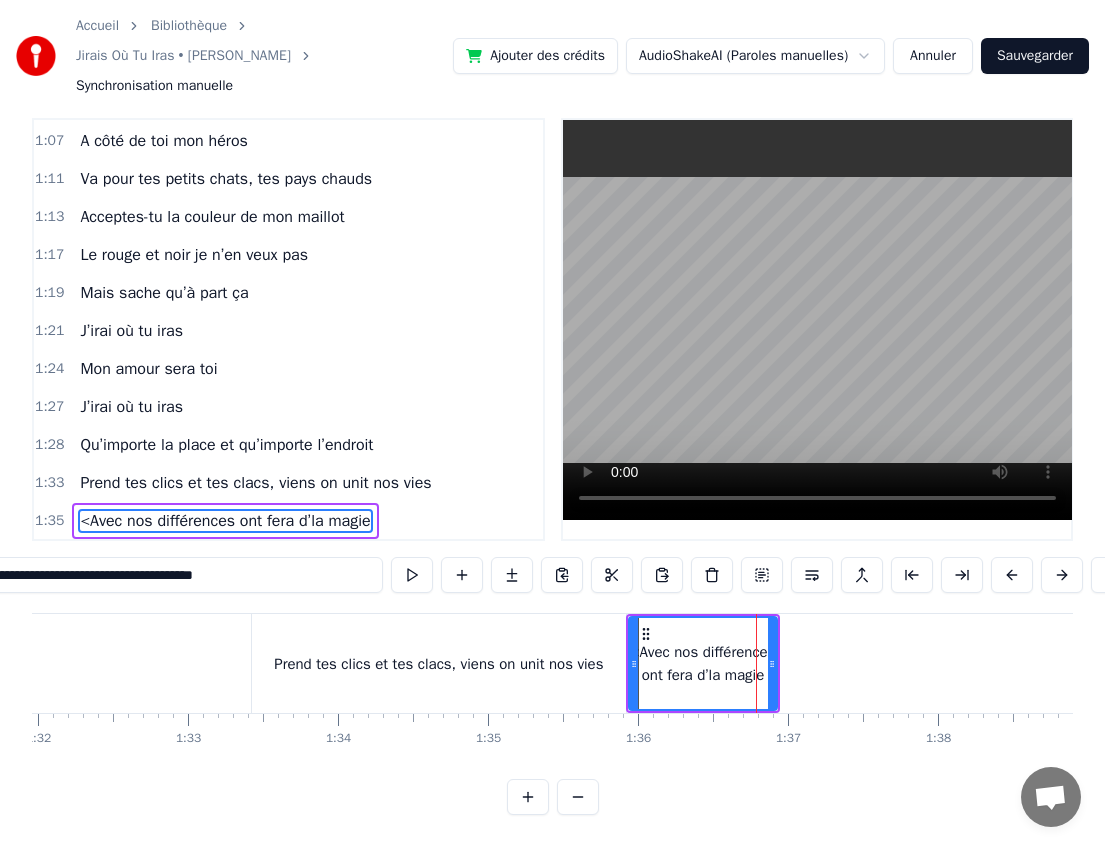 paste 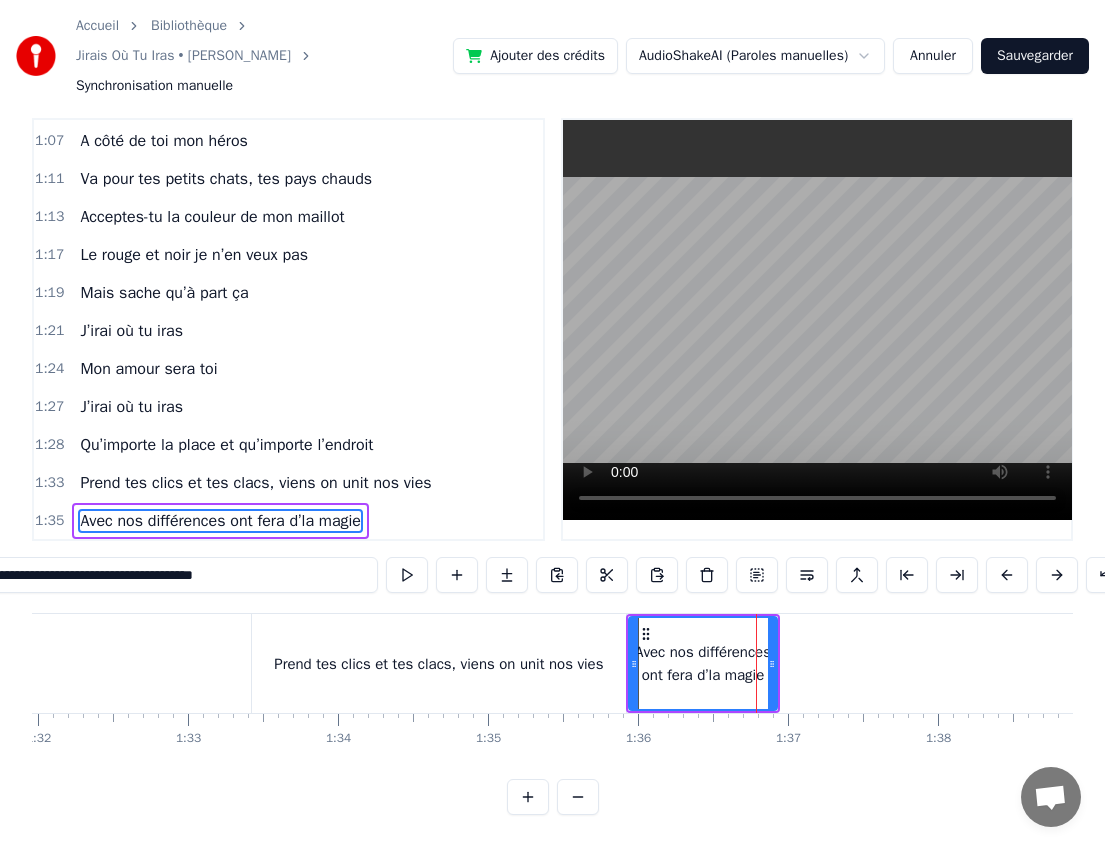 type on "**********" 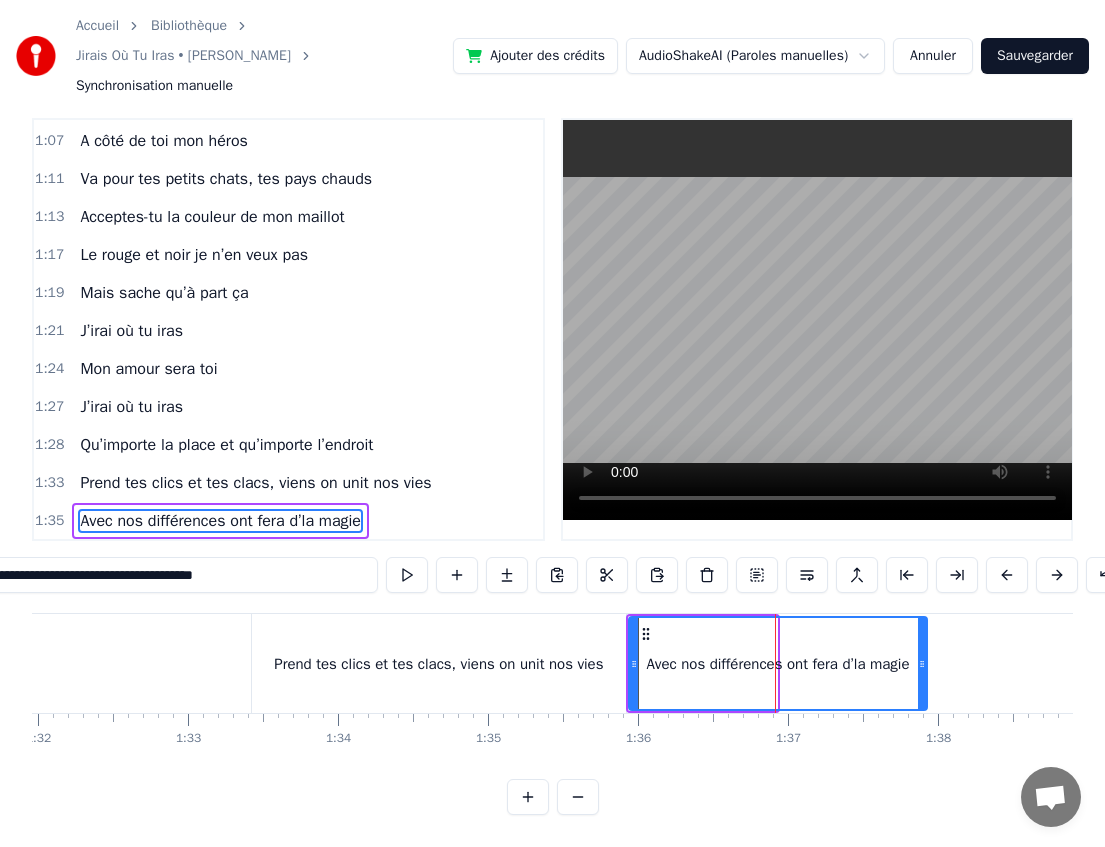 drag, startPoint x: 768, startPoint y: 660, endPoint x: 918, endPoint y: 668, distance: 150.21318 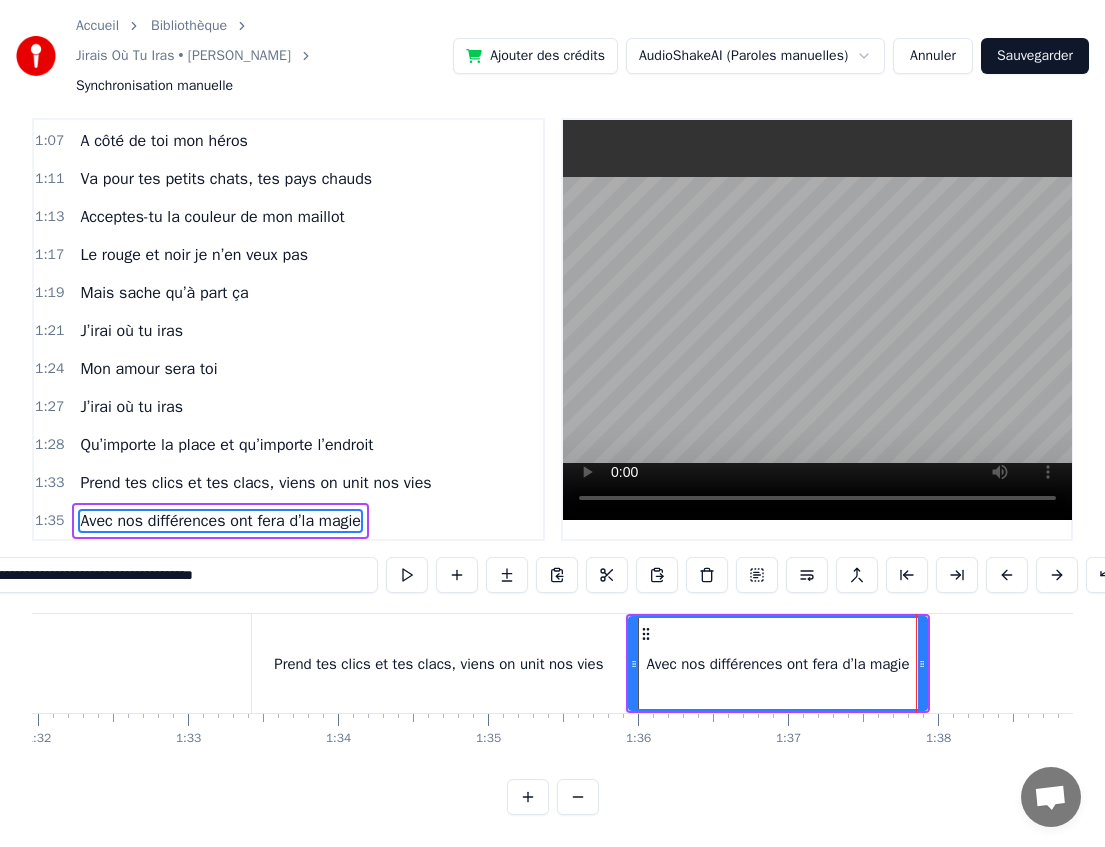 click at bounding box center (1852, 663) 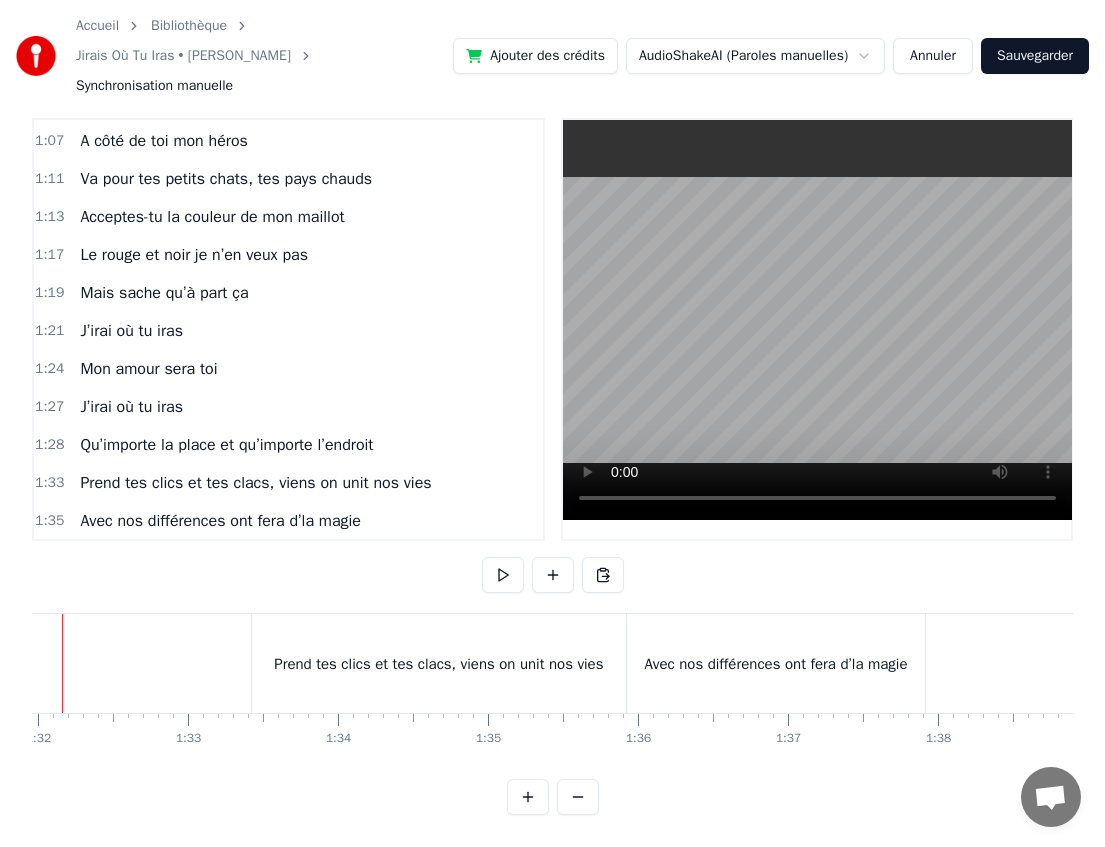 scroll, scrollTop: 0, scrollLeft: 13724, axis: horizontal 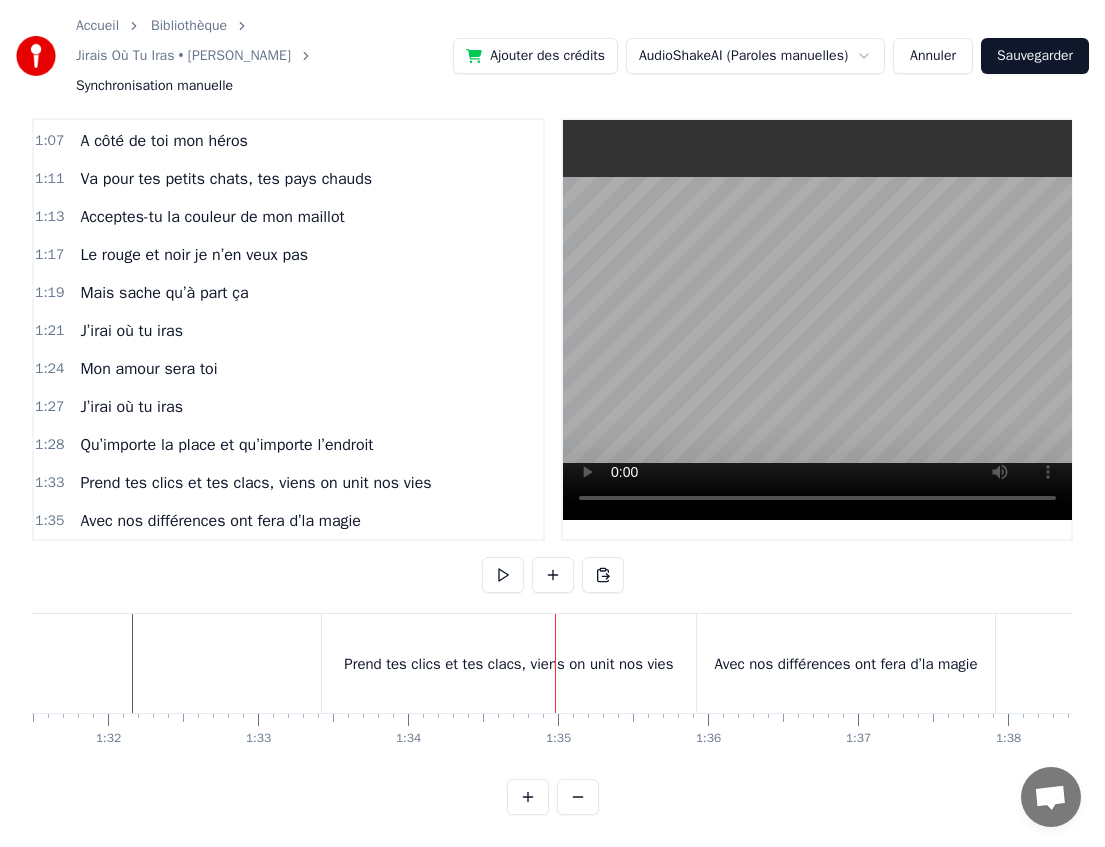 click on "Prend tes clics et tes clacs, viens on unit nos vies" at bounding box center [508, 664] 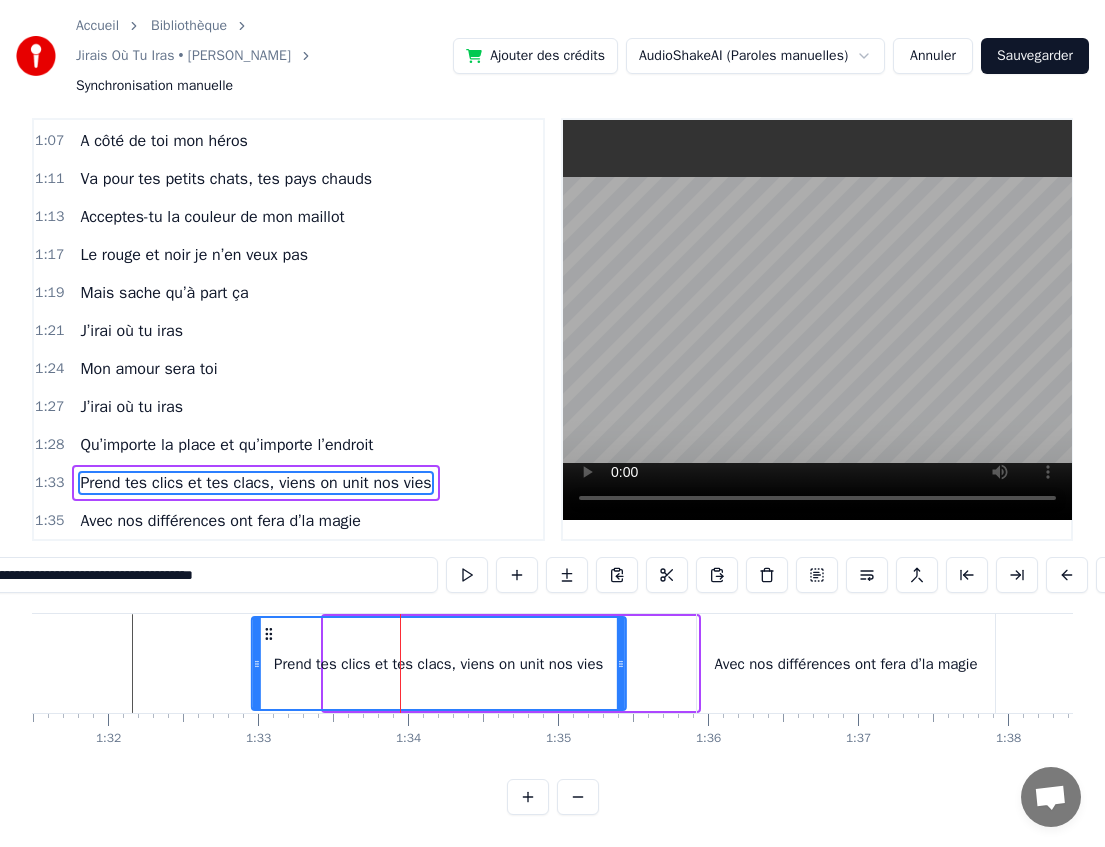 drag, startPoint x: 338, startPoint y: 633, endPoint x: 266, endPoint y: 628, distance: 72.1734 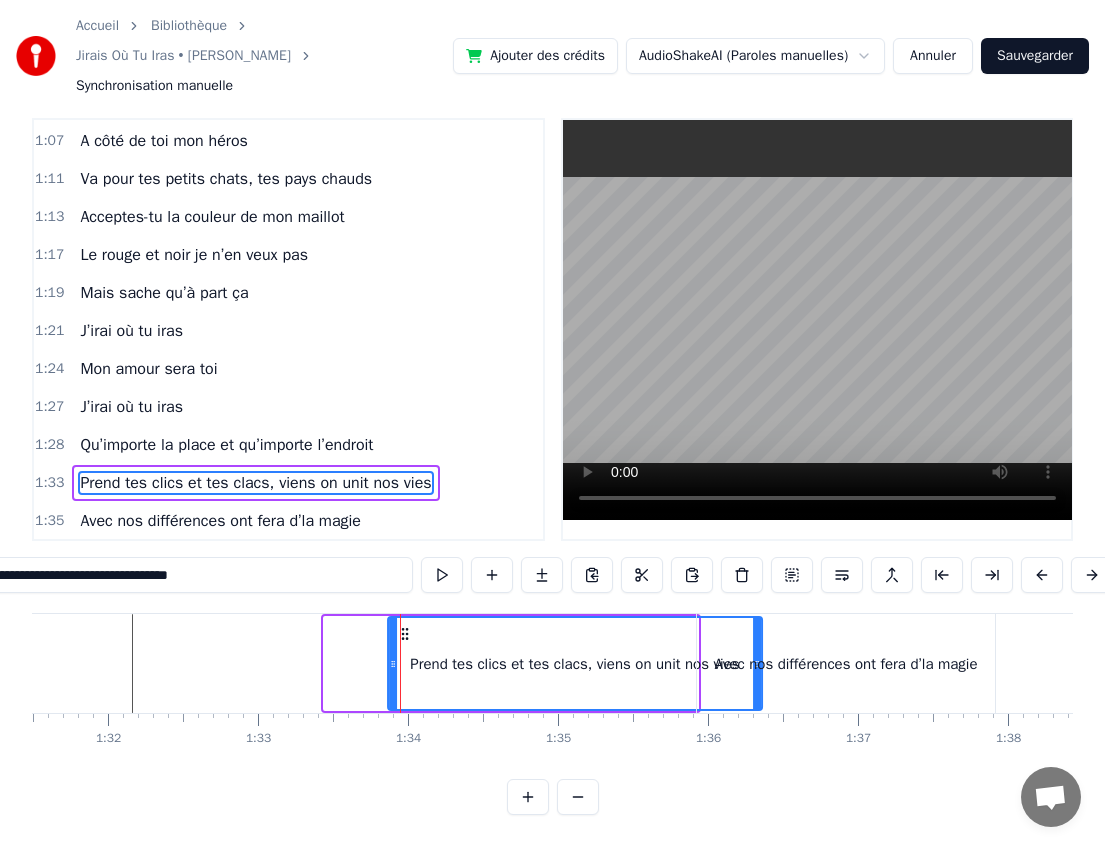 drag, startPoint x: 339, startPoint y: 627, endPoint x: 403, endPoint y: 627, distance: 64 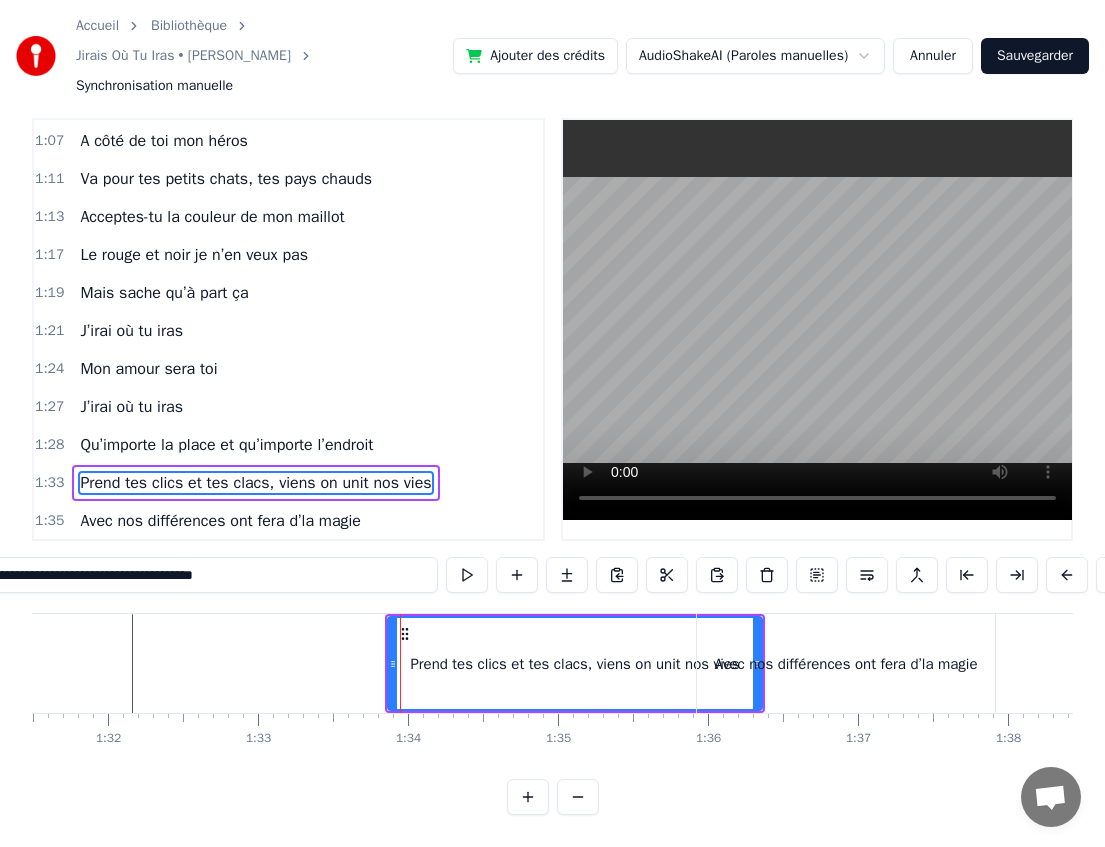 click on "Avec nos différences ont fera d’la magie" at bounding box center [846, 663] 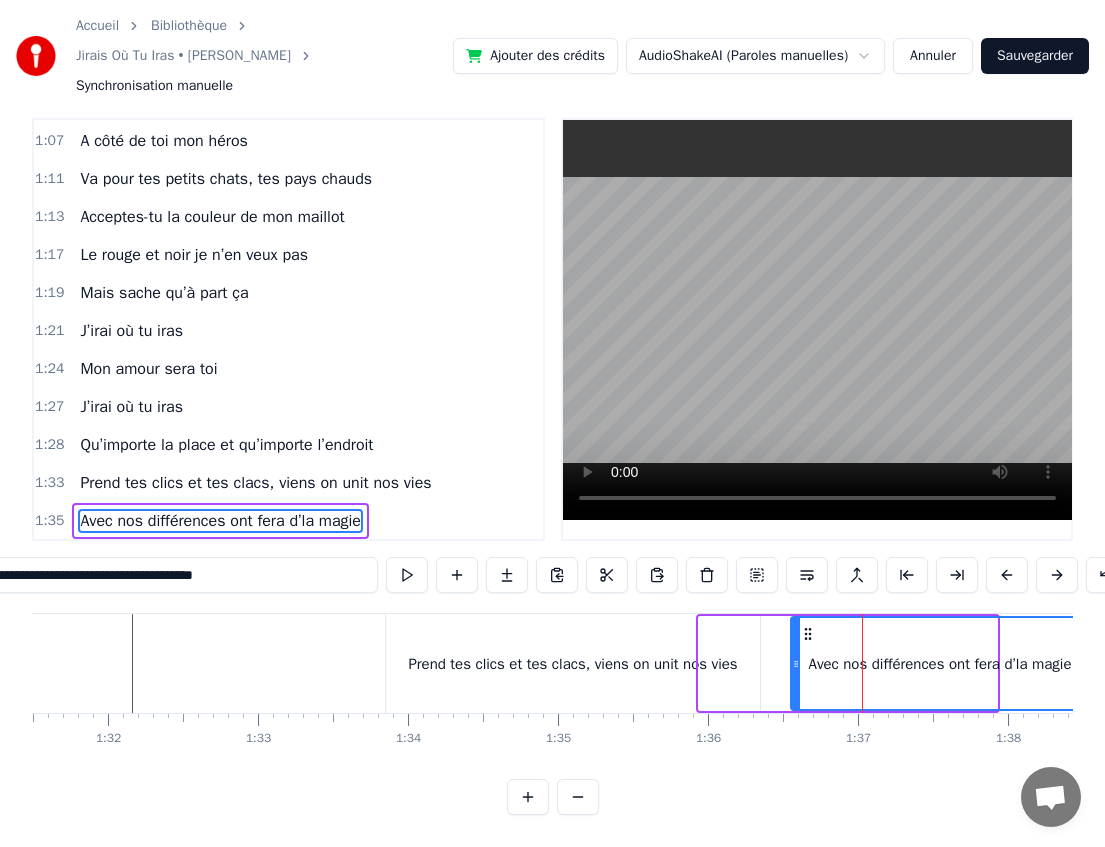 drag, startPoint x: 718, startPoint y: 634, endPoint x: 810, endPoint y: 634, distance: 92 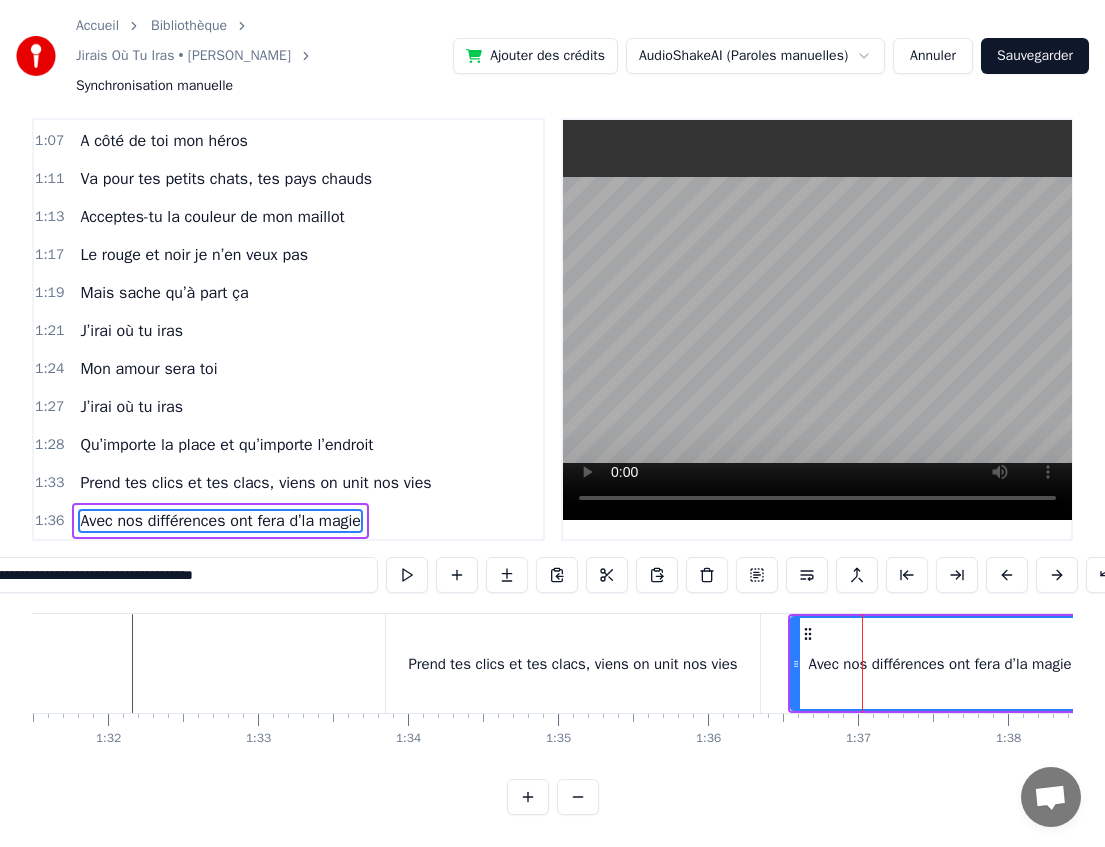 click on "Prend tes clics et tes clacs, viens on unit nos vies" at bounding box center [572, 664] 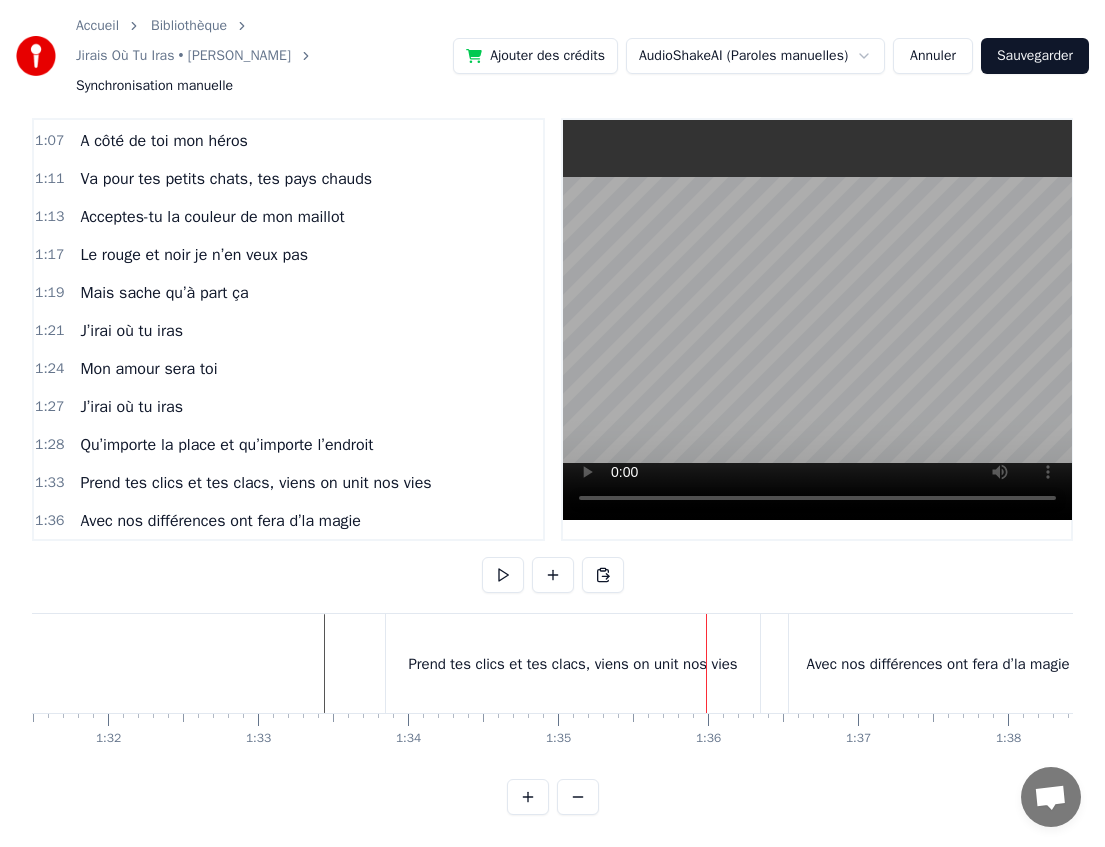 click on "Prend tes clics et tes clacs, viens on unit nos vies" at bounding box center [573, 663] 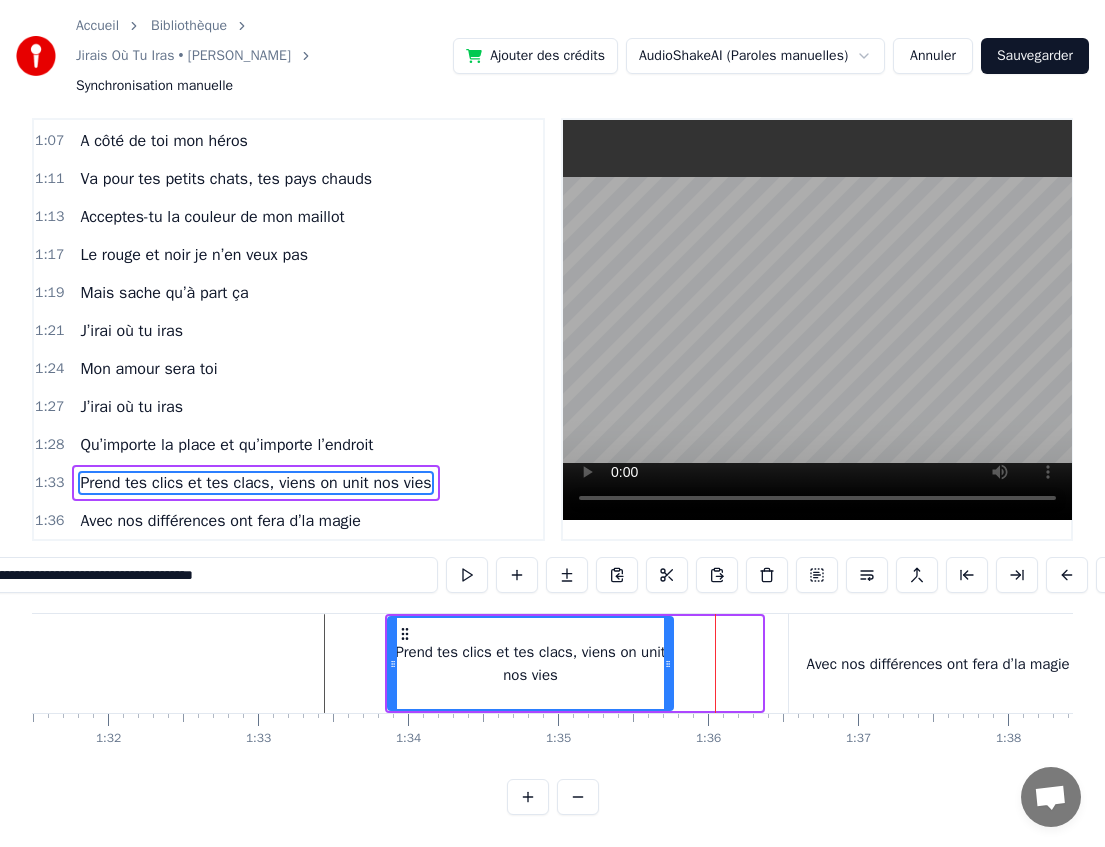 drag, startPoint x: 759, startPoint y: 665, endPoint x: 670, endPoint y: 657, distance: 89.358826 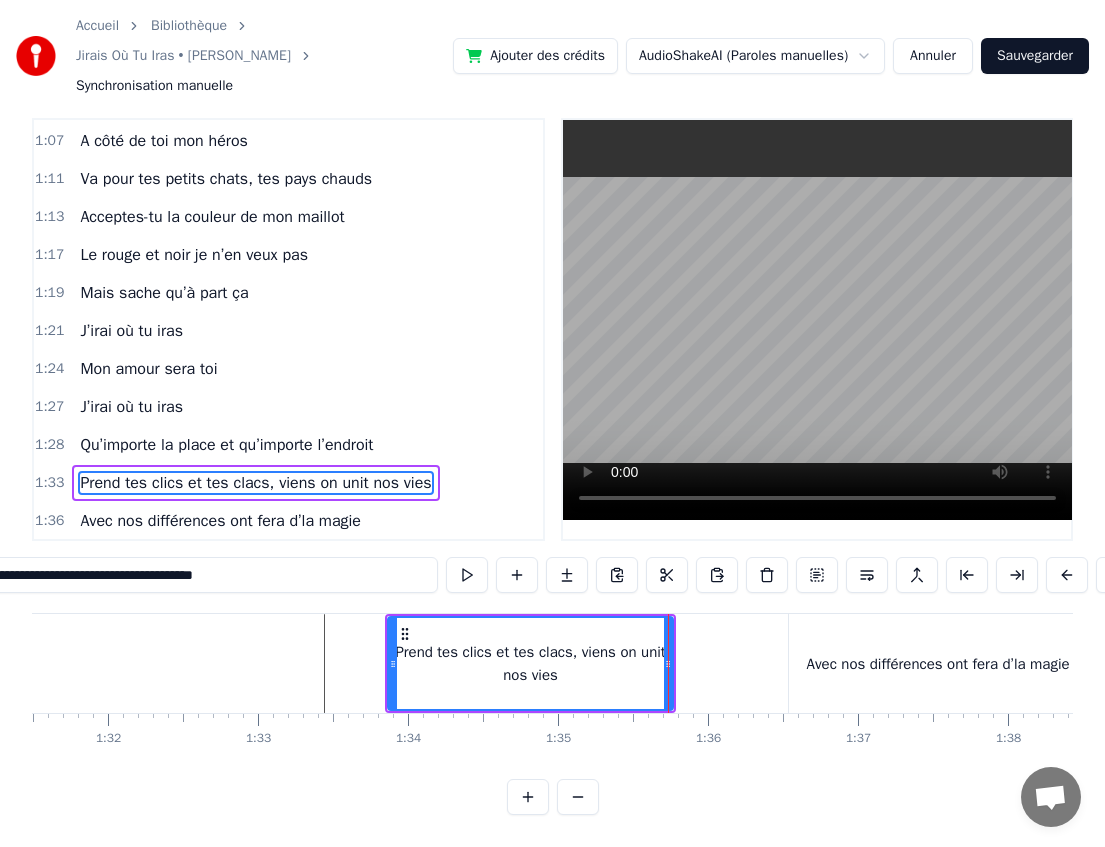 click at bounding box center [1922, 663] 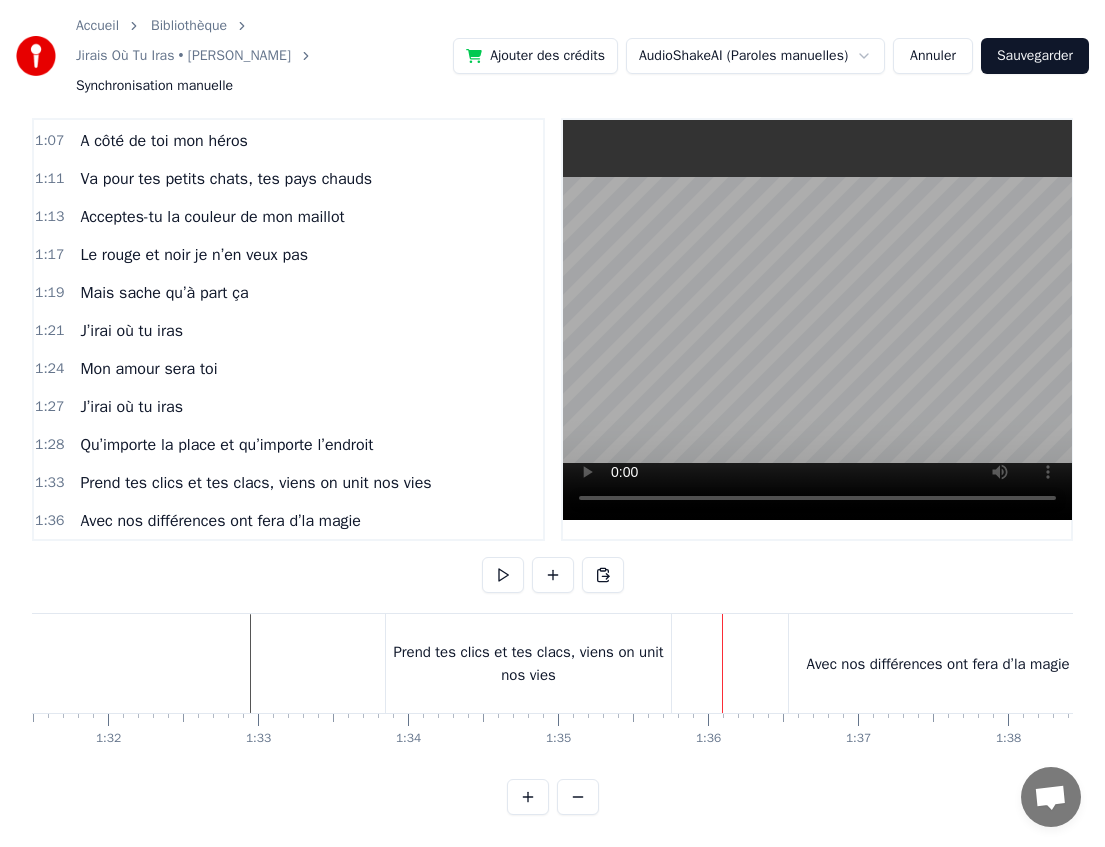 click on "Prend tes clics et tes clacs, viens on unit nos vies" at bounding box center [528, 663] 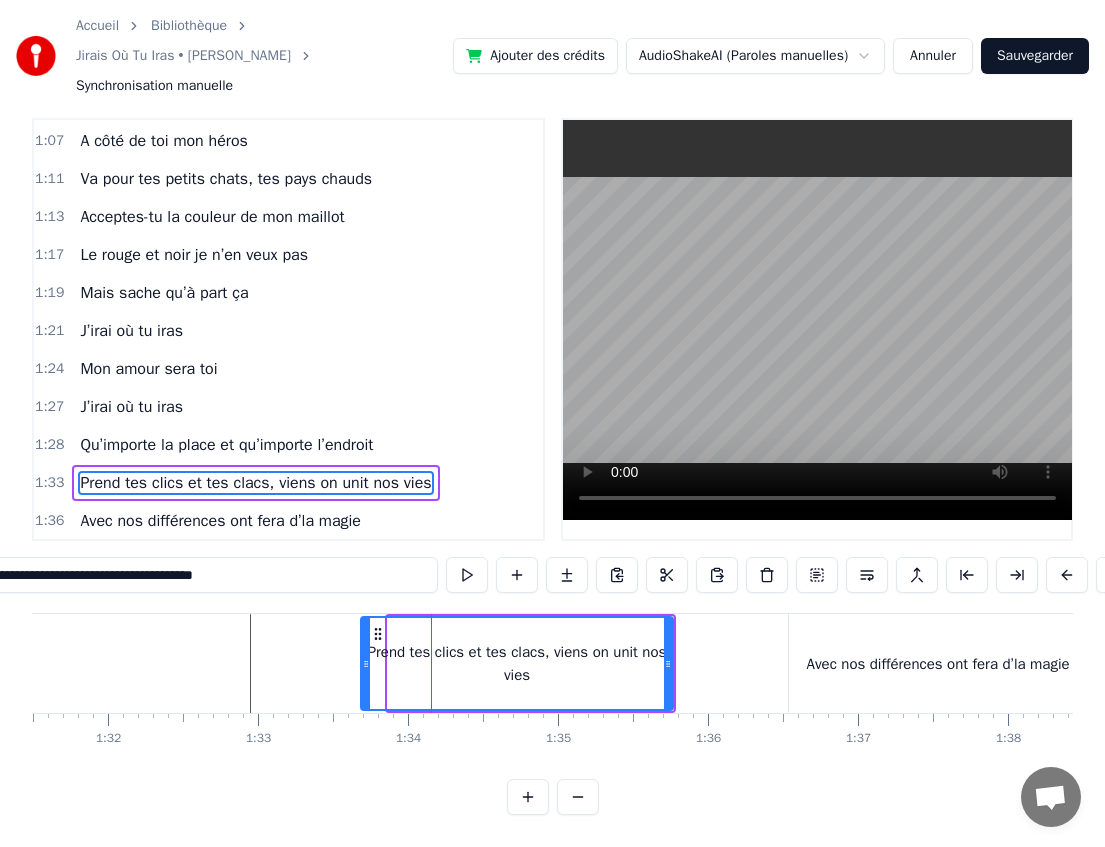 drag, startPoint x: 393, startPoint y: 664, endPoint x: 365, endPoint y: 664, distance: 28 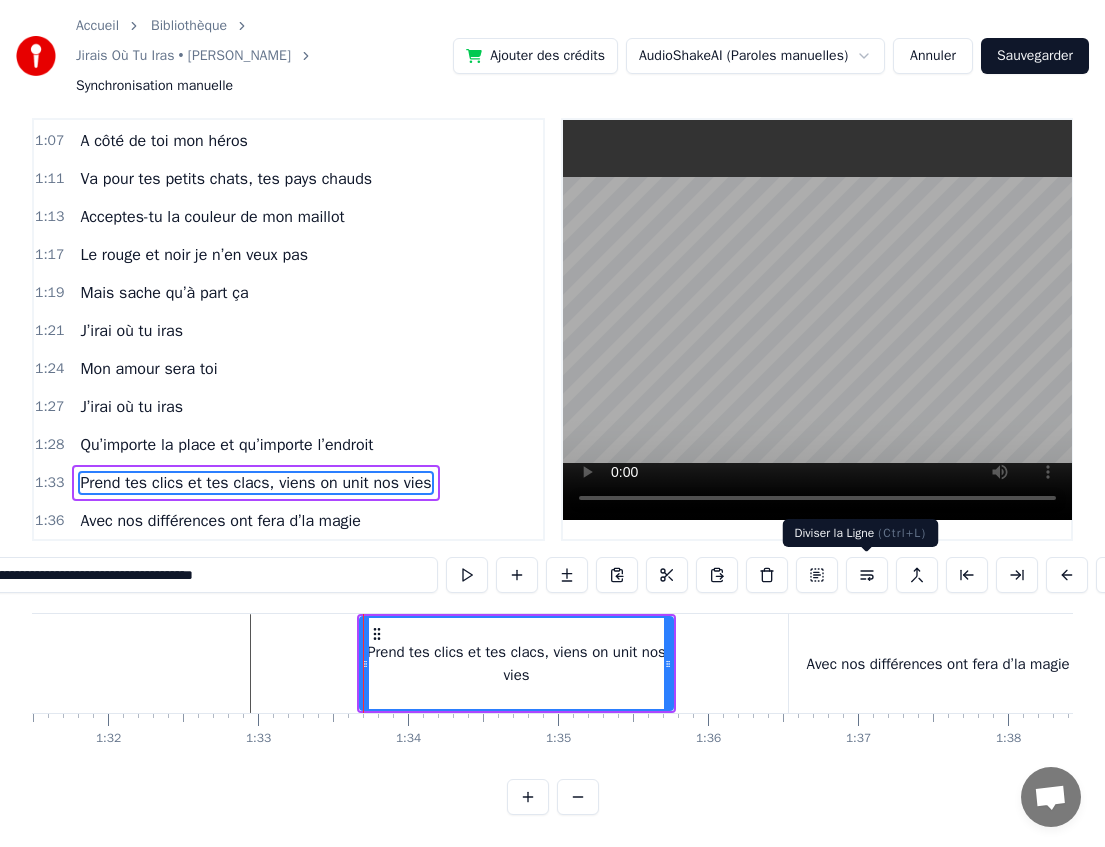 click at bounding box center (867, 575) 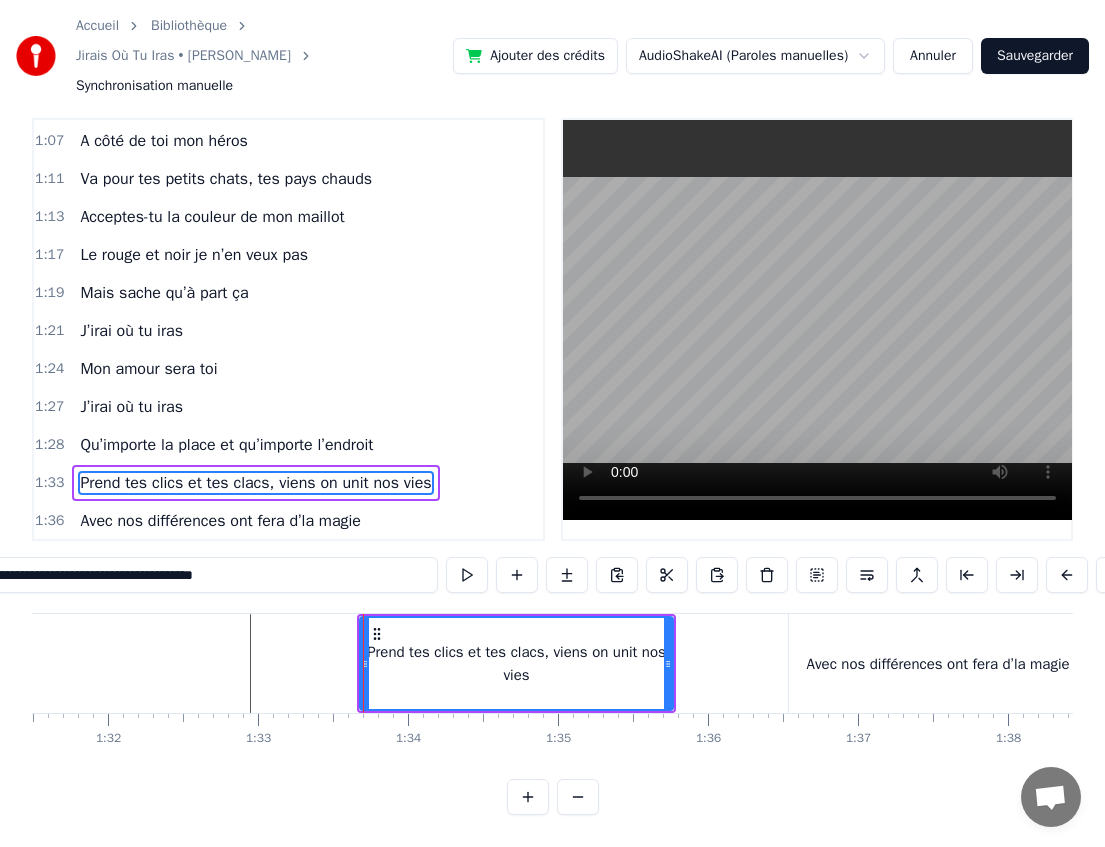 type 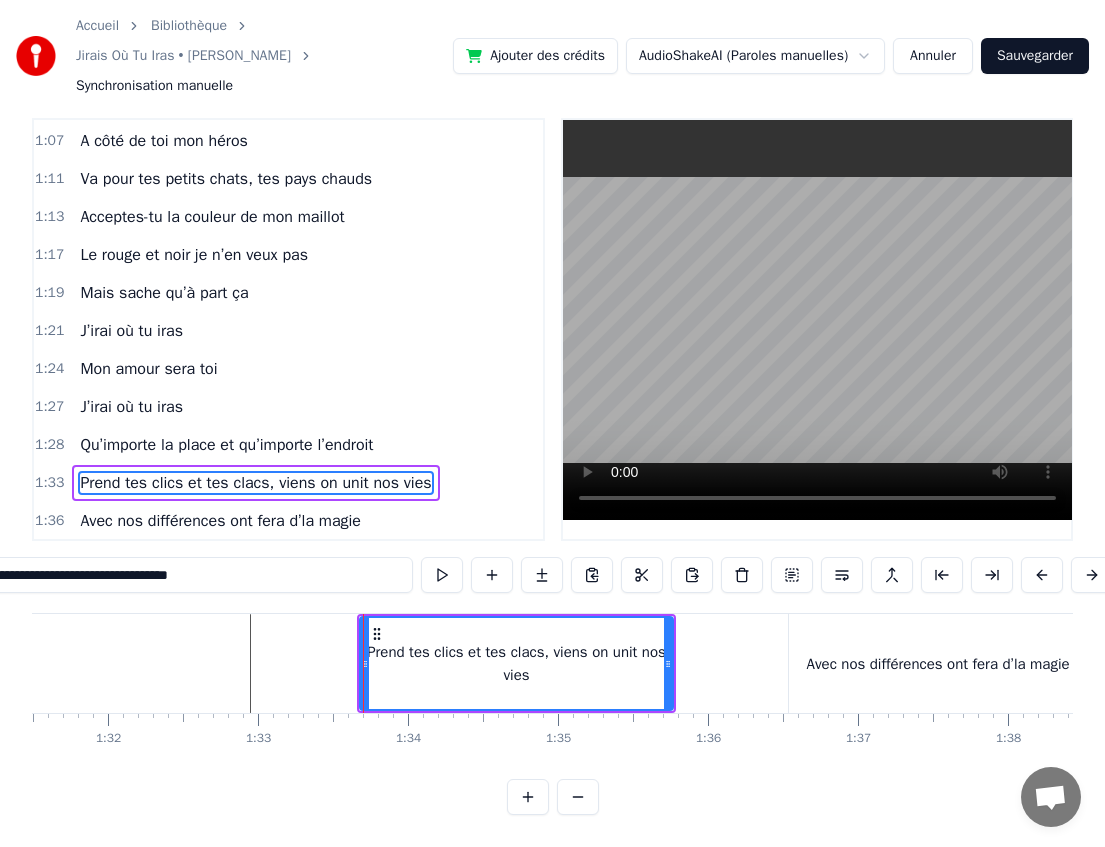 click on "Prend tes clics et tes clacs, viens on unit nos vies" at bounding box center [516, 663] 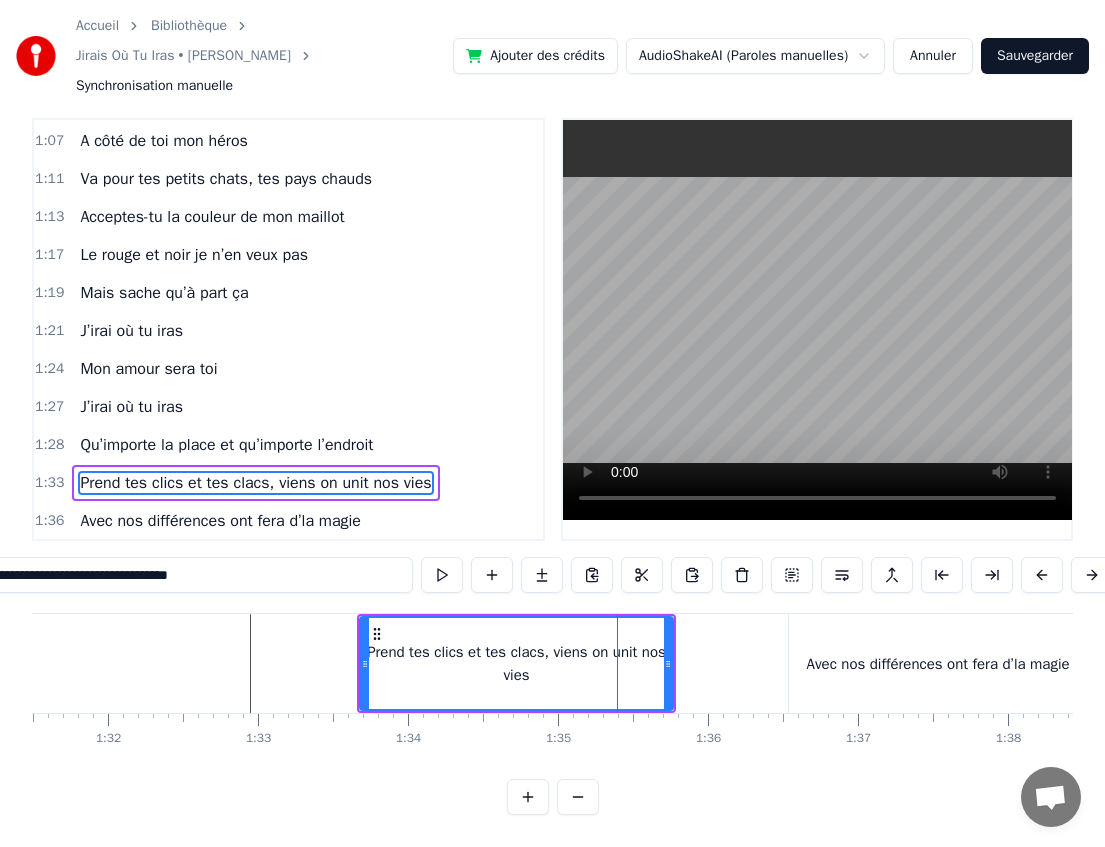 drag, startPoint x: 87, startPoint y: 579, endPoint x: 333, endPoint y: 578, distance: 246.00203 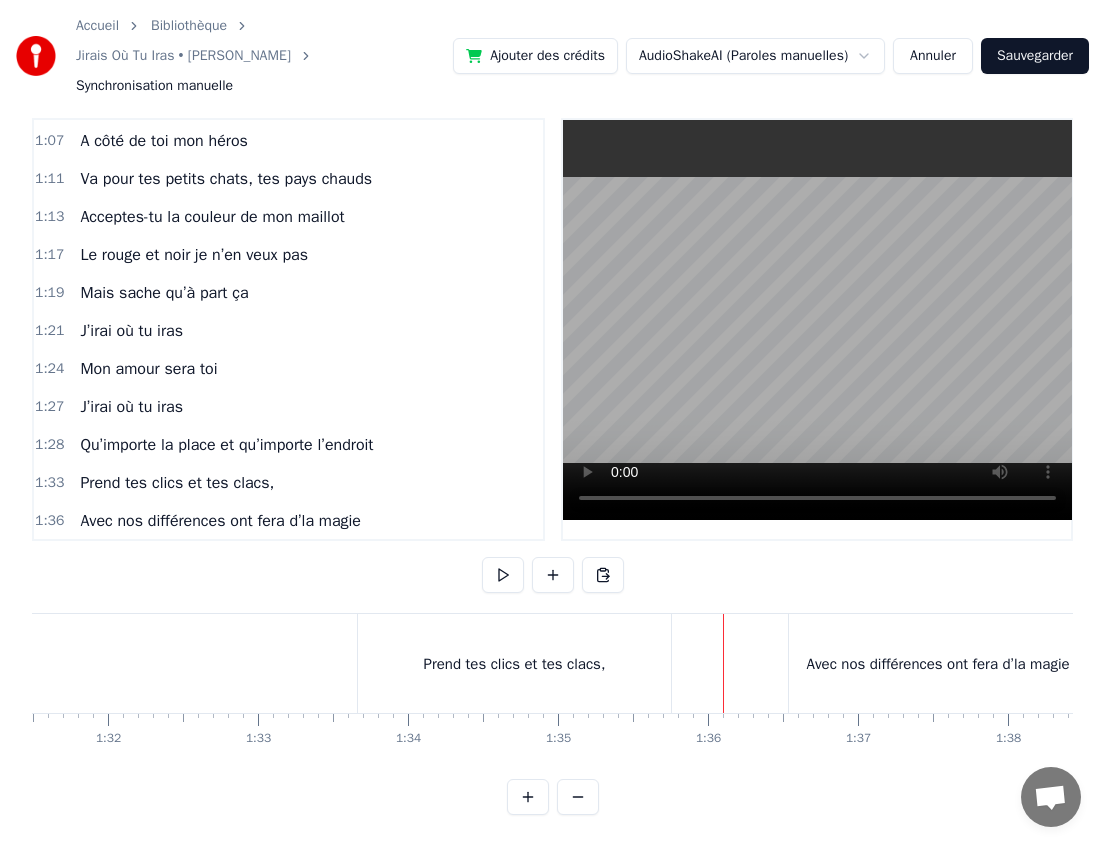 click on "Prend tes clics et tes clacs," at bounding box center (514, 663) 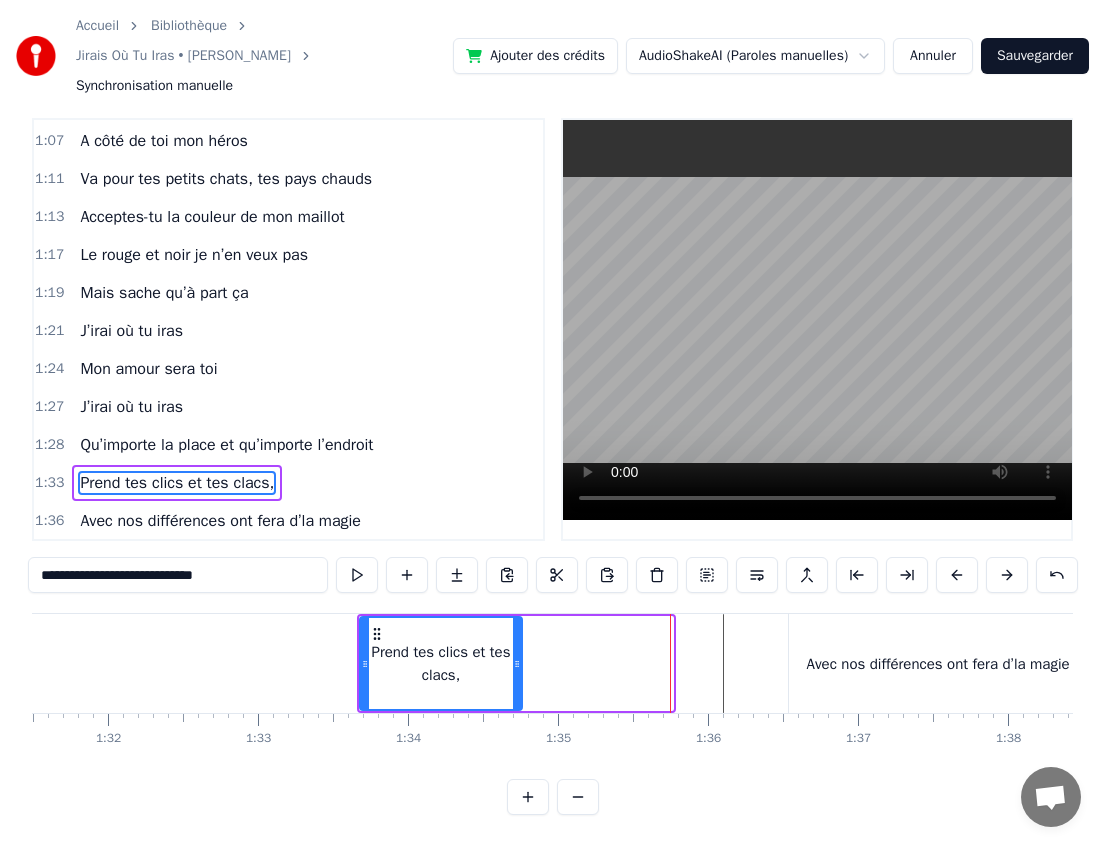 drag, startPoint x: 666, startPoint y: 663, endPoint x: 515, endPoint y: 658, distance: 151.08276 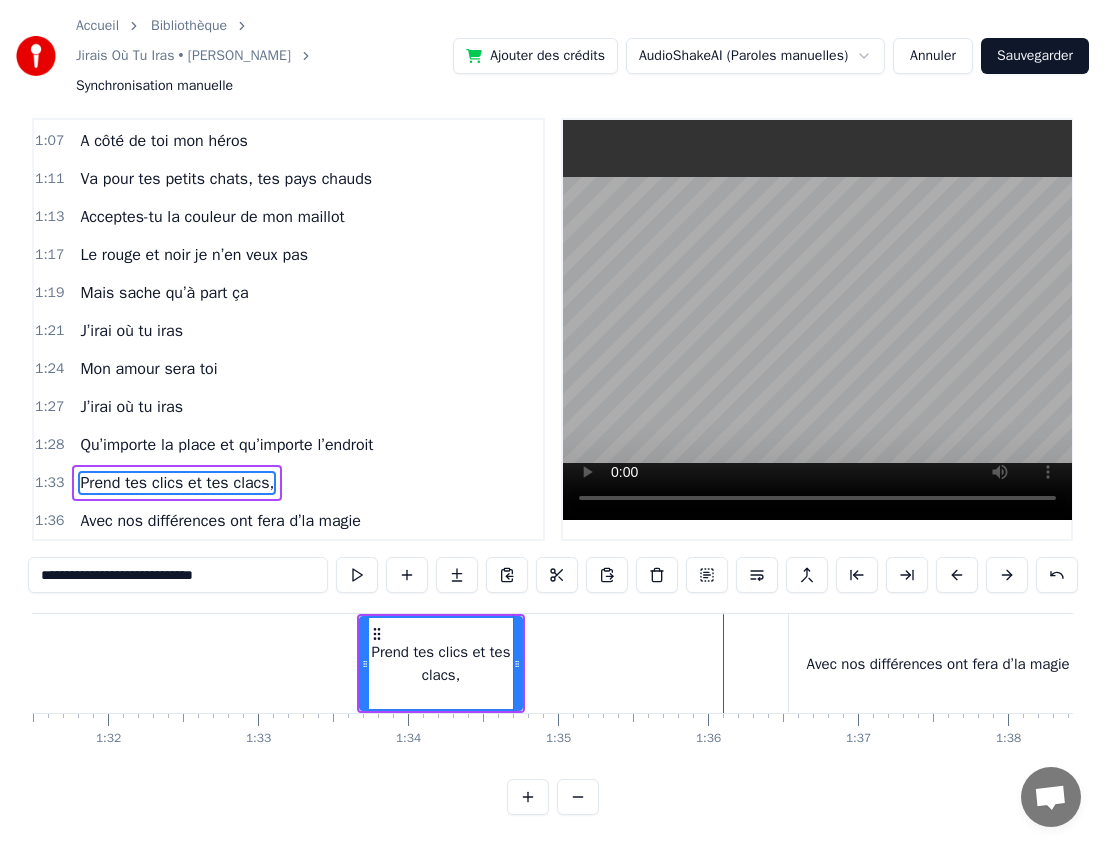 click at bounding box center (1922, 663) 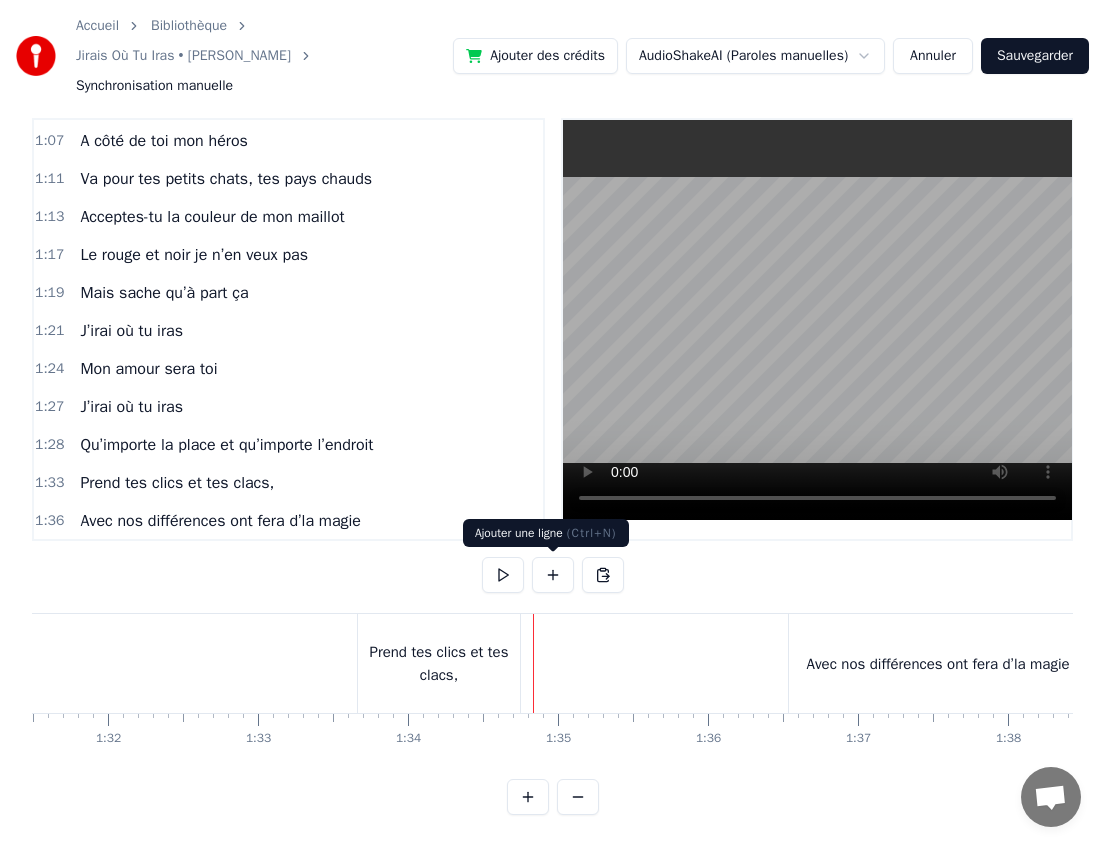 click at bounding box center [553, 575] 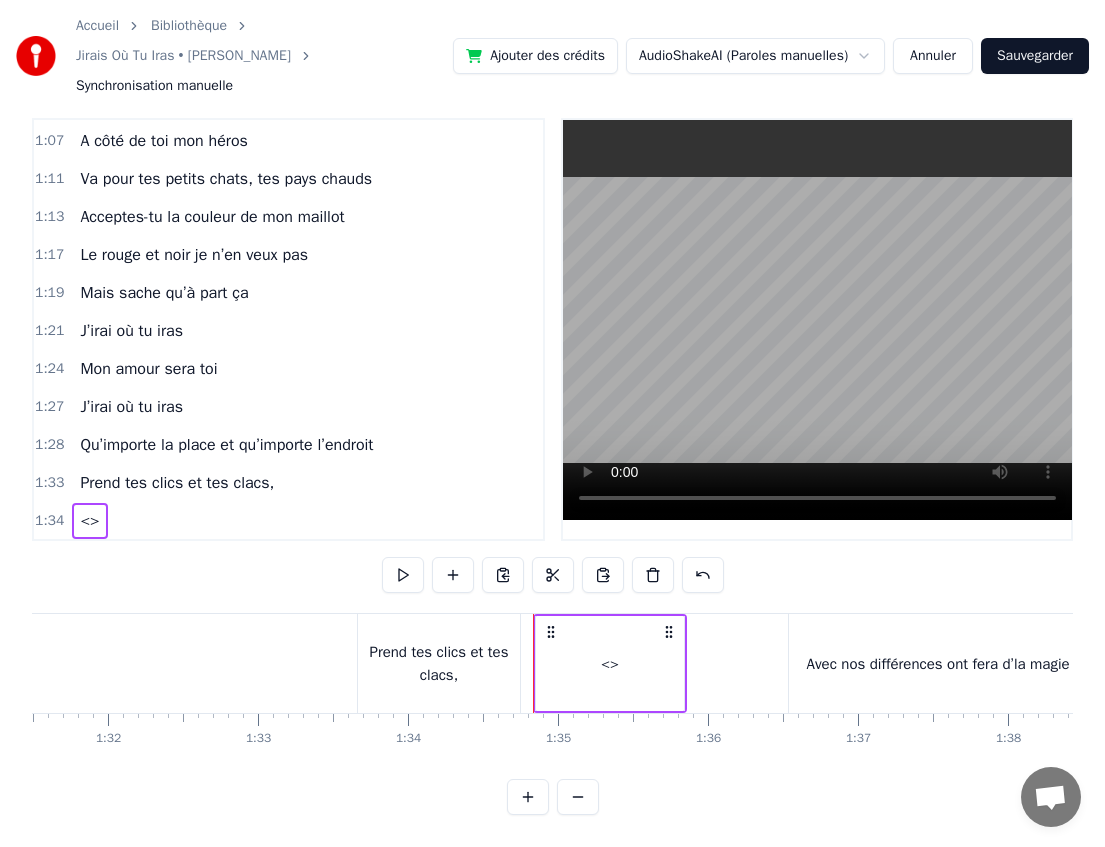click on "<>" at bounding box center (610, 663) 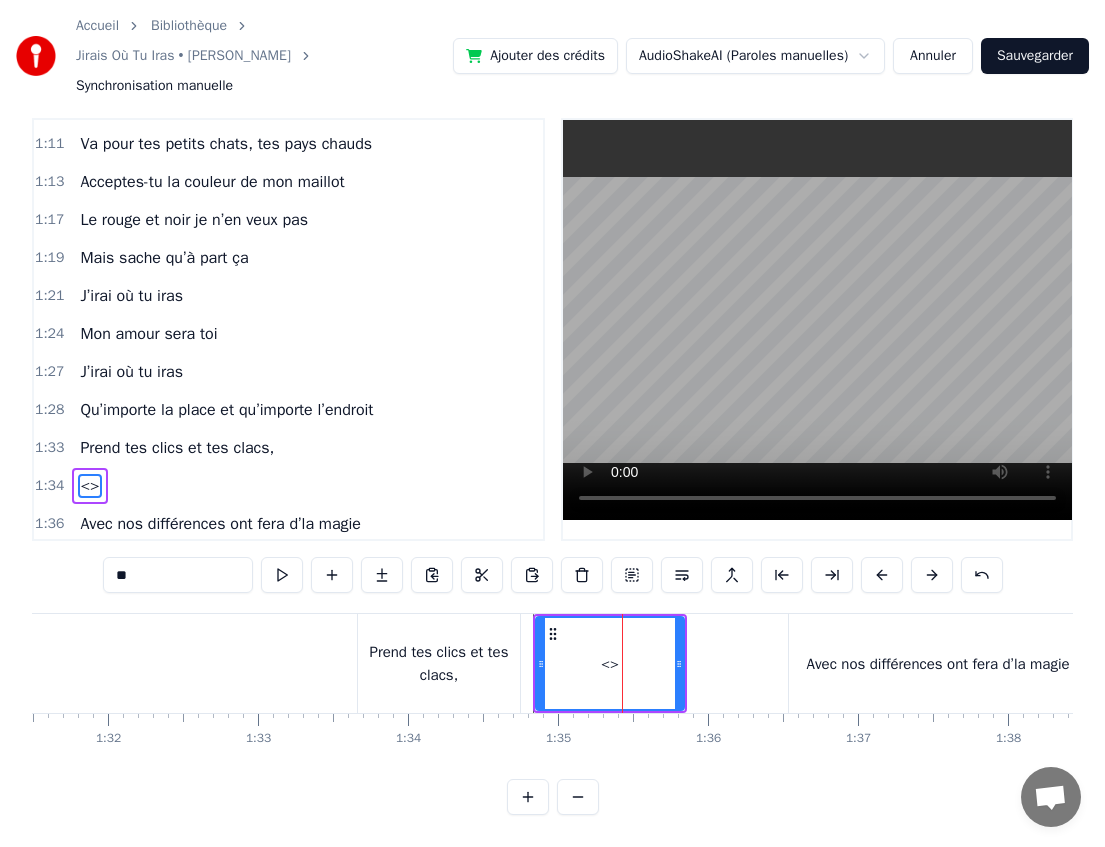 scroll, scrollTop: 910, scrollLeft: 0, axis: vertical 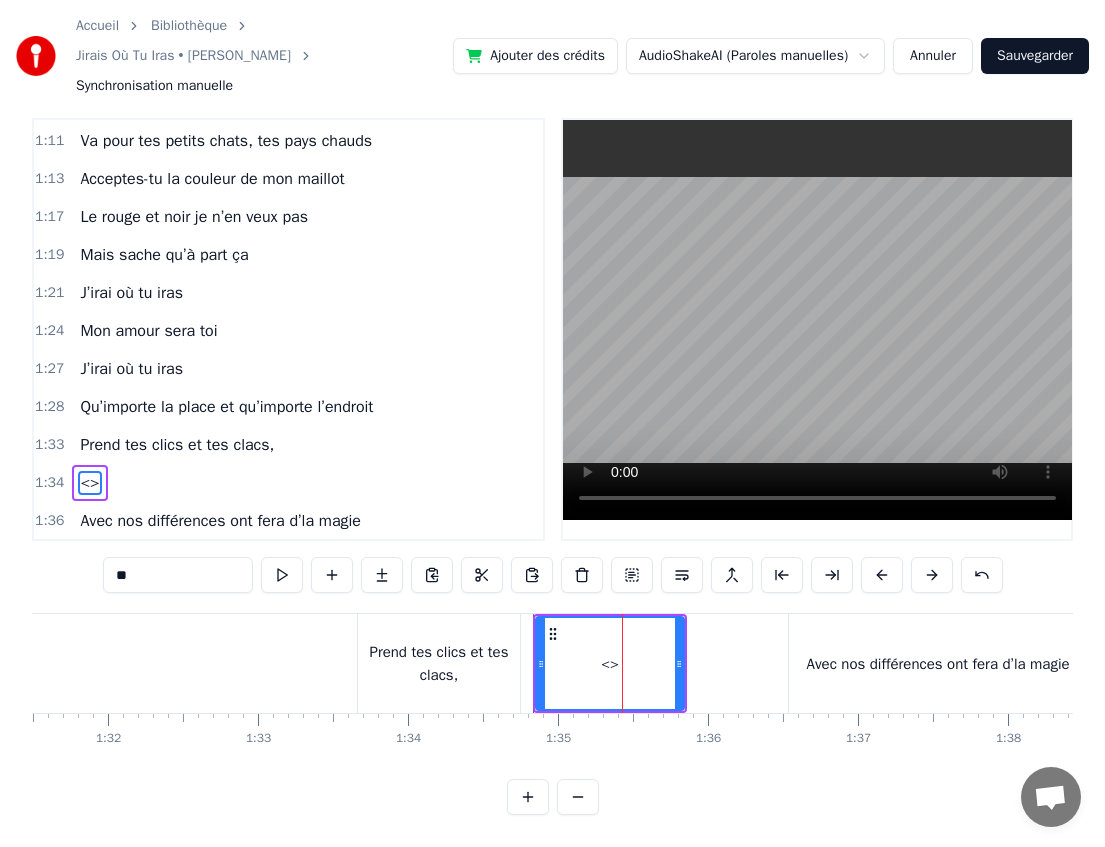 click on "**" at bounding box center [178, 575] 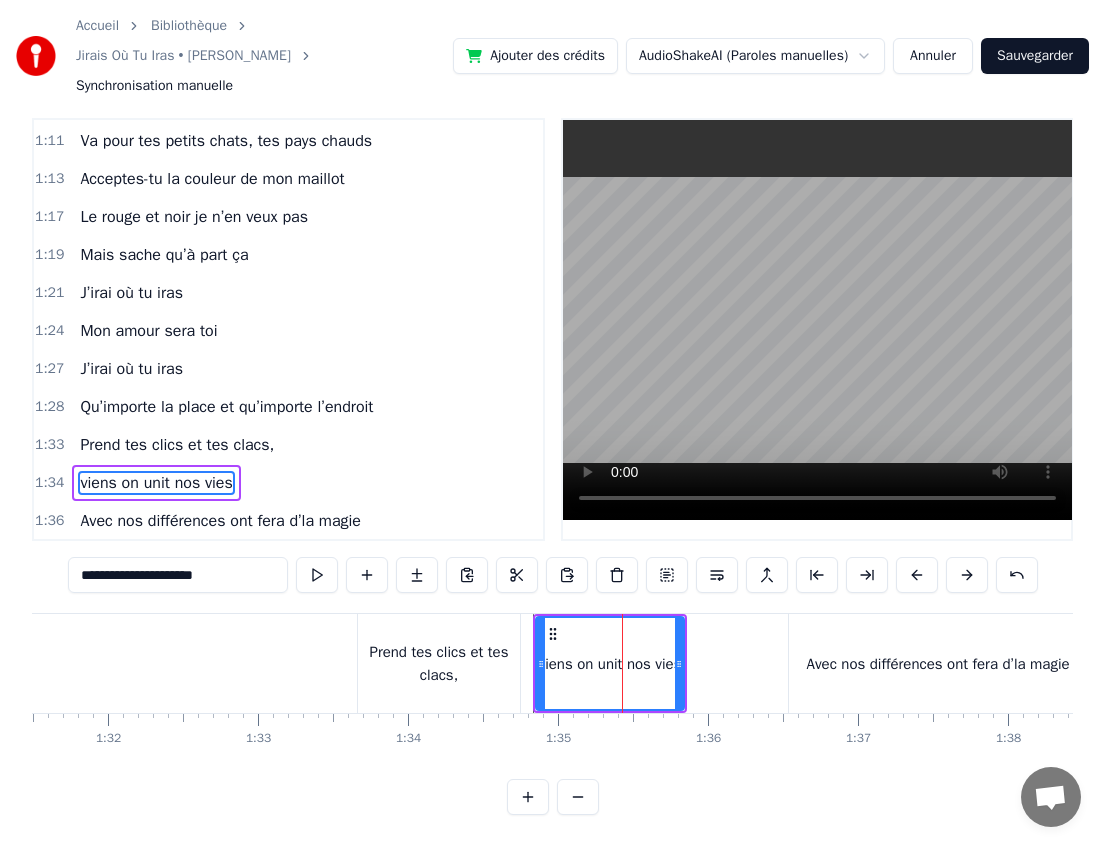 type on "**********" 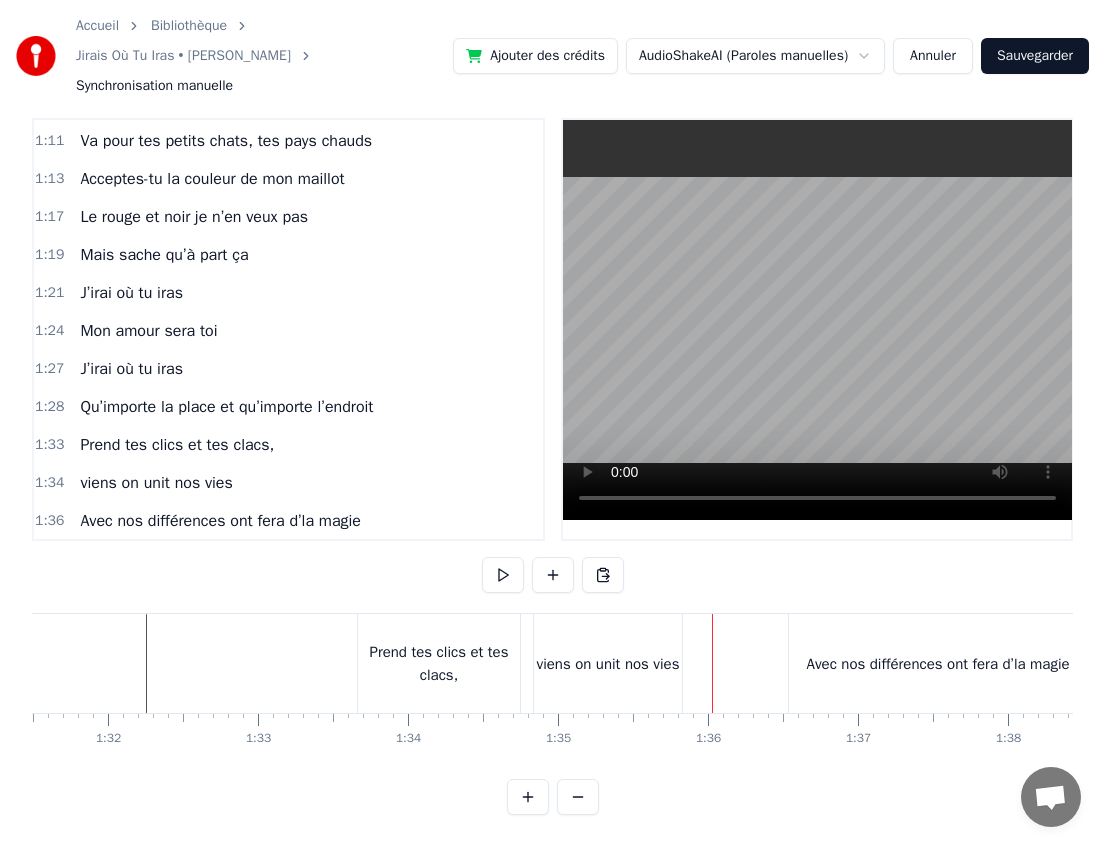 click at bounding box center (1922, 663) 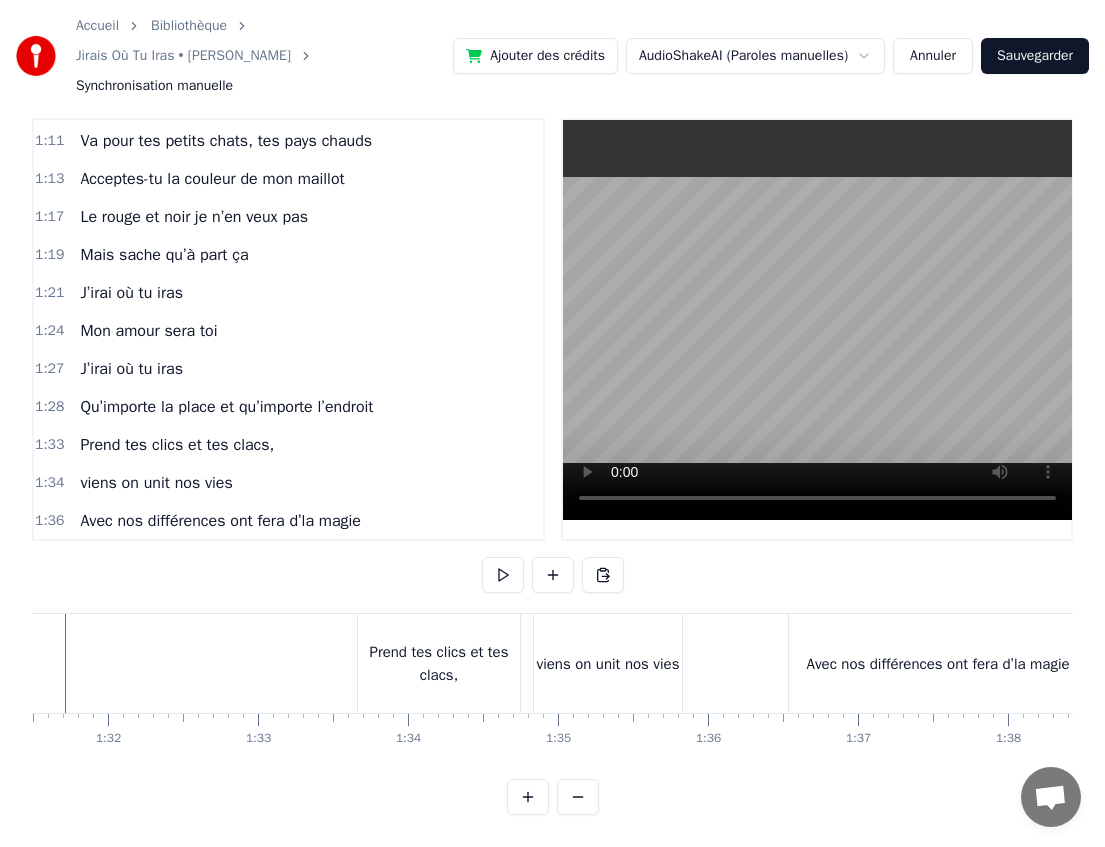 scroll, scrollTop: 0, scrollLeft: 13657, axis: horizontal 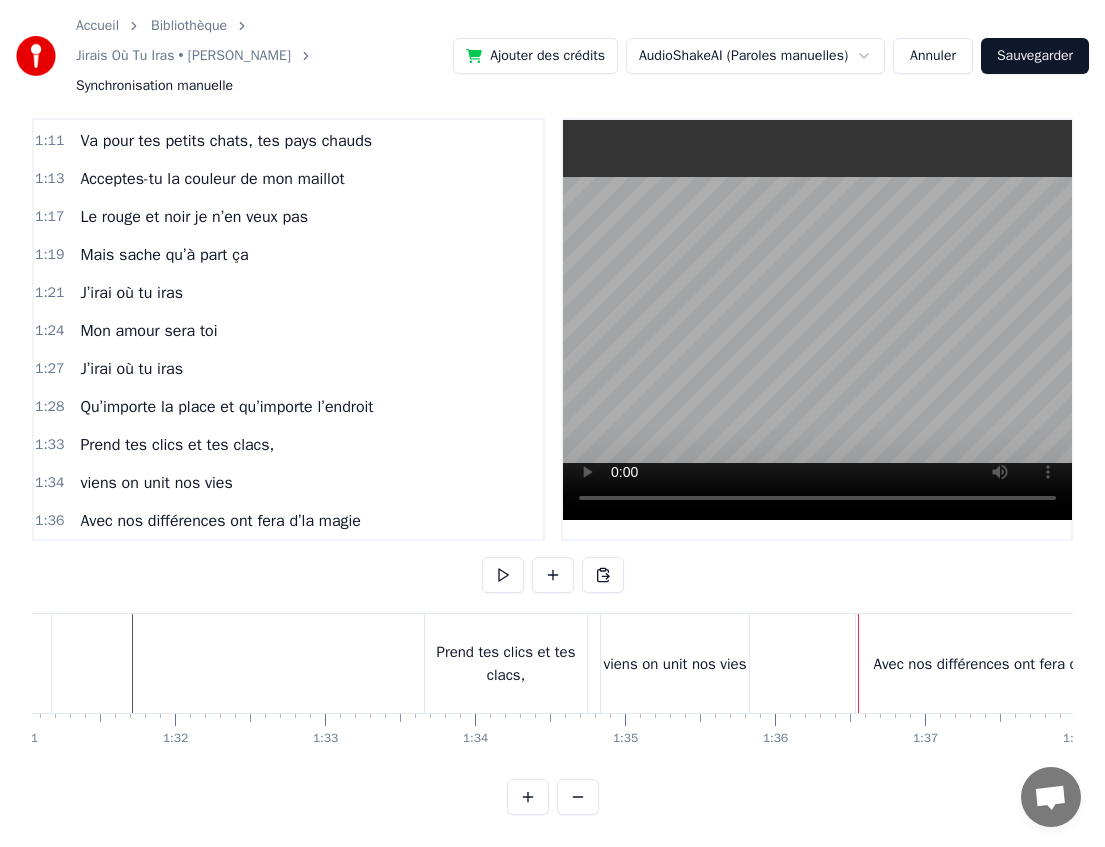 click on "Avec nos différences ont fera d’la magie" at bounding box center (1005, 664) 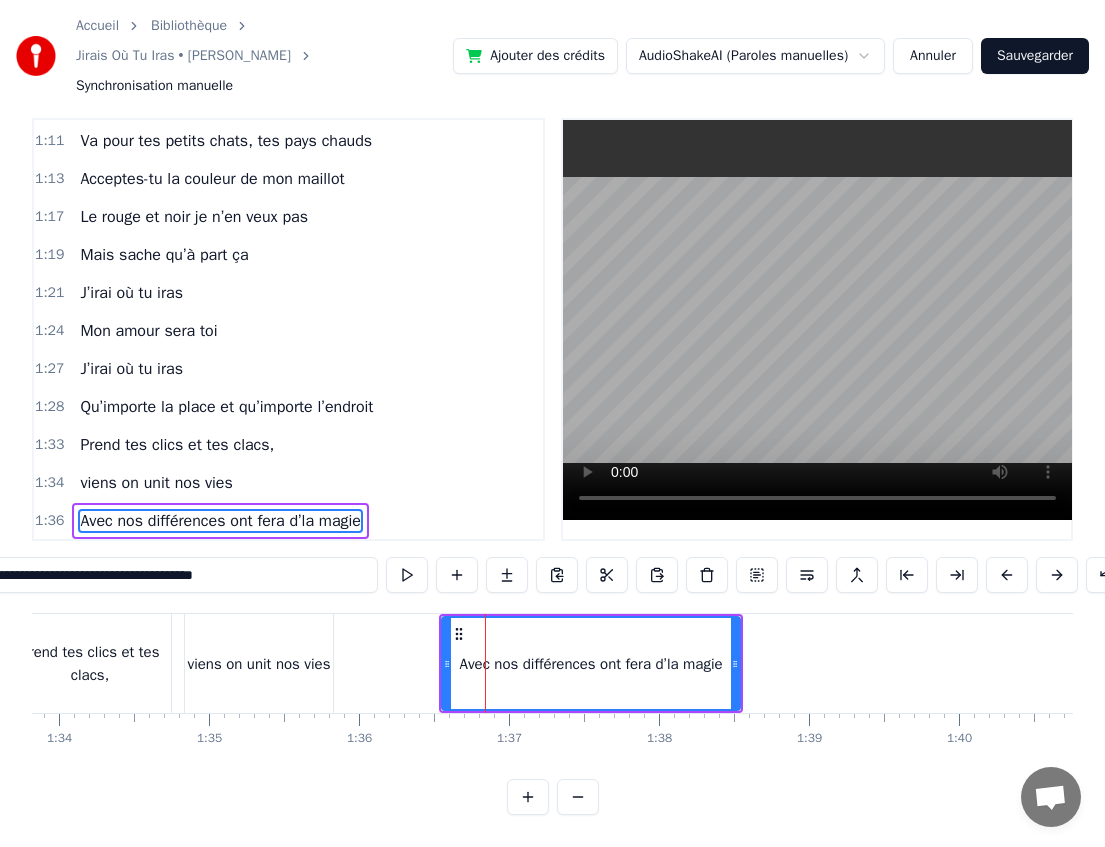 scroll, scrollTop: 0, scrollLeft: 14074, axis: horizontal 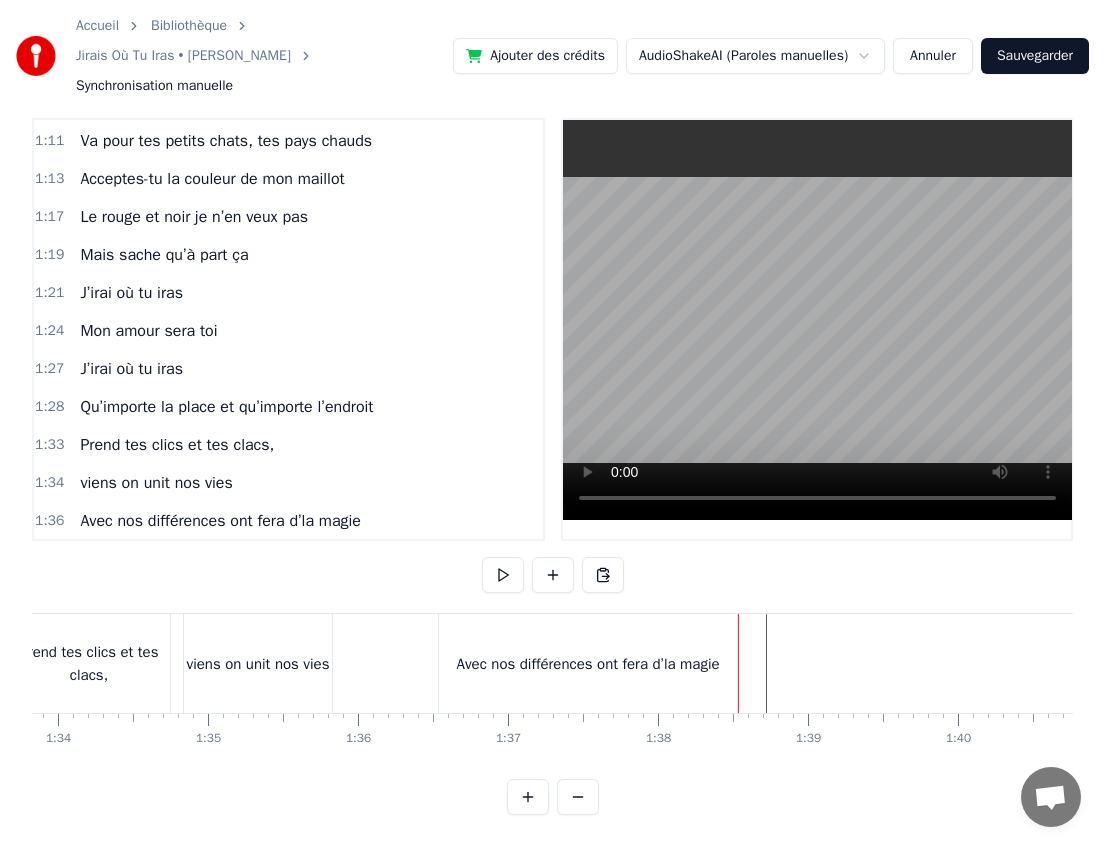 click at bounding box center (1572, 663) 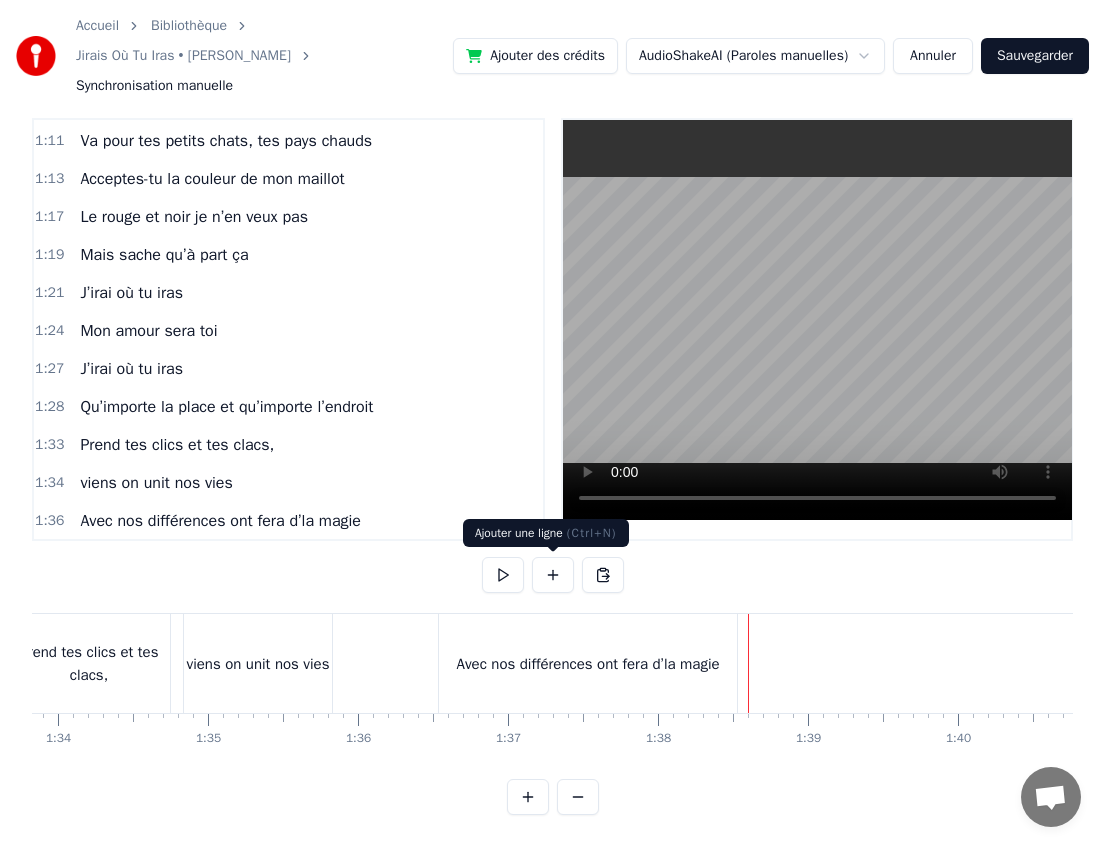 click at bounding box center [553, 575] 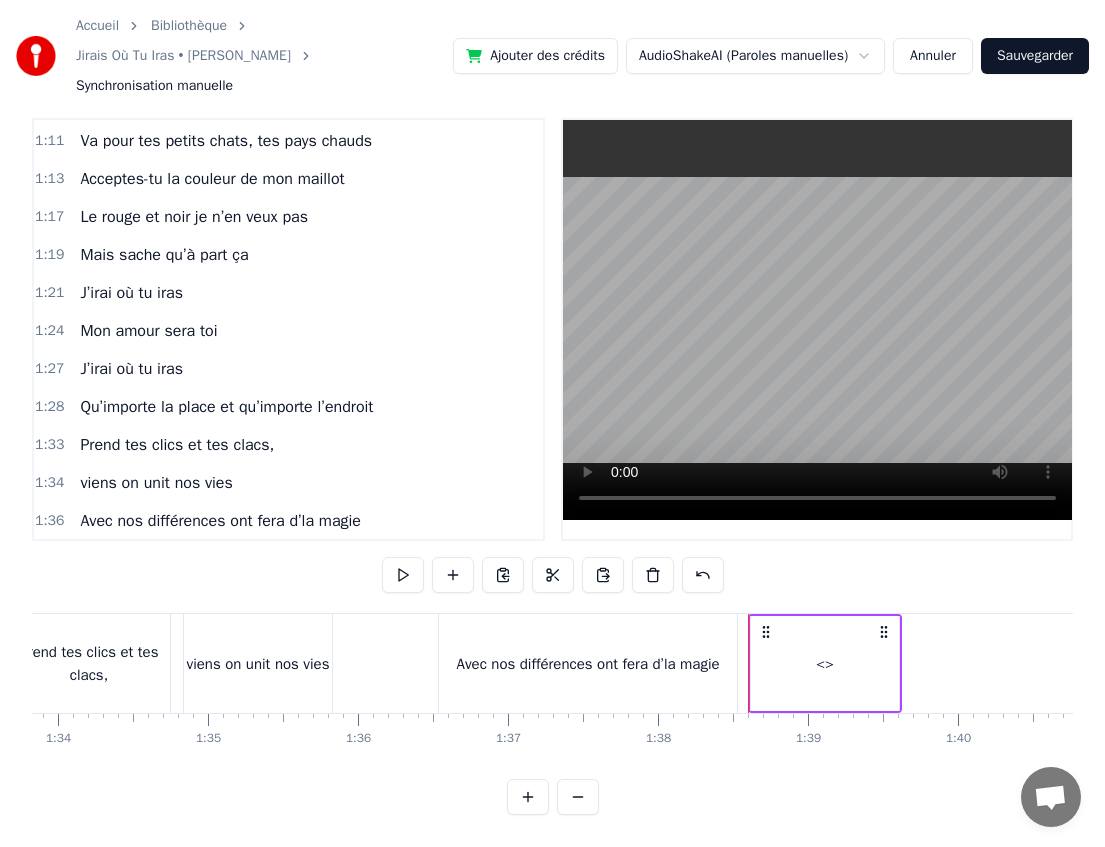 click on "<>" at bounding box center [825, 663] 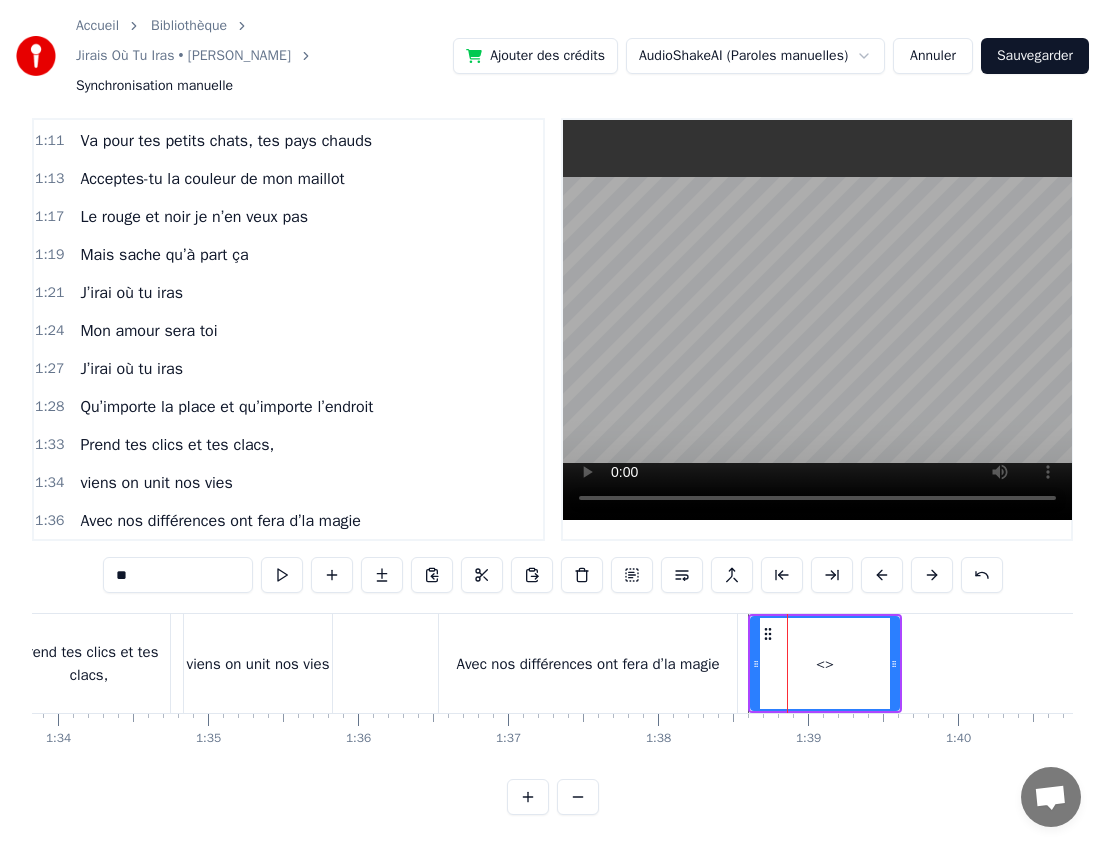 scroll, scrollTop: 948, scrollLeft: 0, axis: vertical 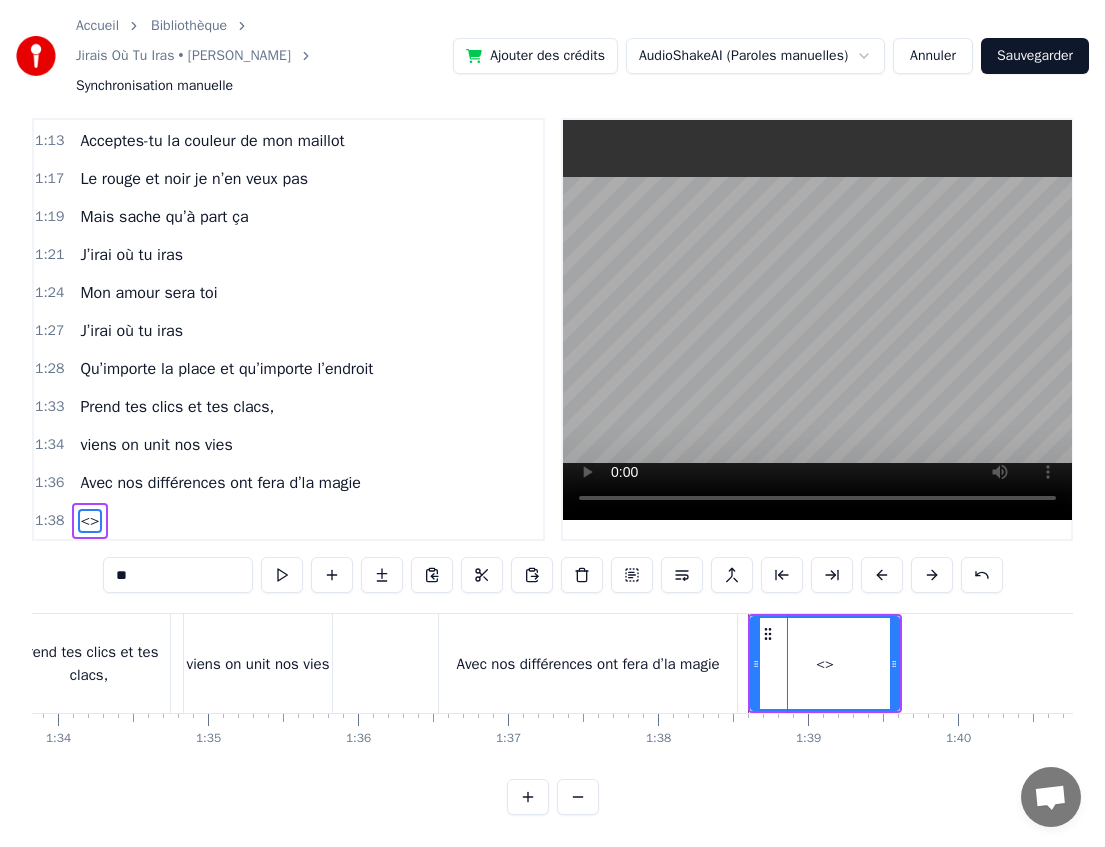 click on "**" at bounding box center (178, 575) 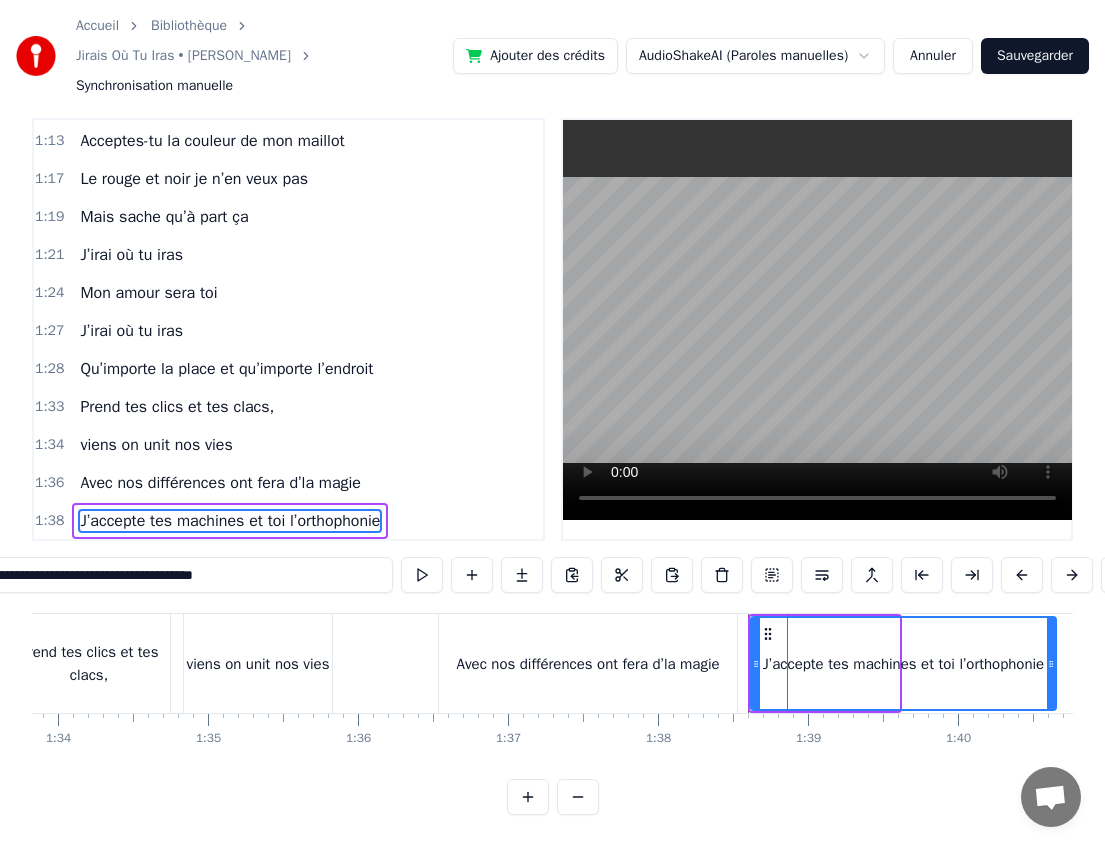 drag, startPoint x: 894, startPoint y: 659, endPoint x: 1051, endPoint y: 650, distance: 157.25775 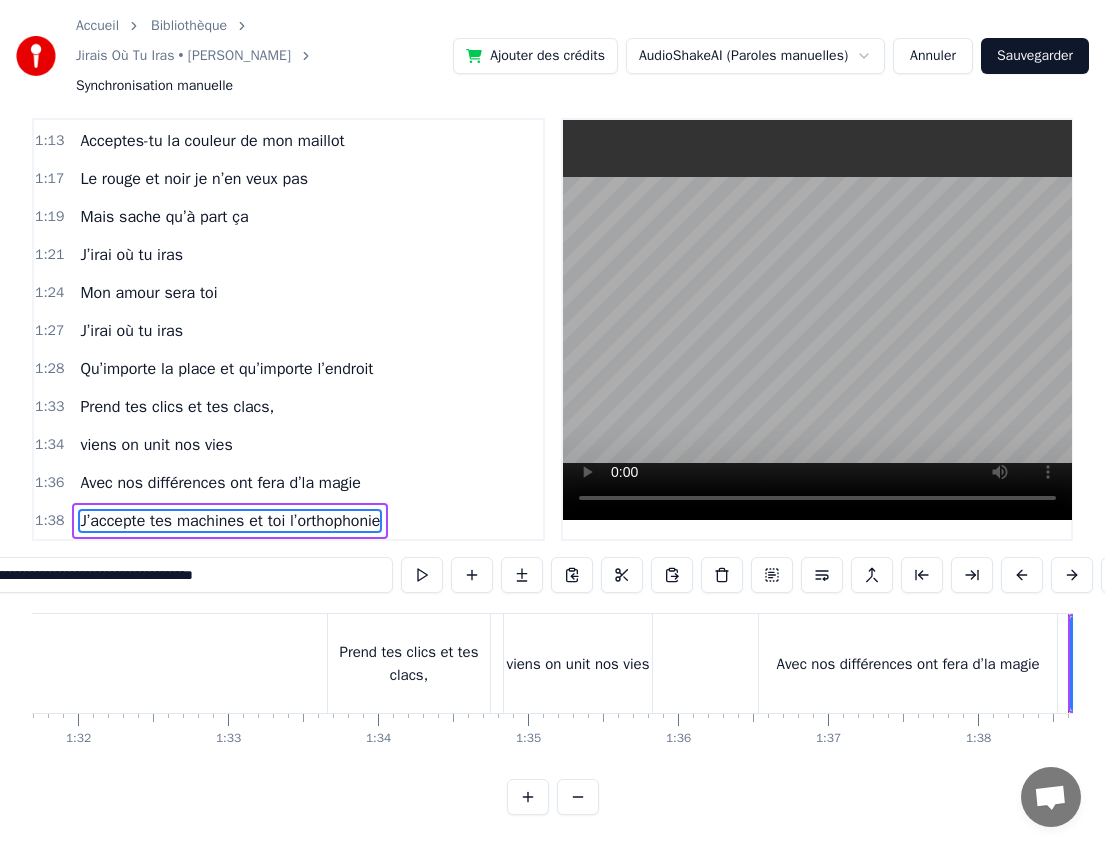 scroll, scrollTop: 0, scrollLeft: 13752, axis: horizontal 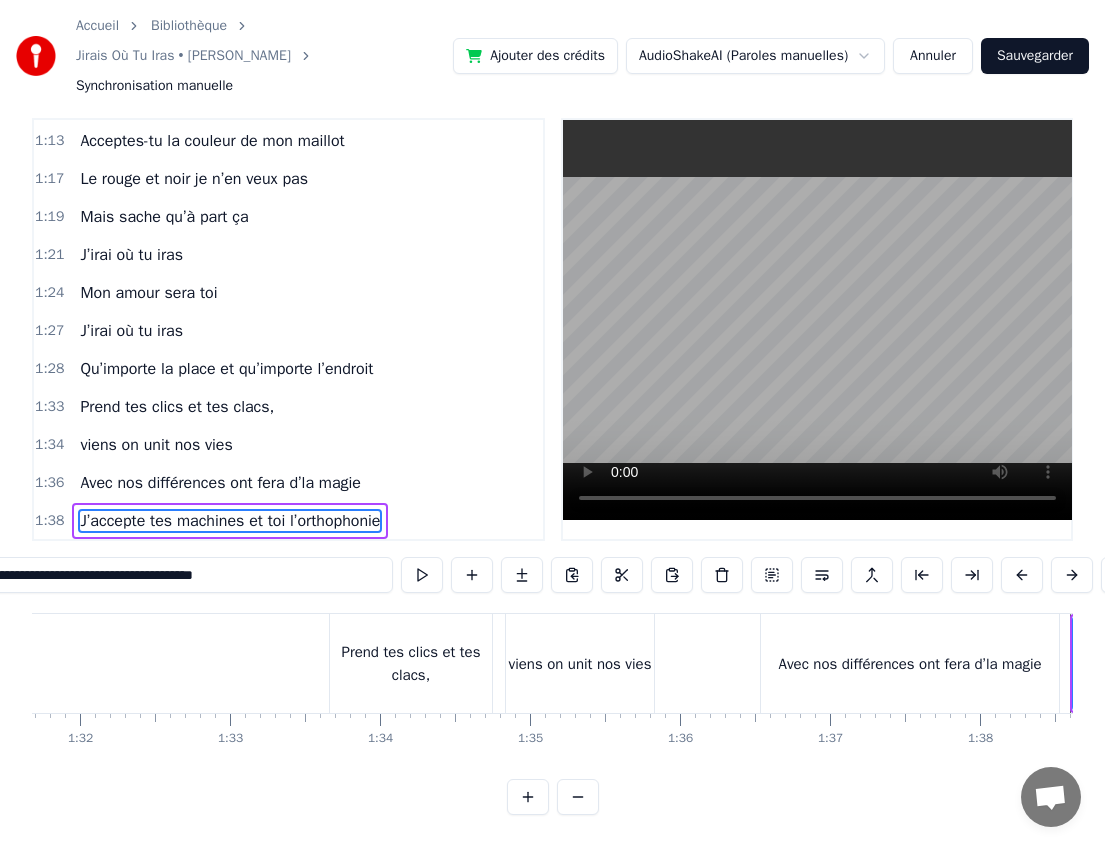type on "**********" 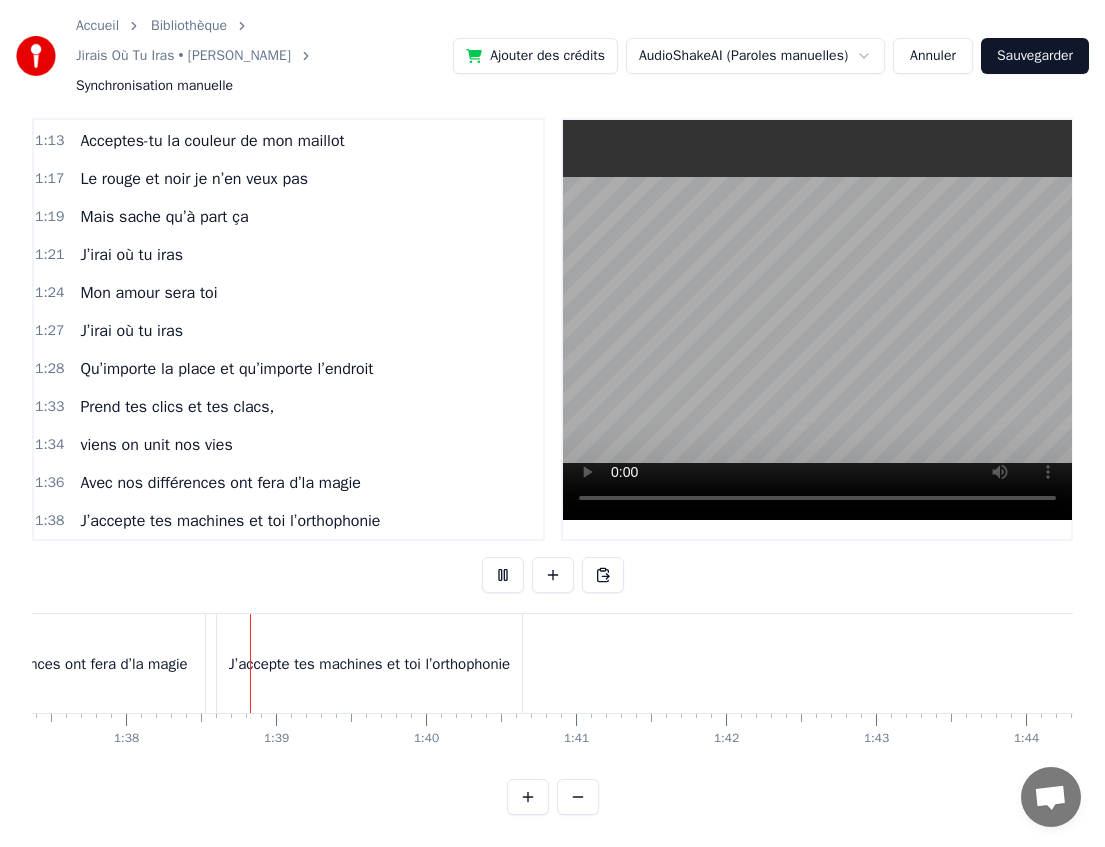 scroll, scrollTop: 0, scrollLeft: 14612, axis: horizontal 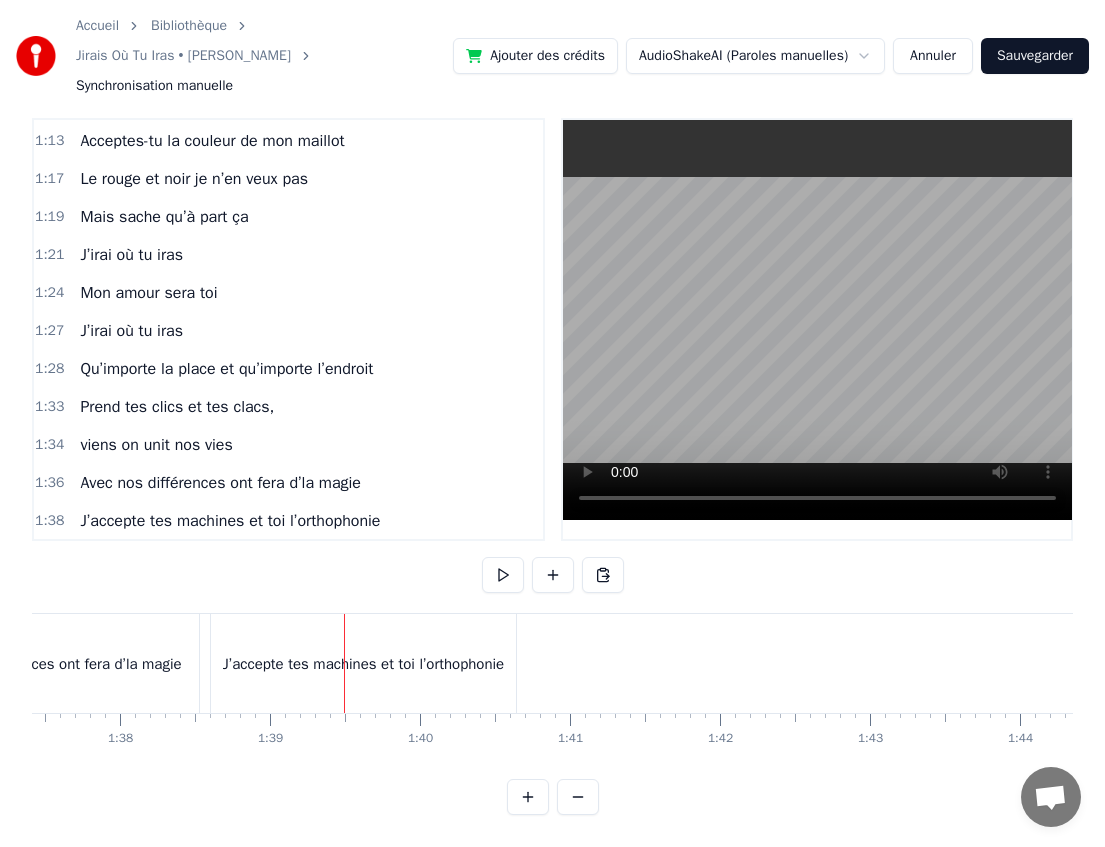 click on "J’accepte tes machines et toi l’orthophonie" at bounding box center (363, 663) 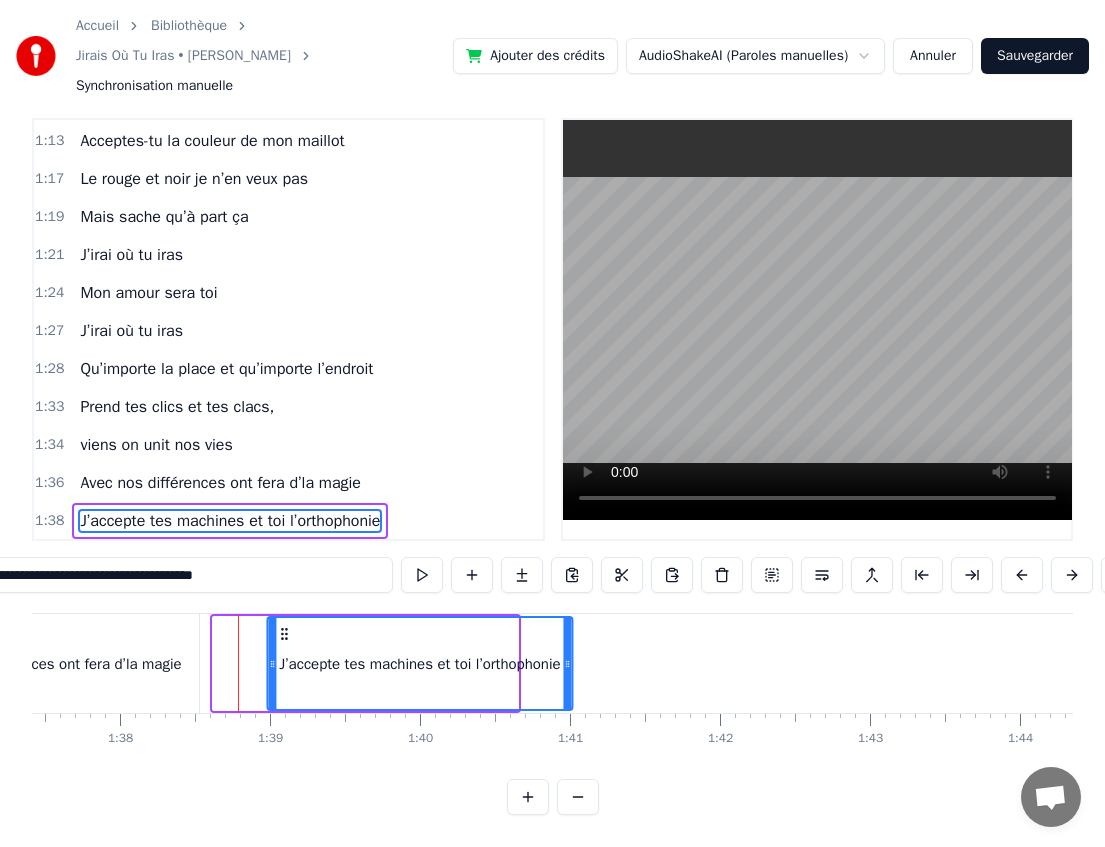 drag, startPoint x: 228, startPoint y: 630, endPoint x: 283, endPoint y: 629, distance: 55.00909 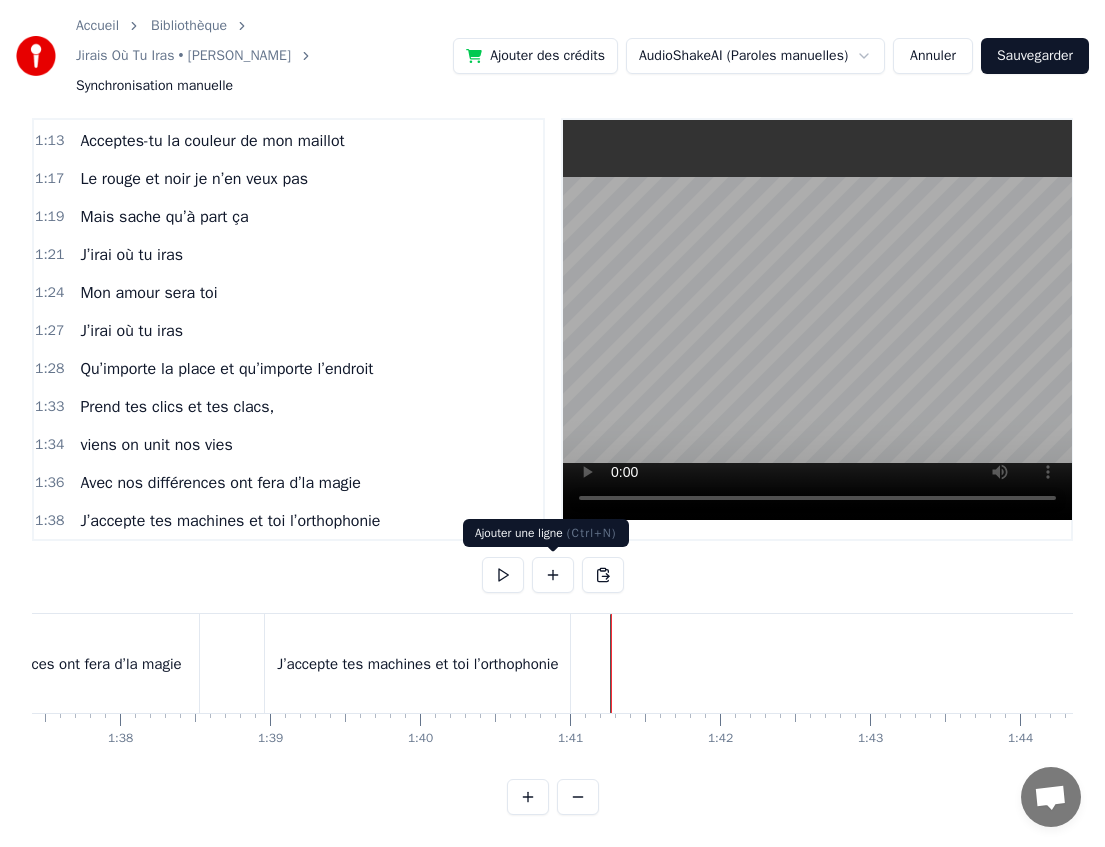 click at bounding box center [553, 575] 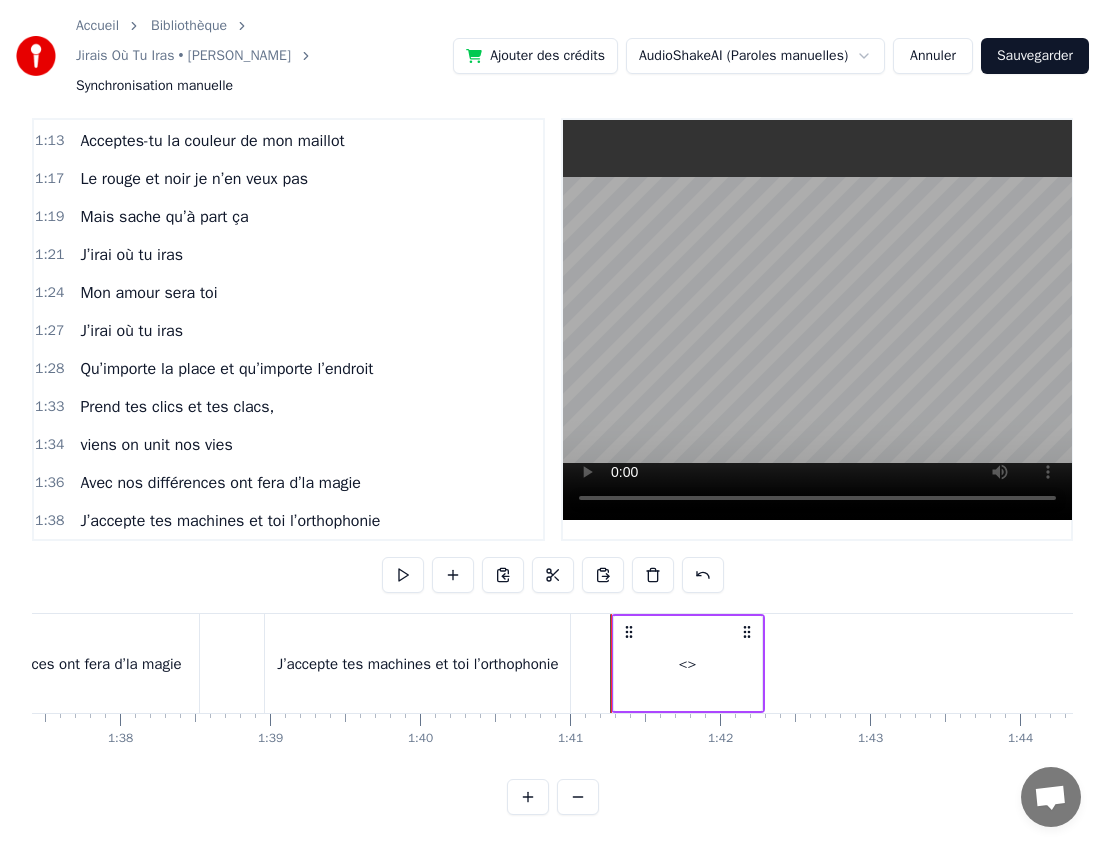 click on "<>" at bounding box center (688, 663) 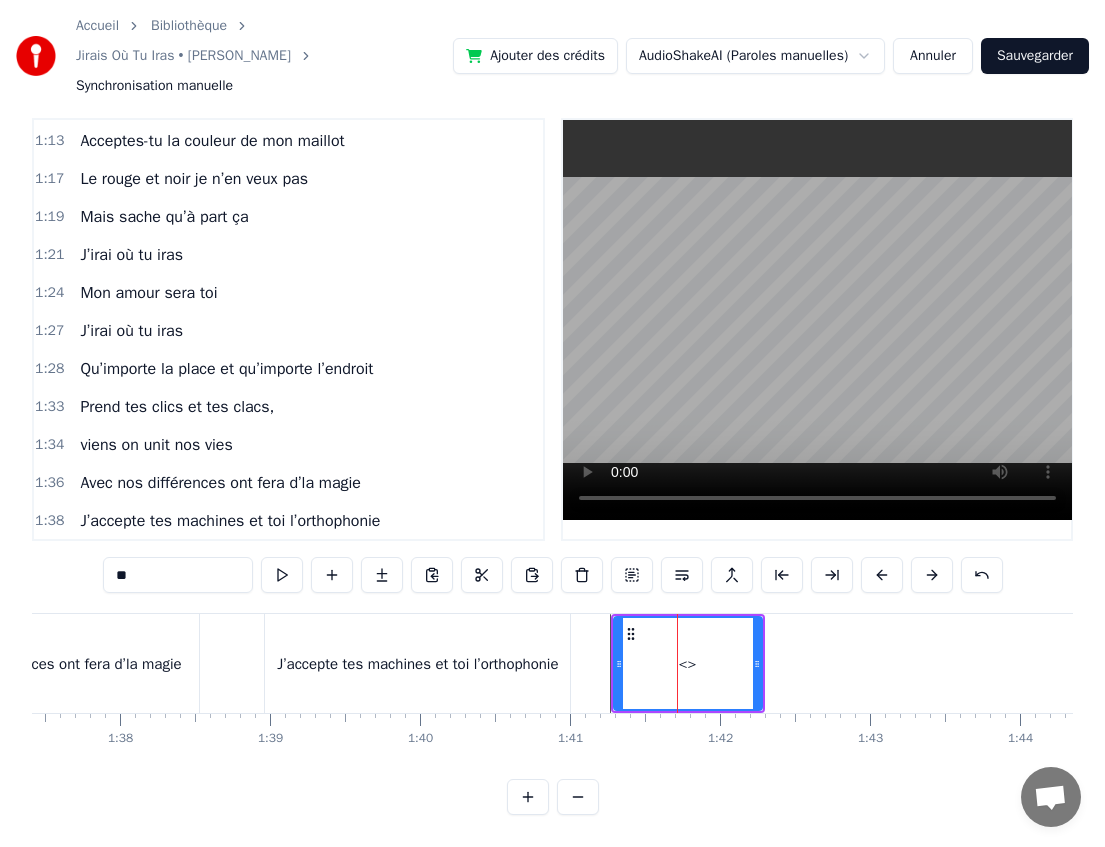 scroll, scrollTop: 986, scrollLeft: 0, axis: vertical 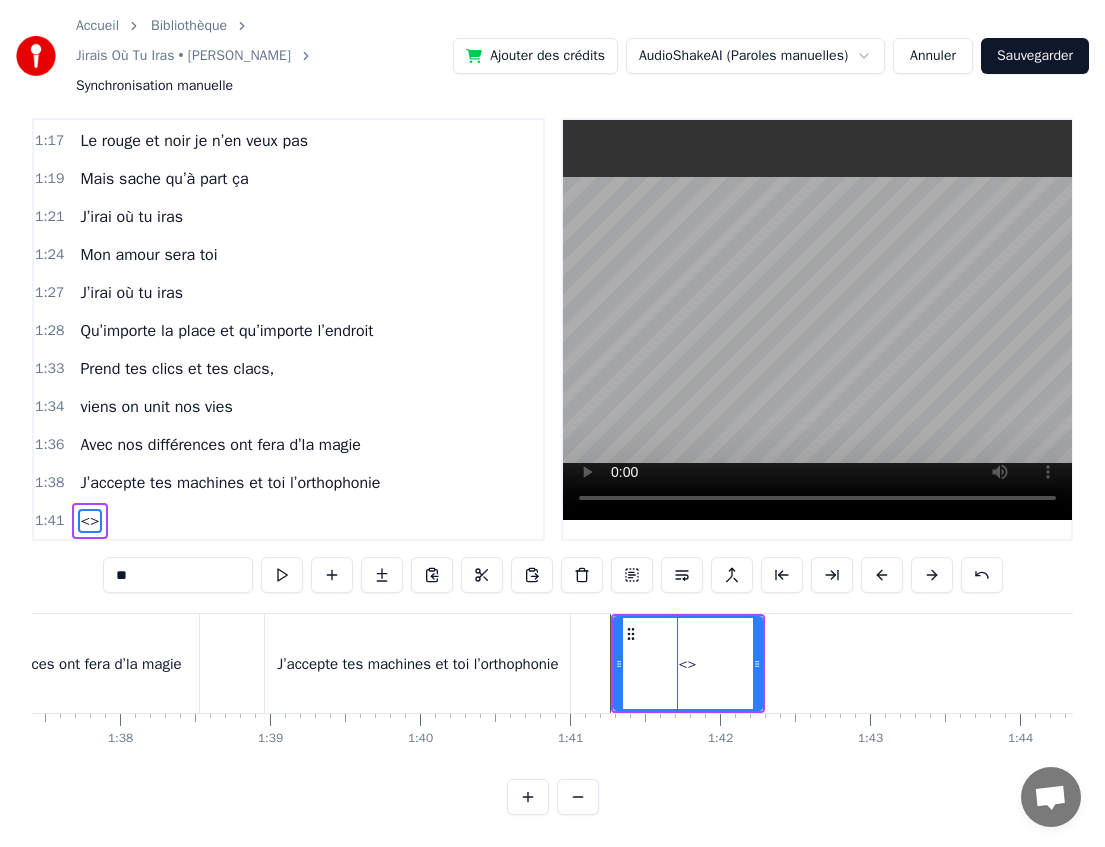click on "**" at bounding box center [178, 575] 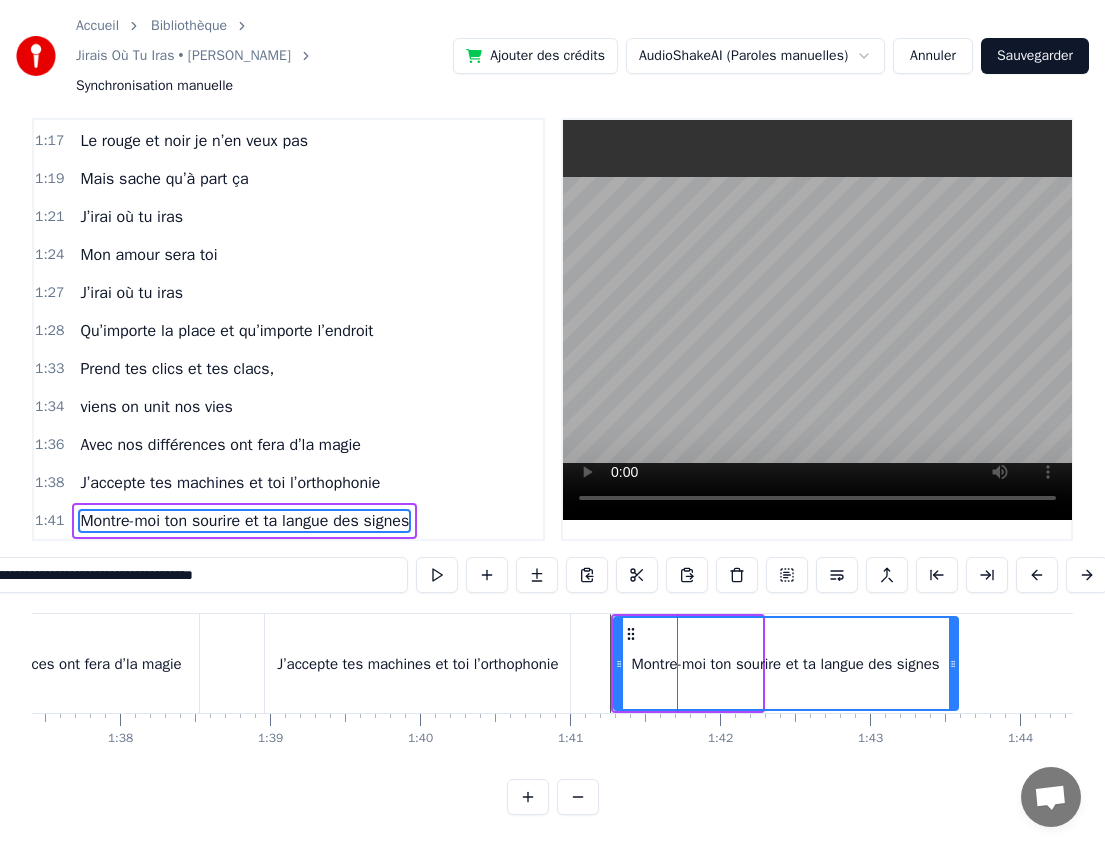 drag, startPoint x: 755, startPoint y: 655, endPoint x: 951, endPoint y: 659, distance: 196.04082 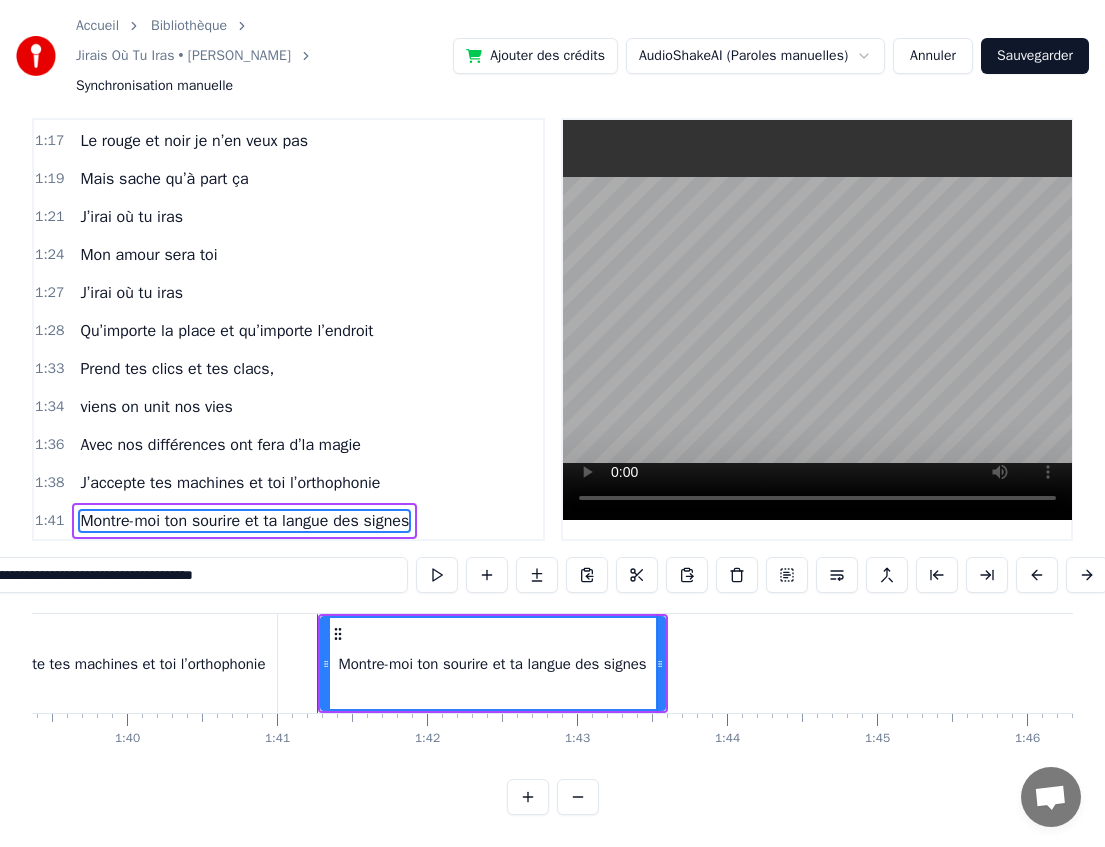 scroll, scrollTop: 0, scrollLeft: 14926, axis: horizontal 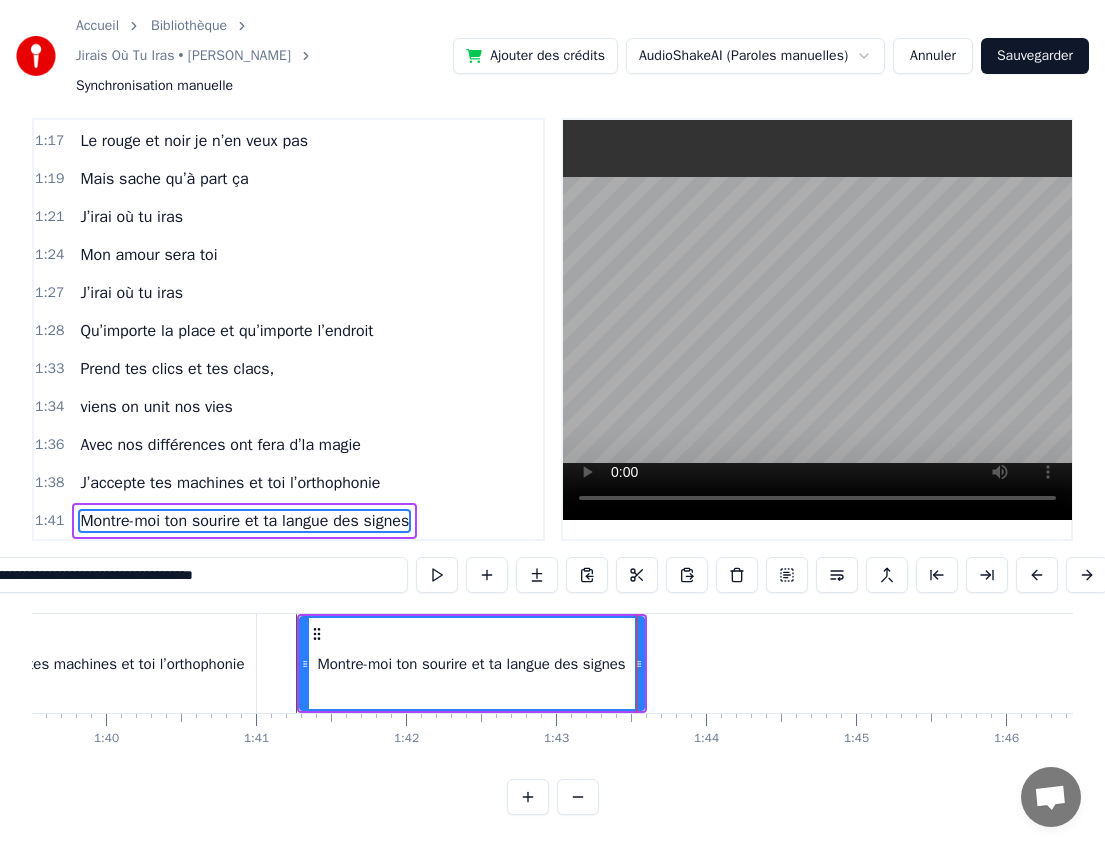 type on "**********" 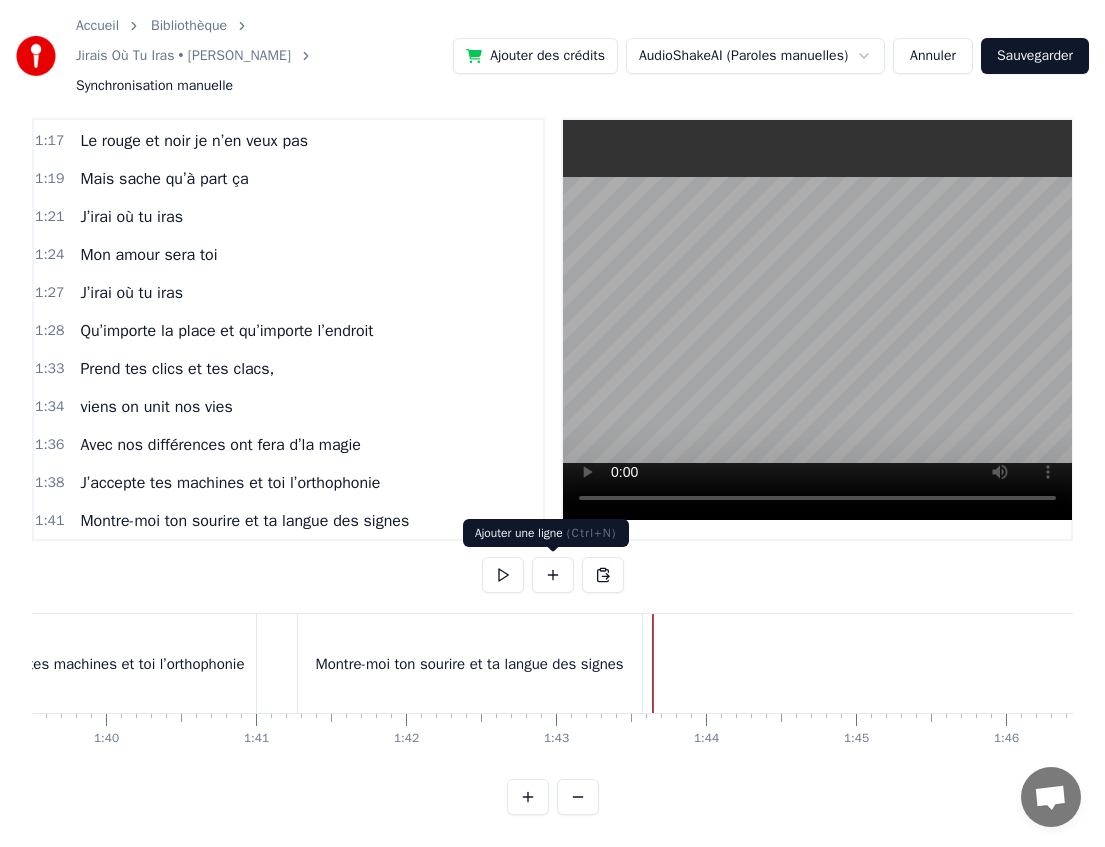 click at bounding box center (553, 575) 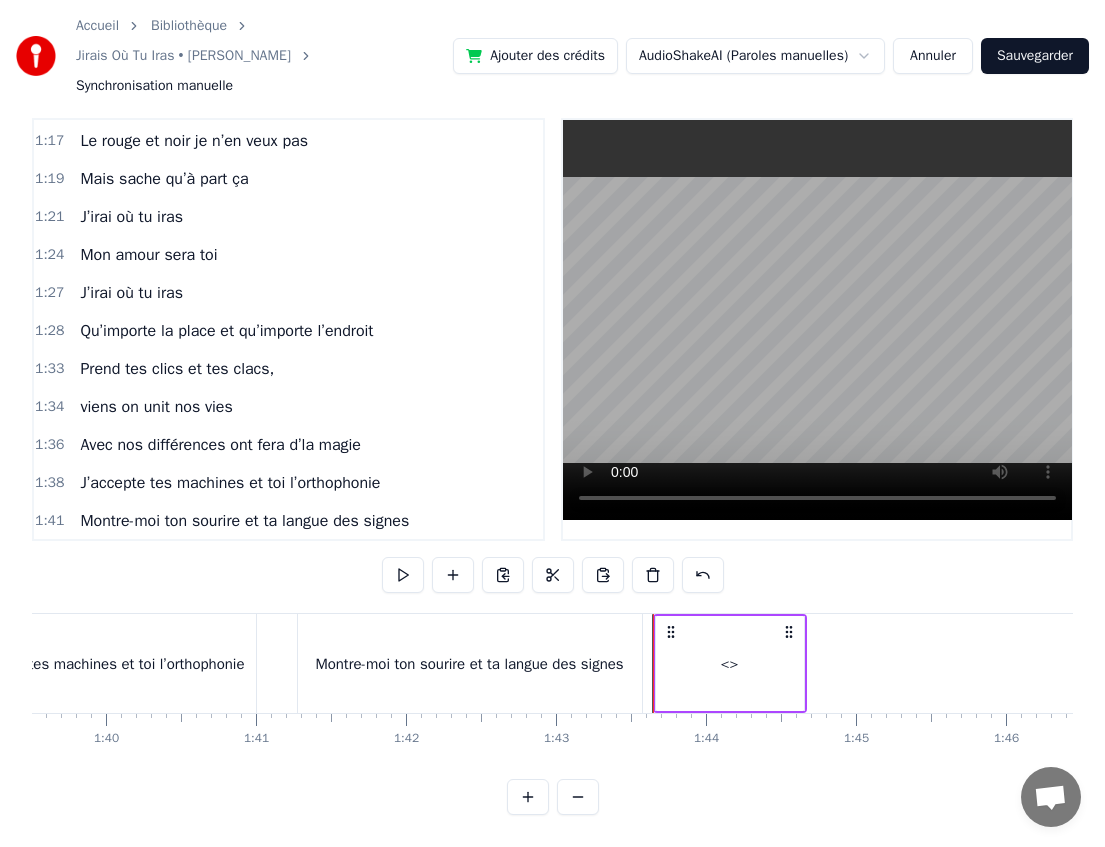click on "<>" at bounding box center (730, 664) 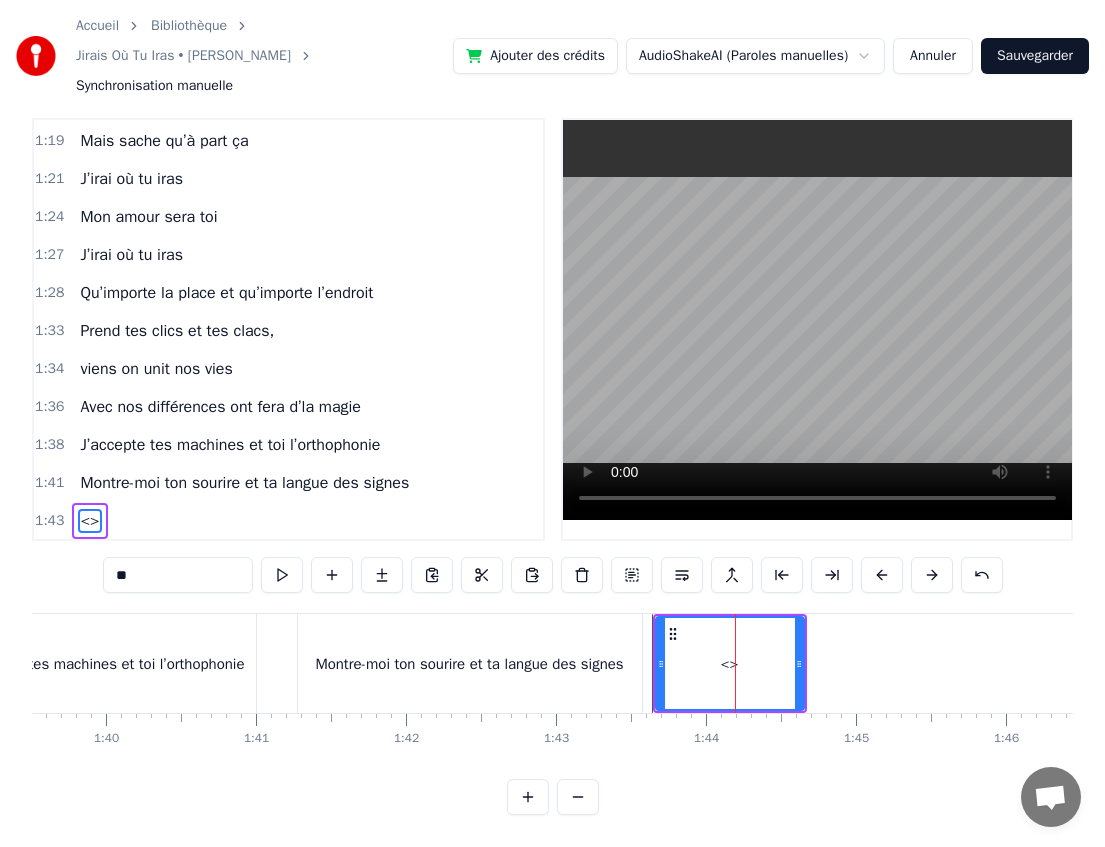 click on "**" at bounding box center [178, 575] 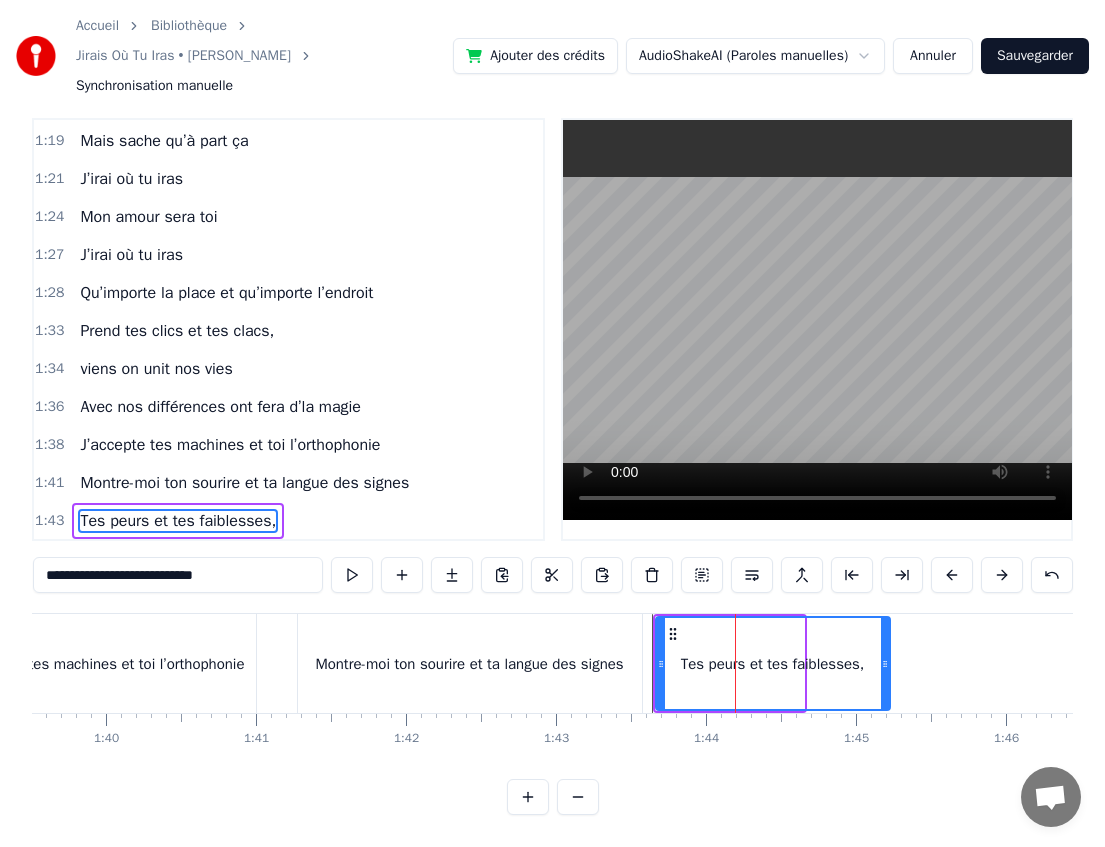 drag, startPoint x: 800, startPoint y: 662, endPoint x: 885, endPoint y: 661, distance: 85.00588 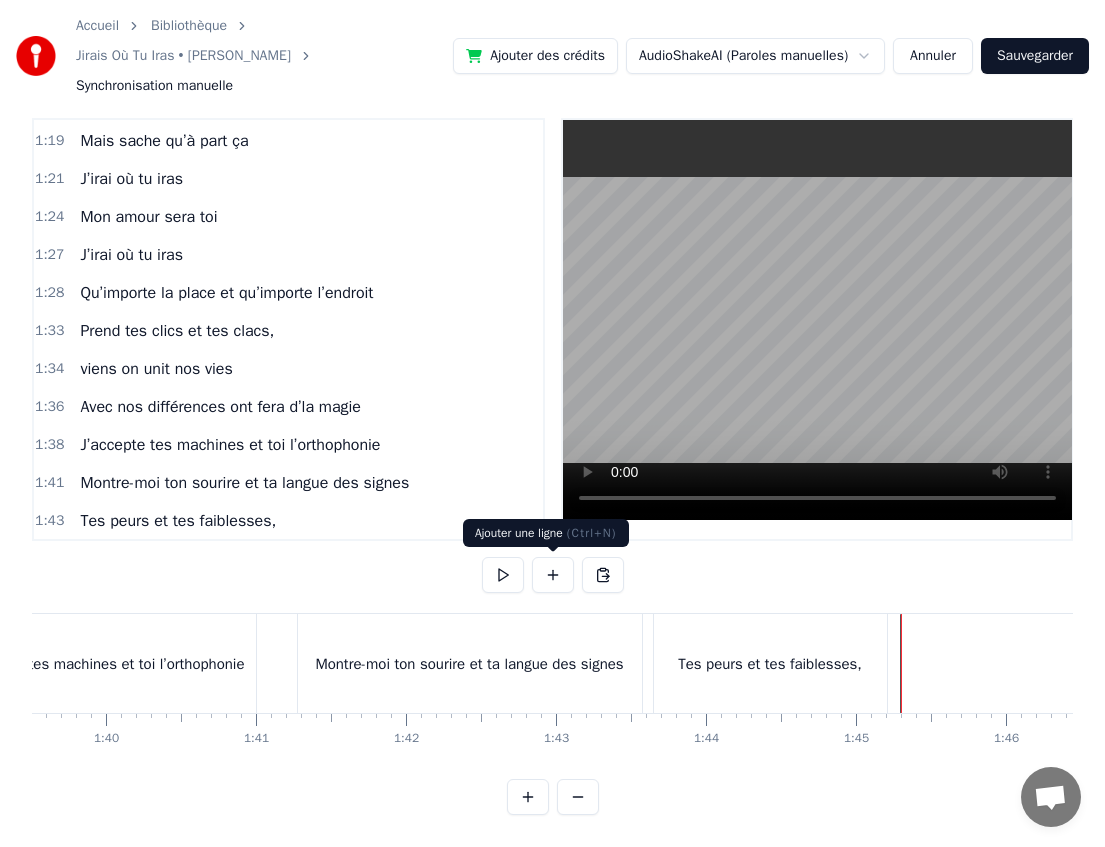 click at bounding box center (553, 575) 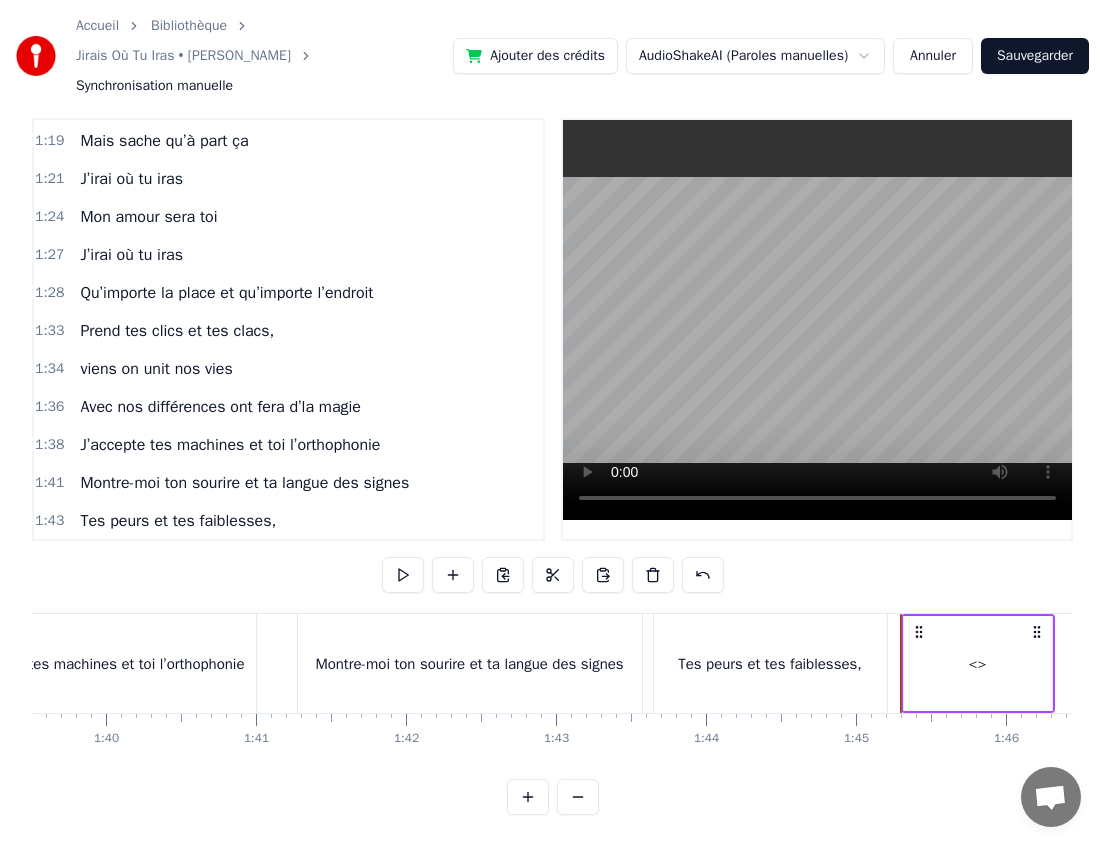 click on "Tes peurs et tes faiblesses," at bounding box center (770, 664) 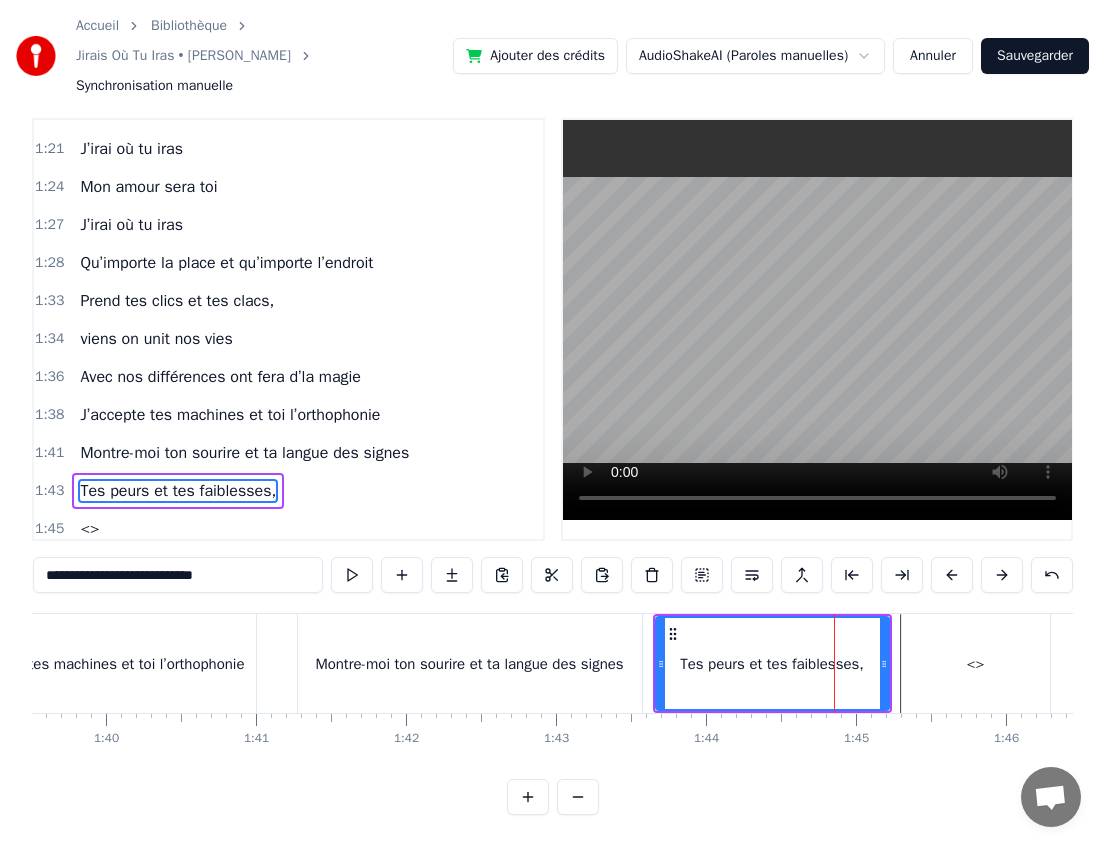scroll, scrollTop: 1062, scrollLeft: 0, axis: vertical 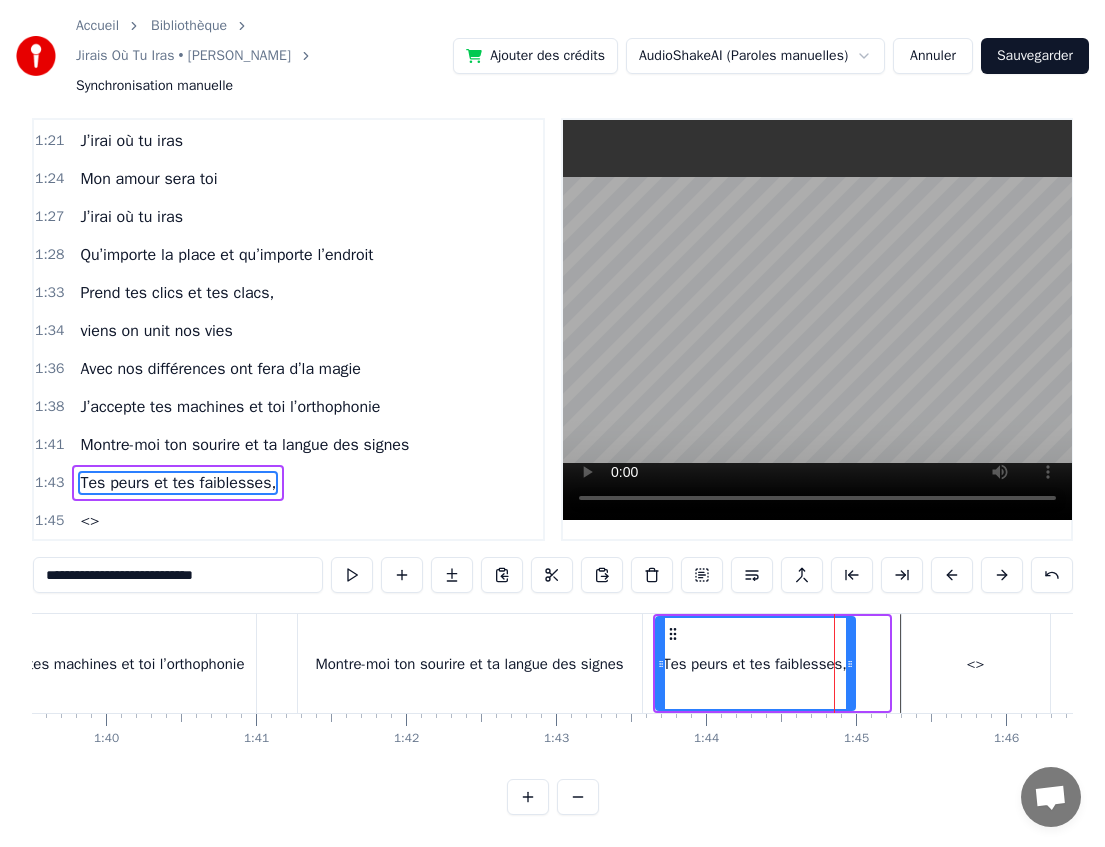 drag, startPoint x: 882, startPoint y: 663, endPoint x: 848, endPoint y: 663, distance: 34 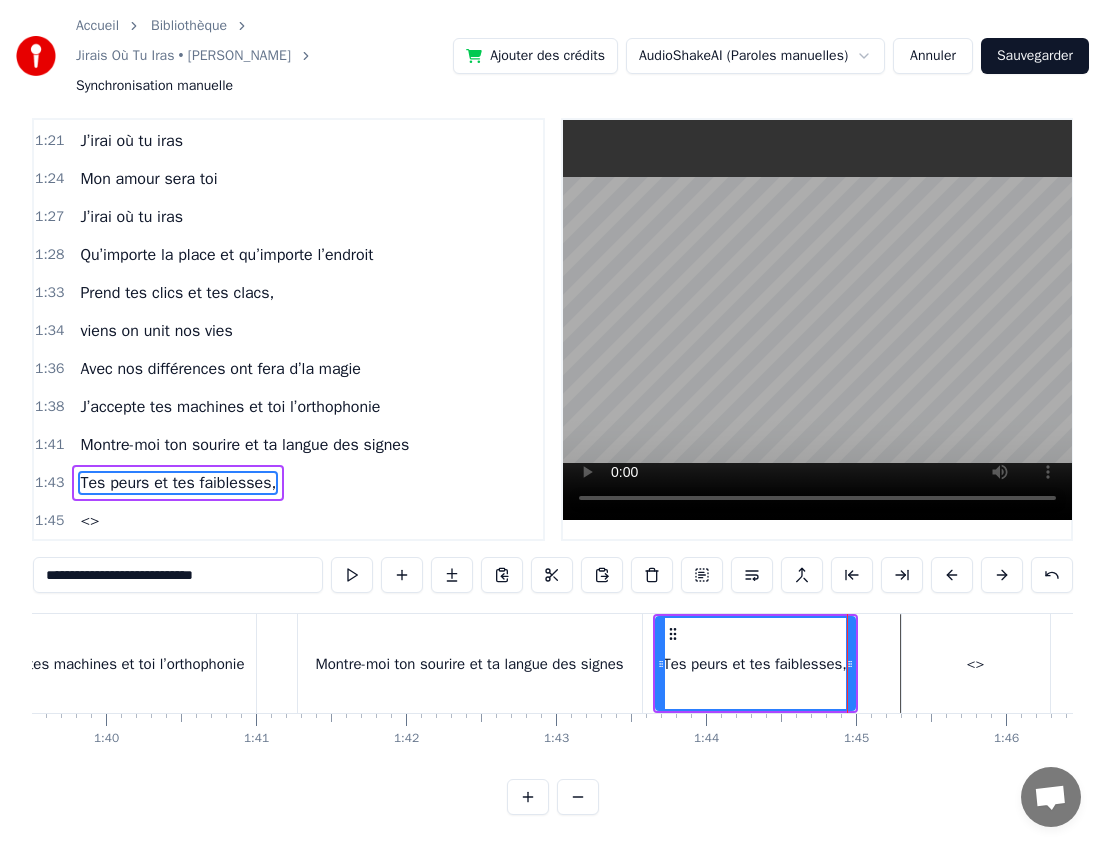 click on "<>" at bounding box center (976, 663) 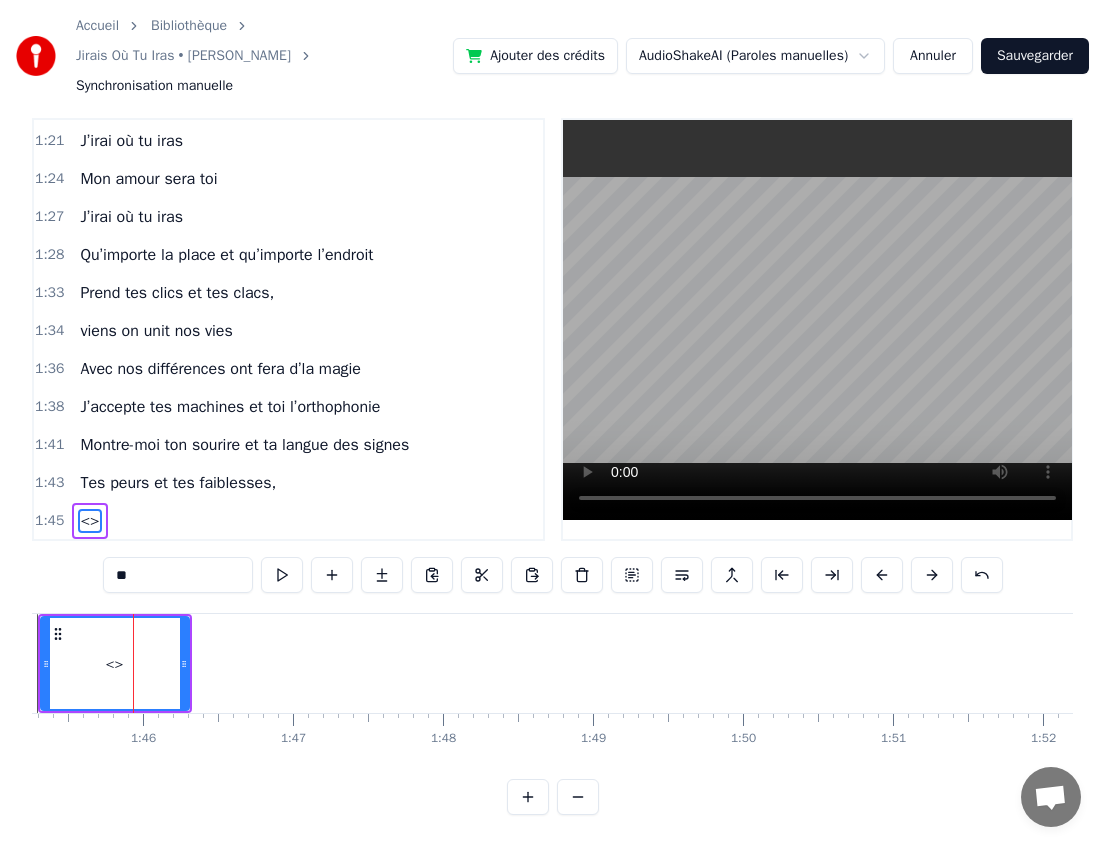 scroll, scrollTop: 0, scrollLeft: 15385, axis: horizontal 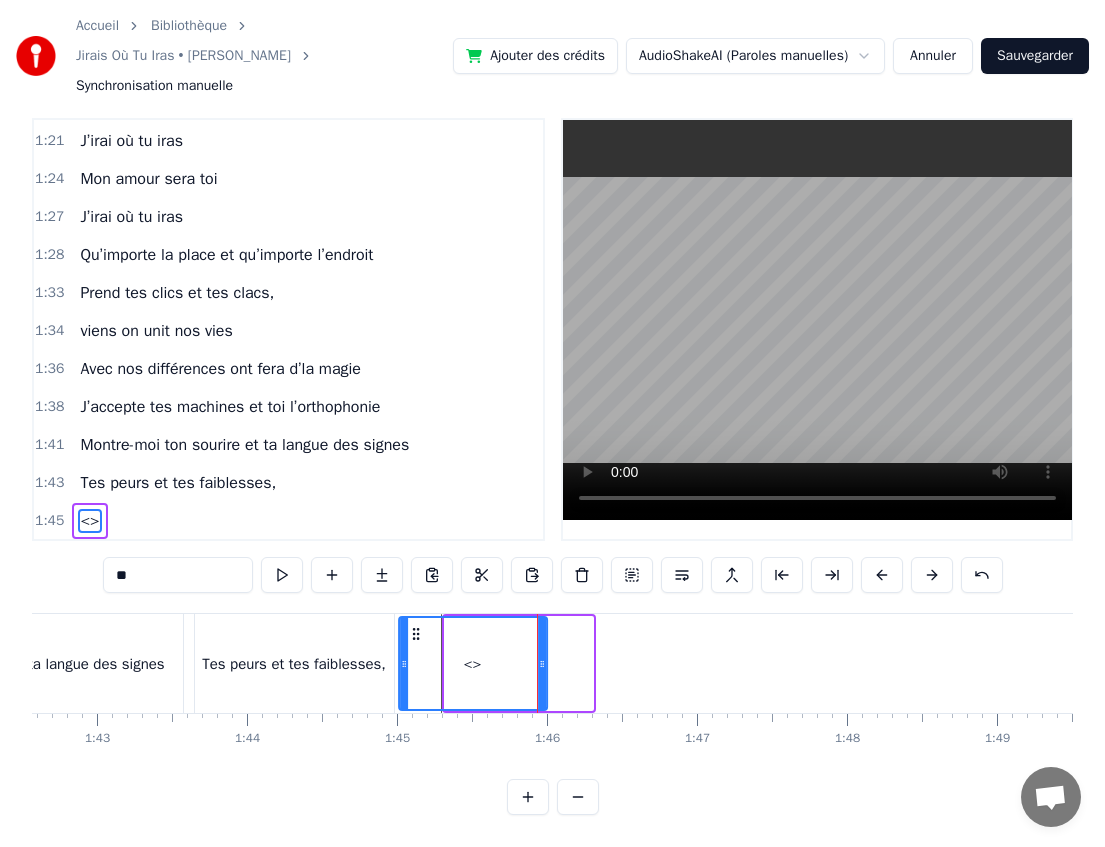 drag, startPoint x: 461, startPoint y: 633, endPoint x: 414, endPoint y: 633, distance: 47 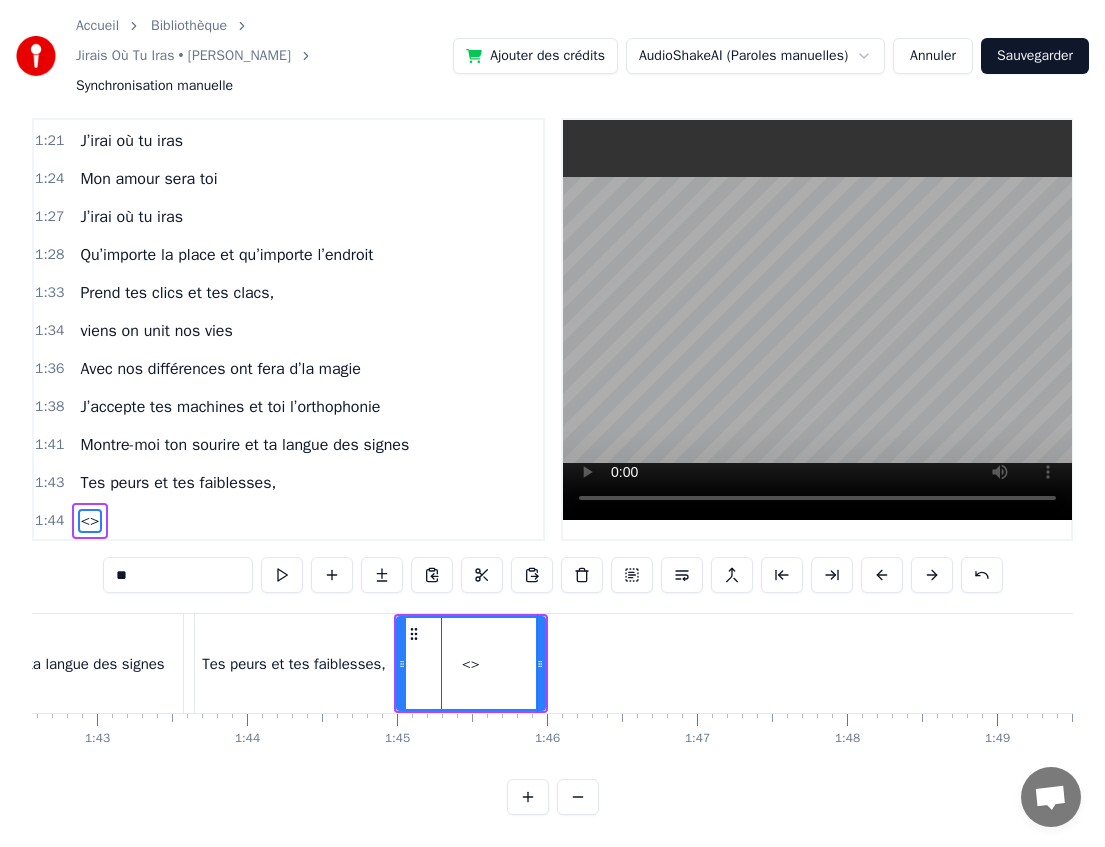 click on "<>" at bounding box center (471, 663) 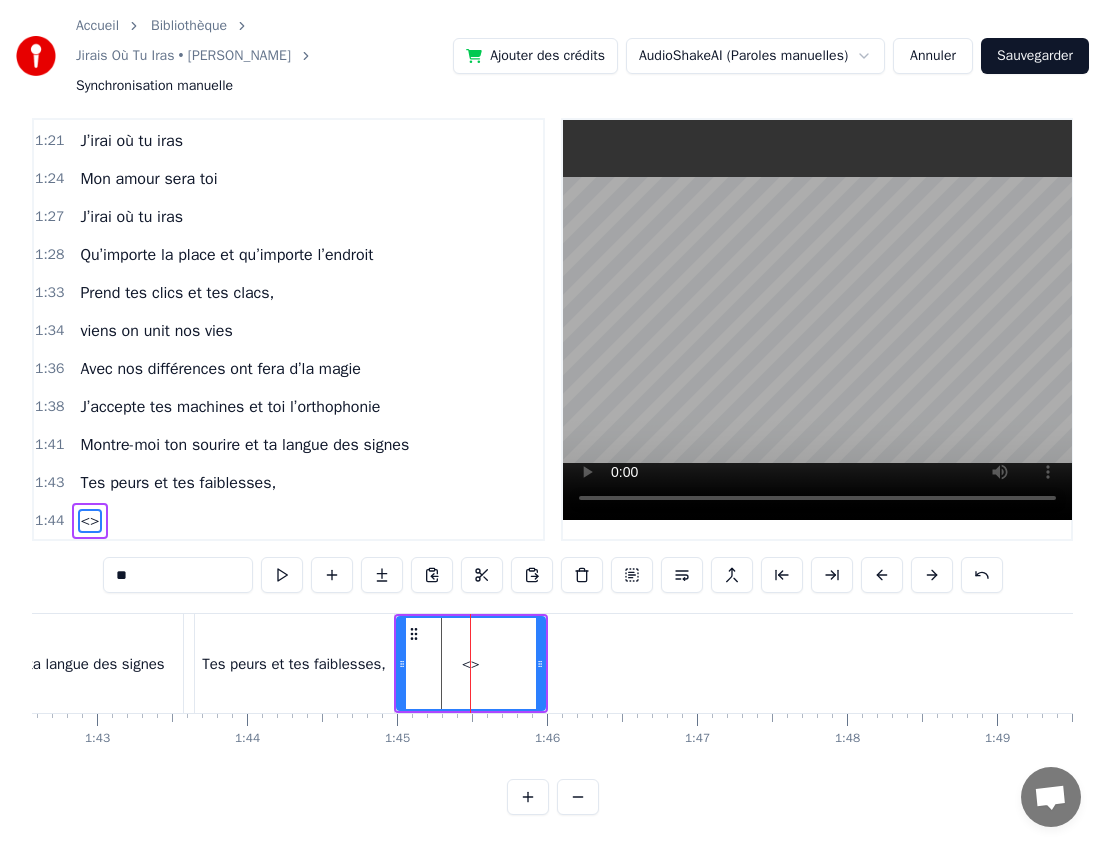 click on "**" at bounding box center (178, 575) 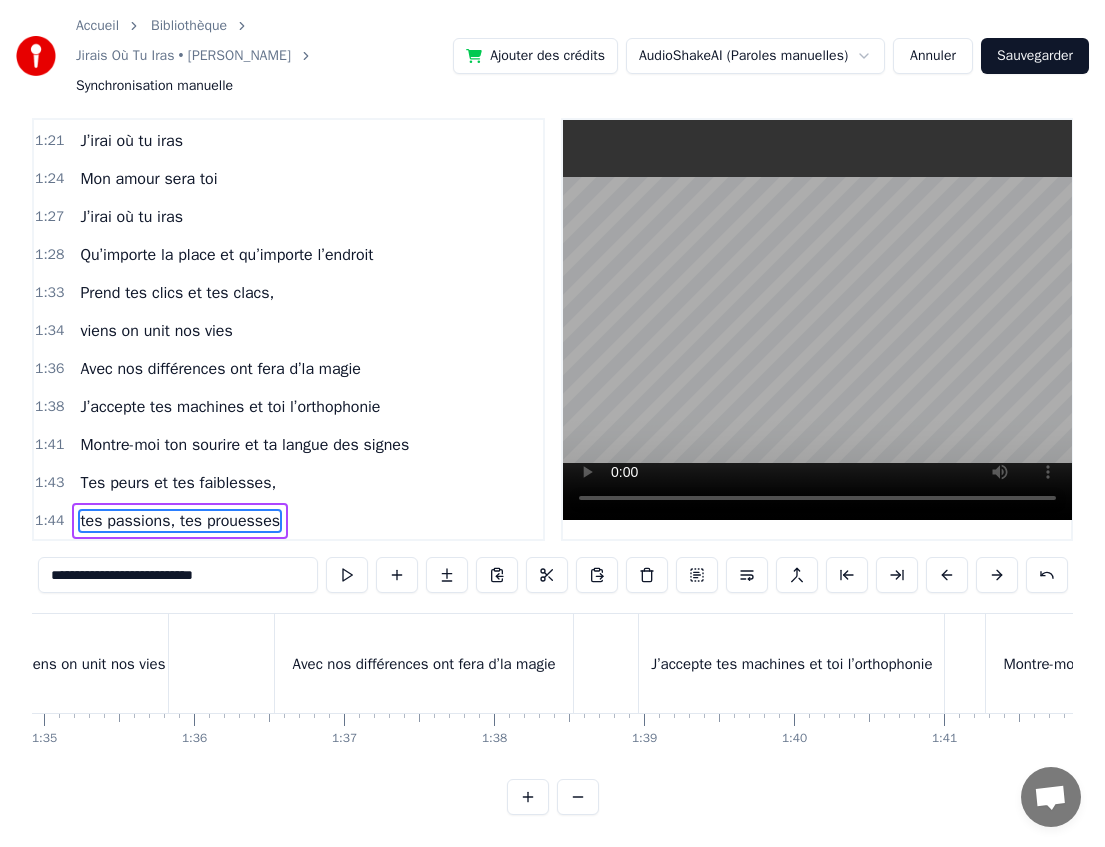 scroll, scrollTop: 0, scrollLeft: 14042, axis: horizontal 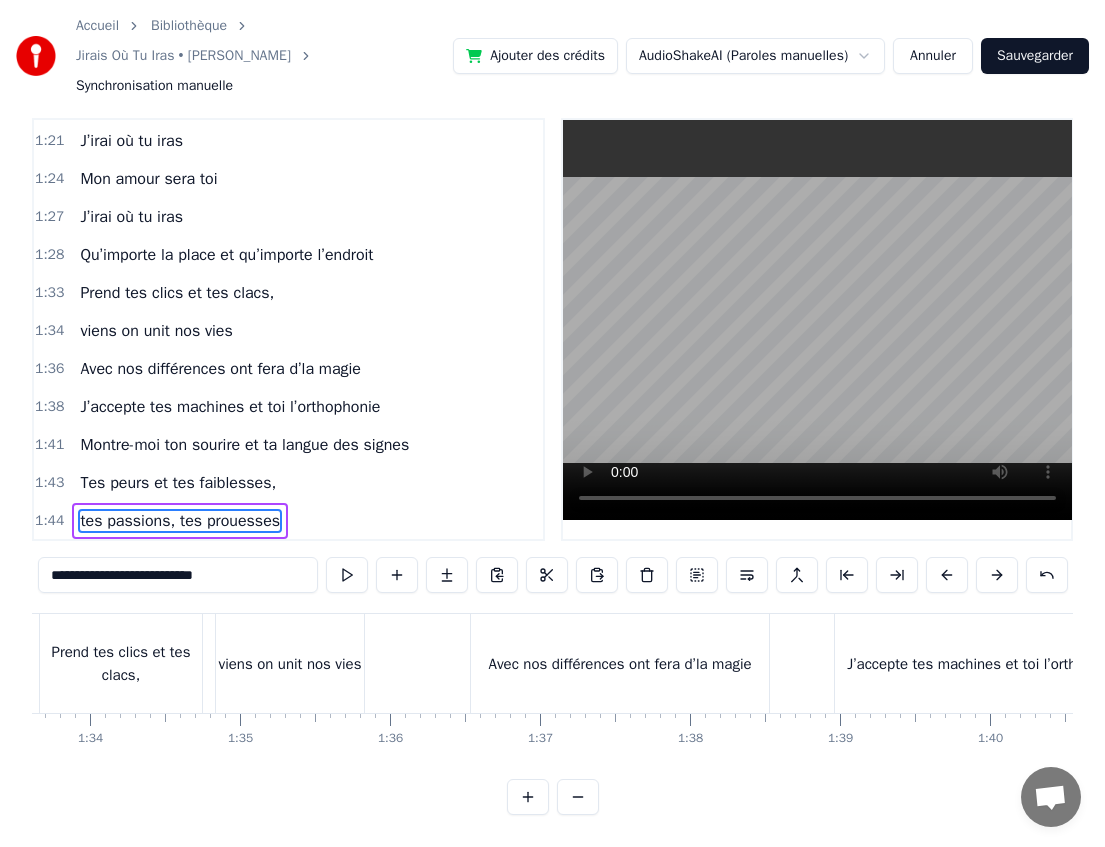 type on "**********" 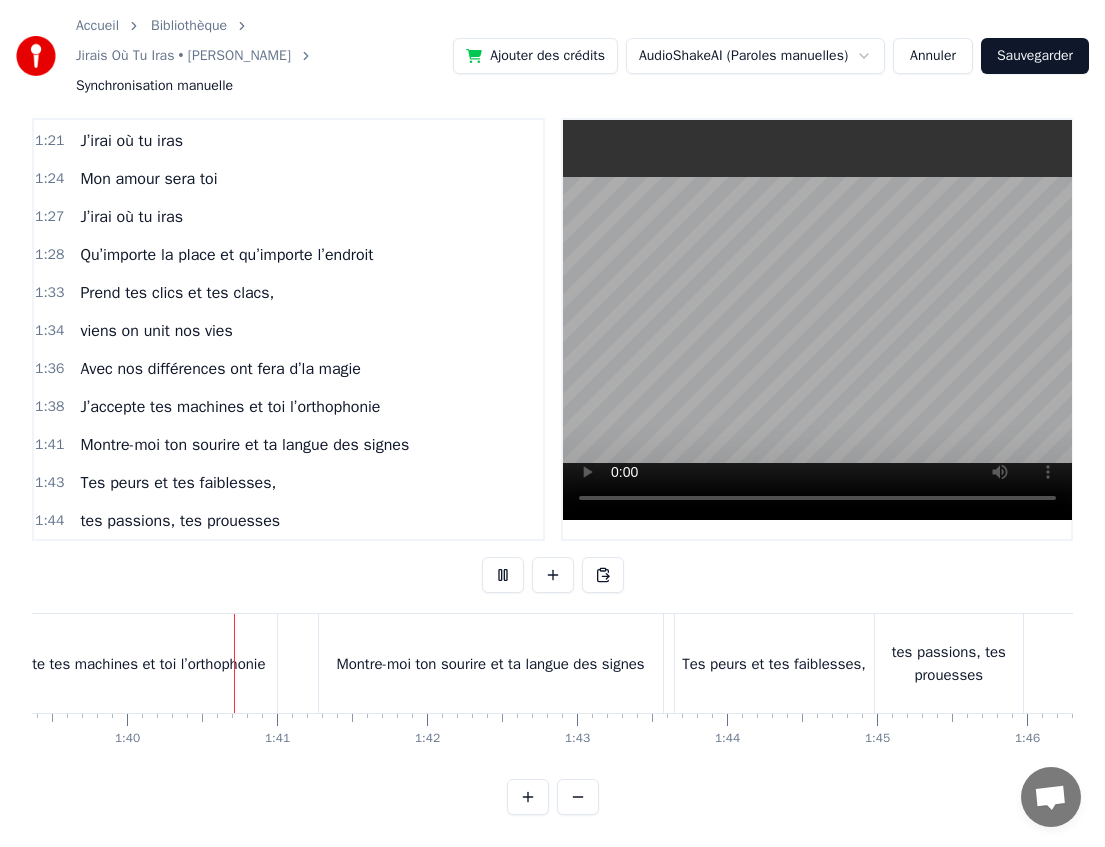 scroll, scrollTop: 0, scrollLeft: 14912, axis: horizontal 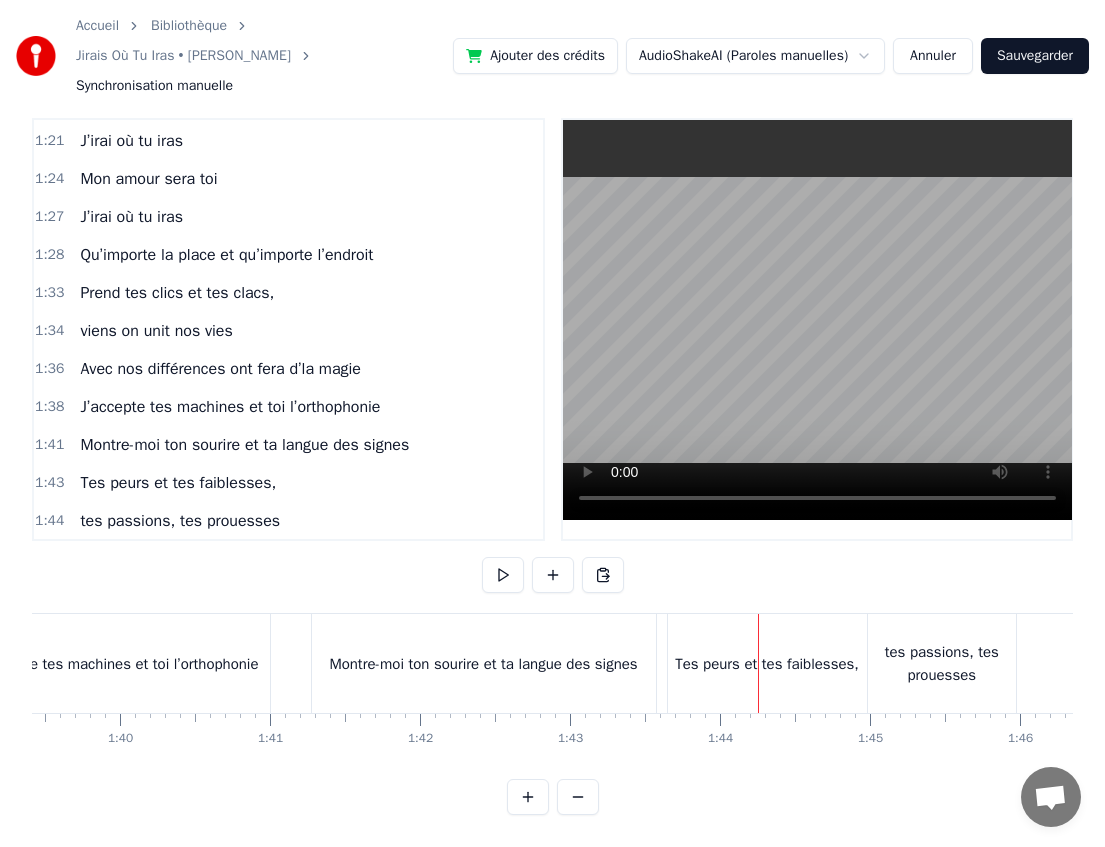 click on "Montre-moi ton sourire et ta langue des signes" at bounding box center (484, 663) 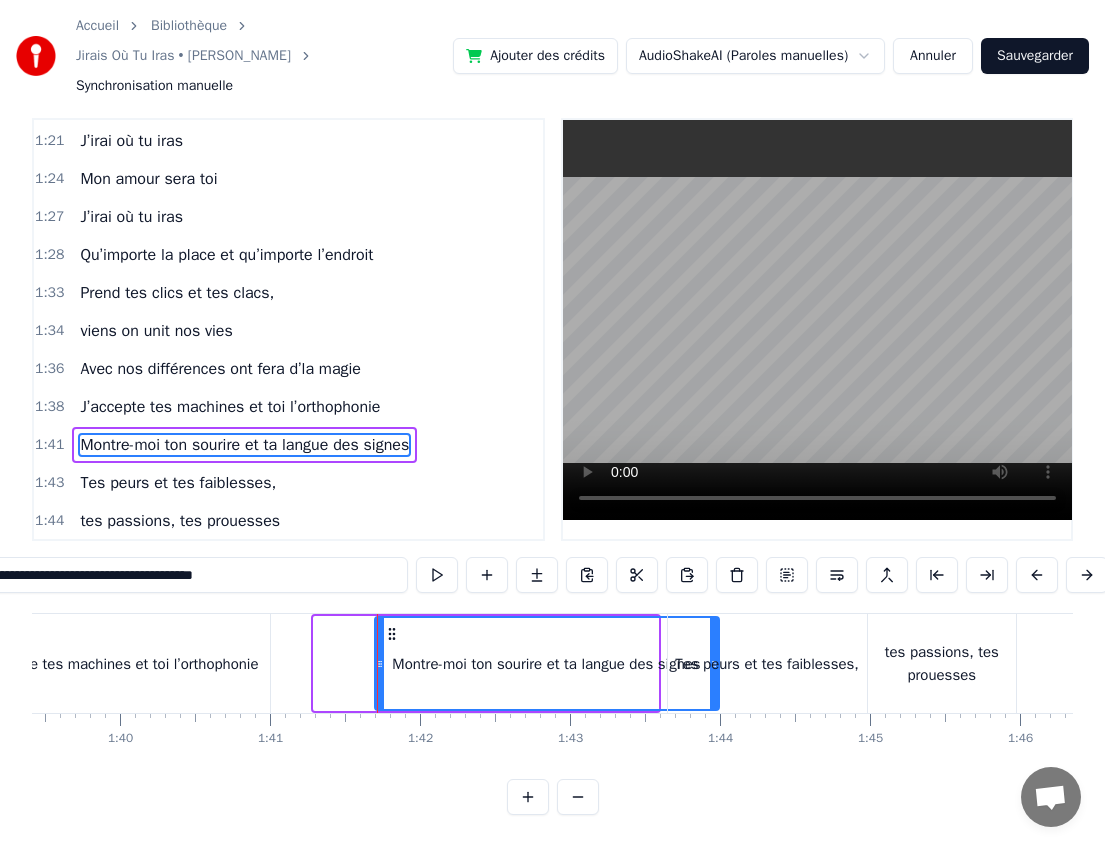 drag, startPoint x: 329, startPoint y: 631, endPoint x: 390, endPoint y: 631, distance: 61 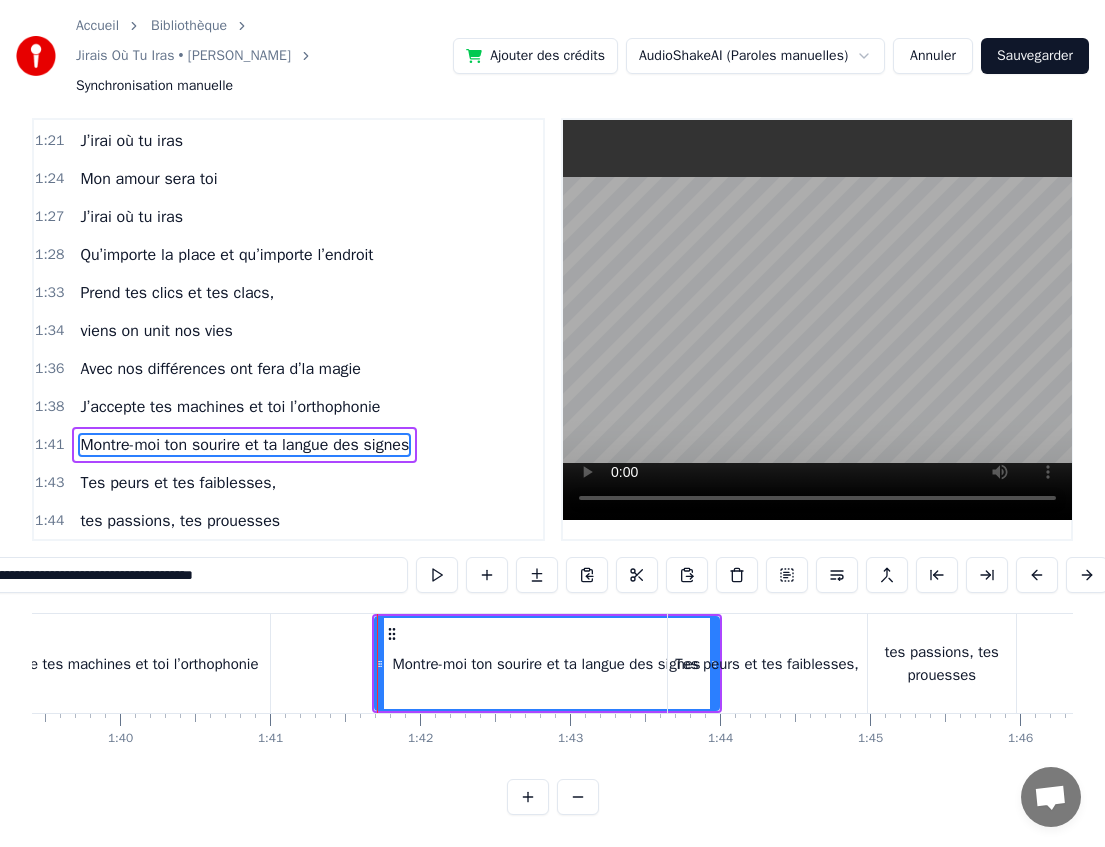 click on "tes passions, tes prouesses" at bounding box center (942, 663) 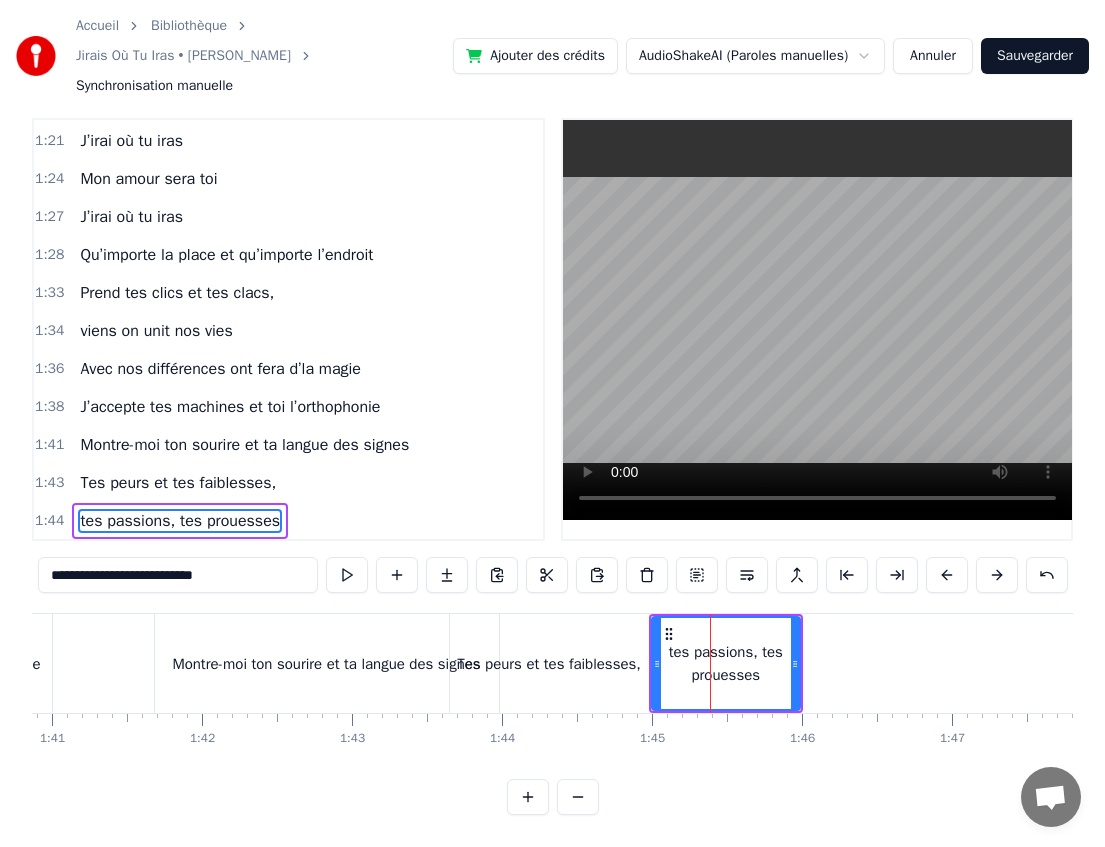 scroll, scrollTop: 0, scrollLeft: 15143, axis: horizontal 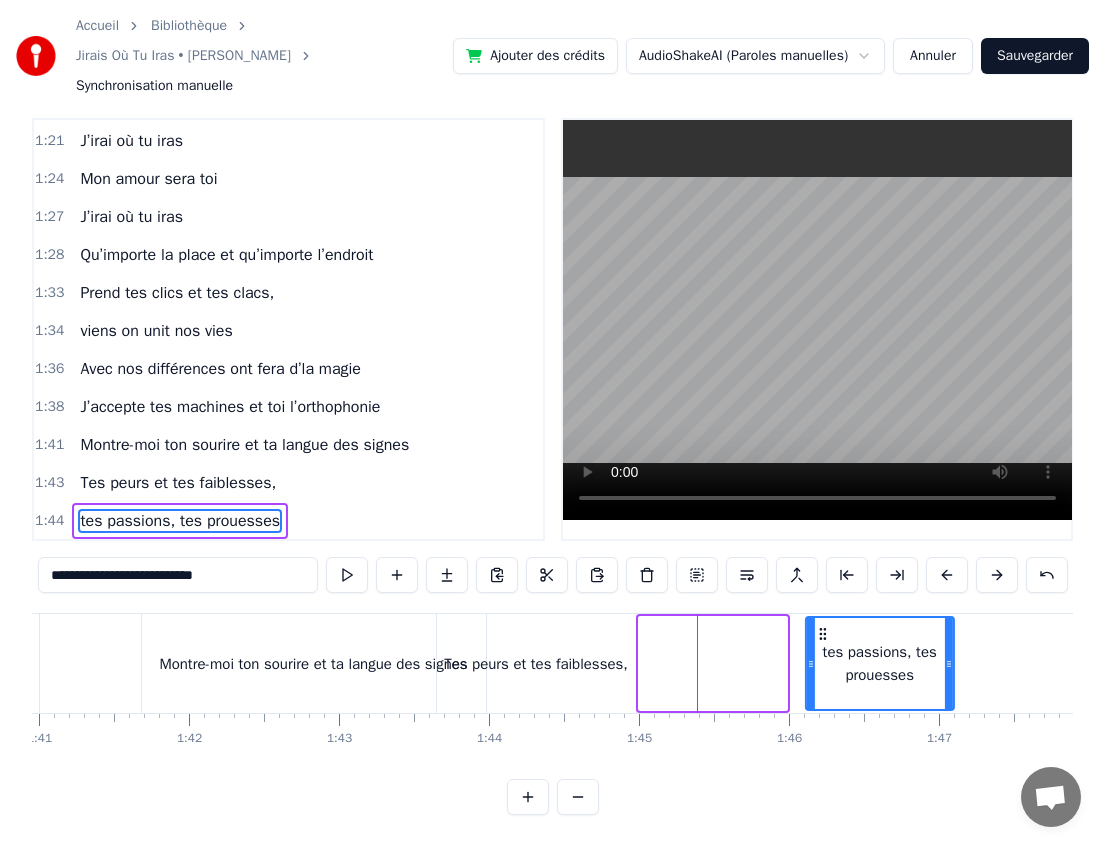 drag, startPoint x: 655, startPoint y: 635, endPoint x: 822, endPoint y: 630, distance: 167.07483 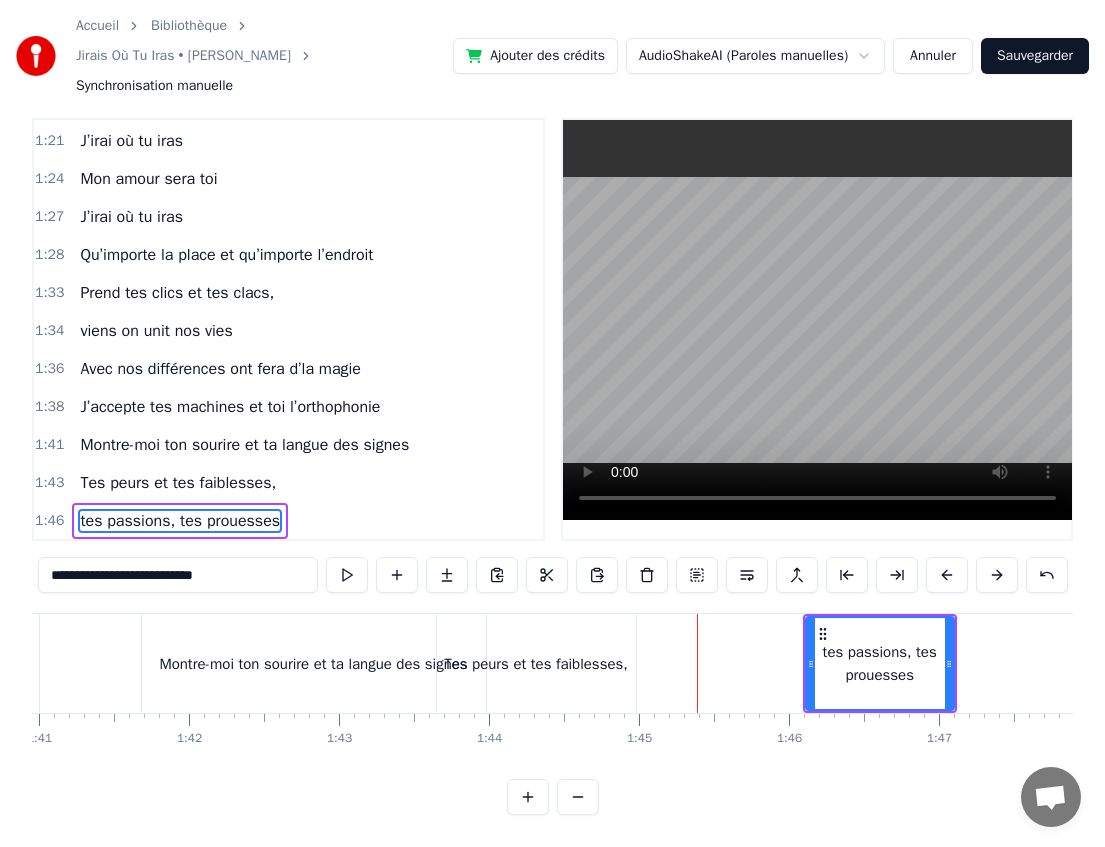 click on "Tes peurs et tes faiblesses," at bounding box center (536, 663) 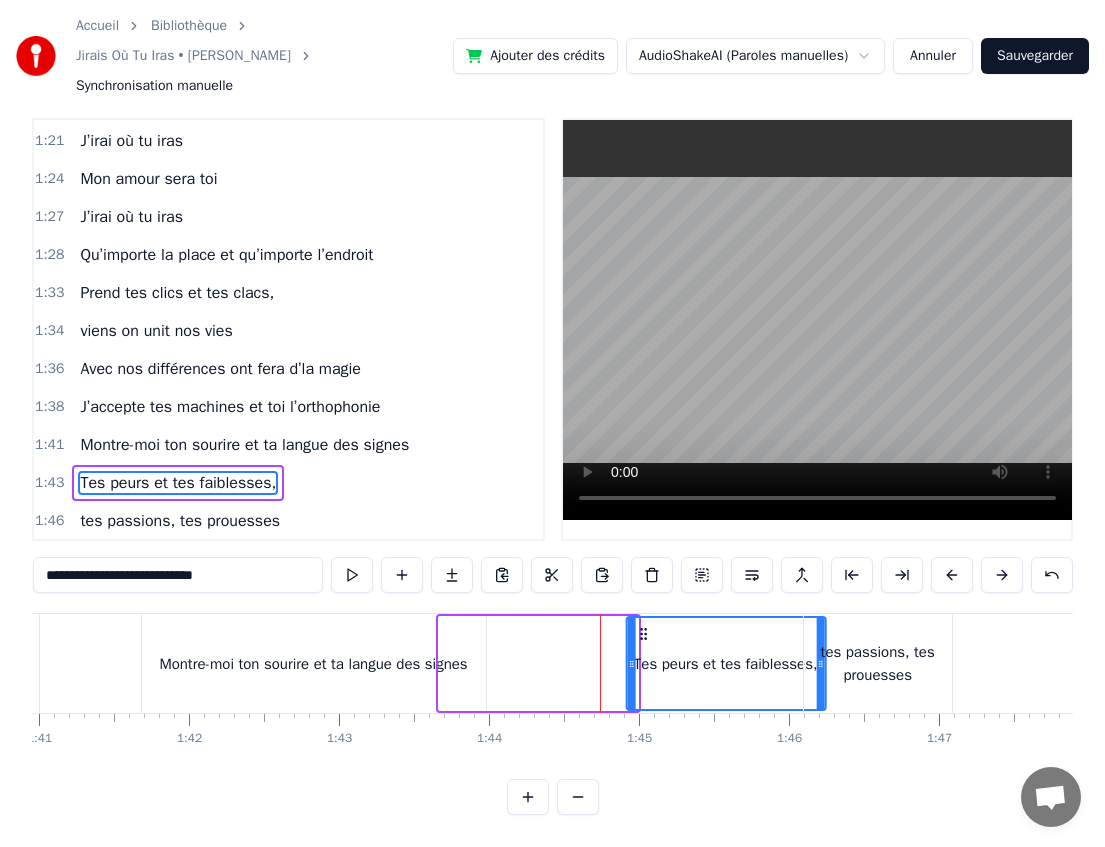drag, startPoint x: 457, startPoint y: 630, endPoint x: 645, endPoint y: 628, distance: 188.01064 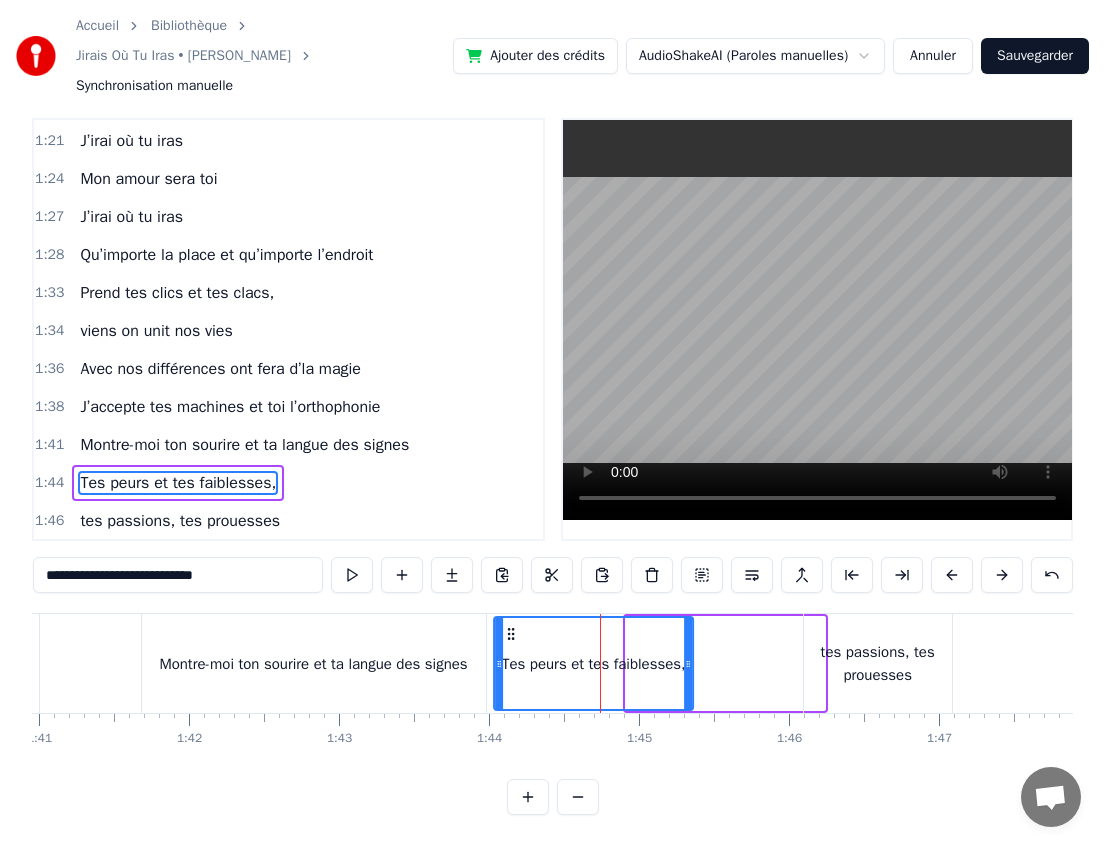 drag, startPoint x: 645, startPoint y: 628, endPoint x: 513, endPoint y: 628, distance: 132 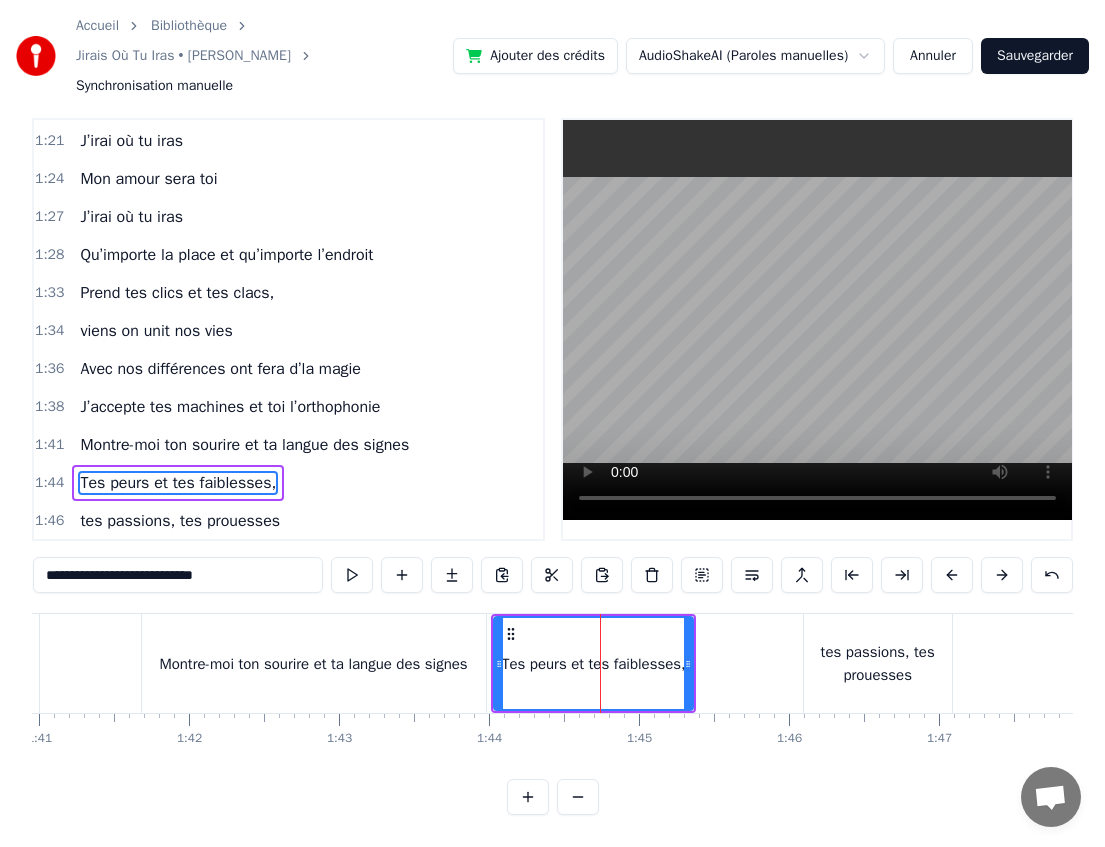 click on "tes passions, tes prouesses" at bounding box center [878, 663] 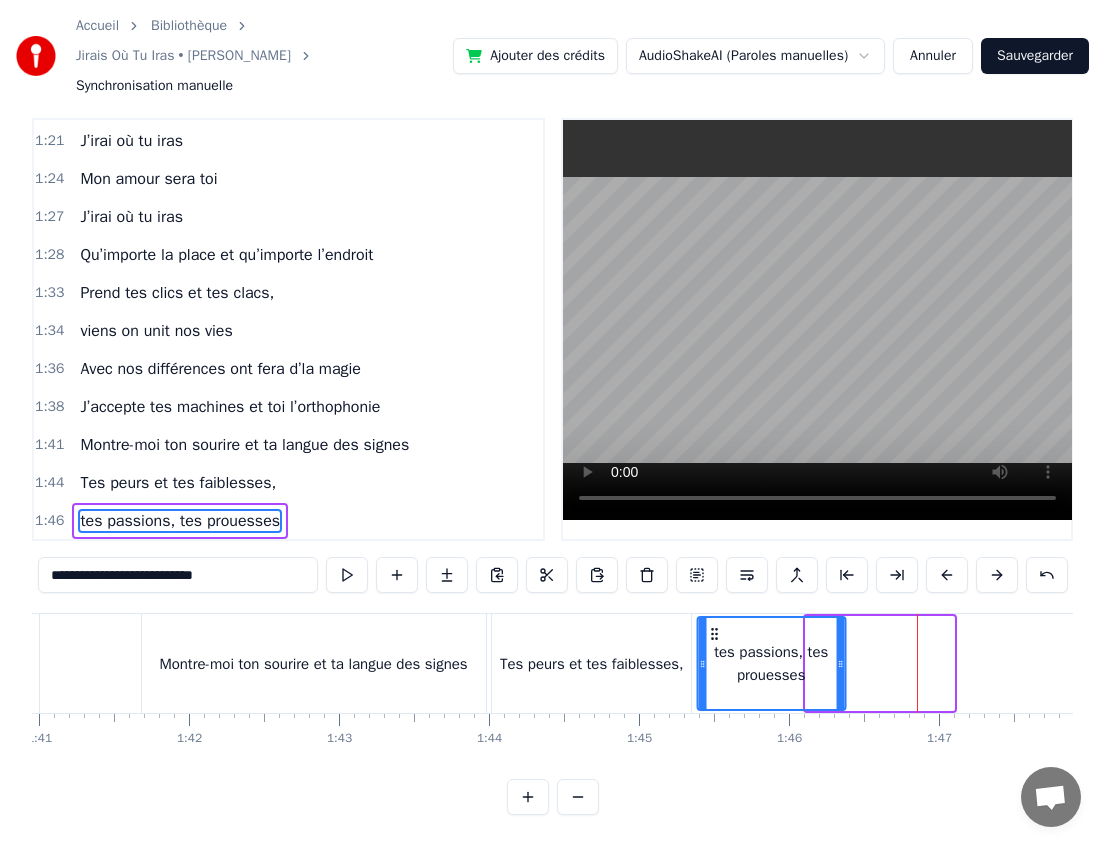 drag, startPoint x: 822, startPoint y: 636, endPoint x: 713, endPoint y: 633, distance: 109.041275 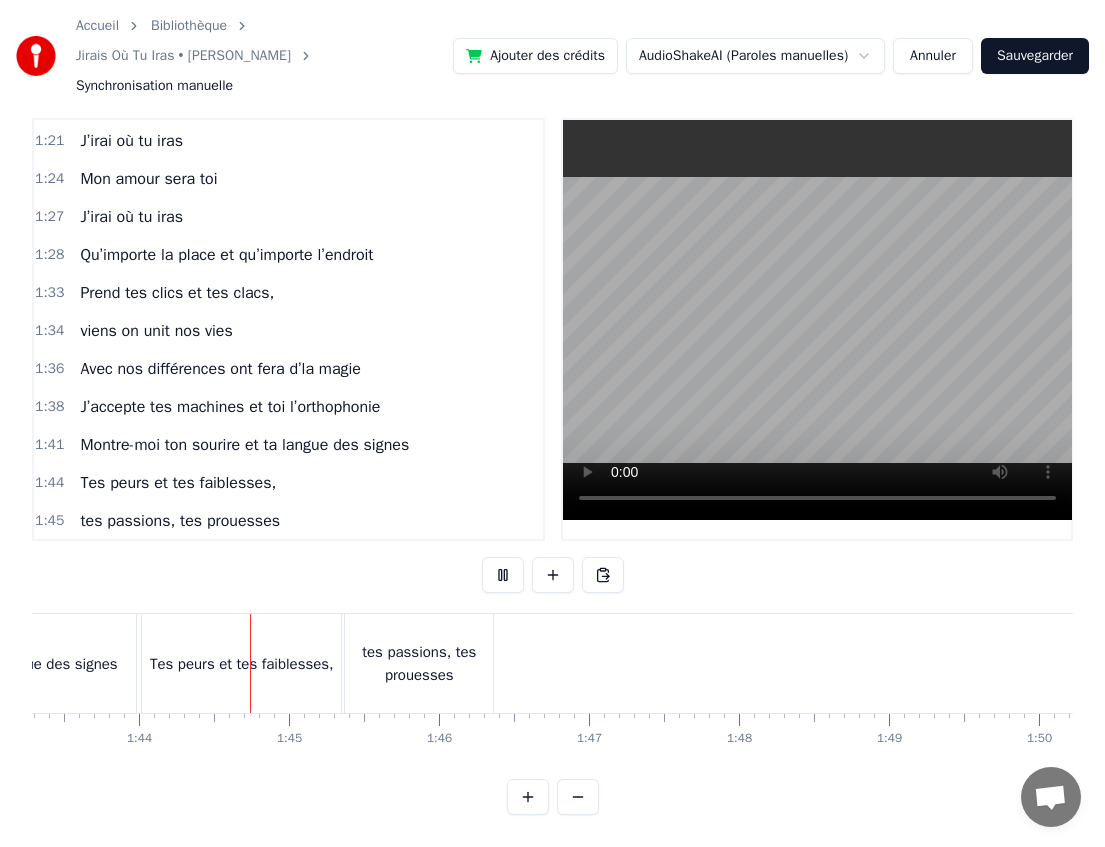scroll, scrollTop: 0, scrollLeft: 15531, axis: horizontal 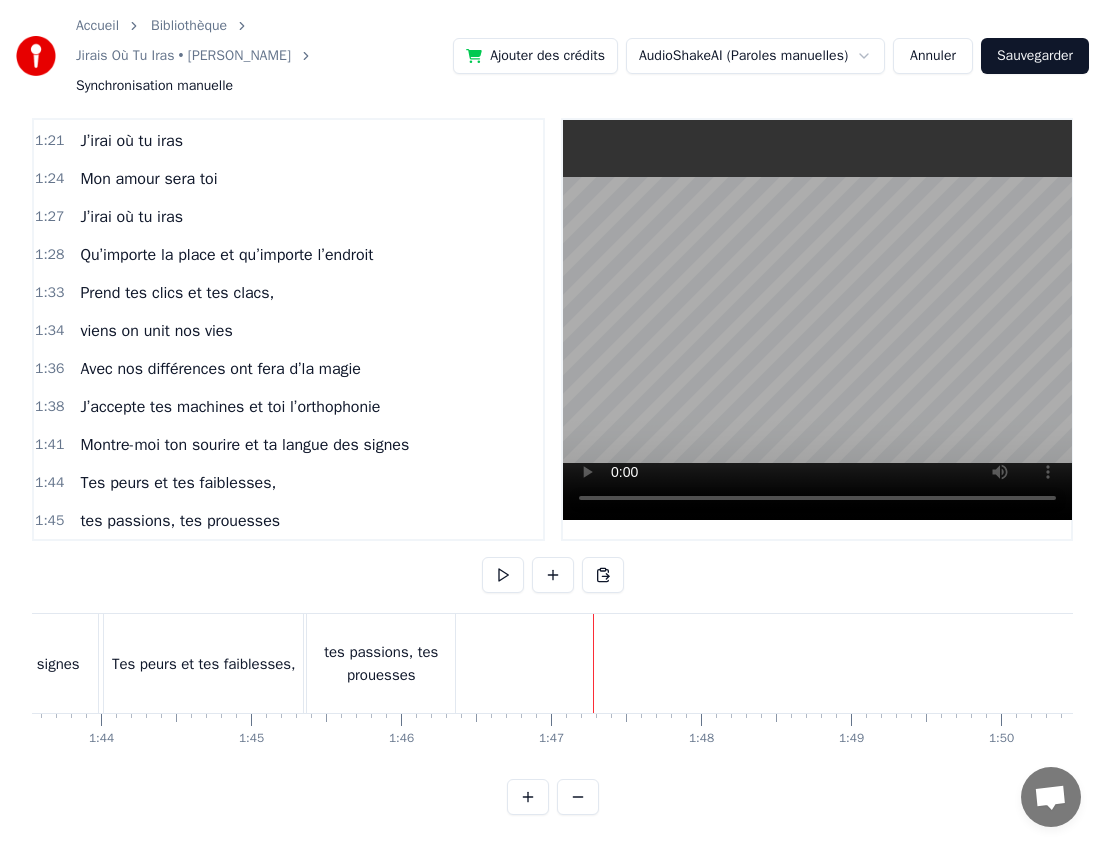 click on "tes passions, tes prouesses" at bounding box center (381, 663) 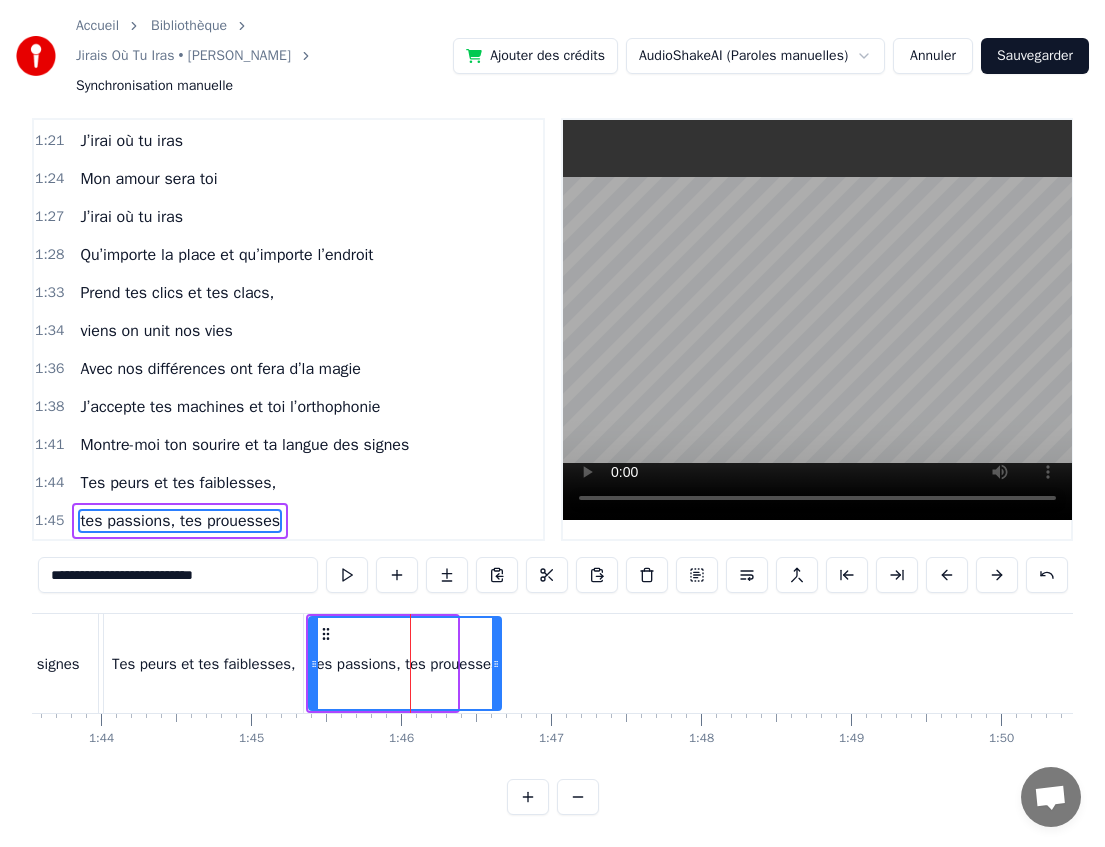 drag, startPoint x: 455, startPoint y: 664, endPoint x: 498, endPoint y: 667, distance: 43.104523 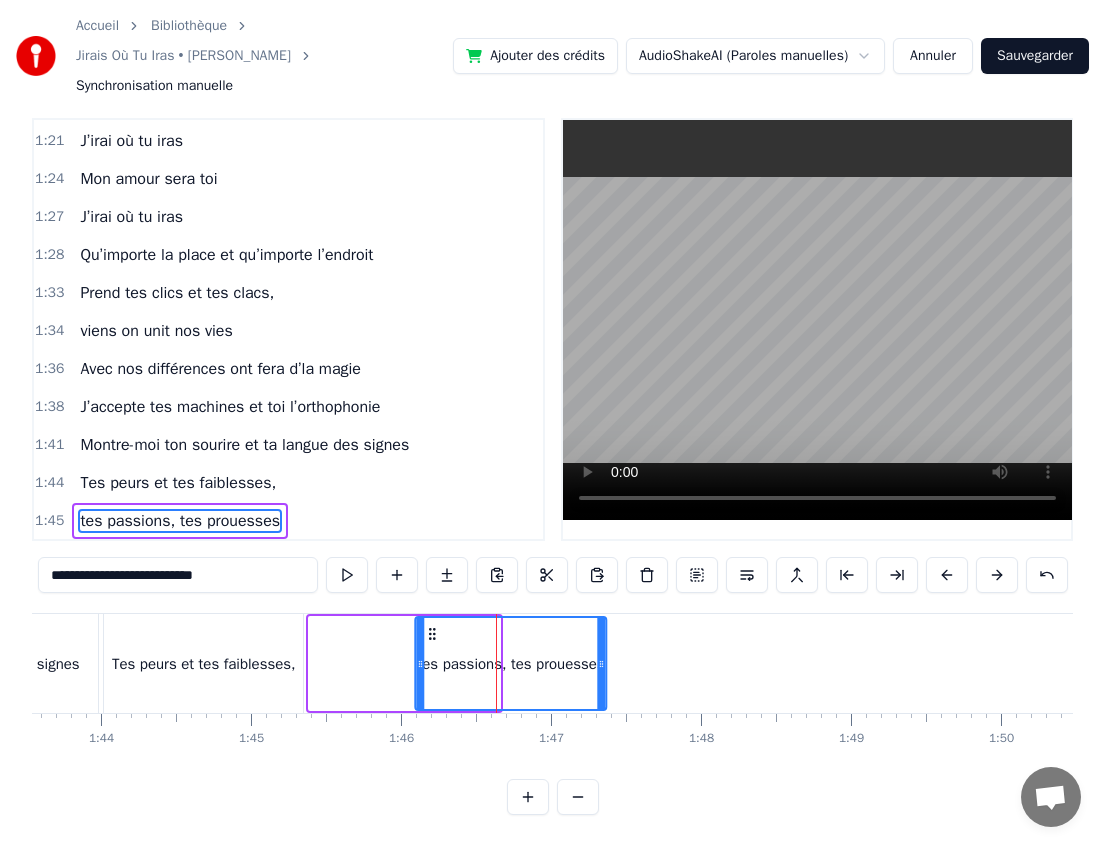 drag, startPoint x: 325, startPoint y: 628, endPoint x: 432, endPoint y: 630, distance: 107.01869 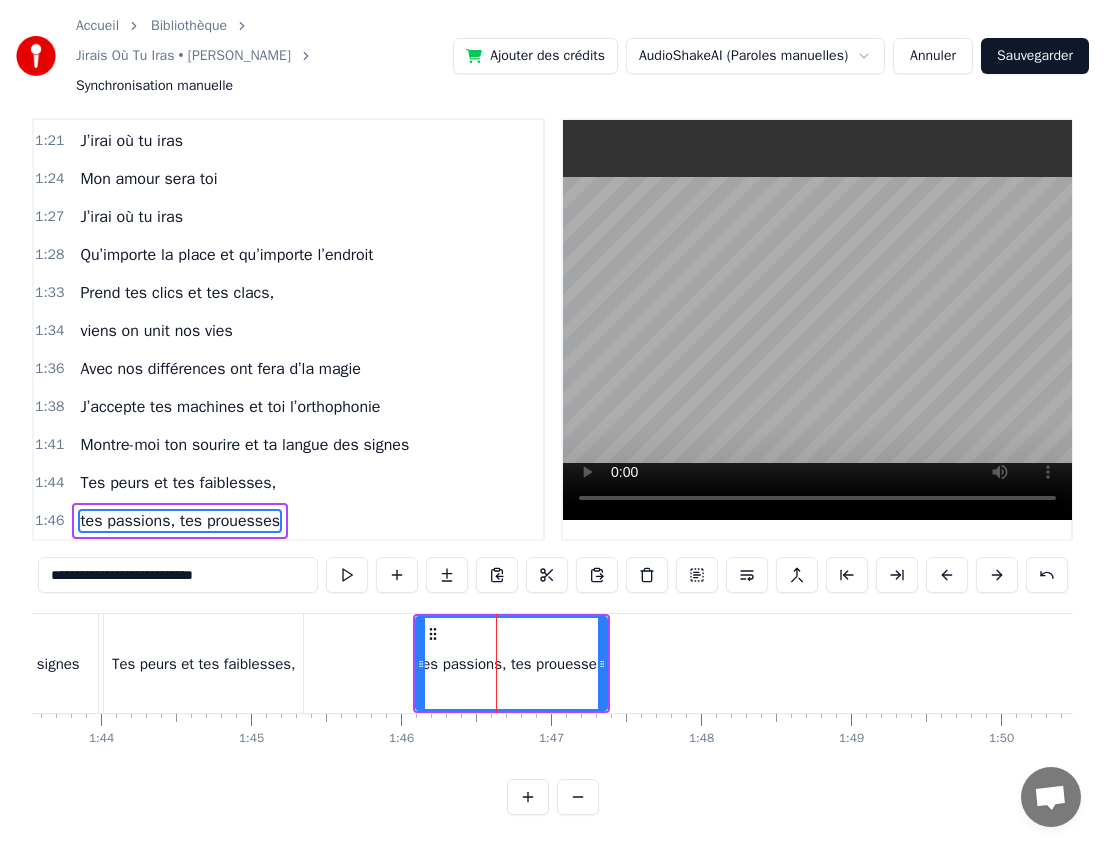 click on "Tes peurs et tes faiblesses," at bounding box center (204, 664) 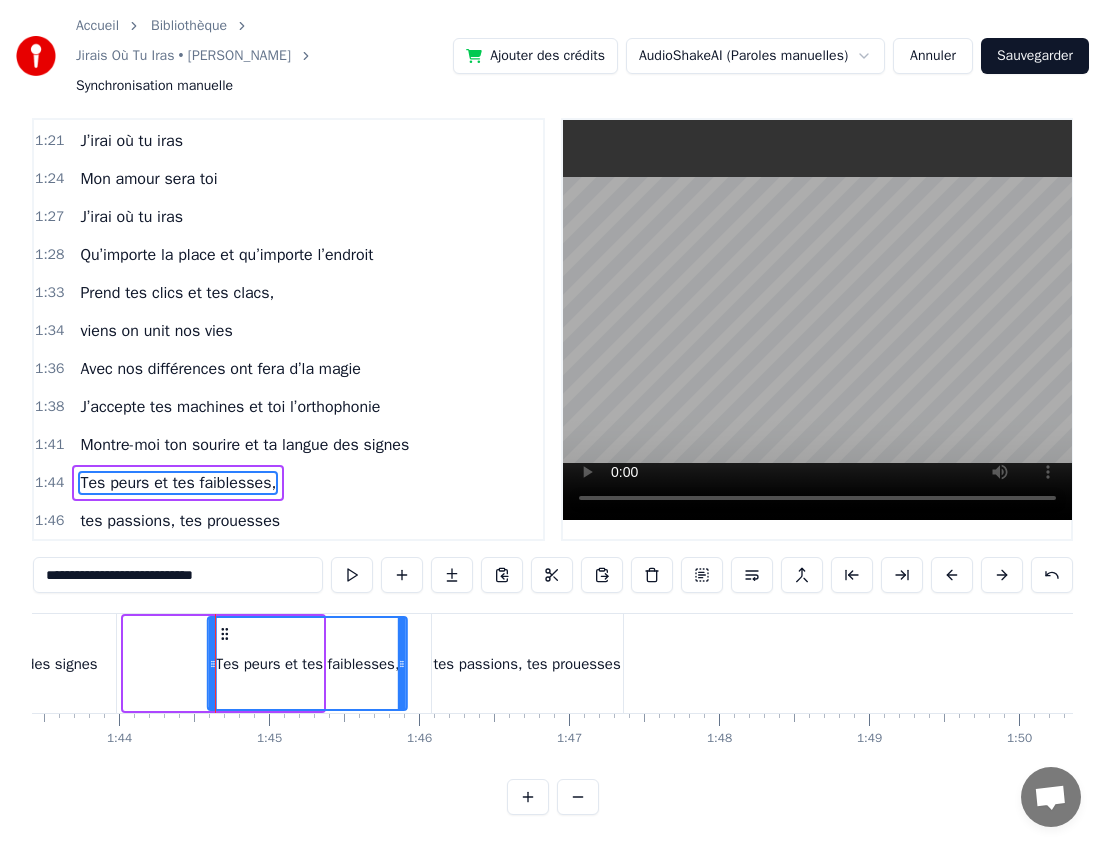 scroll, scrollTop: 0, scrollLeft: 15496, axis: horizontal 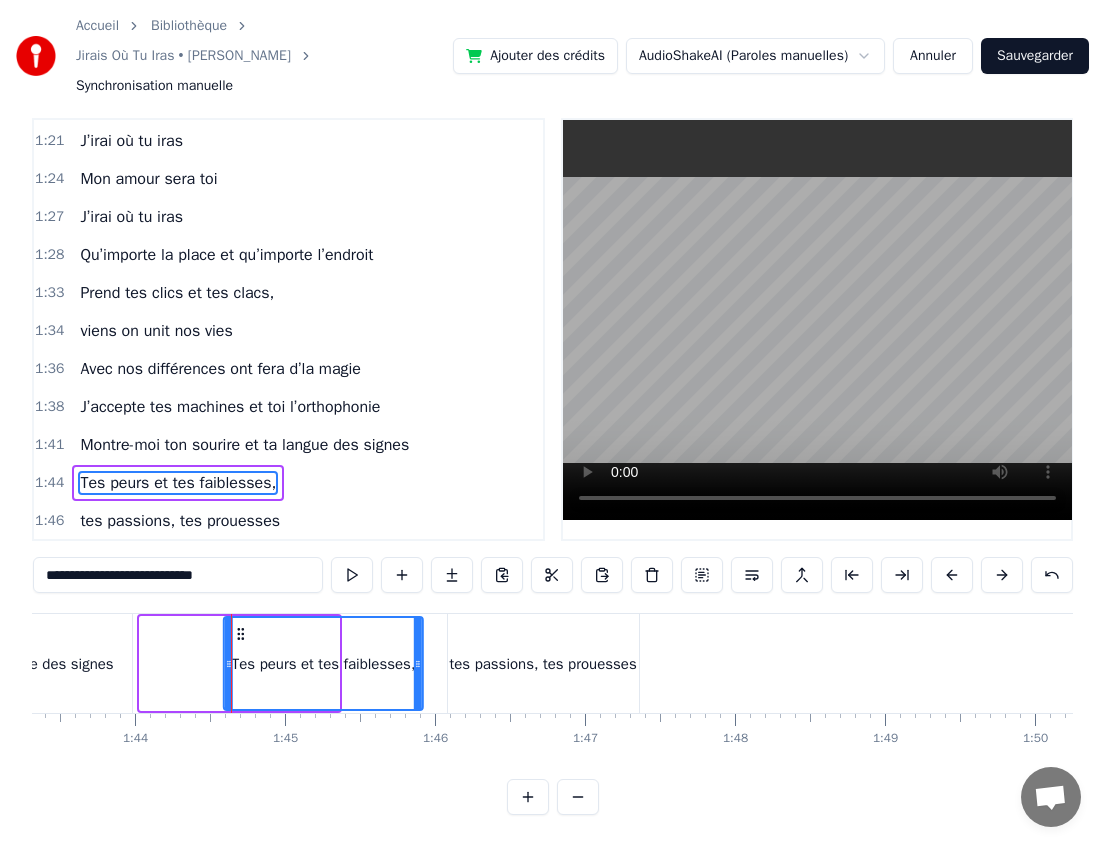 drag, startPoint x: 123, startPoint y: 633, endPoint x: 233, endPoint y: 631, distance: 110.01818 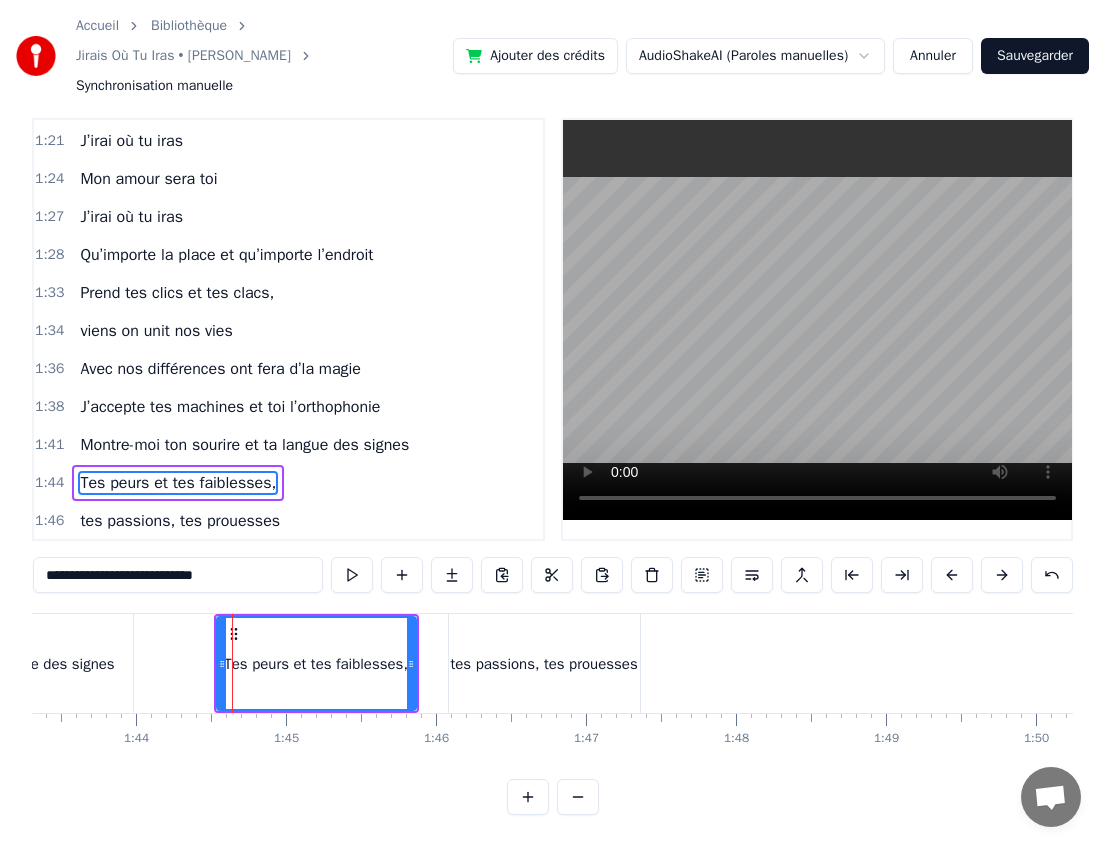 click on "Chez-moi les idées se balancent Et toi t’es présent dans ma tête  Je n’ai pas encore décidé Mais je crois bien que tu me plais Chez moi les loups sont à coté Tu sais c’est l’emblème de St Thé On les entend crier très fort  Fais gaff’ à toi [PERSON_NAME], ils mordent Va pour tes idées, tes loups, tes yeux clairs  Moi je n’ai juste qu’à traverser la rivière  [GEOGRAPHIC_DATA] est notre frontière J’ai le cœur qui se serre J’irai où tu iras Mon amour sera toi J’irai où tu iras Qu’importe la place et qu’importe l’endroit  Je veux des chats, des animaux  Des vacances dans des pays chauds Des coups de soleil au visage  Que tu m’passes de la biafine dans l’dos A la montagne, au bord de l’eau  Dans un taxi, à dos d’chameaux  Moi je n’ai pas peur de grand-chose A côté de toi mon héros Va pour tes petits chats, tes pays chauds Acceptes-tu la couleur de mon maillot Le rouge et noir je n’en veux pas  Mais sache qu’à part ça  J’irai où tu iras Mon amour sera toi" at bounding box center [150, 663] 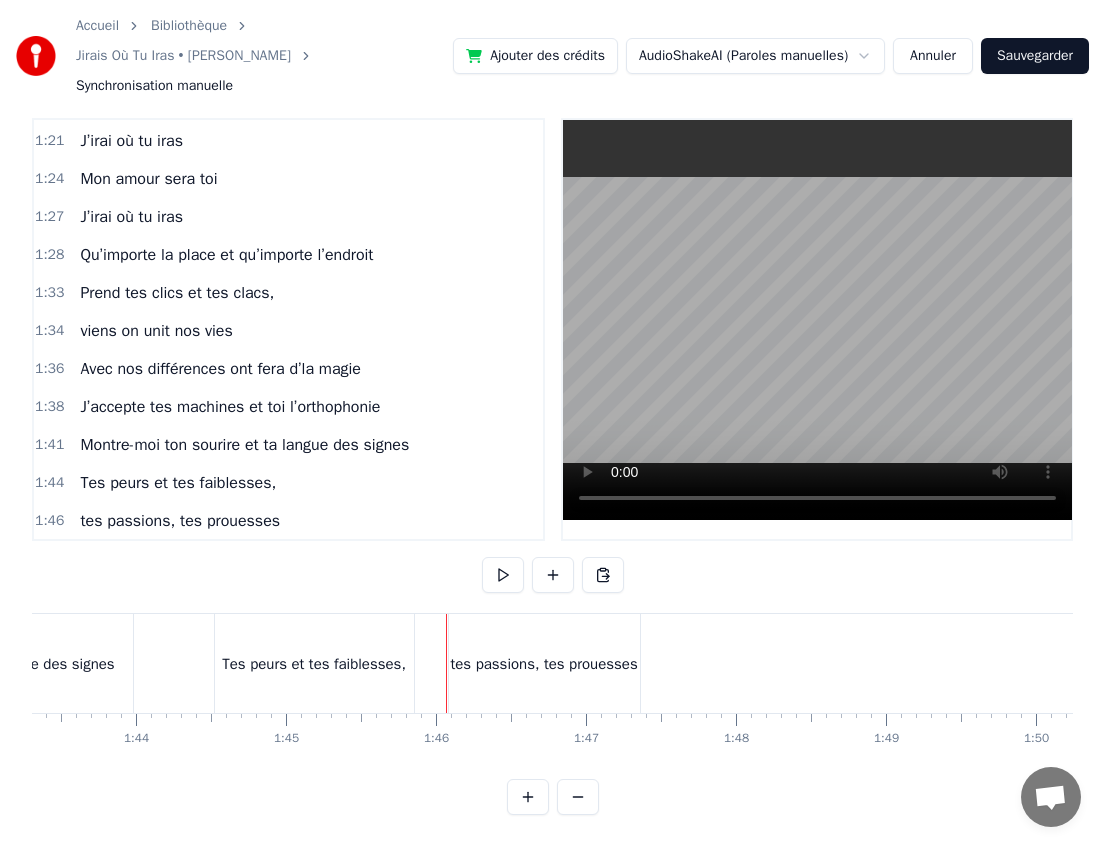 click on "Tes peurs et tes faiblesses," at bounding box center [314, 664] 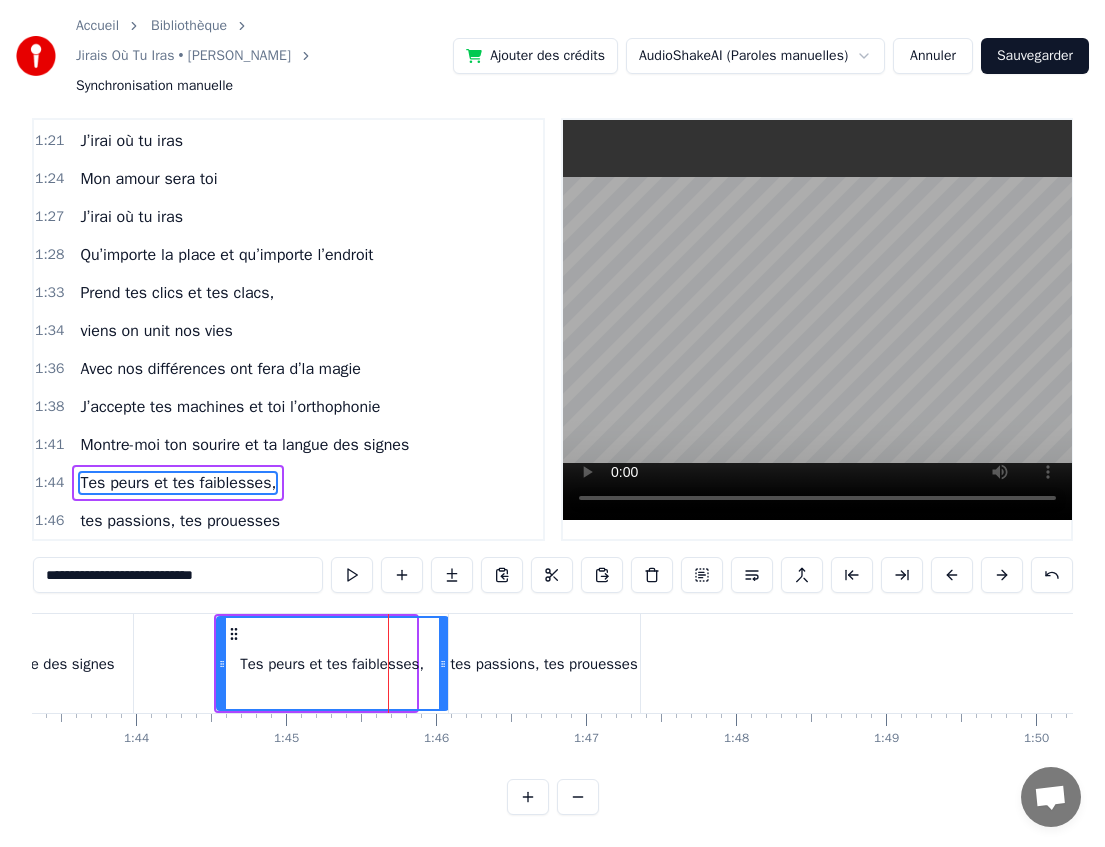drag, startPoint x: 407, startPoint y: 661, endPoint x: 439, endPoint y: 661, distance: 32 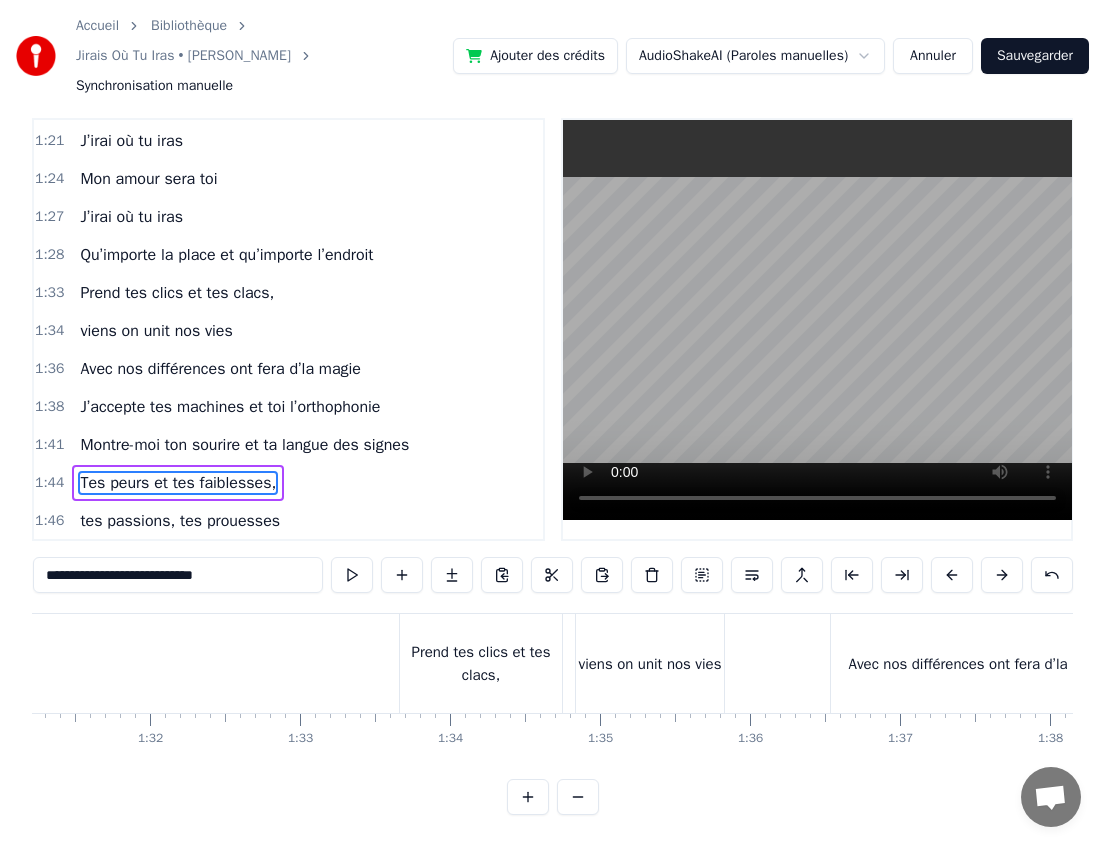 scroll, scrollTop: 0, scrollLeft: 13555, axis: horizontal 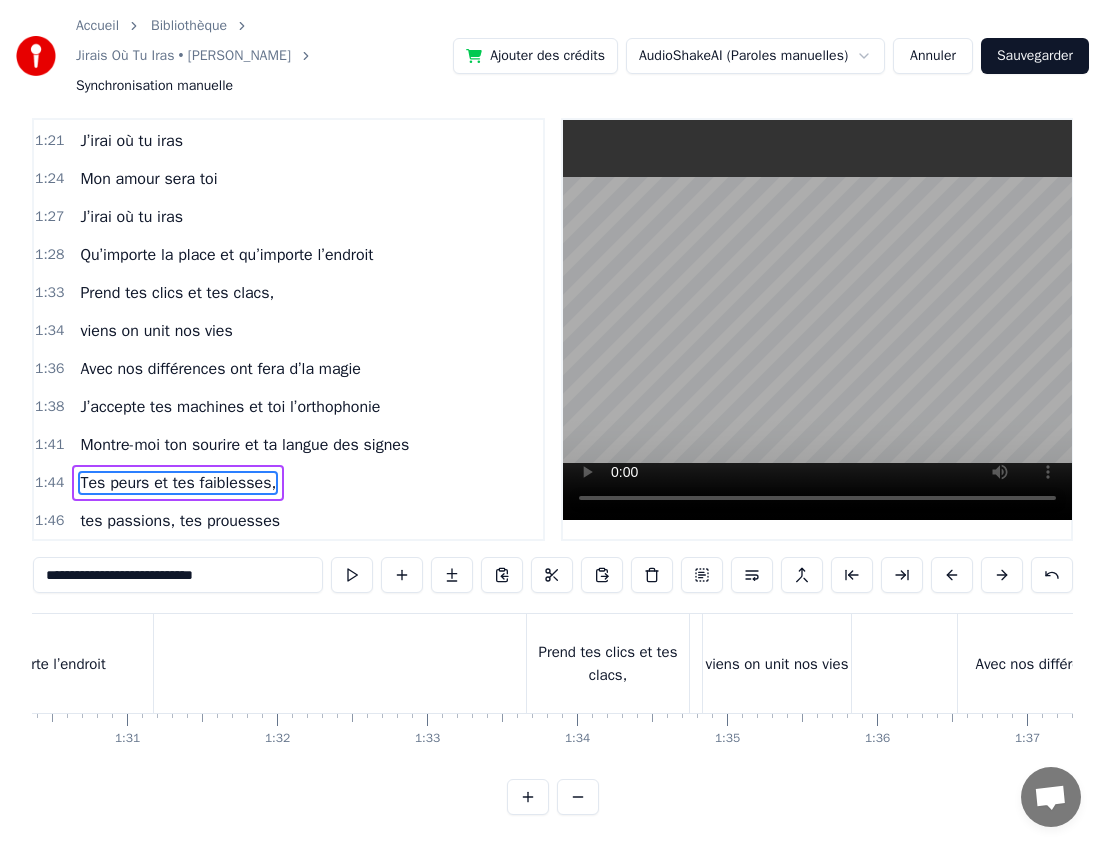 click at bounding box center (2091, 663) 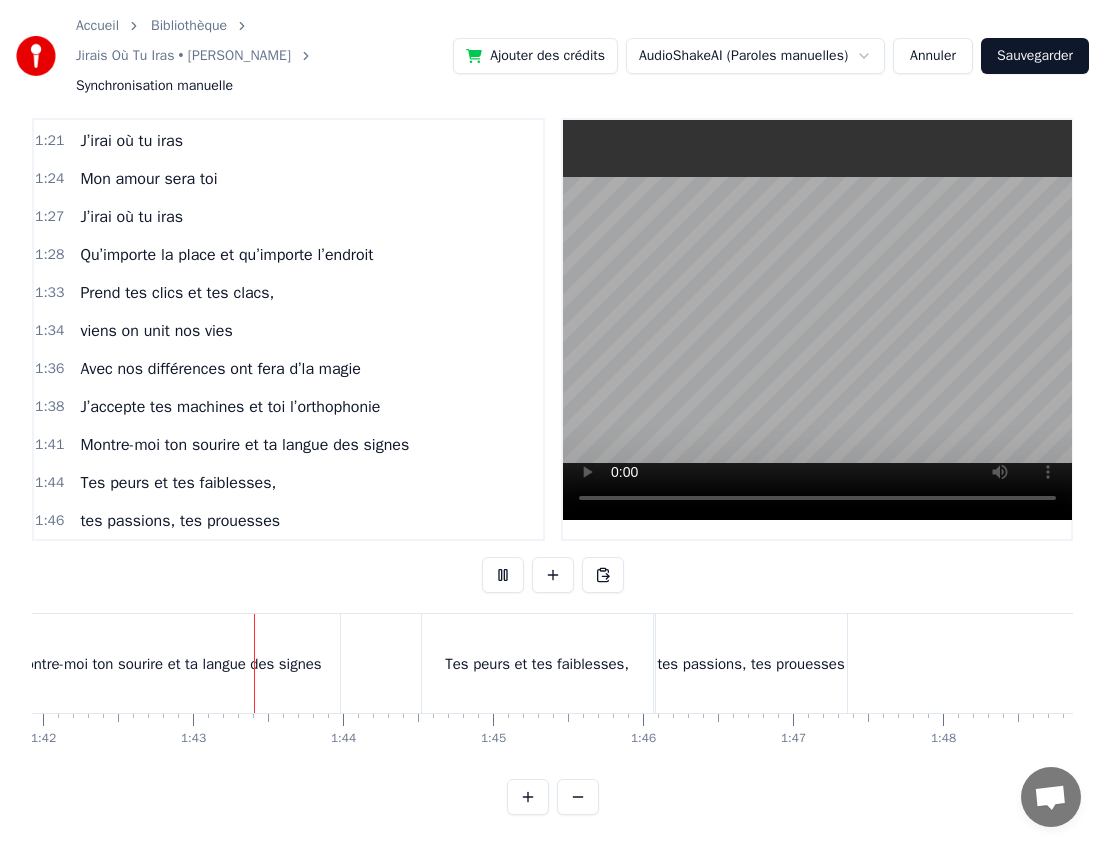 scroll, scrollTop: 0, scrollLeft: 15304, axis: horizontal 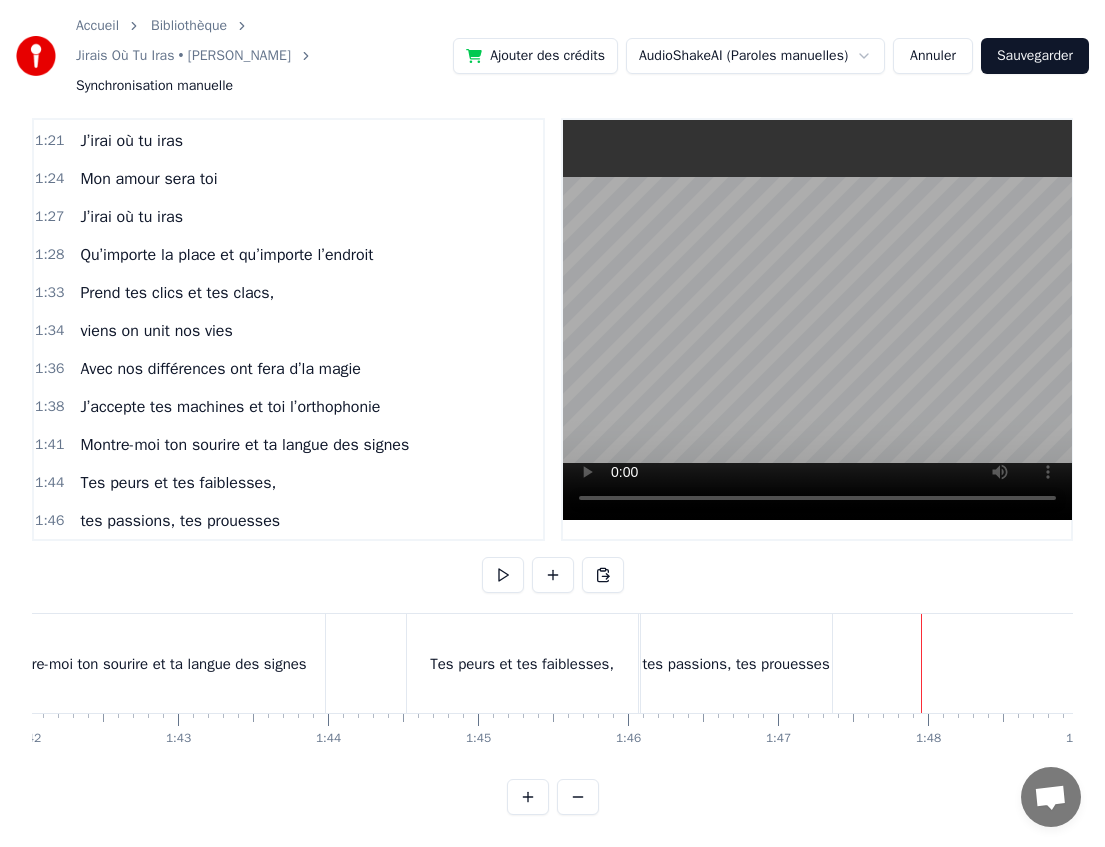 click on "Tes peurs et tes faiblesses," at bounding box center [522, 663] 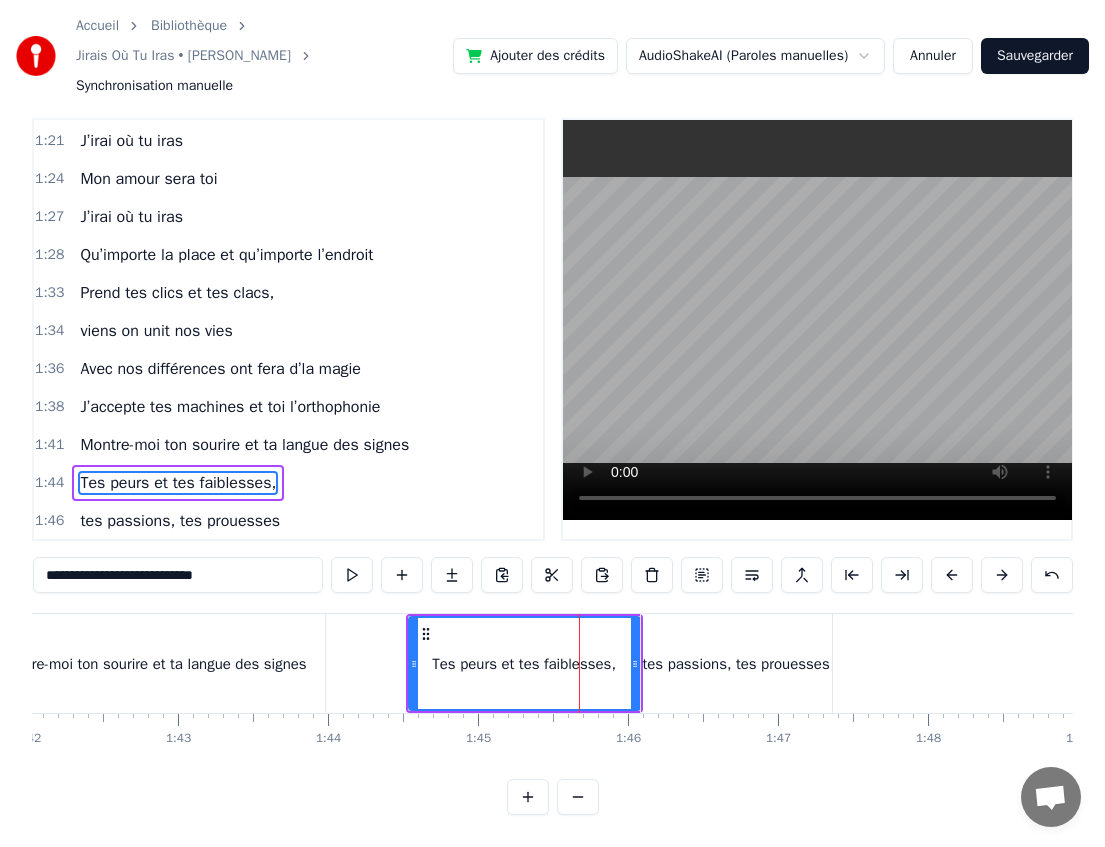 click on "tes passions, tes prouesses" at bounding box center [735, 664] 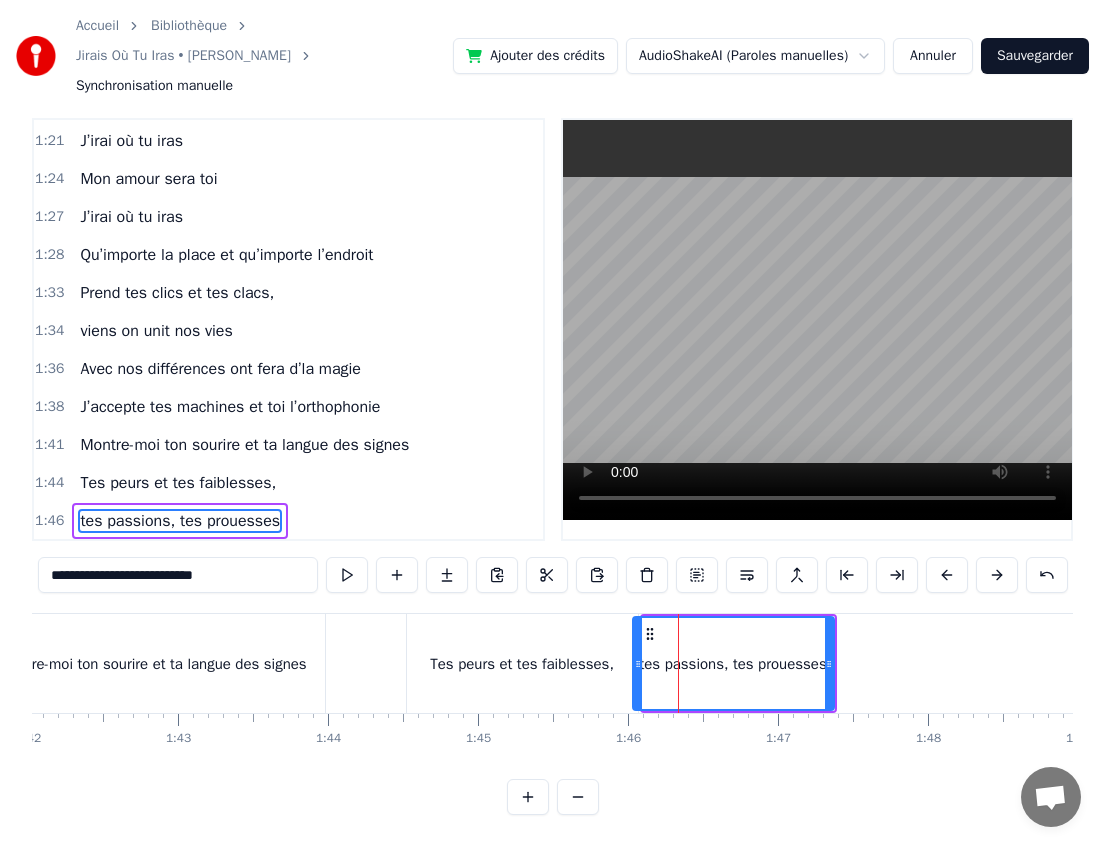 click 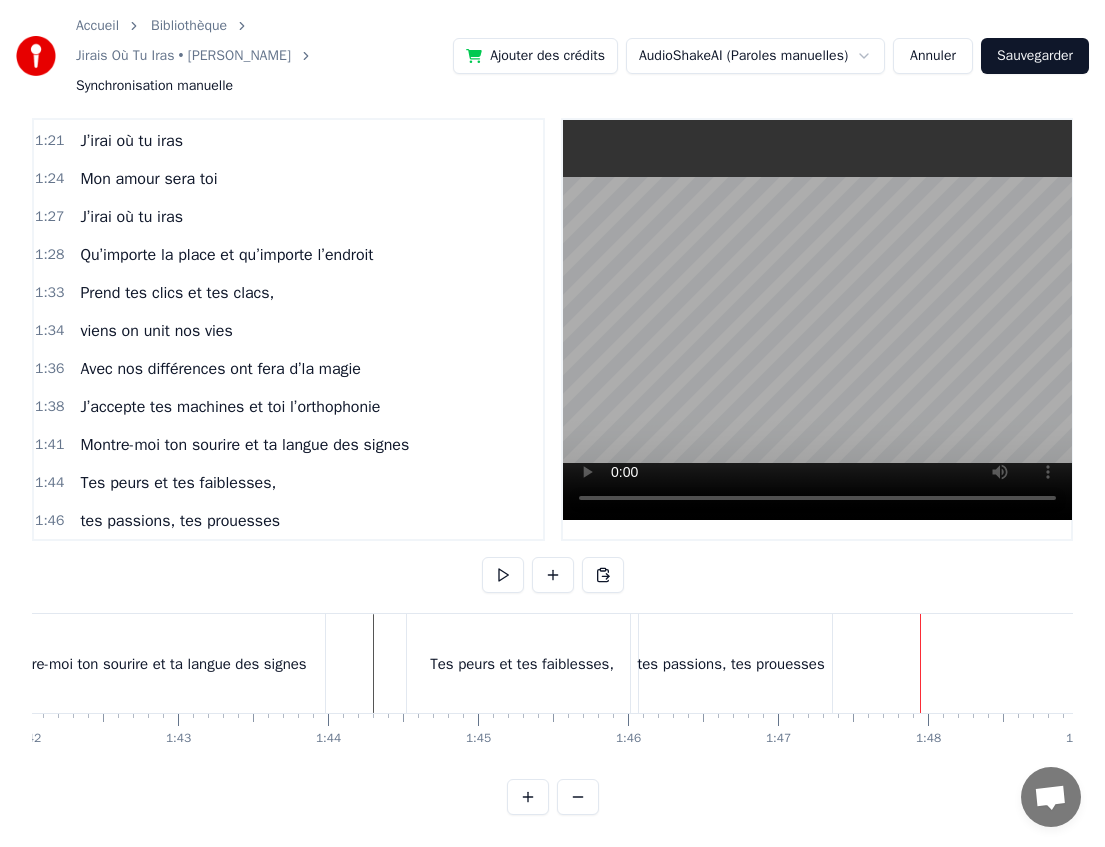 click on "Tes peurs et tes faiblesses," at bounding box center [522, 664] 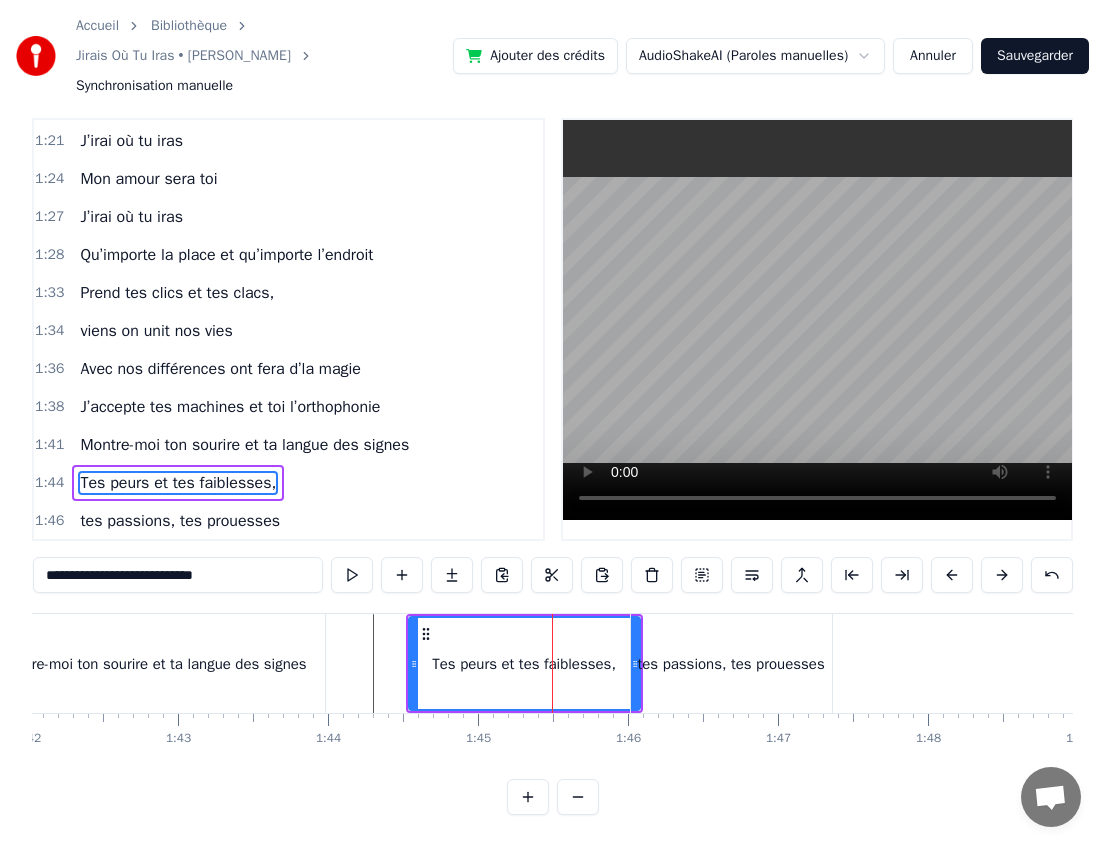 drag, startPoint x: 633, startPoint y: 669, endPoint x: 618, endPoint y: 669, distance: 15 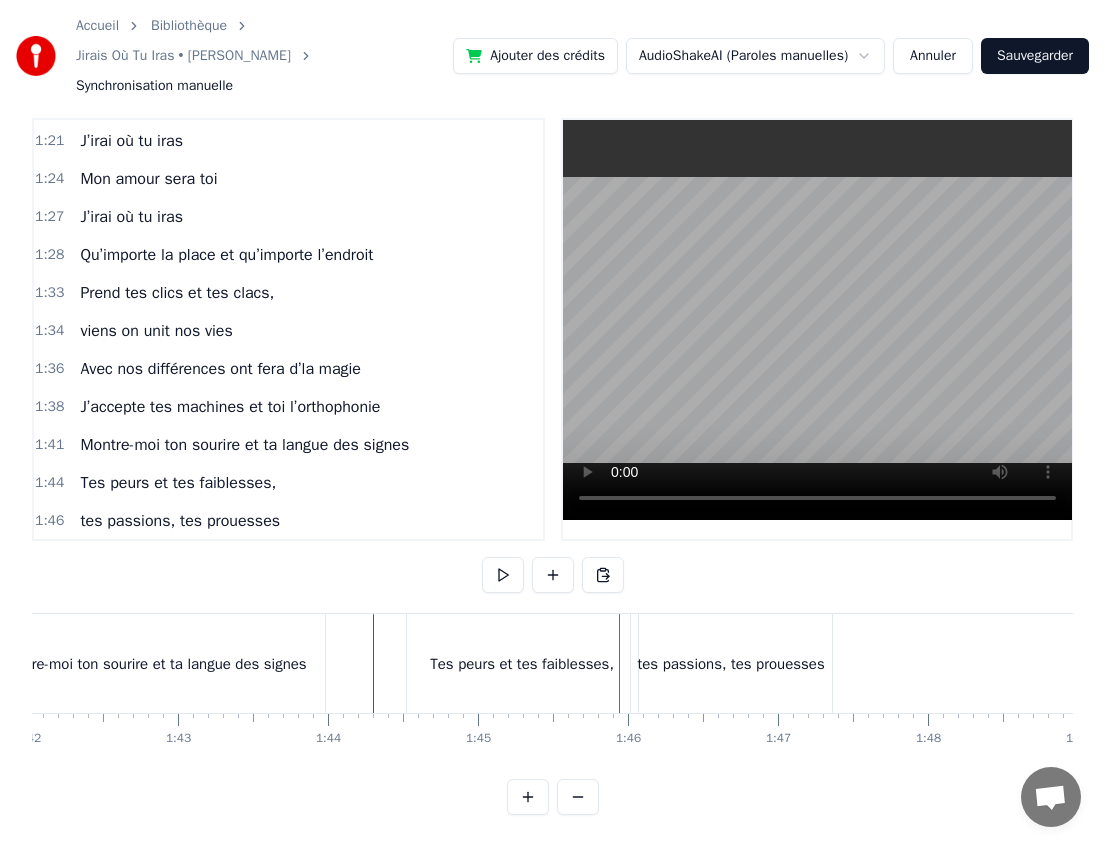 click on "Tes peurs et tes faiblesses," at bounding box center (522, 664) 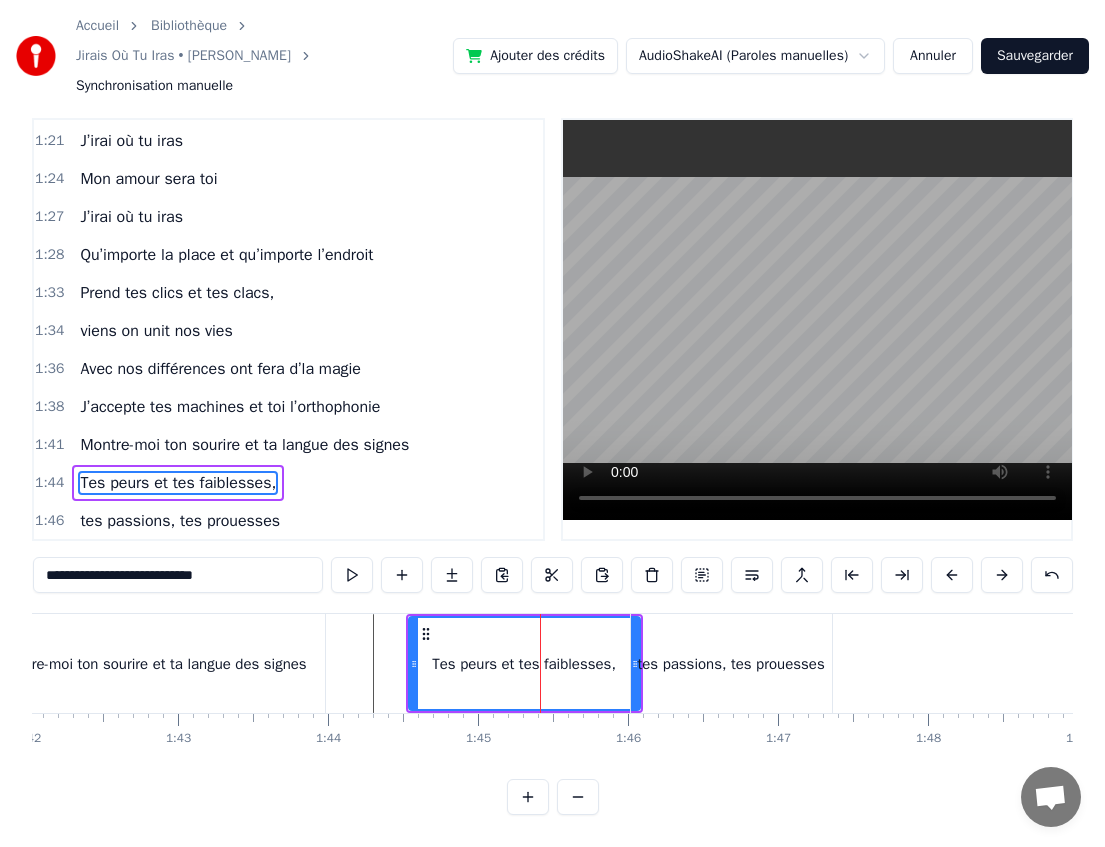 drag, startPoint x: 633, startPoint y: 644, endPoint x: 620, endPoint y: 644, distance: 13 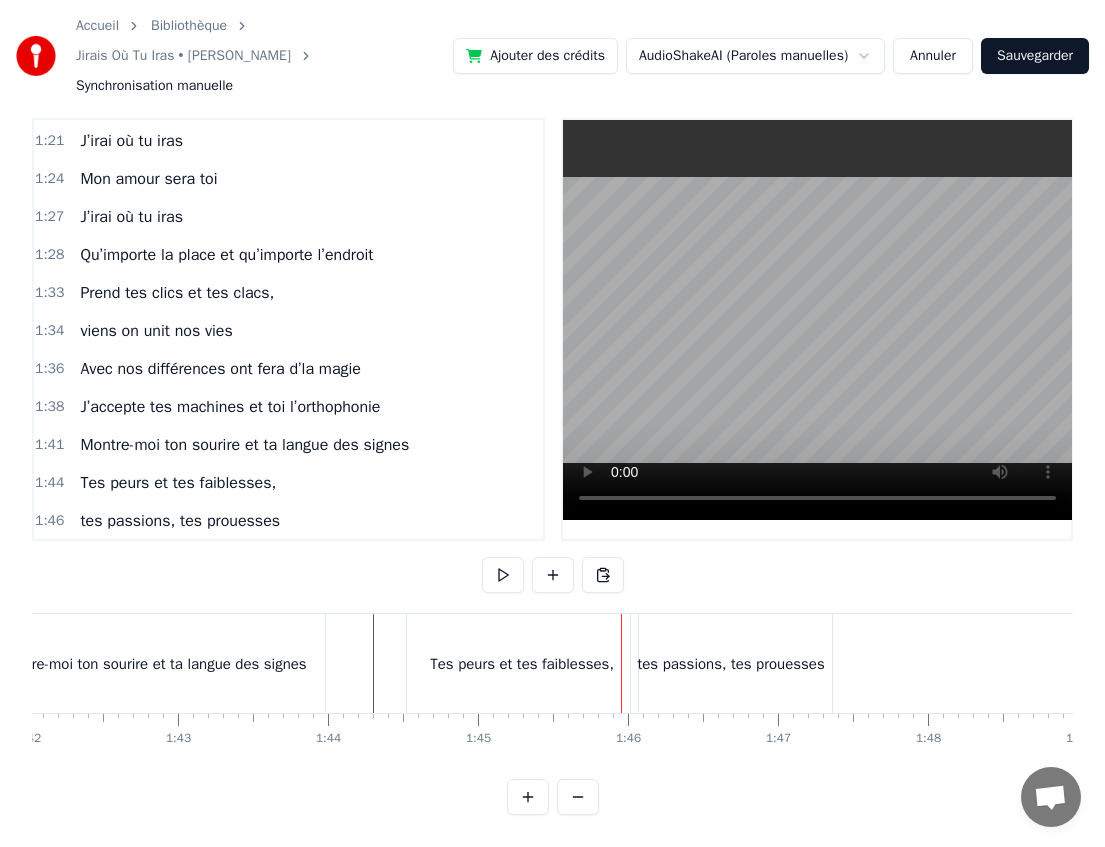 click on "tes passions, tes prouesses" at bounding box center (731, 663) 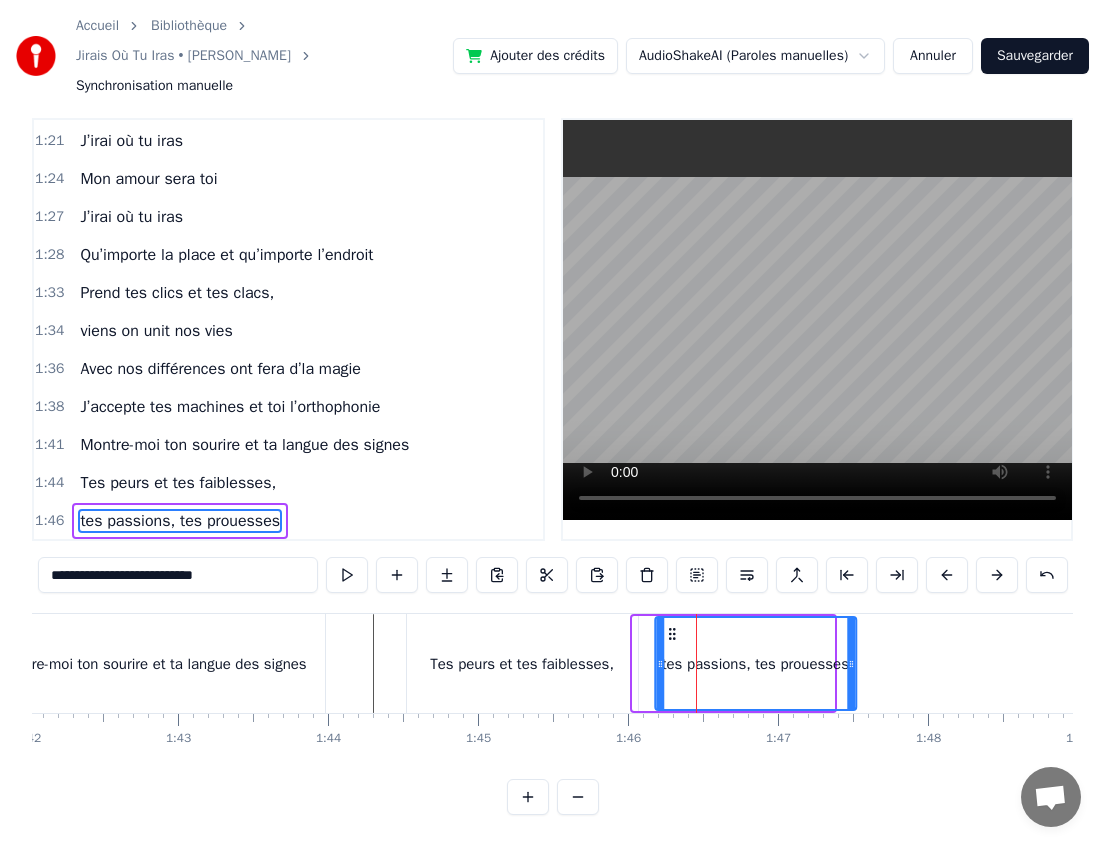 drag, startPoint x: 648, startPoint y: 632, endPoint x: 667, endPoint y: 632, distance: 19 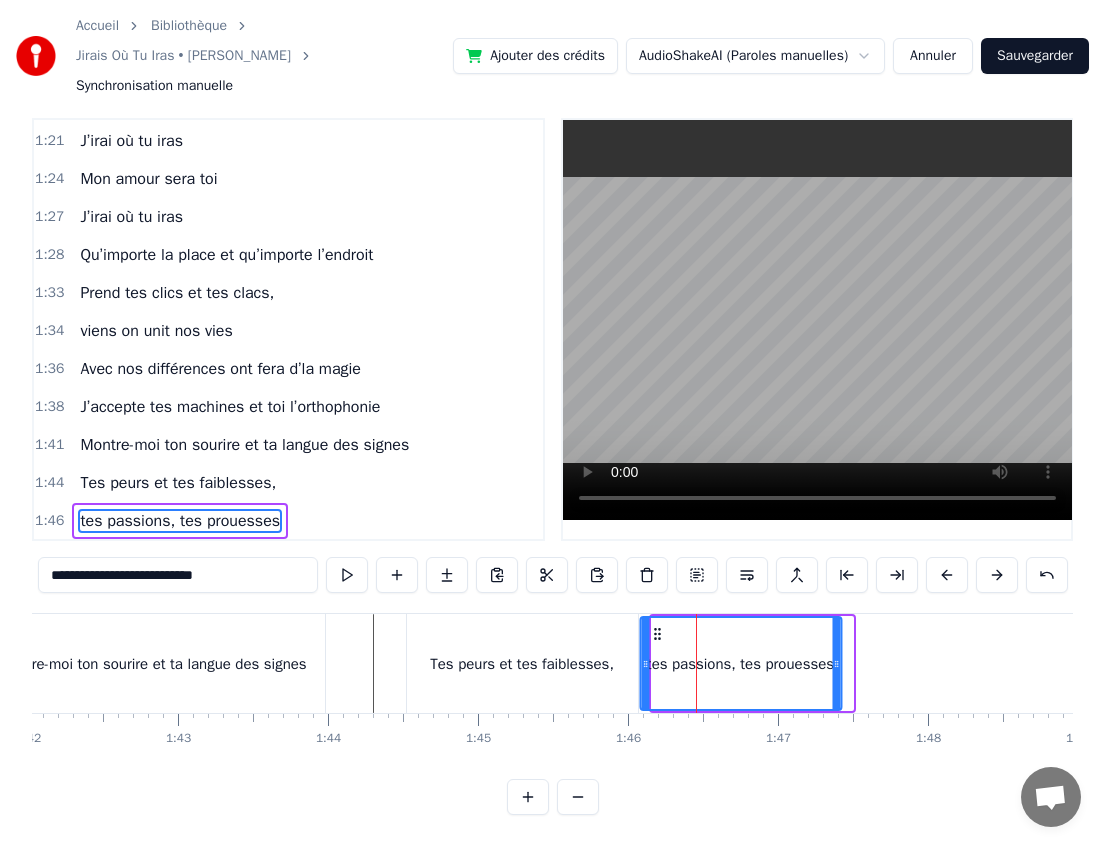 drag, startPoint x: 667, startPoint y: 632, endPoint x: 656, endPoint y: 632, distance: 11 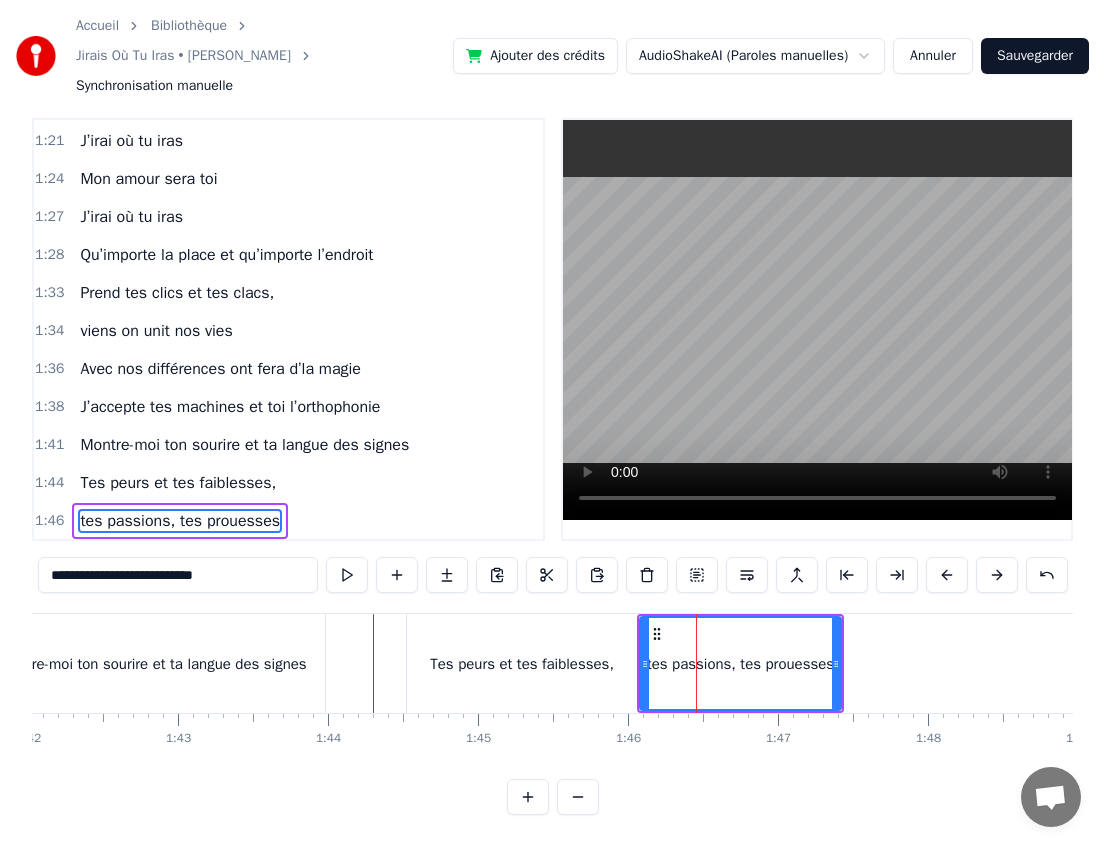 click at bounding box center [342, 663] 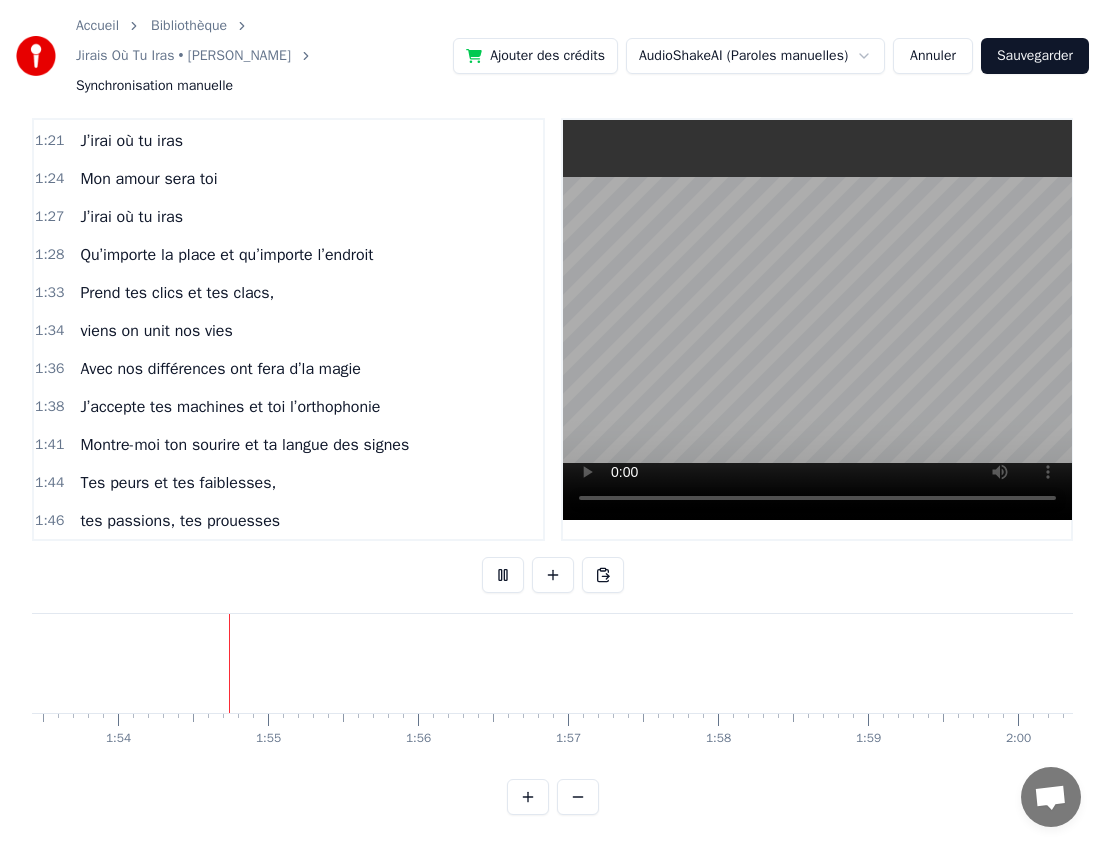 scroll, scrollTop: 0, scrollLeft: 17028, axis: horizontal 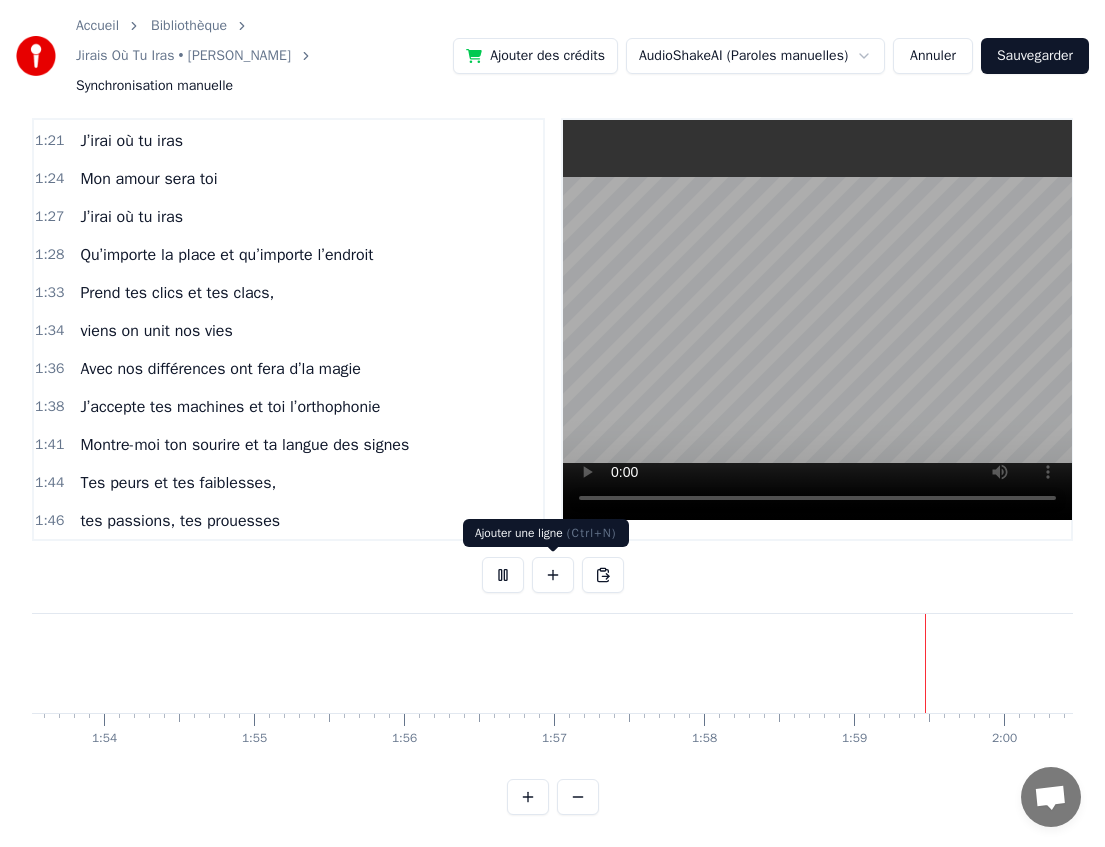 click at bounding box center [553, 575] 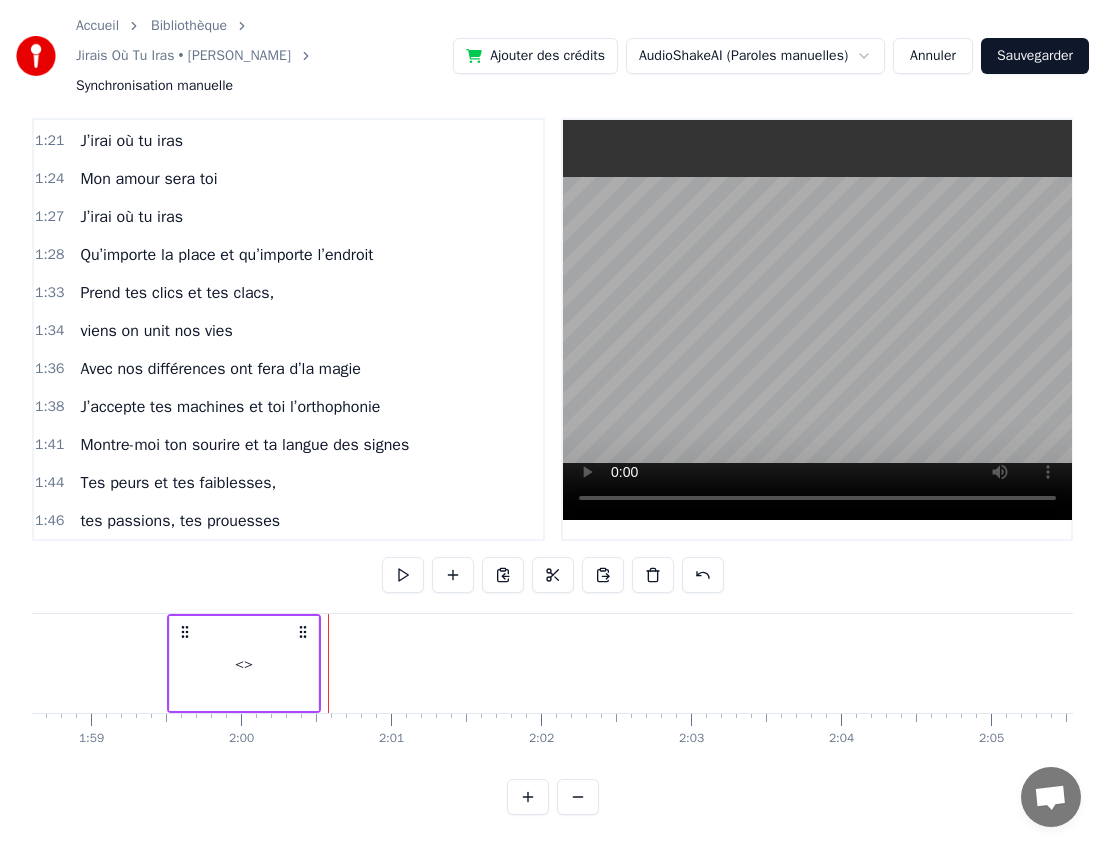 scroll, scrollTop: 0, scrollLeft: 17469, axis: horizontal 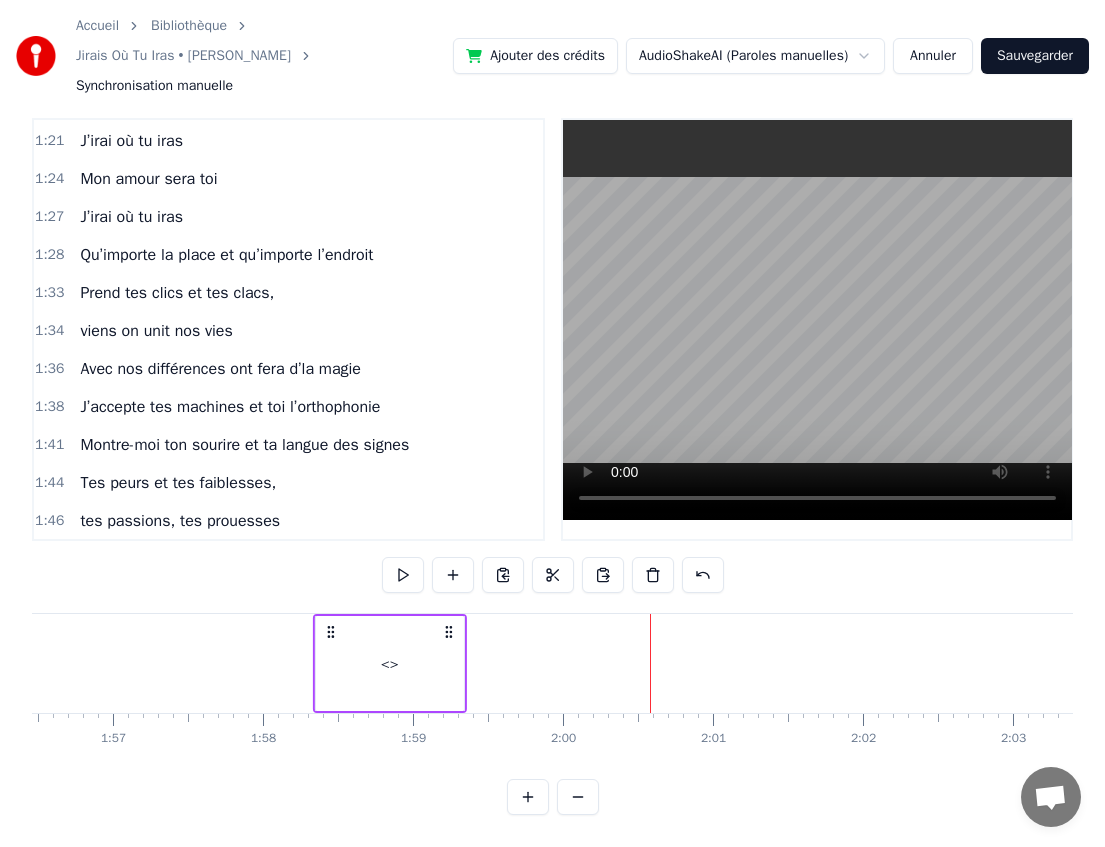 drag, startPoint x: 506, startPoint y: 628, endPoint x: 319, endPoint y: 616, distance: 187.38463 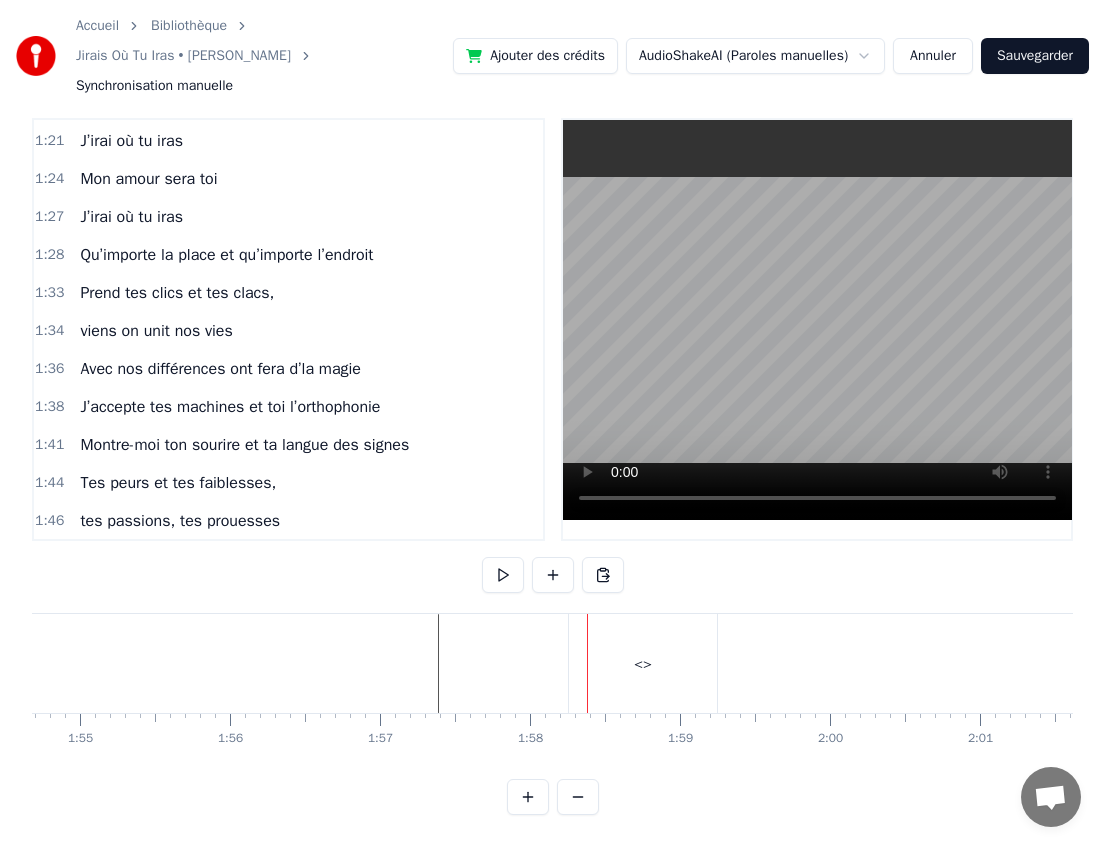 scroll, scrollTop: 0, scrollLeft: 17099, axis: horizontal 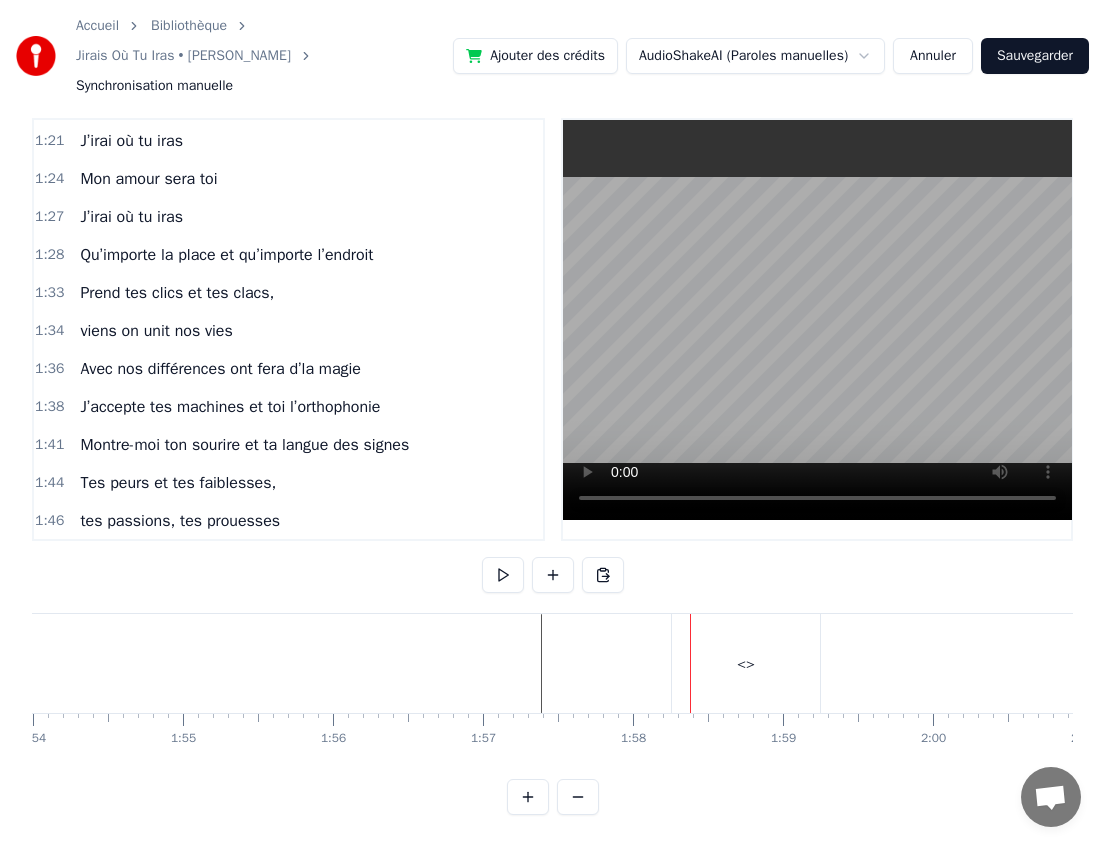 click at bounding box center (-1453, 663) 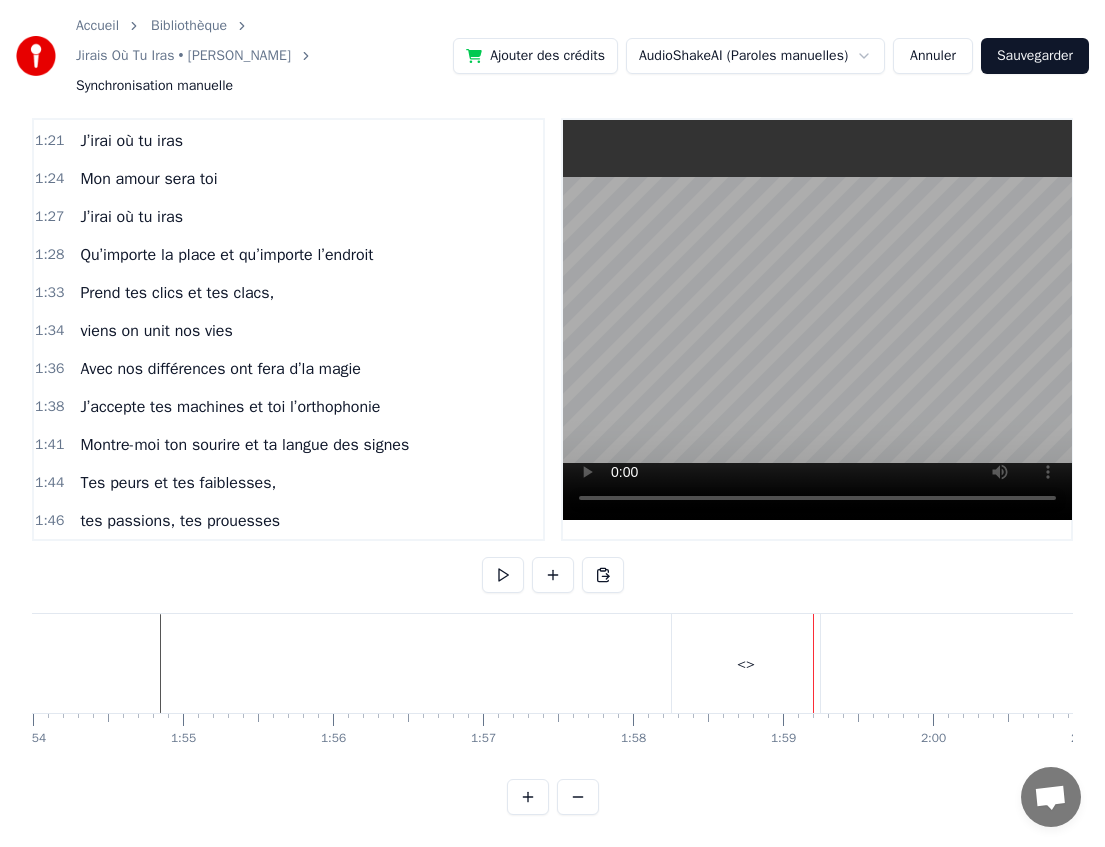click on "<>" at bounding box center (746, 663) 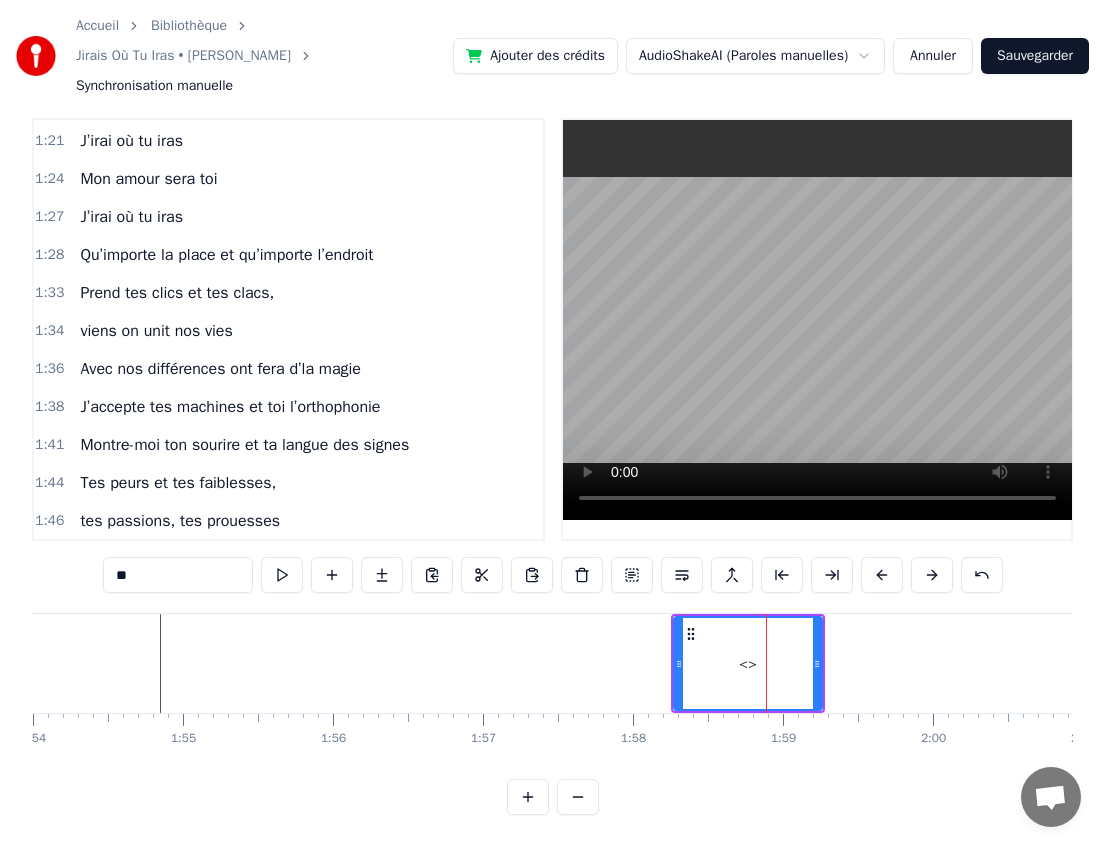 scroll, scrollTop: 1100, scrollLeft: 0, axis: vertical 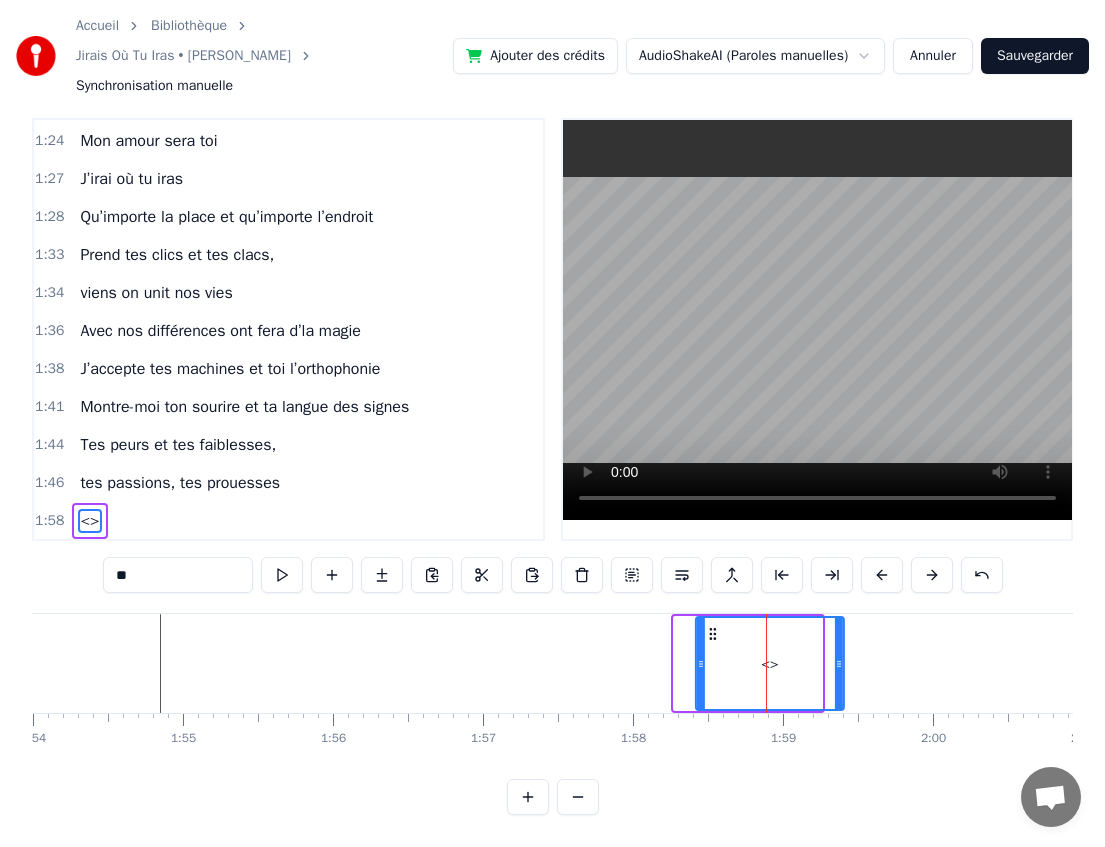 drag, startPoint x: 691, startPoint y: 629, endPoint x: 712, endPoint y: 626, distance: 21.213203 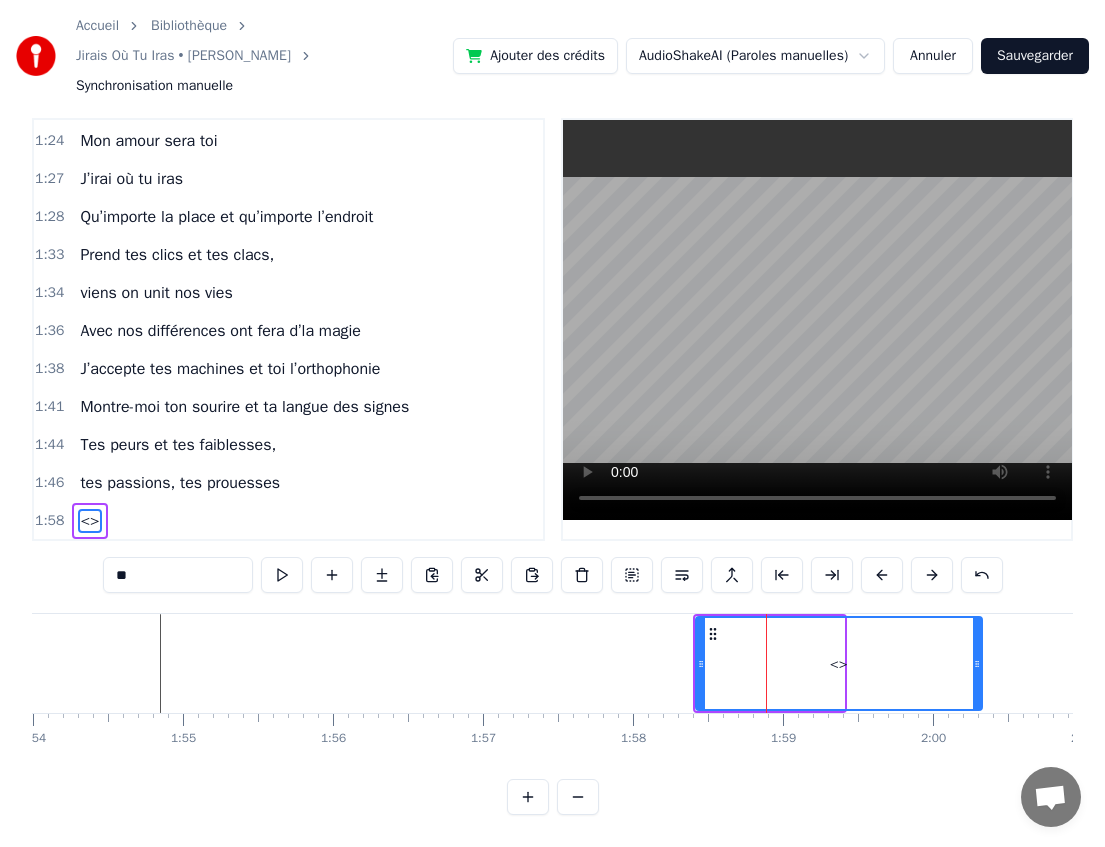 drag, startPoint x: 840, startPoint y: 654, endPoint x: 1020, endPoint y: 660, distance: 180.09998 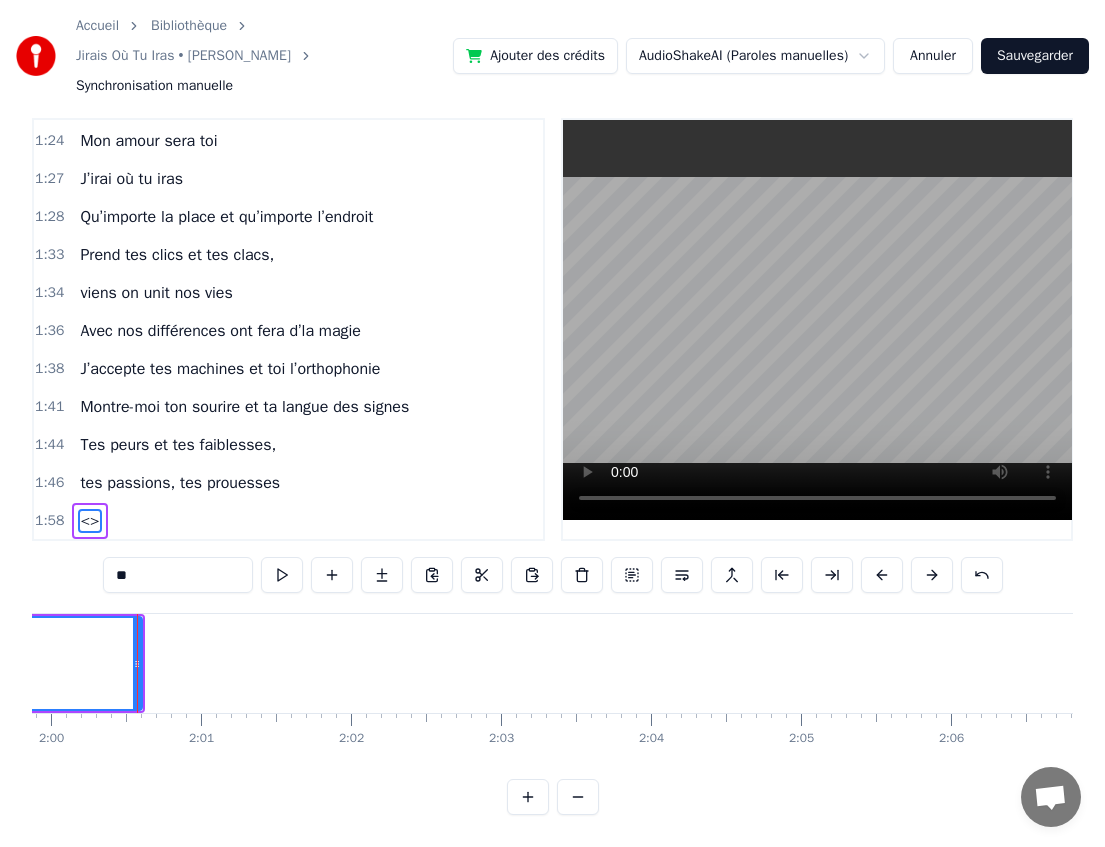scroll, scrollTop: 0, scrollLeft: 17985, axis: horizontal 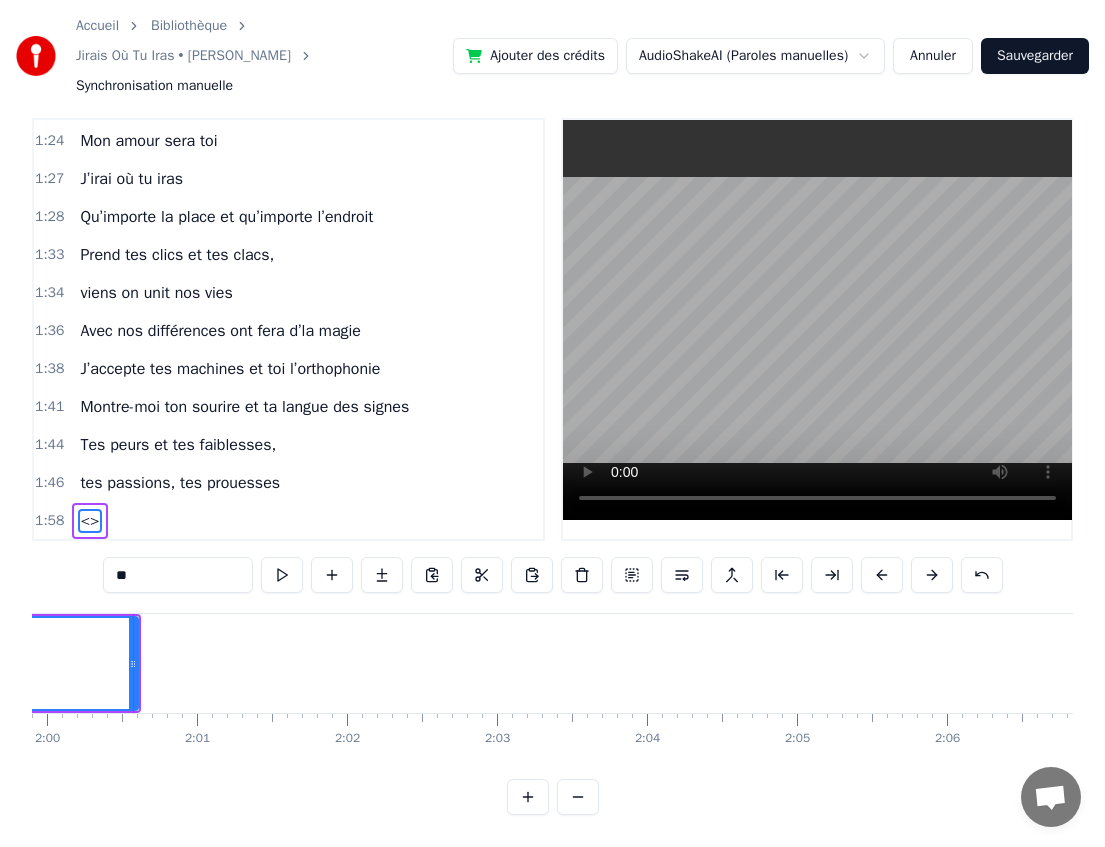 click on "**" at bounding box center (178, 575) 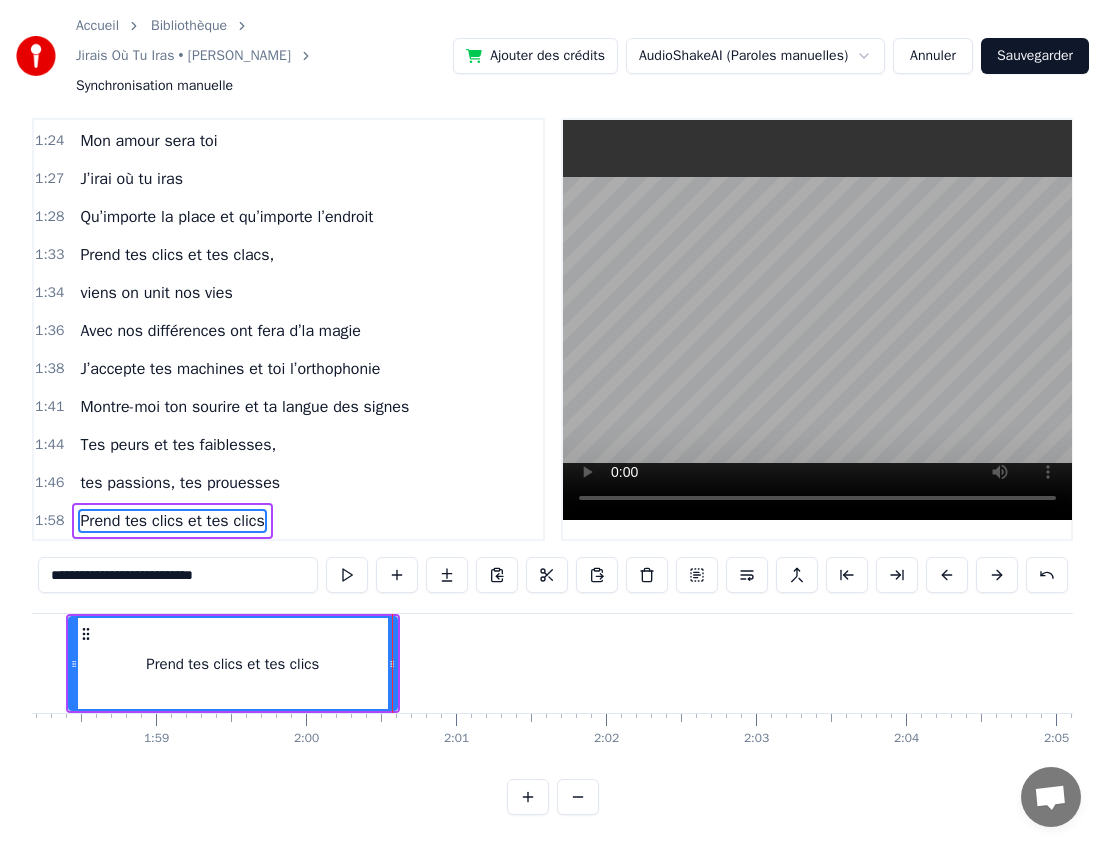 scroll, scrollTop: 0, scrollLeft: 17723, axis: horizontal 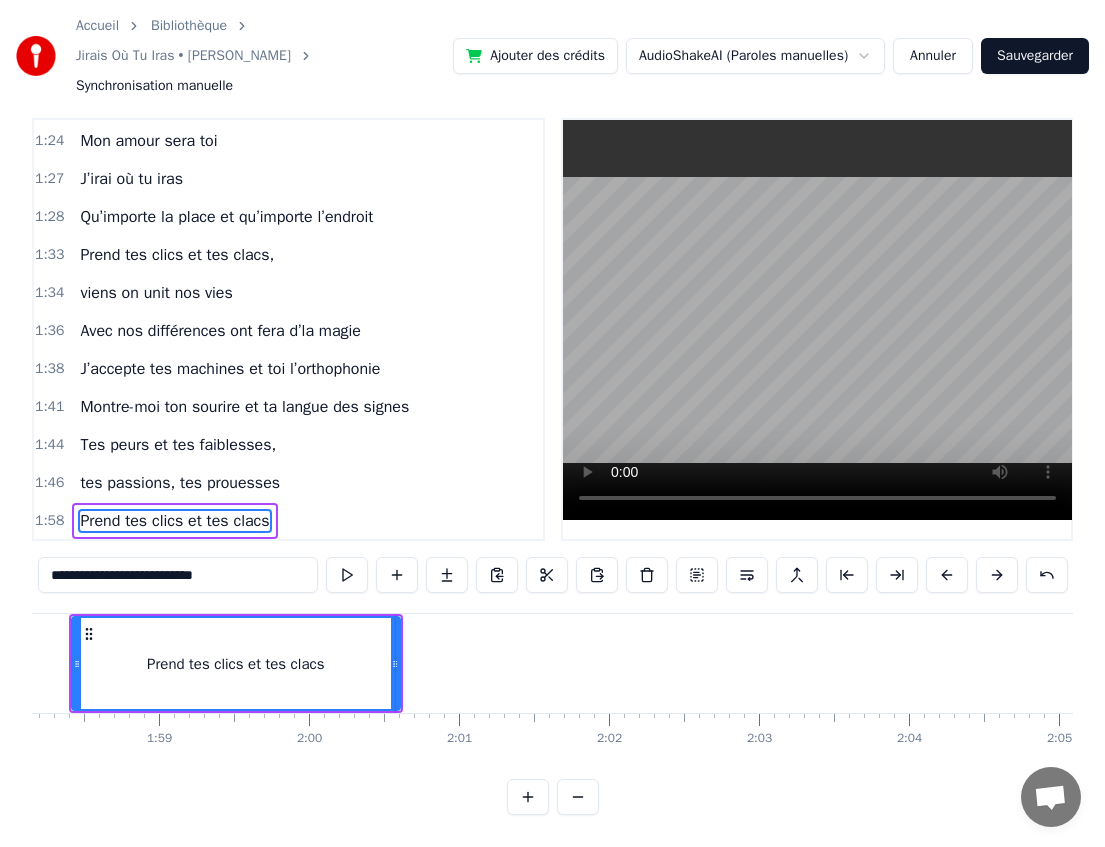 type on "**********" 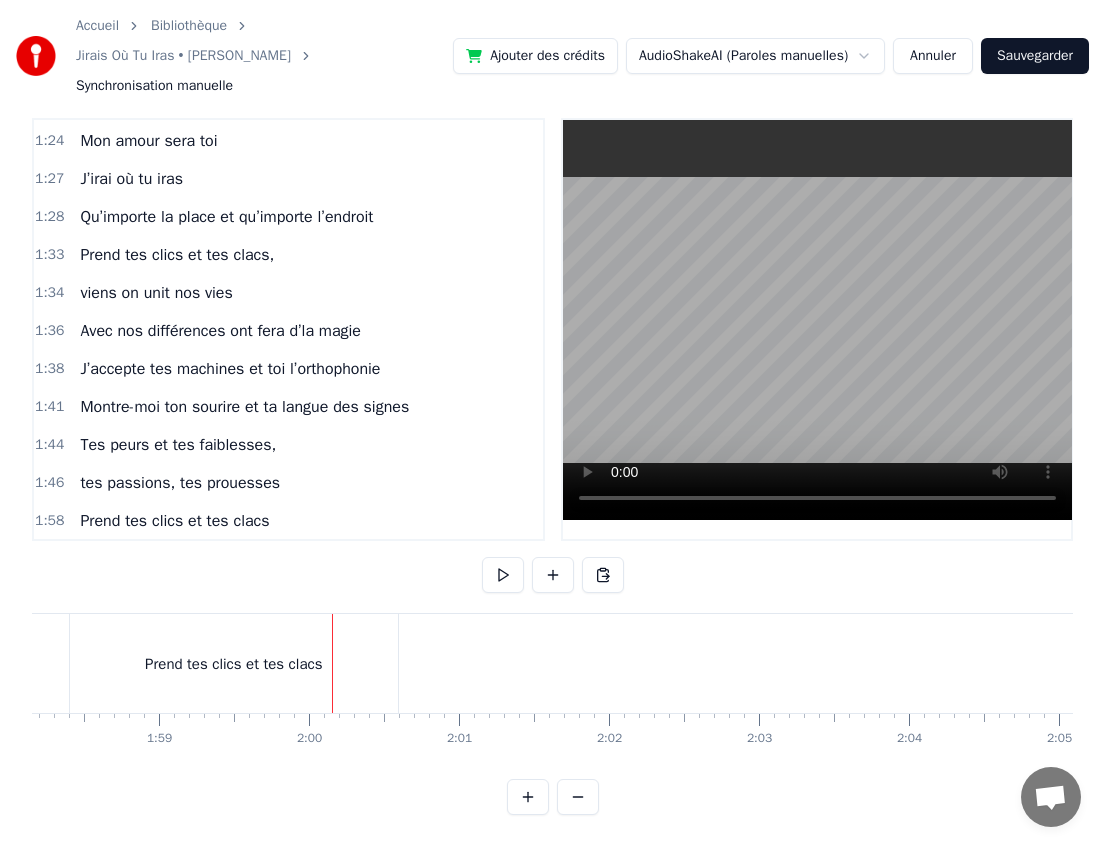 click on "Prend tes clics et tes clacs" at bounding box center [234, 663] 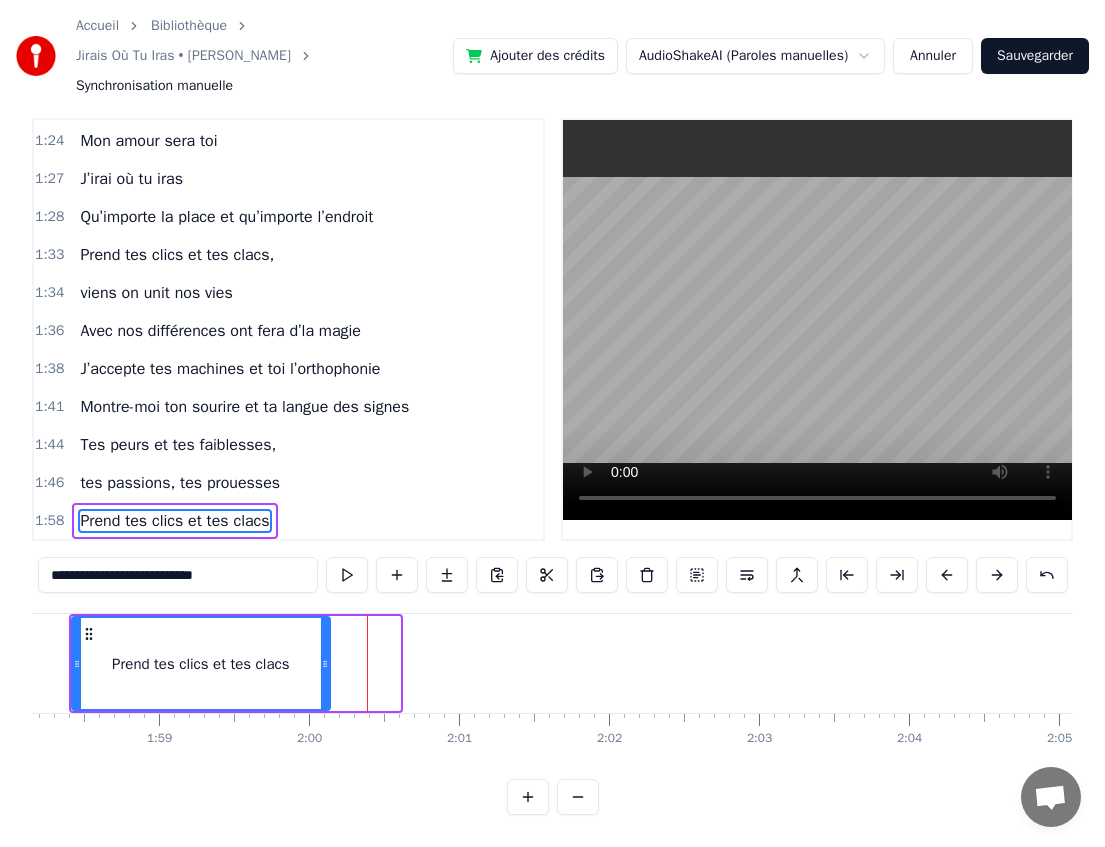 drag, startPoint x: 395, startPoint y: 662, endPoint x: 324, endPoint y: 661, distance: 71.00704 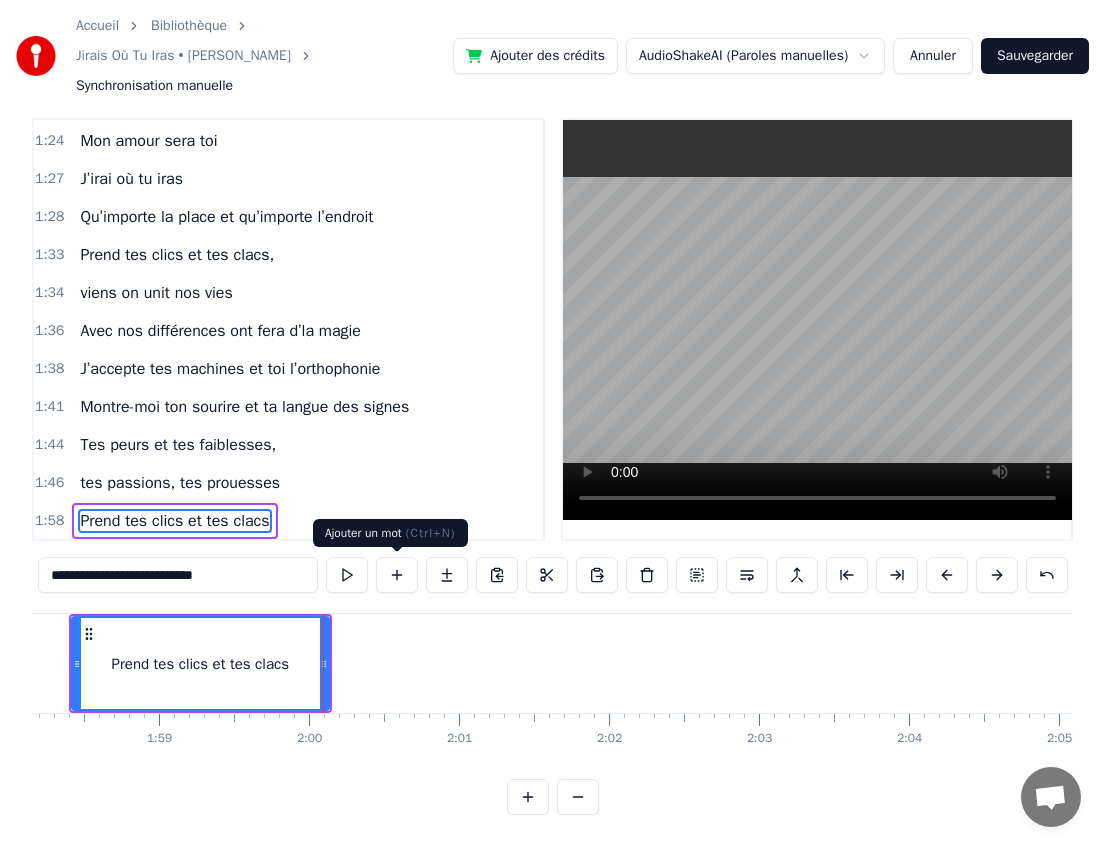 click at bounding box center [397, 575] 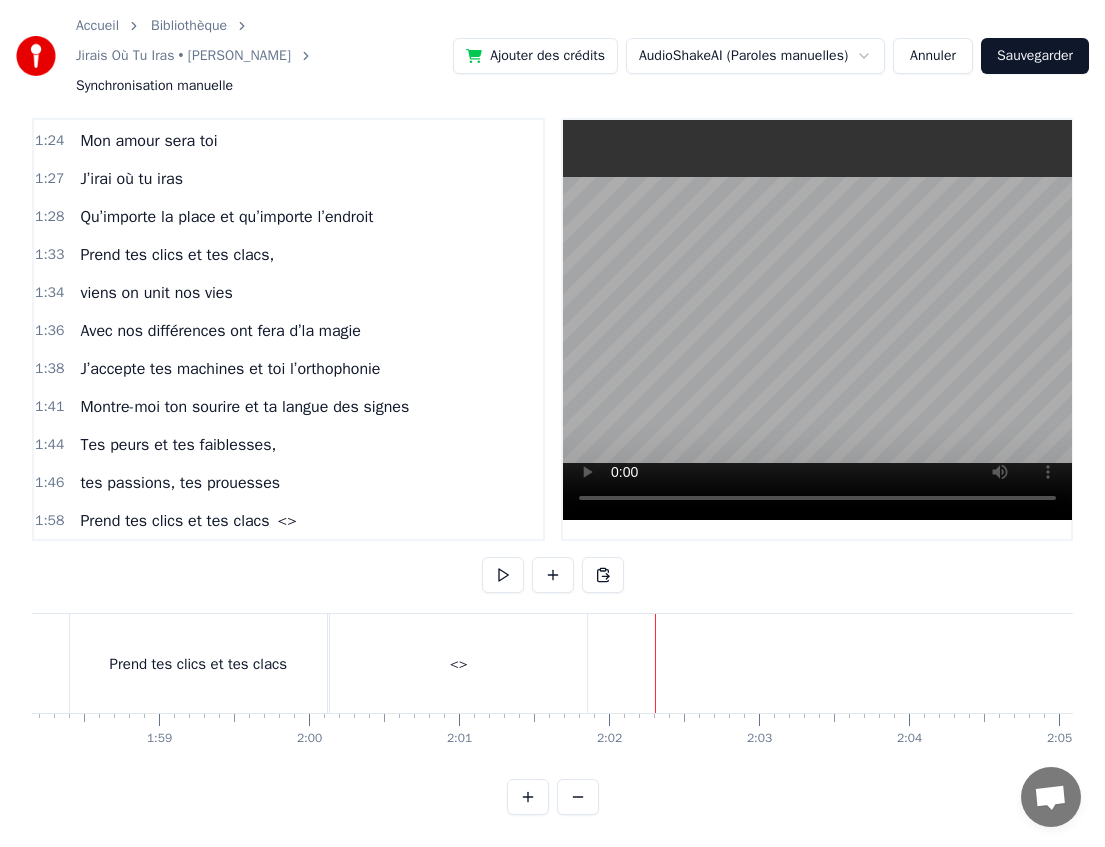 click on "<>" at bounding box center [458, 663] 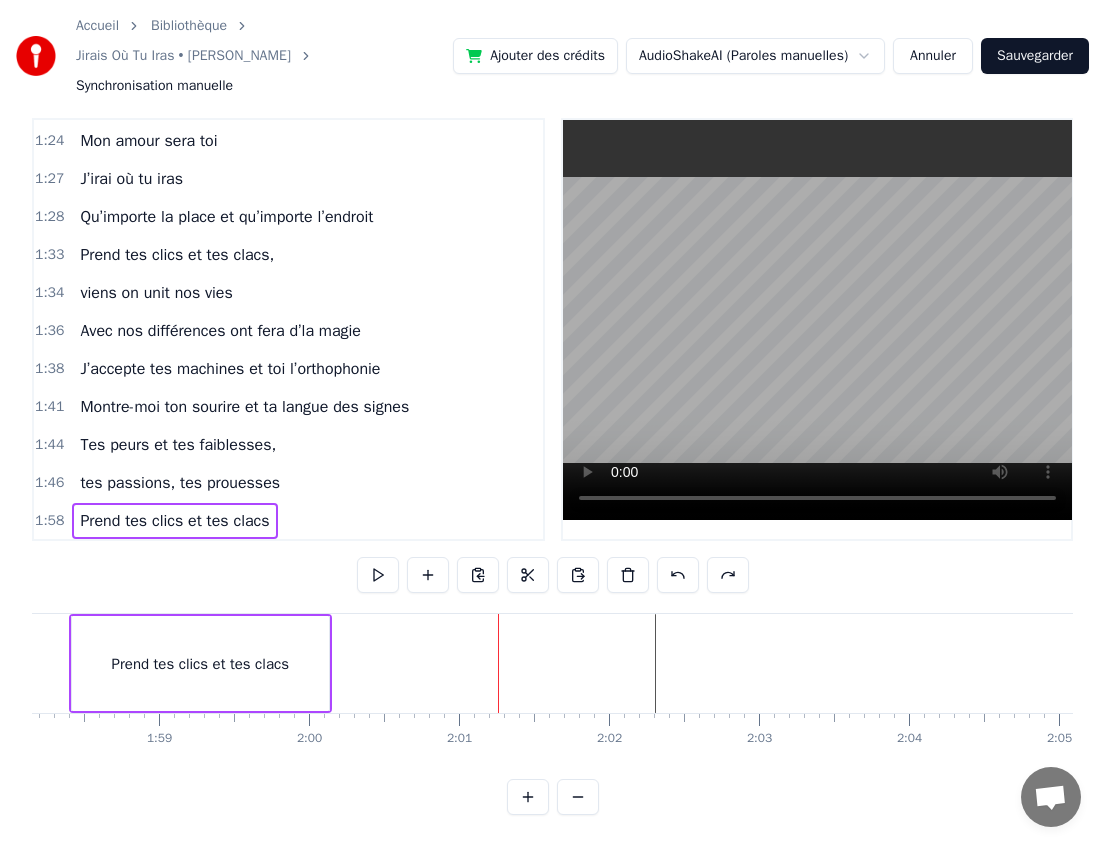 click at bounding box center (-2077, 663) 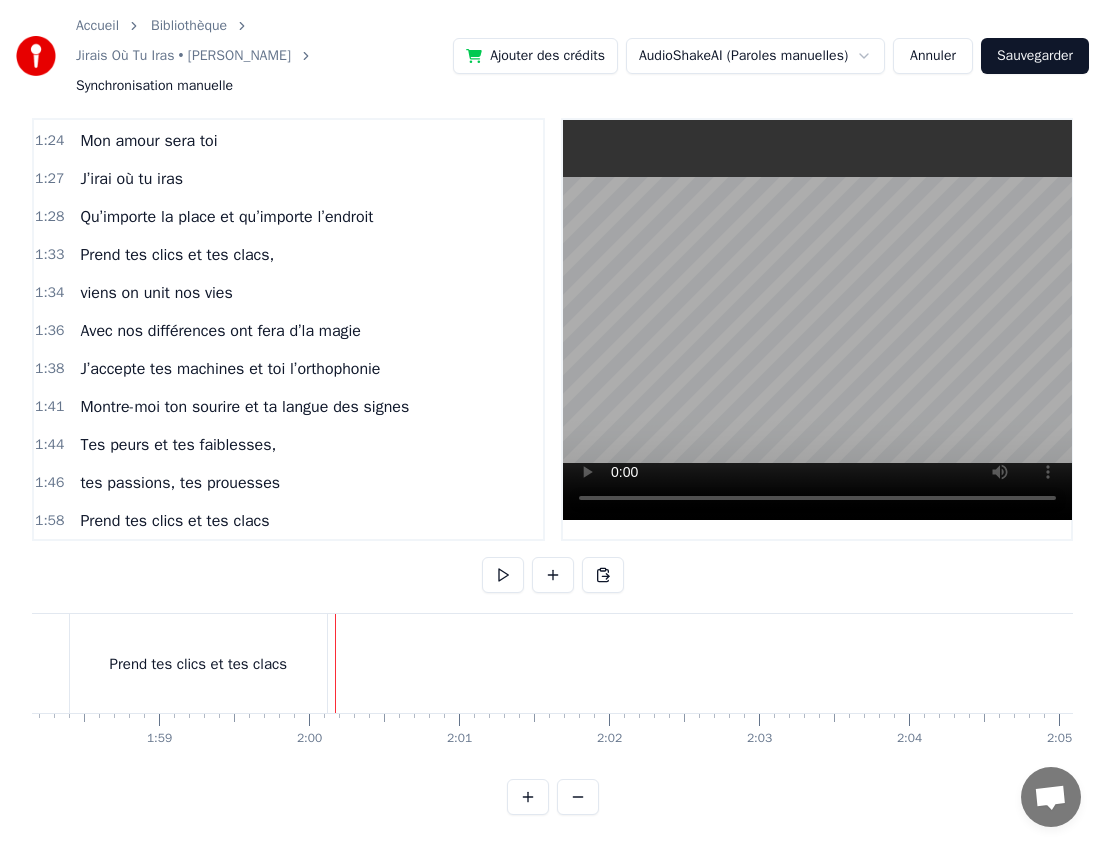 click on "Chez-moi les idées se balancent Et toi t’es présent dans ma tête  Je n’ai pas encore décidé Mais je crois bien que tu me plais Chez moi les loups sont à coté Tu sais c’est l’emblème de St Thé On les entend crier très fort  Fais gaff’ à toi [PERSON_NAME], ils mordent Va pour tes idées, tes loups, tes yeux clairs  Moi je n’ai juste qu’à traverser la rivière  [GEOGRAPHIC_DATA] est notre frontière J’ai le cœur qui se serre J’irai où tu iras Mon amour sera toi J’irai où tu iras Qu’importe la place et qu’importe l’endroit  Je veux des chats, des animaux  Des vacances dans des pays chauds Des coups de soleil au visage  Que tu m’passes de la biafine dans l’dos A la montagne, au bord de l’eau  Dans un taxi, à dos d’chameaux  Moi je n’ai pas peur de grand-chose A côté de toi mon héros Va pour tes petits chats, tes pays chauds Acceptes-tu la couleur de mon maillot Le rouge et noir je n’en veux pas  Mais sache qu’à part ça  J’irai où tu iras Mon amour sera toi" at bounding box center (-2077, 663) 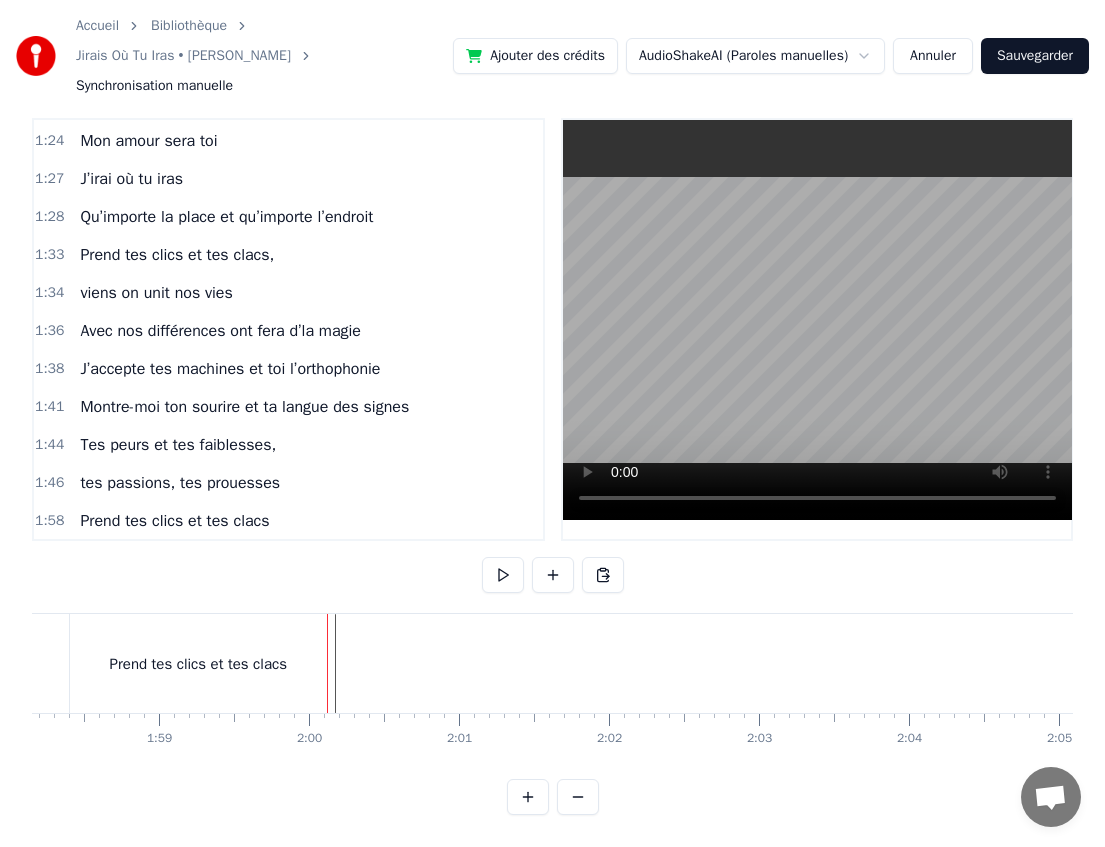 click on "Prend tes clics et tes clacs" at bounding box center [198, 663] 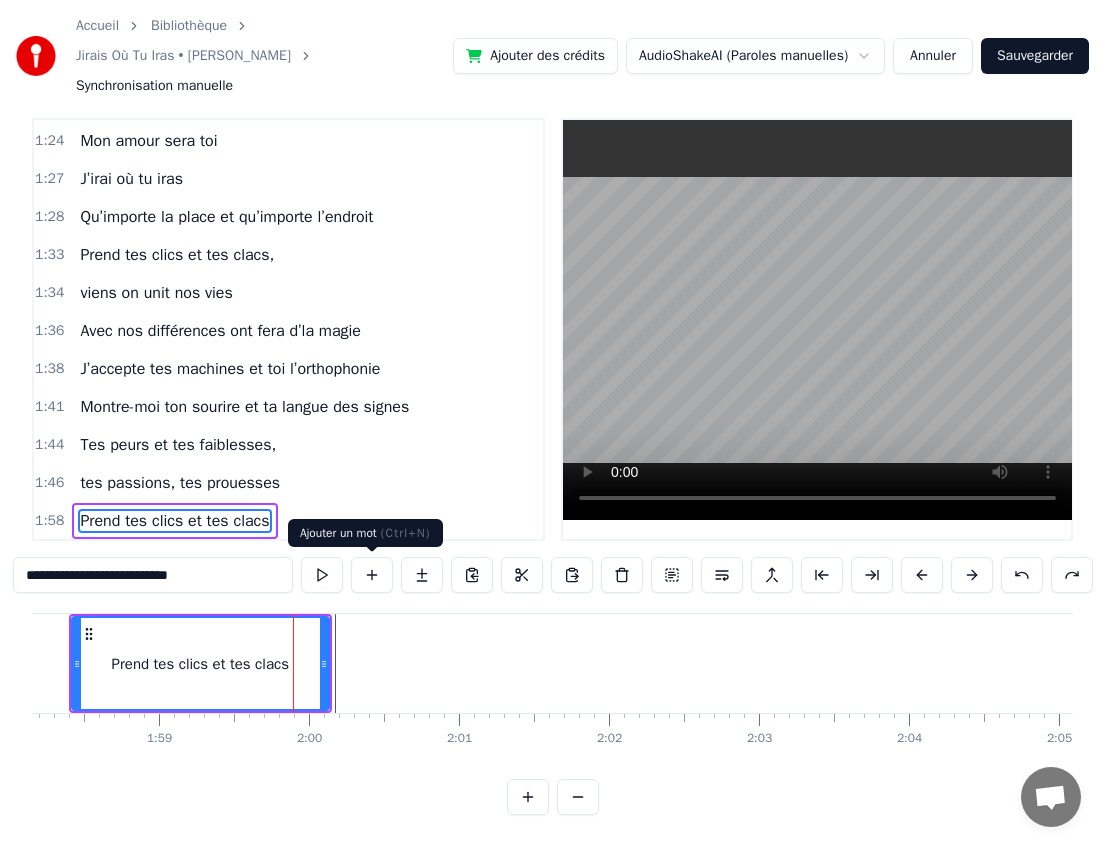 click at bounding box center [372, 575] 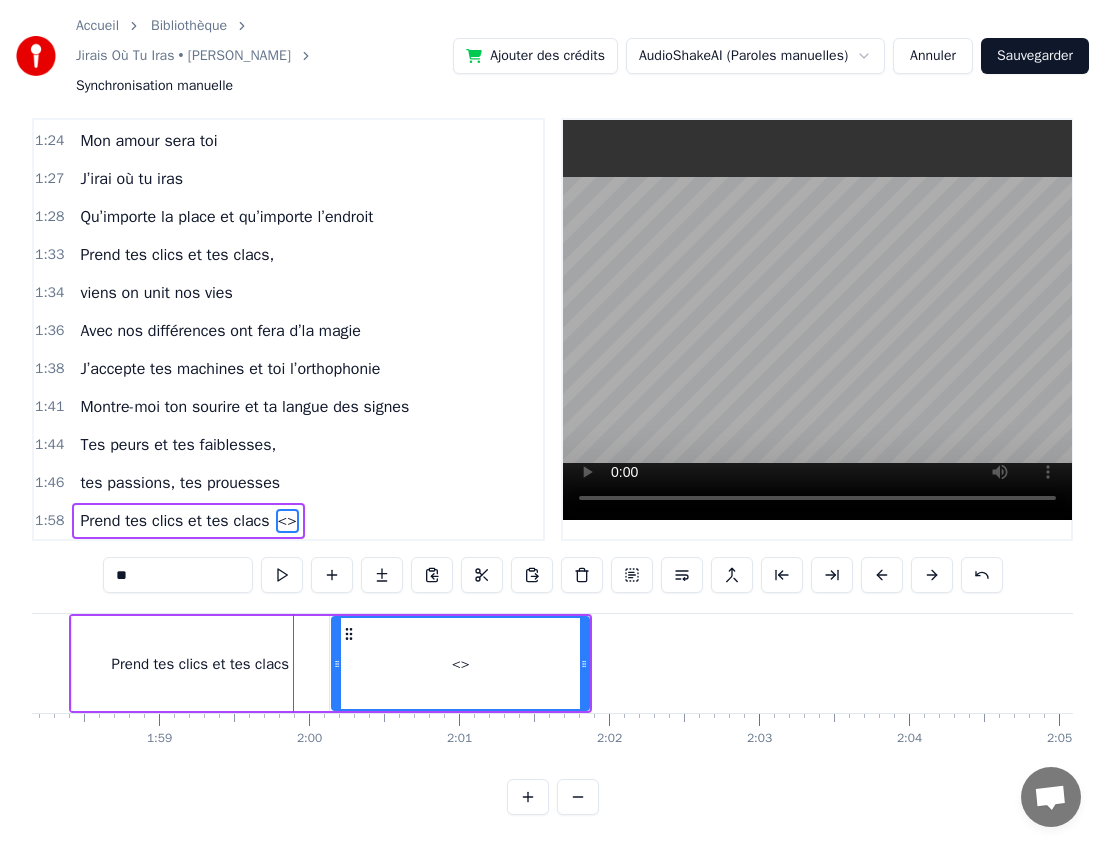 click on "**" at bounding box center (178, 575) 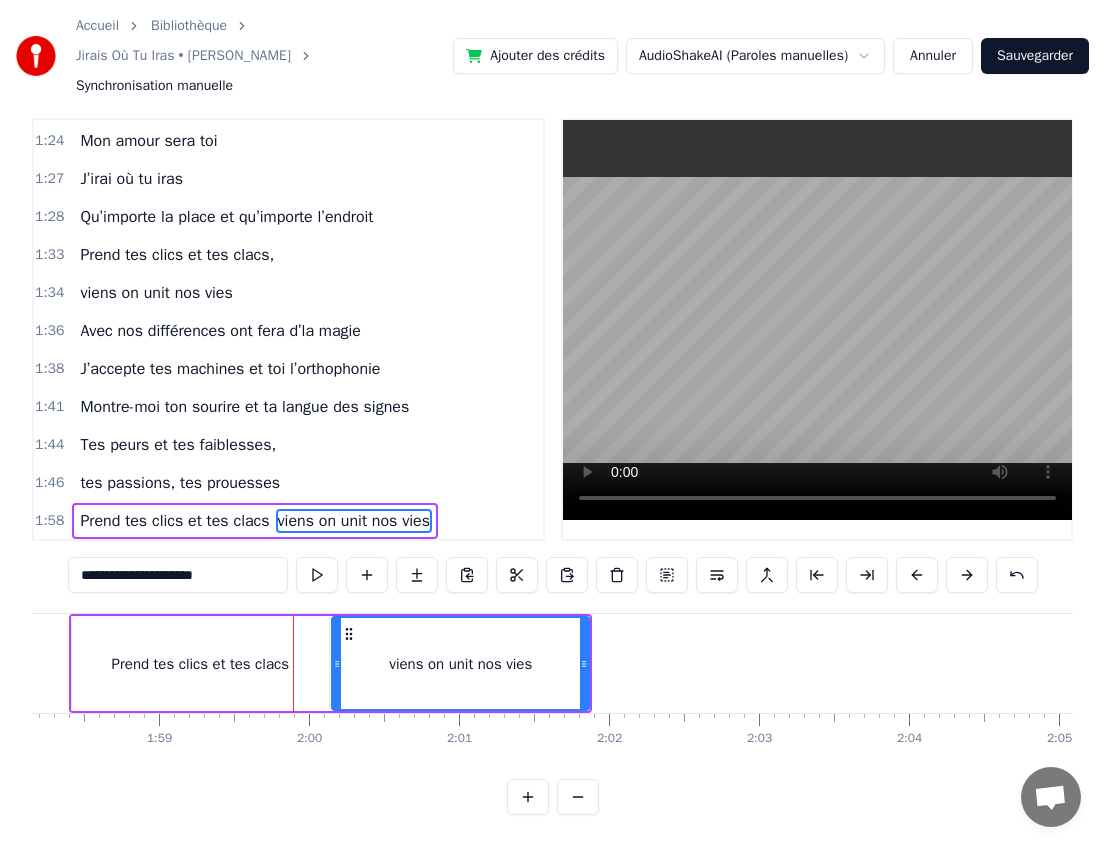 type on "**********" 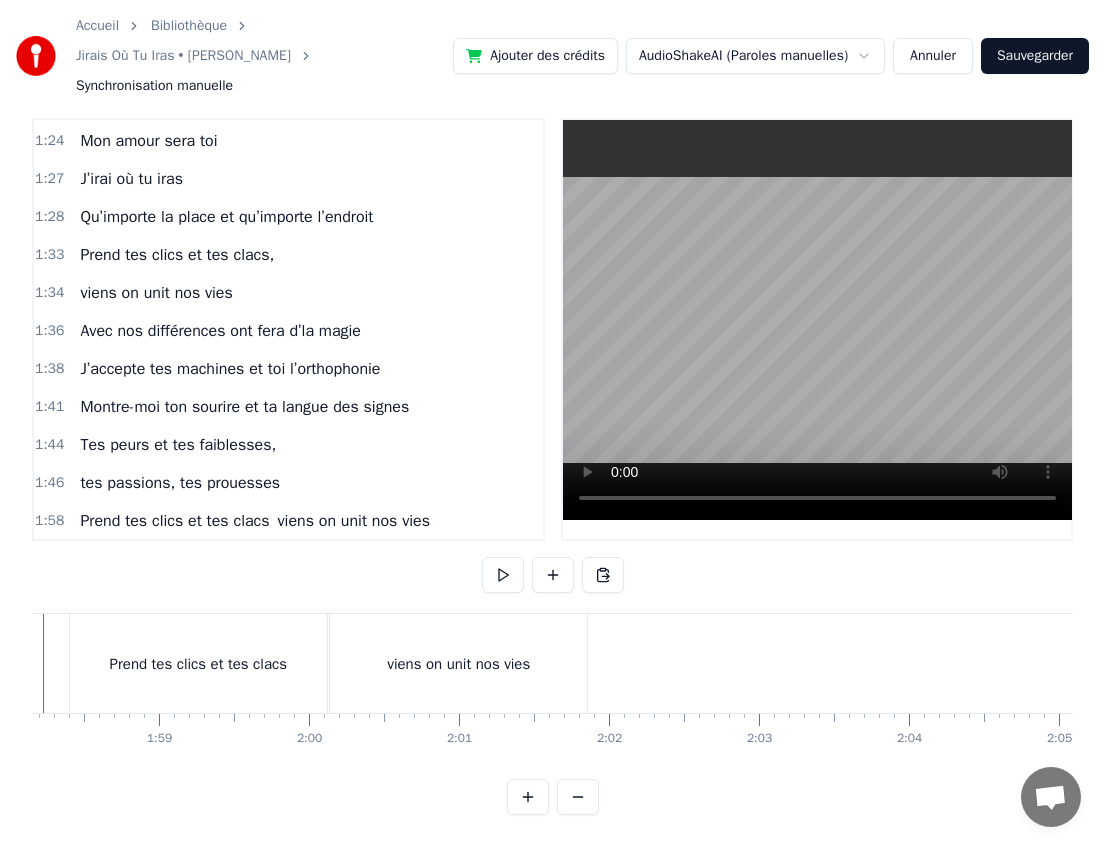 scroll, scrollTop: 0, scrollLeft: 17633, axis: horizontal 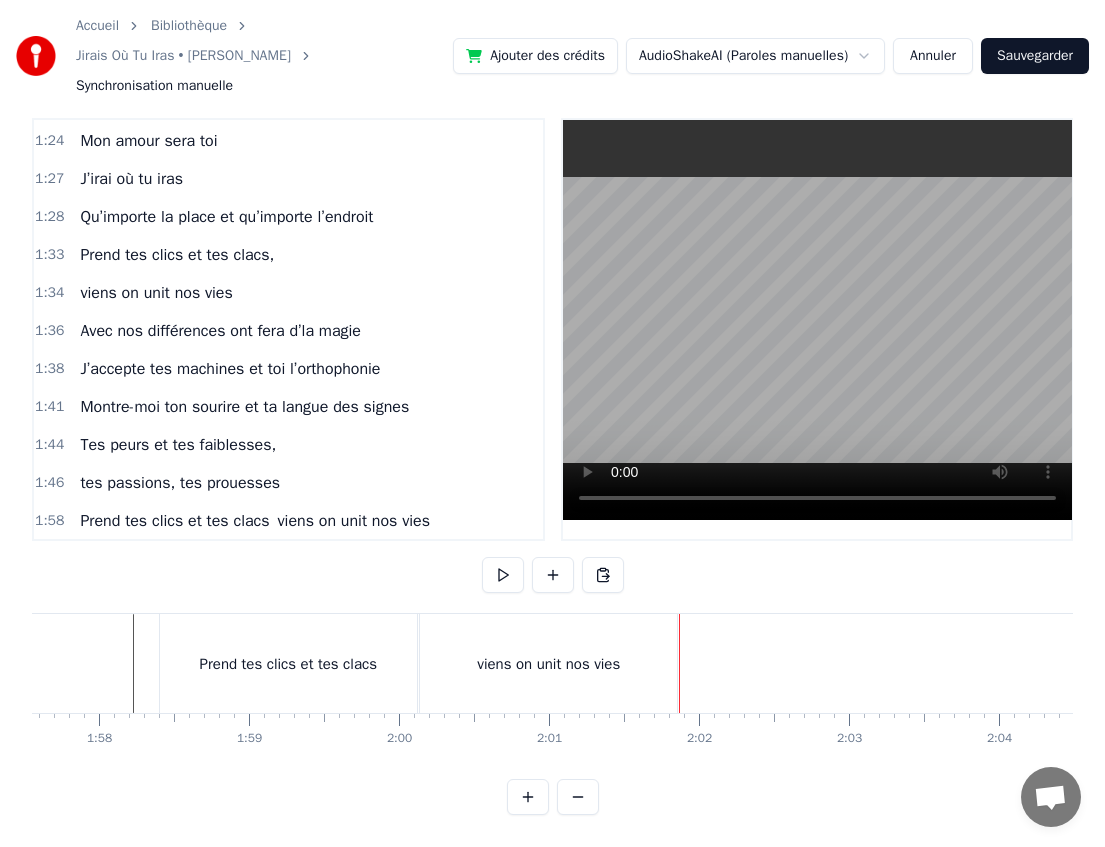 click on "Prend tes clics et tes clacs" at bounding box center (288, 663) 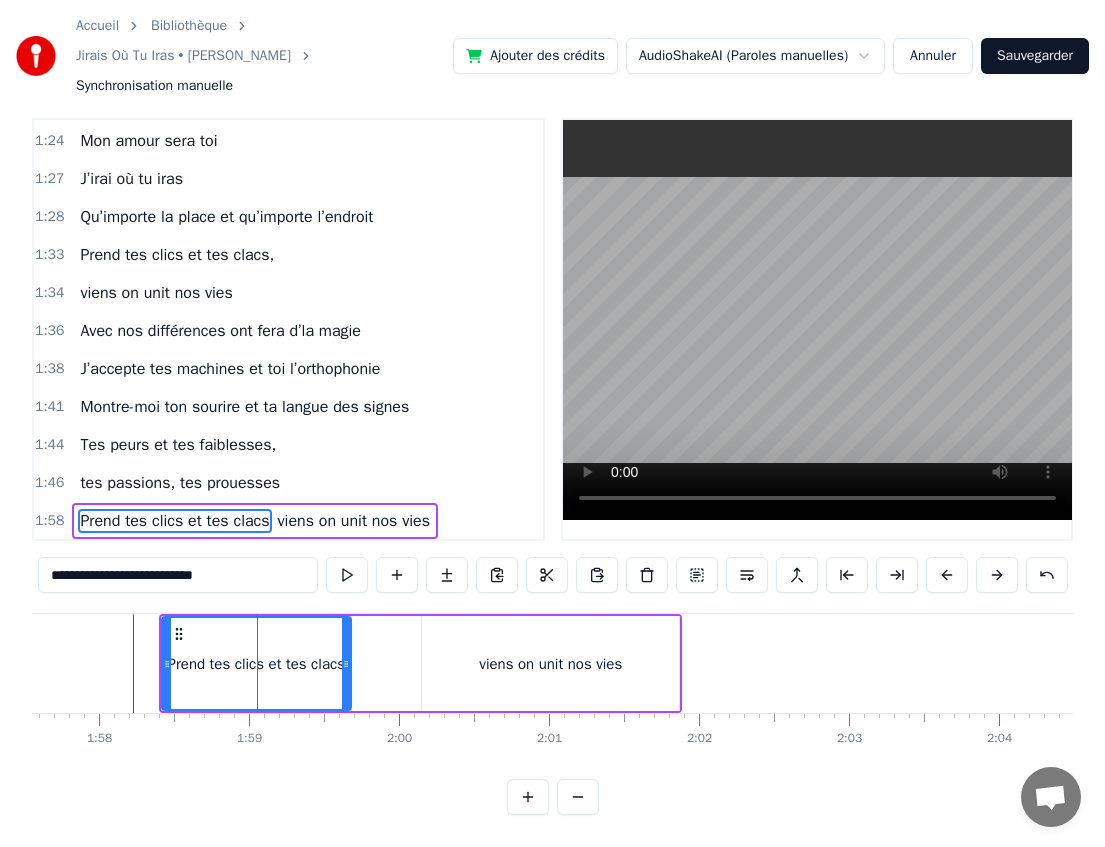 drag, startPoint x: 414, startPoint y: 665, endPoint x: 341, endPoint y: 659, distance: 73.24616 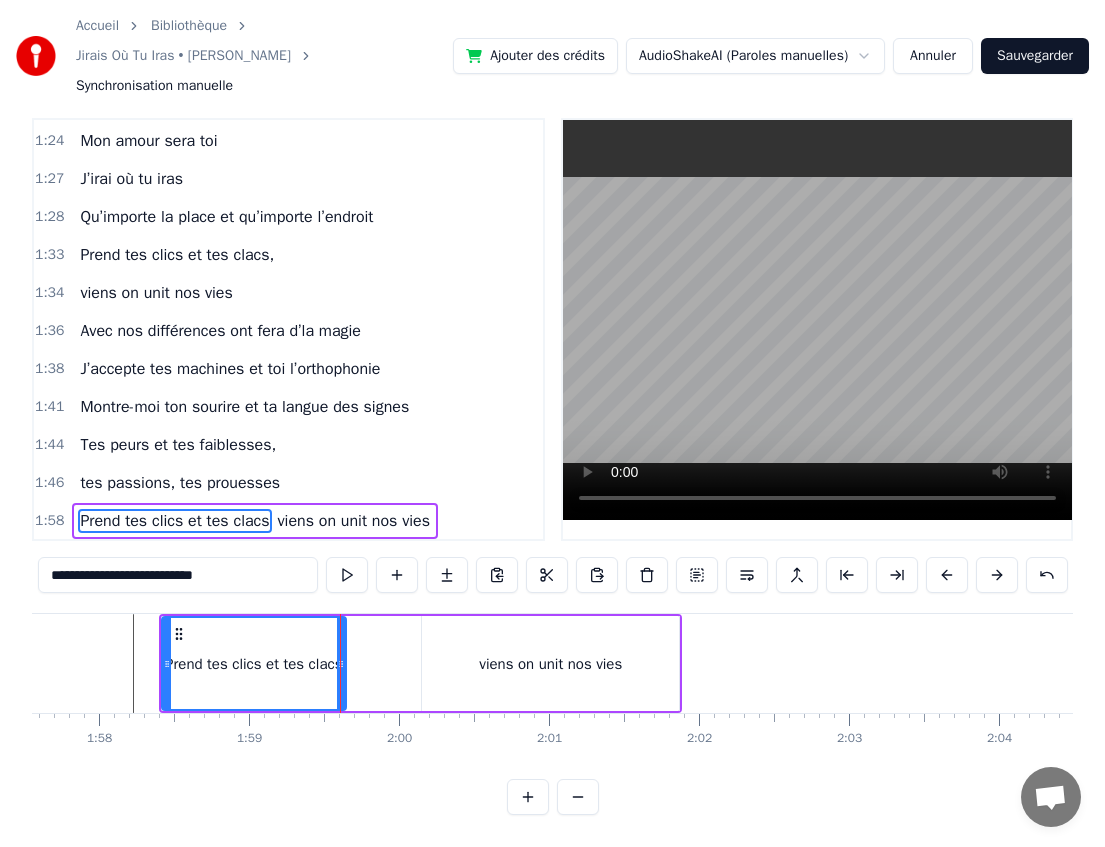click on "viens on unit nos vies" at bounding box center [550, 664] 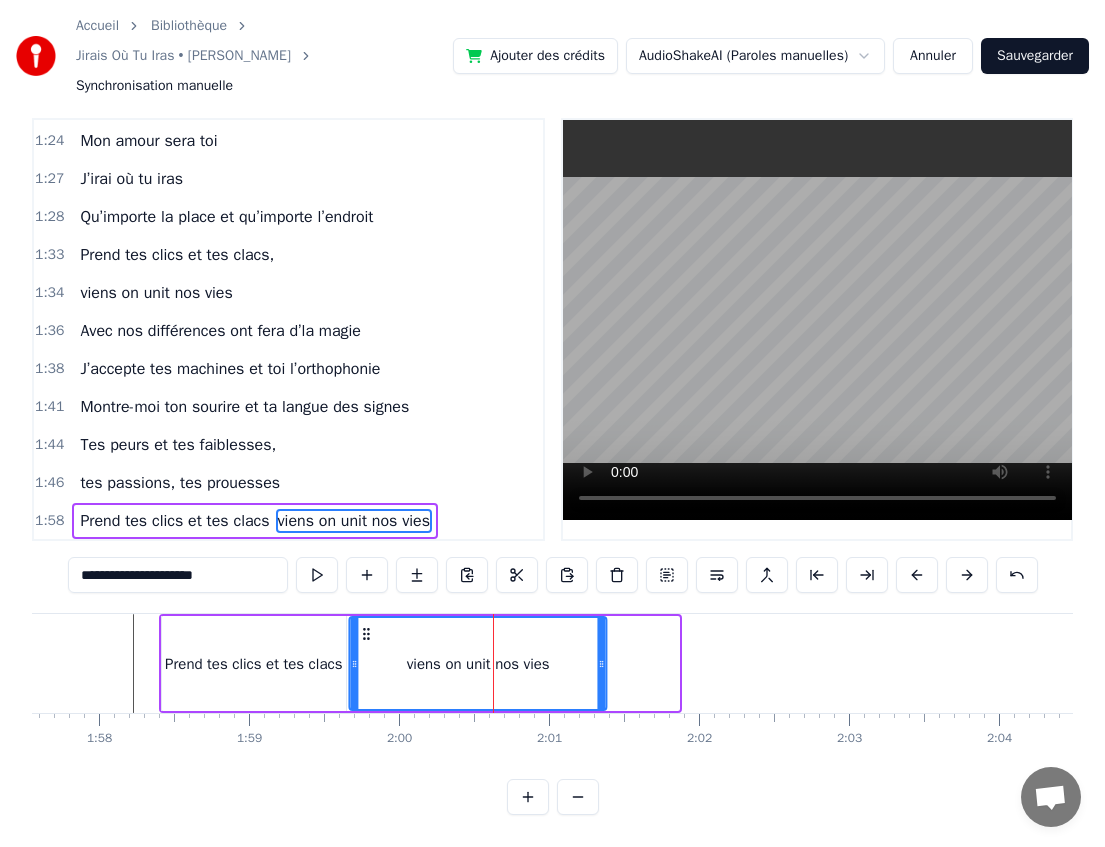drag, startPoint x: 437, startPoint y: 632, endPoint x: 366, endPoint y: 632, distance: 71 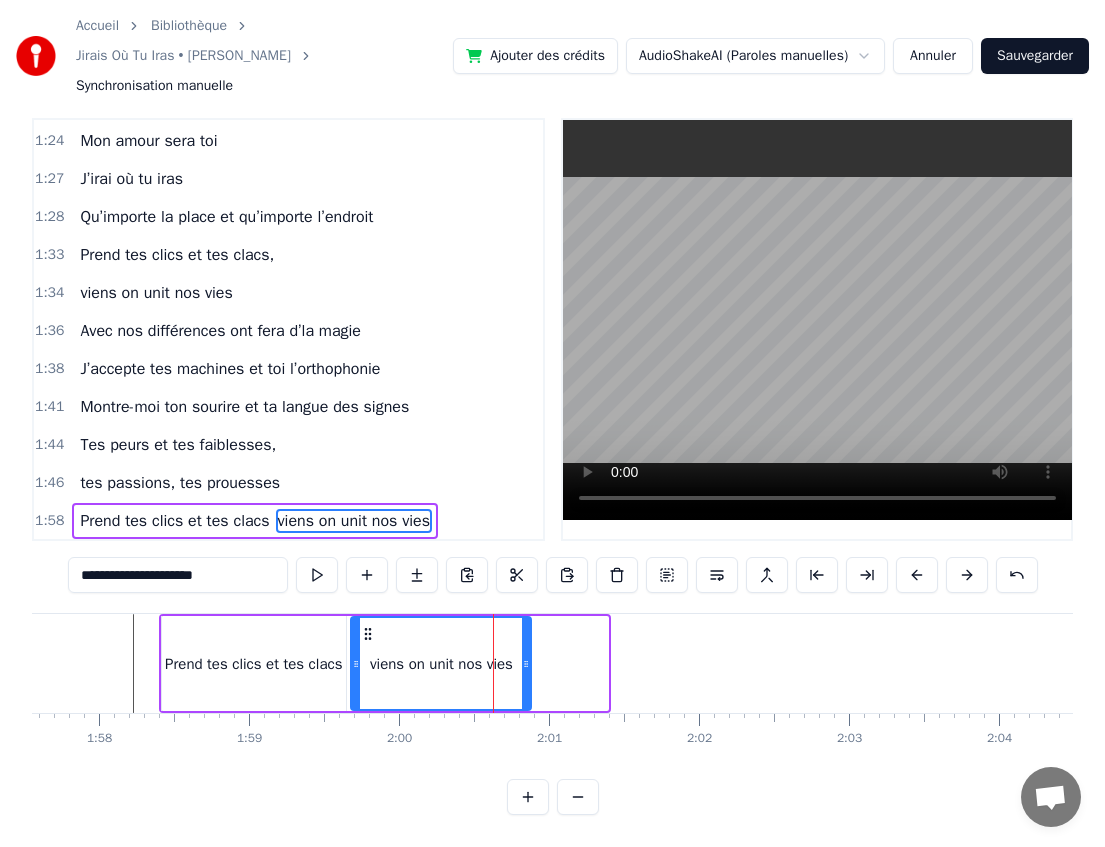 drag, startPoint x: 602, startPoint y: 666, endPoint x: 530, endPoint y: 663, distance: 72.06247 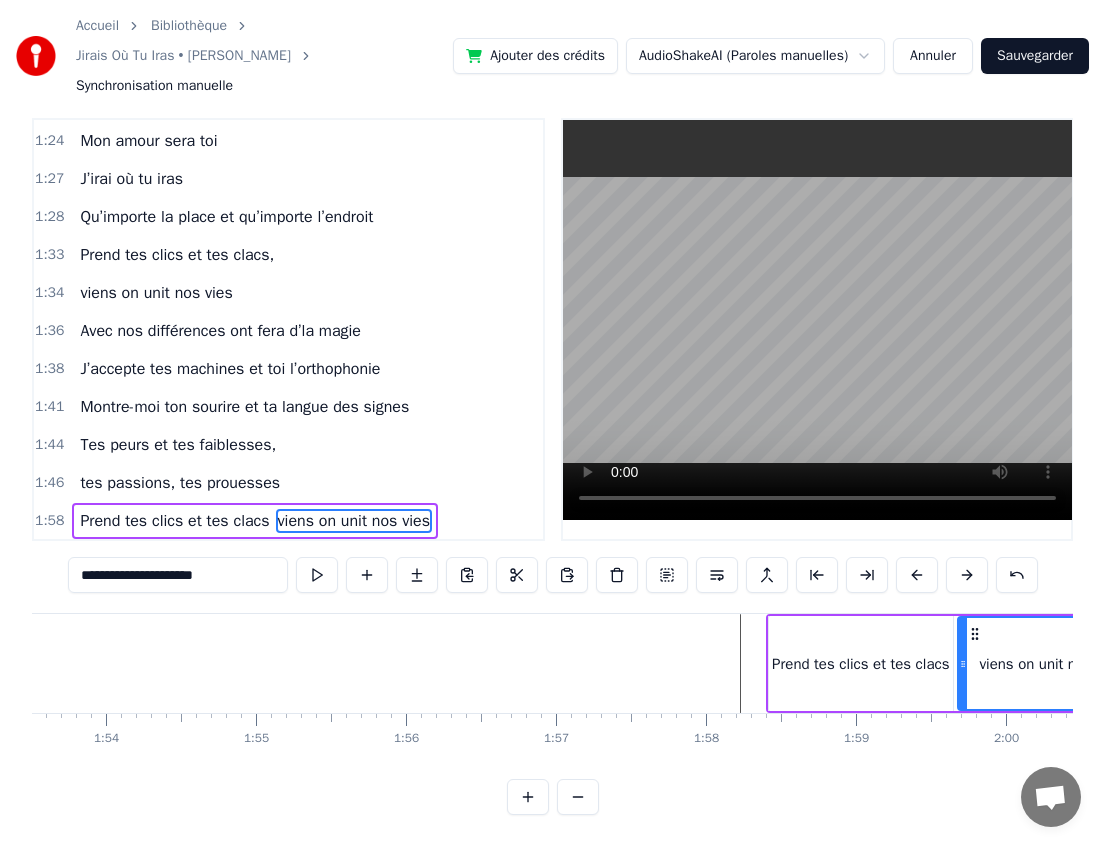scroll, scrollTop: 0, scrollLeft: 16913, axis: horizontal 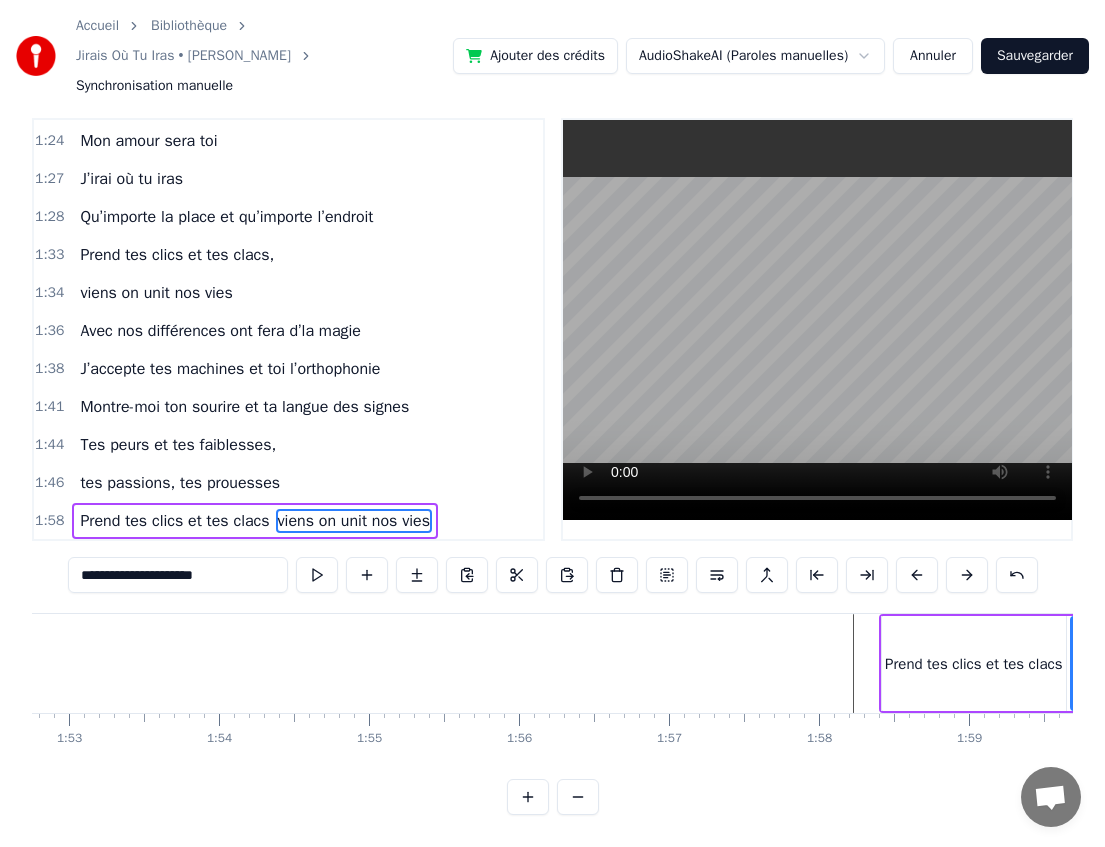 click at bounding box center [-1267, 663] 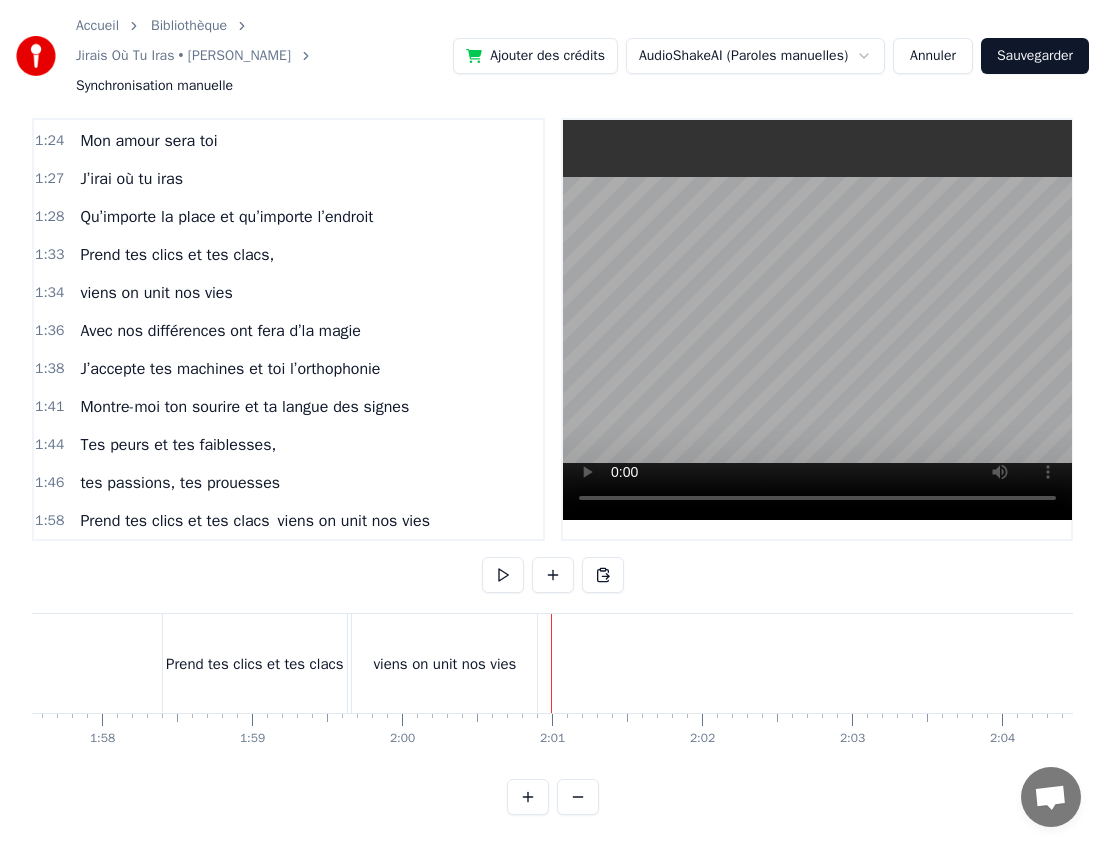 scroll, scrollTop: 0, scrollLeft: 17628, axis: horizontal 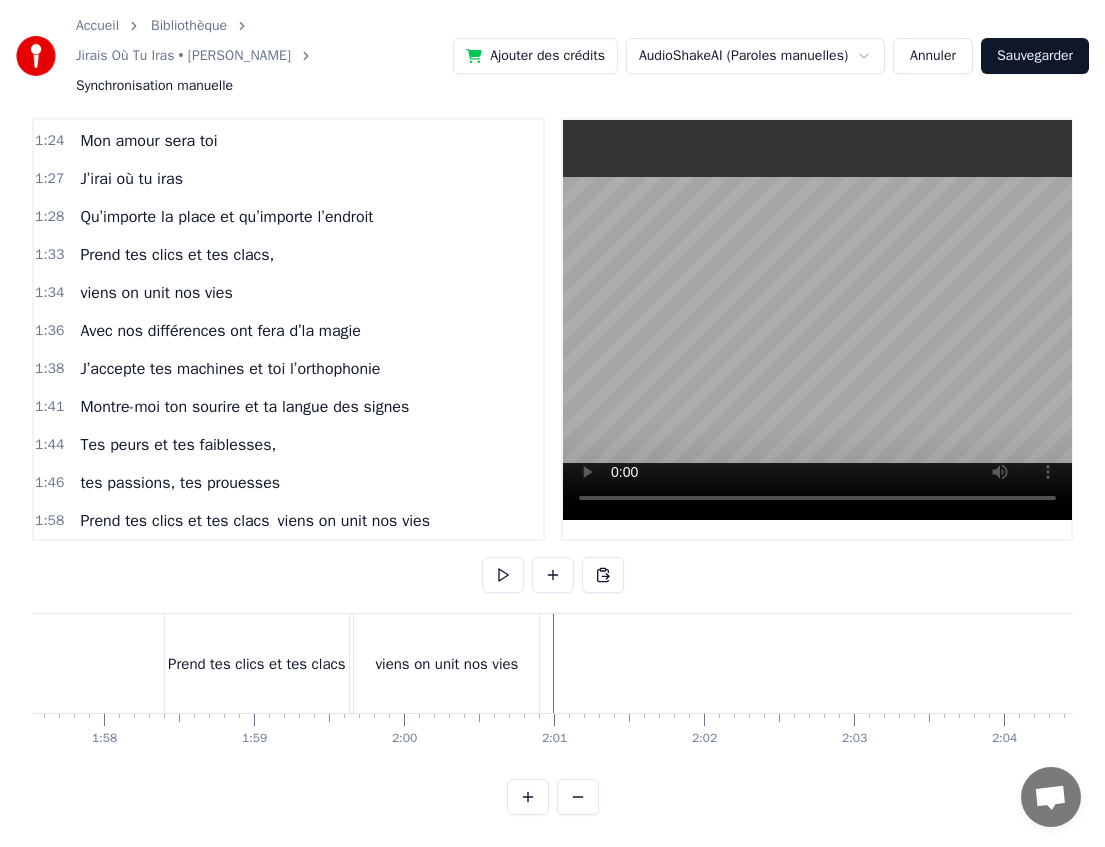 click on "Prend tes clics et tes clacs" at bounding box center (256, 664) 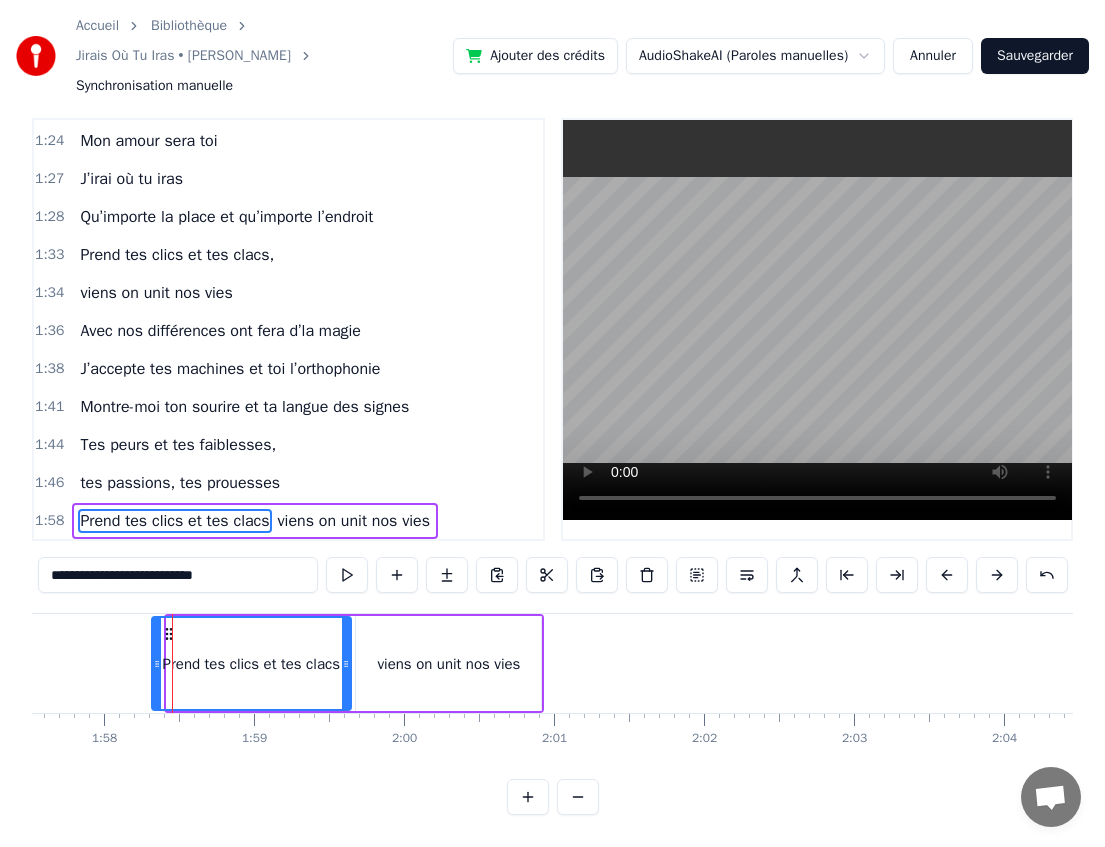drag, startPoint x: 168, startPoint y: 662, endPoint x: 152, endPoint y: 662, distance: 16 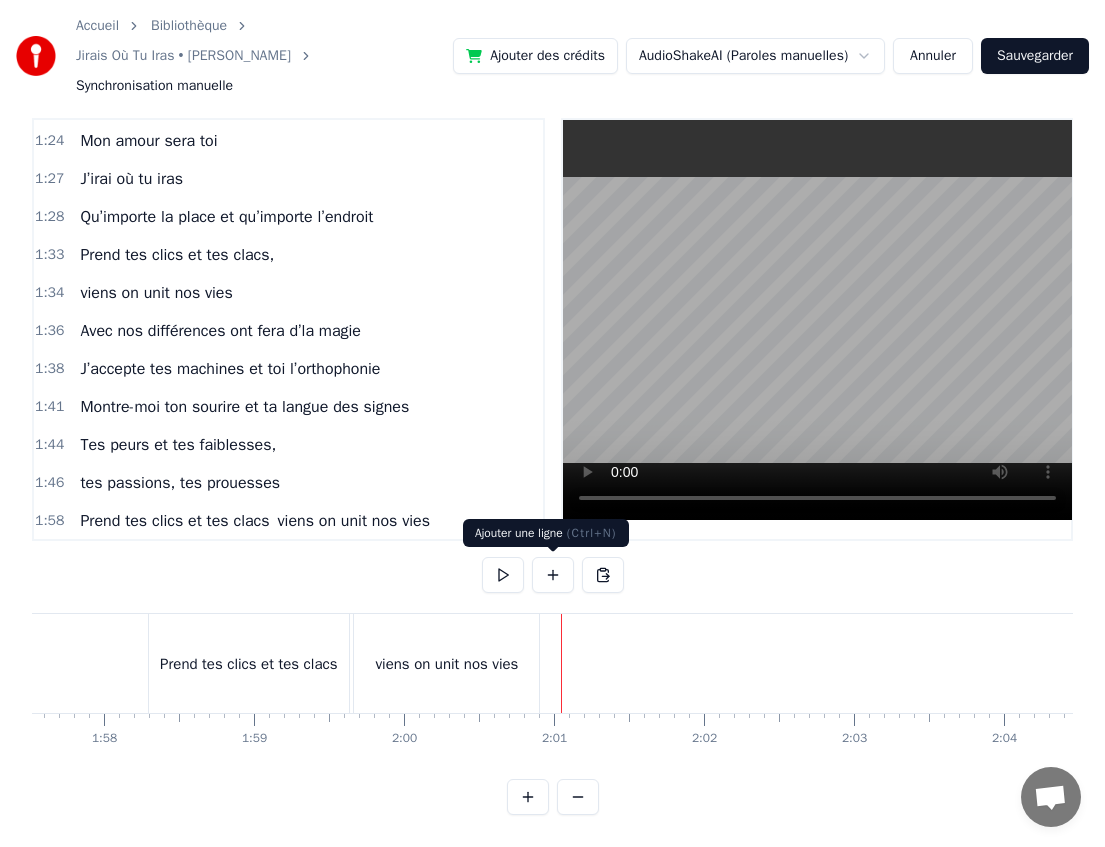 click at bounding box center (553, 575) 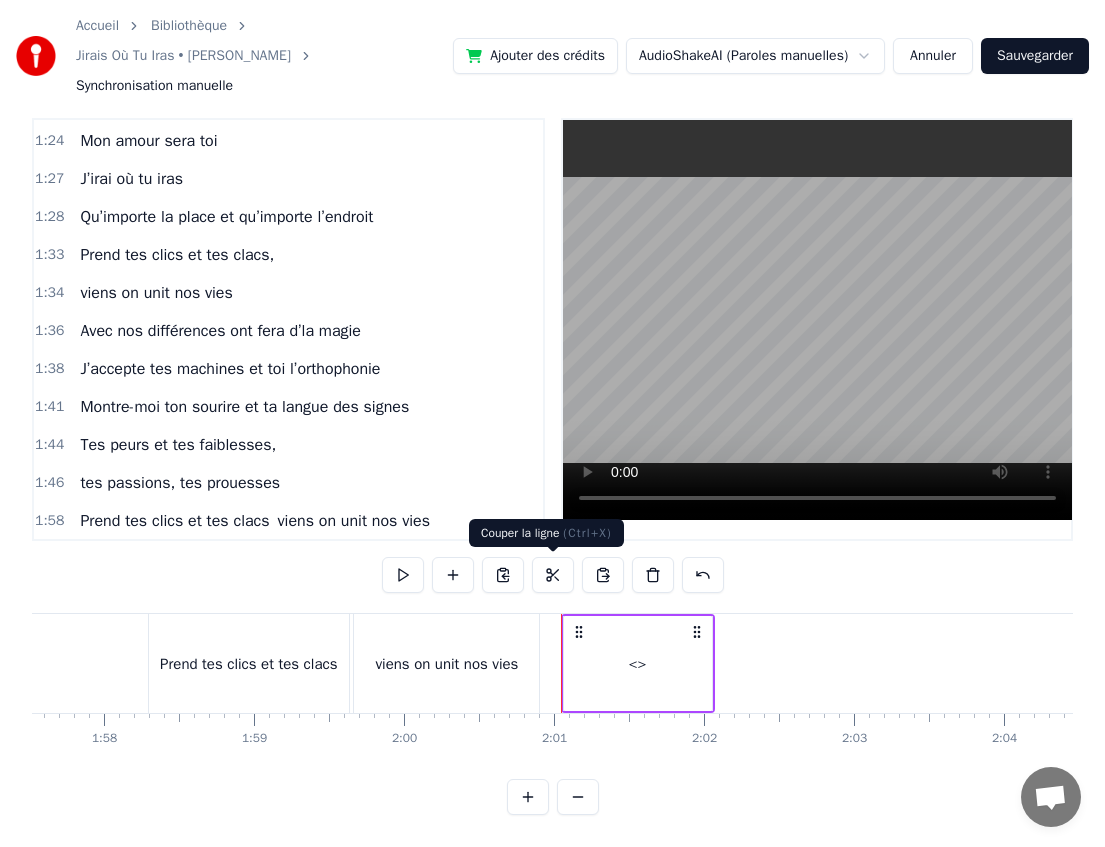 click on "<>" at bounding box center (638, 663) 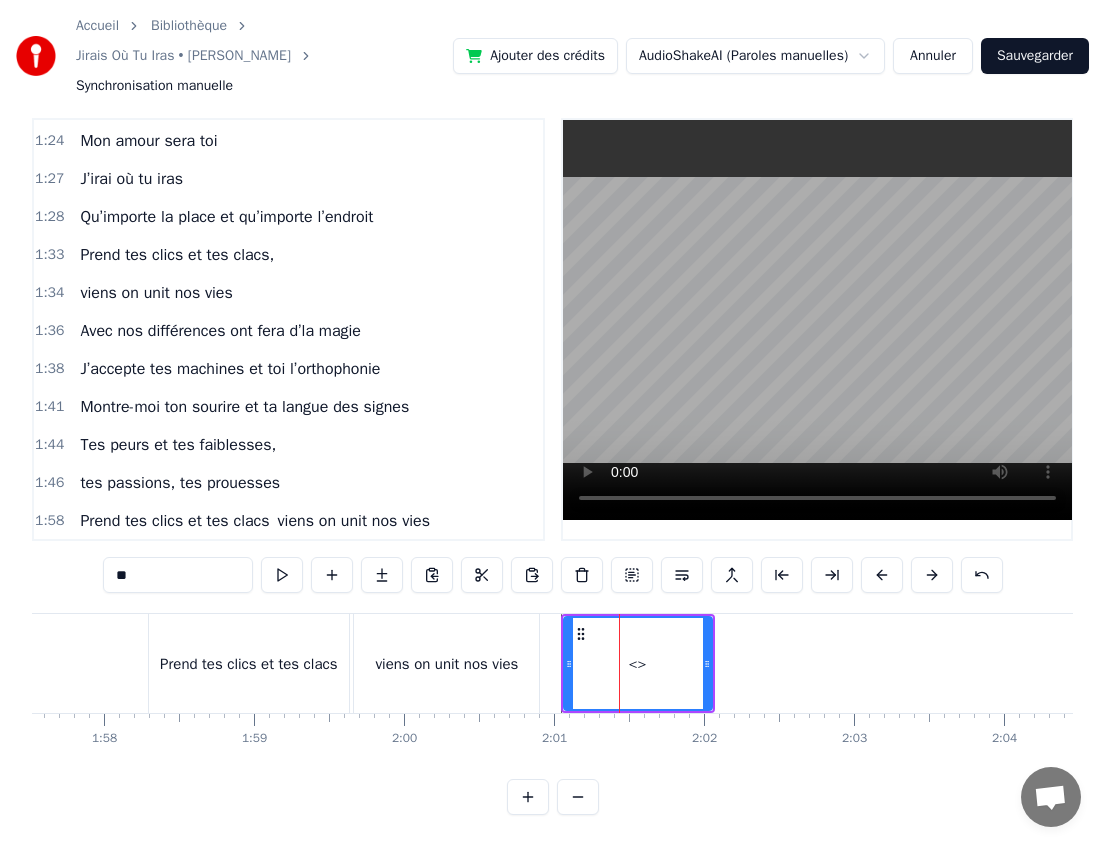 scroll, scrollTop: 1138, scrollLeft: 0, axis: vertical 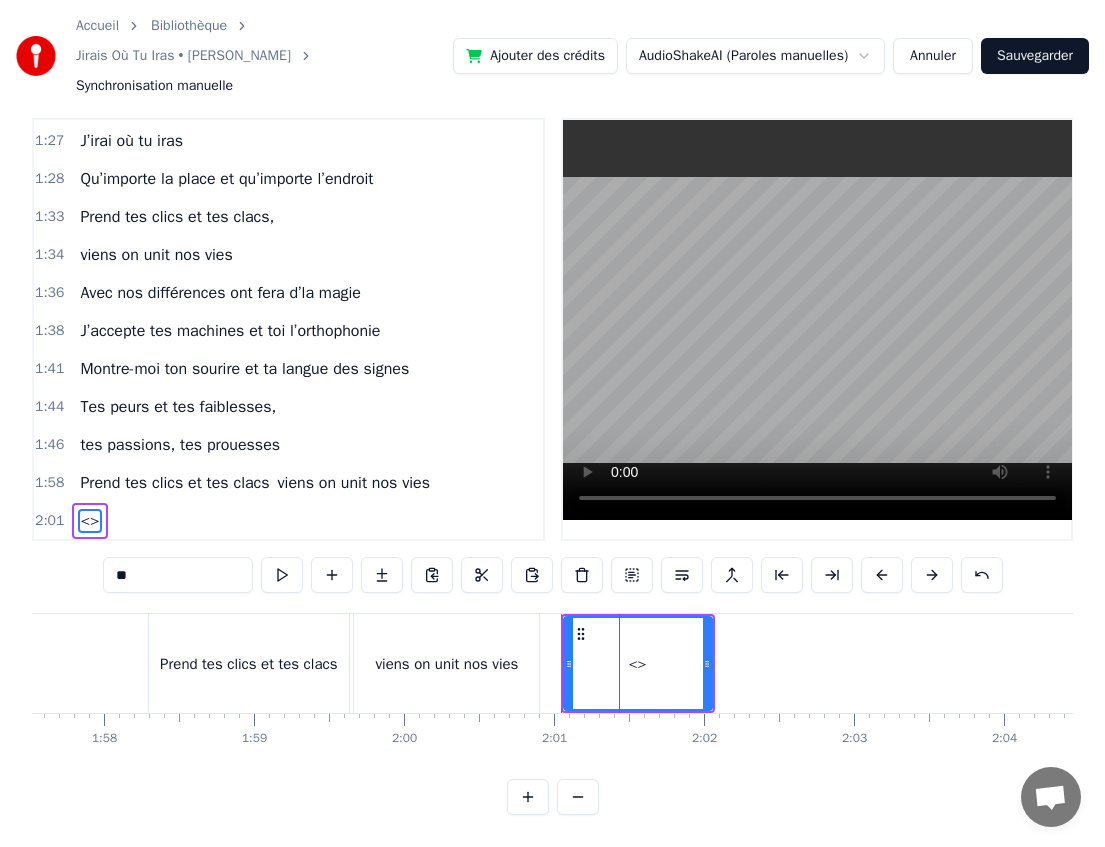 click on "**" at bounding box center (178, 575) 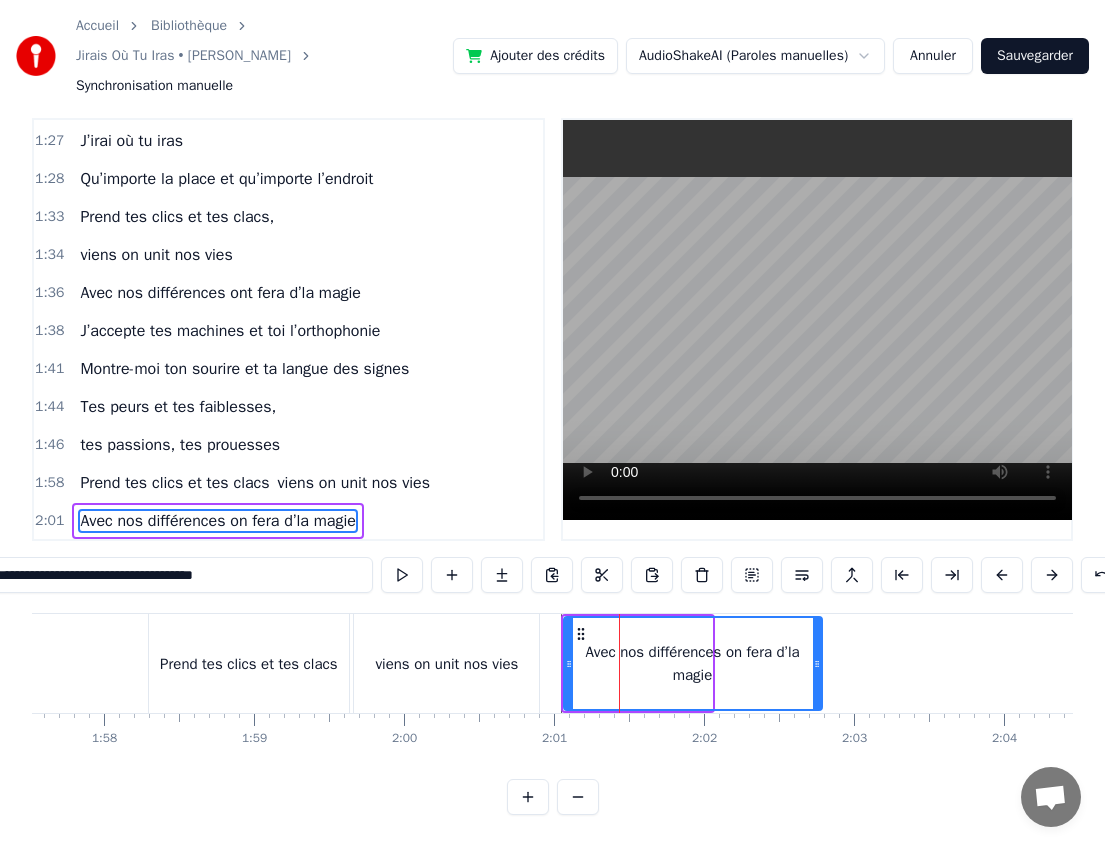 drag, startPoint x: 706, startPoint y: 660, endPoint x: 816, endPoint y: 638, distance: 112.17843 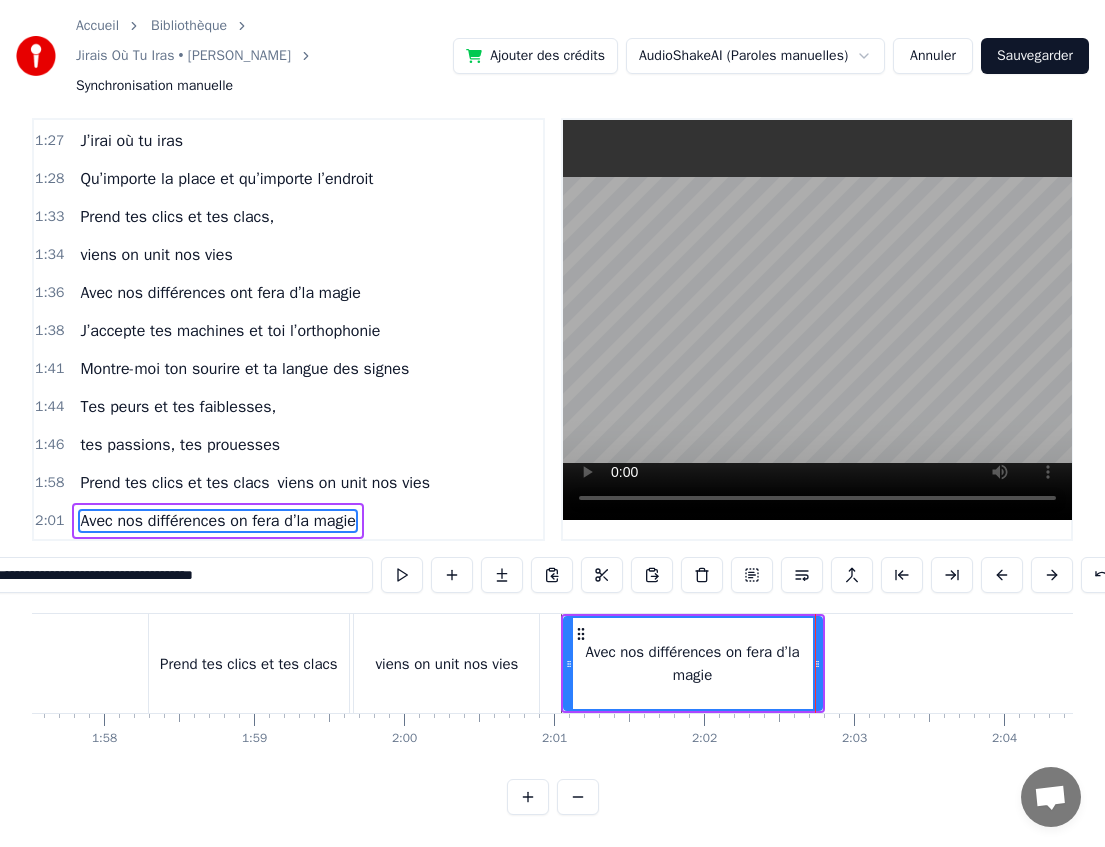 type on "**********" 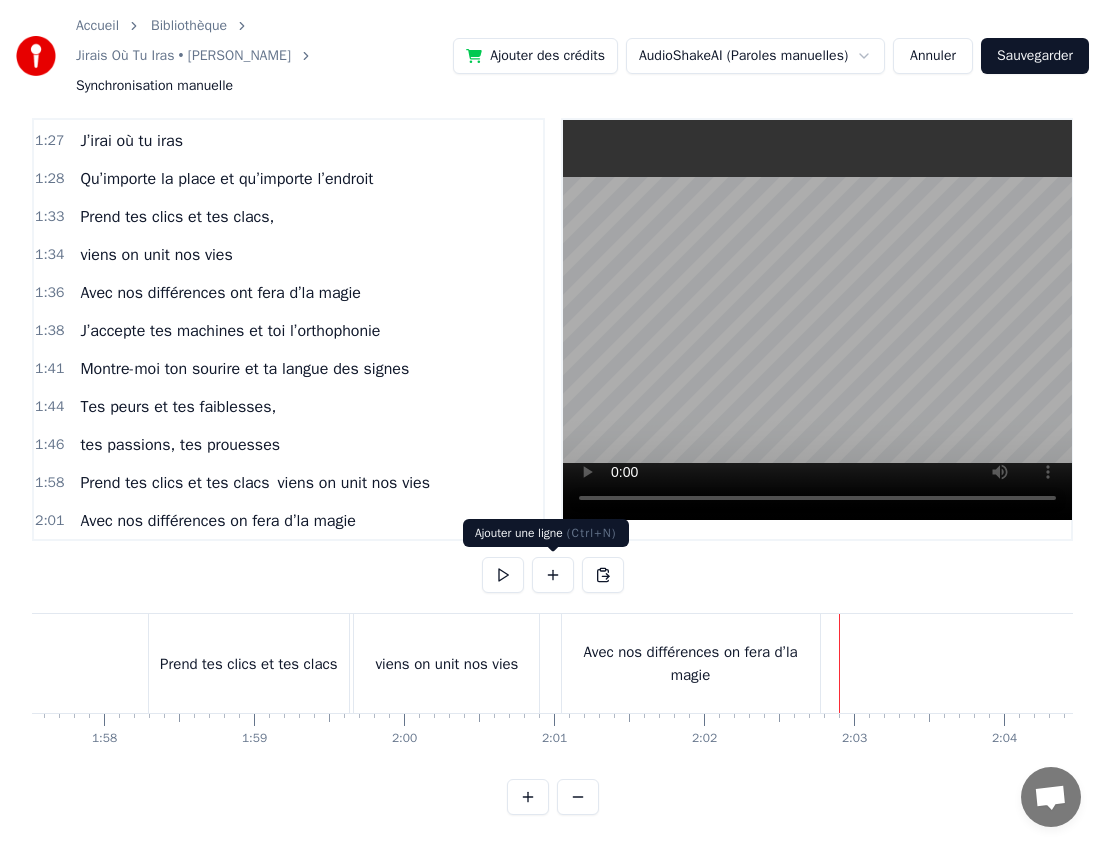 click at bounding box center (553, 575) 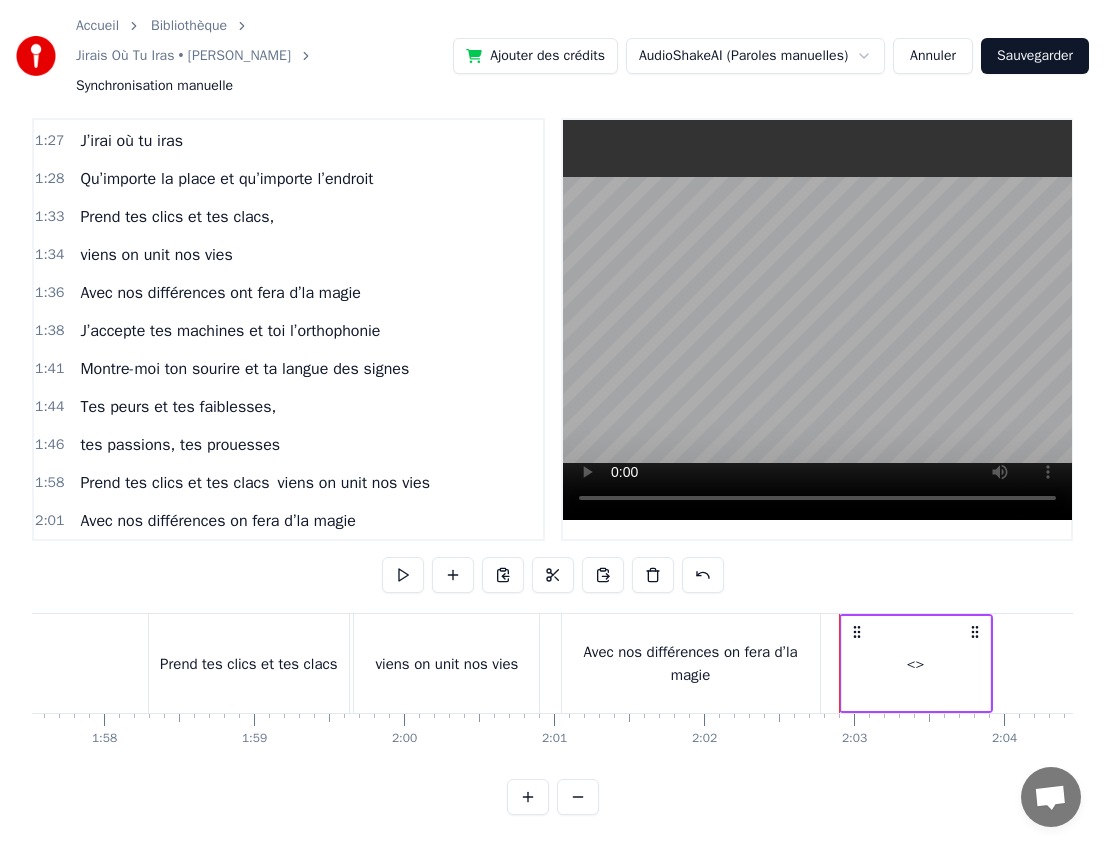 click on "<>" at bounding box center (916, 663) 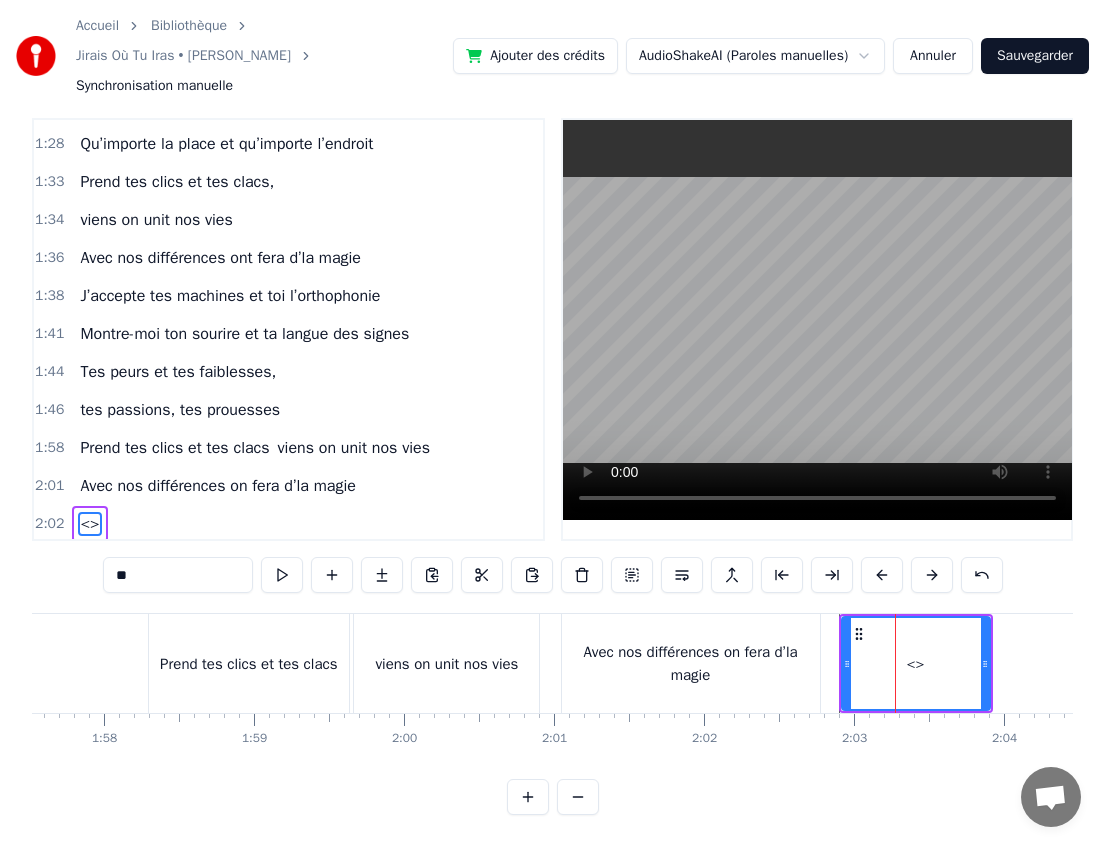 scroll, scrollTop: 1176, scrollLeft: 0, axis: vertical 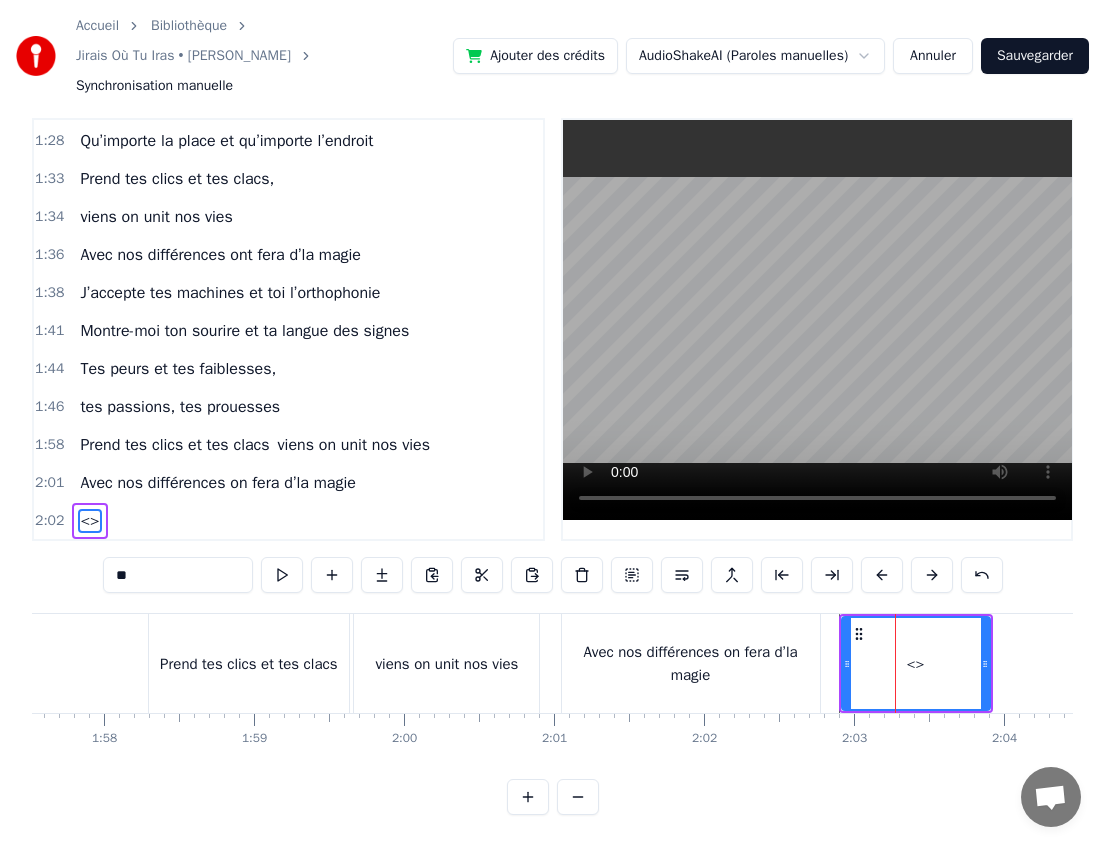 click on "**" at bounding box center (178, 575) 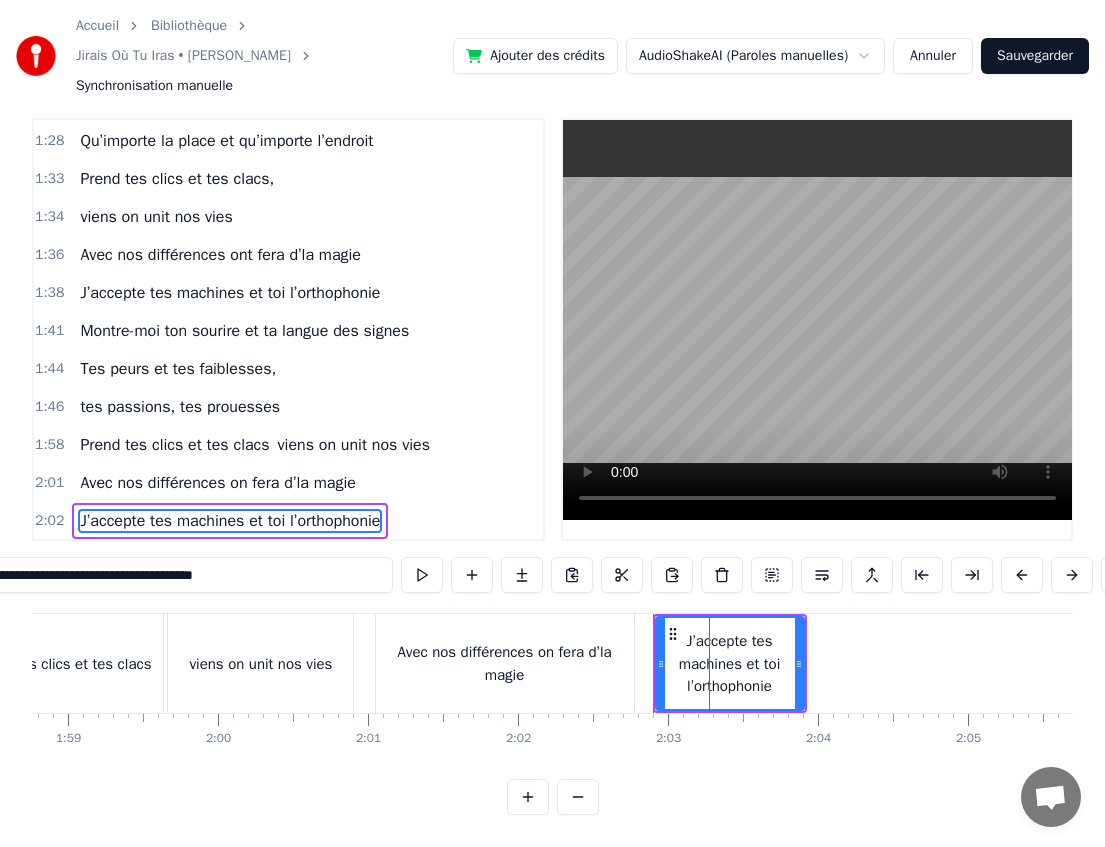 scroll, scrollTop: 0, scrollLeft: 17828, axis: horizontal 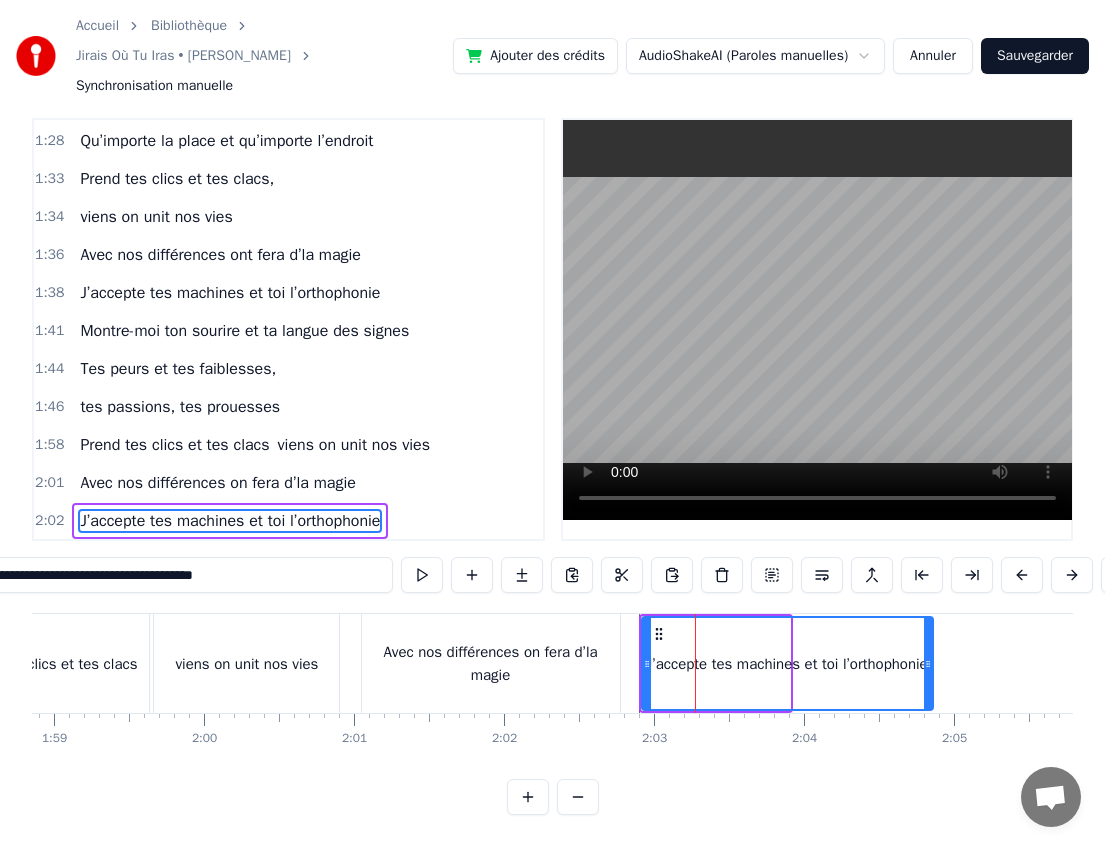 drag, startPoint x: 783, startPoint y: 658, endPoint x: 926, endPoint y: 655, distance: 143.03146 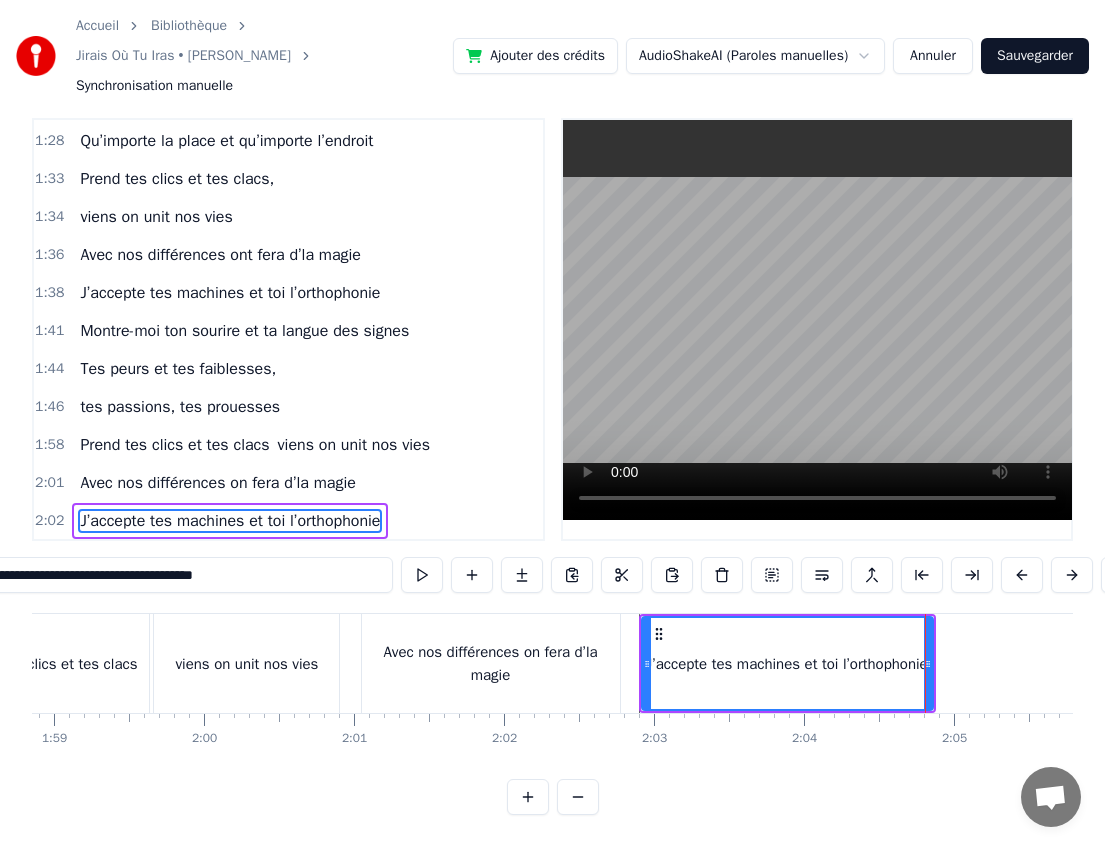 type on "**********" 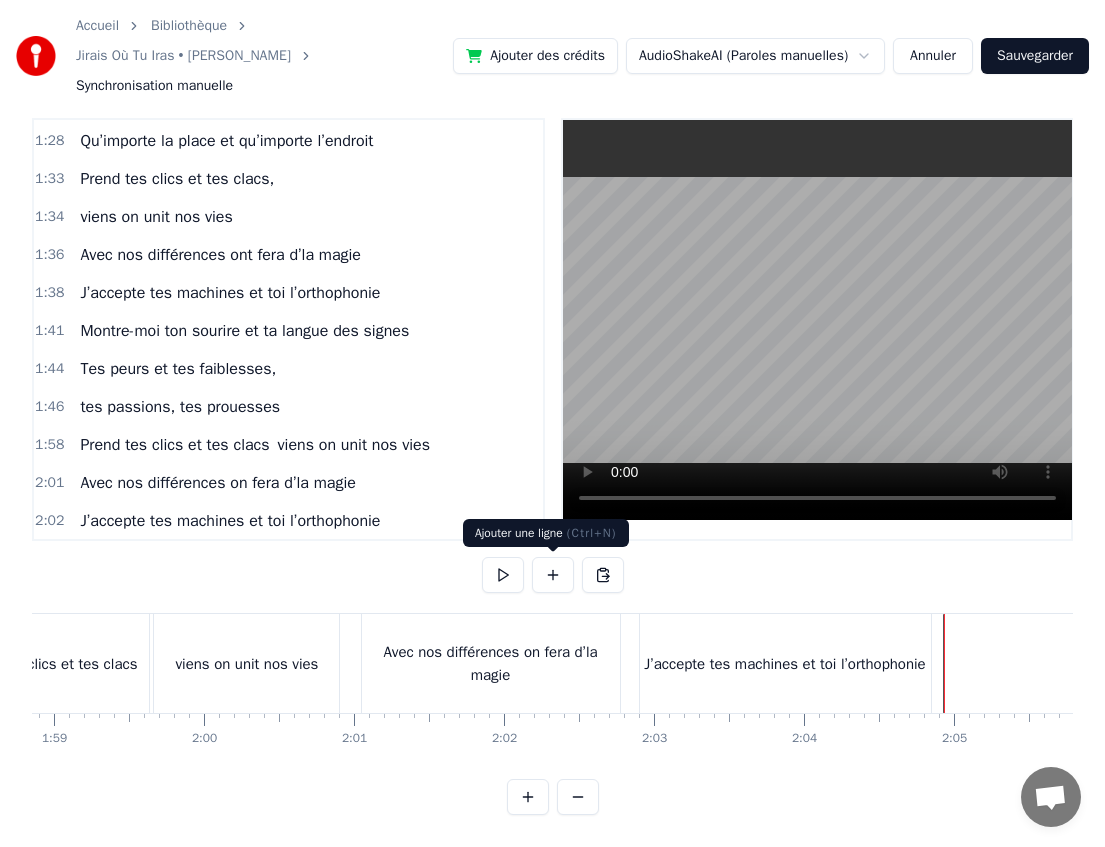 click at bounding box center [553, 575] 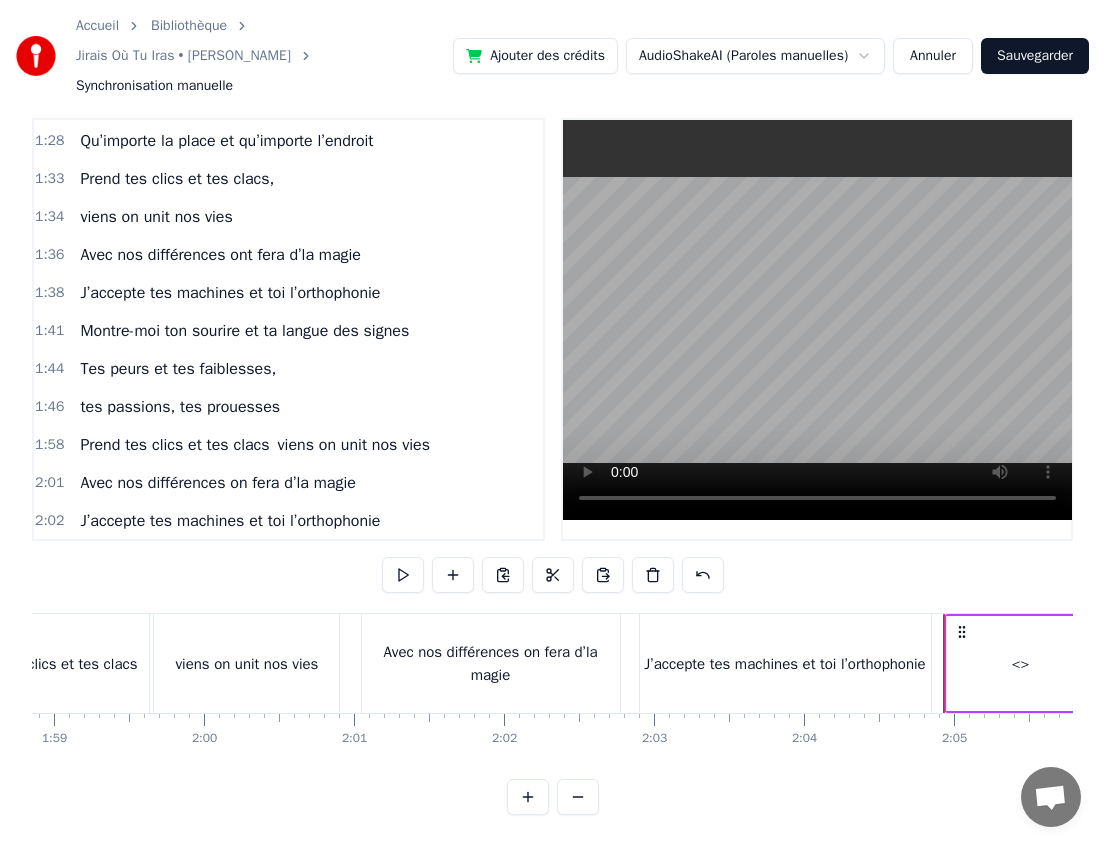 click on "<>" at bounding box center [1021, 663] 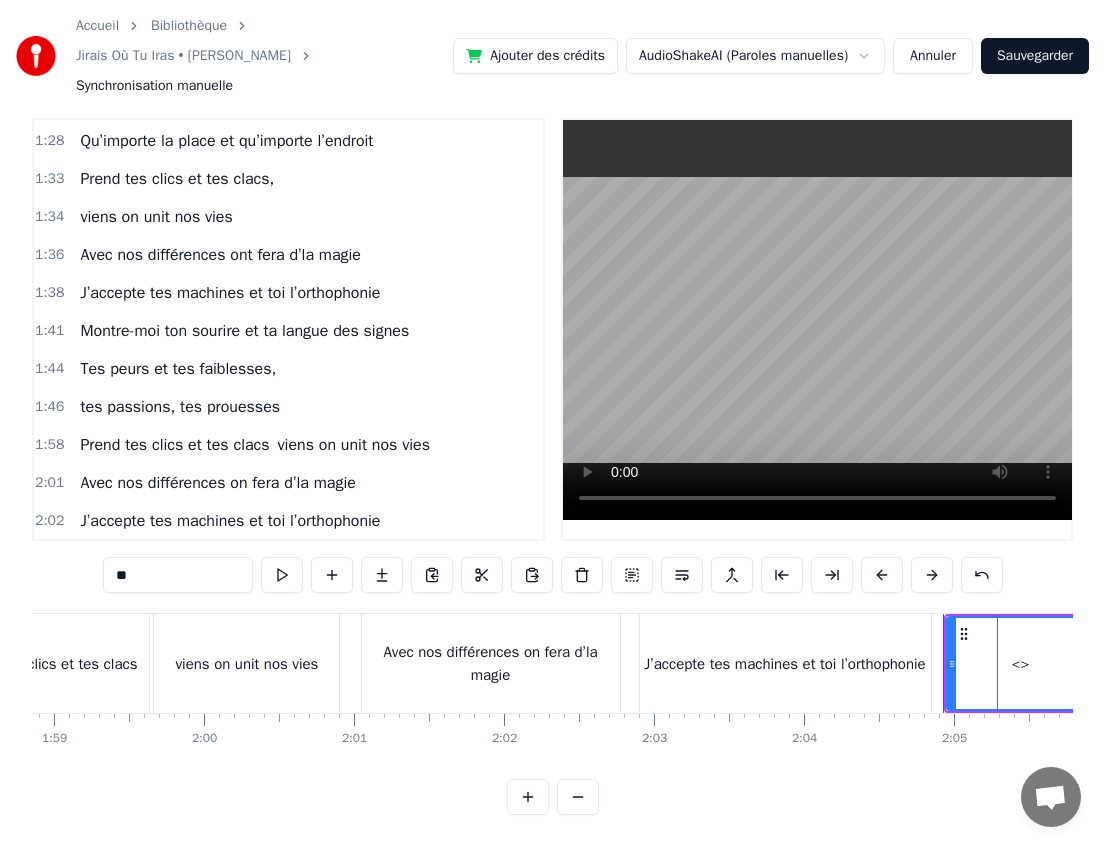 scroll, scrollTop: 1177, scrollLeft: 0, axis: vertical 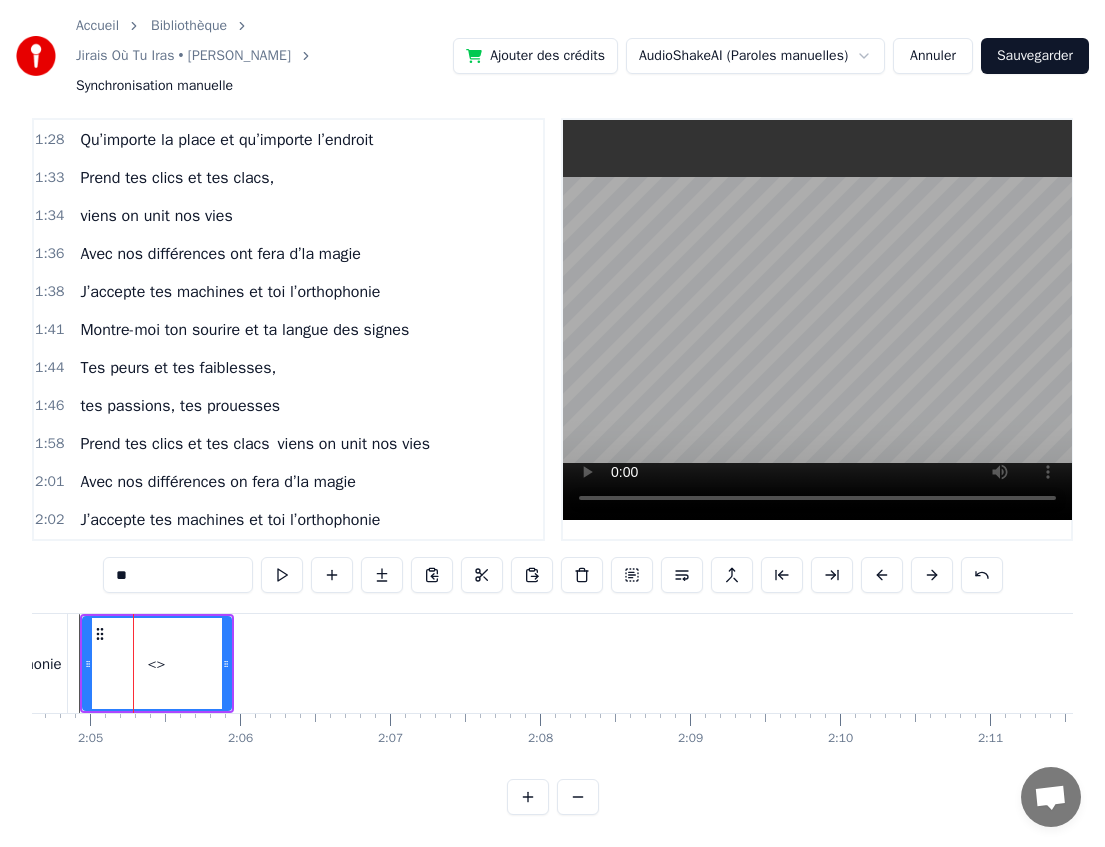 click on "**" at bounding box center [178, 575] 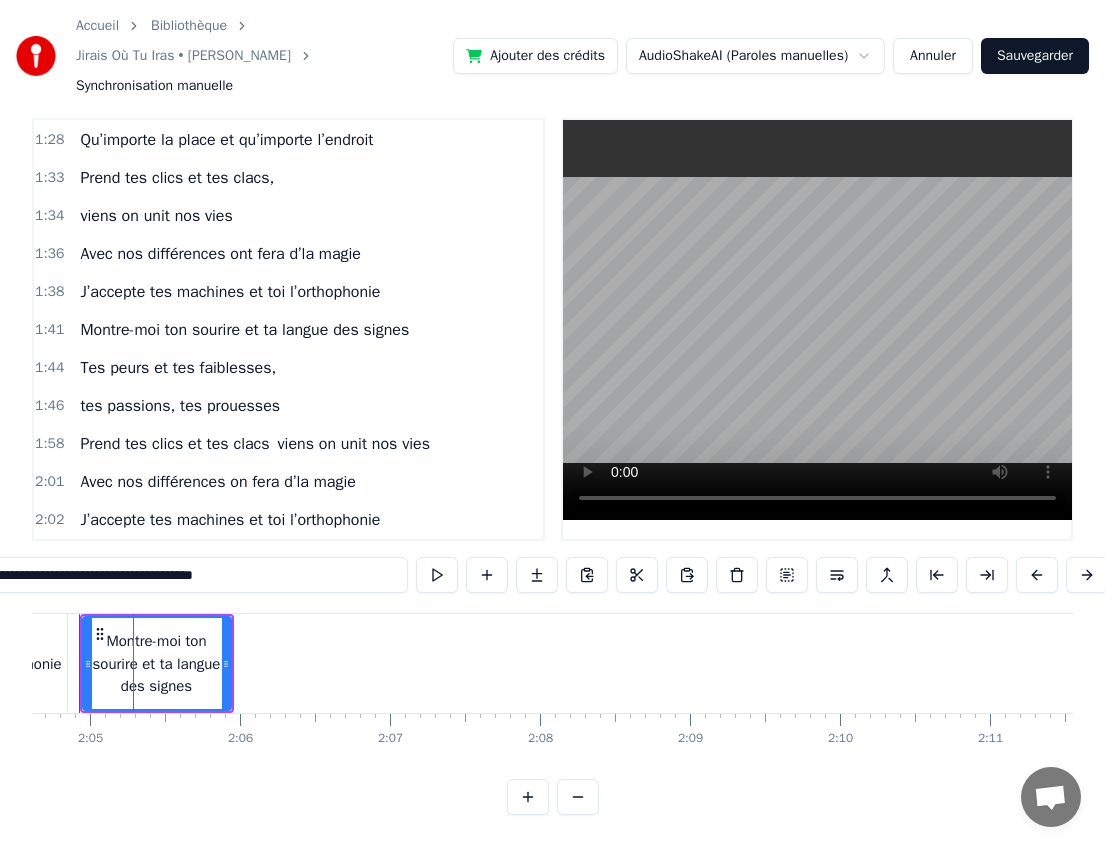 type on "**********" 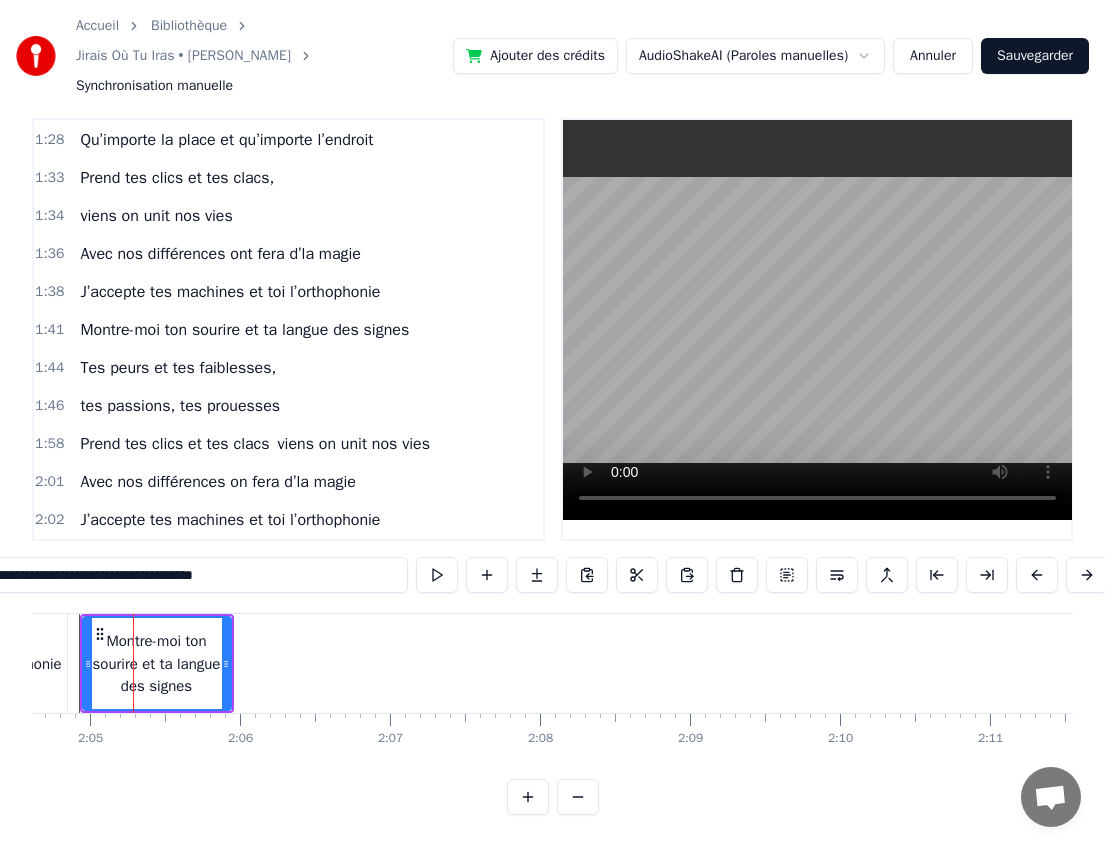 click on "Chez-moi les idées se balancent Et toi t’es présent dans ma tête  Je n’ai pas encore décidé Mais je crois bien que tu me plais Chez moi les loups sont à coté Tu sais c’est l’emblème de St Thé On les entend crier très fort  Fais gaff’ à toi [PERSON_NAME], ils mordent Va pour tes idées, tes loups, tes yeux clairs  Moi je n’ai juste qu’à traverser la rivière  [GEOGRAPHIC_DATA] est notre frontière J’ai le cœur qui se serre J’irai où tu iras Mon amour sera toi J’irai où tu iras Qu’importe la place et qu’importe l’endroit  Je veux des chats, des animaux  Des vacances dans des pays chauds Des coups de soleil au visage  Que tu m’passes de la biafine dans l’dos A la montagne, au bord de l’eau  Dans un taxi, à dos d’chameaux  Moi je n’ai pas peur de grand-chose A côté de toi mon héros Va pour tes petits chats, tes pays chauds Acceptes-tu la couleur de mon maillot Le rouge et noir je n’en veux pas  Mais sache qu’à part ça  J’irai où tu iras Mon amour sera toi" at bounding box center [-3046, 663] 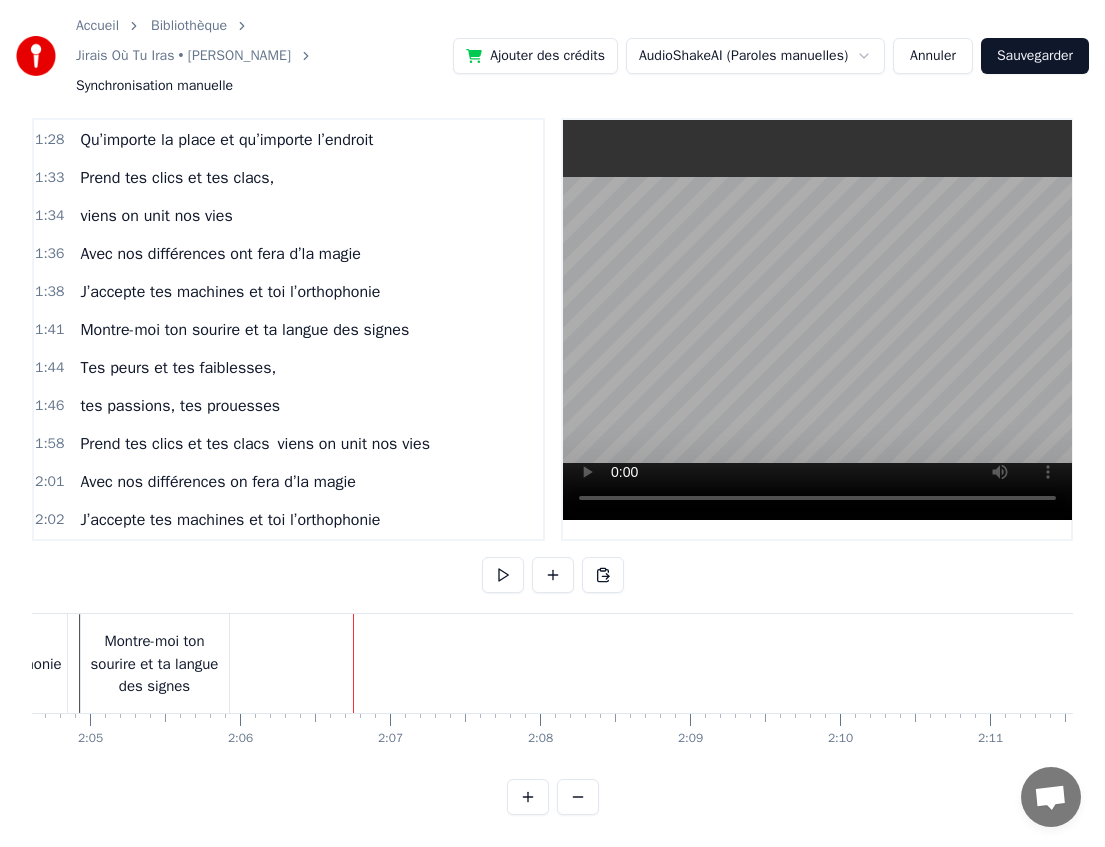 click on "Montre-moi ton sourire et ta langue des signes" at bounding box center (155, 664) 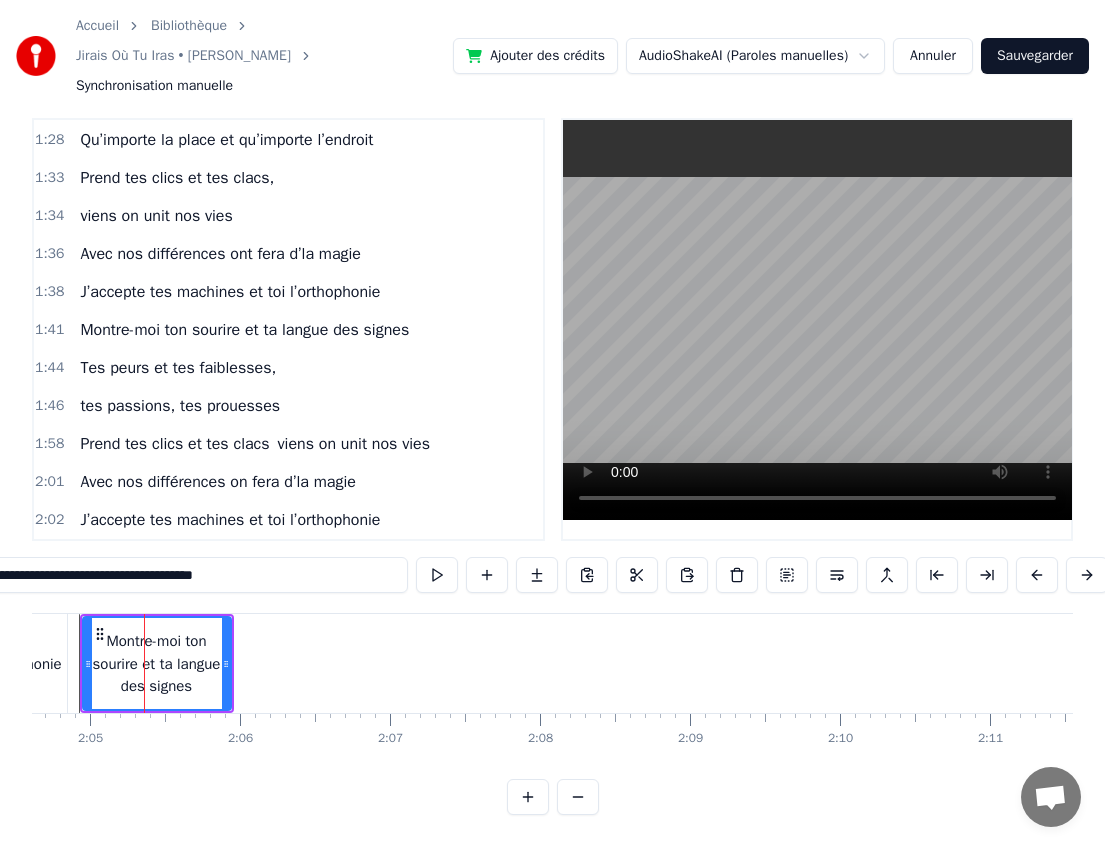 scroll, scrollTop: 1214, scrollLeft: 0, axis: vertical 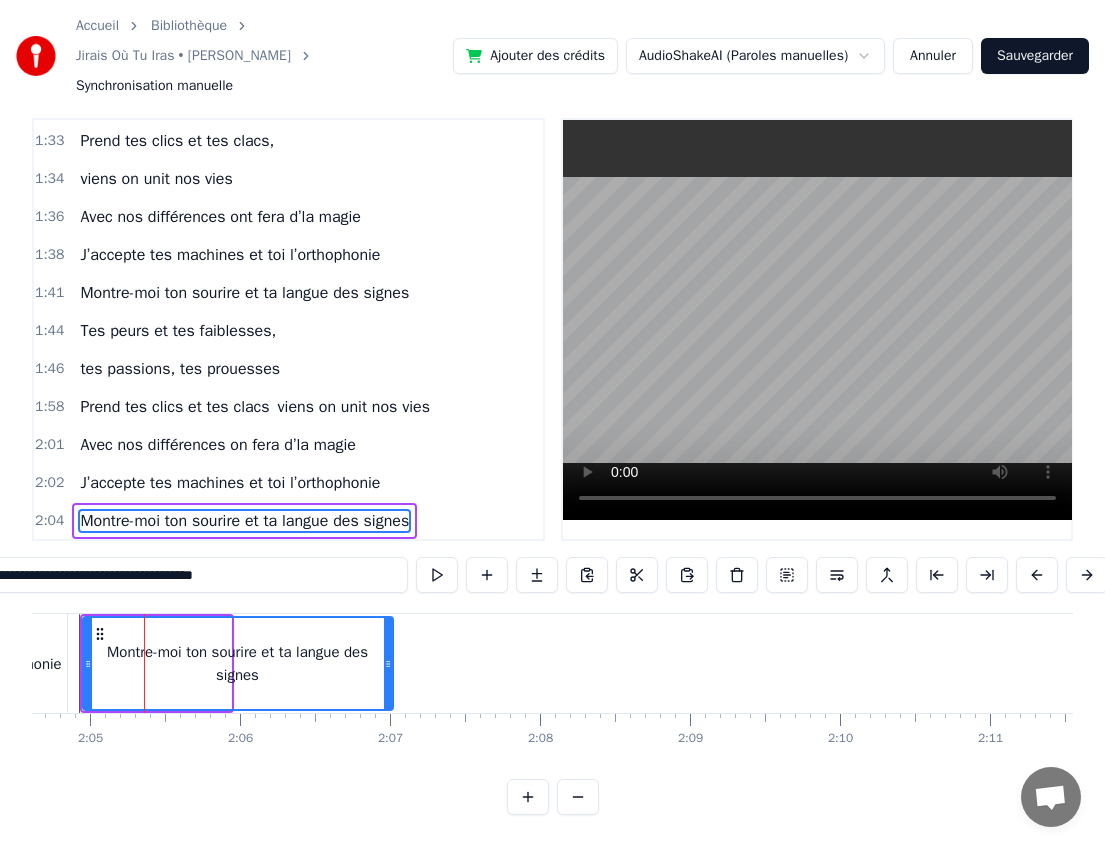 drag, startPoint x: 223, startPoint y: 663, endPoint x: 384, endPoint y: 663, distance: 161 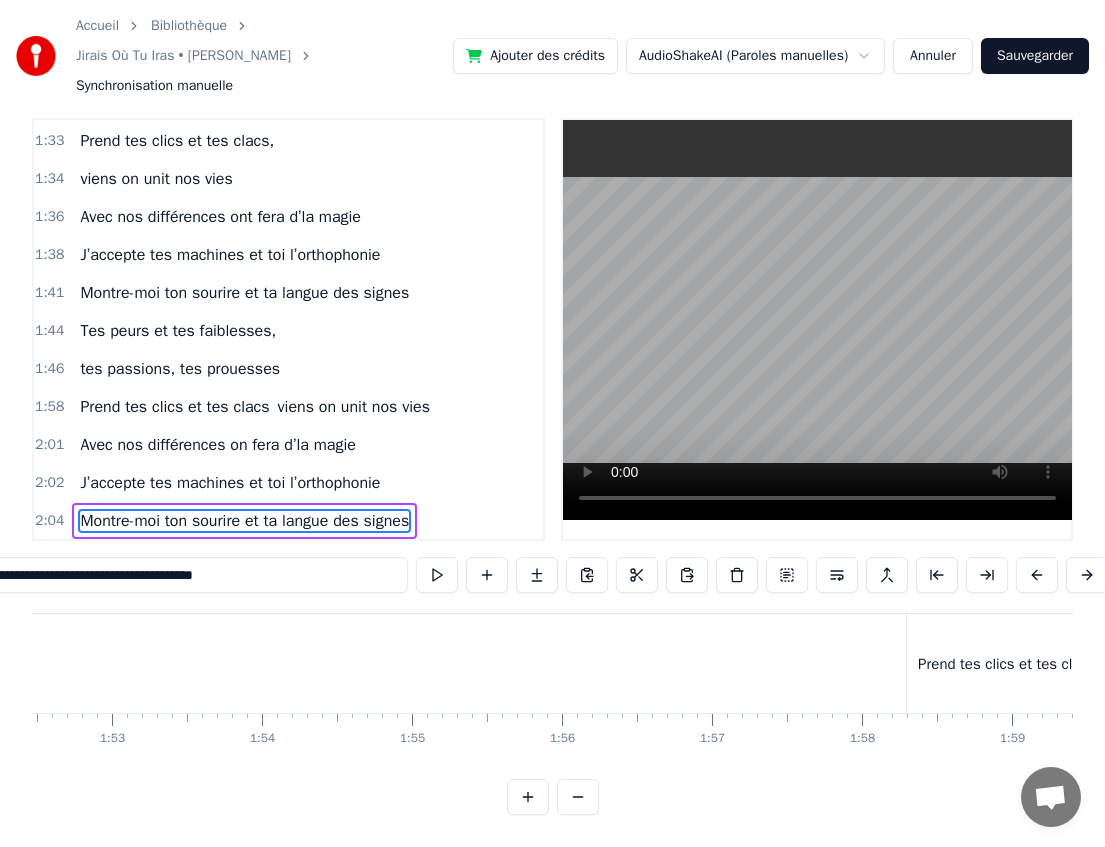 scroll, scrollTop: 0, scrollLeft: 16713, axis: horizontal 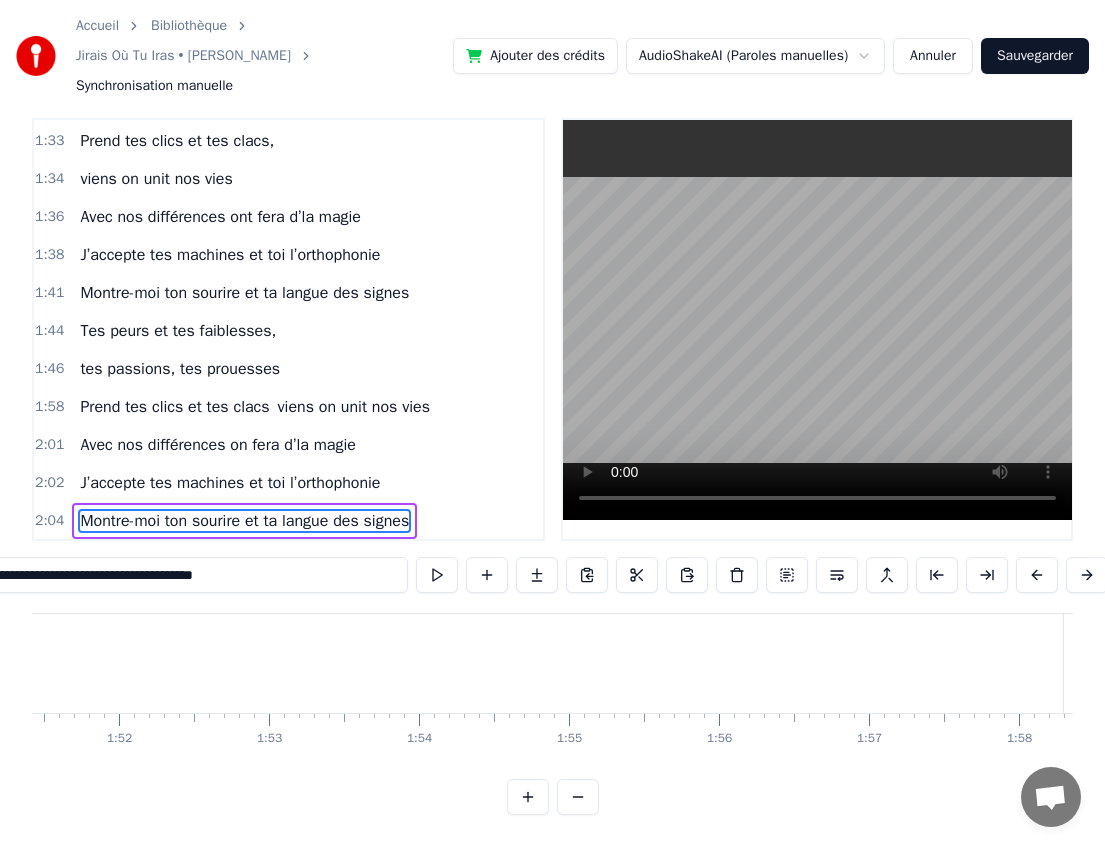 click at bounding box center [-1067, 663] 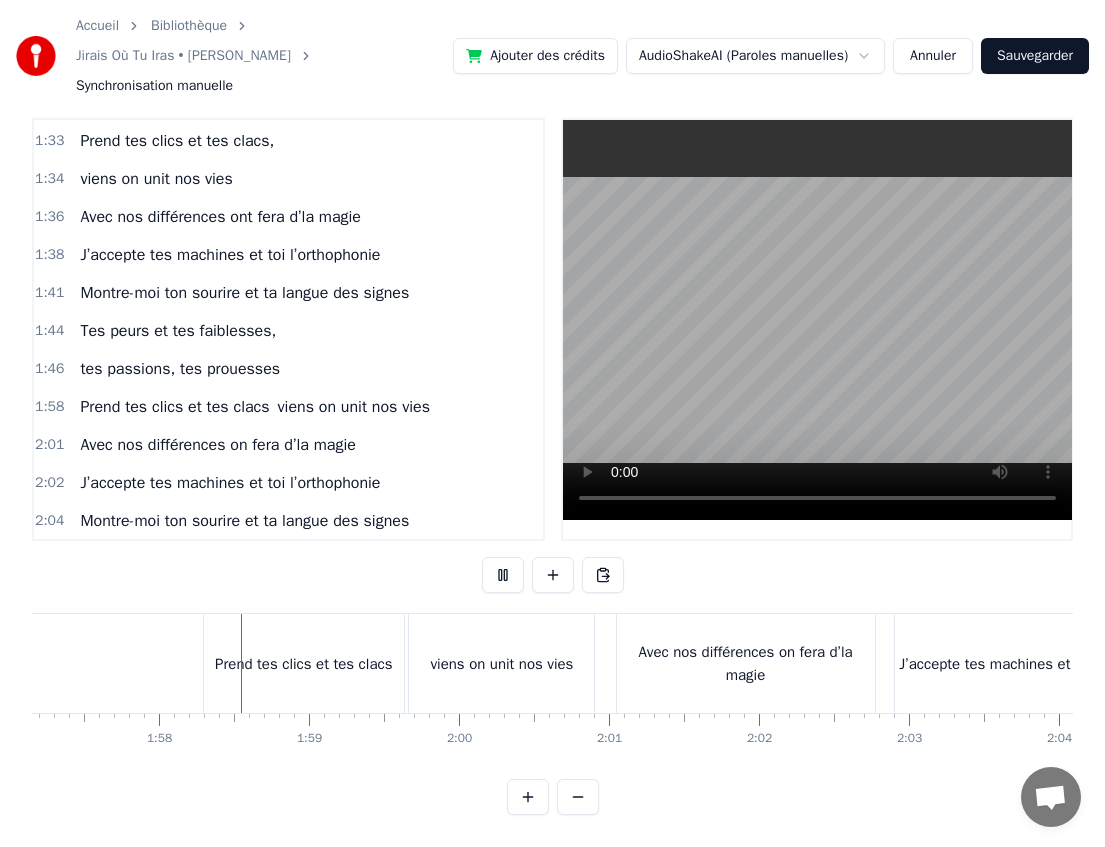 scroll, scrollTop: 0, scrollLeft: 17575, axis: horizontal 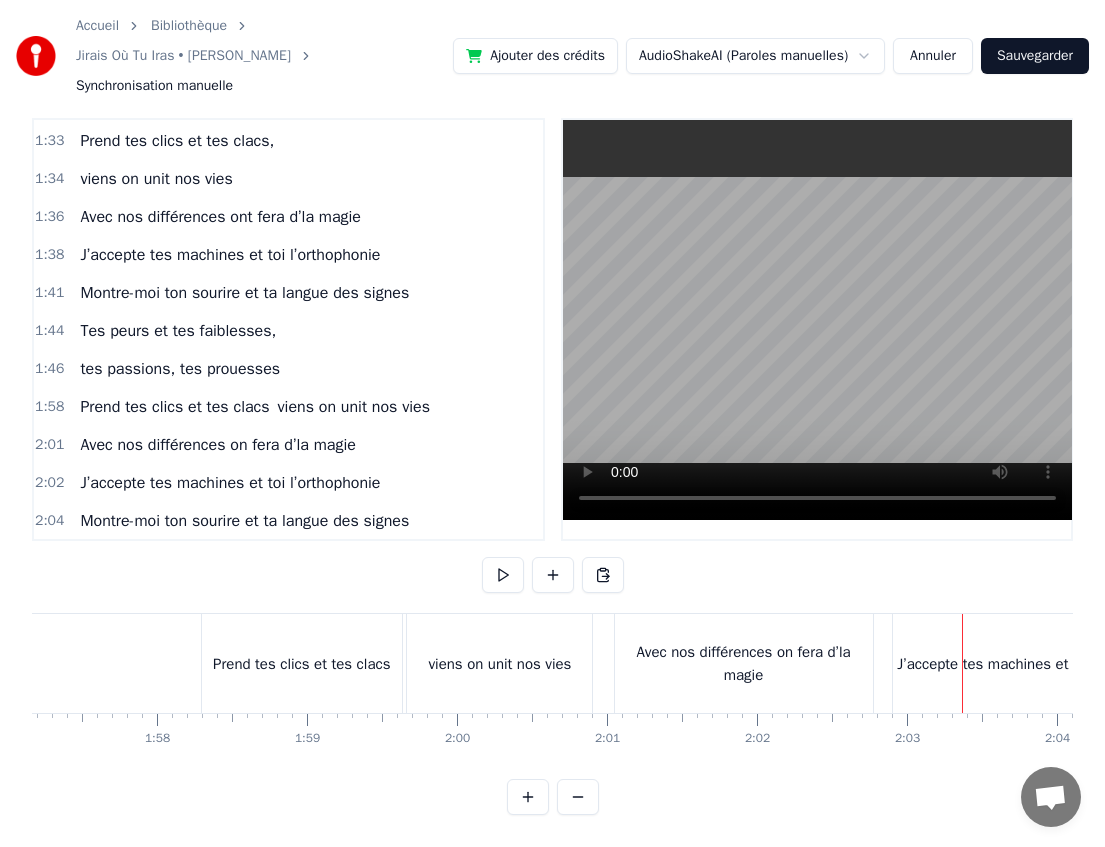 click on "Avec nos différences on fera d’la magie" at bounding box center [744, 663] 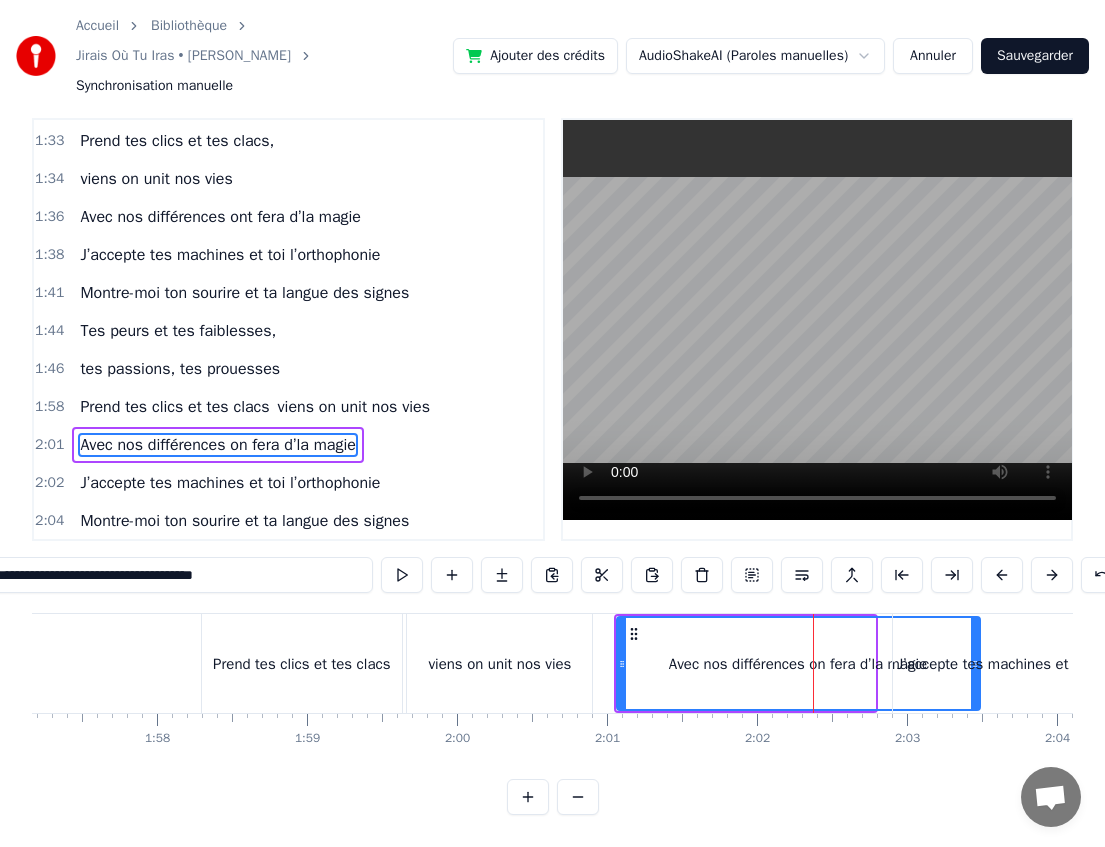 drag, startPoint x: 870, startPoint y: 665, endPoint x: 975, endPoint y: 663, distance: 105.01904 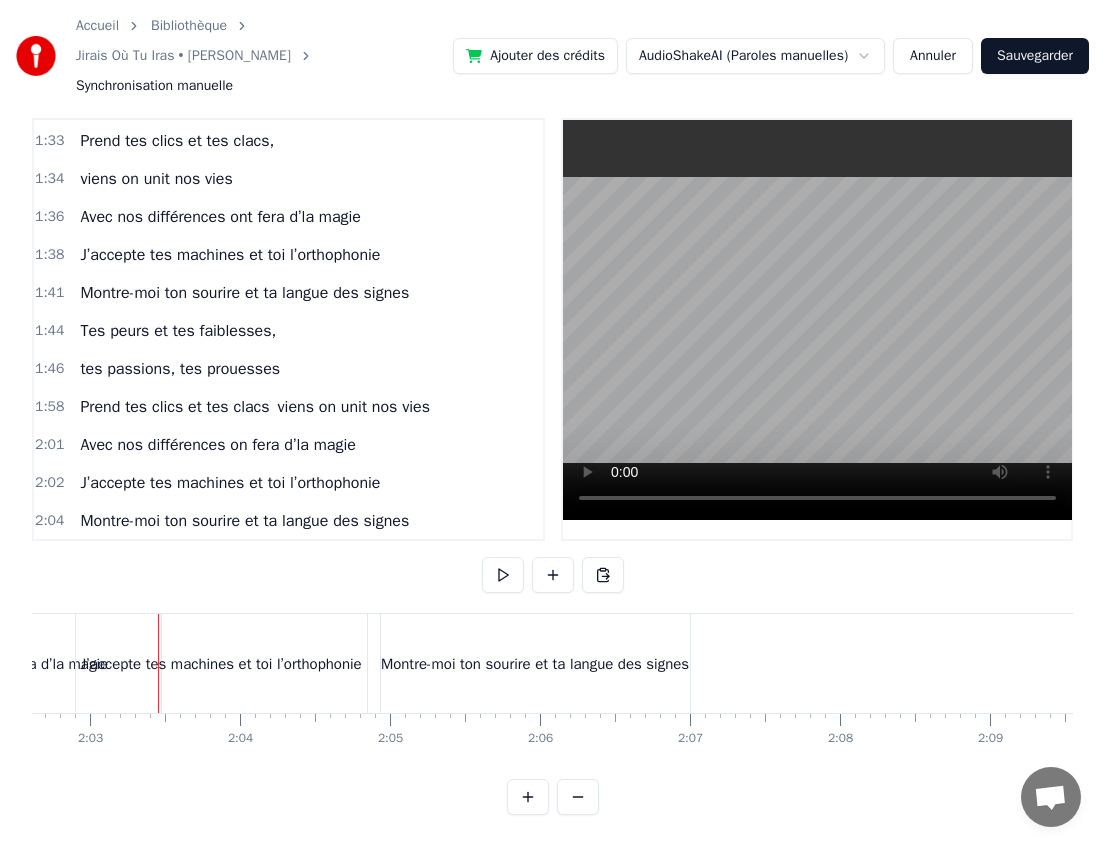 scroll, scrollTop: 0, scrollLeft: 18418, axis: horizontal 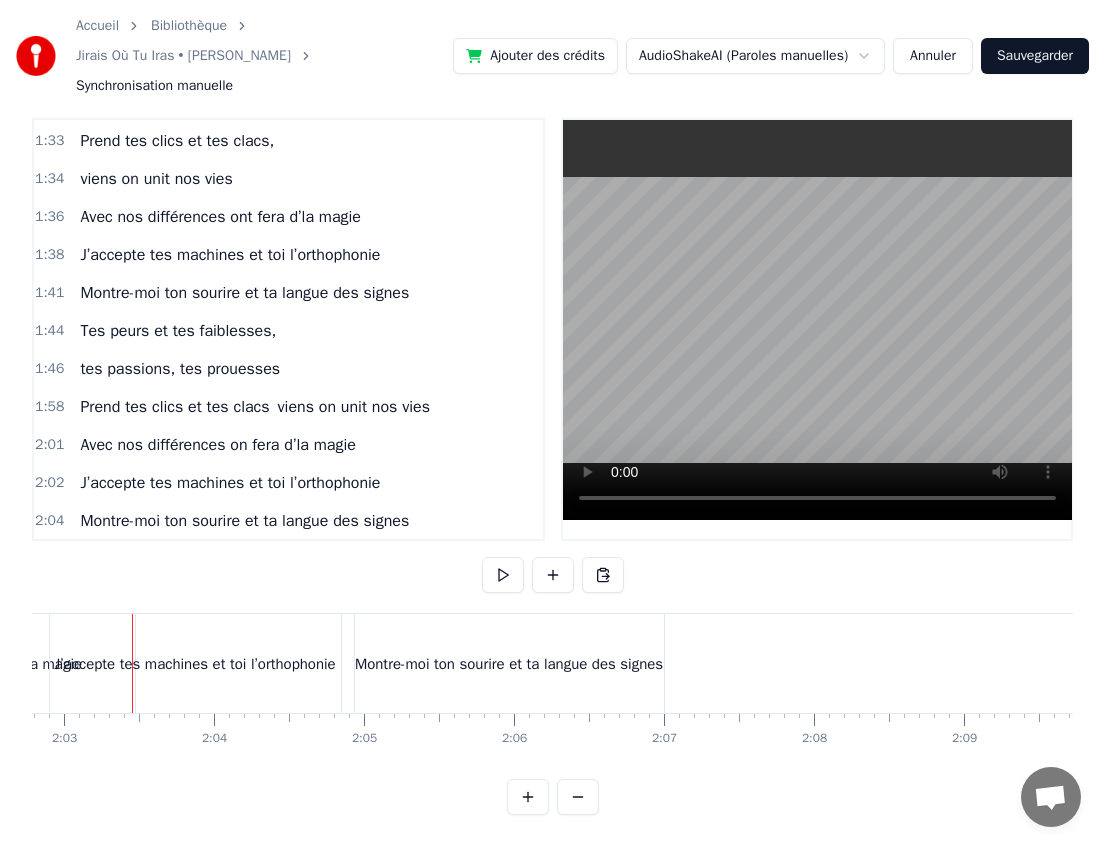 click on "J’accepte tes machines et toi l’orthophonie" at bounding box center [194, 664] 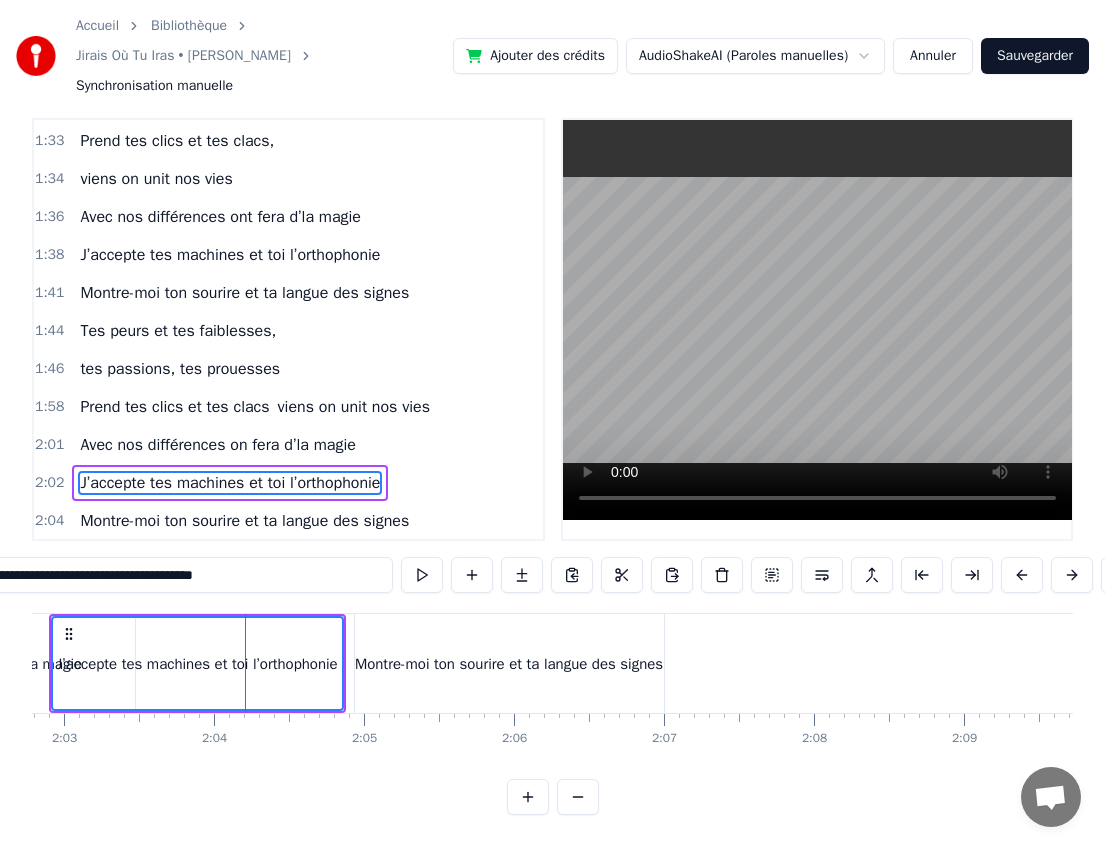 click on "Montre-moi ton sourire et ta langue des signes" at bounding box center (509, 664) 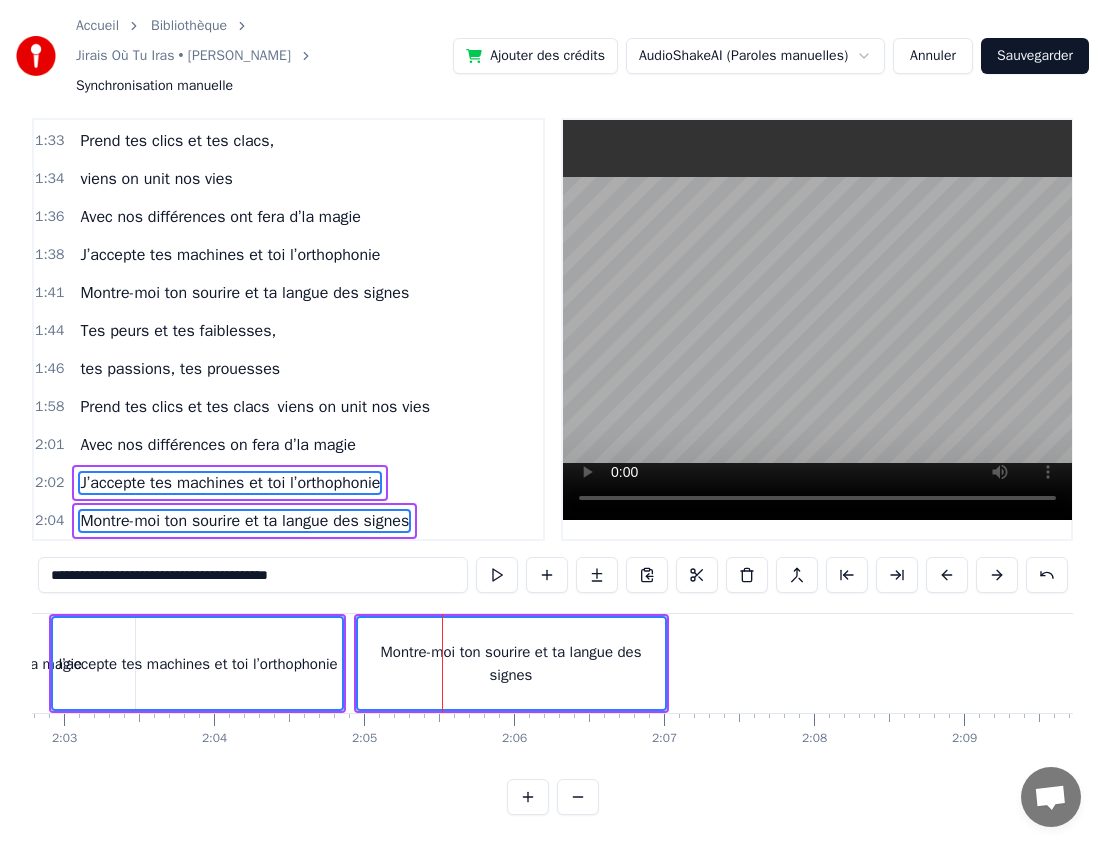 click on "J’accepte tes machines et toi l’orthophonie" at bounding box center [196, 664] 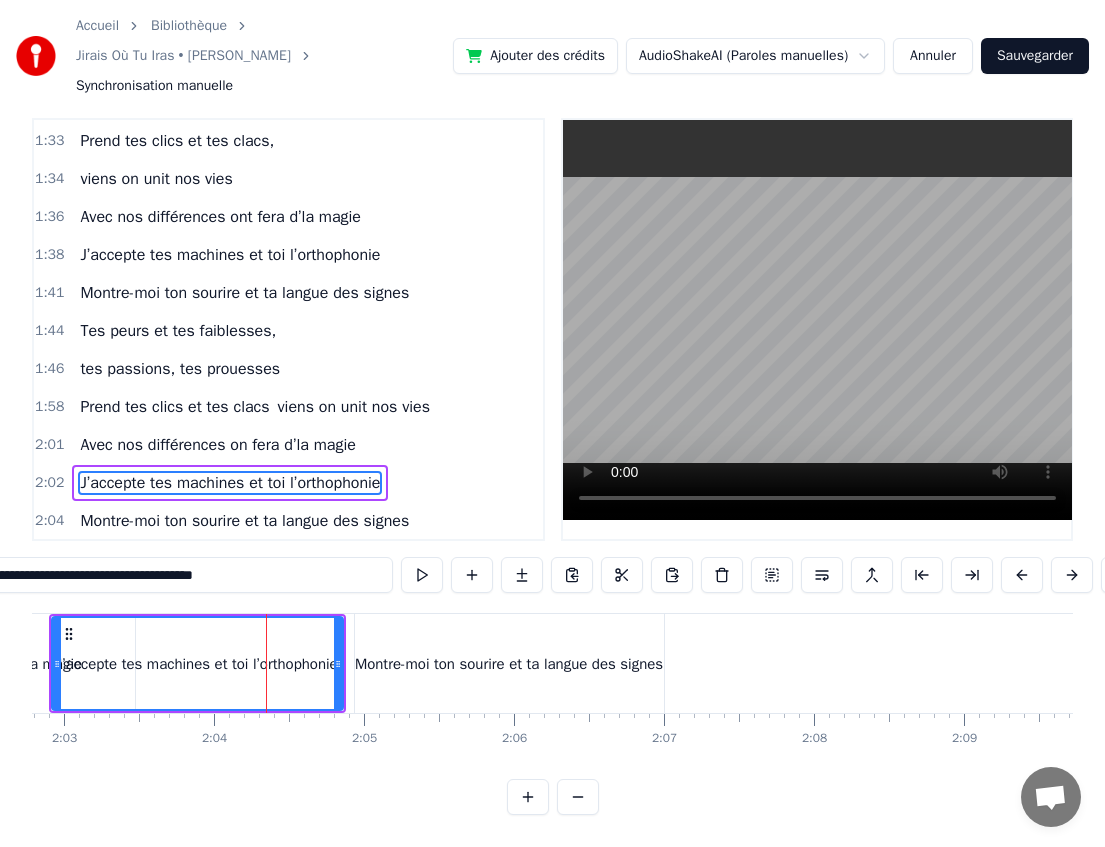 click on "Montre-moi ton sourire et ta langue des signes" at bounding box center [509, 664] 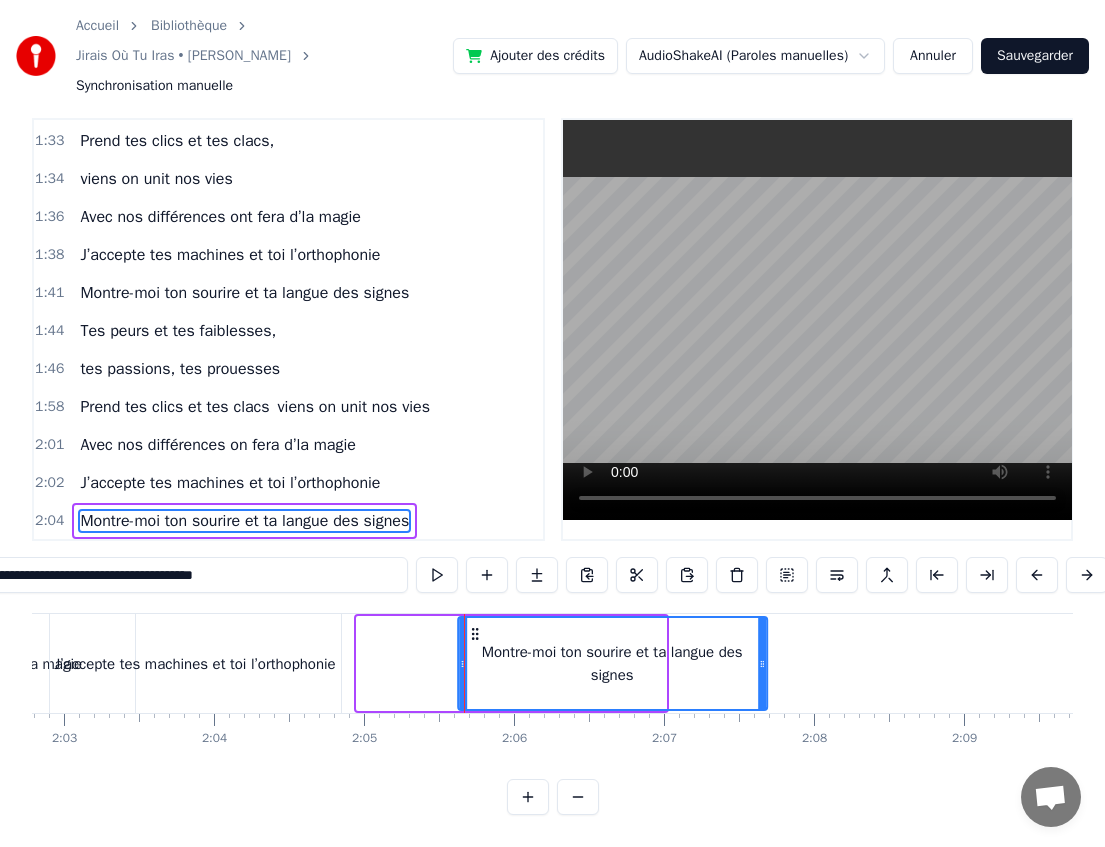 drag, startPoint x: 373, startPoint y: 631, endPoint x: 474, endPoint y: 615, distance: 102.259476 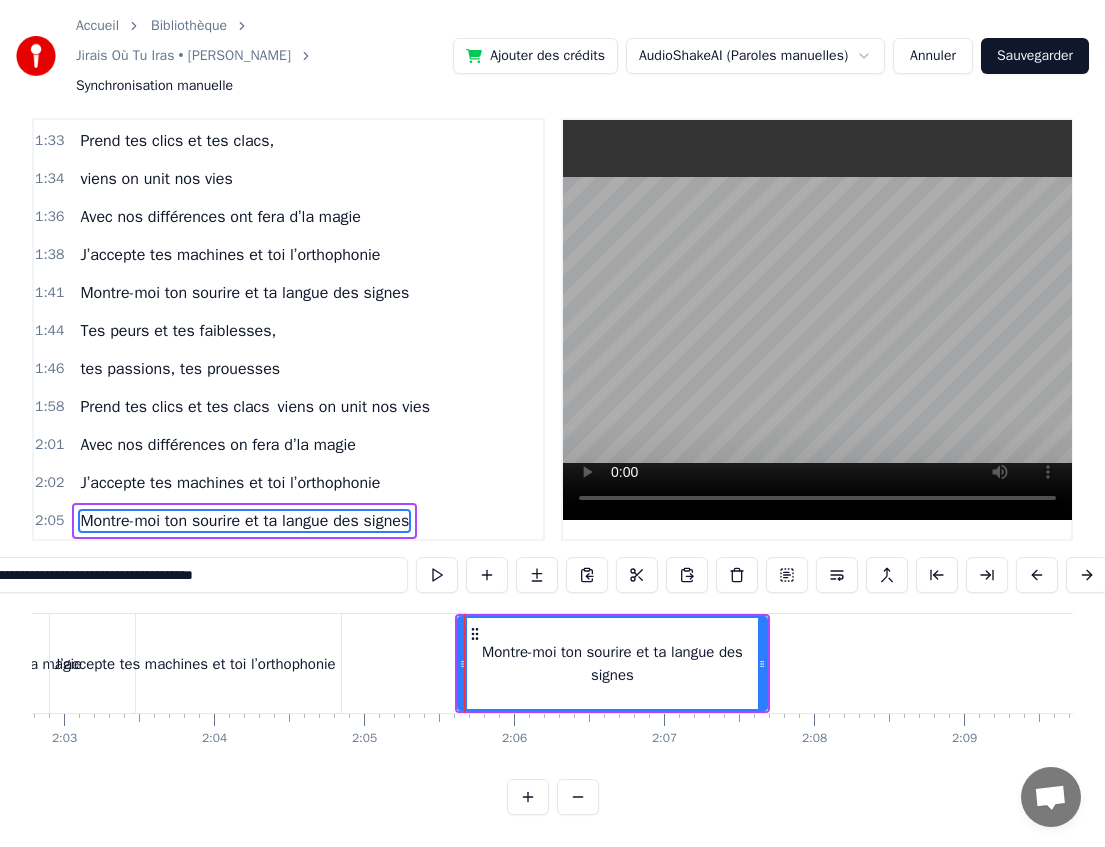 click on "J’accepte tes machines et toi l’orthophonie" at bounding box center (194, 664) 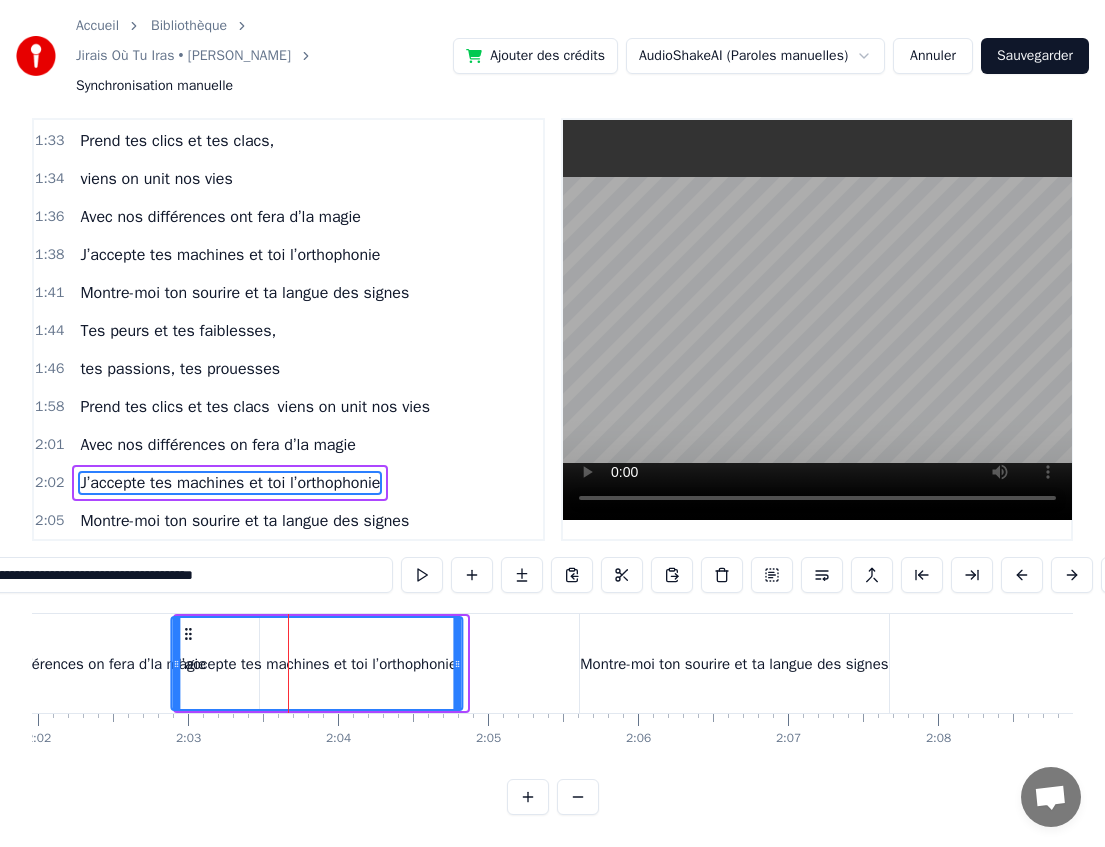 scroll, scrollTop: 0, scrollLeft: 18231, axis: horizontal 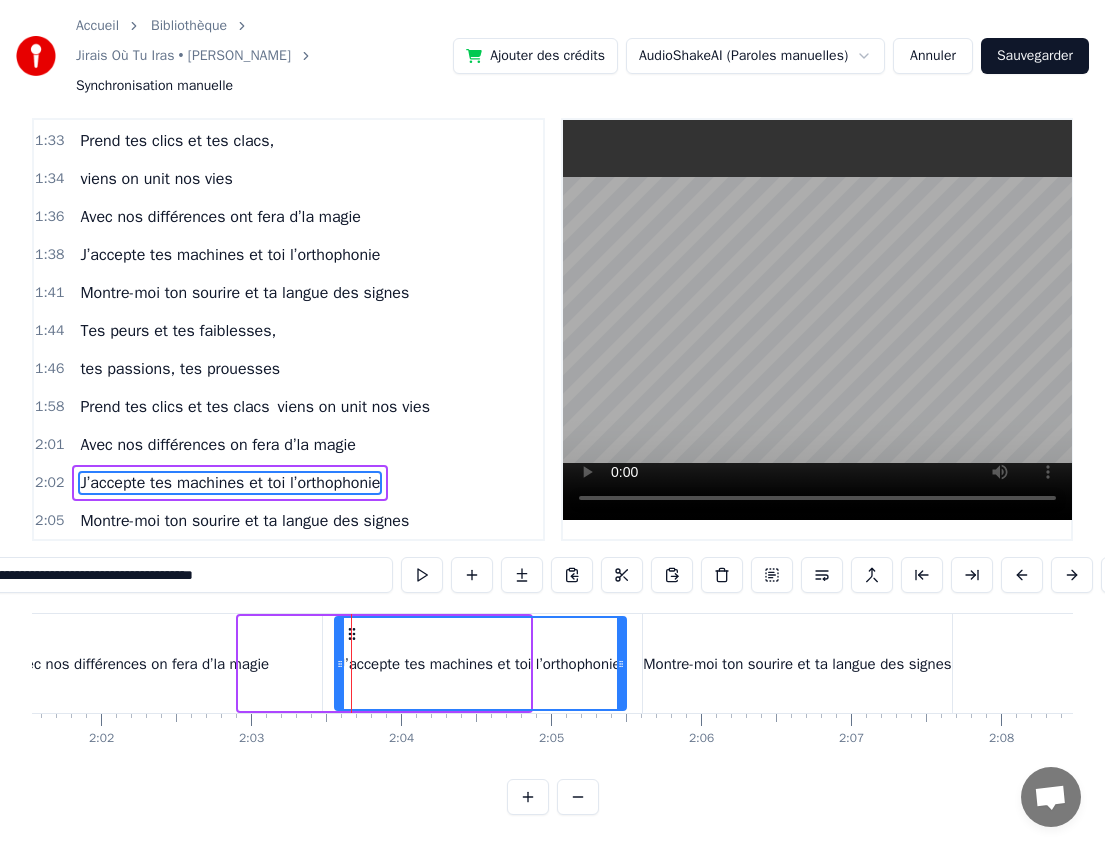 drag, startPoint x: 66, startPoint y: 631, endPoint x: 349, endPoint y: 632, distance: 283.00177 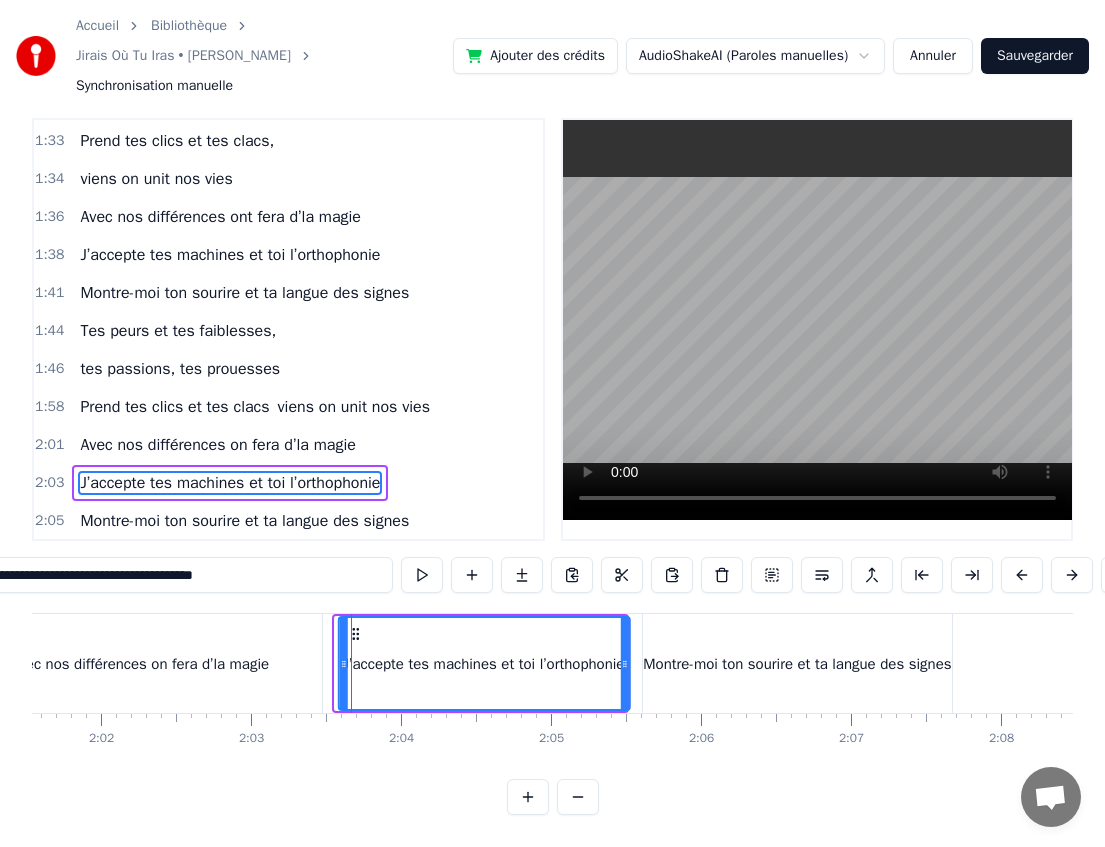 click 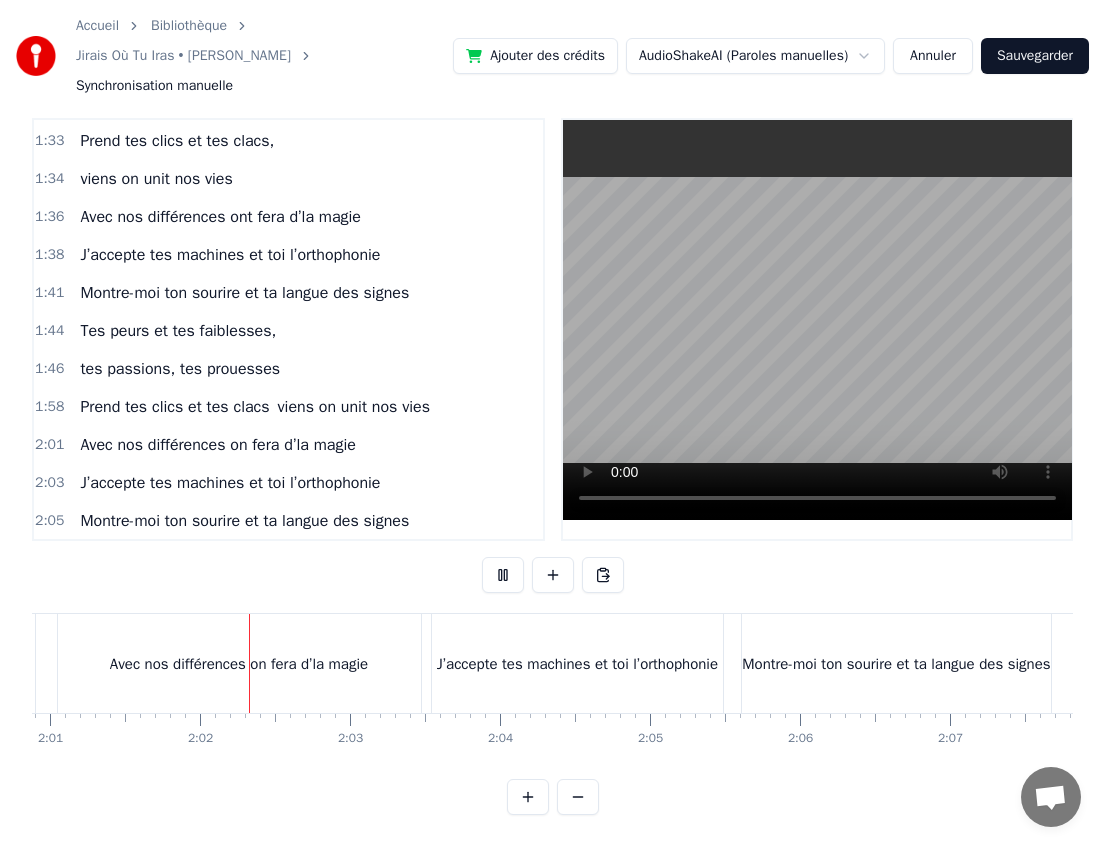 scroll, scrollTop: 0, scrollLeft: 18152, axis: horizontal 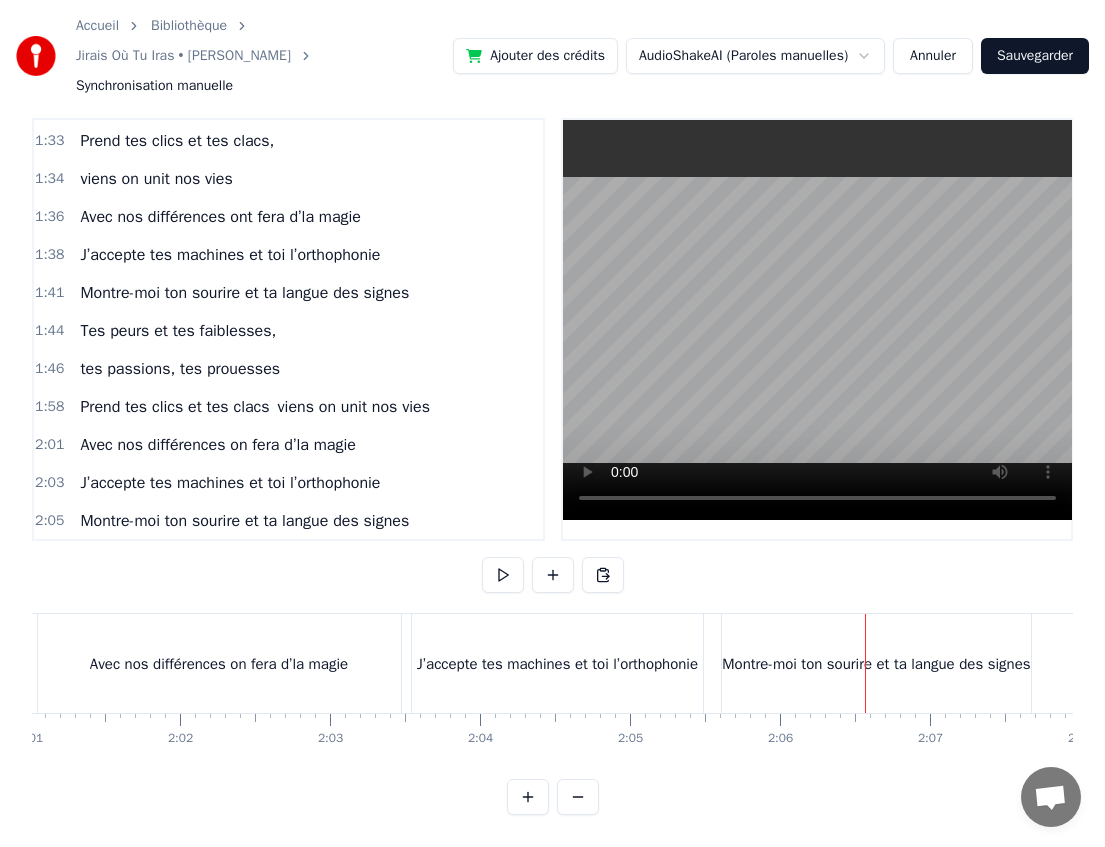 click on "J’accepte tes machines et toi l’orthophonie" at bounding box center (557, 664) 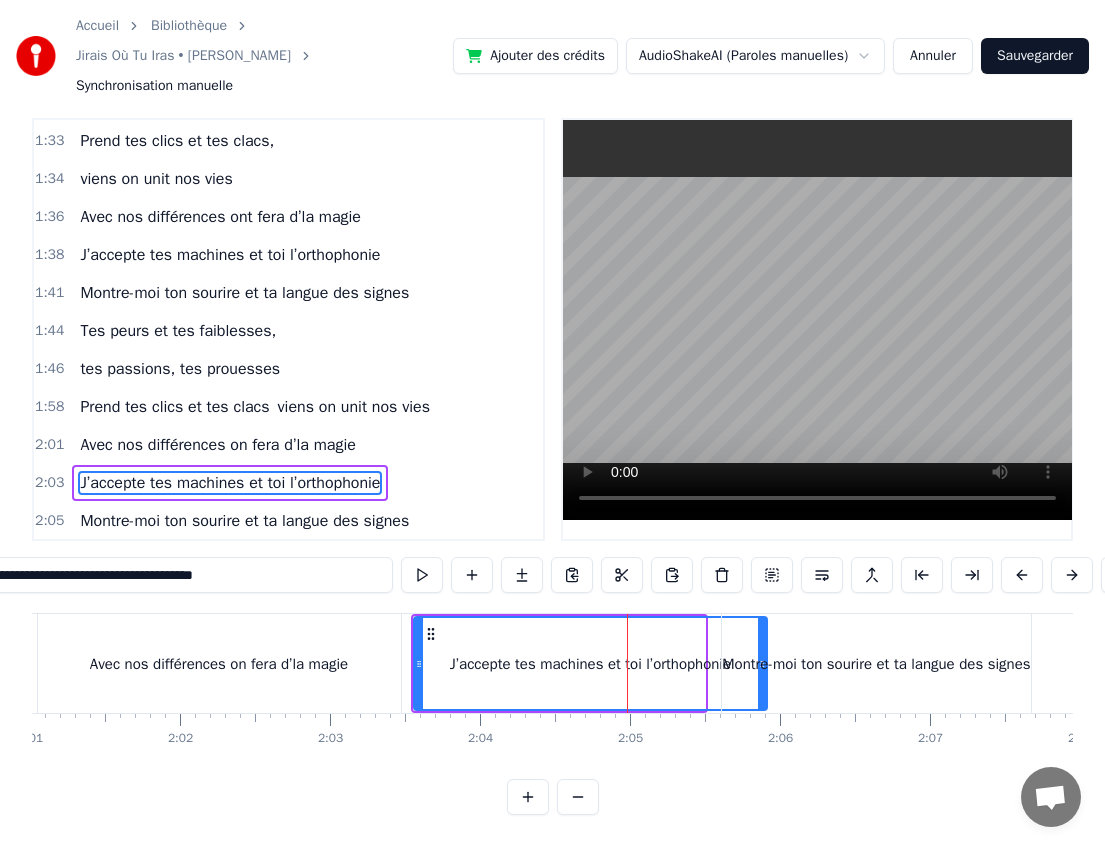 drag, startPoint x: 703, startPoint y: 666, endPoint x: 765, endPoint y: 664, distance: 62.03225 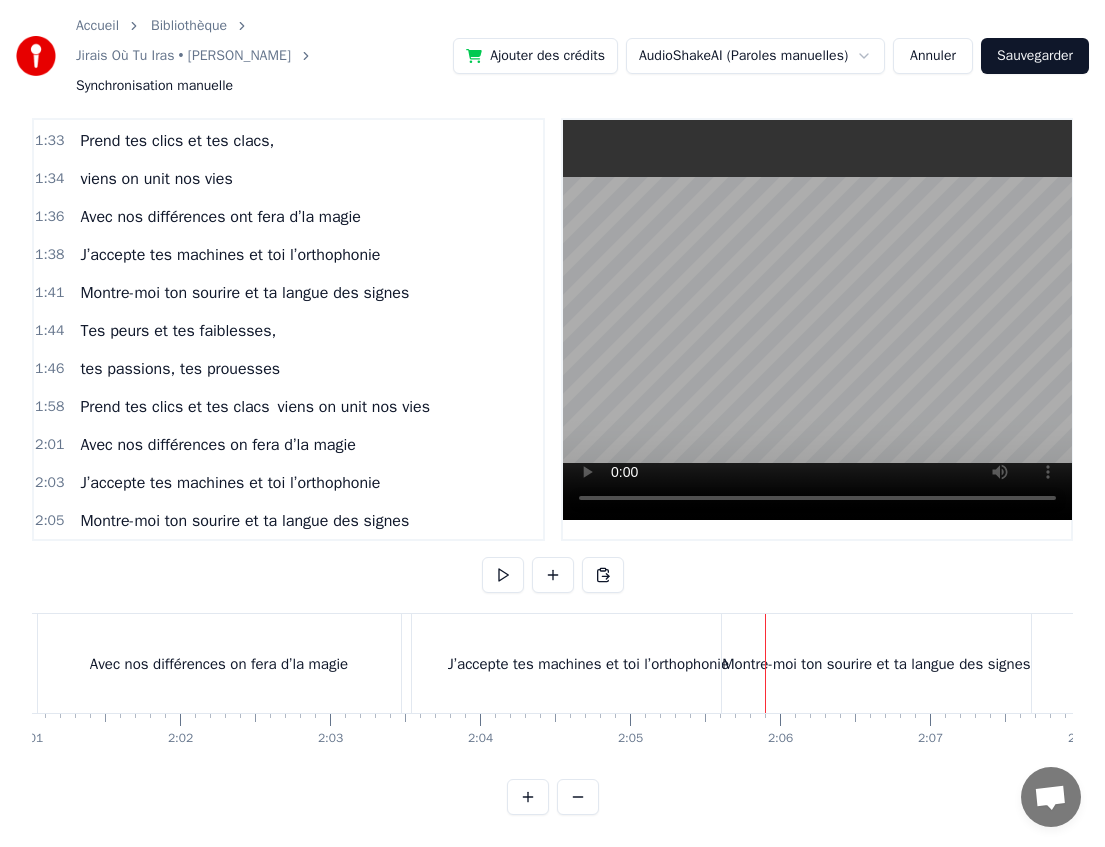 click on "Montre-moi ton sourire et ta langue des signes" at bounding box center [876, 664] 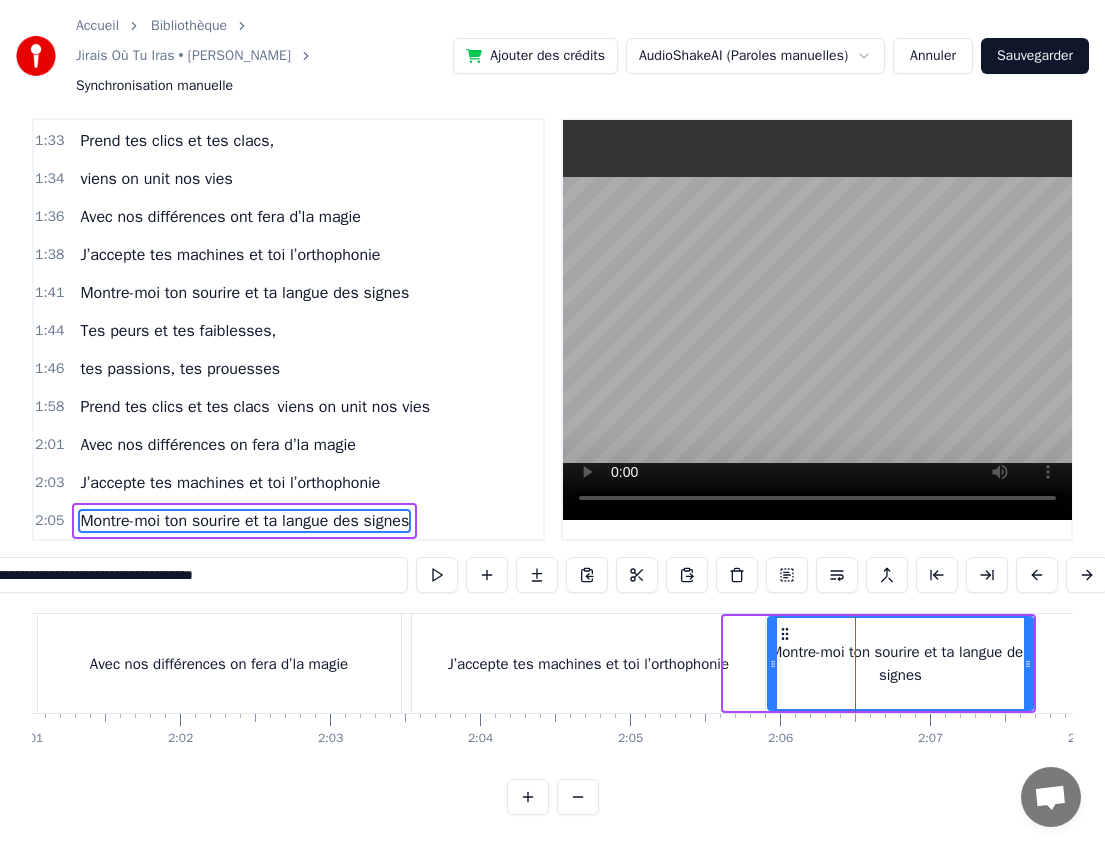 drag, startPoint x: 729, startPoint y: 660, endPoint x: 773, endPoint y: 657, distance: 44.102154 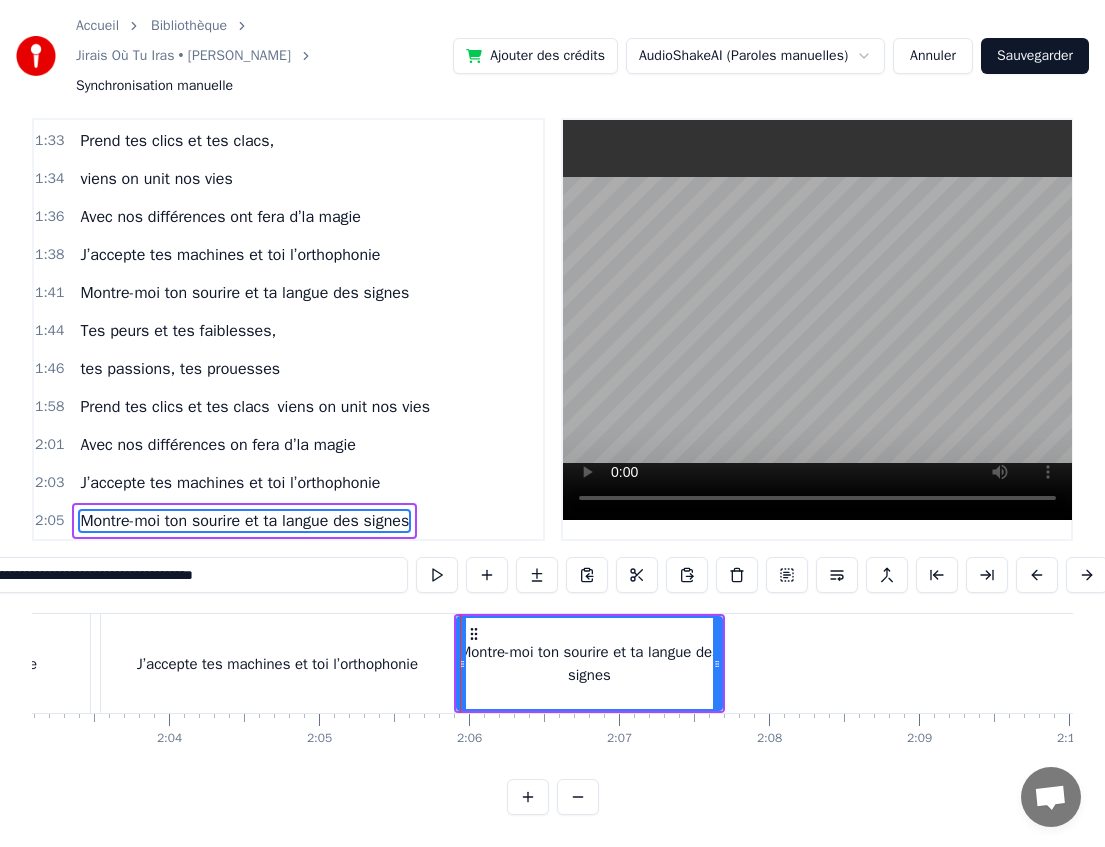 scroll, scrollTop: 0, scrollLeft: 18480, axis: horizontal 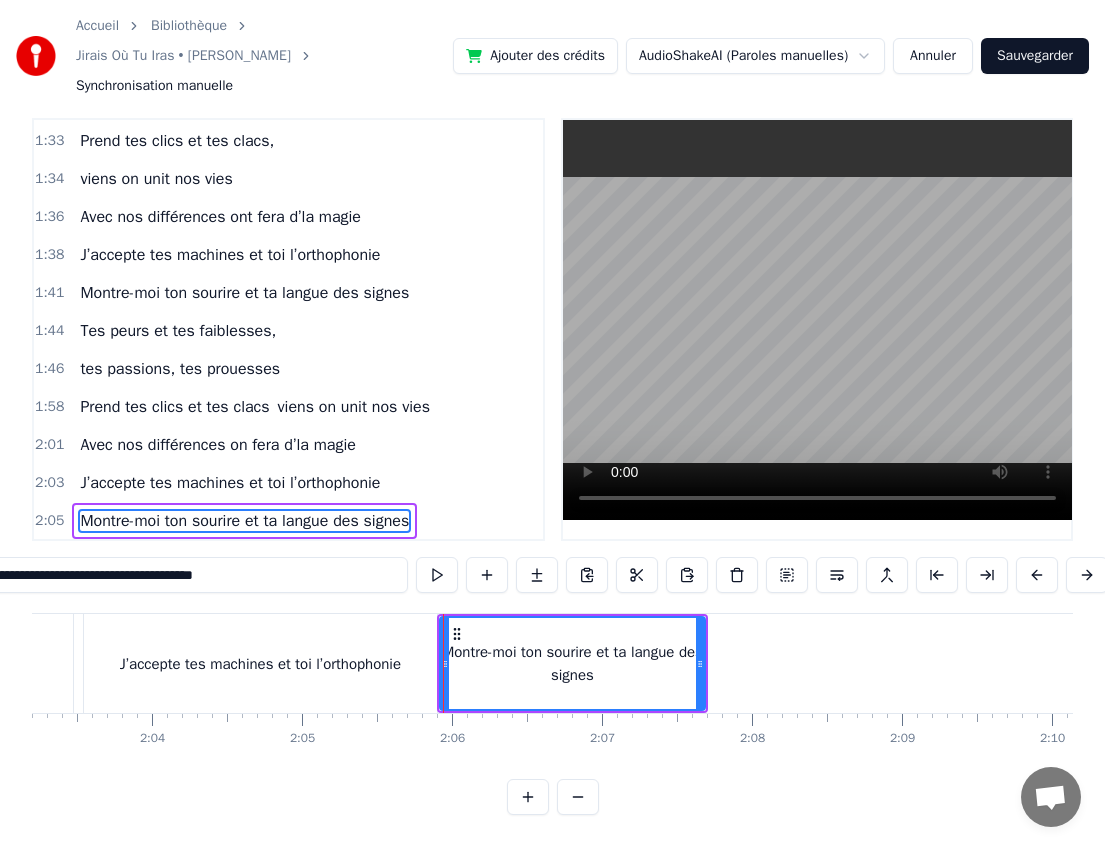 click on "Chez-moi les idées se balancent Et toi t’es présent dans ma tête  Je n’ai pas encore décidé Mais je crois bien que tu me plais Chez moi les loups sont à coté Tu sais c’est l’emblème de St Thé On les entend crier très fort  Fais gaff’ à toi [PERSON_NAME], ils mordent Va pour tes idées, tes loups, tes yeux clairs  Moi je n’ai juste qu’à traverser la rivière  [GEOGRAPHIC_DATA] est notre frontière J’ai le cœur qui se serre J’irai où tu iras Mon amour sera toi J’irai où tu iras Qu’importe la place et qu’importe l’endroit  Je veux des chats, des animaux  Des vacances dans des pays chauds Des coups de soleil au visage  Que tu m’passes de la biafine dans l’dos A la montagne, au bord de l’eau  Dans un taxi, à dos d’chameaux  Moi je n’ai pas peur de grand-chose A côté de toi mon héros Va pour tes petits chats, tes pays chauds Acceptes-tu la couleur de mon maillot Le rouge et noir je n’en veux pas  Mais sache qu’à part ça  J’irai où tu iras Mon amour sera toi" at bounding box center (-2834, 663) 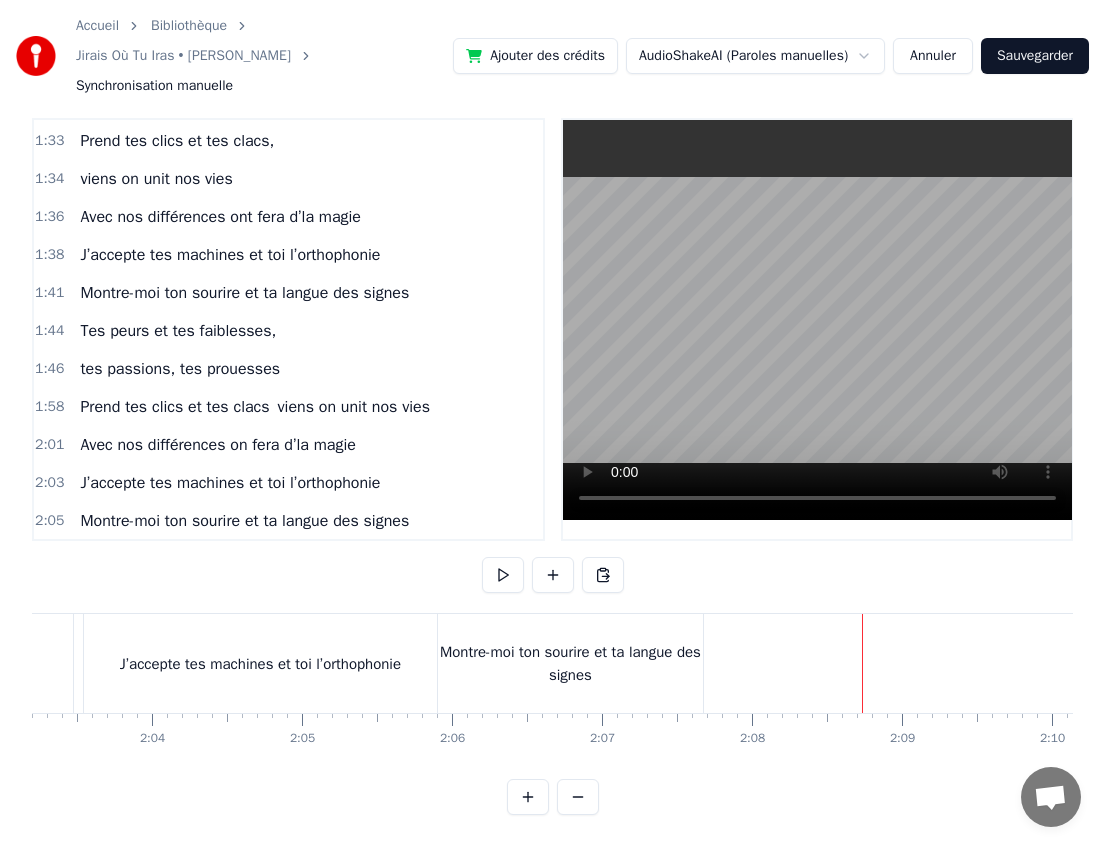 click on "Montre-moi ton sourire et ta langue des signes" at bounding box center (570, 663) 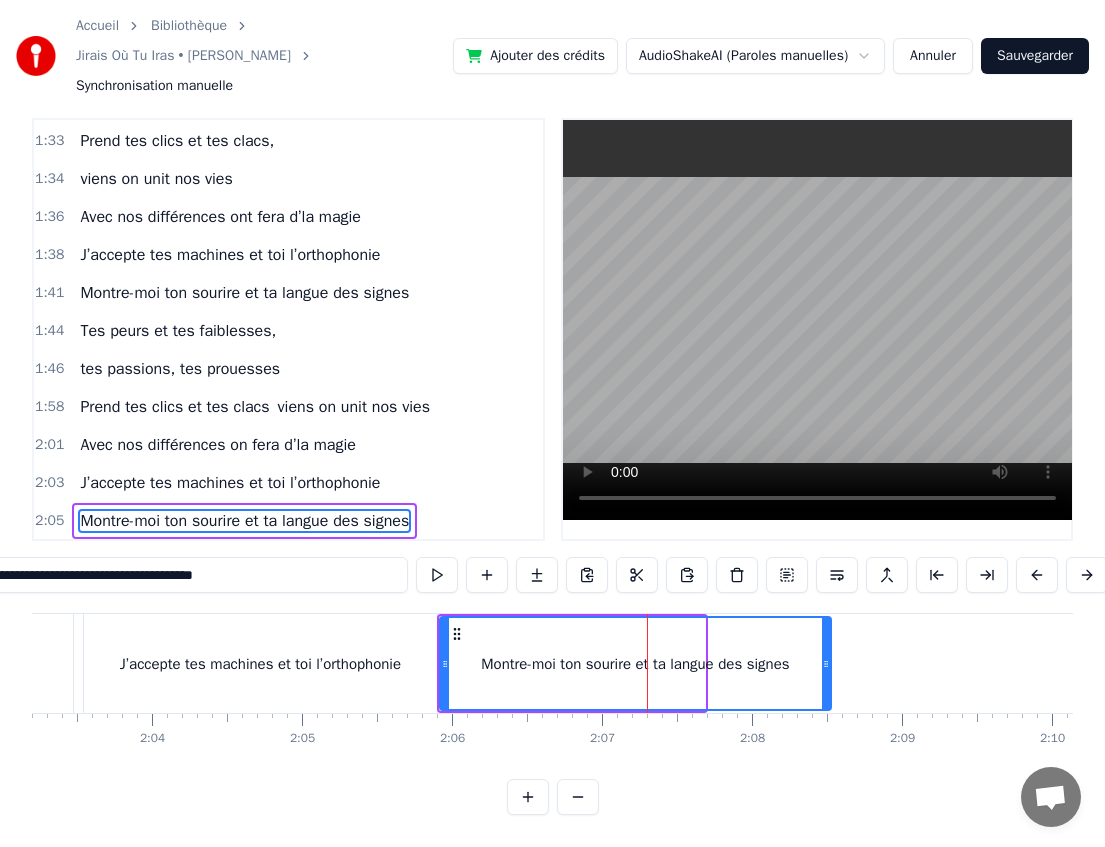 drag, startPoint x: 702, startPoint y: 665, endPoint x: 828, endPoint y: 665, distance: 126 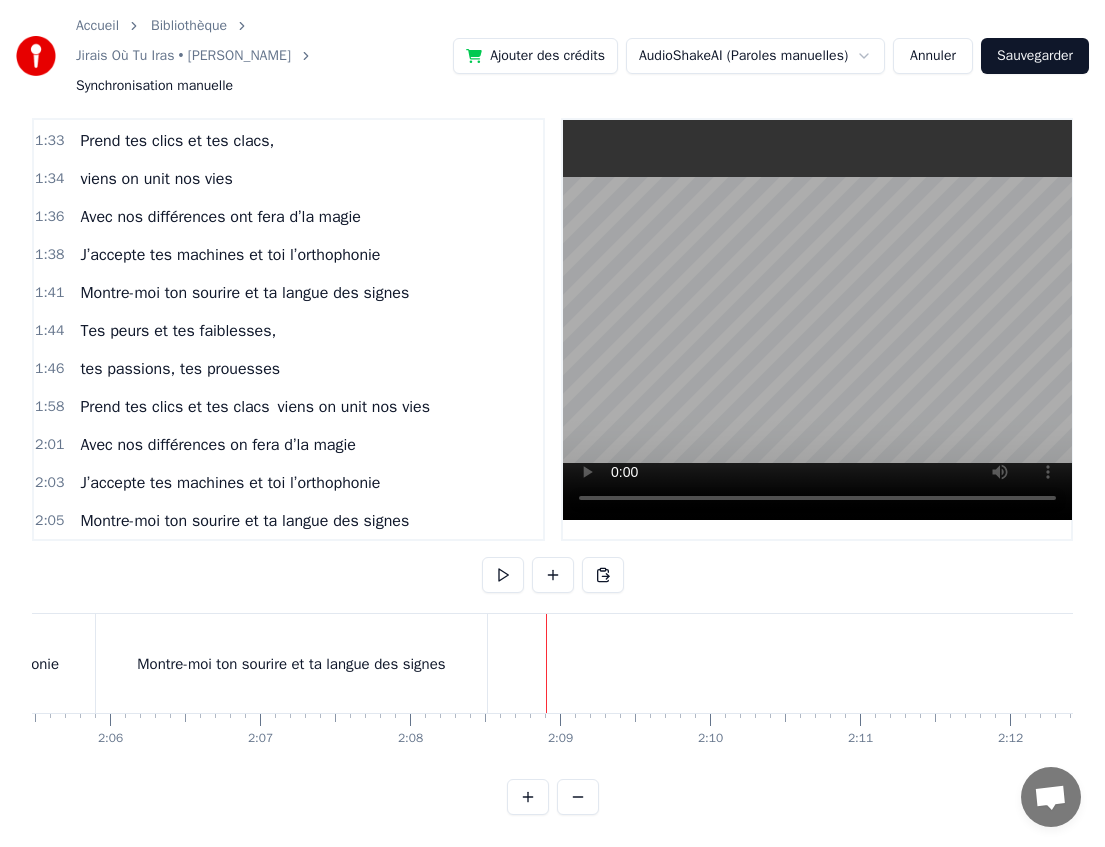 scroll, scrollTop: 0, scrollLeft: 18806, axis: horizontal 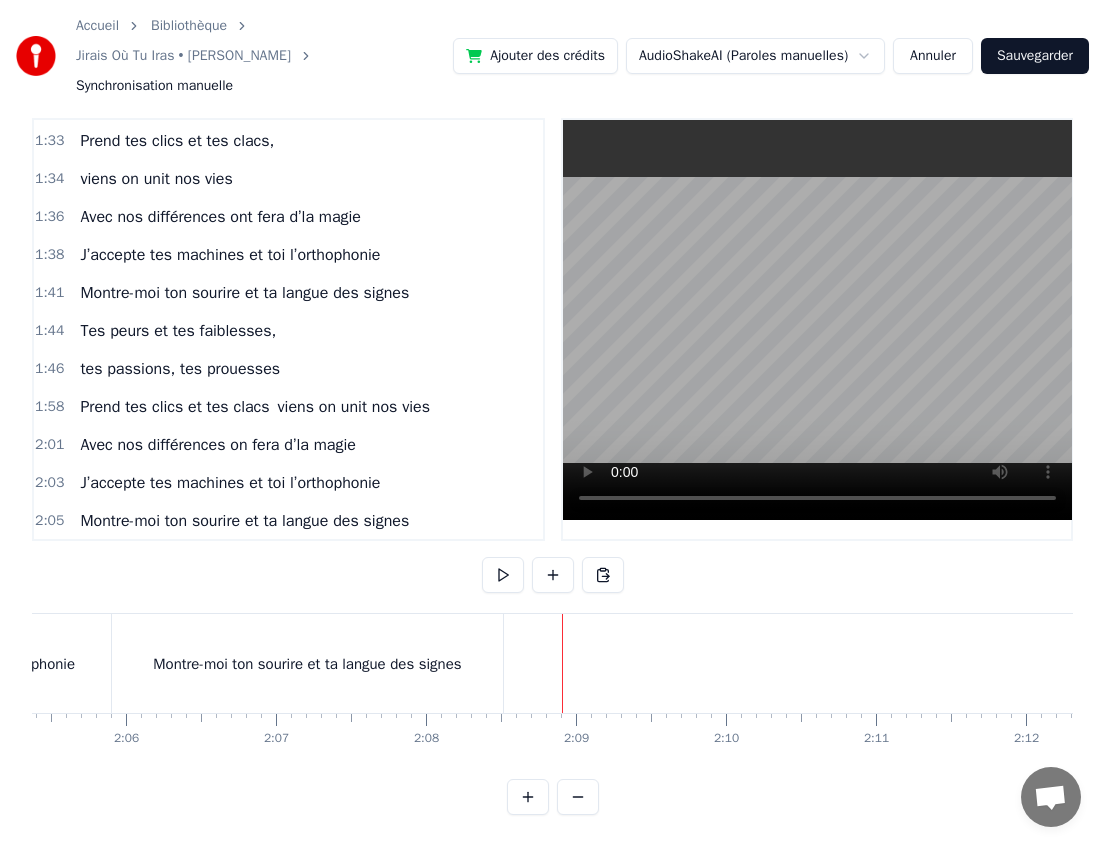 click on "Montre-moi ton sourire et ta langue des signes" at bounding box center (307, 664) 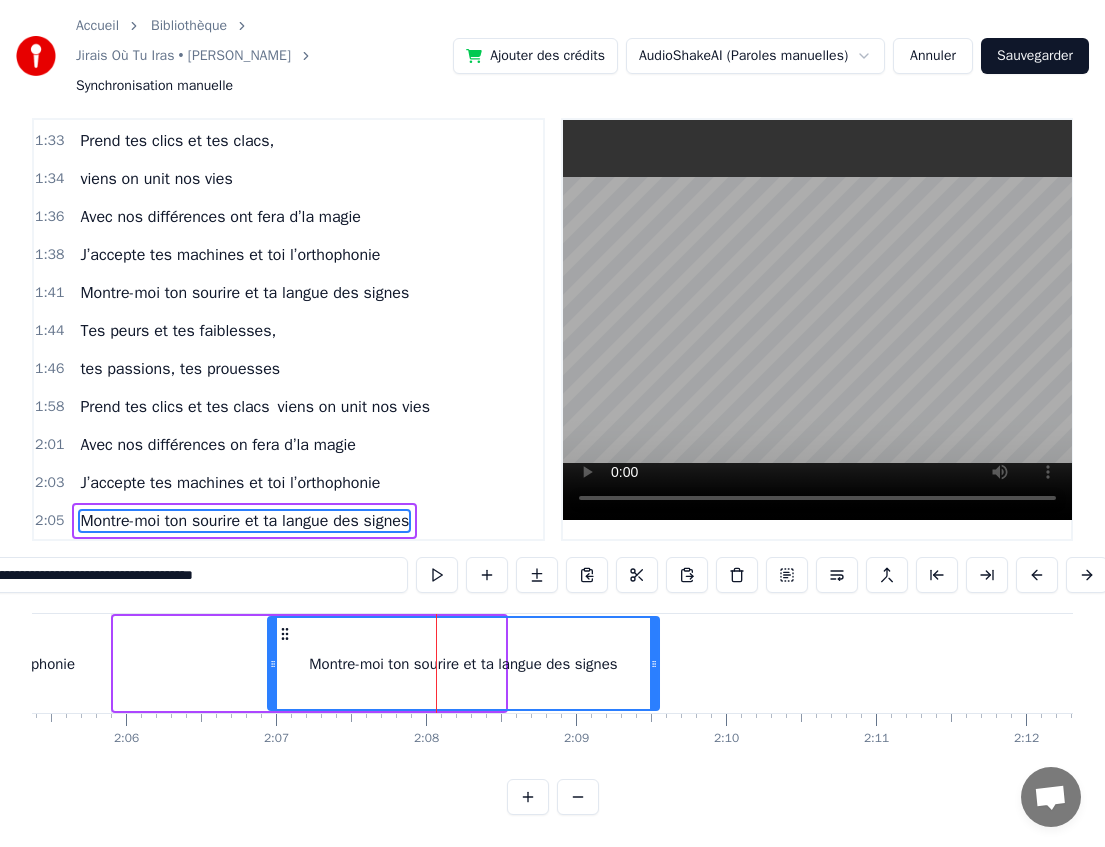 drag, startPoint x: 129, startPoint y: 635, endPoint x: 283, endPoint y: 635, distance: 154 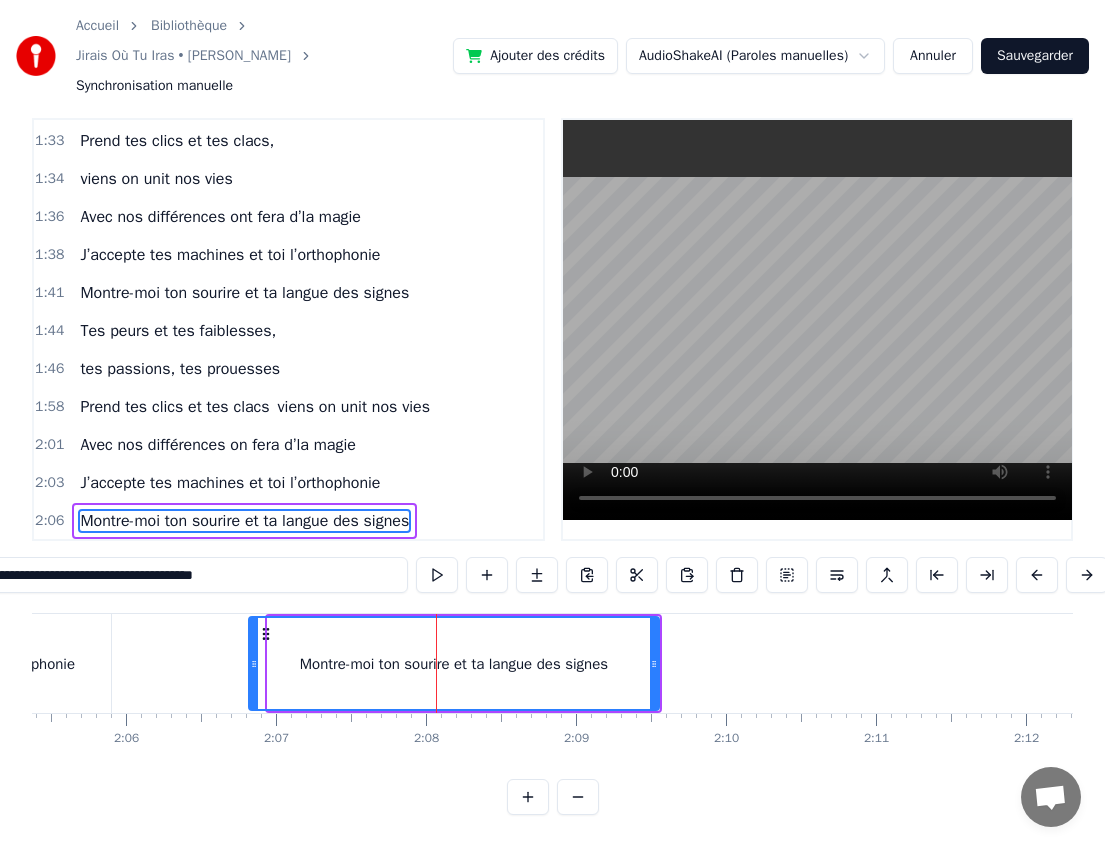 drag, startPoint x: 270, startPoint y: 669, endPoint x: 196, endPoint y: 669, distance: 74 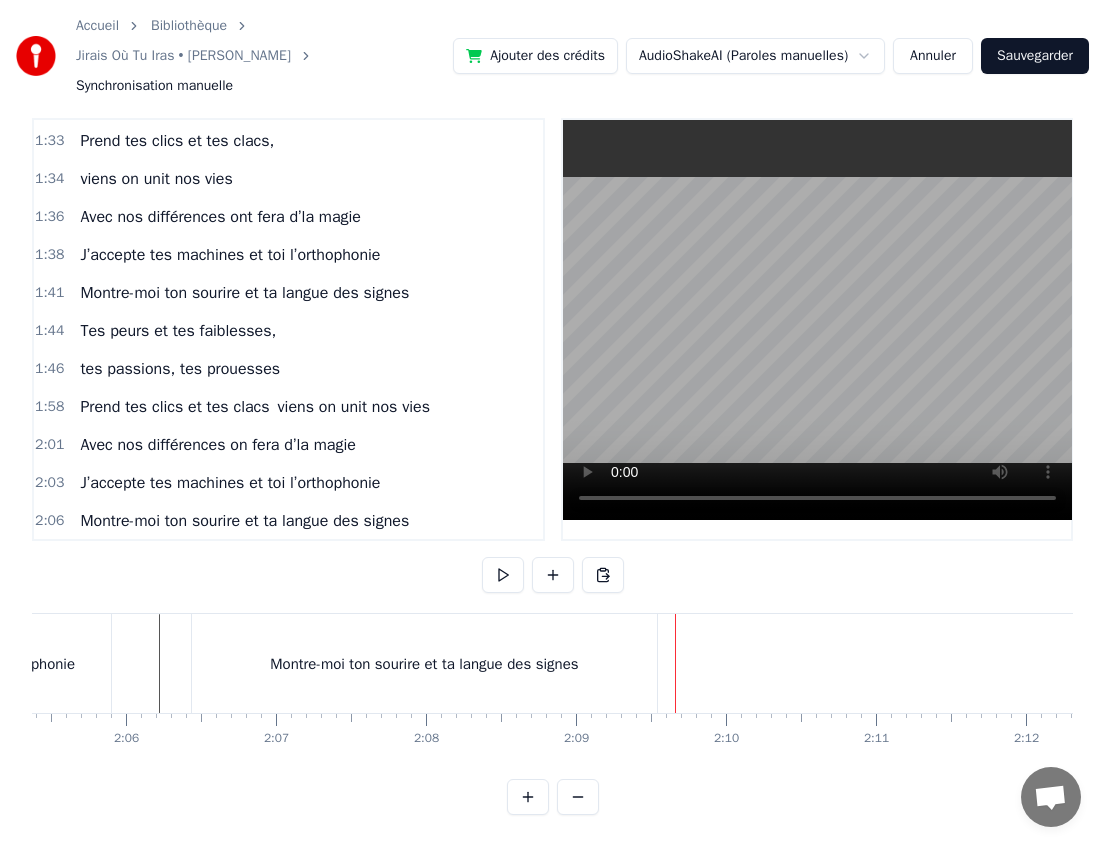 click at bounding box center [-3160, 663] 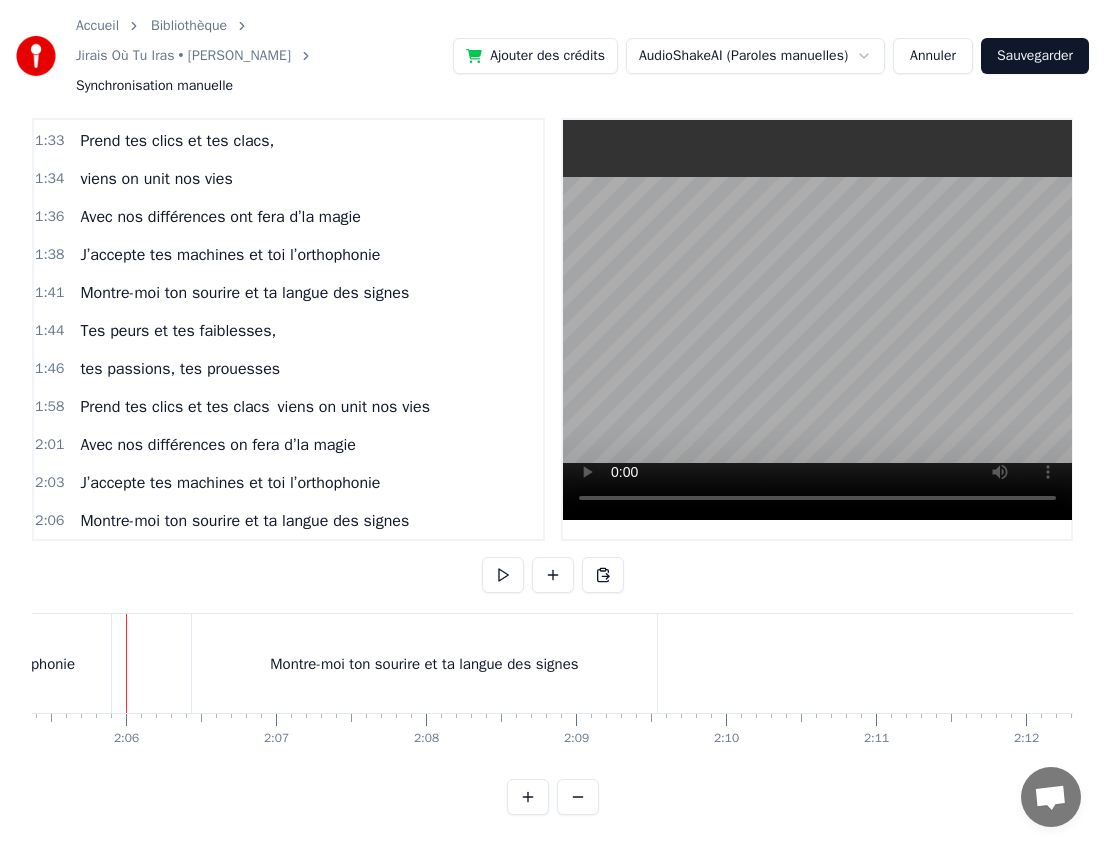 scroll, scrollTop: 0, scrollLeft: 18799, axis: horizontal 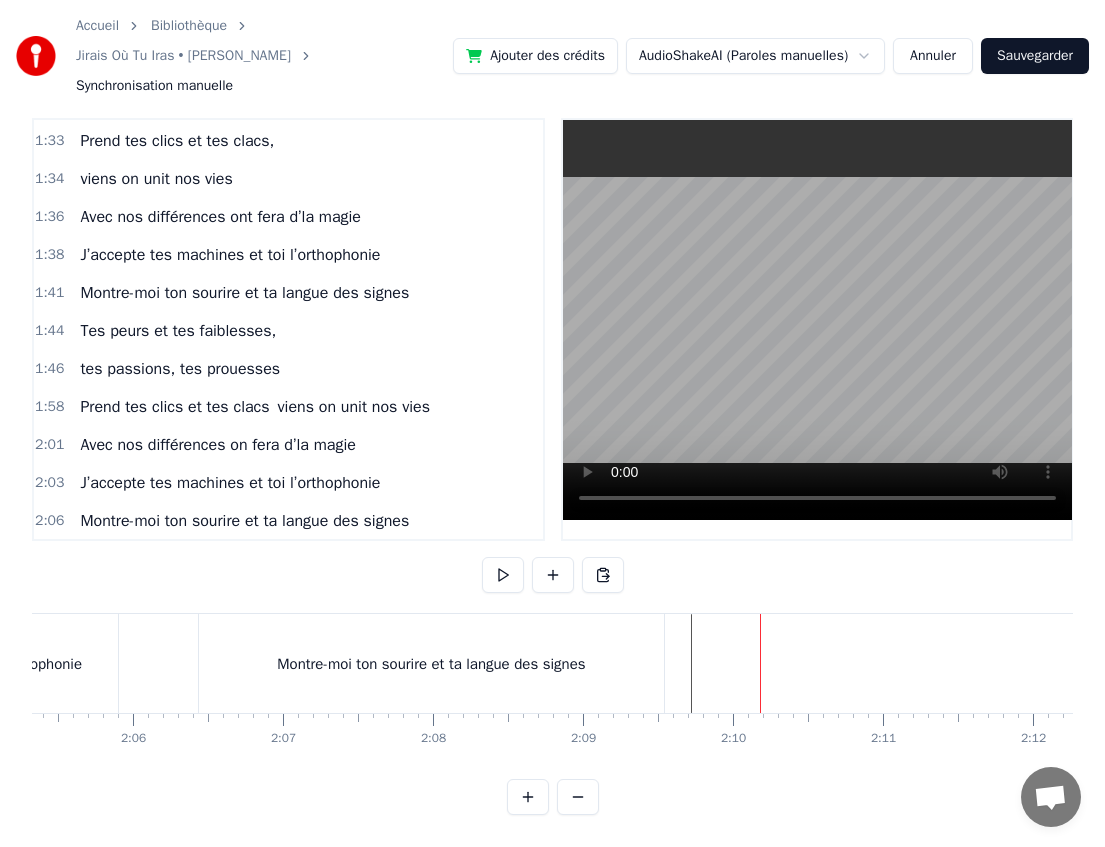 click at bounding box center [-3153, 663] 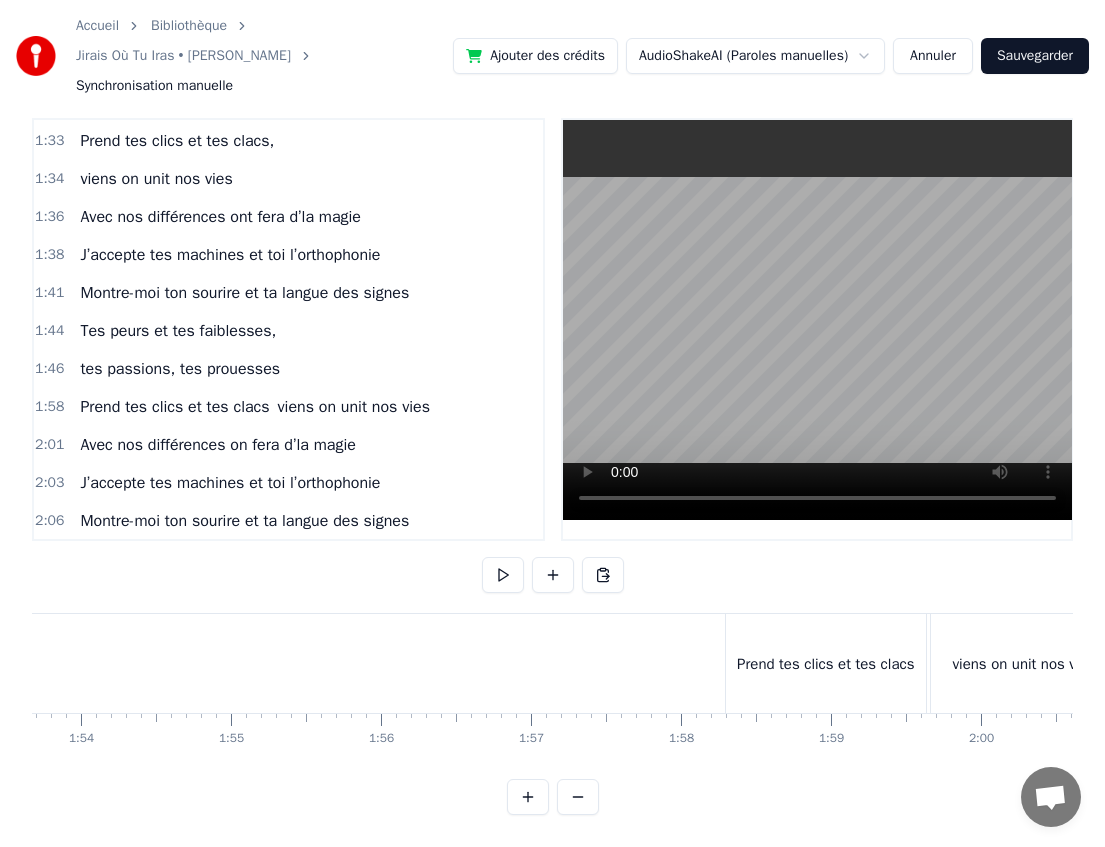 scroll, scrollTop: 0, scrollLeft: 17129, axis: horizontal 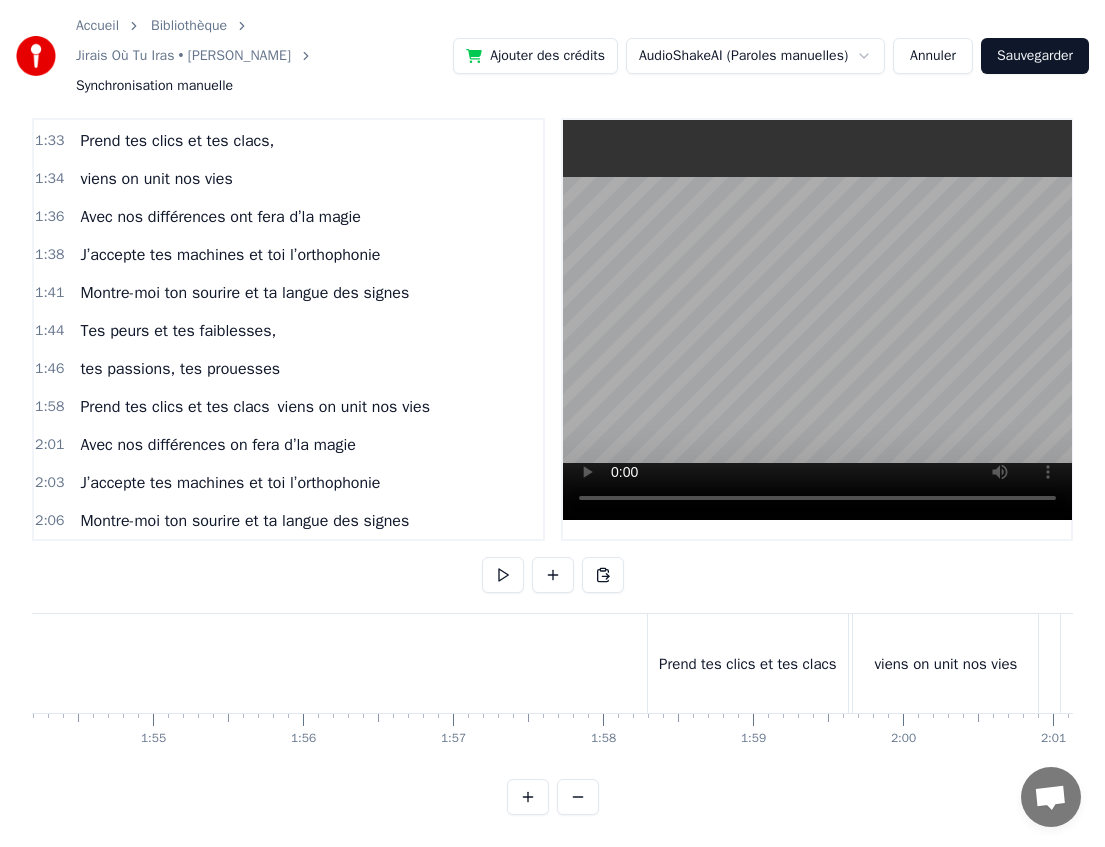 click at bounding box center (-1483, 663) 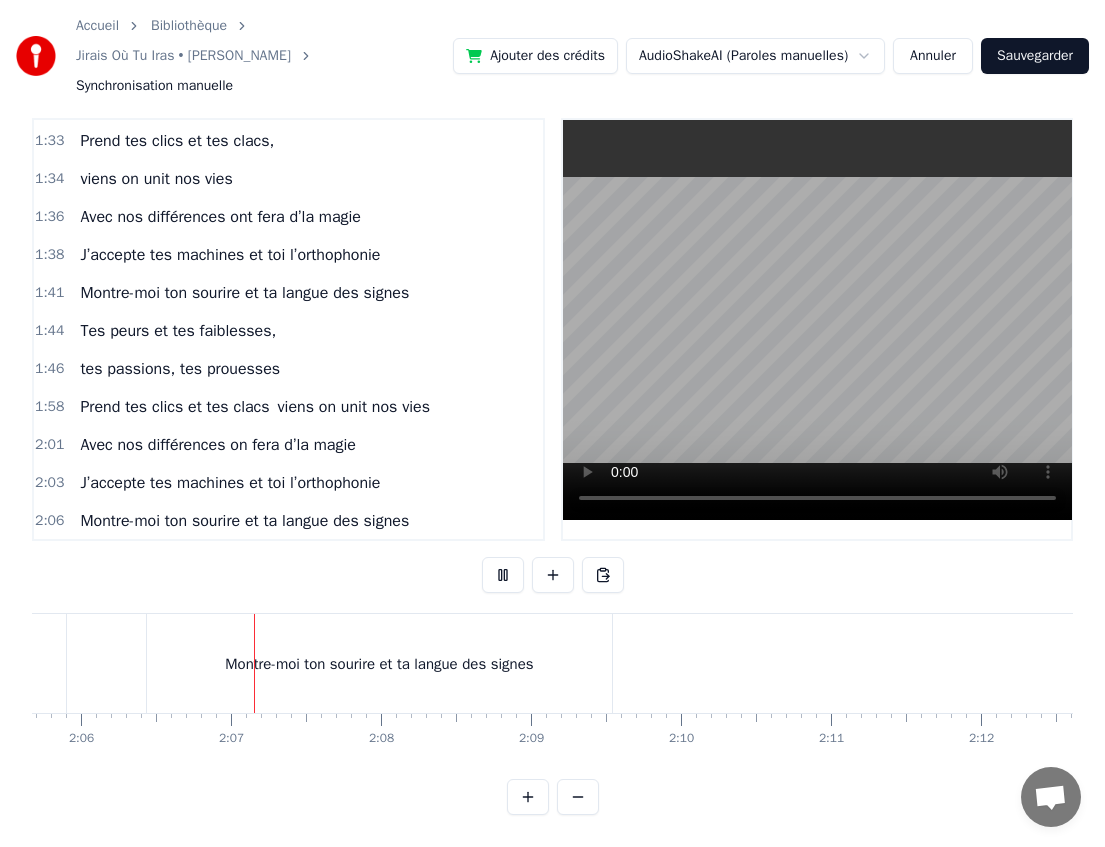 scroll, scrollTop: 0, scrollLeft: 18852, axis: horizontal 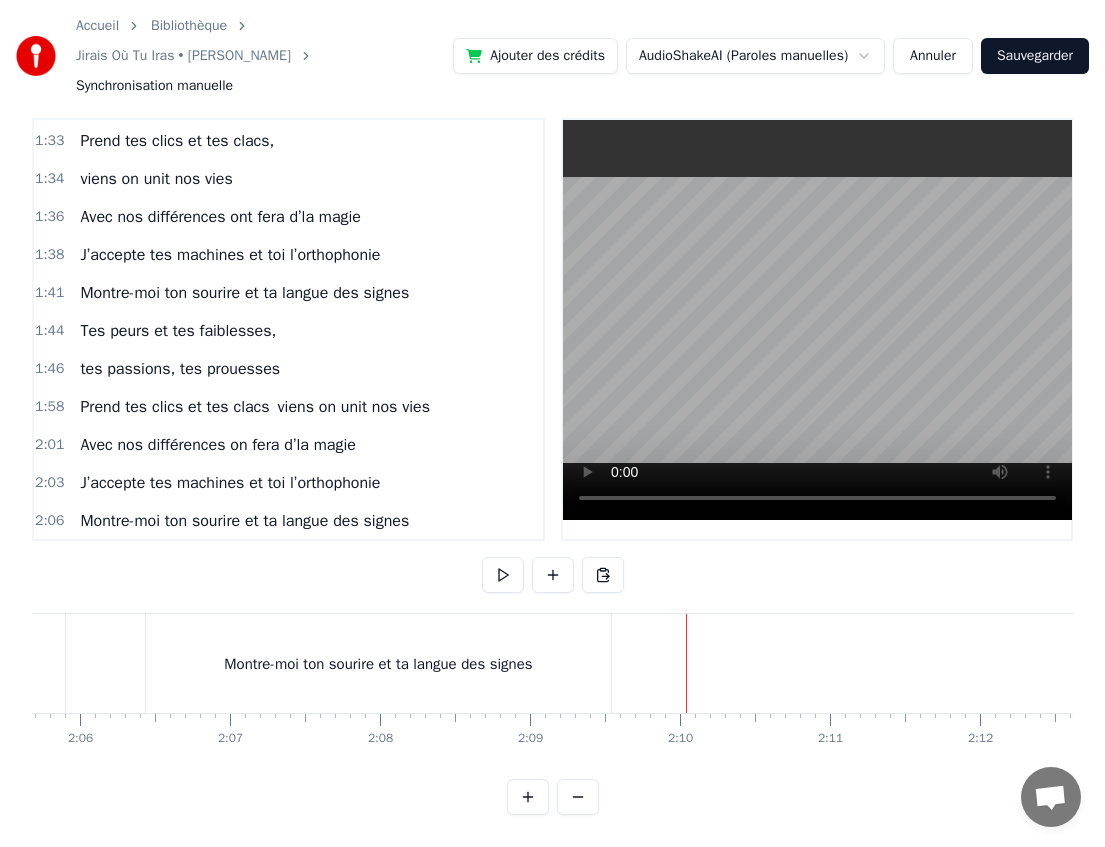 click on "Montre-moi ton sourire et ta langue des signes" at bounding box center (378, 663) 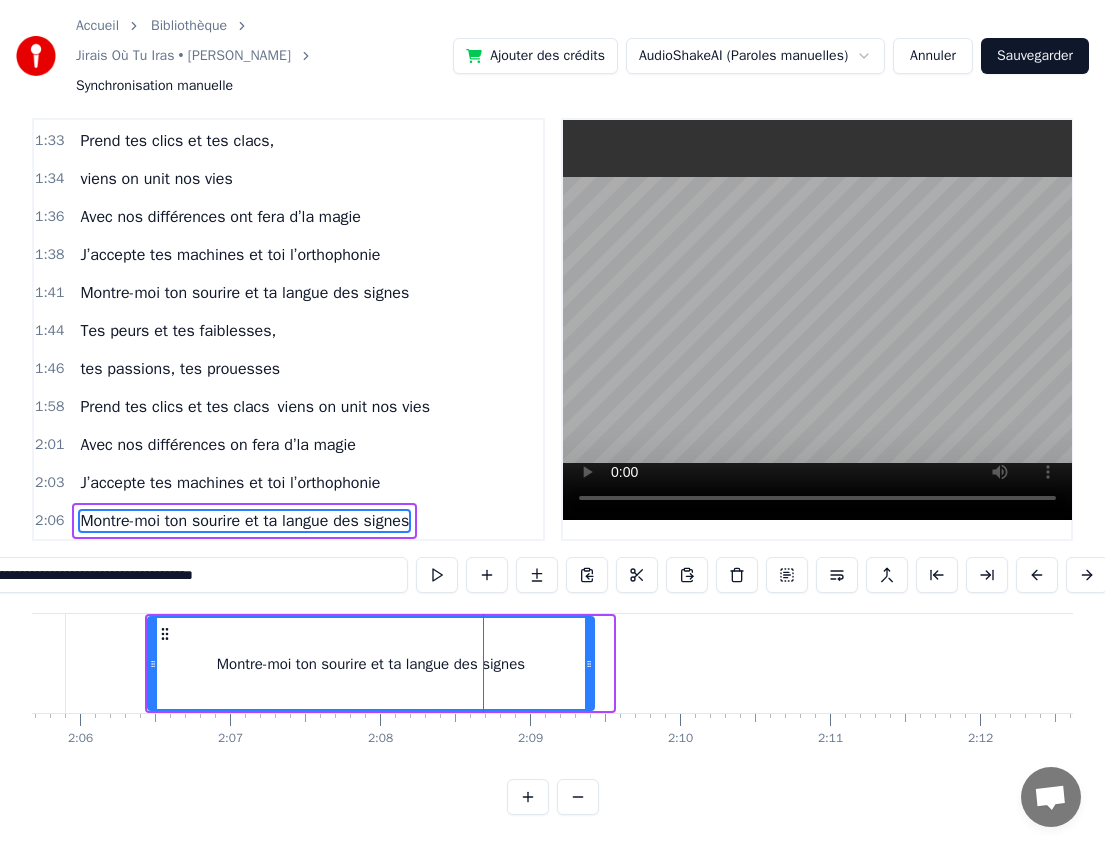drag, startPoint x: 606, startPoint y: 666, endPoint x: 586, endPoint y: 666, distance: 20 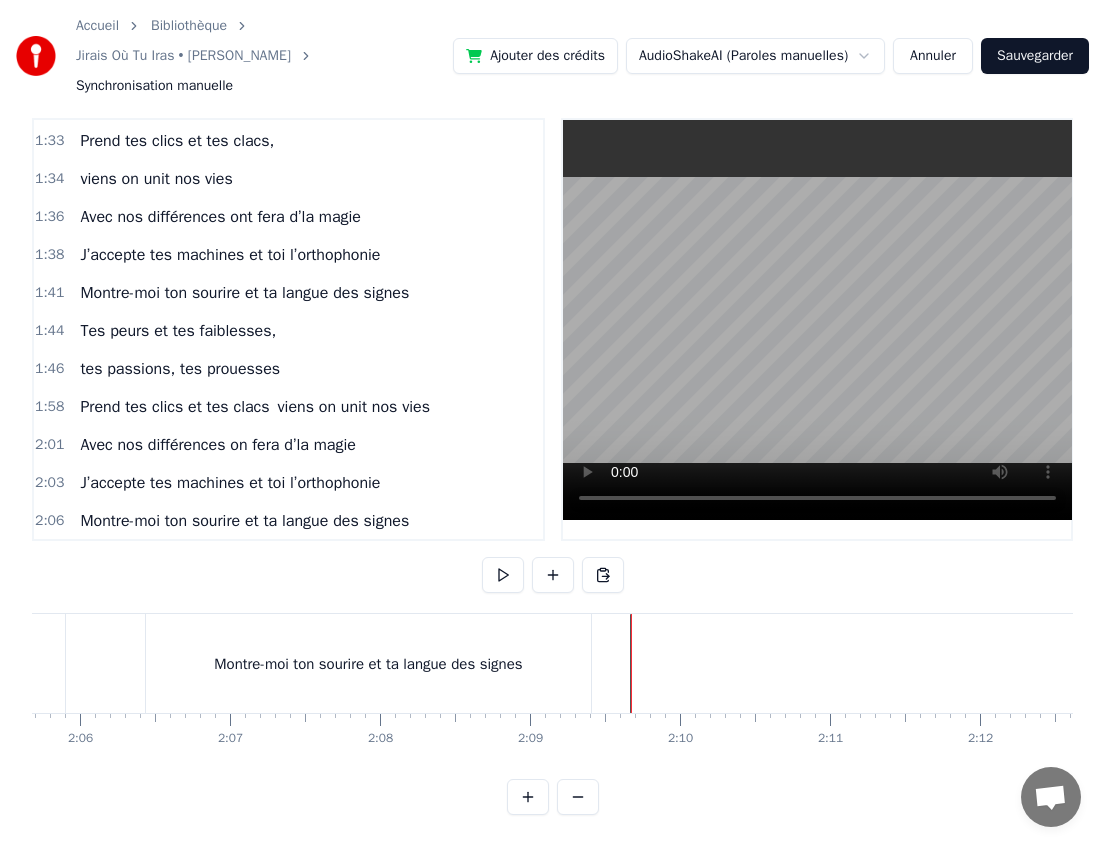 click at bounding box center [553, 575] 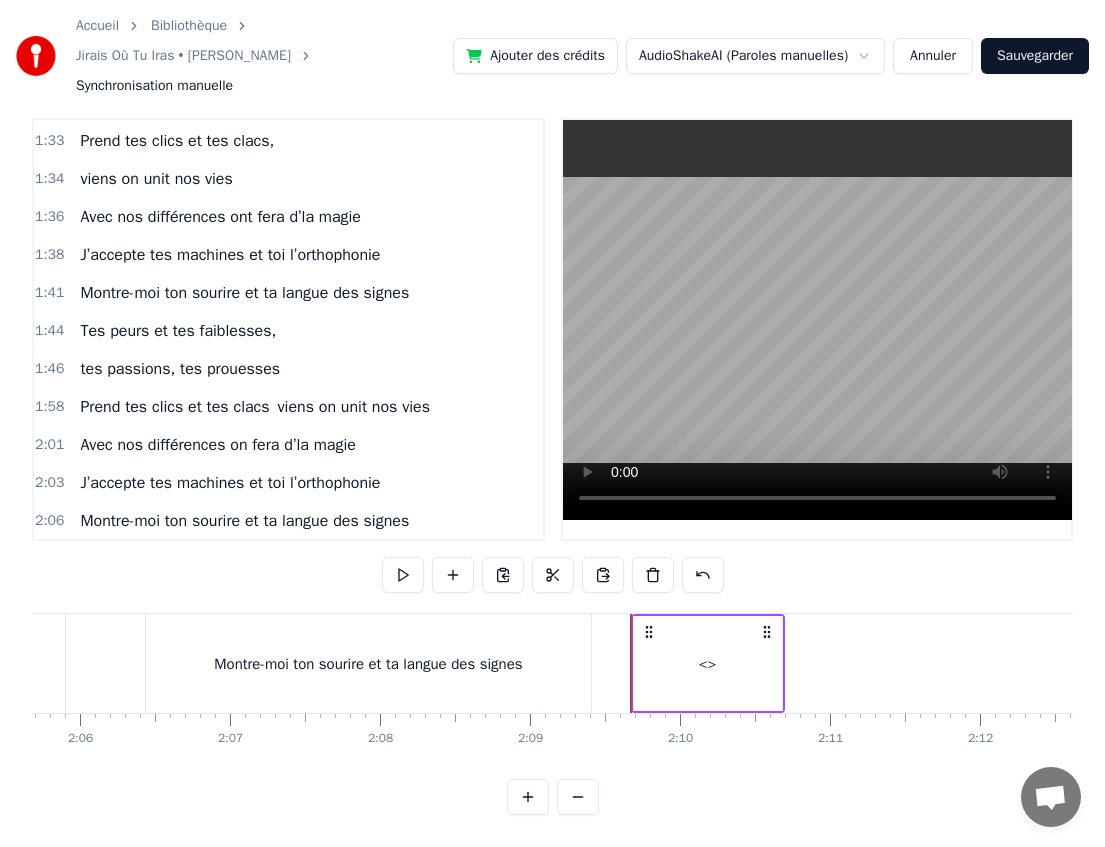 click on "<>" at bounding box center (708, 663) 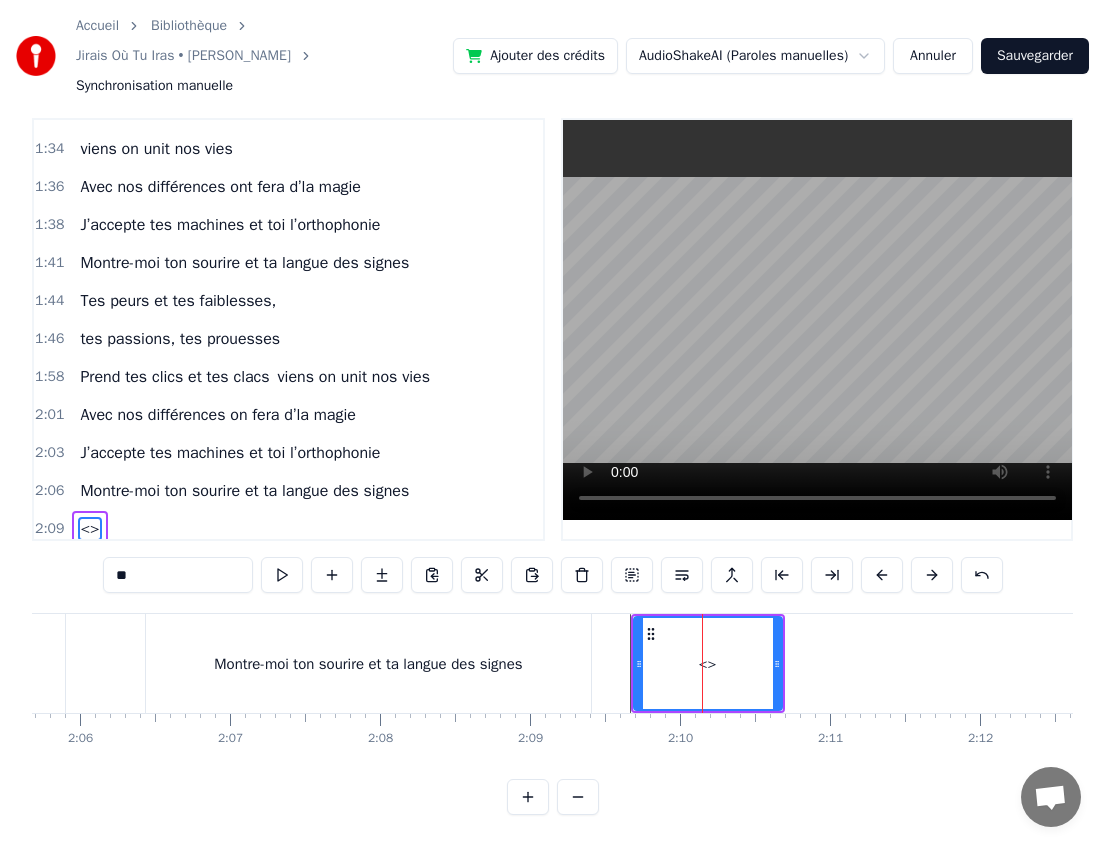 scroll, scrollTop: 1252, scrollLeft: 0, axis: vertical 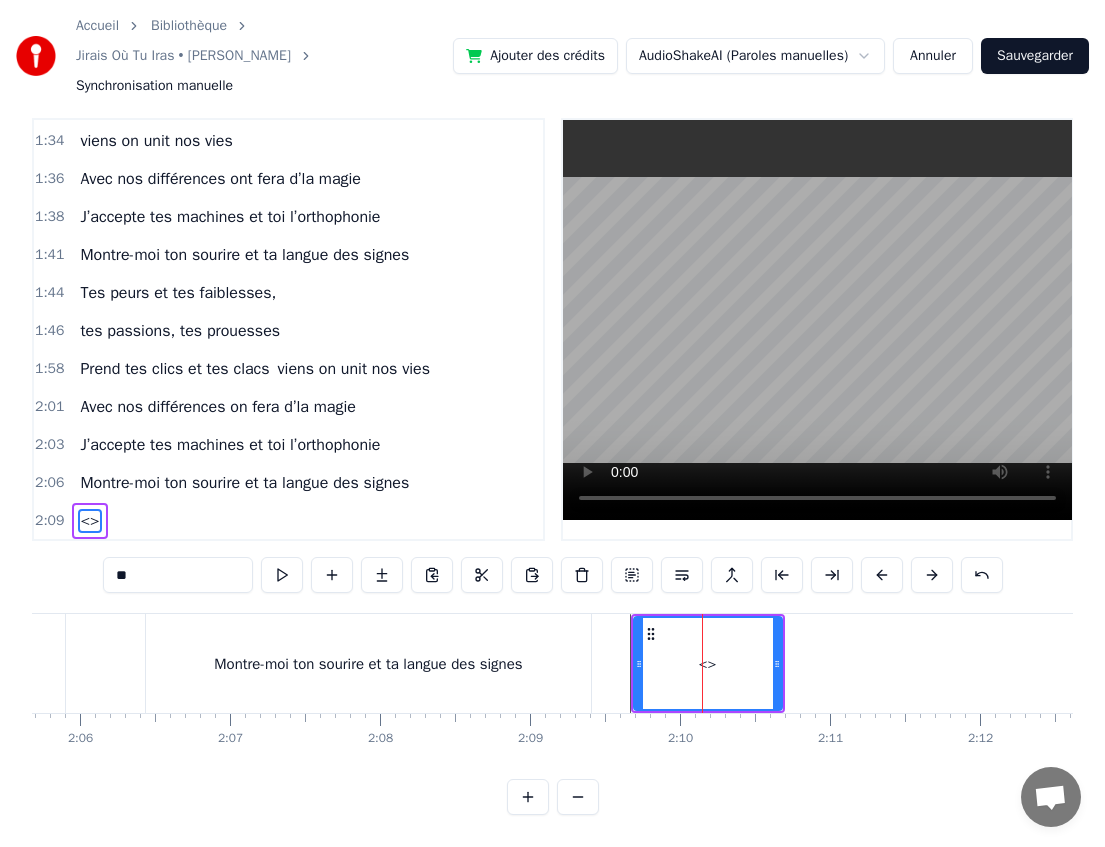 click on "**" at bounding box center [178, 575] 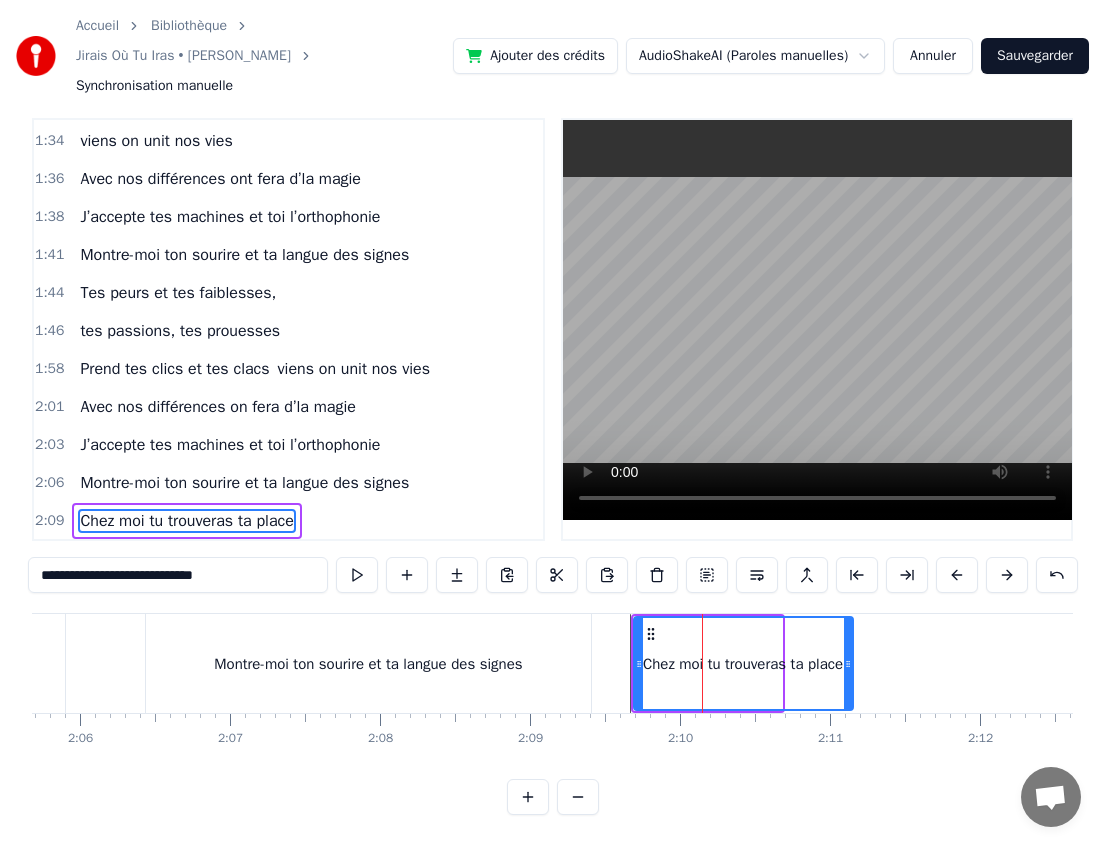 drag, startPoint x: 774, startPoint y: 670, endPoint x: 845, endPoint y: 664, distance: 71.25307 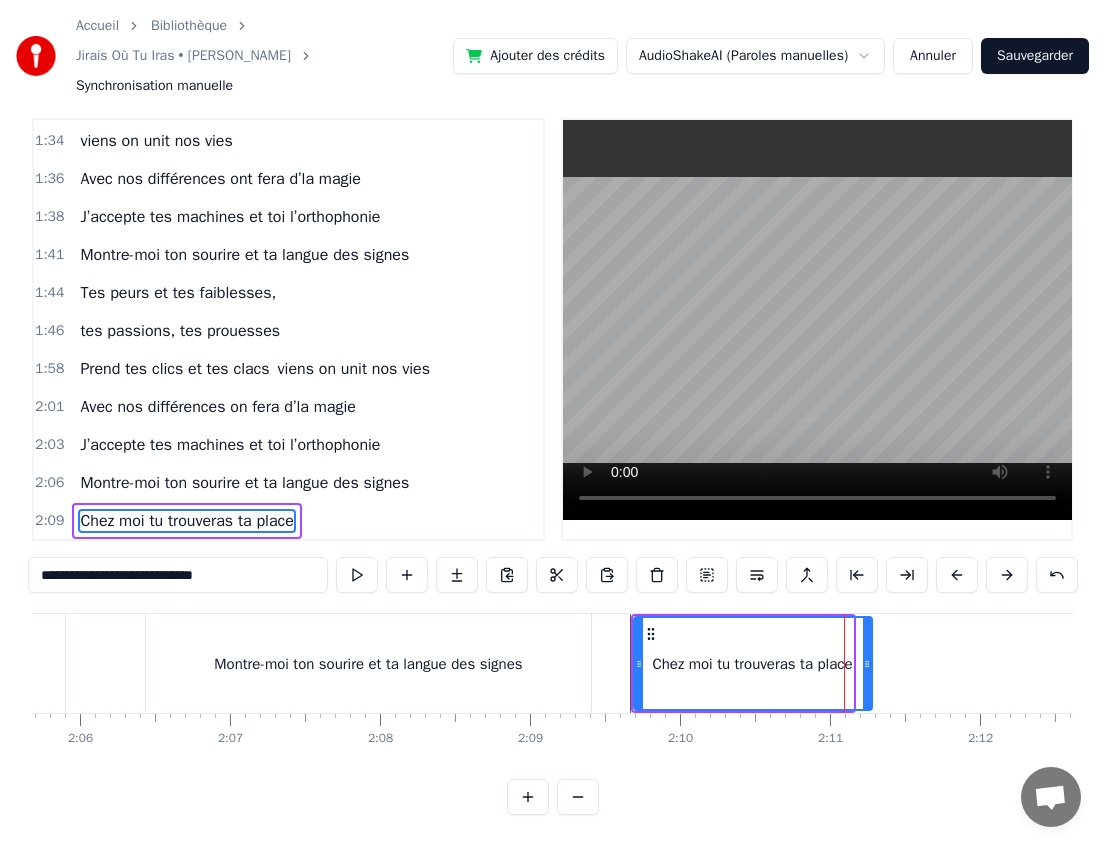 drag, startPoint x: 845, startPoint y: 664, endPoint x: 864, endPoint y: 666, distance: 19.104973 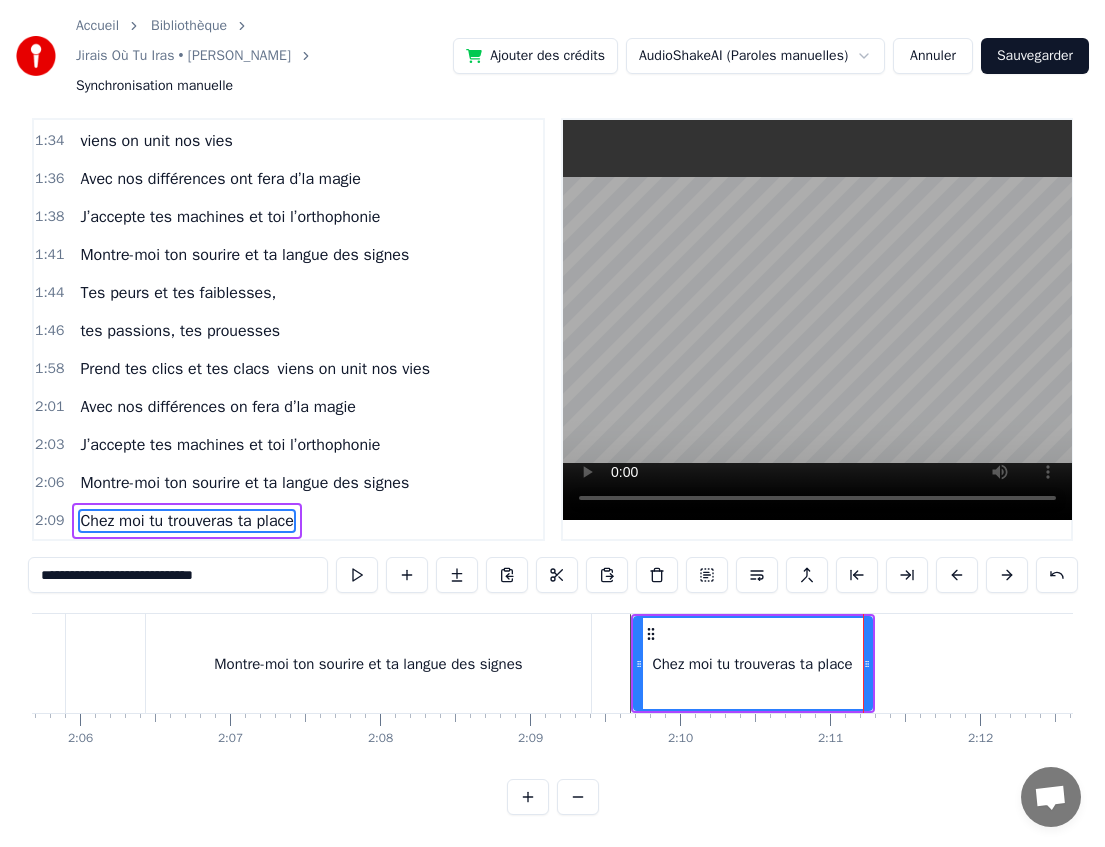 type on "**********" 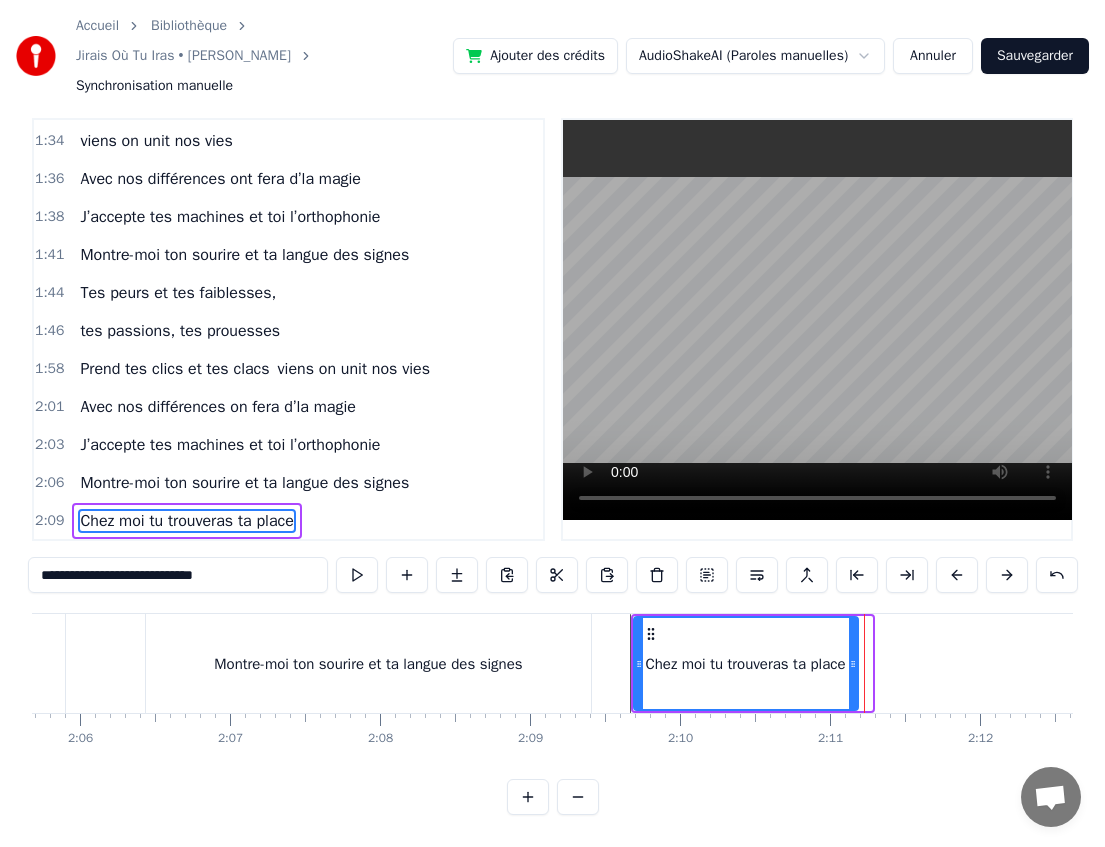 drag, startPoint x: 867, startPoint y: 663, endPoint x: 853, endPoint y: 660, distance: 14.3178215 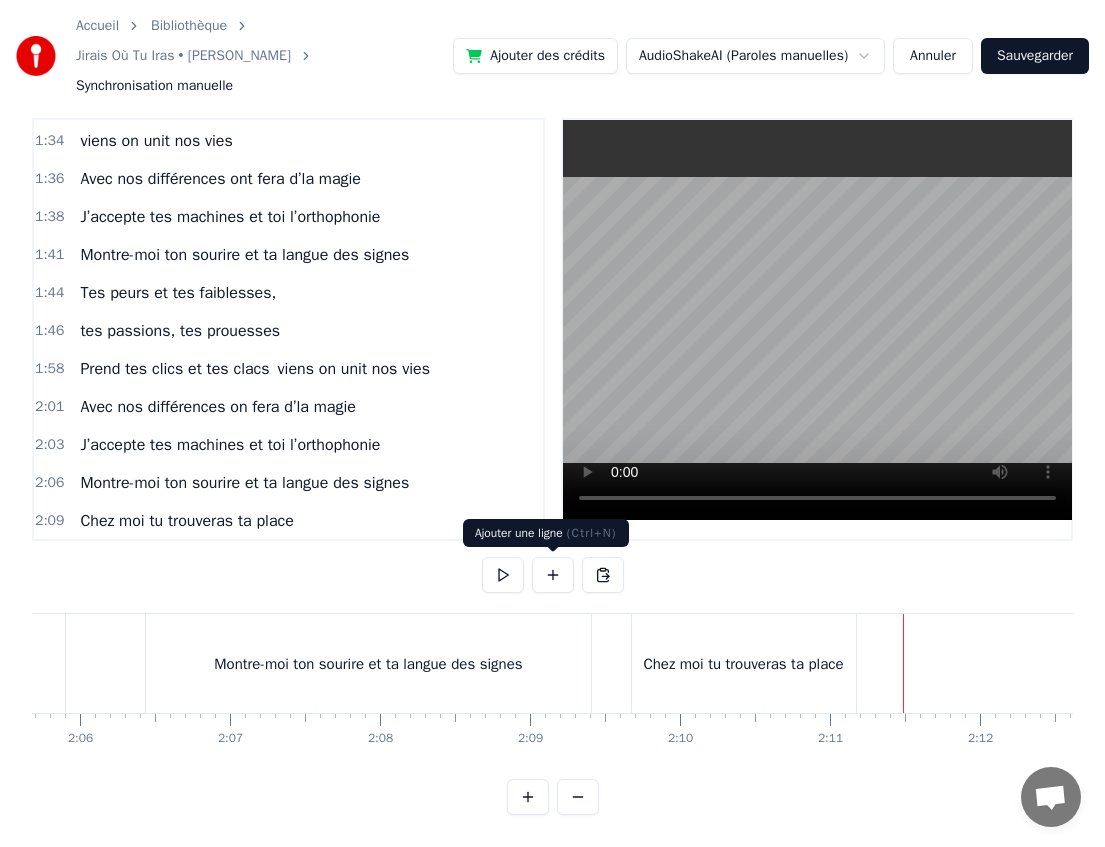 click at bounding box center [553, 575] 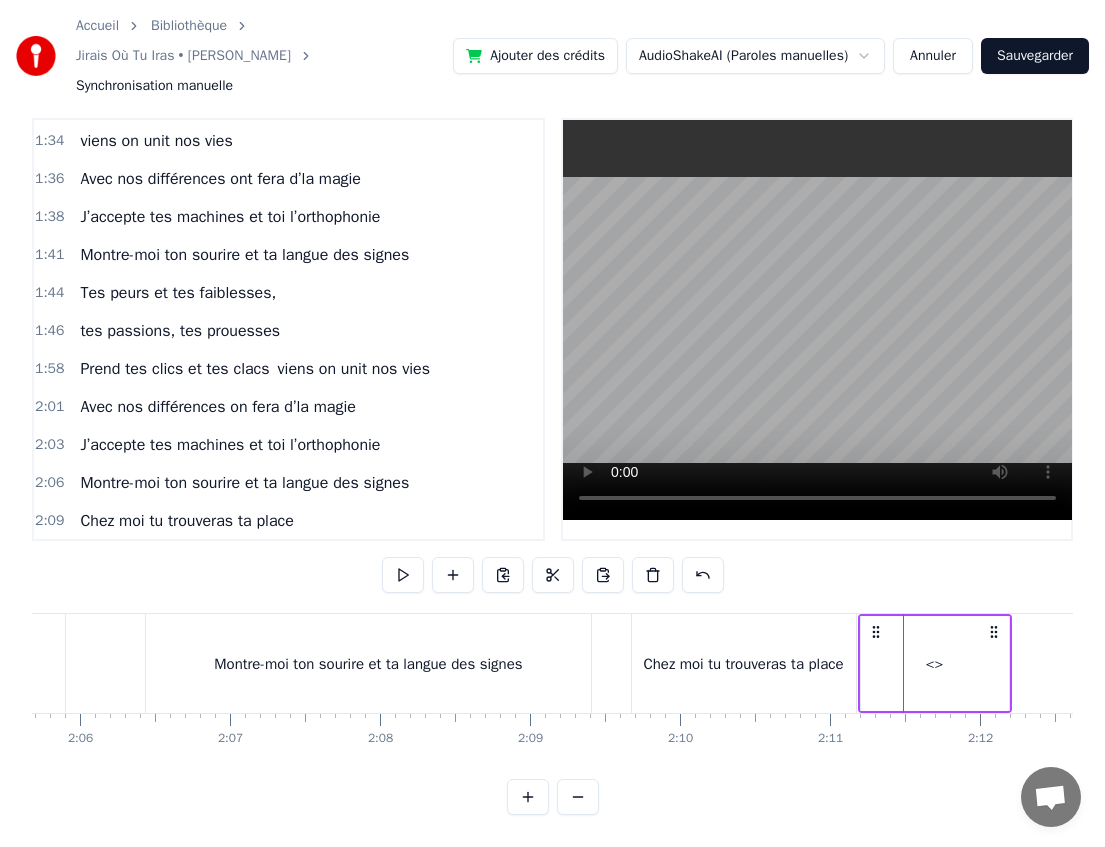 drag, startPoint x: 917, startPoint y: 634, endPoint x: 872, endPoint y: 632, distance: 45.044422 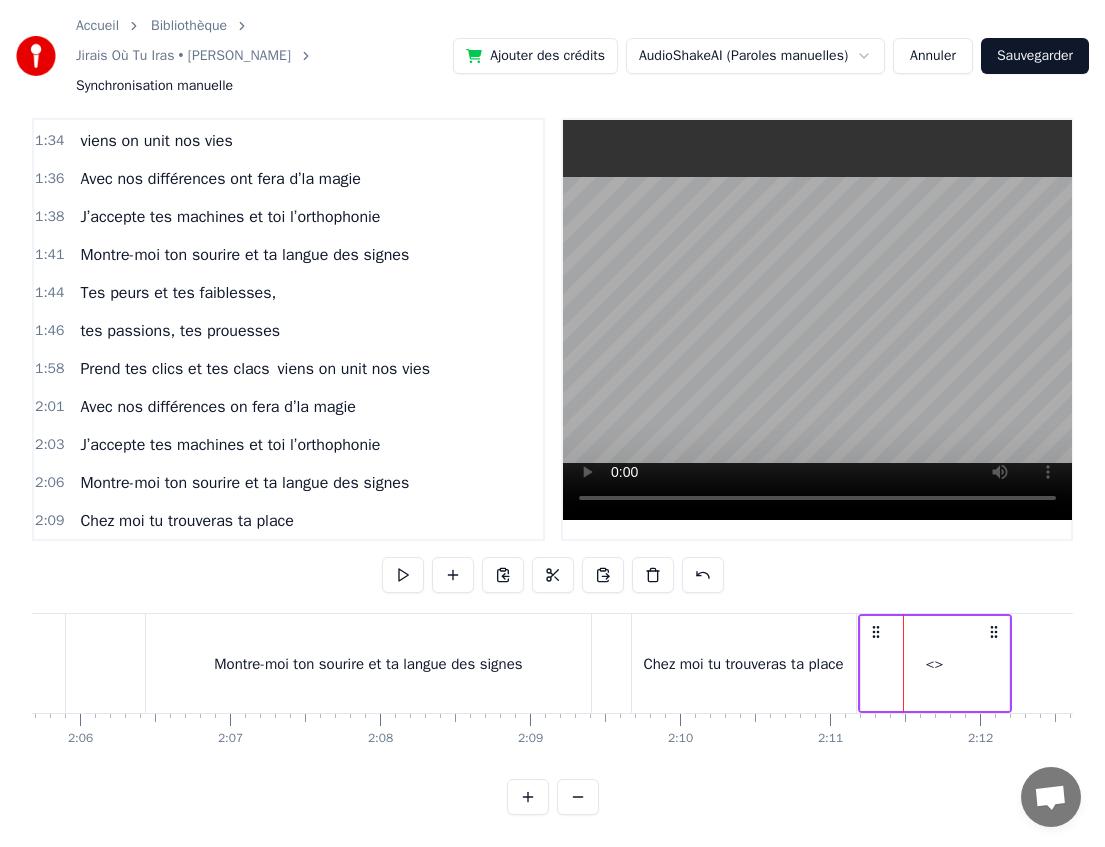 click on "<>" at bounding box center (935, 664) 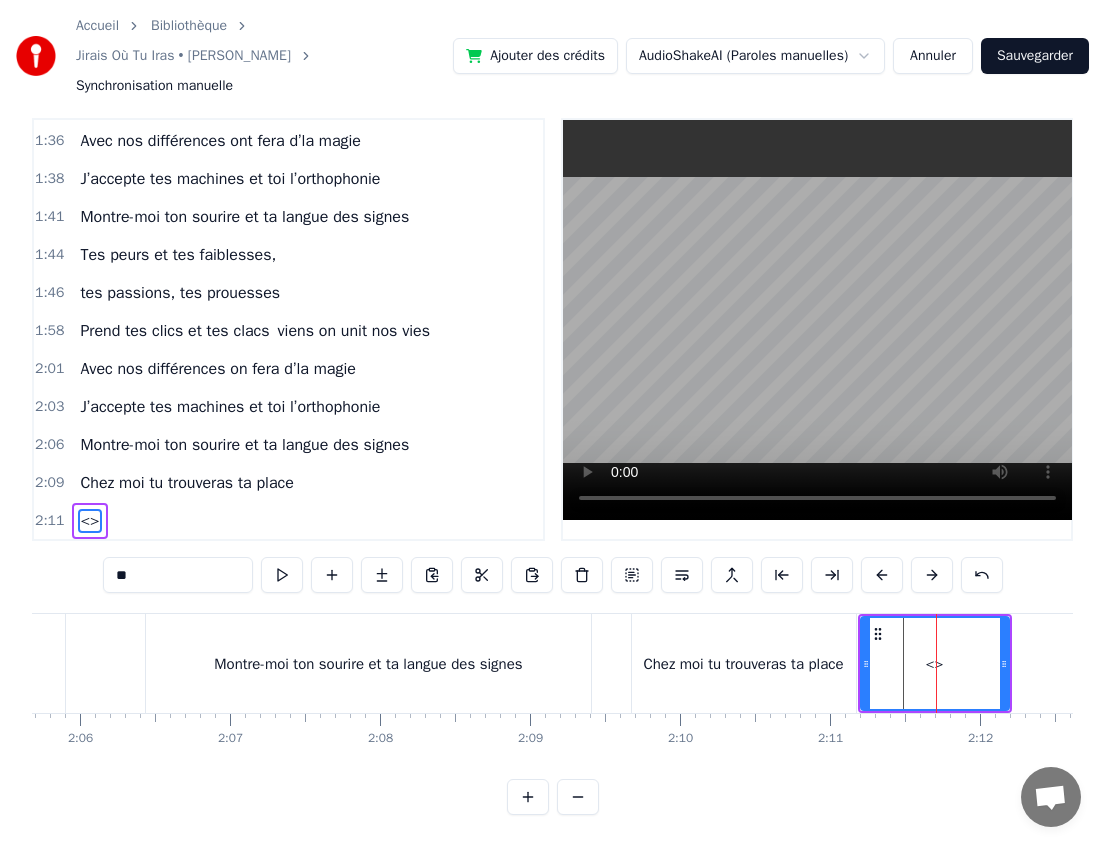 click on "**" at bounding box center [178, 575] 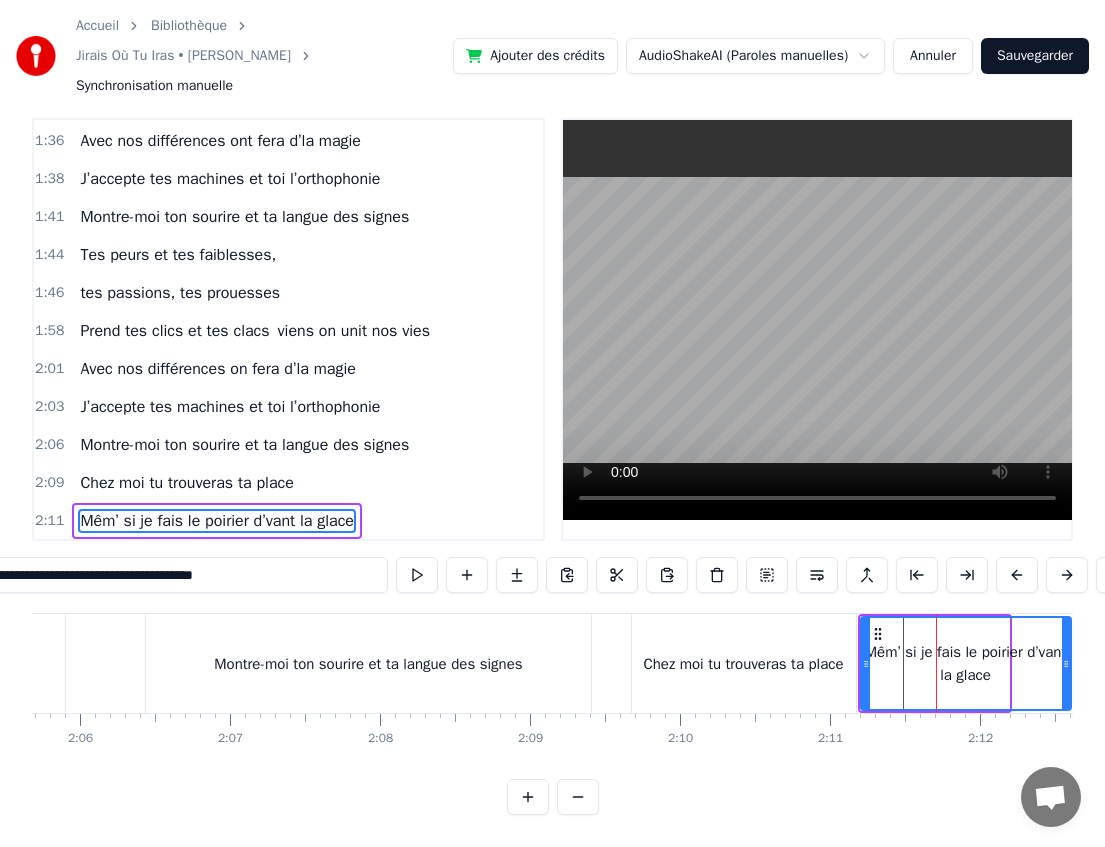 drag, startPoint x: 1005, startPoint y: 662, endPoint x: 1067, endPoint y: 655, distance: 62.39391 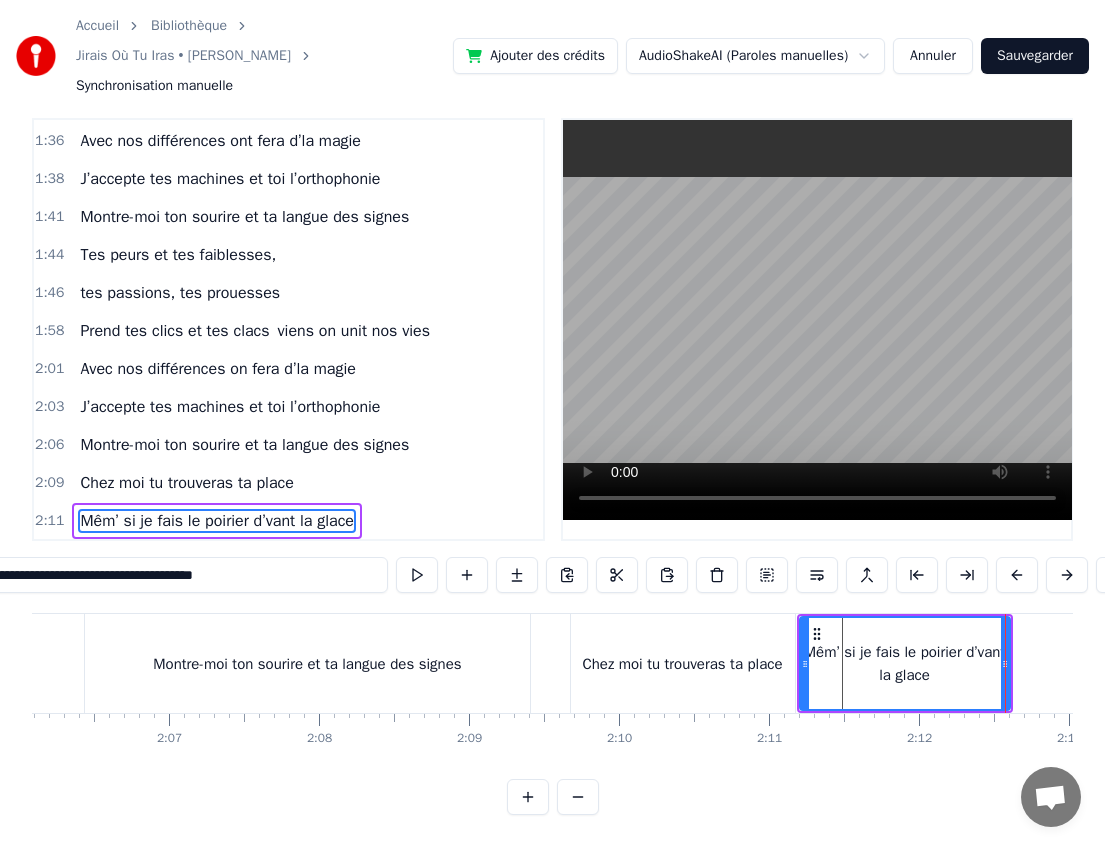 type on "**********" 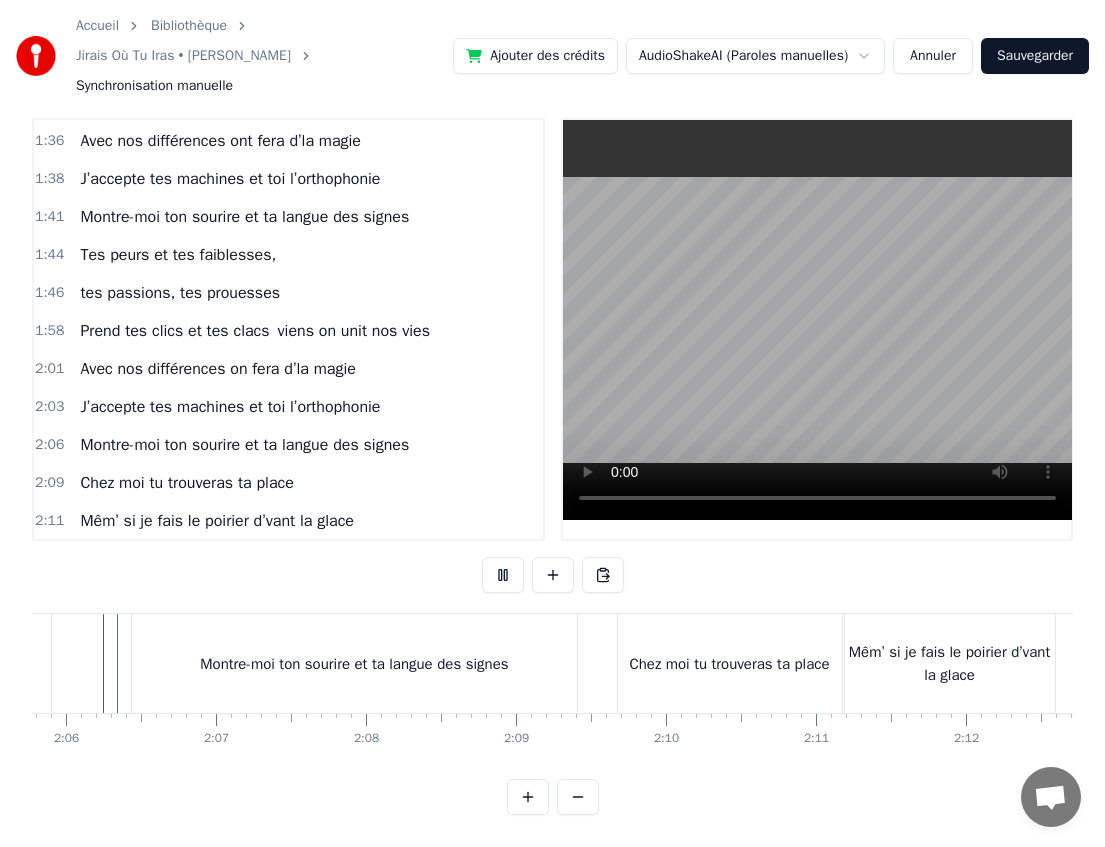 scroll, scrollTop: 0, scrollLeft: 18836, axis: horizontal 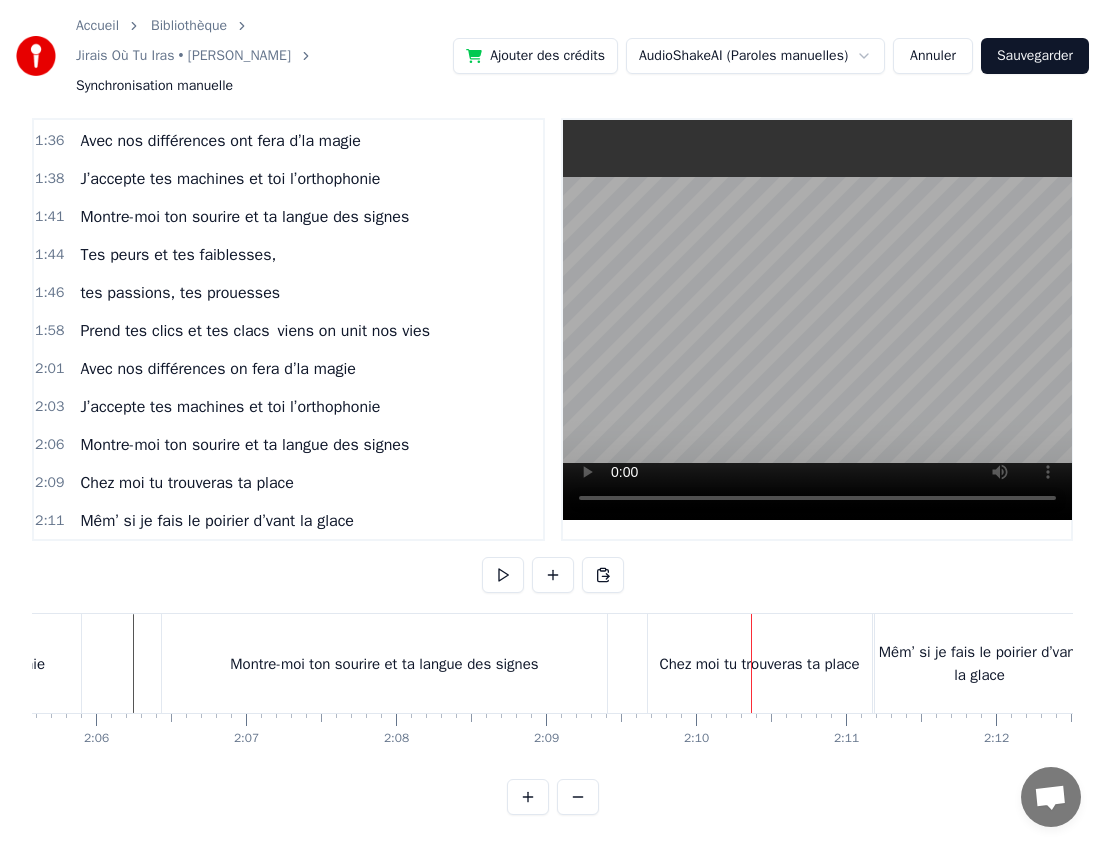 click on "Chez moi tu trouveras ta place" at bounding box center [759, 664] 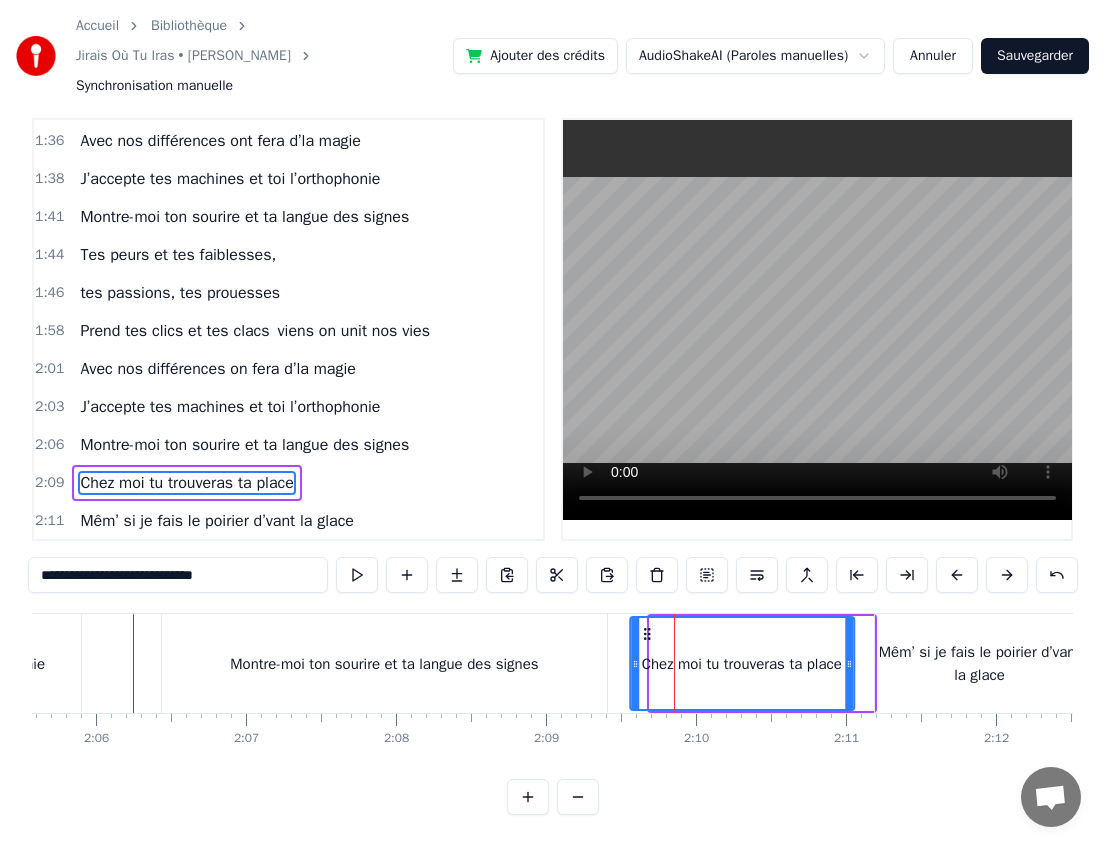 drag, startPoint x: 662, startPoint y: 633, endPoint x: 641, endPoint y: 632, distance: 21.023796 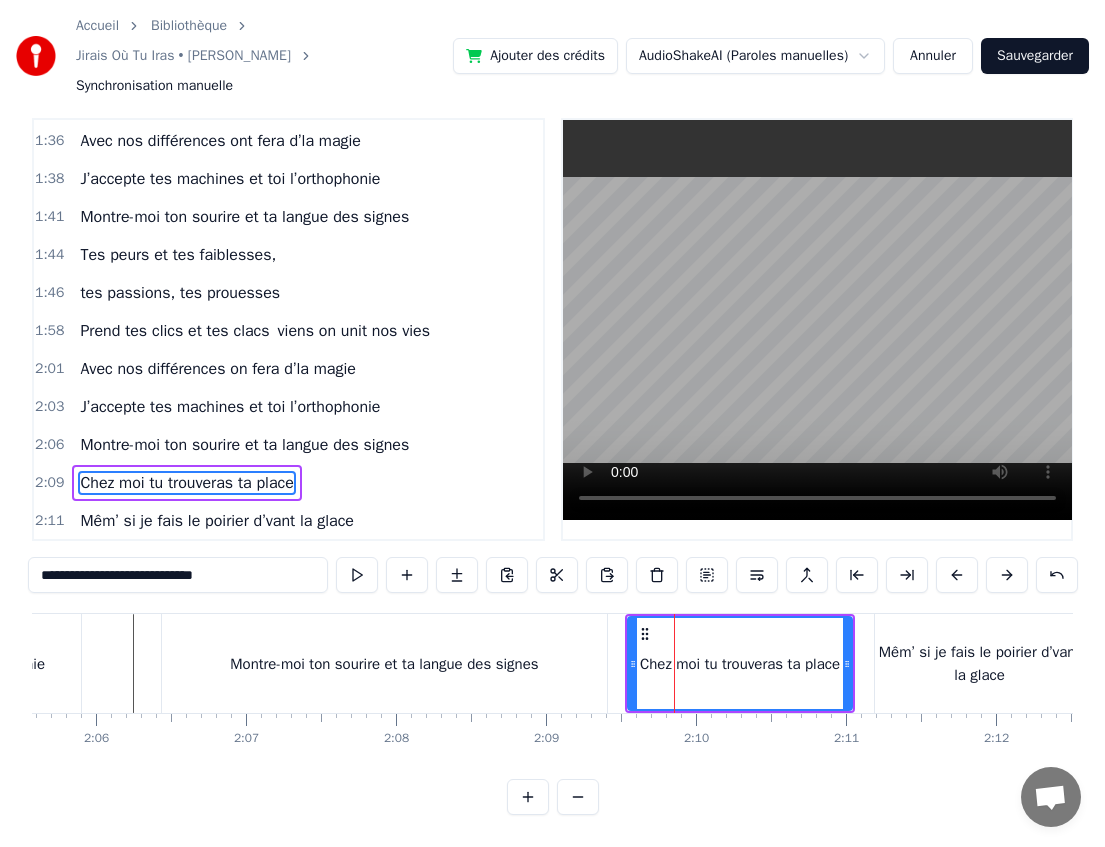 click on "Mêm’ si je fais le poirier d’vant la glace" at bounding box center (980, 663) 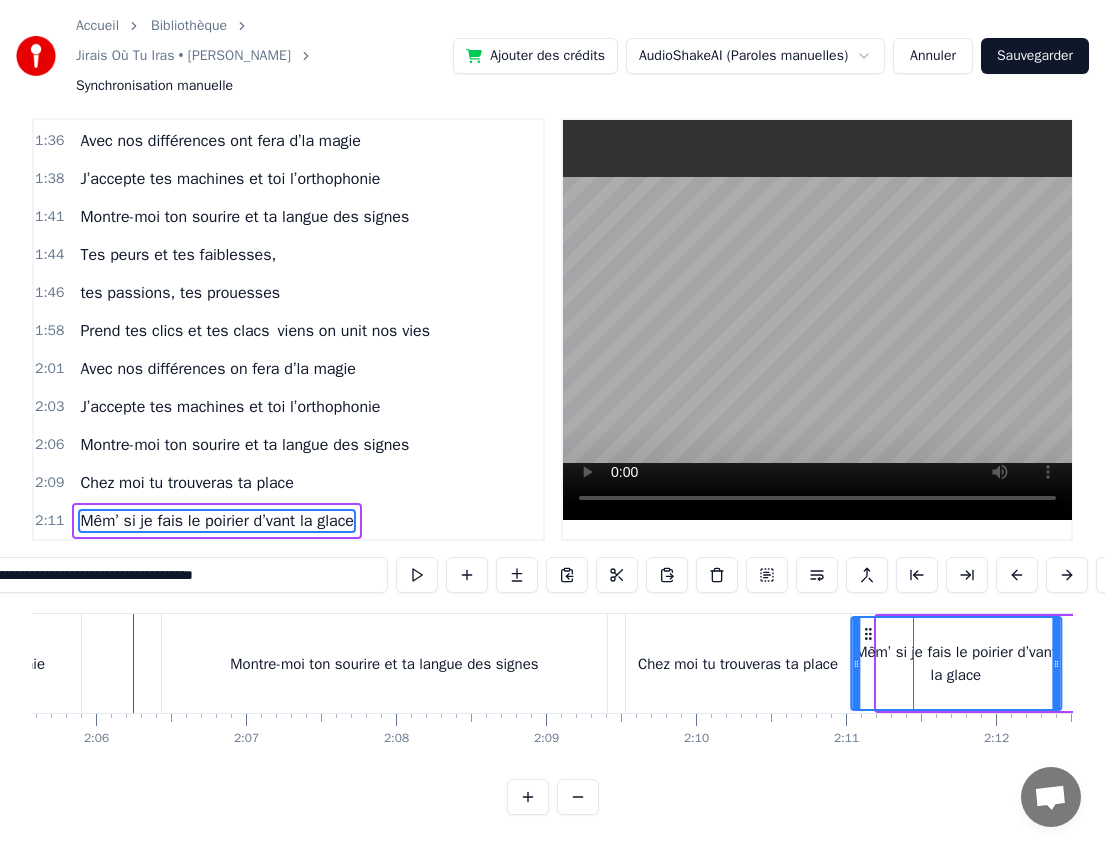 drag, startPoint x: 891, startPoint y: 633, endPoint x: 866, endPoint y: 634, distance: 25.019993 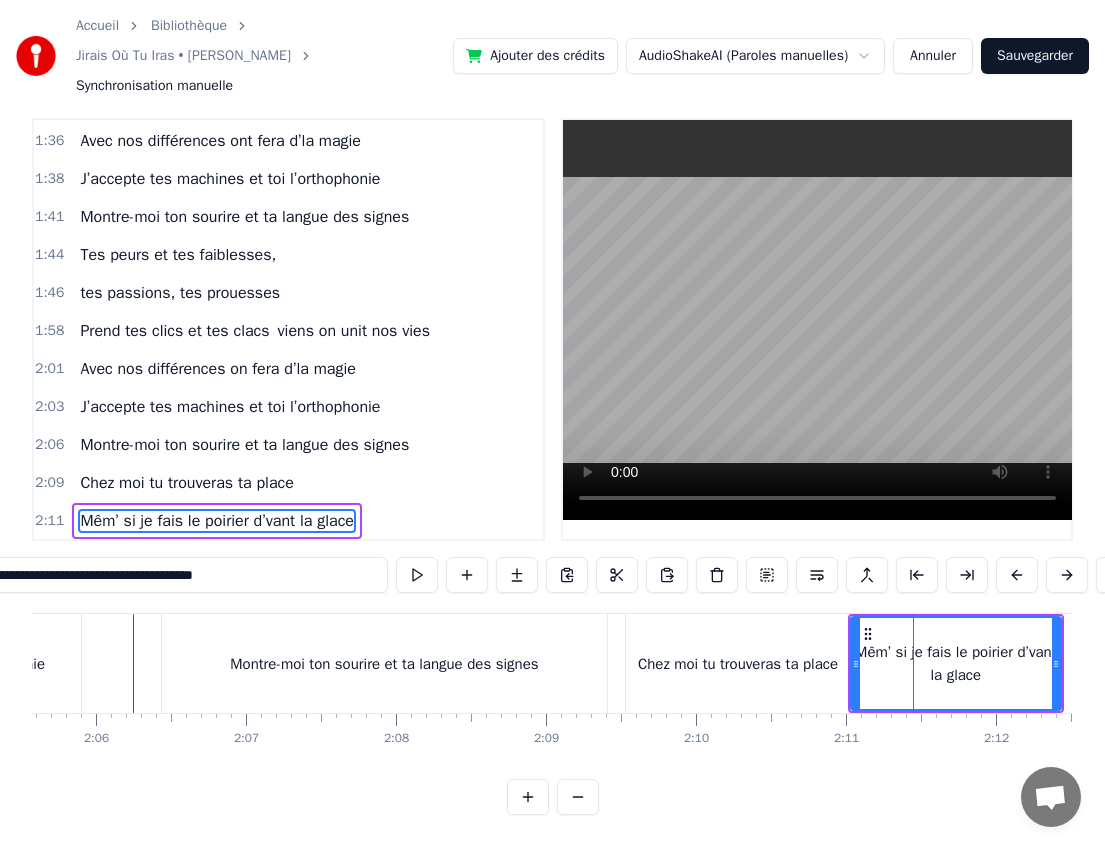 click at bounding box center (-3190, 663) 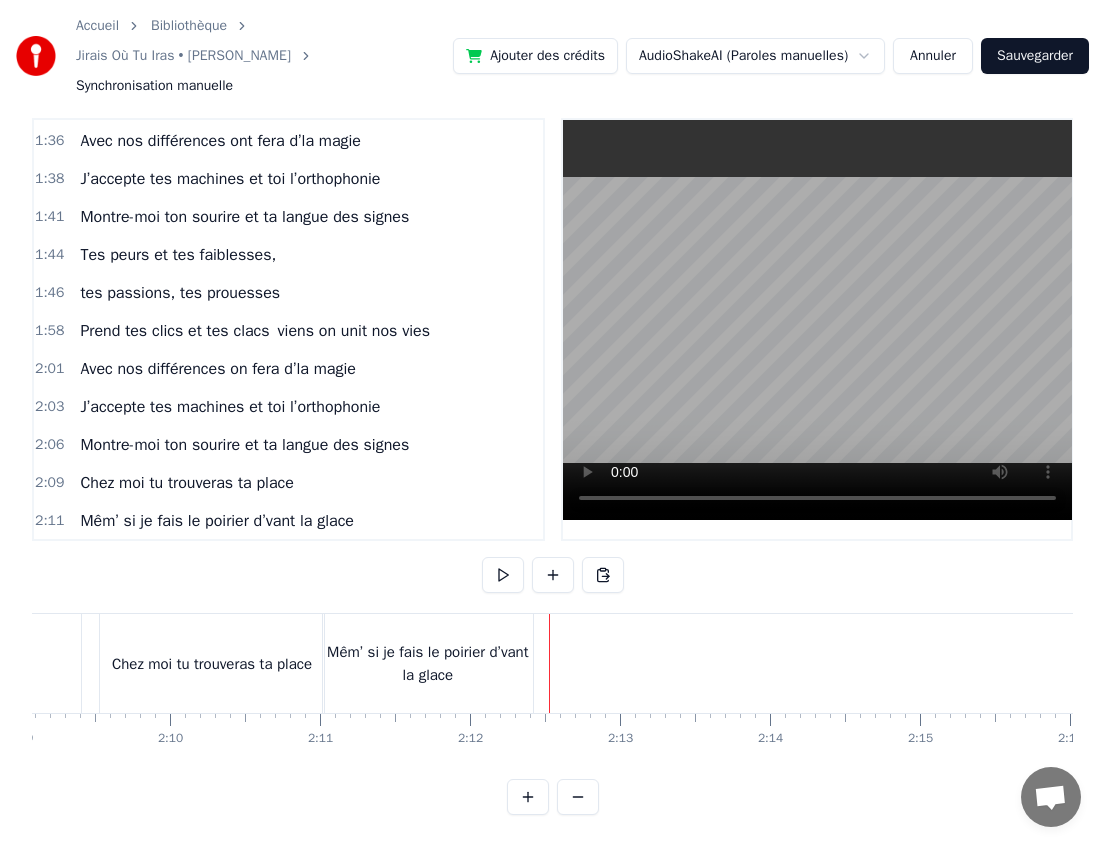 scroll, scrollTop: 0, scrollLeft: 19210, axis: horizontal 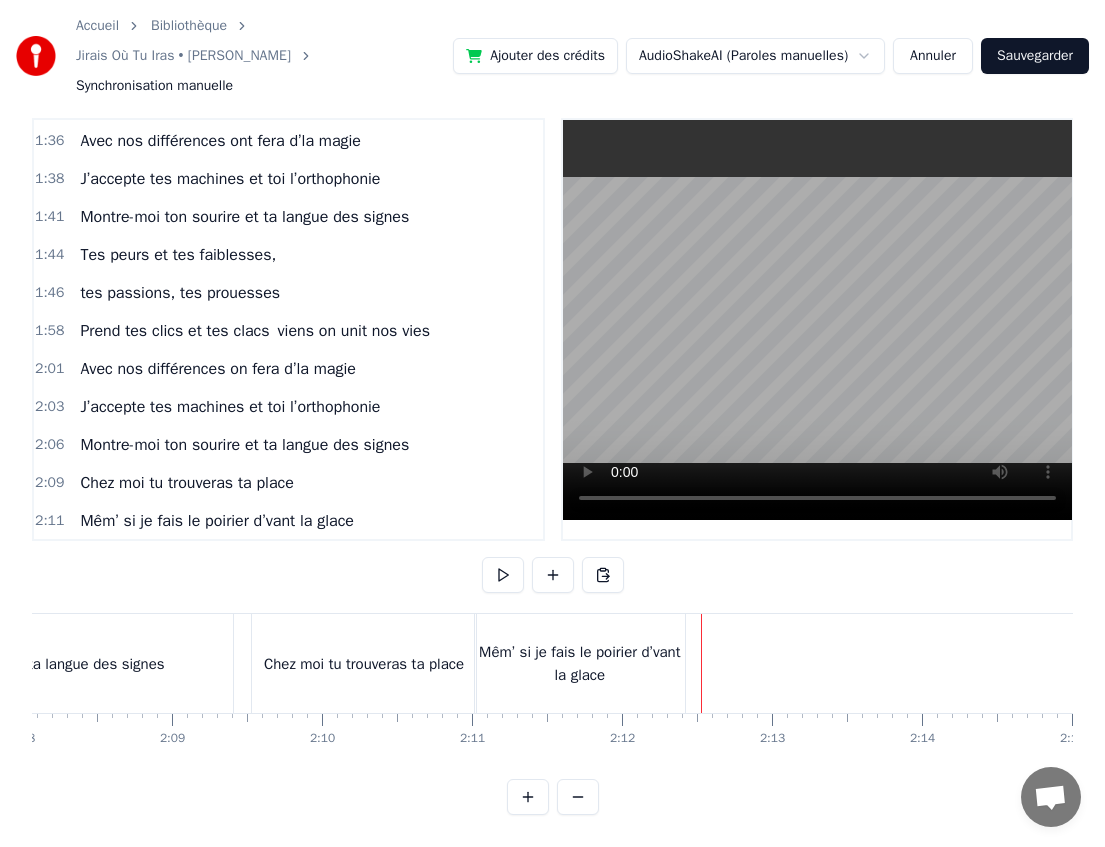 click on "Chez moi tu trouveras ta place" at bounding box center [364, 664] 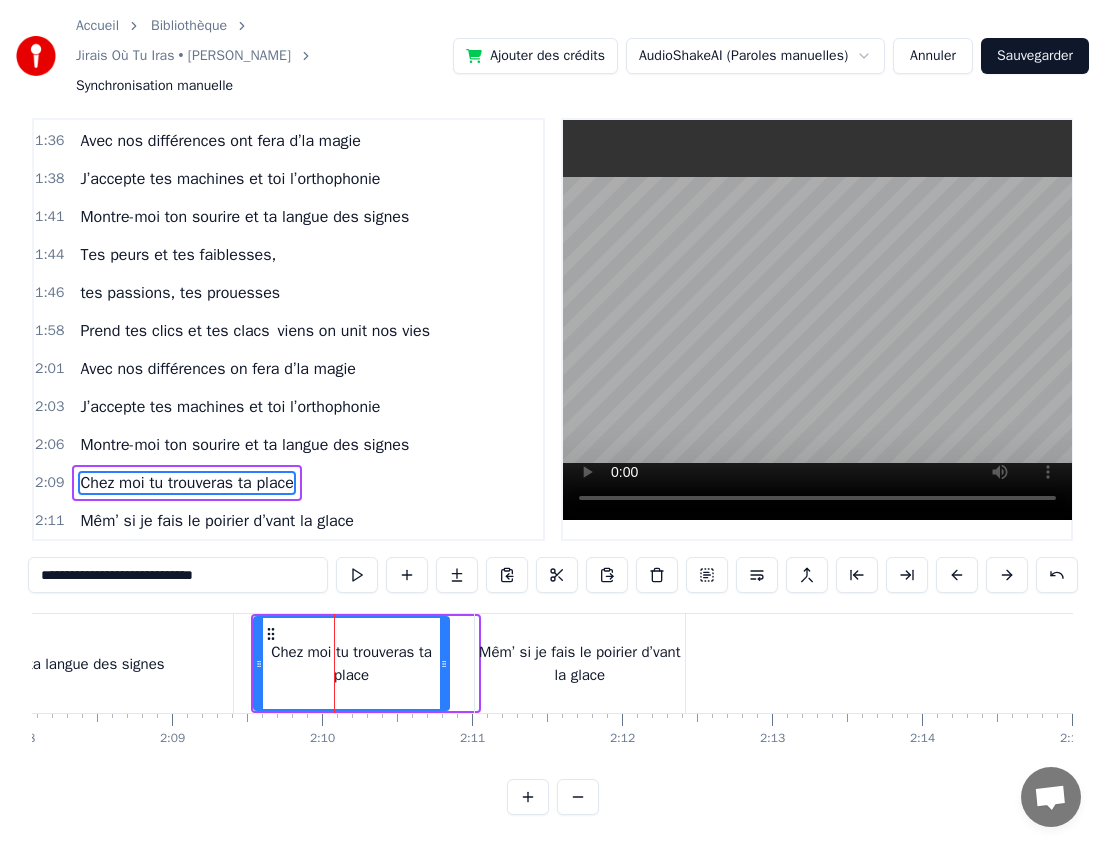 drag, startPoint x: 470, startPoint y: 665, endPoint x: 441, endPoint y: 665, distance: 29 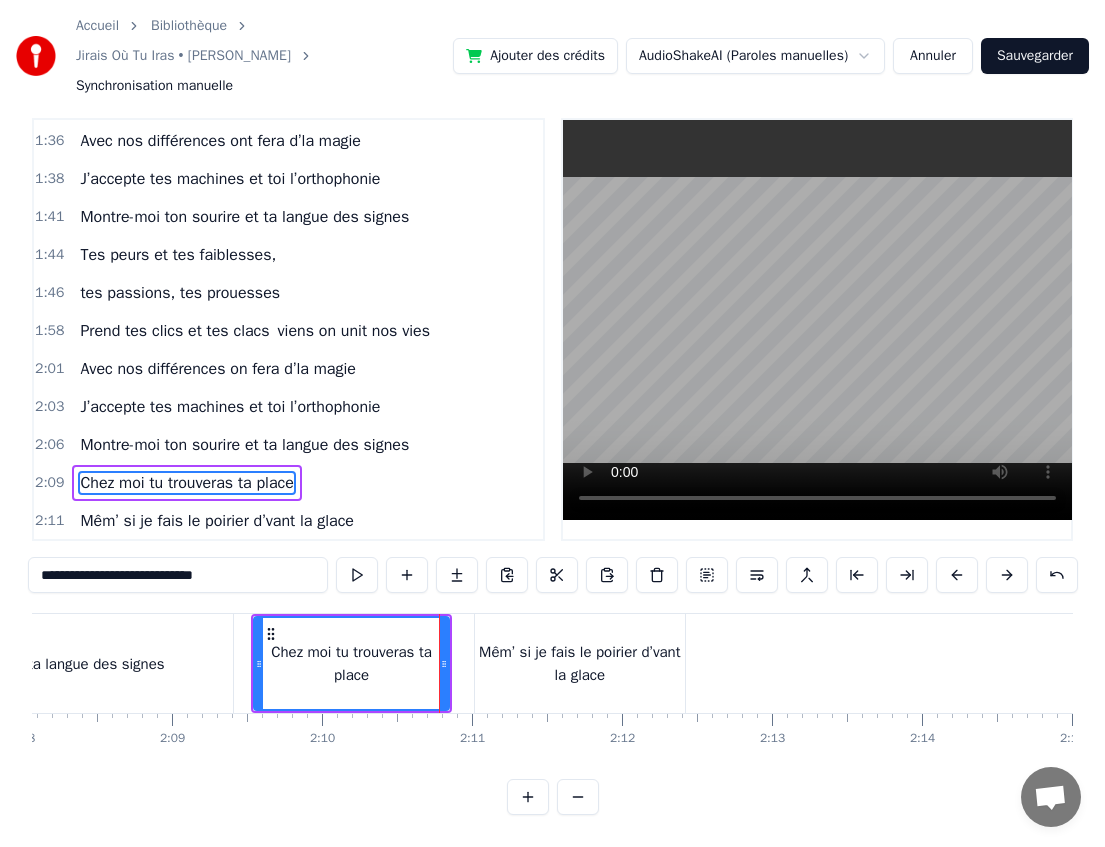 click on "Mêm’ si je fais le poirier d’vant la glace" at bounding box center (580, 663) 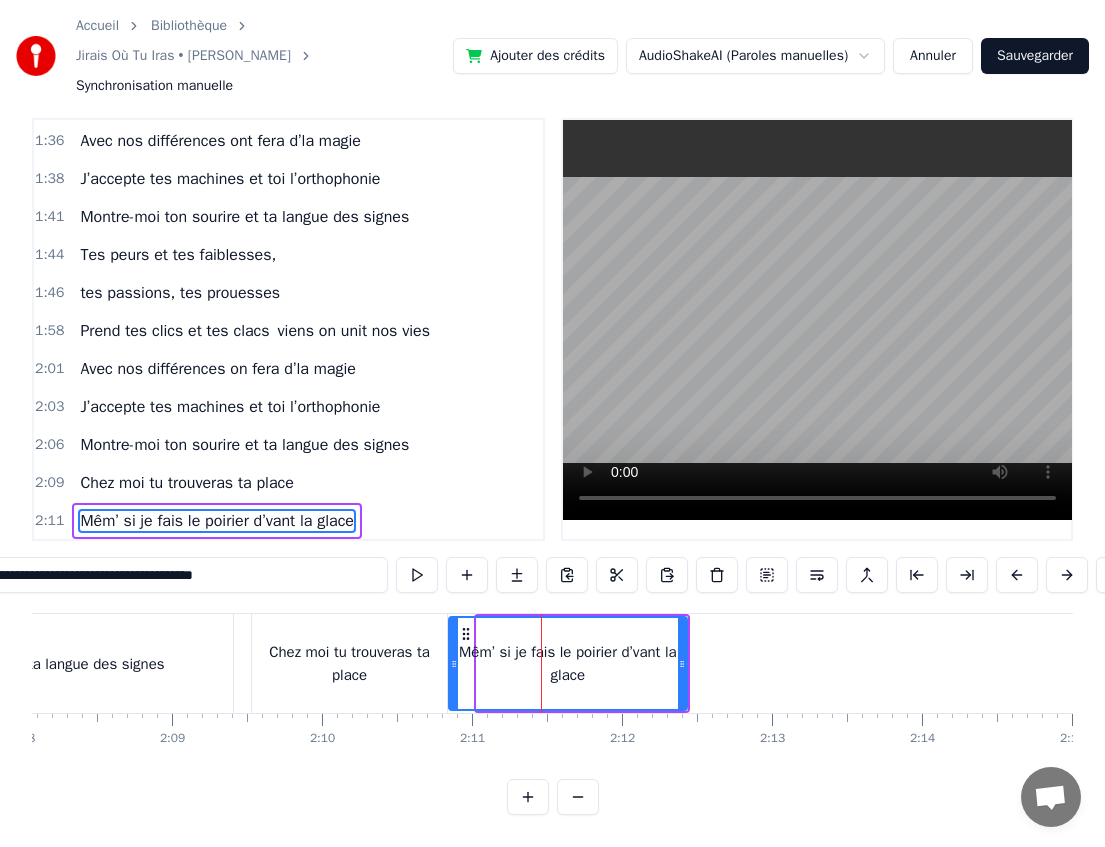 drag, startPoint x: 479, startPoint y: 651, endPoint x: 451, endPoint y: 651, distance: 28 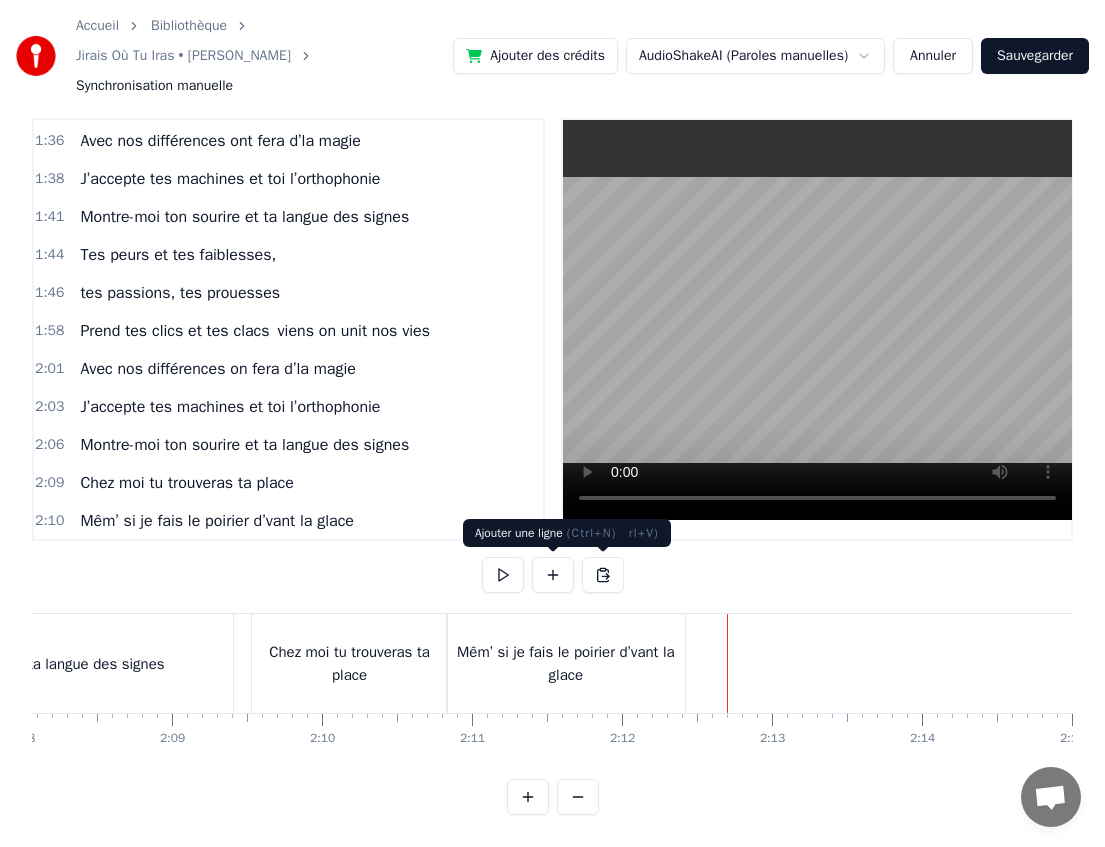 click at bounding box center [553, 575] 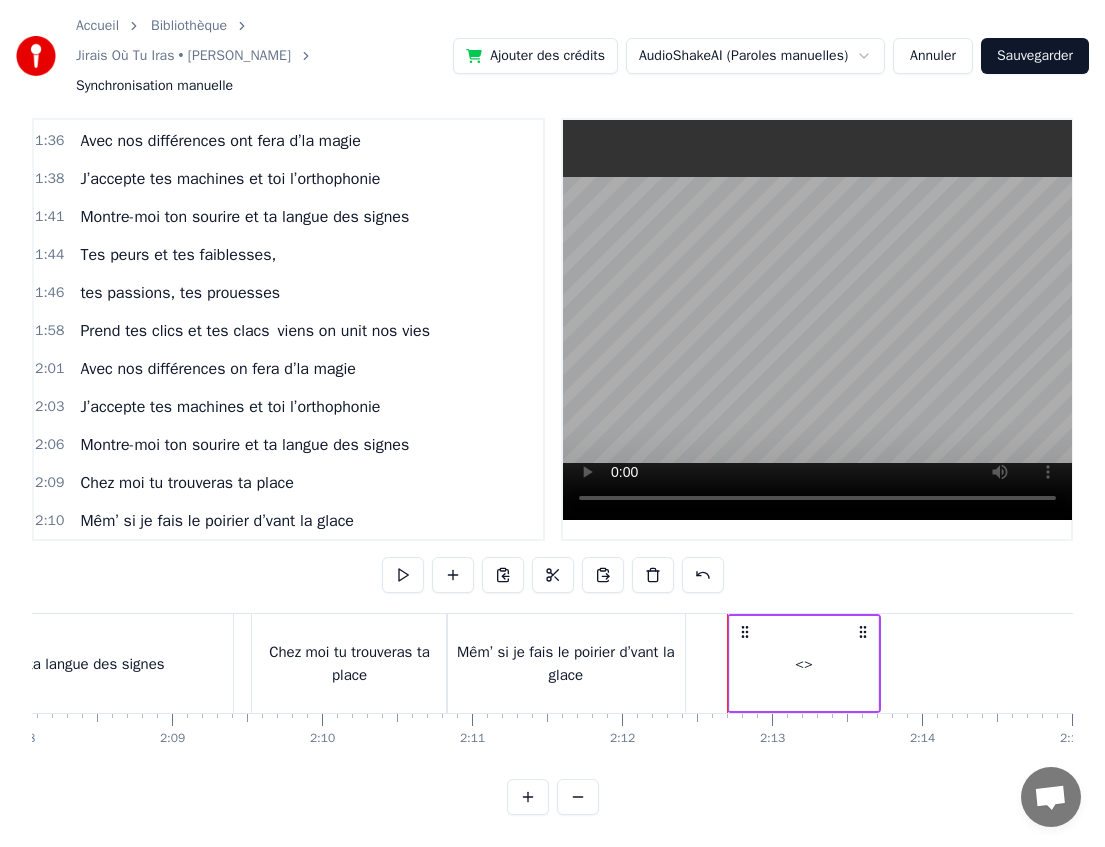 click on "<>" at bounding box center [804, 663] 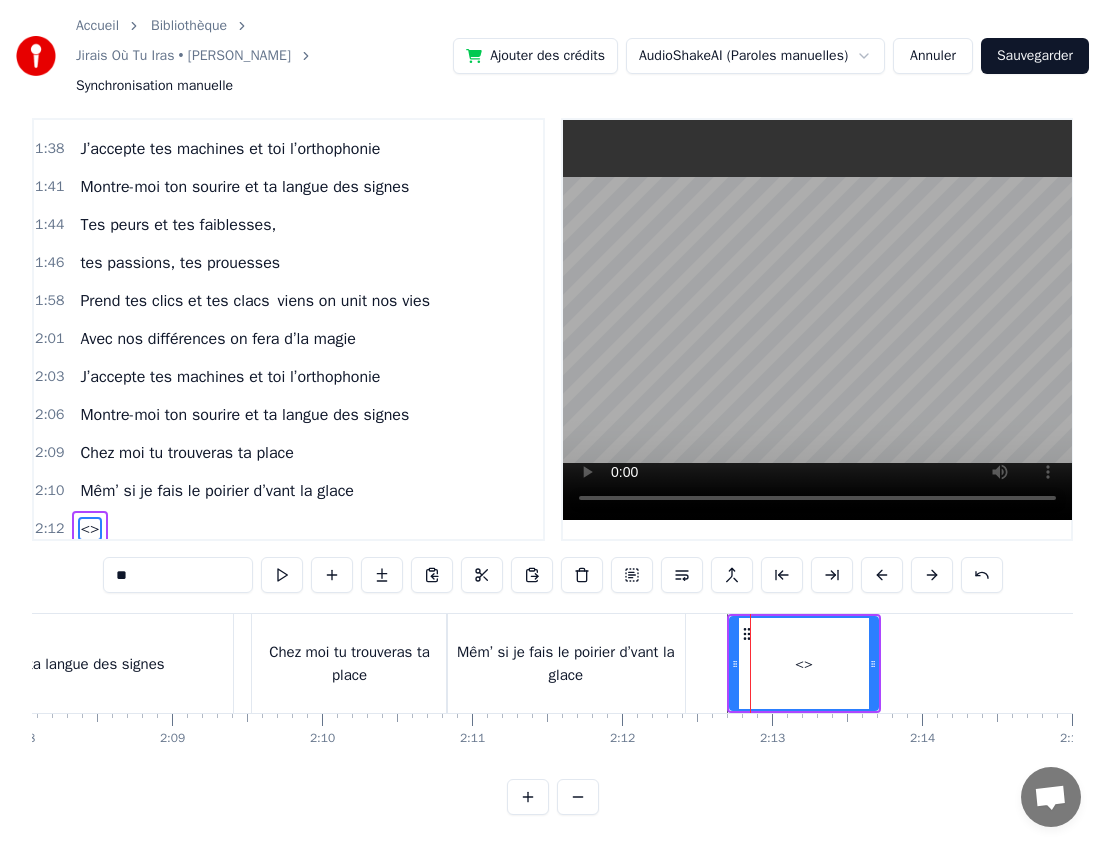 scroll, scrollTop: 1328, scrollLeft: 0, axis: vertical 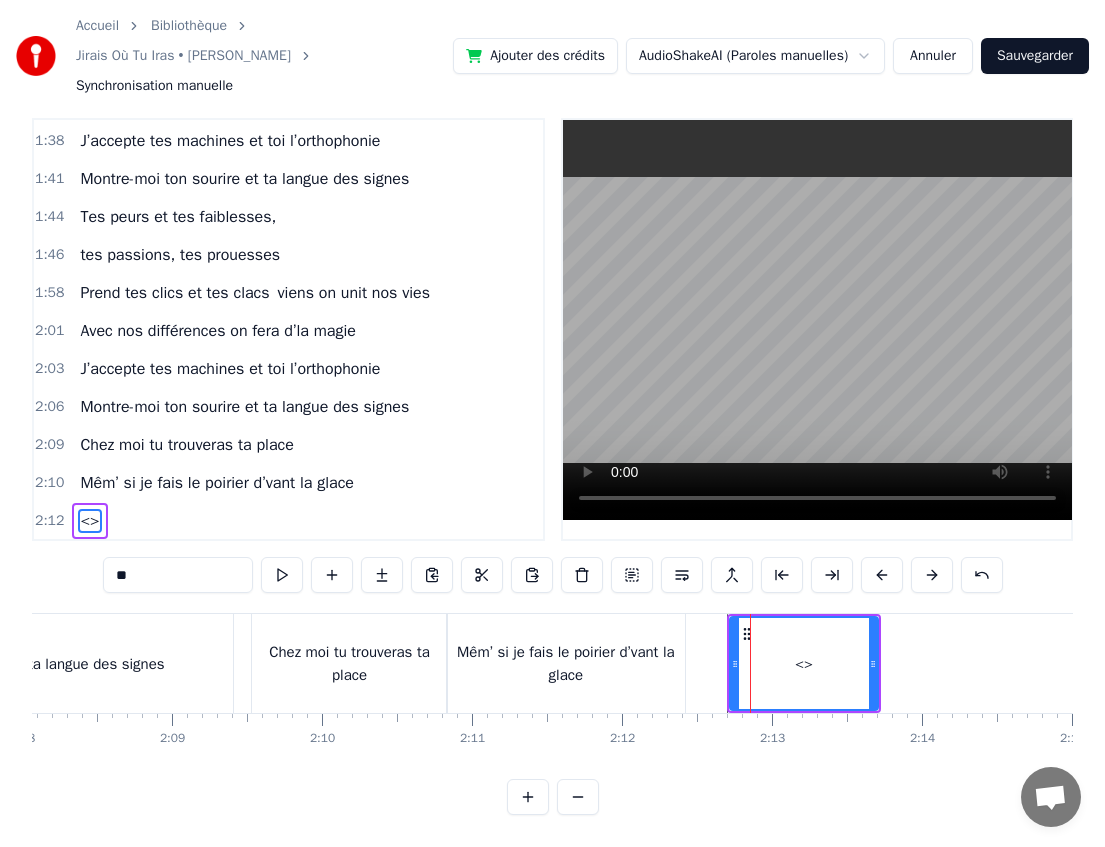click on "**" at bounding box center [178, 575] 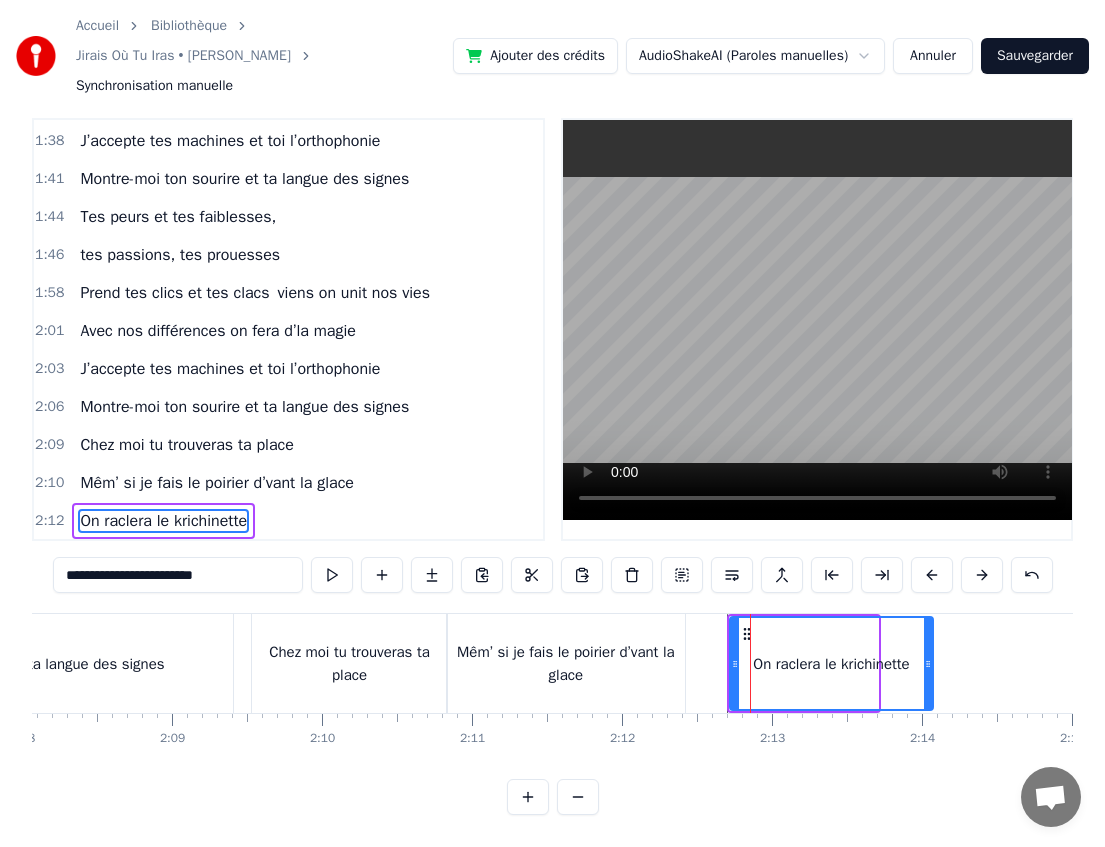 drag, startPoint x: 873, startPoint y: 662, endPoint x: 928, endPoint y: 663, distance: 55.00909 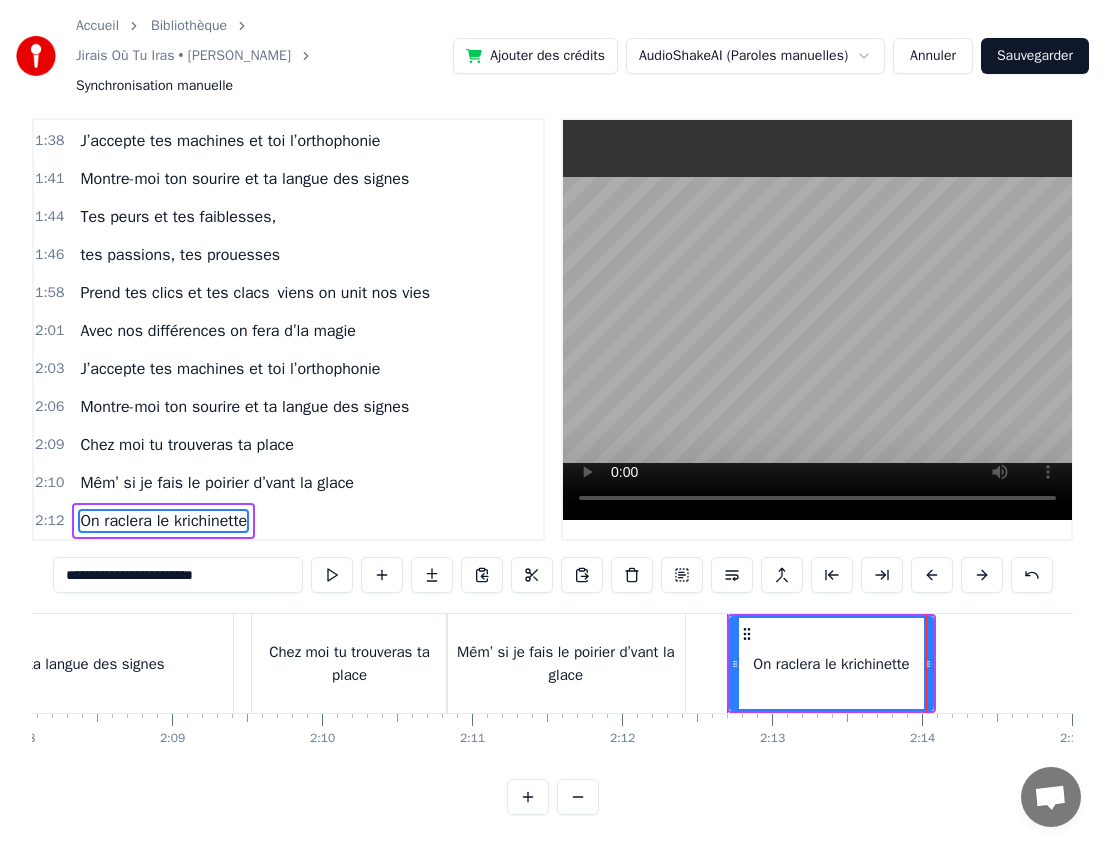 type on "**********" 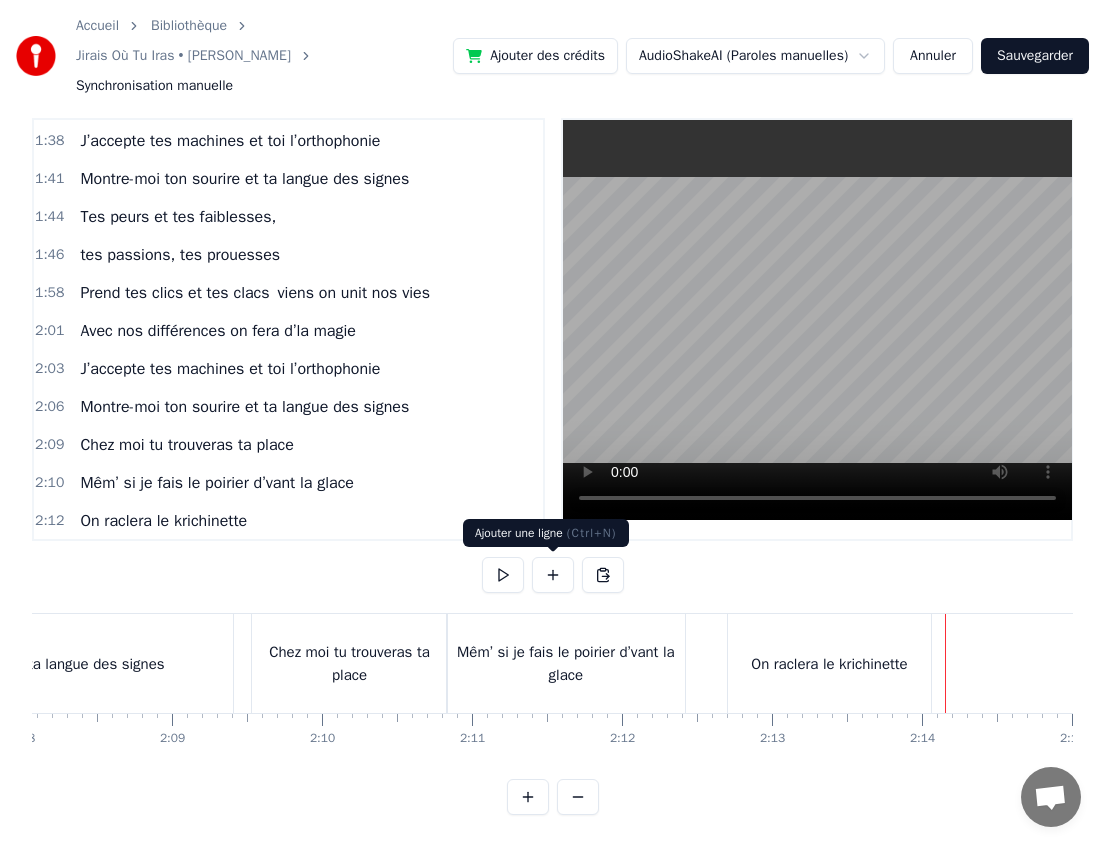 click at bounding box center [553, 575] 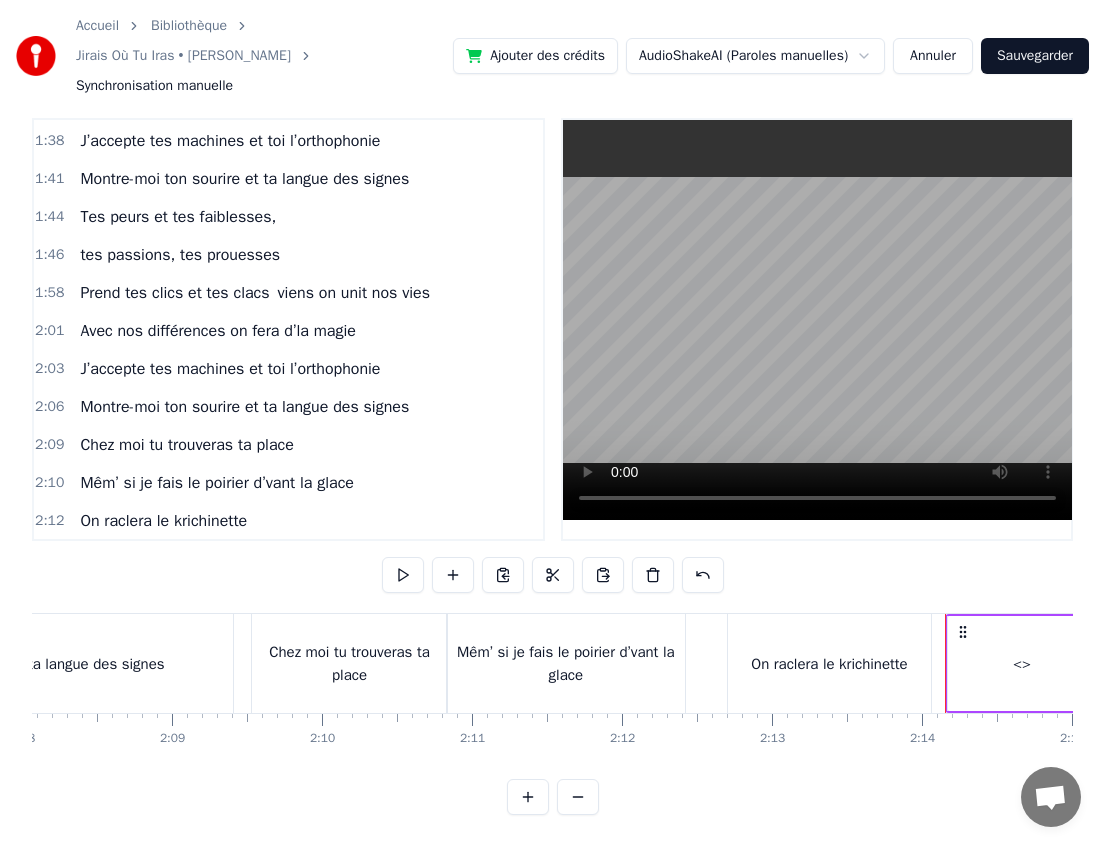 click on "<>" at bounding box center [1022, 663] 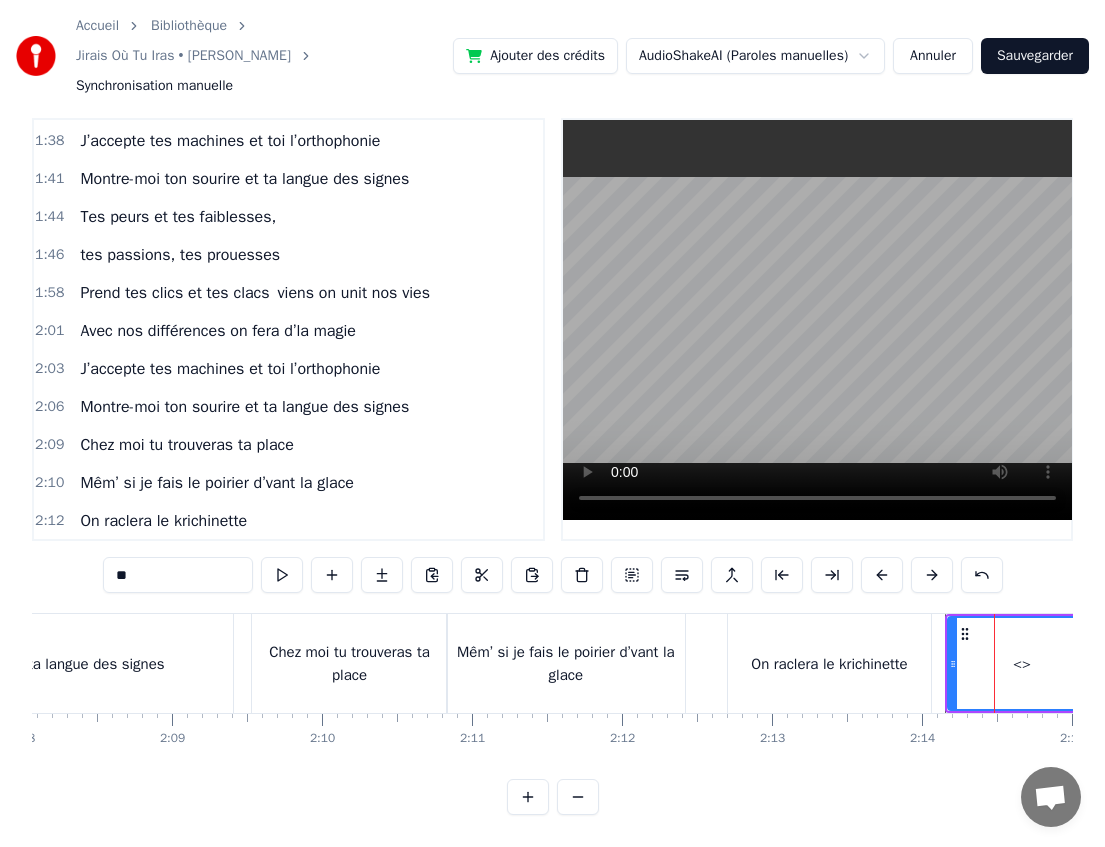 scroll, scrollTop: 1352, scrollLeft: 0, axis: vertical 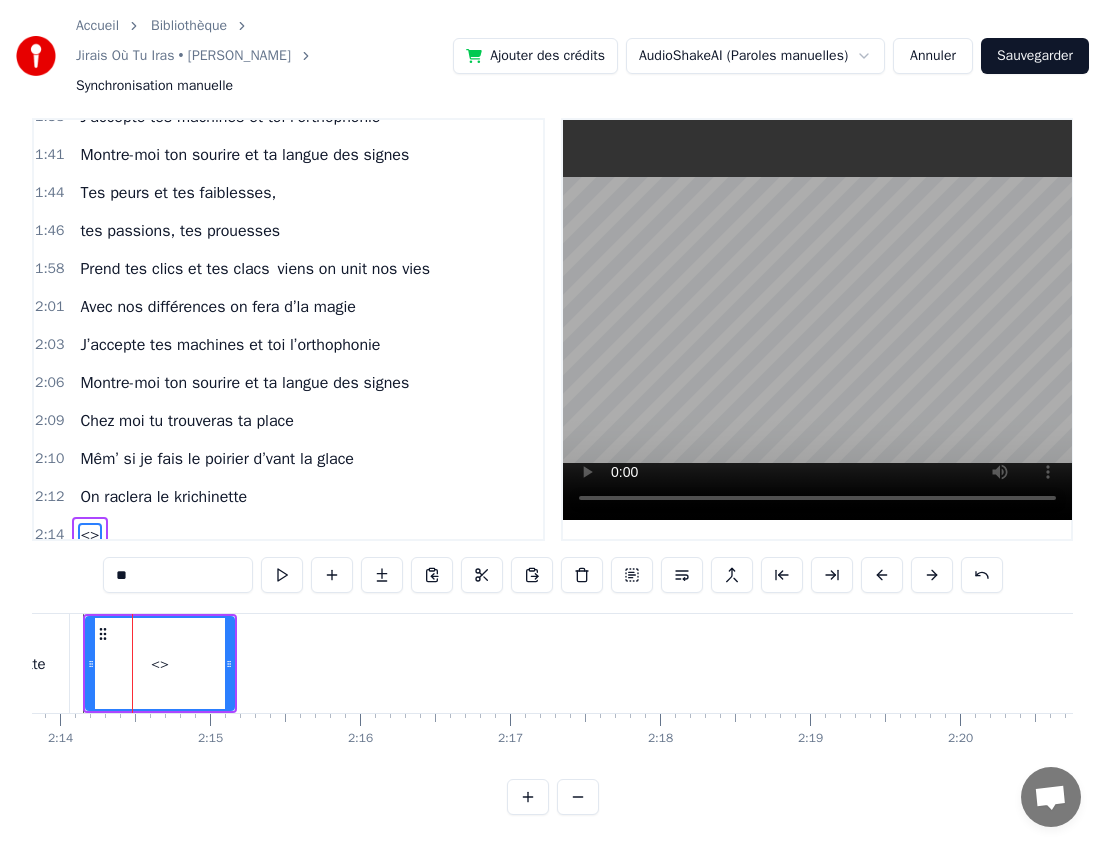 click on "**" at bounding box center [178, 575] 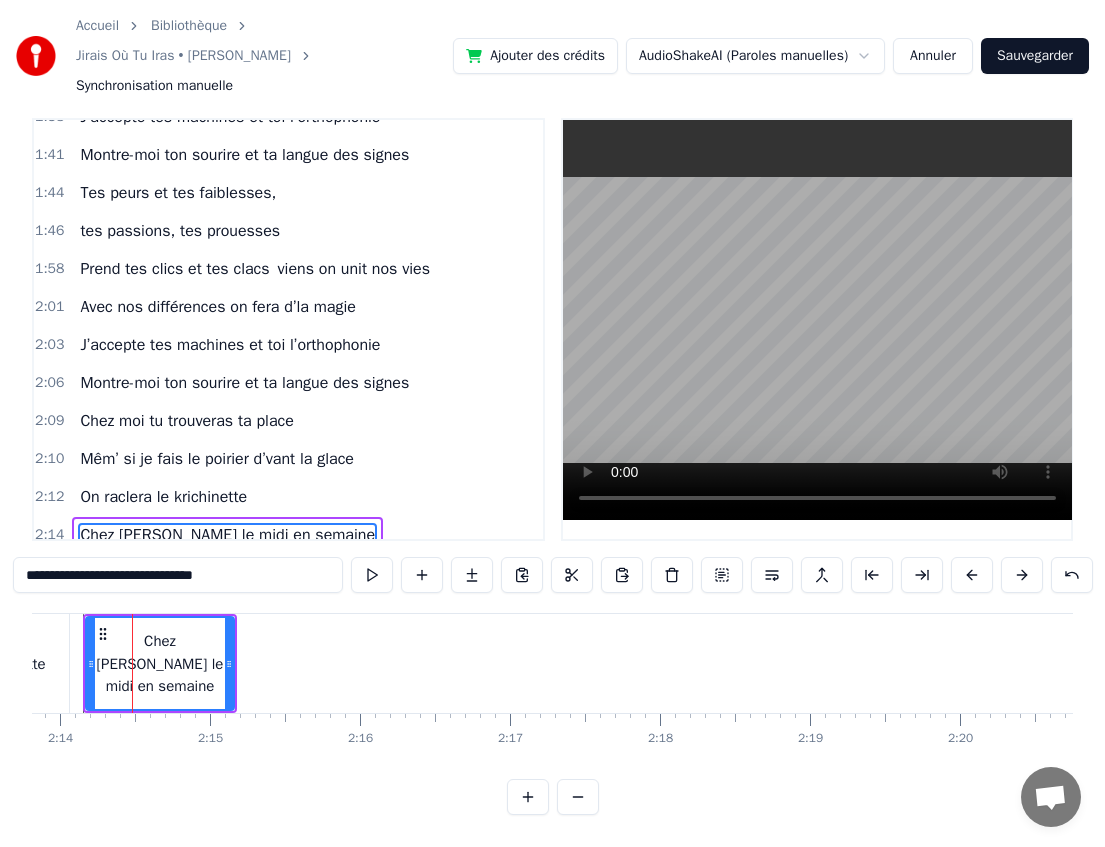 click 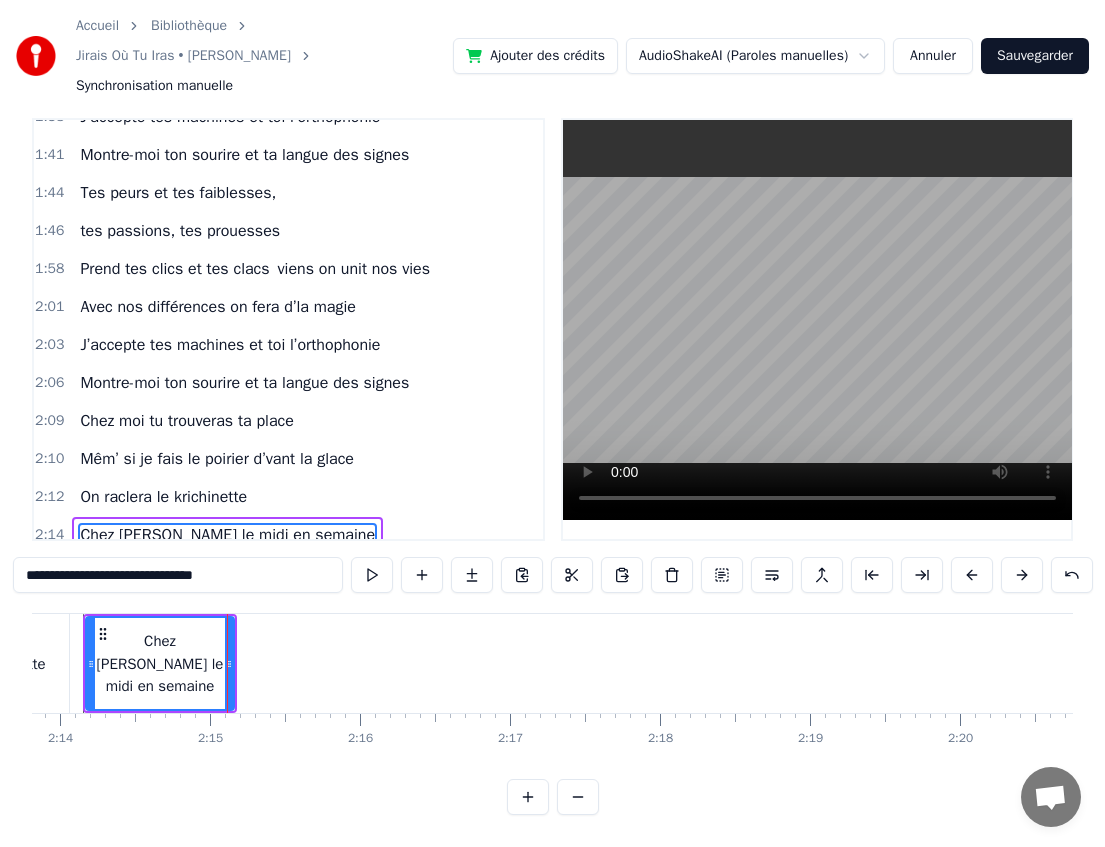 scroll, scrollTop: 1366, scrollLeft: 0, axis: vertical 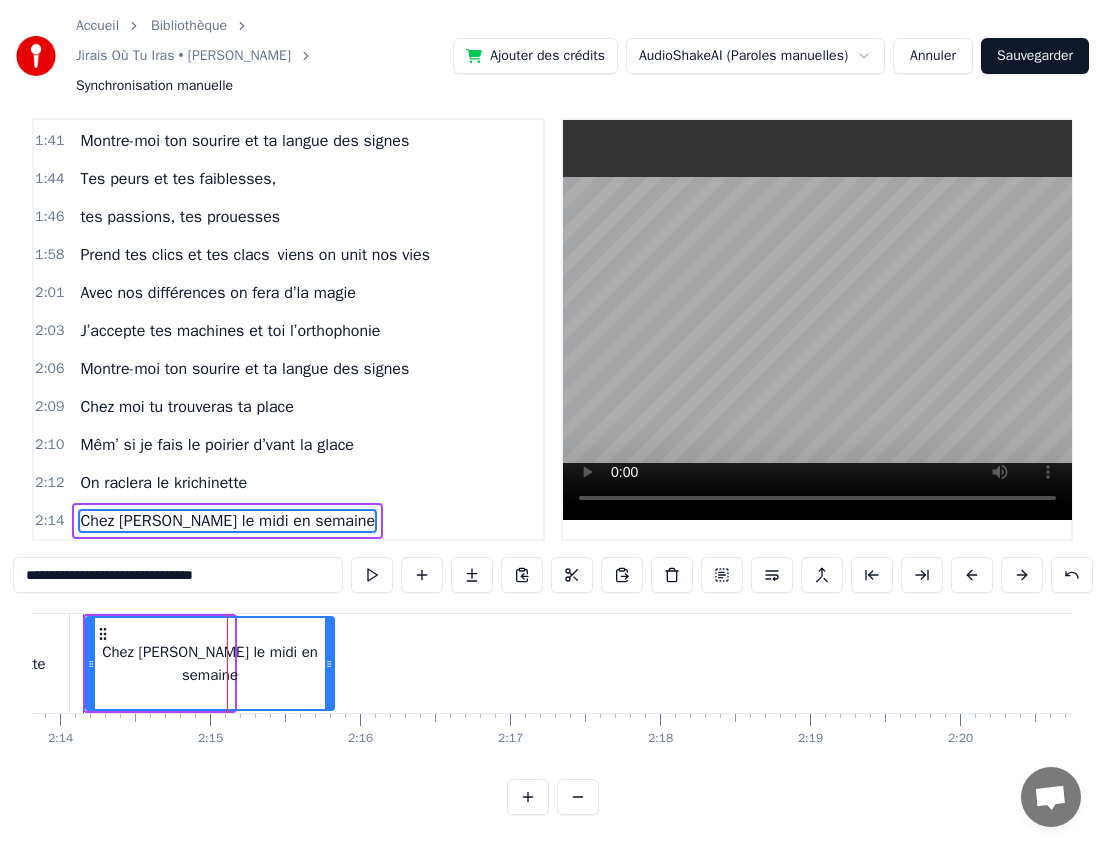 drag, startPoint x: 229, startPoint y: 670, endPoint x: 329, endPoint y: 667, distance: 100.04499 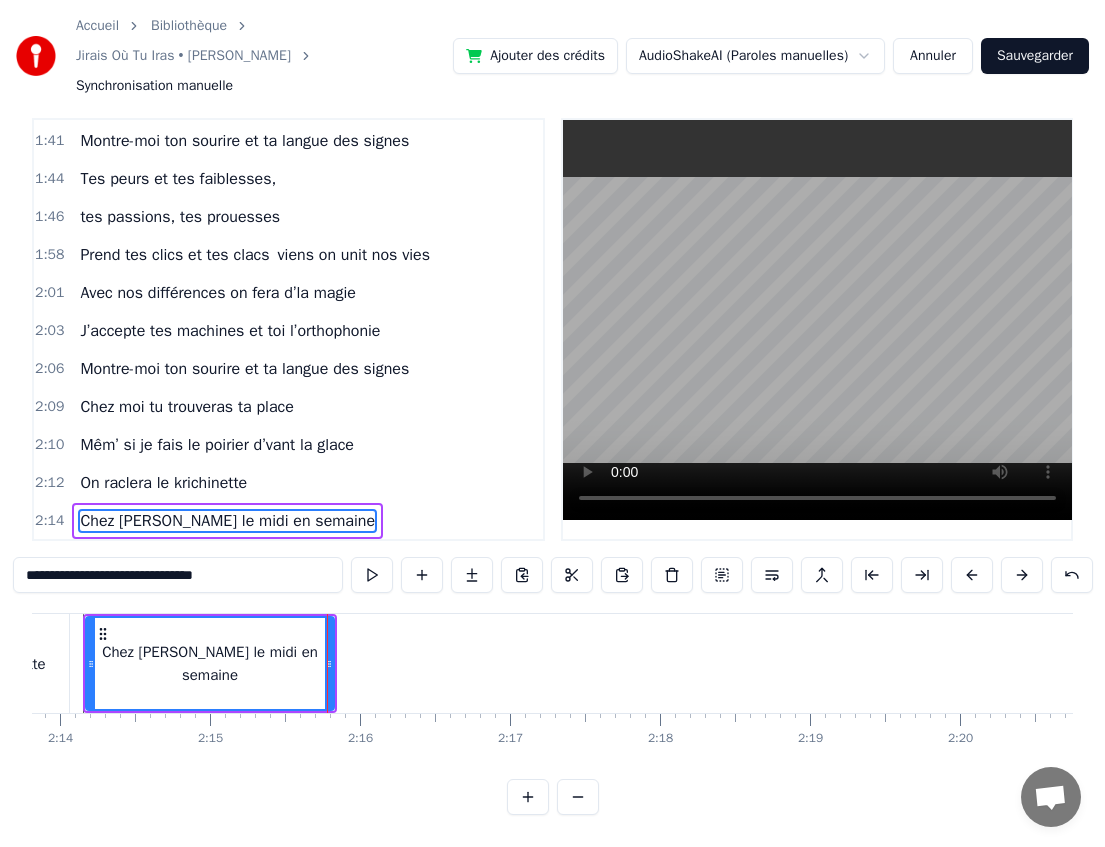 scroll, scrollTop: 0, scrollLeft: 19724, axis: horizontal 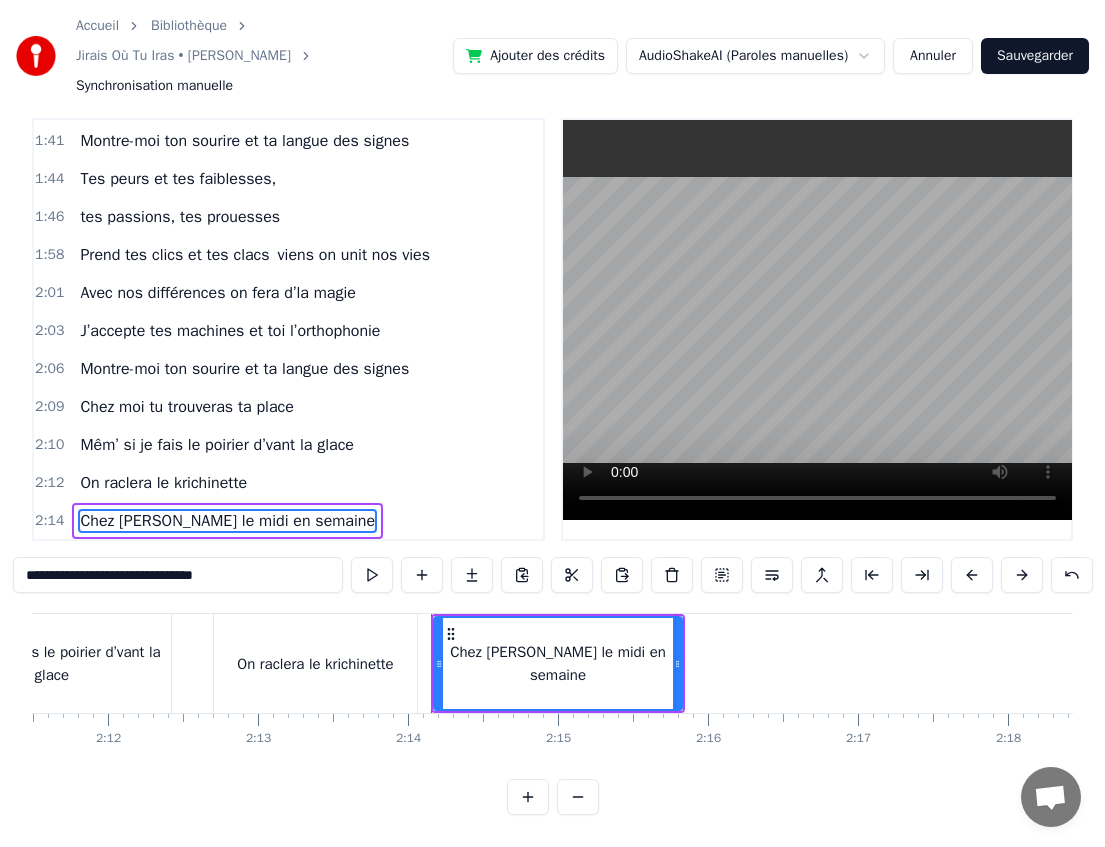 type on "**********" 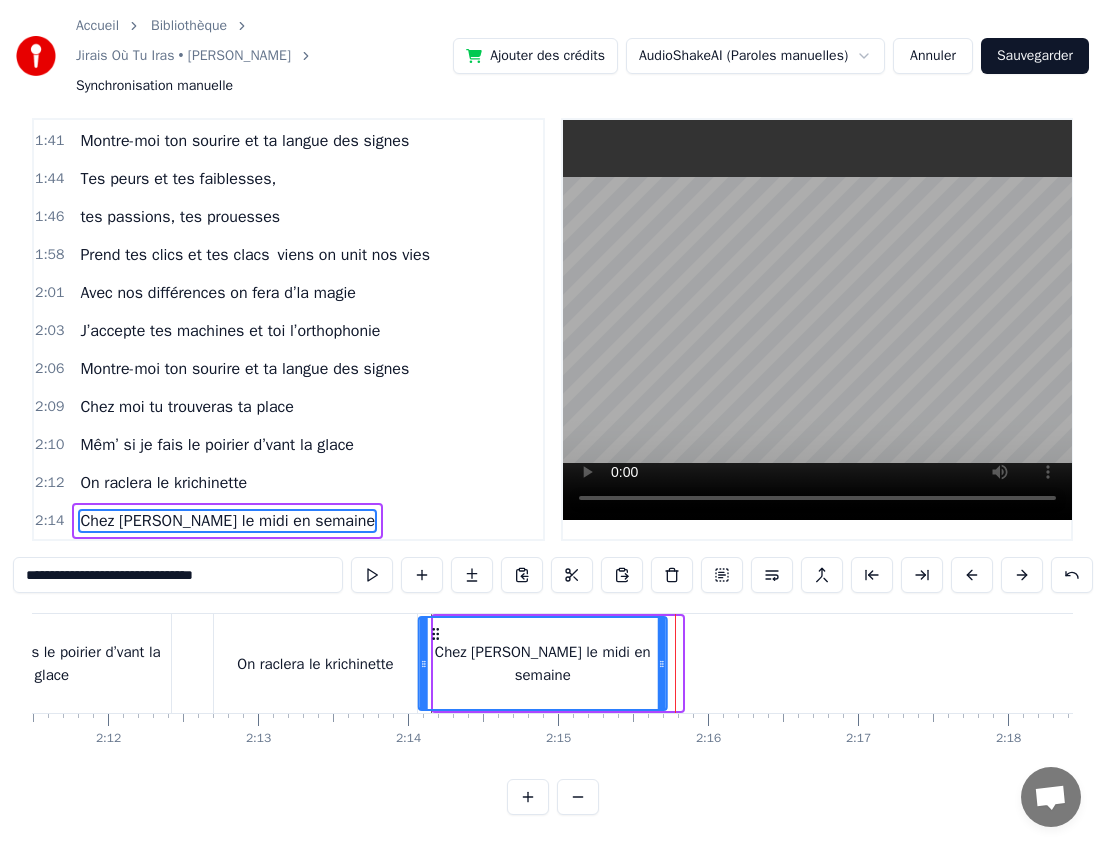 drag, startPoint x: 450, startPoint y: 630, endPoint x: 435, endPoint y: 630, distance: 15 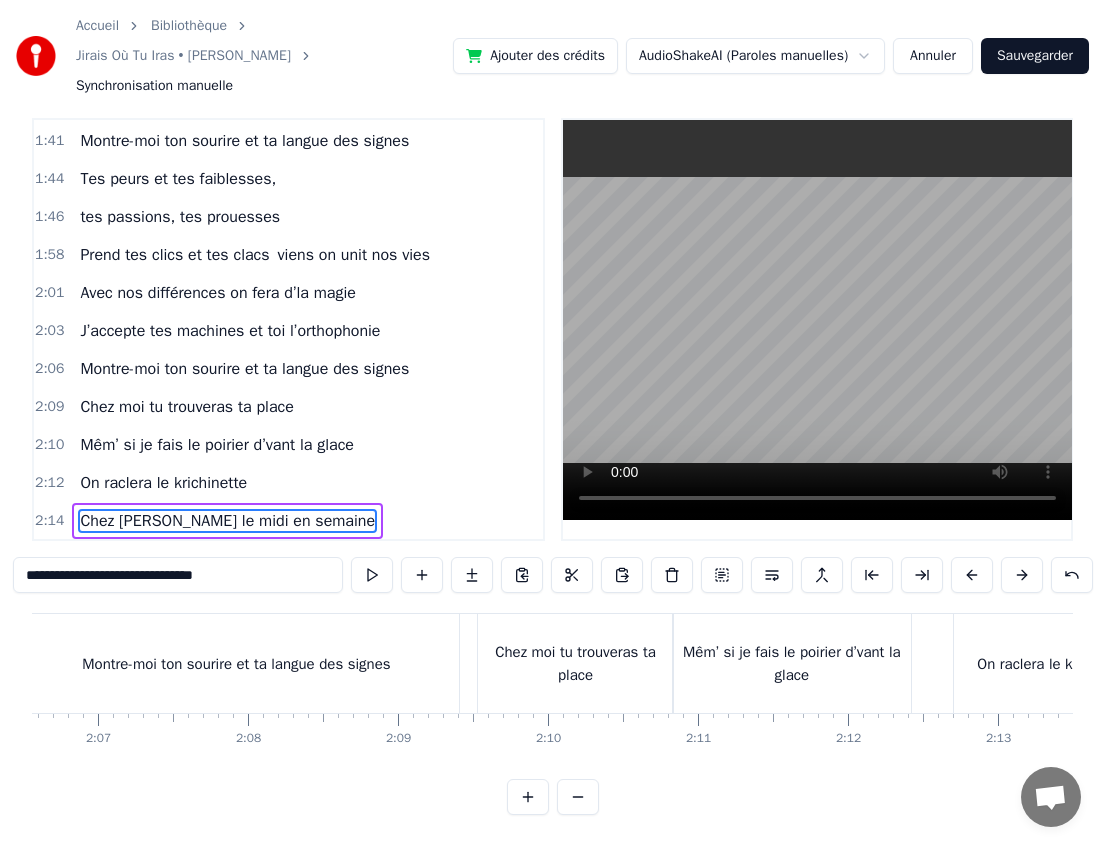 scroll, scrollTop: 0, scrollLeft: 18815, axis: horizontal 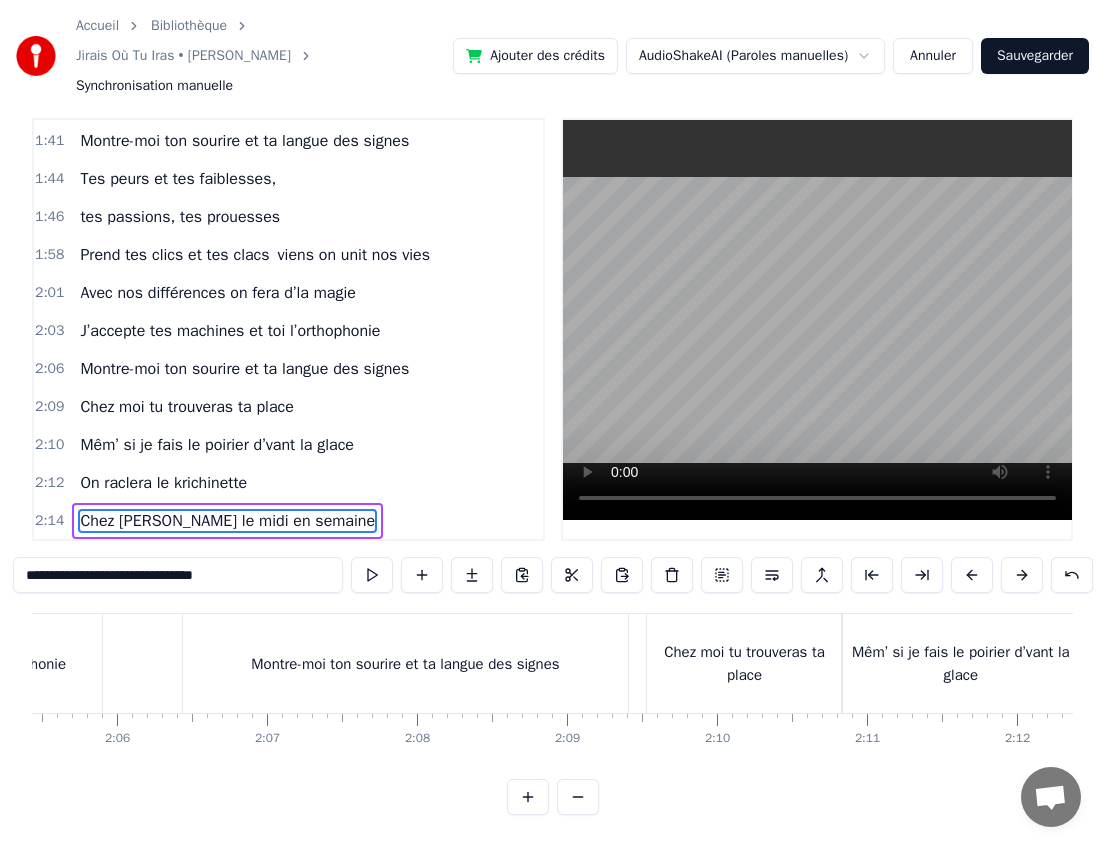 click at bounding box center (-3169, 663) 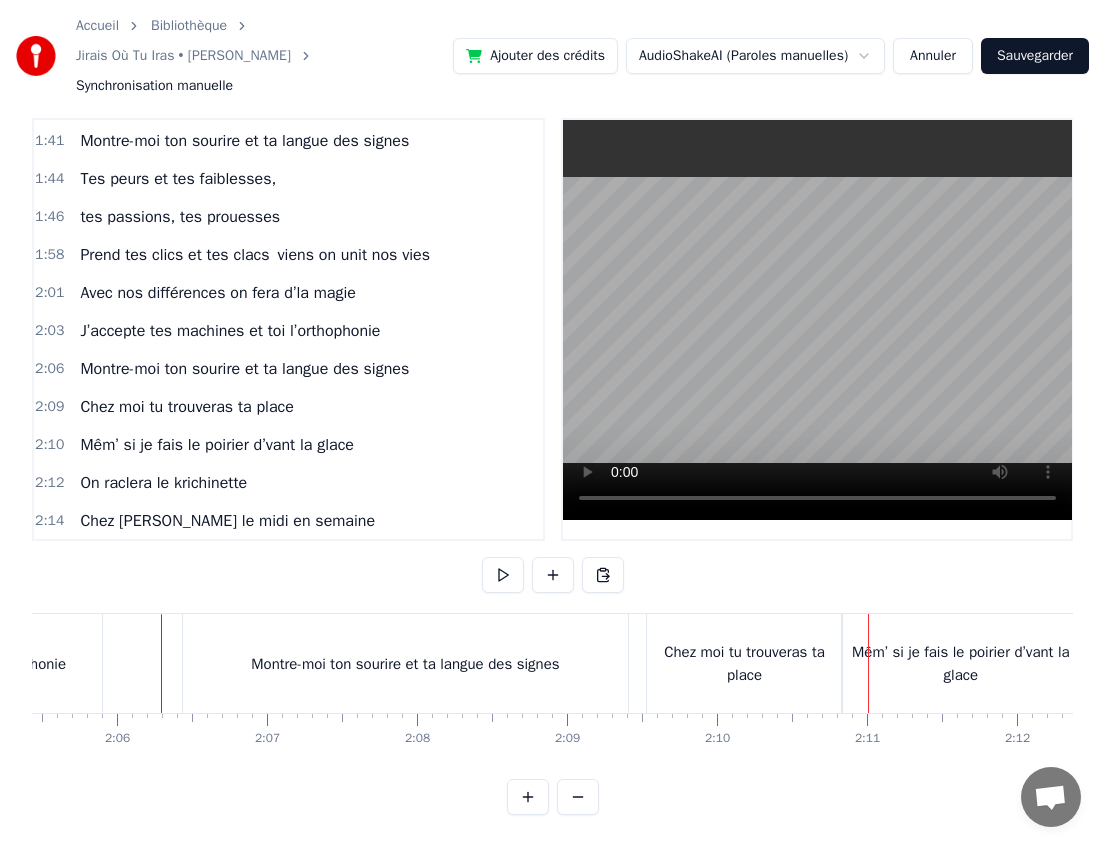 click on "Chez moi tu trouveras ta place" at bounding box center (744, 663) 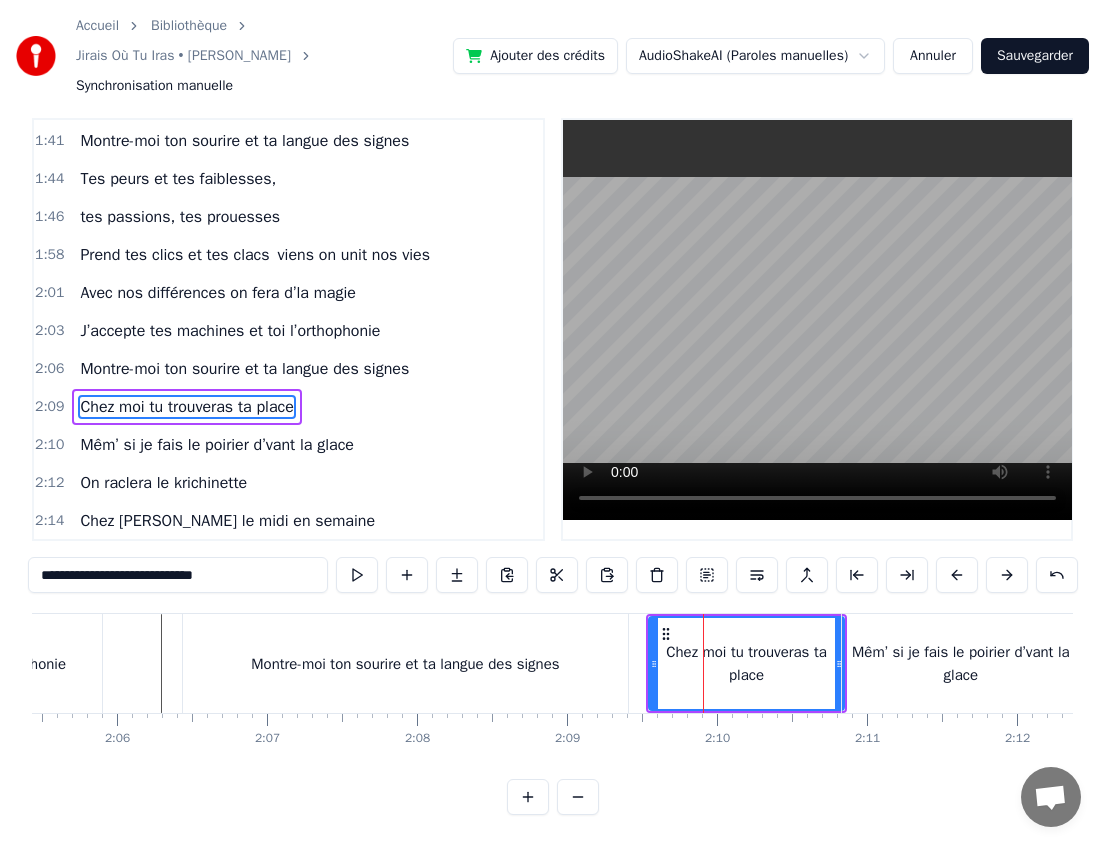 scroll, scrollTop: 8, scrollLeft: 0, axis: vertical 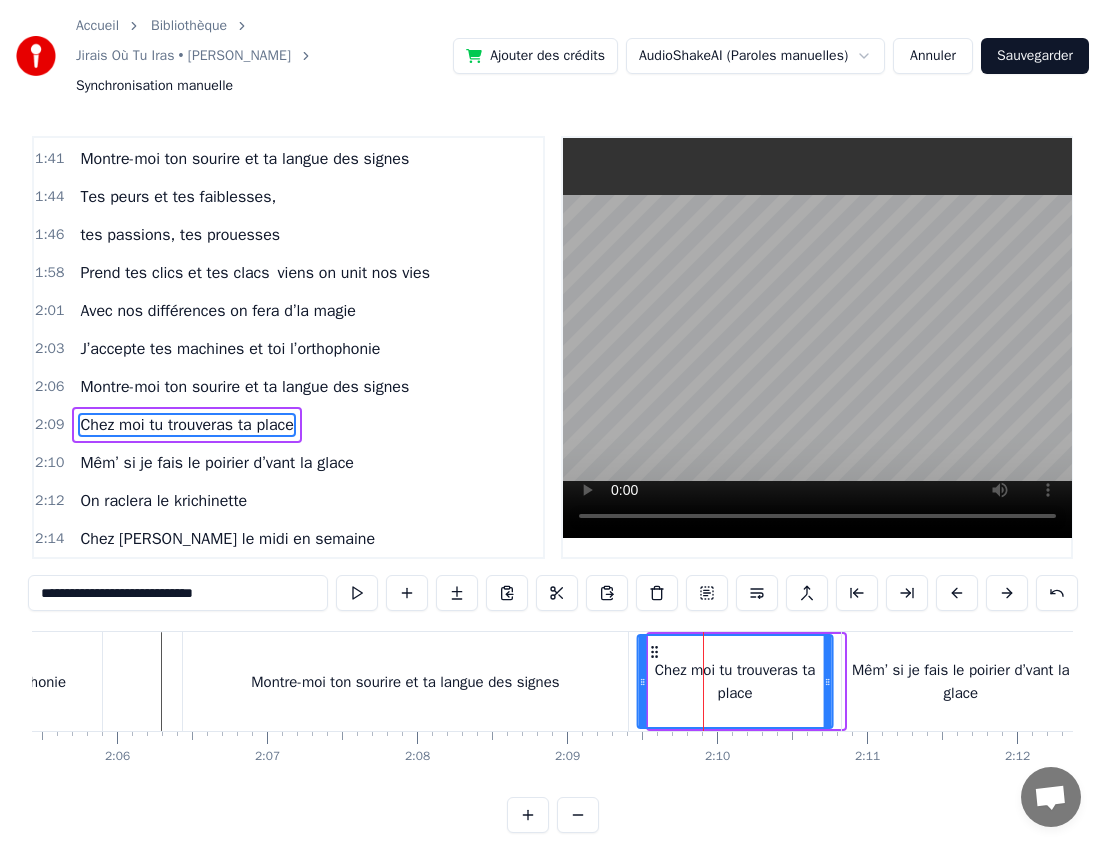 drag, startPoint x: 662, startPoint y: 650, endPoint x: 648, endPoint y: 650, distance: 14 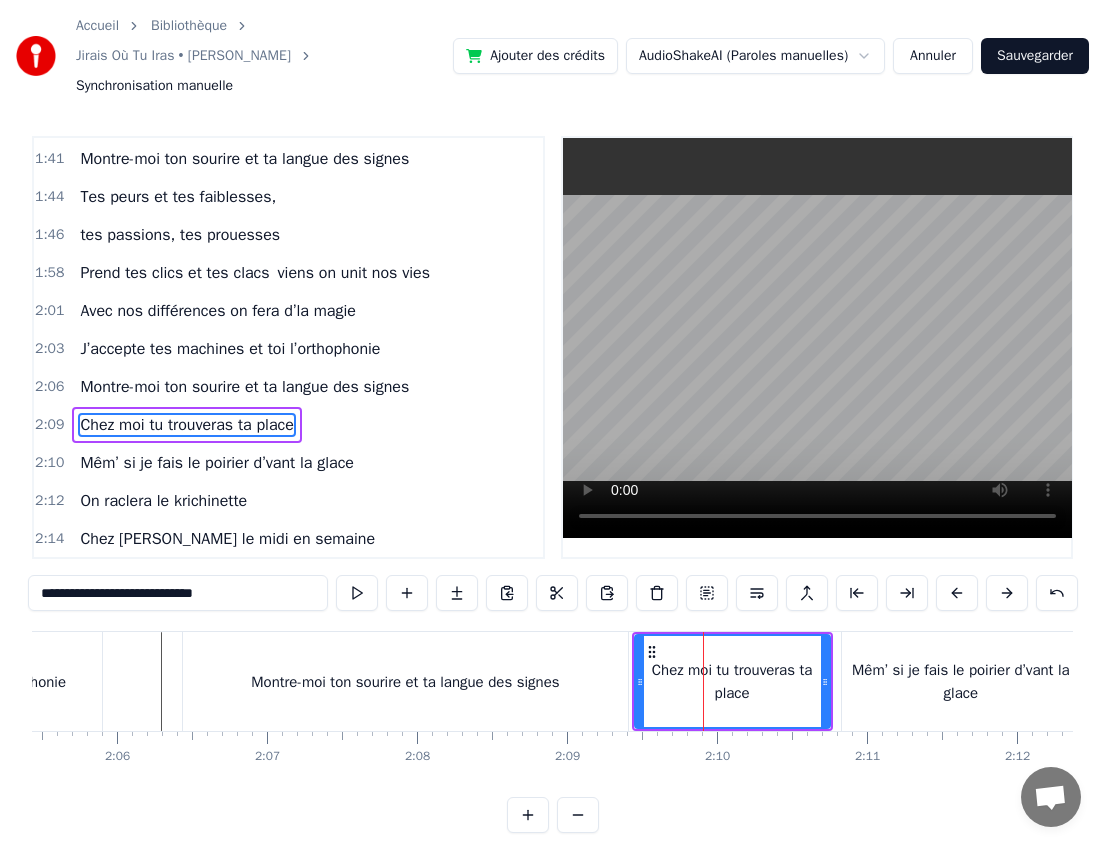 click at bounding box center (-3169, 681) 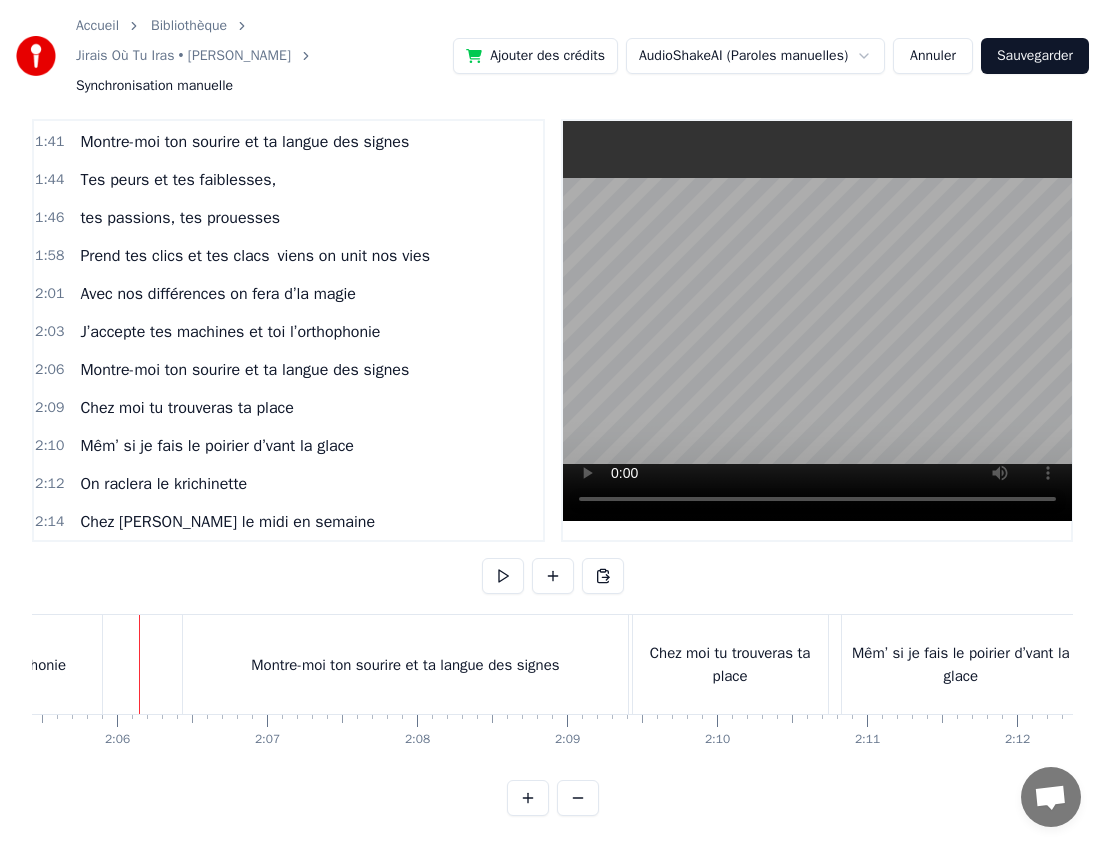 scroll, scrollTop: 26, scrollLeft: 0, axis: vertical 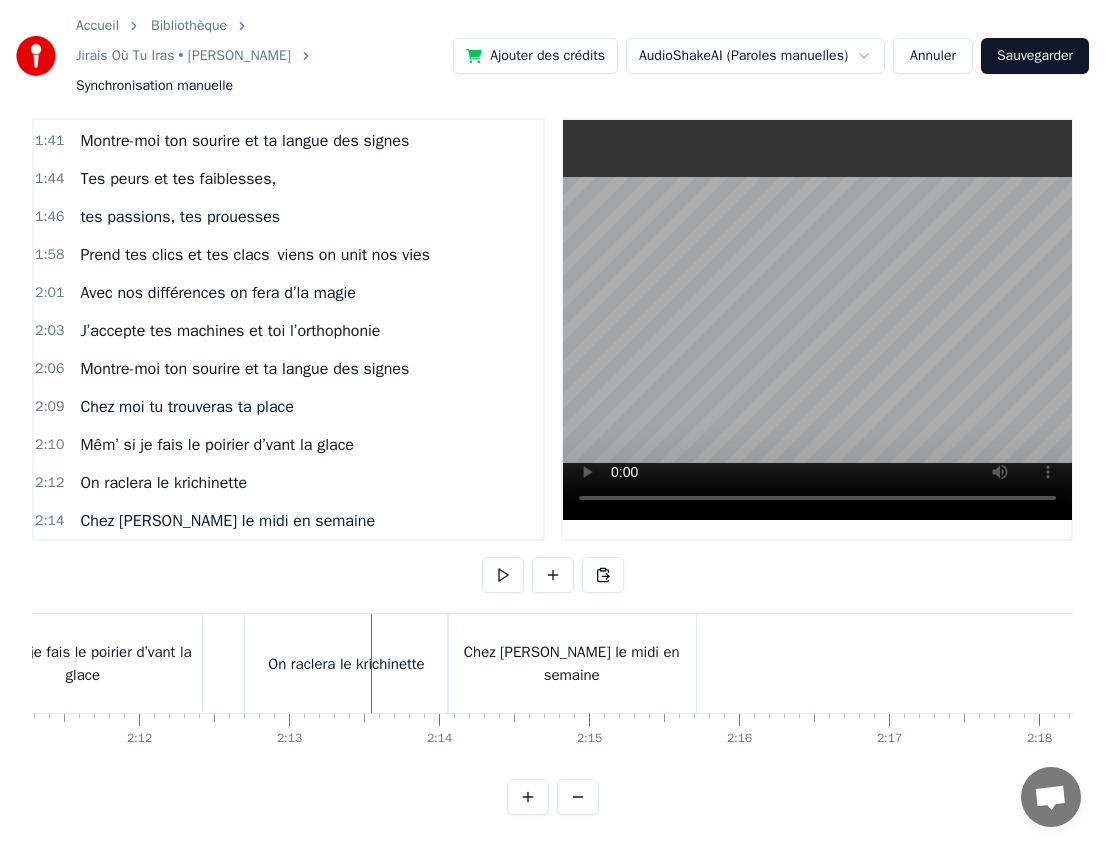 click on "On raclera le krichinette" at bounding box center (346, 663) 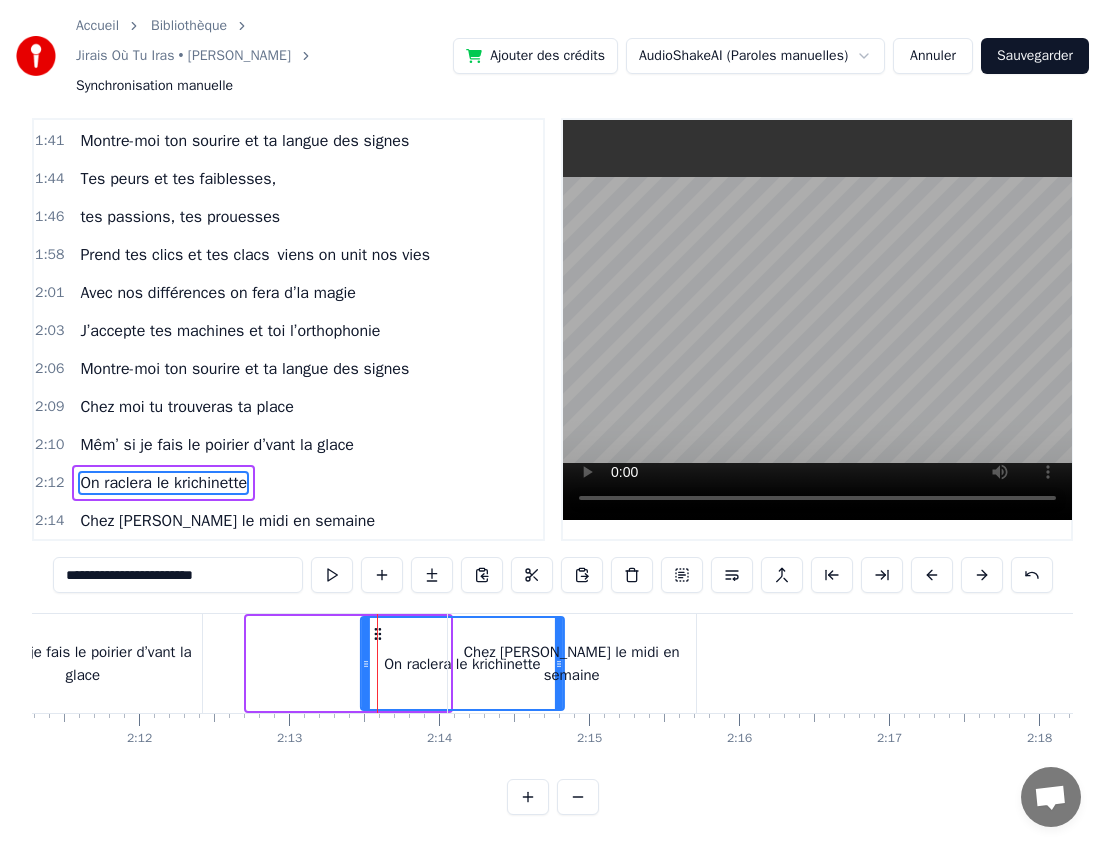drag, startPoint x: 263, startPoint y: 629, endPoint x: 374, endPoint y: 631, distance: 111.01801 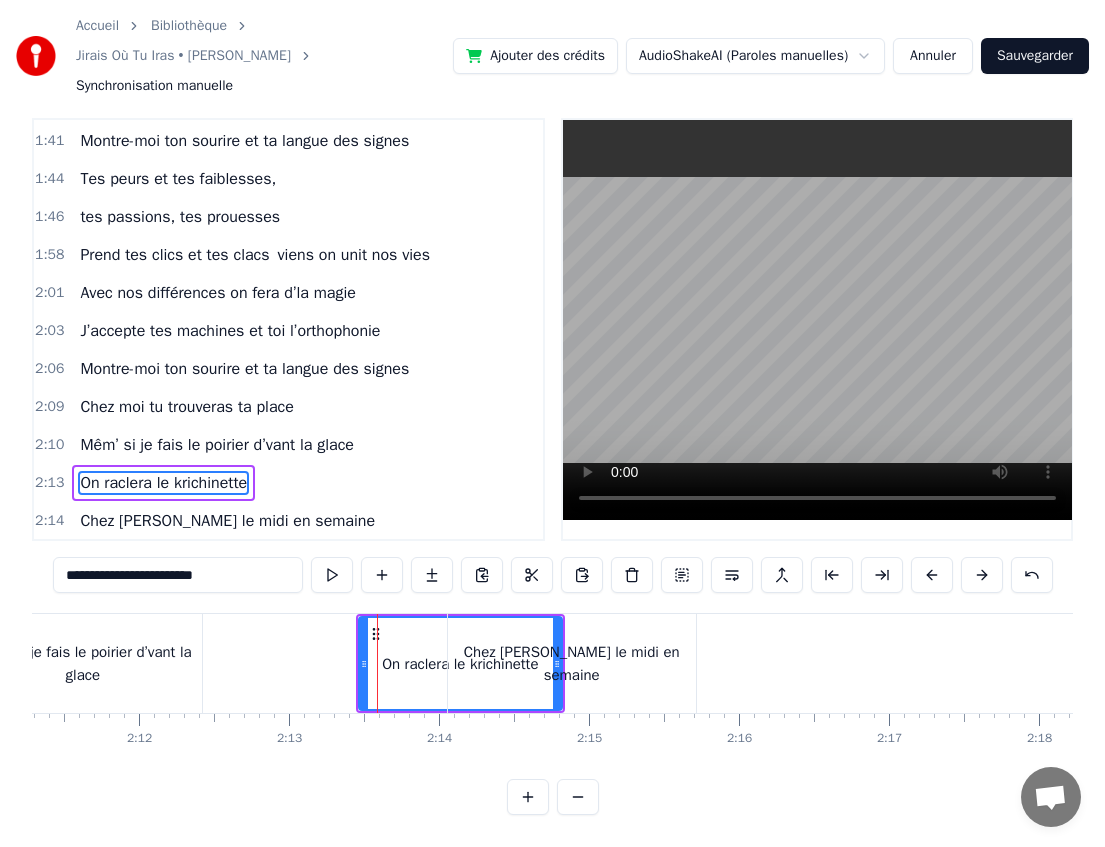 click on "Chez [PERSON_NAME] le midi en semaine" at bounding box center (572, 663) 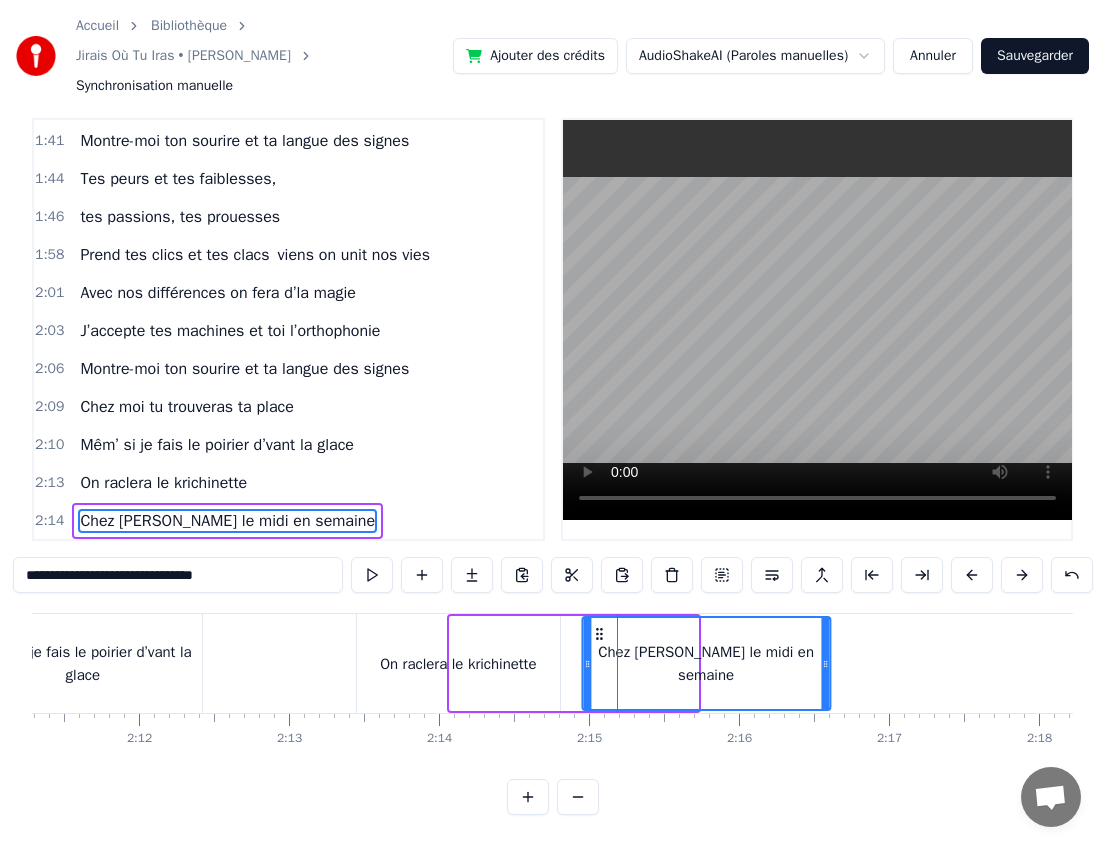 drag, startPoint x: 466, startPoint y: 631, endPoint x: 611, endPoint y: 628, distance: 145.03104 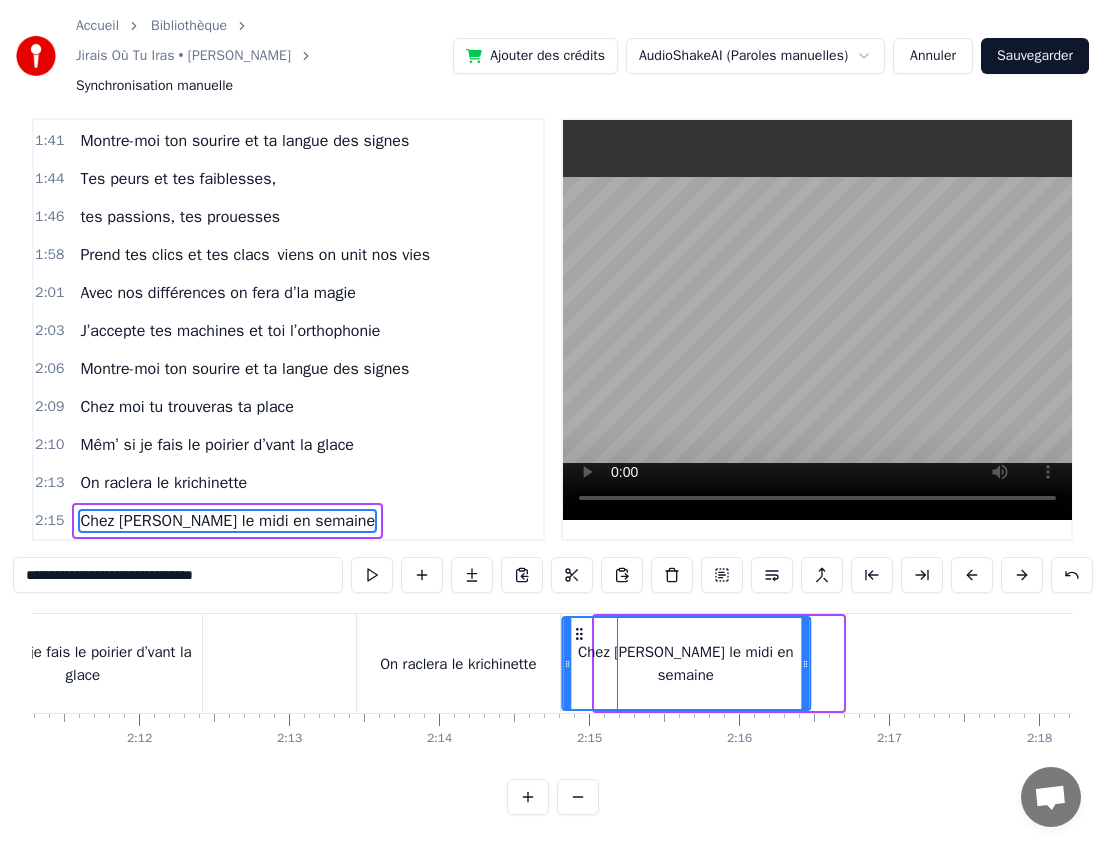 drag, startPoint x: 611, startPoint y: 628, endPoint x: 578, endPoint y: 628, distance: 33 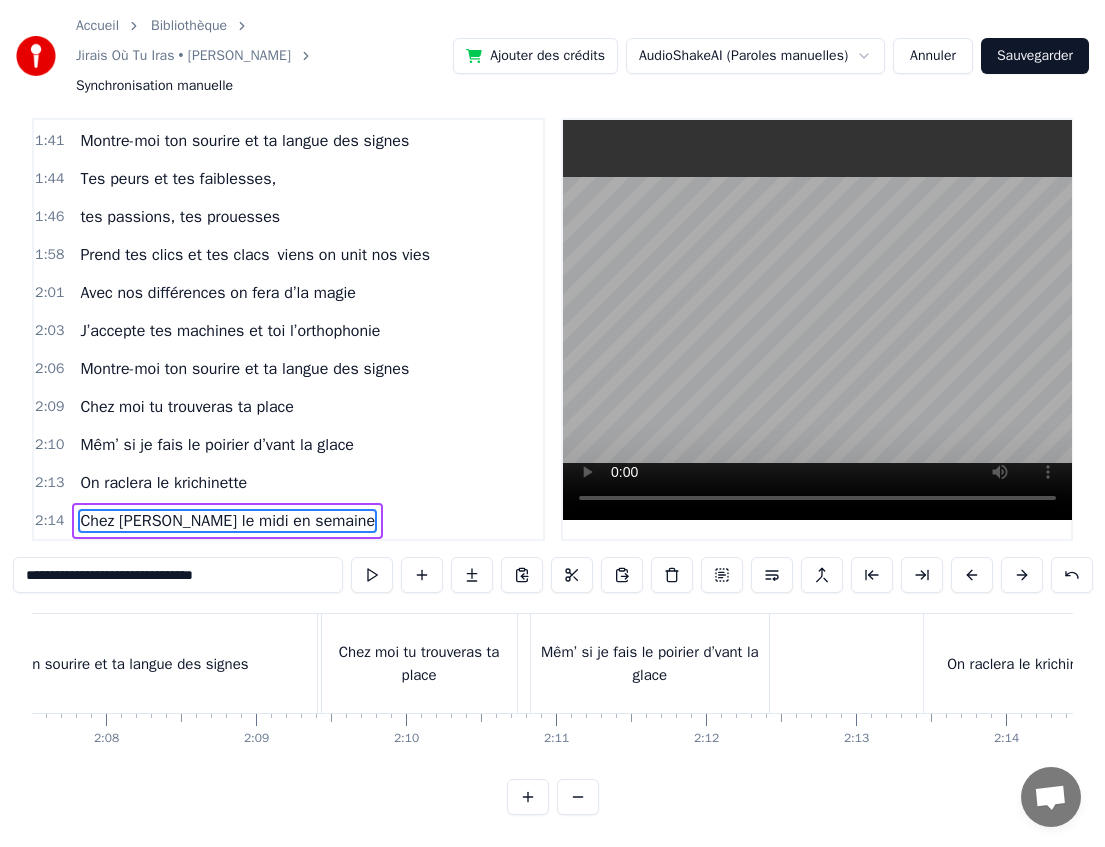 scroll, scrollTop: 0, scrollLeft: 19119, axis: horizontal 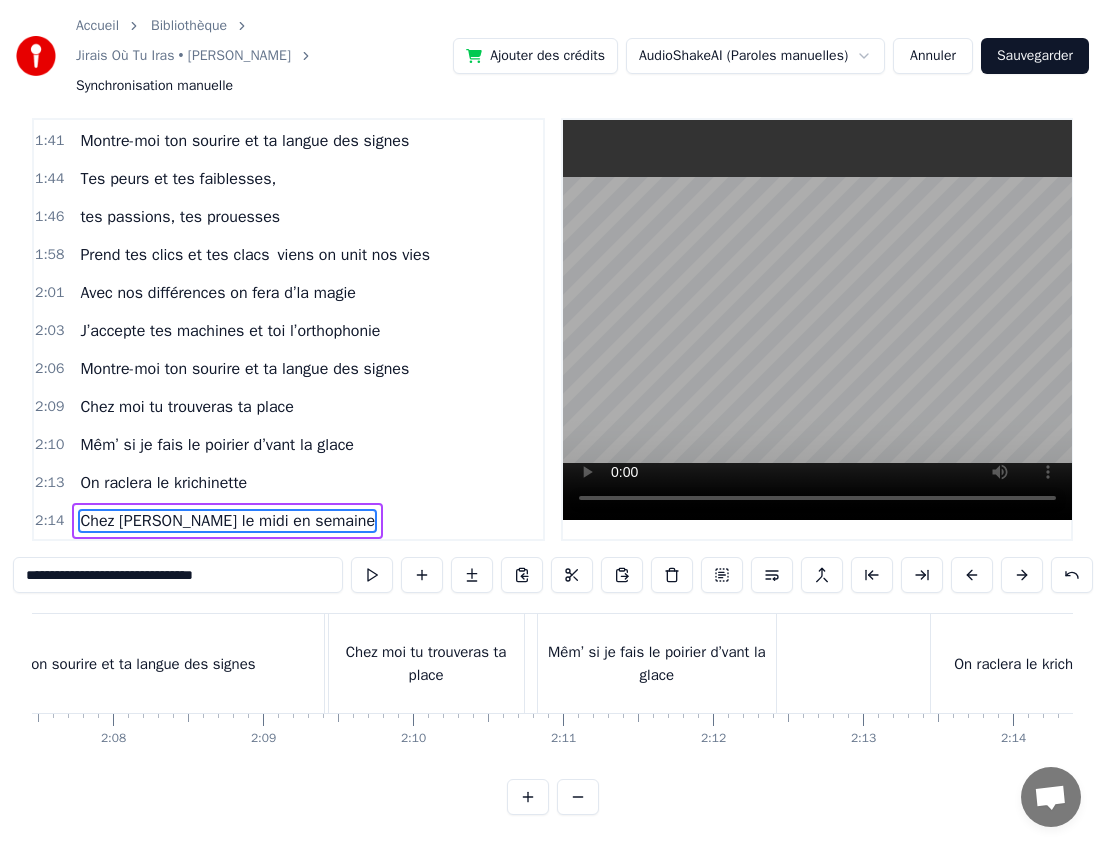 click on "Chez moi tu trouveras ta place" at bounding box center (426, 663) 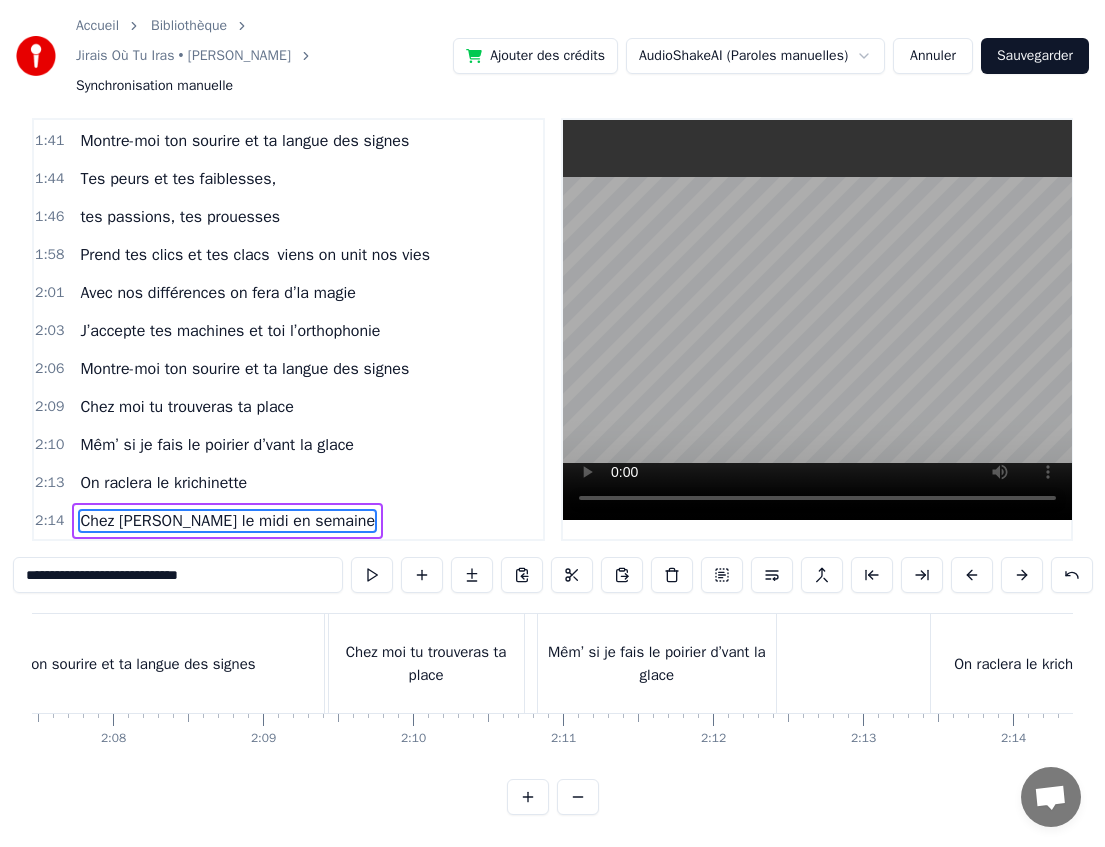 scroll, scrollTop: 8, scrollLeft: 0, axis: vertical 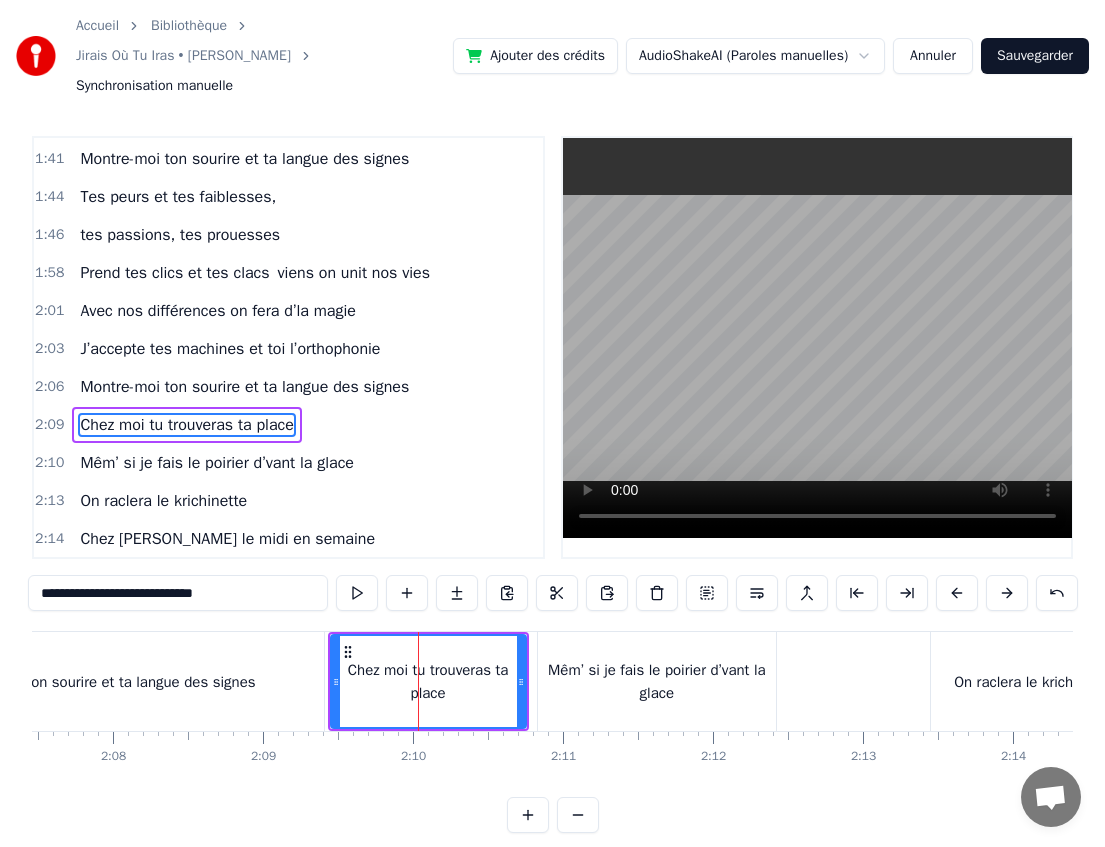 click on "Chez-moi les idées se balancent Et toi t’es présent dans ma tête  Je n’ai pas encore décidé Mais je crois bien que tu me plais Chez moi les loups sont à coté Tu sais c’est l’emblème de St Thé On les entend crier très fort  Fais gaff’ à toi [PERSON_NAME], ils mordent Va pour tes idées, tes loups, tes yeux clairs  Moi je n’ai juste qu’à traverser la rivière  [GEOGRAPHIC_DATA] est notre frontière J’ai le cœur qui se serre J’irai où tu iras Mon amour sera toi J’irai où tu iras Qu’importe la place et qu’importe l’endroit  Je veux des chats, des animaux  Des vacances dans des pays chauds Des coups de soleil au visage  Que tu m’passes de la biafine dans l’dos A la montagne, au bord de l’eau  Dans un taxi, à dos d’chameaux  Moi je n’ai pas peur de grand-chose A côté de toi mon héros Va pour tes petits chats, tes pays chauds Acceptes-tu la couleur de mon maillot Le rouge et noir je n’en veux pas  Mais sache qu’à part ça  J’irai où tu iras Mon amour sera toi" at bounding box center (-3473, 681) 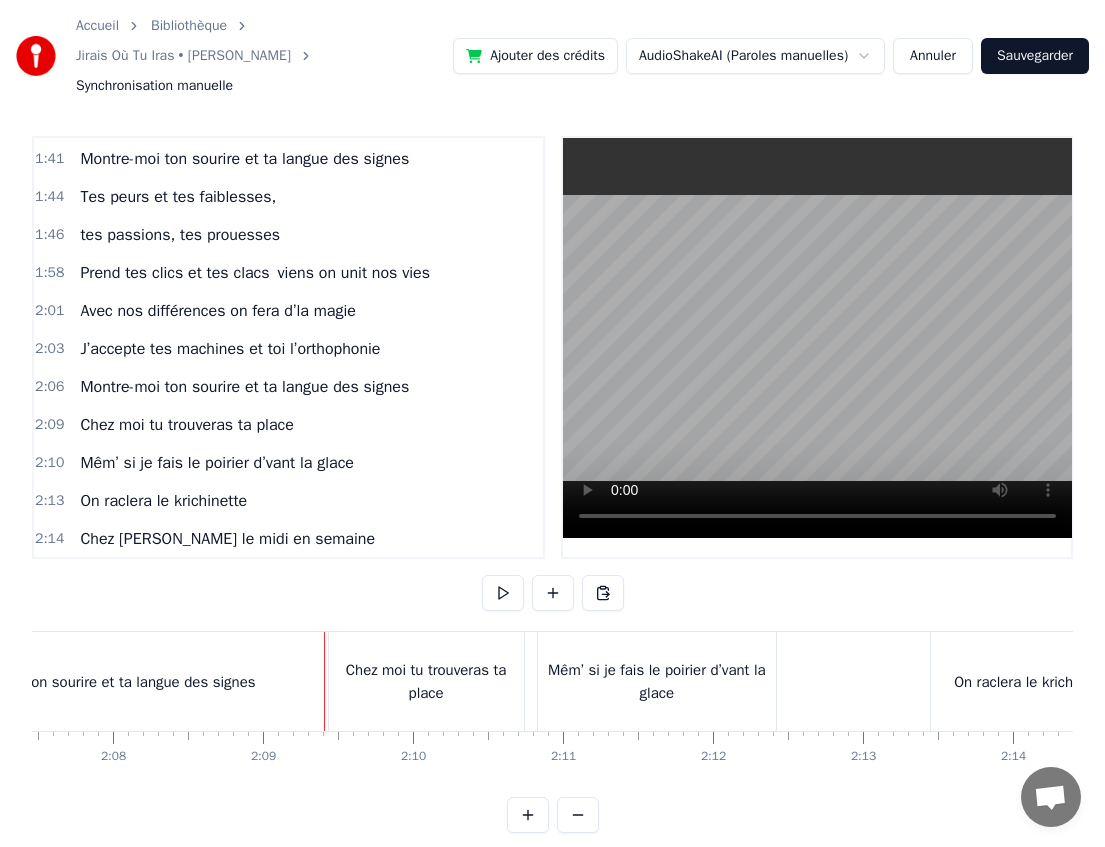 click on "Chez moi tu trouveras ta place" at bounding box center (426, 681) 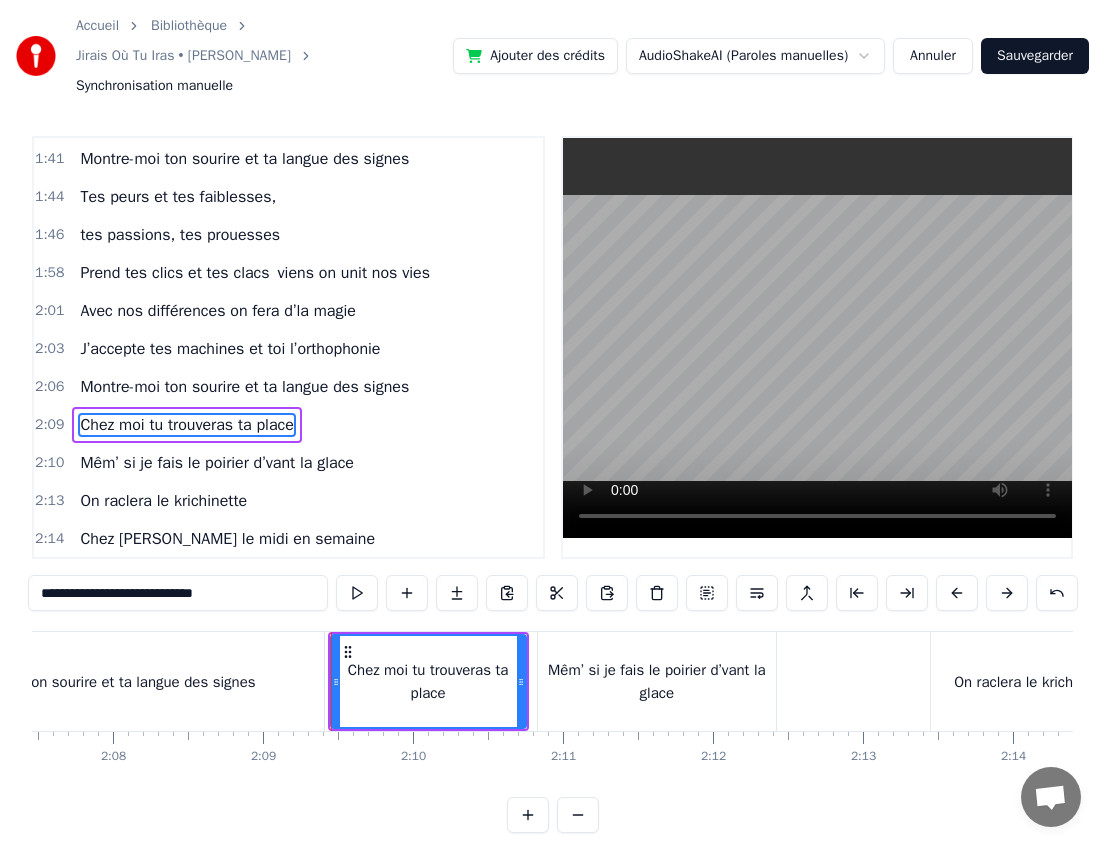 click on "Montre-moi ton sourire et ta langue des signes" at bounding box center (101, 681) 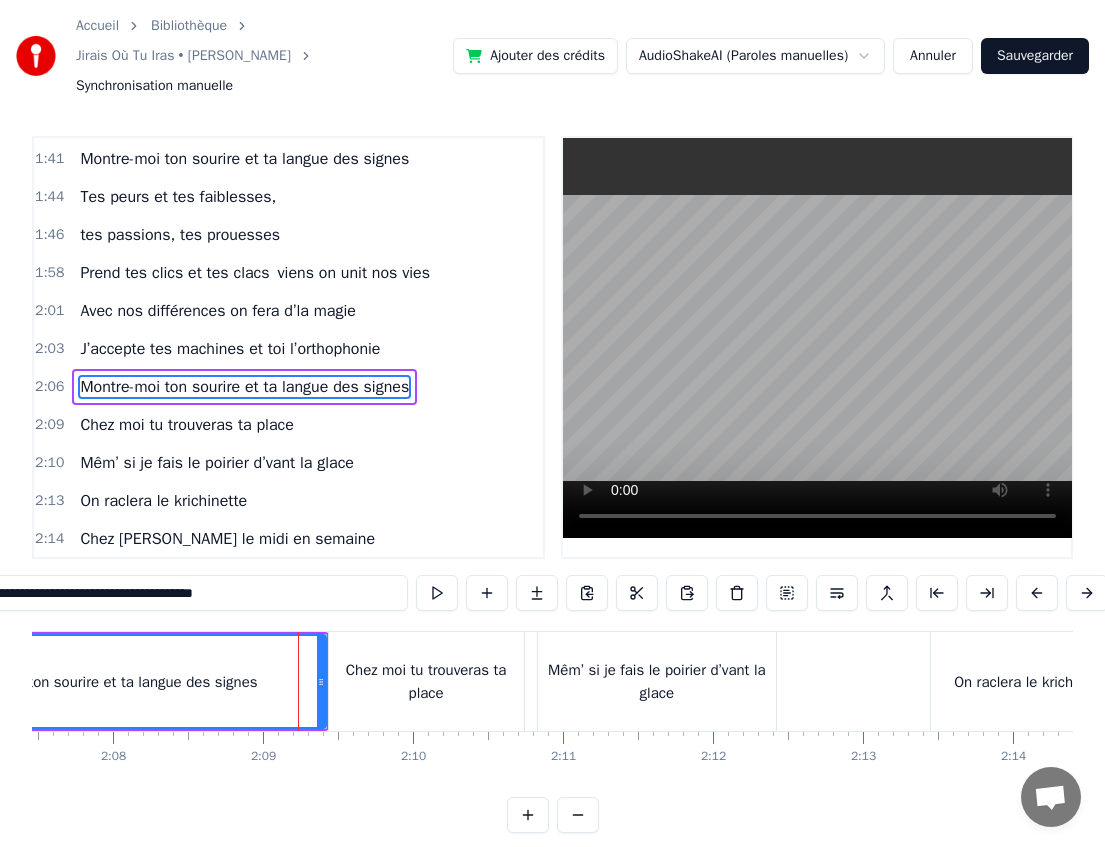 scroll, scrollTop: 0, scrollLeft: 0, axis: both 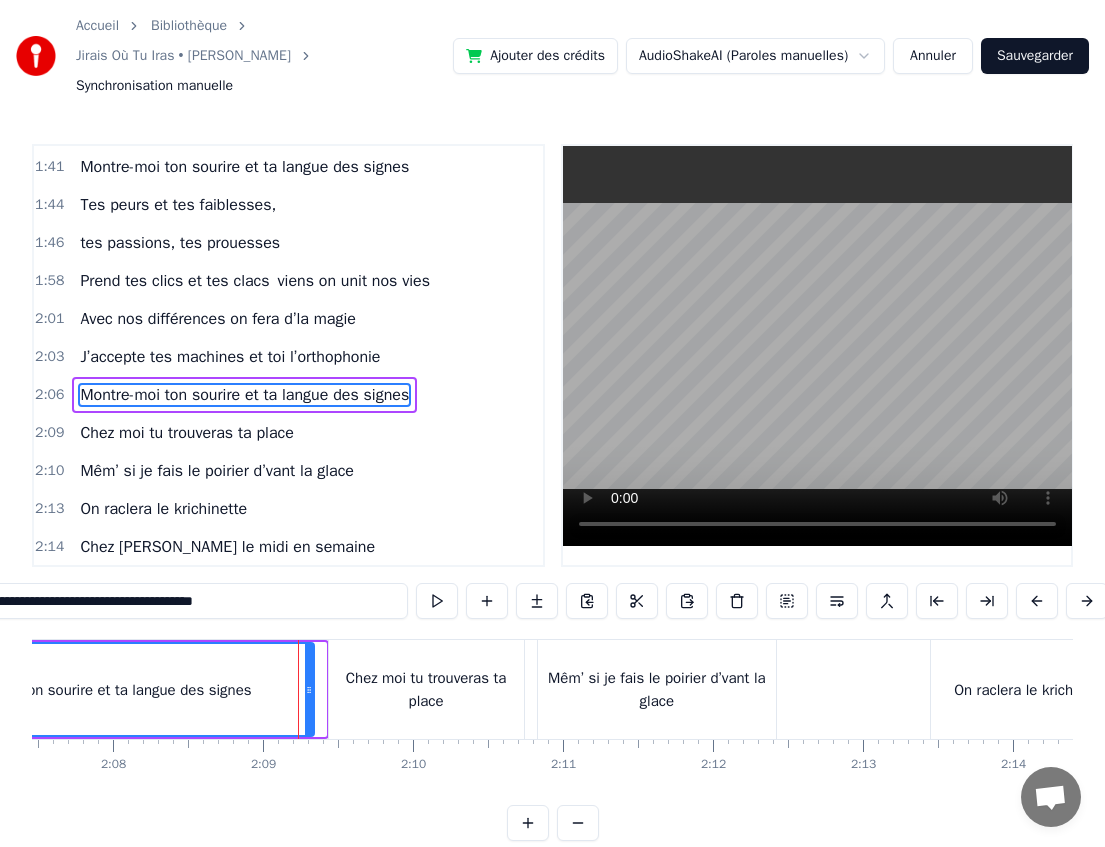 drag, startPoint x: 320, startPoint y: 691, endPoint x: 308, endPoint y: 691, distance: 12 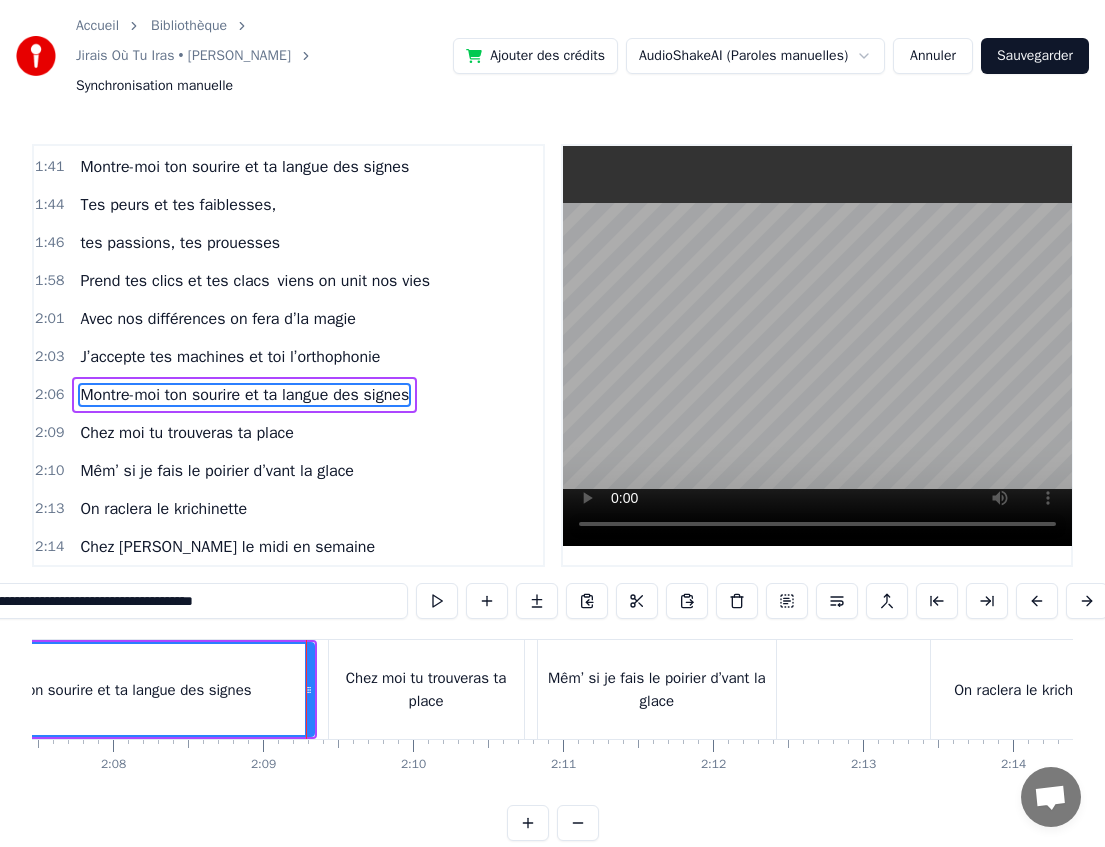 click on "Chez moi tu trouveras ta place" at bounding box center (426, 689) 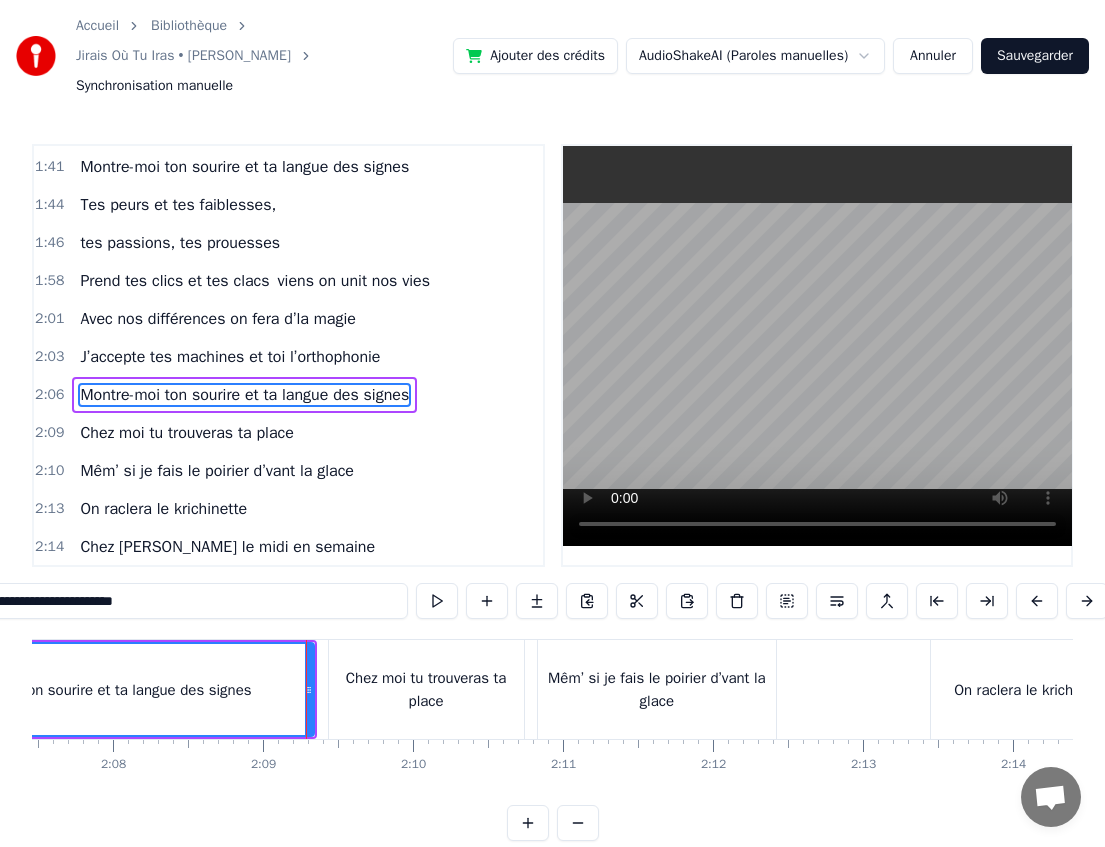 scroll, scrollTop: 8, scrollLeft: 0, axis: vertical 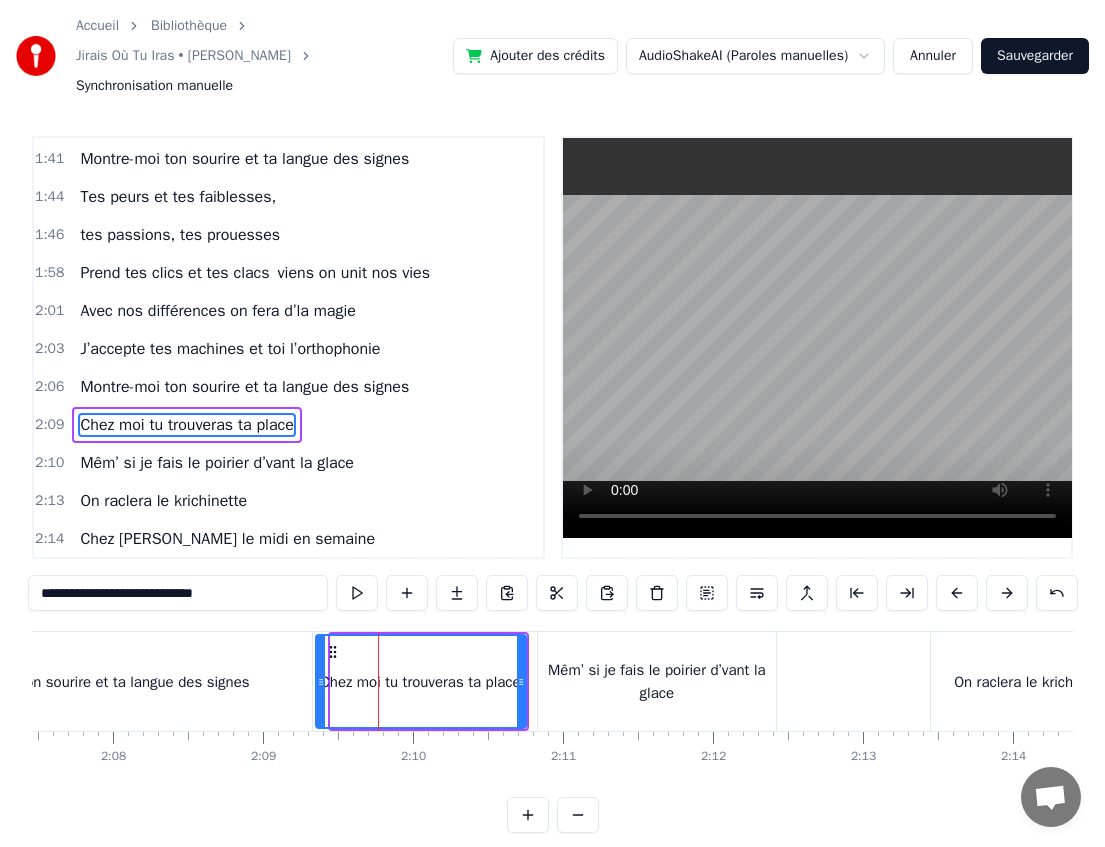 drag, startPoint x: 333, startPoint y: 685, endPoint x: 318, endPoint y: 685, distance: 15 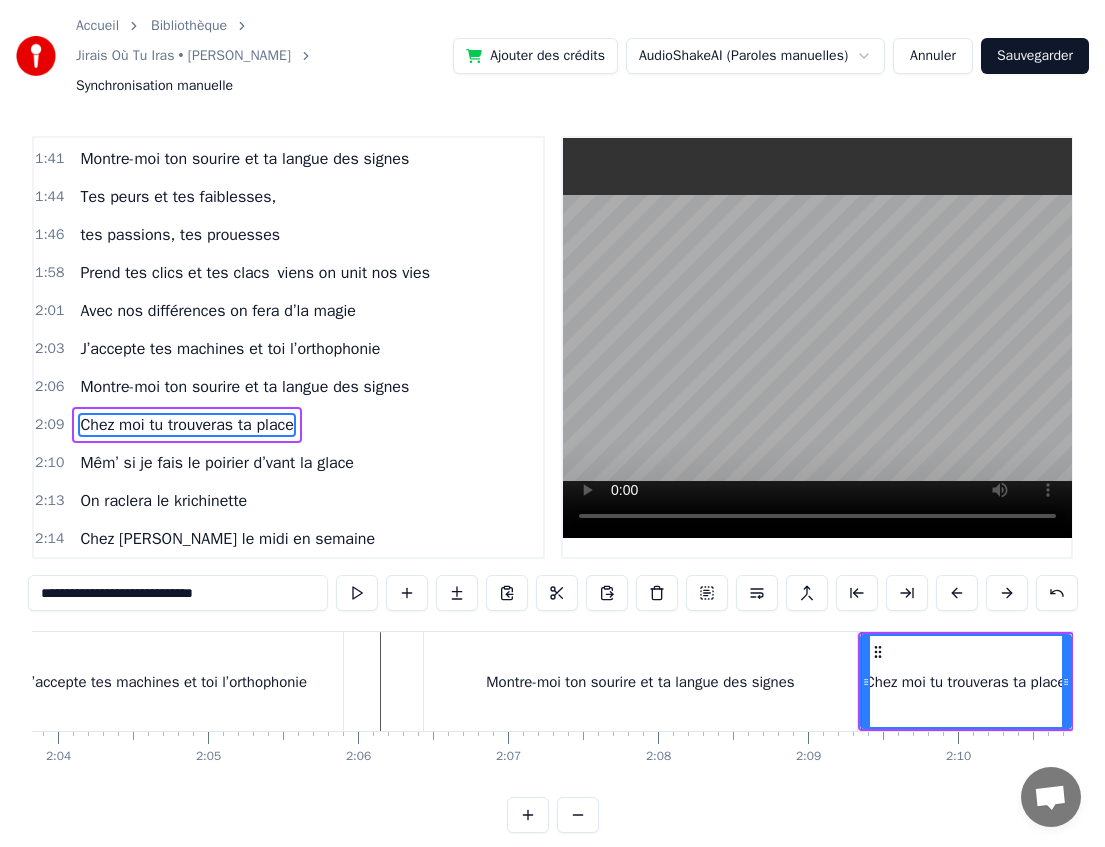 scroll, scrollTop: 0, scrollLeft: 18573, axis: horizontal 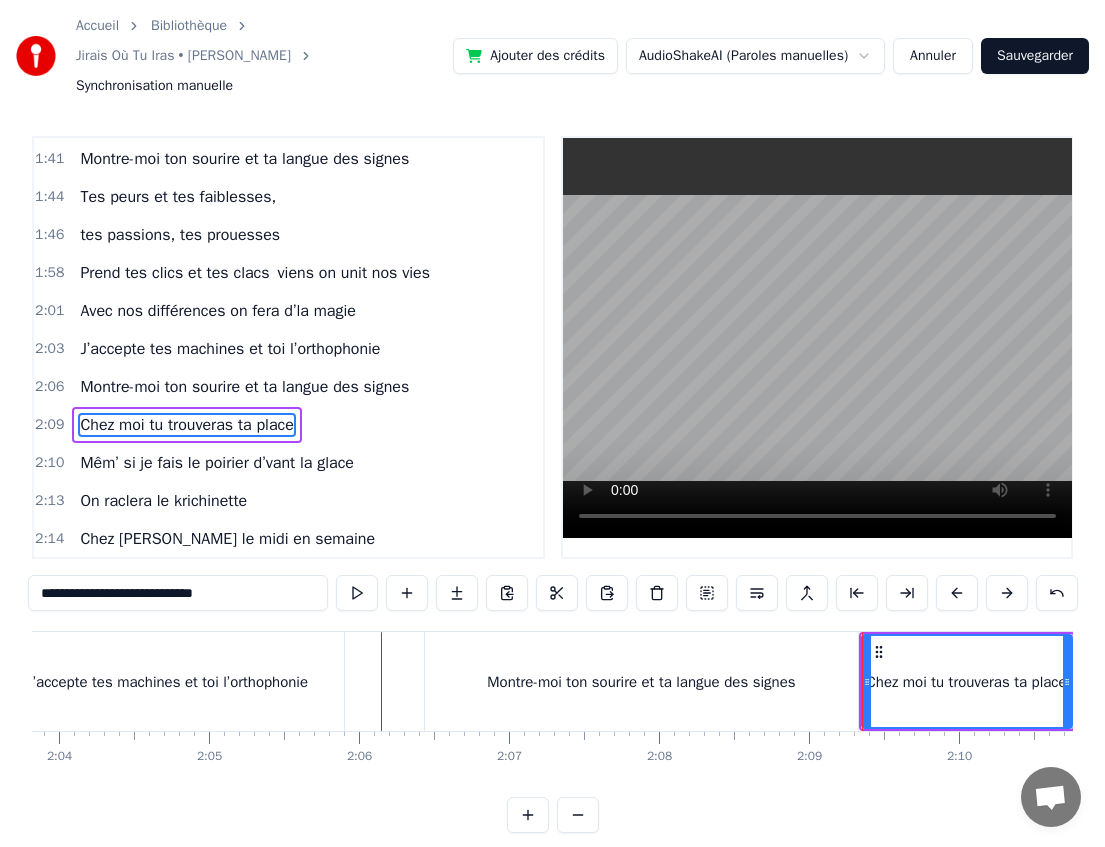 click at bounding box center (-2927, 681) 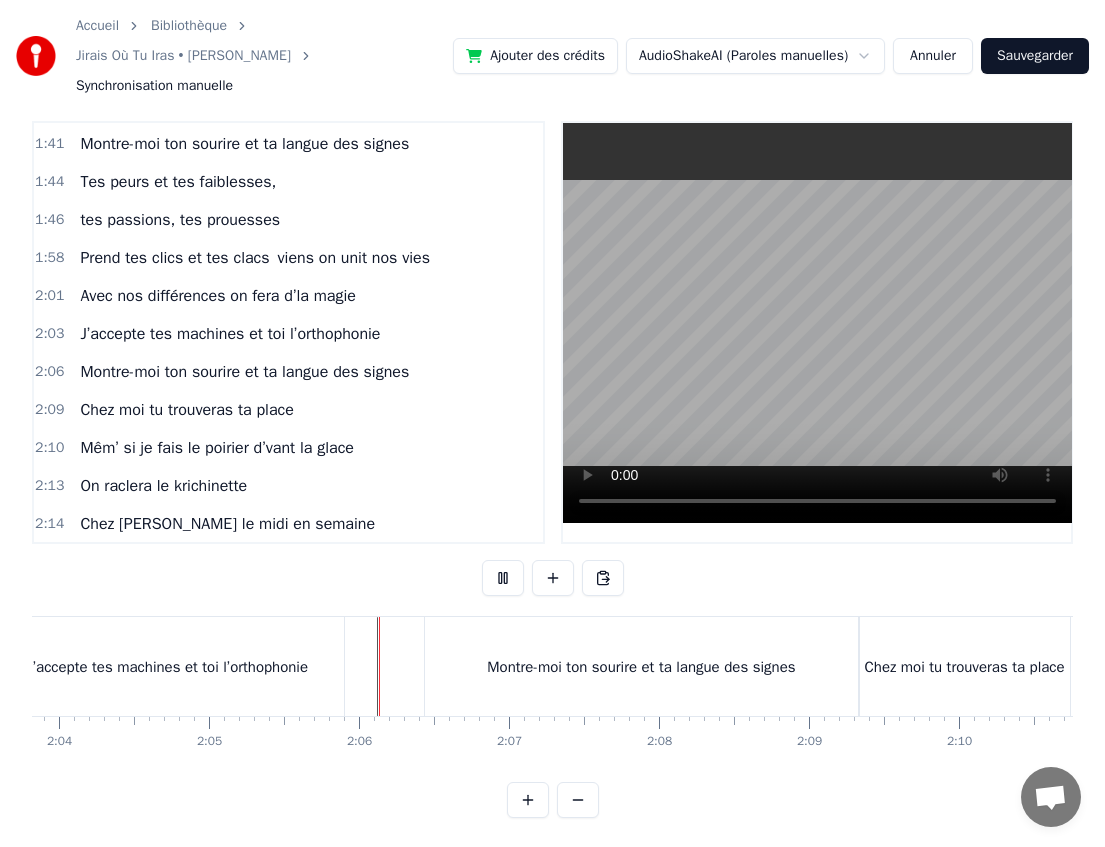 scroll, scrollTop: 26, scrollLeft: 0, axis: vertical 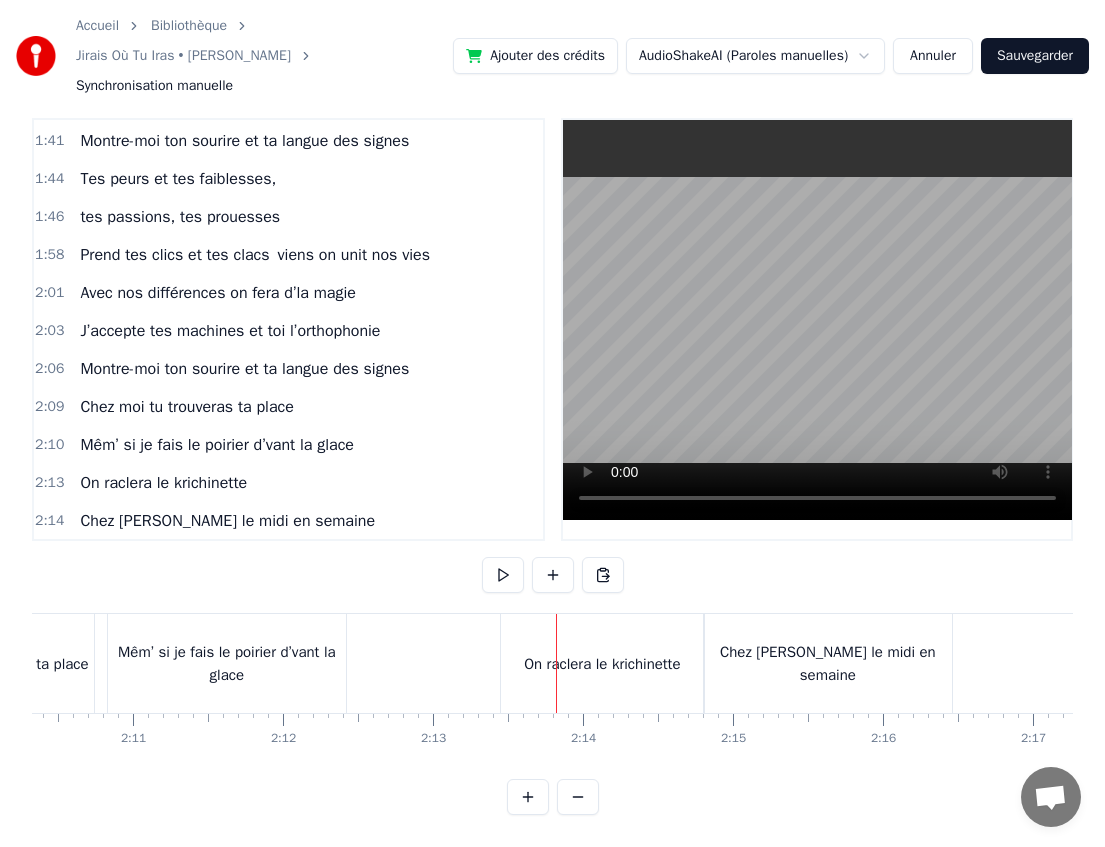 click on "On raclera le krichinette" at bounding box center (602, 664) 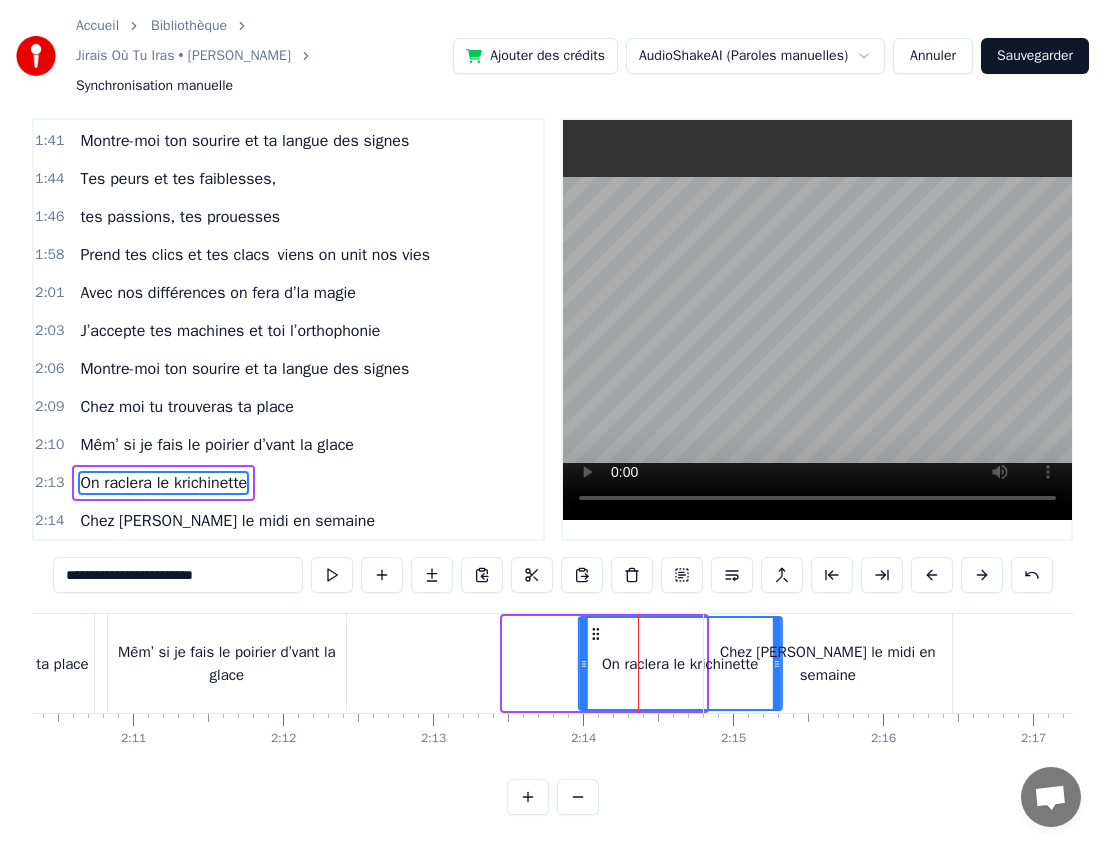 drag, startPoint x: 517, startPoint y: 633, endPoint x: 593, endPoint y: 631, distance: 76.02631 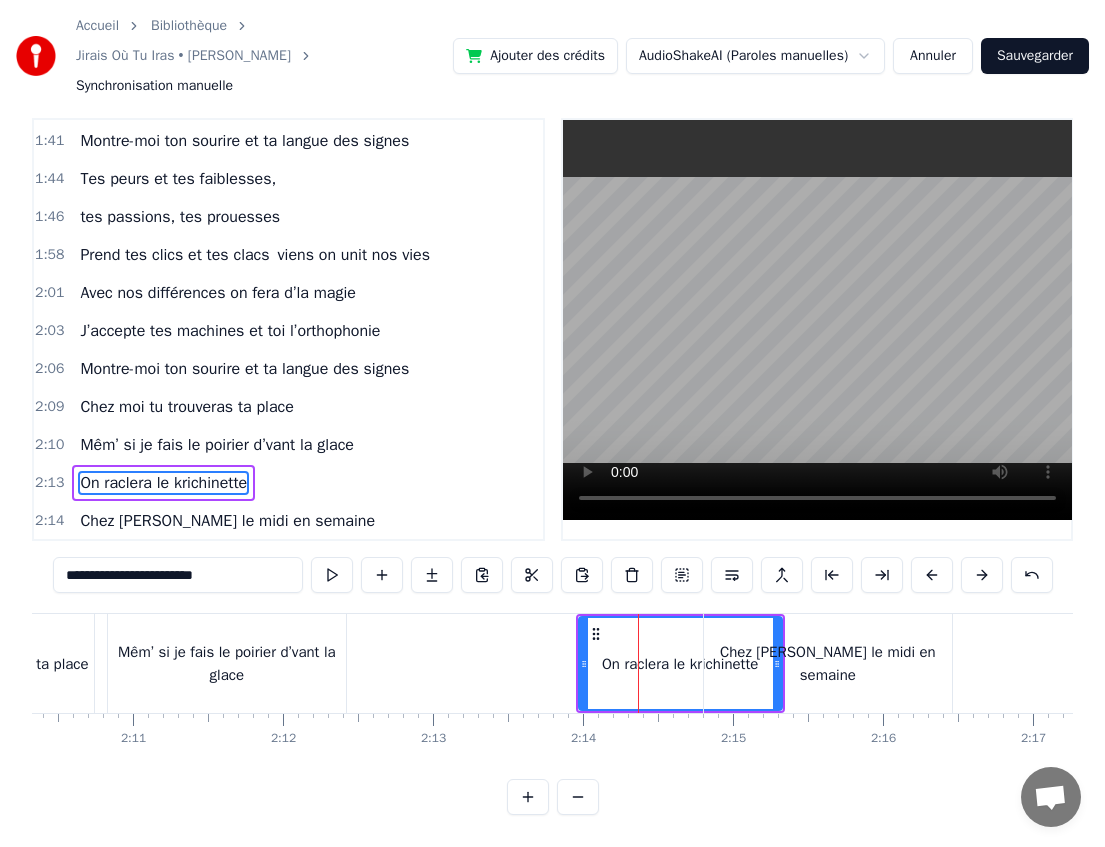 click on "Chez [PERSON_NAME] le midi en semaine" at bounding box center [828, 663] 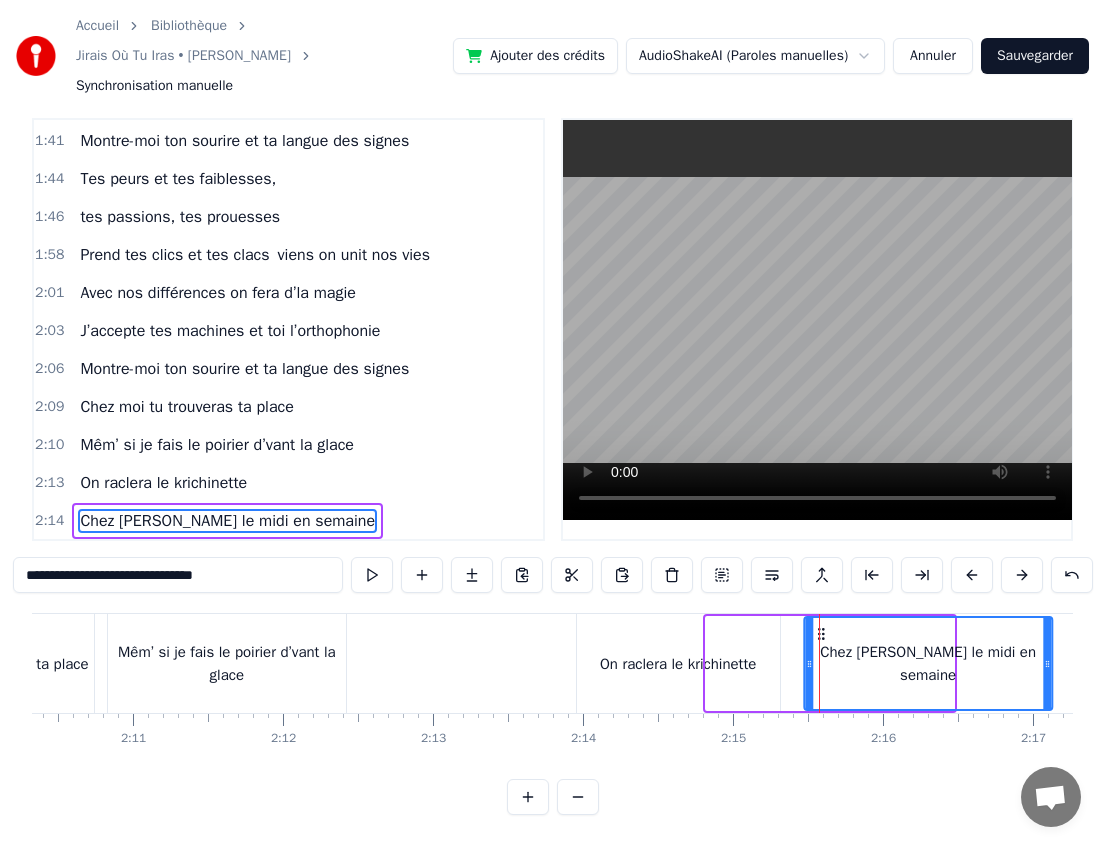 drag, startPoint x: 724, startPoint y: 633, endPoint x: 822, endPoint y: 633, distance: 98 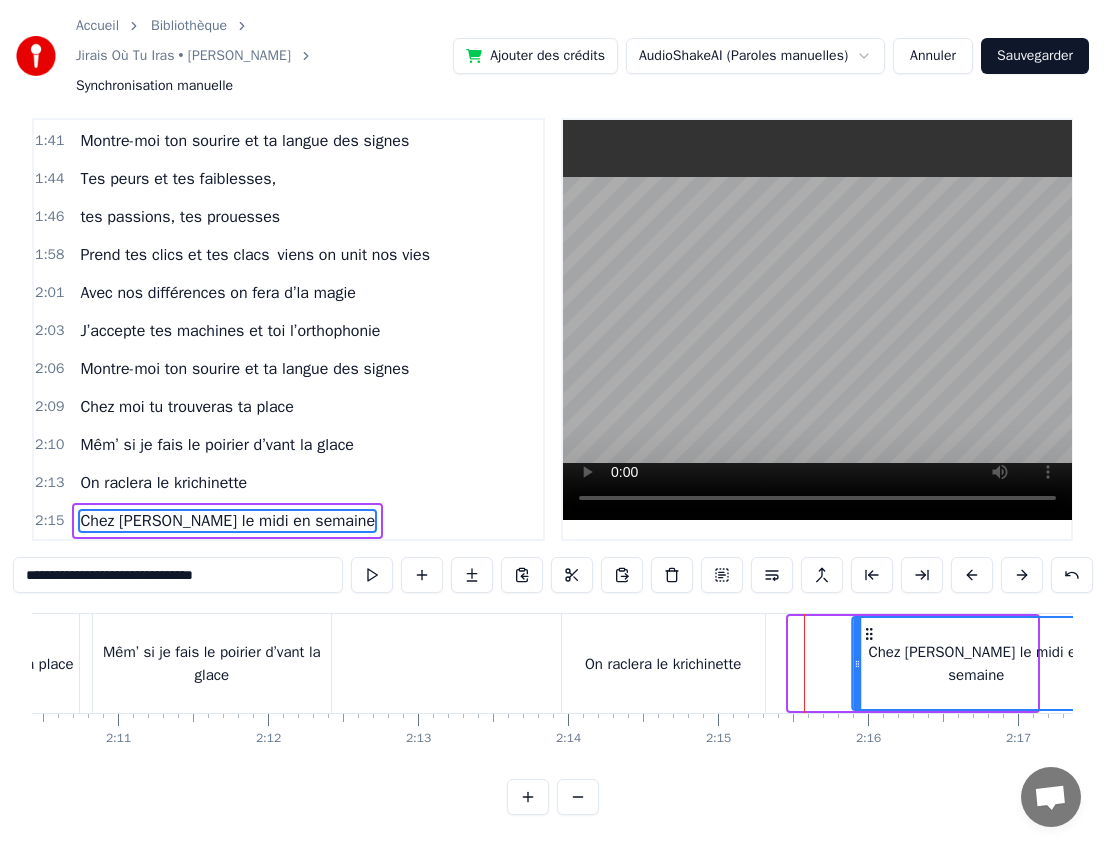 drag, startPoint x: 822, startPoint y: 633, endPoint x: 887, endPoint y: 634, distance: 65.00769 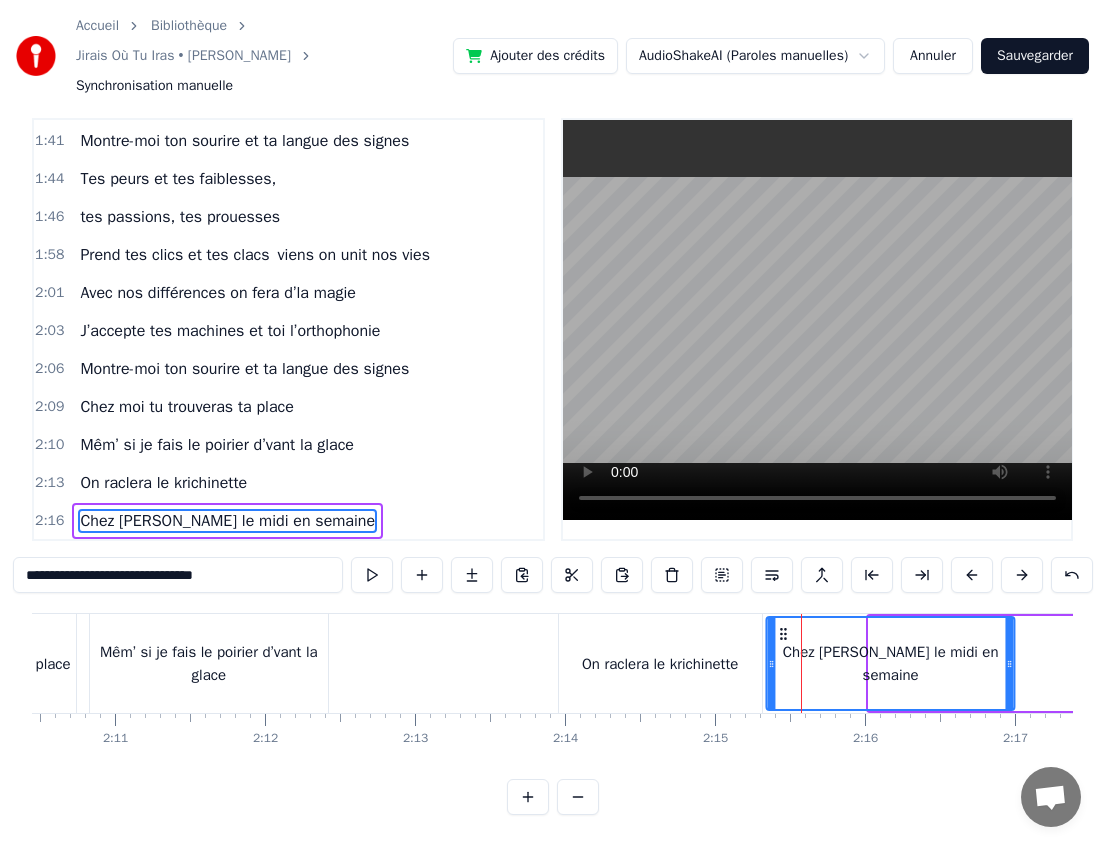 drag, startPoint x: 887, startPoint y: 634, endPoint x: 785, endPoint y: 630, distance: 102.0784 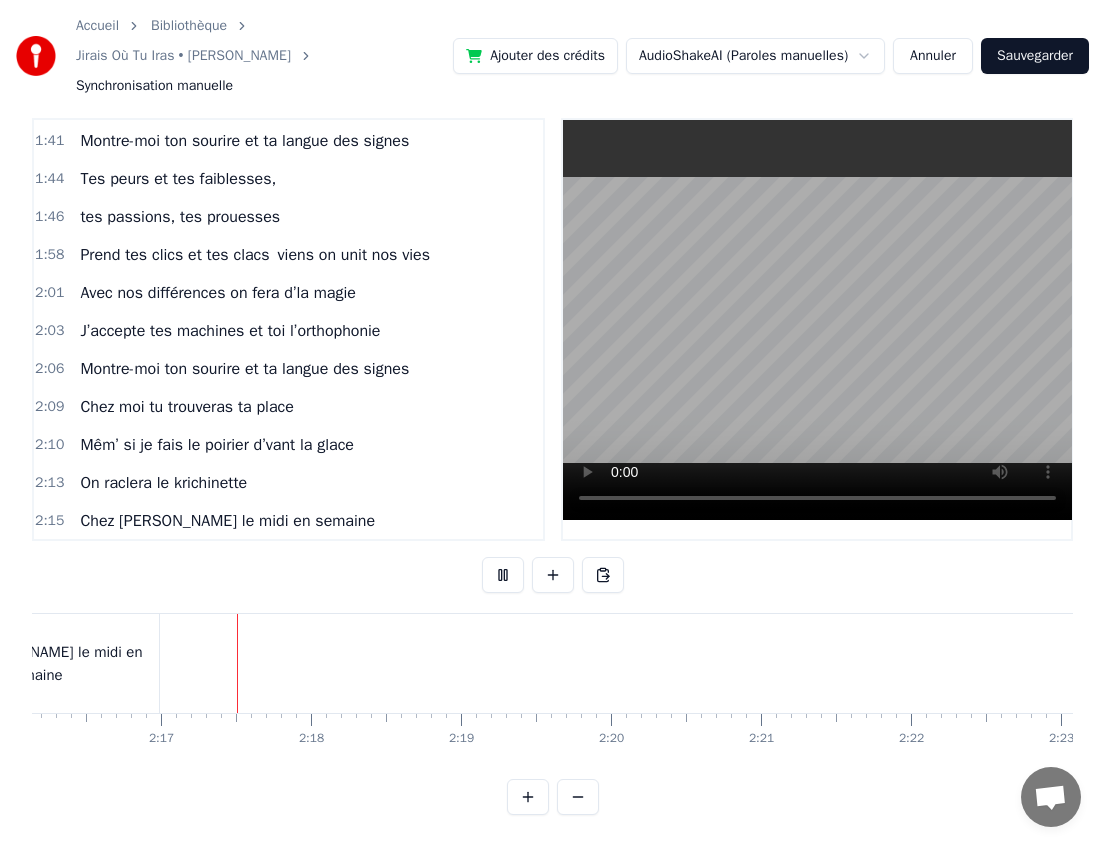 scroll, scrollTop: 0, scrollLeft: 20434, axis: horizontal 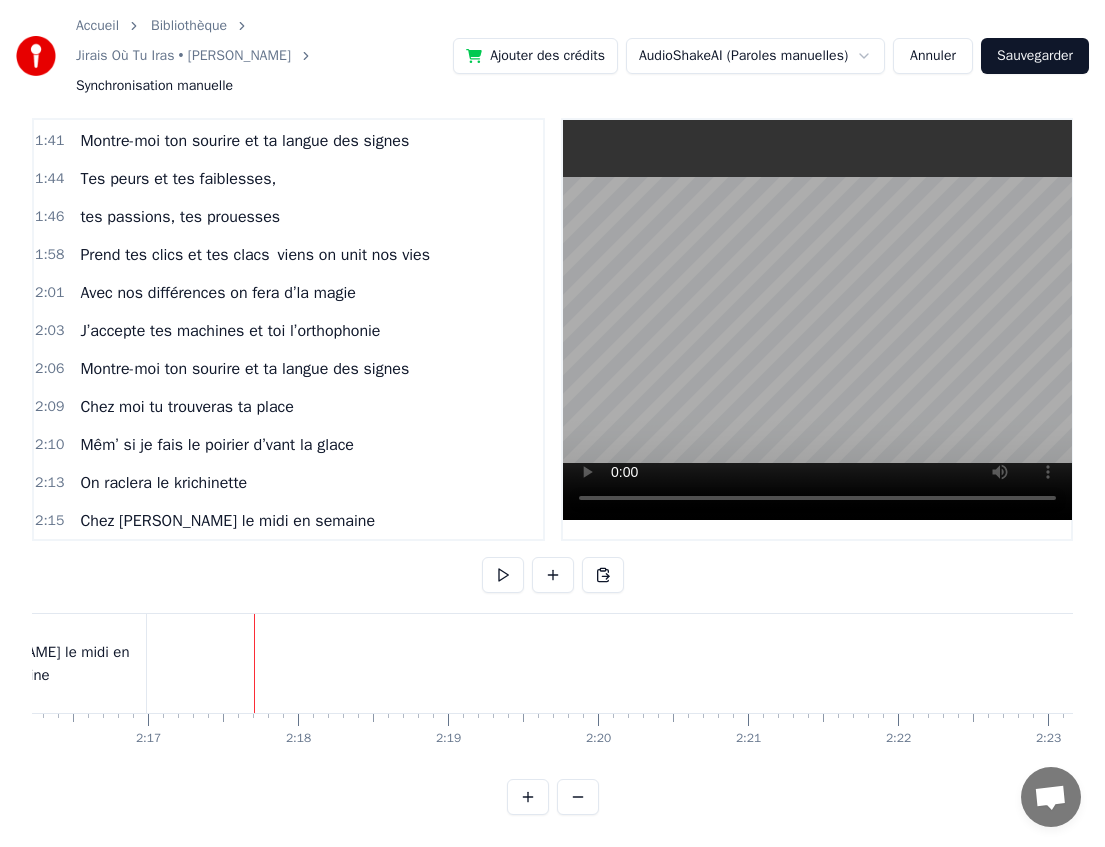 click on "Chez [PERSON_NAME] le midi en semaine" at bounding box center (22, 663) 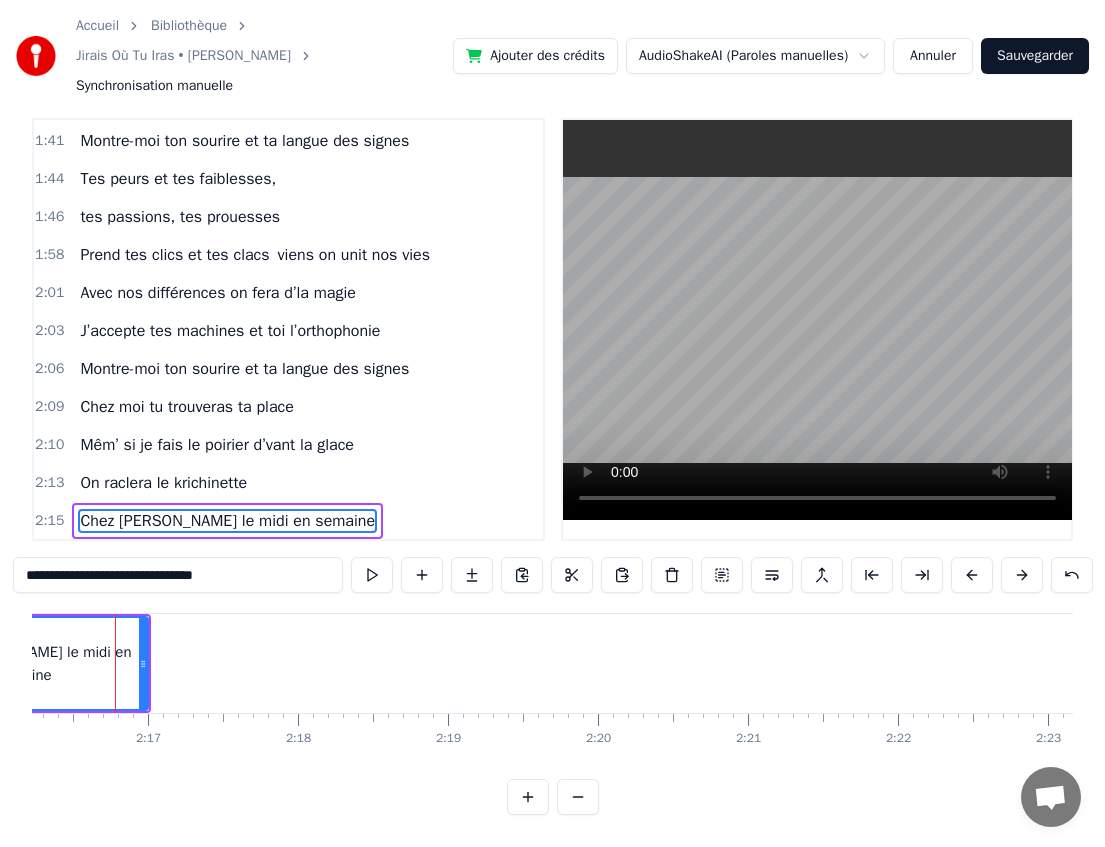 scroll, scrollTop: 0, scrollLeft: 20416, axis: horizontal 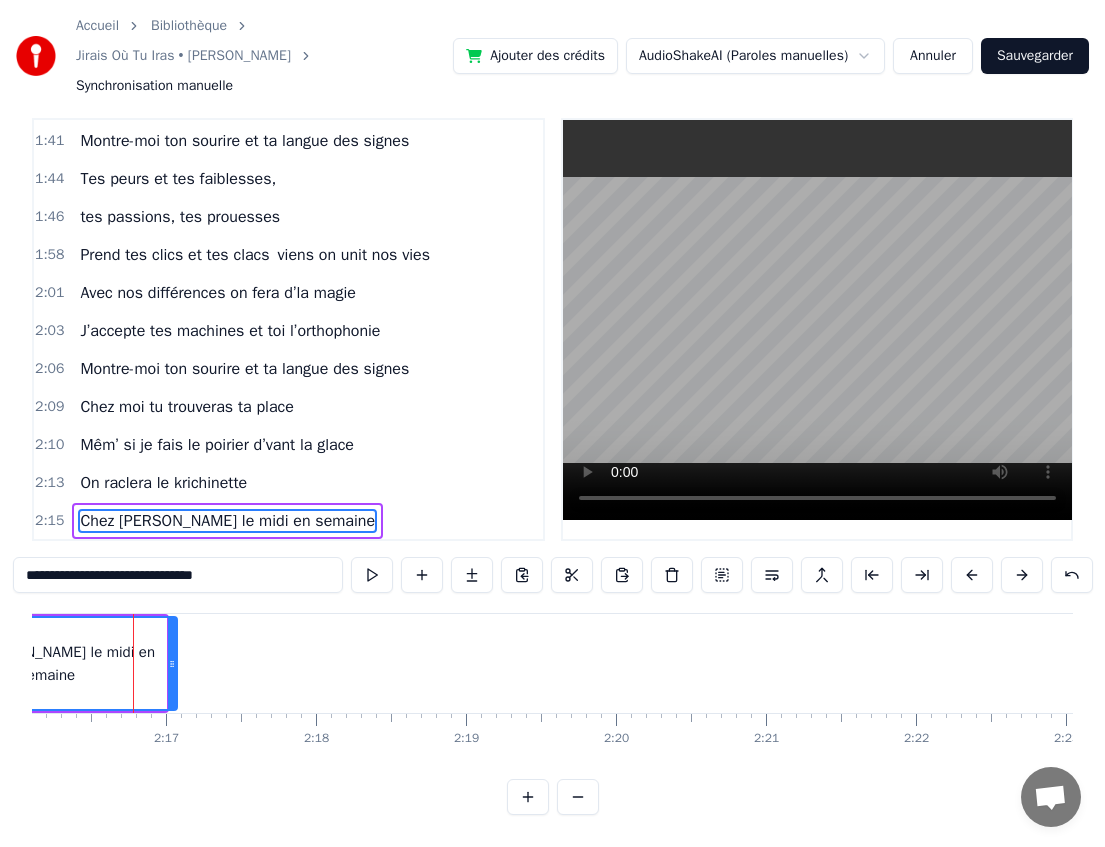 drag, startPoint x: 160, startPoint y: 665, endPoint x: 171, endPoint y: 665, distance: 11 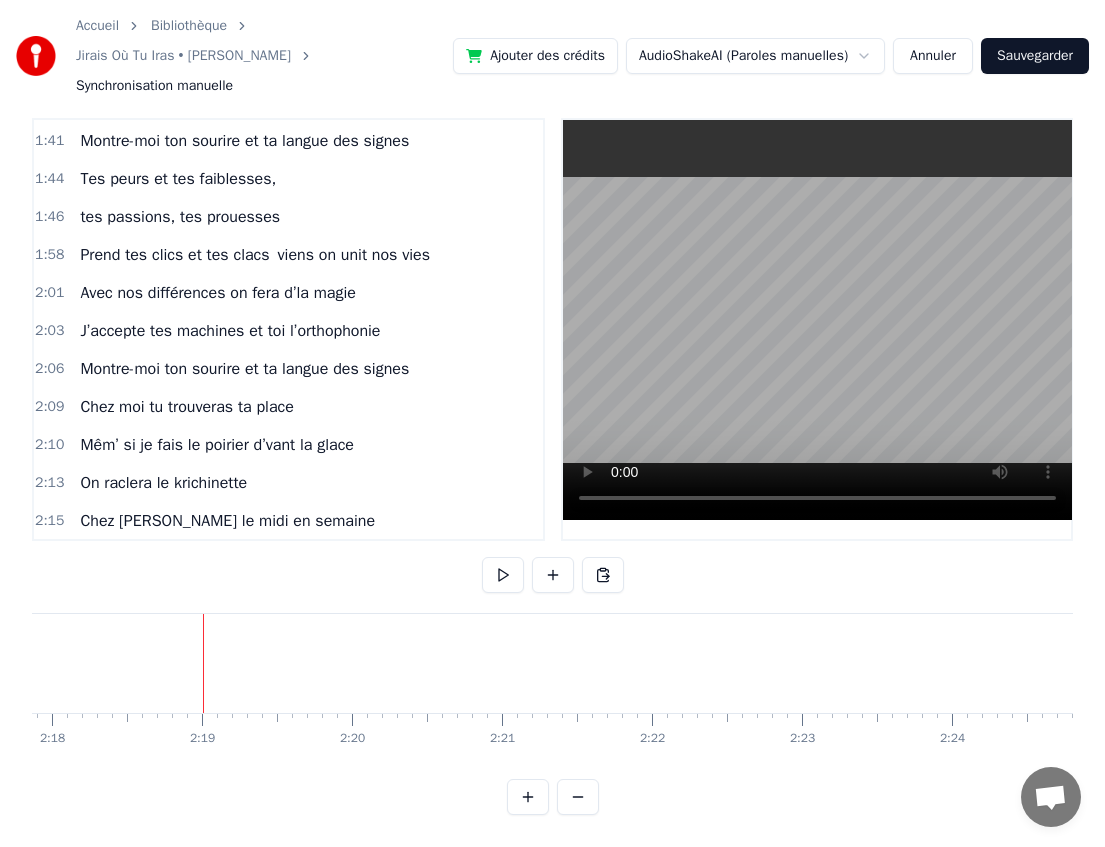 scroll, scrollTop: 0, scrollLeft: 20751, axis: horizontal 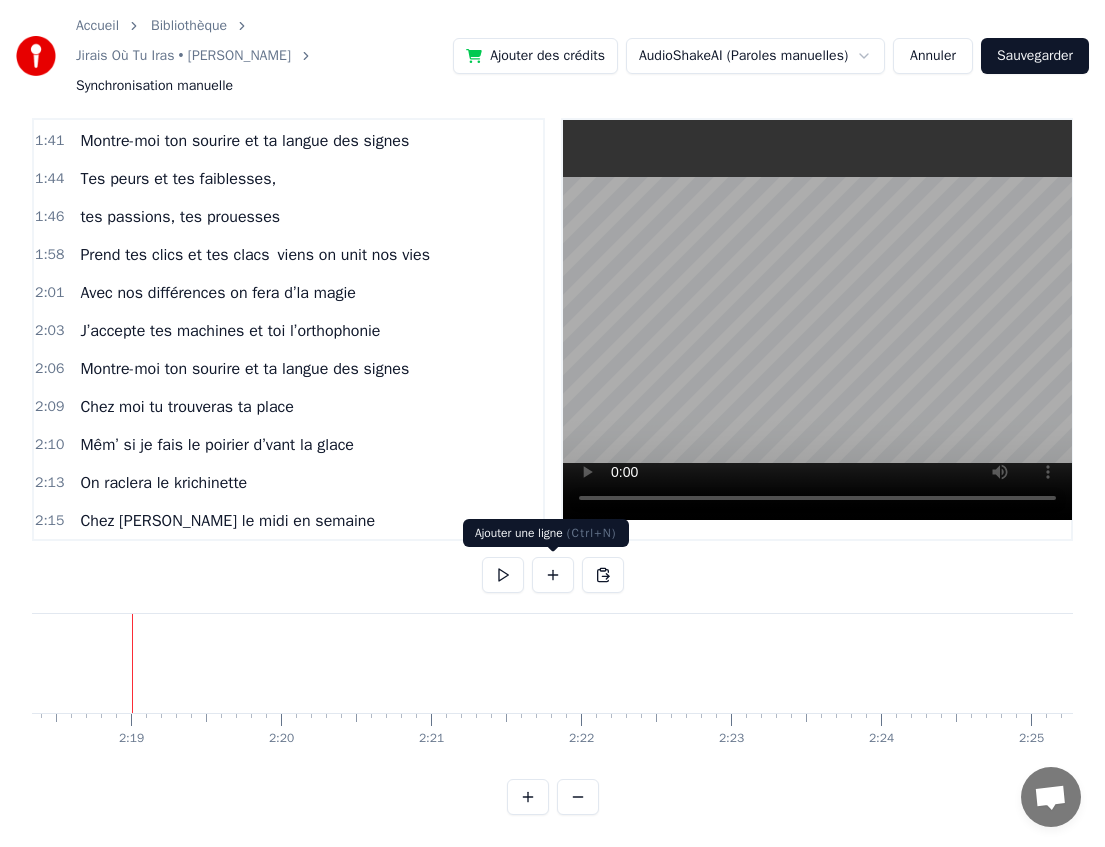 click at bounding box center [553, 575] 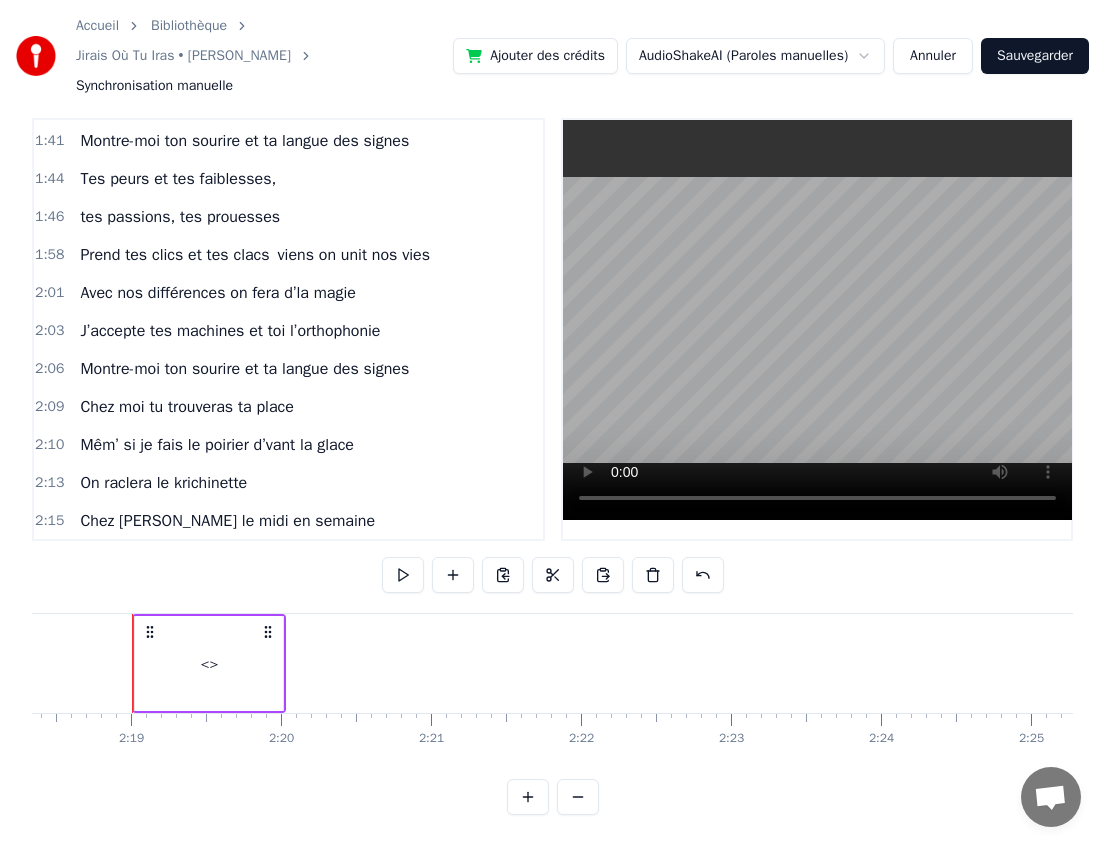 click on "<>" at bounding box center [209, 663] 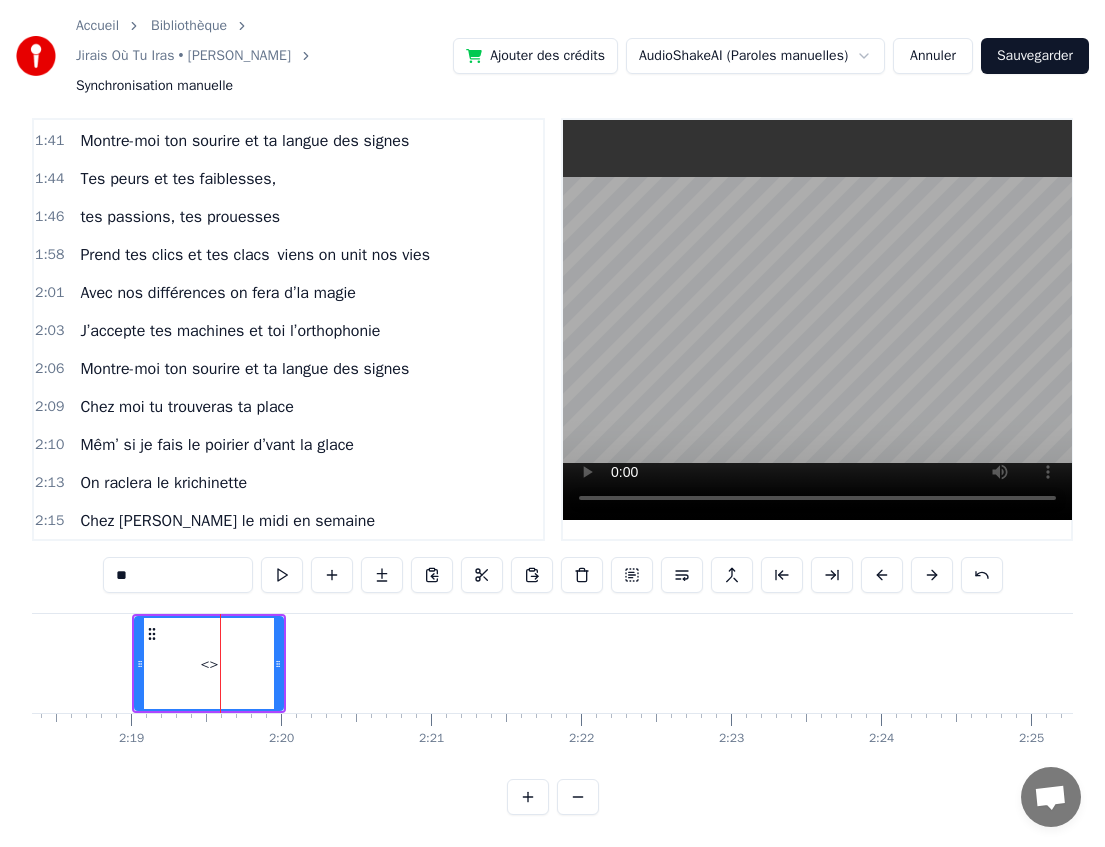 scroll, scrollTop: 1404, scrollLeft: 0, axis: vertical 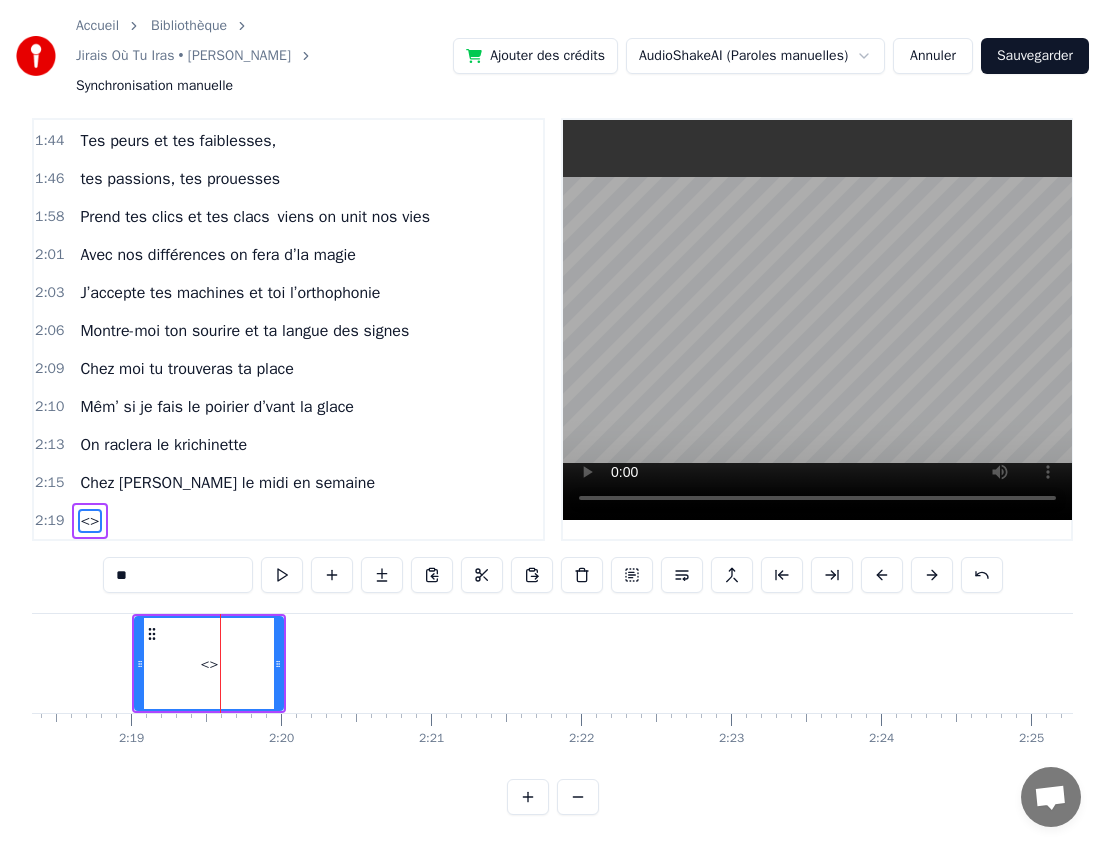 click on "**" at bounding box center [178, 575] 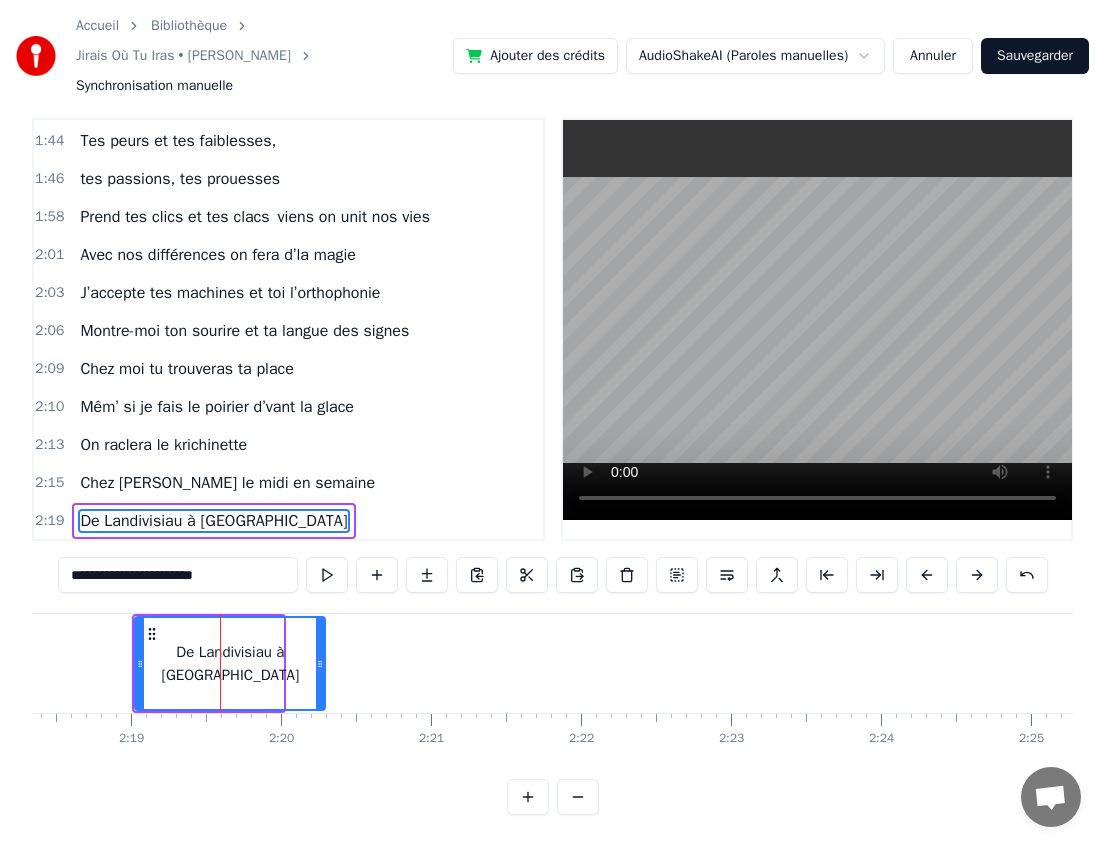 drag, startPoint x: 275, startPoint y: 661, endPoint x: 317, endPoint y: 661, distance: 42 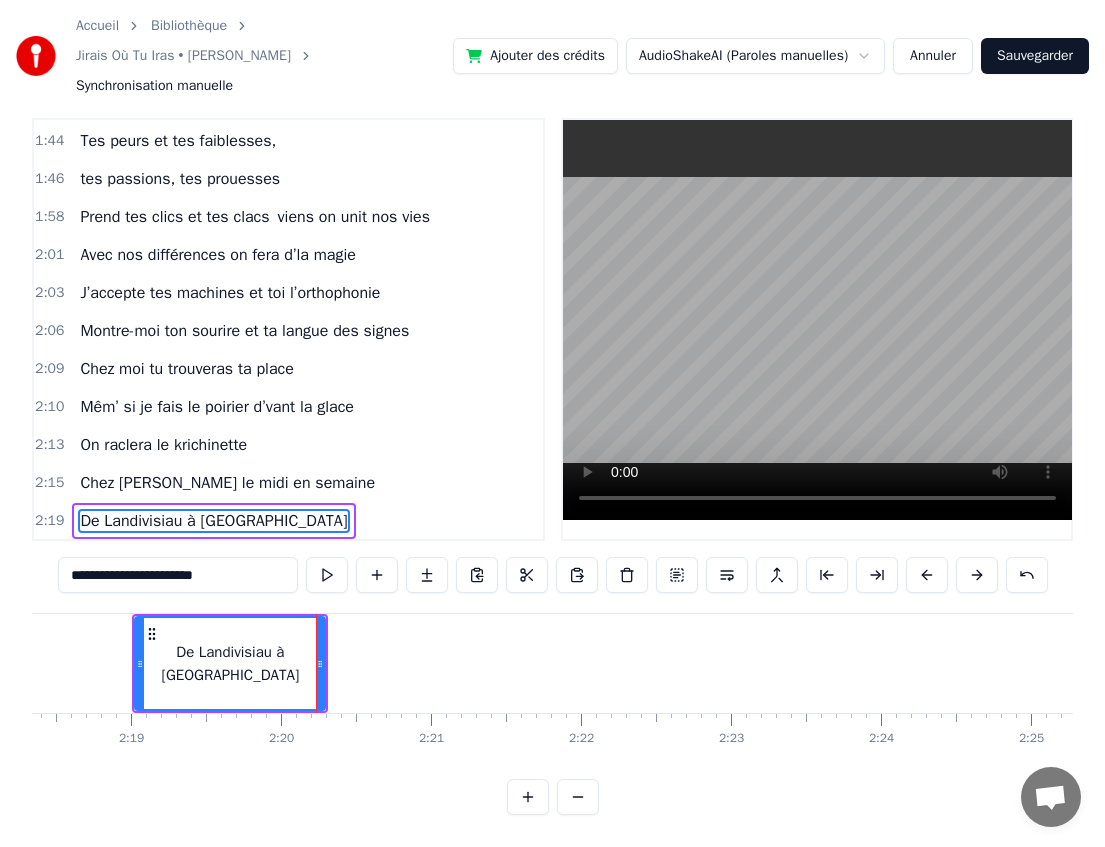 type on "**********" 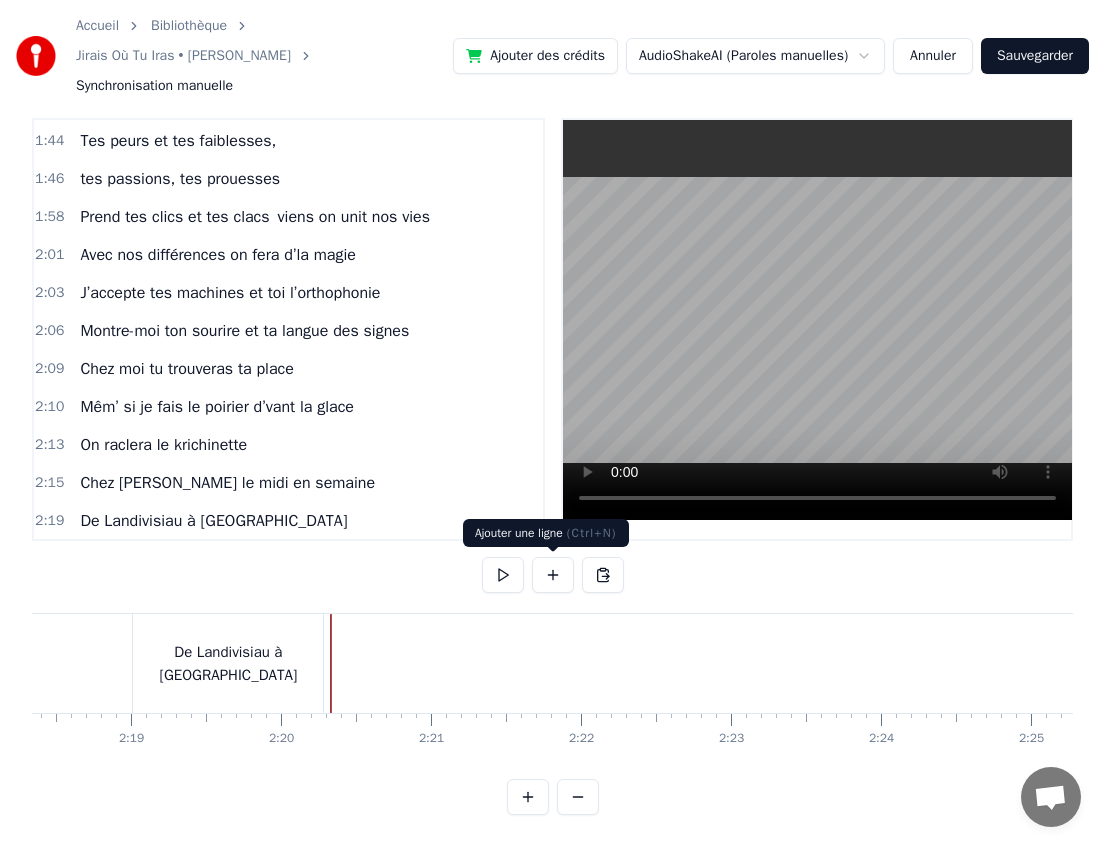 click at bounding box center (553, 575) 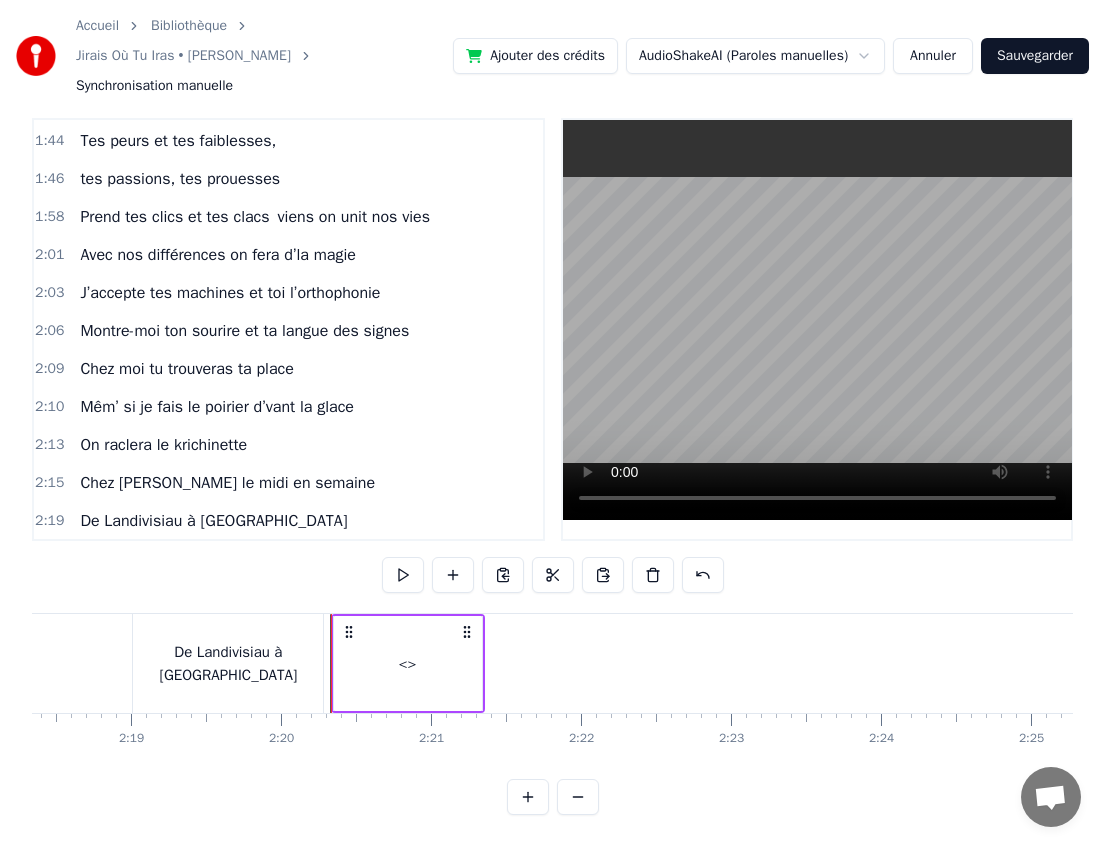 click on "<>" at bounding box center (408, 664) 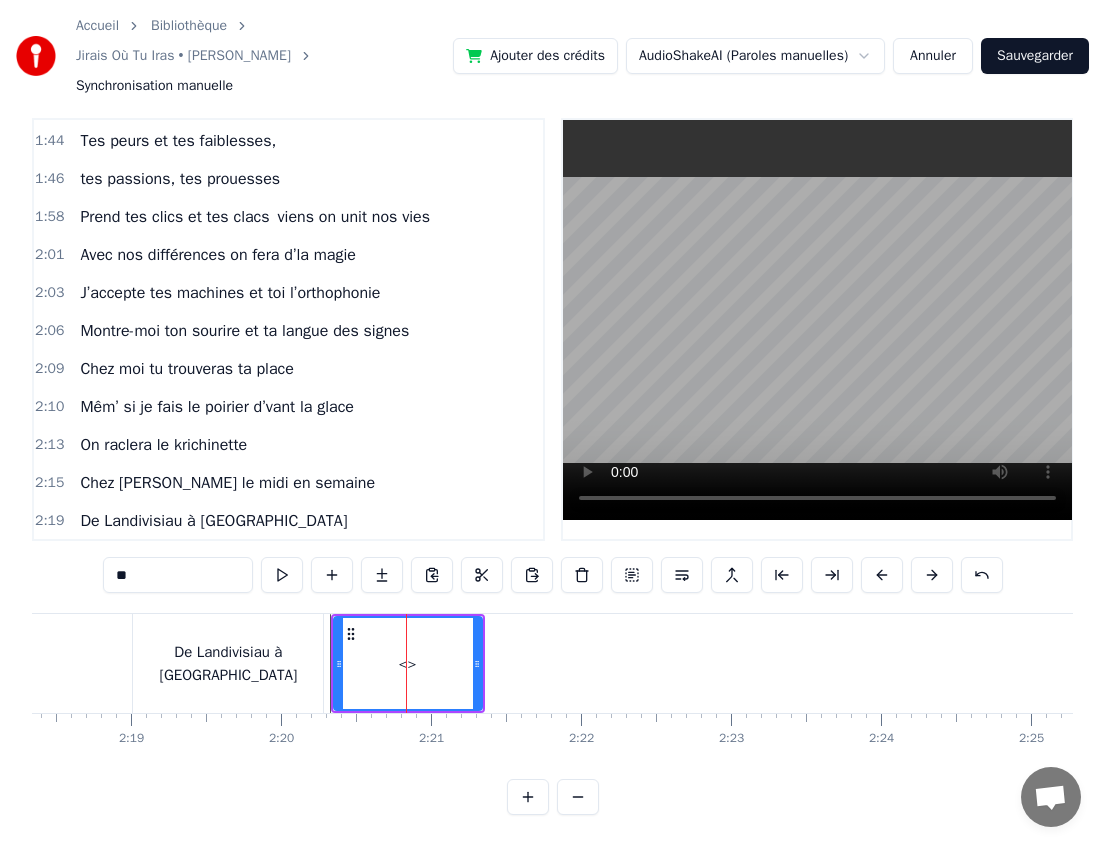 scroll, scrollTop: 1442, scrollLeft: 0, axis: vertical 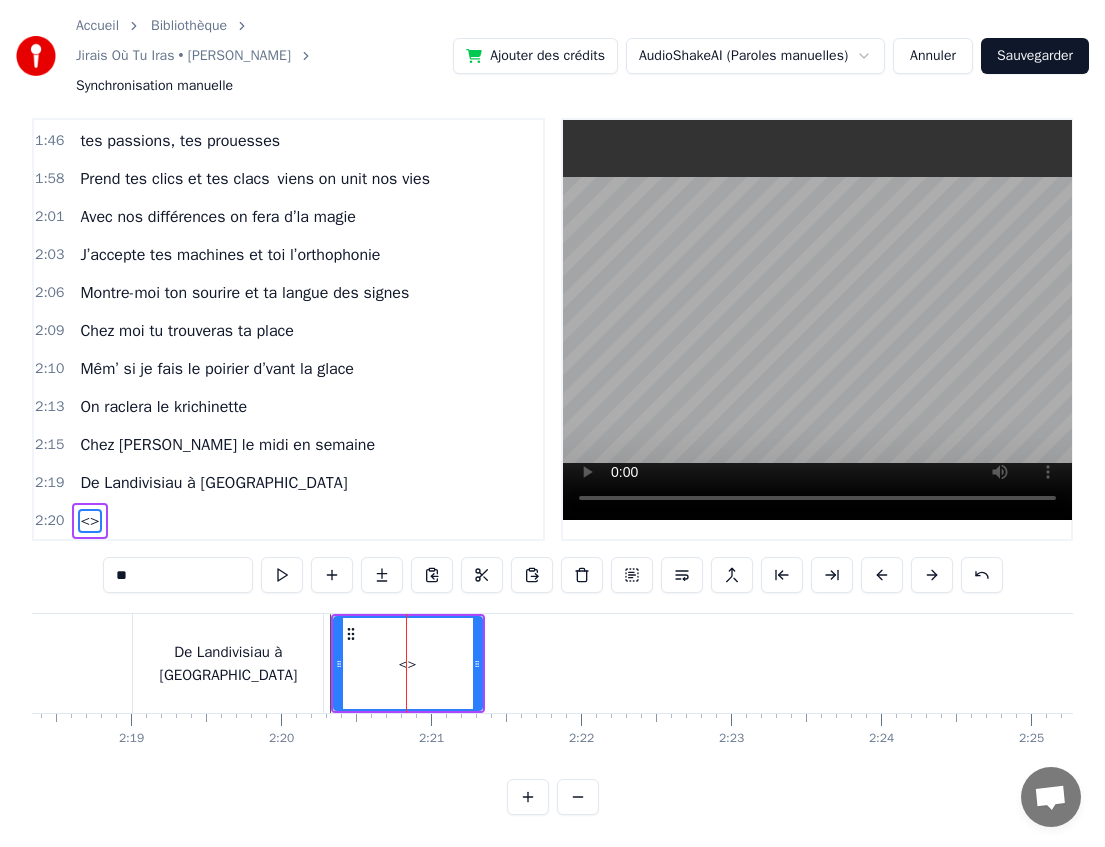 click on "**" at bounding box center (178, 575) 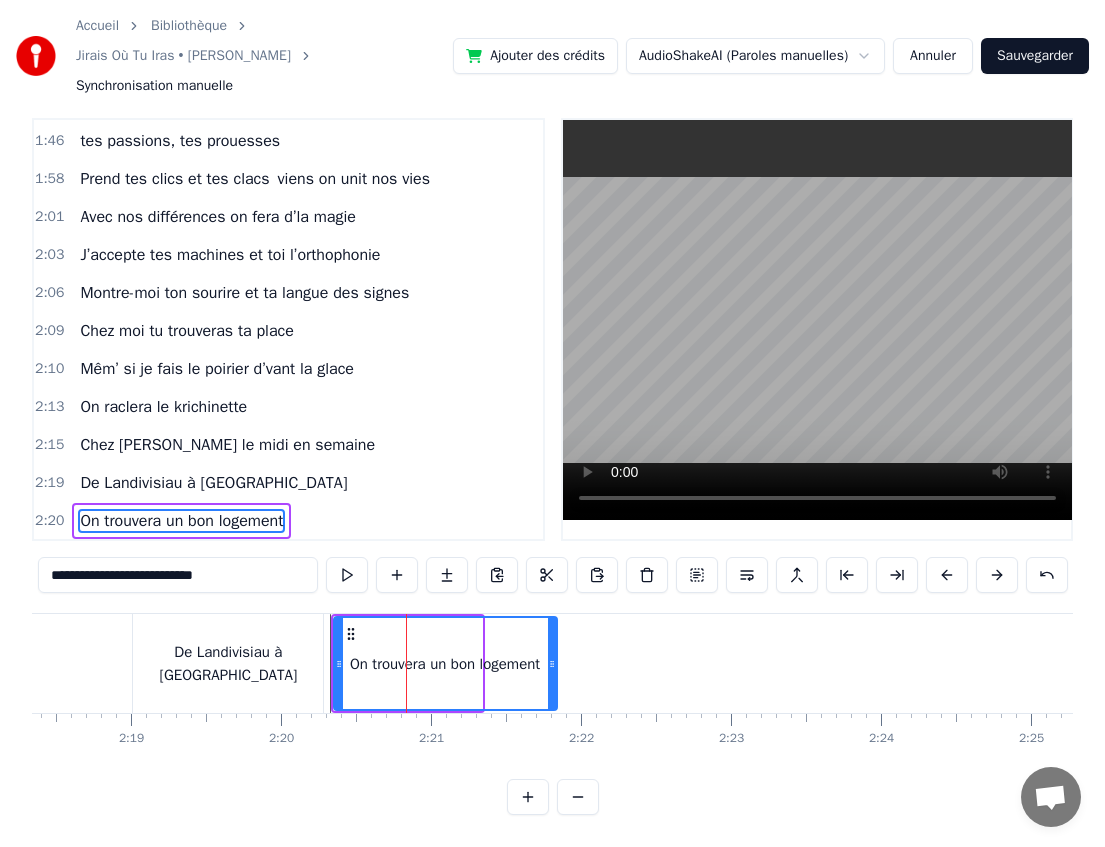 drag, startPoint x: 473, startPoint y: 660, endPoint x: 548, endPoint y: 659, distance: 75.00667 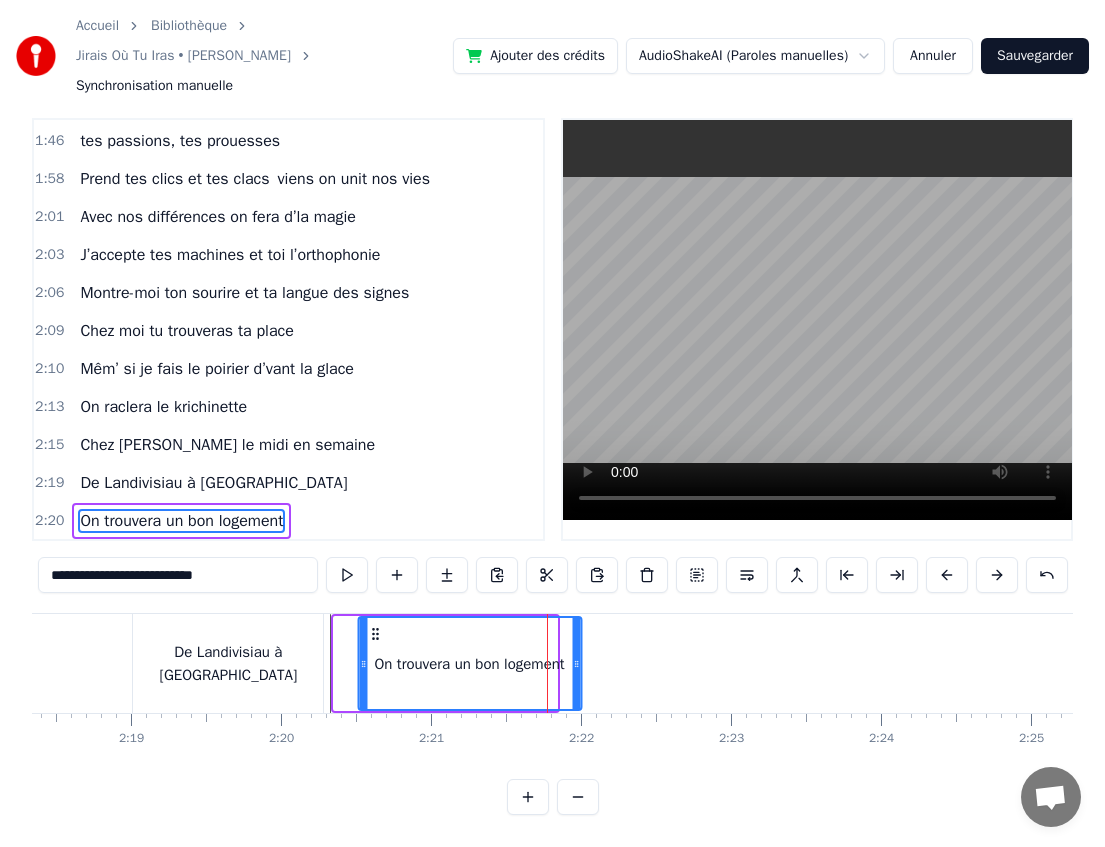drag, startPoint x: 349, startPoint y: 631, endPoint x: 379, endPoint y: 631, distance: 30 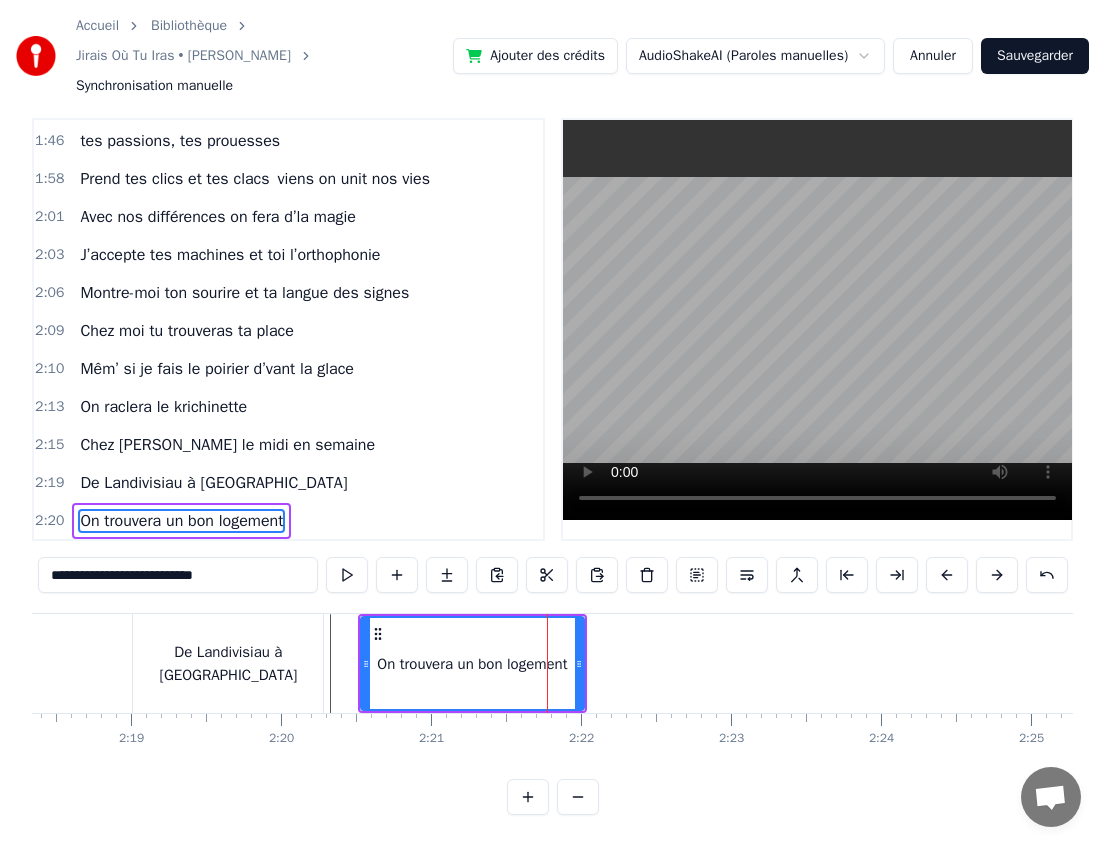 click on "De Landivisiau à [GEOGRAPHIC_DATA]" at bounding box center (228, 663) 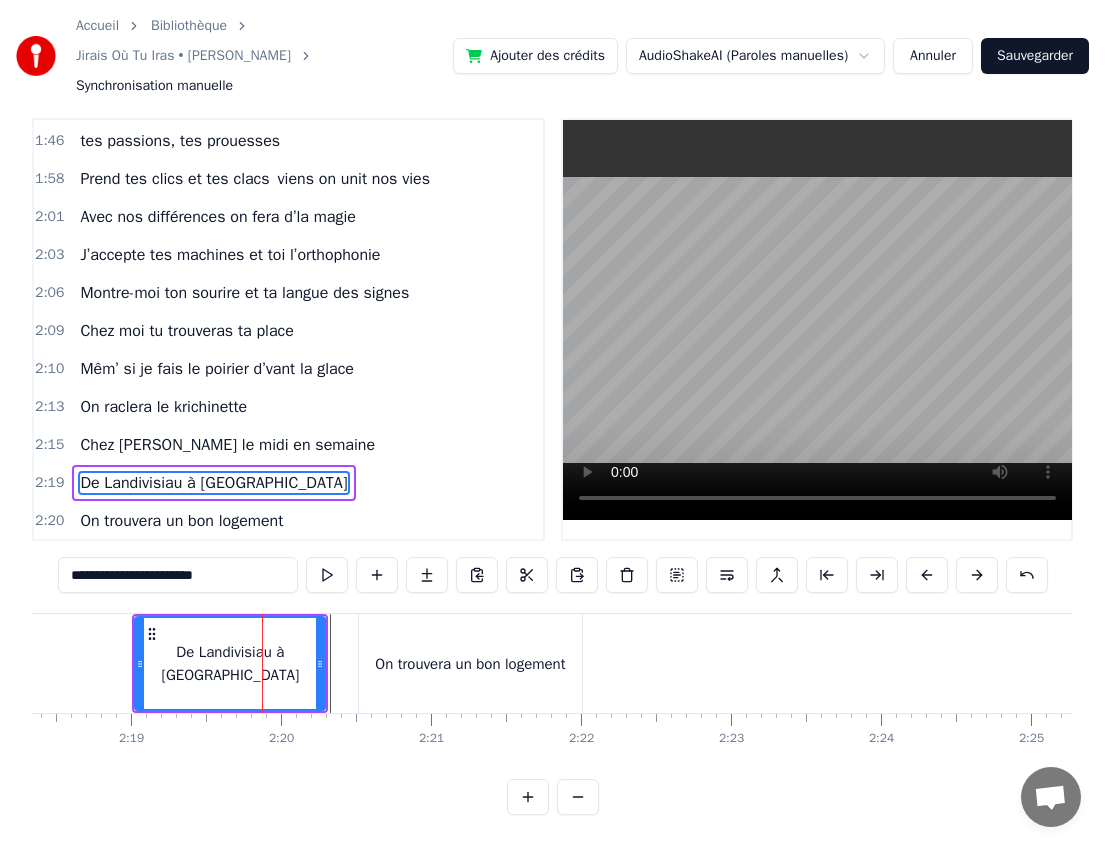 click on "Chez-moi les idées se balancent Et toi t’es présent dans ma tête  Je n’ai pas encore décidé Mais je crois bien que tu me plais Chez moi les loups sont à coté Tu sais c’est l’emblème de St Thé On les entend crier très fort  Fais gaff’ à toi [PERSON_NAME], ils mordent Va pour tes idées, tes loups, tes yeux clairs  Moi je n’ai juste qu’à traverser la rivière  [GEOGRAPHIC_DATA] est notre frontière J’ai le cœur qui se serre J’irai où tu iras Mon amour sera toi J’irai où tu iras Qu’importe la place et qu’importe l’endroit  Je veux des chats, des animaux  Des vacances dans des pays chauds Des coups de soleil au visage  Que tu m’passes de la biafine dans l’dos A la montagne, au bord de l’eau  Dans un taxi, à dos d’chameaux  Moi je n’ai pas peur de grand-chose A côté de toi mon héros Va pour tes petits chats, tes pays chauds Acceptes-tu la couleur de mon maillot Le rouge et noir je n’en veux pas  Mais sache qu’à part ça  J’irai où tu iras Mon amour sera toi" at bounding box center (-5105, 663) 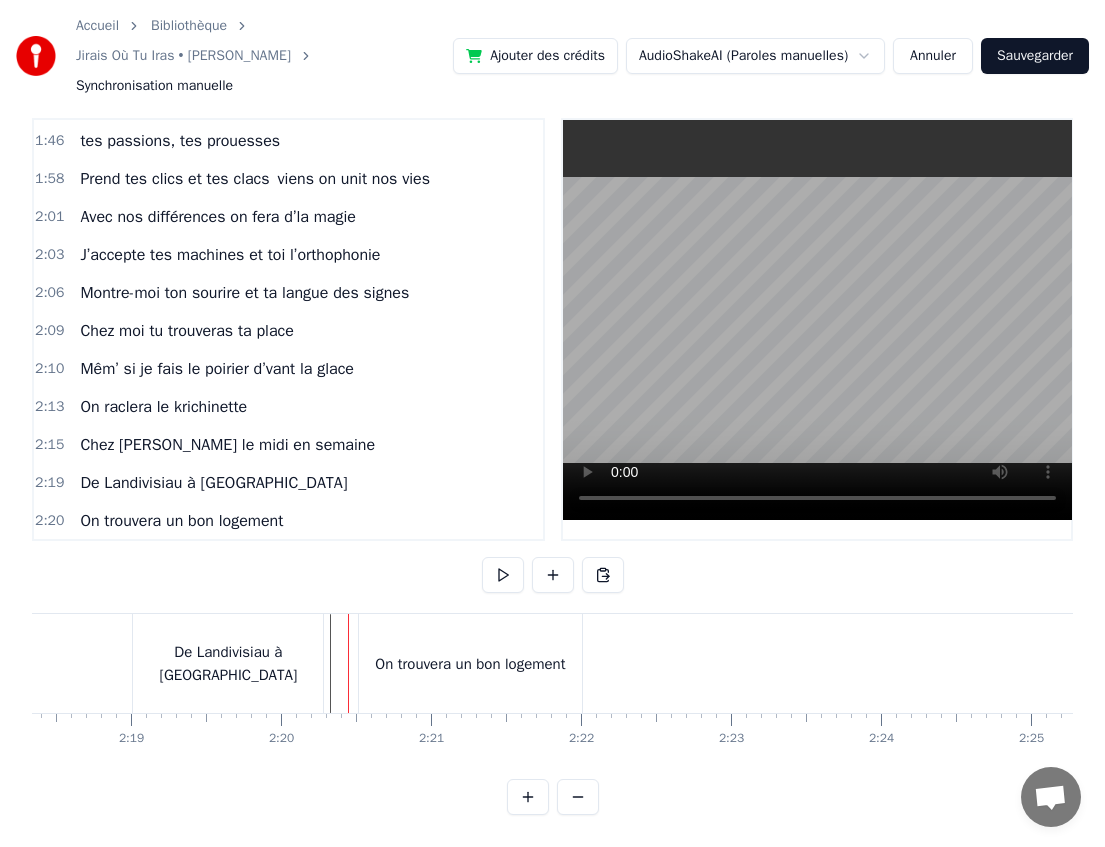 click on "De Landivisiau à [GEOGRAPHIC_DATA]" at bounding box center (228, 663) 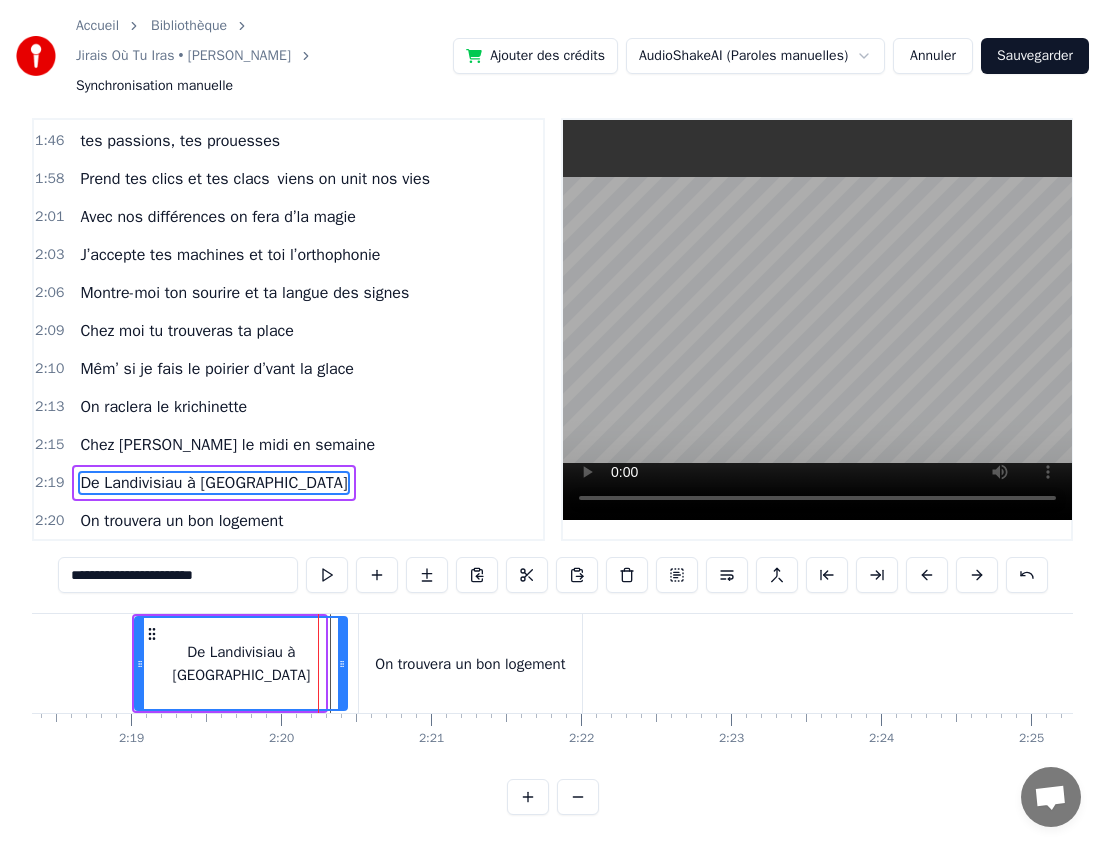 drag, startPoint x: 318, startPoint y: 663, endPoint x: 340, endPoint y: 663, distance: 22 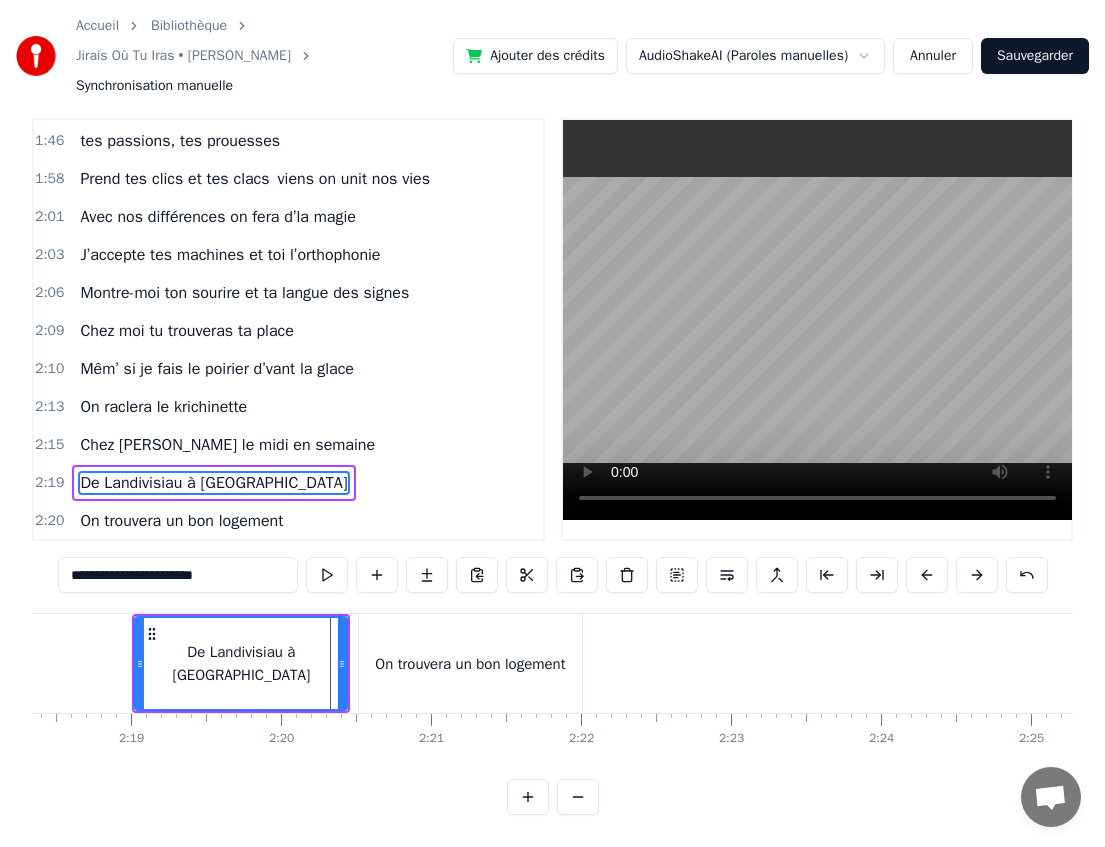 click on "On trouvera un bon logement" at bounding box center [470, 664] 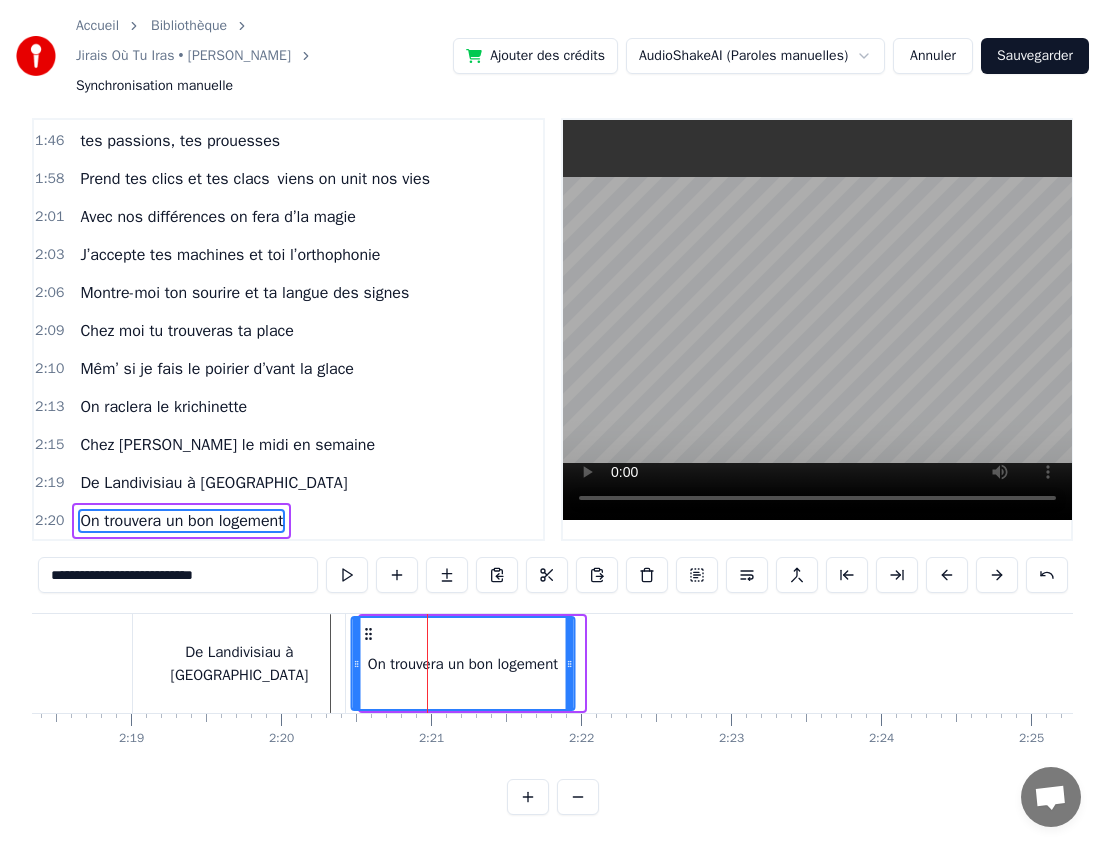 click 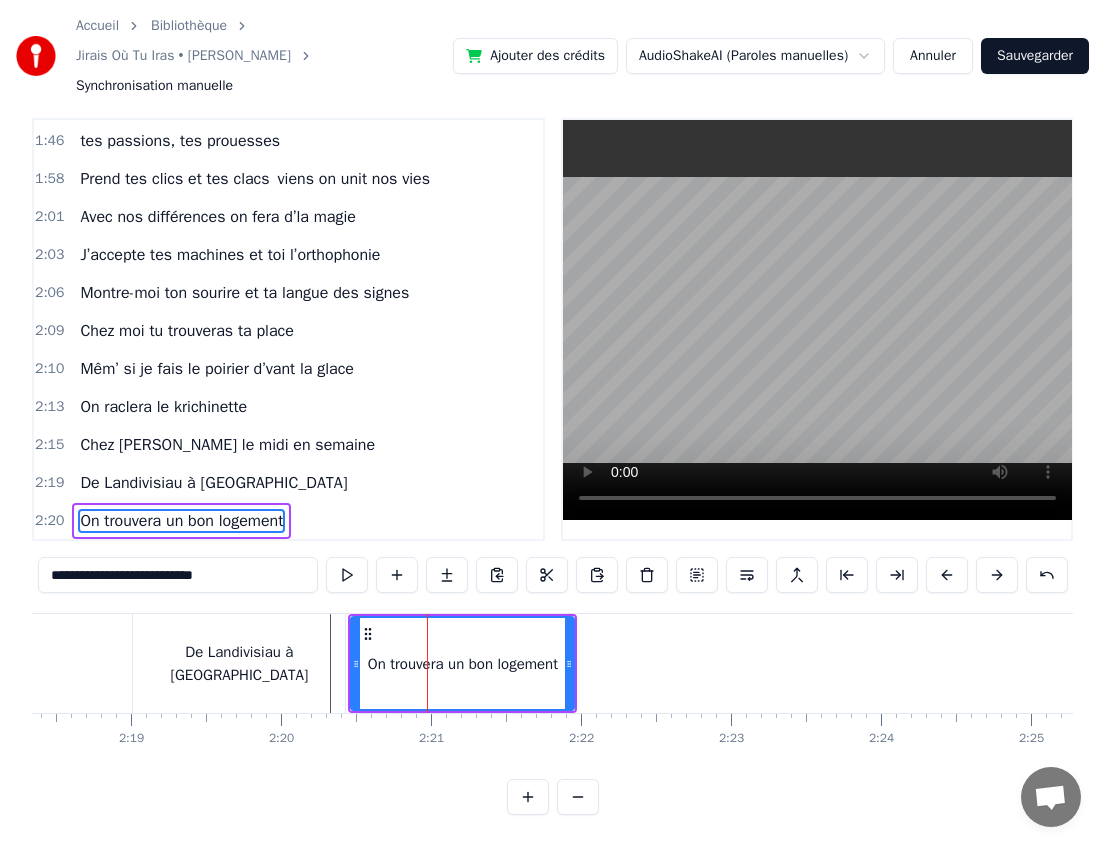 click at bounding box center (-5105, 663) 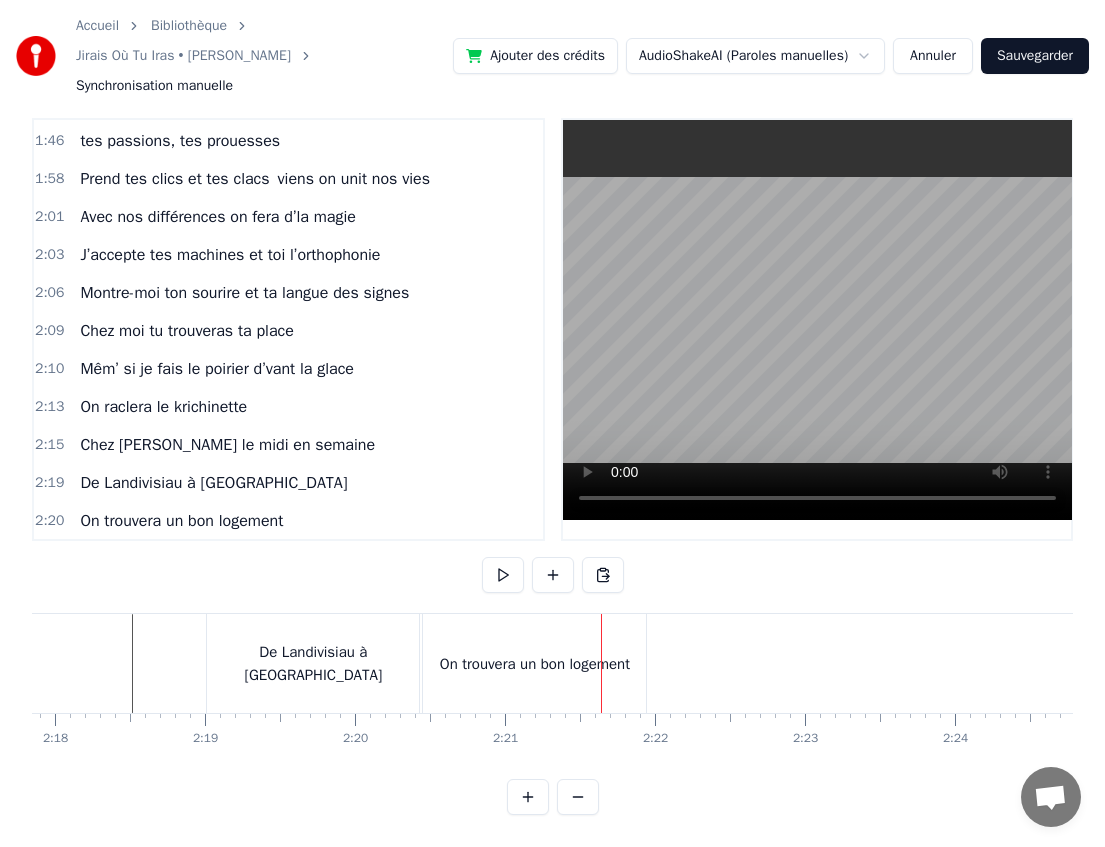 scroll, scrollTop: 0, scrollLeft: 20019, axis: horizontal 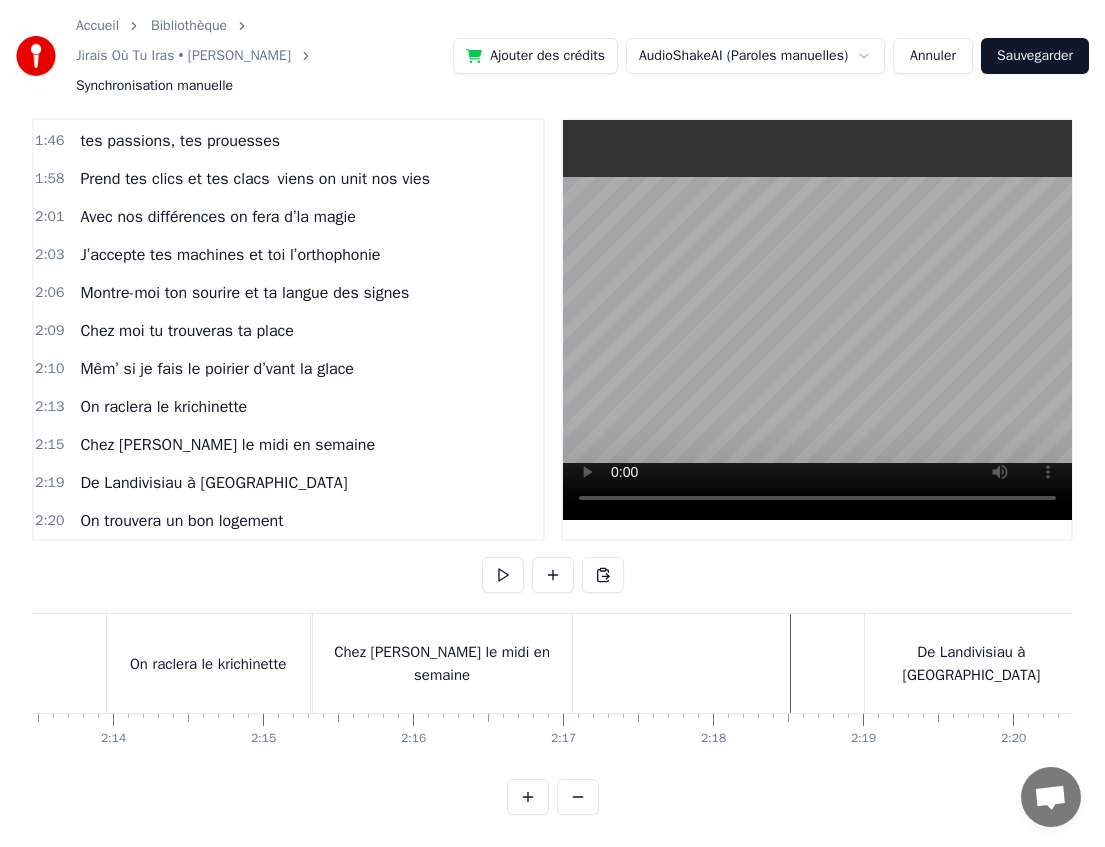 click at bounding box center (-4373, 663) 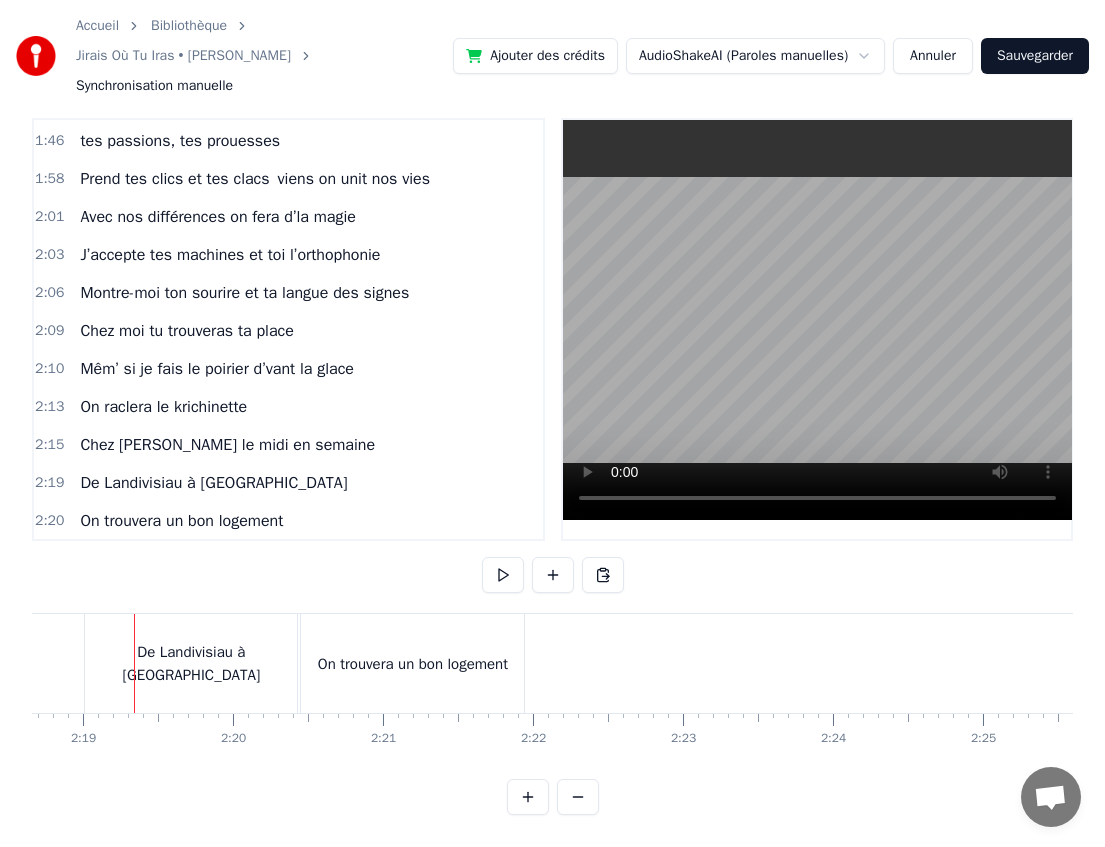 scroll, scrollTop: 0, scrollLeft: 20800, axis: horizontal 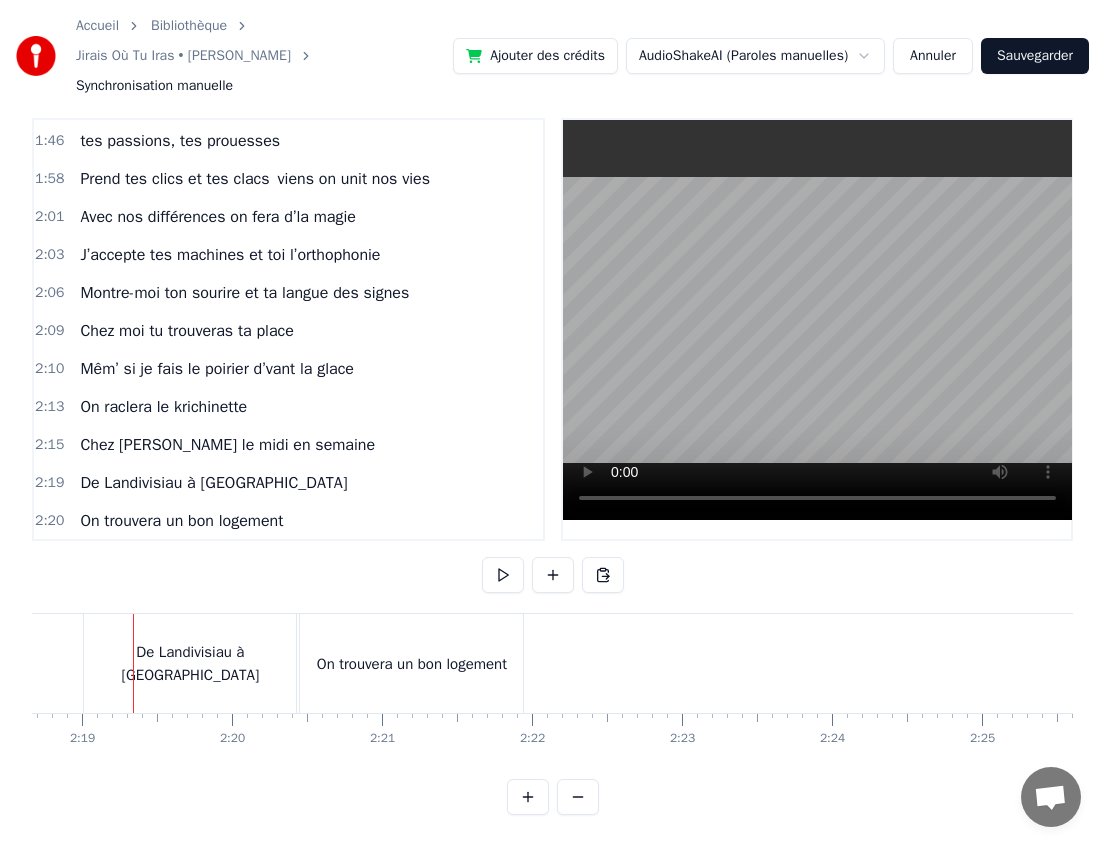 click on "De Landivisiau à [GEOGRAPHIC_DATA]" at bounding box center [190, 663] 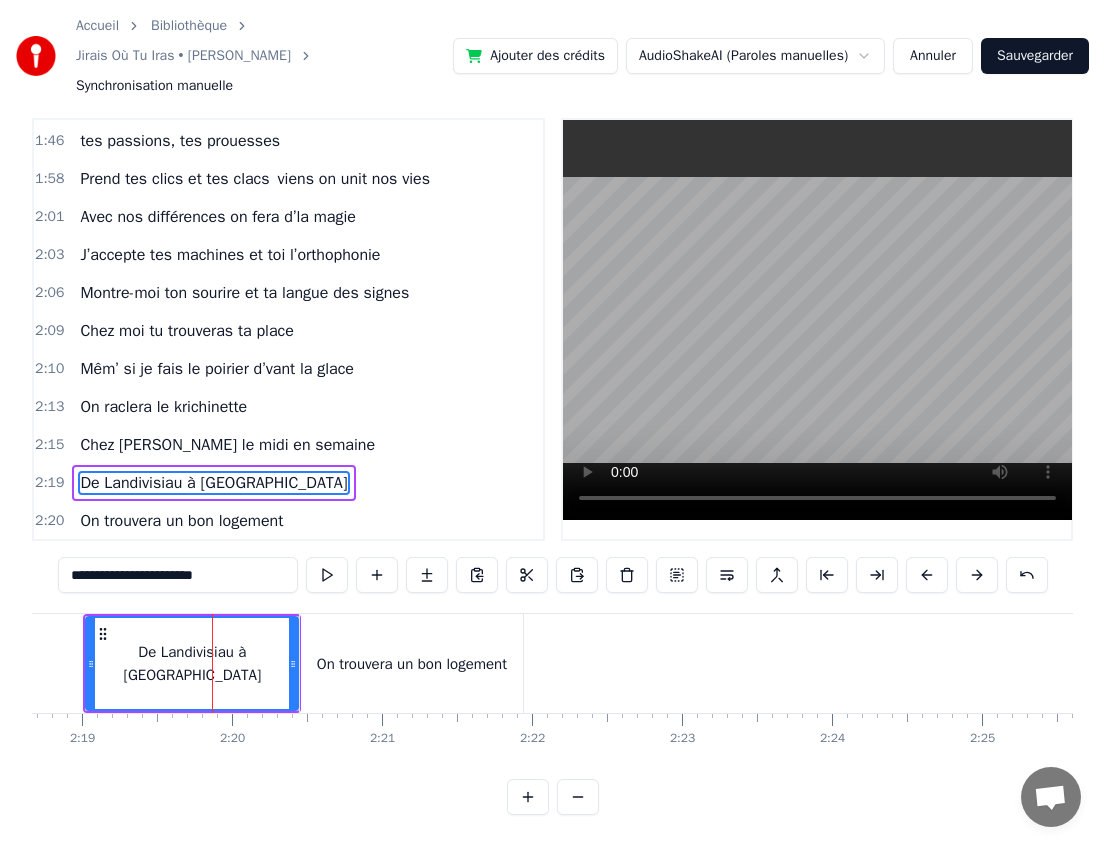 click on "On trouvera un bon logement" at bounding box center (412, 664) 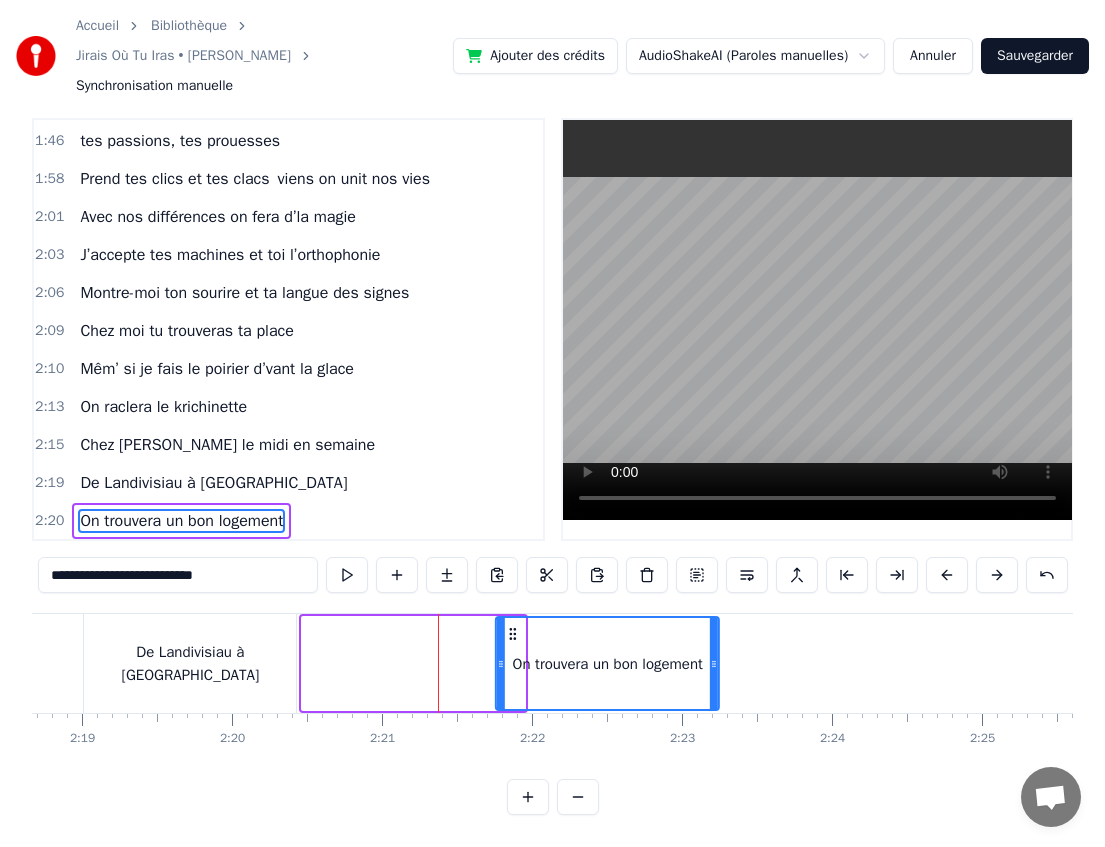drag, startPoint x: 317, startPoint y: 633, endPoint x: 510, endPoint y: 635, distance: 193.01036 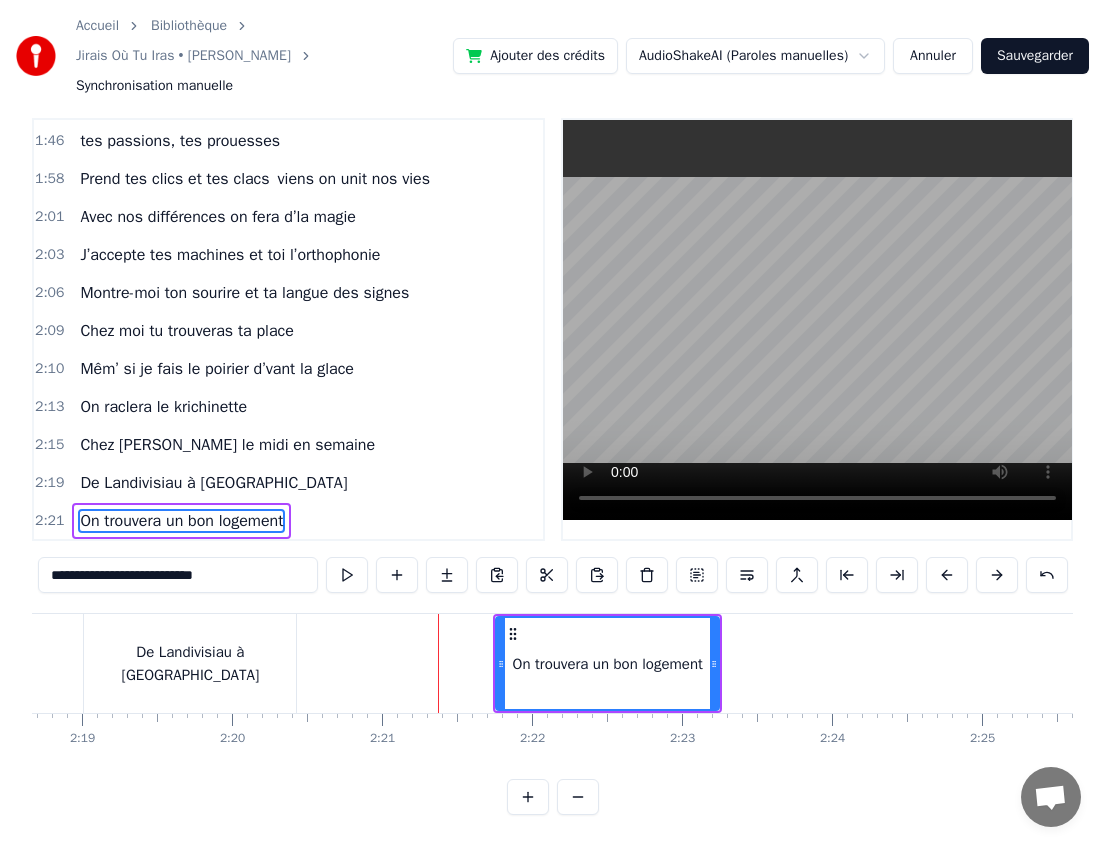 click on "De Landivisiau à [GEOGRAPHIC_DATA]" at bounding box center (190, 663) 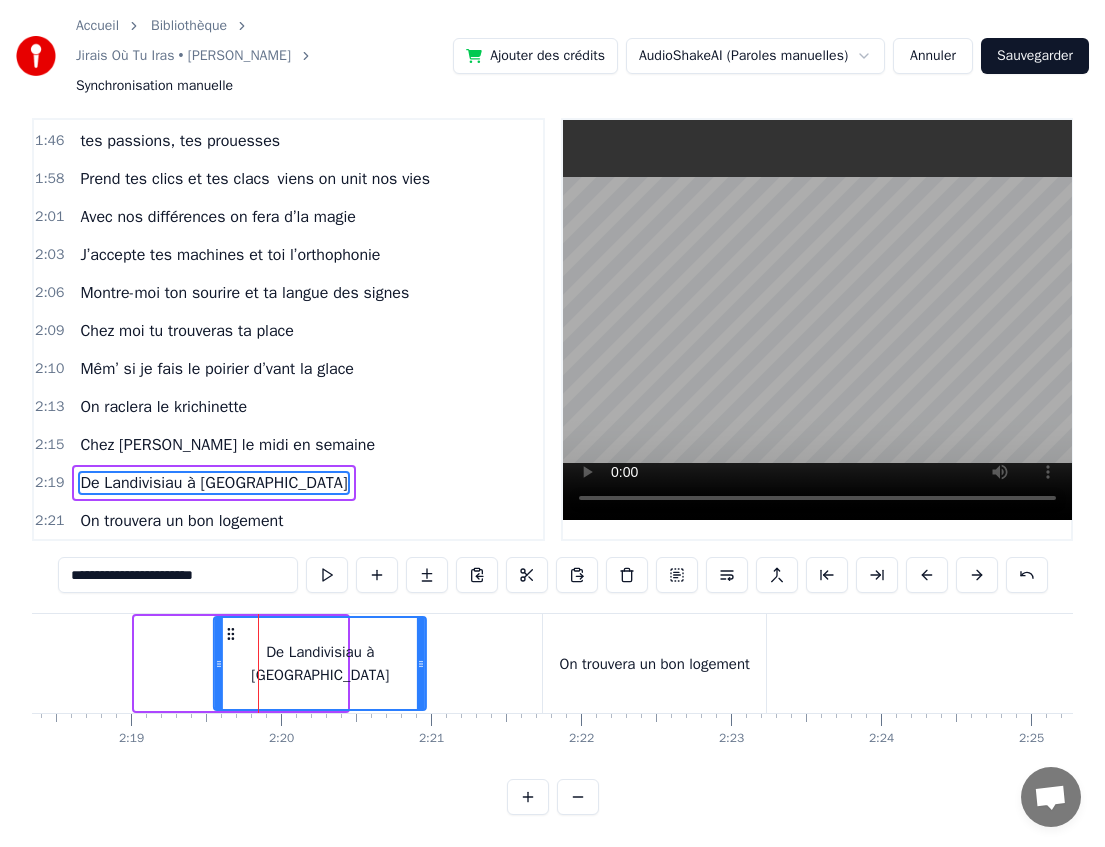 scroll, scrollTop: 0, scrollLeft: 20742, axis: horizontal 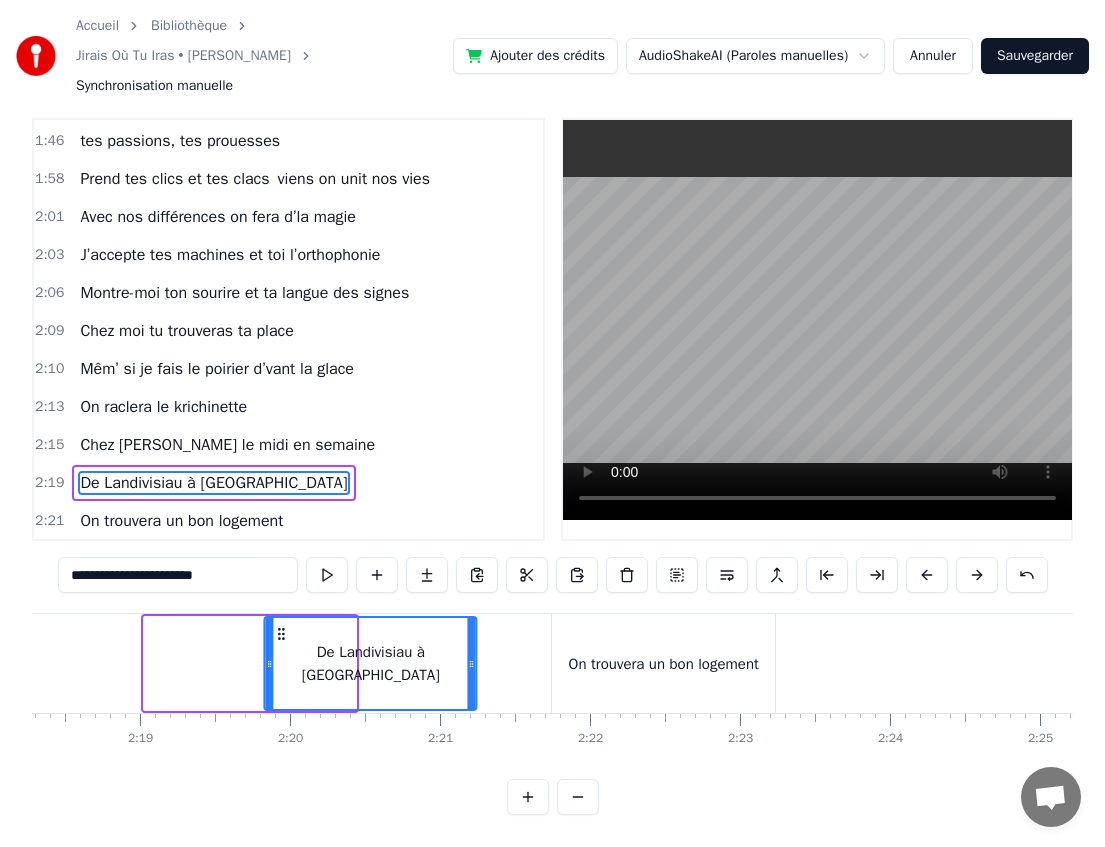 drag, startPoint x: 102, startPoint y: 632, endPoint x: 281, endPoint y: 627, distance: 179.06982 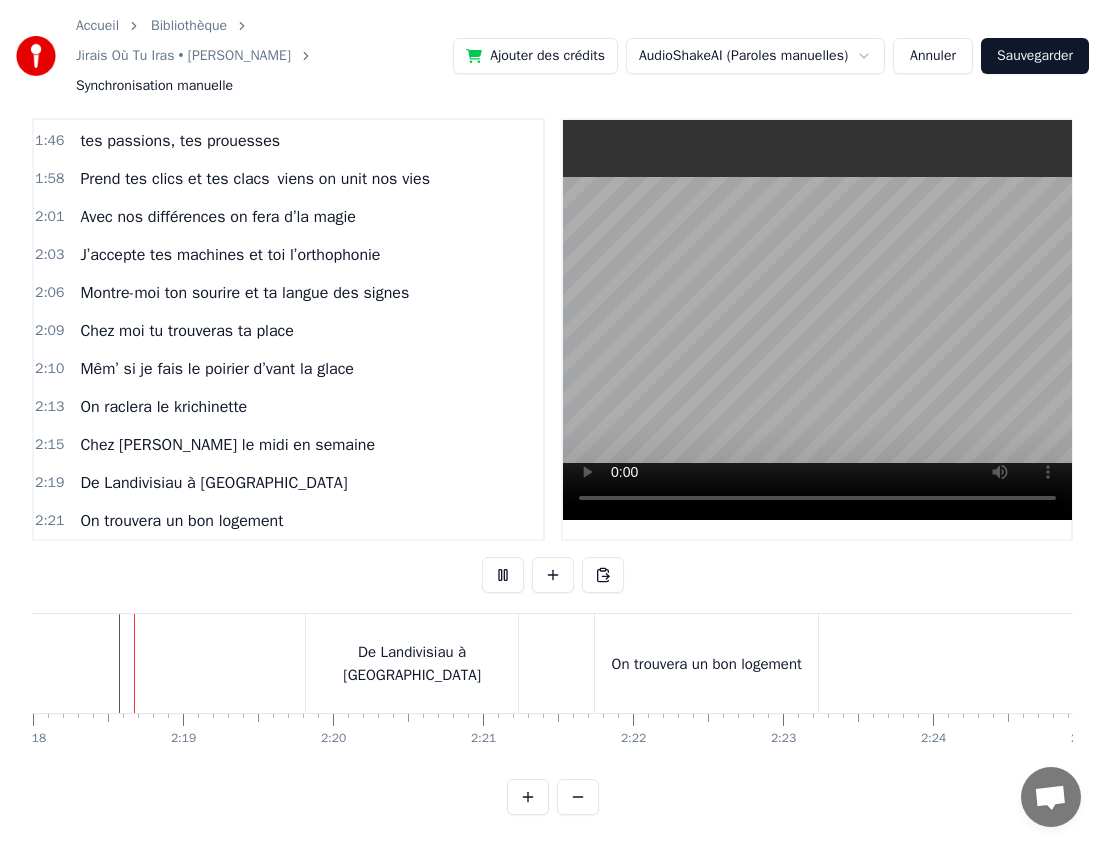 scroll, scrollTop: 0, scrollLeft: 20686, axis: horizontal 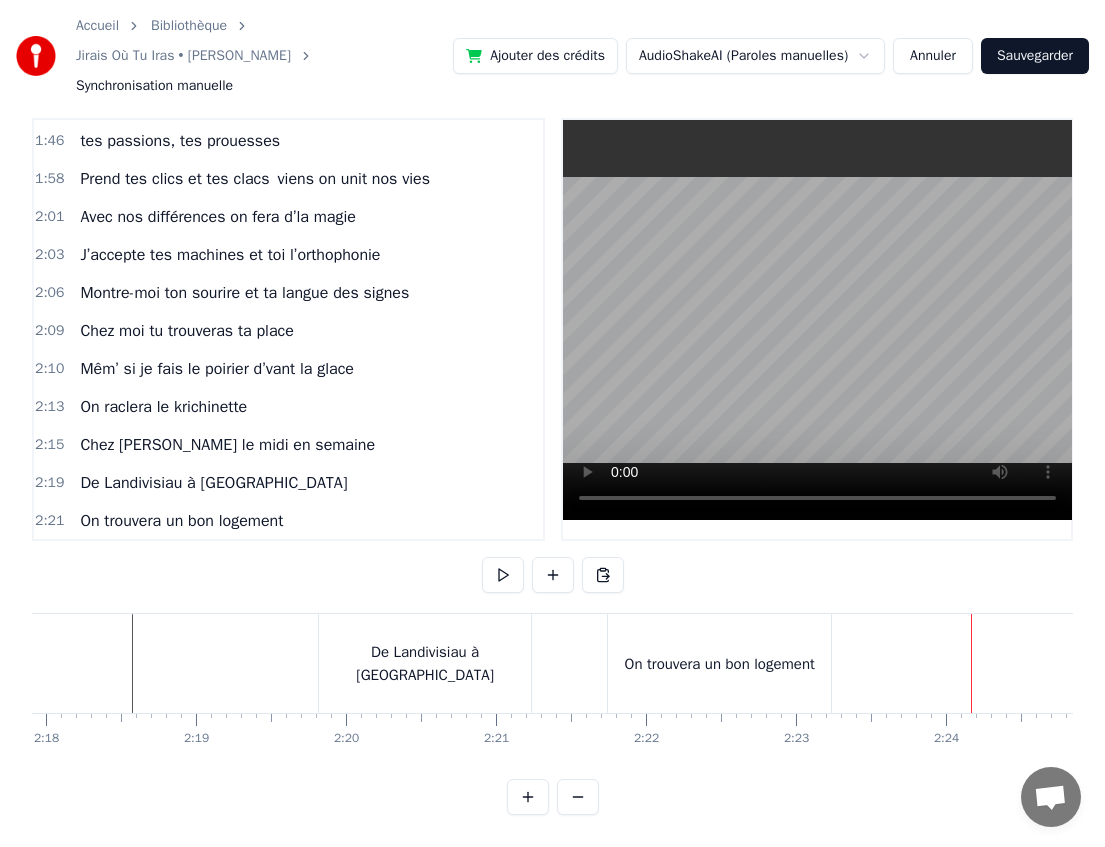 click on "De Landivisiau à [GEOGRAPHIC_DATA]" at bounding box center [425, 663] 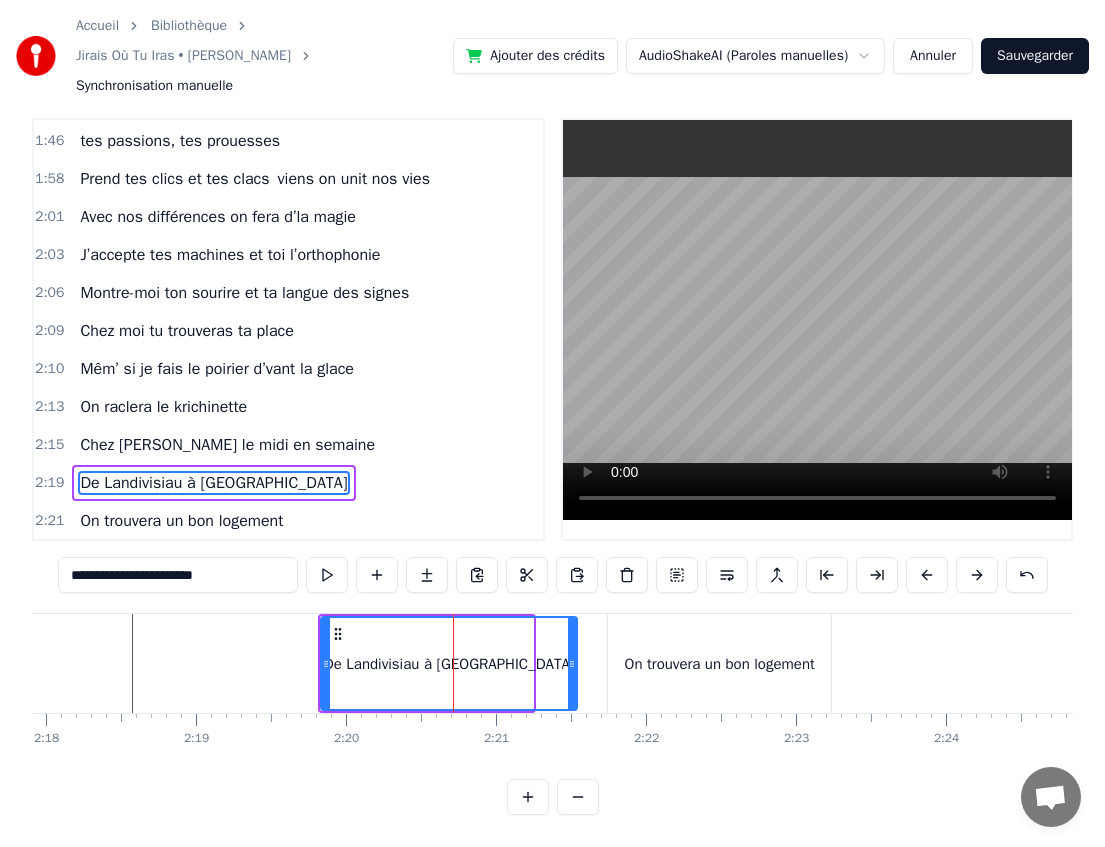 drag, startPoint x: 531, startPoint y: 664, endPoint x: 575, endPoint y: 664, distance: 44 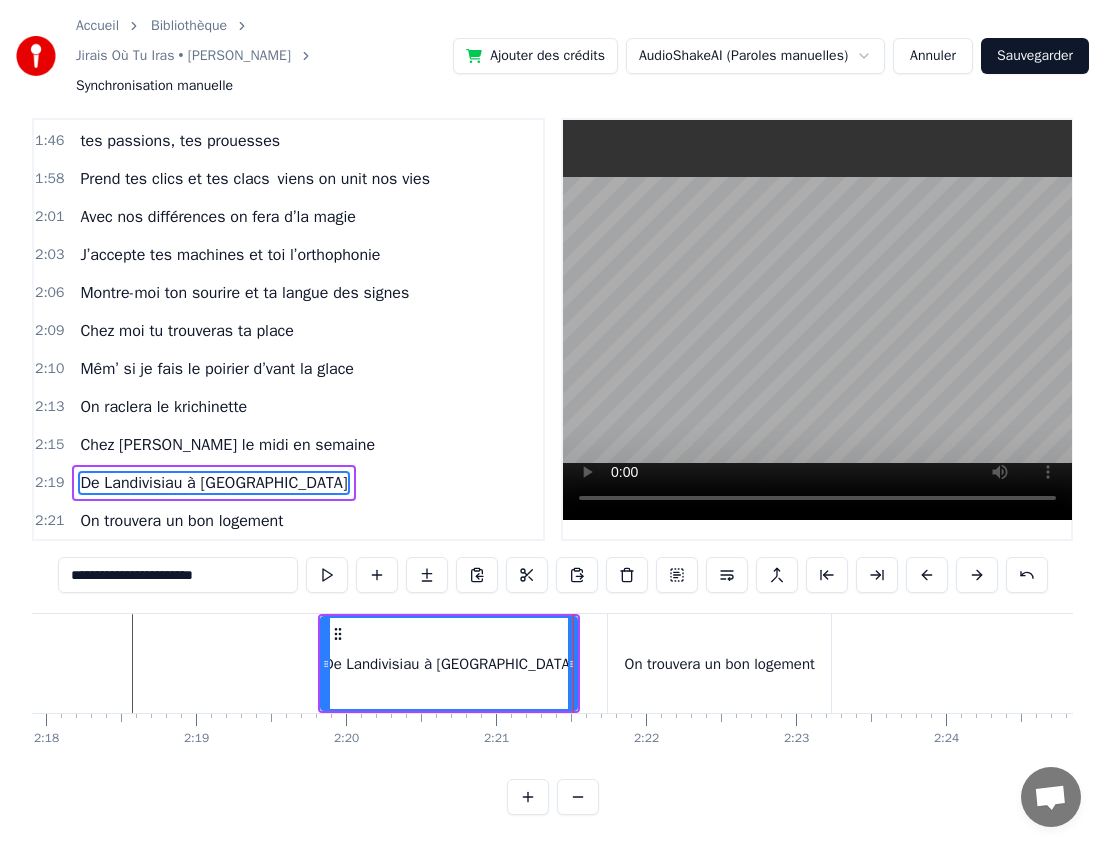 click on "On trouvera un bon logement" at bounding box center [719, 663] 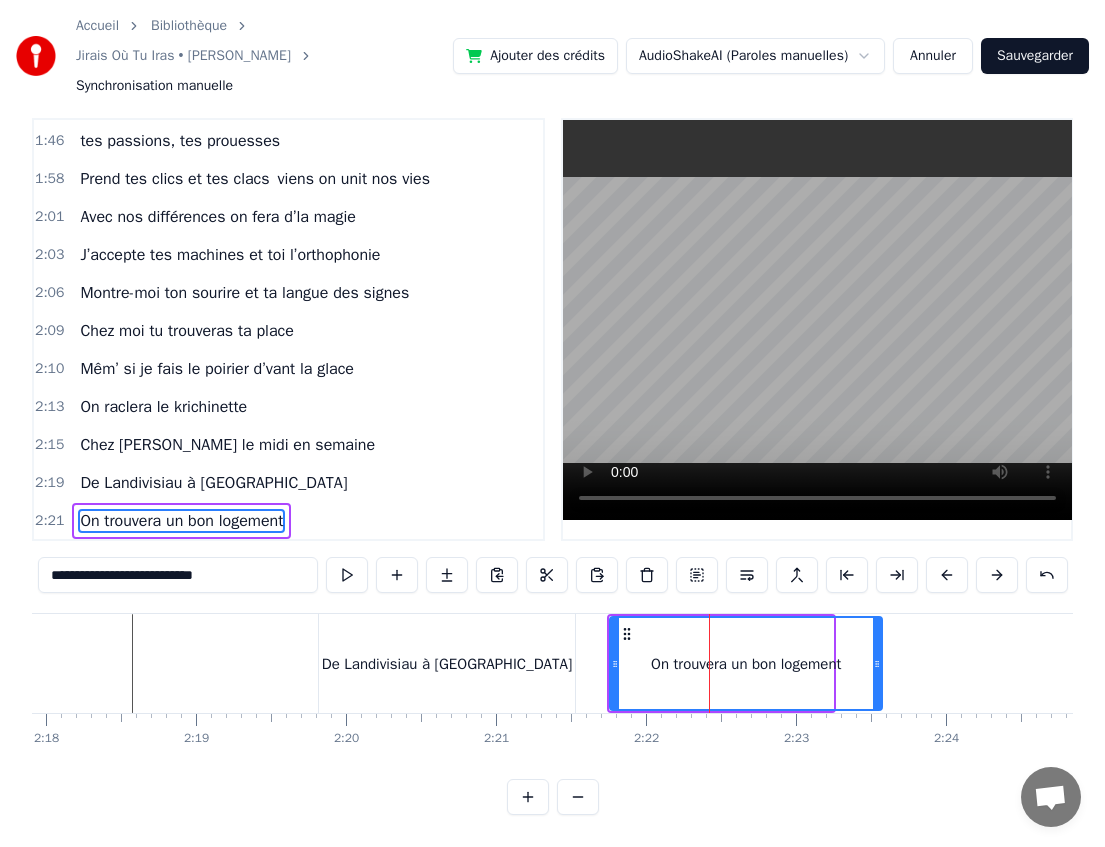 drag, startPoint x: 827, startPoint y: 666, endPoint x: 877, endPoint y: 666, distance: 50 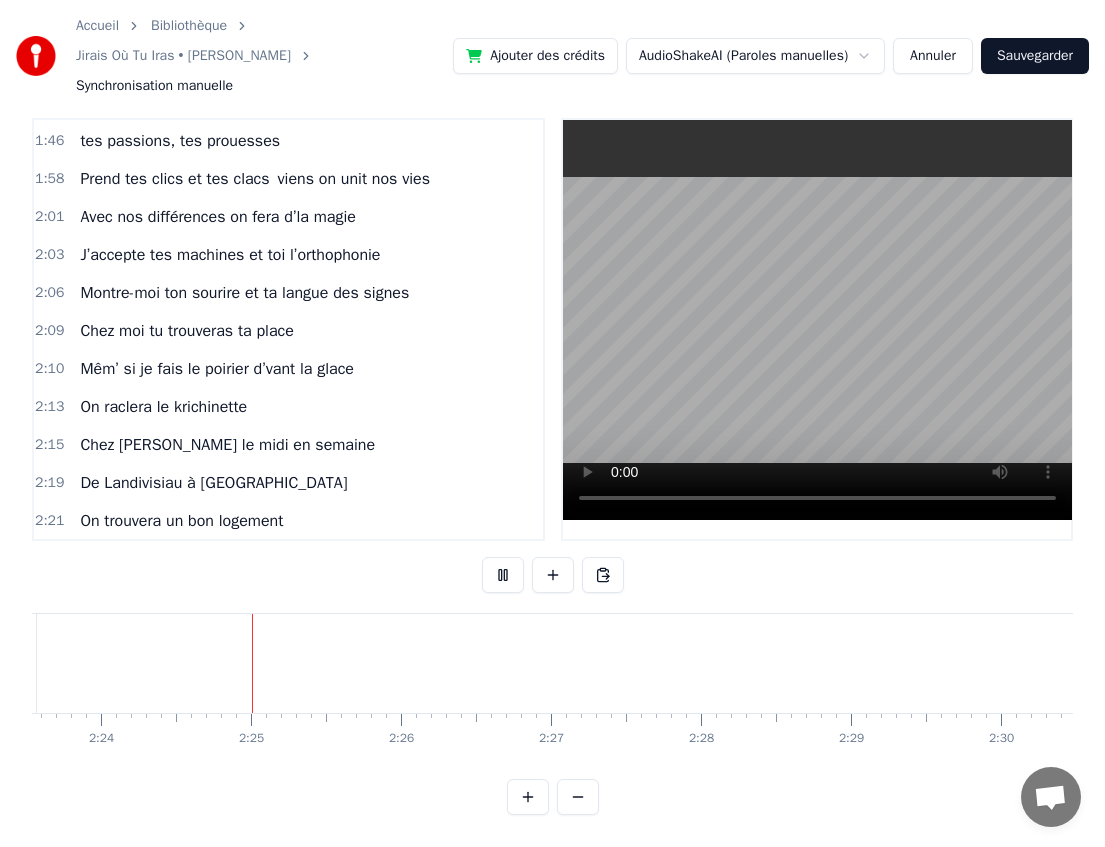 scroll, scrollTop: 0, scrollLeft: 21536, axis: horizontal 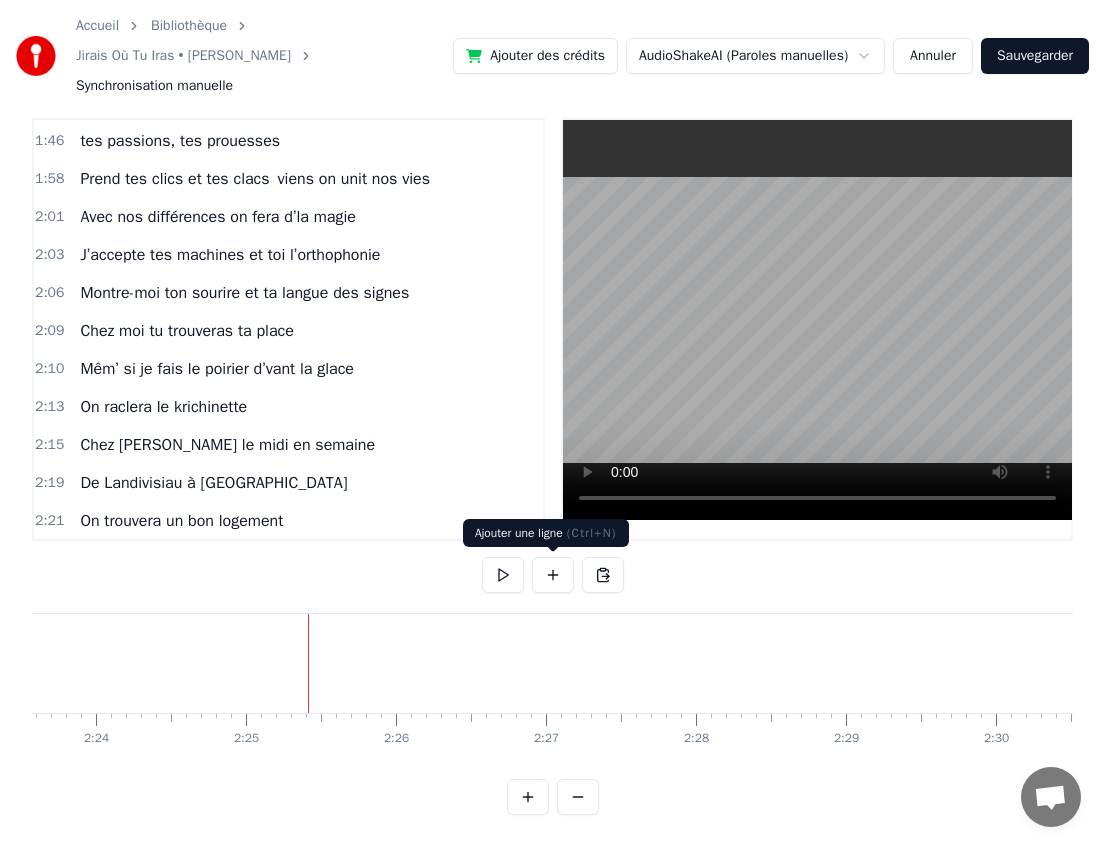 click at bounding box center [553, 575] 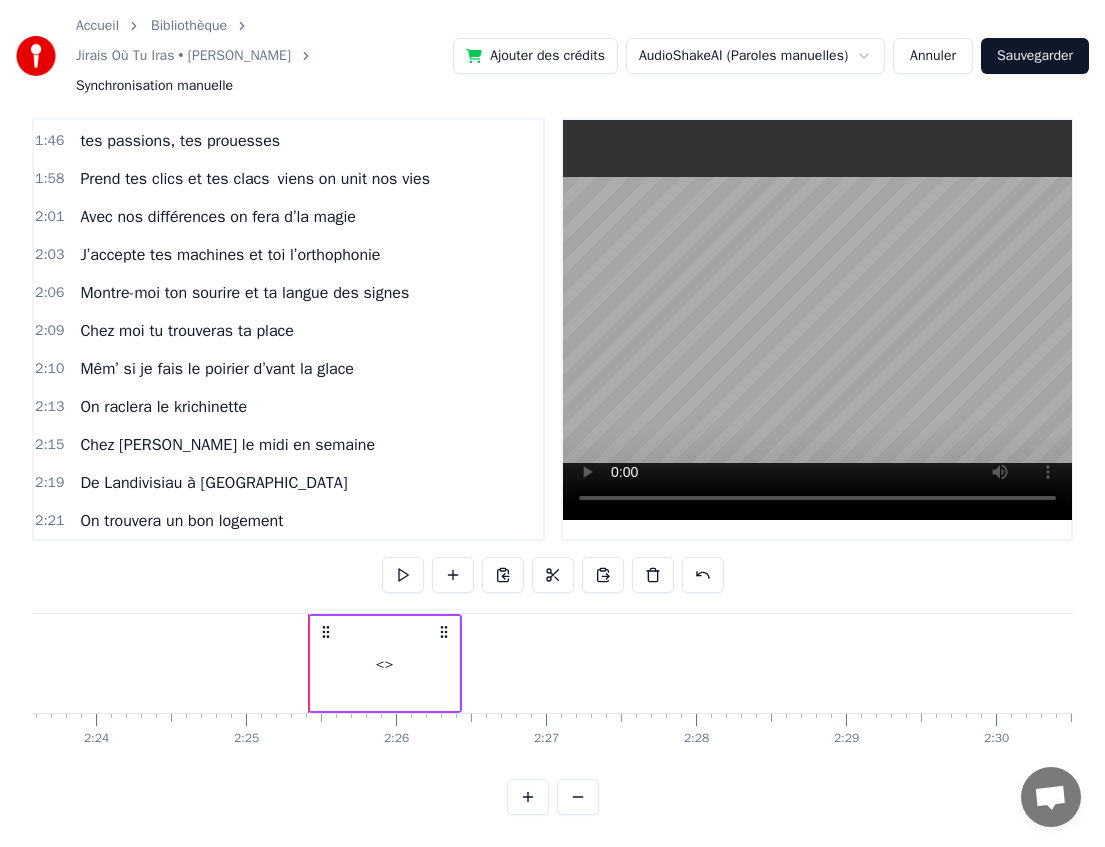 click on "<>" at bounding box center [385, 664] 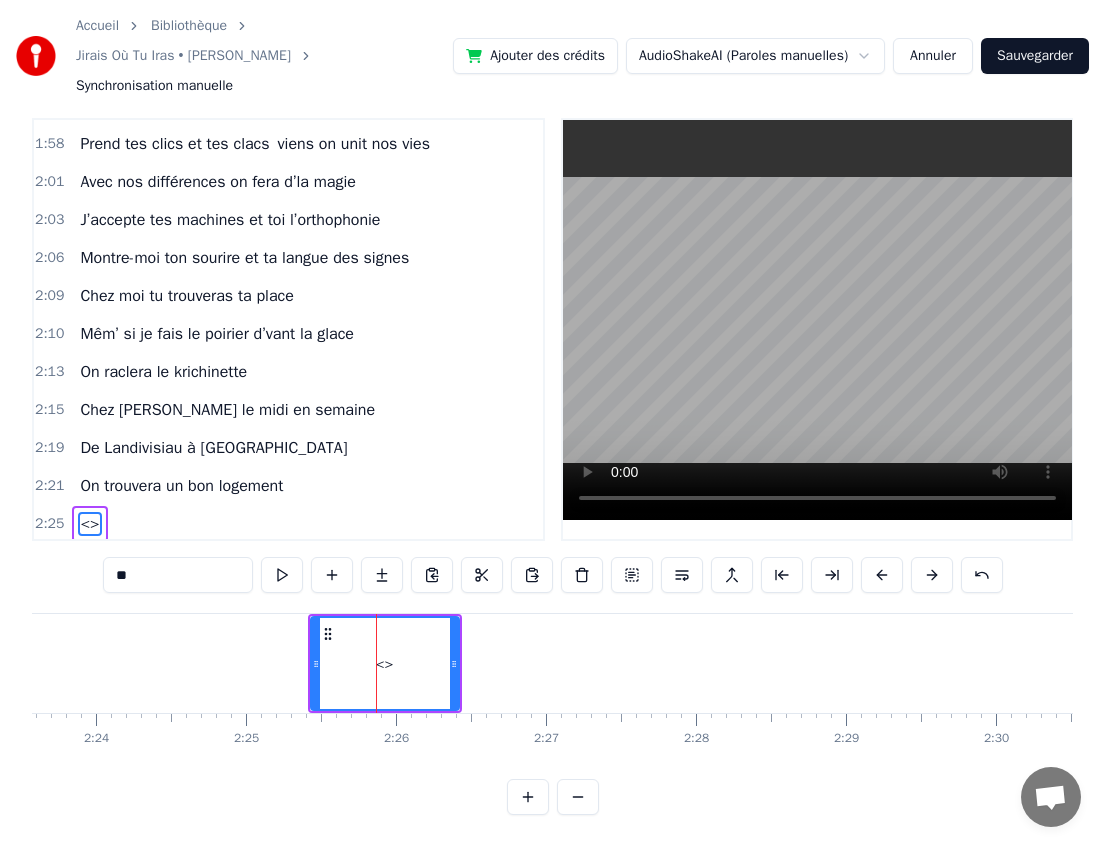 scroll, scrollTop: 1480, scrollLeft: 0, axis: vertical 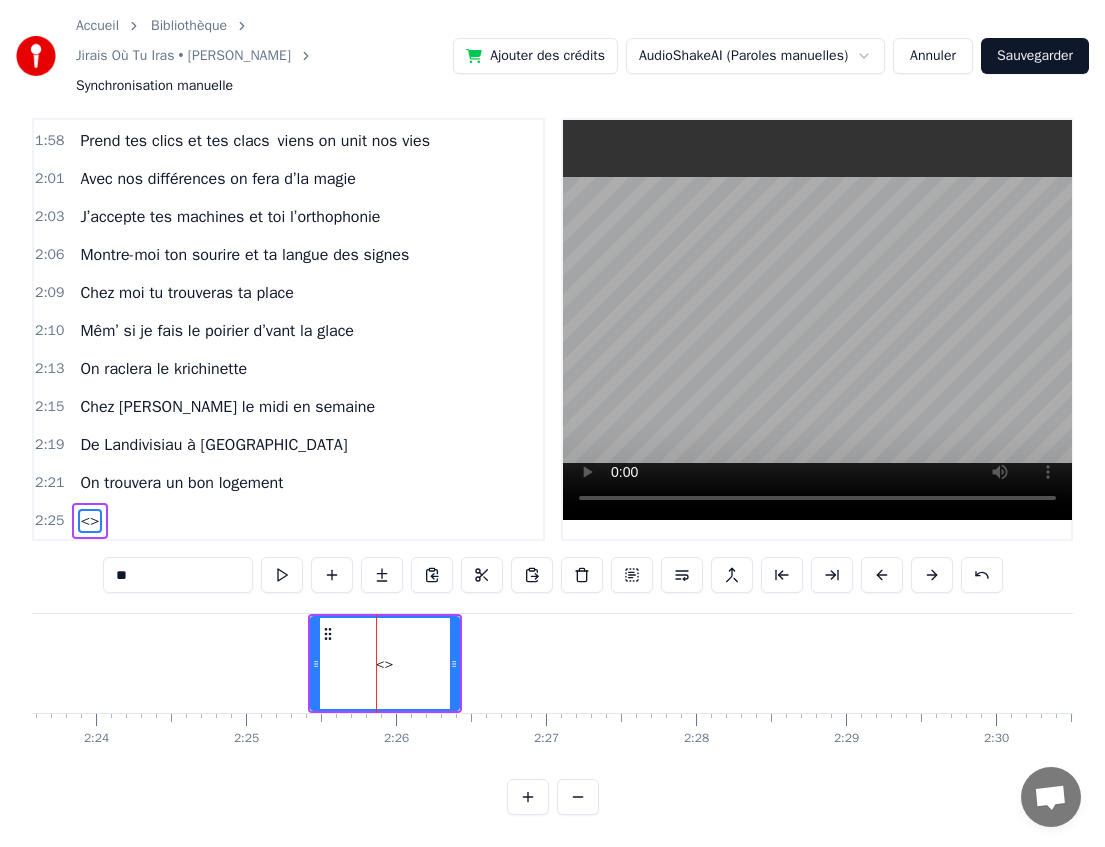 click on "**" at bounding box center (178, 575) 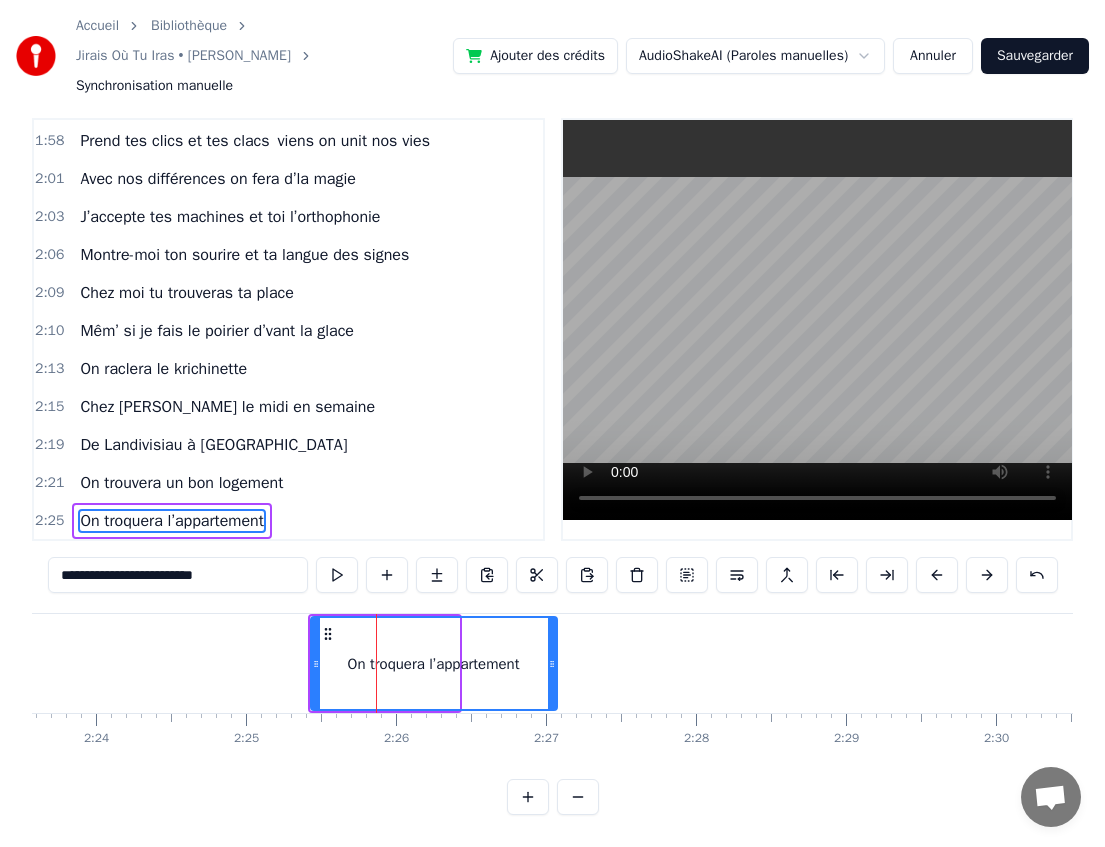 drag, startPoint x: 455, startPoint y: 667, endPoint x: 553, endPoint y: 670, distance: 98.045906 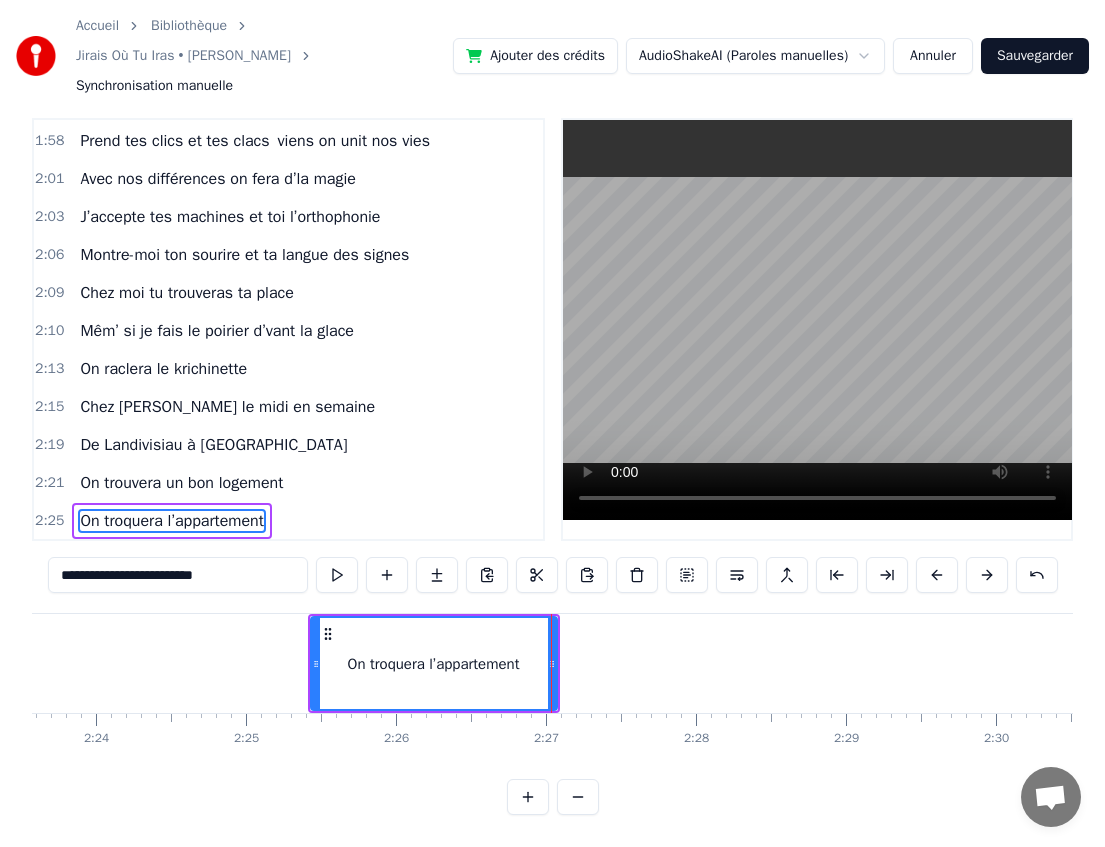 type on "**********" 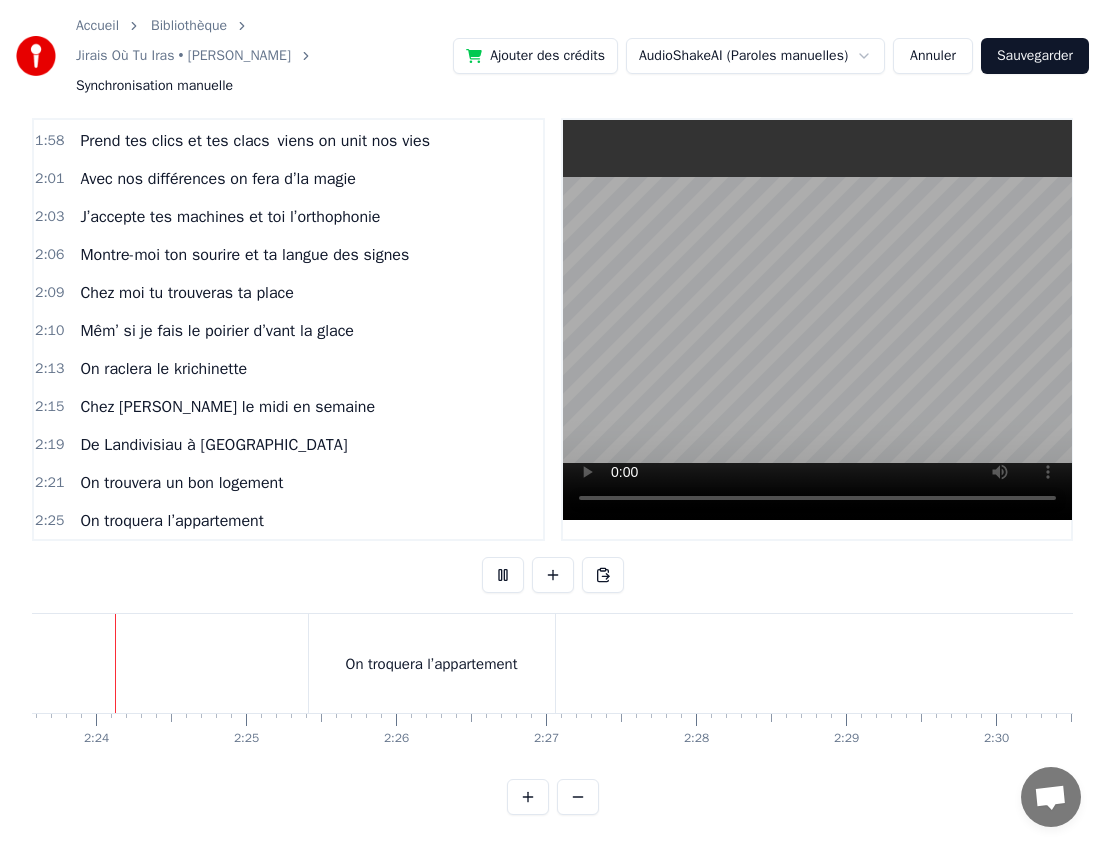 scroll, scrollTop: 0, scrollLeft: 21519, axis: horizontal 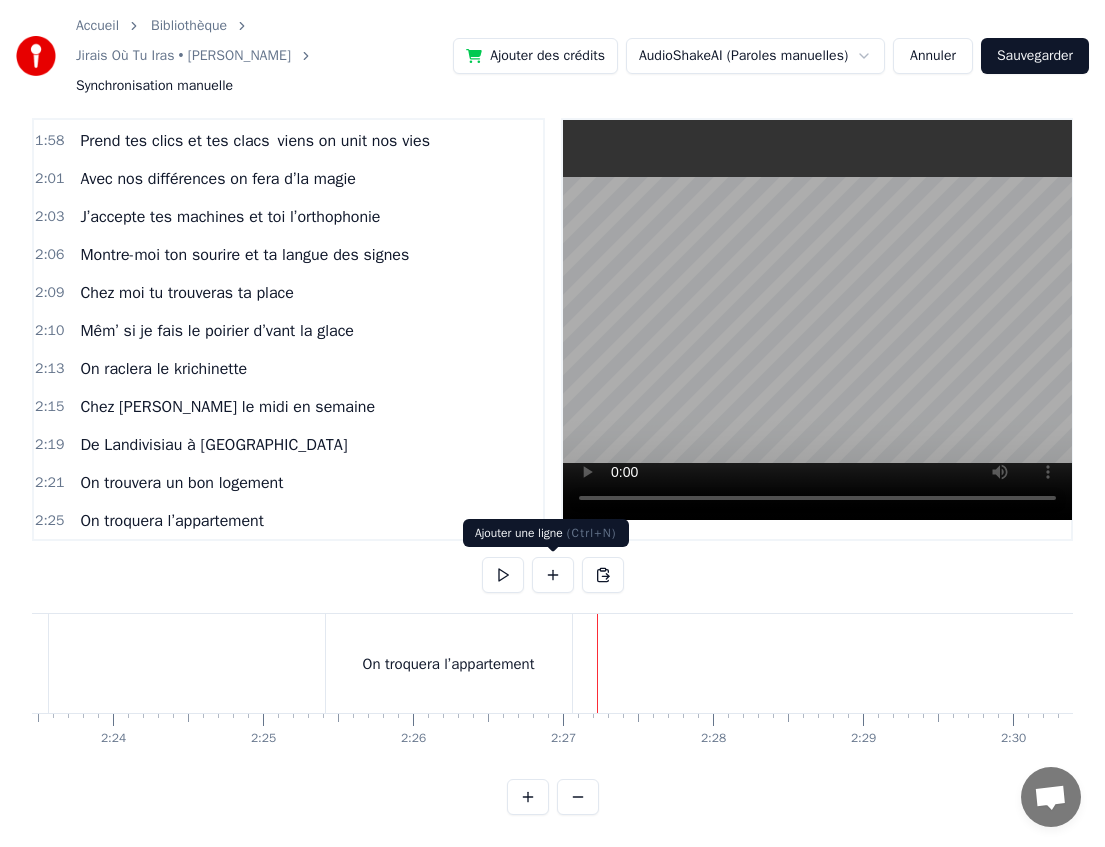 click at bounding box center (553, 575) 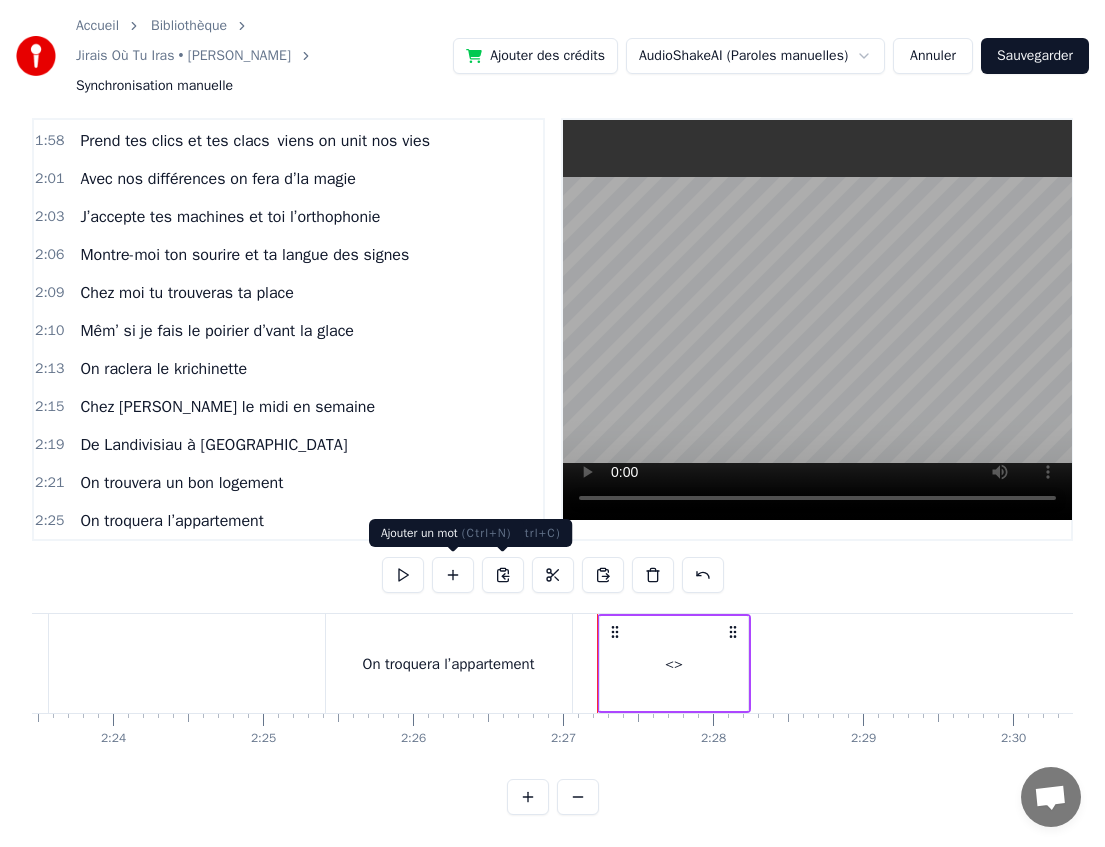 click on "<>" at bounding box center [674, 663] 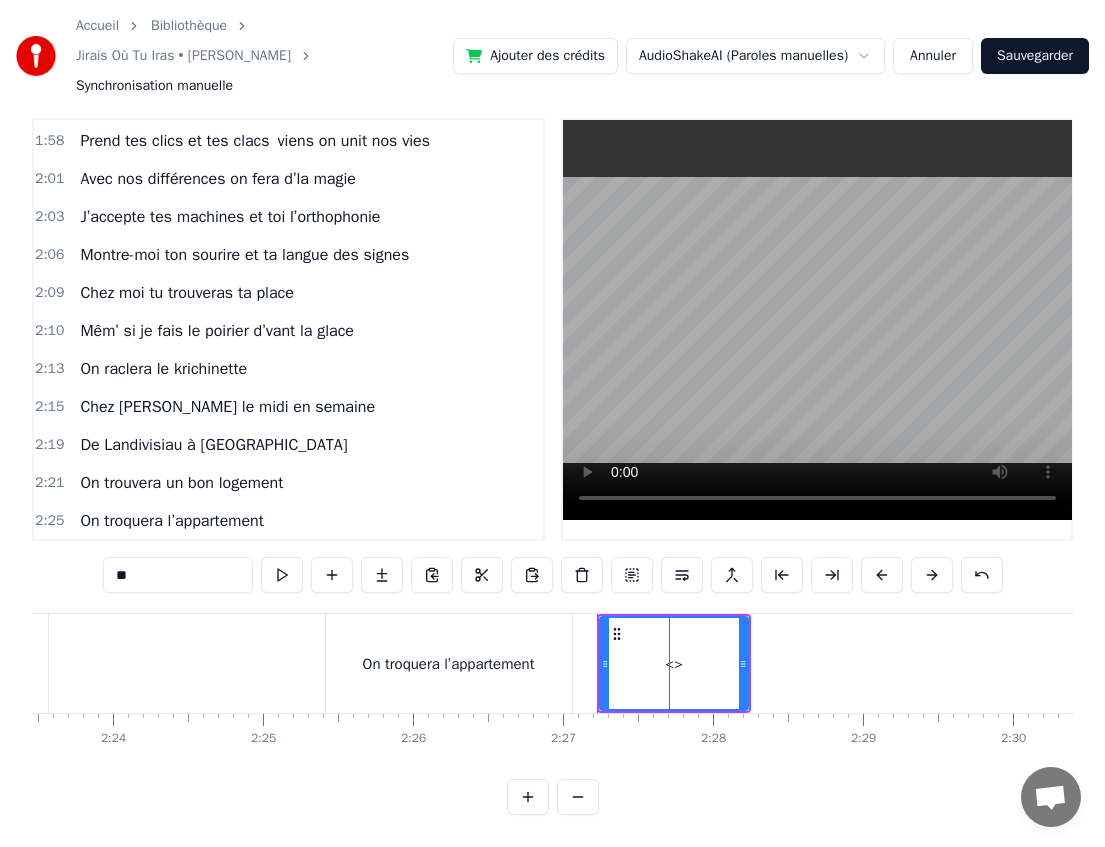 scroll, scrollTop: 1518, scrollLeft: 0, axis: vertical 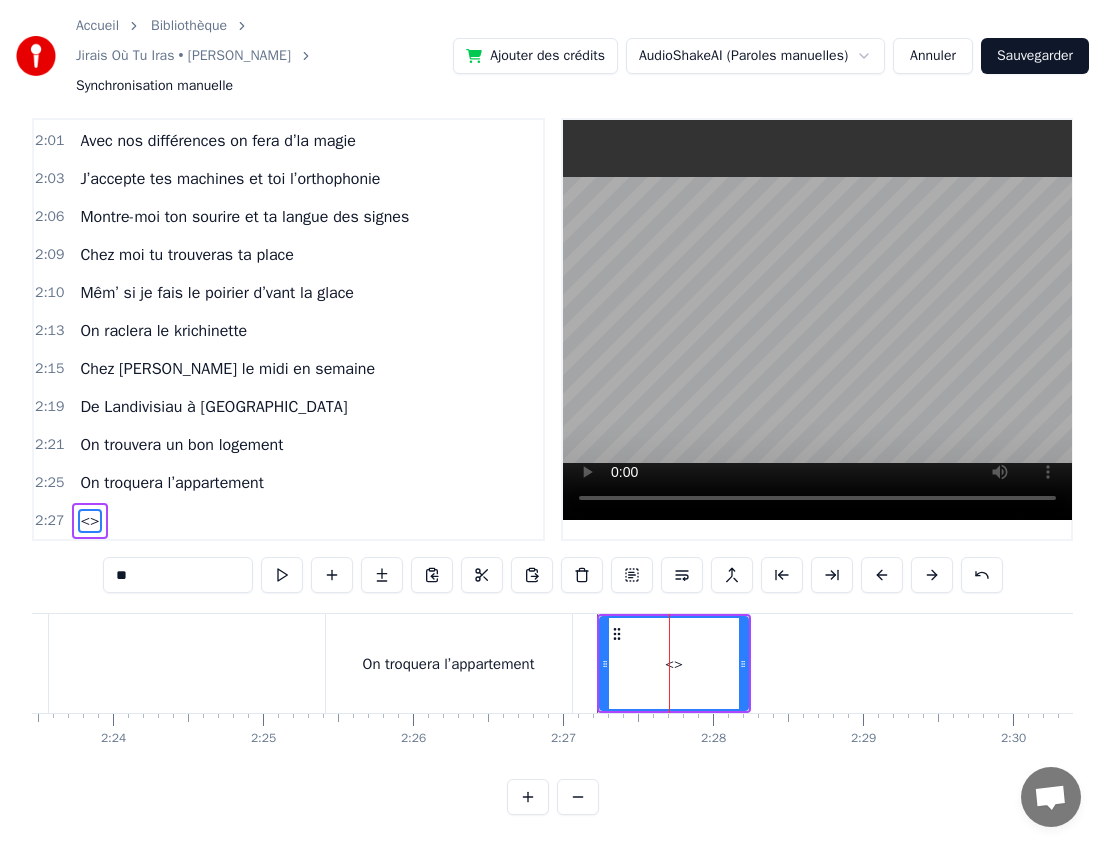 click on "**" at bounding box center [178, 575] 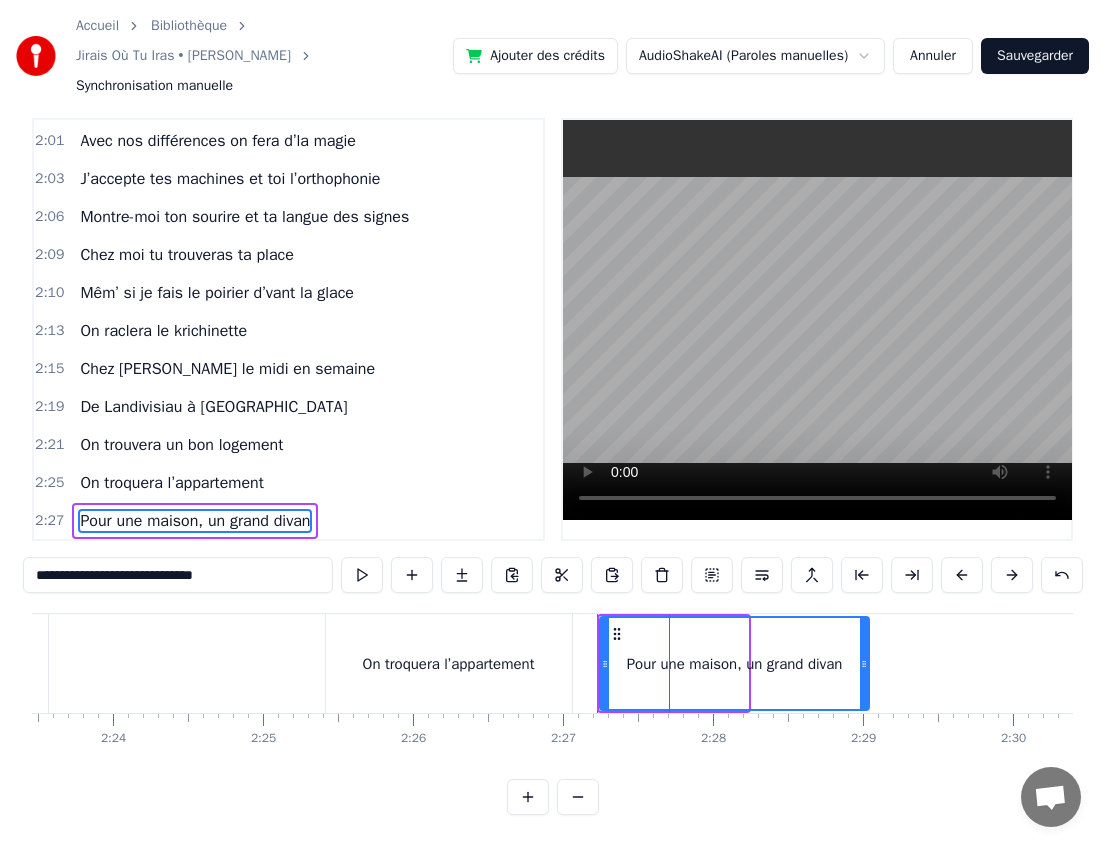 drag, startPoint x: 742, startPoint y: 664, endPoint x: 863, endPoint y: 658, distance: 121.14867 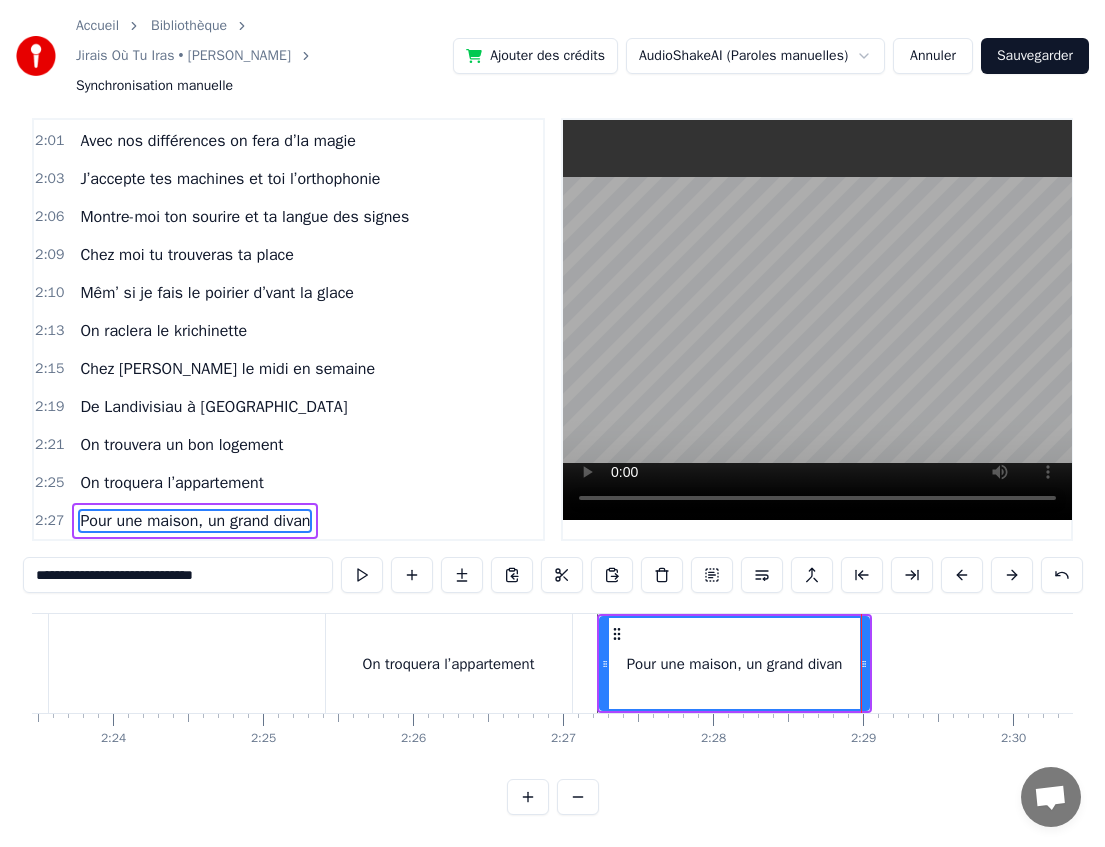 type on "**********" 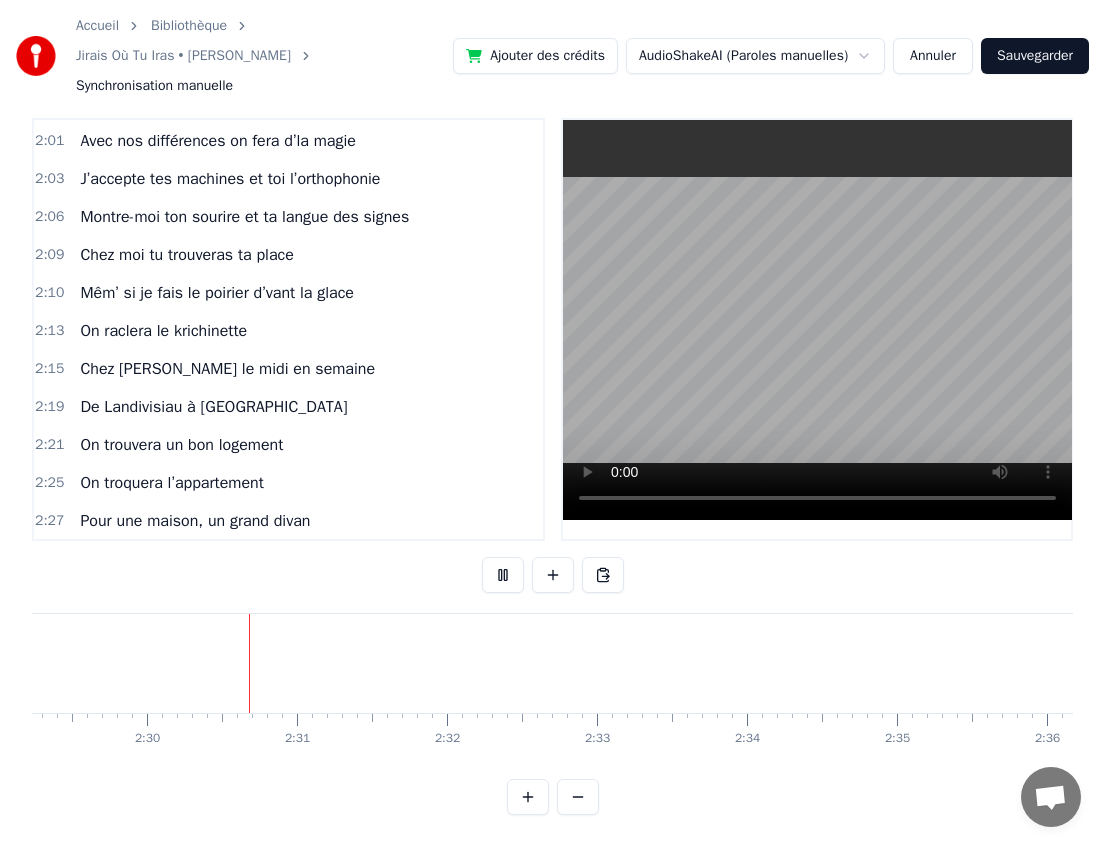 scroll, scrollTop: 0, scrollLeft: 22388, axis: horizontal 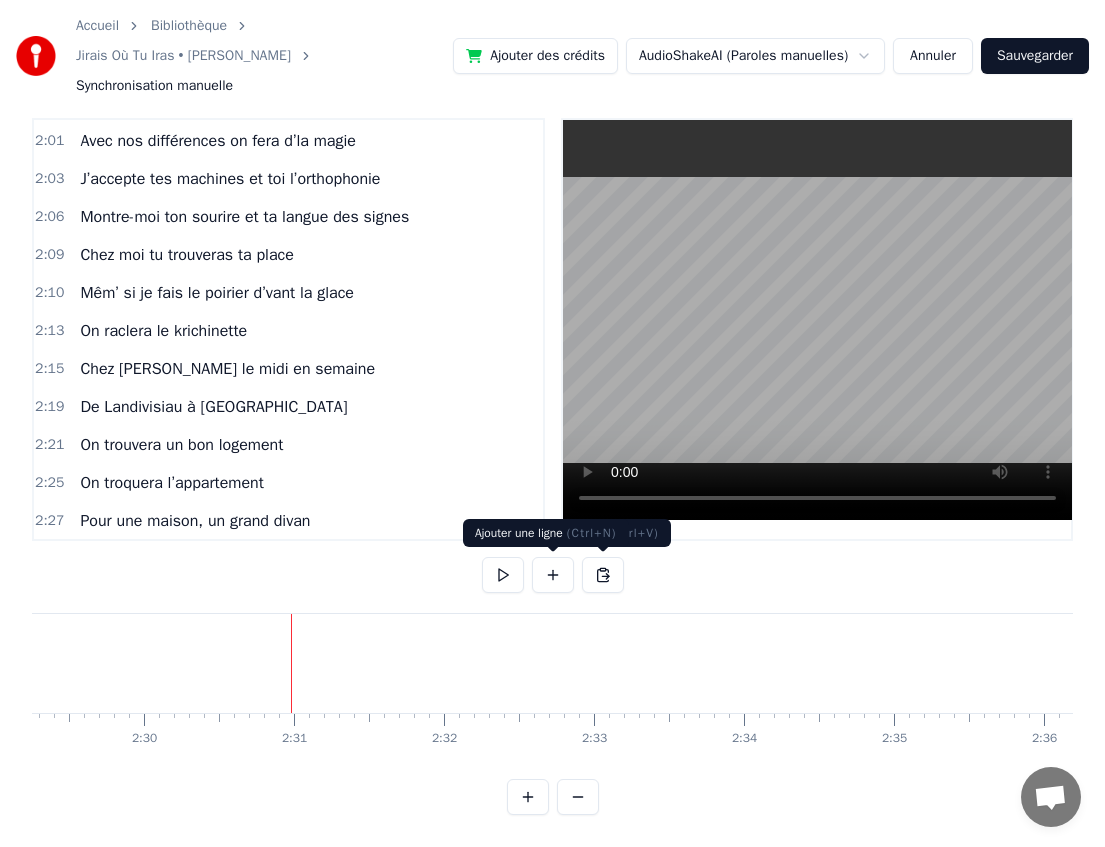 click at bounding box center [553, 575] 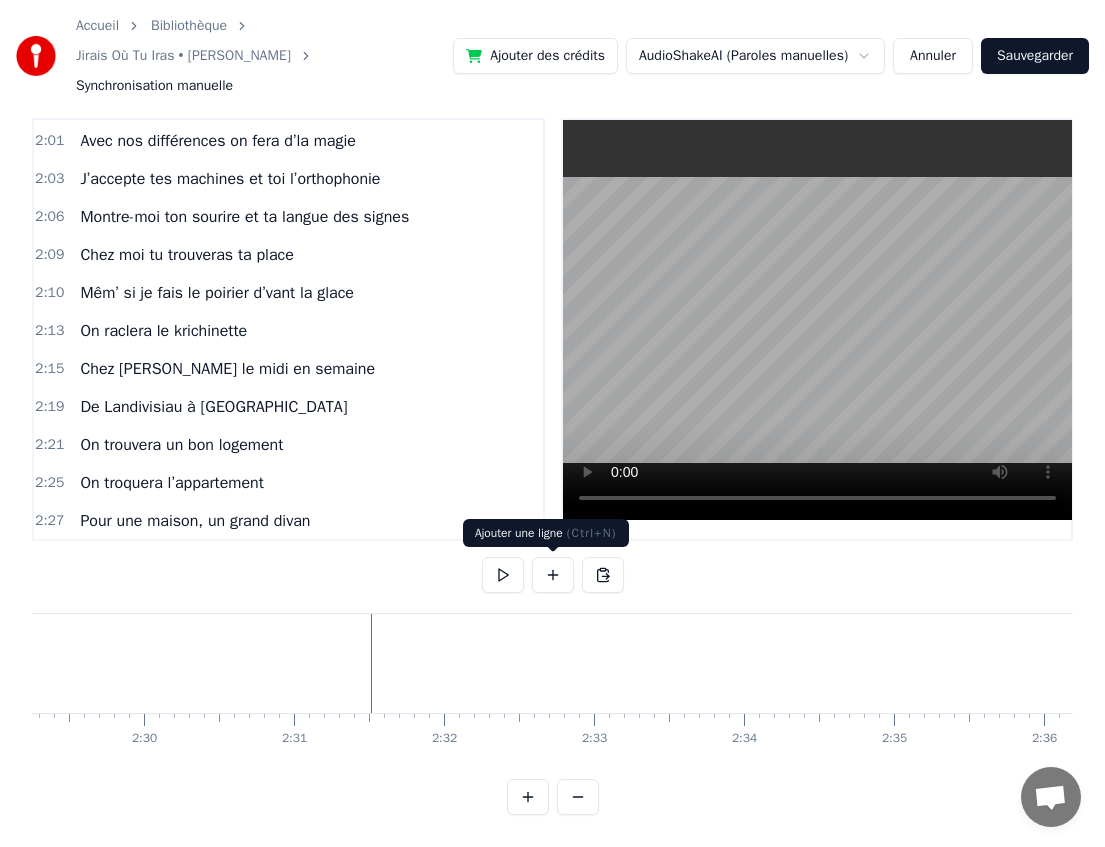 click at bounding box center [553, 575] 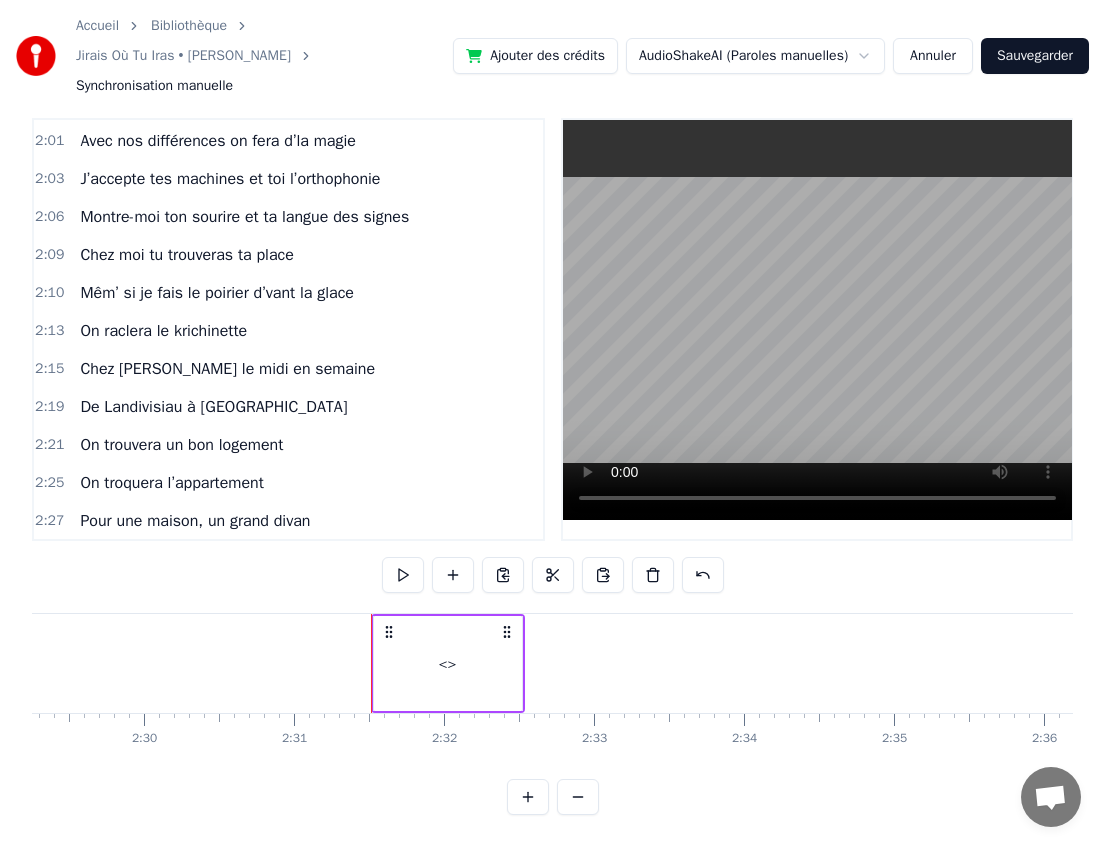 click on "<>" at bounding box center (448, 663) 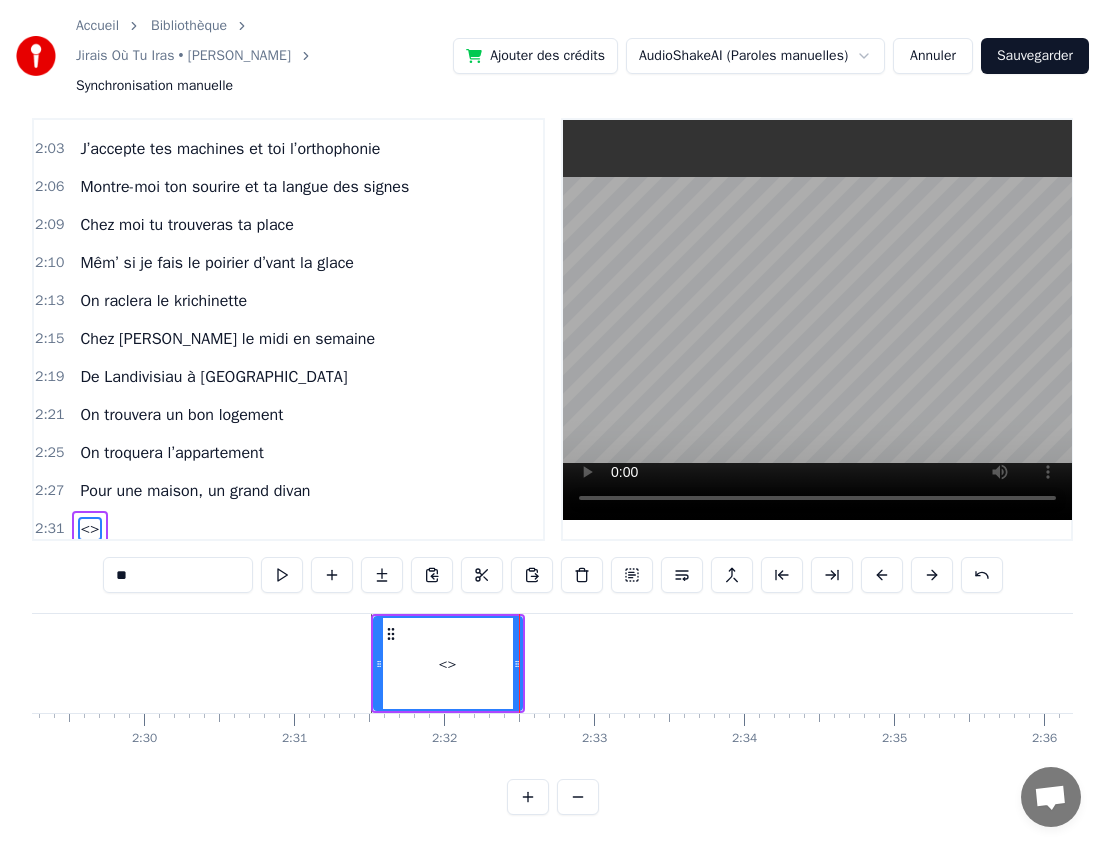 scroll, scrollTop: 1556, scrollLeft: 0, axis: vertical 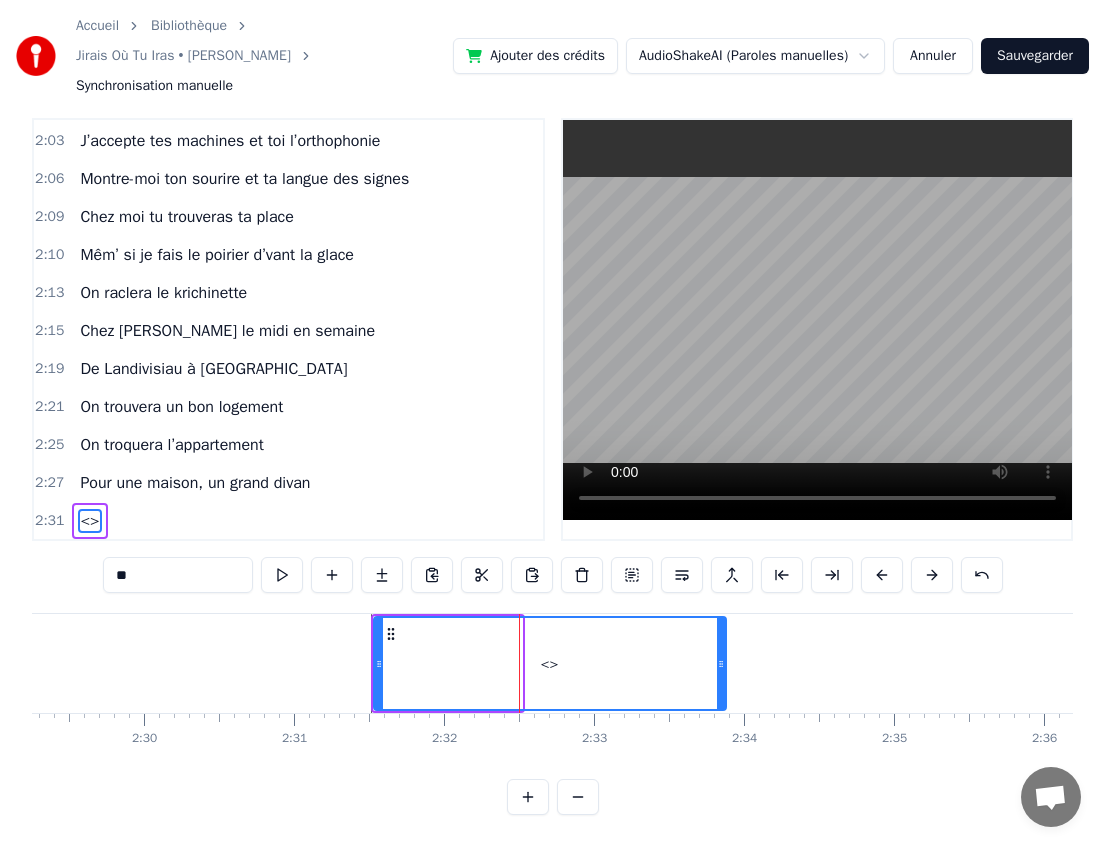 drag, startPoint x: 513, startPoint y: 674, endPoint x: 719, endPoint y: 692, distance: 206.78491 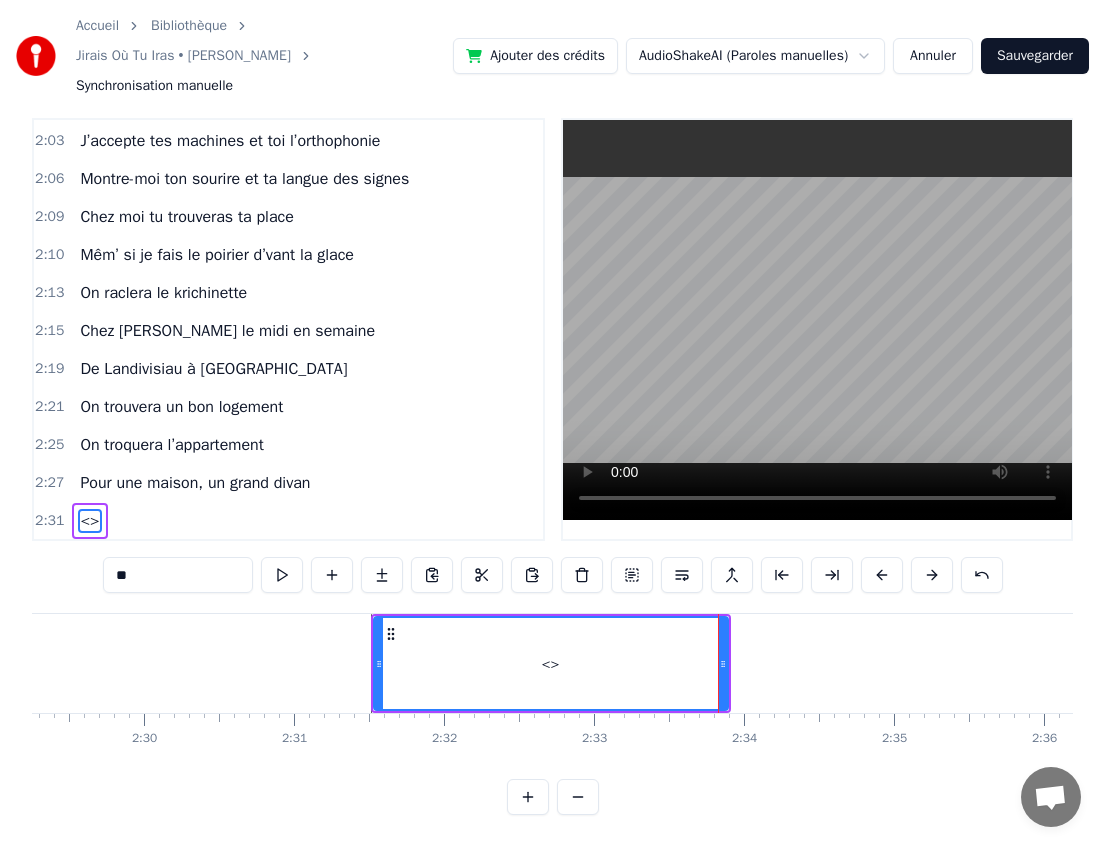 click on "**" at bounding box center [178, 575] 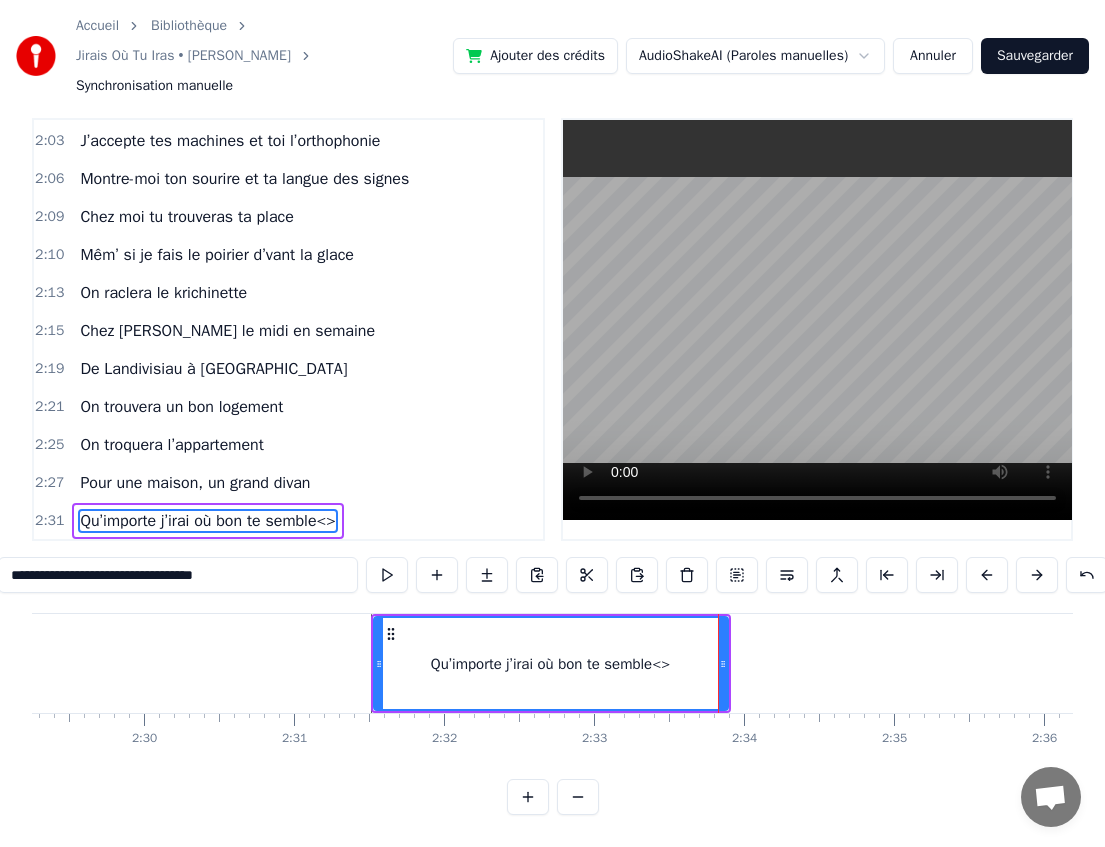 paste 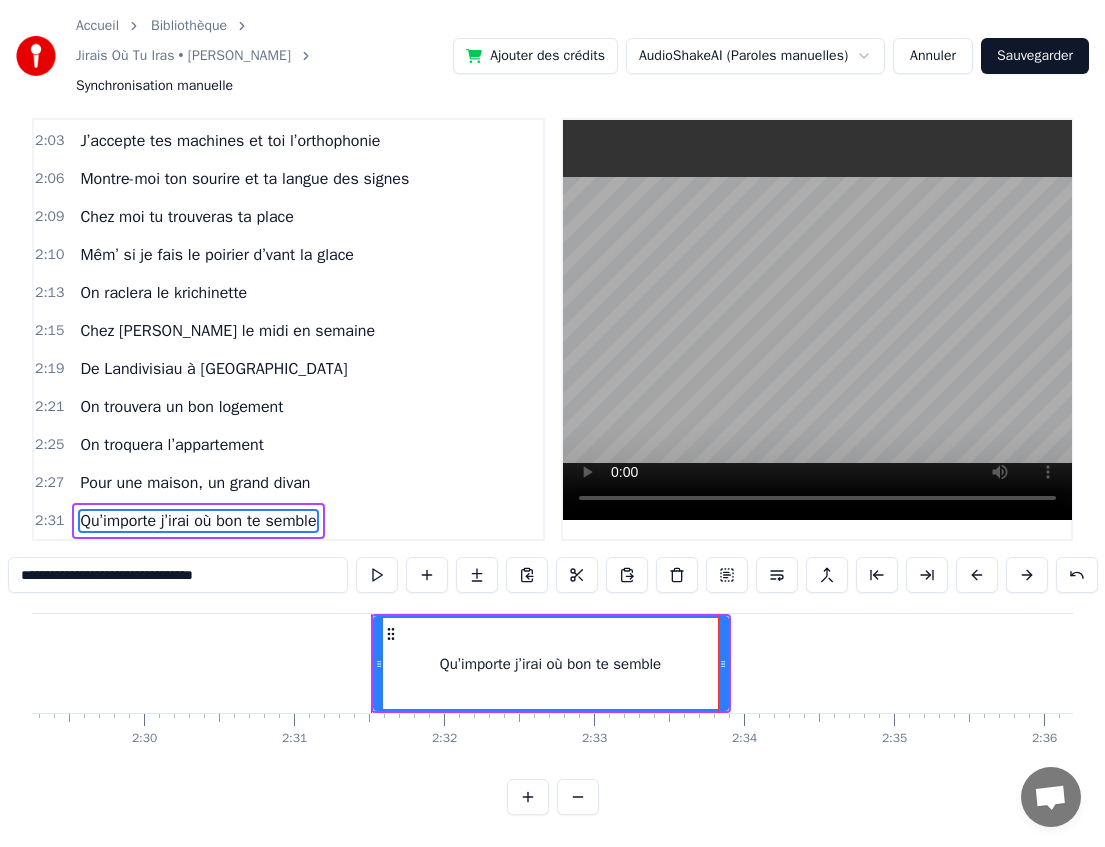 type on "**********" 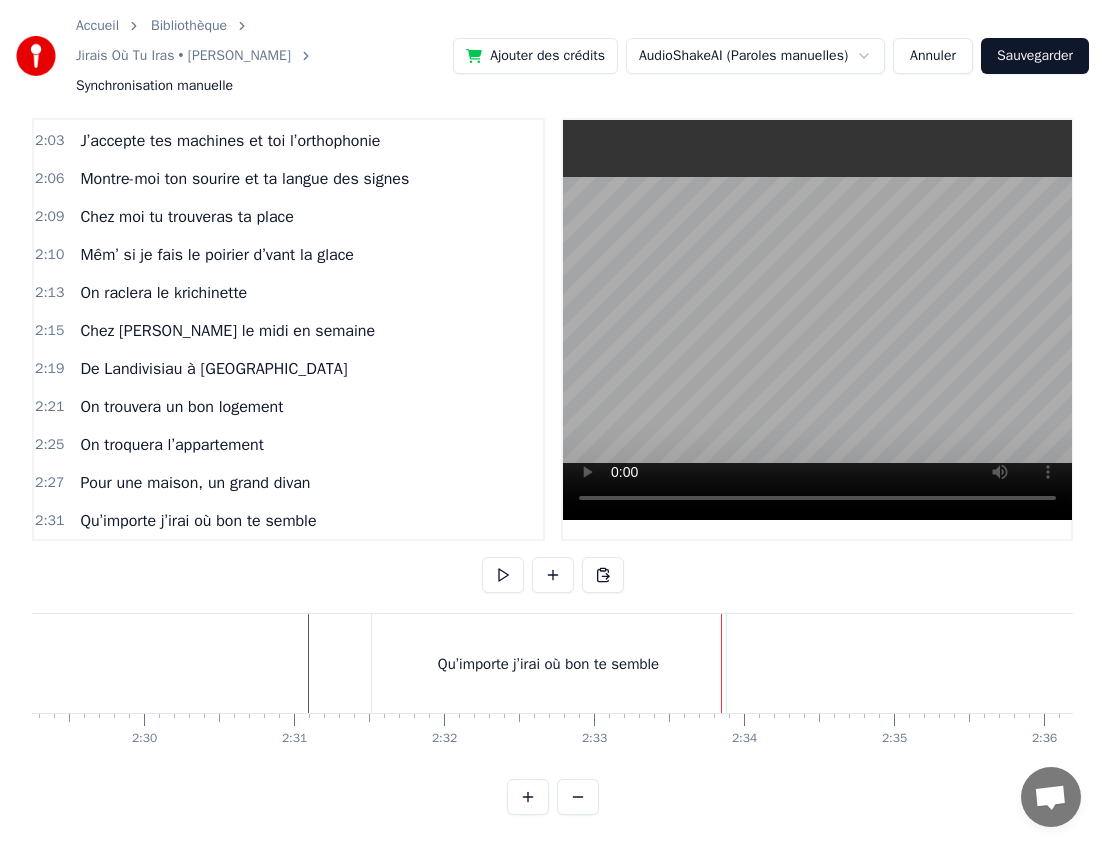 click on "Qu’importe j’irai où bon te semble" at bounding box center (549, 663) 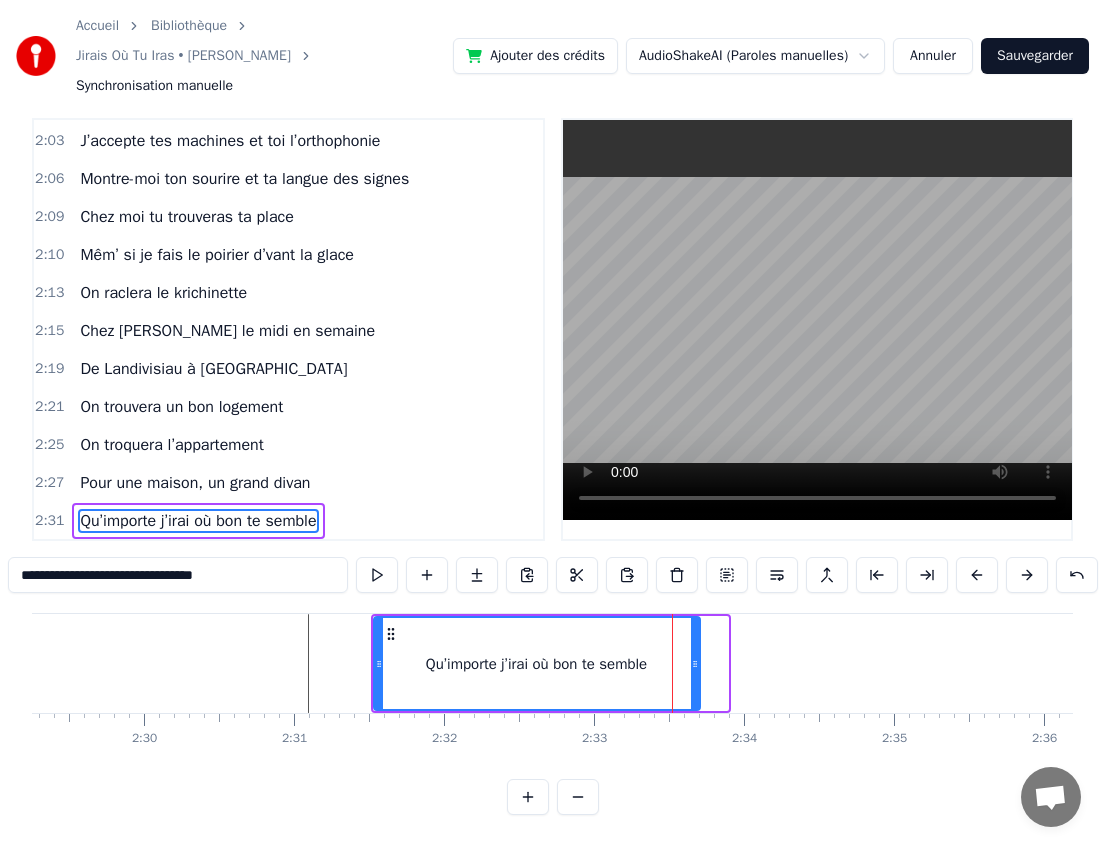 drag, startPoint x: 722, startPoint y: 669, endPoint x: 694, endPoint y: 669, distance: 28 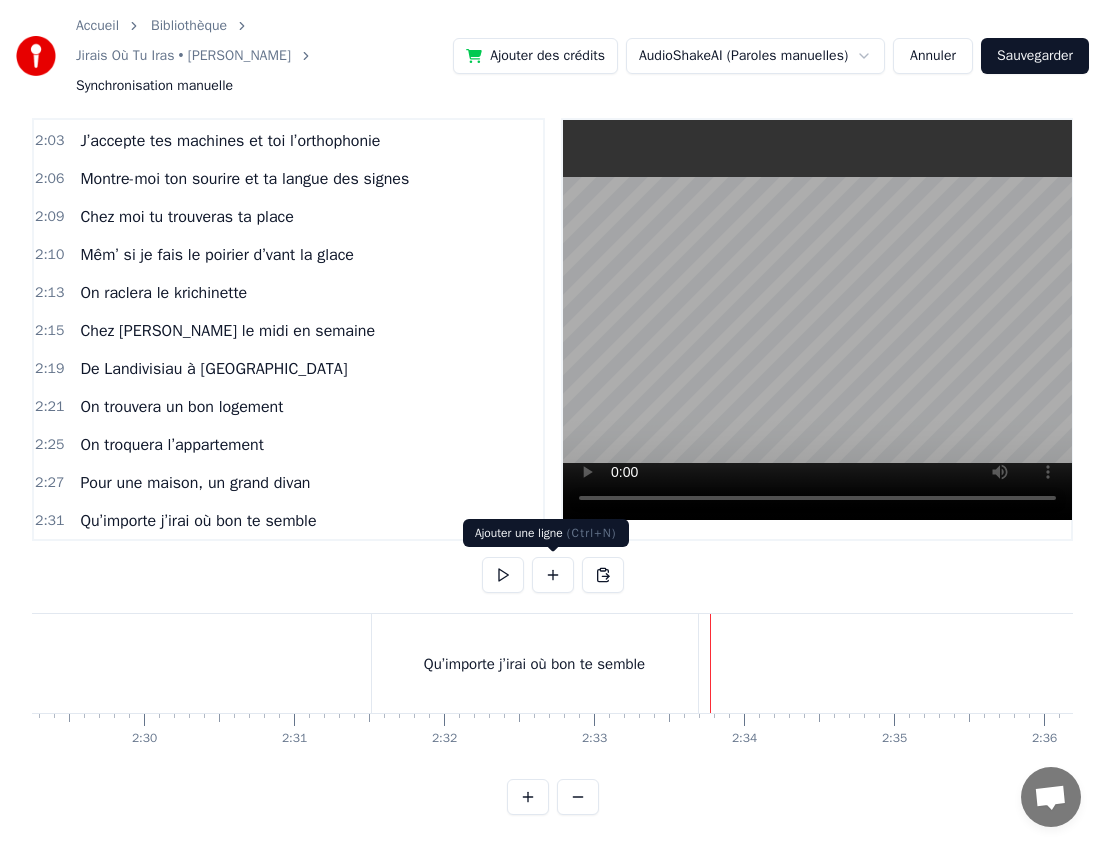 click at bounding box center [553, 575] 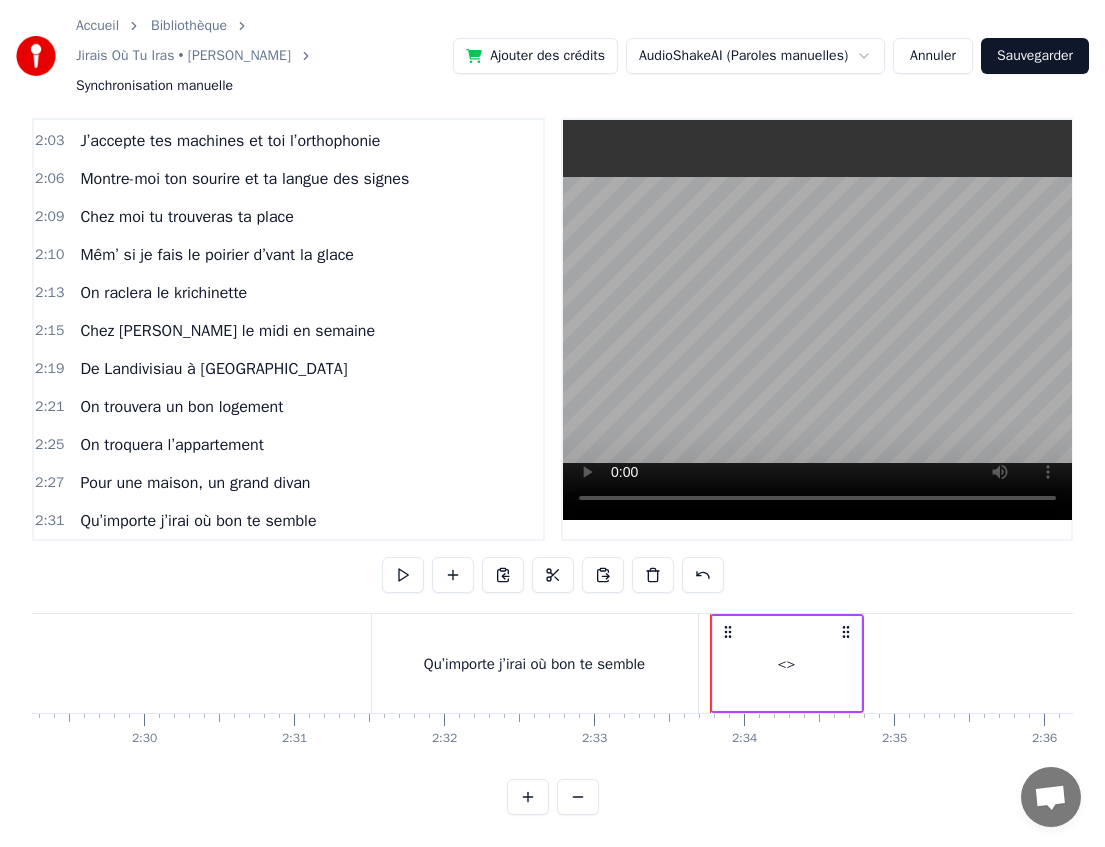 click on "<>" at bounding box center [787, 664] 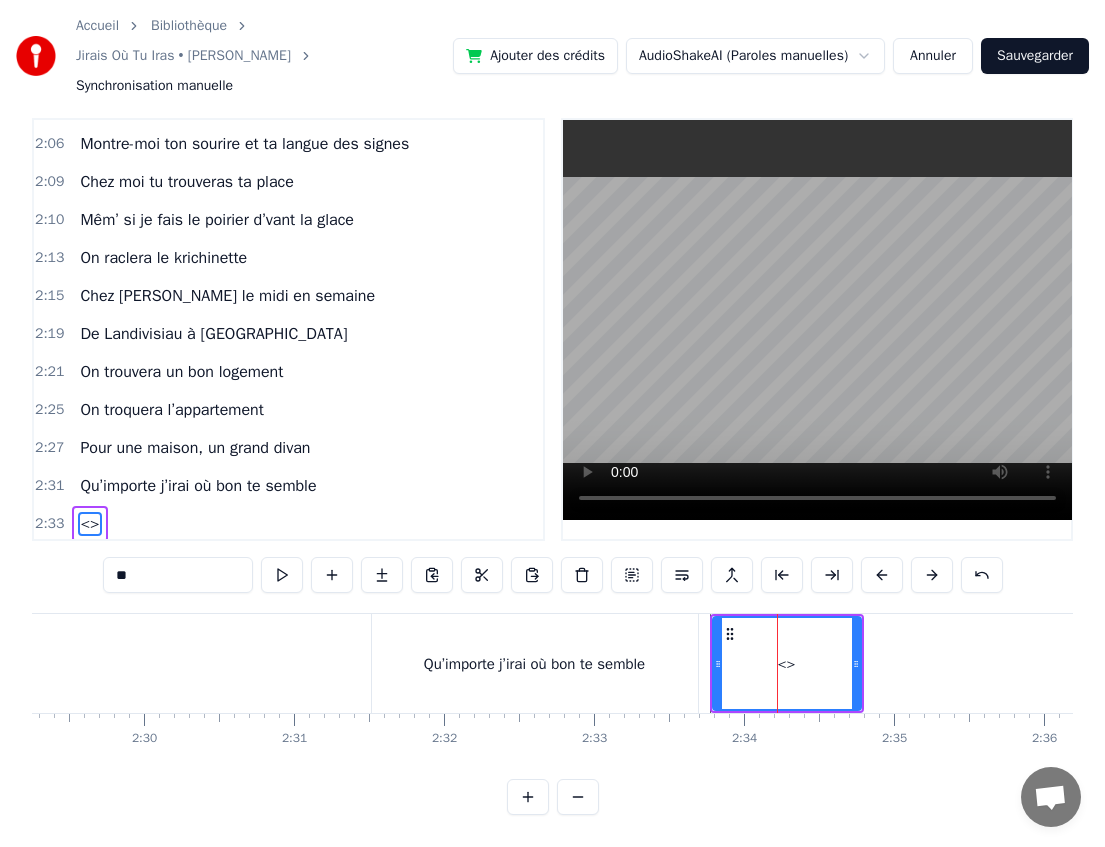 scroll, scrollTop: 1594, scrollLeft: 0, axis: vertical 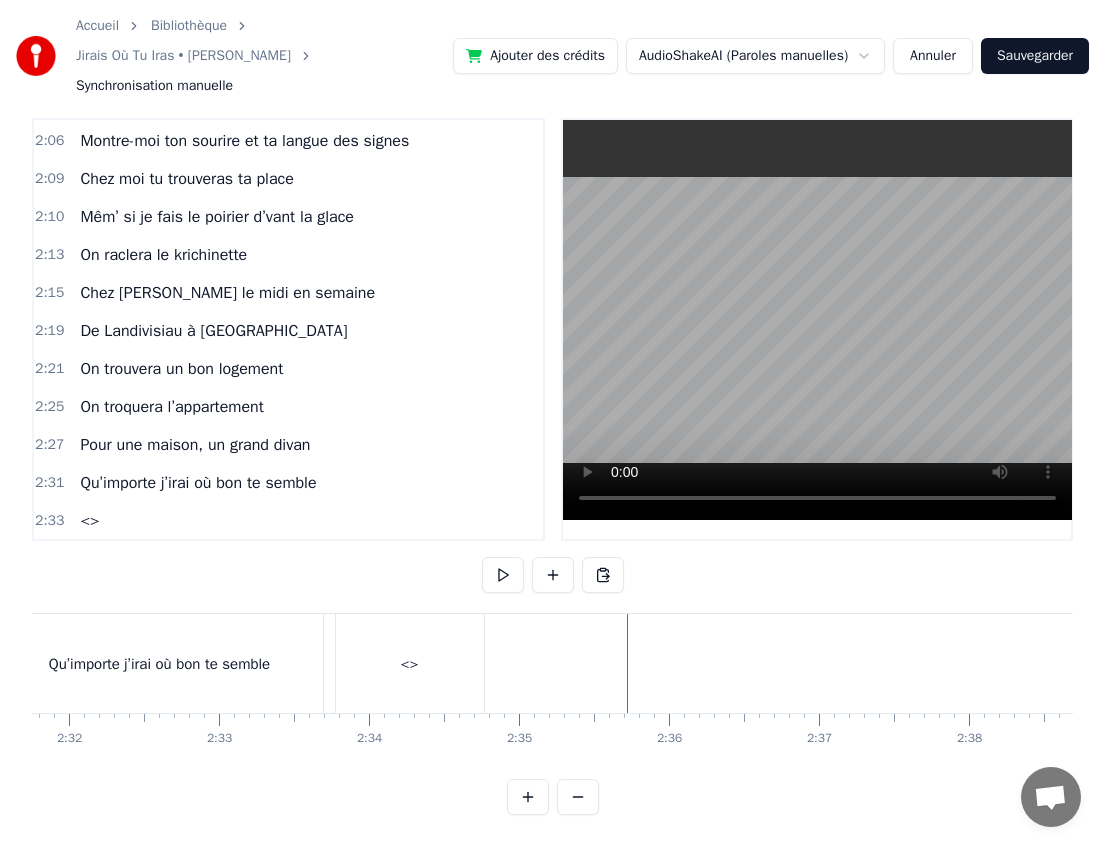 click on "<>" at bounding box center [410, 663] 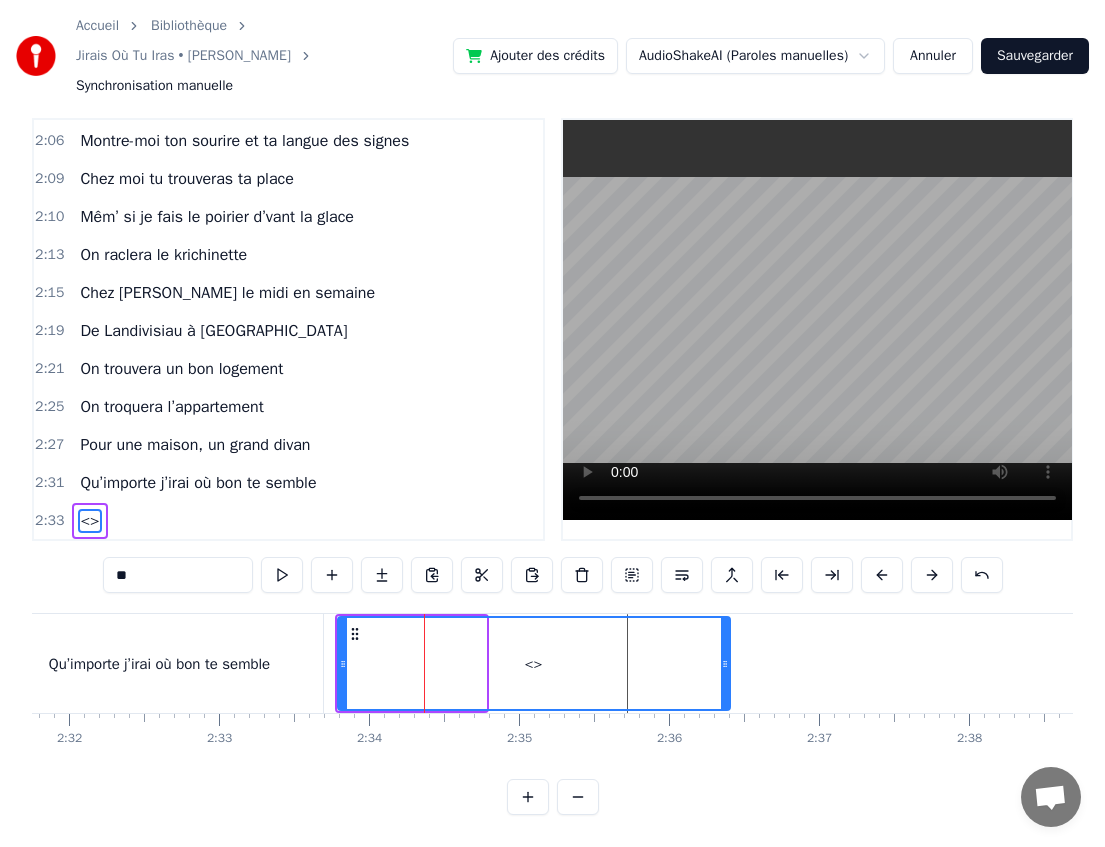 drag, startPoint x: 479, startPoint y: 660, endPoint x: 723, endPoint y: 678, distance: 244.66304 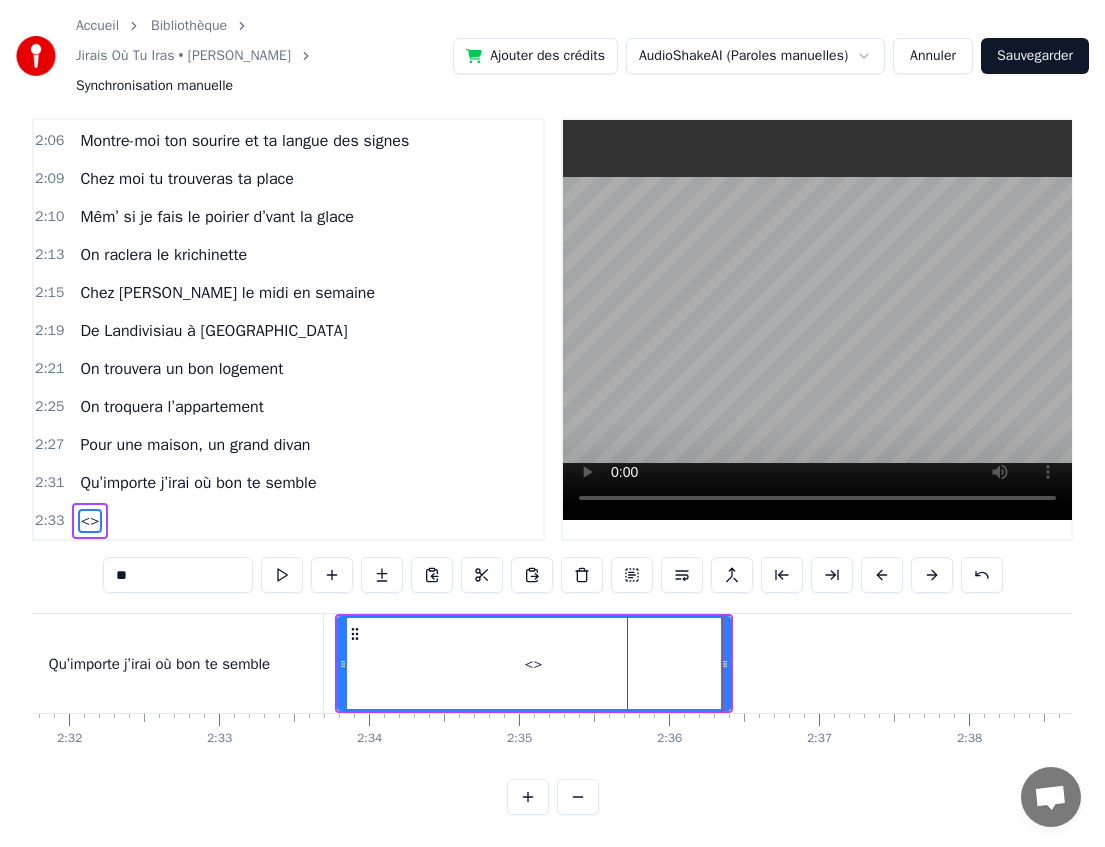 click on "<>" at bounding box center [534, 663] 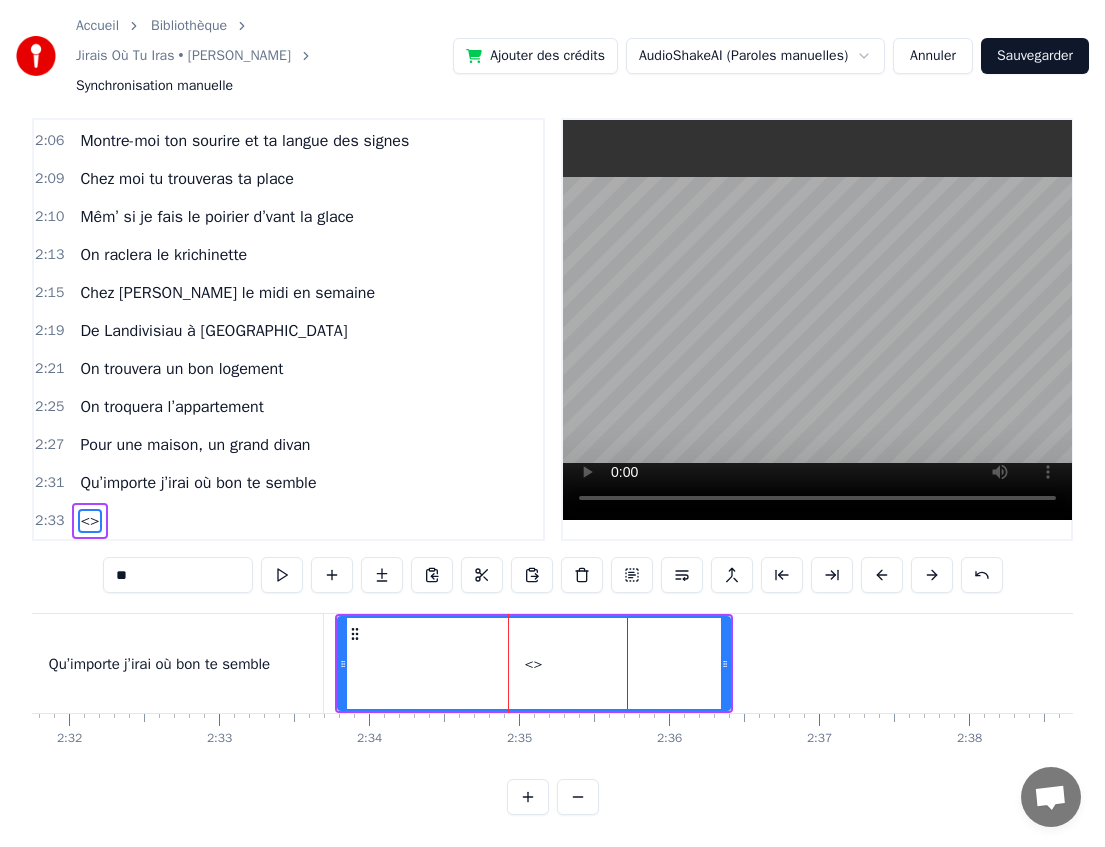 click on "**" at bounding box center (178, 575) 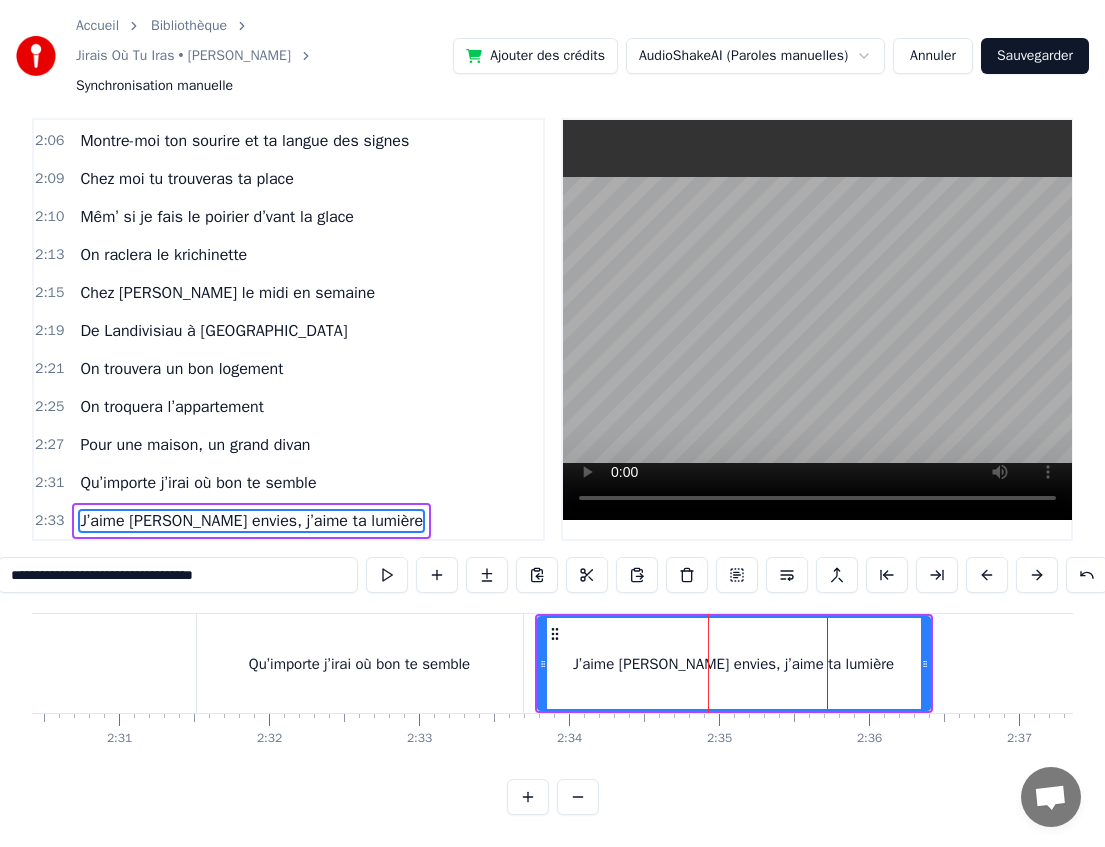 scroll, scrollTop: 0, scrollLeft: 22486, axis: horizontal 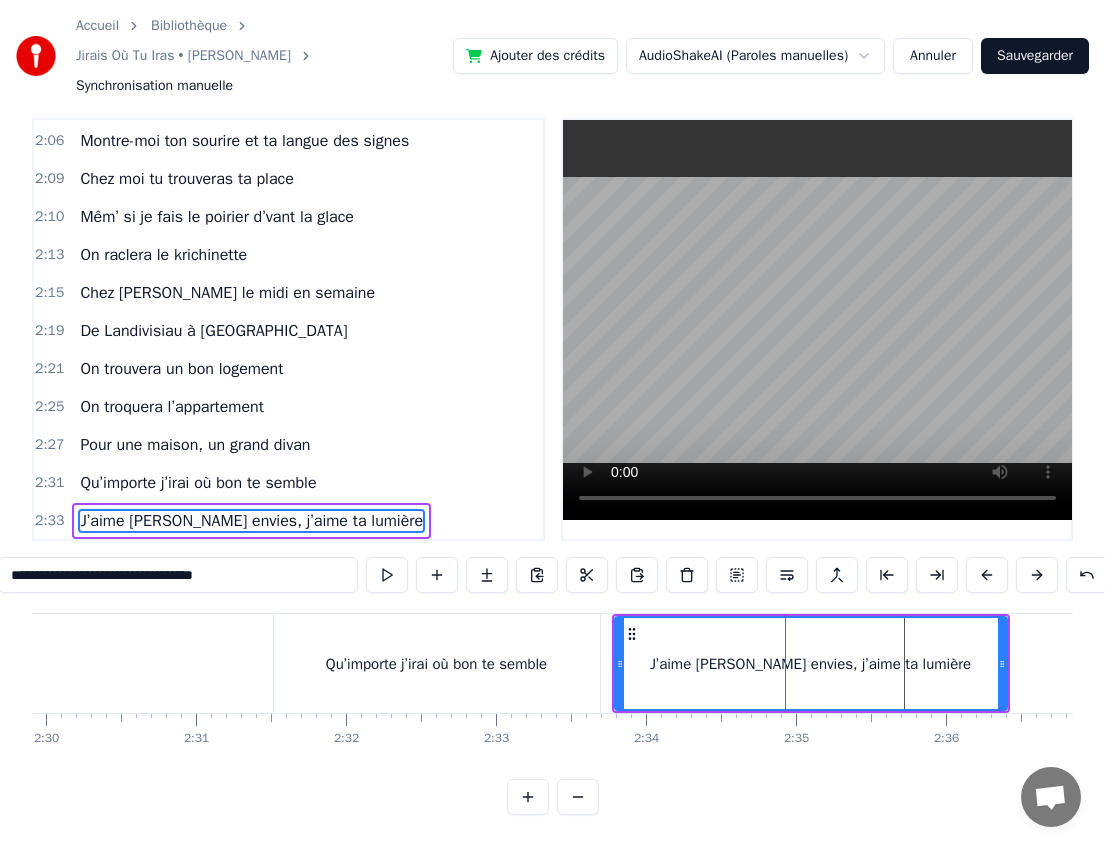 type on "**********" 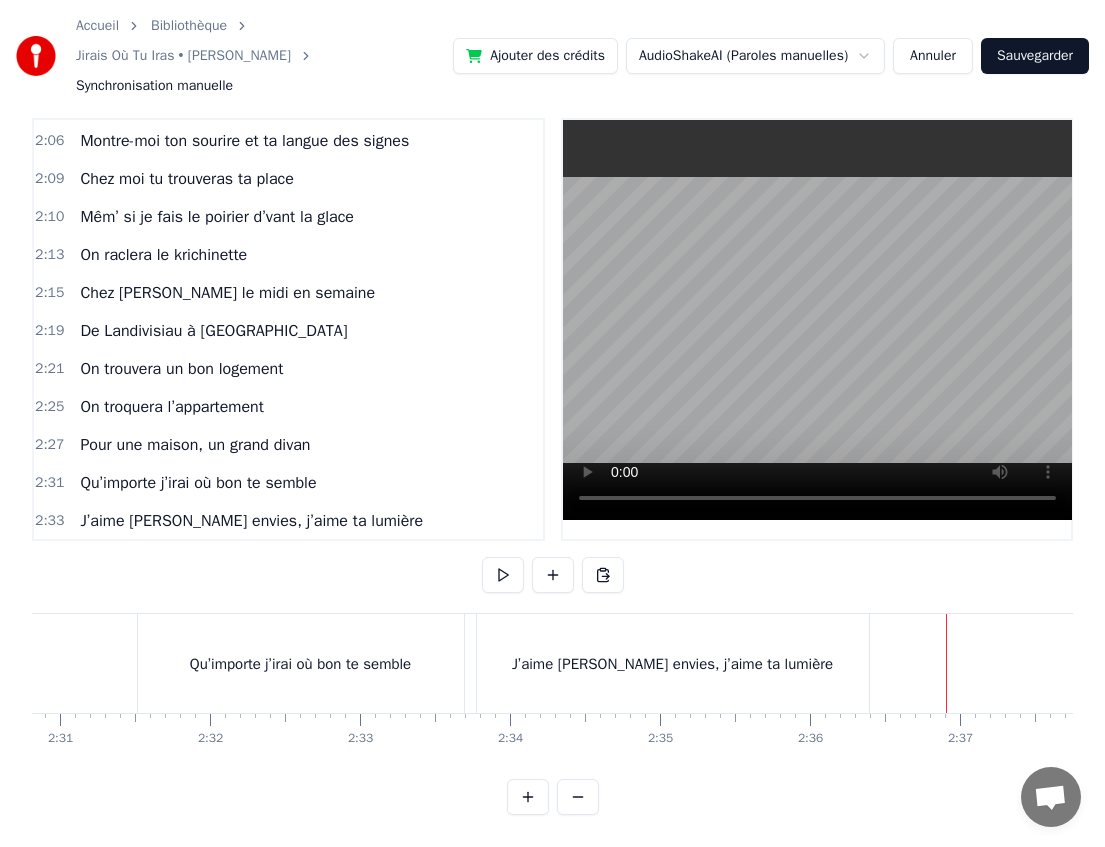 scroll, scrollTop: 0, scrollLeft: 22621, axis: horizontal 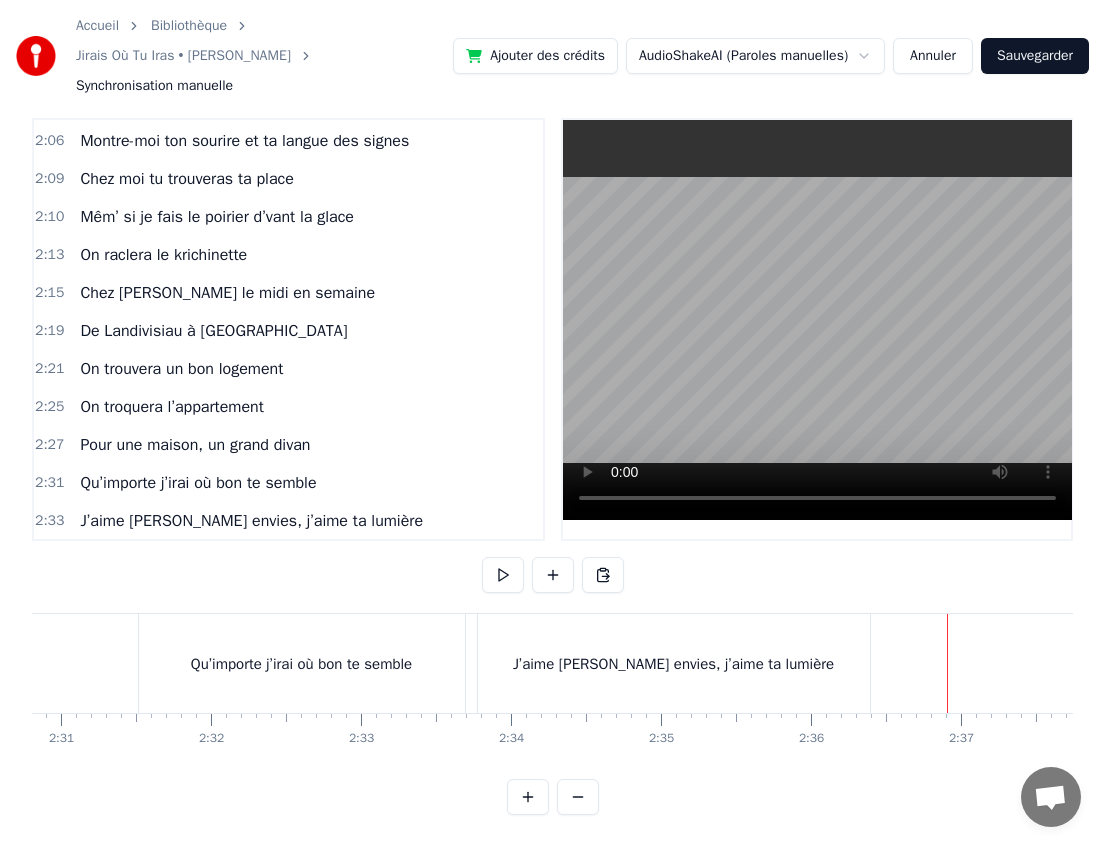 click on "Qu’importe j’irai où bon te semble" at bounding box center (301, 664) 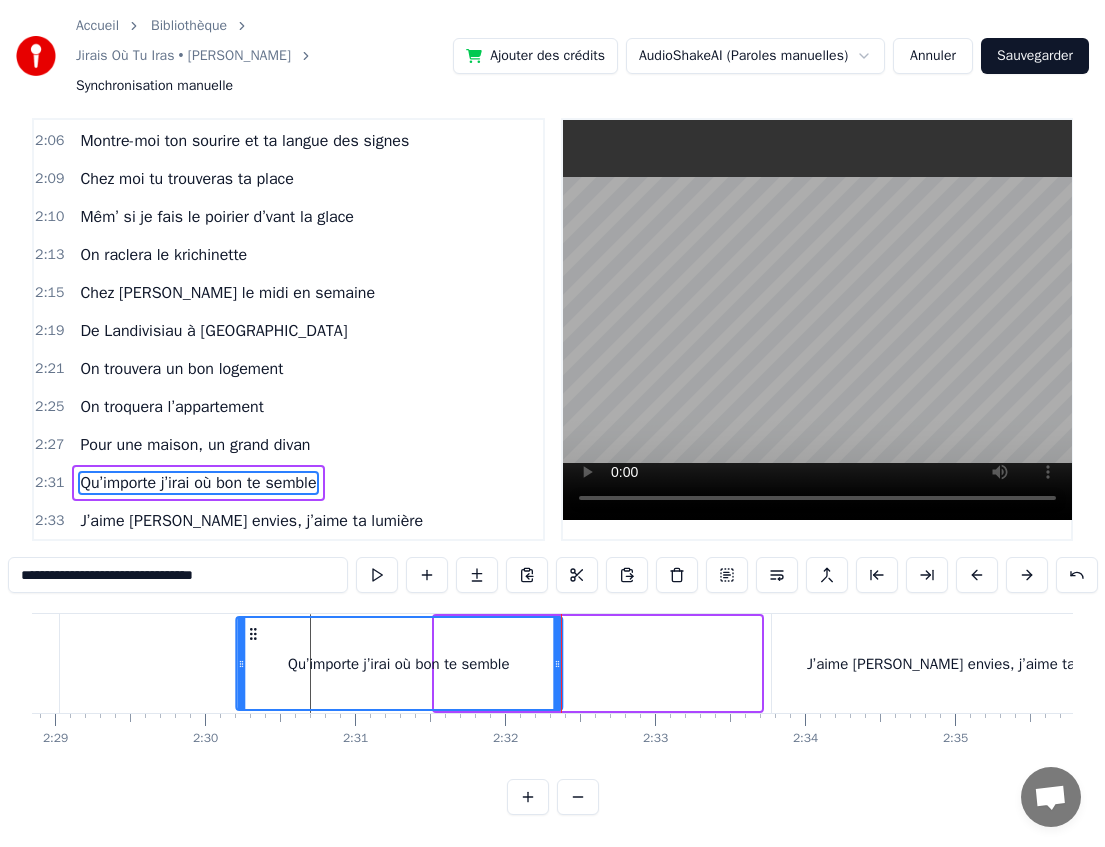 scroll, scrollTop: 0, scrollLeft: 22296, axis: horizontal 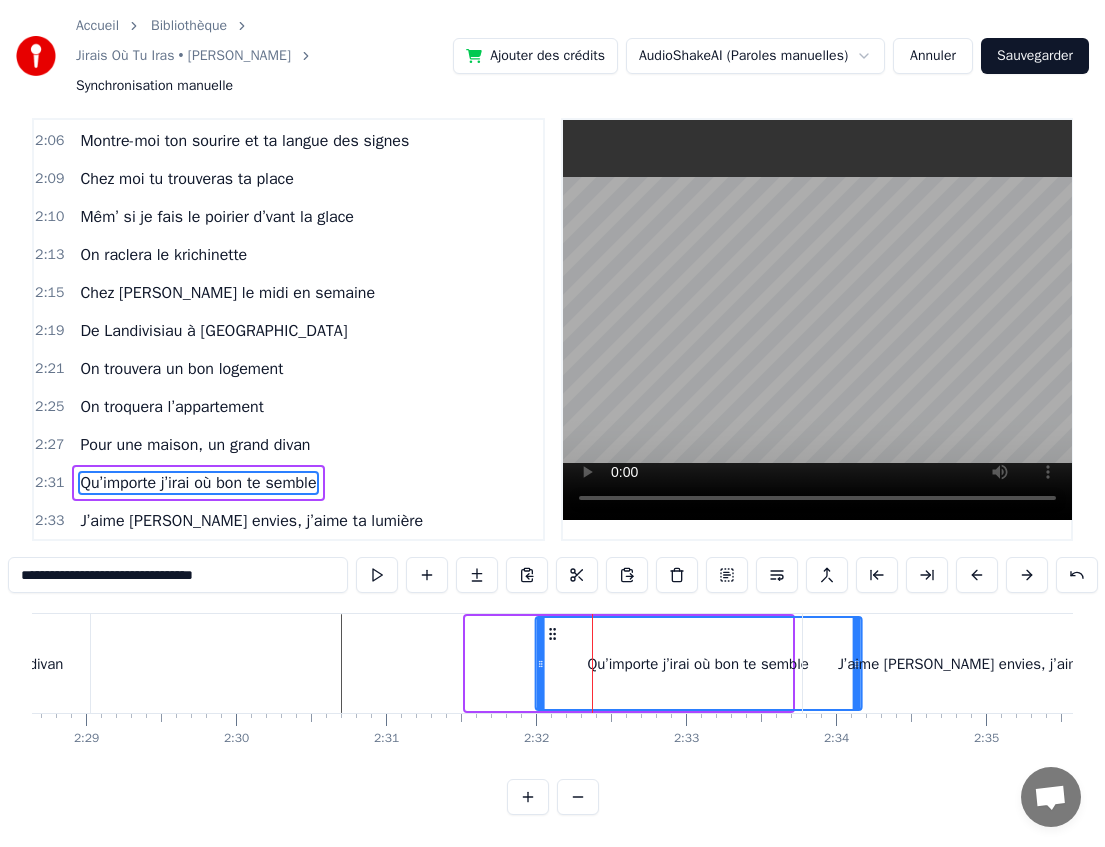 drag, startPoint x: 153, startPoint y: 633, endPoint x: 539, endPoint y: 637, distance: 386.02072 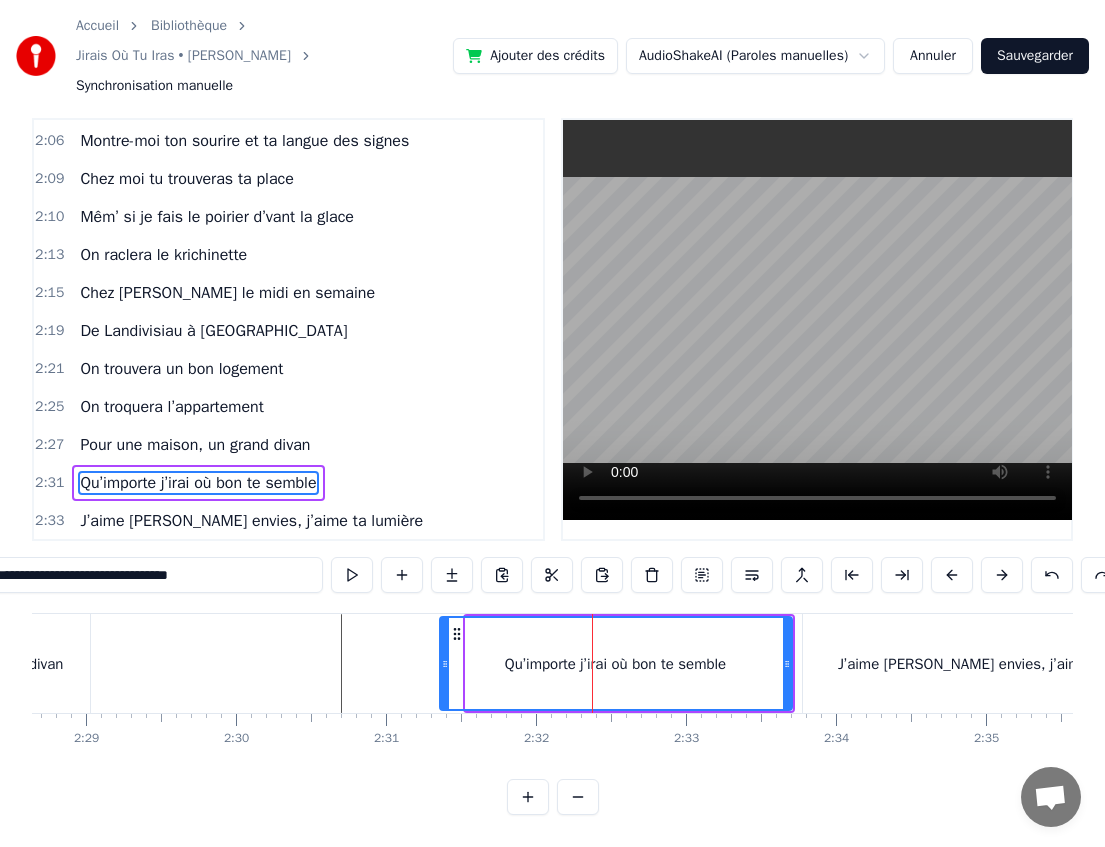 drag, startPoint x: 466, startPoint y: 661, endPoint x: 436, endPoint y: 661, distance: 30 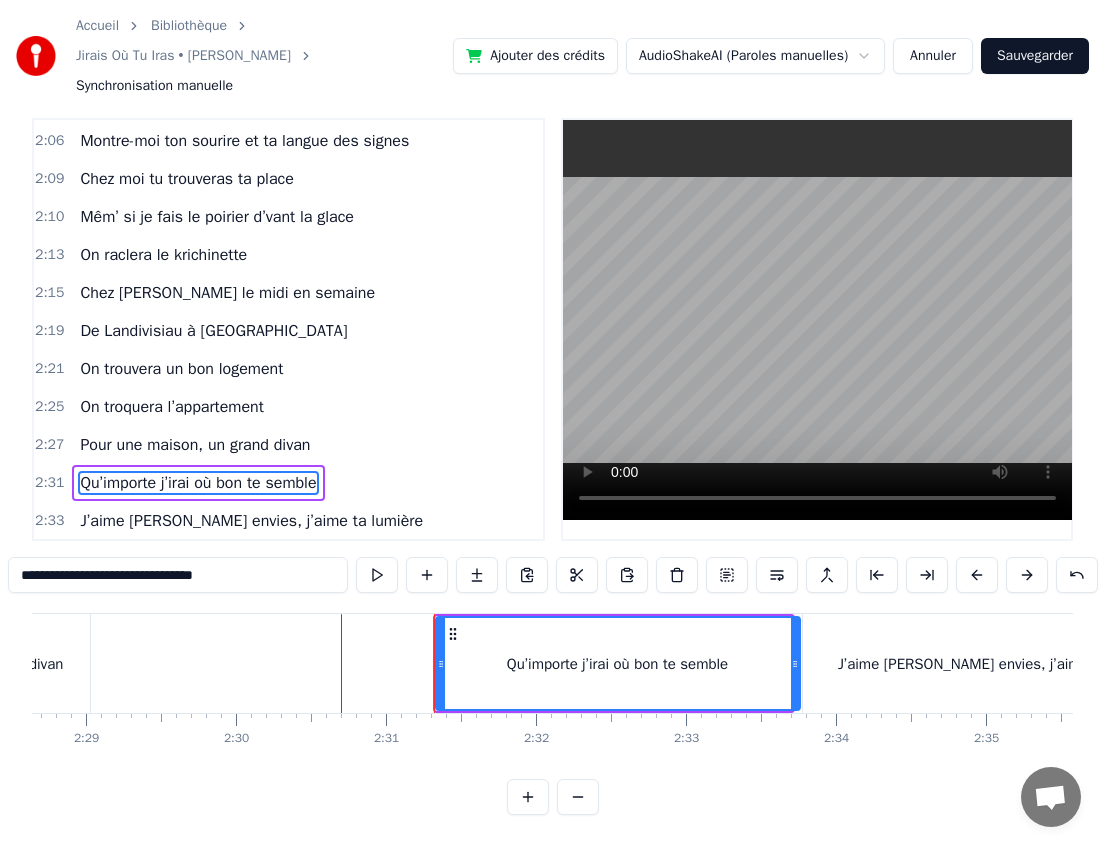 click 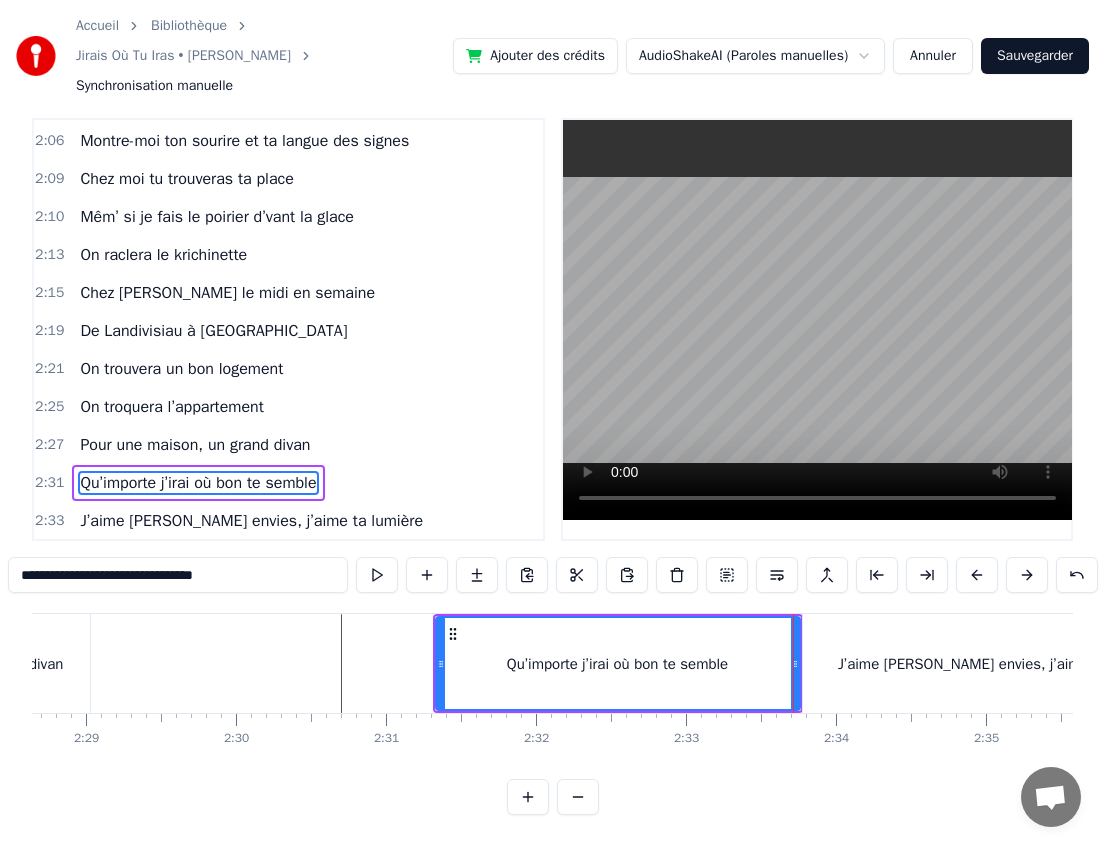 click at bounding box center (-6650, 663) 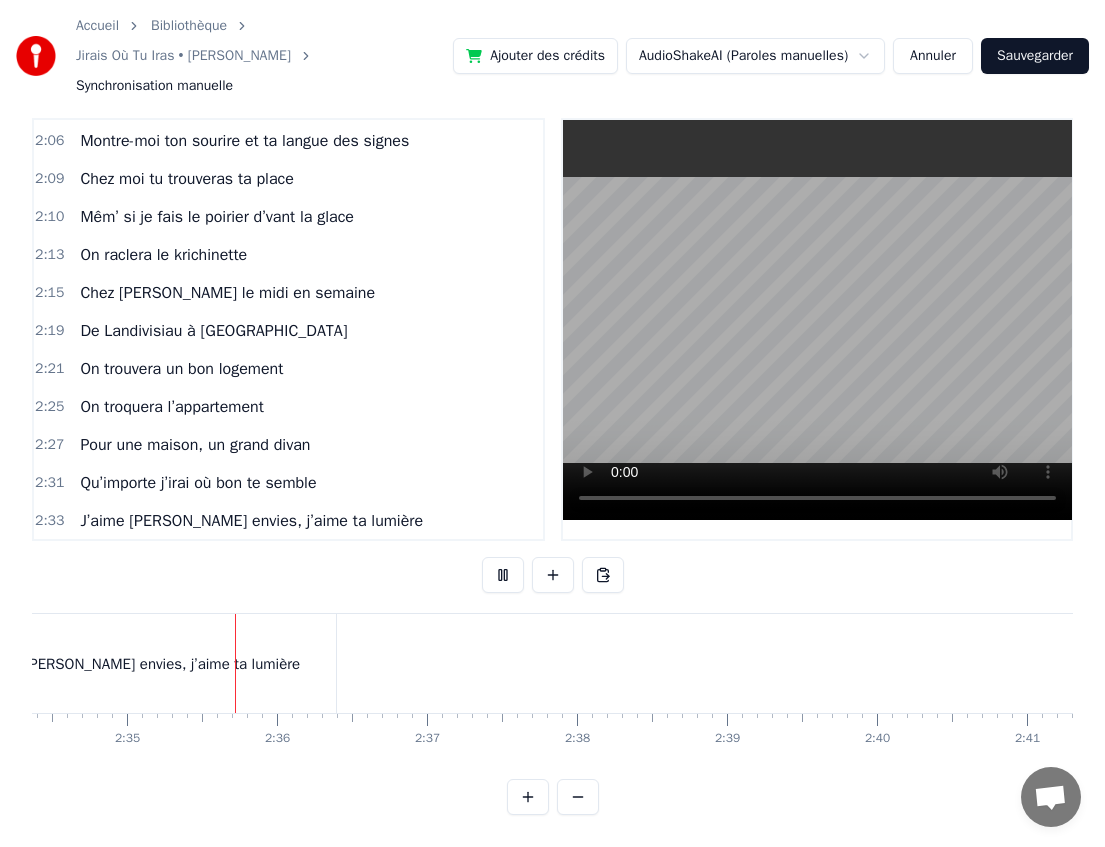 scroll, scrollTop: 0, scrollLeft: 23157, axis: horizontal 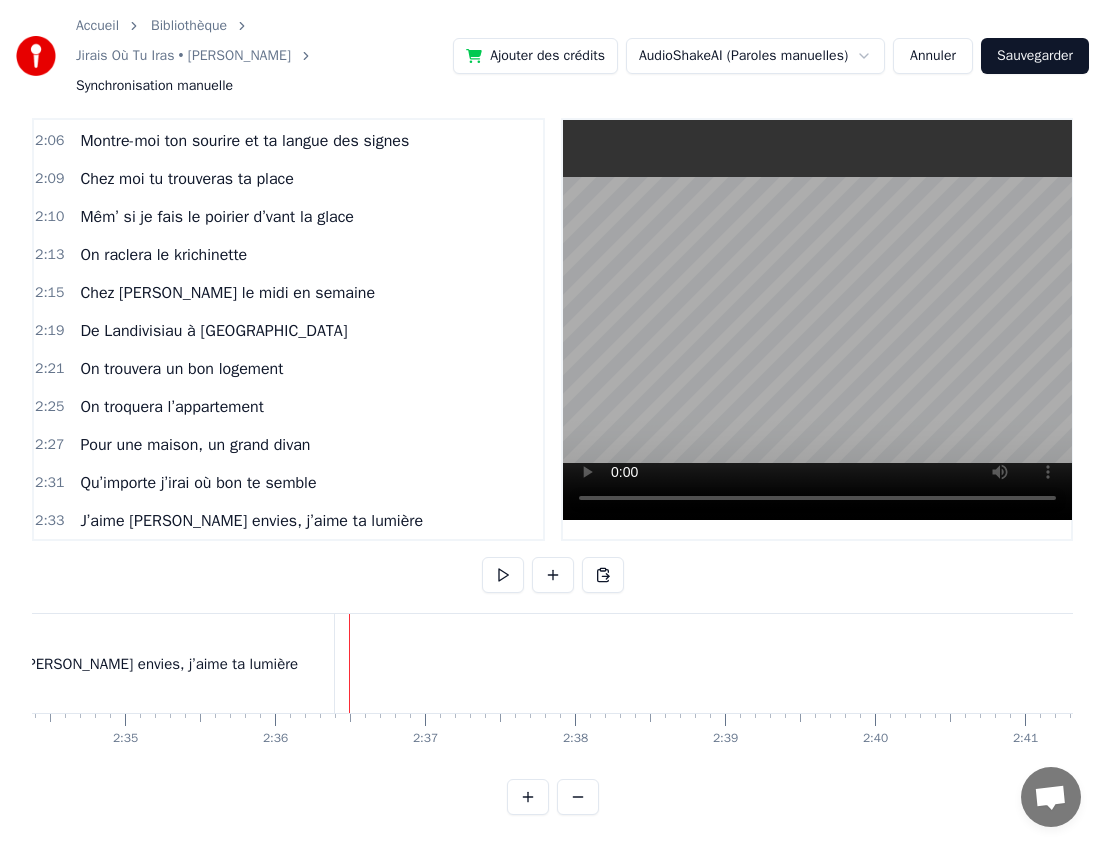 click on "J’aime [PERSON_NAME] envies, j’aime ta lumière" at bounding box center [138, 663] 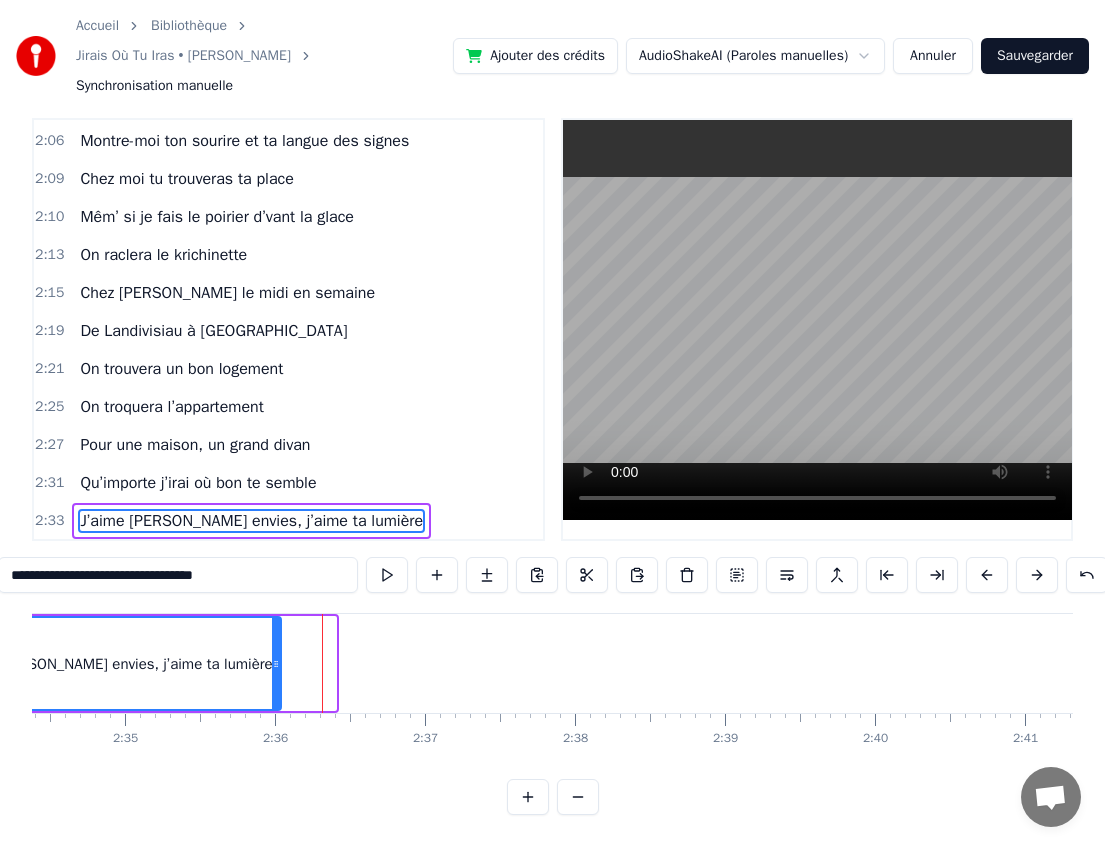 drag, startPoint x: 332, startPoint y: 666, endPoint x: 274, endPoint y: 663, distance: 58.077534 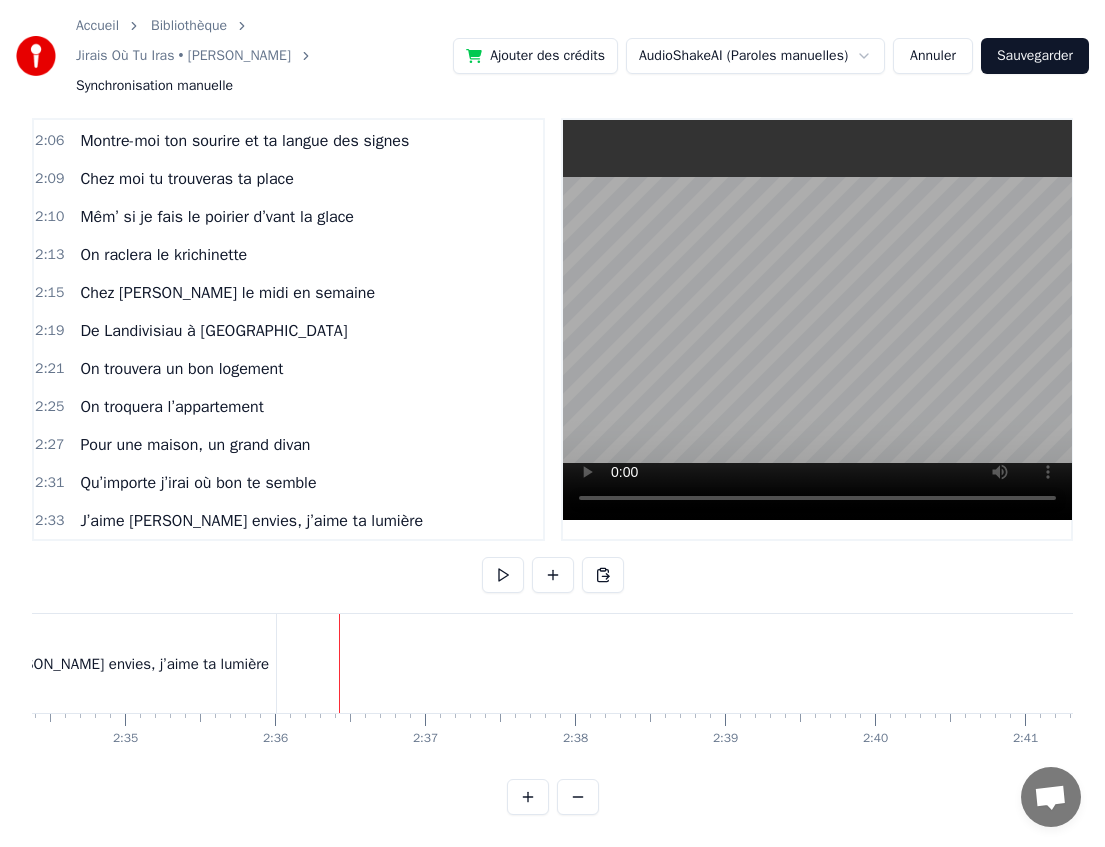 click at bounding box center (-7511, 663) 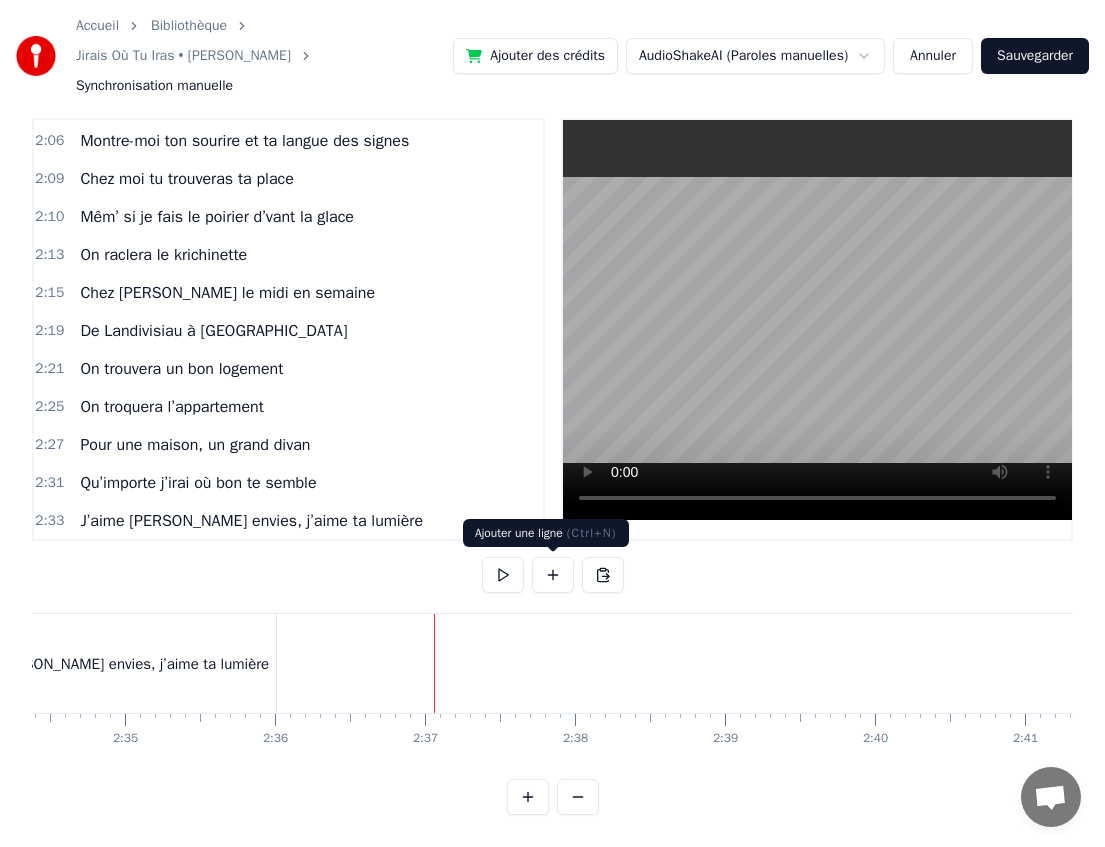 click at bounding box center (553, 575) 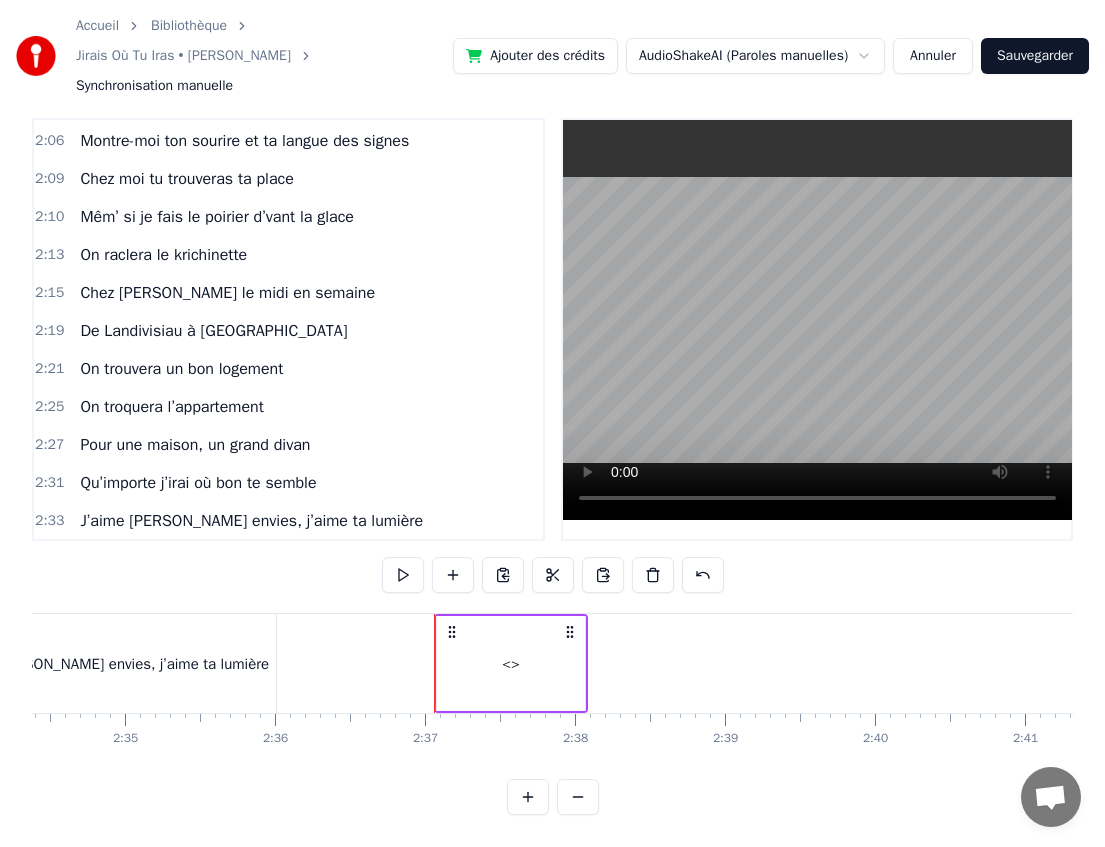 click on "<>" at bounding box center (511, 663) 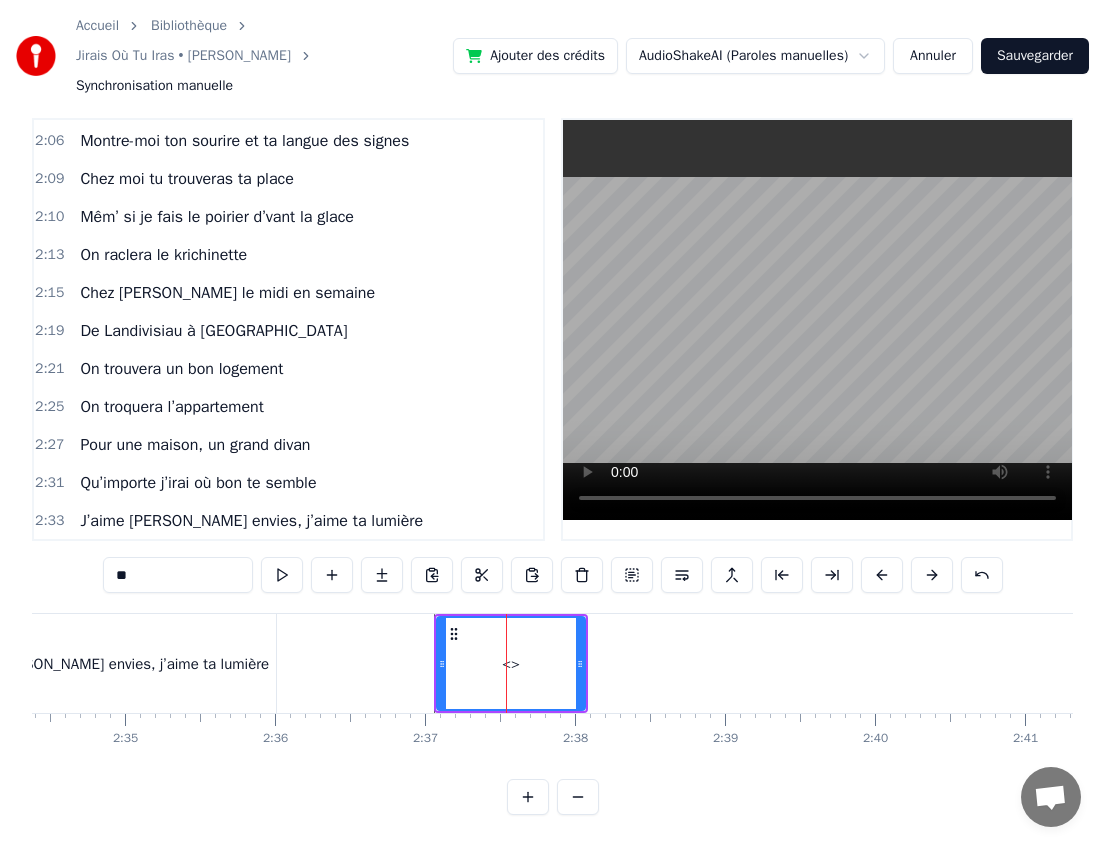 scroll, scrollTop: 1632, scrollLeft: 0, axis: vertical 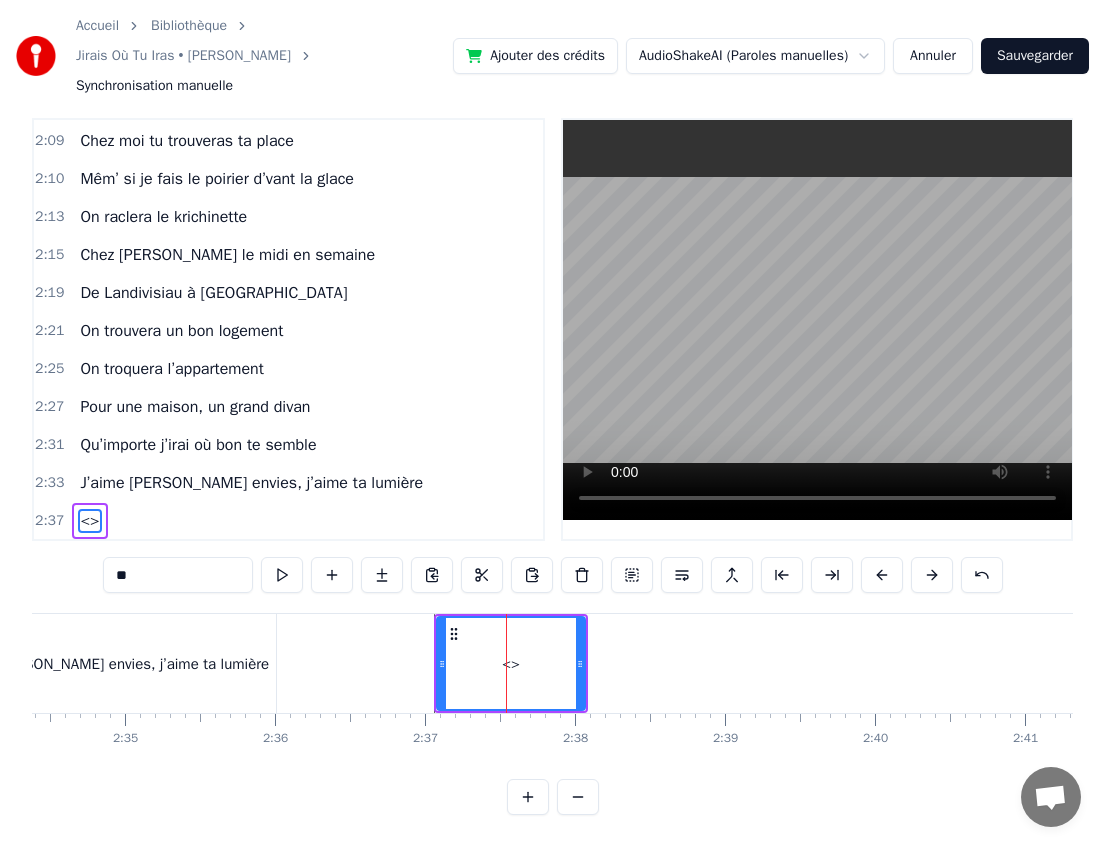click on "**" at bounding box center [178, 575] 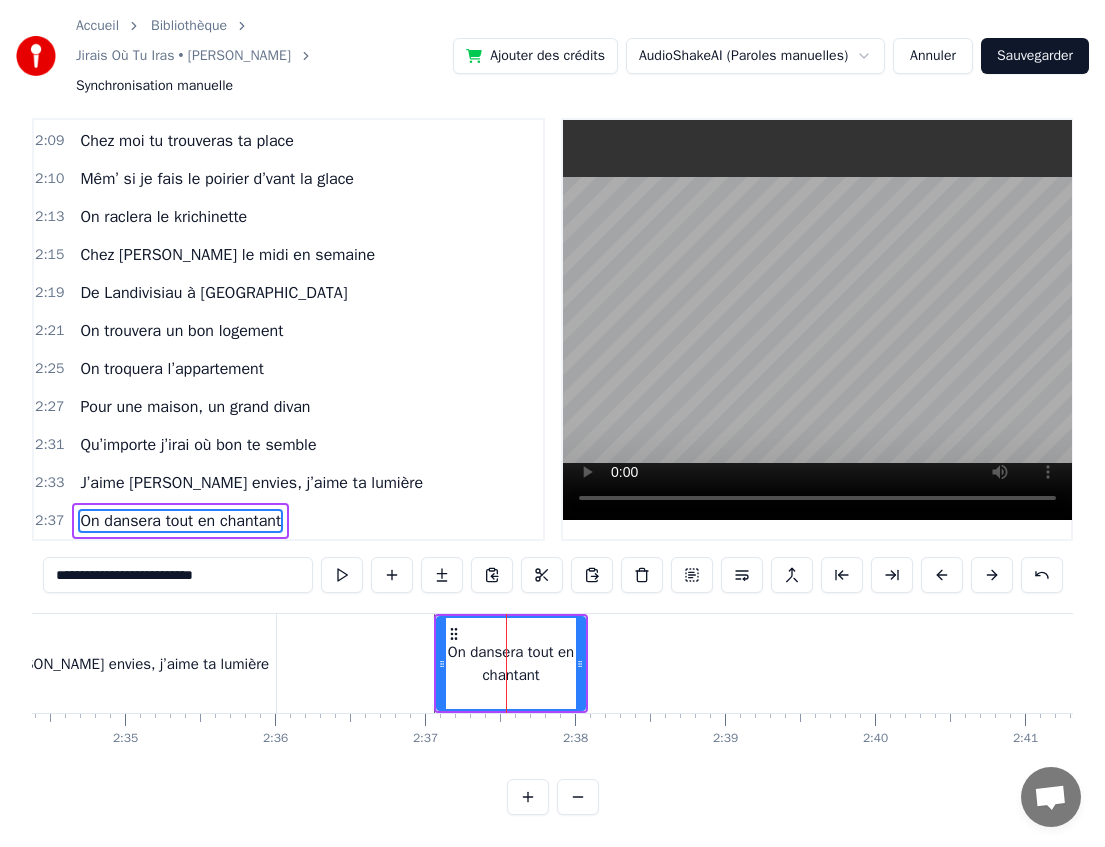 type on "**********" 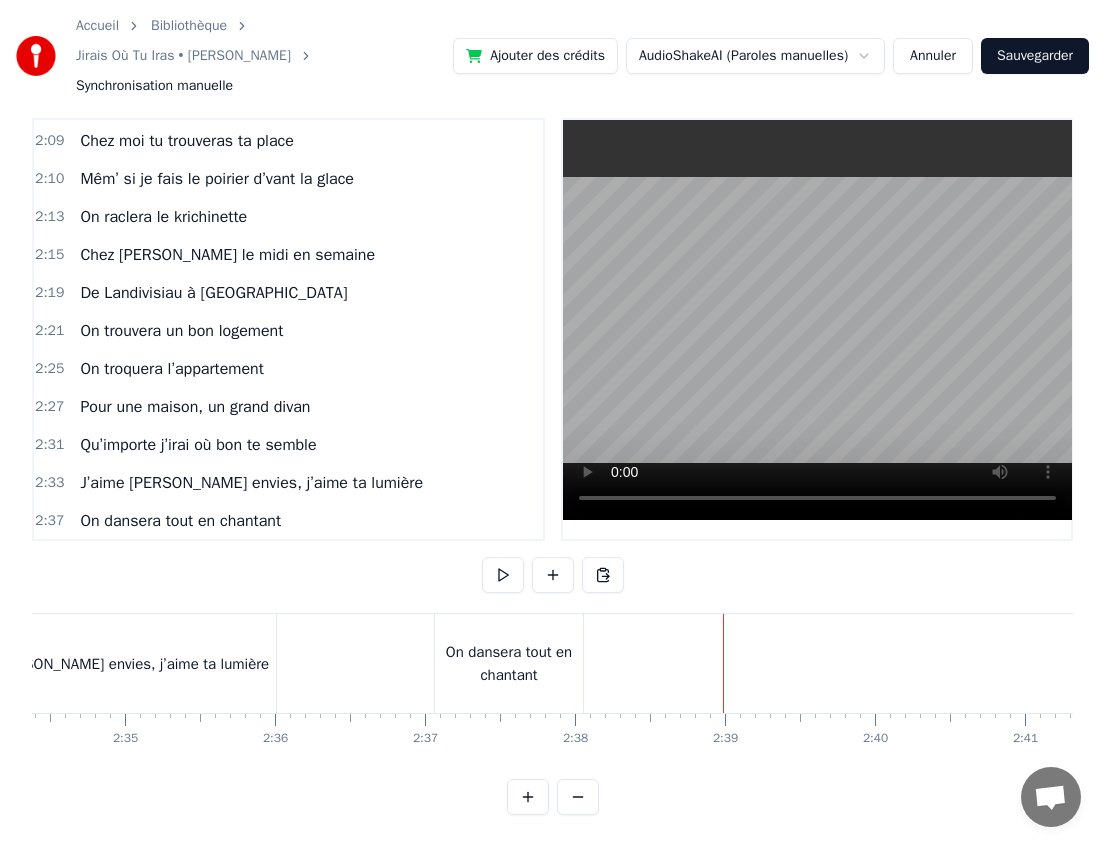 click on "On dansera tout en chantant" at bounding box center [509, 663] 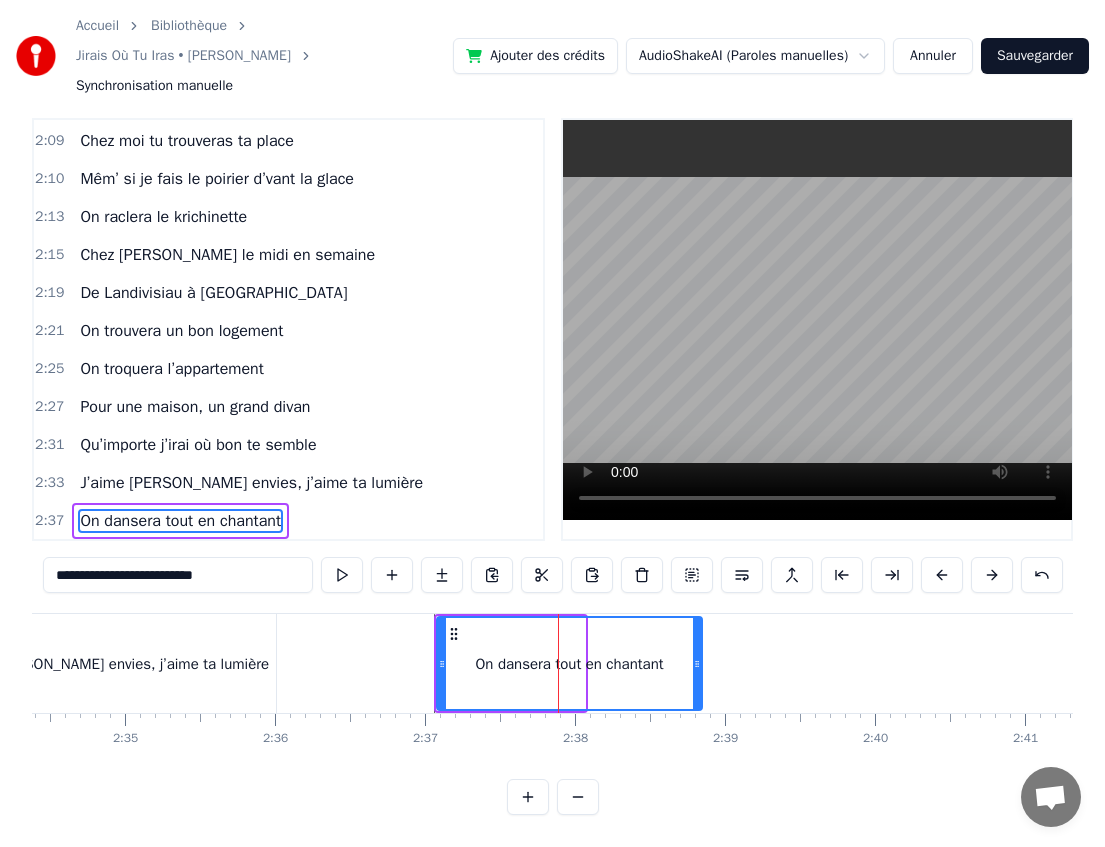 drag, startPoint x: 578, startPoint y: 662, endPoint x: 692, endPoint y: 660, distance: 114.01754 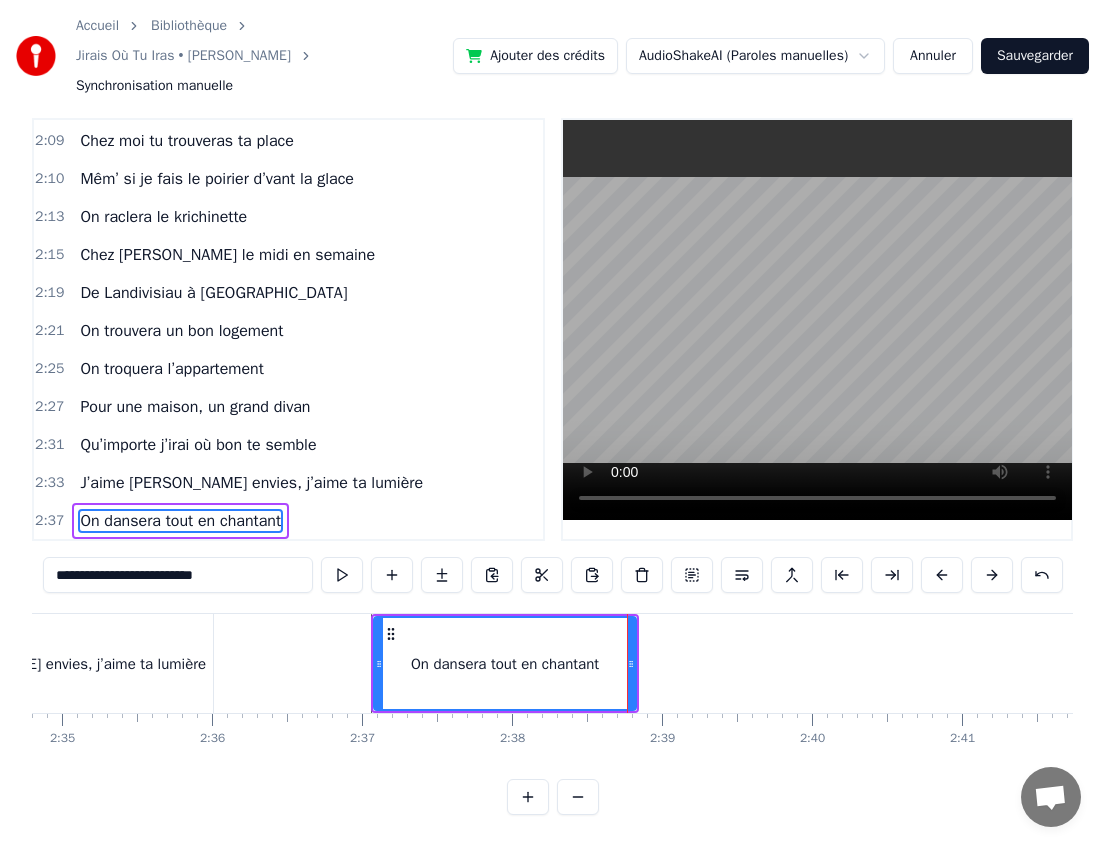 scroll, scrollTop: 0, scrollLeft: 23224, axis: horizontal 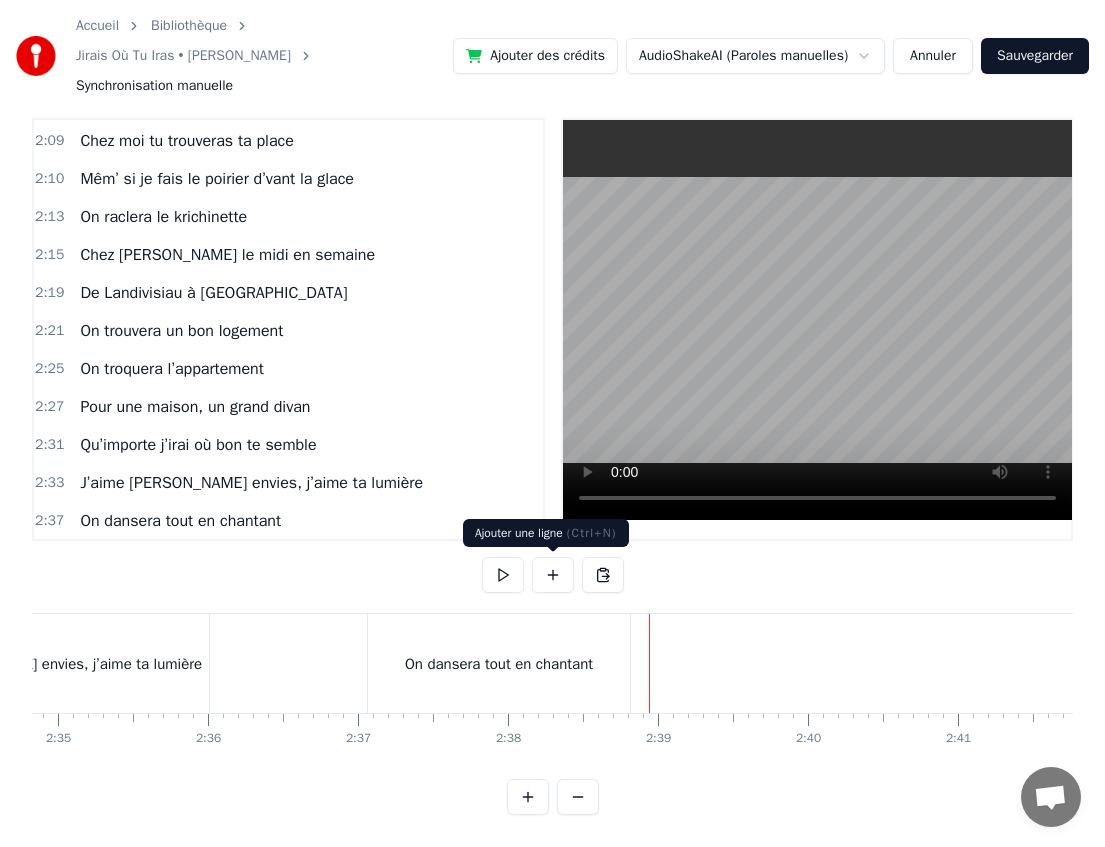 click at bounding box center (553, 575) 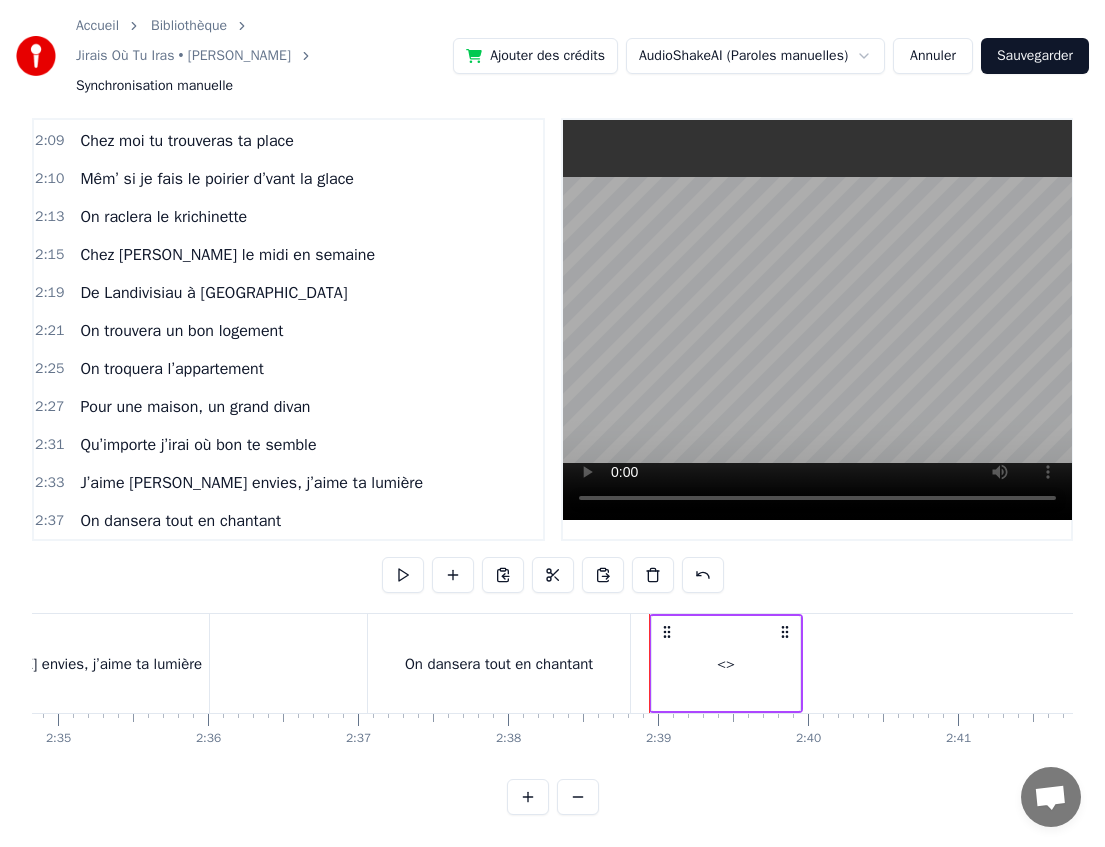 click on "<>" at bounding box center [726, 663] 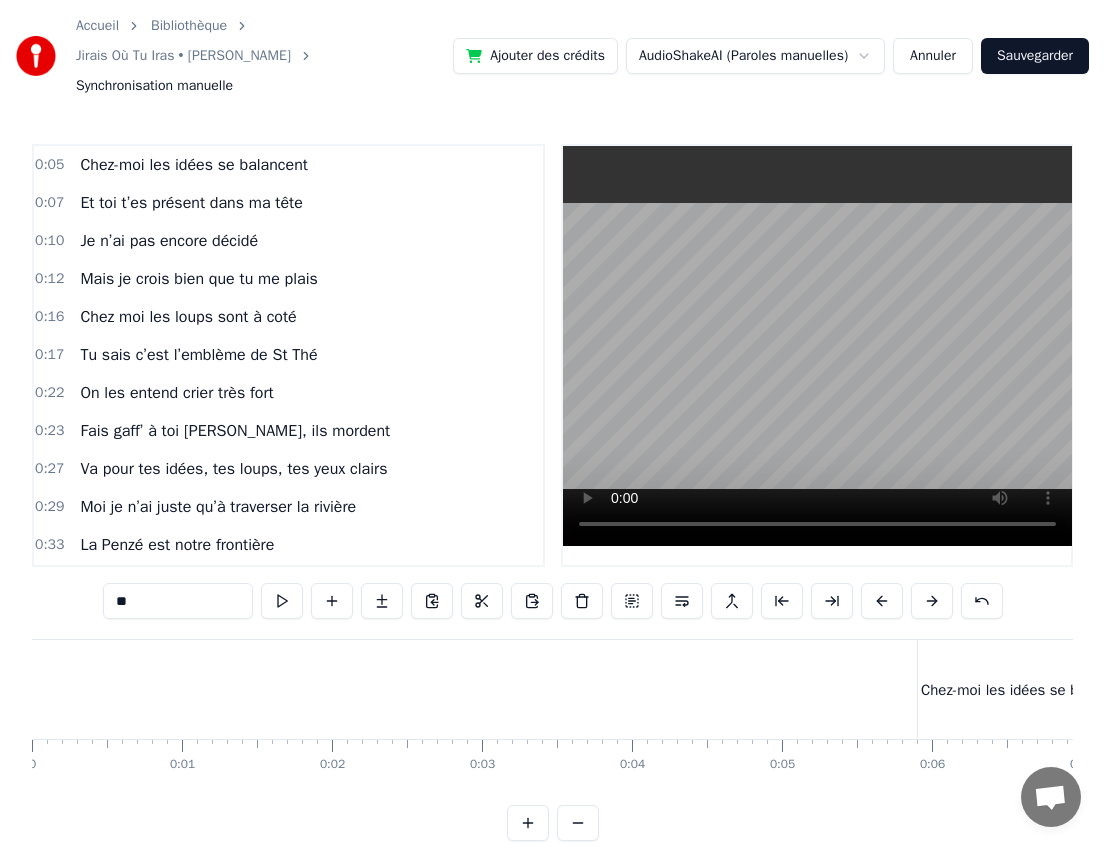 scroll, scrollTop: 26, scrollLeft: 0, axis: vertical 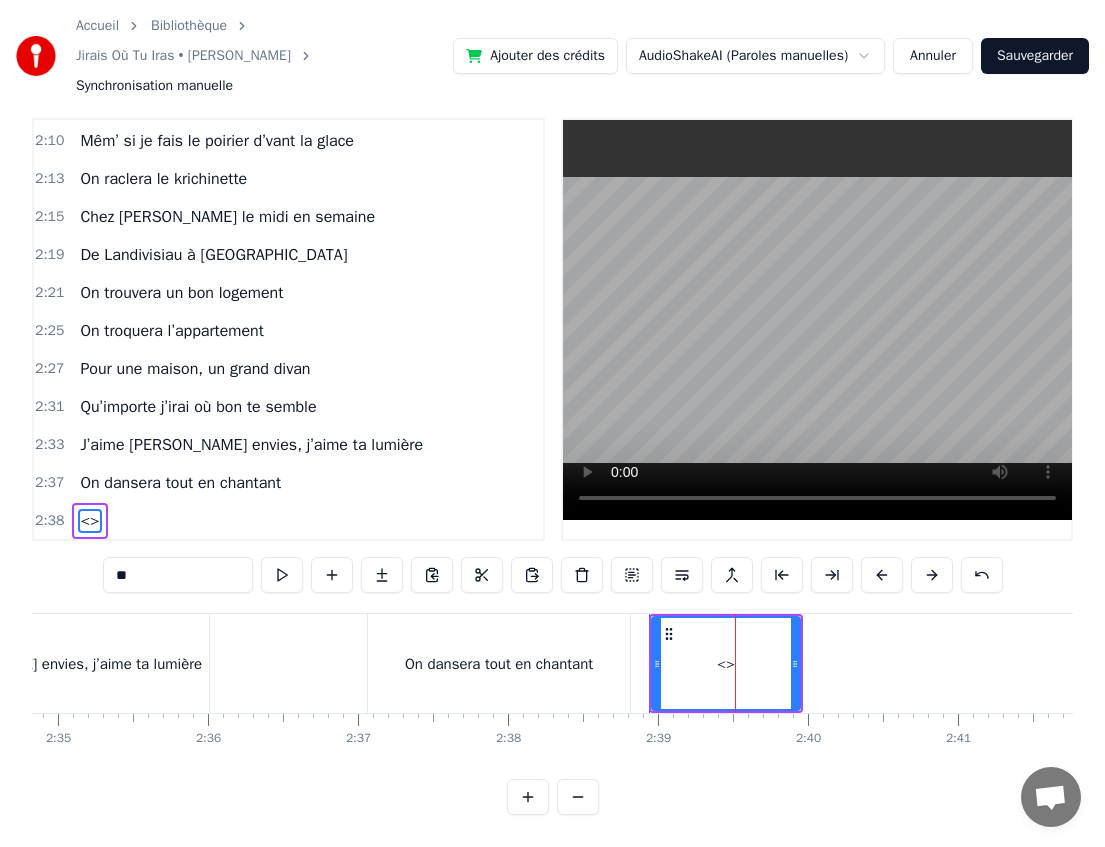 click on "**" at bounding box center [178, 575] 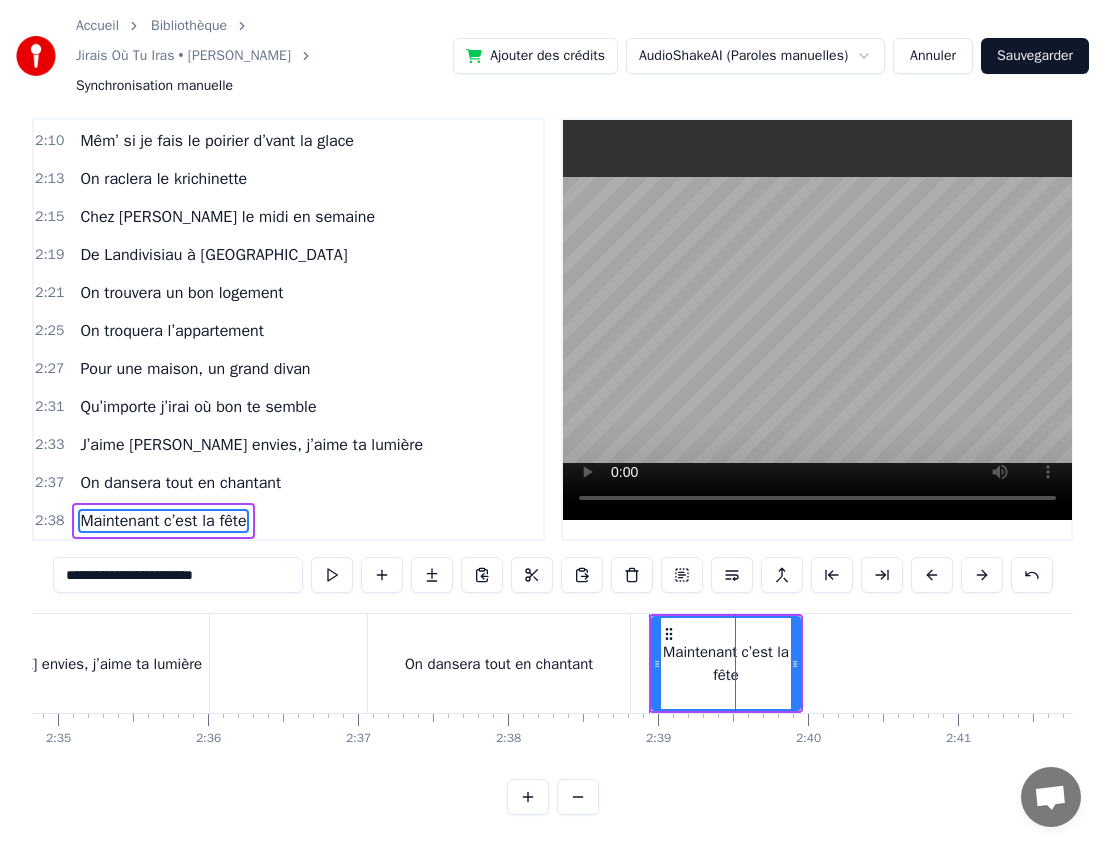 type on "**********" 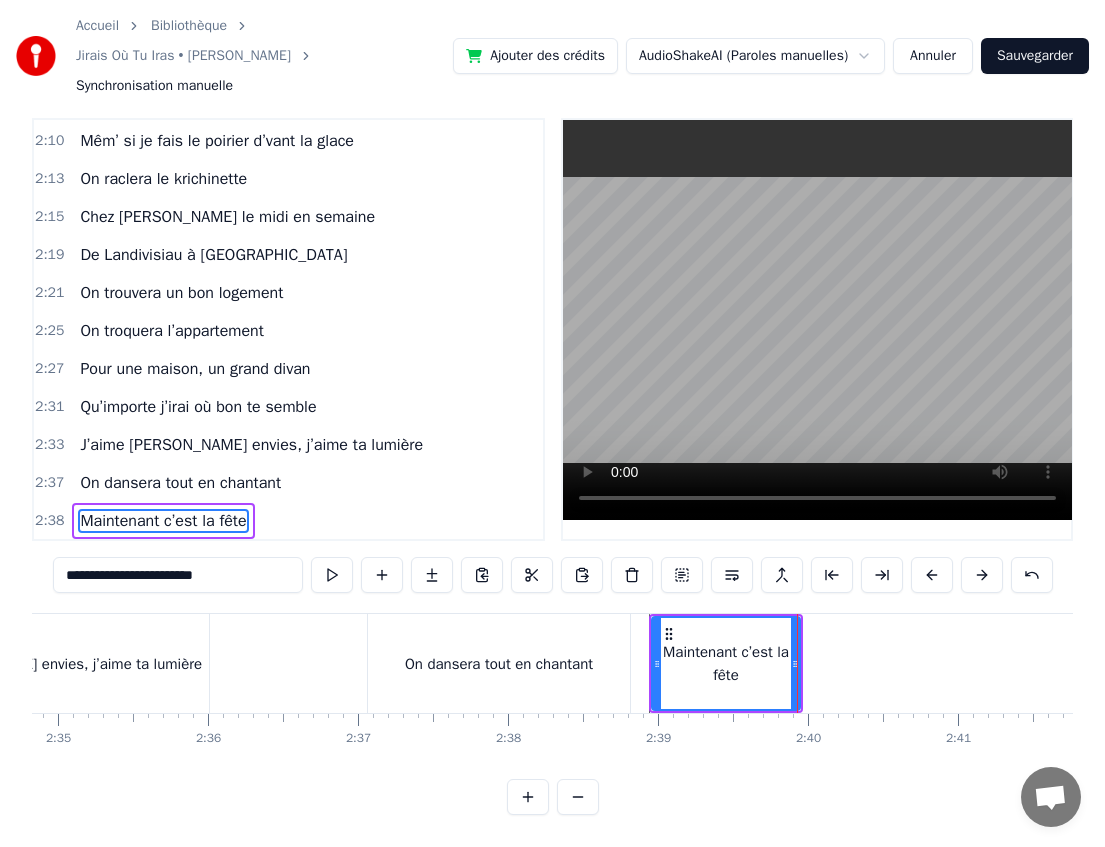 click on "Chez-moi les idées se balancent Et toi t’es présent dans ma tête  Je n’ai pas encore décidé Mais je crois bien que tu me plais Chez moi les loups sont à coté Tu sais c’est l’emblème de St Thé On les entend crier très fort  Fais gaff’ à toi [PERSON_NAME], ils mordent Va pour tes idées, tes loups, tes yeux clairs  Moi je n’ai juste qu’à traverser la rivière  [GEOGRAPHIC_DATA] est notre frontière J’ai le cœur qui se serre J’irai où tu iras Mon amour sera toi J’irai où tu iras Qu’importe la place et qu’importe l’endroit  Je veux des chats, des animaux  Des vacances dans des pays chauds Des coups de soleil au visage  Que tu m’passes de la biafine dans l’dos A la montagne, au bord de l’eau  Dans un taxi, à dos d’chameaux  Moi je n’ai pas peur de grand-chose A côté de toi mon héros Va pour tes petits chats, tes pays chauds Acceptes-tu la couleur de mon maillot Le rouge et noir je n’en veux pas  Mais sache qu’à part ça  J’irai où tu iras Mon amour sera toi" at bounding box center [-7578, 663] 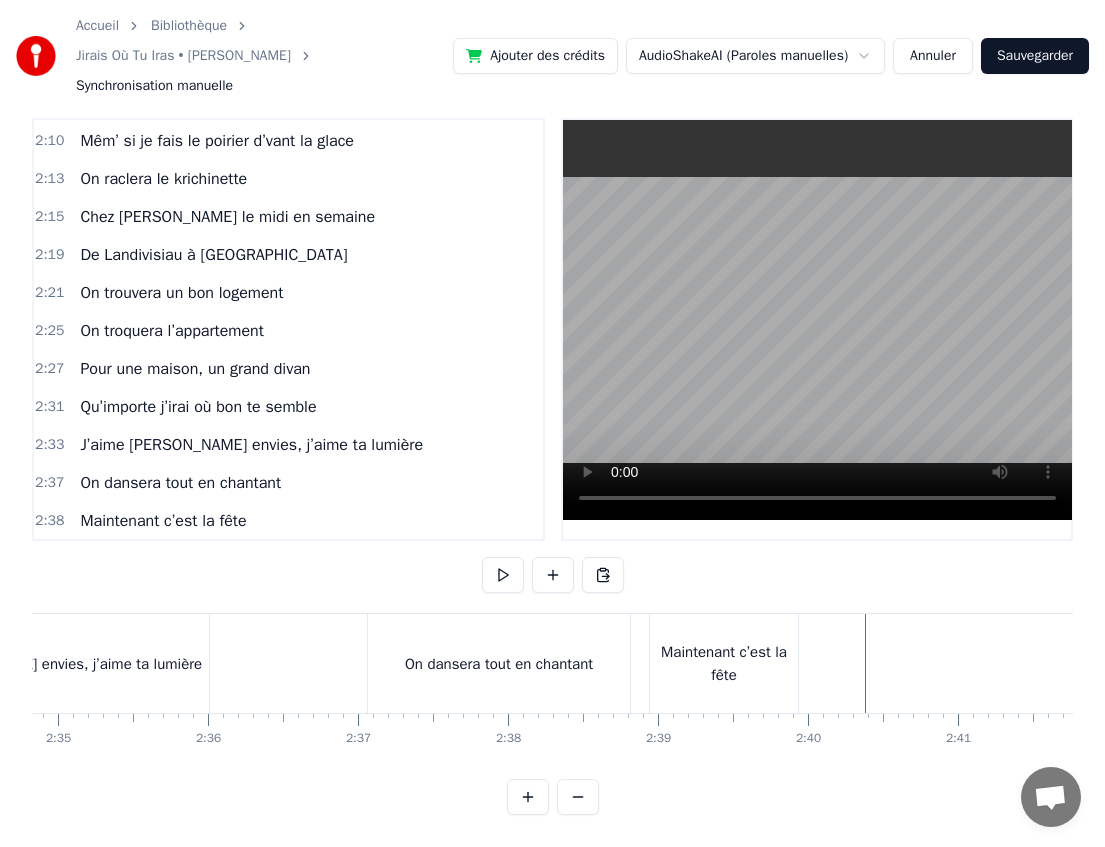 click on "Maintenant c’est la fête" at bounding box center [724, 663] 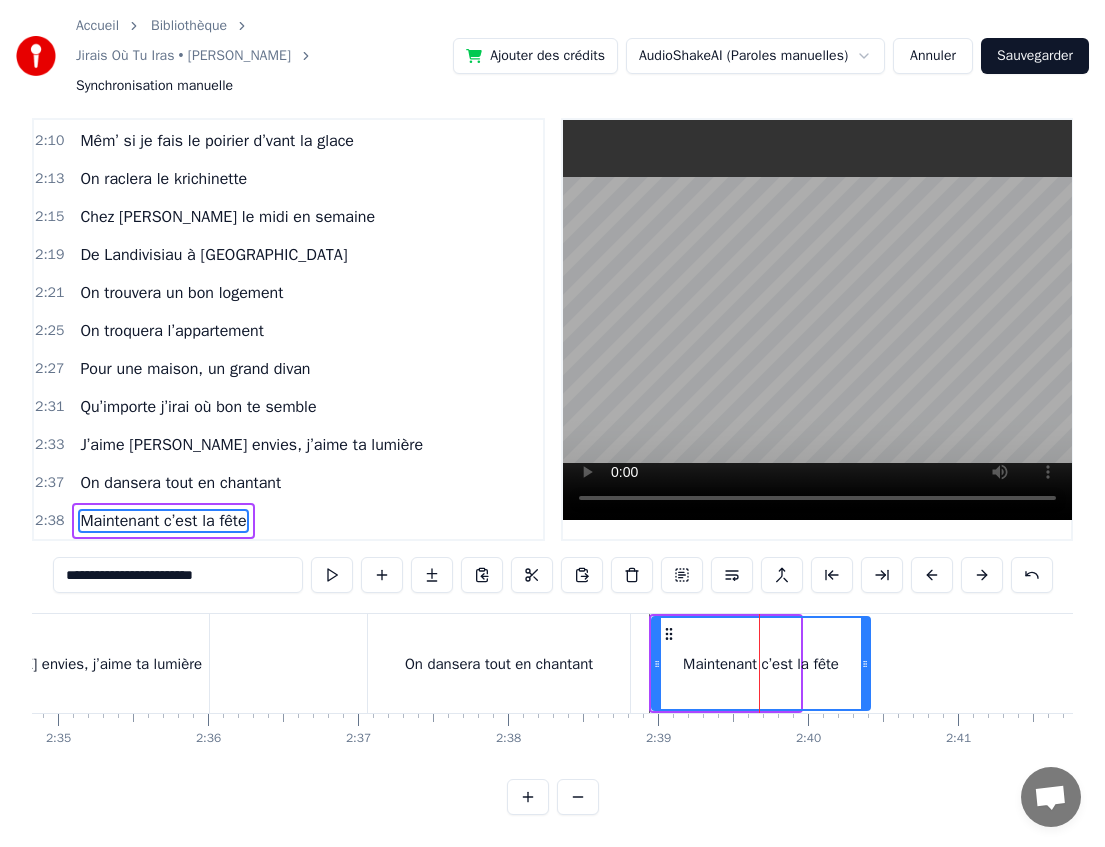 drag, startPoint x: 798, startPoint y: 662, endPoint x: 866, endPoint y: 664, distance: 68.0294 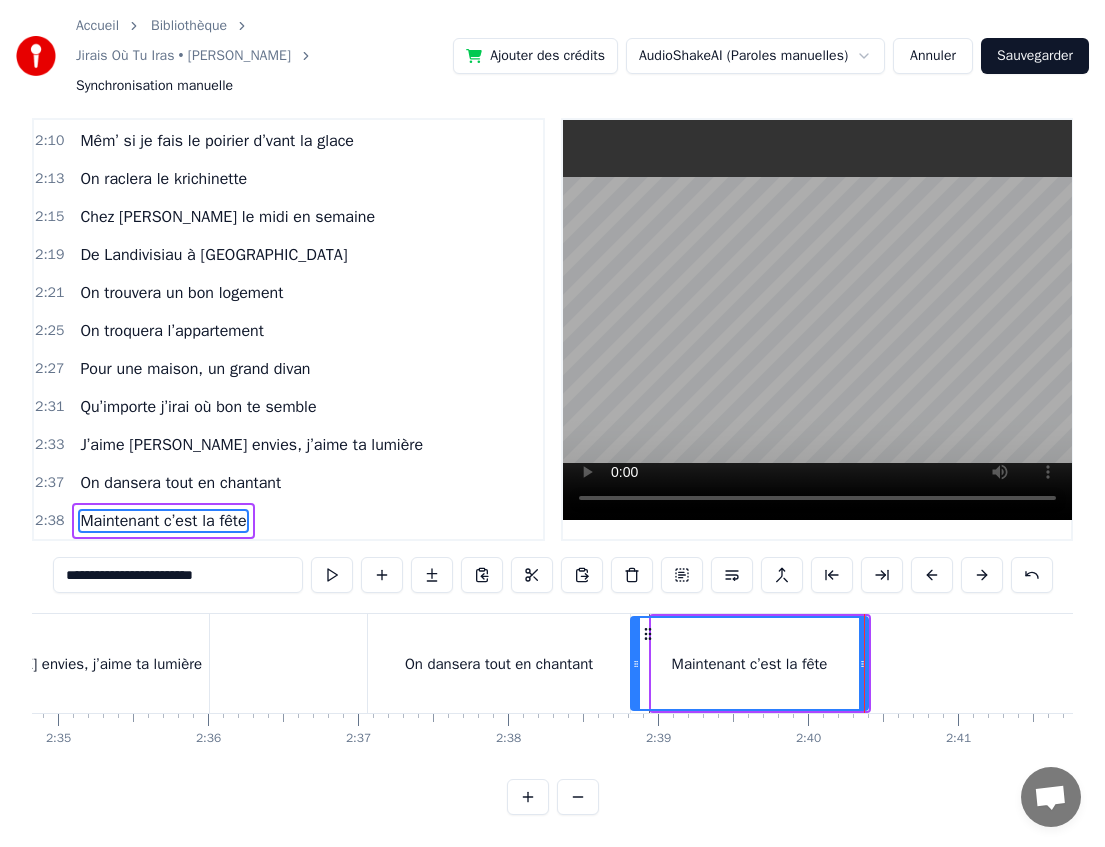 drag, startPoint x: 659, startPoint y: 664, endPoint x: 638, endPoint y: 664, distance: 21 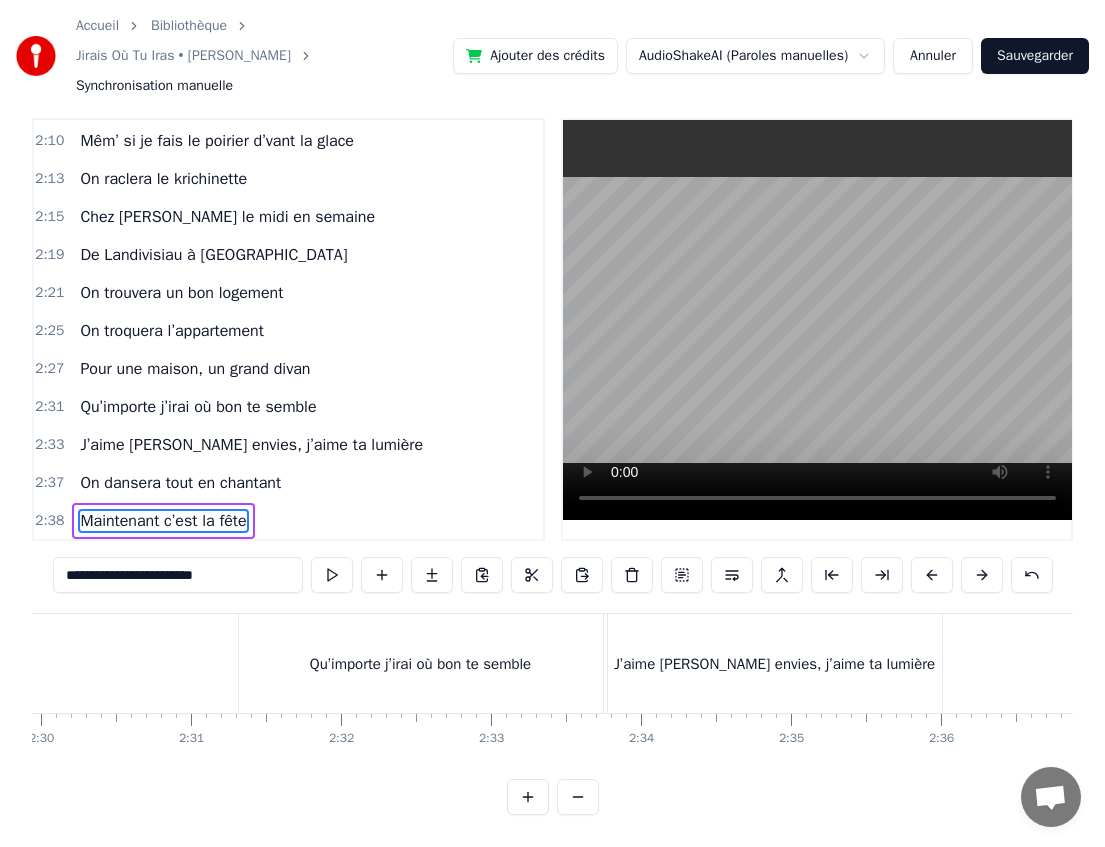 scroll, scrollTop: 0, scrollLeft: 22492, axis: horizontal 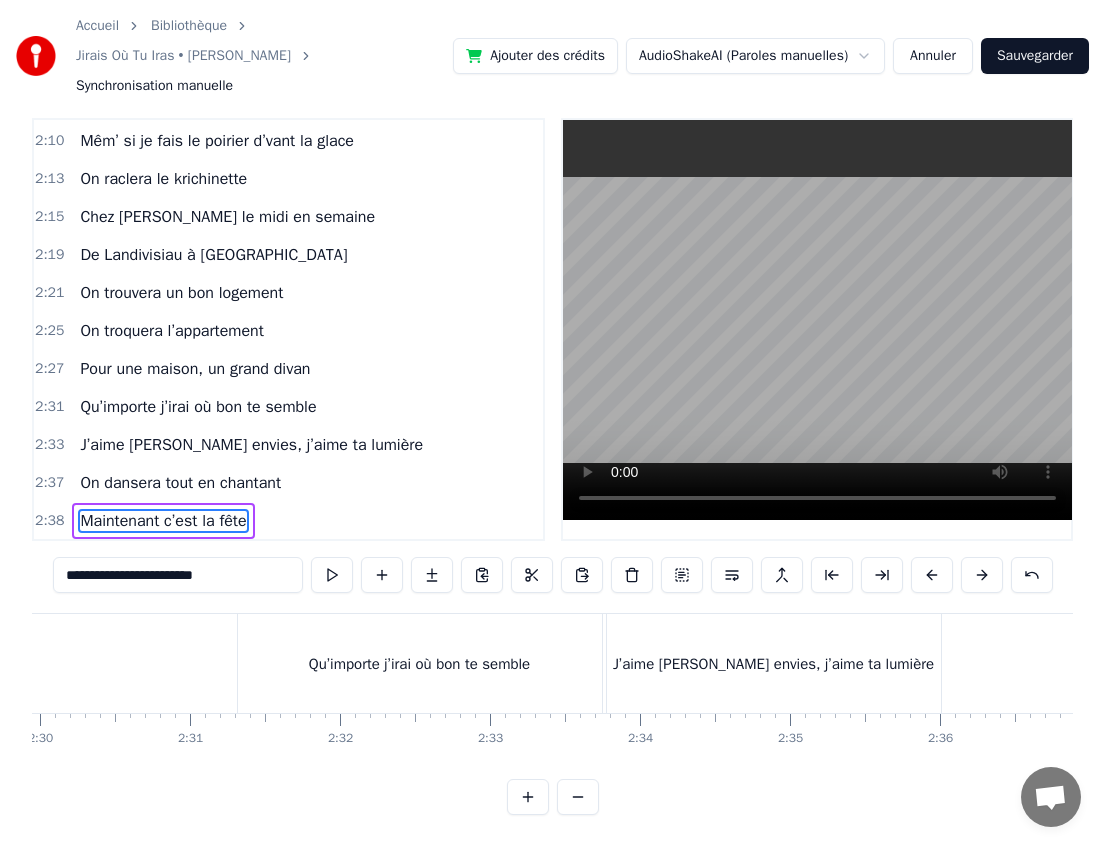 click at bounding box center [-6846, 663] 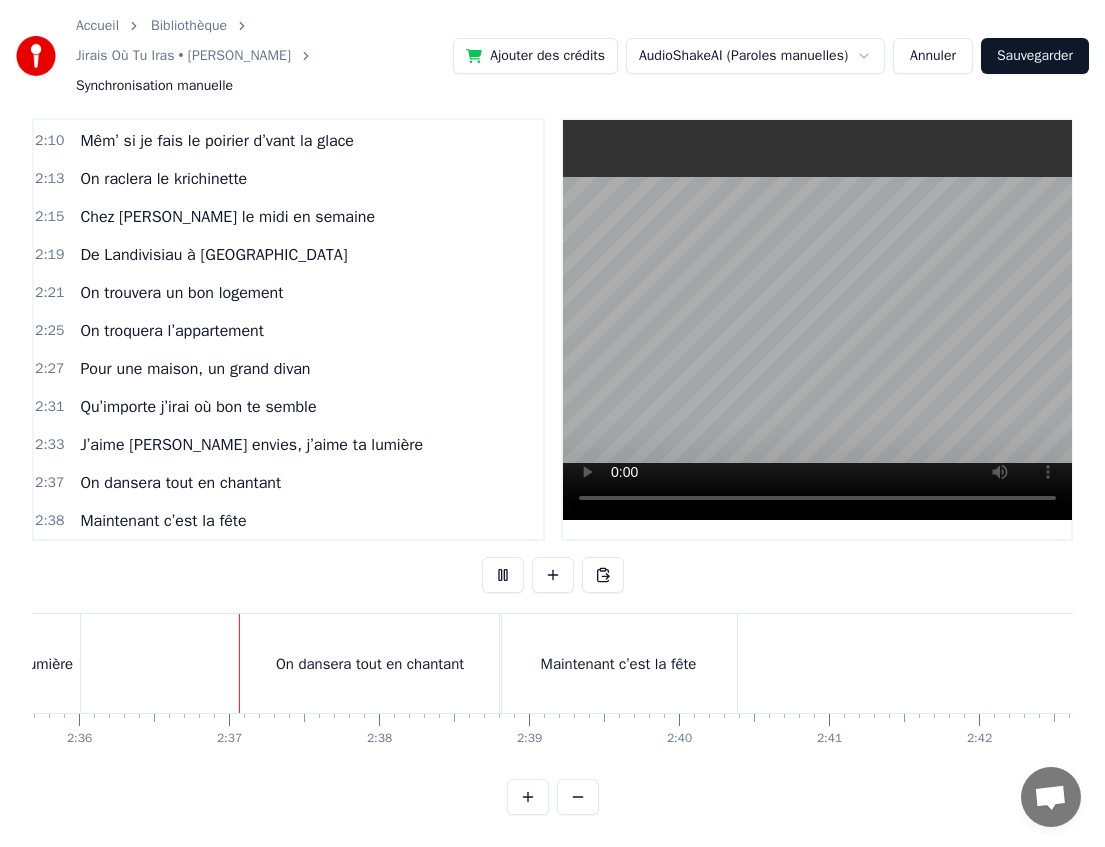 scroll, scrollTop: 0, scrollLeft: 23360, axis: horizontal 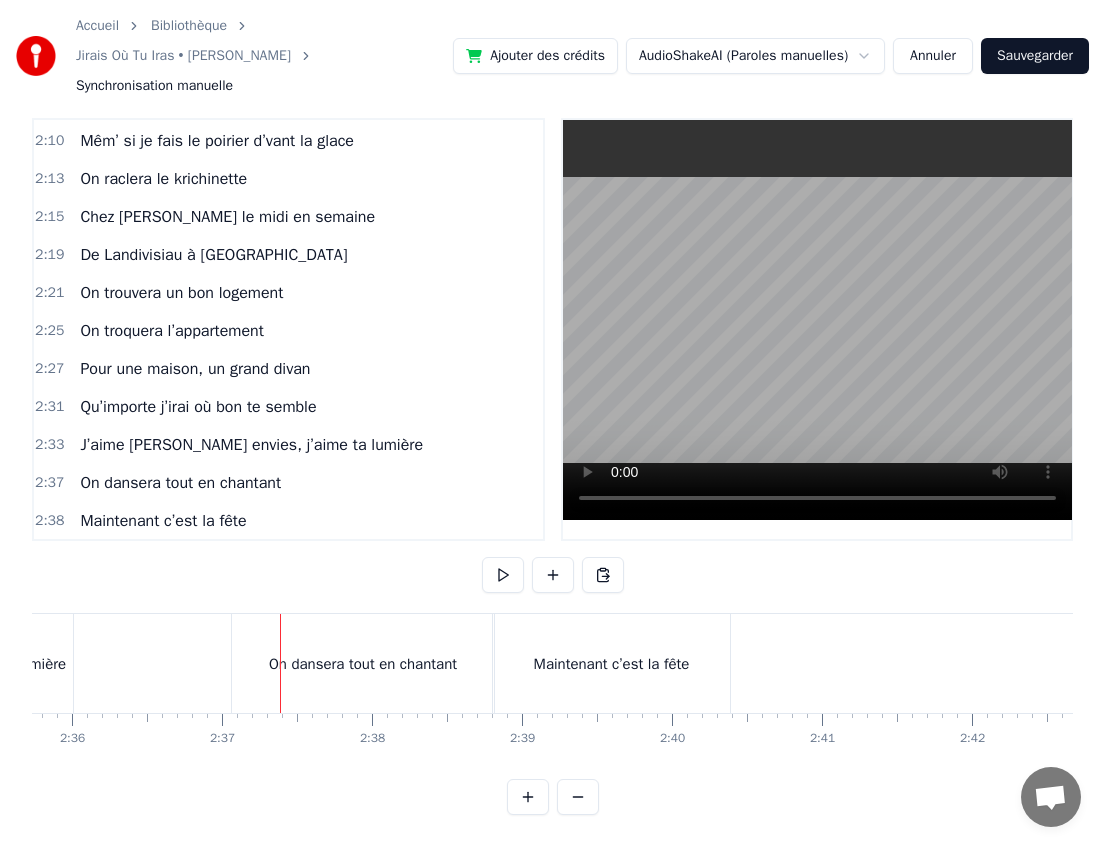 click on "On dansera tout en chantant" at bounding box center (363, 664) 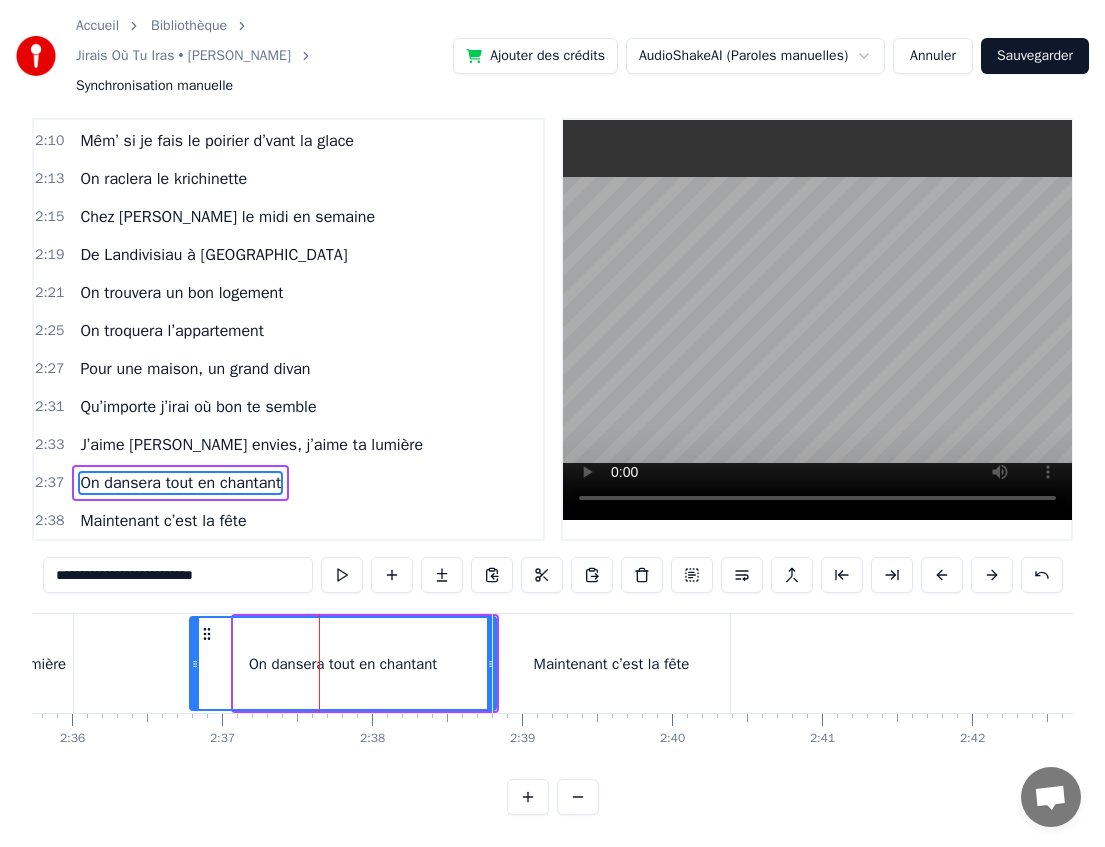 drag, startPoint x: 239, startPoint y: 663, endPoint x: 192, endPoint y: 659, distance: 47.169907 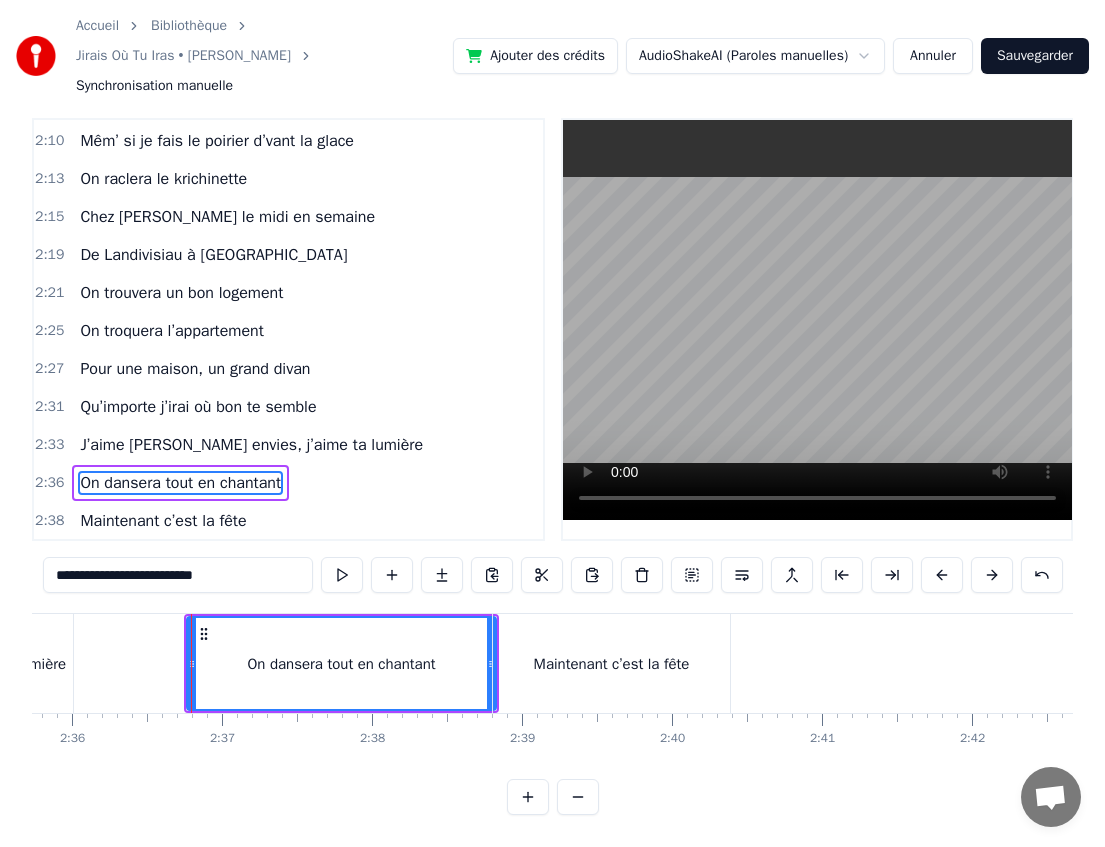 click on "J’aime [PERSON_NAME] envies, j’aime ta lumière" at bounding box center (-92, 663) 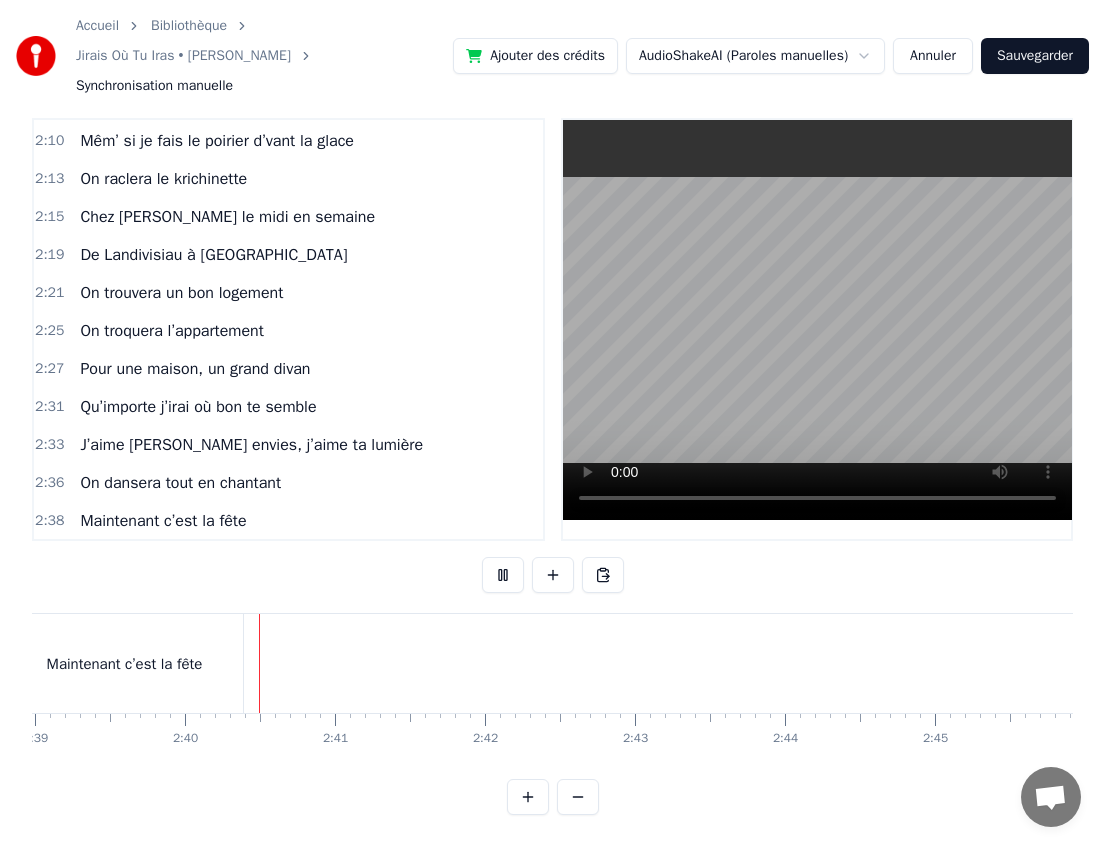 scroll, scrollTop: 0, scrollLeft: 23859, axis: horizontal 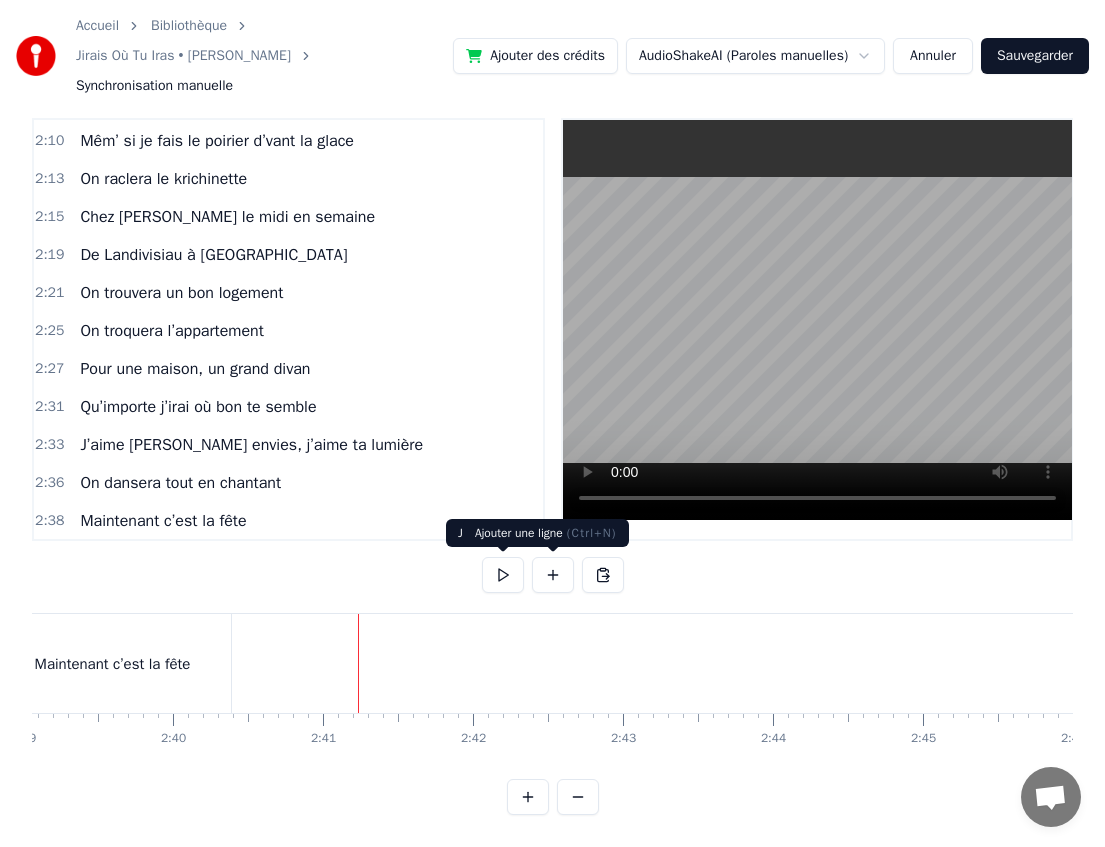 click at bounding box center [553, 575] 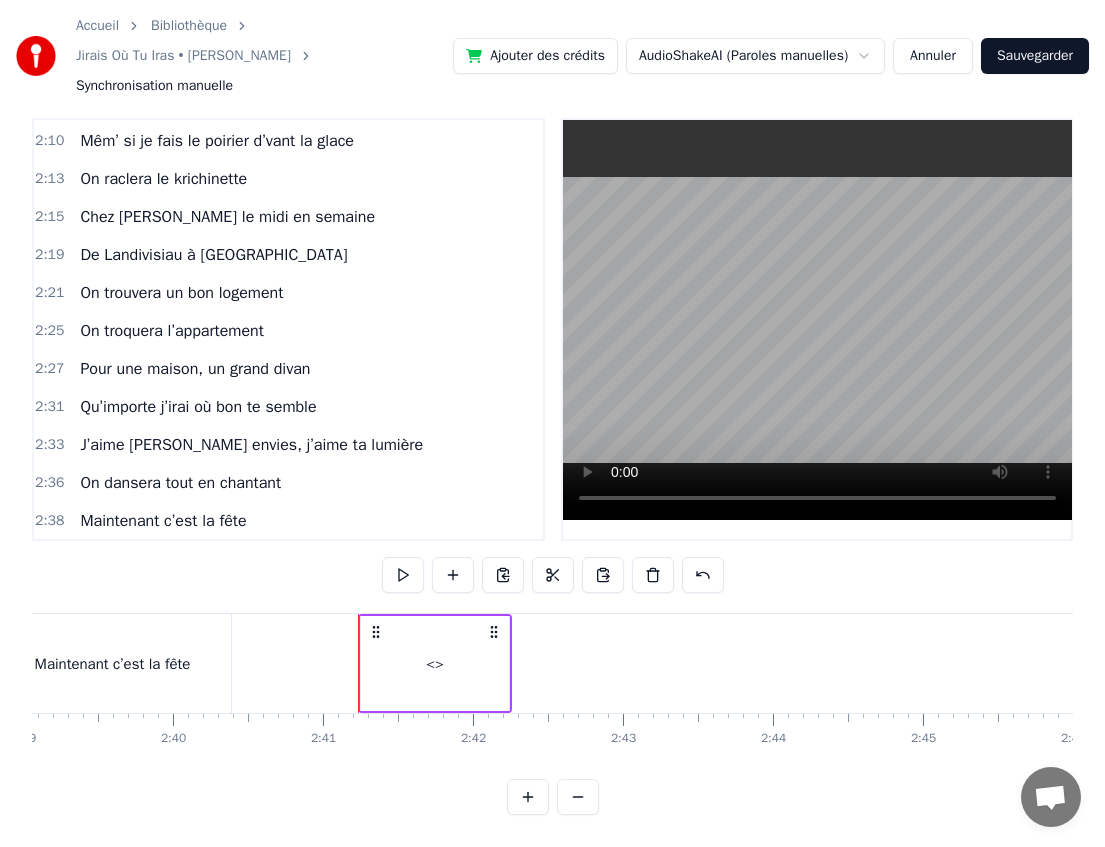 click on "<>" at bounding box center [435, 663] 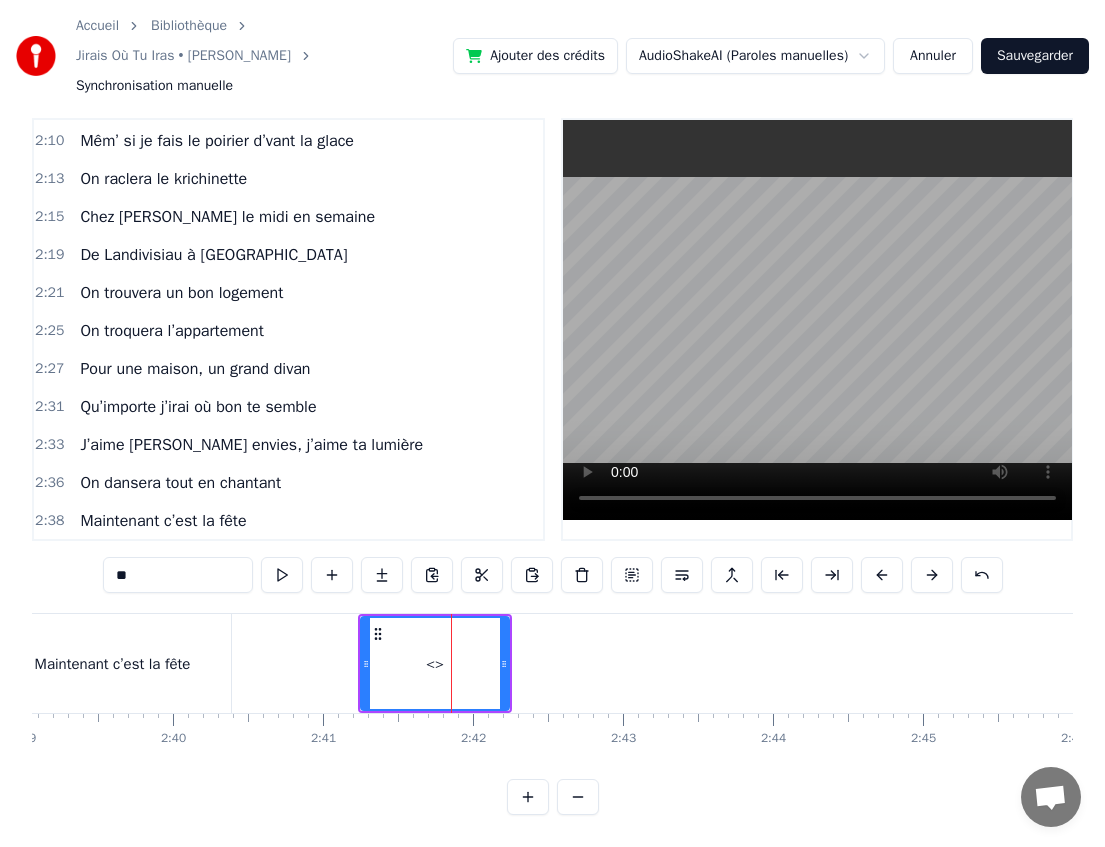 scroll, scrollTop: 1708, scrollLeft: 0, axis: vertical 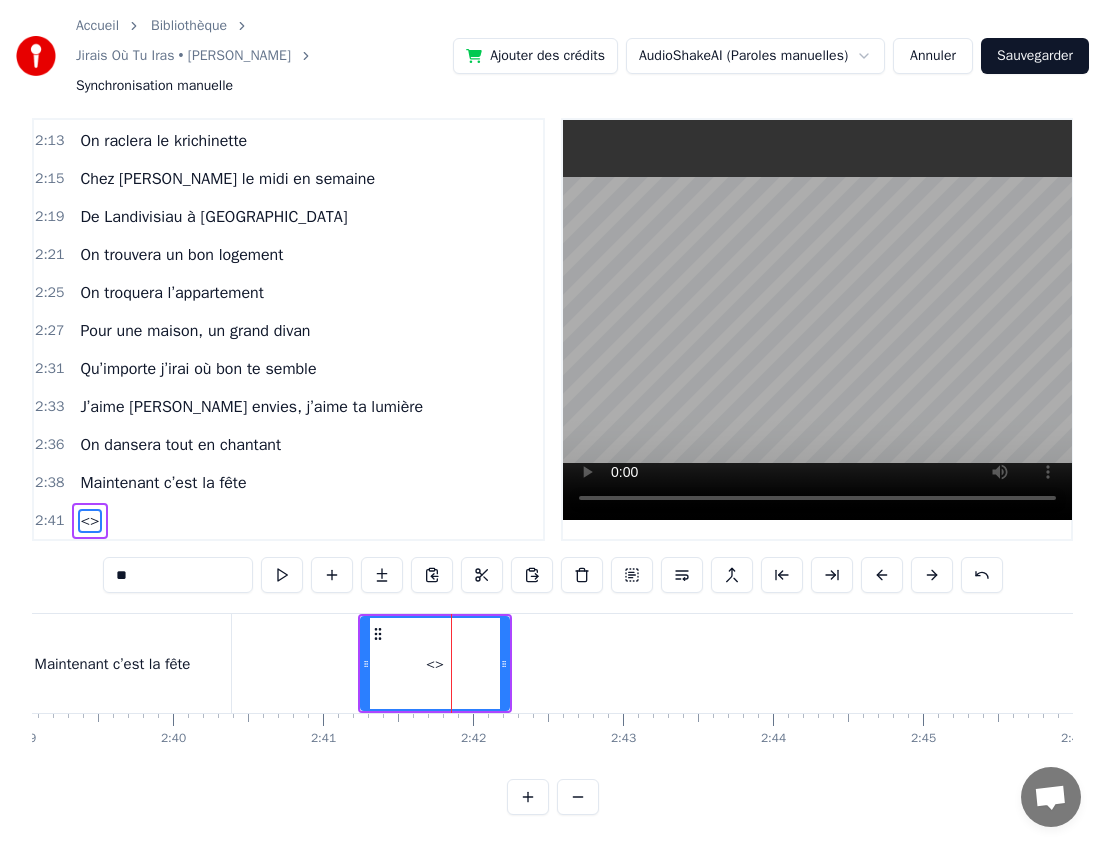 click on "**" at bounding box center [178, 575] 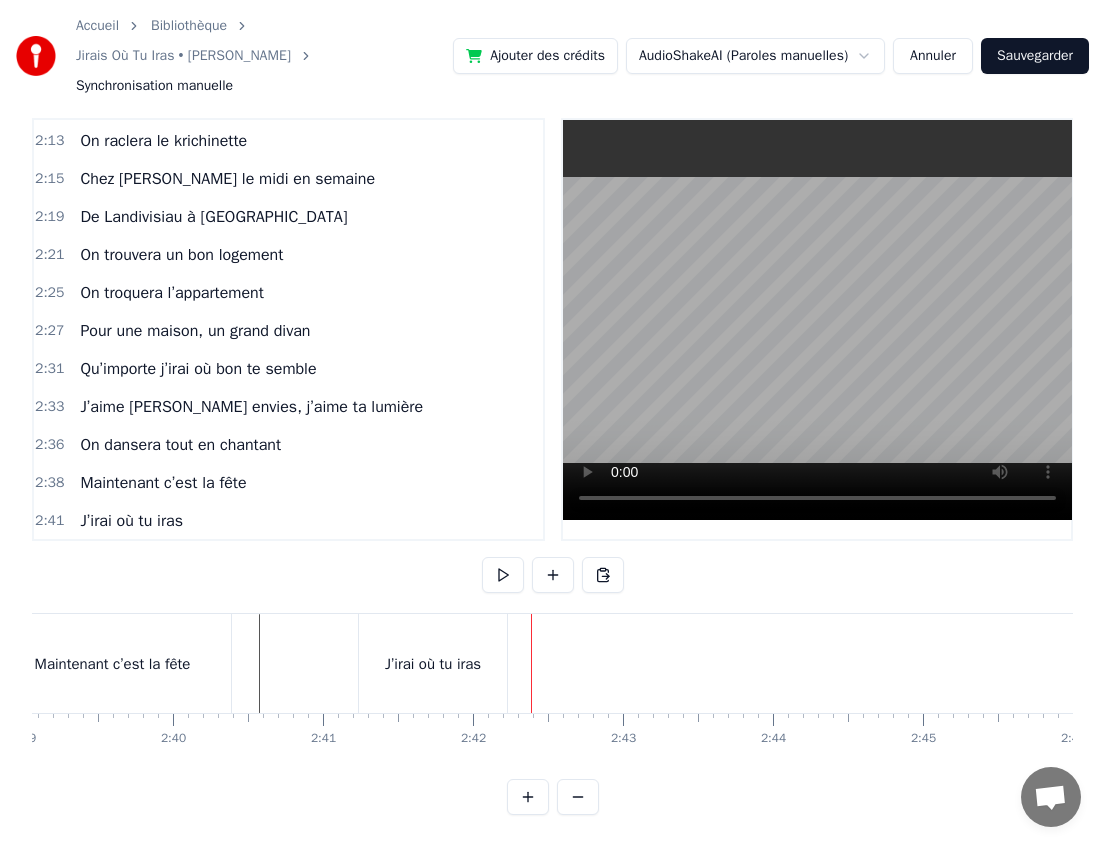click on "J’irai où tu iras" at bounding box center (433, 664) 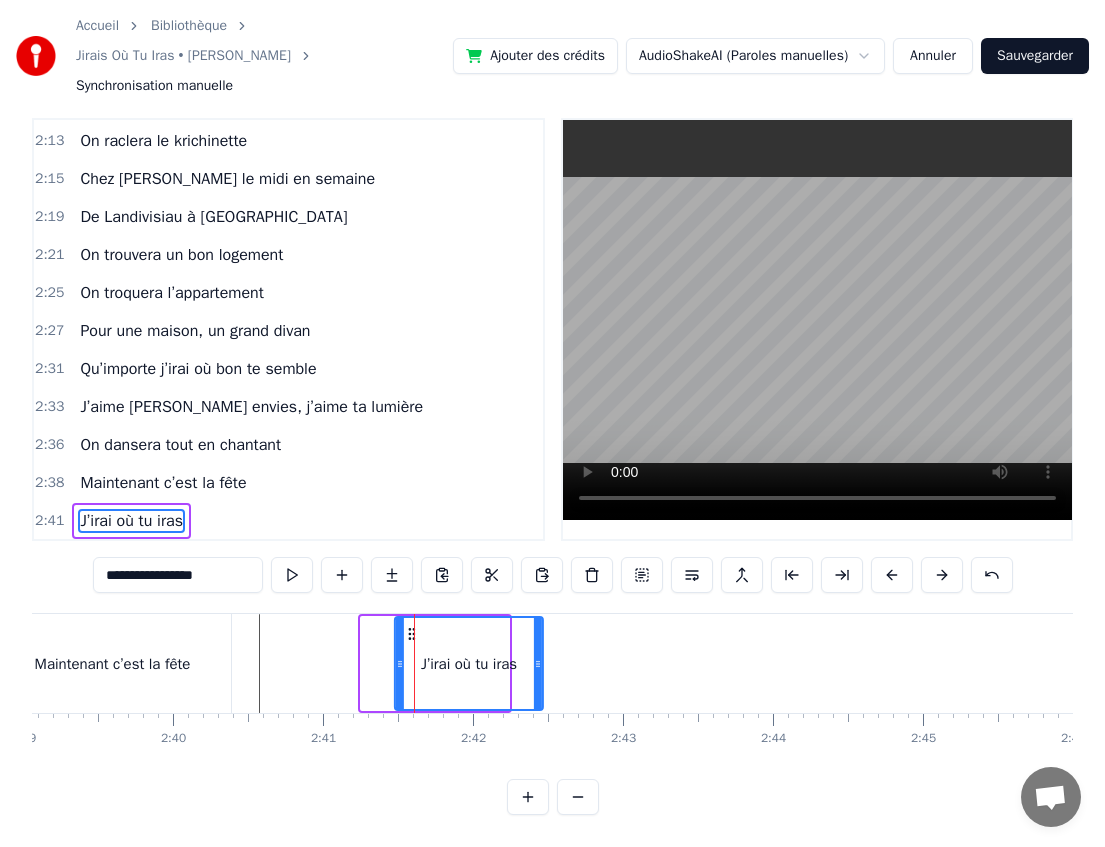 drag, startPoint x: 377, startPoint y: 633, endPoint x: 407, endPoint y: 631, distance: 30.066593 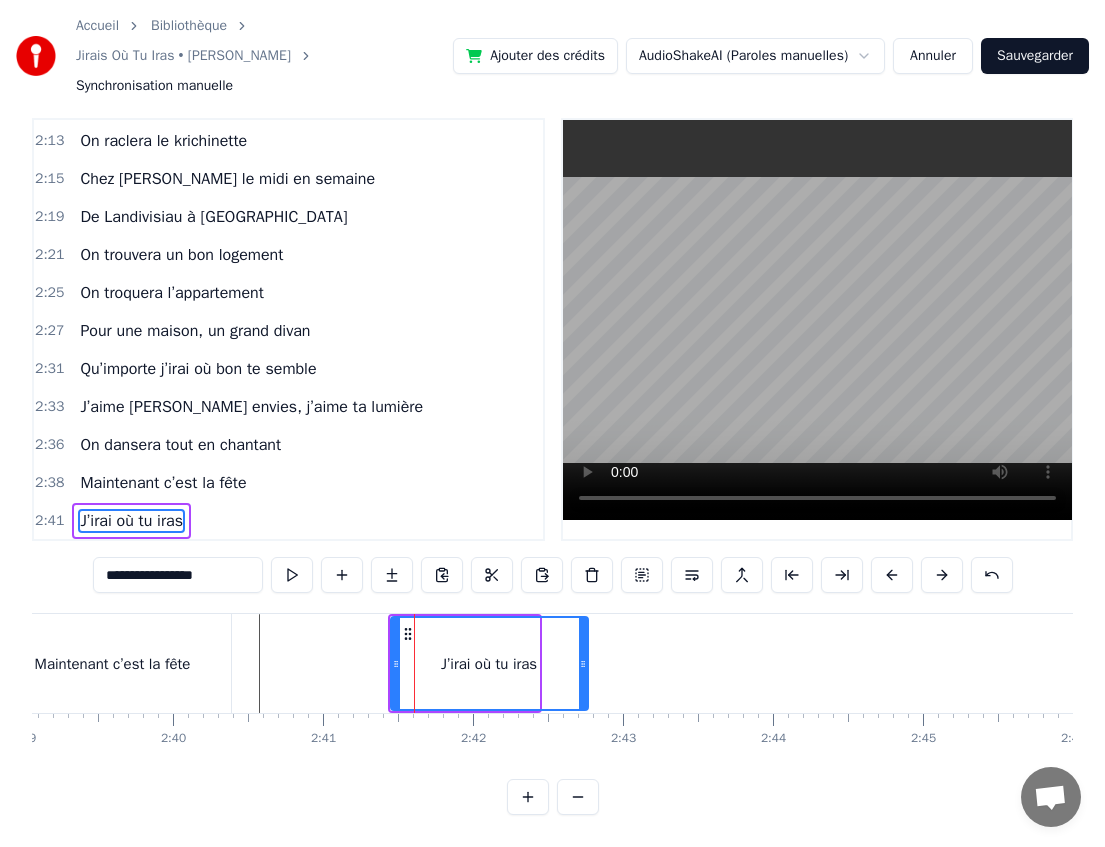 drag, startPoint x: 532, startPoint y: 664, endPoint x: 581, endPoint y: 664, distance: 49 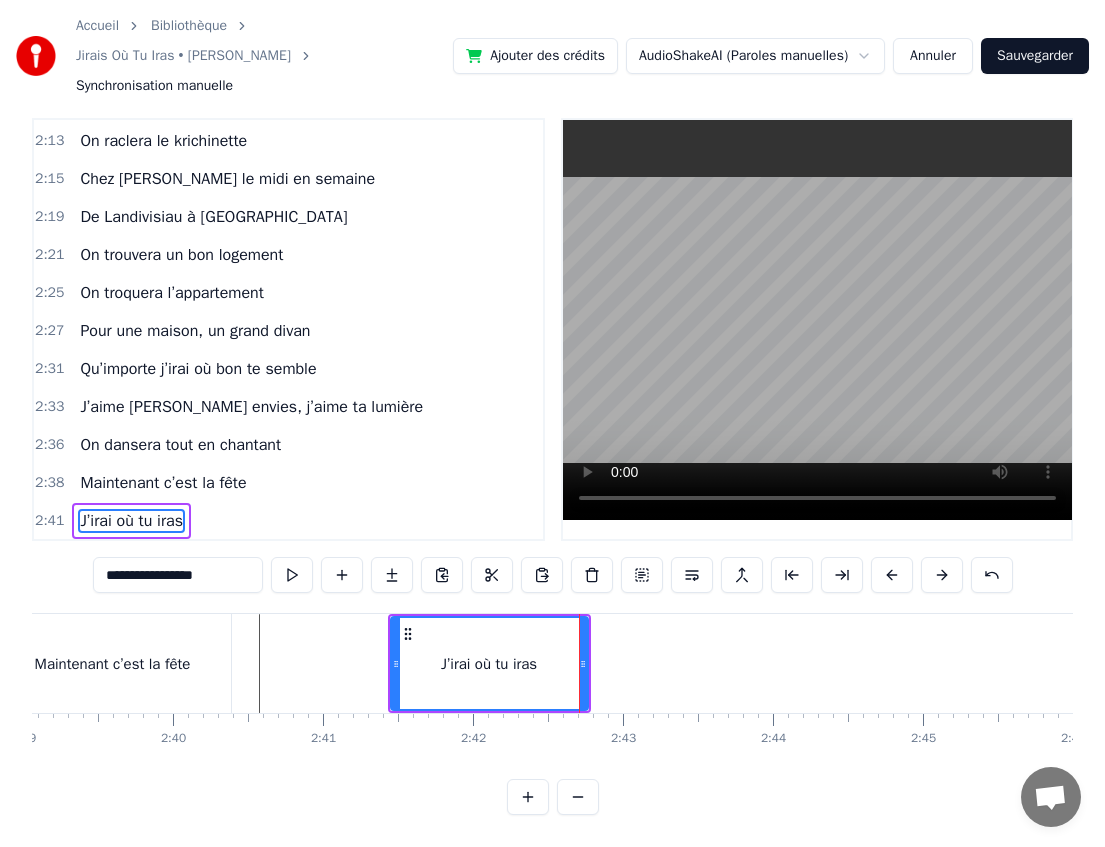 click on "Maintenant c’est la fête" at bounding box center [112, 663] 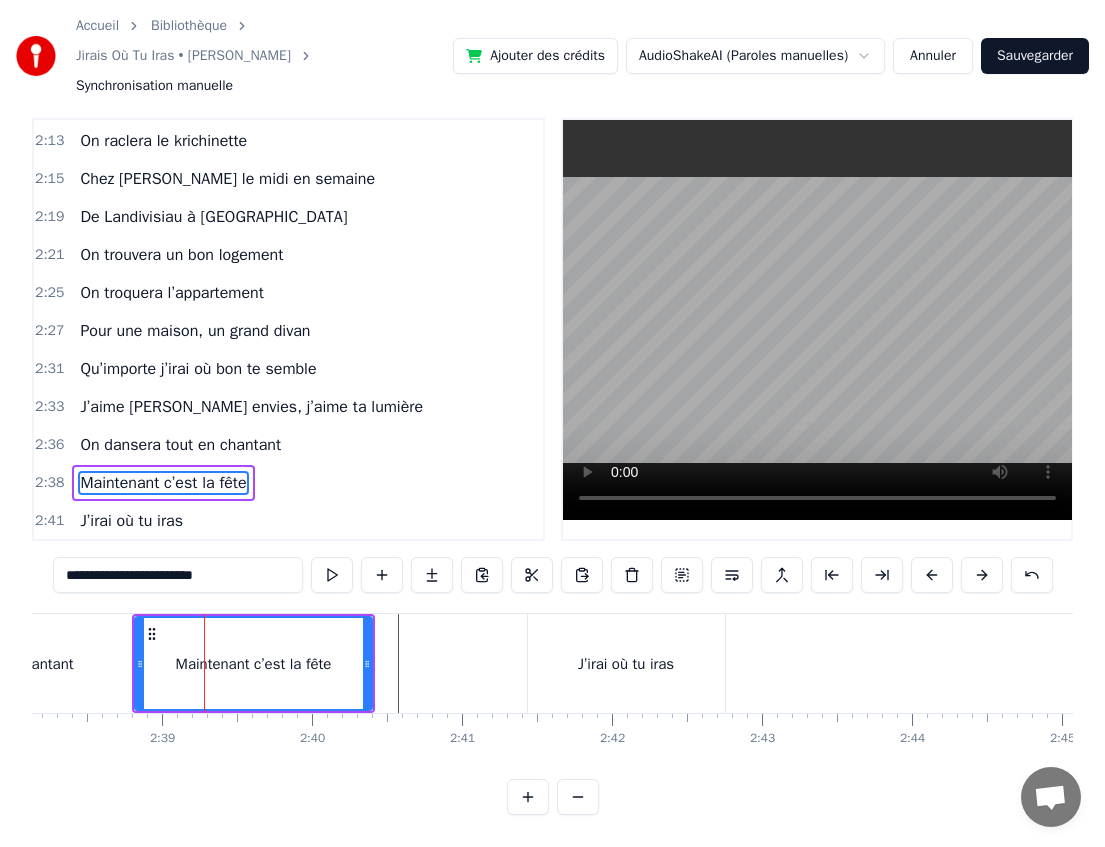 click on "On dansera tout en chantant" at bounding box center [-21, 663] 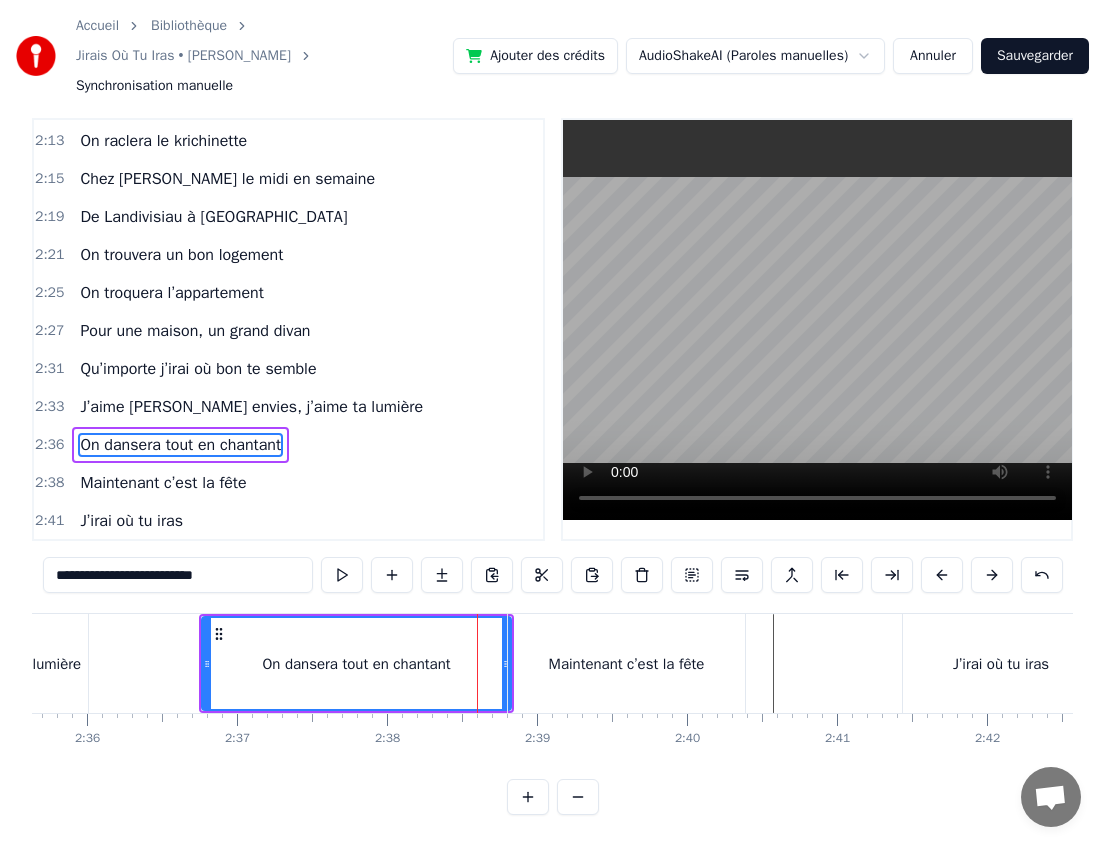 scroll, scrollTop: 0, scrollLeft: 23324, axis: horizontal 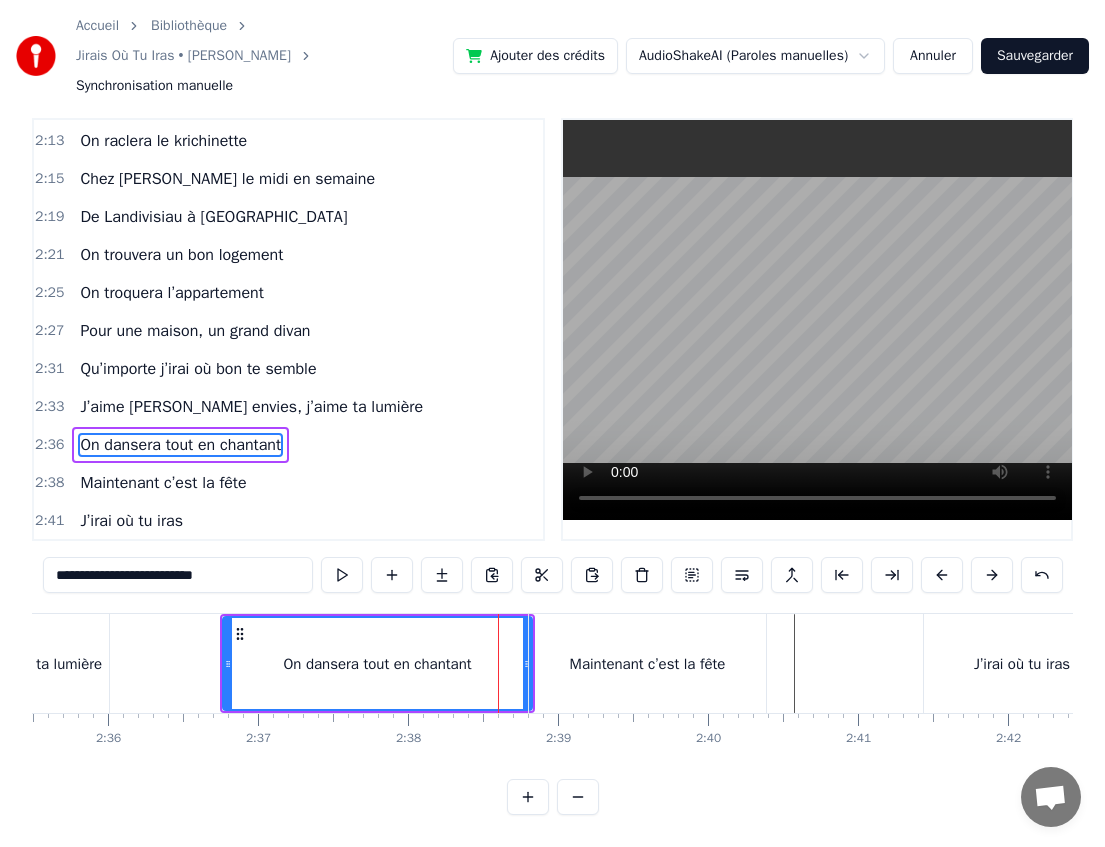click at bounding box center [-7678, 663] 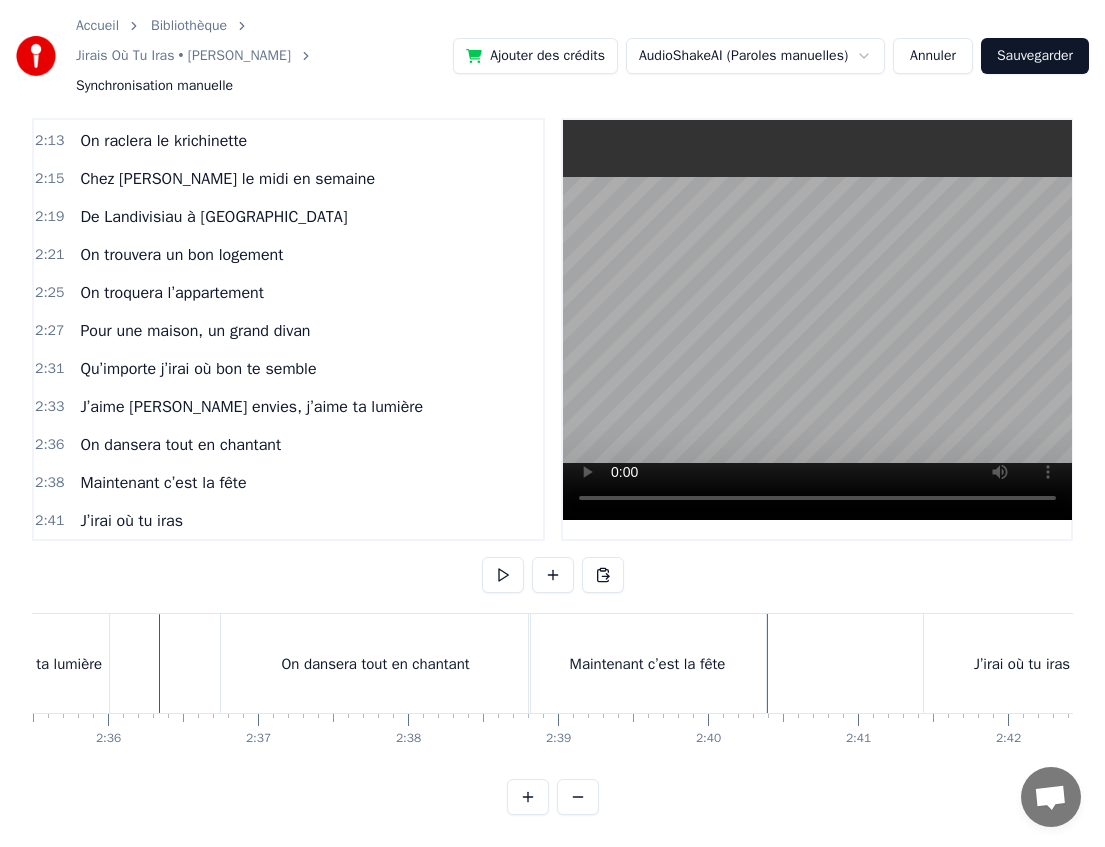 click on "J’aime [PERSON_NAME] envies, j’aime ta lumière" at bounding box center (-56, 663) 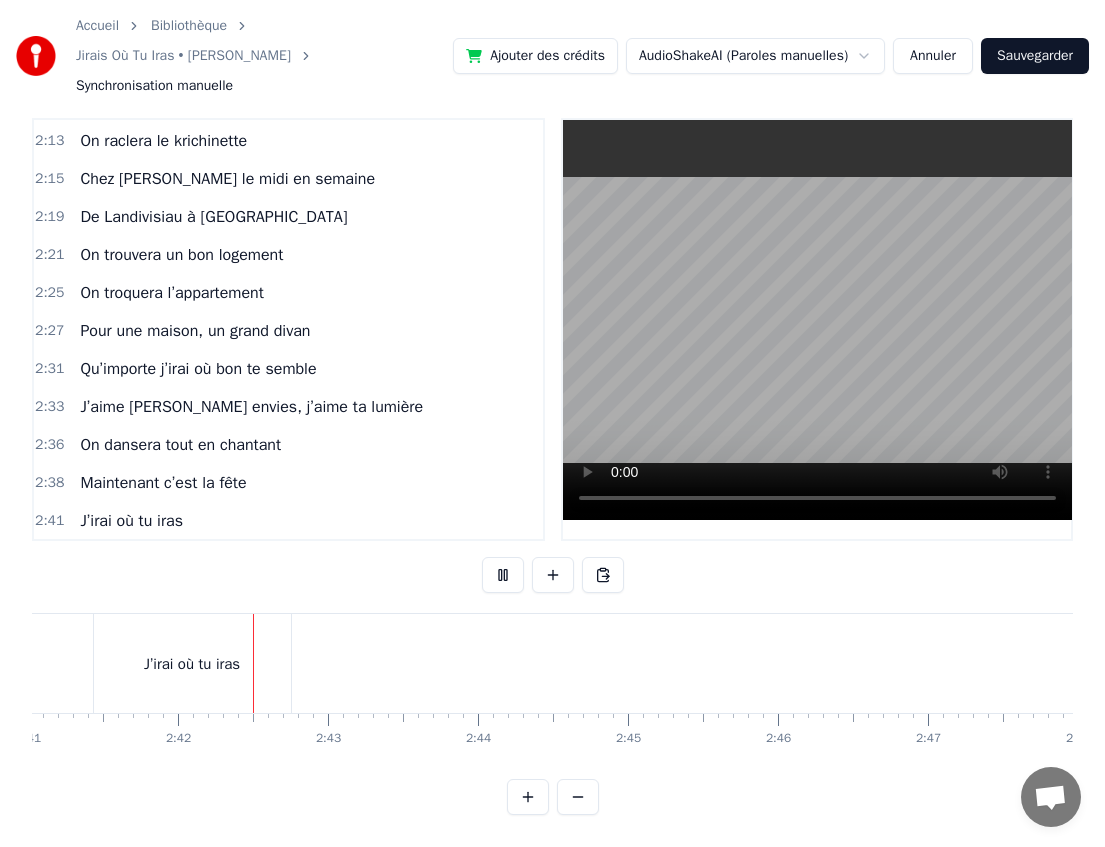 scroll, scrollTop: 0, scrollLeft: 24178, axis: horizontal 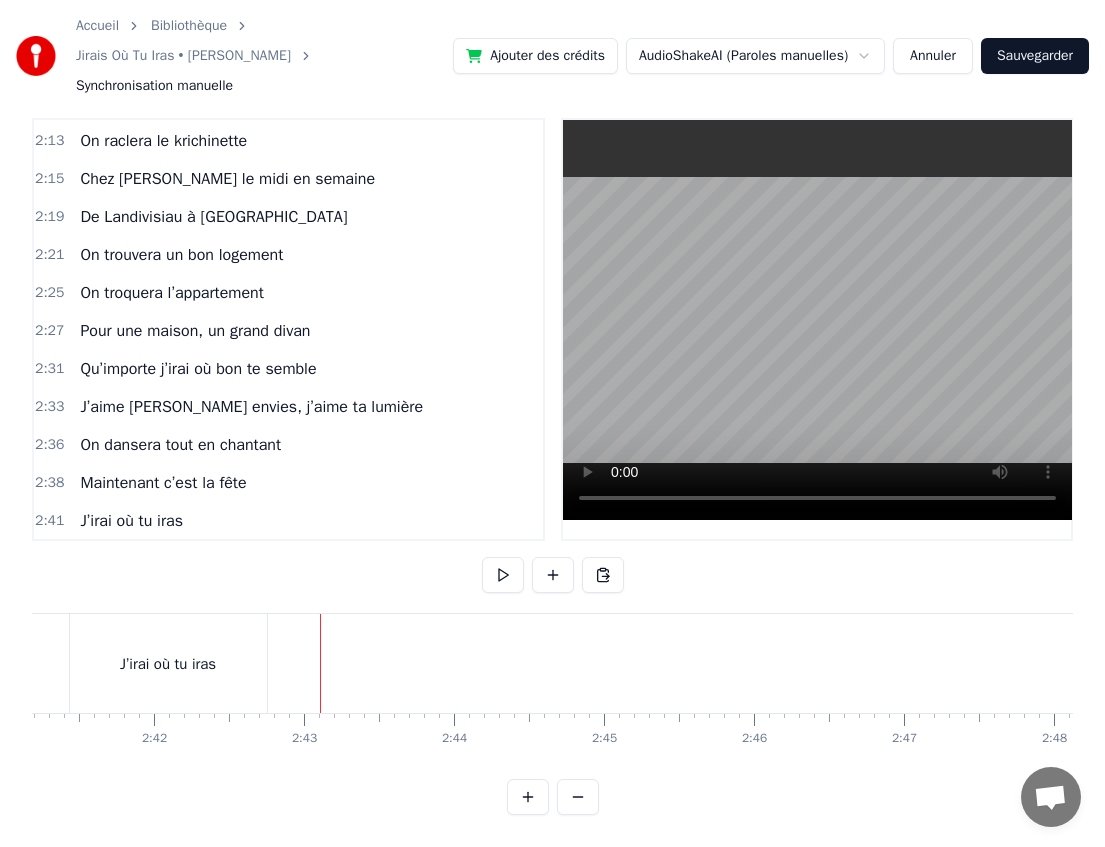 click on "J’irai où tu iras" at bounding box center [168, 664] 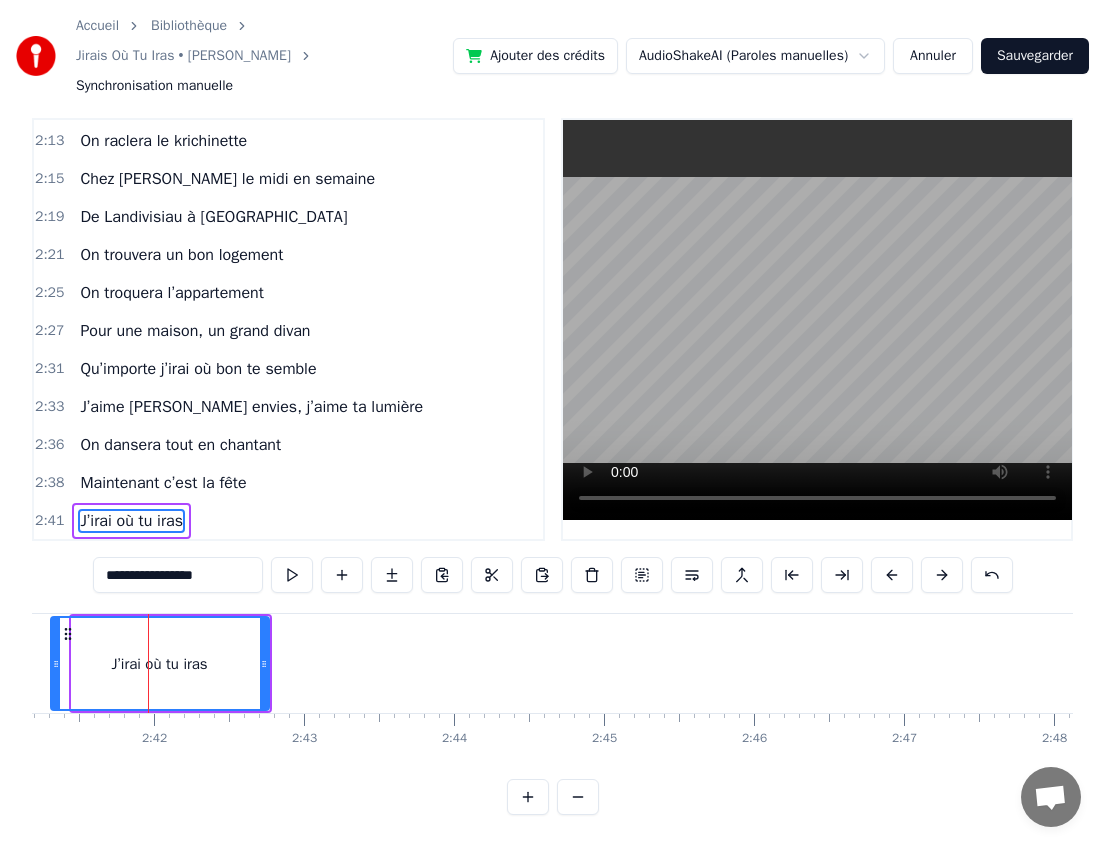 drag, startPoint x: 73, startPoint y: 667, endPoint x: 52, endPoint y: 667, distance: 21 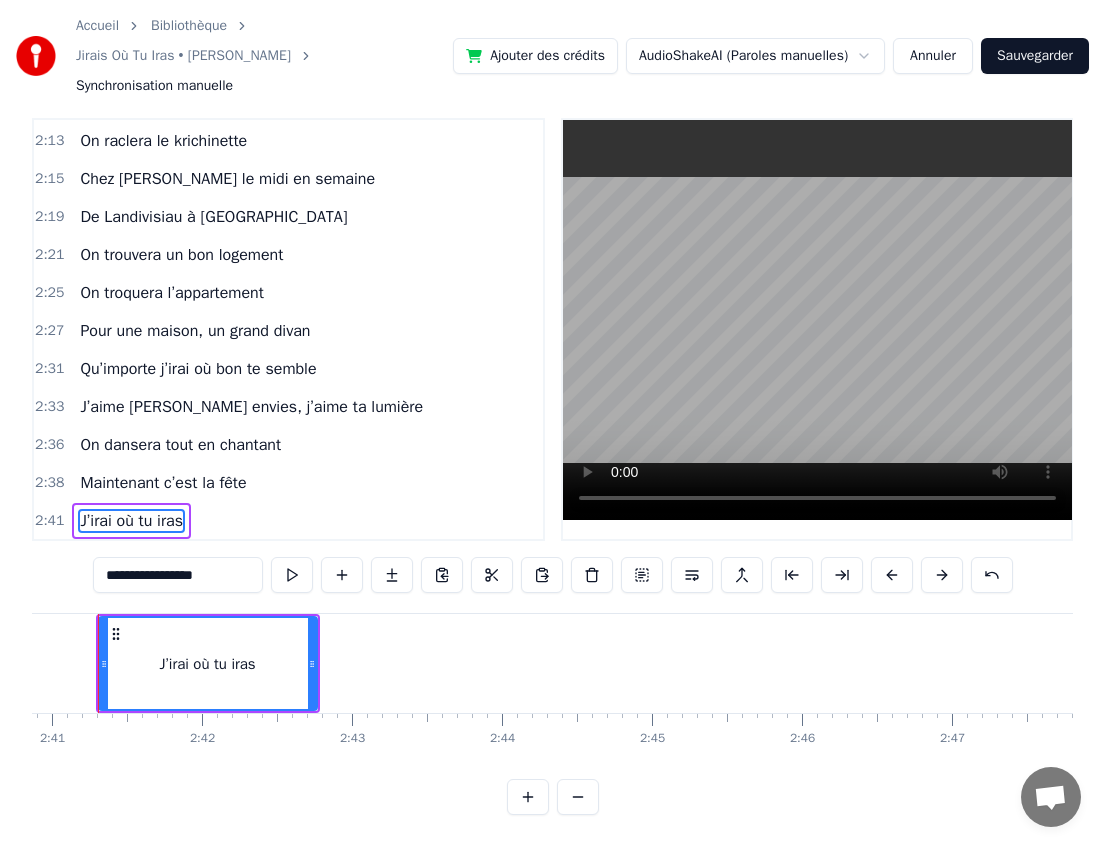 scroll, scrollTop: 0, scrollLeft: 24096, axis: horizontal 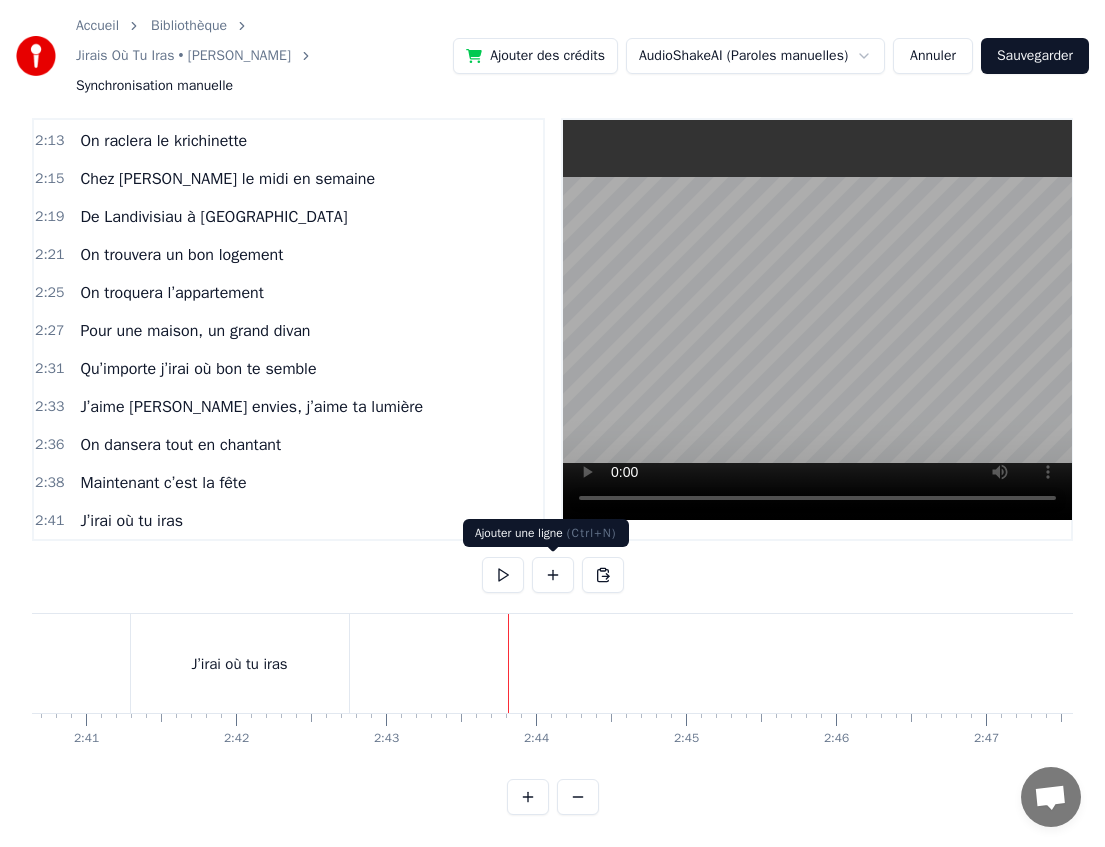 click at bounding box center [553, 575] 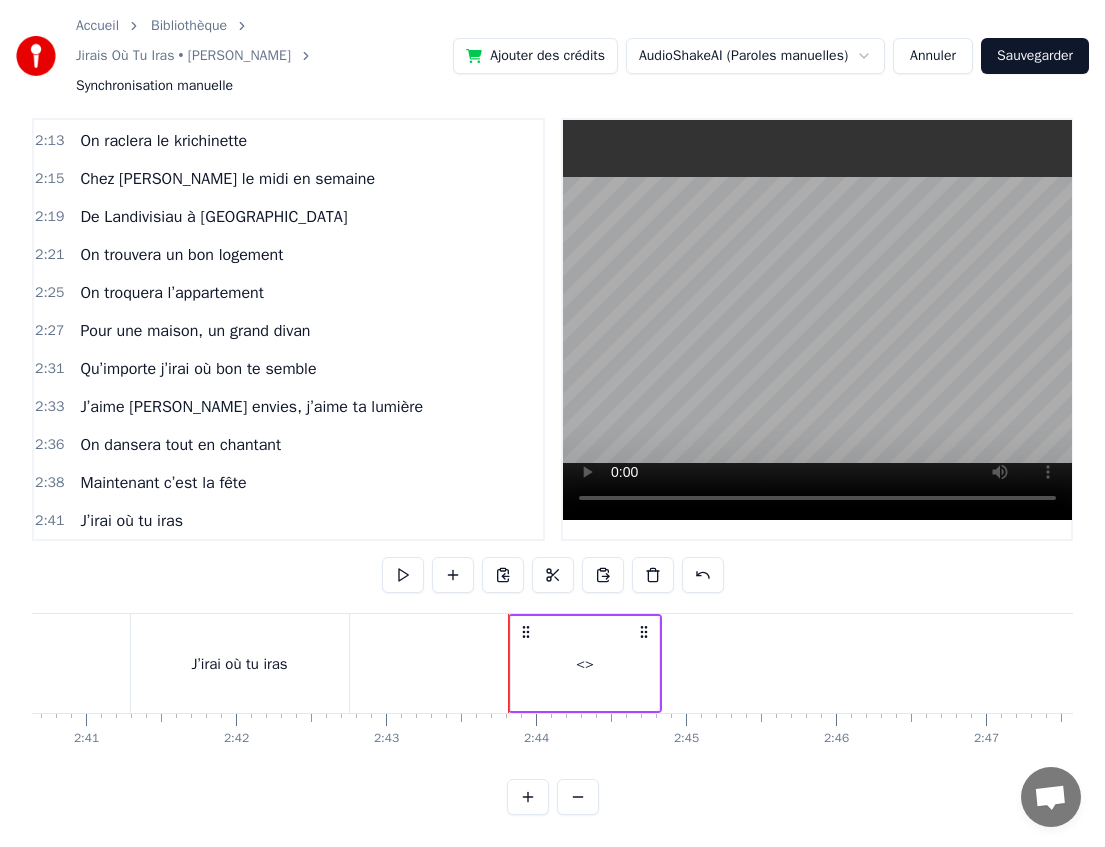click on "<>" at bounding box center (585, 663) 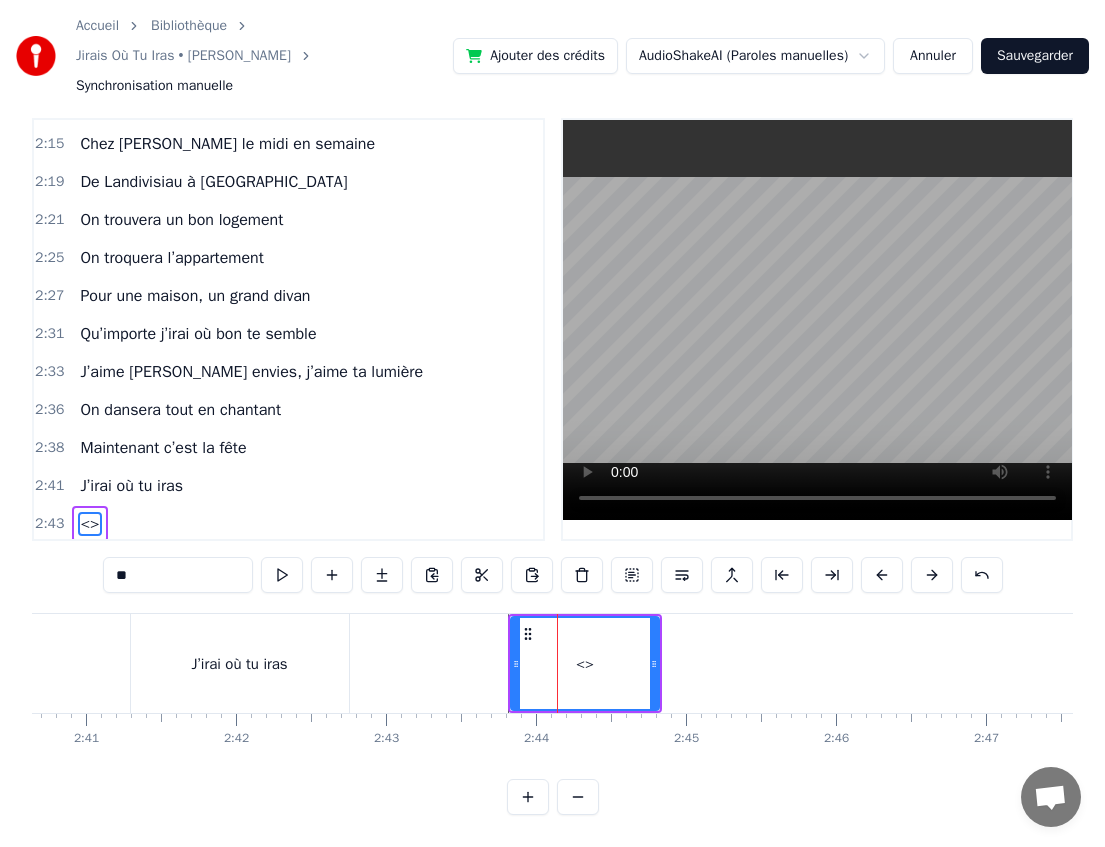 scroll, scrollTop: 1746, scrollLeft: 0, axis: vertical 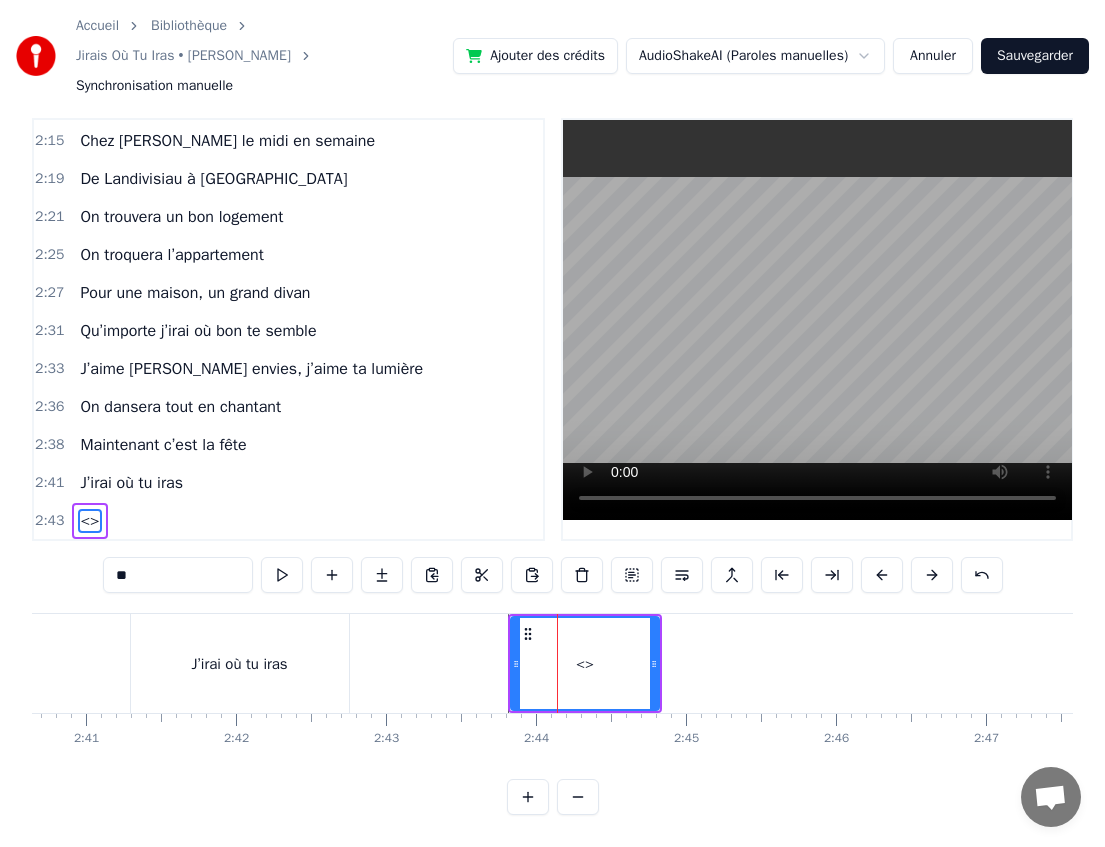 click on "**" at bounding box center [178, 575] 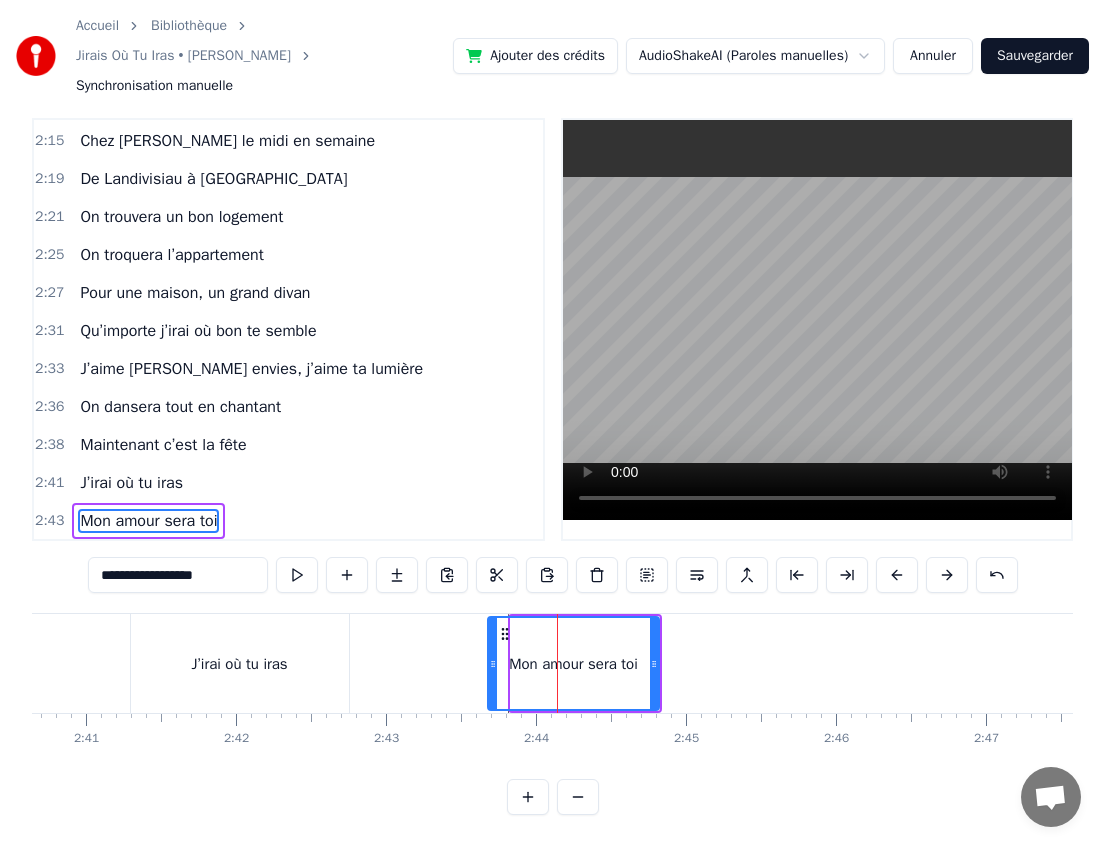 drag, startPoint x: 514, startPoint y: 669, endPoint x: 491, endPoint y: 669, distance: 23 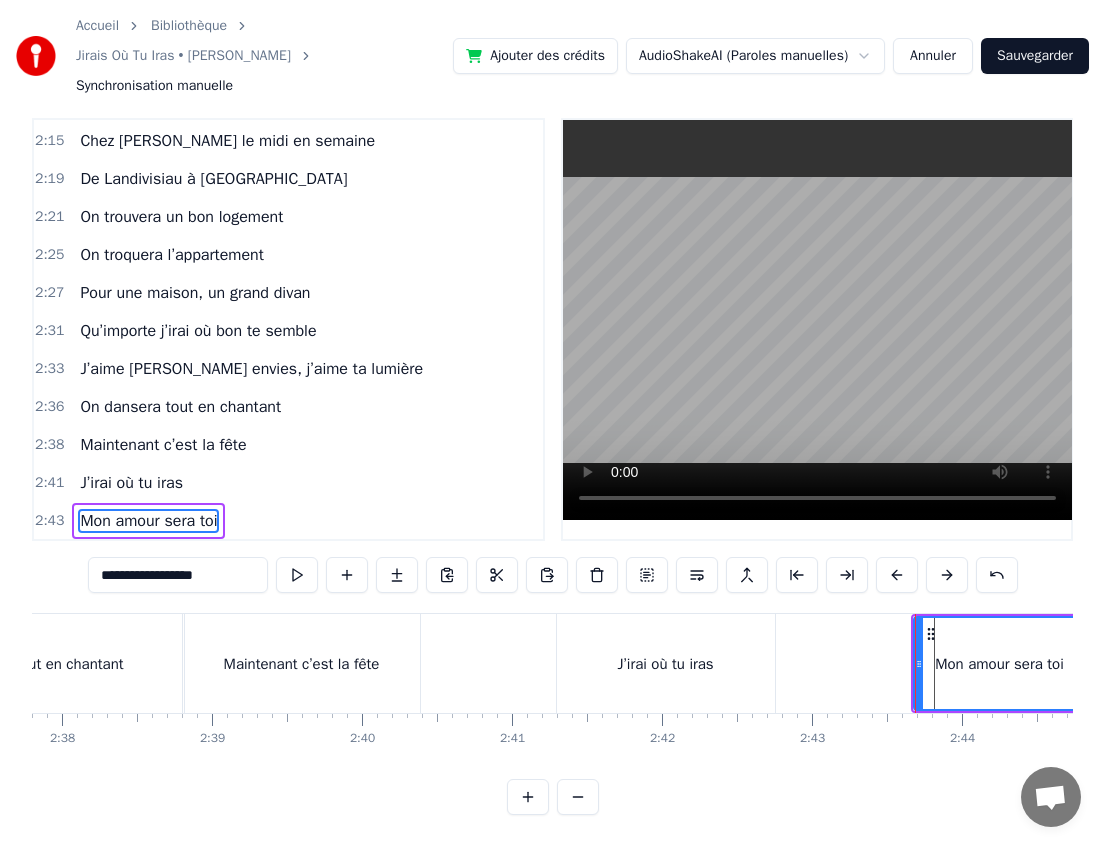 scroll, scrollTop: 0, scrollLeft: 23669, axis: horizontal 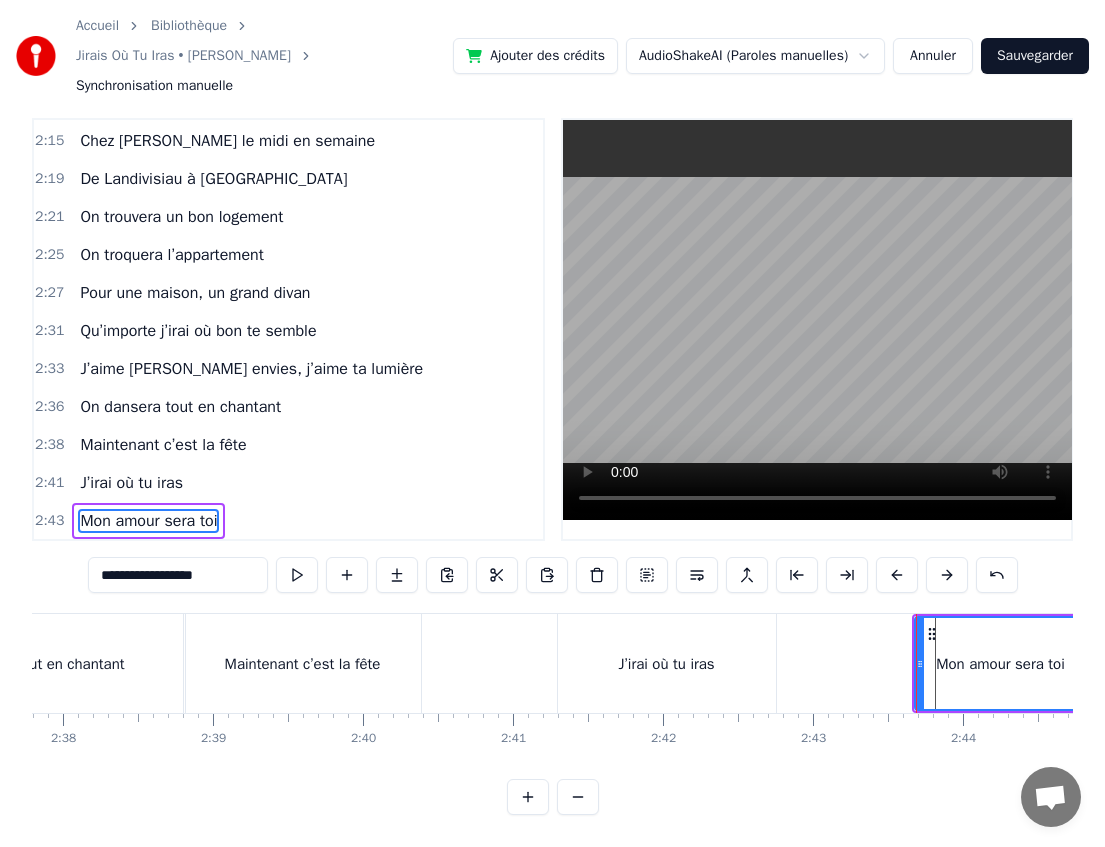 type on "**********" 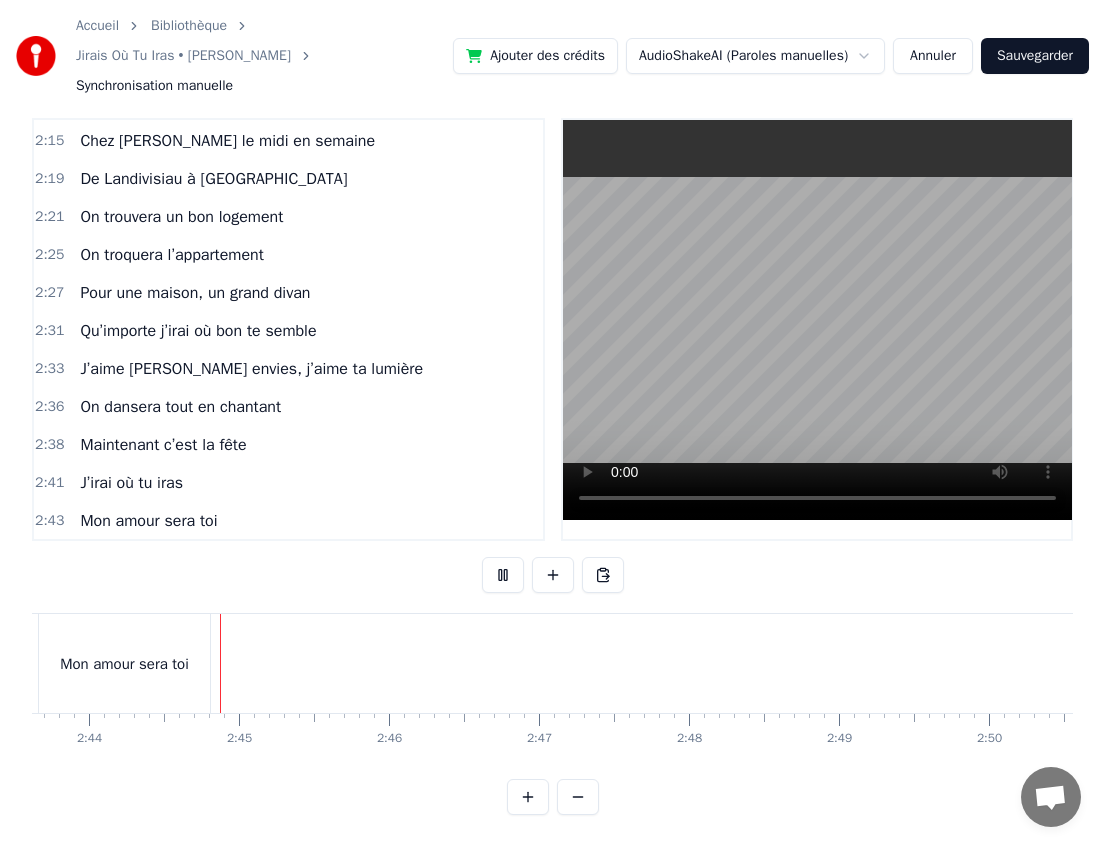 scroll, scrollTop: 0, scrollLeft: 24544, axis: horizontal 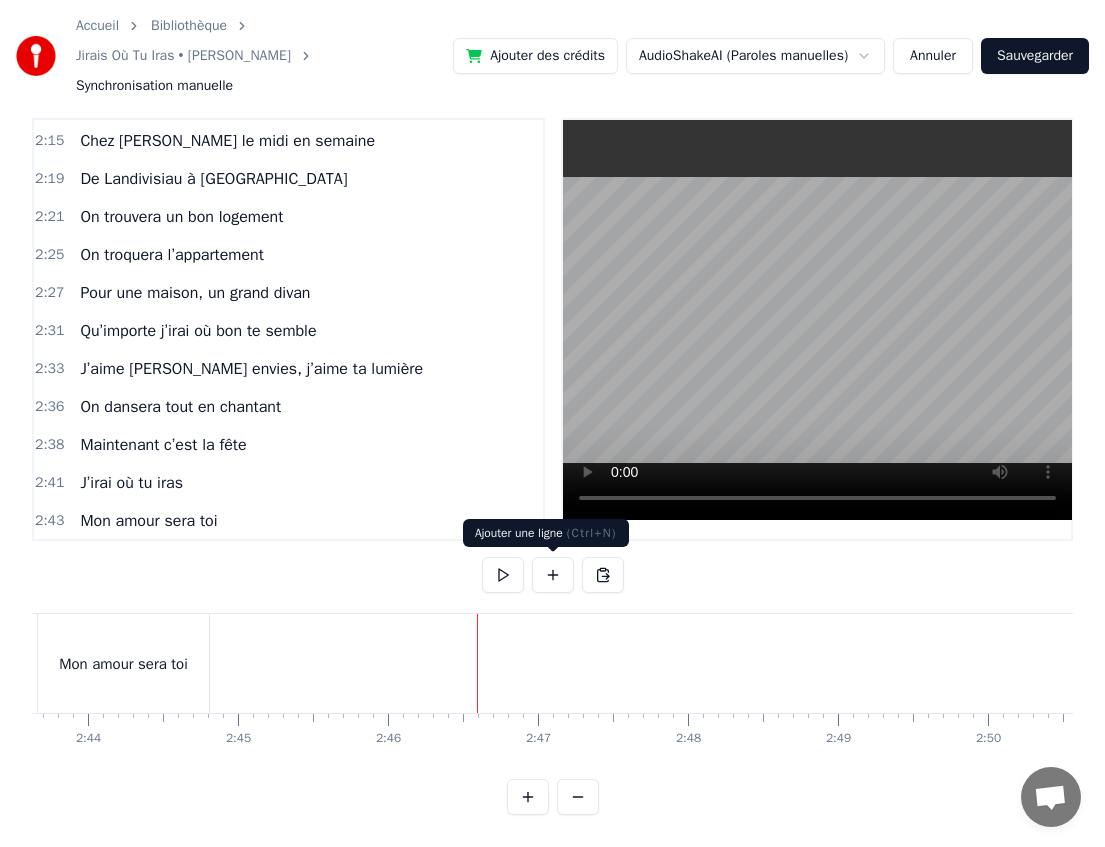 click at bounding box center (553, 575) 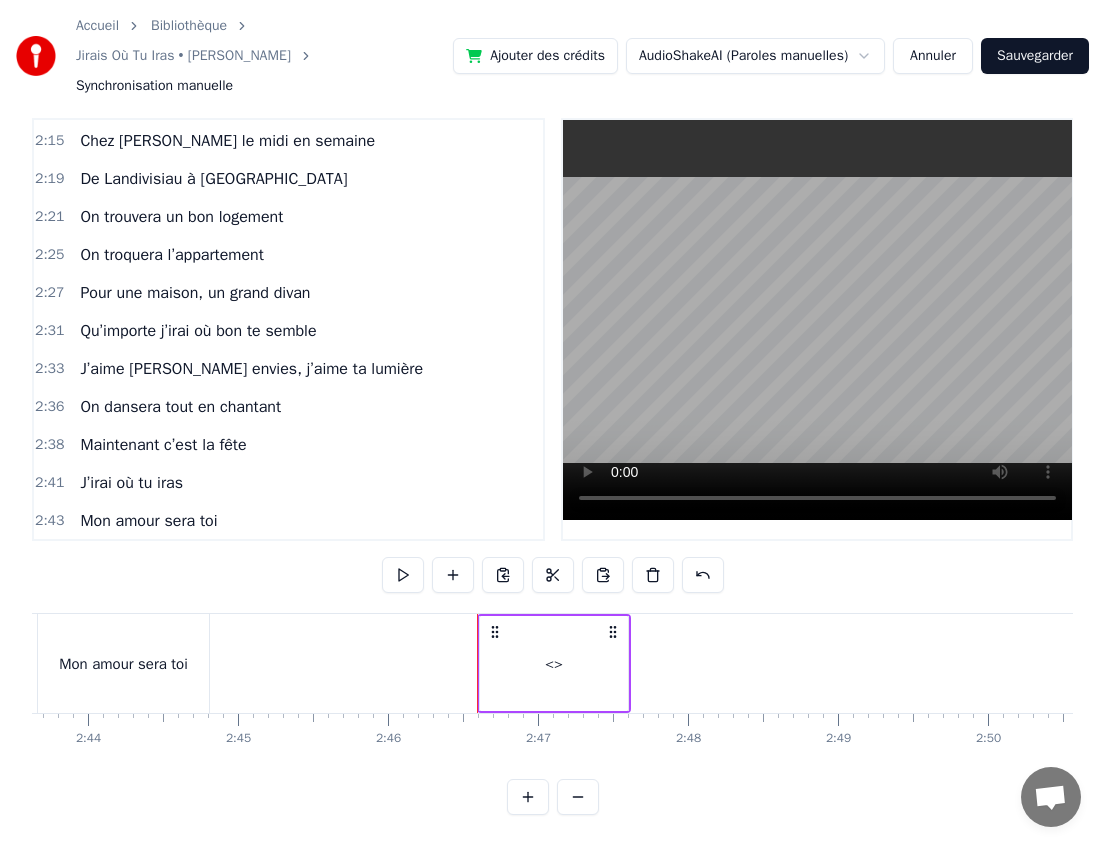 click on "<>" at bounding box center (554, 664) 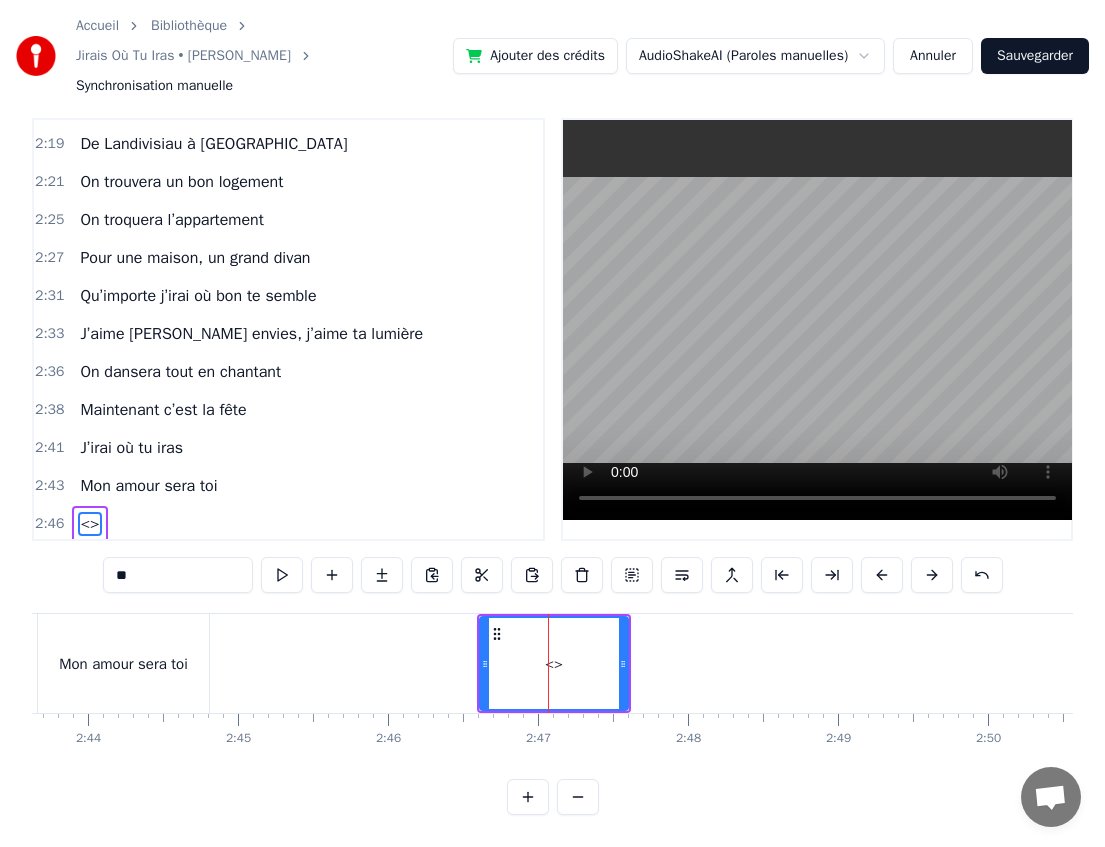 scroll, scrollTop: 1784, scrollLeft: 0, axis: vertical 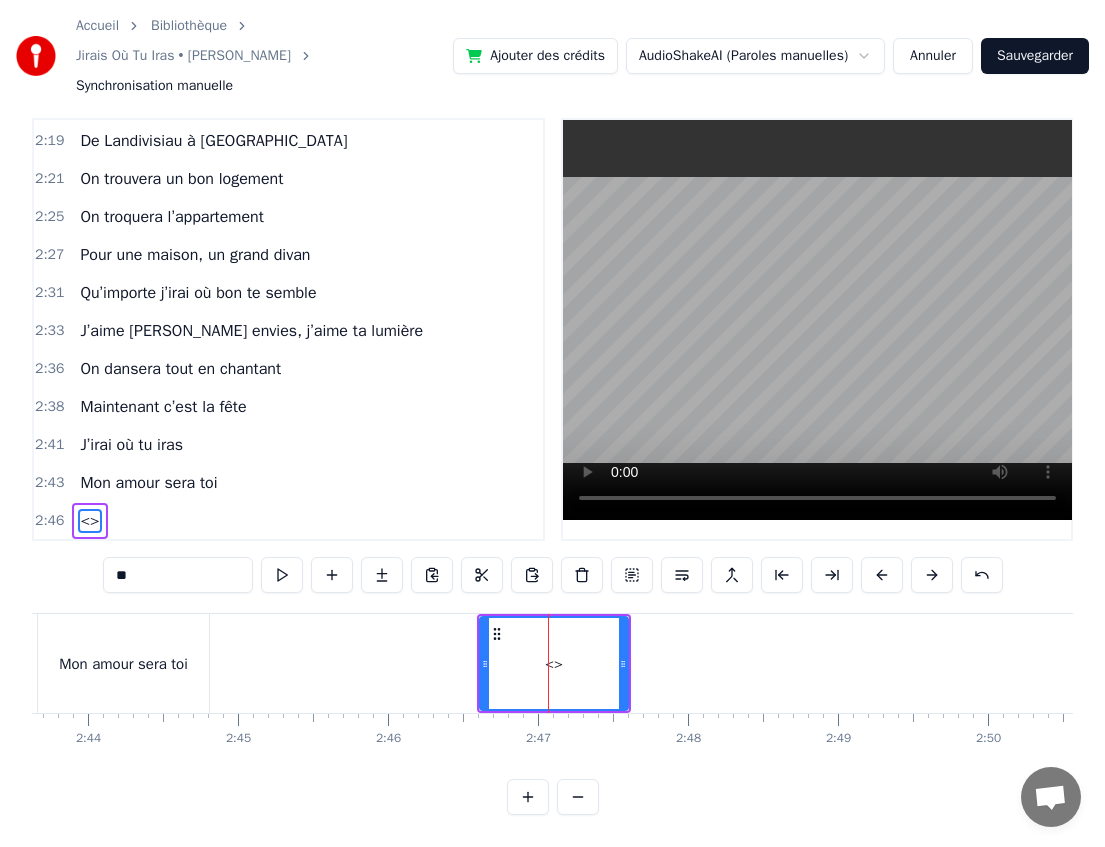 click on "**" at bounding box center (178, 575) 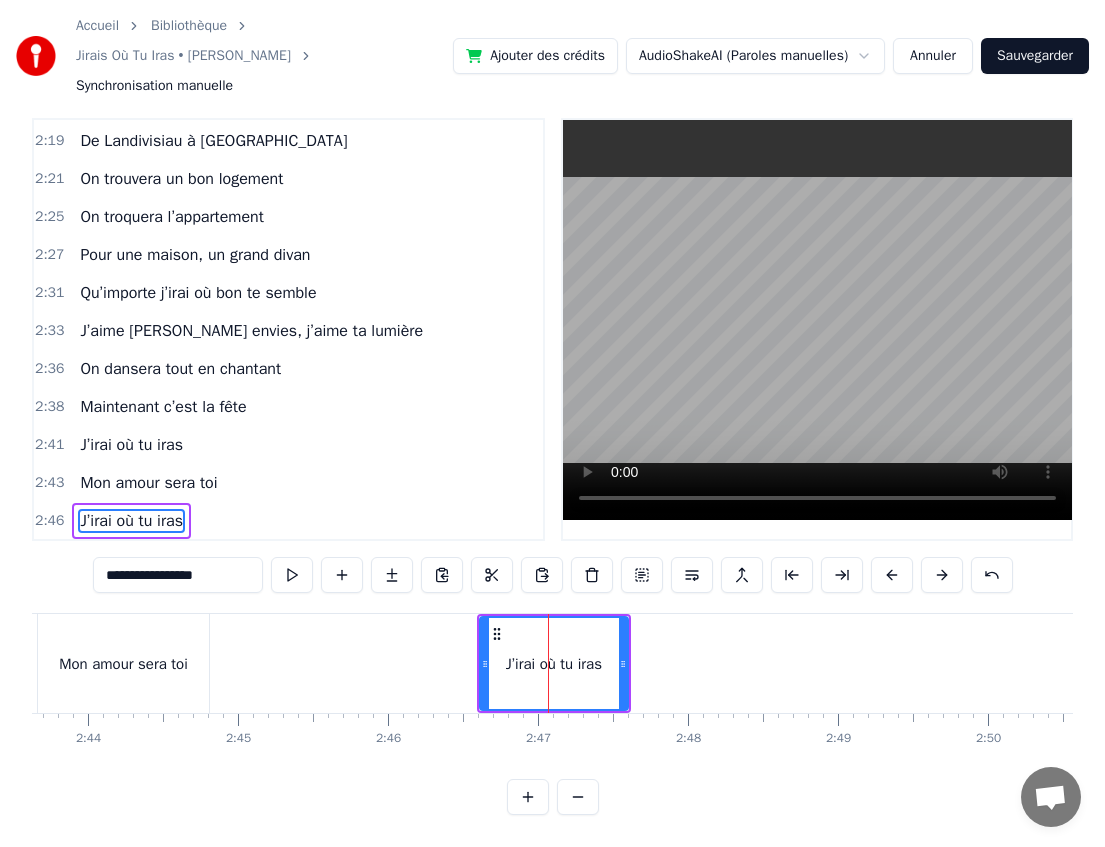 type on "**********" 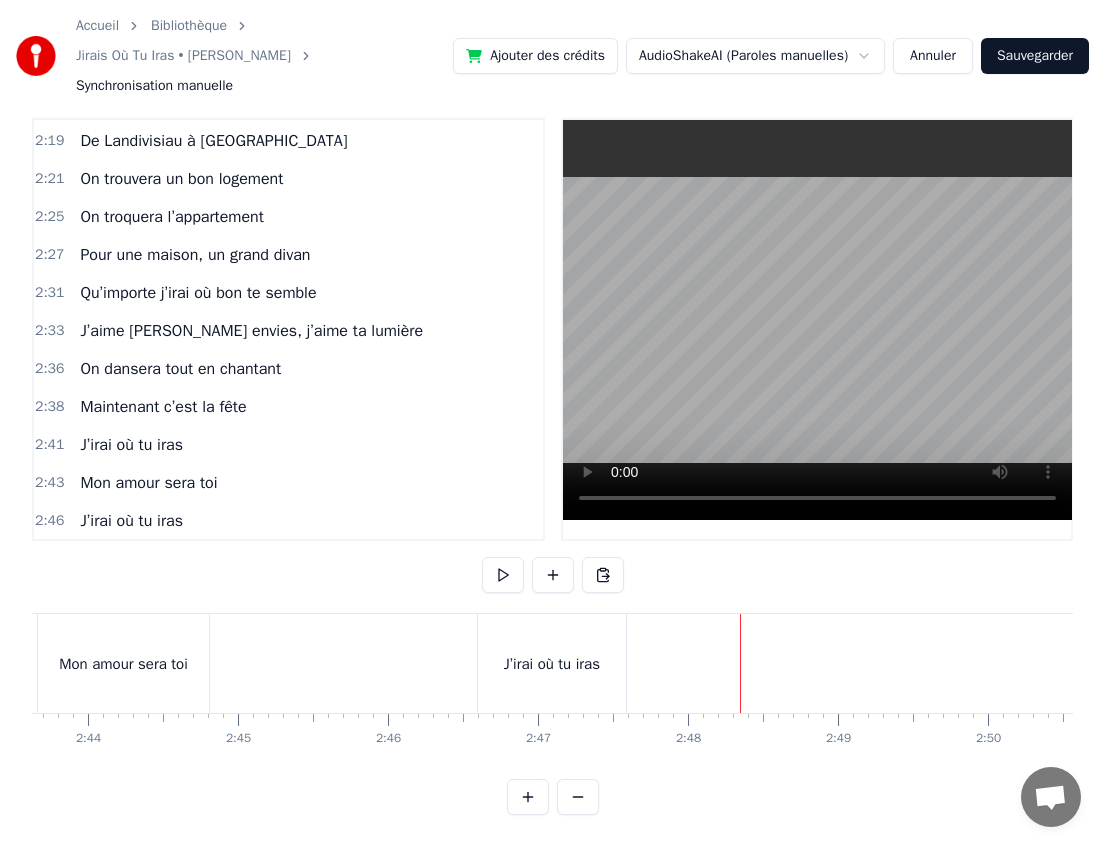 click at bounding box center (-8898, 663) 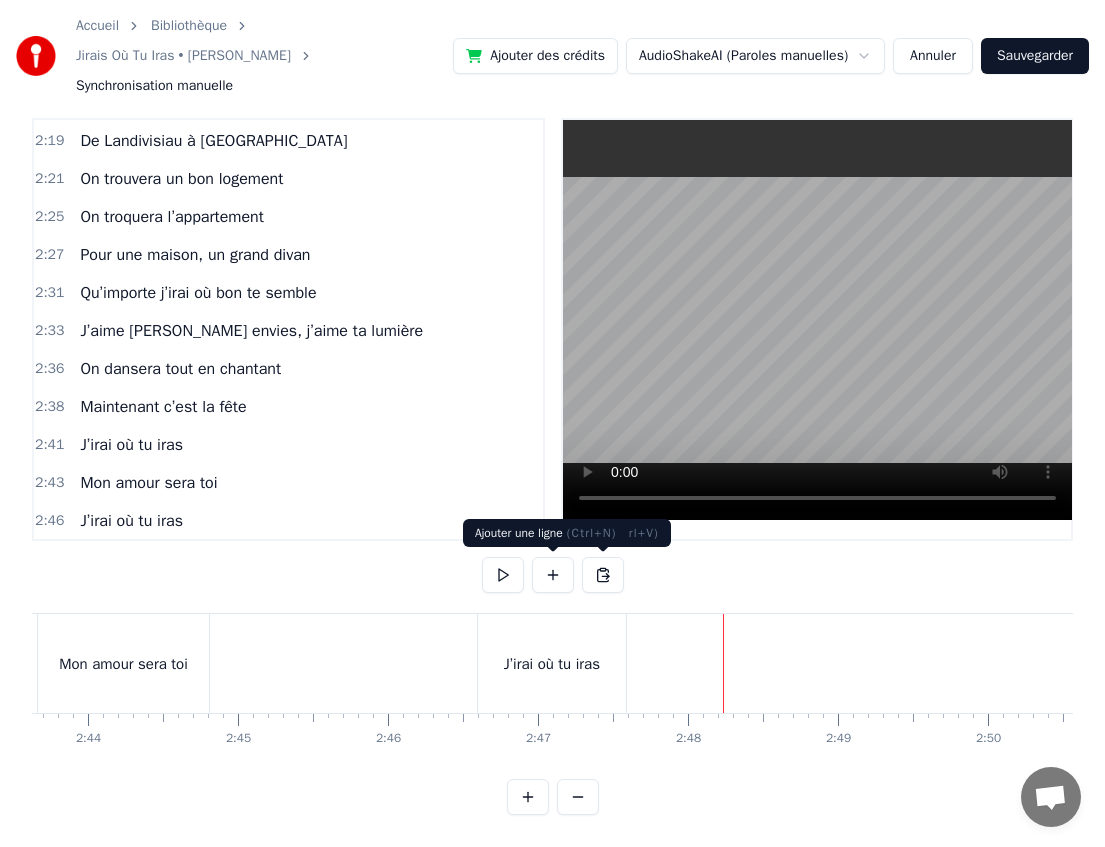 click at bounding box center [553, 575] 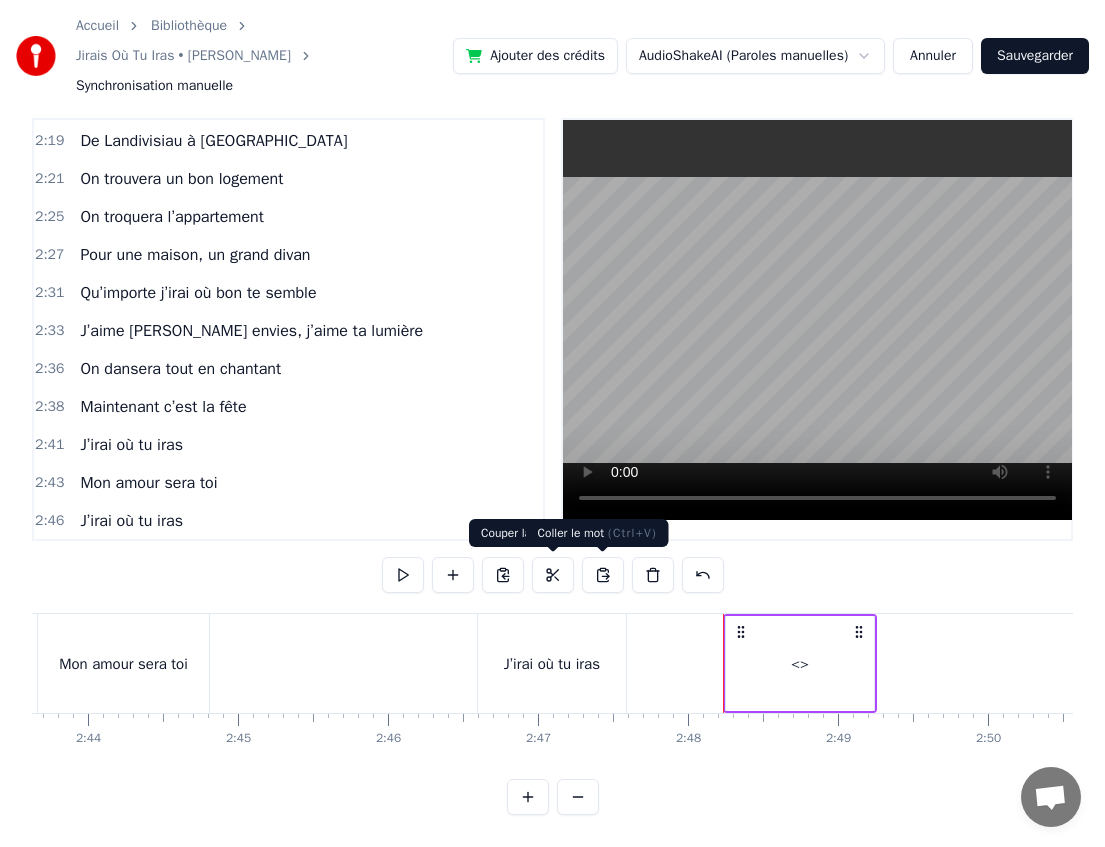click on "<>" at bounding box center (800, 663) 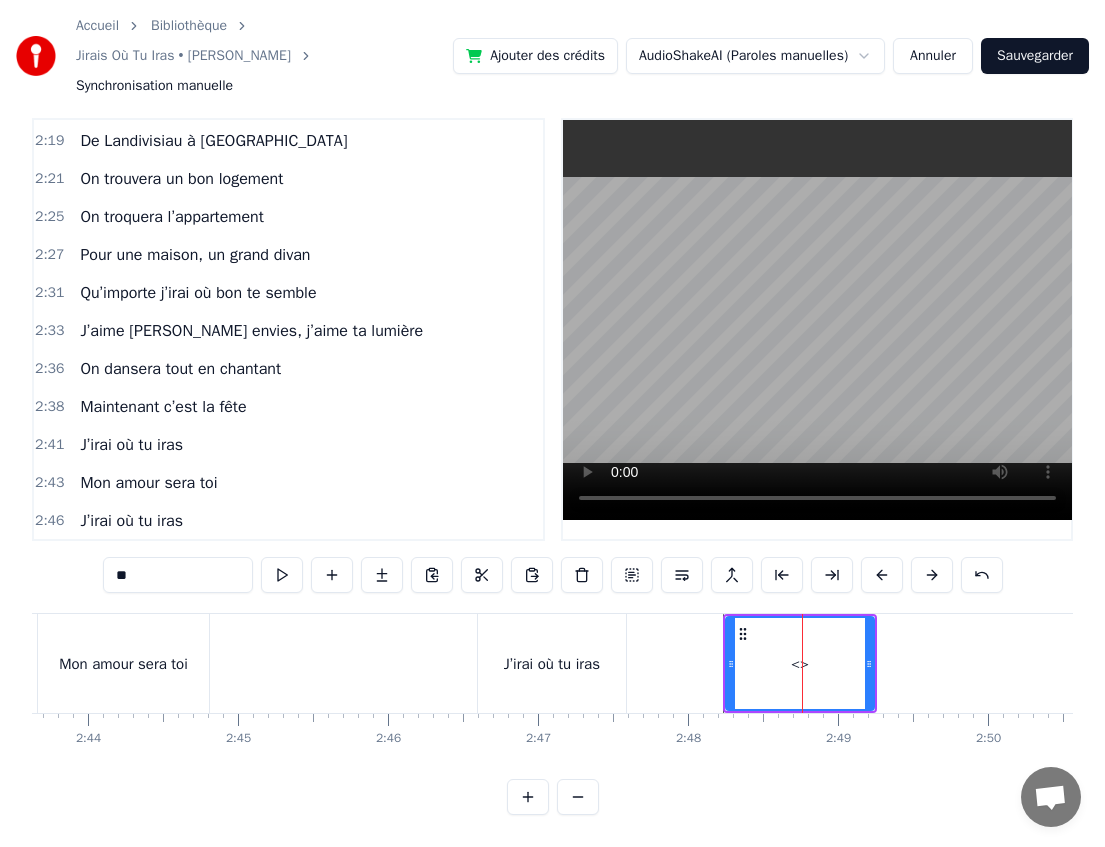 scroll, scrollTop: 1822, scrollLeft: 0, axis: vertical 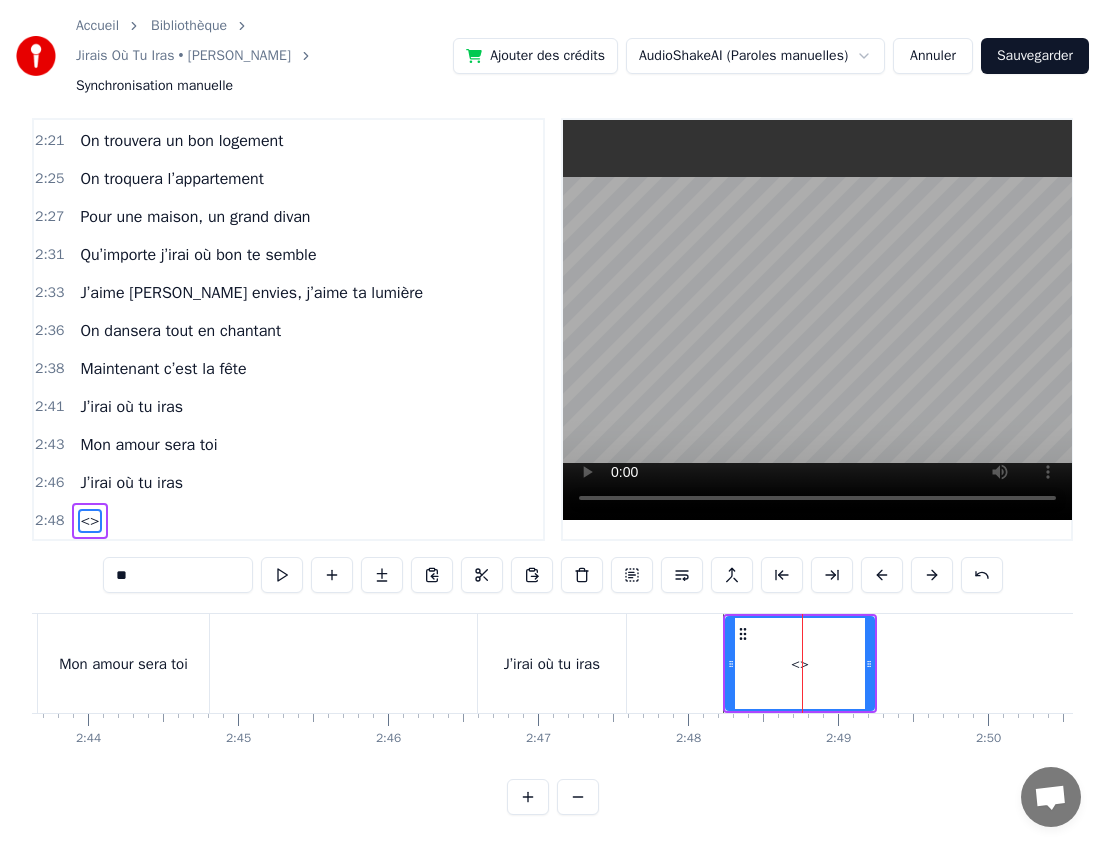 click on "**" at bounding box center (178, 575) 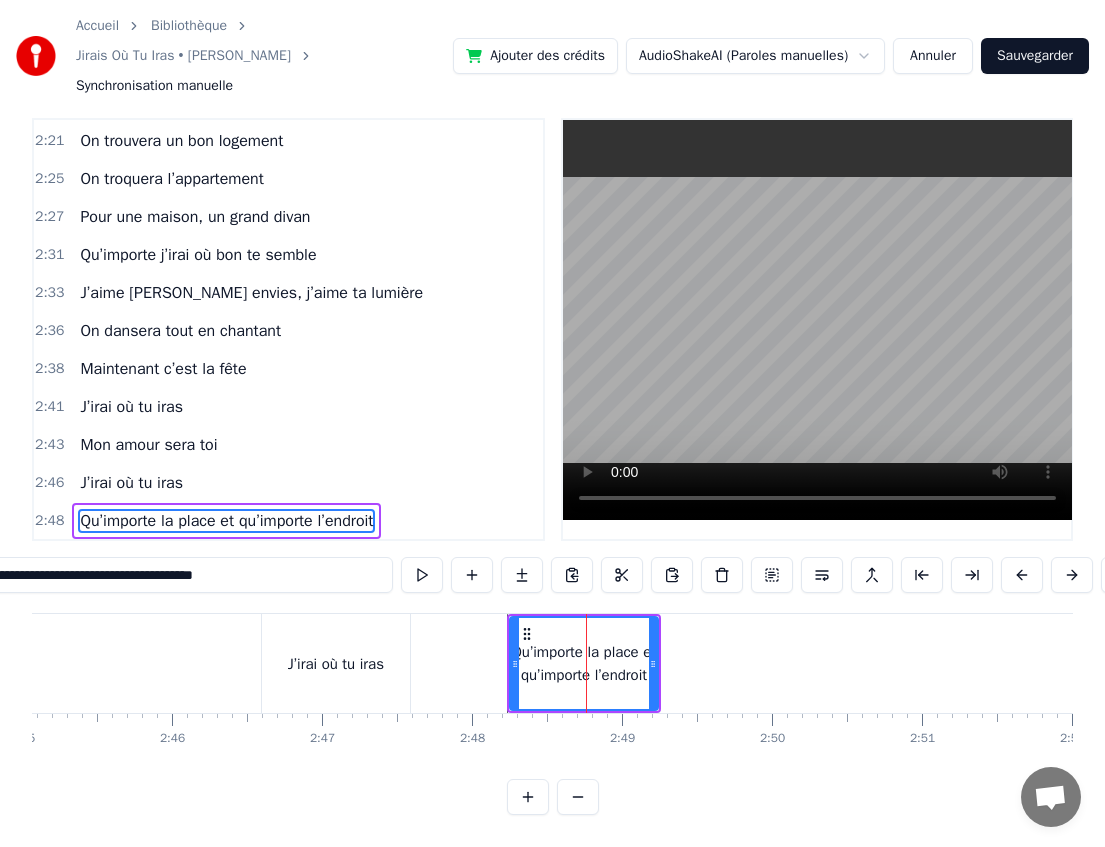 scroll, scrollTop: 0, scrollLeft: 24765, axis: horizontal 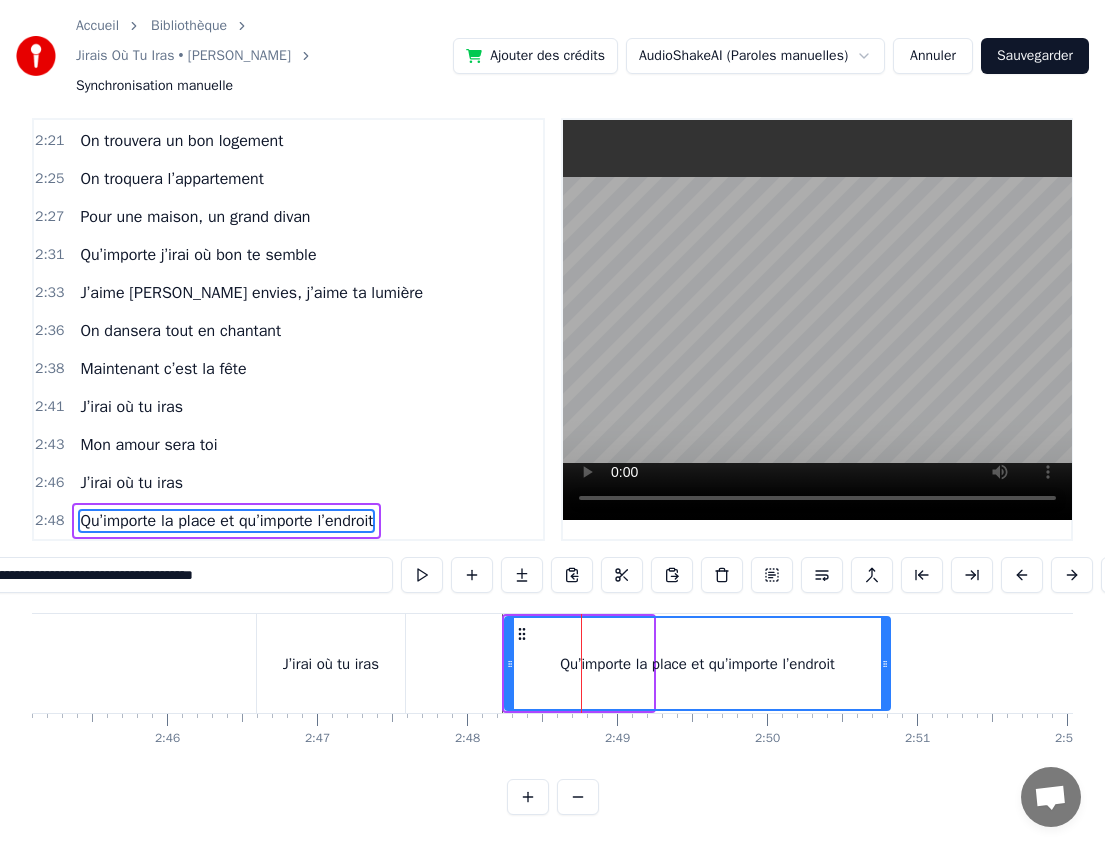 drag, startPoint x: 649, startPoint y: 666, endPoint x: 886, endPoint y: 661, distance: 237.05273 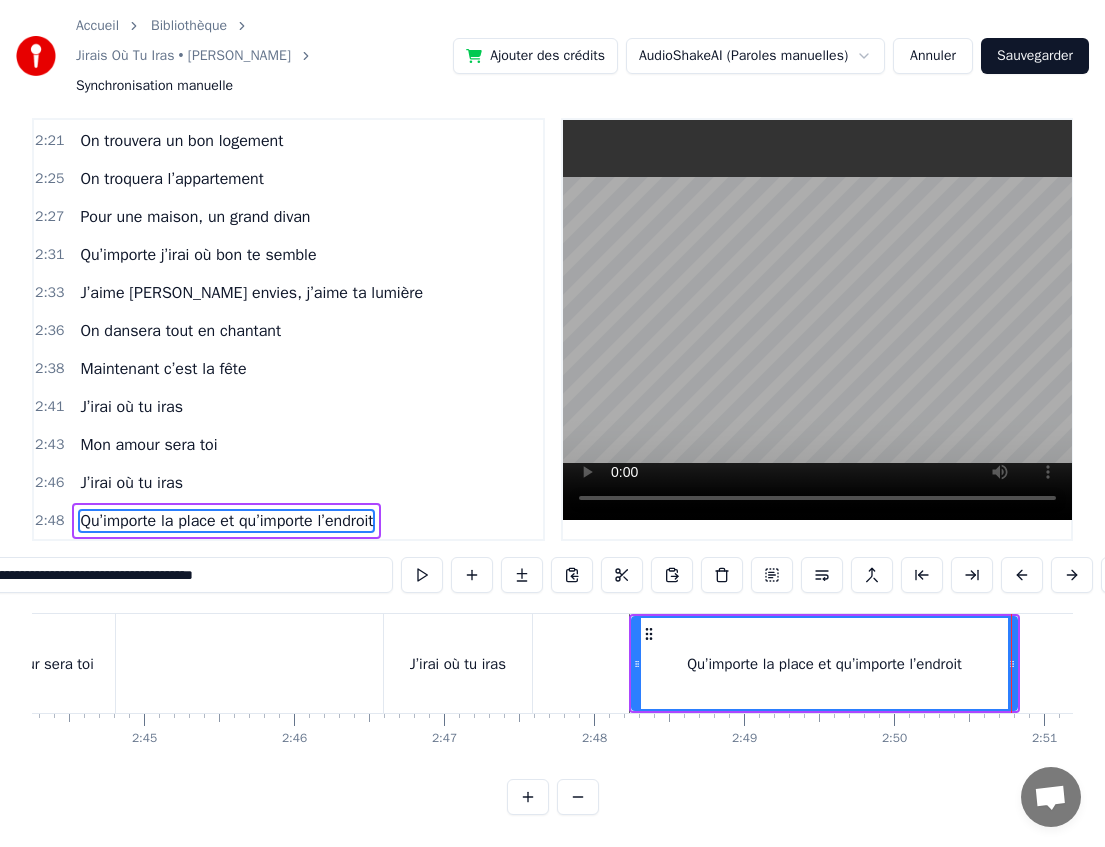 scroll, scrollTop: 0, scrollLeft: 24519, axis: horizontal 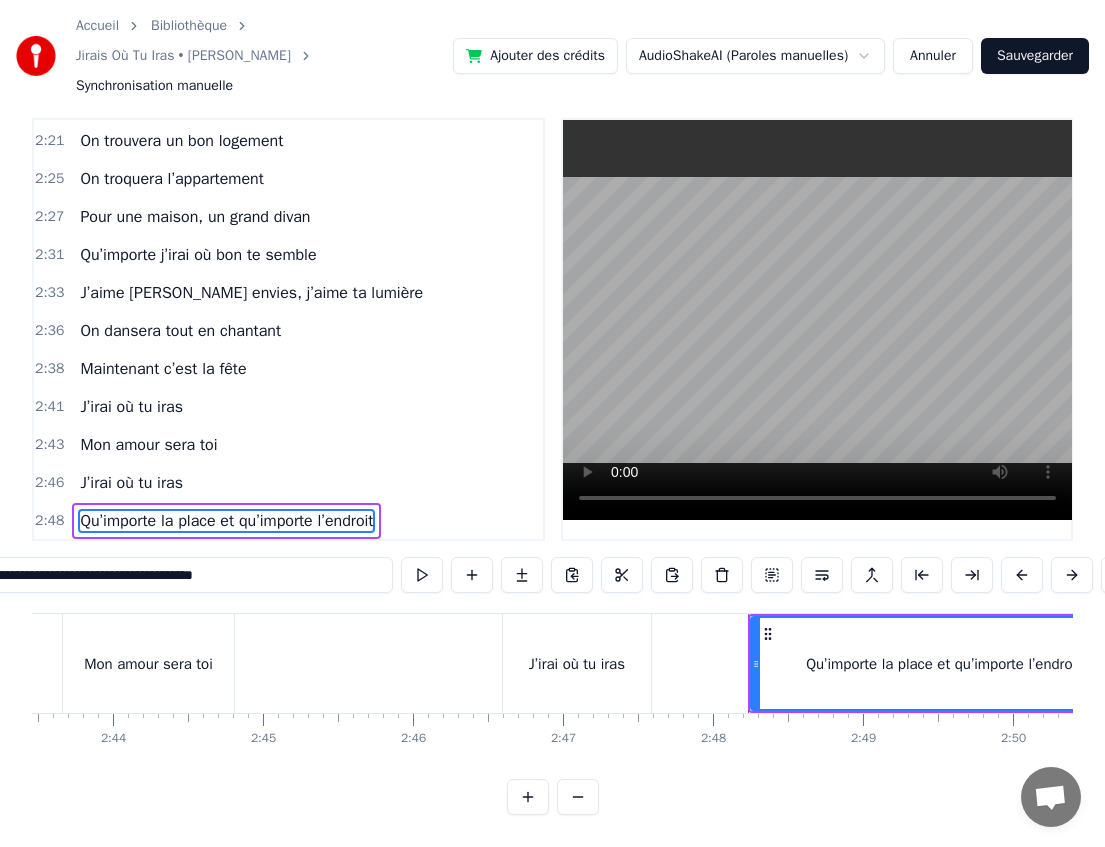 type on "**********" 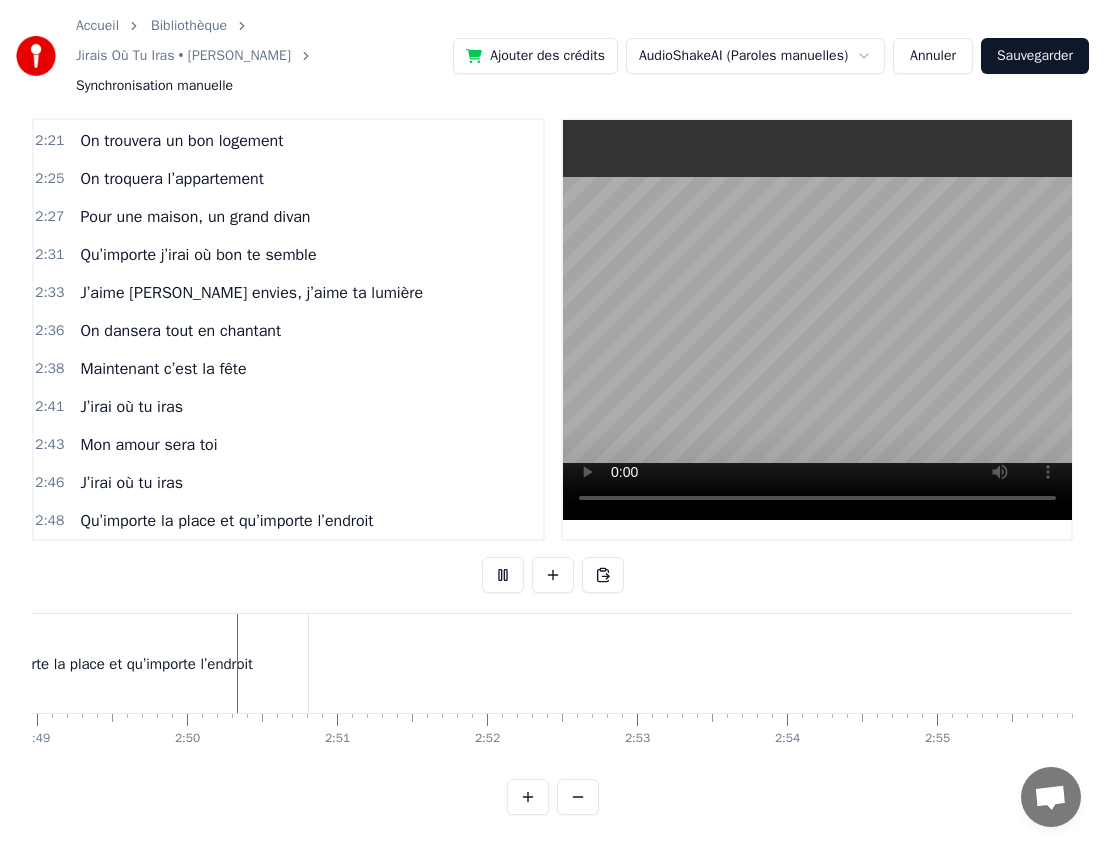 scroll, scrollTop: 0, scrollLeft: 25361, axis: horizontal 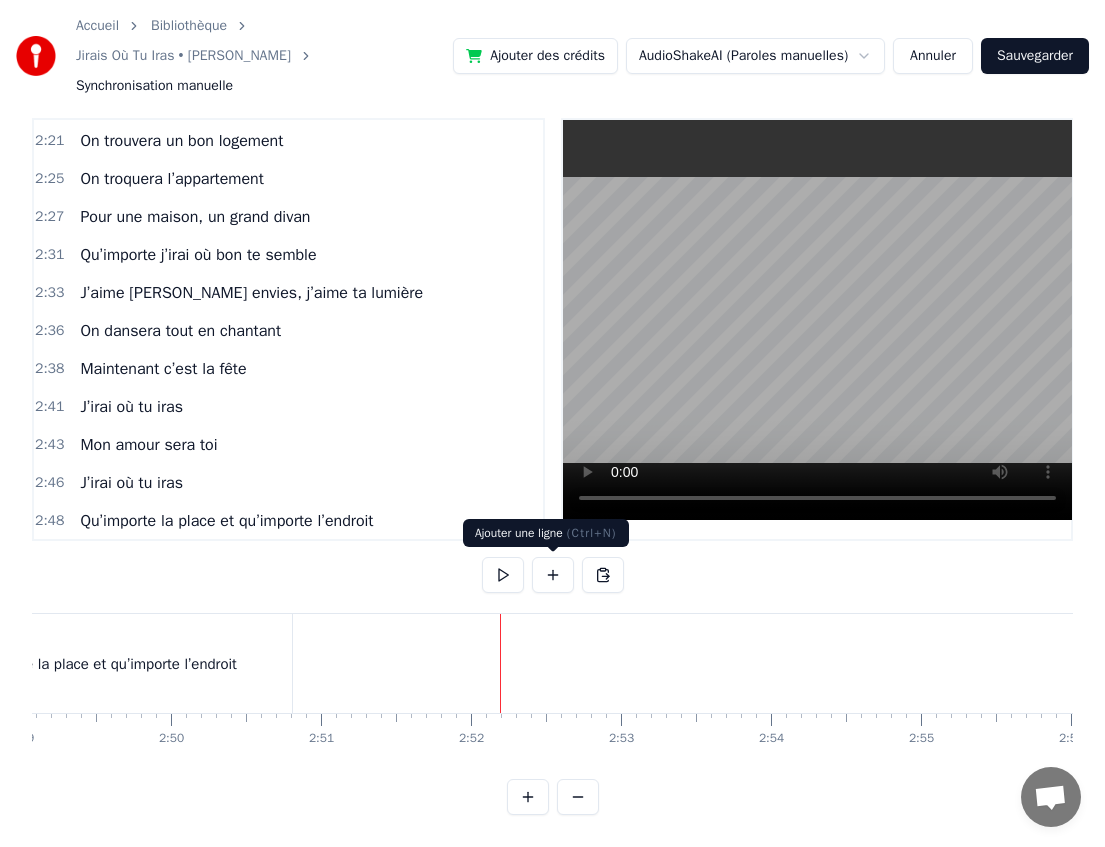 click at bounding box center (553, 575) 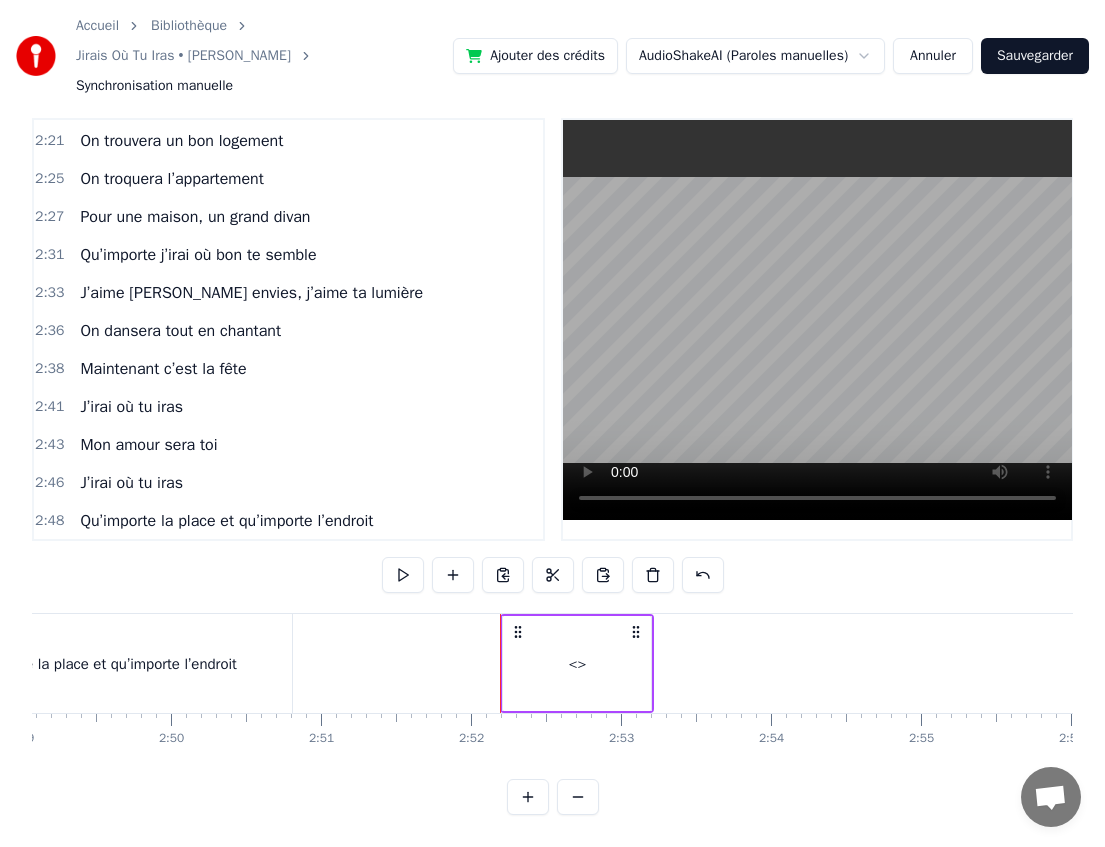 click on "<>" at bounding box center (577, 663) 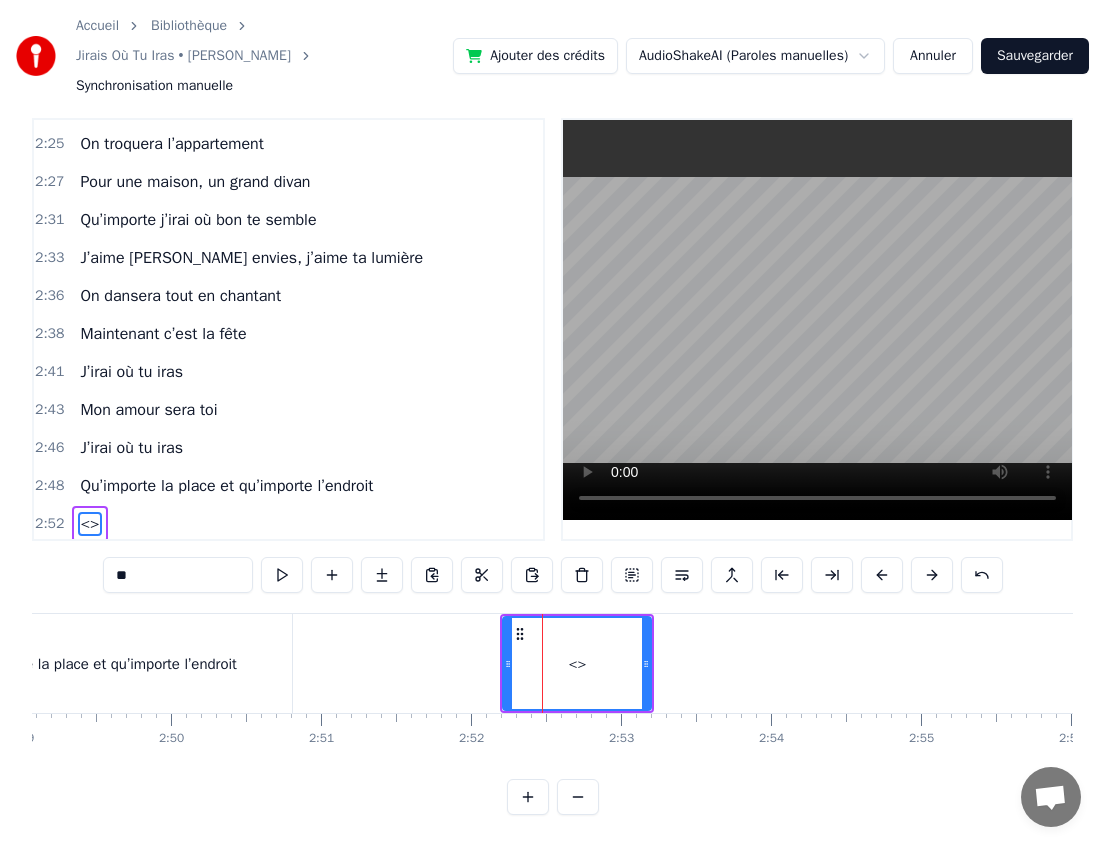 scroll, scrollTop: 1860, scrollLeft: 0, axis: vertical 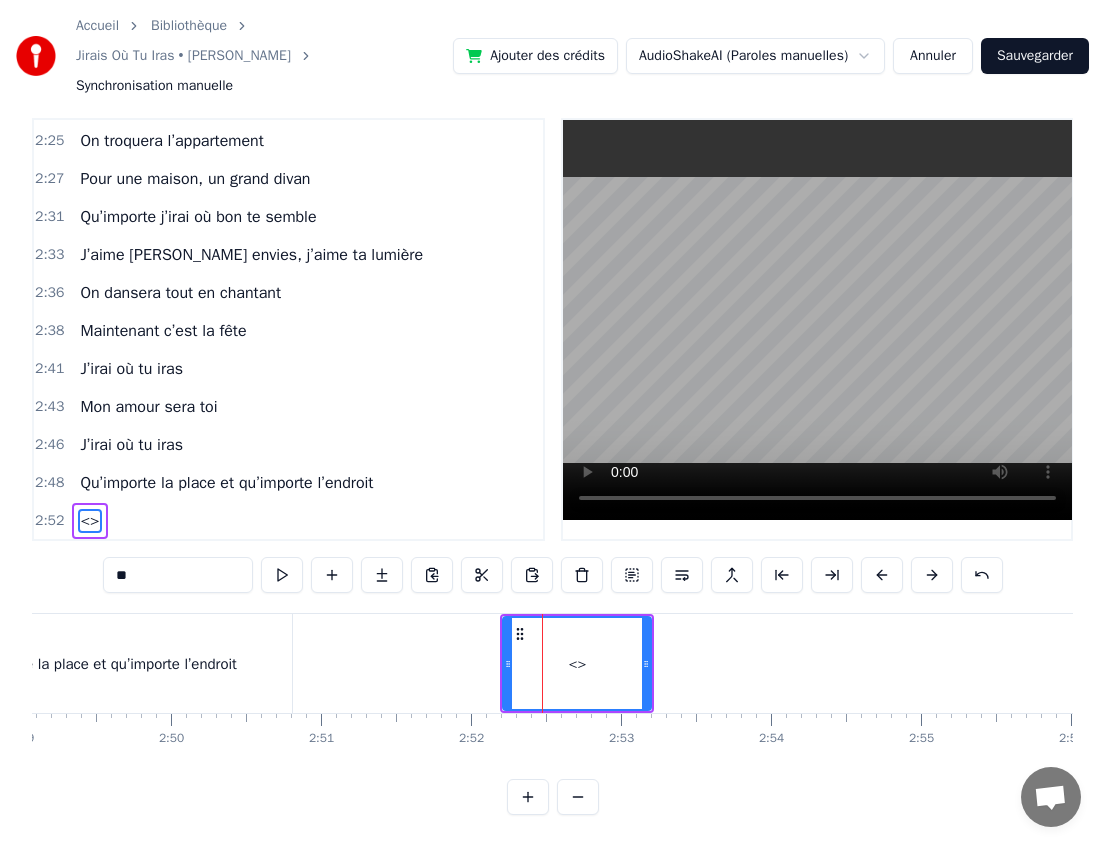click on "**" at bounding box center [178, 575] 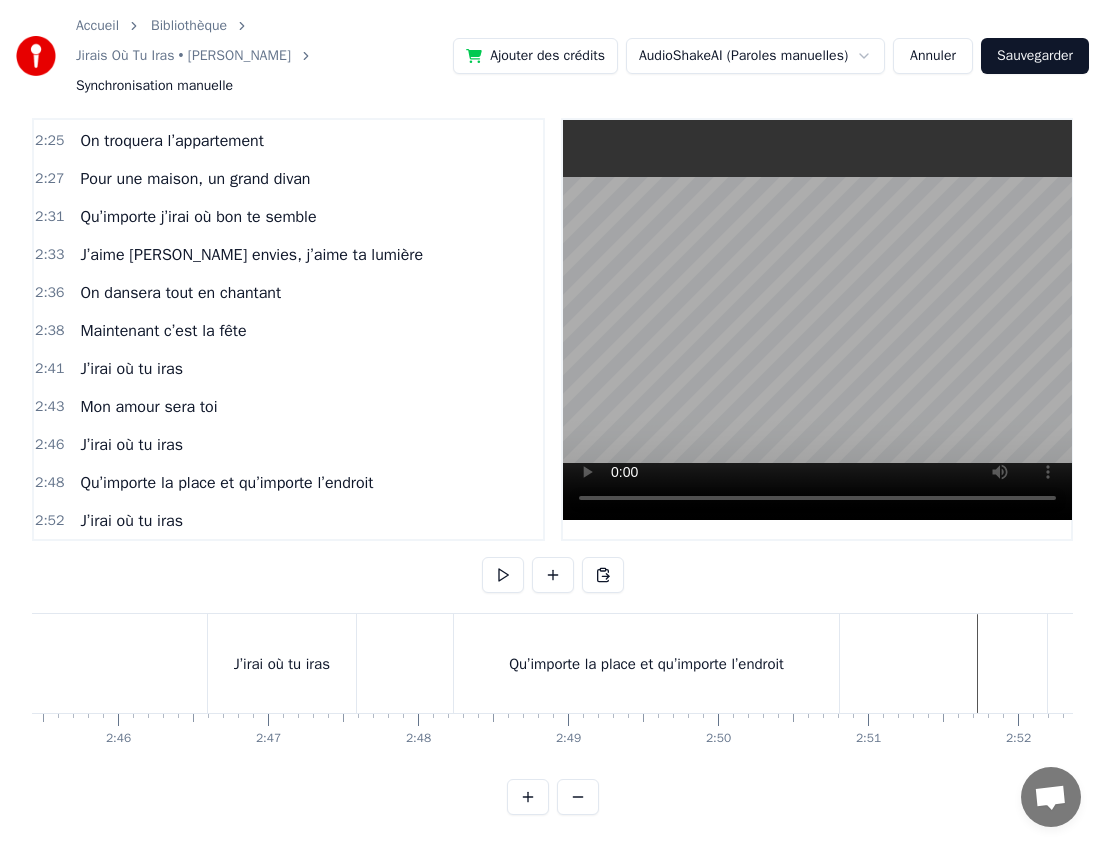 scroll, scrollTop: 0, scrollLeft: 24791, axis: horizontal 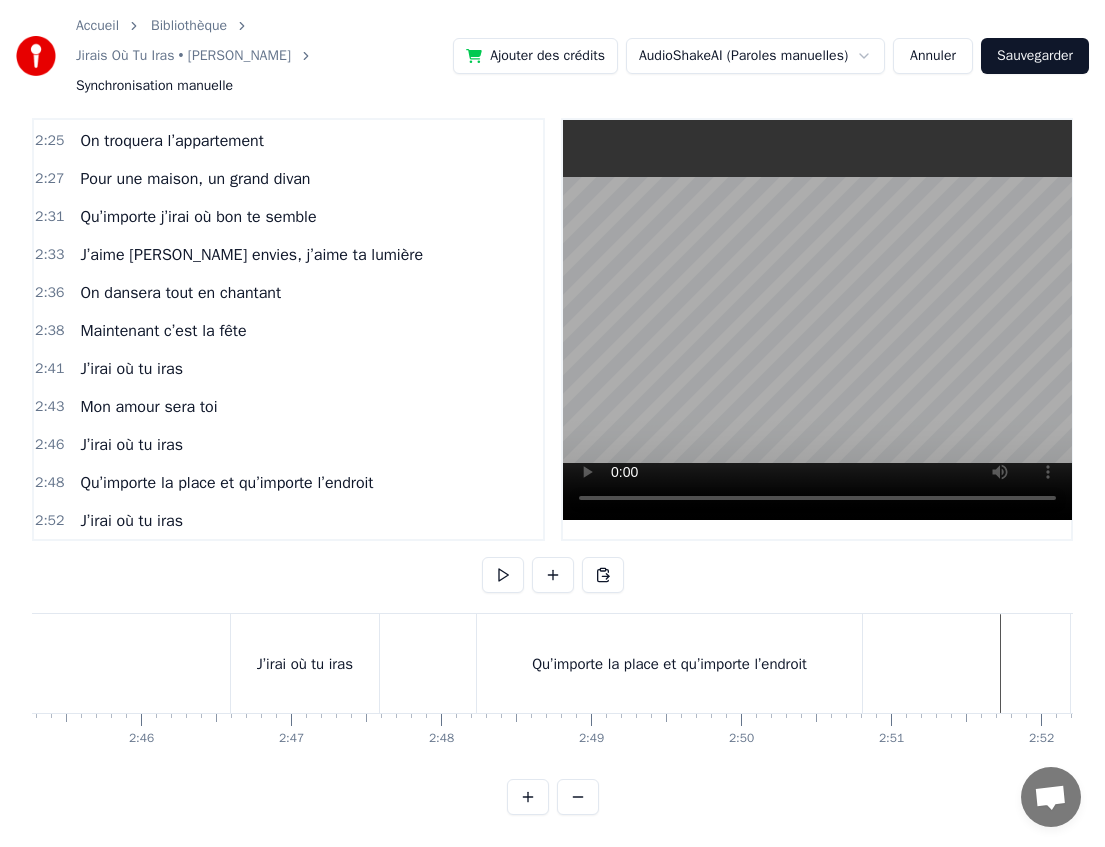 click at bounding box center [-9145, 663] 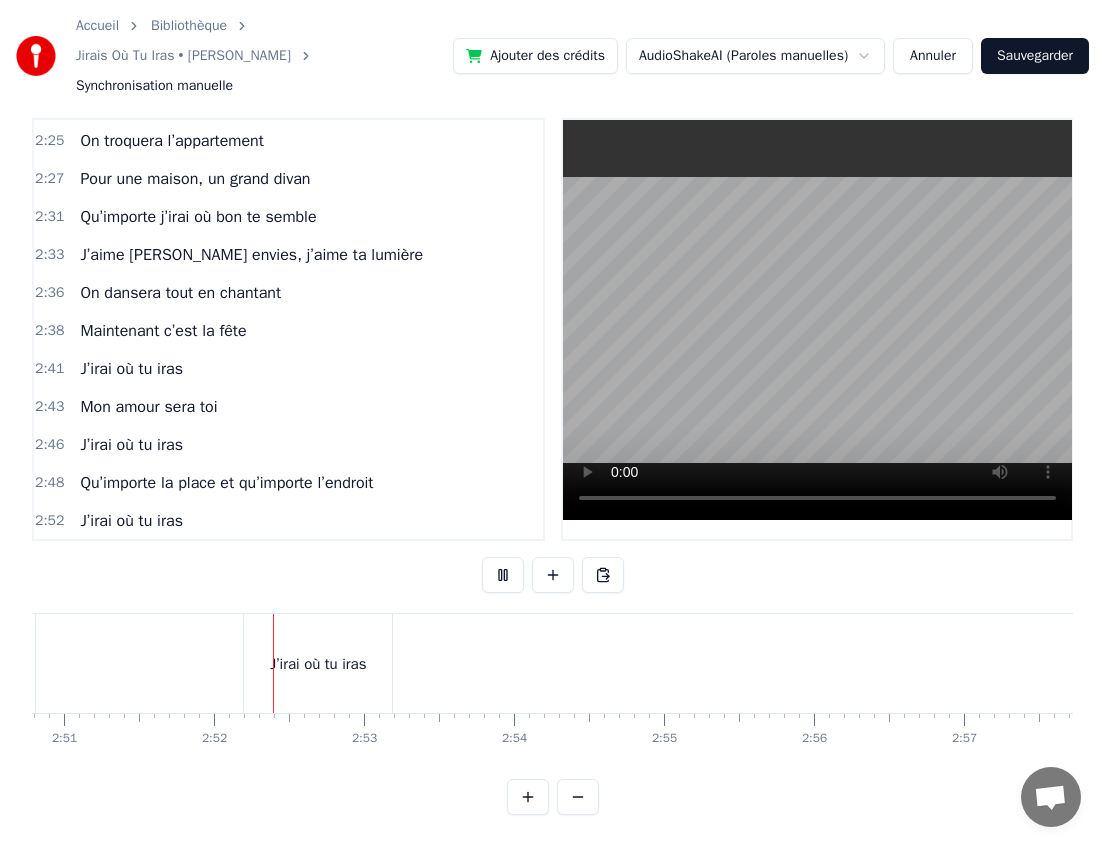 scroll, scrollTop: 0, scrollLeft: 25664, axis: horizontal 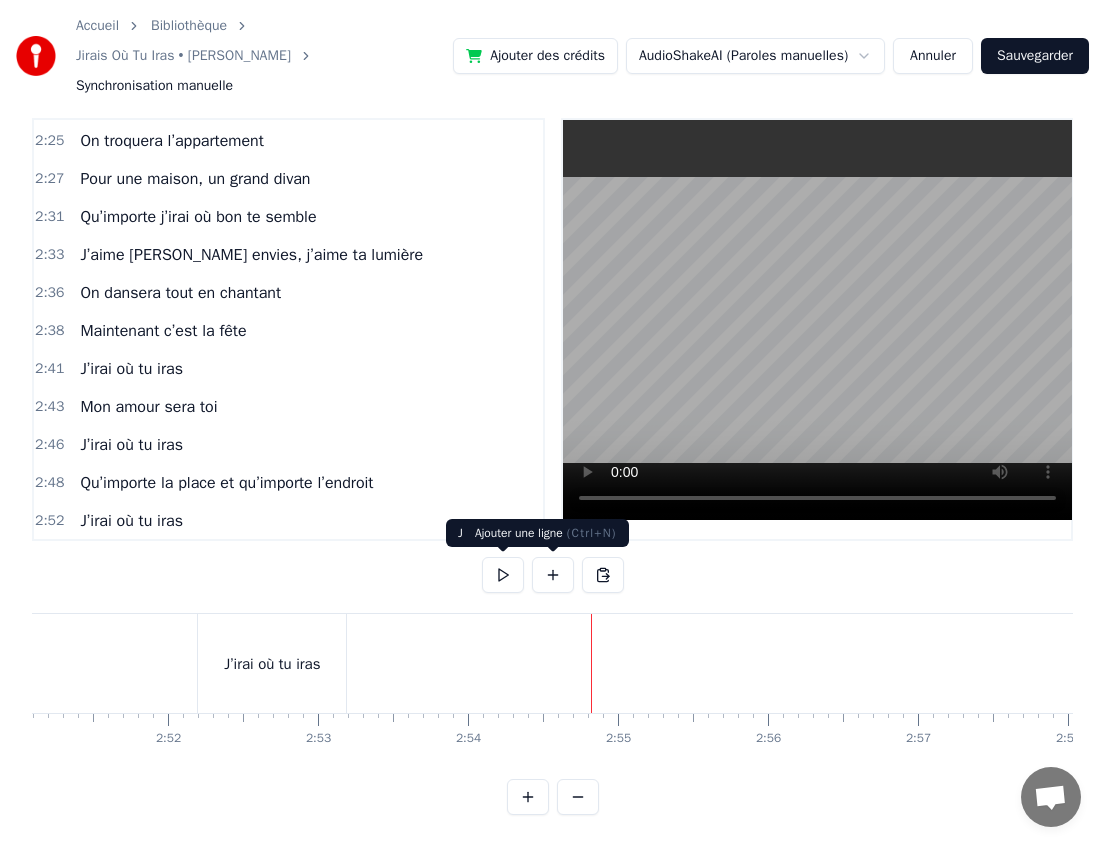 click at bounding box center (553, 575) 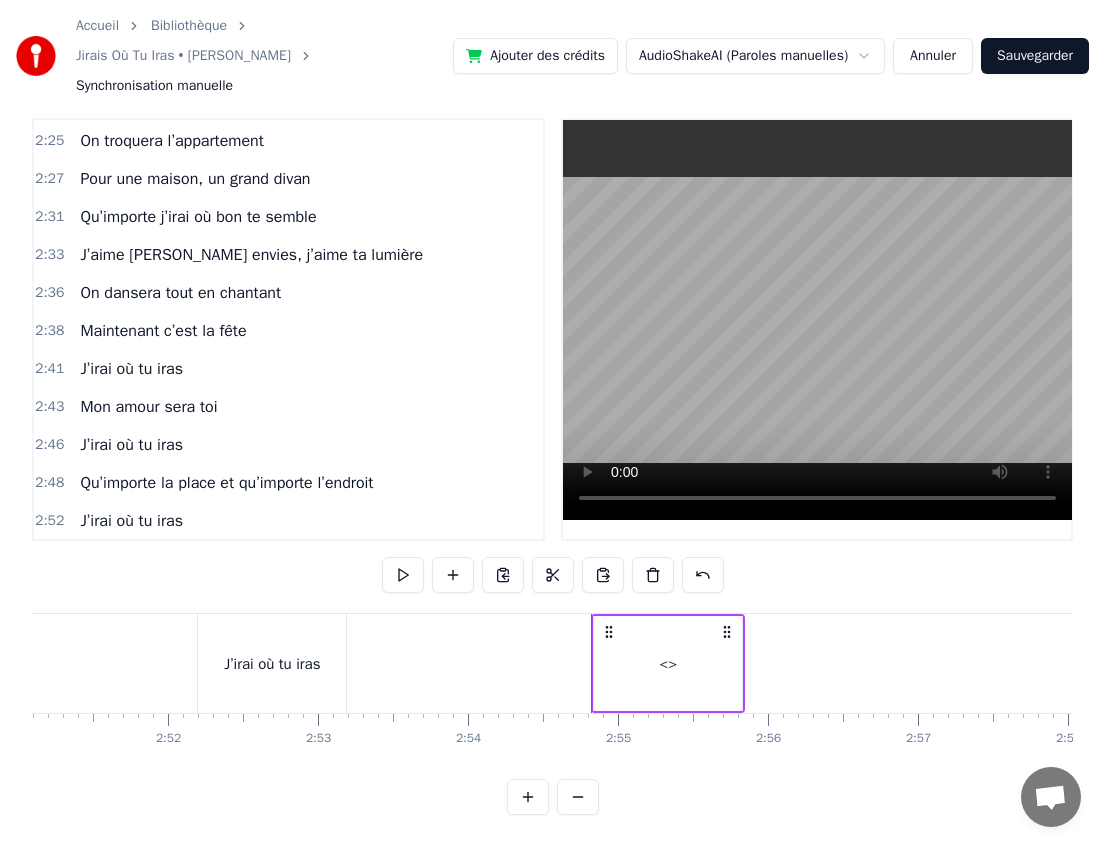click on "<>" at bounding box center [668, 663] 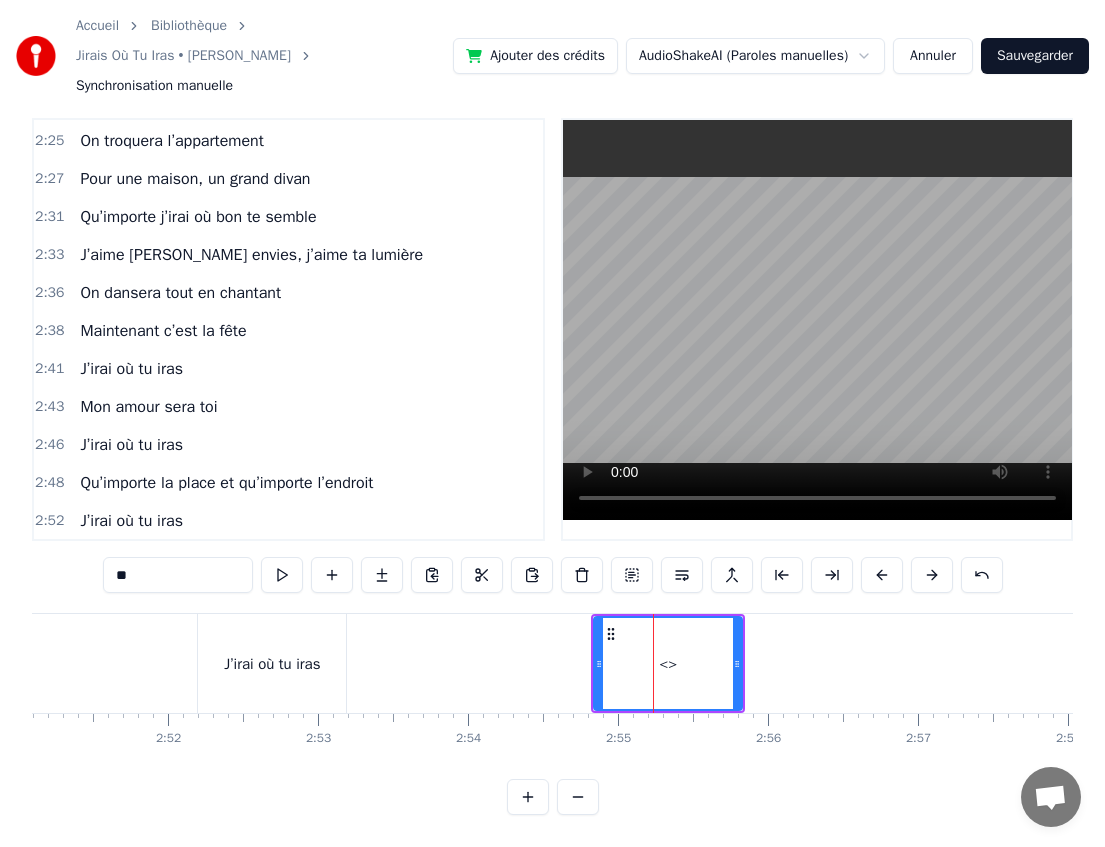 scroll, scrollTop: 1898, scrollLeft: 0, axis: vertical 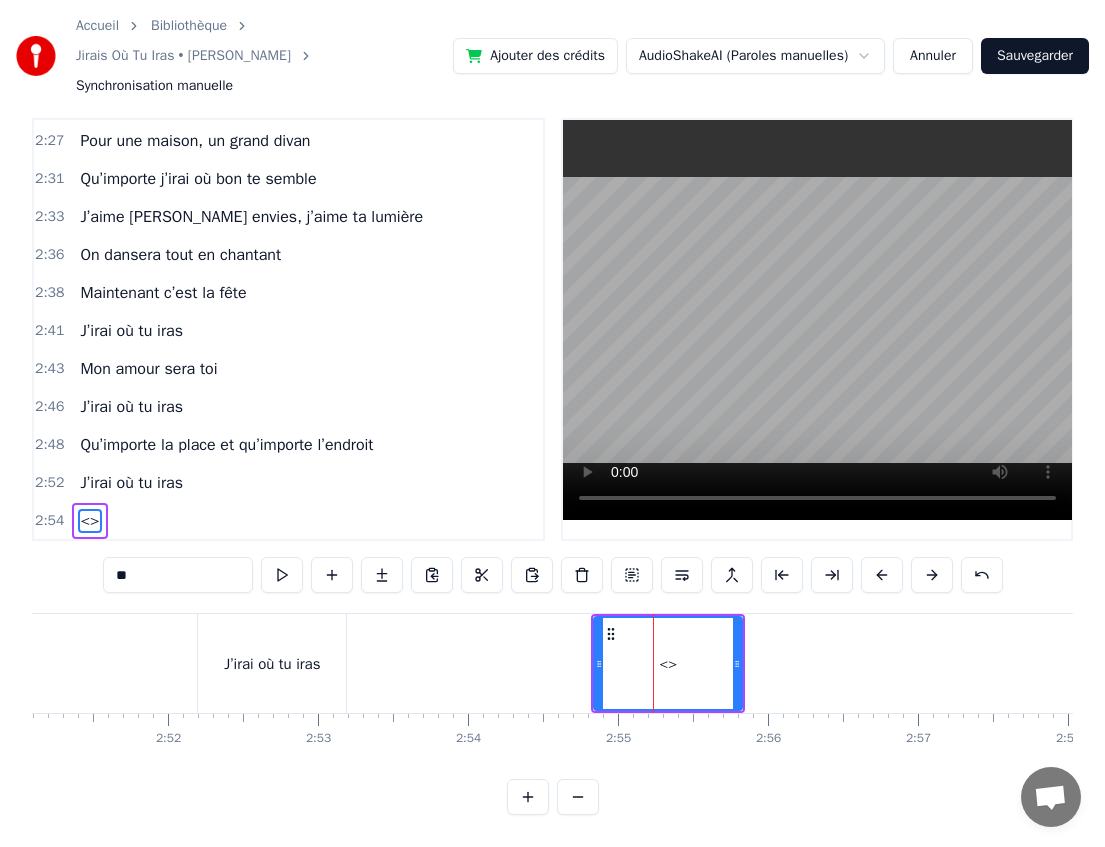 click on "**" at bounding box center [178, 575] 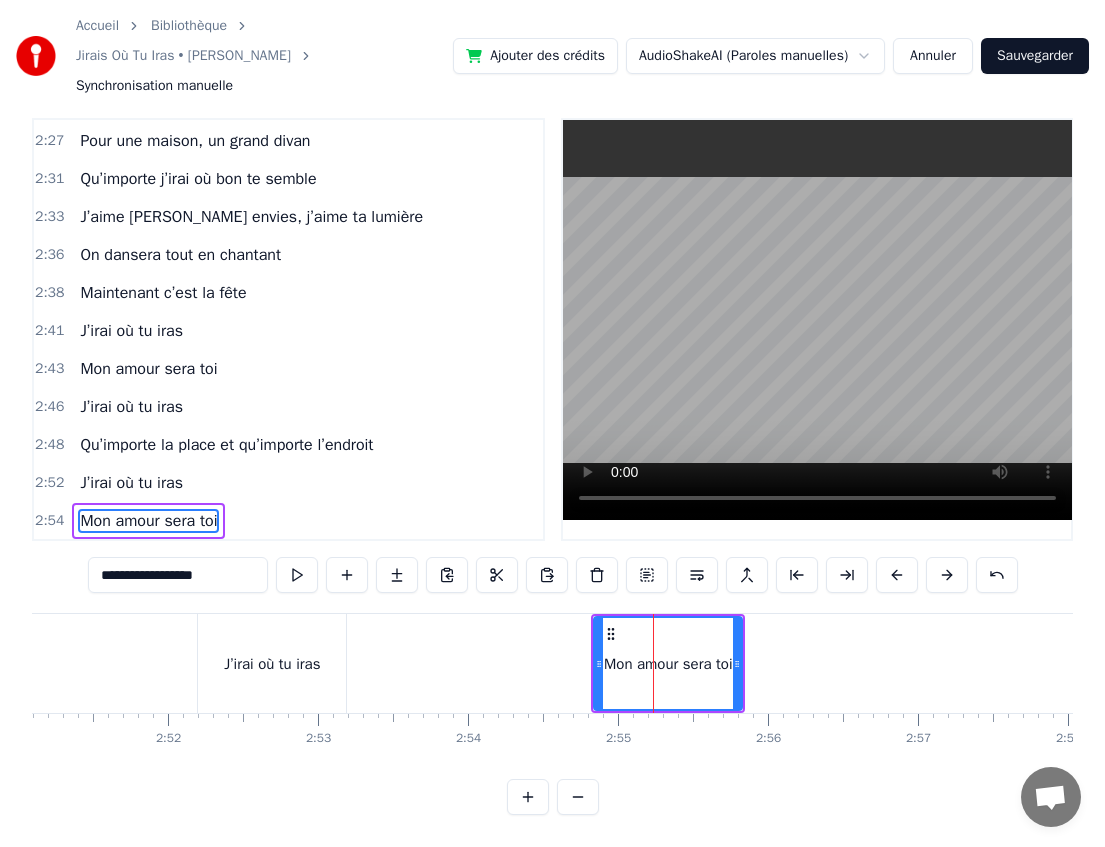 type on "**********" 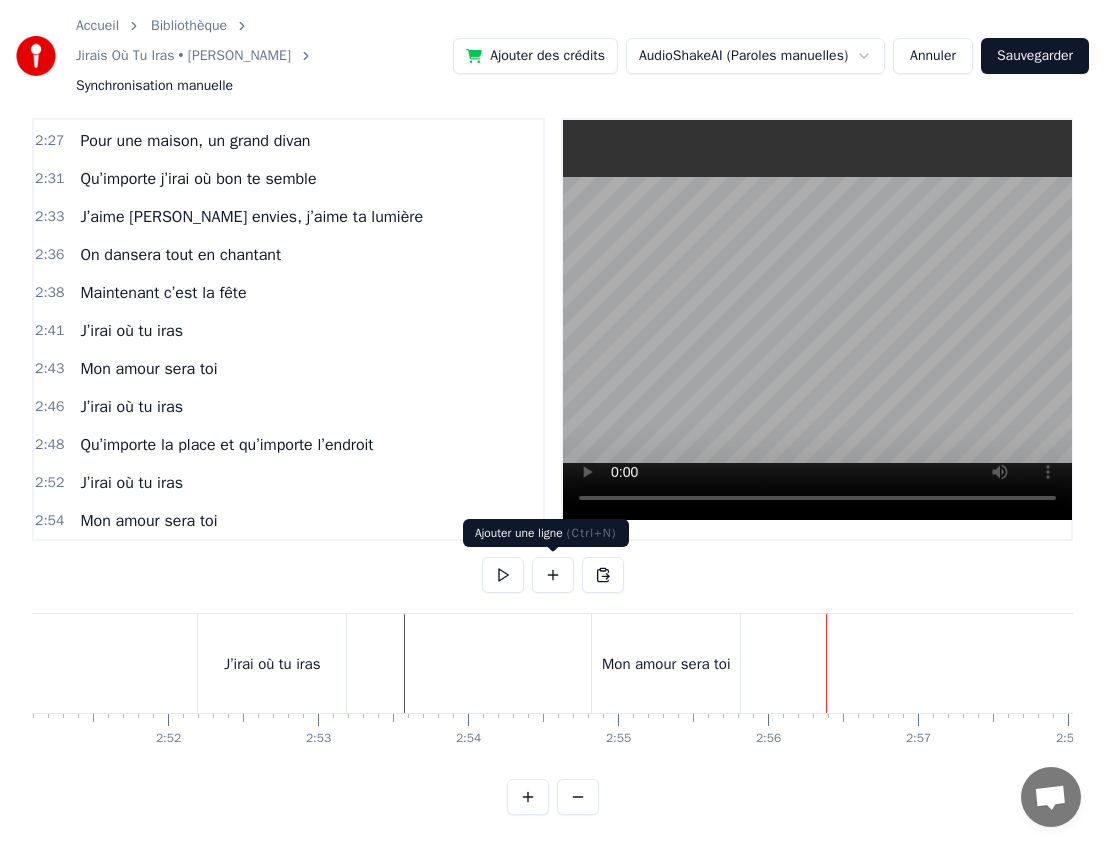 click at bounding box center (553, 575) 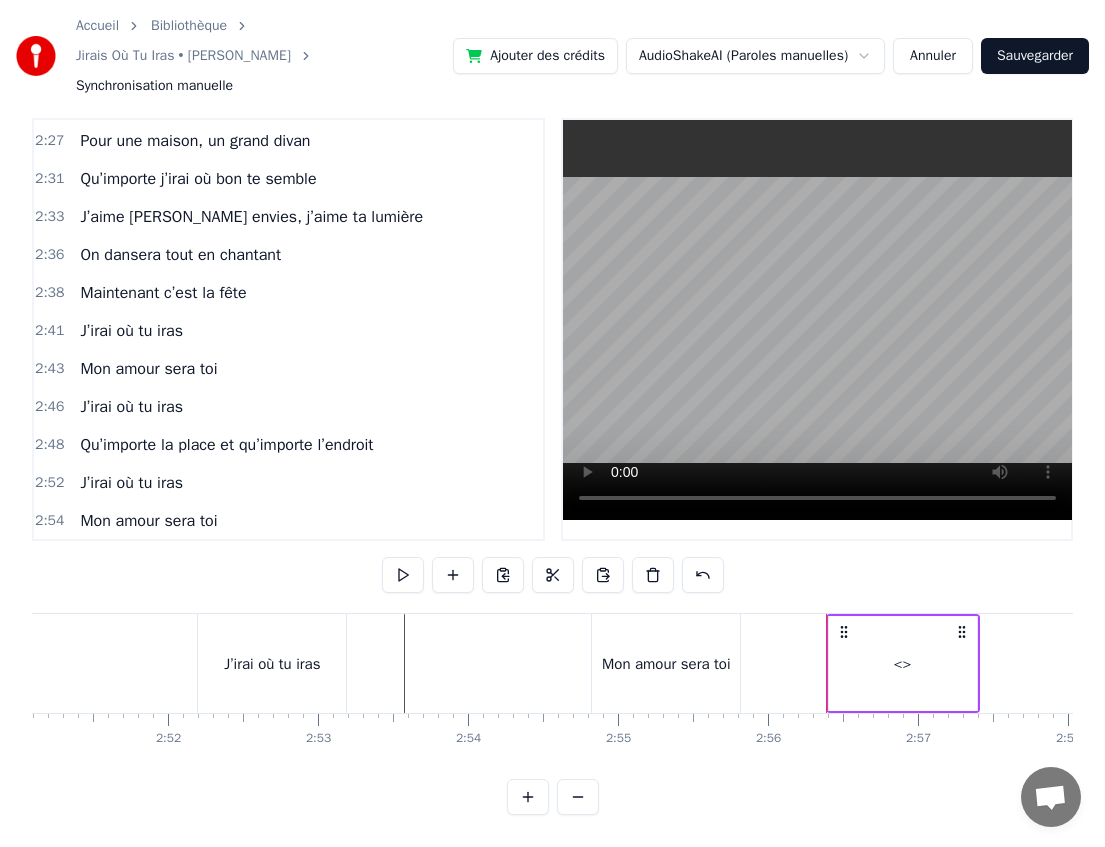 click on "<>" at bounding box center (903, 663) 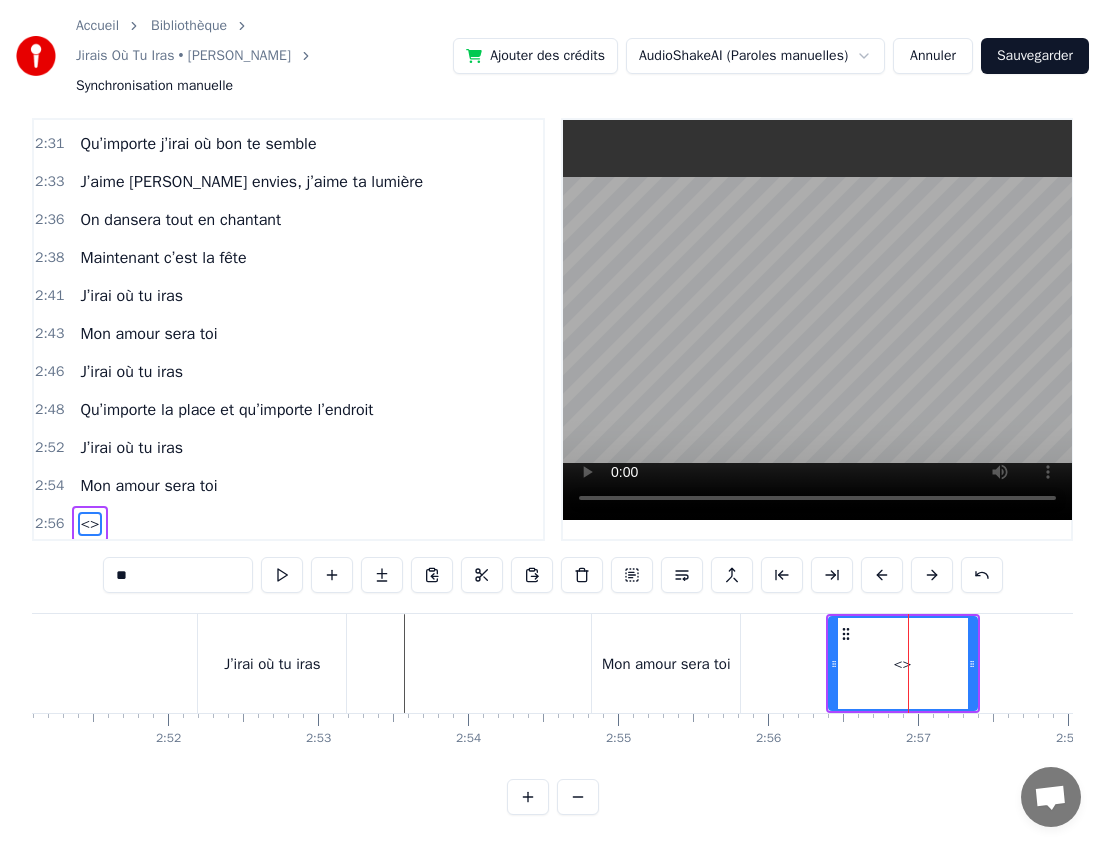 scroll, scrollTop: 1936, scrollLeft: 0, axis: vertical 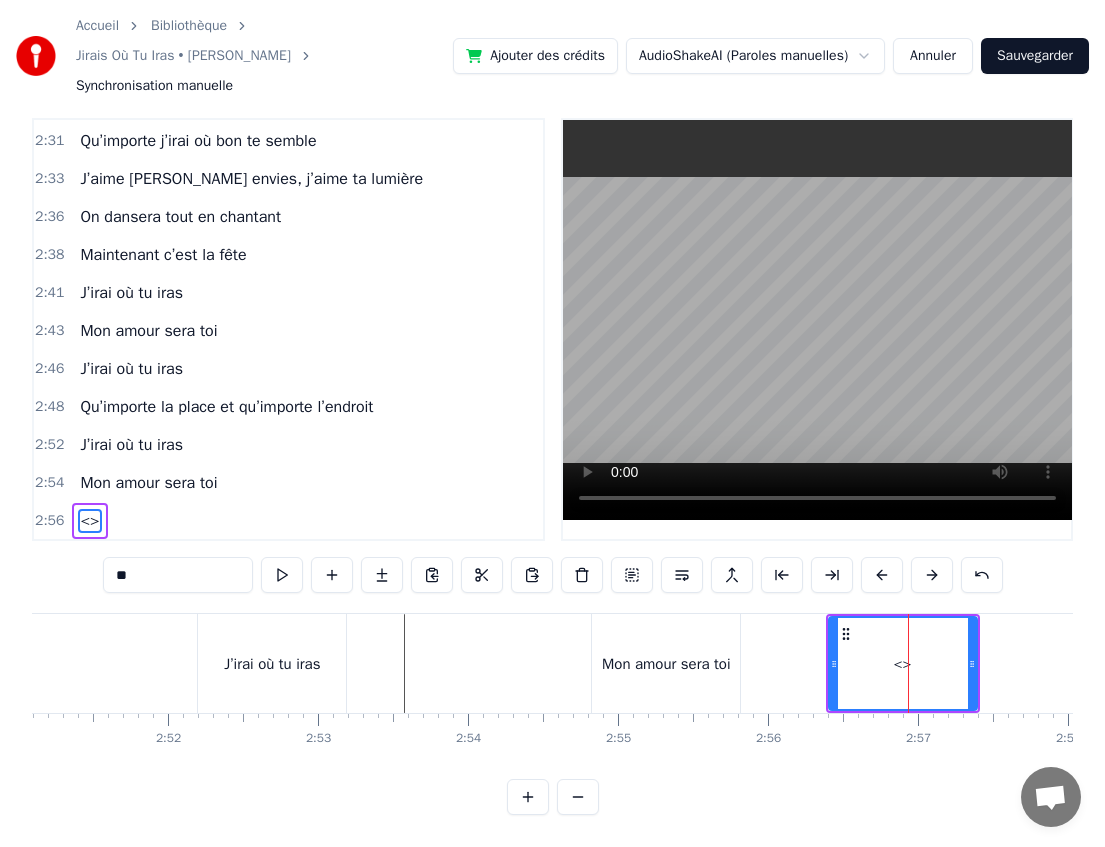 click on "**" at bounding box center (178, 575) 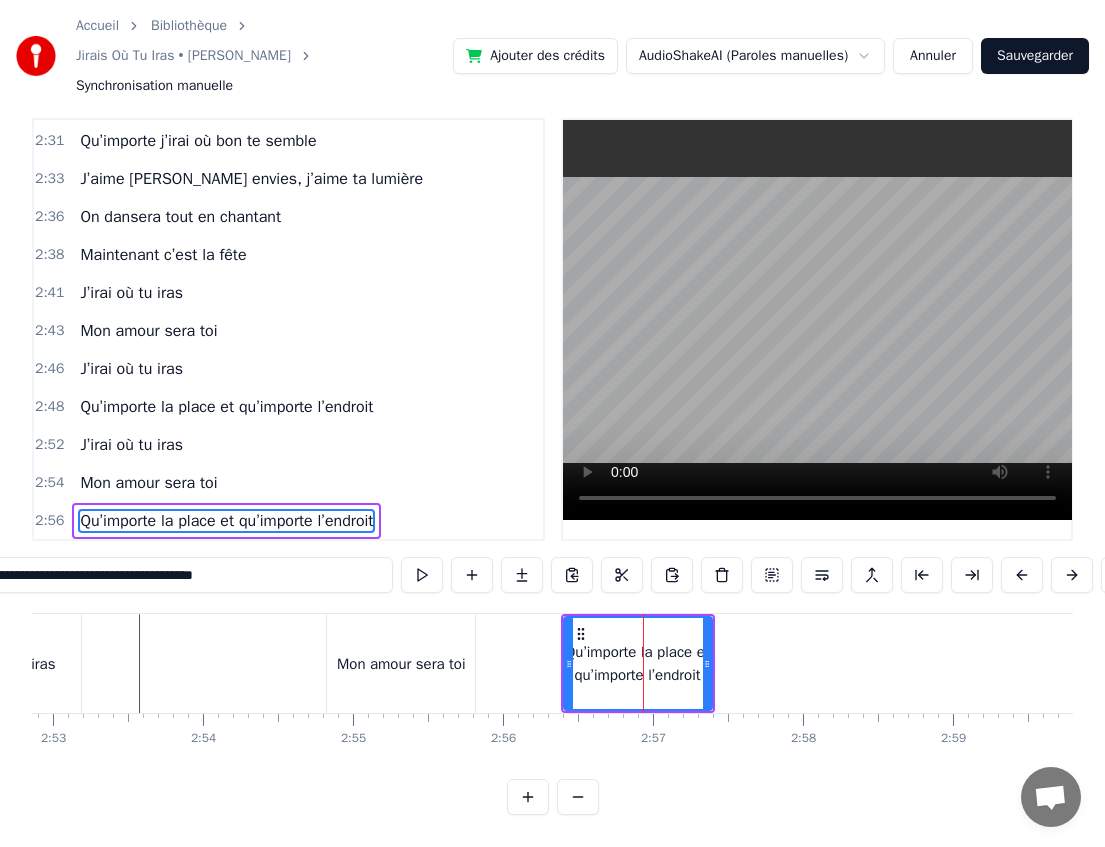scroll, scrollTop: 0, scrollLeft: 25932, axis: horizontal 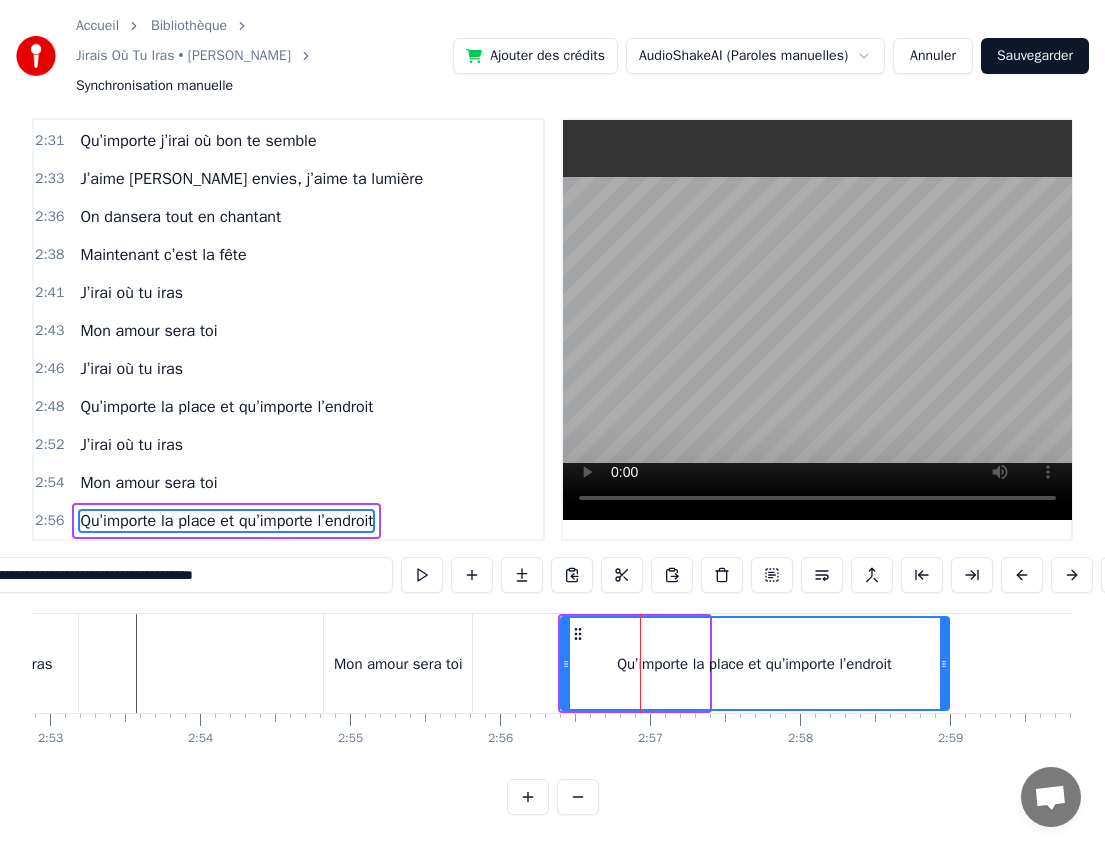drag, startPoint x: 700, startPoint y: 666, endPoint x: 947, endPoint y: 663, distance: 247.01822 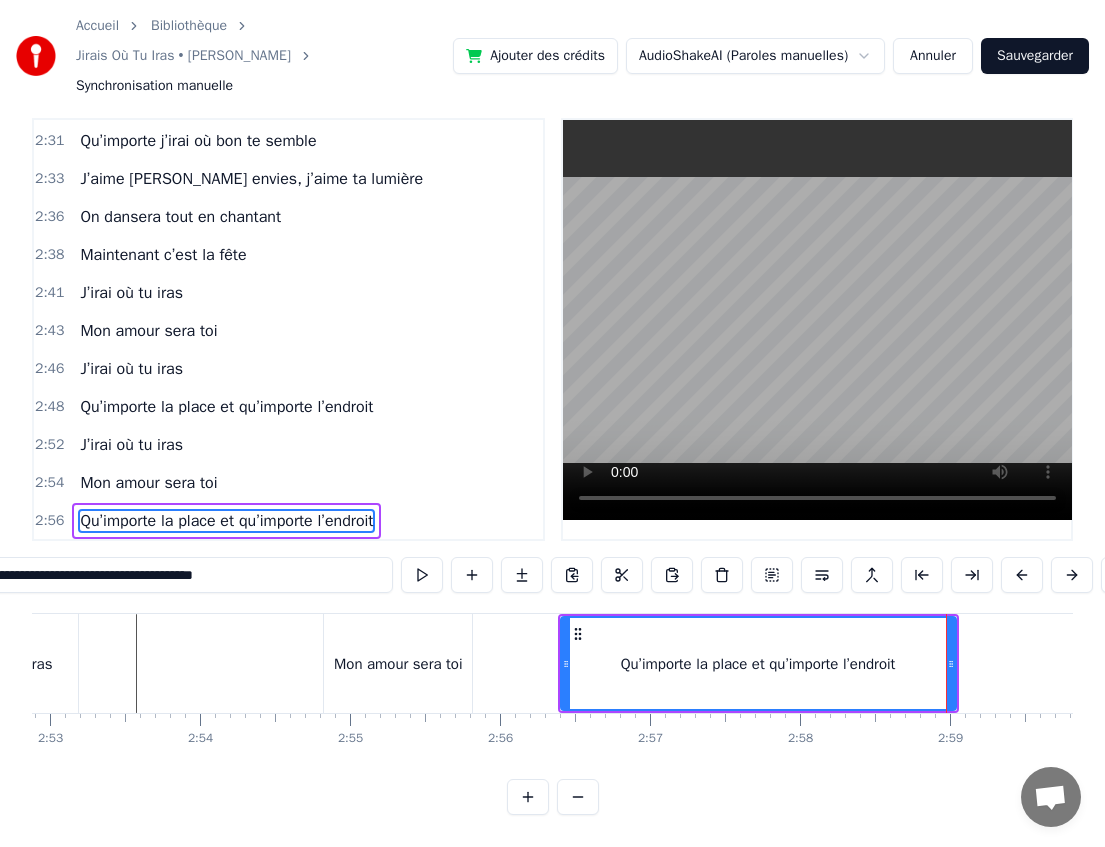type on "**********" 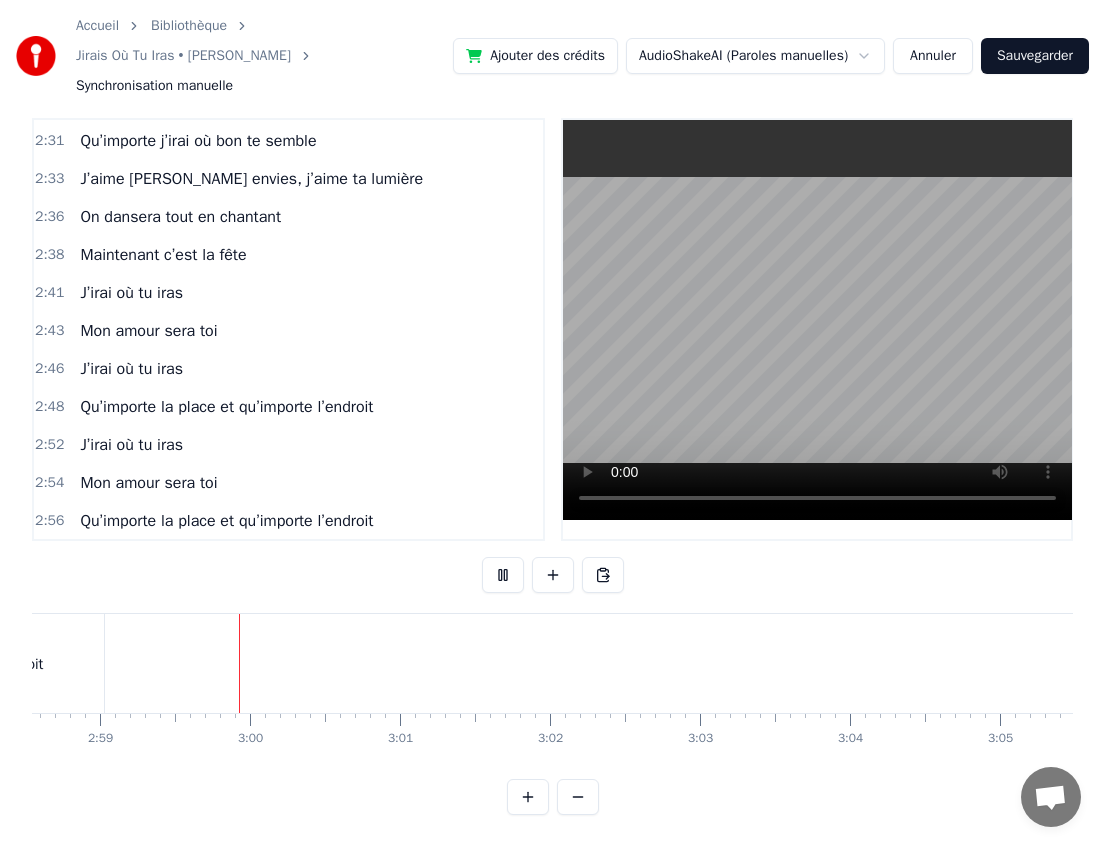 scroll, scrollTop: 0, scrollLeft: 26794, axis: horizontal 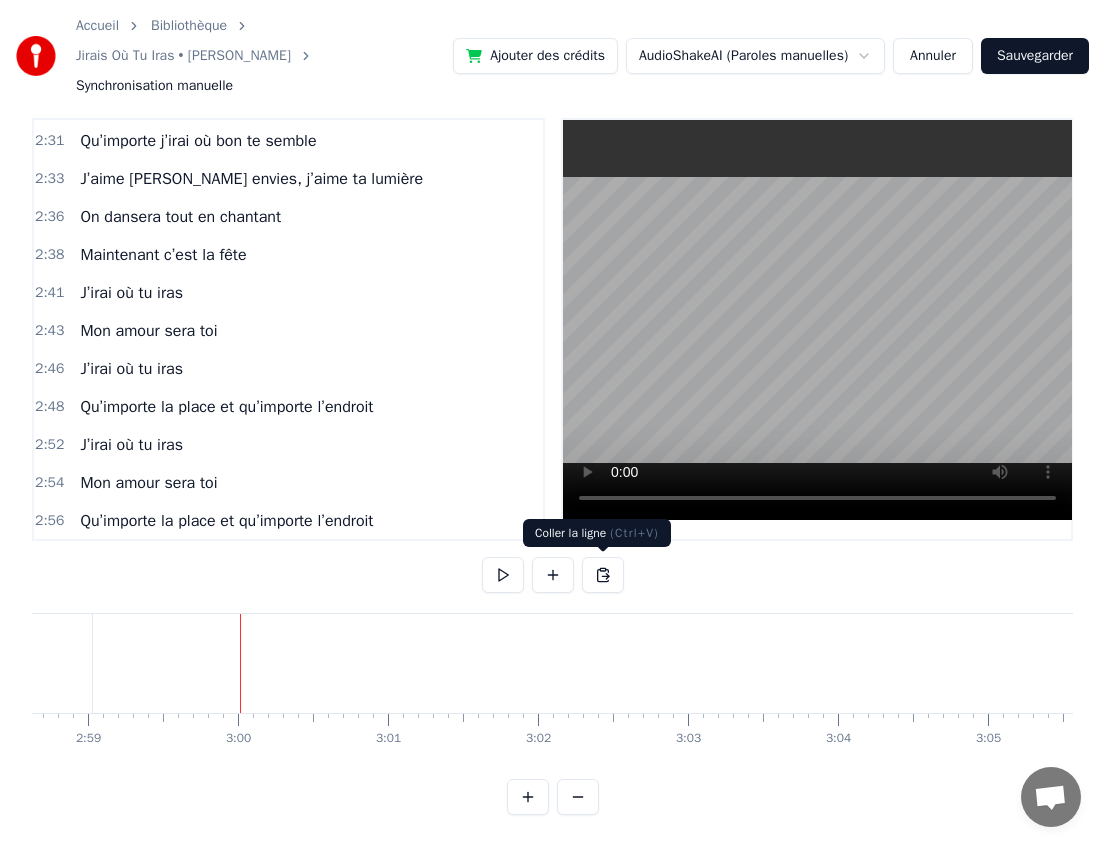 click at bounding box center [553, 575] 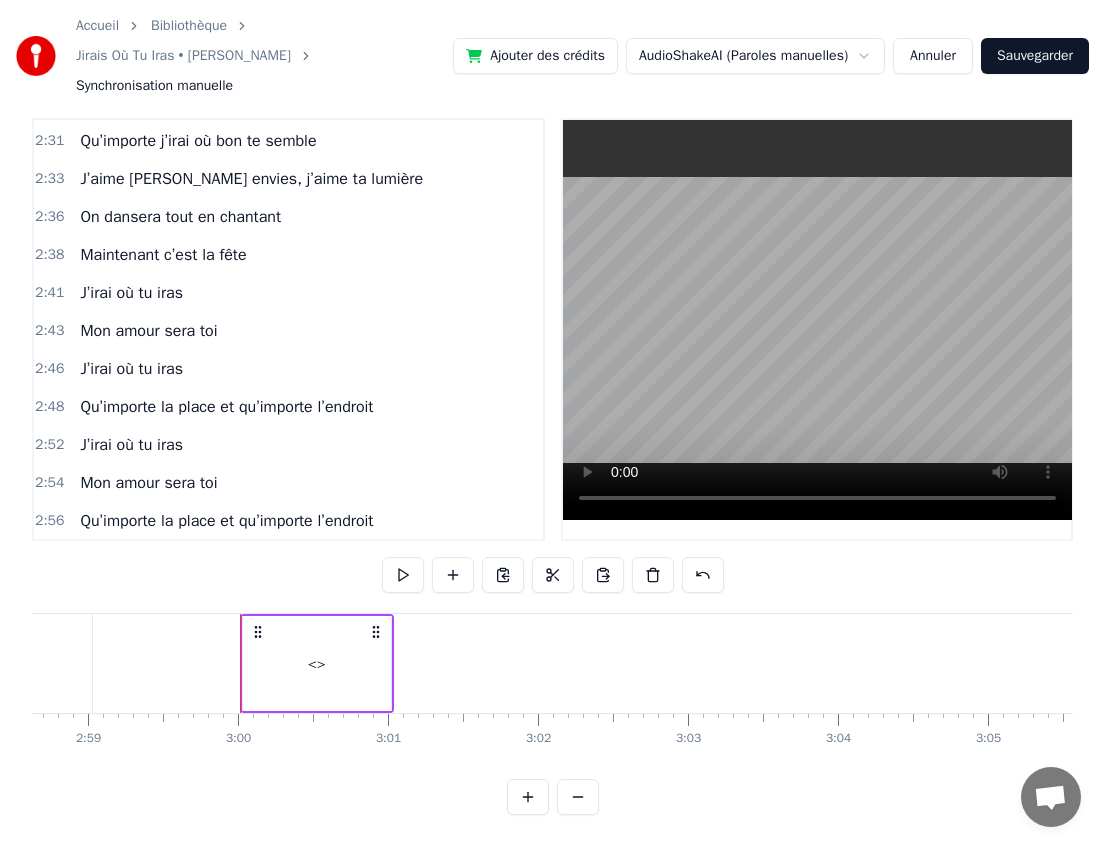 click on "<>" at bounding box center (317, 664) 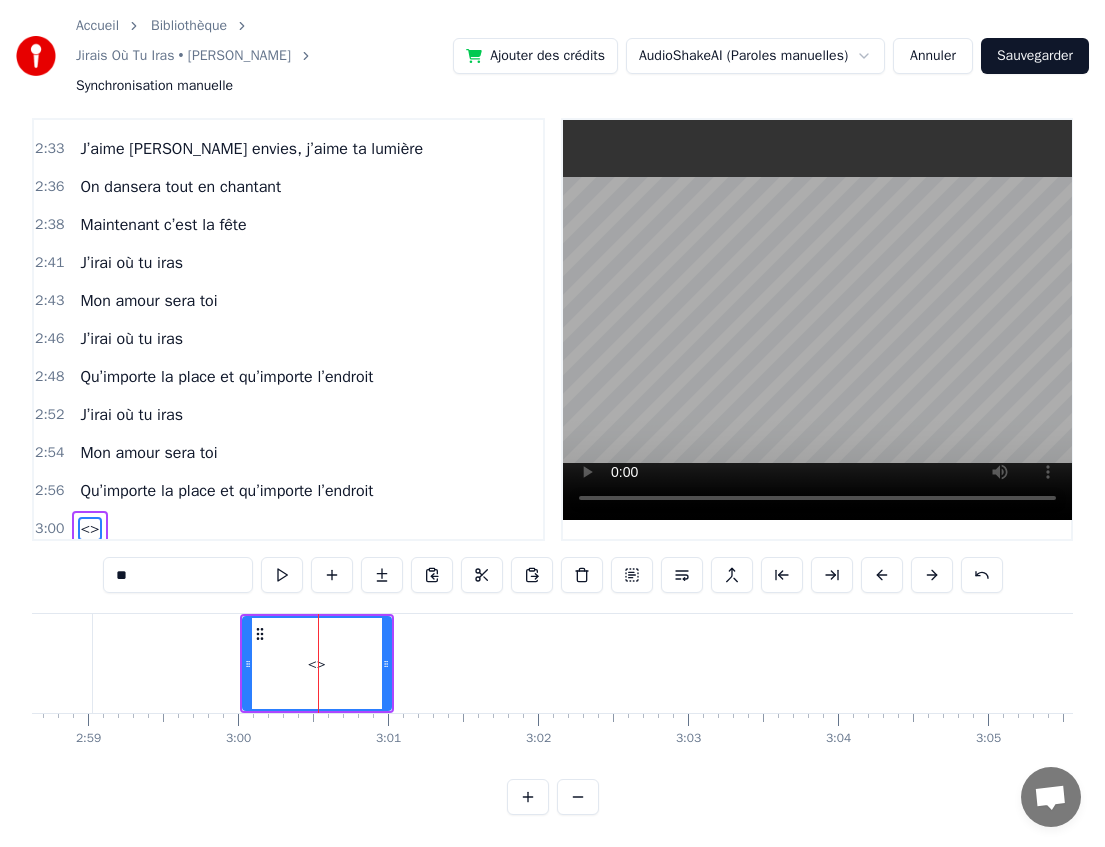 scroll, scrollTop: 1974, scrollLeft: 0, axis: vertical 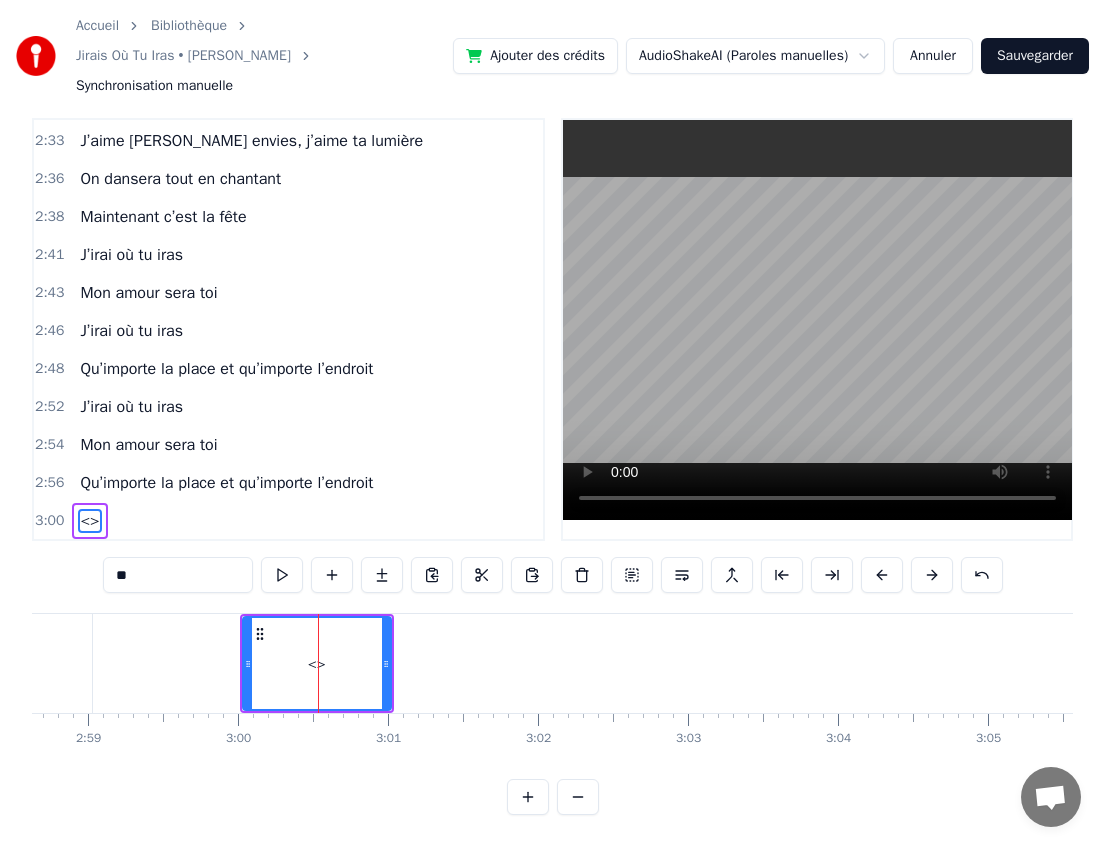 click on "**" at bounding box center [178, 575] 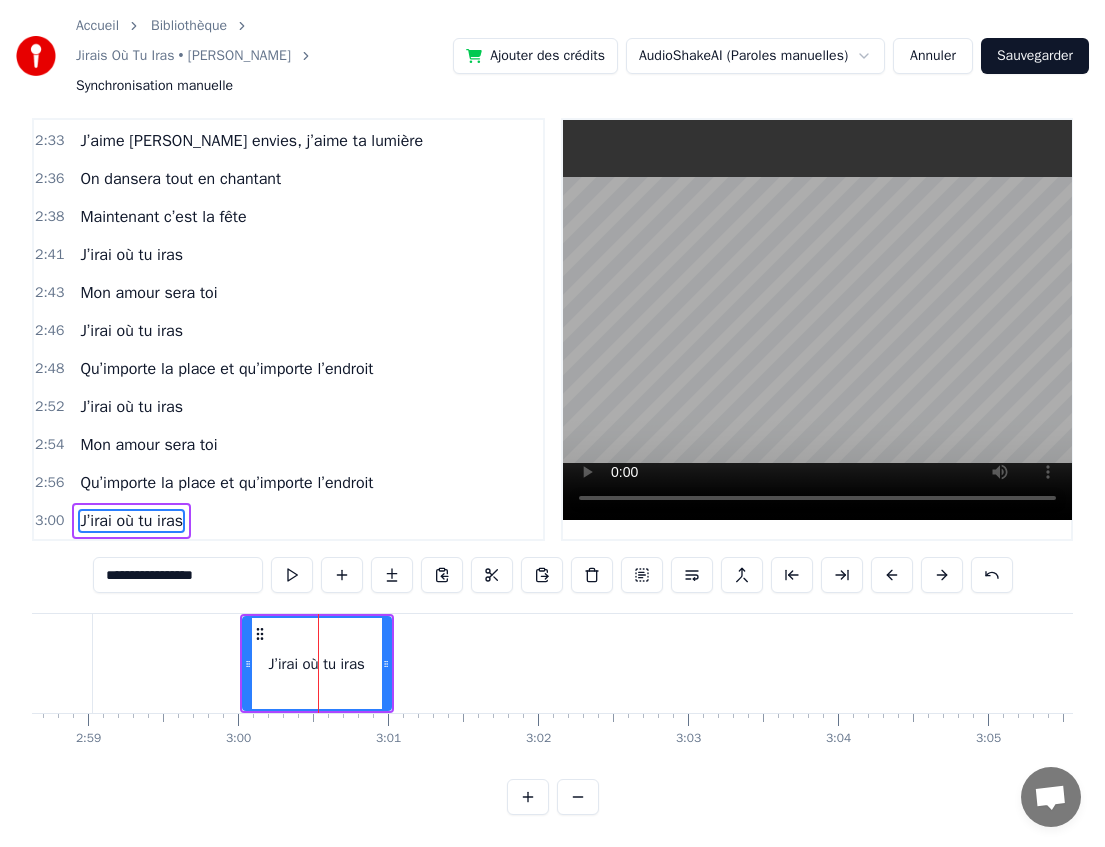 type on "**********" 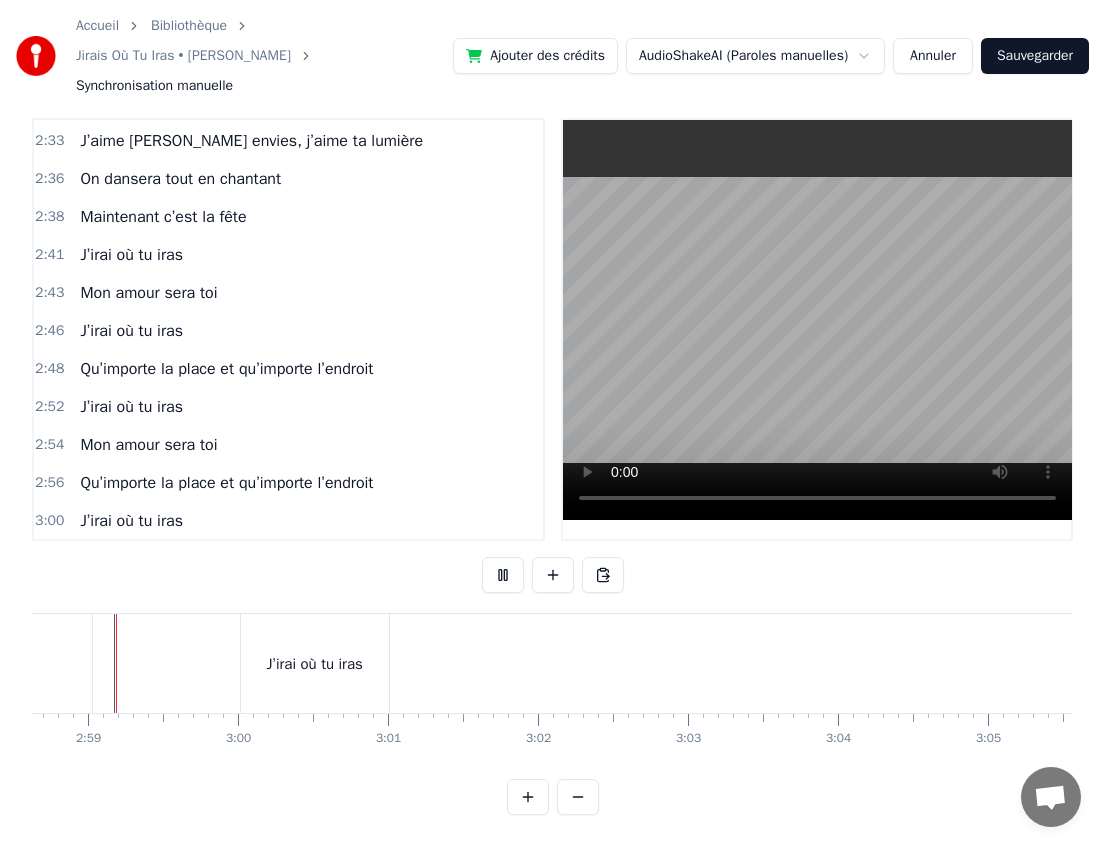 scroll, scrollTop: 0, scrollLeft: 26776, axis: horizontal 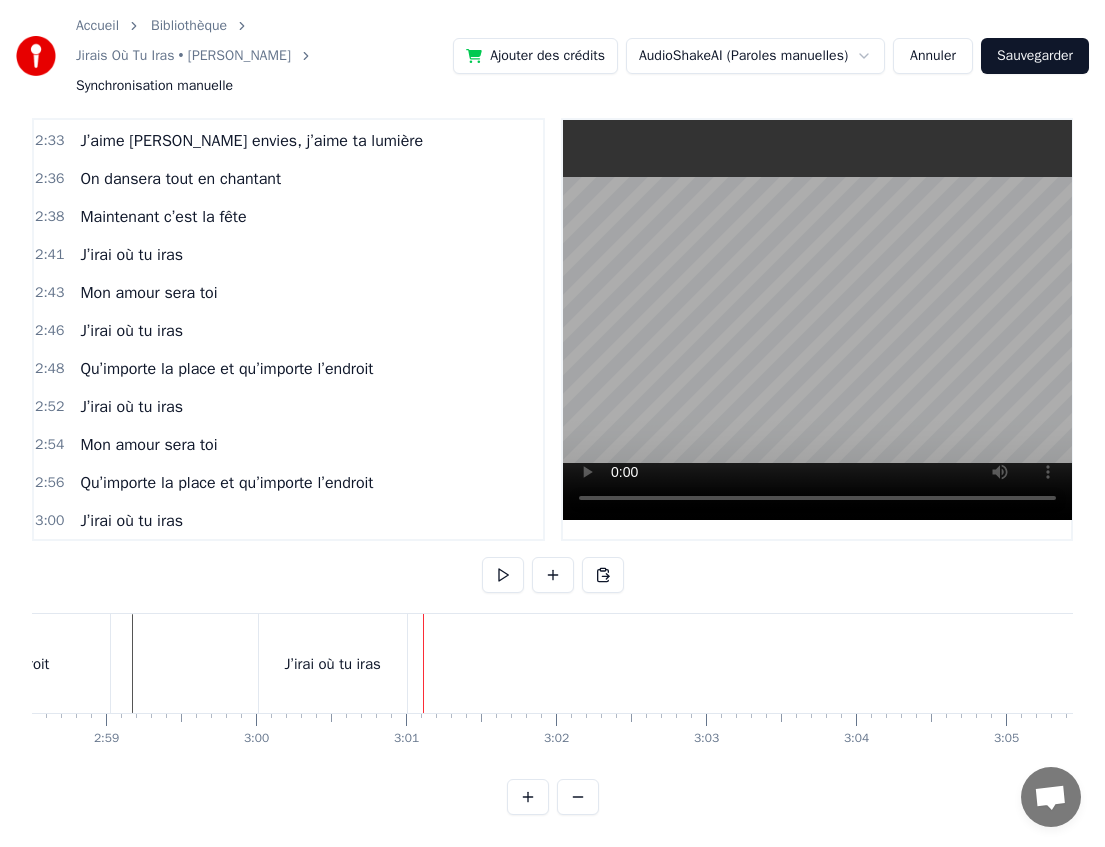 click on "J’irai où tu iras" at bounding box center (333, 663) 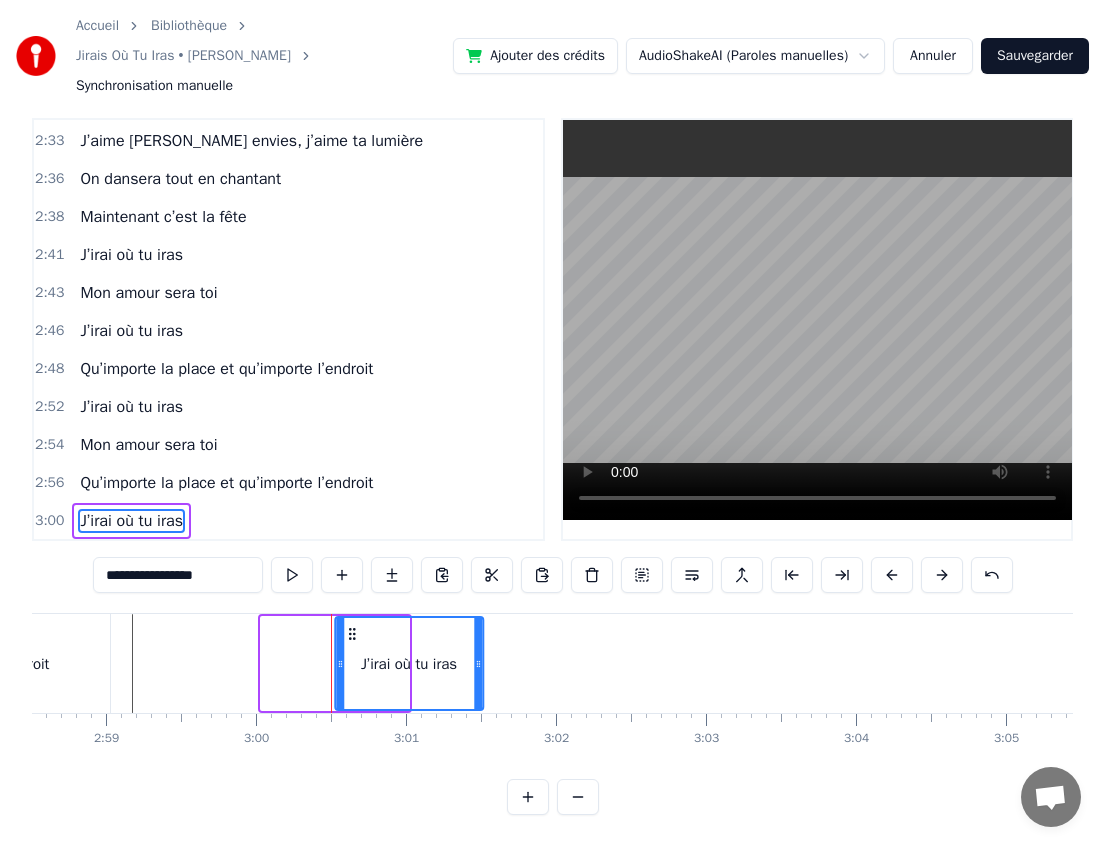 drag, startPoint x: 277, startPoint y: 632, endPoint x: 338, endPoint y: 631, distance: 61.008198 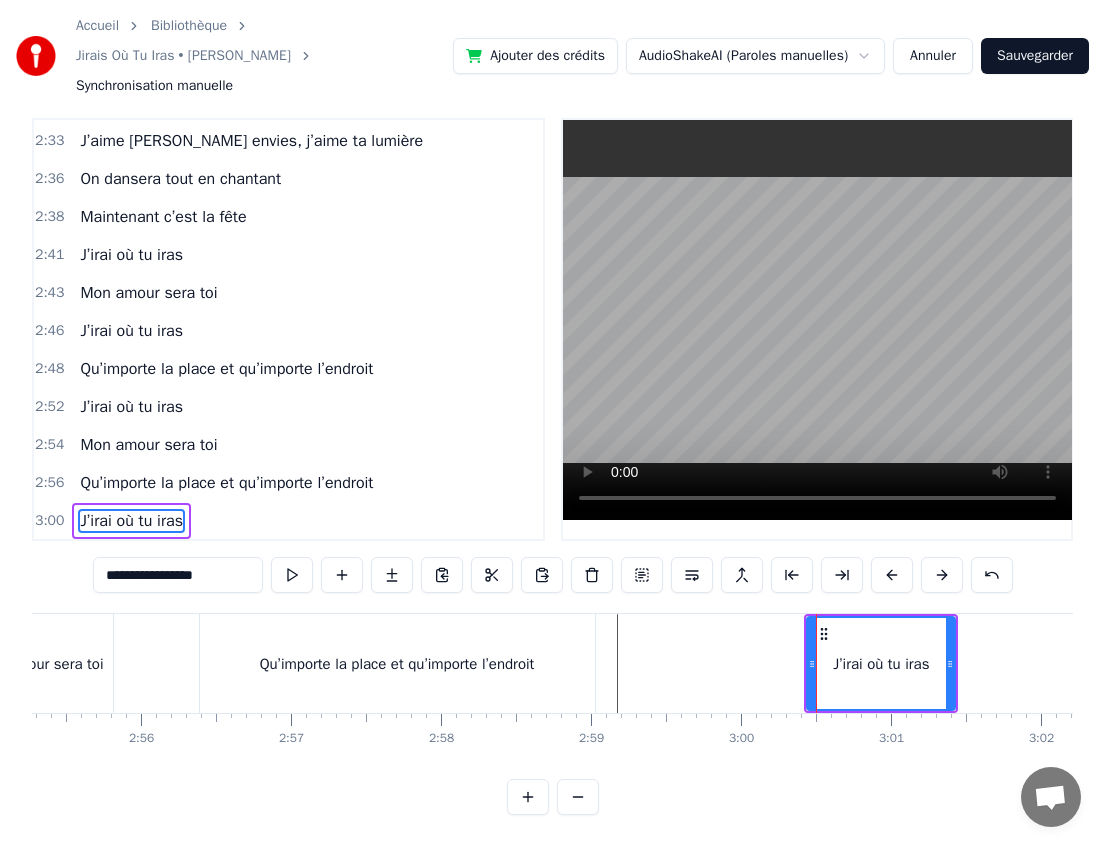 scroll, scrollTop: 0, scrollLeft: 26280, axis: horizontal 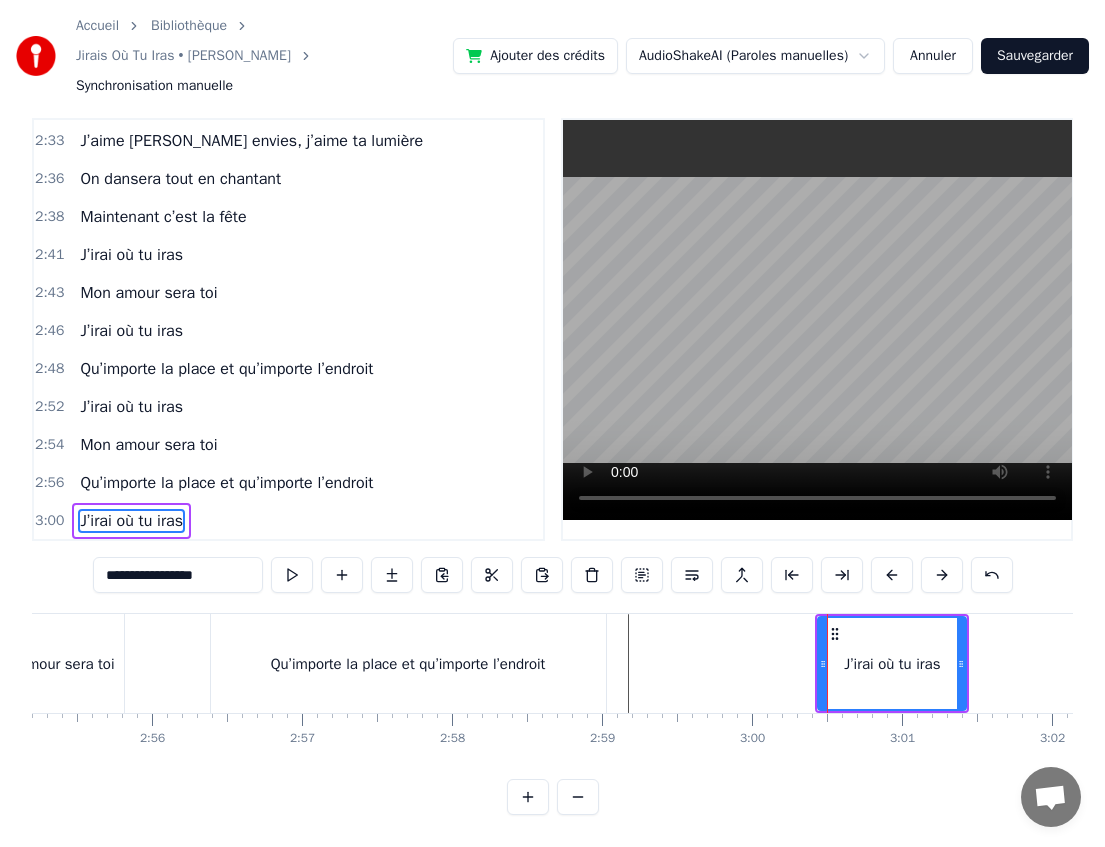 click at bounding box center [-10634, 663] 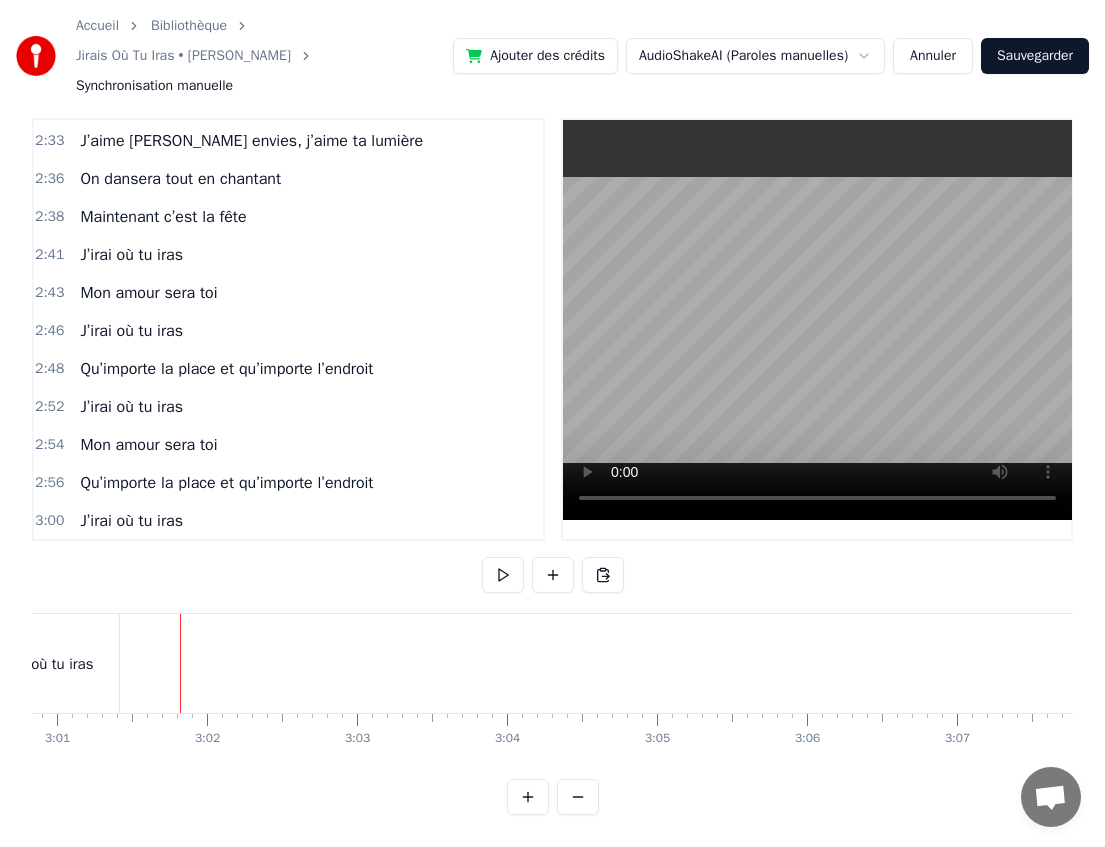 scroll, scrollTop: 0, scrollLeft: 27146, axis: horizontal 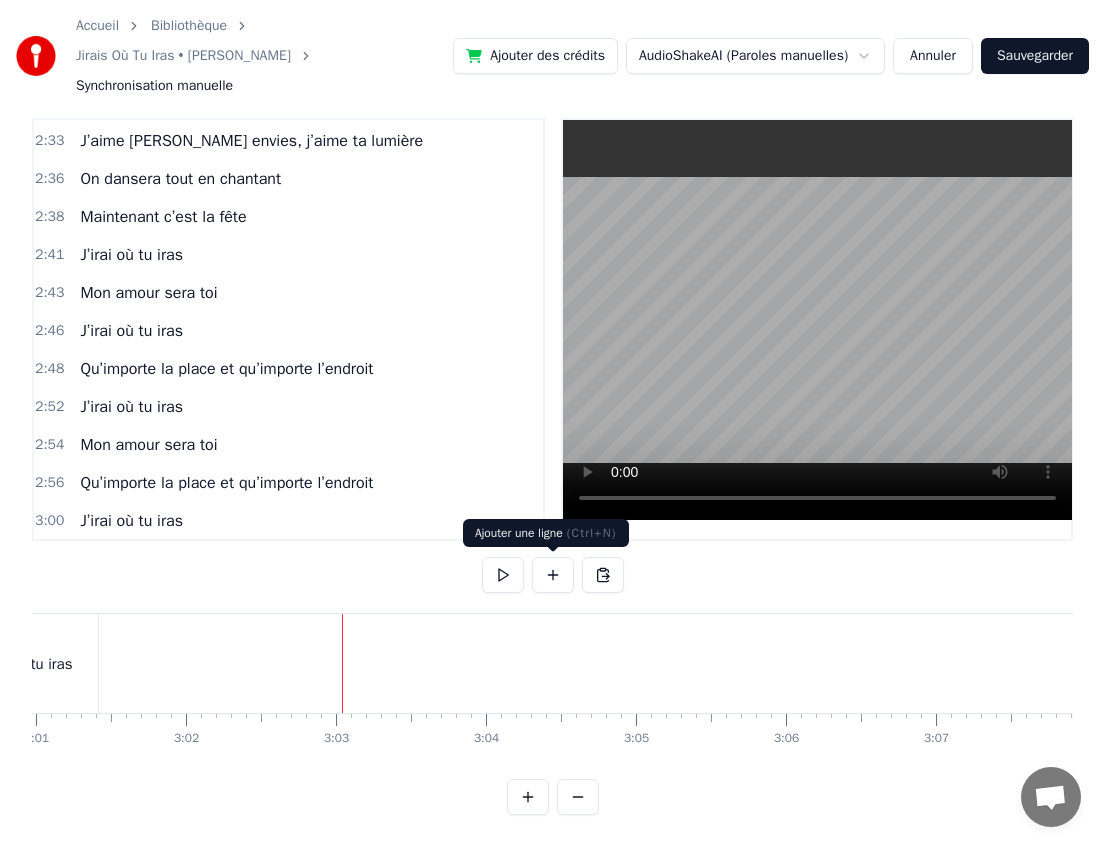 click at bounding box center (553, 575) 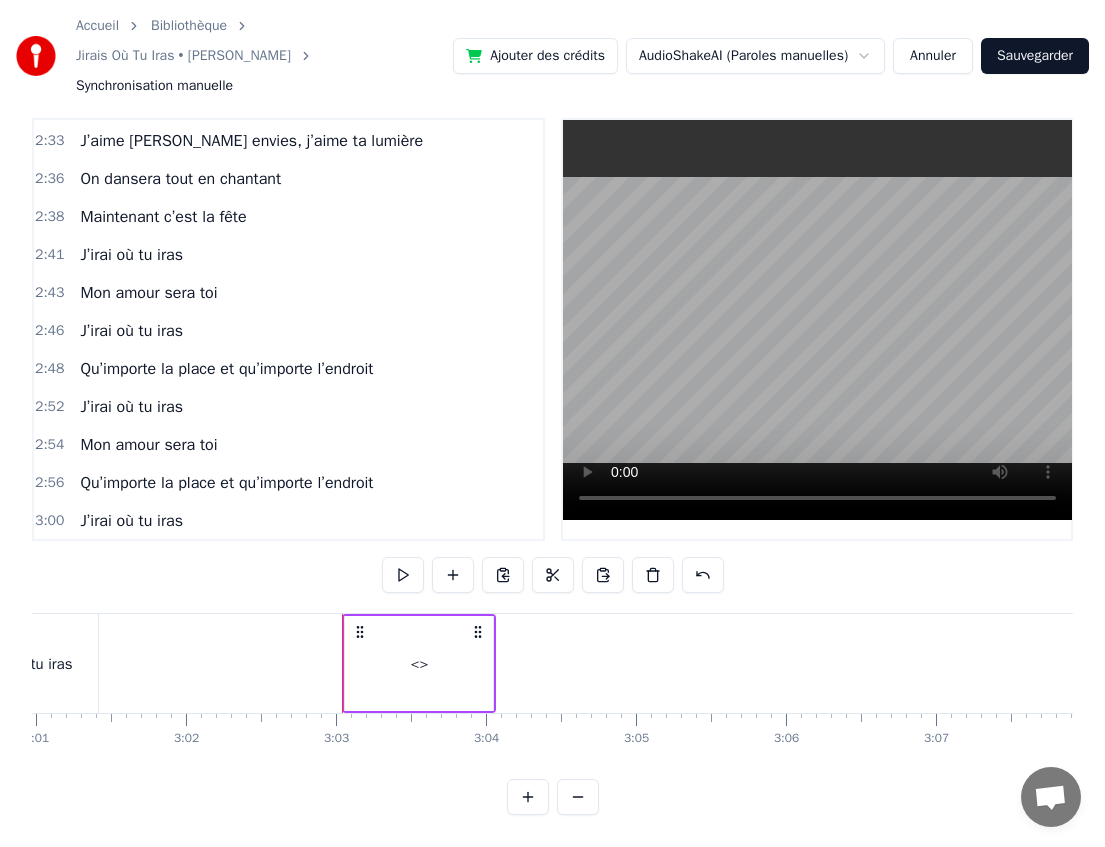 click on "<>" at bounding box center [419, 664] 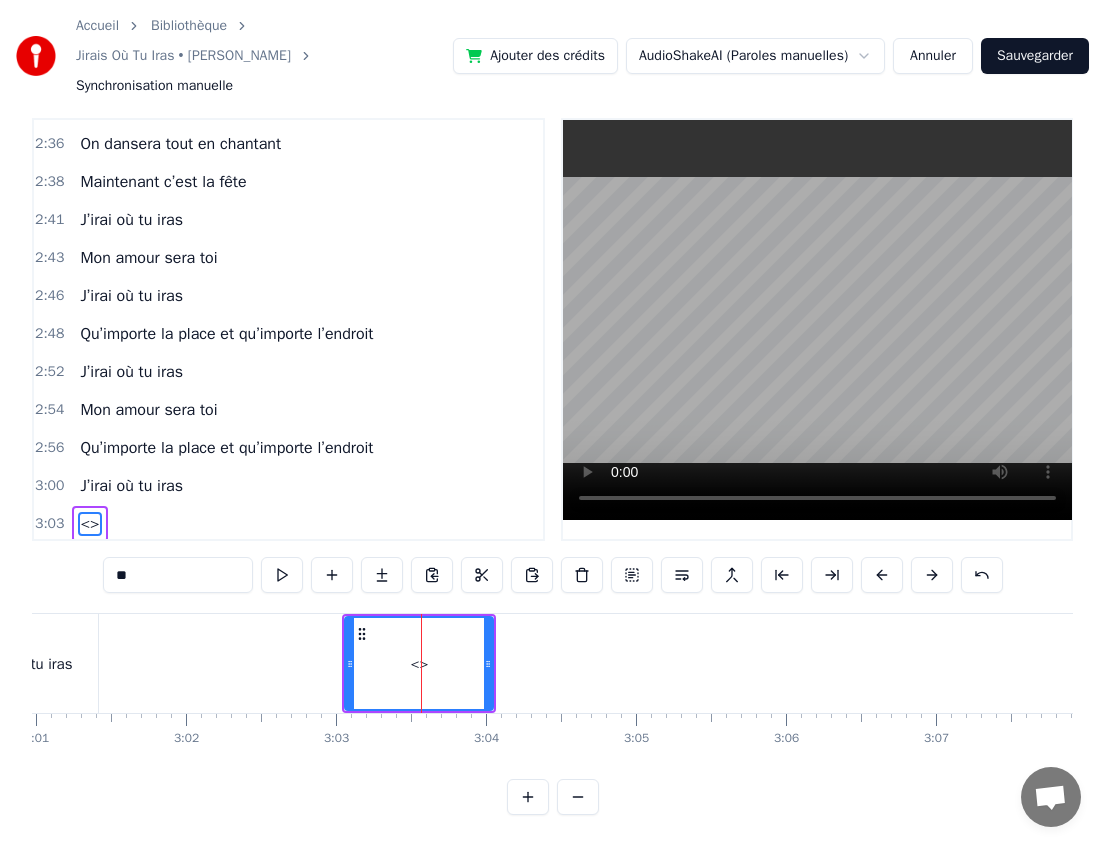 scroll, scrollTop: 2012, scrollLeft: 0, axis: vertical 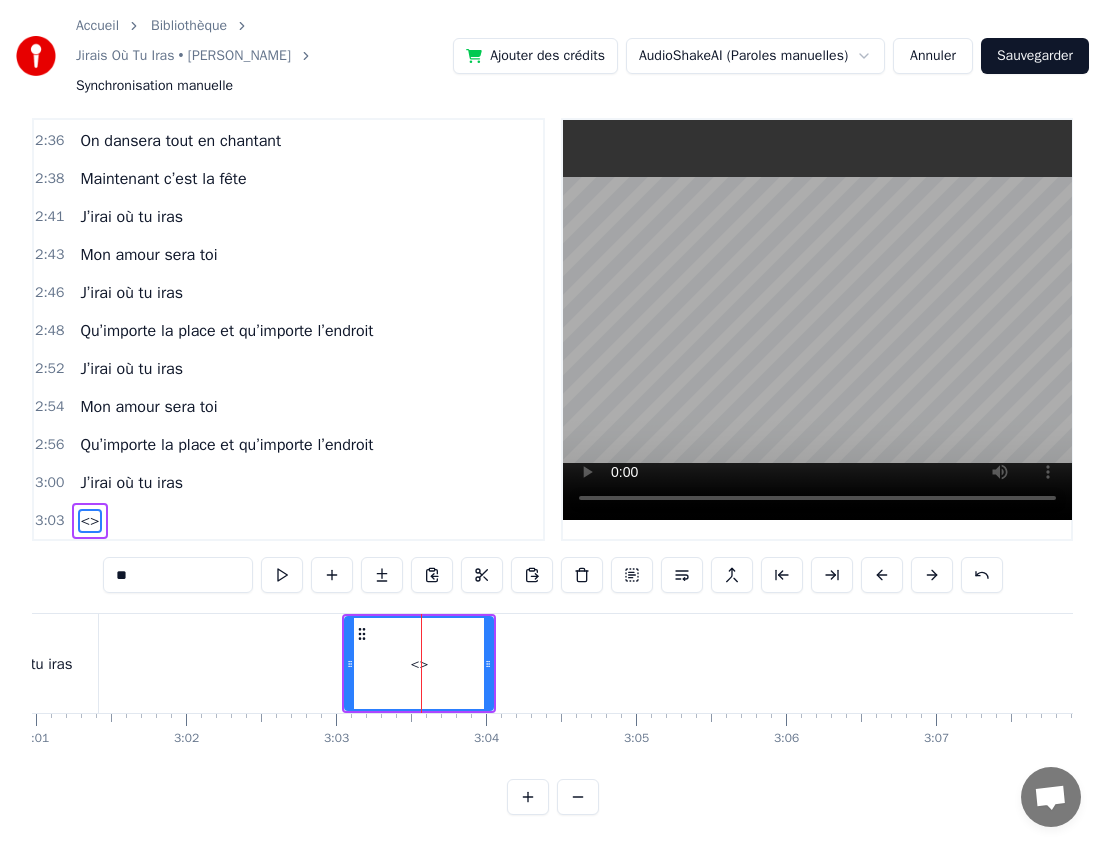 click on "**" at bounding box center [178, 575] 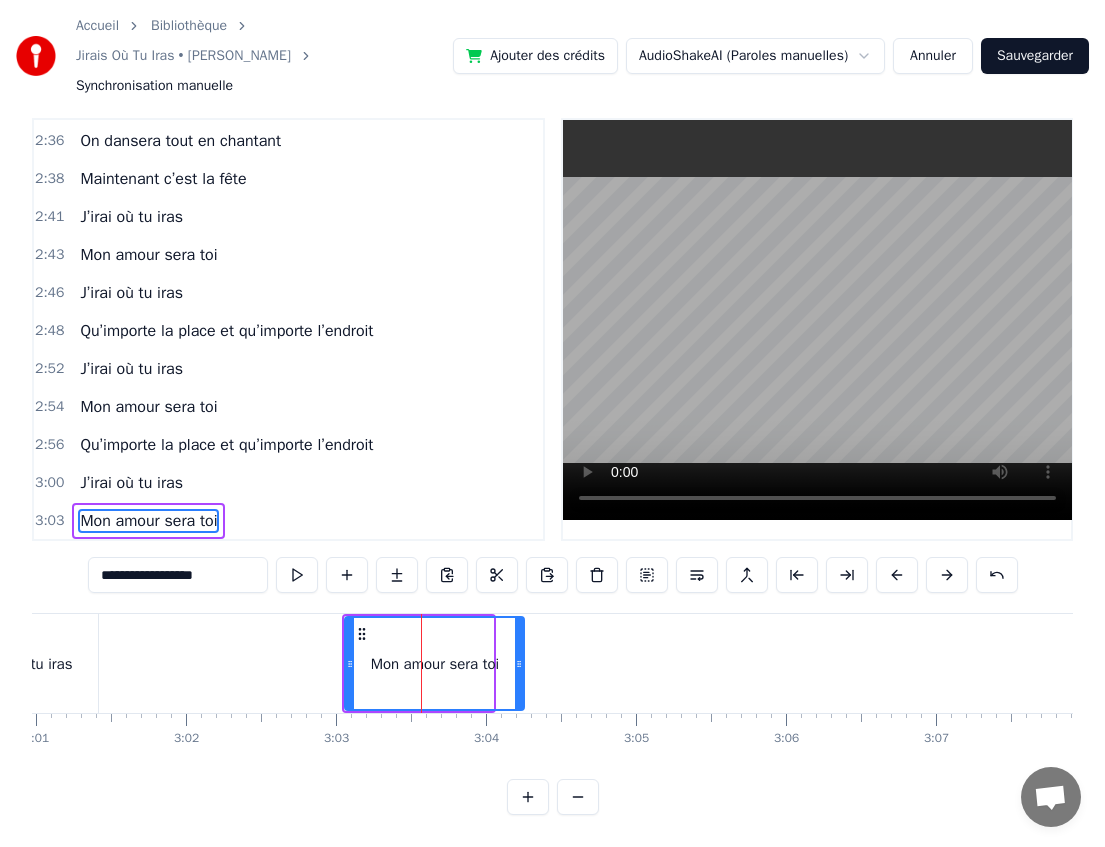 drag, startPoint x: 488, startPoint y: 670, endPoint x: 527, endPoint y: 669, distance: 39.012817 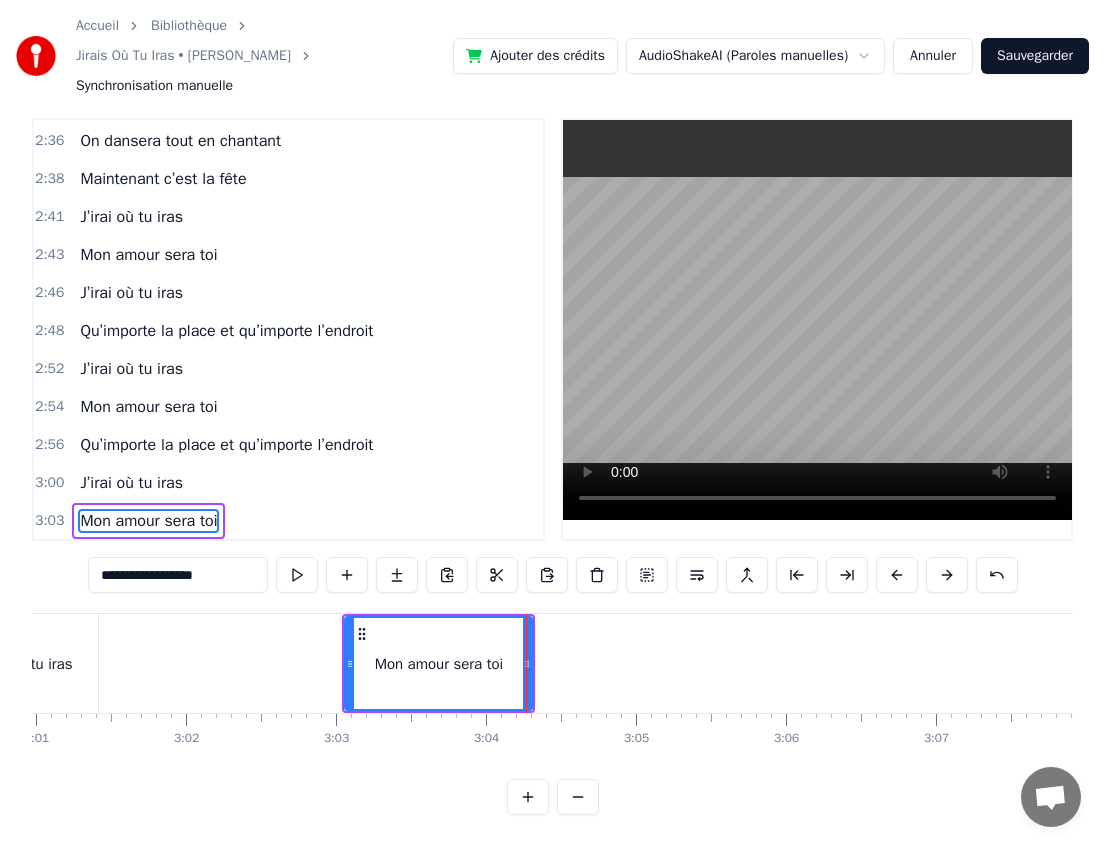 type on "**********" 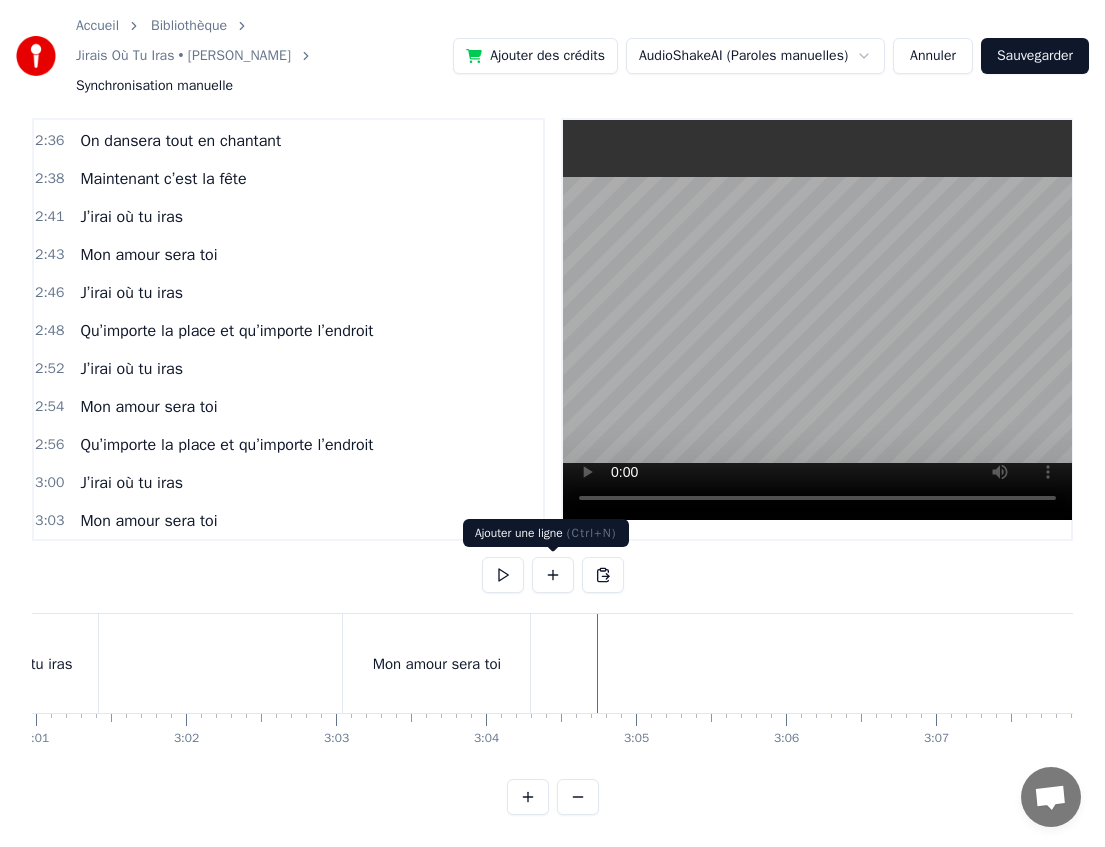 click at bounding box center (553, 575) 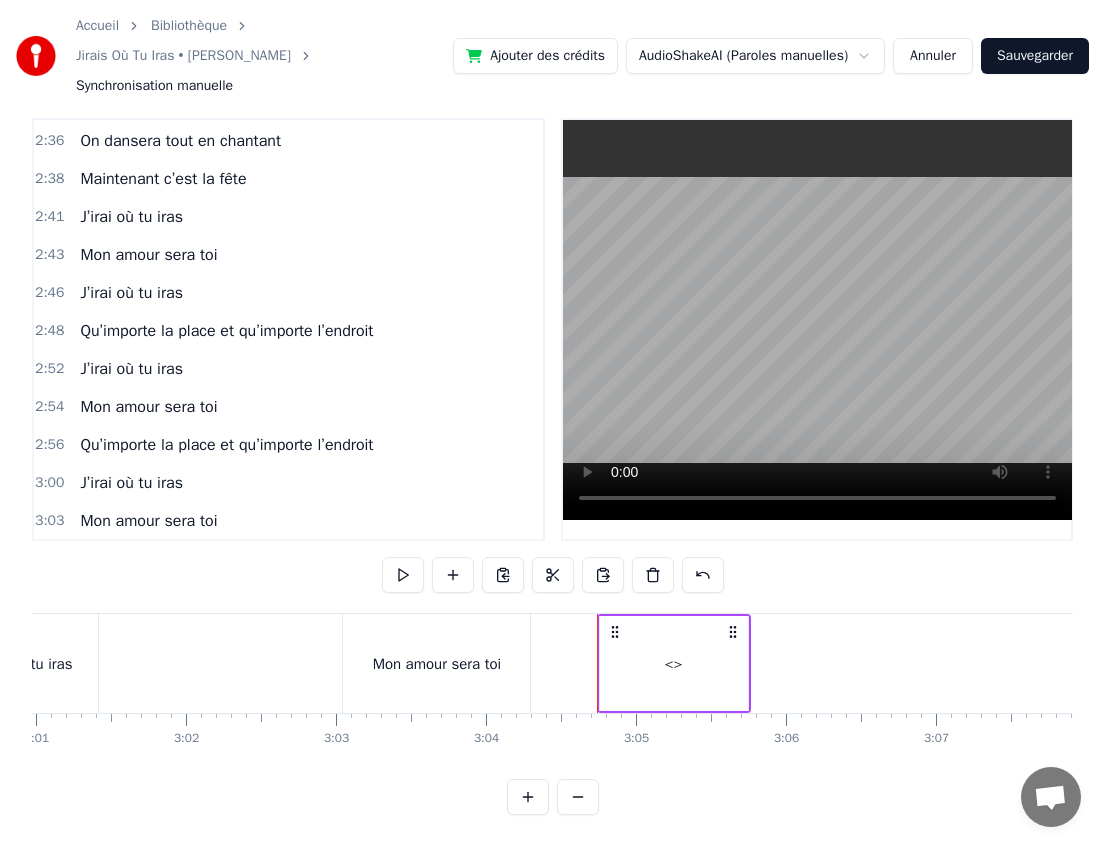 click on "<>" at bounding box center [674, 664] 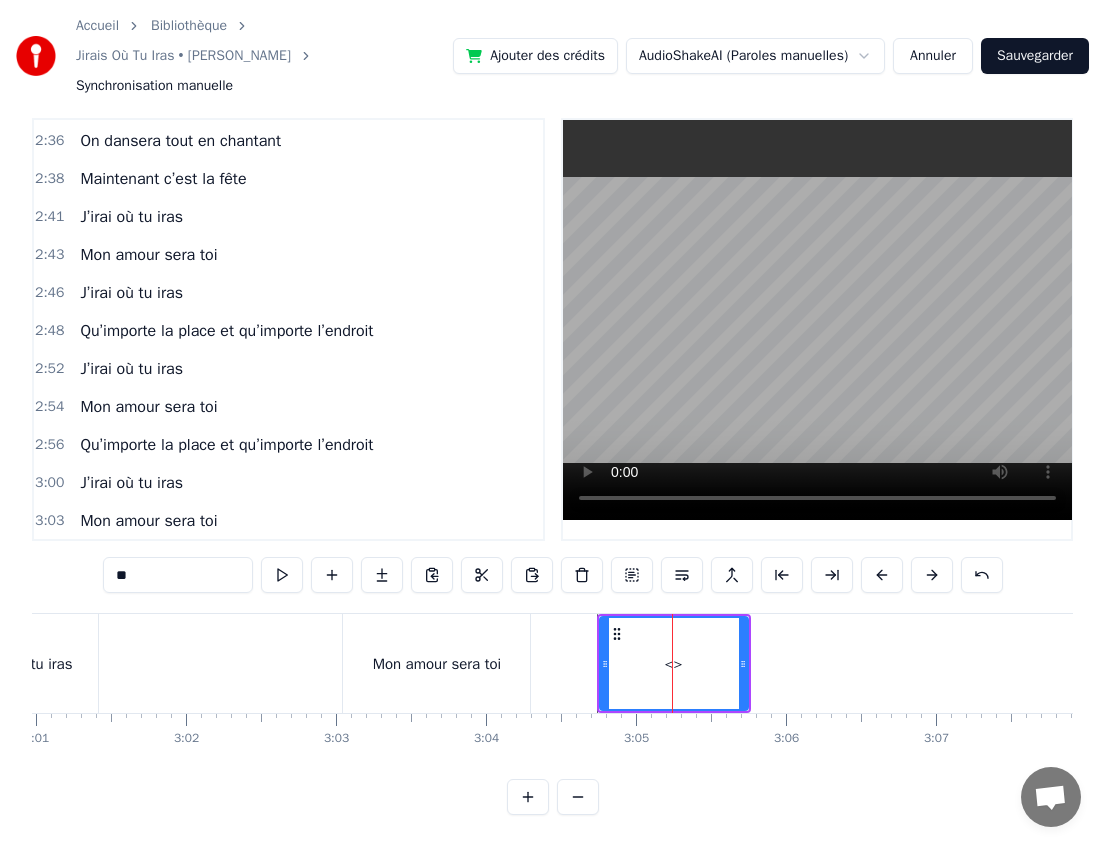 scroll, scrollTop: 2050, scrollLeft: 0, axis: vertical 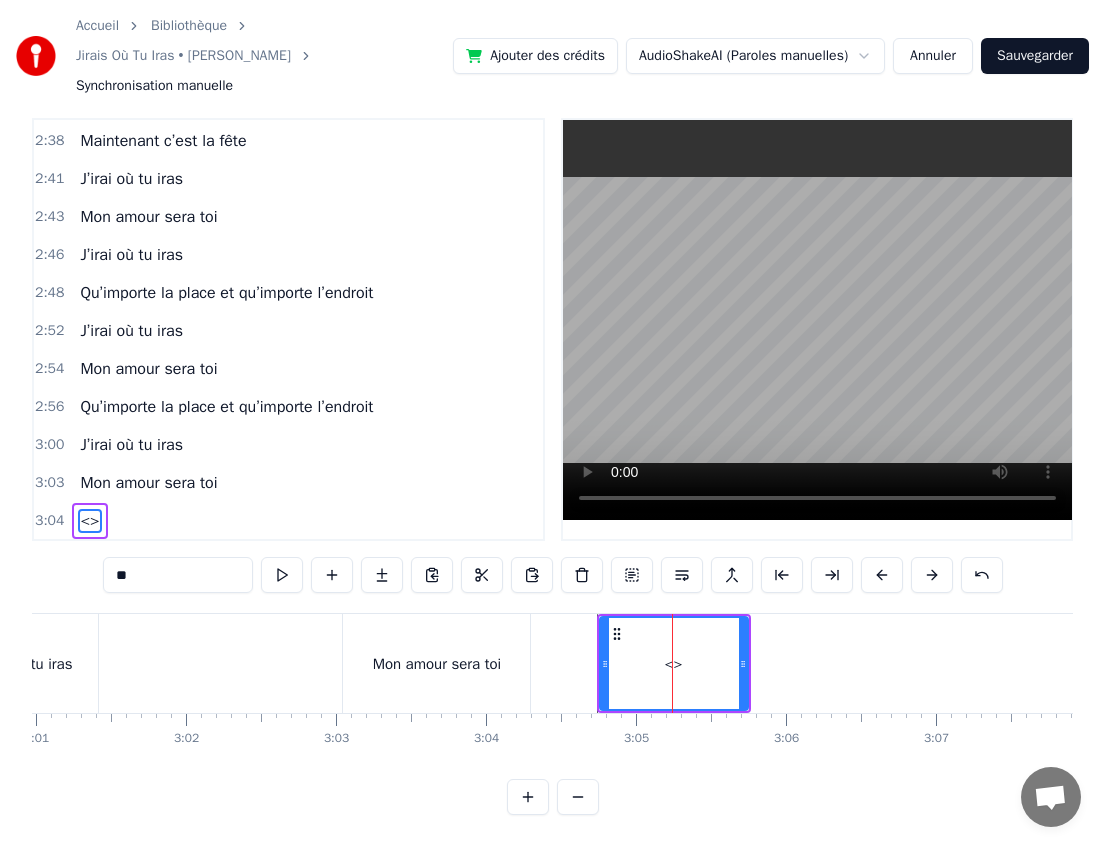 click on "**" at bounding box center [178, 575] 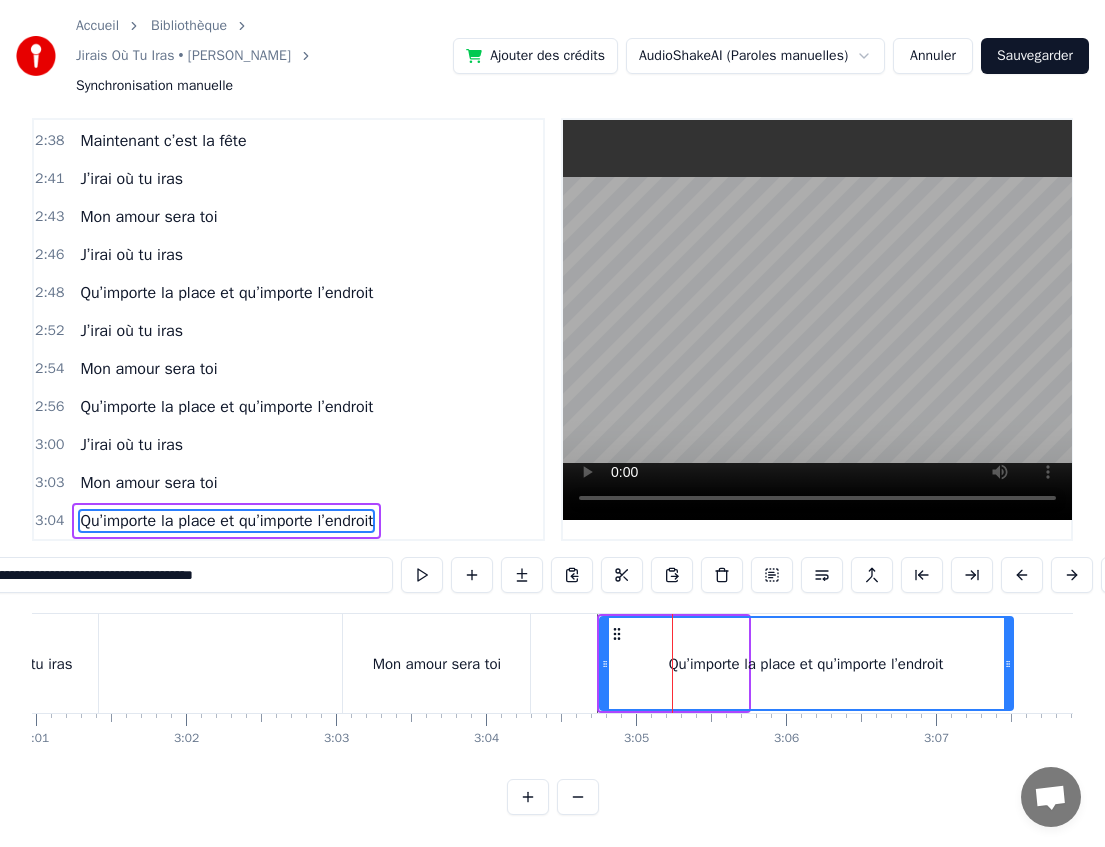 drag, startPoint x: 742, startPoint y: 661, endPoint x: 1007, endPoint y: 673, distance: 265.27155 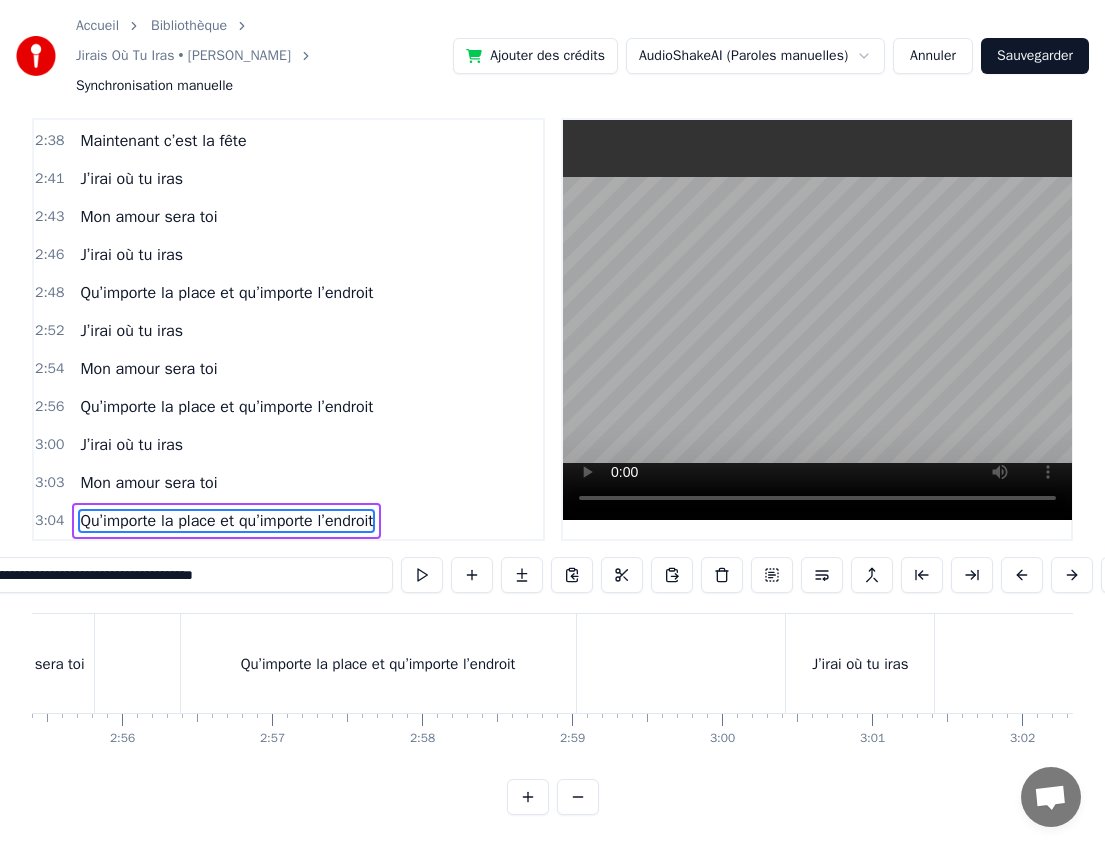 scroll, scrollTop: 0, scrollLeft: 26304, axis: horizontal 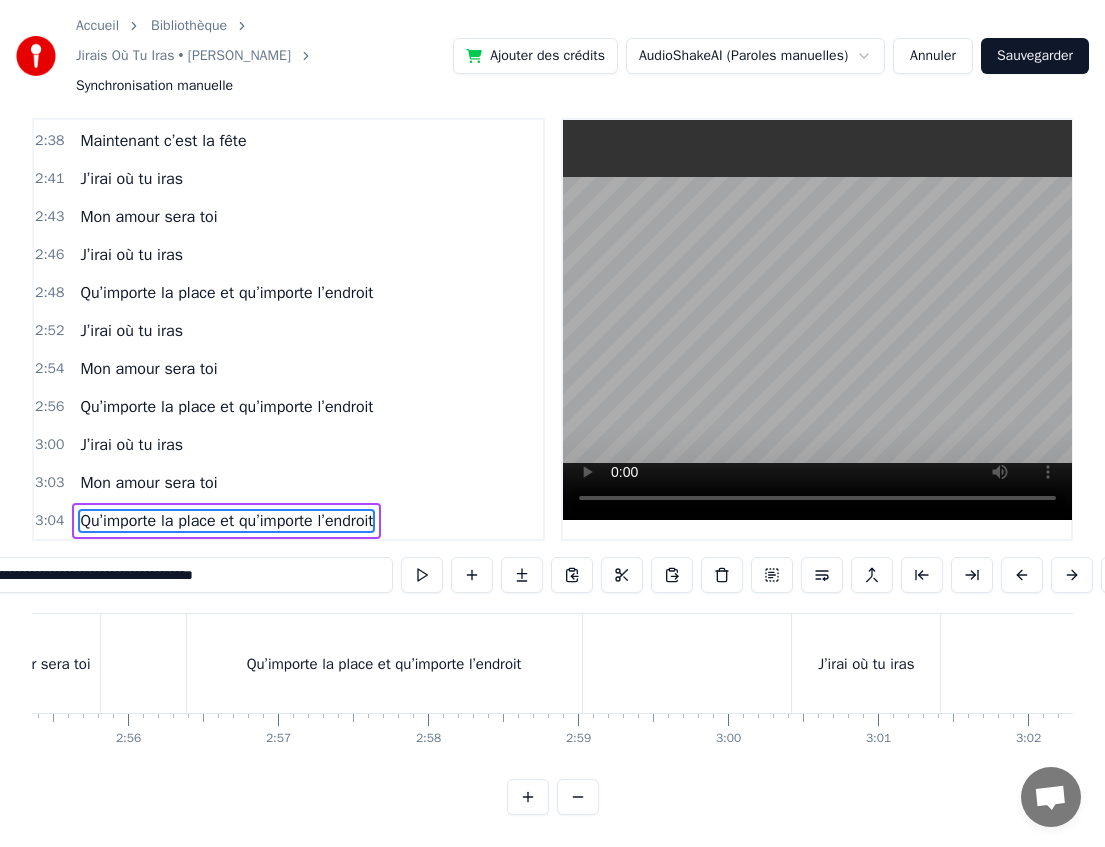 type on "**********" 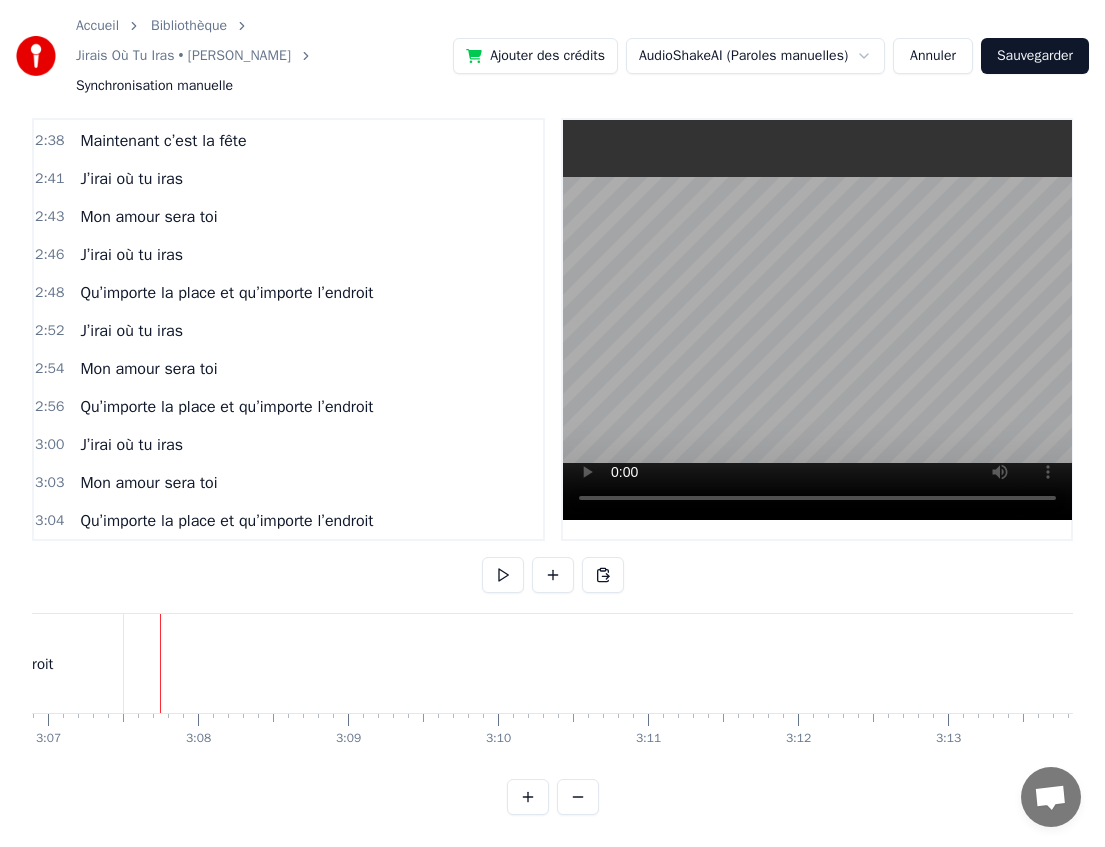 scroll, scrollTop: 0, scrollLeft: 28037, axis: horizontal 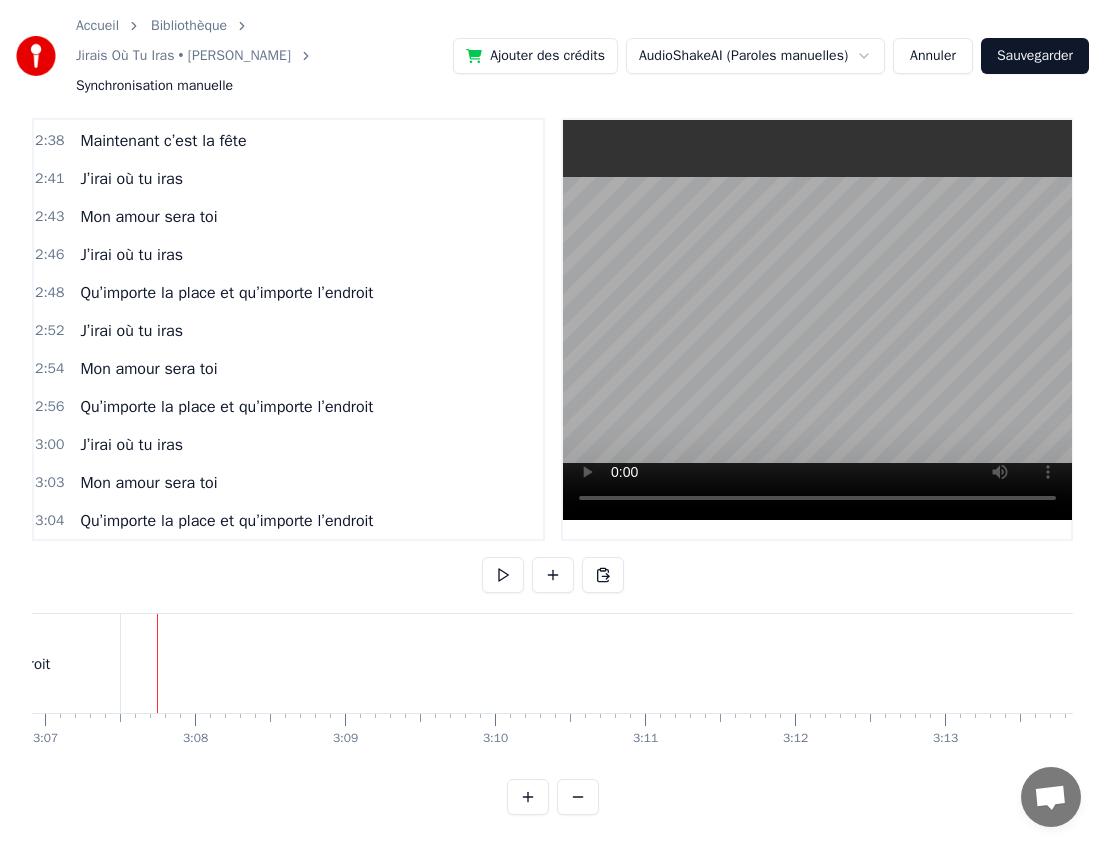 click on "Sauvegarder" at bounding box center (1035, 56) 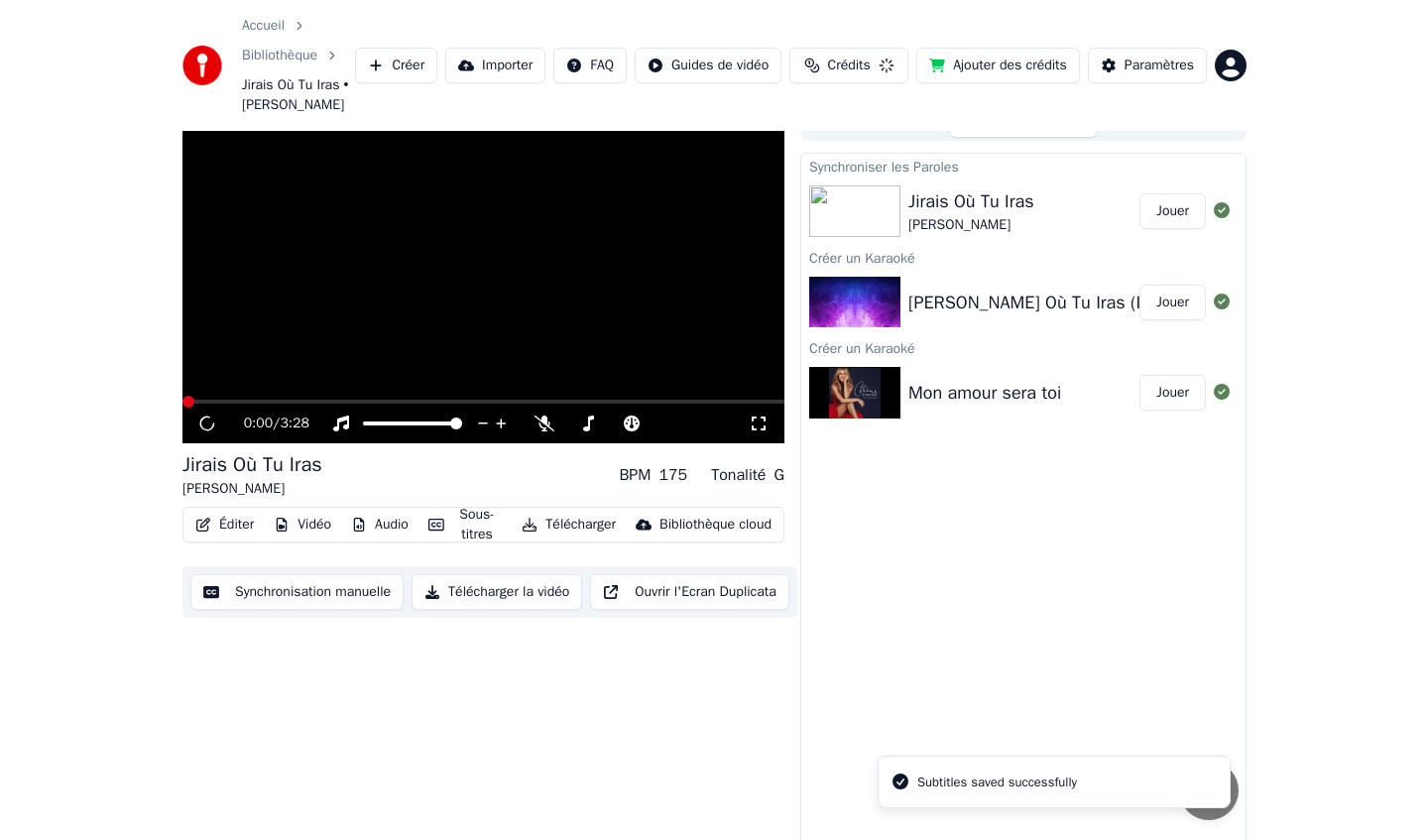 scroll, scrollTop: 0, scrollLeft: 0, axis: both 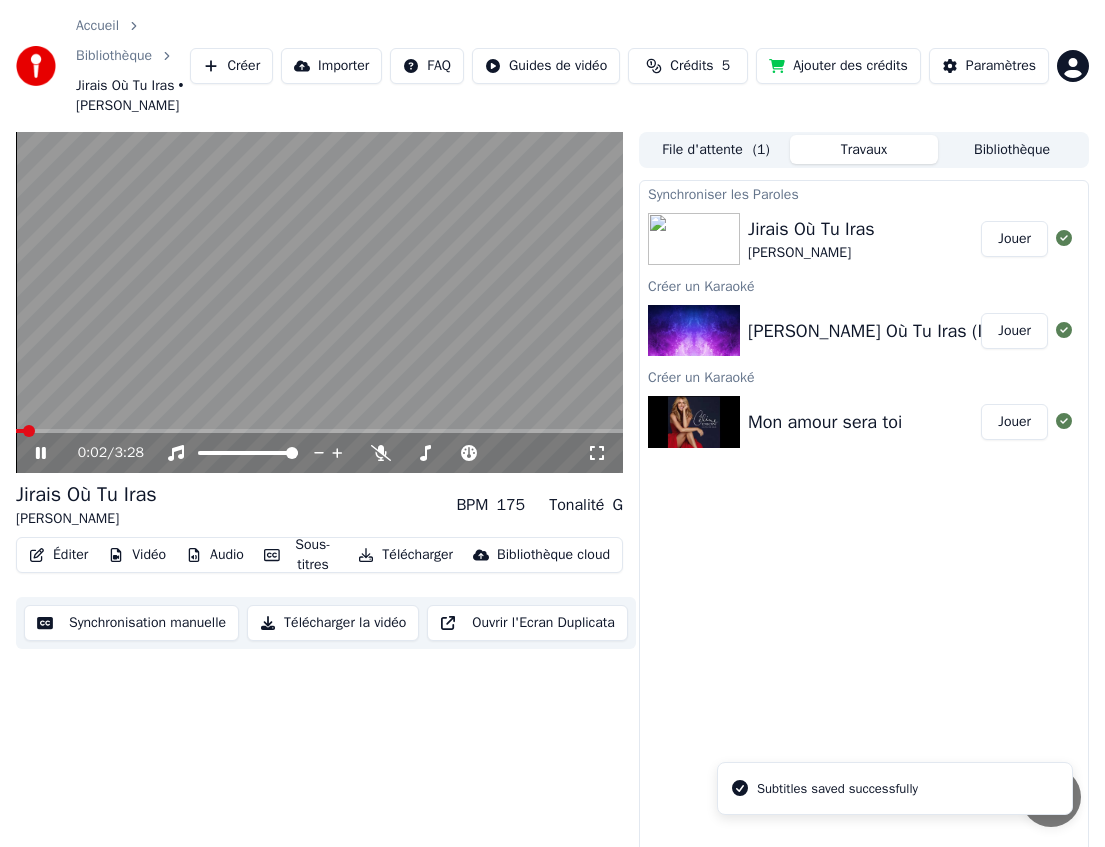 click on "0:02  /  3:28" at bounding box center [319, 453] 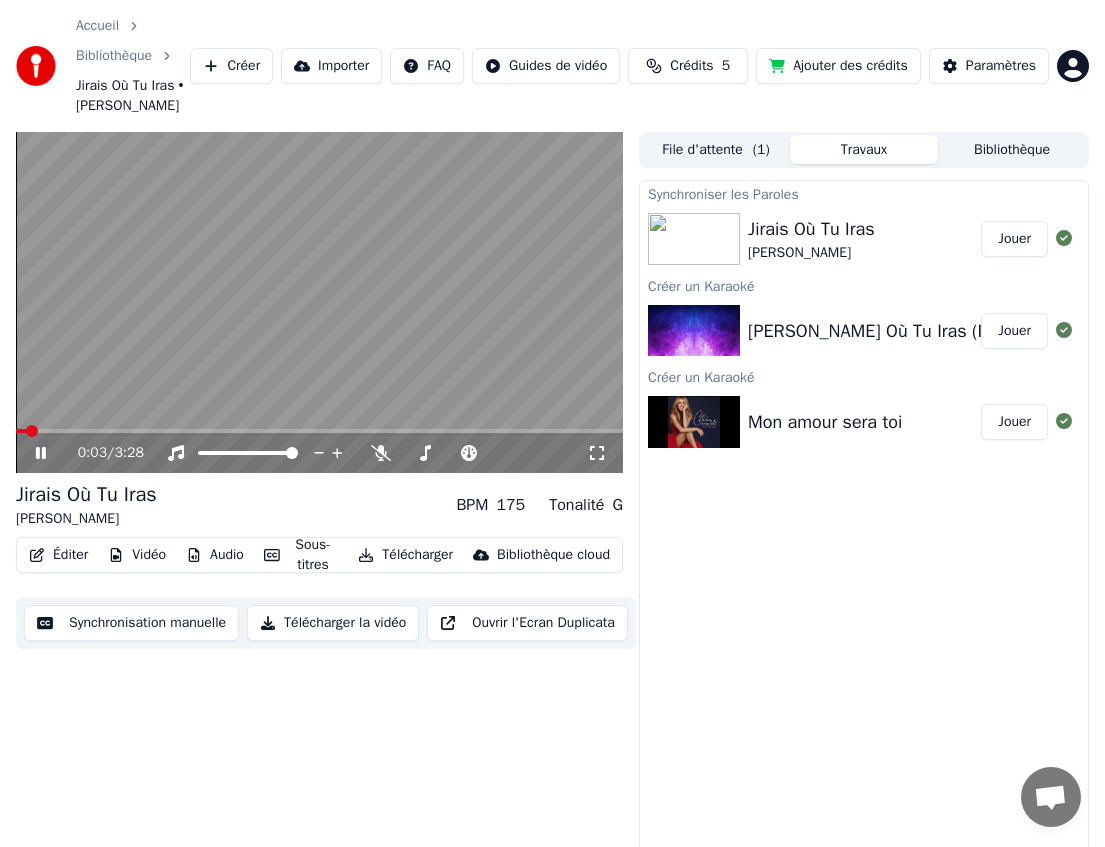 click 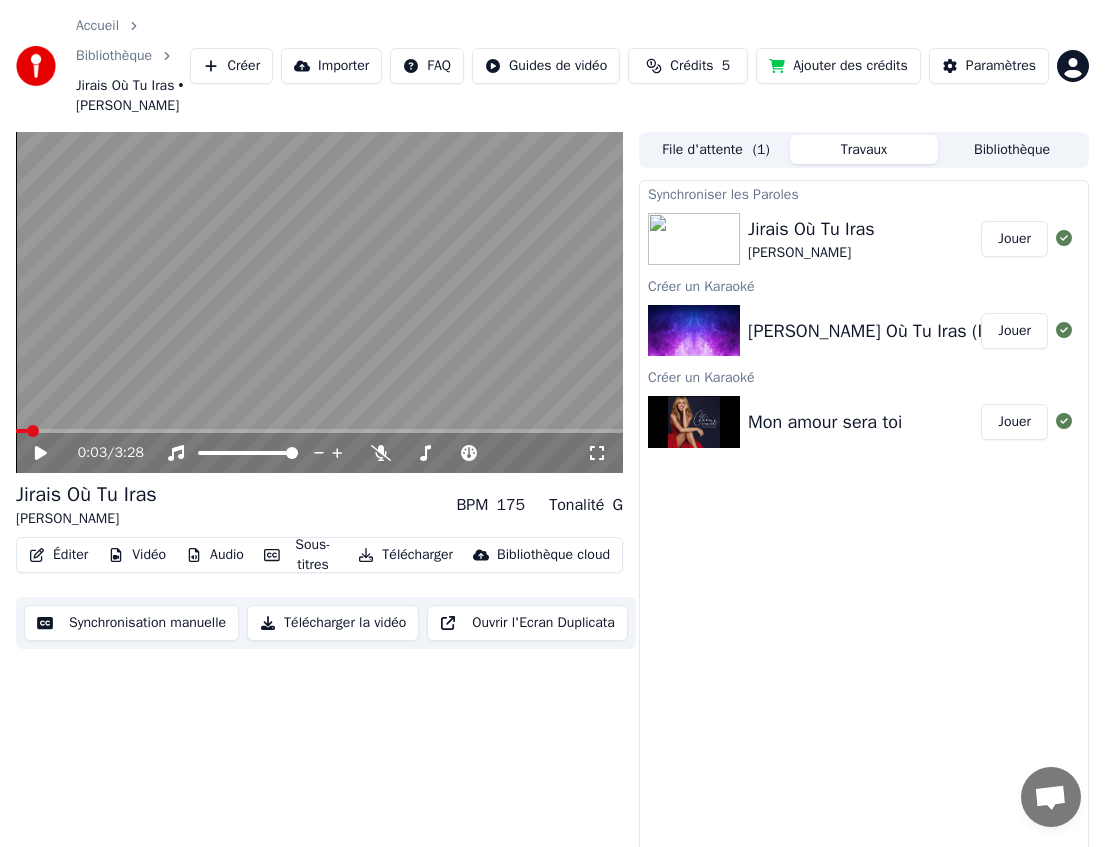 click on "Éditer" at bounding box center (58, 555) 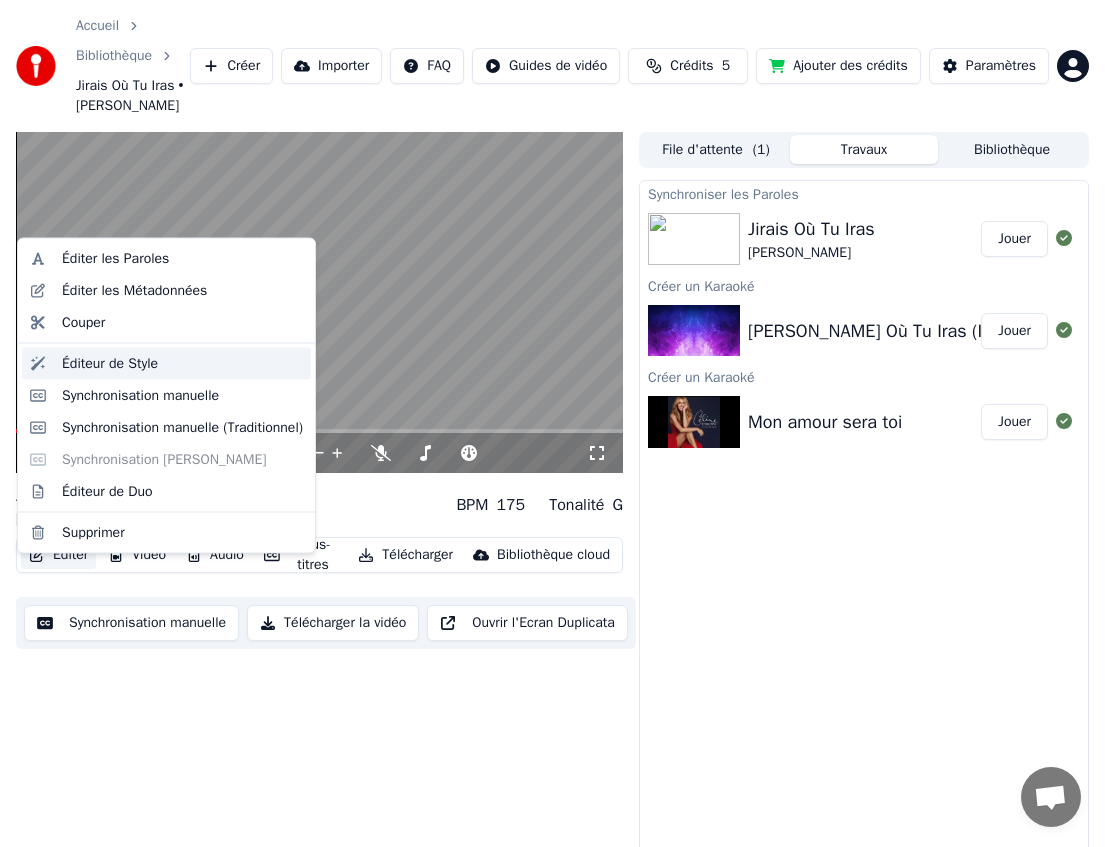 click on "Éditeur de Style" at bounding box center [110, 363] 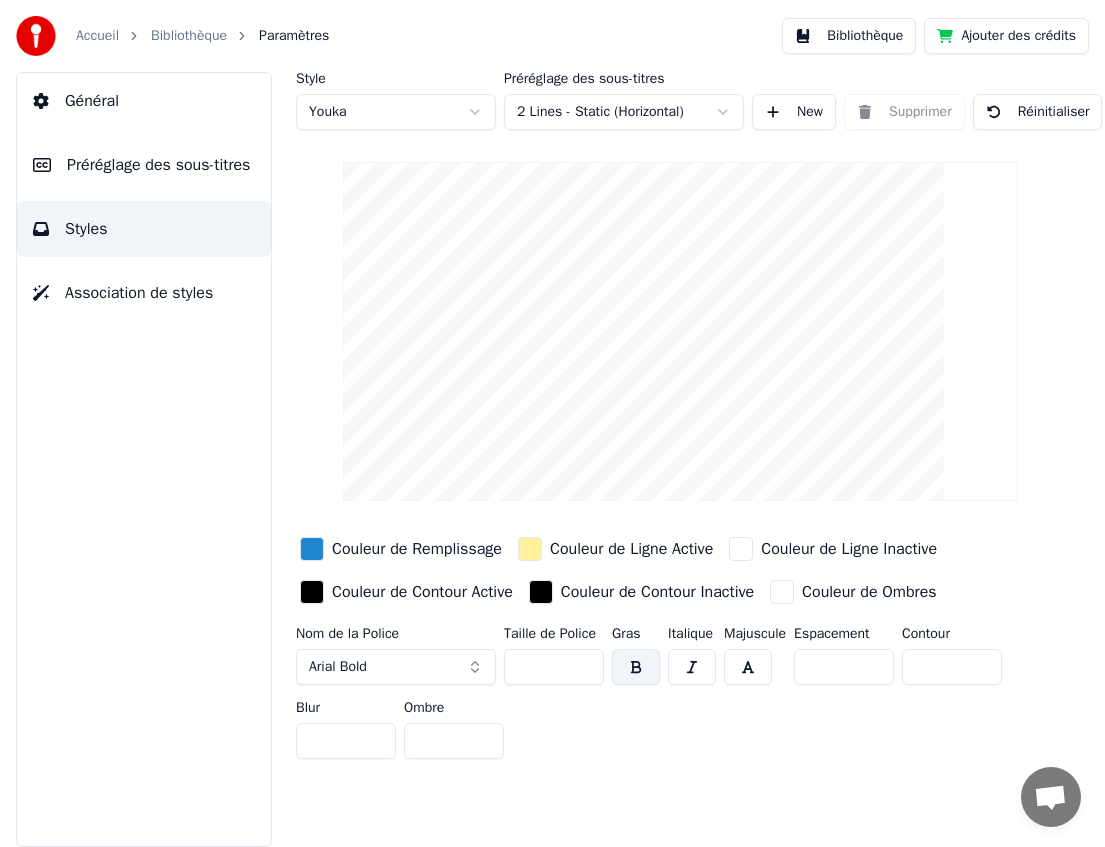 click on "Style Youka Préréglage des sous-titres 2 Lines - Static (Horizontal) New Supprimer Réinitialiser Sauvegarder Couleur de Remplissage Couleur de Ligne Active Couleur de Ligne Inactive Couleur de Contour Active Couleur de Contour Inactive Couleur de Ombres Nom de la Police Arial Bold Taille de Police ** Gras Italique Majuscule Espacement * Contour * Blur * Ombre *" at bounding box center [680, 419] 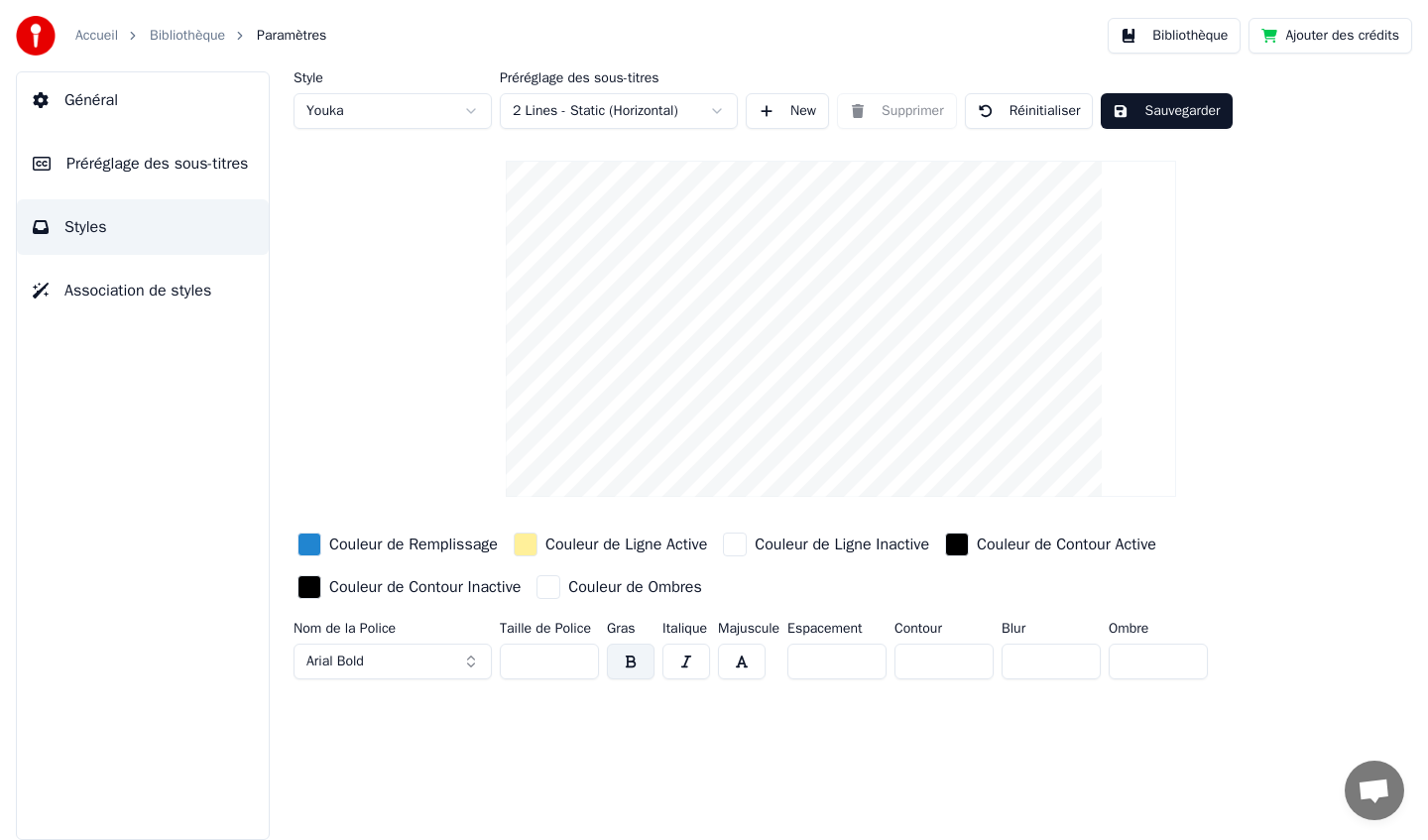 click at bounding box center [309, 544] 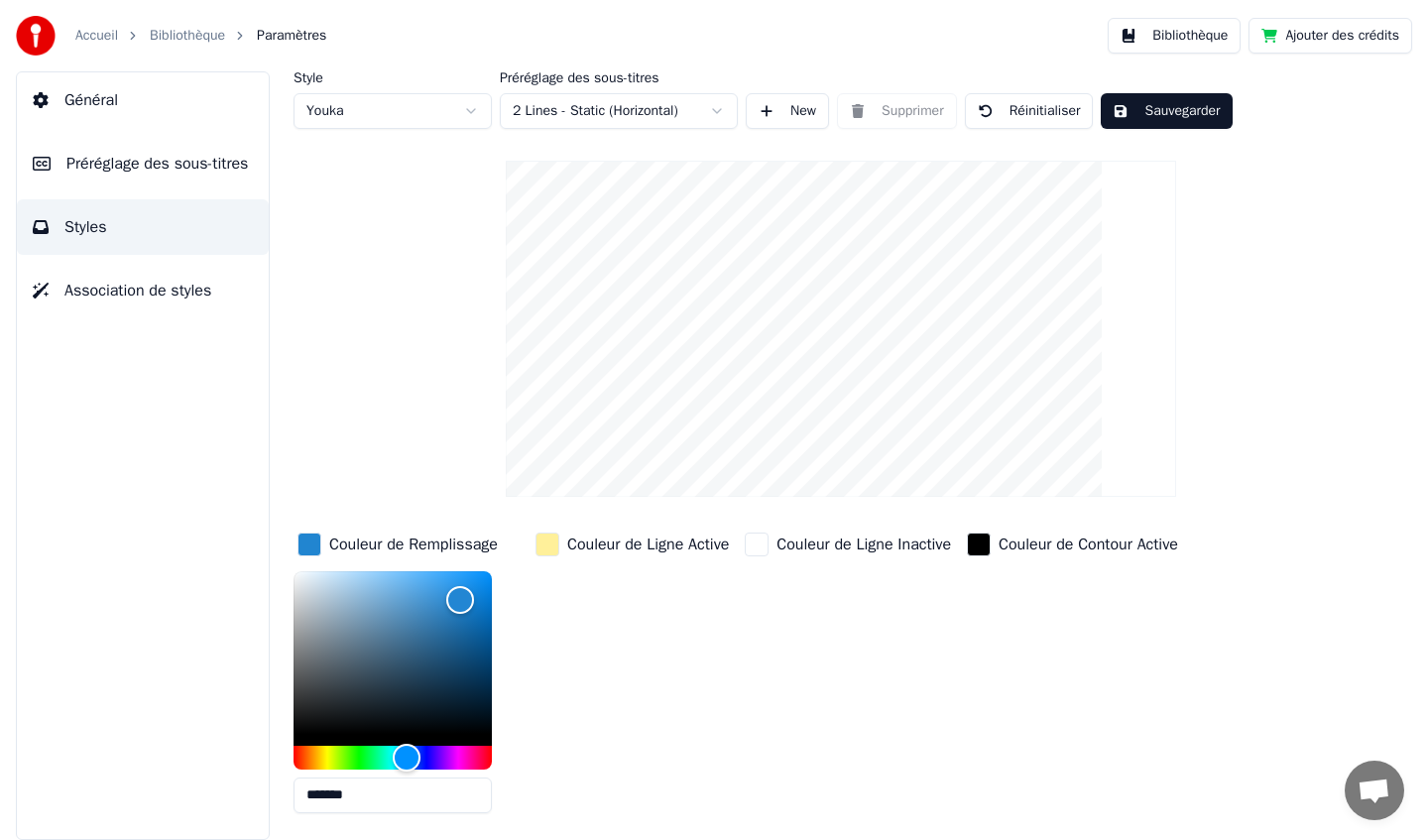 click on "Style Youka Préréglage des sous-titres 2 Lines - Static (Horizontal) New Supprimer Réinitialiser Sauvegarder Couleur de Remplissage ******* Couleur de Ligne Active Couleur de Ligne Inactive Couleur de Contour Active Couleur de Contour Inactive Couleur de Ombres Nom de la Police Arial Bold Taille de Police ** Gras Italique Majuscule Espacement * Contour * Blur * Ombre *" at bounding box center [841, 512] 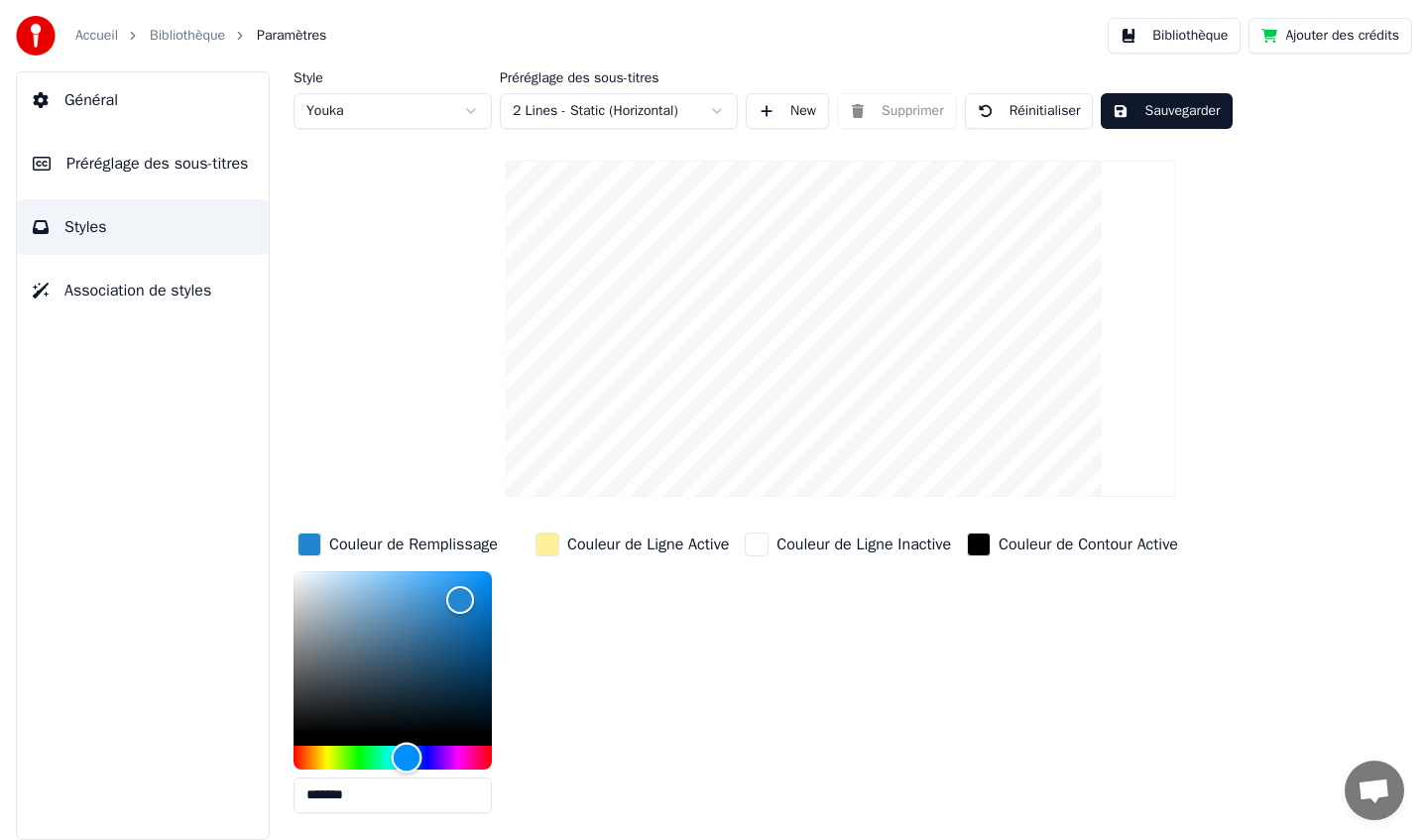click at bounding box center [393, 758] 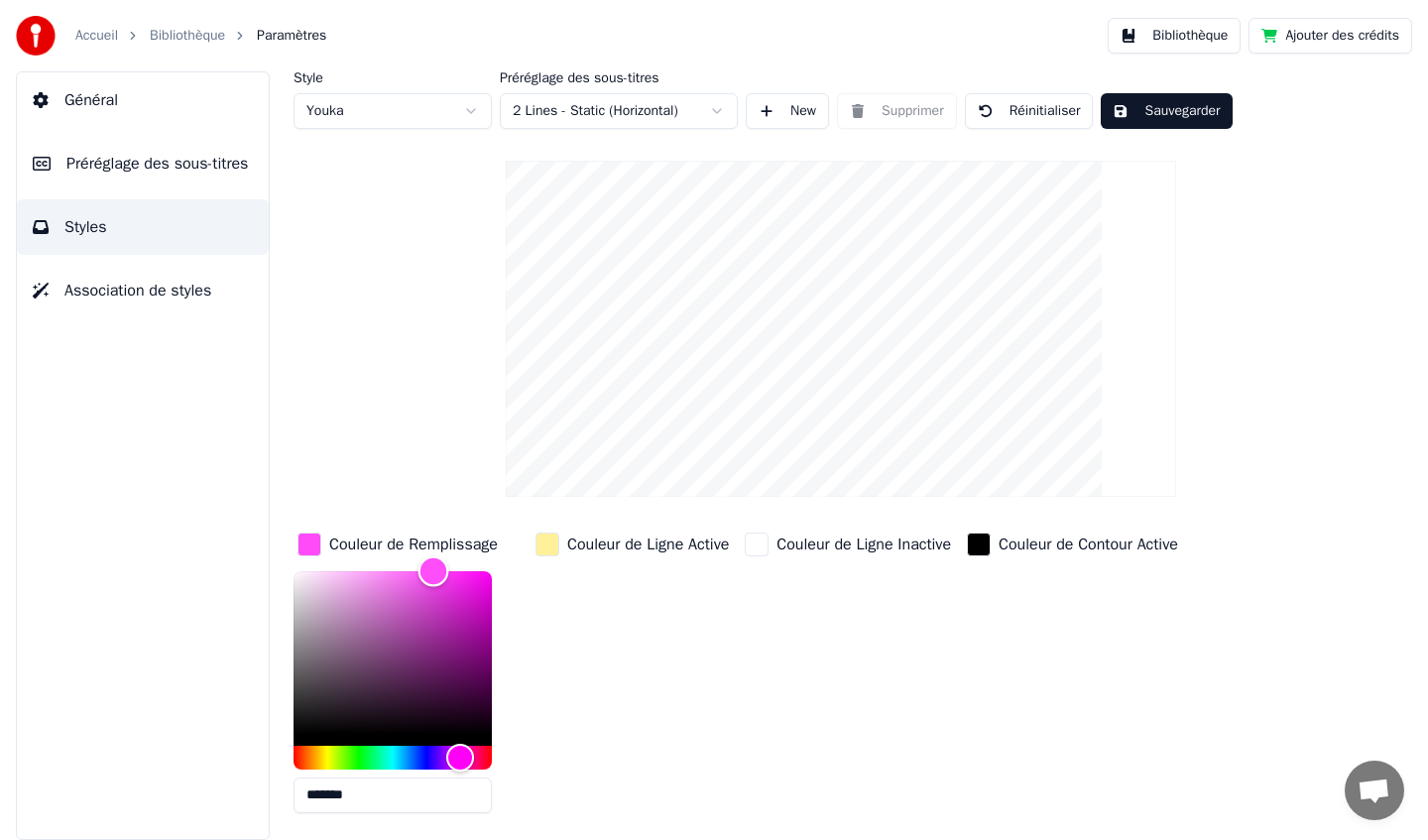 type on "*******" 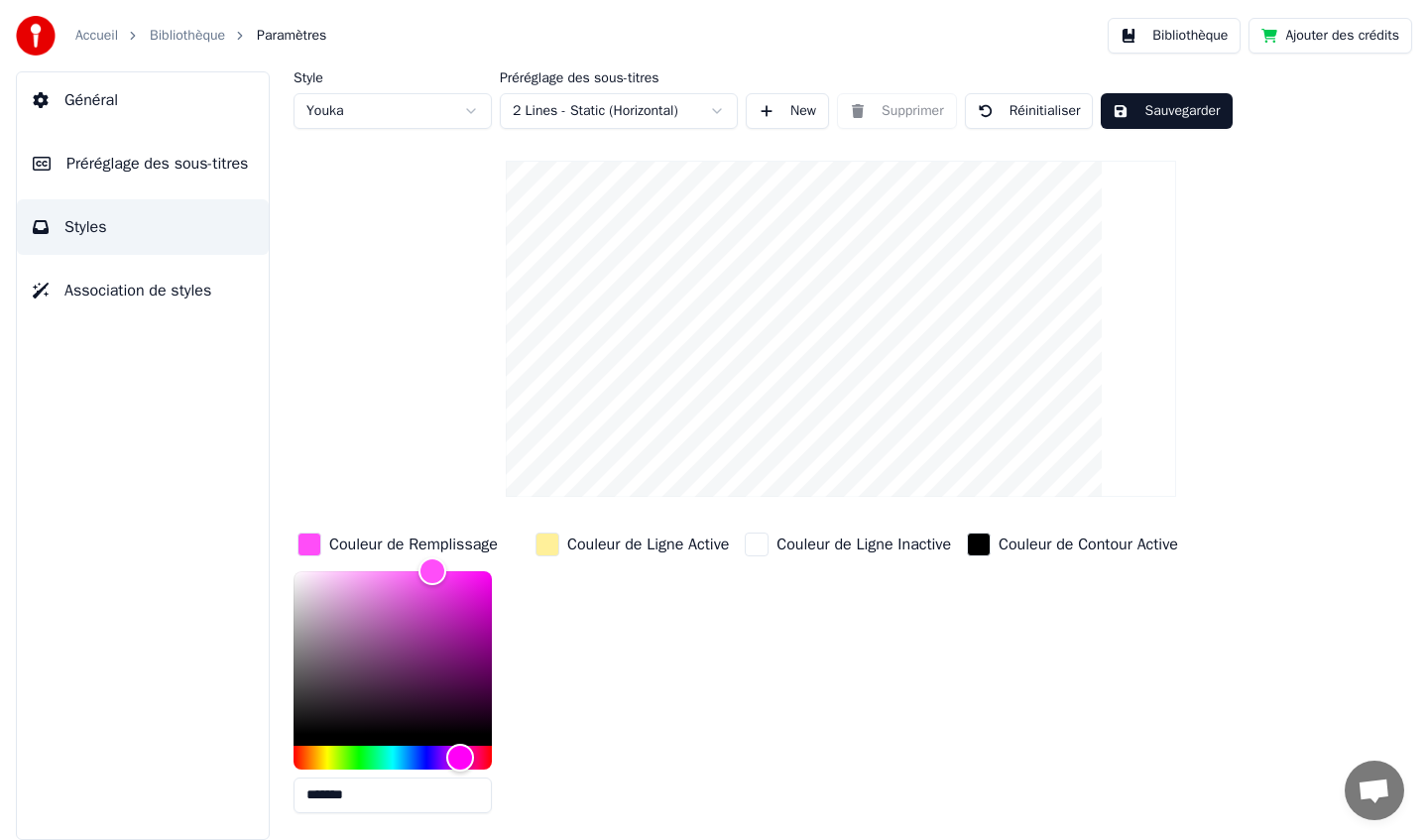 click on "Couleur de Ligne Inactive" at bounding box center [848, 678] 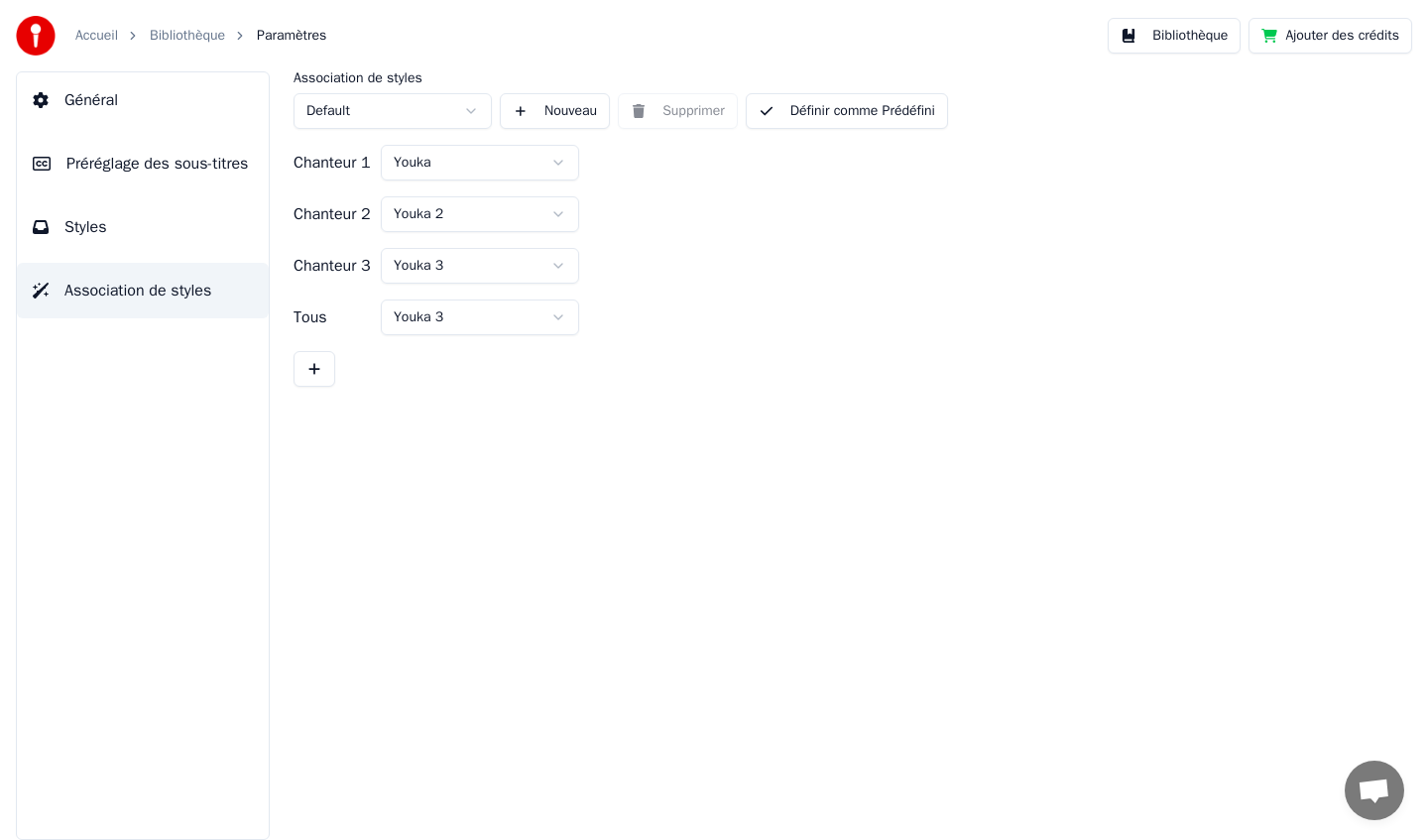 click on "Styles" at bounding box center (143, 227) 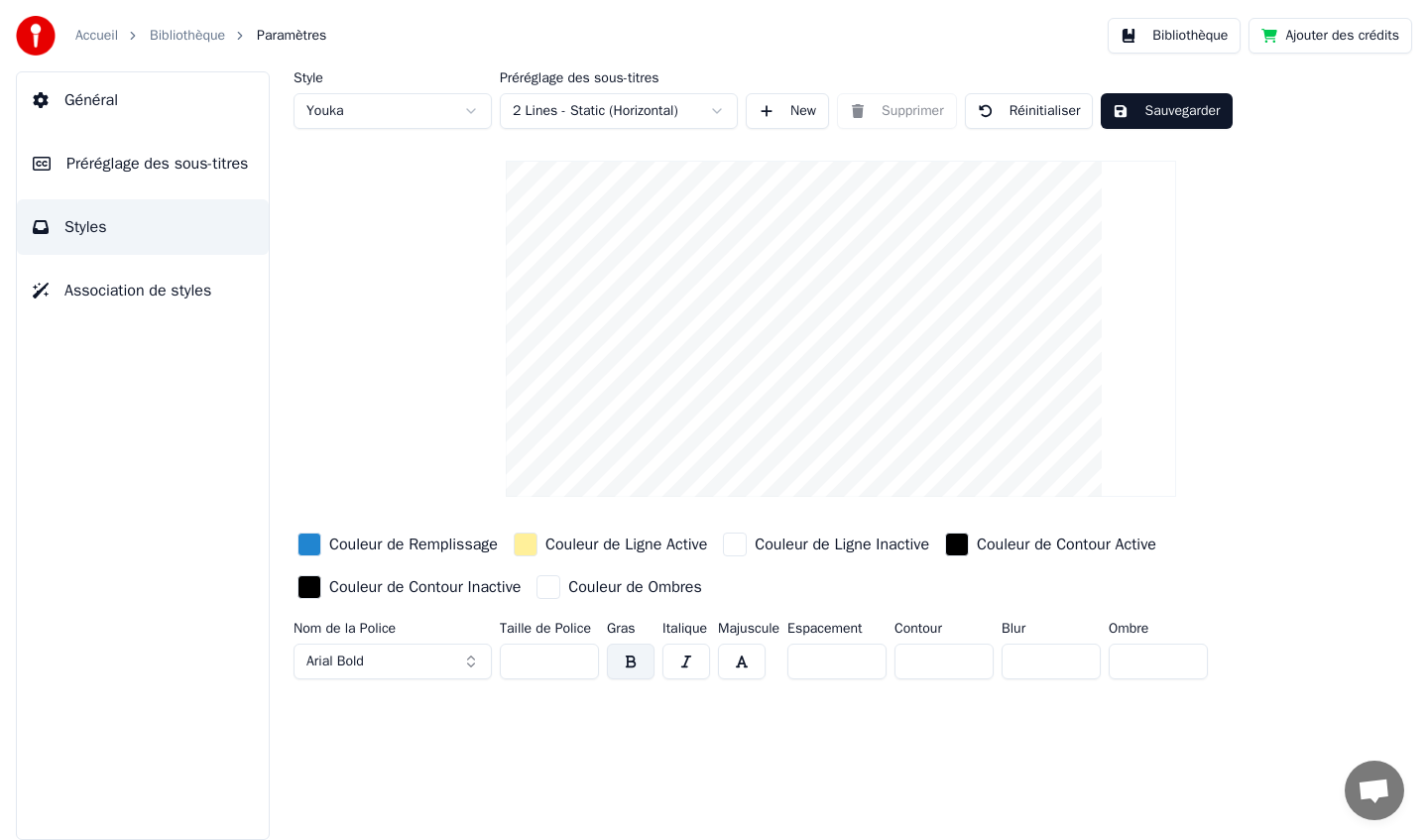 click on "Préréglage des sous-titres" at bounding box center (157, 164) 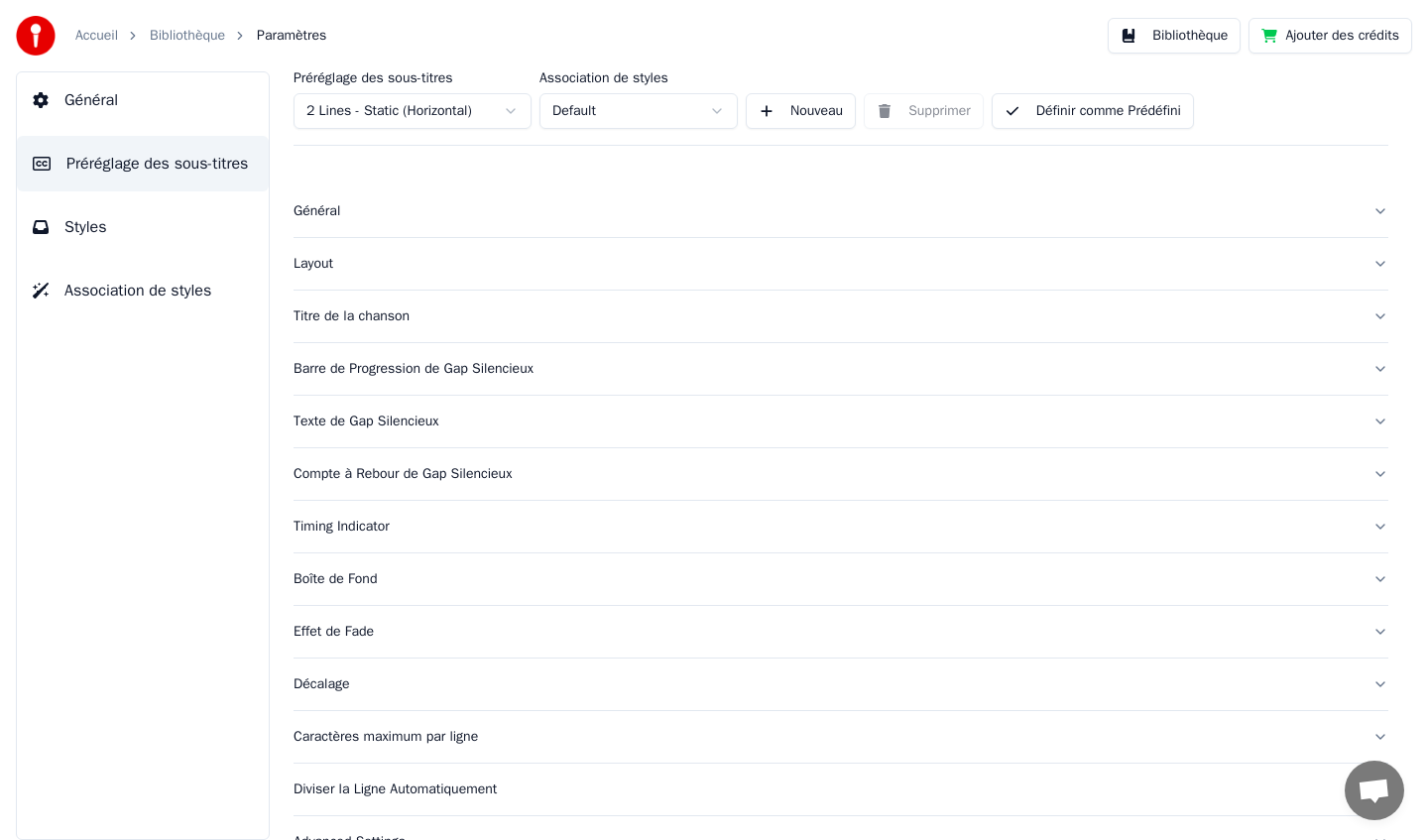 click on "Général" at bounding box center (91, 100) 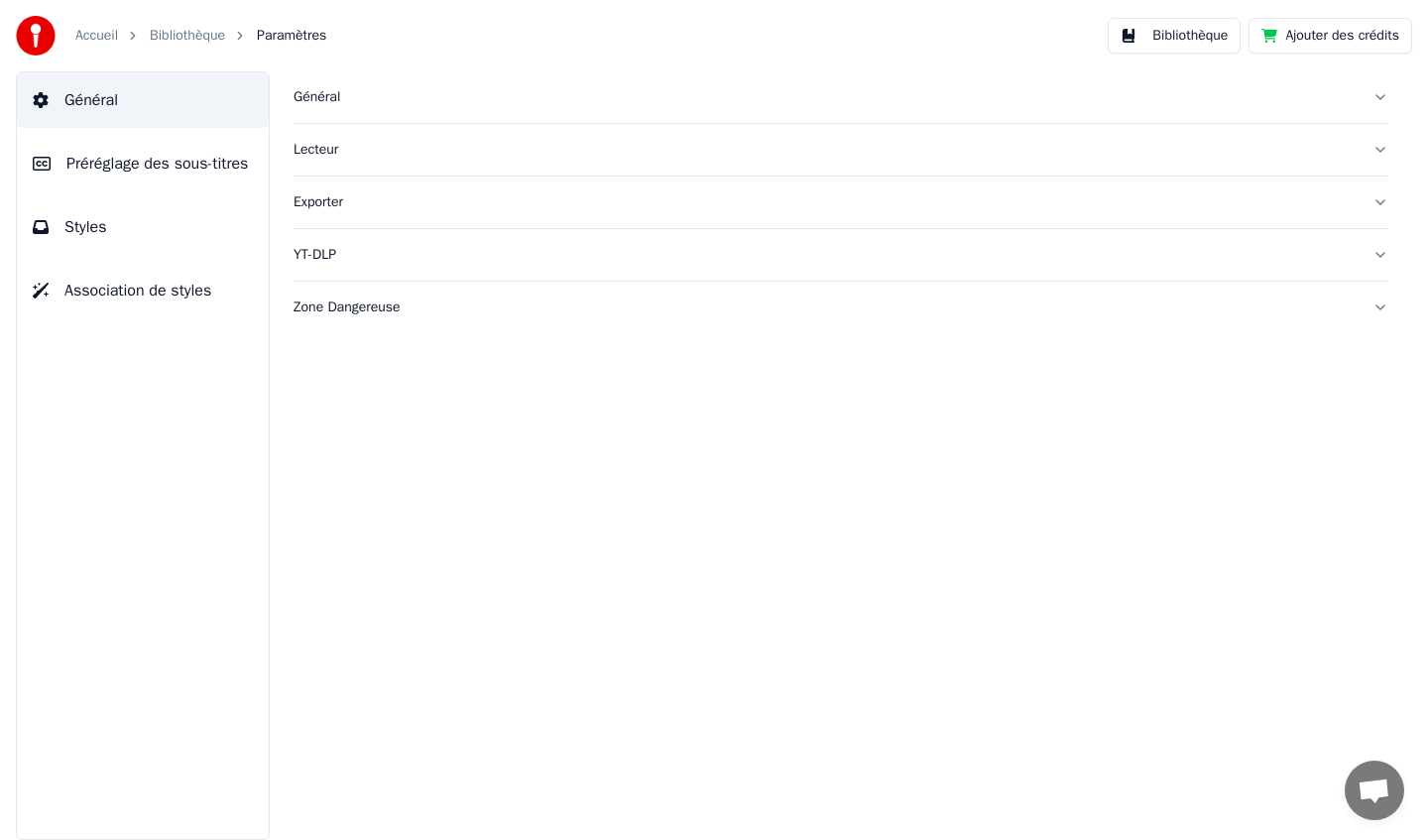 click on "Général" at bounding box center (825, 97) 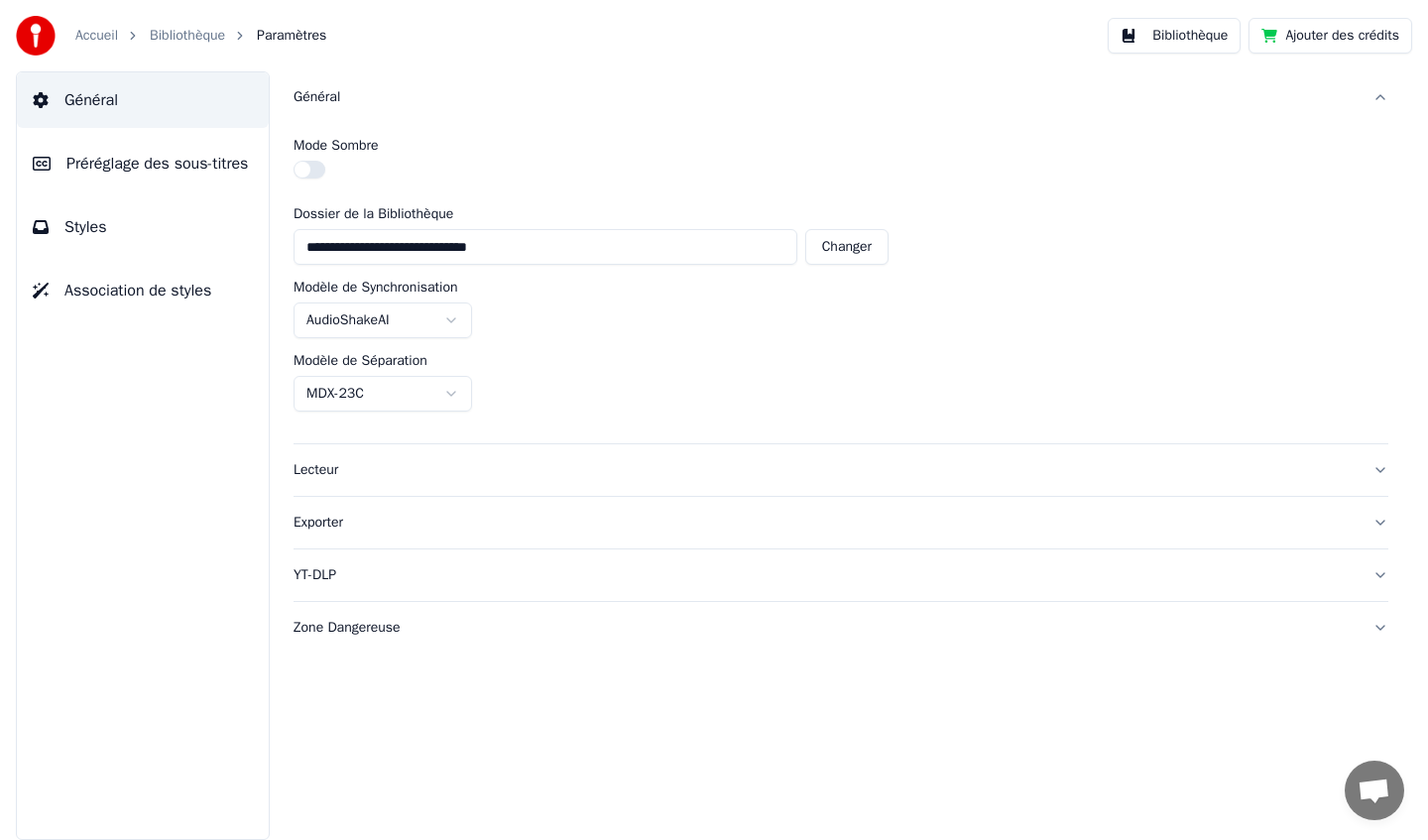 click on "Lecteur" at bounding box center (825, 470) 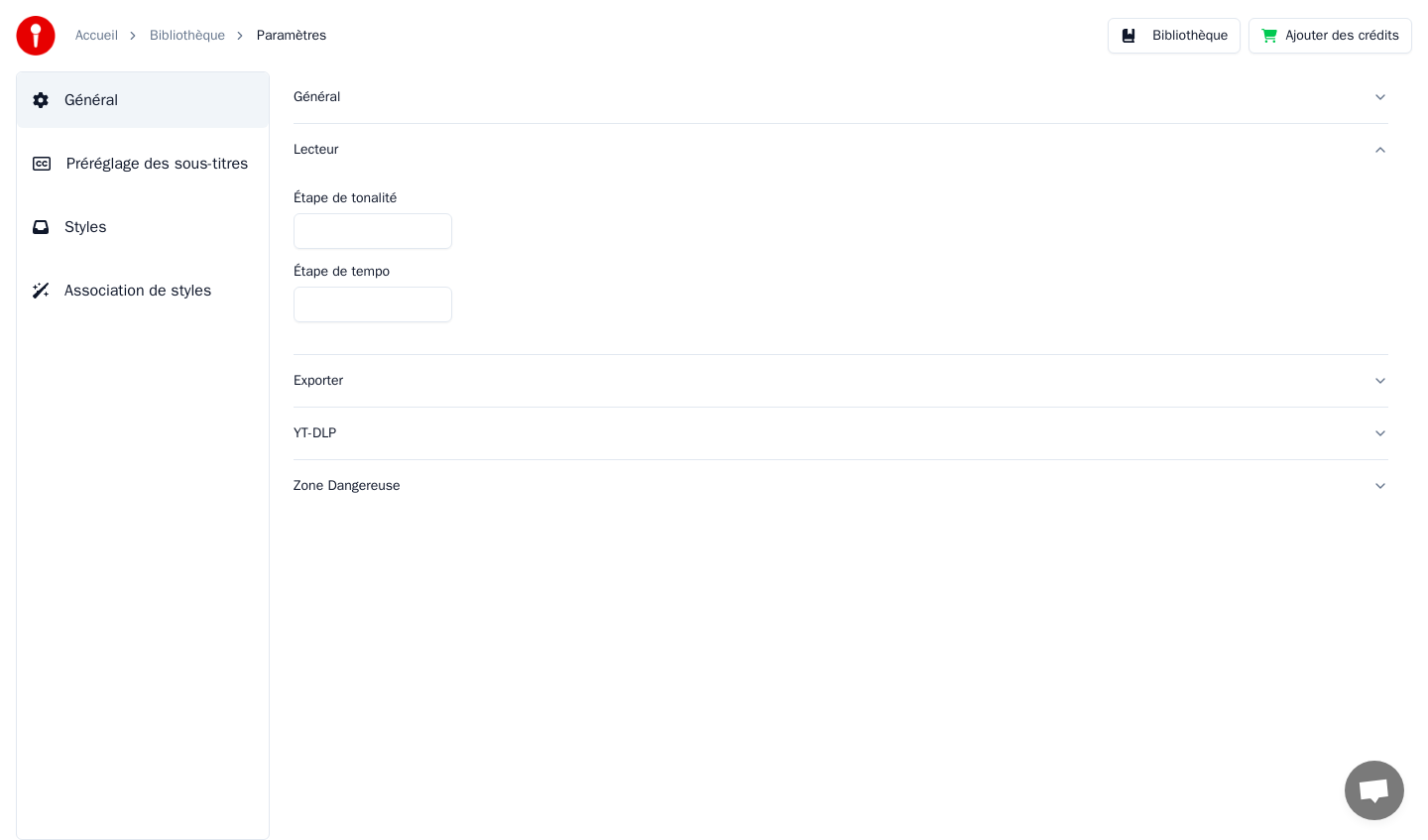 click on "Exporter" at bounding box center [825, 381] 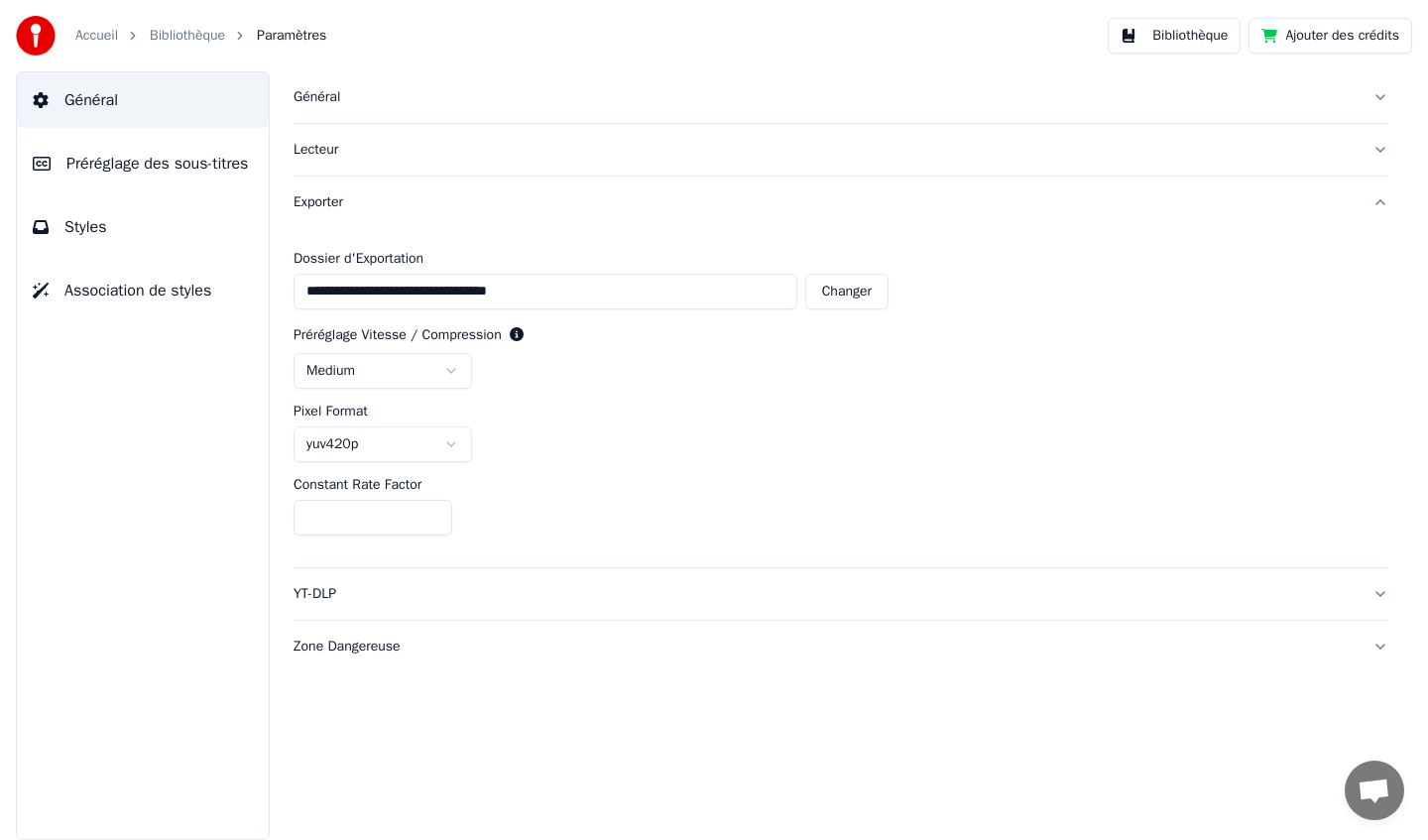 click on "YT-DLP" at bounding box center [825, 594] 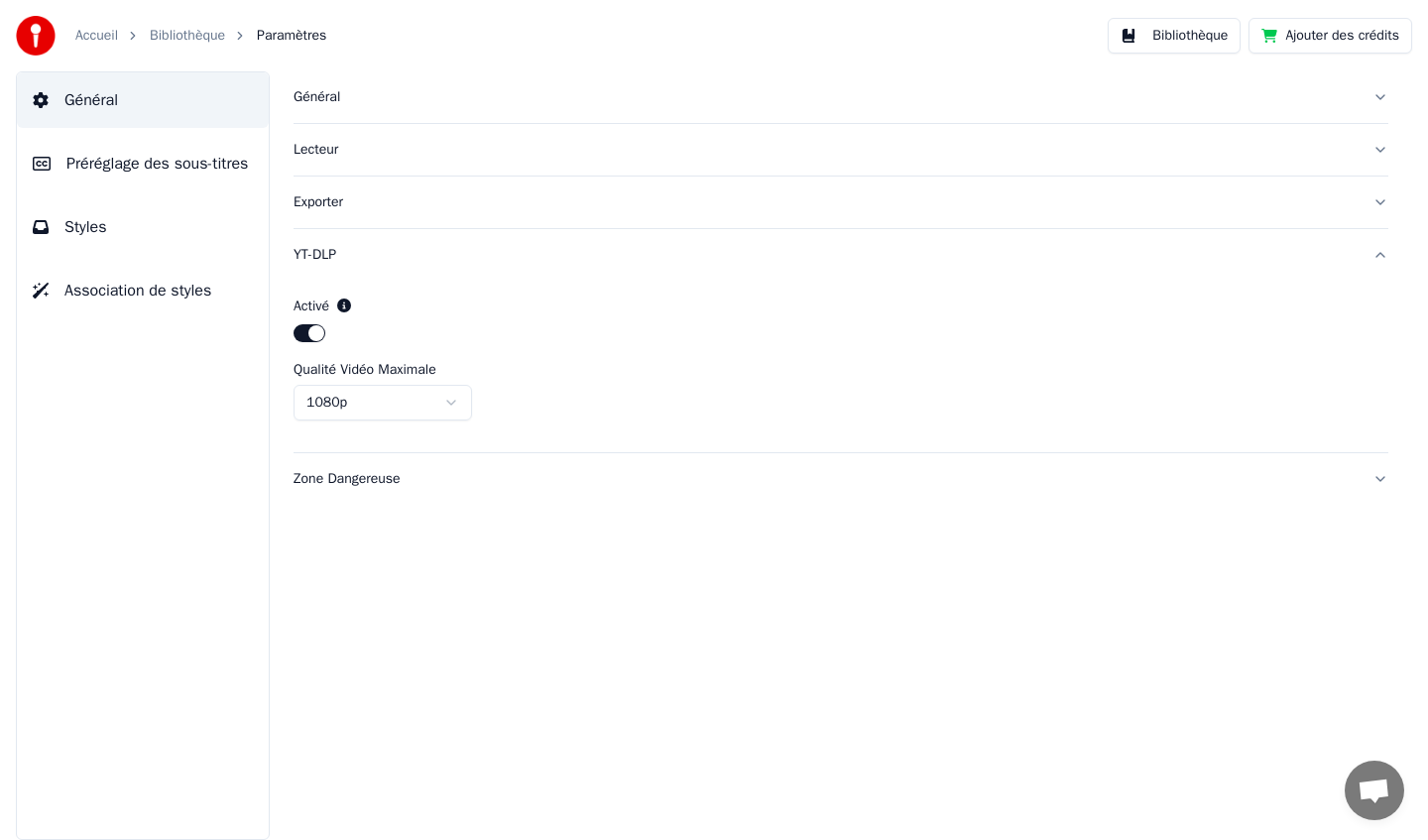 click on "Zone Dangereuse" at bounding box center (825, 479) 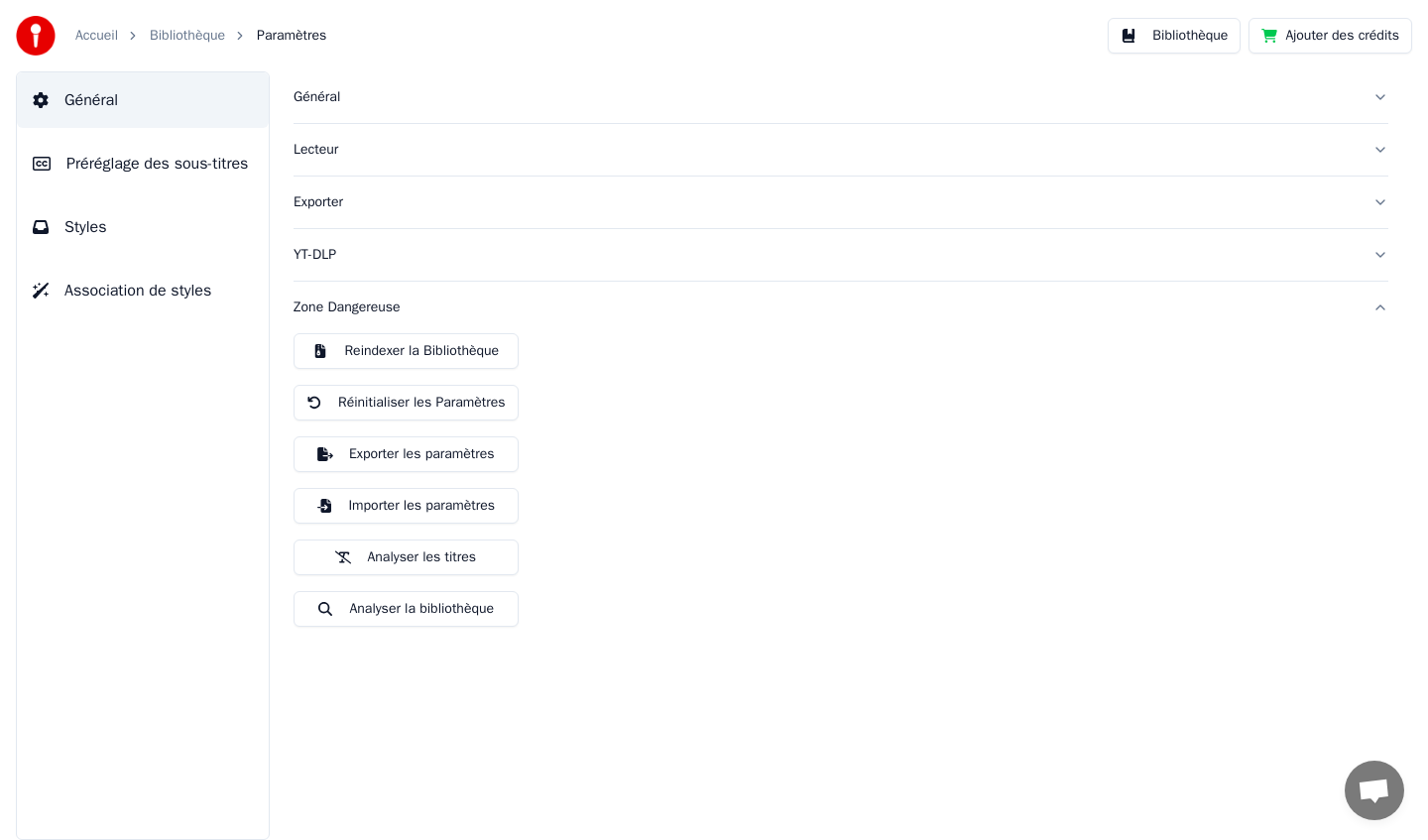 click on "Bibliothèque" at bounding box center (187, 36) 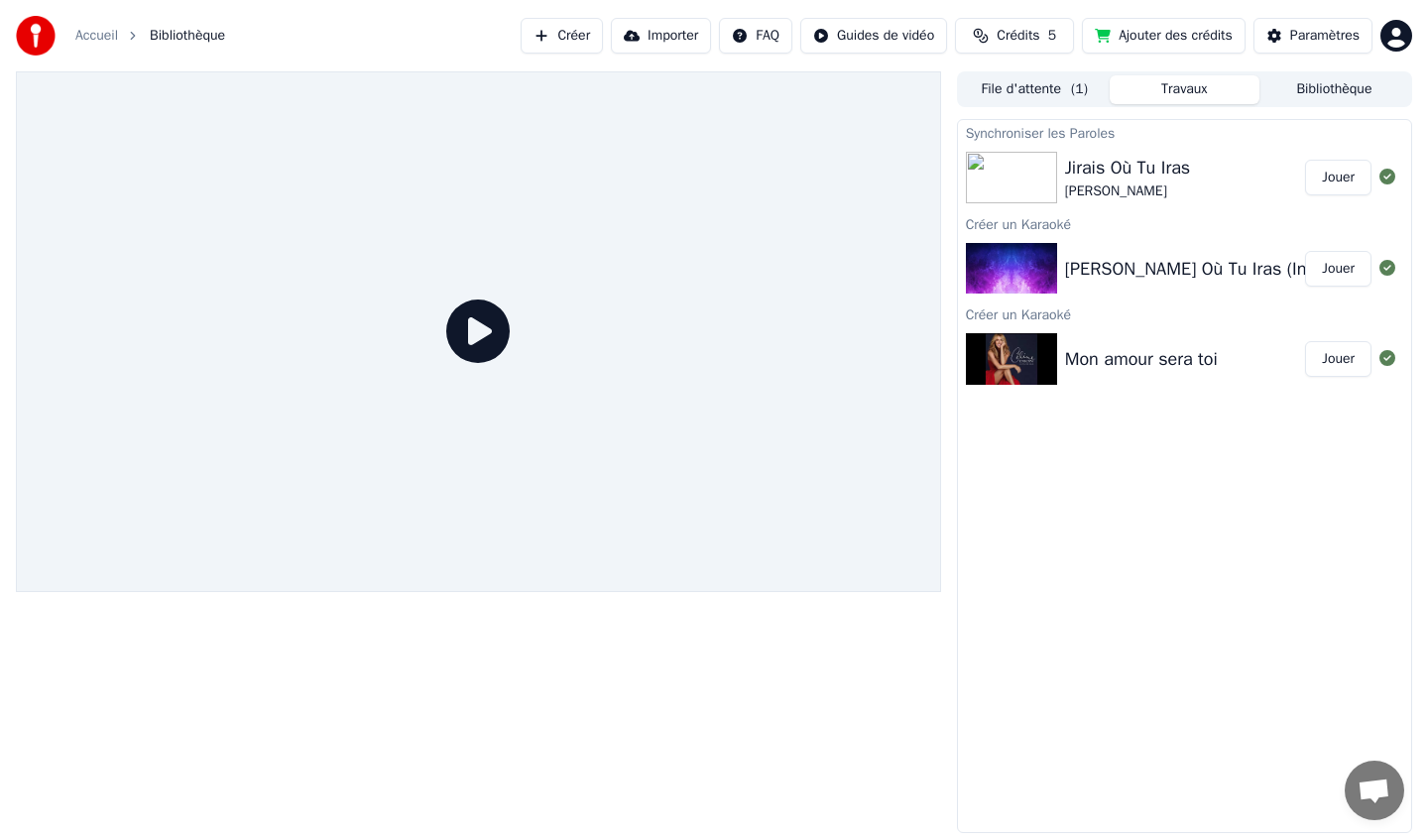 click on "Jirais Où Tu Iras Celine Dion" at bounding box center (1185, 178) 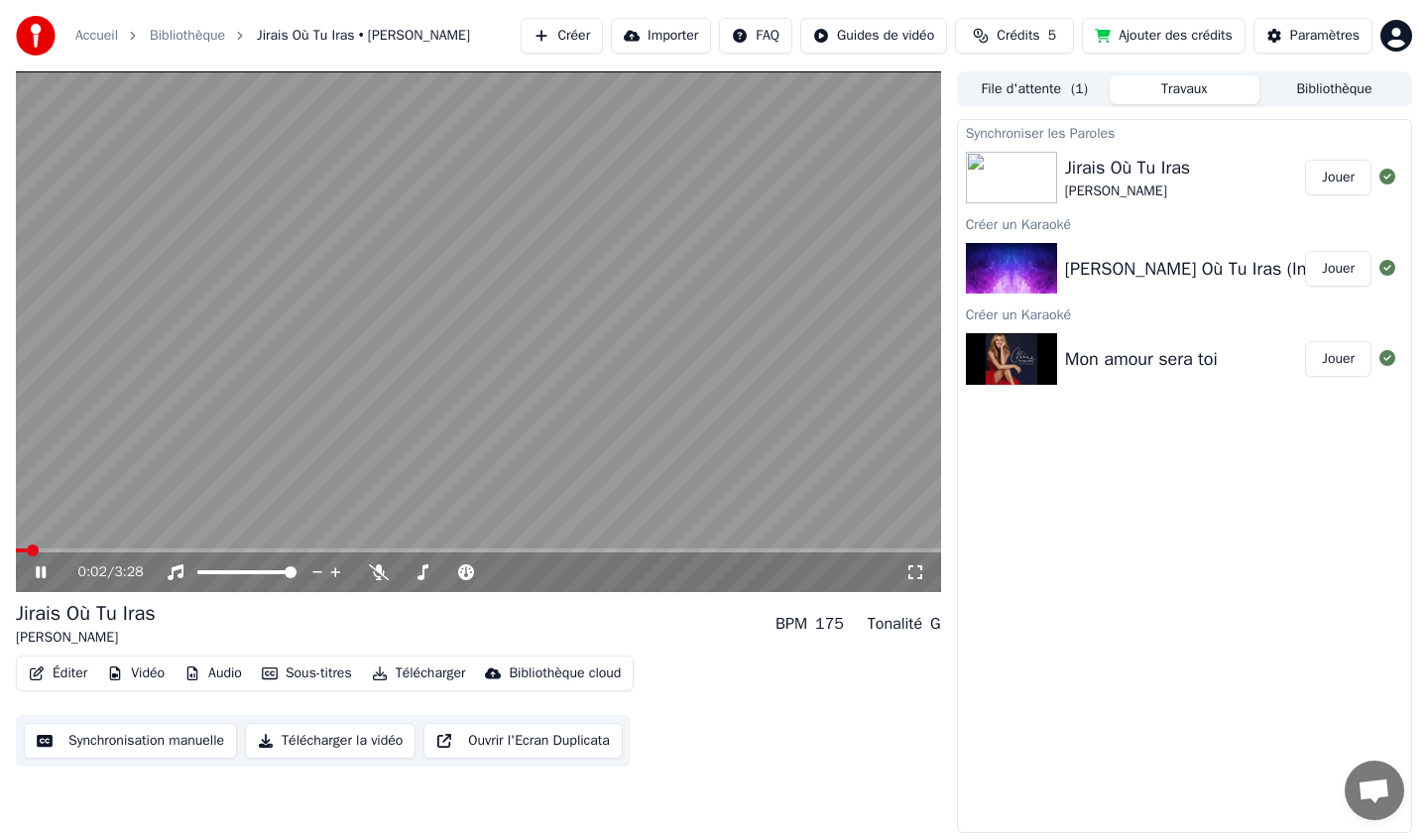 click at bounding box center (478, 331) 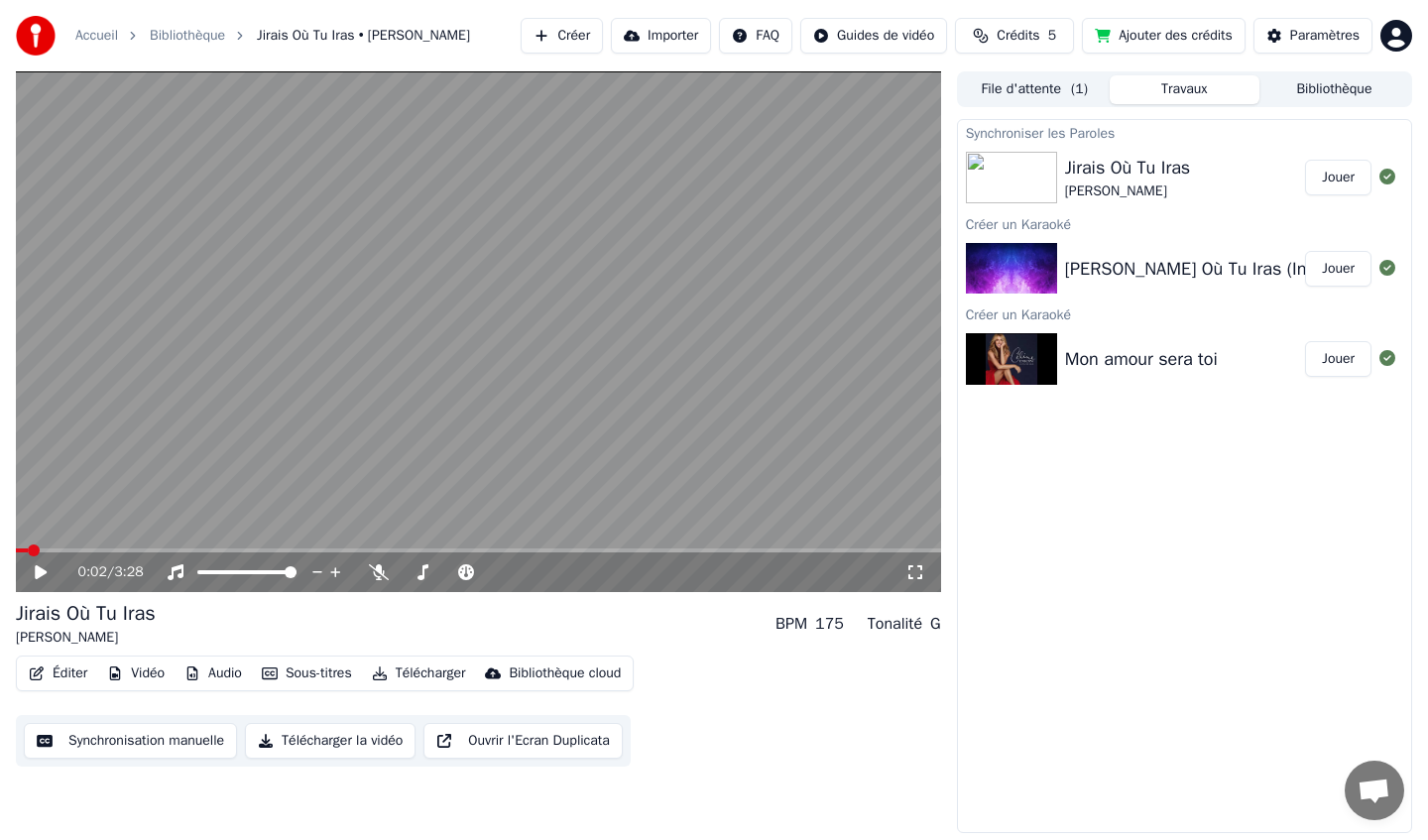 click on "0:02  /  3:28" at bounding box center (478, 572) 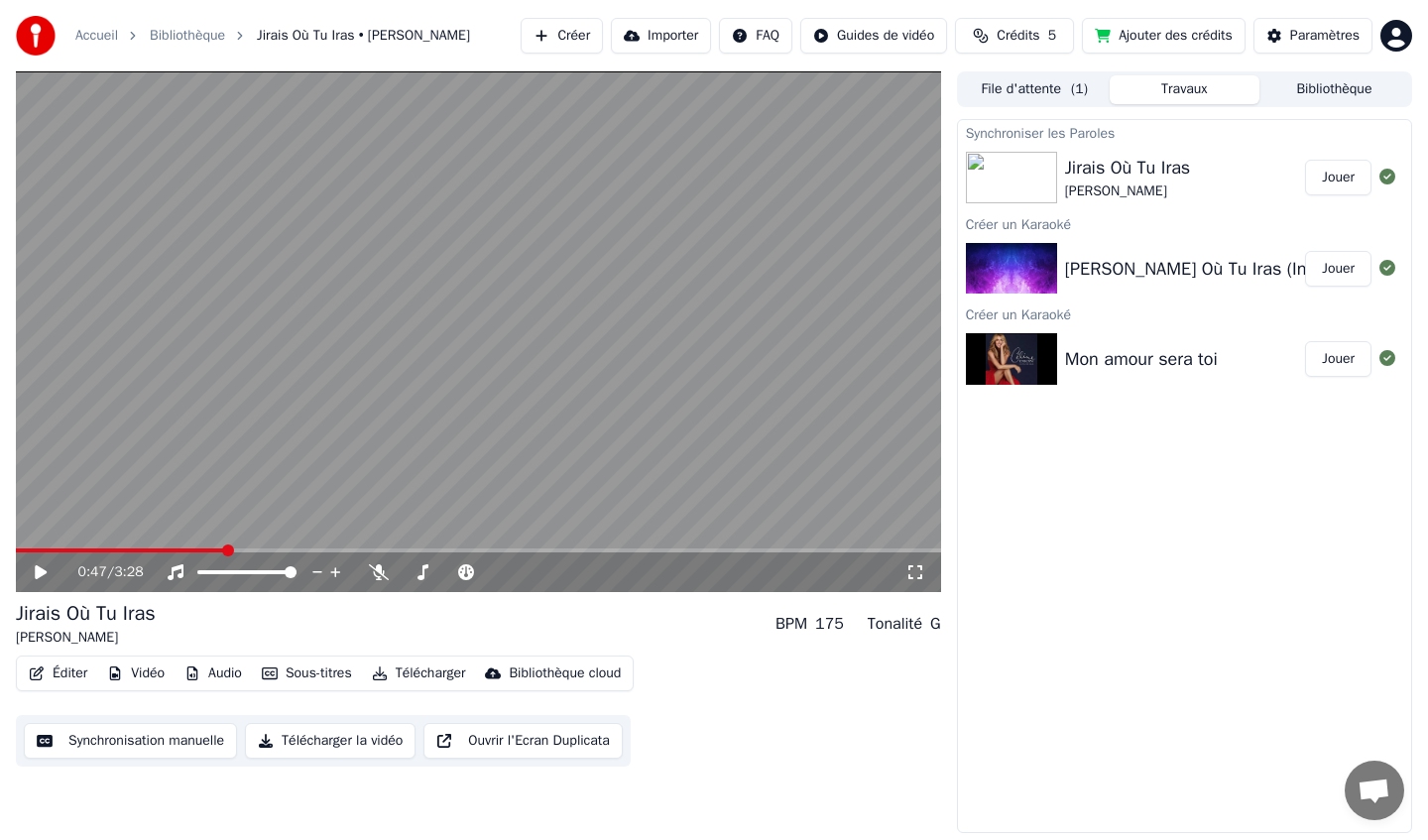 click at bounding box center [228, 550] 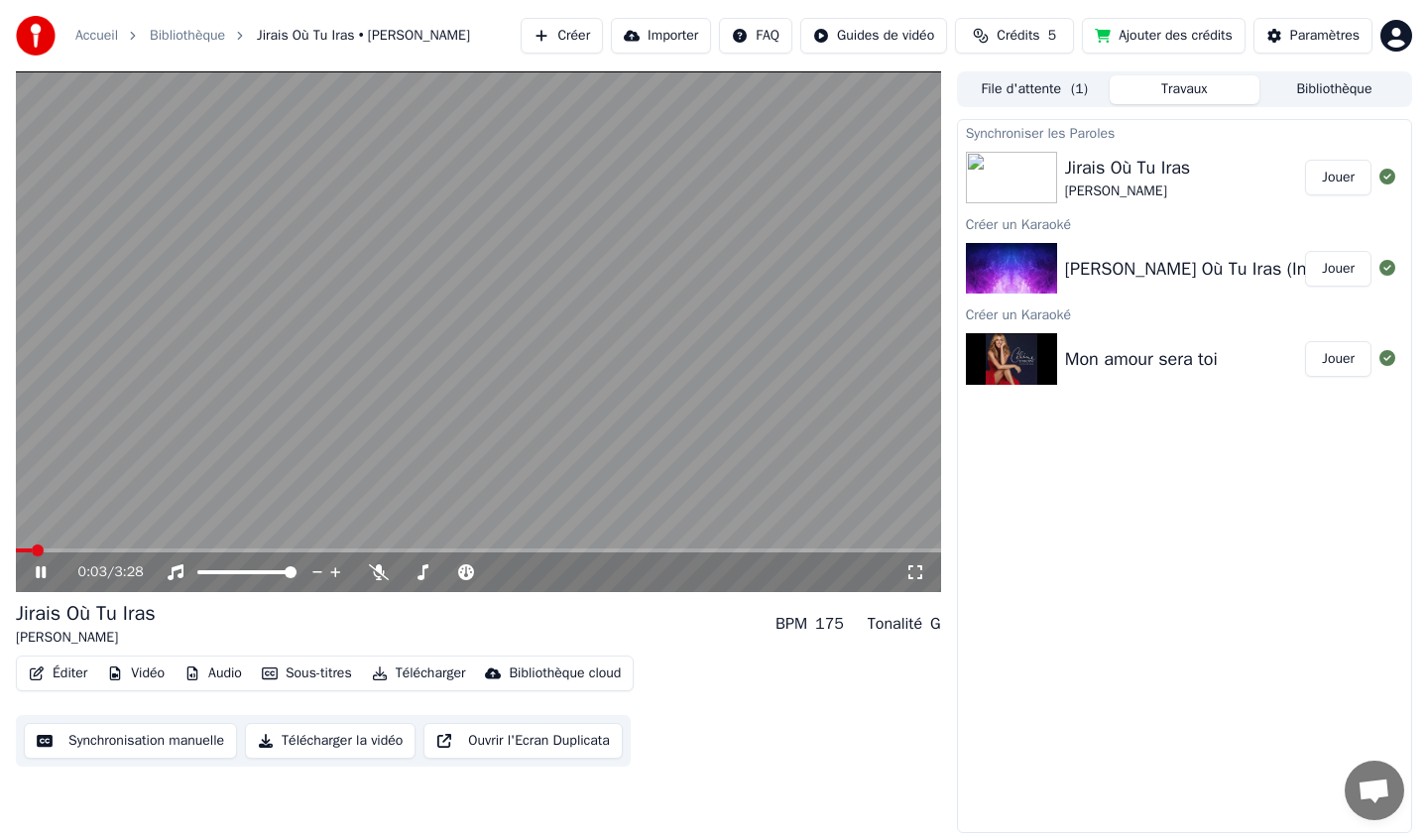 click on "0:03  /  3:28" at bounding box center (478, 572) 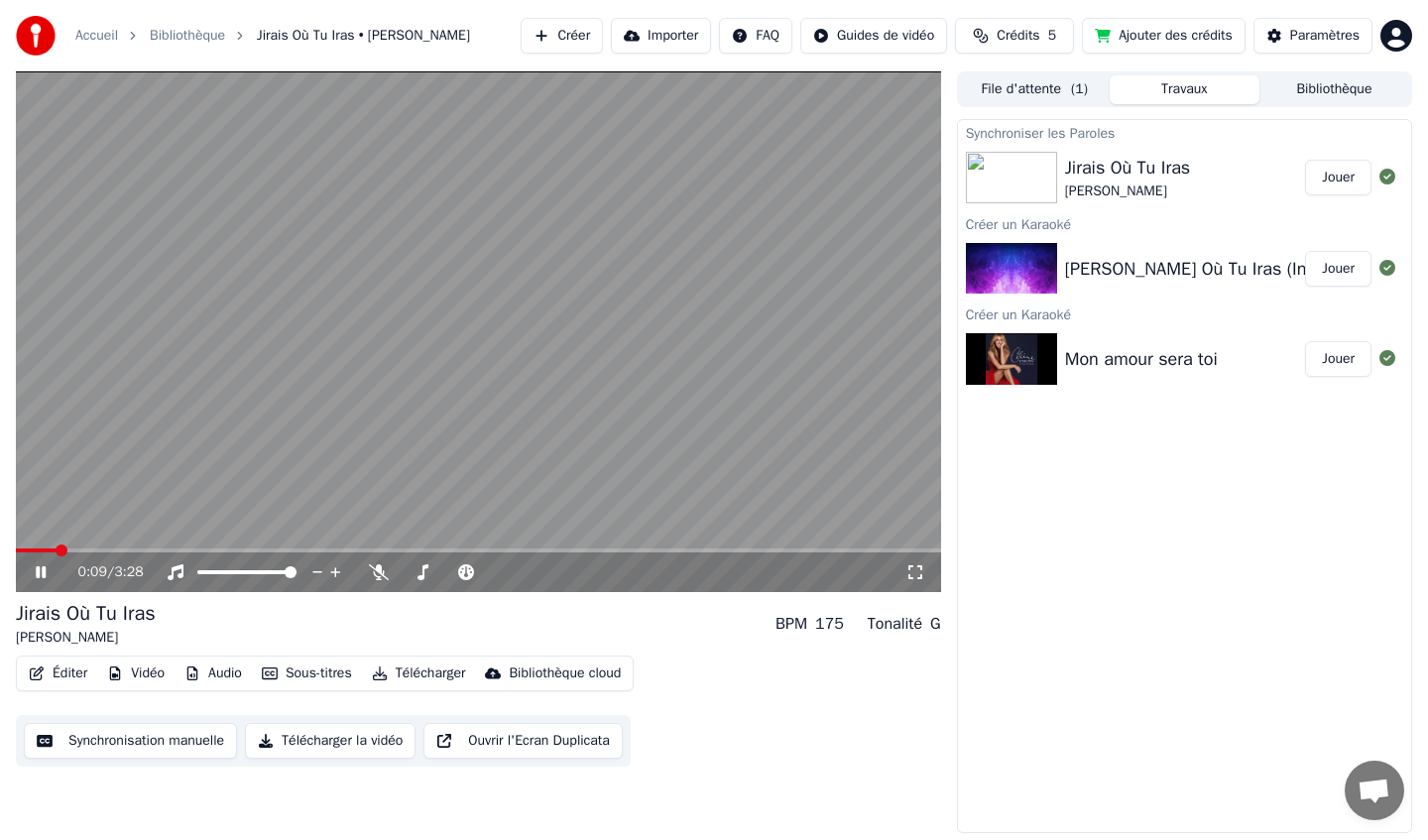 click 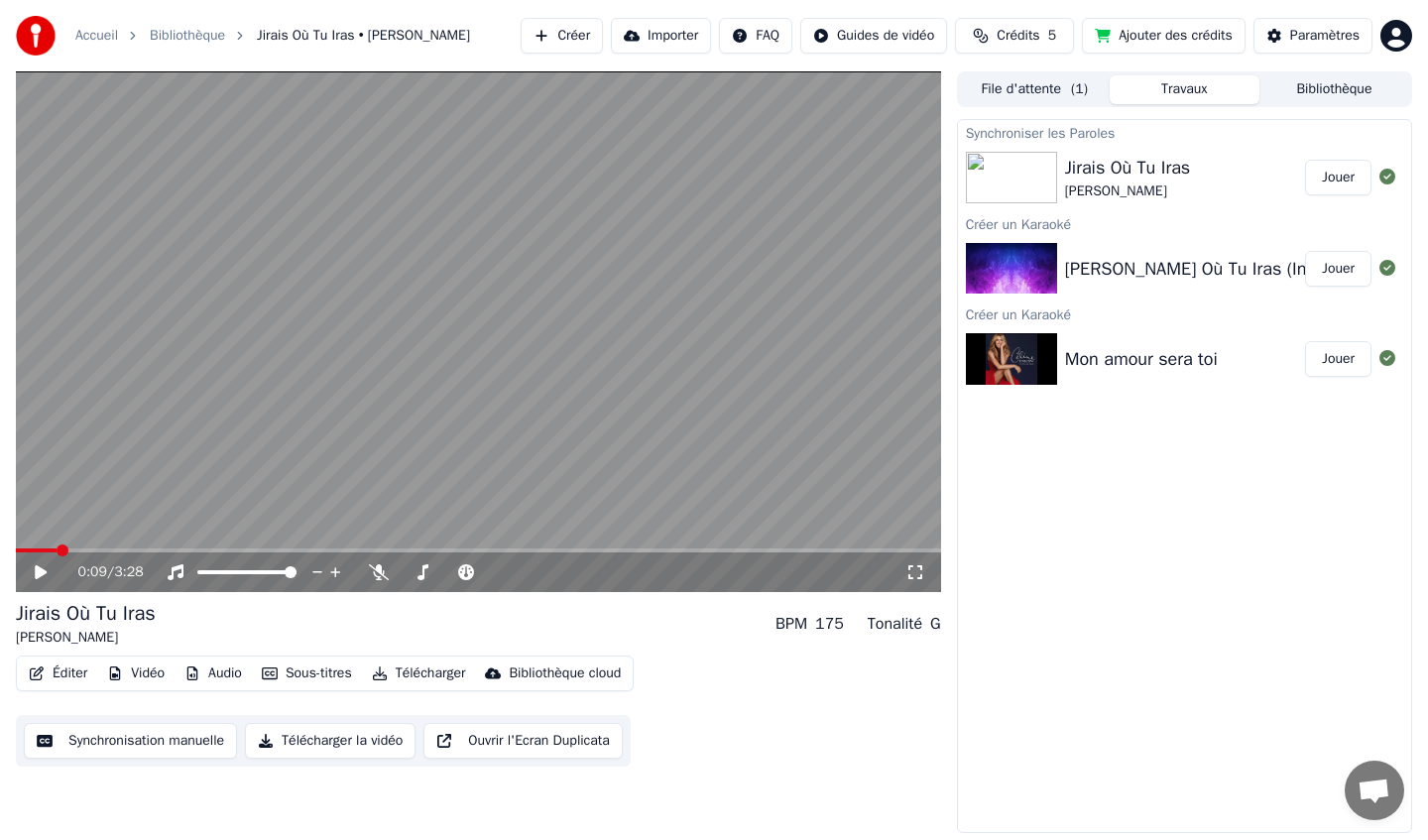 click on "Éditer" at bounding box center (58, 673) 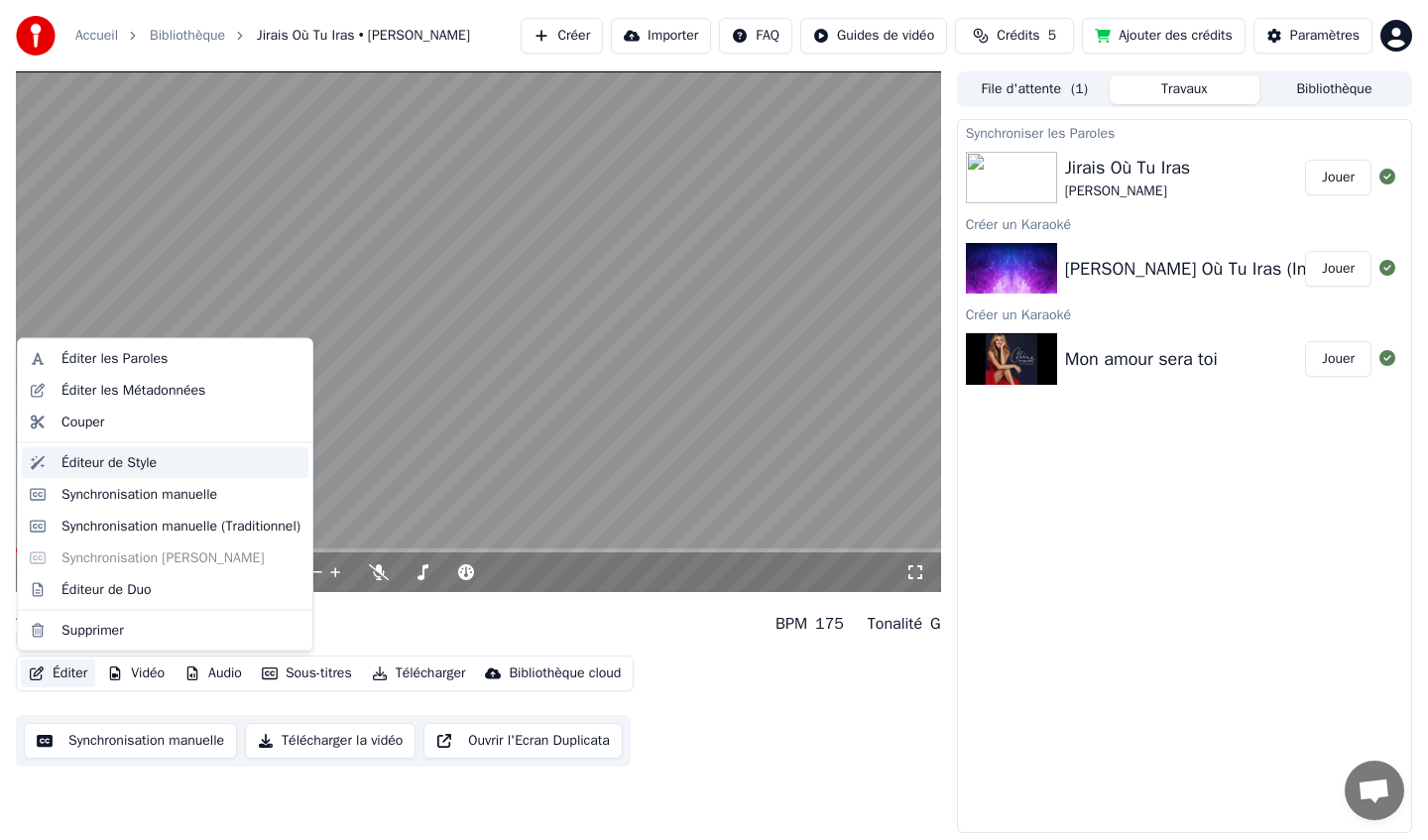click on "Éditeur de Style" at bounding box center [165, 462] 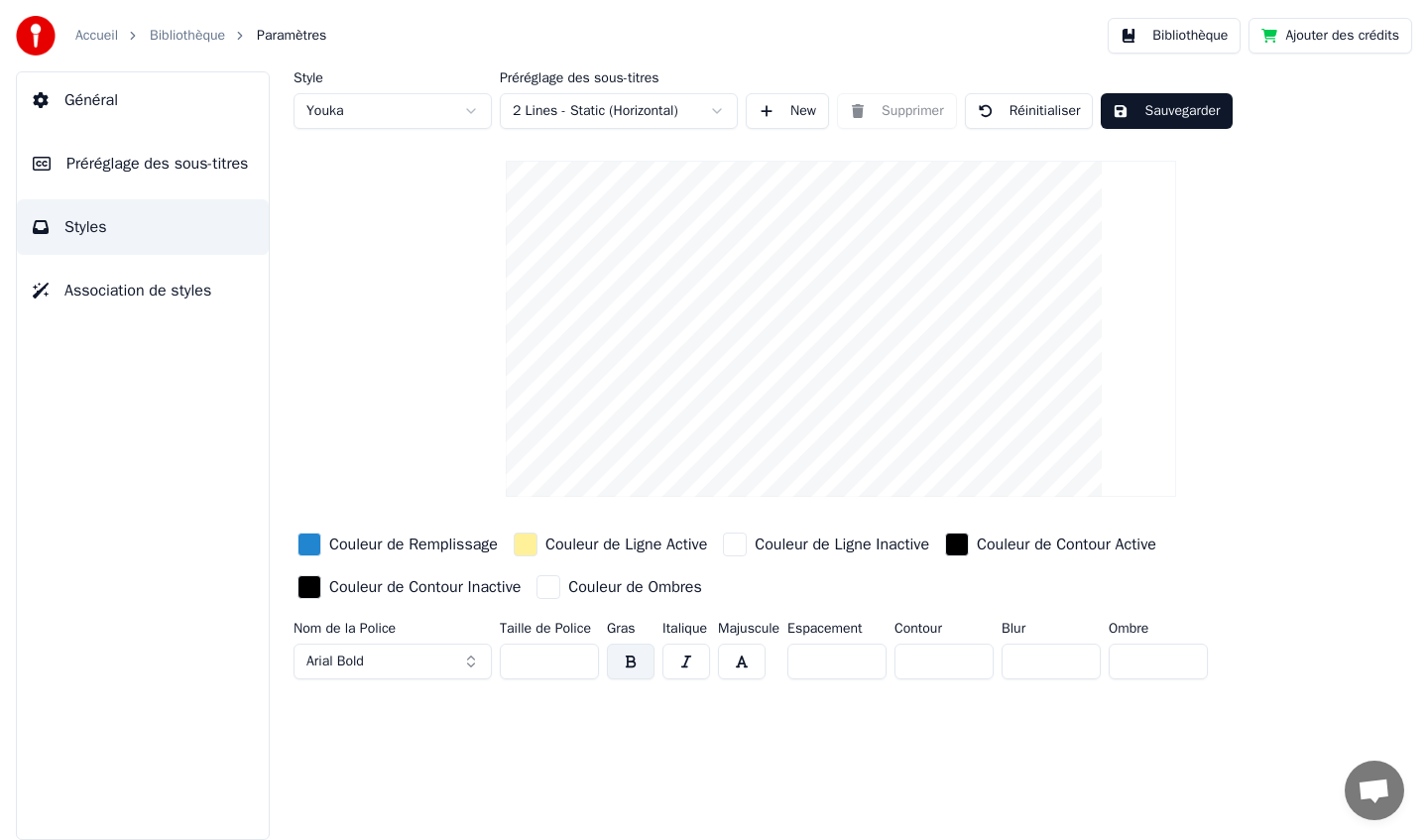 click at bounding box center (309, 544) 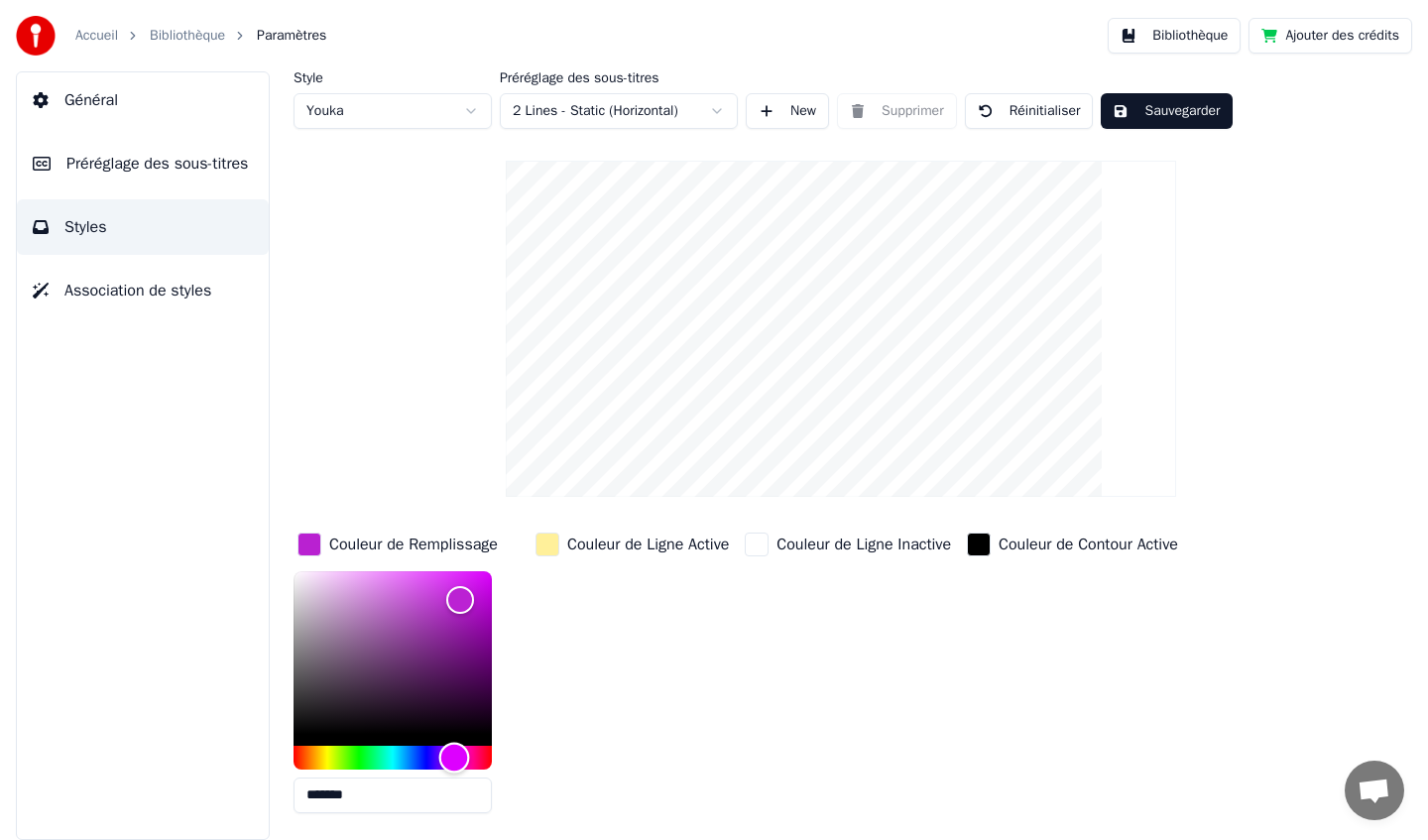 click at bounding box center (393, 758) 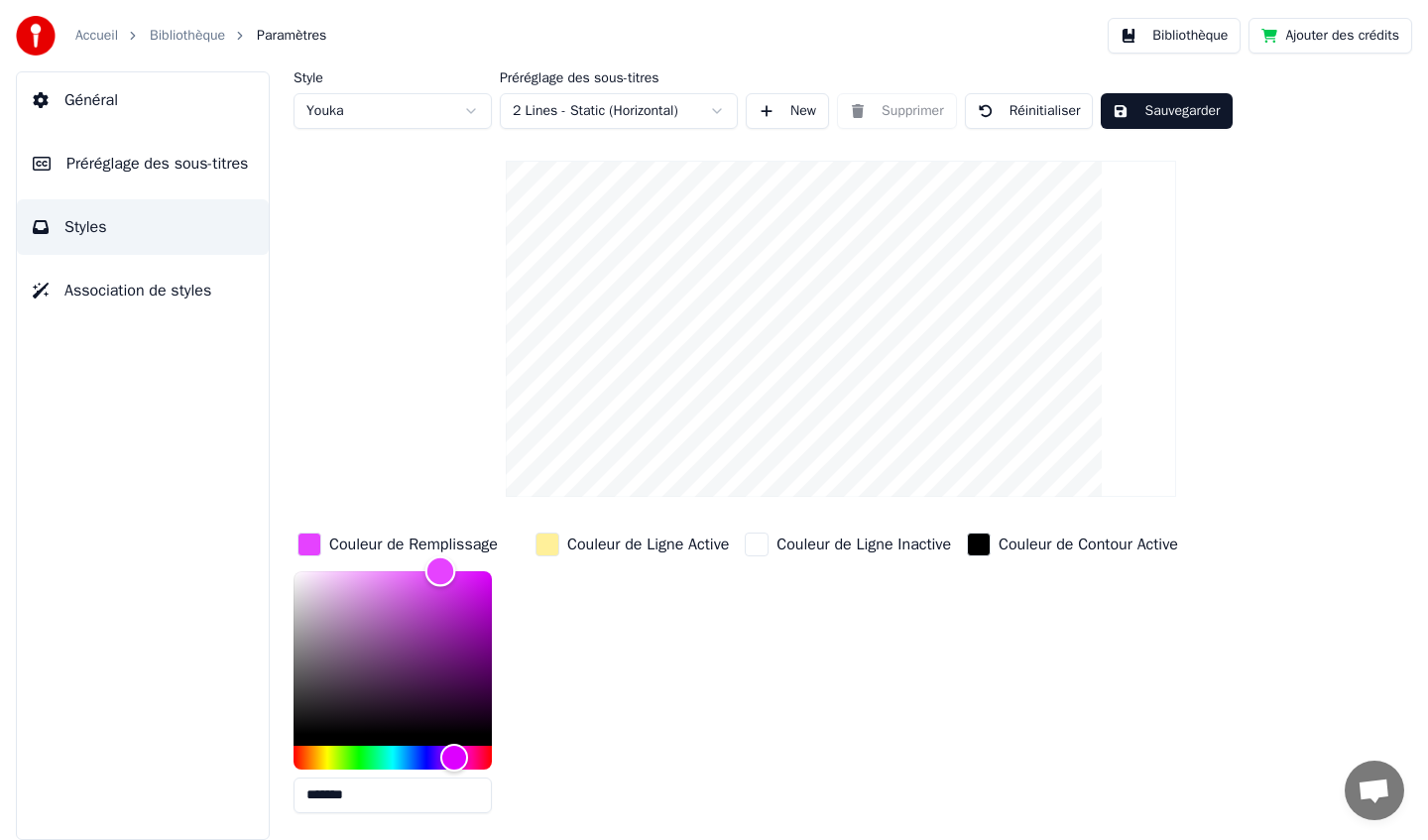 drag, startPoint x: 466, startPoint y: 619, endPoint x: 436, endPoint y: 518, distance: 105.361283 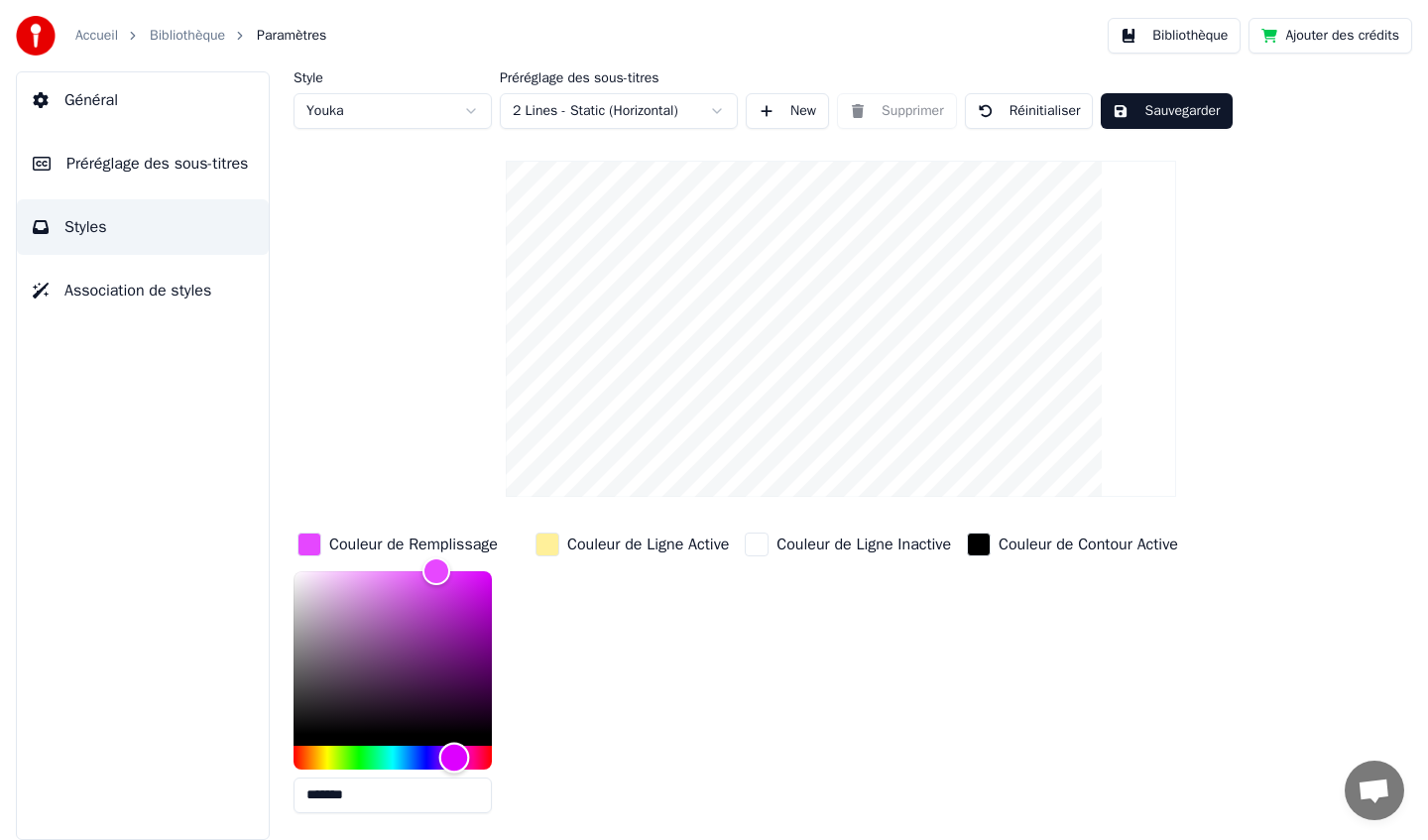 click at bounding box center [393, 758] 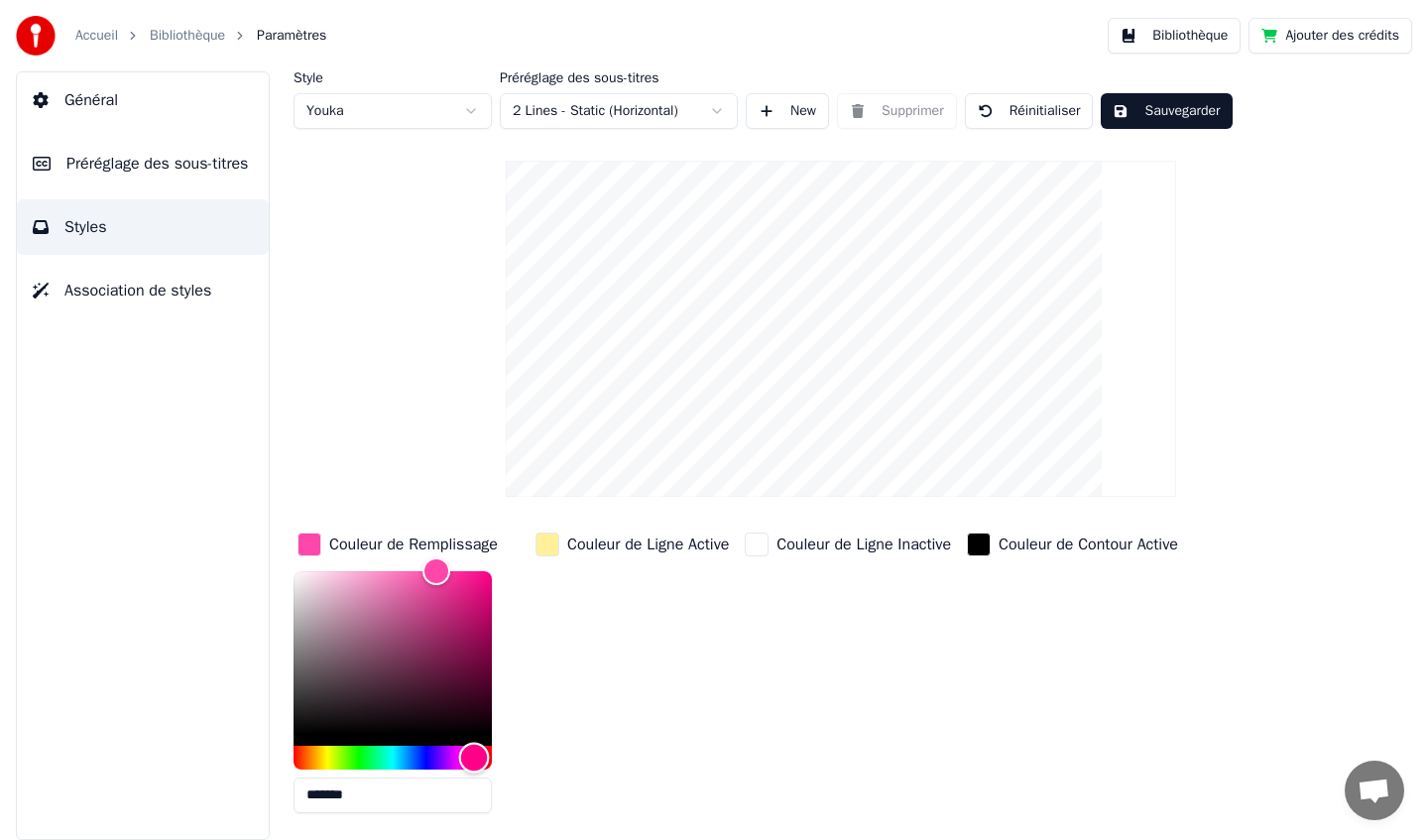 type on "*******" 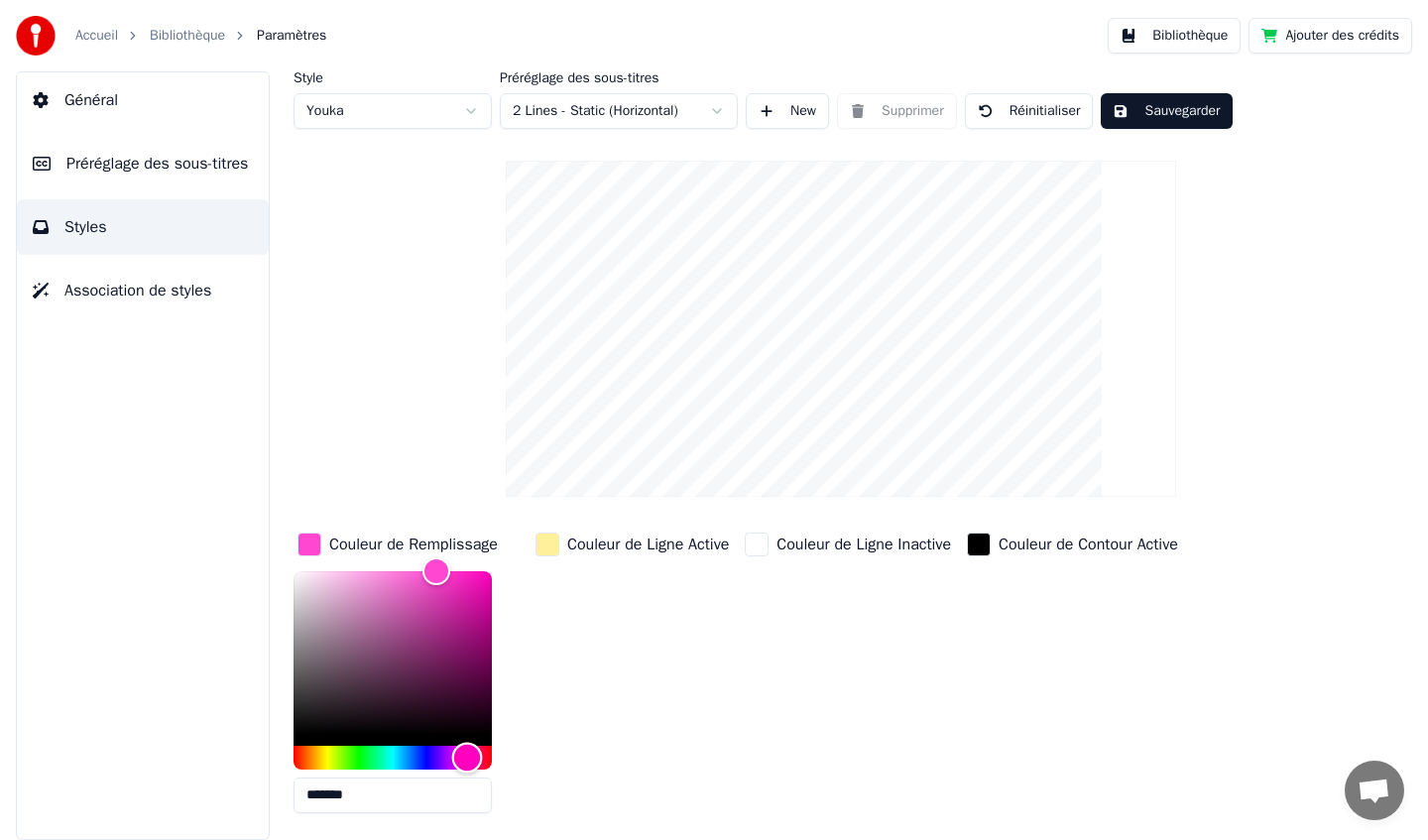 click at bounding box center (467, 757) 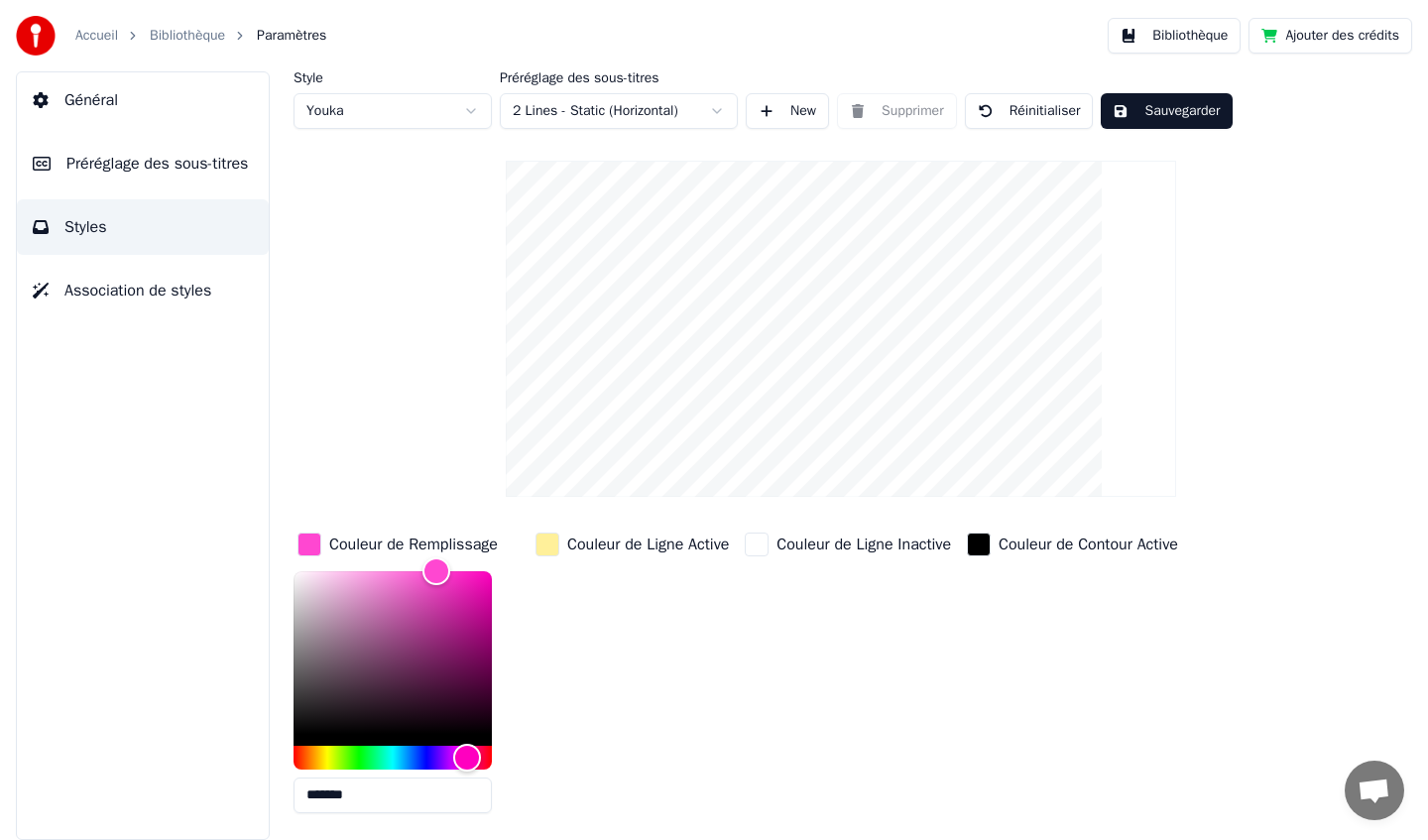 click on "Style Youka Préréglage des sous-titres 2 Lines - Static (Horizontal) New Supprimer Réinitialiser Sauvegarder Couleur de Remplissage ******* Couleur de Ligne Active Couleur de Ligne Inactive Couleur de Contour Active Couleur de Contour Inactive Couleur de Ombres Nom de la Police Arial Bold Taille de Police ** Gras Italique Majuscule Espacement * Contour * Blur * Ombre *" at bounding box center [841, 512] 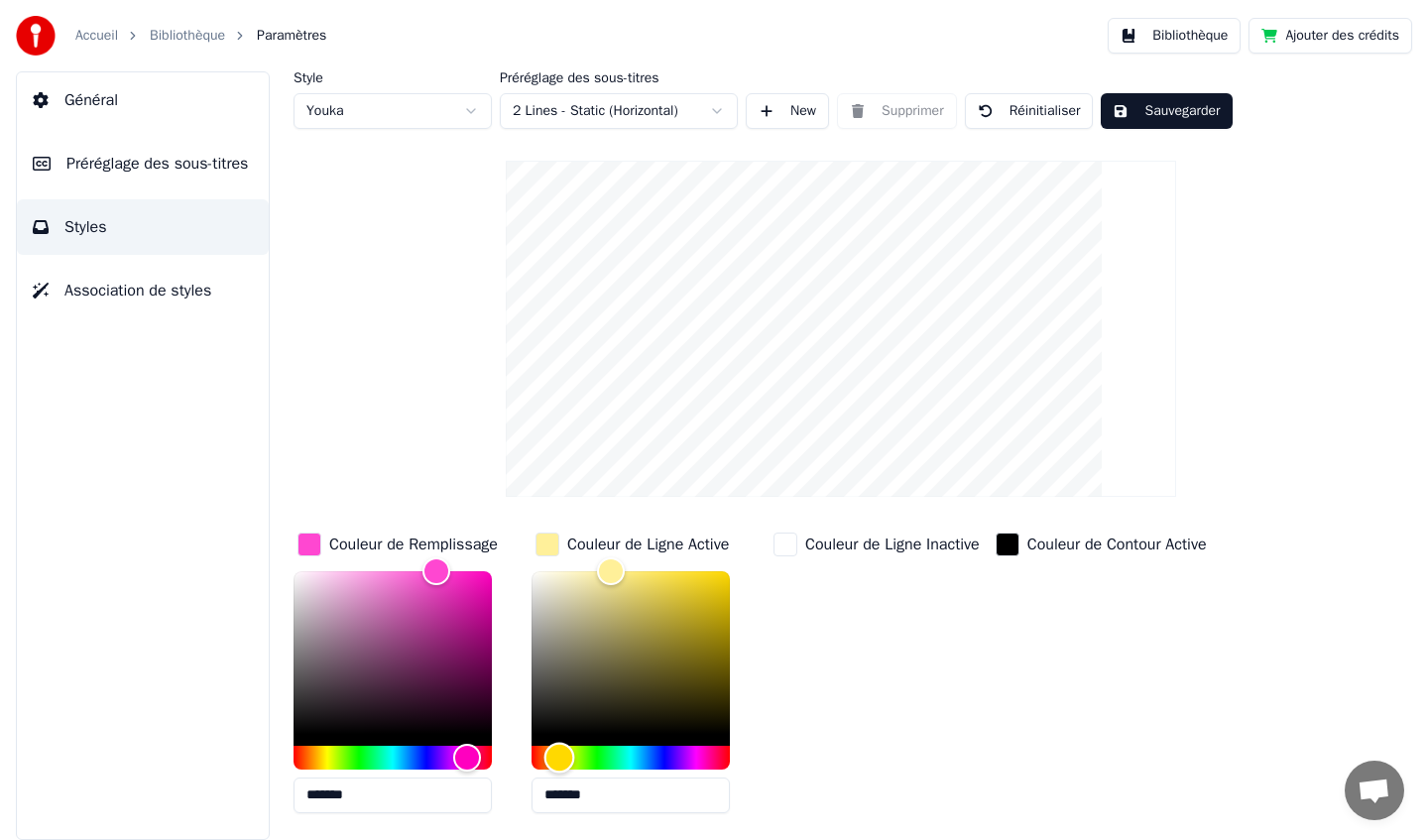 click at bounding box center [631, 758] 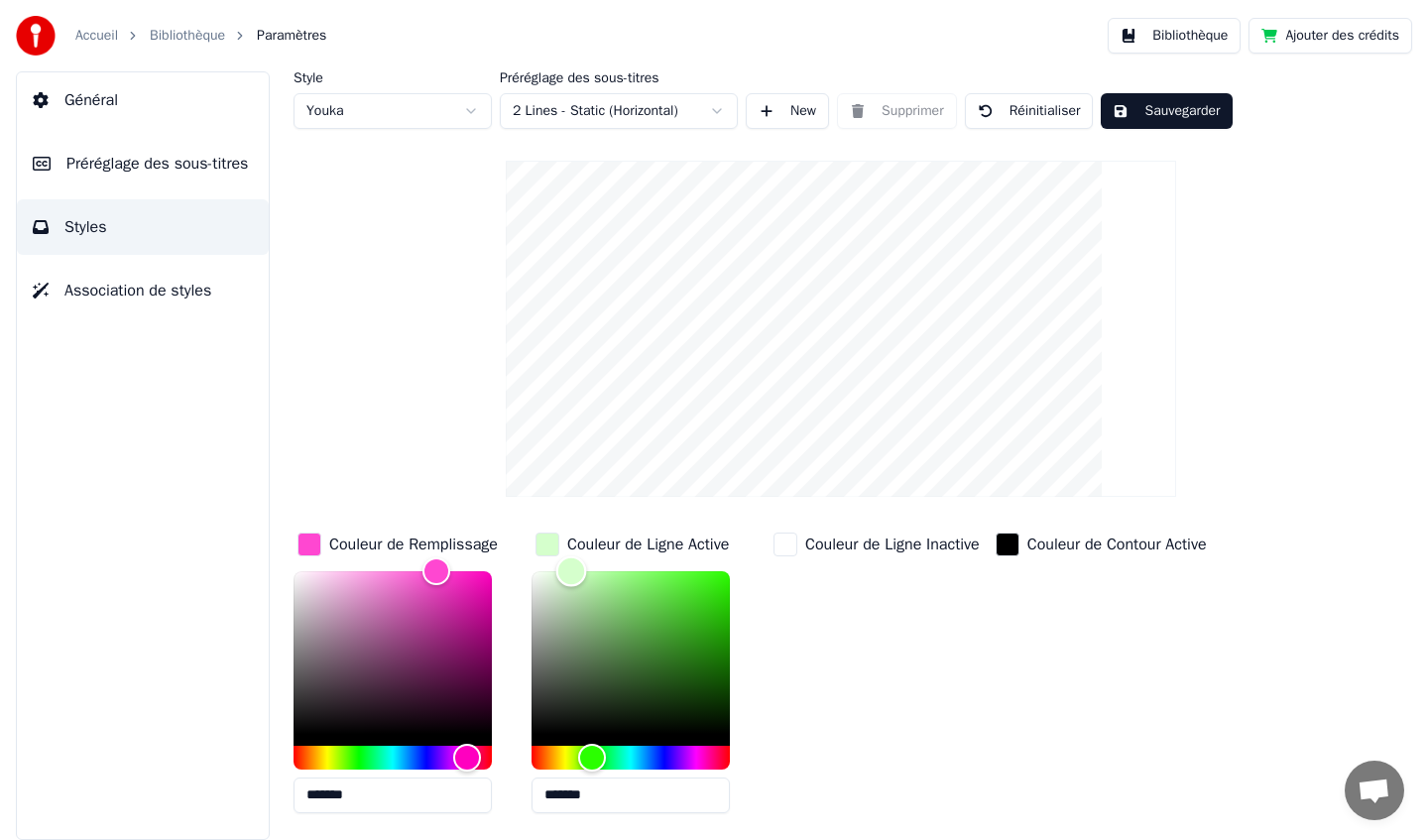 click at bounding box center [631, 653] 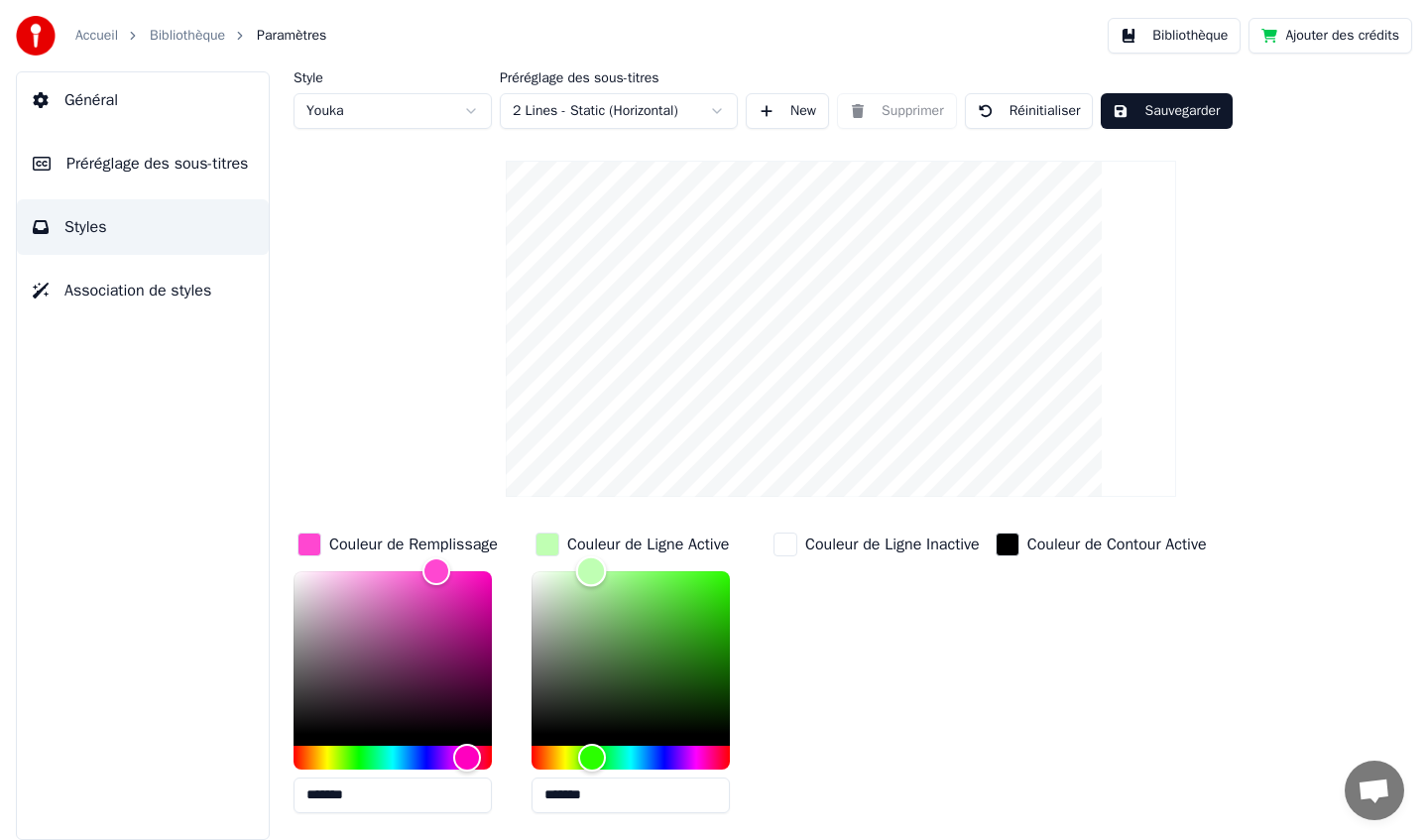 type on "*******" 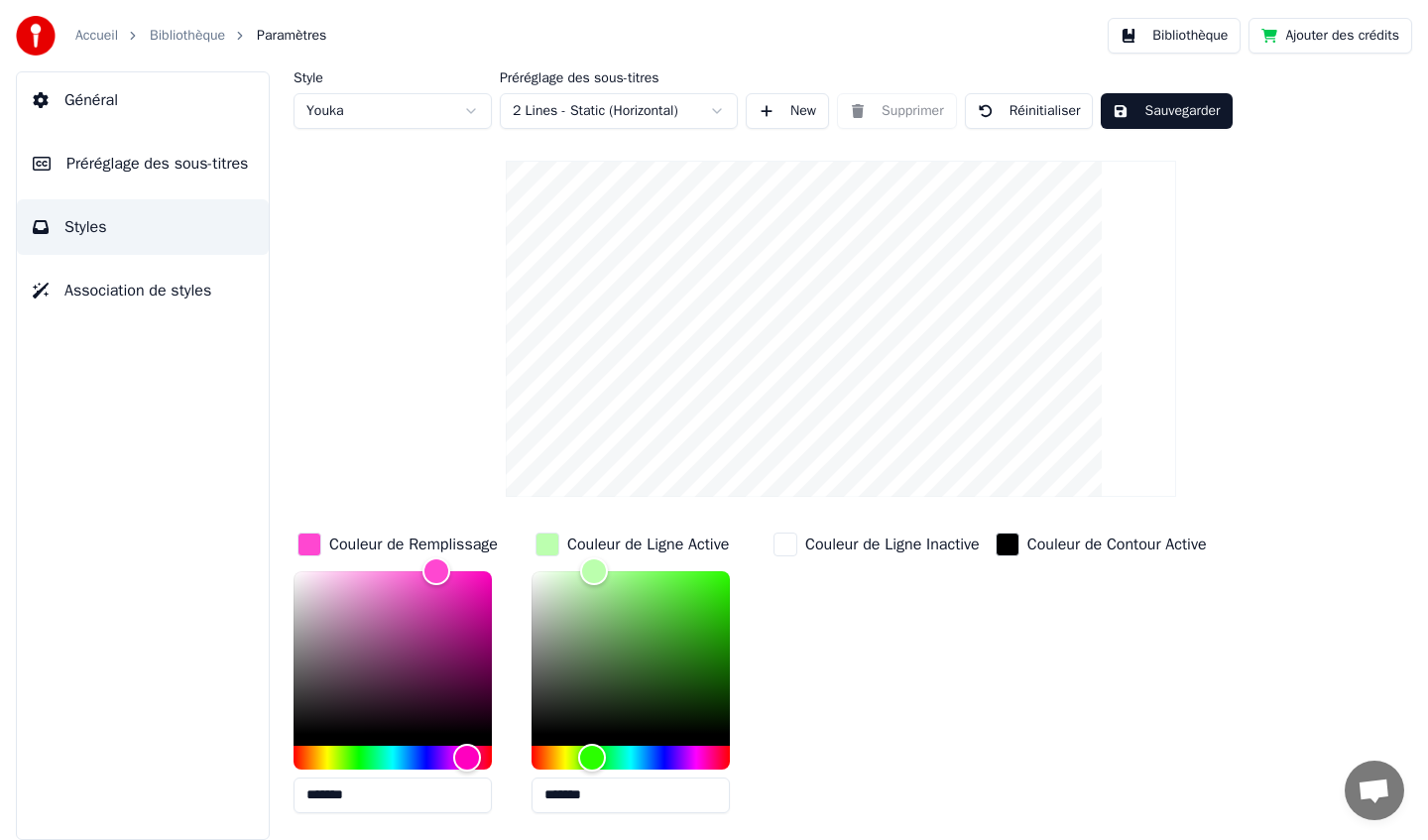 click on "Style Youka Préréglage des sous-titres 2 Lines - Static (Horizontal) New Supprimer Réinitialiser Sauvegarder Couleur de Remplissage ******* Couleur de Ligne Active ******* Couleur de Ligne Inactive Couleur de Contour Active Couleur de Contour Inactive Couleur de Ombres Nom de la Police Arial Bold Taille de Police ** Gras Italique Majuscule Espacement * Contour * Blur * Ombre *" at bounding box center [841, 512] 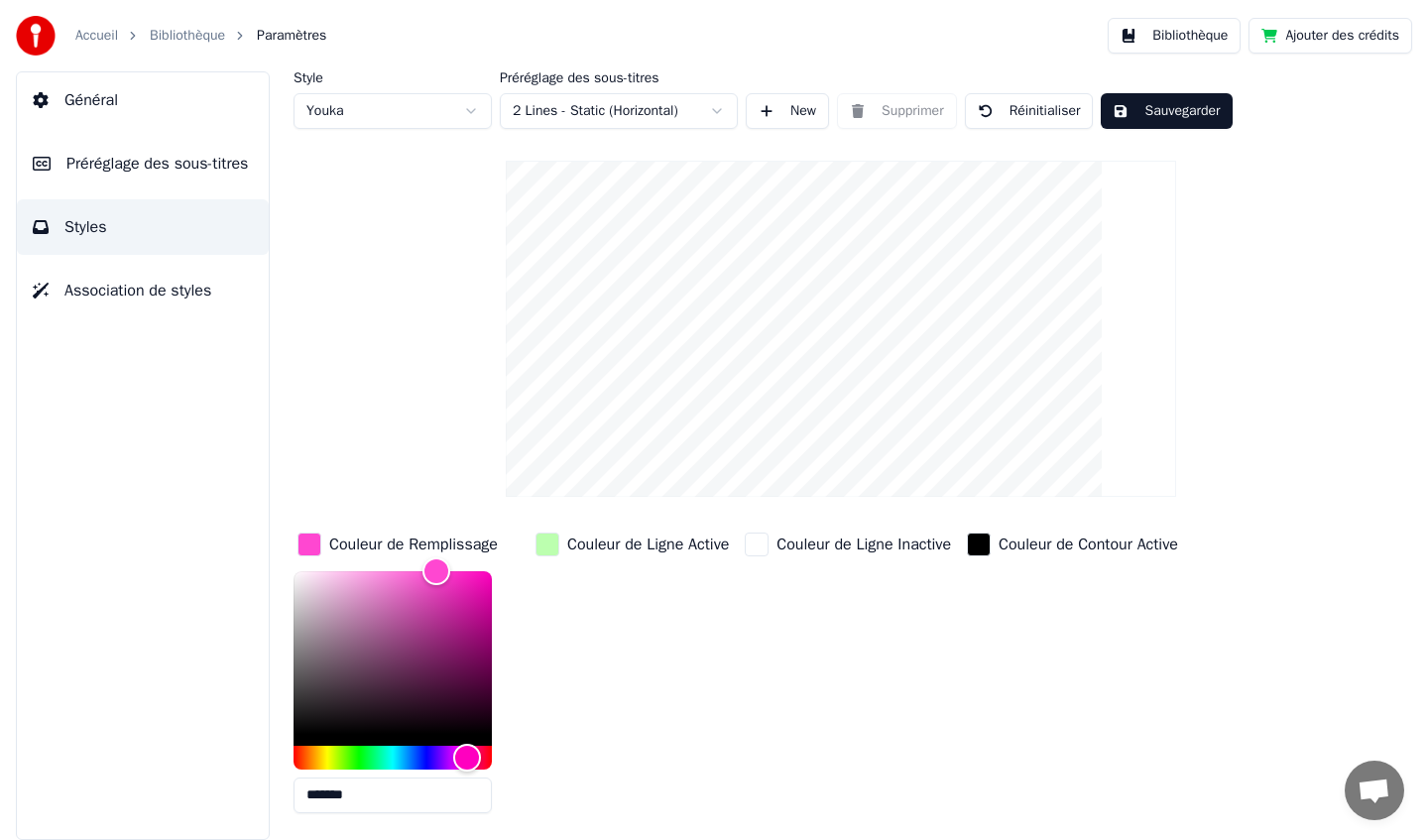 click at bounding box center [309, 544] 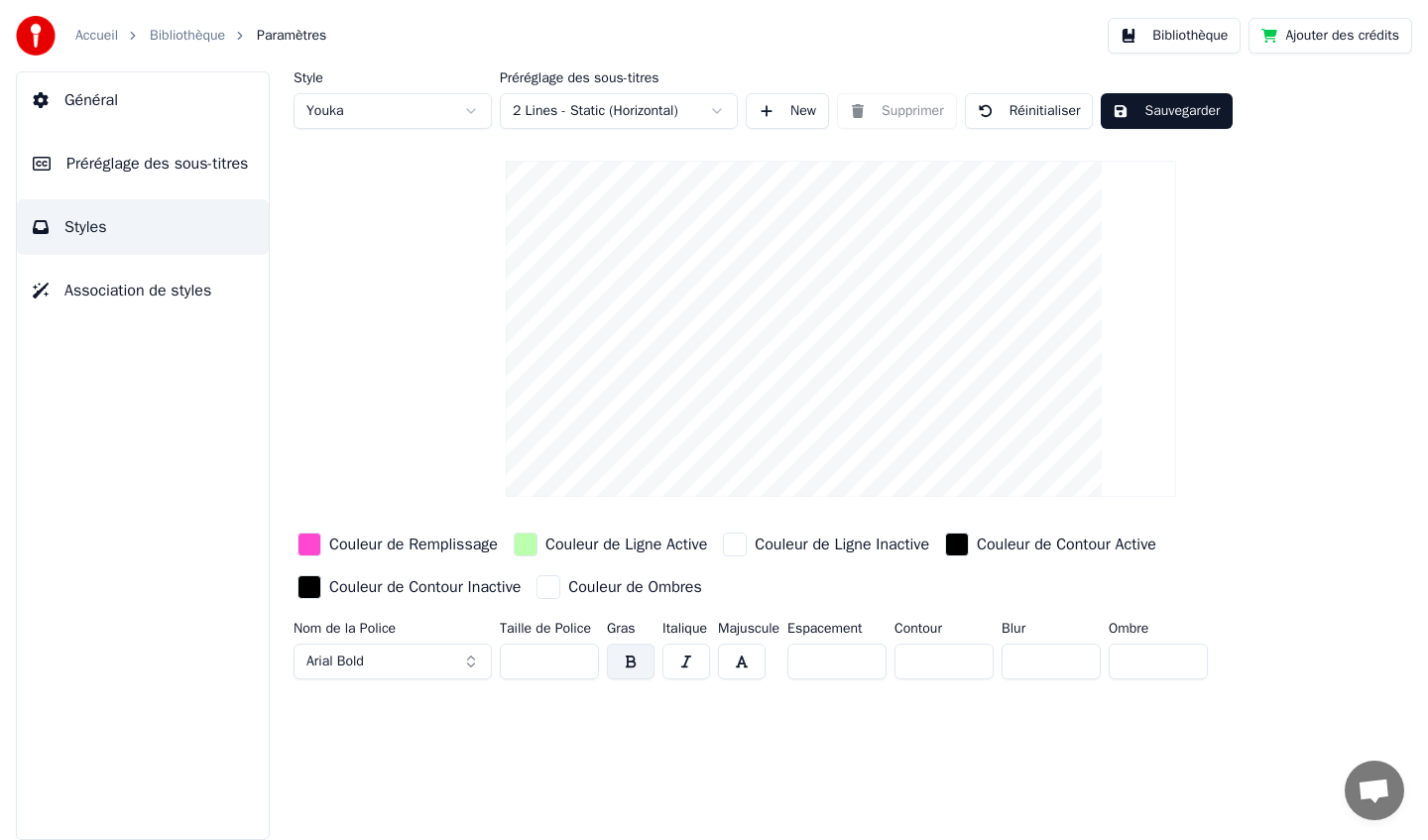 click on "Association de styles" at bounding box center (143, 291) 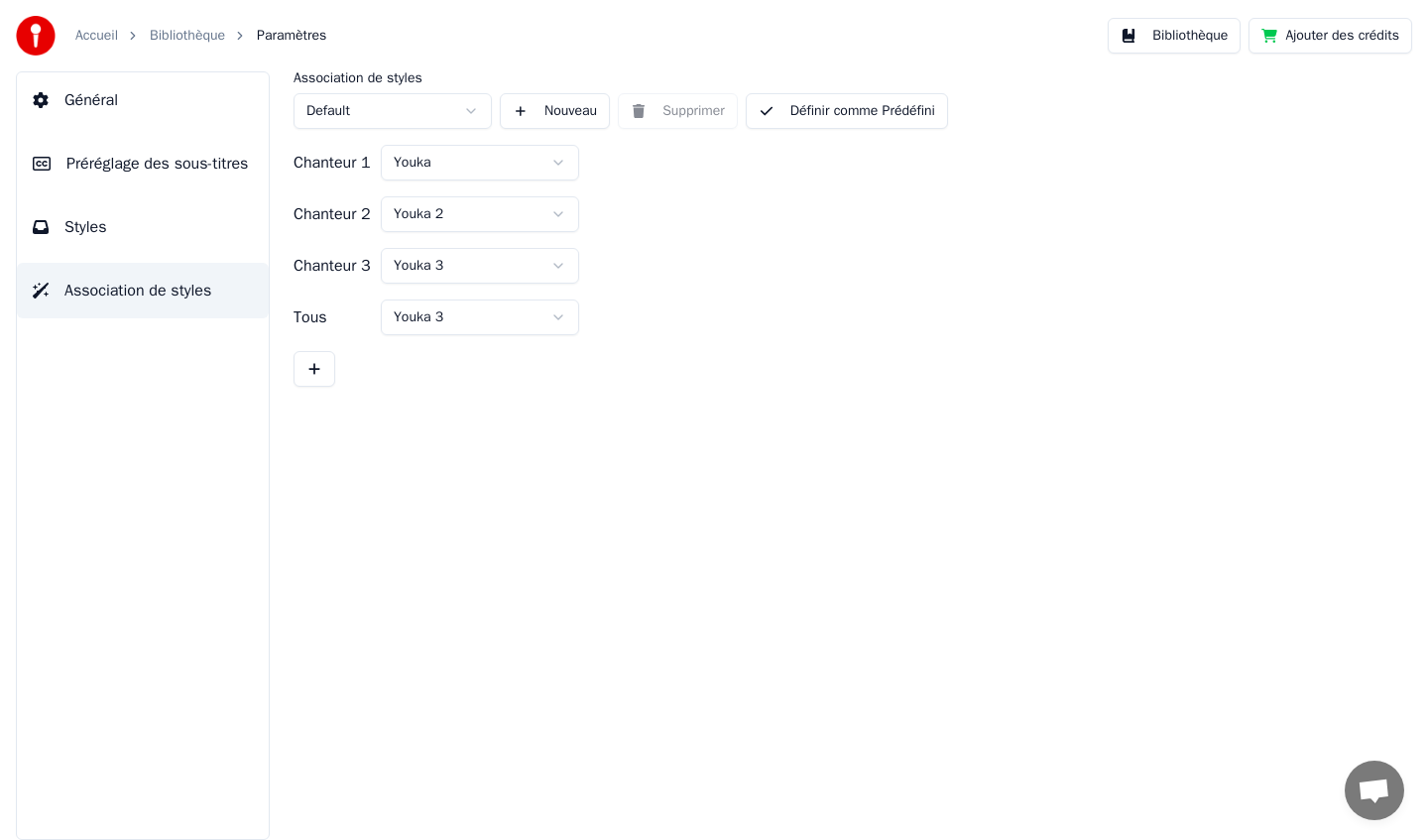 click on "Styles" at bounding box center (143, 227) 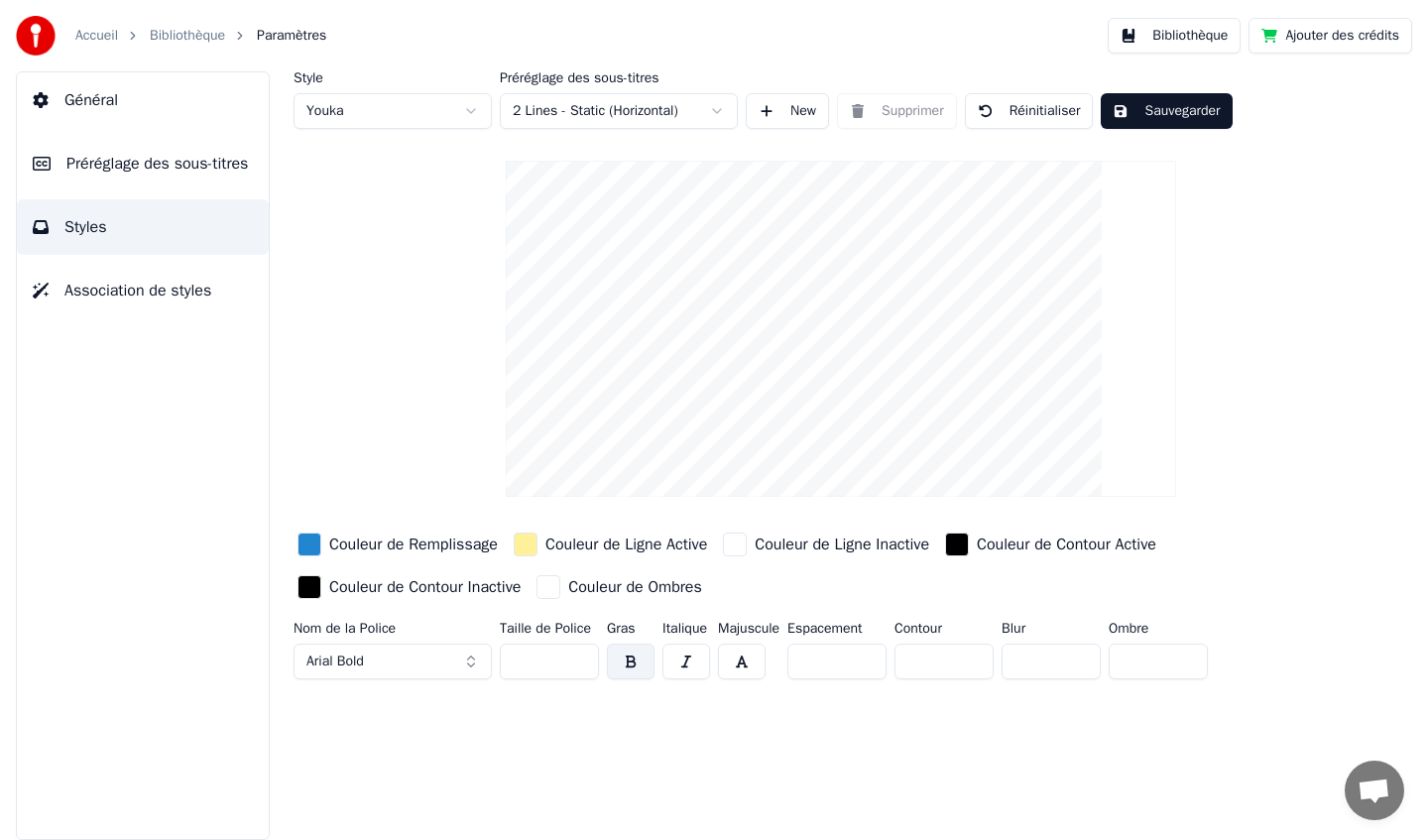 click on "Accueil Bibliothèque Paramètres Bibliothèque Ajouter des crédits Général Préréglage des sous-titres Styles Association de styles Style Youka Préréglage des sous-titres 2 Lines - Static (Horizontal) New Supprimer Réinitialiser Sauvegarder Couleur de Remplissage Couleur de Ligne Active Couleur de Ligne Inactive Couleur de Contour Active Couleur de Contour Inactive Couleur de Ombres Nom de la Police Arial Bold Taille de Police ** Gras Italique Majuscule Espacement * Contour * Blur * Ombre *" at bounding box center [714, 420] 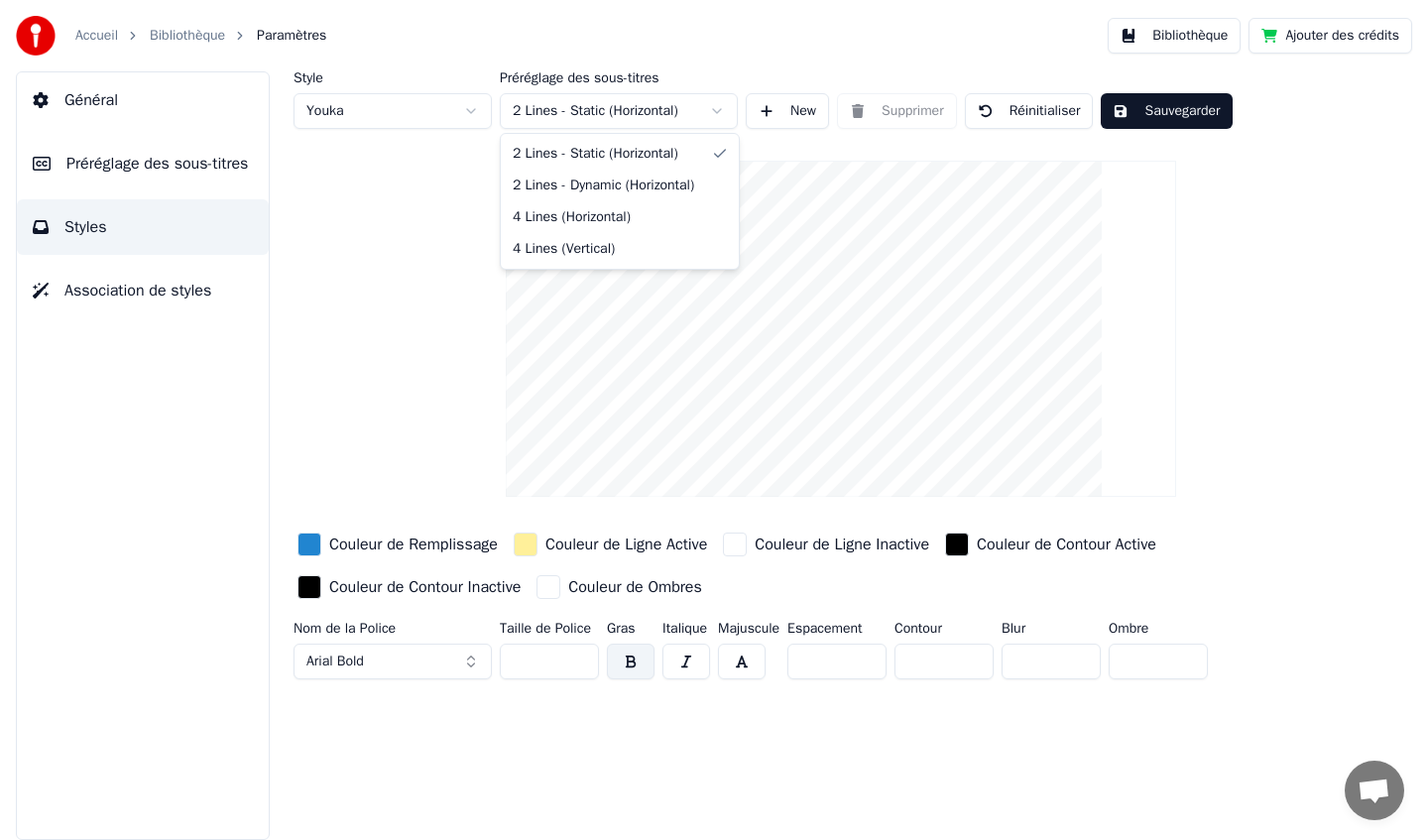 click on "Accueil Bibliothèque Paramètres Bibliothèque Ajouter des crédits Général Préréglage des sous-titres Styles Association de styles Style Youka Préréglage des sous-titres 2 Lines - Static (Horizontal) New Supprimer Réinitialiser Sauvegarder Couleur de Remplissage Couleur de Ligne Active Couleur de Ligne Inactive Couleur de Contour Active Couleur de Contour Inactive Couleur de Ombres Nom de la Police Arial Bold Taille de Police ** Gras Italique Majuscule Espacement * Contour * Blur * Ombre *
2 Lines - Static (Horizontal) 2 Lines - Dynamic (Horizontal) 4 Lines (Horizontal) 4 Lines (Vertical)" at bounding box center [714, 420] 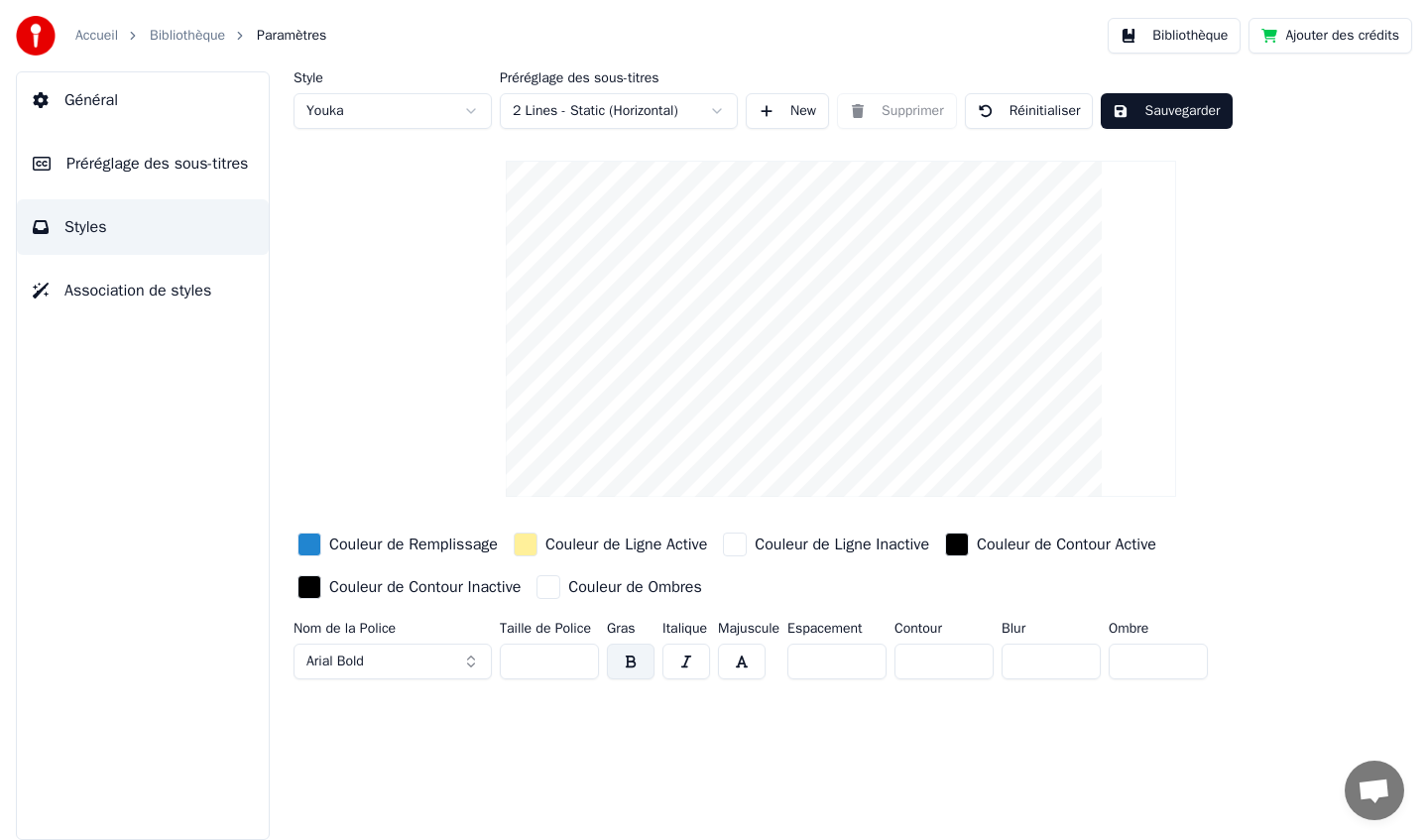 click on "Préréglage des sous-titres" at bounding box center [157, 164] 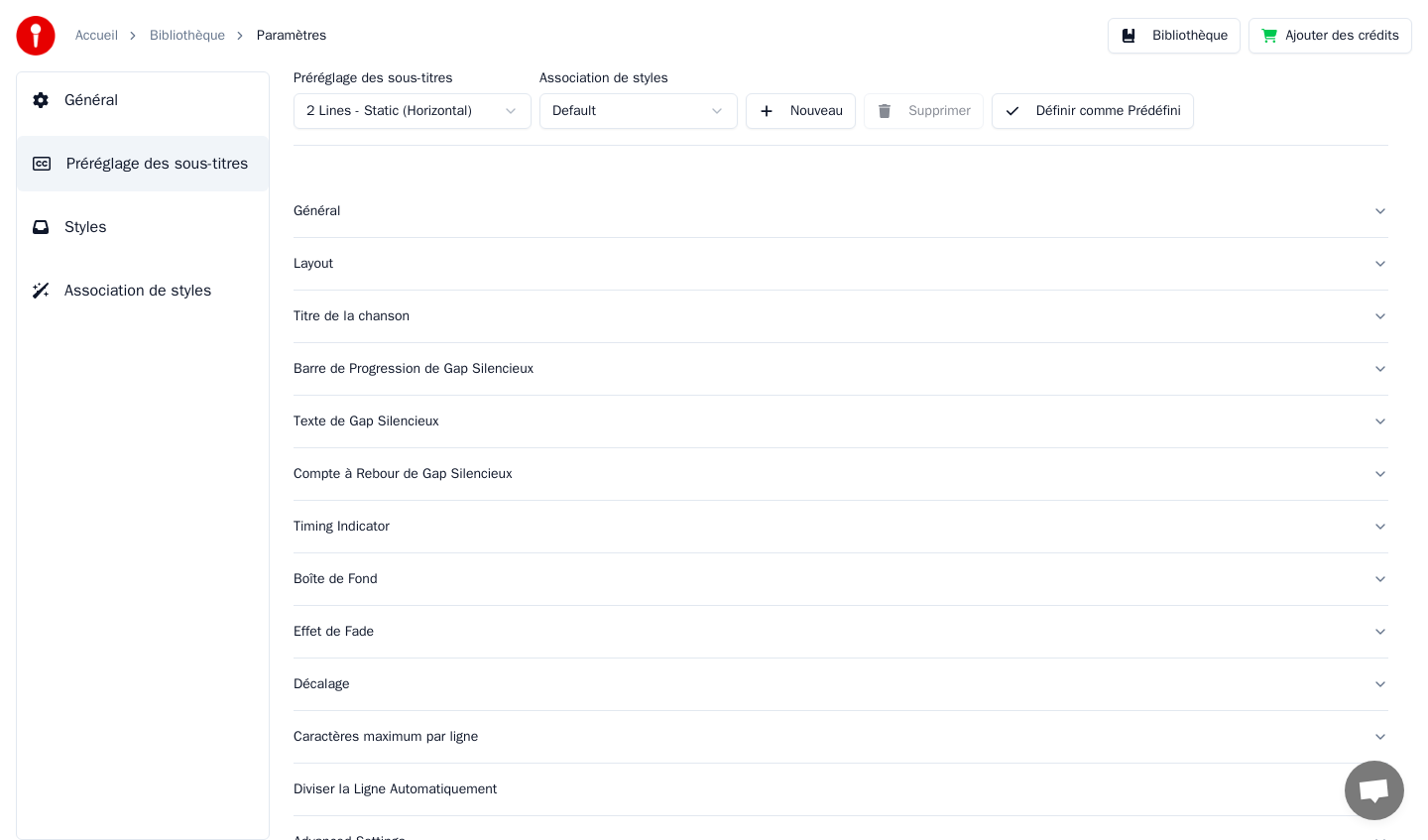 click on "Layout" at bounding box center [825, 264] 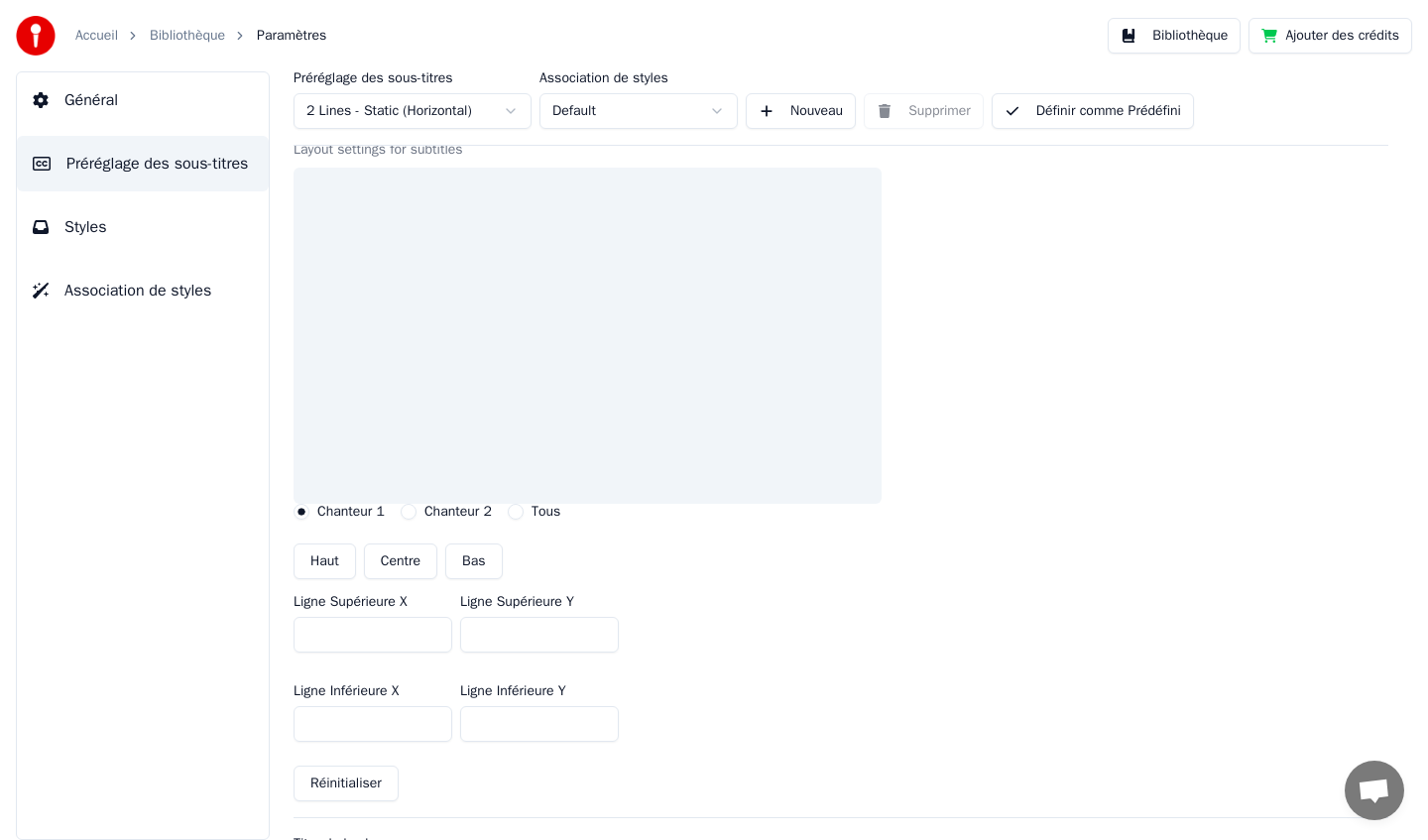 scroll, scrollTop: 151, scrollLeft: 0, axis: vertical 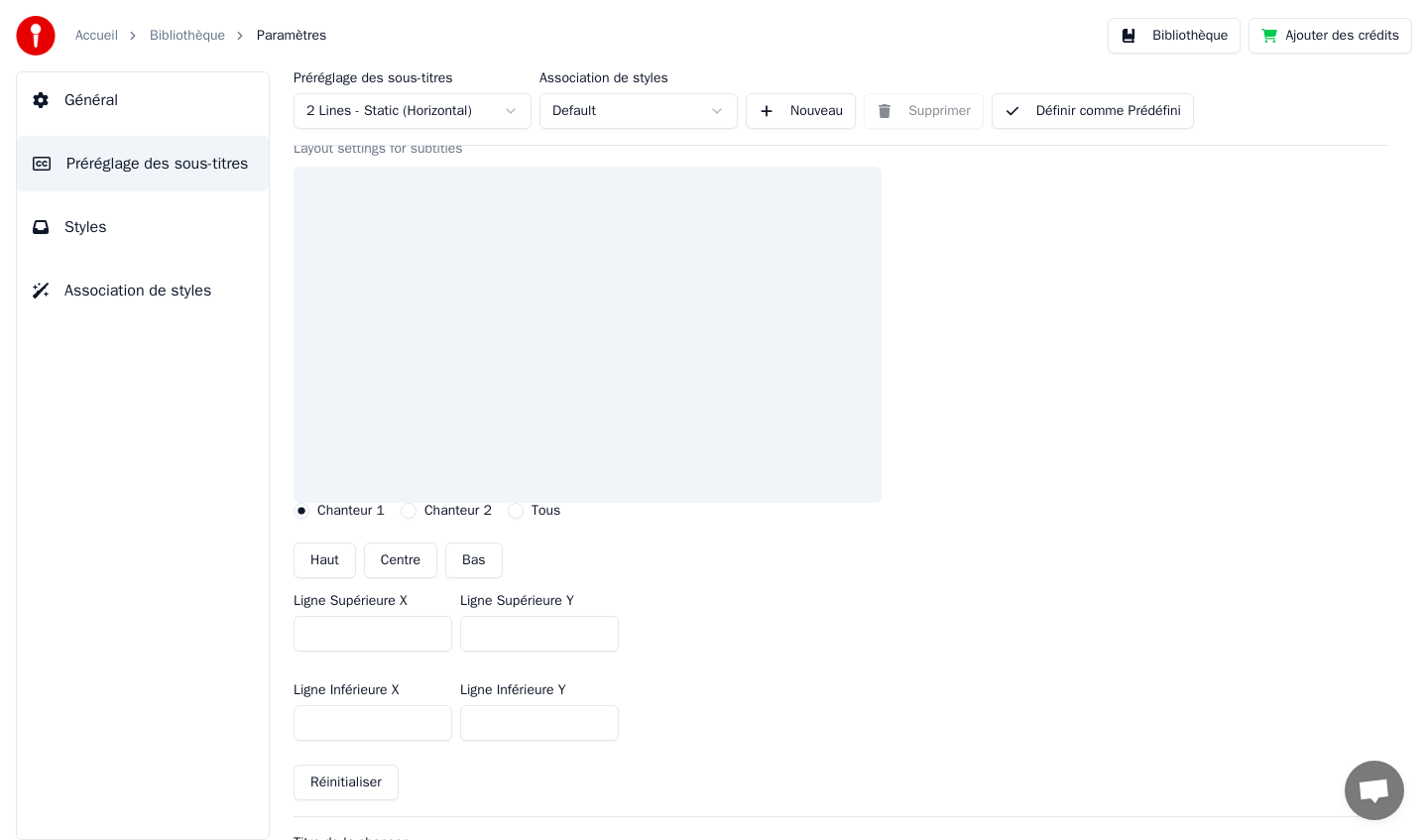 click on "Centre" at bounding box center [401, 560] 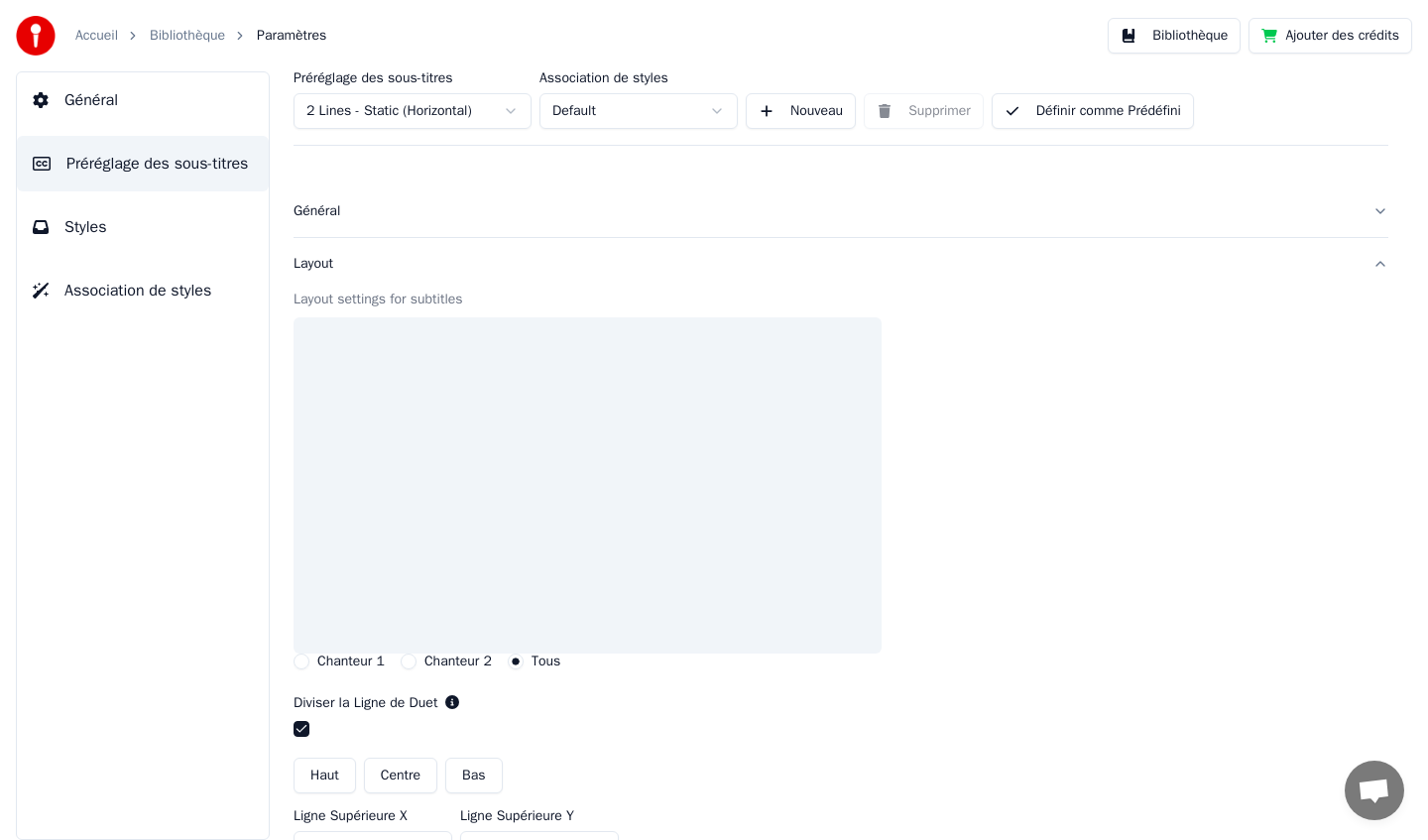 scroll, scrollTop: 156, scrollLeft: 0, axis: vertical 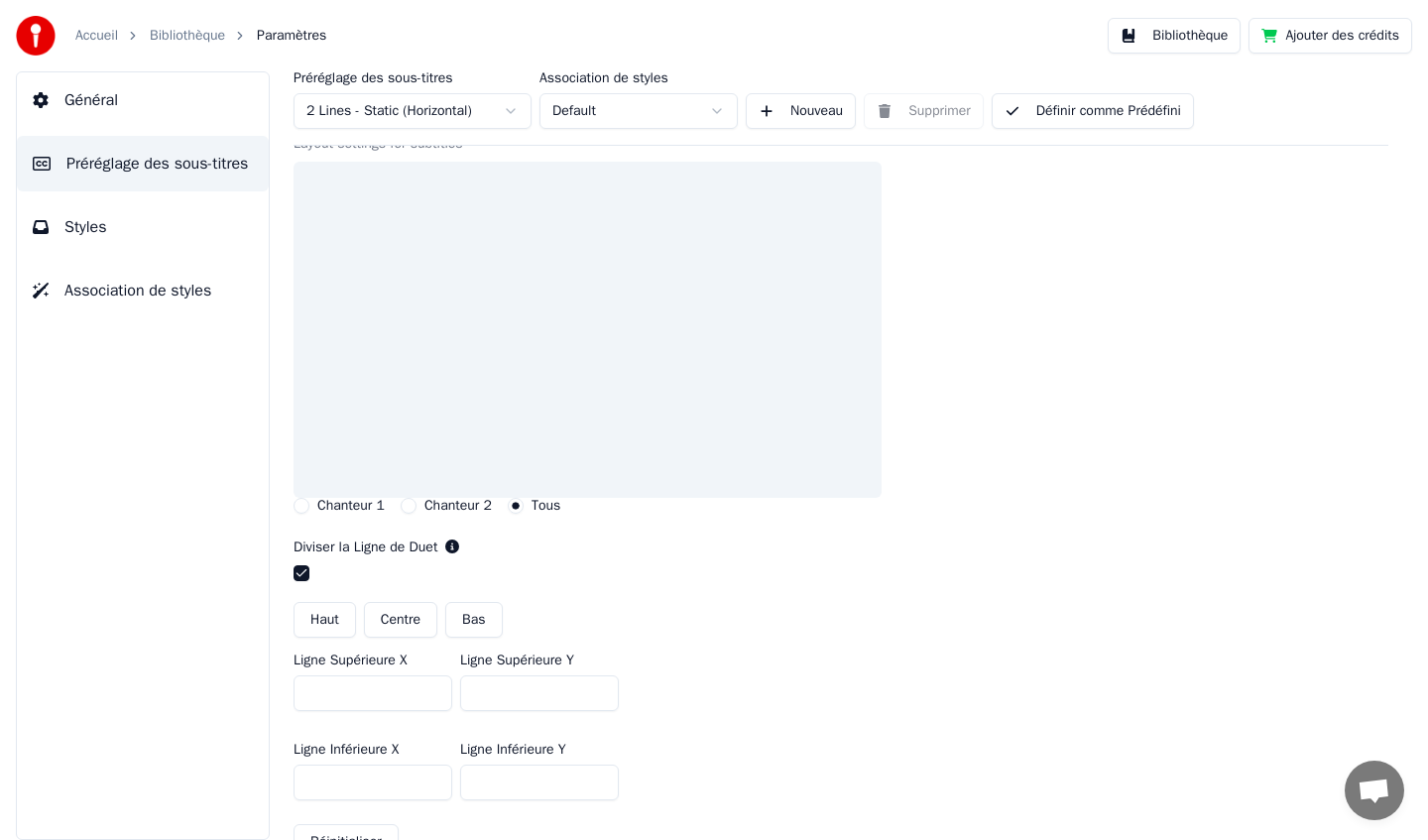 click on "Centre" at bounding box center (401, 620) 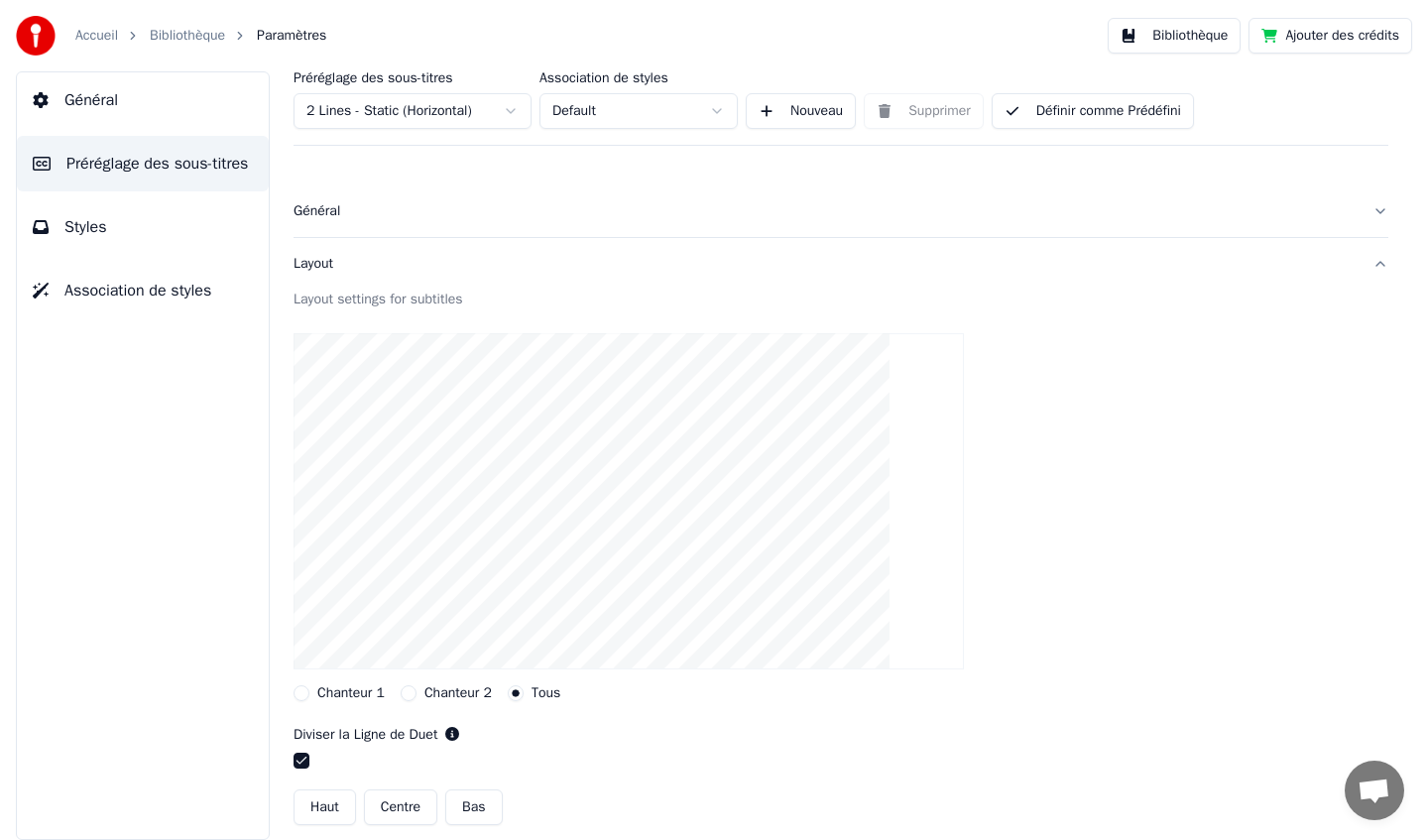 scroll, scrollTop: 84, scrollLeft: 0, axis: vertical 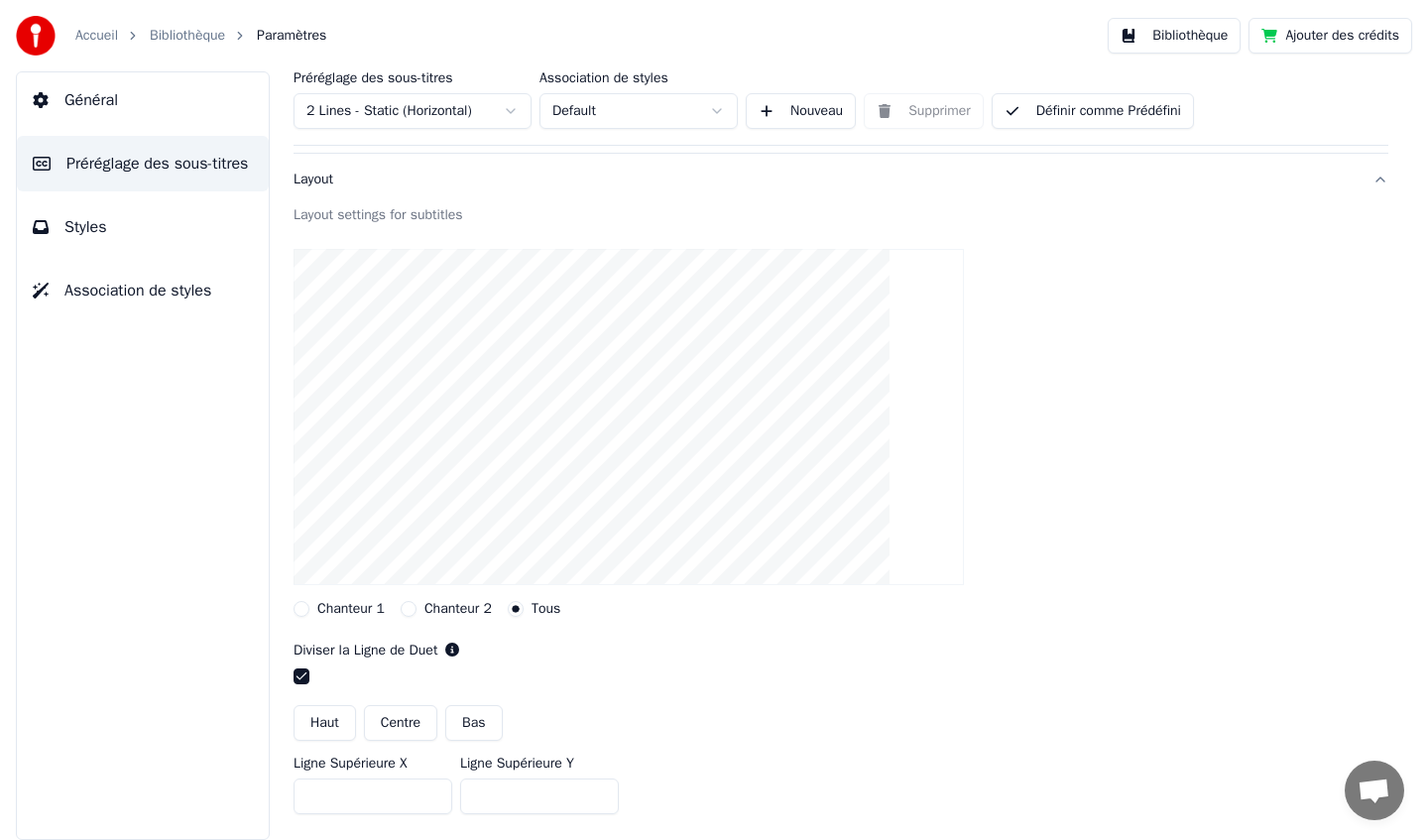 click at bounding box center [301, 676] 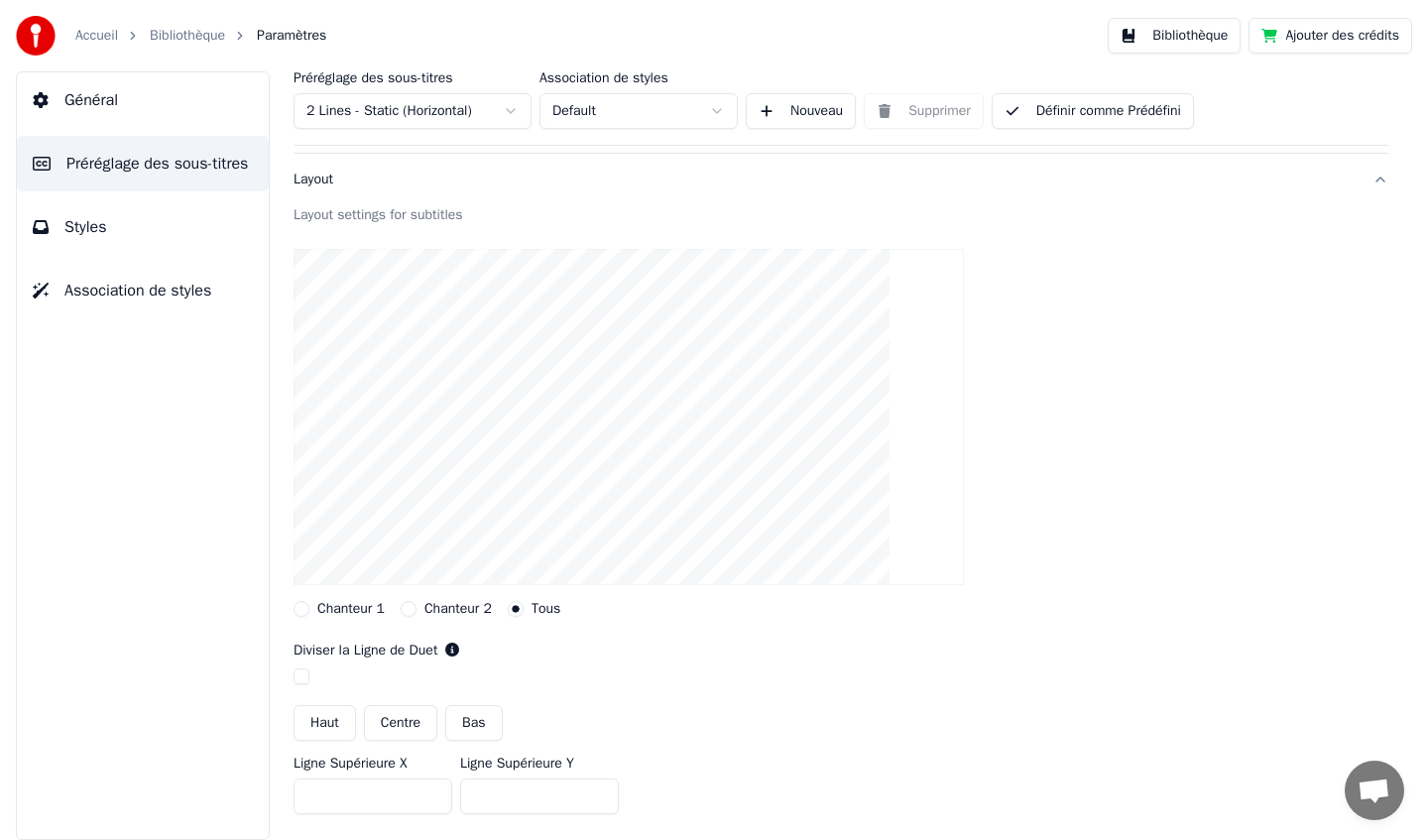 click on "Chanteur 1" at bounding box center [301, 609] 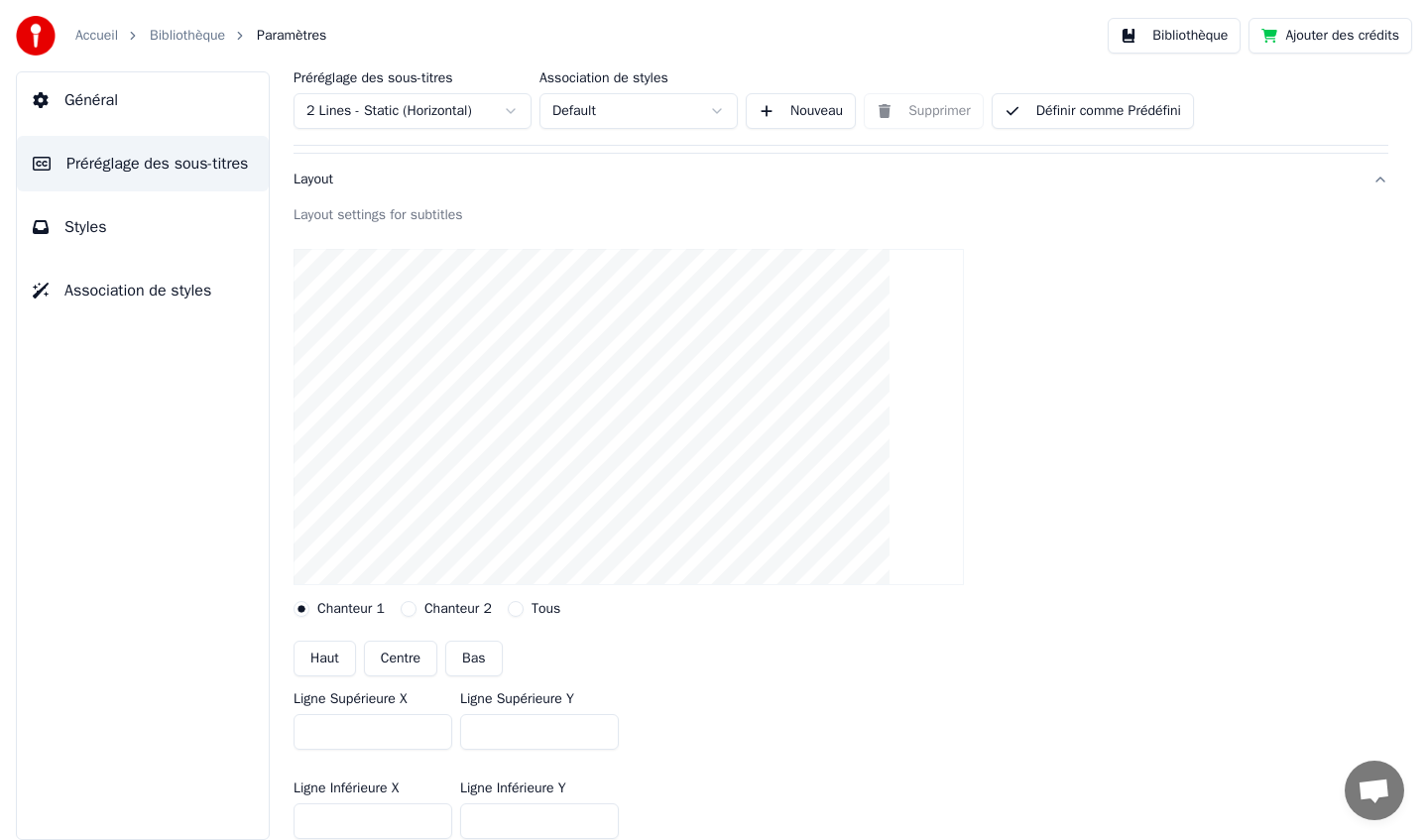 click on "Centre" at bounding box center [401, 659] 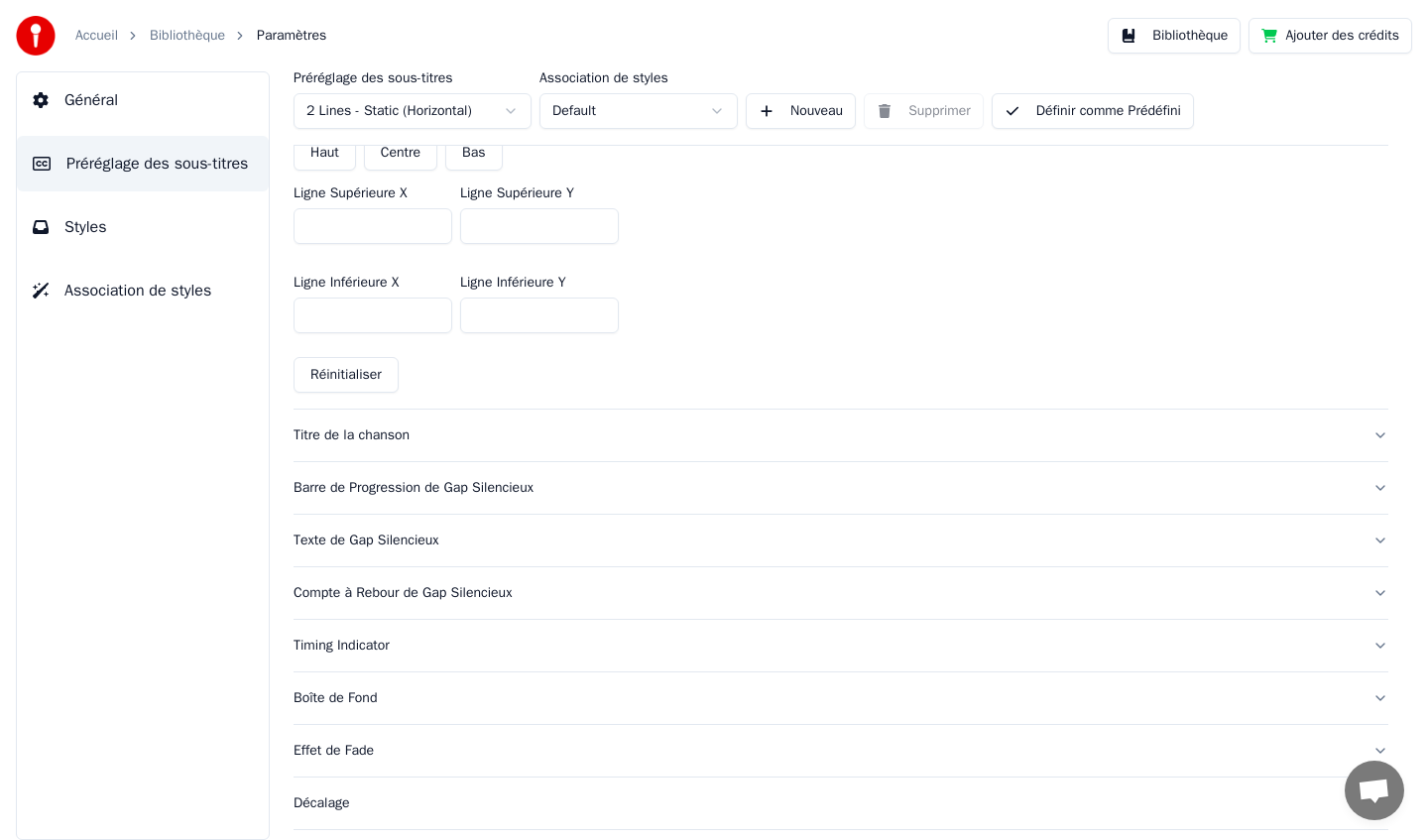 scroll, scrollTop: 592, scrollLeft: 0, axis: vertical 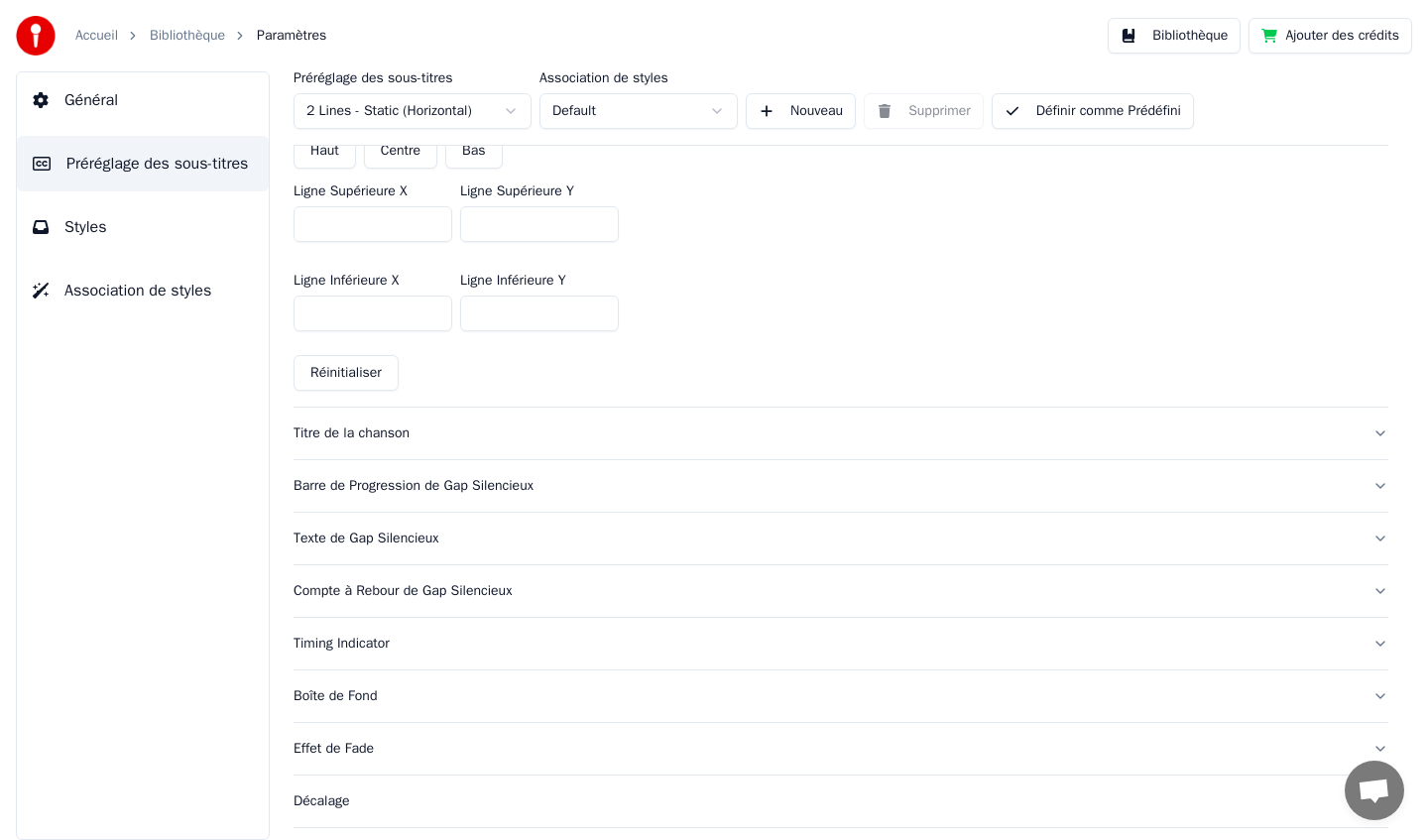 click on "Titre de la chanson" at bounding box center (841, 433) 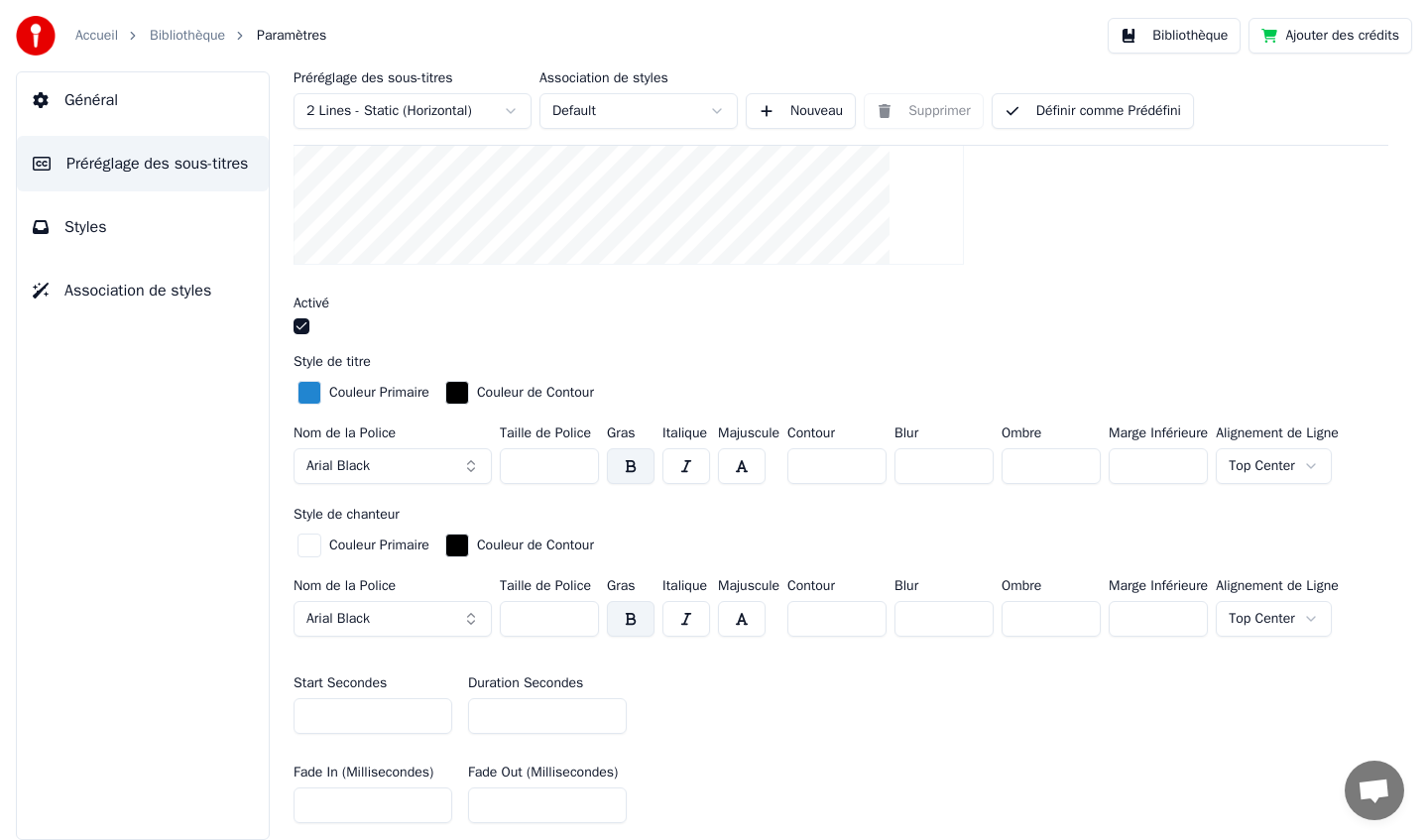 scroll, scrollTop: 443, scrollLeft: 0, axis: vertical 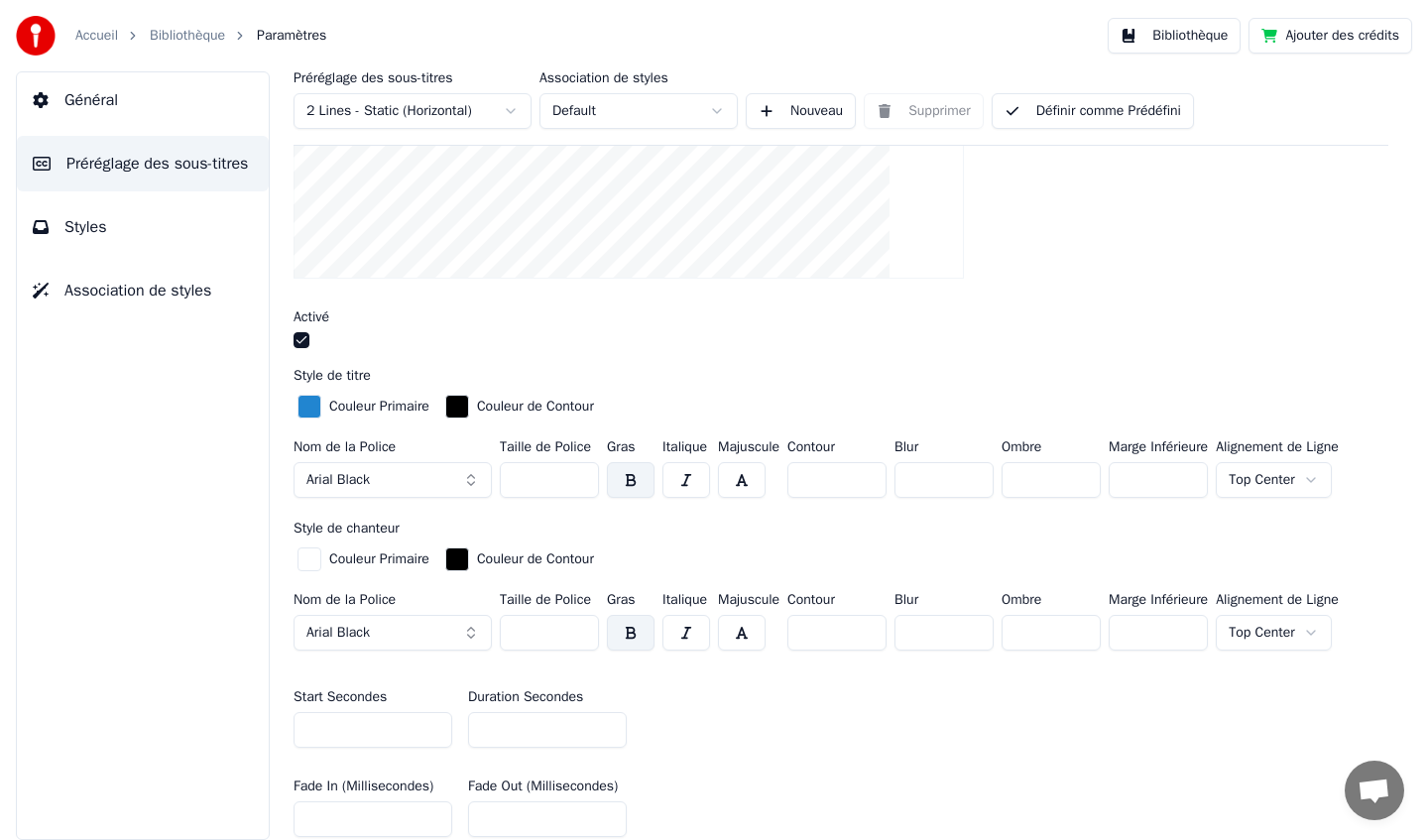 click at bounding box center [301, 340] 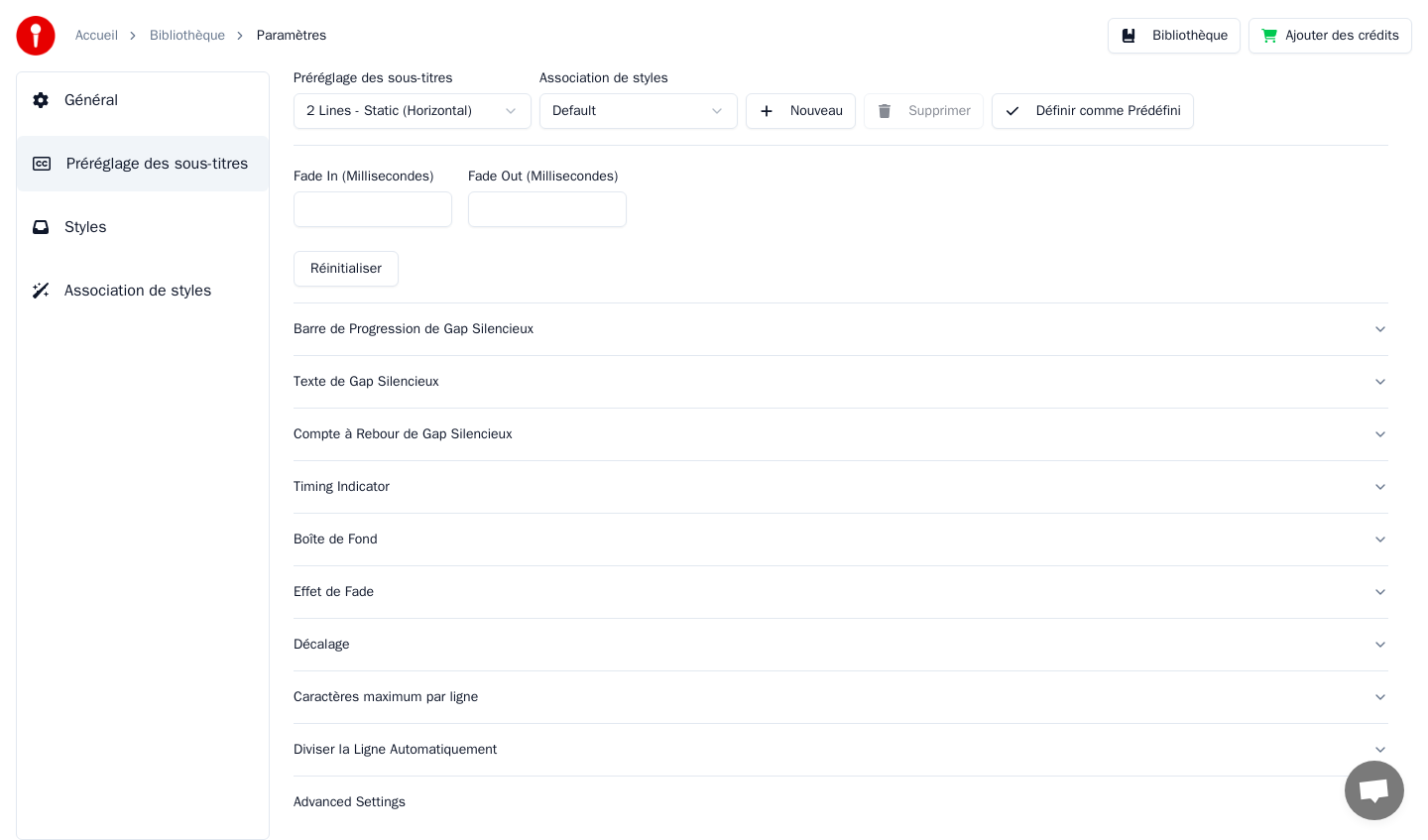 scroll, scrollTop: 0, scrollLeft: 0, axis: both 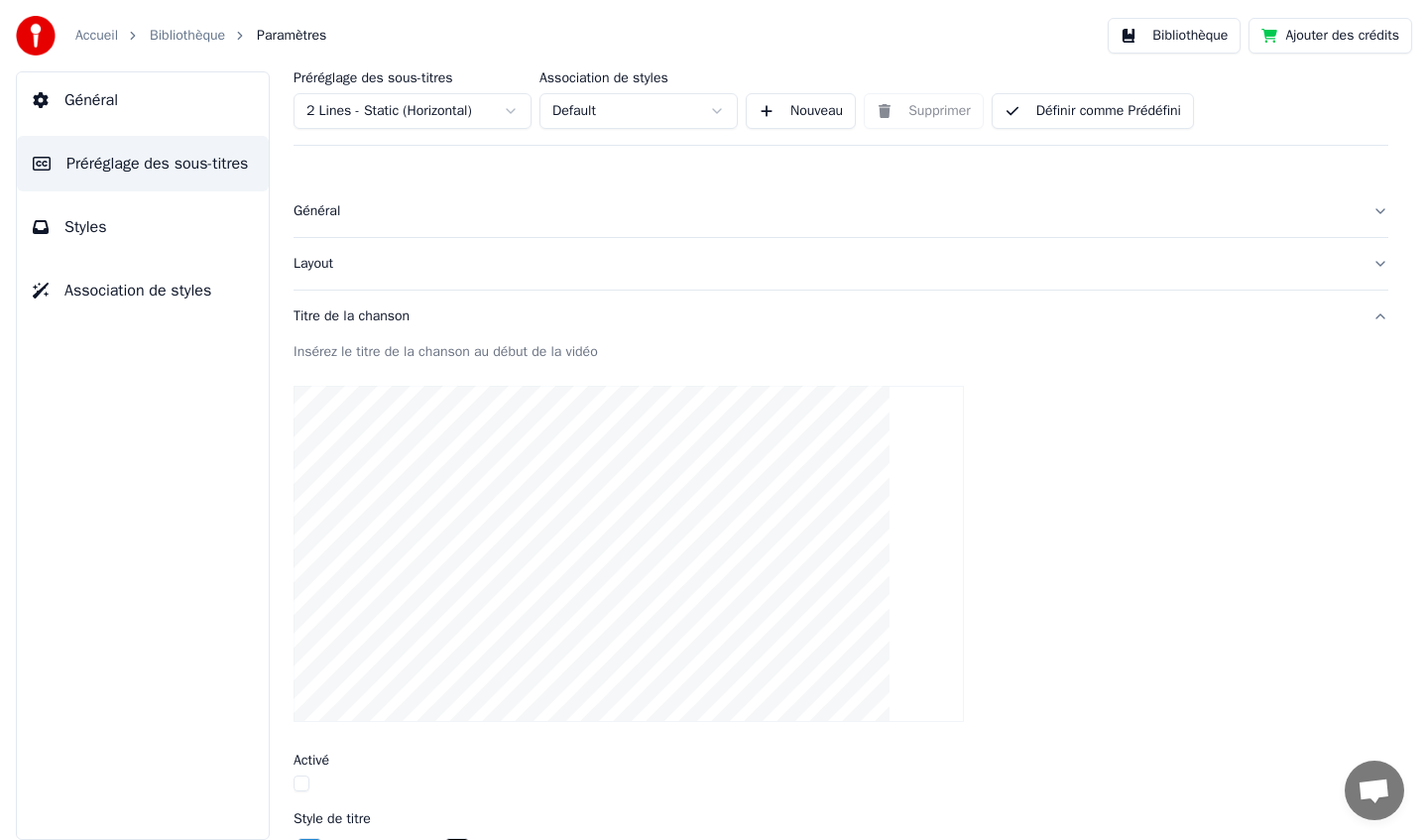 click on "Préréglage des sous-titres 2 Lines - Static (Horizontal) Association de styles Default Nouveau Supprimer Définir comme Prédéfini" at bounding box center (841, 108) 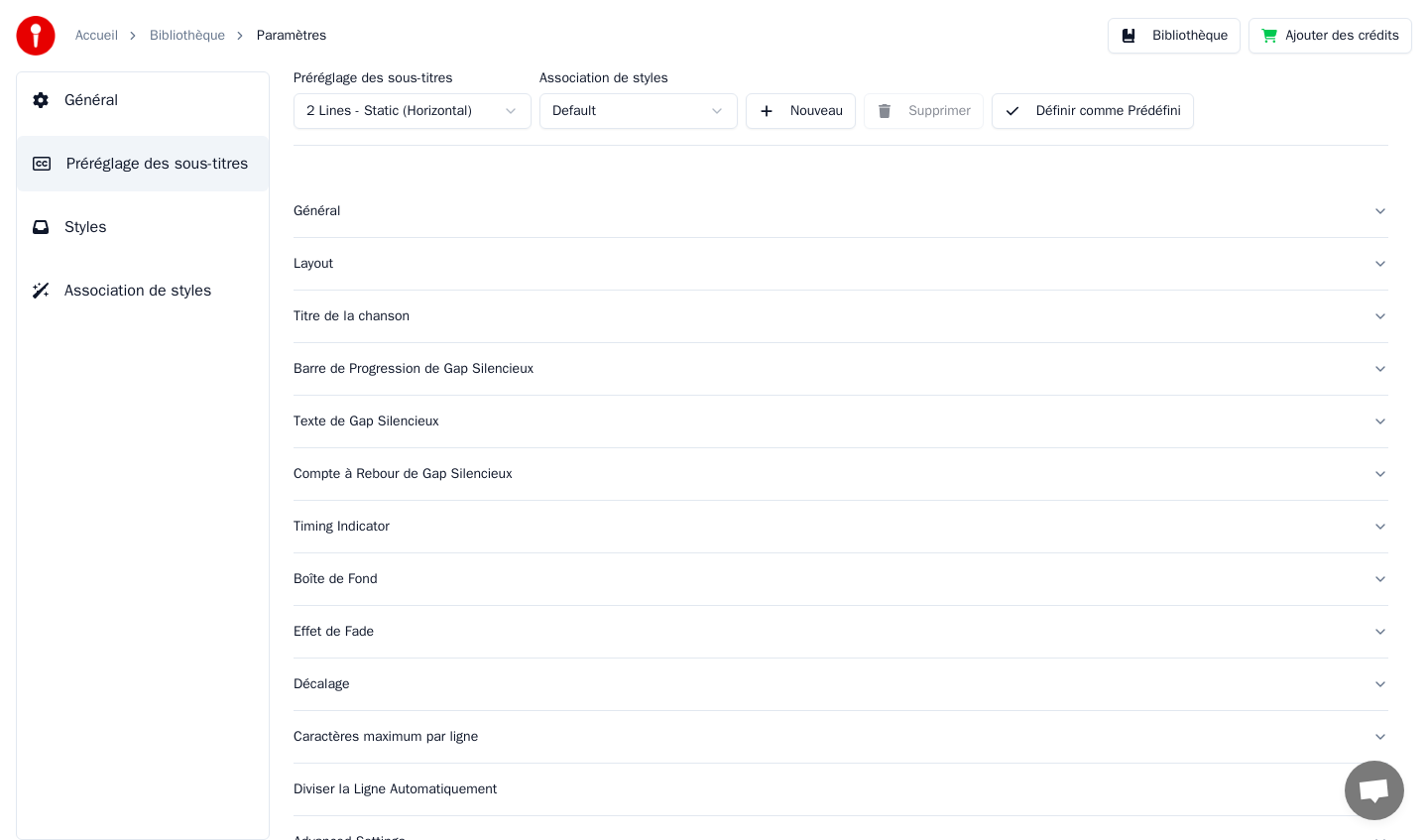 click on "Titre de la chanson" at bounding box center (825, 316) 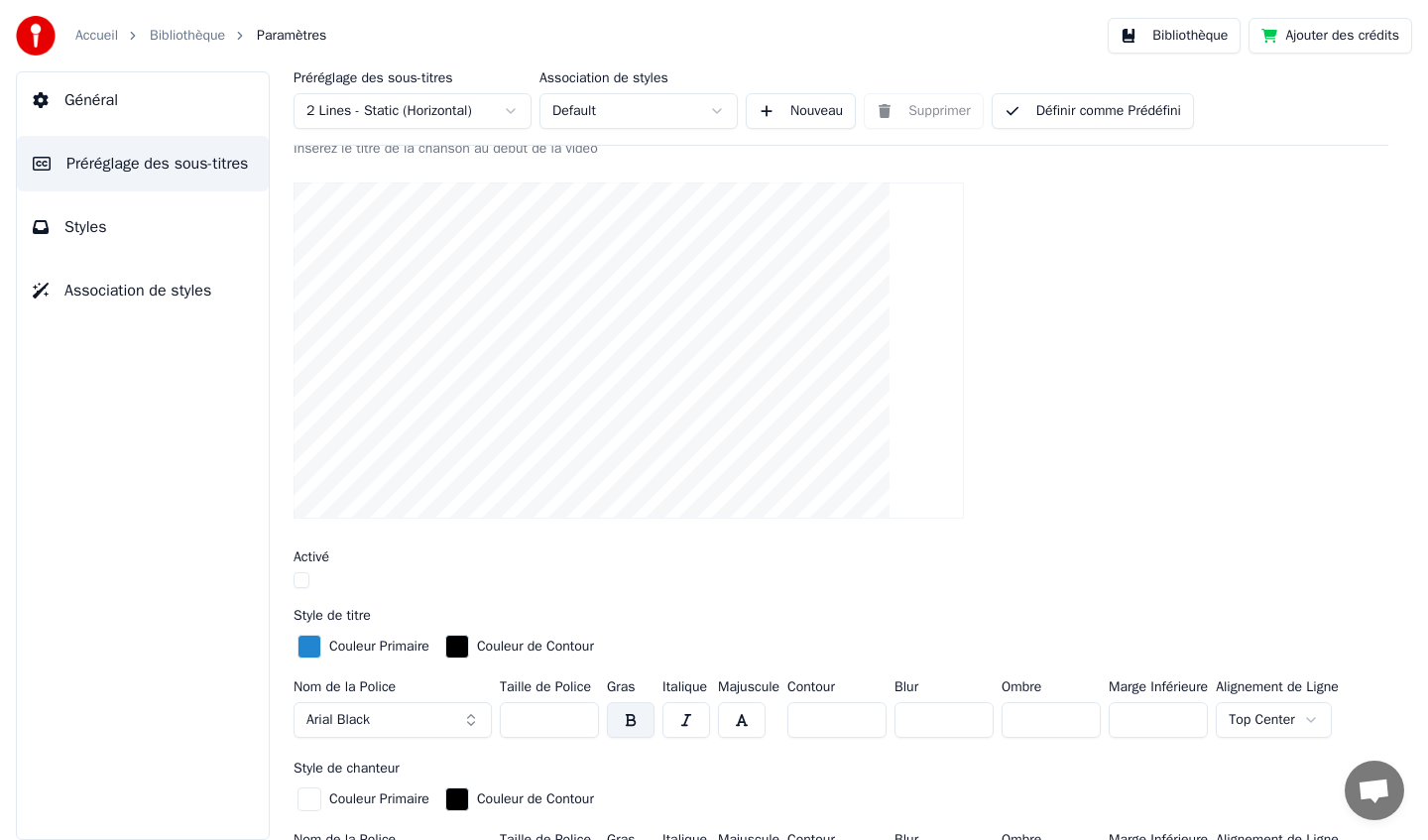 scroll, scrollTop: 300, scrollLeft: 0, axis: vertical 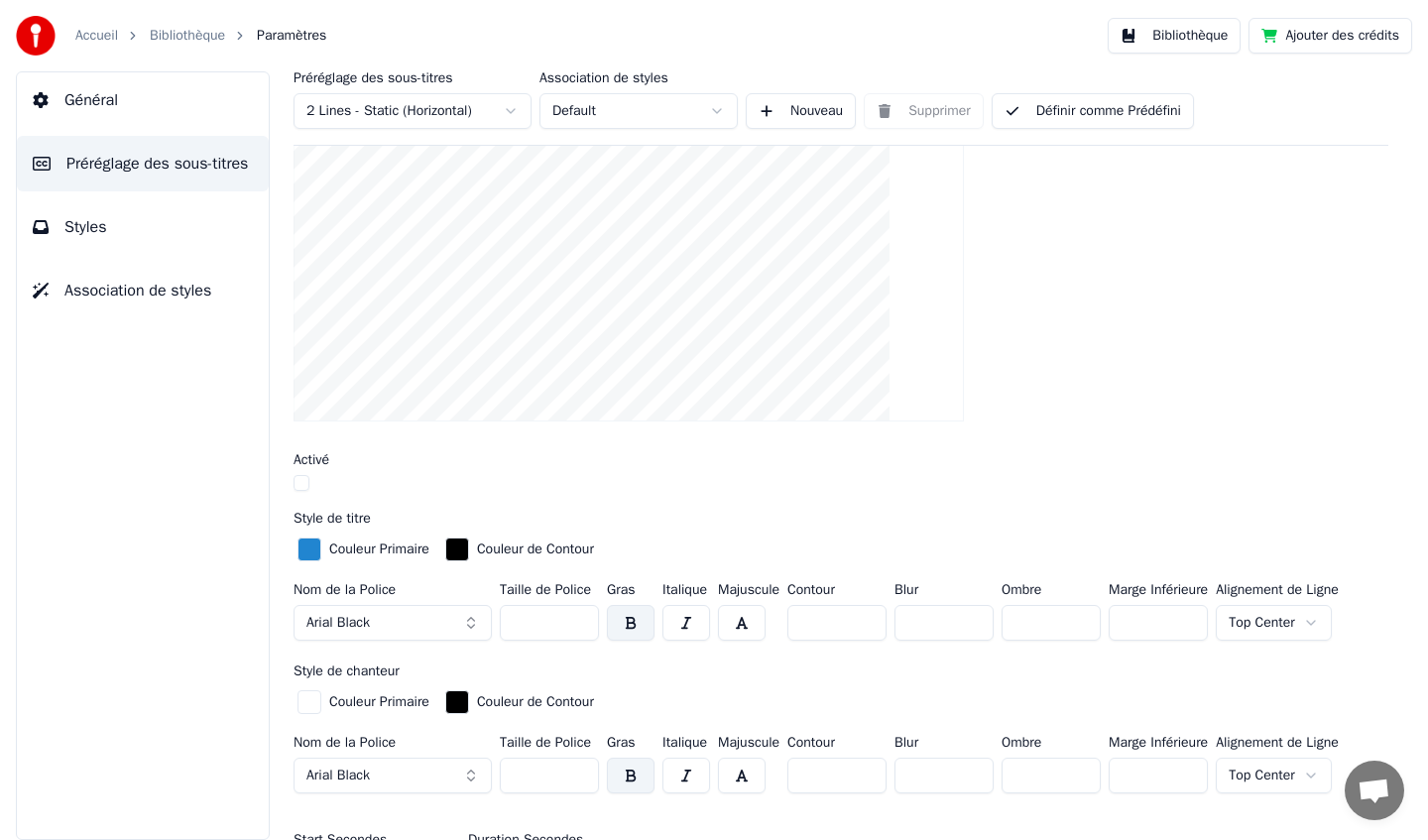 click at bounding box center [301, 483] 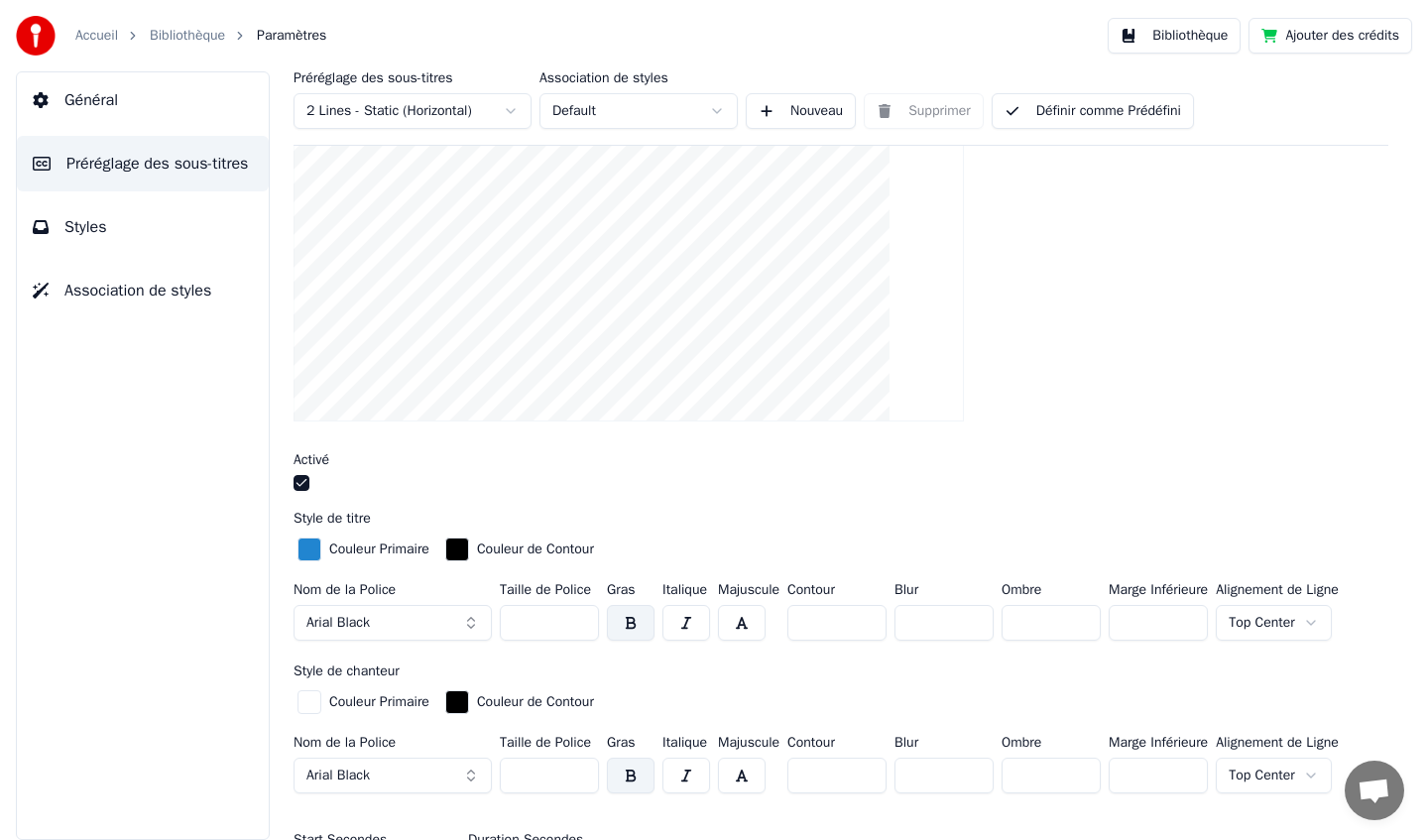 scroll, scrollTop: 0, scrollLeft: 0, axis: both 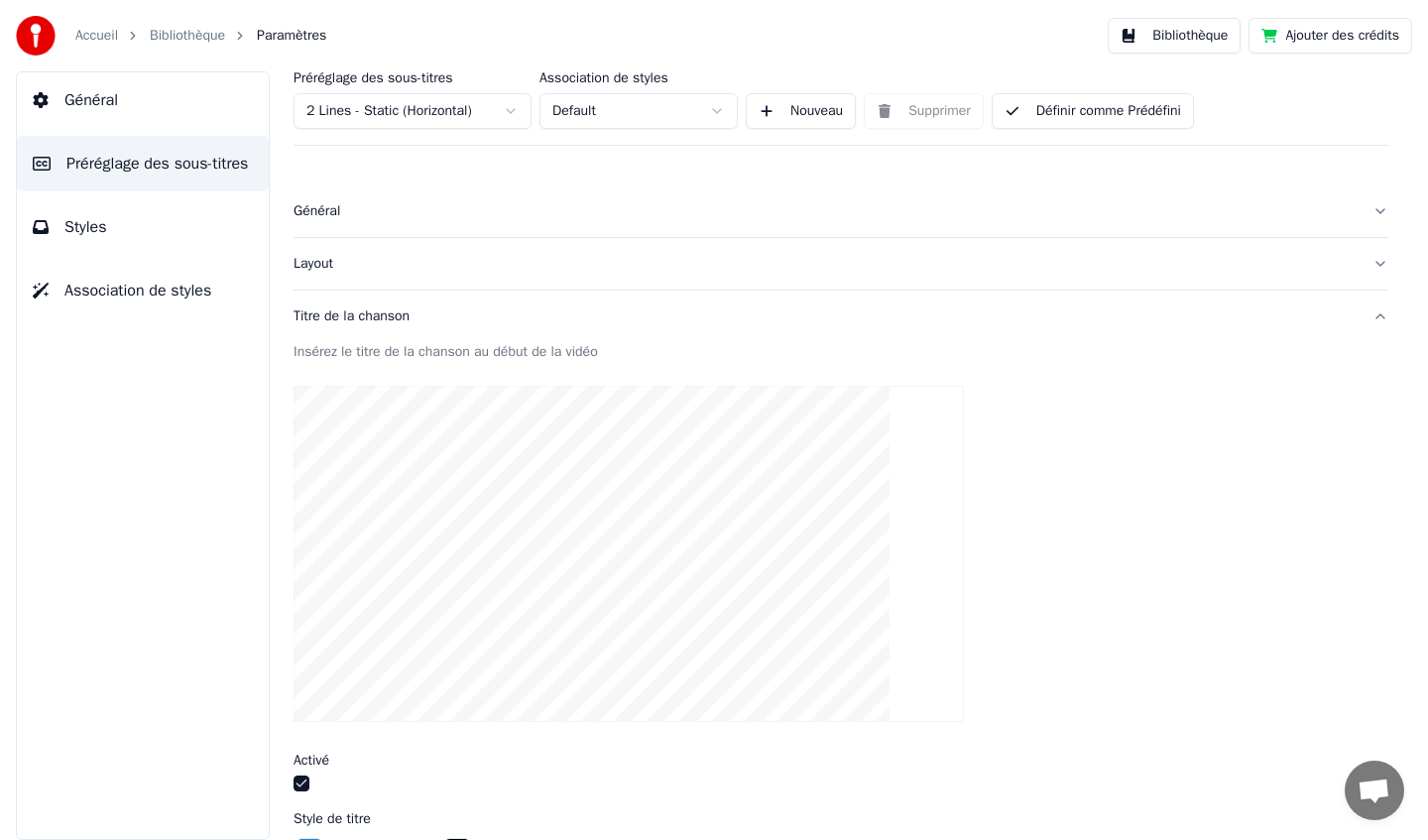 click on "Insérez le titre de la chanson au début de la vidéo" at bounding box center (841, 352) 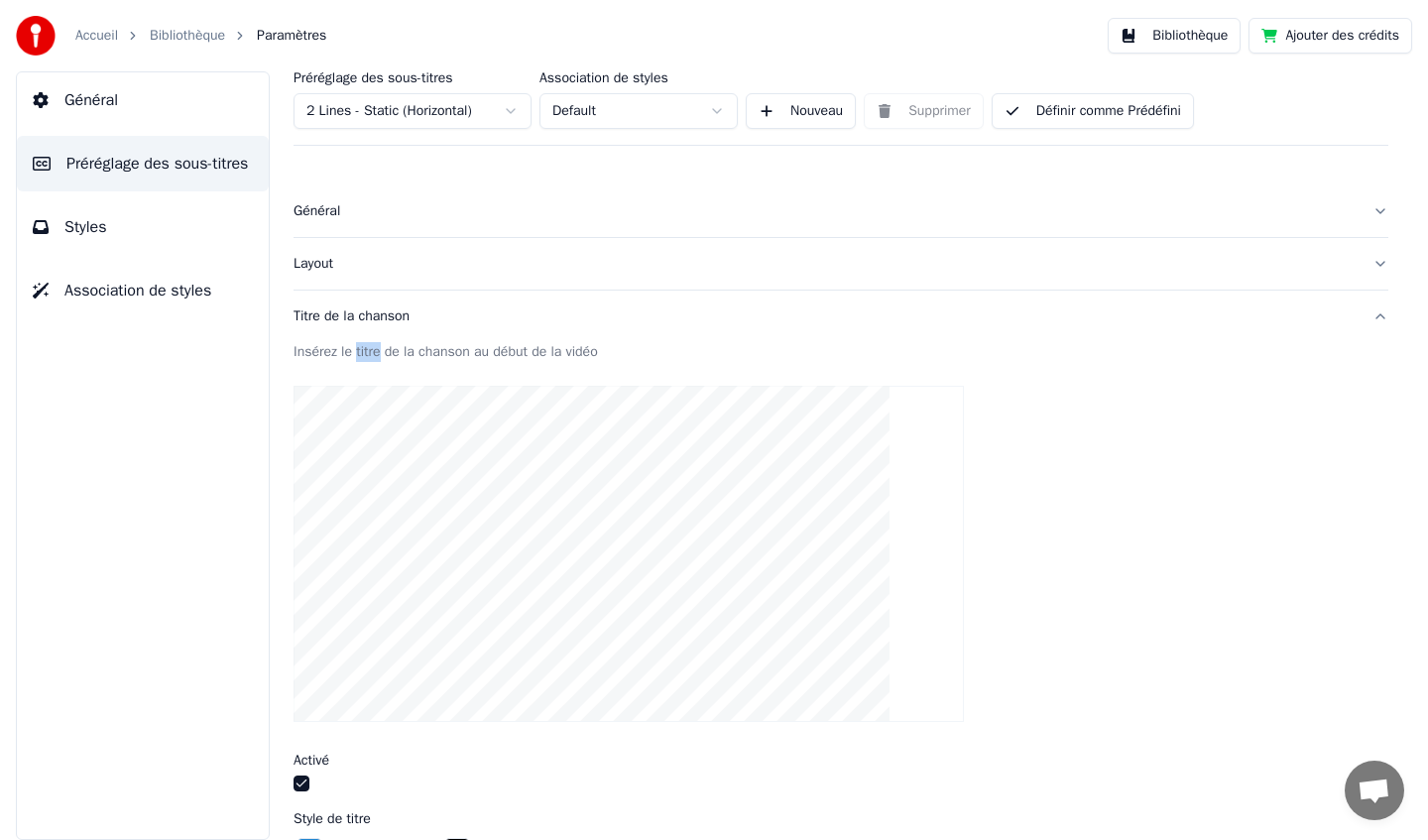 click on "Insérez le titre de la chanson au début de la vidéo" at bounding box center (841, 352) 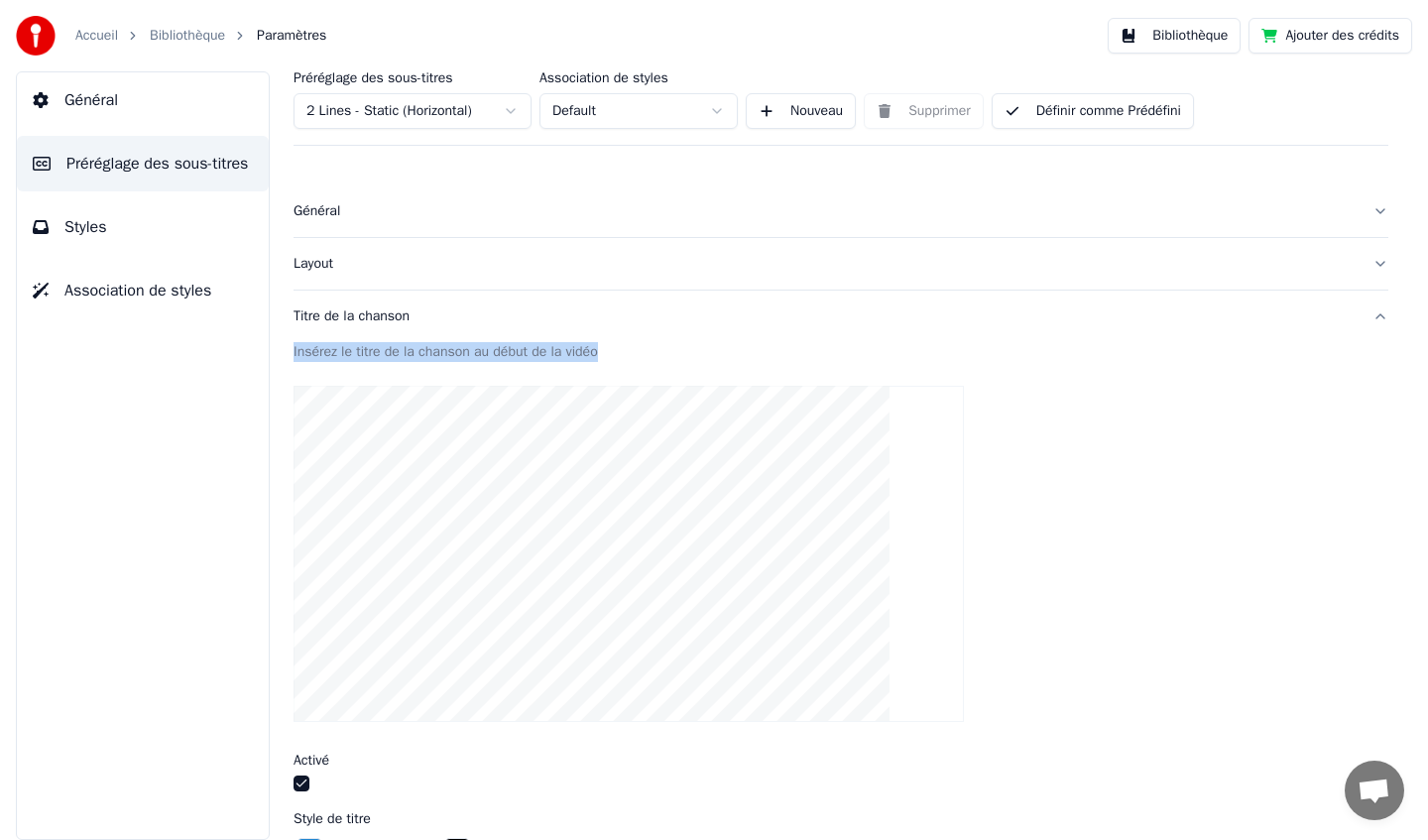 click on "Insérez le titre de la chanson au début de la vidéo" at bounding box center (841, 352) 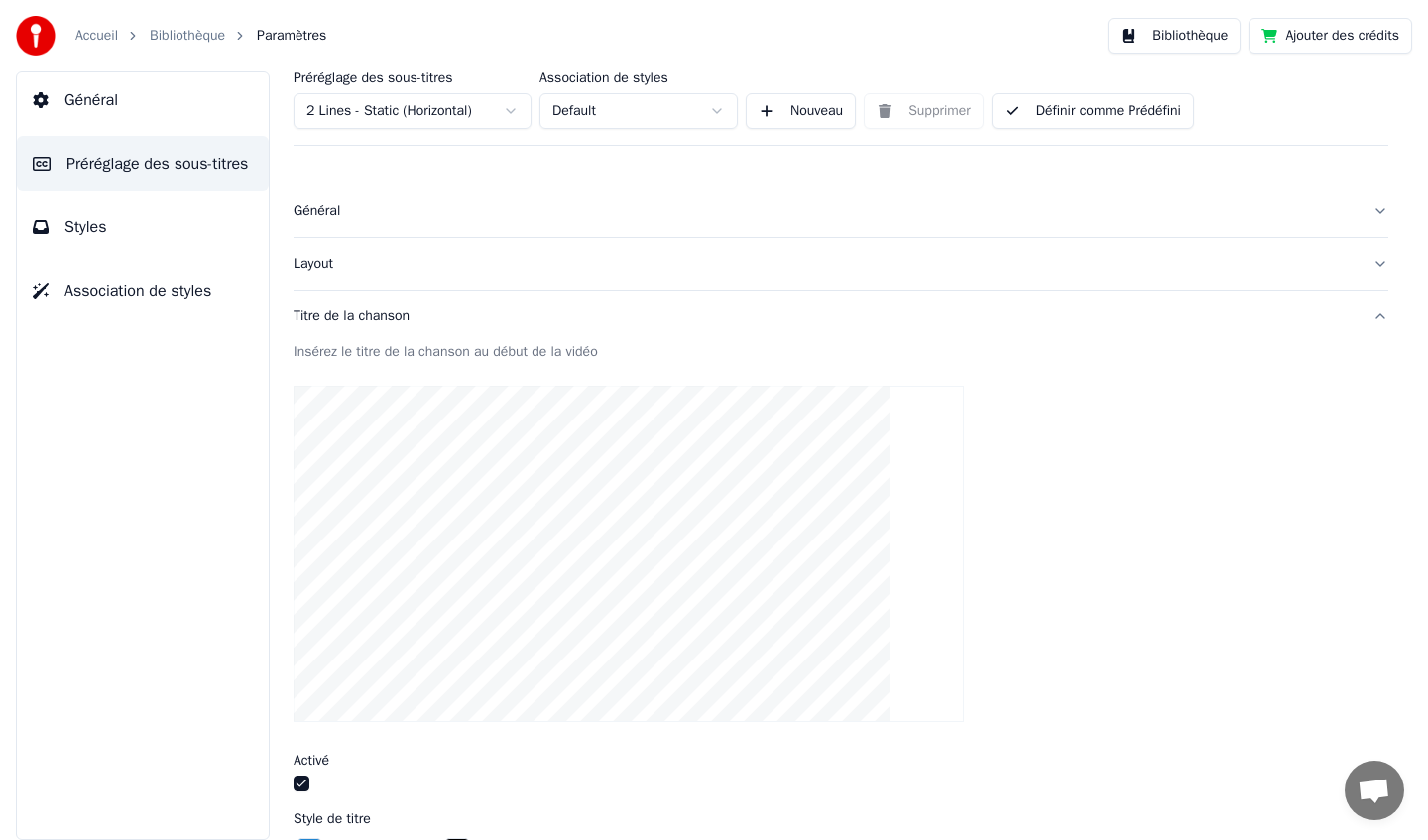 scroll, scrollTop: 258, scrollLeft: 0, axis: vertical 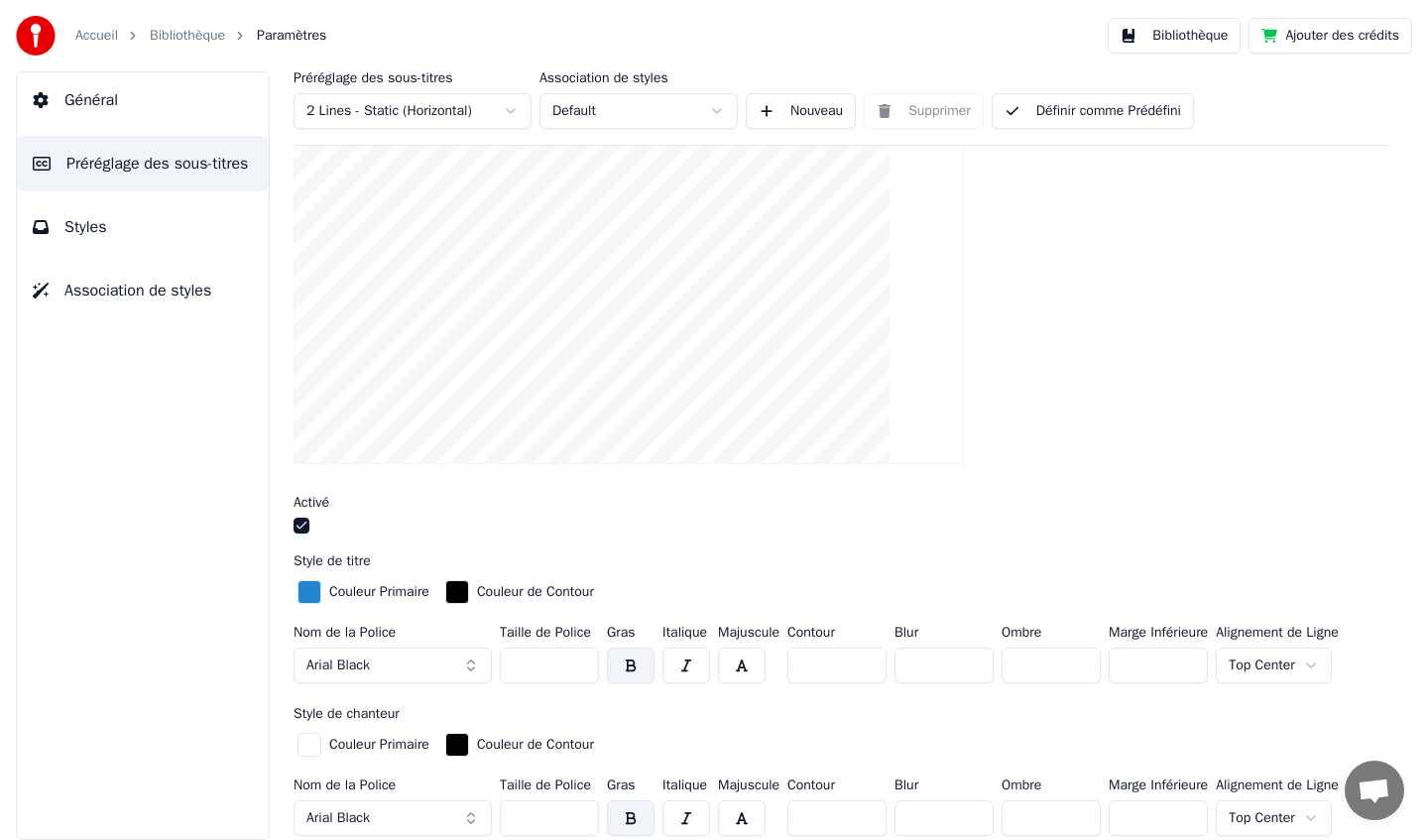 click at bounding box center (301, 526) 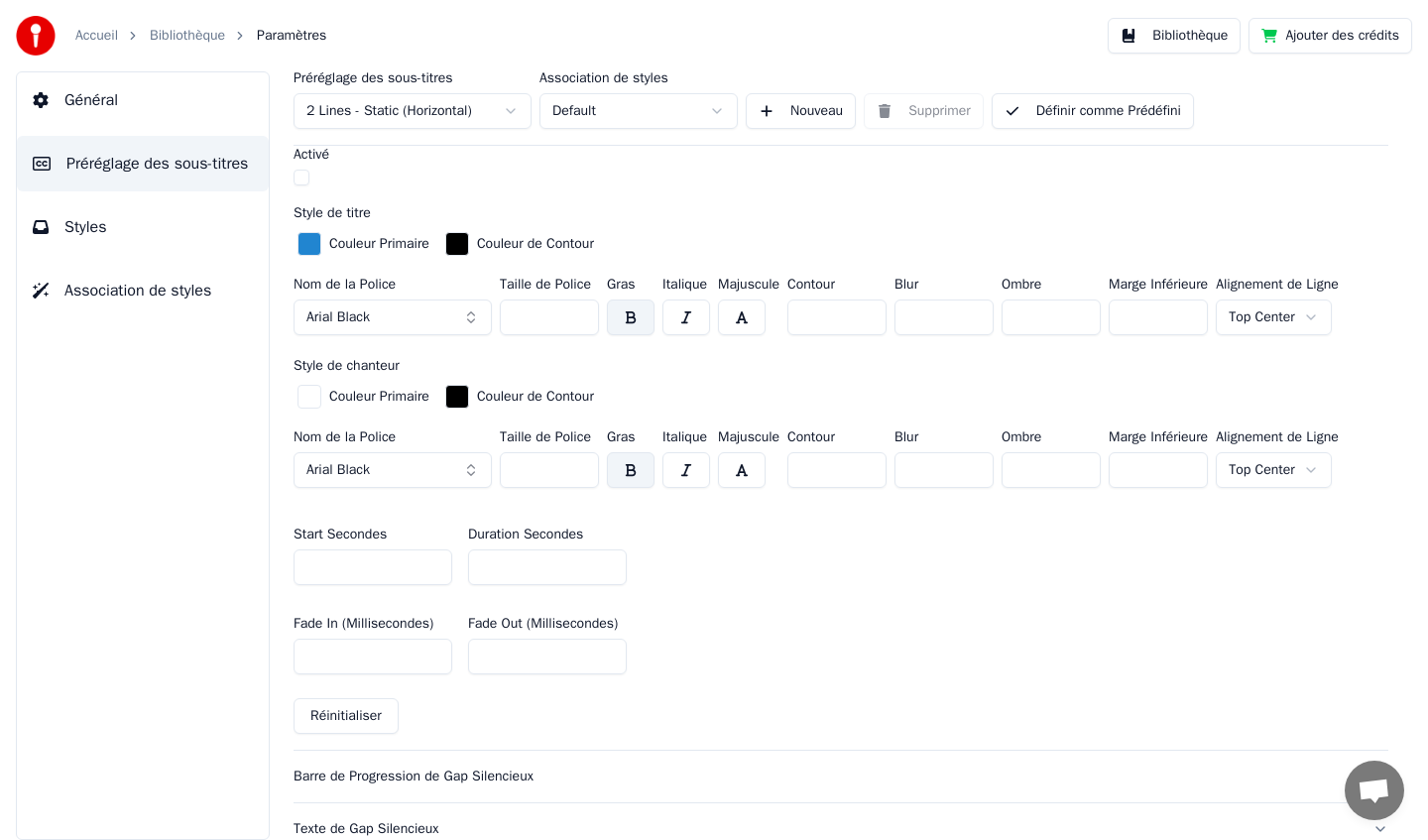 scroll, scrollTop: 0, scrollLeft: 0, axis: both 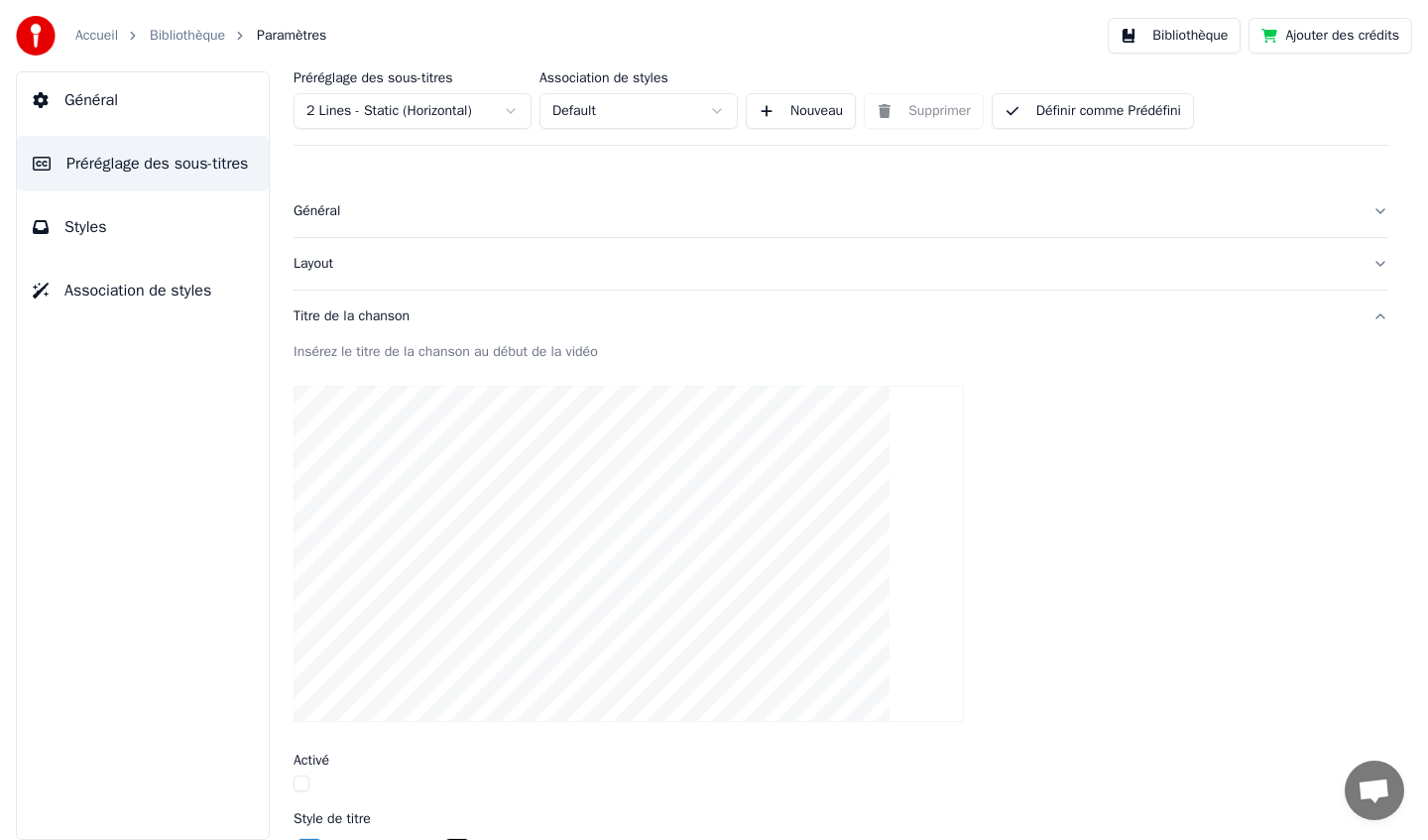 click on "Bibliothèque" at bounding box center (187, 36) 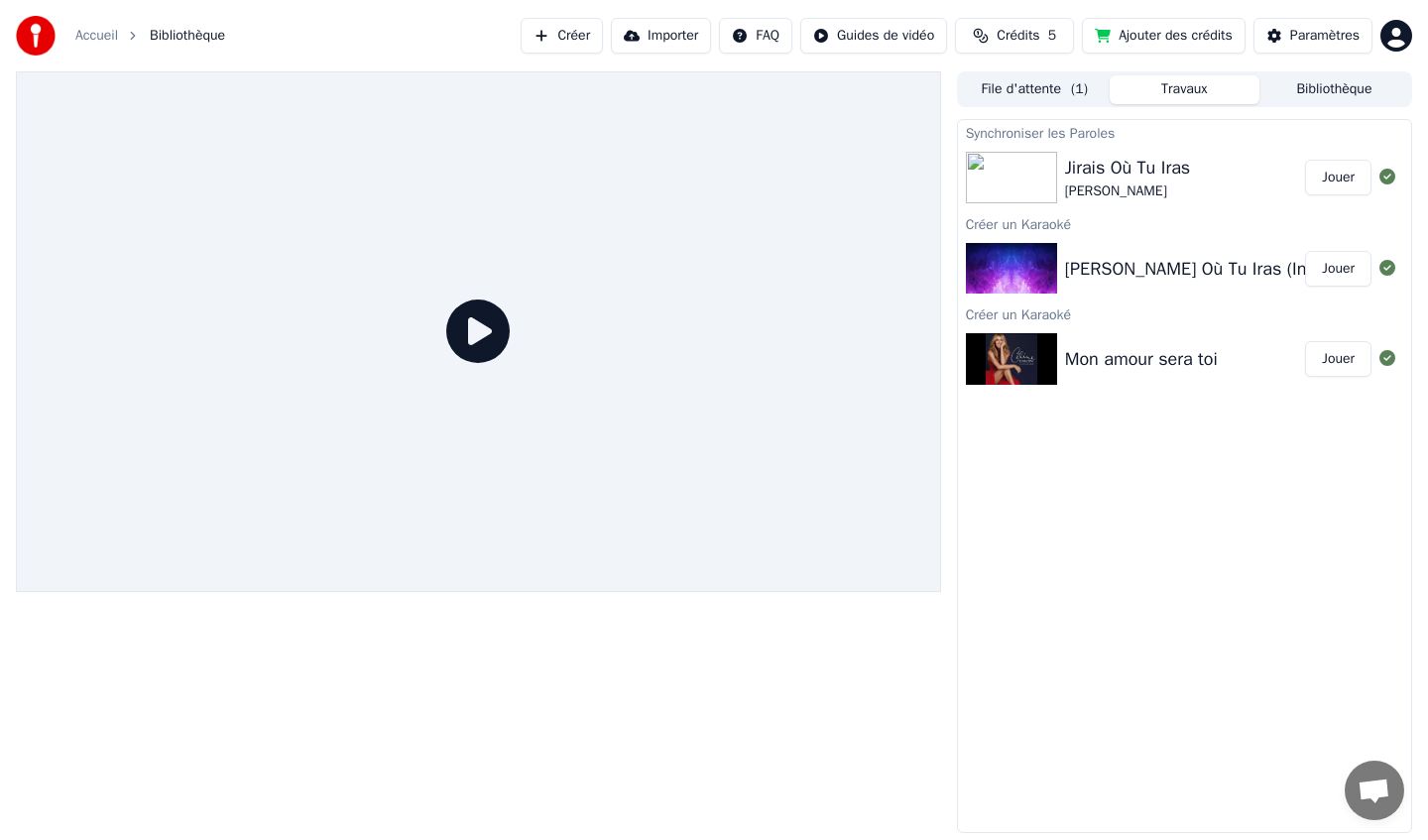 click on "Jirais Où Tu Iras Celine Dion" at bounding box center [1185, 178] 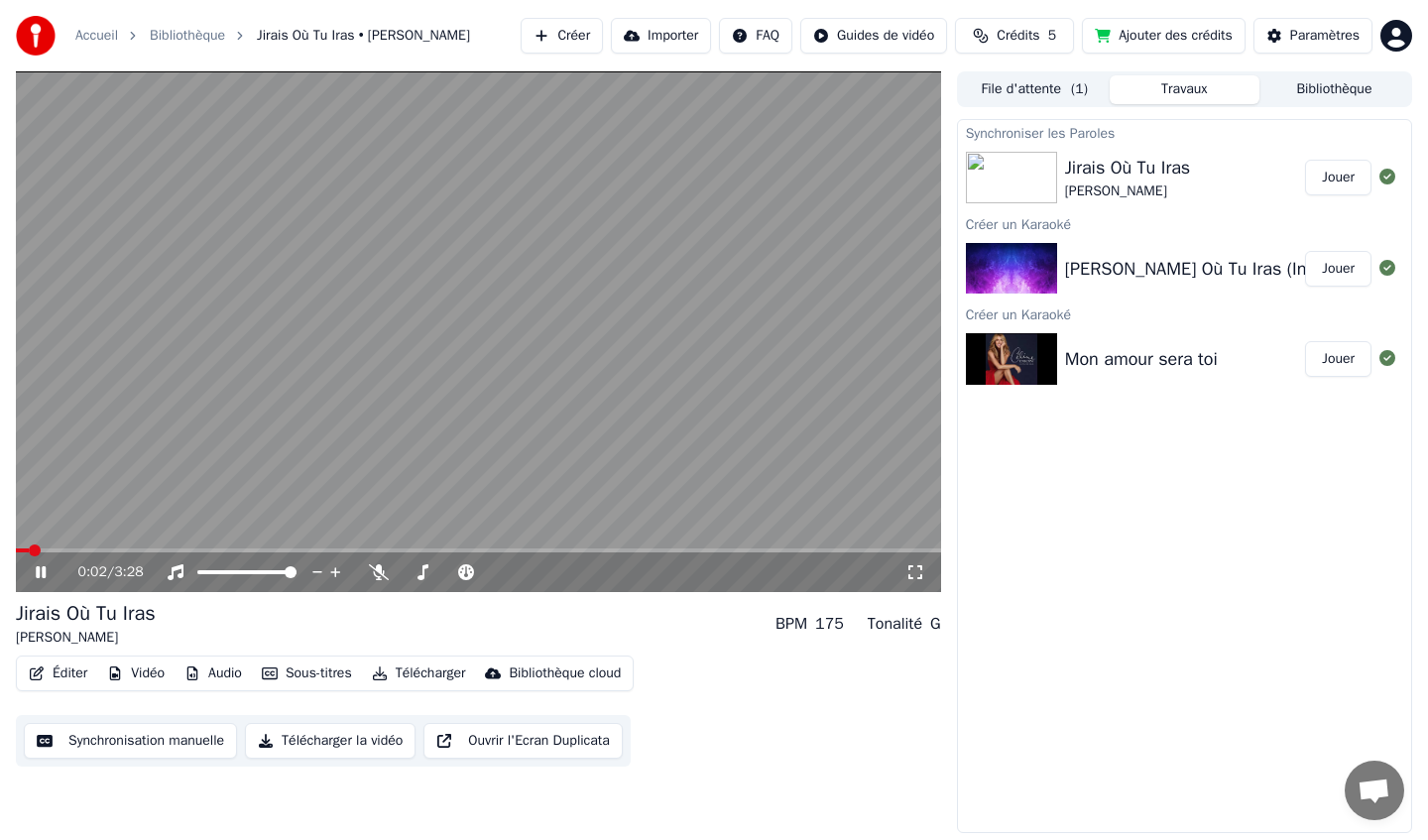 click 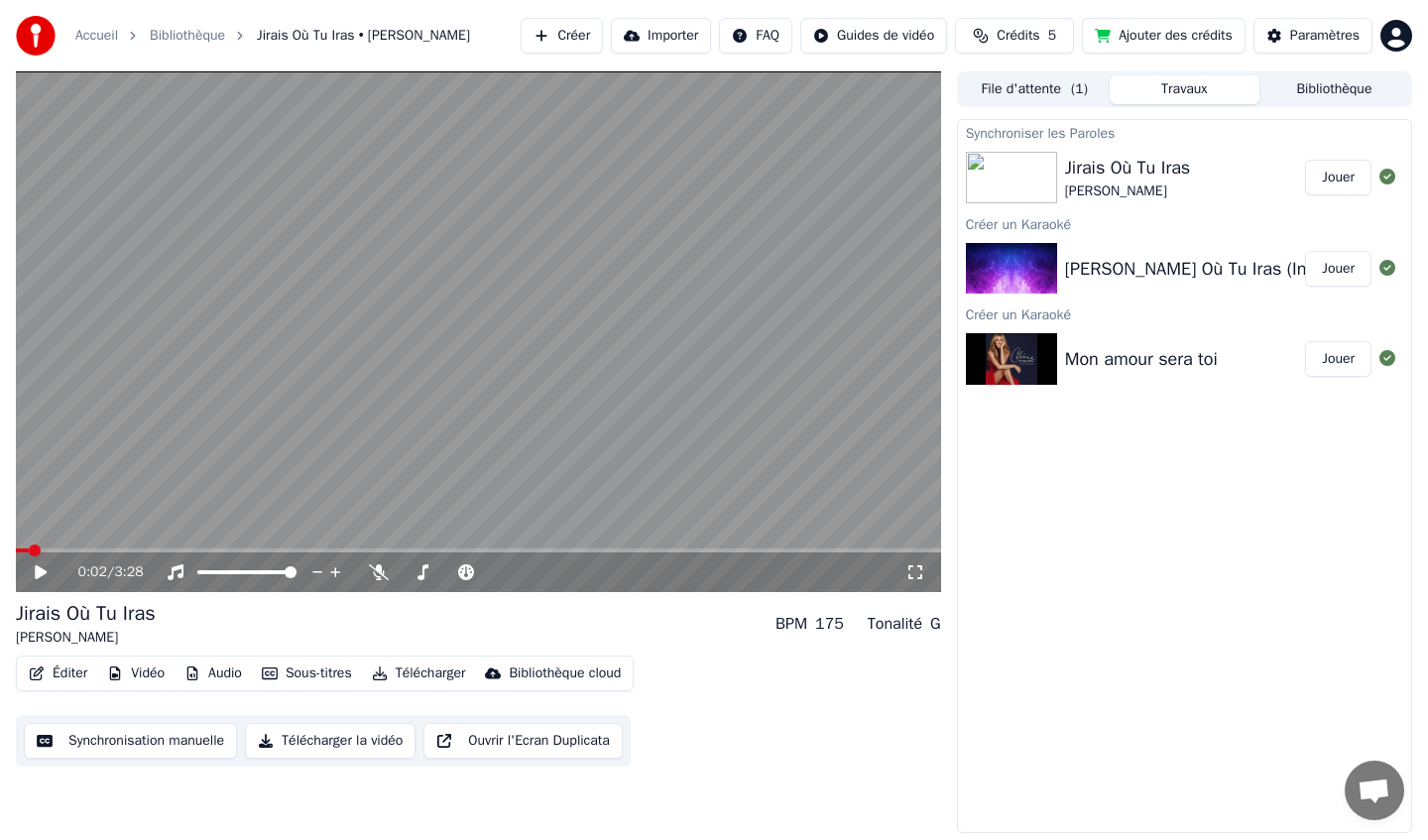 click on "Éditer" at bounding box center (58, 673) 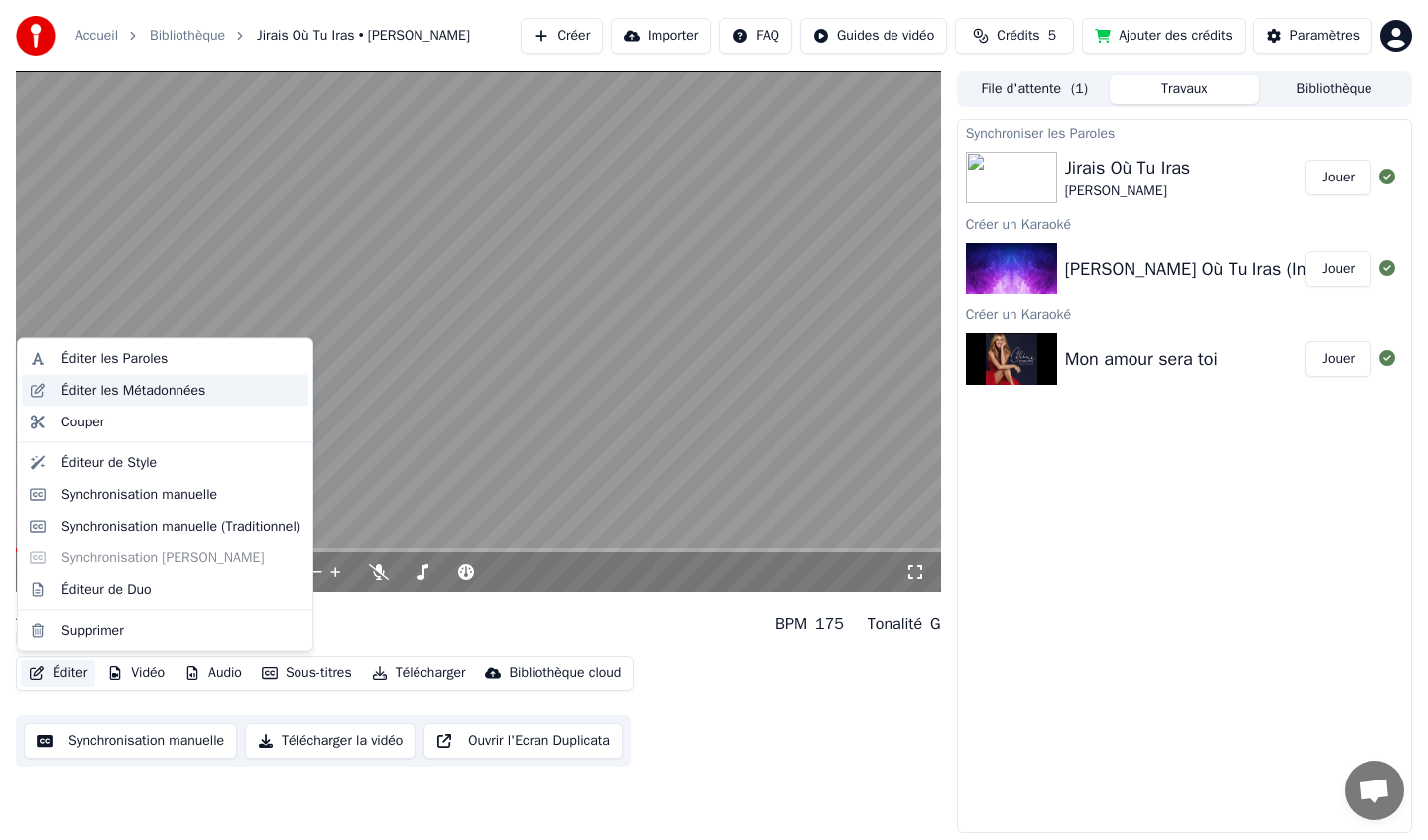 click on "Éditer les Métadonnées" at bounding box center (133, 390) 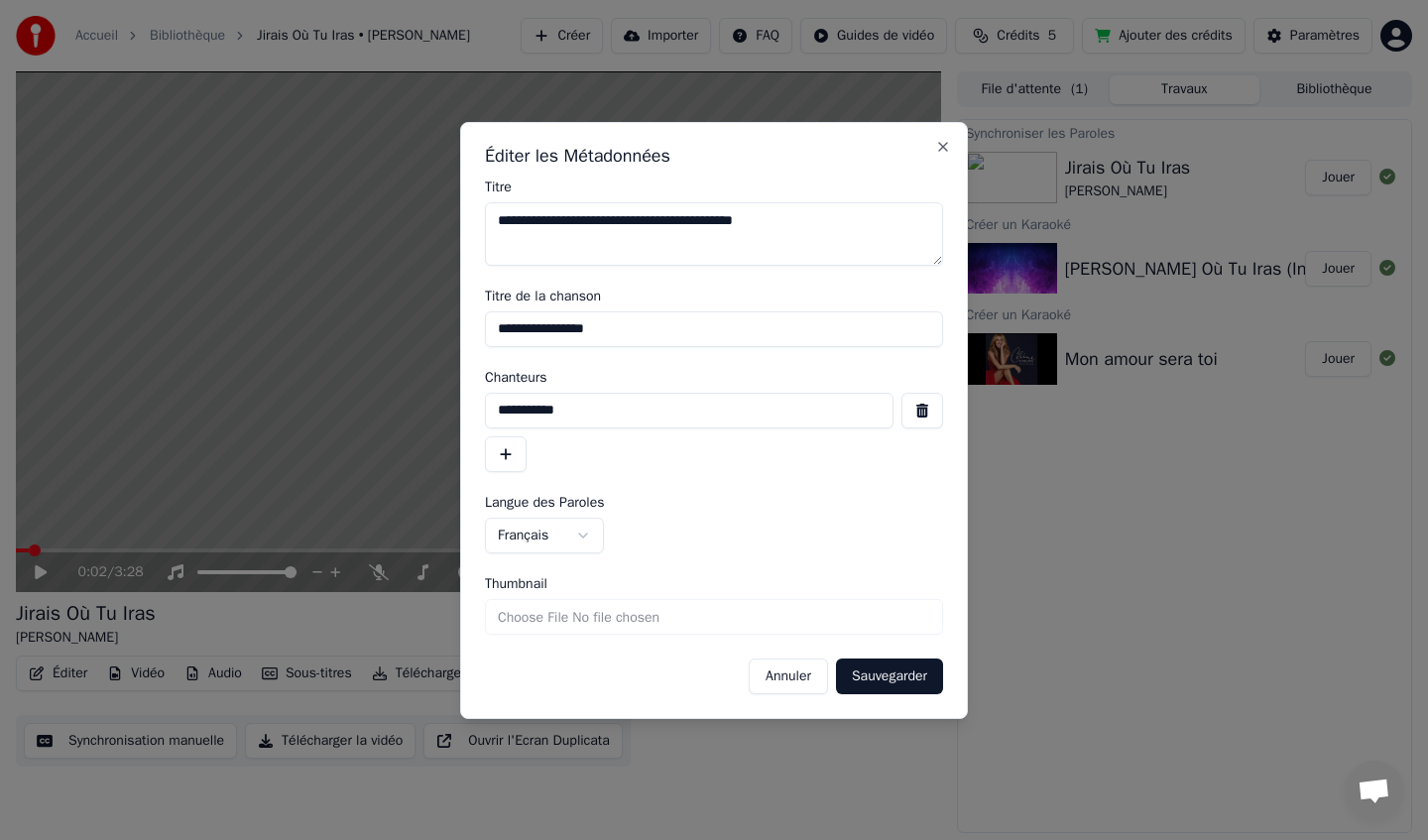 drag, startPoint x: 836, startPoint y: 228, endPoint x: 405, endPoint y: 216, distance: 431.167 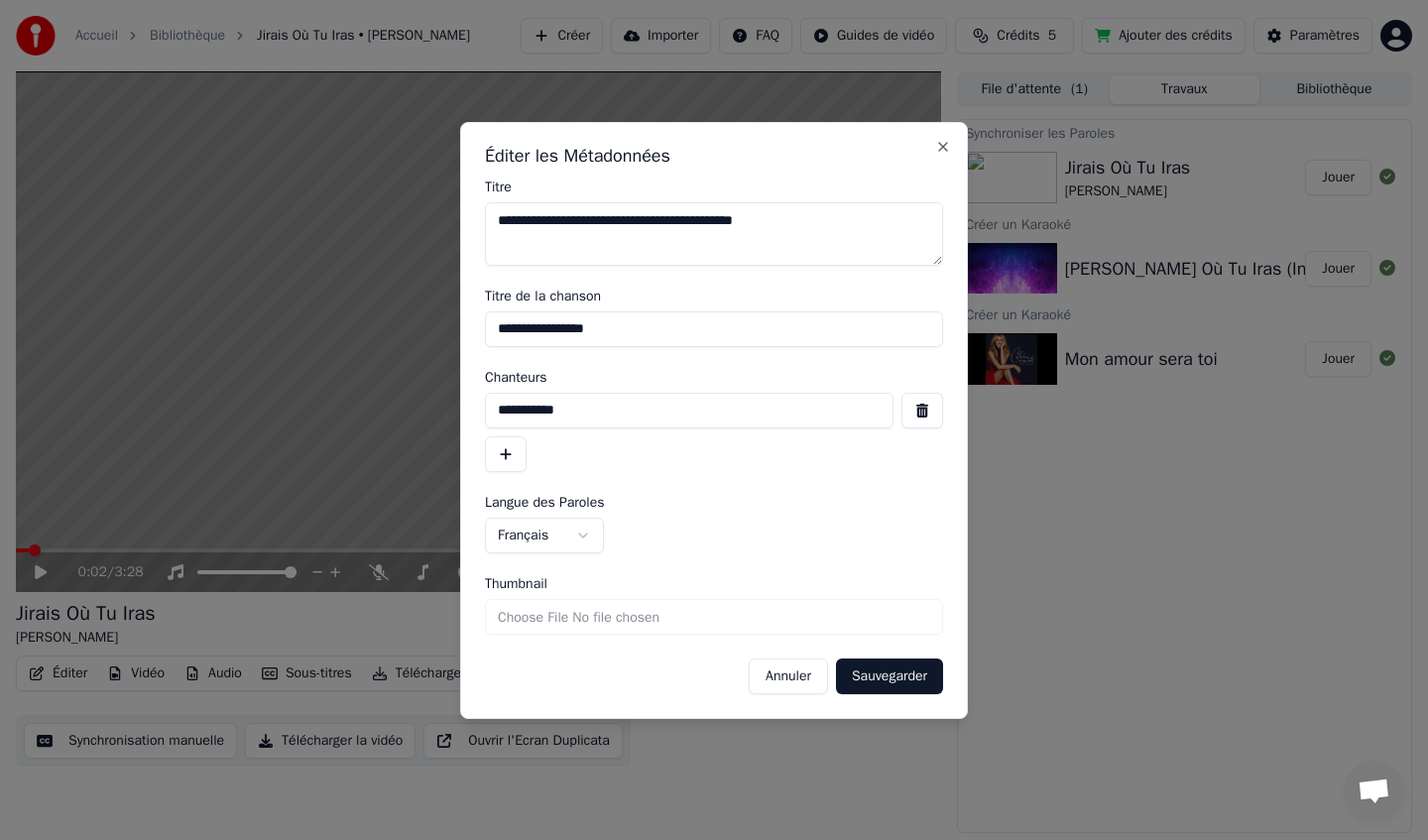 click on "**********" at bounding box center (714, 420) 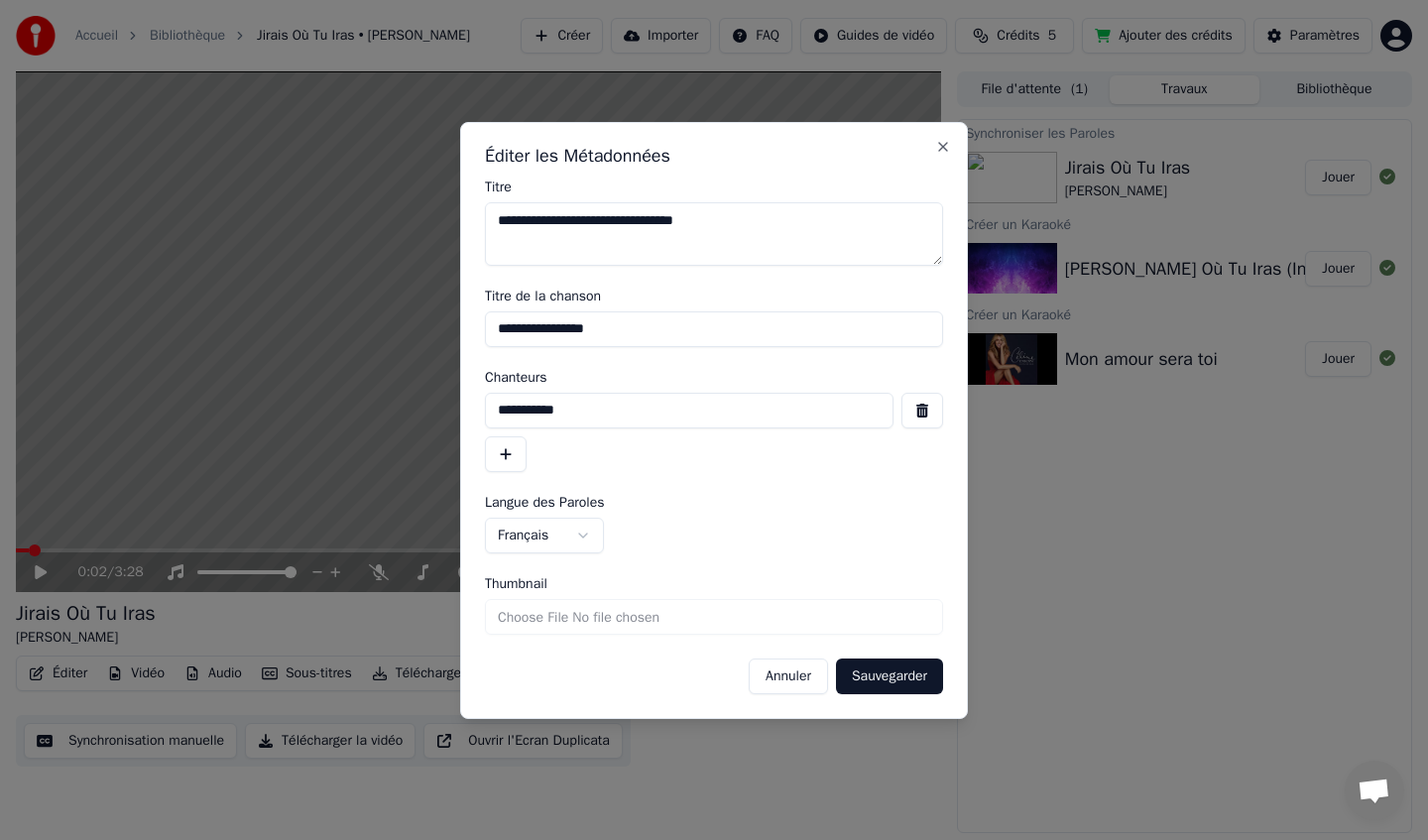 type on "**********" 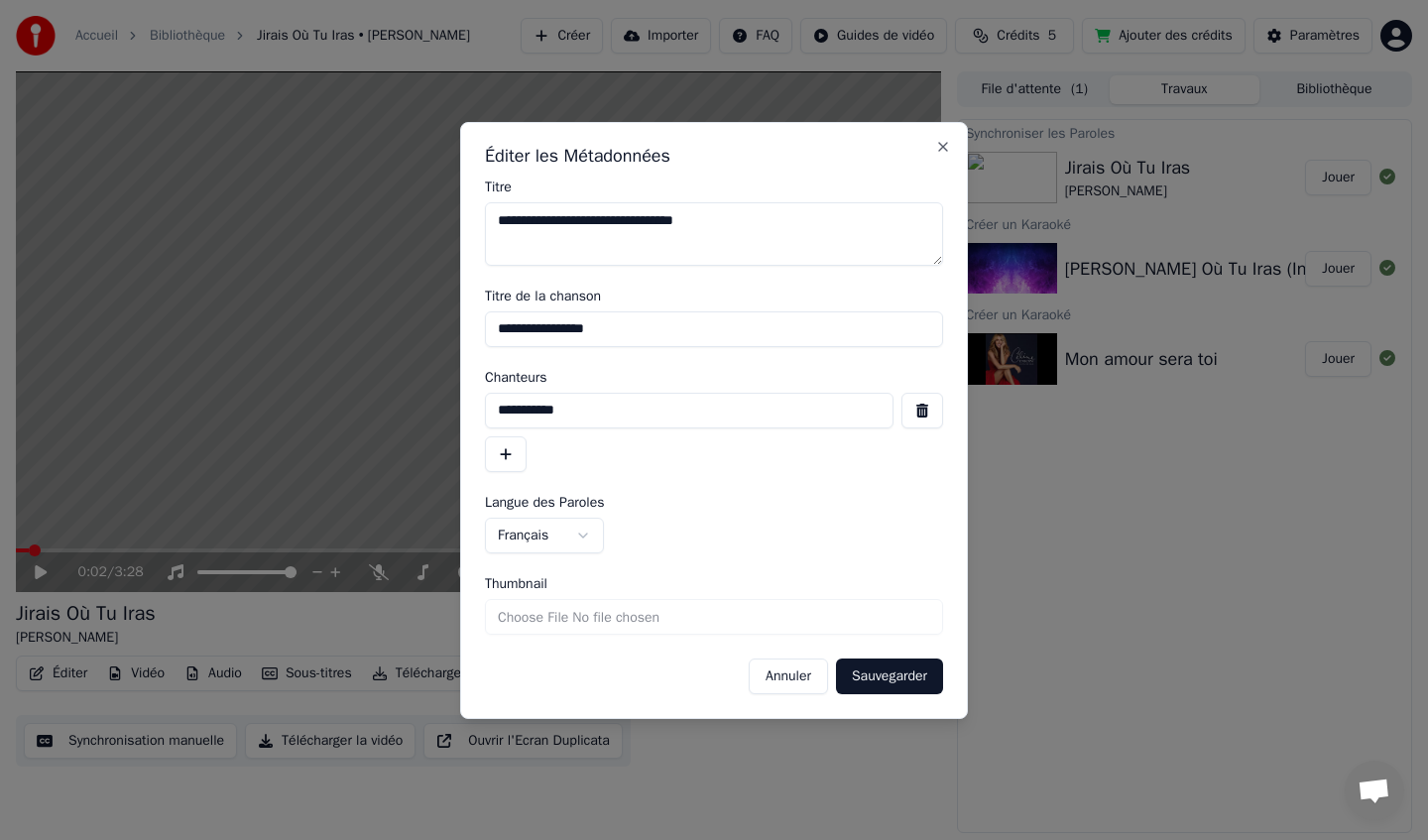 click on "**********" at bounding box center [714, 329] 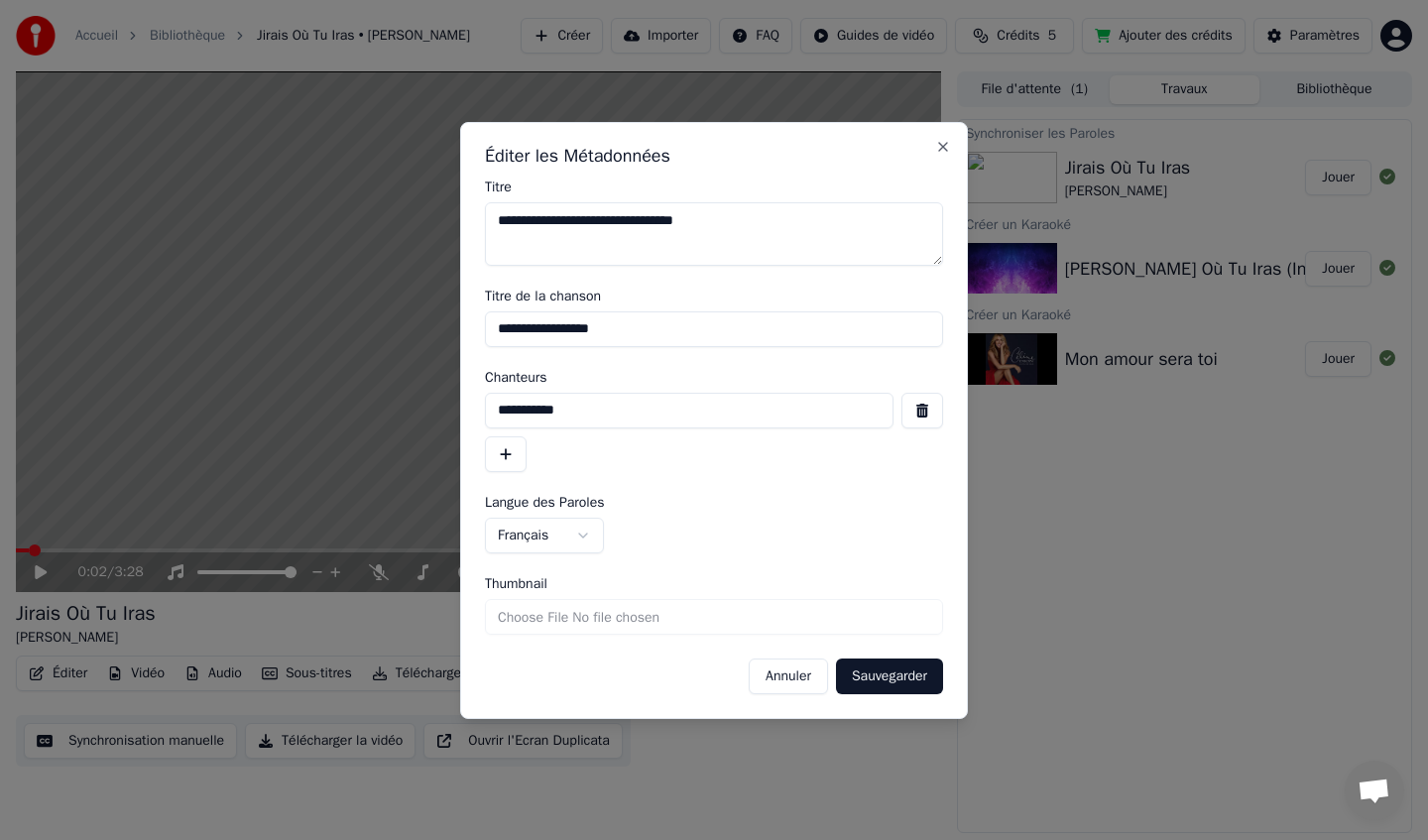 type on "**********" 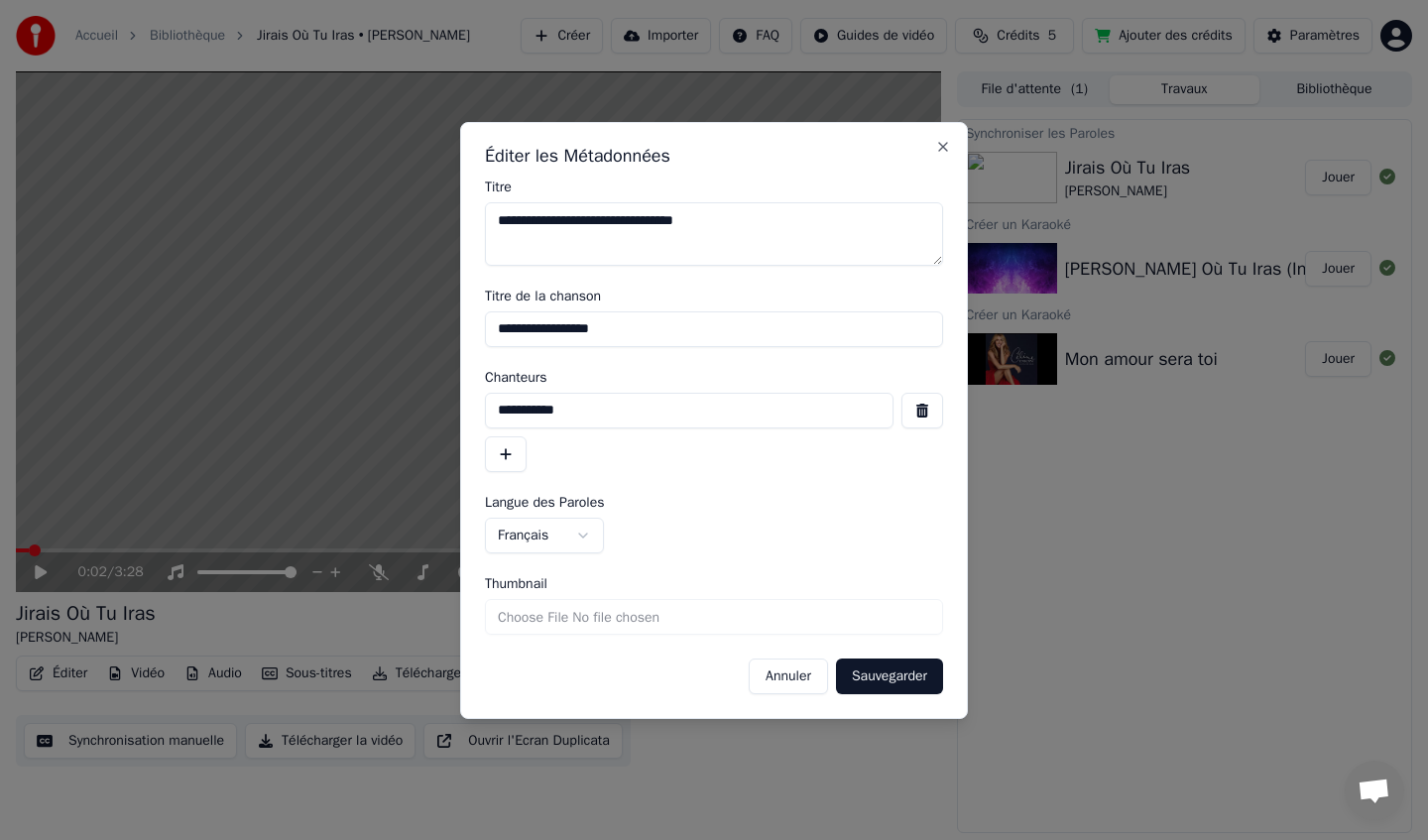 drag, startPoint x: 635, startPoint y: 223, endPoint x: 441, endPoint y: 222, distance: 194.00258 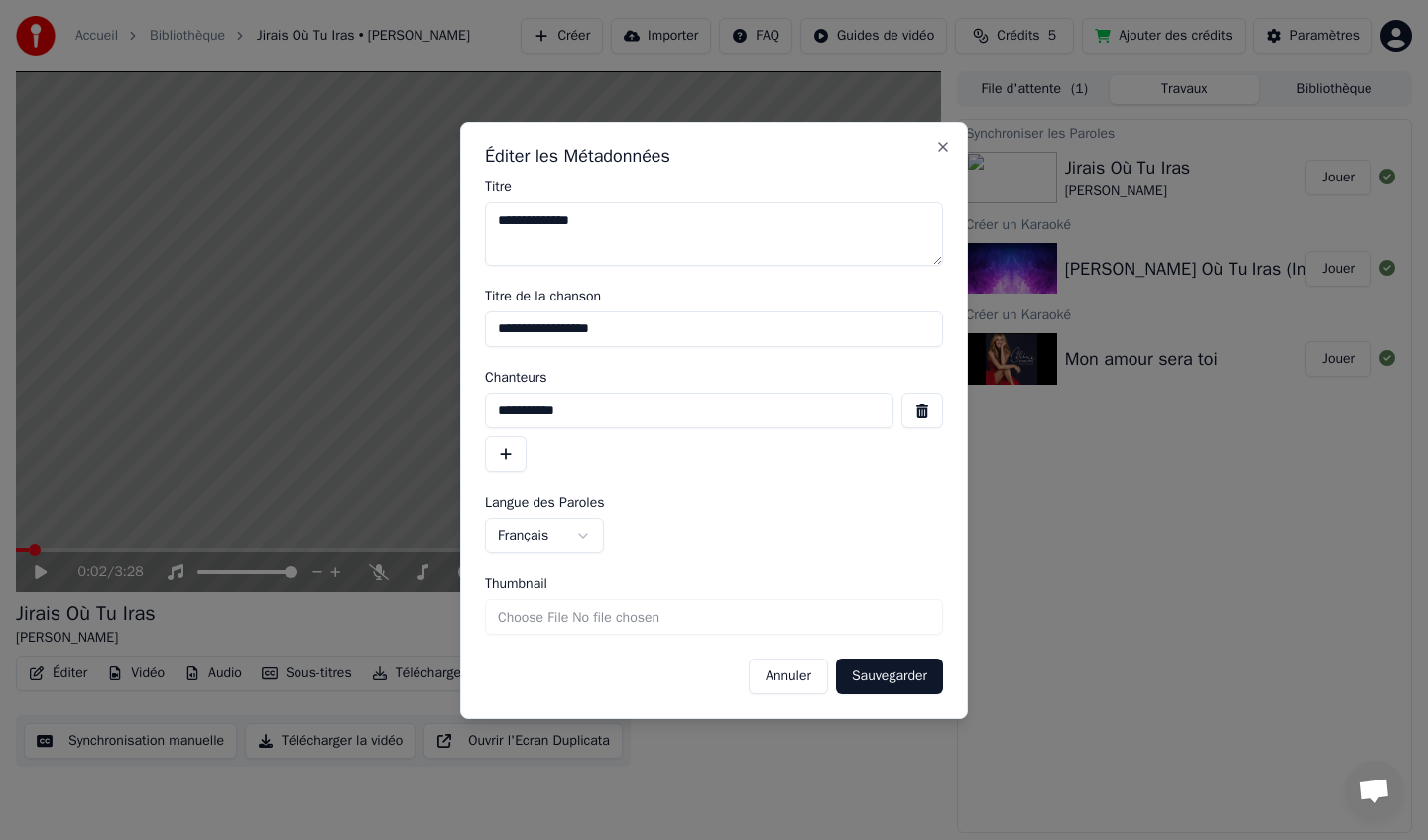 type on "**********" 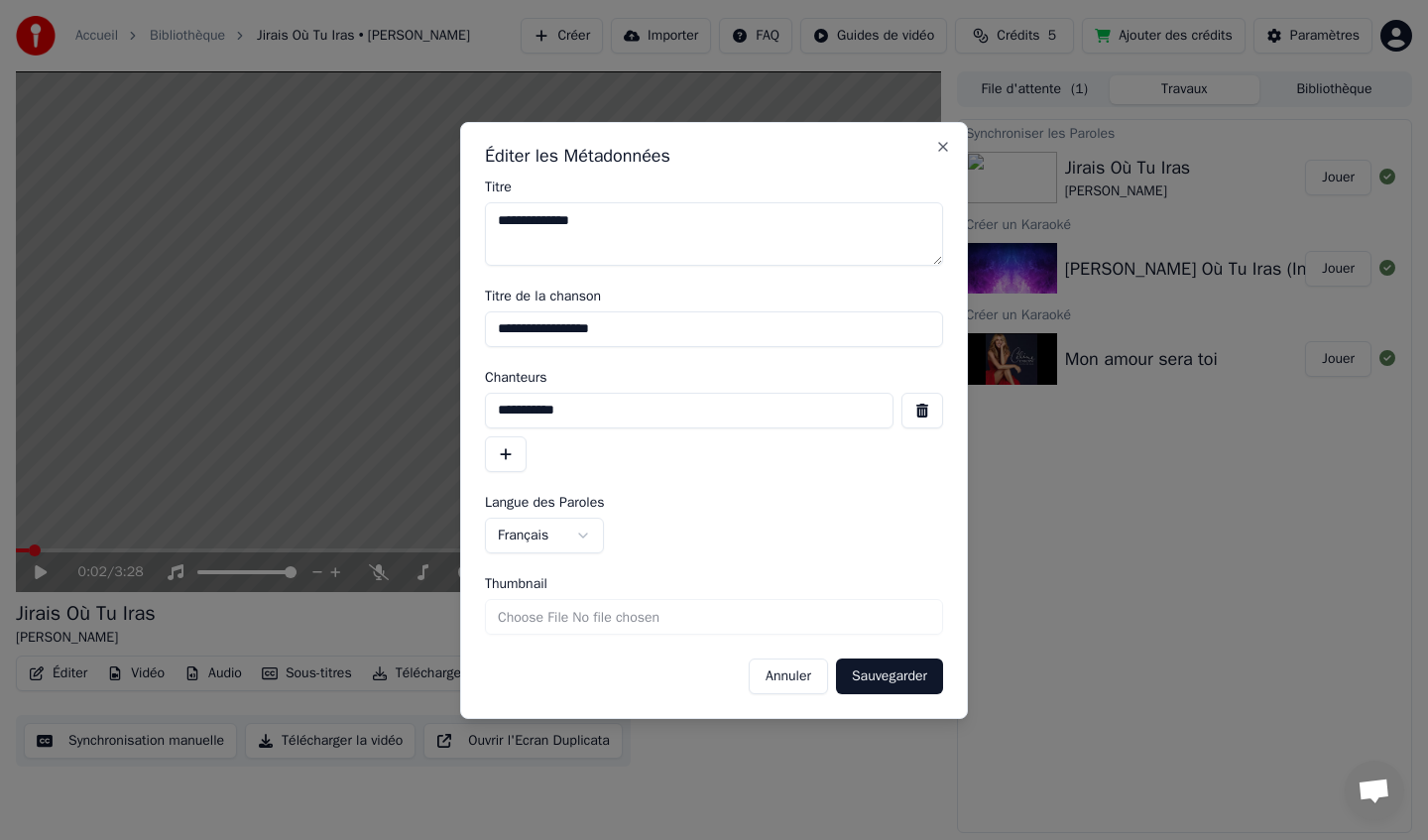 click on "Sauvegarder" at bounding box center (890, 676) 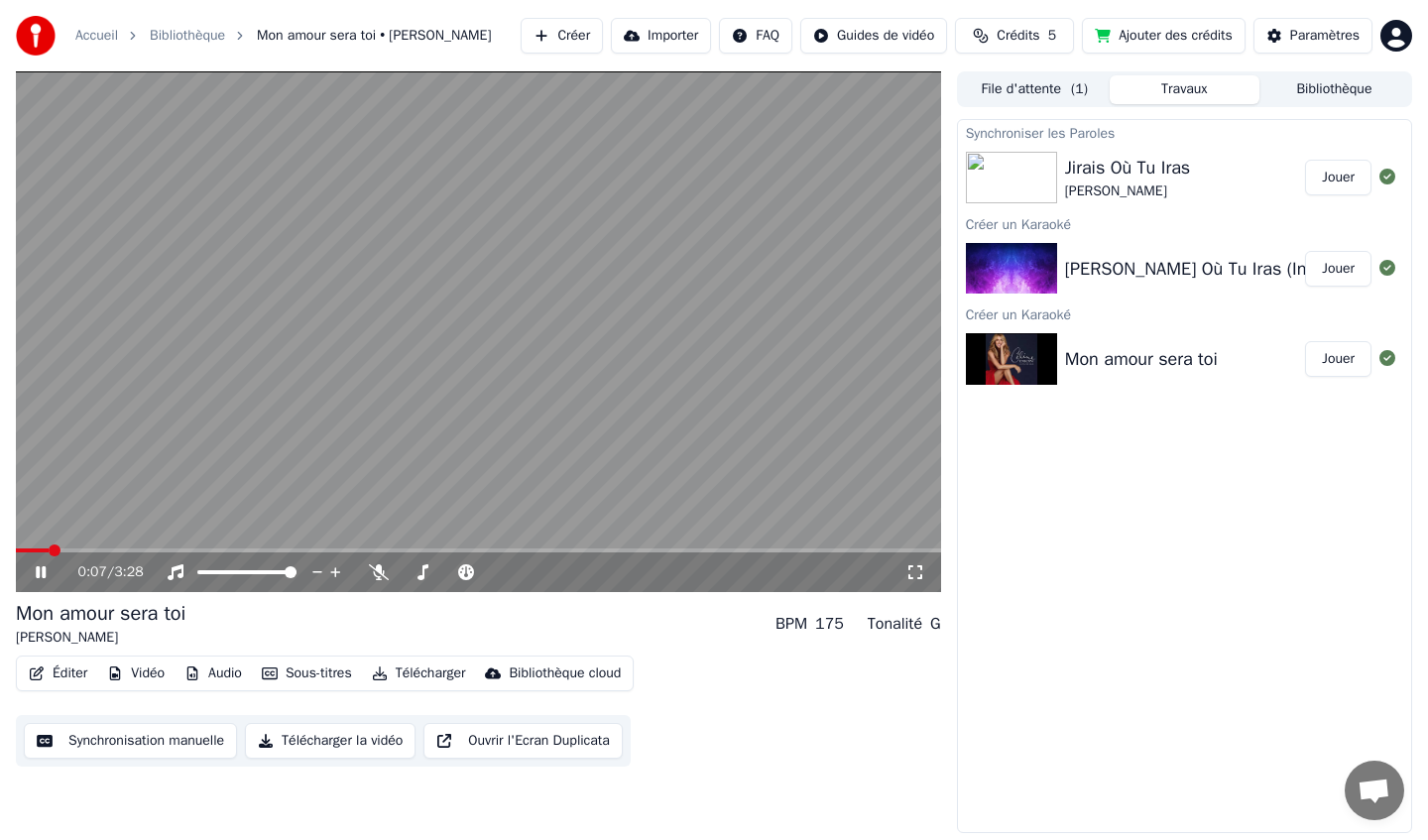 click 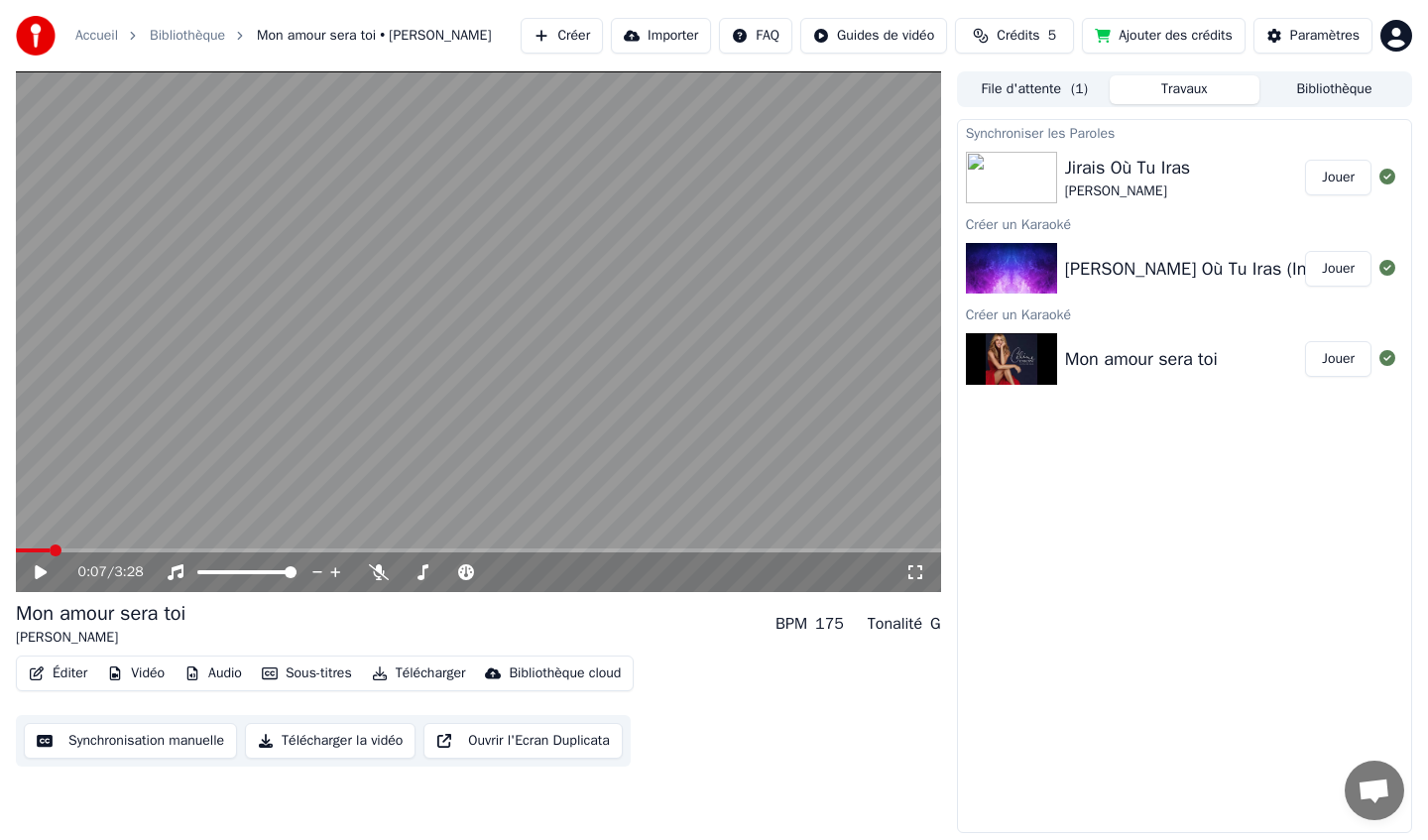 click on "Éditer" at bounding box center (58, 673) 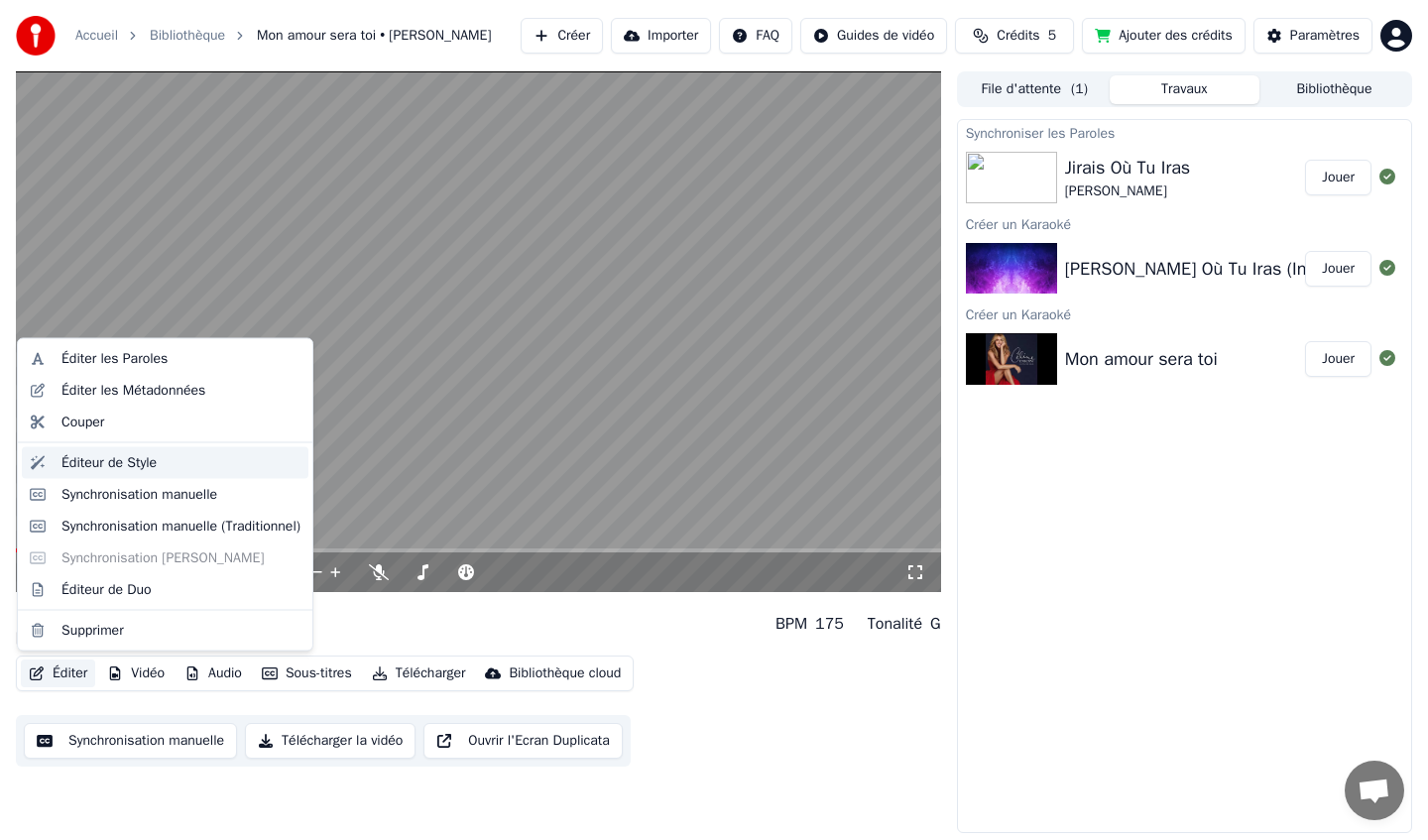 click on "Éditeur de Style" at bounding box center [180, 462] 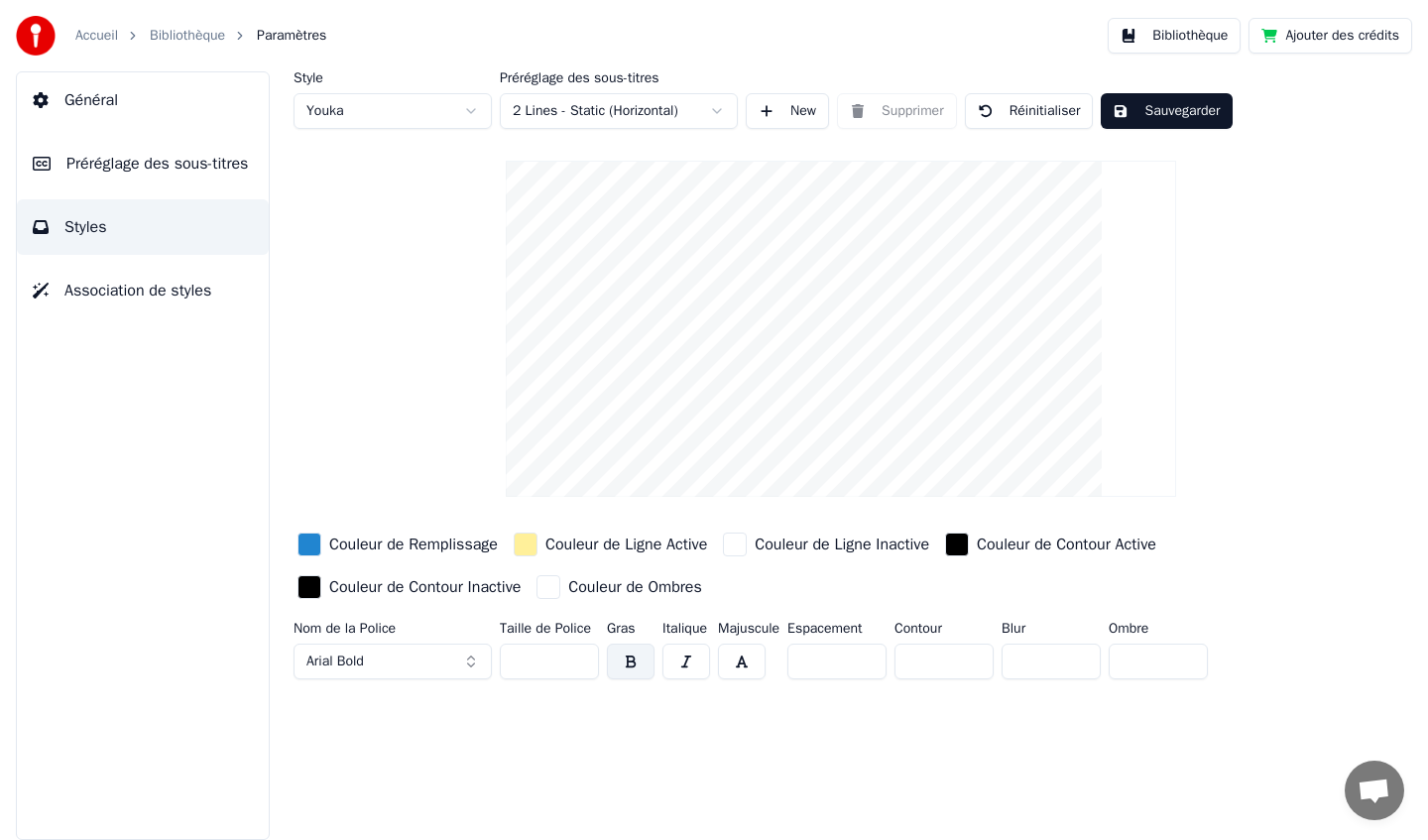 click on "Préréglage des sous-titres" at bounding box center (157, 164) 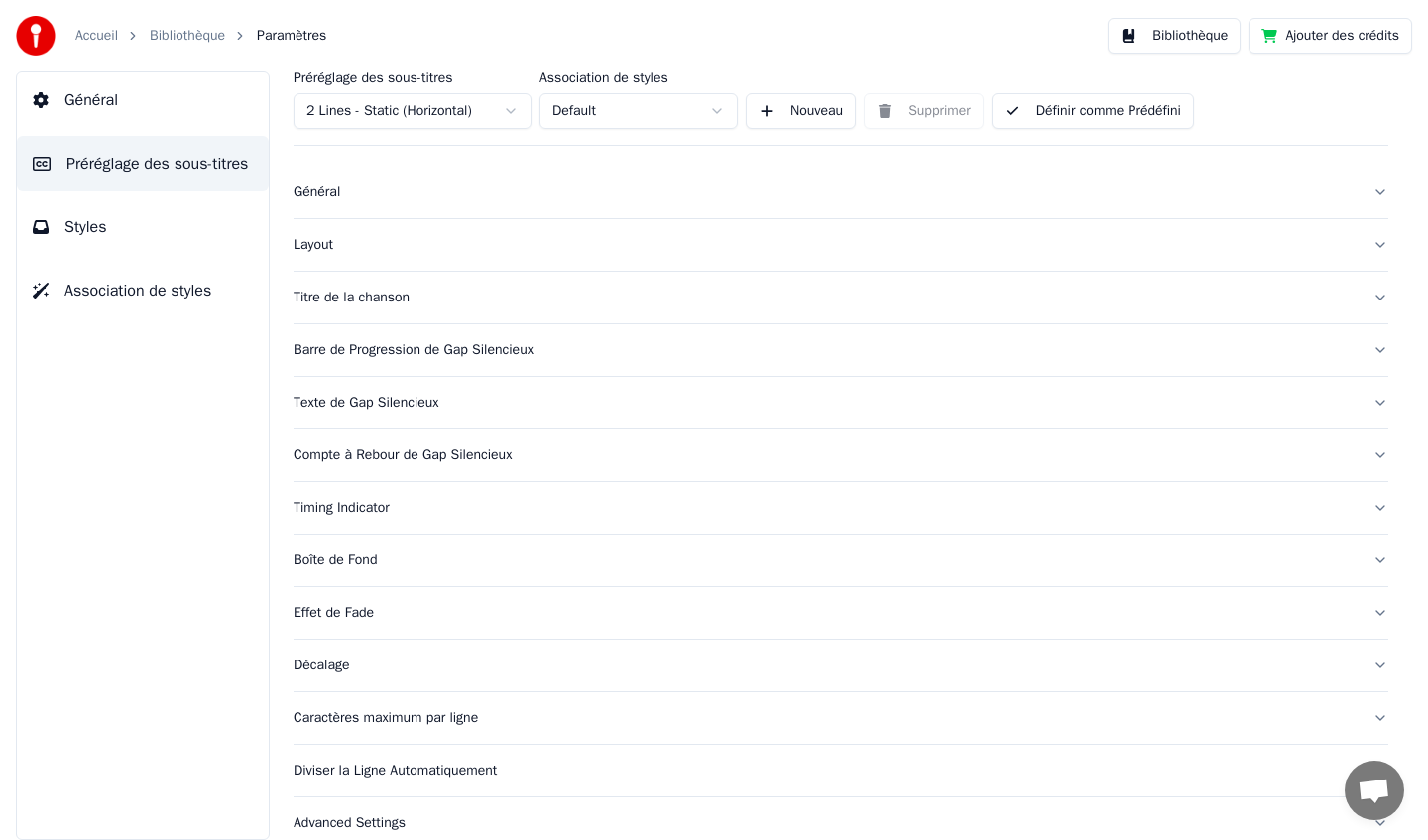 scroll, scrollTop: 0, scrollLeft: 0, axis: both 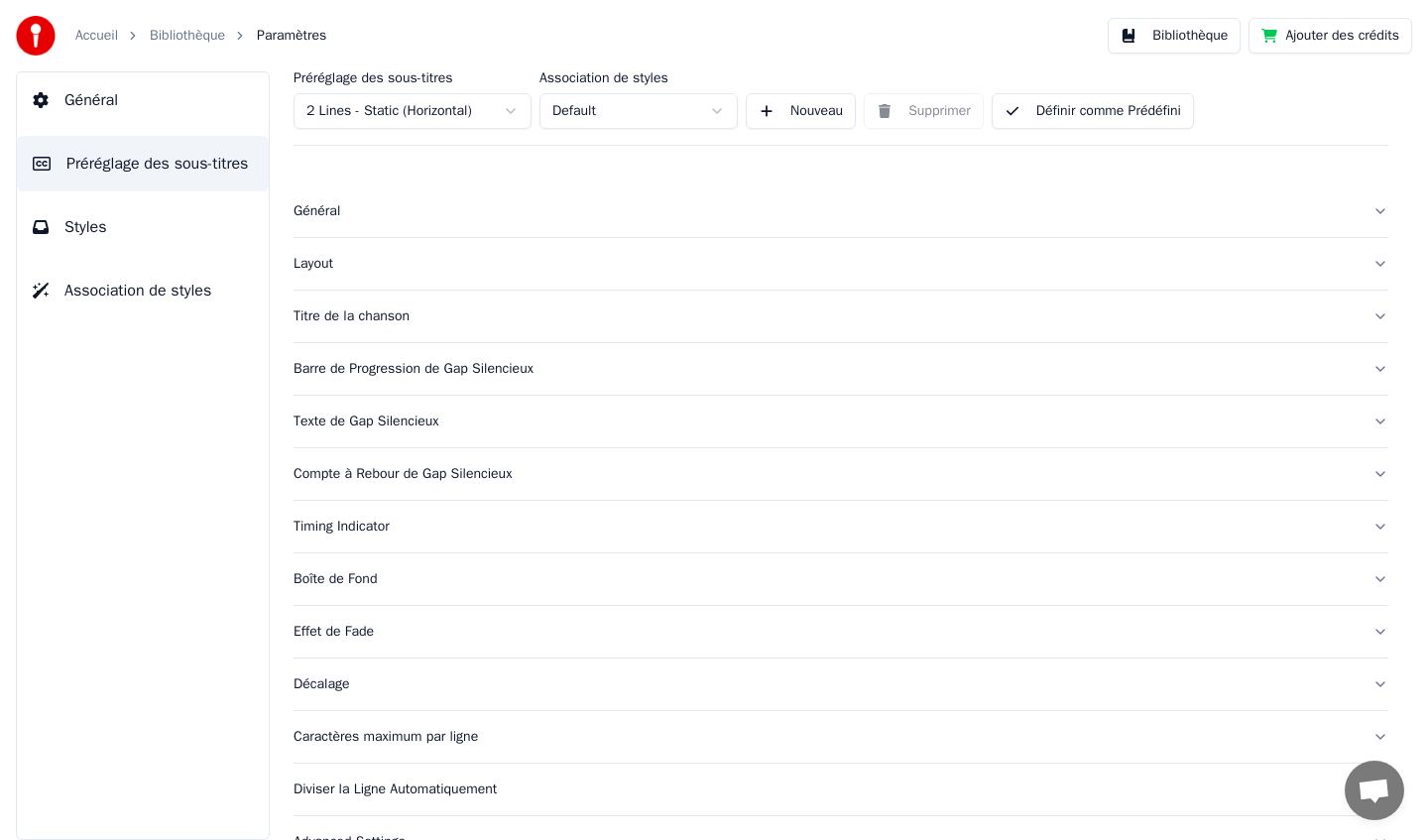 click on "Titre de la chanson" at bounding box center [825, 316] 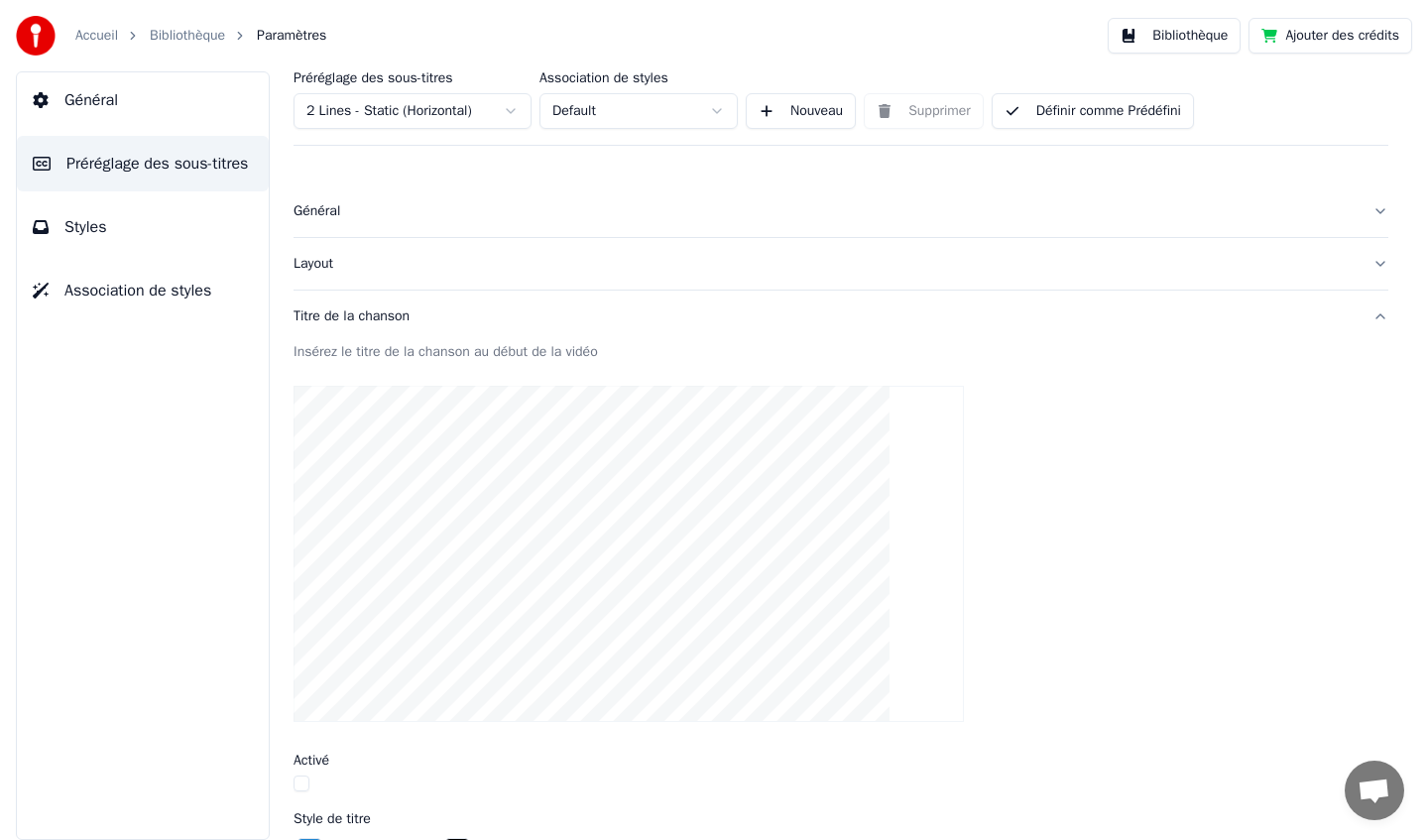 scroll, scrollTop: 290, scrollLeft: 0, axis: vertical 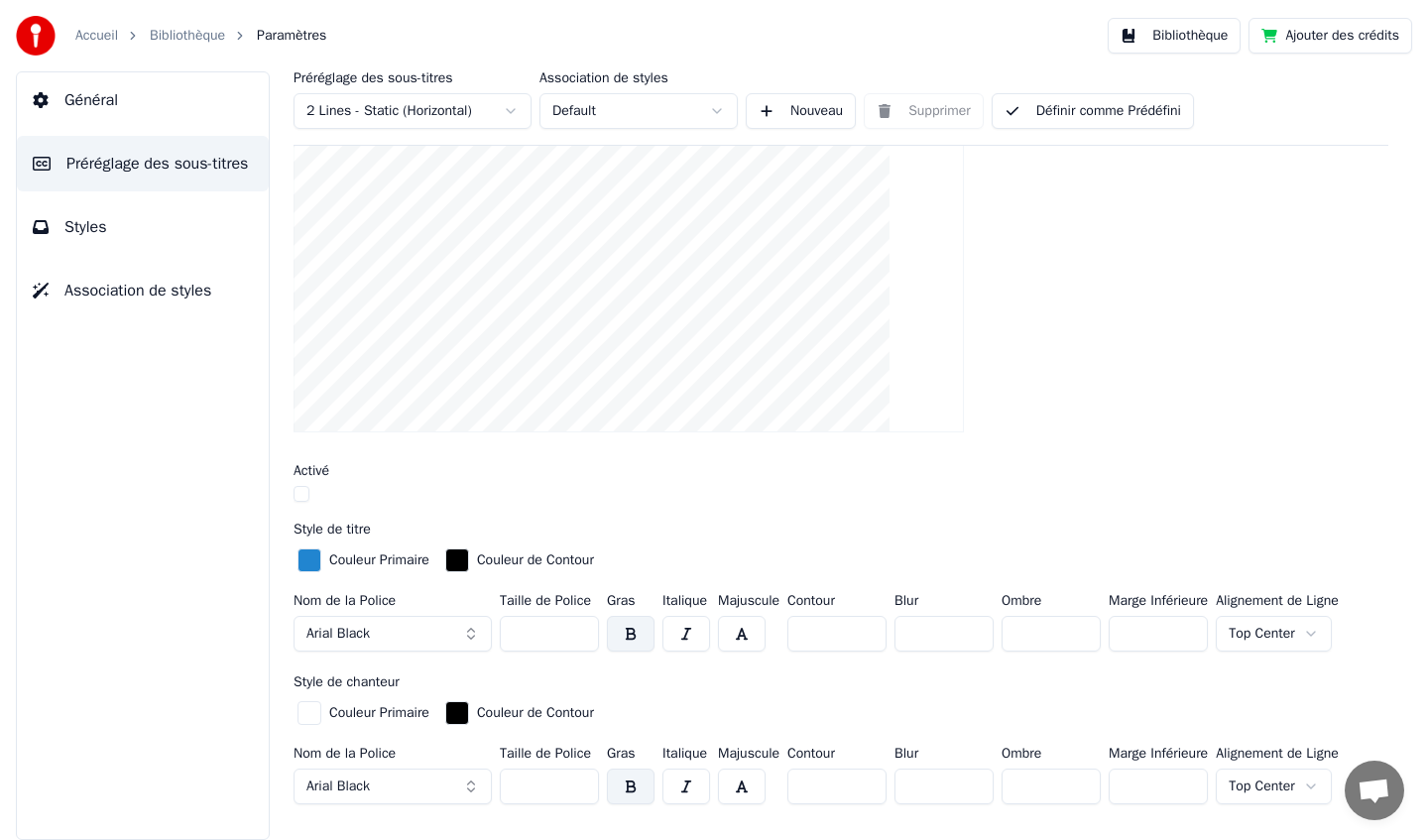 click at bounding box center [301, 494] 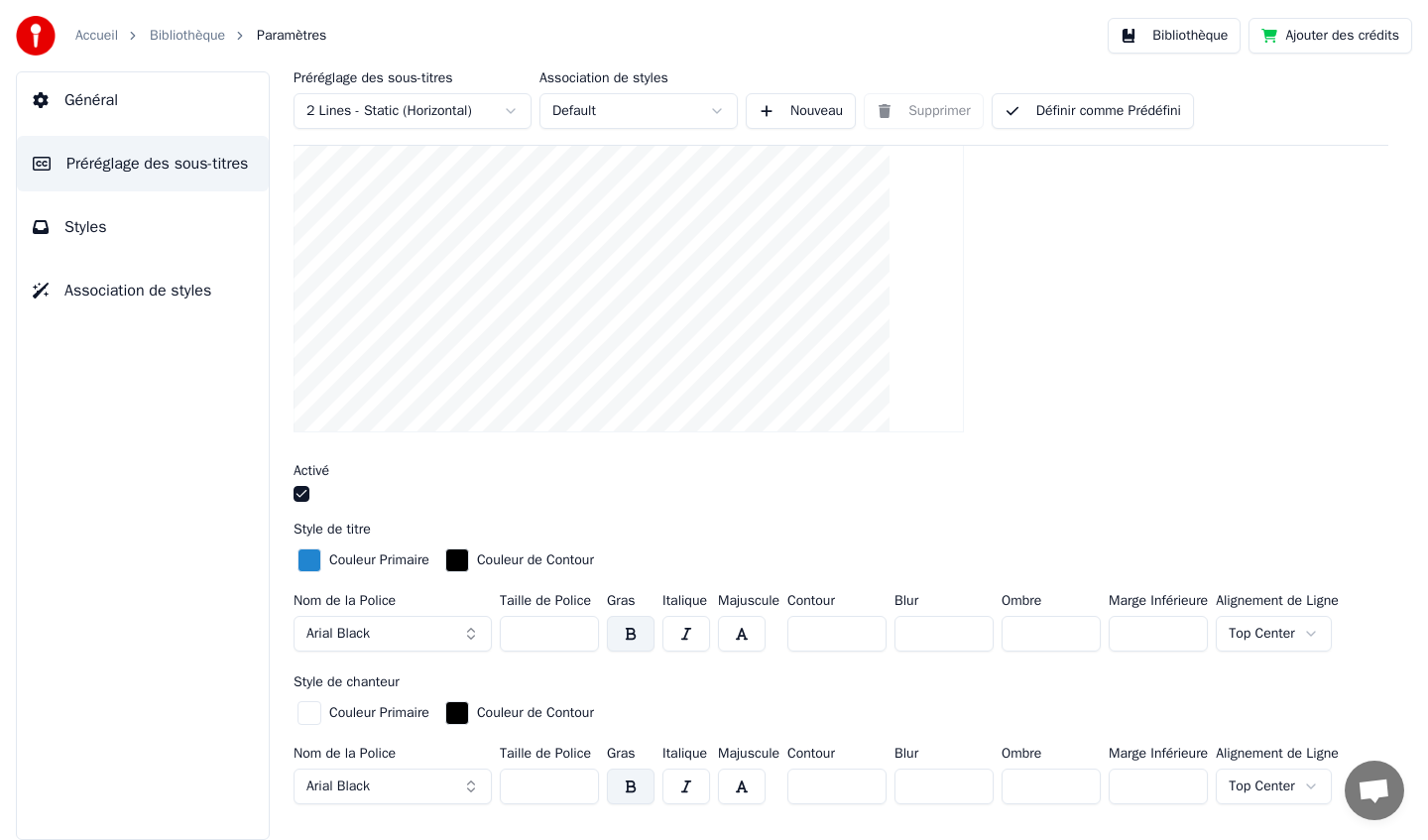 click at bounding box center [309, 560] 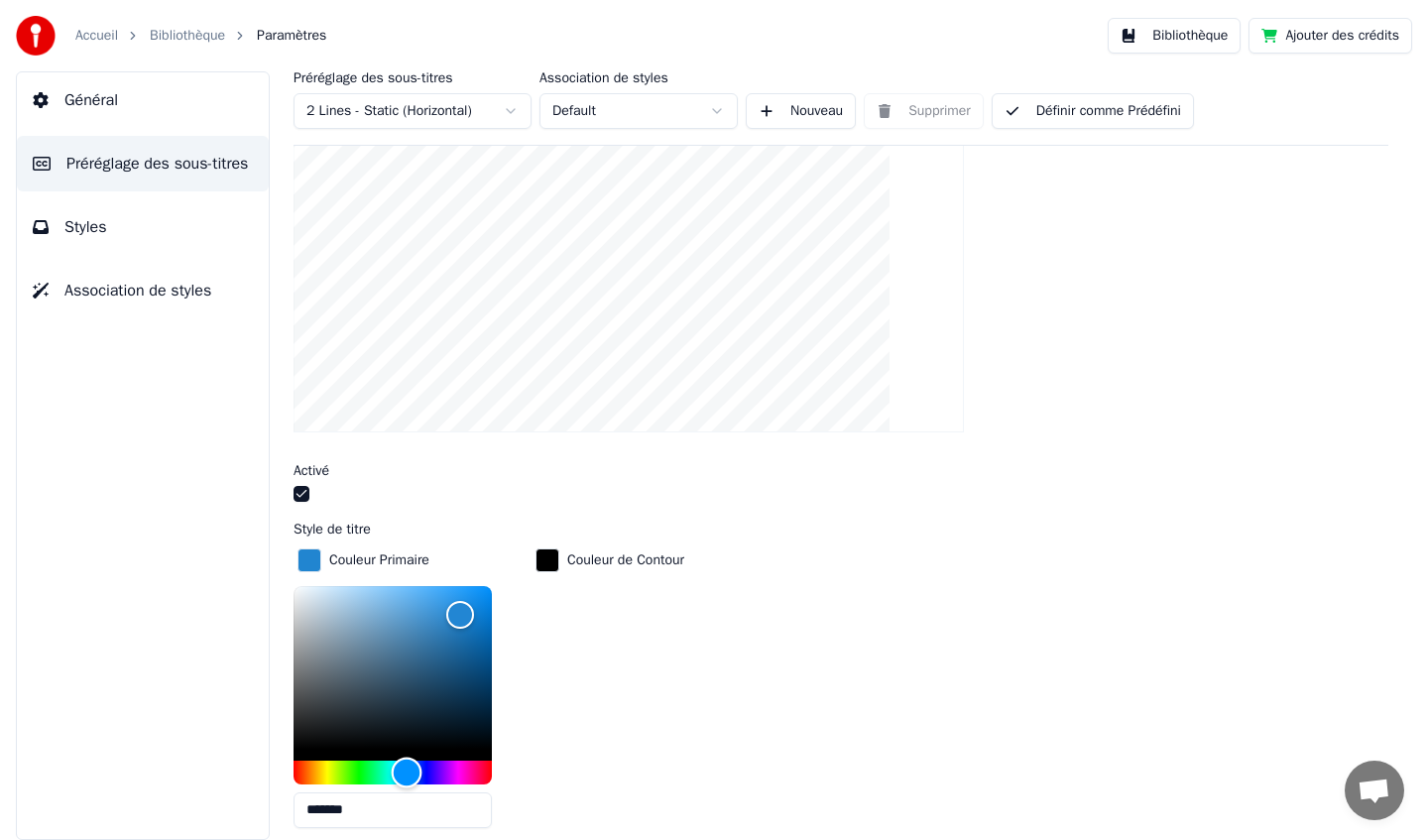 click at bounding box center (393, 773) 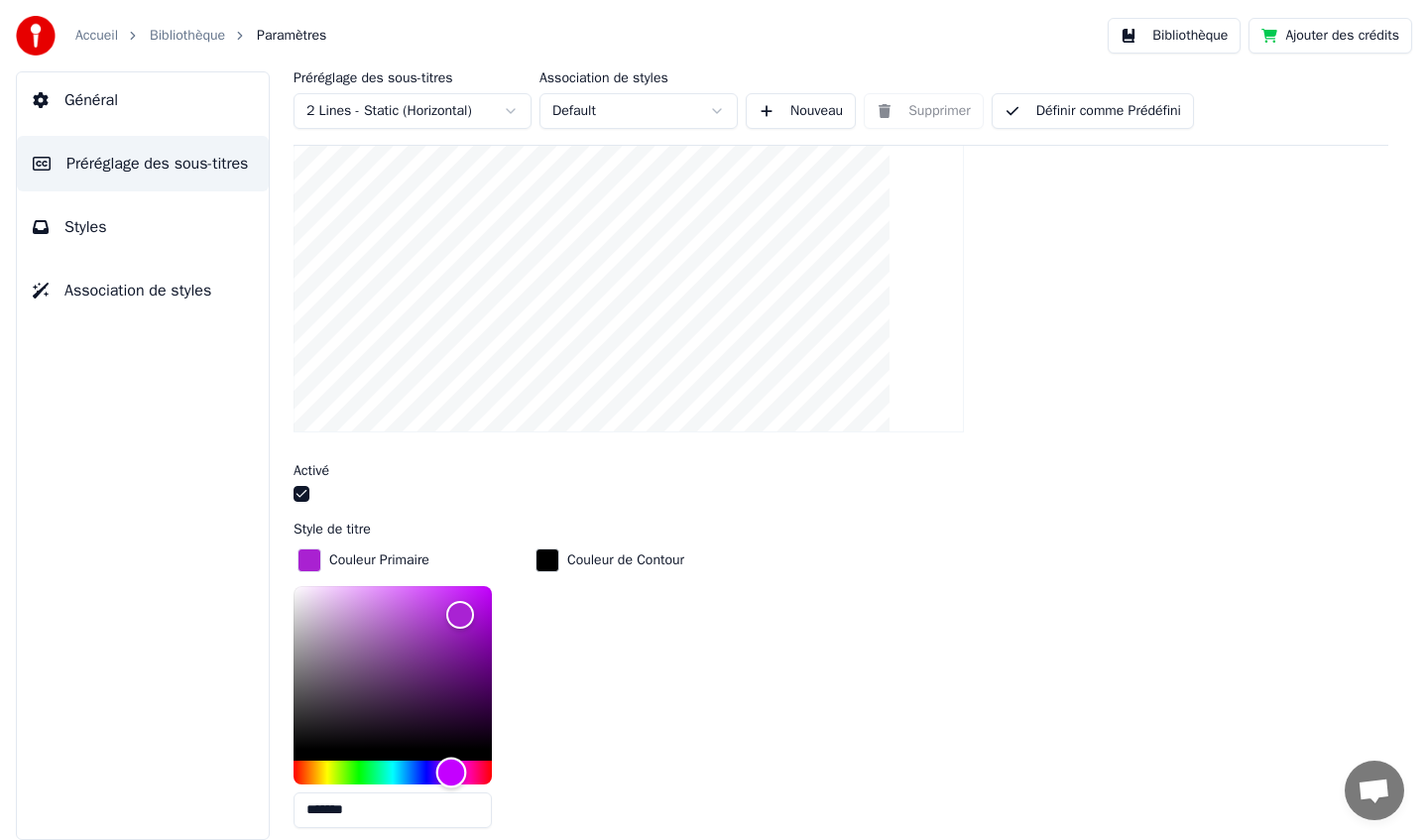 click at bounding box center [393, 773] 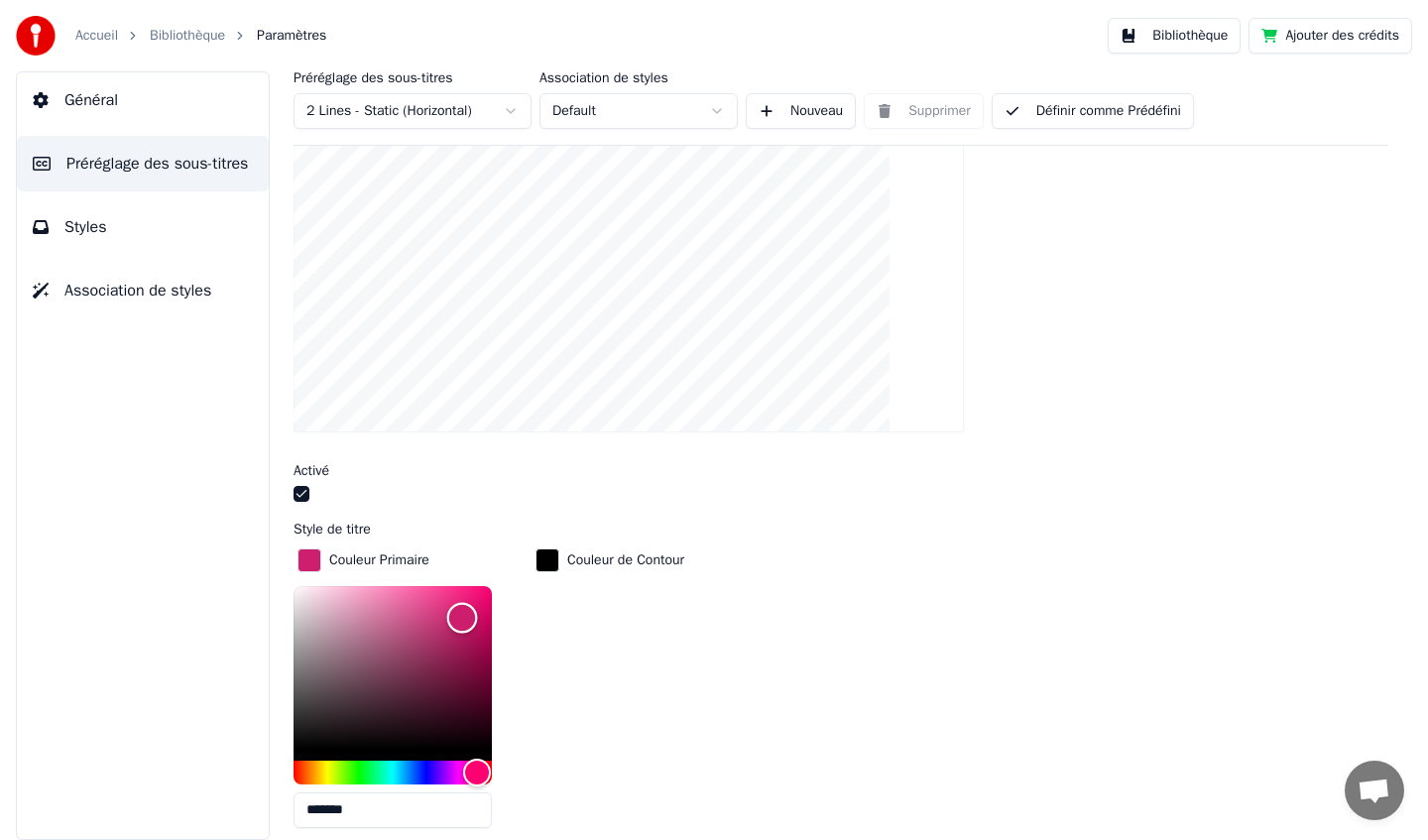 type on "*******" 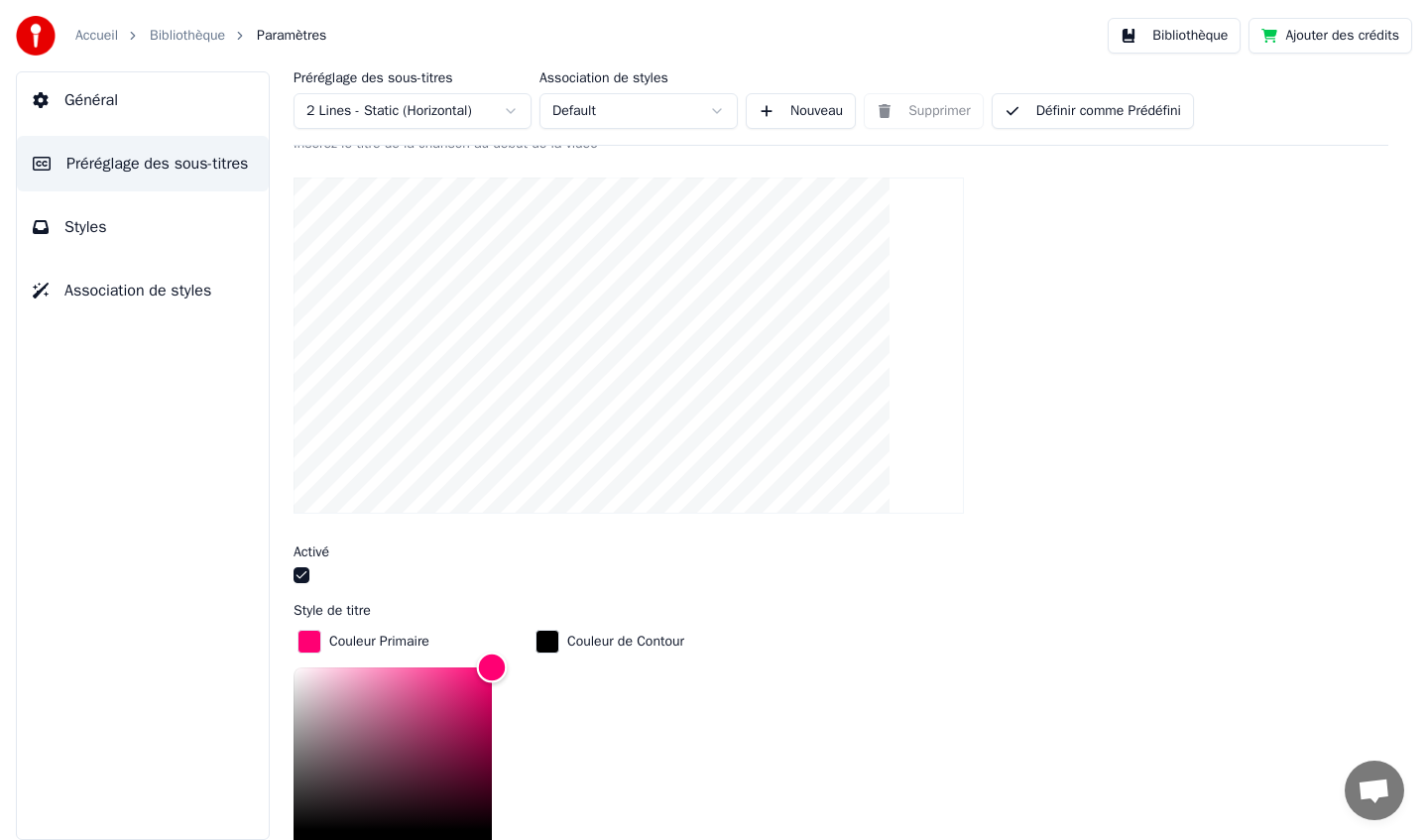 scroll, scrollTop: 166, scrollLeft: 0, axis: vertical 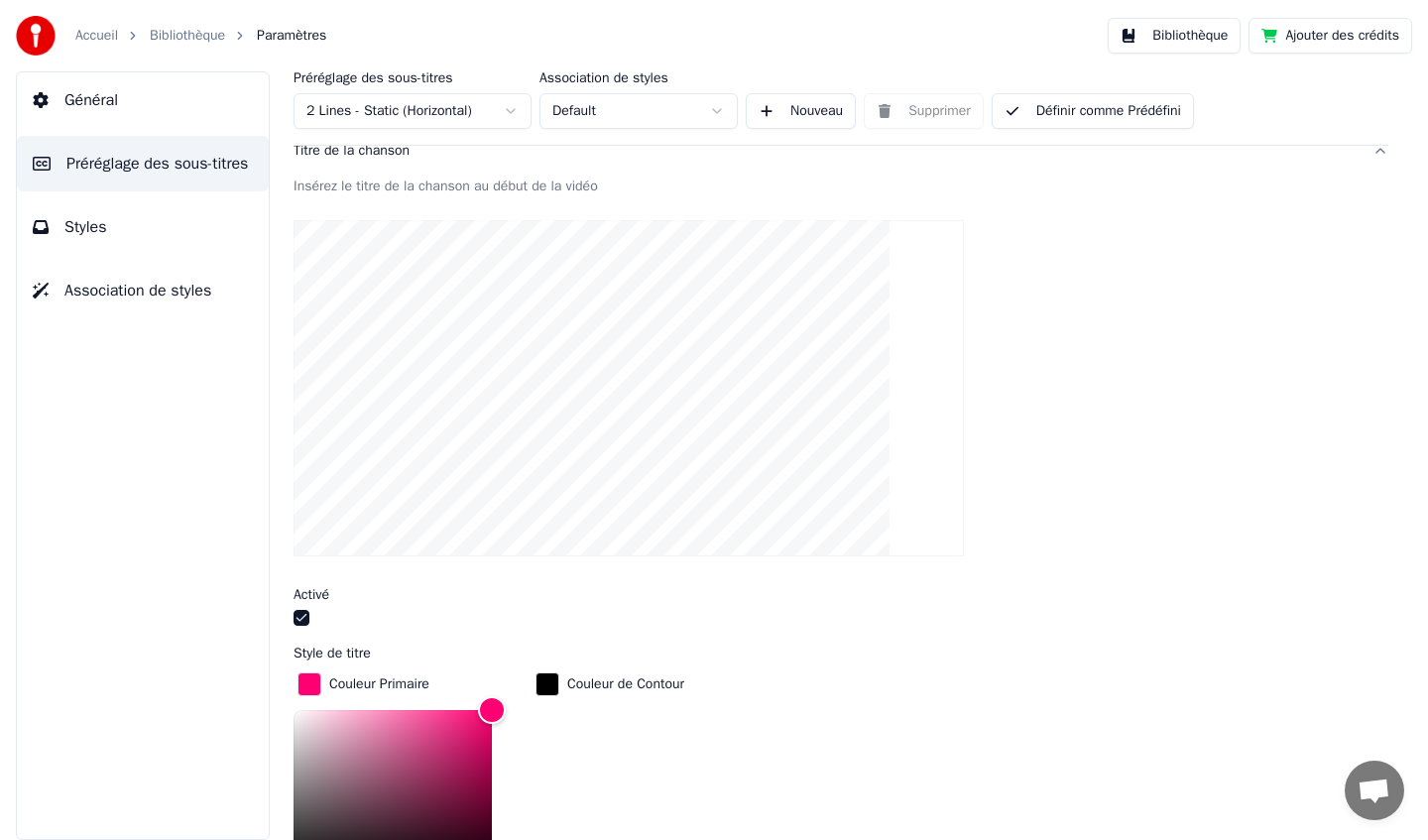 click at bounding box center [547, 684] 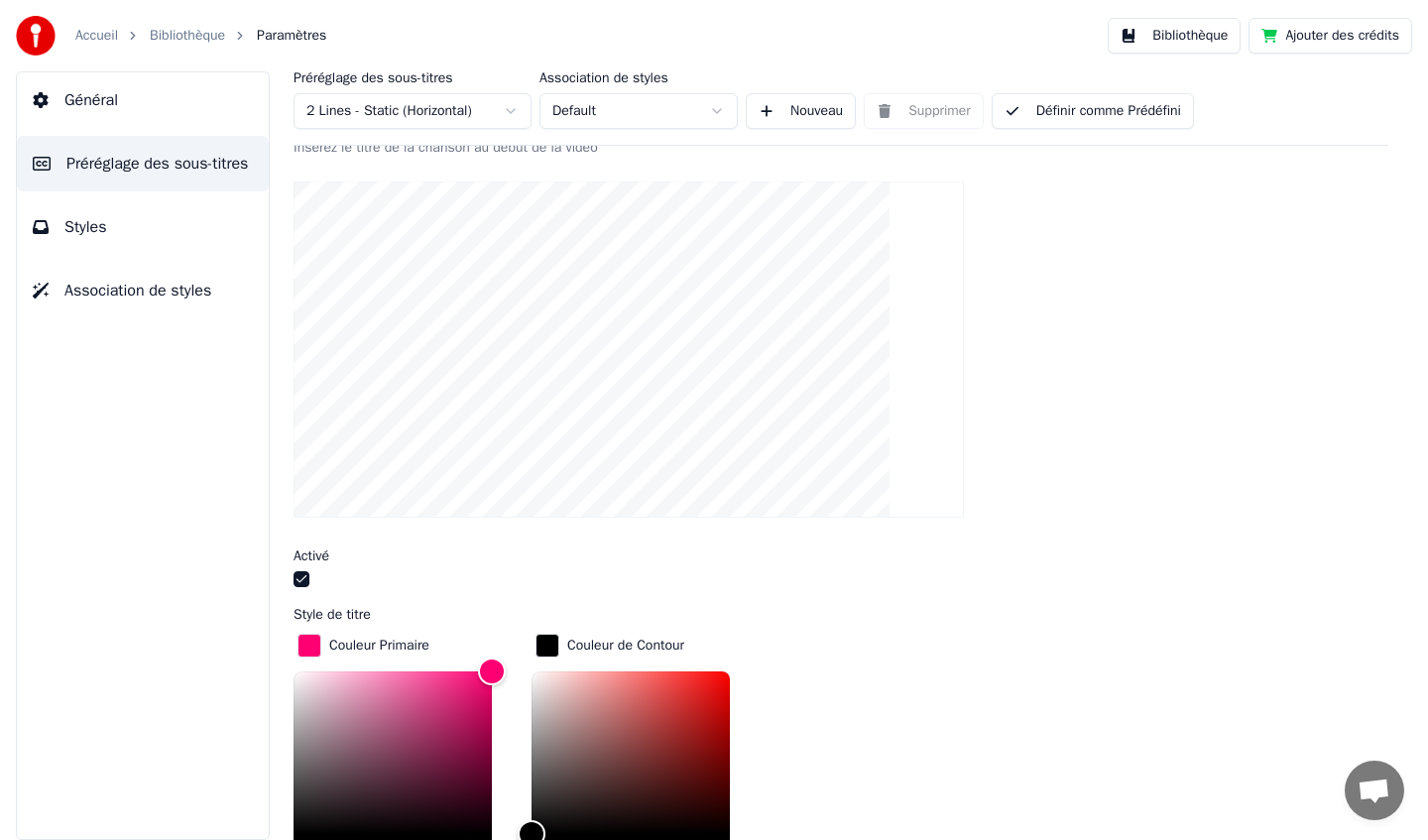 scroll, scrollTop: 202, scrollLeft: 0, axis: vertical 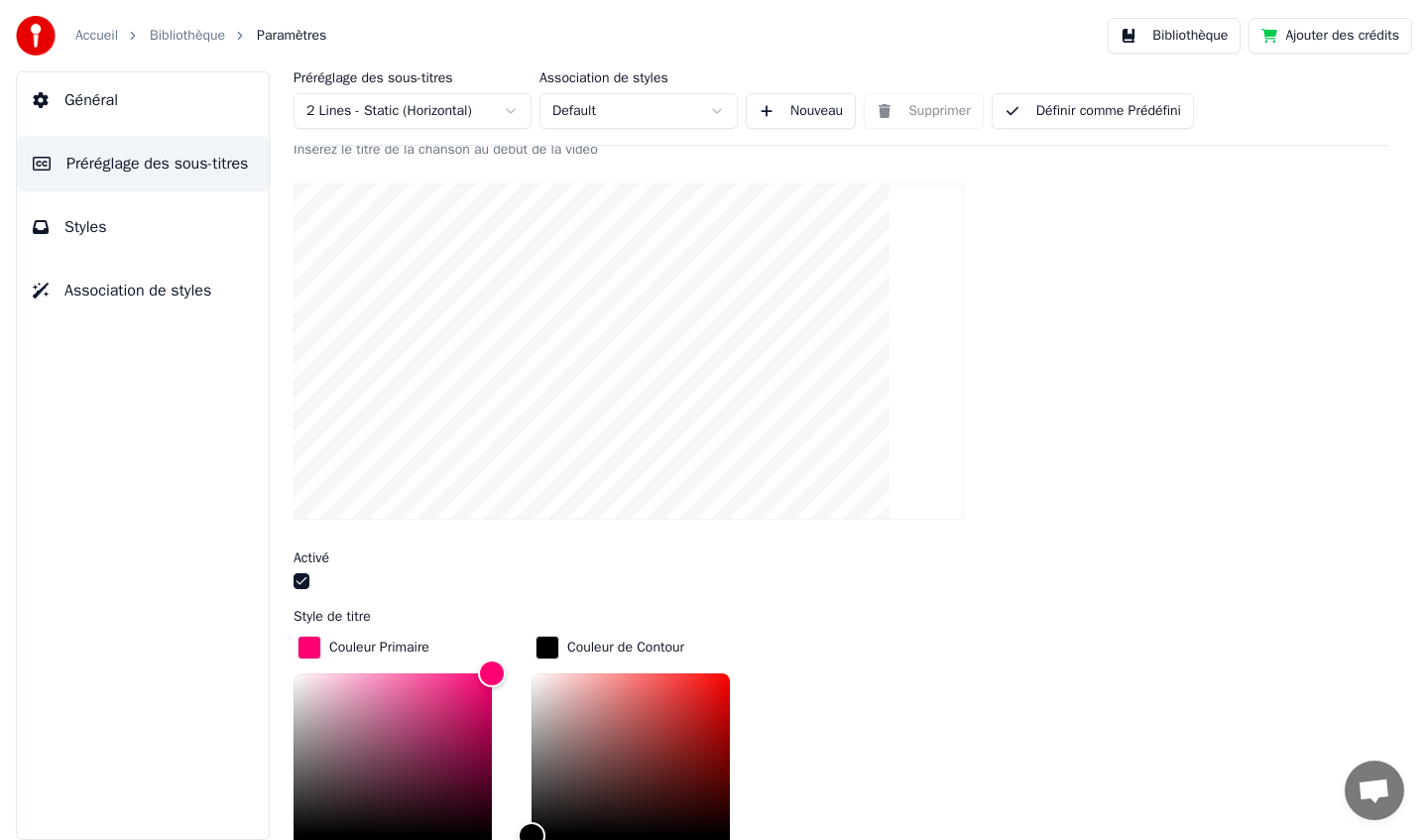 click on "Insérez le titre de la chanson au début de la vidéo Activé Style de titre Couleur Primaire ******* Couleur de Contour ******* Nom de la Police Arial Black Taille de Police *** Gras Italique Majuscule Contour * Blur * Ombre * Marge Inférieure *** Alignement de Ligne Top Center Style de chanteur Couleur Primaire Couleur de Contour Nom de la Police Arial Black Taille de Police *** Gras Italique Majuscule Contour * Blur * Ombre * Marge Inférieure *** Alignement de Ligne Top Center Start Secondes * Duration Secondes * Fade In (Millisecondes) *** Fade Out (Millisecondes) *** Réinitialiser" at bounding box center (841, 780) 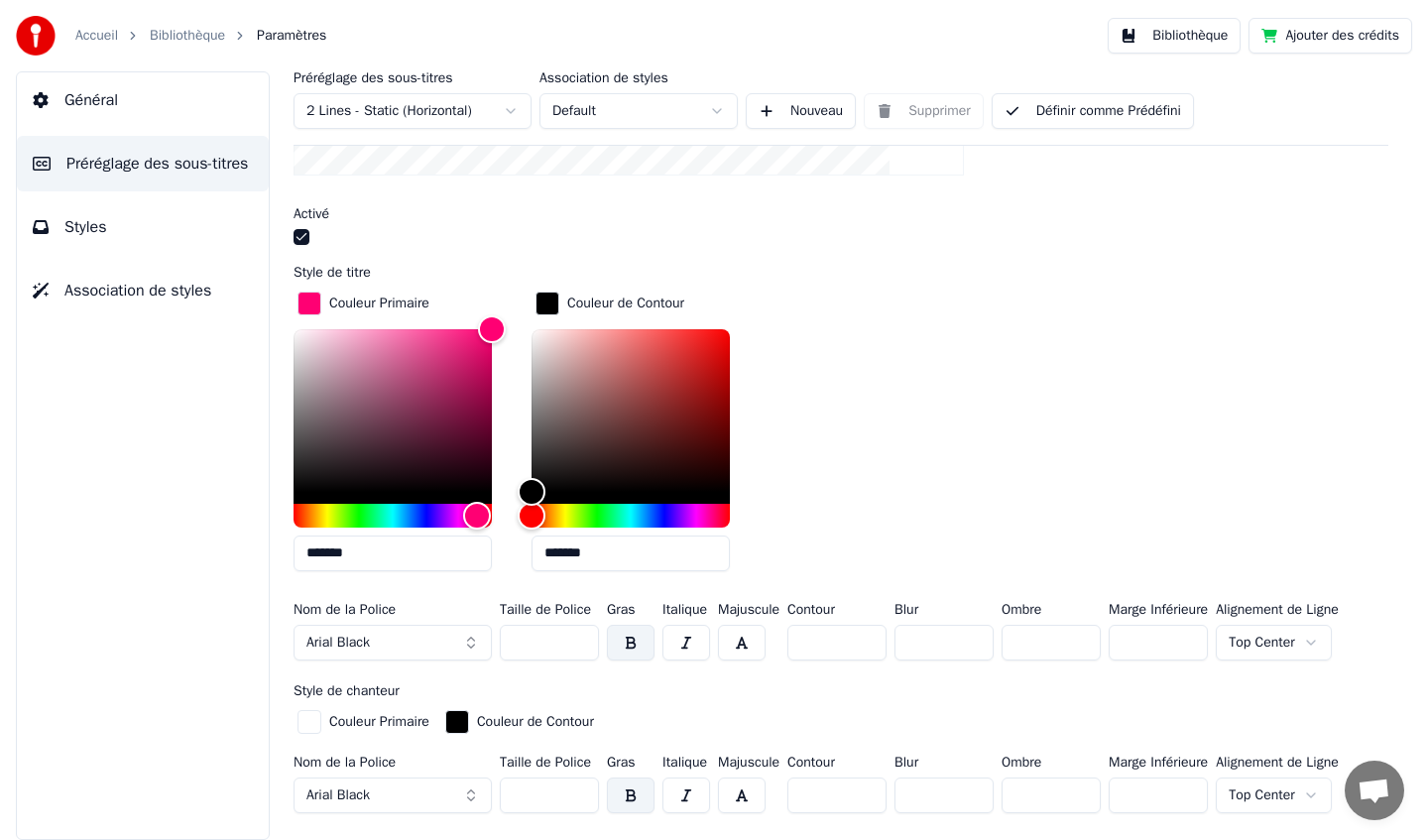 scroll, scrollTop: 552, scrollLeft: 0, axis: vertical 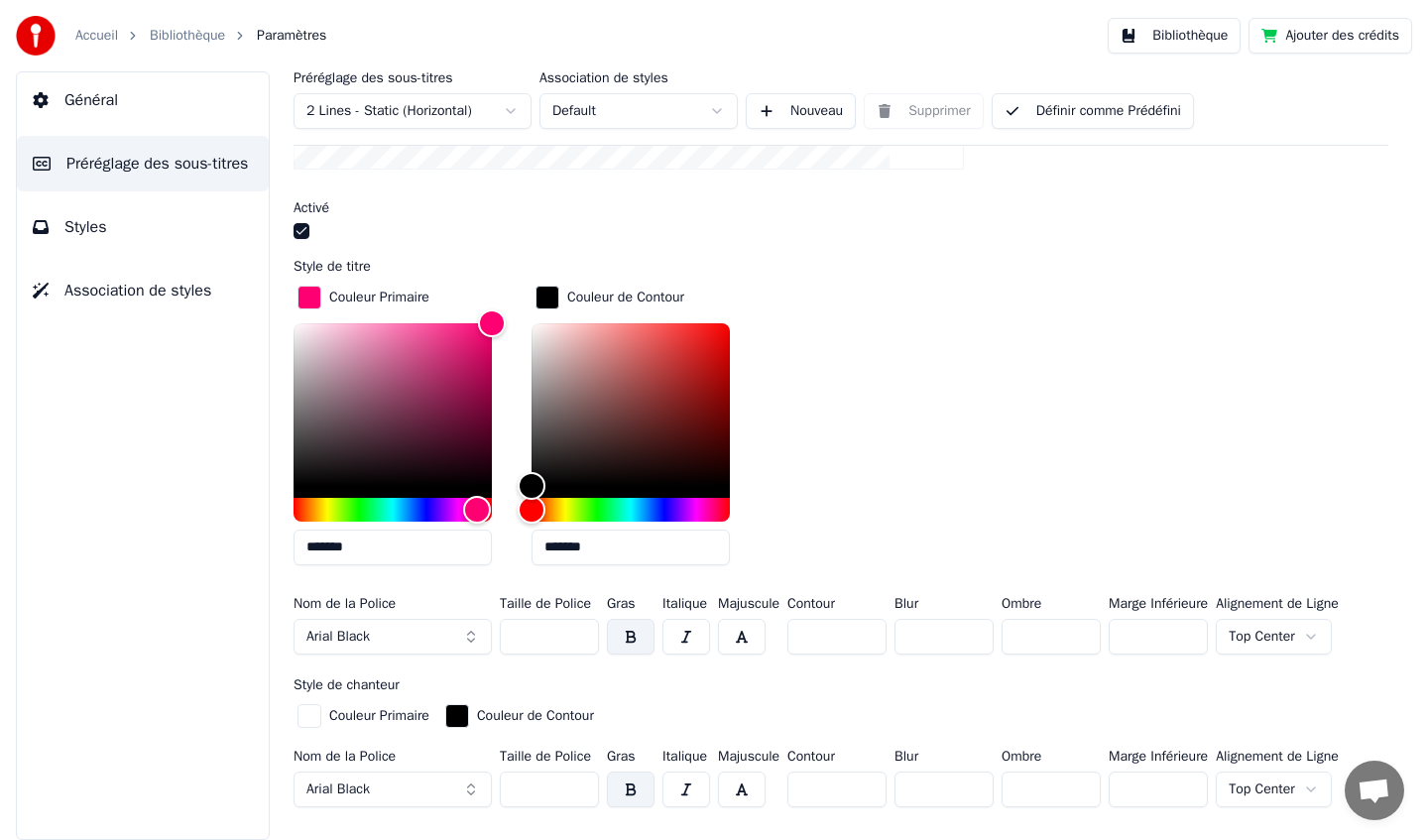 click on "Arial Black" at bounding box center [393, 637] 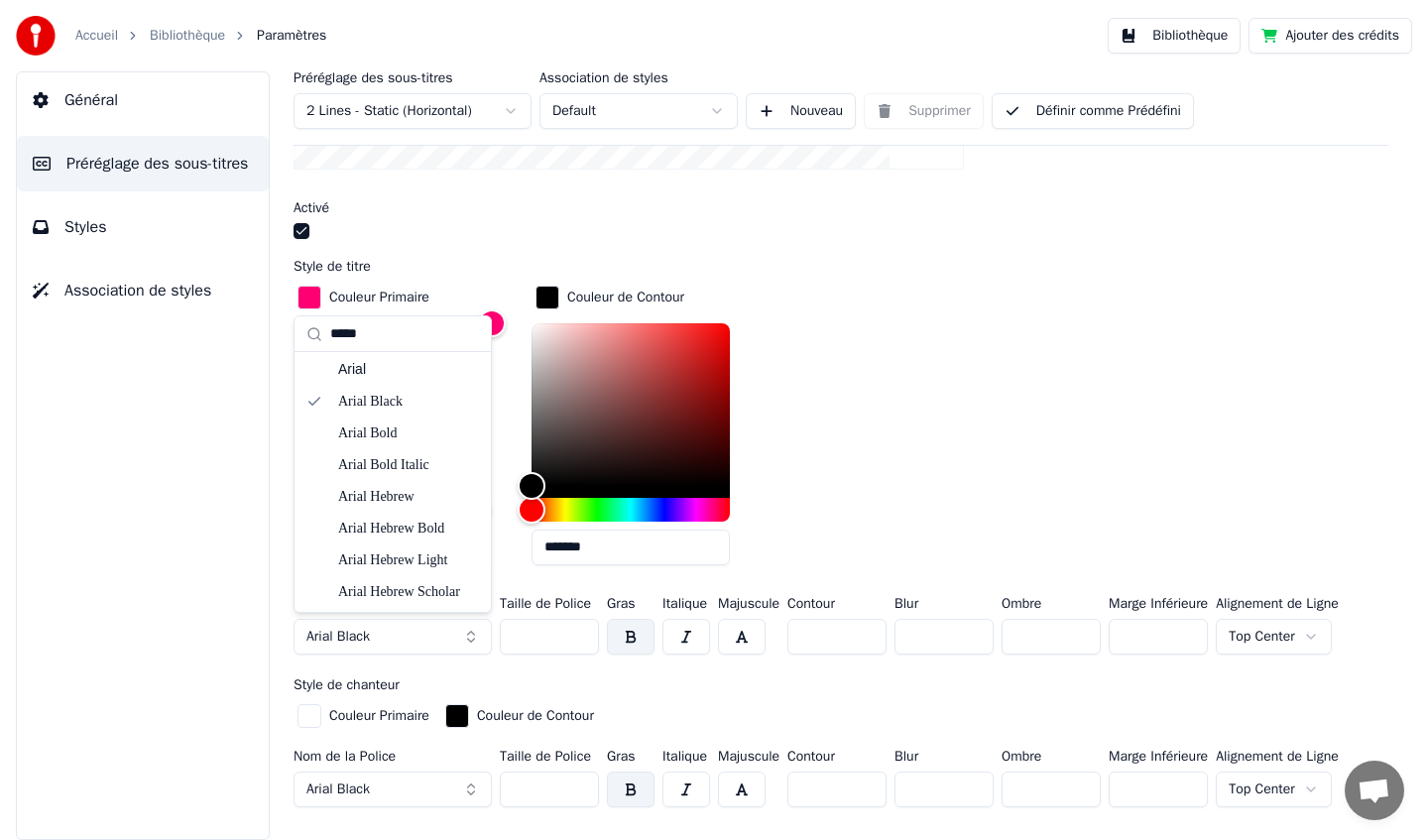 scroll, scrollTop: 698, scrollLeft: 0, axis: vertical 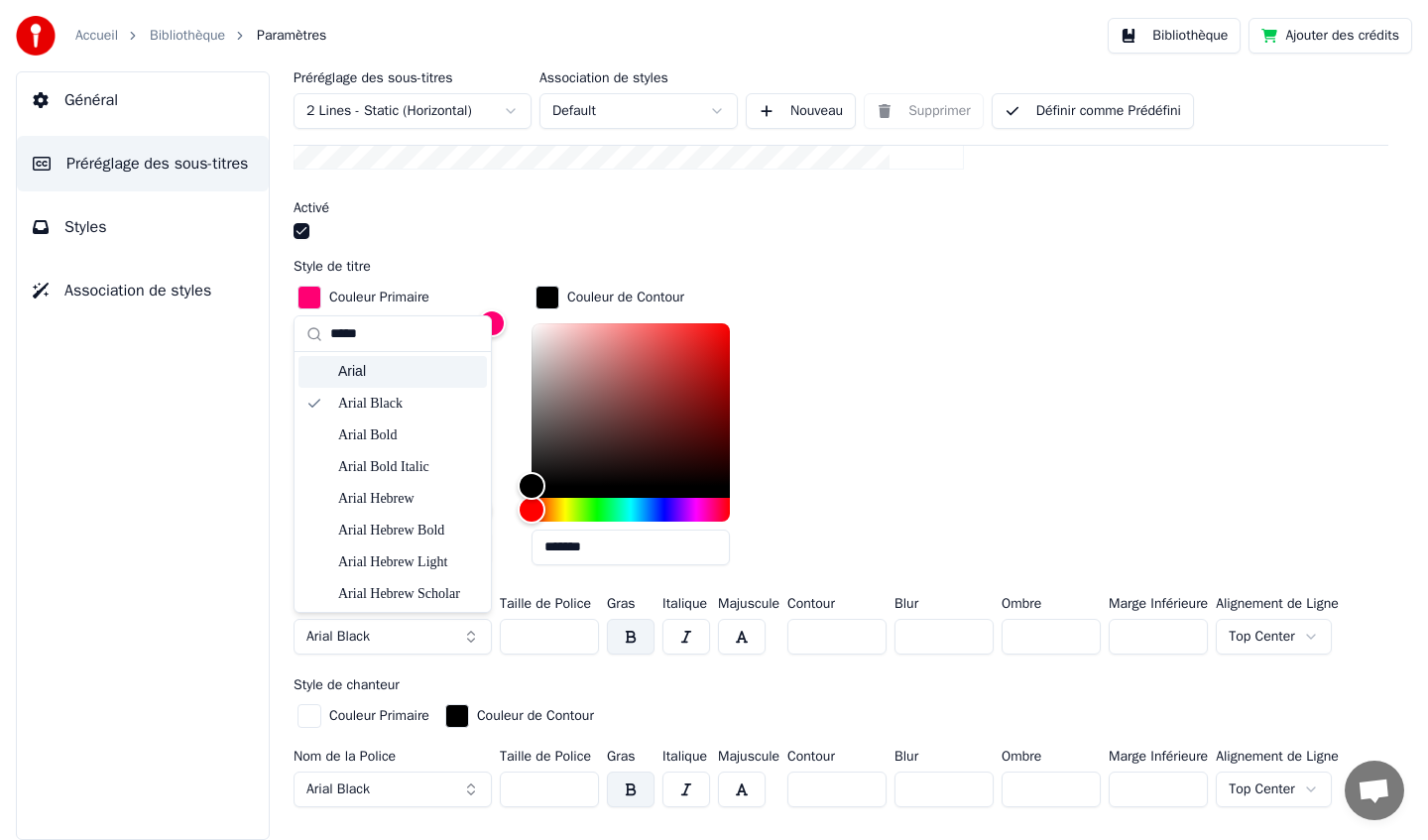 type on "*****" 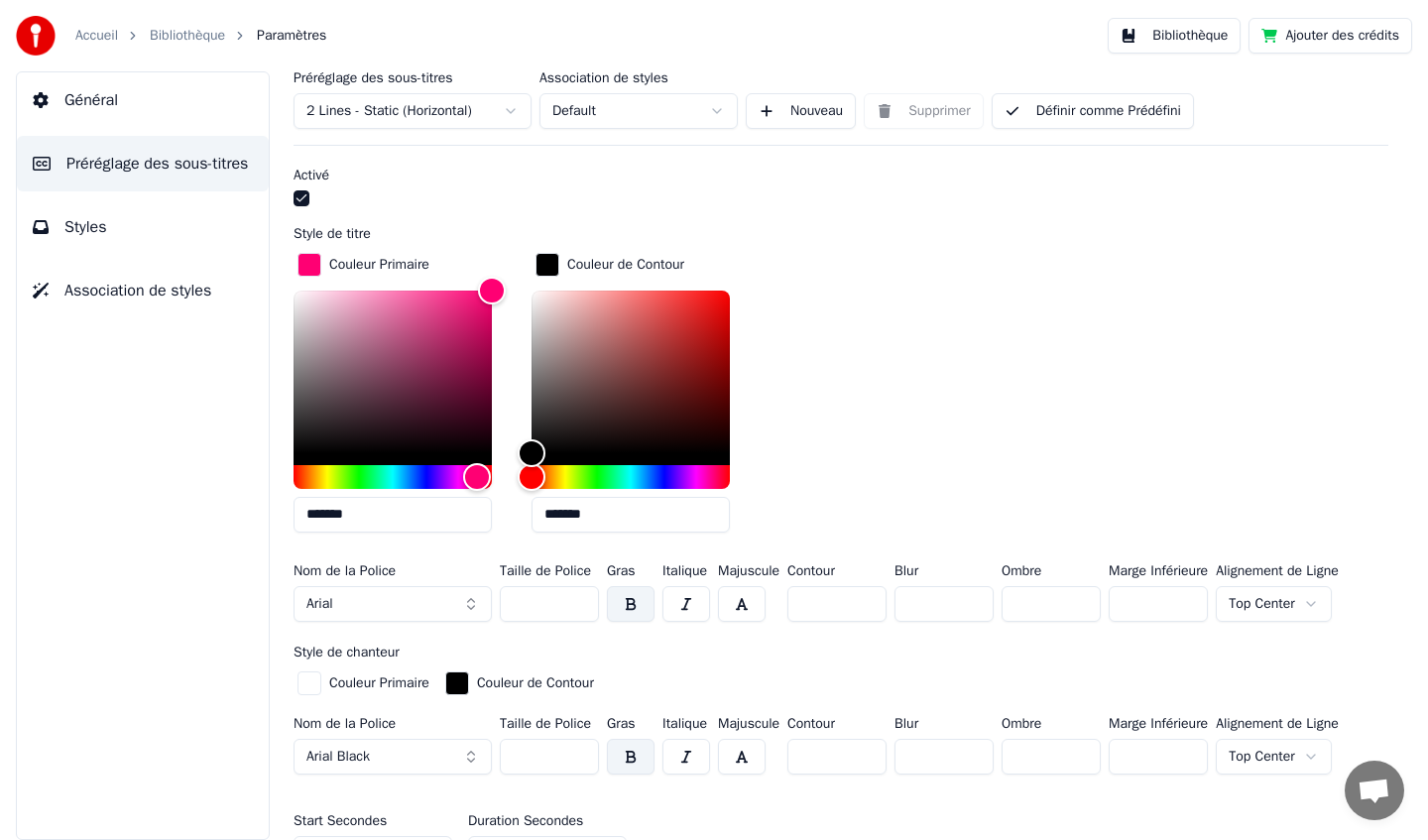 scroll, scrollTop: 586, scrollLeft: 0, axis: vertical 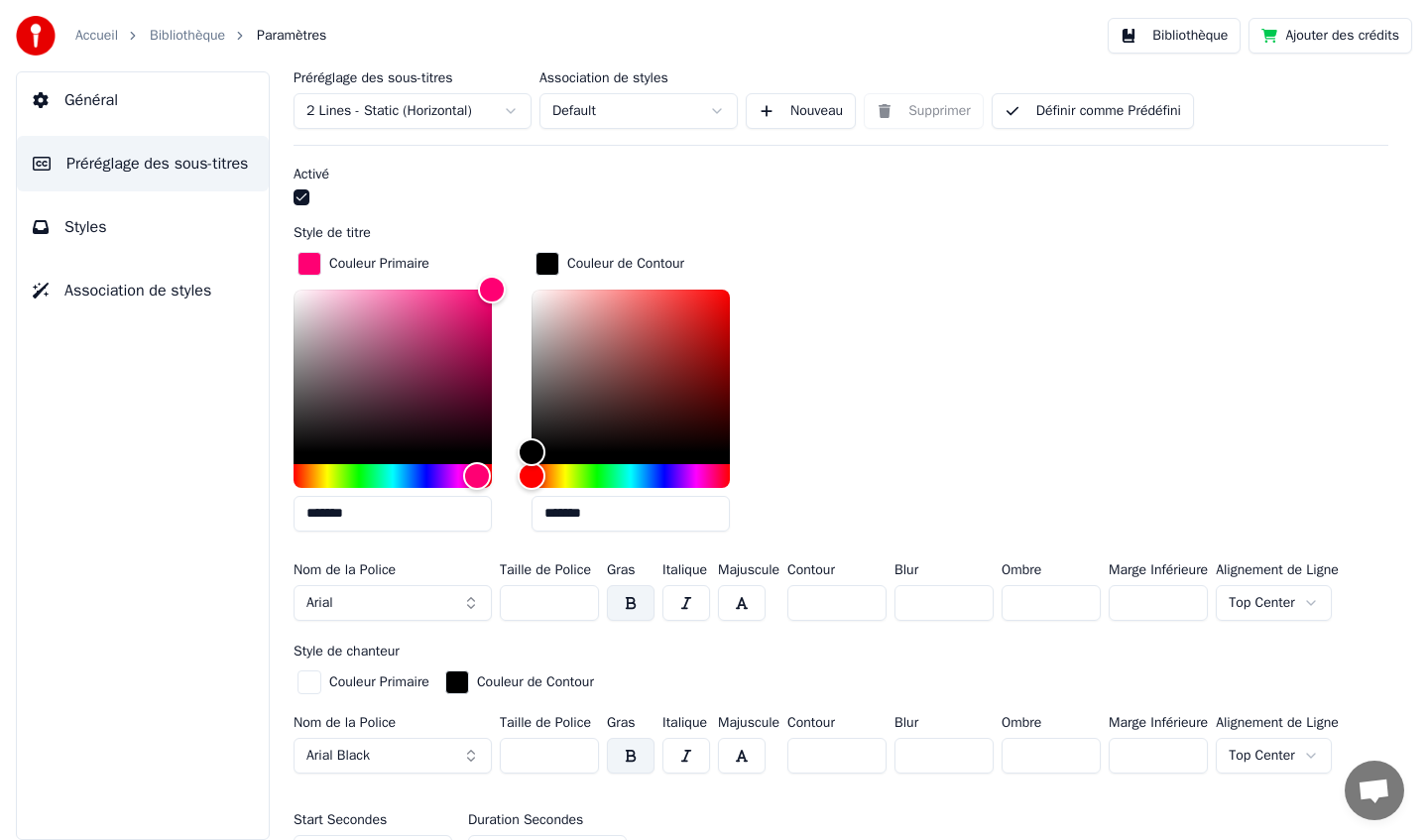 click on "Arial" at bounding box center [393, 603] 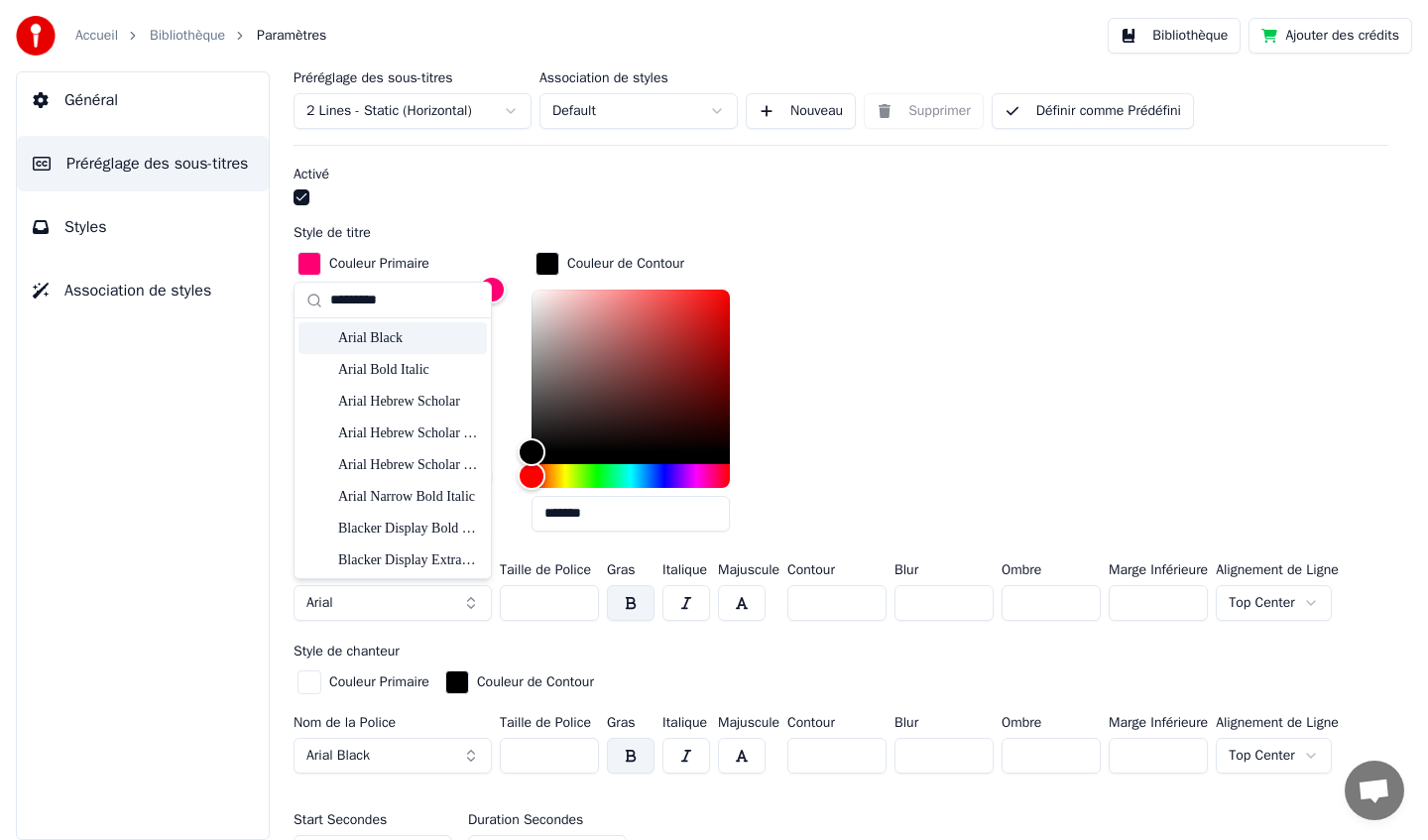 type on "*********" 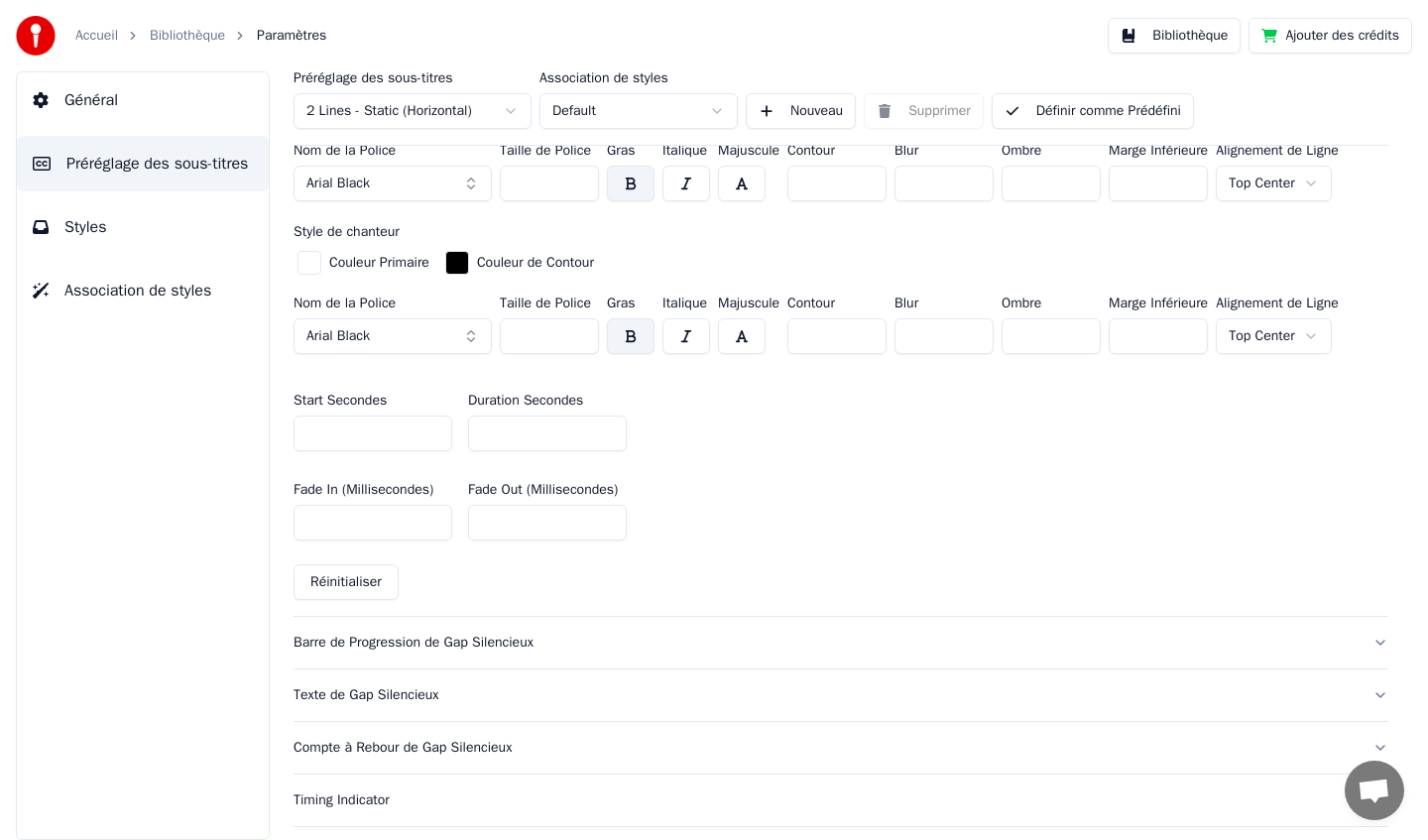 scroll, scrollTop: 1011, scrollLeft: 0, axis: vertical 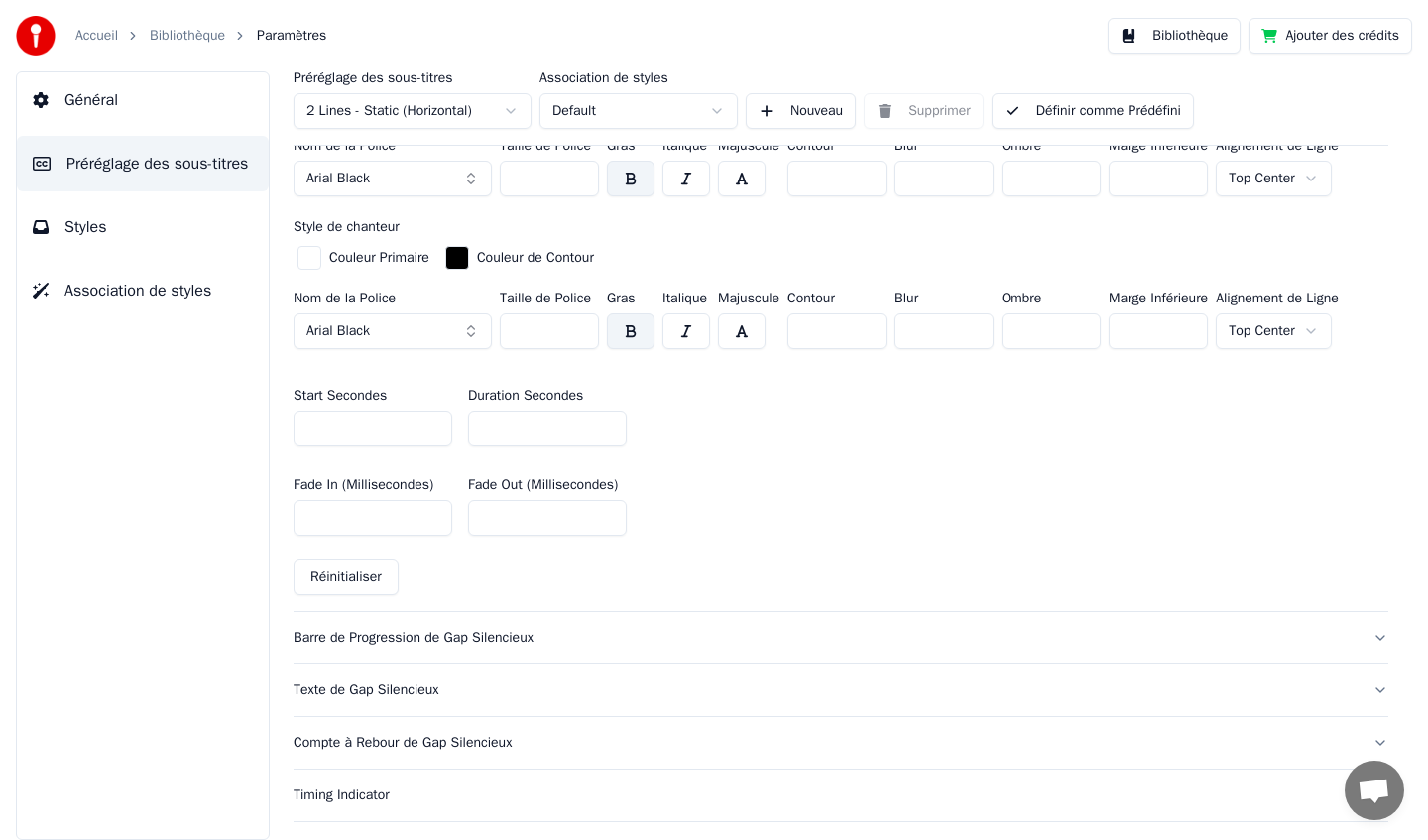 click on "*" at bounding box center (547, 428) 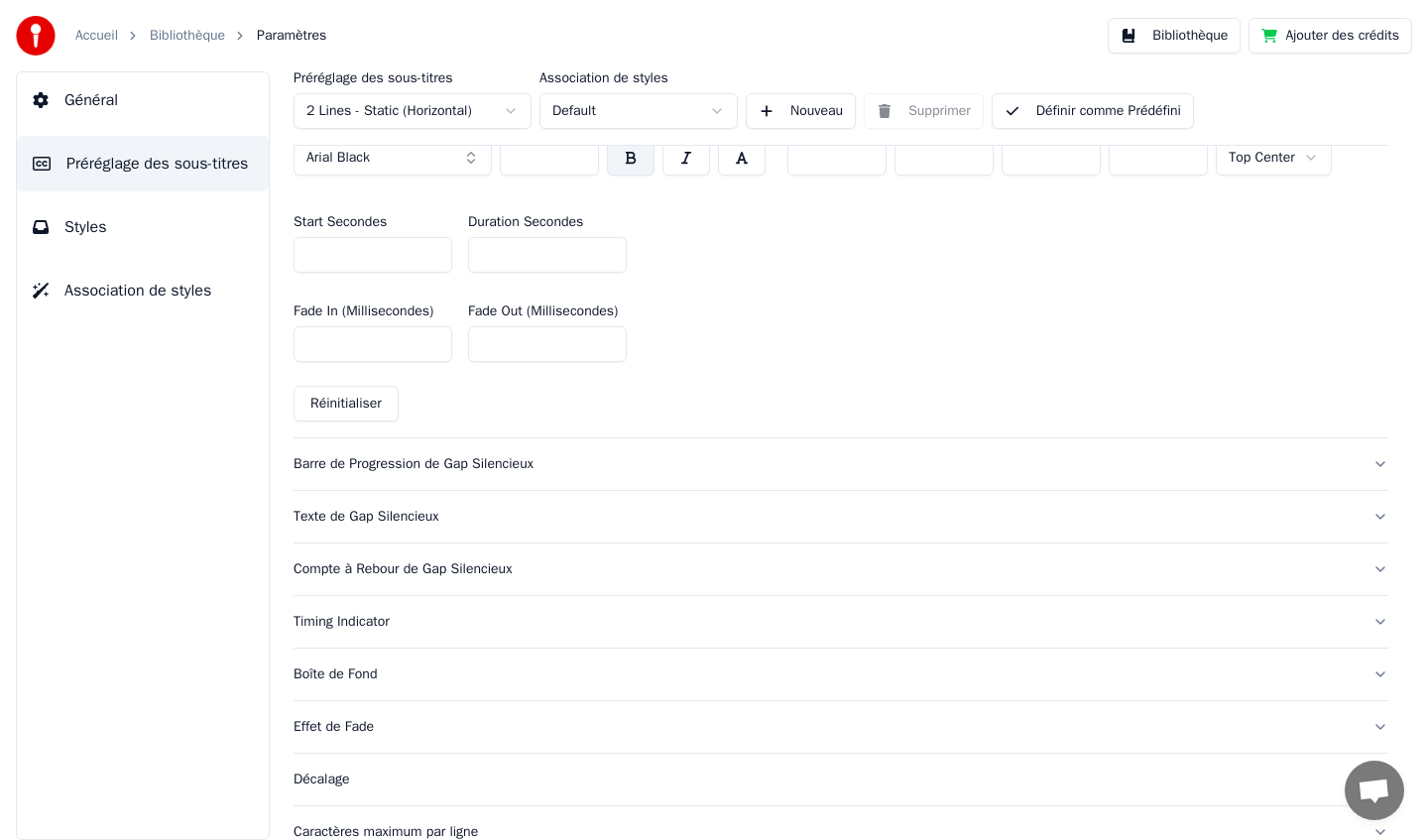 click on "Compte à Rebour de Gap Silencieux" at bounding box center (825, 569) 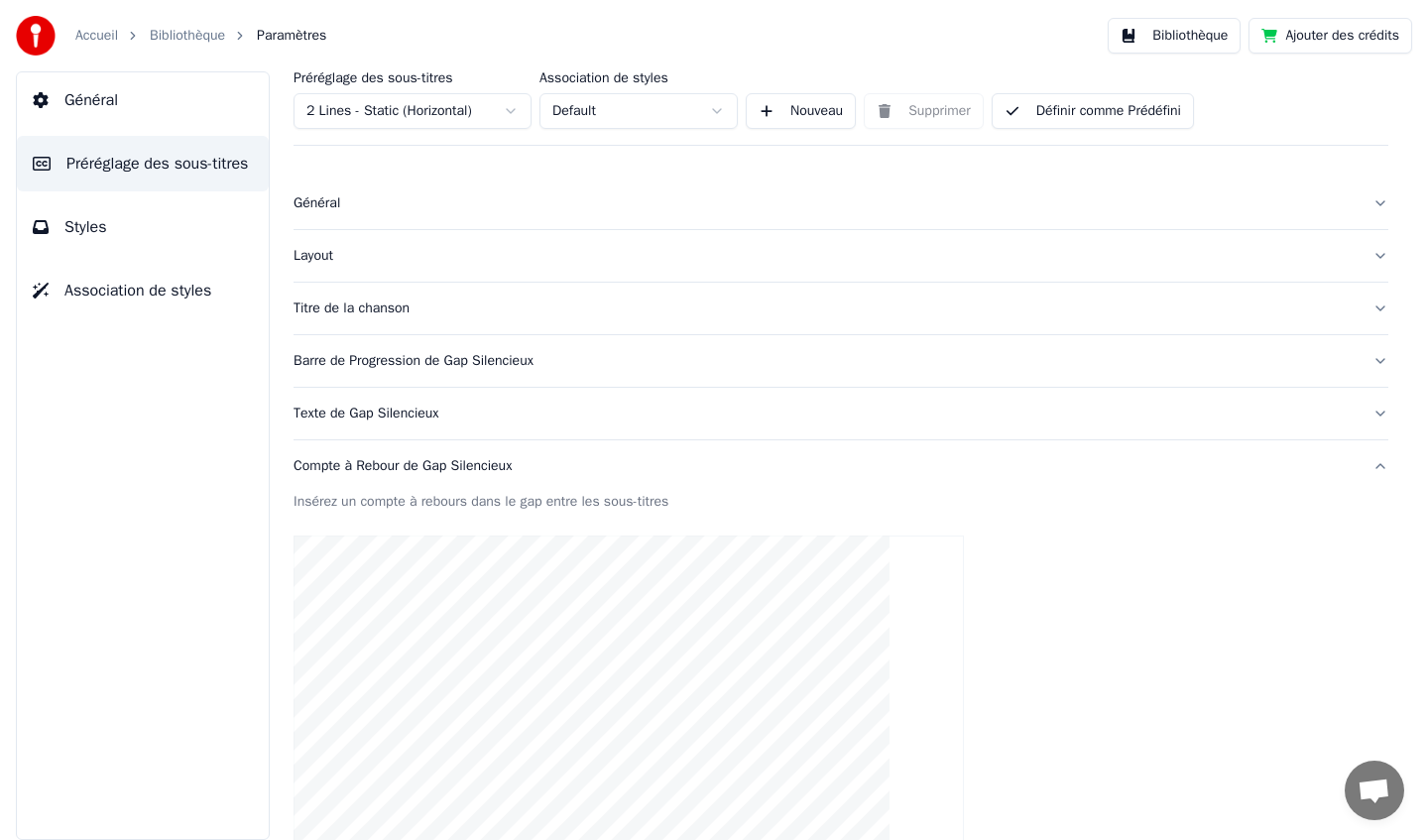 scroll, scrollTop: 0, scrollLeft: 0, axis: both 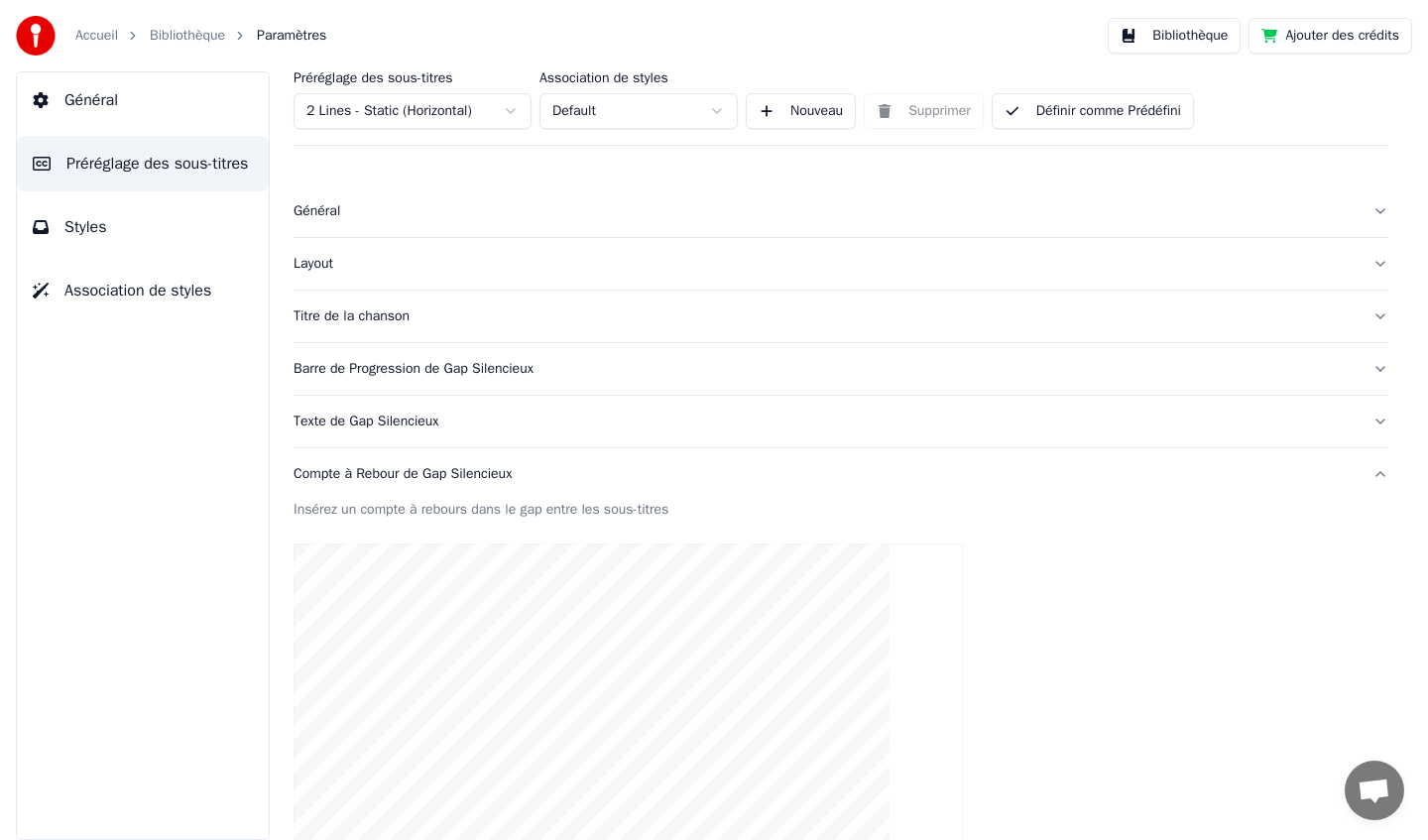 click on "Association de styles" at bounding box center [138, 291] 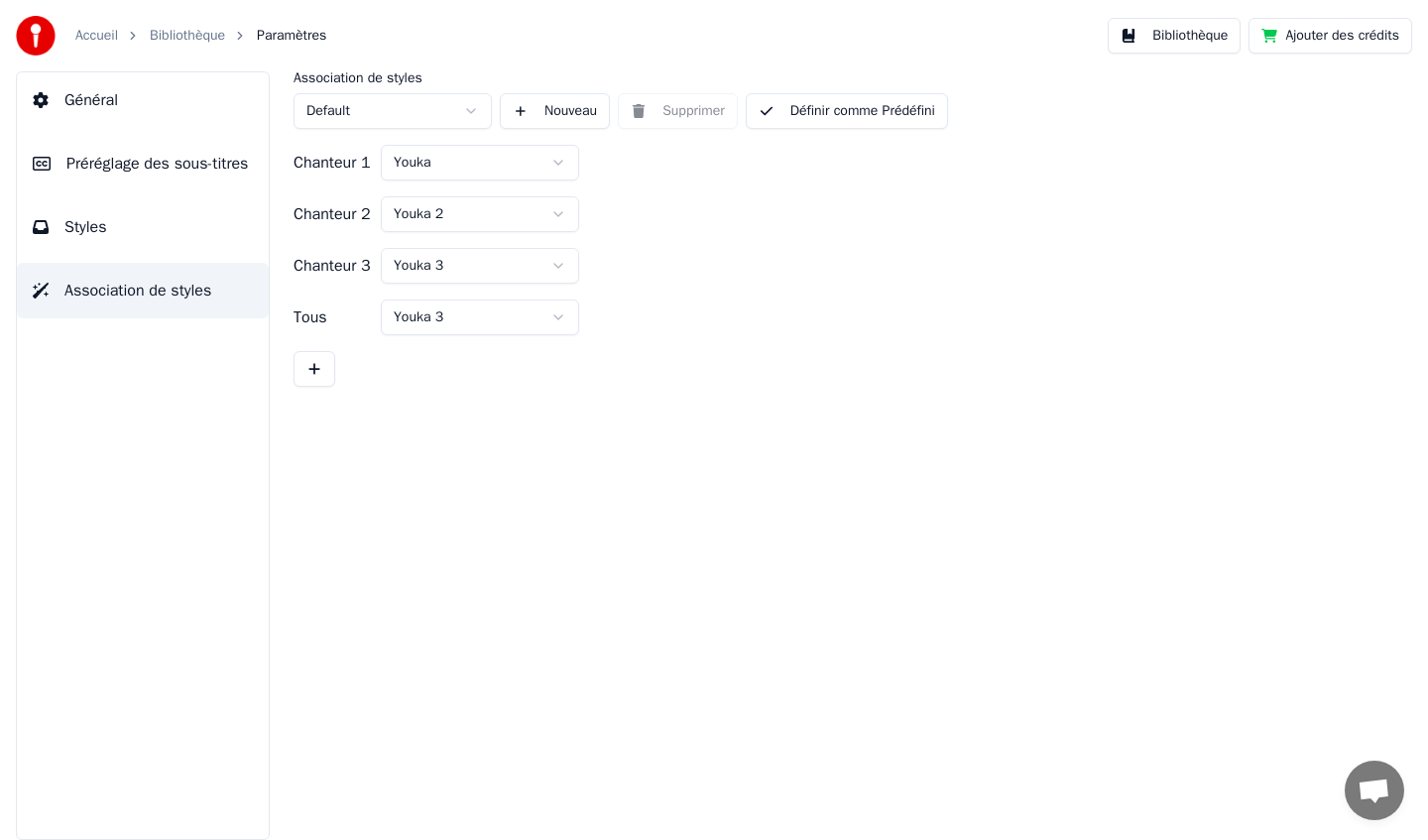 click on "Préréglage des sous-titres" at bounding box center (157, 164) 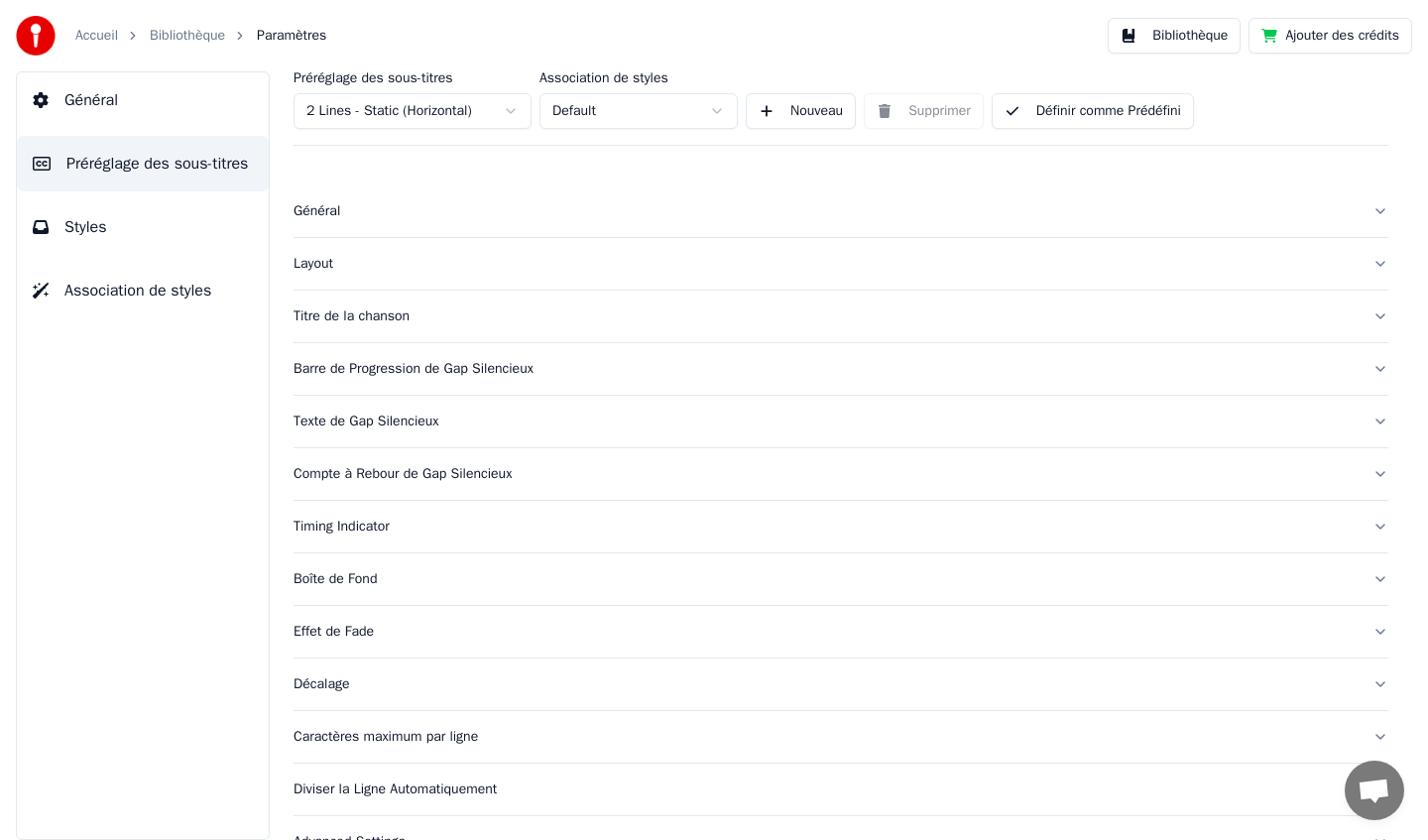 click on "Styles" at bounding box center (85, 227) 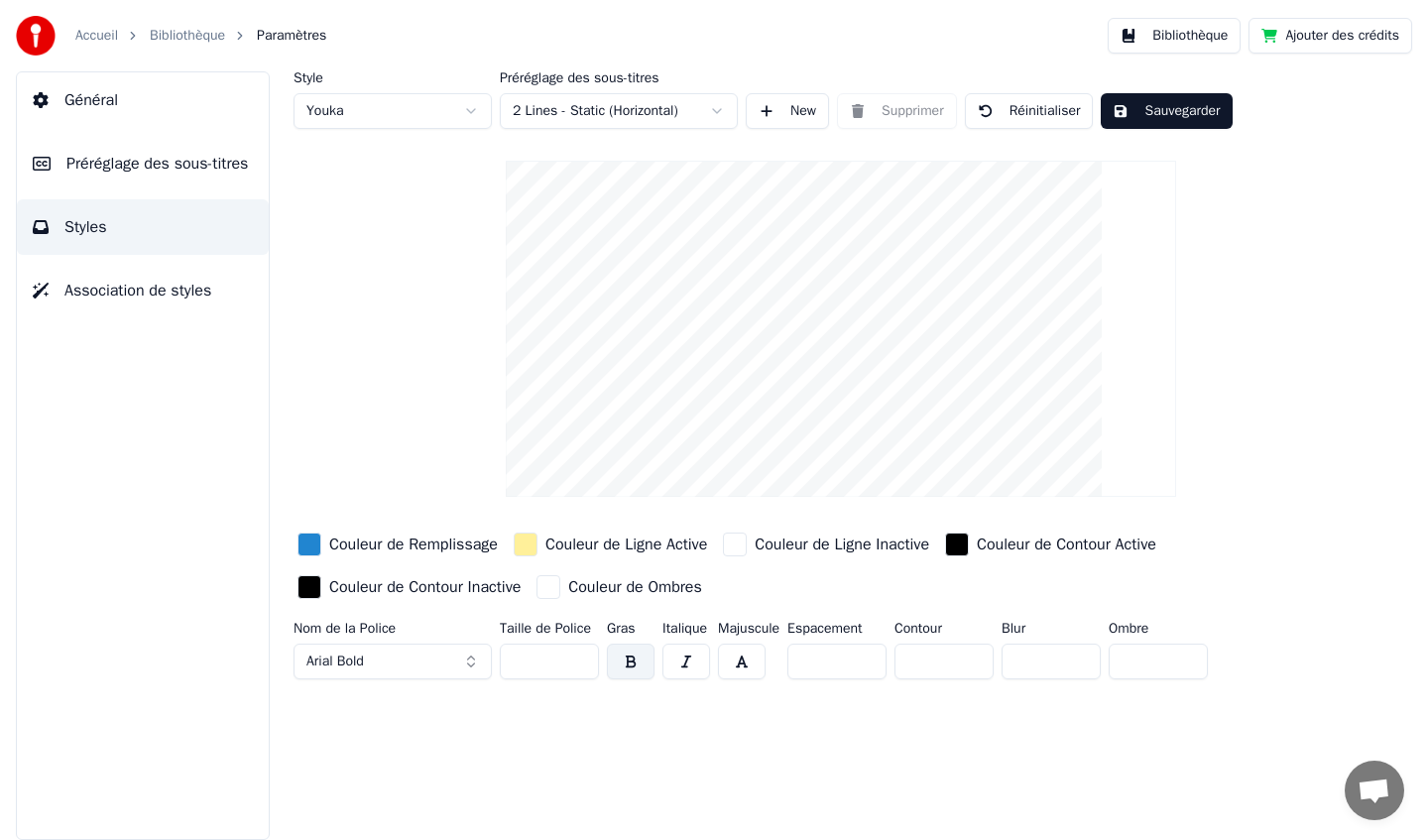 click on "Style Youka Préréglage des sous-titres 2 Lines - Static (Horizontal) New Supprimer Réinitialiser Sauvegarder Couleur de Remplissage Couleur de Ligne Active Couleur de Ligne Inactive Couleur de Contour Active Couleur de Contour Inactive Couleur de Ombres Nom de la Police Arial Bold Taille de Police ** Gras Italique Majuscule Espacement * Contour * Blur * Ombre *" at bounding box center (841, 379) 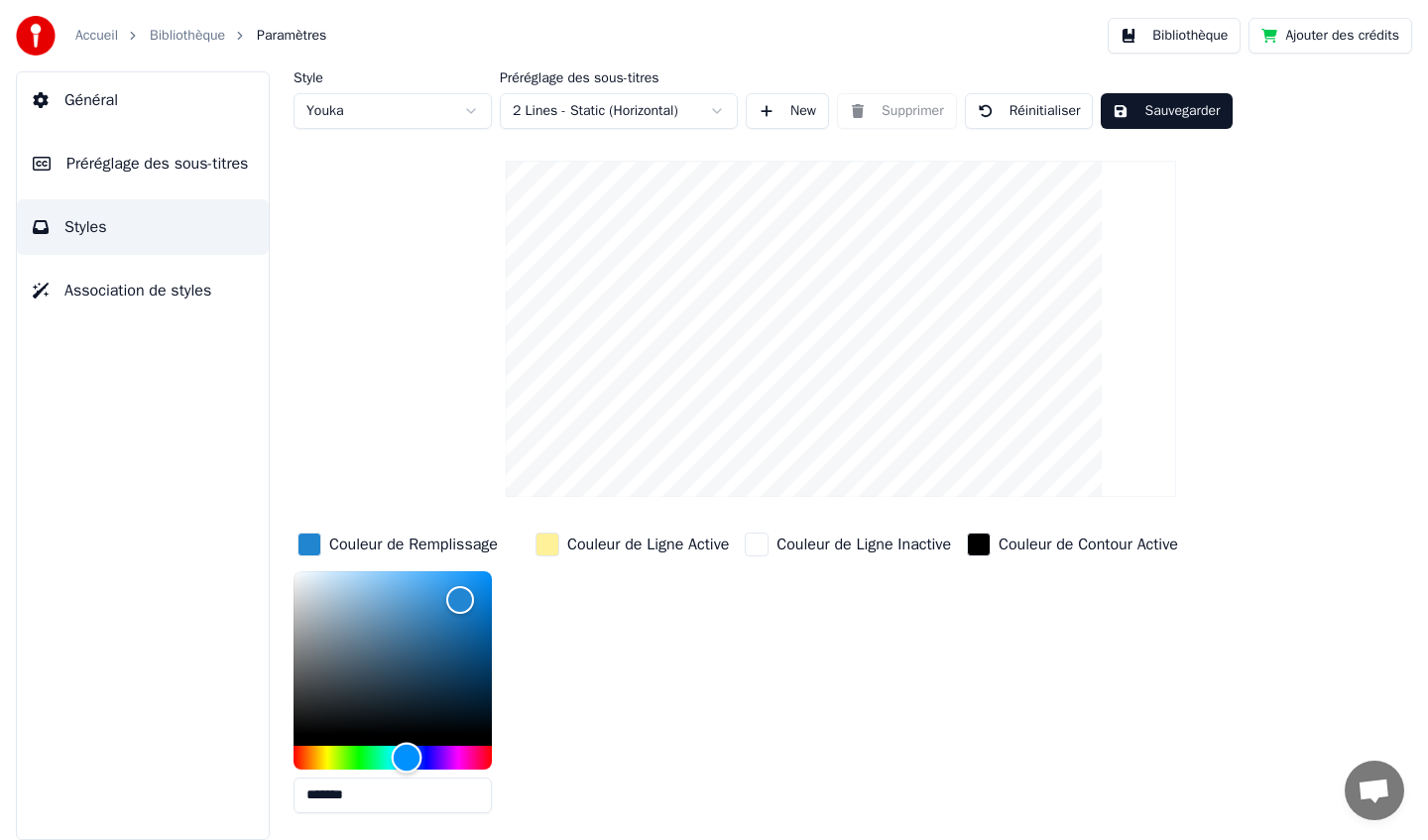 click at bounding box center [393, 758] 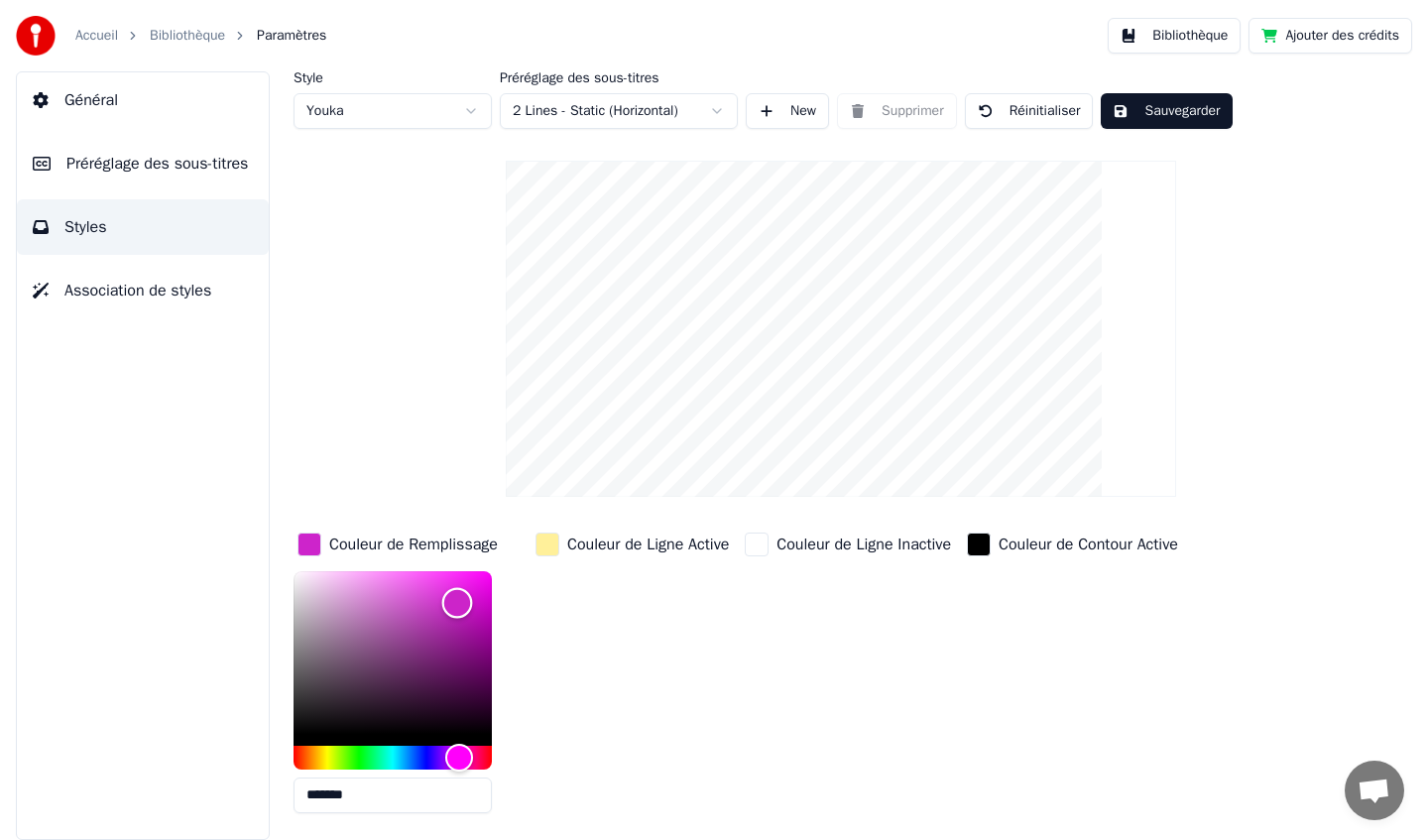 drag, startPoint x: 457, startPoint y: 602, endPoint x: 457, endPoint y: 478, distance: 124 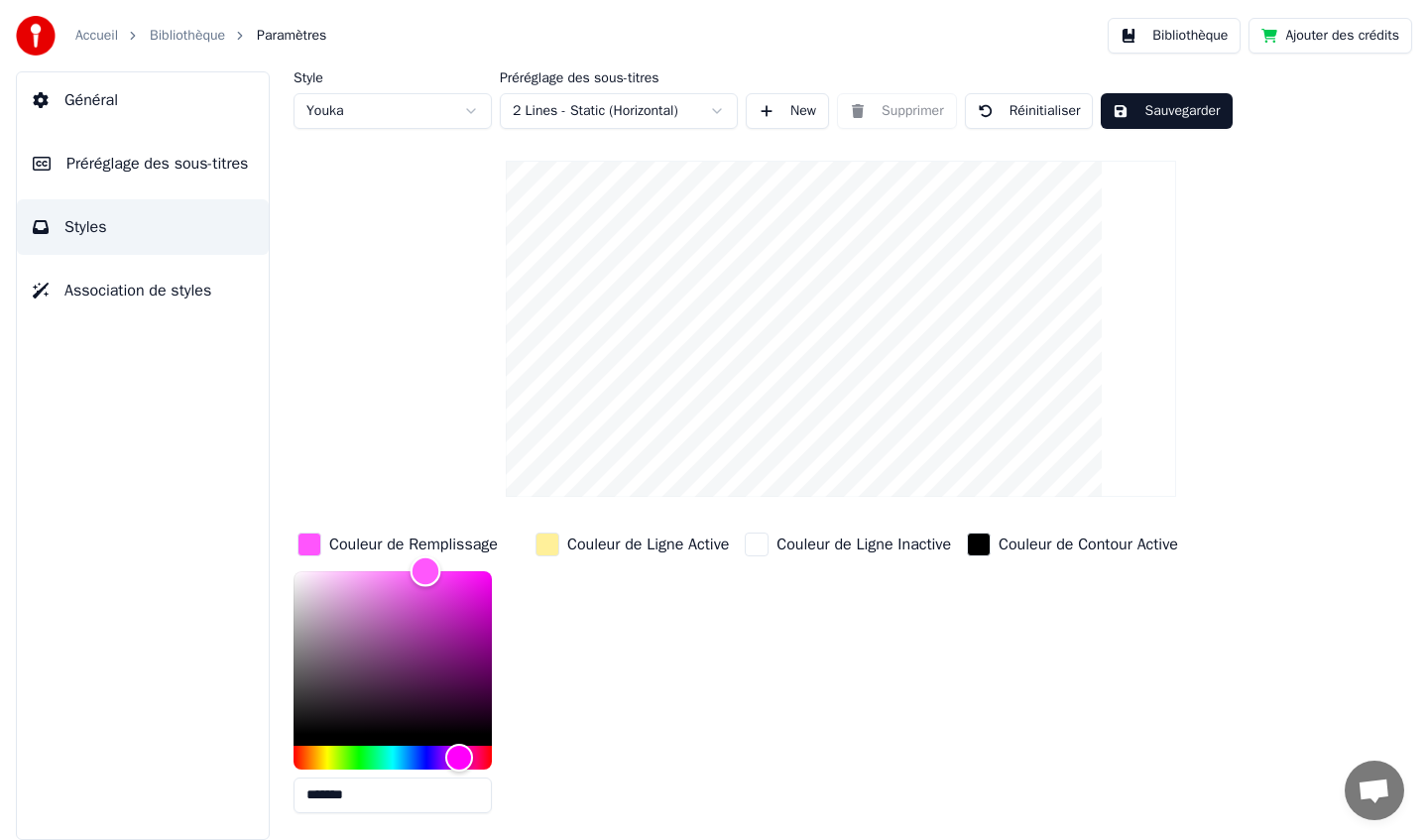 type on "*******" 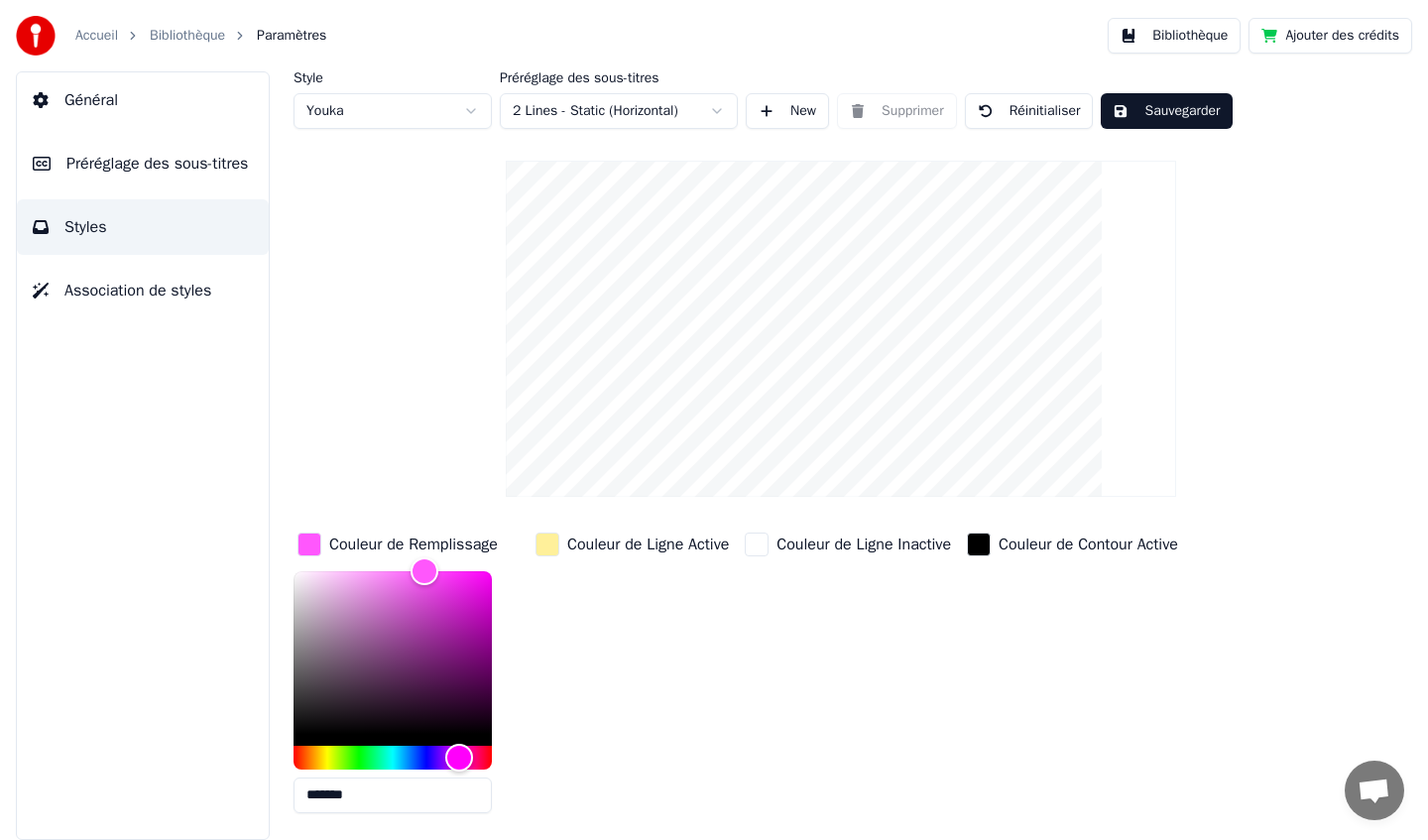 click on "Couleur de Ligne Inactive" at bounding box center (848, 678) 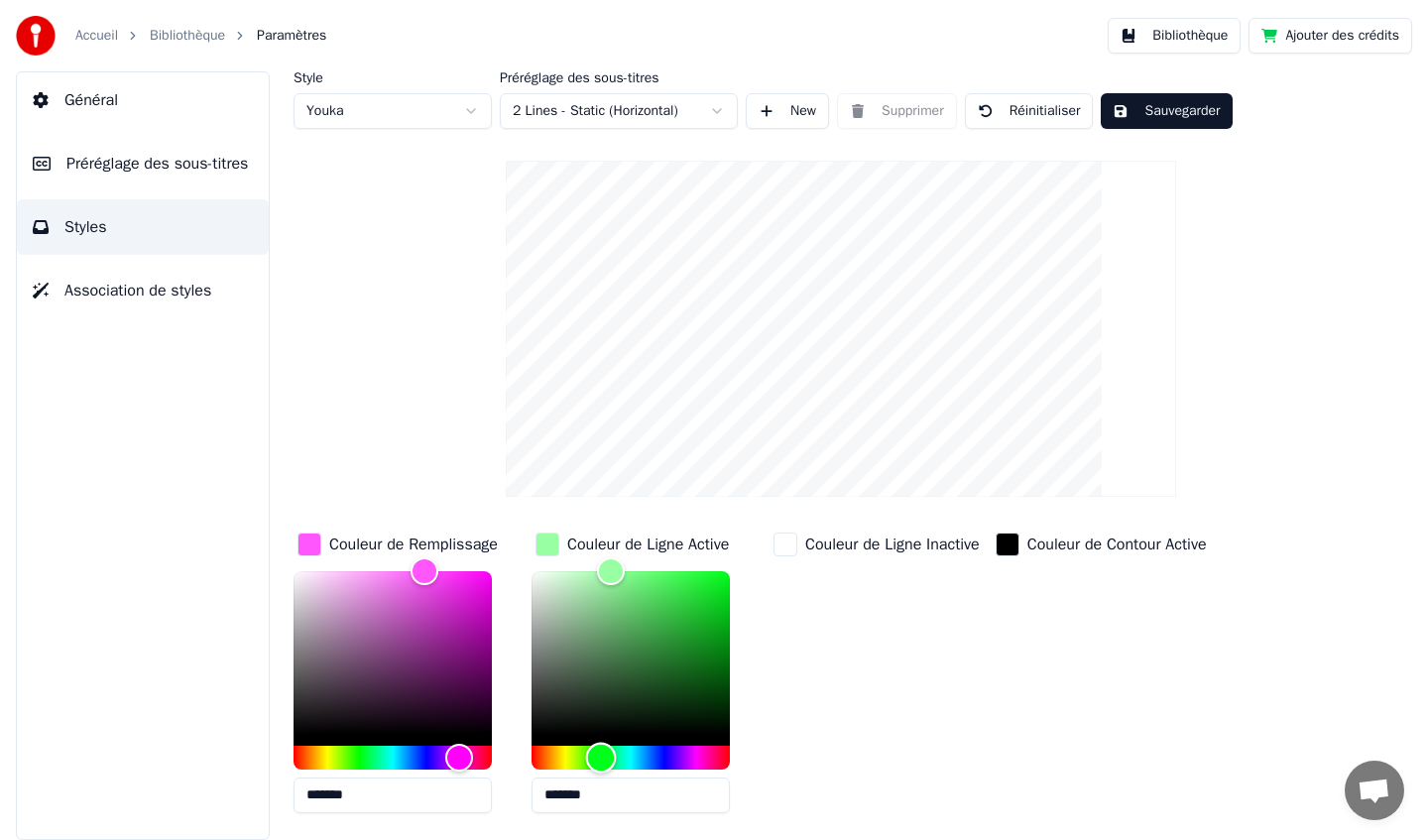 click at bounding box center [631, 758] 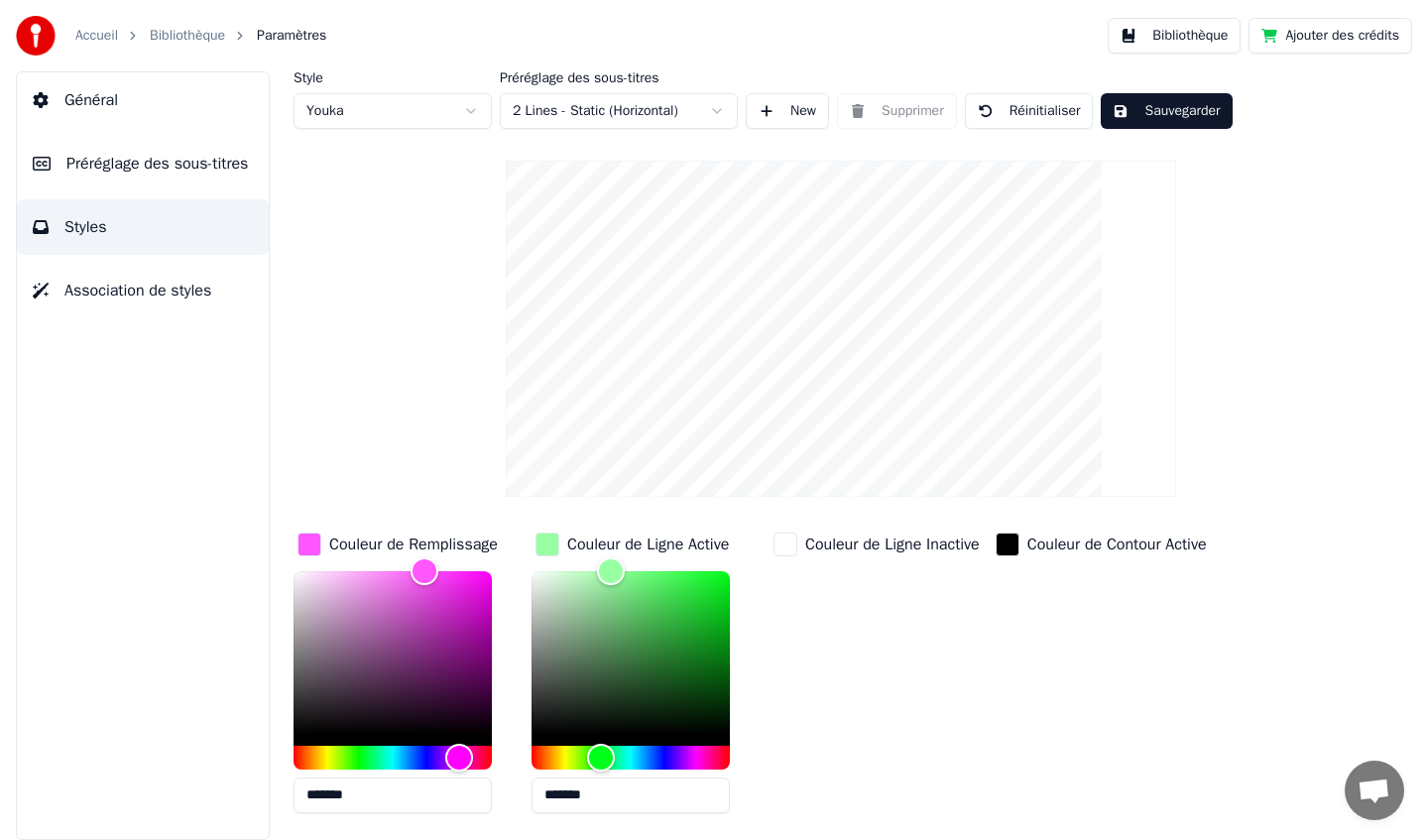 click on "Couleur de Ligne Active *******" at bounding box center [647, 678] 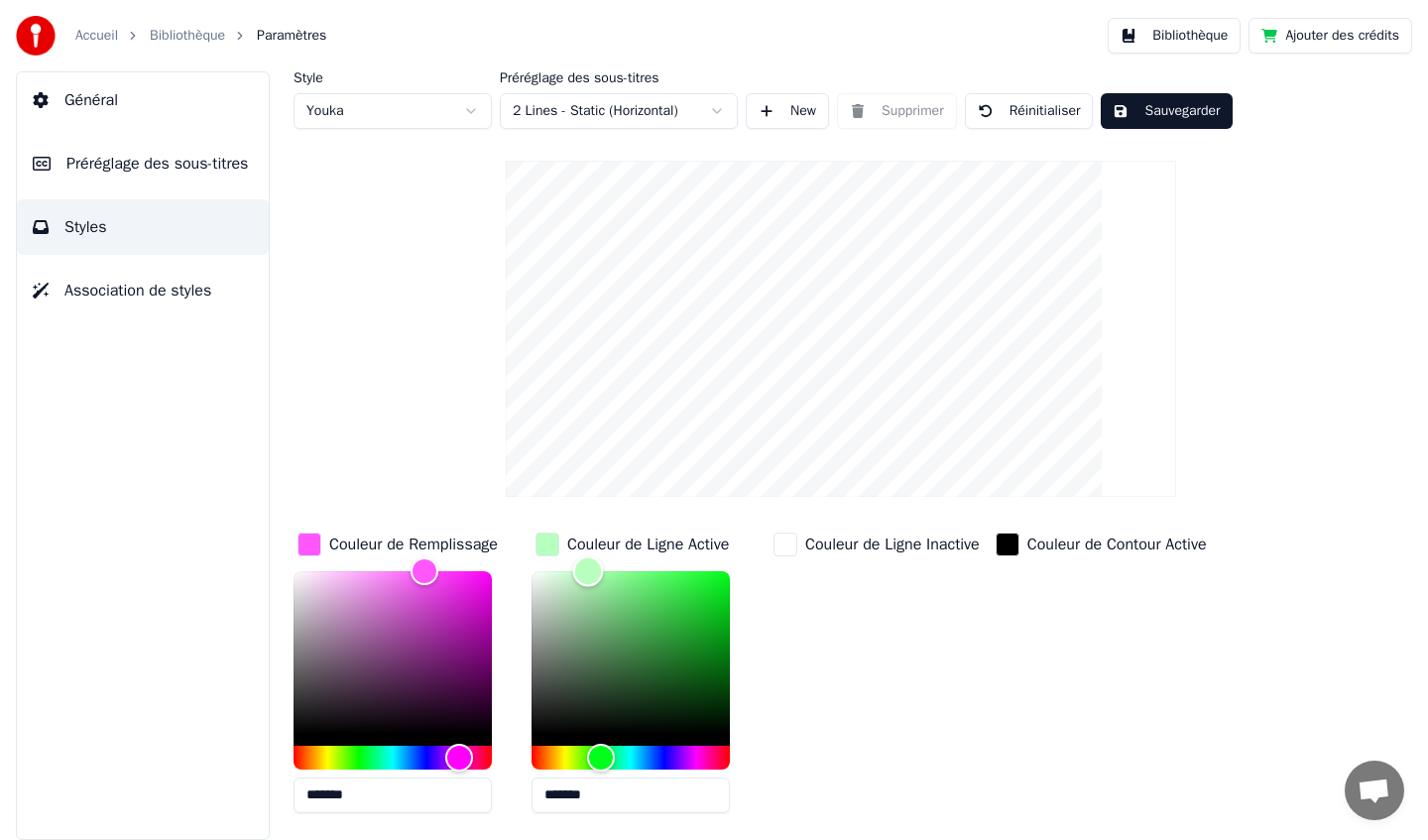 type on "*******" 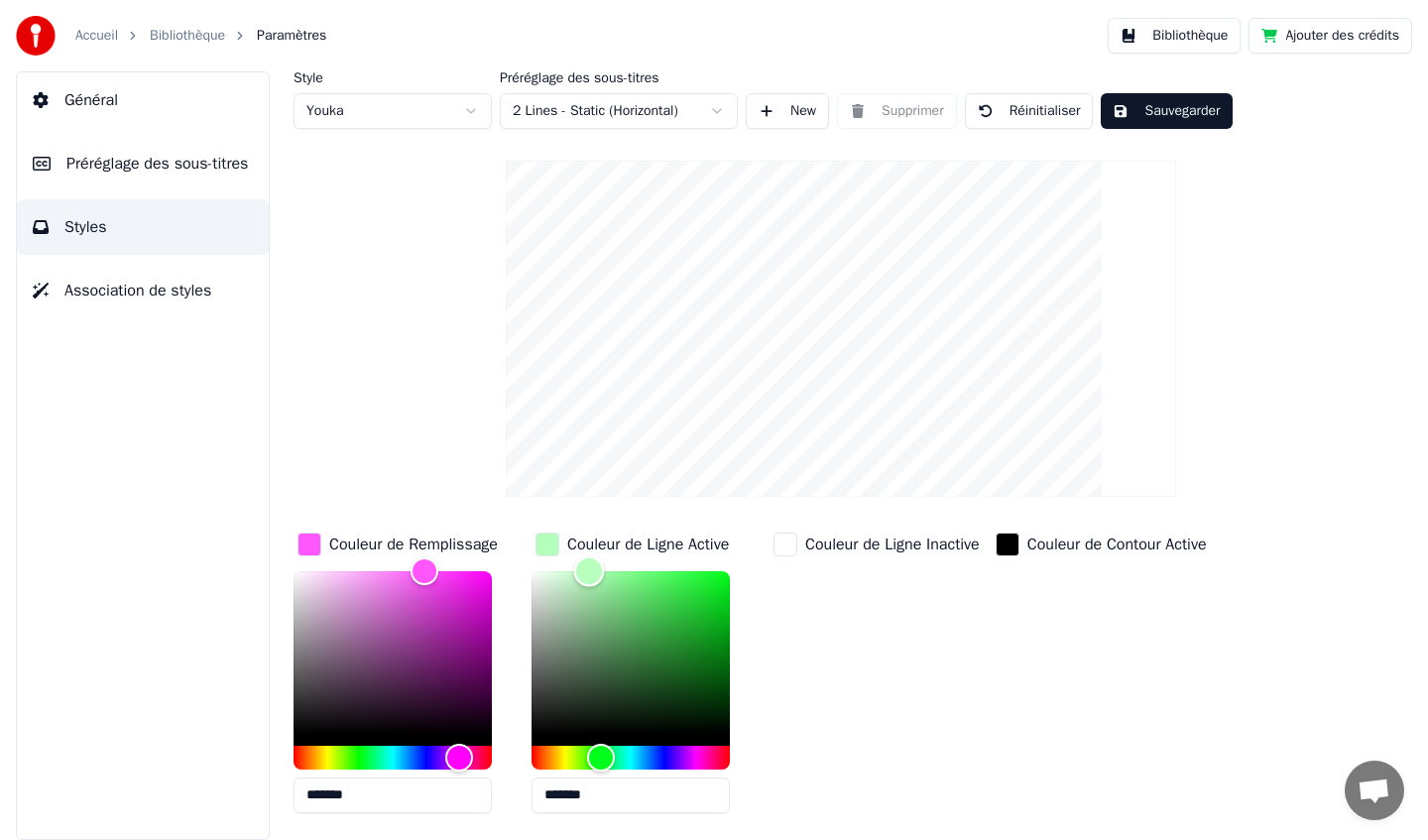 drag, startPoint x: 594, startPoint y: 581, endPoint x: 589, endPoint y: 559, distance: 22.561028 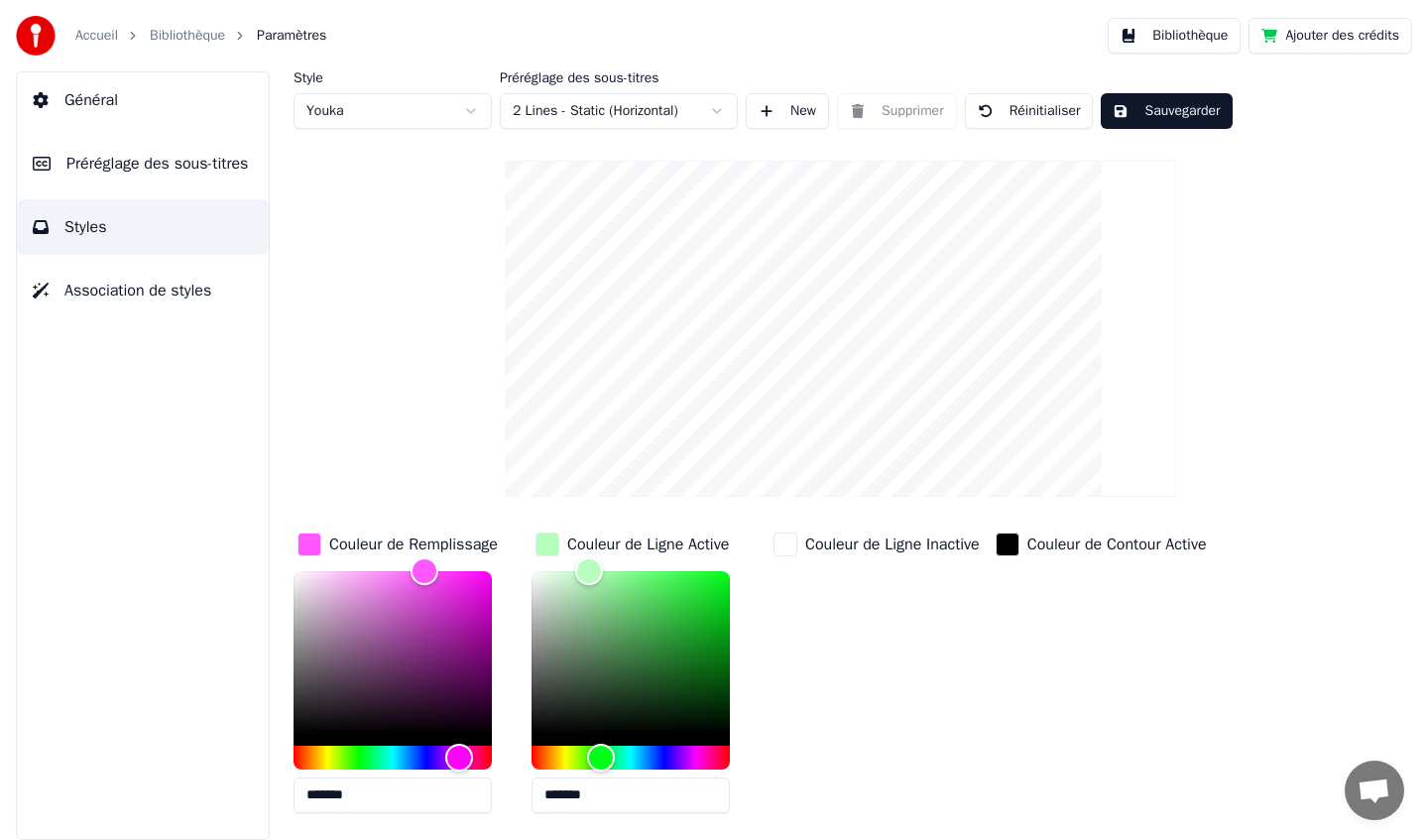 click on "Couleur de Ligne Inactive" at bounding box center (877, 678) 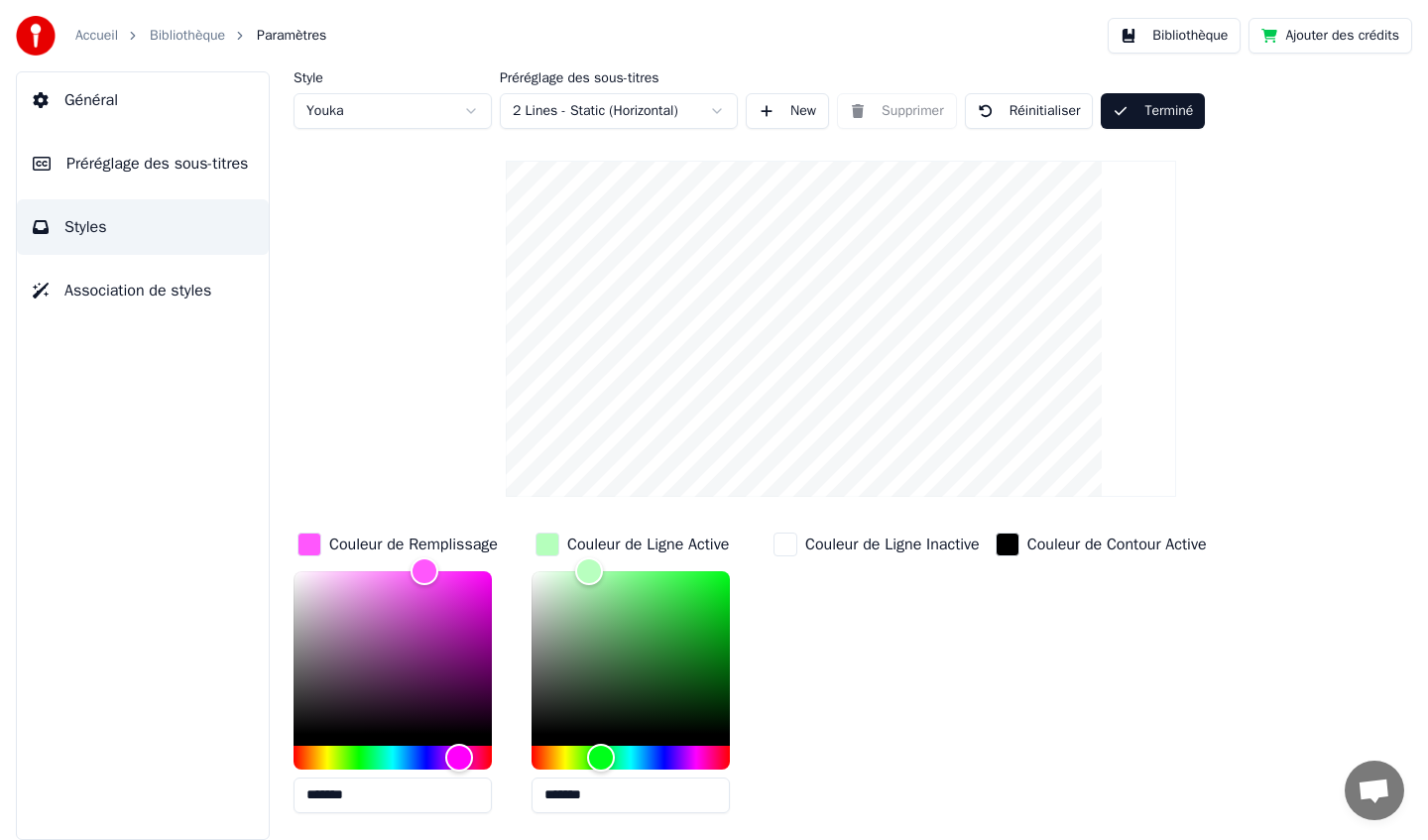 click on "Préréglage des sous-titres" at bounding box center [157, 164] 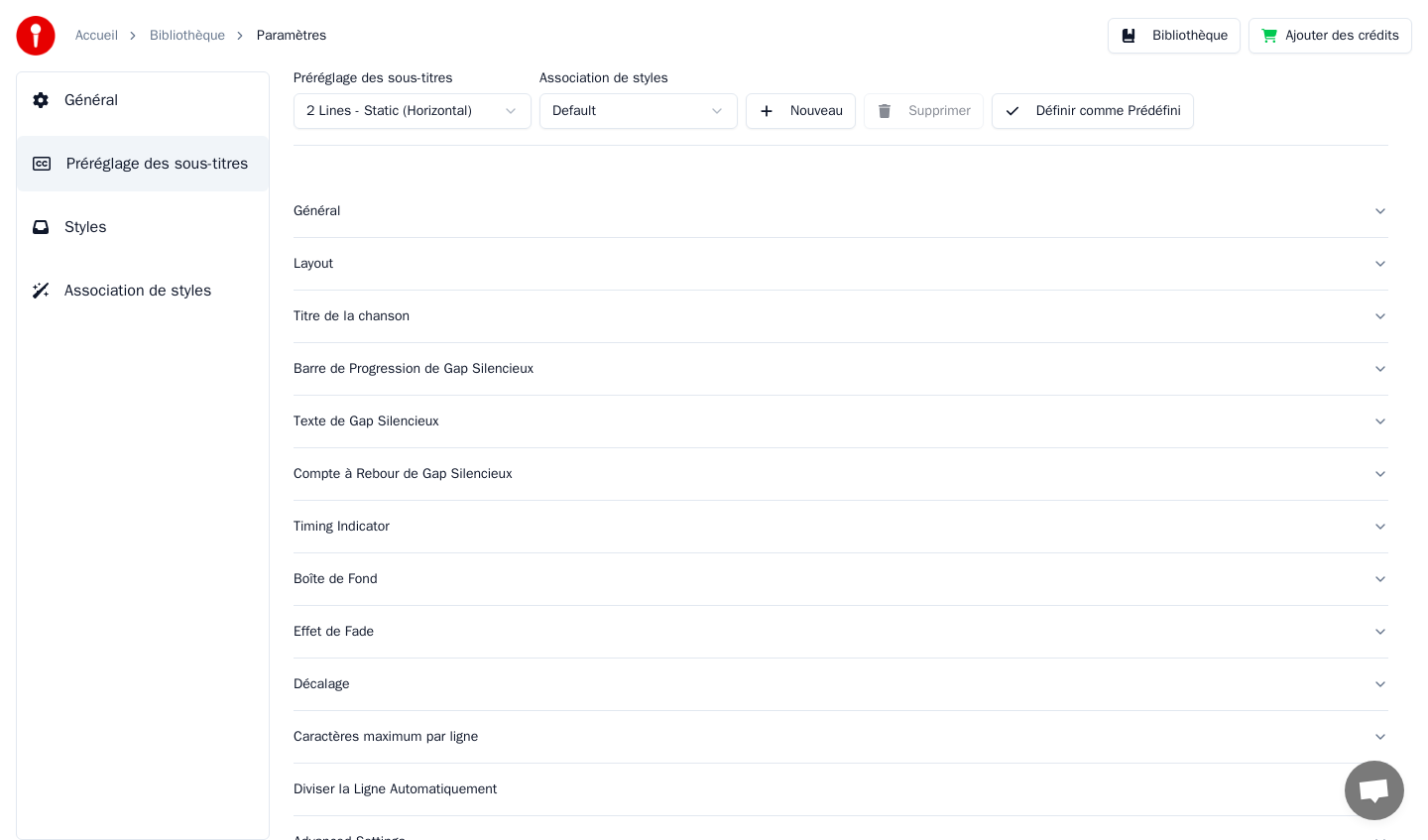 click on "Bibliothèque" at bounding box center [187, 36] 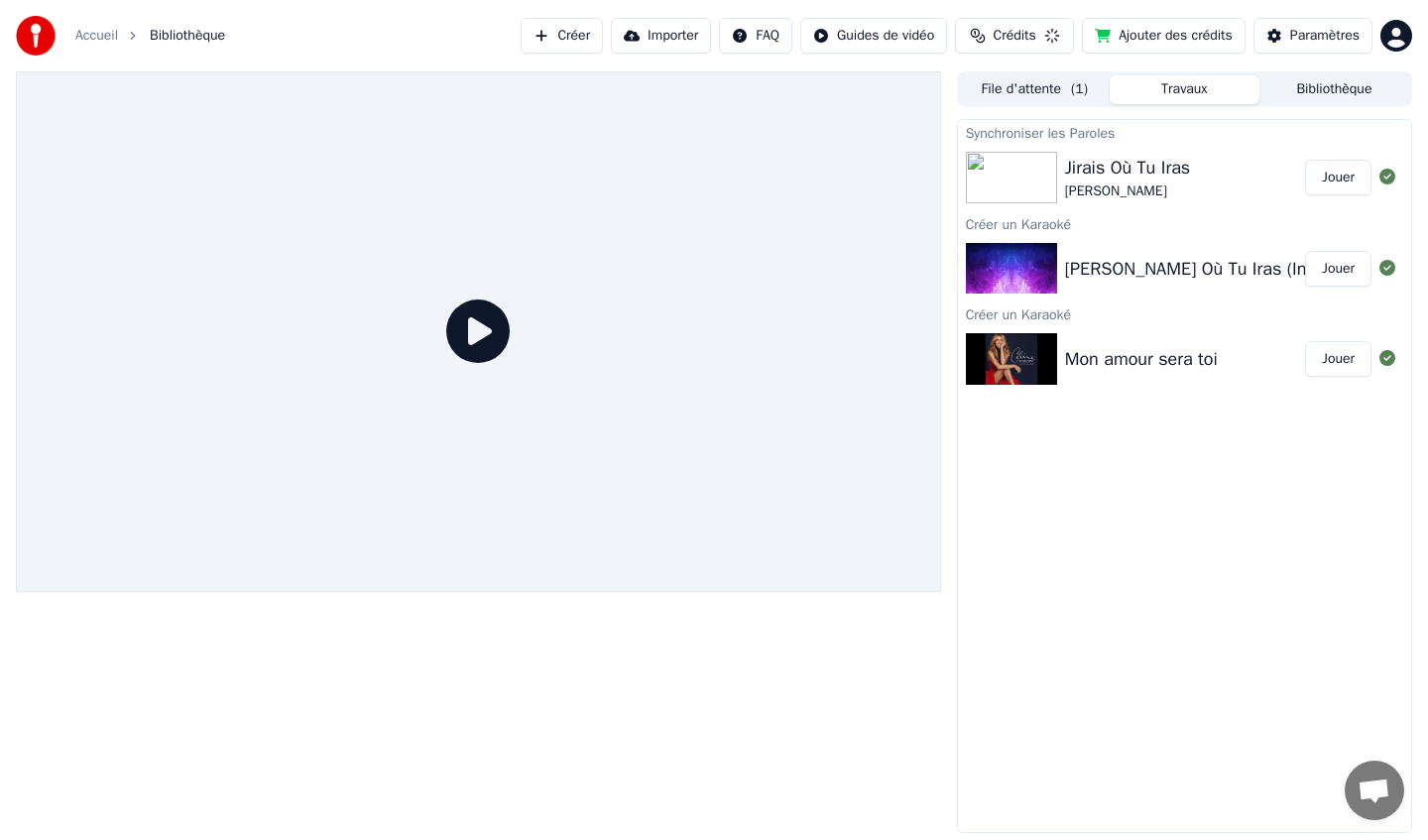 click on "Bibliothèque" at bounding box center (187, 36) 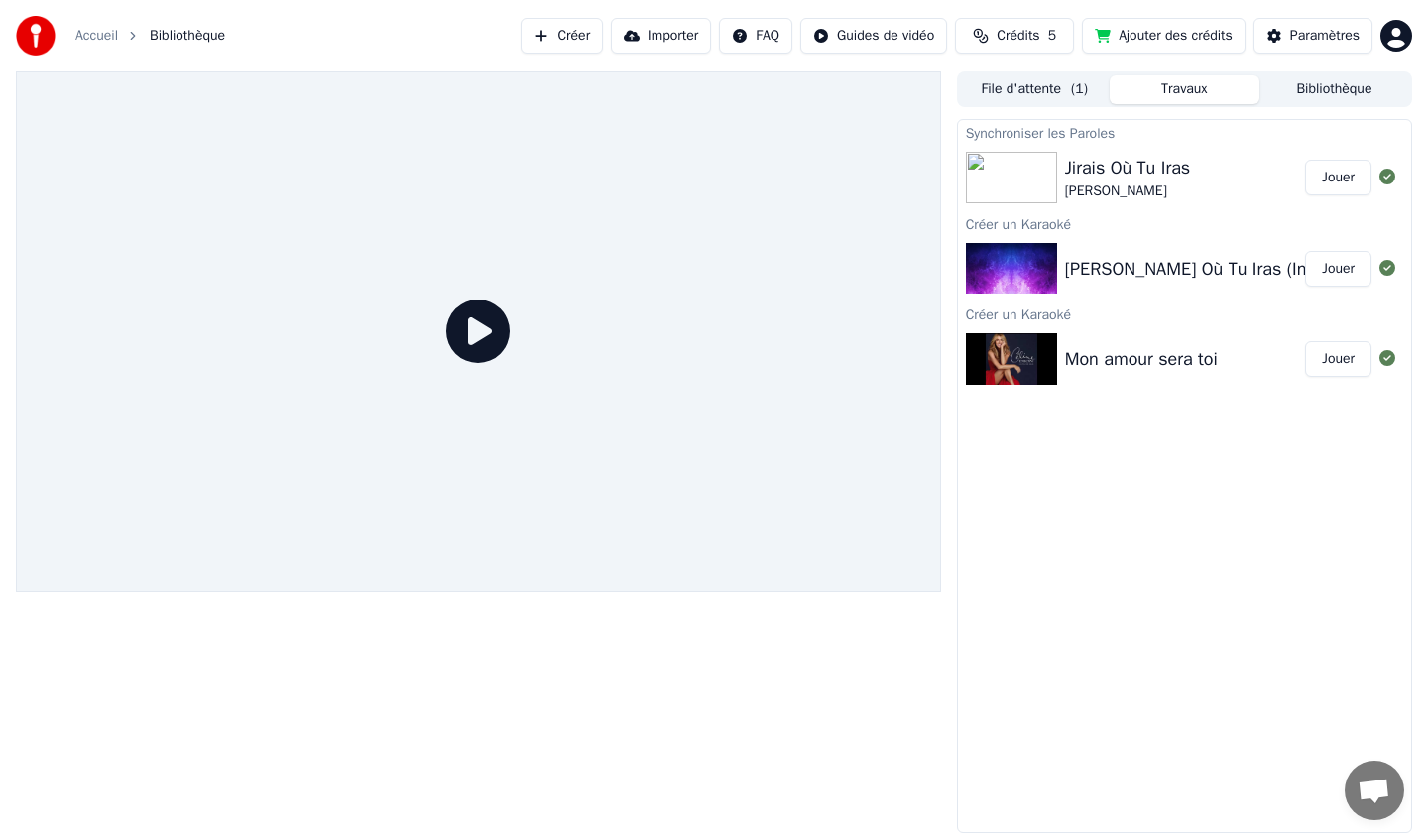click on "Jouer" at bounding box center [1338, 178] 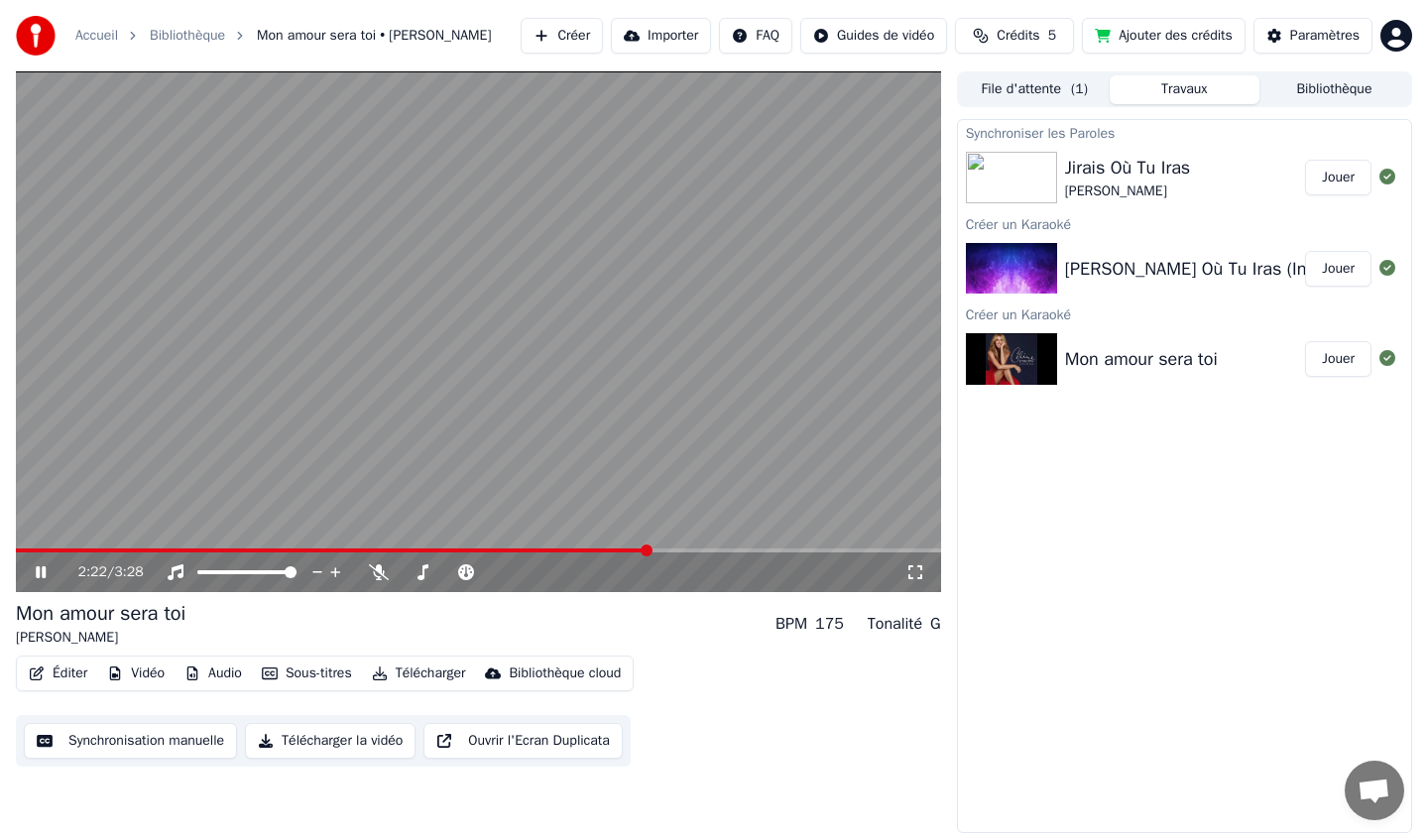 click at bounding box center (478, 331) 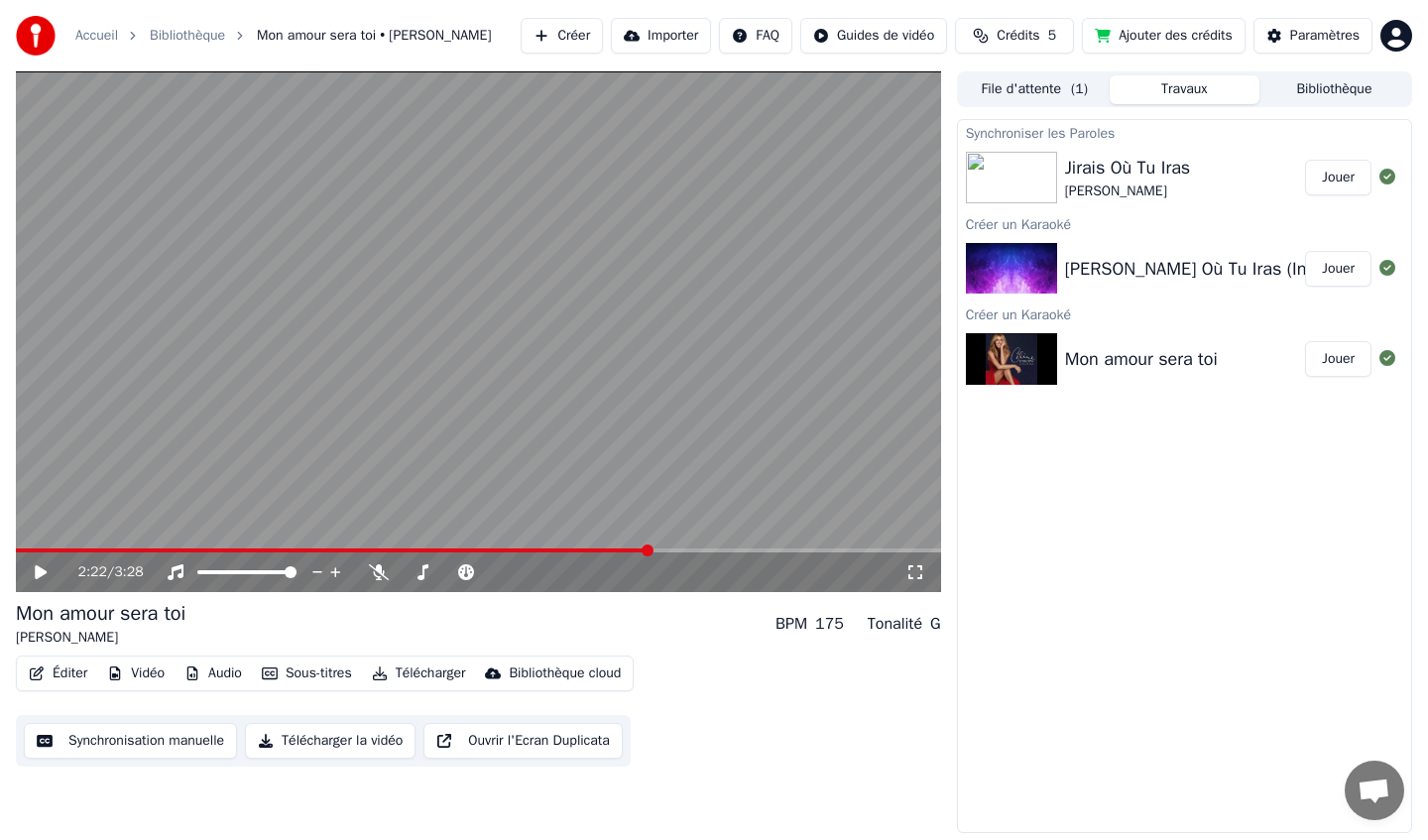 click on "Éditer" at bounding box center (58, 673) 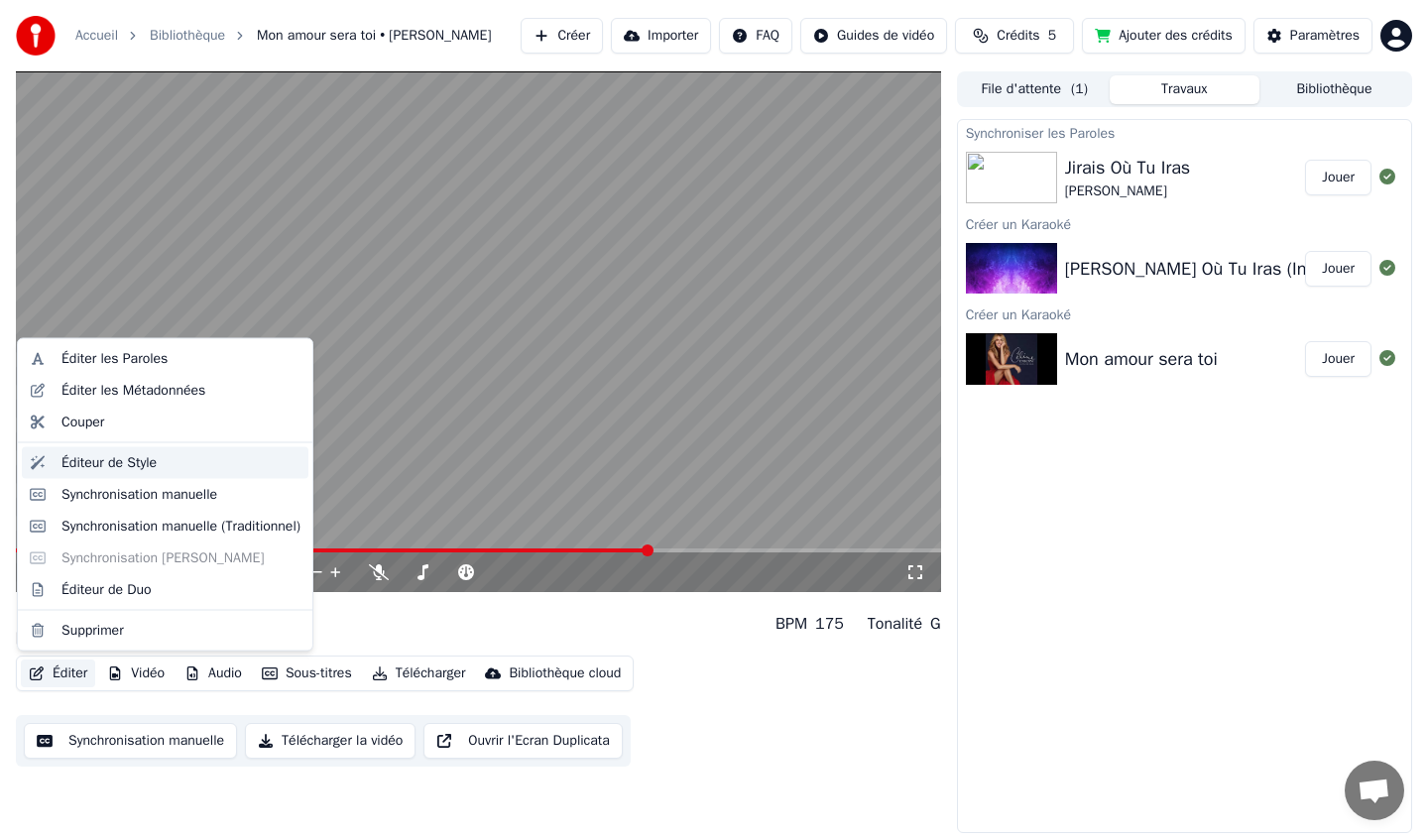 click on "Éditeur de Style" at bounding box center [109, 462] 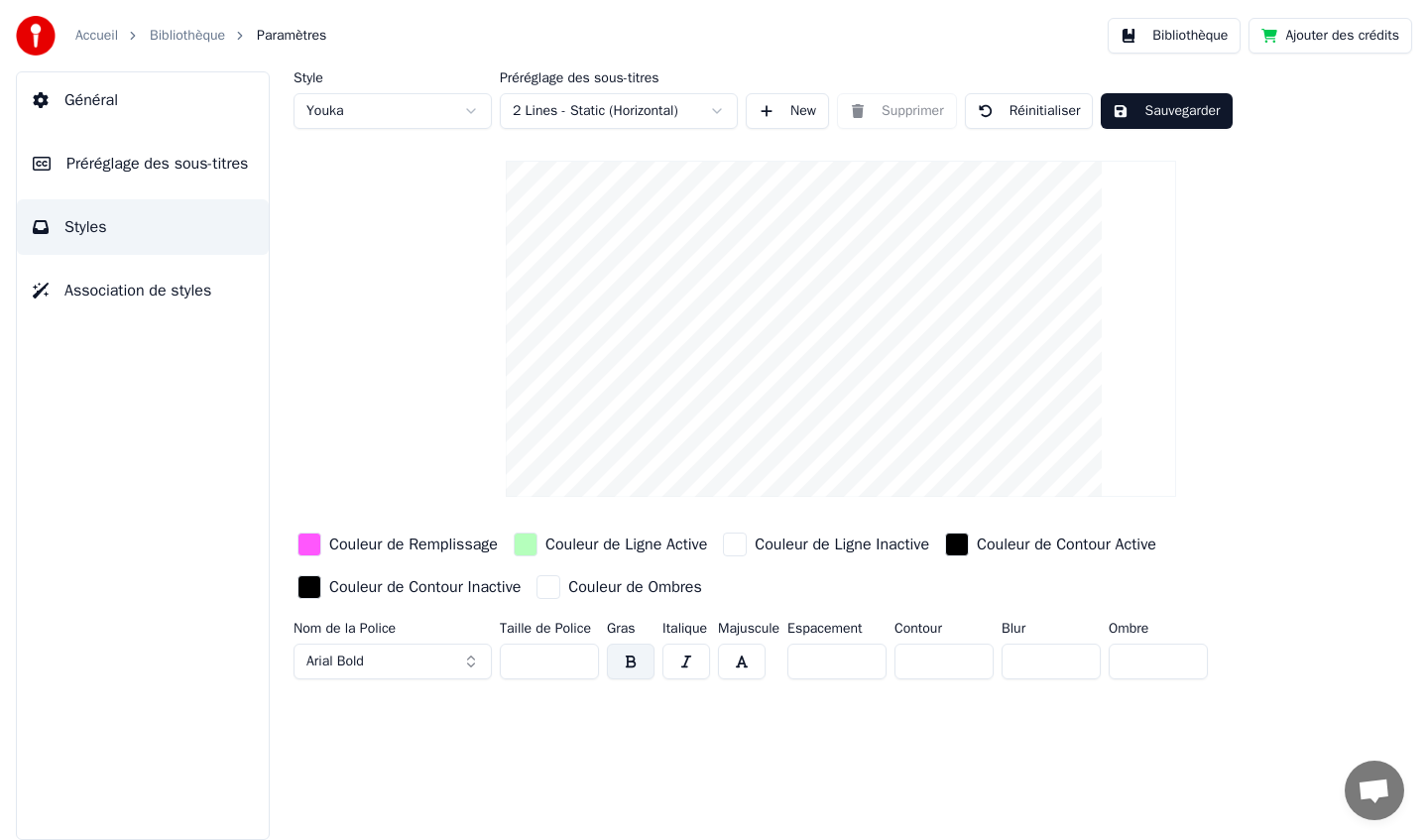 click on "Bibliothèque" at bounding box center (187, 36) 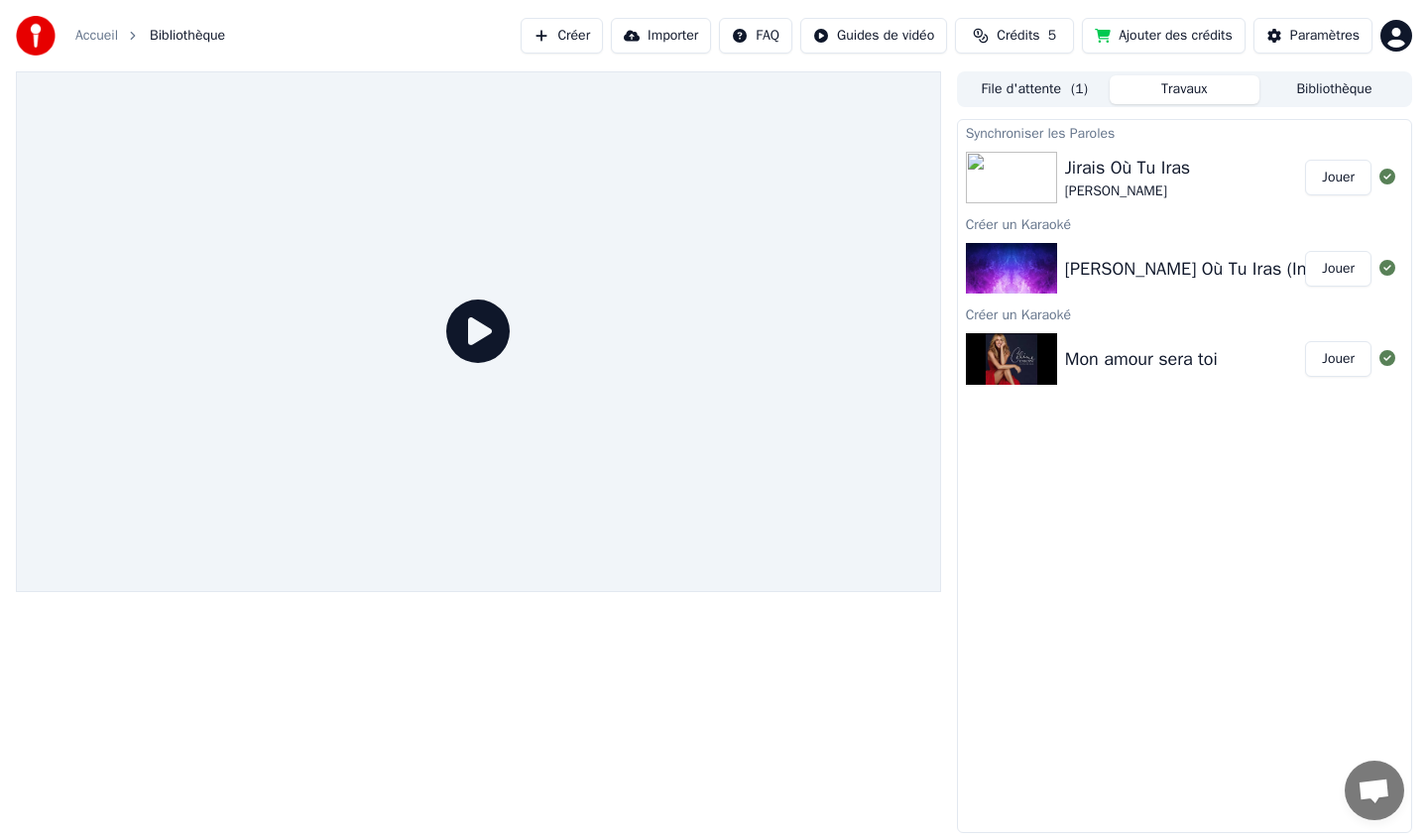click on "[PERSON_NAME]" at bounding box center [1128, 191] 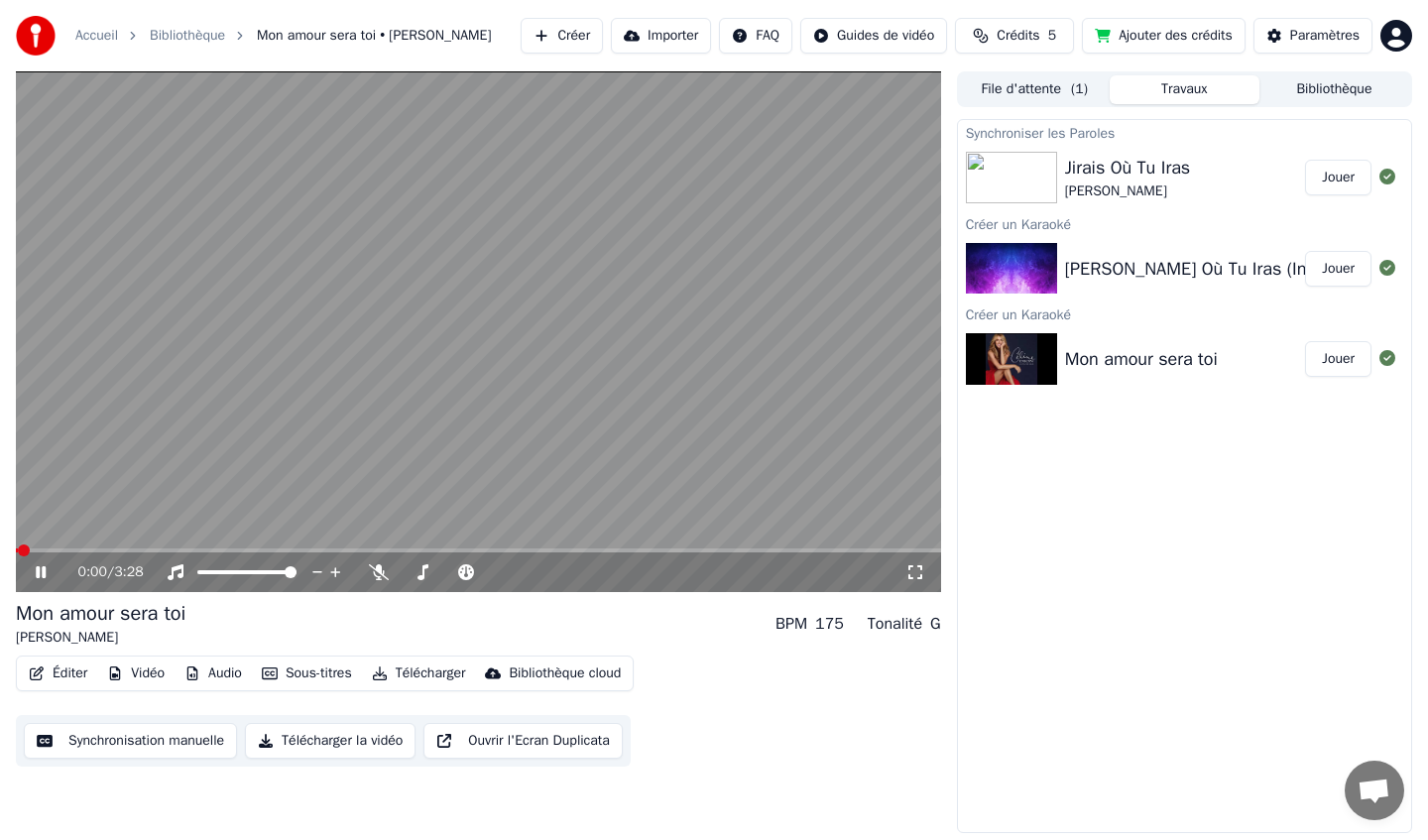 click on "Éditer" at bounding box center (58, 673) 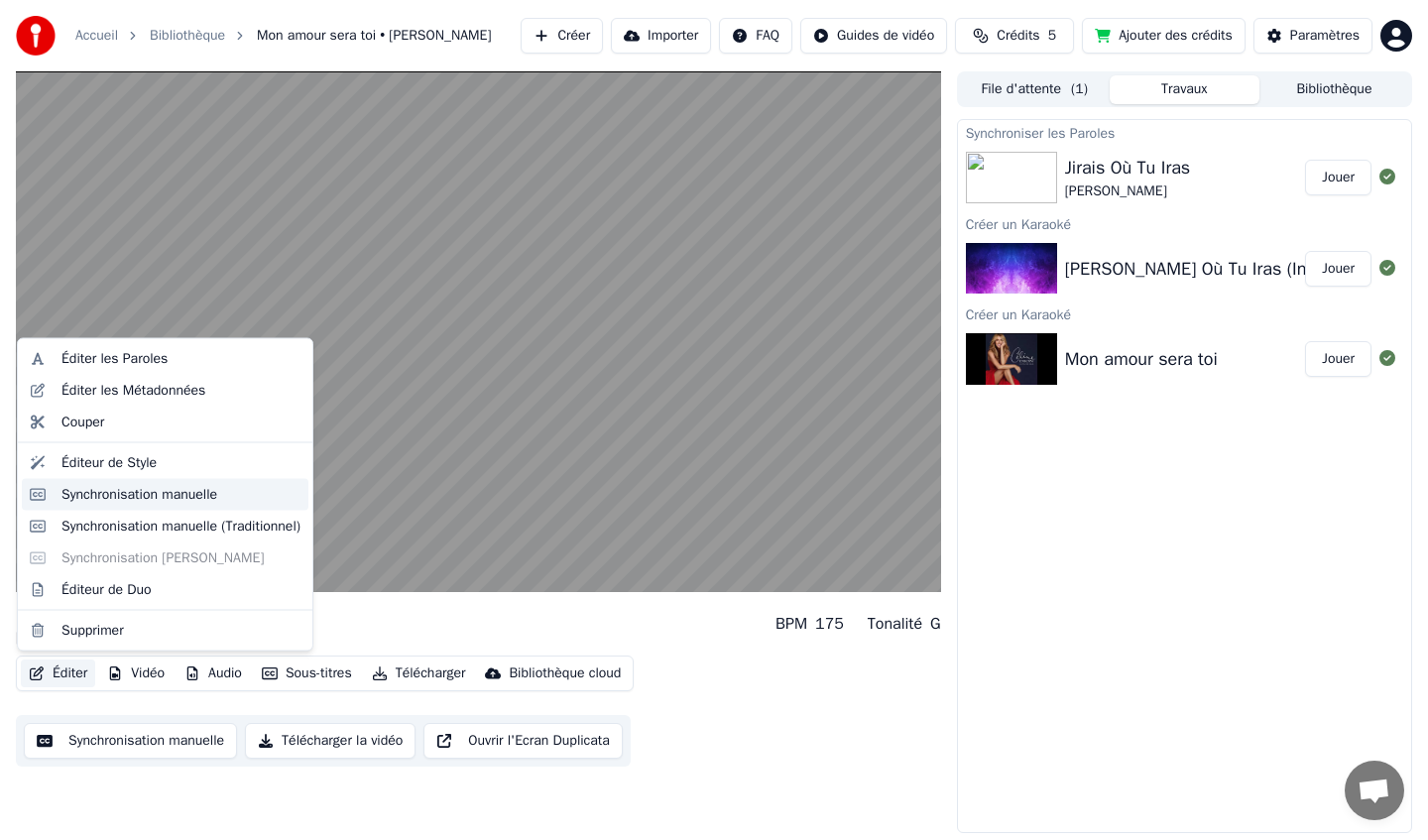 click on "Synchronisation manuelle" at bounding box center [139, 494] 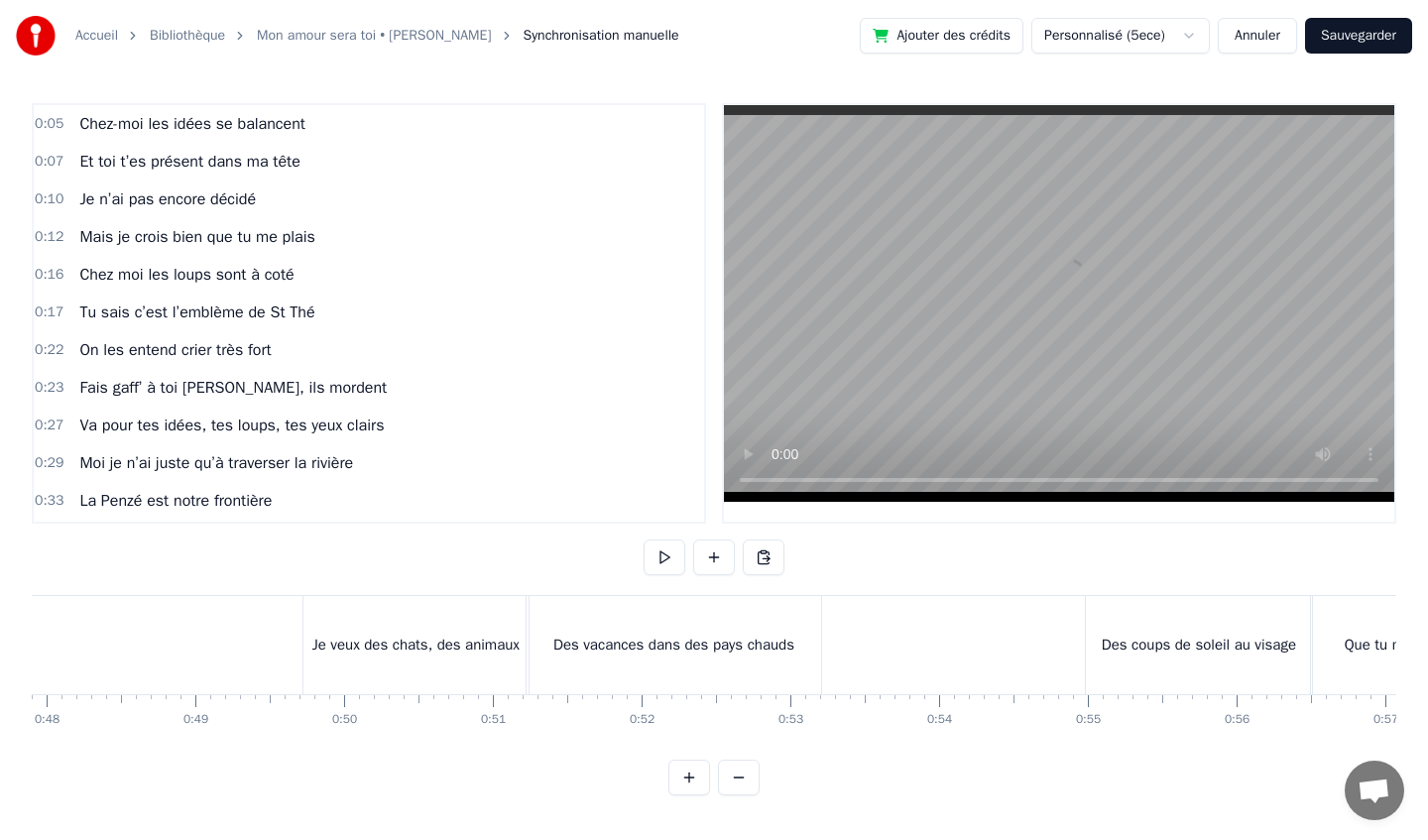 scroll, scrollTop: 0, scrollLeft: 7077, axis: horizontal 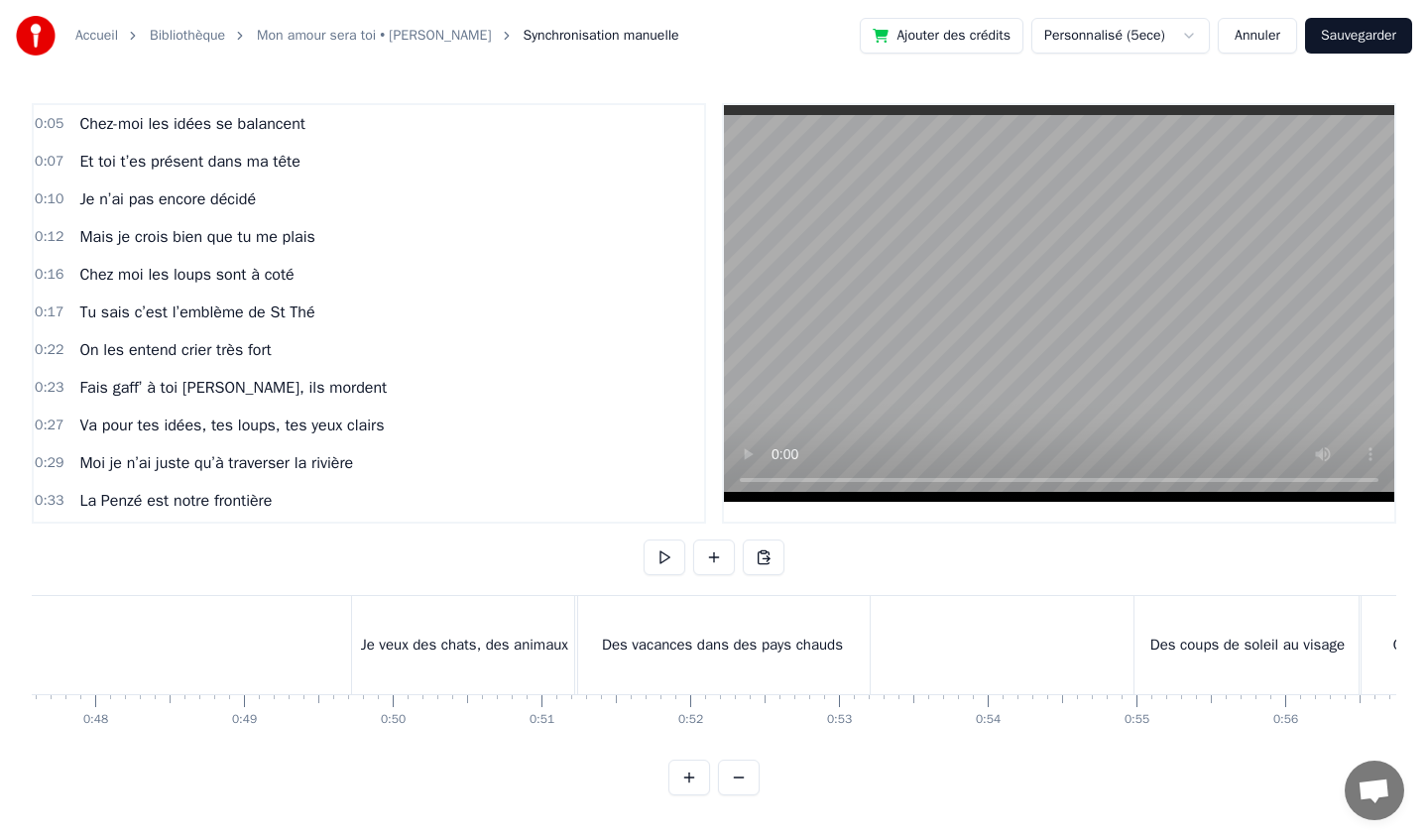 click at bounding box center (8439, 645) 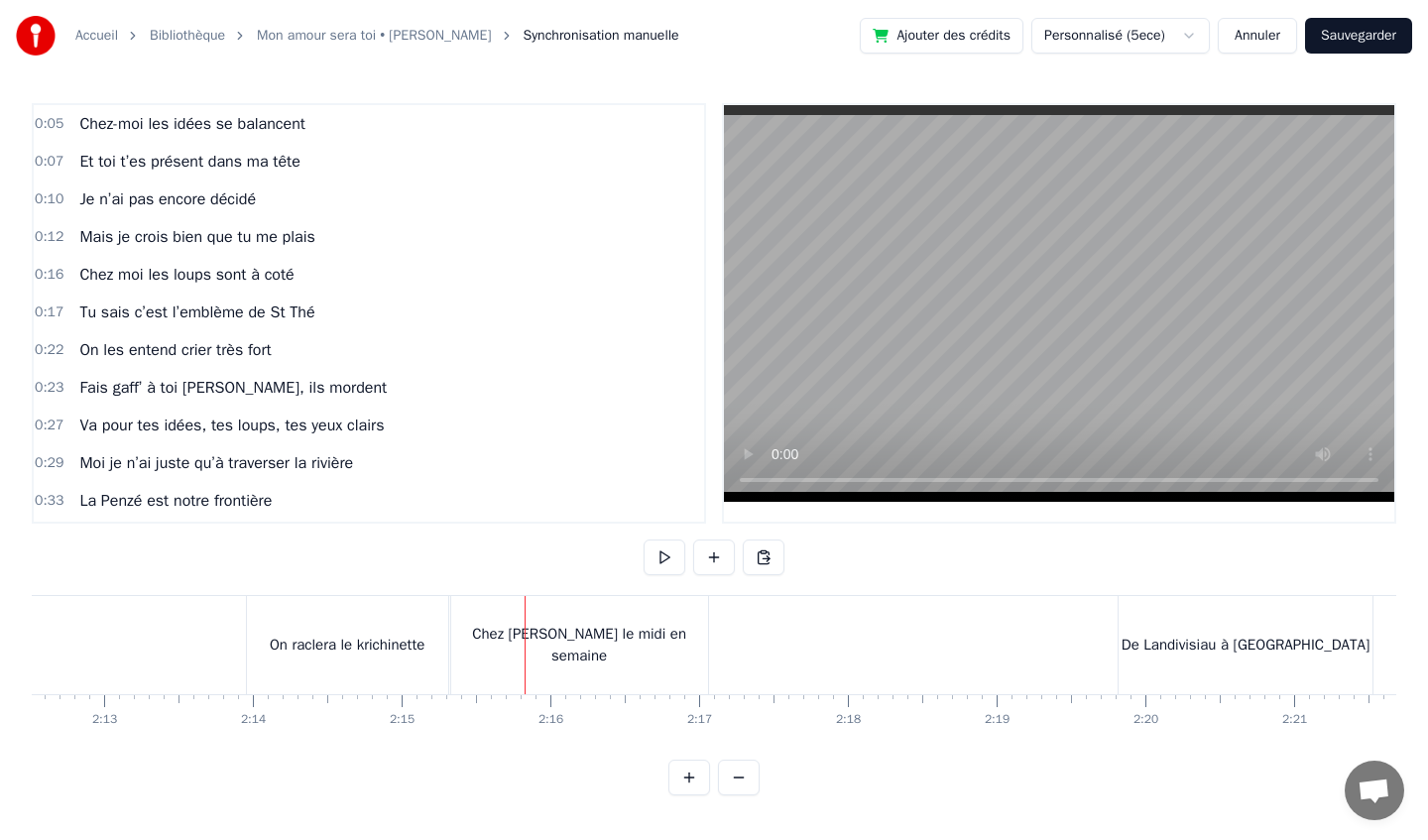 scroll, scrollTop: 0, scrollLeft: 19703, axis: horizontal 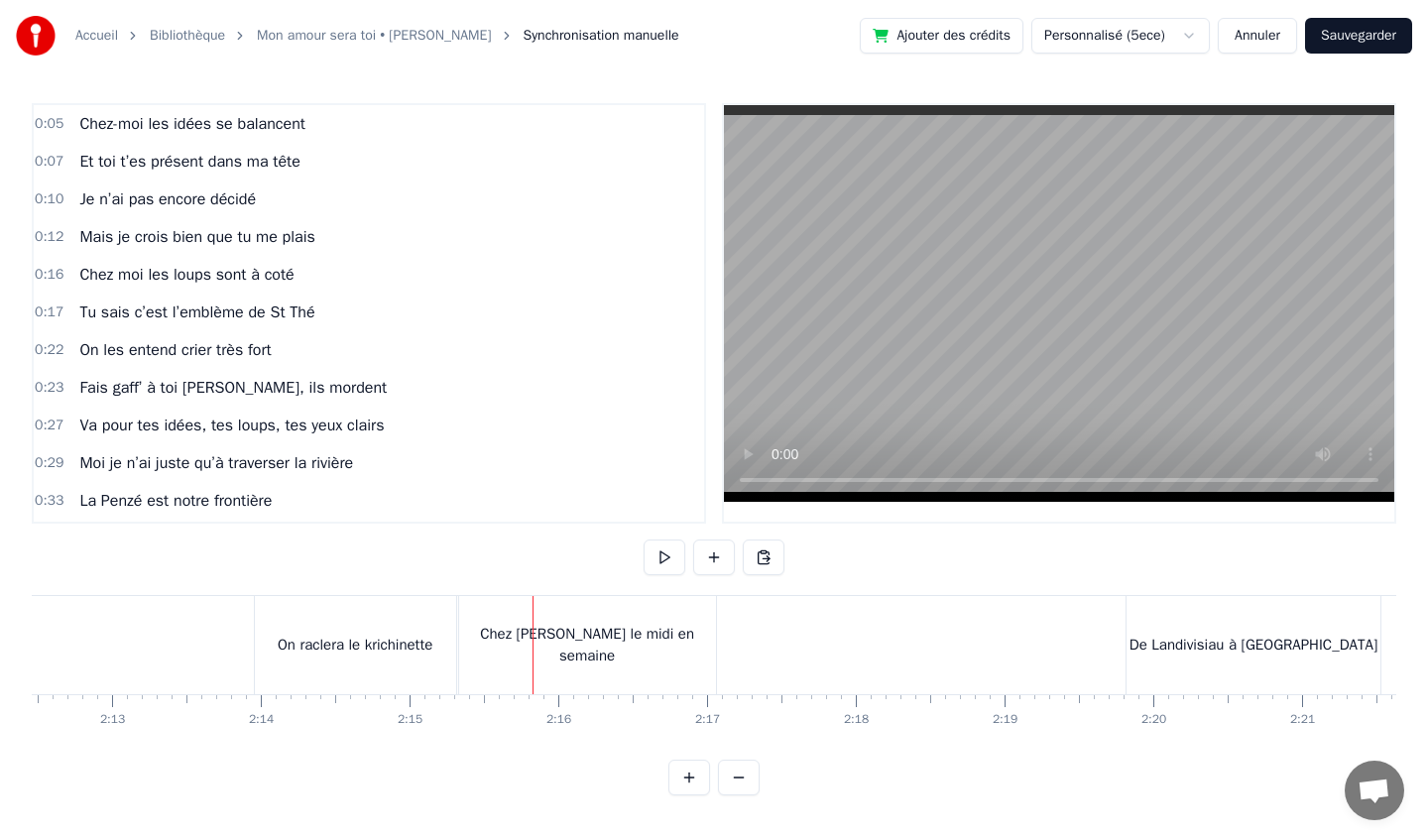 click on "On raclera le krichinette" at bounding box center [355, 645] 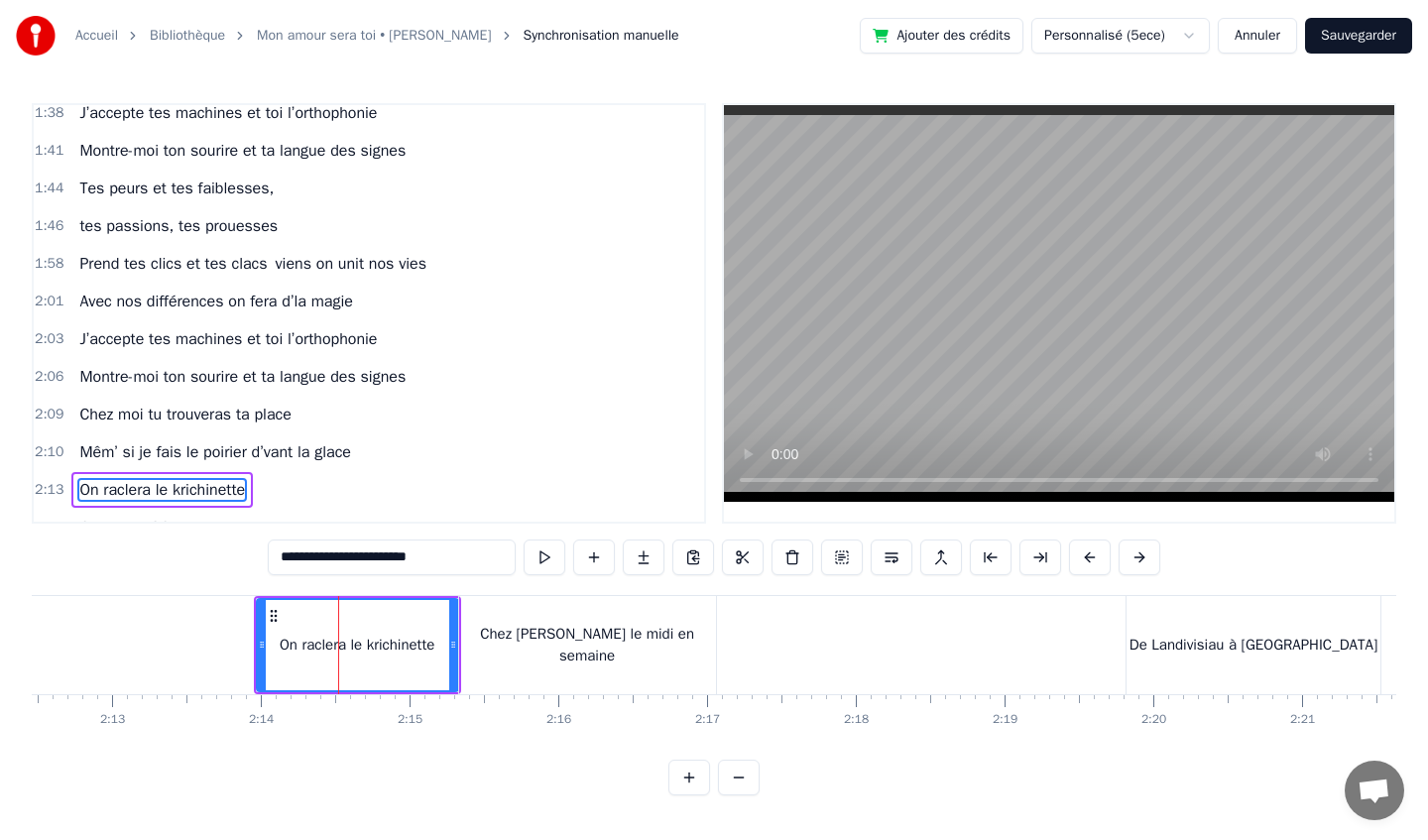 click on "Chez [PERSON_NAME] le midi en semaine" at bounding box center (587, 645) 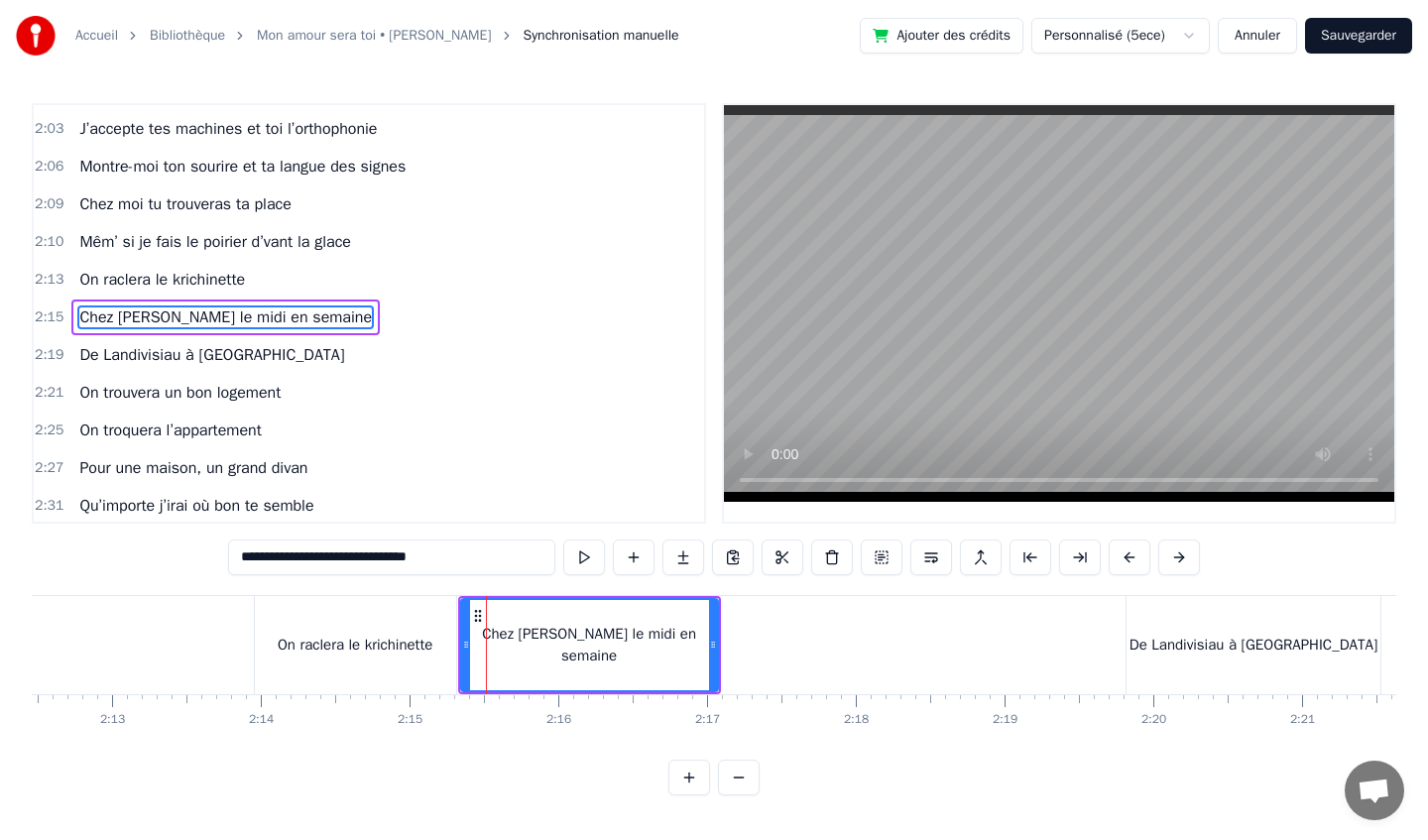 scroll, scrollTop: 1544, scrollLeft: 0, axis: vertical 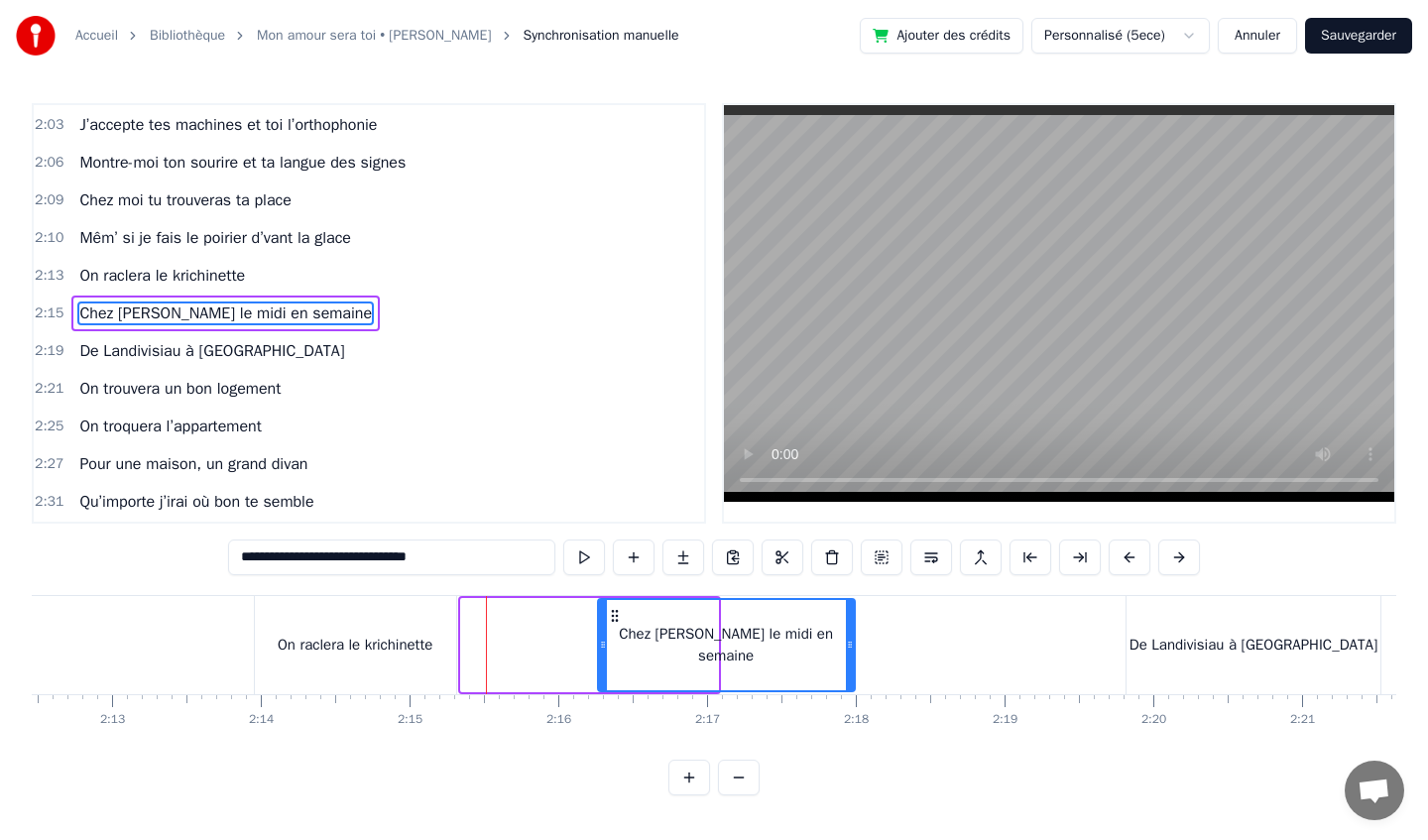 drag, startPoint x: 477, startPoint y: 612, endPoint x: 633, endPoint y: 617, distance: 156.0801 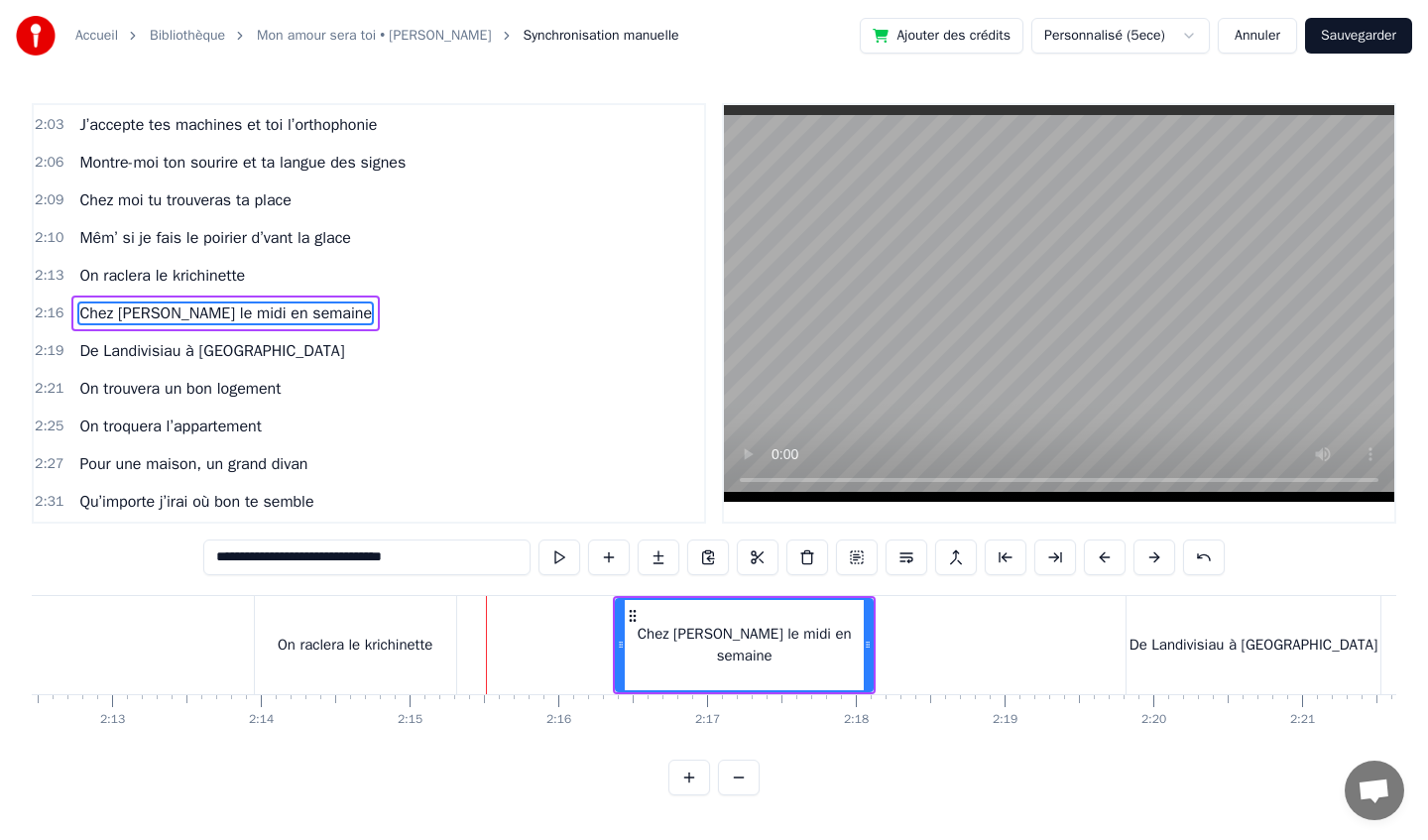 click on "On raclera le krichinette" at bounding box center [355, 645] 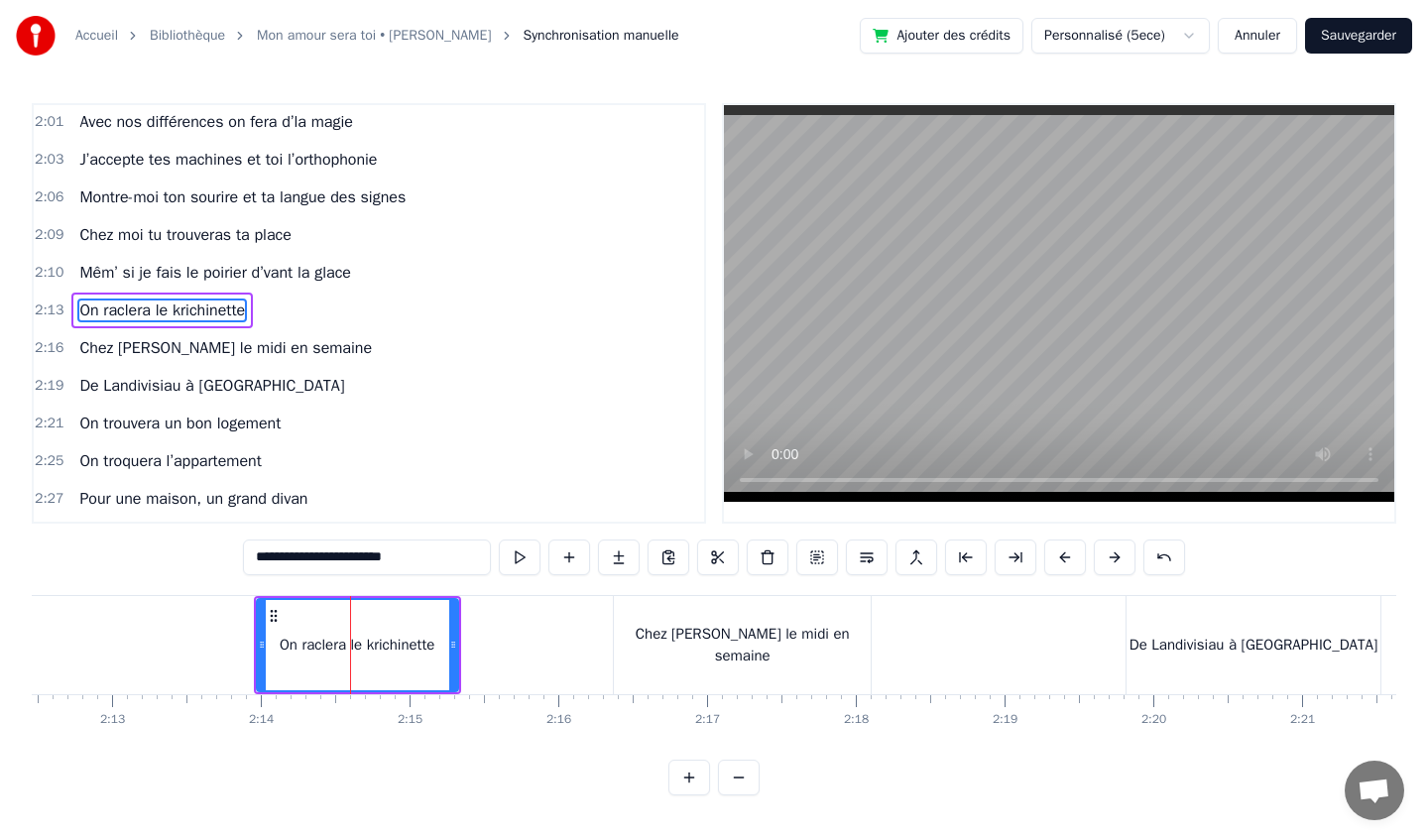 scroll, scrollTop: 1506, scrollLeft: 0, axis: vertical 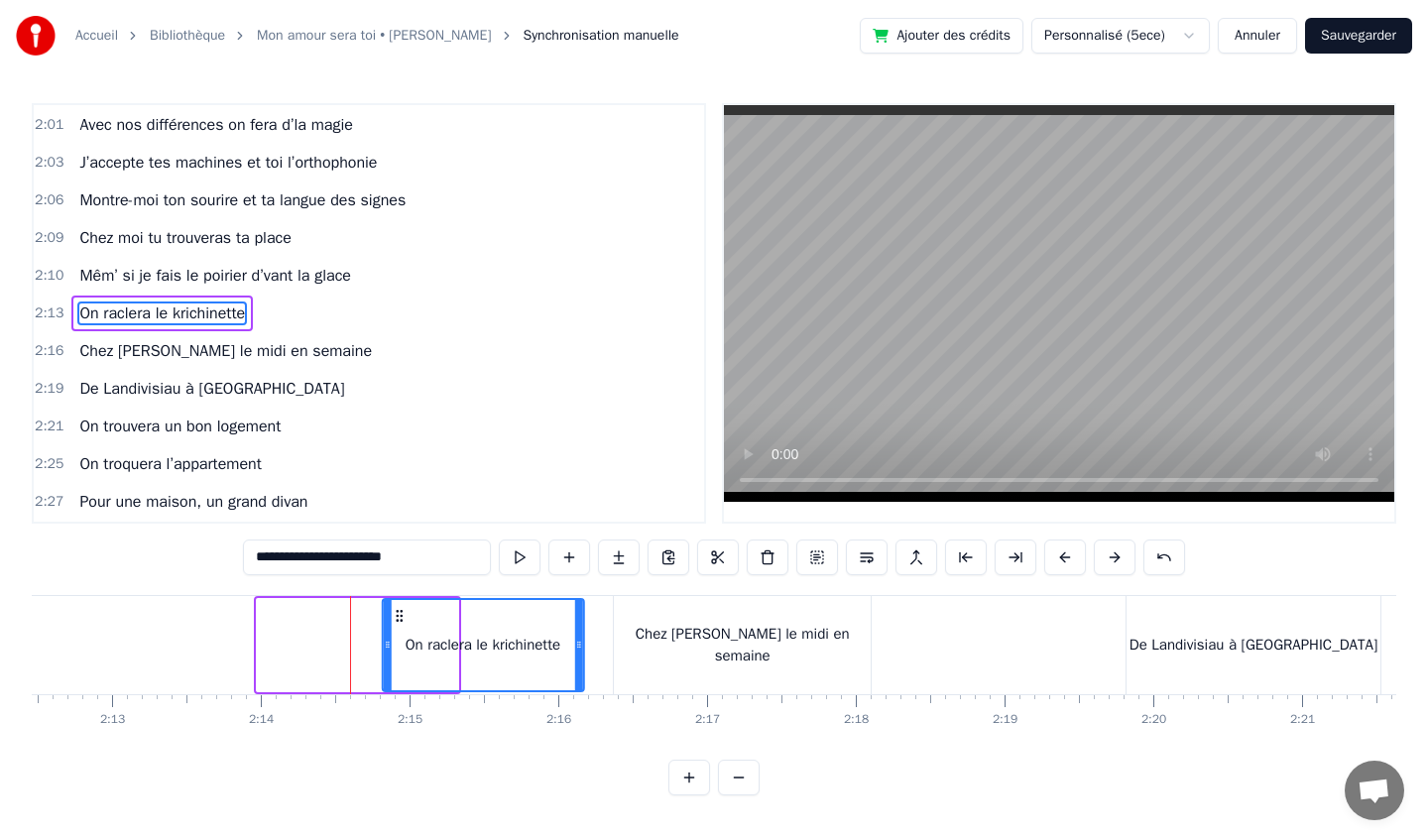 drag, startPoint x: 271, startPoint y: 612, endPoint x: 393, endPoint y: 617, distance: 122.102416 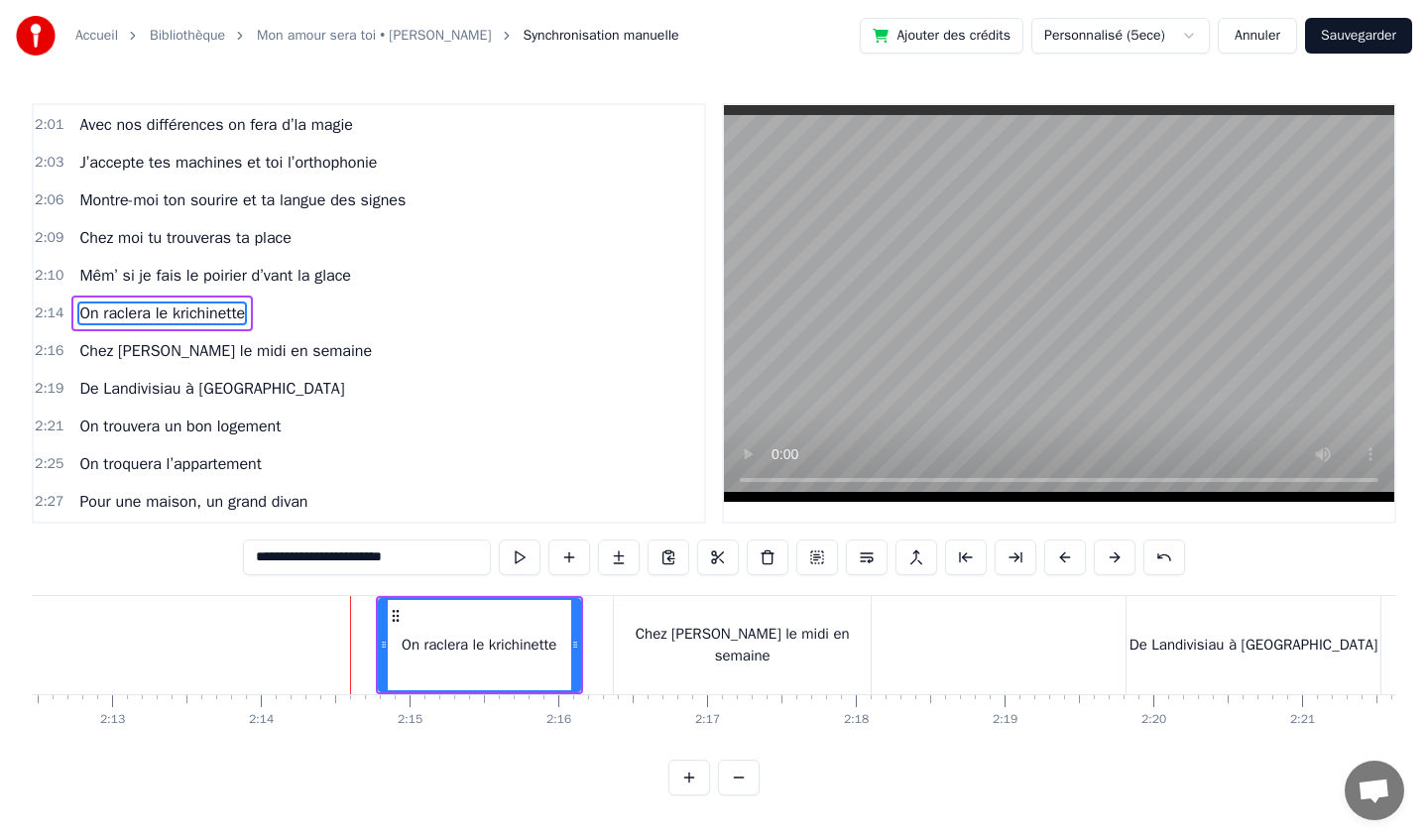 click on "Chez [PERSON_NAME] le midi en semaine" at bounding box center (742, 645) 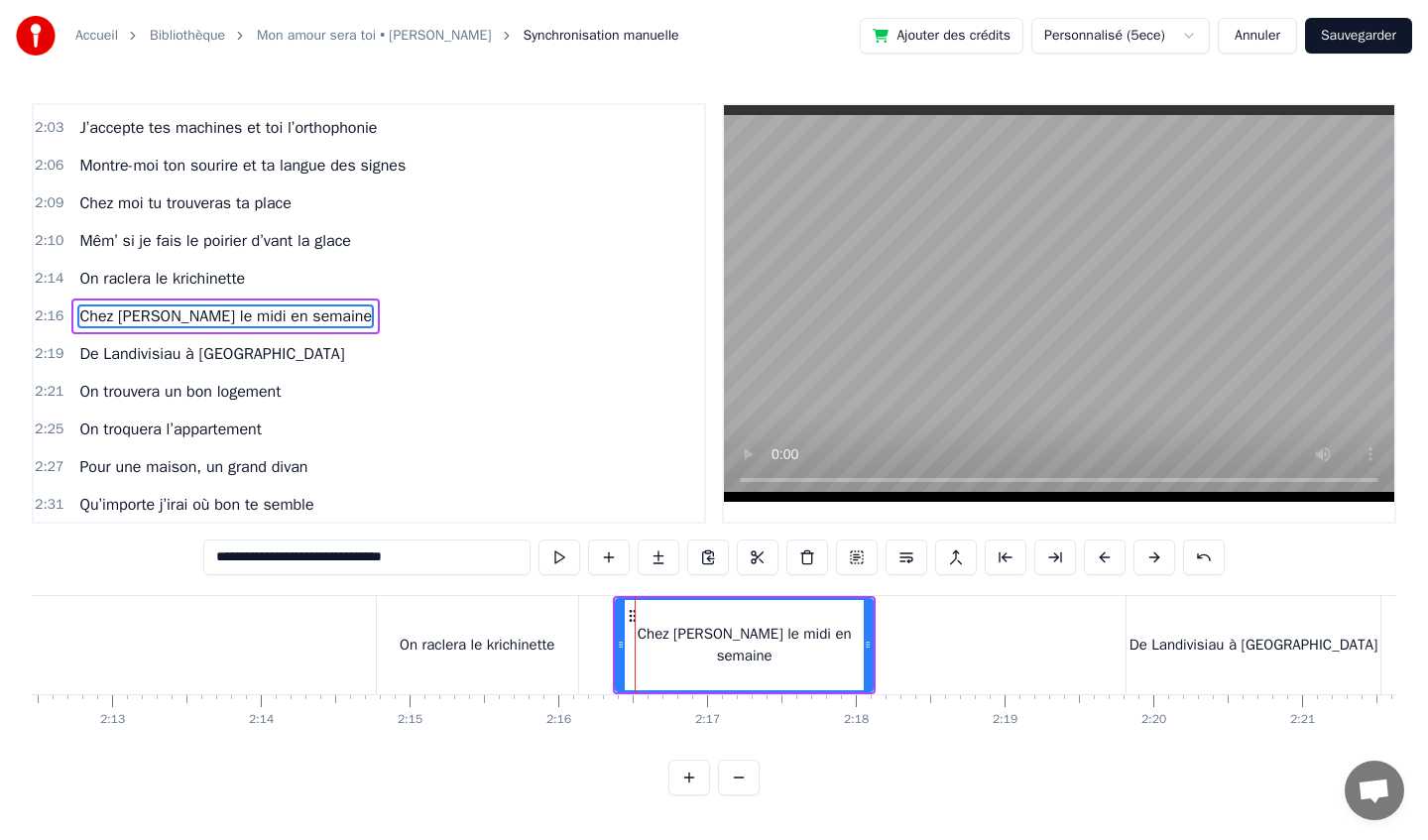 scroll, scrollTop: 1544, scrollLeft: 0, axis: vertical 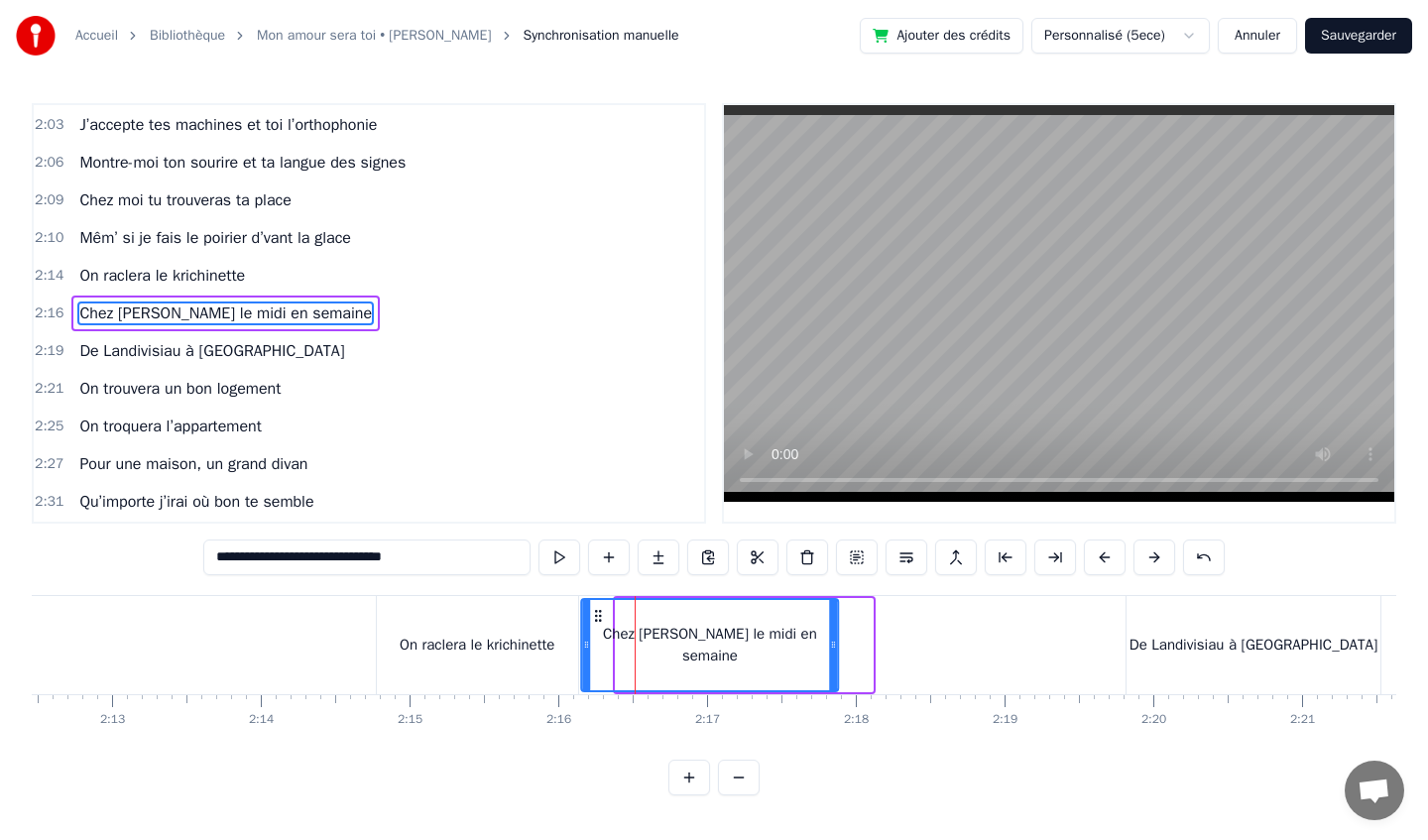 drag, startPoint x: 633, startPoint y: 619, endPoint x: 598, endPoint y: 619, distance: 35 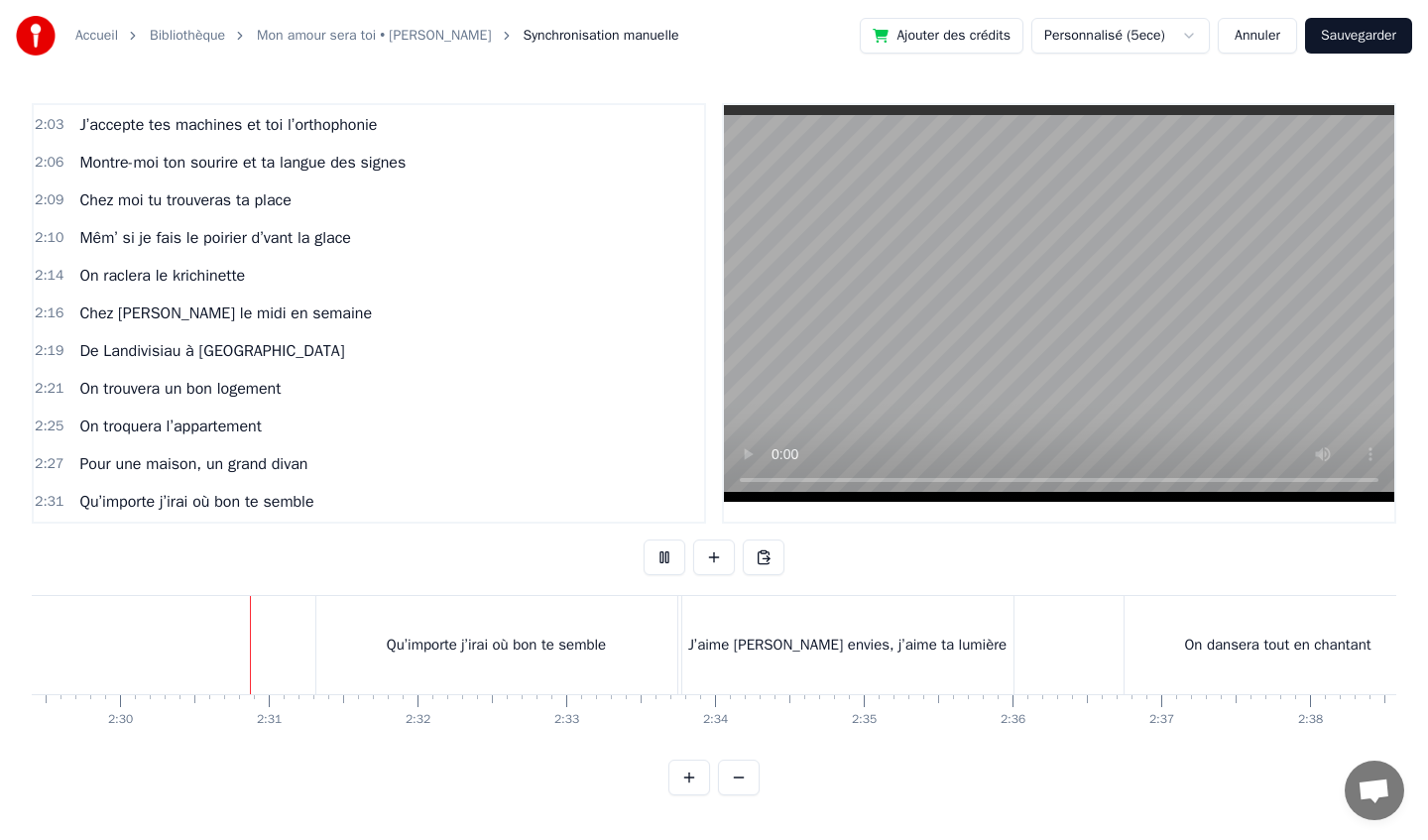 scroll, scrollTop: 0, scrollLeft: 22245, axis: horizontal 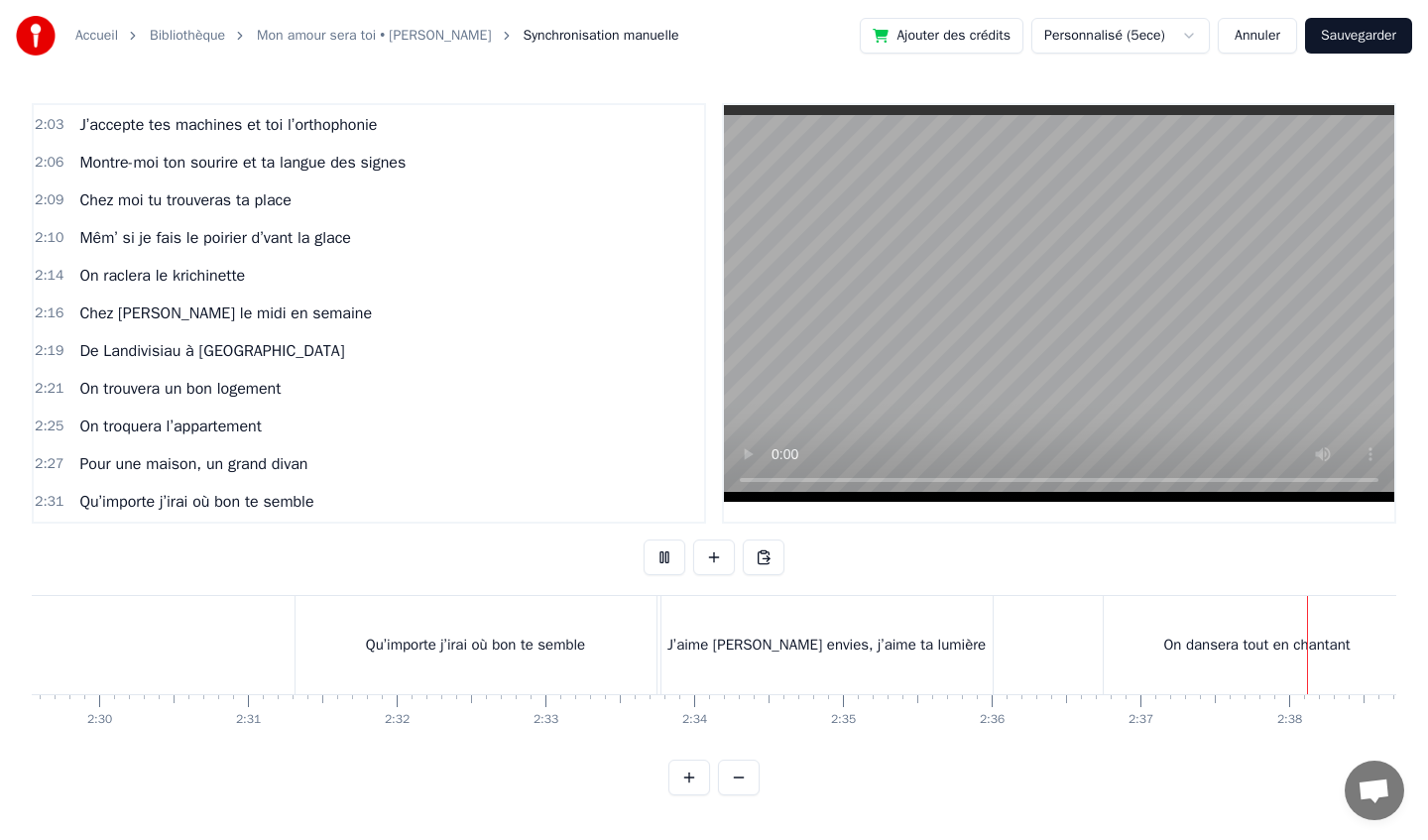 click on "Sauvegarder" at bounding box center [1359, 36] 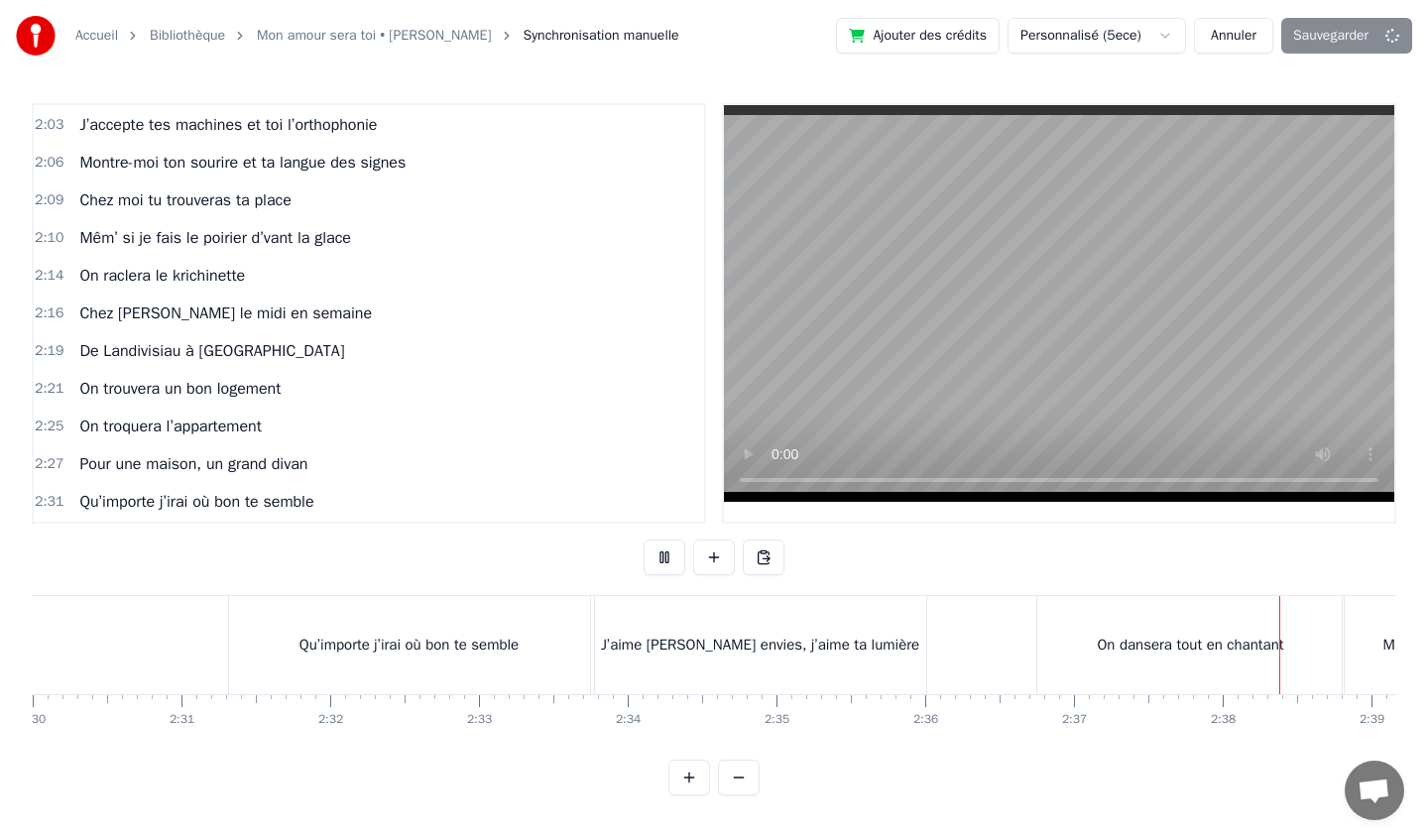 scroll, scrollTop: 0, scrollLeft: 22481, axis: horizontal 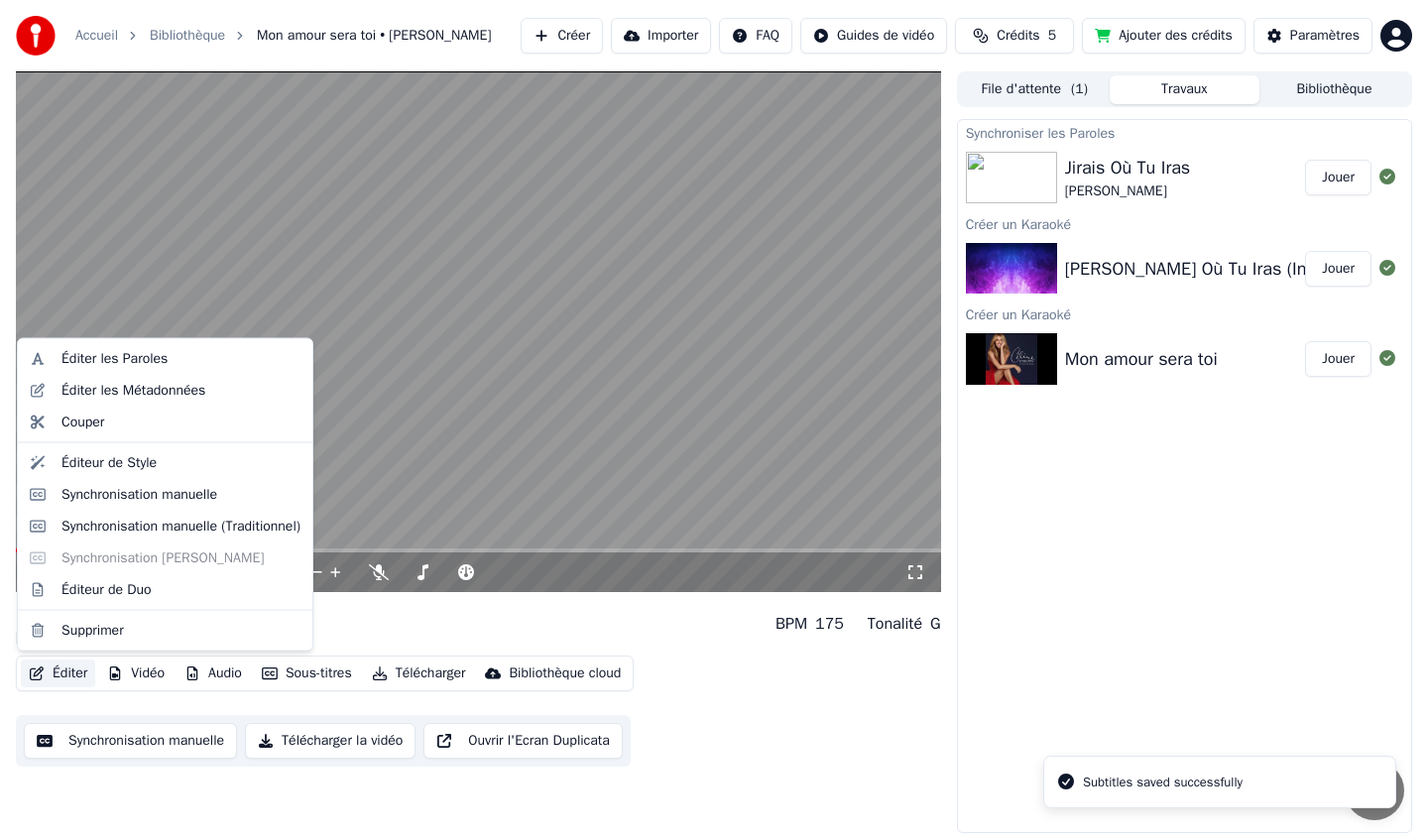click on "Éditer" at bounding box center [58, 673] 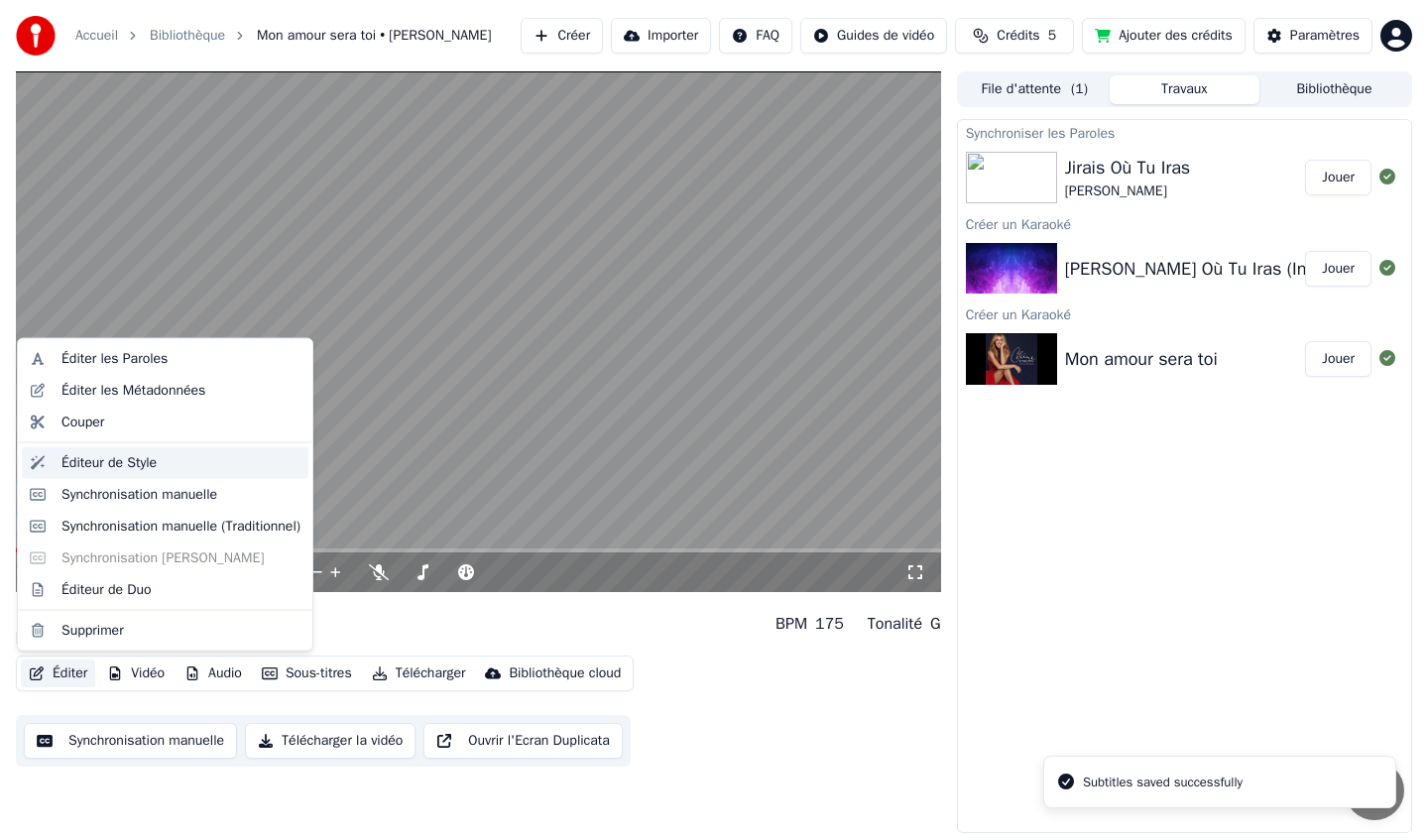 click on "Éditeur de Style" at bounding box center (109, 462) 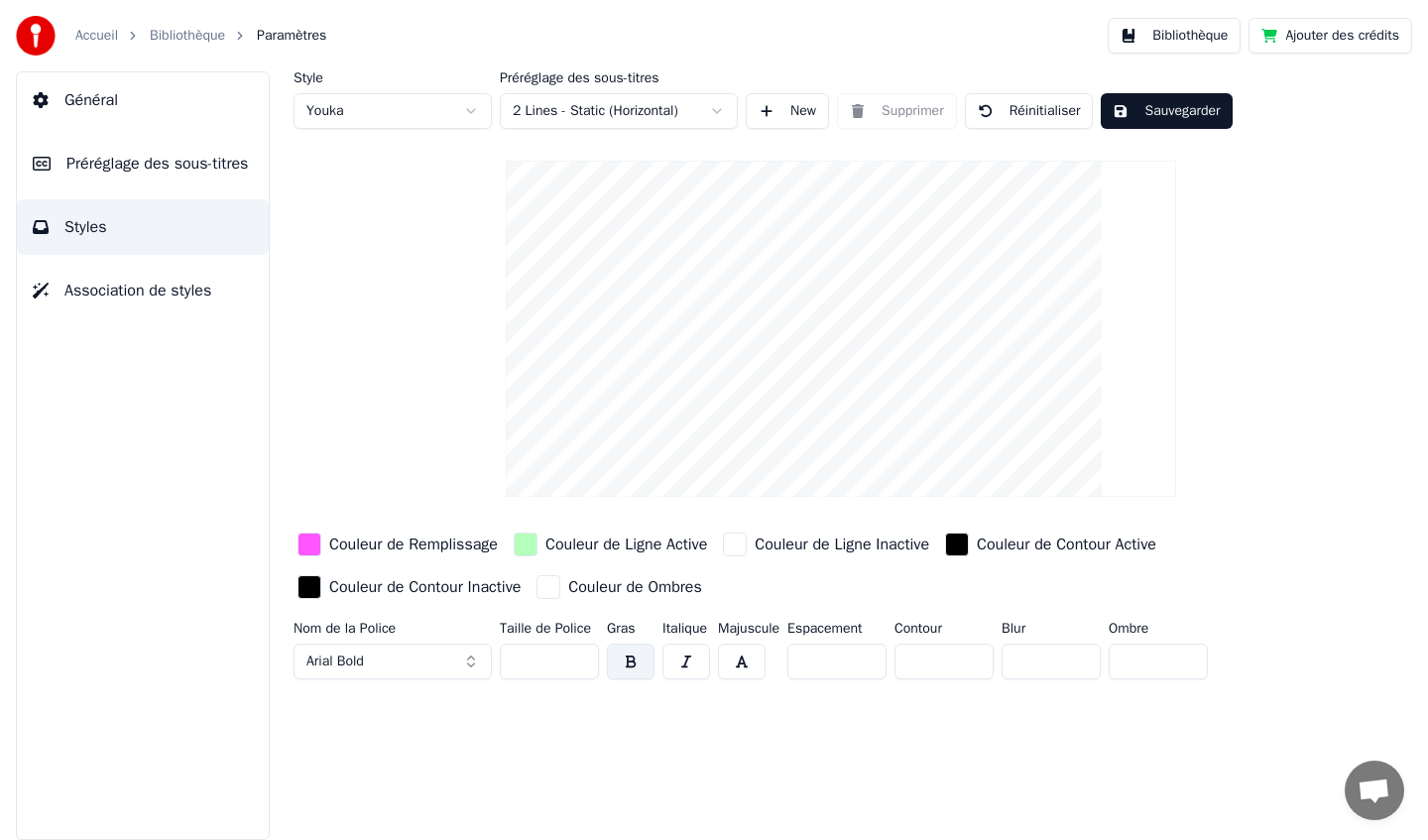 click on "Préréglage des sous-titres" at bounding box center (157, 164) 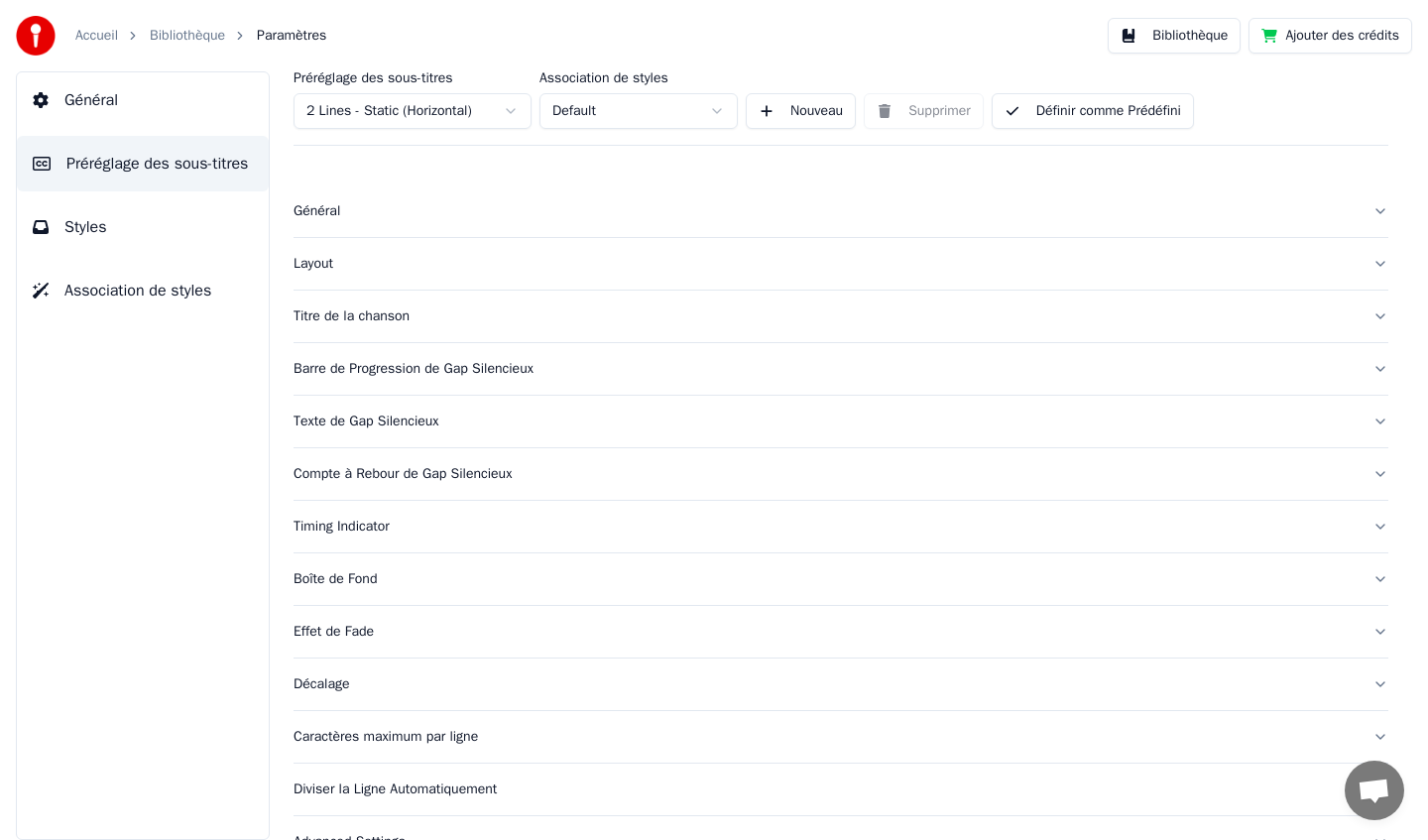 scroll, scrollTop: 44, scrollLeft: 0, axis: vertical 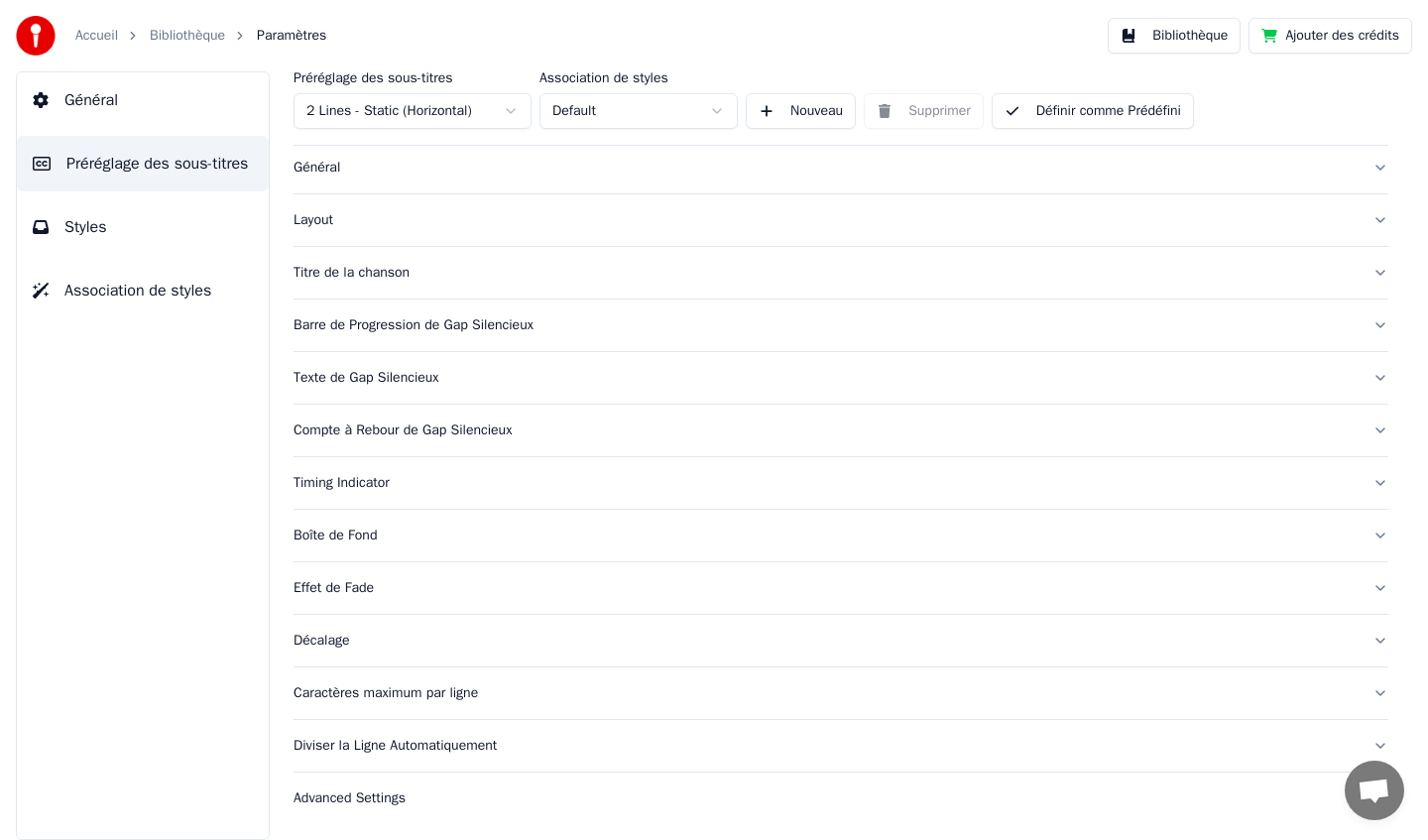 click on "Compte à Rebour de Gap Silencieux" at bounding box center [841, 430] 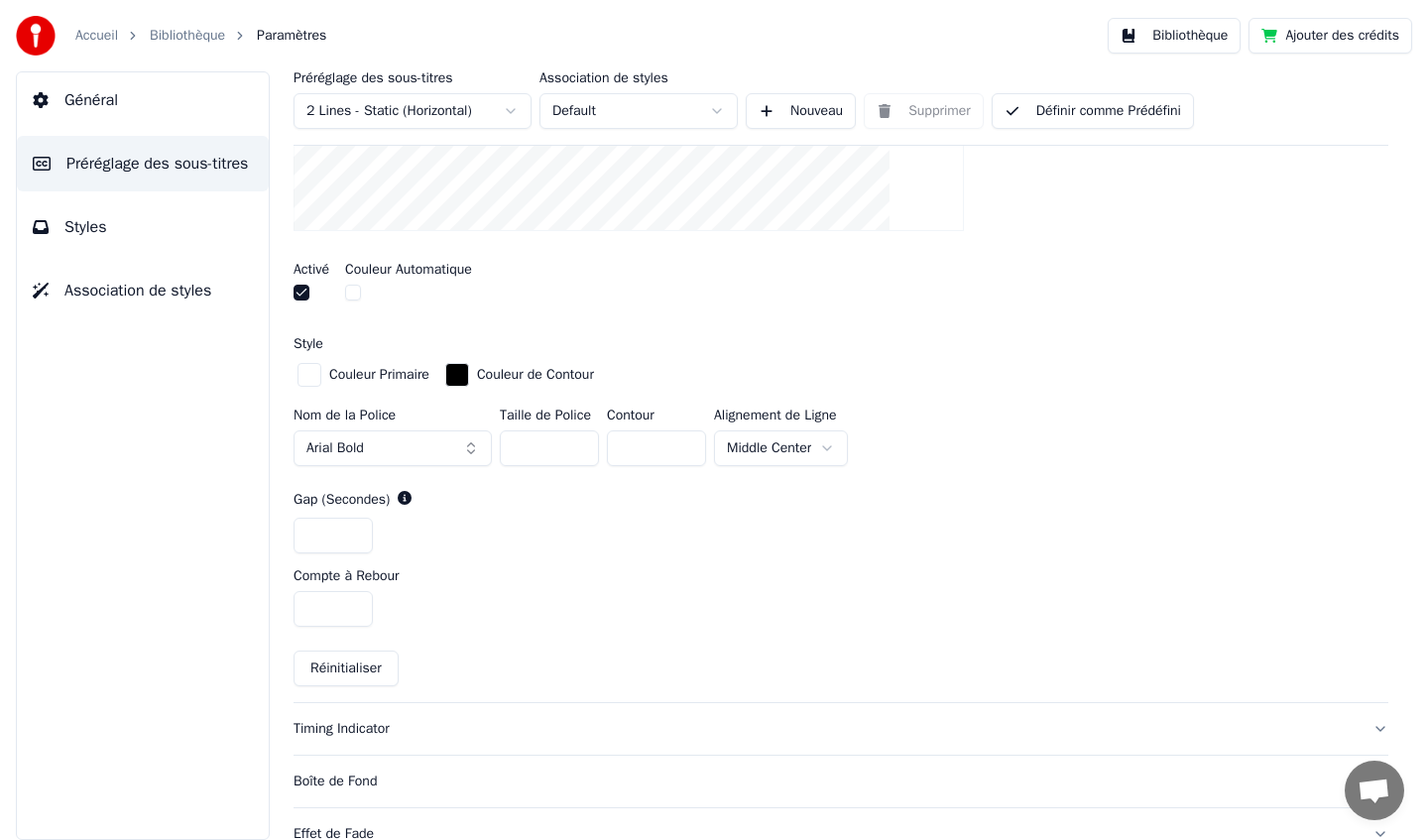 scroll, scrollTop: 647, scrollLeft: 0, axis: vertical 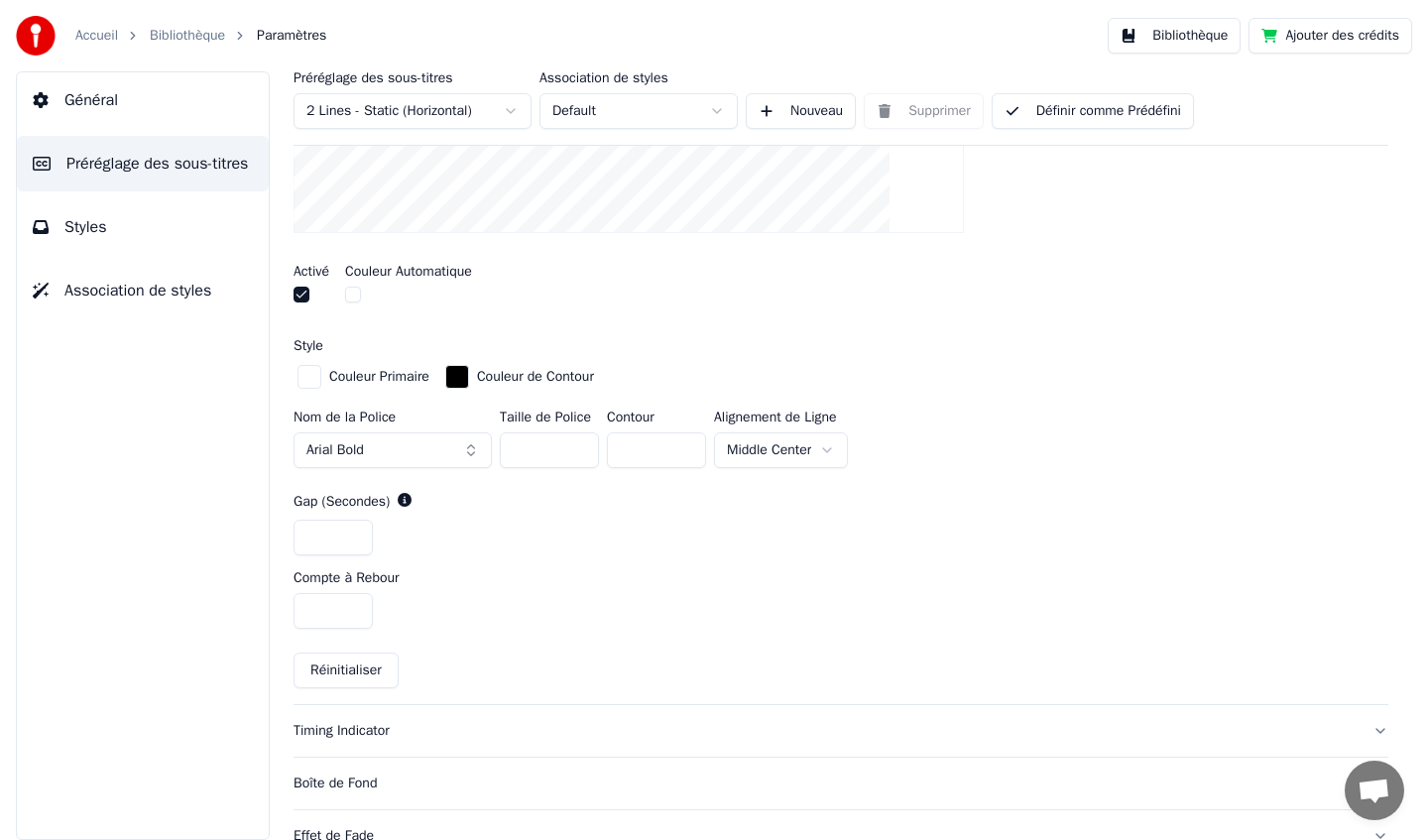click on "Accueil Bibliothèque Paramètres Bibliothèque Ajouter des crédits Général Préréglage des sous-titres Styles Association de styles Préréglage des sous-titres 2 Lines - Static (Horizontal) Association de styles Default Nouveau Supprimer Définir comme Prédéfini Général Layout Titre de la chanson Barre de Progression de Gap Silencieux Texte de Gap Silencieux Compte à Rebour de Gap Silencieux Insérez un compte à rebours dans le gap entre les sous-titres Activé Couleur Automatique Style Couleur Primaire Couleur de Contour Nom de la Police Arial Bold Taille de Police ** Contour * Alignement de Ligne Middle Center Gap (Secondes) * Compte à Rebour * Réinitialiser Timing Indicator Boîte de Fond Effet de Fade Décalage Caractères maximum par ligne Diviser la Ligne Automatiquement Advanced Settings" at bounding box center [714, 420] 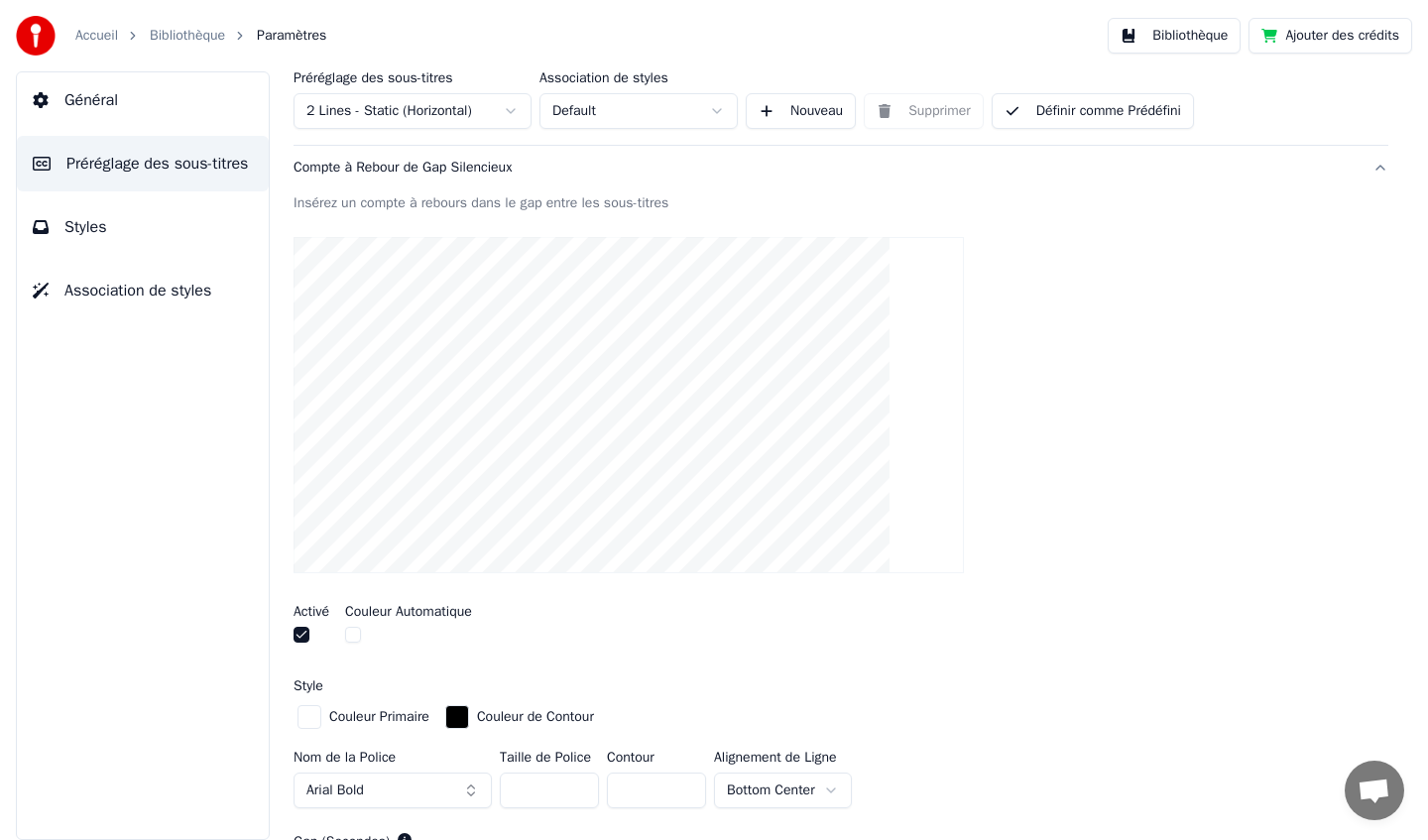 scroll, scrollTop: 422, scrollLeft: 0, axis: vertical 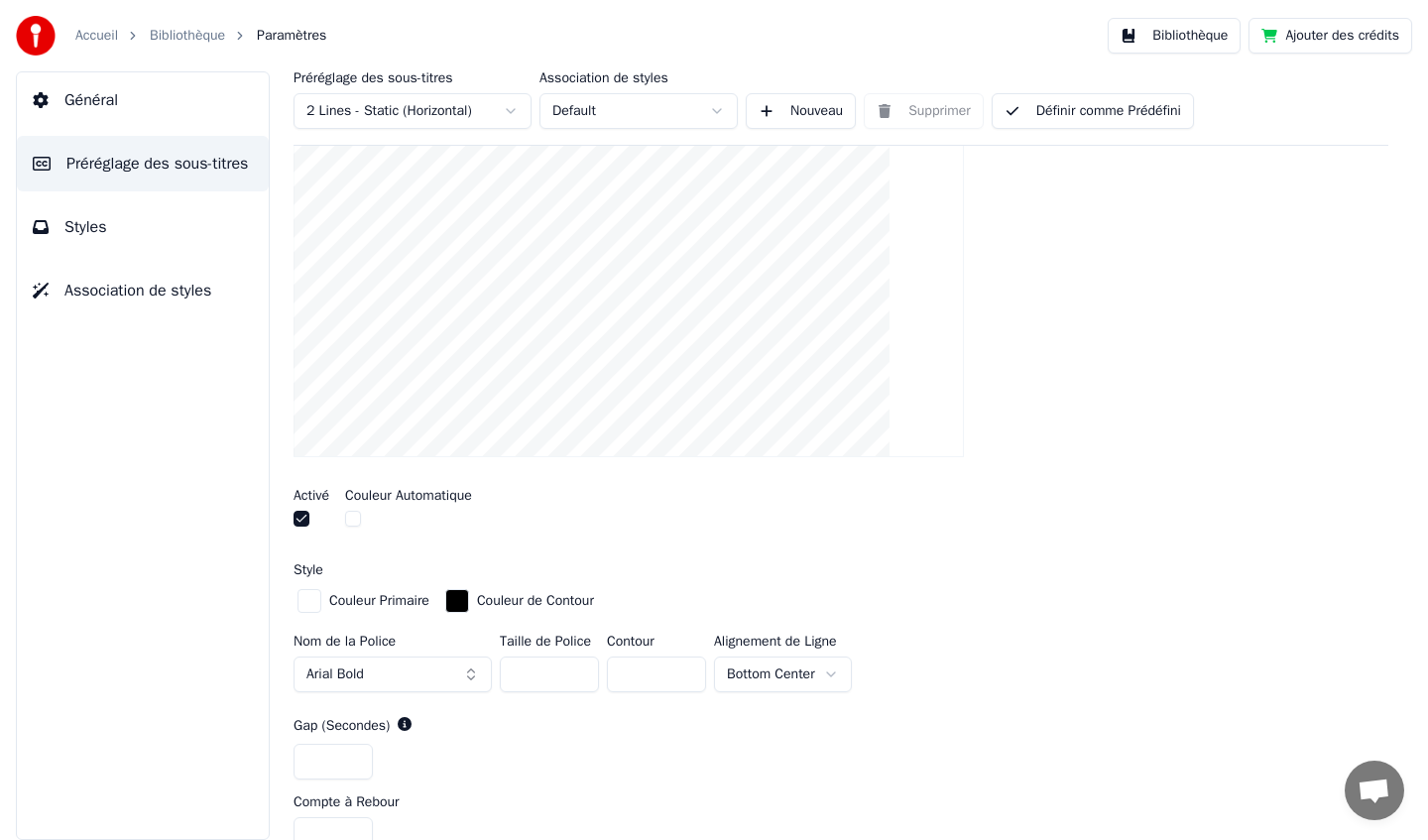 click on "Alignement de Ligne" at bounding box center (782, 642) 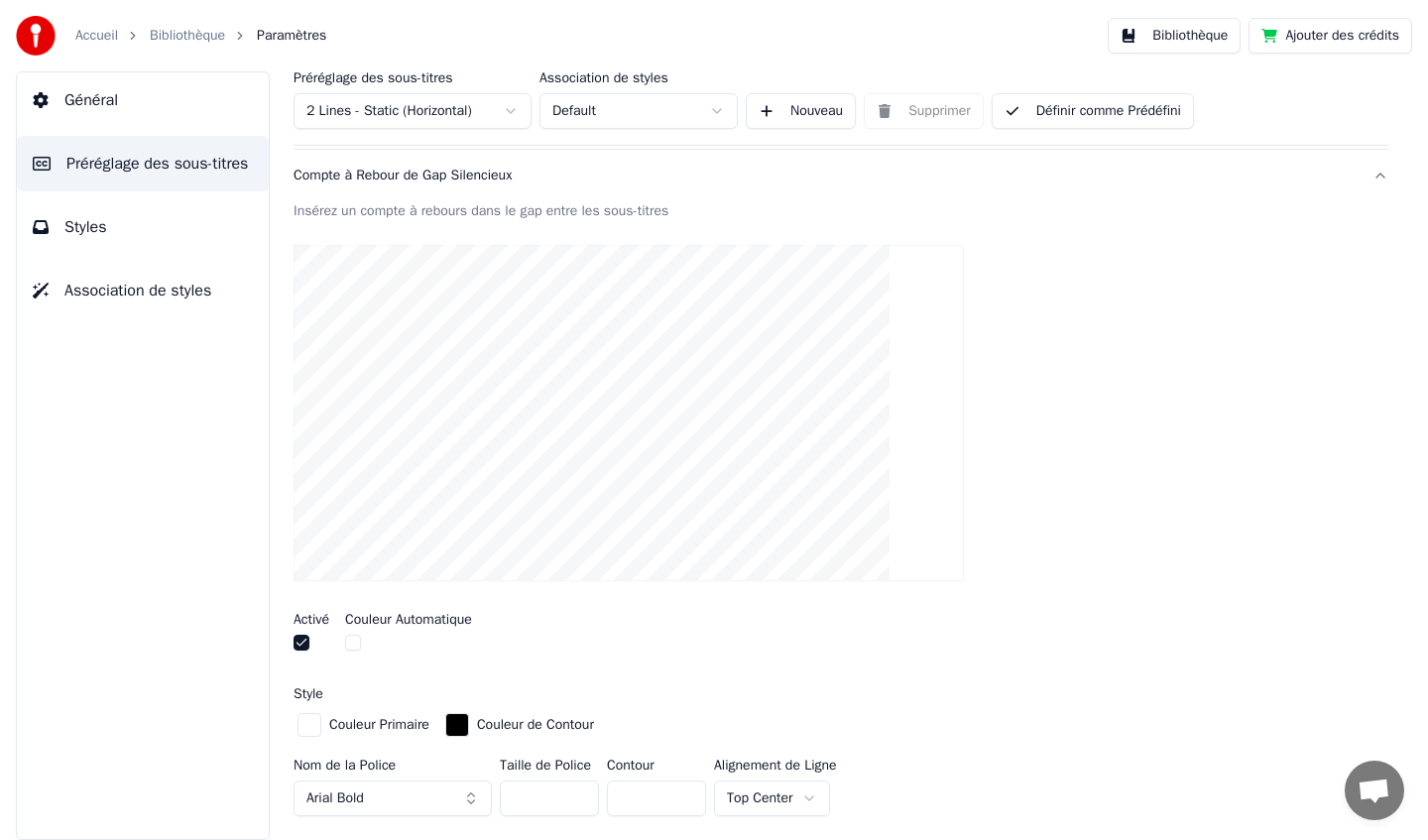 scroll, scrollTop: 372, scrollLeft: 0, axis: vertical 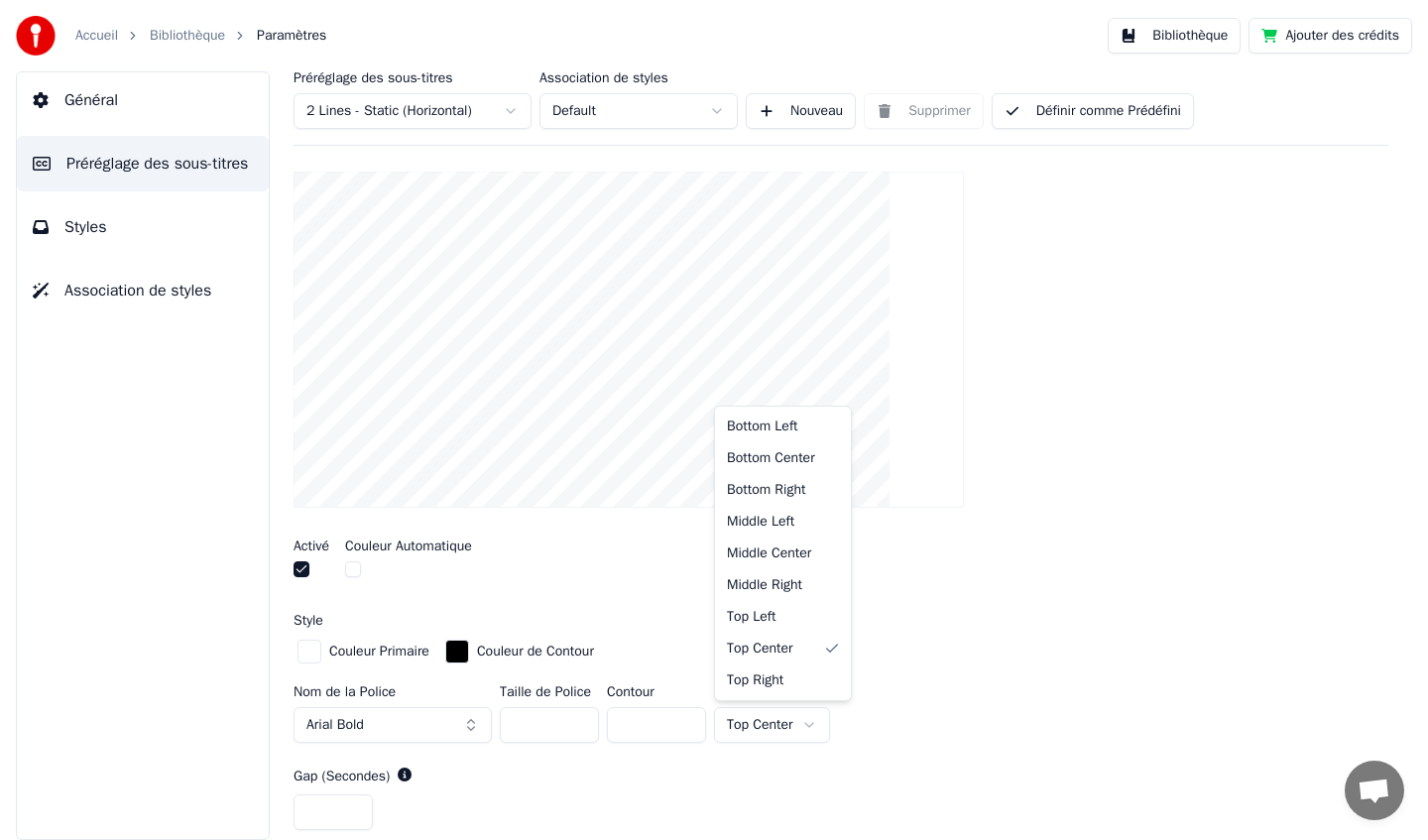 click on "Accueil Bibliothèque Paramètres Bibliothèque Ajouter des crédits Général Préréglage des sous-titres Styles Association de styles Préréglage des sous-titres 2 Lines - Static (Horizontal) Association de styles Default Nouveau Supprimer Définir comme Prédéfini Général Layout Titre de la chanson Barre de Progression de Gap Silencieux Texte de Gap Silencieux Compte à Rebour de Gap Silencieux Insérez un compte à rebours dans le gap entre les sous-titres Activé Couleur Automatique Style Couleur Primaire Couleur de Contour Nom de la Police Arial Bold Taille de Police ** Contour * Alignement de Ligne Top Center Gap (Secondes) * Compte à Rebour * Réinitialiser Timing Indicator Boîte de Fond Effet de Fade Décalage Caractères maximum par ligne Diviser la Ligne Automatiquement Advanced Settings
Bottom Left Bottom Center Bottom Right Middle Left Middle Center Middle Right Top Left Top Center Top Right" at bounding box center [714, 420] 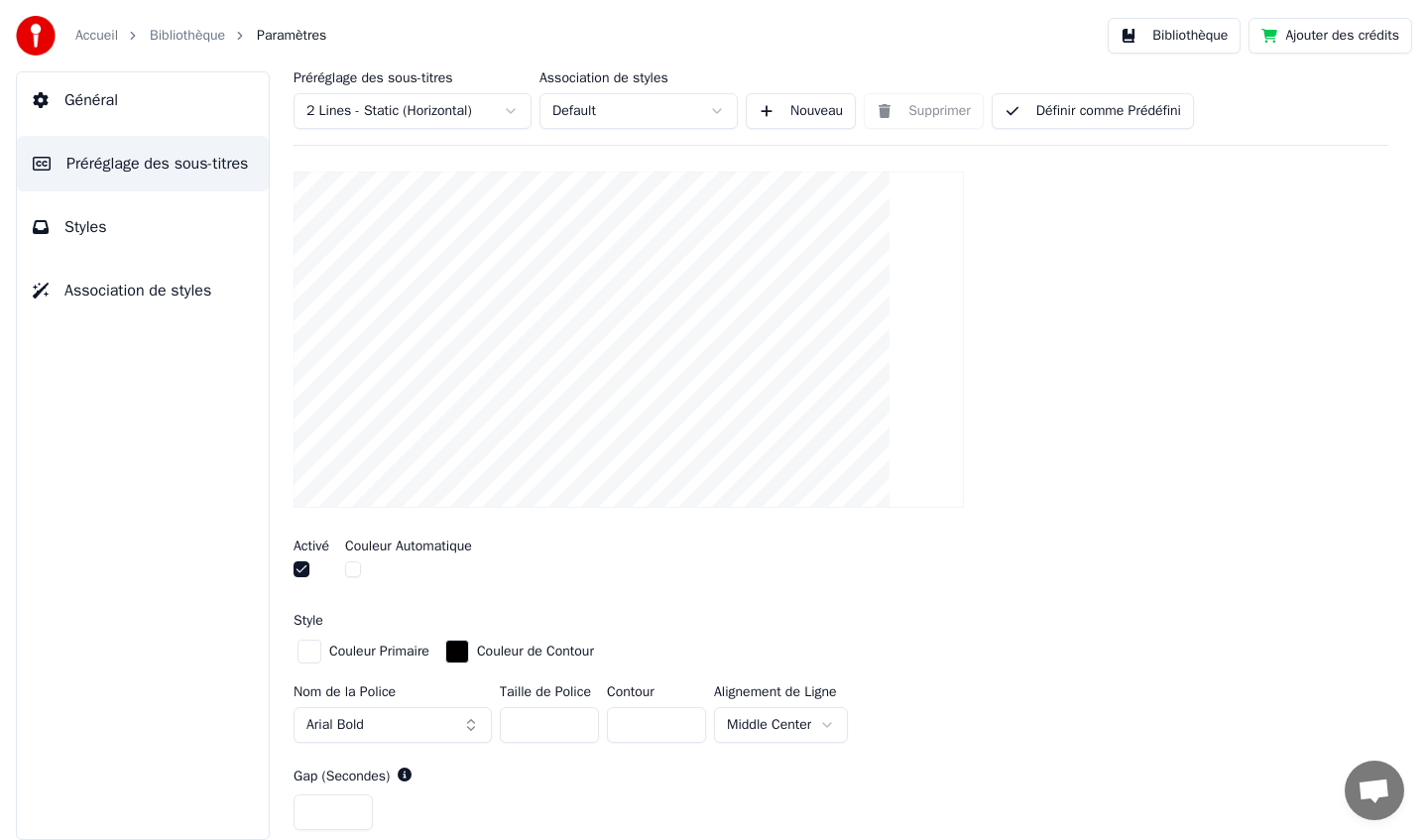 click on "**" at bounding box center [549, 725] 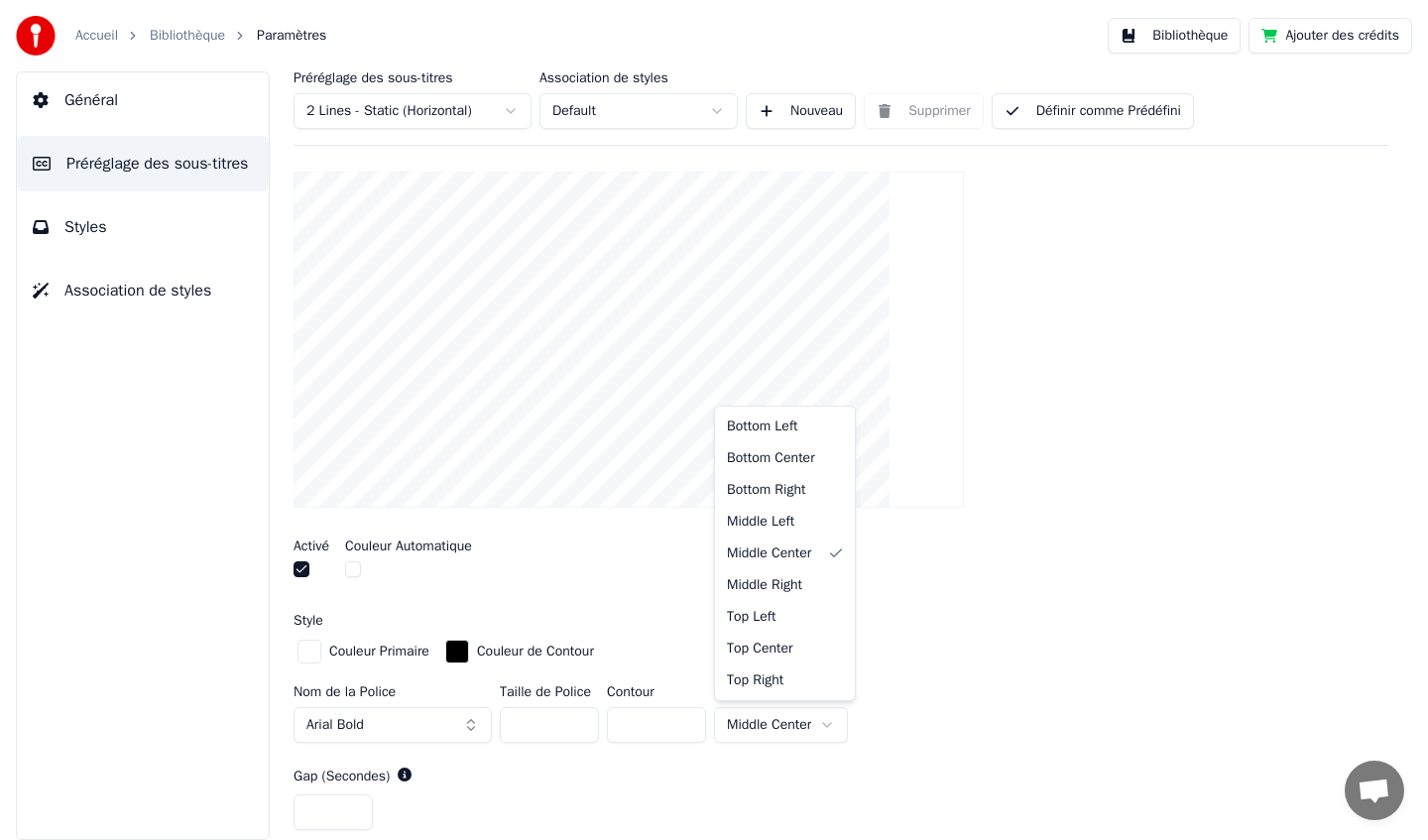 click on "Accueil Bibliothèque Paramètres Bibliothèque Ajouter des crédits Général Préréglage des sous-titres Styles Association de styles Préréglage des sous-titres 2 Lines - Static (Horizontal) Association de styles Default Nouveau Supprimer Définir comme Prédéfini Général Layout Titre de la chanson Barre de Progression de Gap Silencieux Texte de Gap Silencieux Compte à Rebour de Gap Silencieux Insérez un compte à rebours dans le gap entre les sous-titres Activé Couleur Automatique Style Couleur Primaire Couleur de Contour Nom de la Police Arial Bold Taille de Police ** Contour * Alignement de Ligne Middle Center Gap (Secondes) * Compte à Rebour * Réinitialiser Timing Indicator Boîte de Fond Effet de Fade Décalage Caractères maximum par ligne Diviser la Ligne Automatiquement Advanced Settings
Bottom Left Bottom Center Bottom Right Middle Left Middle Center Middle Right Top Left Top Center Top Right" at bounding box center (714, 420) 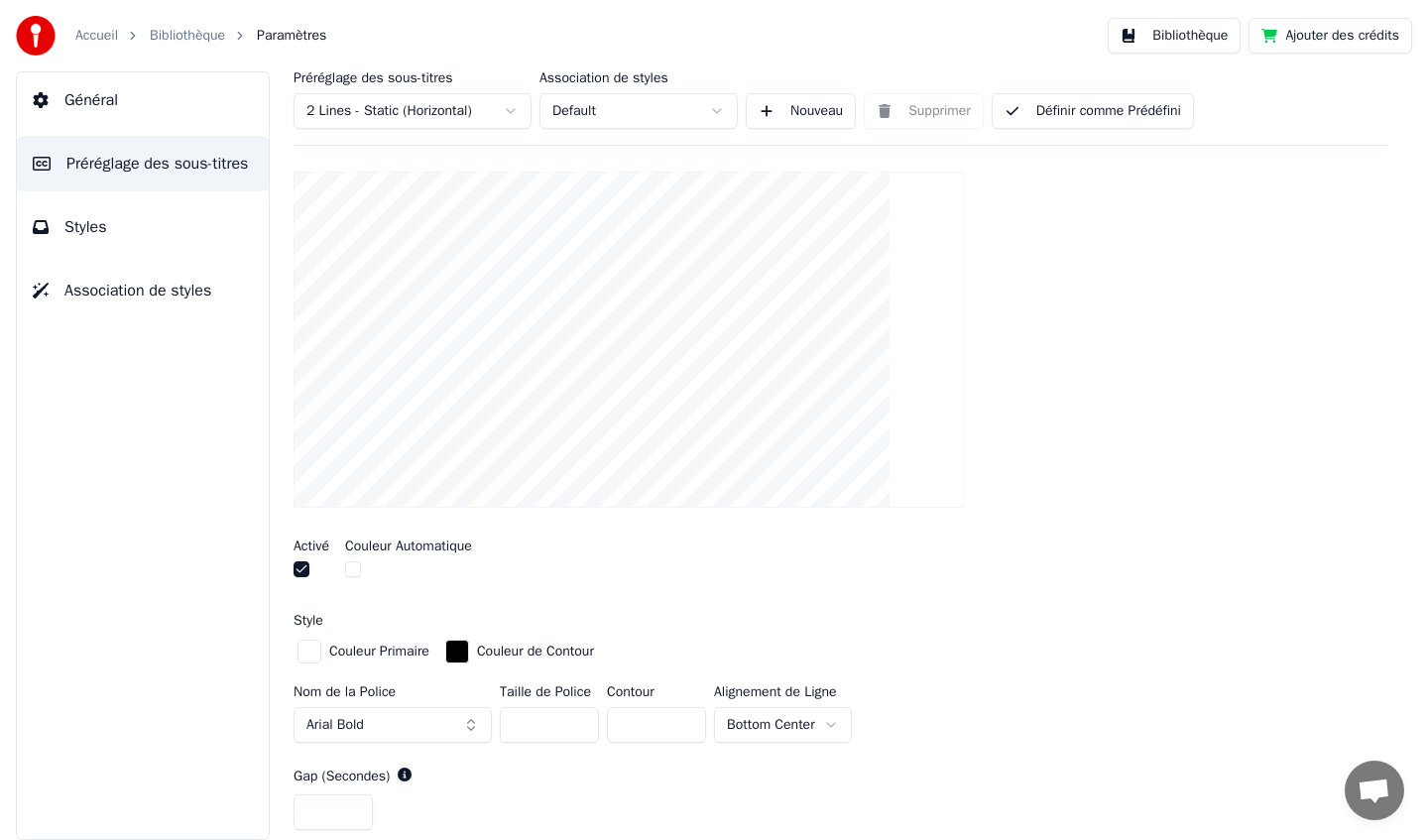 click on "**" at bounding box center (549, 725) 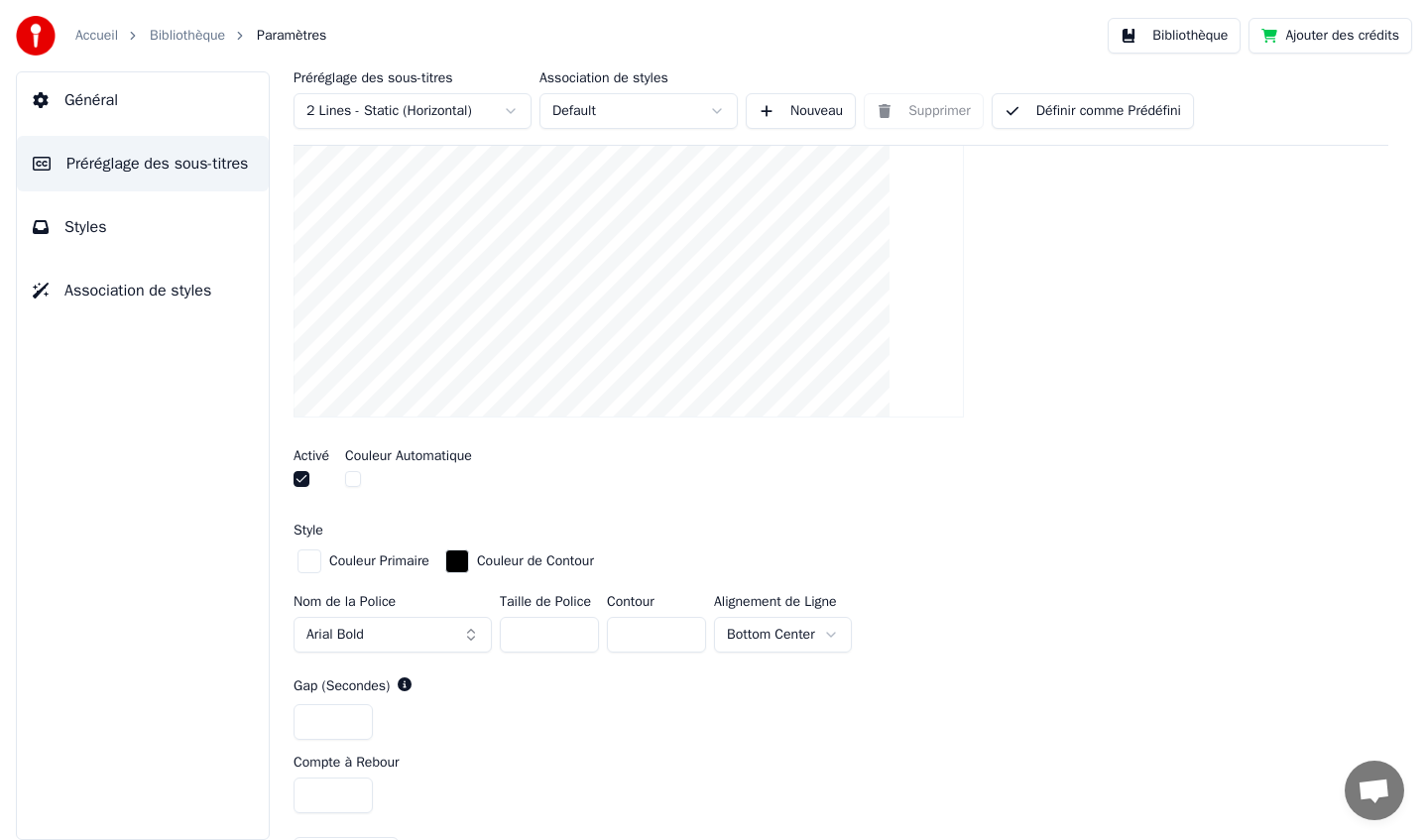 scroll, scrollTop: 467, scrollLeft: 0, axis: vertical 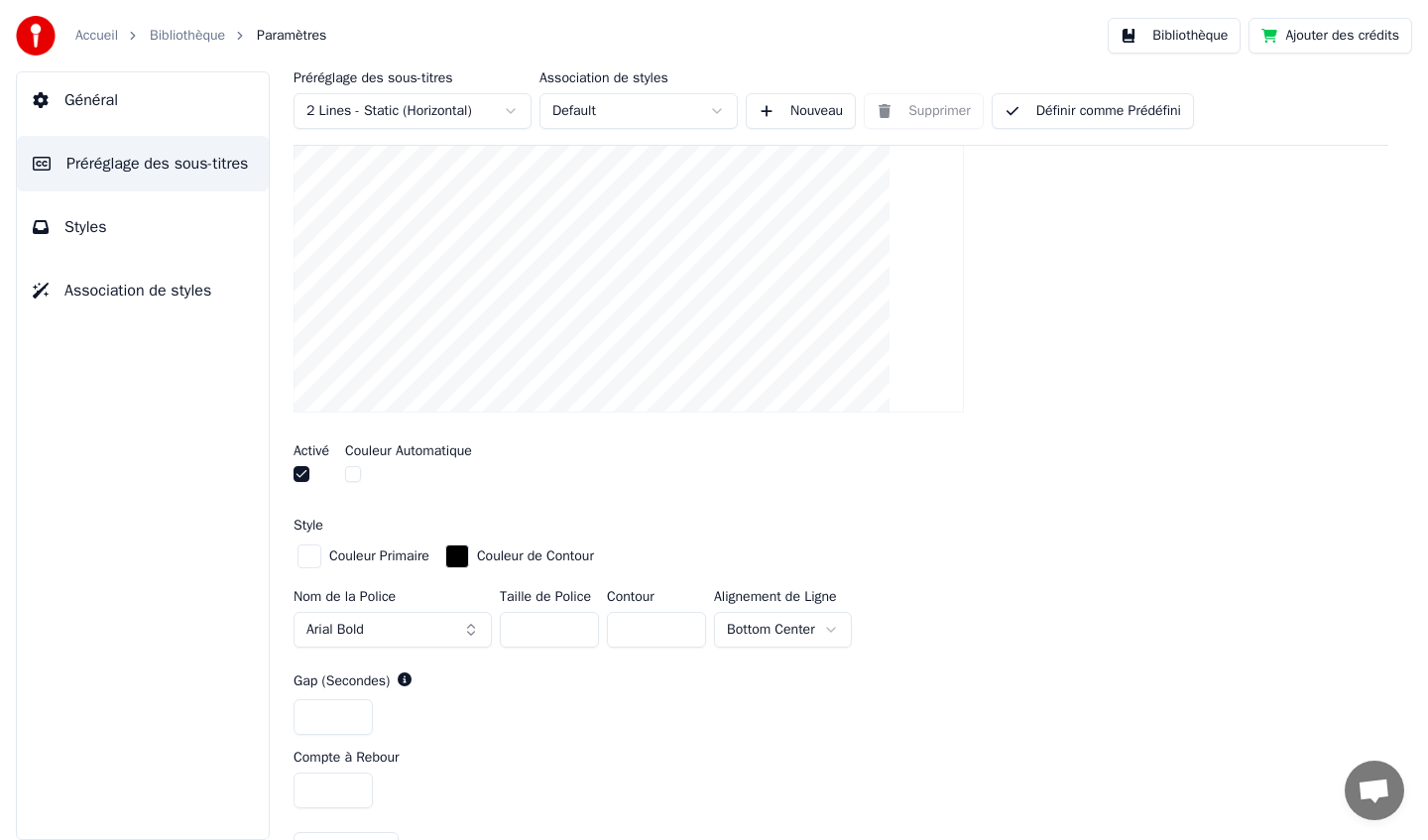click at bounding box center (309, 556) 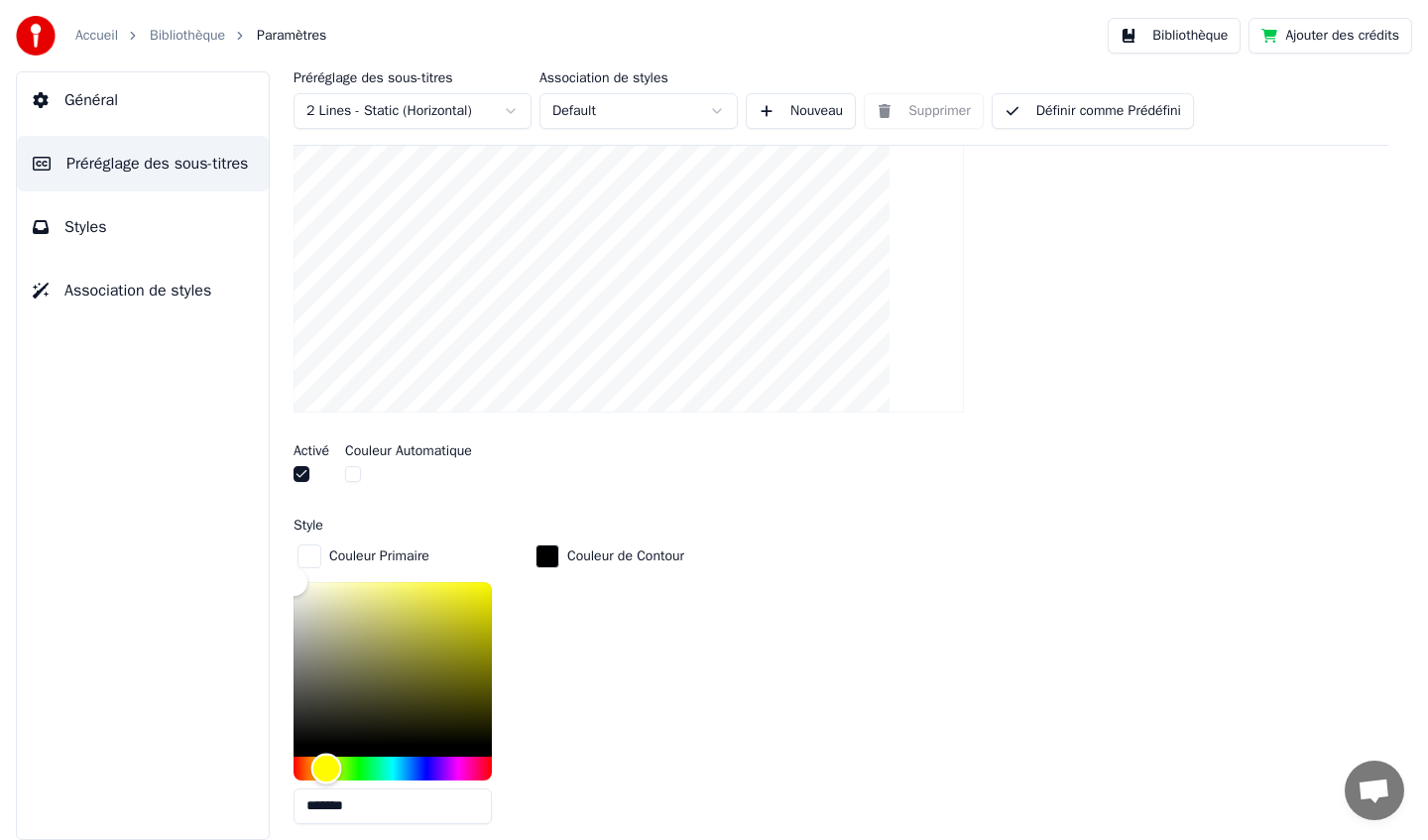 click at bounding box center (393, 769) 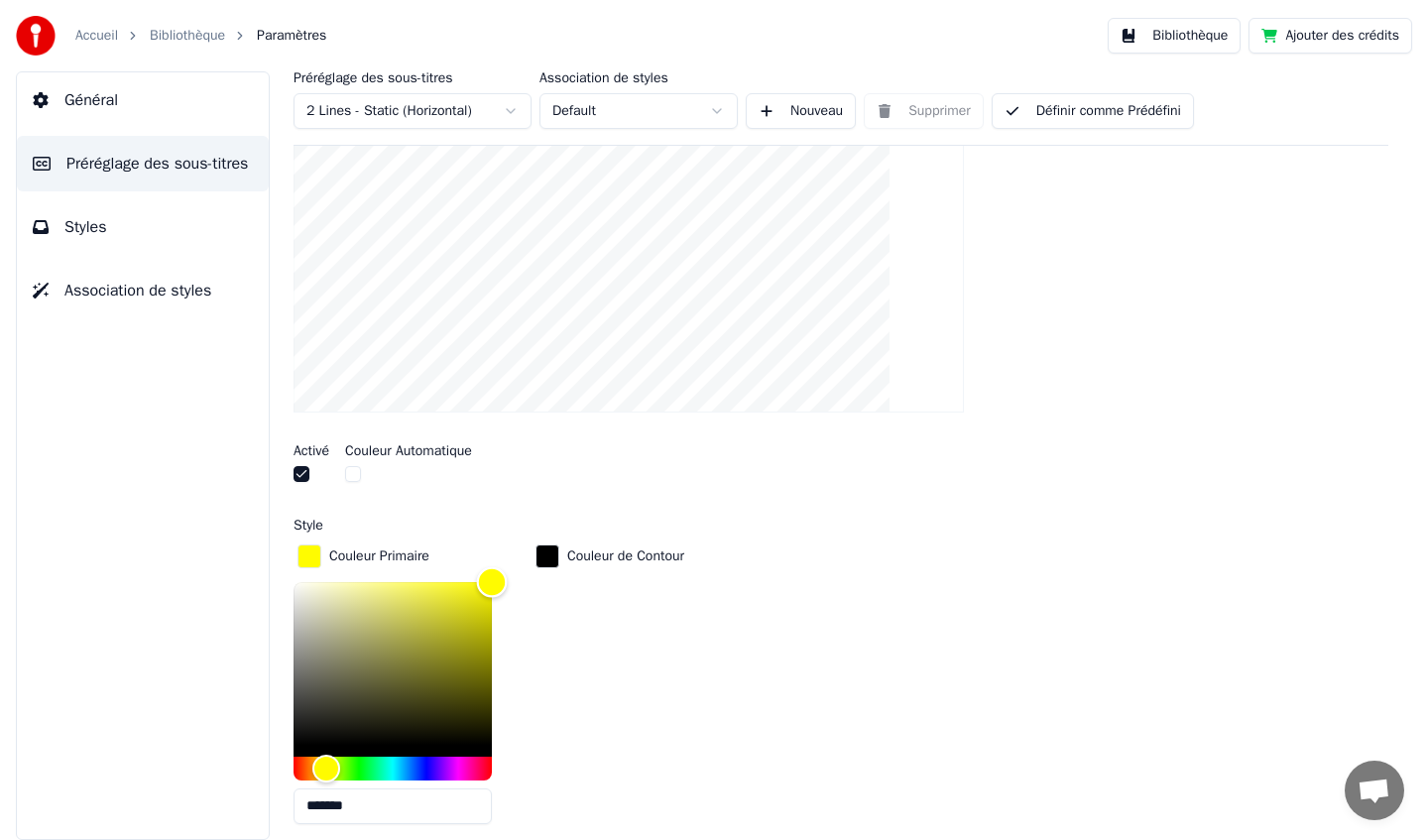 drag, startPoint x: 412, startPoint y: 645, endPoint x: 509, endPoint y: 480, distance: 191.4001 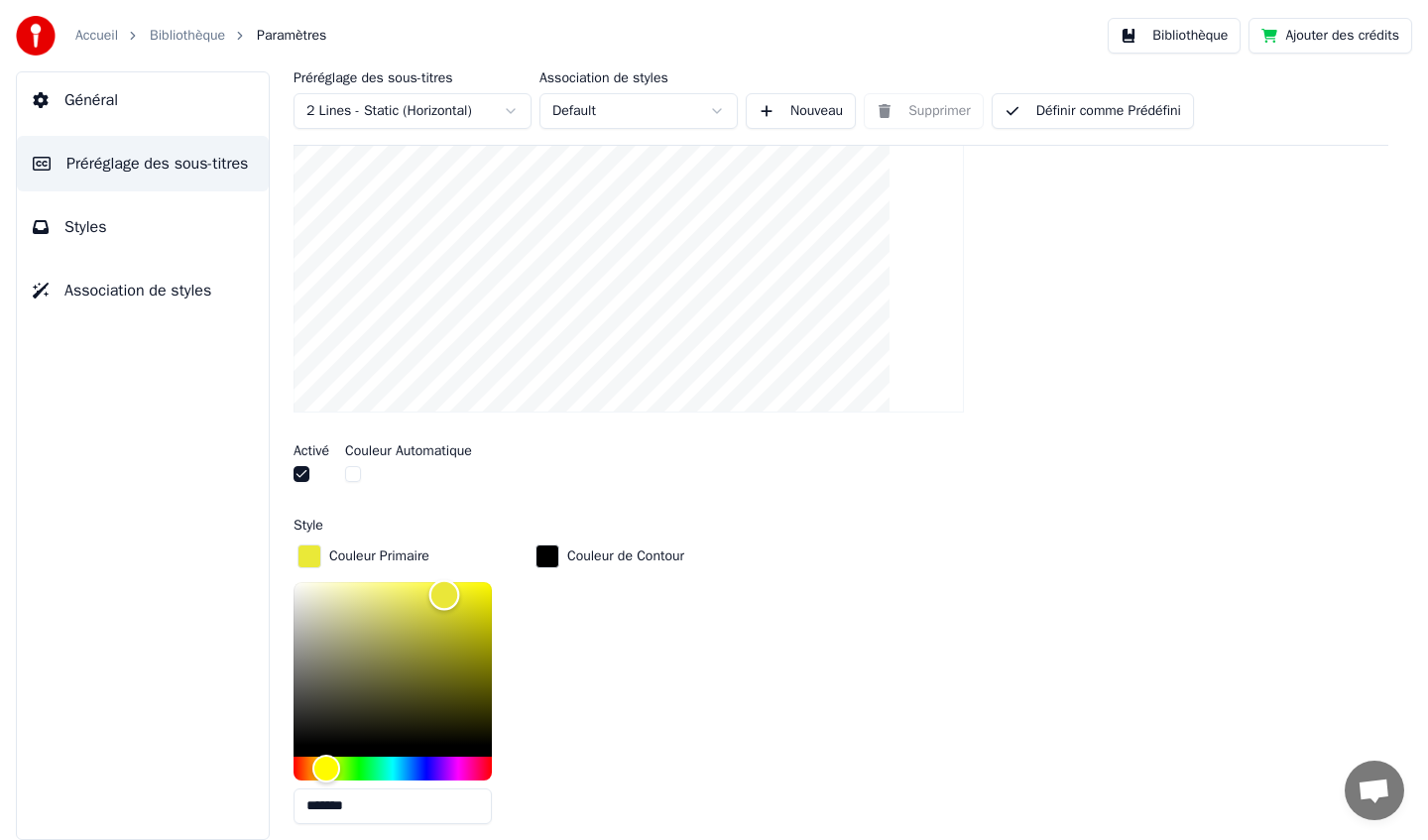 type on "*******" 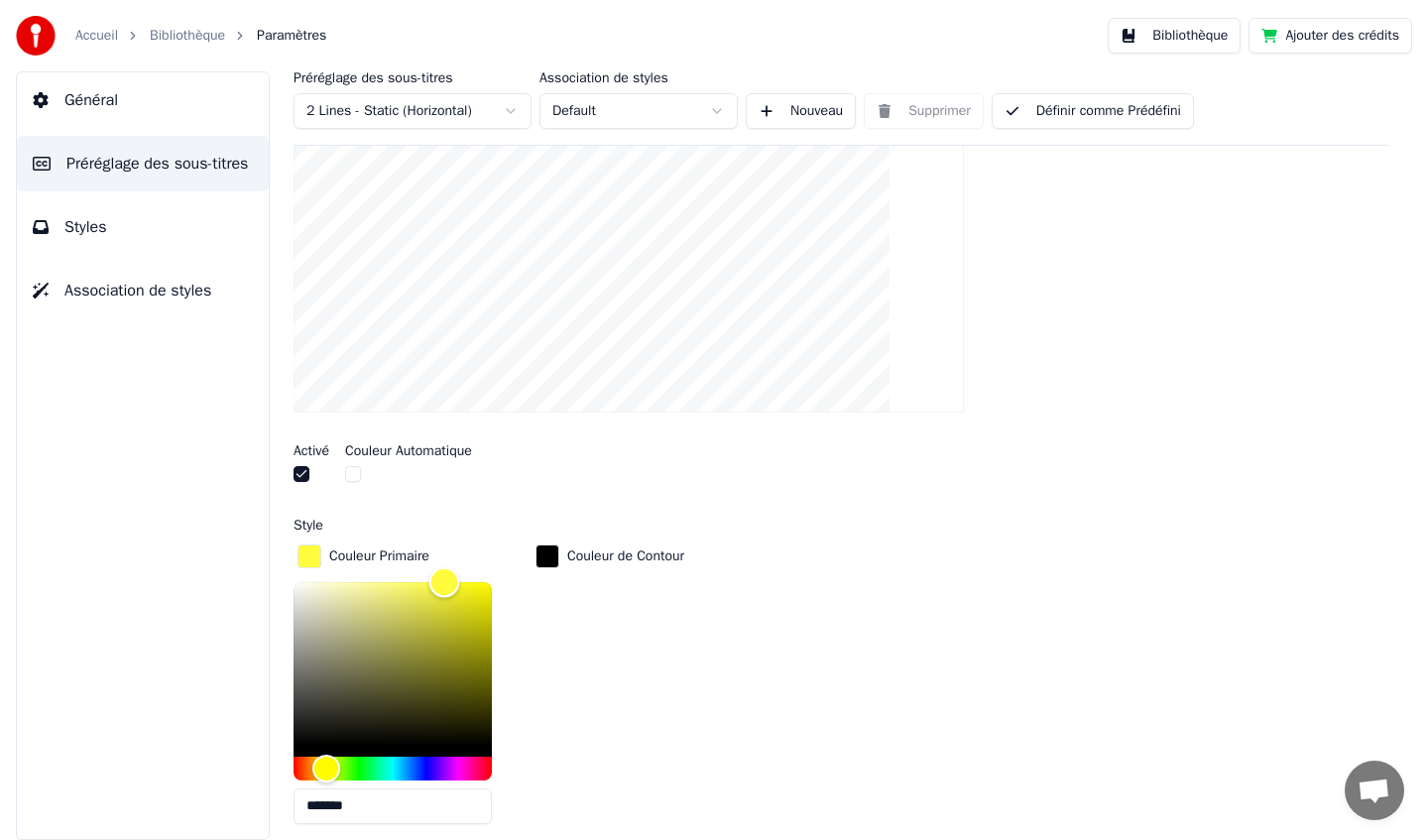 drag, startPoint x: 444, startPoint y: 593, endPoint x: 444, endPoint y: 565, distance: 28 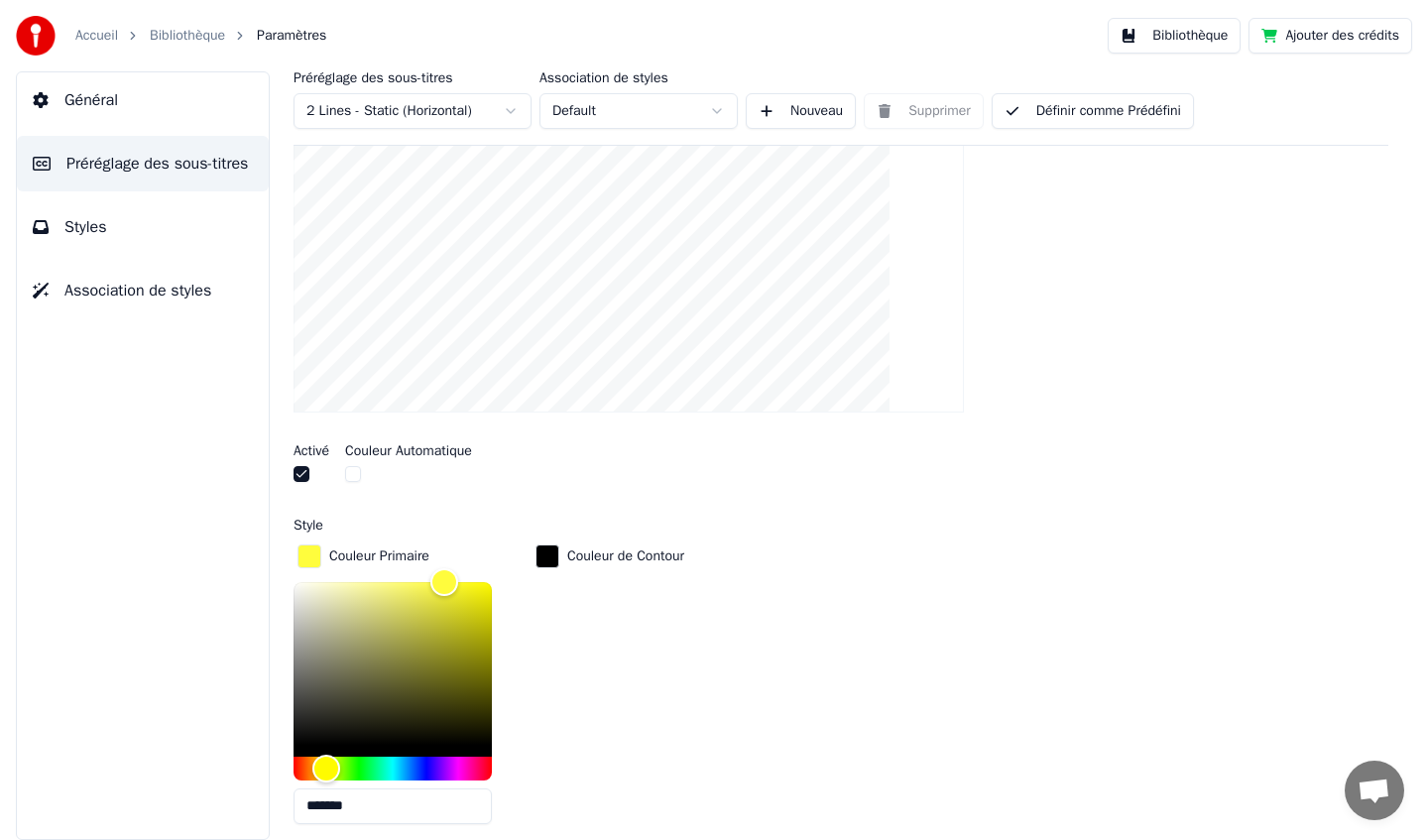 click on "Couleur de Contour" at bounding box center [610, 690] 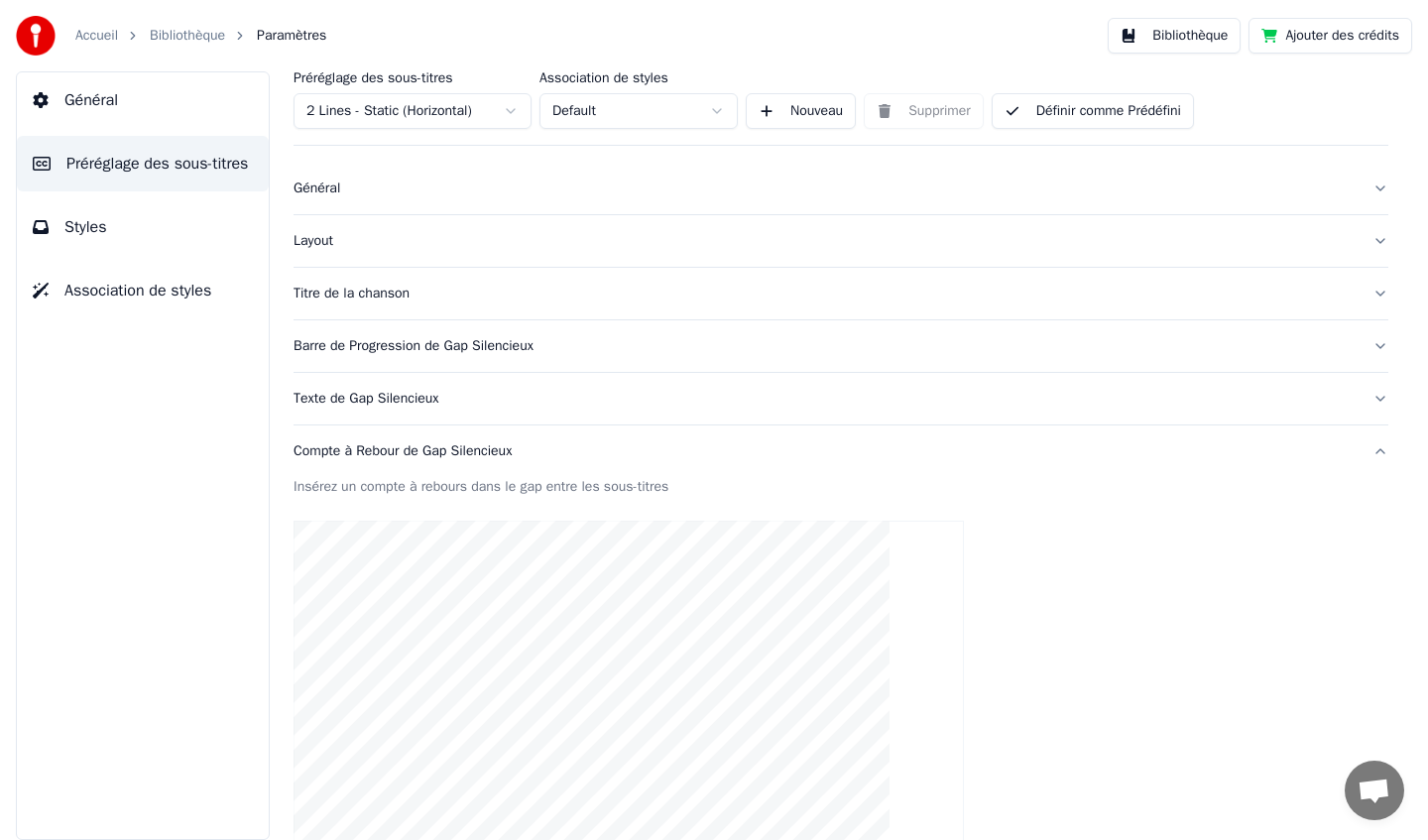 scroll, scrollTop: 0, scrollLeft: 0, axis: both 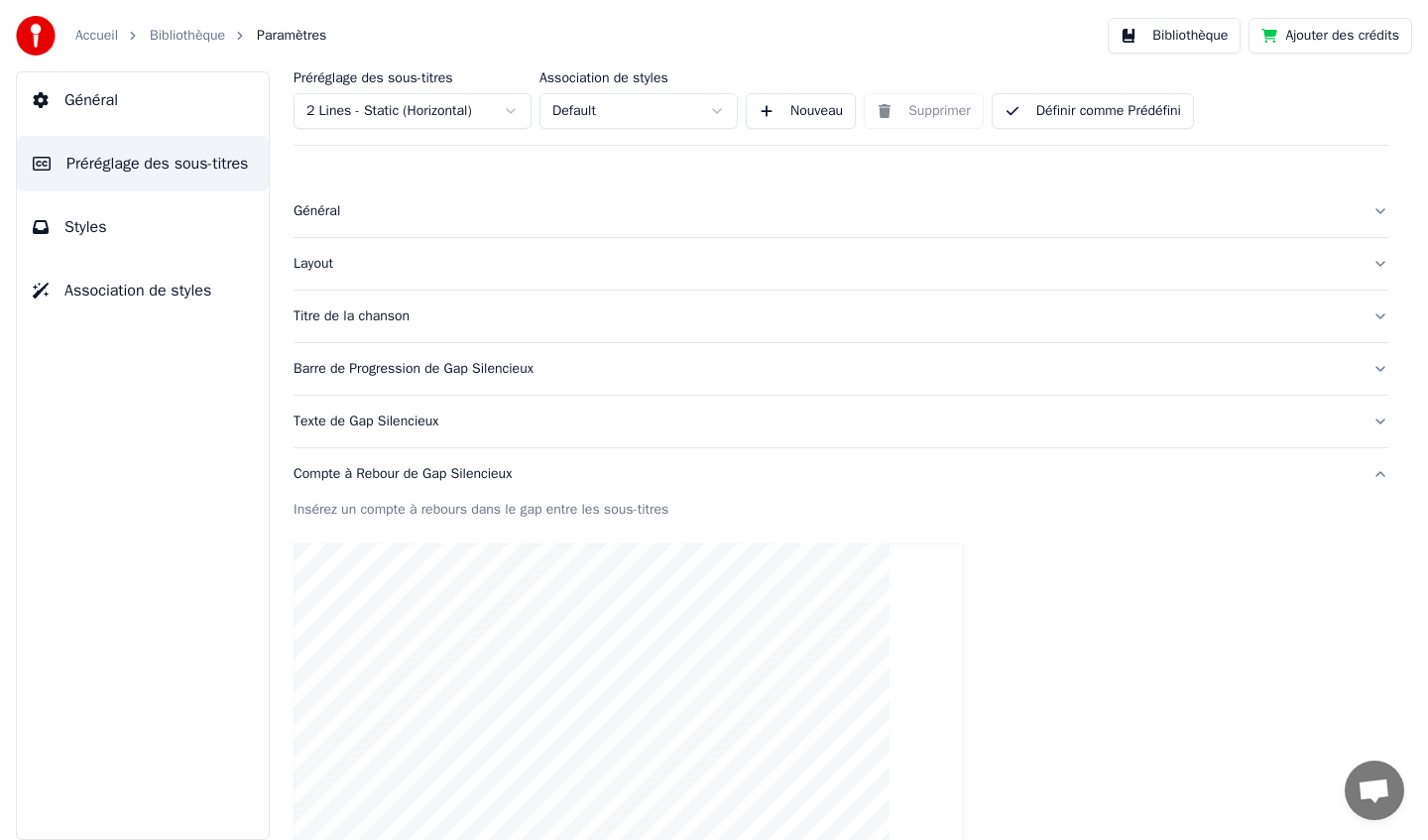 click on "Général" at bounding box center (825, 211) 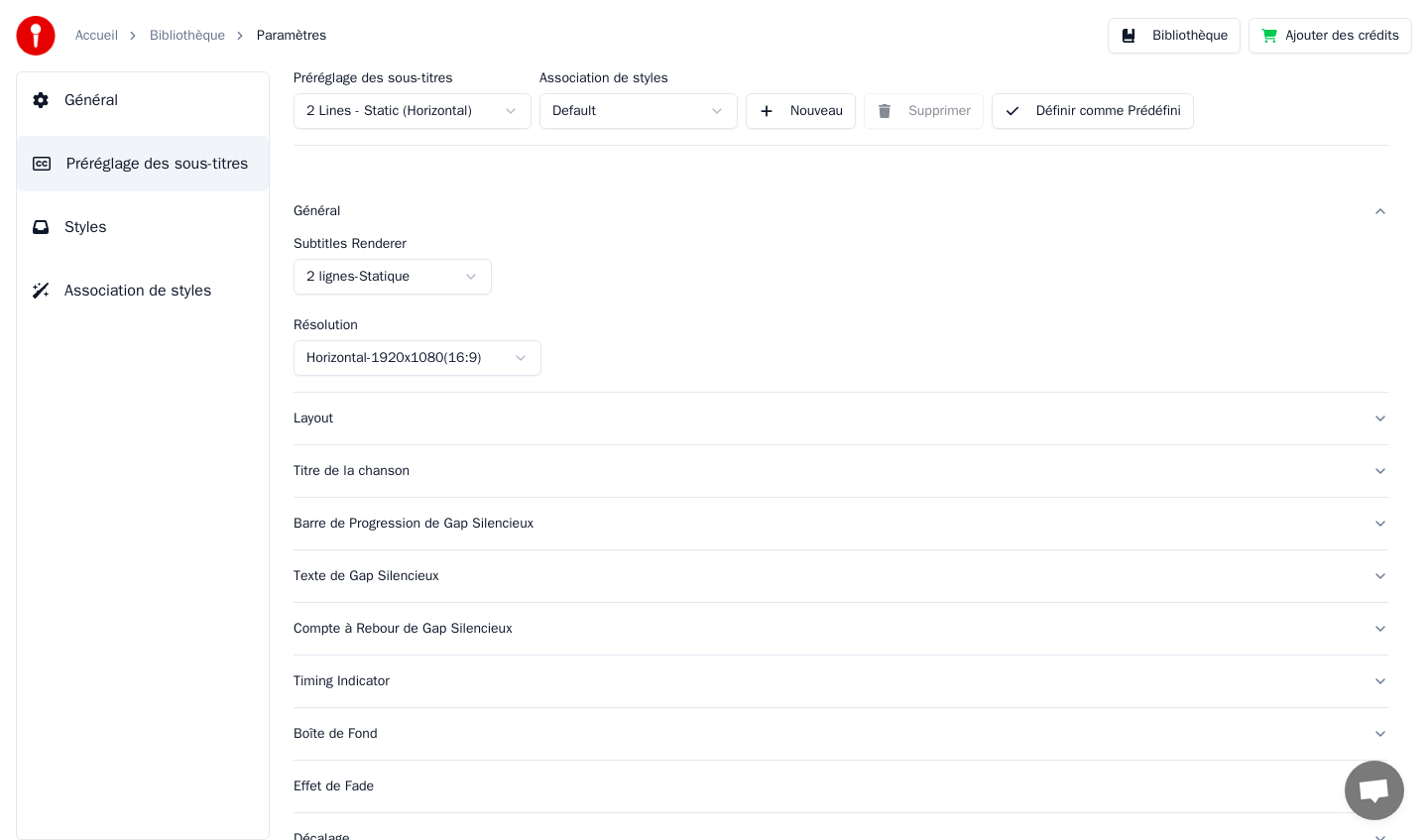 click on "Layout" at bounding box center [825, 419] 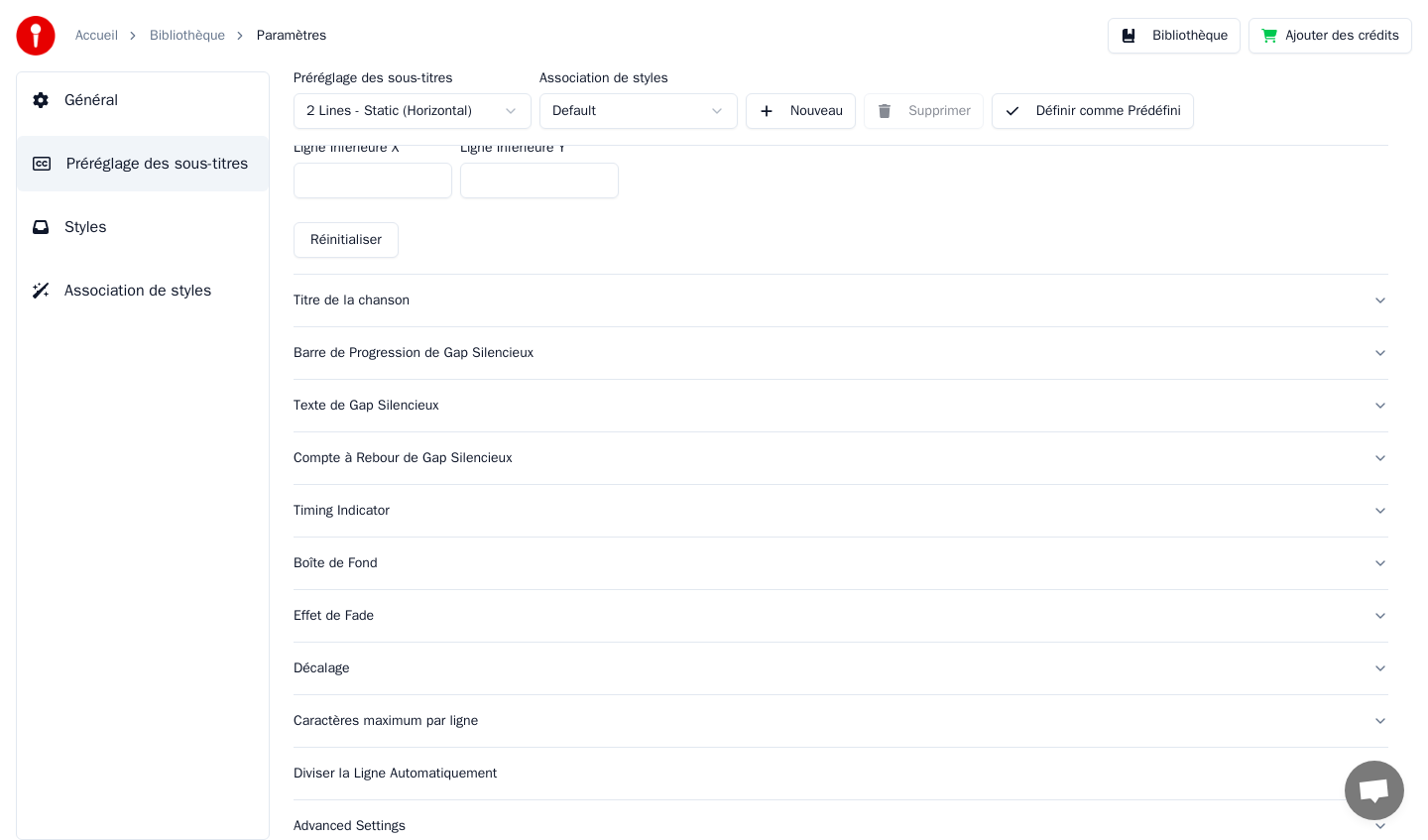 scroll, scrollTop: 727, scrollLeft: 0, axis: vertical 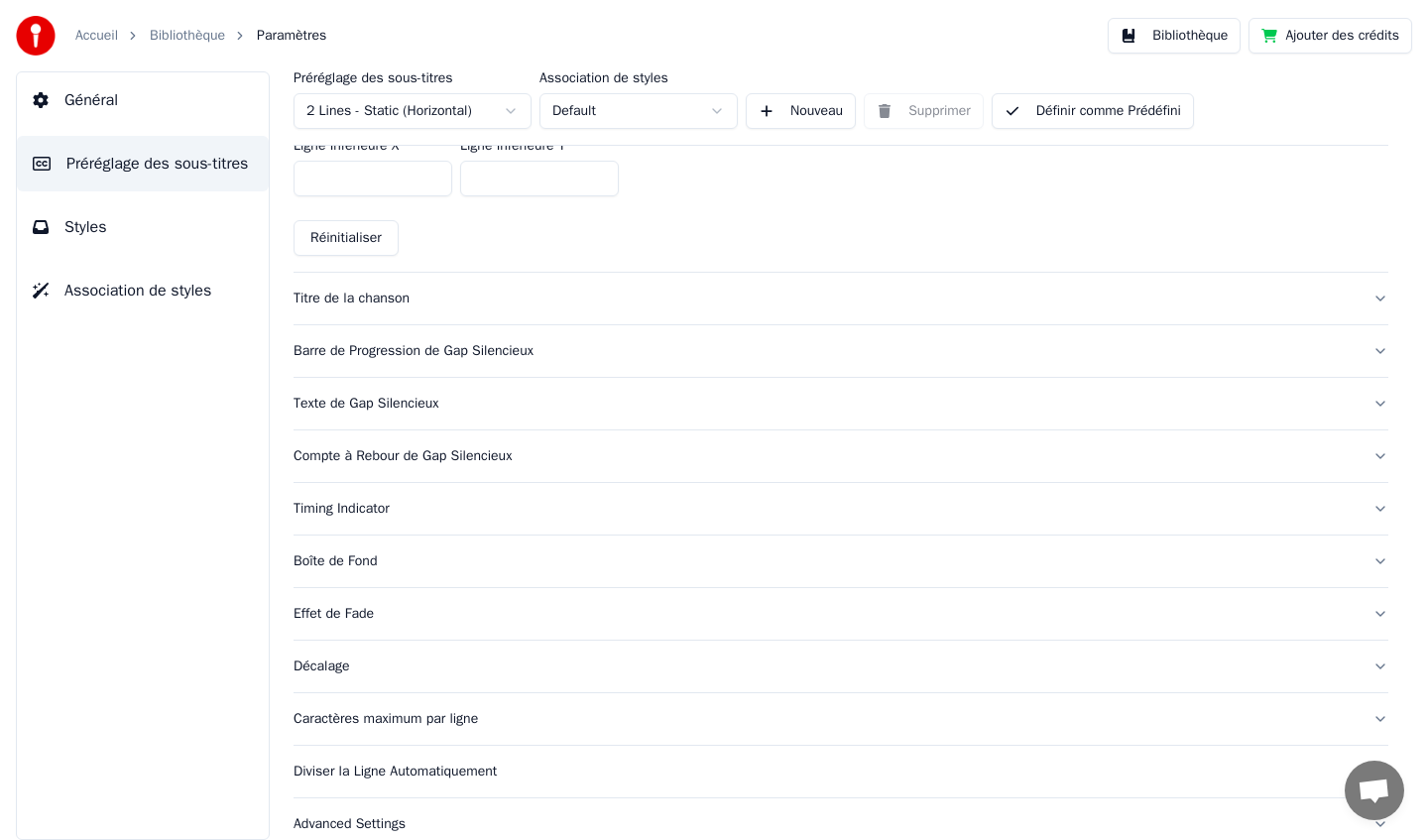 click on "Barre de Progression de Gap Silencieux" at bounding box center (825, 351) 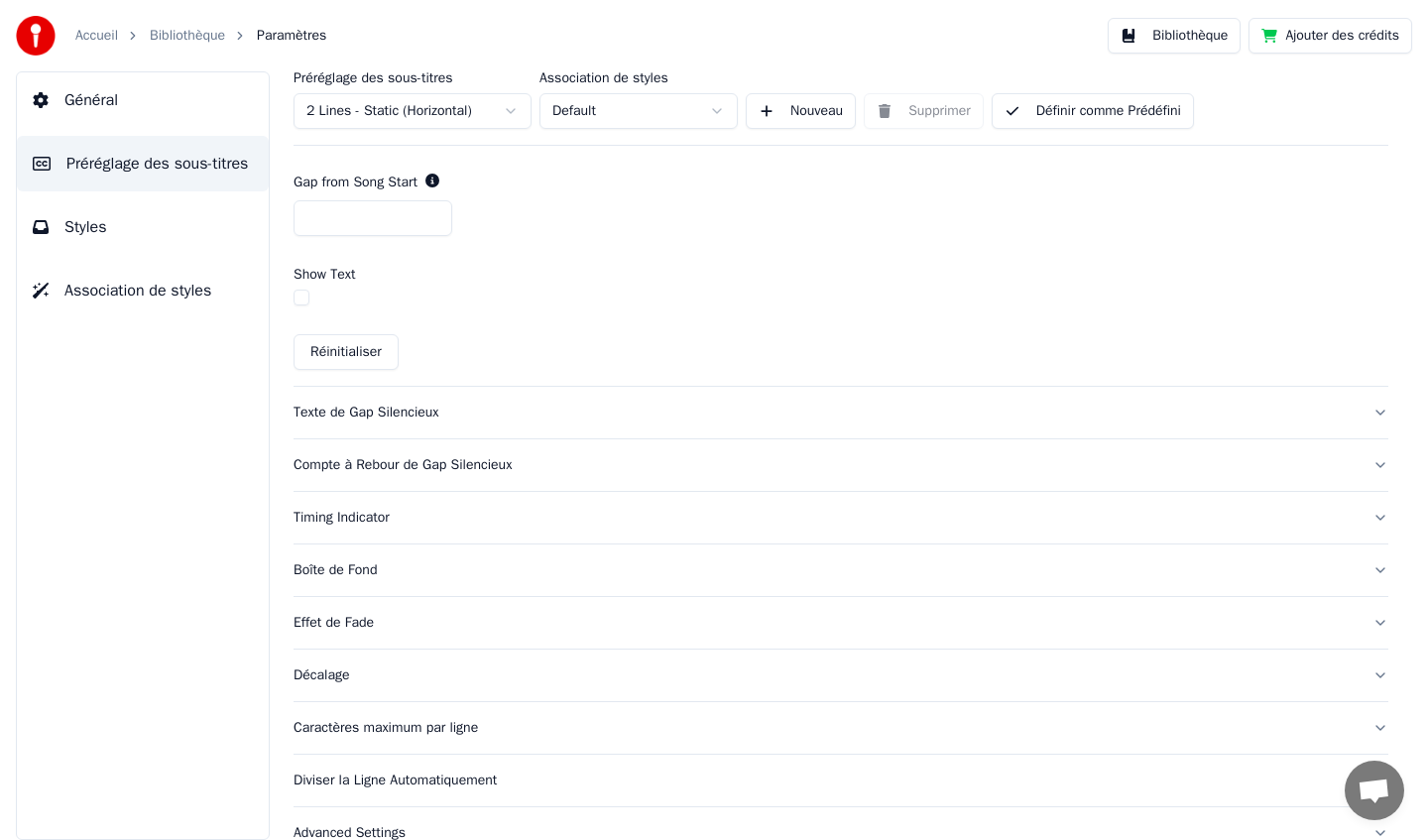 scroll, scrollTop: 1238, scrollLeft: 0, axis: vertical 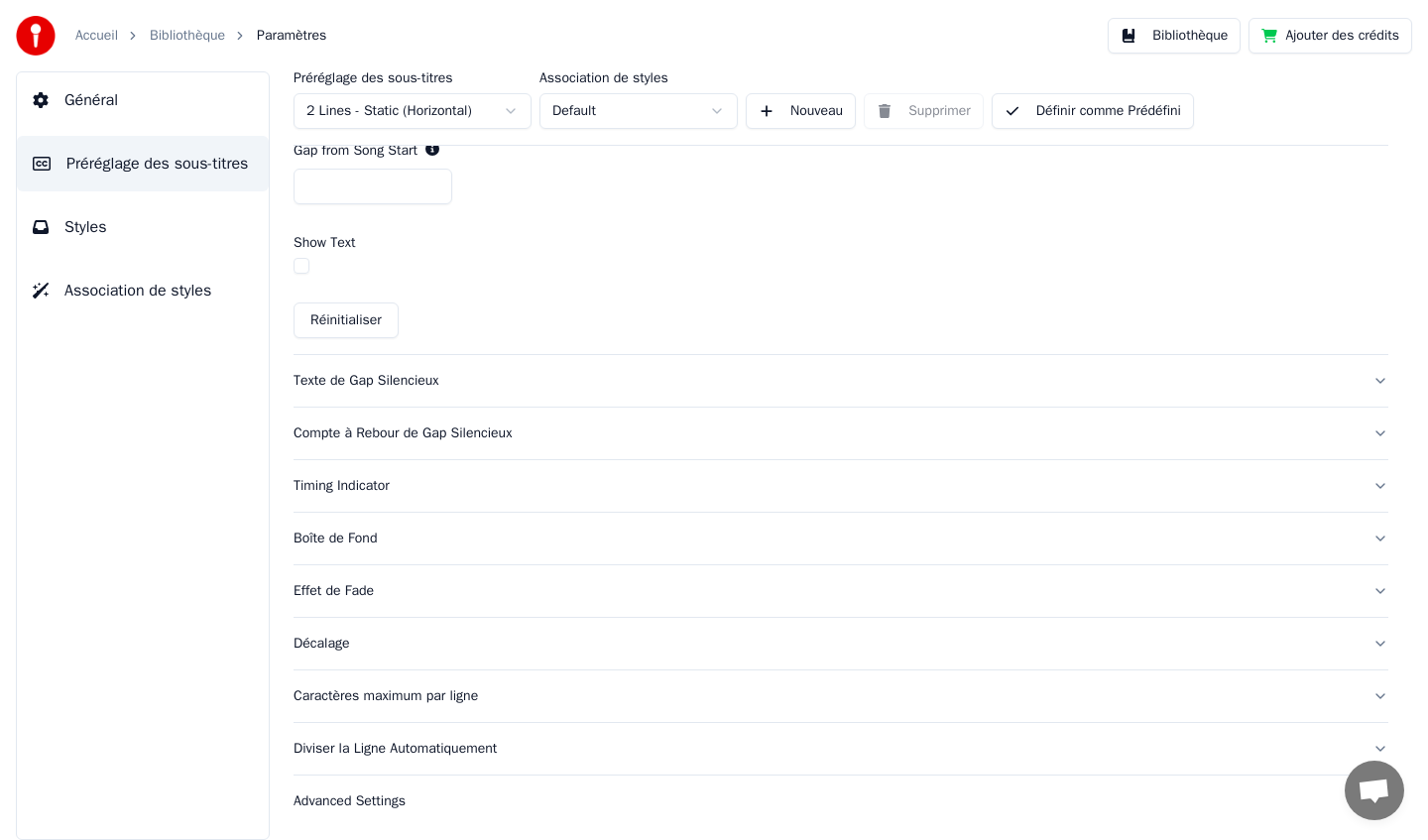click on "Advanced Settings" at bounding box center [825, 801] 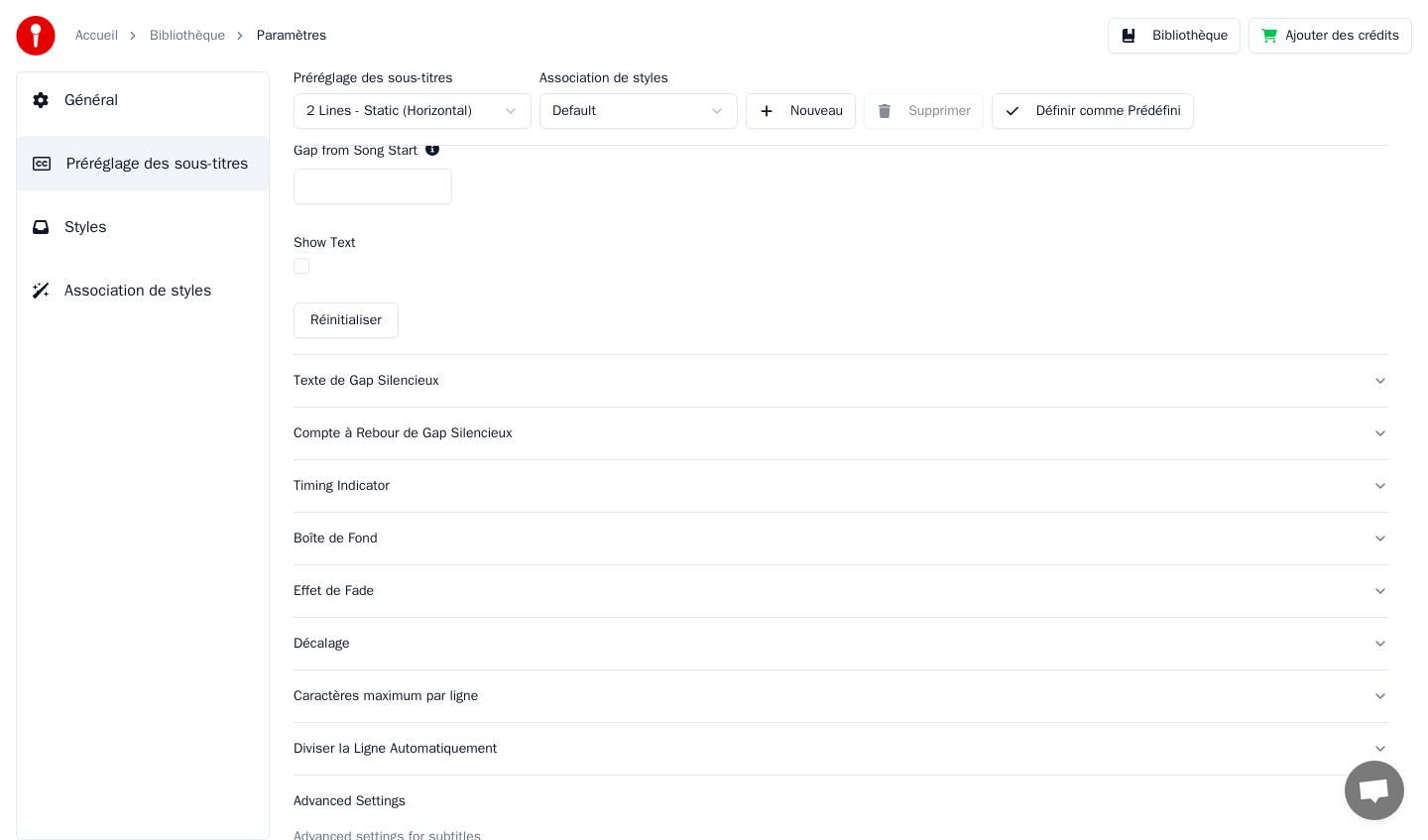 scroll, scrollTop: 325, scrollLeft: 0, axis: vertical 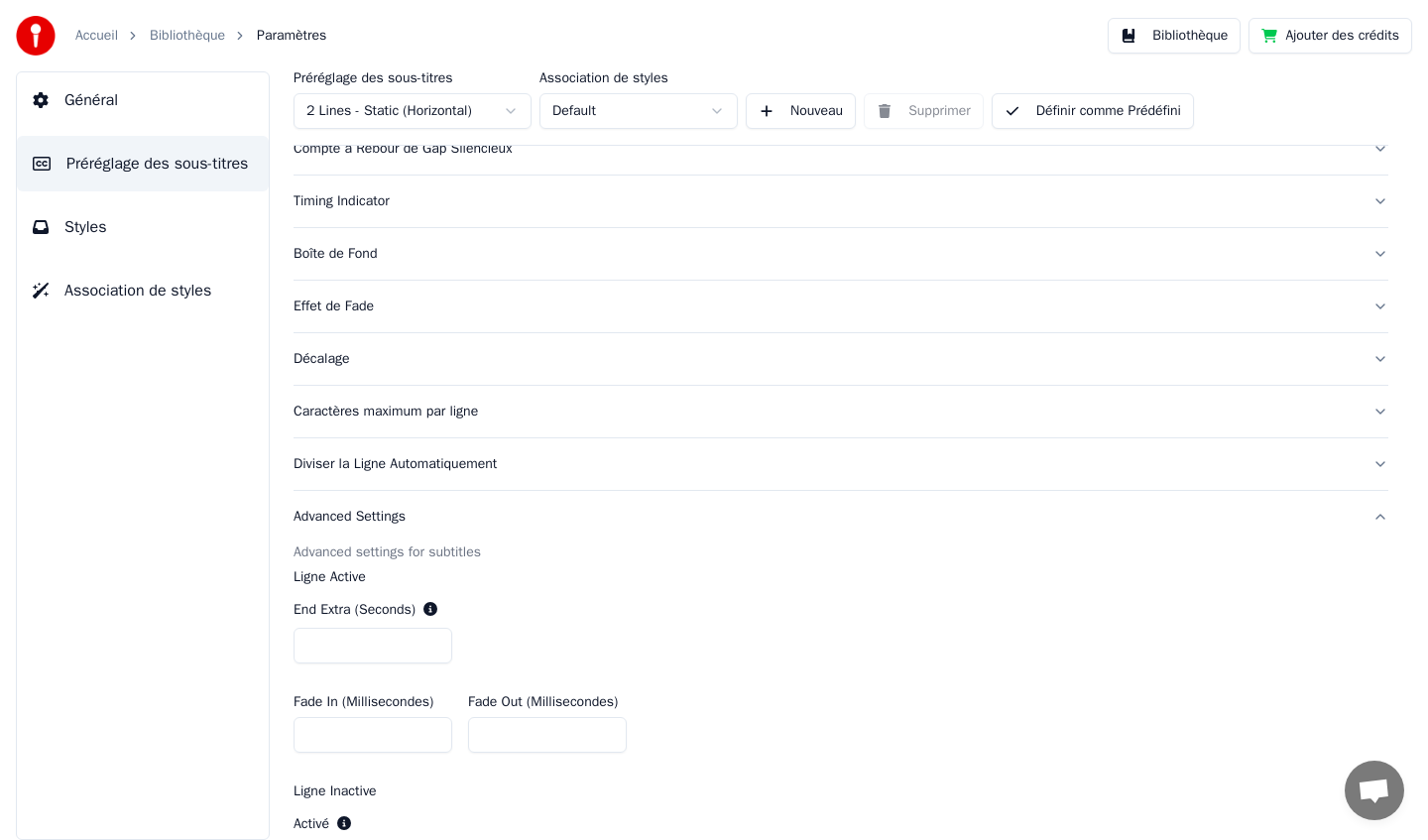 click on "Boîte de Fond" at bounding box center [825, 254] 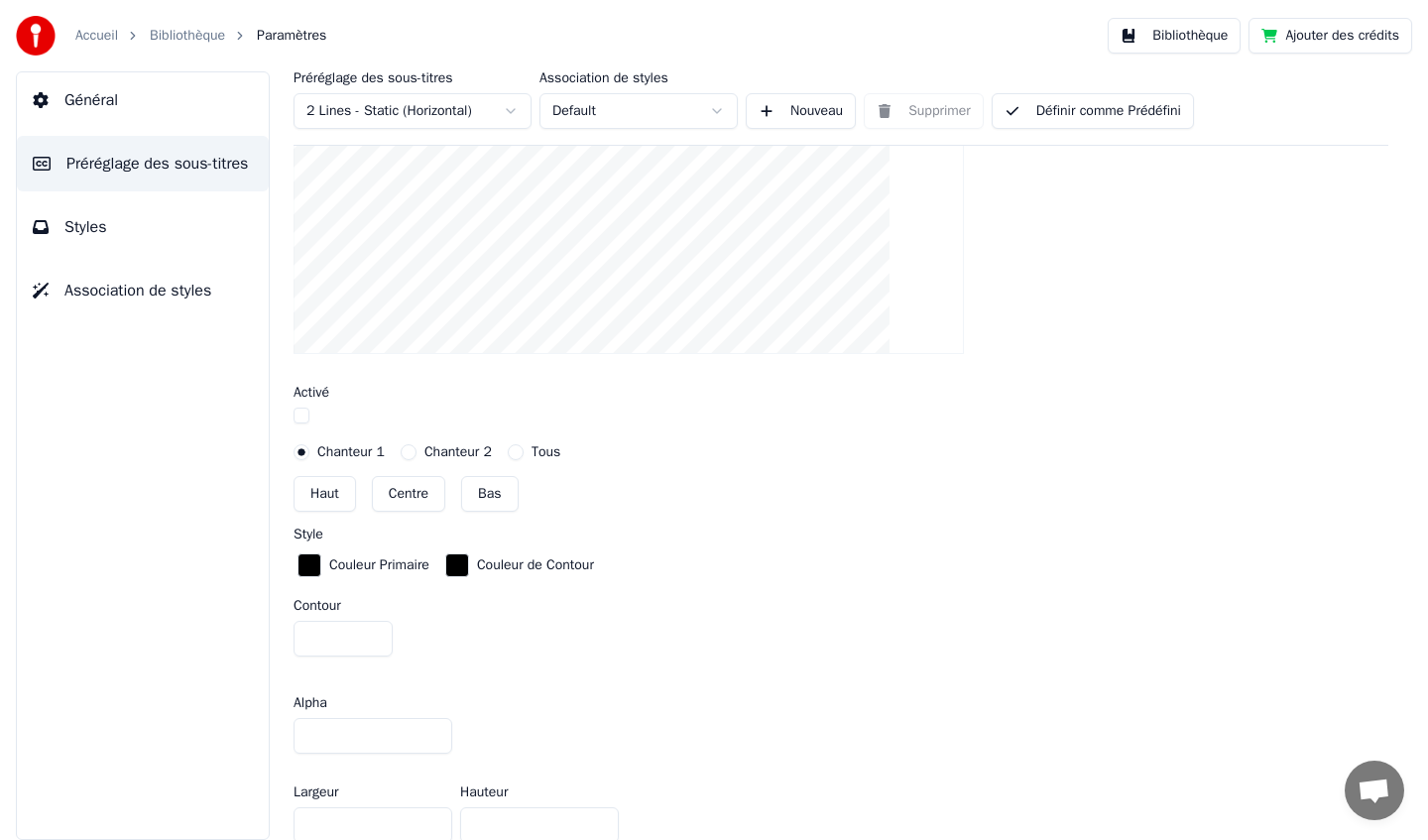 scroll, scrollTop: 1163, scrollLeft: 0, axis: vertical 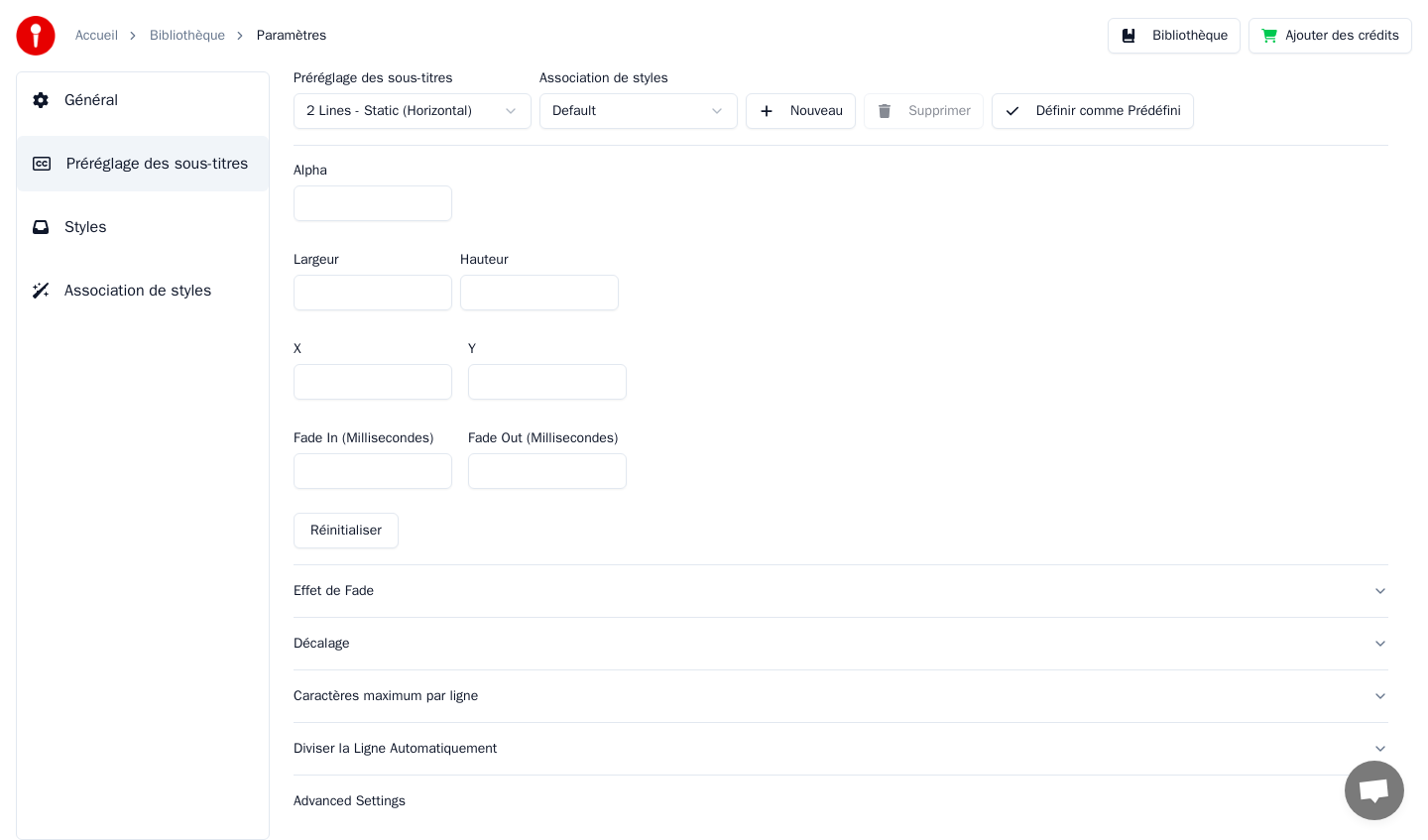 click on "Effet de Fade" at bounding box center [825, 591] 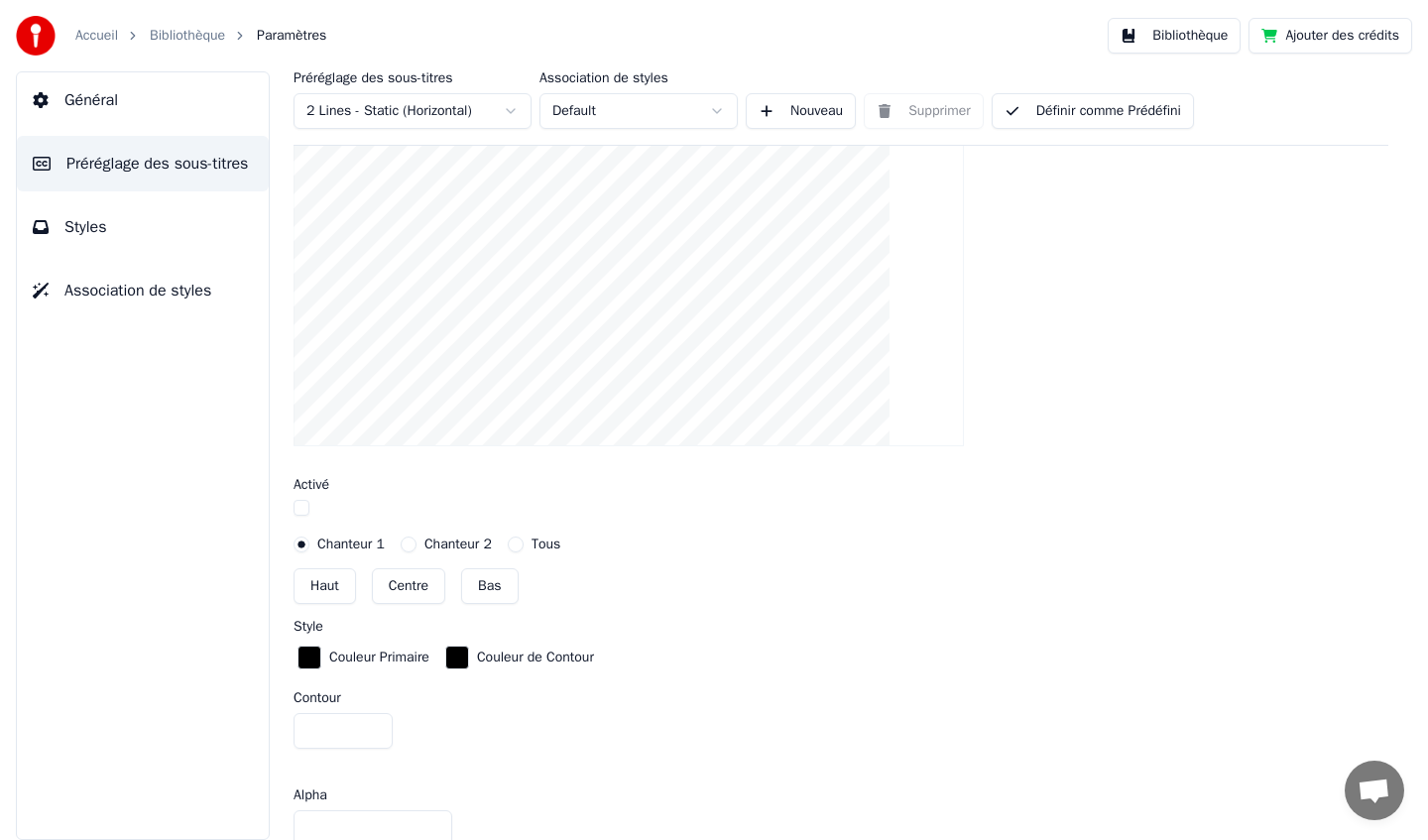 scroll, scrollTop: 539, scrollLeft: 0, axis: vertical 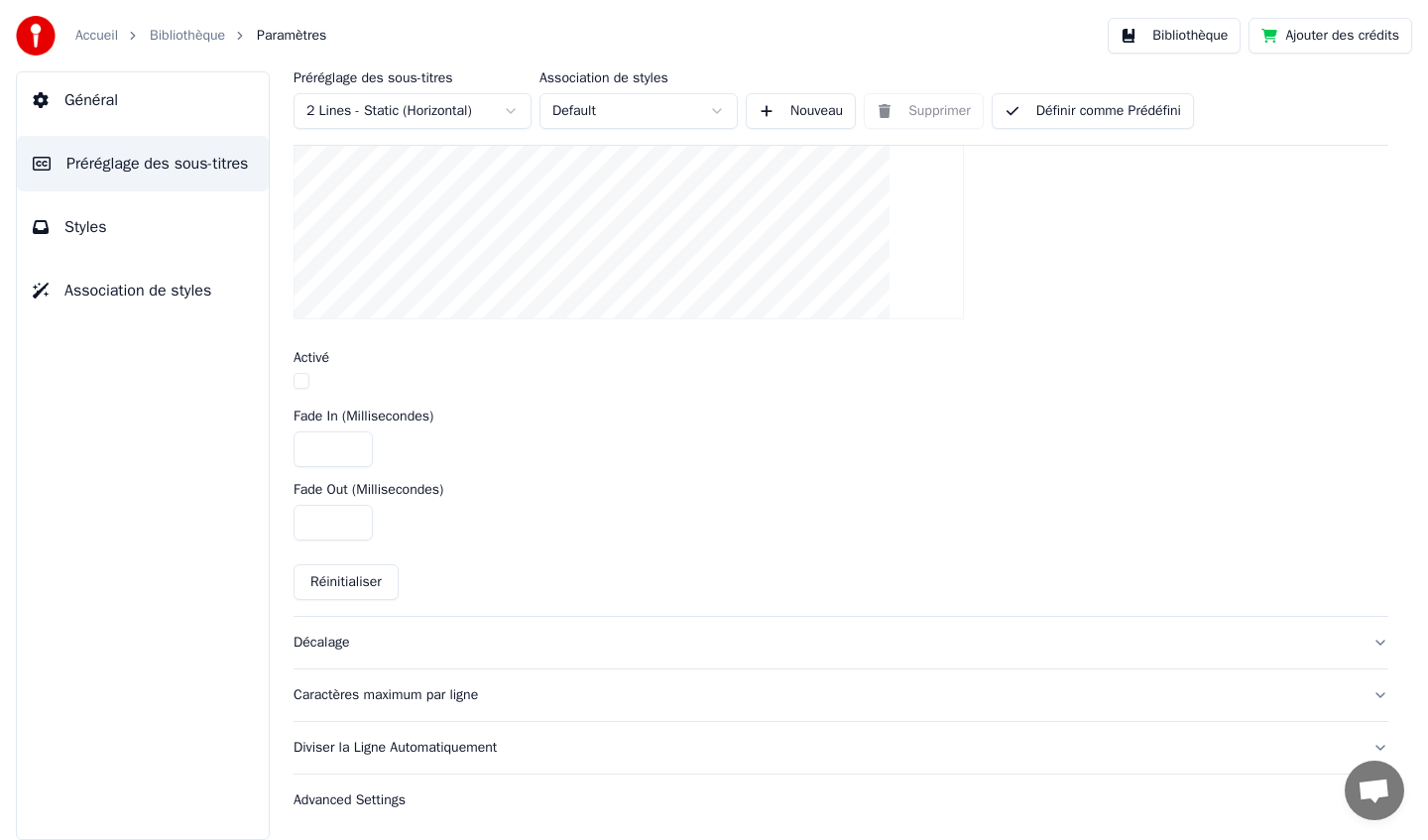 click on "Décalage" at bounding box center [841, 643] 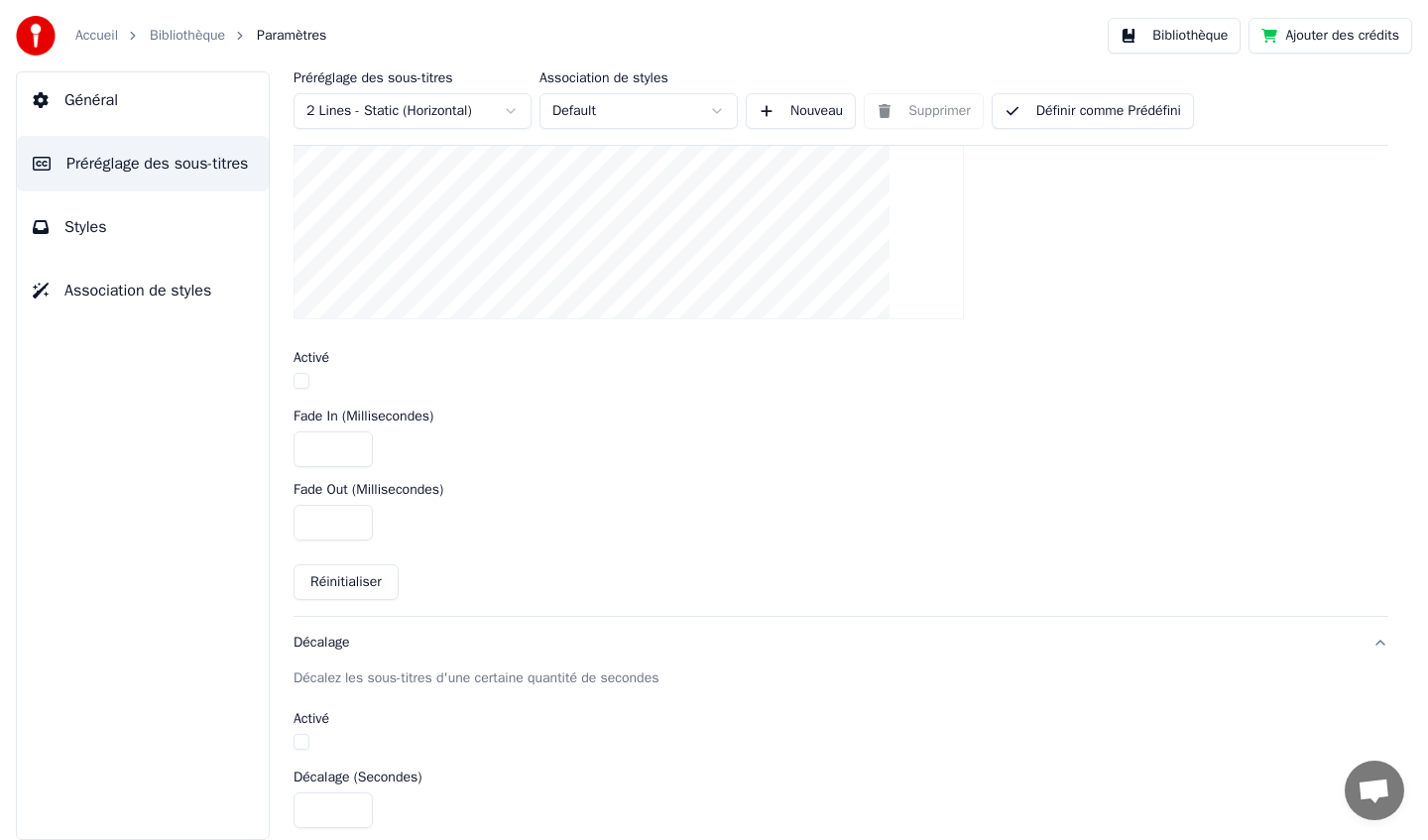 scroll, scrollTop: 278, scrollLeft: 0, axis: vertical 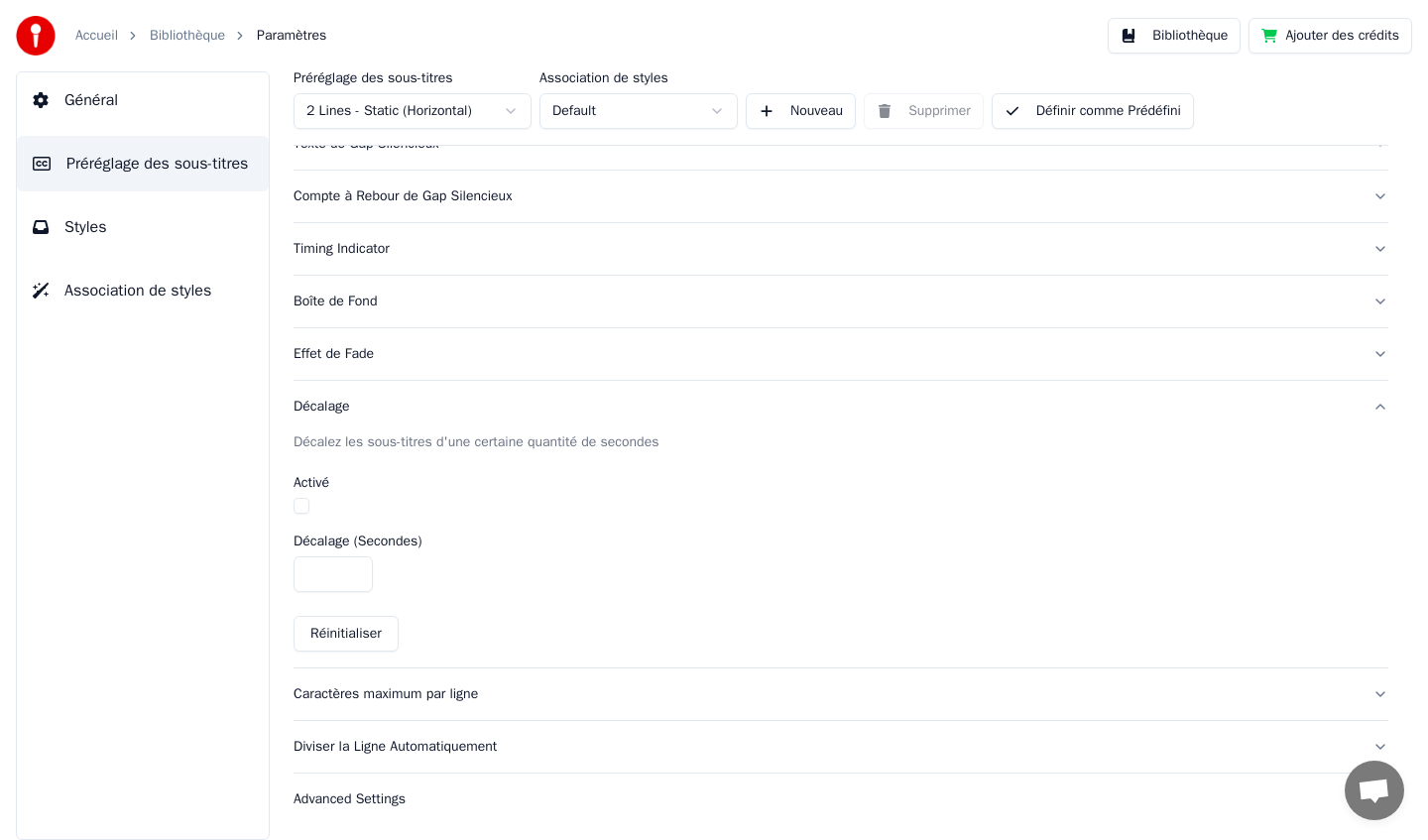 click on "Caractères maximum par ligne" at bounding box center (825, 694) 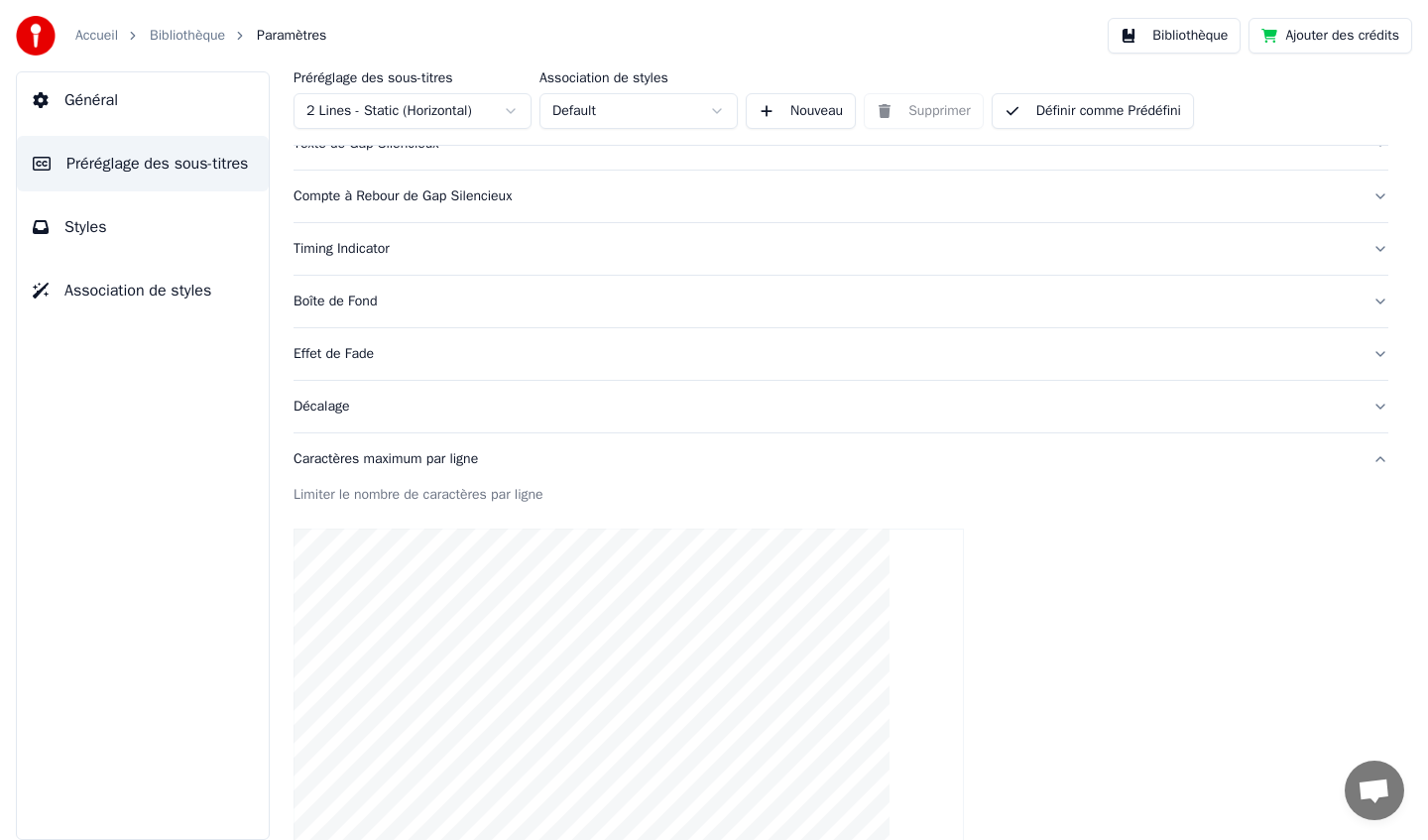 scroll, scrollTop: 645, scrollLeft: 0, axis: vertical 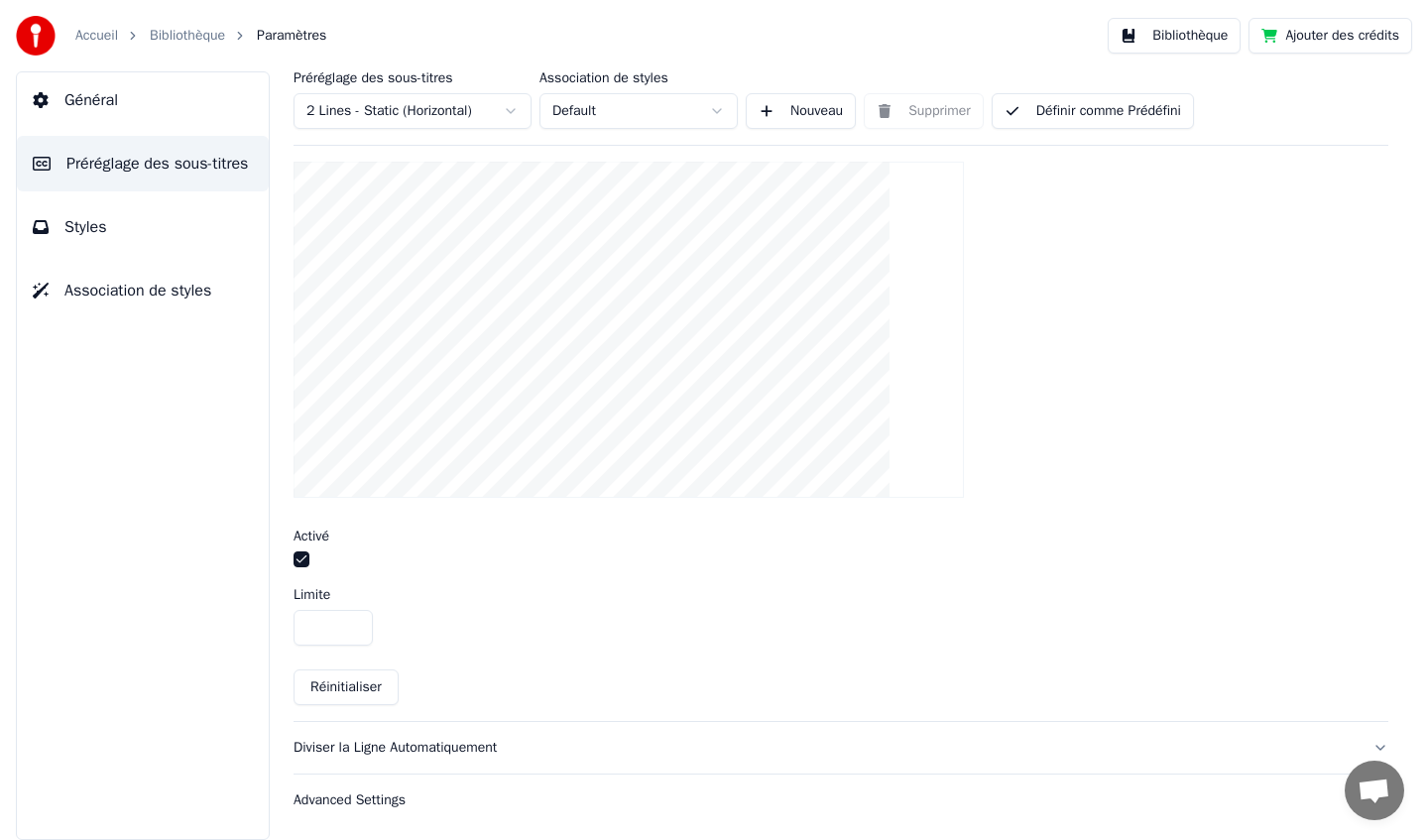click on "Diviser la Ligne Automatiquement" at bounding box center (841, 748) 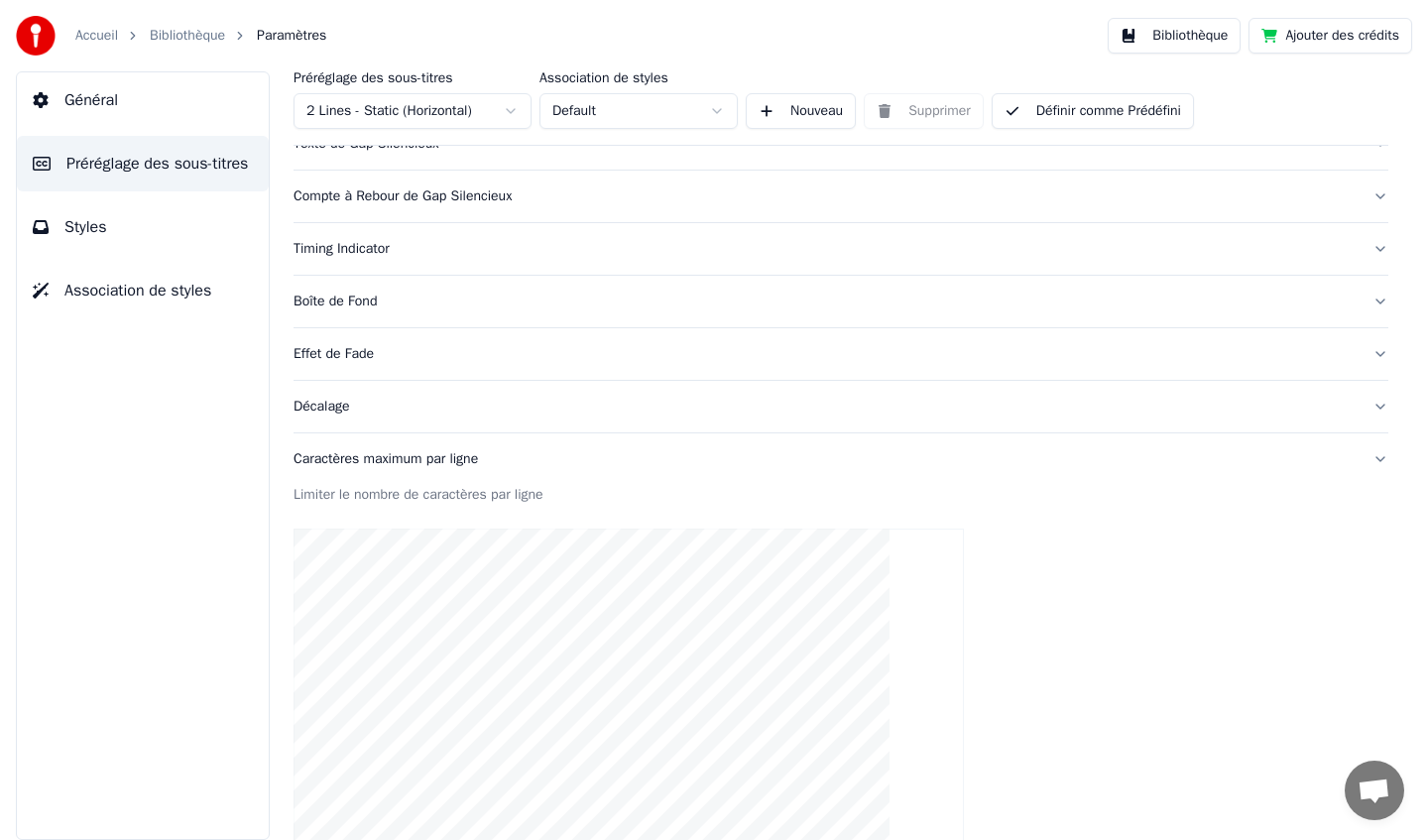 scroll, scrollTop: 278, scrollLeft: 0, axis: vertical 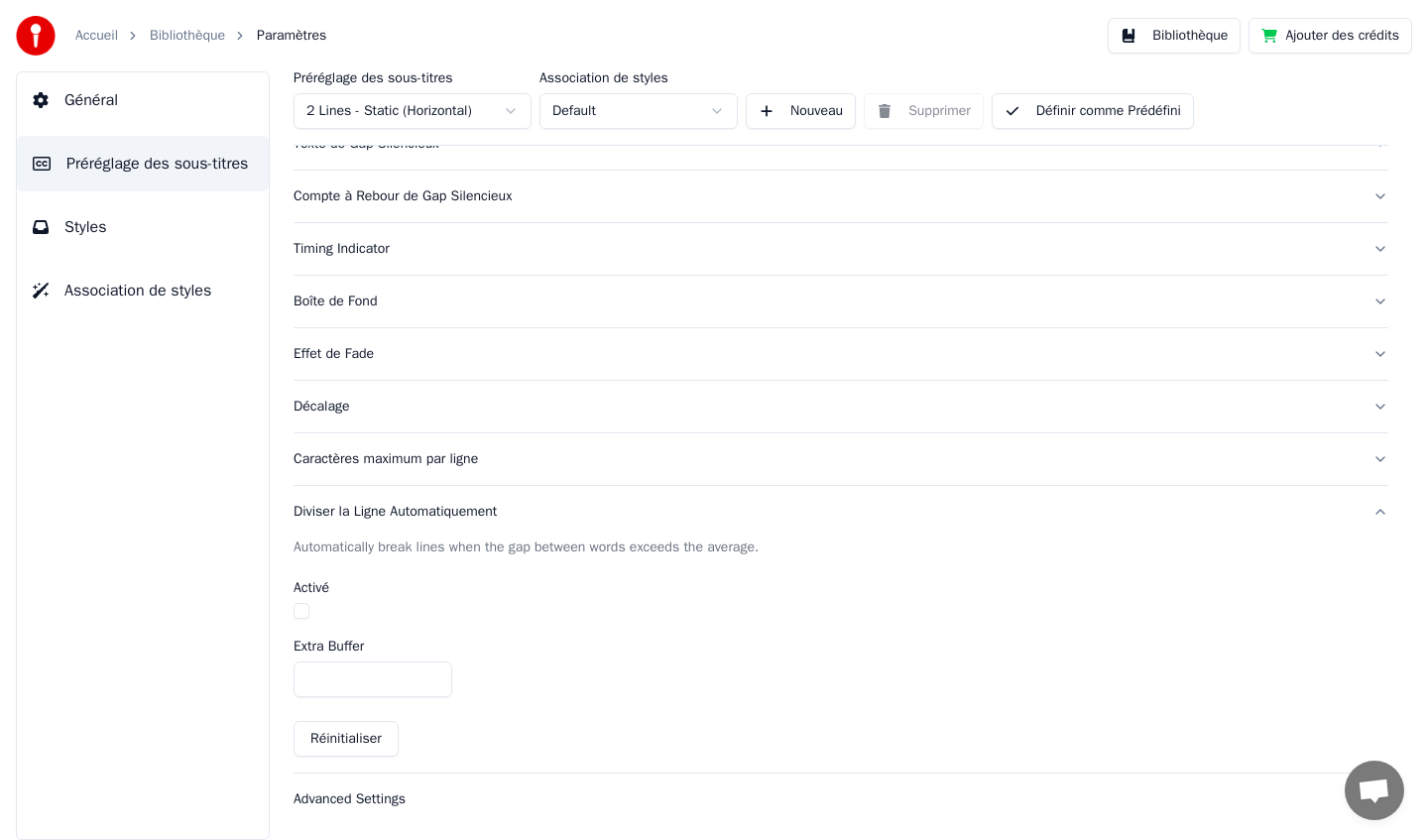click on "Advanced Settings" at bounding box center (841, 799) 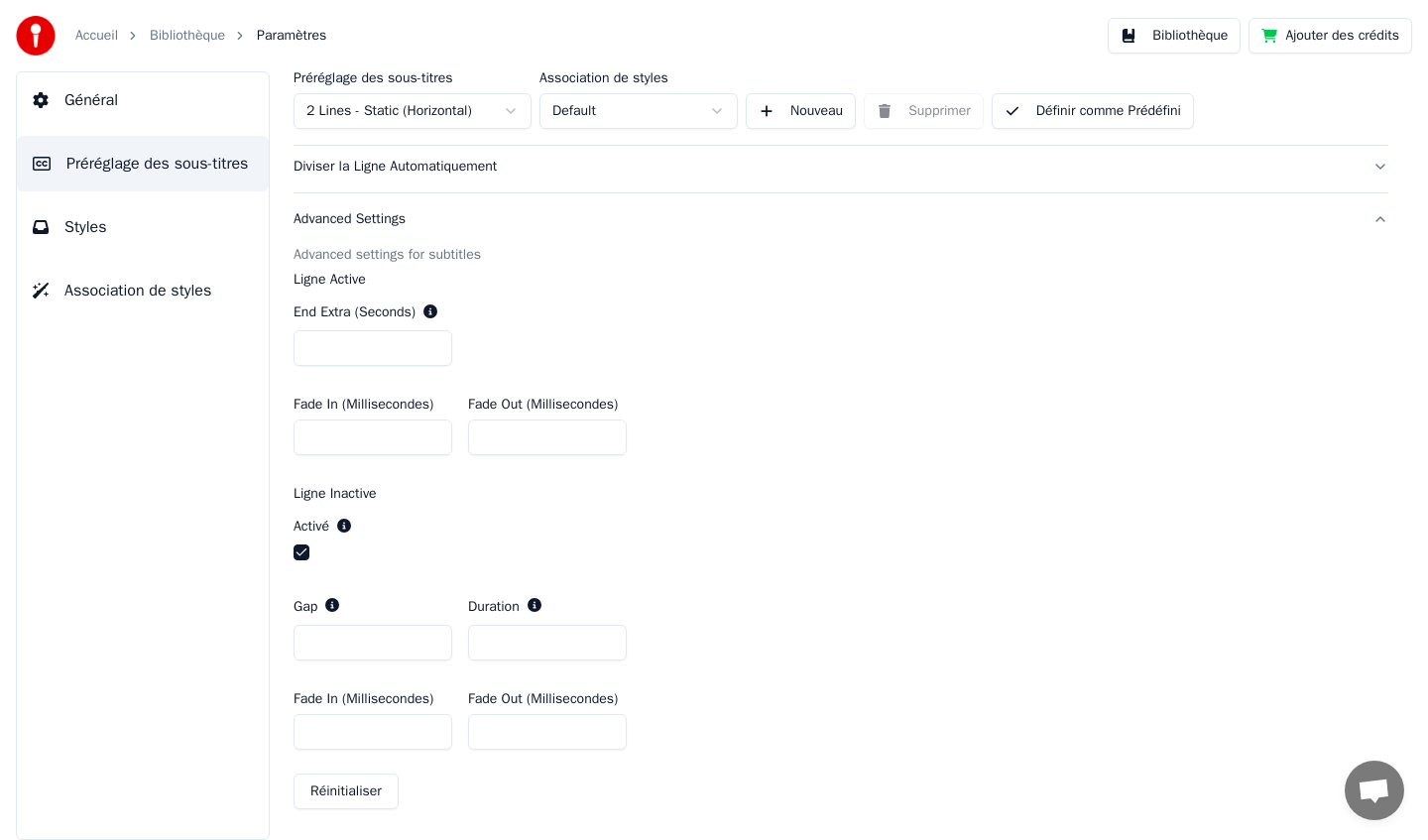 scroll, scrollTop: 0, scrollLeft: 0, axis: both 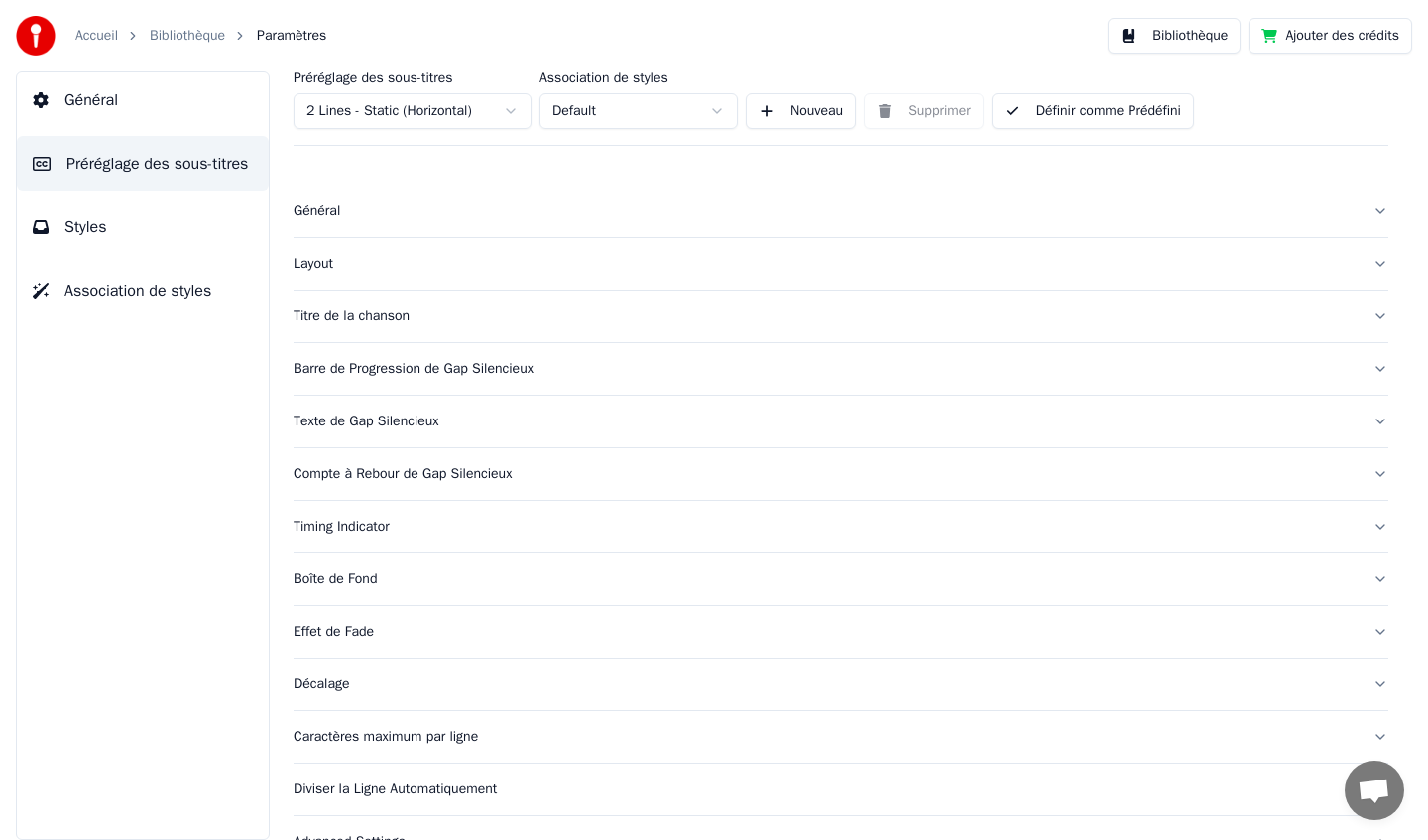 click on "Général" at bounding box center [91, 100] 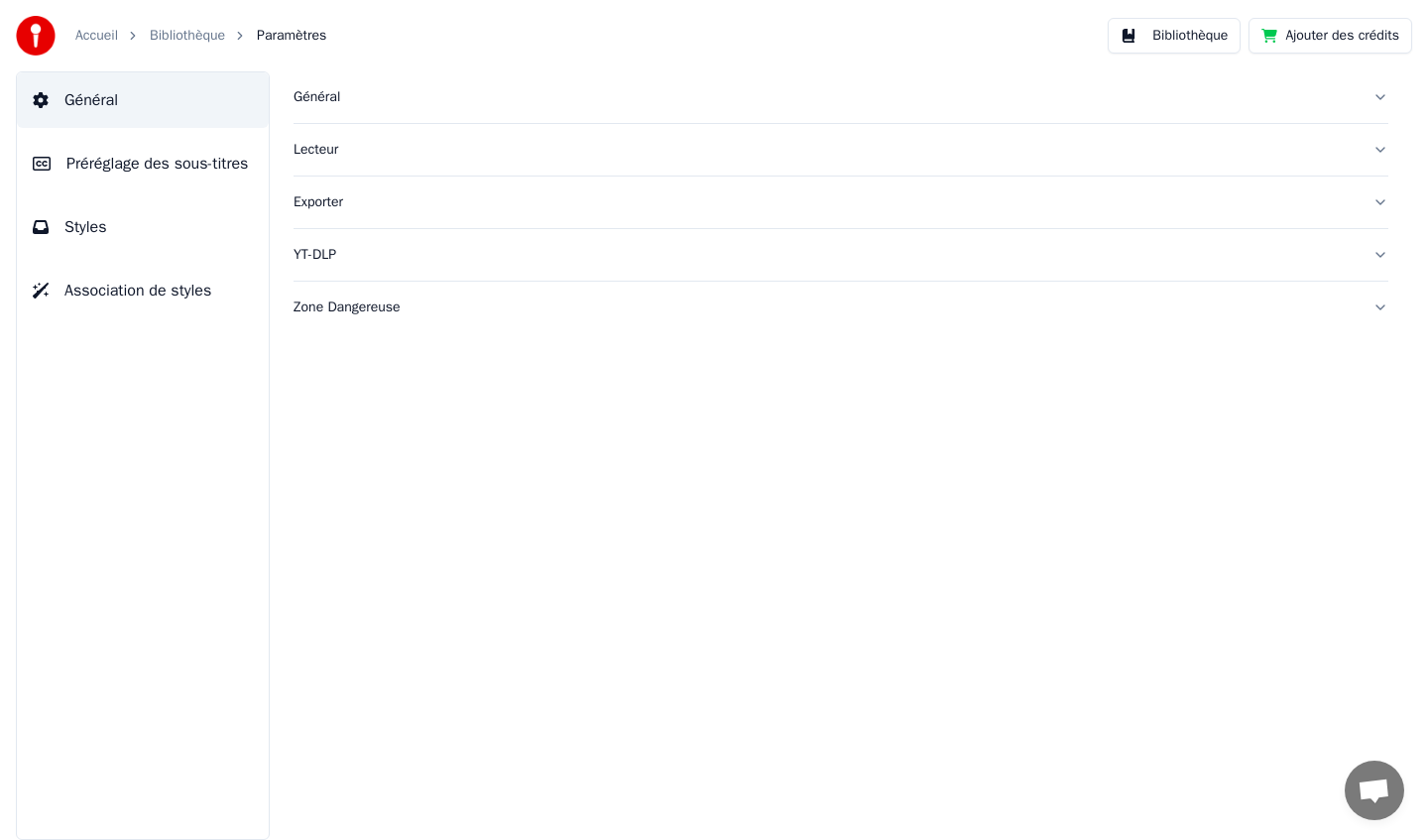 click on "Général" at bounding box center (841, 97) 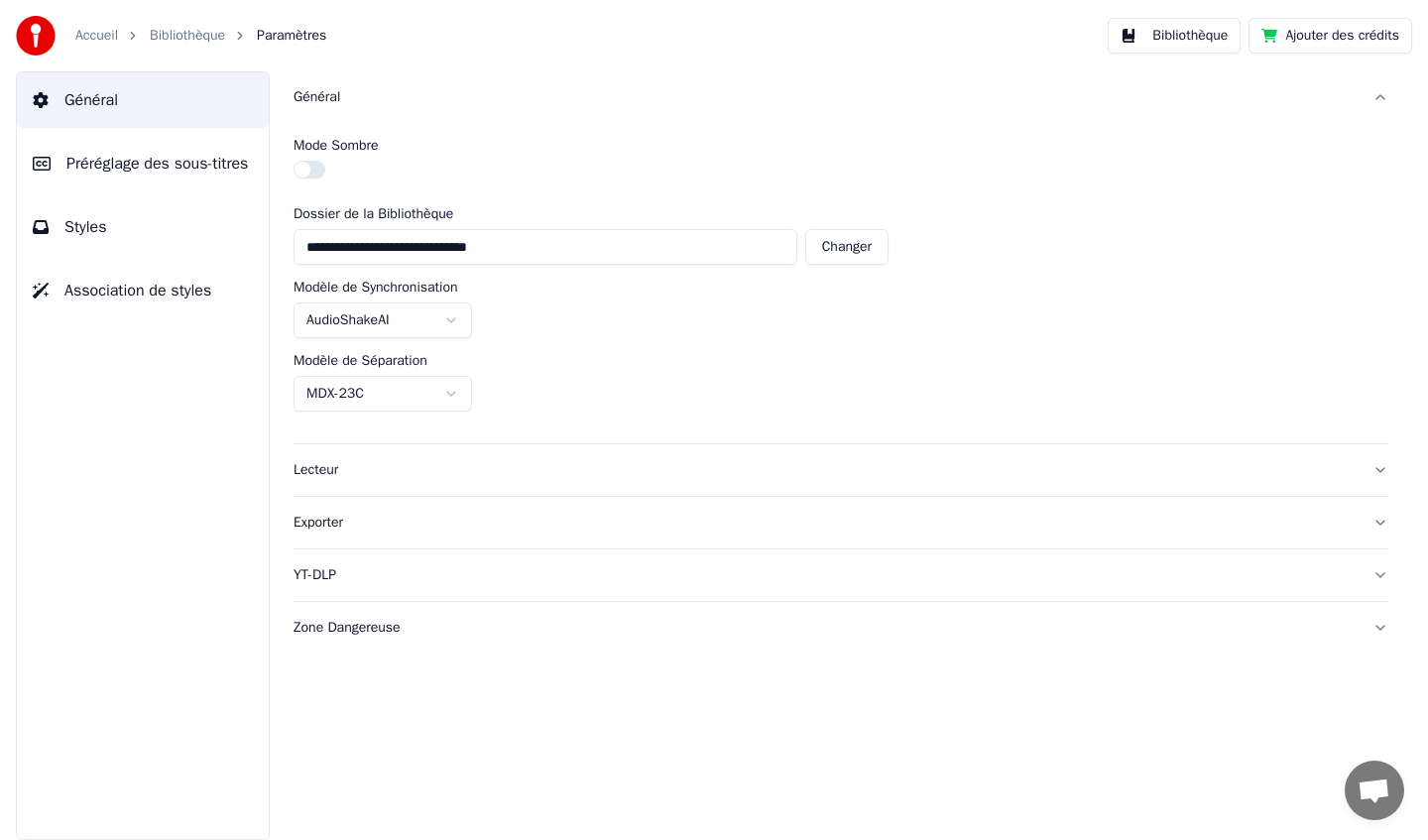 click on "Lecteur" at bounding box center [825, 470] 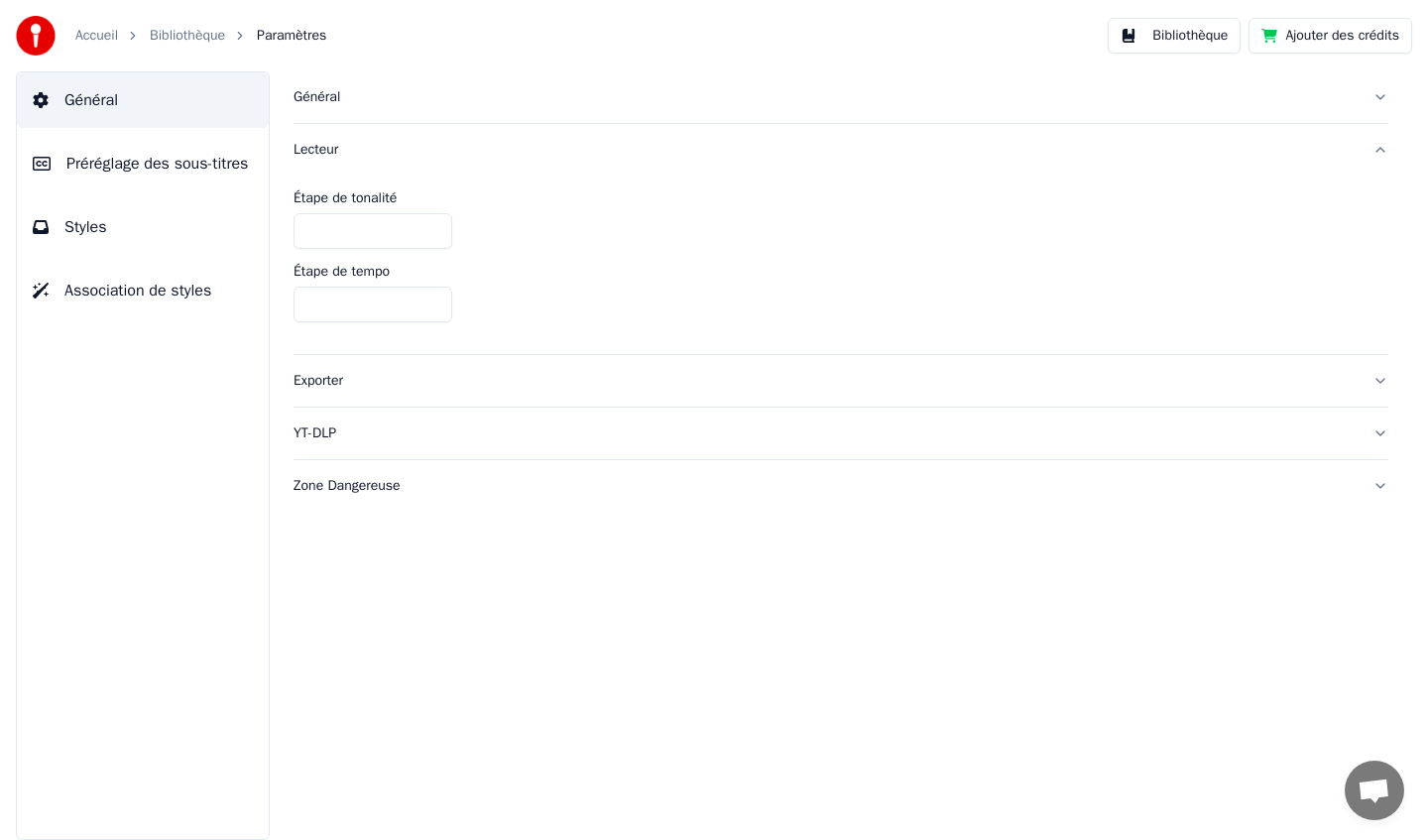 click on "Exporter" at bounding box center [825, 381] 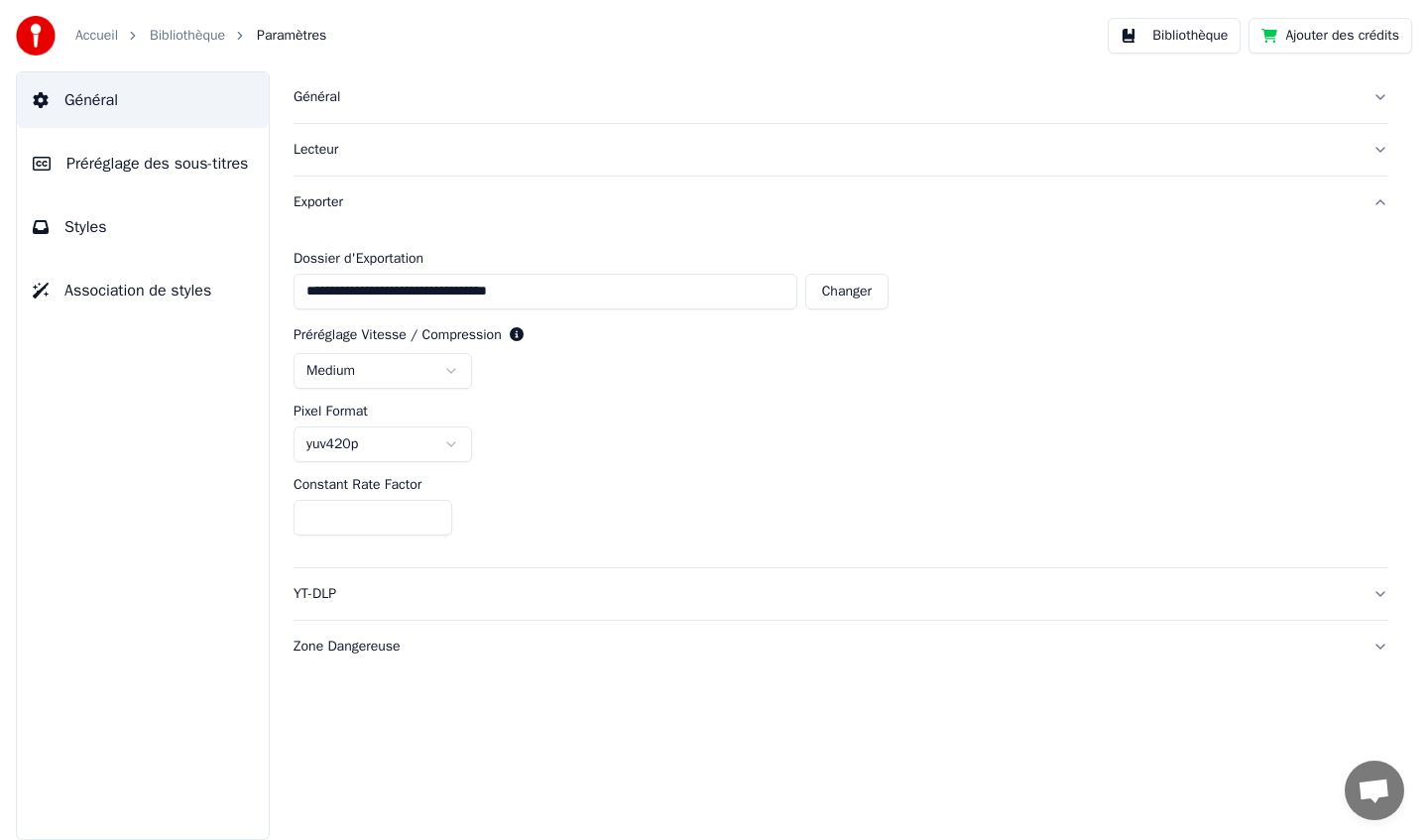 click on "YT-DLP" at bounding box center (825, 594) 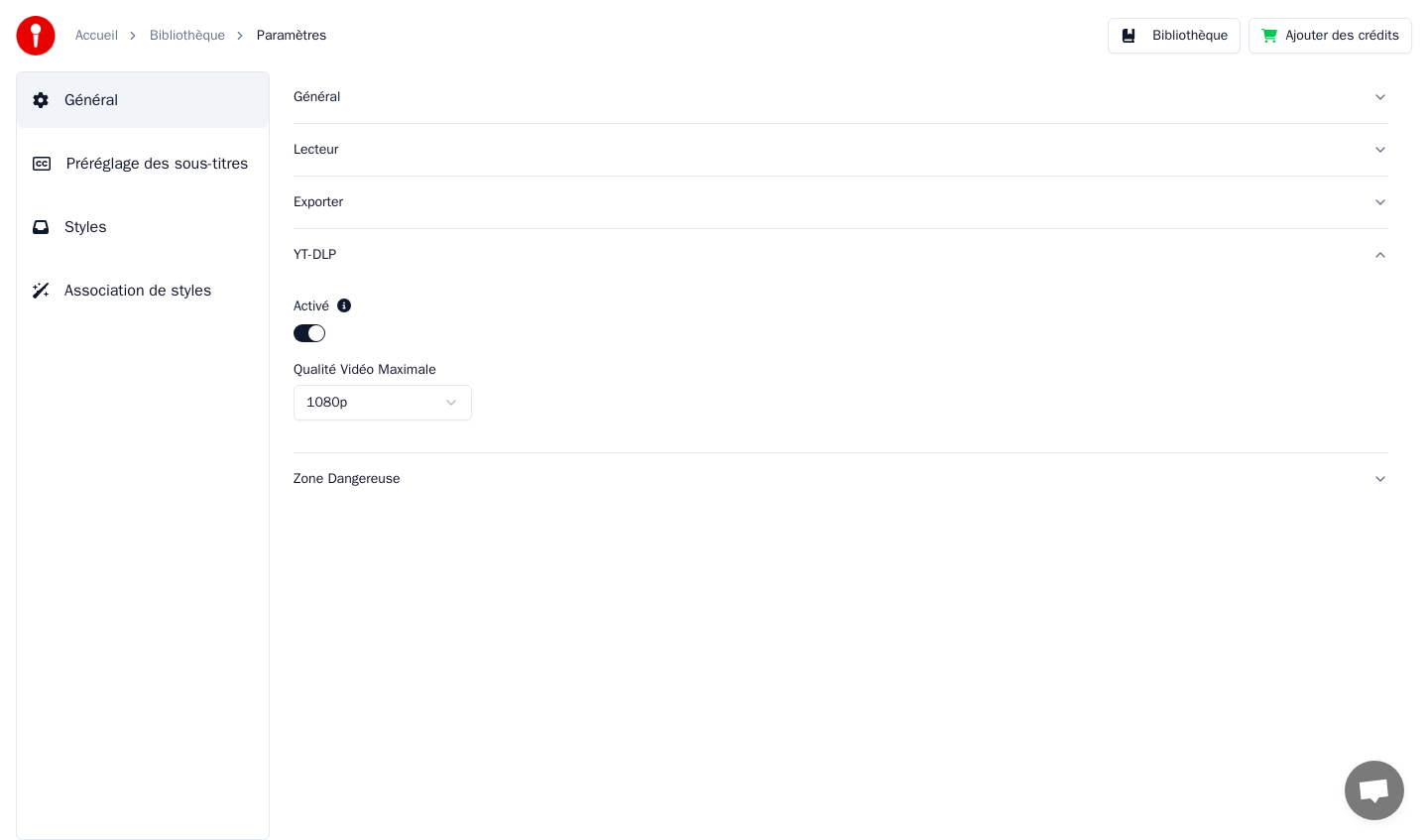 click on "Styles" at bounding box center (143, 227) 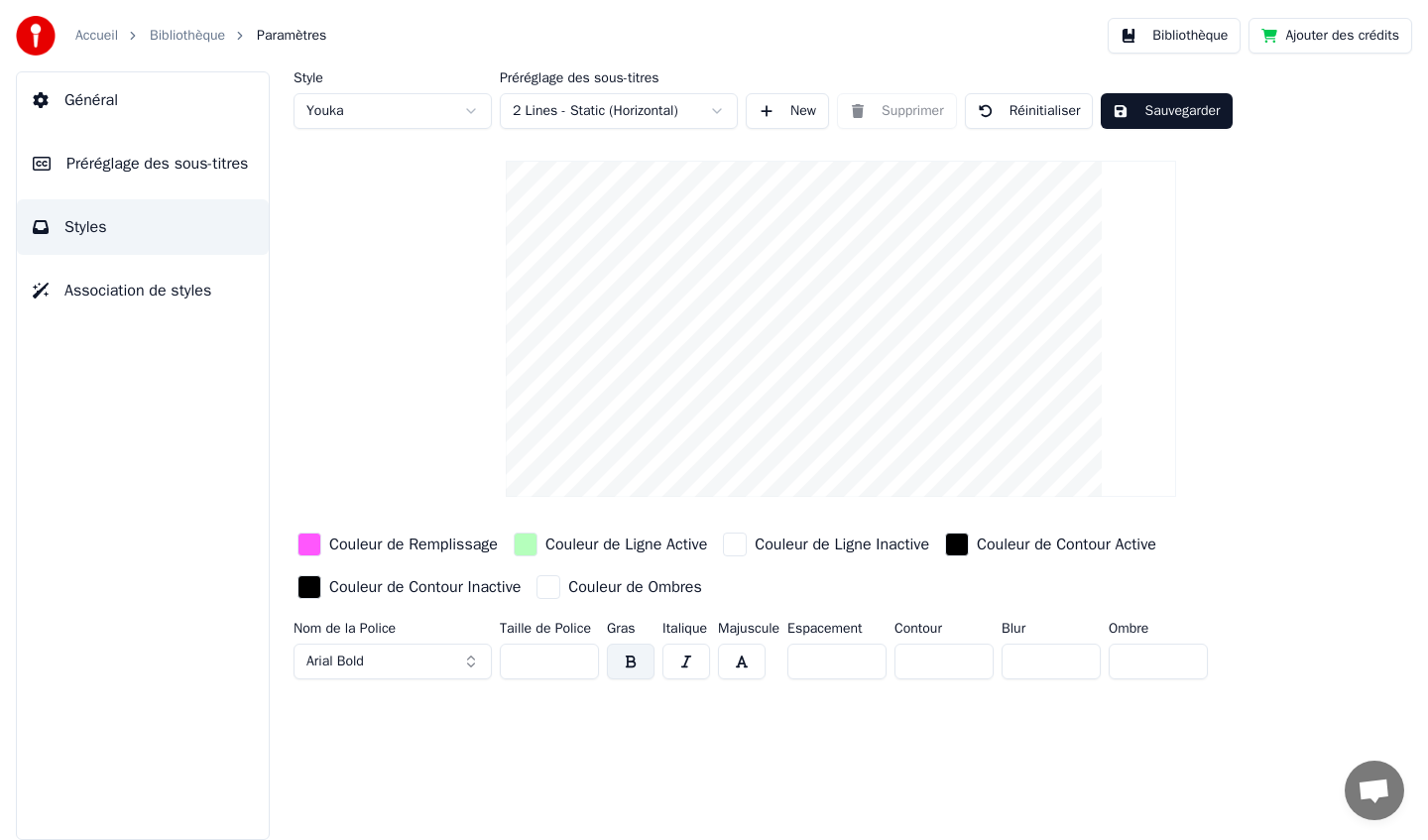 click at bounding box center [309, 544] 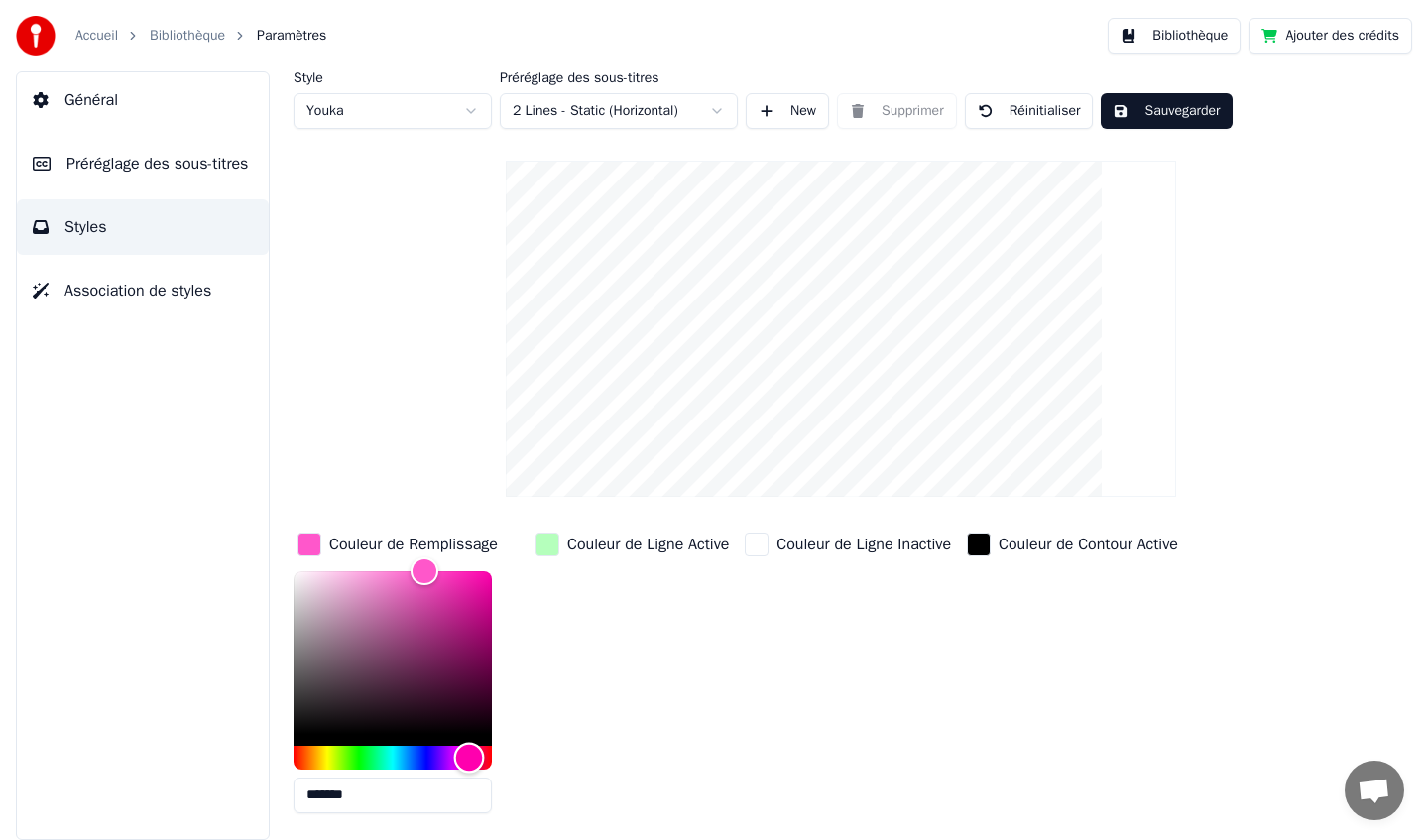 drag, startPoint x: 456, startPoint y: 753, endPoint x: 469, endPoint y: 753, distance: 13 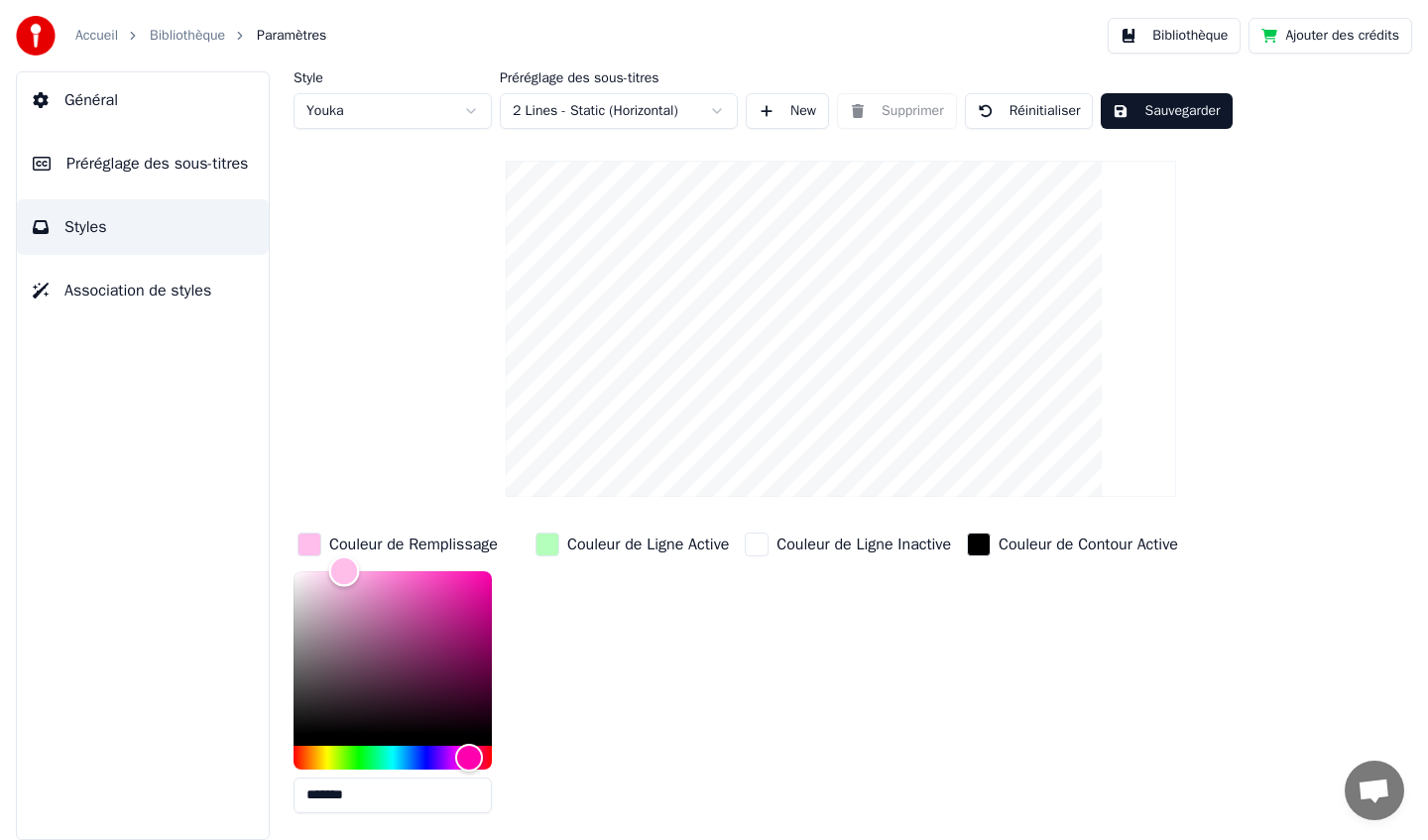 drag, startPoint x: 368, startPoint y: 586, endPoint x: 327, endPoint y: 533, distance: 67.00746 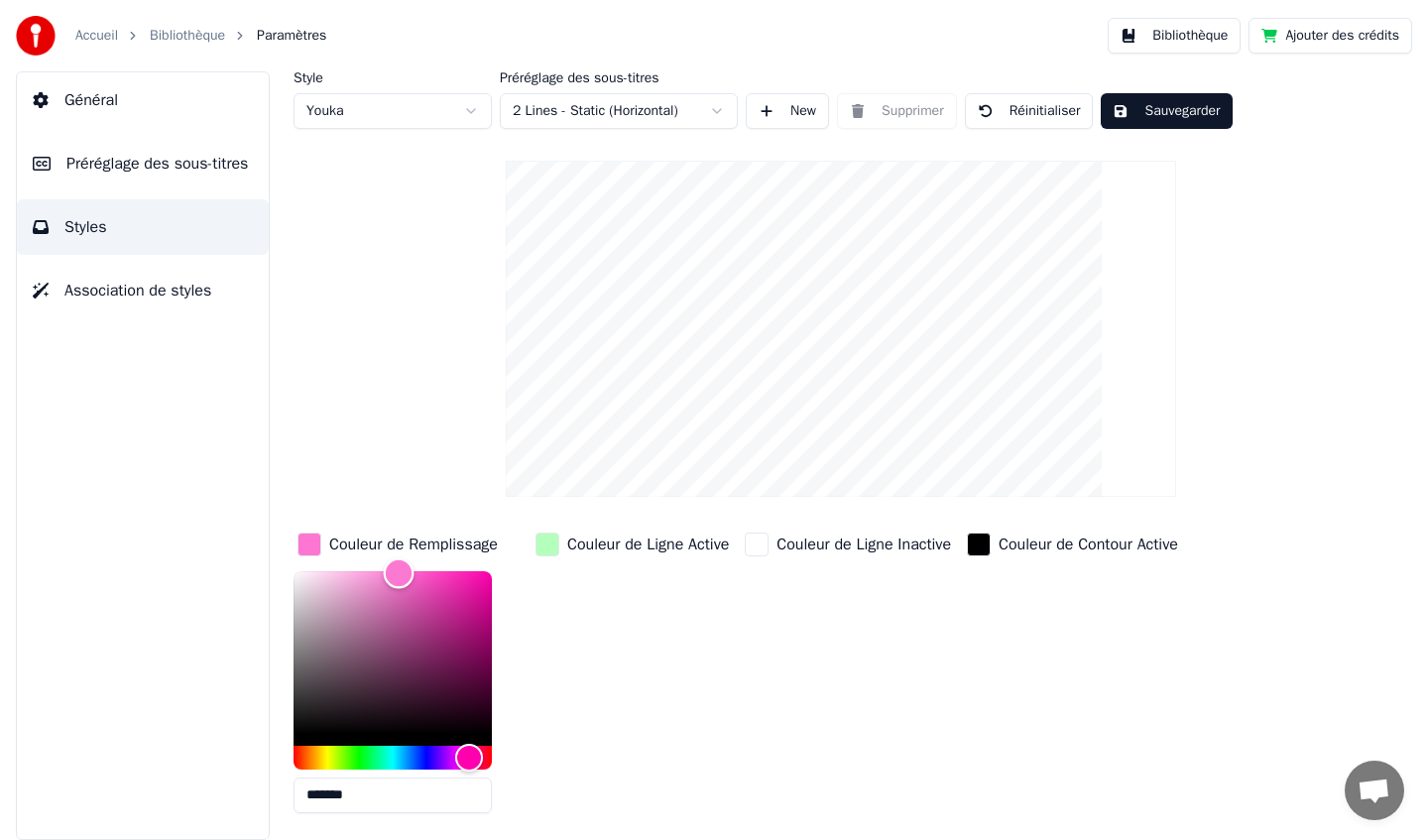 click at bounding box center (393, 653) 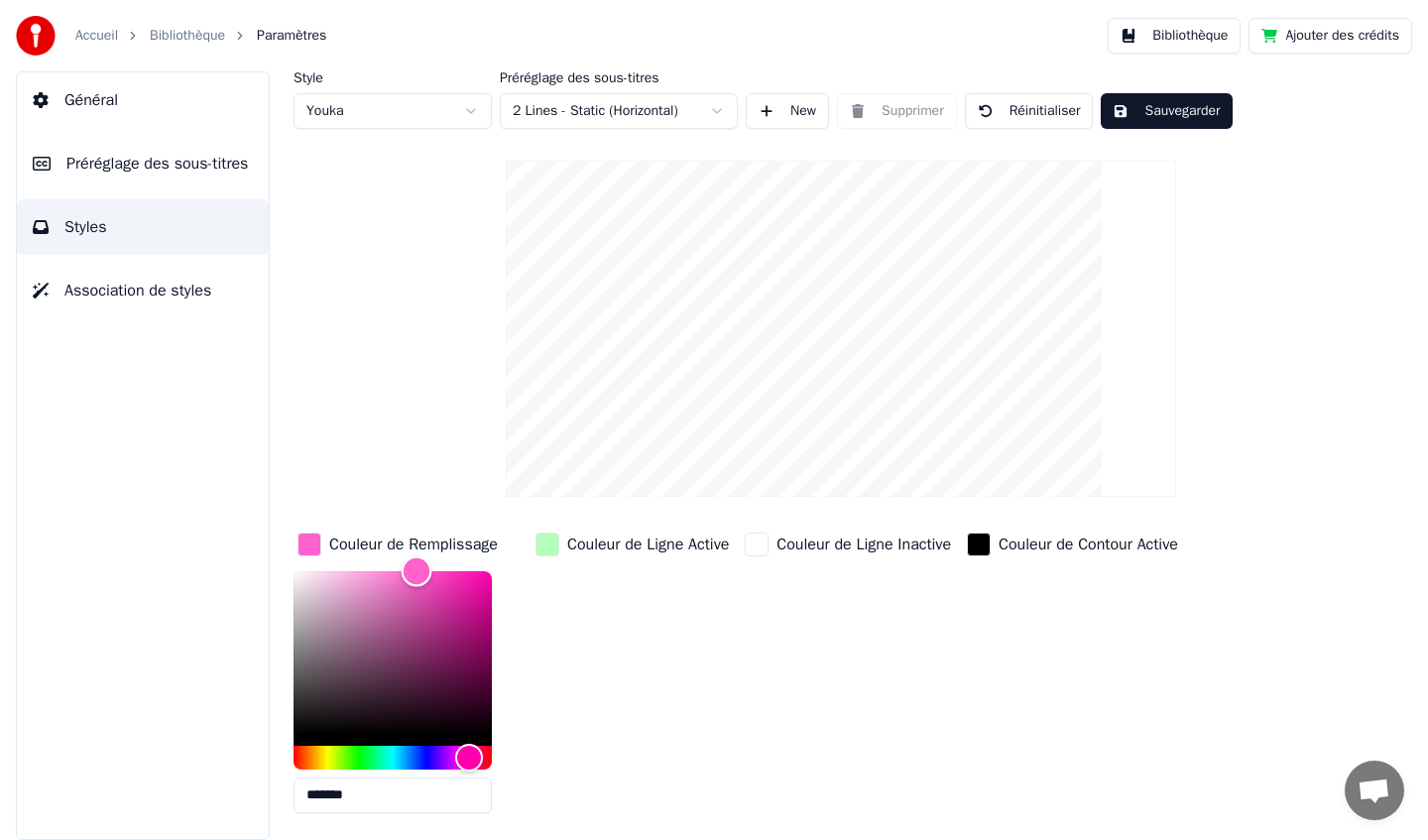 type on "*******" 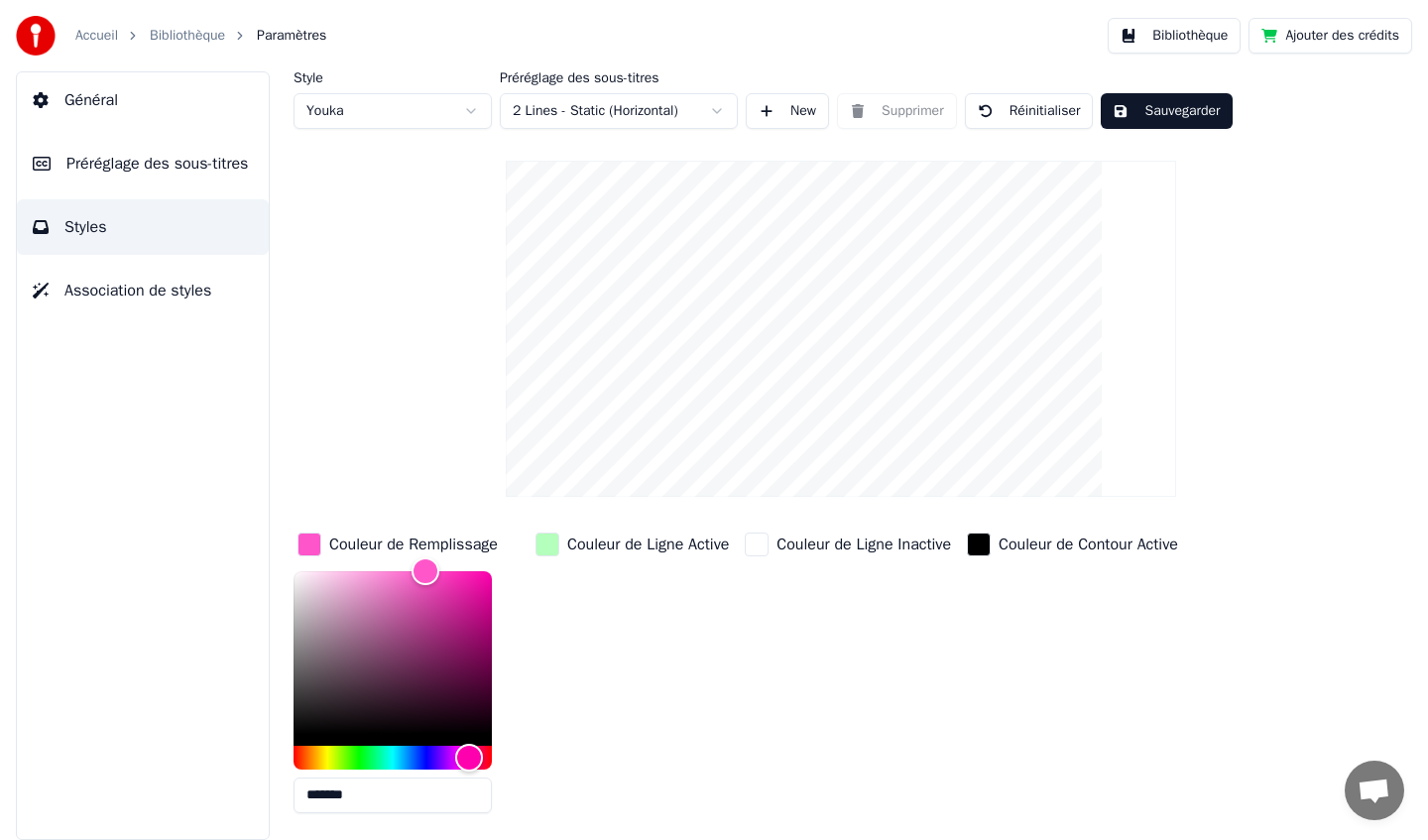 click on "Couleur de Ligne Inactive" at bounding box center (848, 678) 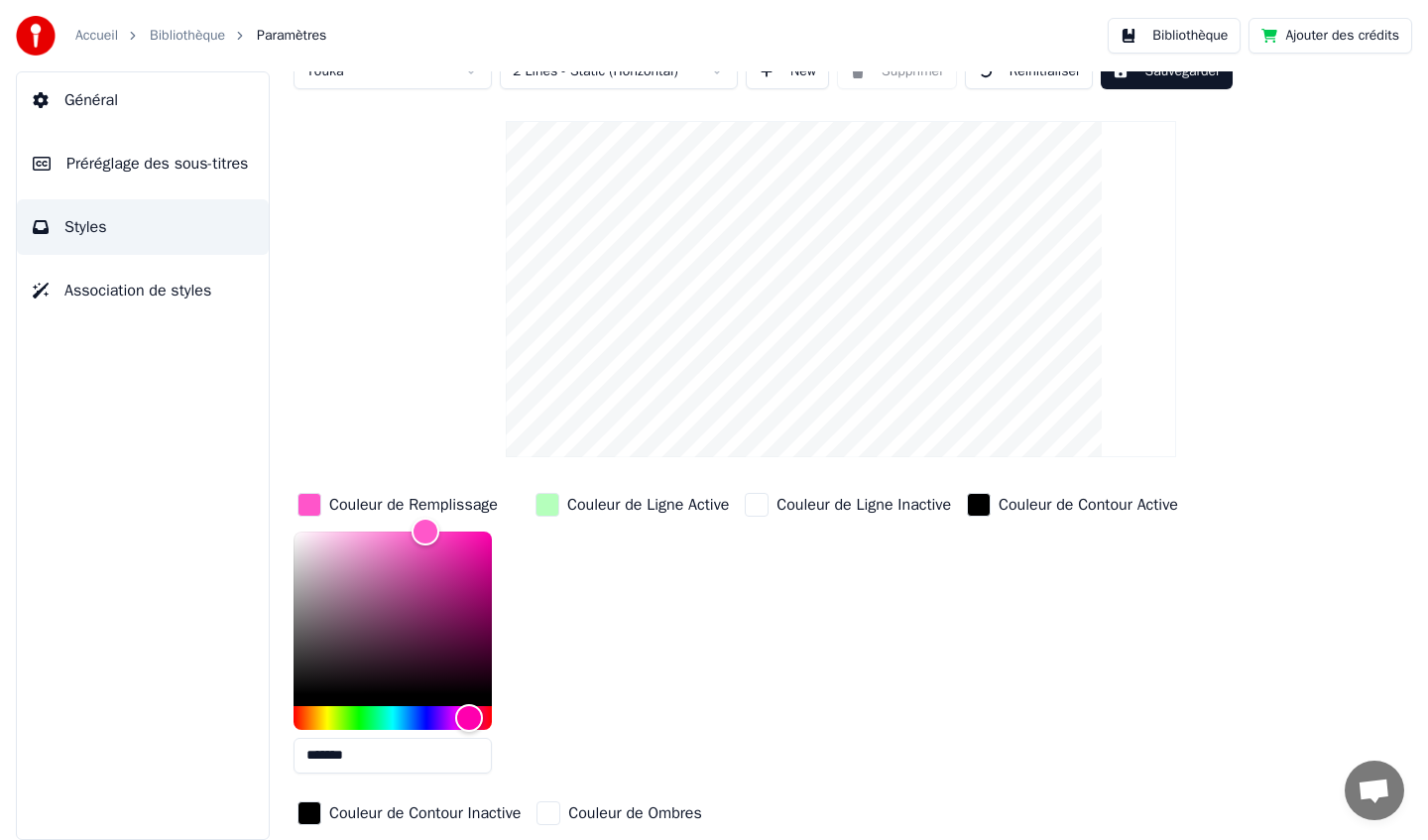 scroll, scrollTop: 111, scrollLeft: 0, axis: vertical 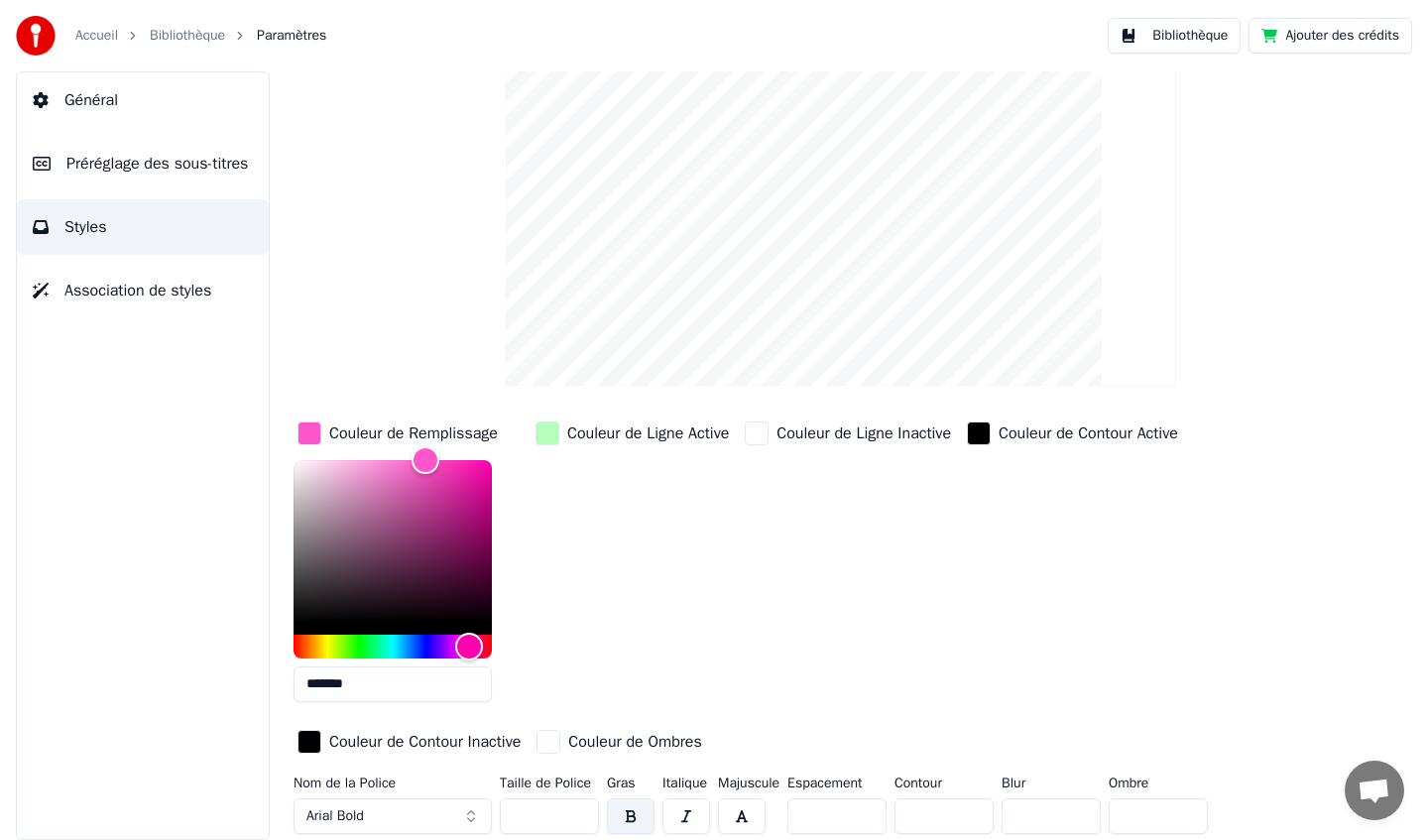click on "Couleur de Ligne Inactive" at bounding box center (848, 567) 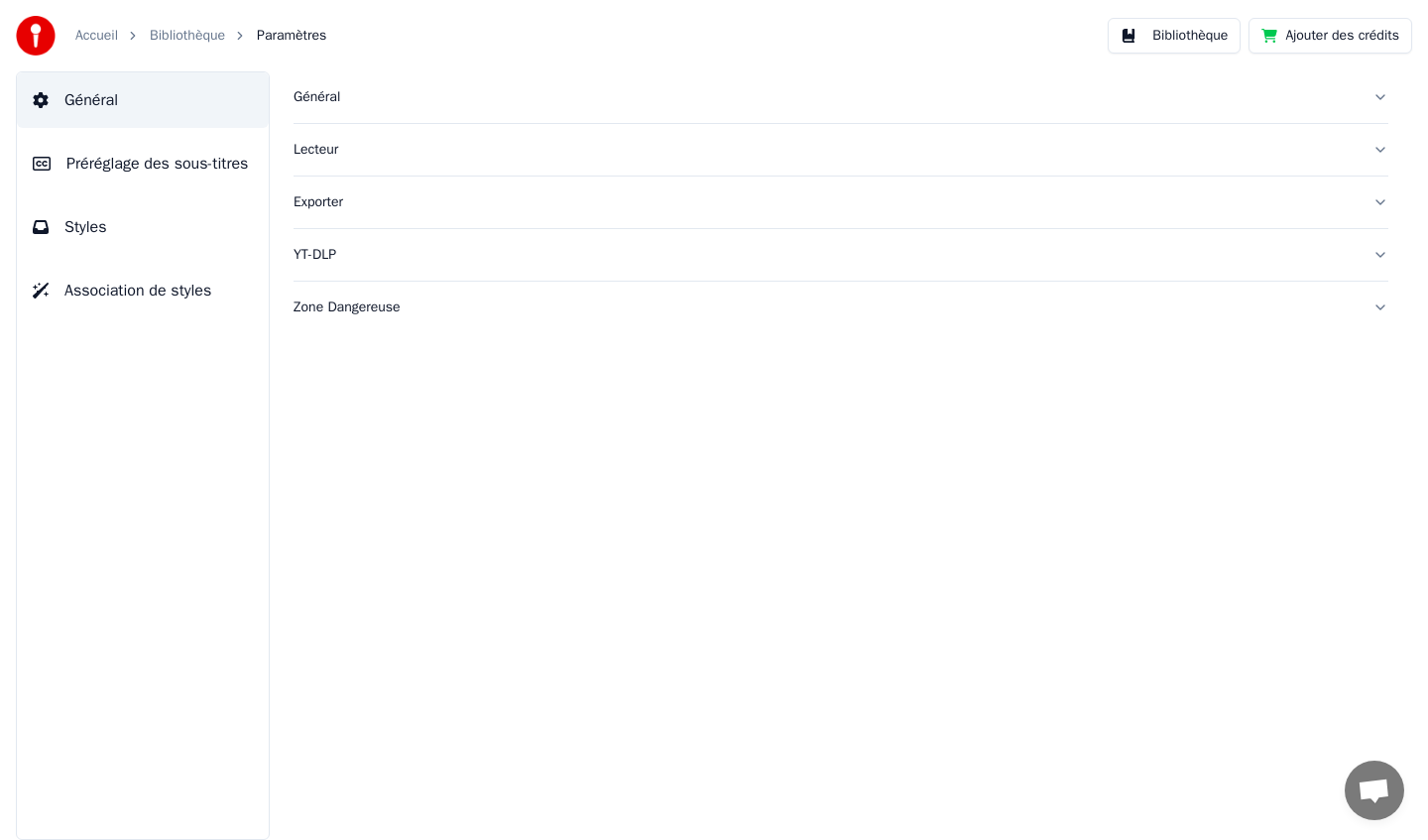 scroll, scrollTop: 0, scrollLeft: 0, axis: both 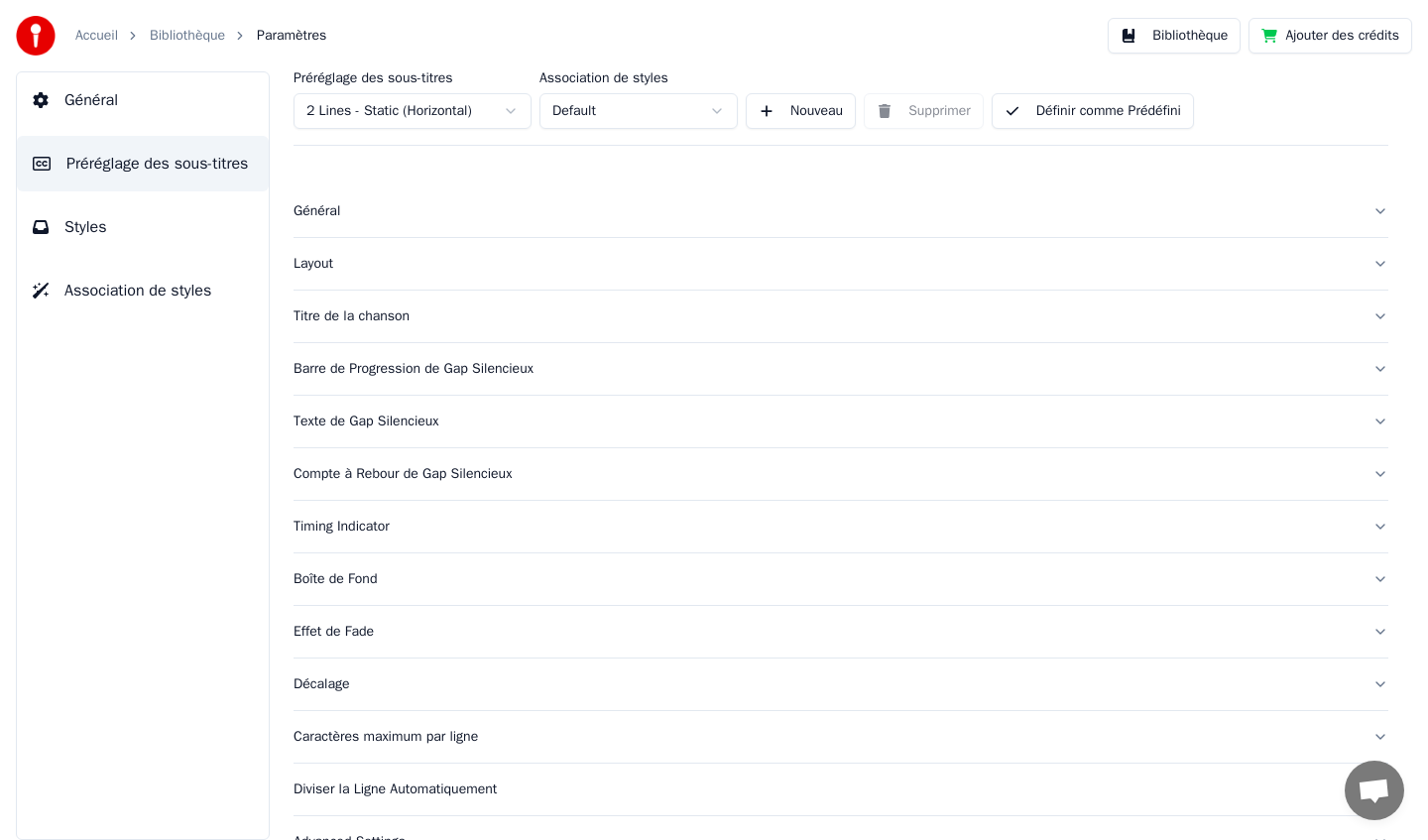 click on "Titre de la chanson" at bounding box center [825, 316] 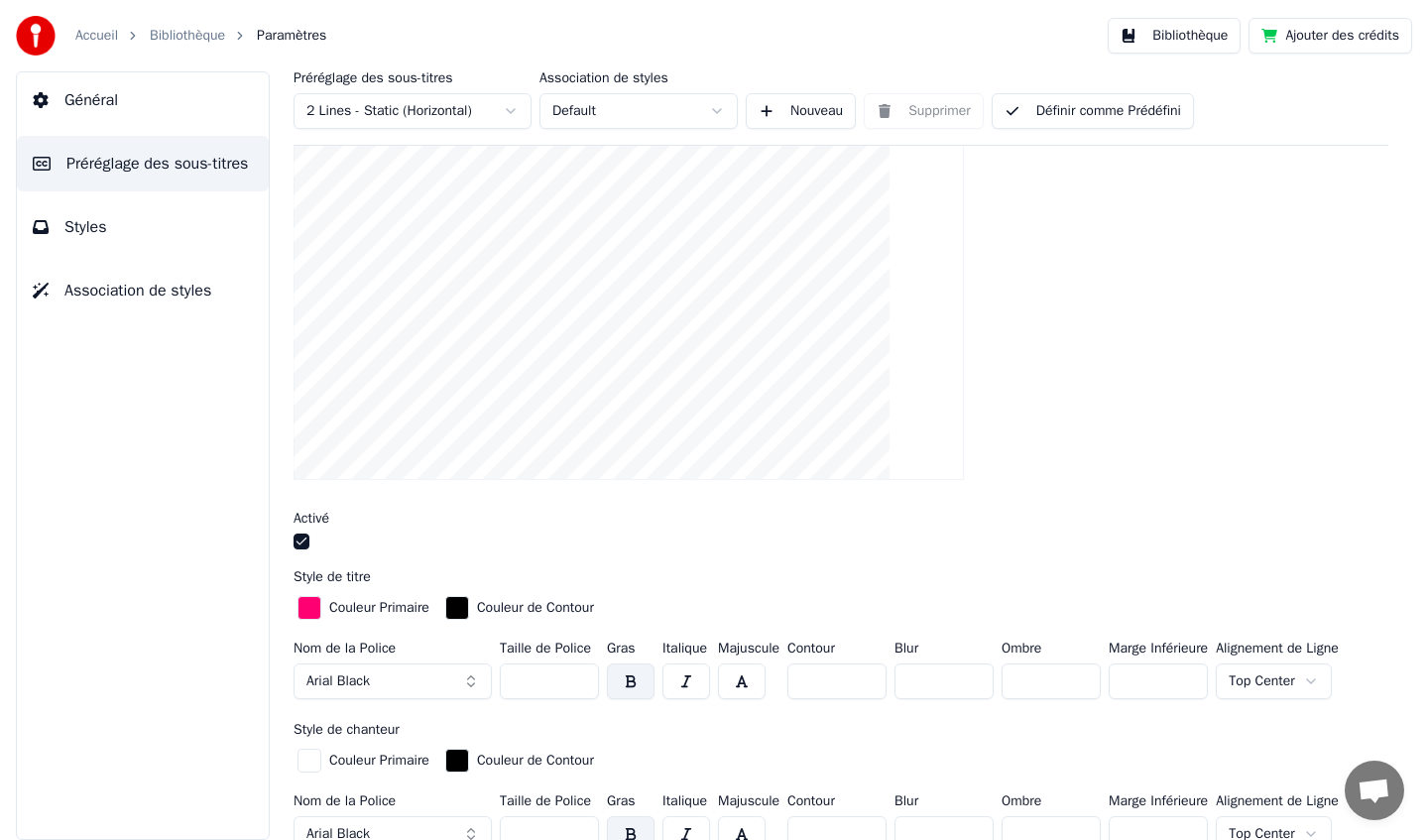 scroll, scrollTop: 309, scrollLeft: 0, axis: vertical 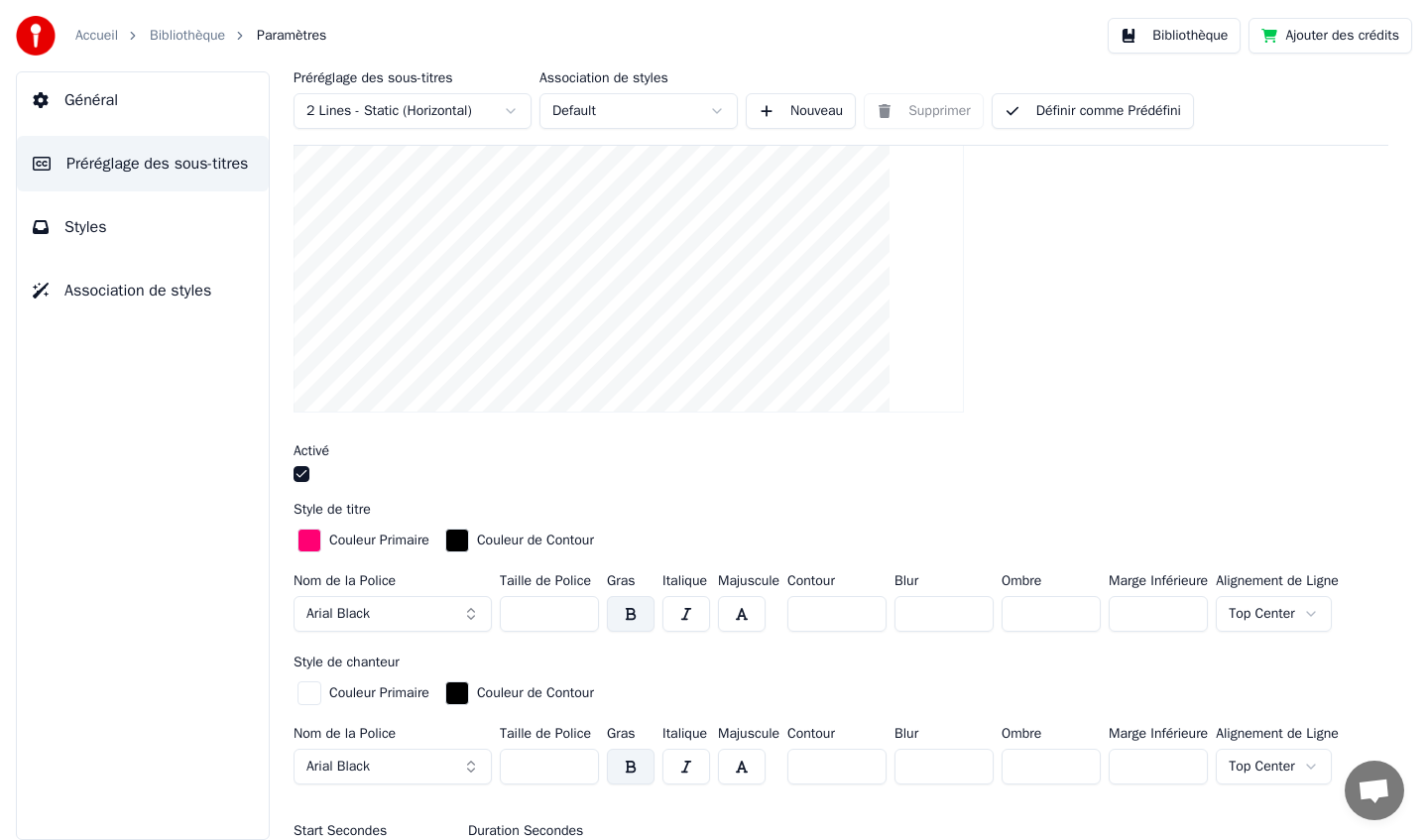 click at bounding box center (309, 540) 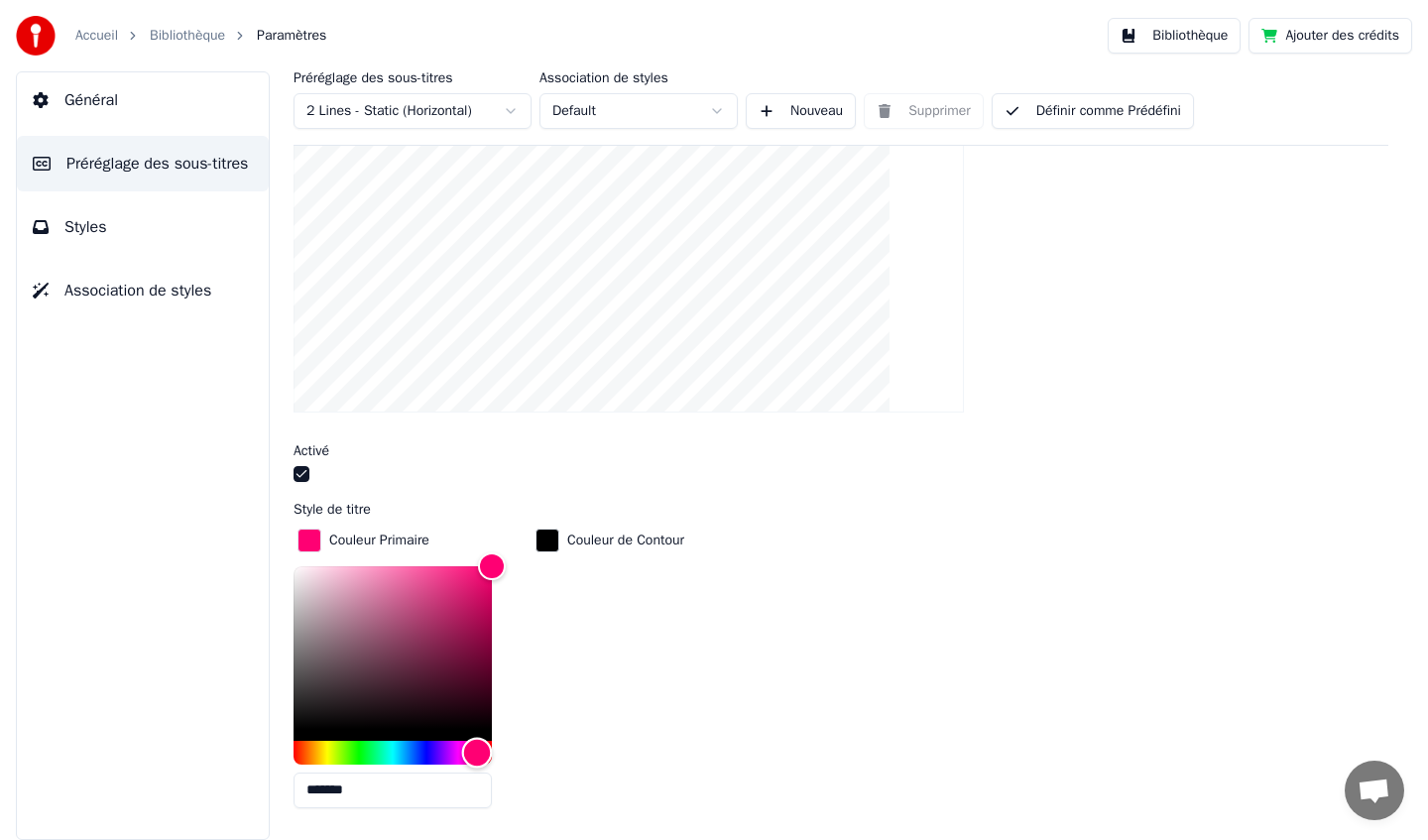 click at bounding box center (393, 753) 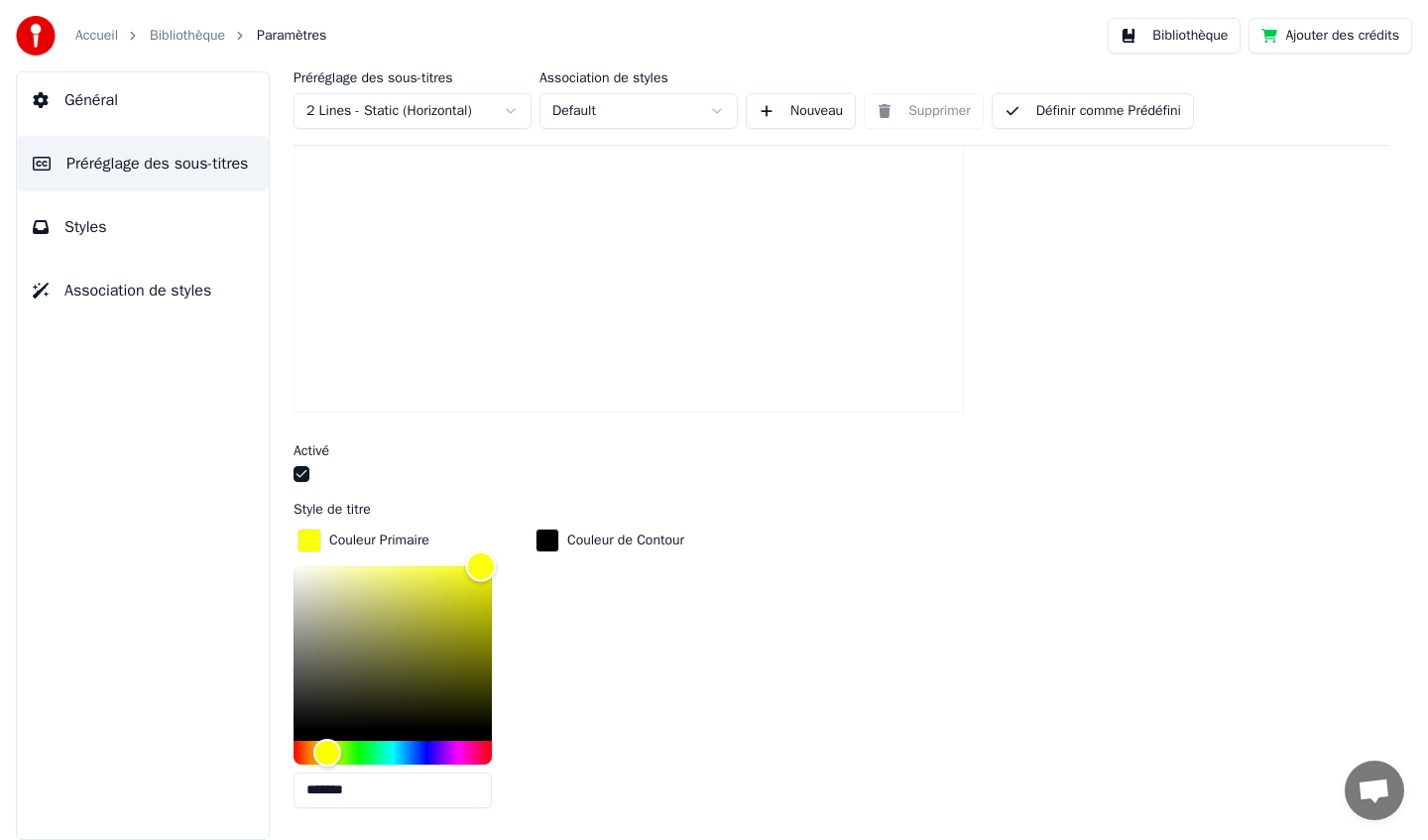 type on "*******" 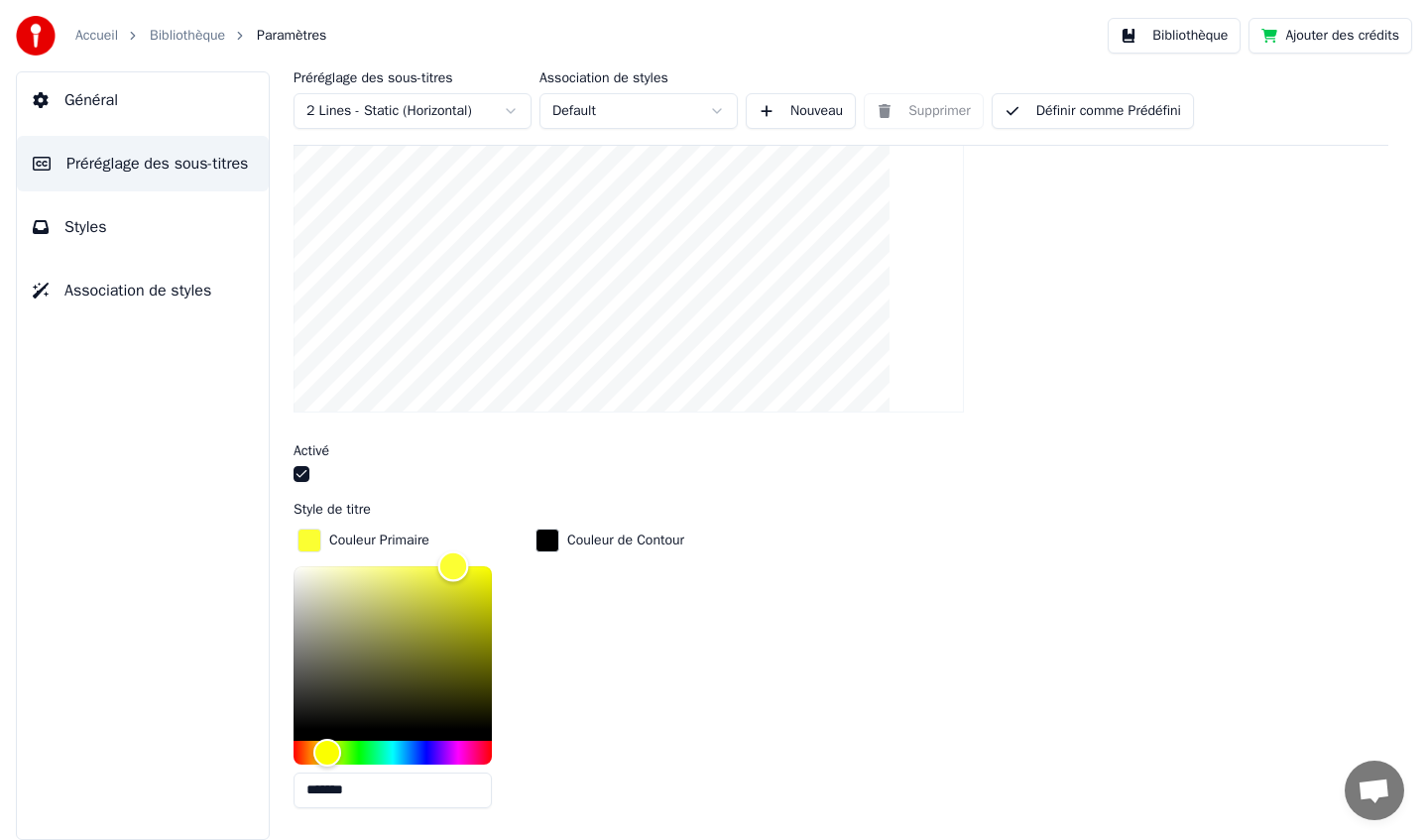 drag, startPoint x: 486, startPoint y: 561, endPoint x: 453, endPoint y: 551, distance: 34.48188 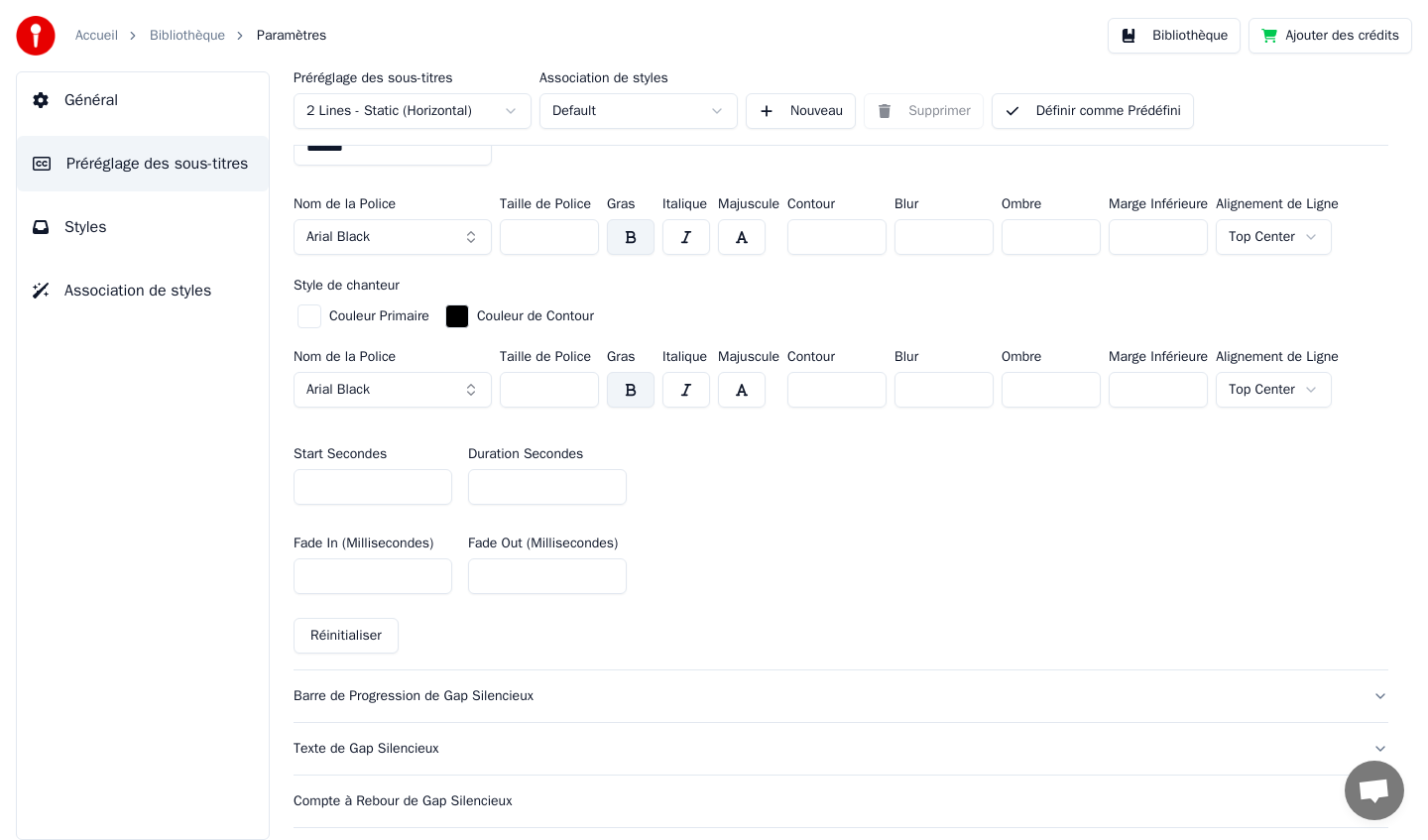 scroll, scrollTop: 0, scrollLeft: 0, axis: both 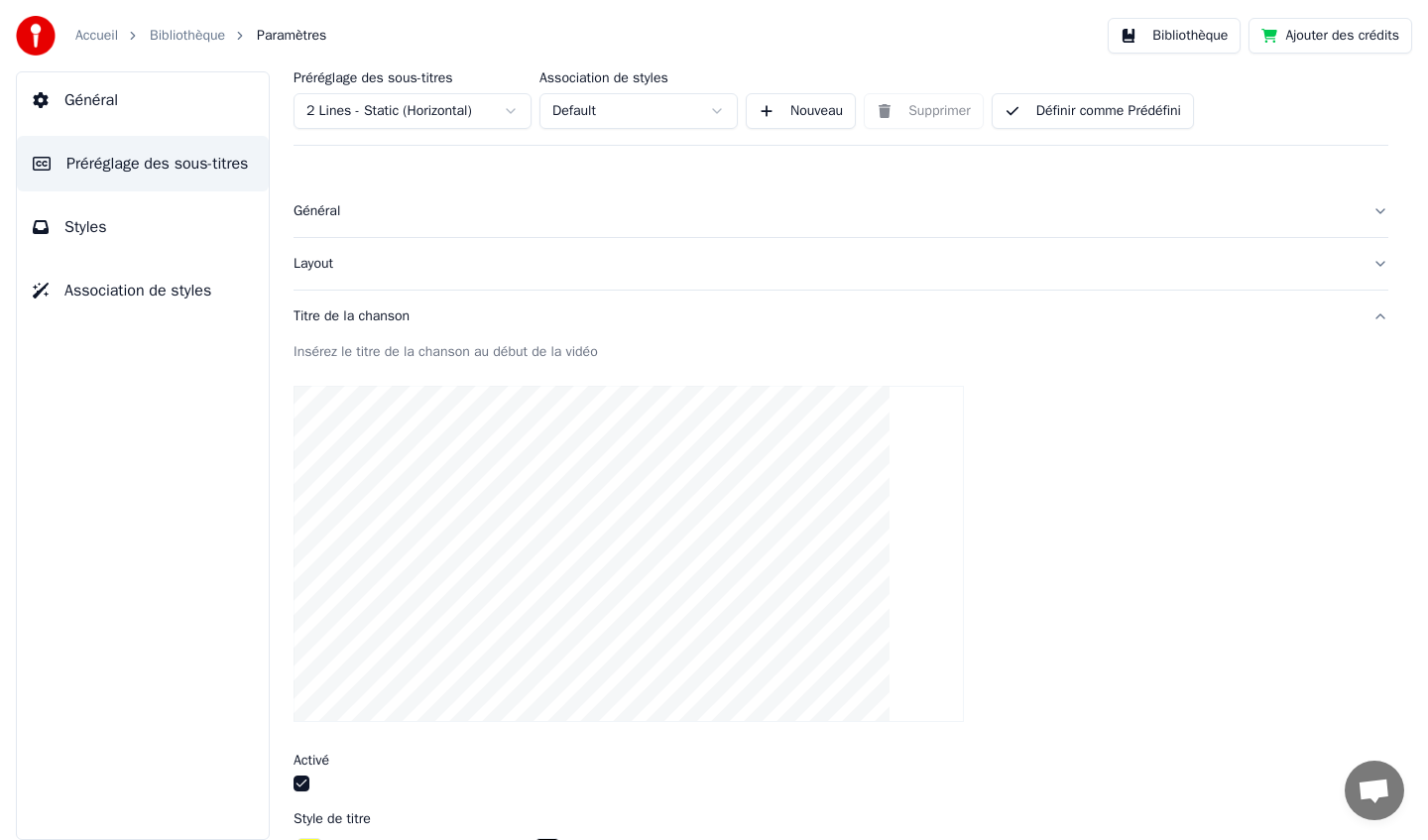 click at bounding box center (841, 553) 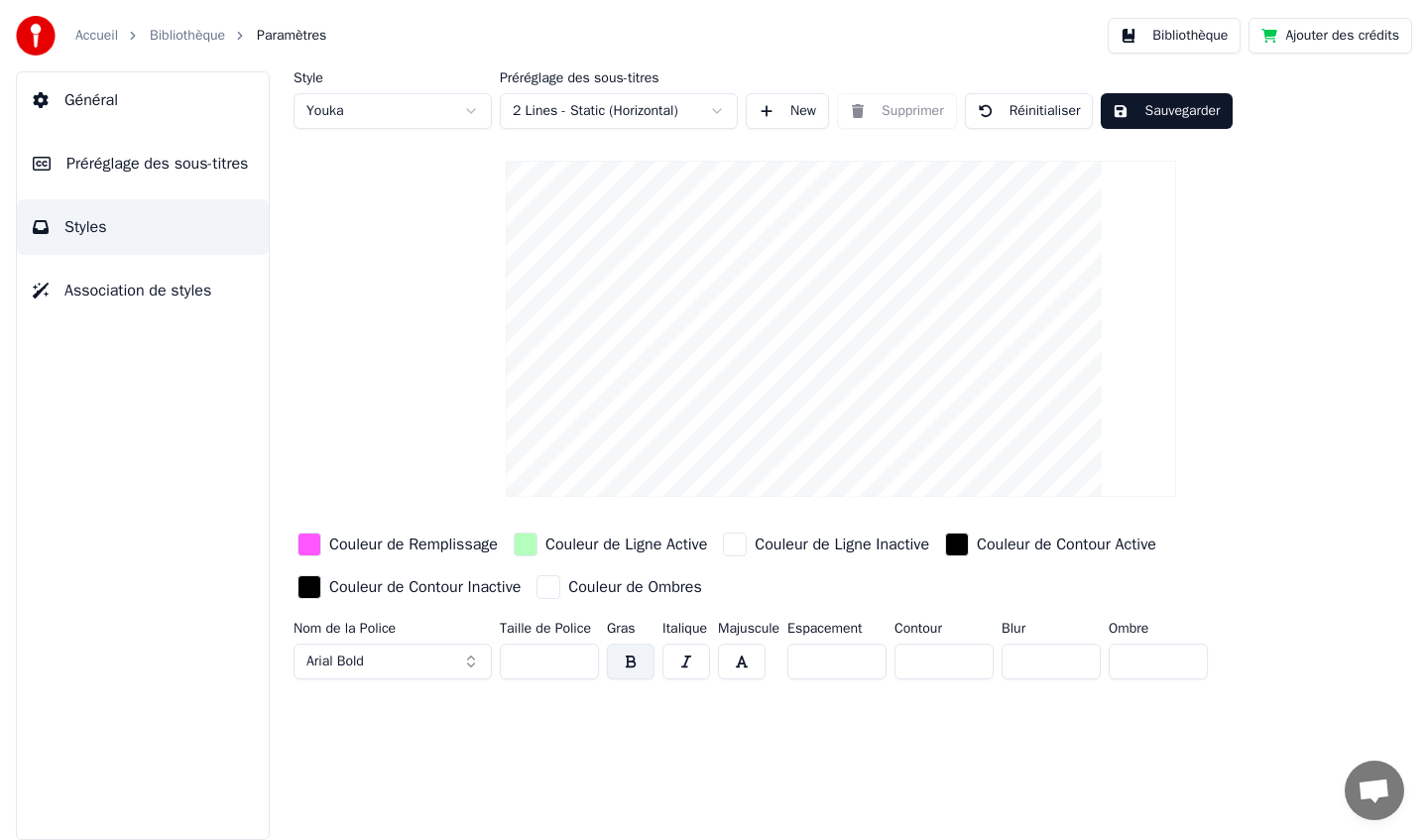 click at bounding box center [309, 544] 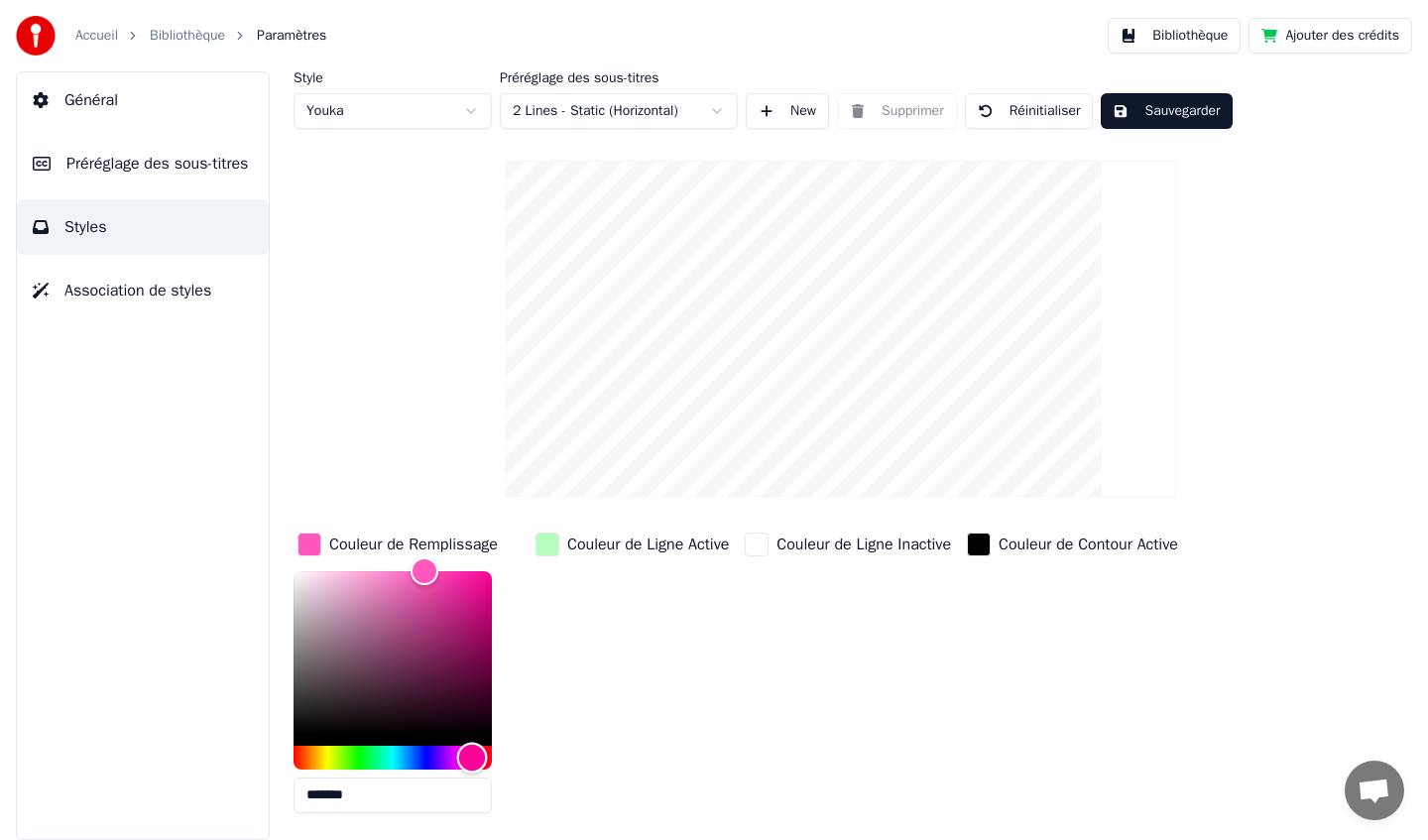 drag, startPoint x: 460, startPoint y: 764, endPoint x: 472, endPoint y: 764, distance: 12 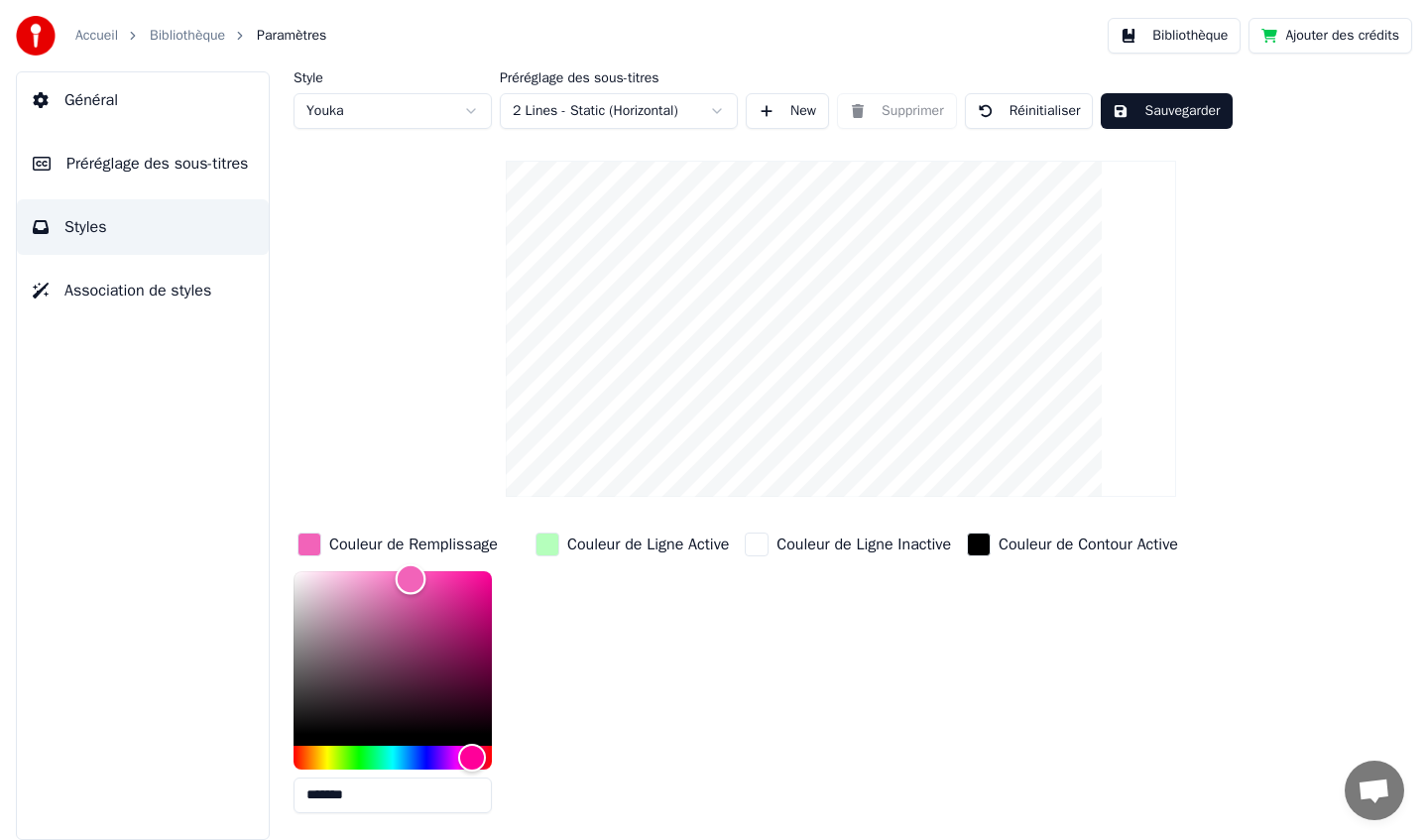 type on "*******" 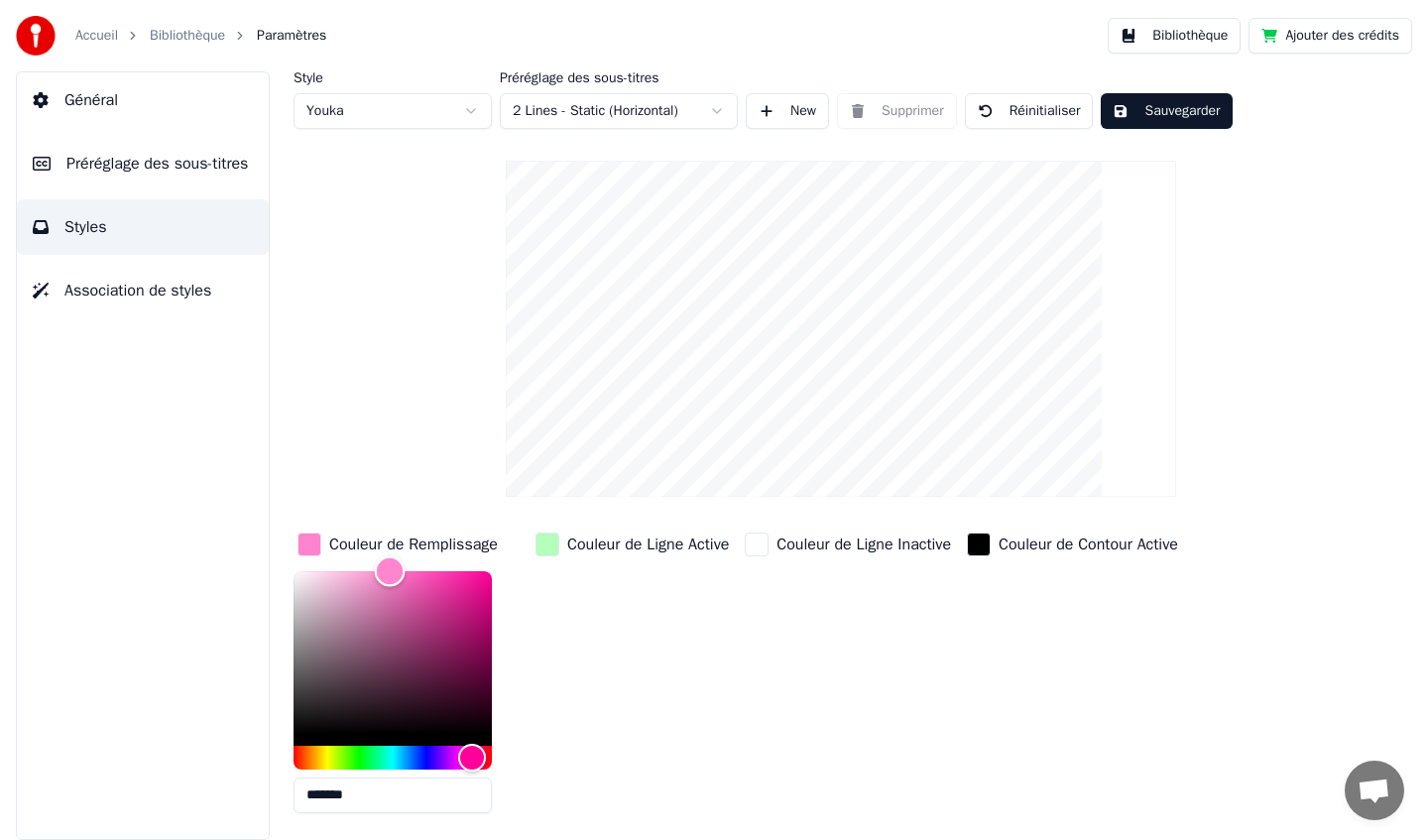 drag, startPoint x: 411, startPoint y: 578, endPoint x: 390, endPoint y: 562, distance: 26.400758 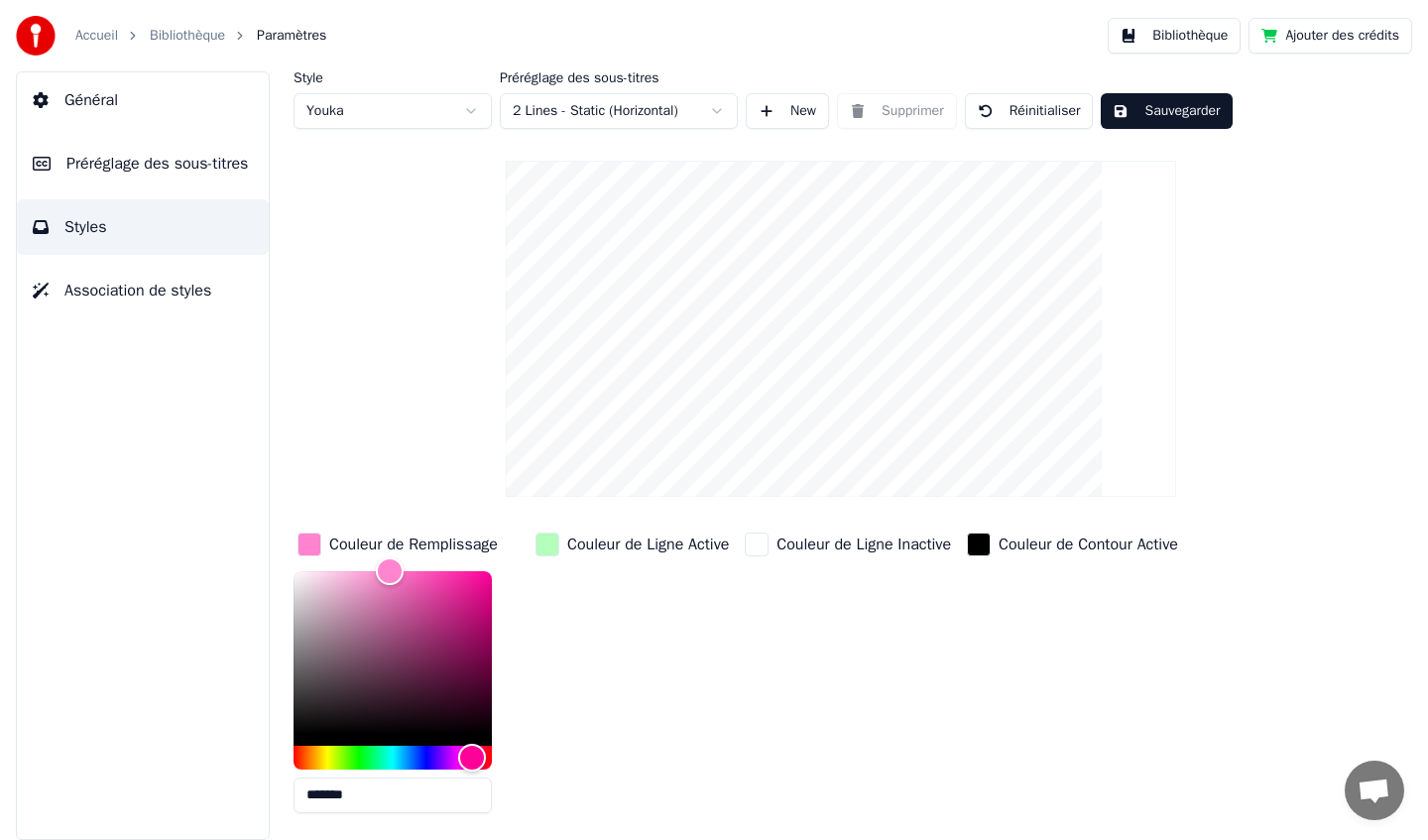 click on "Sauvegarder" at bounding box center [1166, 111] 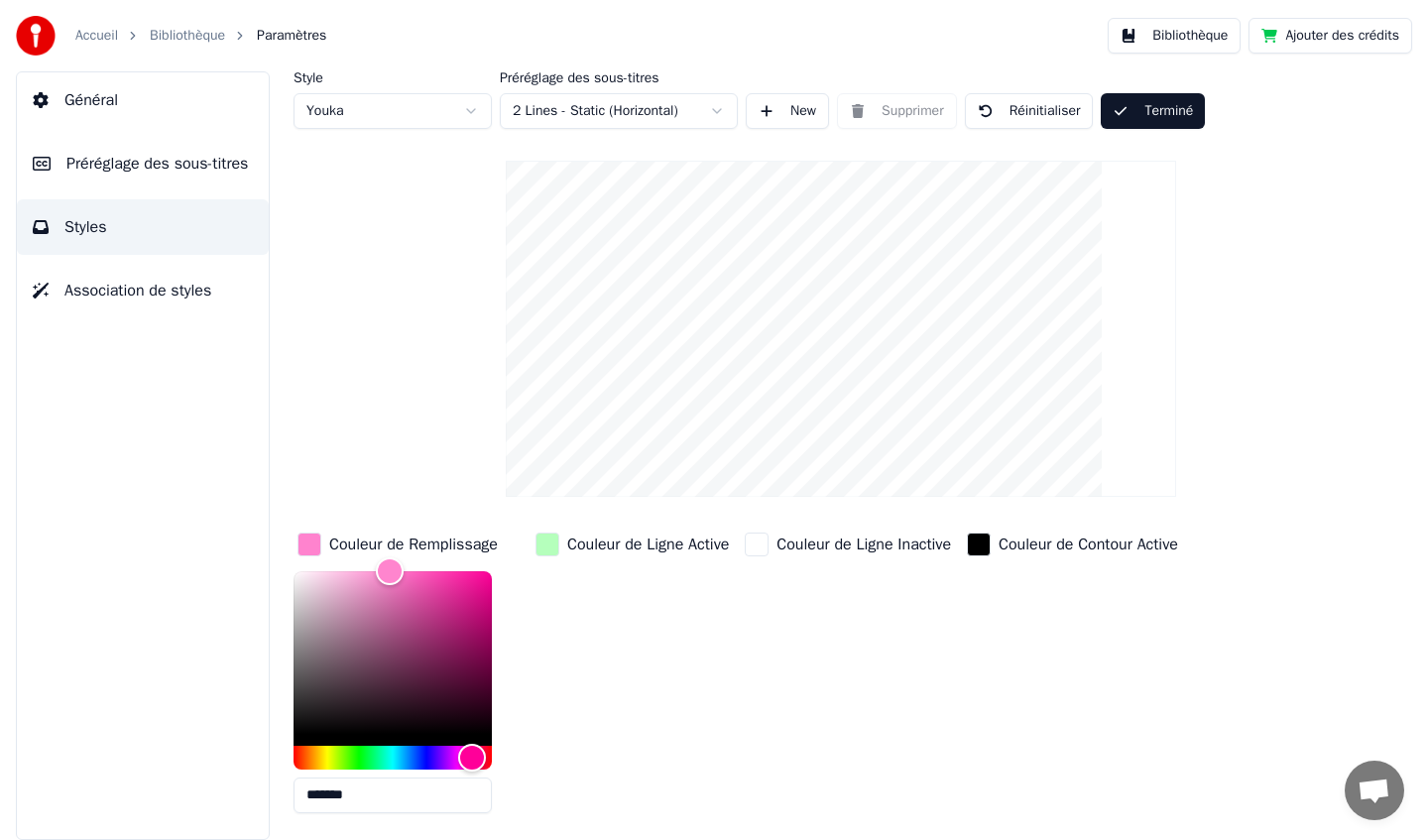 click on "Accueil Bibliothèque Paramètres" at bounding box center [171, 36] 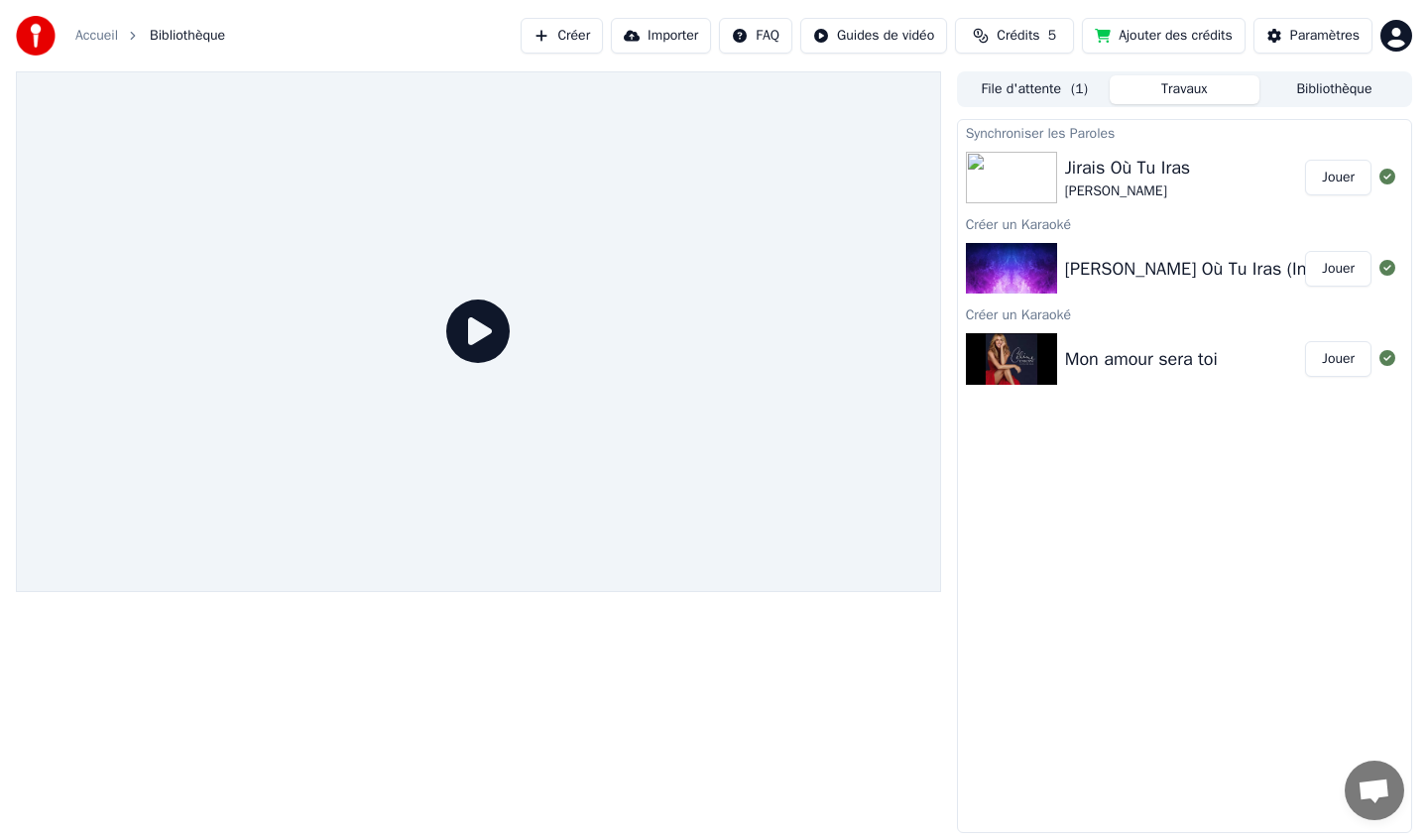 click on "Jouer" at bounding box center [1338, 178] 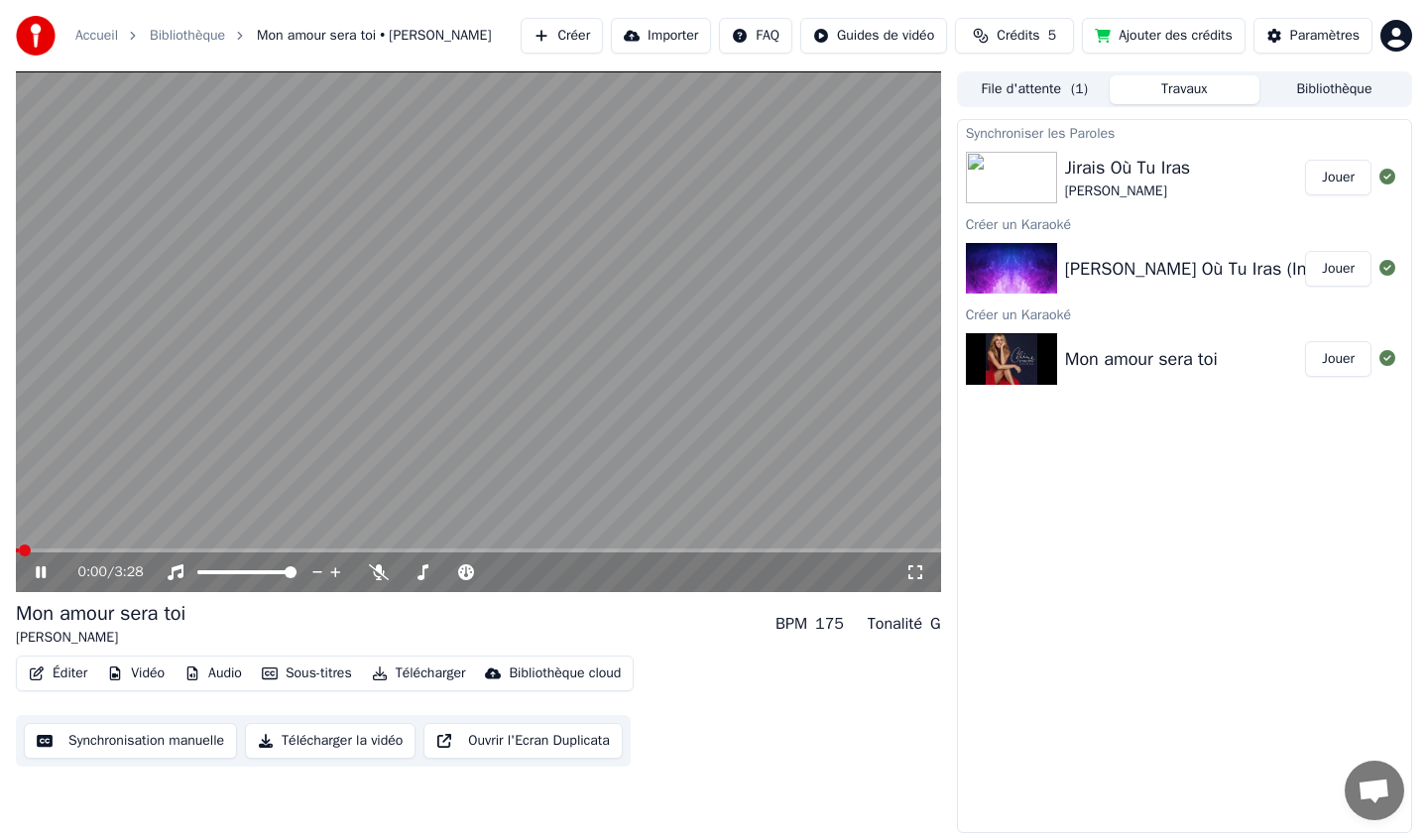 click 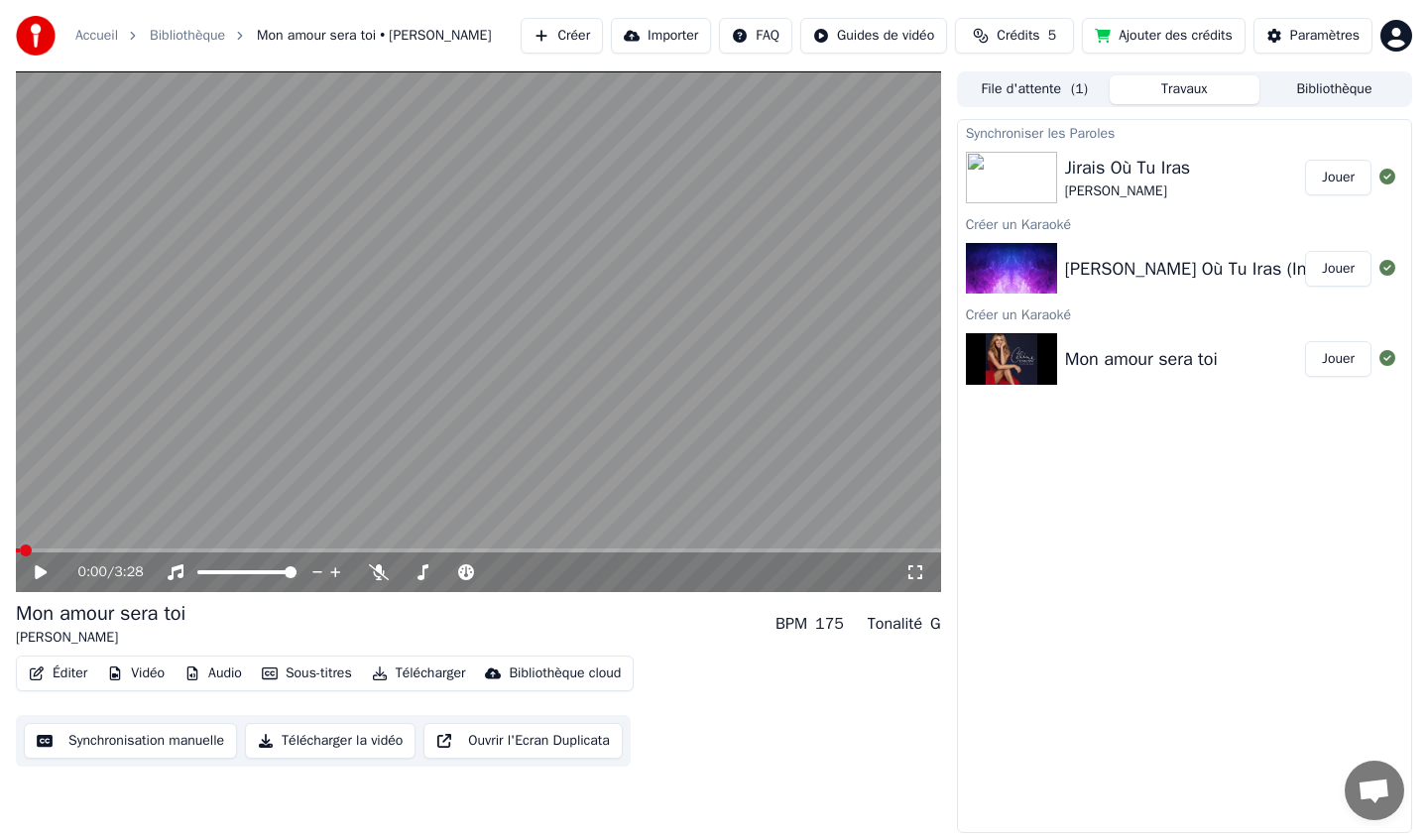 click on "Éditer" at bounding box center [58, 673] 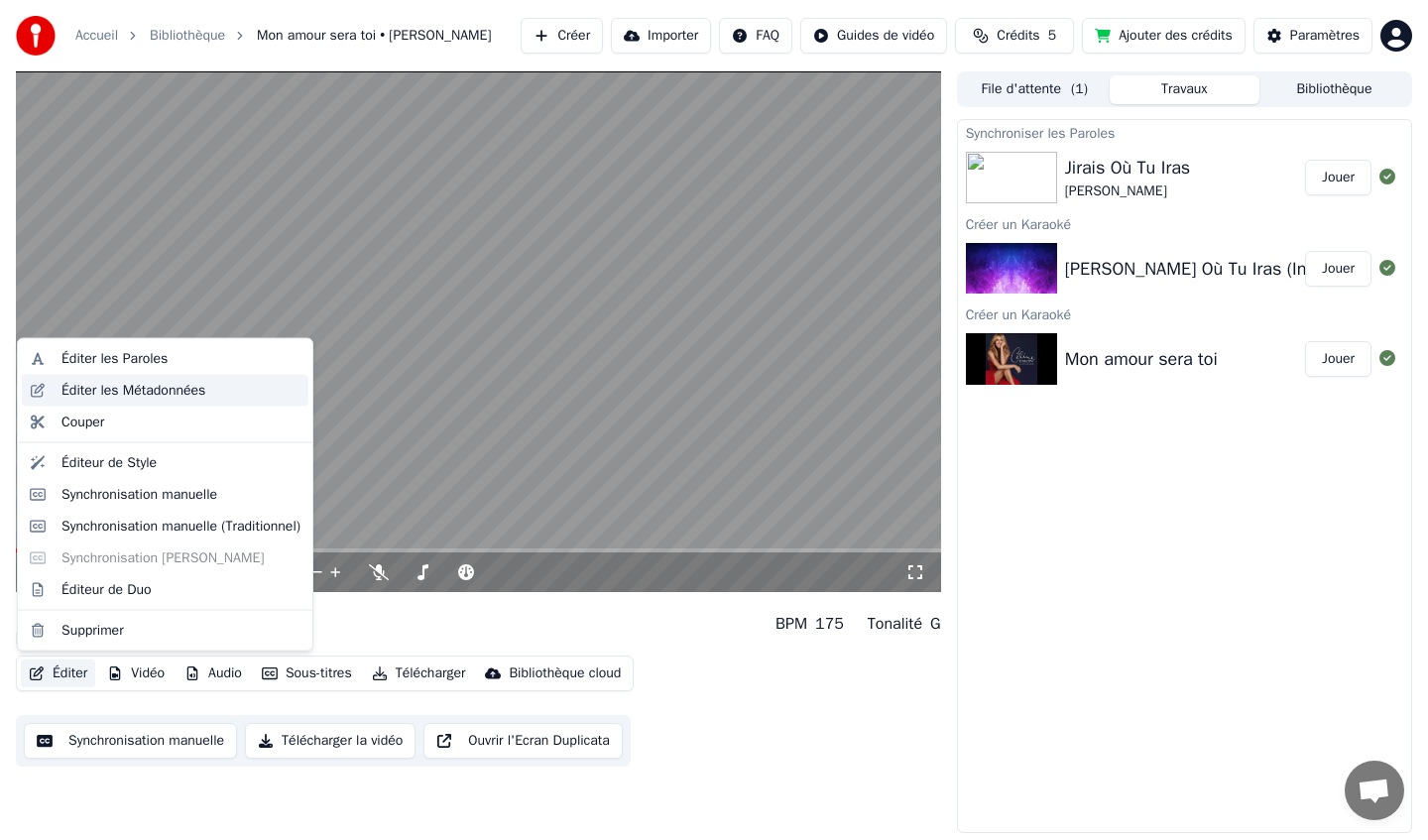 click on "Éditer les Métadonnées" at bounding box center (133, 390) 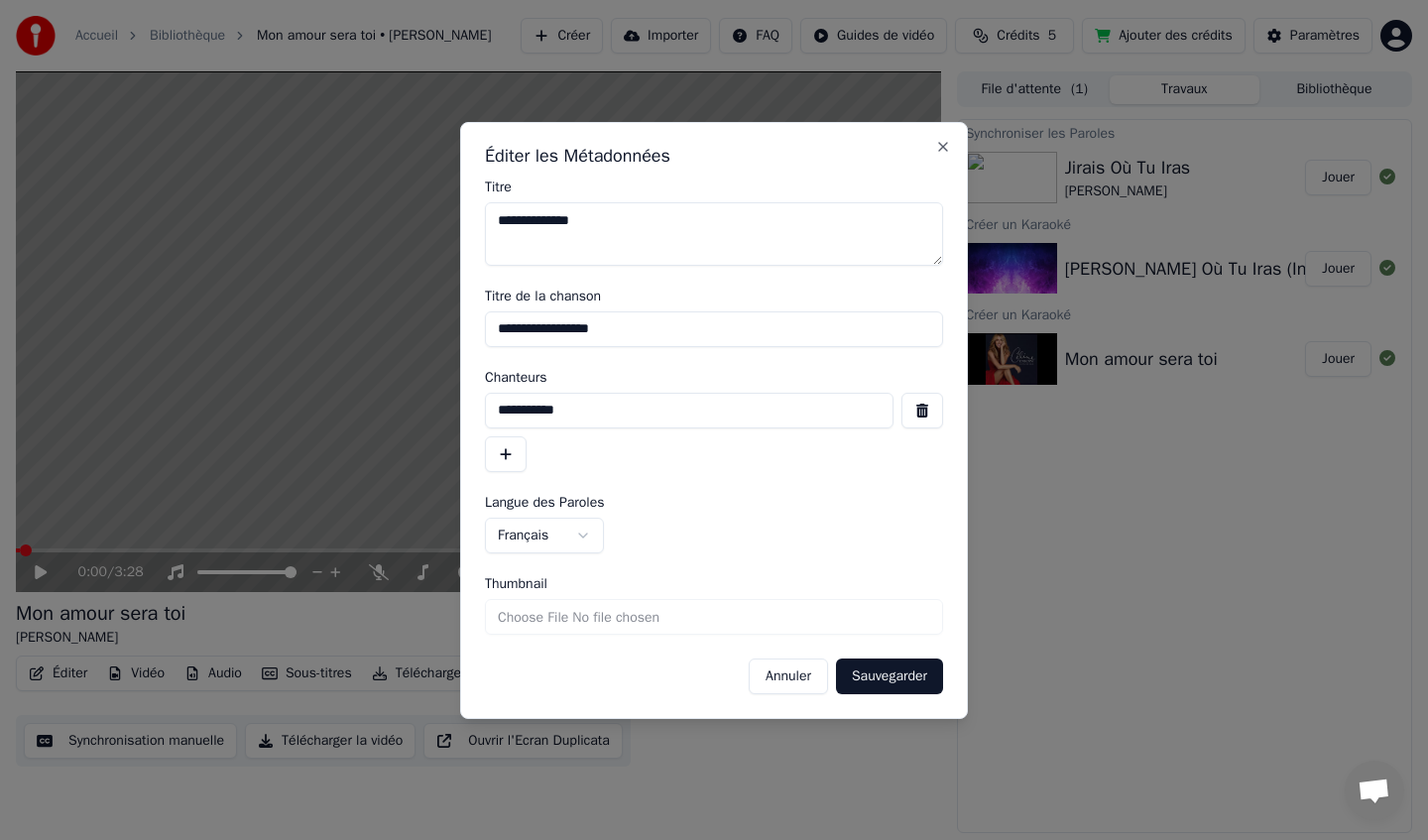click on "**********" at bounding box center (689, 411) 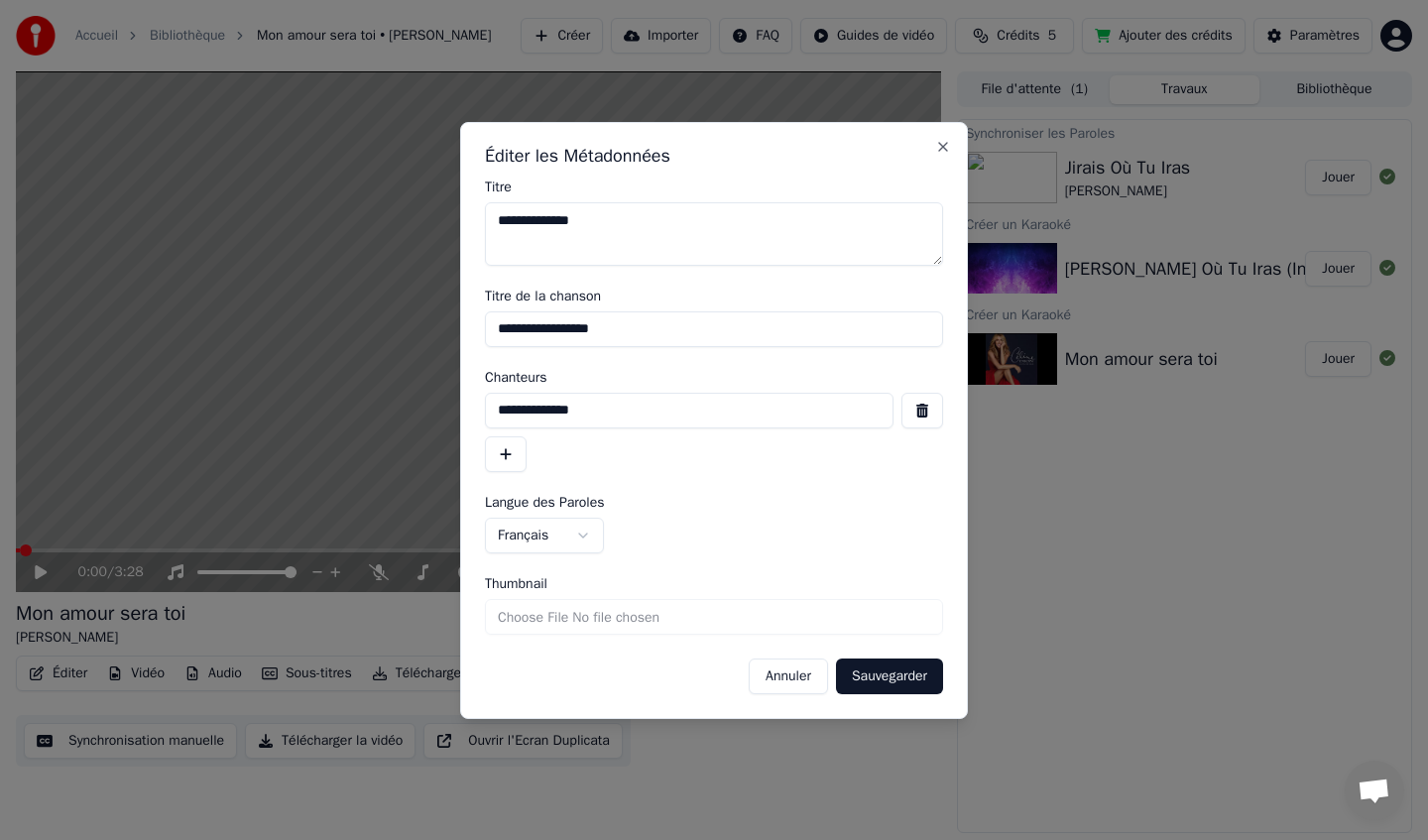 type on "**********" 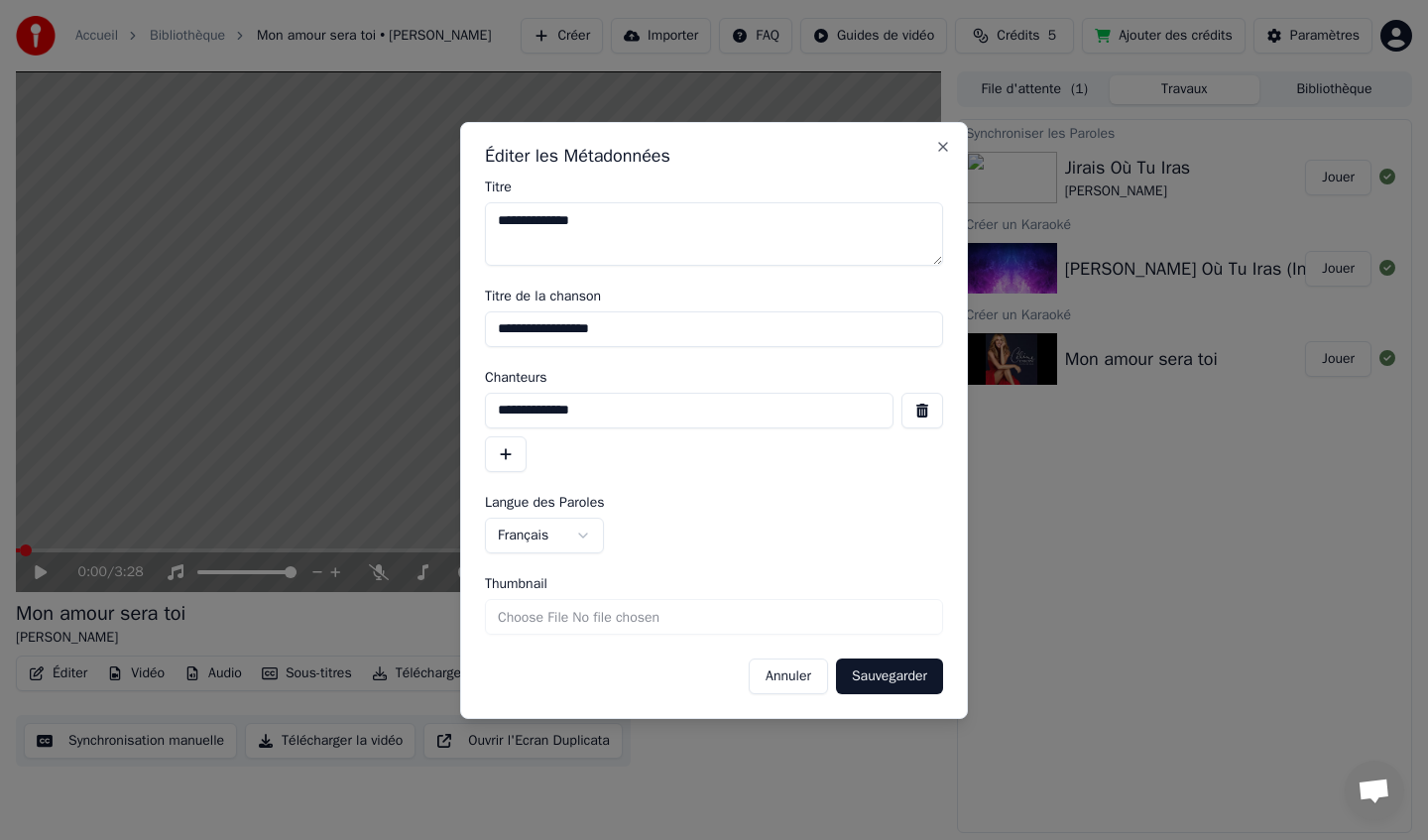click on "**********" at bounding box center (714, 329) 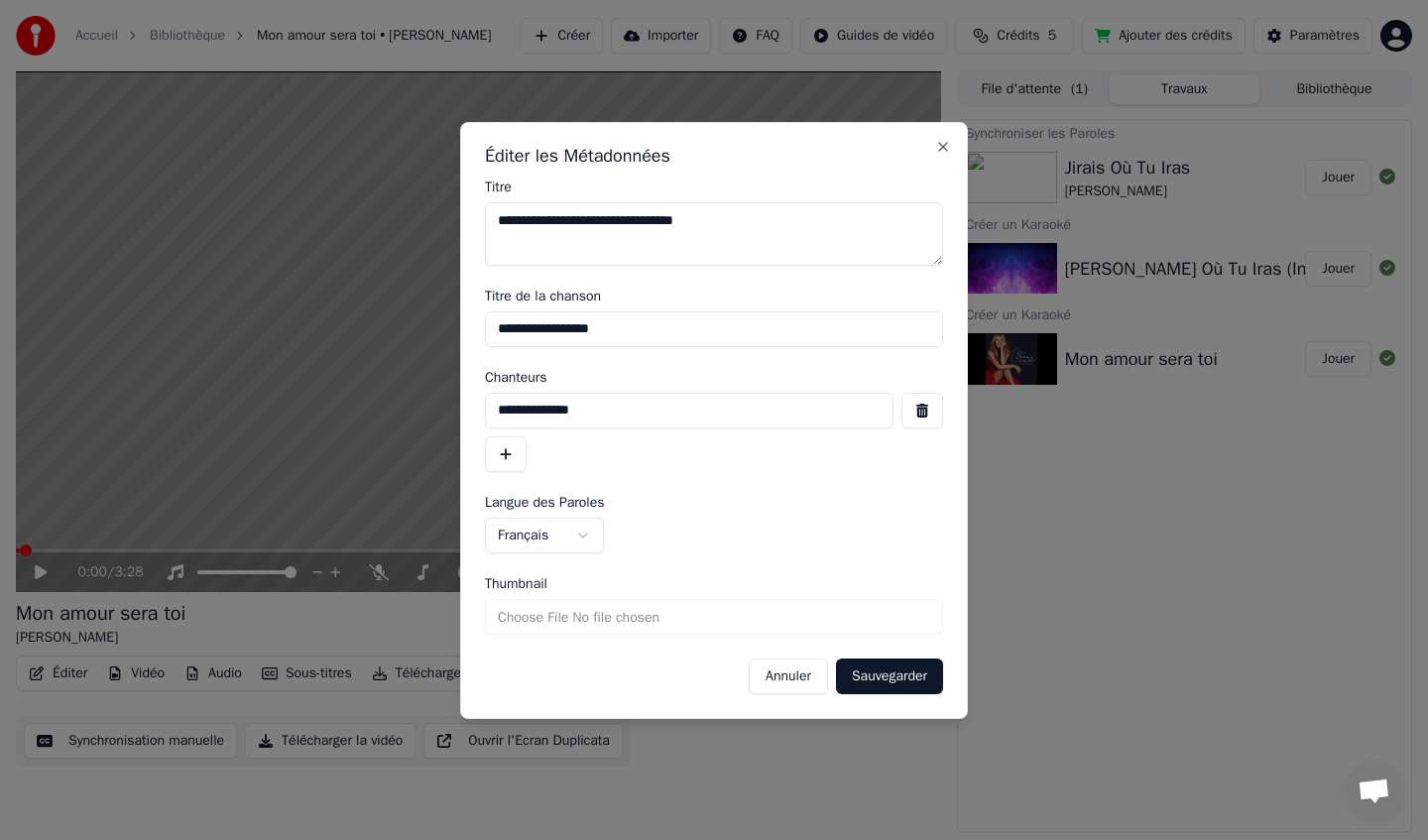 type on "**********" 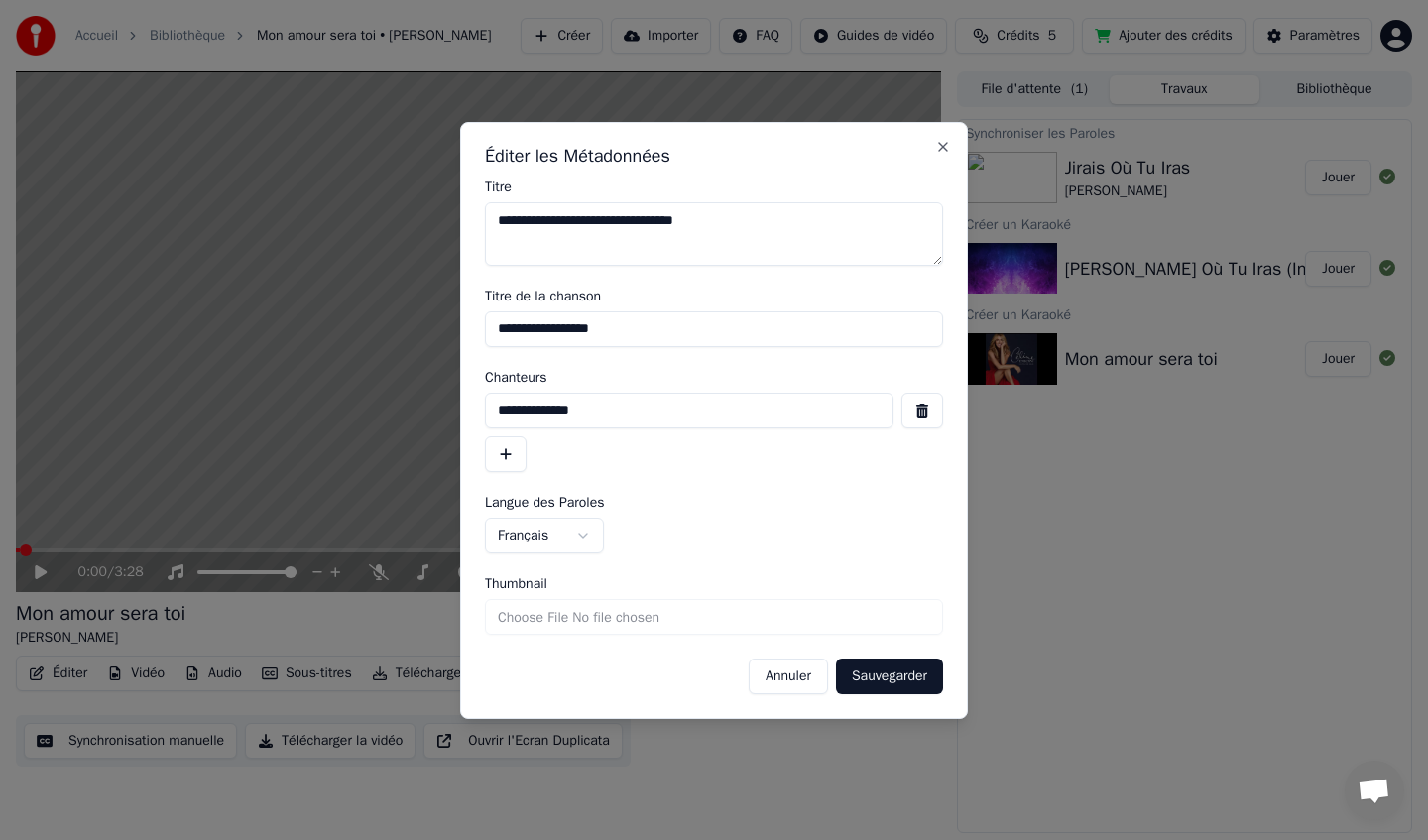 click on "Sauvegarder" at bounding box center (890, 676) 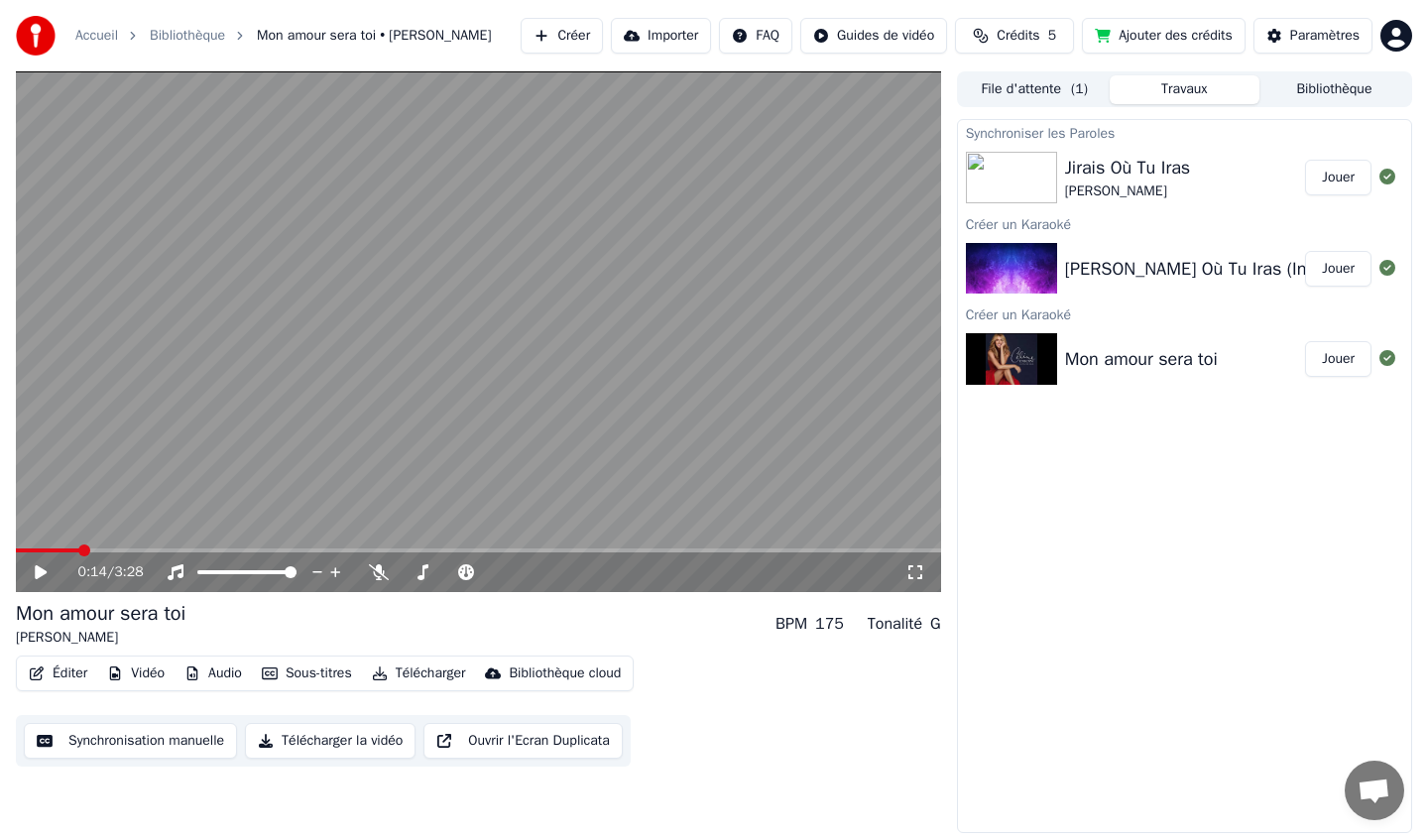 scroll, scrollTop: 0, scrollLeft: 0, axis: both 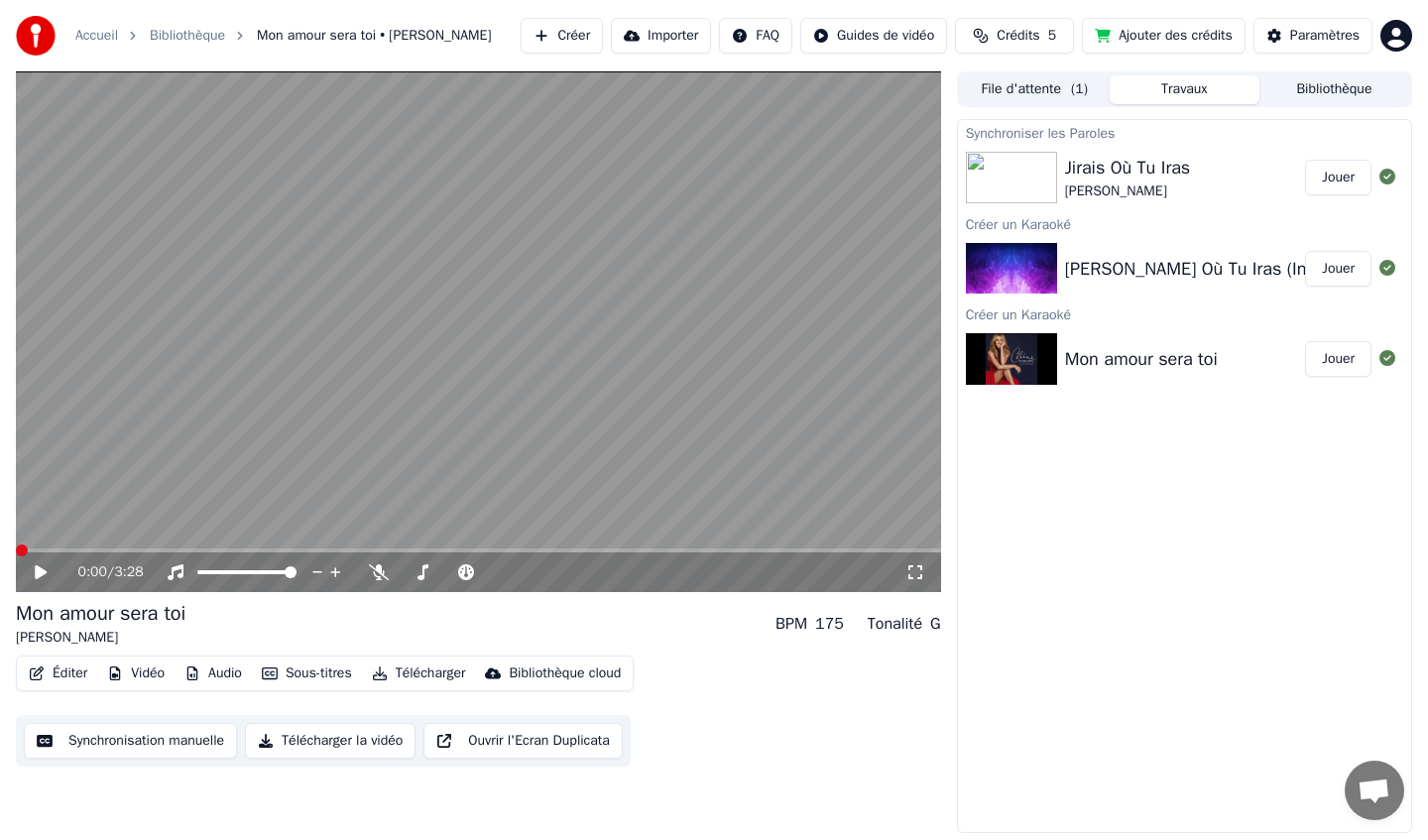 click at bounding box center (22, 550) 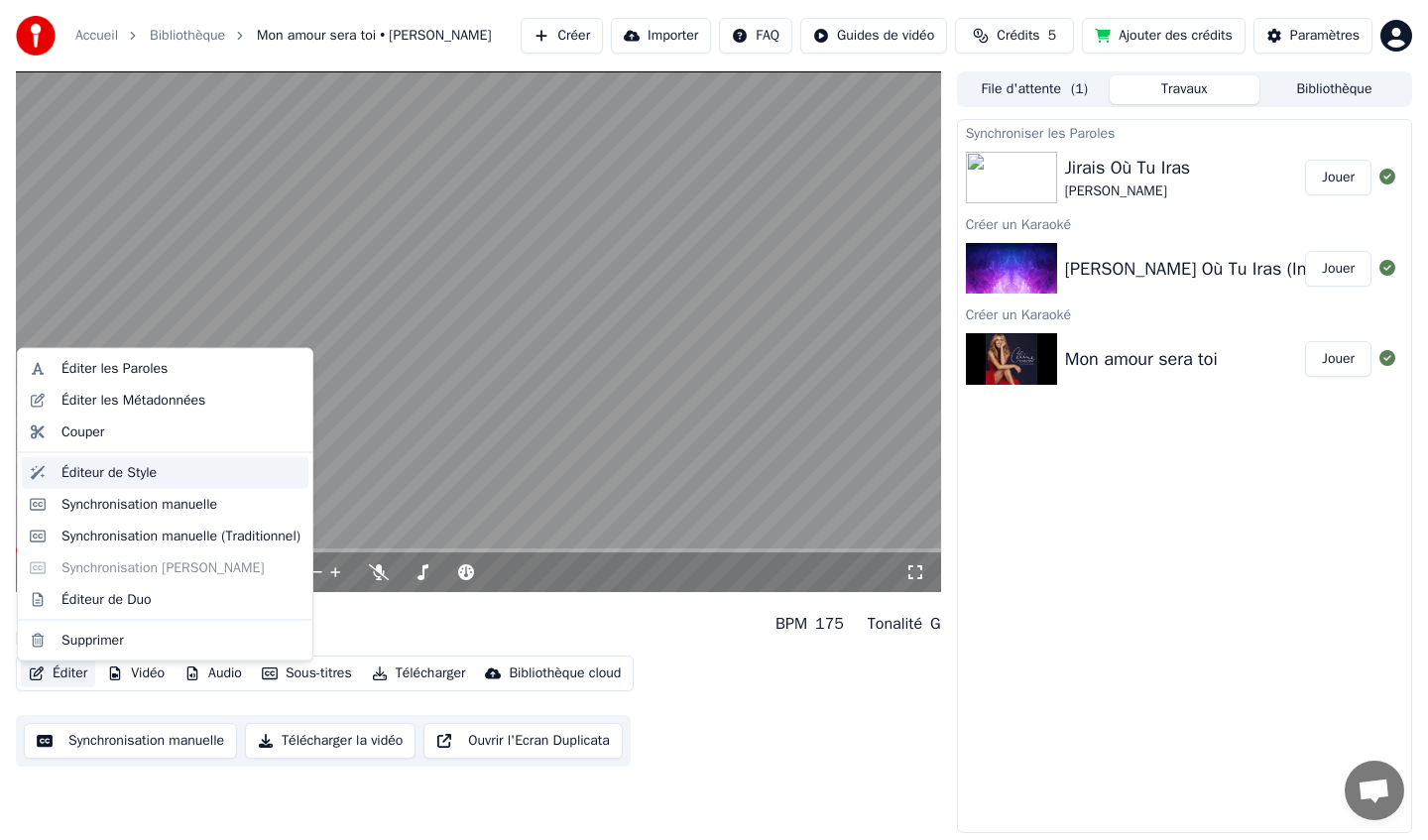 click on "Éditeur de Style" at bounding box center (109, 472) 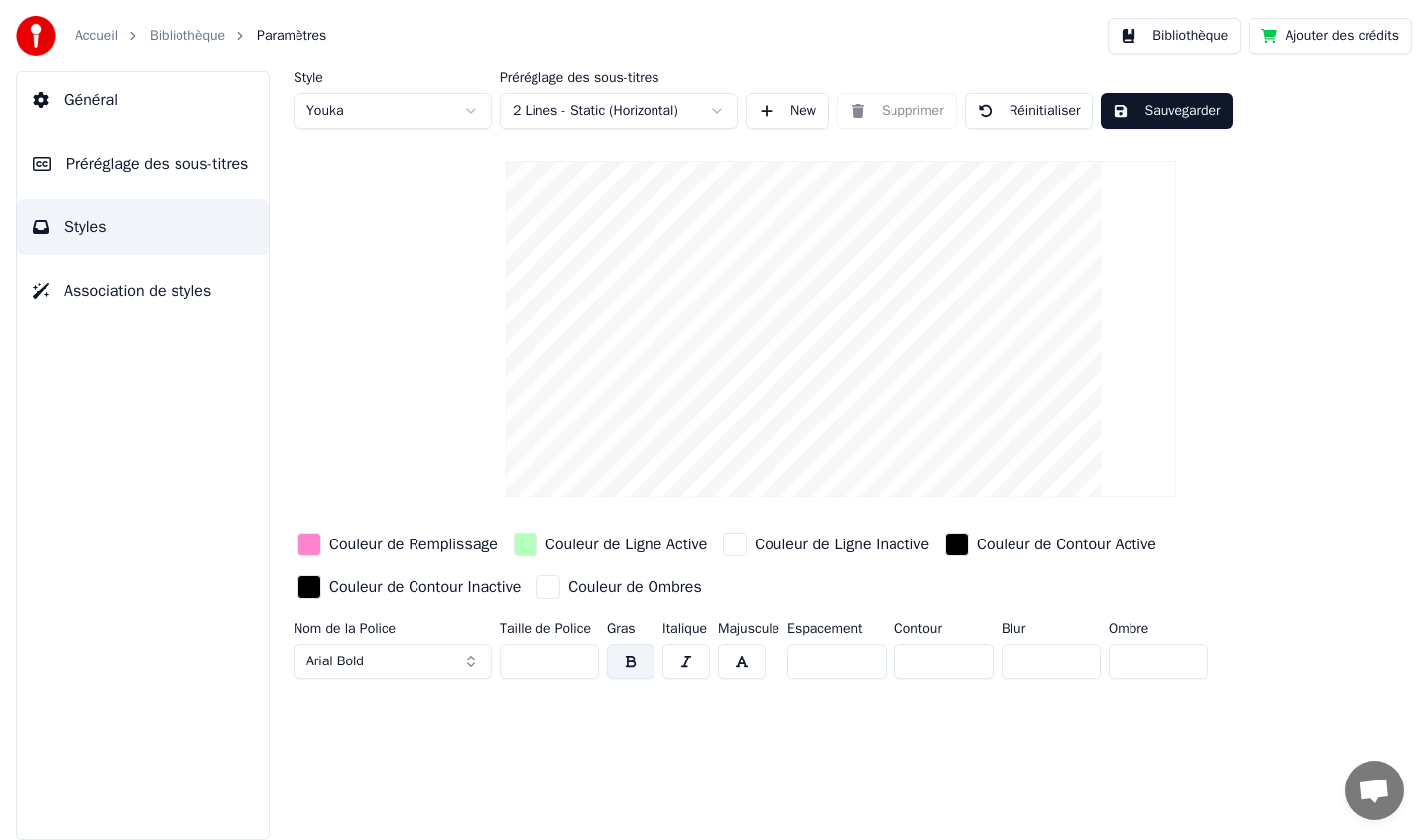 click on "Préréglage des sous-titres" at bounding box center (157, 164) 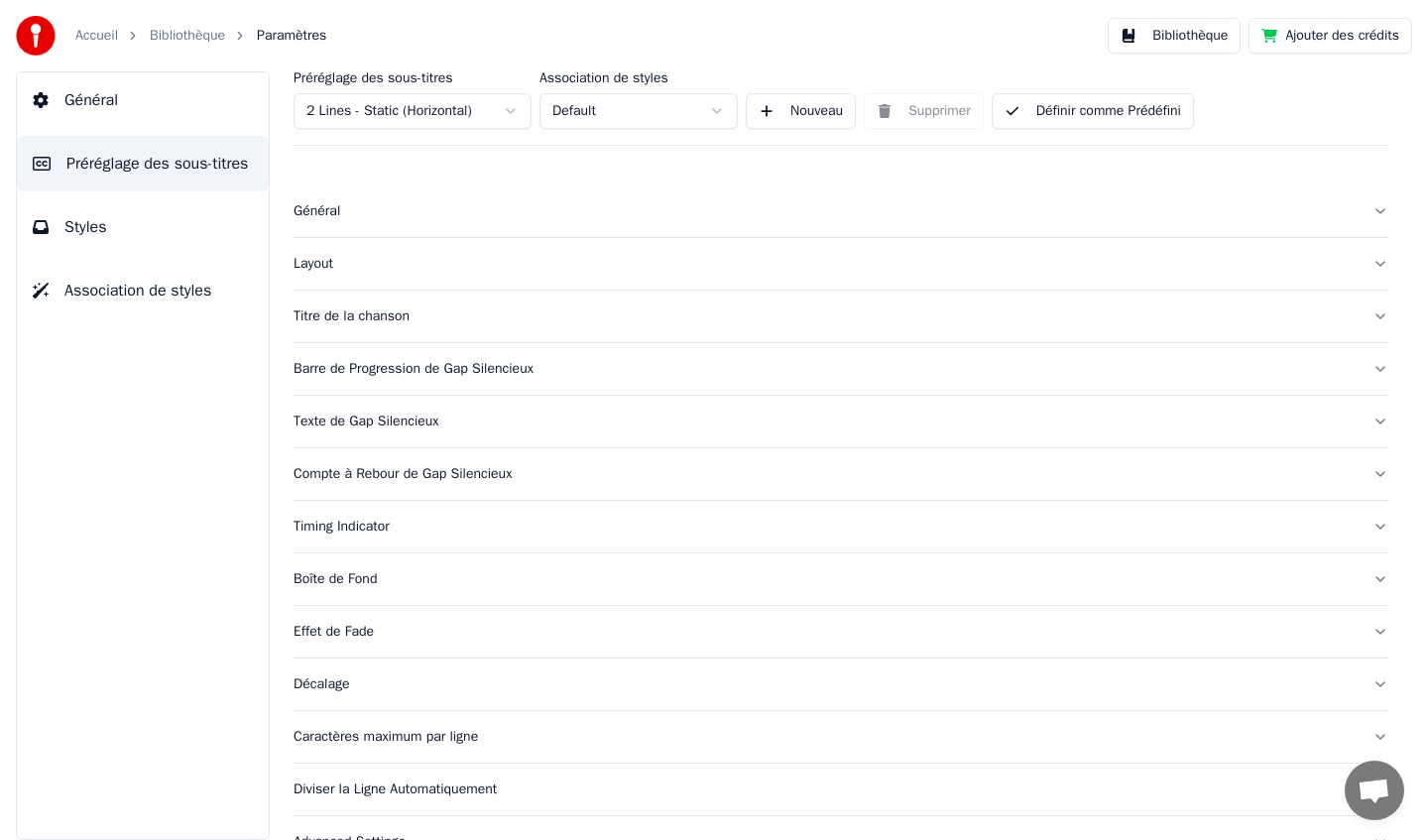 click on "Titre de la chanson" at bounding box center [825, 316] 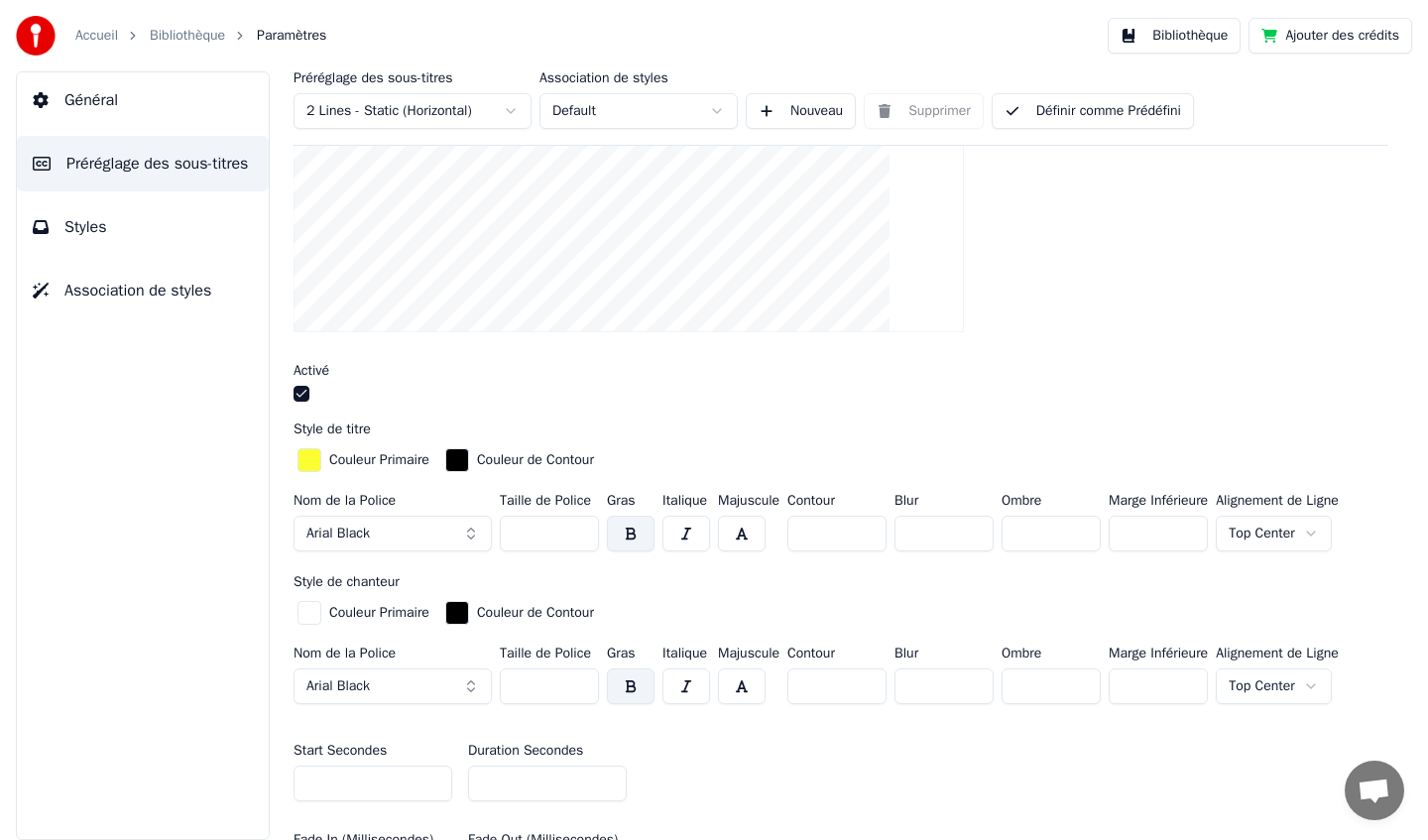 scroll, scrollTop: 406, scrollLeft: 0, axis: vertical 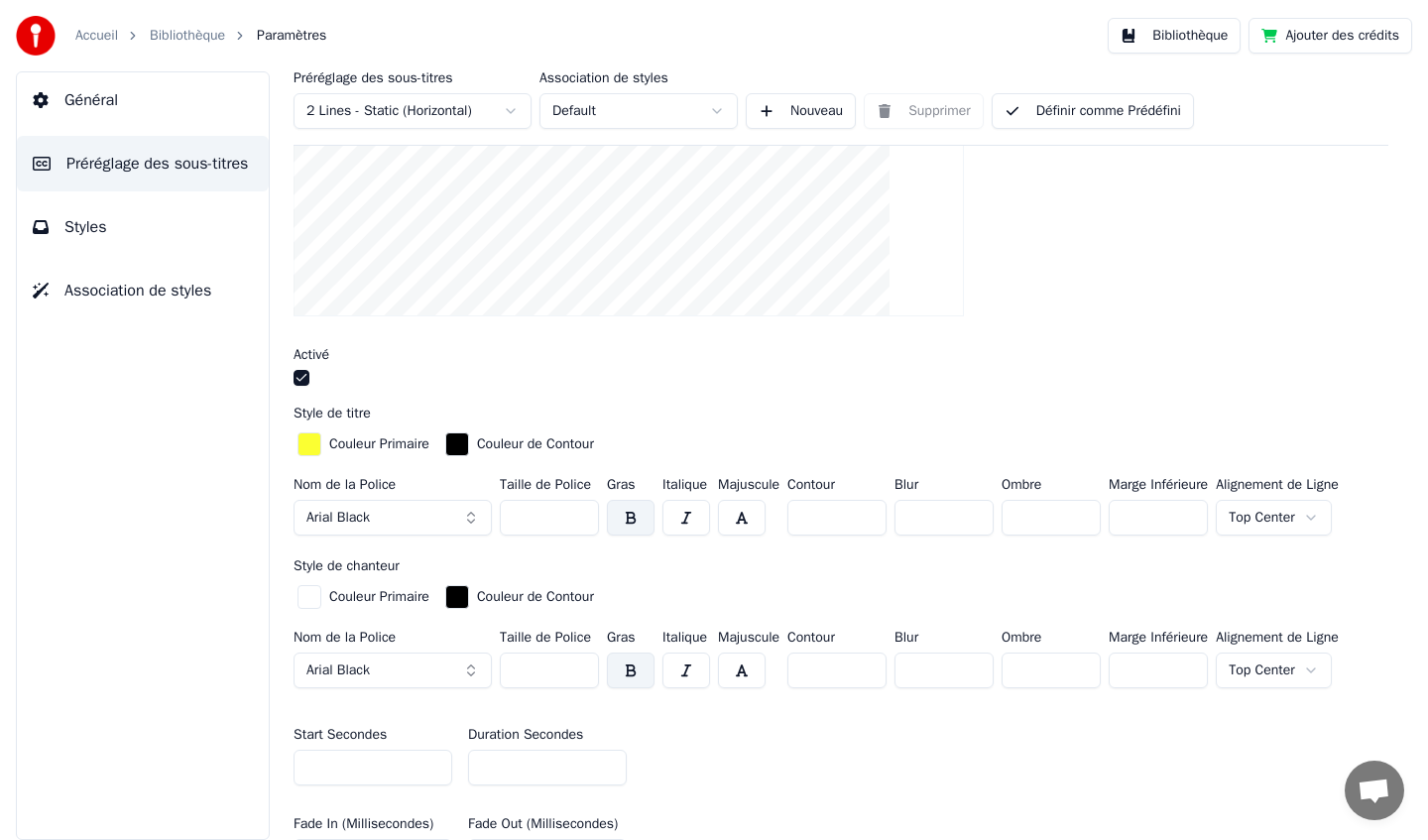 click at bounding box center [309, 597] 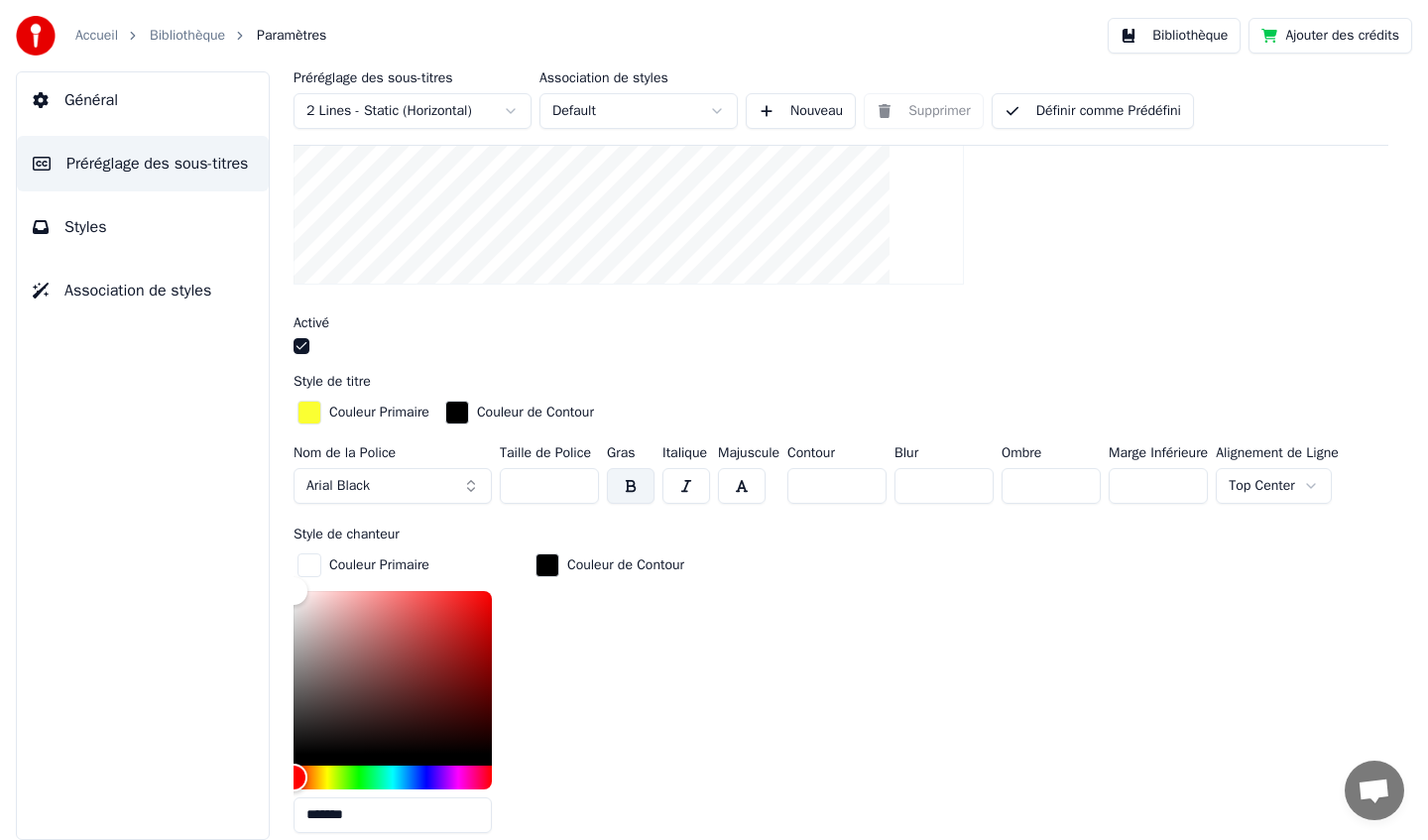 scroll, scrollTop: 560, scrollLeft: 0, axis: vertical 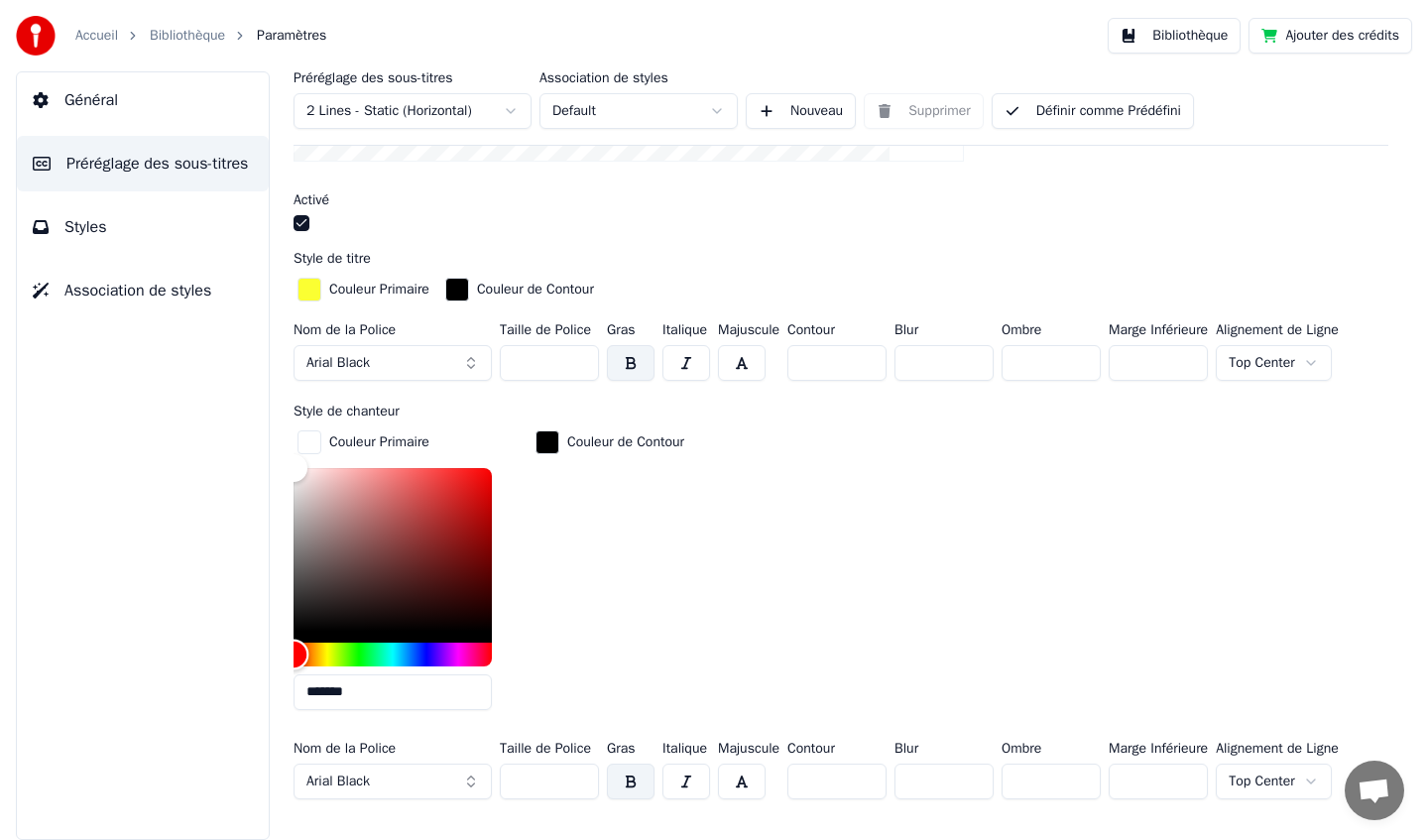 click at bounding box center [393, 655] 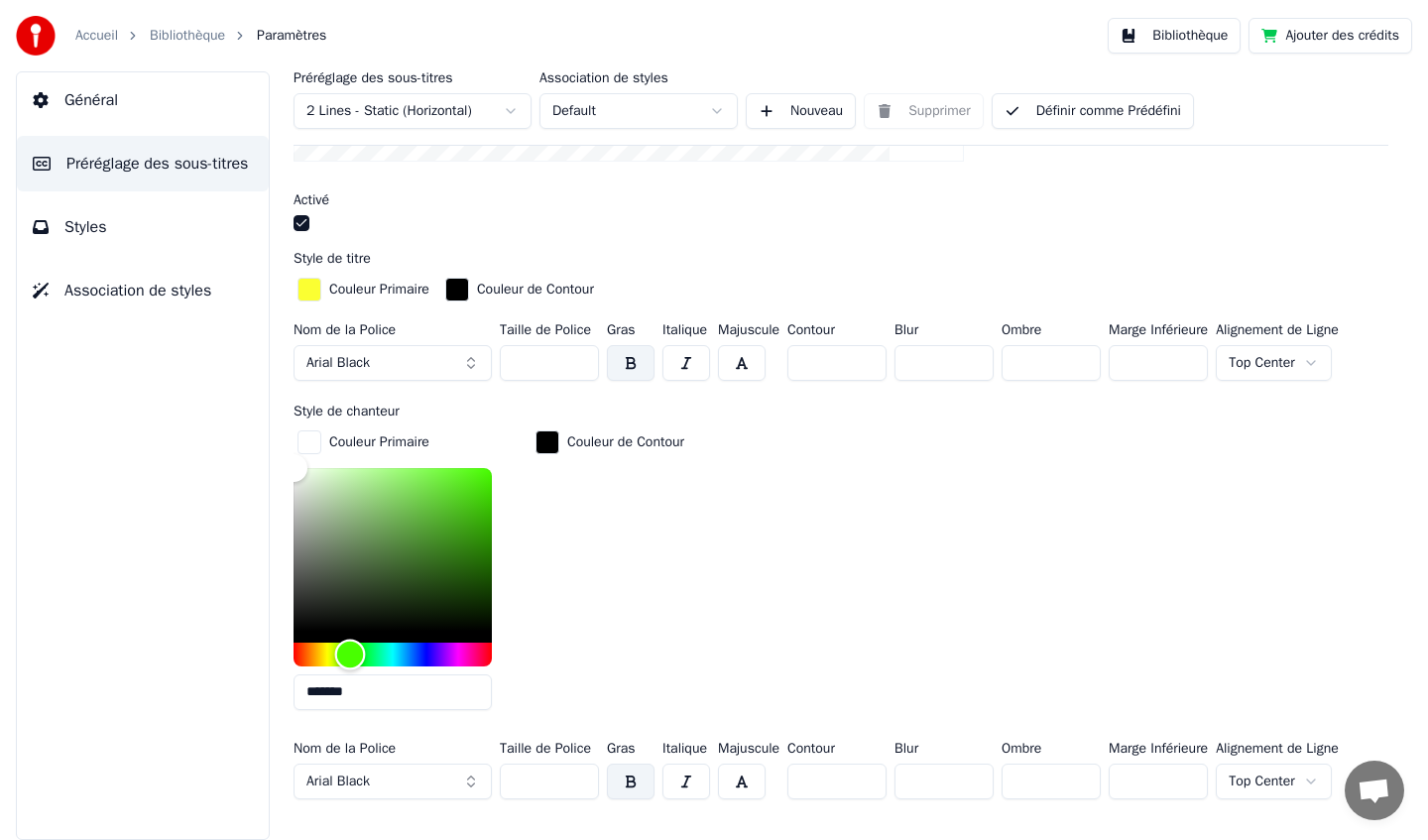 click at bounding box center (393, 655) 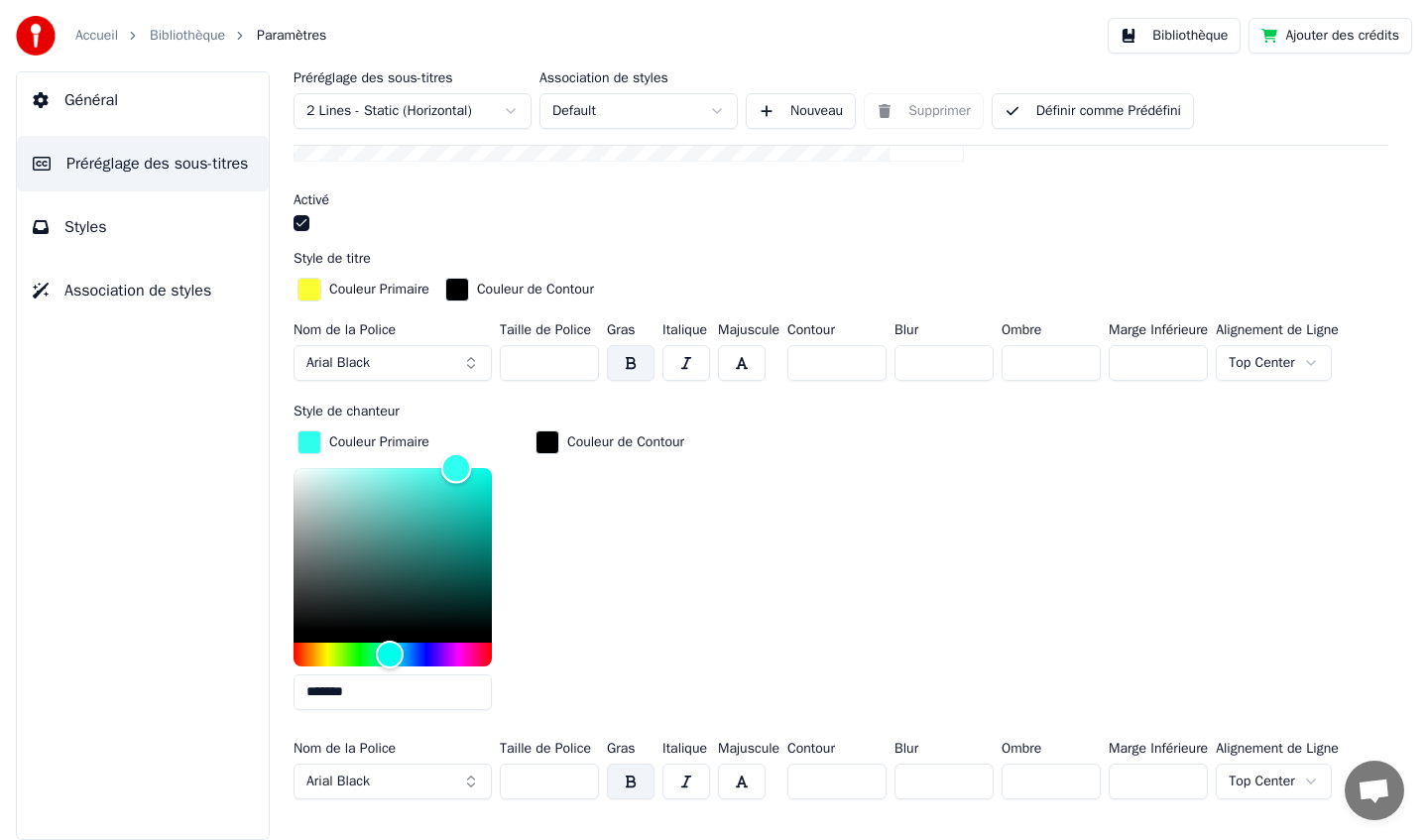 type on "*******" 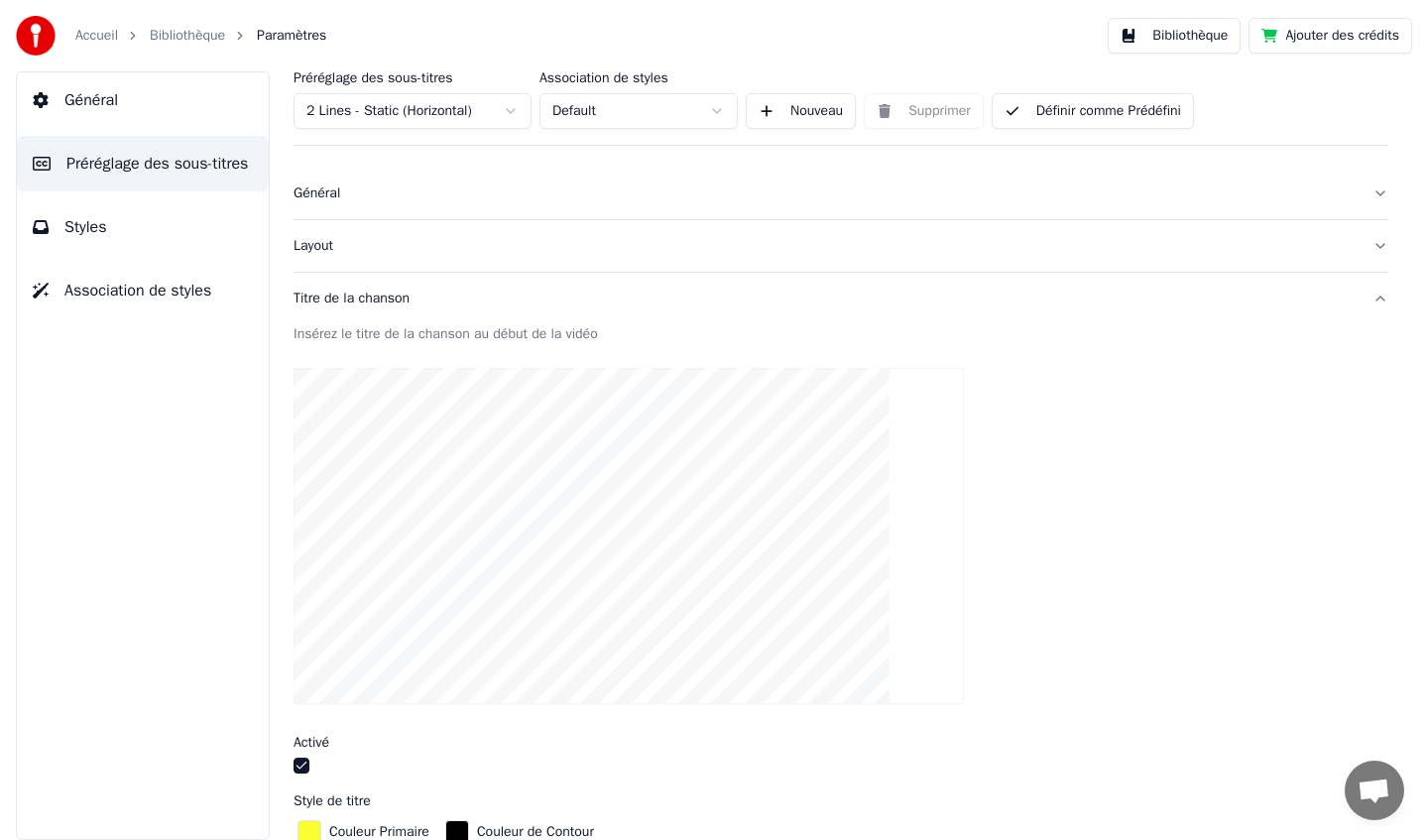 scroll, scrollTop: 404, scrollLeft: 0, axis: vertical 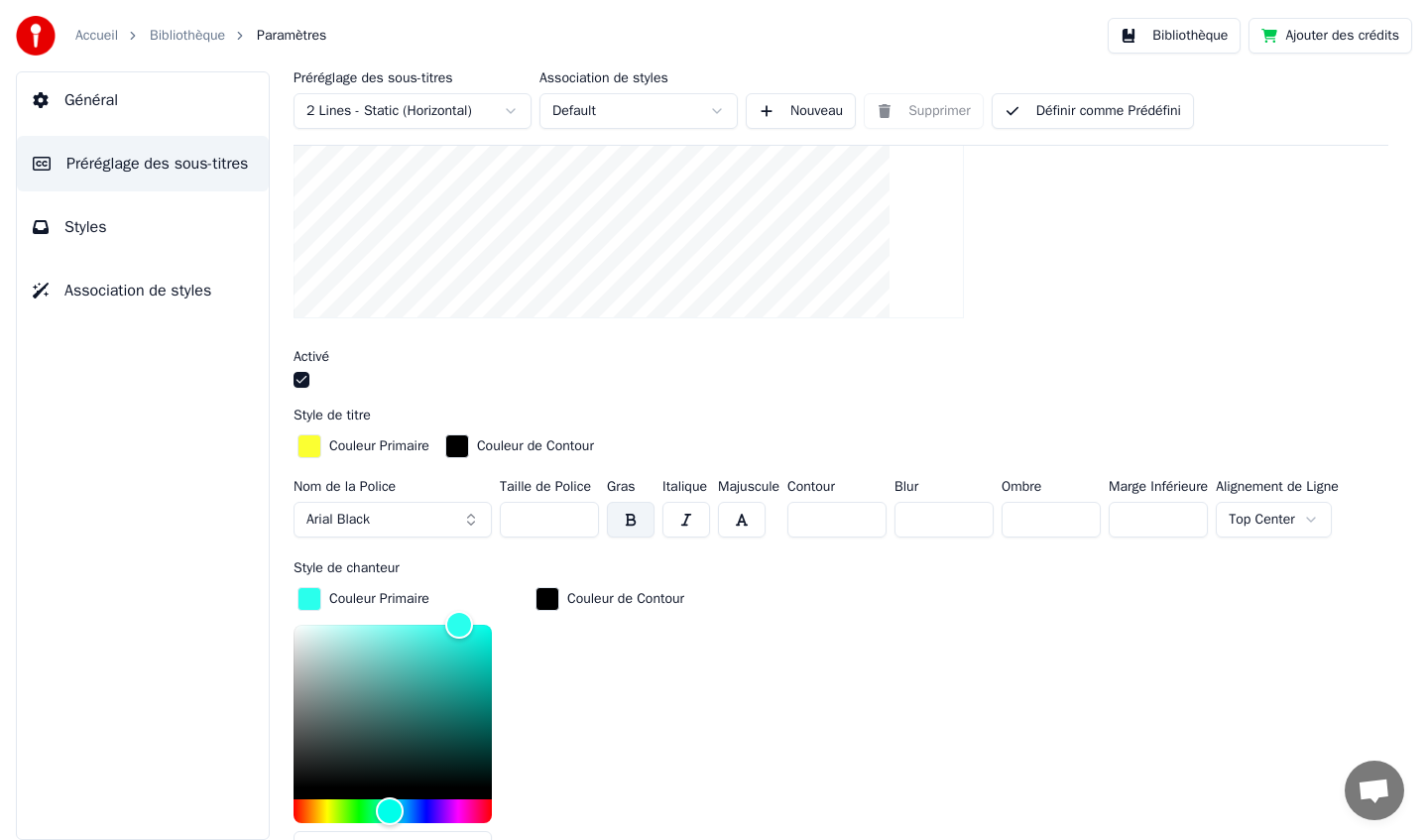 click on "Arial Black" at bounding box center [393, 520] 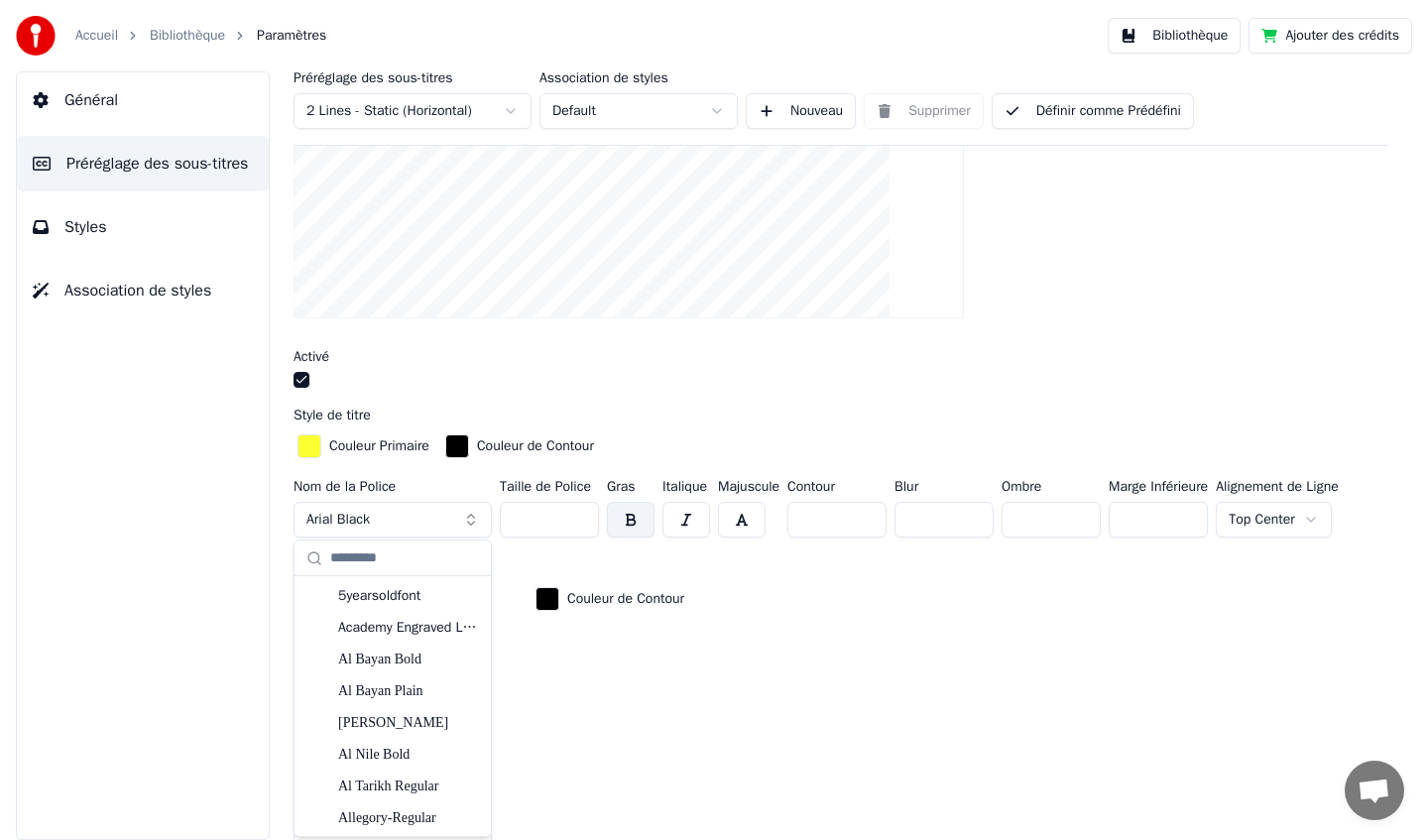 click on "Arial Black" at bounding box center [393, 520] 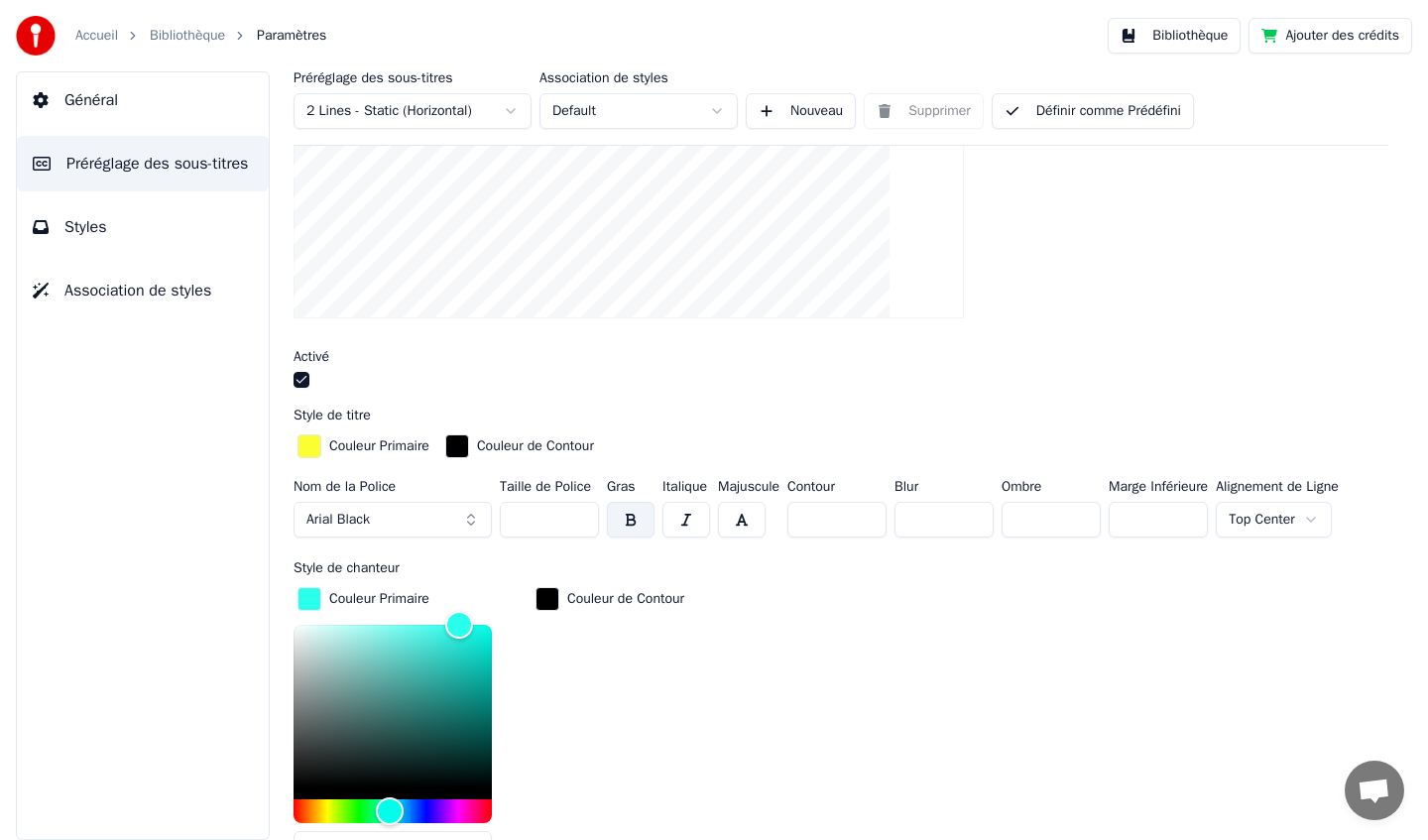 click at bounding box center (457, 446) 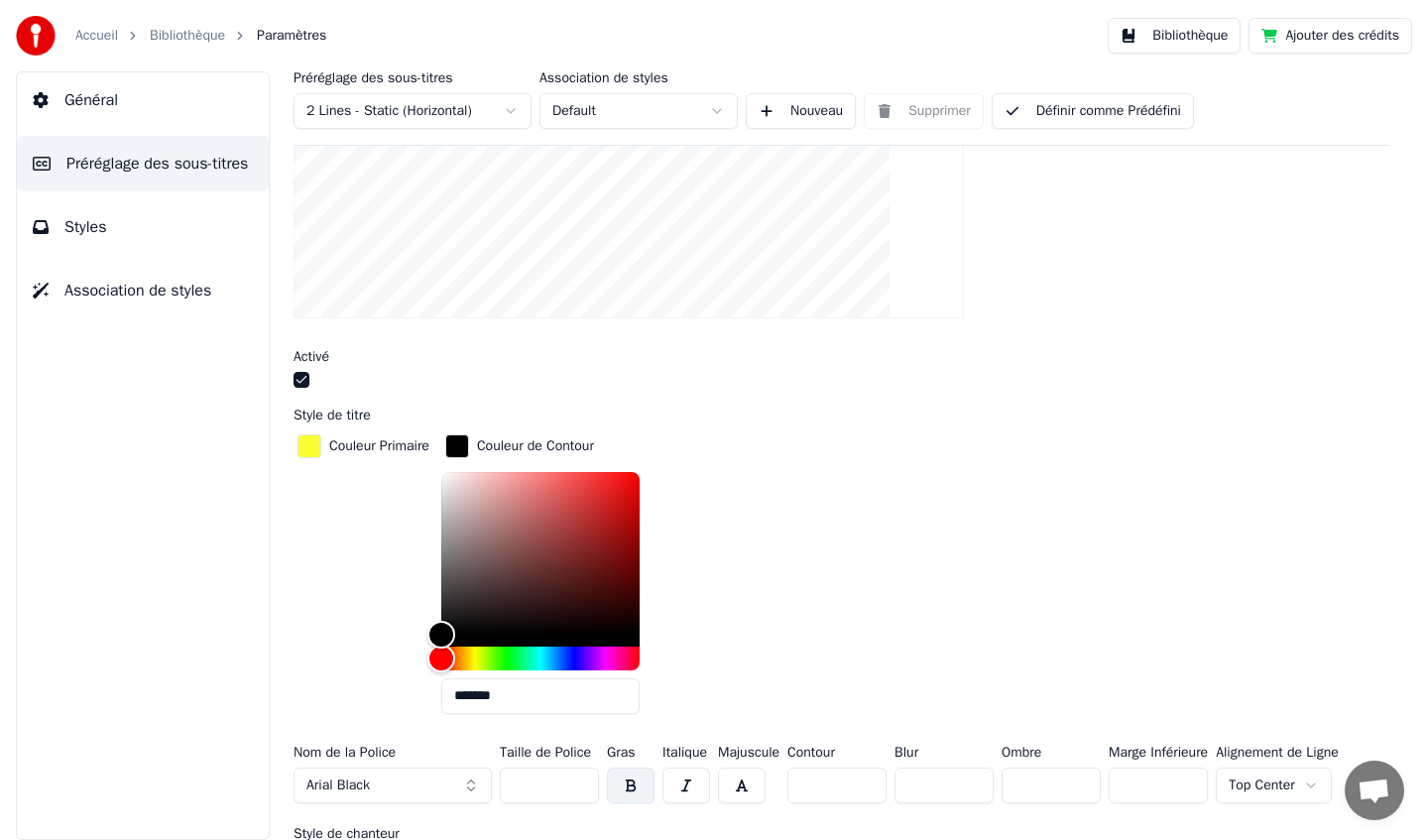 click on "Couleur Primaire Couleur de Contour *******" at bounding box center (841, 580) 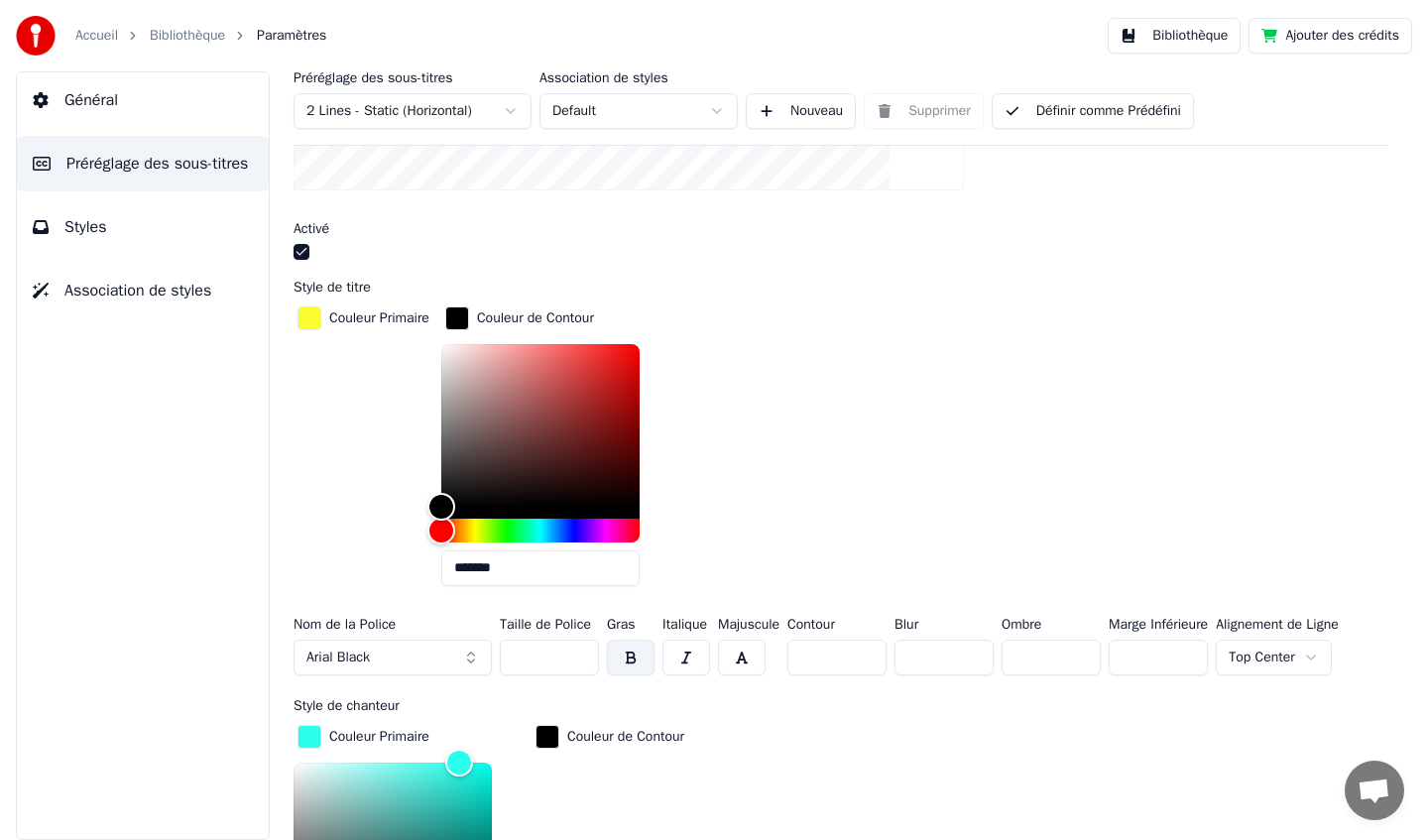 scroll, scrollTop: 873, scrollLeft: 0, axis: vertical 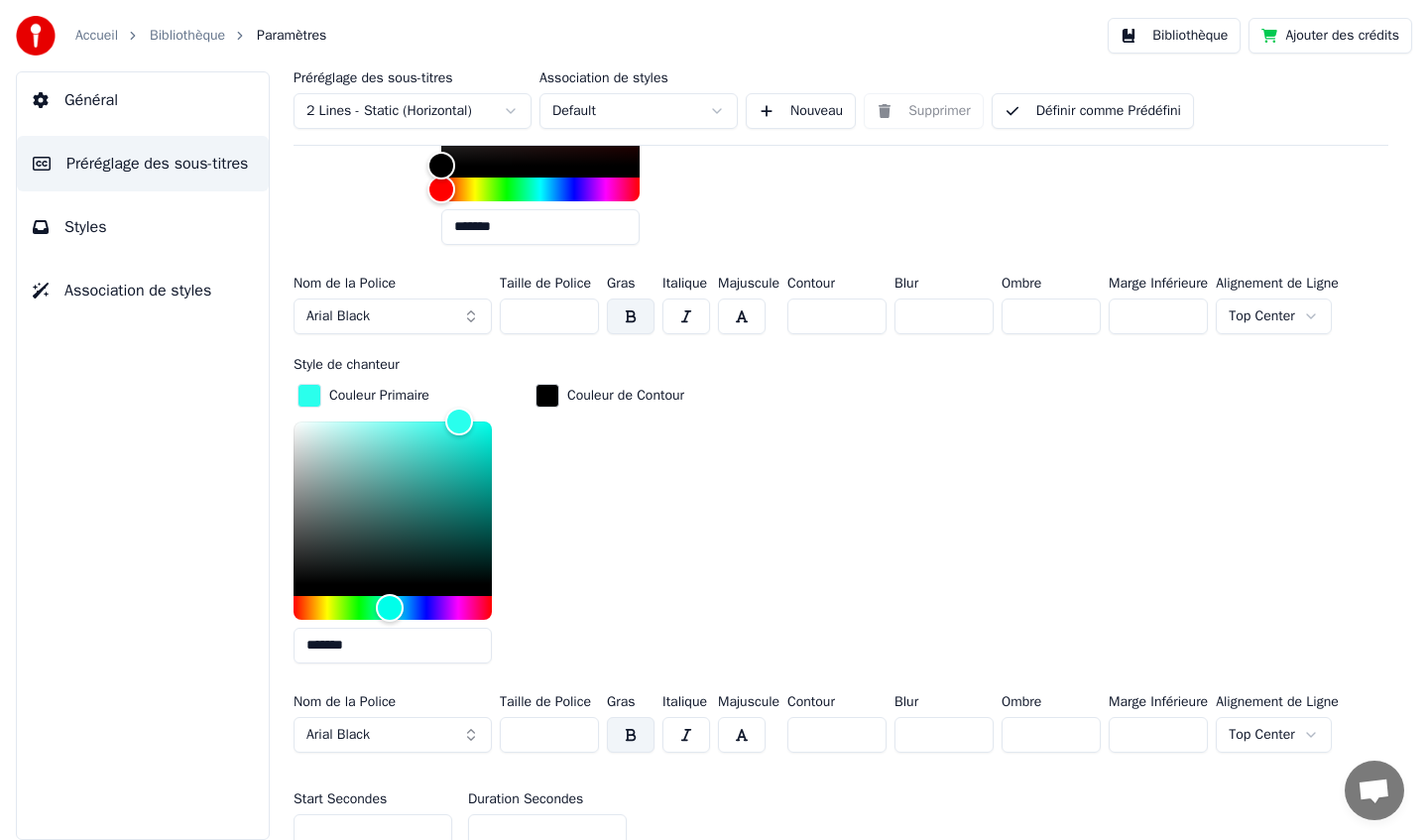 click on "Arial Black" at bounding box center [393, 316] 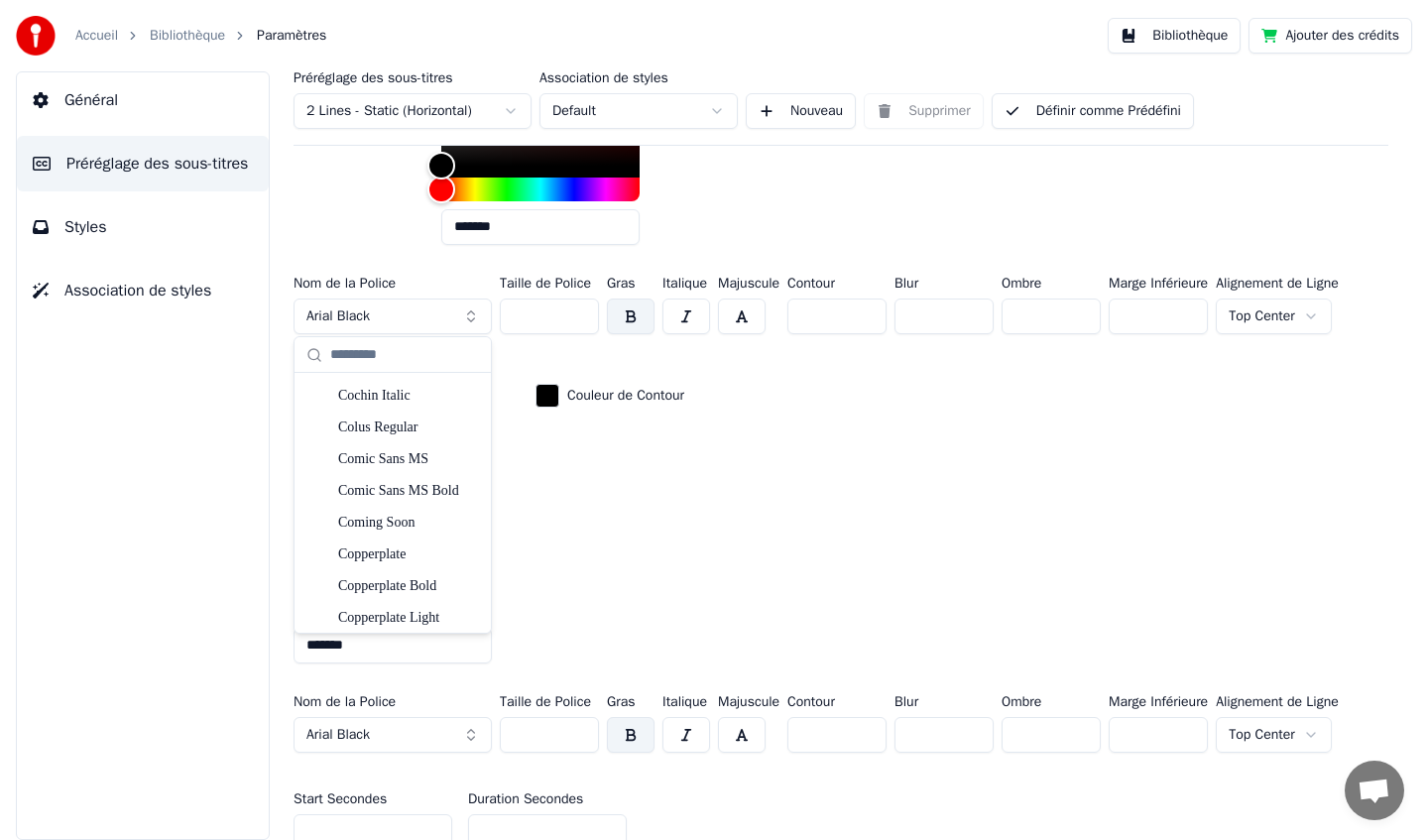 scroll, scrollTop: 7958, scrollLeft: 0, axis: vertical 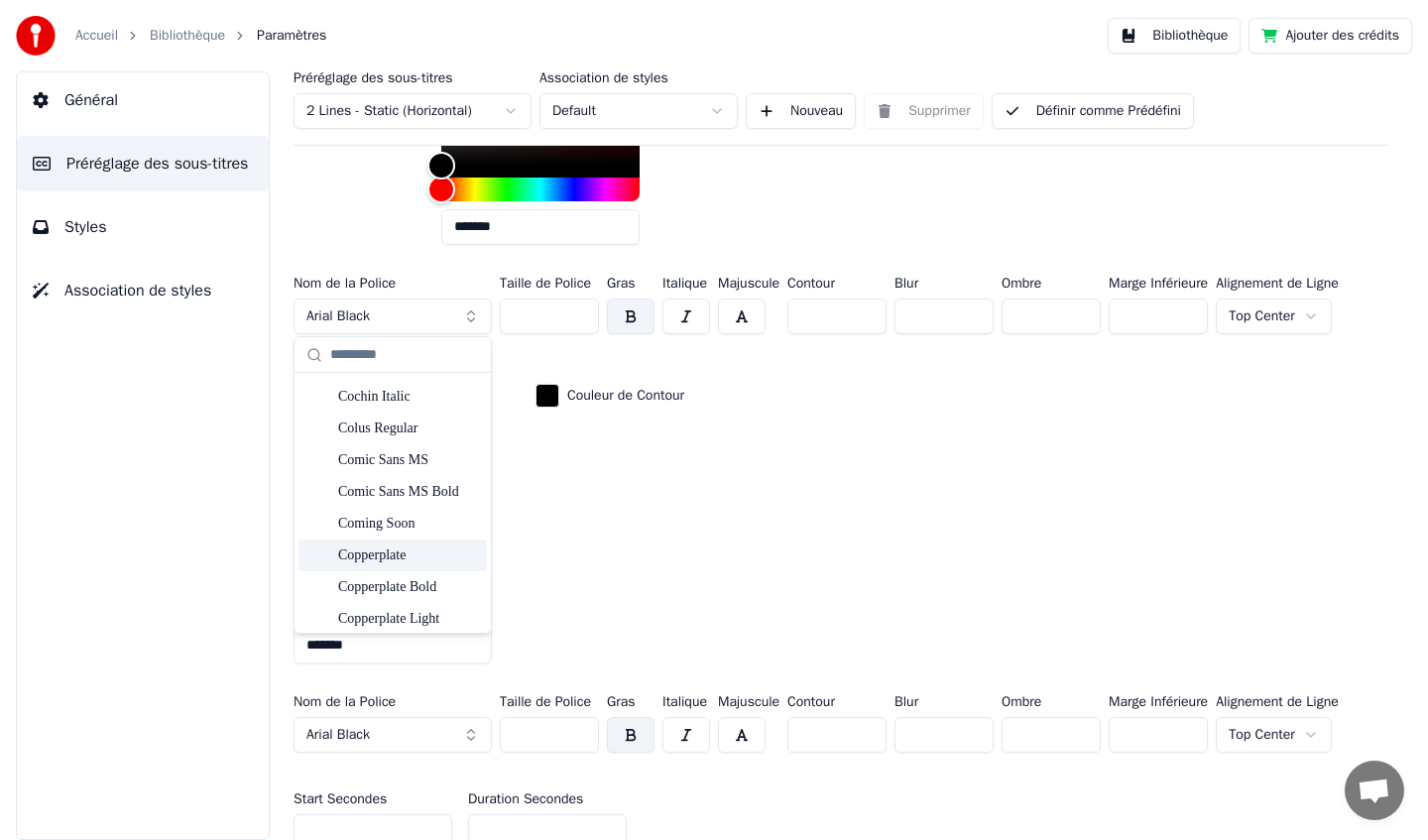 click on "Copperplate" at bounding box center [409, 555] 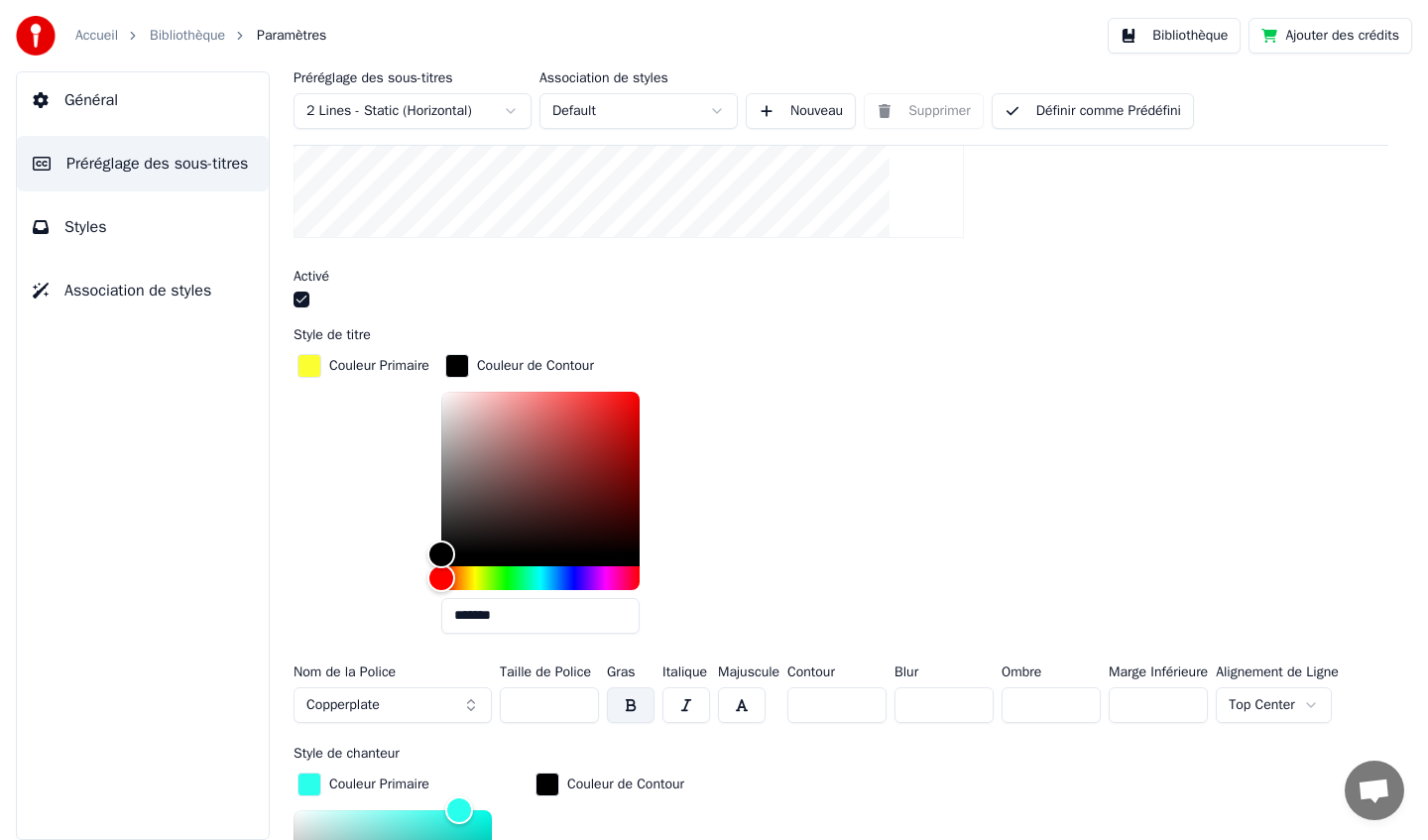 scroll, scrollTop: 807, scrollLeft: 0, axis: vertical 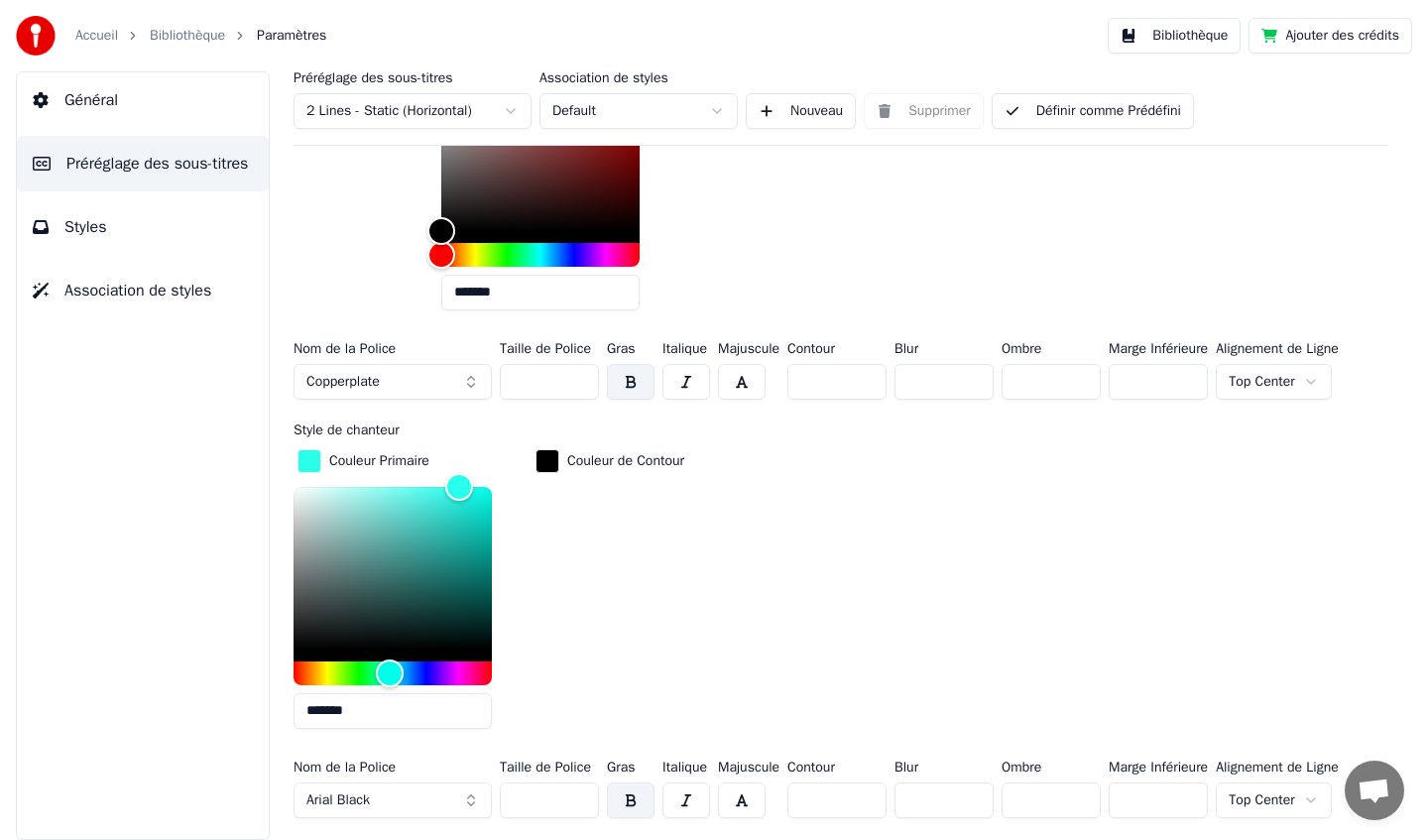 click on "Copperplate" at bounding box center [393, 382] 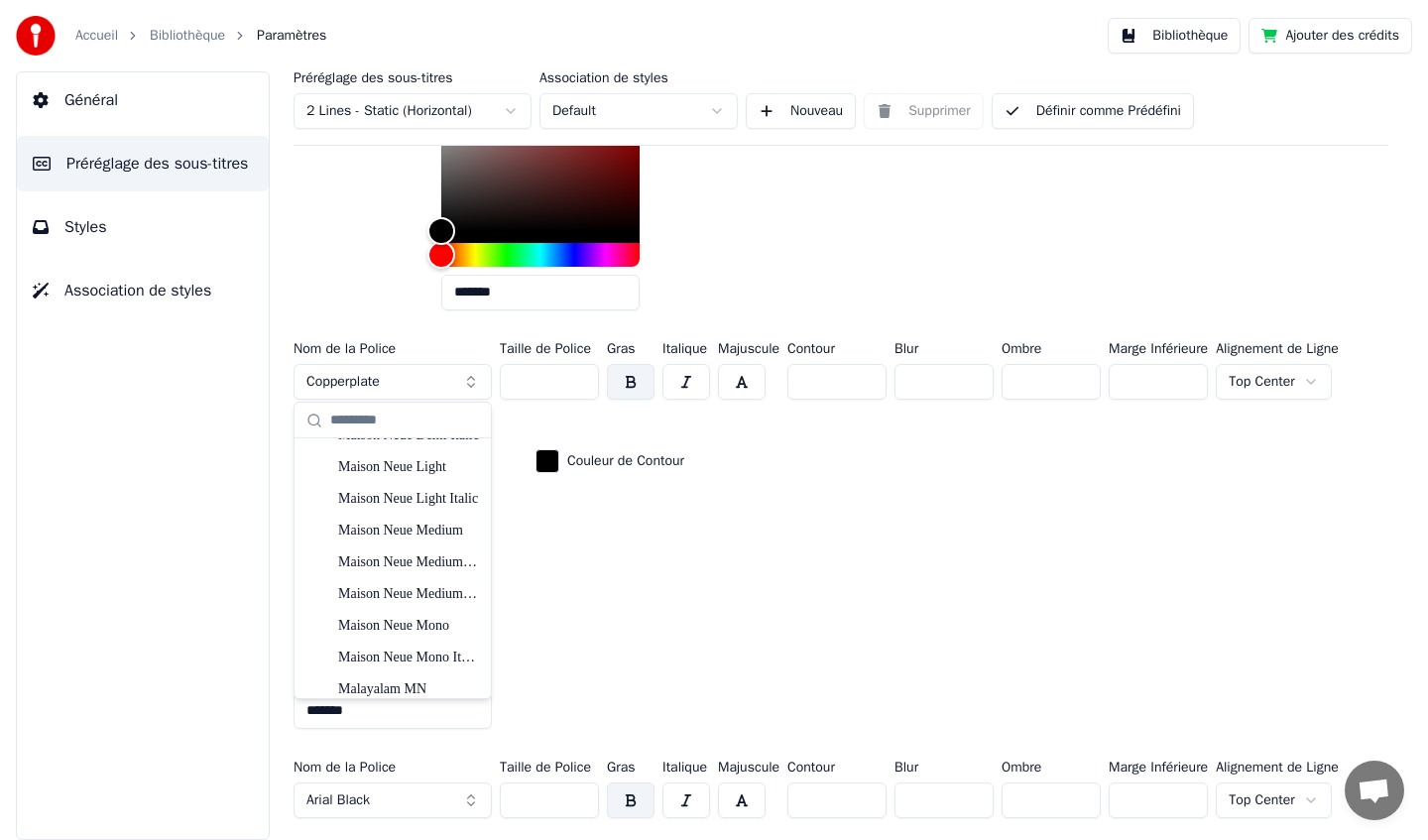 scroll, scrollTop: 18685, scrollLeft: 0, axis: vertical 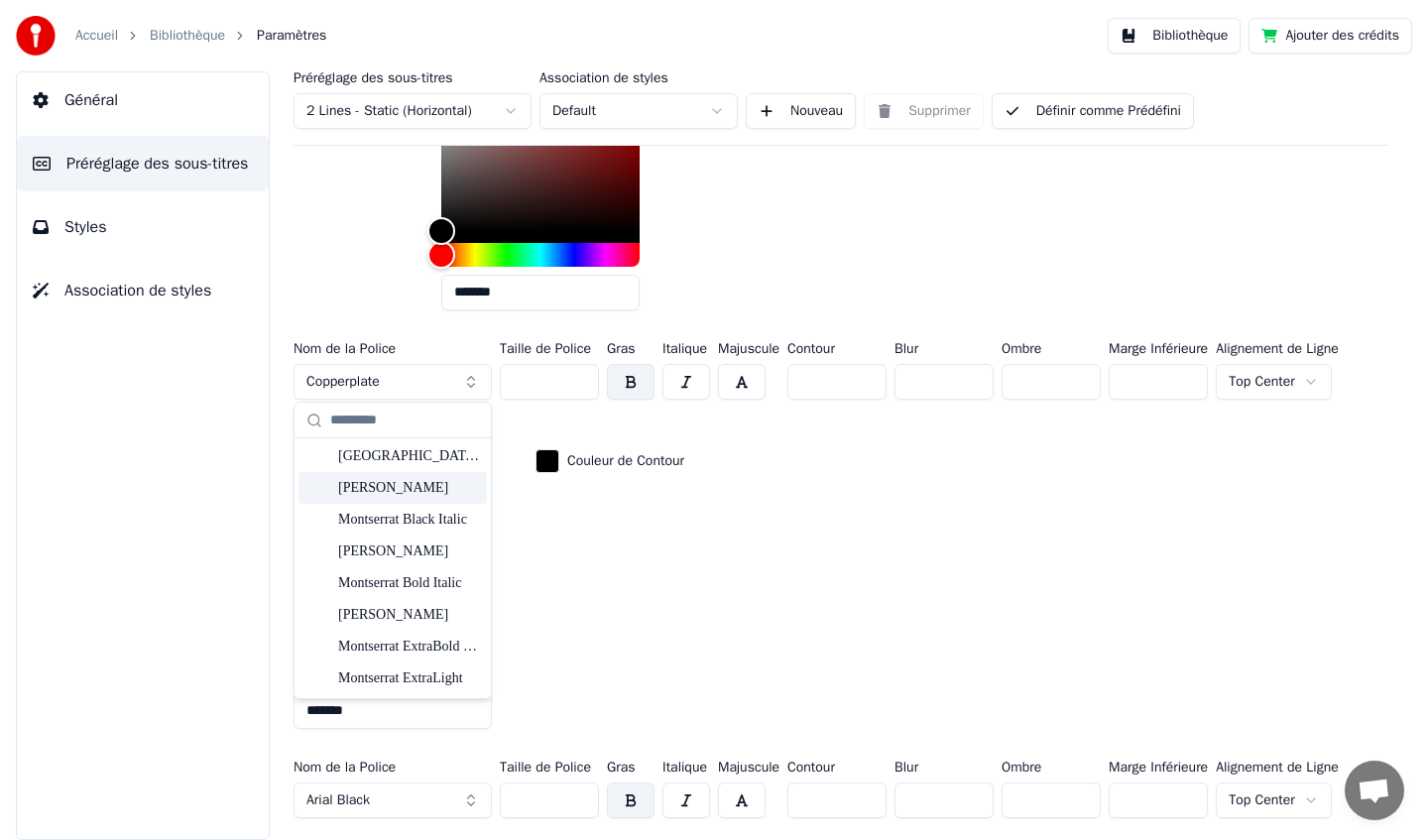 click on "Montserrat Black" at bounding box center [409, 488] 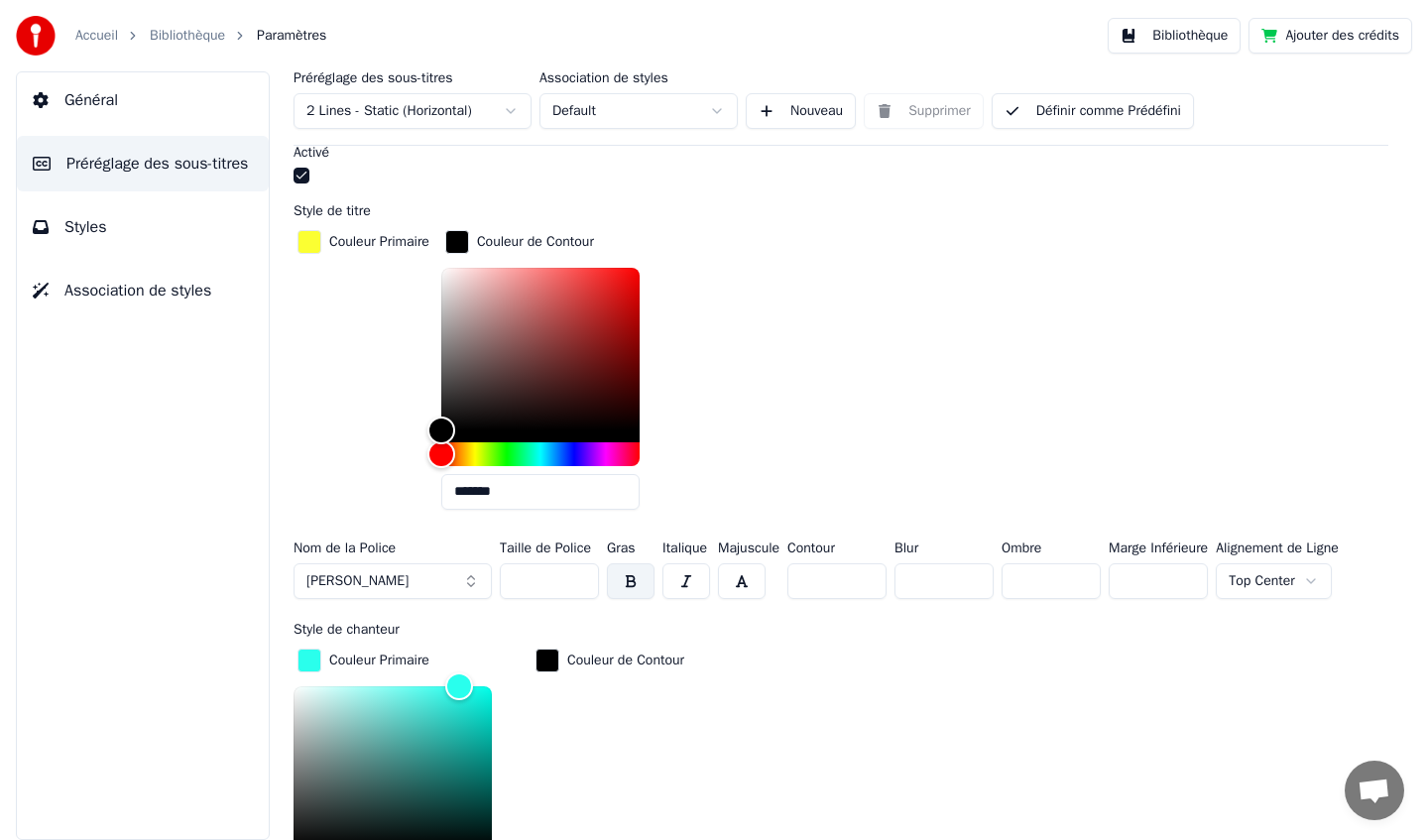 scroll, scrollTop: 1198, scrollLeft: 0, axis: vertical 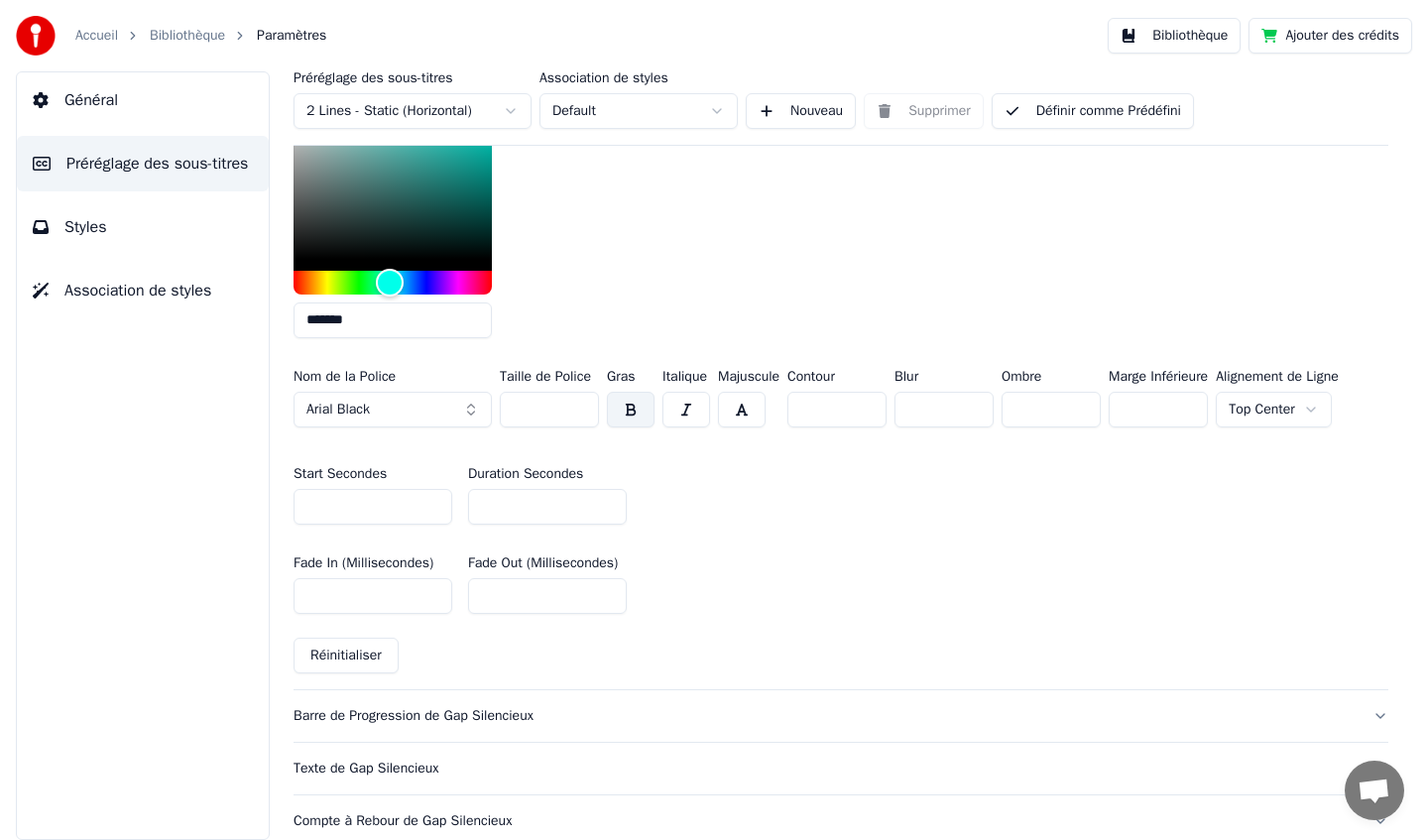 click on "Arial Black" at bounding box center (338, 410) 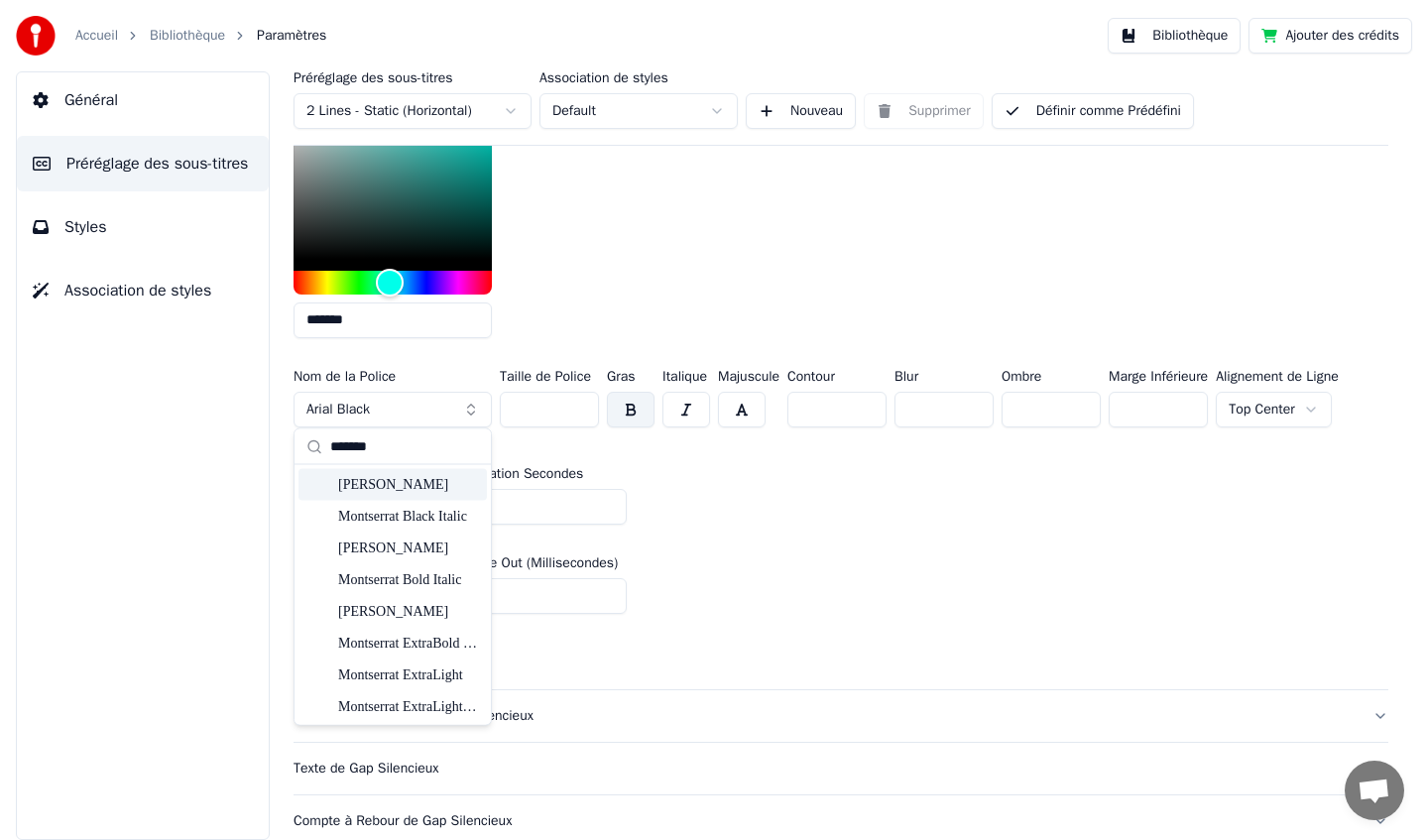 type on "*******" 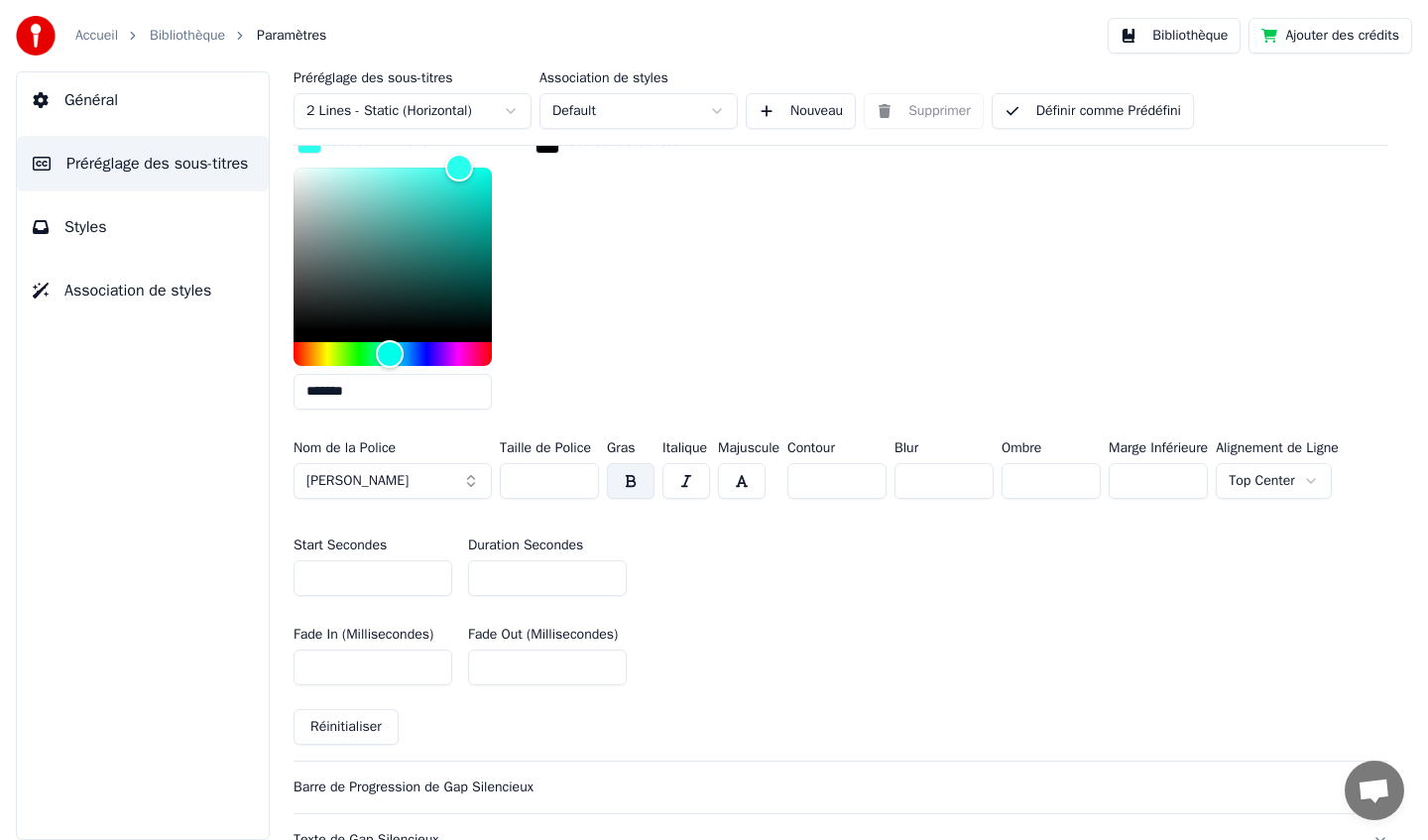 scroll, scrollTop: 1125, scrollLeft: 0, axis: vertical 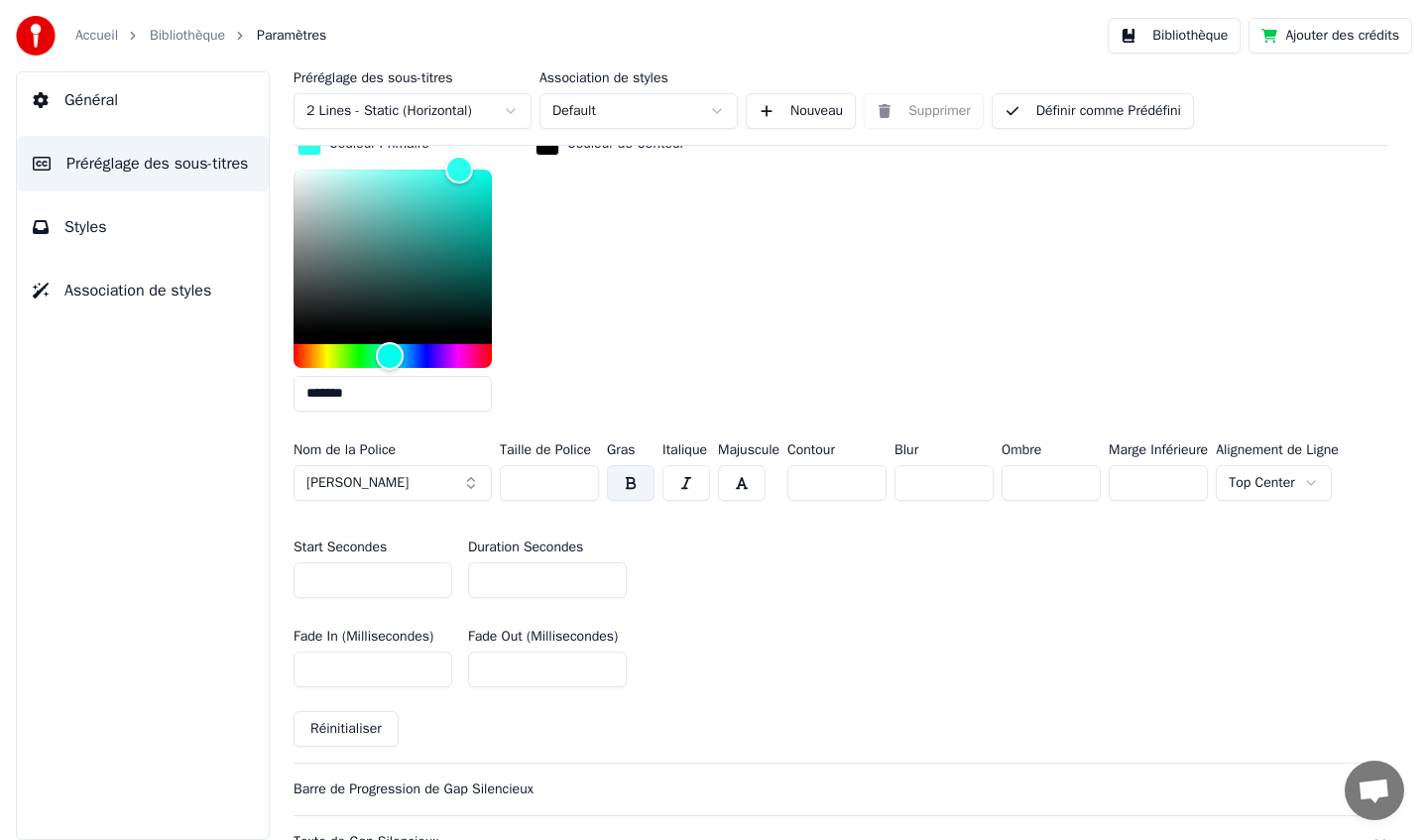 click on "Couleur Primaire ******* Couleur de Contour" at bounding box center [841, 278] 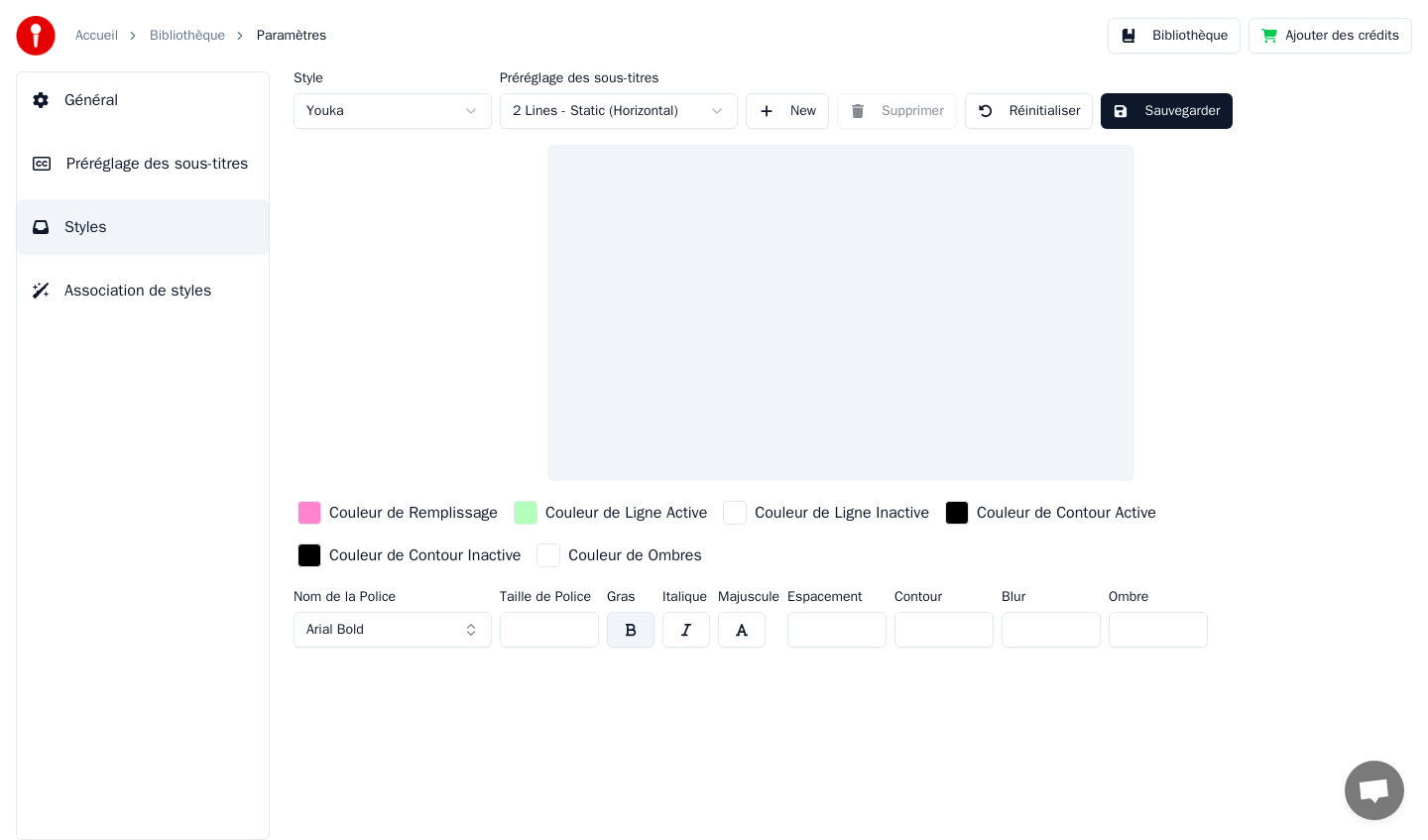 scroll, scrollTop: 0, scrollLeft: 0, axis: both 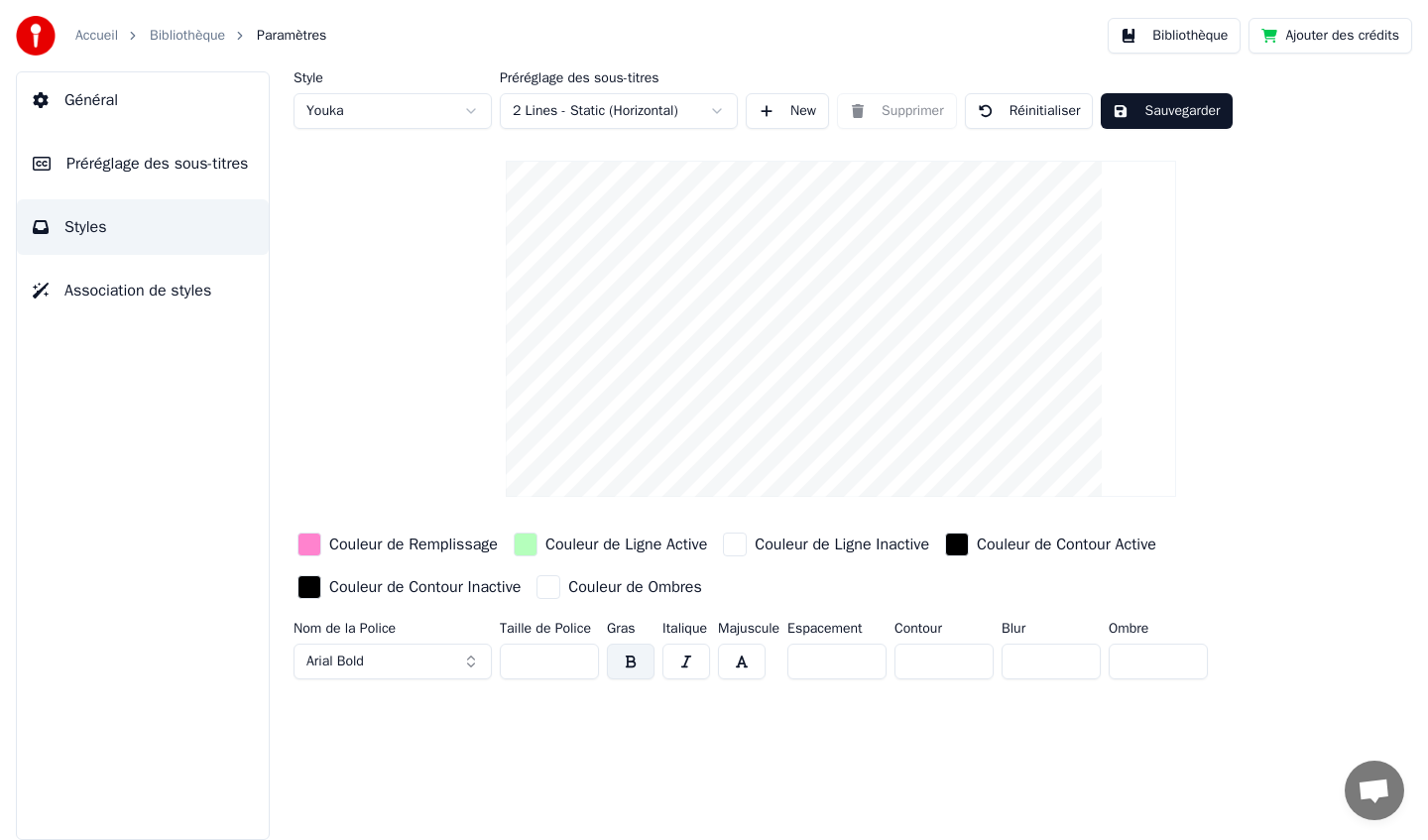 click on "Préréglage des sous-titres" at bounding box center (157, 164) 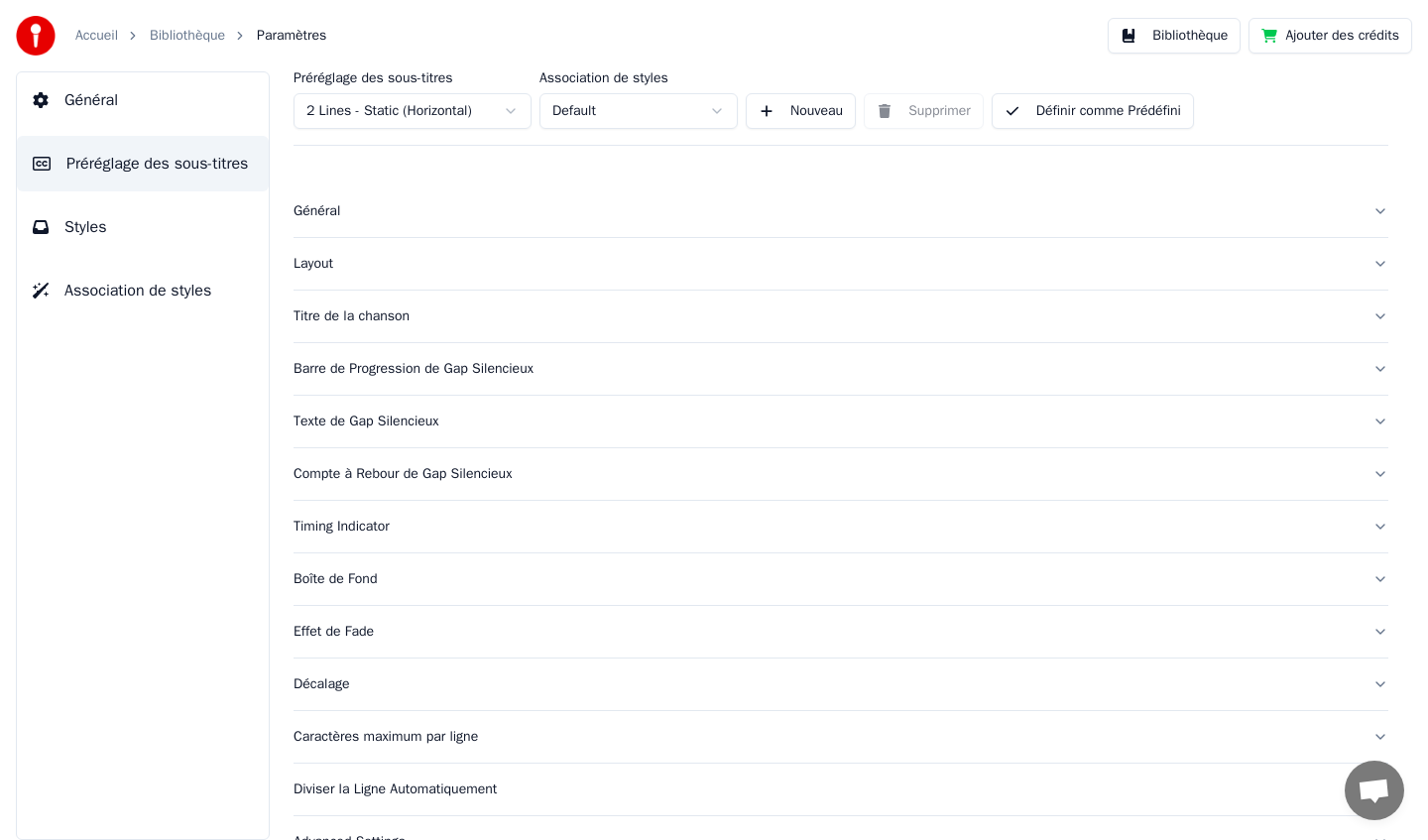 click on "Styles" at bounding box center [85, 227] 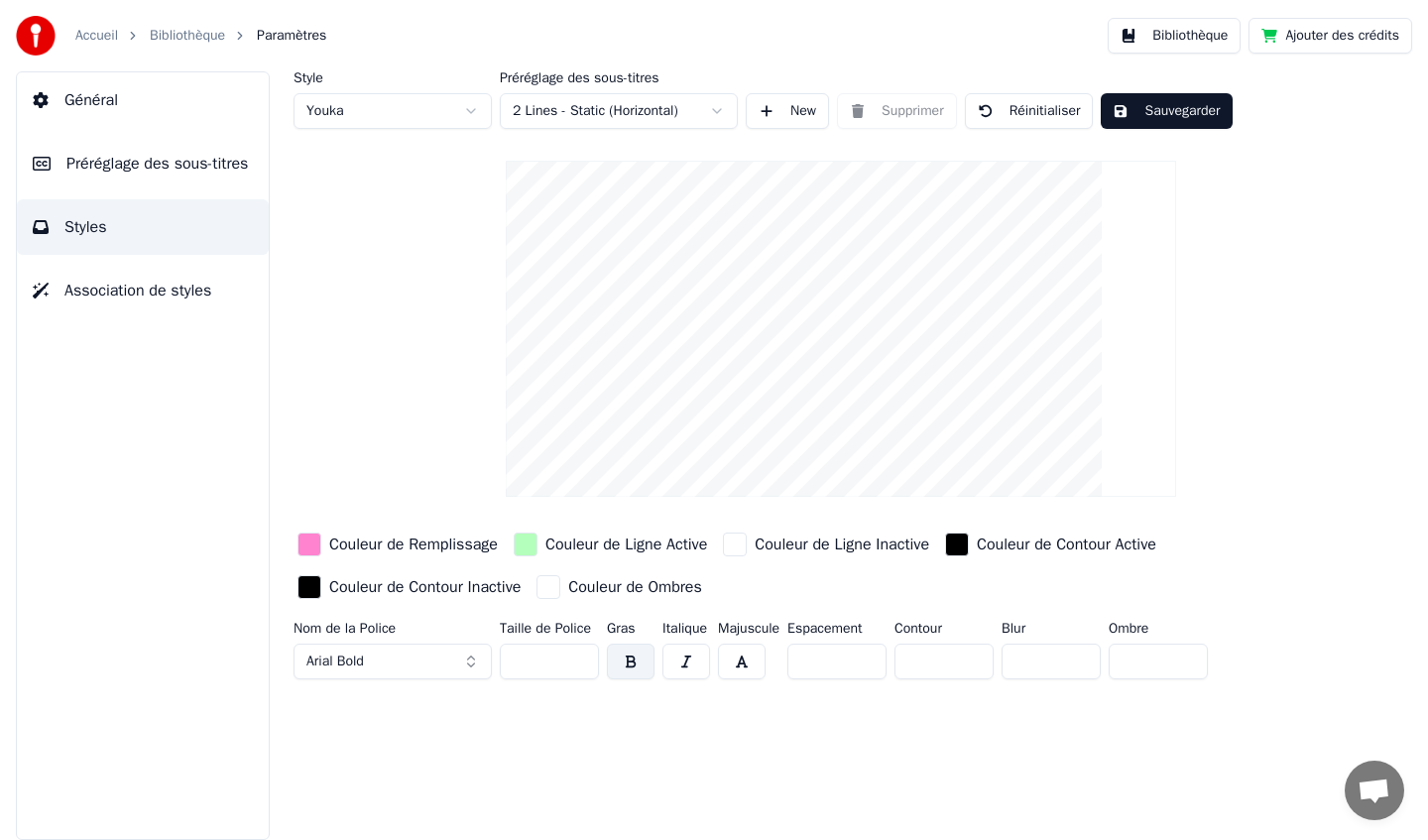 click on "Sauvegarder" at bounding box center (1166, 111) 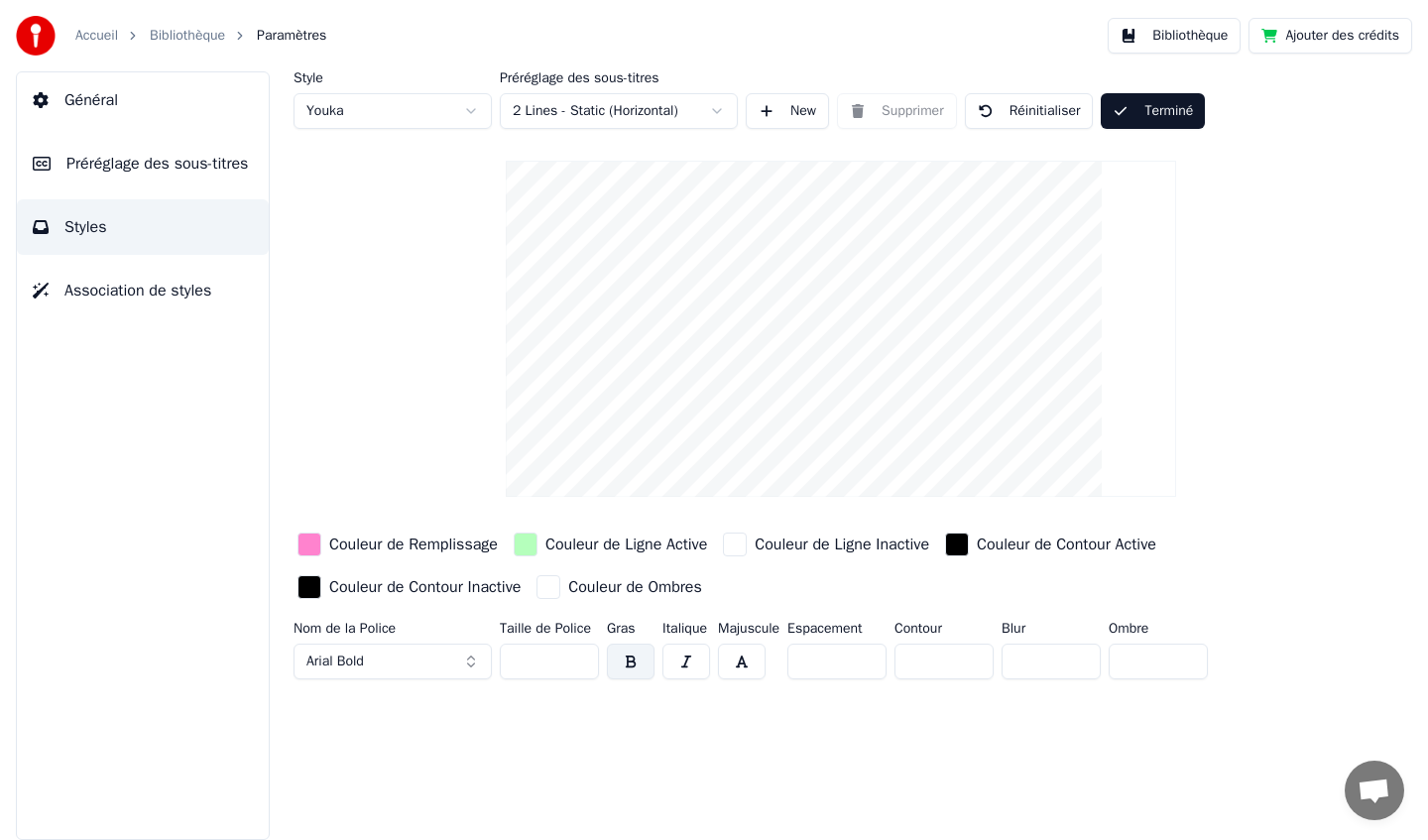 click on "Bibliothèque" at bounding box center (187, 36) 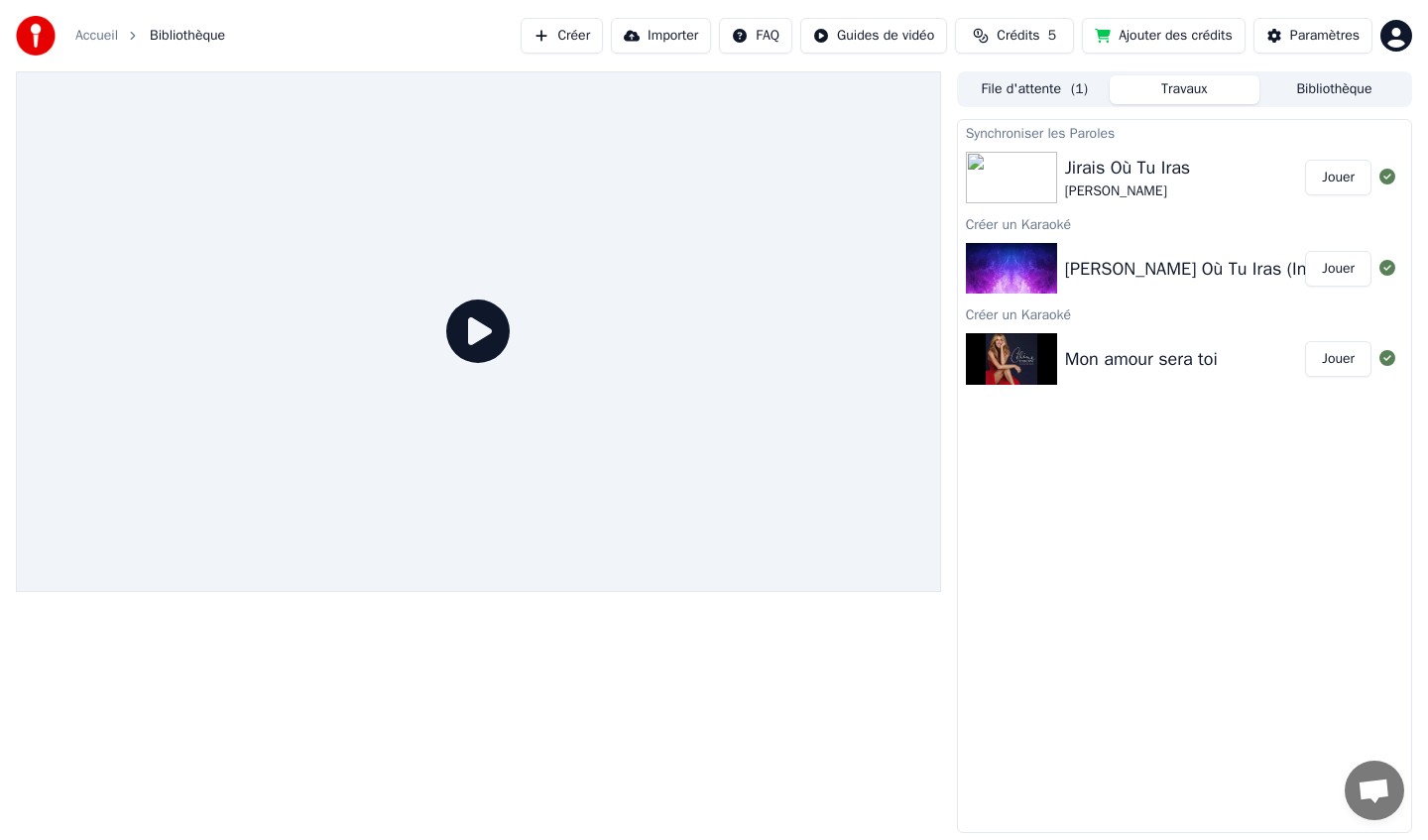 click on "Jirais Où Tu Iras" at bounding box center (1128, 168) 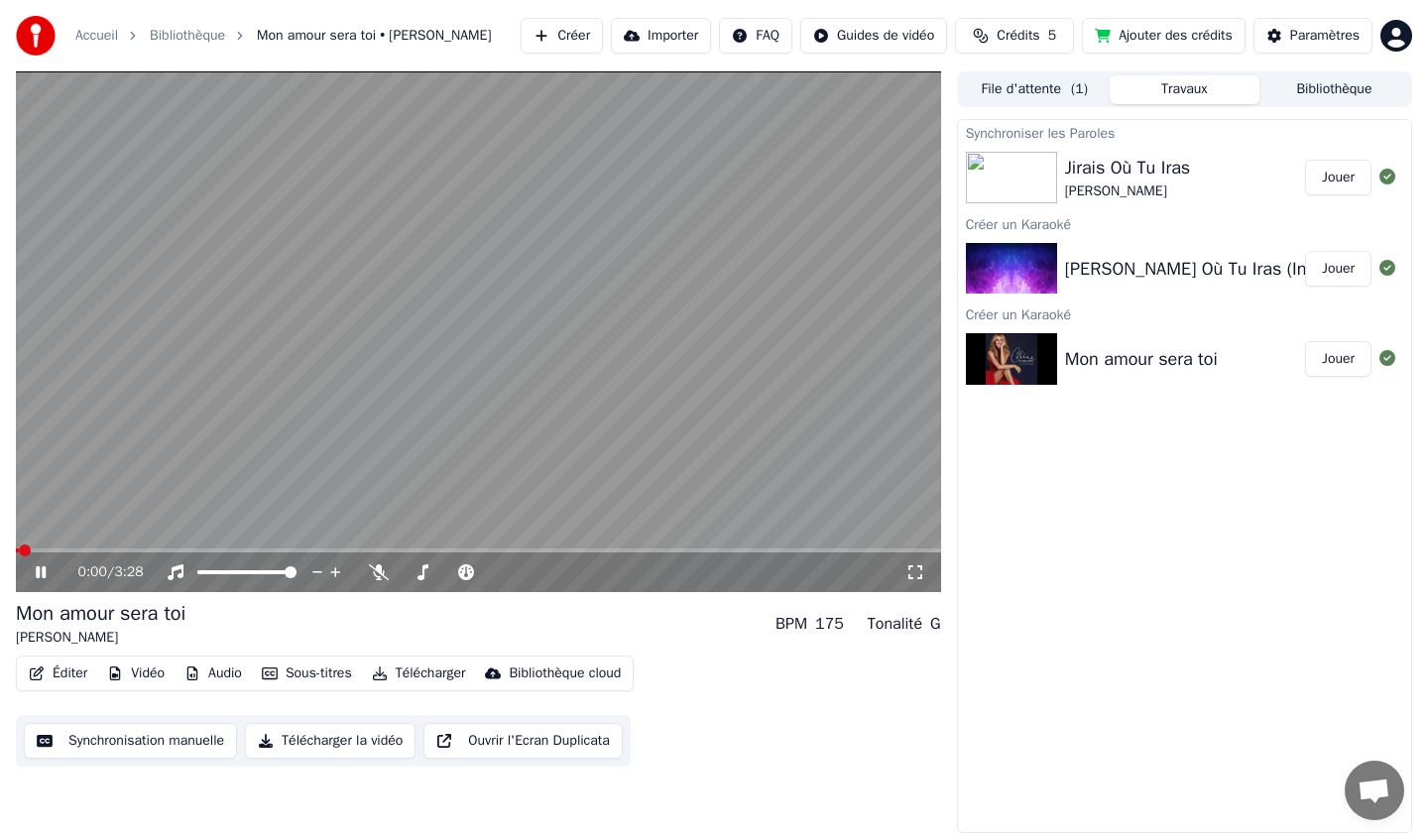 click on "Éditer" at bounding box center [58, 673] 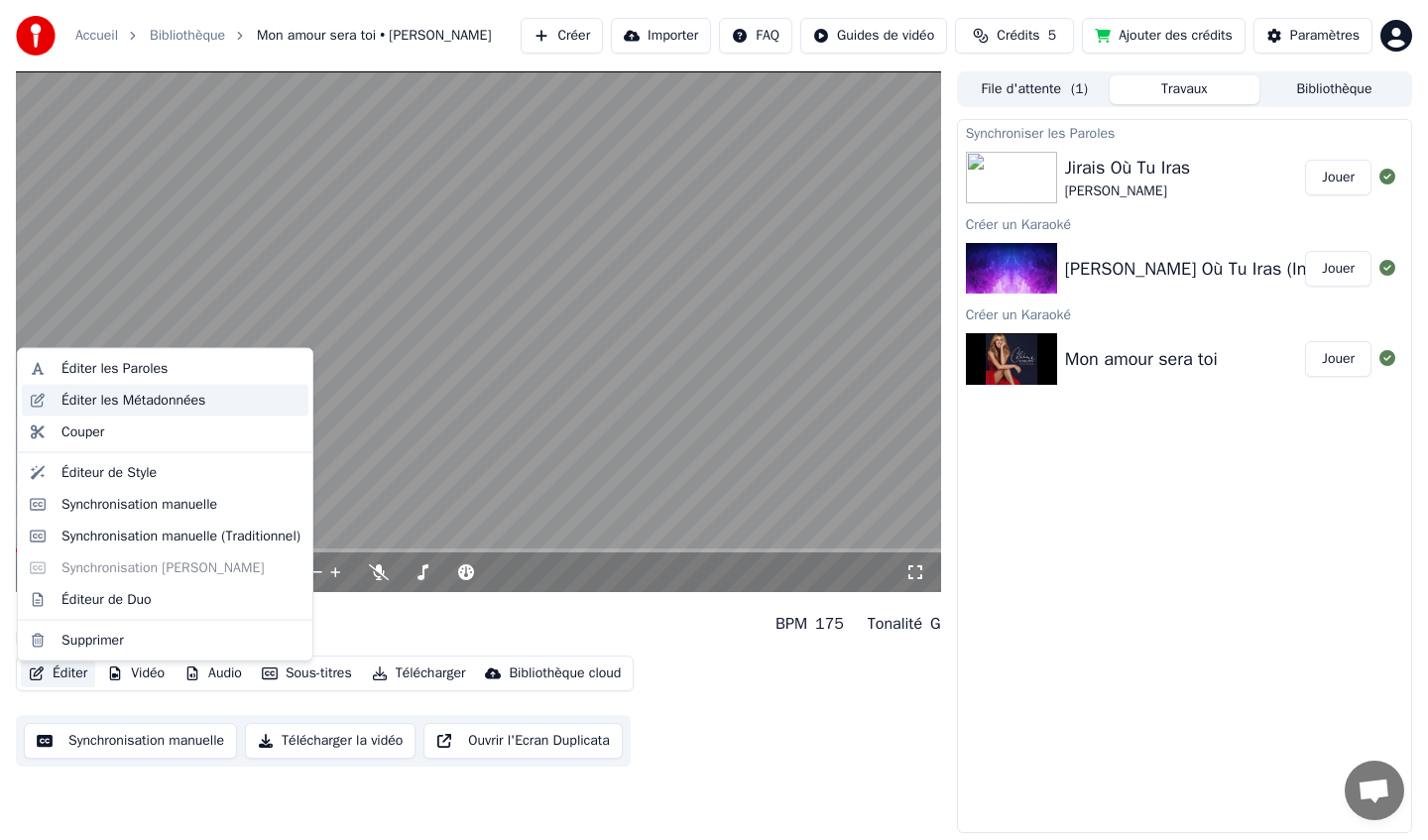 click on "Éditer les Métadonnées" at bounding box center [133, 400] 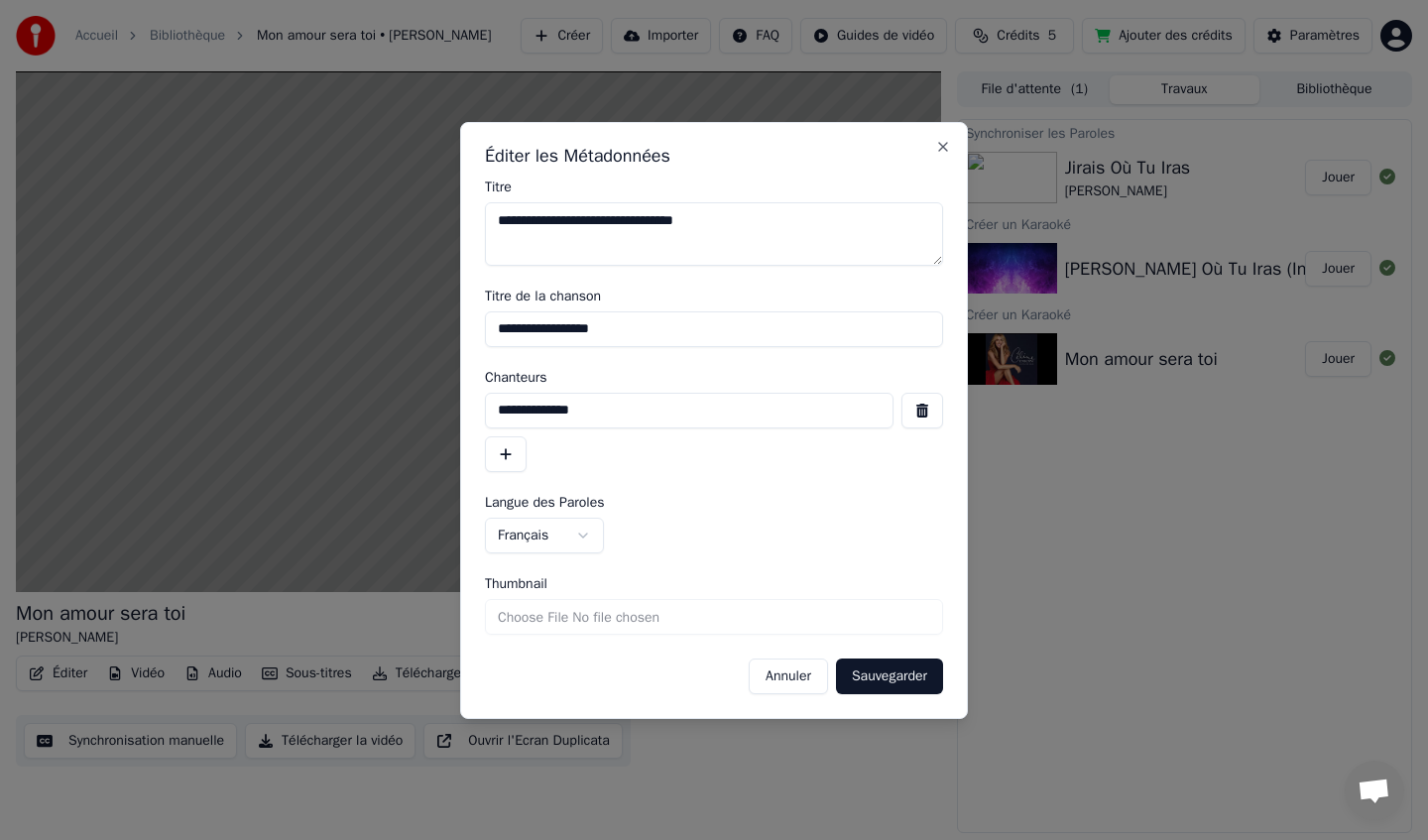 drag, startPoint x: 622, startPoint y: 214, endPoint x: 415, endPoint y: 211, distance: 207.02174 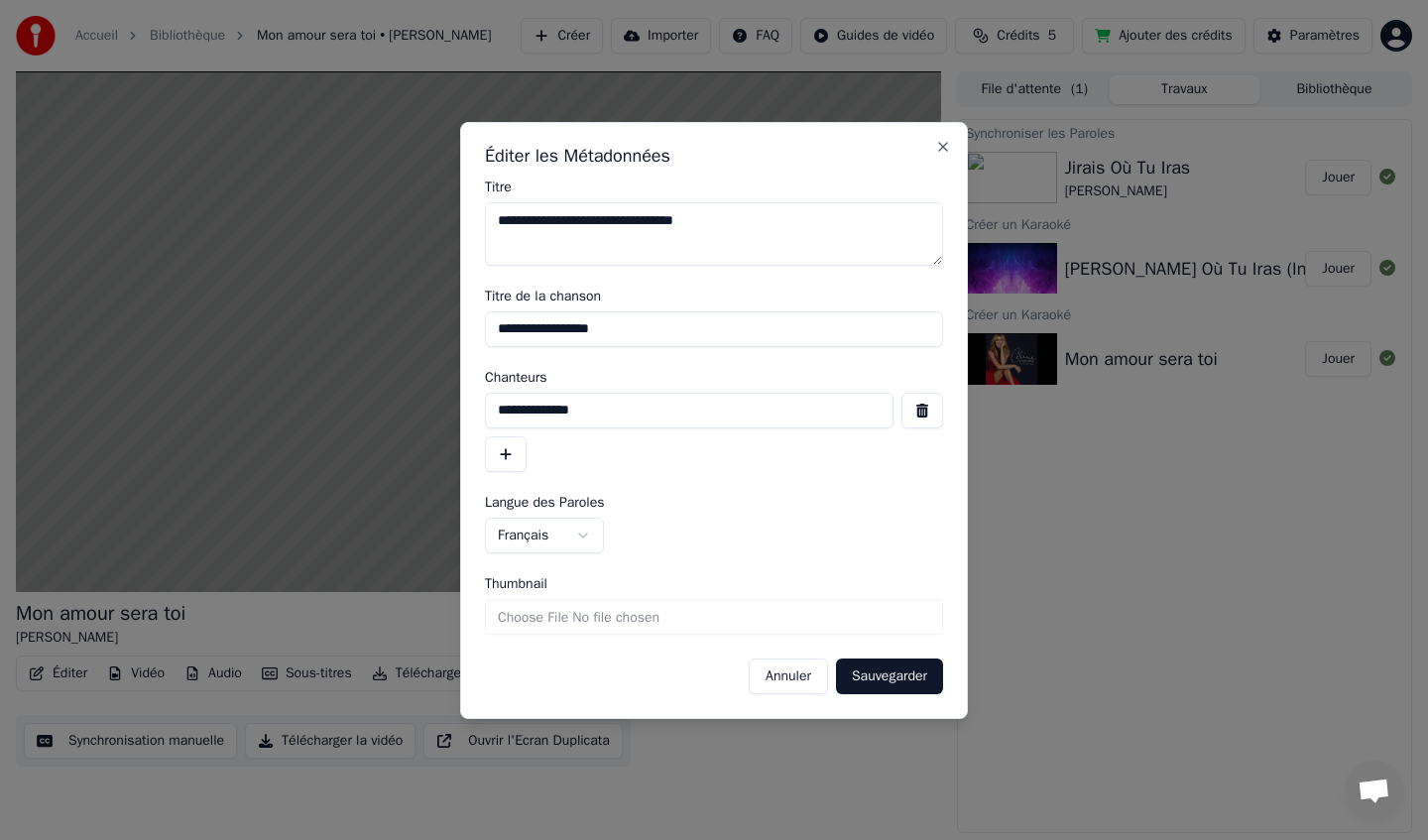 type on "**********" 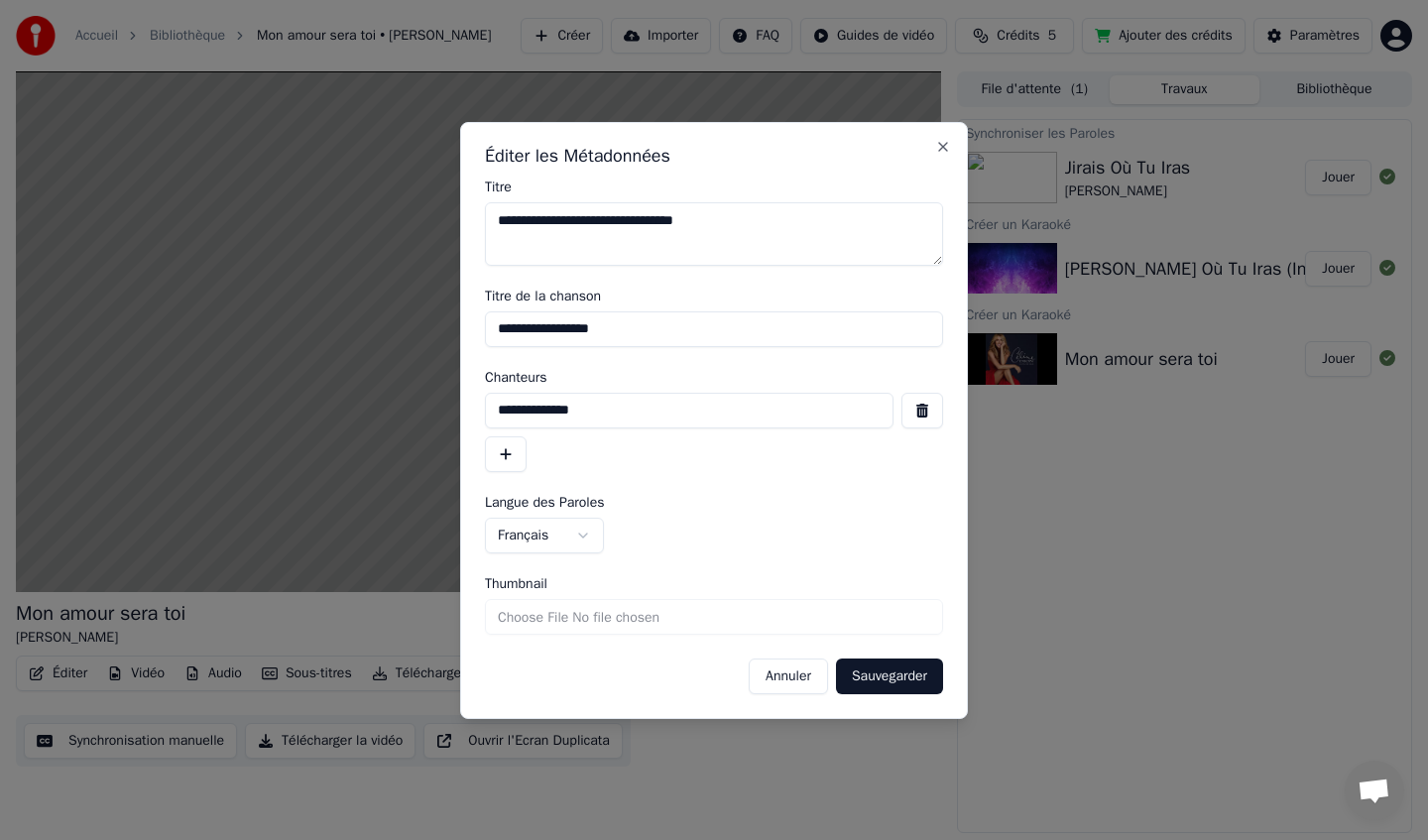 click on "**********" at bounding box center (689, 411) 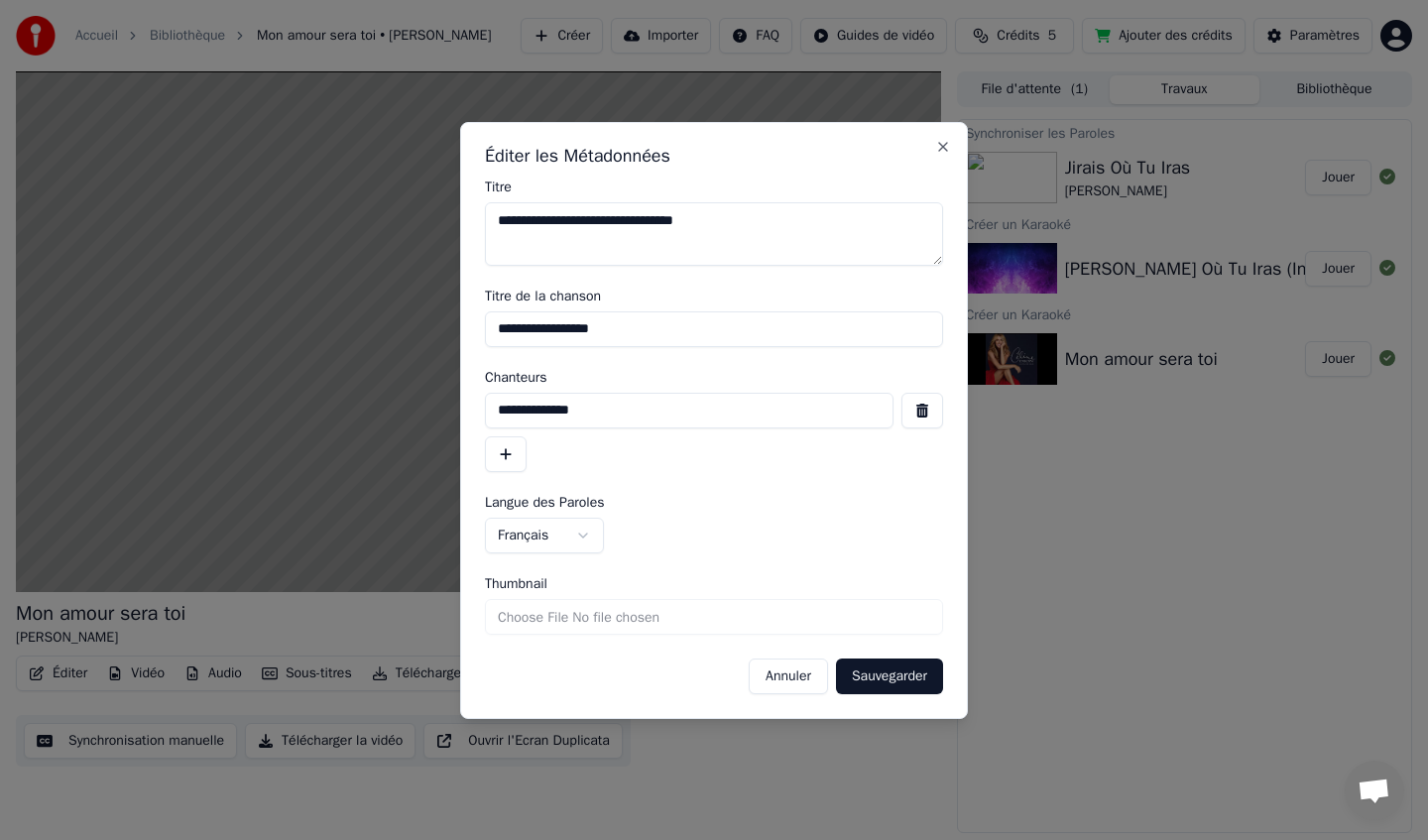 type on "**********" 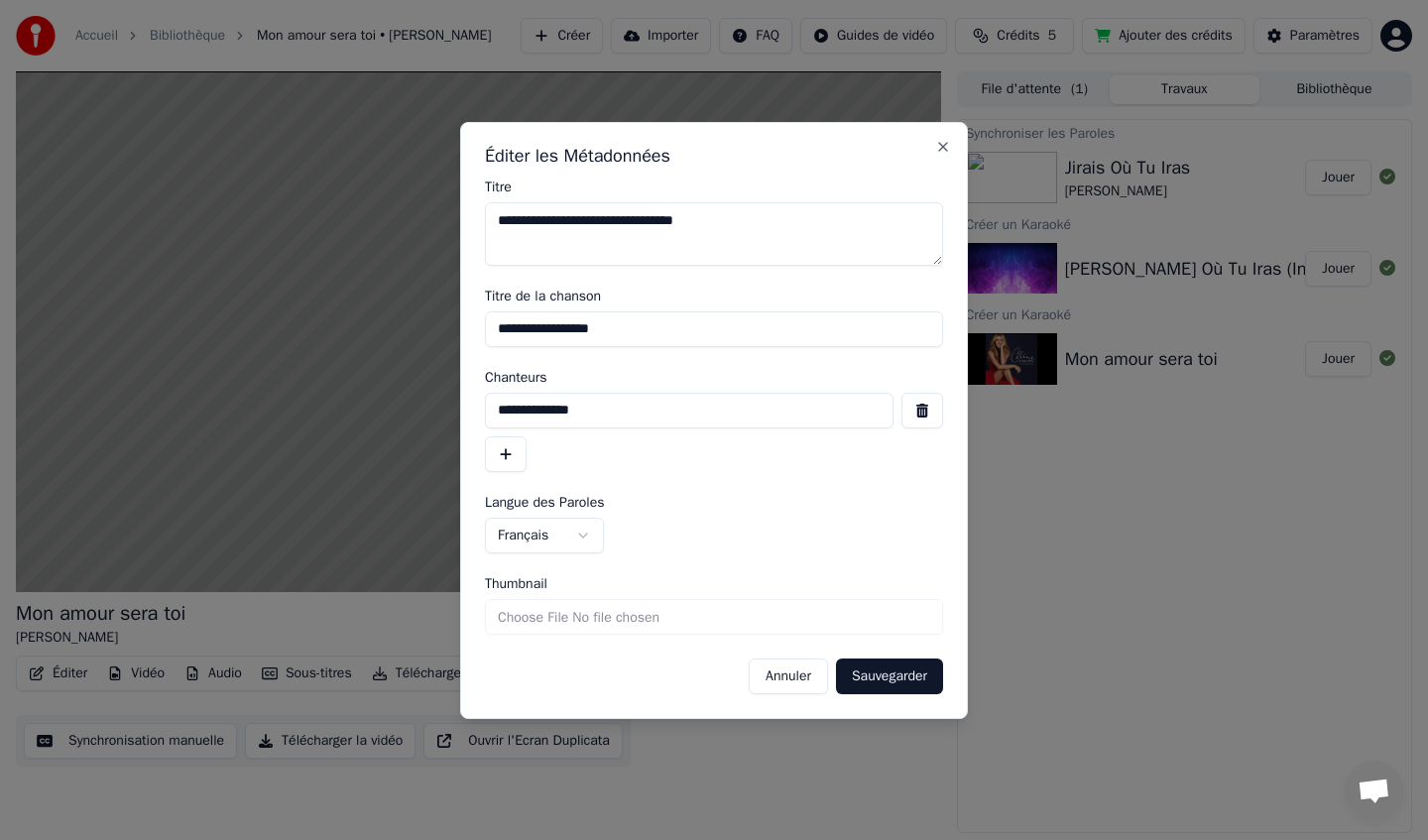 click on "Sauvegarder" at bounding box center [890, 676] 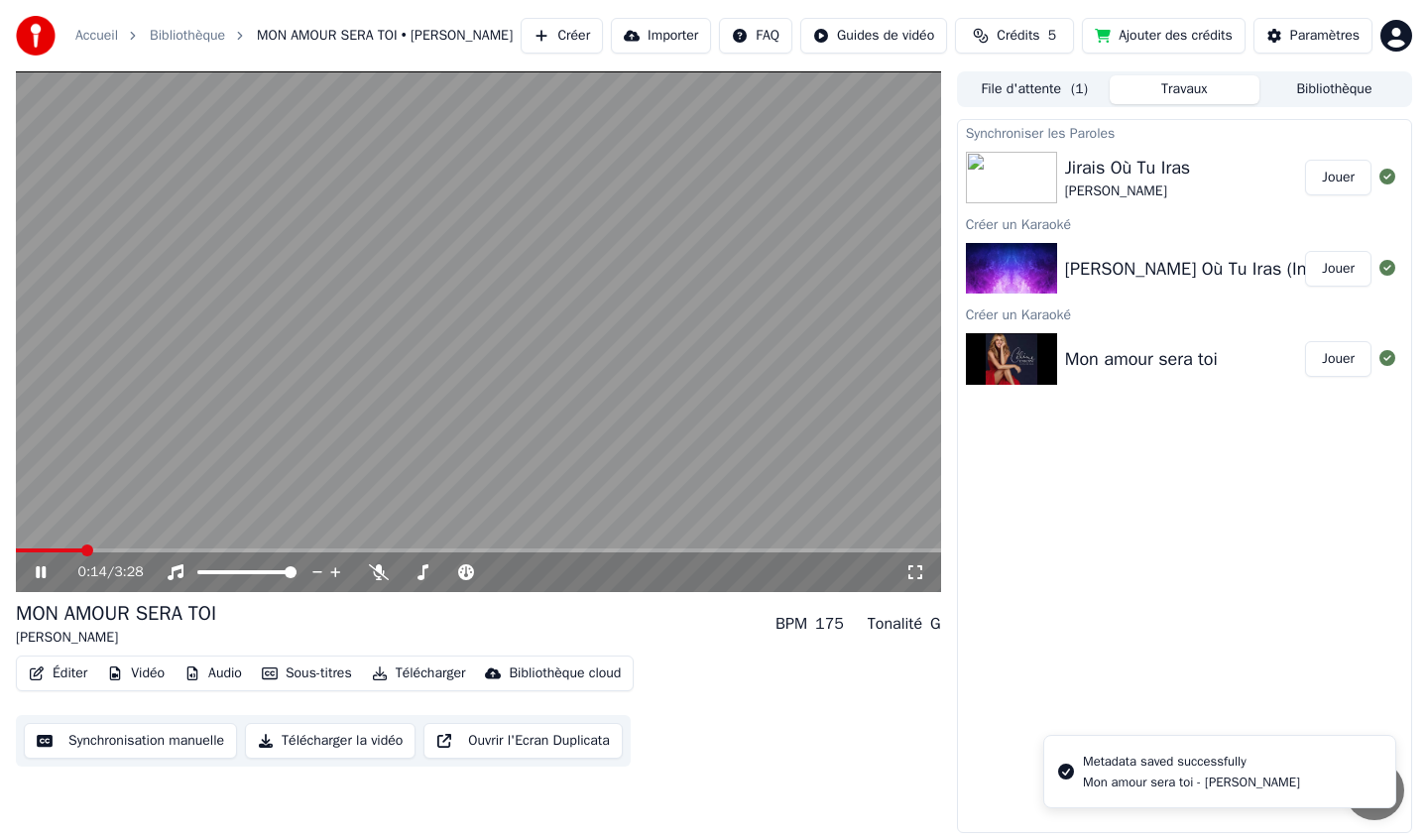 click 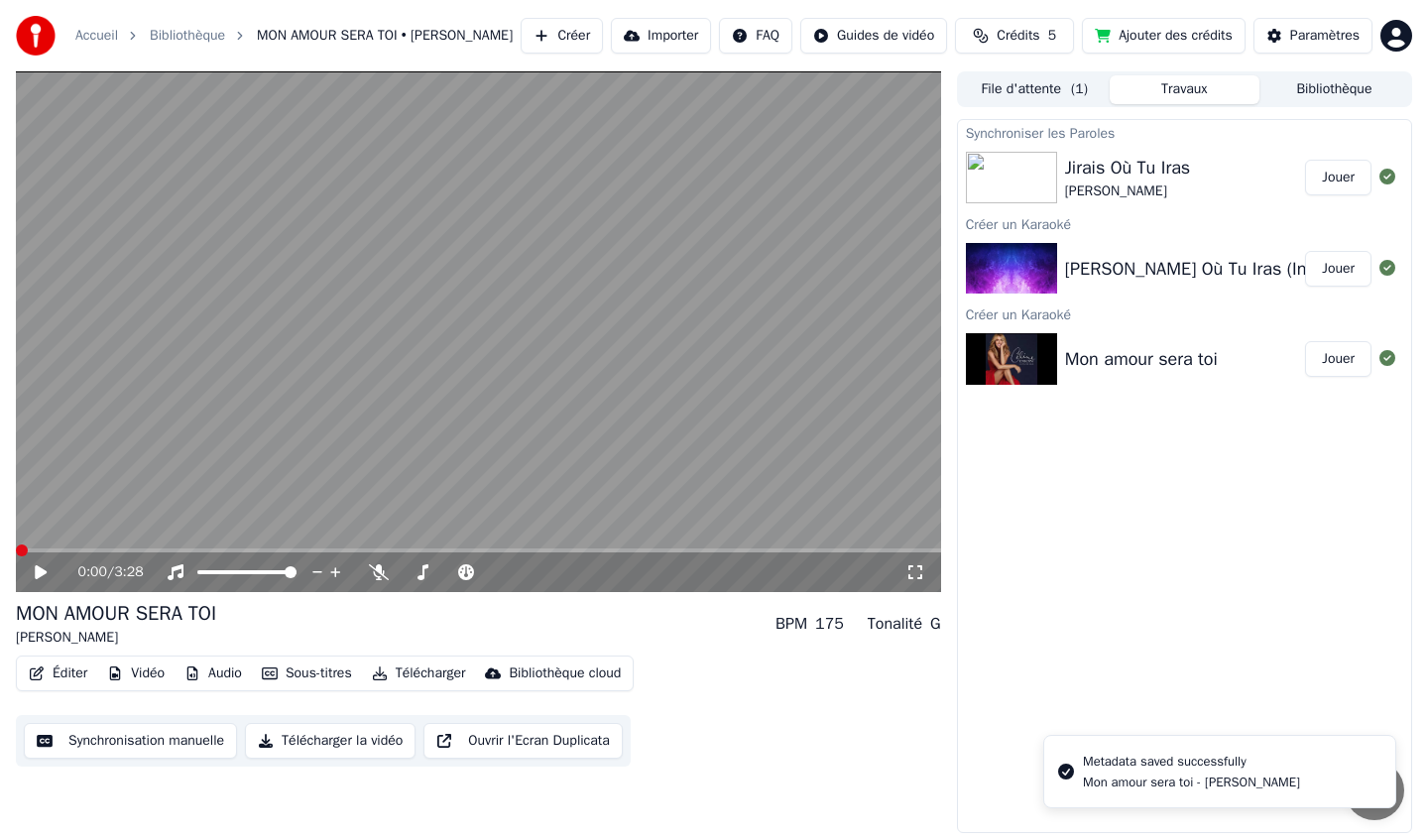 click at bounding box center (22, 550) 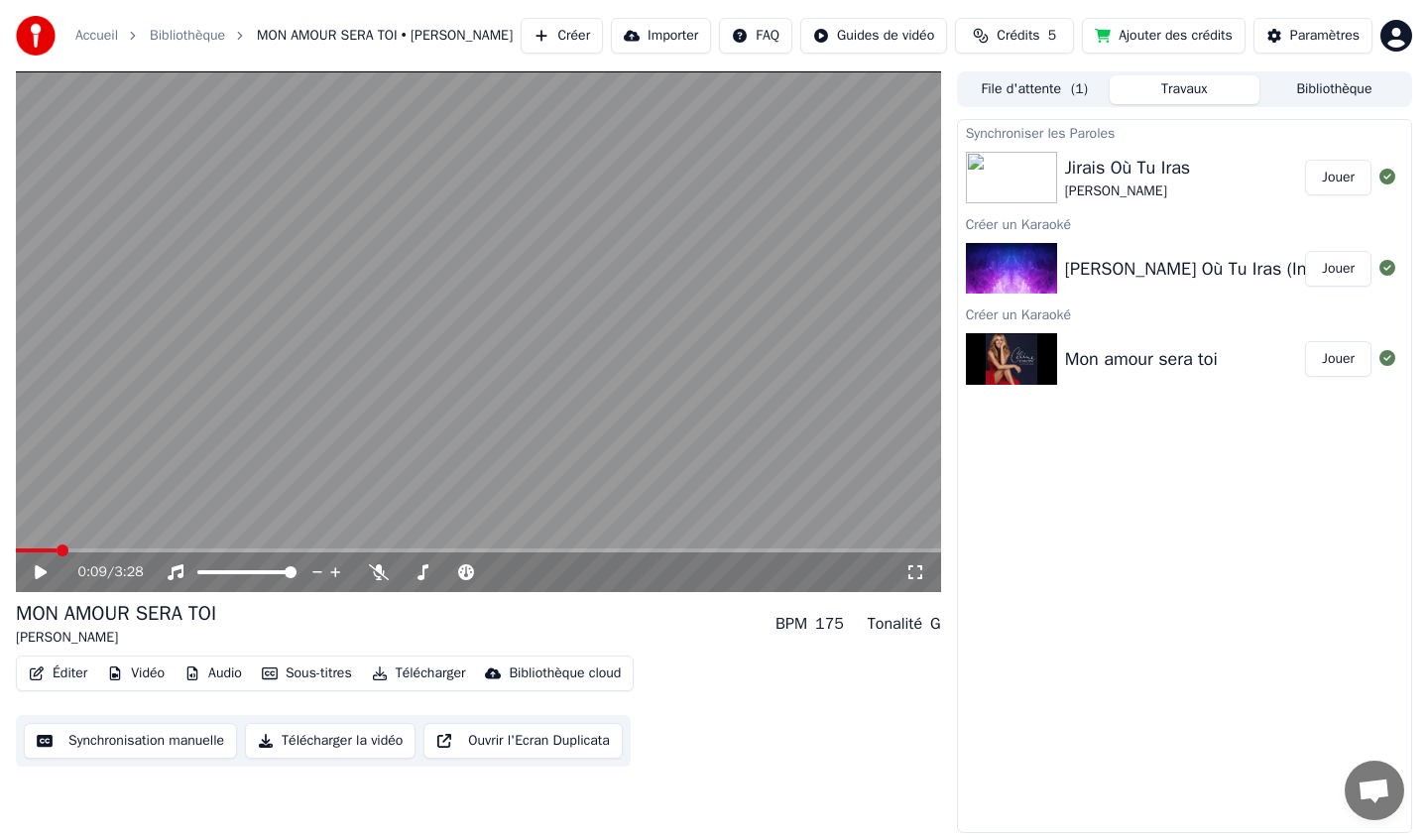 scroll, scrollTop: 0, scrollLeft: 0, axis: both 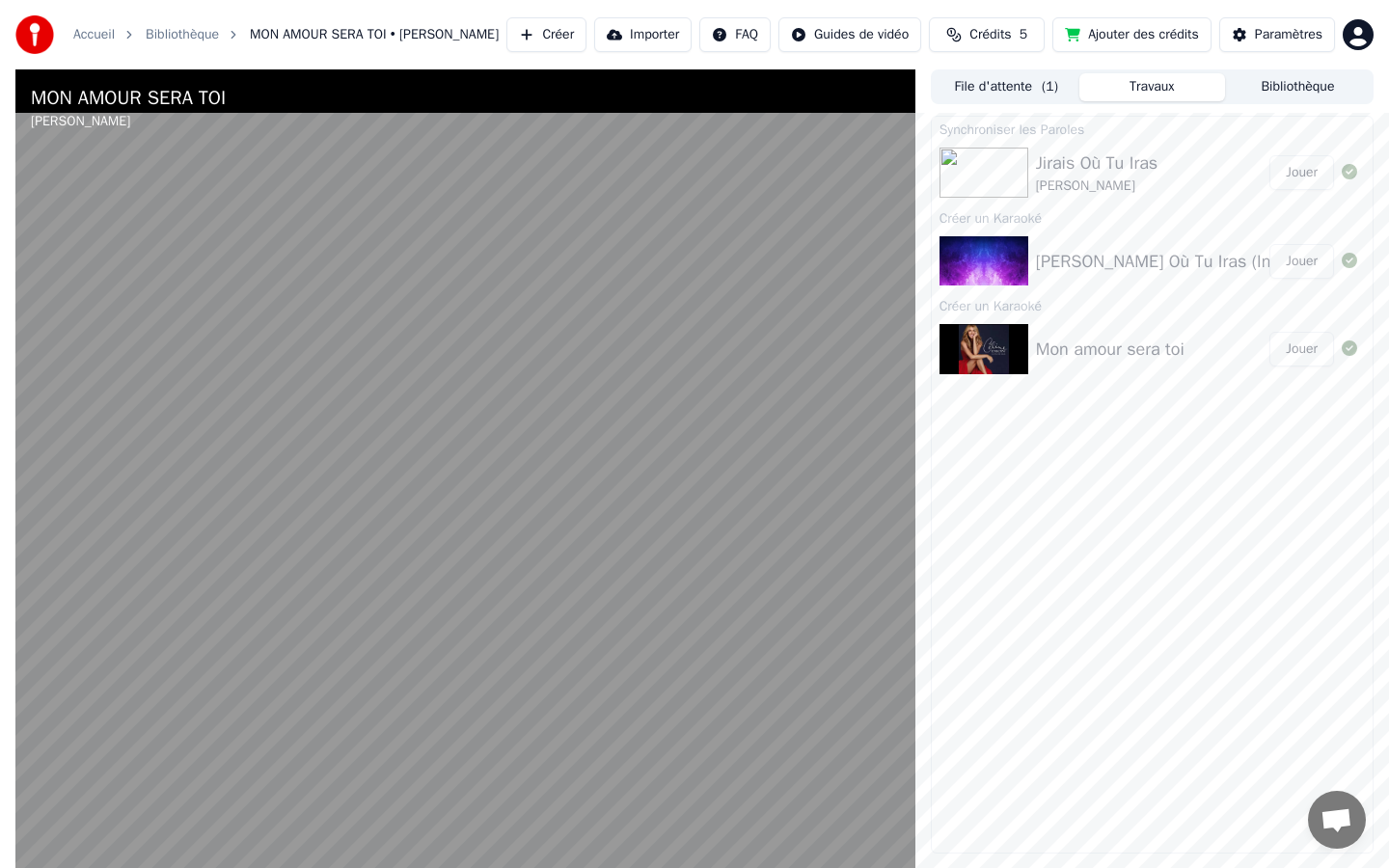 click at bounding box center [21, 897] 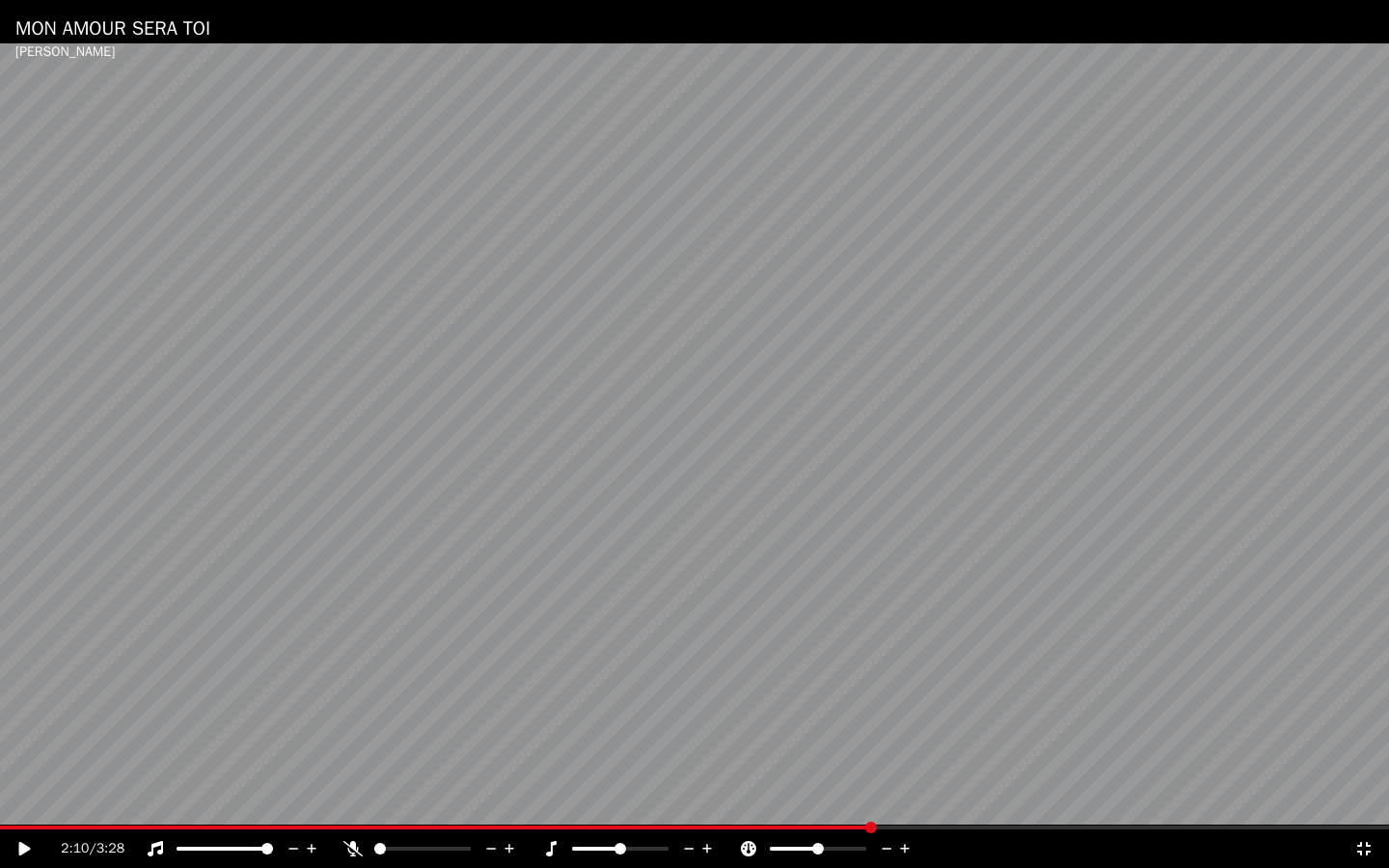 click on "2:10  /  3:28" at bounding box center [694, 849] 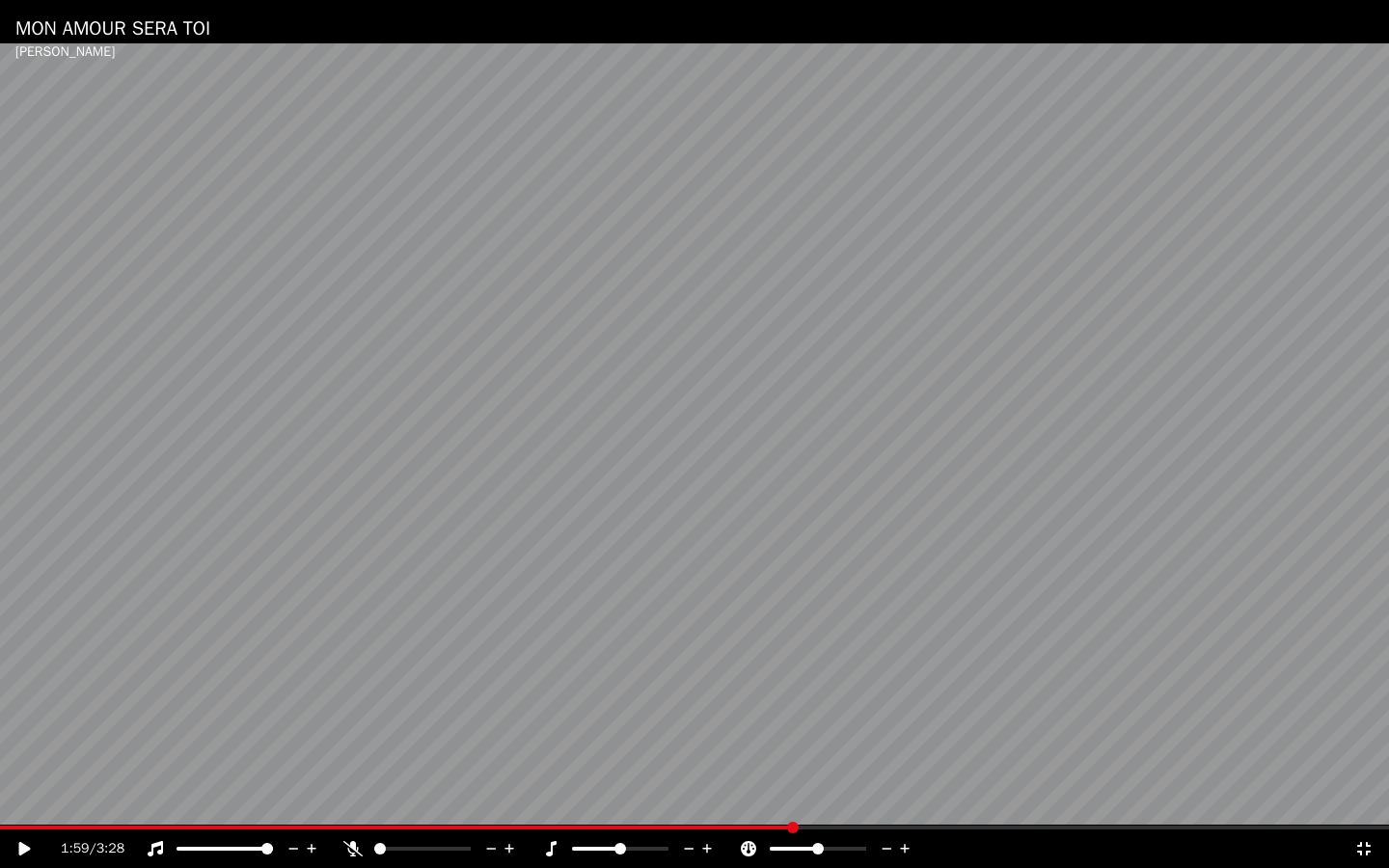 click 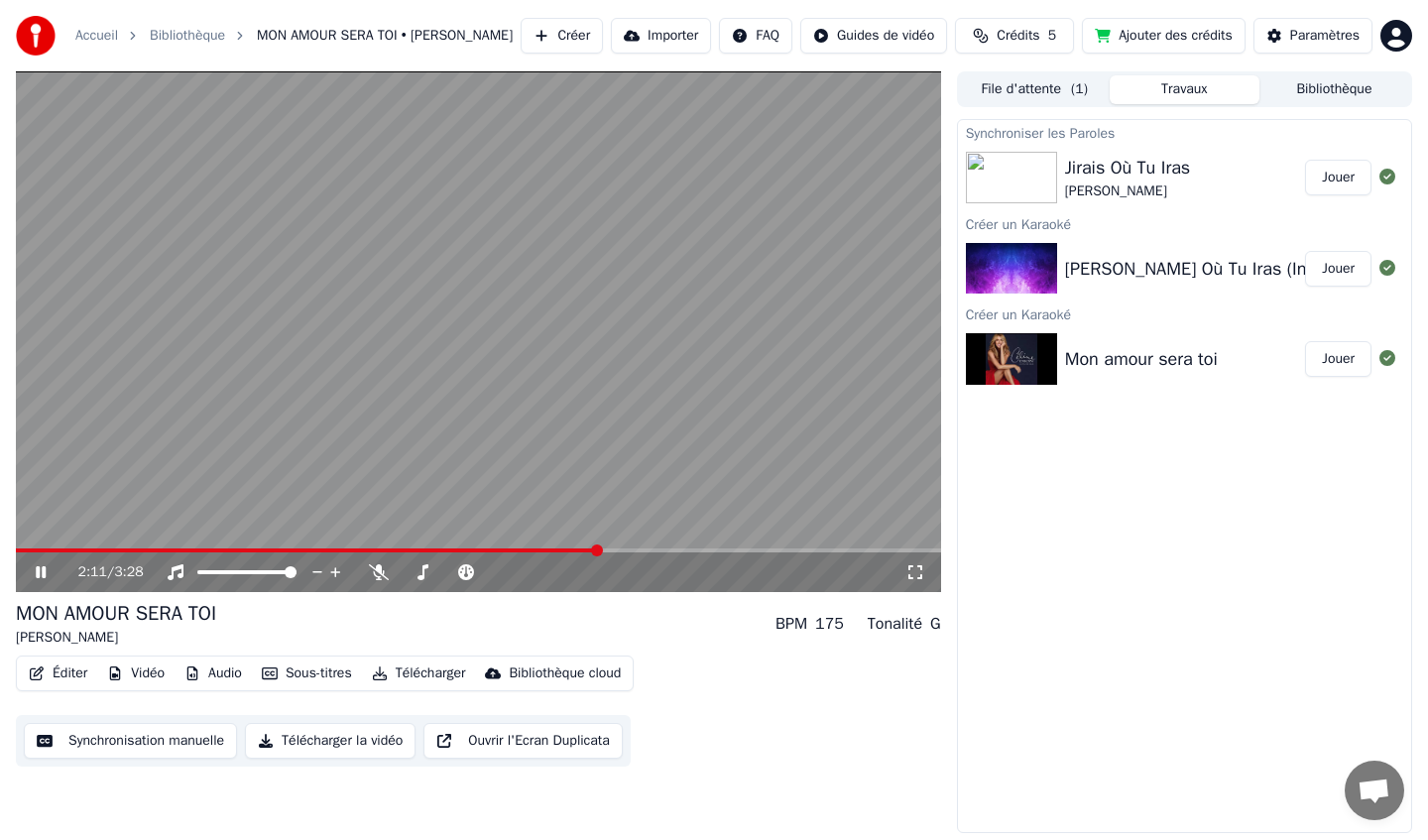 click at bounding box center [478, 331] 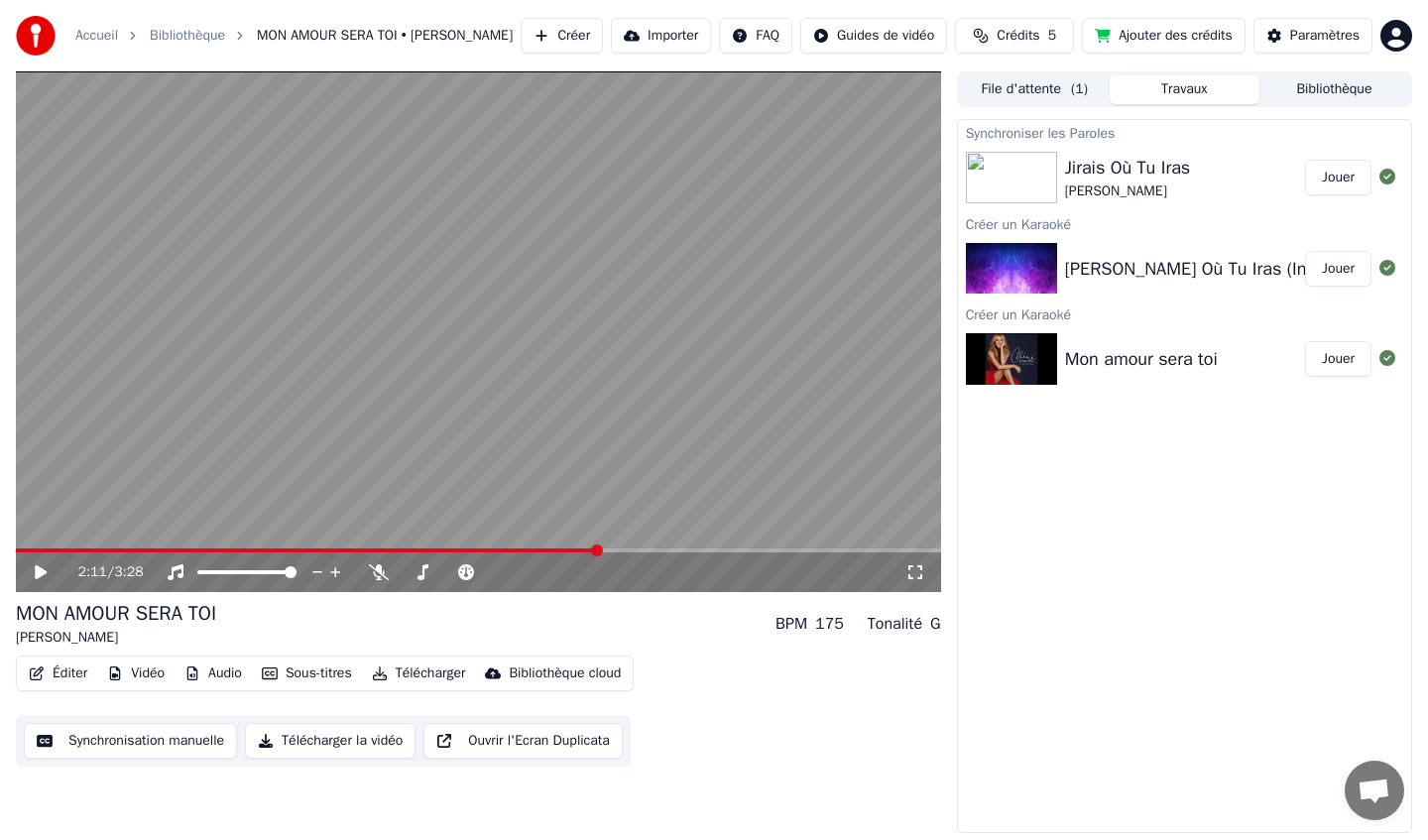 click at bounding box center (478, 331) 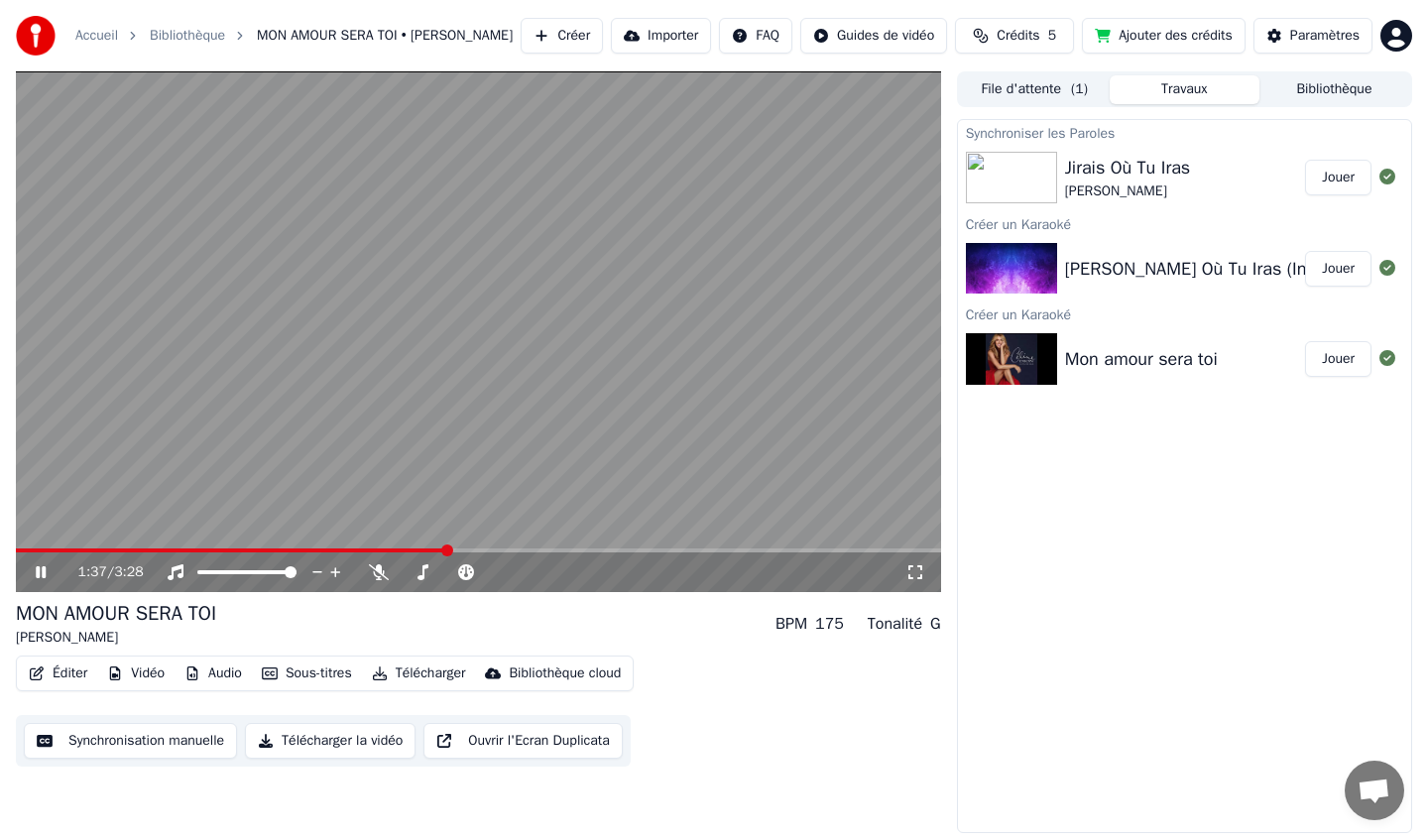 click at bounding box center [231, 550] 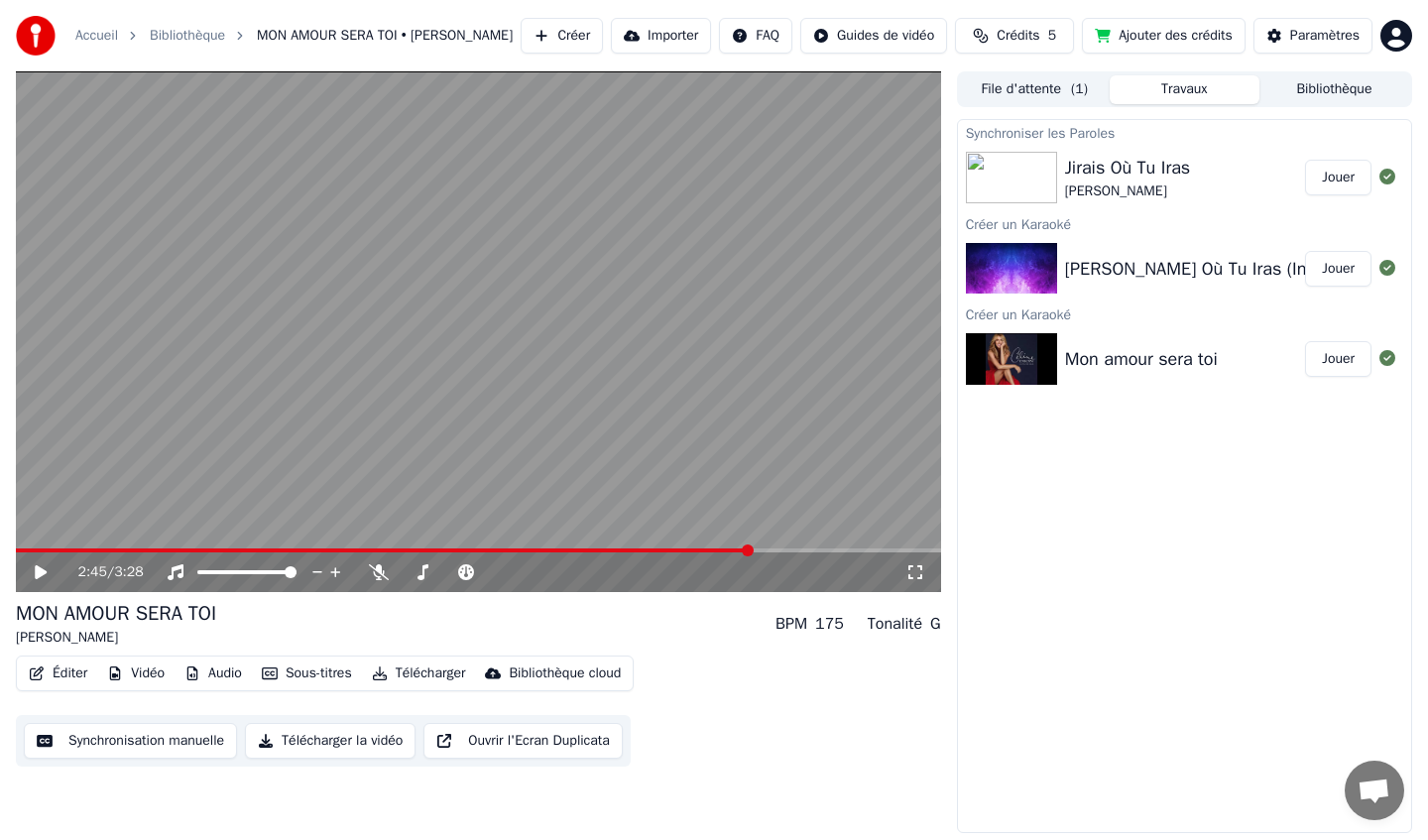 scroll, scrollTop: 3, scrollLeft: 0, axis: vertical 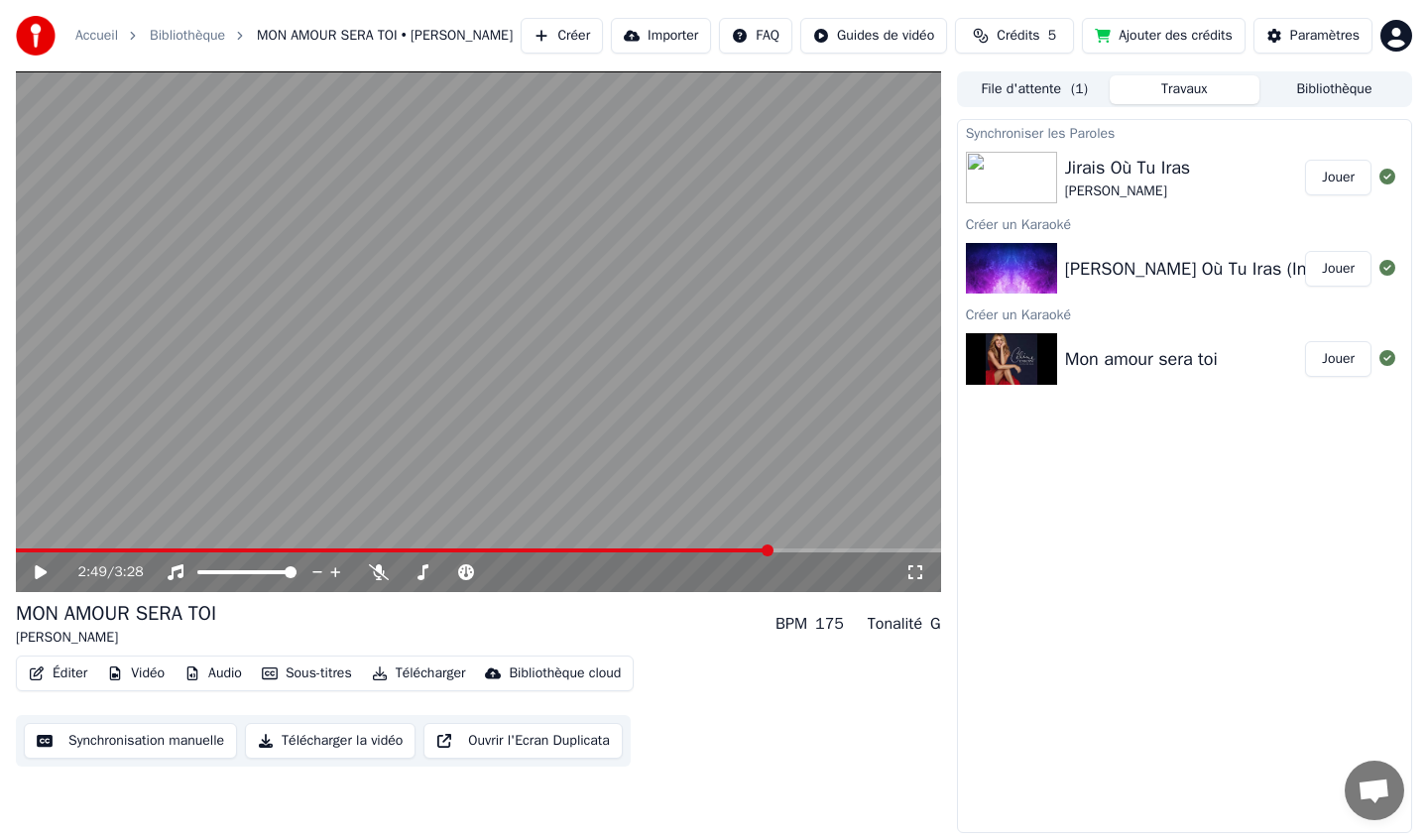 click on "Éditer" at bounding box center [58, 673] 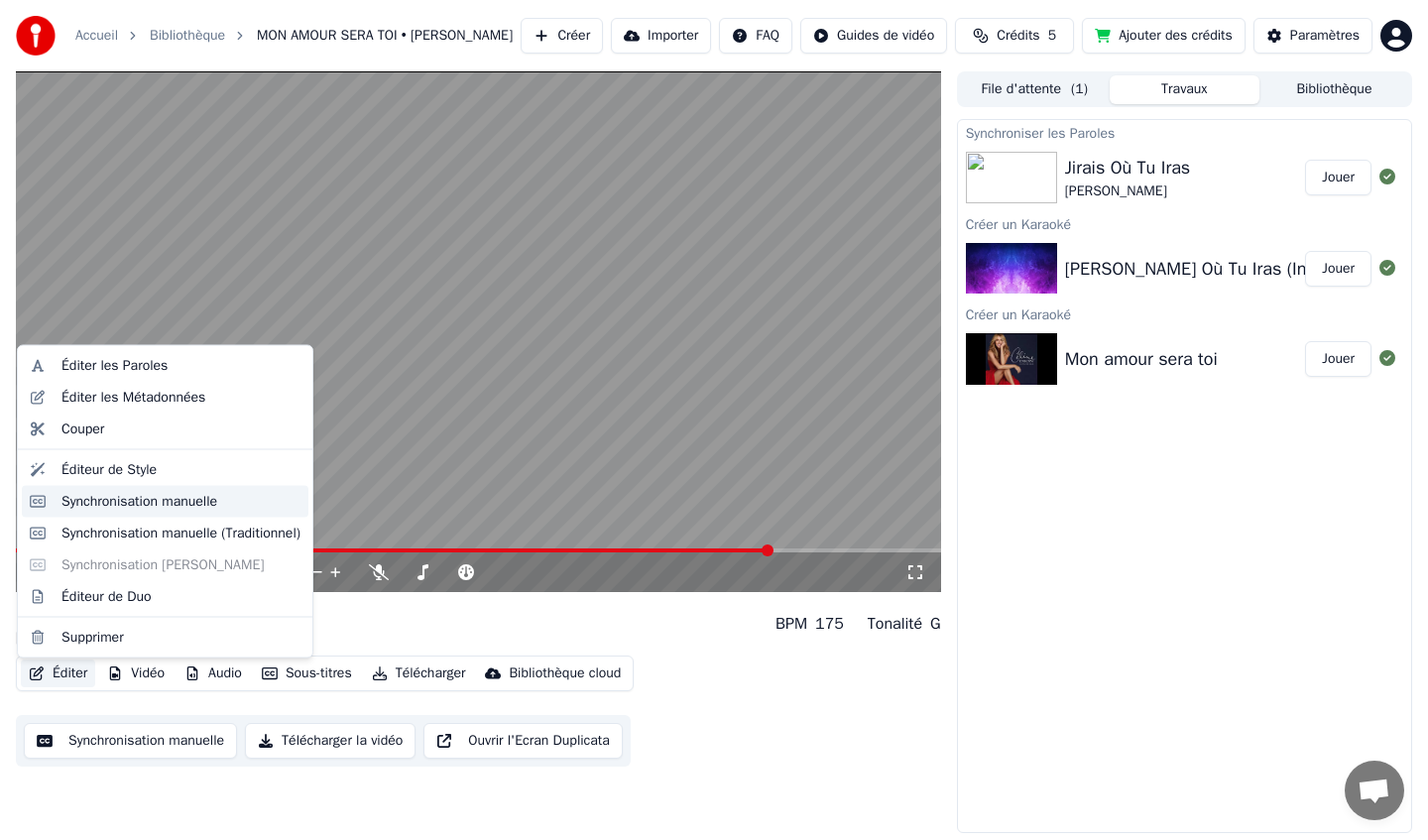 click on "Synchronisation manuelle" at bounding box center (139, 501) 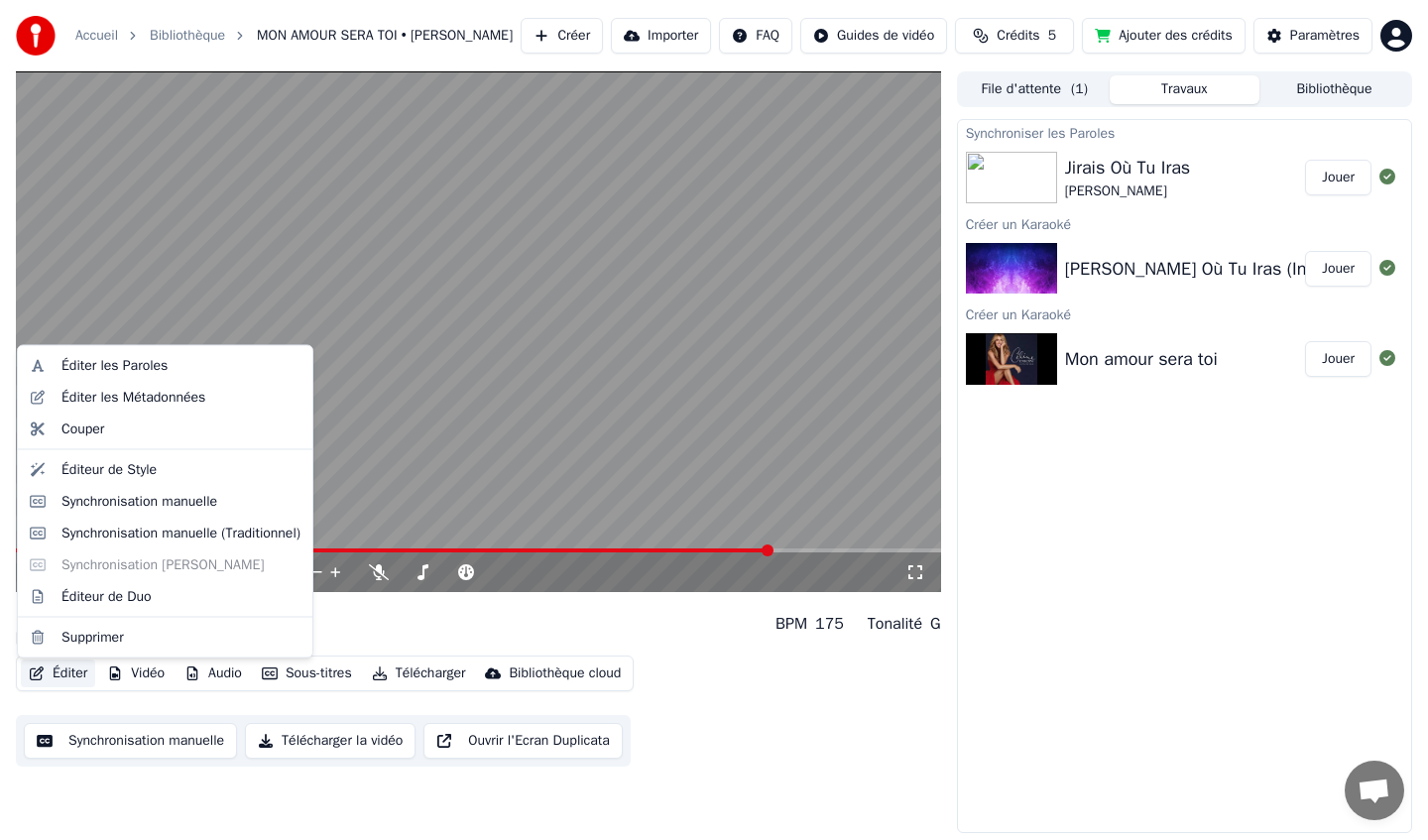 scroll, scrollTop: 0, scrollLeft: 0, axis: both 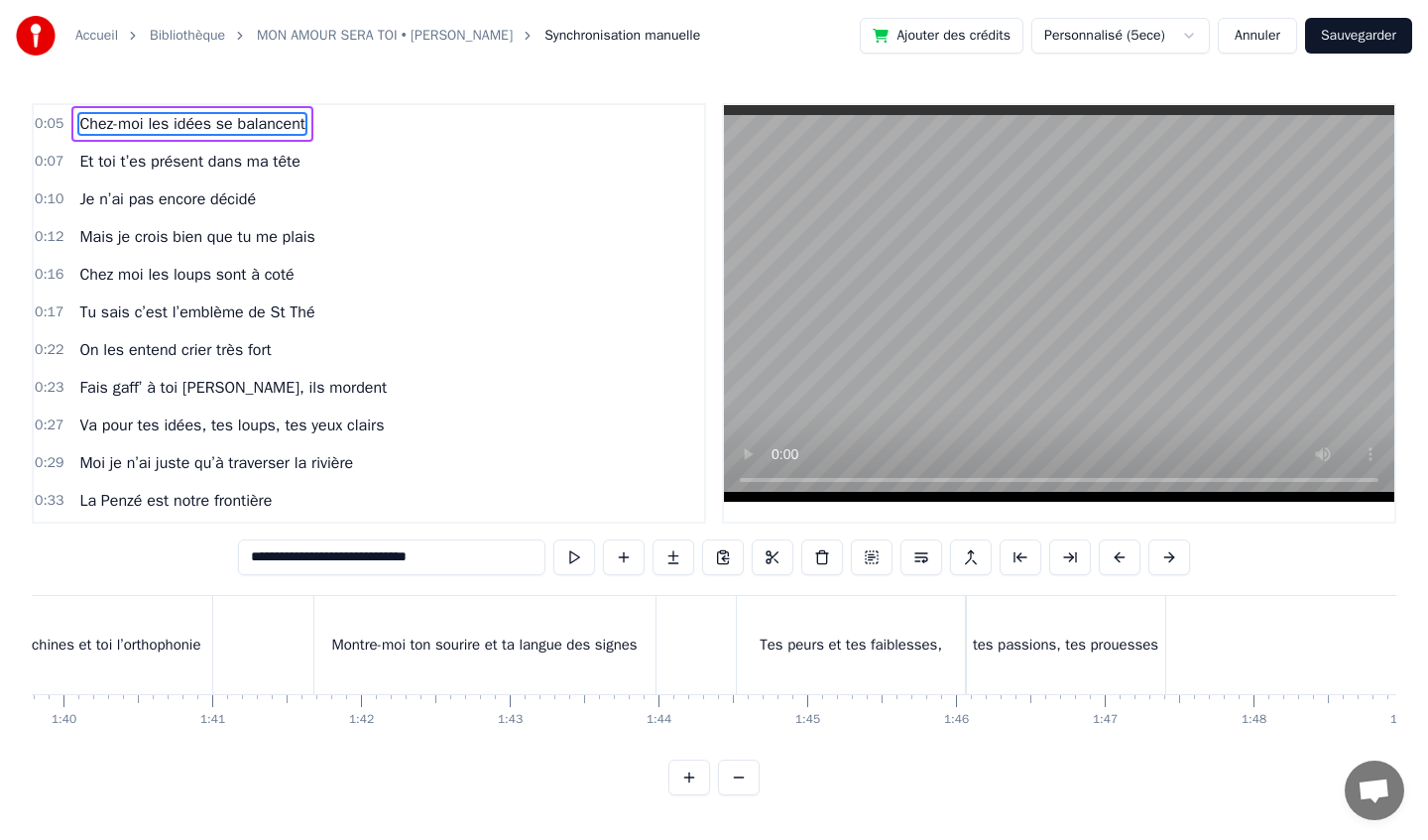 click on "Tes peurs et tes faiblesses," at bounding box center [851, 645] 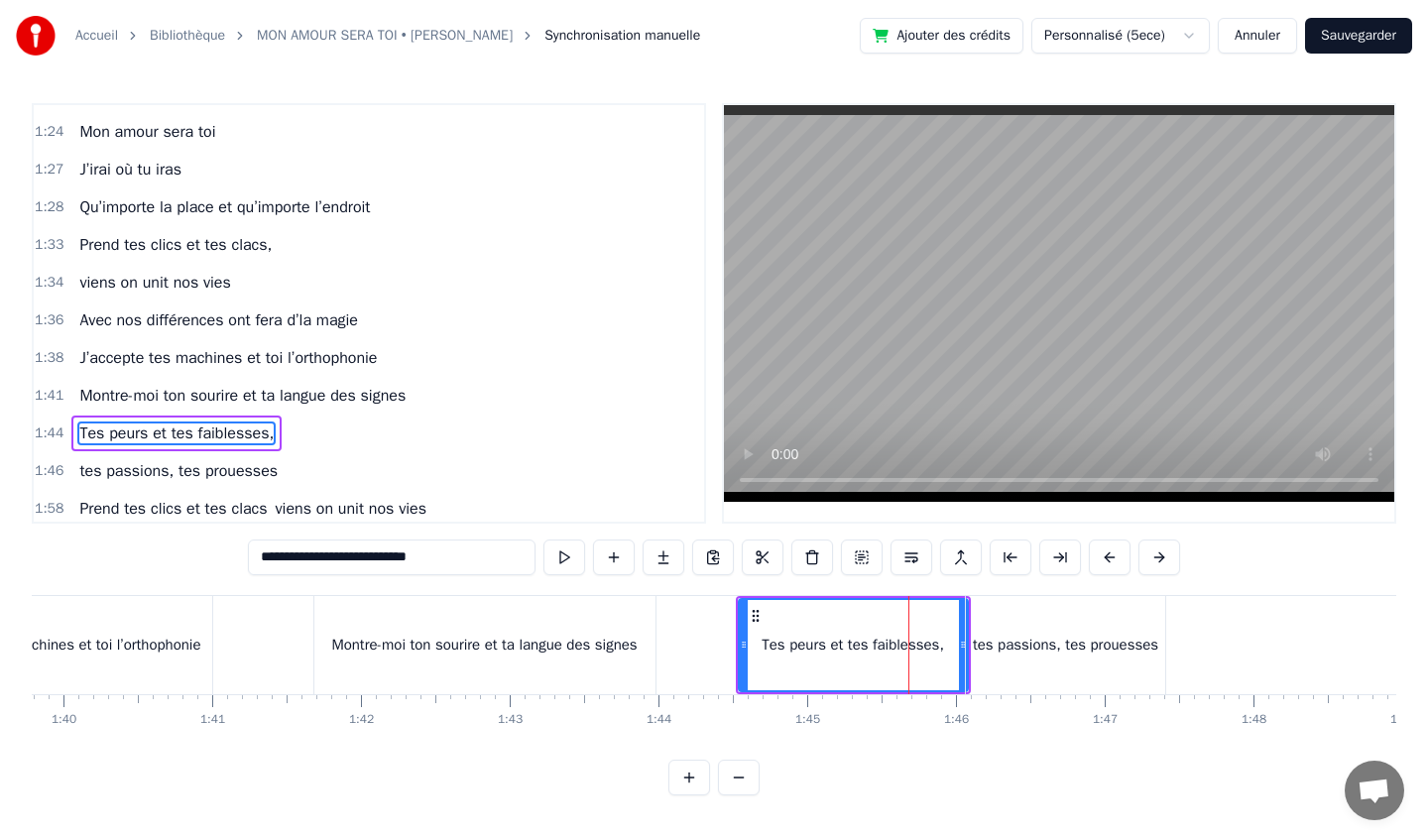 click on "tes passions, tes prouesses" at bounding box center (1065, 645) 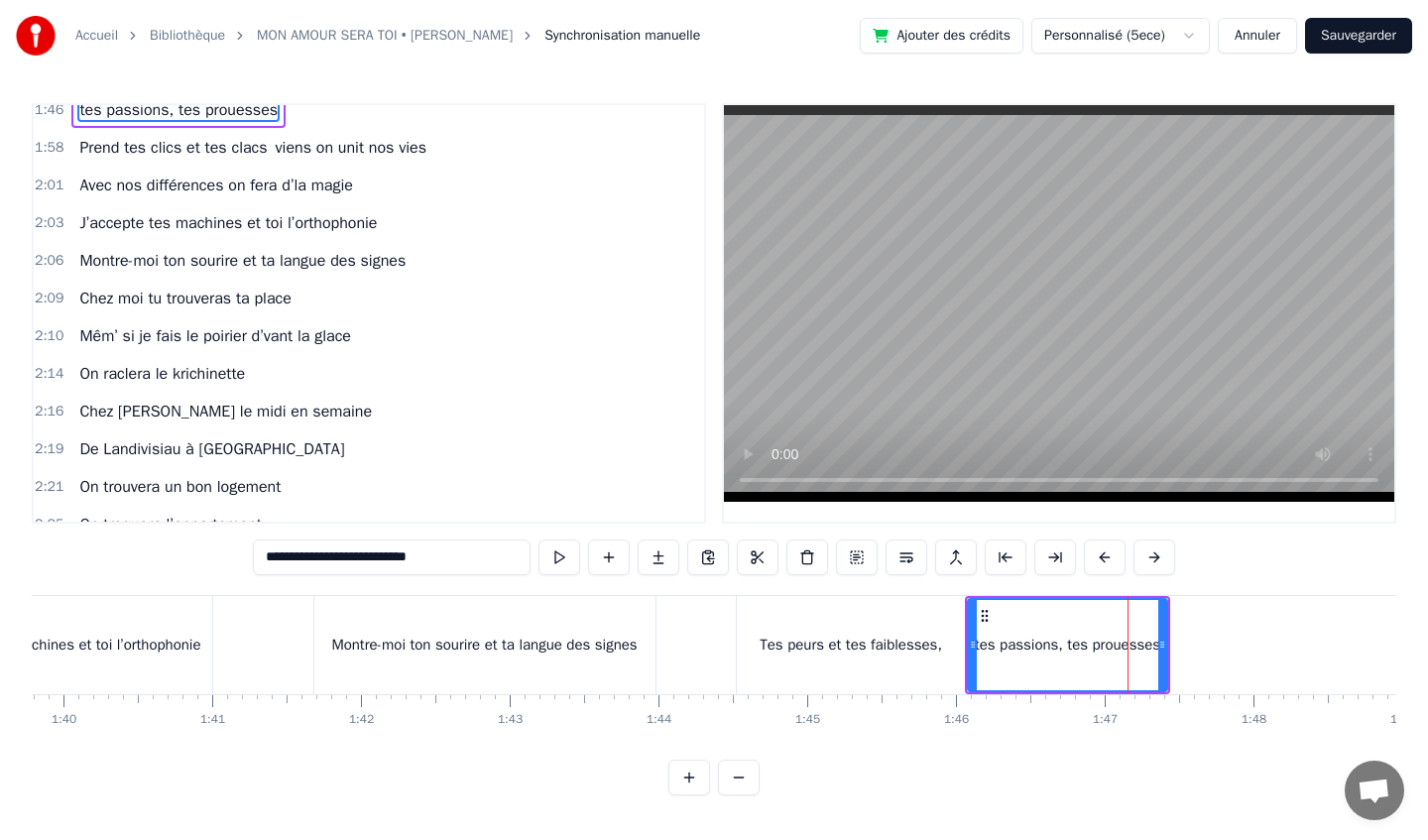 scroll, scrollTop: 1447, scrollLeft: 0, axis: vertical 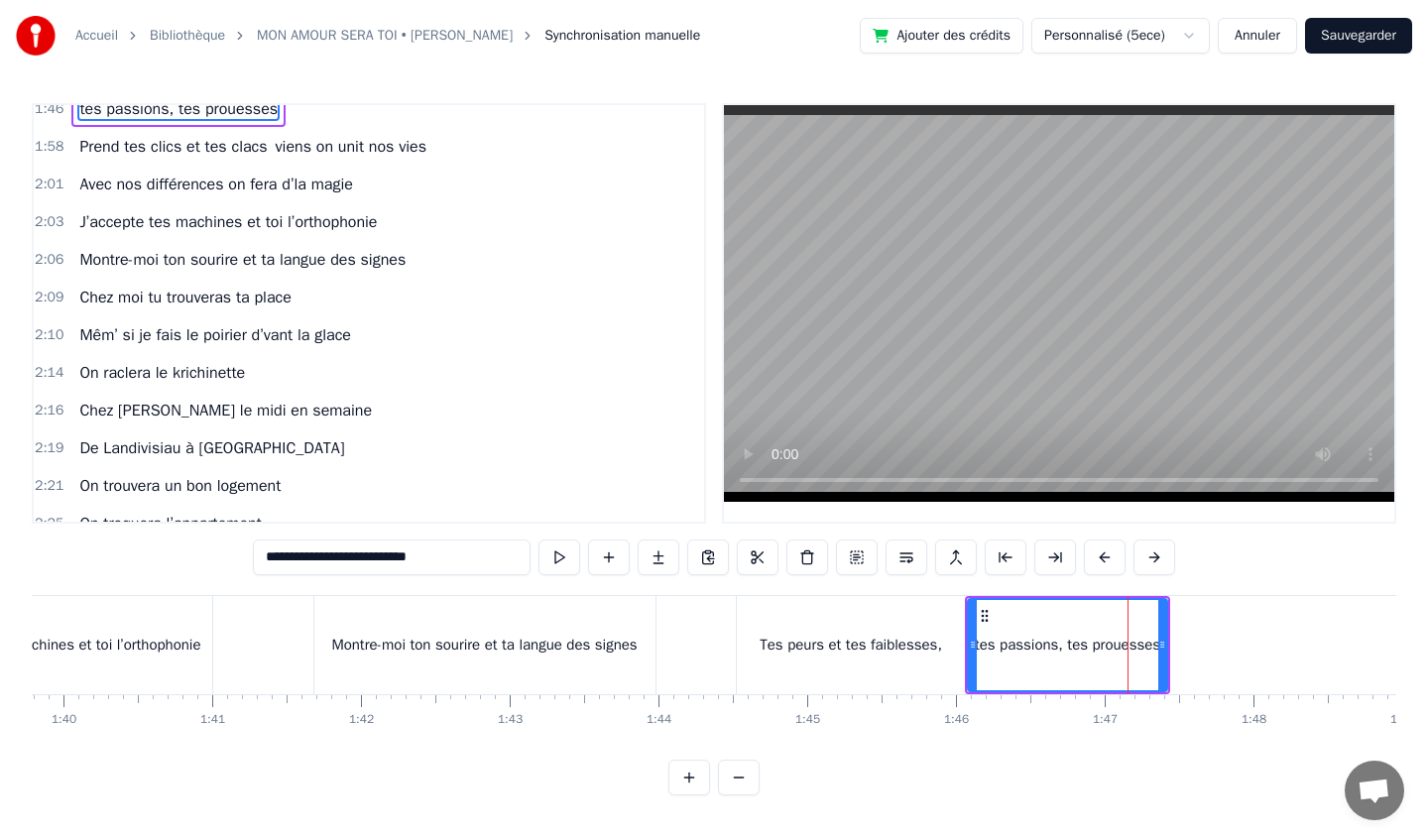 click on "viens on unit nos vies" at bounding box center [351, 147] 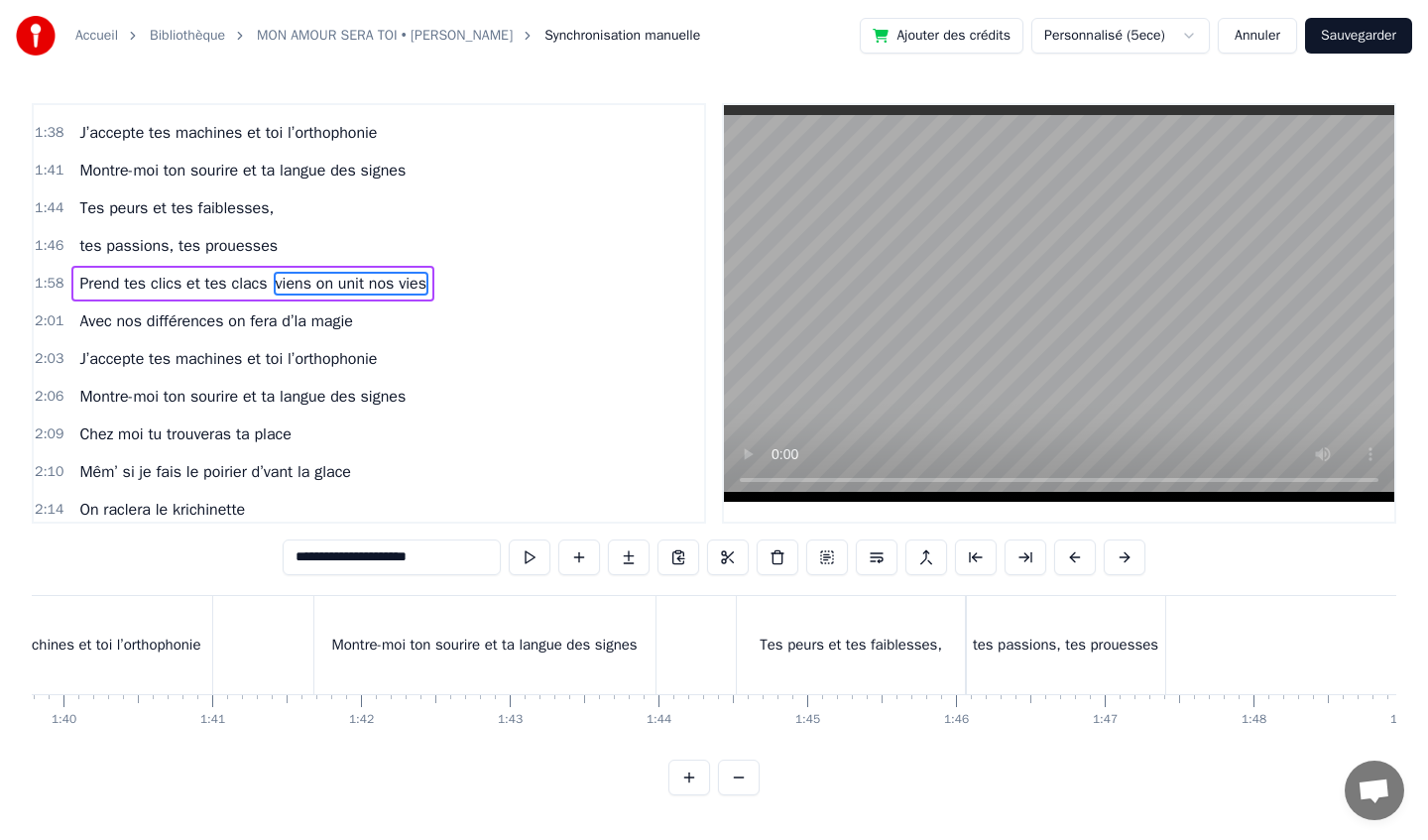 scroll, scrollTop: 1285, scrollLeft: 0, axis: vertical 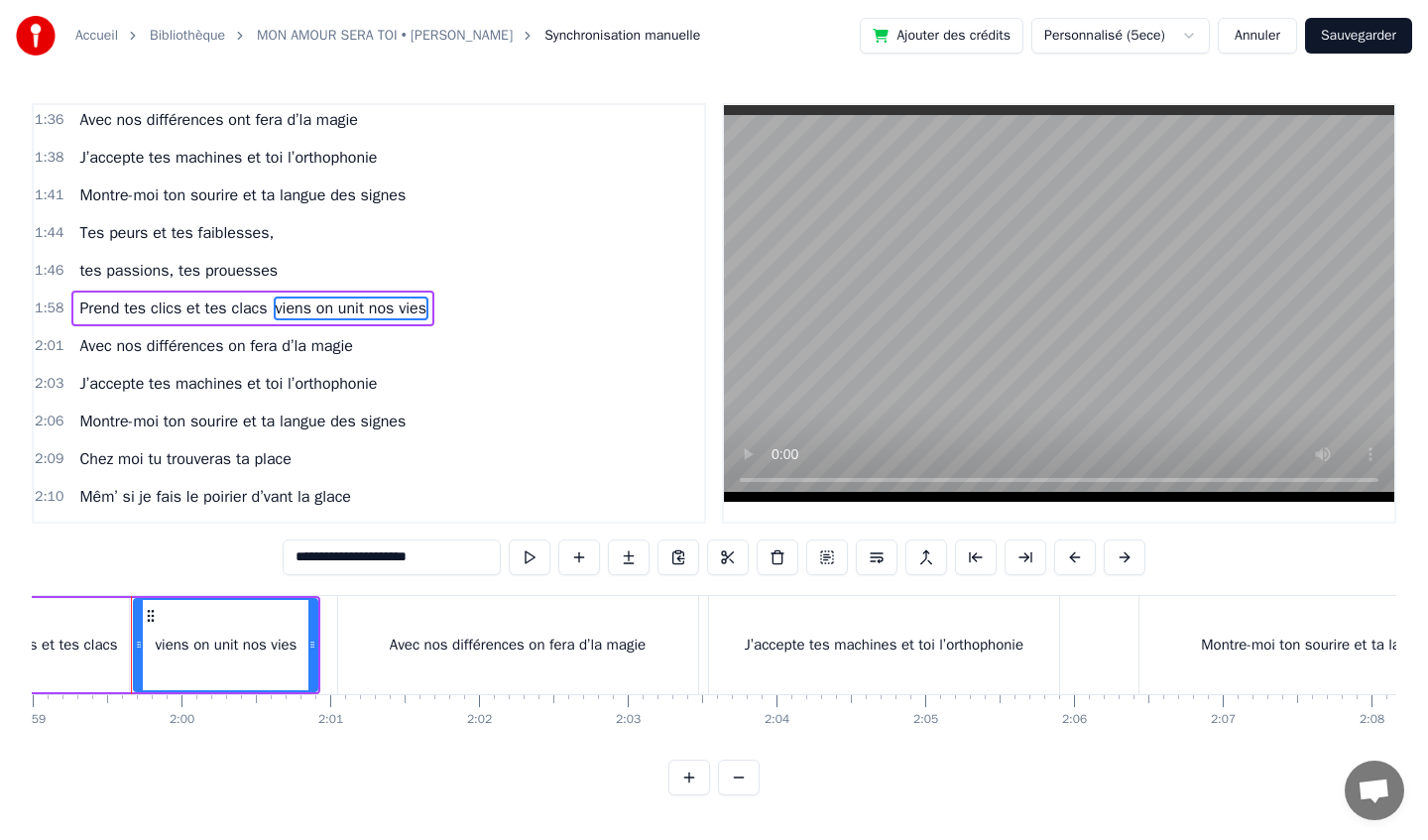 click on "viens on unit nos vies" at bounding box center (225, 645) 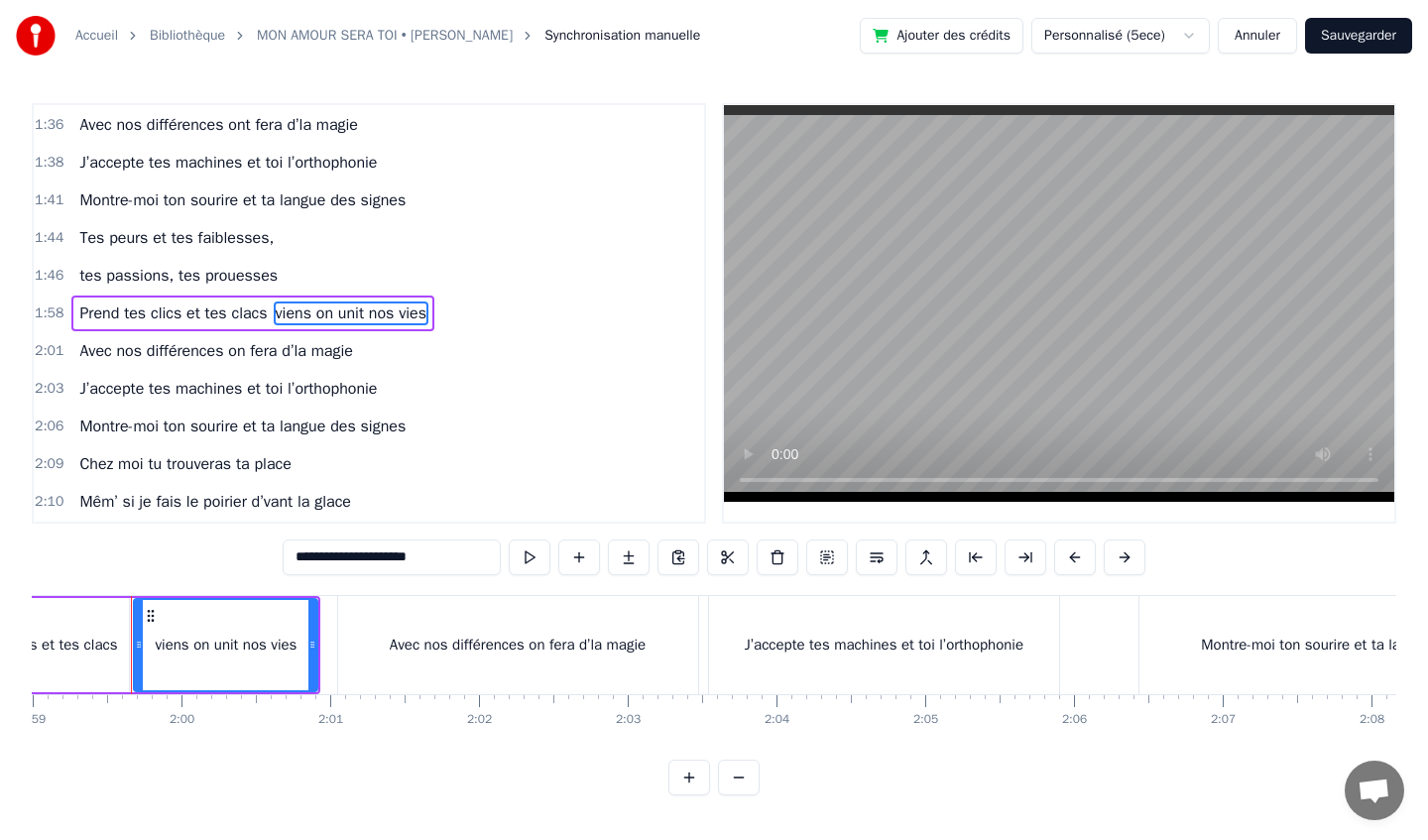 click on "viens on unit nos vies" at bounding box center [225, 645] 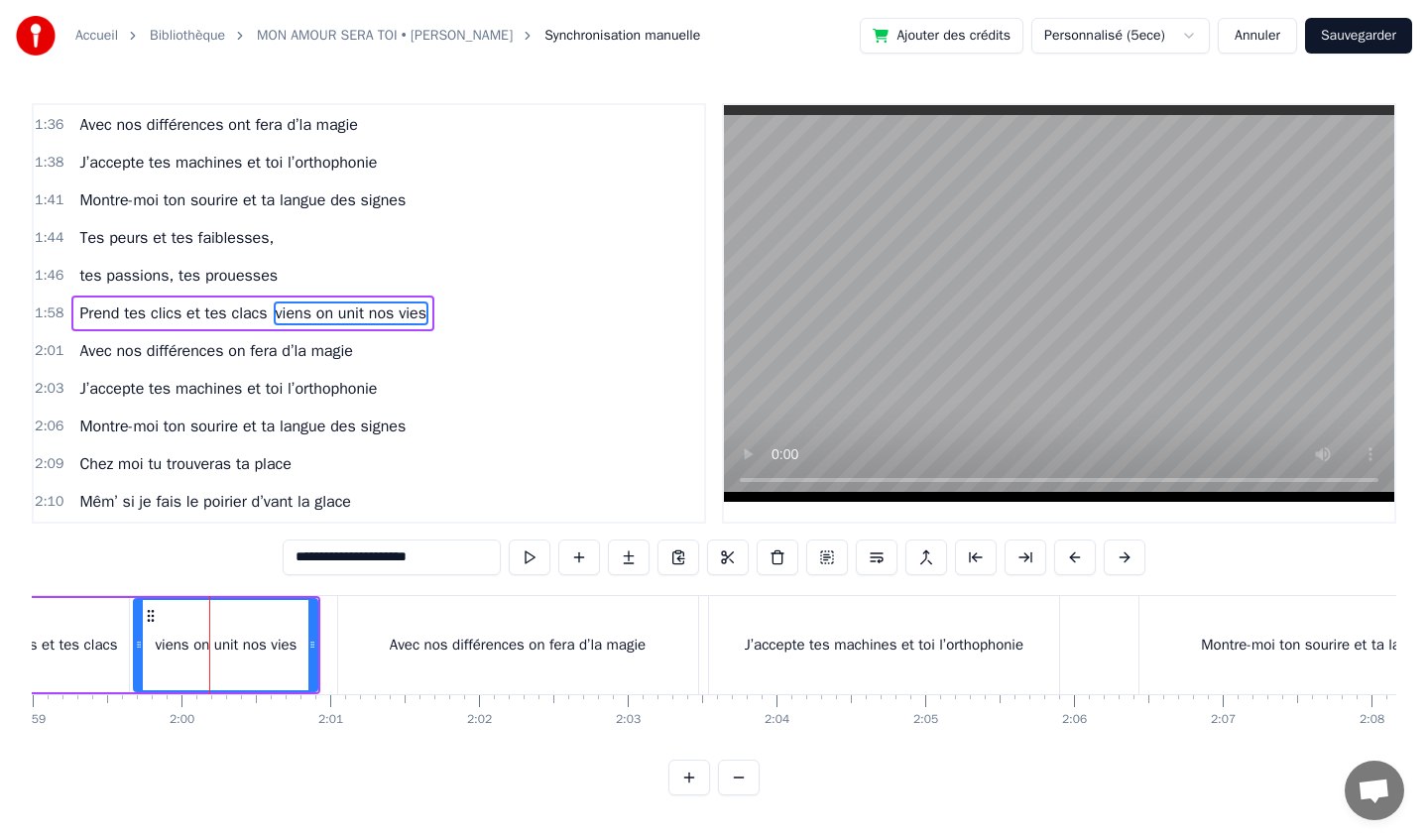 click on "**********" at bounding box center (392, 557) 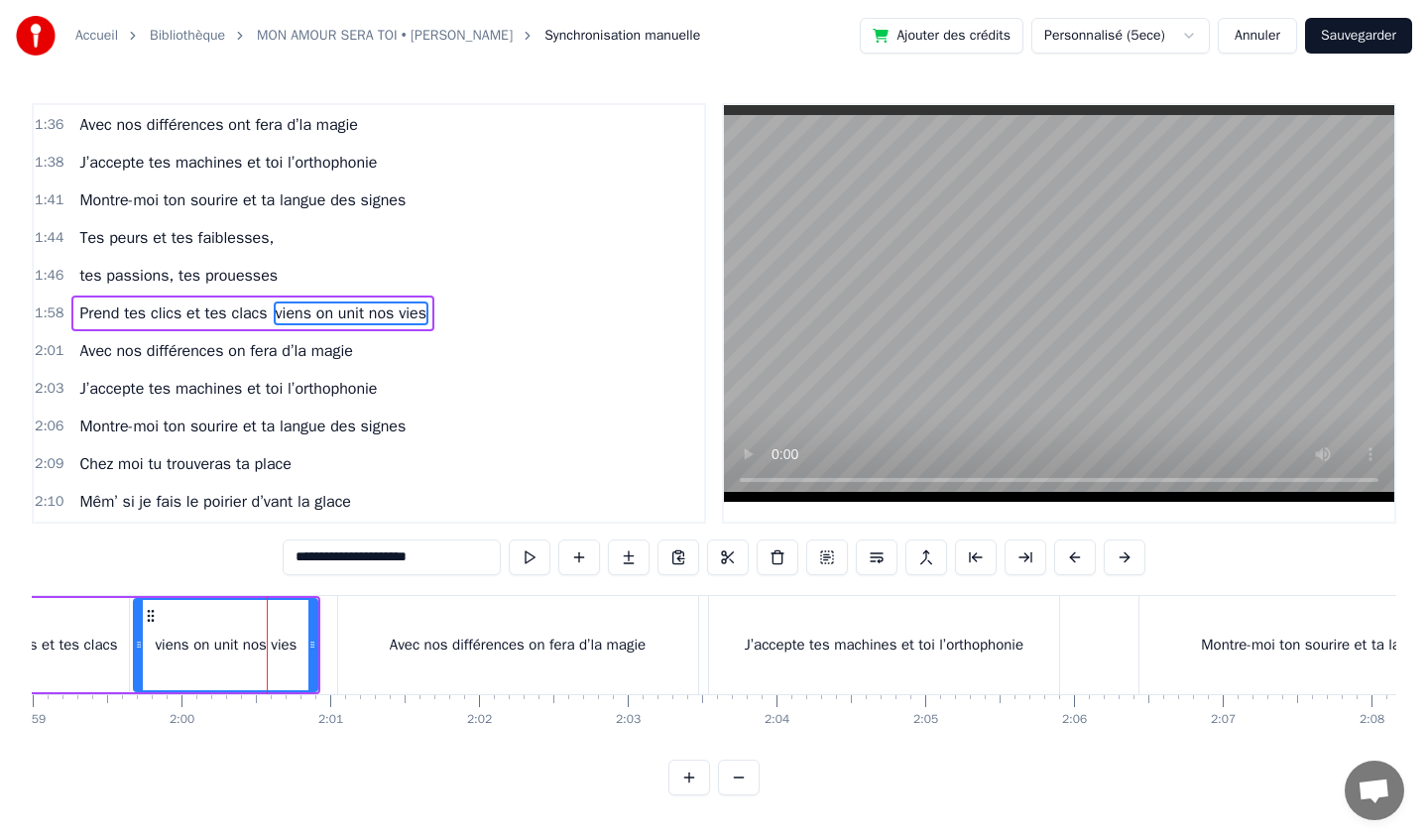 click on "viens on unit nos vies" at bounding box center [351, 313] 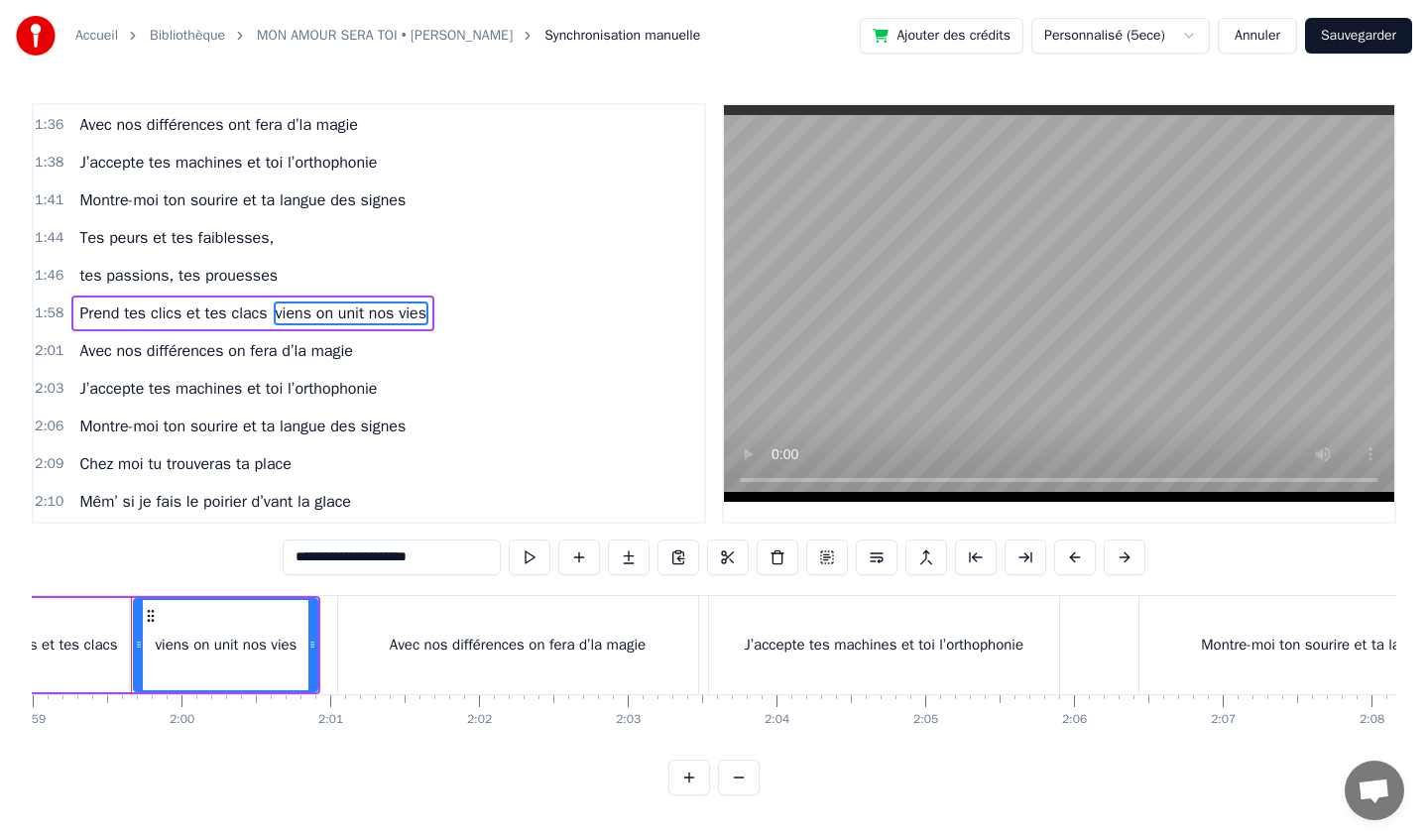 type on "**********" 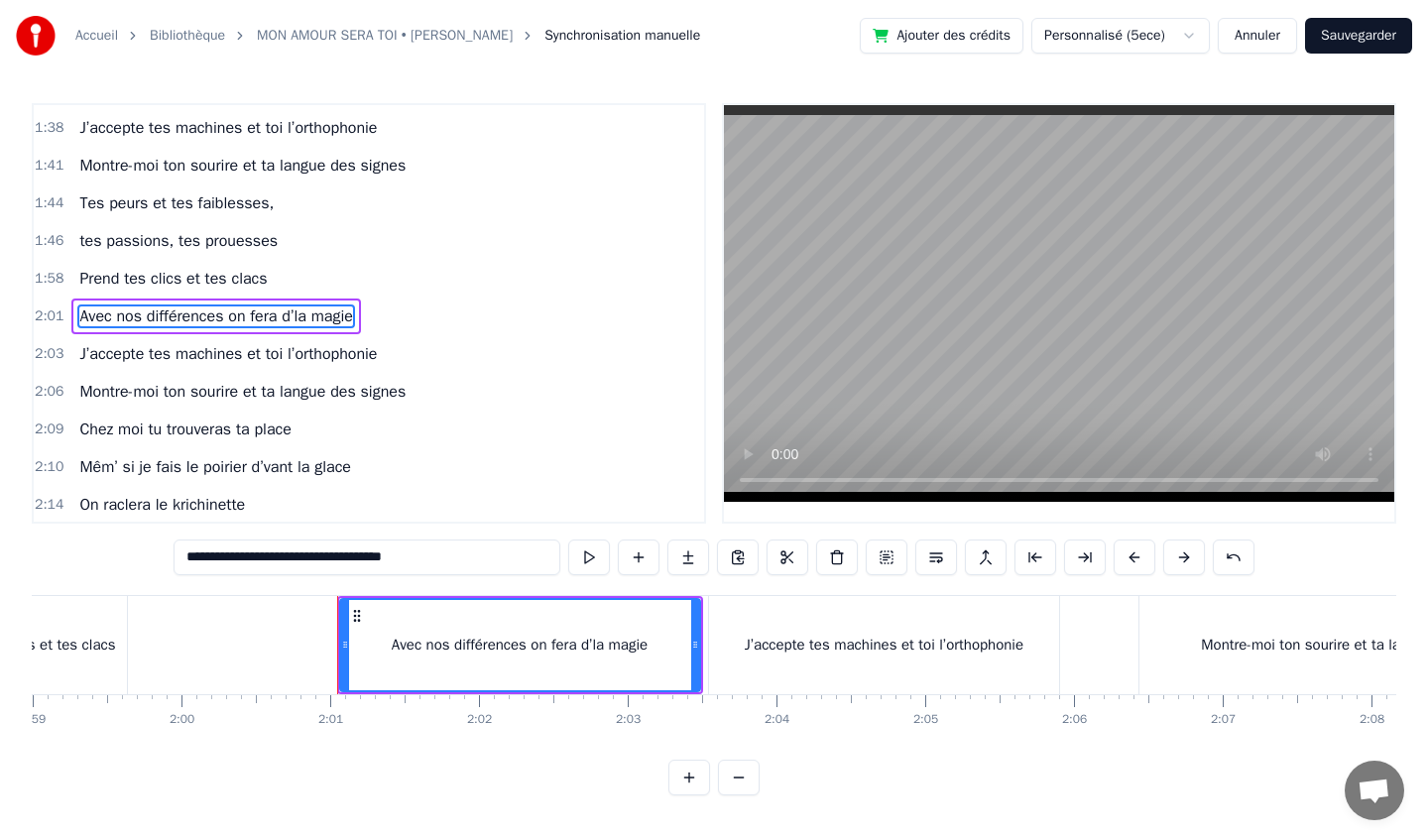 scroll, scrollTop: 1318, scrollLeft: 0, axis: vertical 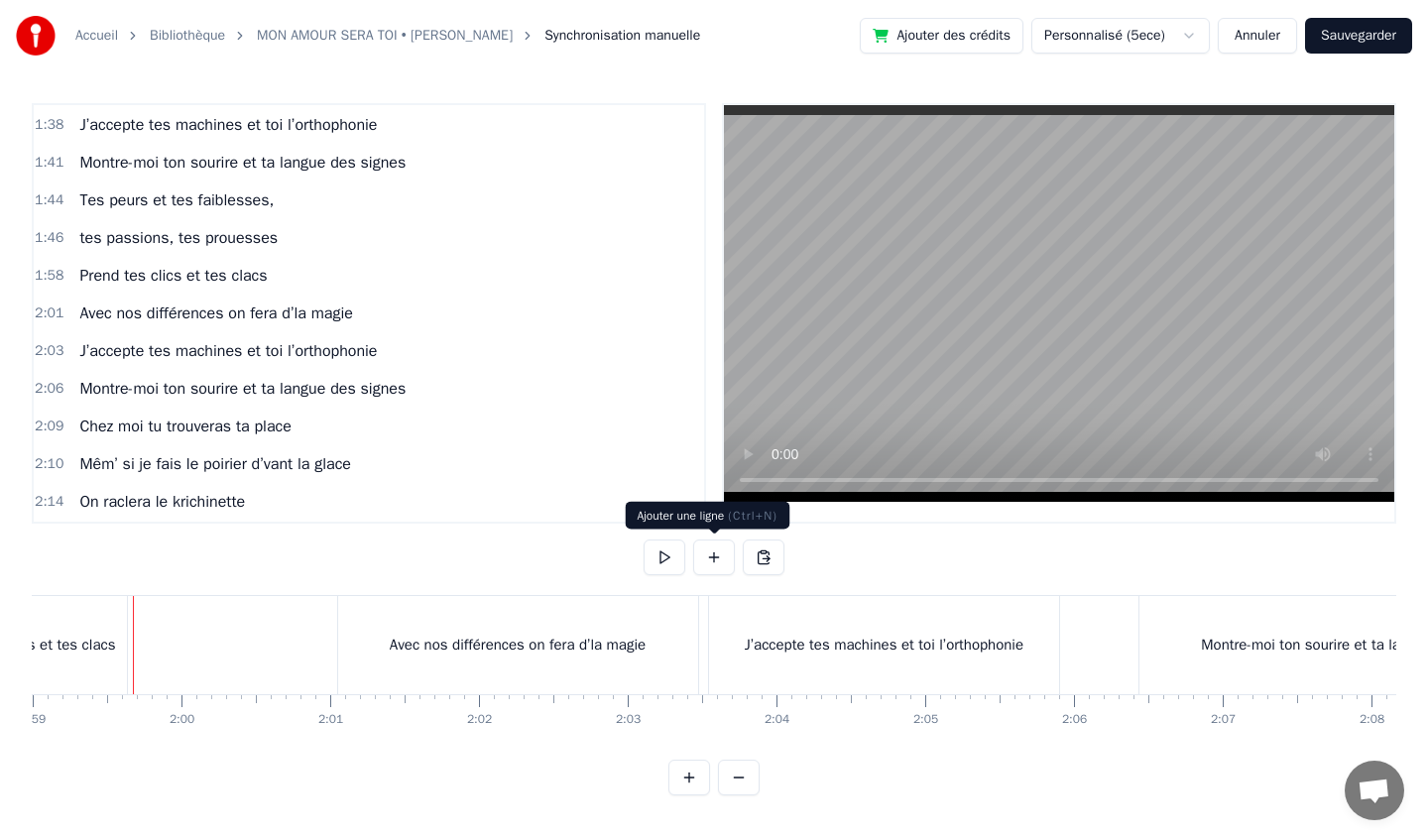click at bounding box center (714, 557) 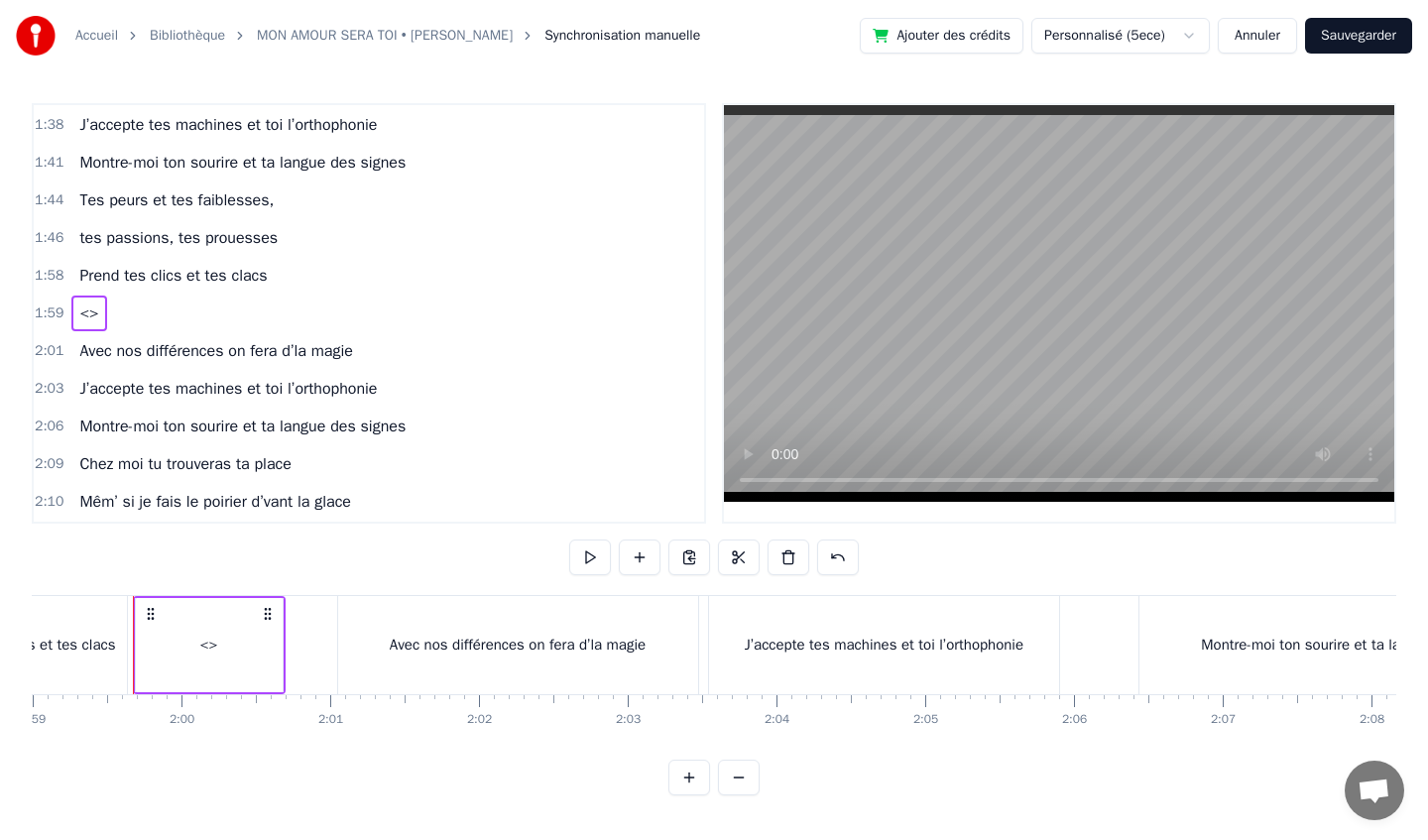click on "<>" at bounding box center (209, 645) 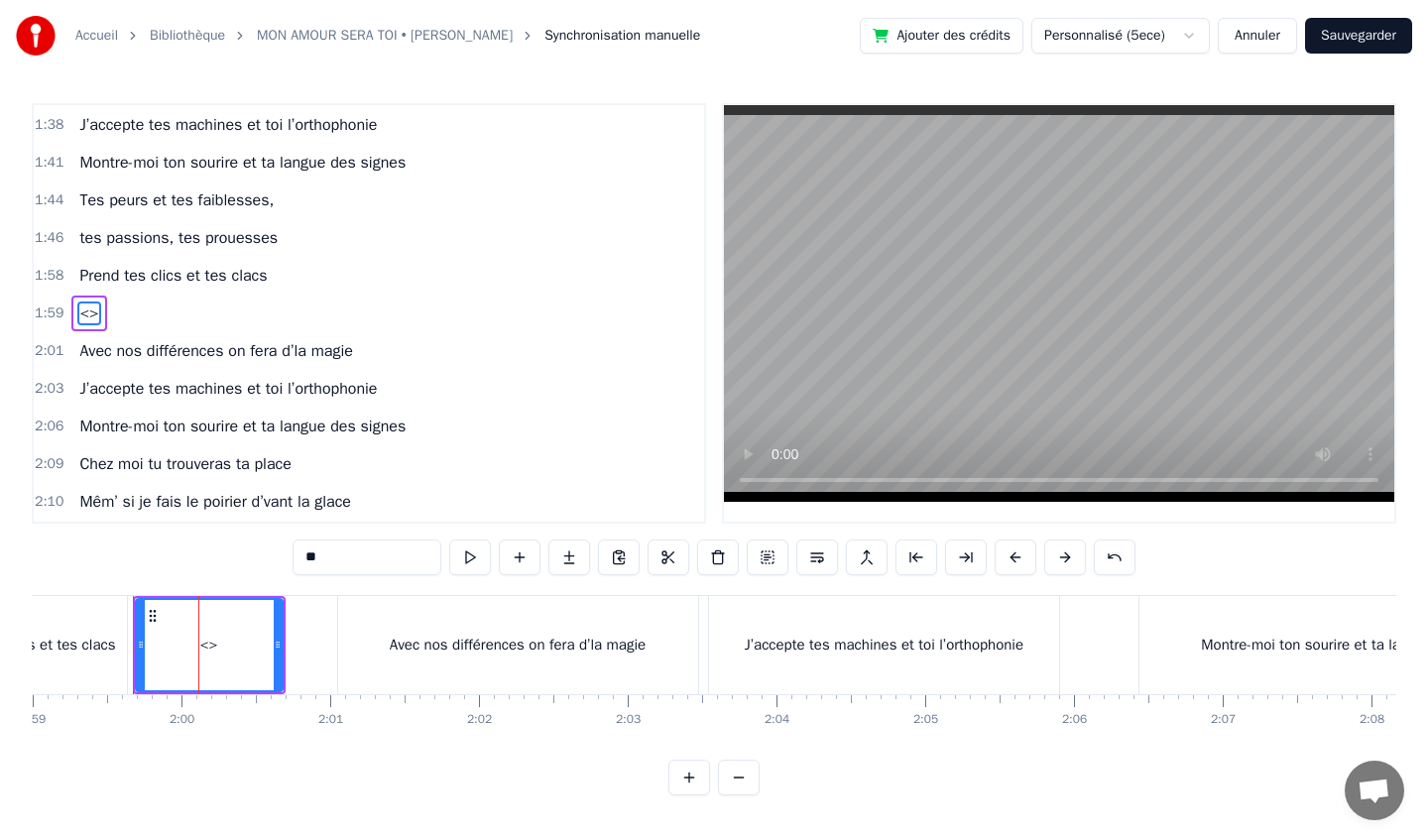 click on "**" at bounding box center [367, 557] 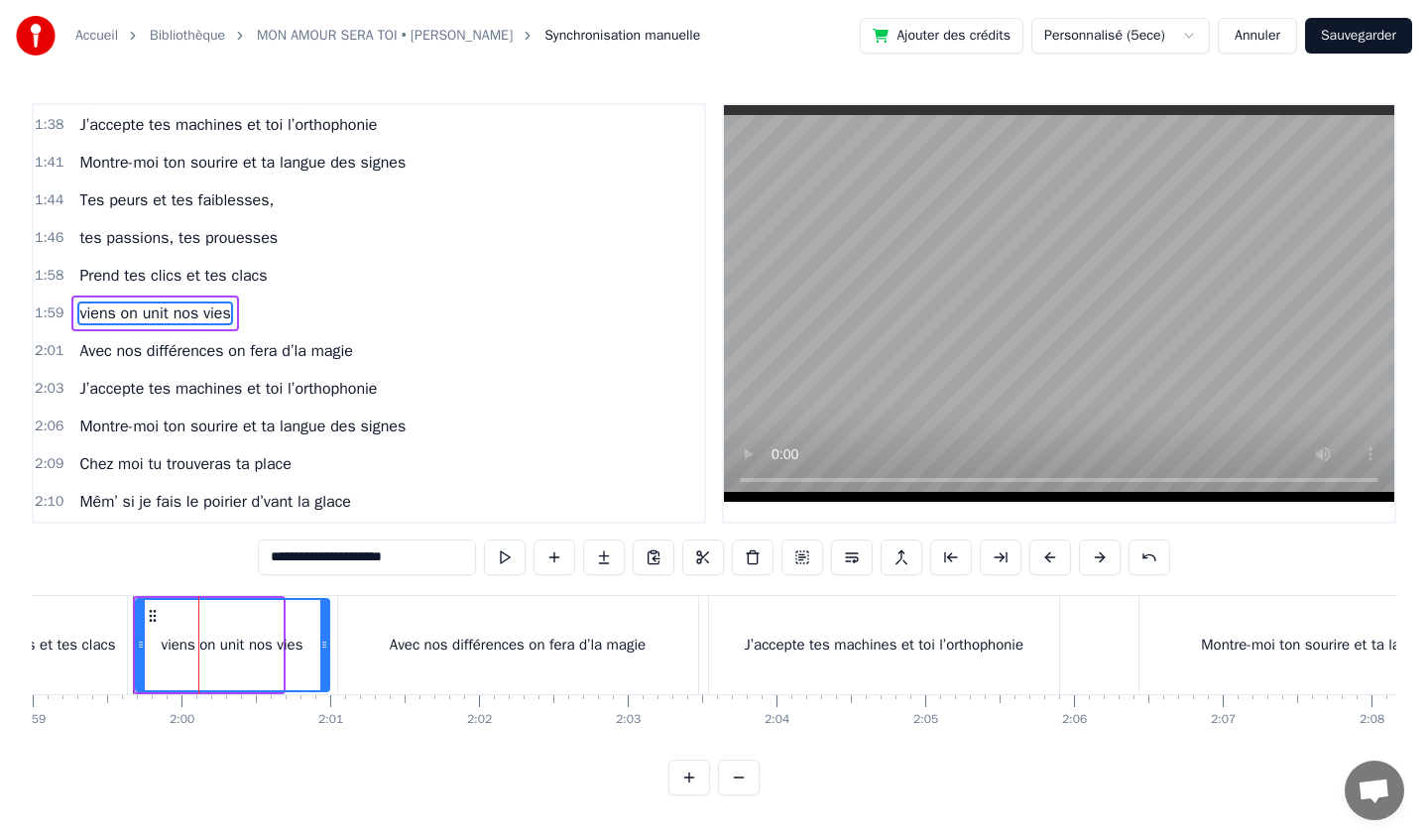 drag, startPoint x: 276, startPoint y: 645, endPoint x: 322, endPoint y: 641, distance: 46.173586 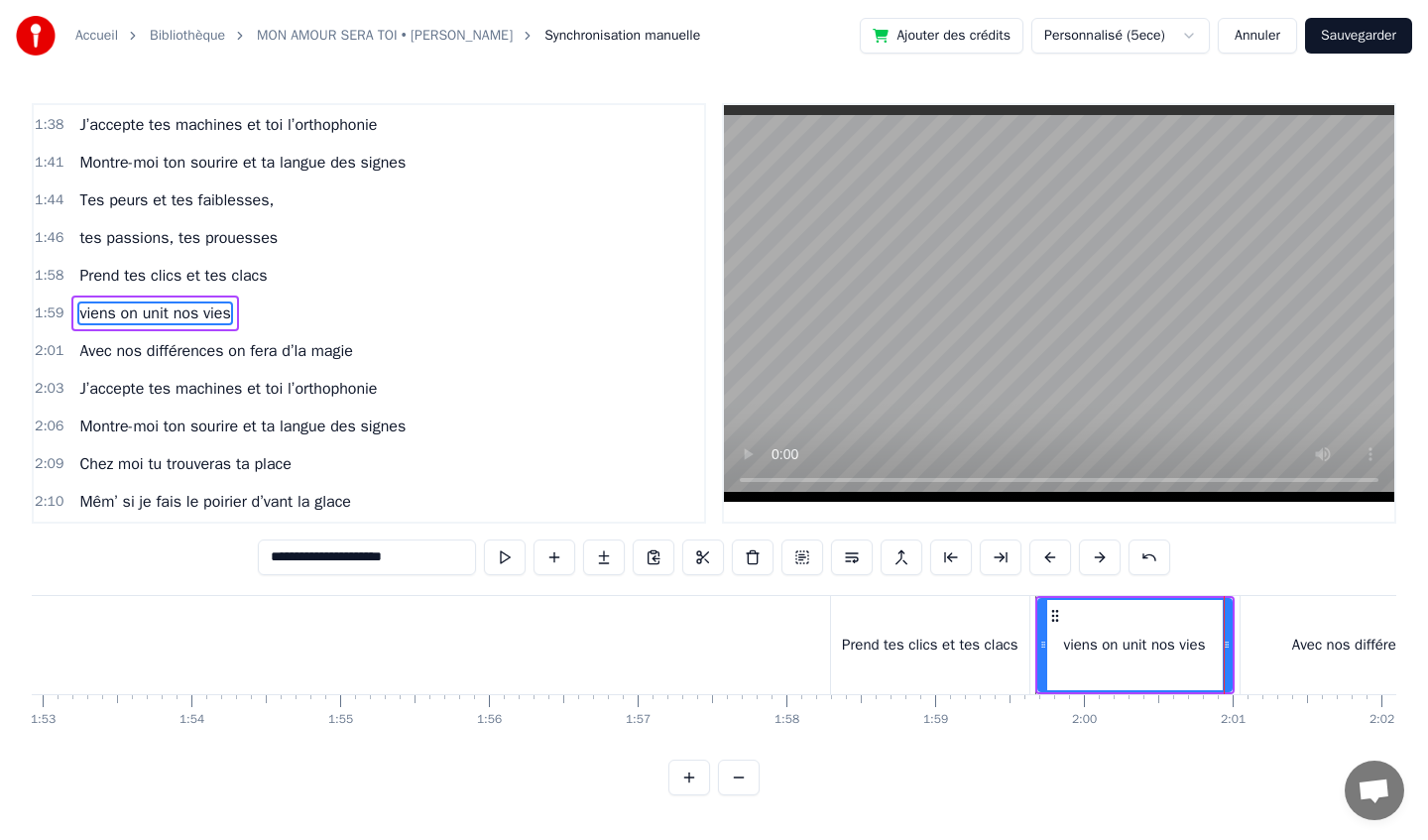 scroll, scrollTop: 0, scrollLeft: 16790, axis: horizontal 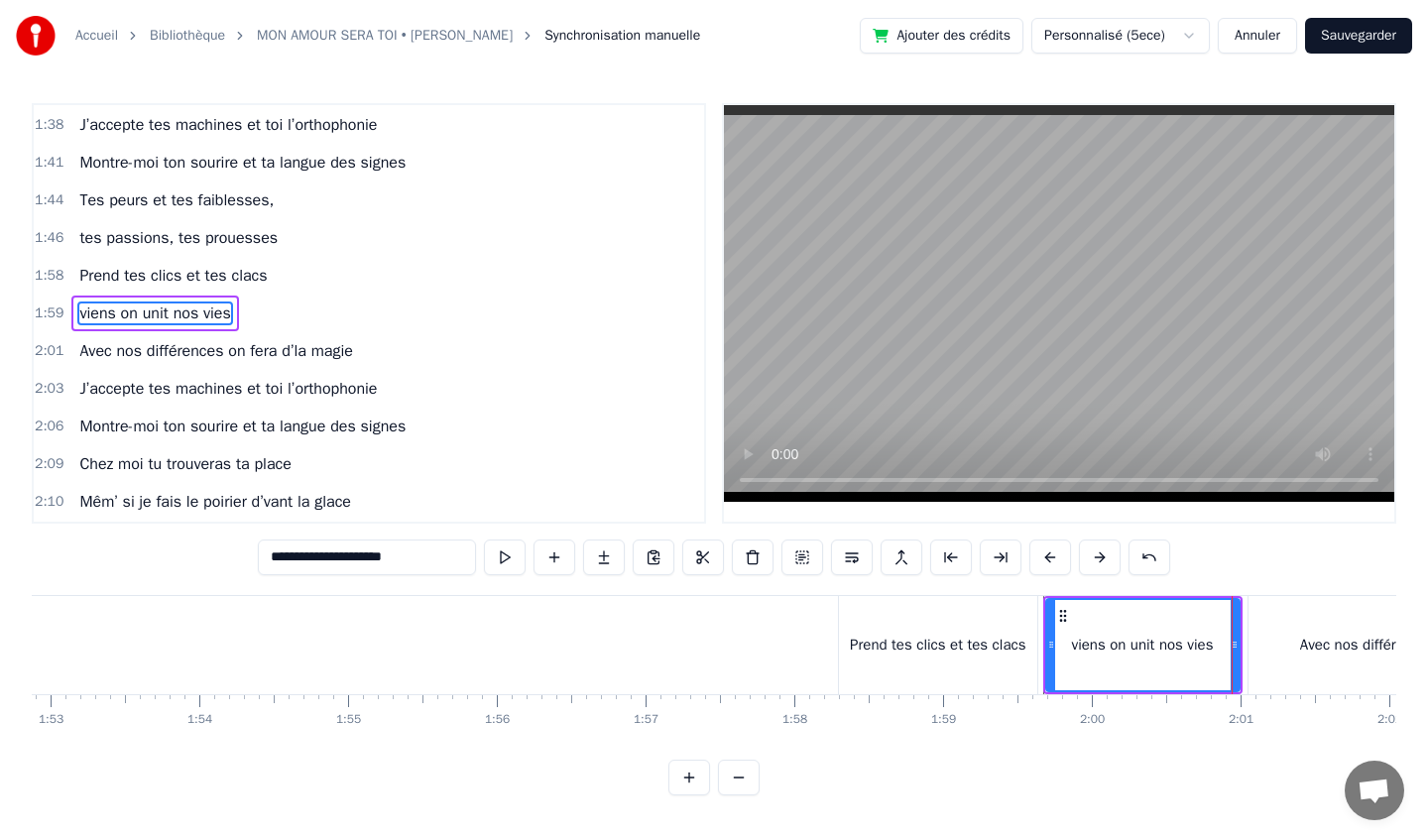 type on "**********" 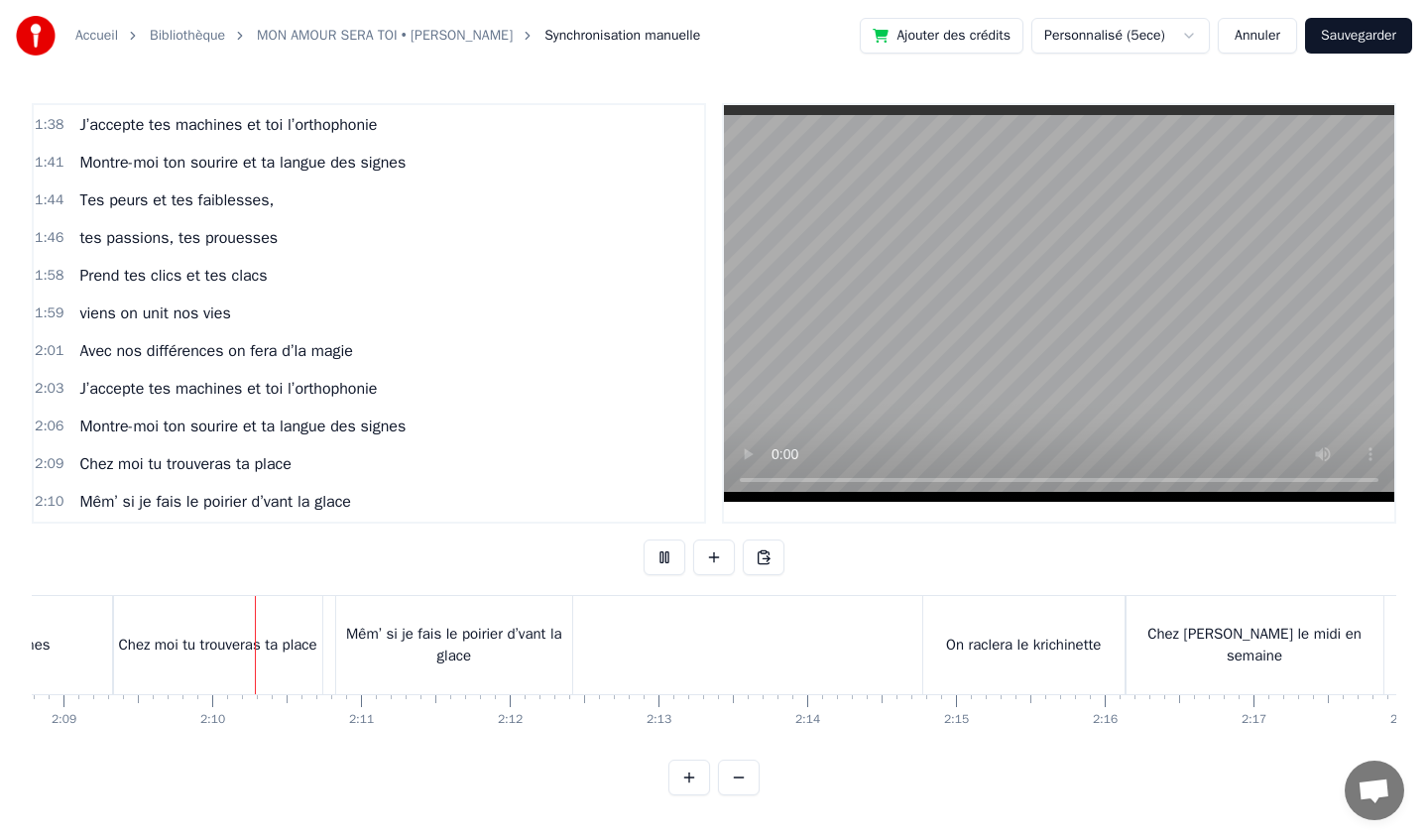 scroll, scrollTop: 0, scrollLeft: 19162, axis: horizontal 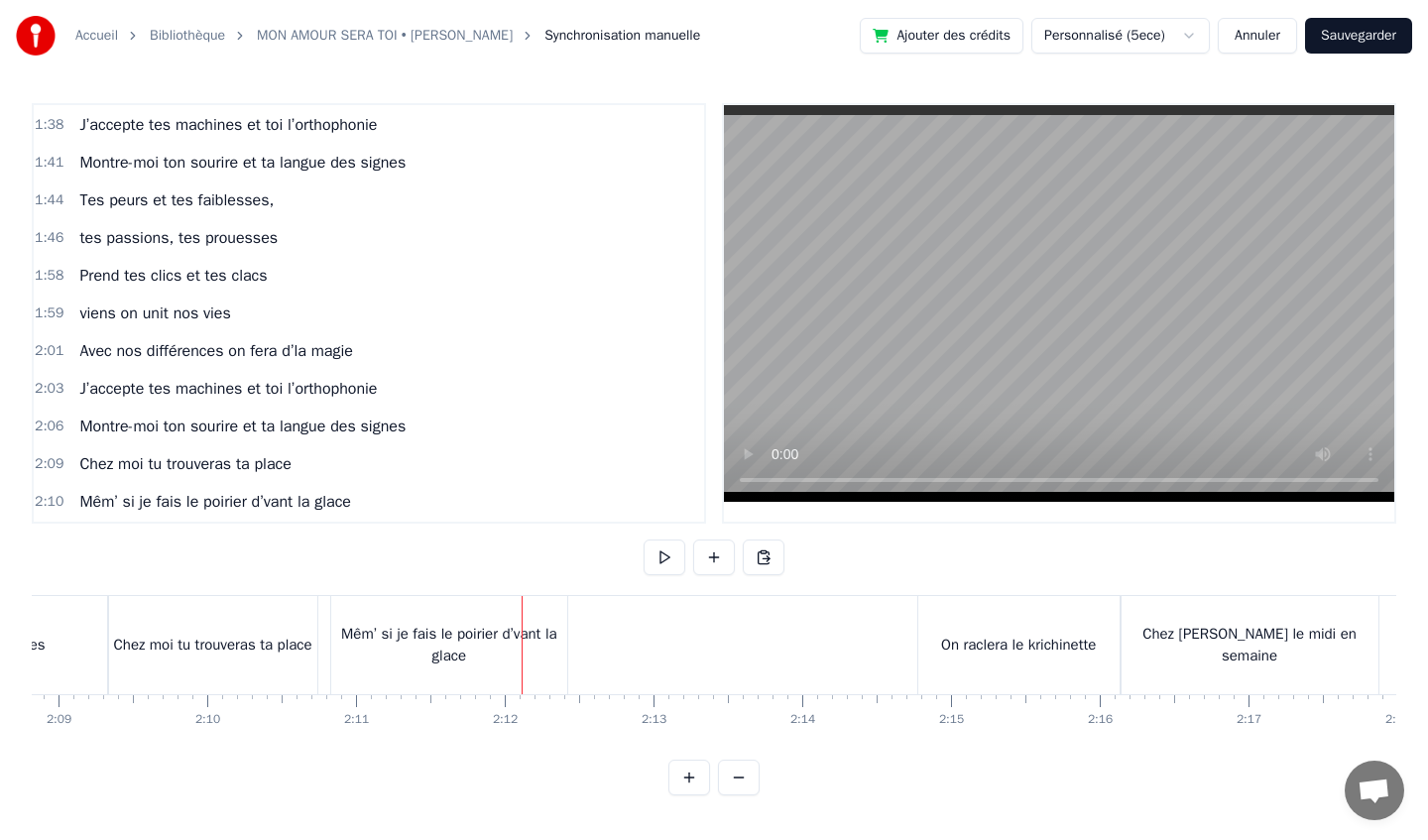 click on "Sauvegarder" at bounding box center [1359, 36] 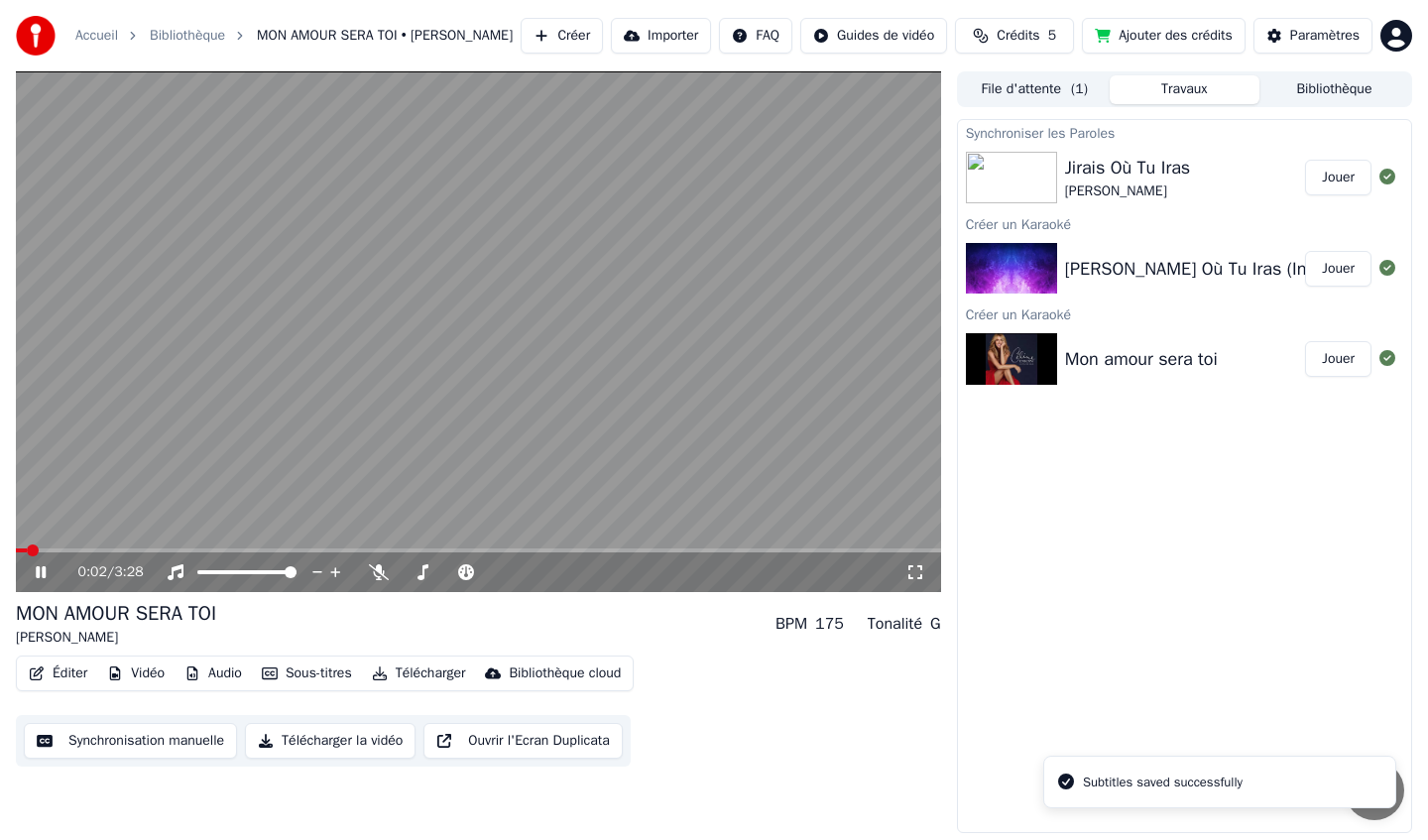 click 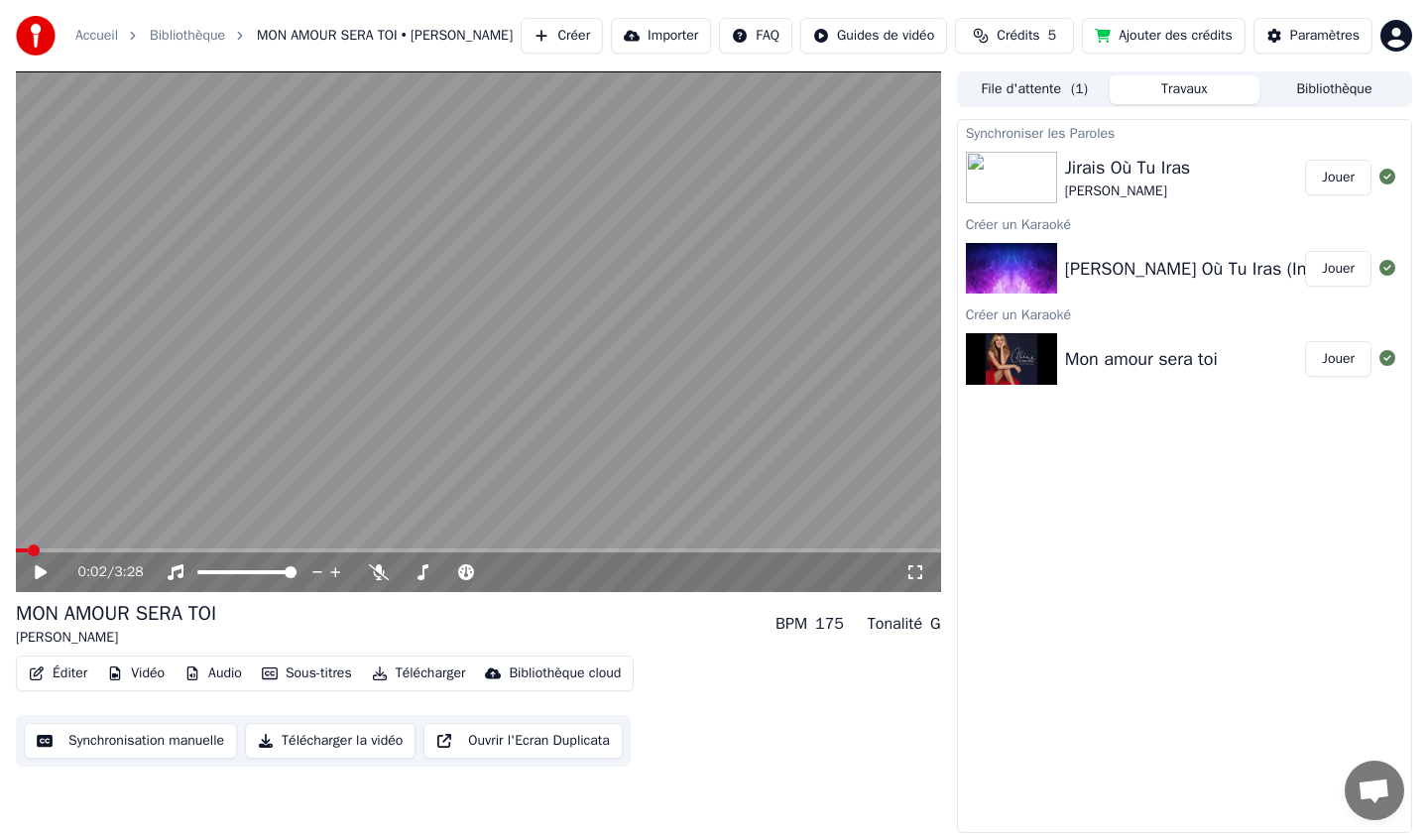 click 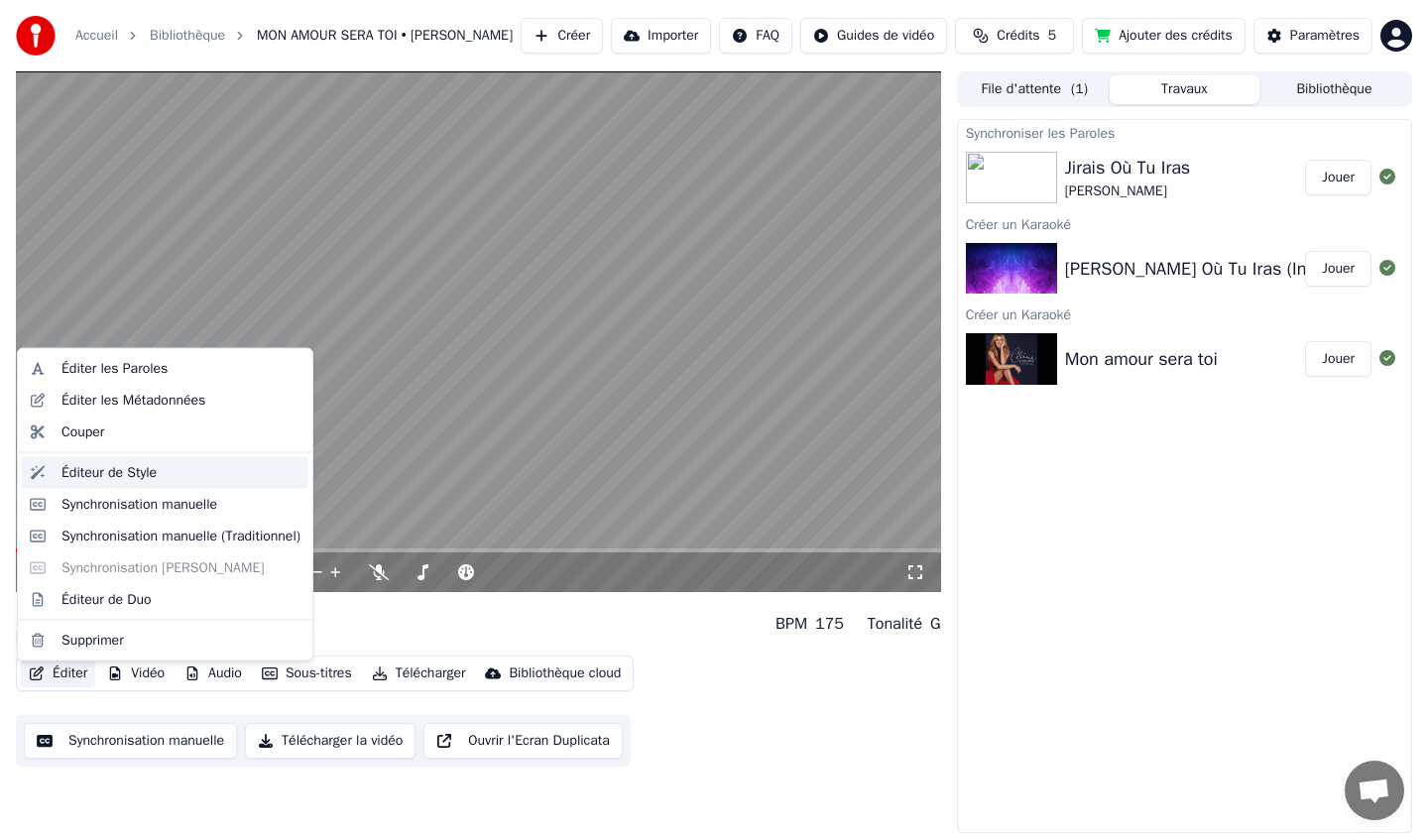 click on "Éditeur de Style" at bounding box center [109, 472] 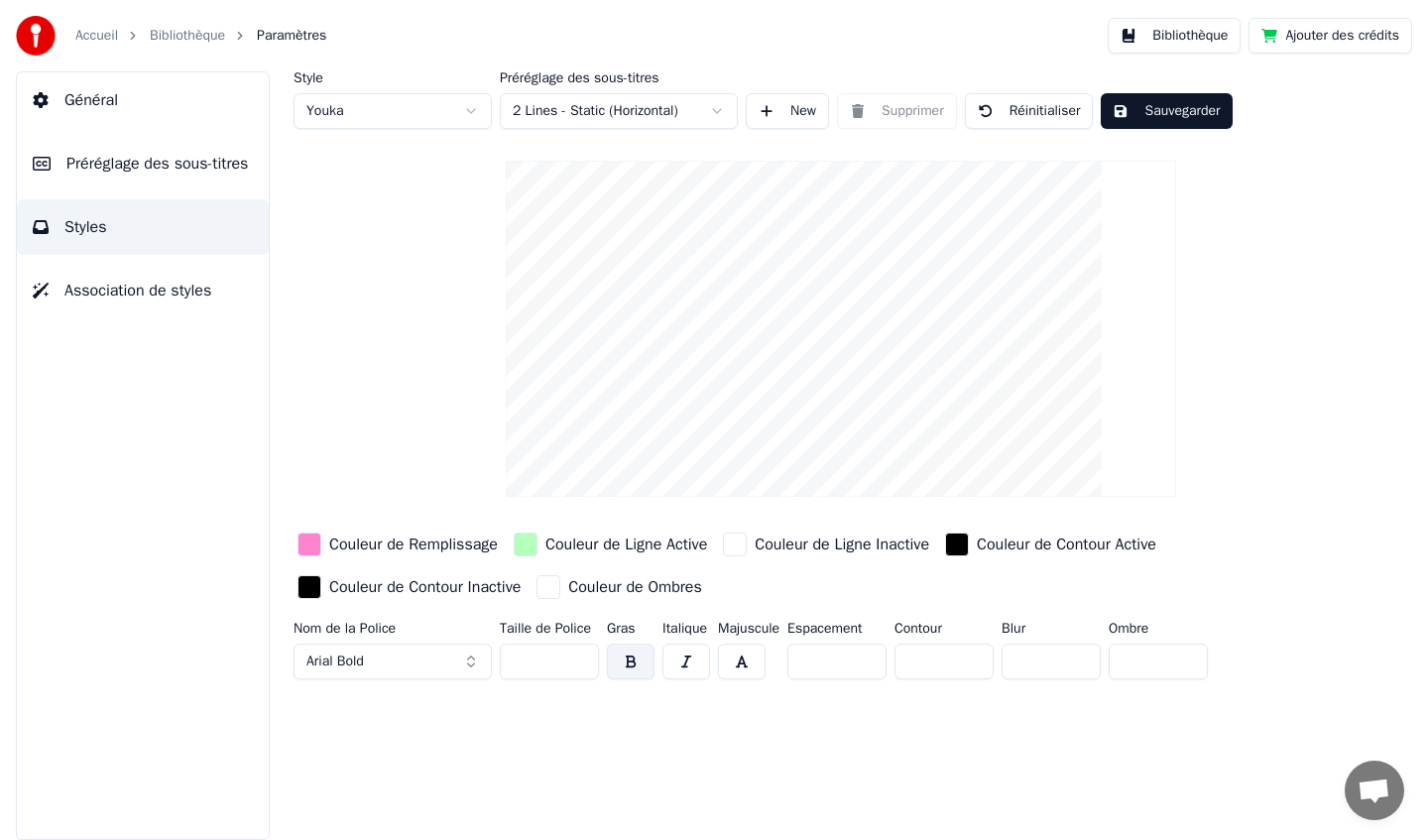 click on "Préréglage des sous-titres" at bounding box center (157, 164) 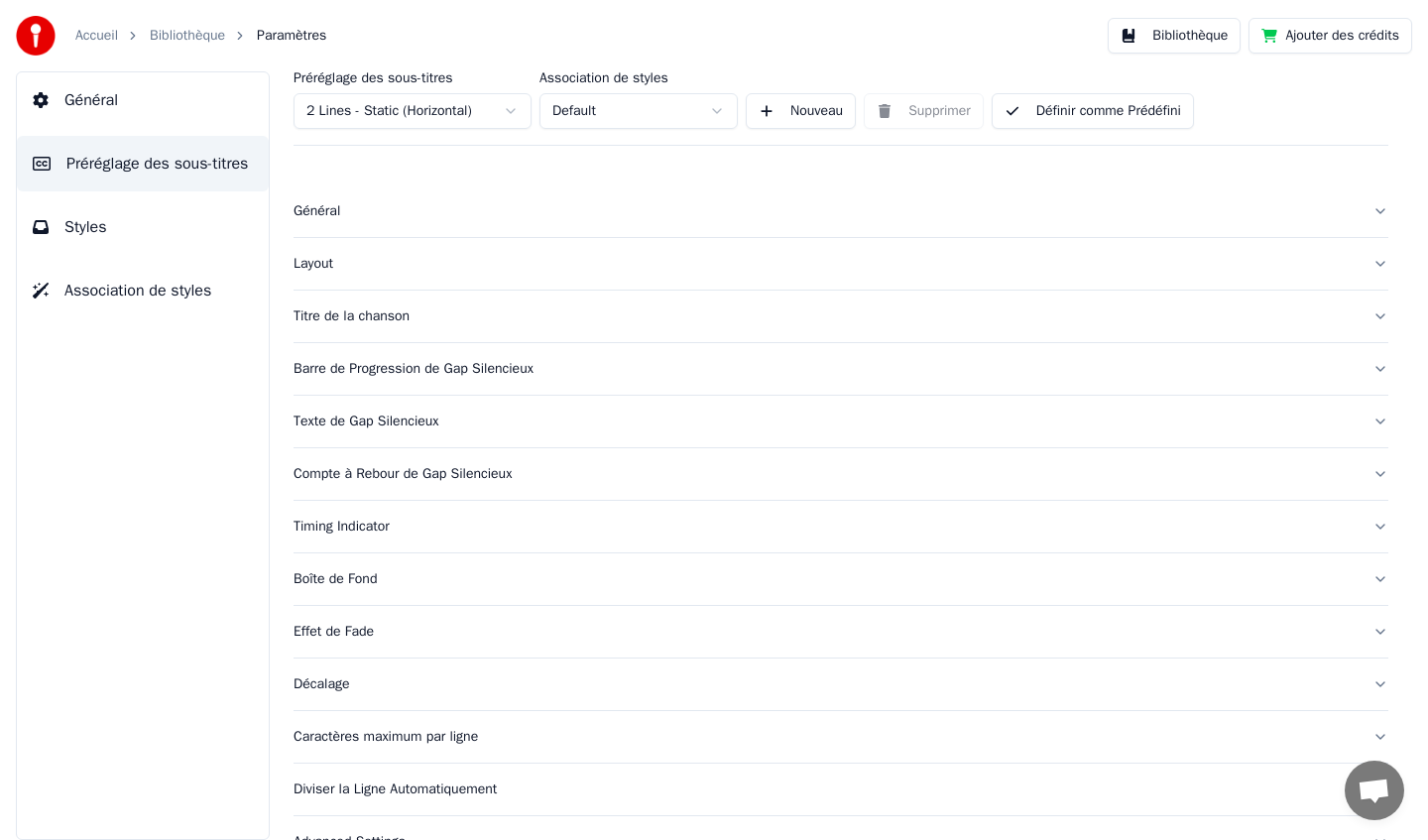 click on "Titre de la chanson" at bounding box center (841, 316) 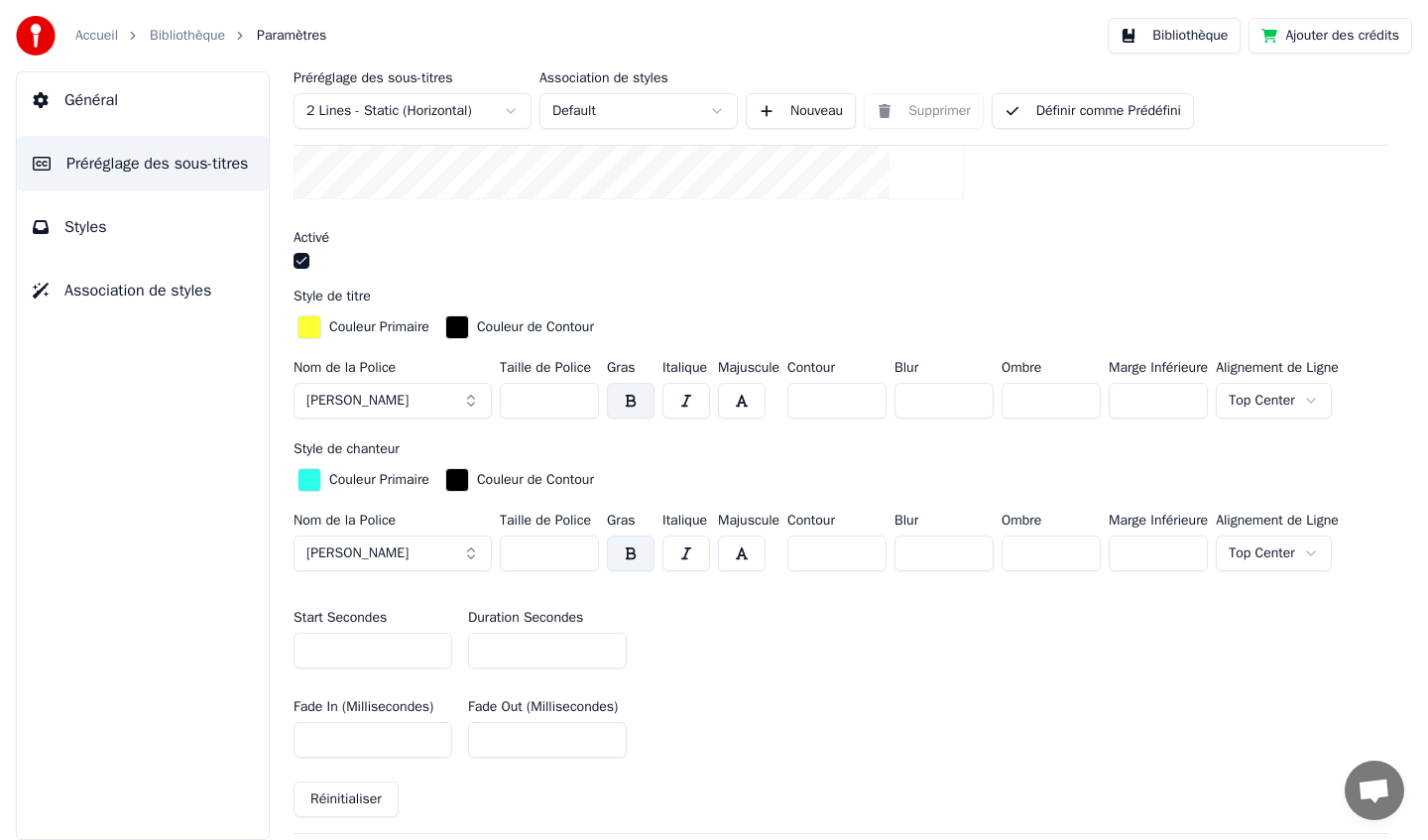 scroll, scrollTop: 522, scrollLeft: 0, axis: vertical 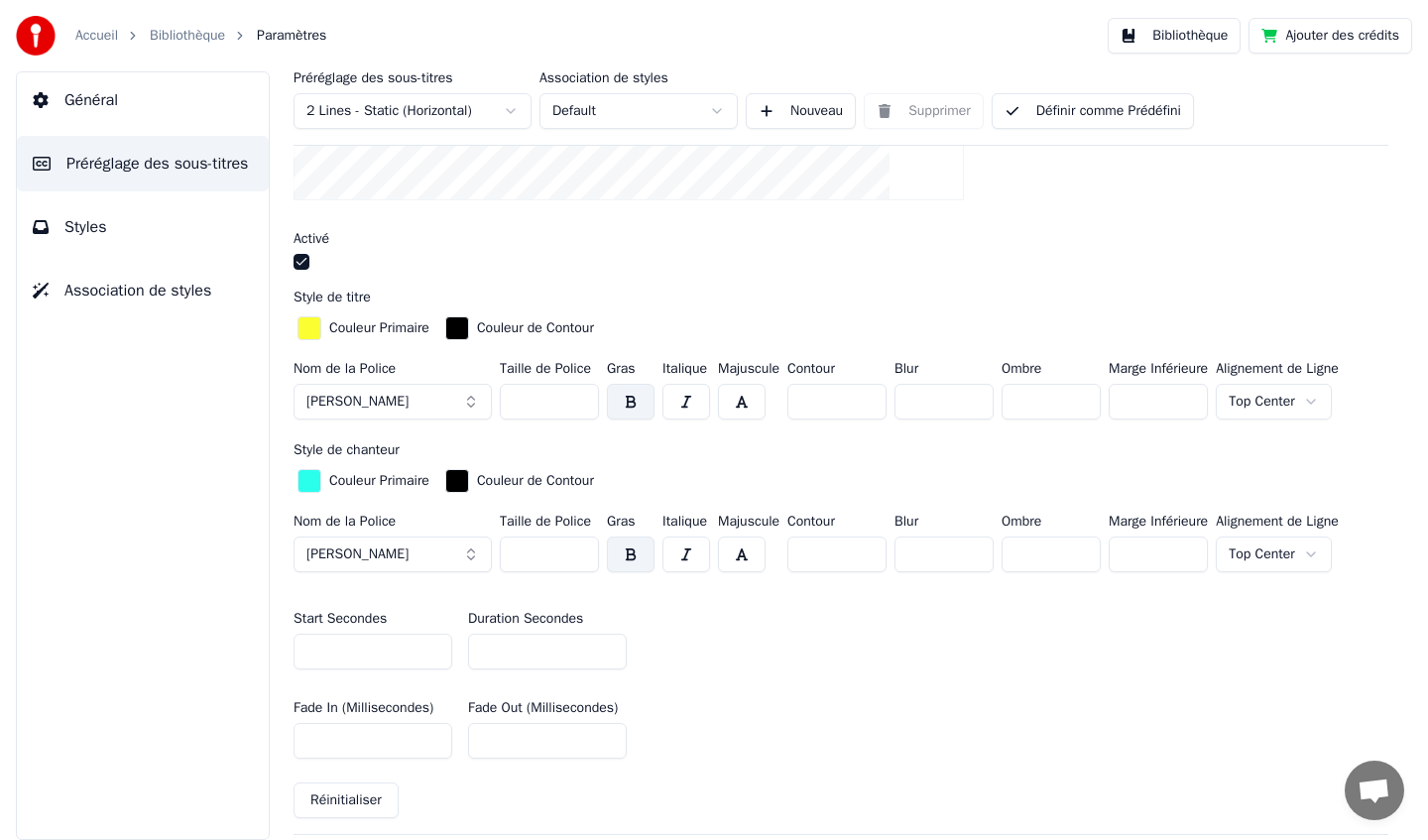click on "***" at bounding box center [549, 402] 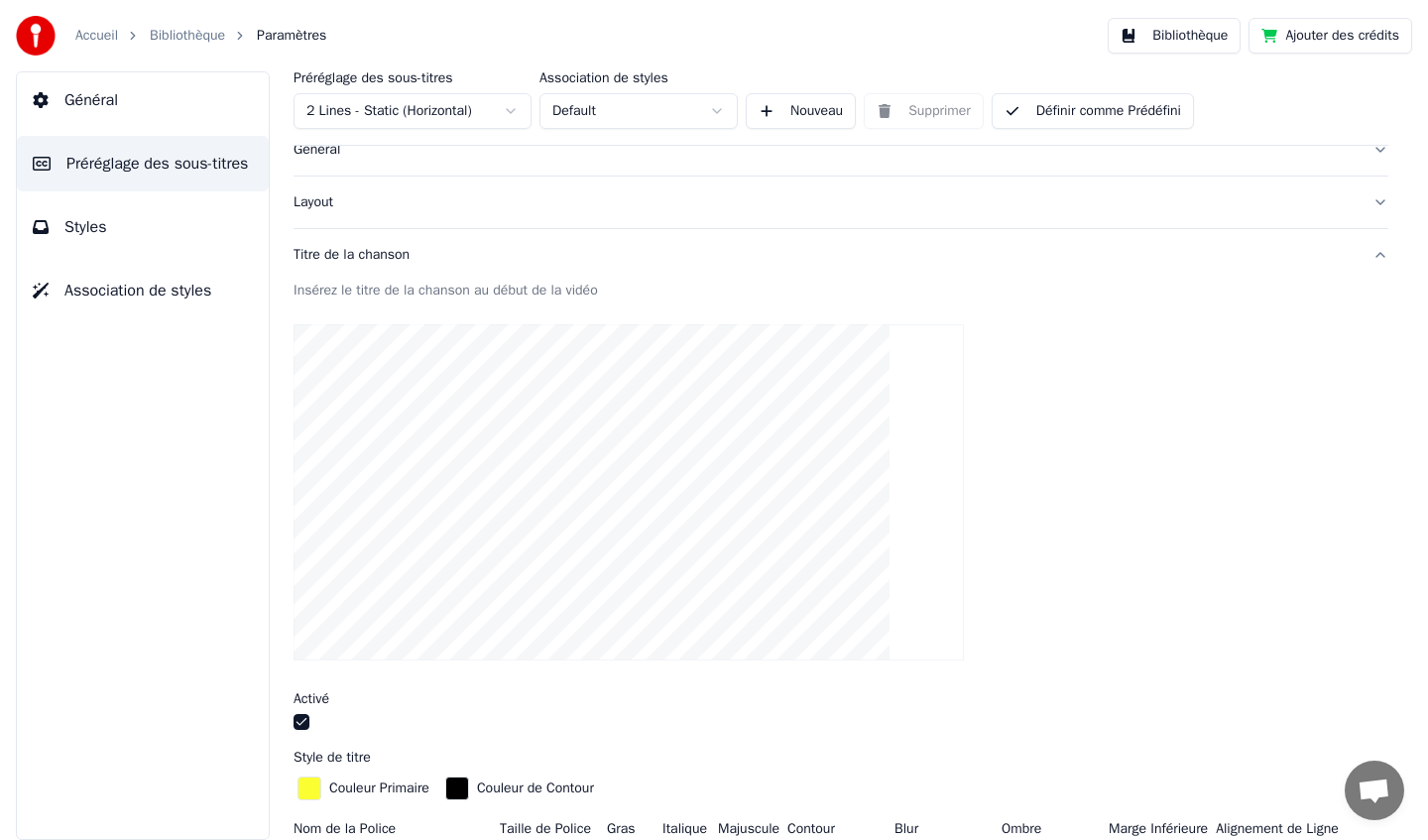 type on "***" 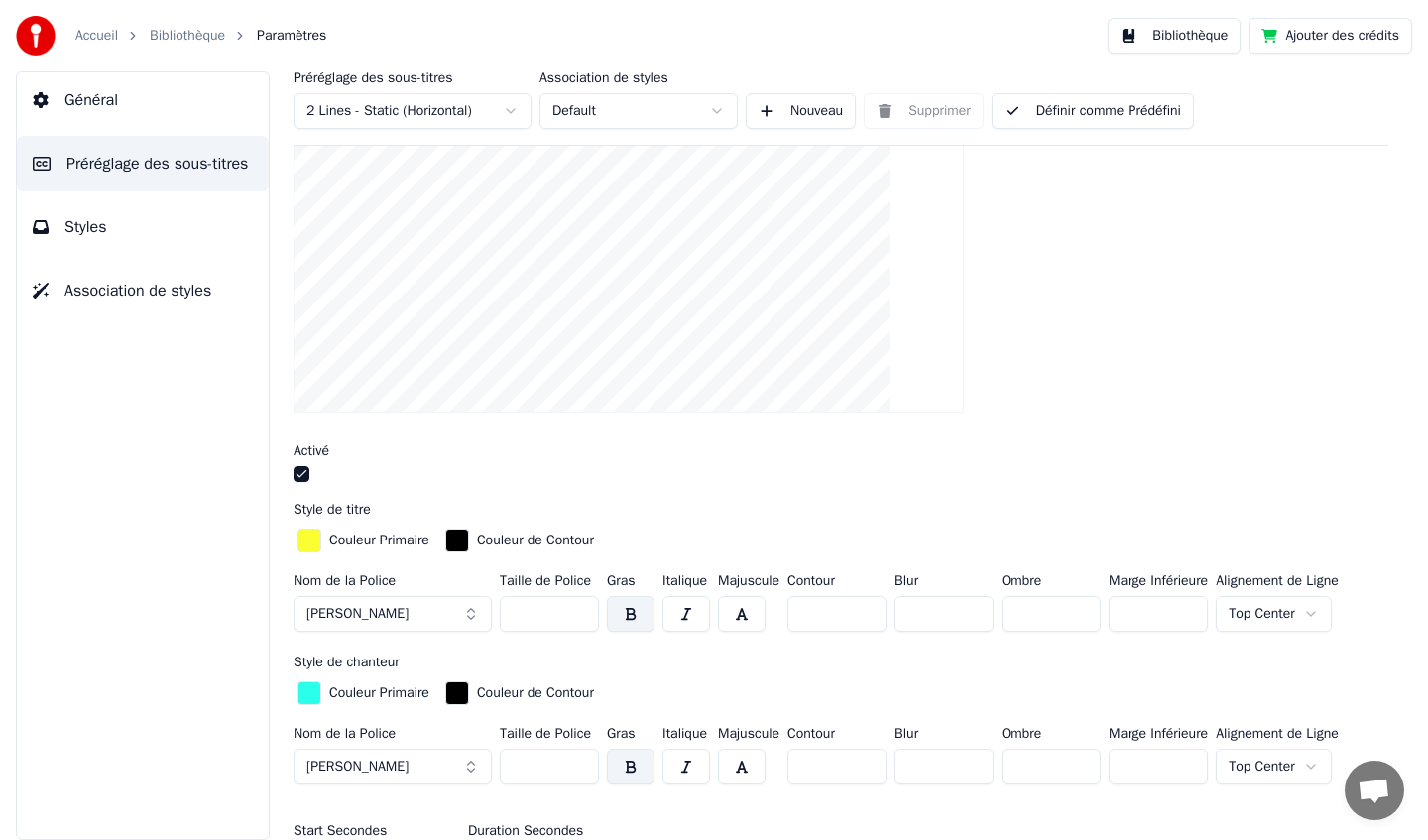 scroll, scrollTop: 576, scrollLeft: 0, axis: vertical 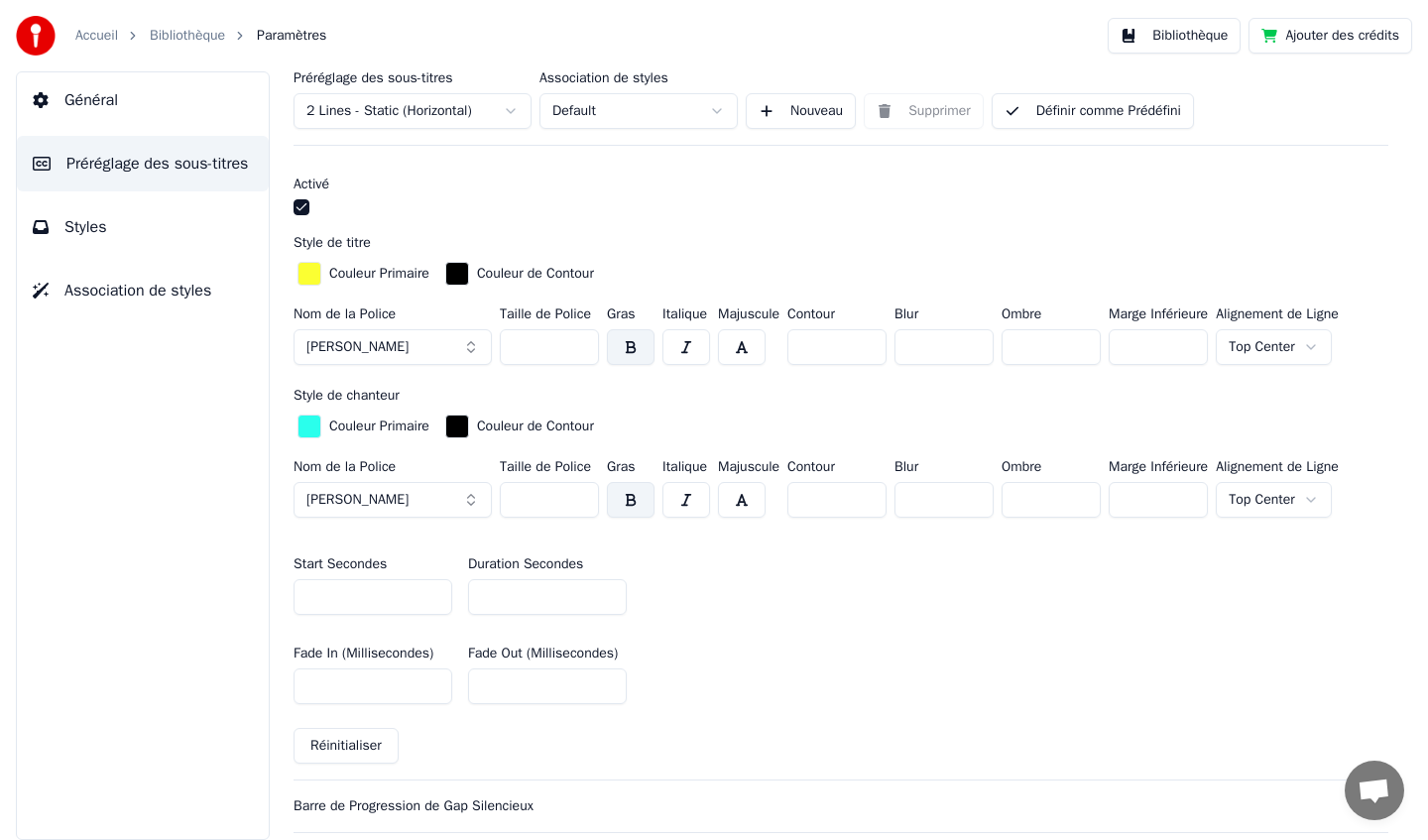 click on "***" at bounding box center [549, 347] 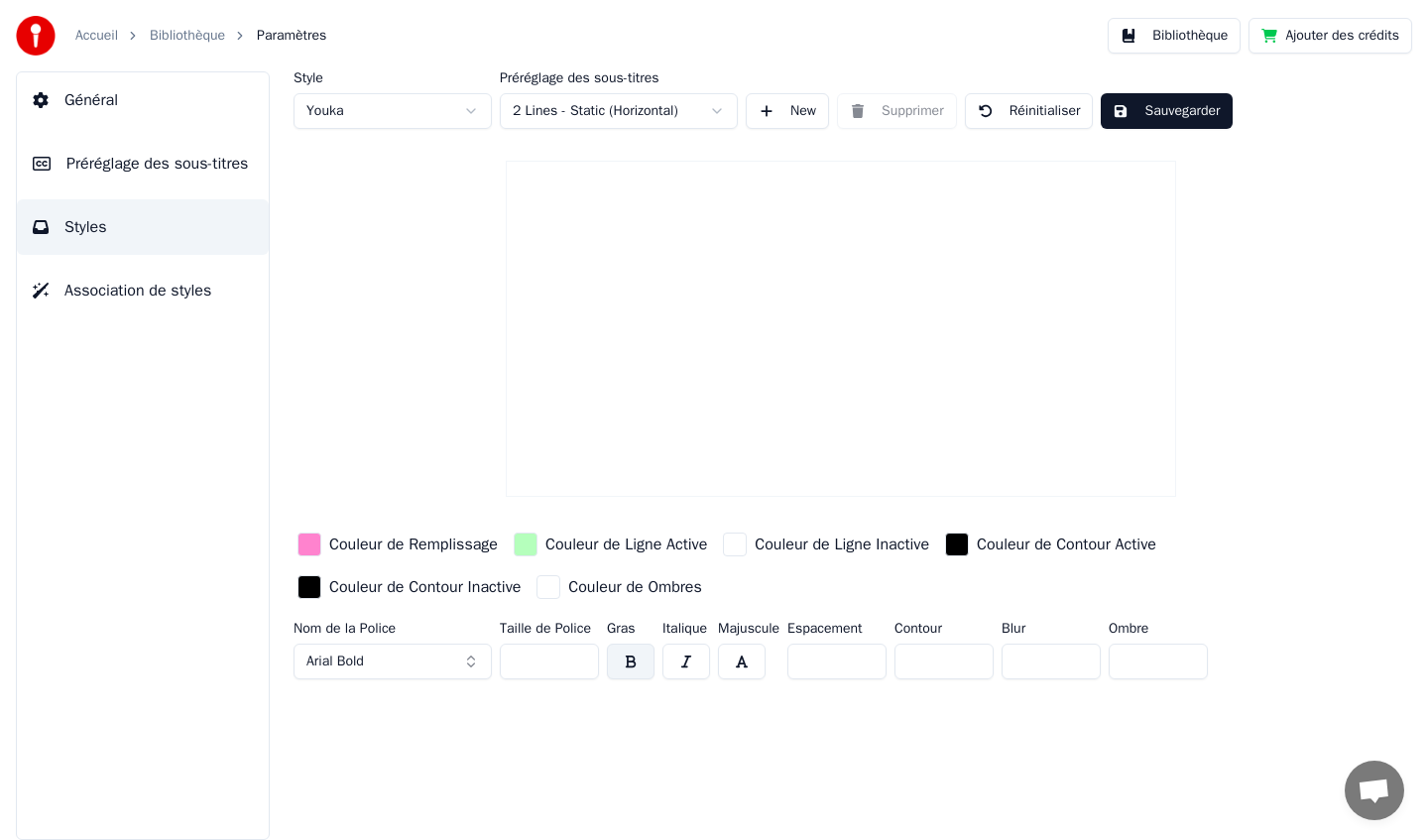 scroll, scrollTop: 0, scrollLeft: 0, axis: both 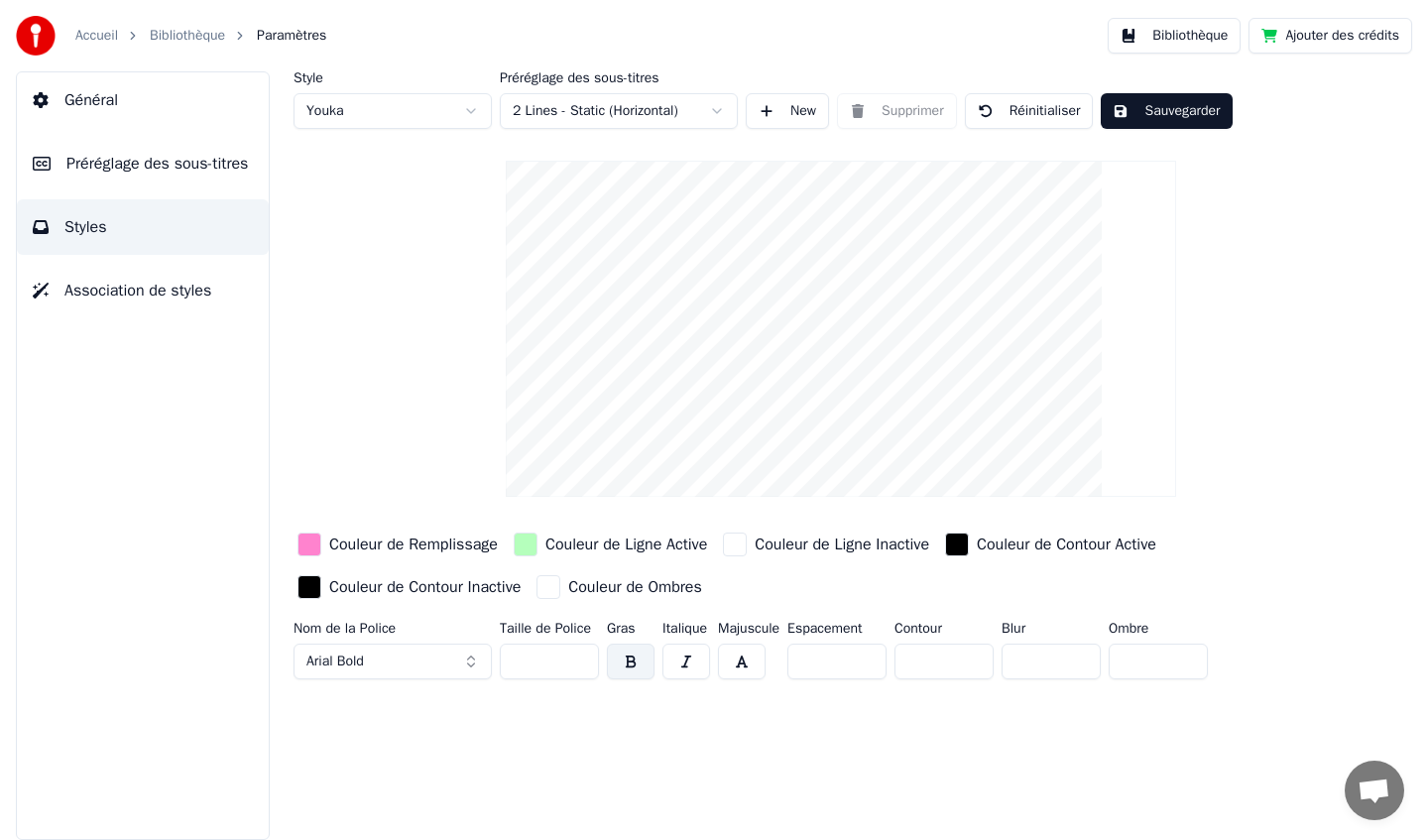 click on "Sauvegarder" at bounding box center (1166, 111) 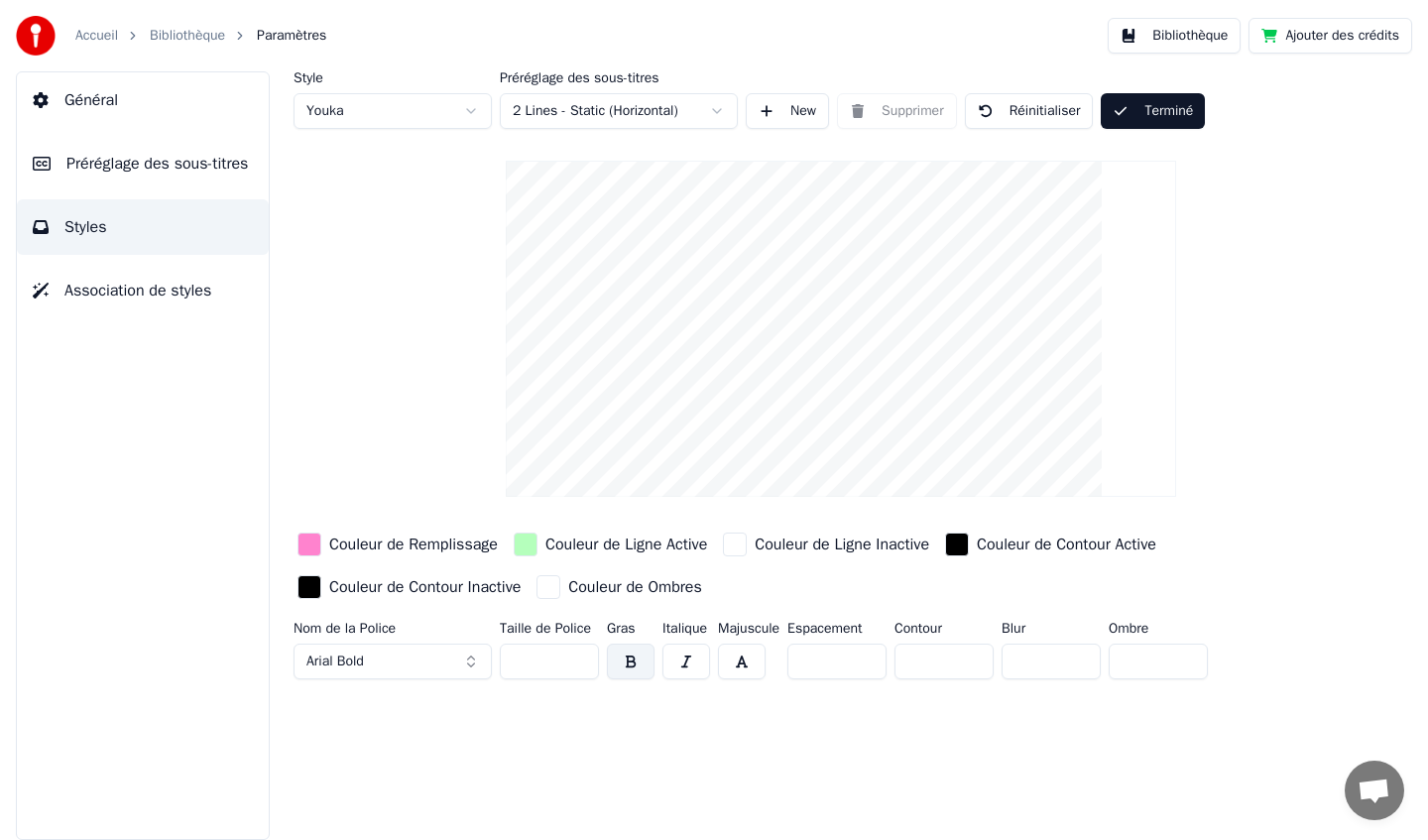 click on "Bibliothèque" at bounding box center [187, 36] 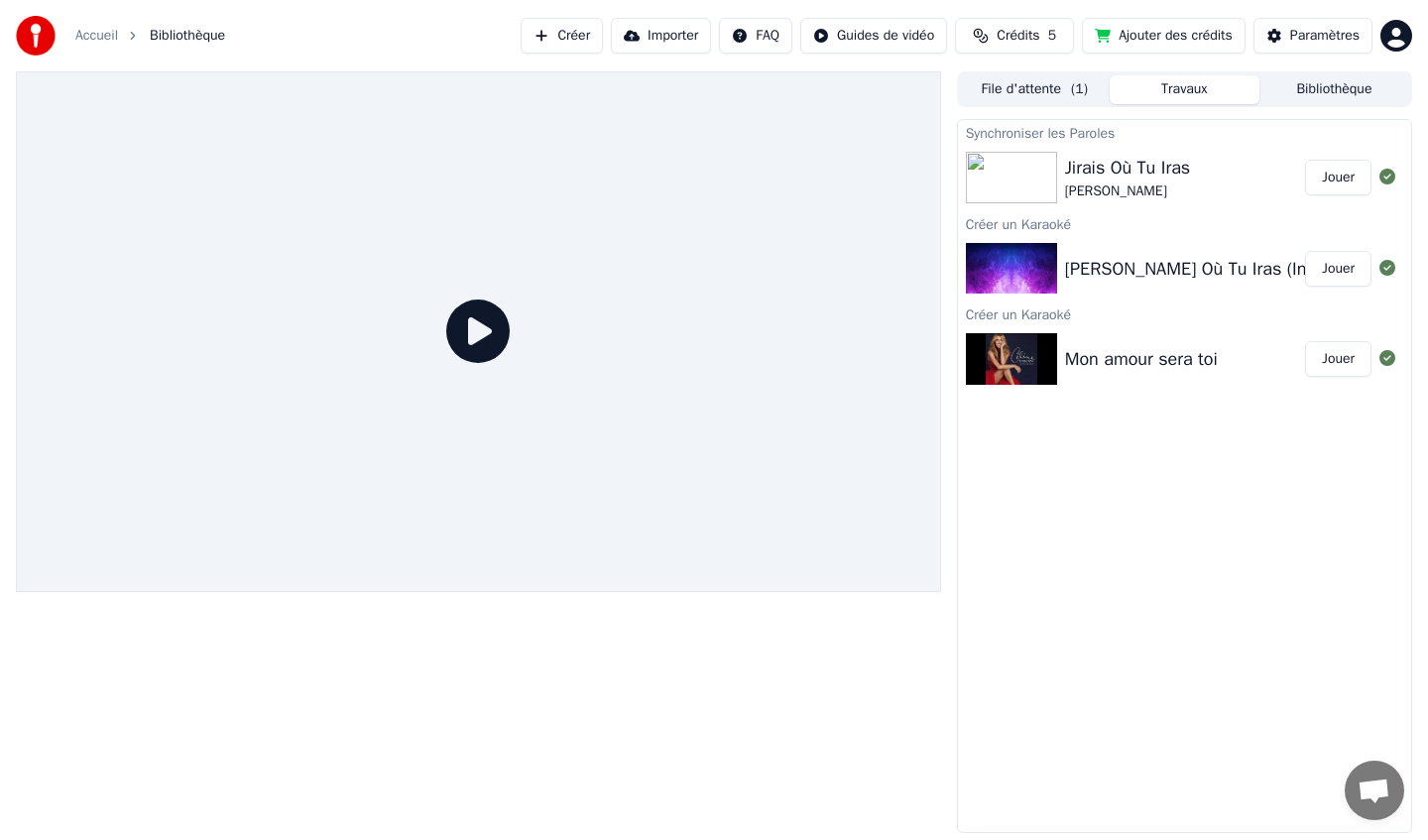 click on "Jirais Où Tu Iras Celine Dion" at bounding box center [1185, 178] 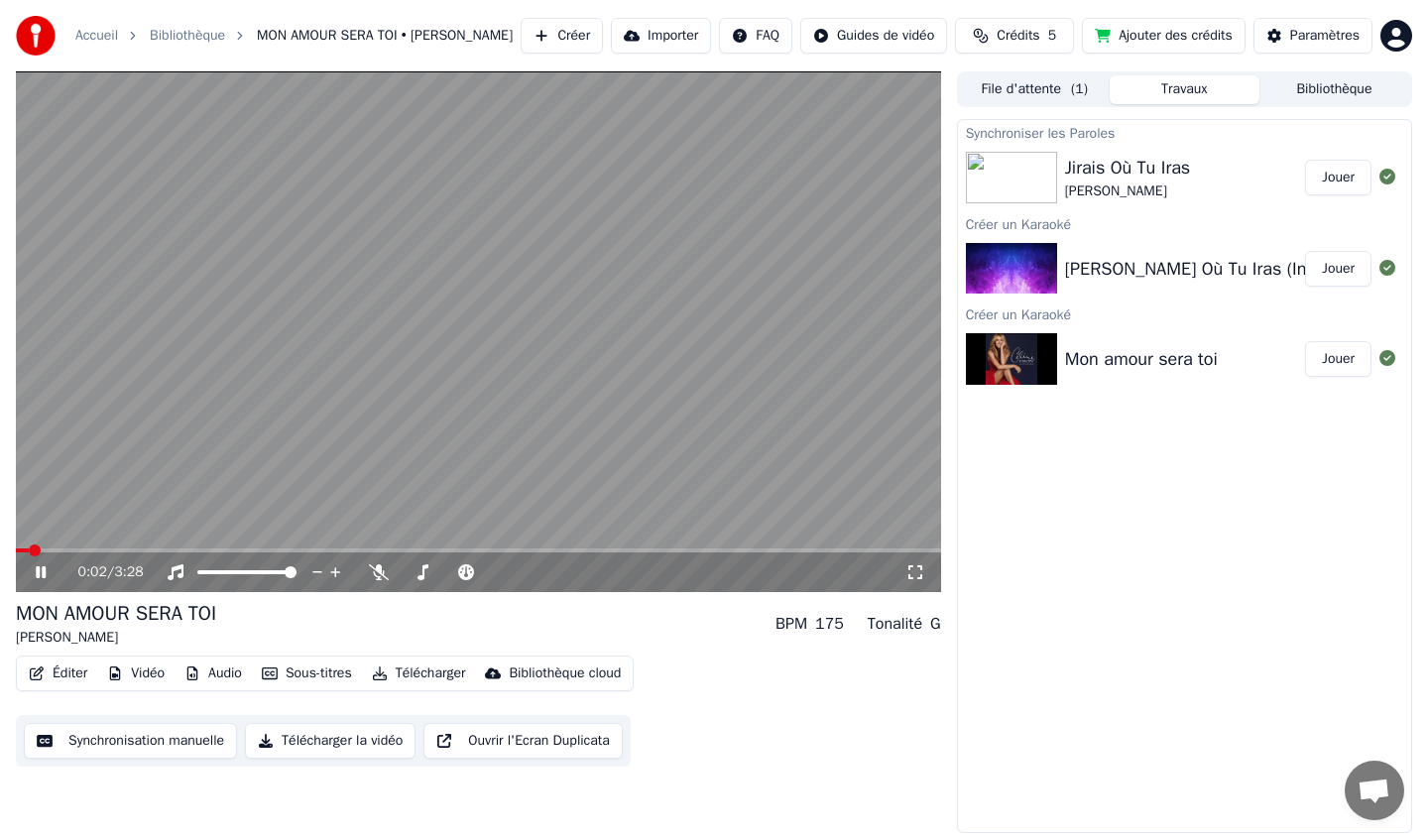 click on "0:02  /  3:28" at bounding box center (478, 572) 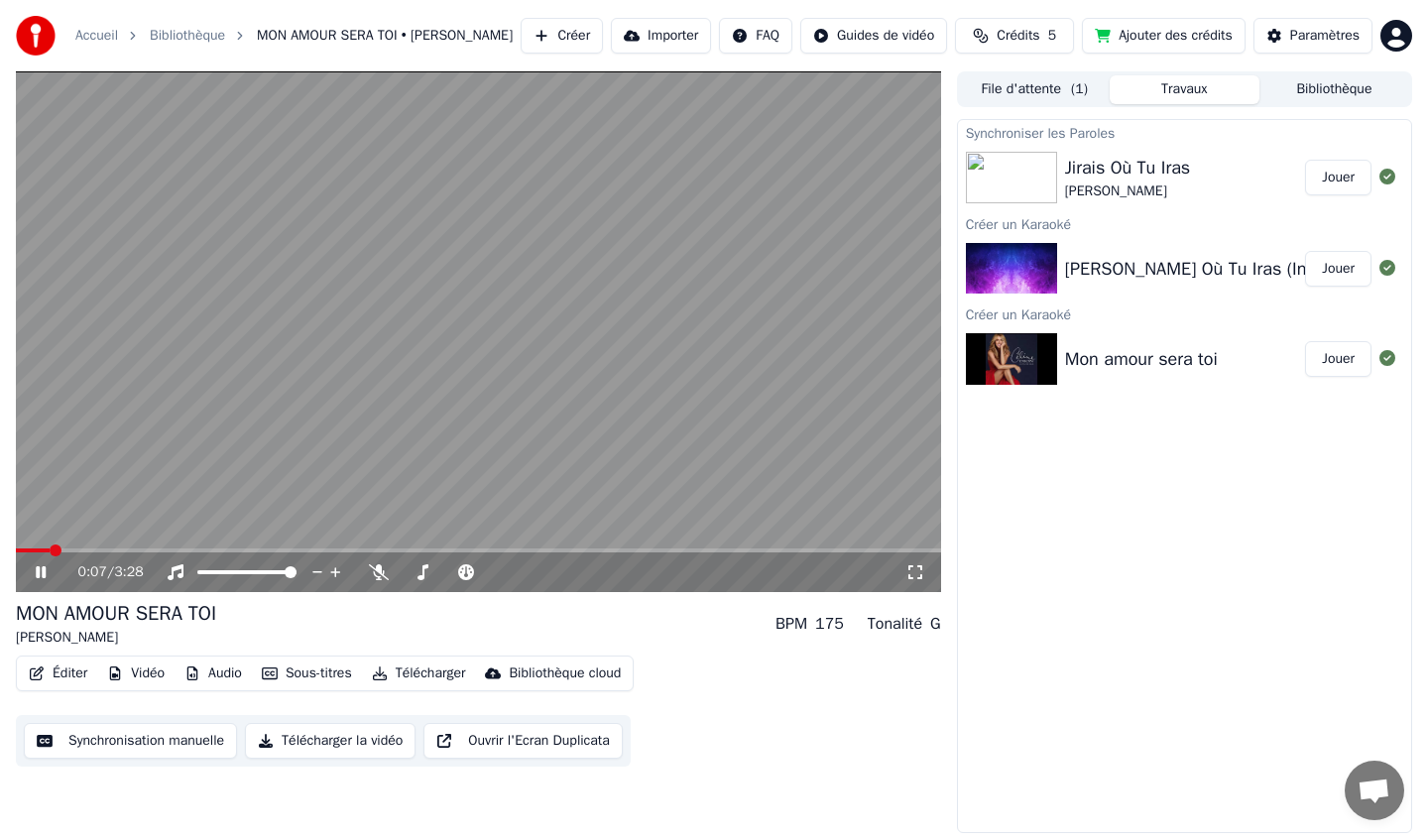 click at bounding box center (478, 550) 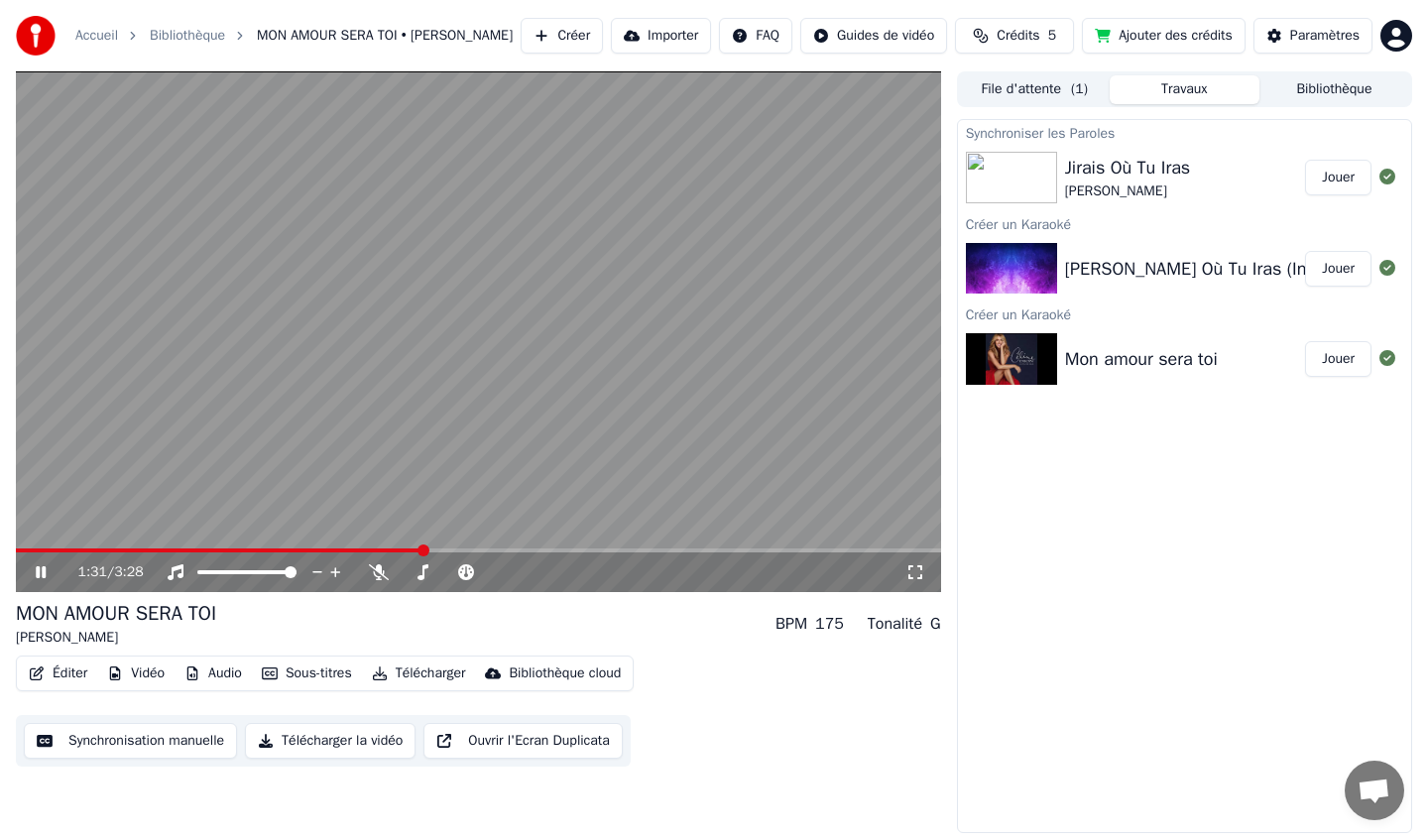 click at bounding box center [478, 331] 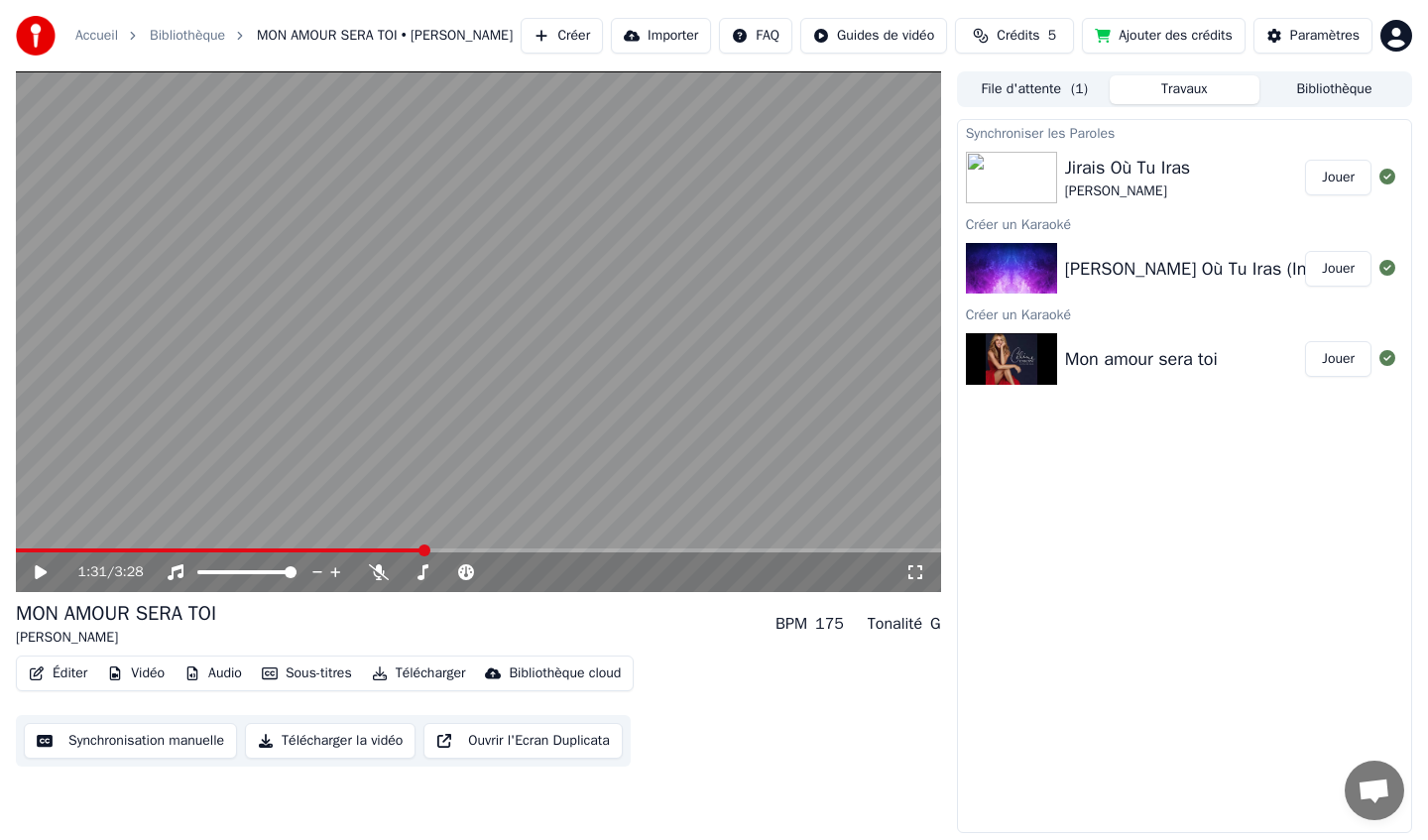 click at bounding box center (478, 550) 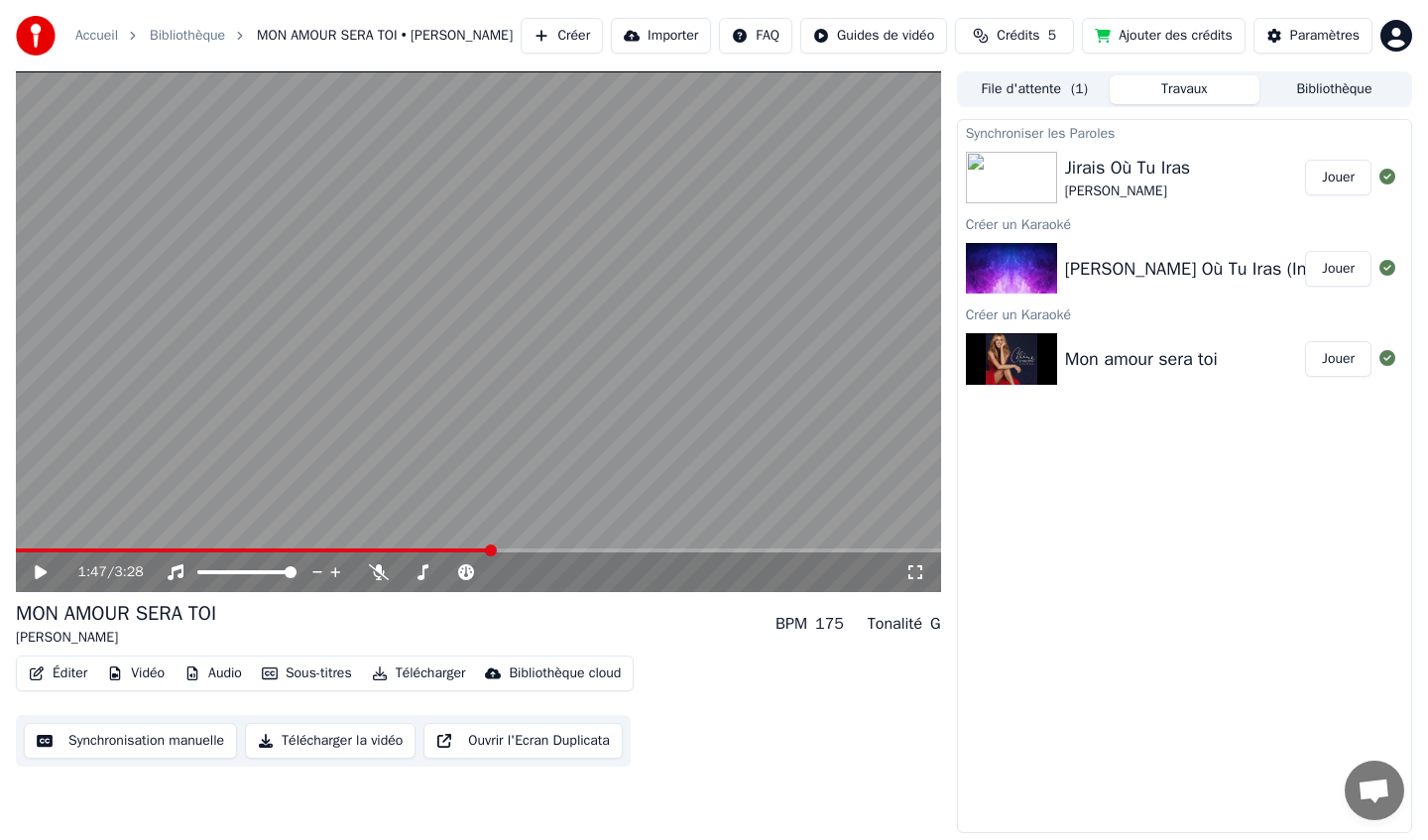 scroll, scrollTop: 3, scrollLeft: 0, axis: vertical 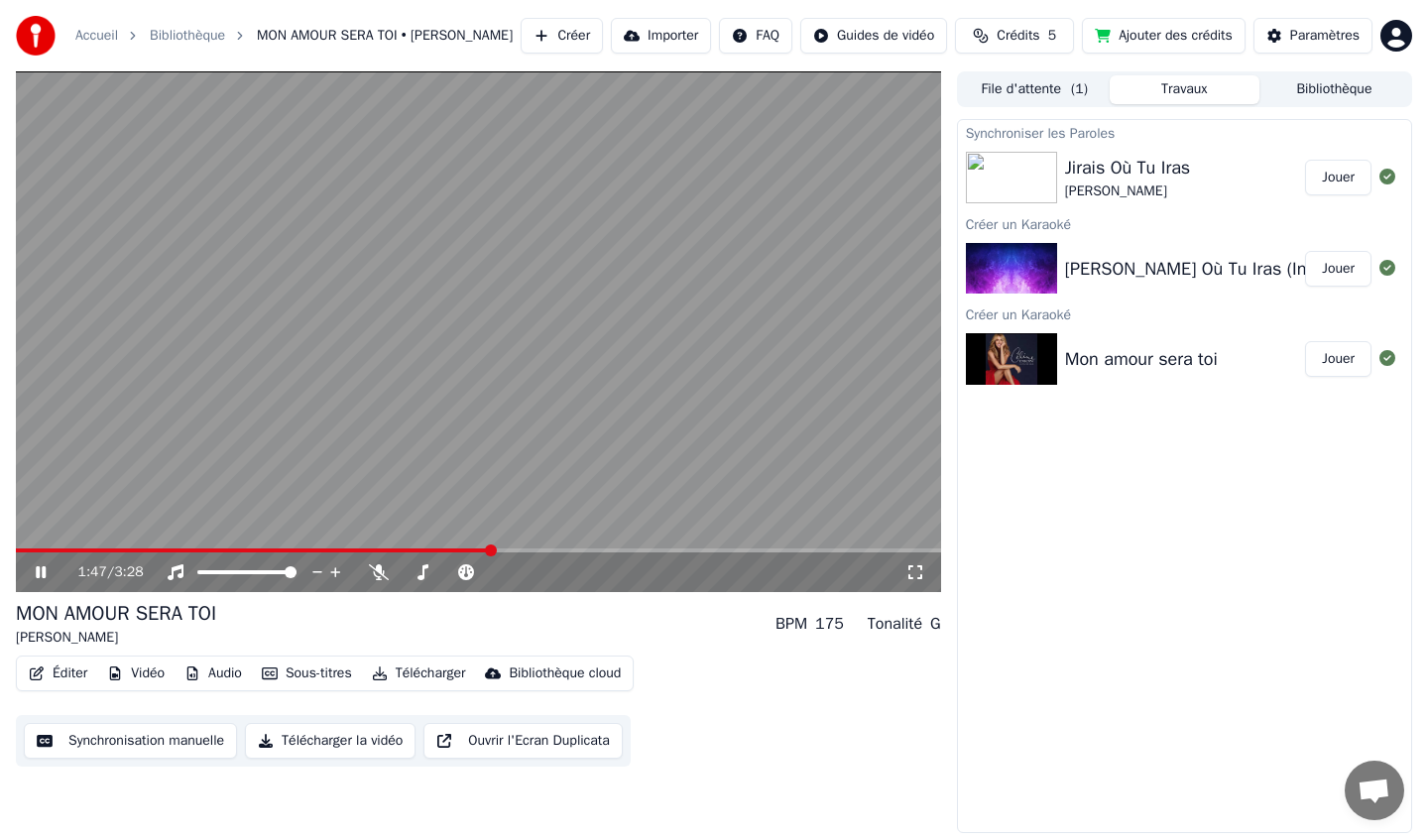 click at bounding box center (478, 550) 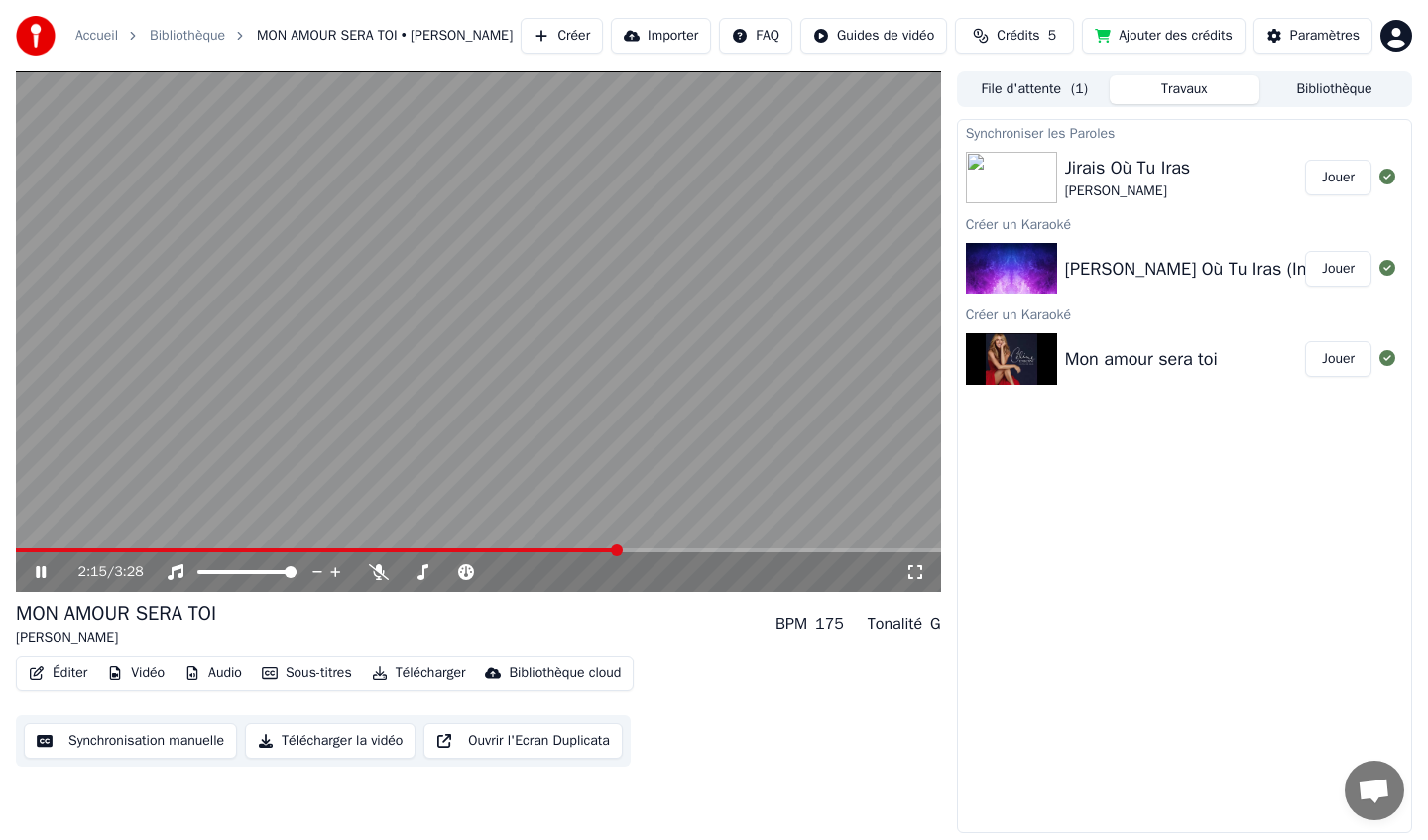 click on "2:15  /  3:28" at bounding box center (478, 572) 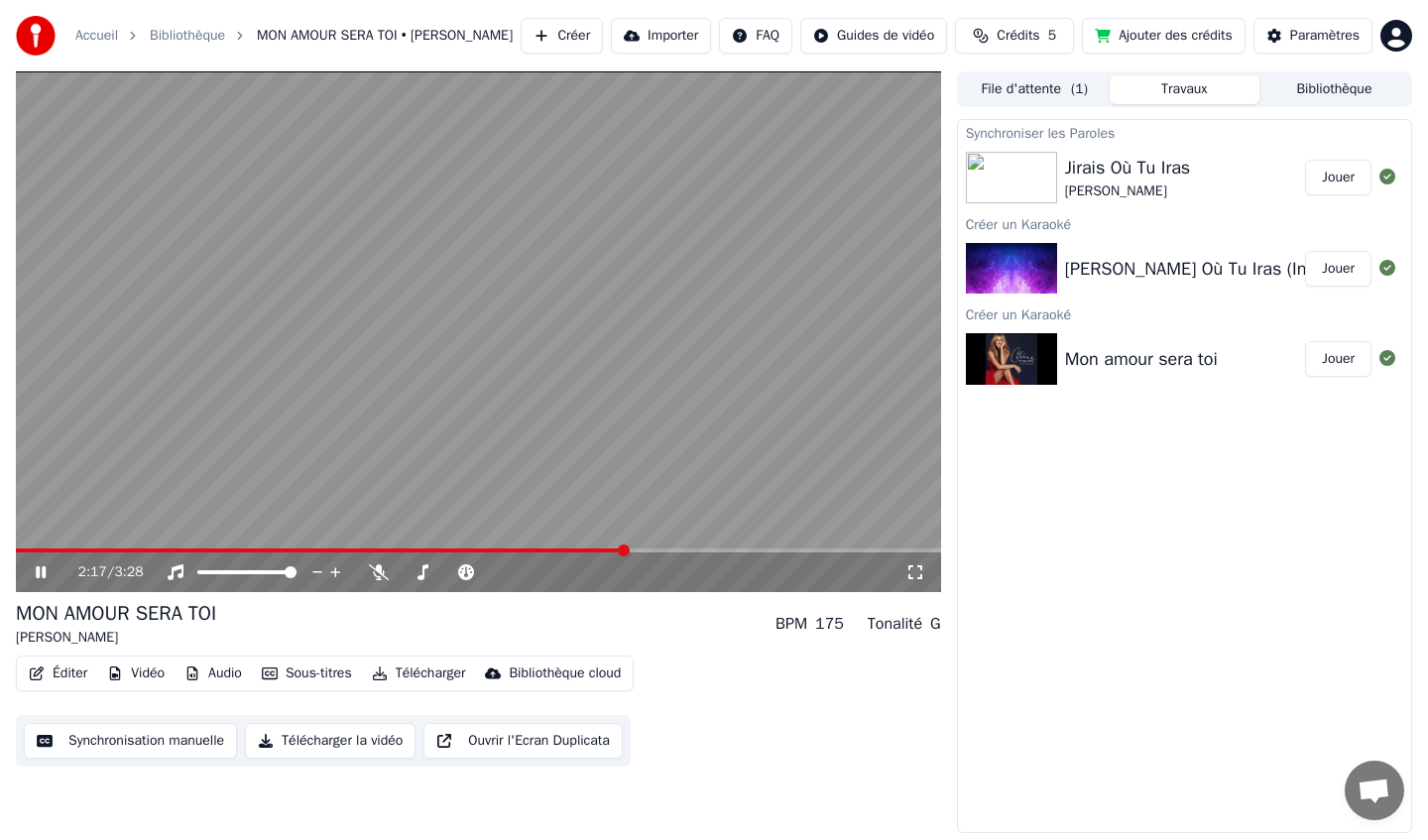 click on "2:17  /  3:28" at bounding box center (478, 572) 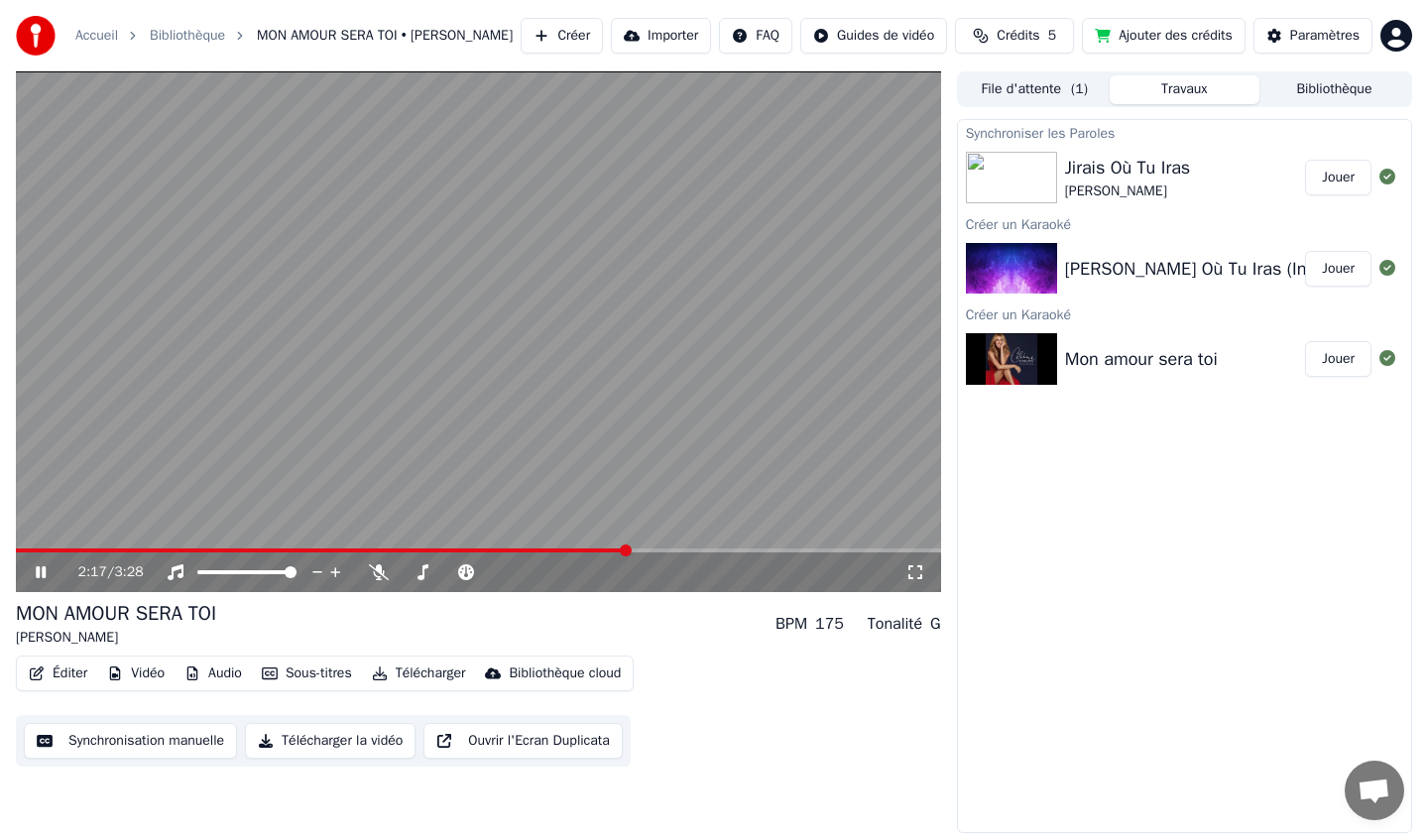 click on "2:17  /  3:28" at bounding box center [478, 572] 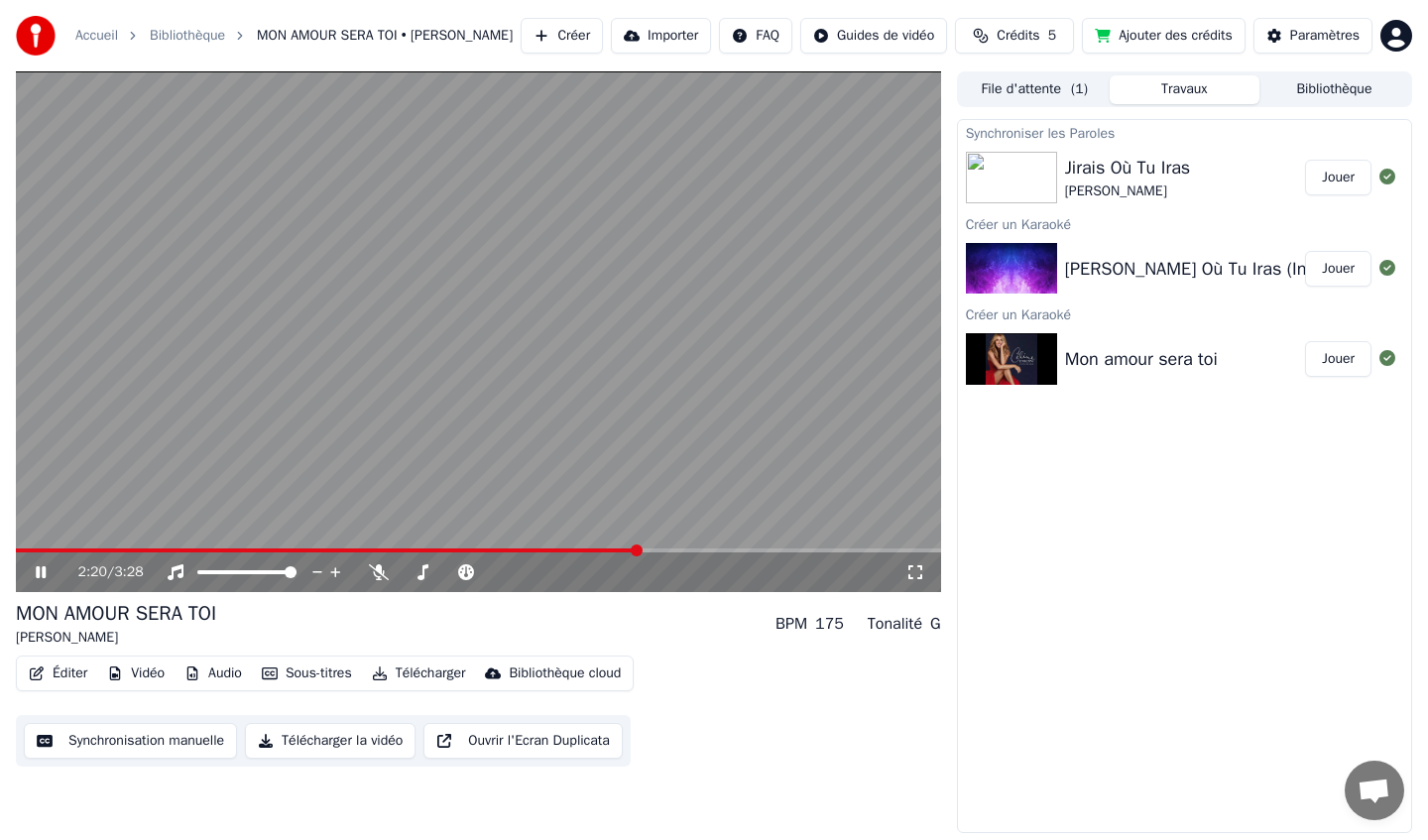 click at bounding box center [327, 550] 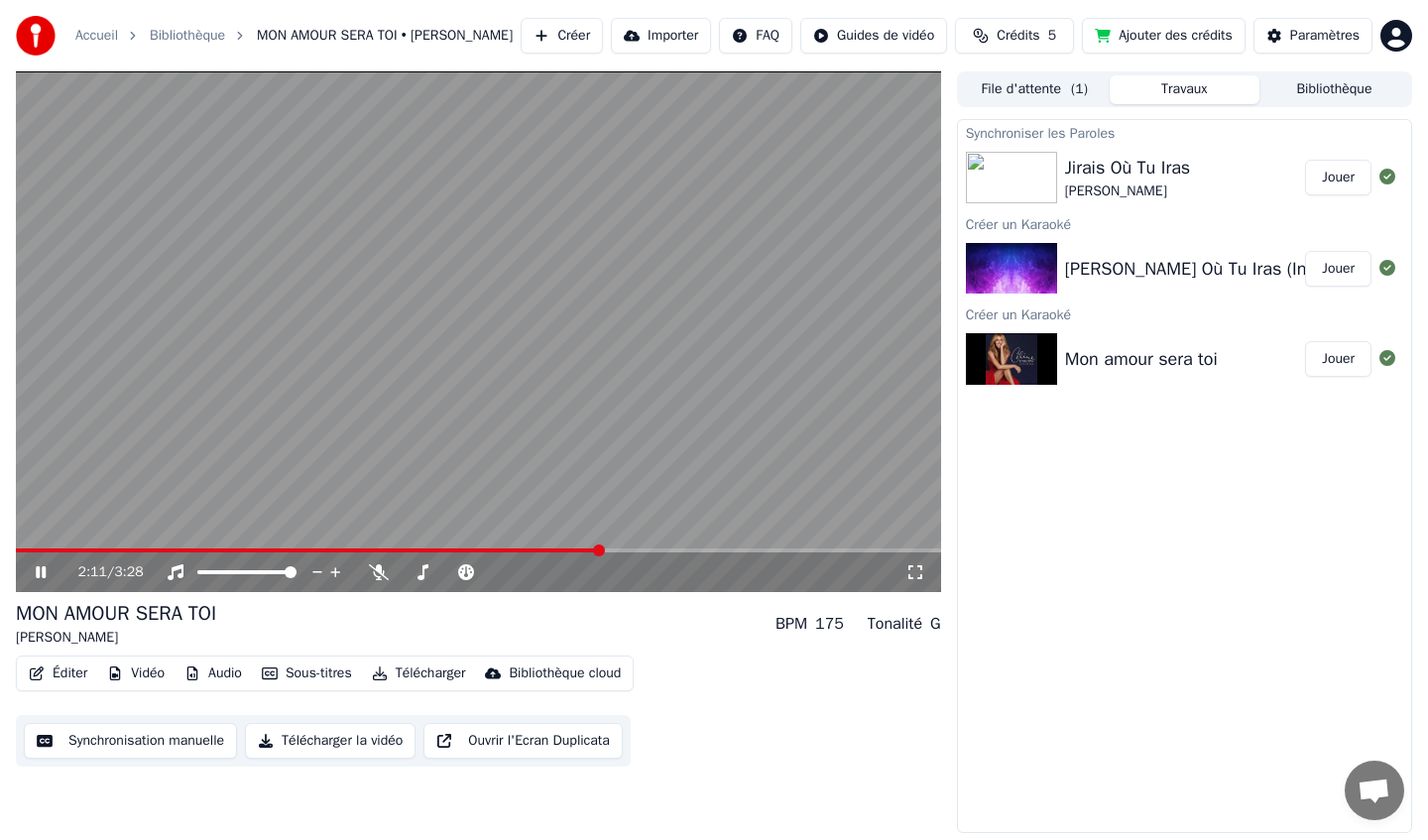 click at bounding box center [307, 550] 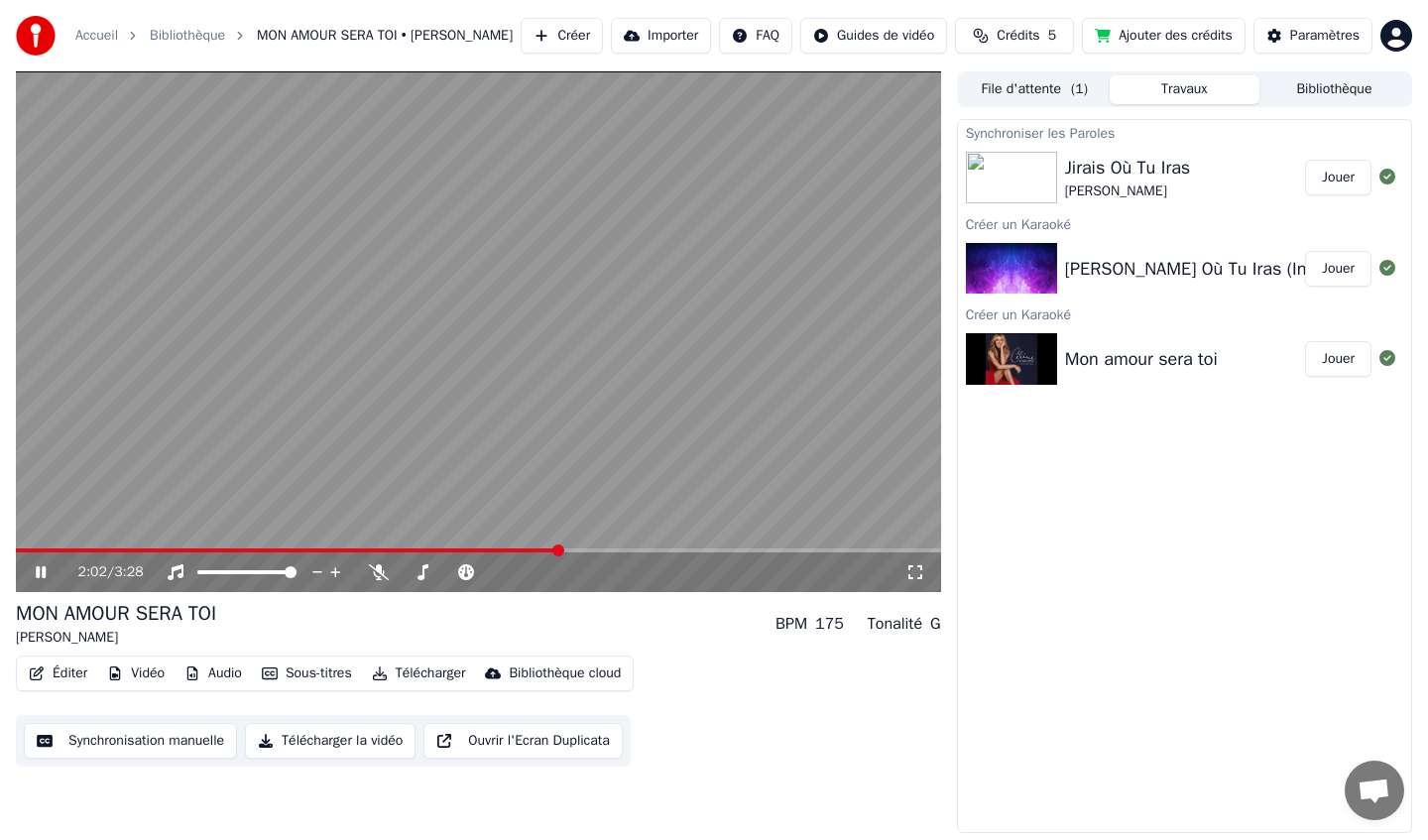 click on "Éditer Vidéo Audio Sous-titres Télécharger Bibliothèque cloud Synchronisation manuelle Télécharger la vidéo Ouvrir l'Ecran Duplicata" at bounding box center (478, 711) 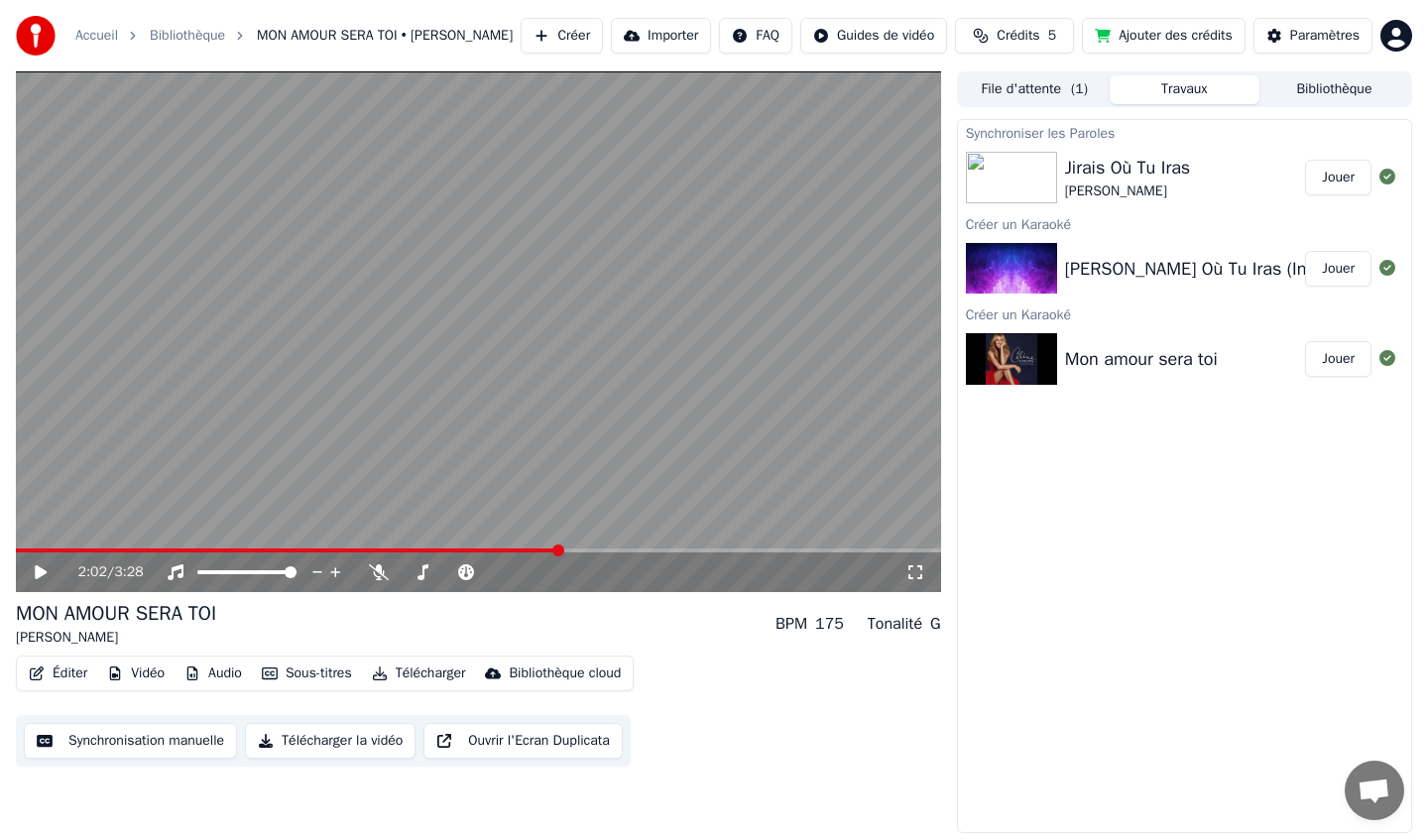 click on "Télécharger la vidéo" at bounding box center (330, 741) 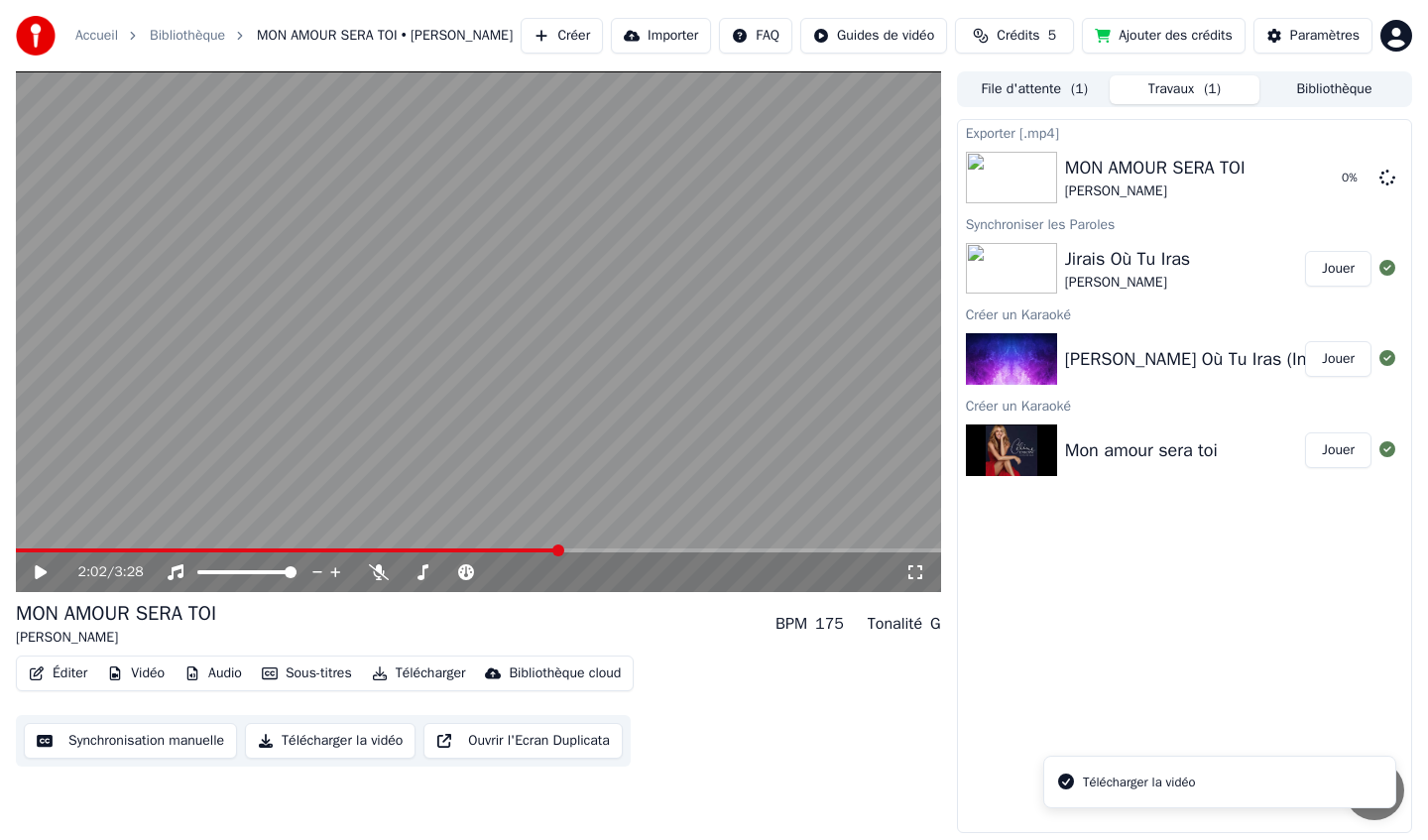 click on "Télécharger la vidéo" at bounding box center (1138, 782) 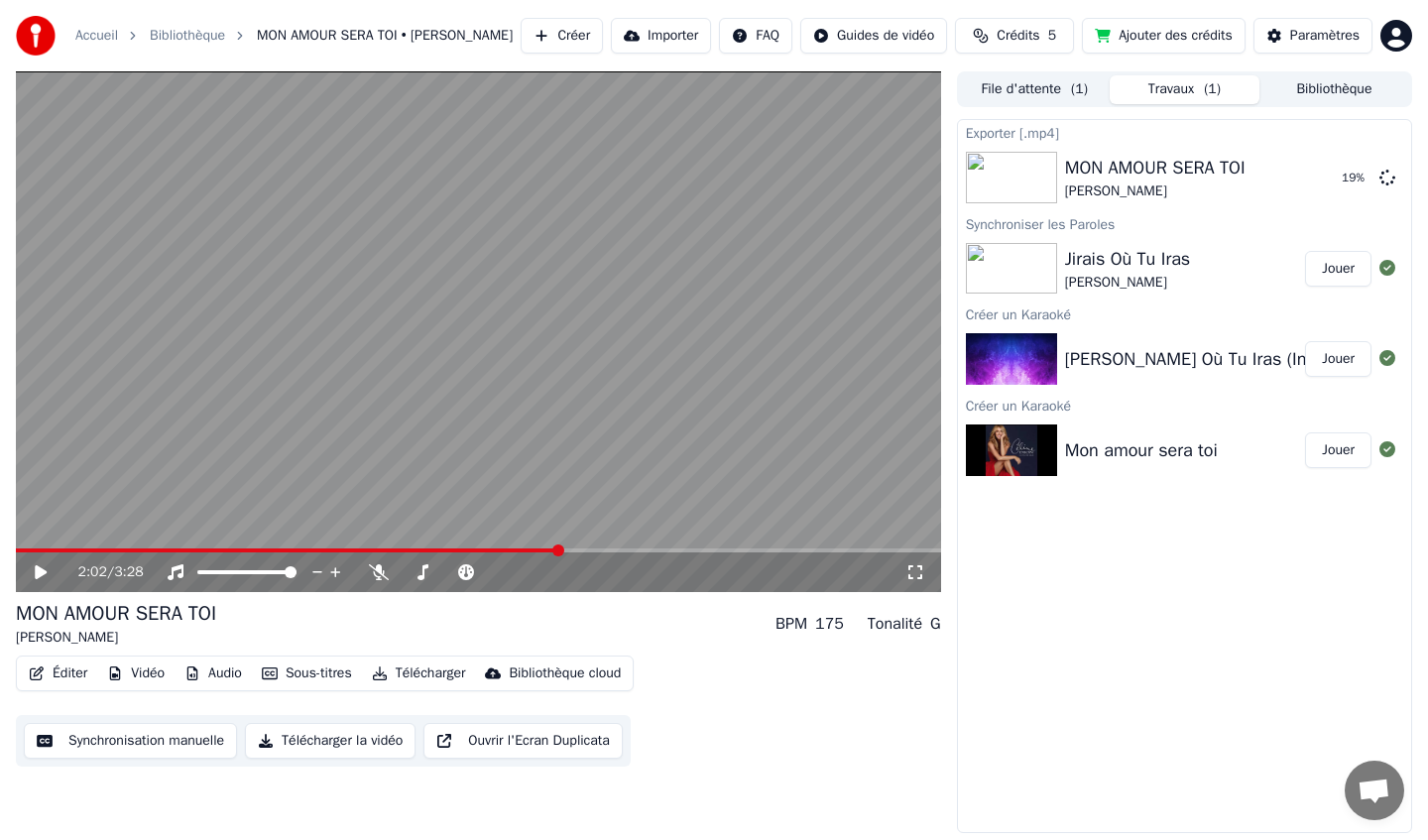 click on "Exporter [.mp4] MON AMOUR SERA TOI VALENTINE DION 19 % Synchroniser les Paroles Jirais Où Tu Iras Celine Dion Jouer Créer un Karaoké Celine Dion - Jirais Où Tu Iras (Instrumental) Jouer Créer un Karaoké Mon amour sera toi Jouer" at bounding box center [1184, 476] 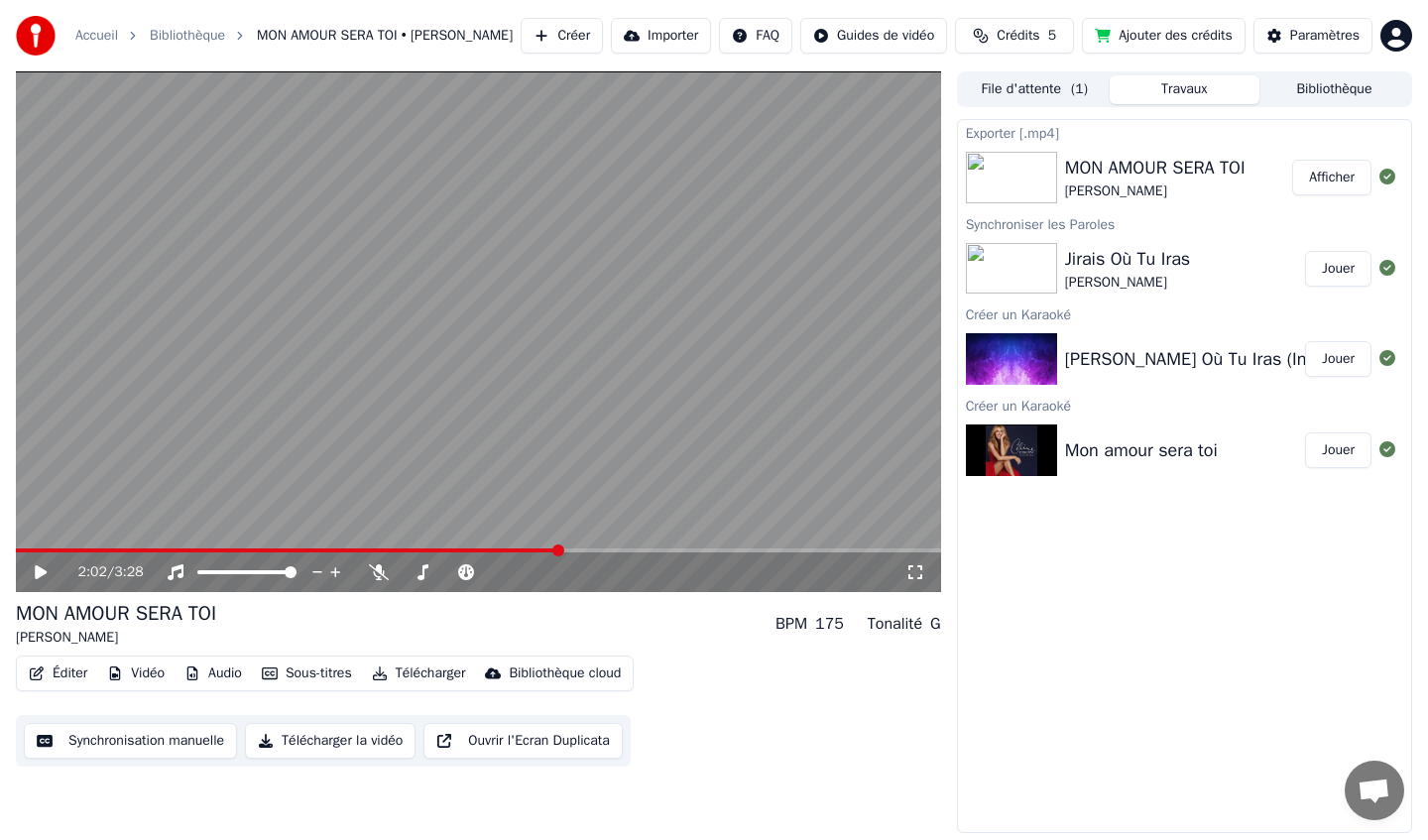 click on "Afficher" at bounding box center [1332, 178] 